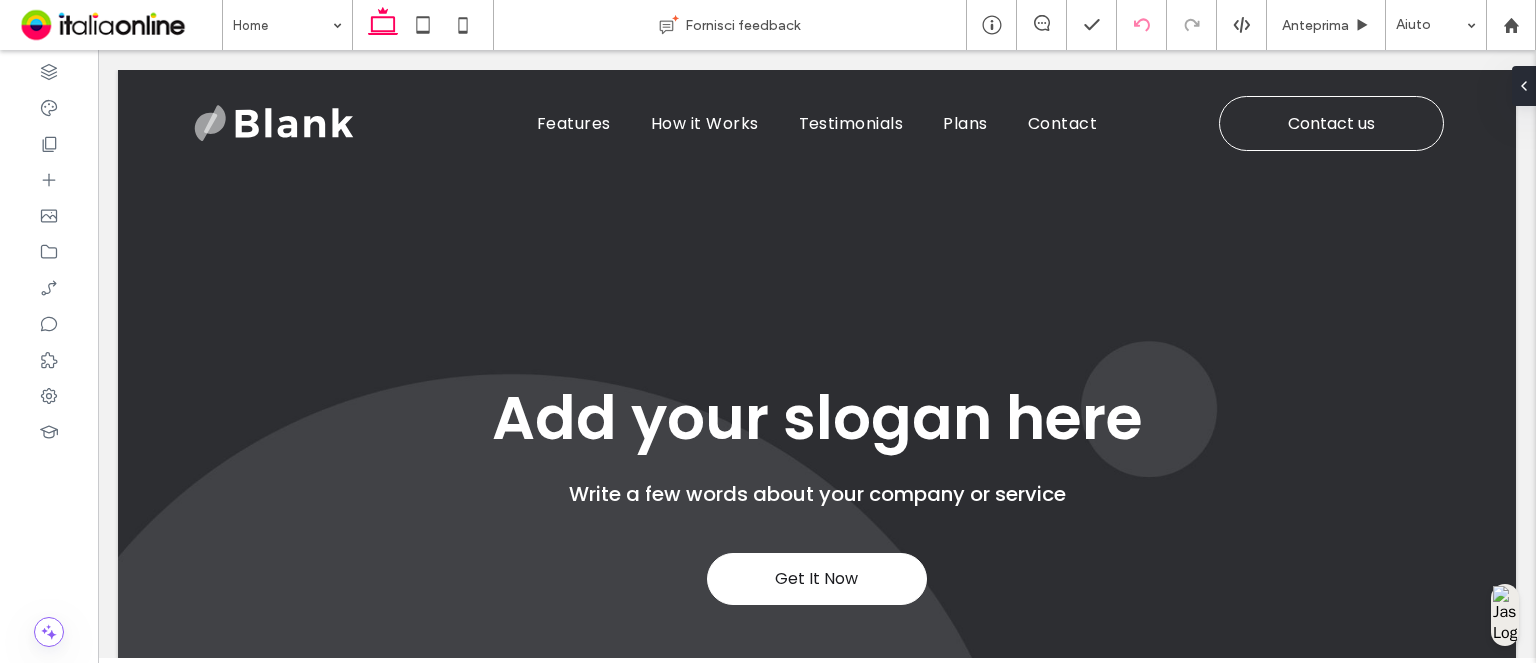 scroll, scrollTop: 0, scrollLeft: 0, axis: both 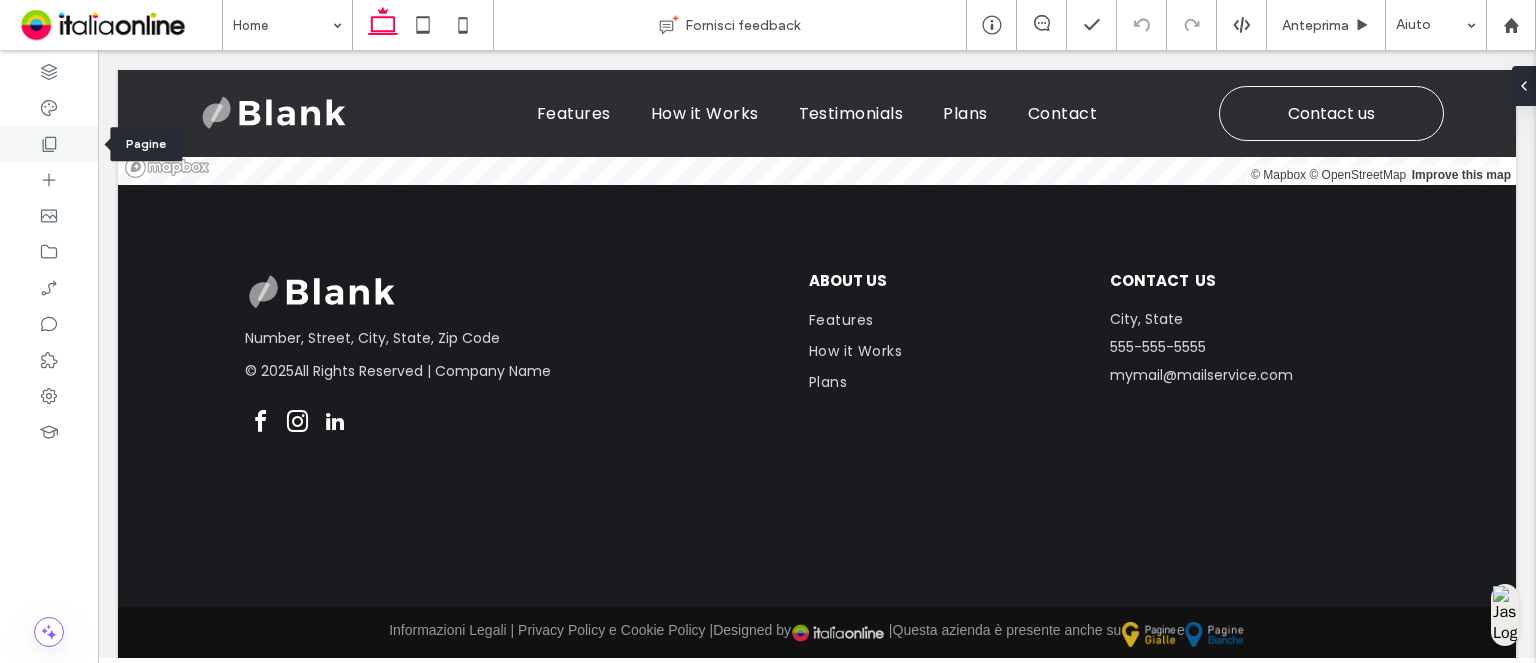 drag, startPoint x: 54, startPoint y: 130, endPoint x: 250, endPoint y: 158, distance: 197.9899 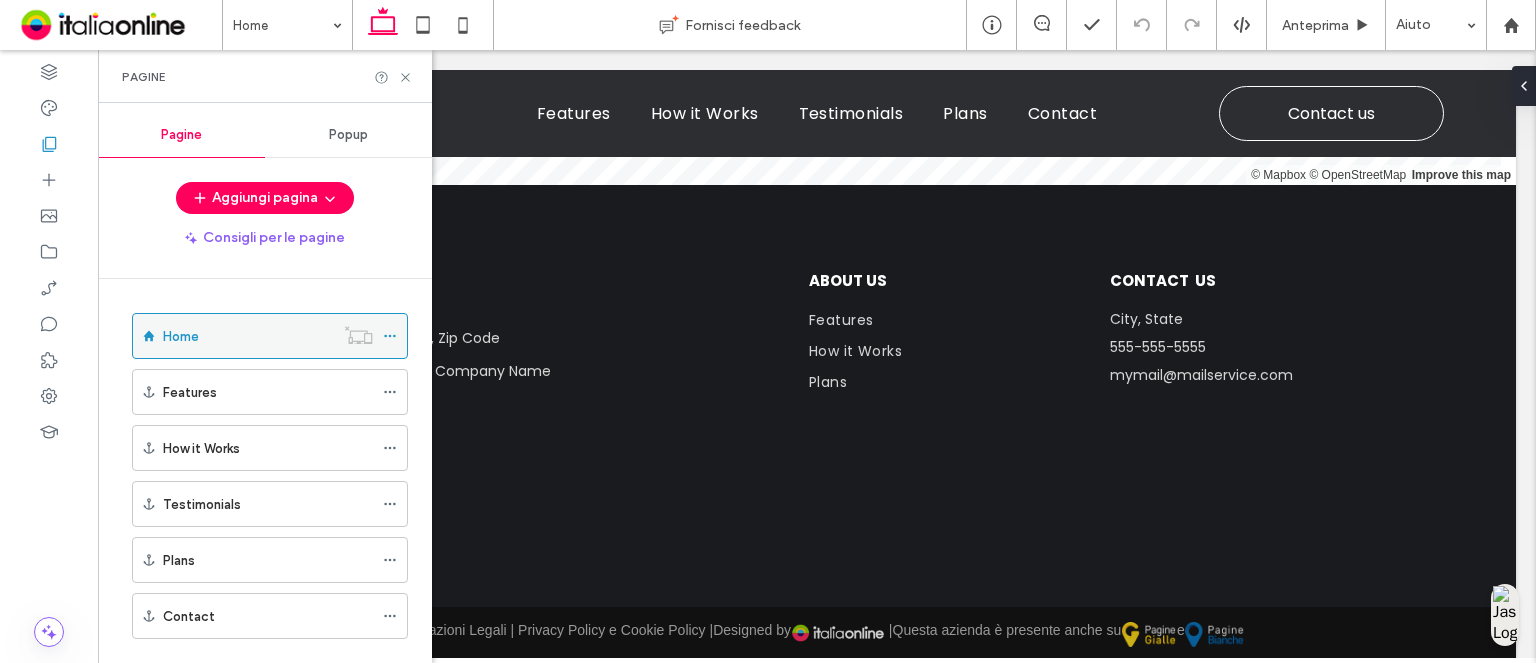 click at bounding box center [358, 335] 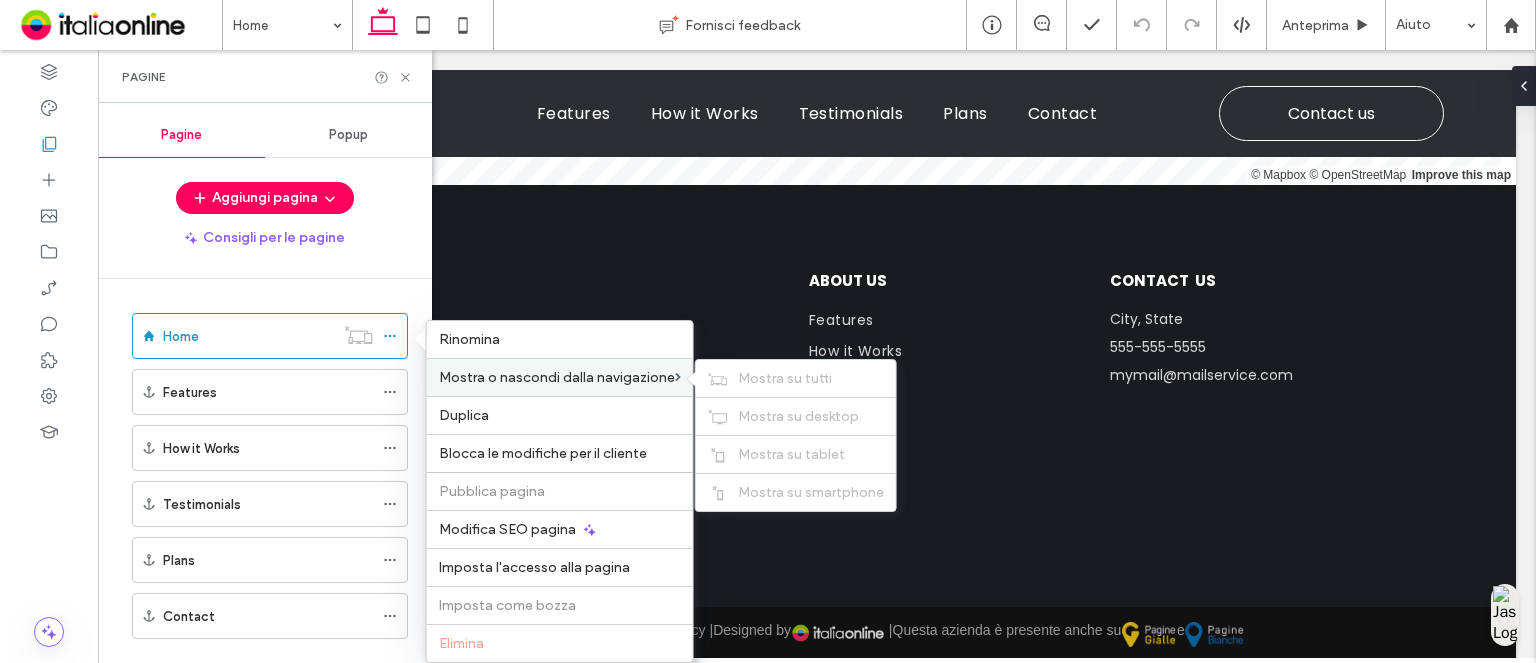 click on "Mostra o nascondi dalla navigazione" at bounding box center (557, 377) 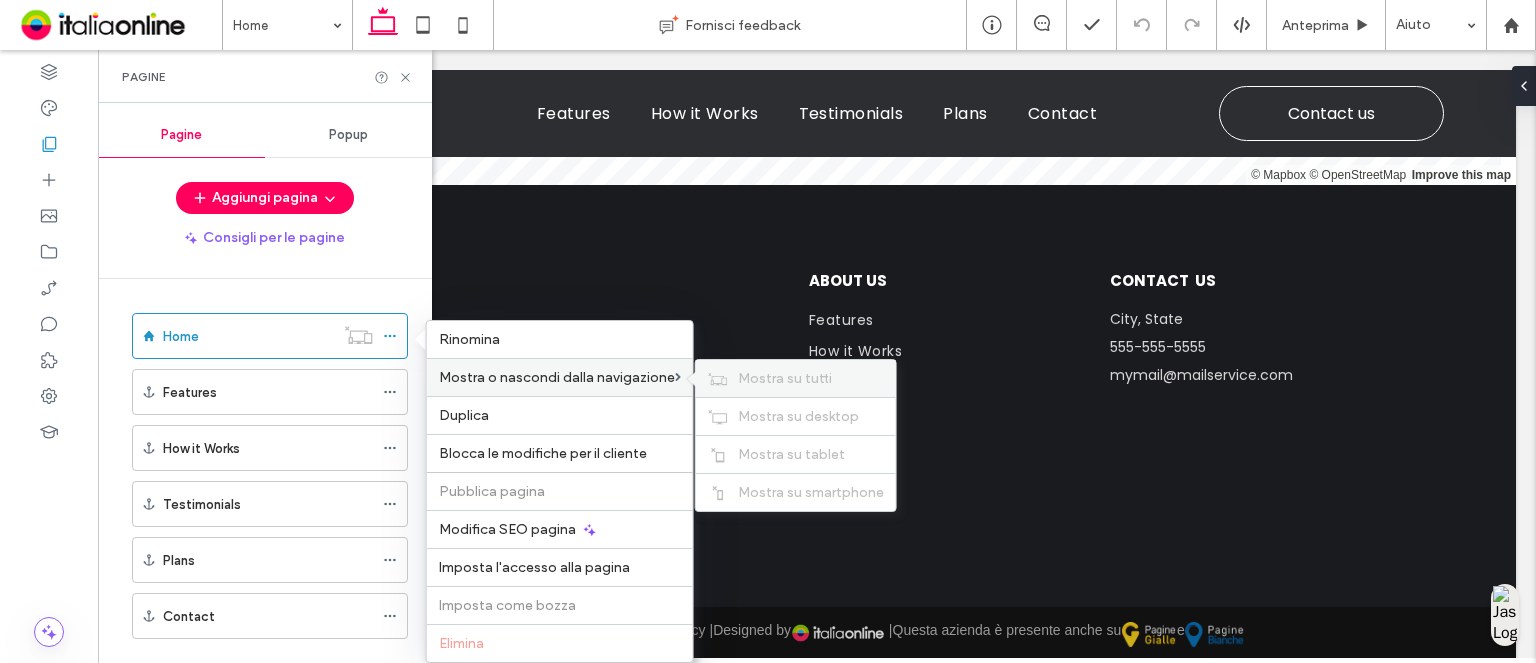 click on "Mostra su tutti" at bounding box center [785, 378] 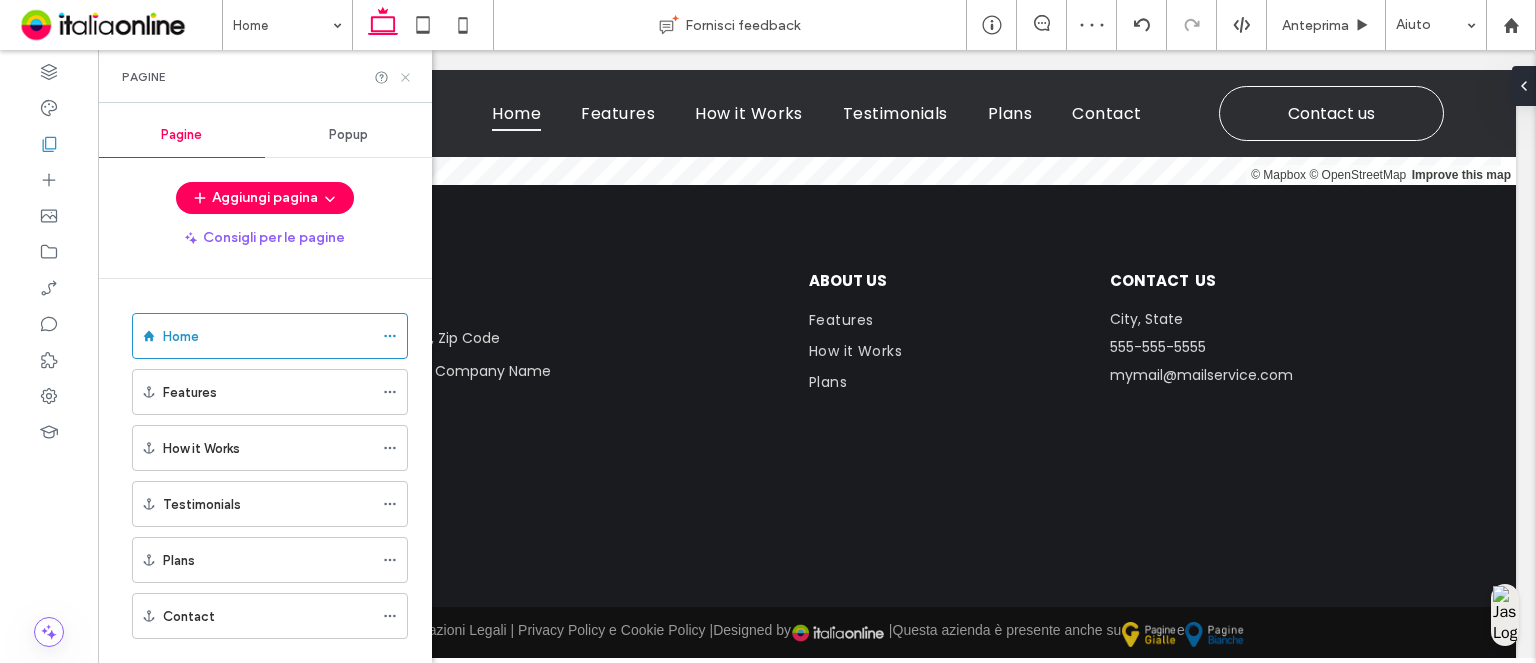 click 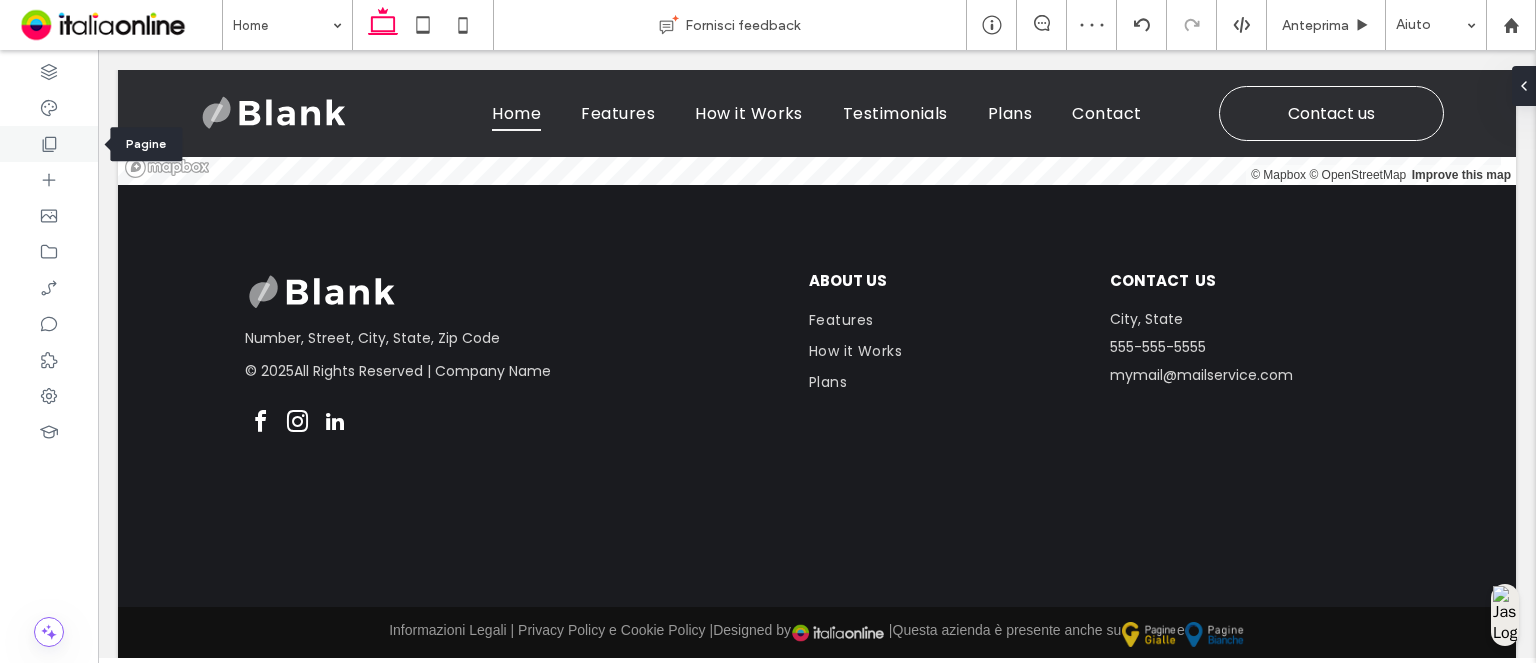 click 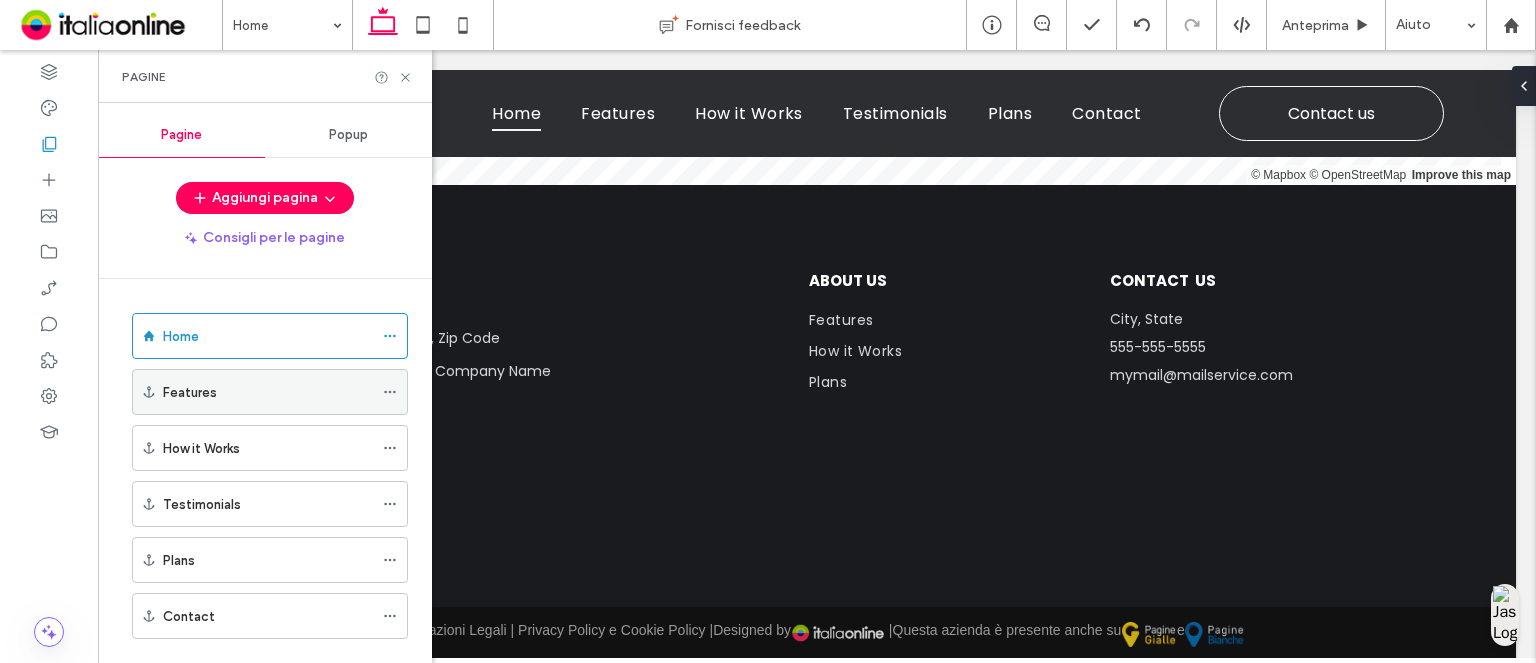 scroll, scrollTop: 32, scrollLeft: 0, axis: vertical 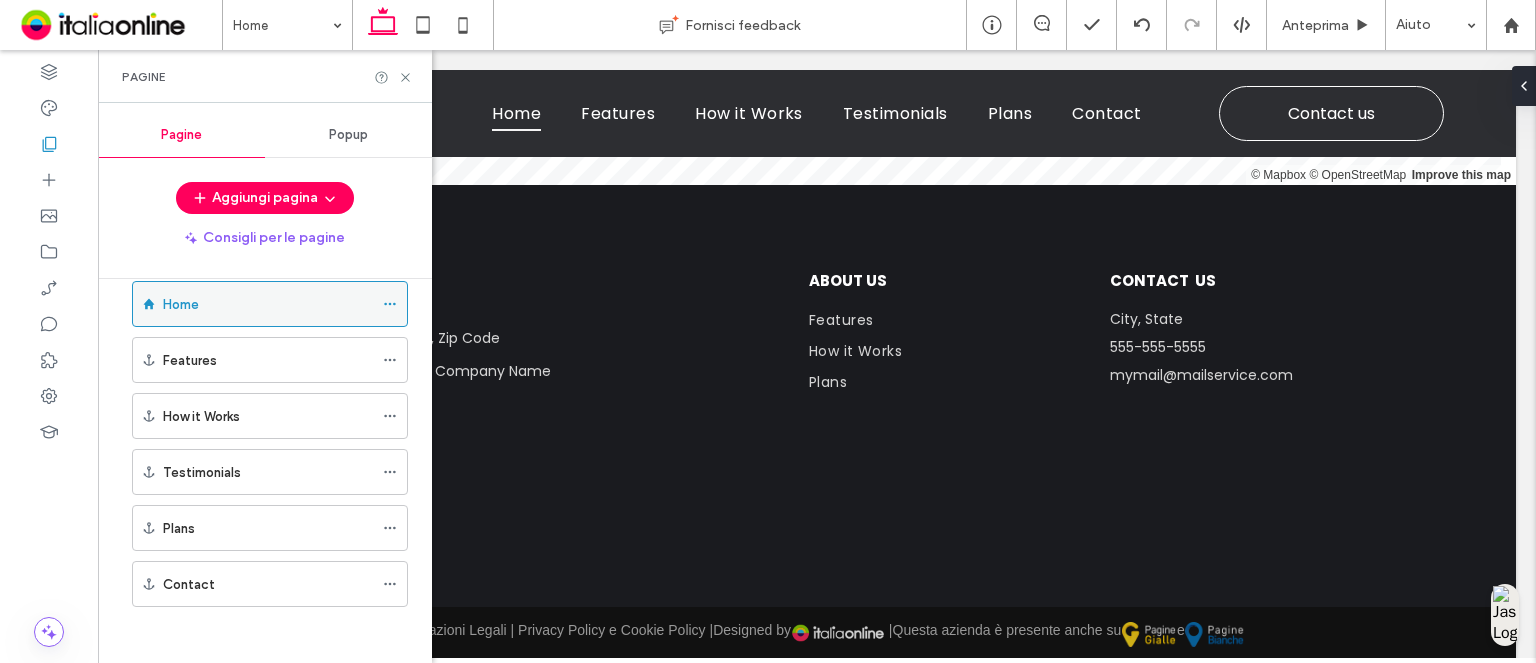 click 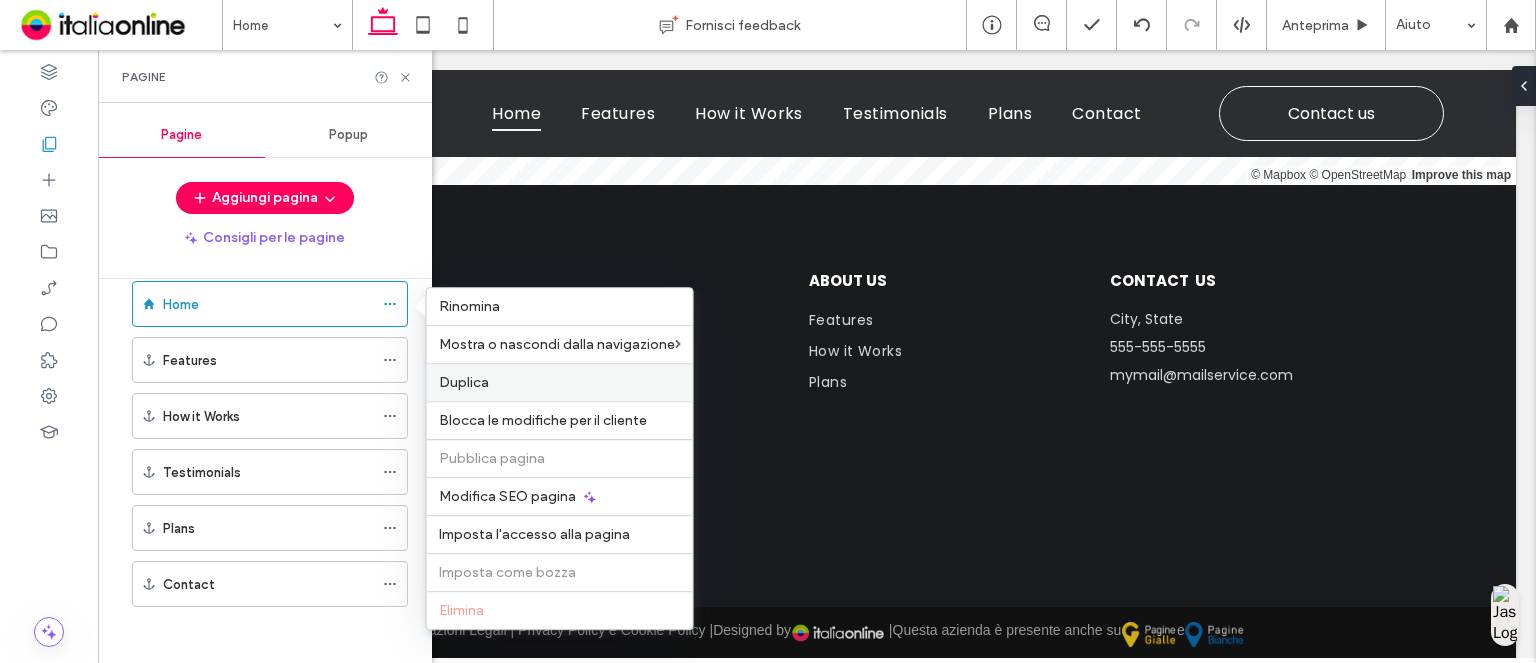 click on "Duplica" at bounding box center [464, 382] 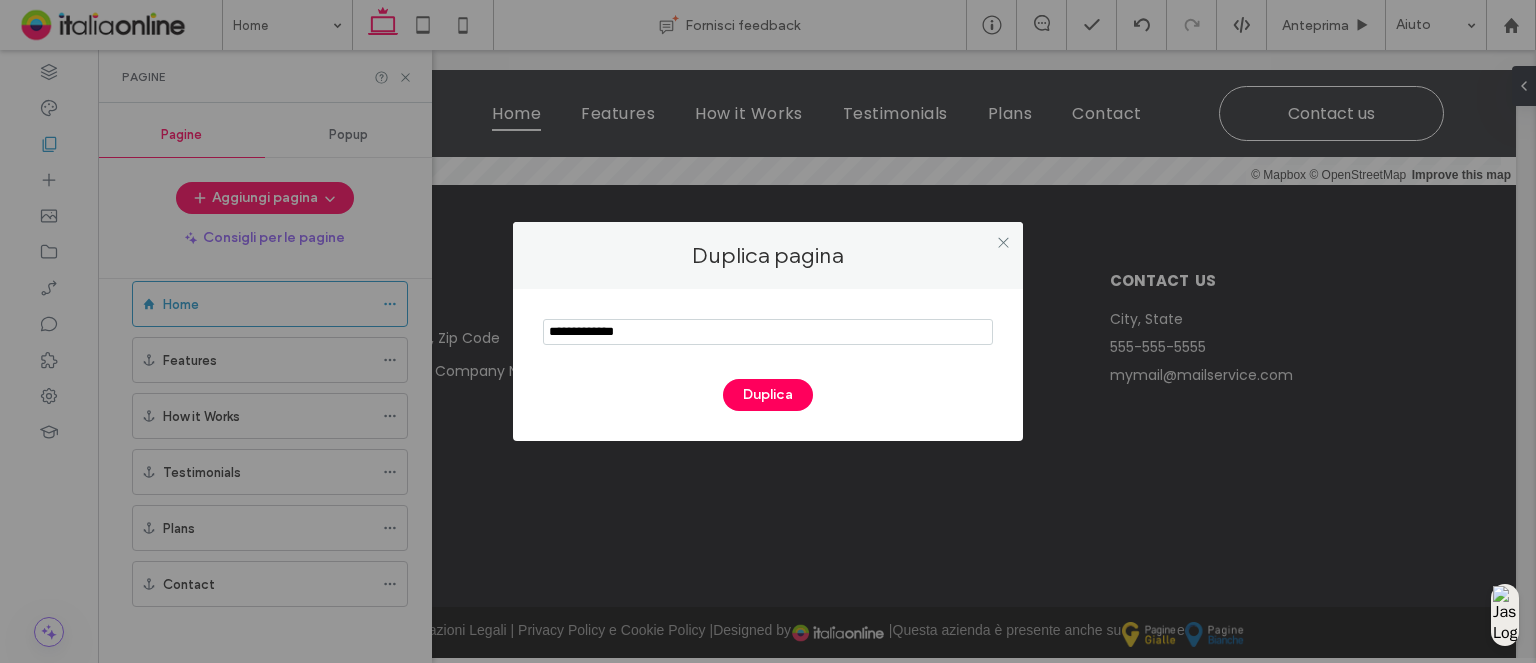 click at bounding box center [768, 332] 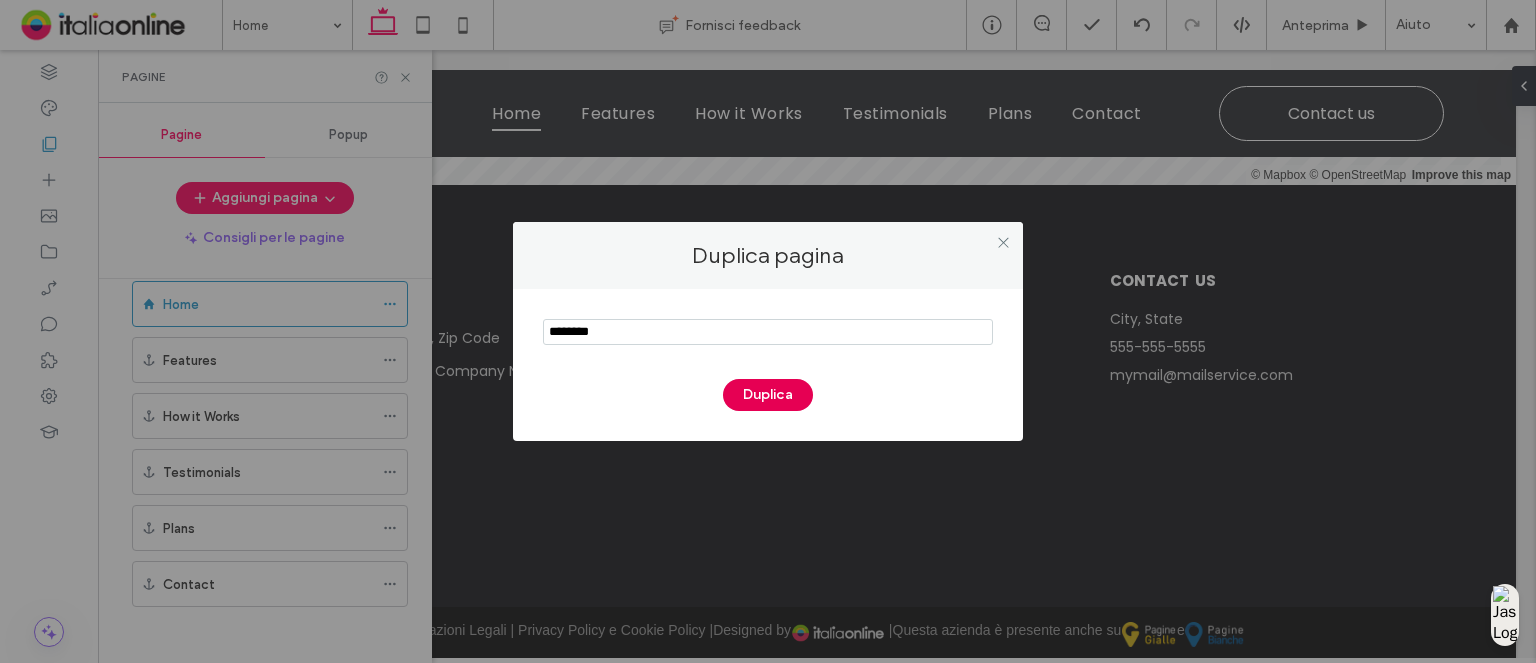 type on "********" 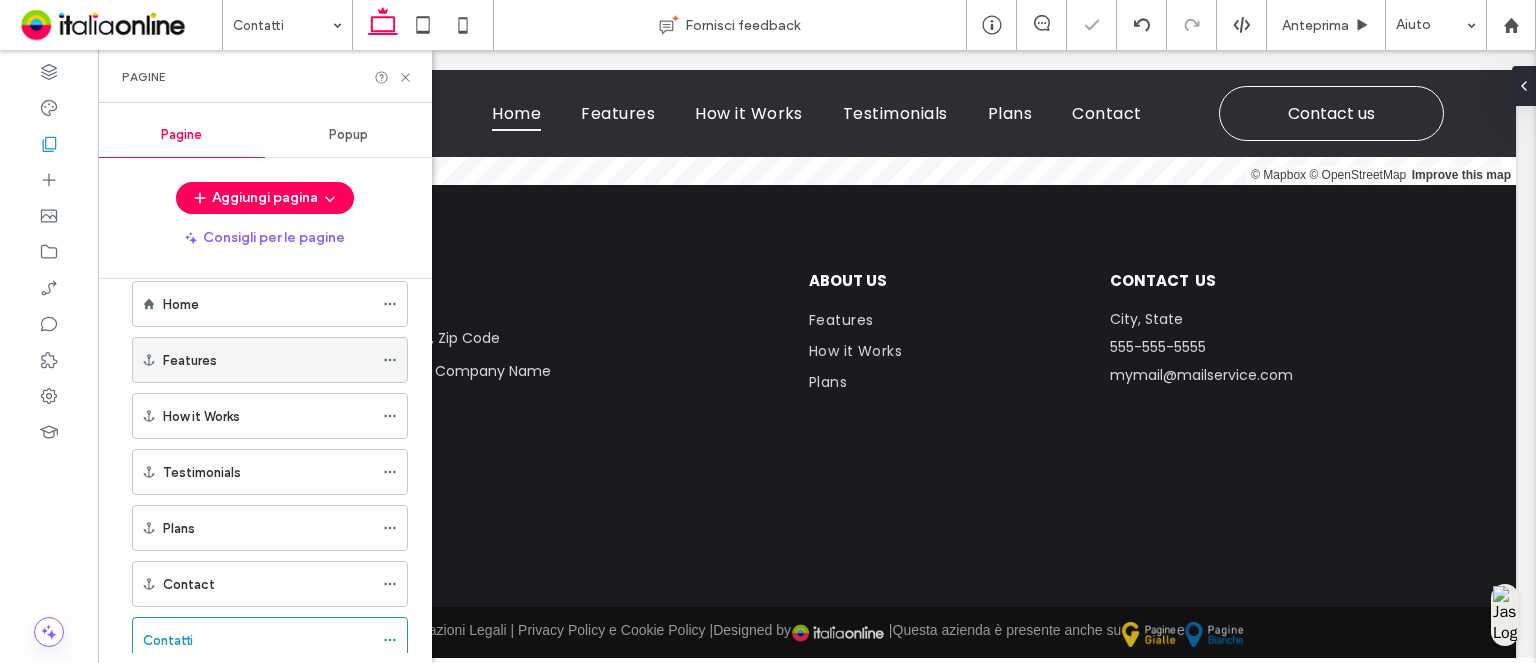 drag, startPoint x: 389, startPoint y: 356, endPoint x: 390, endPoint y: 367, distance: 11.045361 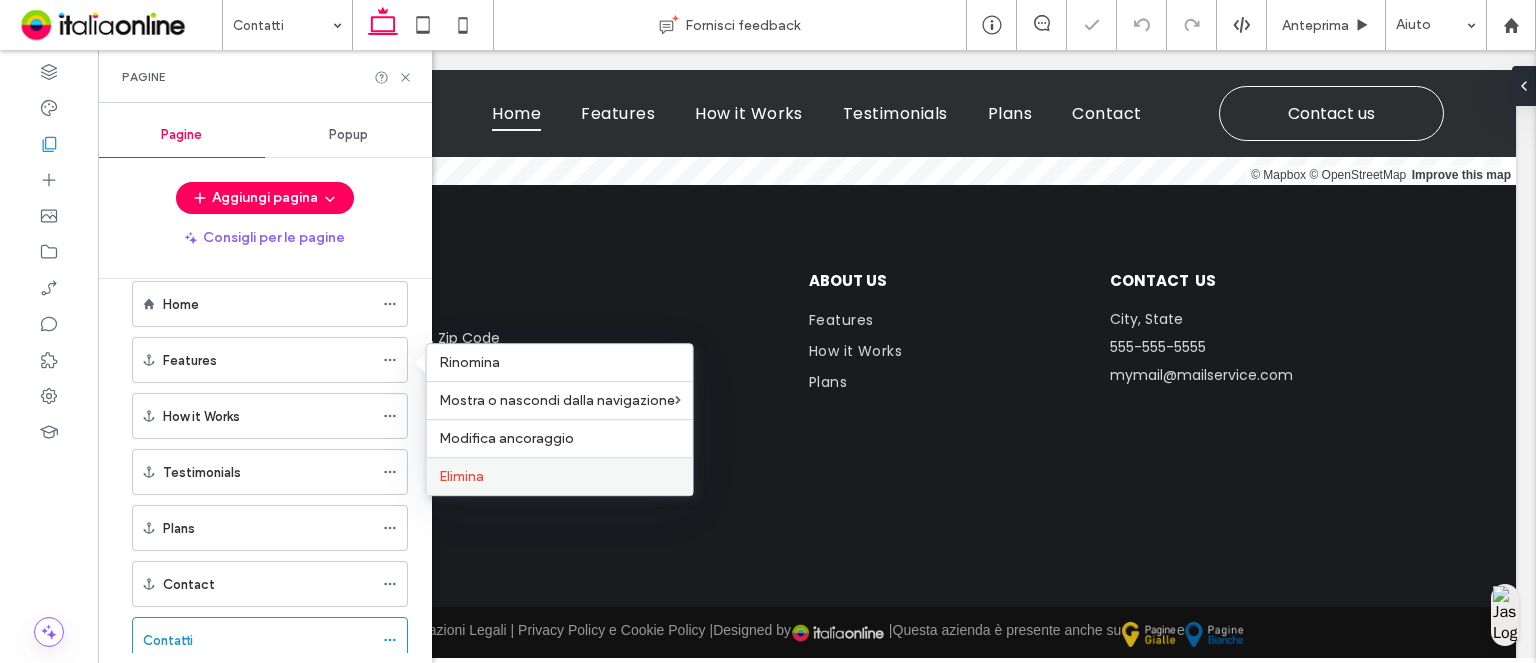 click on "Elimina" at bounding box center [461, 476] 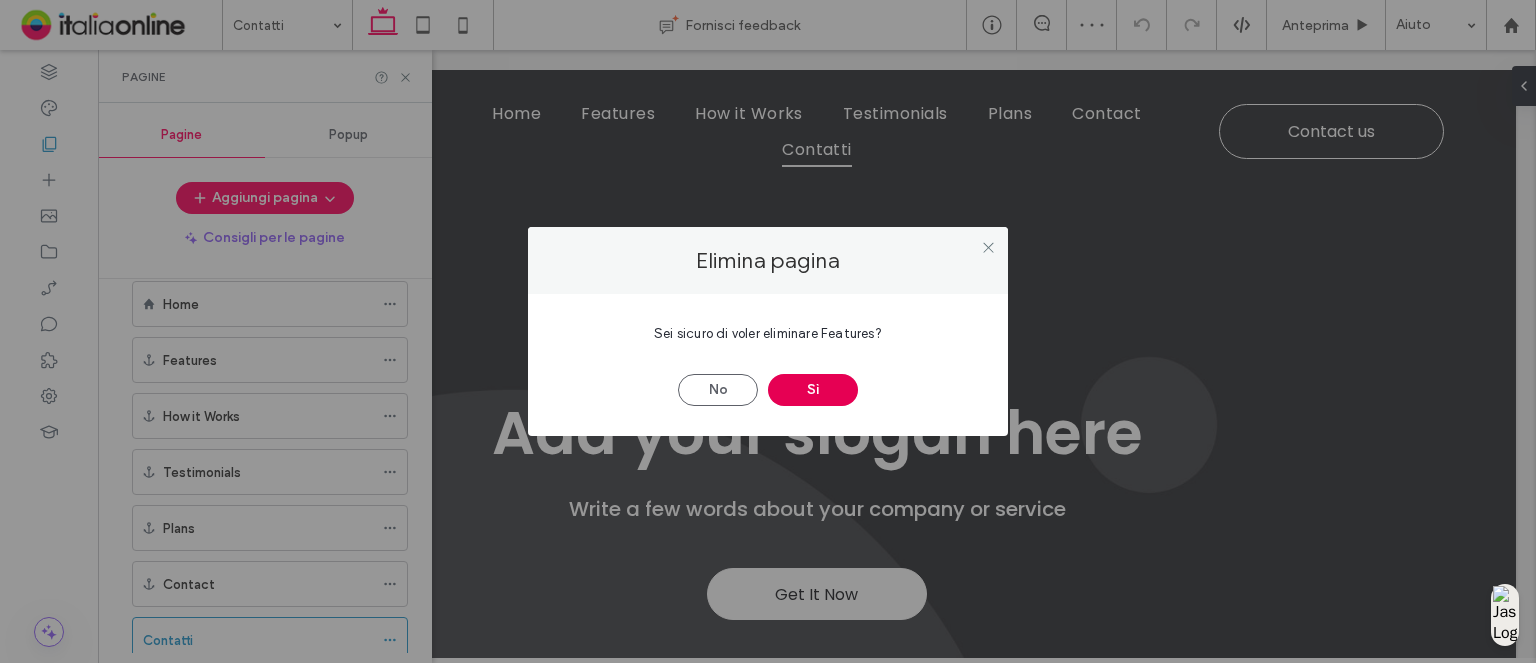 scroll, scrollTop: 0, scrollLeft: 0, axis: both 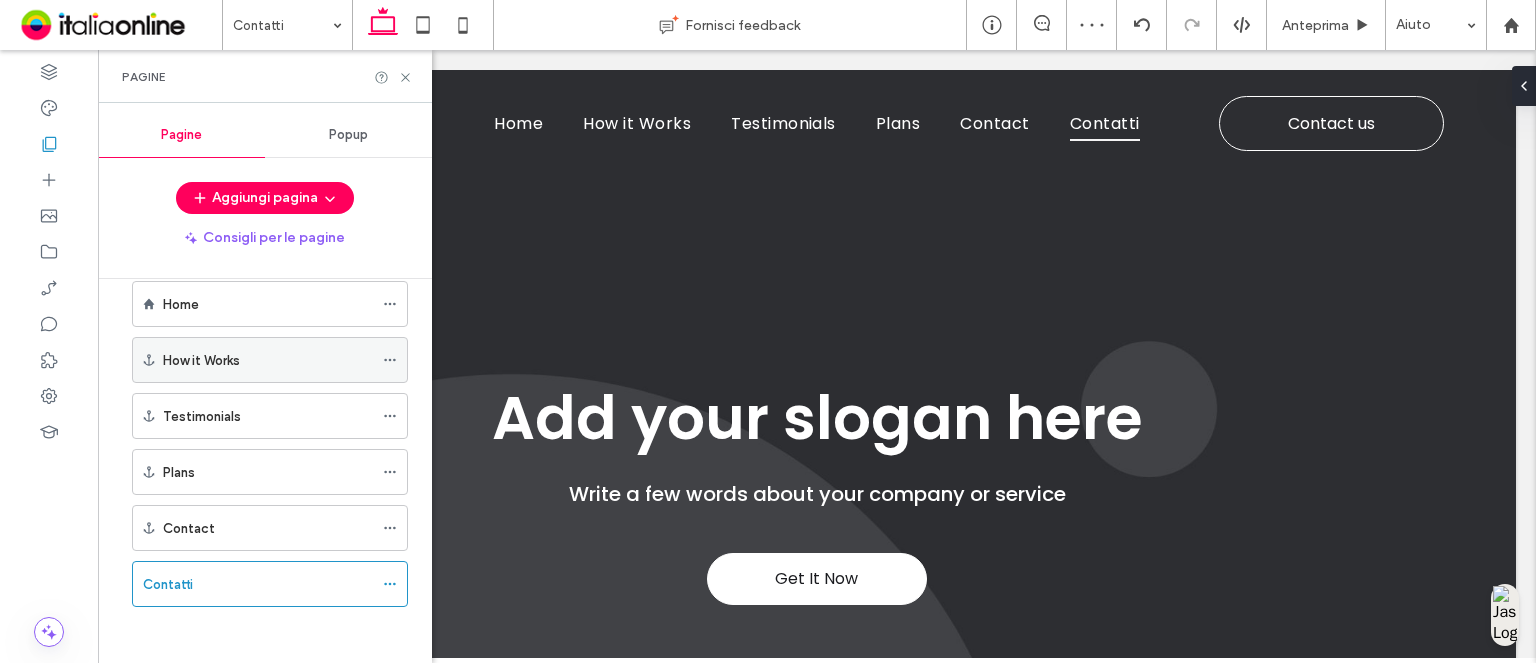 click 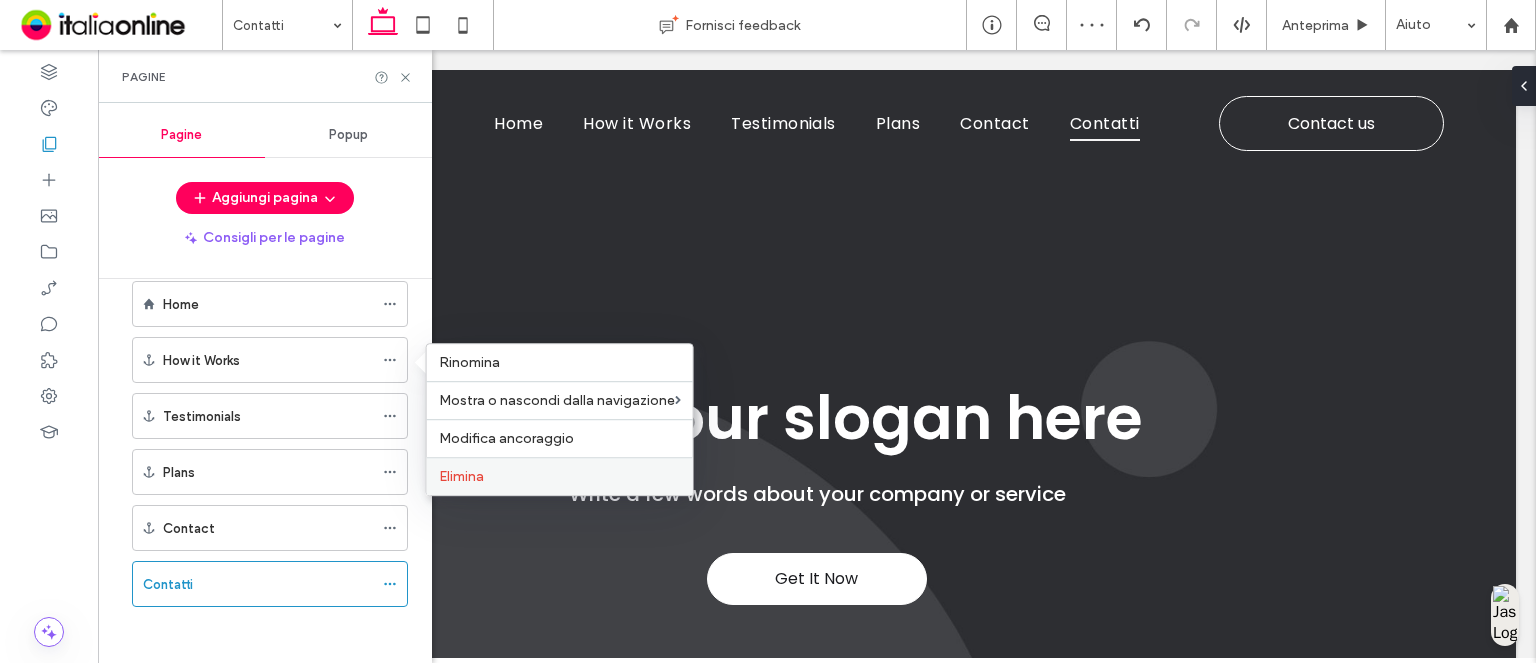 click on "Elimina" at bounding box center (560, 476) 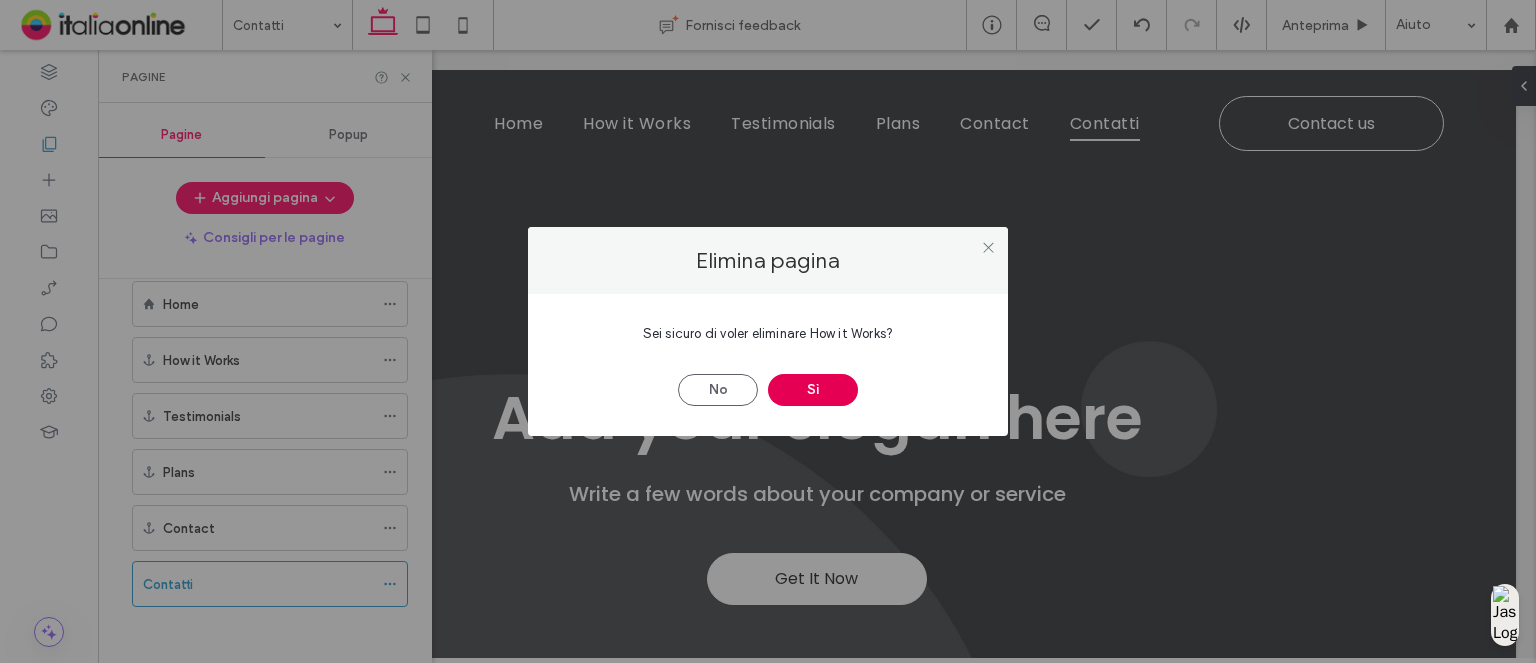 click on "Sì" at bounding box center (813, 390) 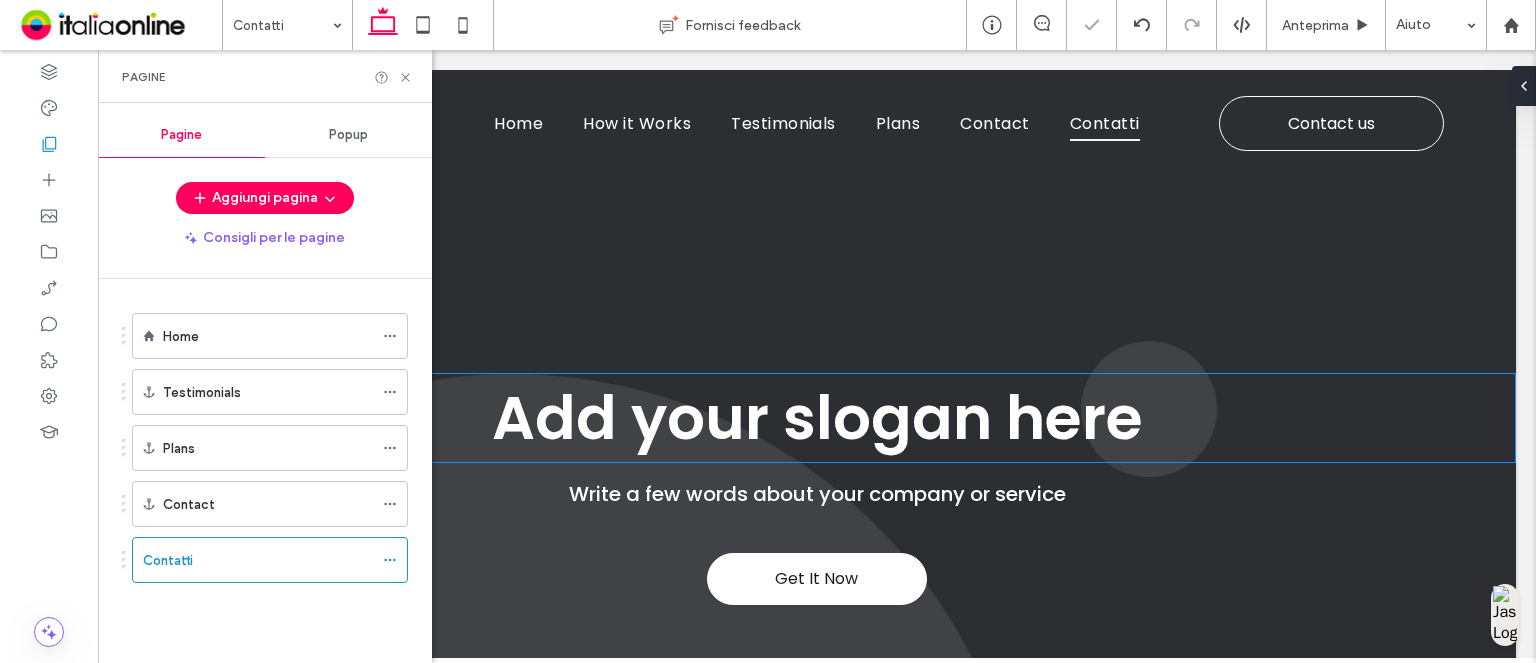 scroll, scrollTop: 0, scrollLeft: 0, axis: both 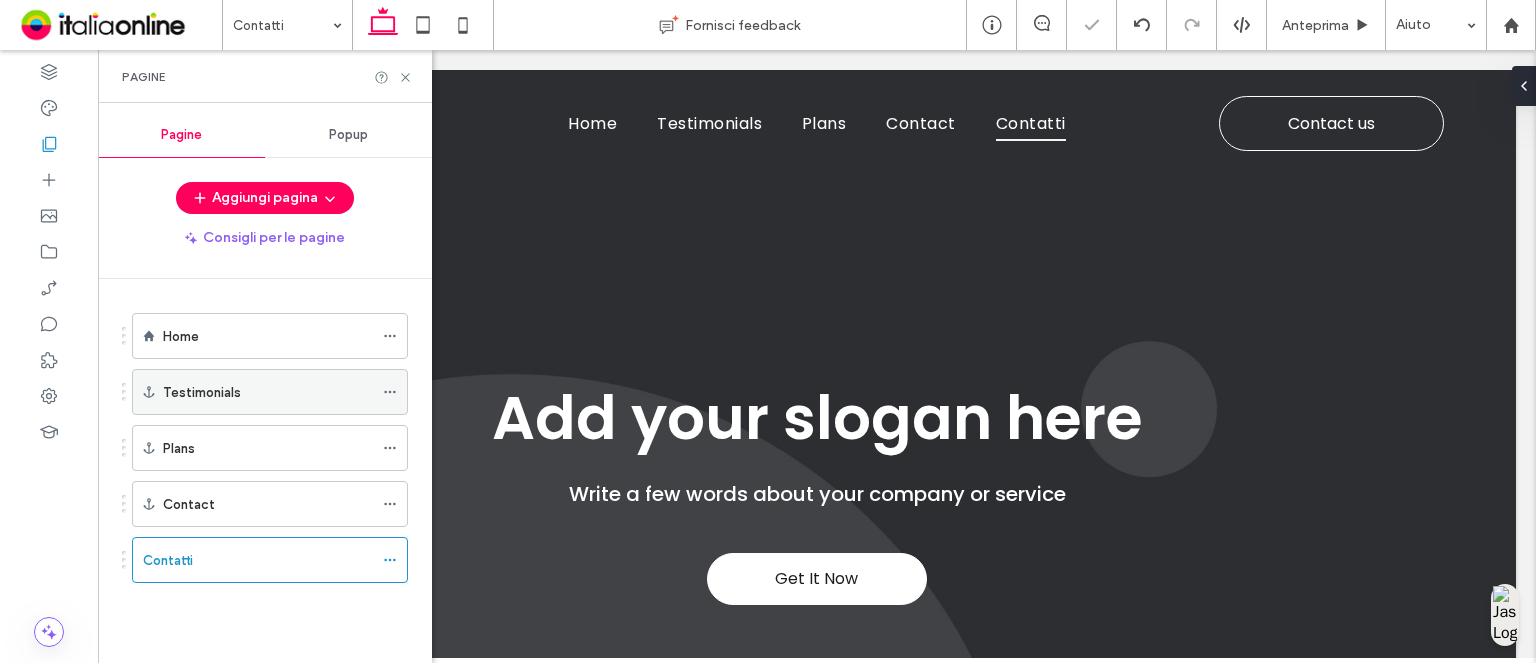 click 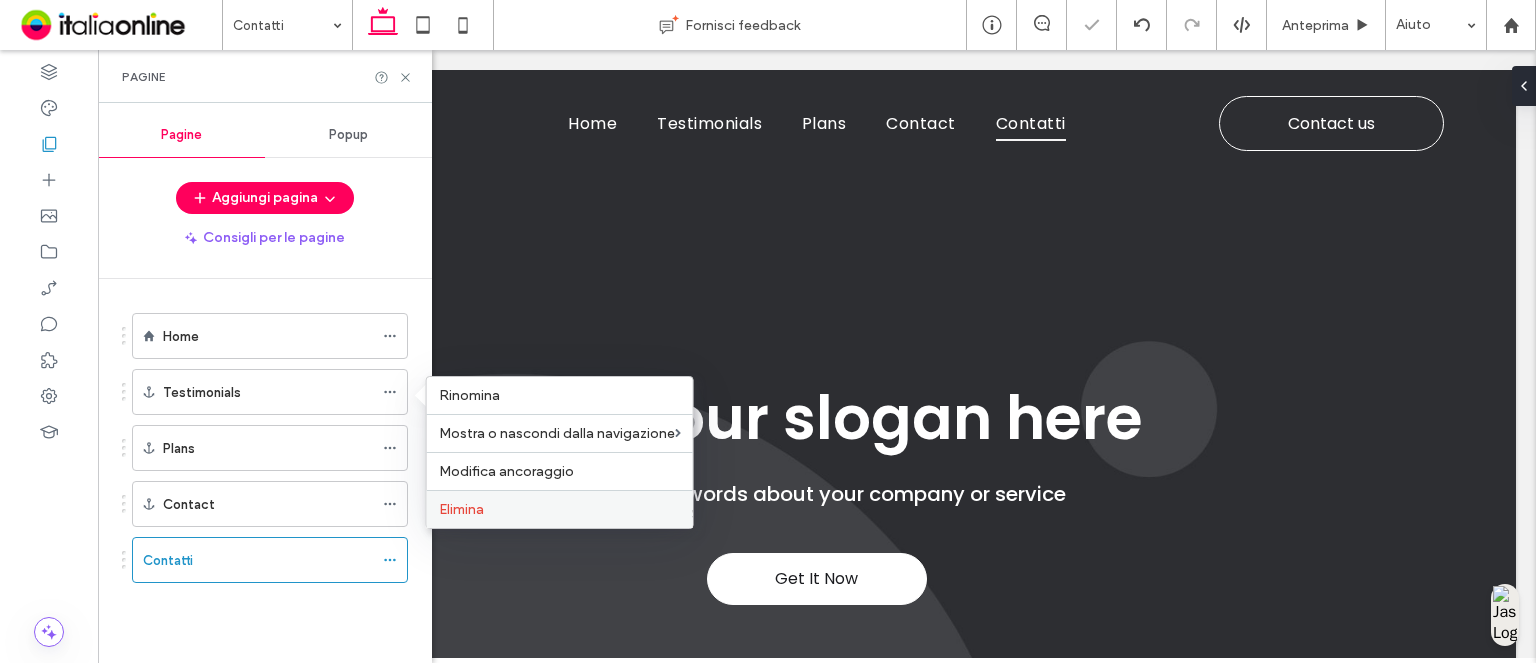 click on "Elimina" at bounding box center [560, 509] 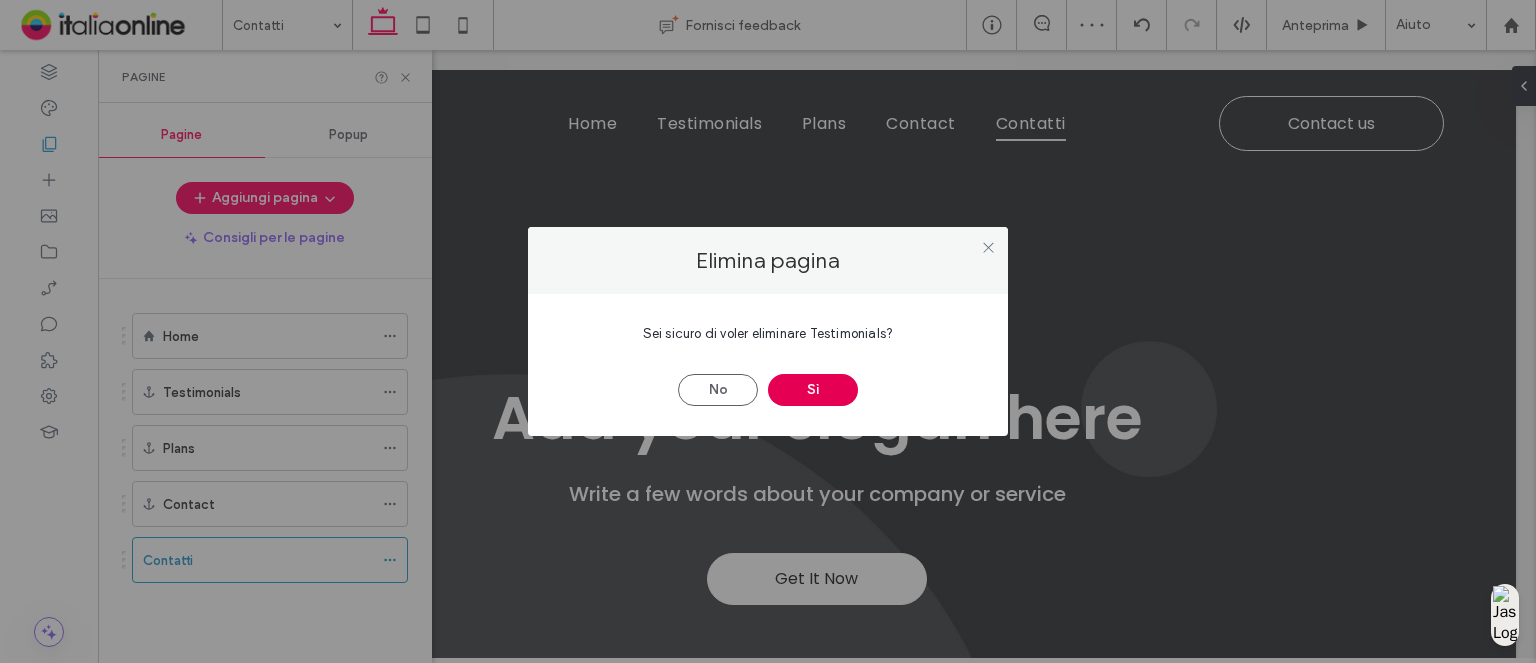 click on "Sì" at bounding box center [813, 390] 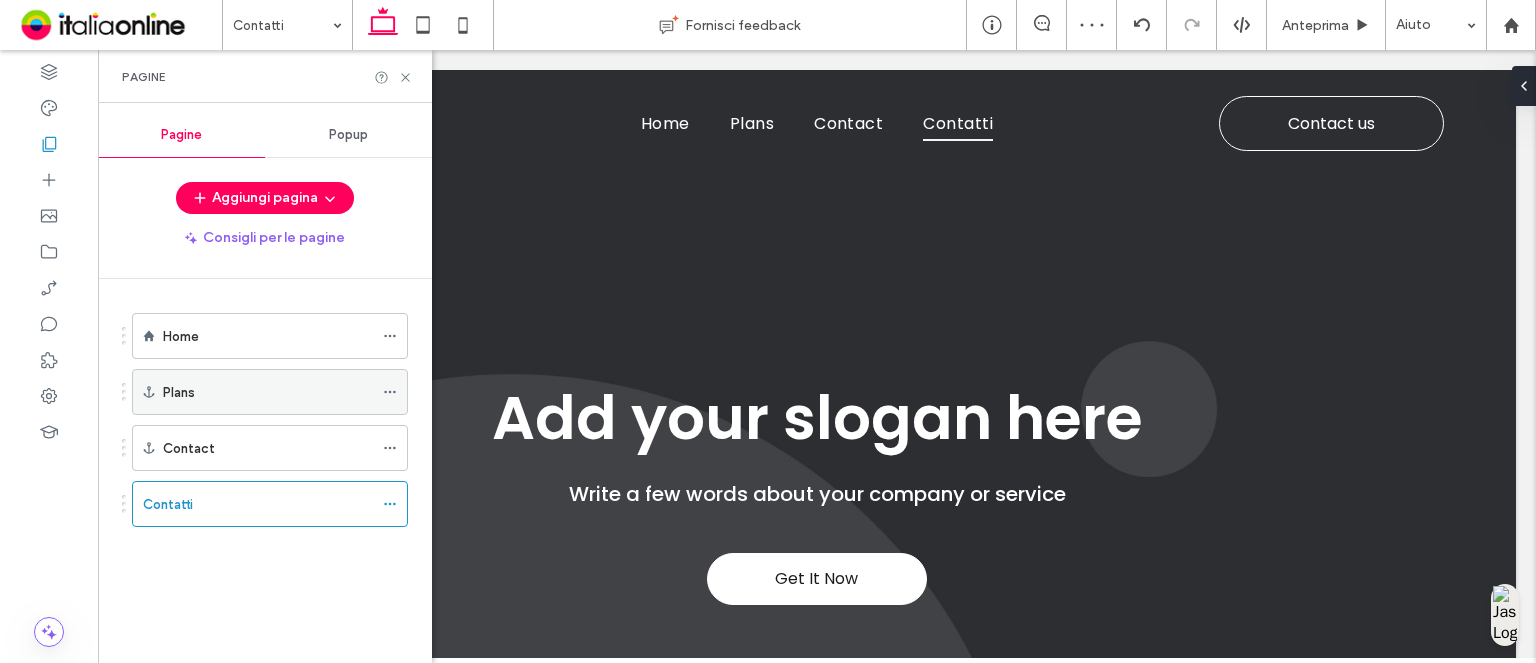 click 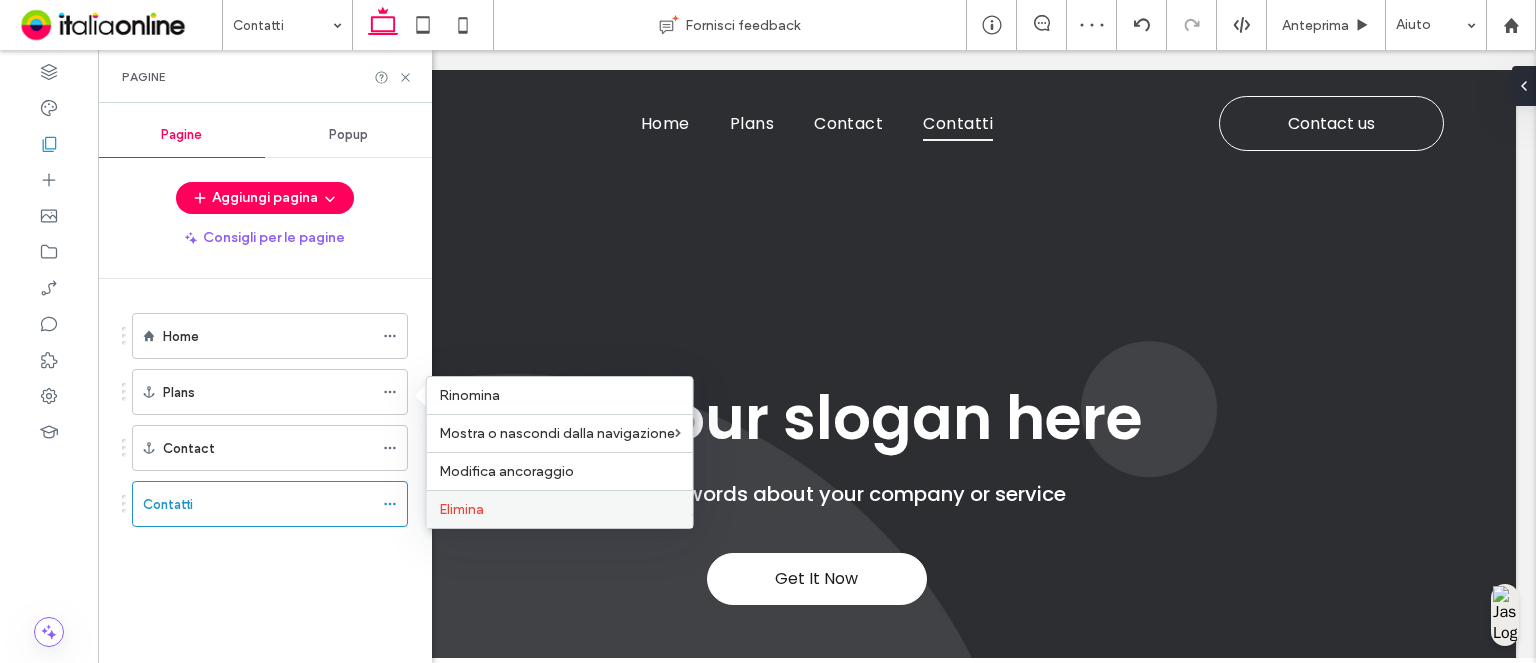 click on "Elimina" at bounding box center (560, 509) 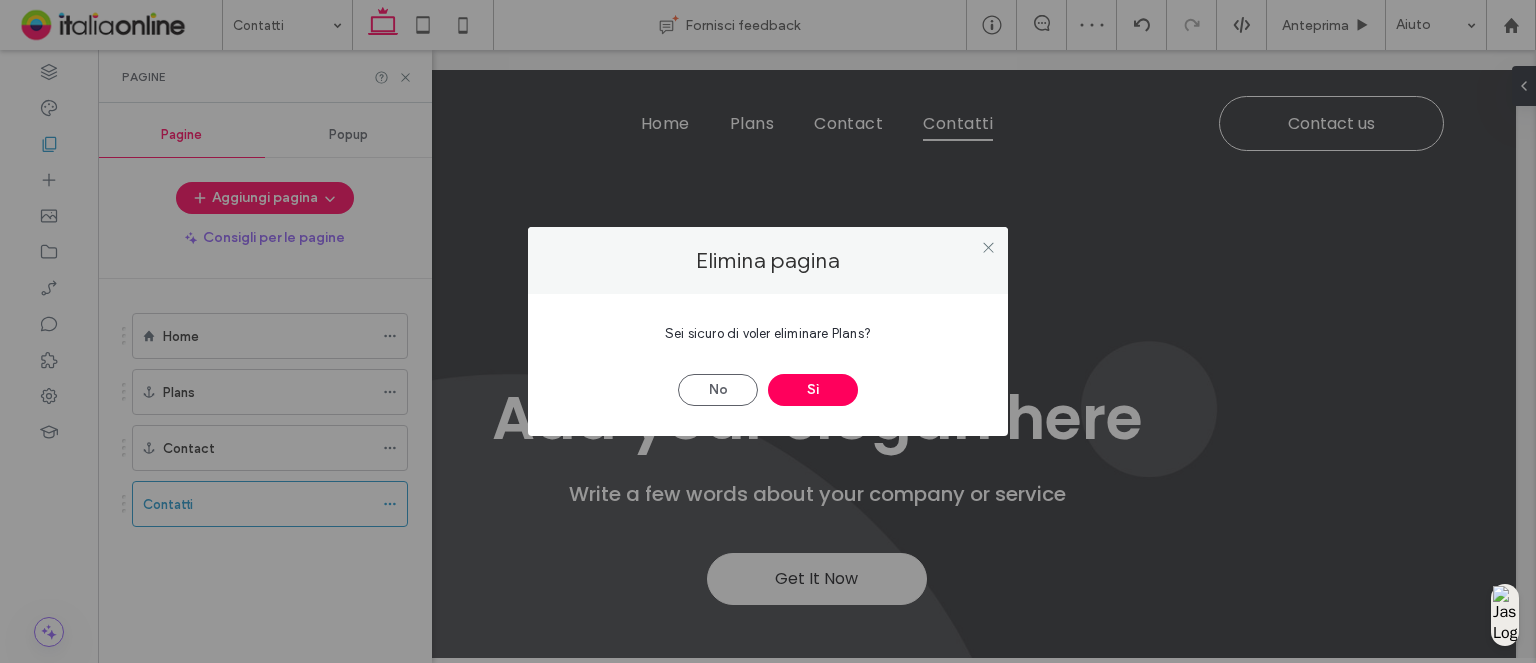 drag, startPoint x: 816, startPoint y: 391, endPoint x: 619, endPoint y: 410, distance: 197.91412 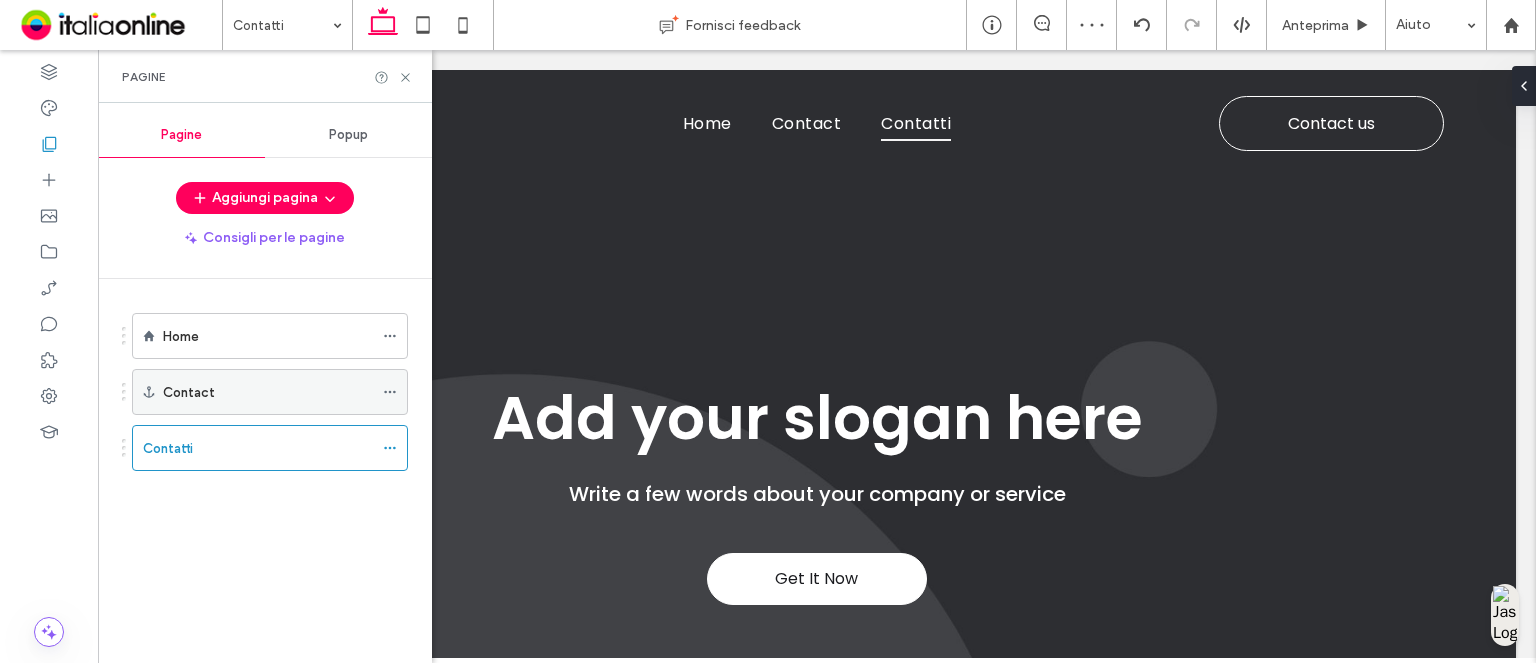click 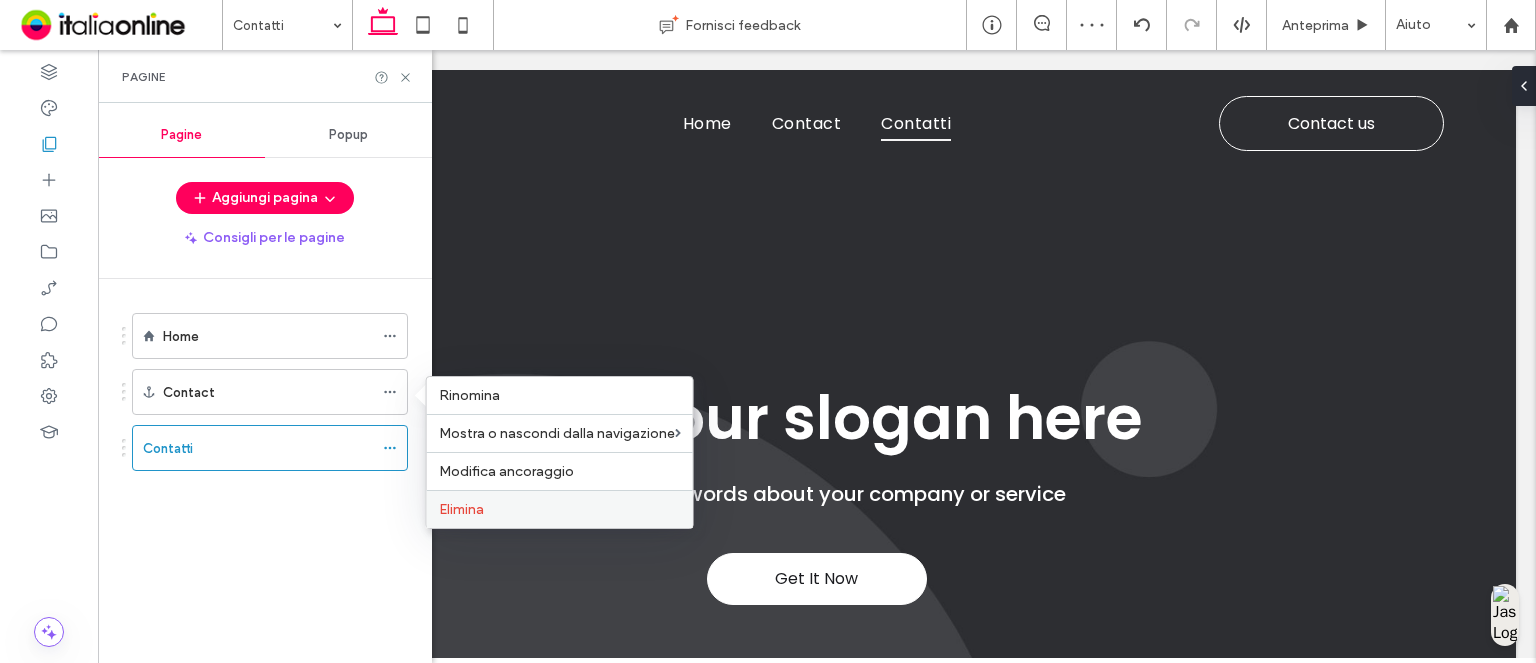 click on "Elimina" at bounding box center [461, 509] 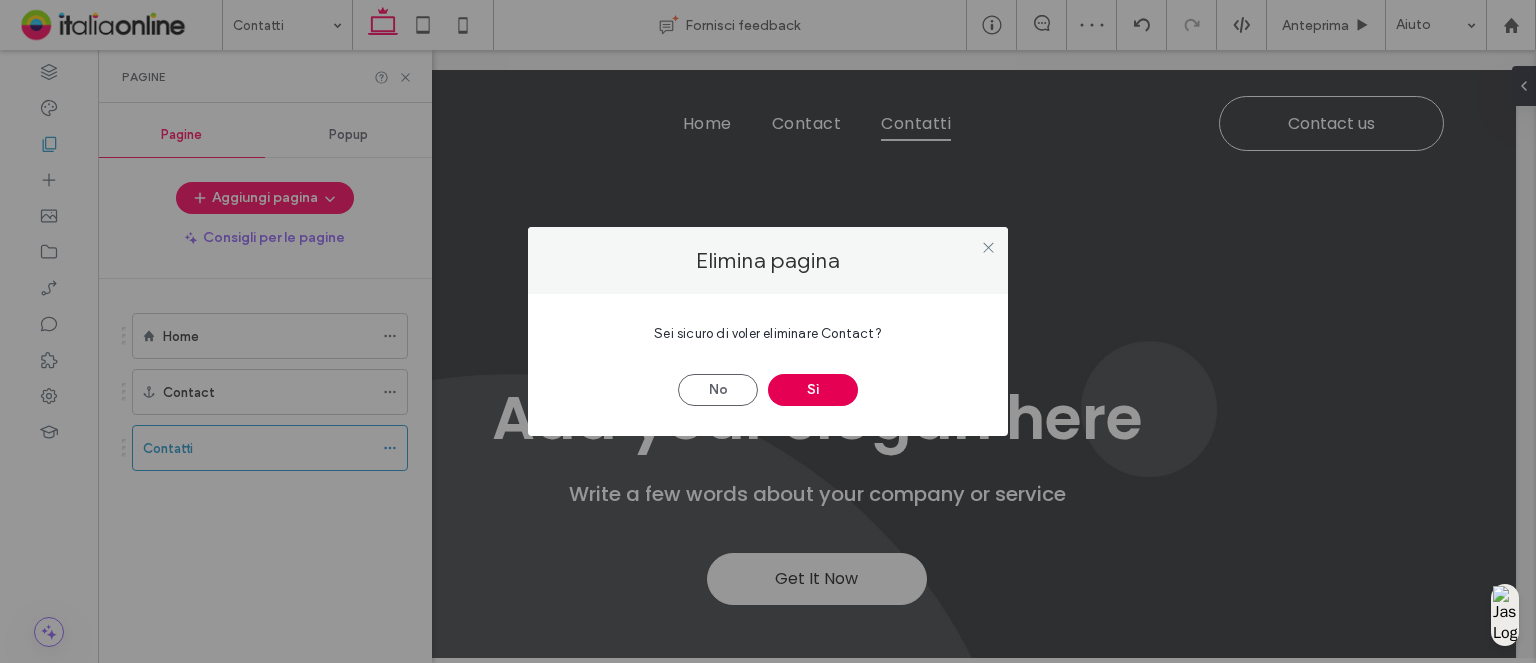 click on "Sì" at bounding box center [813, 390] 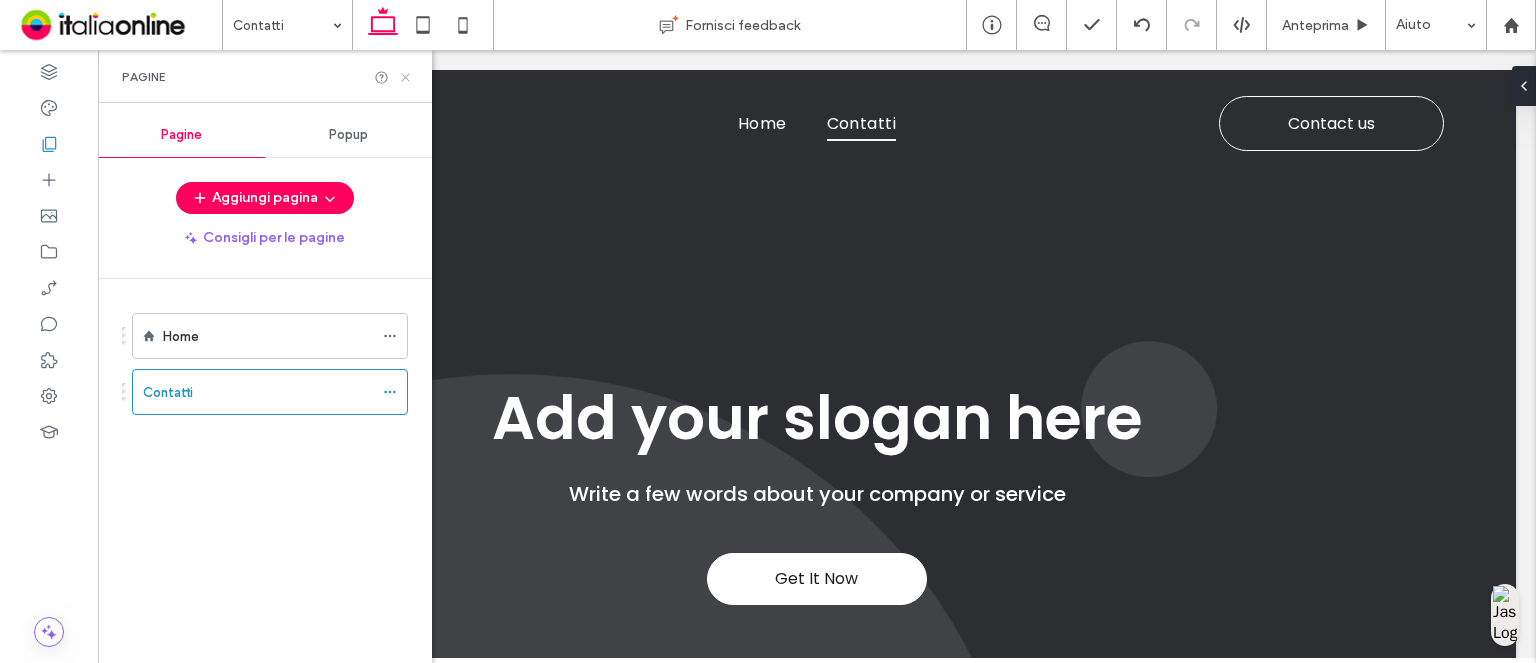 click 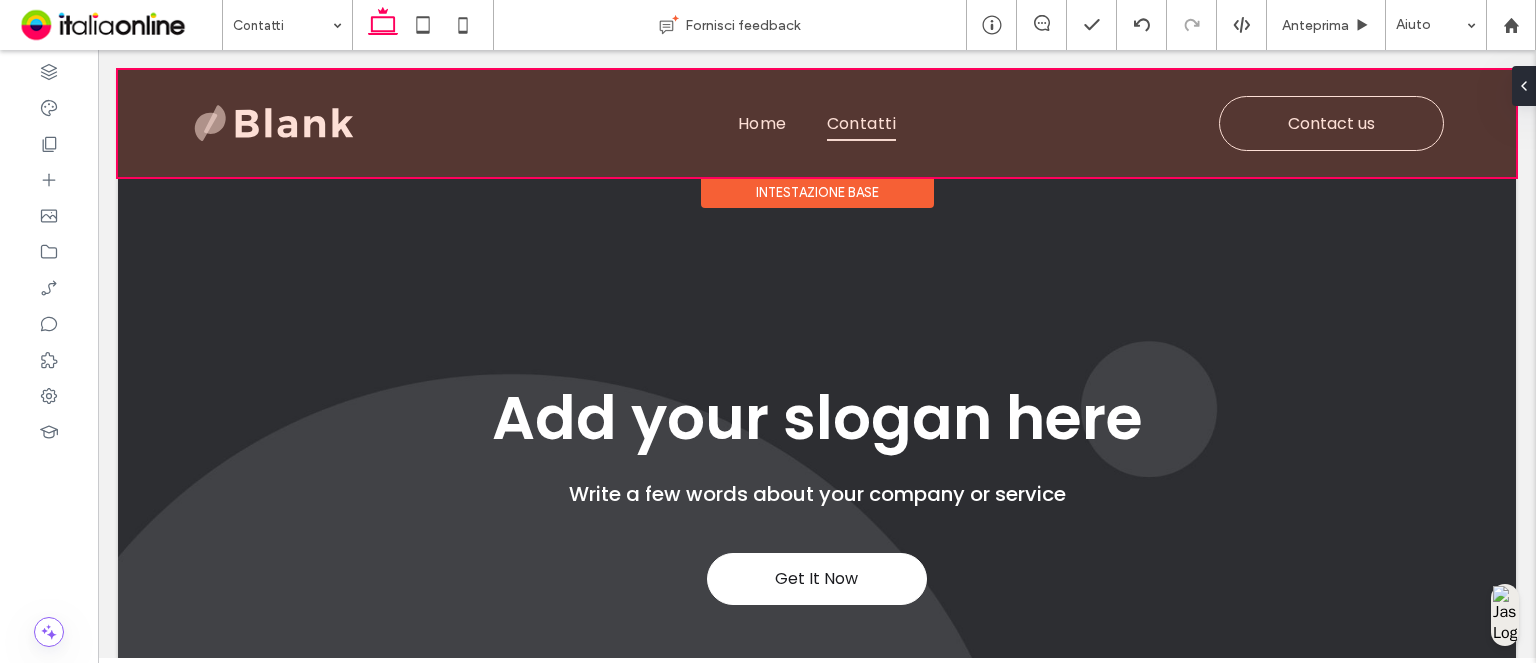 click on "Intestazione base" at bounding box center (817, 192) 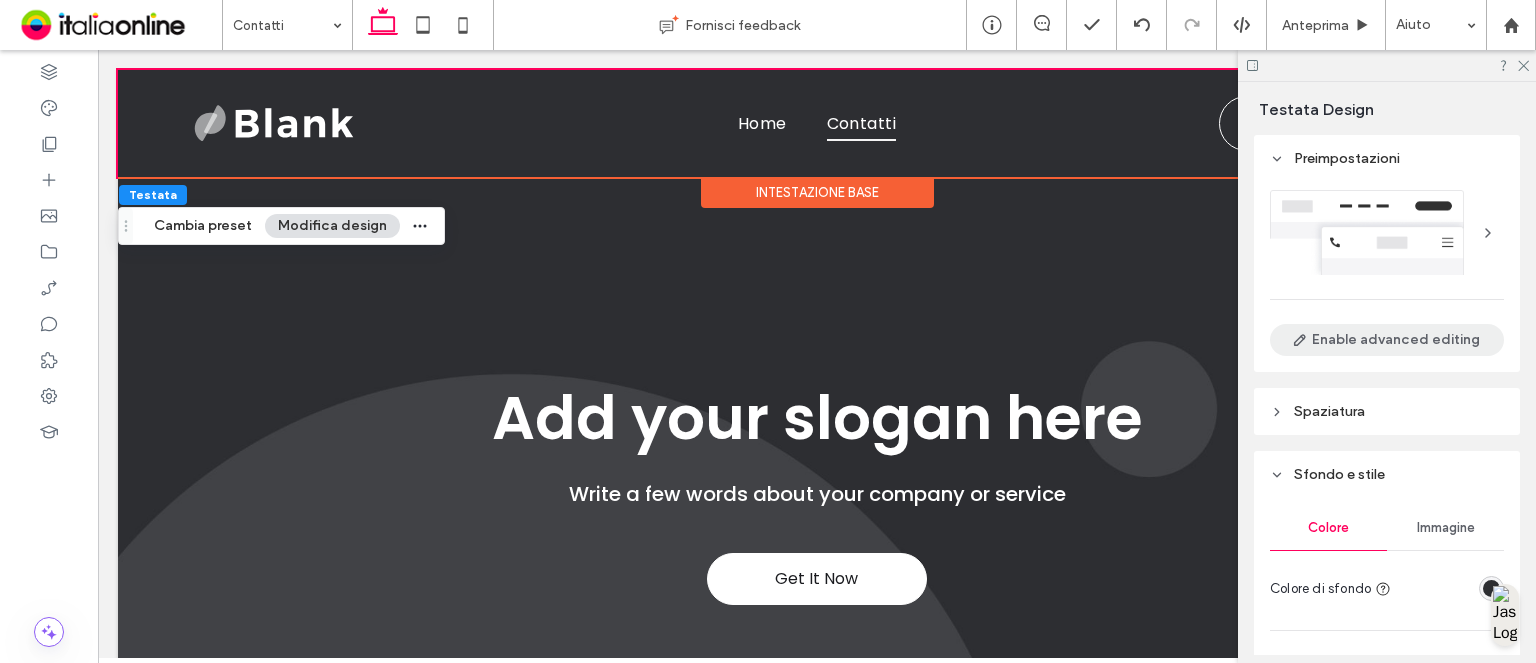 click on "Enable advanced editing" at bounding box center [1387, 340] 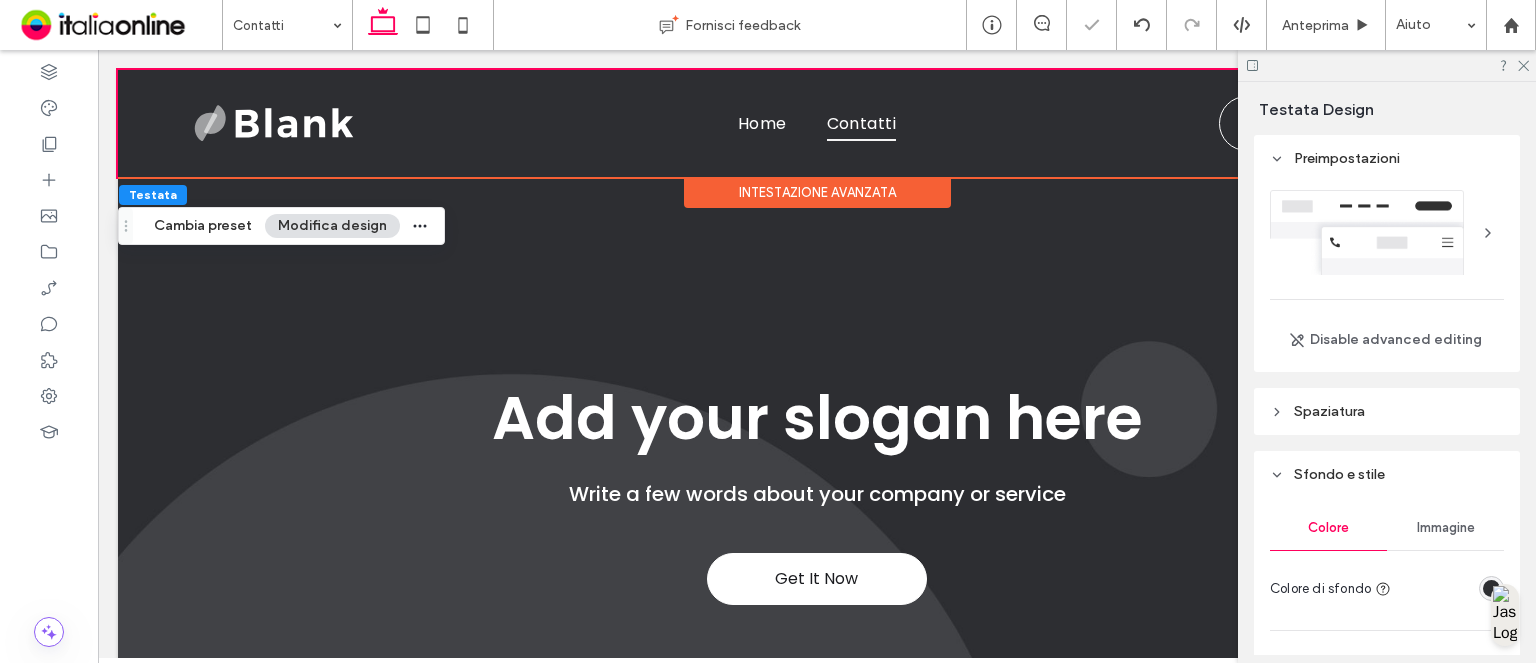 drag, startPoint x: 1519, startPoint y: 63, endPoint x: 1494, endPoint y: 102, distance: 46.32494 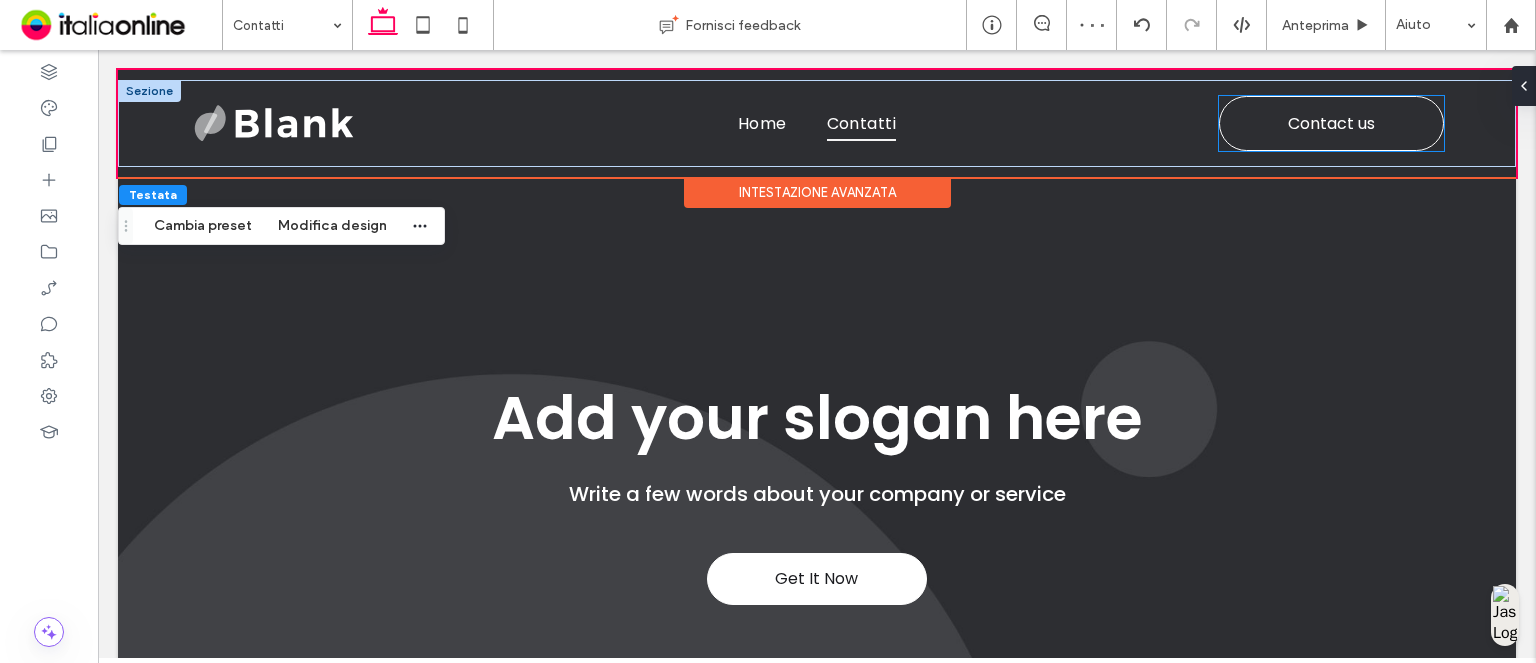 click on "Contact us" at bounding box center [1331, 123] 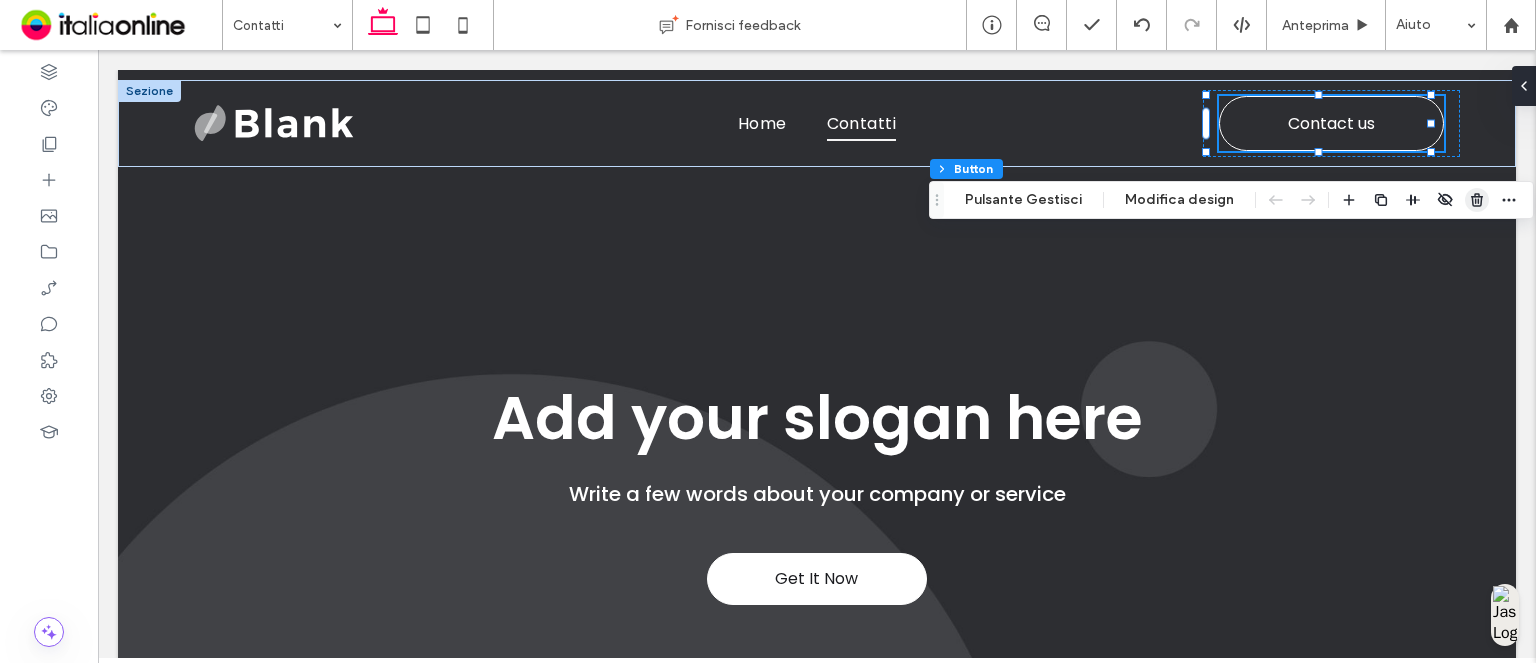 drag, startPoint x: 603, startPoint y: 221, endPoint x: 1465, endPoint y: 197, distance: 862.33405 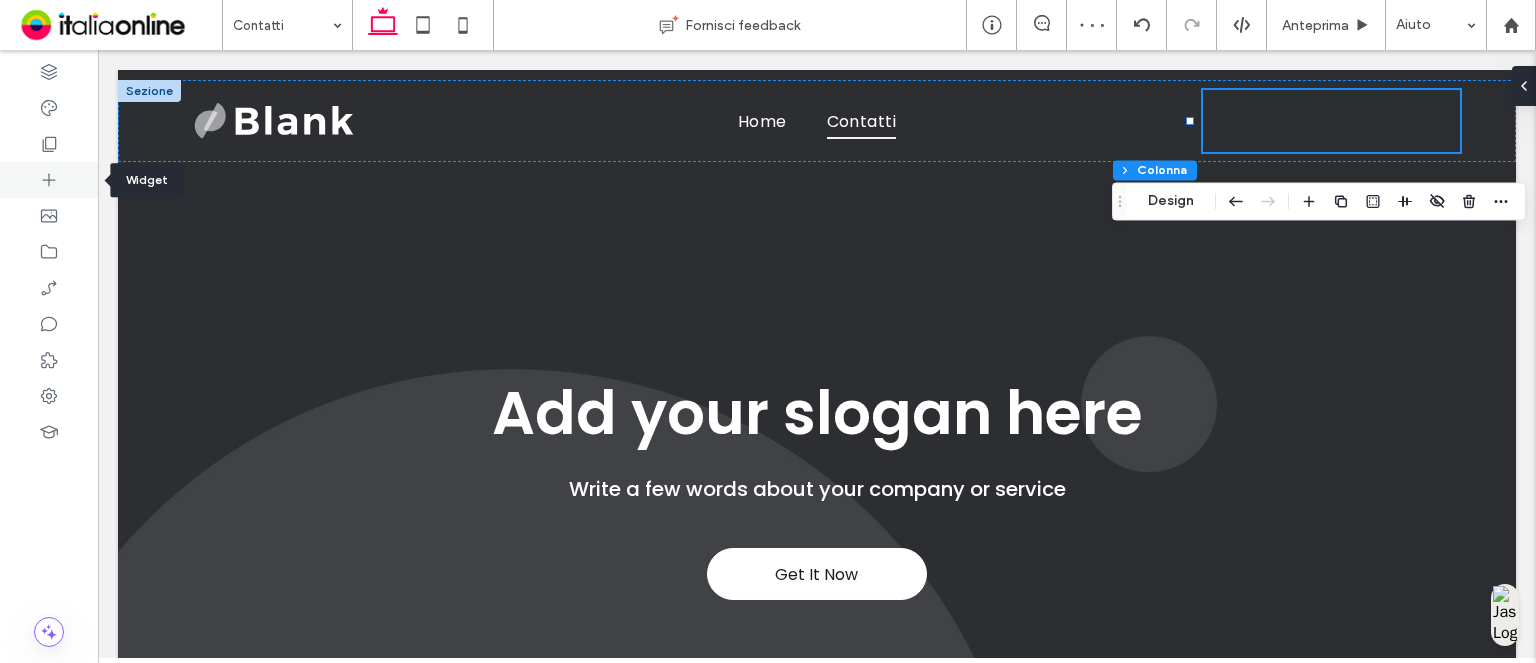 click at bounding box center [49, 180] 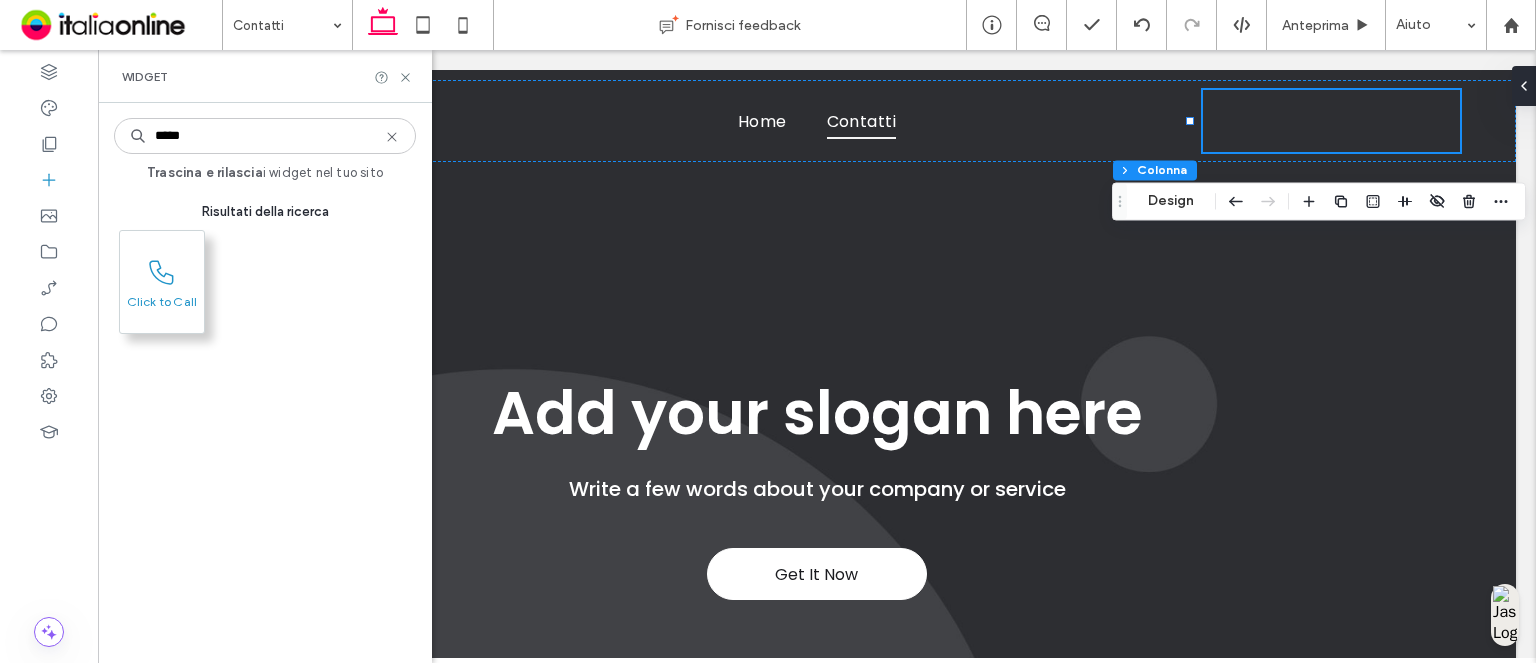 type on "*****" 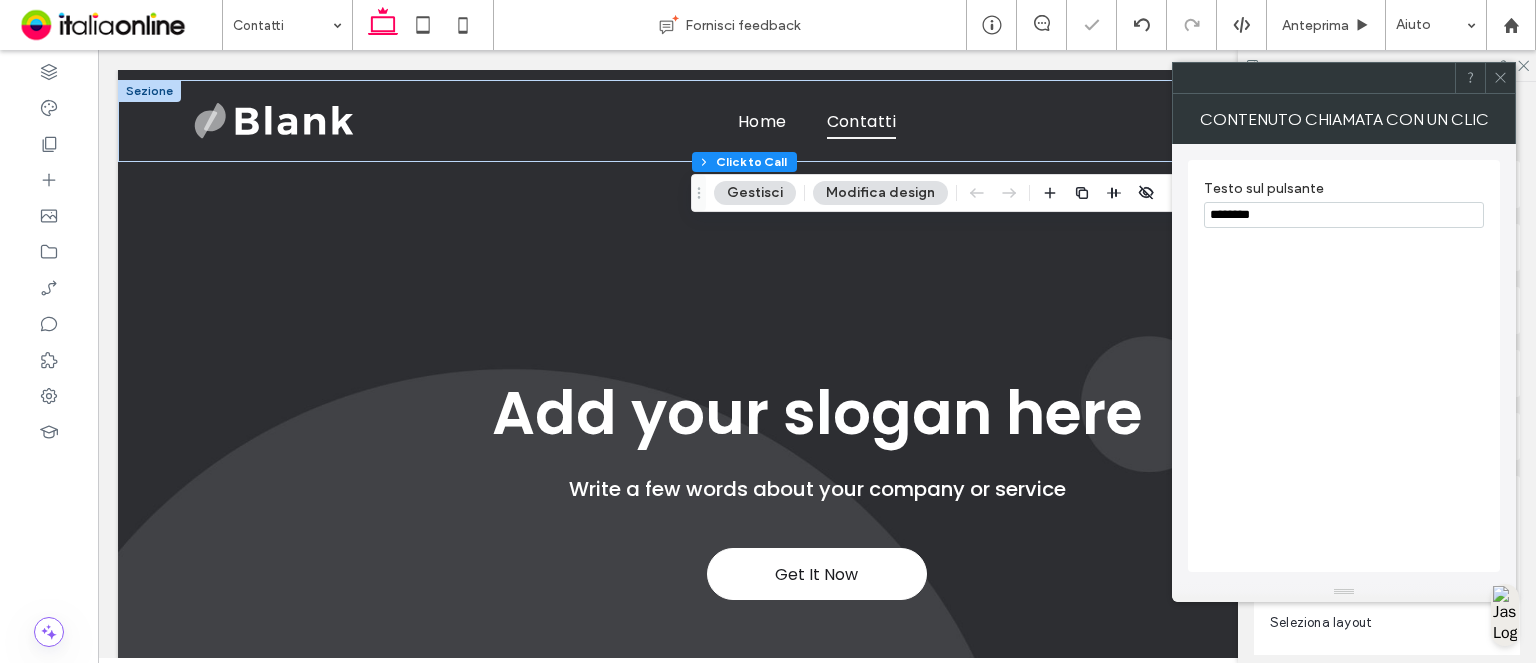 type on "**" 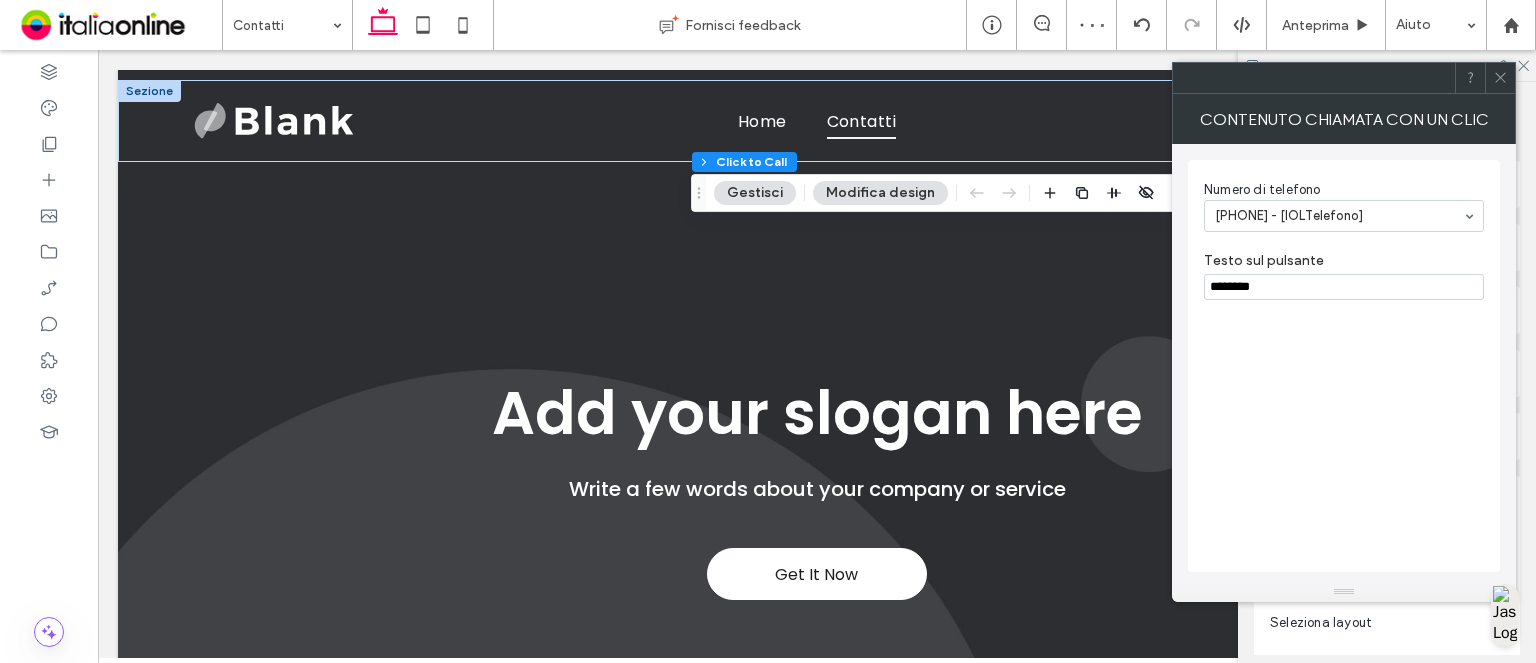 click at bounding box center [1500, 78] 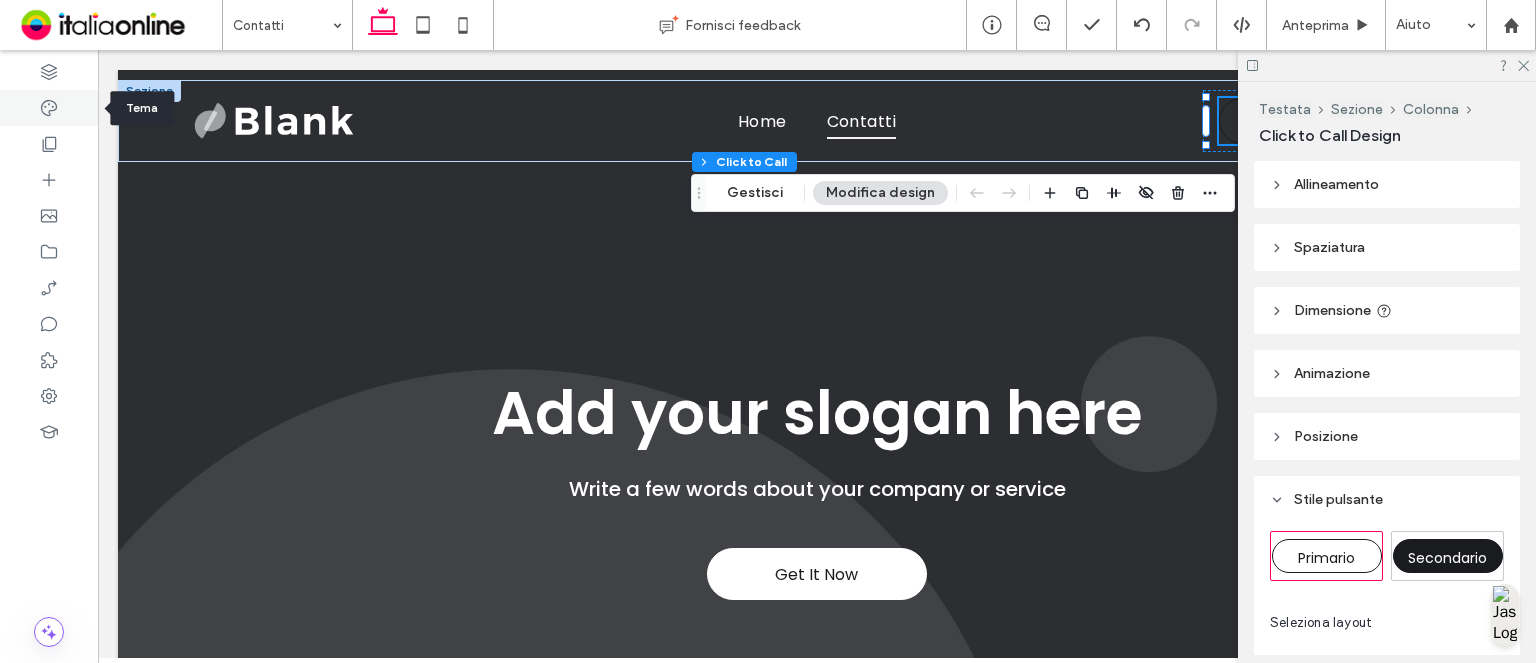 click 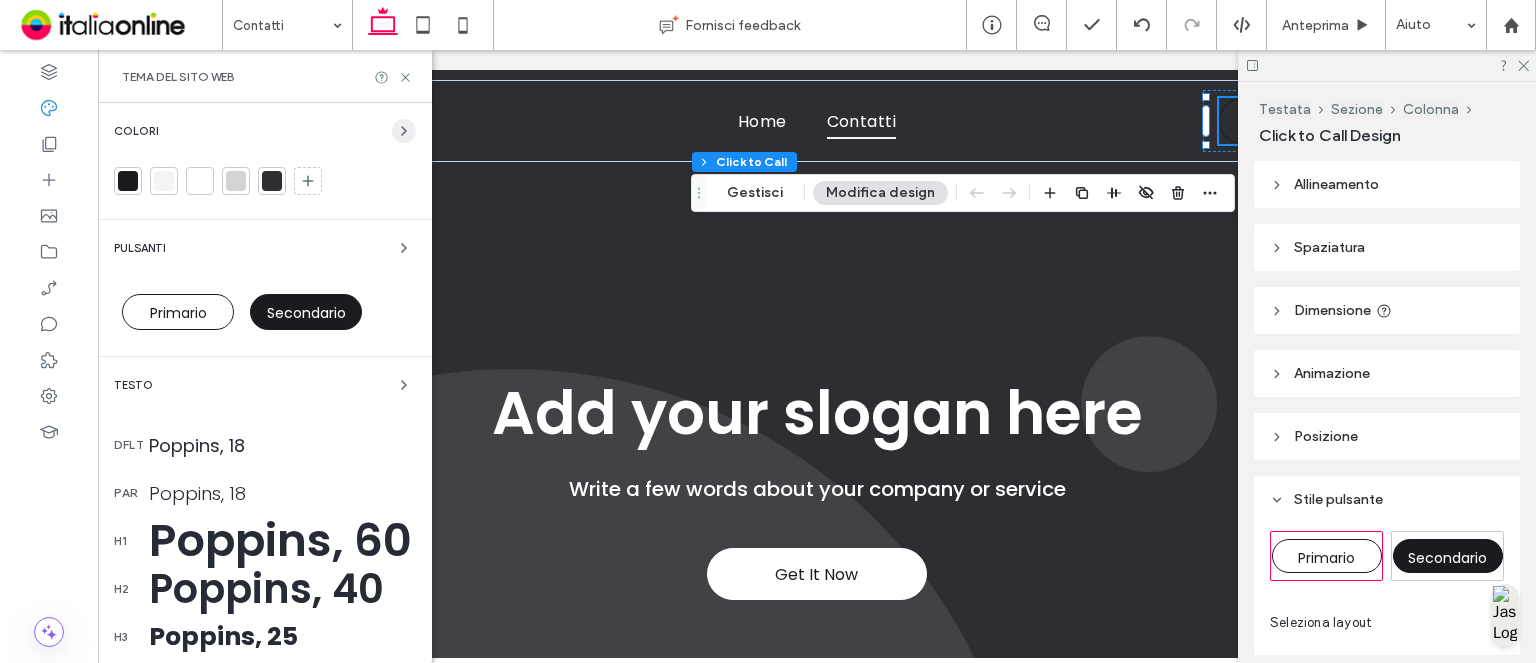 click 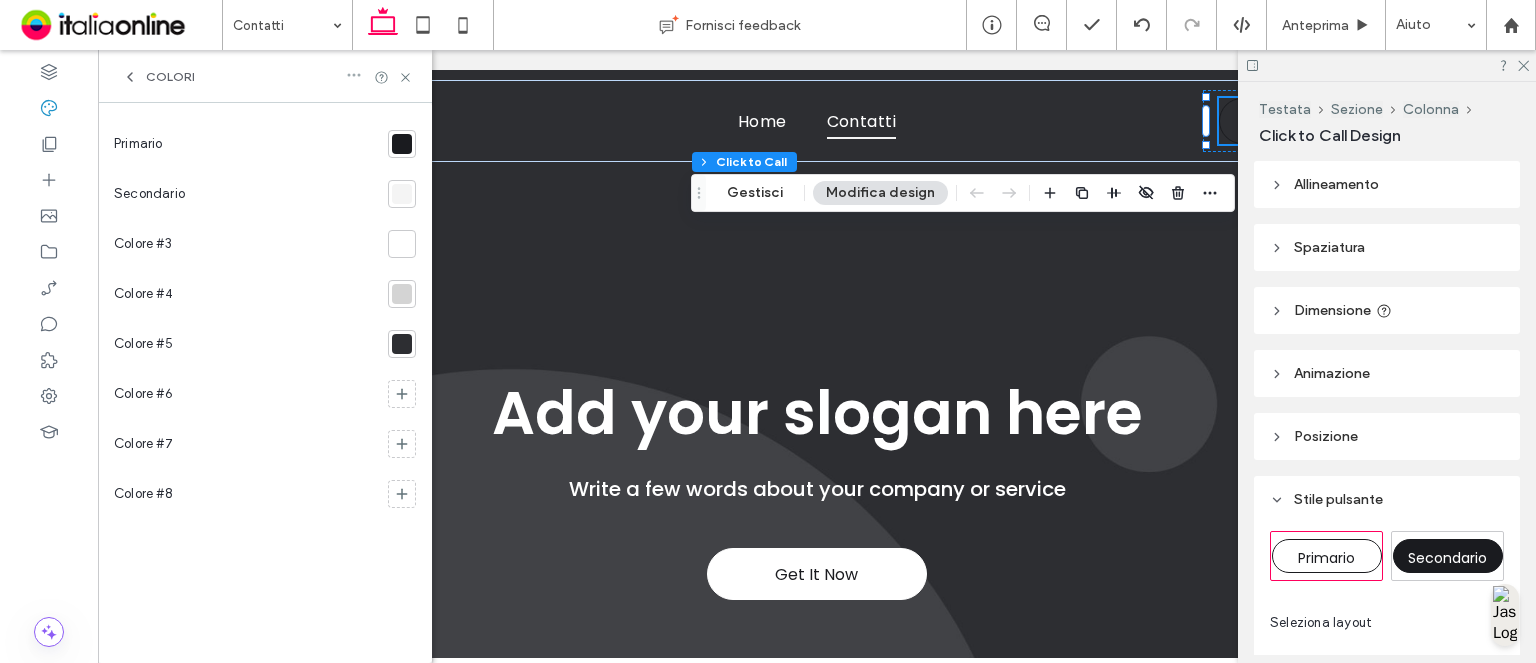 click 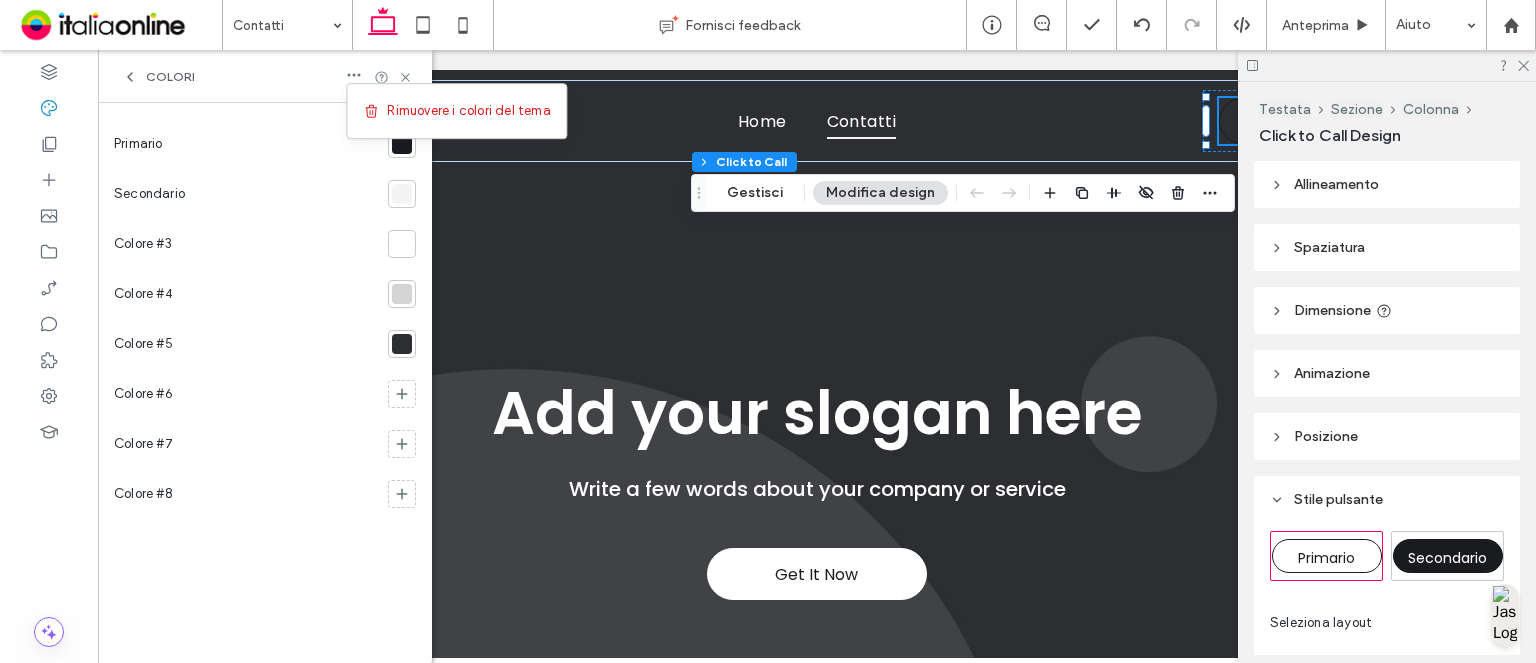 click on "Rimuovere i colori del tema" at bounding box center [468, 111] 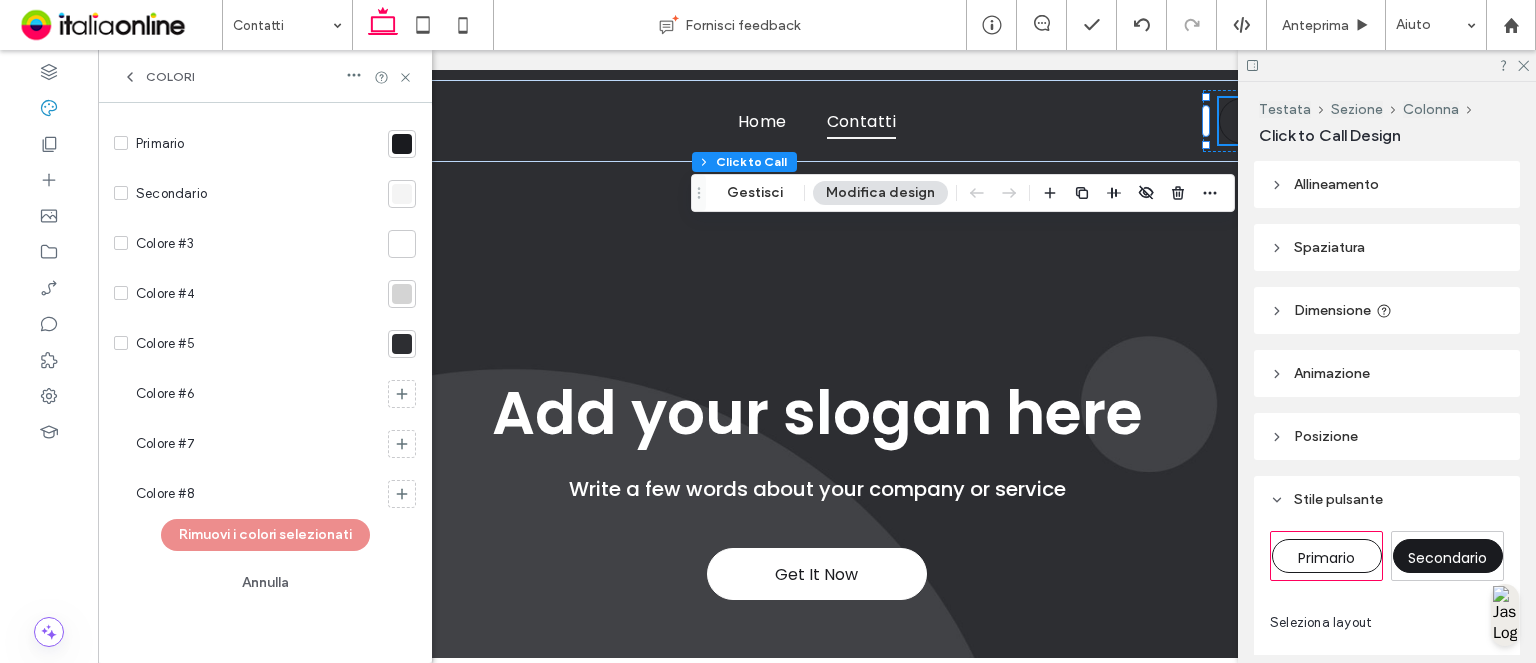 click at bounding box center (121, 143) 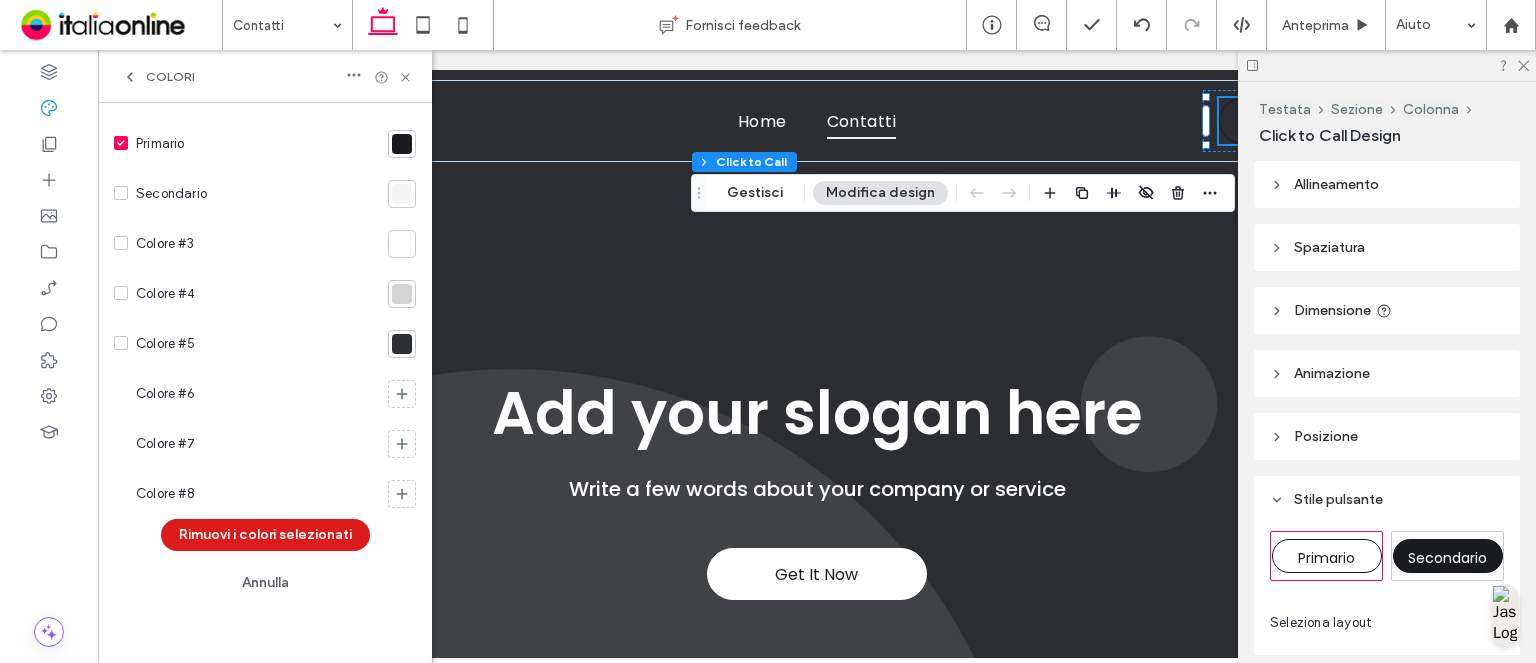 click 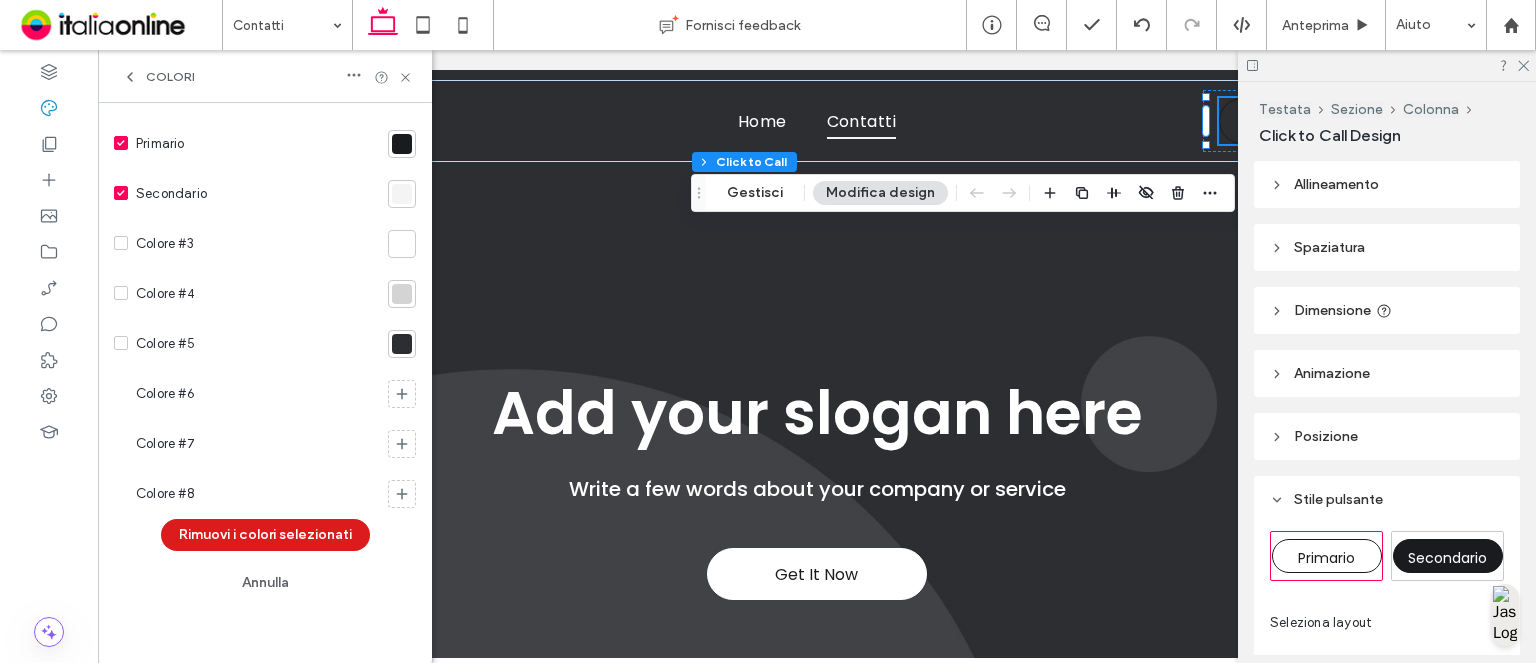 click on "Primario Secondario Colore #3 Colore #4 Colore #5 Colore #6 Colore #7 Colore #8 Rimuovi i colori selezionati Annulla" at bounding box center (265, 383) 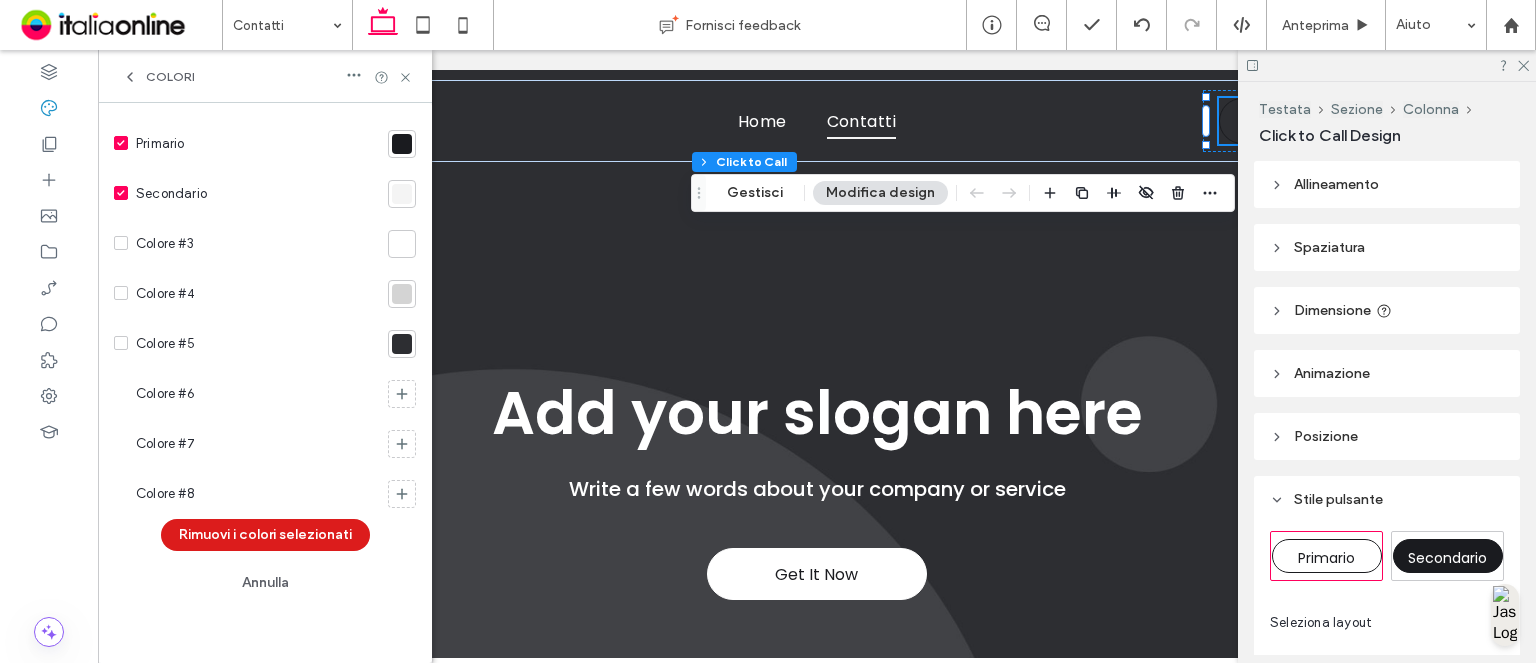 click at bounding box center [121, 243] 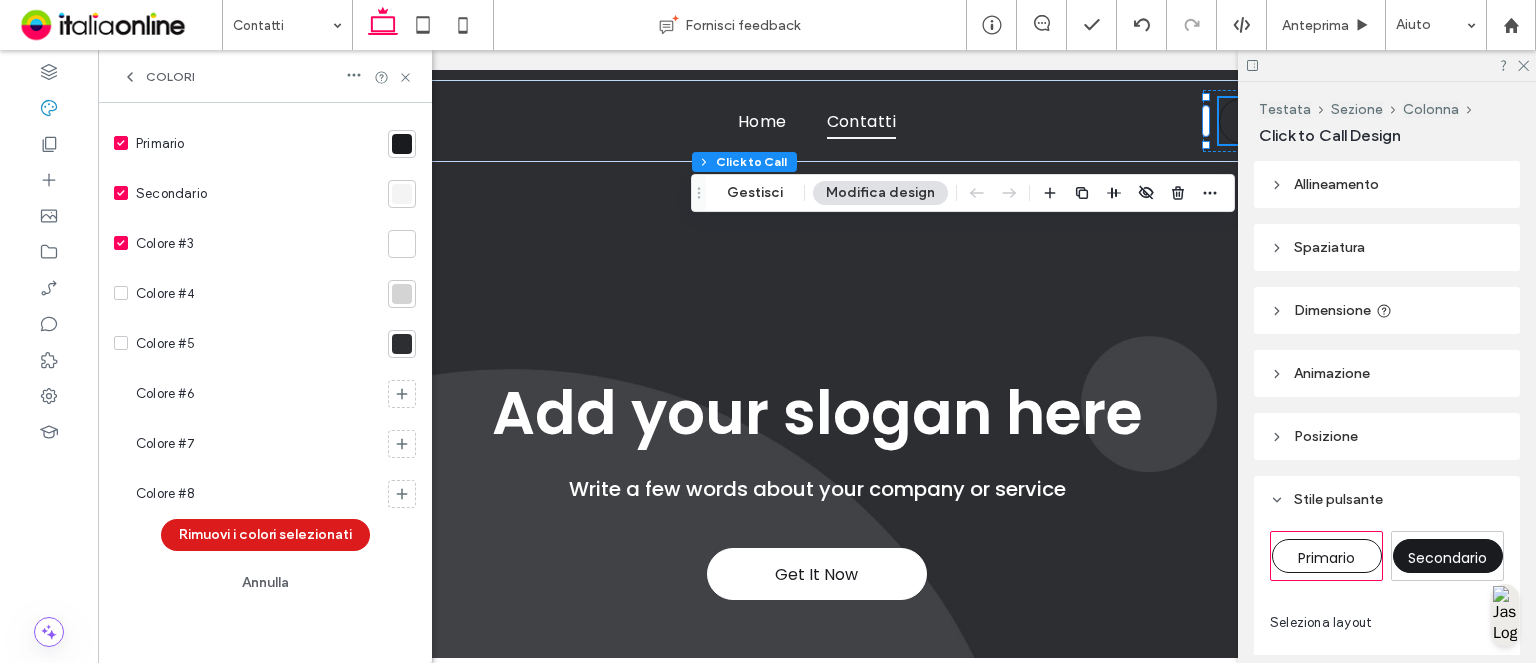 click at bounding box center (121, 293) 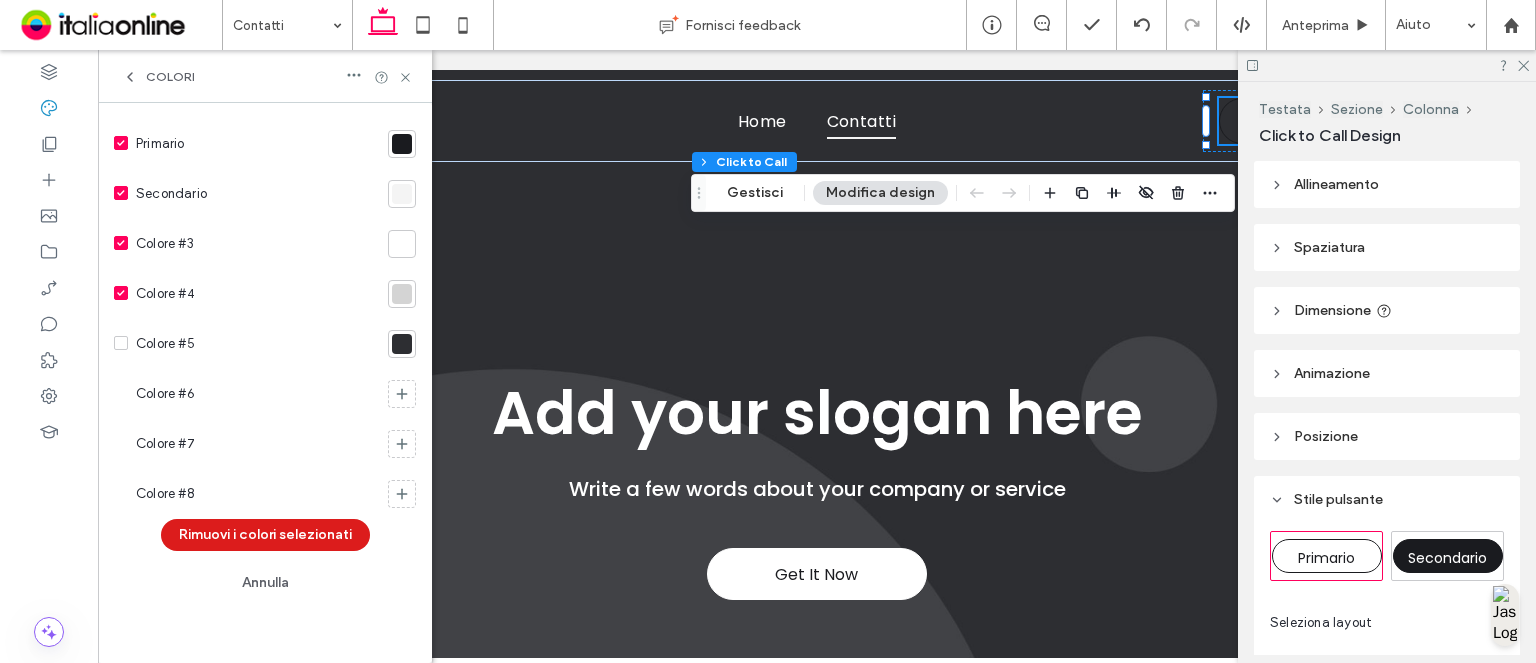 click on "Primario Secondario Colore #3 Colore #4 Colore #5 Colore #6 Colore #7 Colore #8 Rimuovi i colori selezionati Annulla" at bounding box center (265, 383) 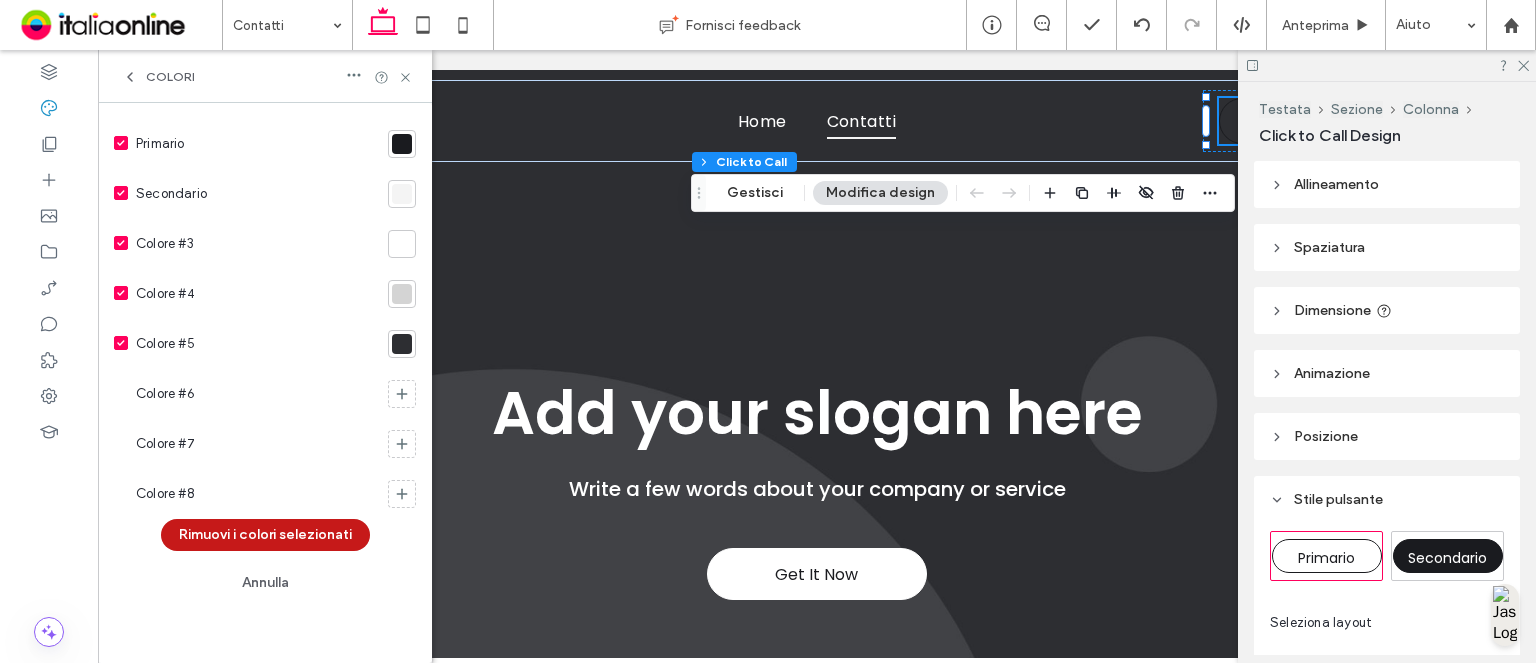 click on "Rimuovi i colori selezionati" at bounding box center [265, 535] 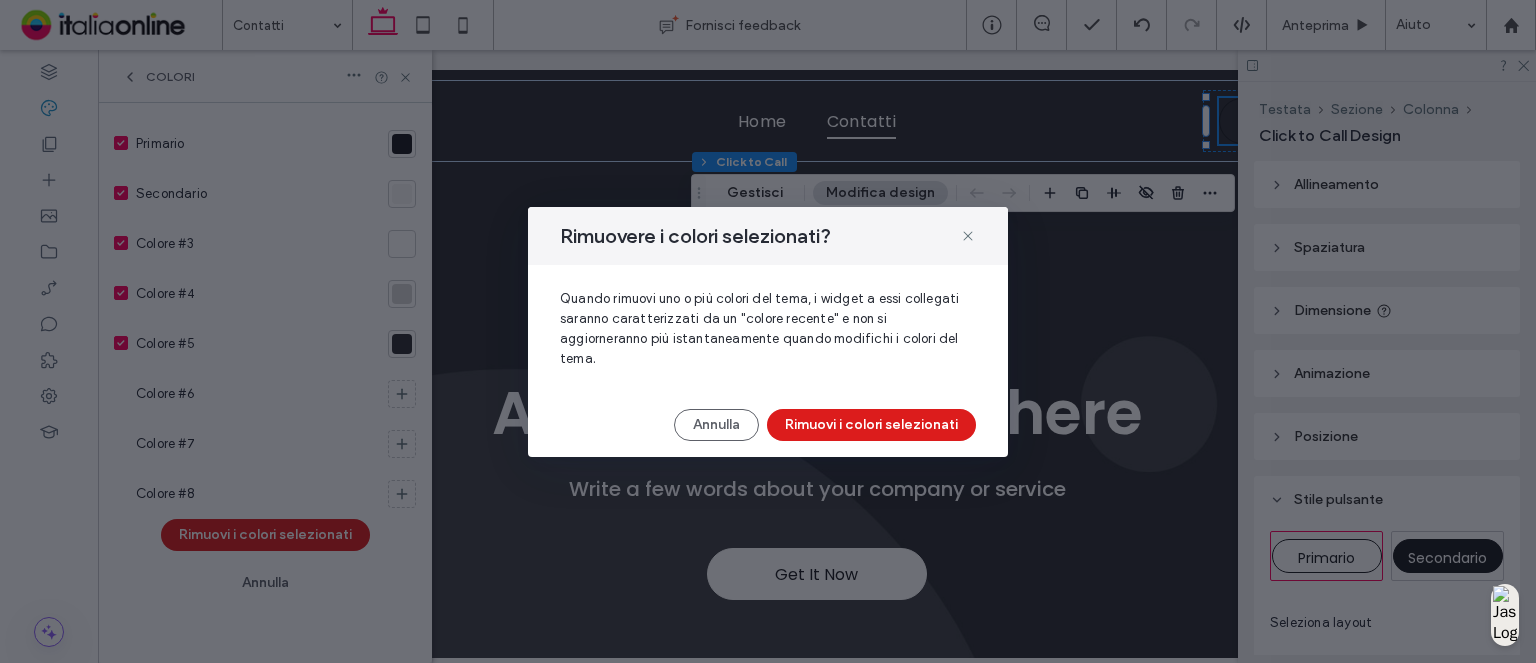 drag, startPoint x: 887, startPoint y: 424, endPoint x: 671, endPoint y: 413, distance: 216.2799 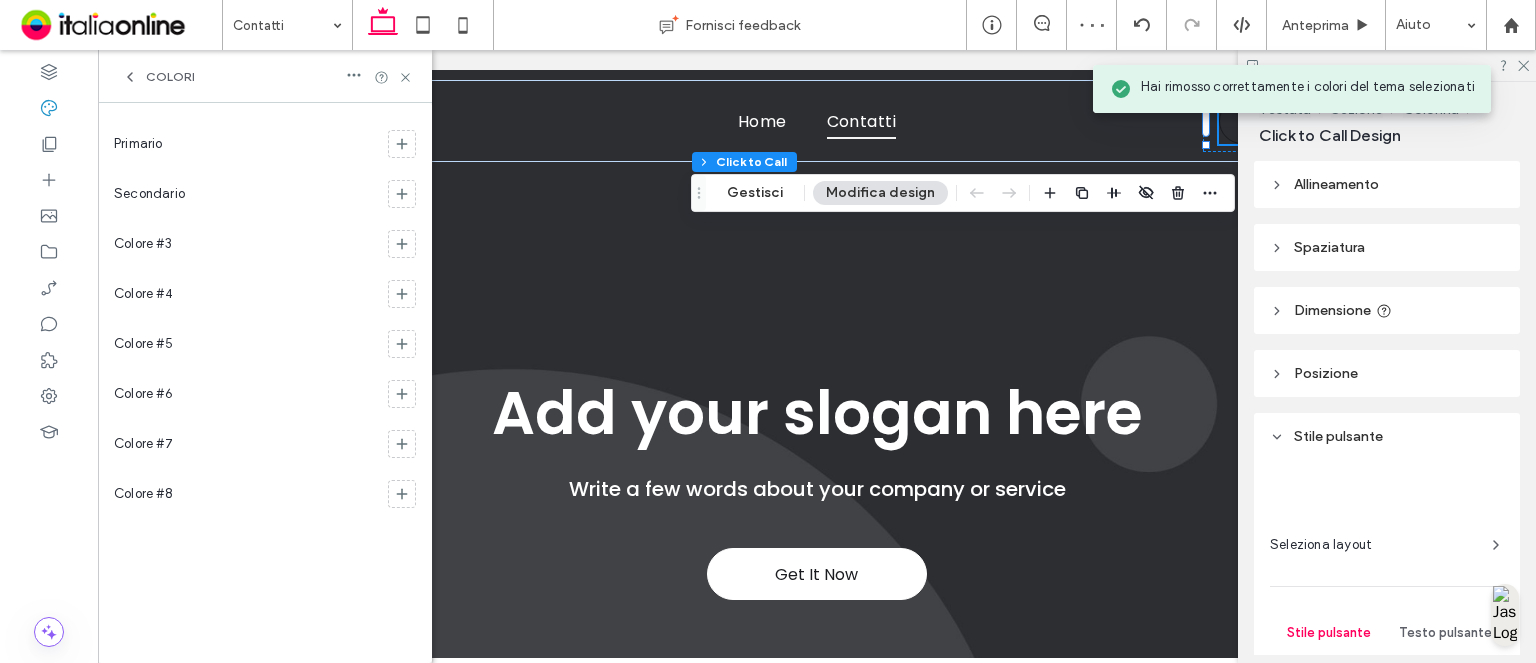 click 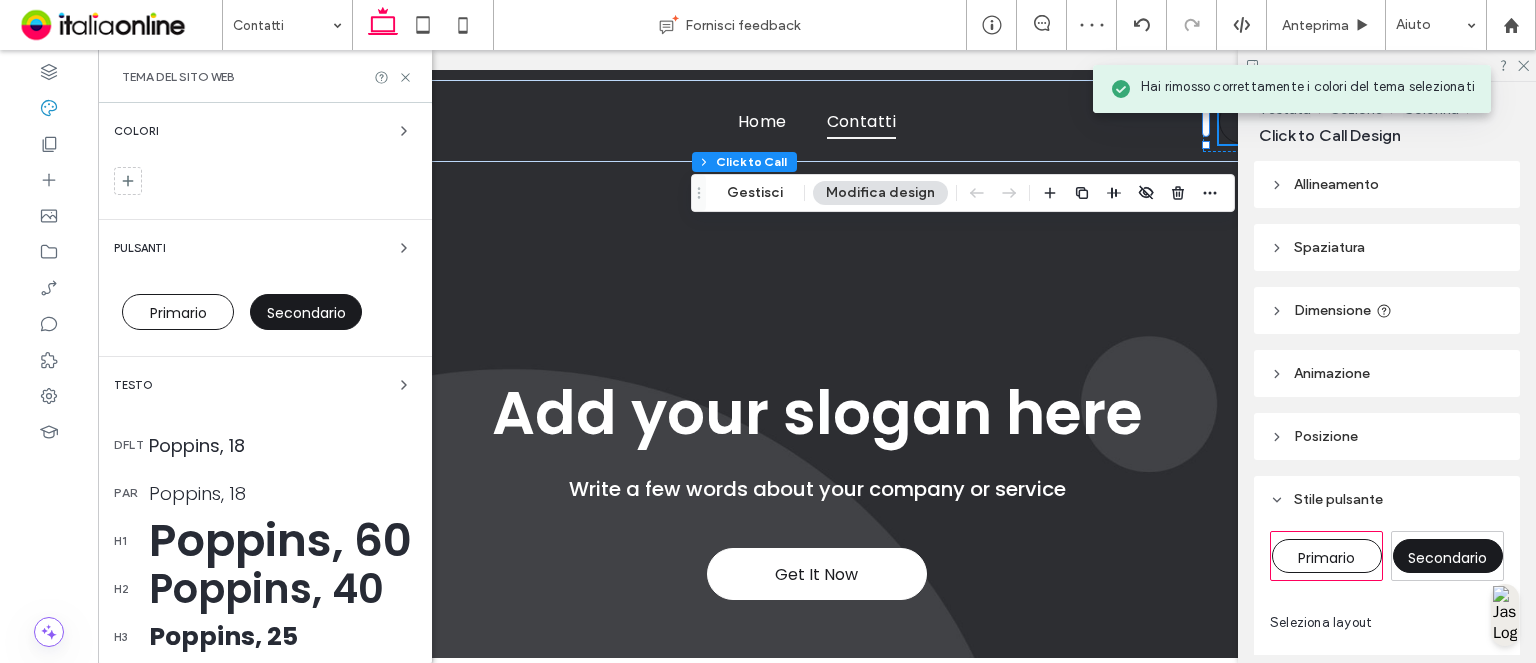 type on "**" 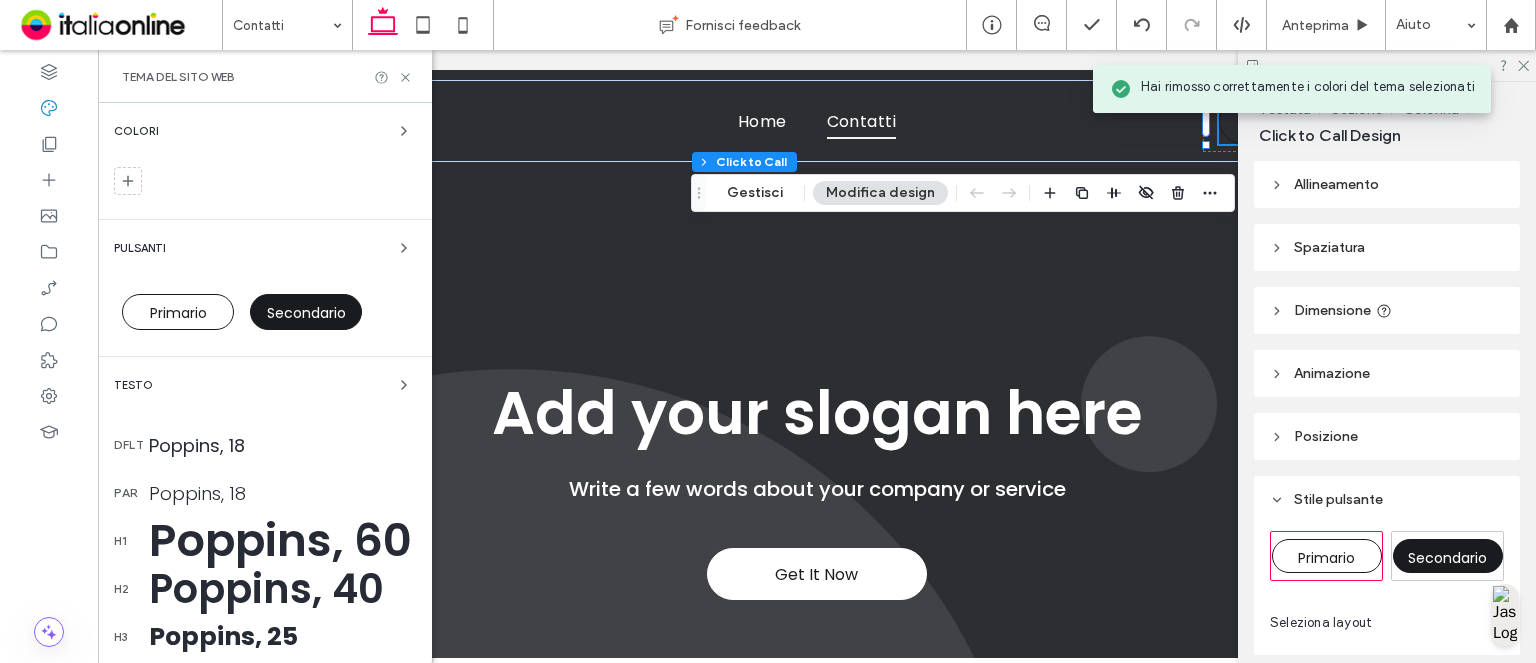 type on "*" 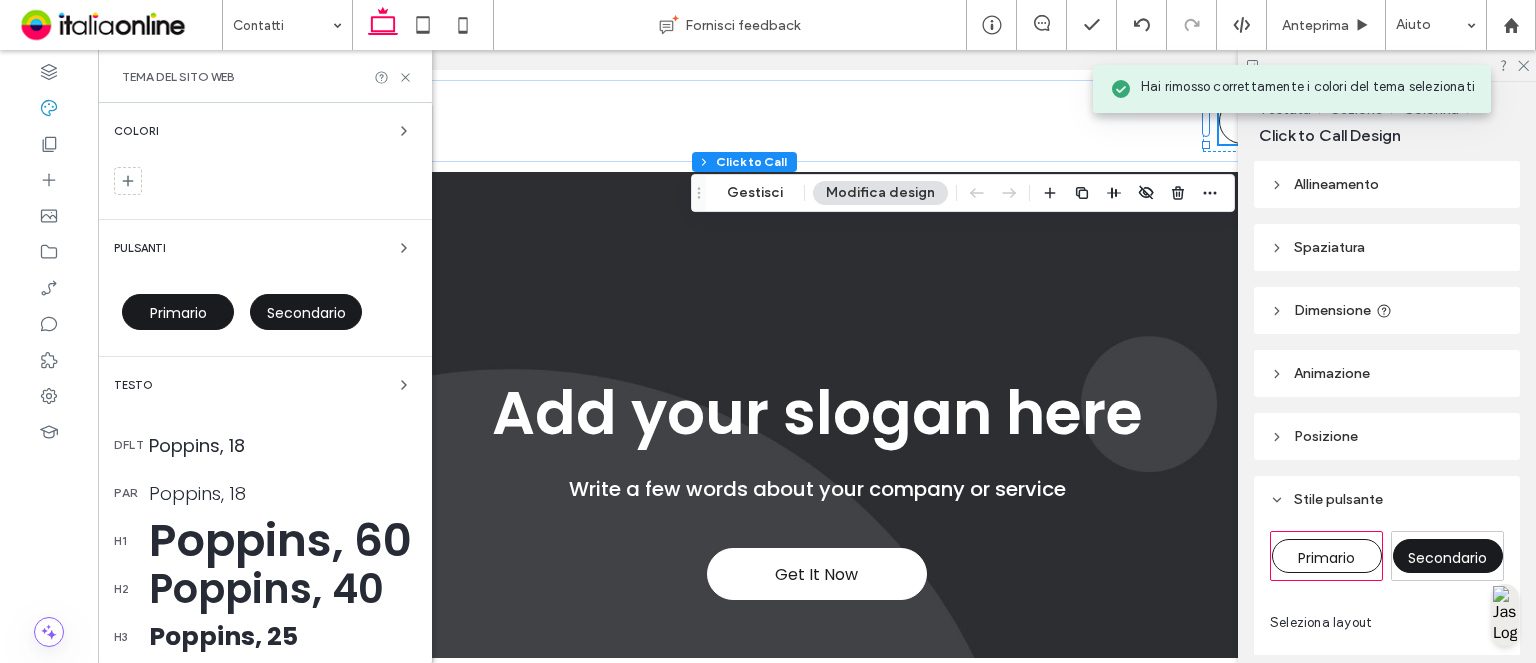 scroll, scrollTop: 0, scrollLeft: 0, axis: both 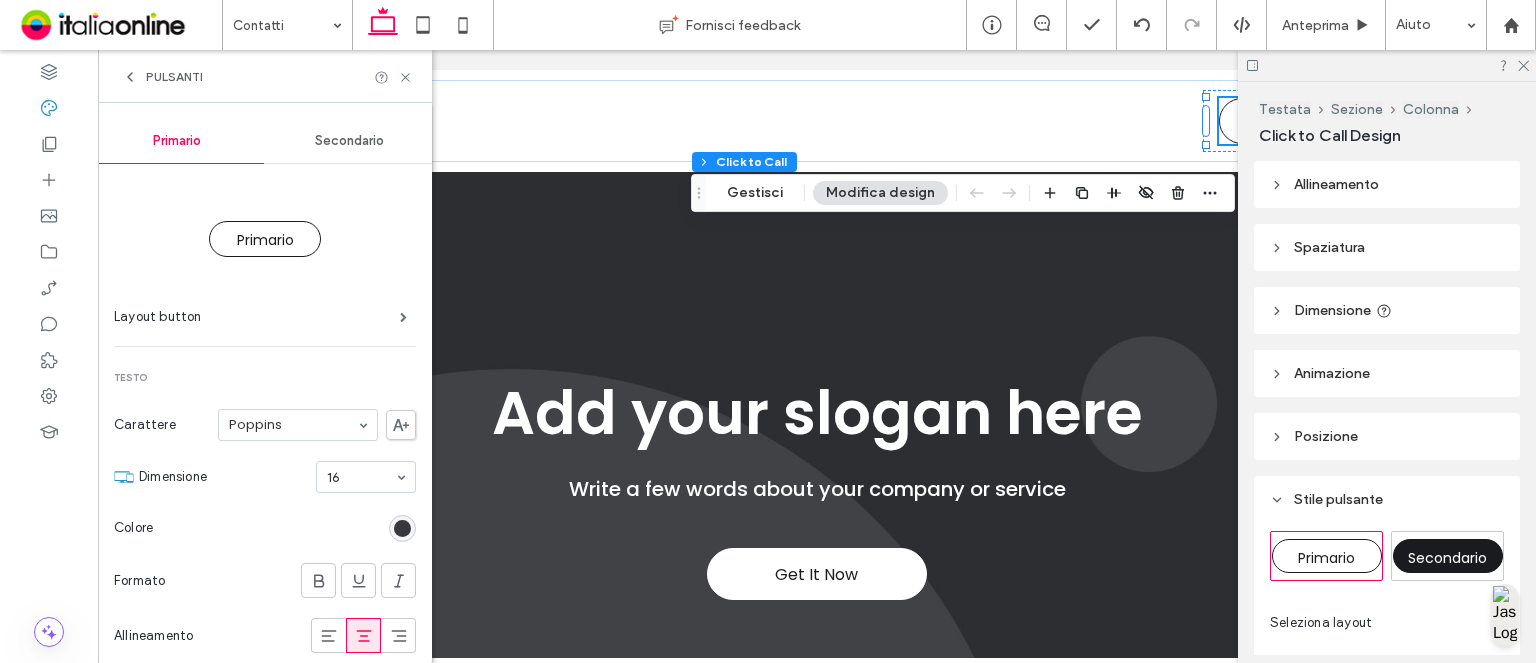 click at bounding box center (402, 528) 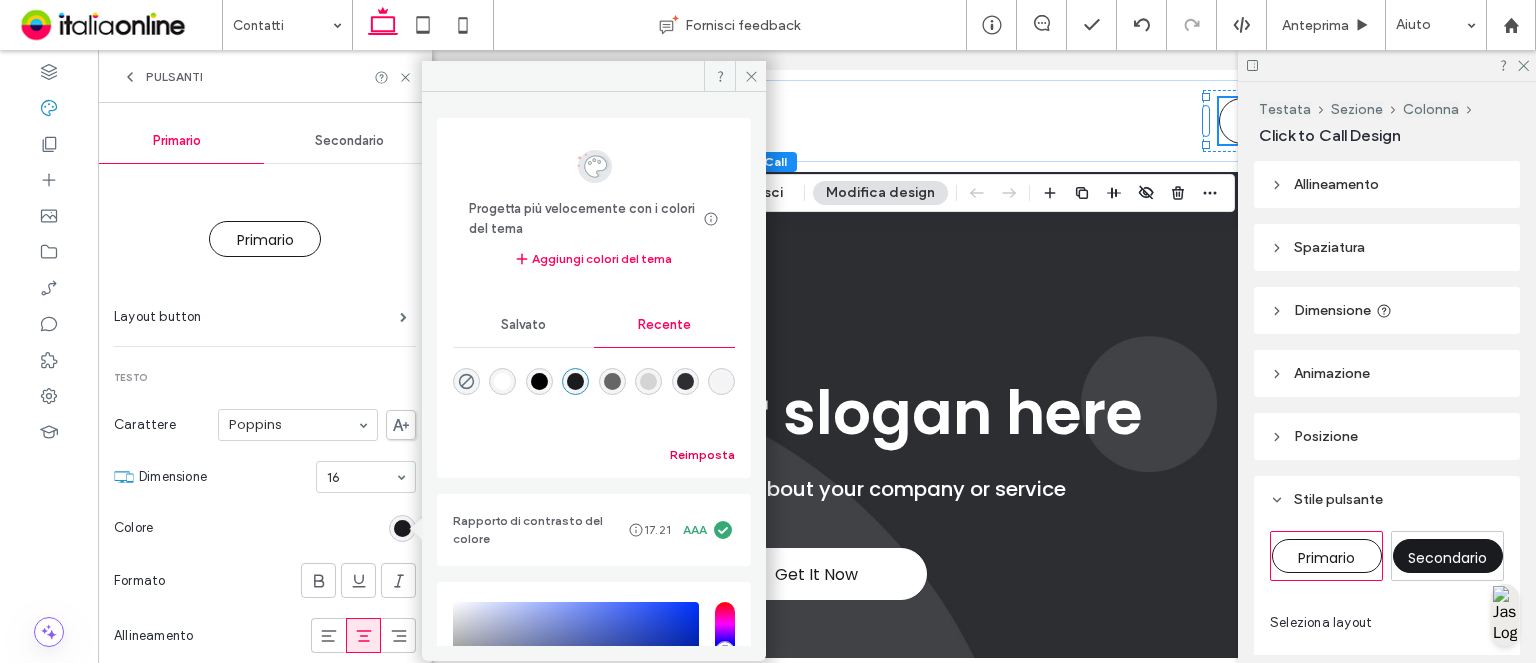 click on "Reimposta" at bounding box center [702, 455] 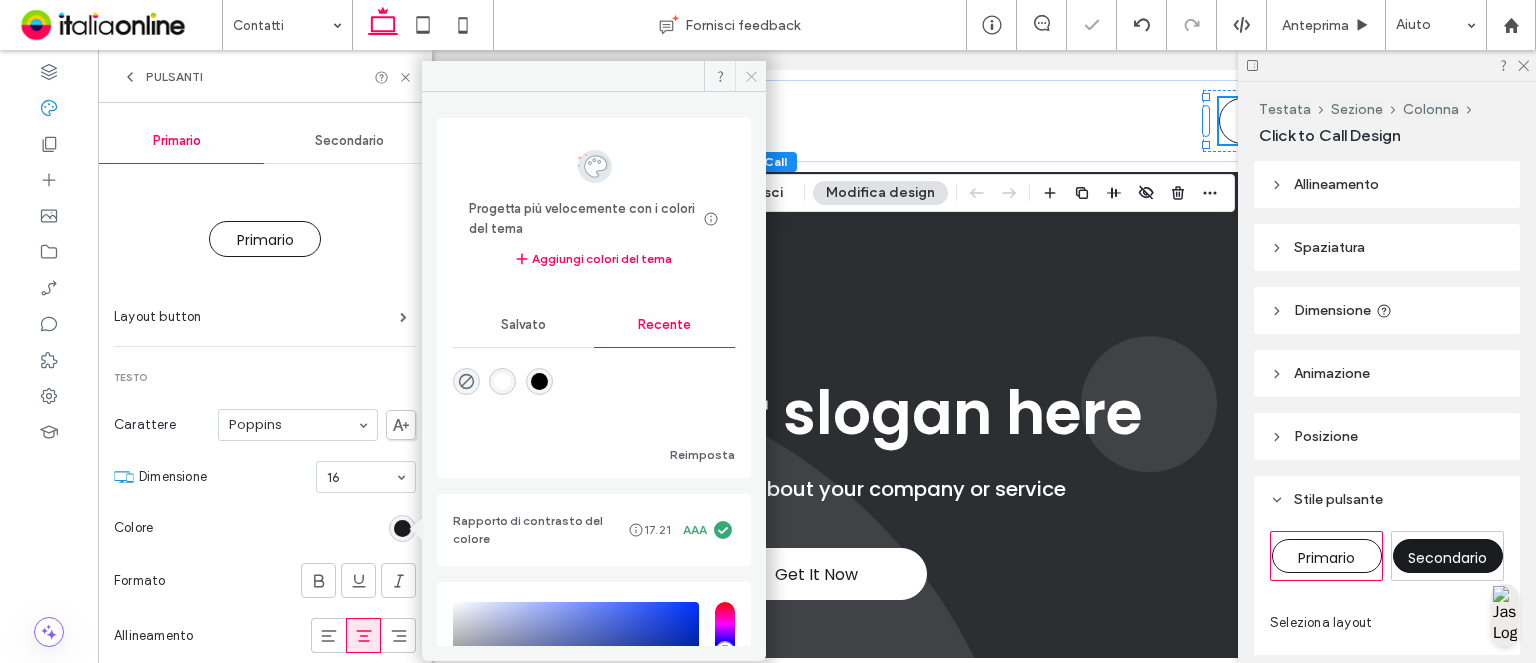 click 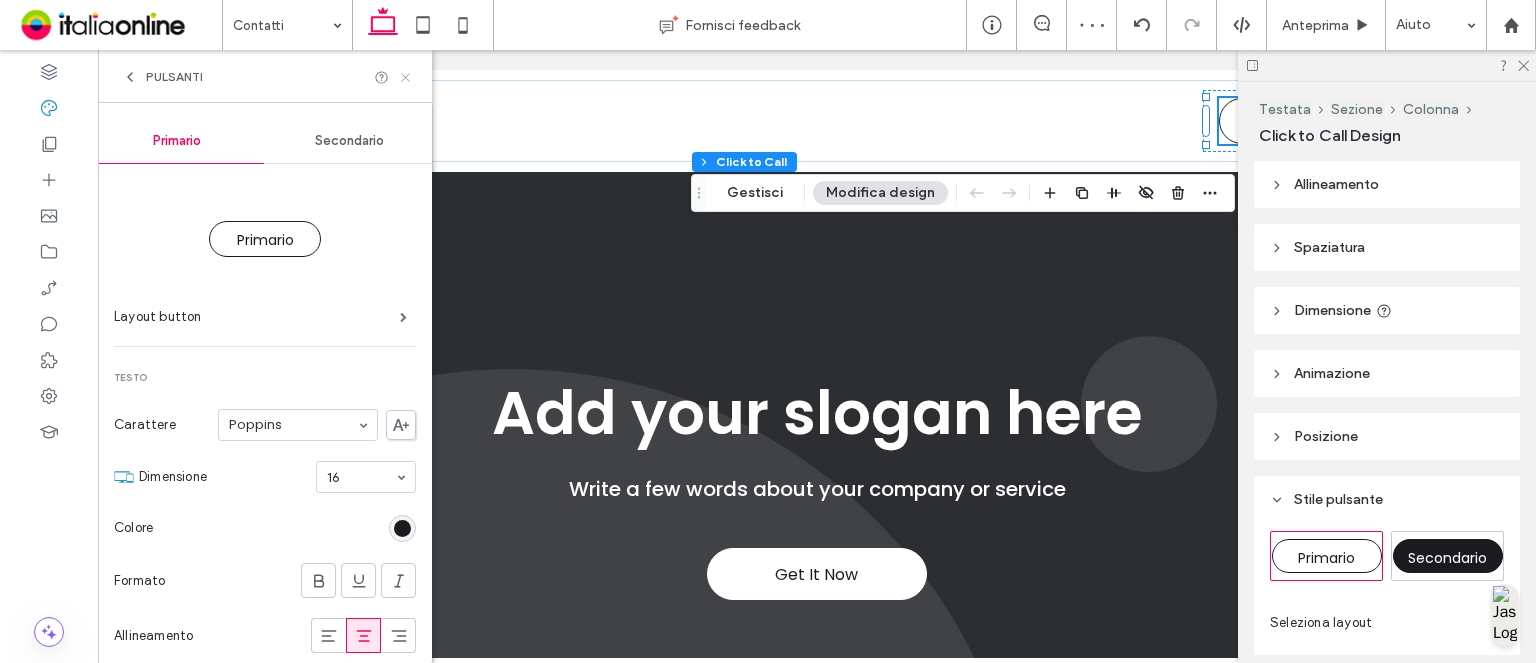 click 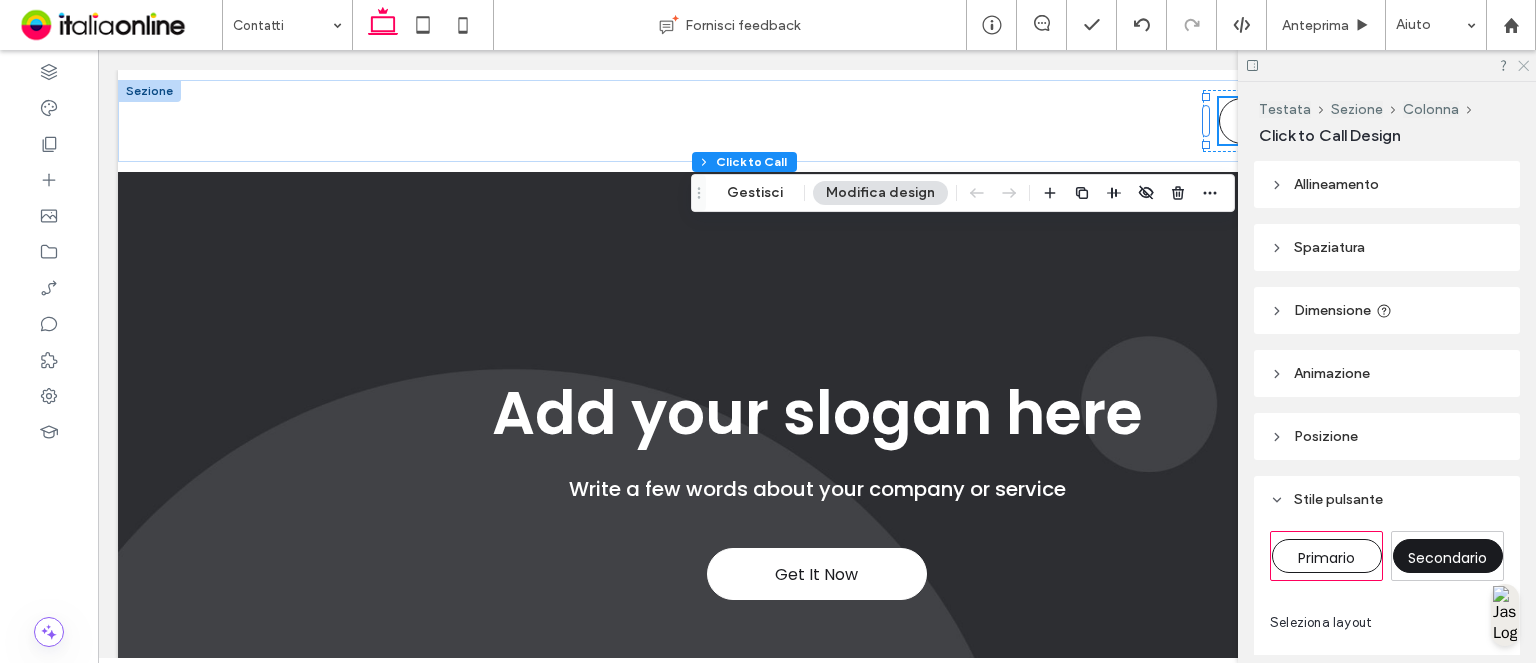 click 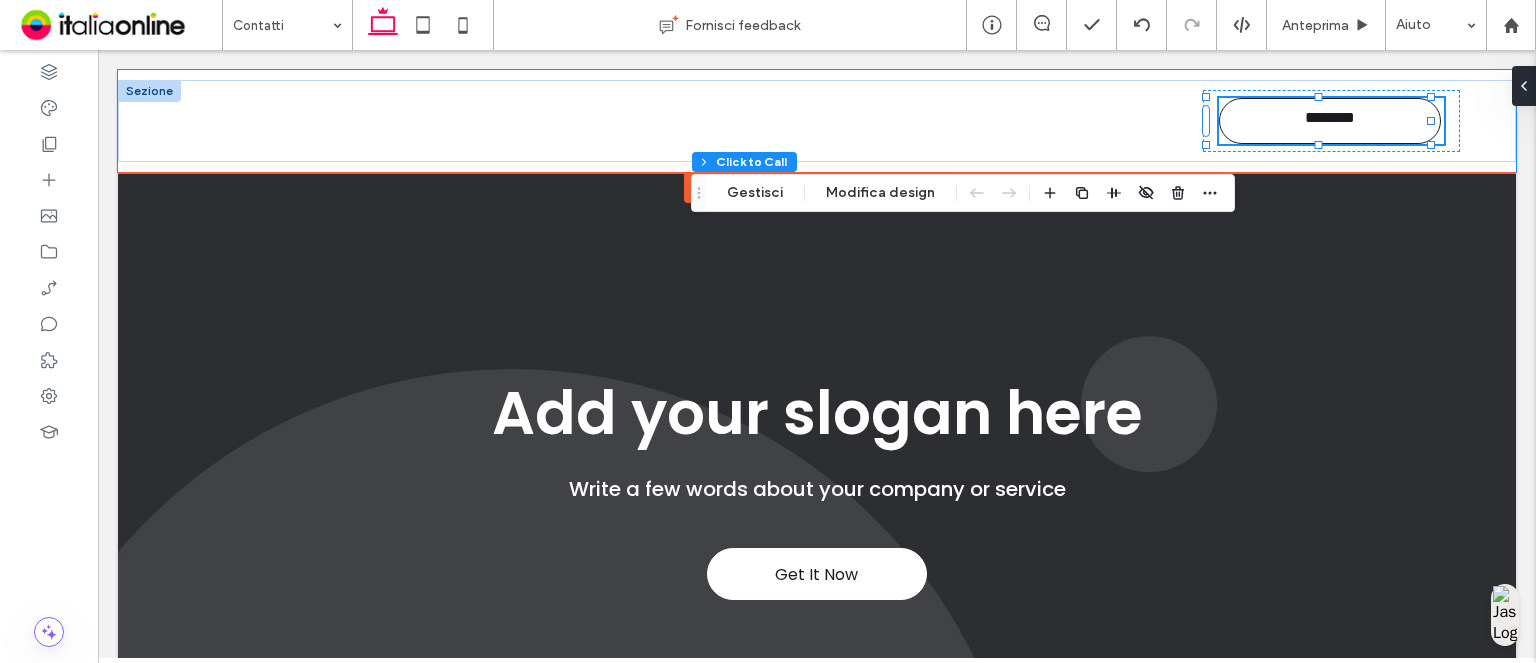 click on "Home
Contatti" at bounding box center [817, 121] 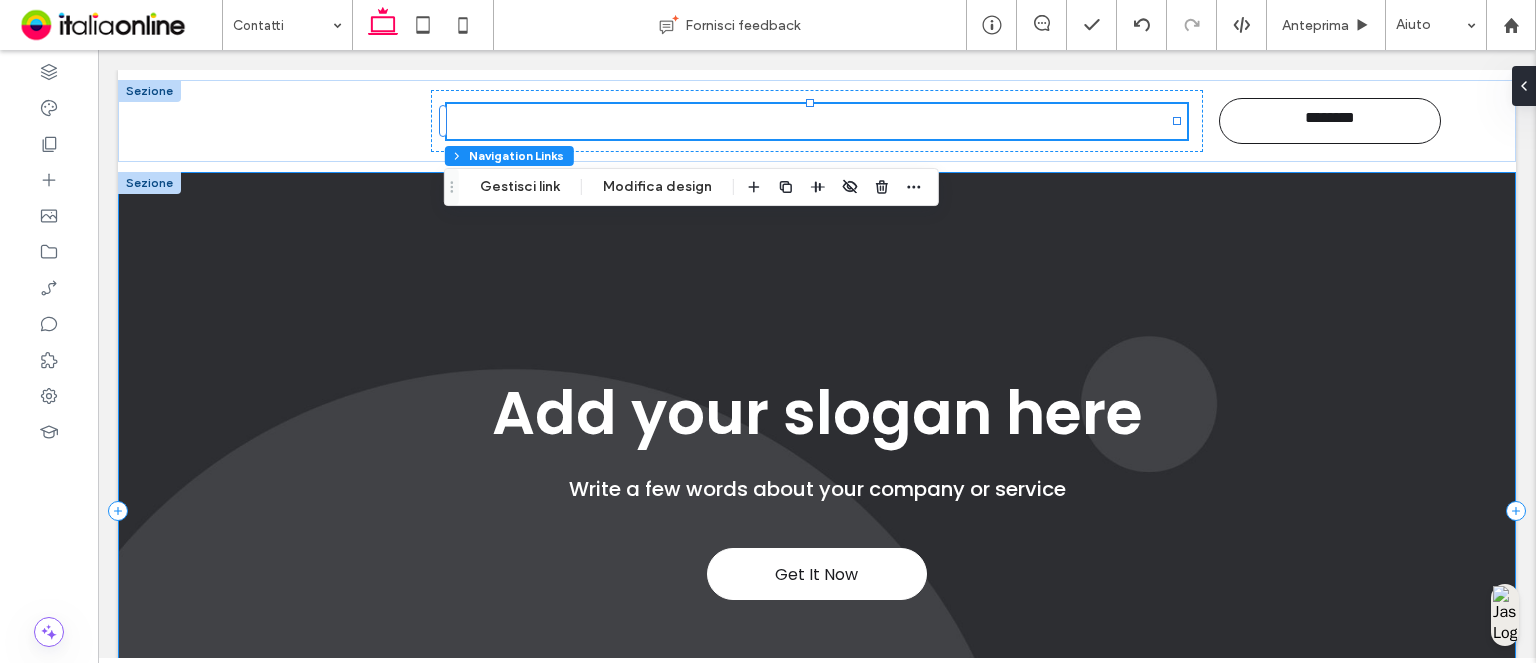 click on "Get It Now
Add your slogan here
Write a few words about your company or service" at bounding box center (817, 510) 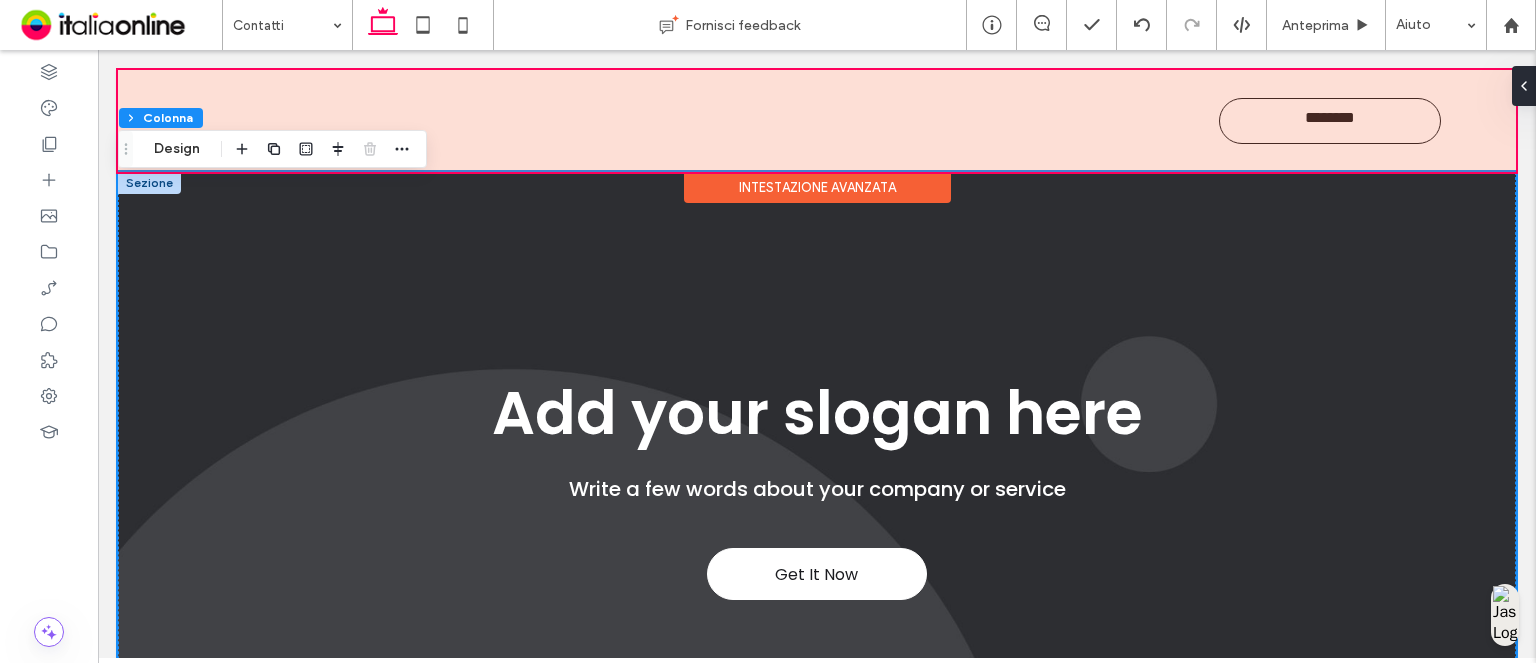 click on "Intestazione avanzata" at bounding box center (817, 187) 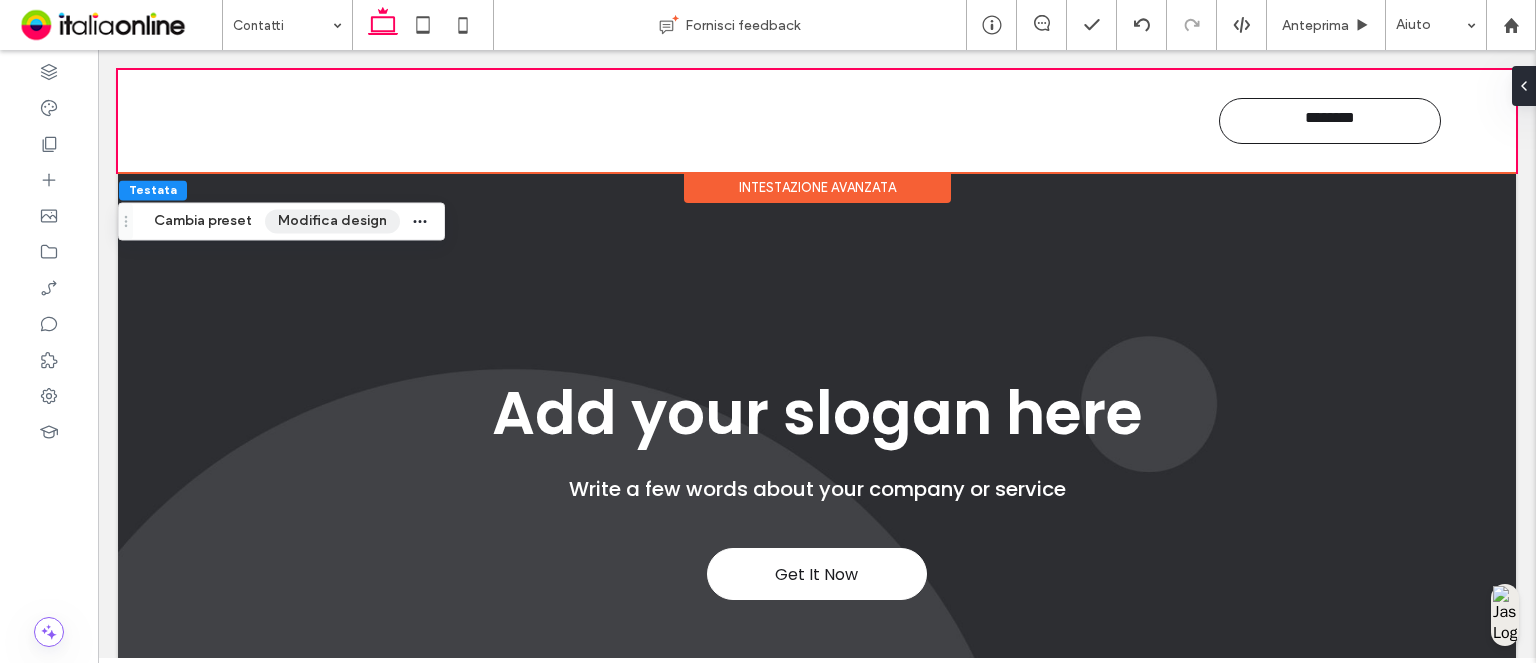 click on "Modifica design" at bounding box center (332, 221) 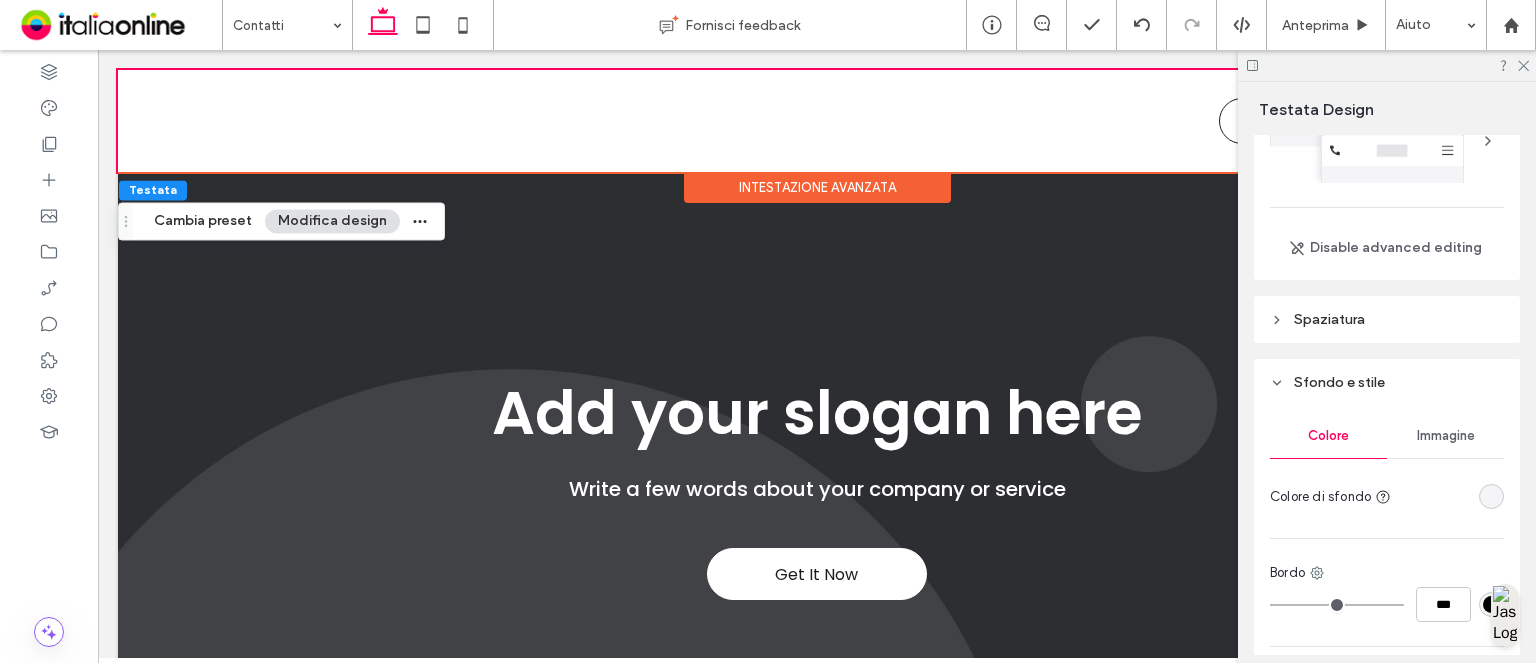 scroll, scrollTop: 200, scrollLeft: 0, axis: vertical 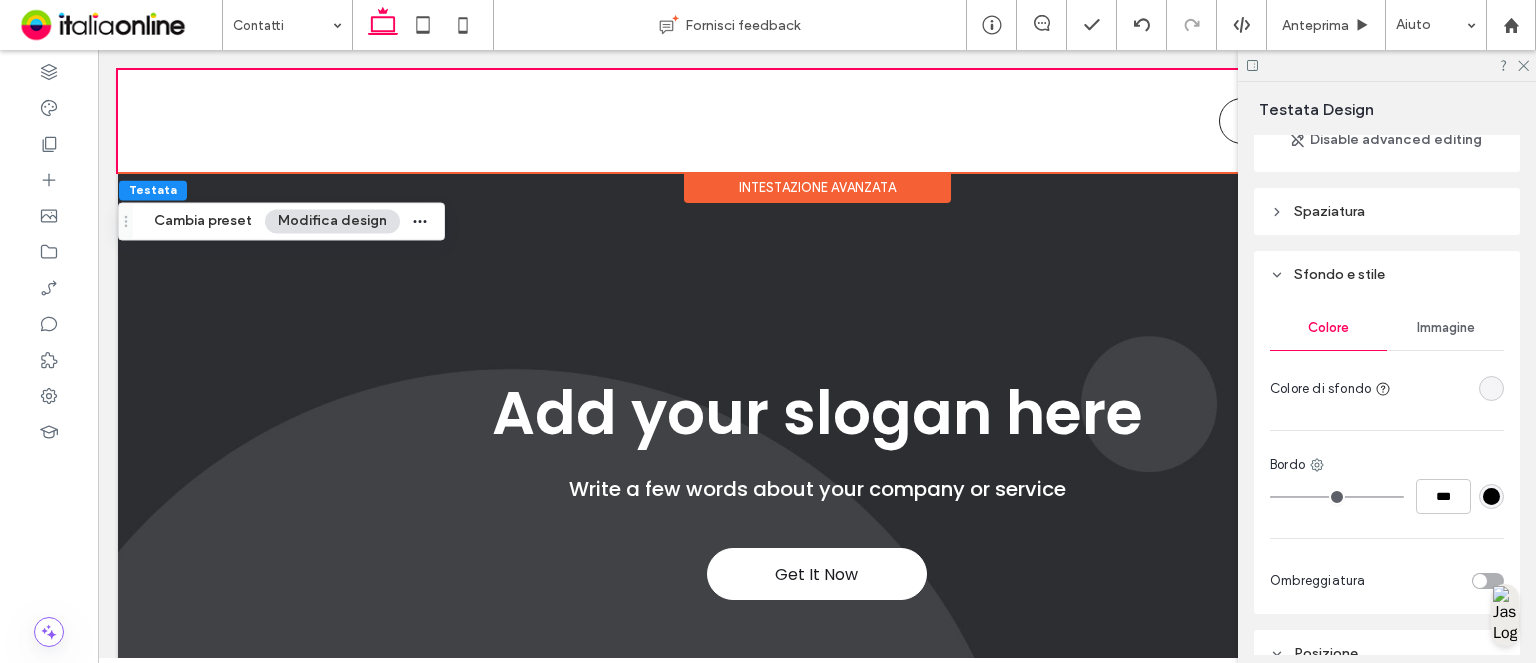 click at bounding box center (1491, 388) 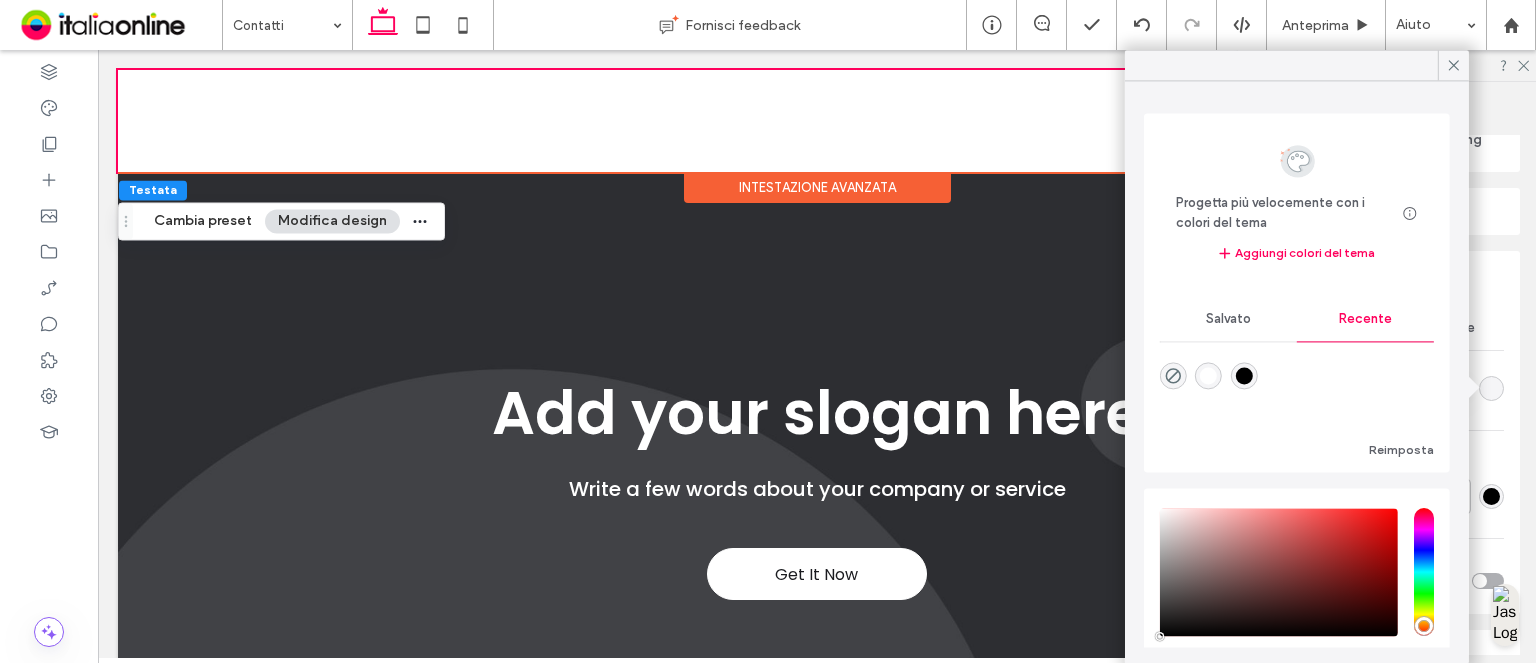 click at bounding box center [1208, 376] 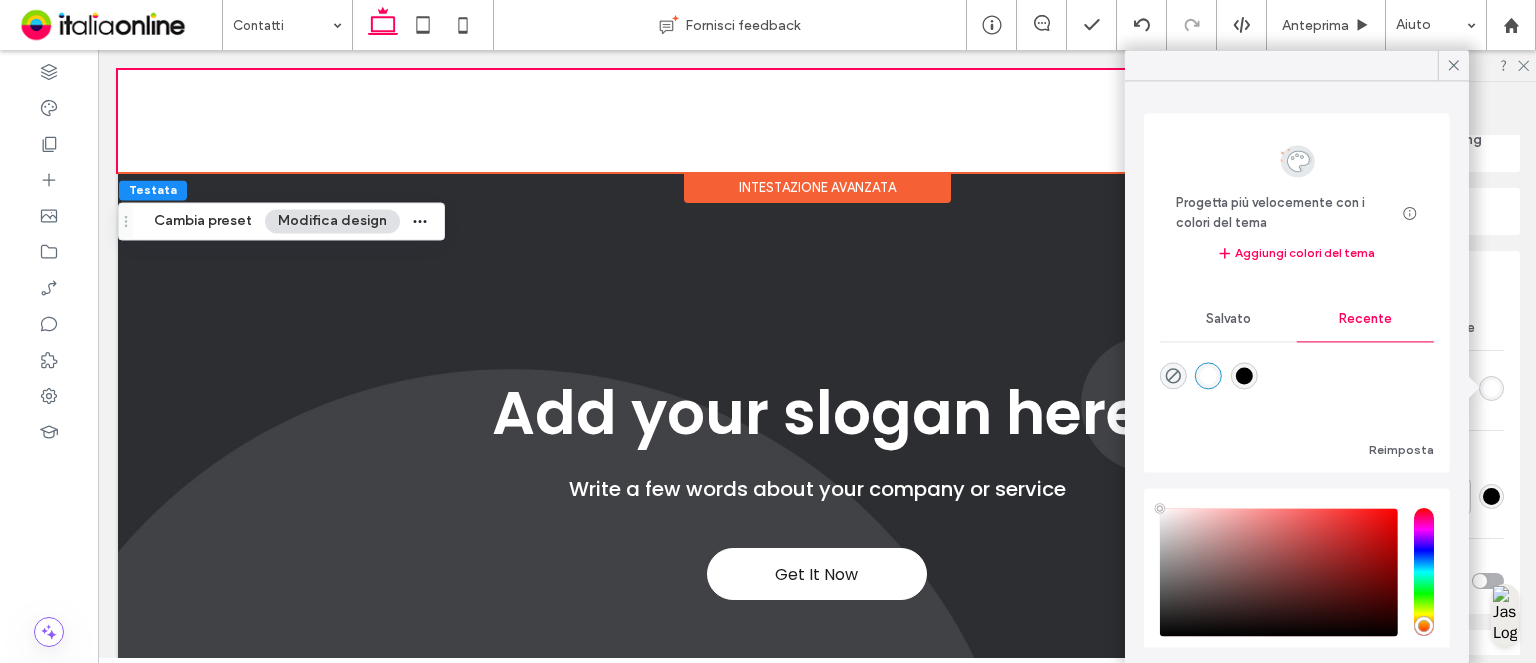 type on "*******" 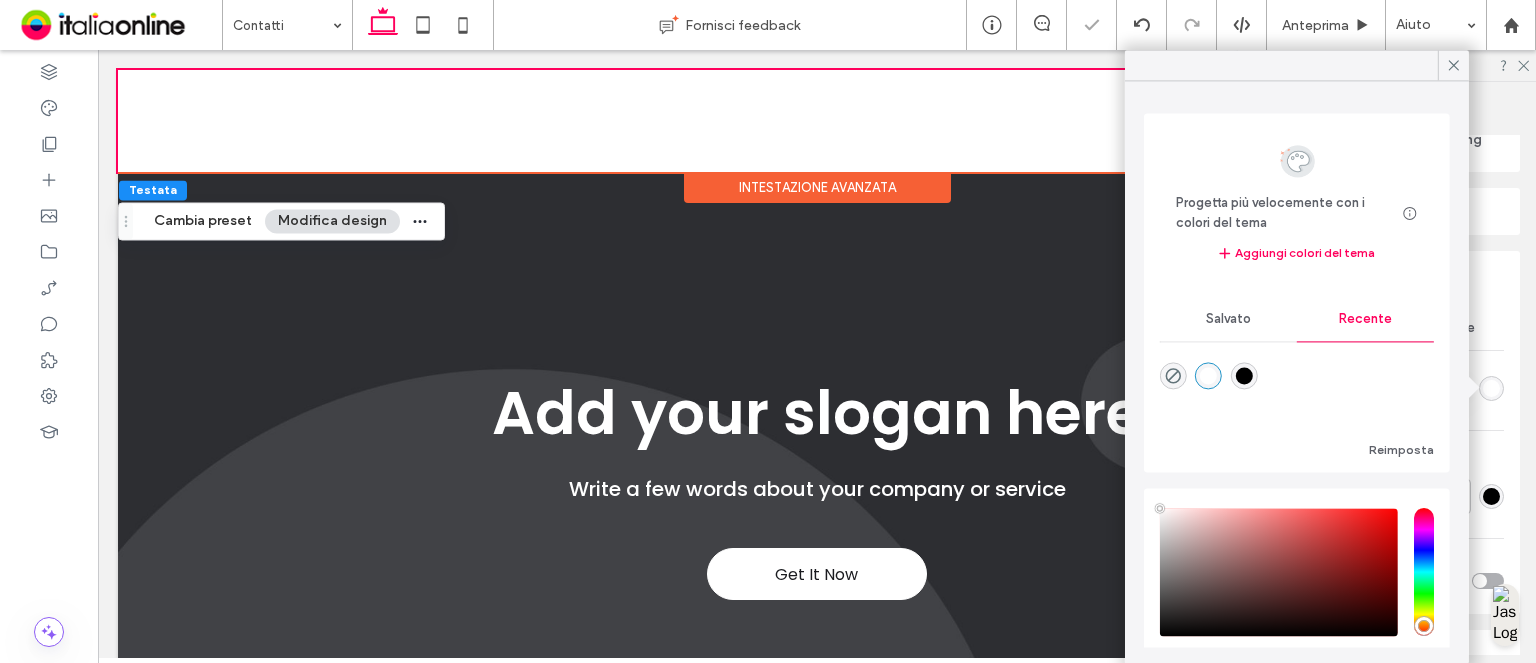click on "Colore Immagine Colore di sfondo Bordo *** Ombreggiatura" at bounding box center [1387, 456] 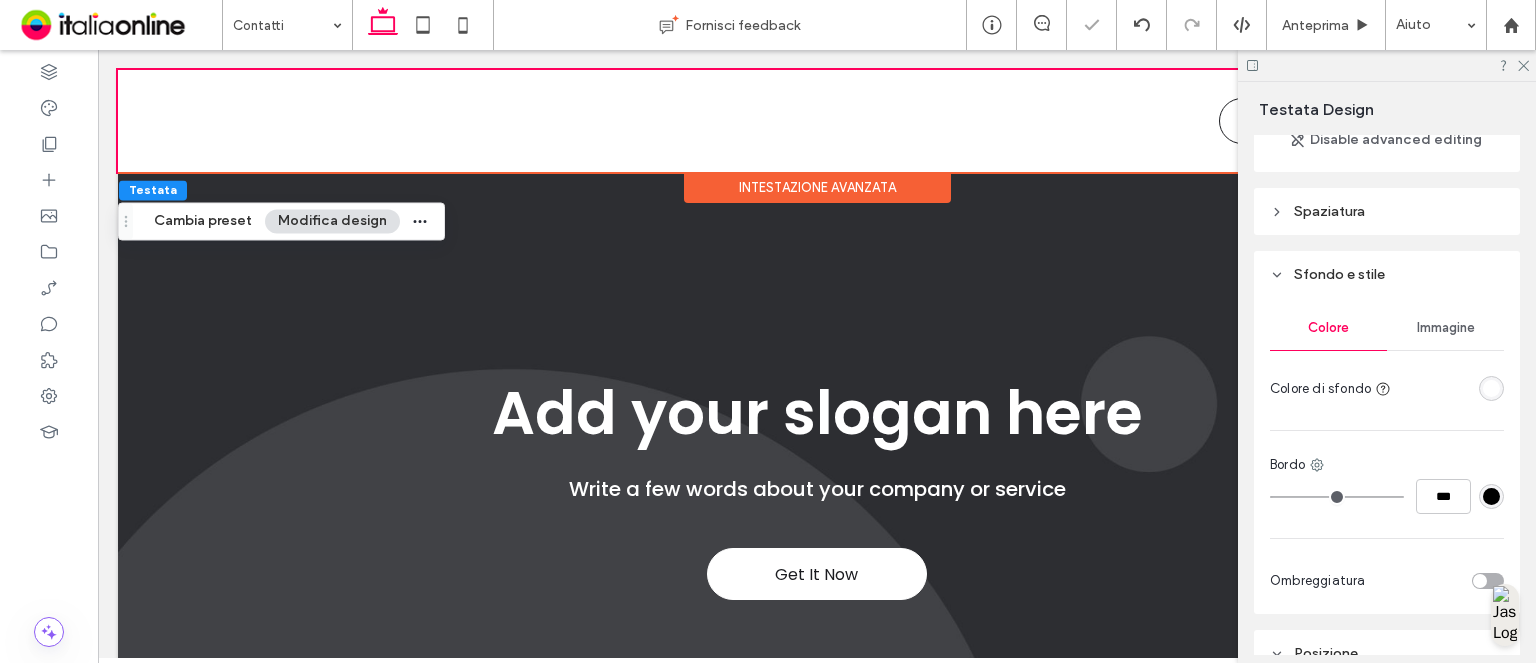 click at bounding box center [1488, 581] 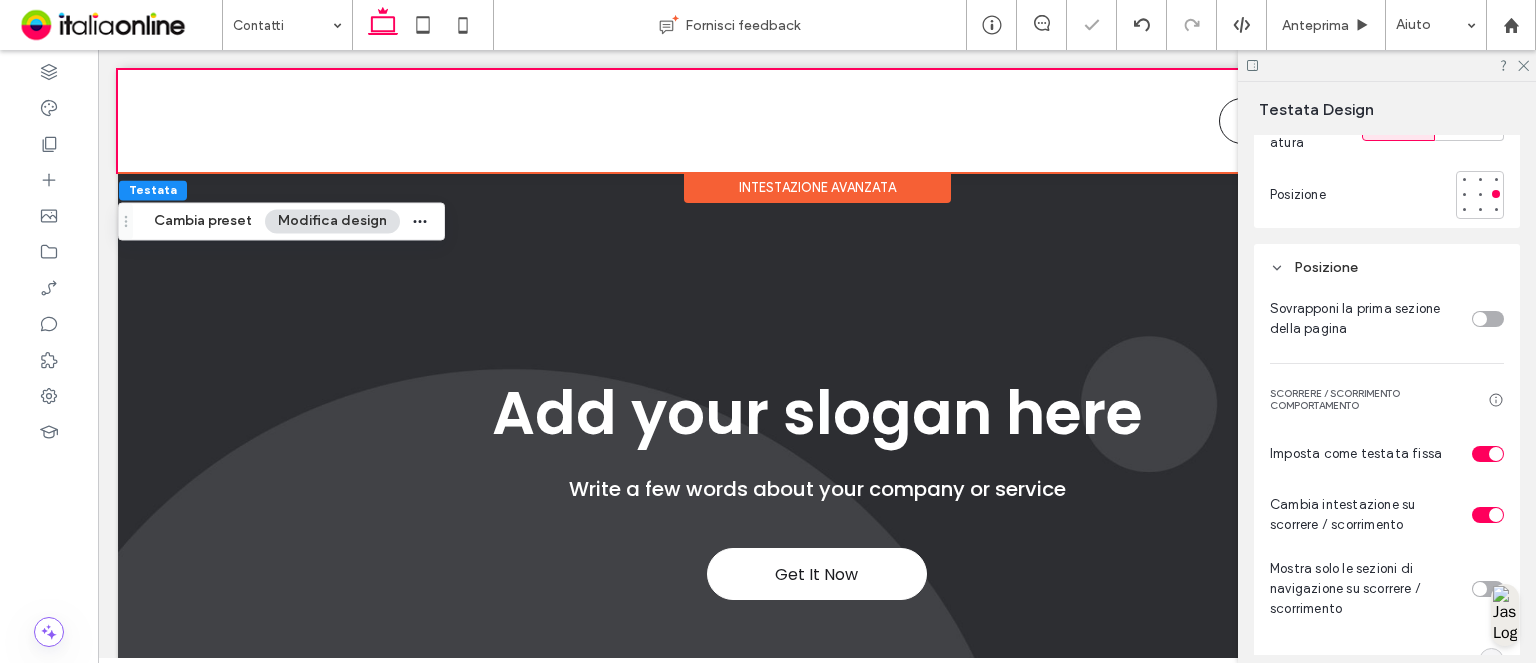 scroll, scrollTop: 1232, scrollLeft: 0, axis: vertical 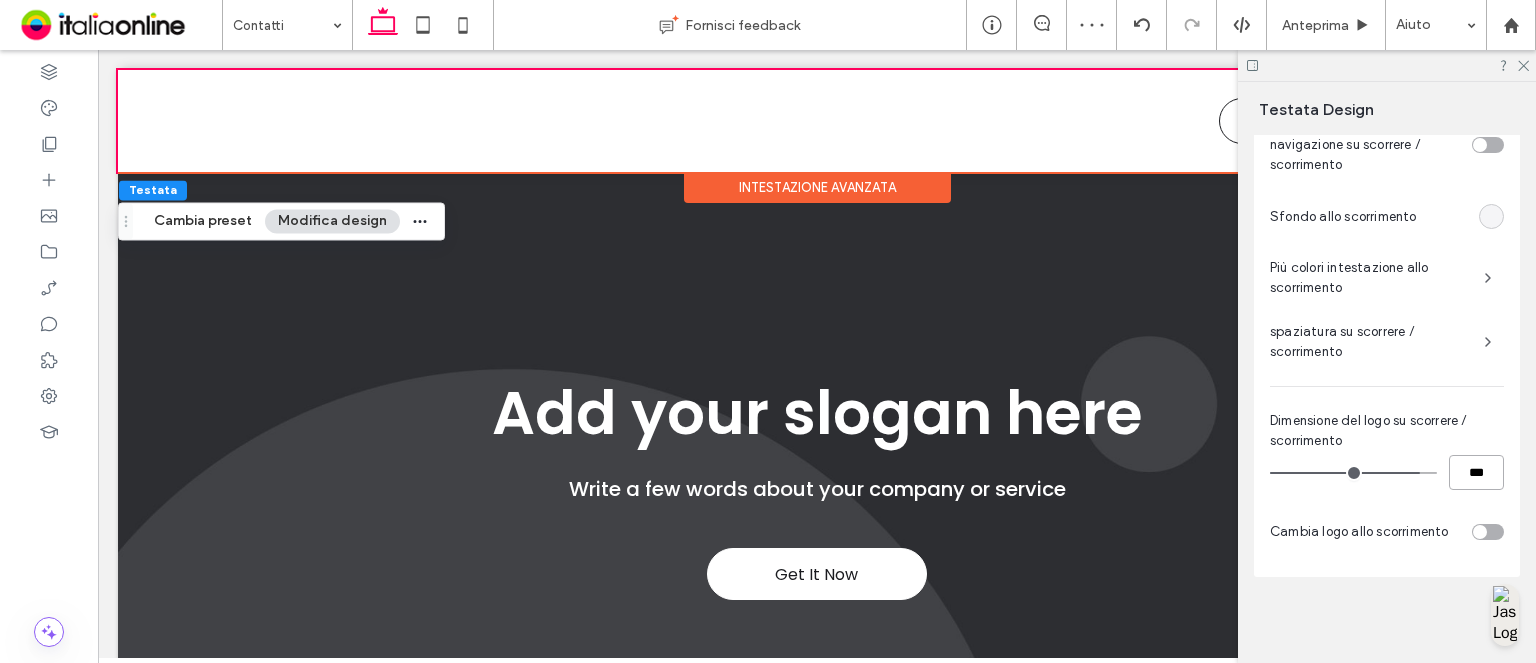 click on "***" at bounding box center (1476, 472) 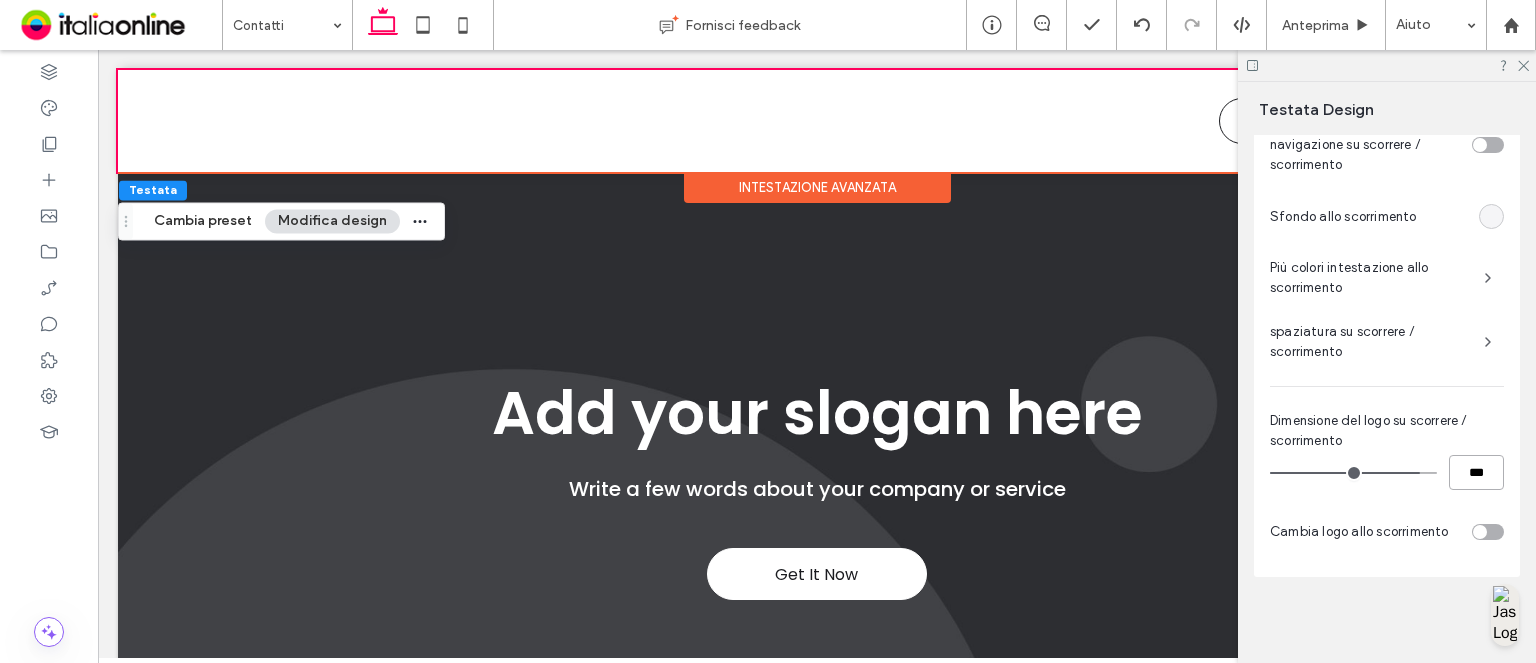 click on "***" at bounding box center (1476, 472) 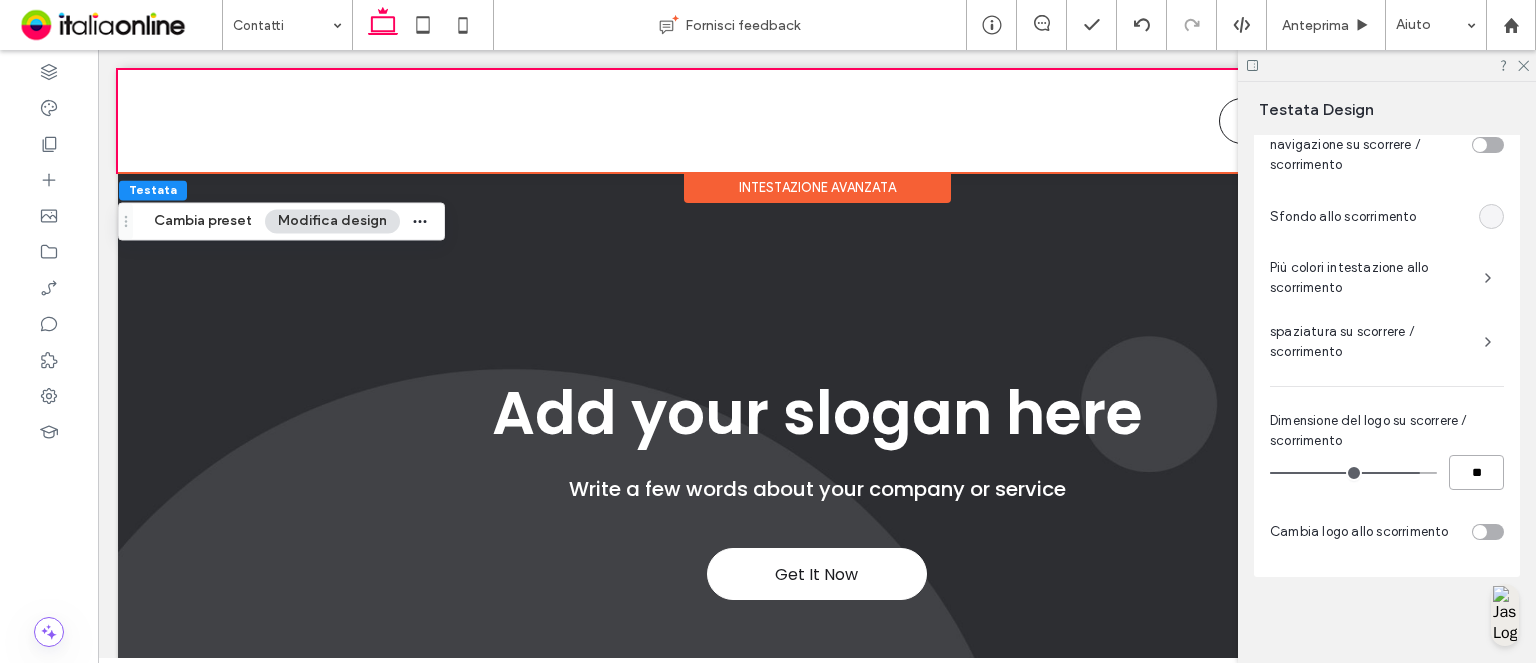 type on "**" 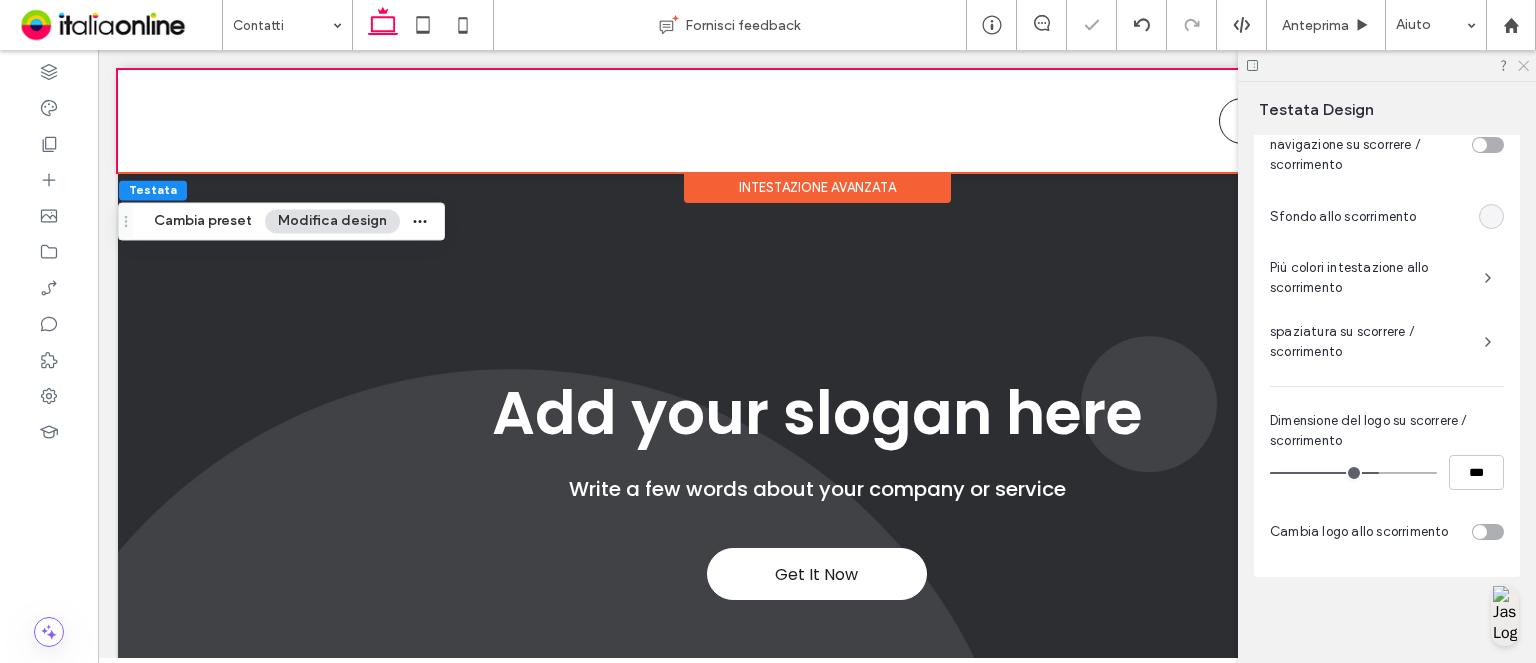 click at bounding box center (1387, 65) 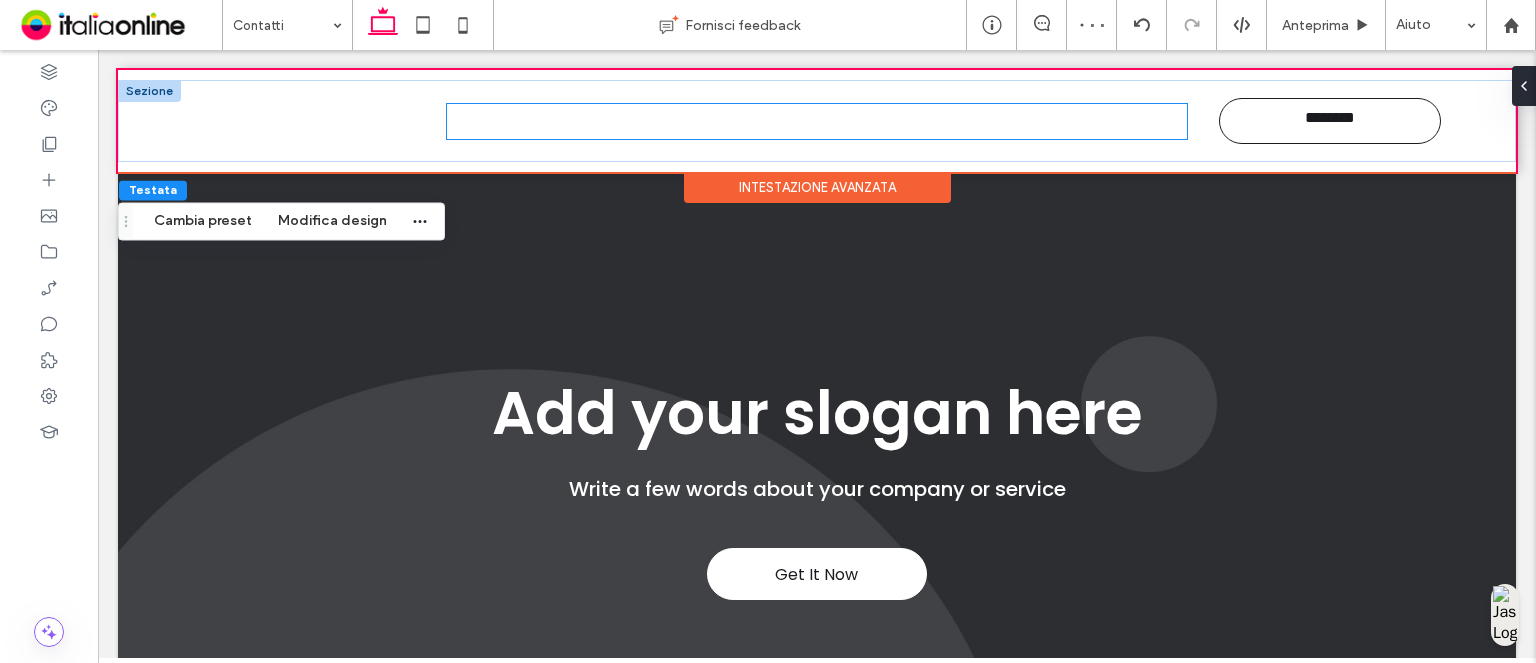 click on "Home" at bounding box center (762, 121) 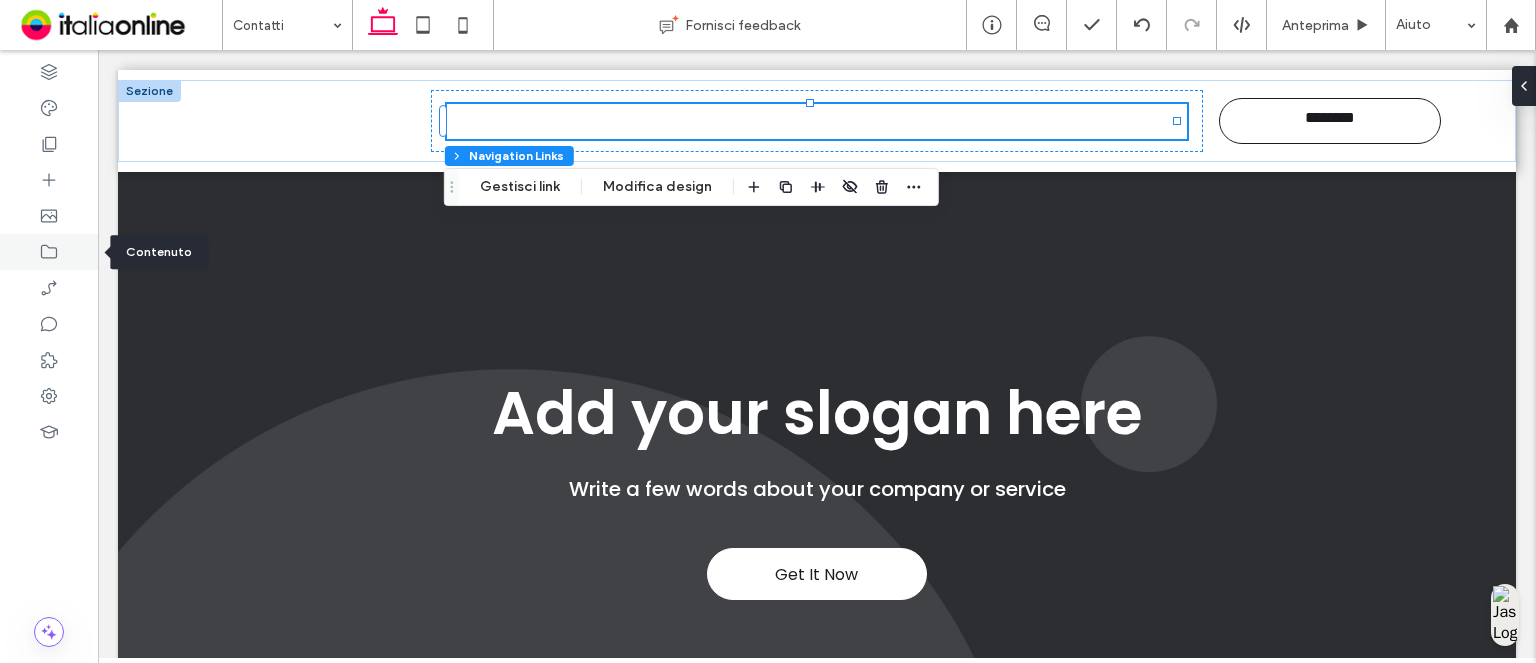 drag, startPoint x: 44, startPoint y: 241, endPoint x: 50, endPoint y: 250, distance: 10.816654 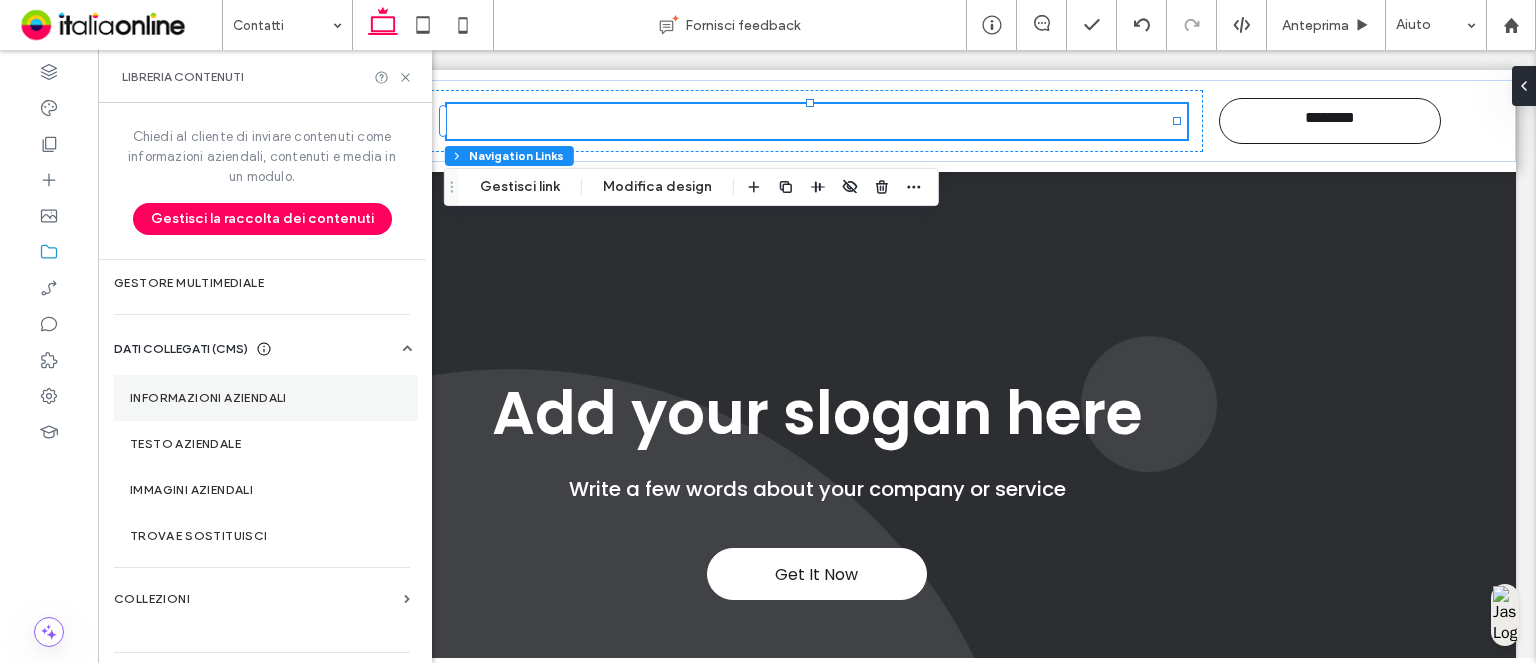 click on "Informazioni aziendali" at bounding box center (266, 398) 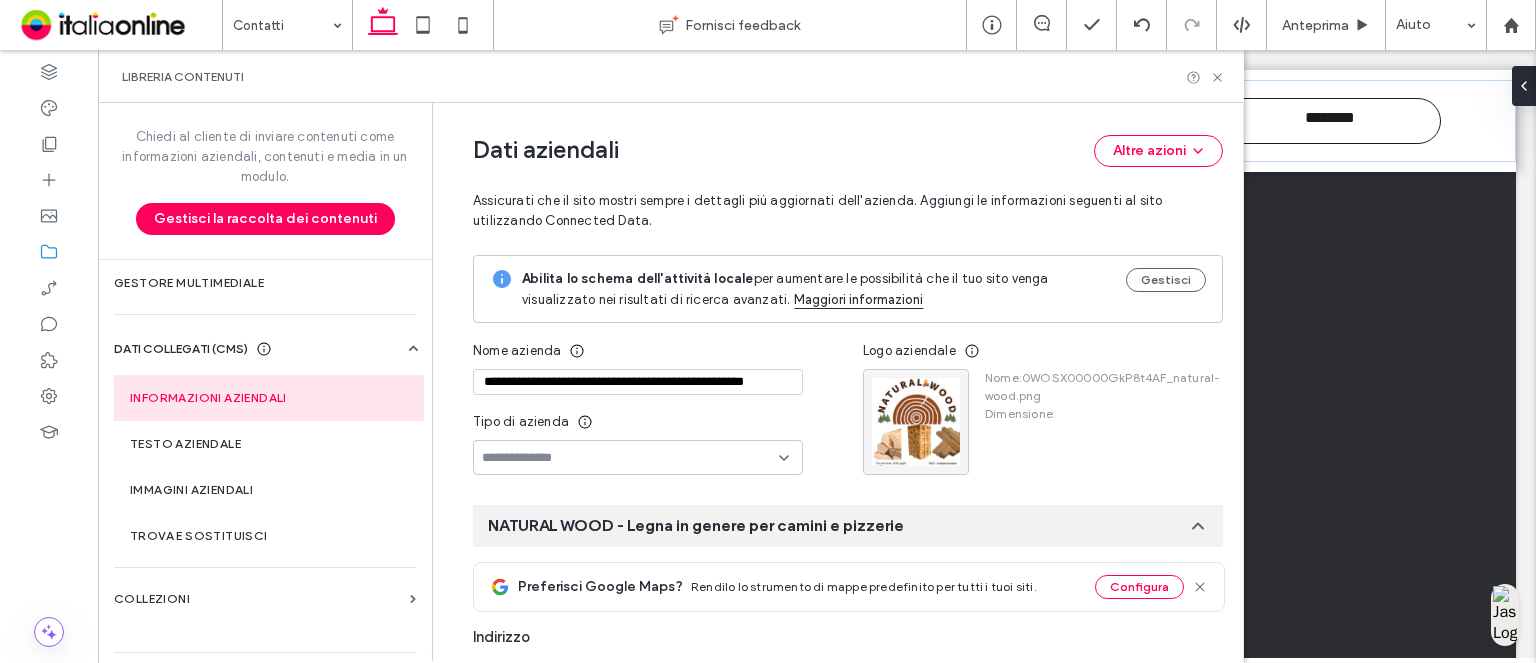 type on "**********" 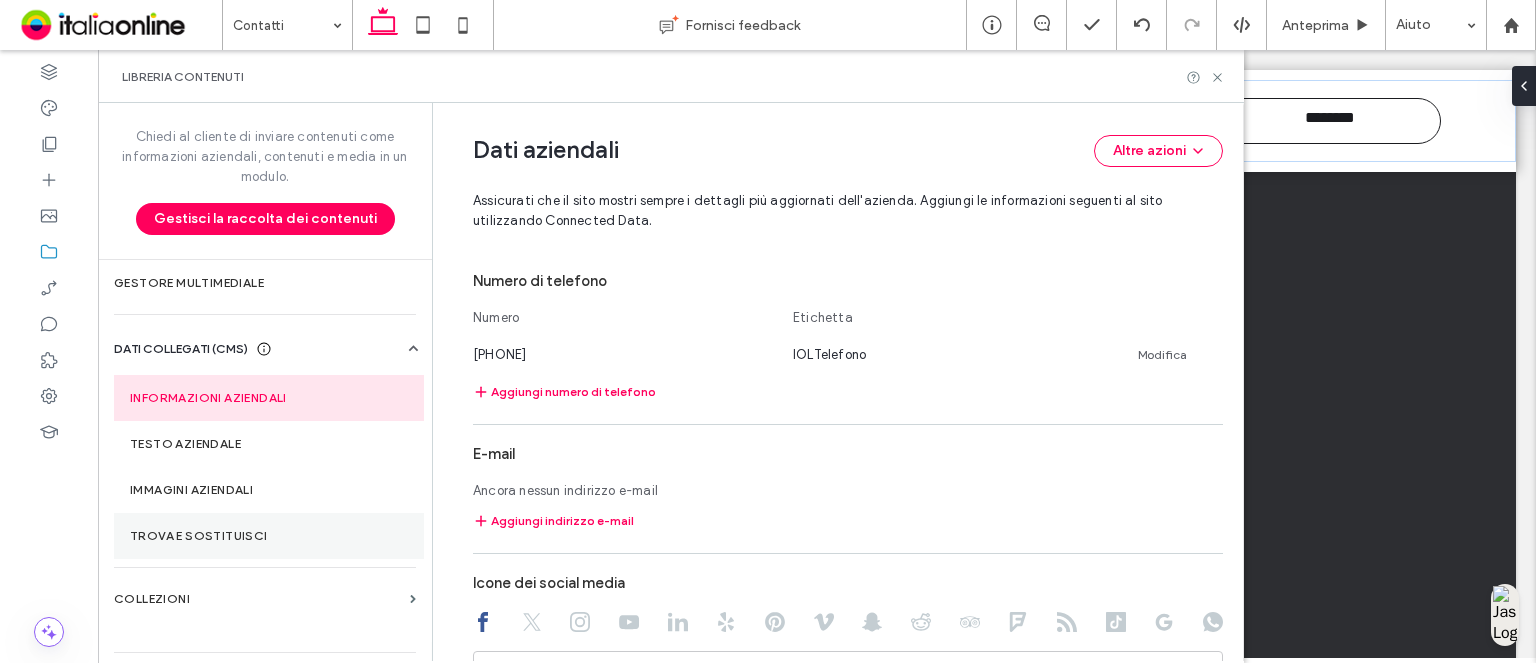 scroll, scrollTop: 603, scrollLeft: 0, axis: vertical 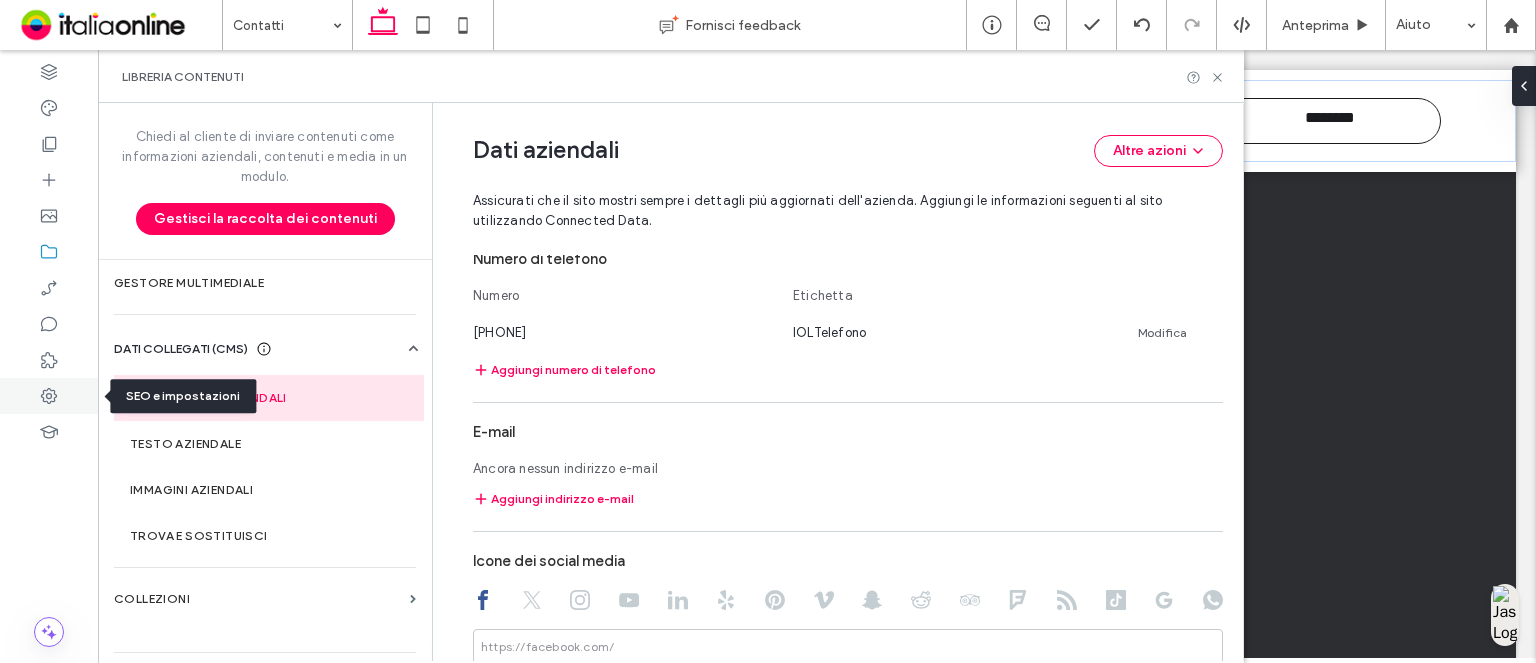 click 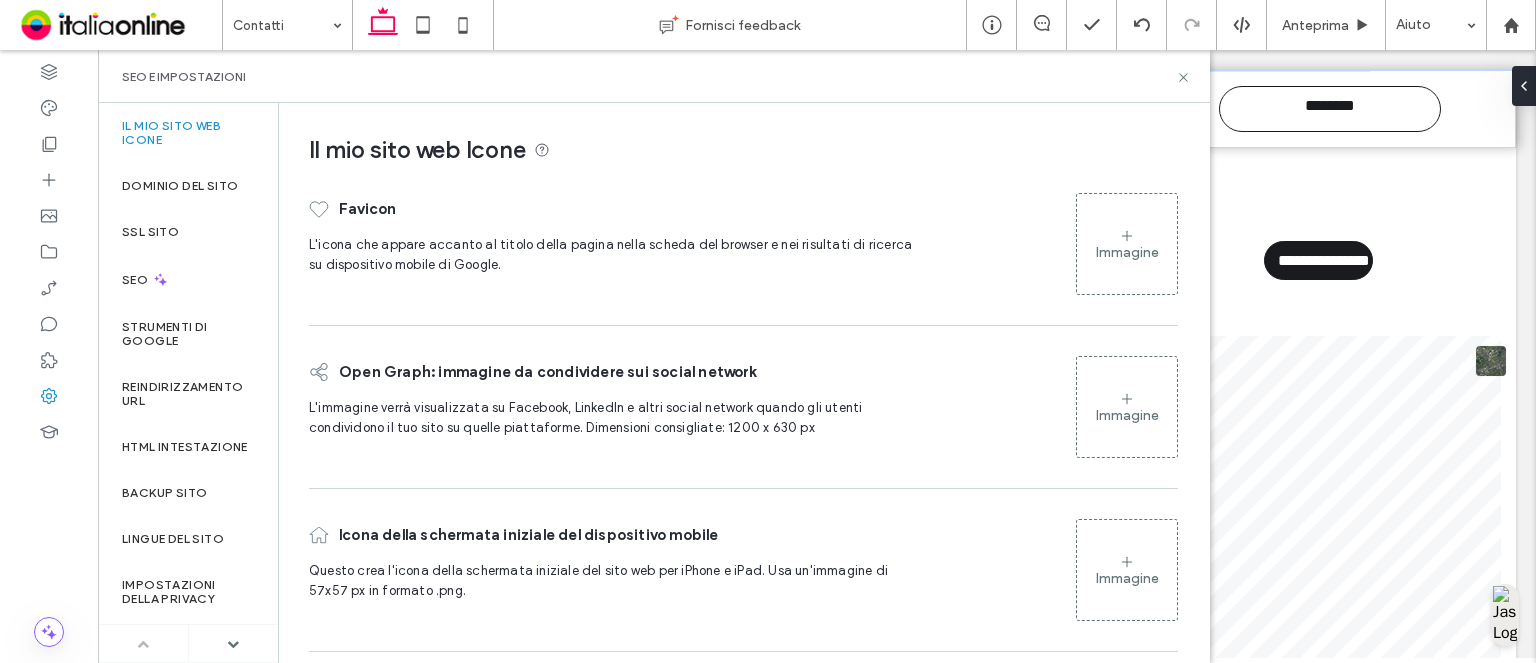 scroll, scrollTop: 5503, scrollLeft: 0, axis: vertical 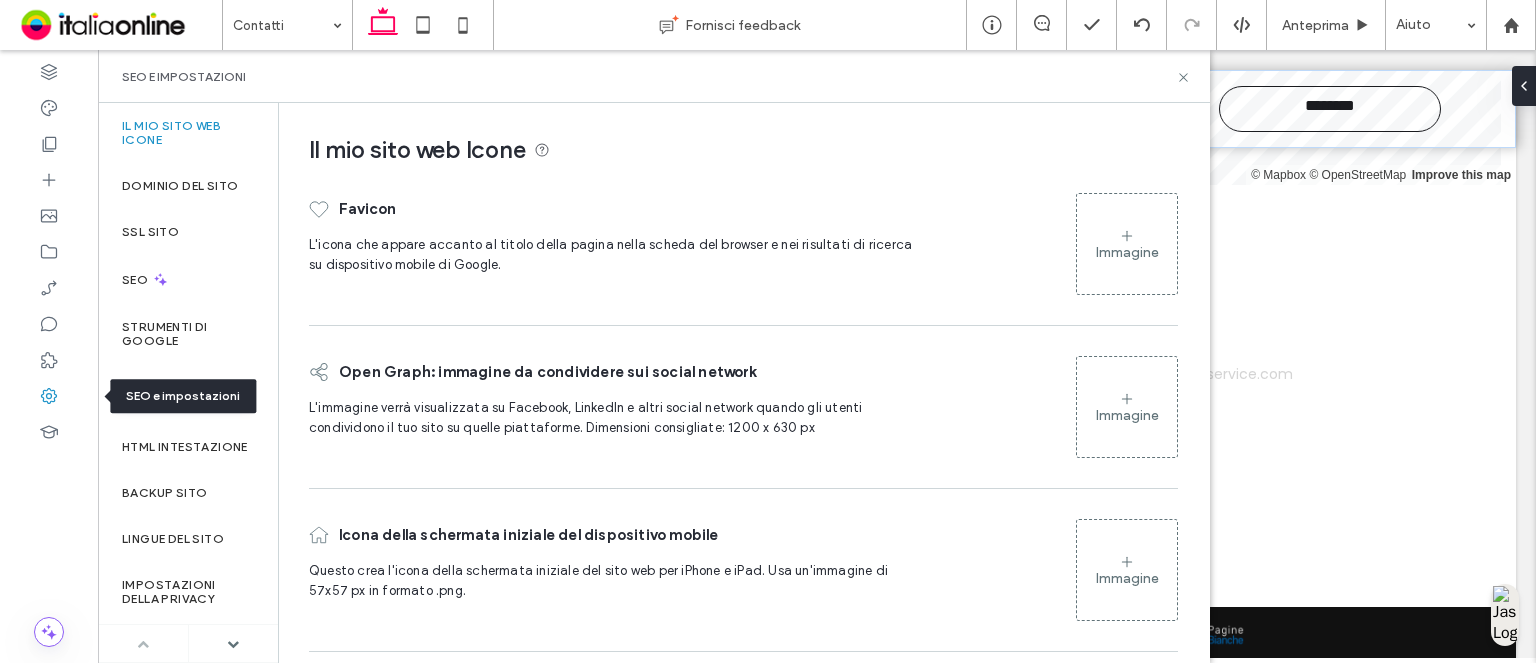 click at bounding box center (49, 396) 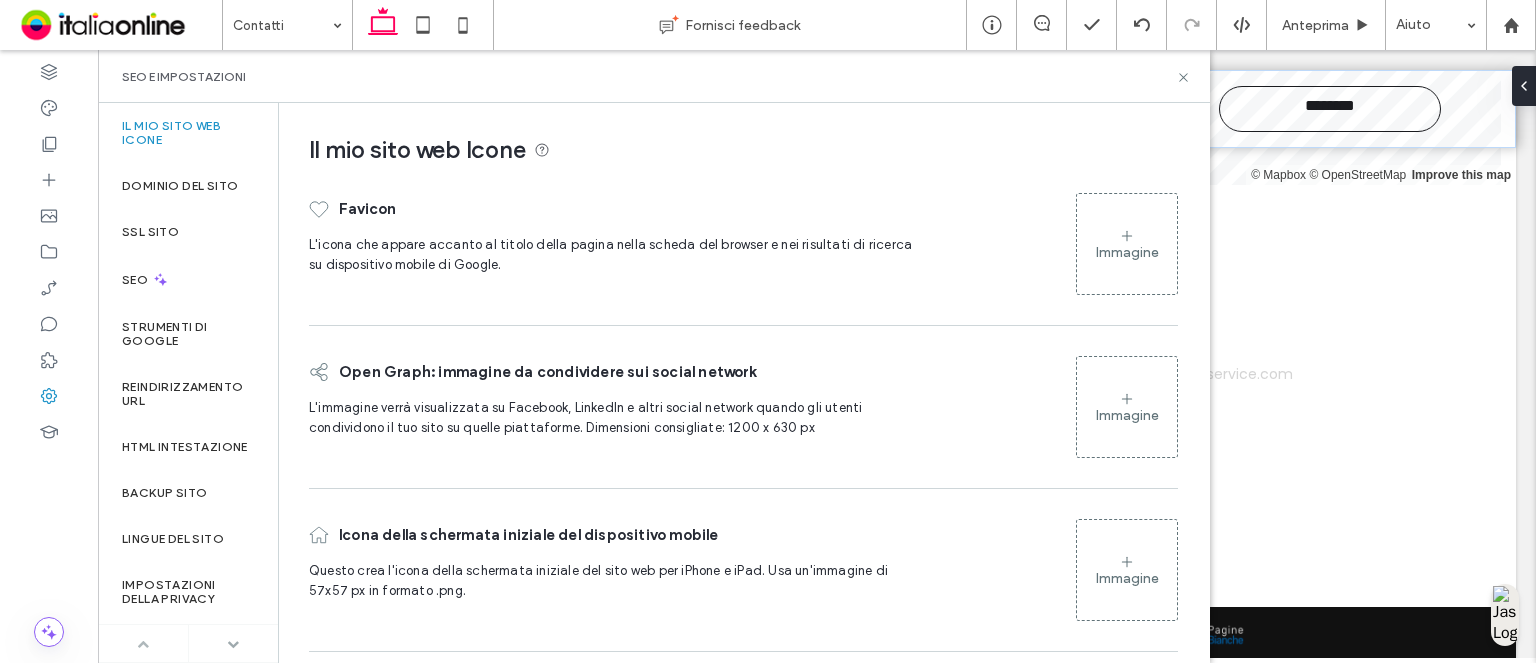 click at bounding box center [233, 644] 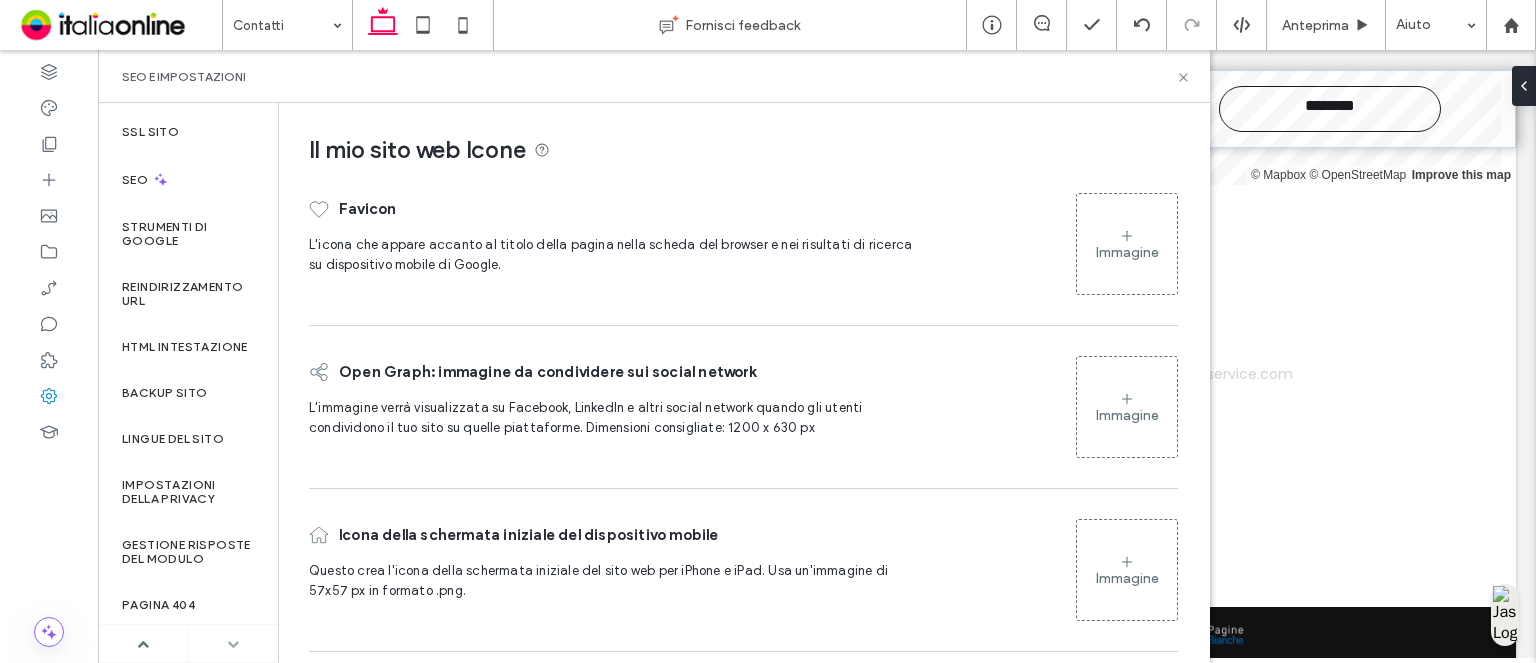 click at bounding box center (233, 644) 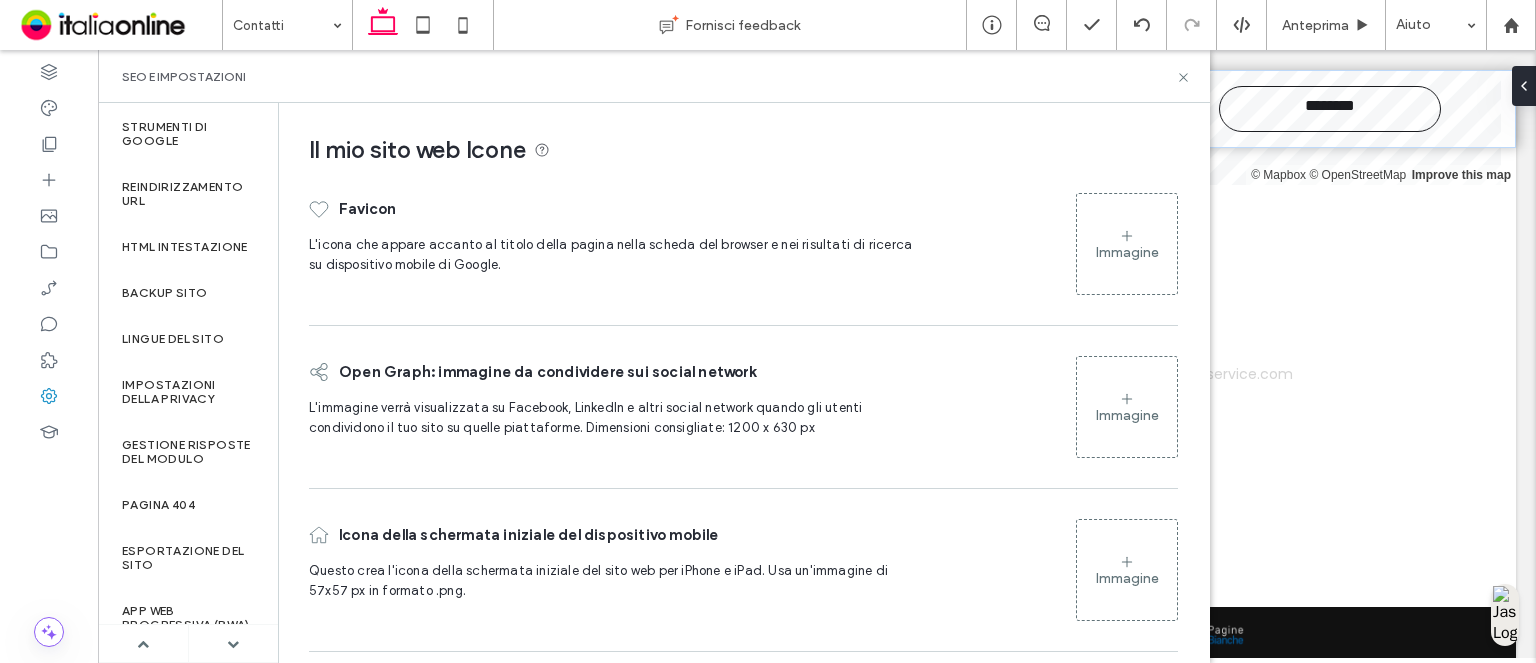 click at bounding box center [233, 644] 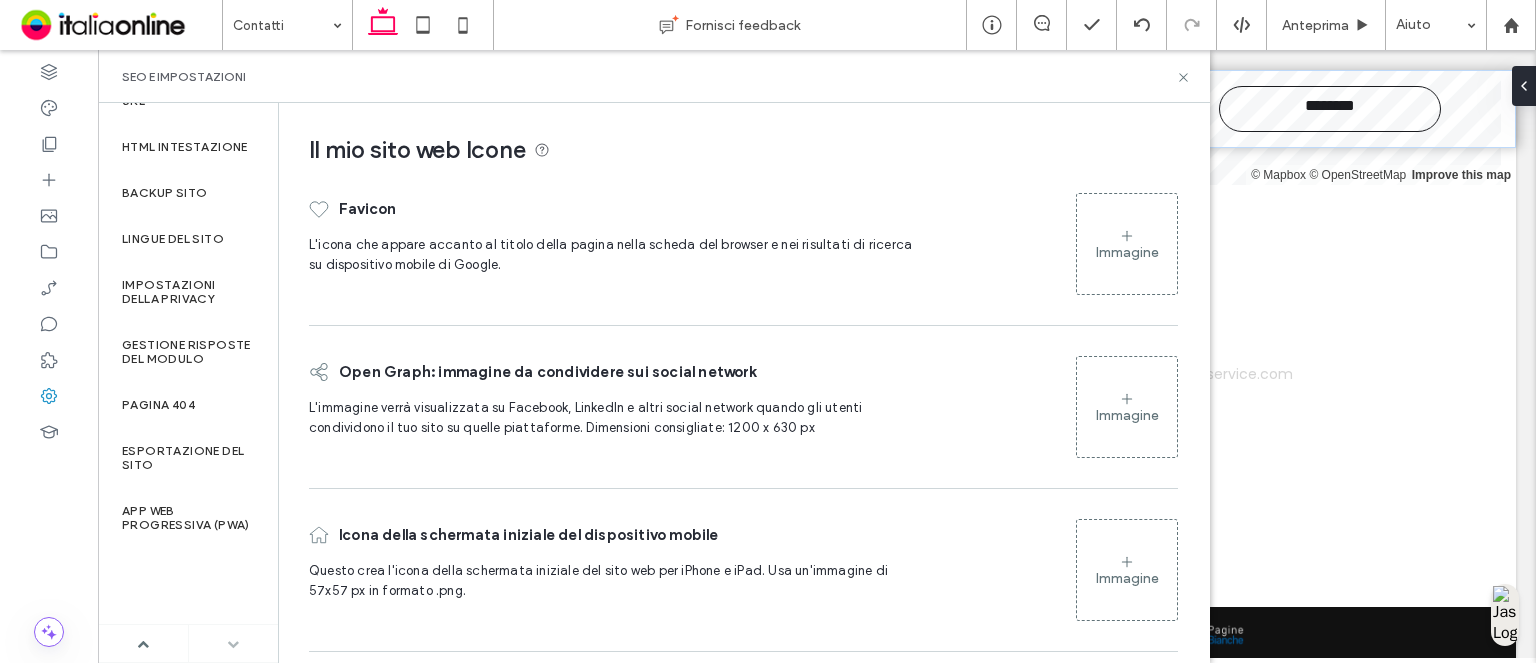 click at bounding box center (234, 643) 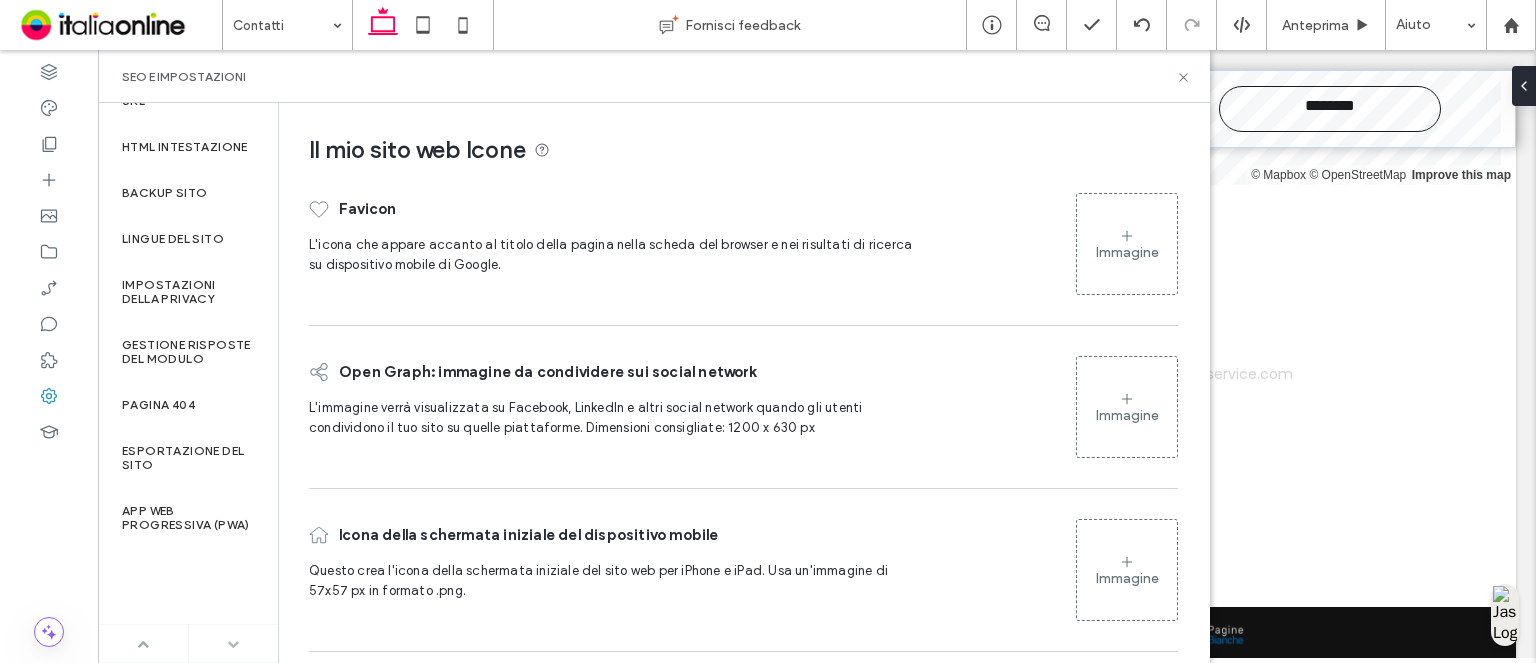 click at bounding box center [143, 644] 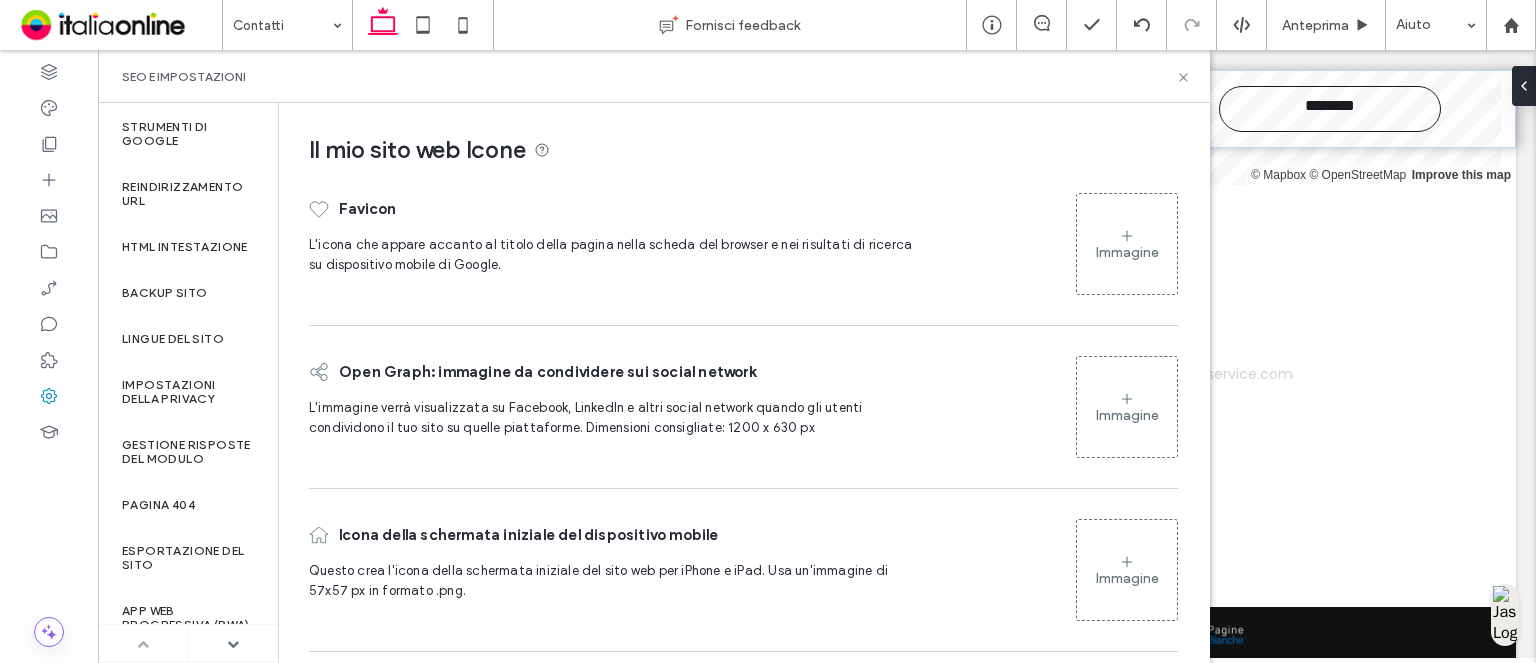 click at bounding box center (143, 644) 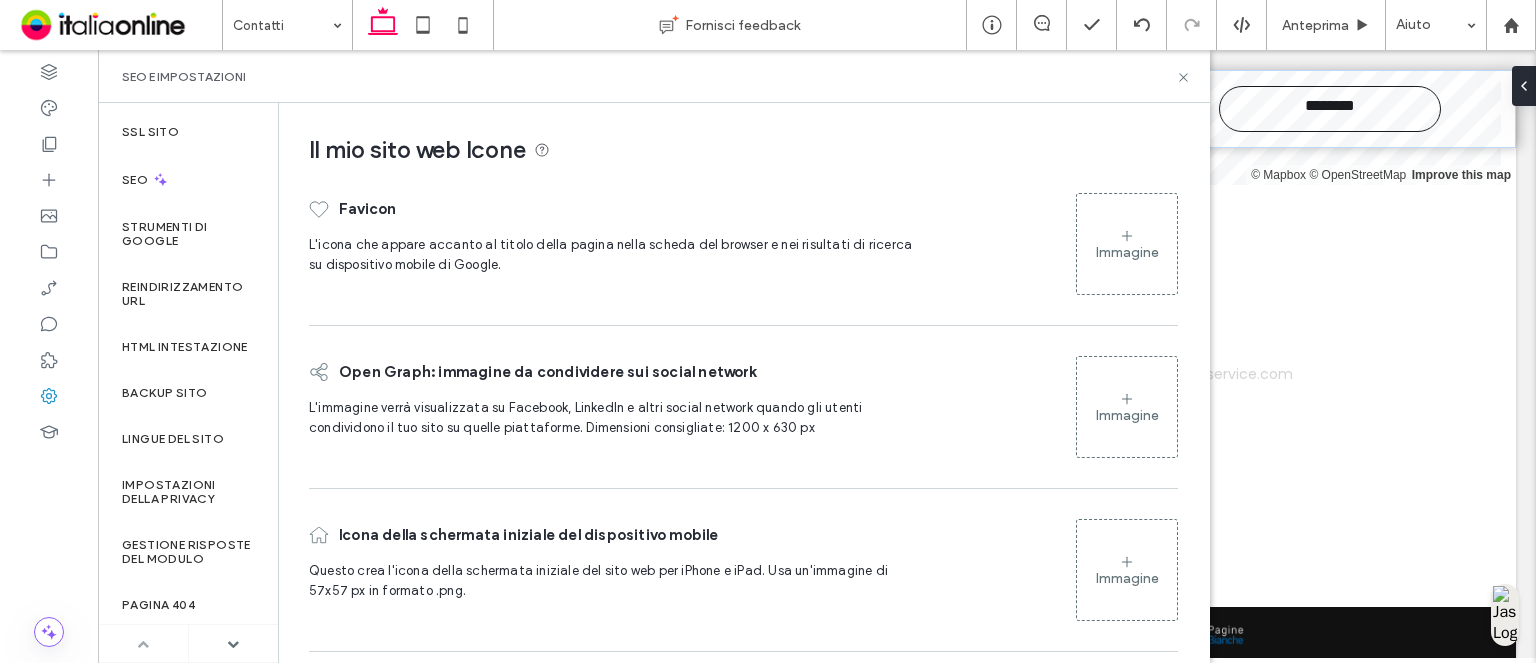 click at bounding box center (143, 644) 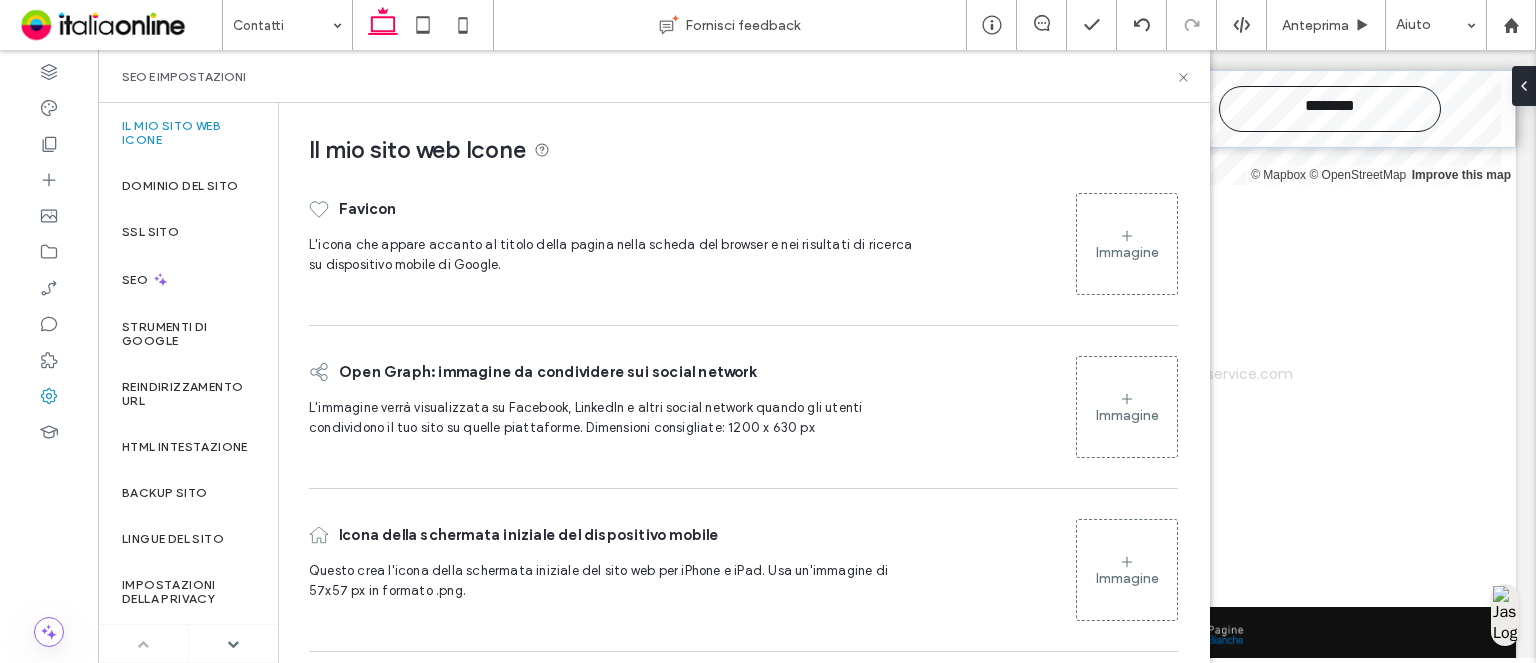click at bounding box center [143, 643] 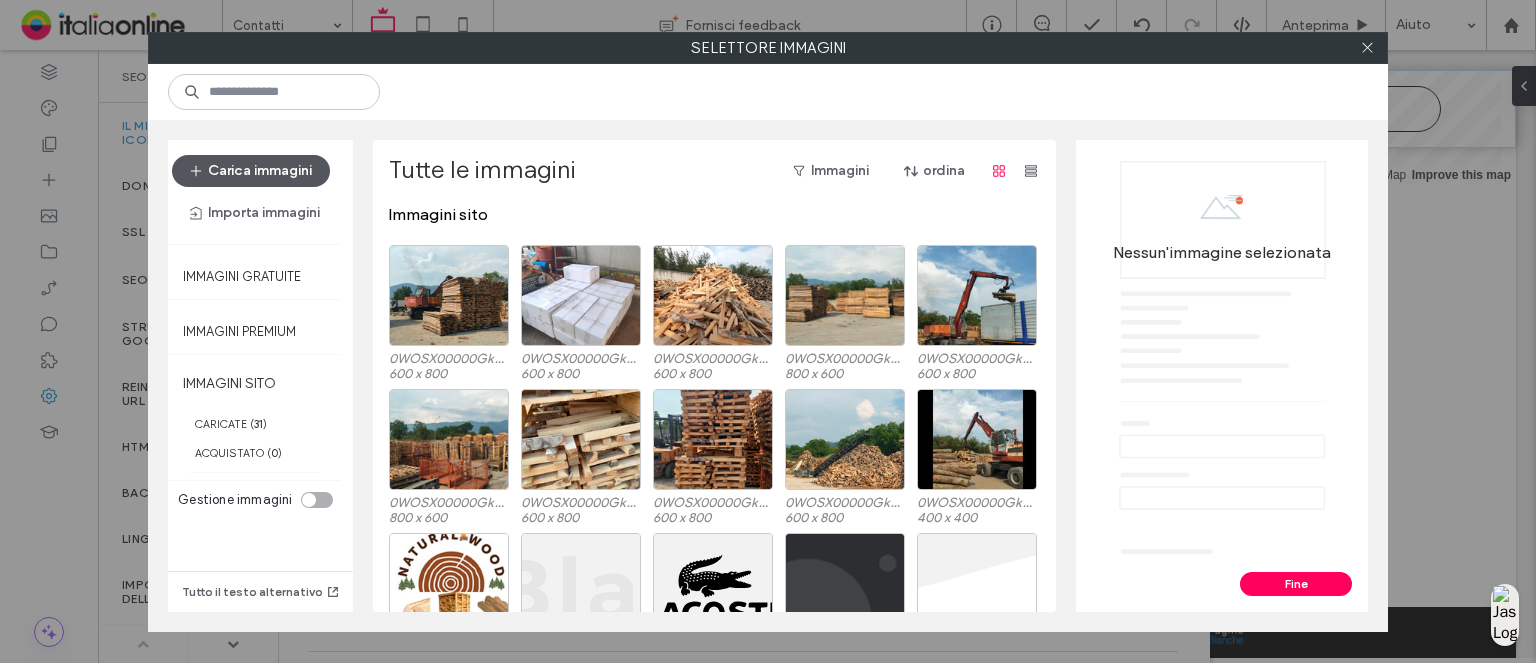 click on "Carica immagini" at bounding box center [251, 171] 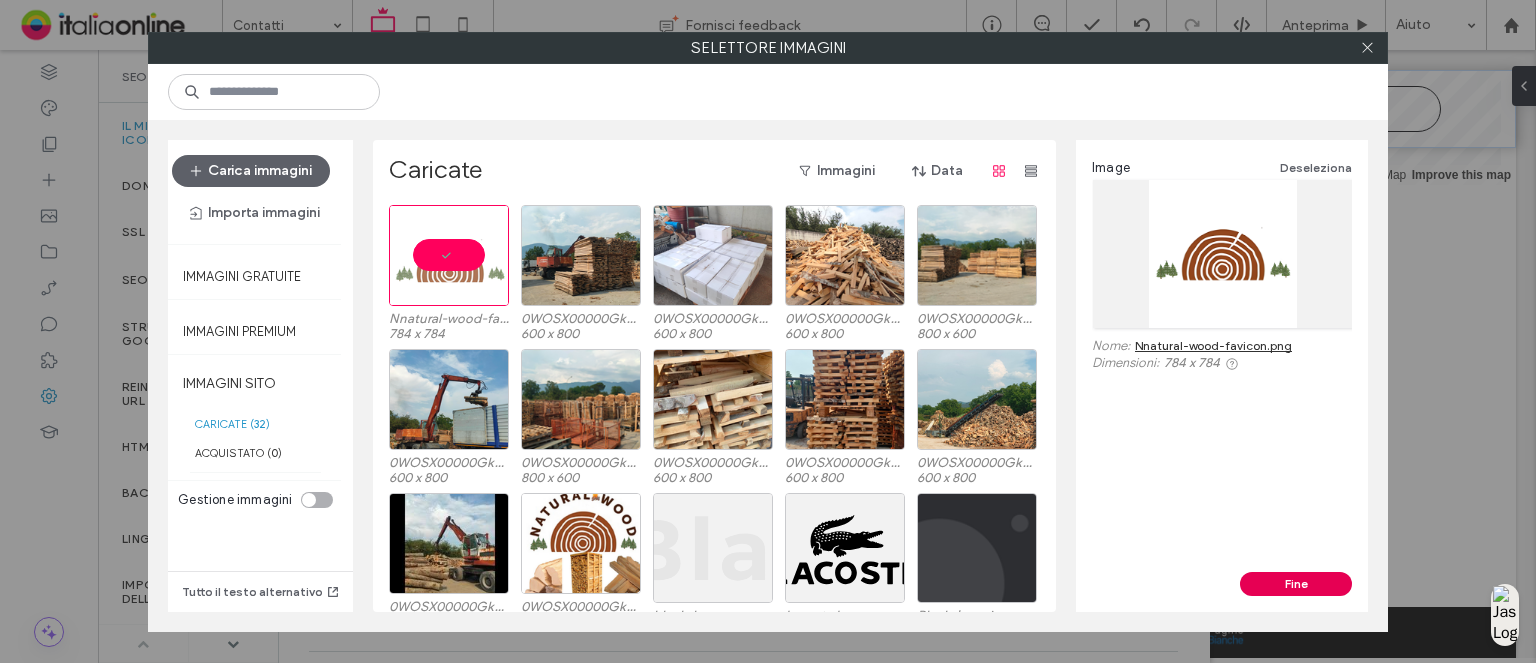 click on "Fine" at bounding box center (1296, 584) 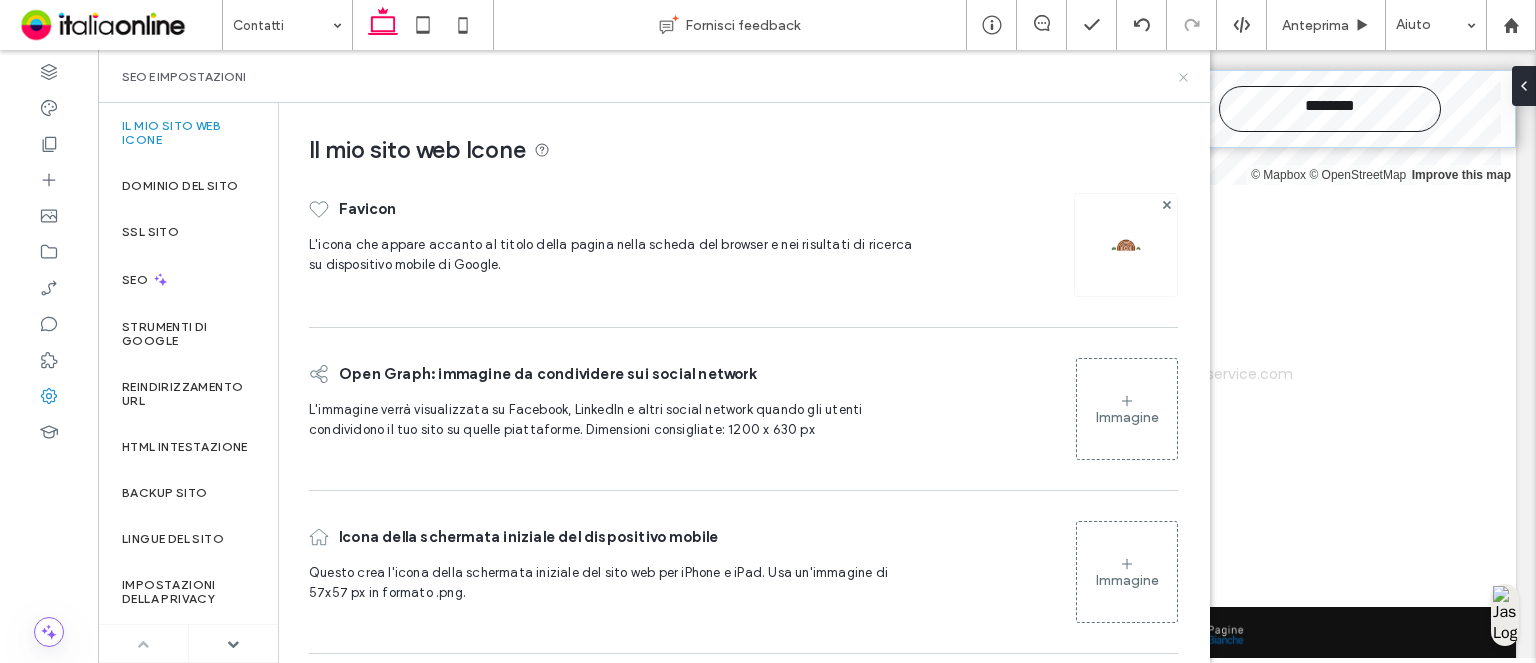 click 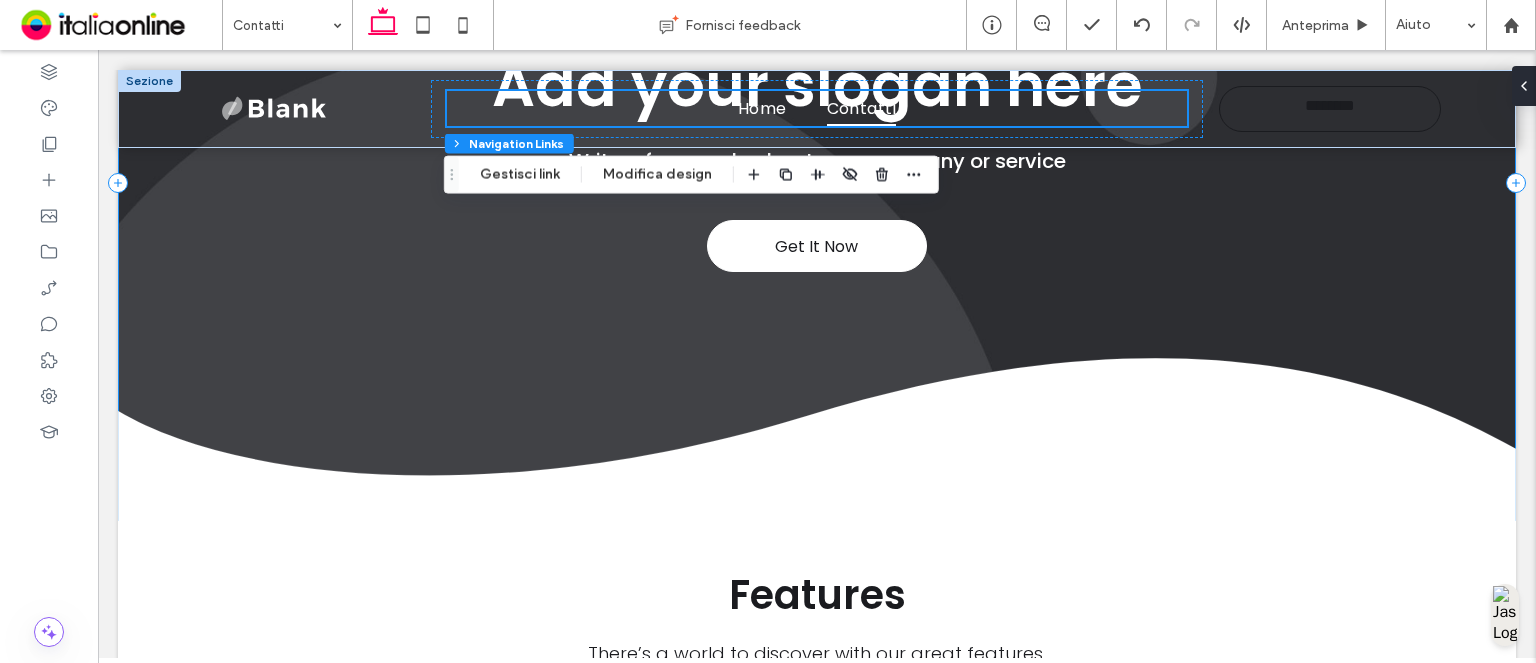 scroll, scrollTop: 0, scrollLeft: 0, axis: both 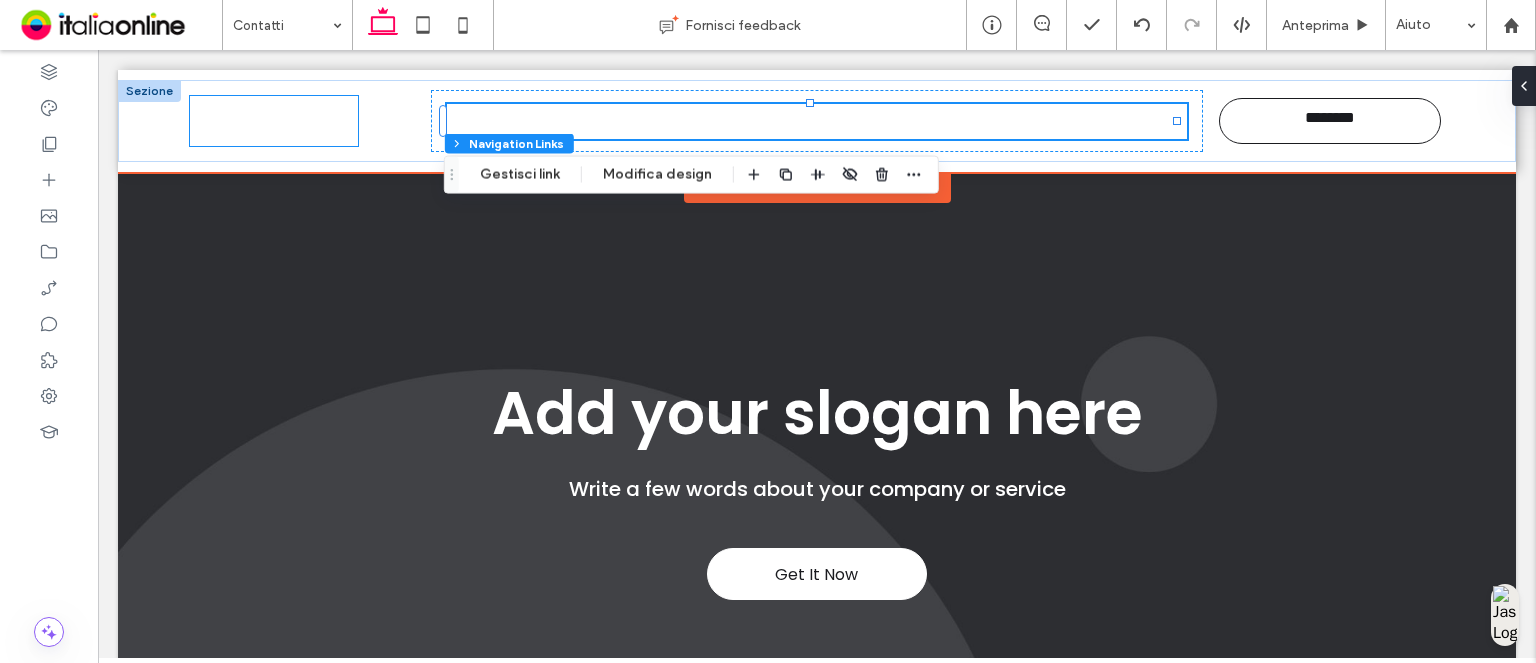 click at bounding box center [274, 121] 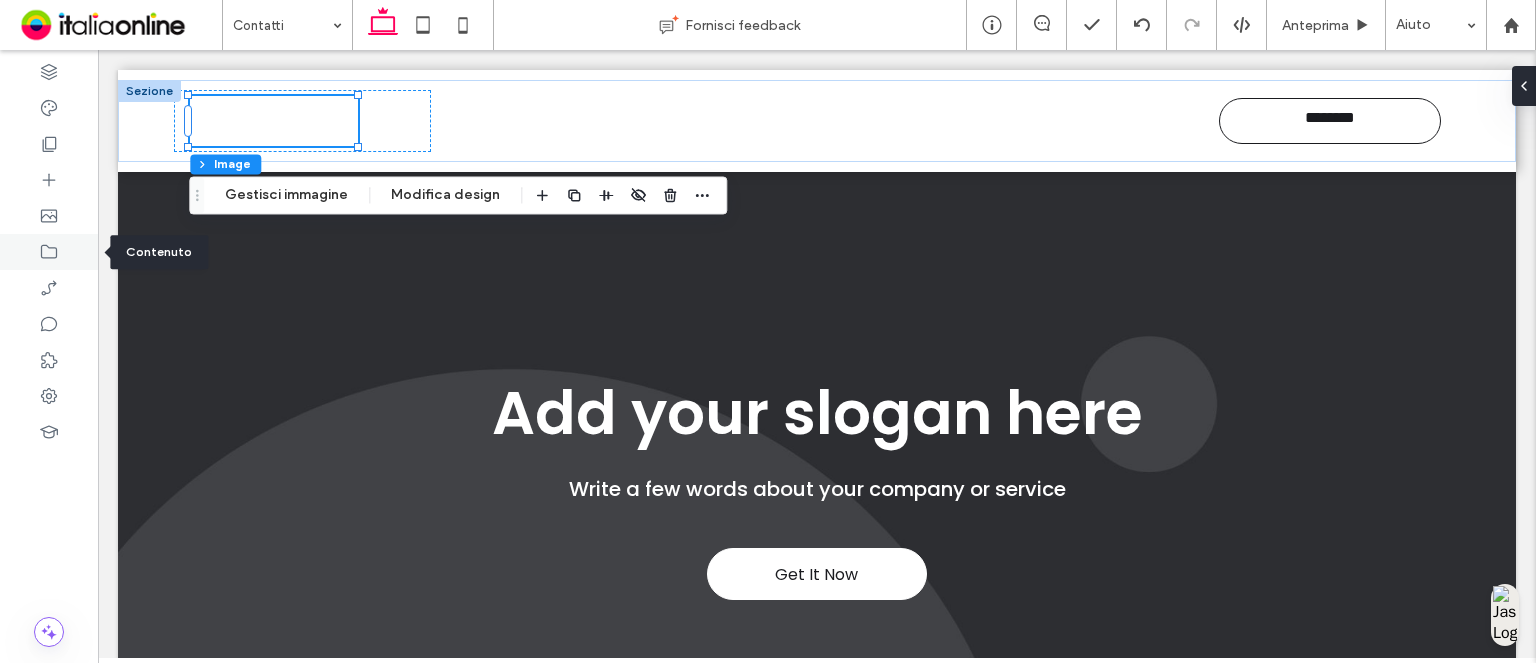 click 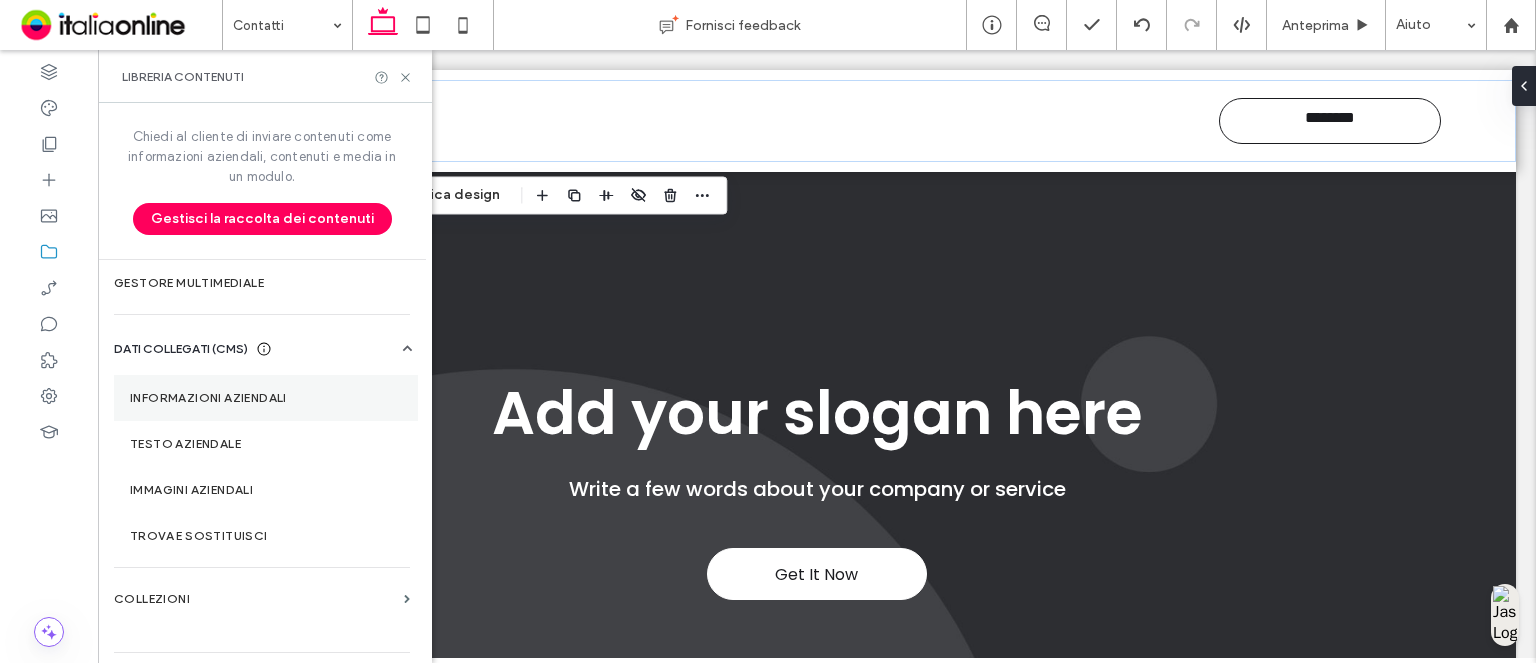 drag, startPoint x: 232, startPoint y: 392, endPoint x: 244, endPoint y: 394, distance: 12.165525 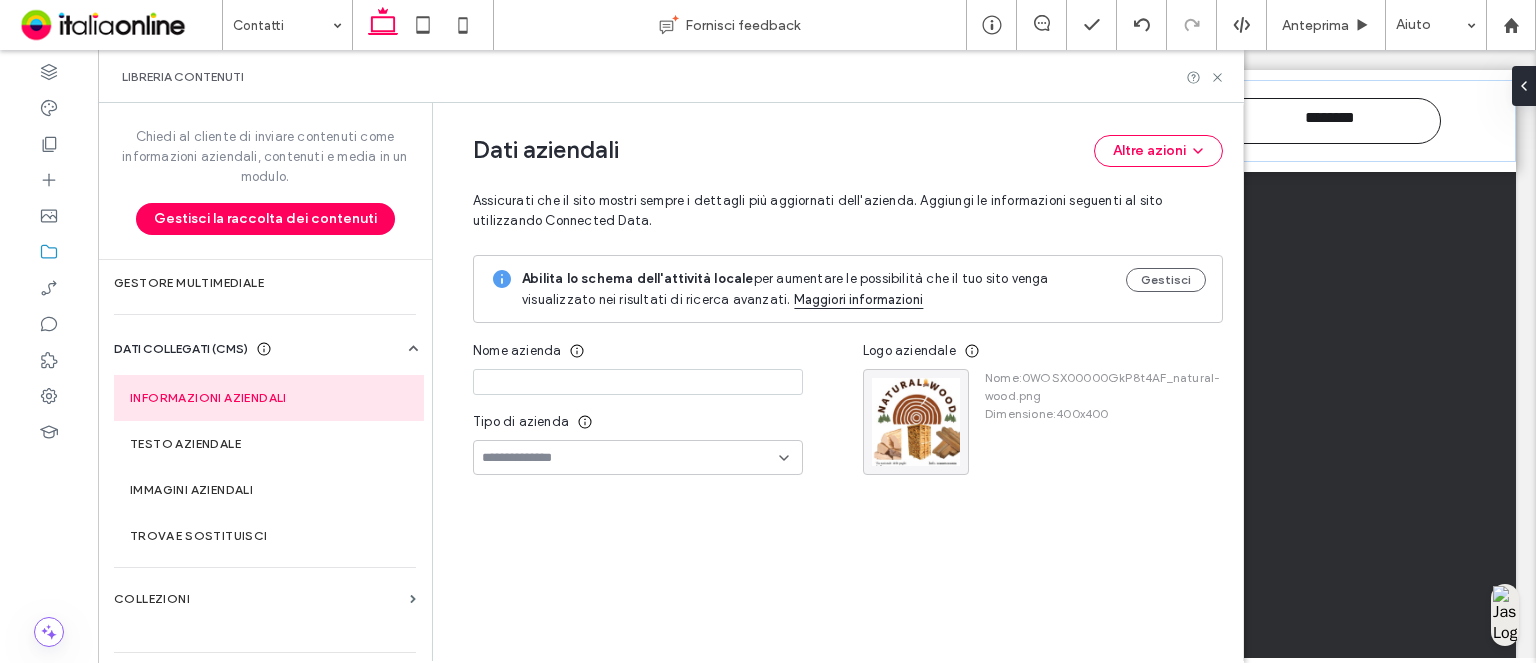 type on "**********" 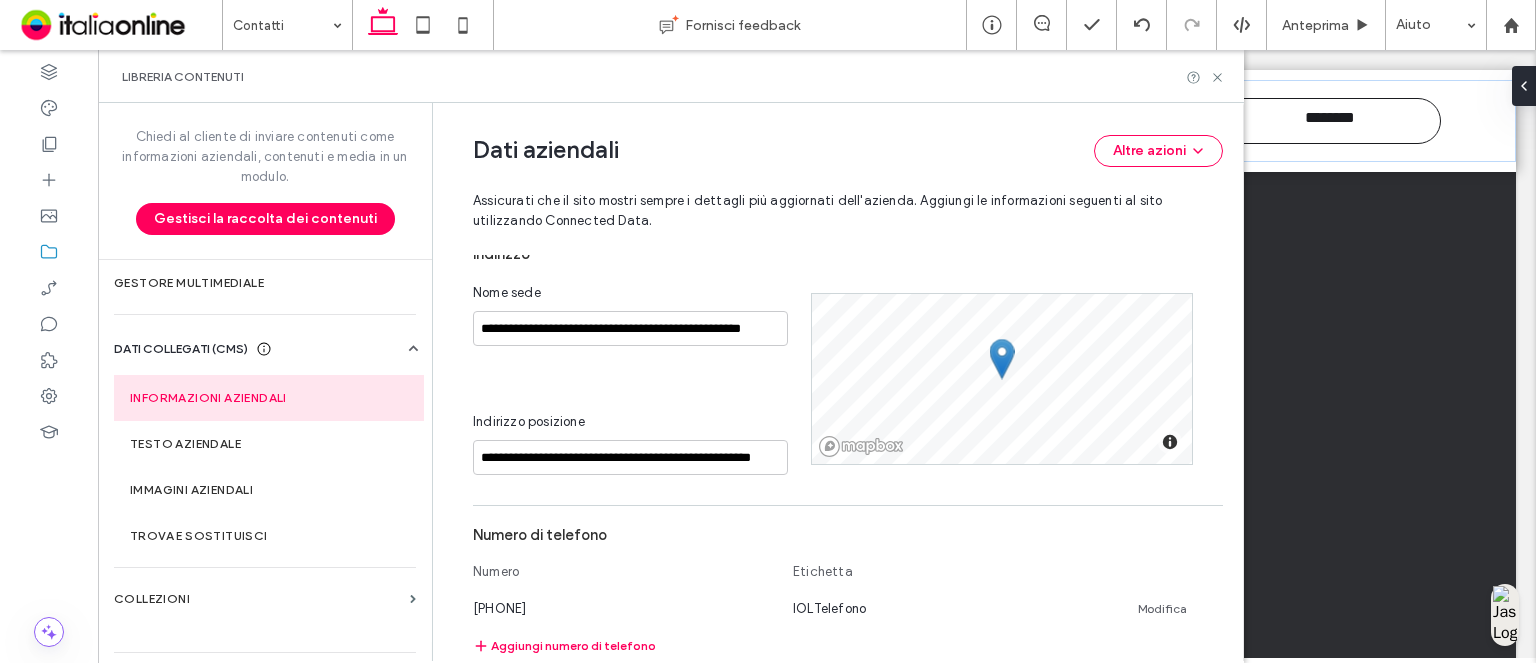 scroll, scrollTop: 27, scrollLeft: 0, axis: vertical 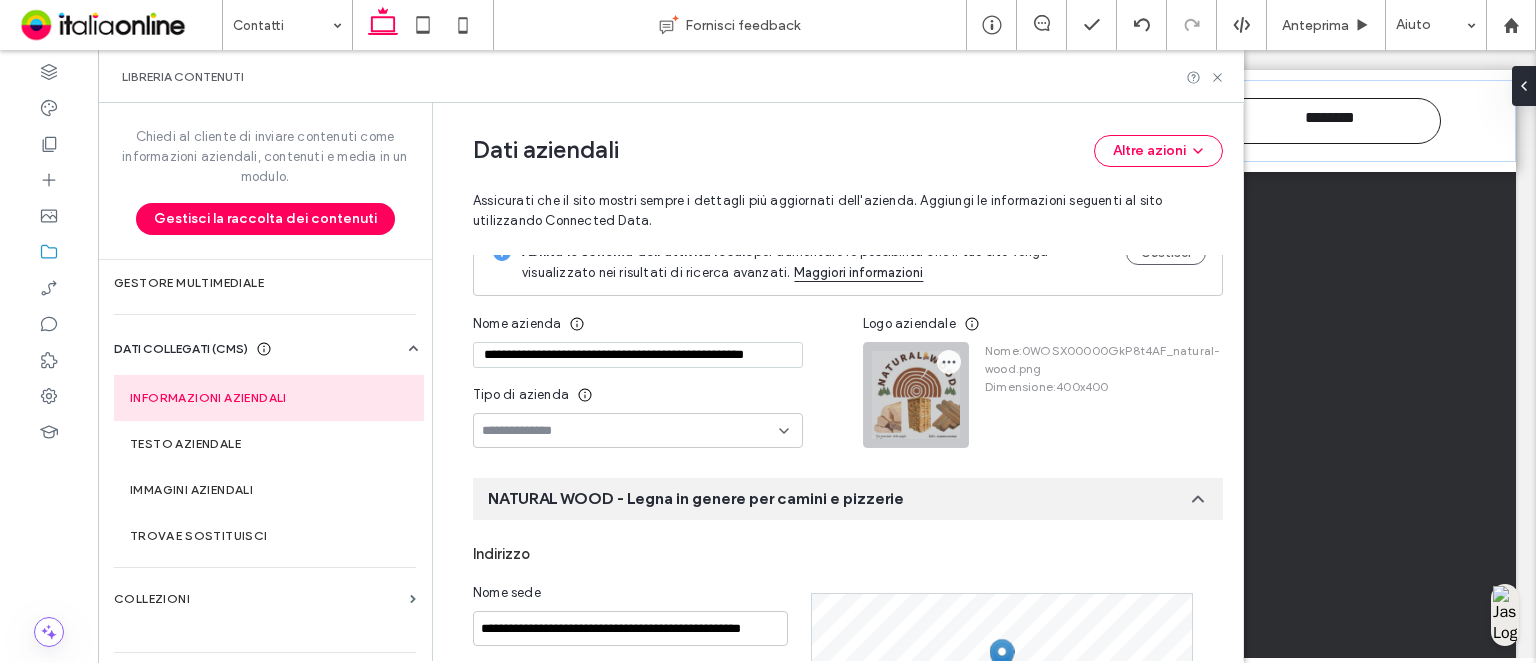 click at bounding box center [949, 362] 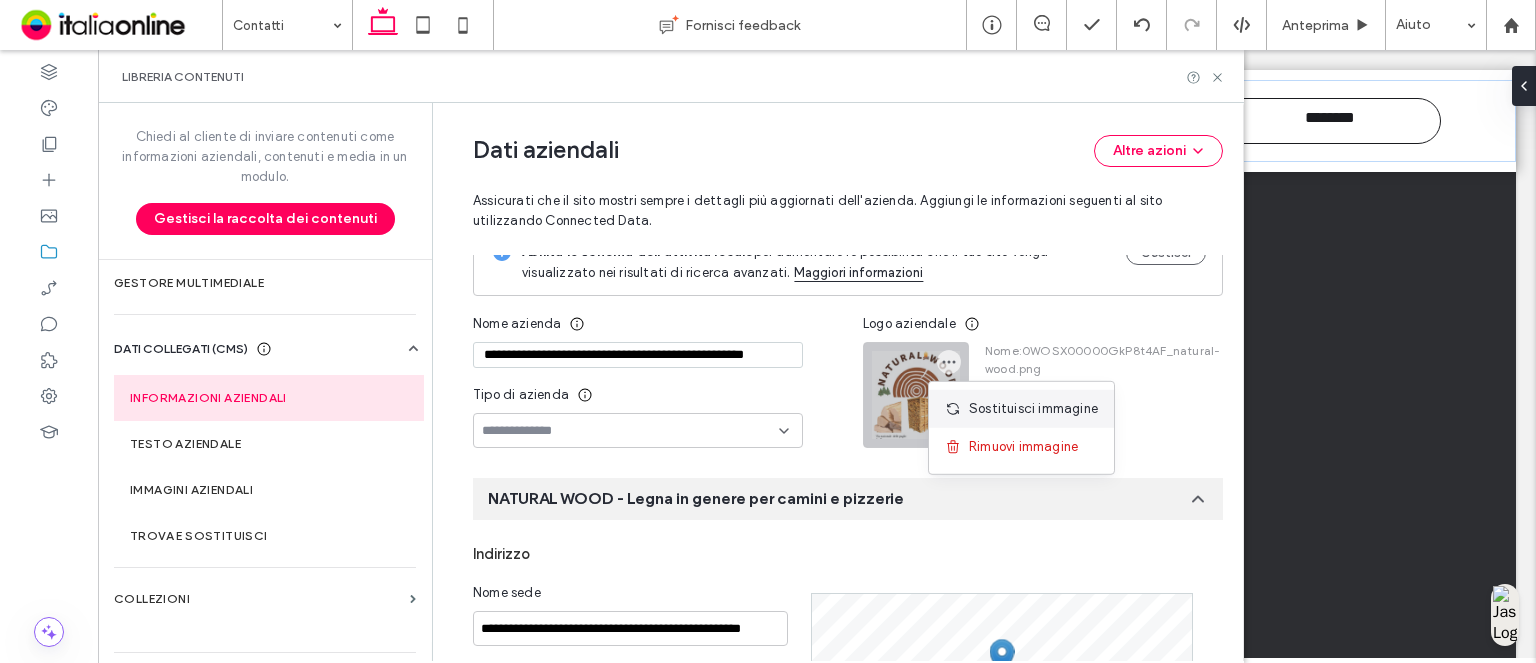 click on "Sostituisci immagine" at bounding box center (1021, 409) 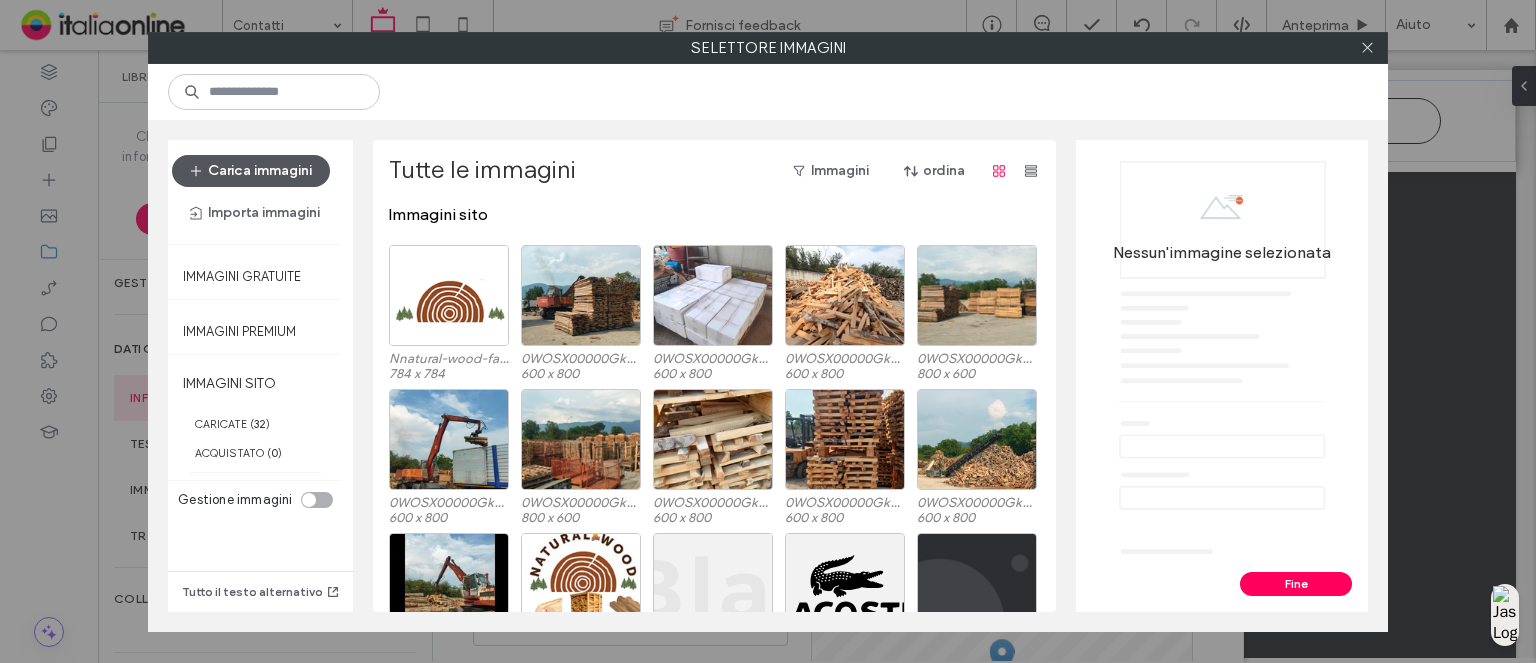 click on "Carica immagini" at bounding box center (251, 171) 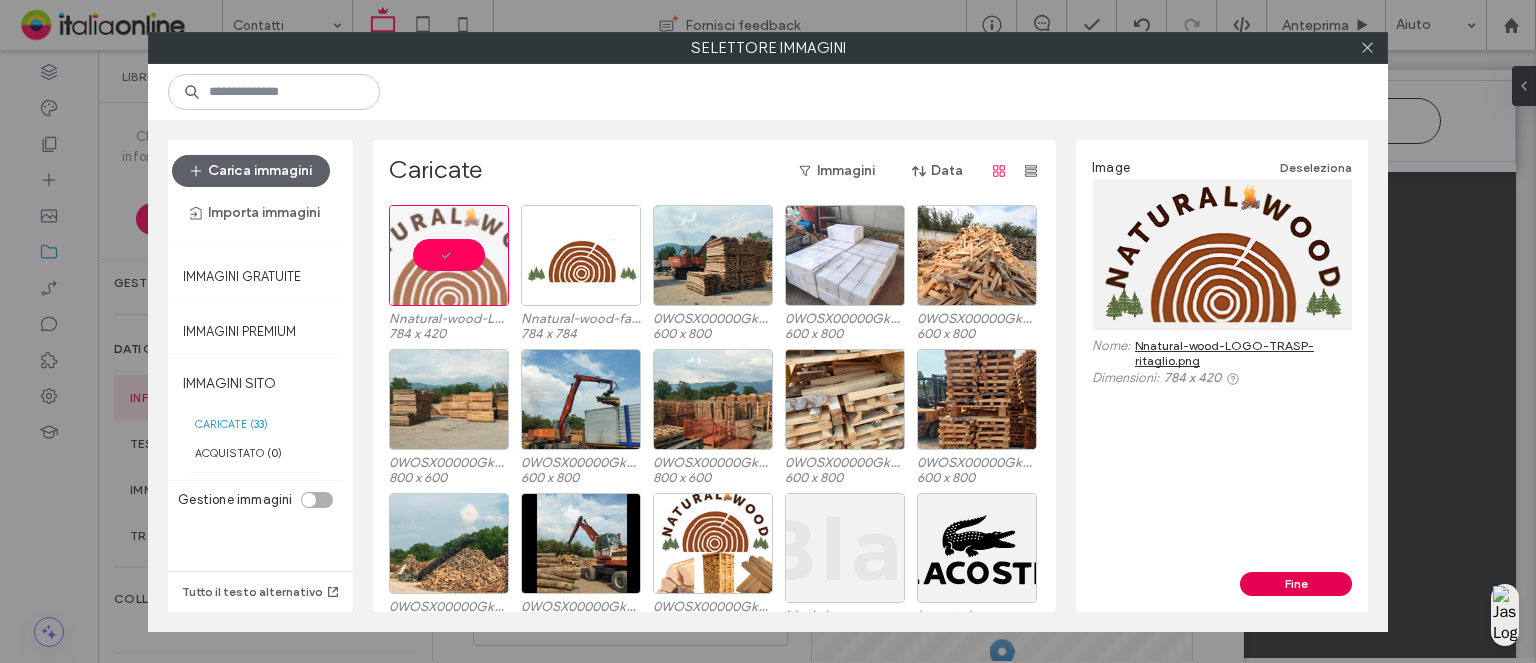click on "Fine" at bounding box center (1296, 584) 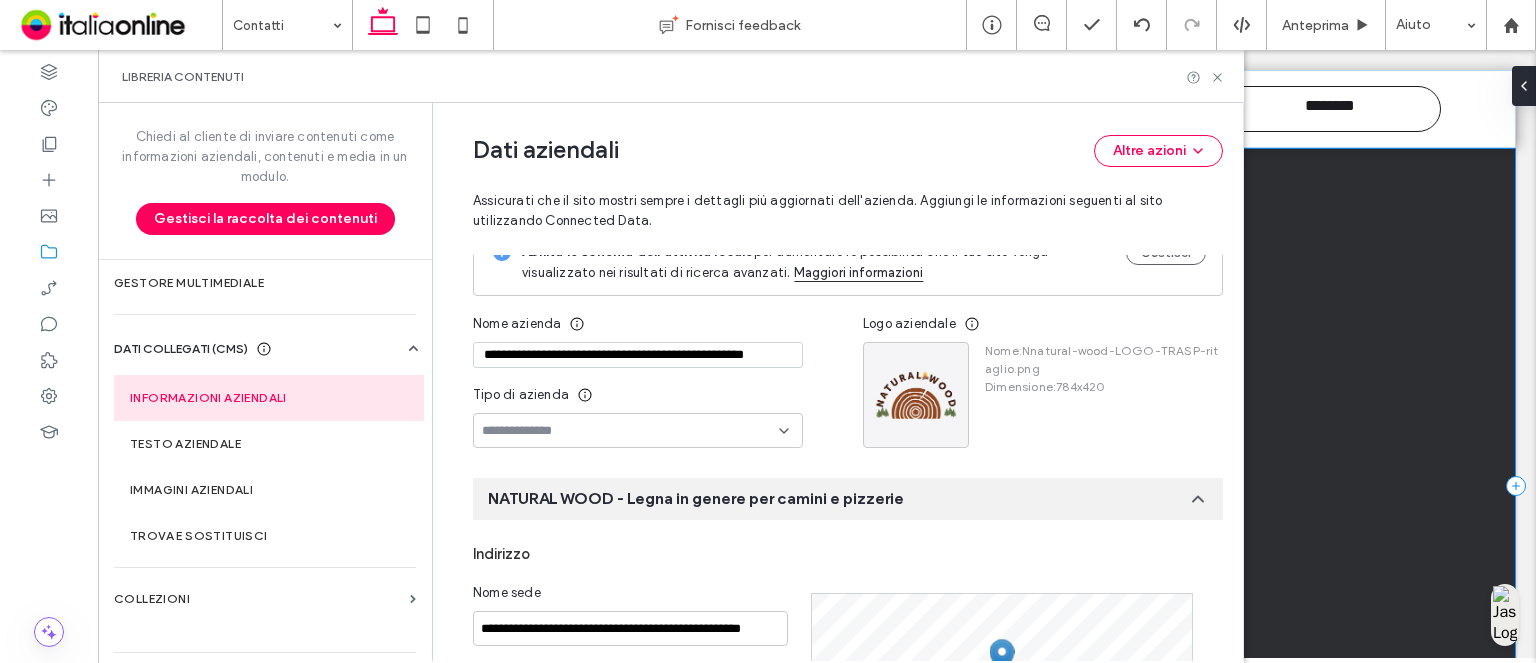 scroll, scrollTop: 75, scrollLeft: 0, axis: vertical 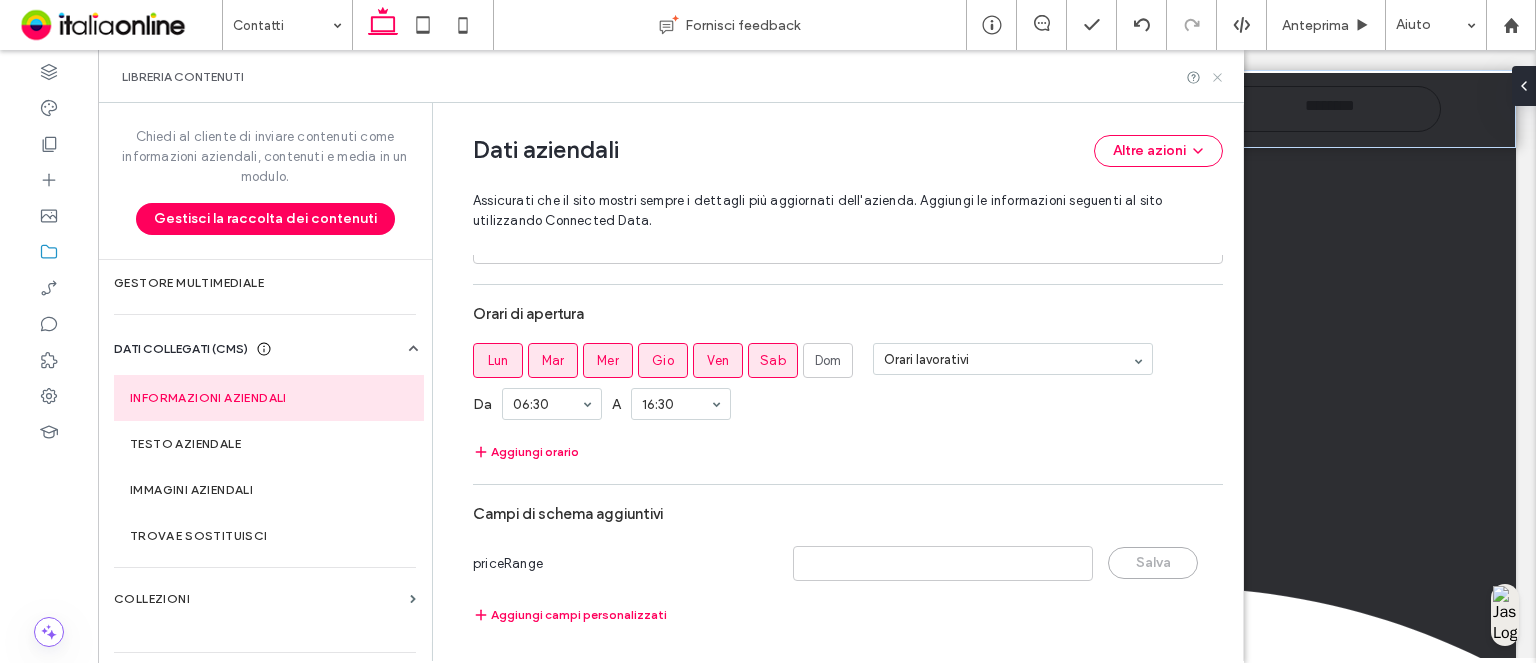 click 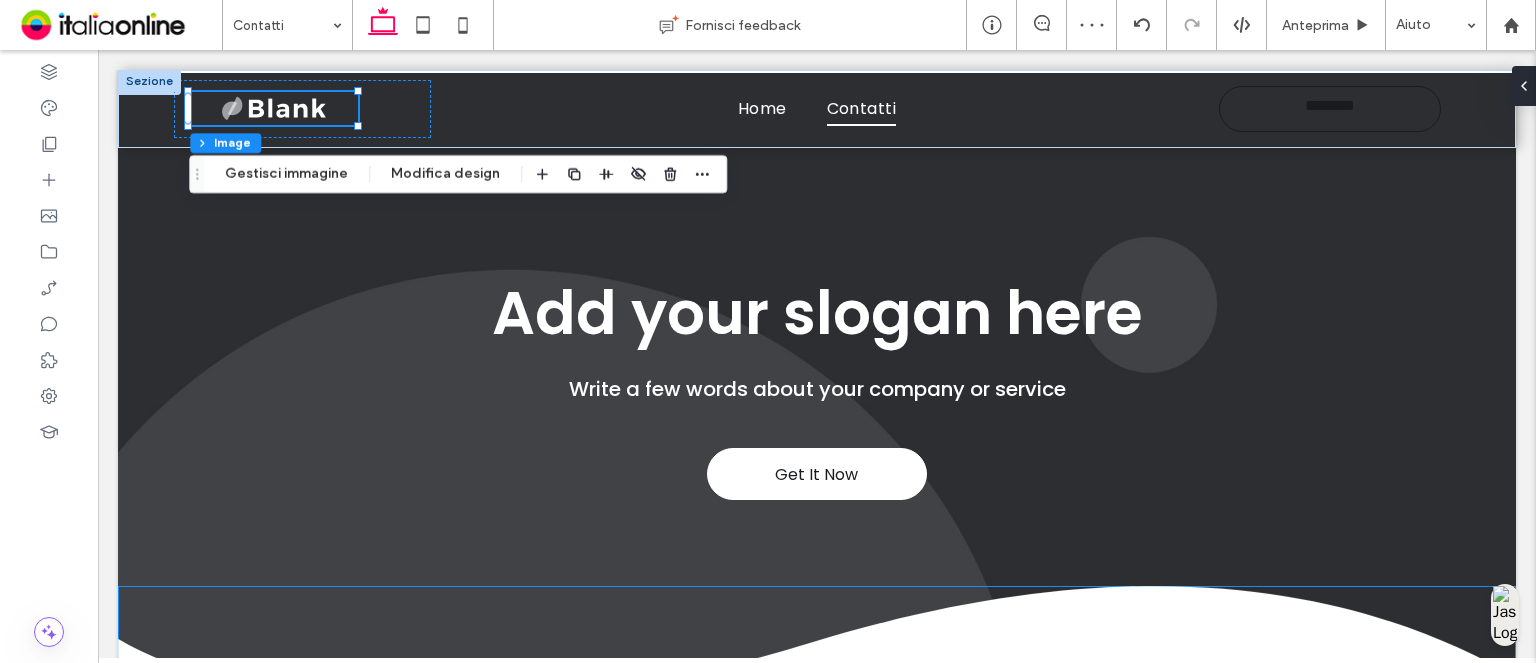click at bounding box center (817, 667) 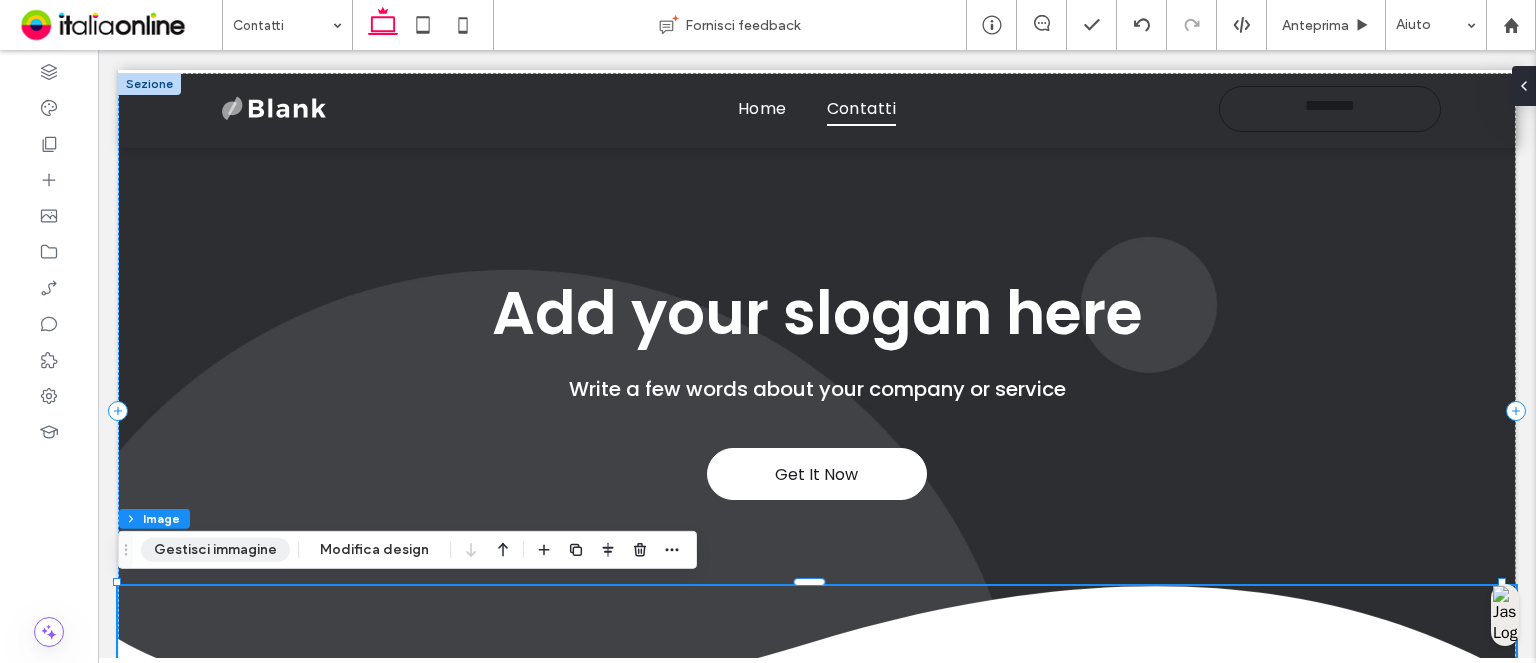 click on "Gestisci immagine" at bounding box center (215, 550) 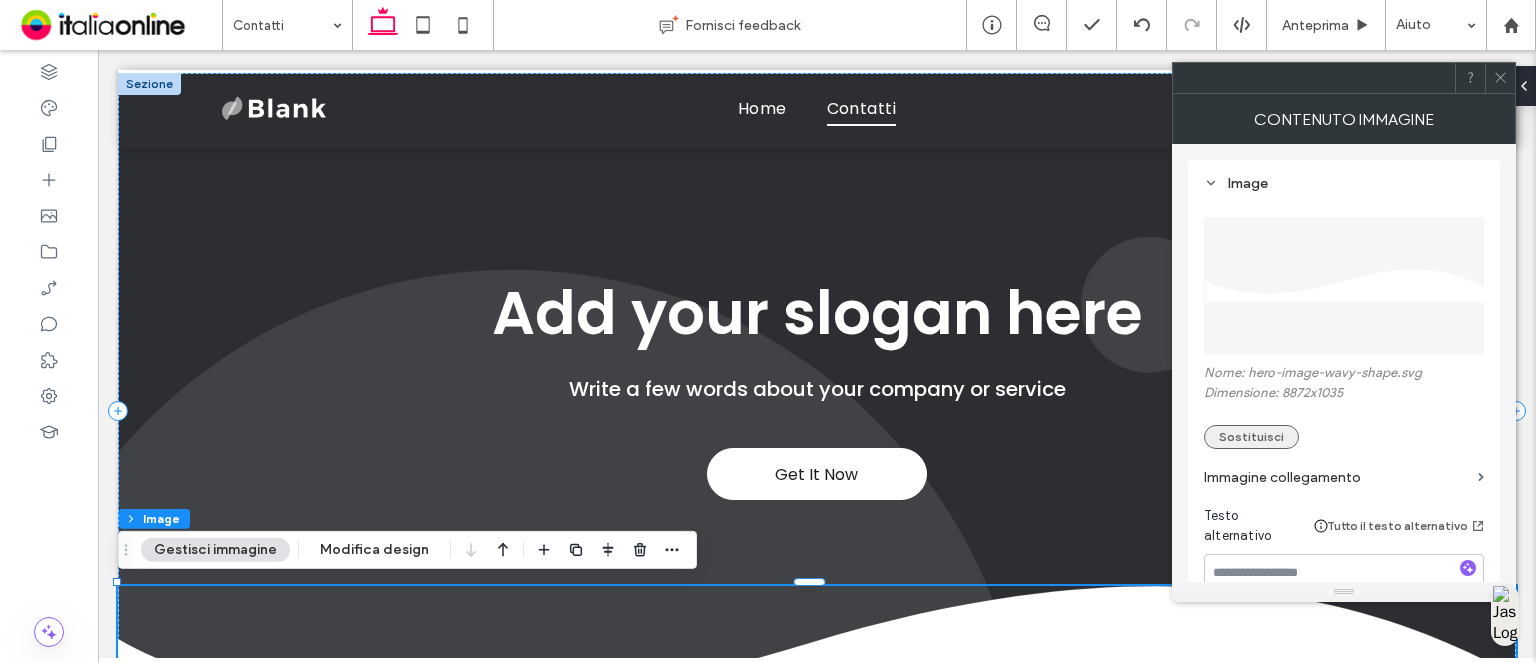 click on "Sostituisci" at bounding box center [1251, 437] 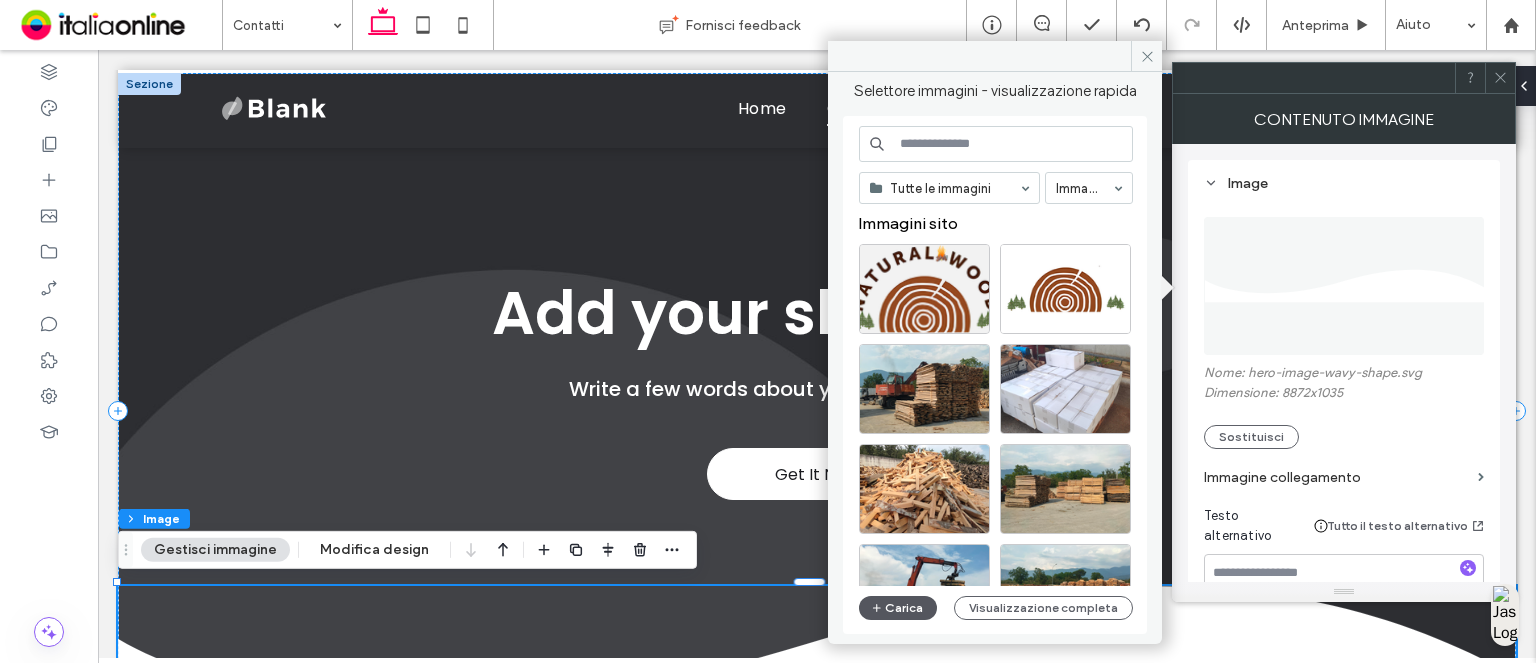 click on "Carica" at bounding box center (898, 608) 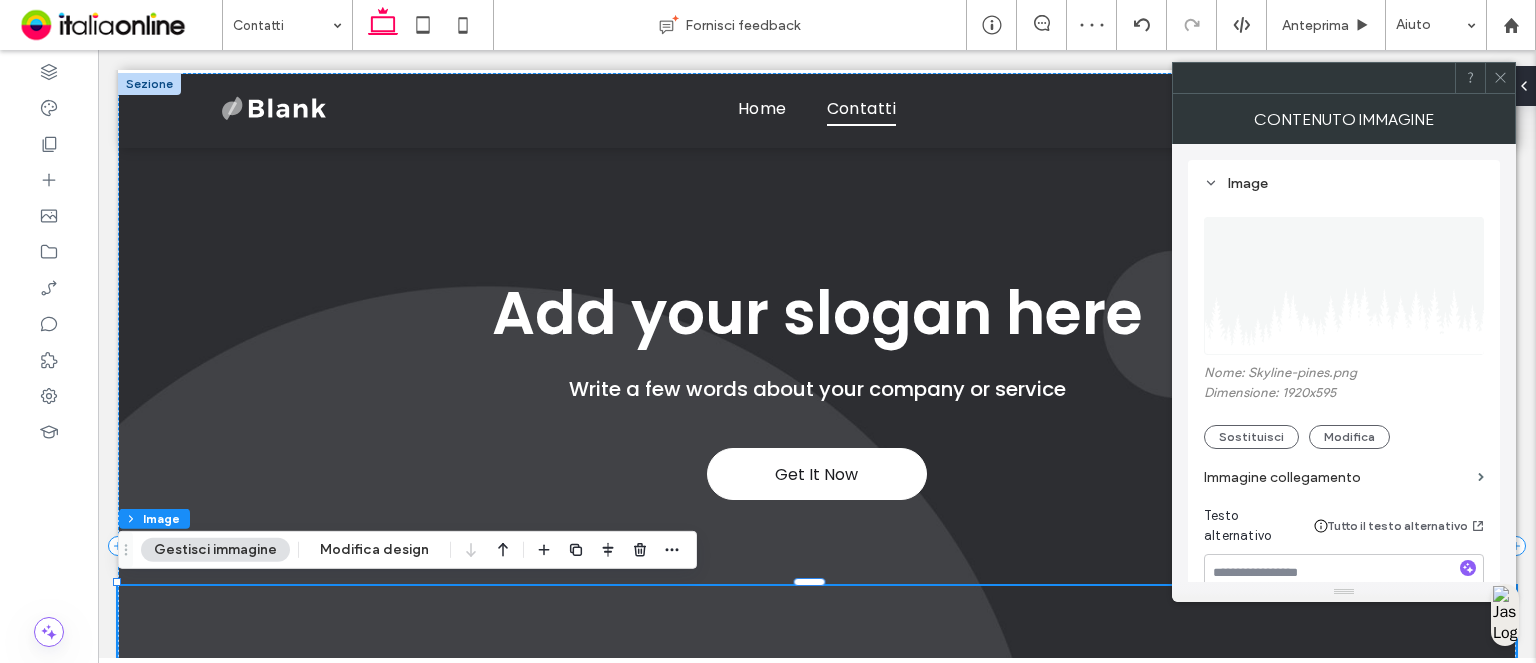 click 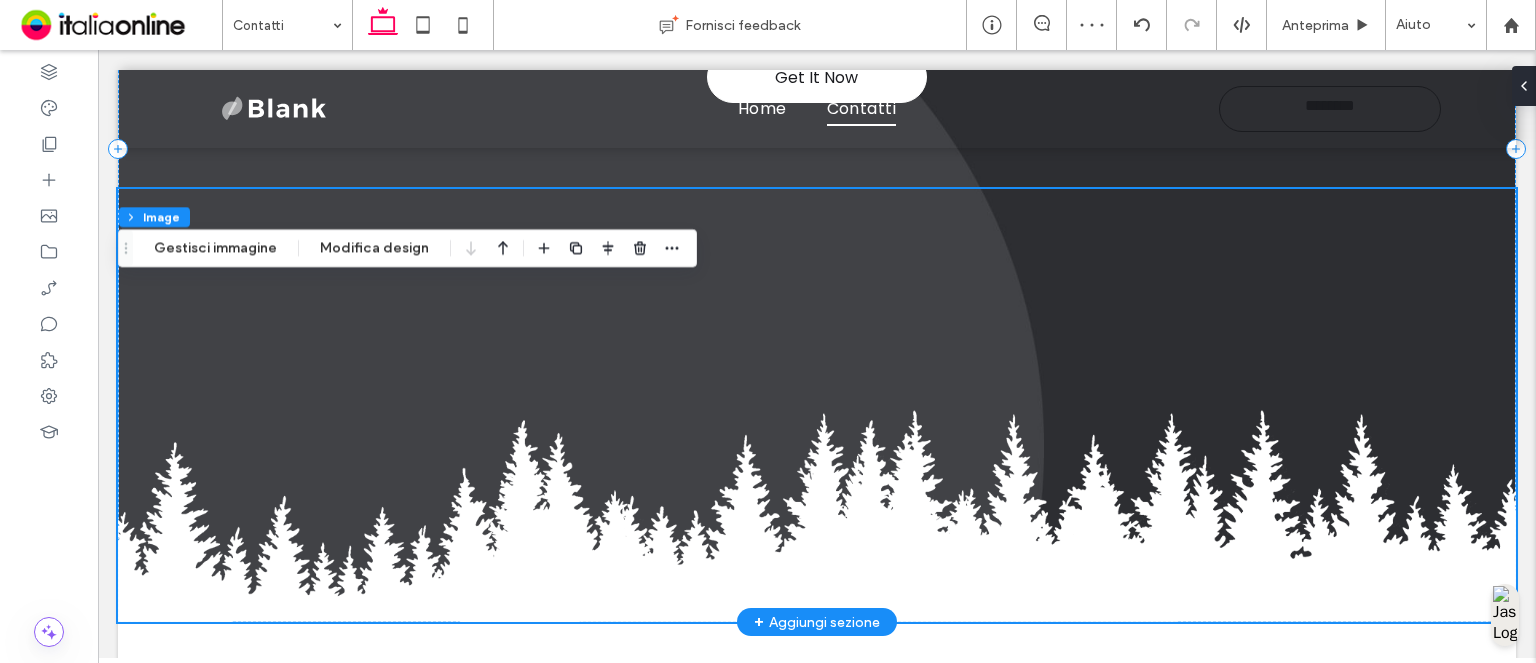 scroll, scrollTop: 575, scrollLeft: 0, axis: vertical 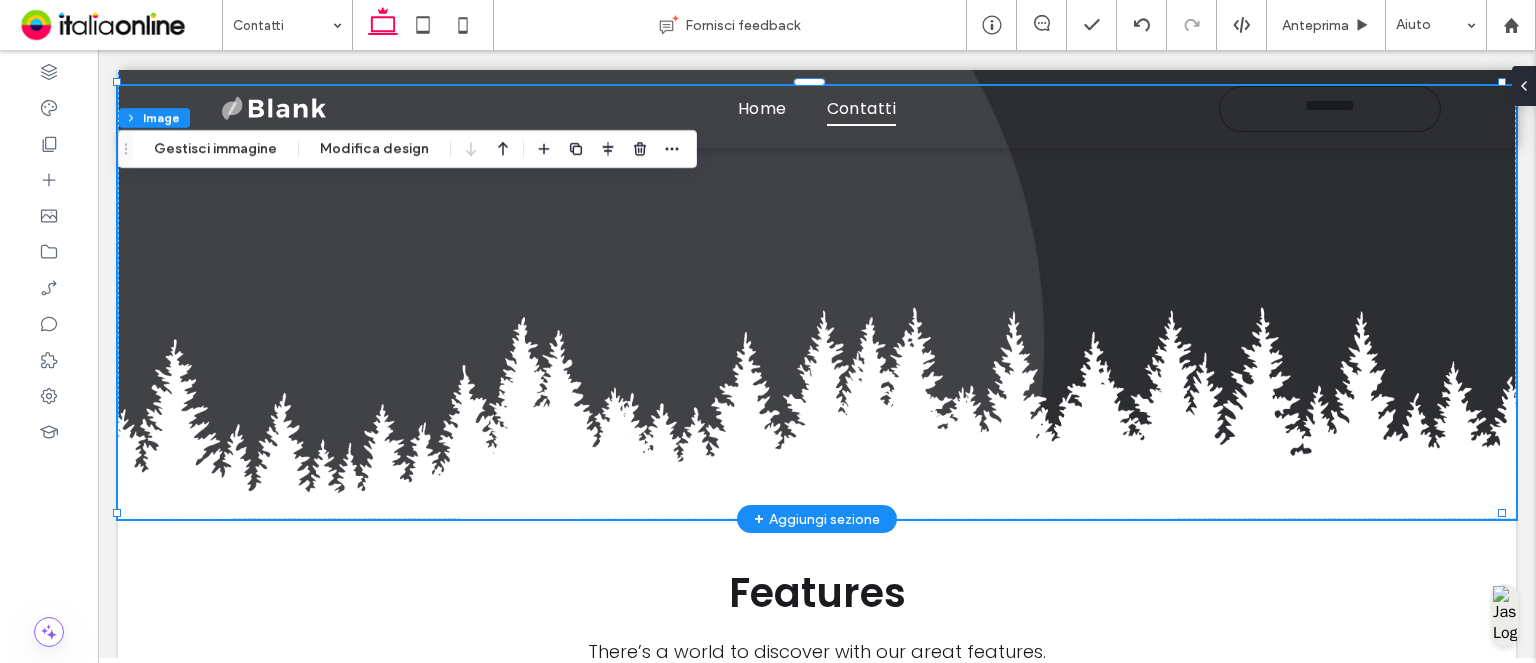 click at bounding box center [817, 302] 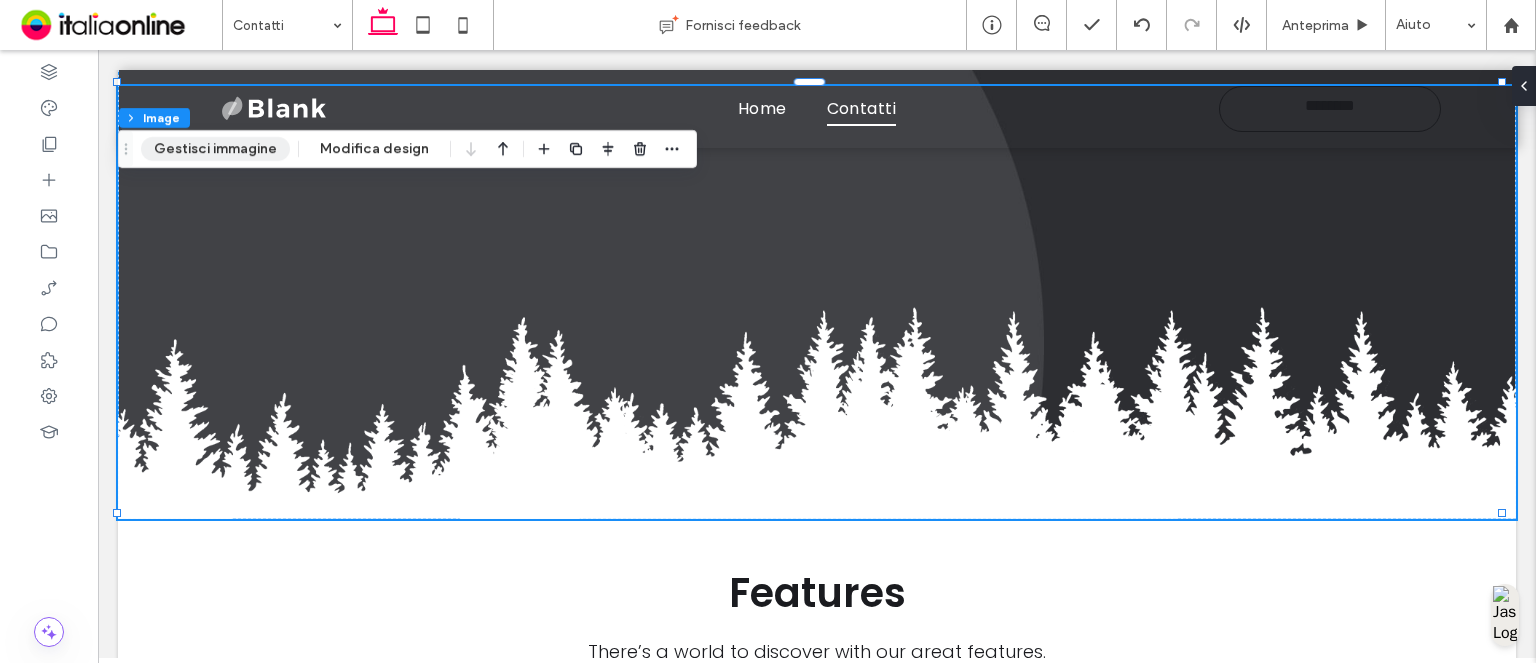 click on "Gestisci immagine" at bounding box center [215, 149] 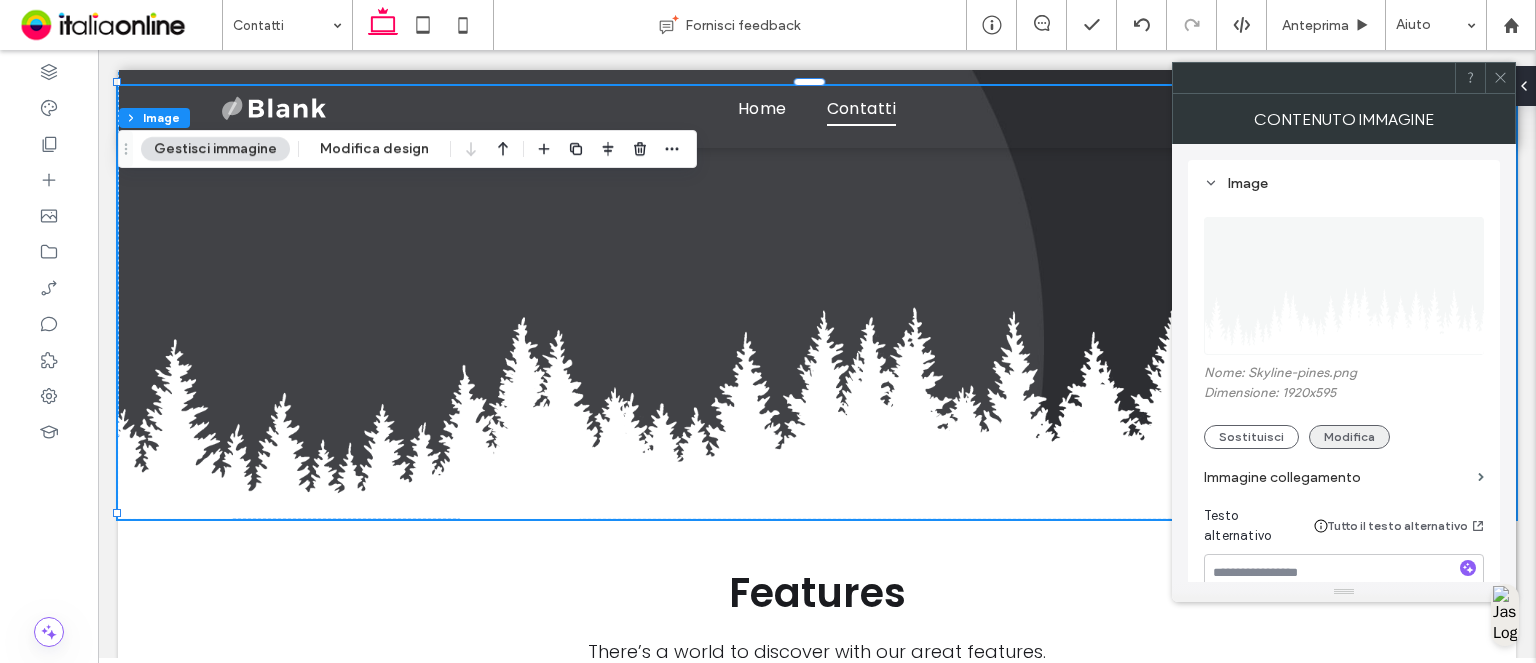click on "Modifica" at bounding box center [1349, 437] 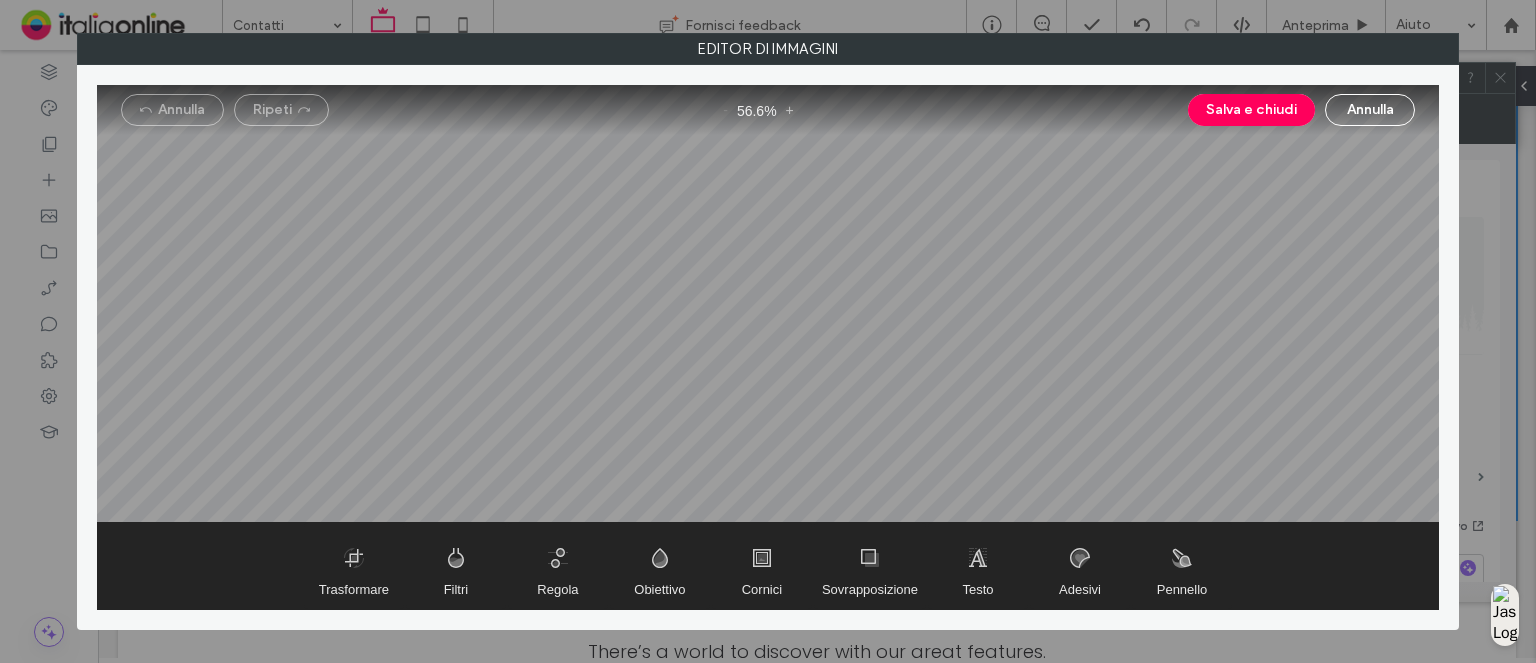 click at bounding box center (768, 303) 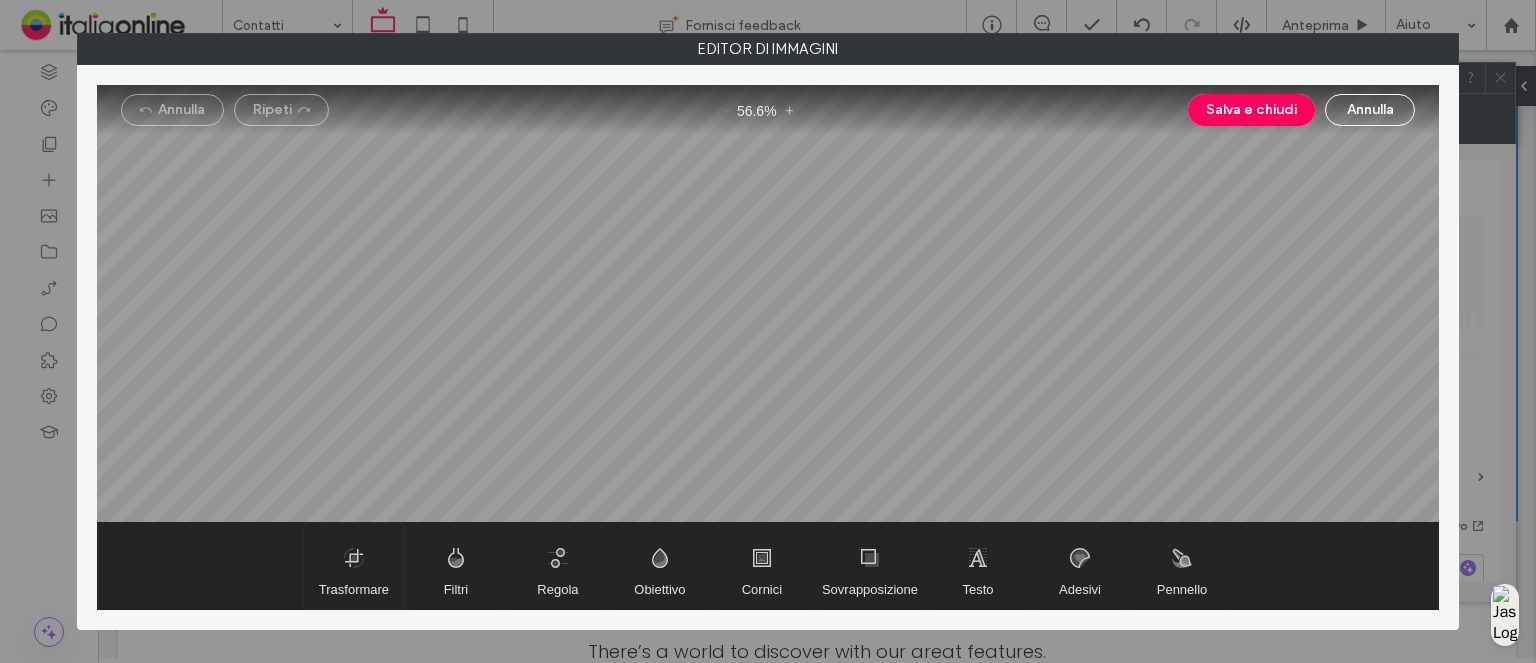 drag, startPoint x: 352, startPoint y: 555, endPoint x: 380, endPoint y: 551, distance: 28.284271 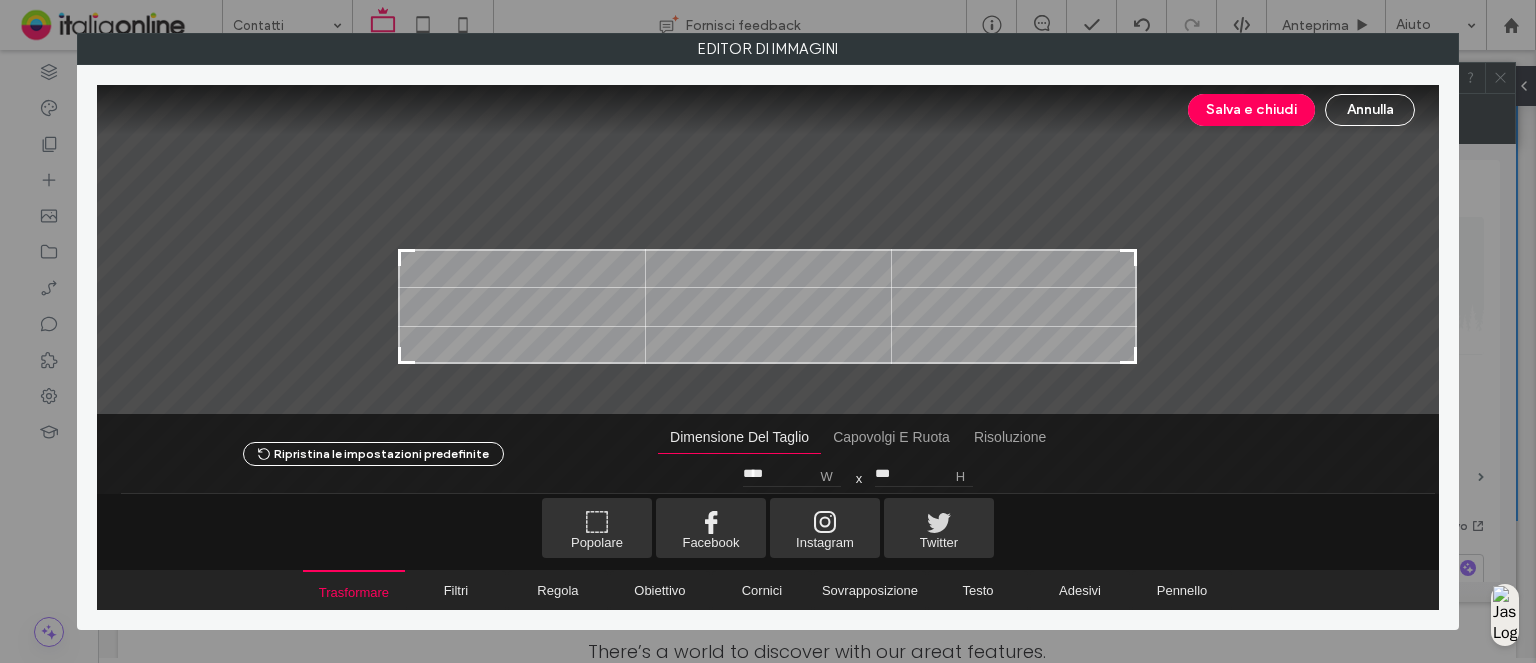 type on "***" 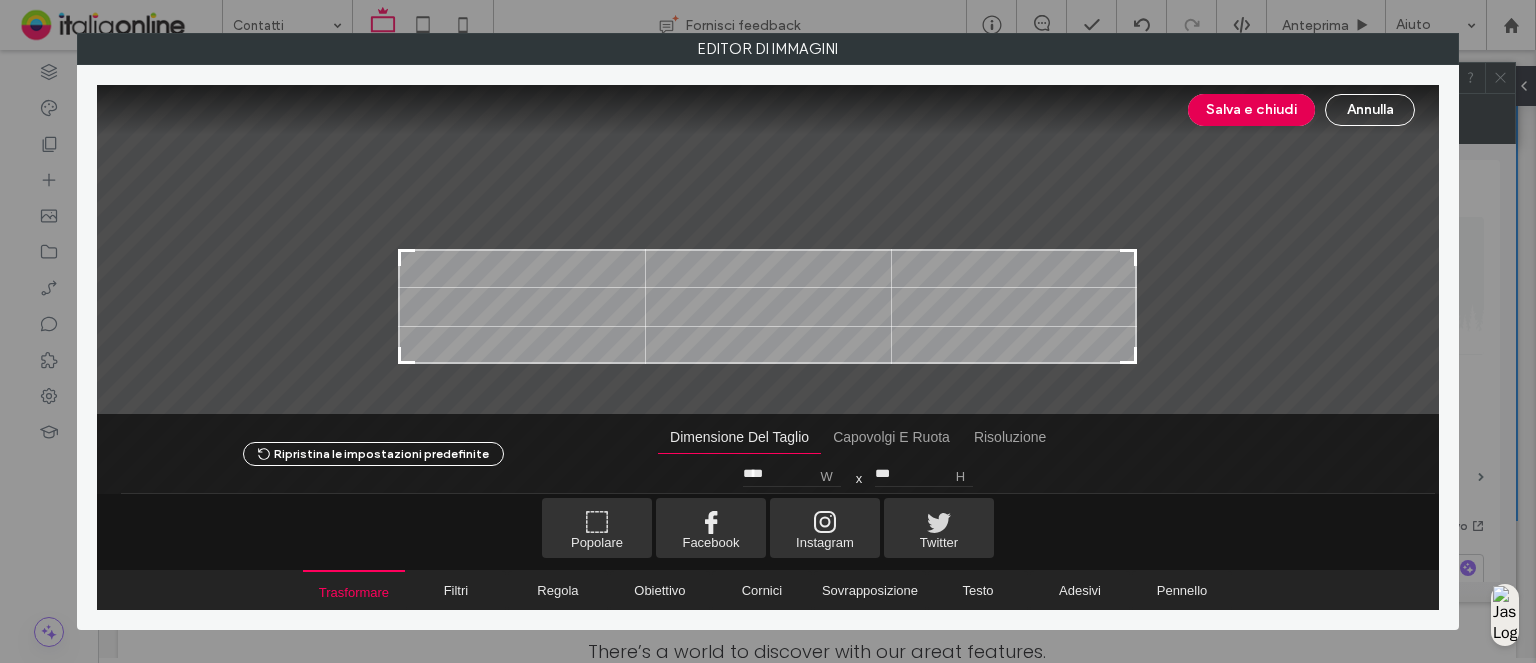click on "Salva e chiudi" at bounding box center (1251, 110) 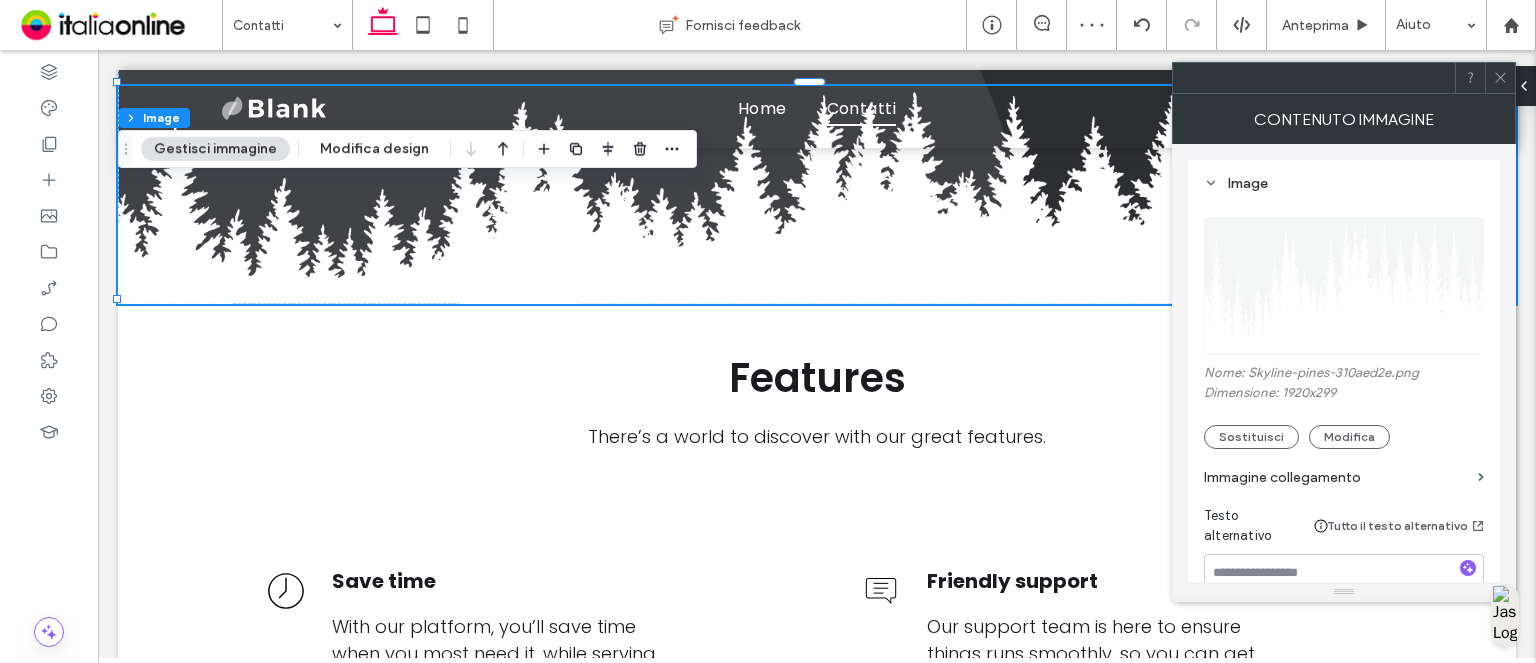 drag, startPoint x: 1509, startPoint y: 75, endPoint x: 1511, endPoint y: 85, distance: 10.198039 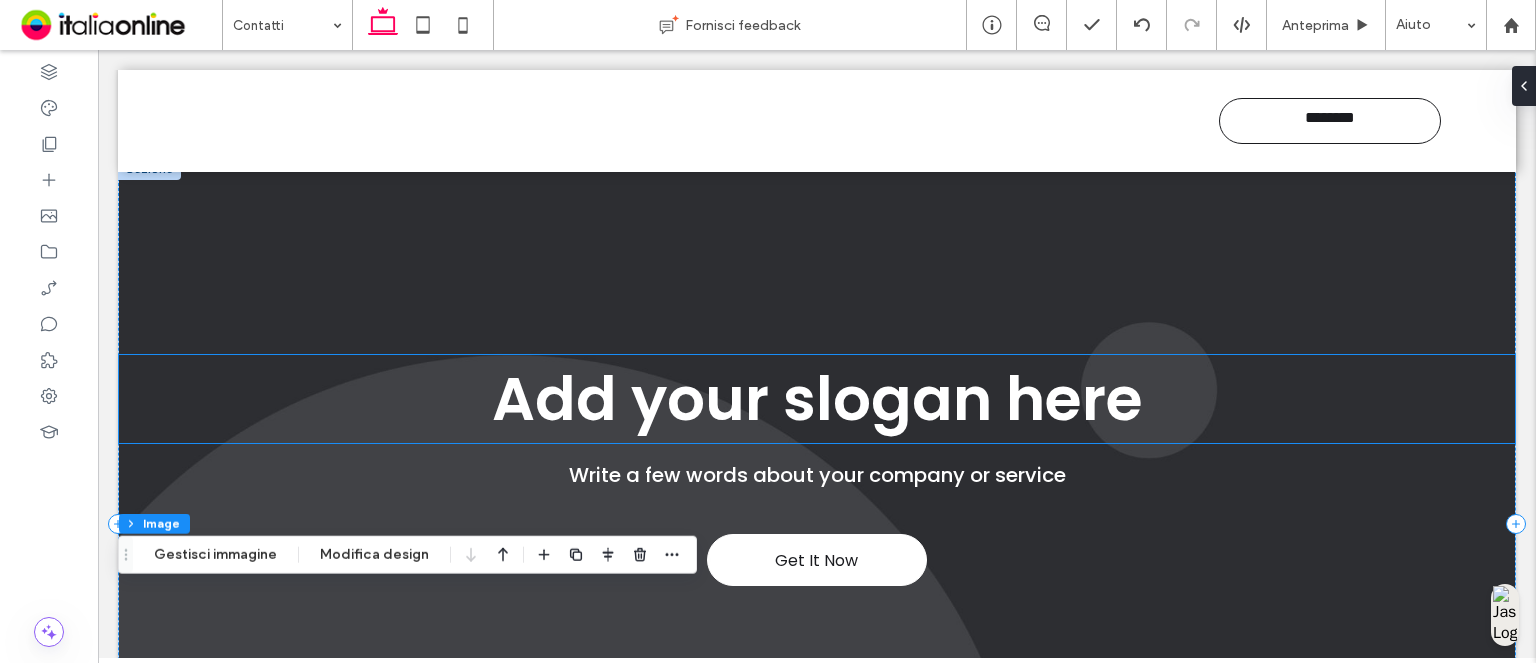 scroll, scrollTop: 0, scrollLeft: 0, axis: both 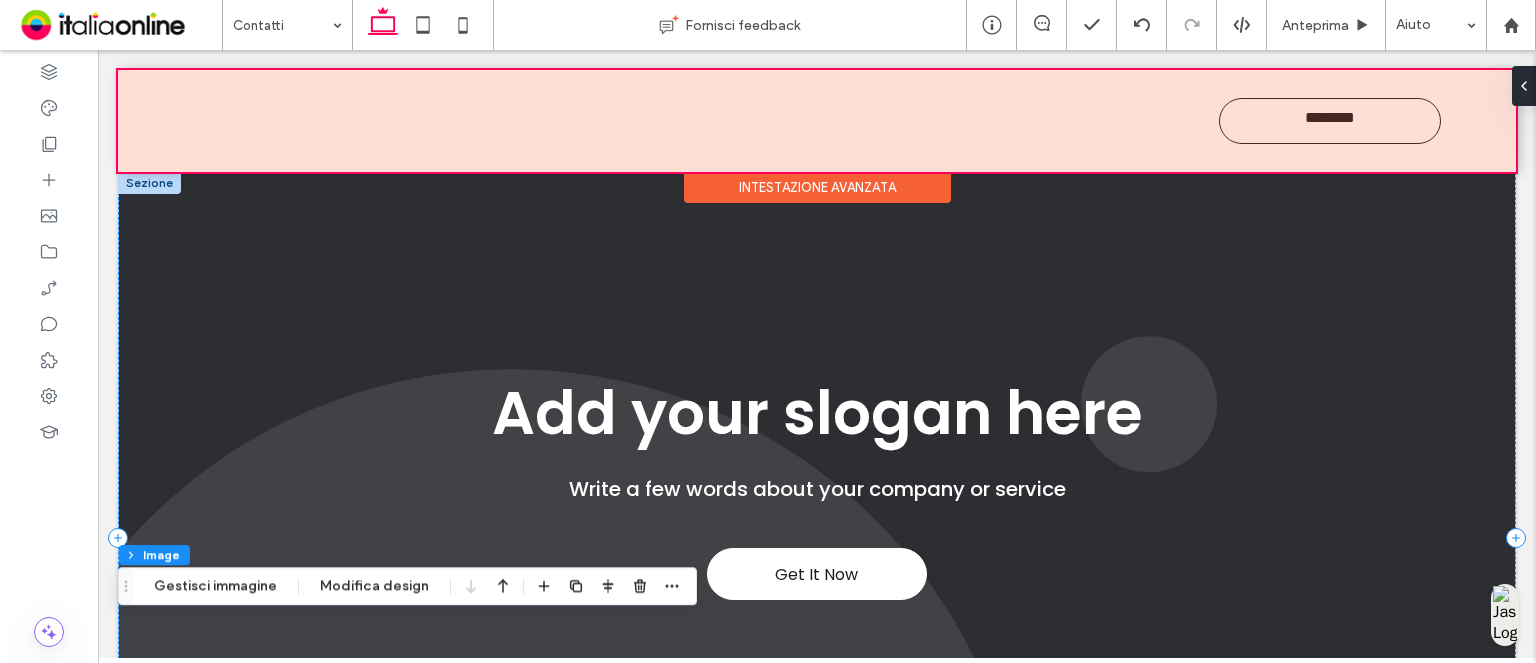 click on "Intestazione avanzata" at bounding box center (817, 187) 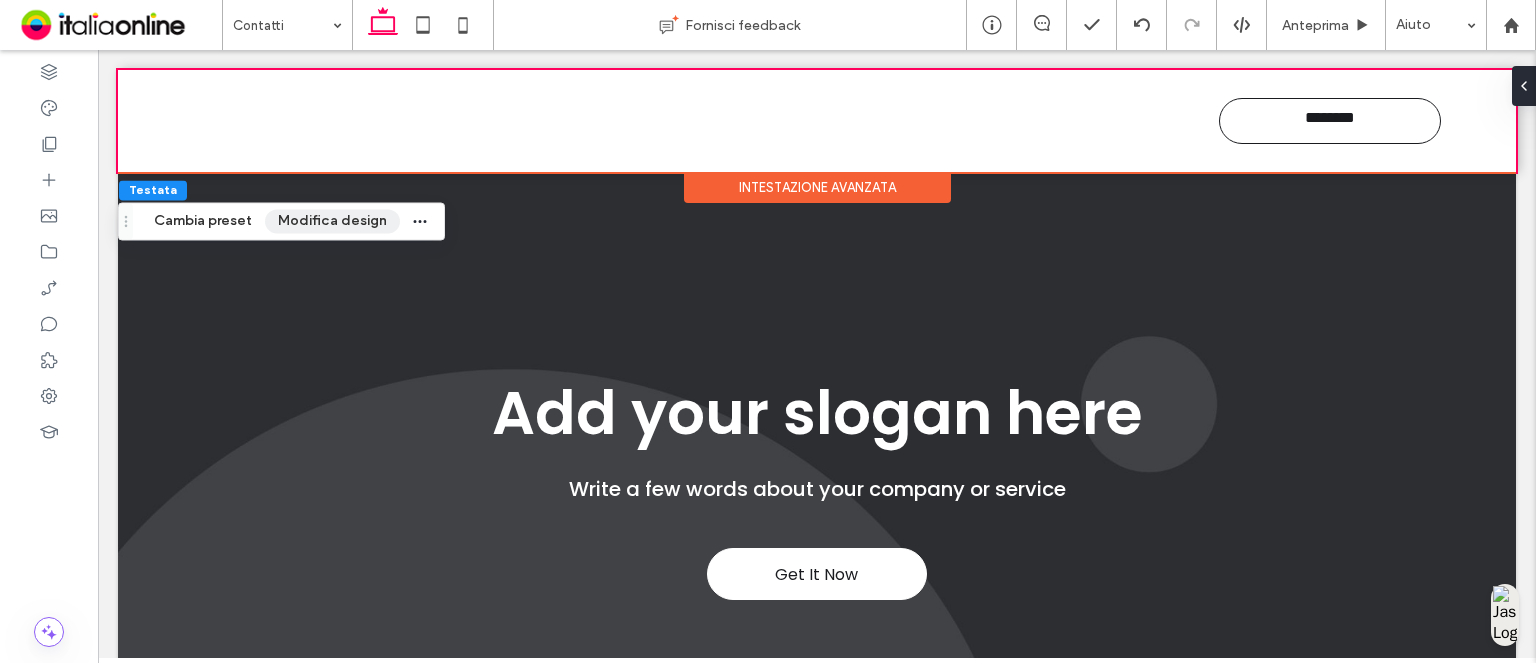 click on "Modifica design" at bounding box center (332, 221) 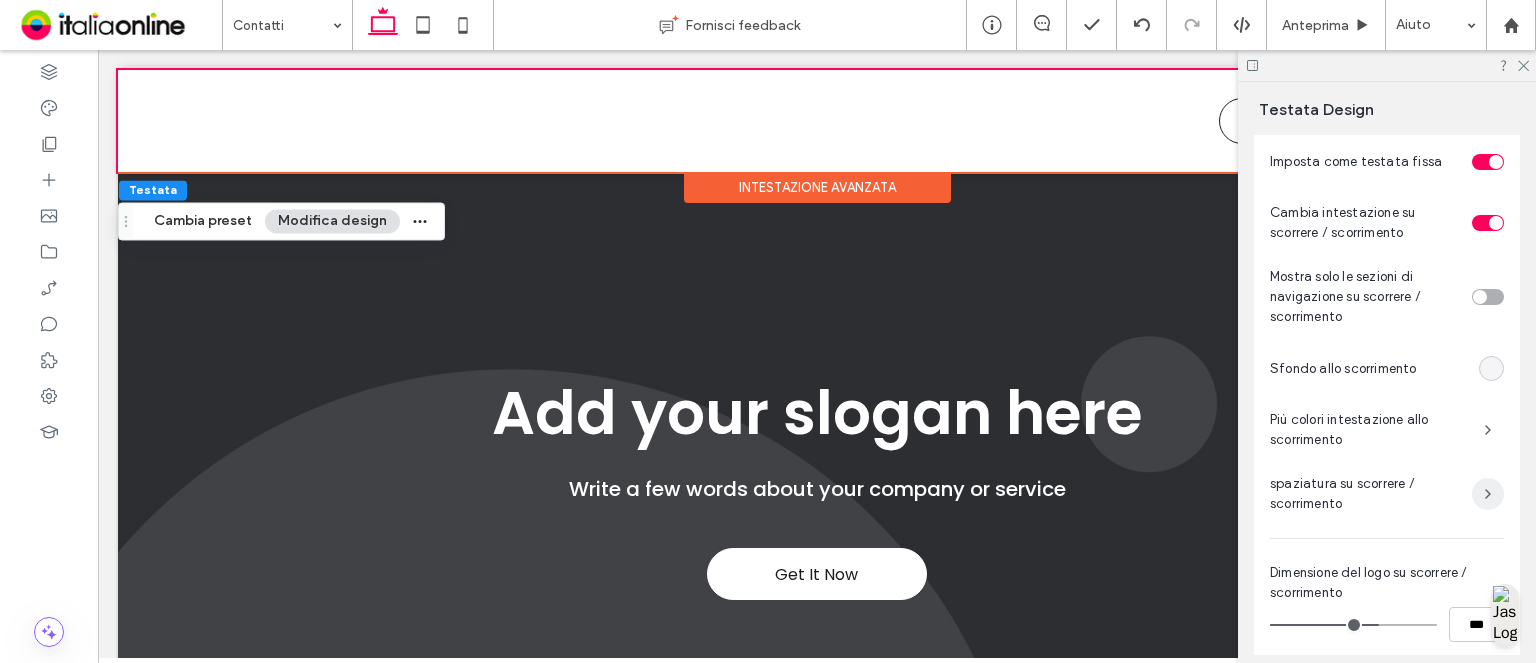 scroll, scrollTop: 1100, scrollLeft: 0, axis: vertical 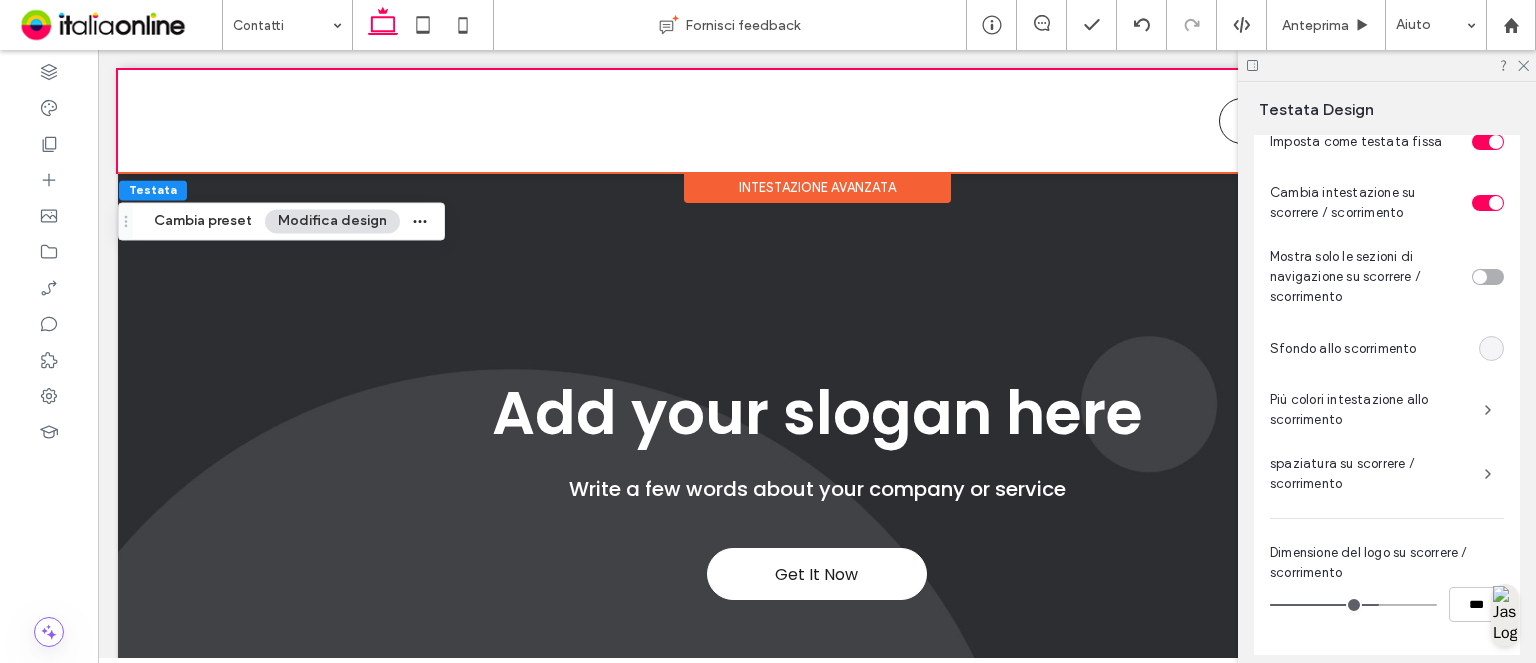 drag, startPoint x: 1475, startPoint y: 345, endPoint x: 1476, endPoint y: 359, distance: 14.035668 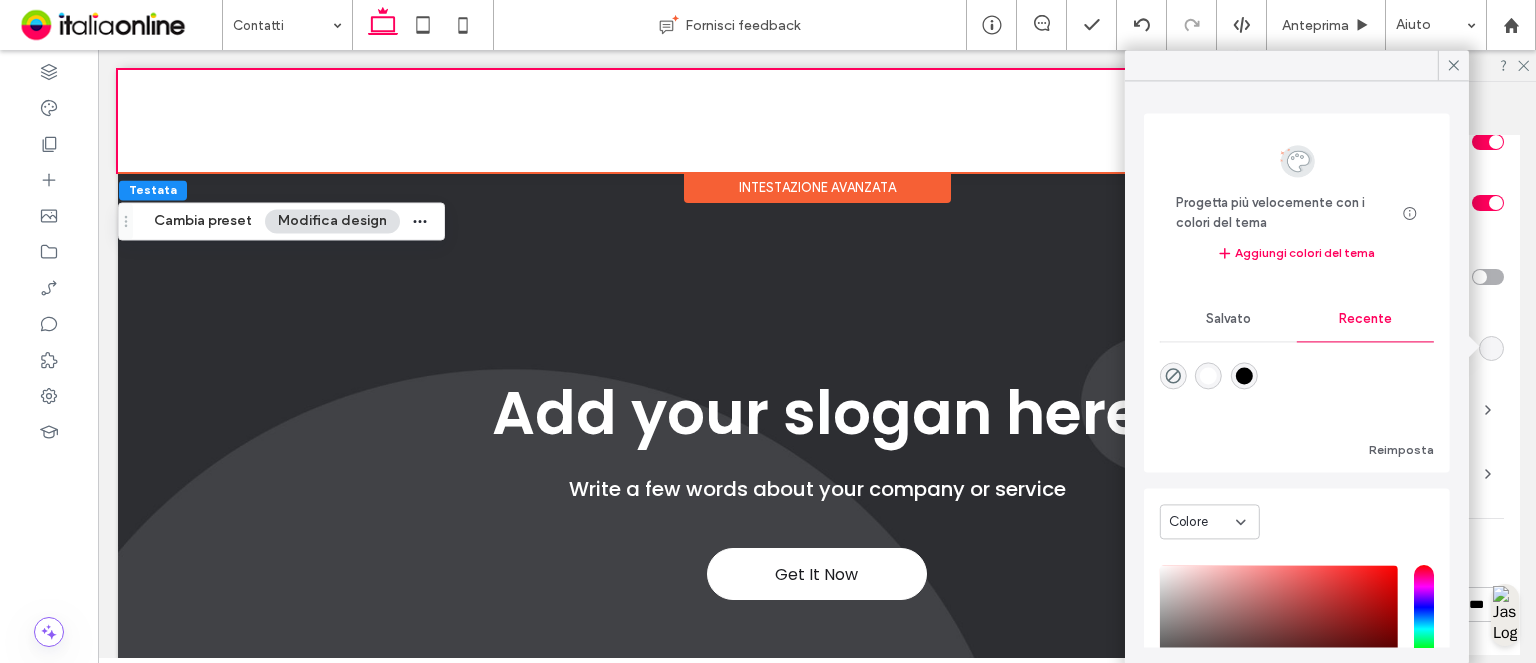 click at bounding box center [1208, 376] 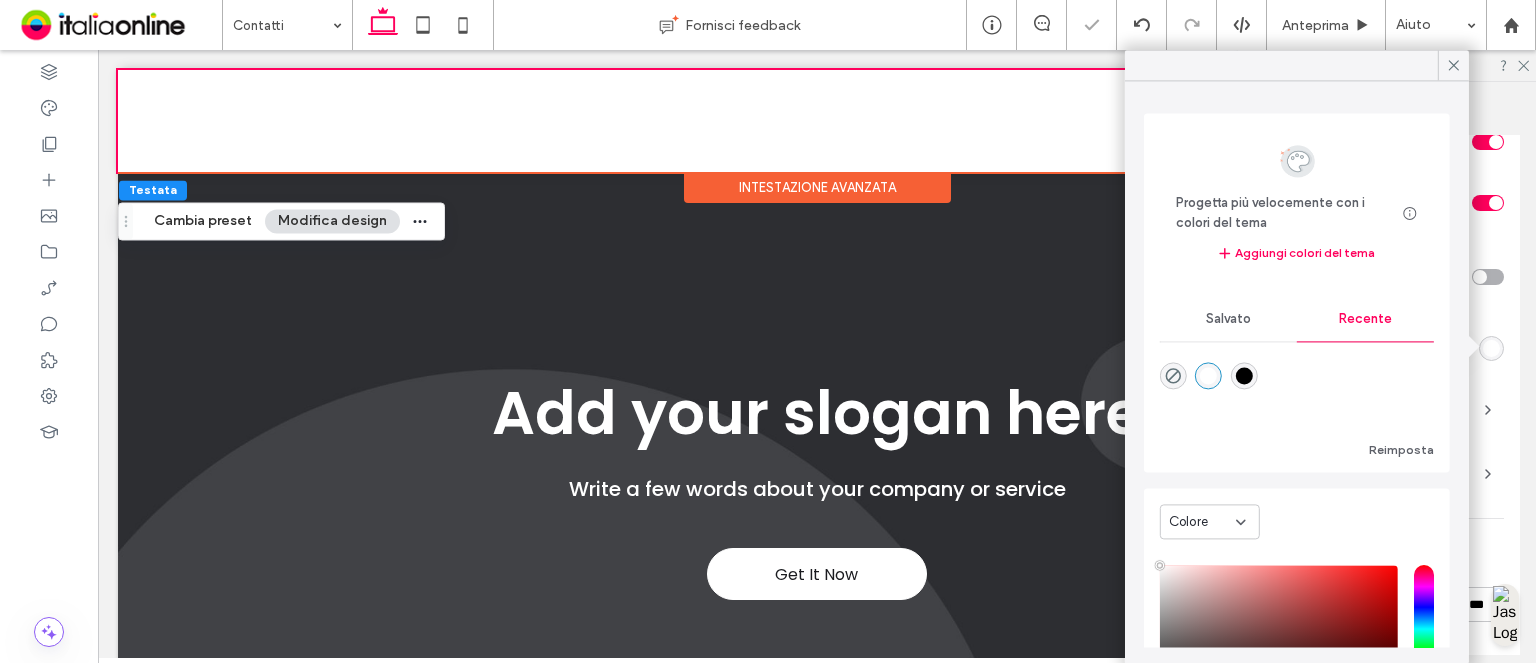 drag, startPoint x: 1447, startPoint y: 65, endPoint x: 1473, endPoint y: 147, distance: 86.023254 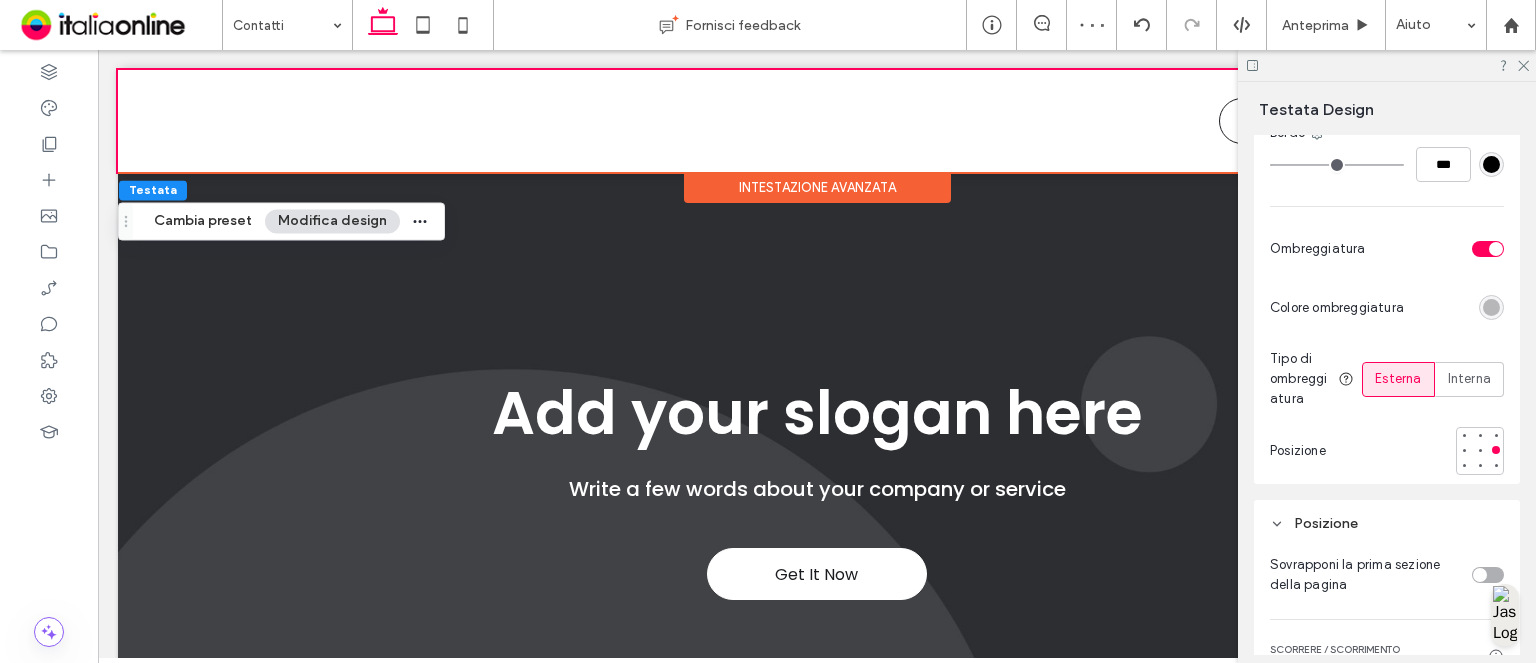 scroll, scrollTop: 0, scrollLeft: 0, axis: both 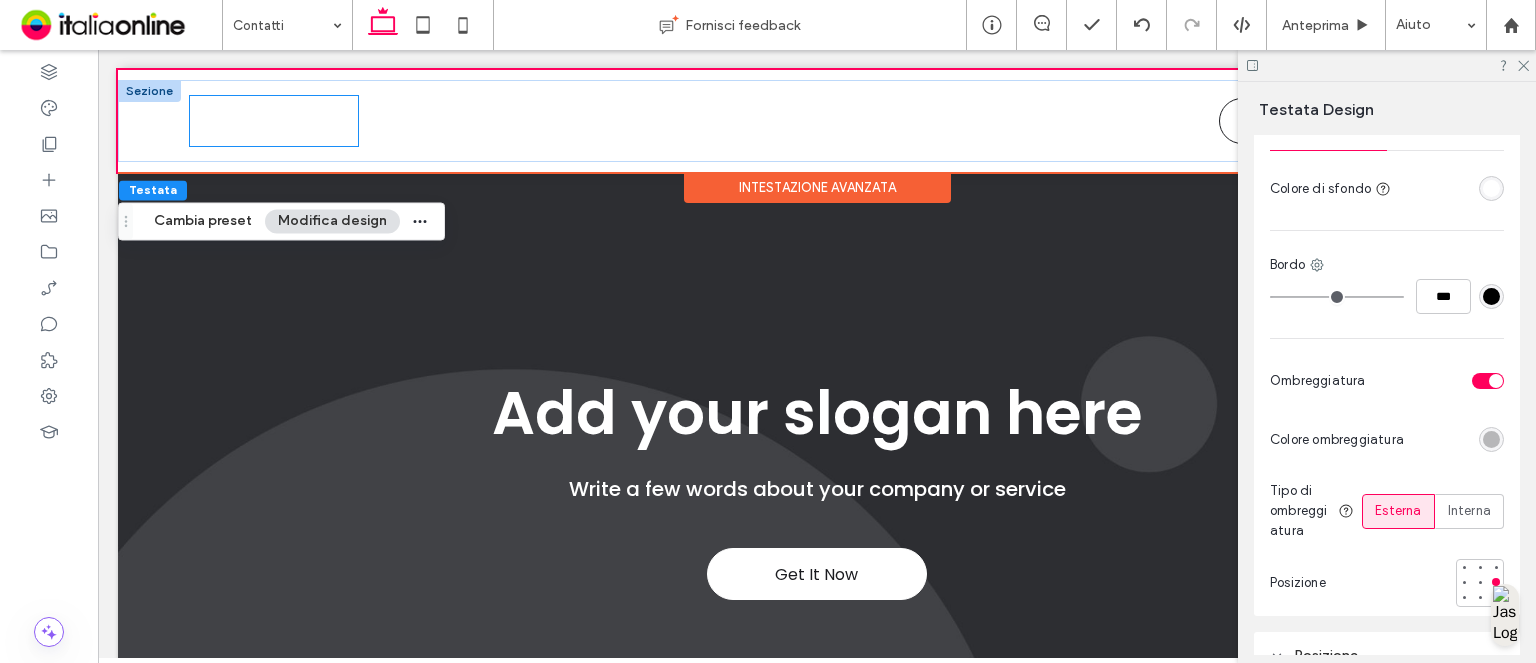 click at bounding box center [274, 121] 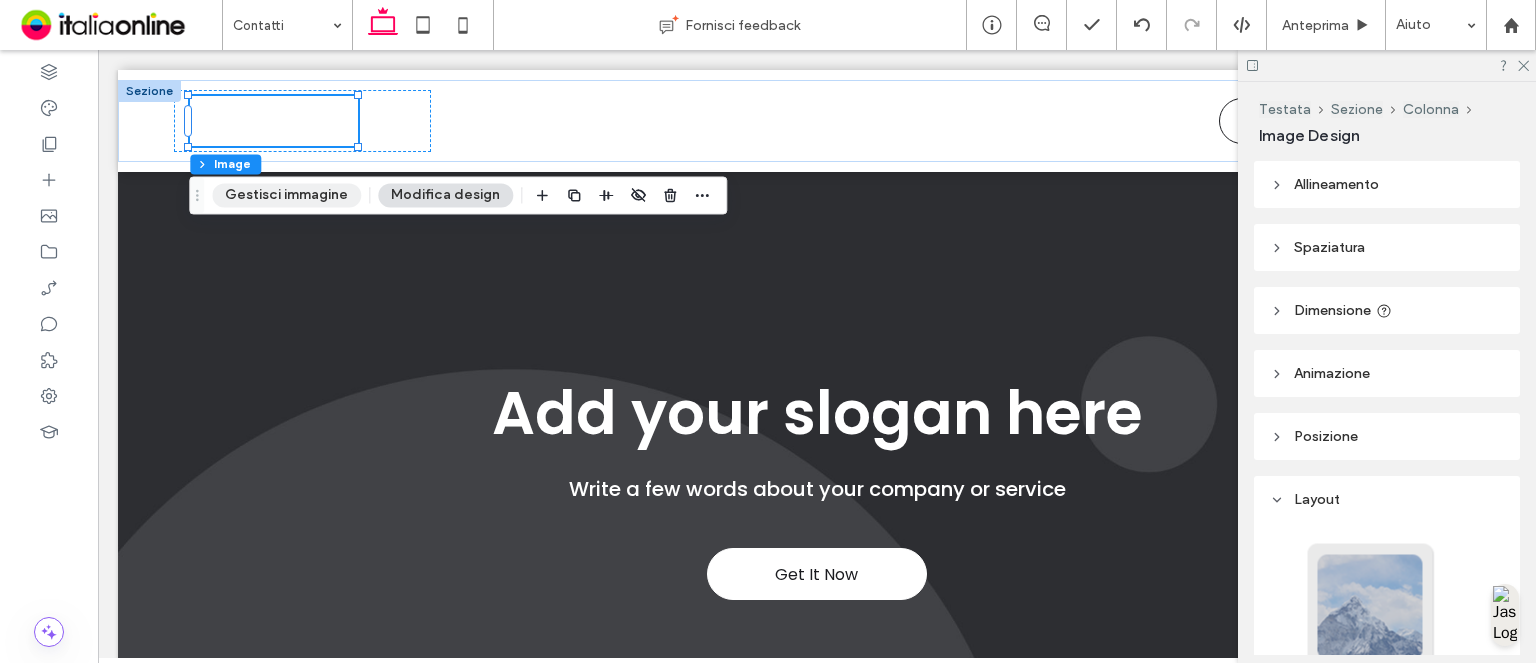drag, startPoint x: 308, startPoint y: 198, endPoint x: 326, endPoint y: 205, distance: 19.313208 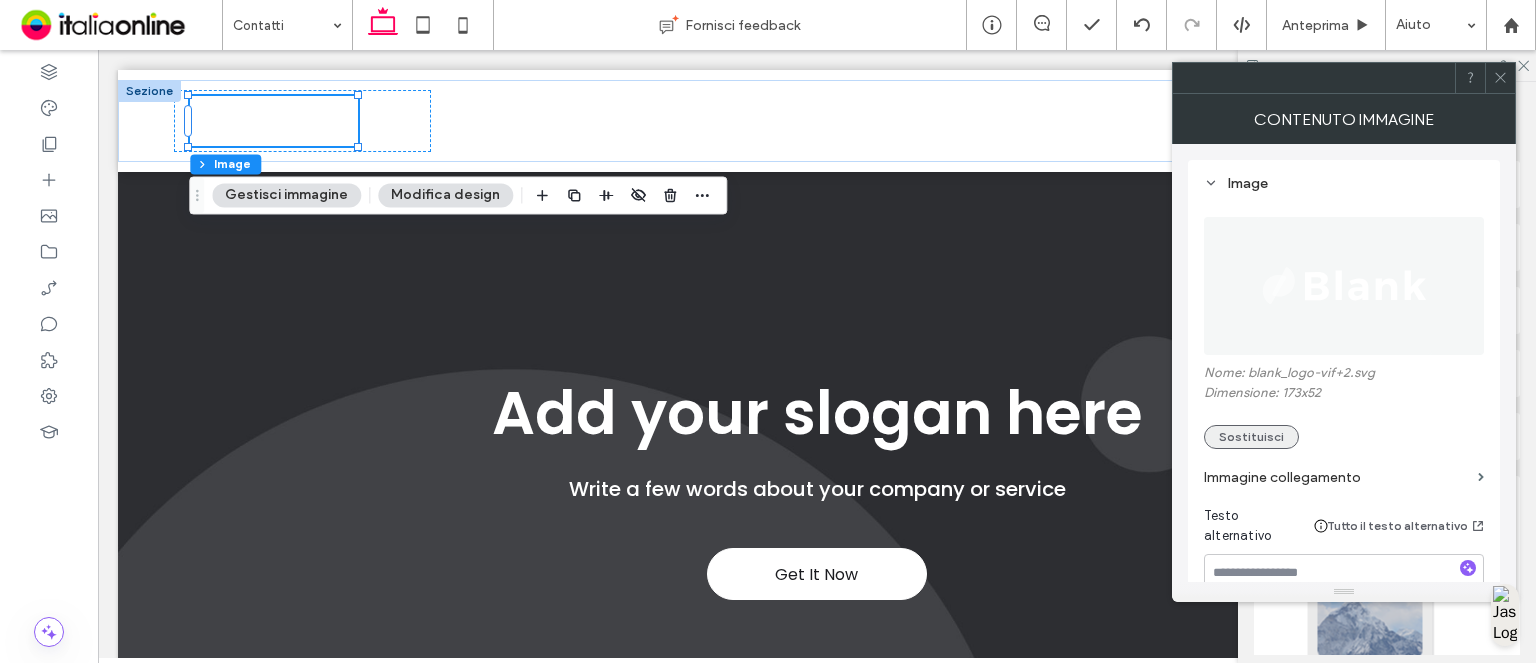click on "Sostituisci" at bounding box center [1251, 437] 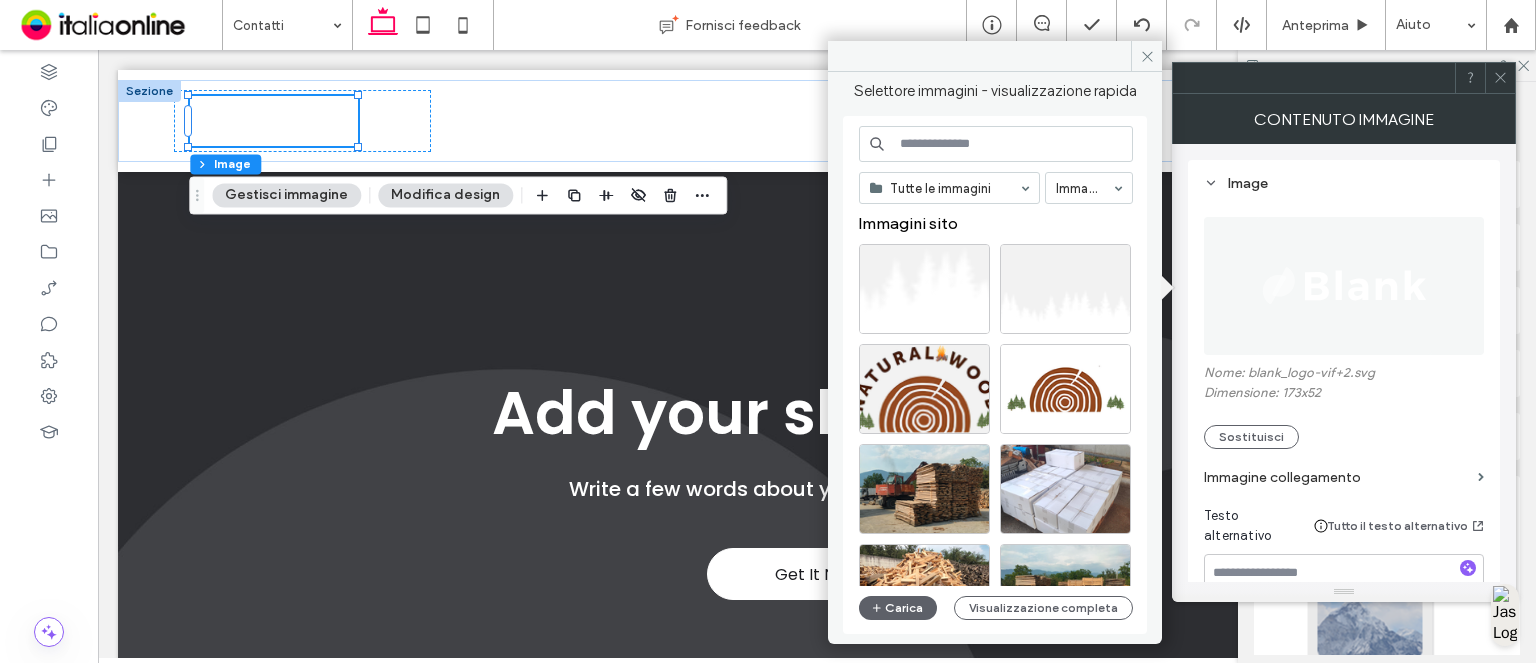 scroll, scrollTop: 100, scrollLeft: 0, axis: vertical 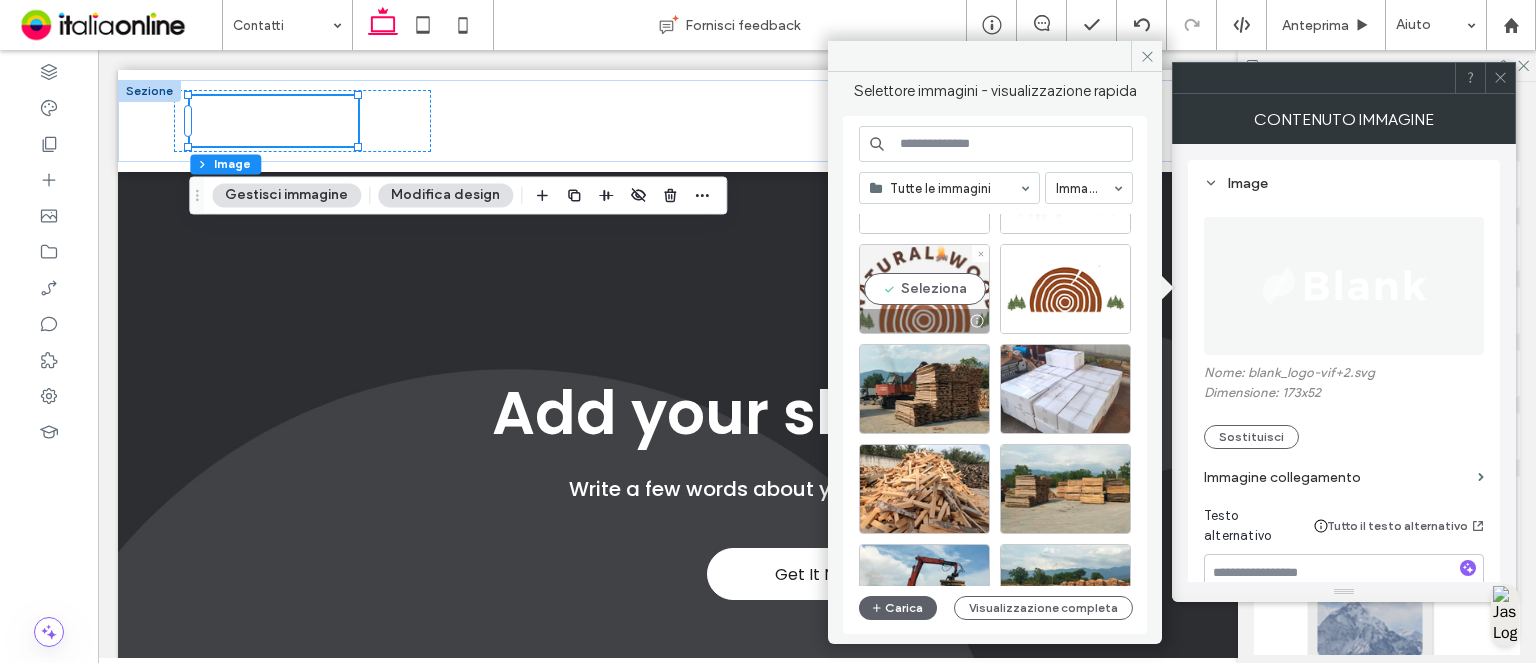 click on "Seleziona" at bounding box center (924, 289) 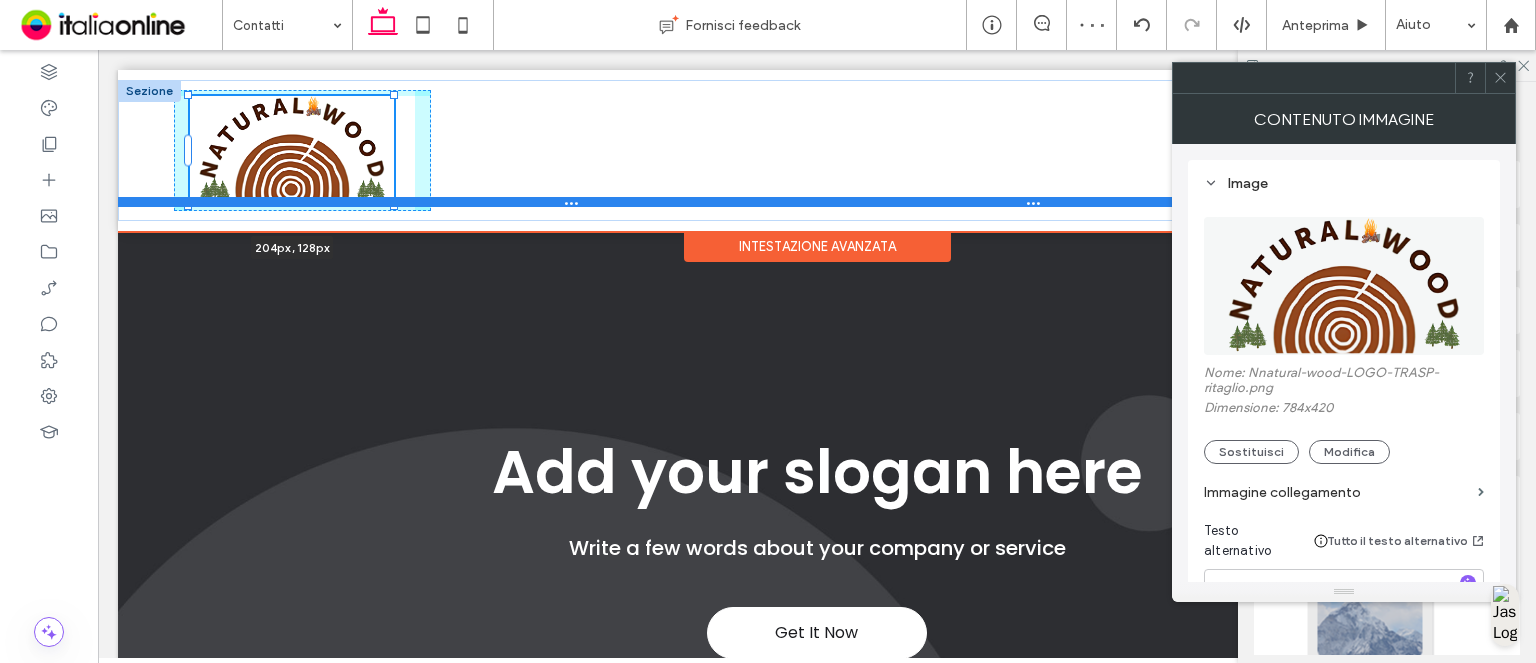 drag, startPoint x: 356, startPoint y: 188, endPoint x: 397, endPoint y: 204, distance: 44.011364 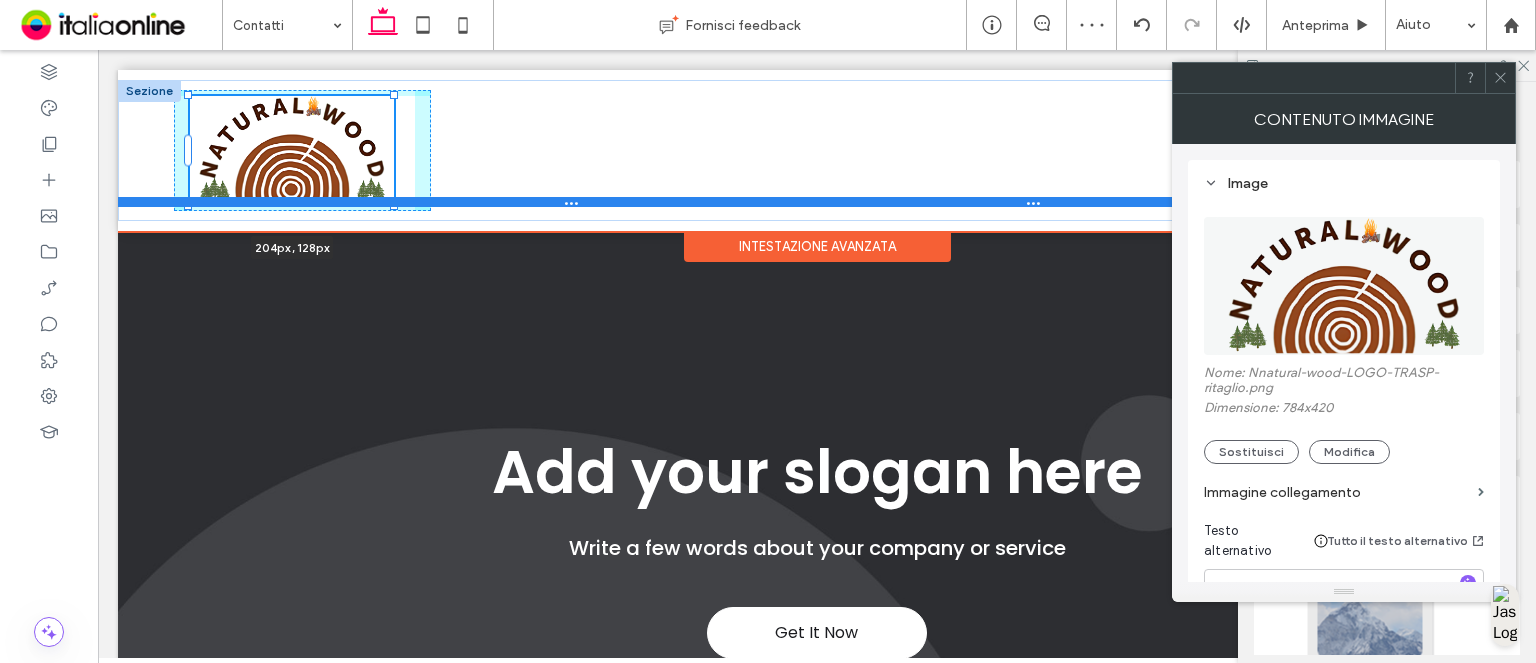 click on "**********" at bounding box center (817, 150) 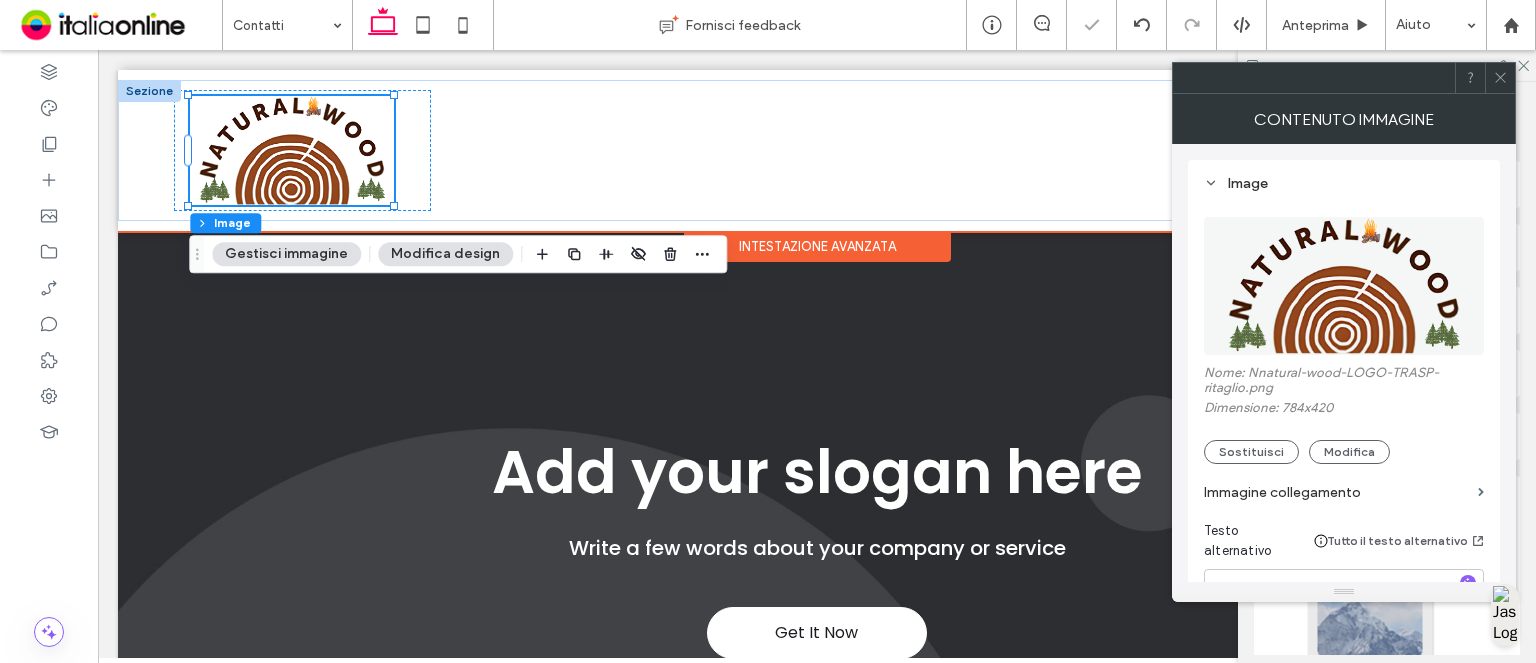 click 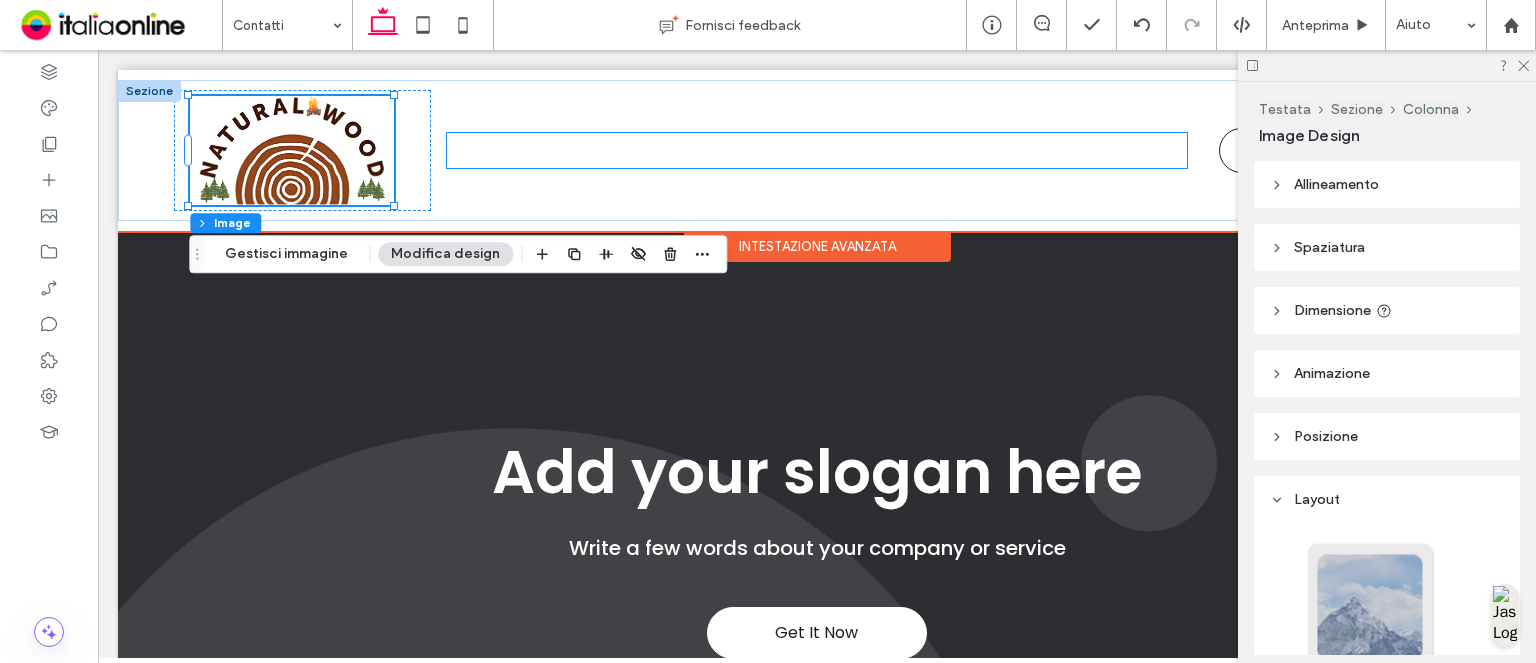 click on "Home
Contatti" at bounding box center [817, 150] 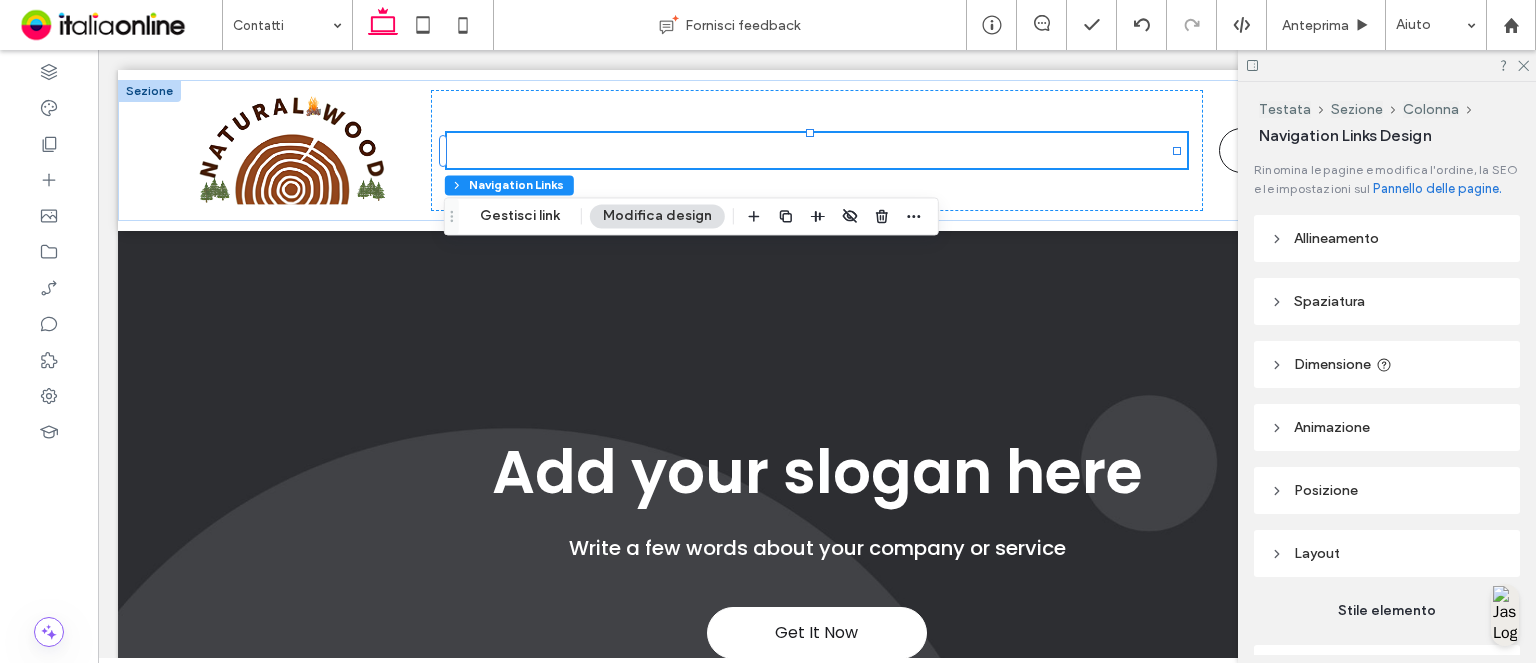 click on "Modifica design" at bounding box center (657, 216) 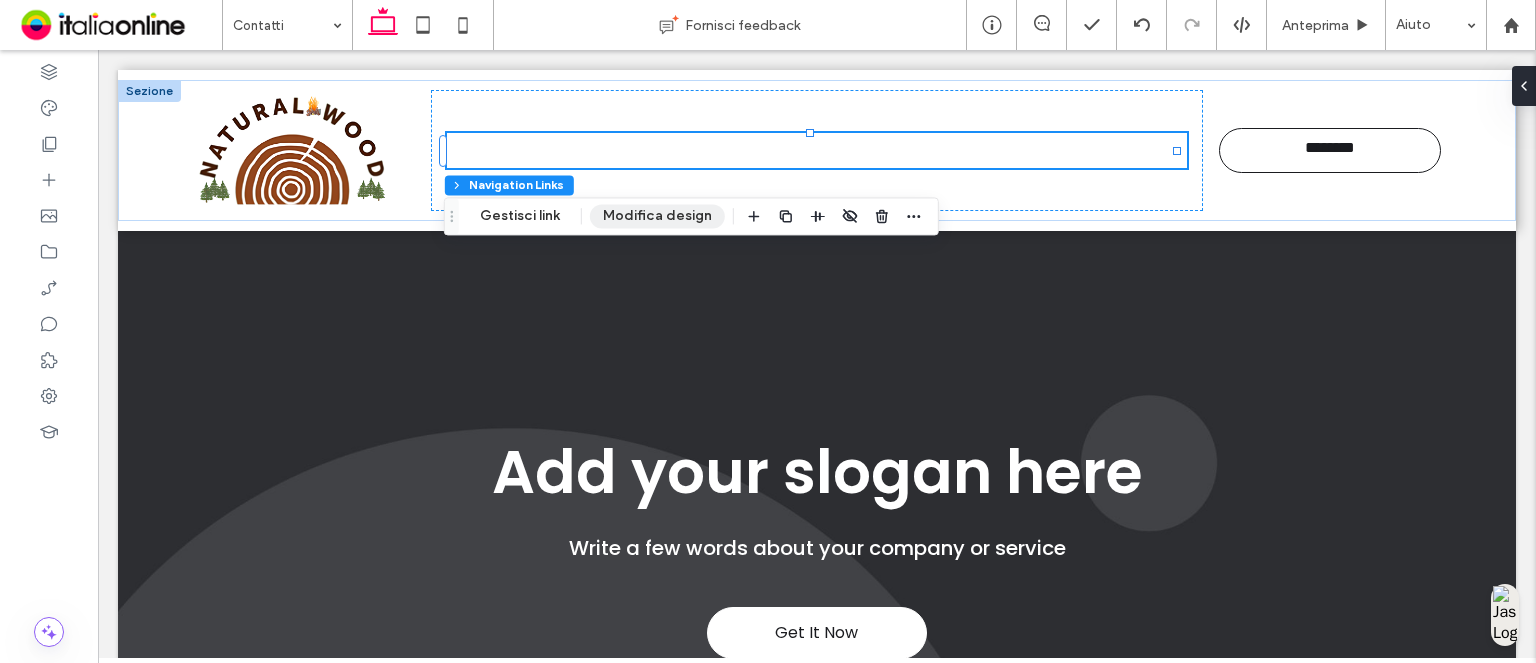 click on "Modifica design" at bounding box center (657, 216) 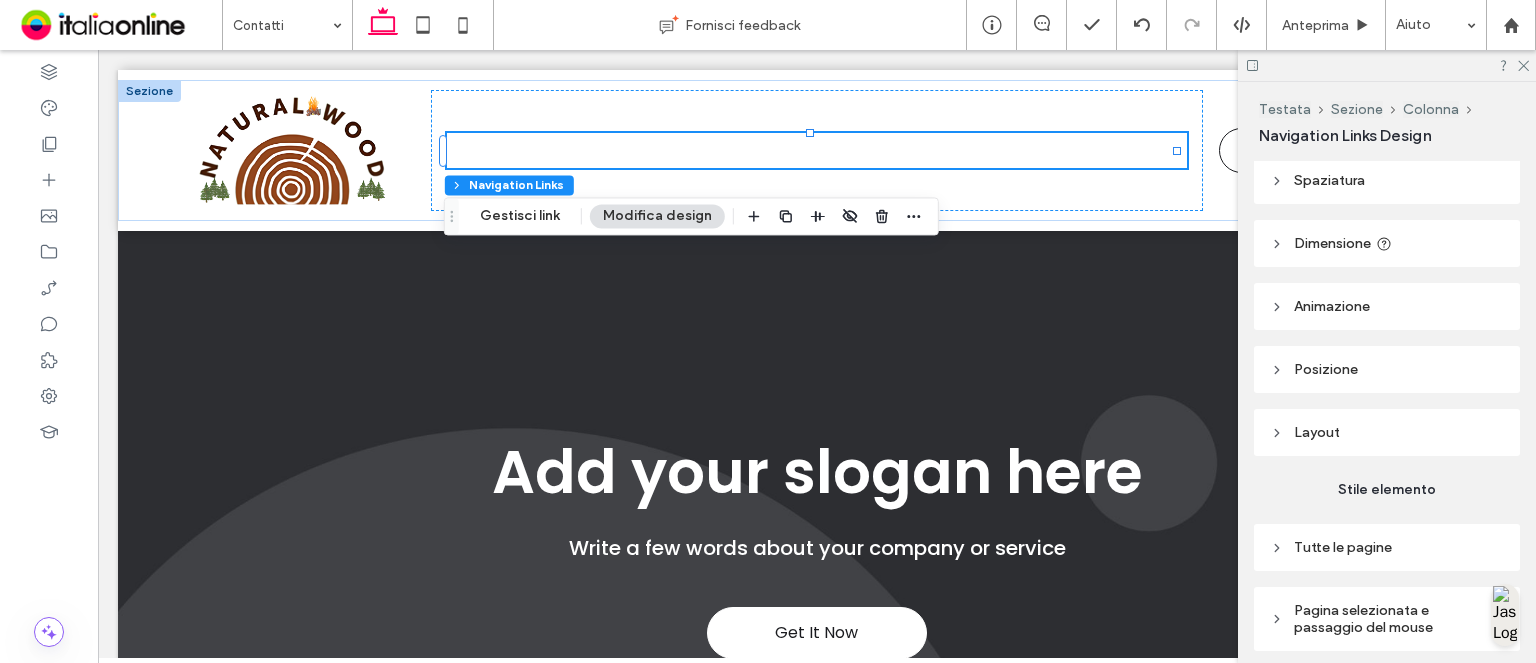 scroll, scrollTop: 214, scrollLeft: 0, axis: vertical 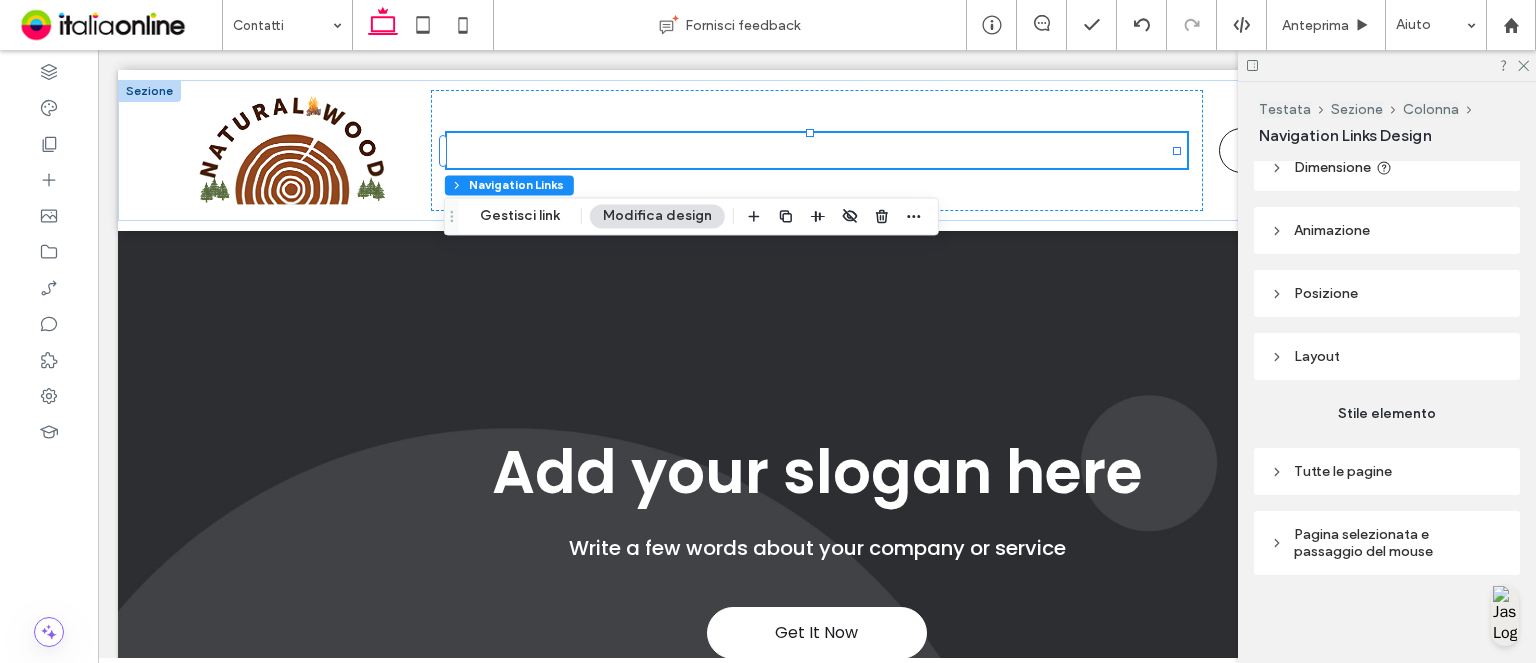 click on "Tutte le pagine" at bounding box center (1343, 471) 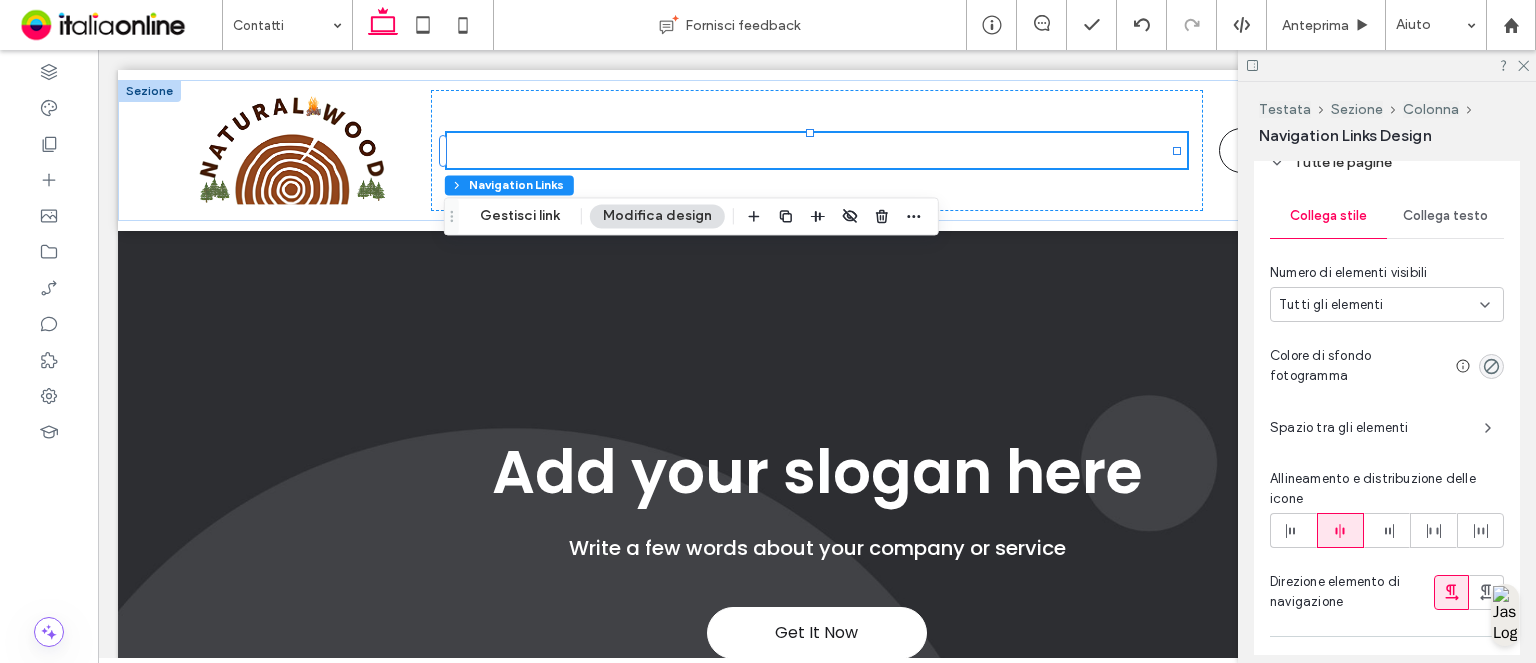 scroll, scrollTop: 514, scrollLeft: 0, axis: vertical 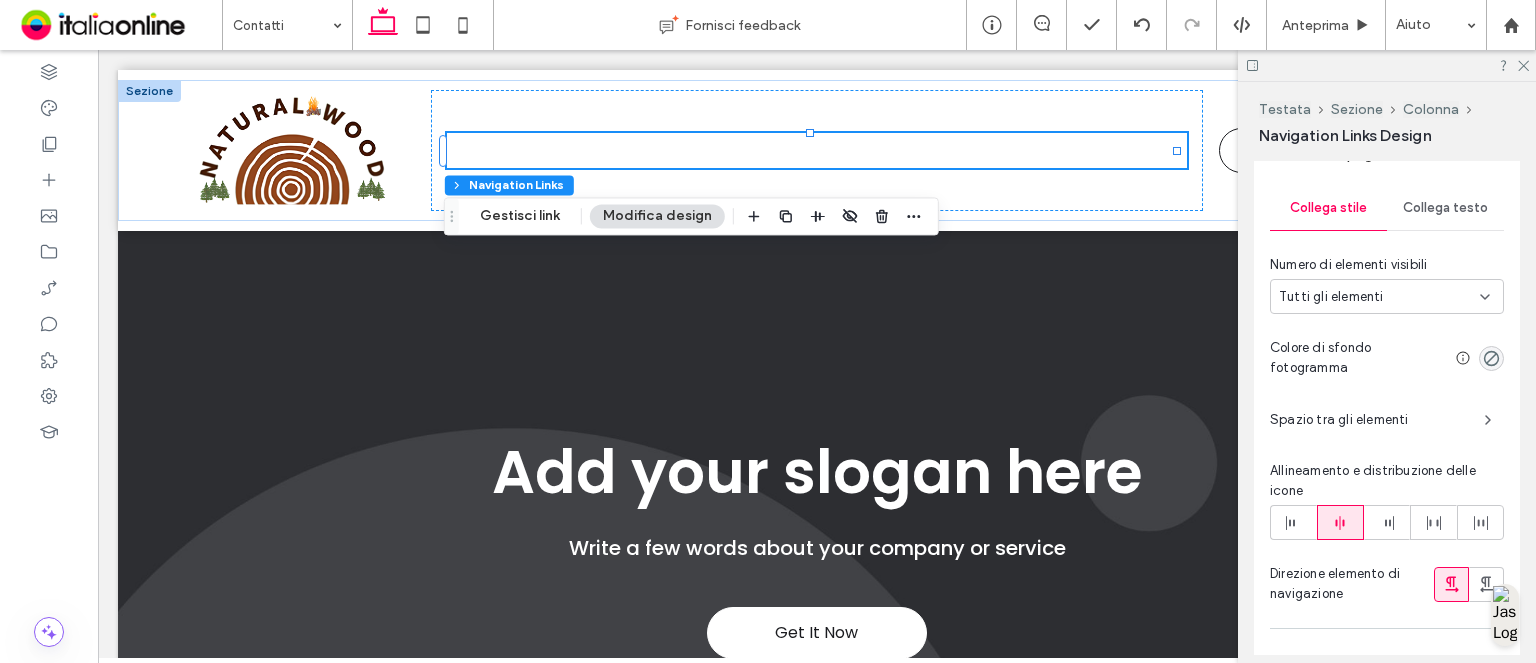 click on "Collega testo" at bounding box center (1445, 208) 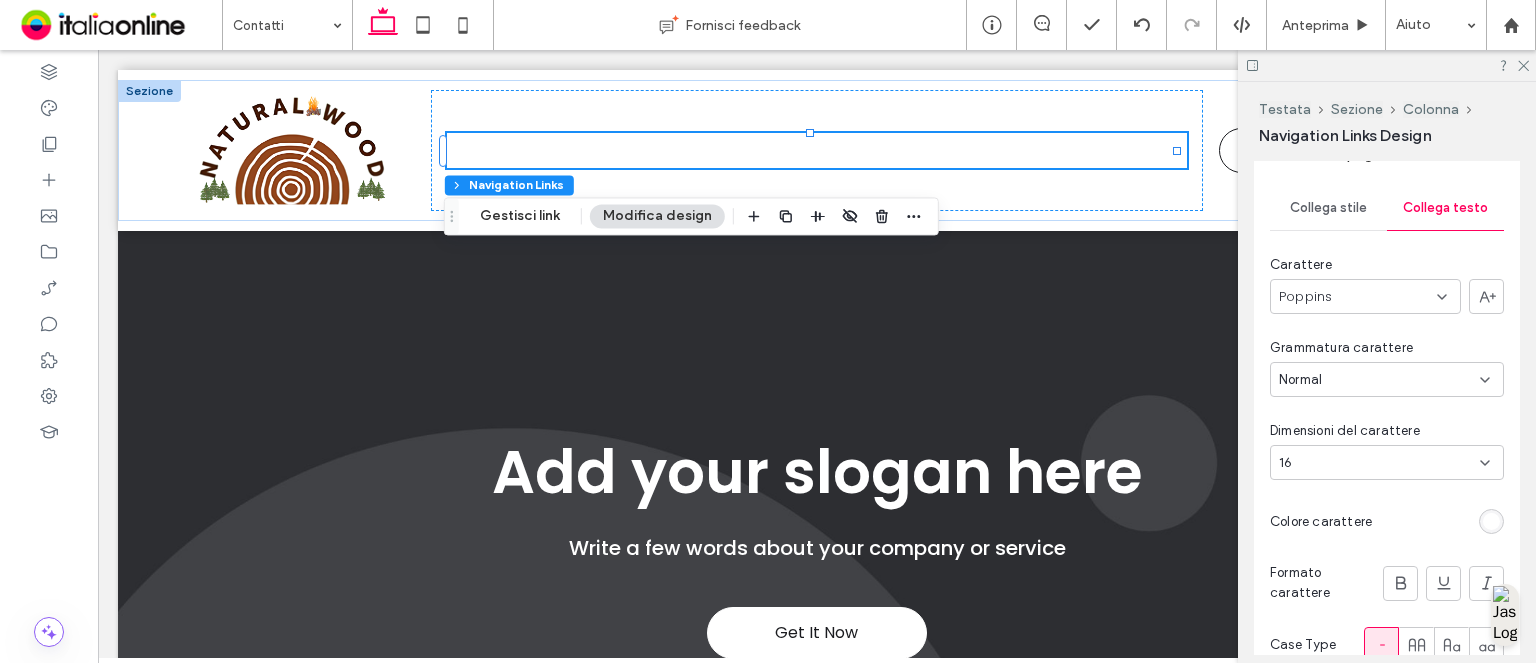 click at bounding box center [1491, 521] 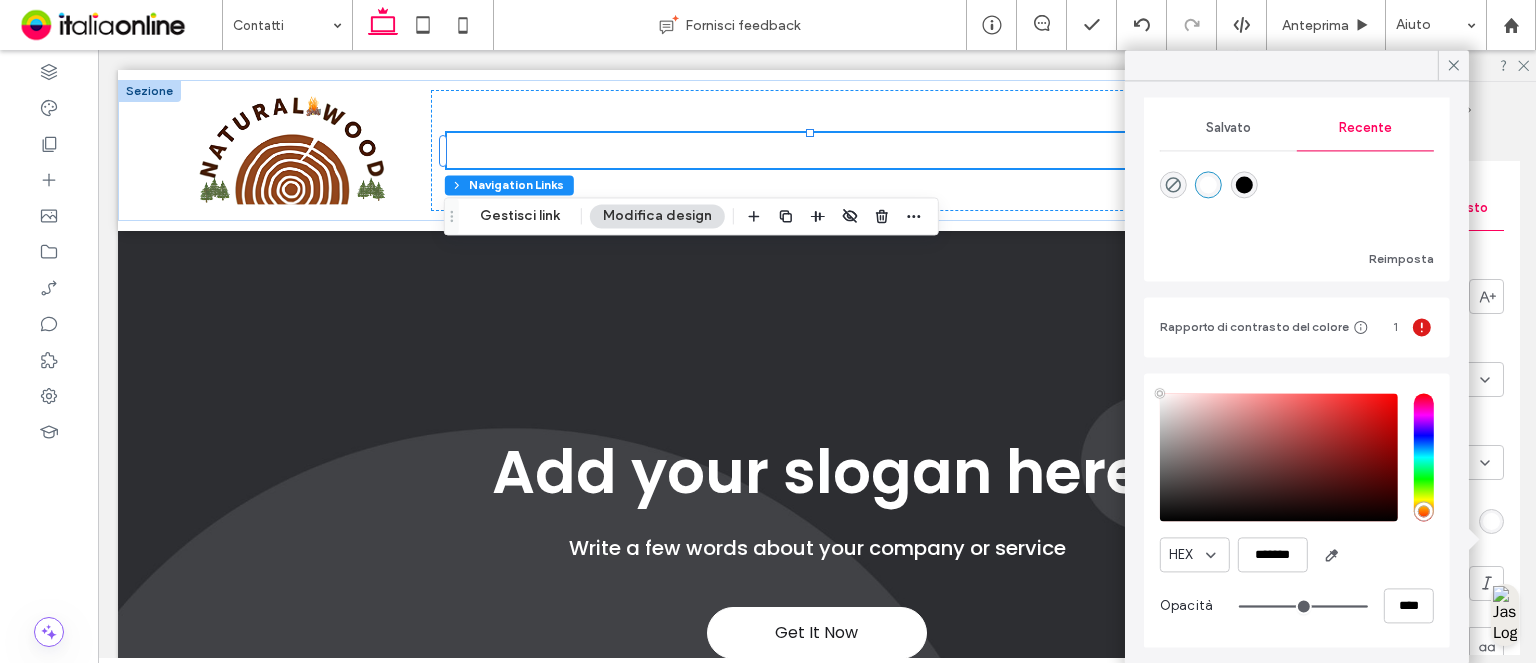 scroll, scrollTop: 192, scrollLeft: 0, axis: vertical 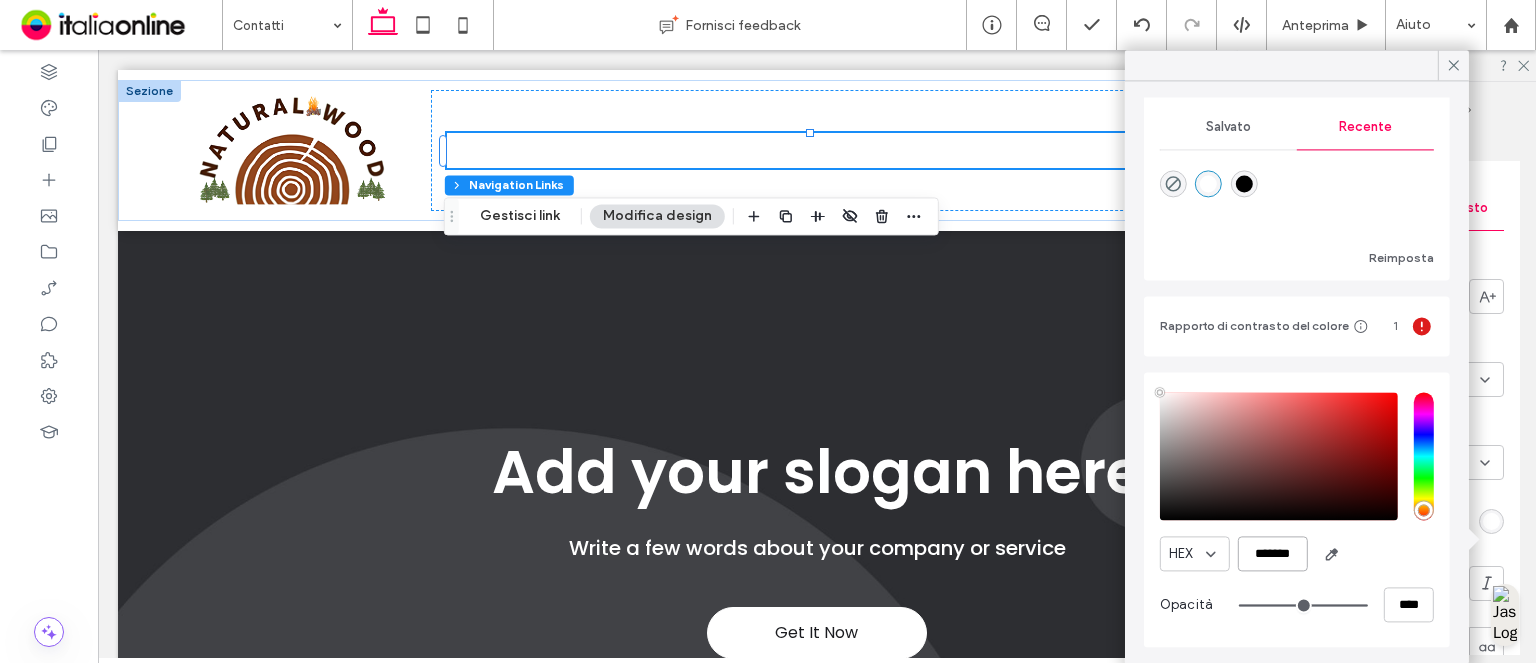 click on "*******" at bounding box center (1273, 554) 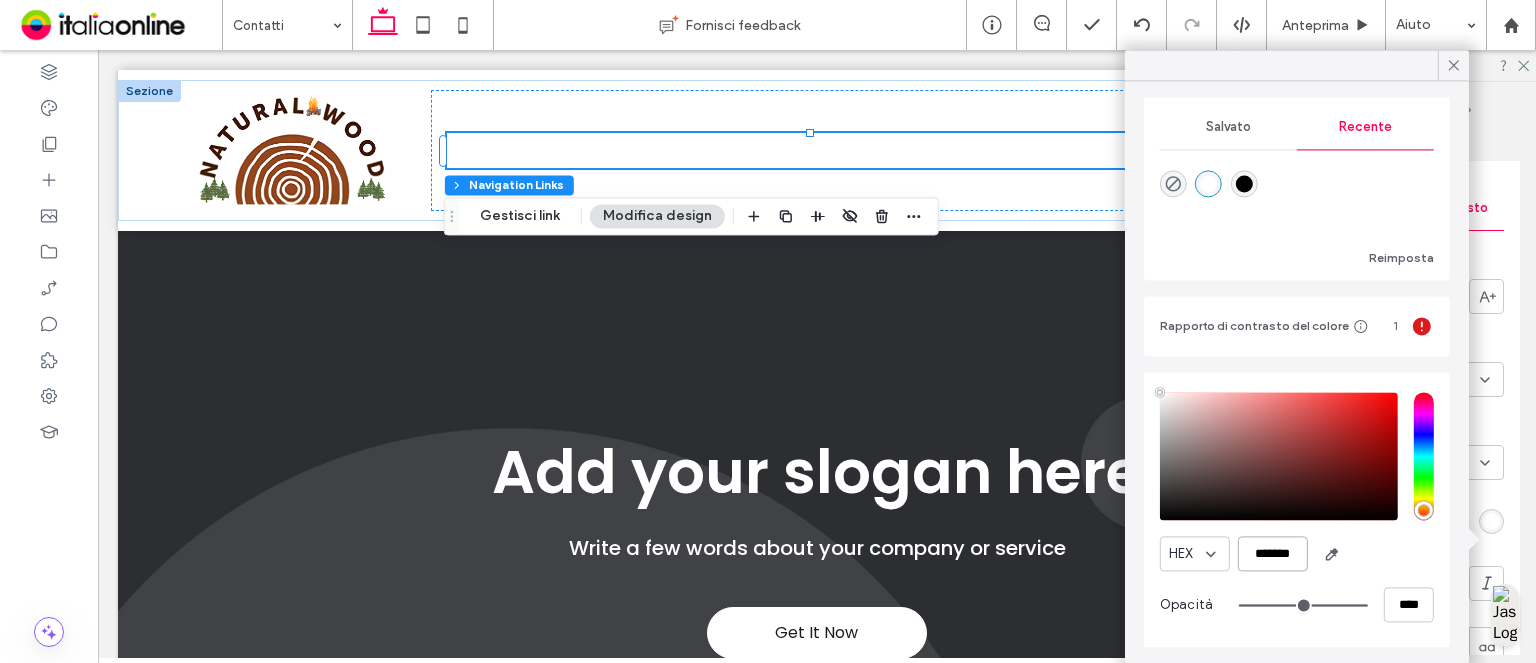 paste 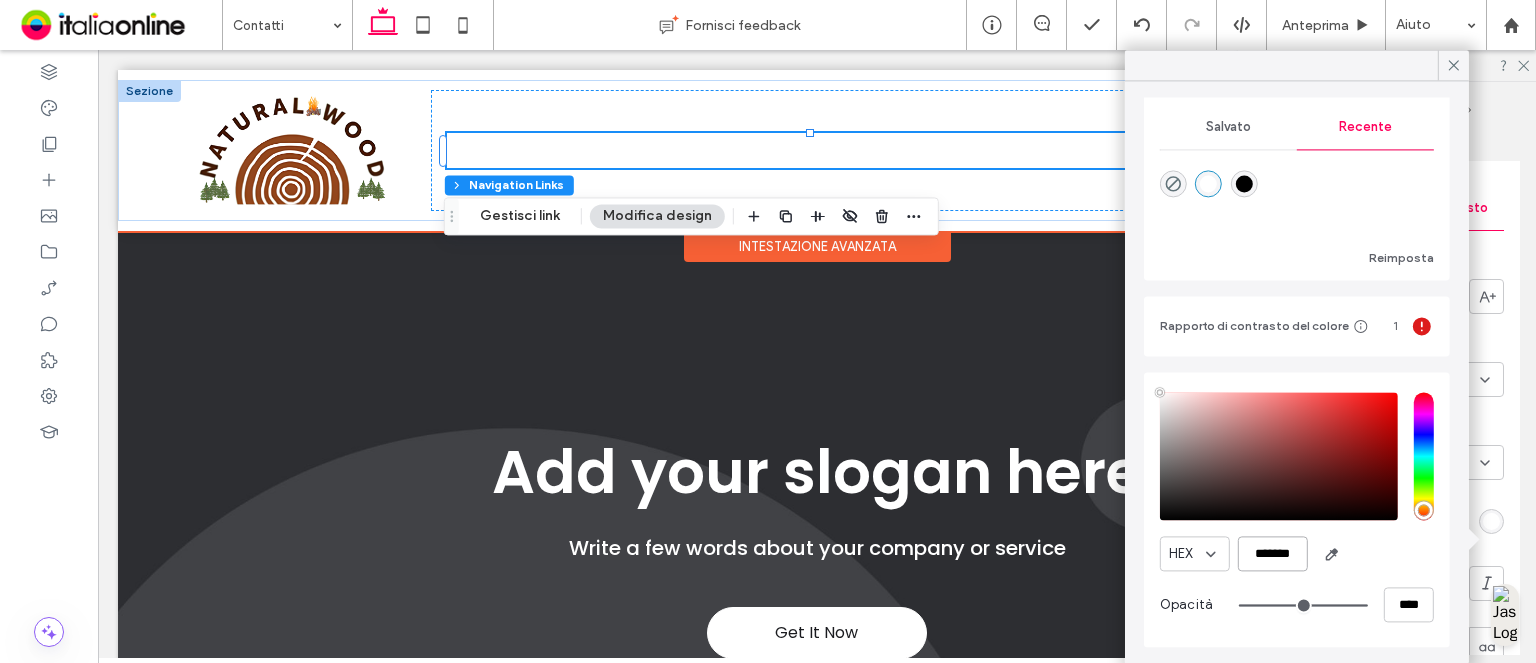type on "*" 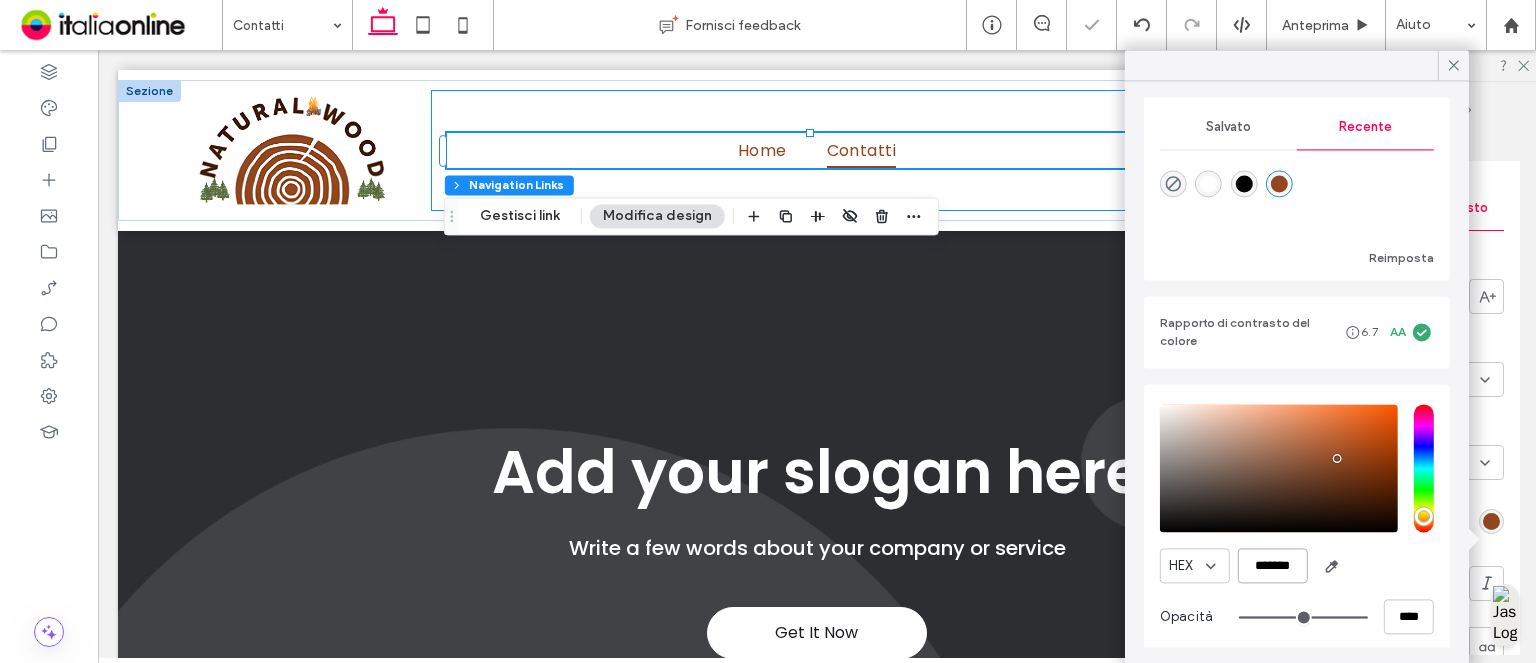 type on "*" 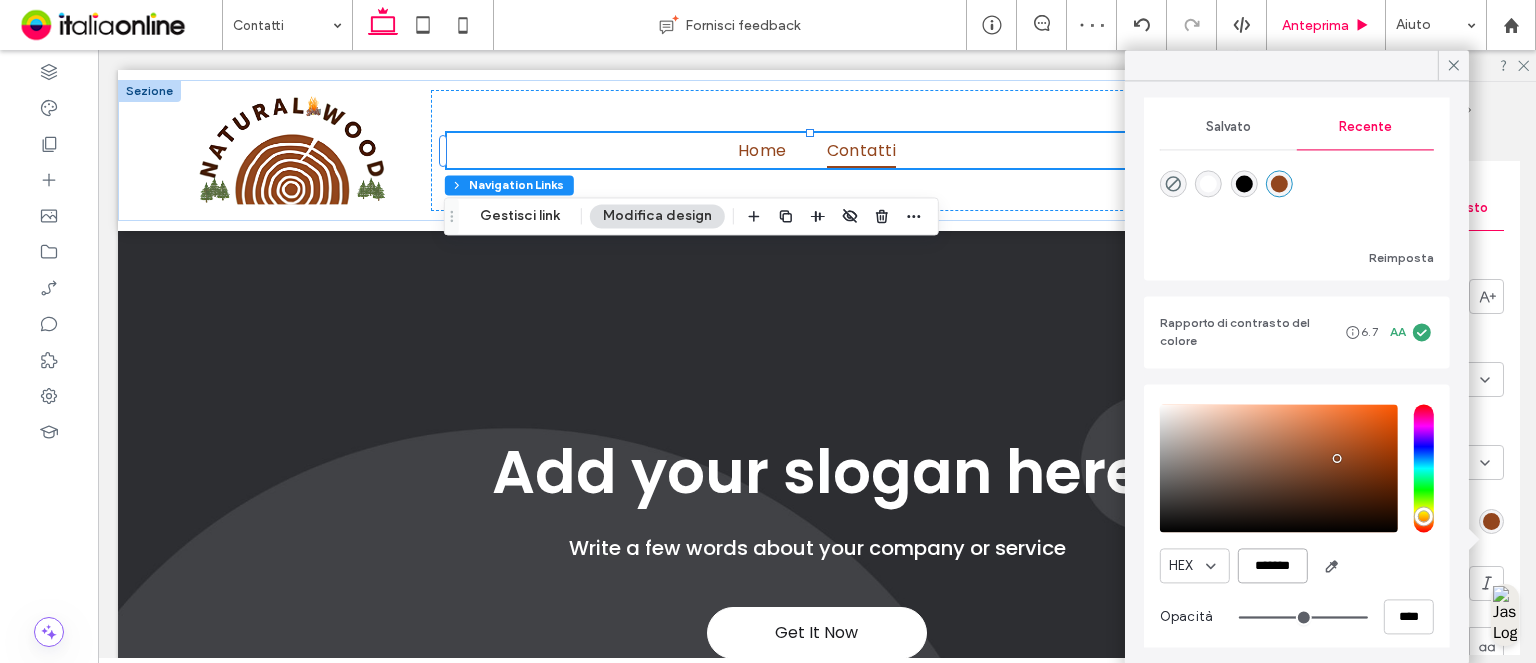 type on "*******" 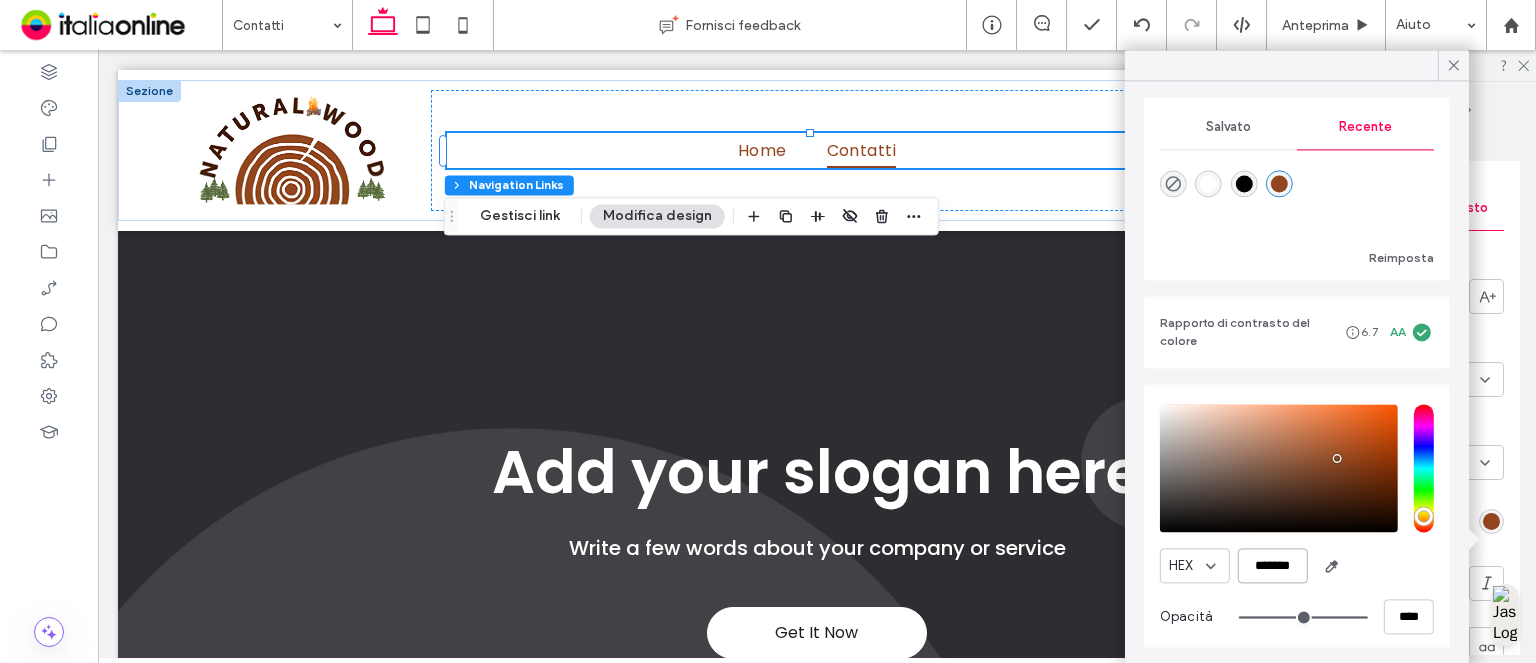 click on "*******" at bounding box center [1273, 566] 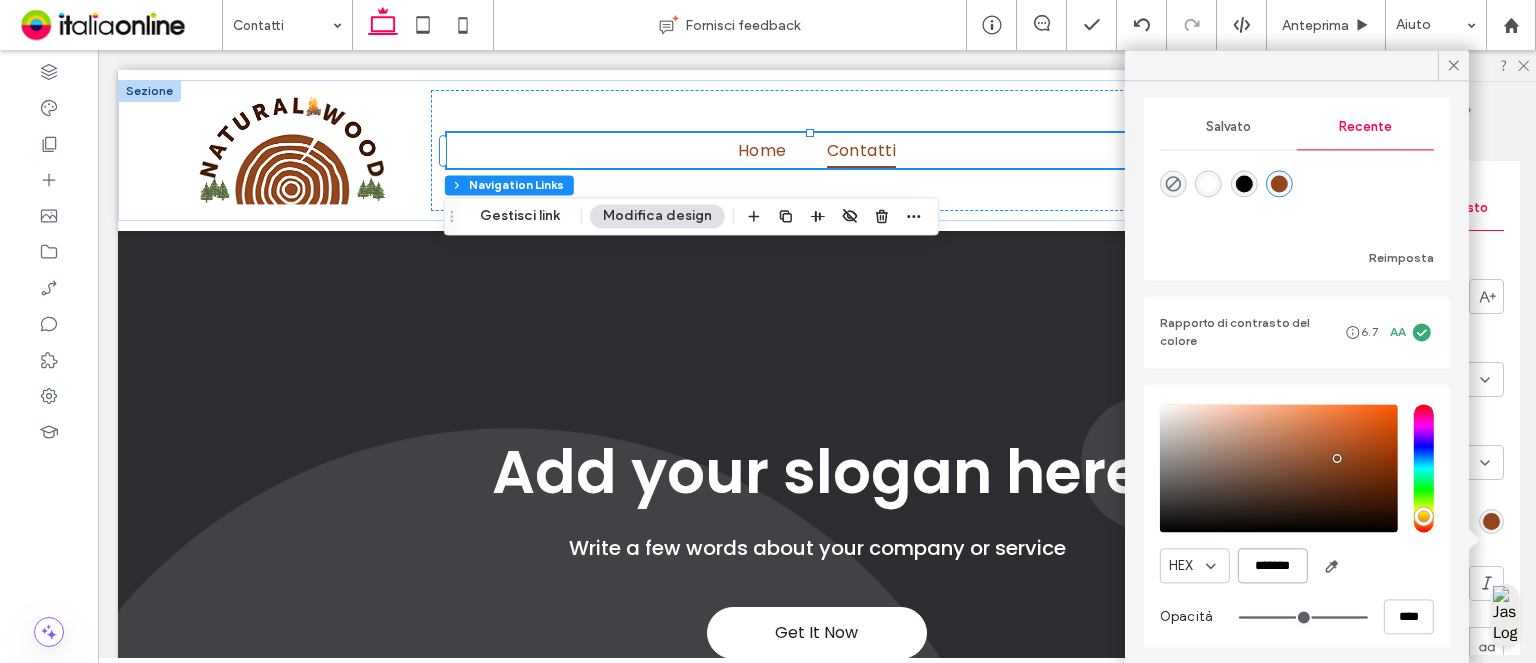 paste 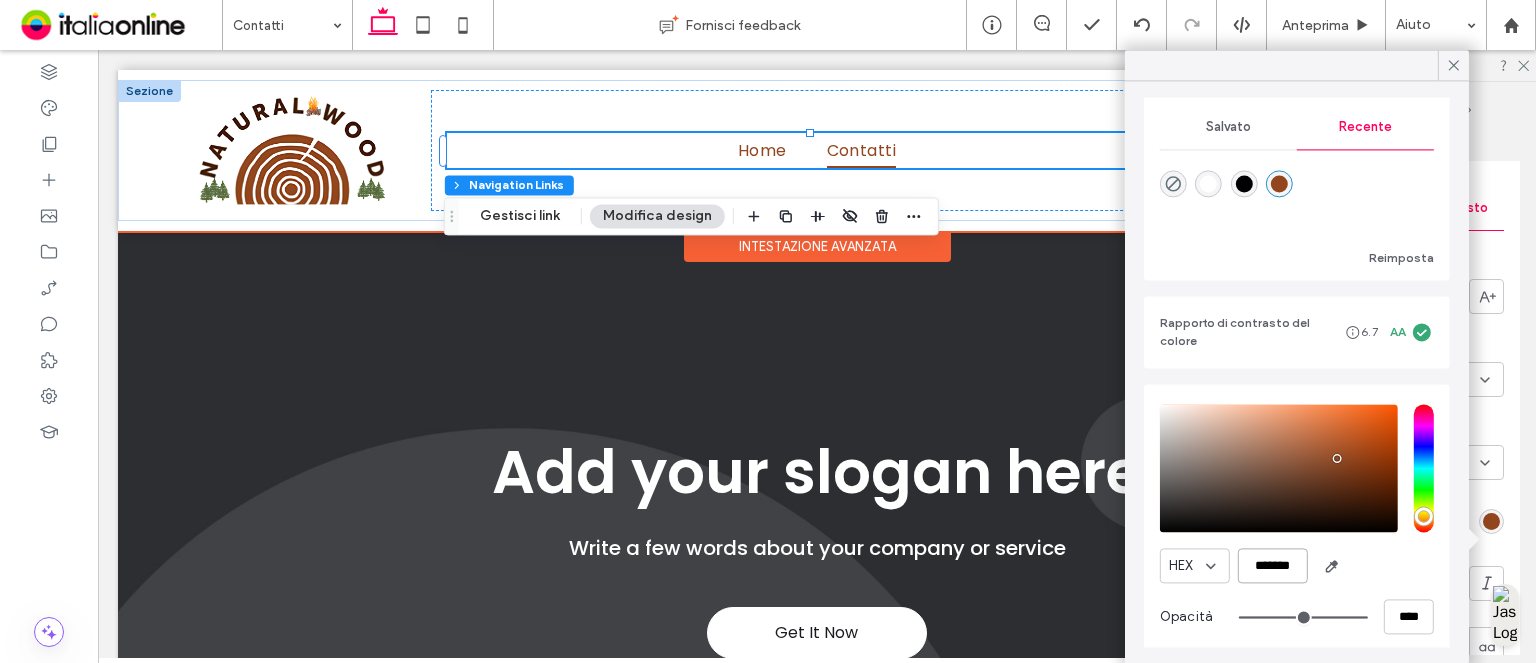 type on "*" 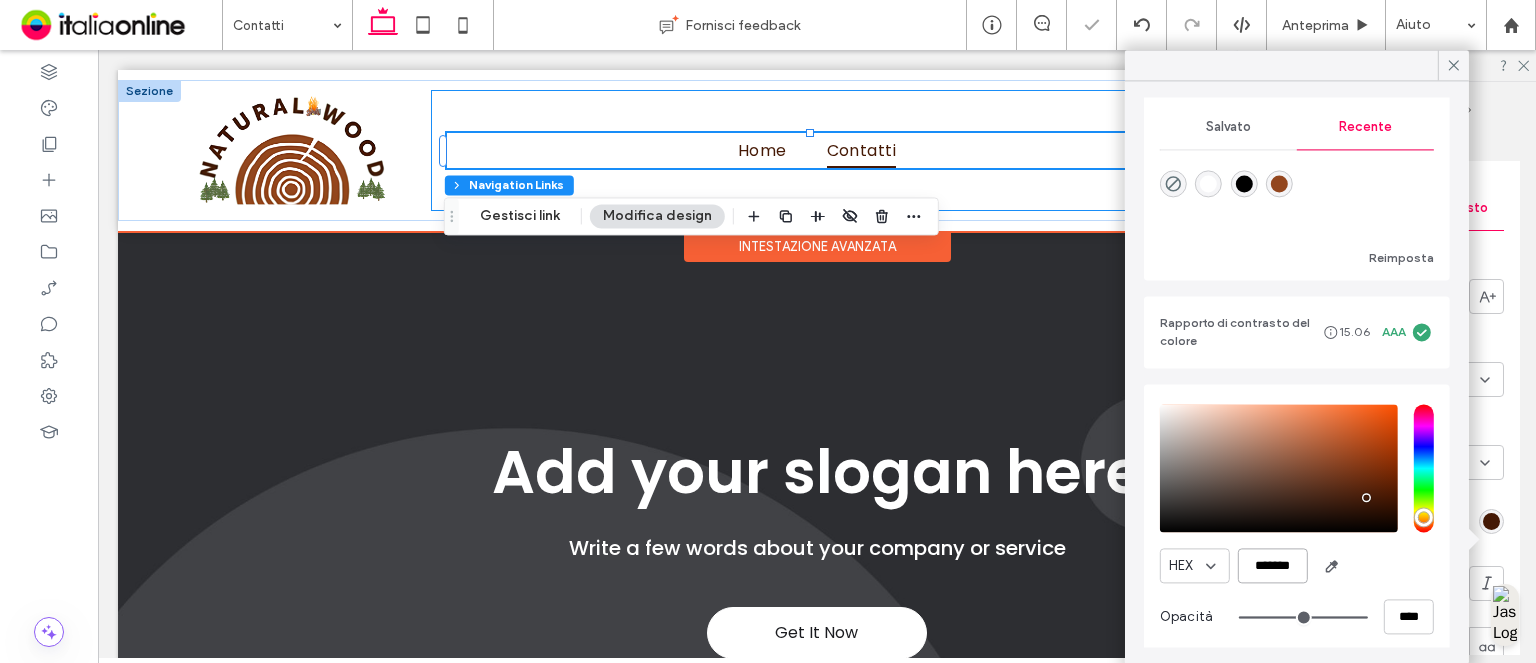 type on "*" 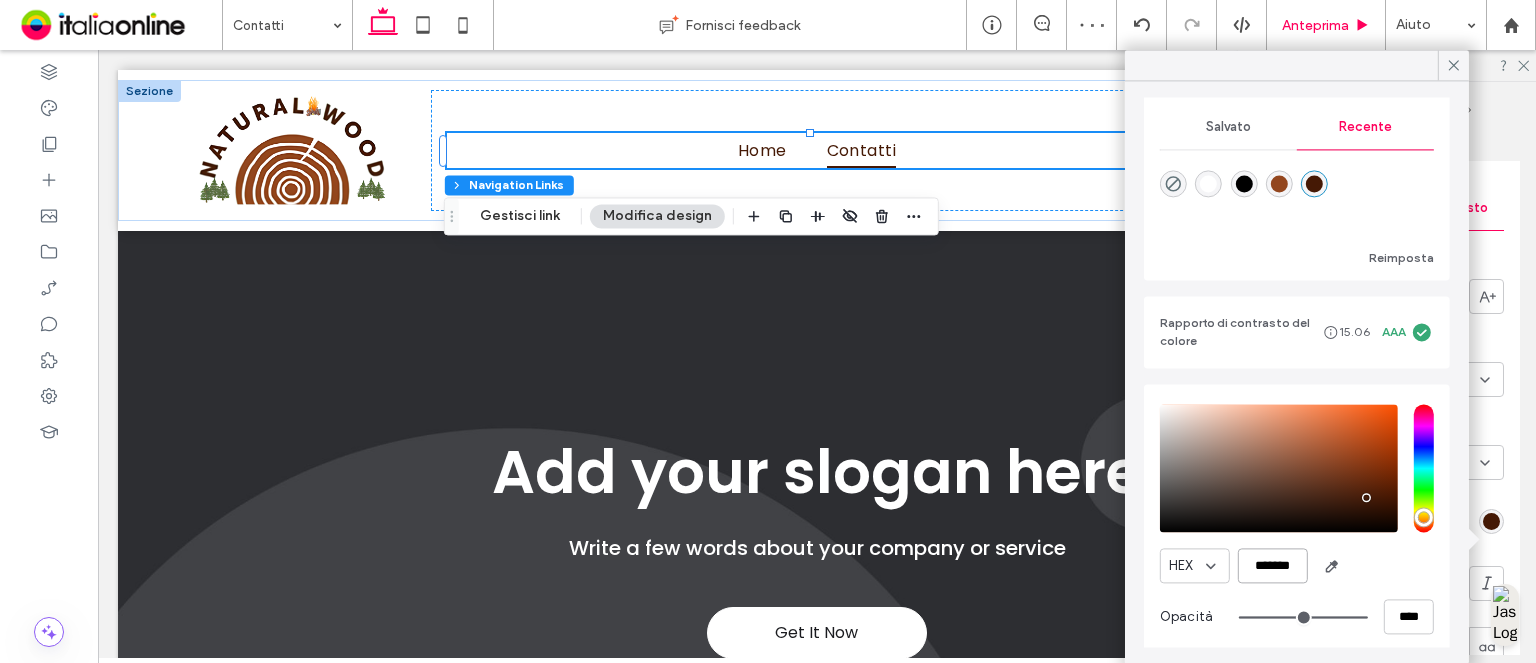 type on "*******" 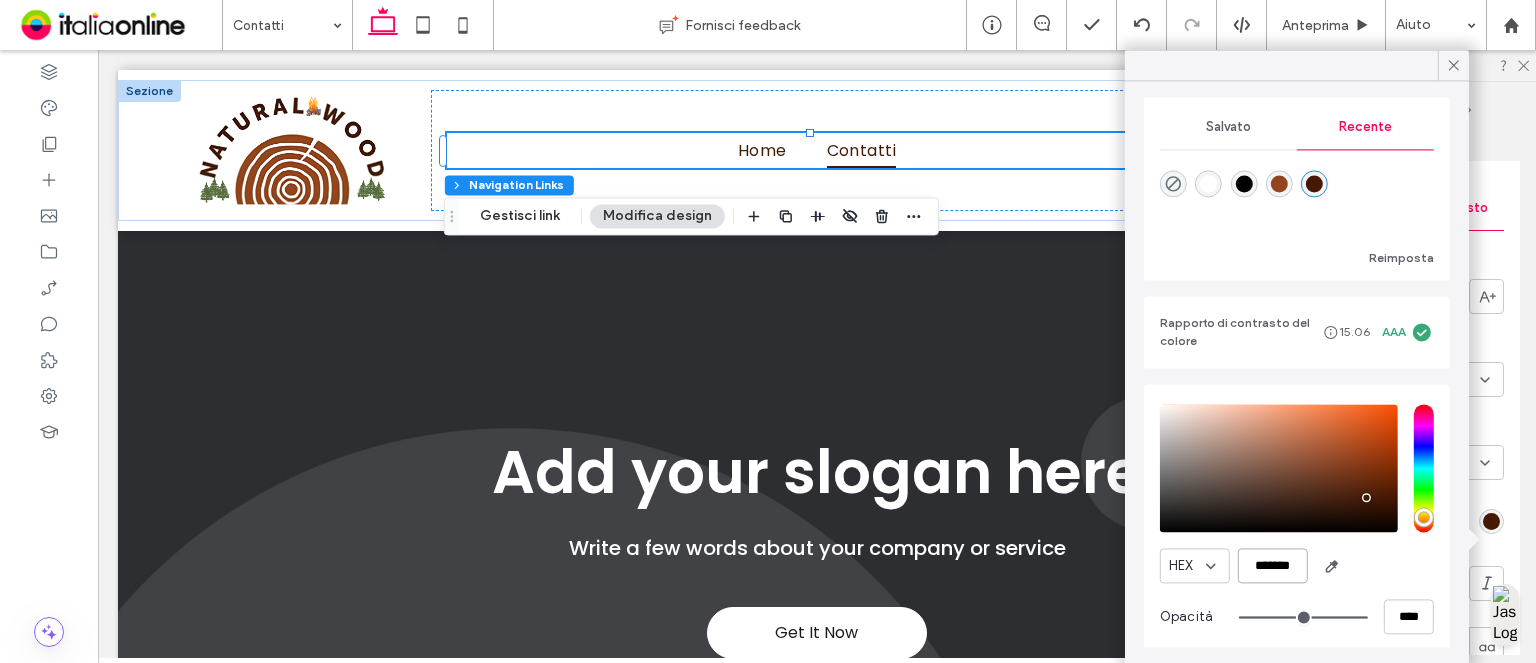click on "*******" at bounding box center (1273, 566) 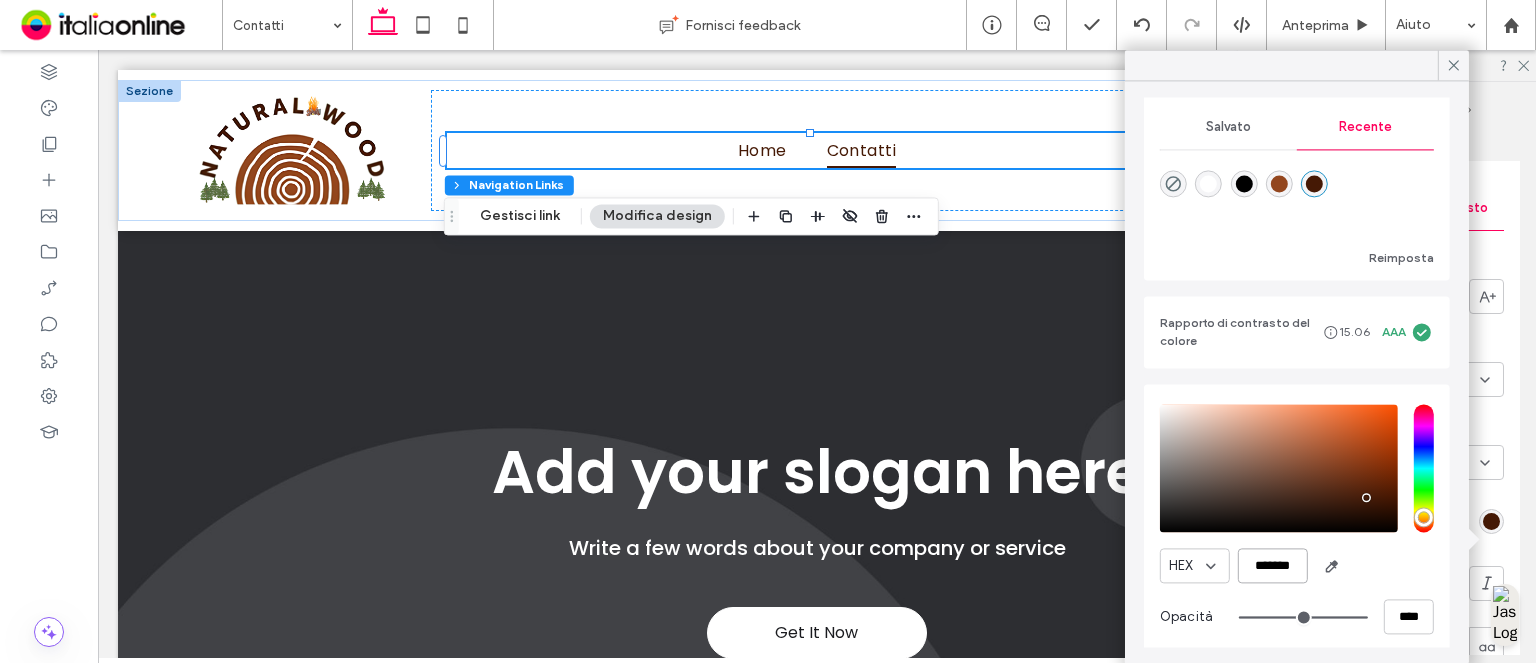 paste 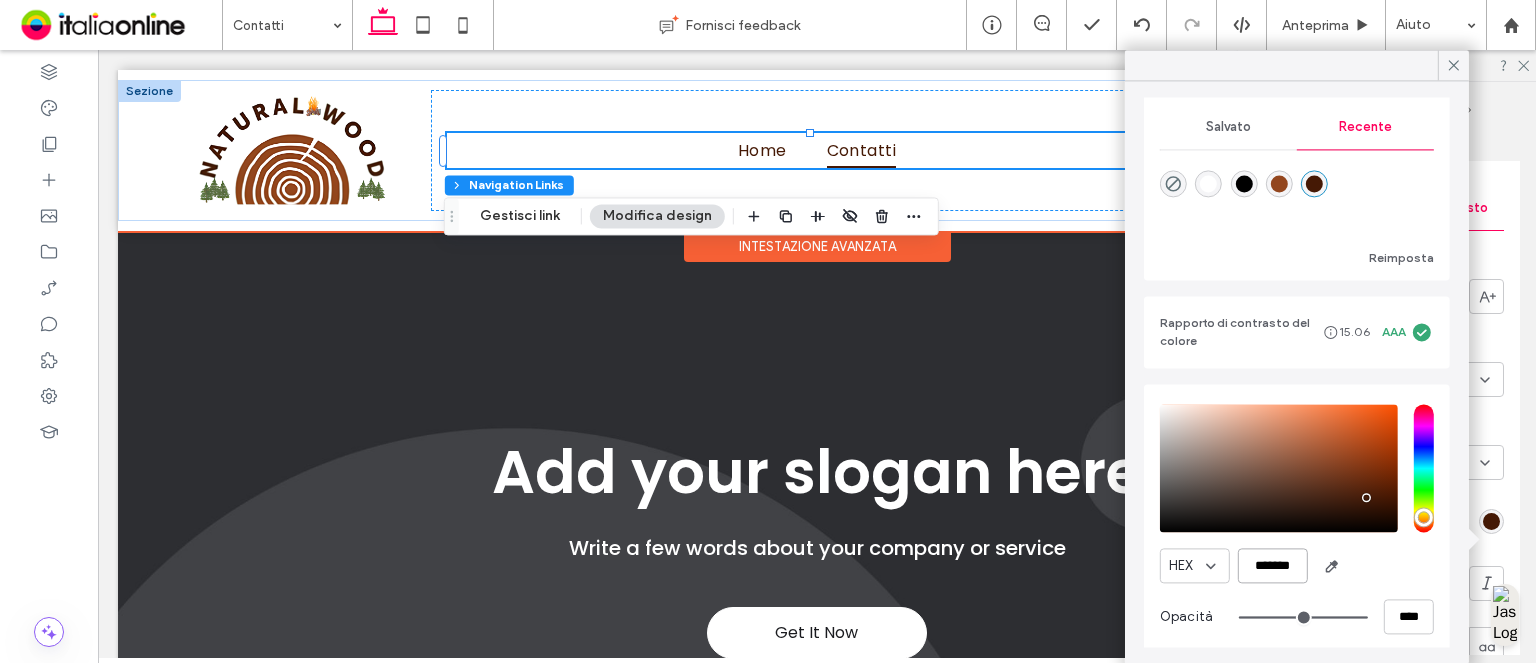 type on "*" 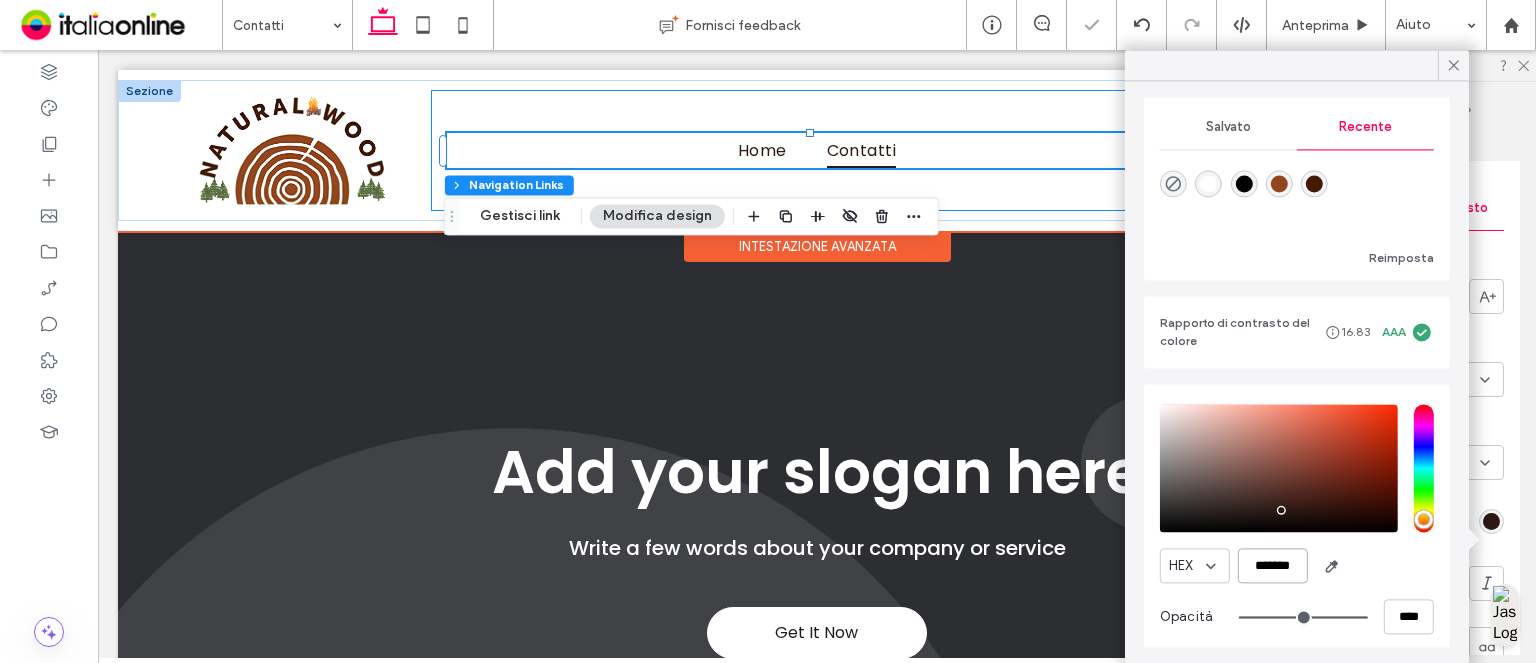 type on "*" 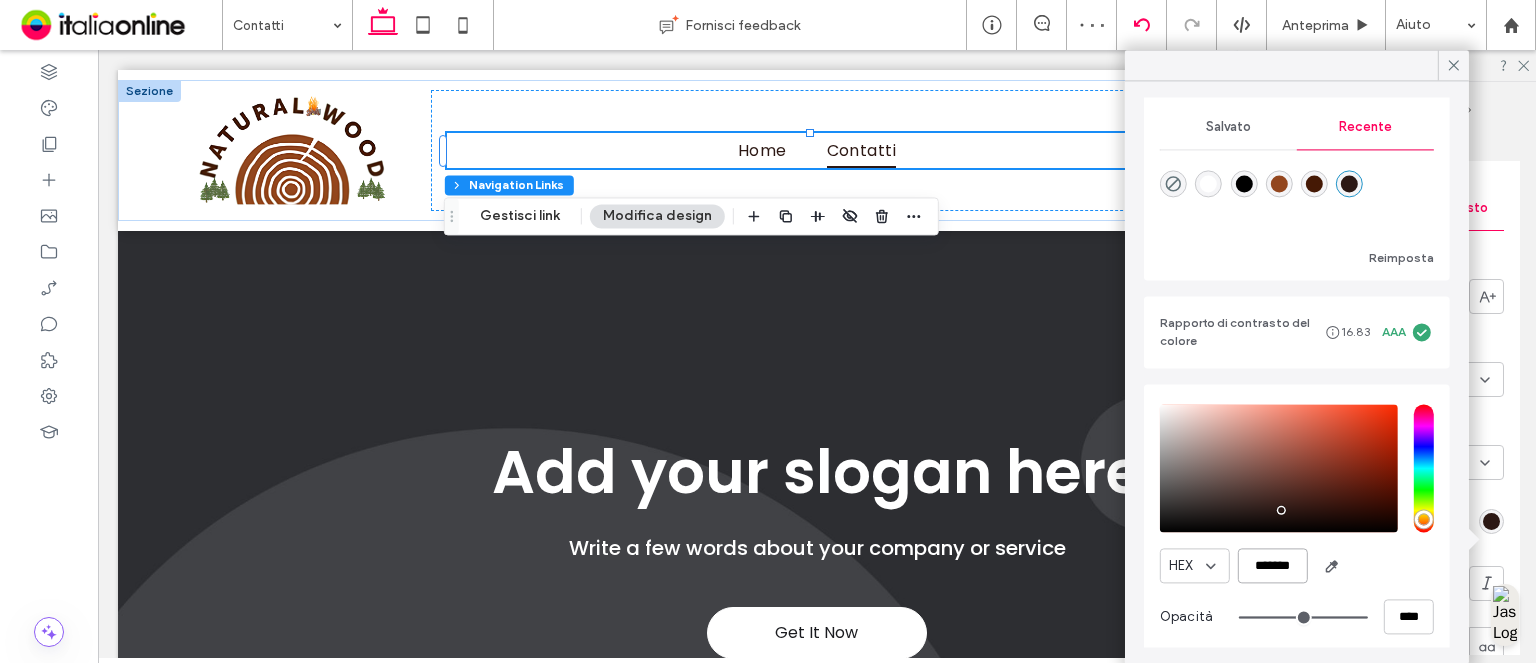 type on "*******" 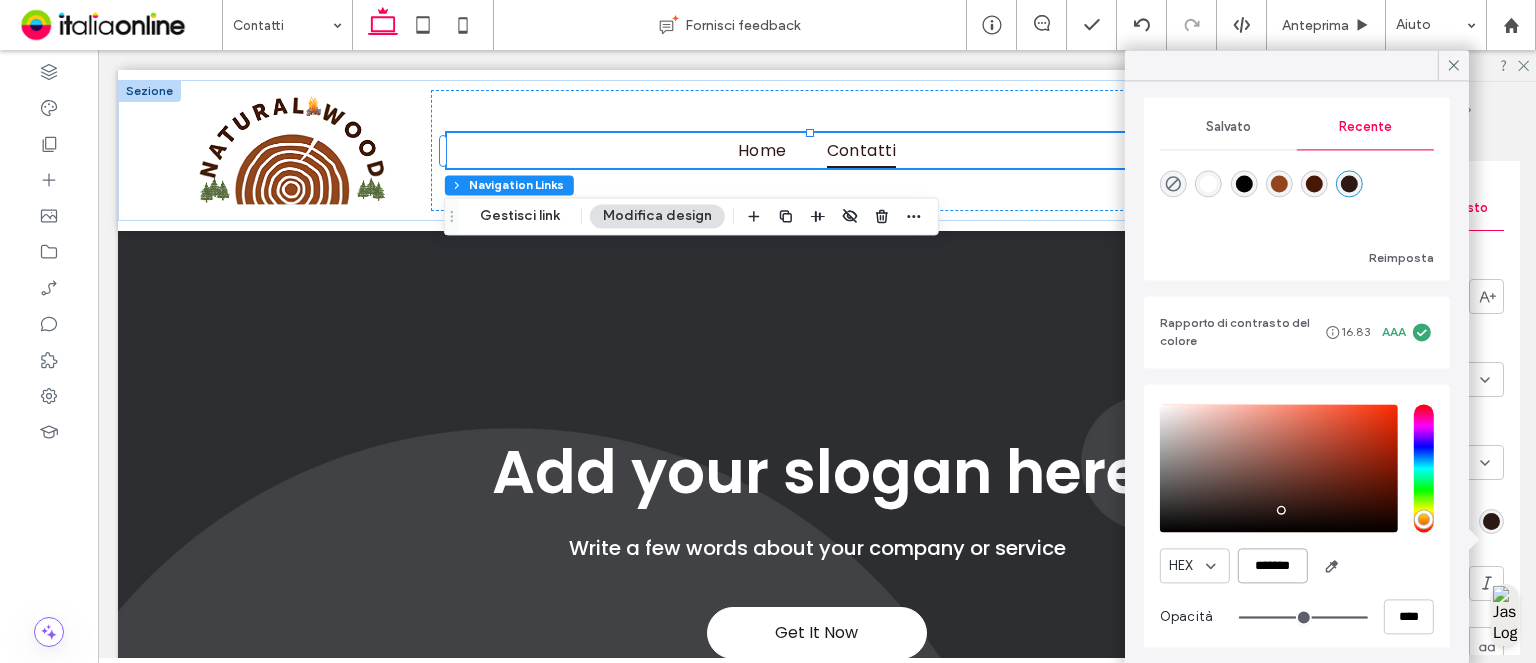 click on "*******" at bounding box center (1273, 566) 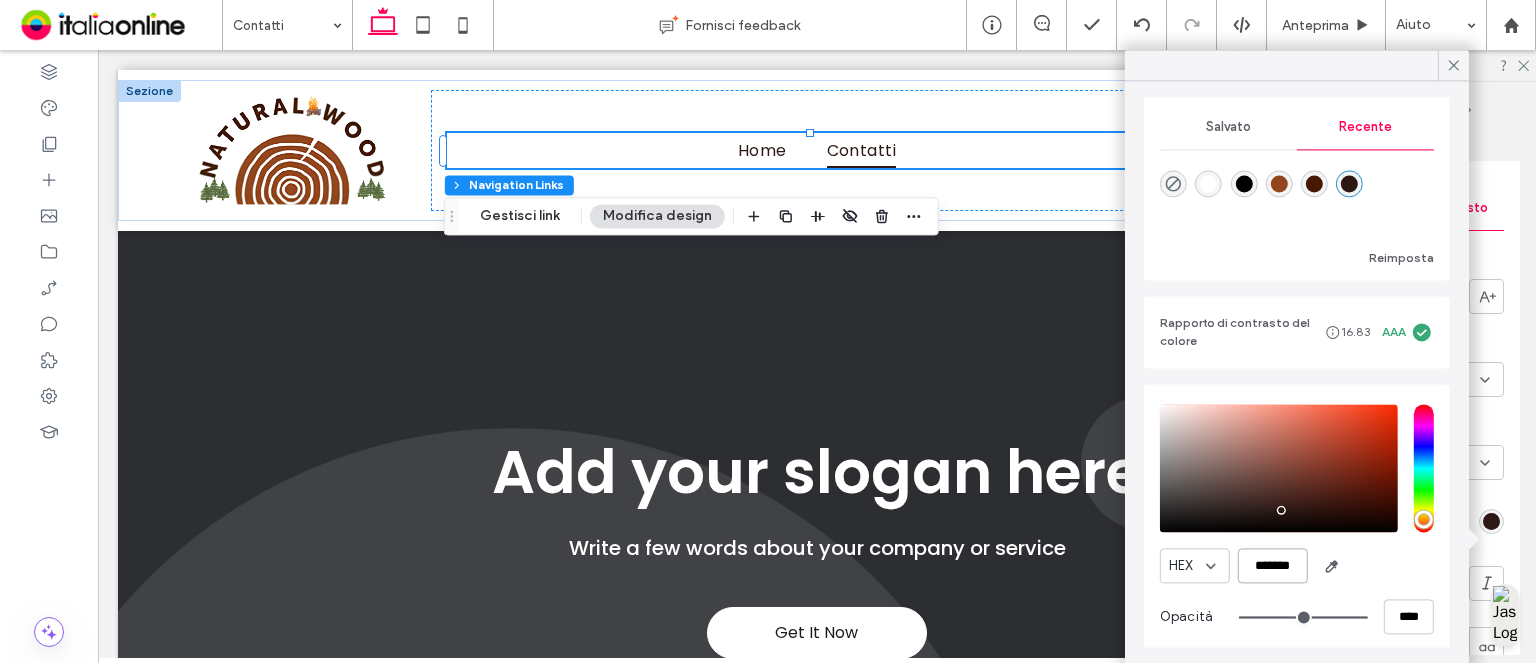 paste 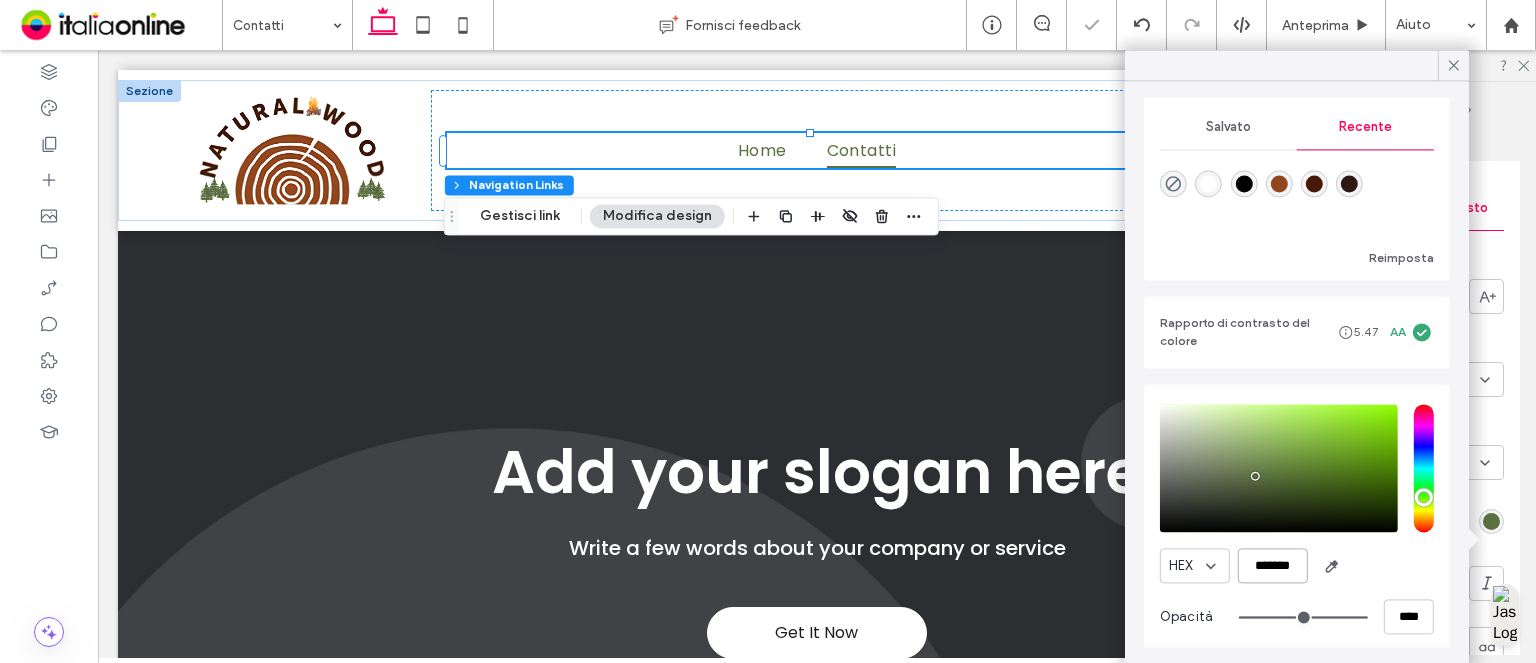 scroll, scrollTop: 0, scrollLeft: 0, axis: both 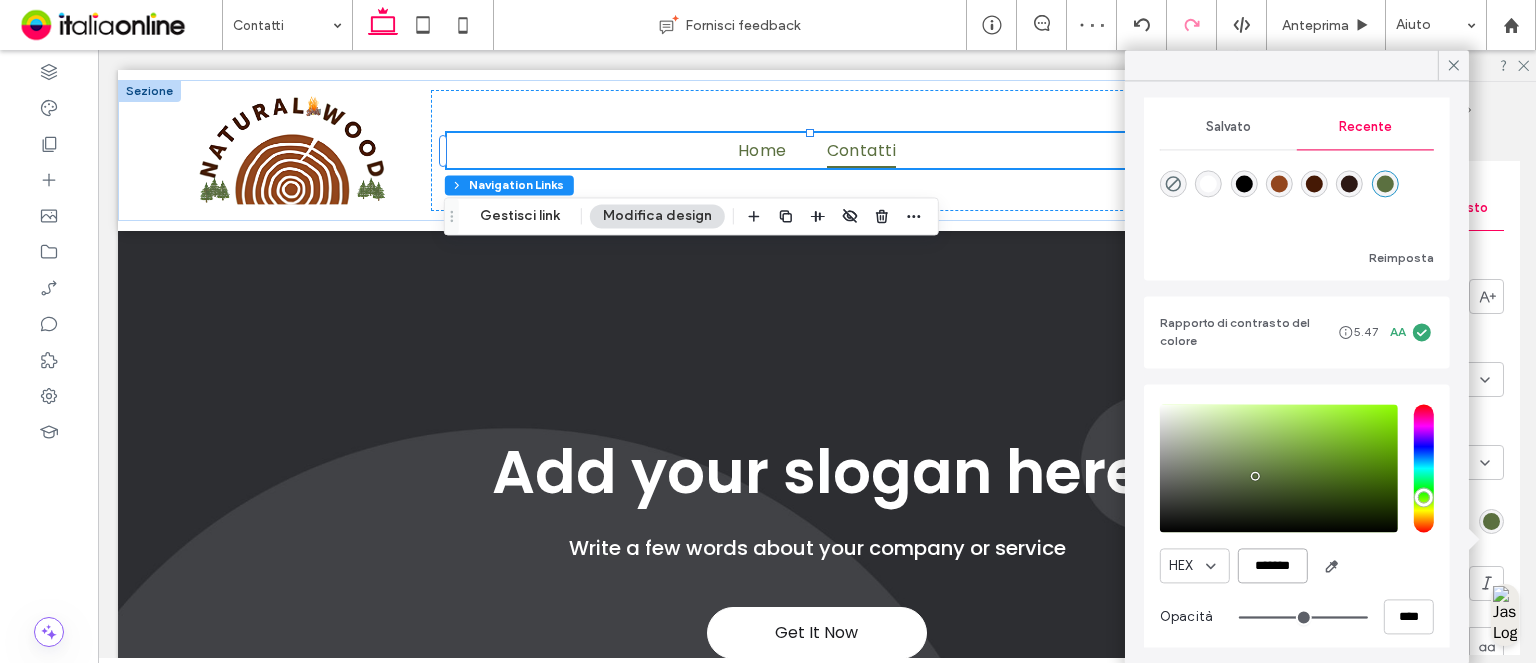 type on "*******" 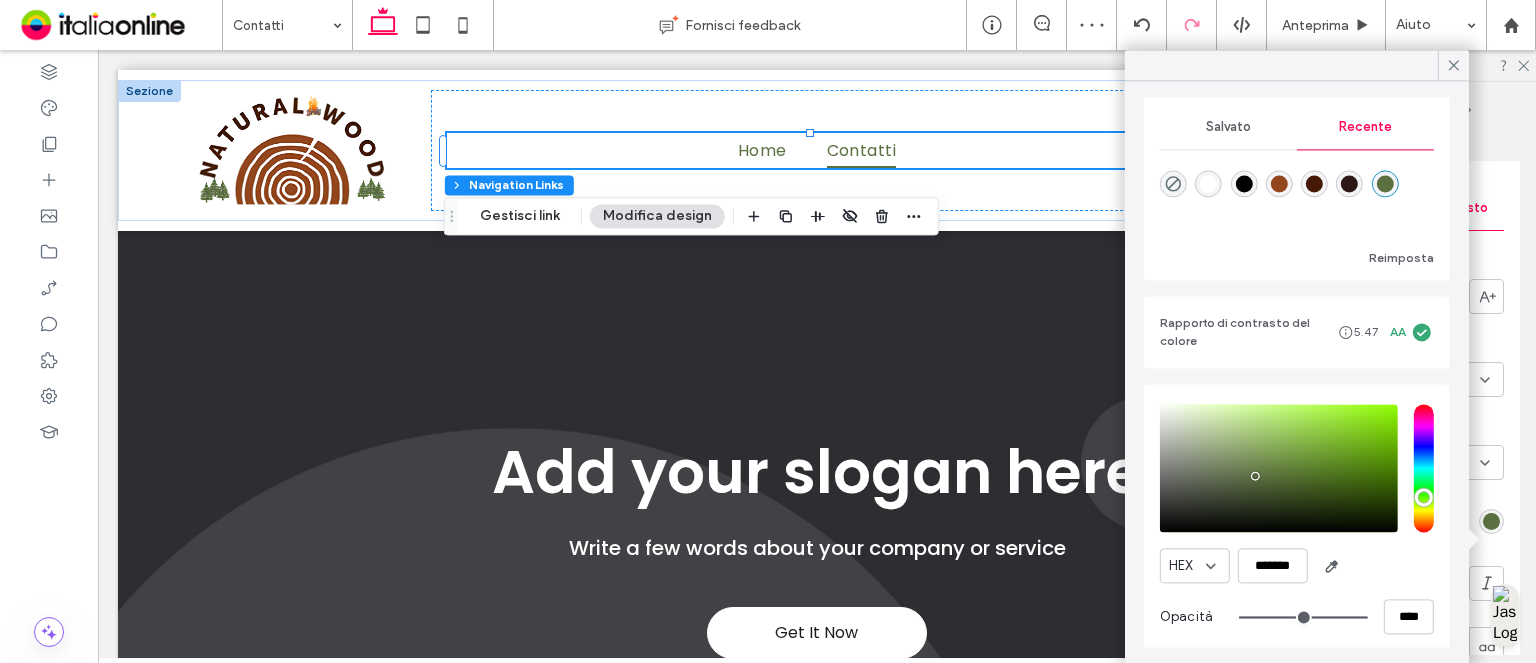 scroll, scrollTop: 0, scrollLeft: 0, axis: both 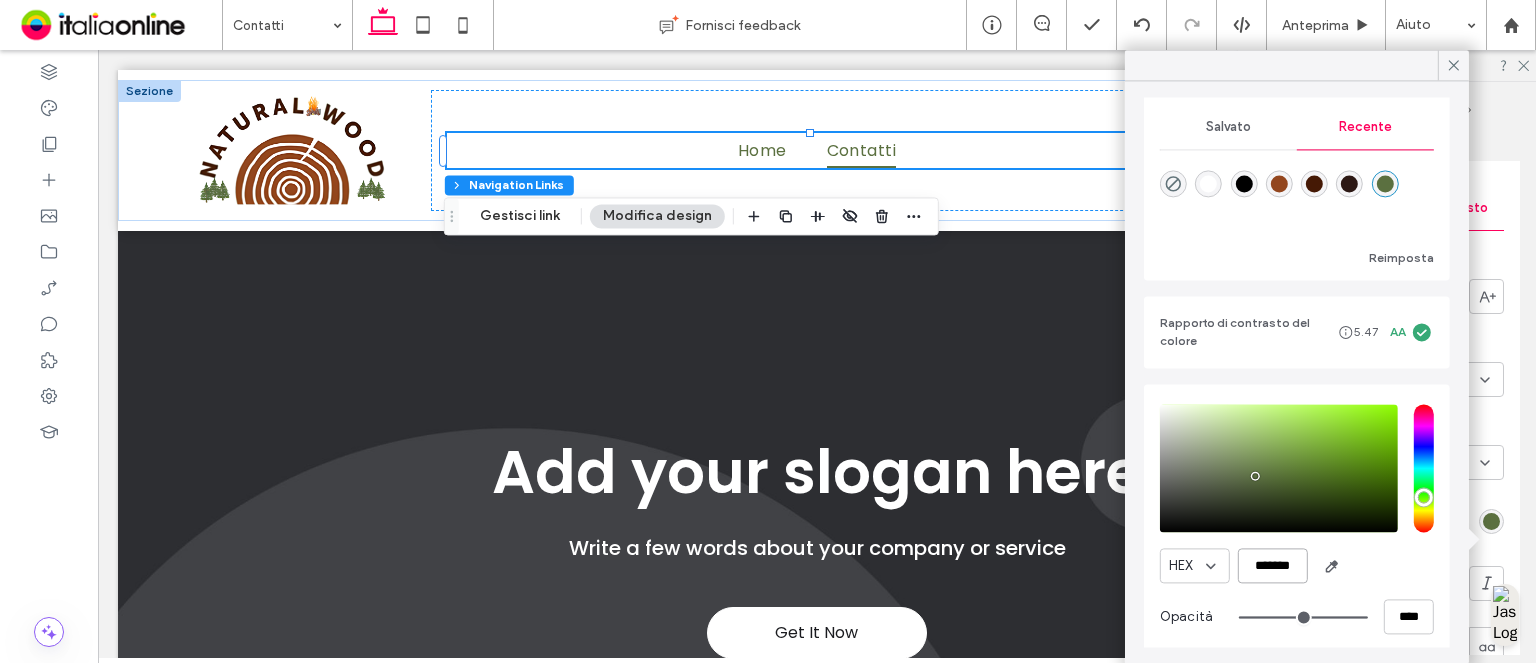 click on "*******" at bounding box center (1273, 566) 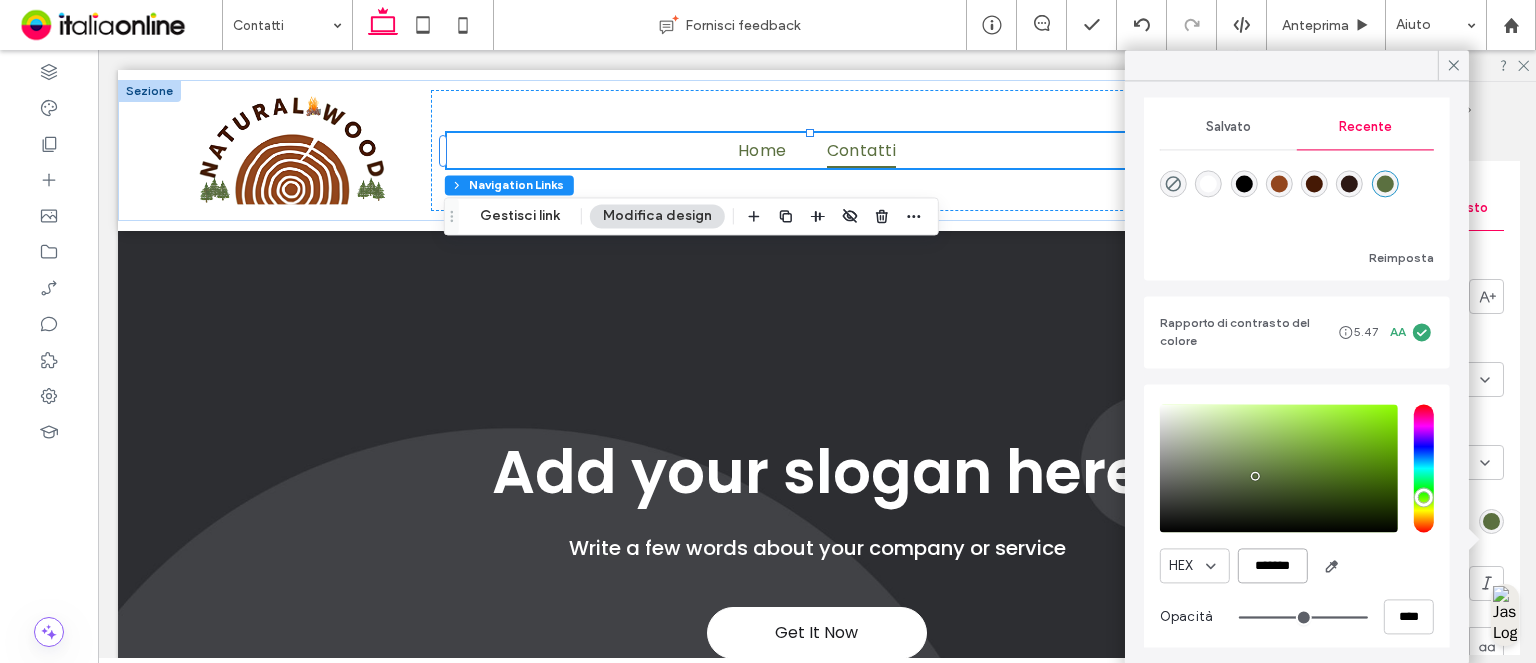 paste 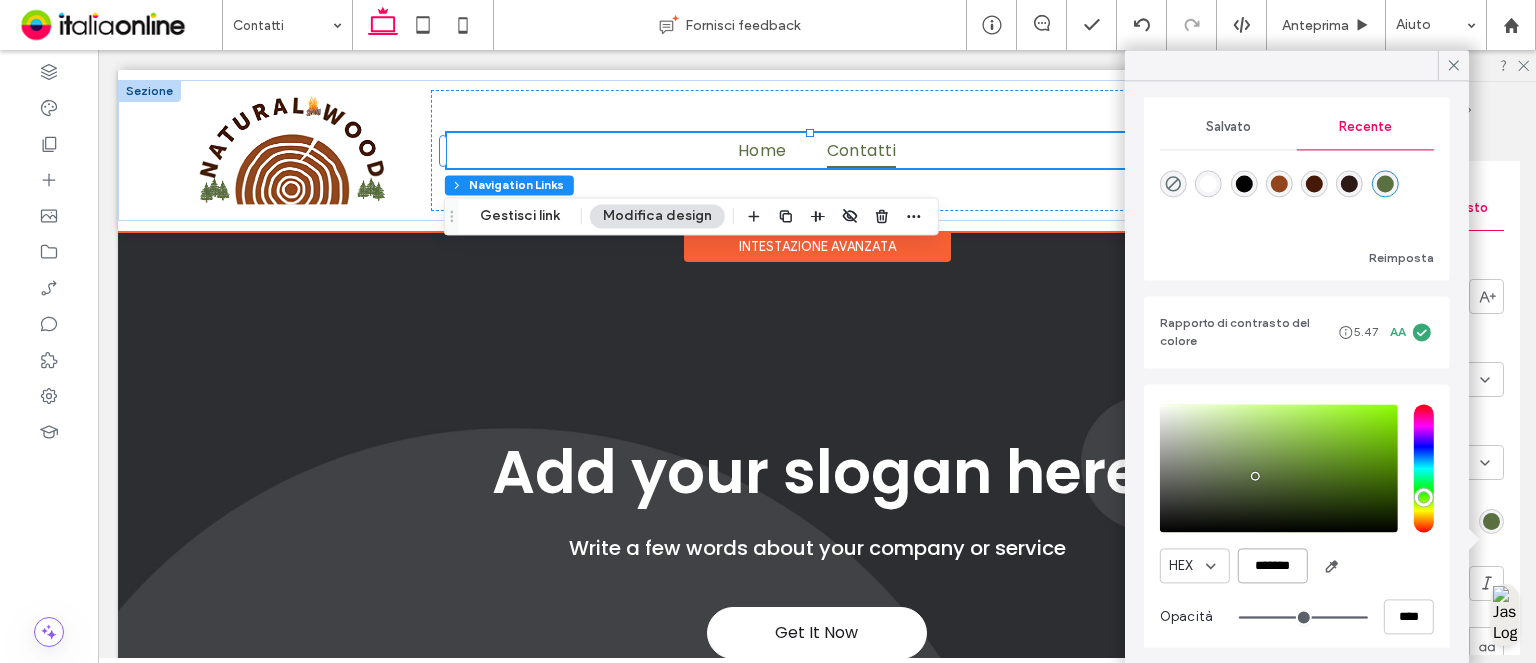 type on "*" 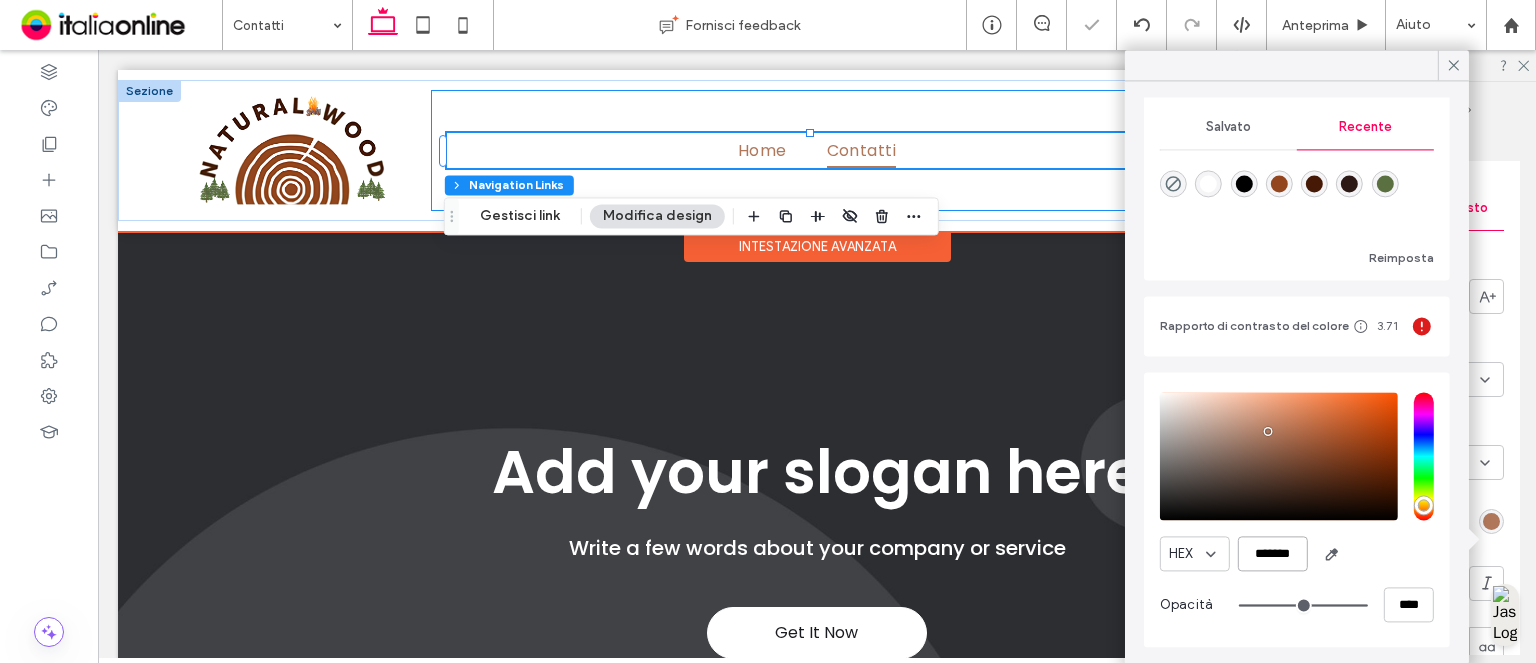 type on "*" 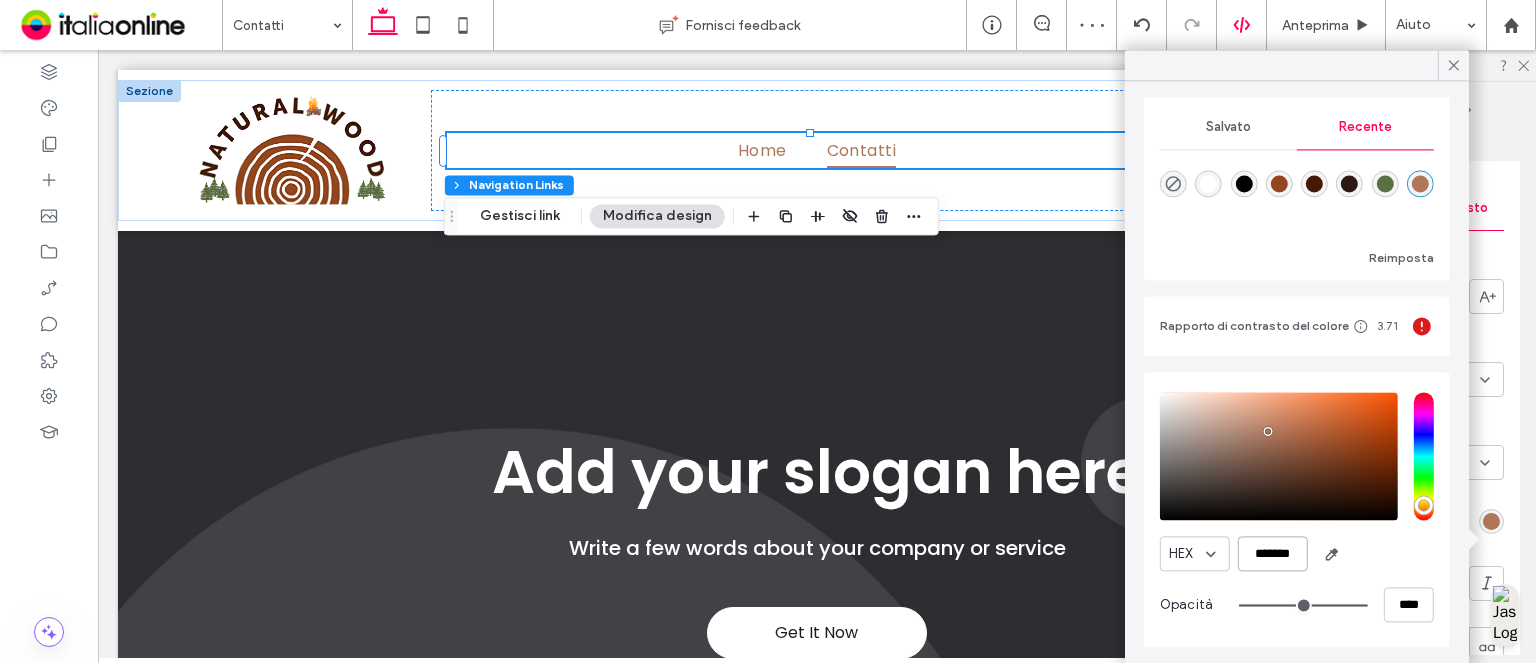 type on "*******" 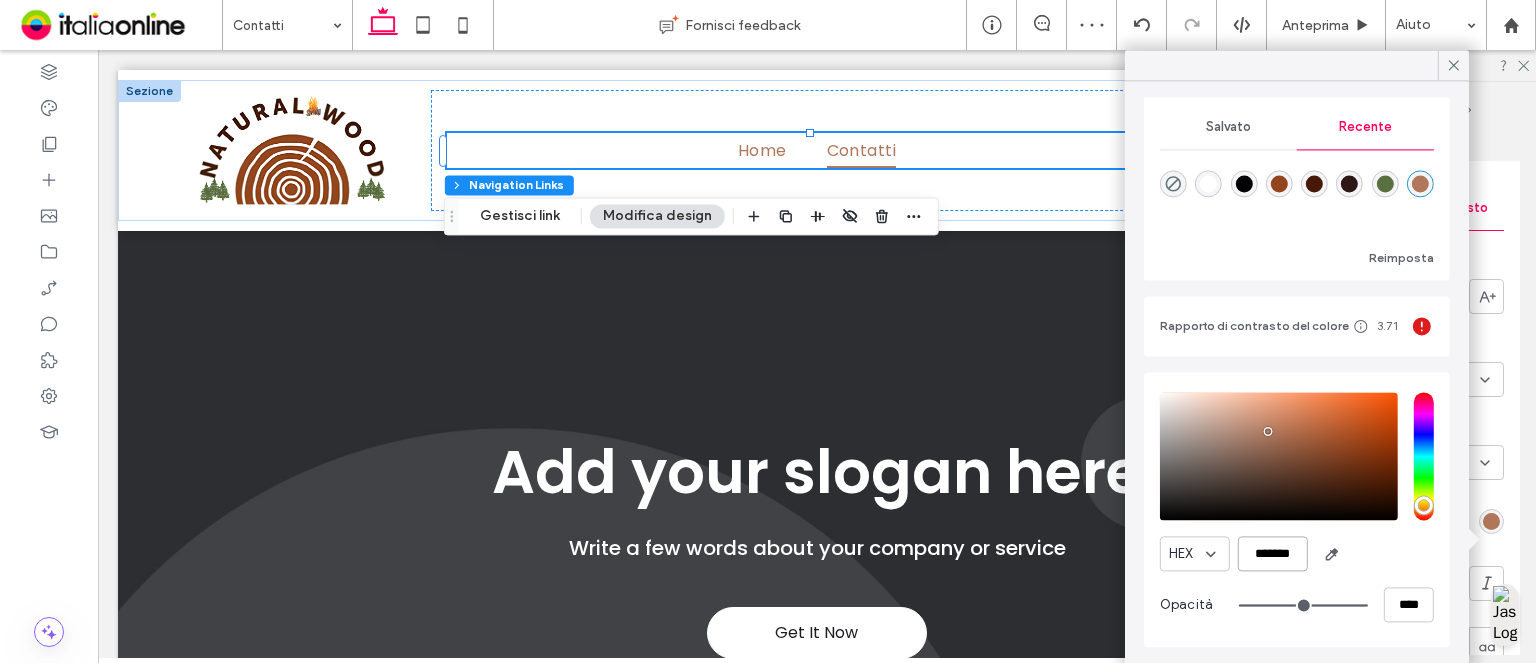 click on "*******" at bounding box center (1273, 554) 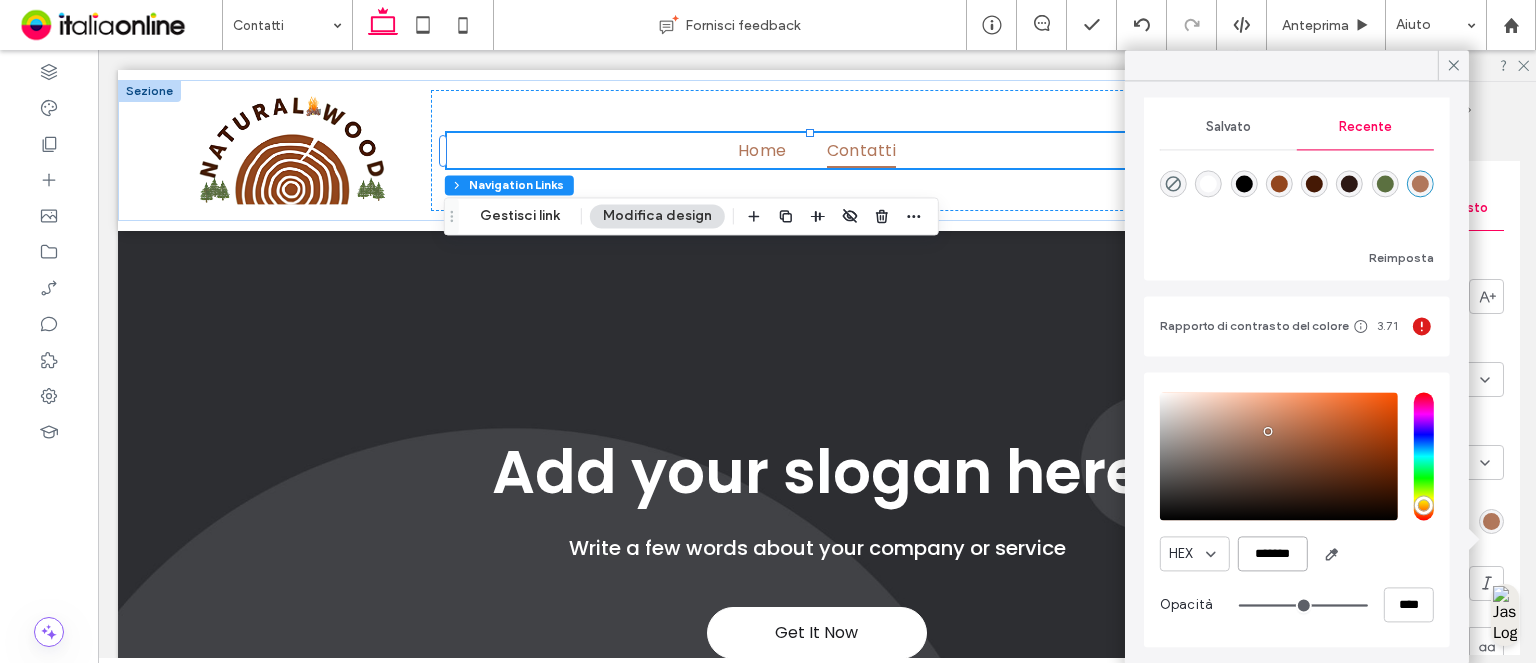 click on "*******" at bounding box center [1273, 554] 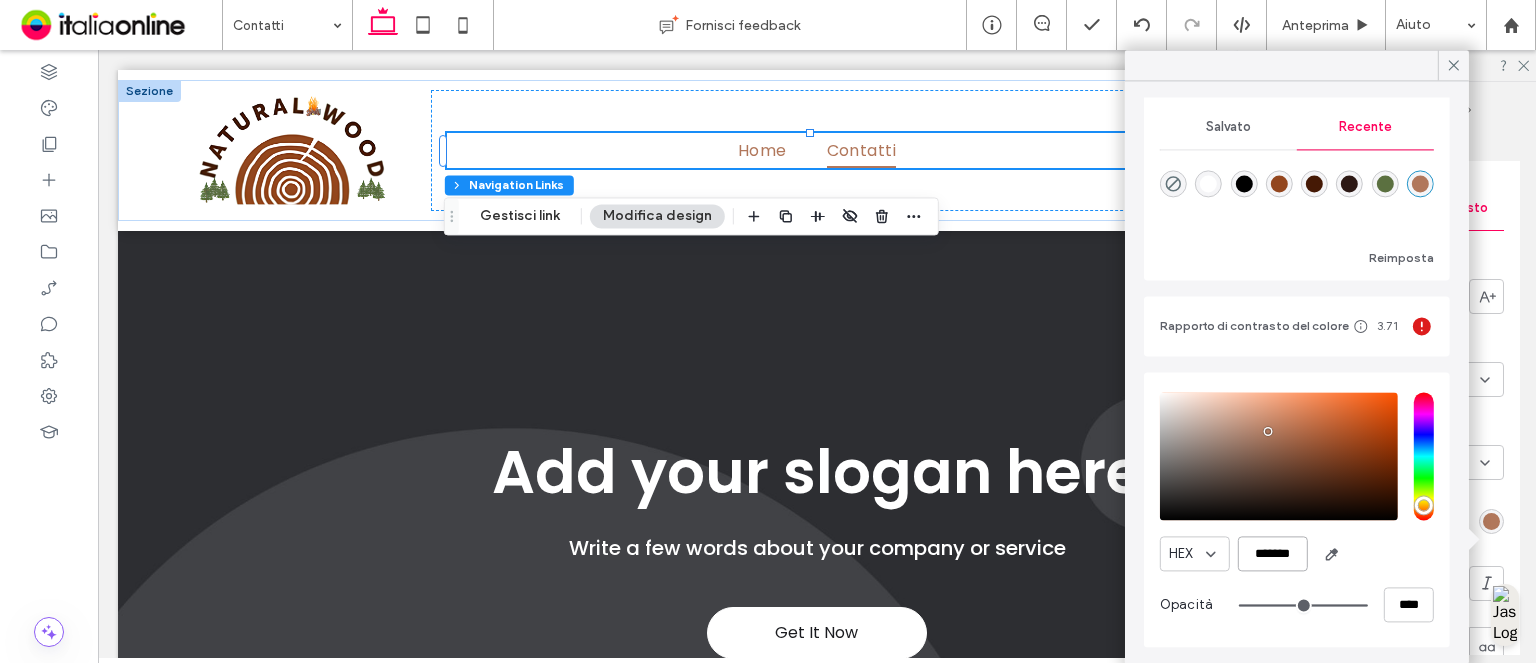 paste 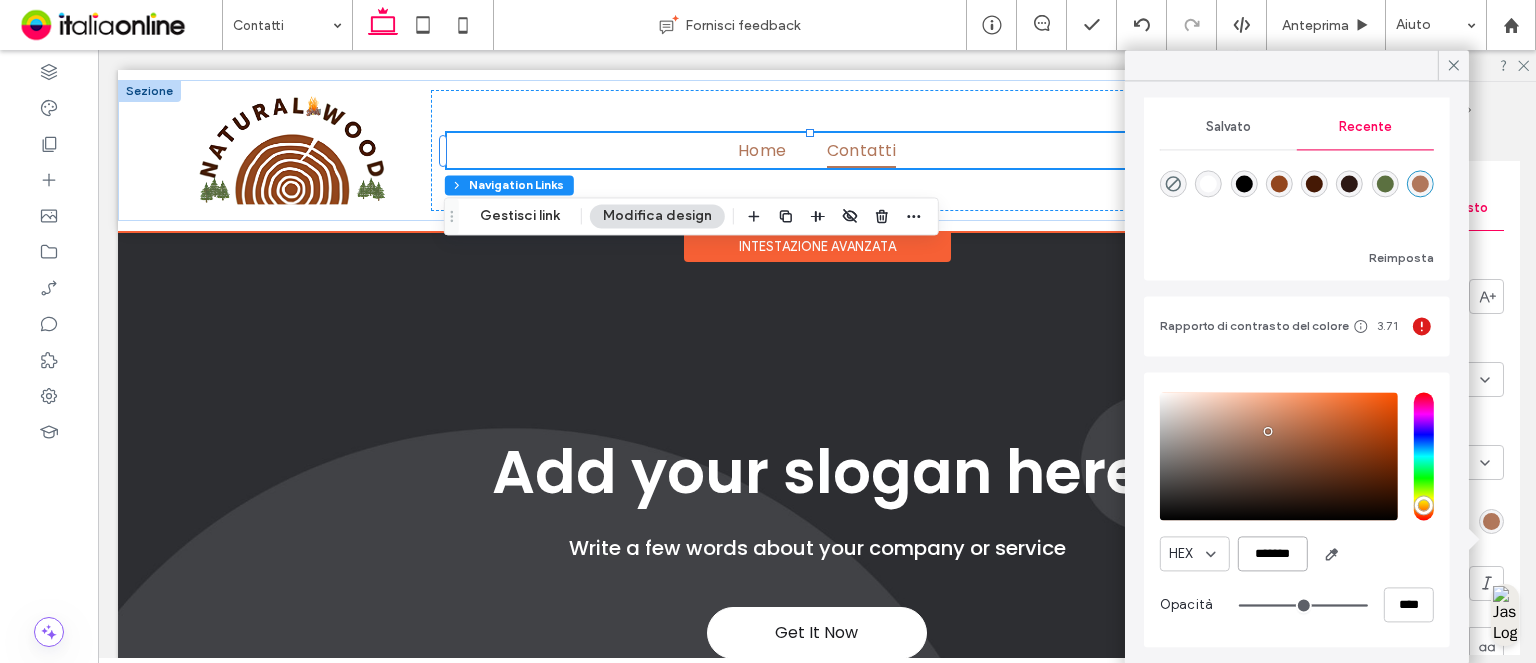 type on "*" 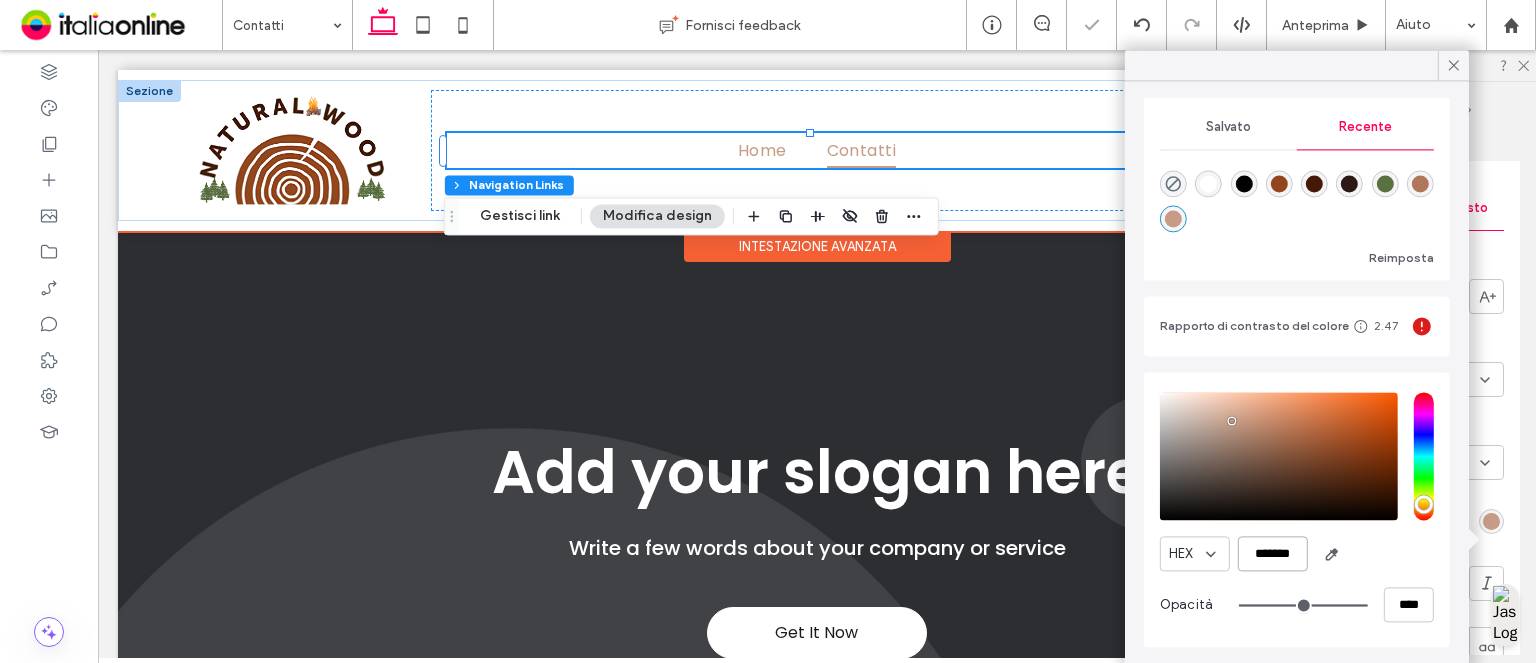 type on "*" 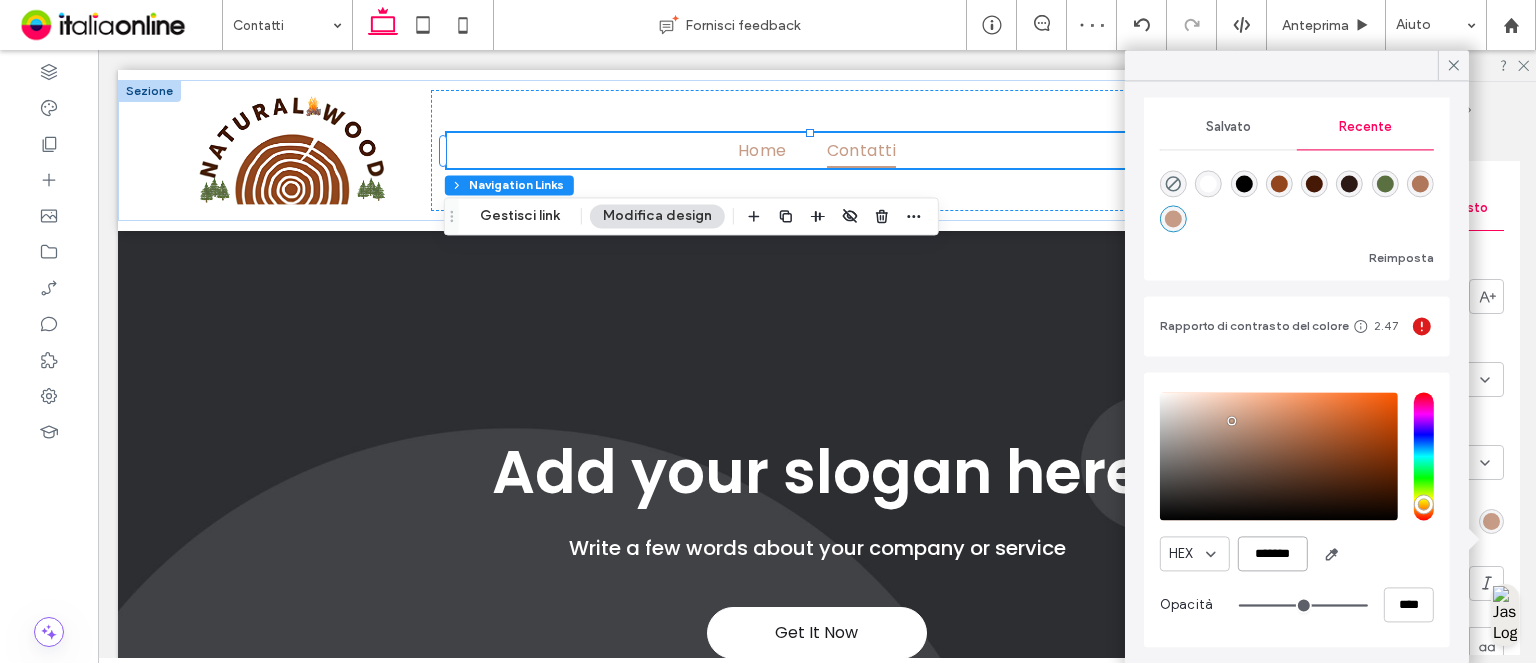 type on "*******" 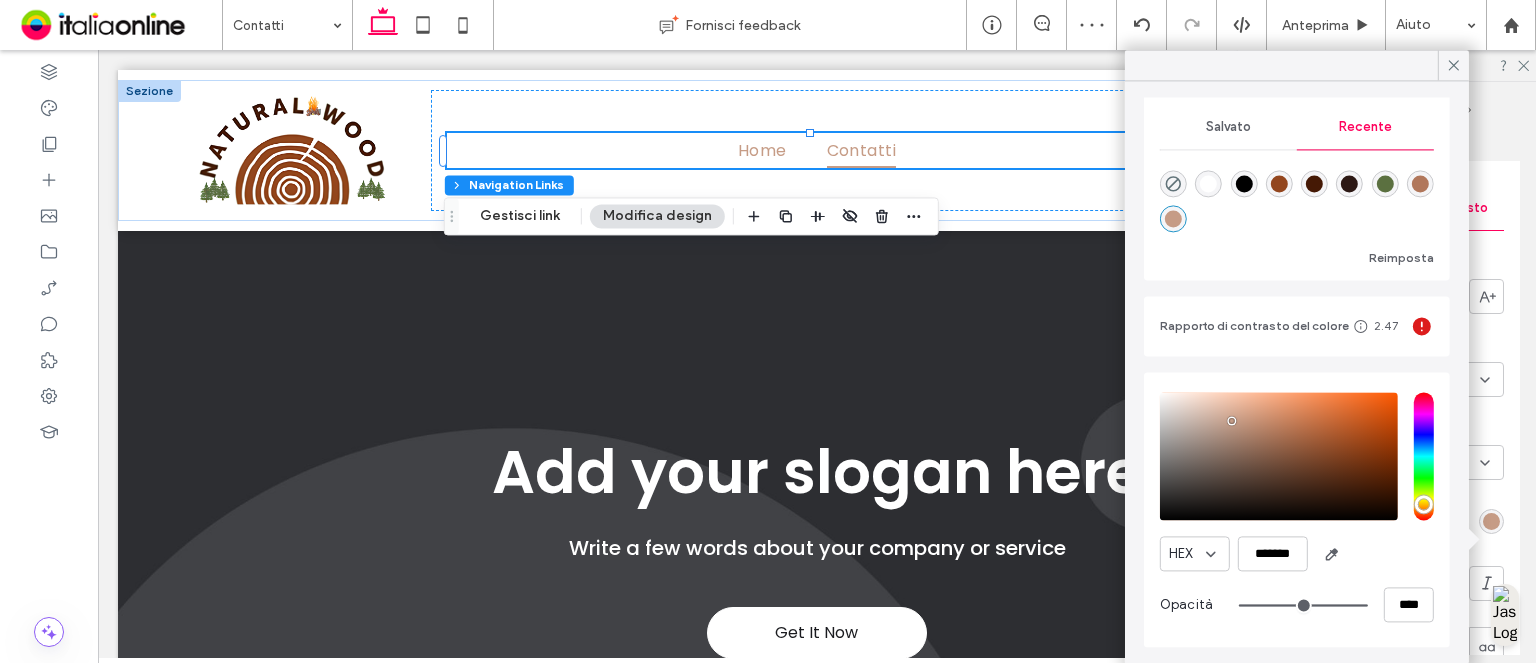 click at bounding box center [1314, 184] 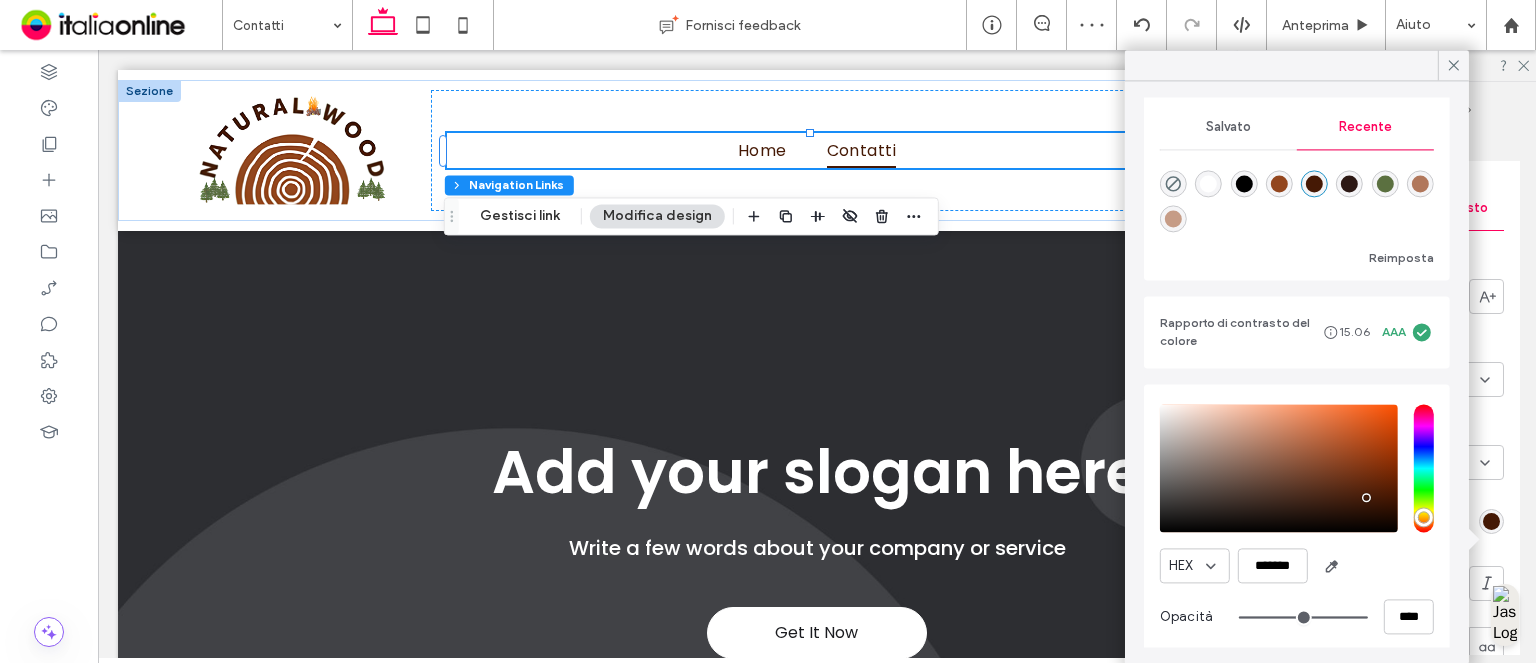 type on "*" 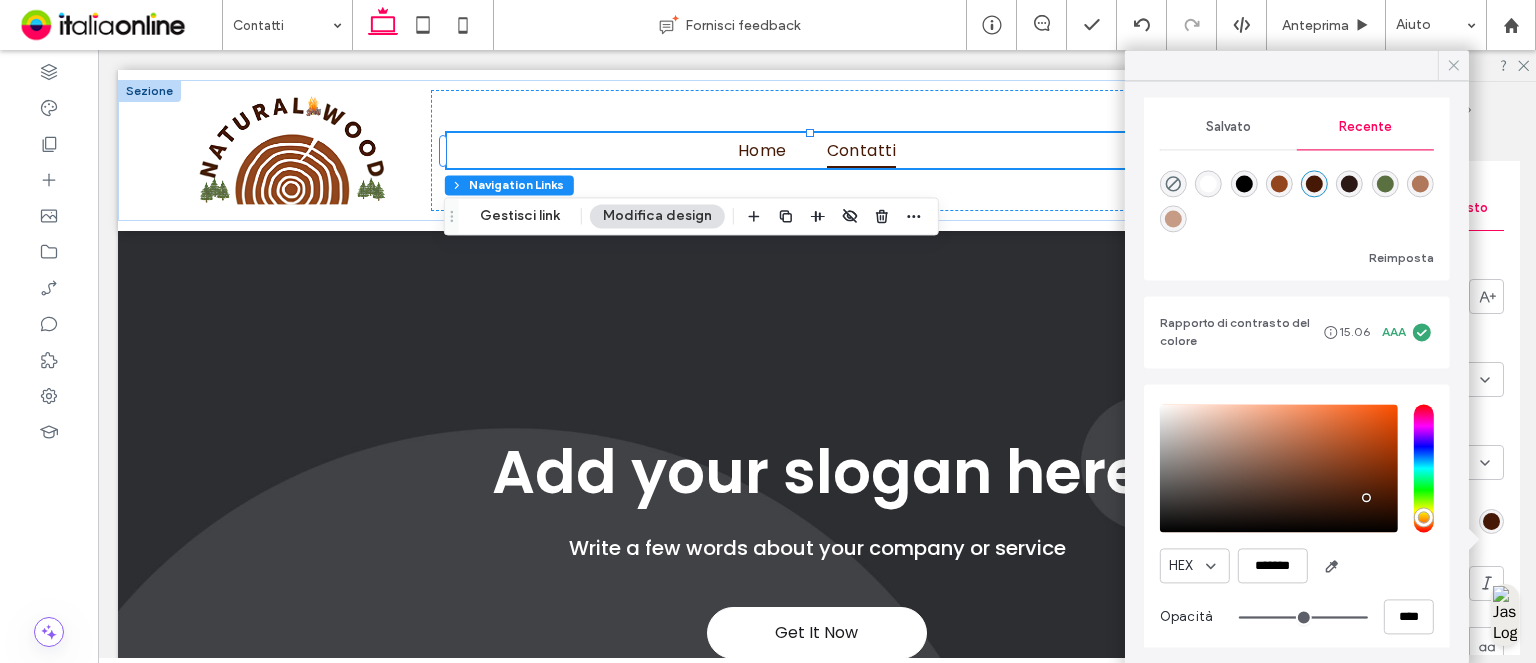 click 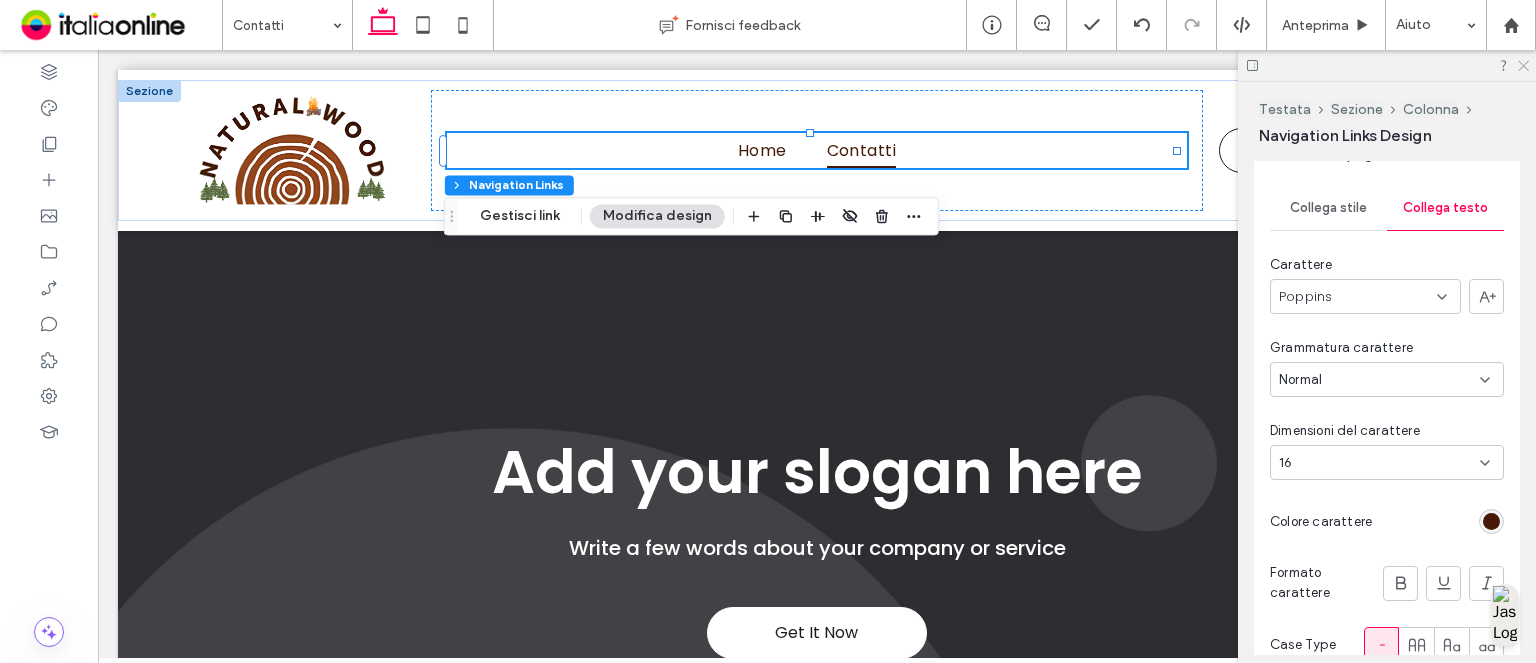 drag, startPoint x: 1526, startPoint y: 63, endPoint x: 385, endPoint y: 287, distance: 1162.7799 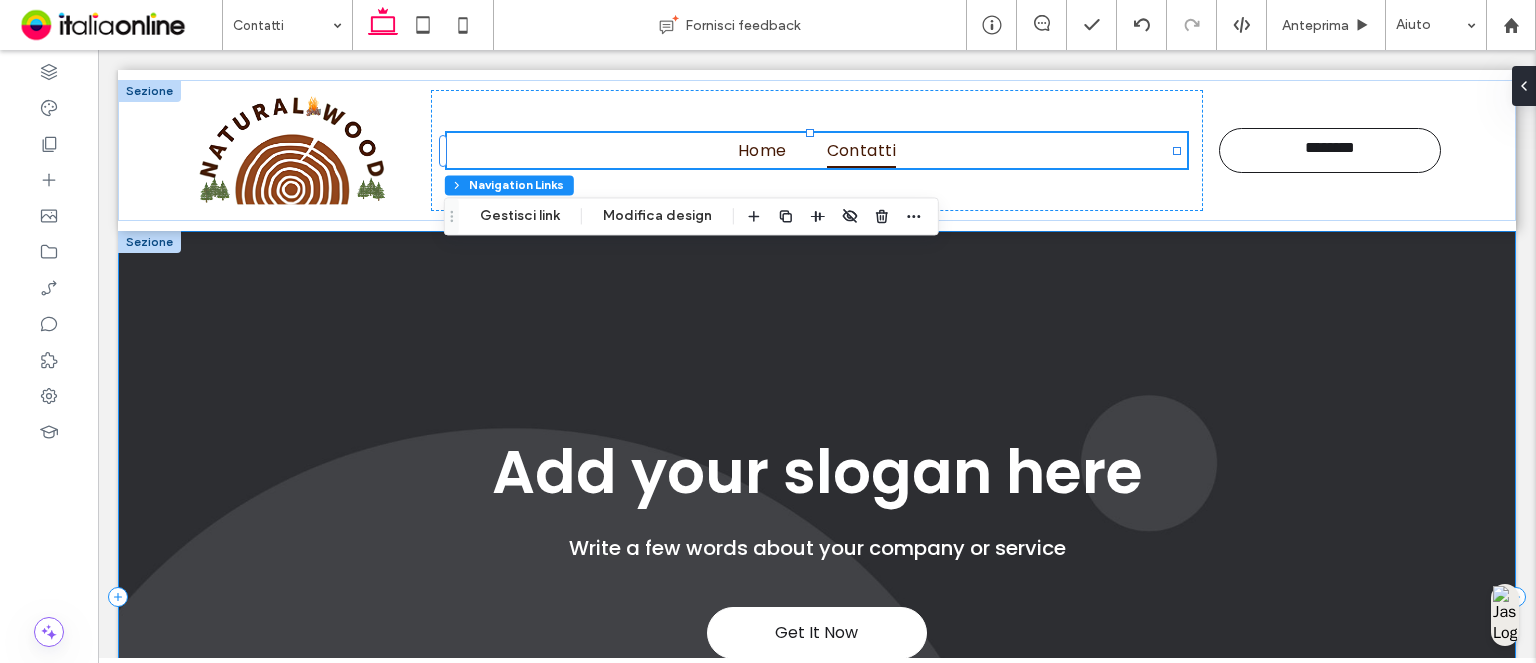 click on "Get It Now
Add your slogan here
Write a few words about your company or service" at bounding box center [817, 596] 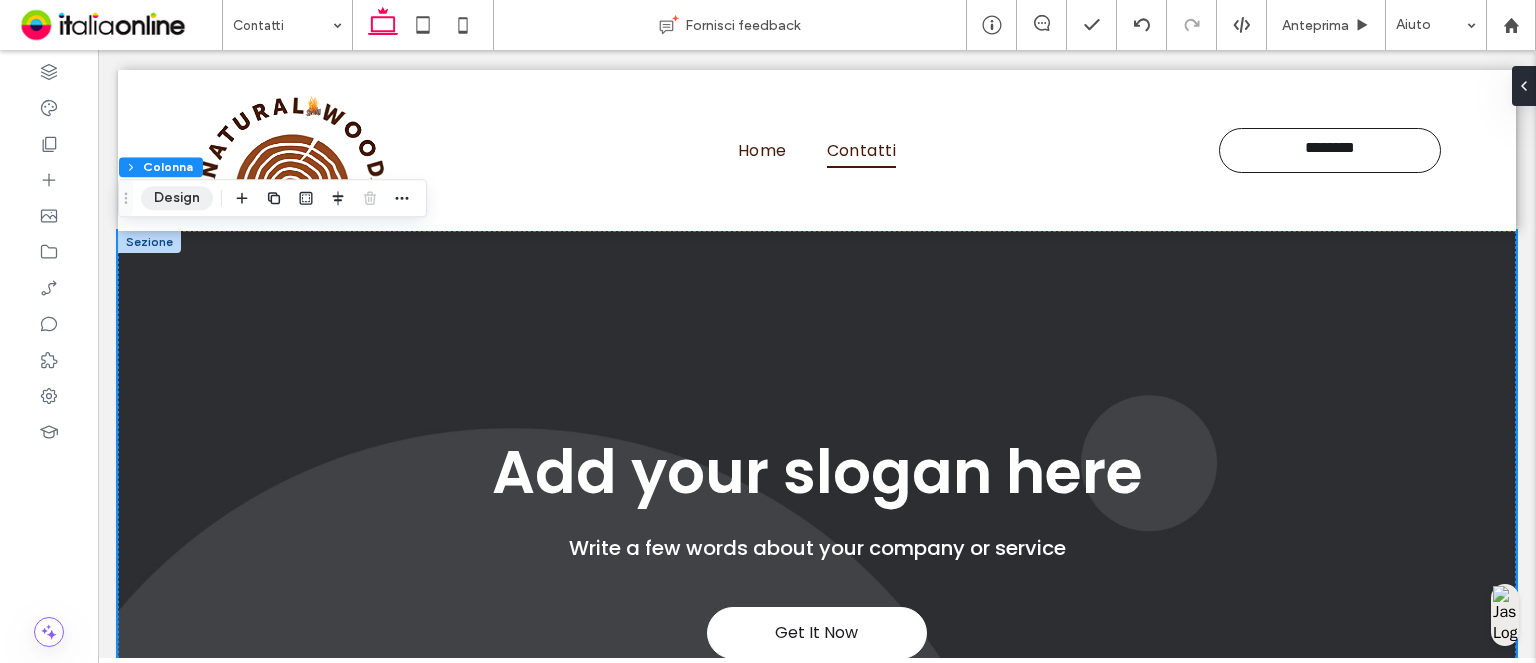 click on "Design" at bounding box center (177, 198) 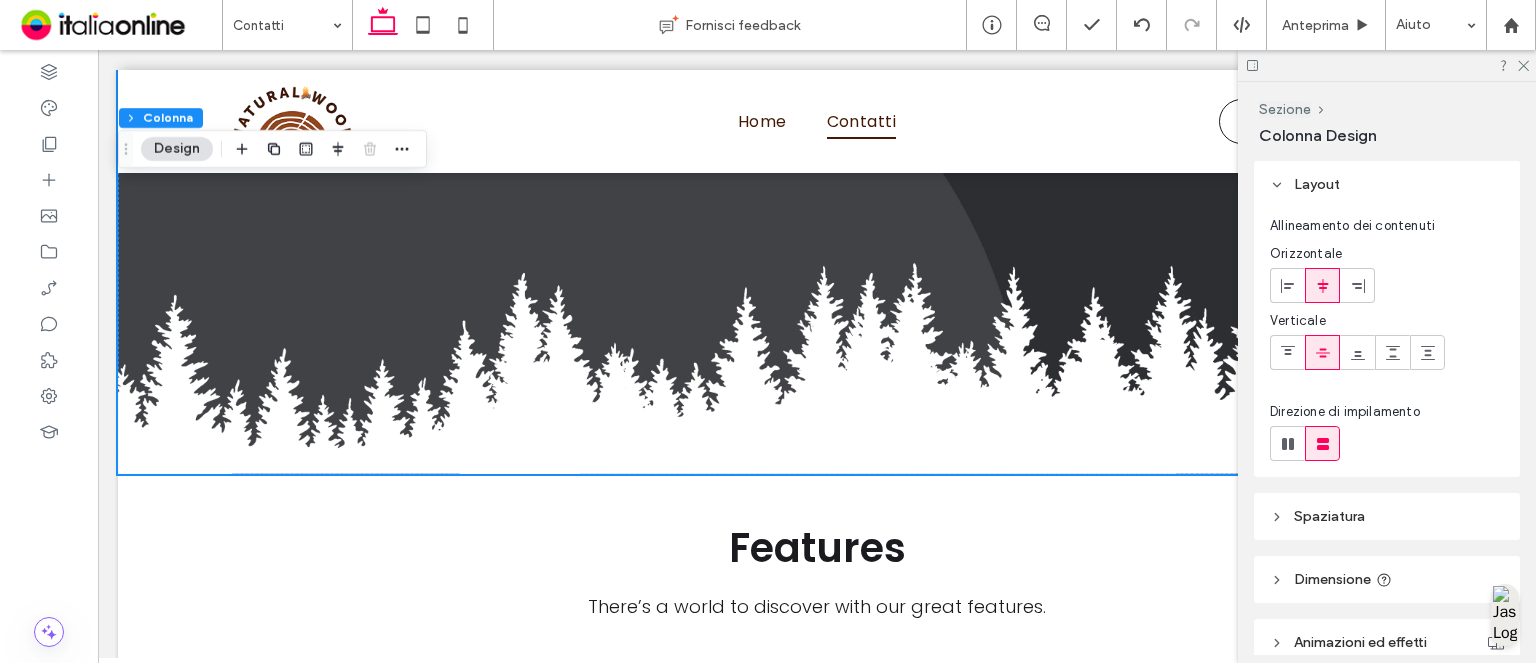 scroll, scrollTop: 441, scrollLeft: 0, axis: vertical 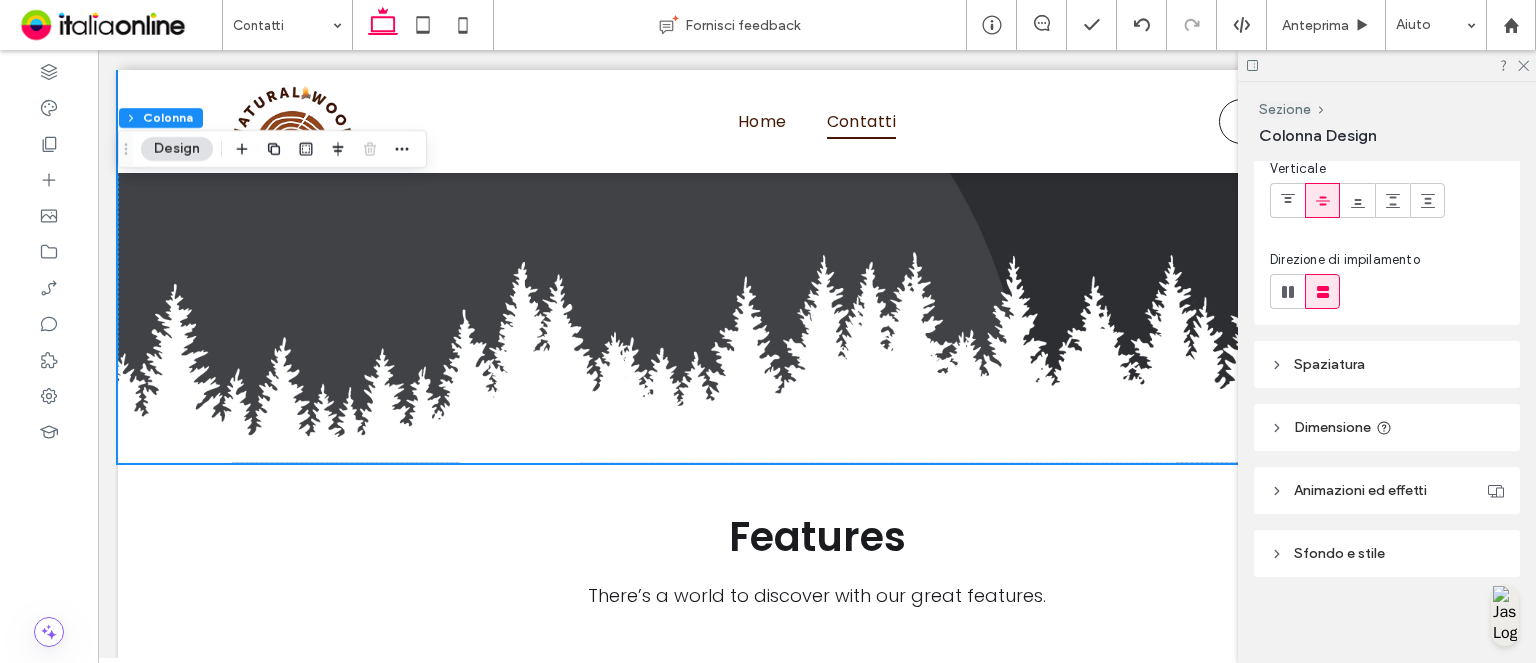 click on "Sfondo e stile" at bounding box center (1387, 553) 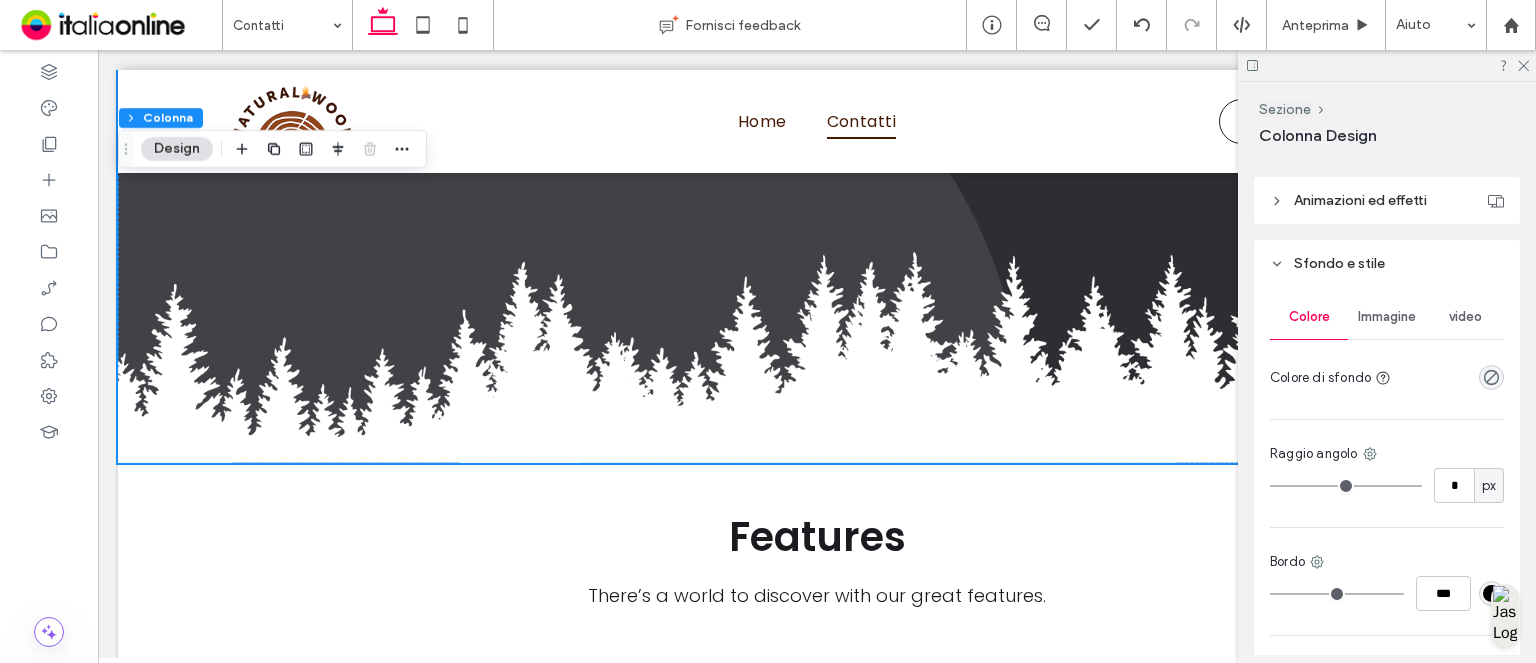 scroll, scrollTop: 452, scrollLeft: 0, axis: vertical 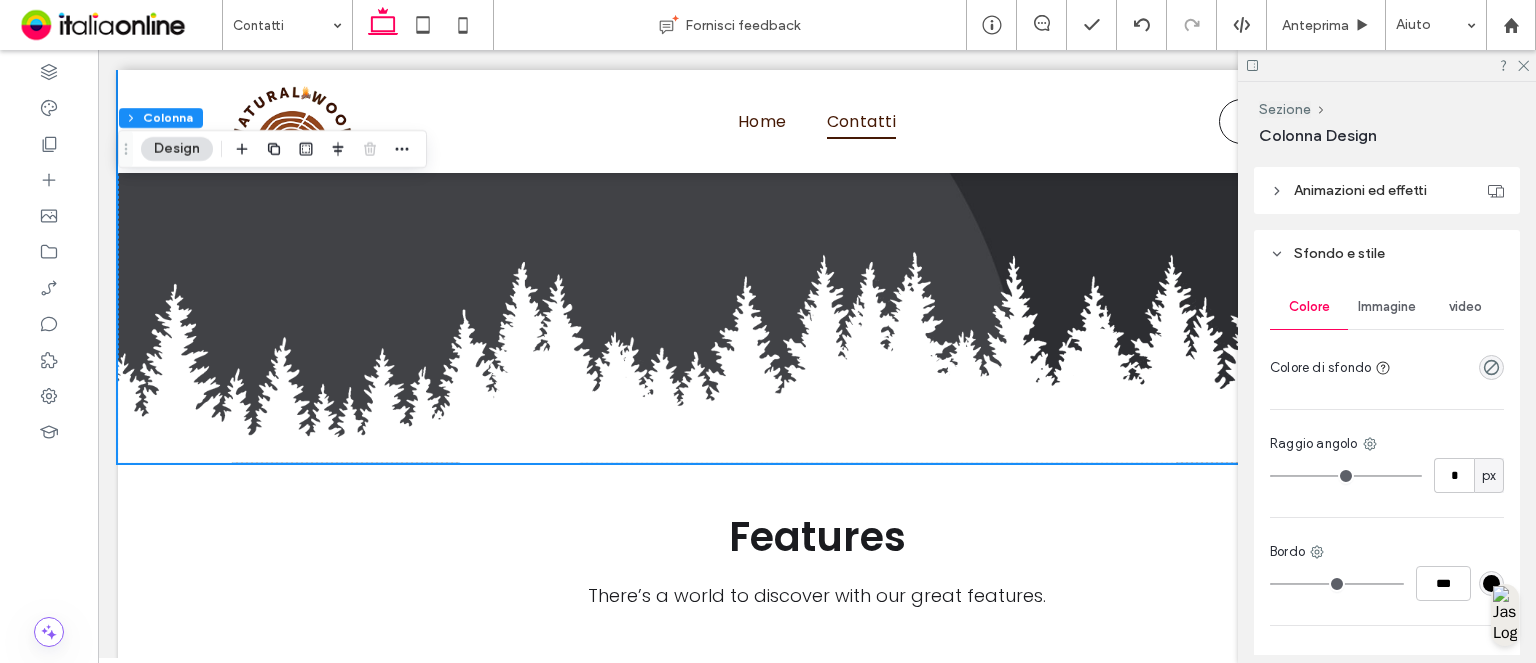 click on "Immagine" at bounding box center (1387, 307) 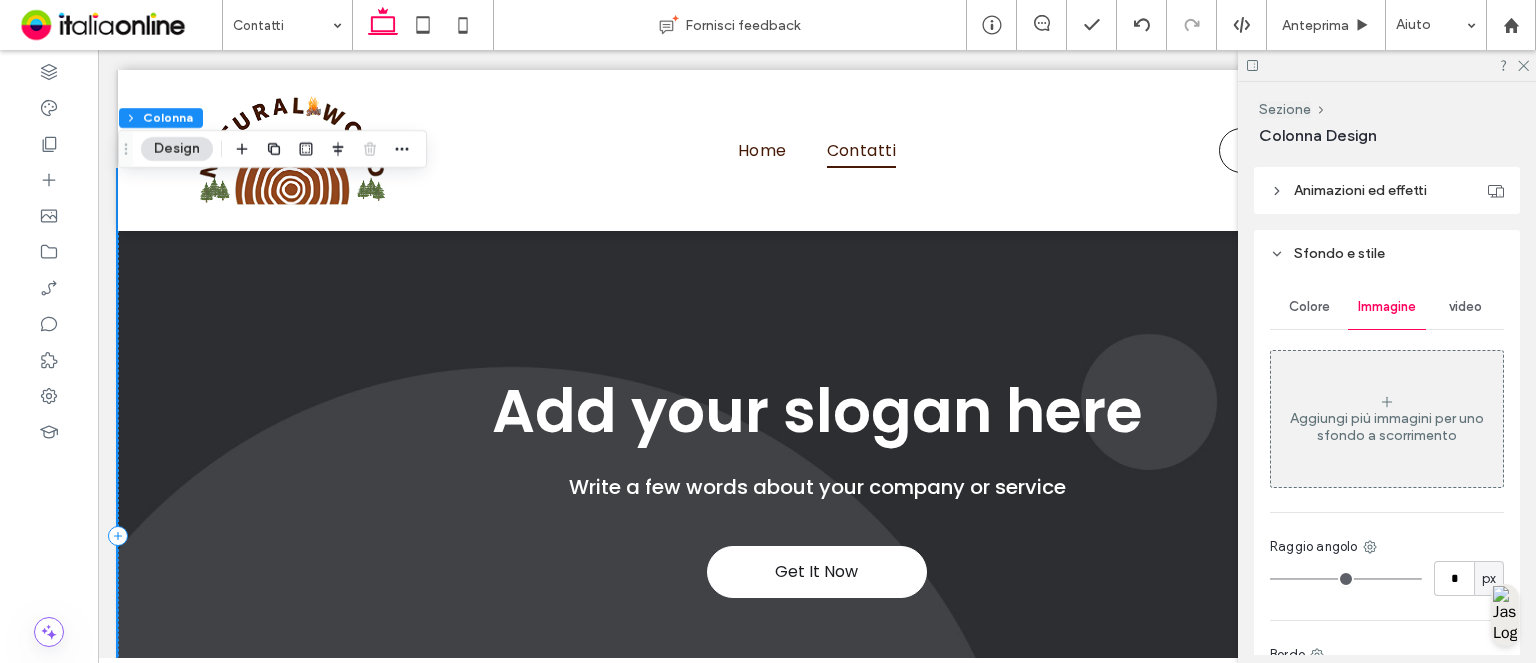 scroll, scrollTop: 0, scrollLeft: 0, axis: both 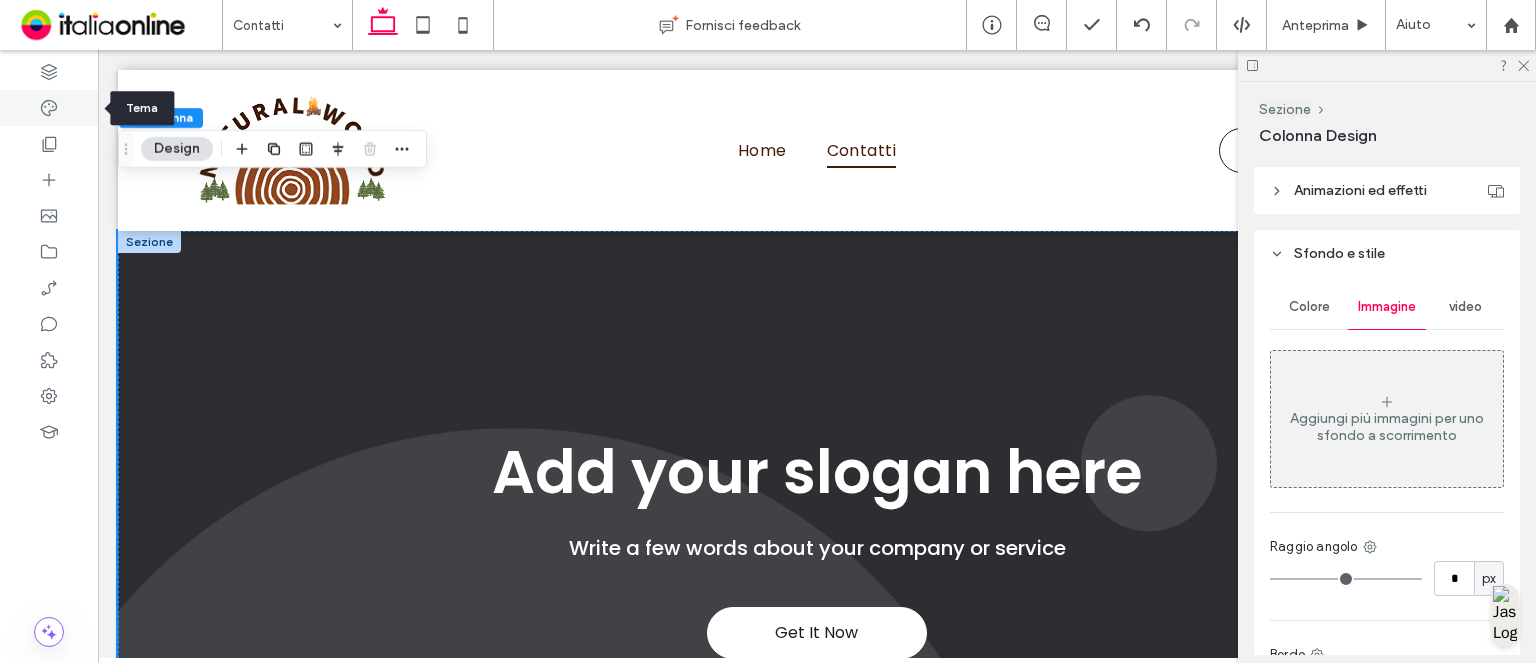 click 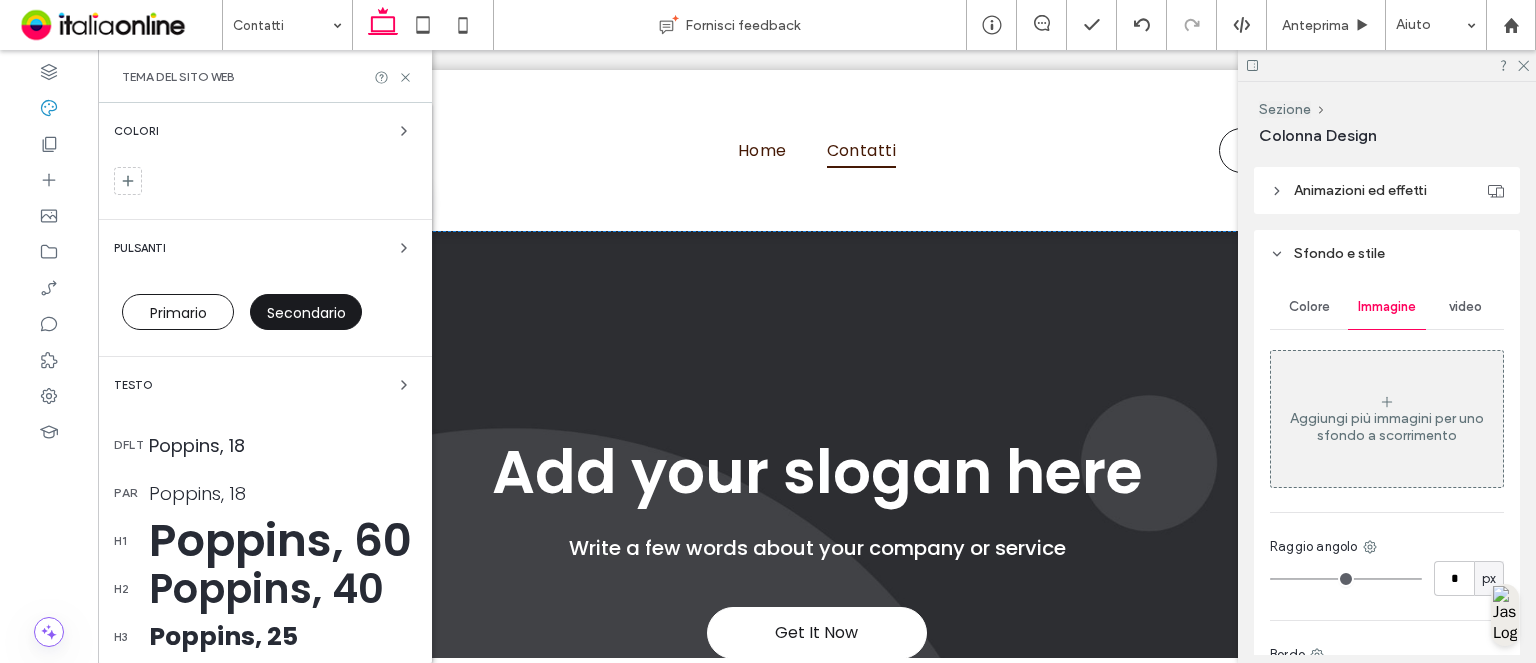 click on "Poppins, 18" at bounding box center [282, 445] 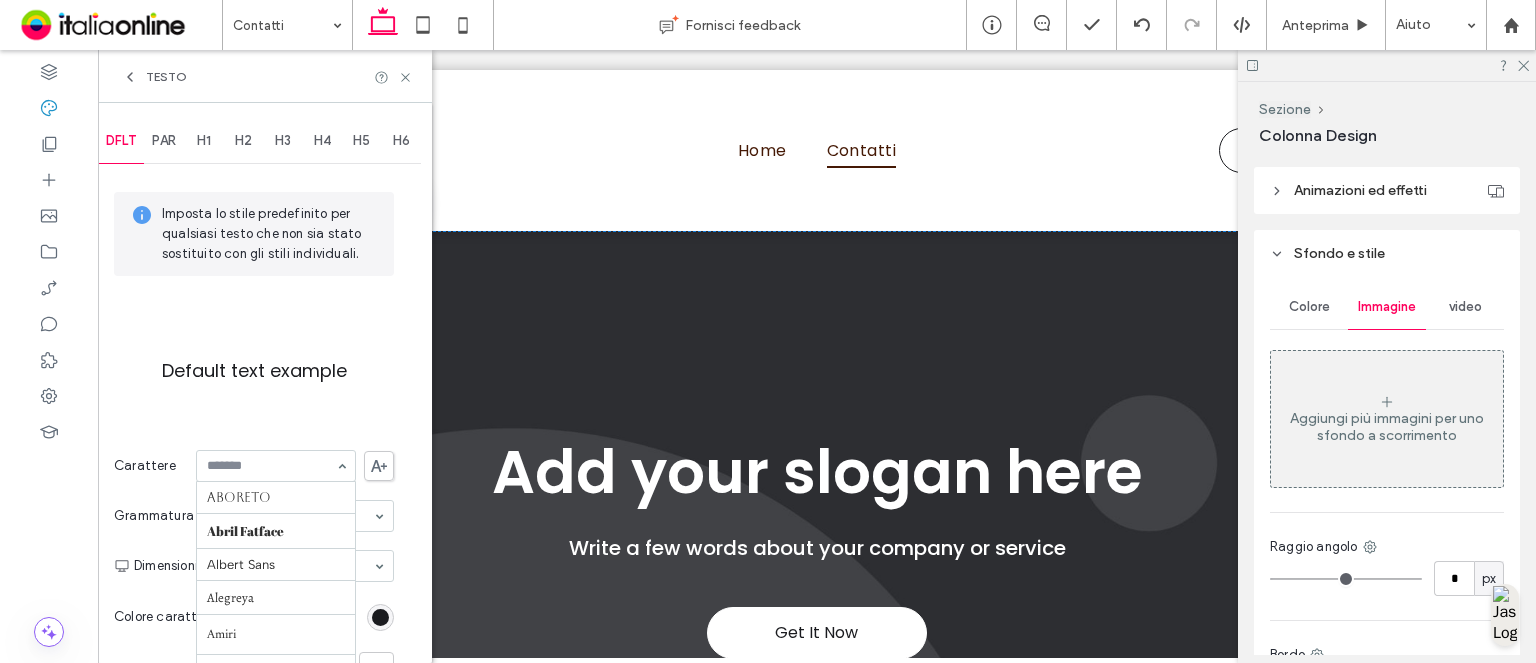 scroll, scrollTop: 1445, scrollLeft: 0, axis: vertical 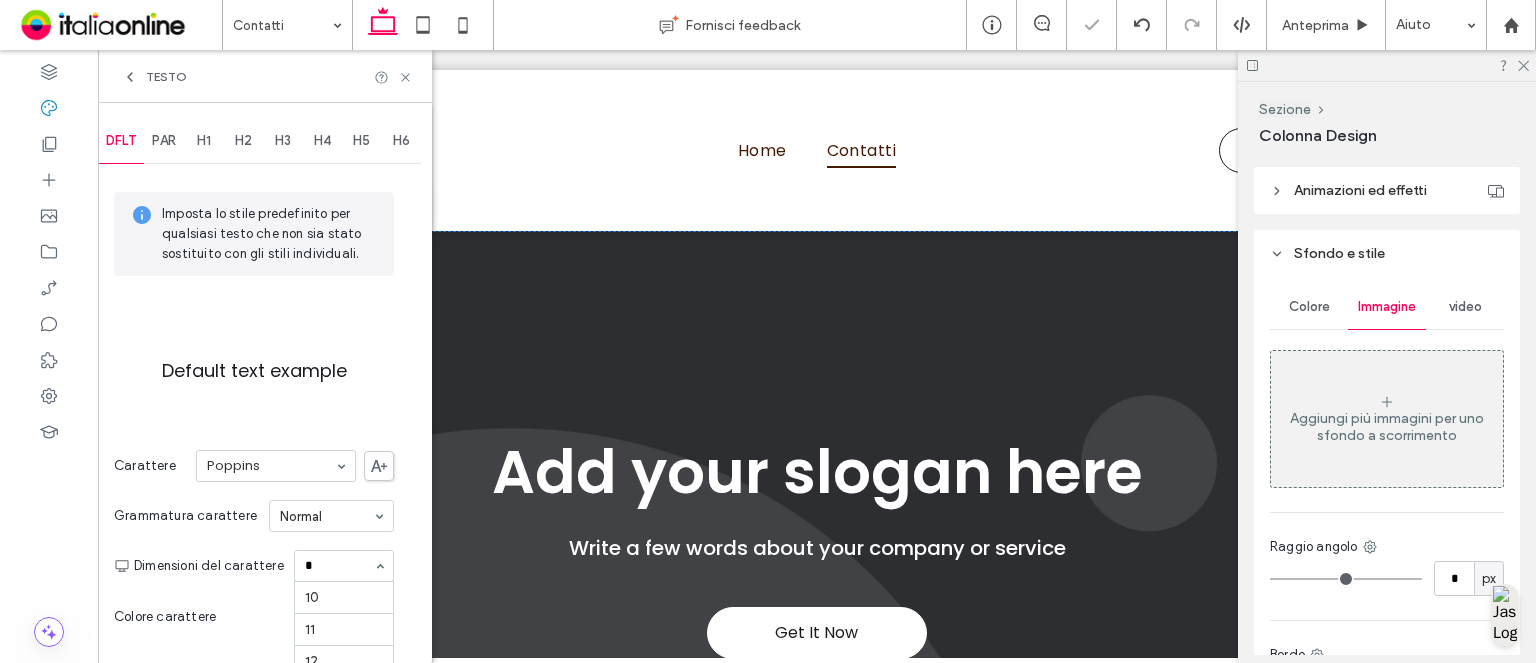 type on "**" 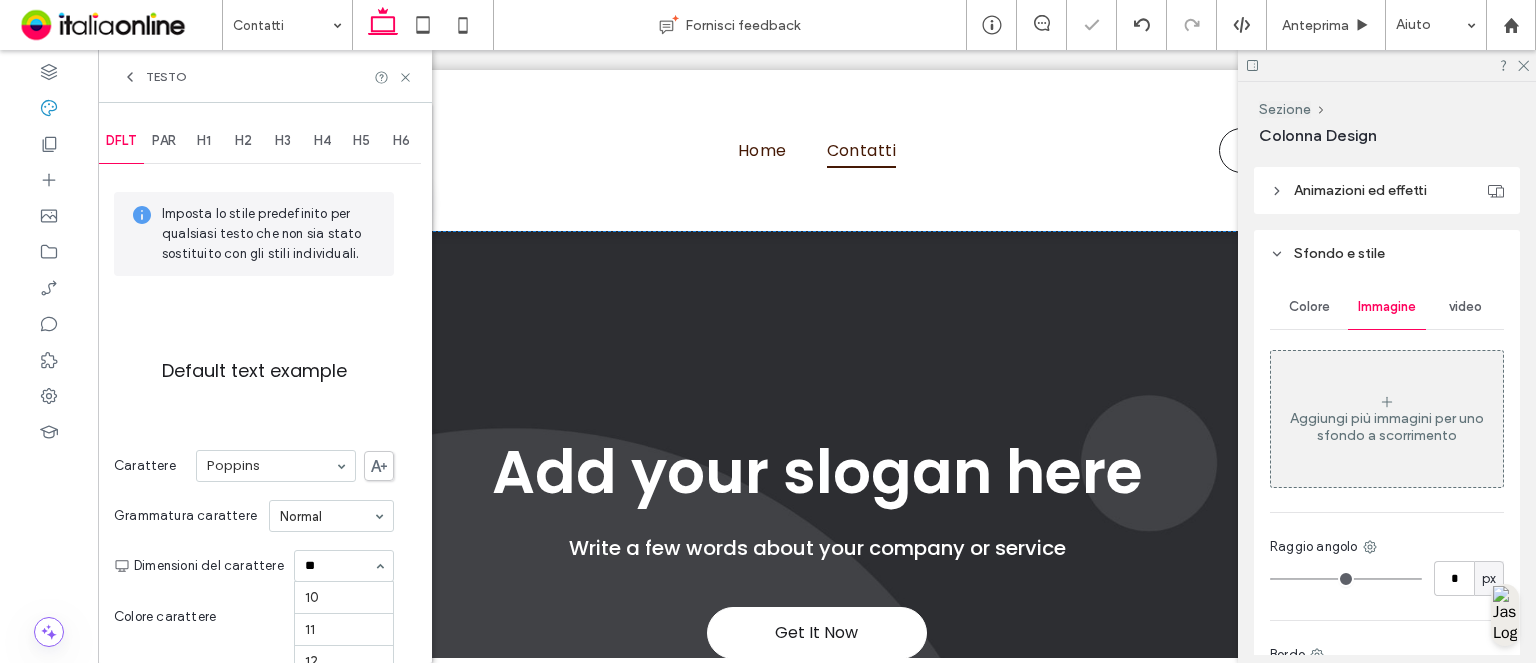 scroll, scrollTop: 0, scrollLeft: 0, axis: both 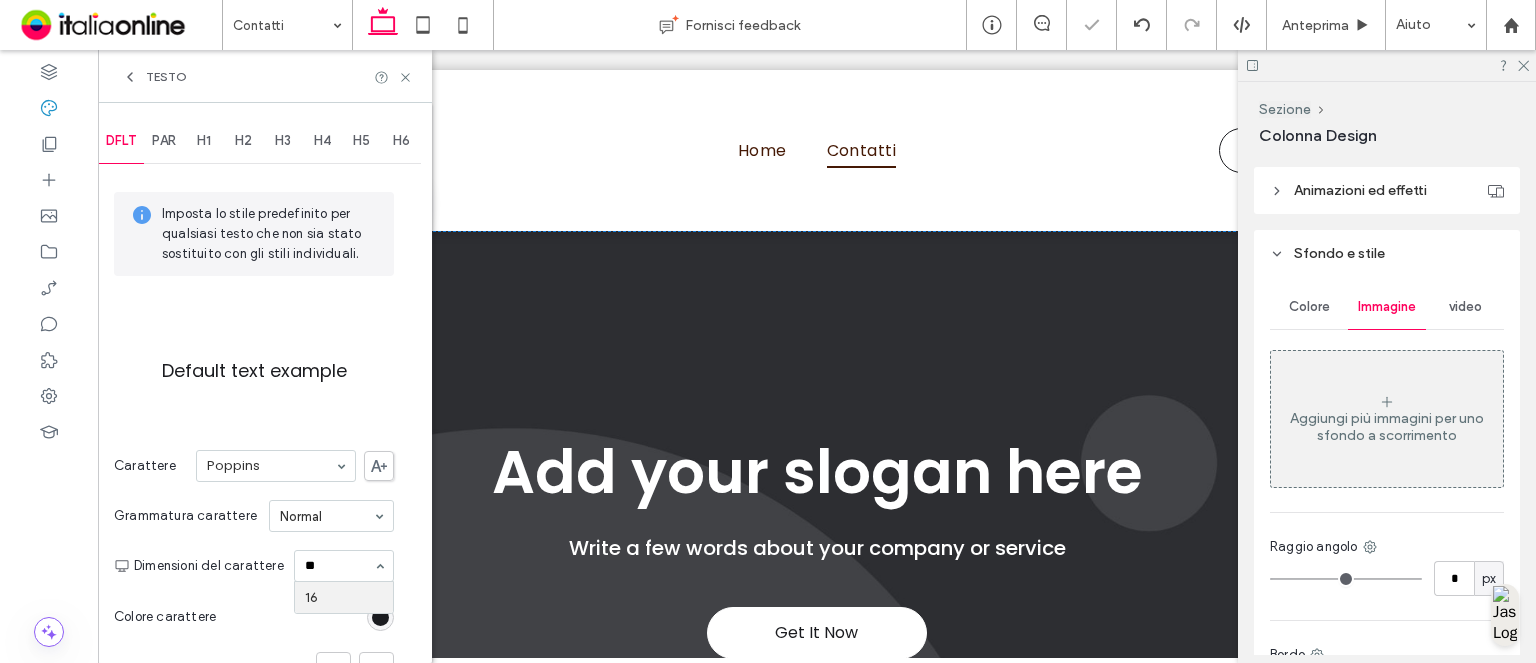 type 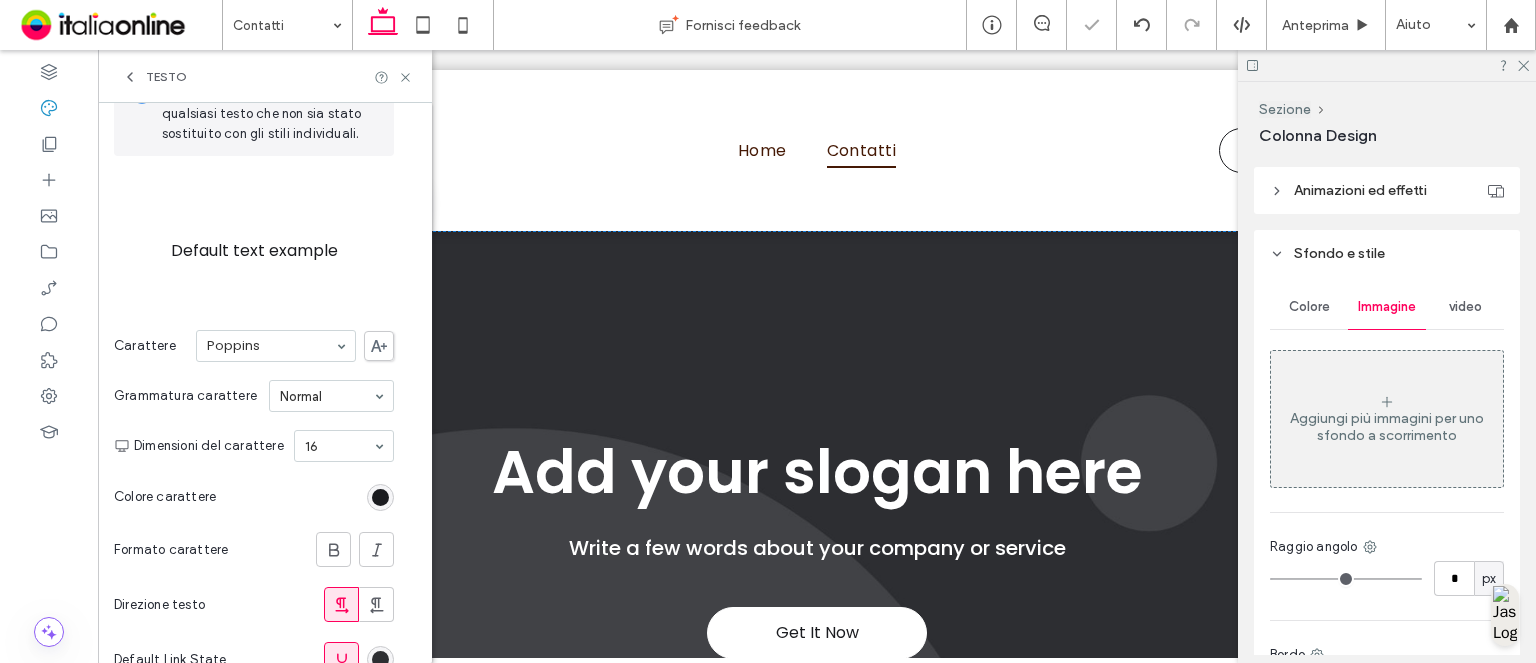 scroll, scrollTop: 300, scrollLeft: 0, axis: vertical 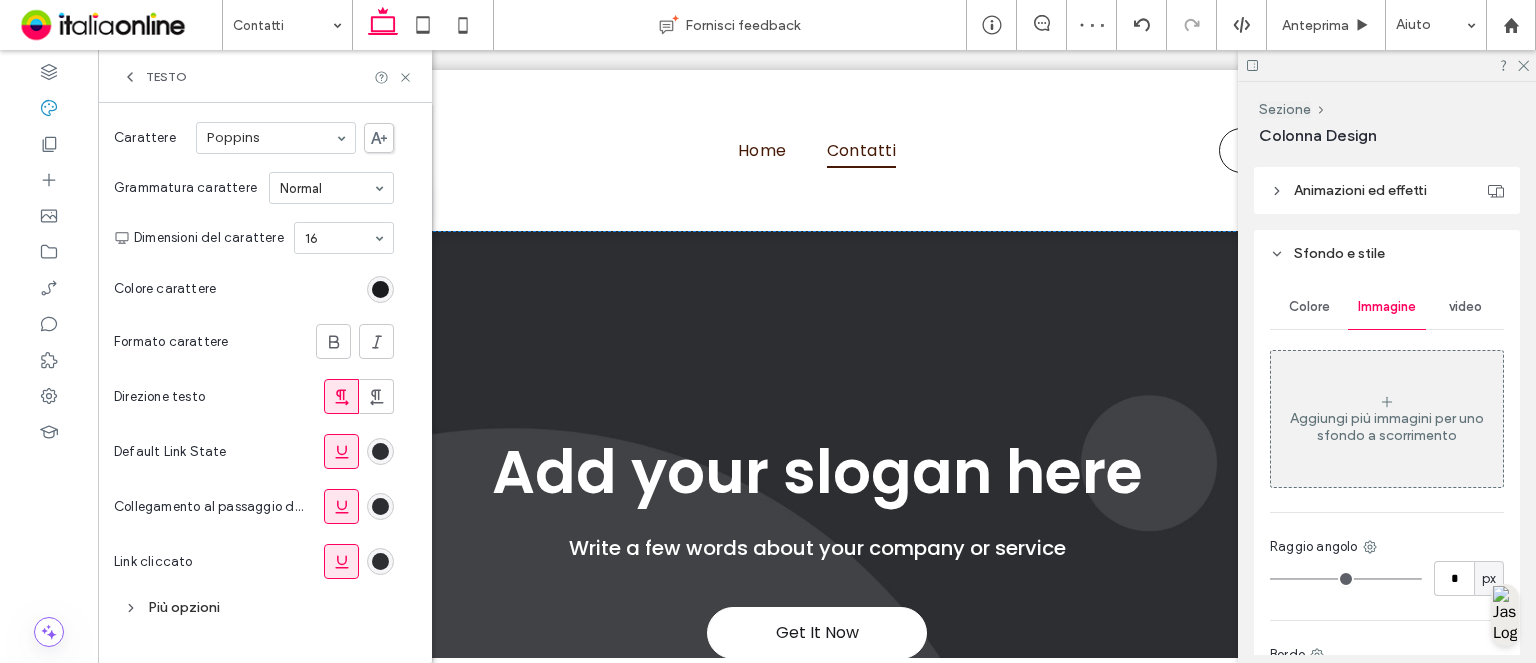 click on "Più opzioni" at bounding box center (254, 607) 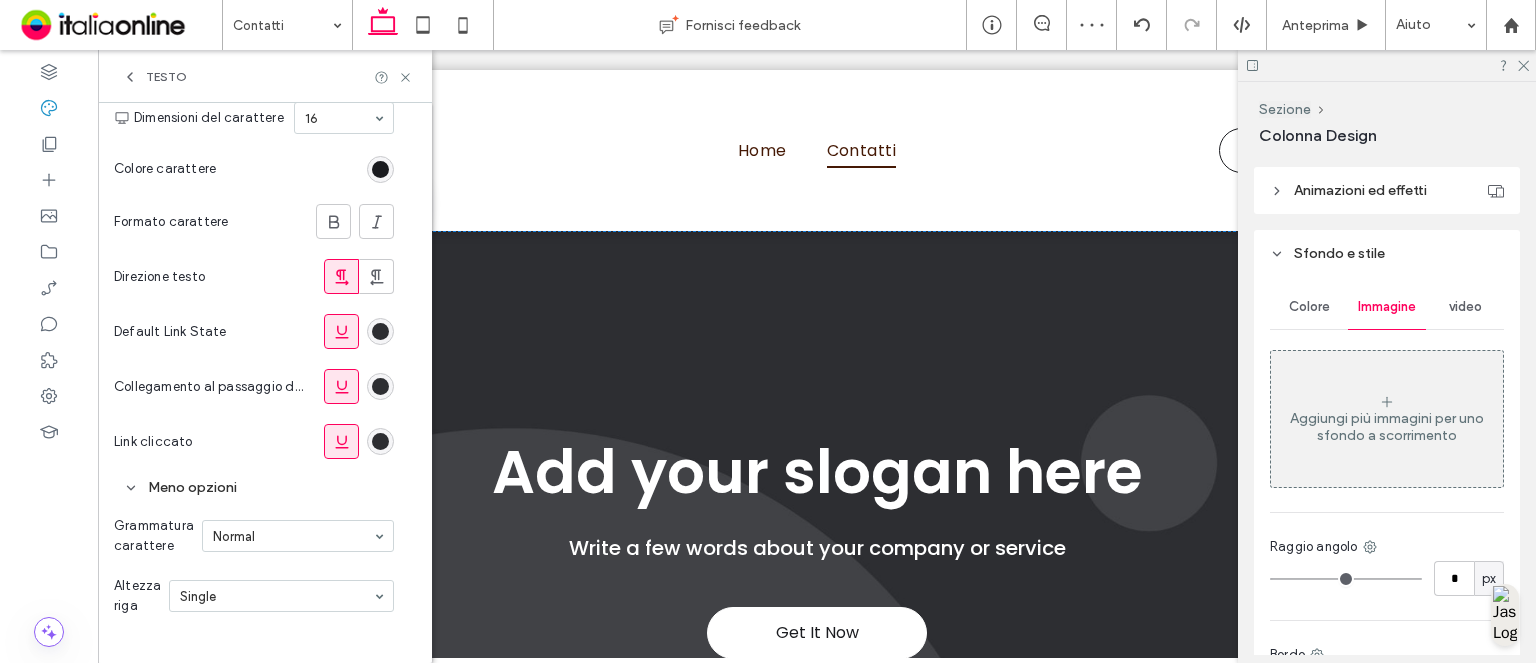 scroll, scrollTop: 448, scrollLeft: 0, axis: vertical 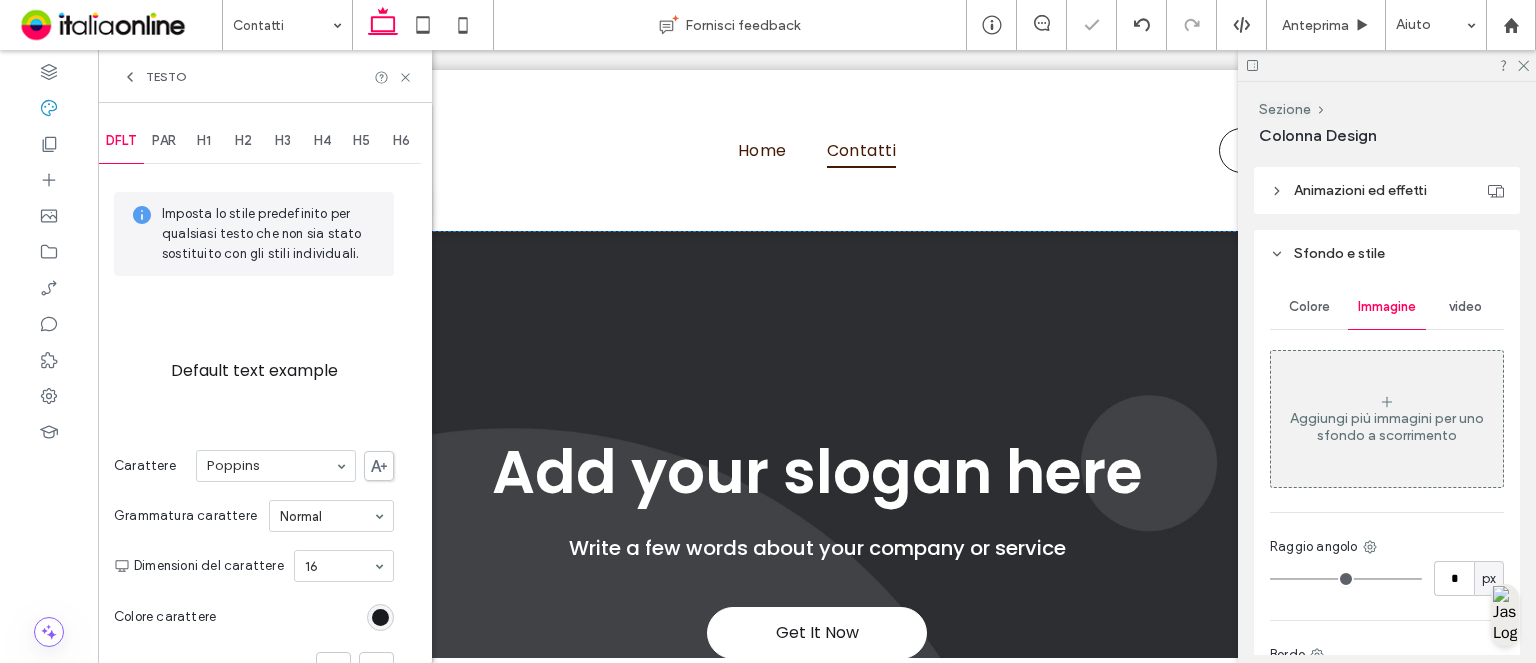 click on "PAR" at bounding box center (164, 141) 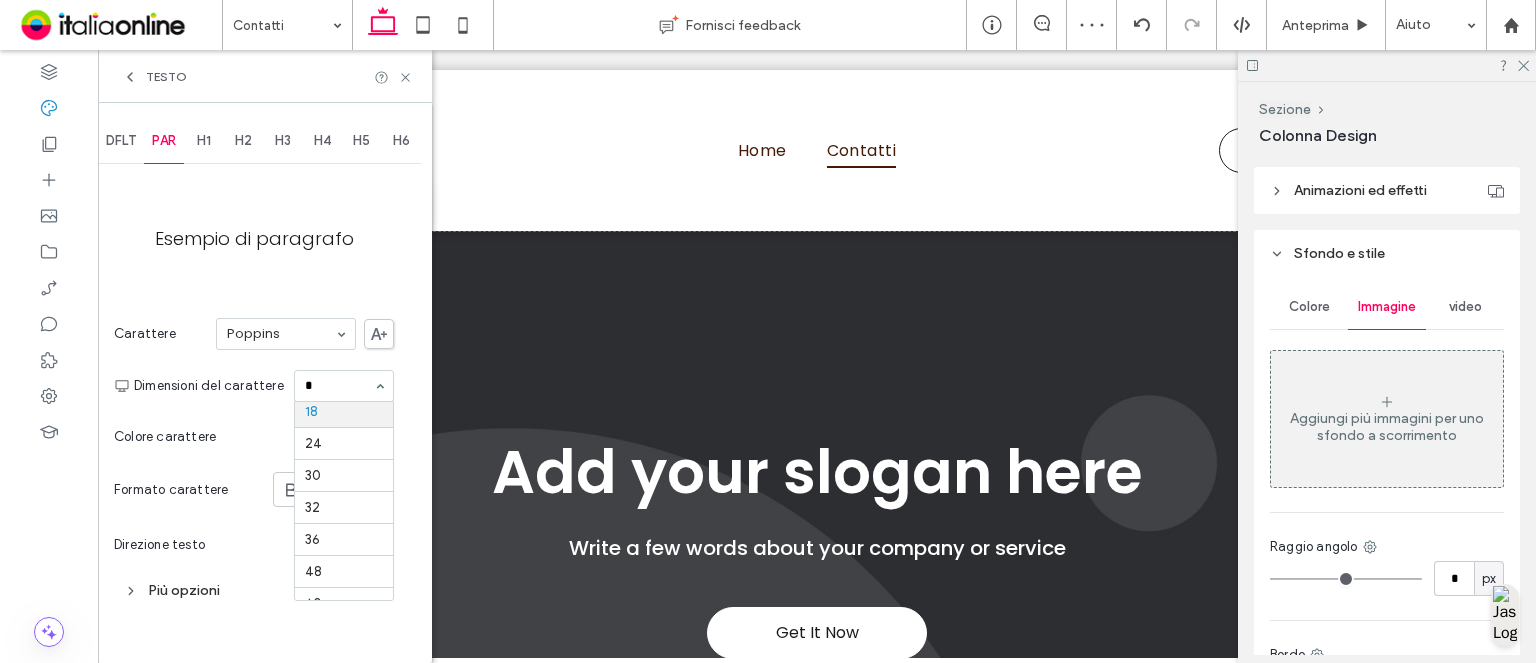 scroll, scrollTop: 0, scrollLeft: 0, axis: both 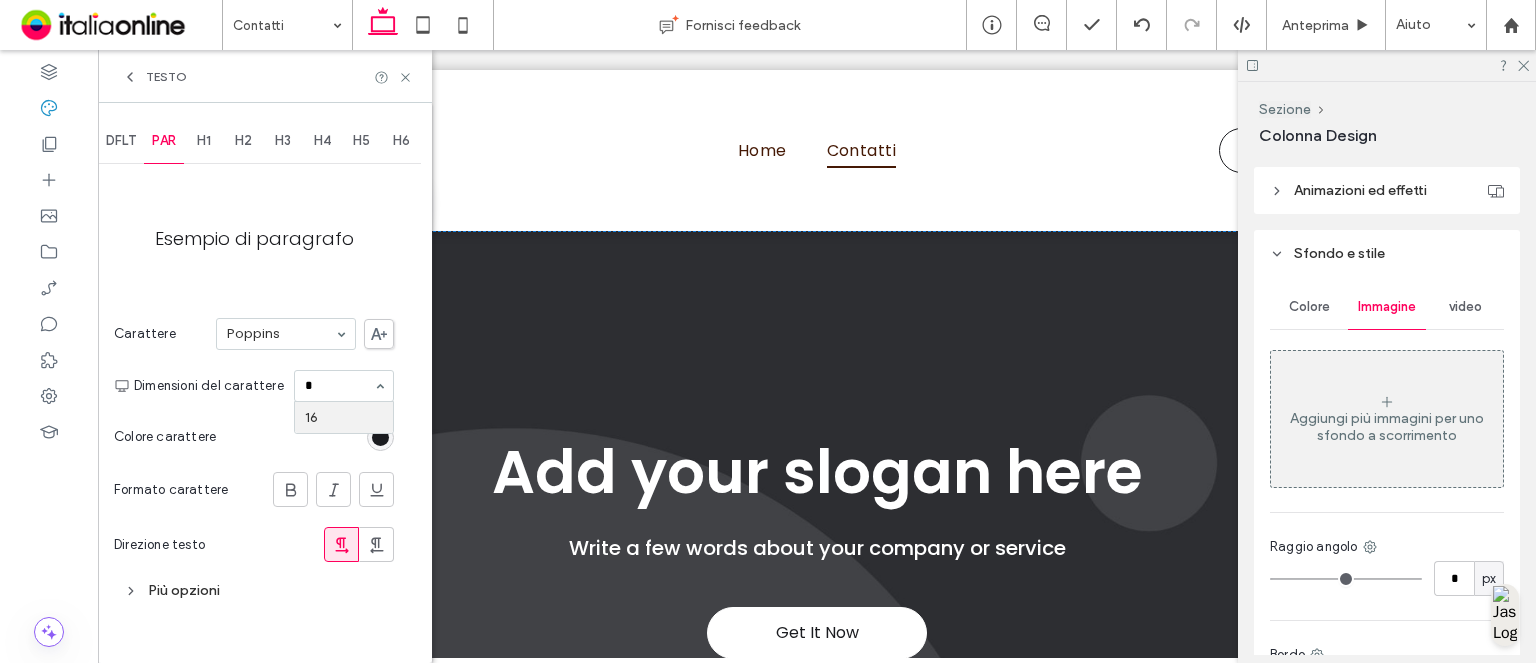 type on "**" 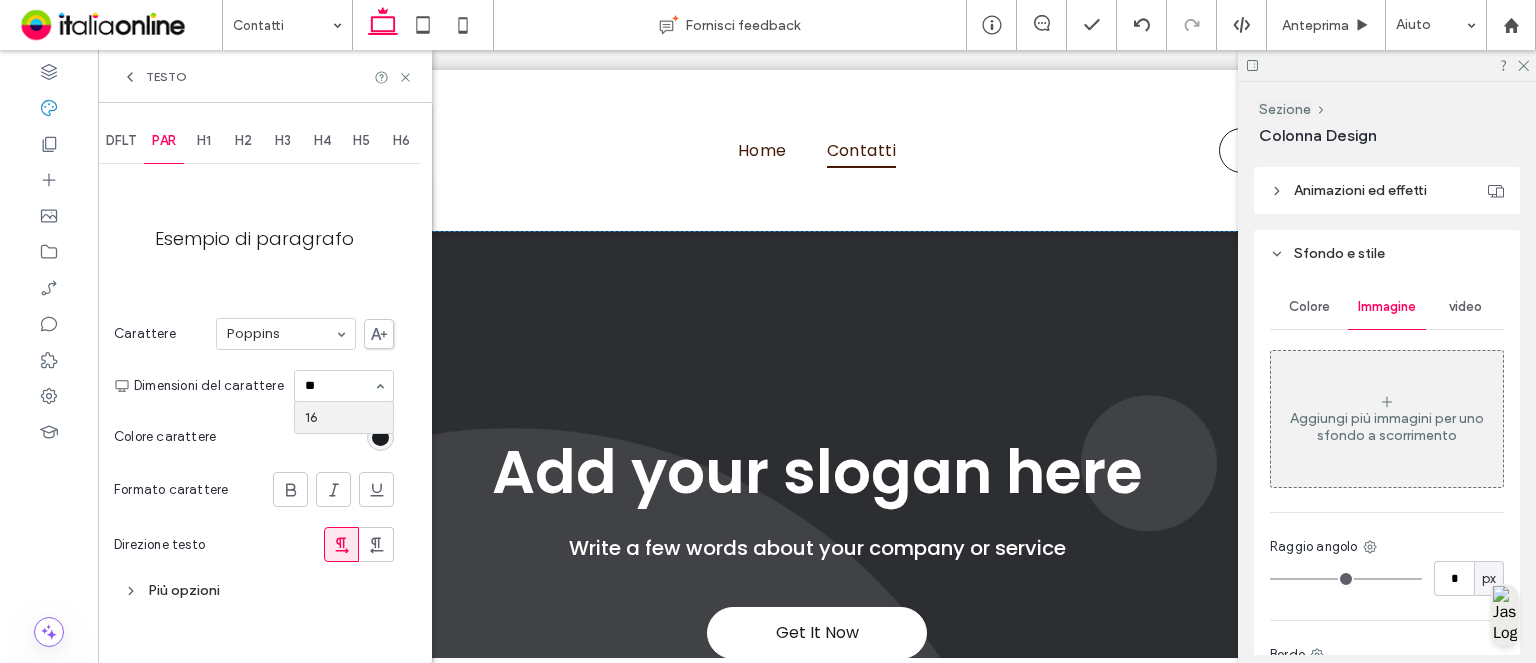 type 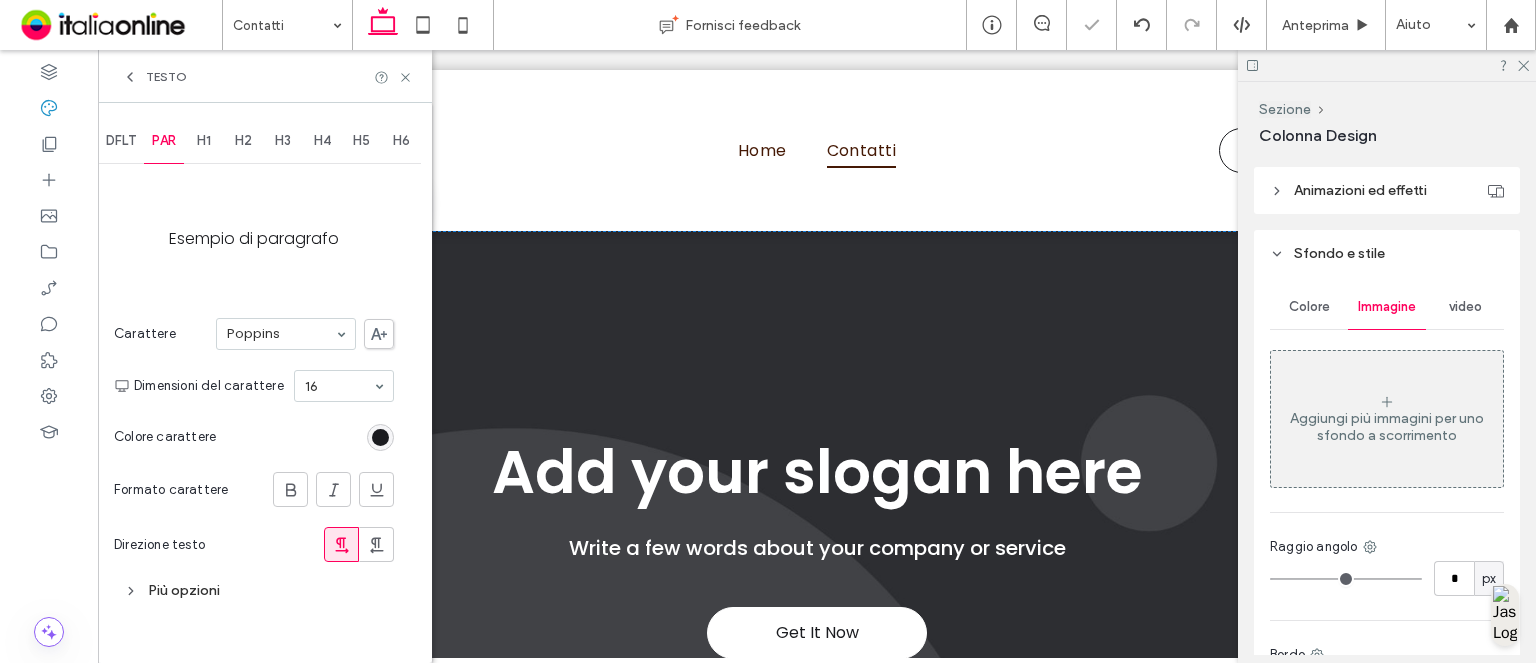click on "Più opzioni" at bounding box center [254, 590] 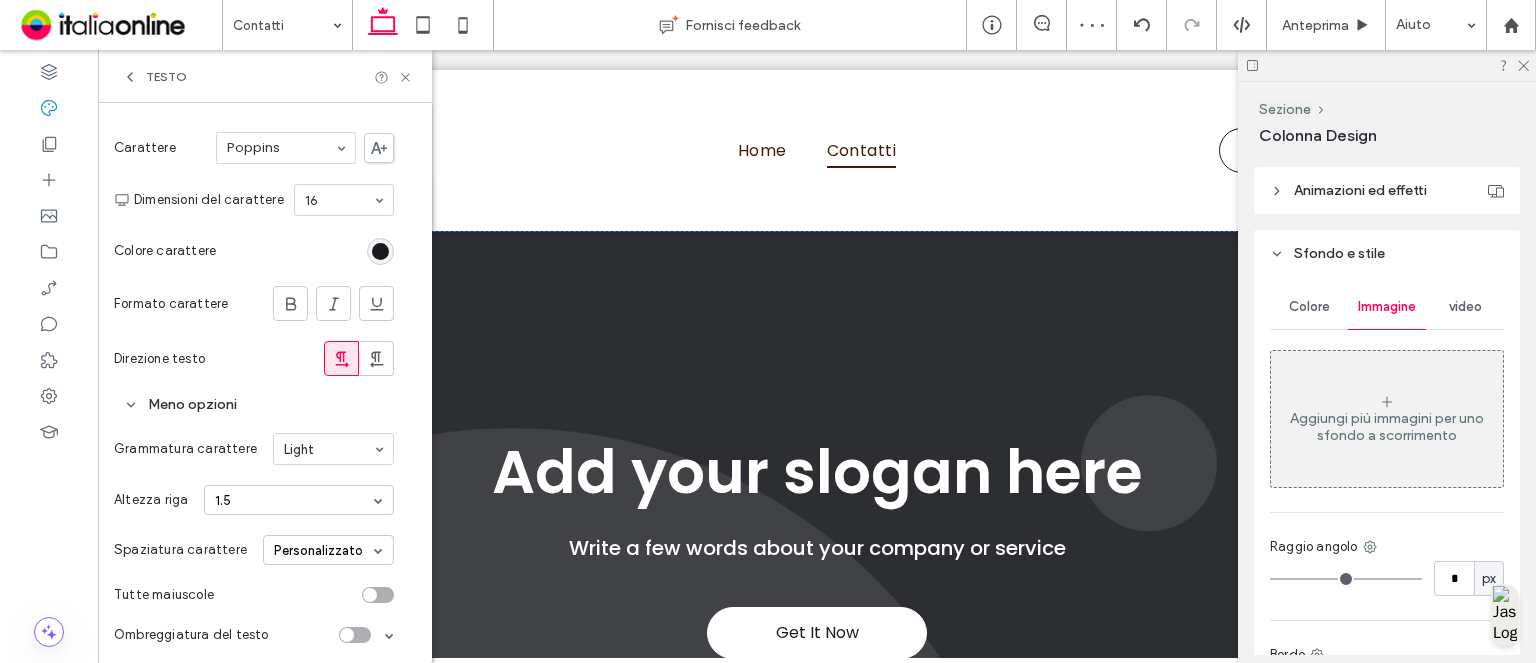 scroll, scrollTop: 192, scrollLeft: 0, axis: vertical 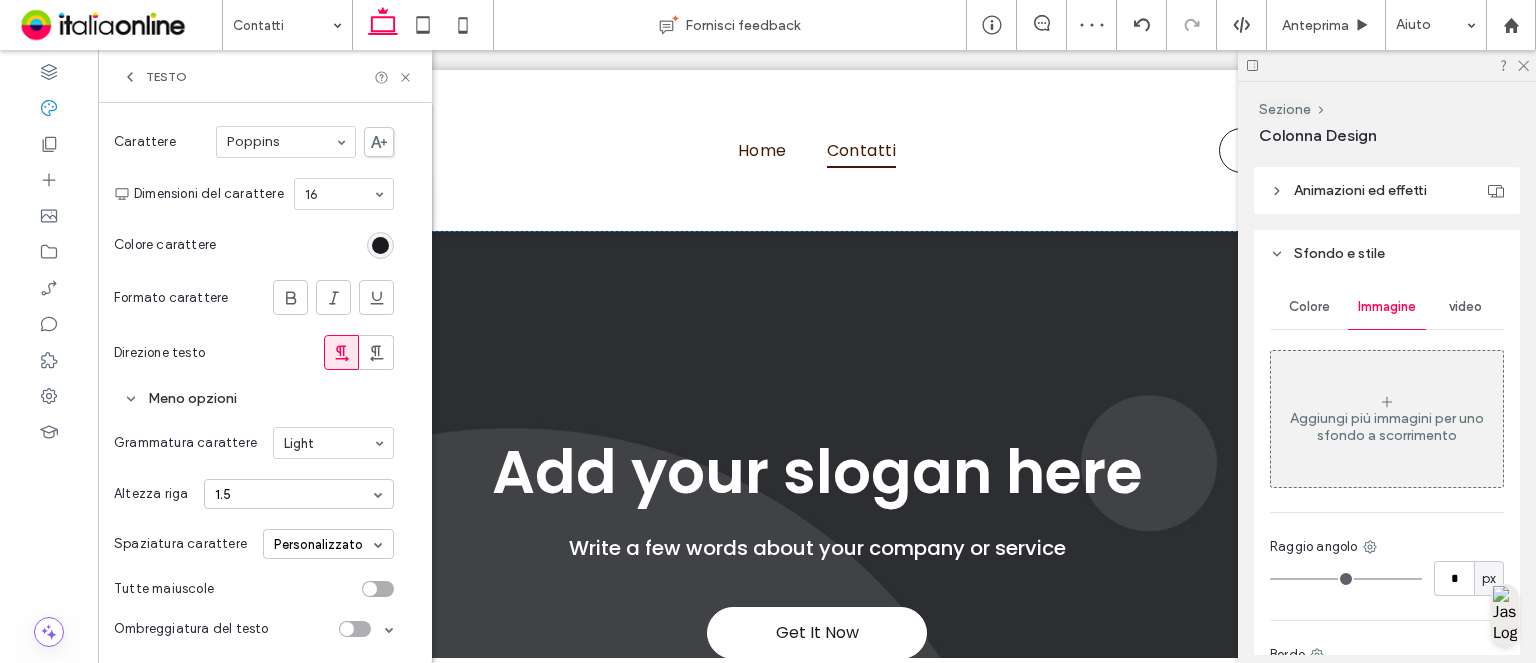drag, startPoint x: 319, startPoint y: 496, endPoint x: 311, endPoint y: 503, distance: 10.630146 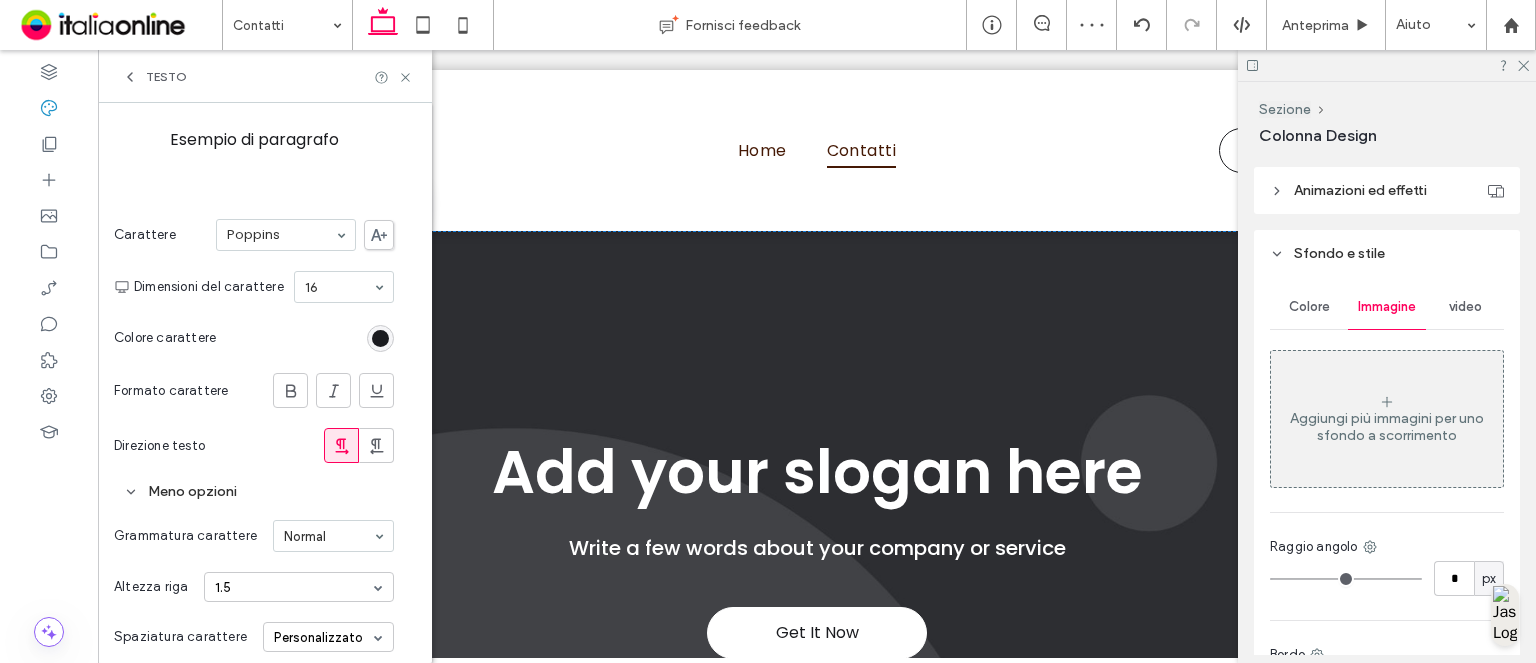 scroll, scrollTop: 0, scrollLeft: 0, axis: both 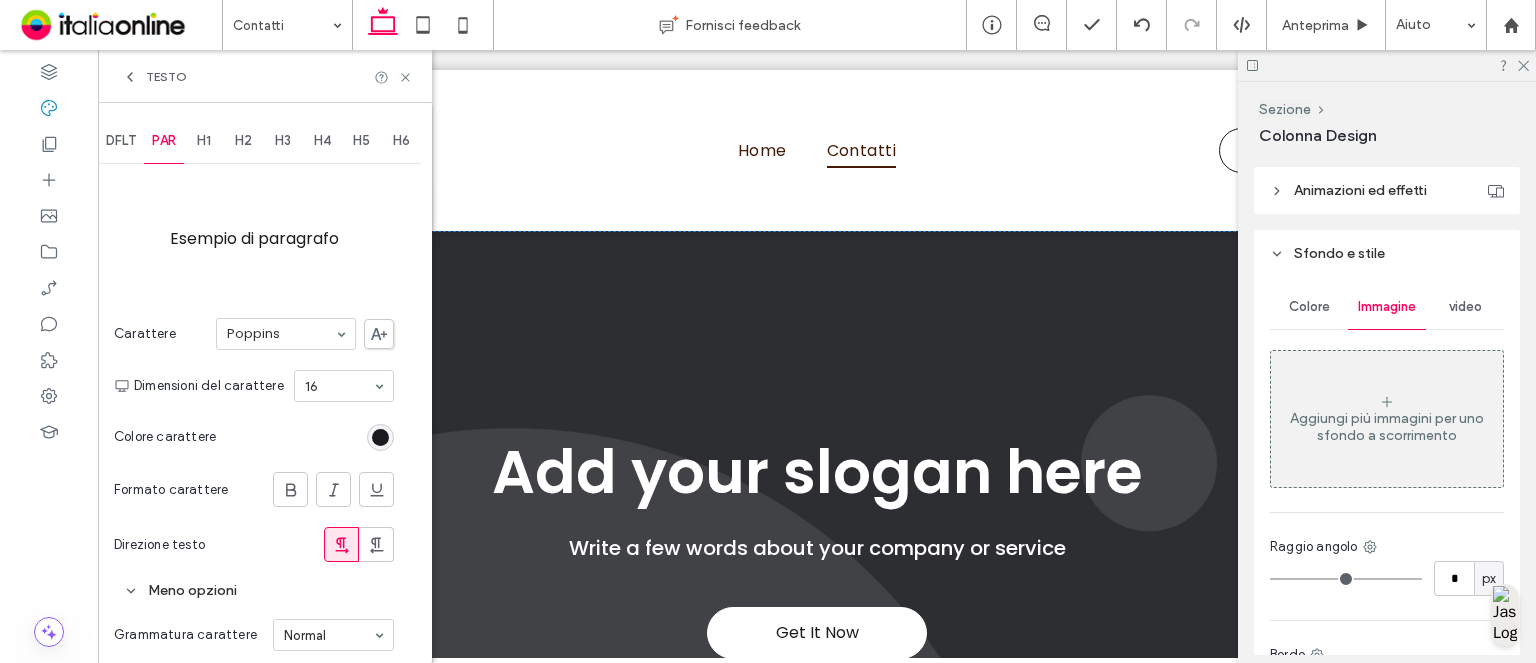 click on "H1" at bounding box center (204, 141) 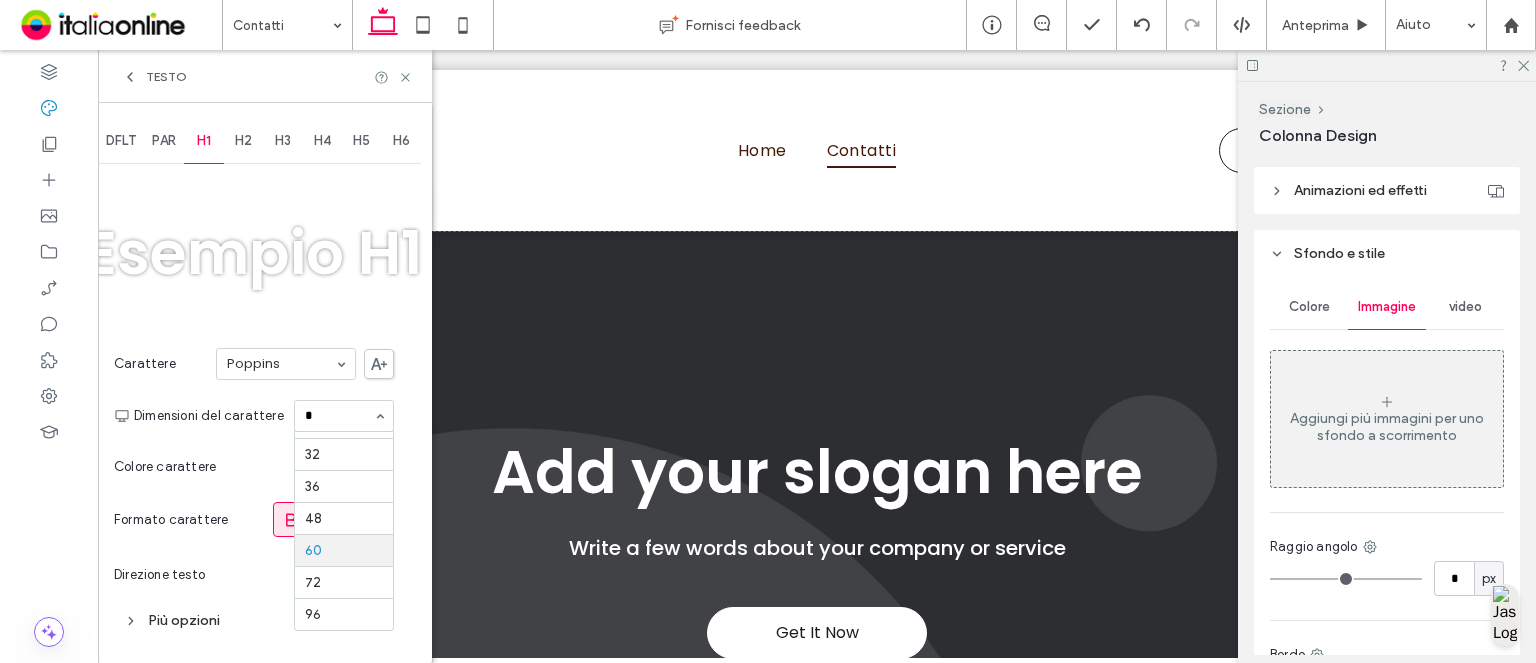 scroll, scrollTop: 0, scrollLeft: 0, axis: both 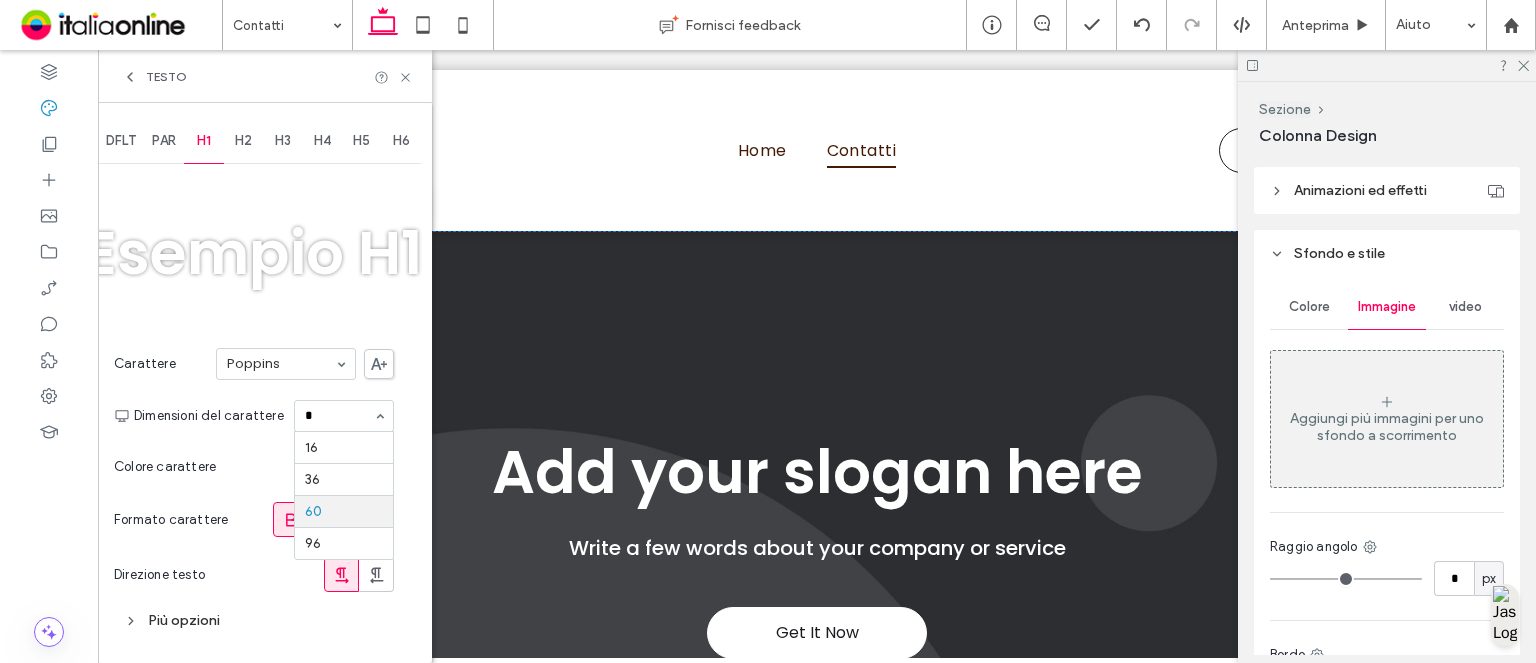 type on "**" 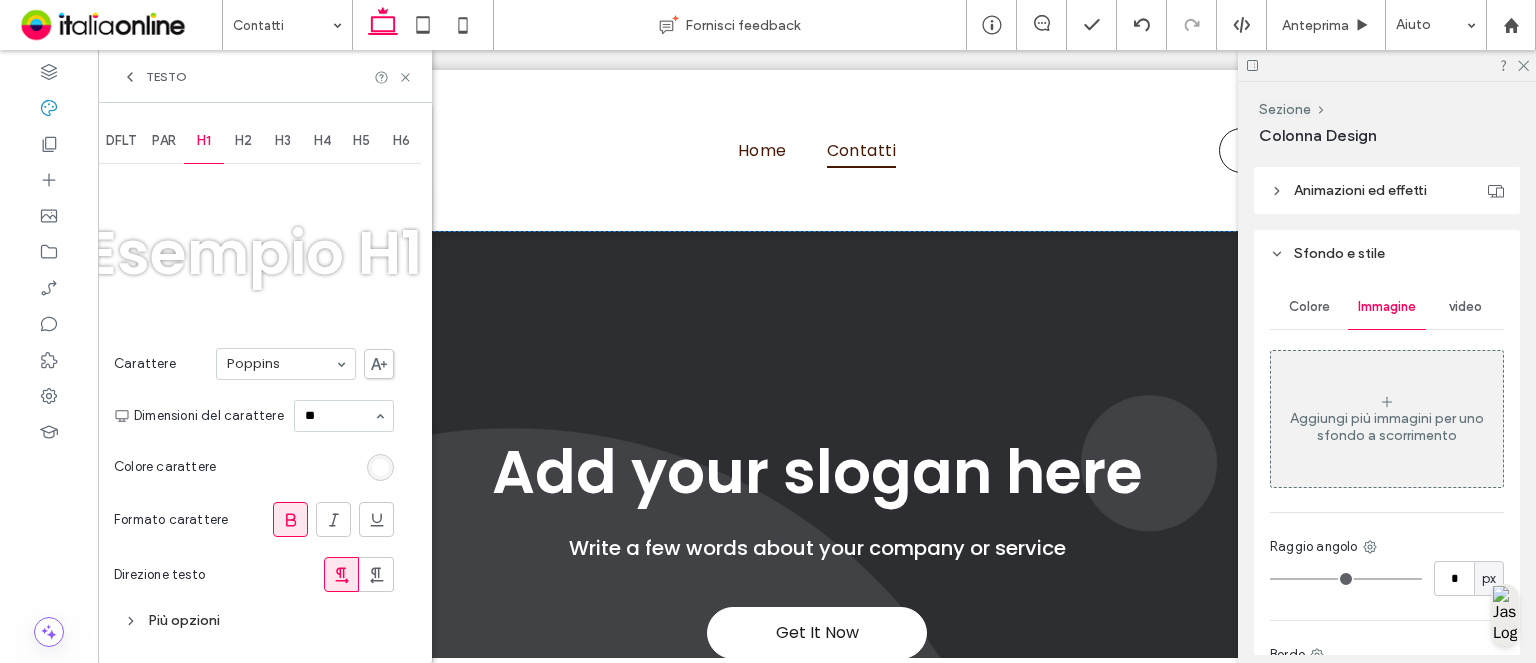 type 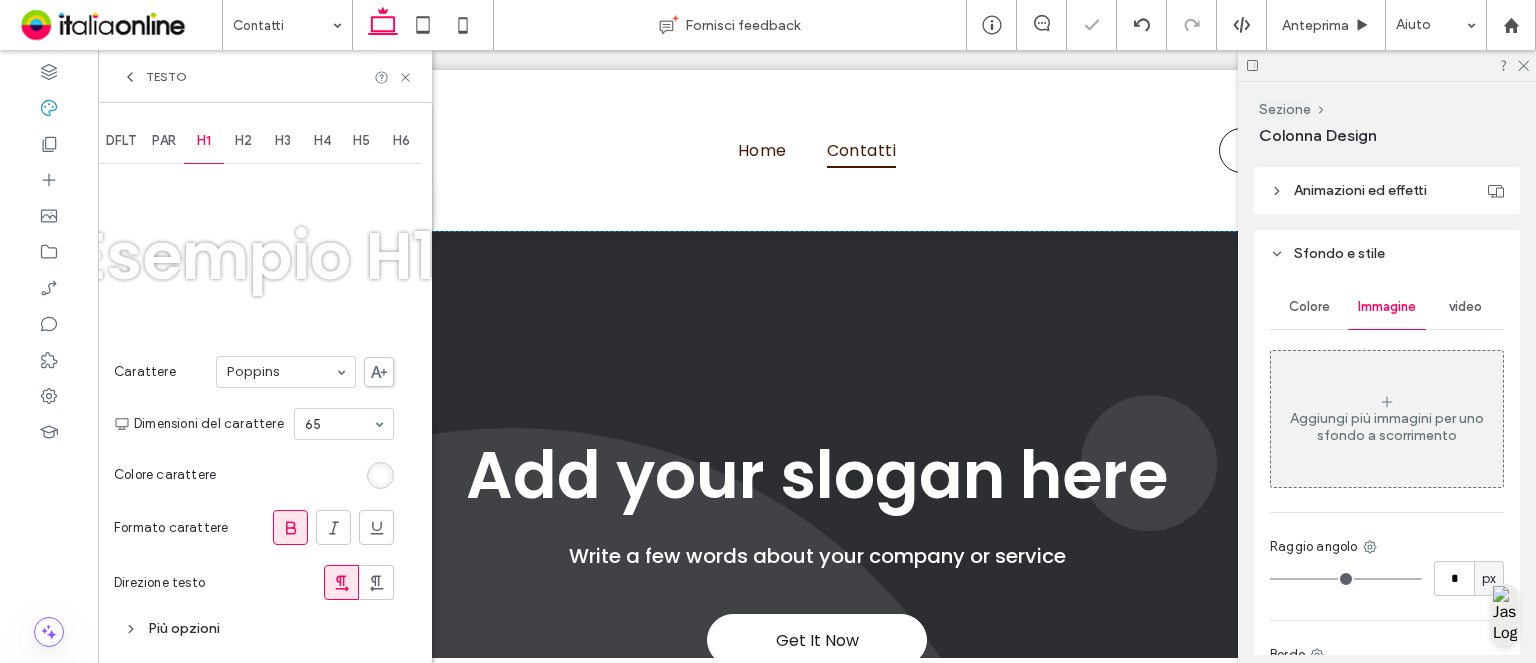 click on "Più opzioni" at bounding box center [254, 628] 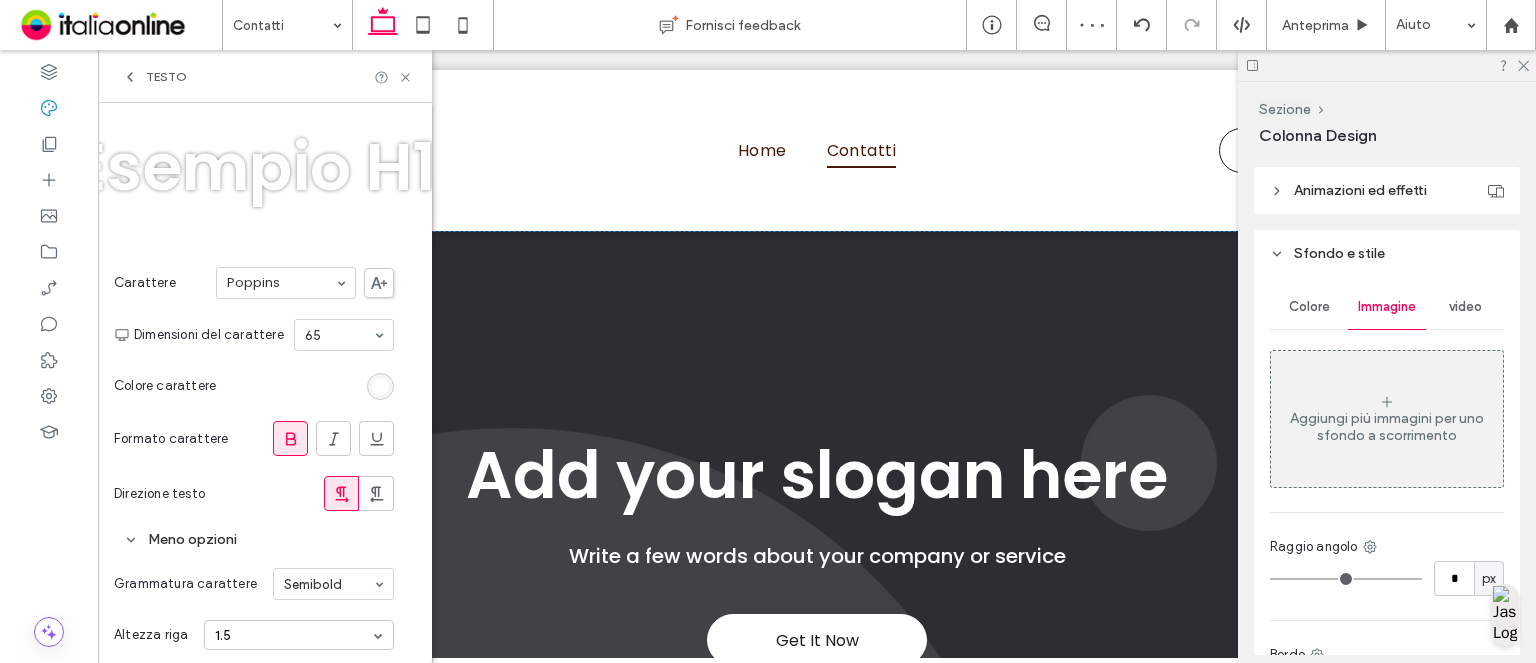 scroll, scrollTop: 228, scrollLeft: 0, axis: vertical 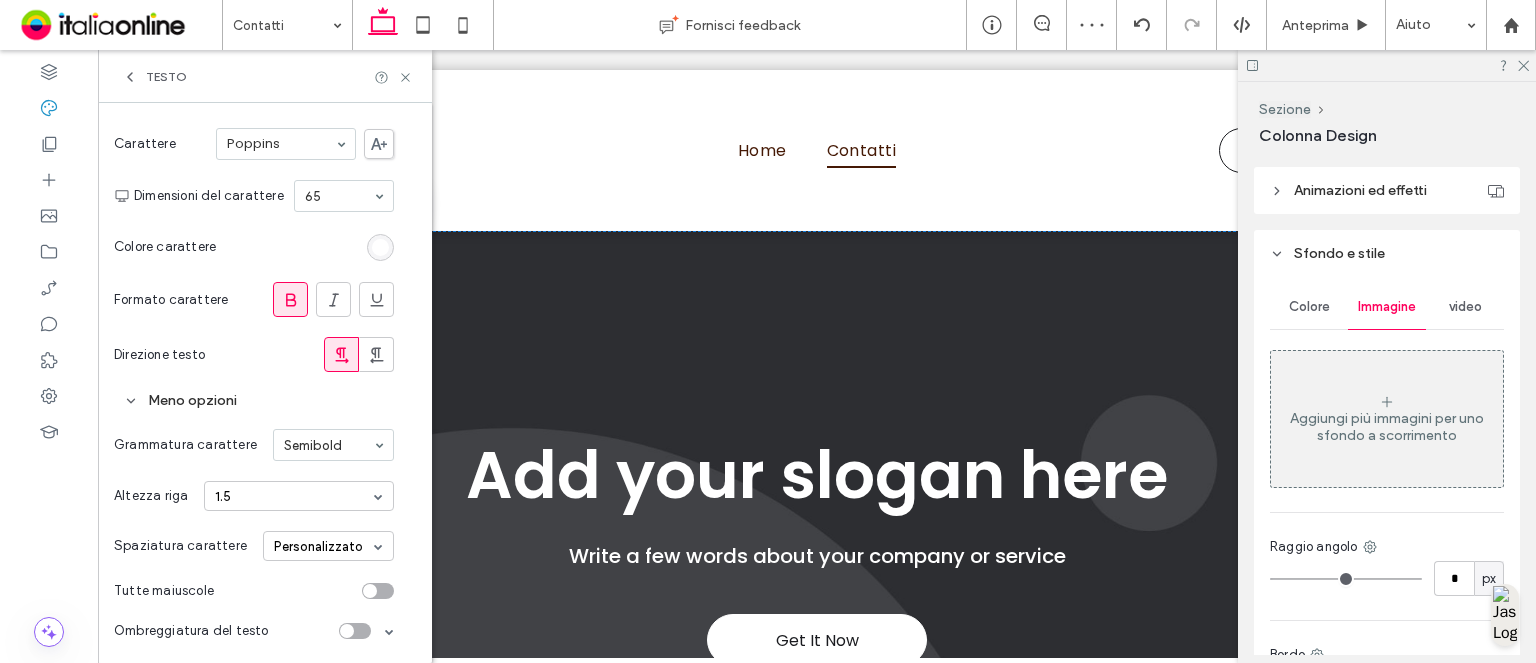 drag, startPoint x: 358, startPoint y: 617, endPoint x: 360, endPoint y: 627, distance: 10.198039 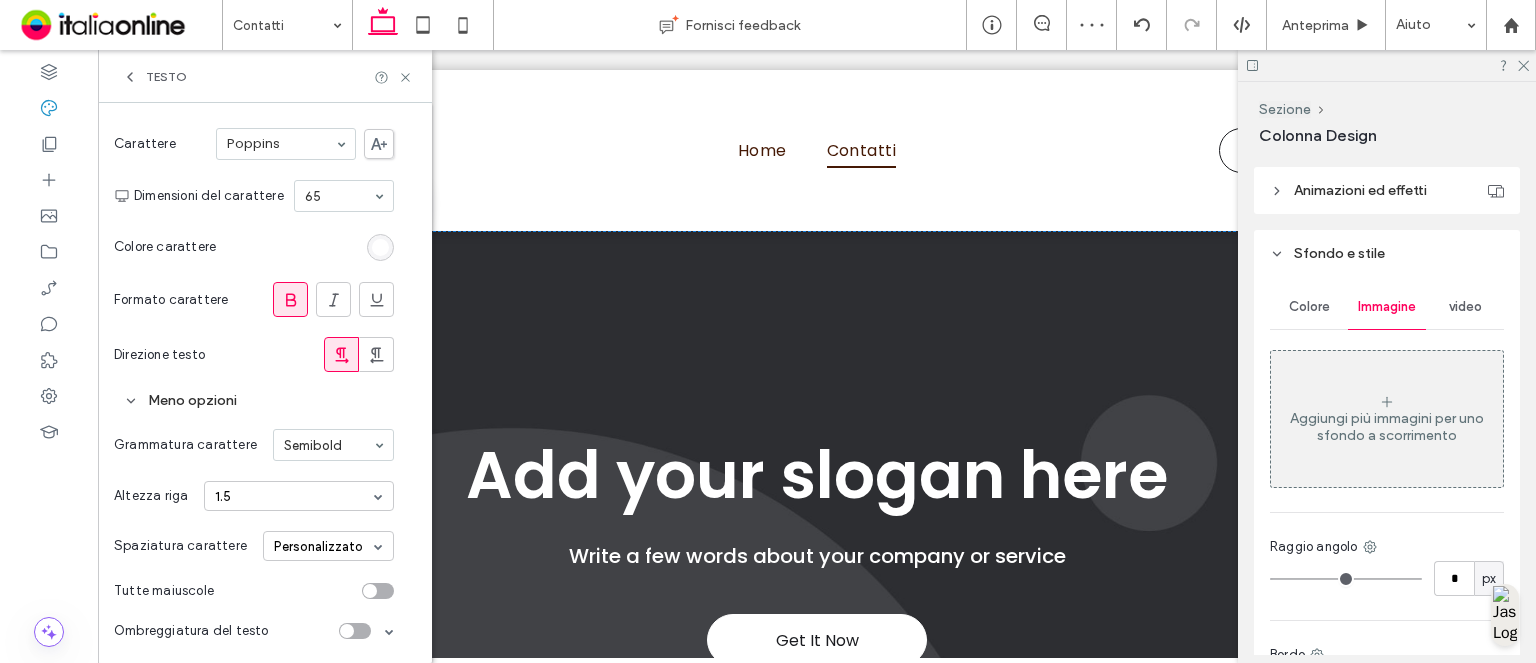 click on "Ombreggiatura del testo" at bounding box center (254, 631) 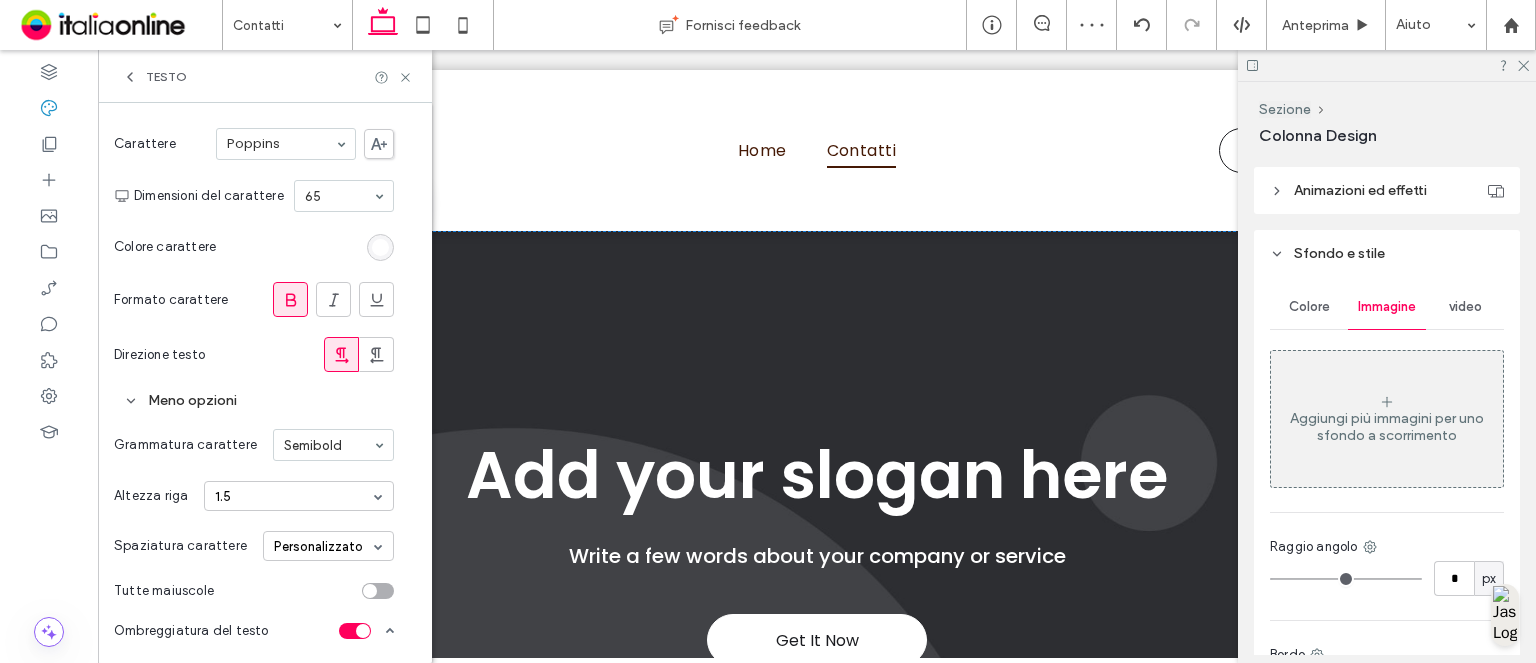 scroll, scrollTop: 335, scrollLeft: 0, axis: vertical 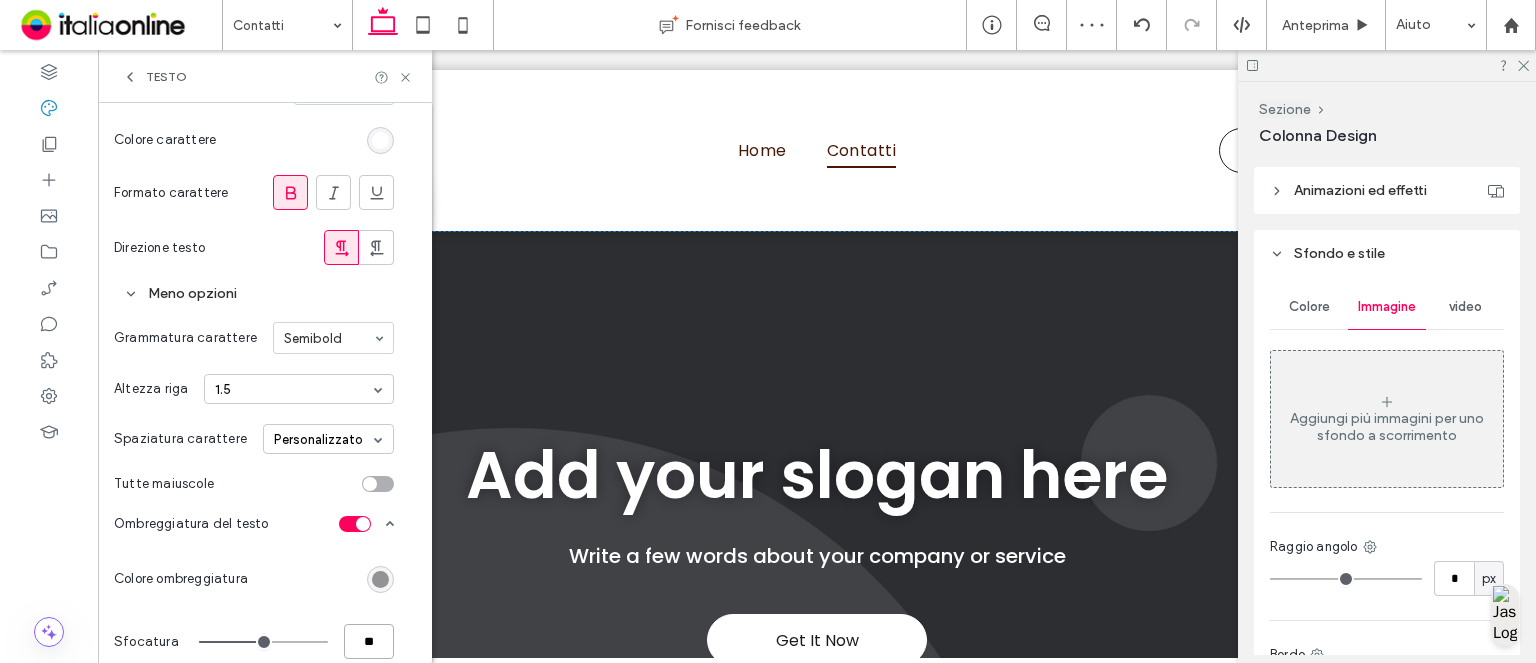 click on "**" at bounding box center [369, 641] 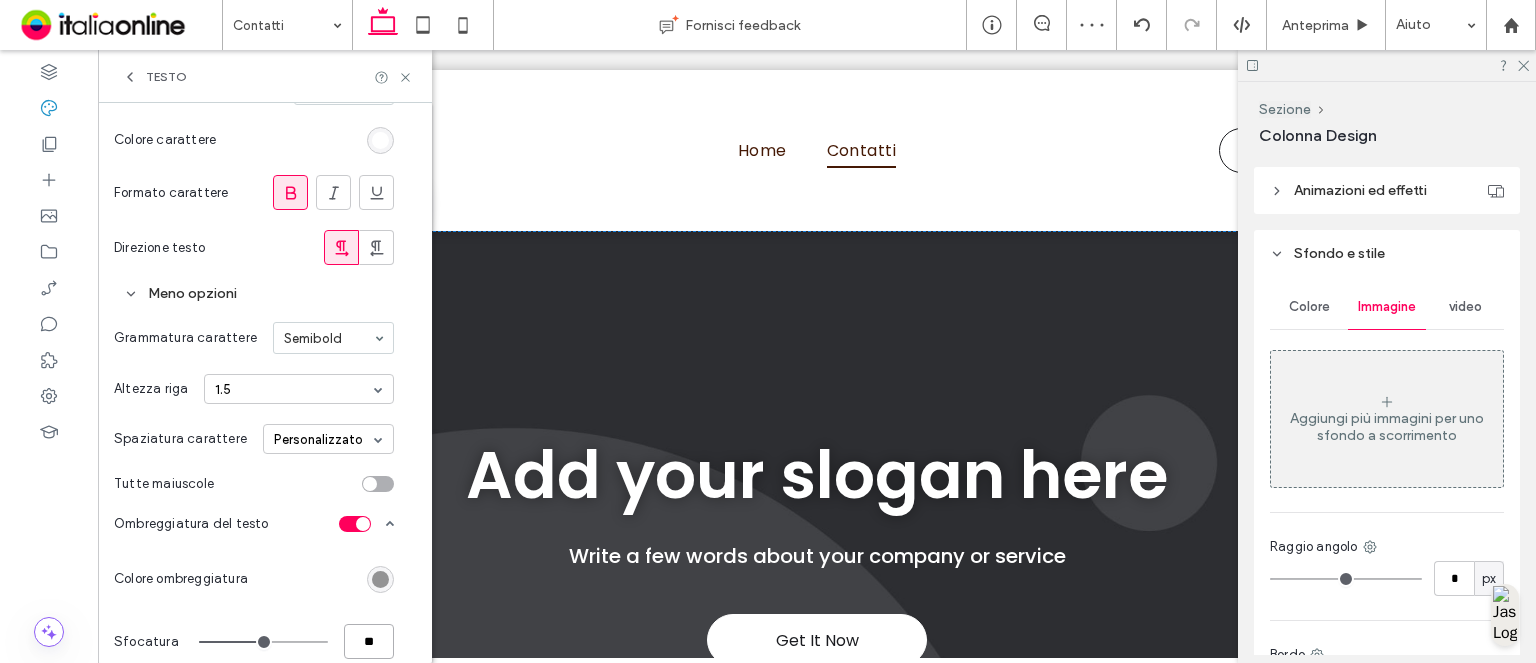 type on "***" 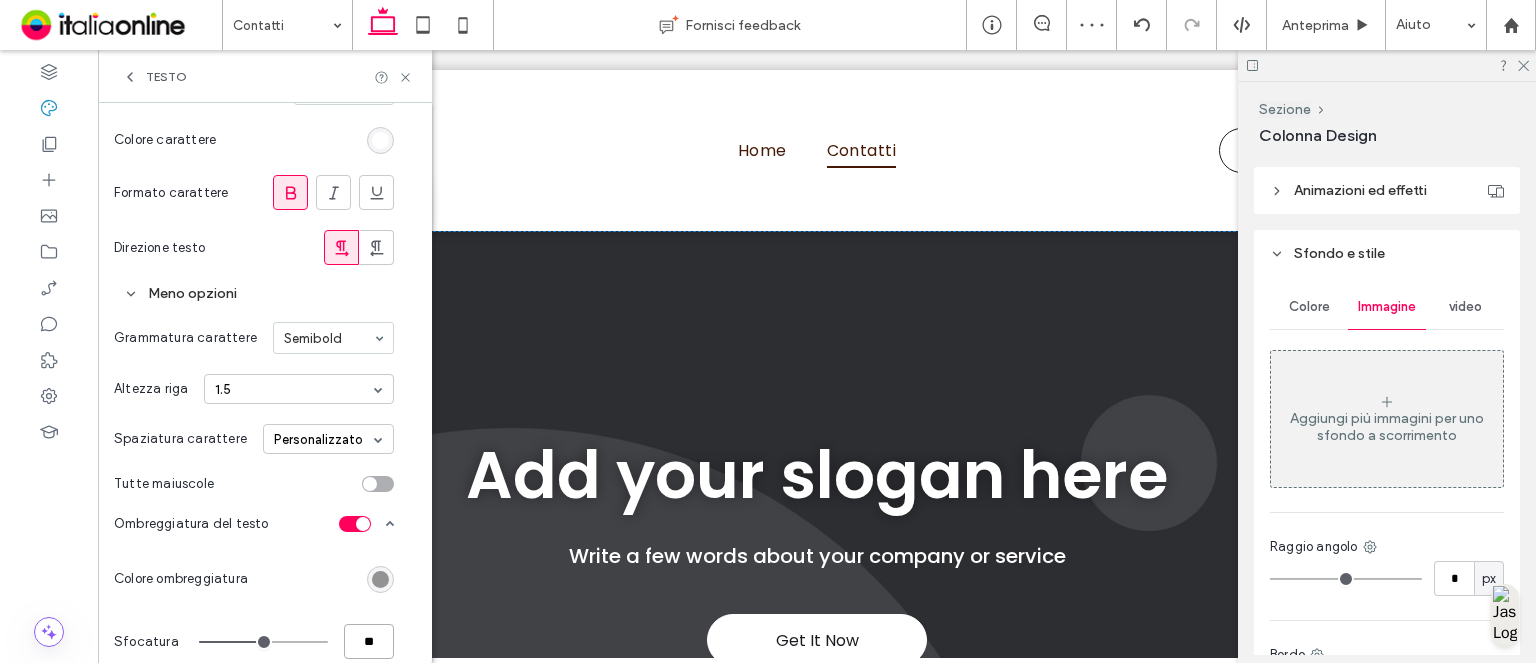 type on "***" 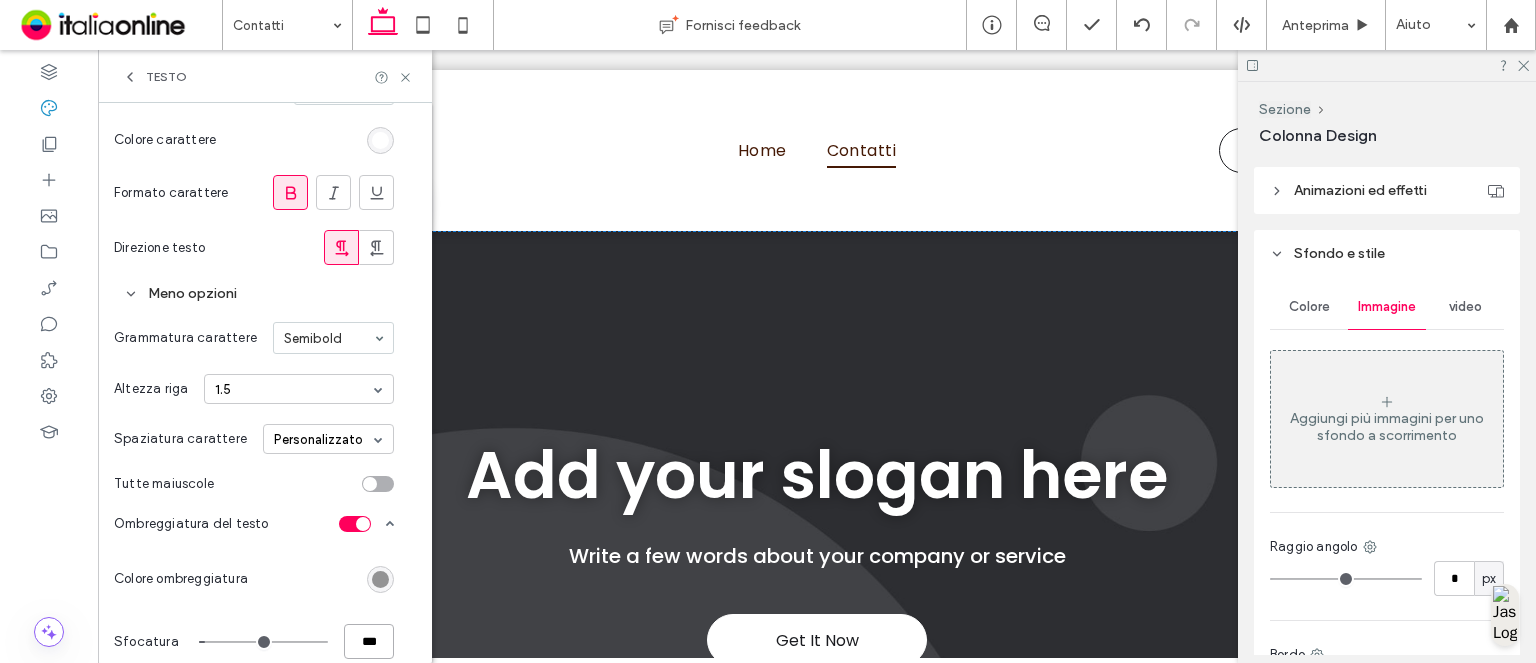 type on "**" 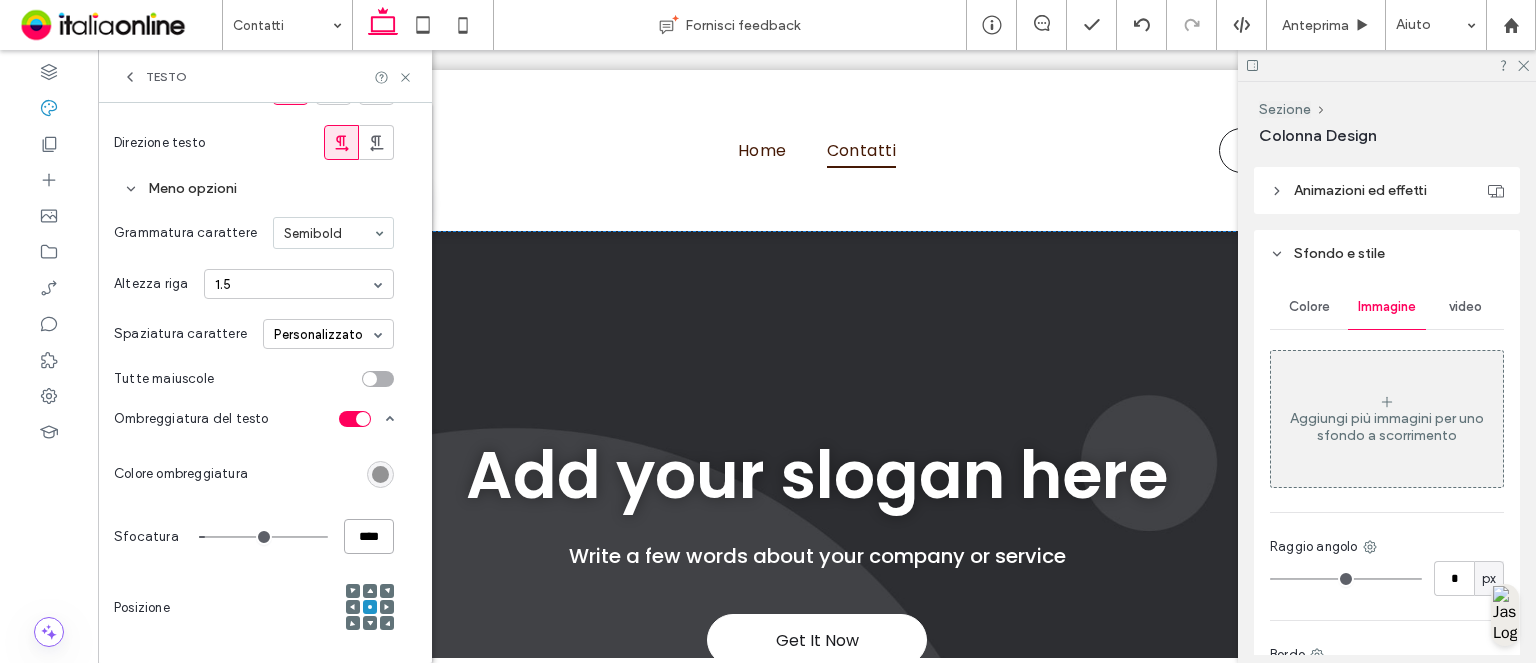 scroll, scrollTop: 441, scrollLeft: 0, axis: vertical 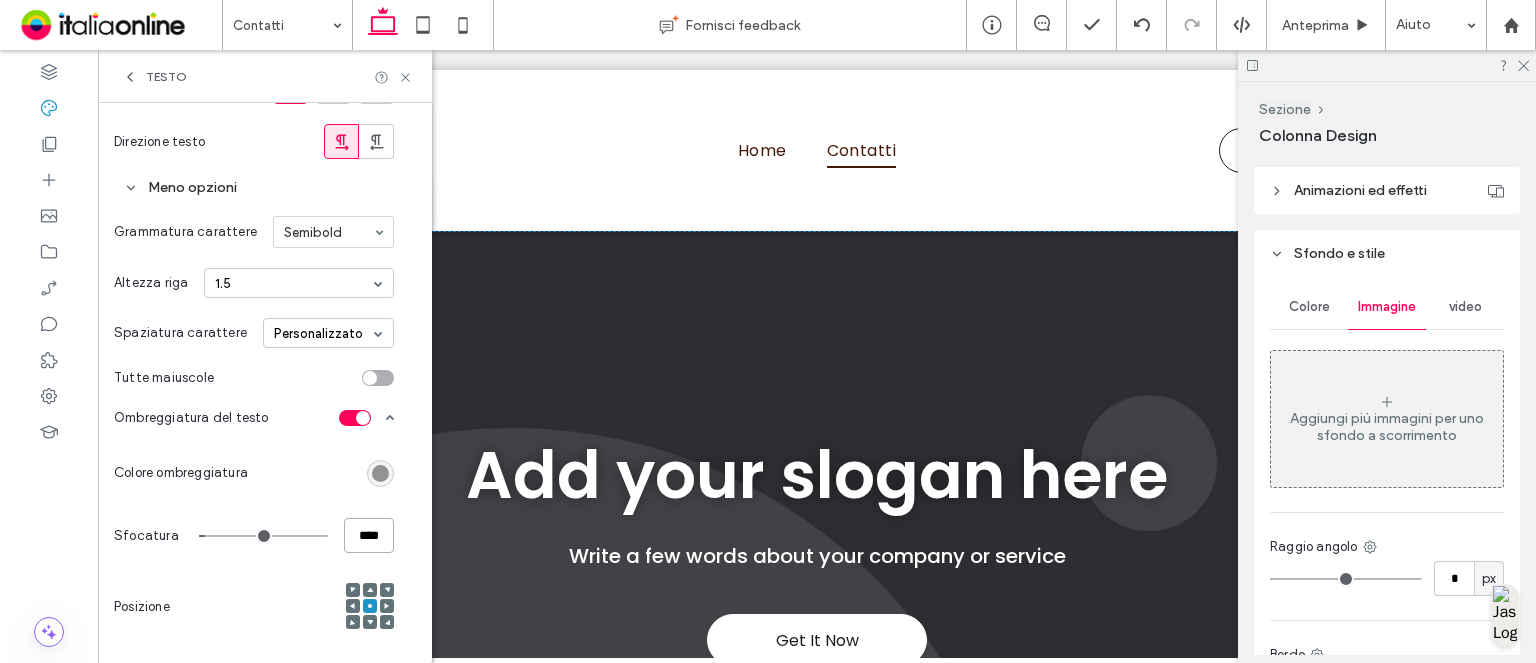 type on "****" 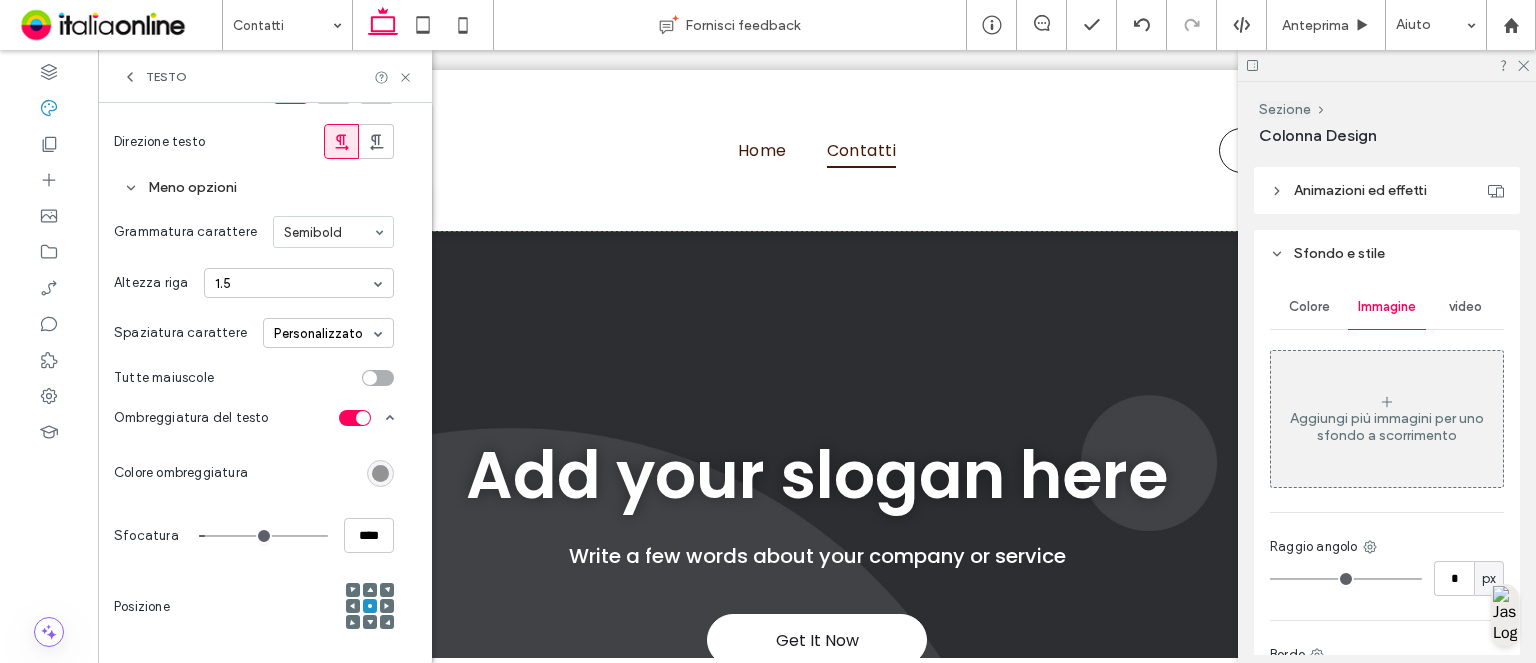 type on "*" 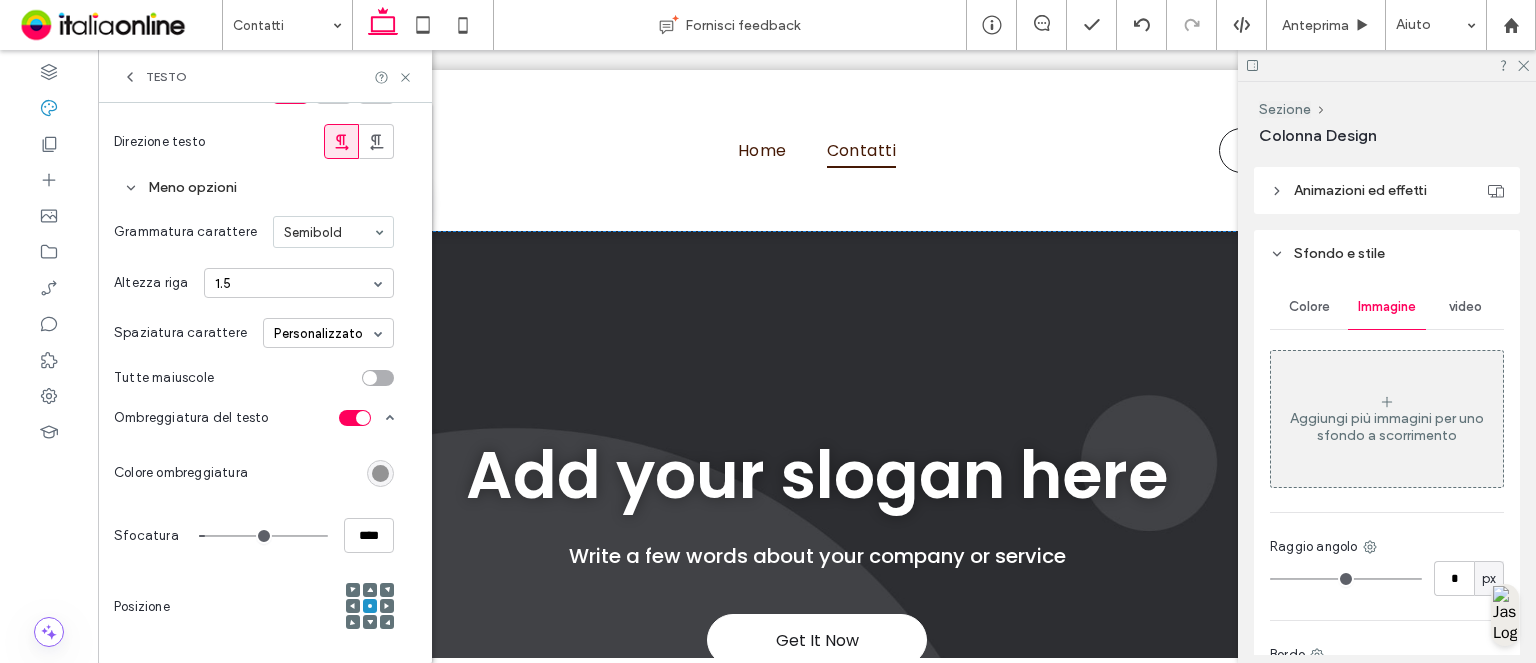 type on "*" 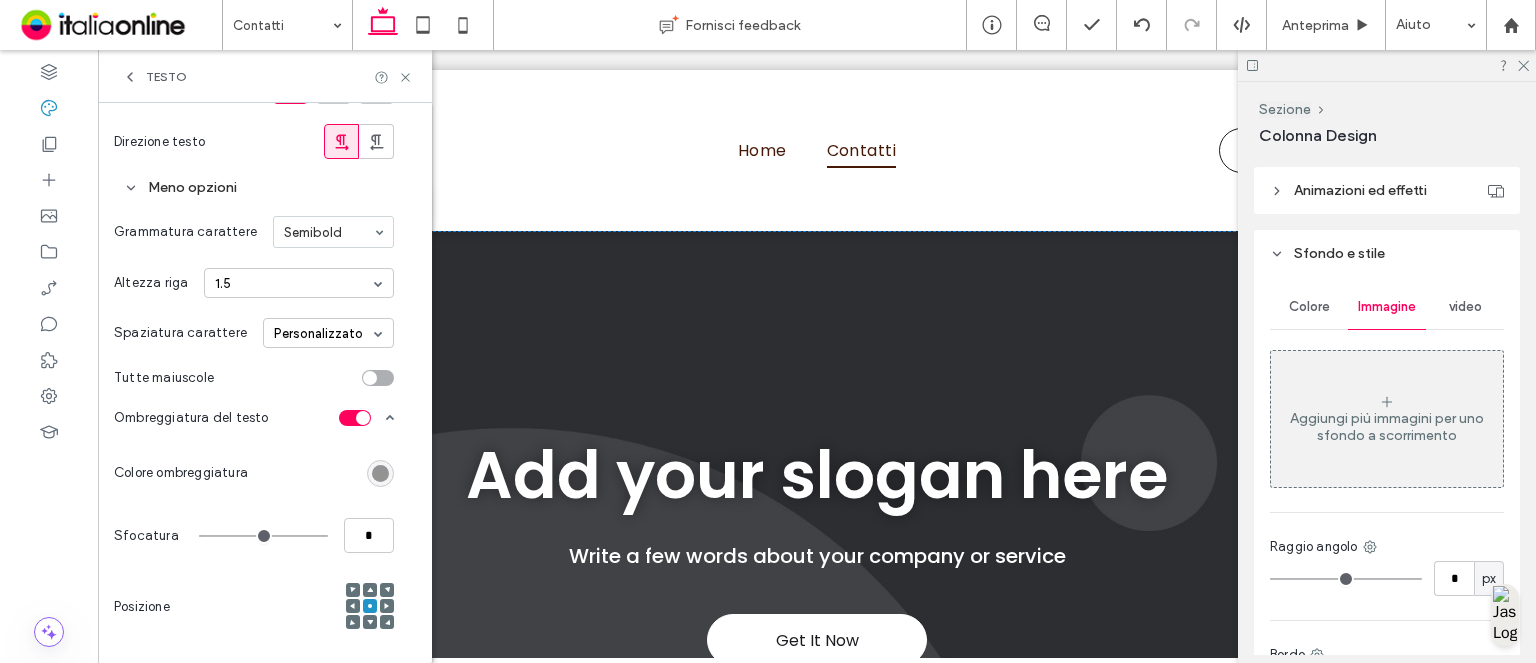 click at bounding box center [370, 622] 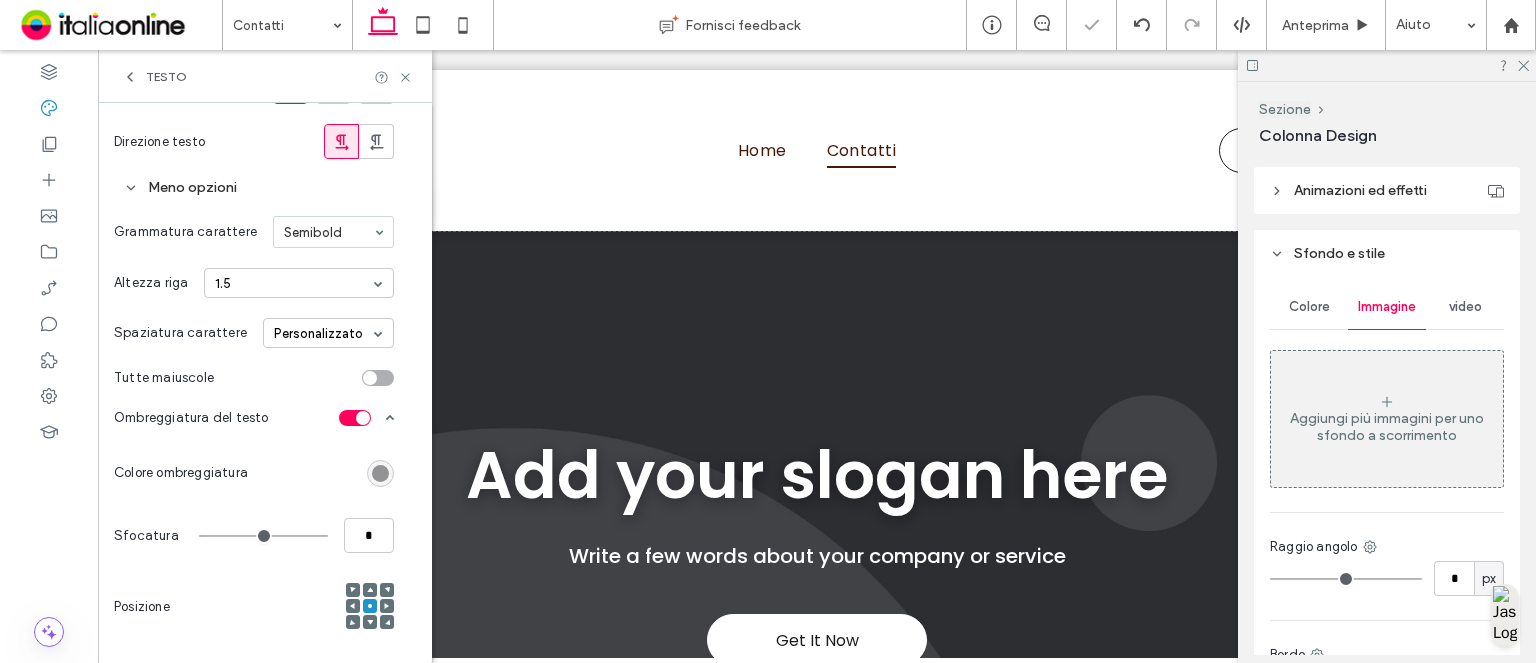 click 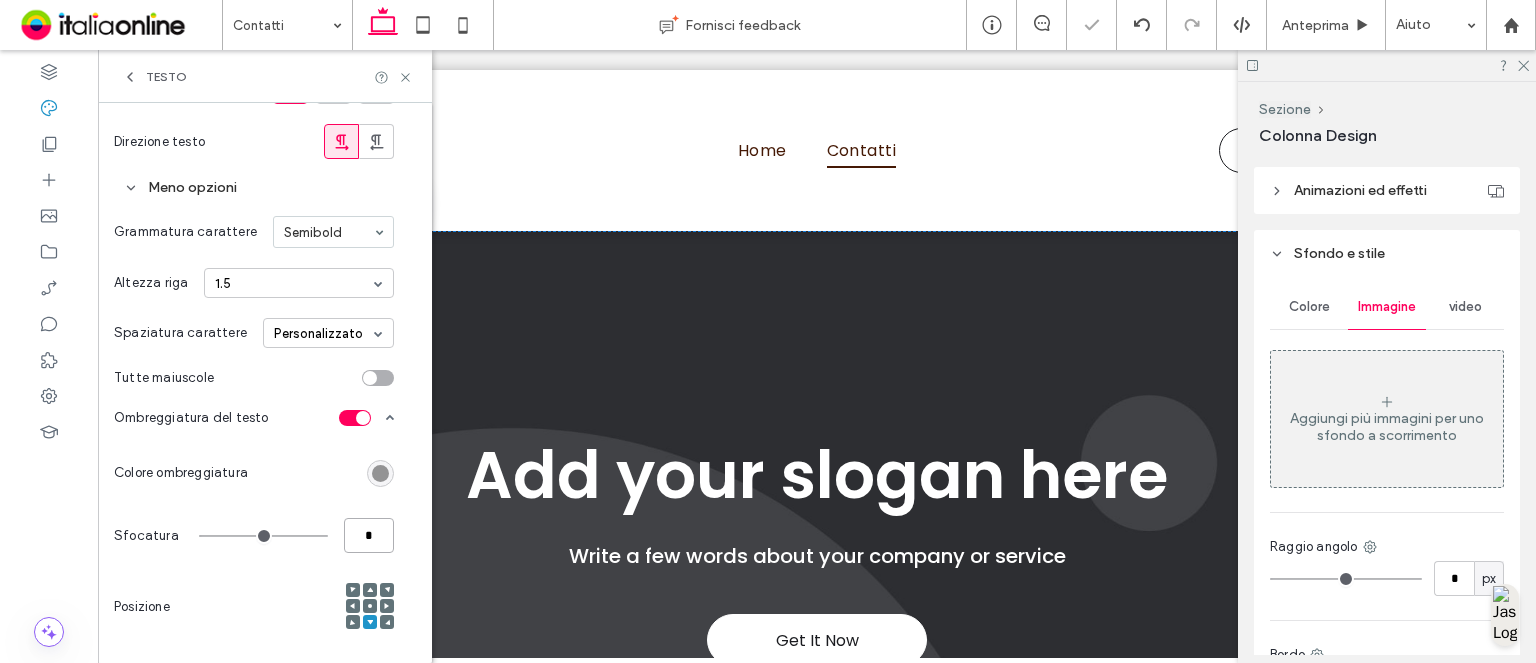 click on "*" at bounding box center [369, 535] 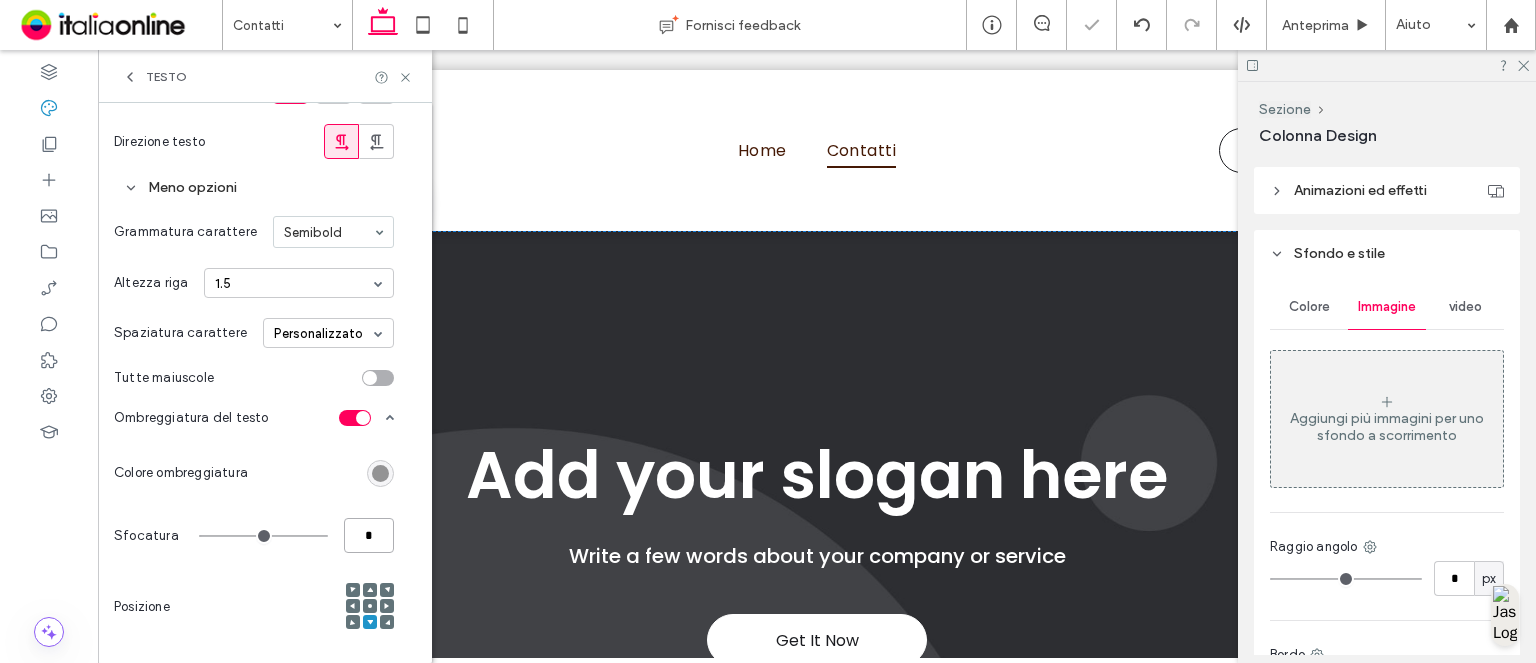 click on "*" at bounding box center [369, 535] 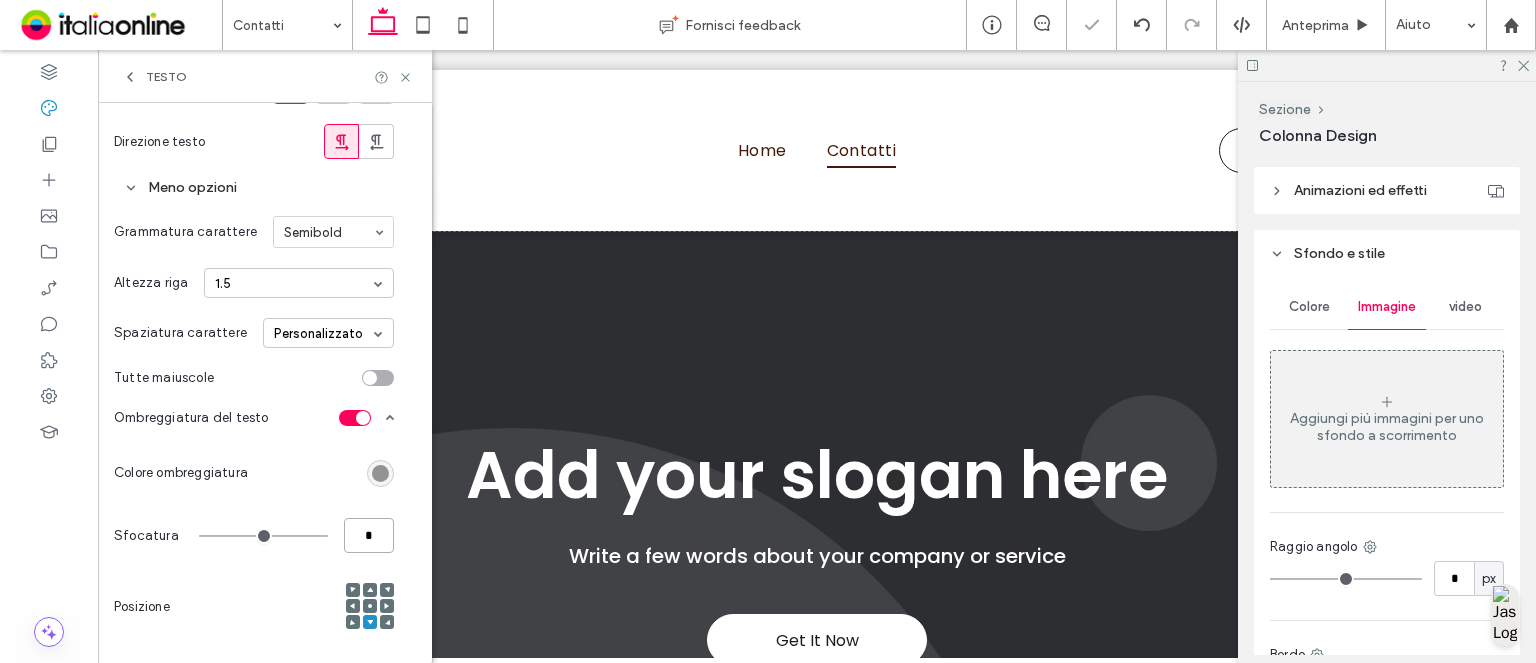 click on "*" at bounding box center [369, 535] 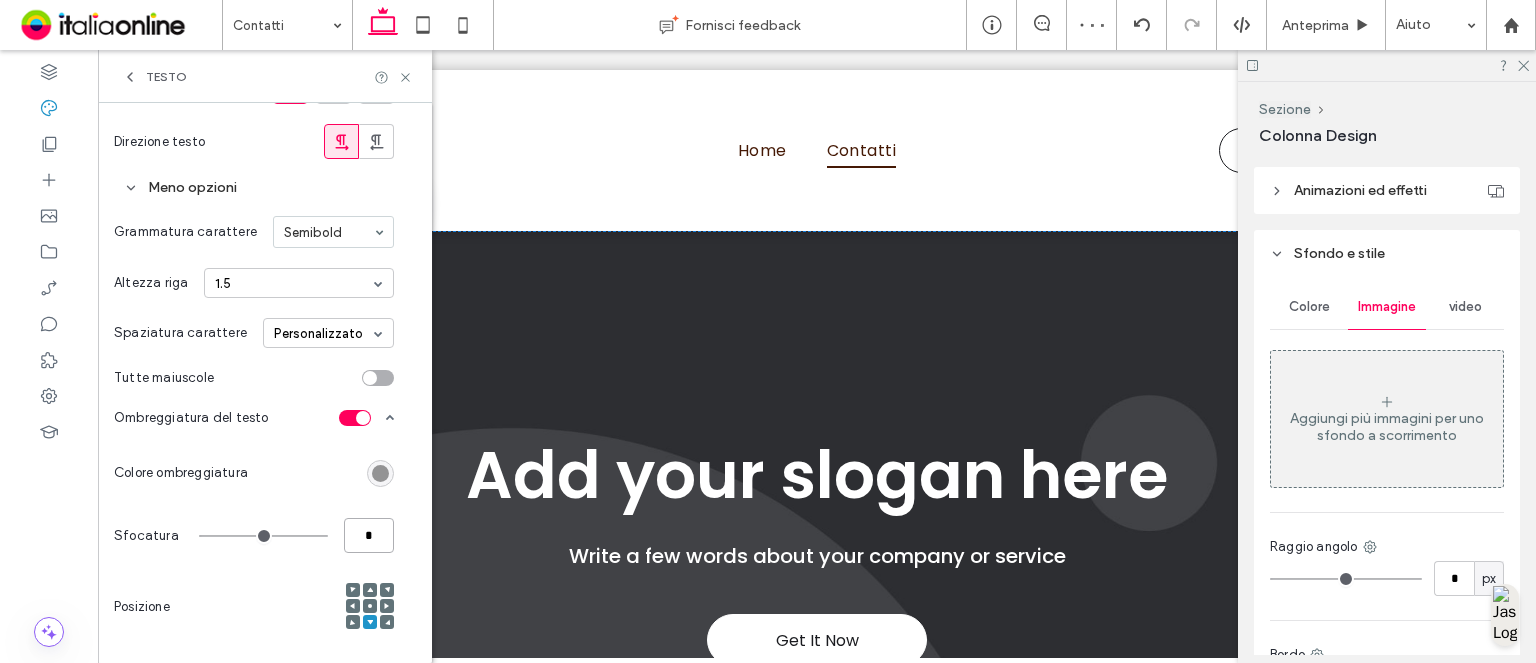type on "*" 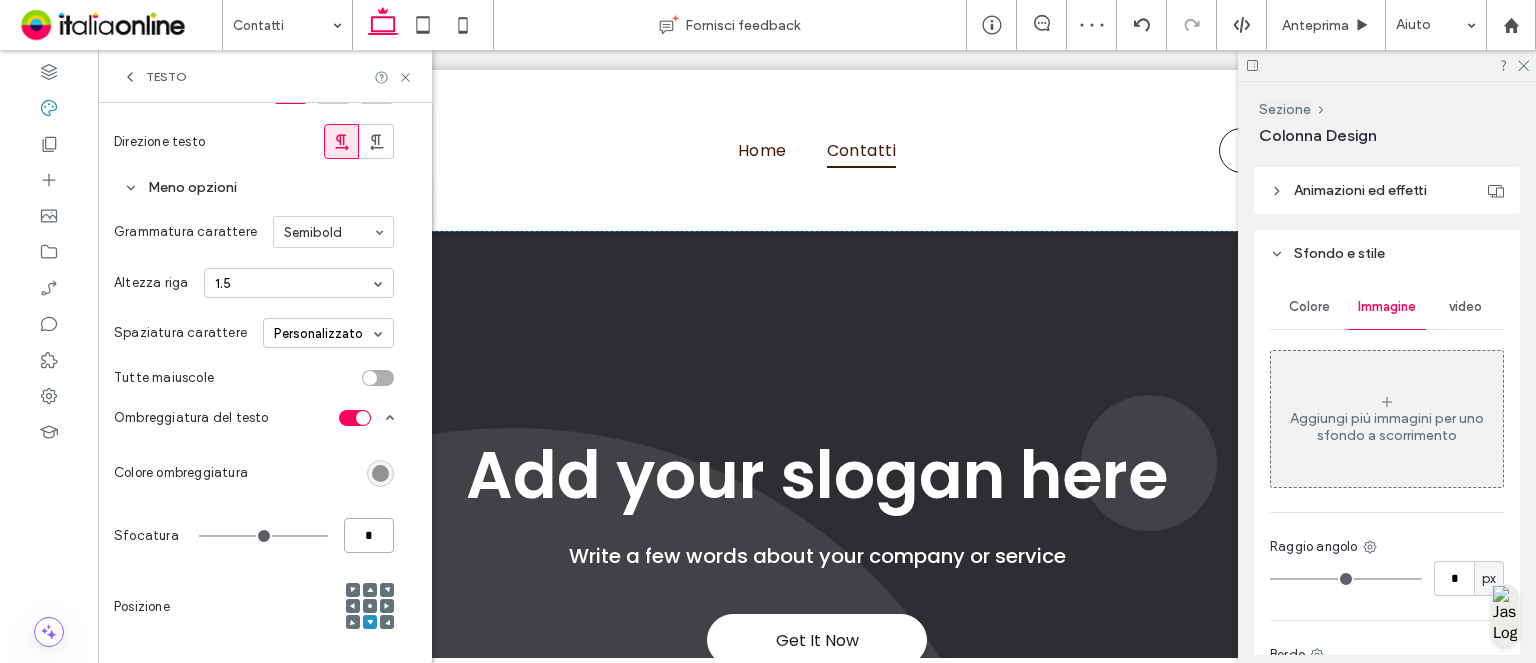 type on "*" 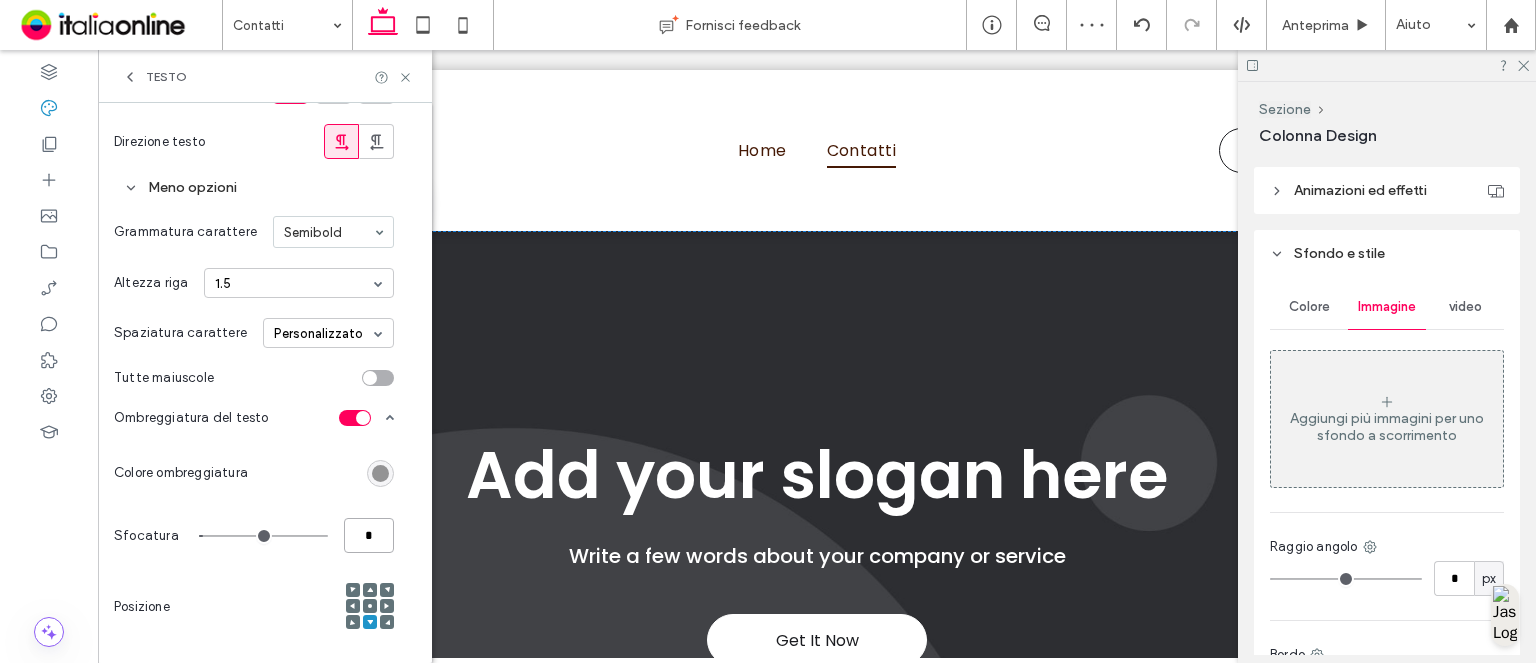 type on "**" 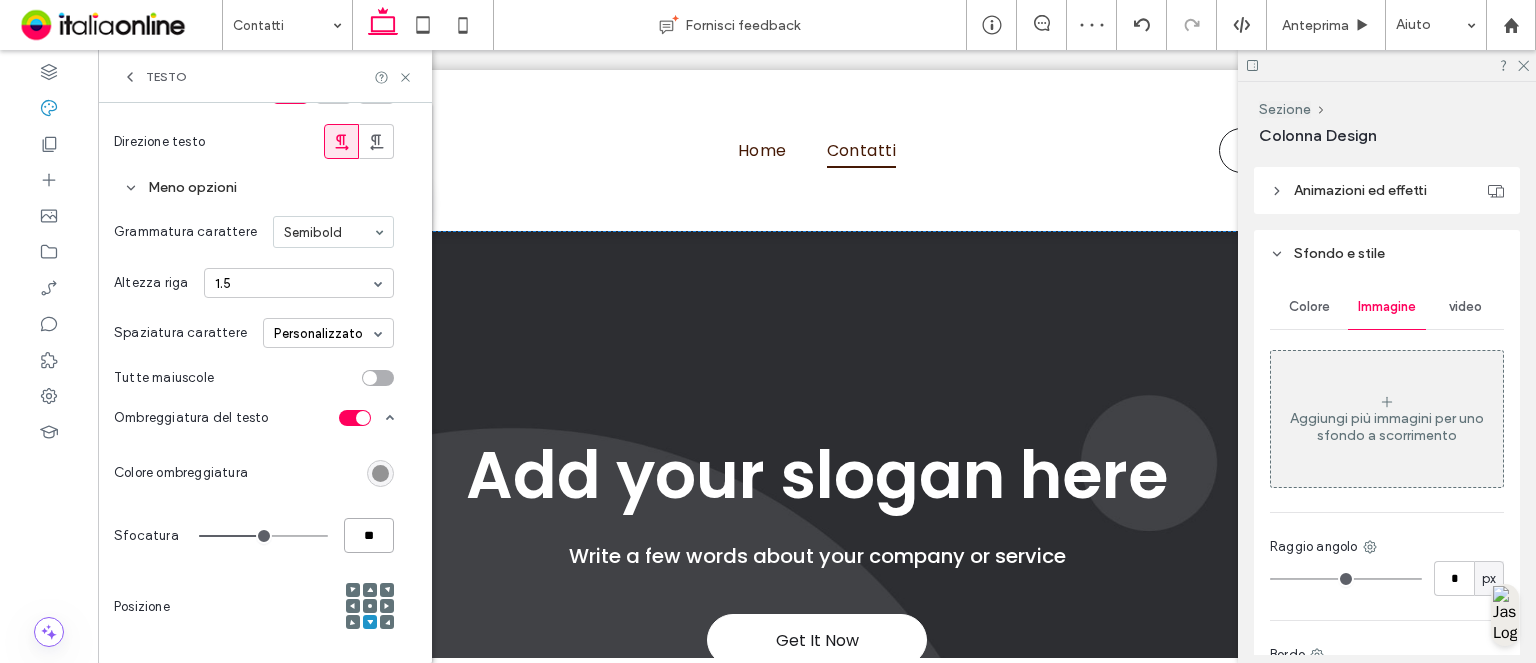 type on "***" 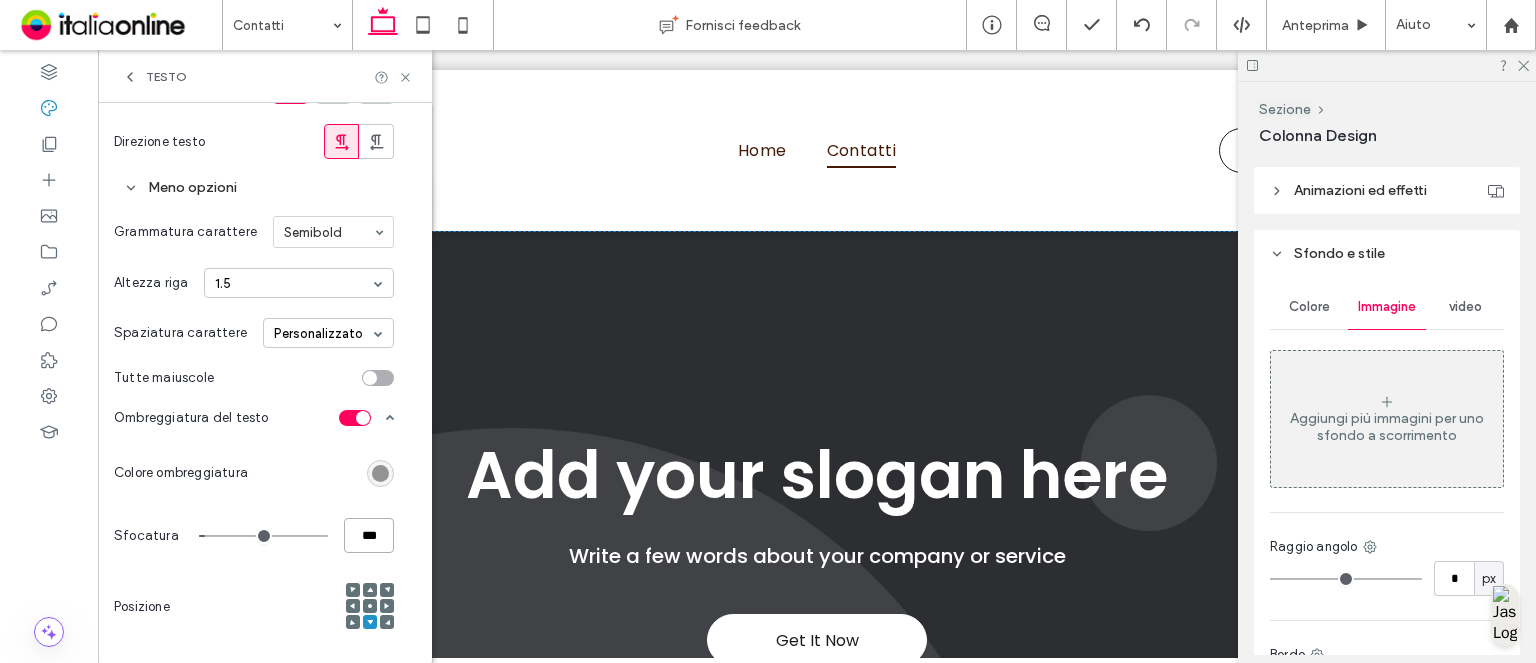 type on "***" 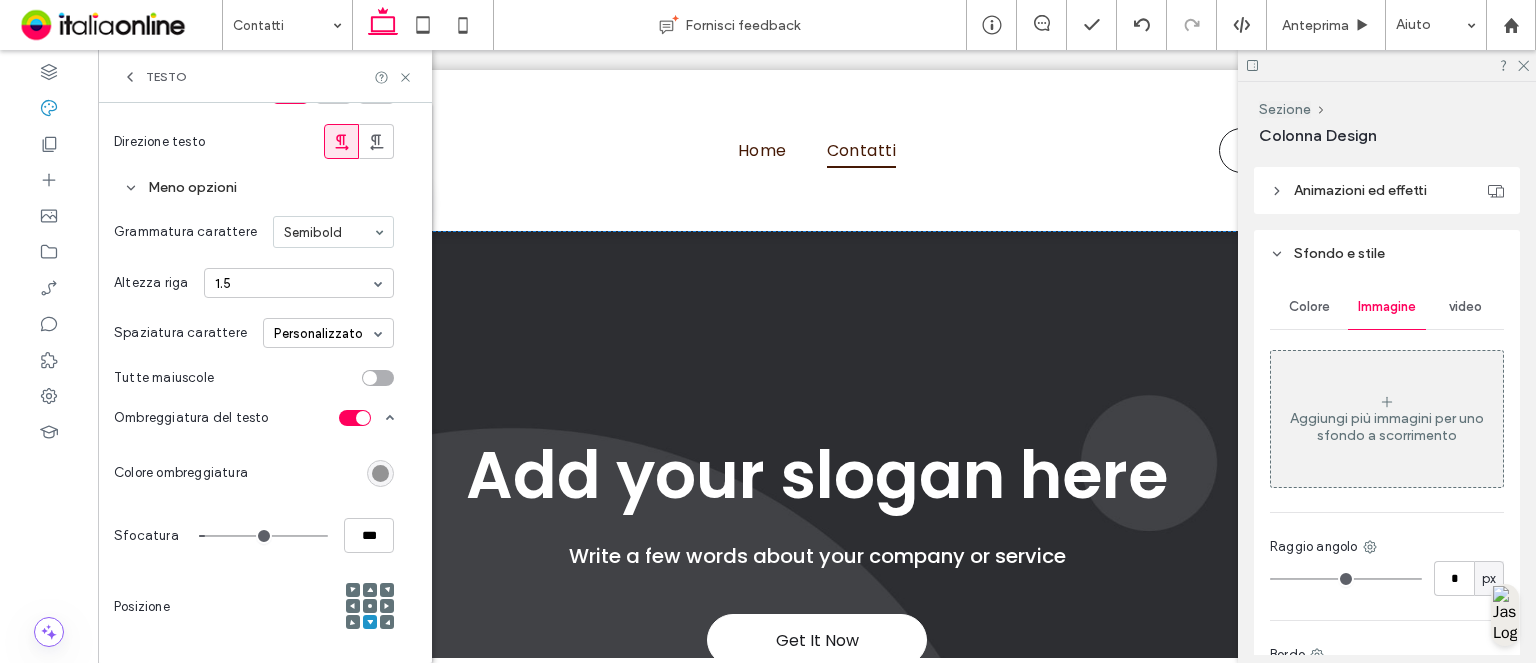 click on "Posizione" at bounding box center (254, 607) 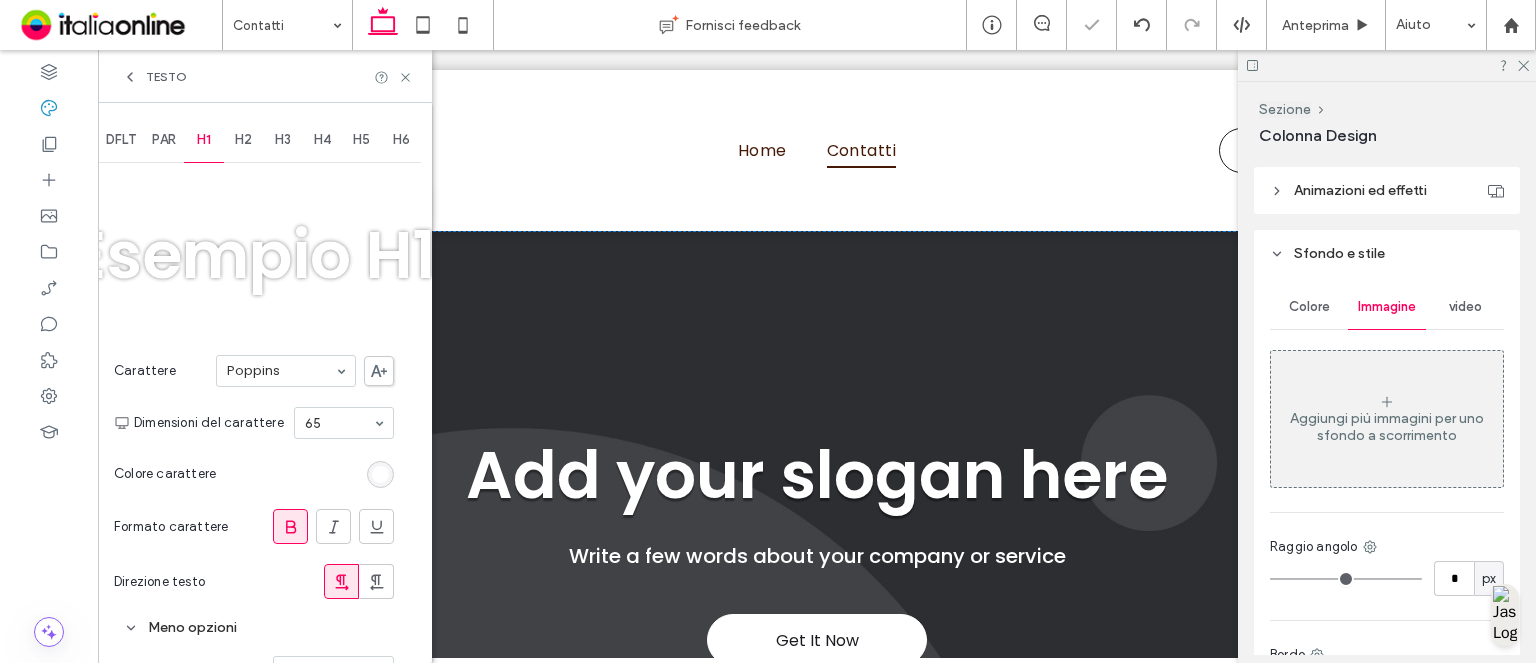 scroll, scrollTop: 0, scrollLeft: 0, axis: both 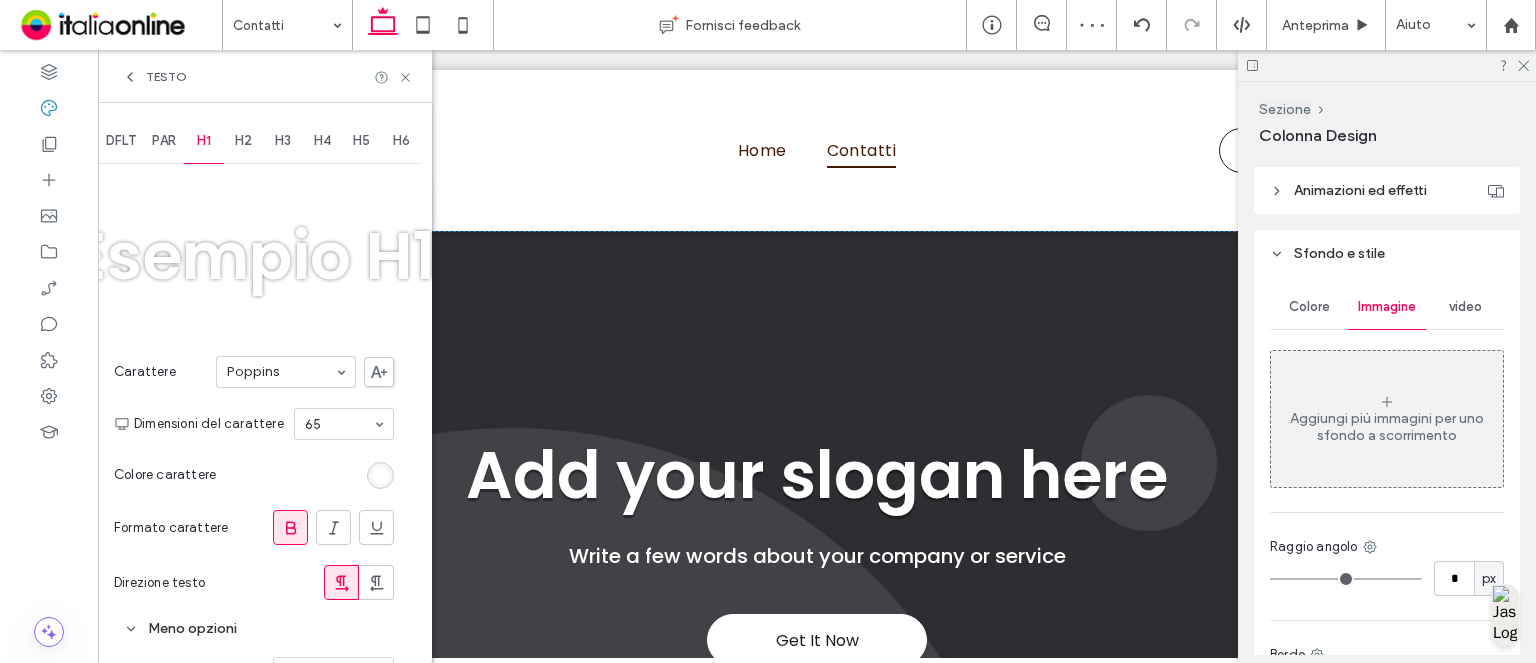 drag, startPoint x: 245, startPoint y: 146, endPoint x: 364, endPoint y: 339, distance: 226.73773 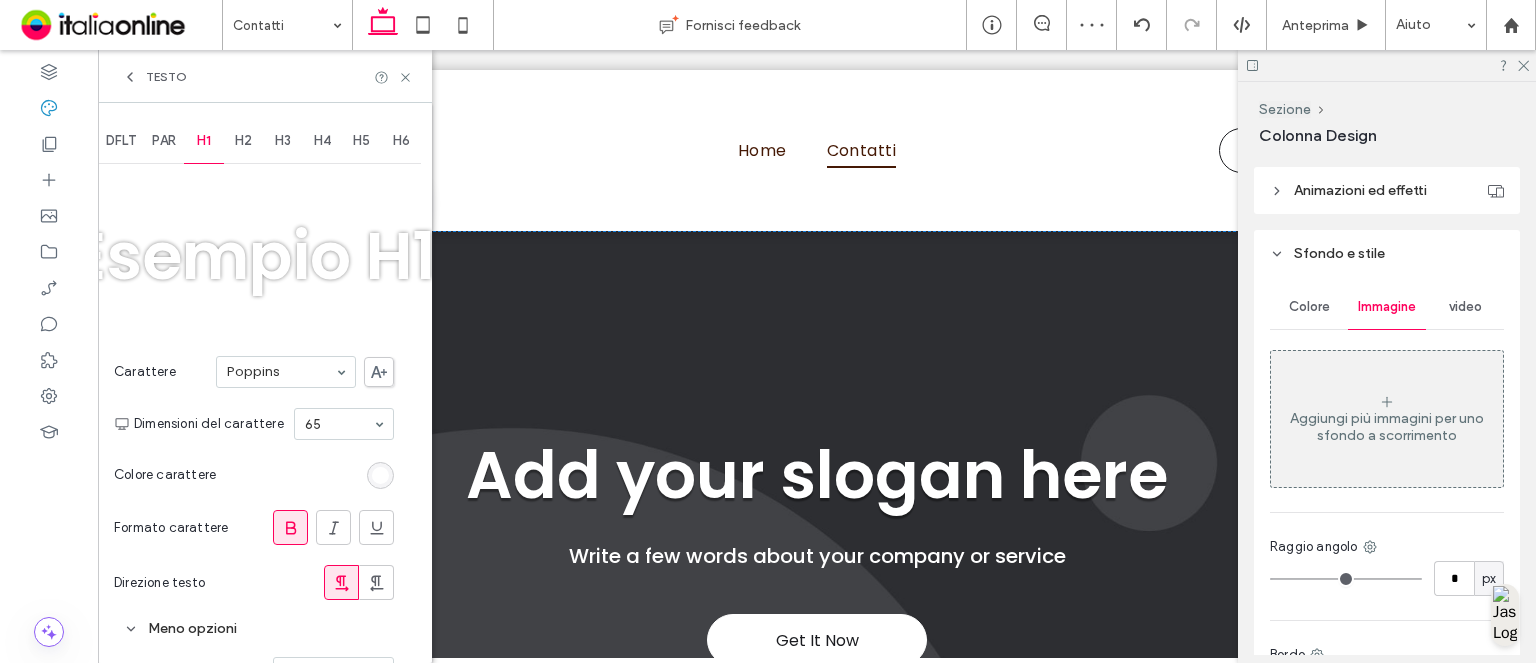 click on "H2" at bounding box center (243, 141) 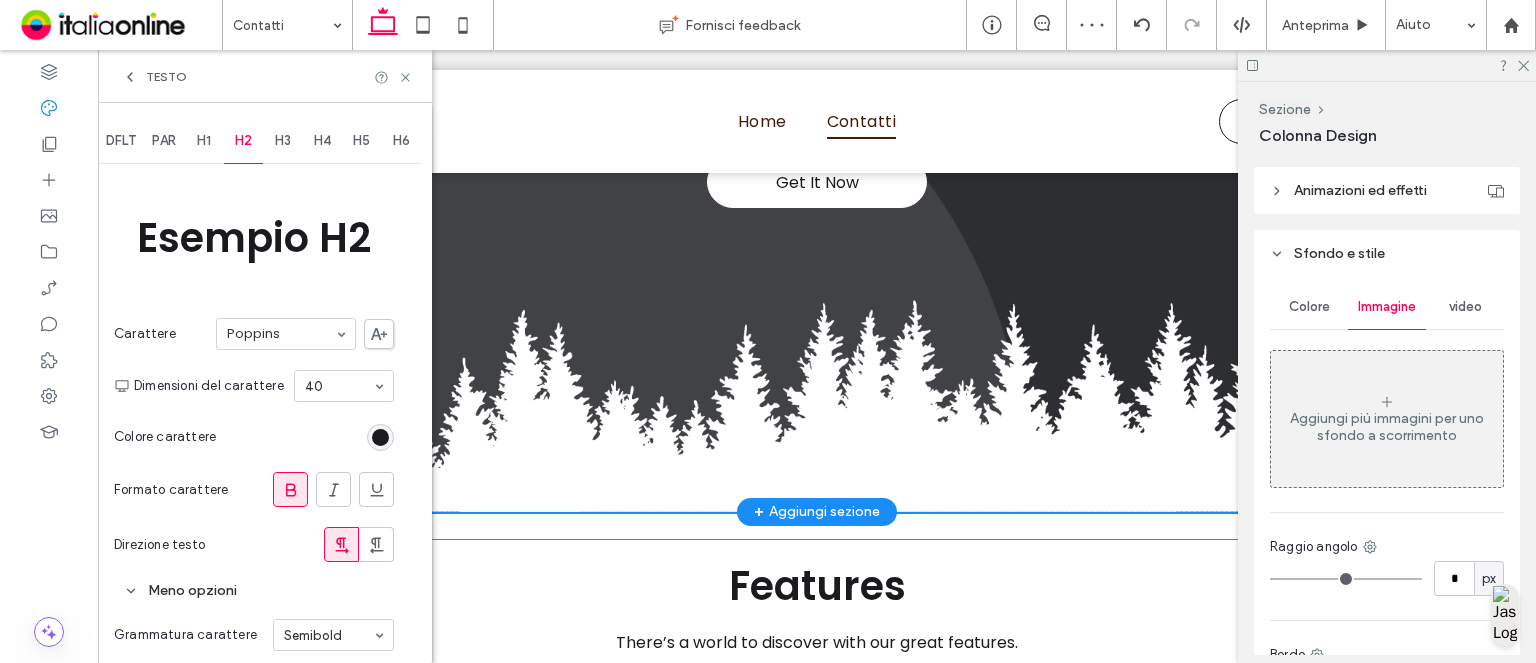 scroll, scrollTop: 541, scrollLeft: 0, axis: vertical 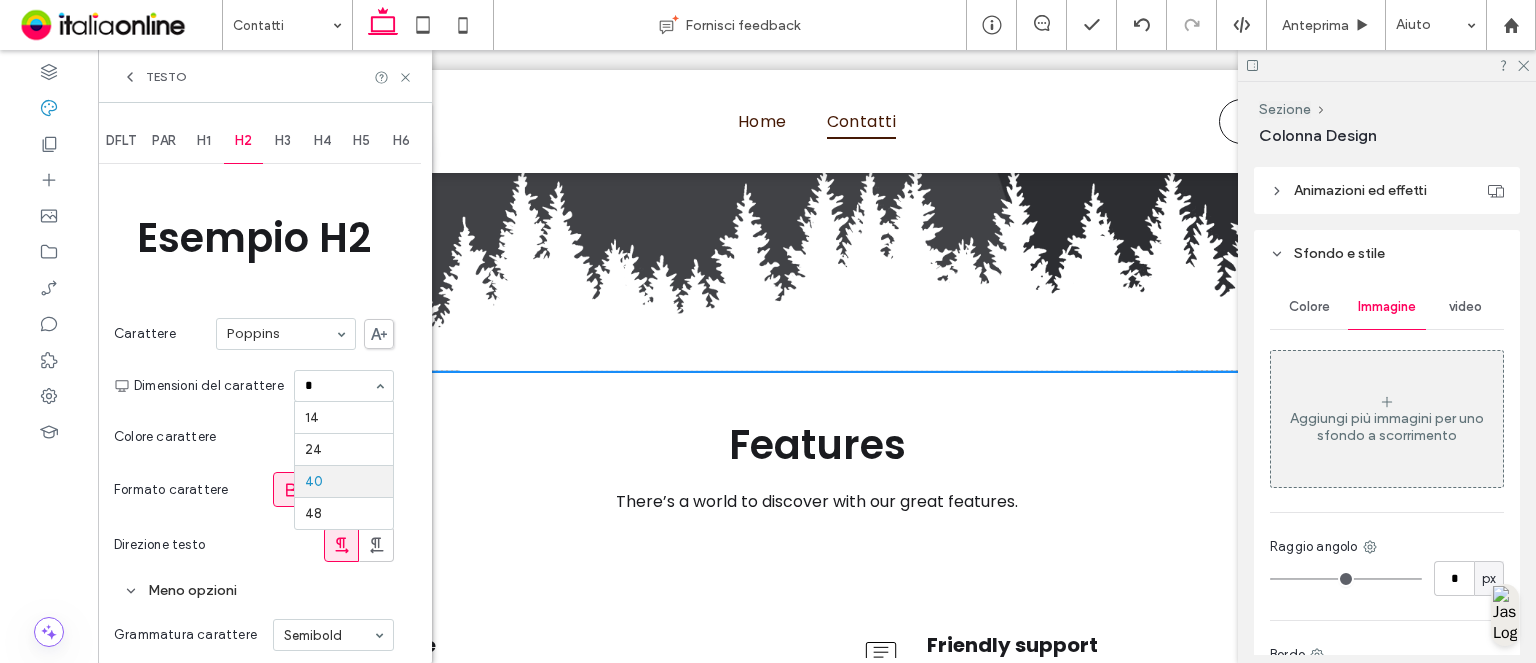 type on "**" 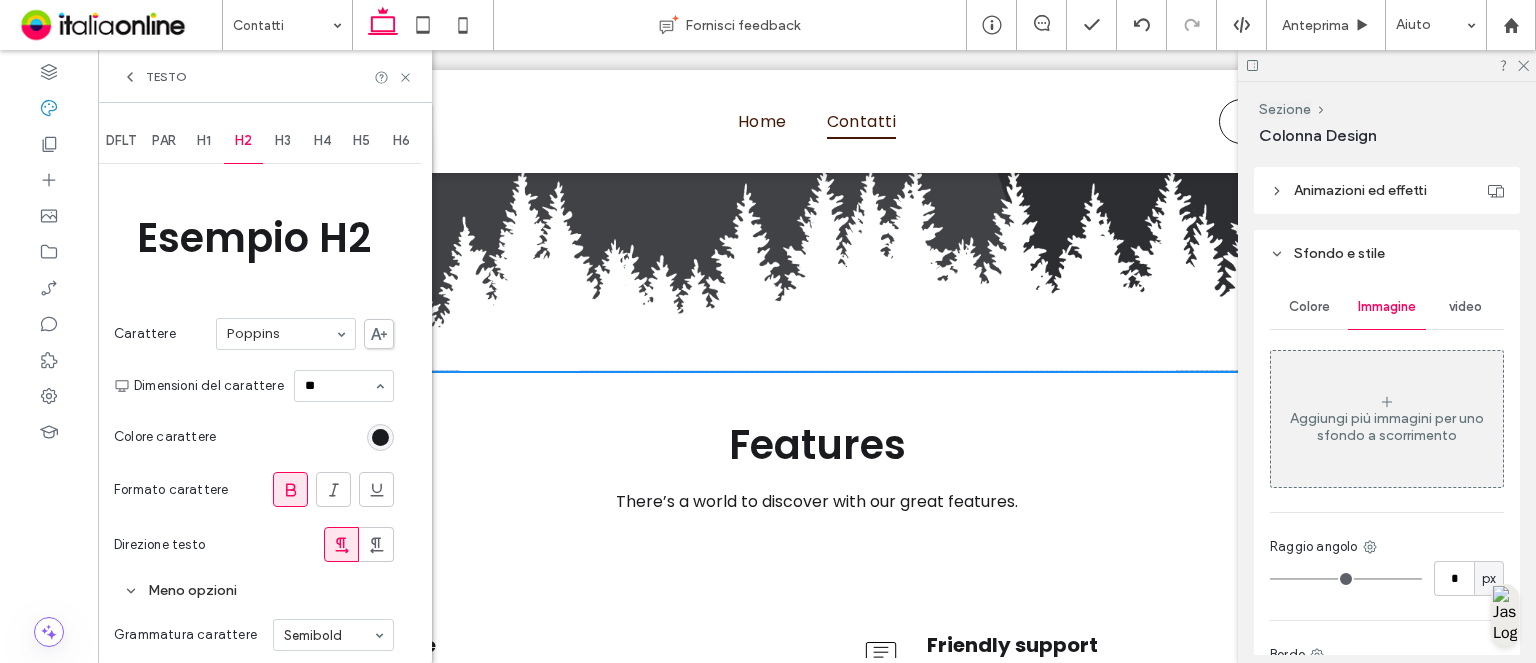 type 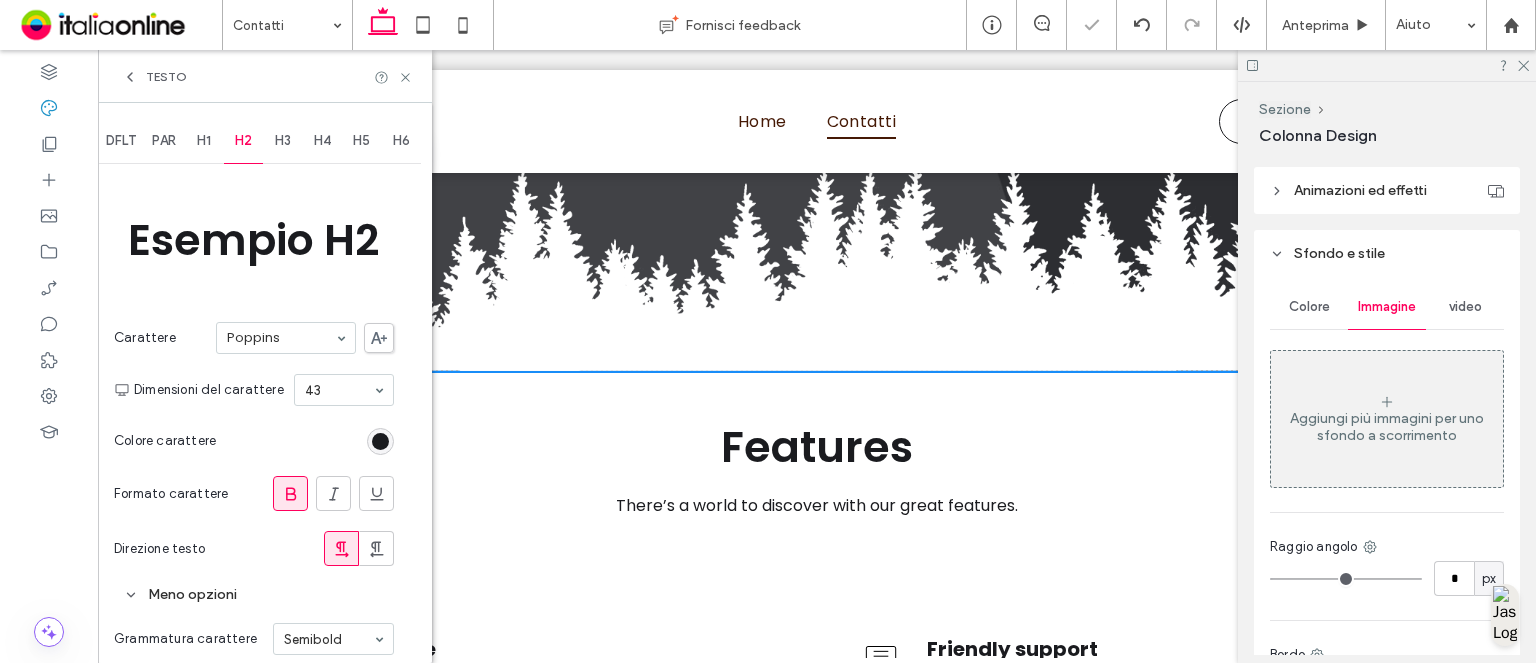 drag, startPoint x: 382, startPoint y: 439, endPoint x: 402, endPoint y: 466, distance: 33.600594 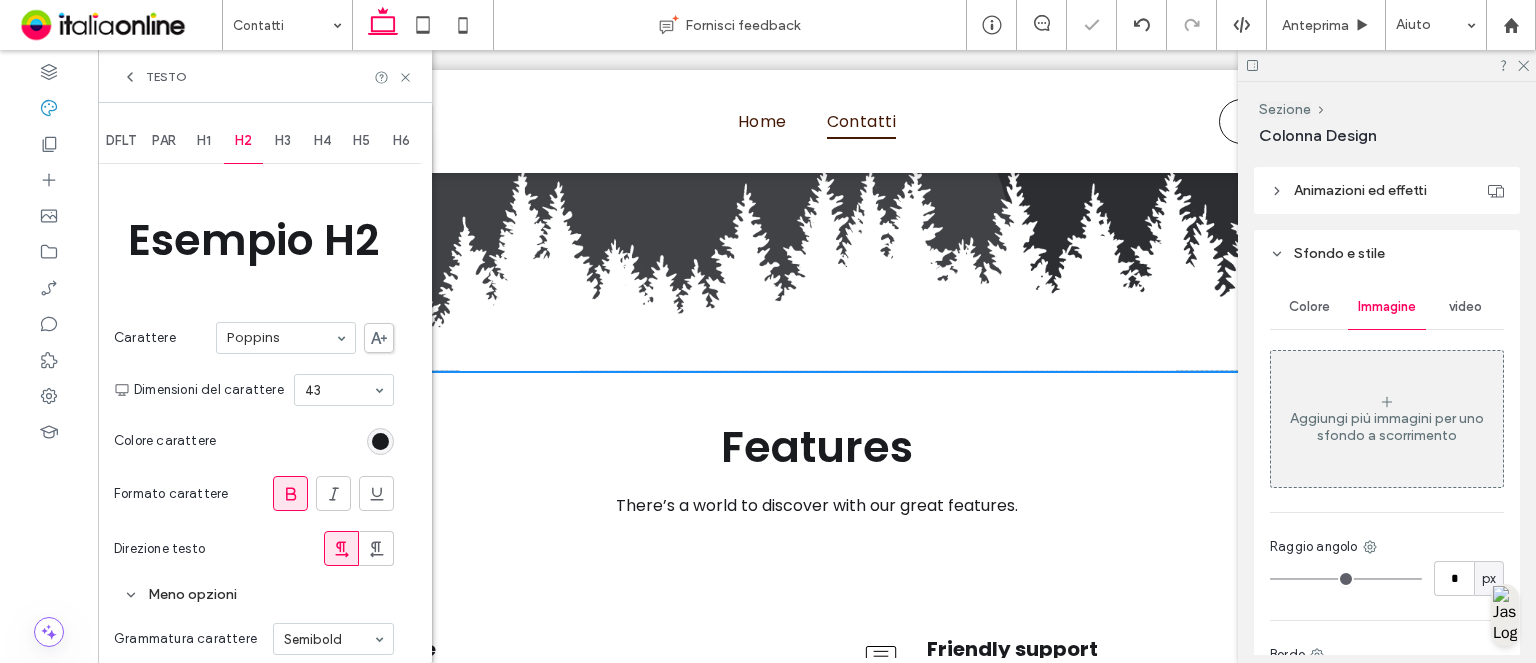 click at bounding box center (380, 441) 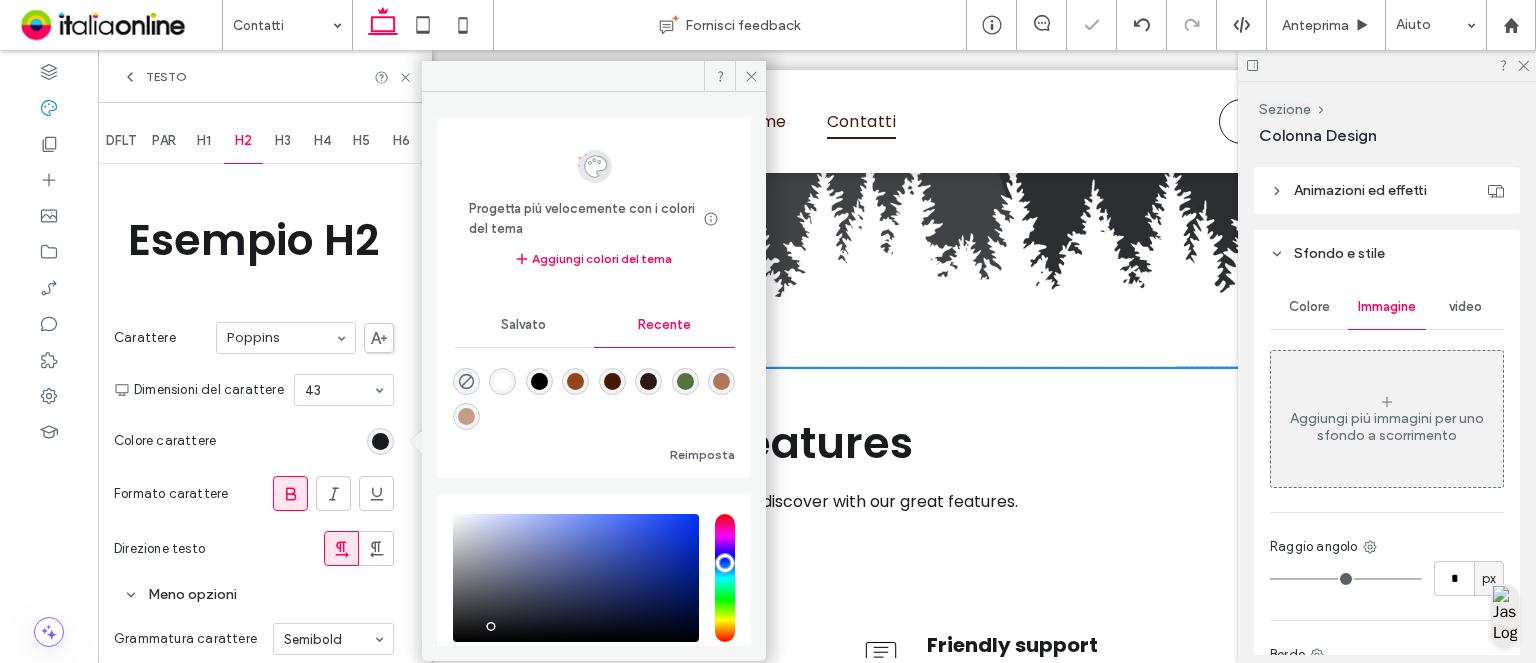 scroll, scrollTop: 541, scrollLeft: 0, axis: vertical 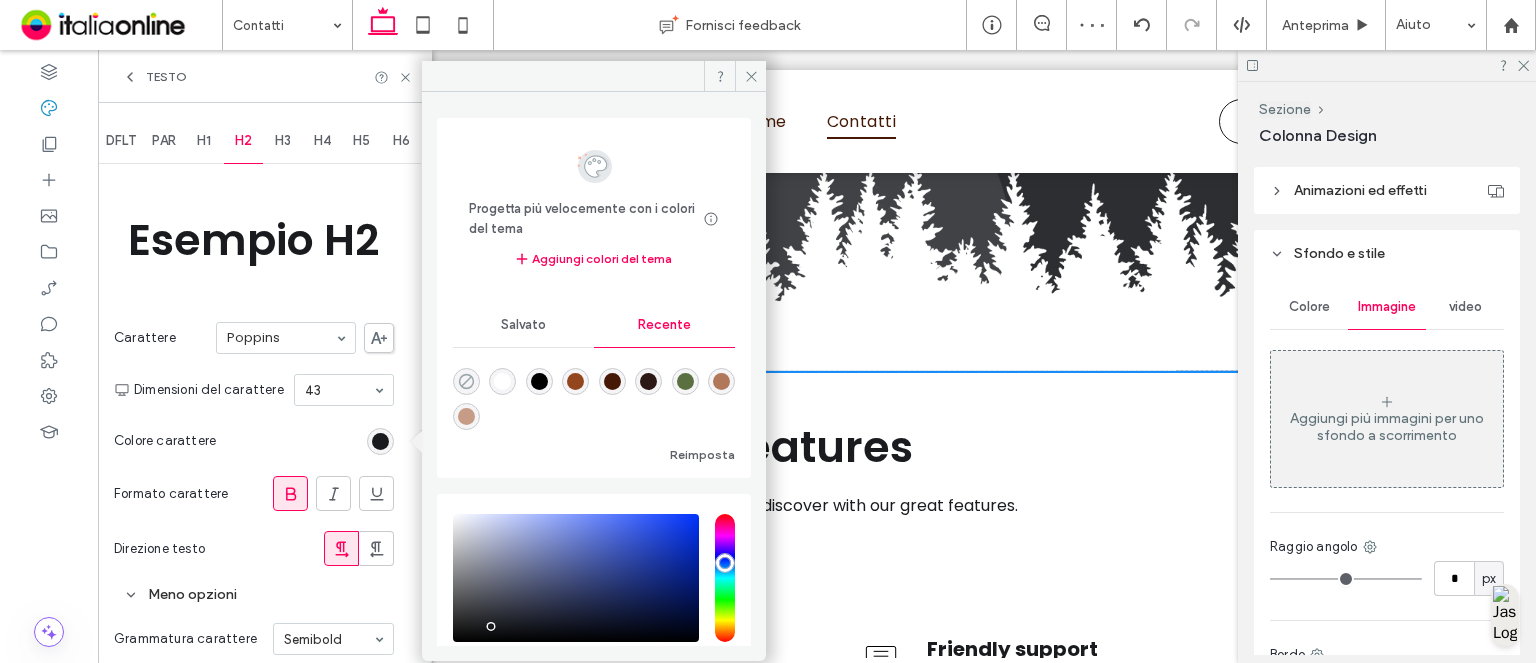 click at bounding box center [612, 381] 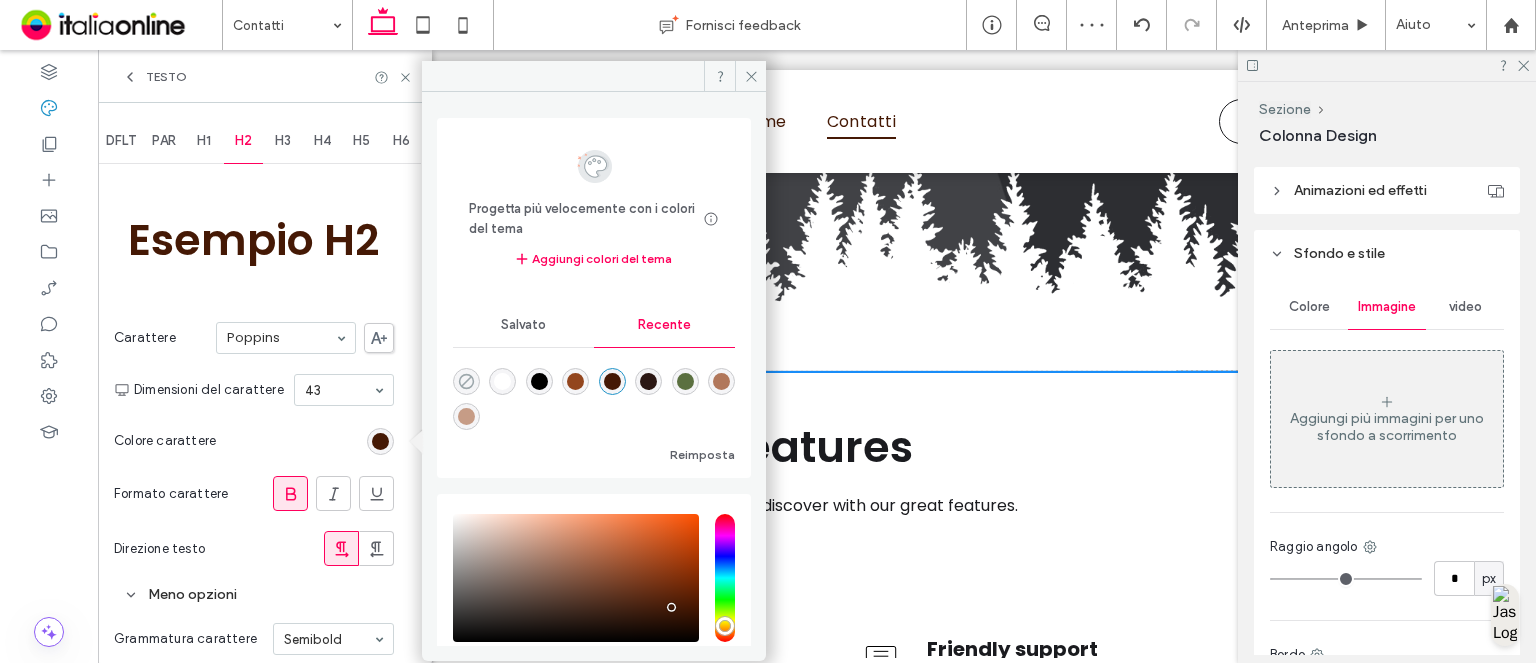 type on "*******" 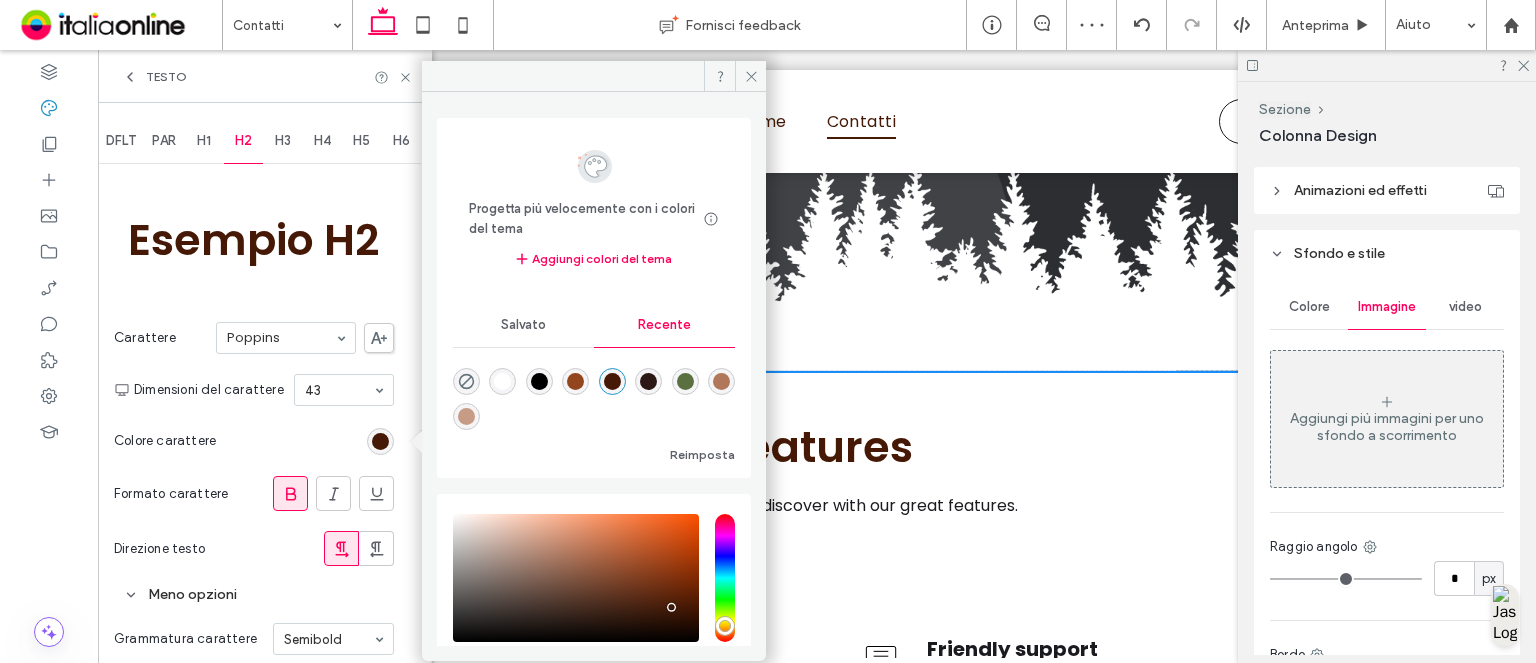 drag, startPoint x: 286, startPoint y: 151, endPoint x: 286, endPoint y: 176, distance: 25 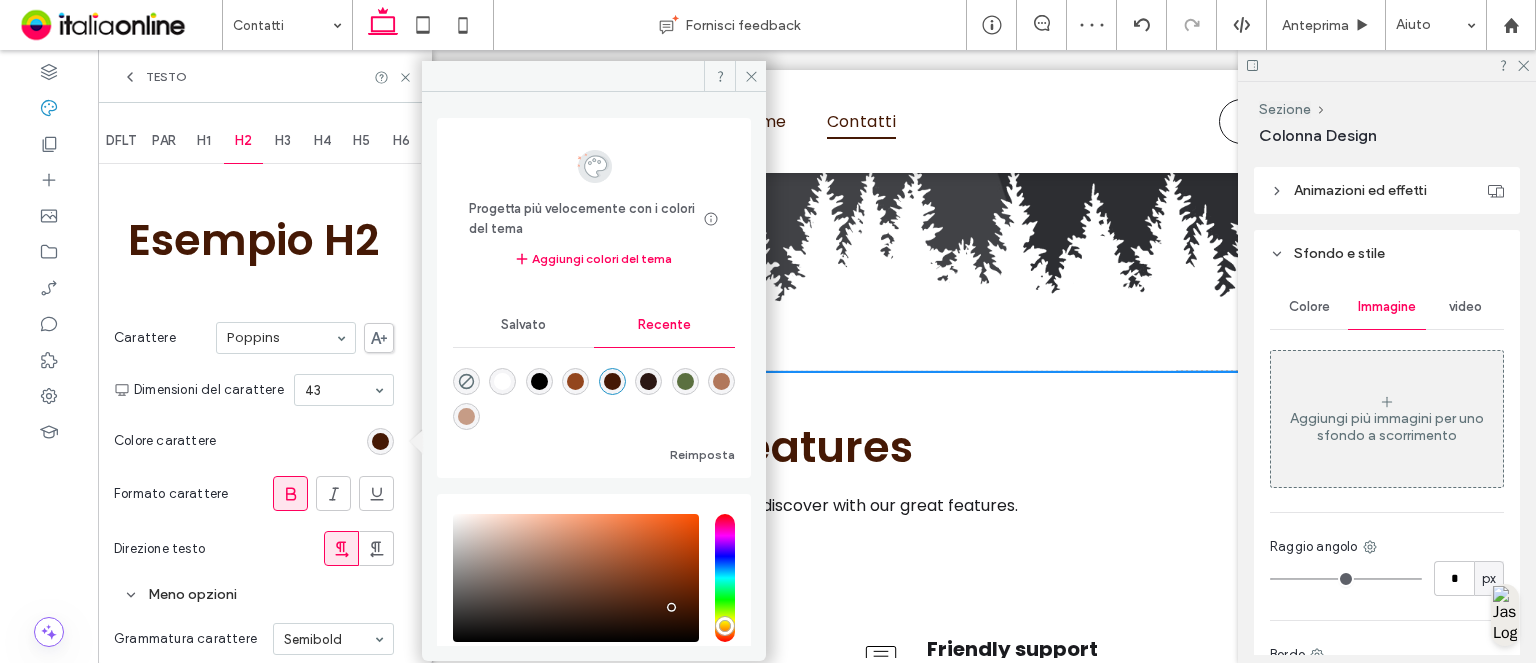 click on "H3" at bounding box center (283, 141) 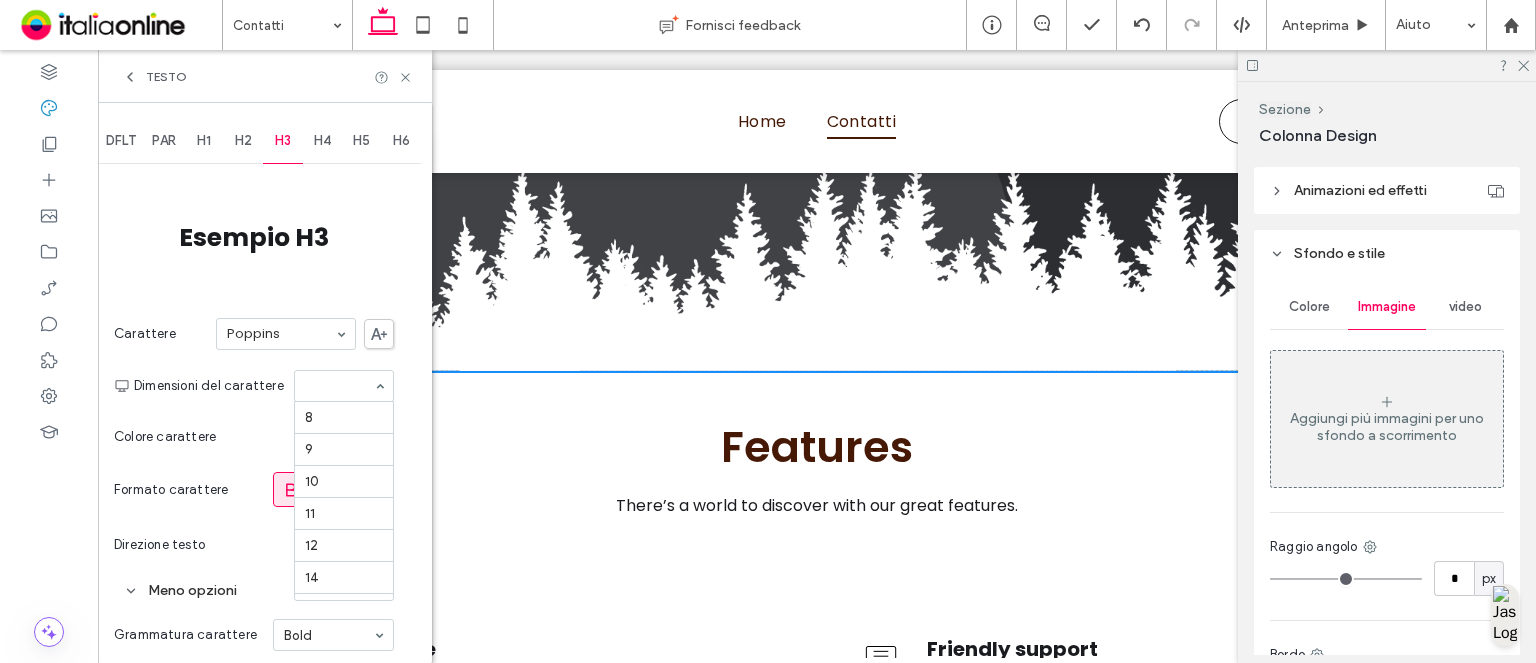 scroll, scrollTop: 295, scrollLeft: 0, axis: vertical 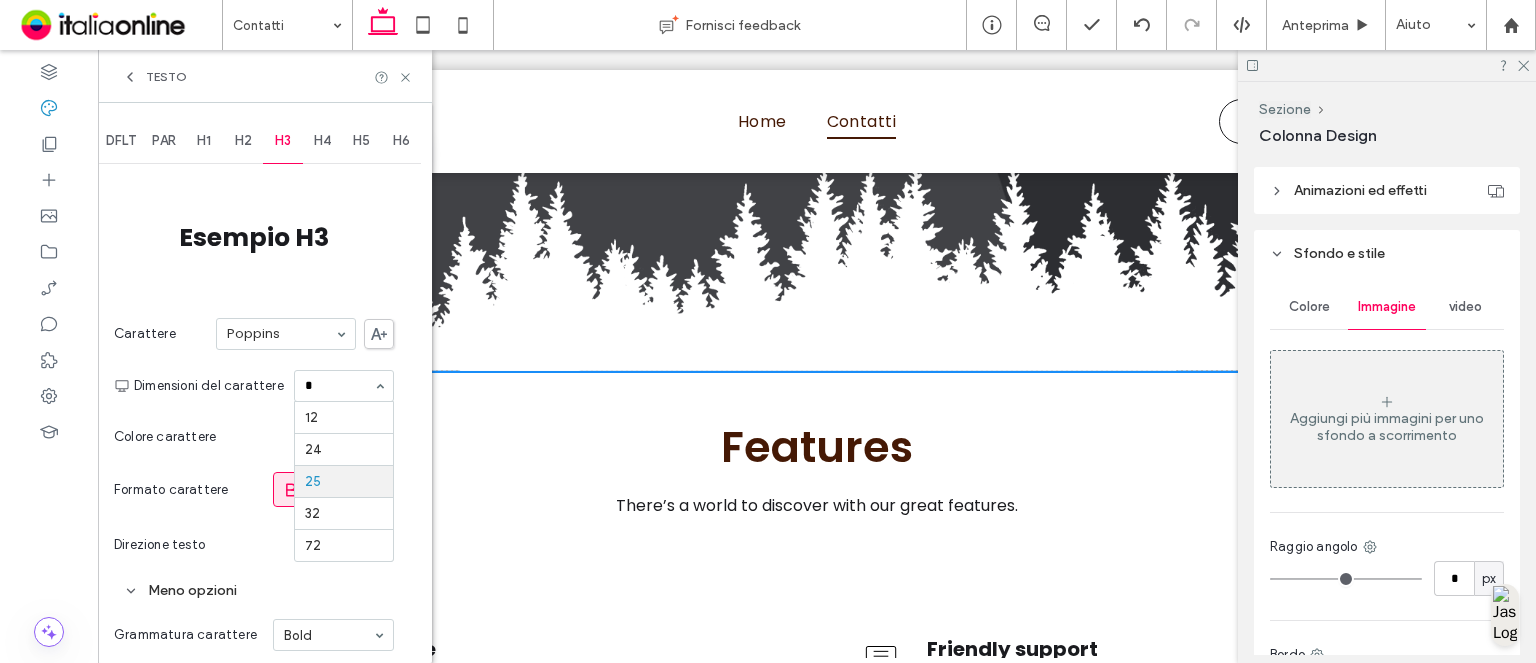 type on "**" 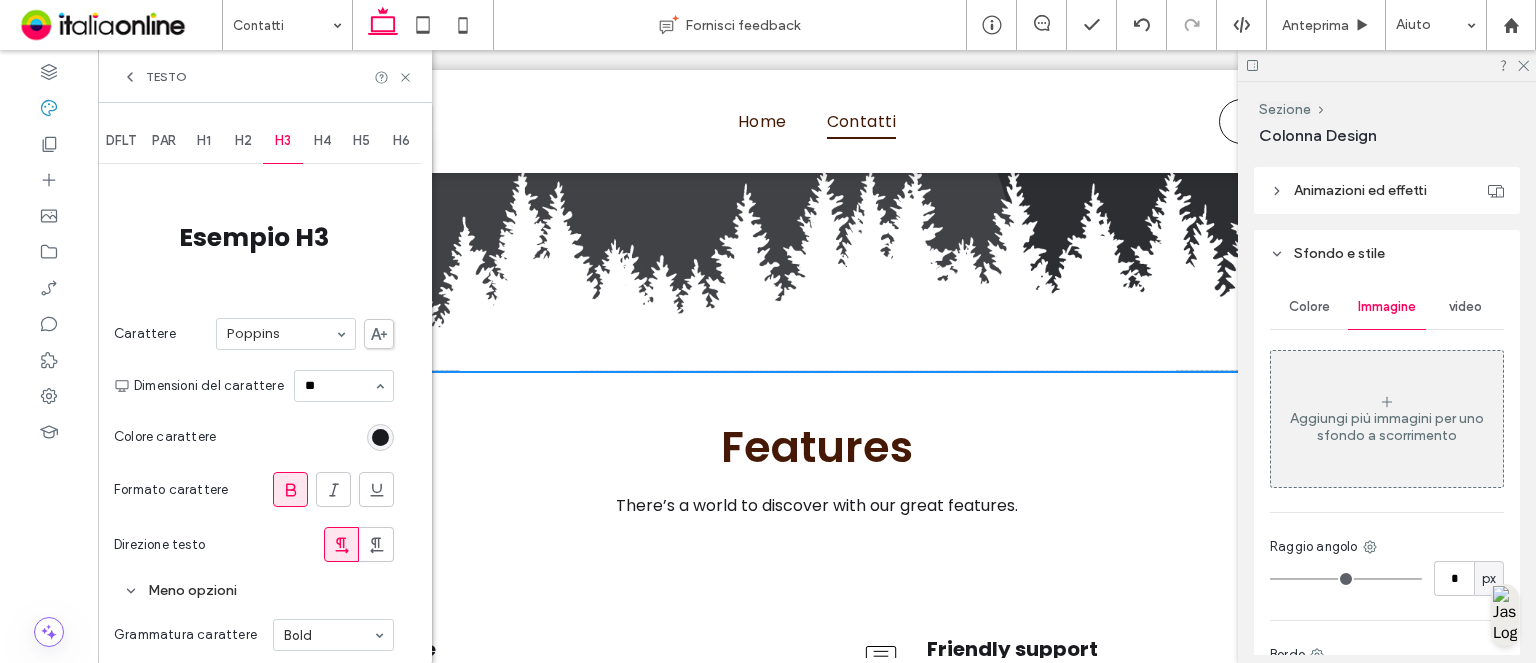 type 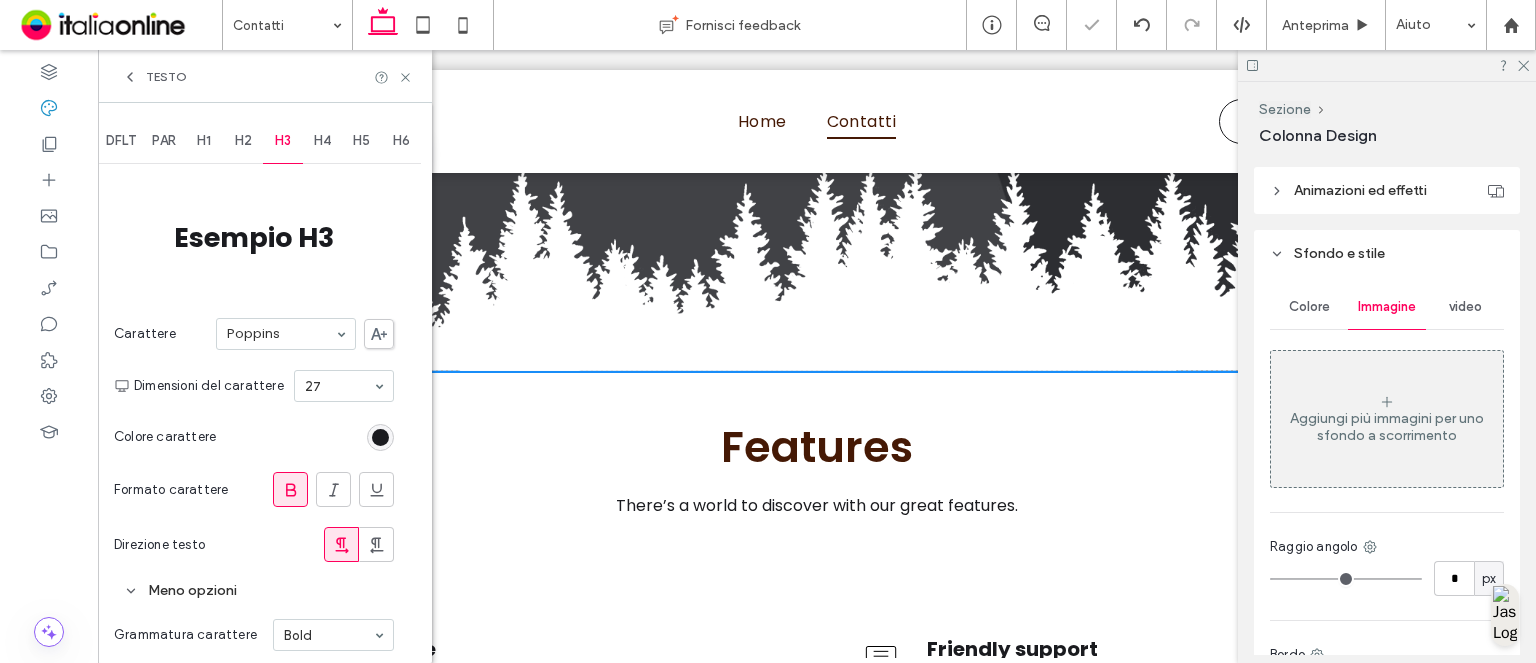 drag, startPoint x: 299, startPoint y: 497, endPoint x: 390, endPoint y: 455, distance: 100.22475 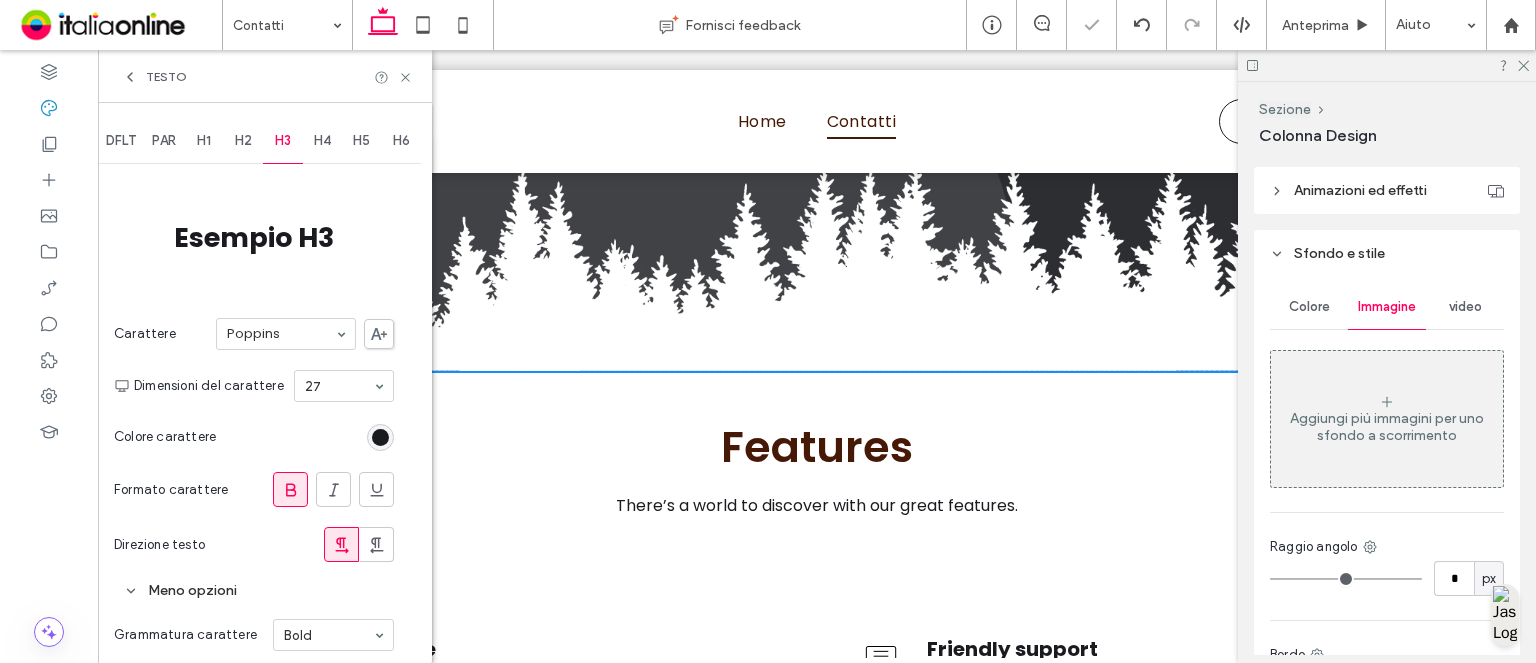 click 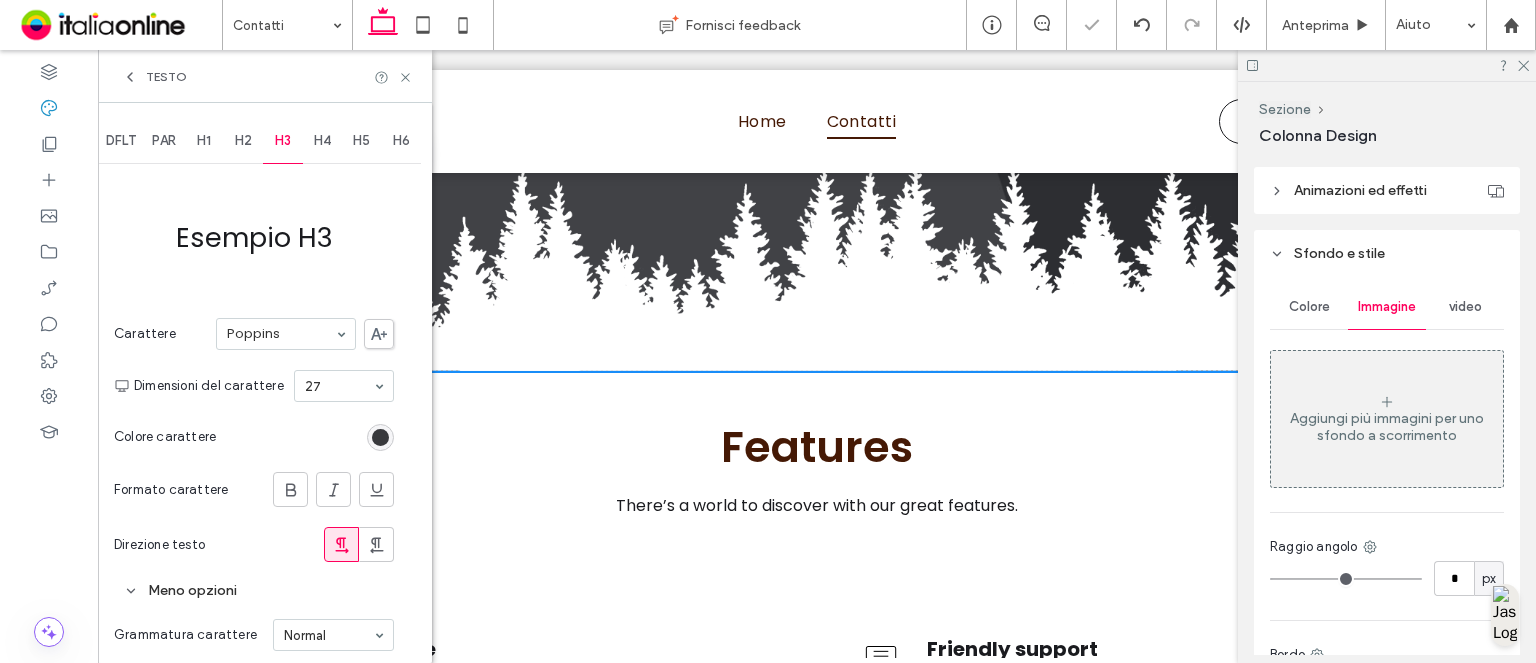 click at bounding box center [380, 437] 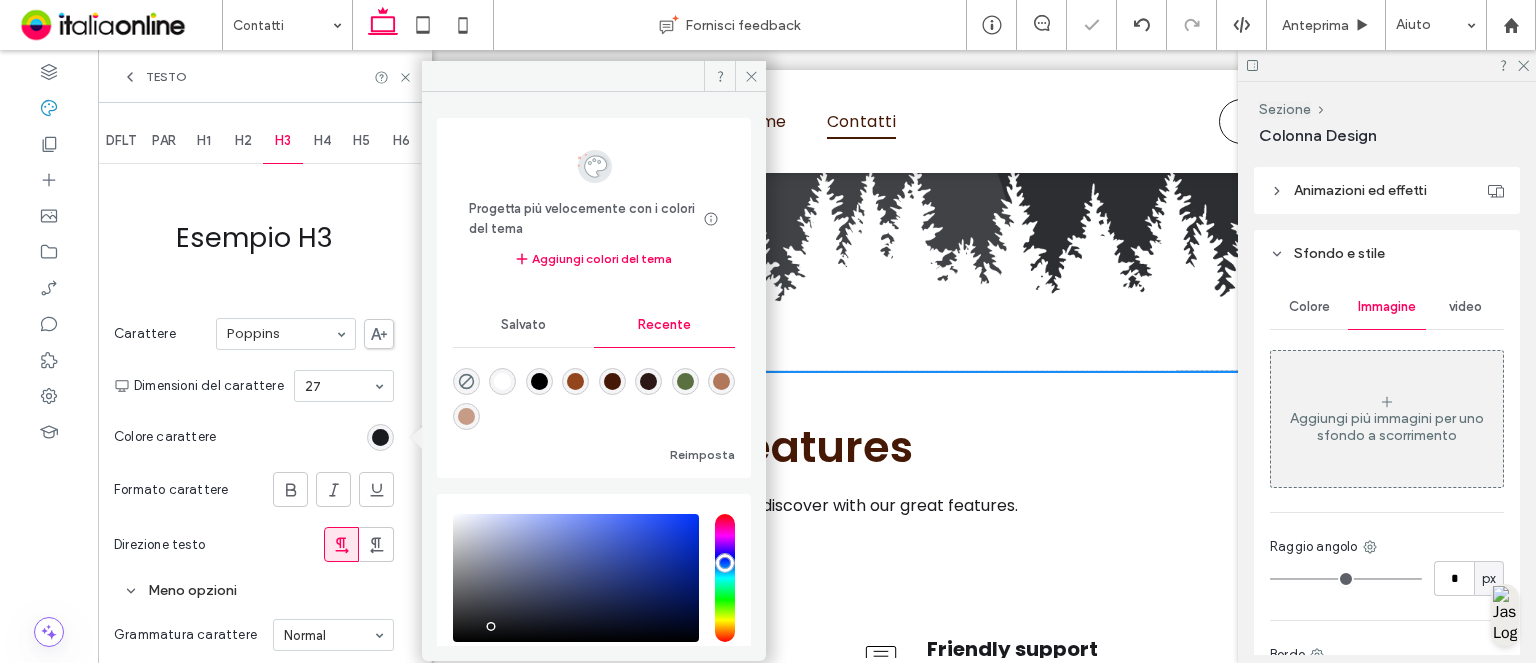 drag, startPoint x: 588, startPoint y: 374, endPoint x: 505, endPoint y: 399, distance: 86.683334 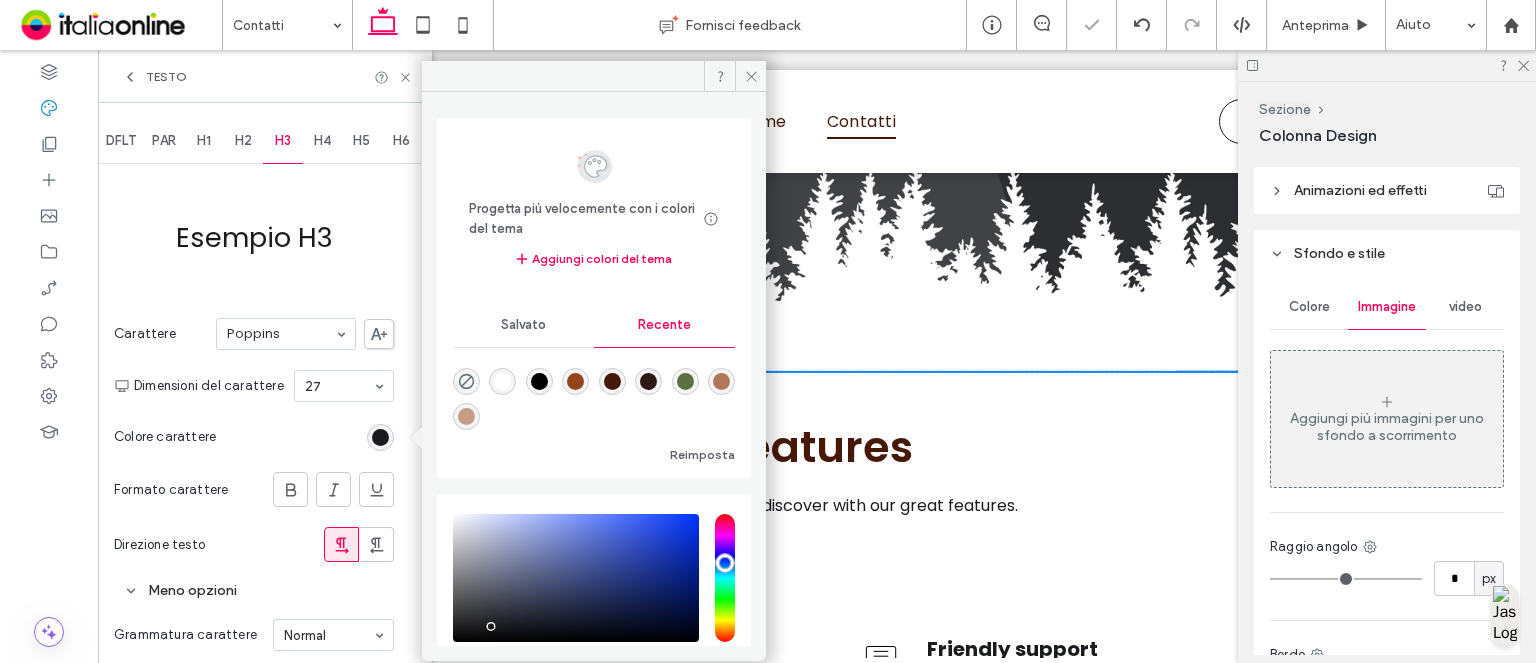 click at bounding box center (575, 381) 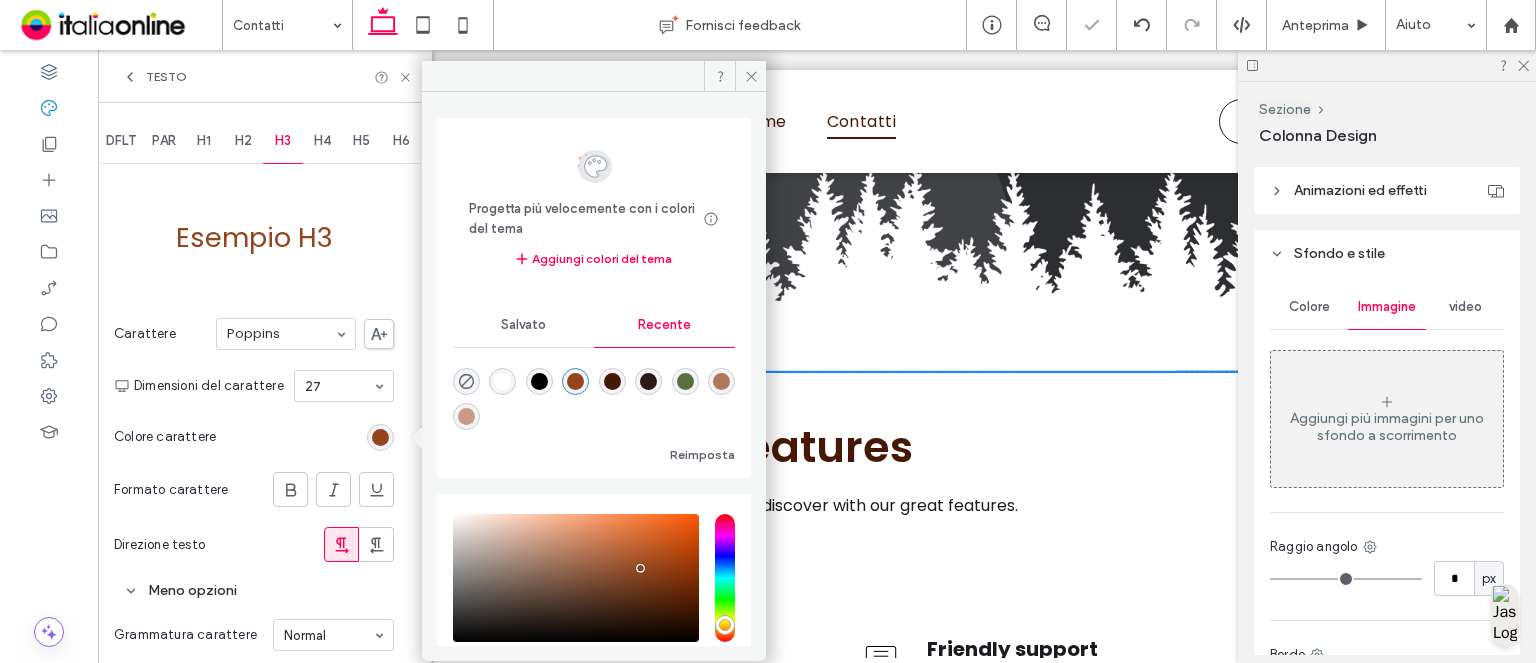 type on "*******" 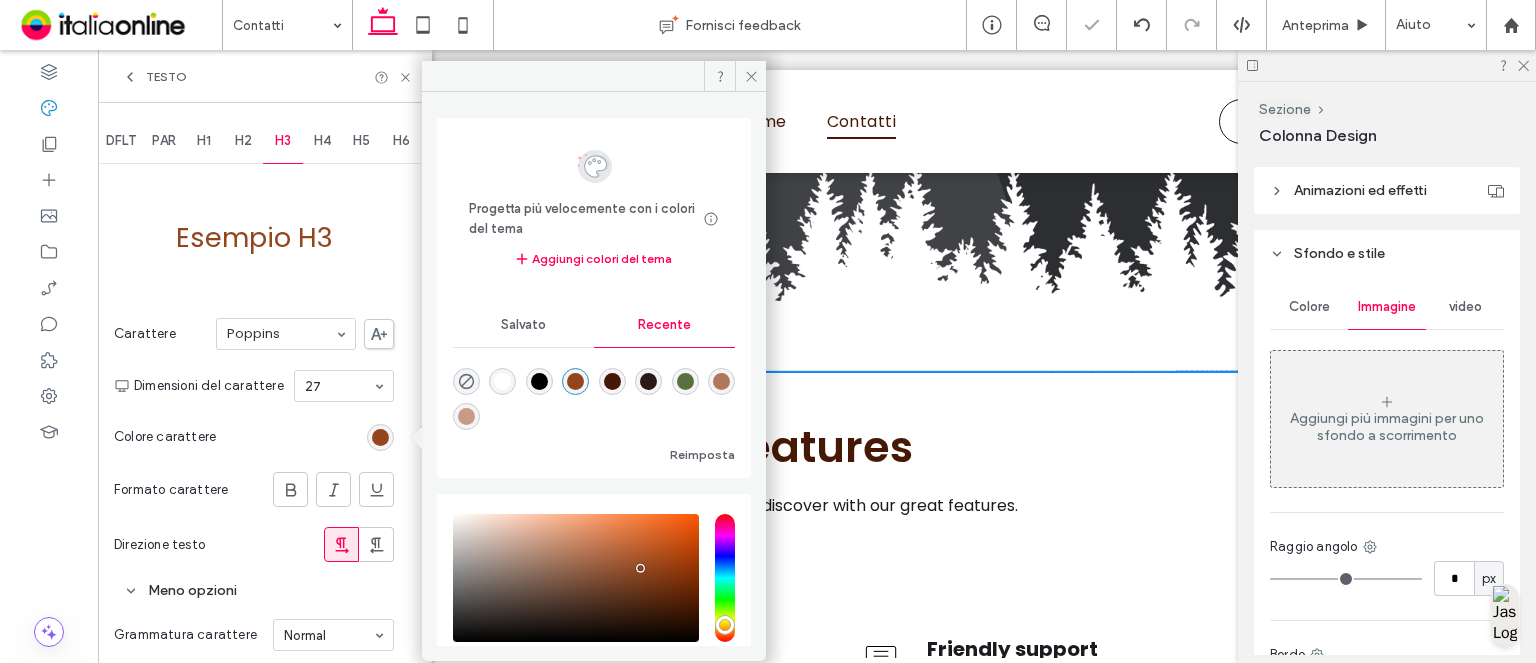 click on "H4" at bounding box center [322, 141] 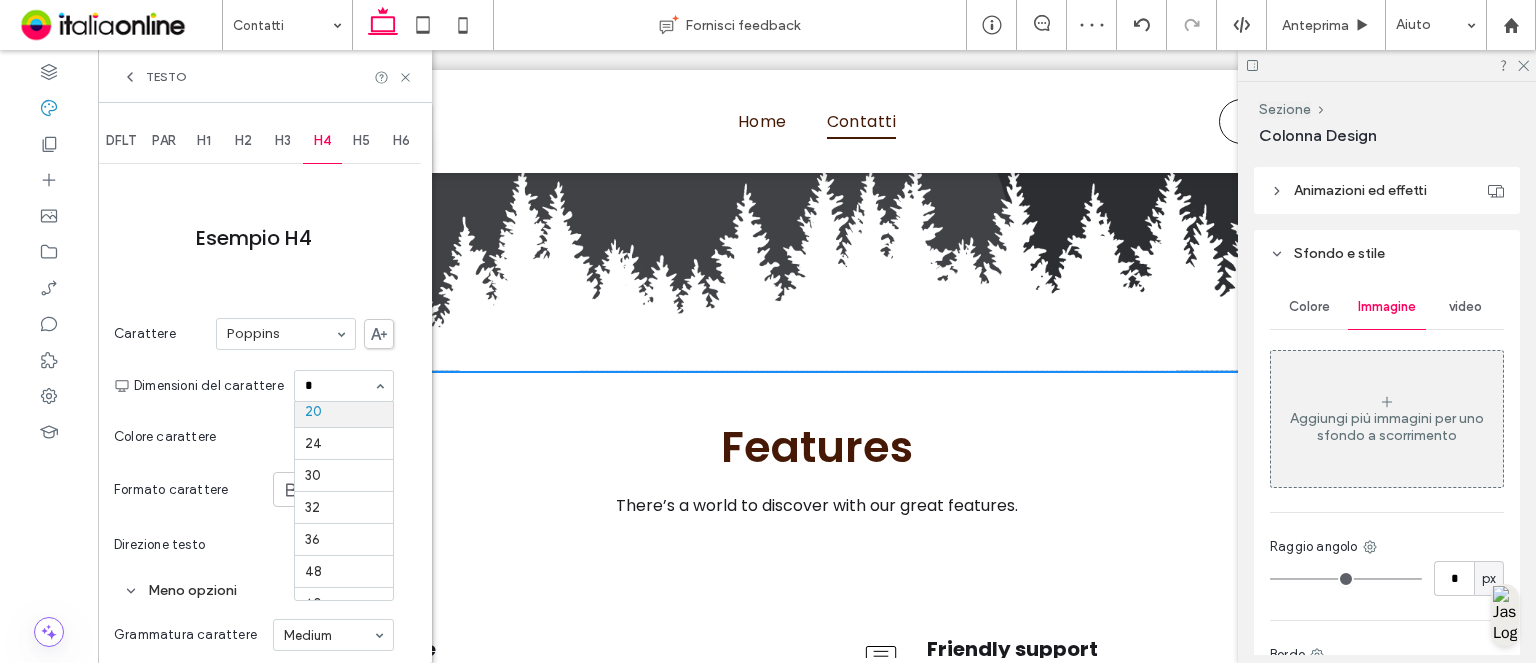 scroll, scrollTop: 0, scrollLeft: 0, axis: both 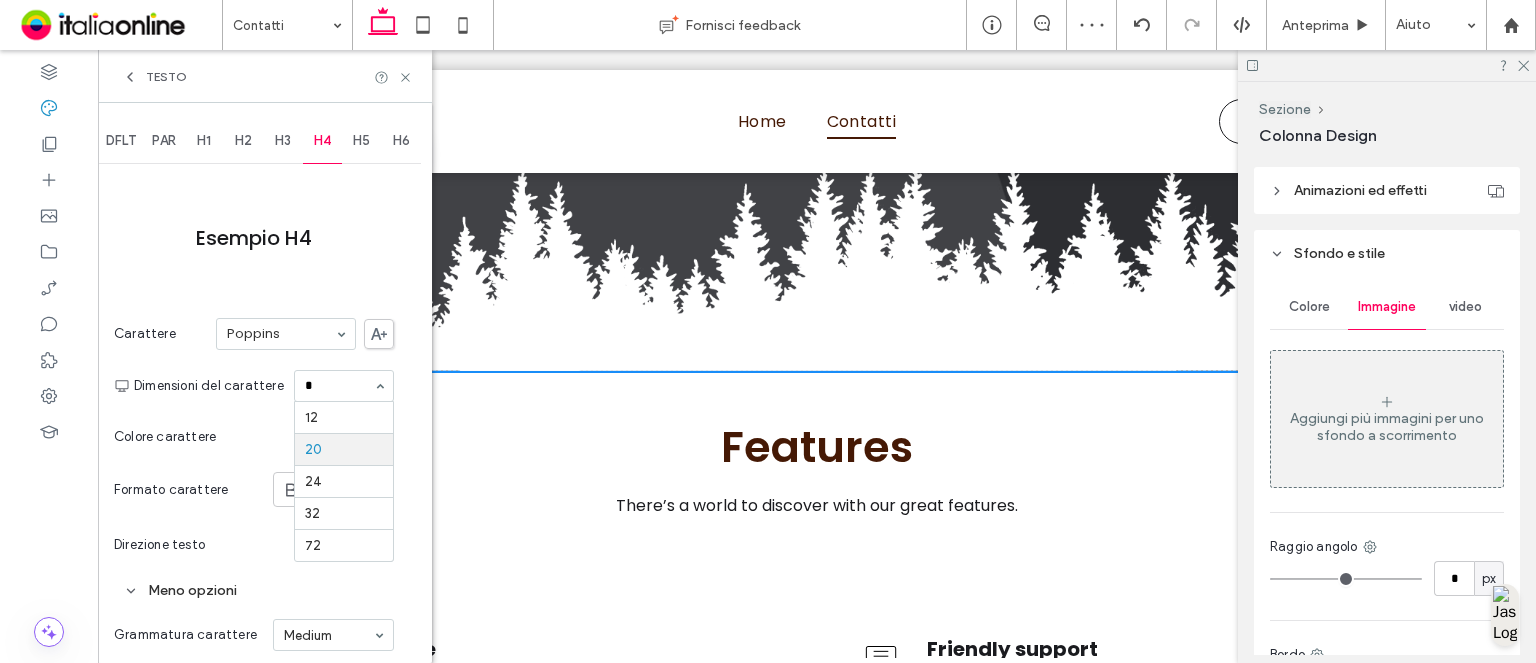 type on "**" 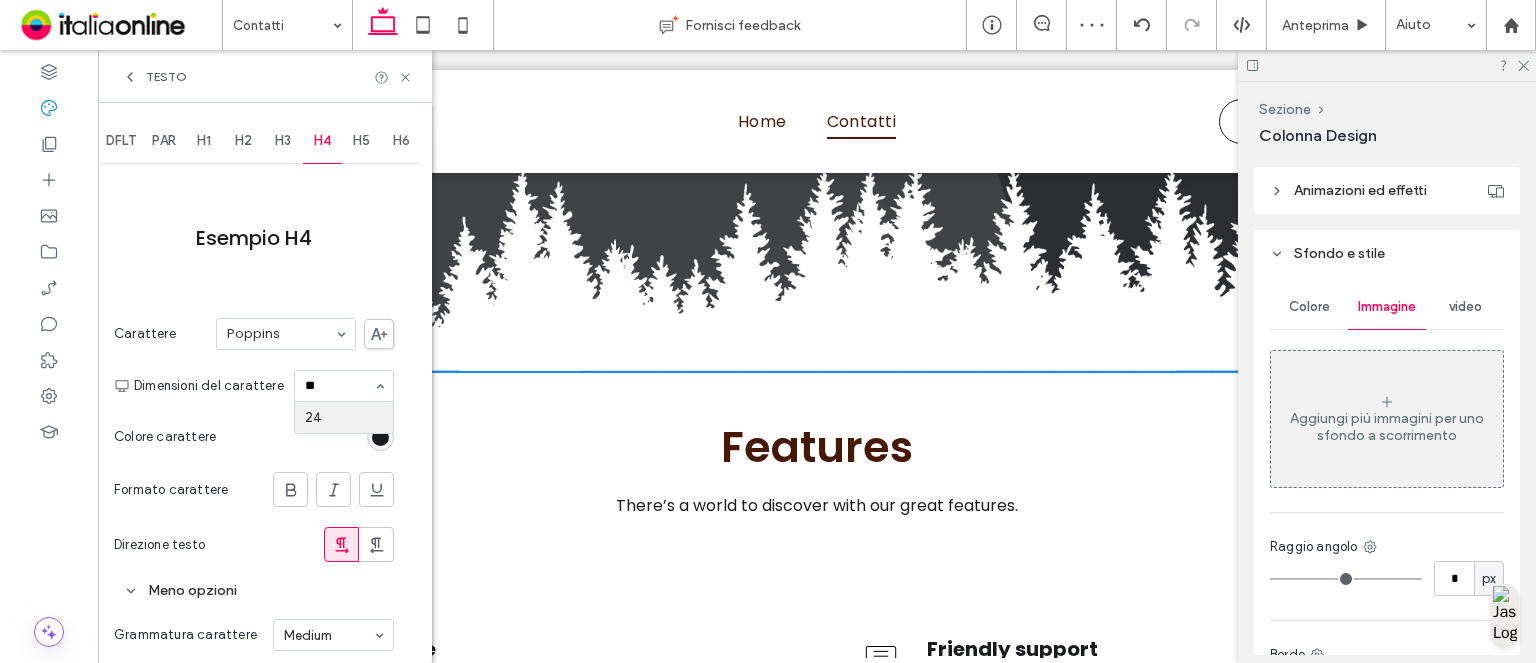 type 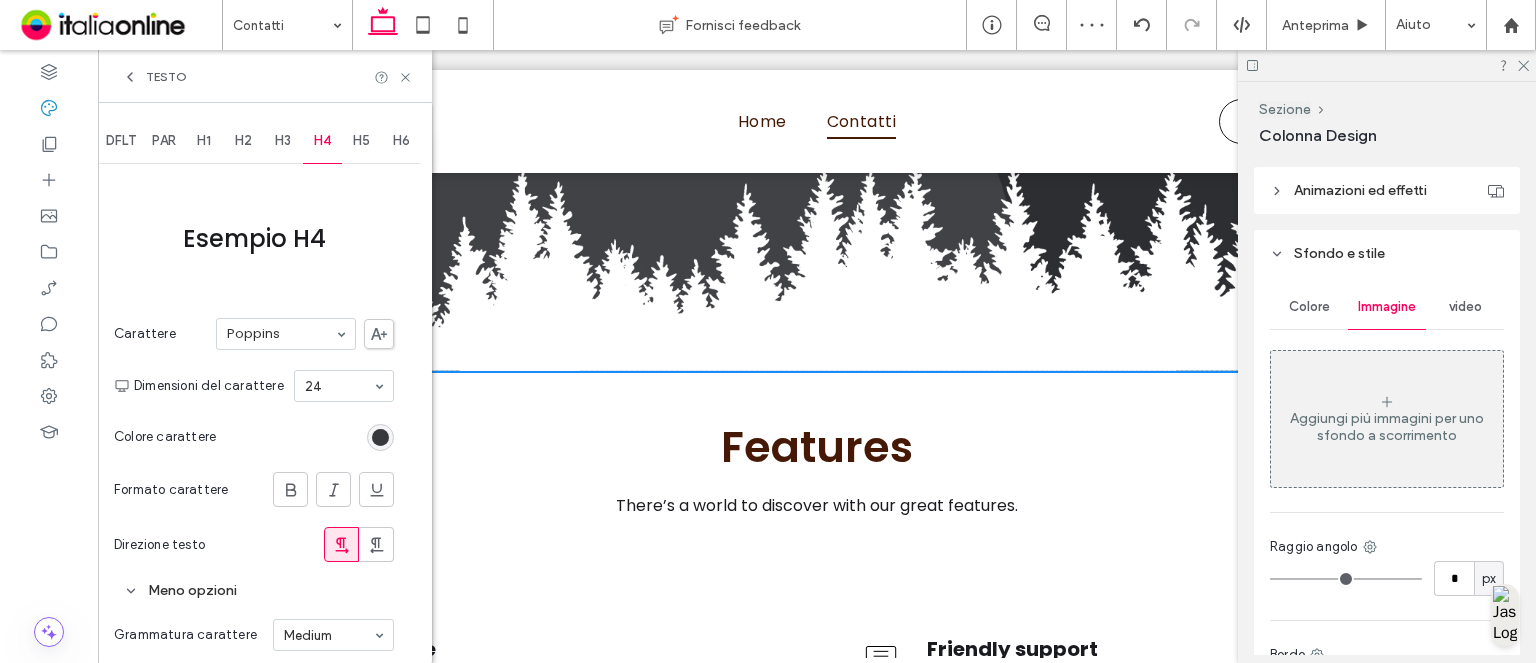 click at bounding box center [380, 437] 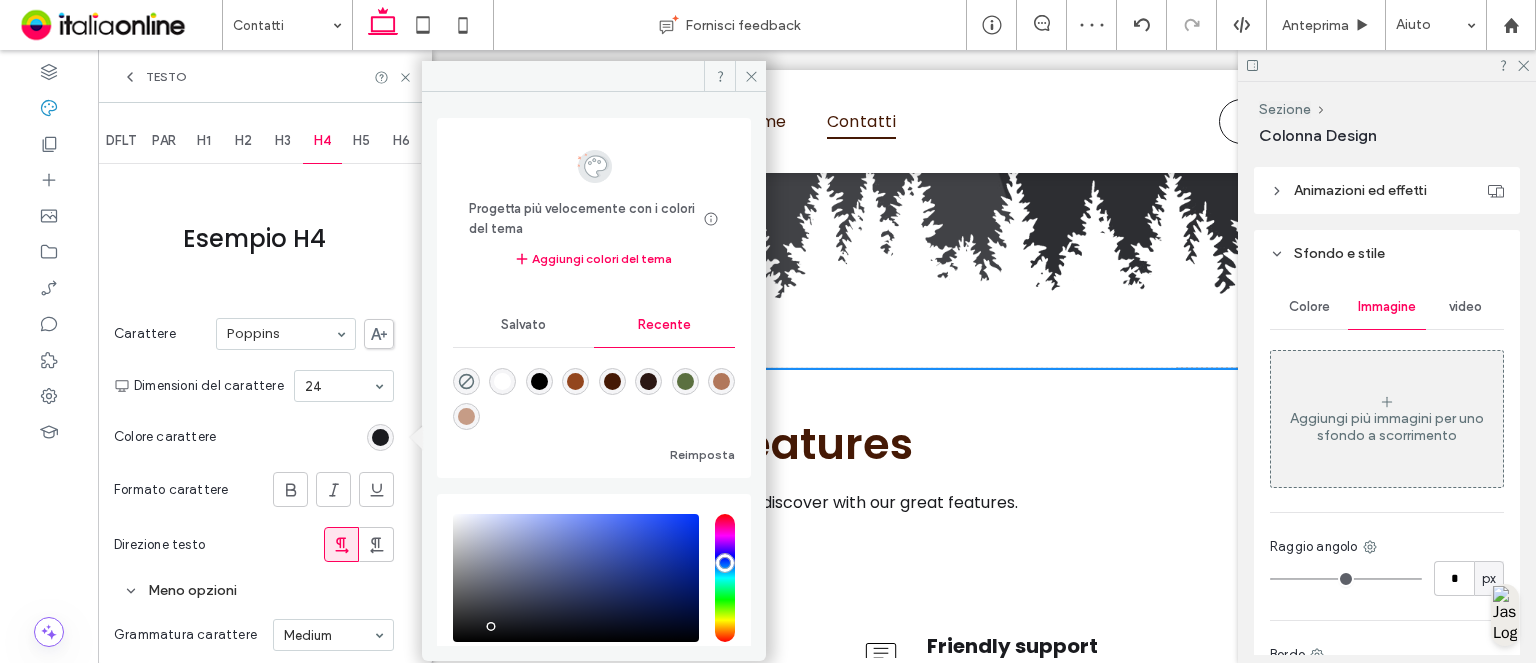scroll, scrollTop: 541, scrollLeft: 0, axis: vertical 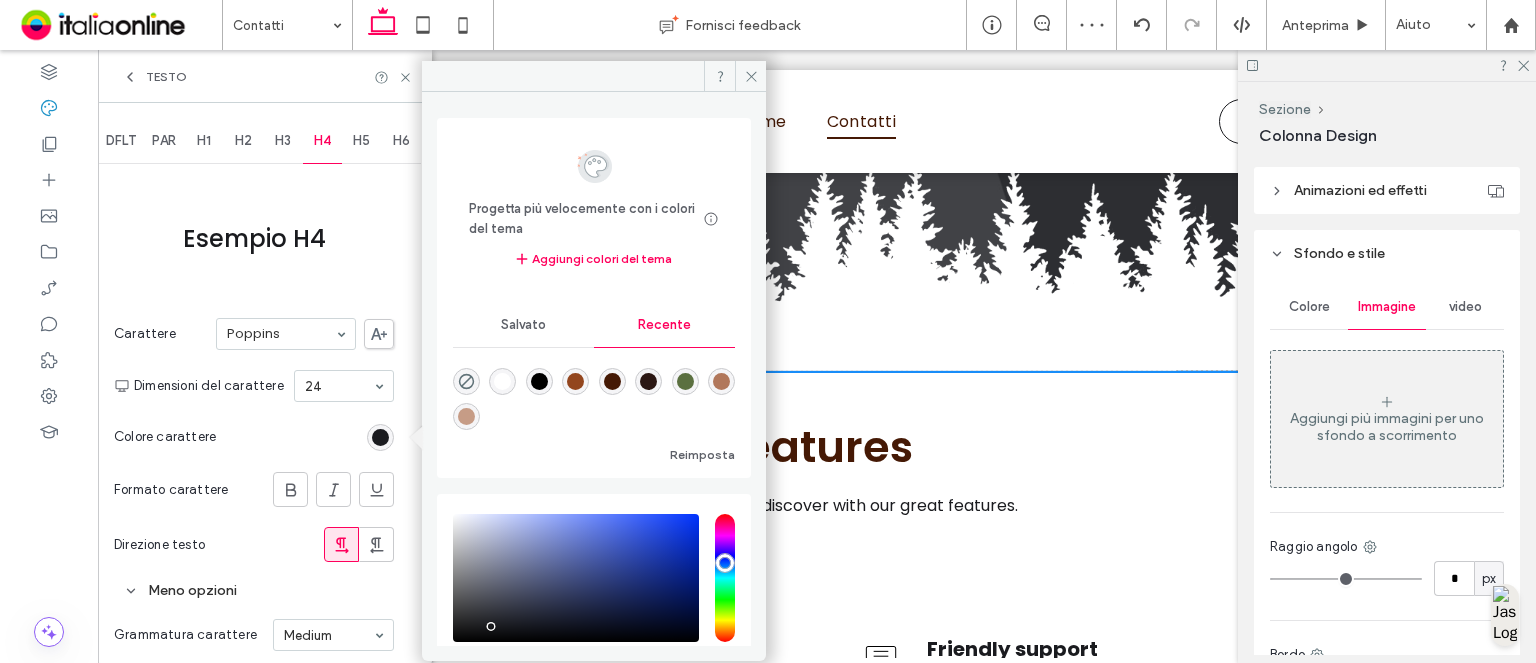 click at bounding box center (575, 381) 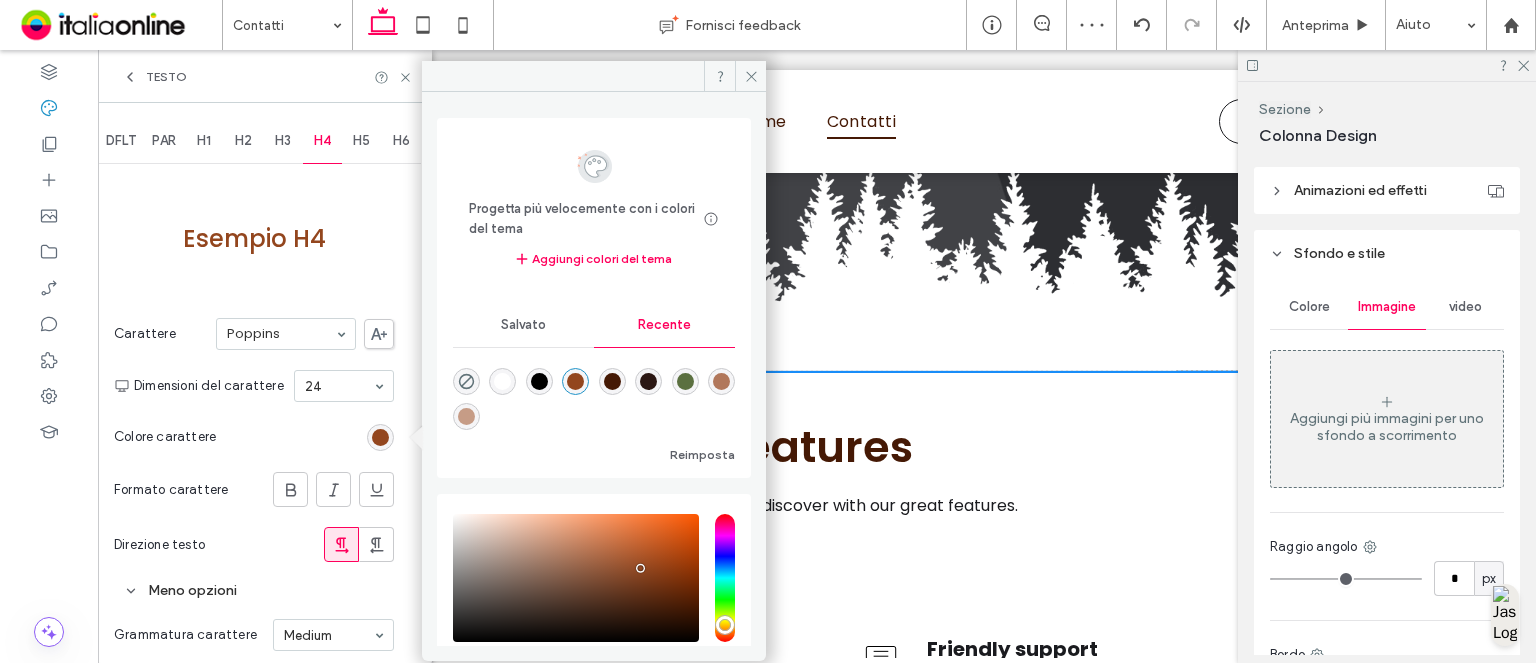 type on "*******" 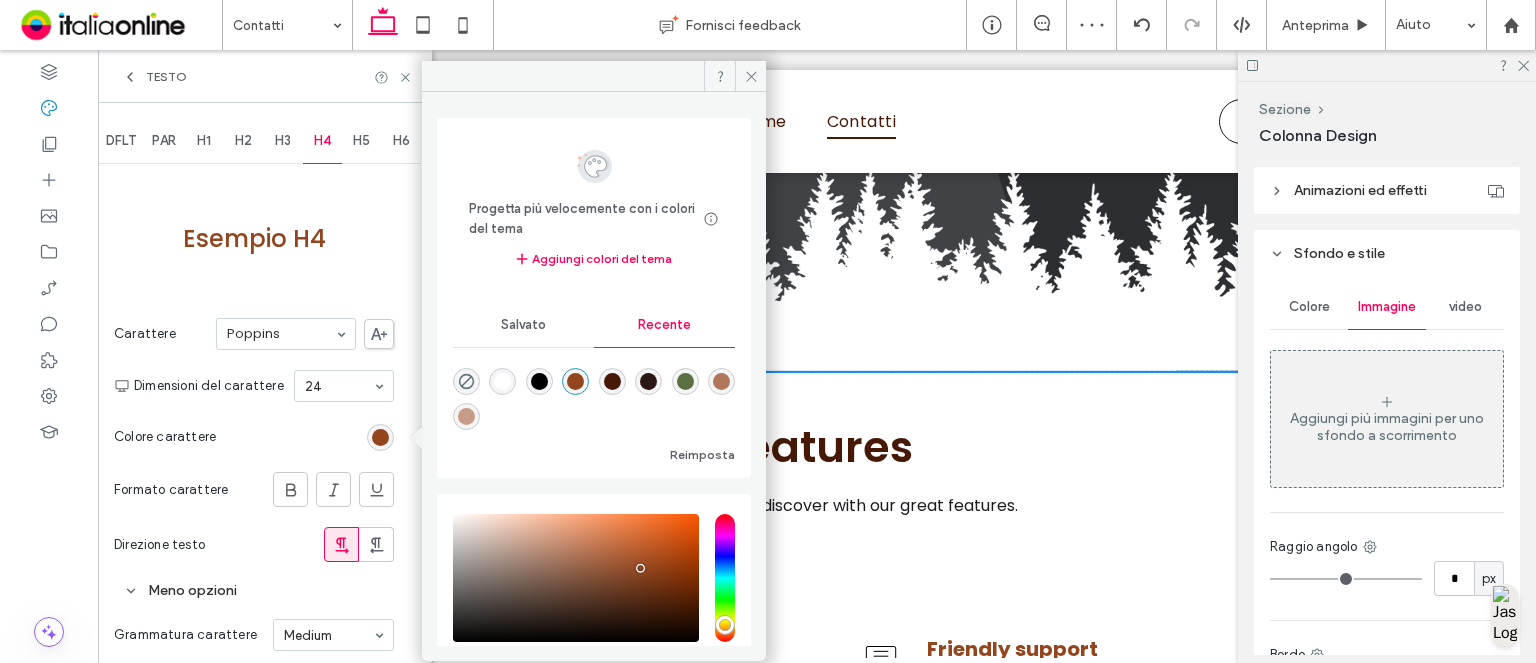 drag, startPoint x: 366, startPoint y: 147, endPoint x: 348, endPoint y: 331, distance: 184.87834 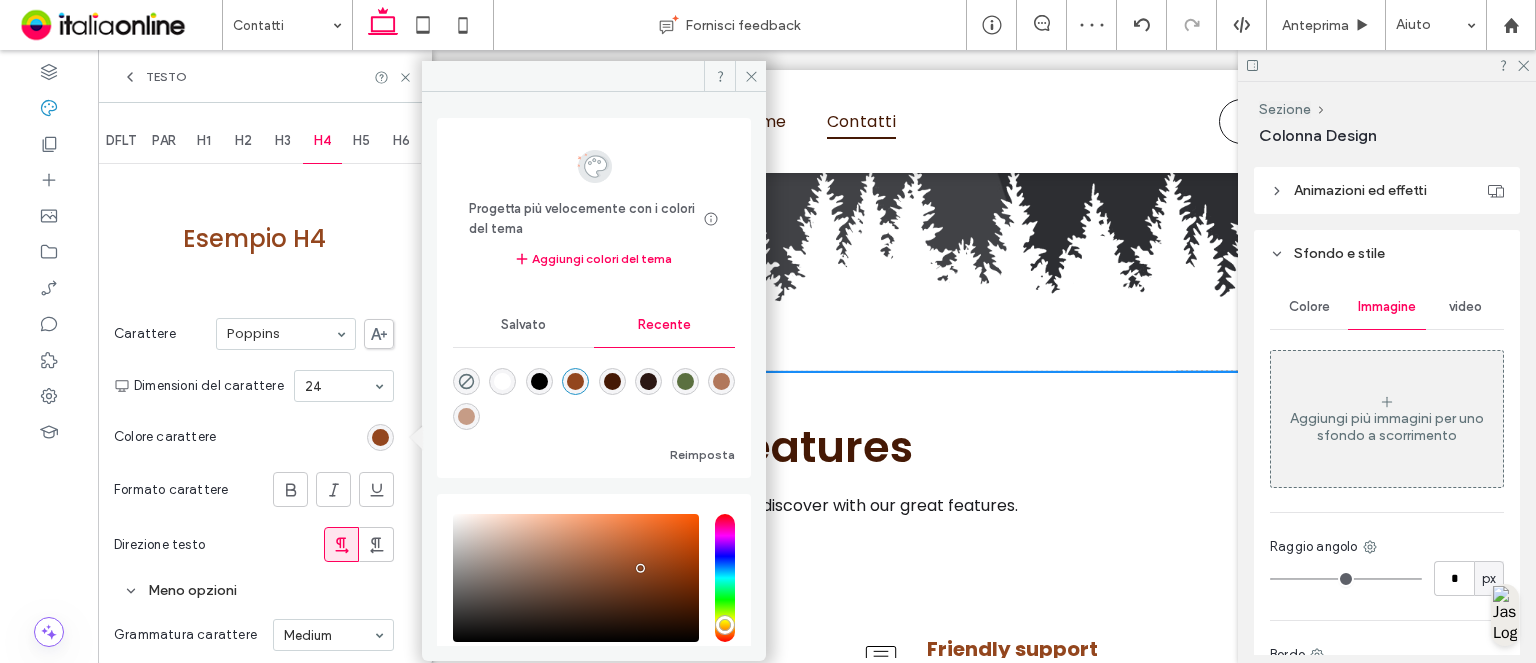 click on "H5" at bounding box center (361, 141) 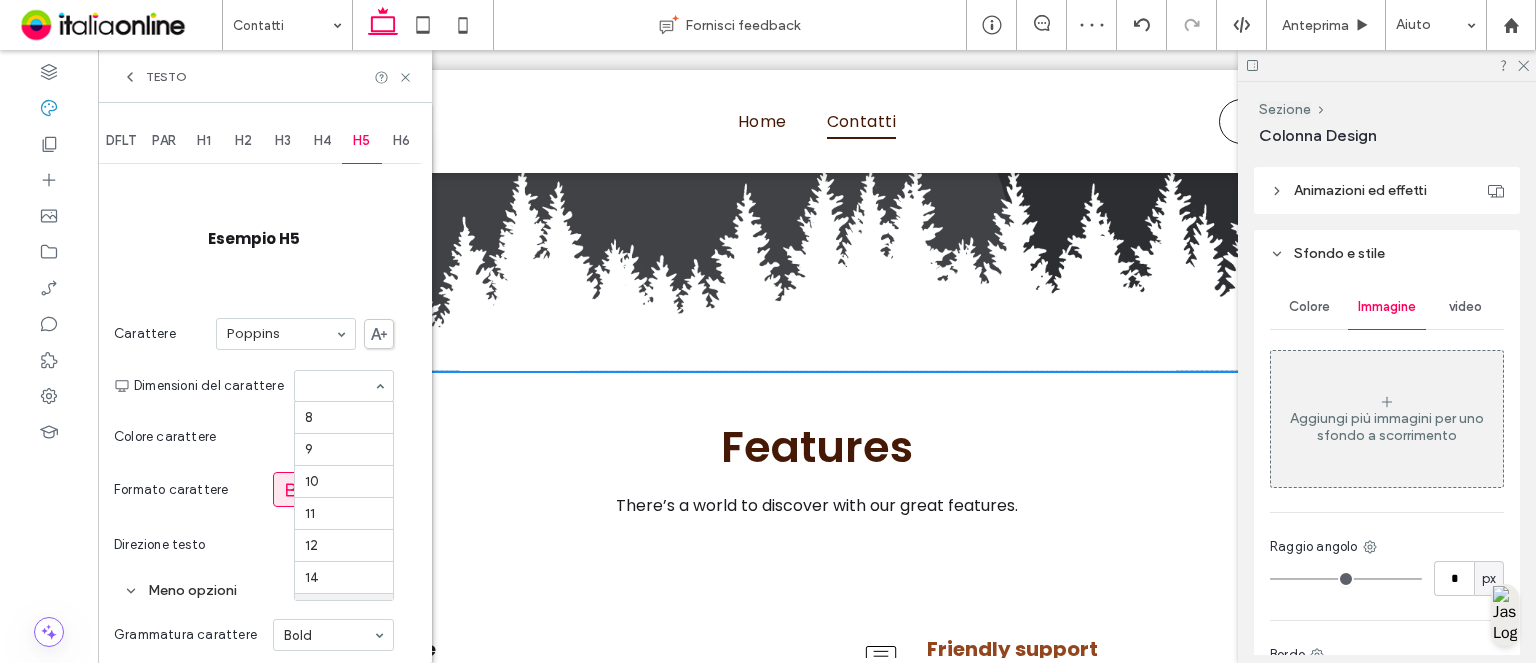 scroll, scrollTop: 196, scrollLeft: 0, axis: vertical 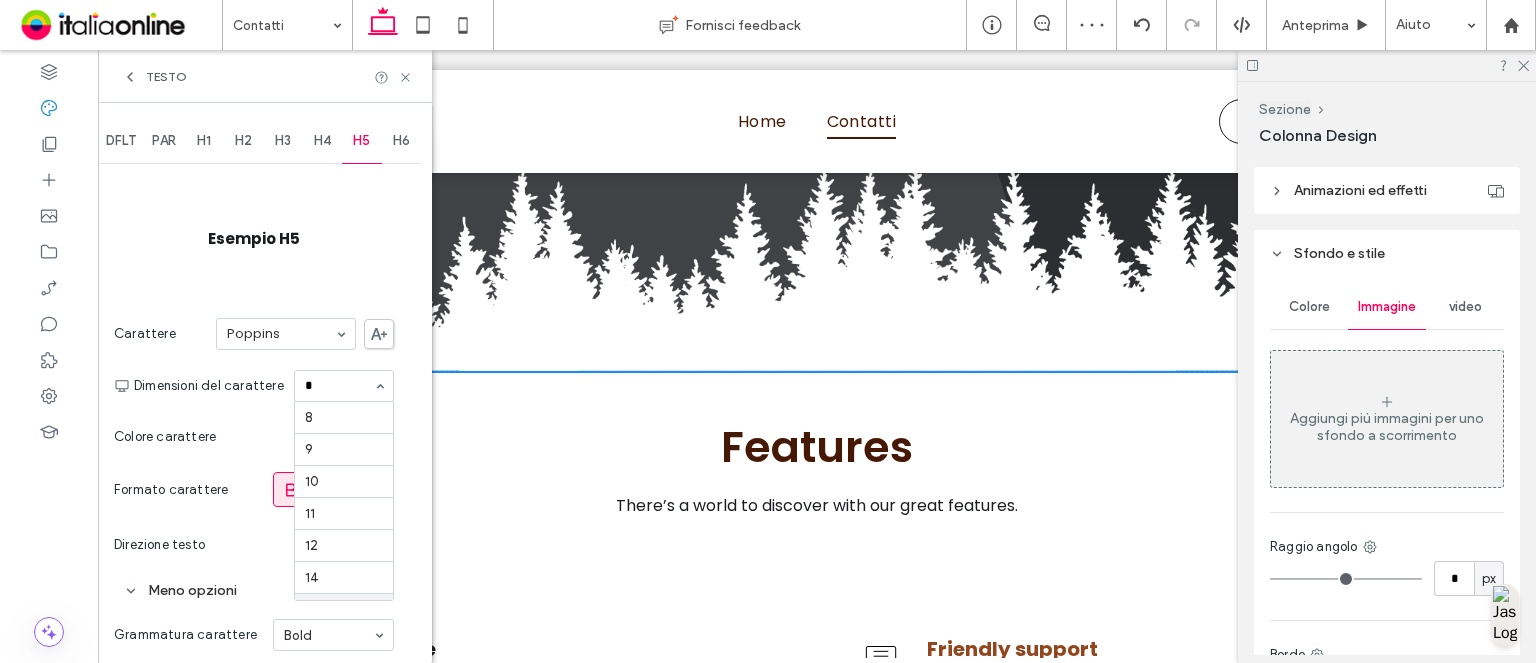 type on "**" 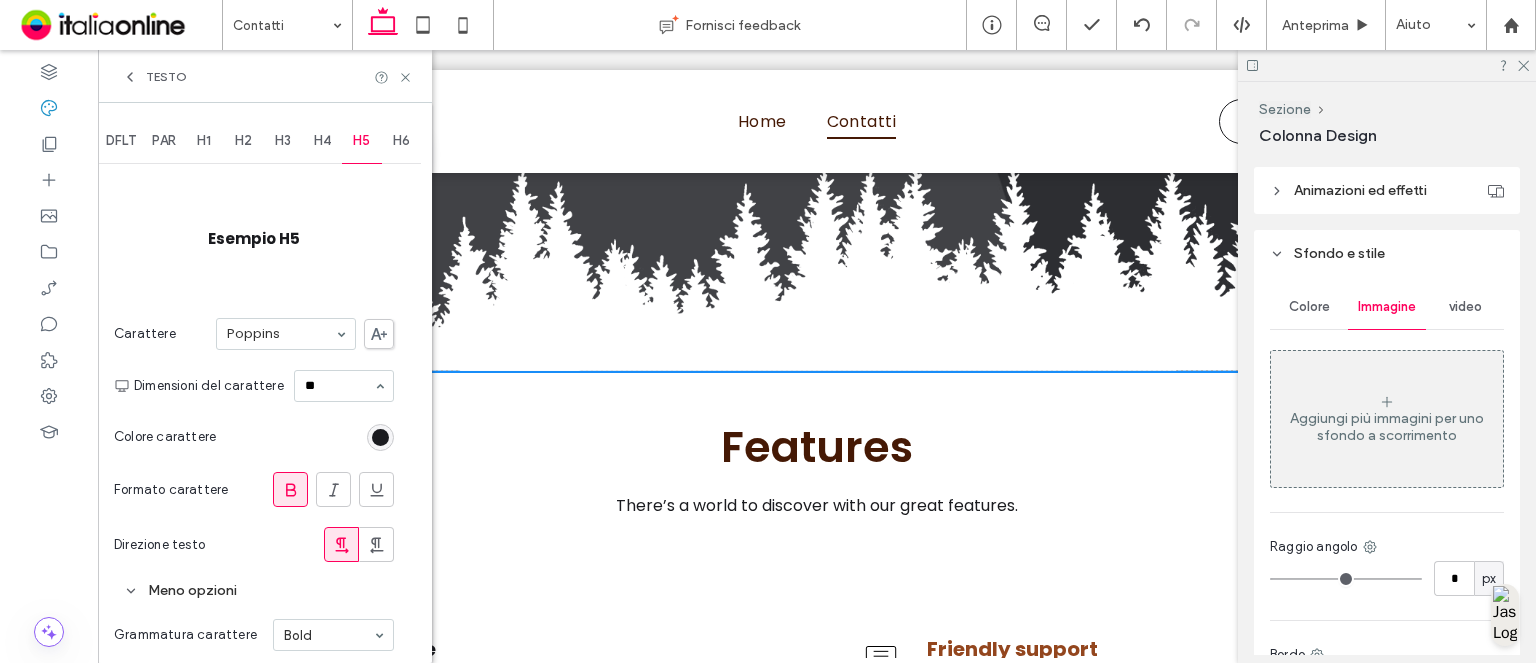 type 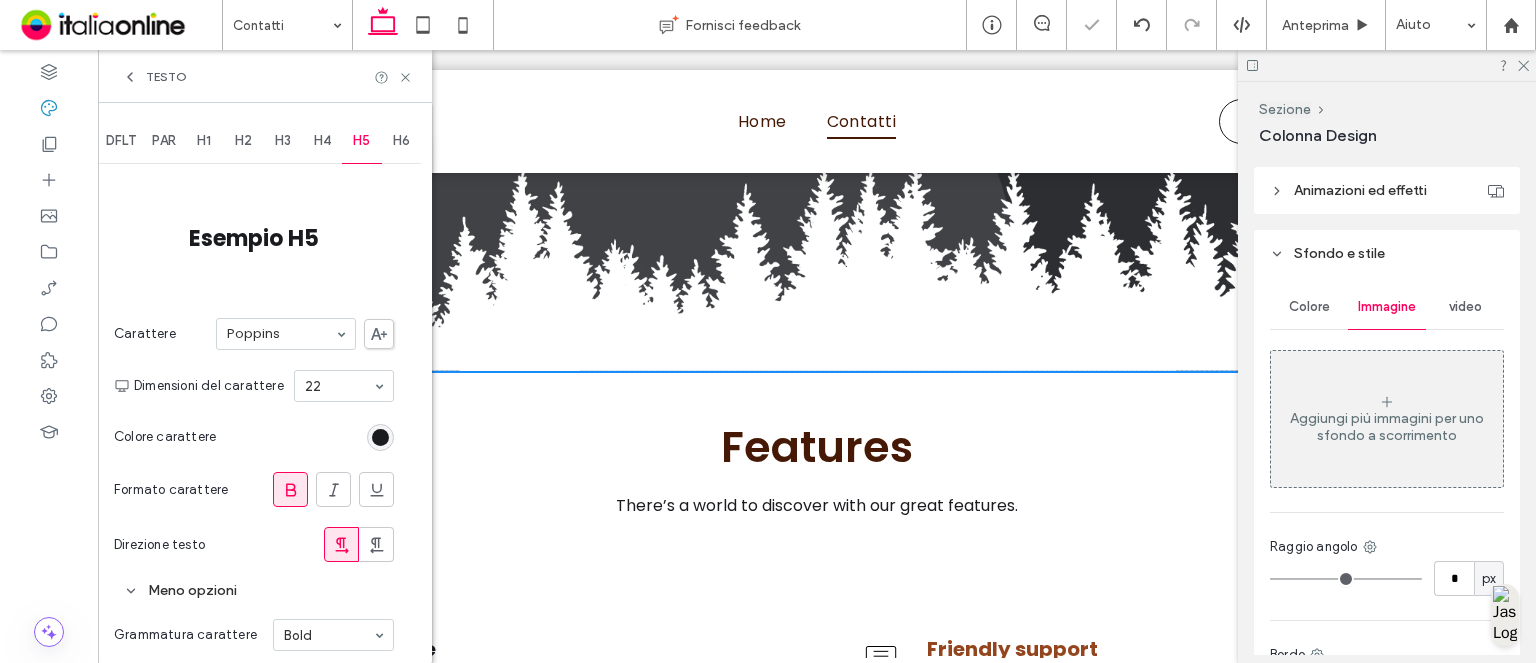 click at bounding box center [380, 437] 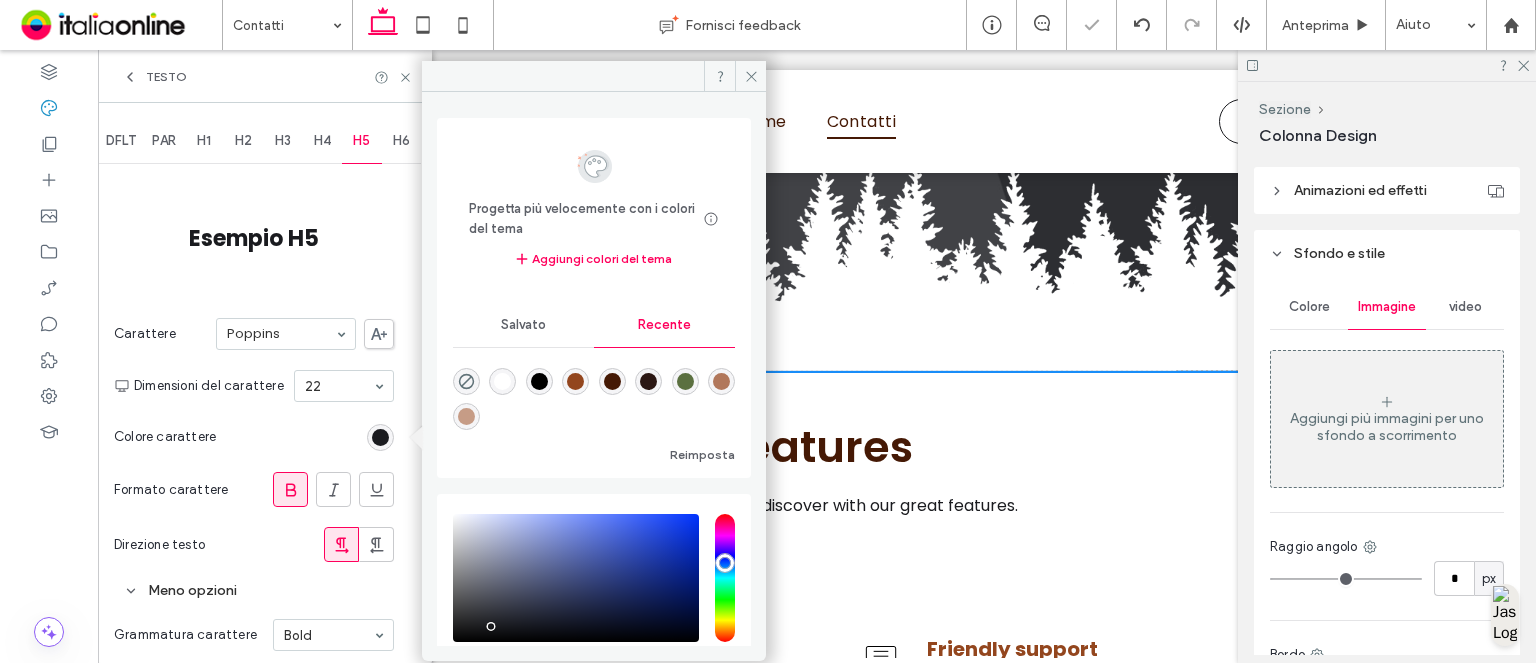 scroll, scrollTop: 541, scrollLeft: 0, axis: vertical 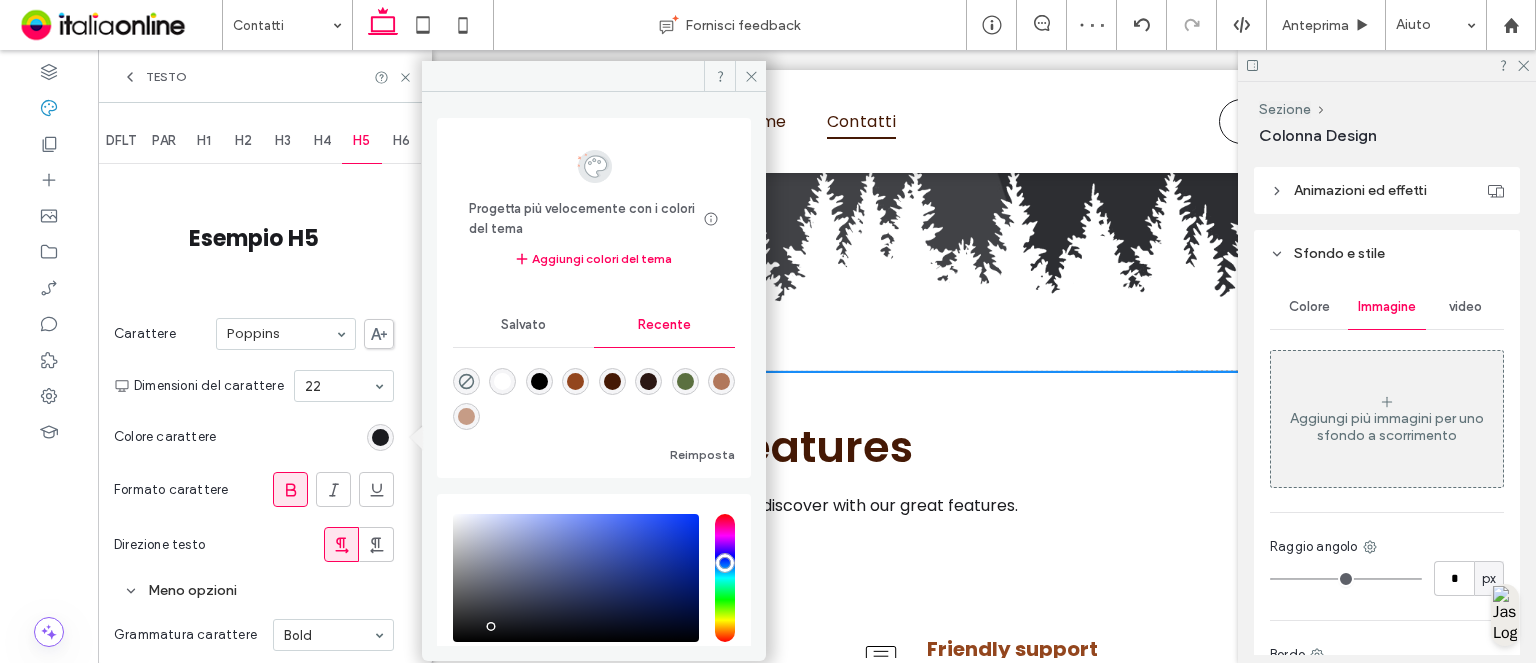 click at bounding box center [612, 381] 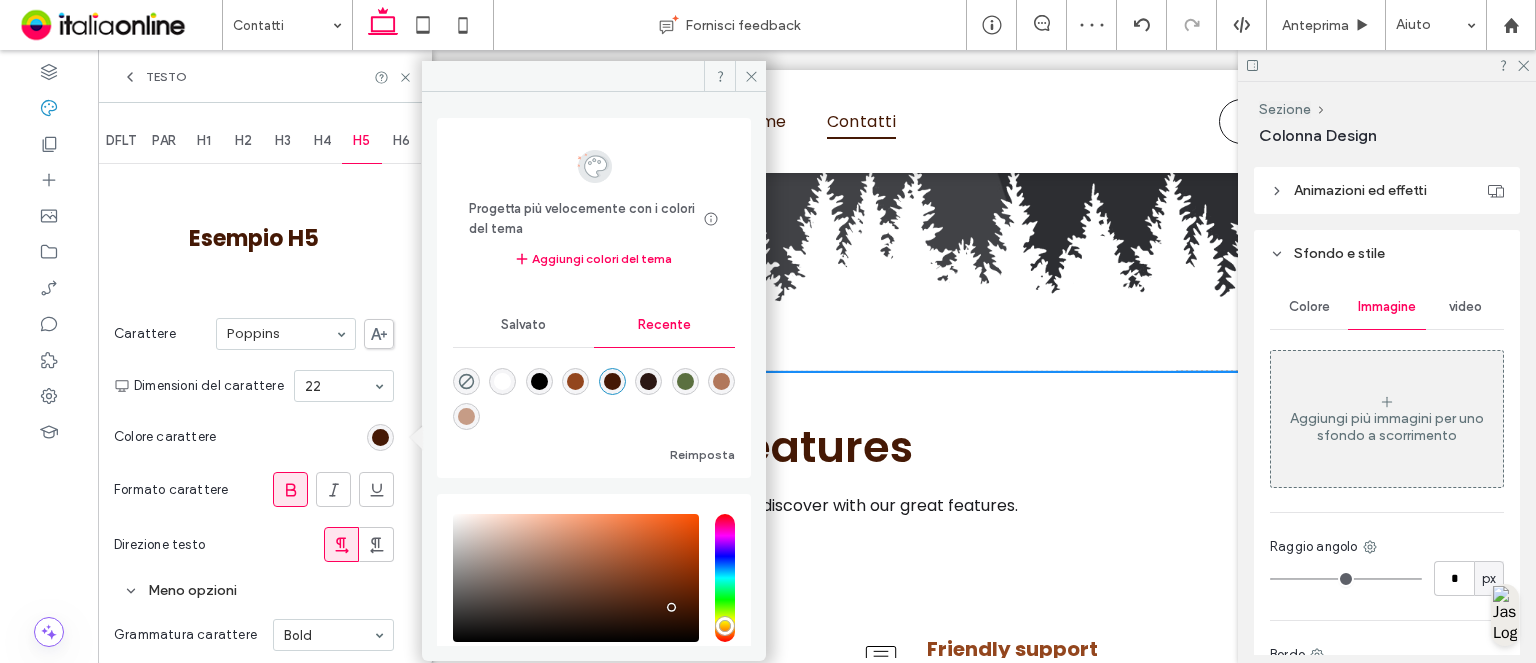 type on "*******" 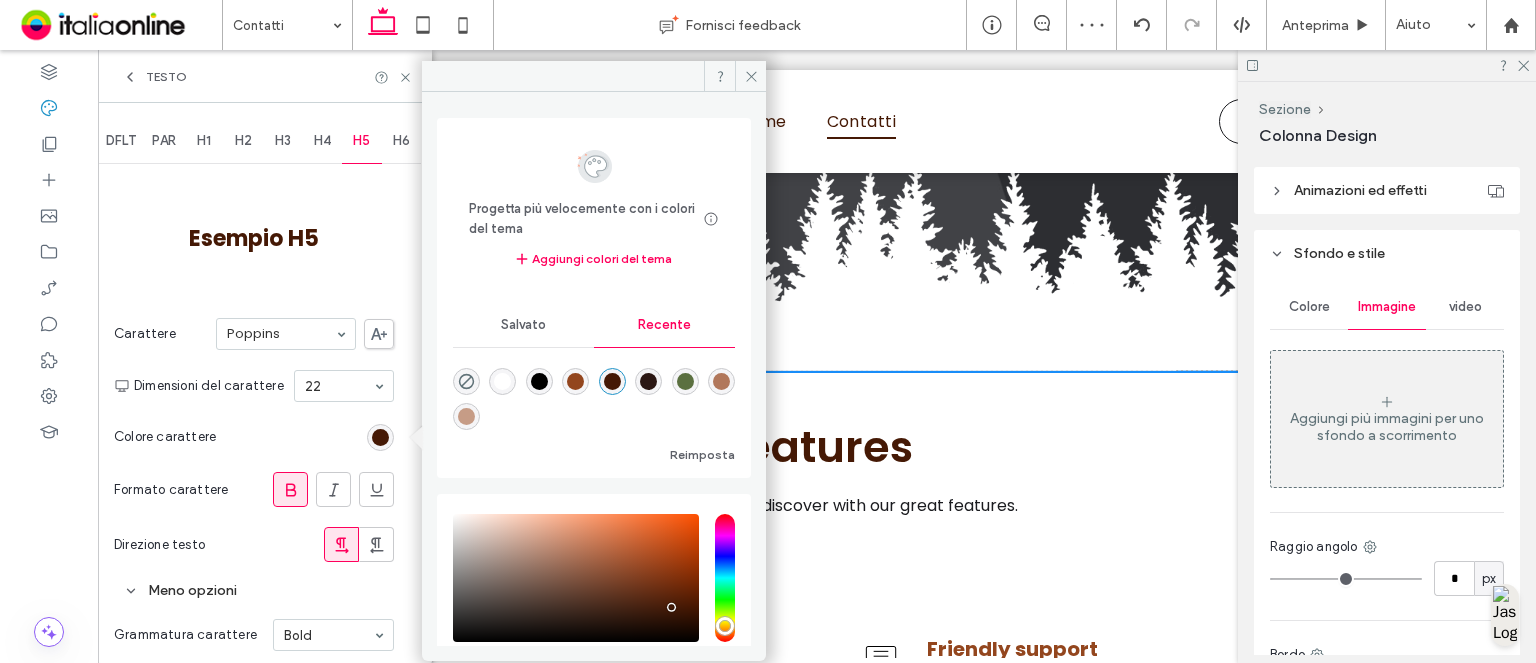 drag, startPoint x: 399, startPoint y: 147, endPoint x: 380, endPoint y: 290, distance: 144.25671 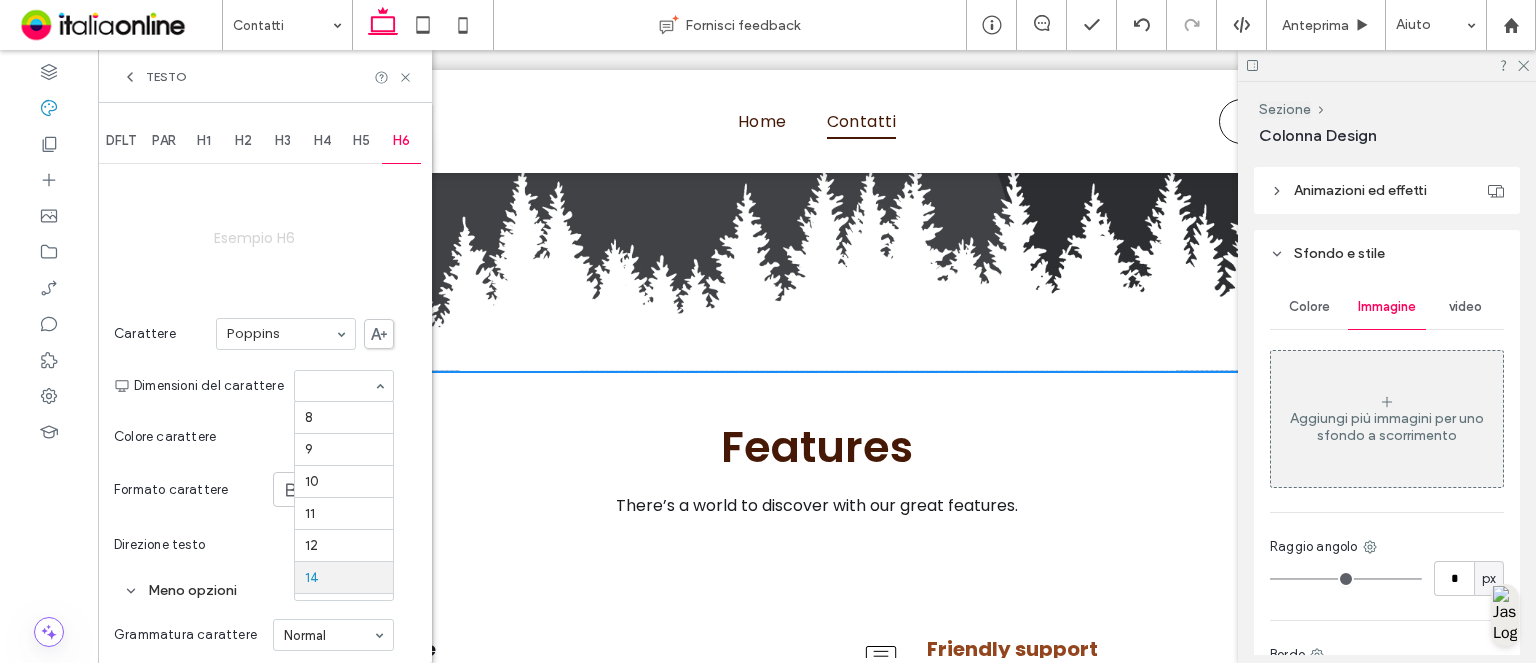 scroll, scrollTop: 164, scrollLeft: 0, axis: vertical 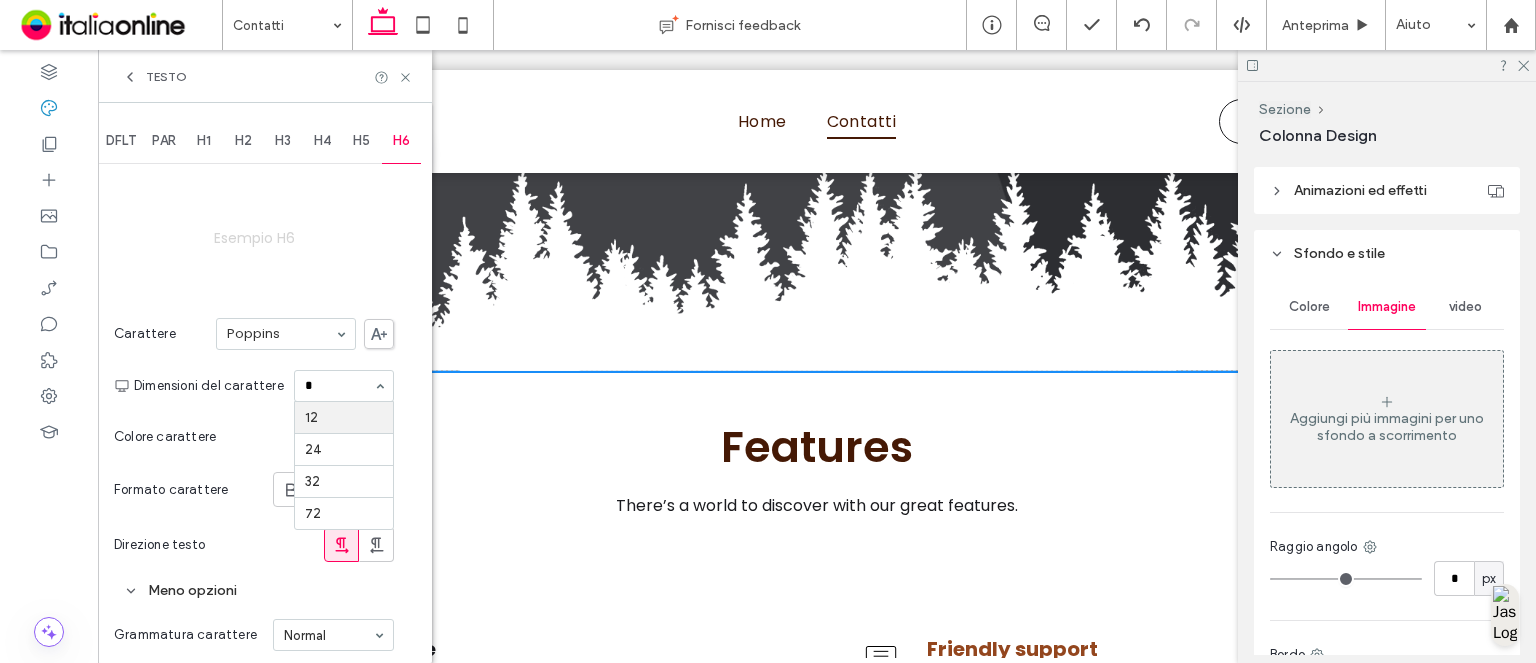 type on "**" 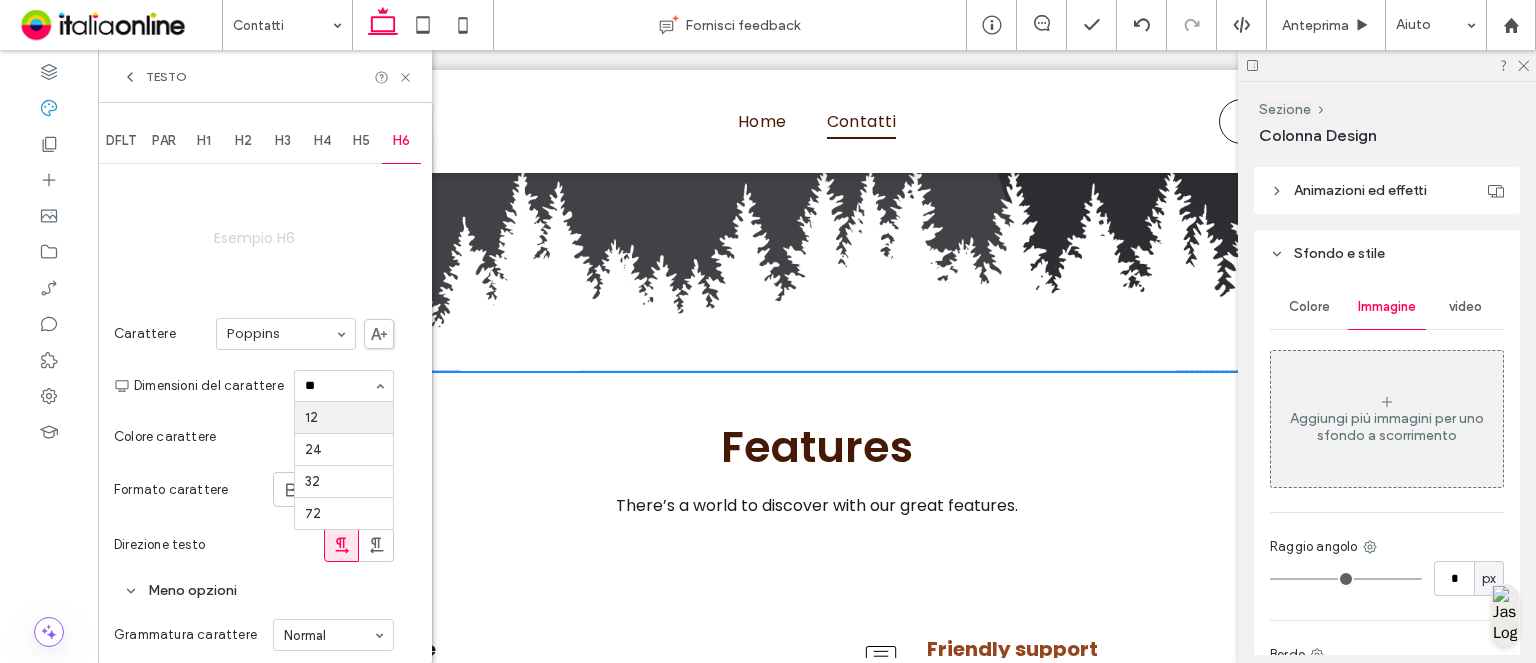 scroll, scrollTop: 0, scrollLeft: 0, axis: both 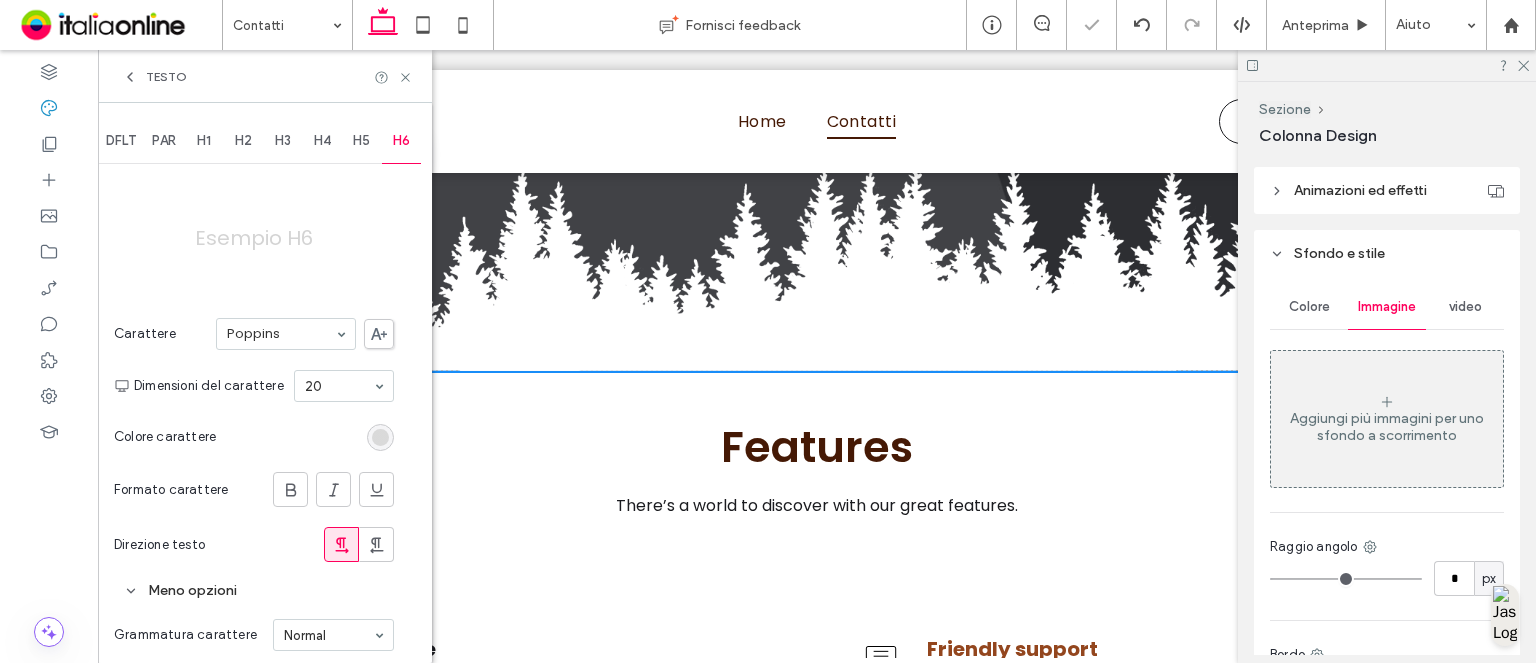 click at bounding box center (380, 437) 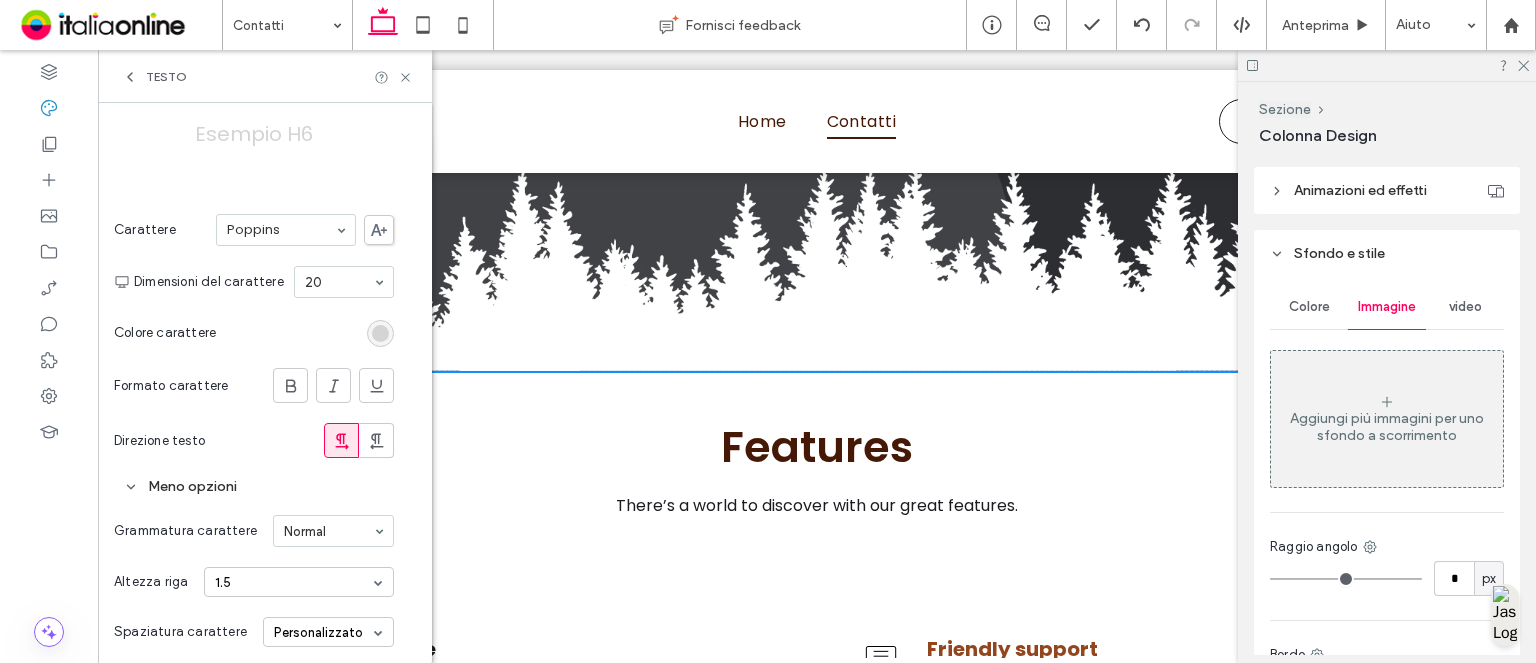 scroll, scrollTop: 200, scrollLeft: 0, axis: vertical 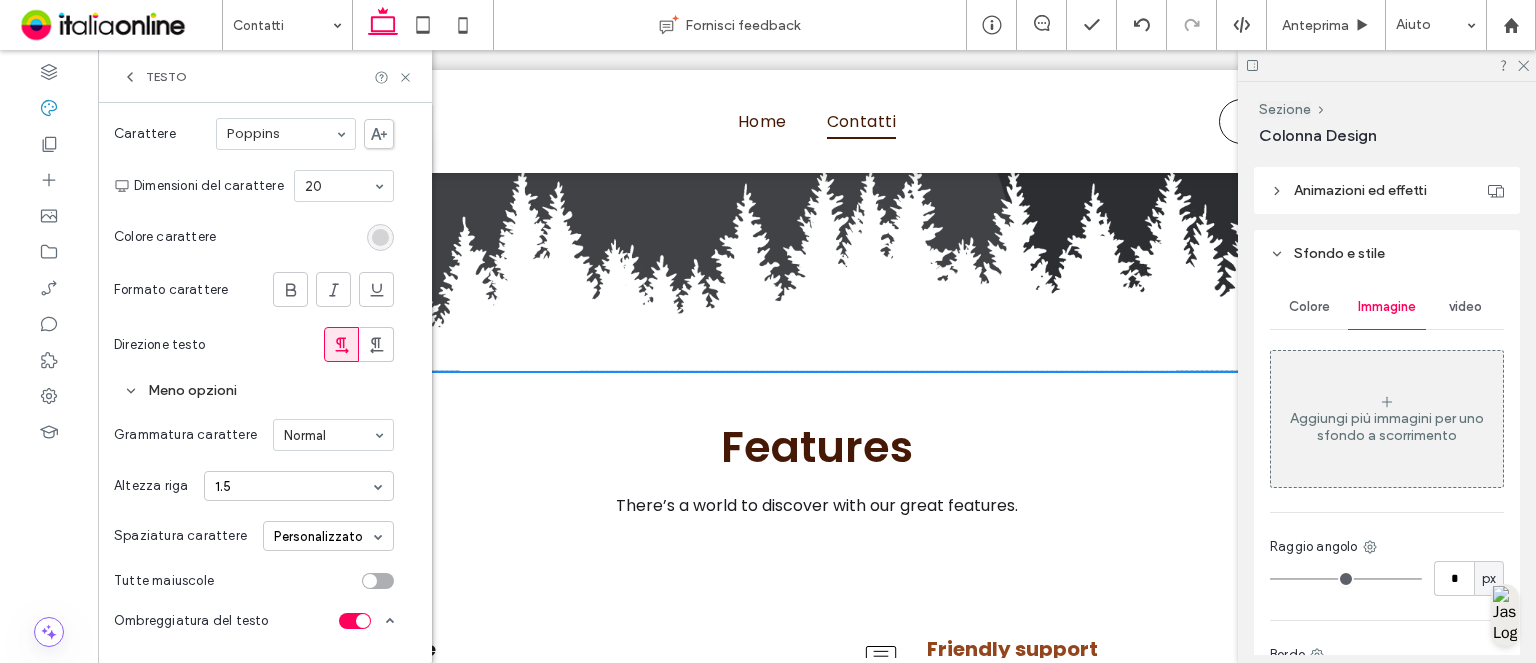 click at bounding box center [380, 237] 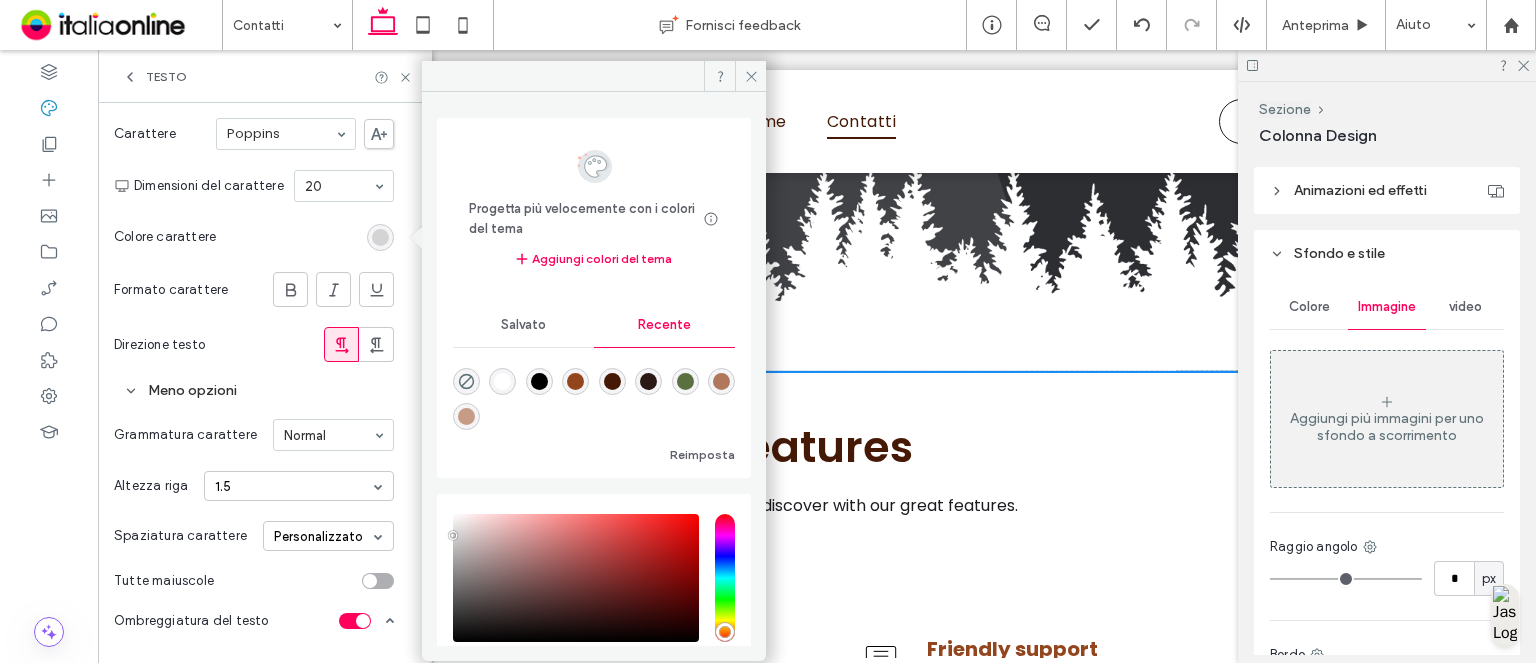 scroll, scrollTop: 121, scrollLeft: 0, axis: vertical 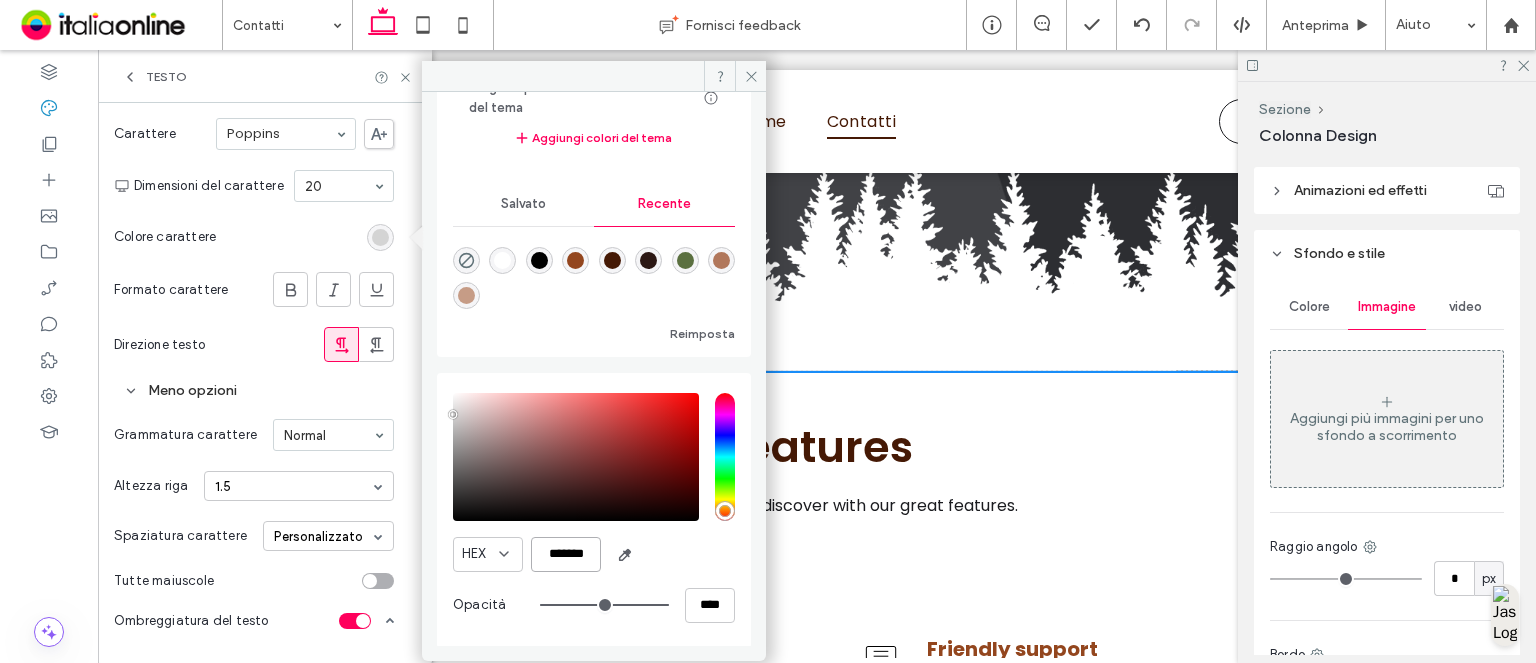 click on "*******" at bounding box center [566, 554] 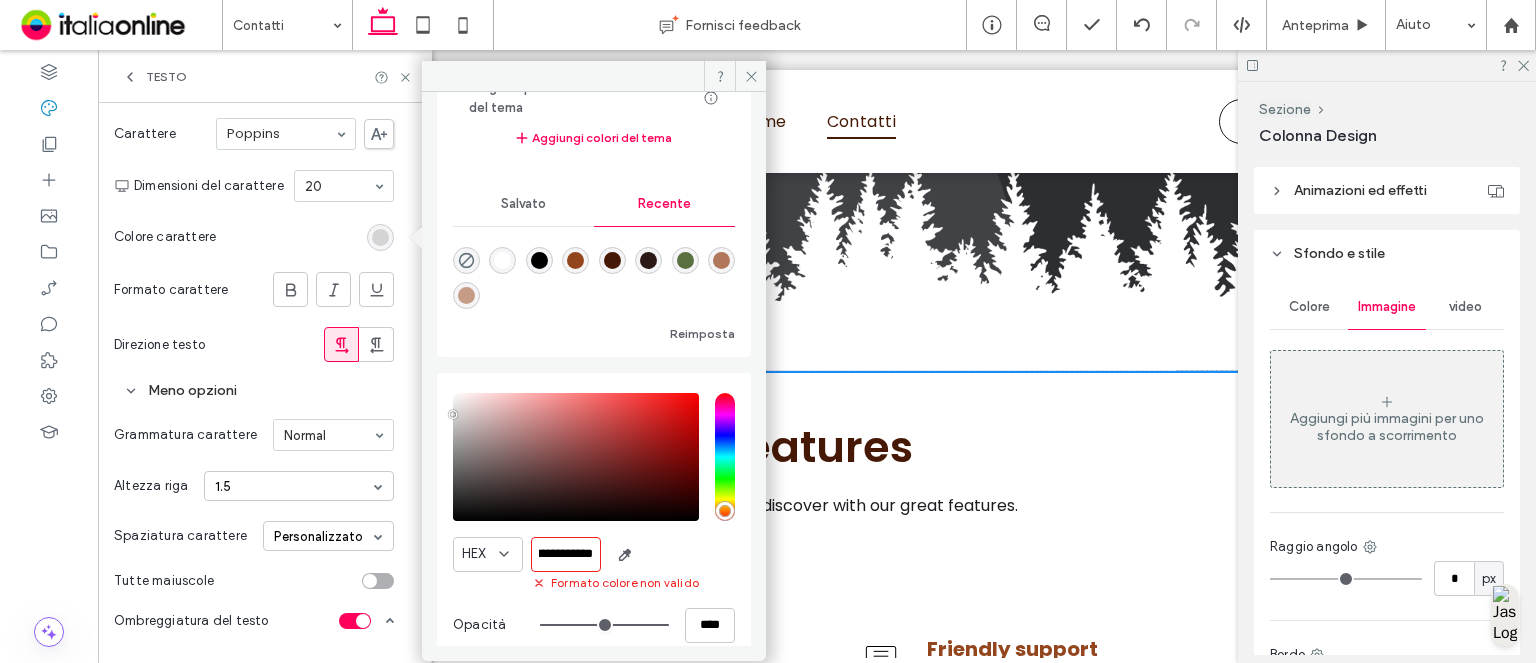 scroll, scrollTop: 0, scrollLeft: 50, axis: horizontal 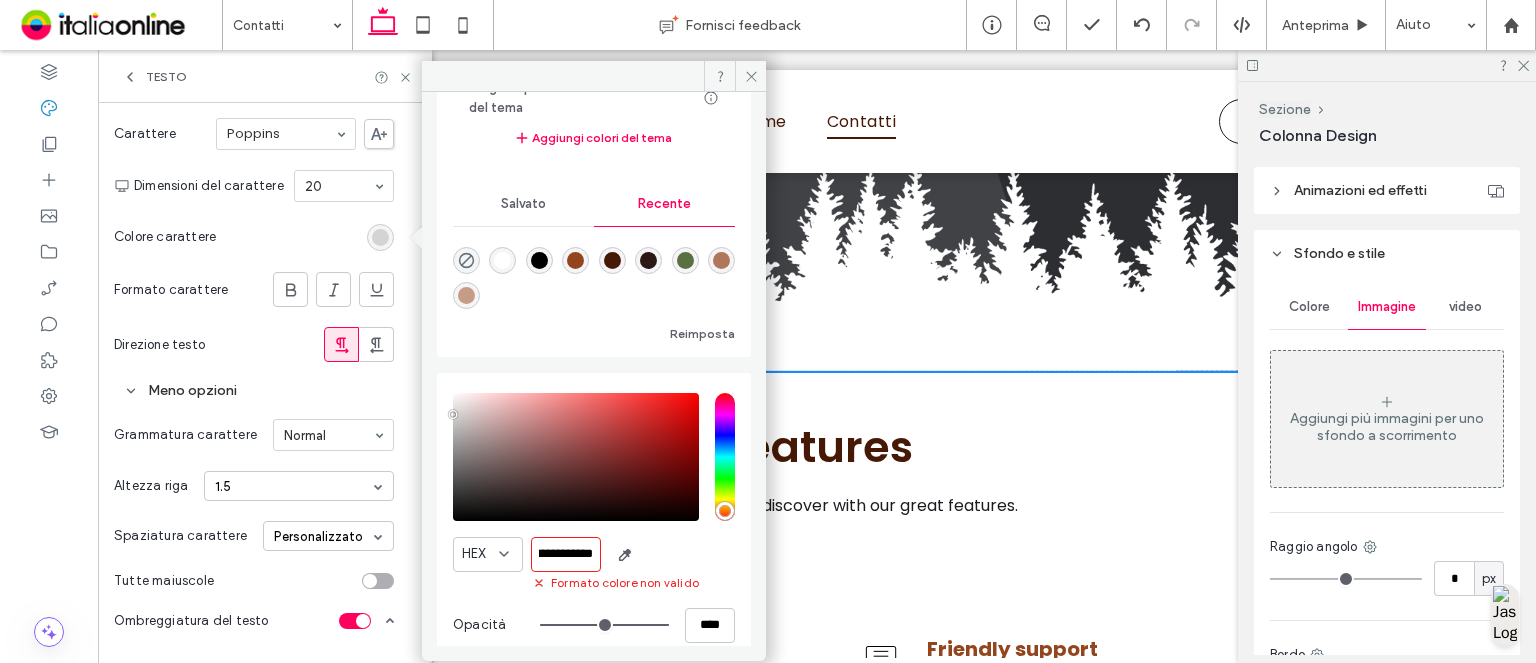 drag, startPoint x: 581, startPoint y: 253, endPoint x: 600, endPoint y: 351, distance: 99.824844 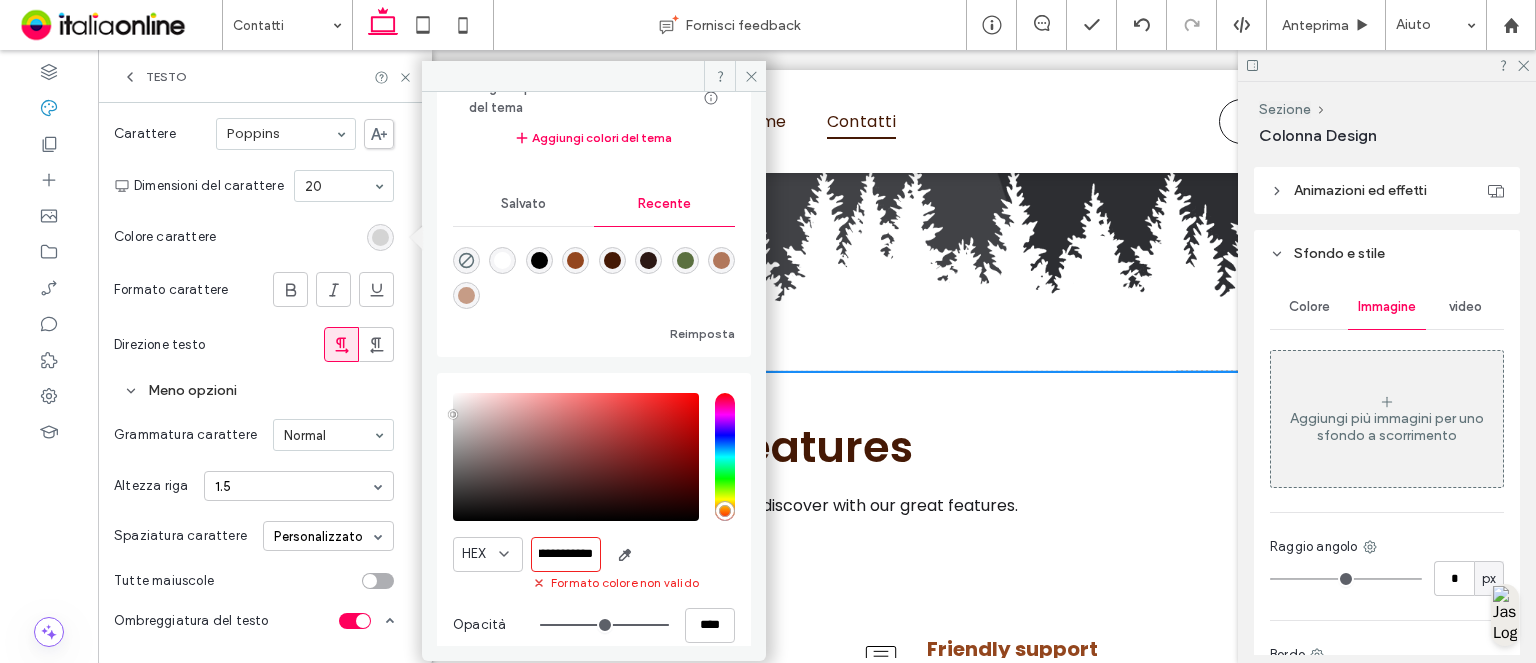 click at bounding box center (575, 260) 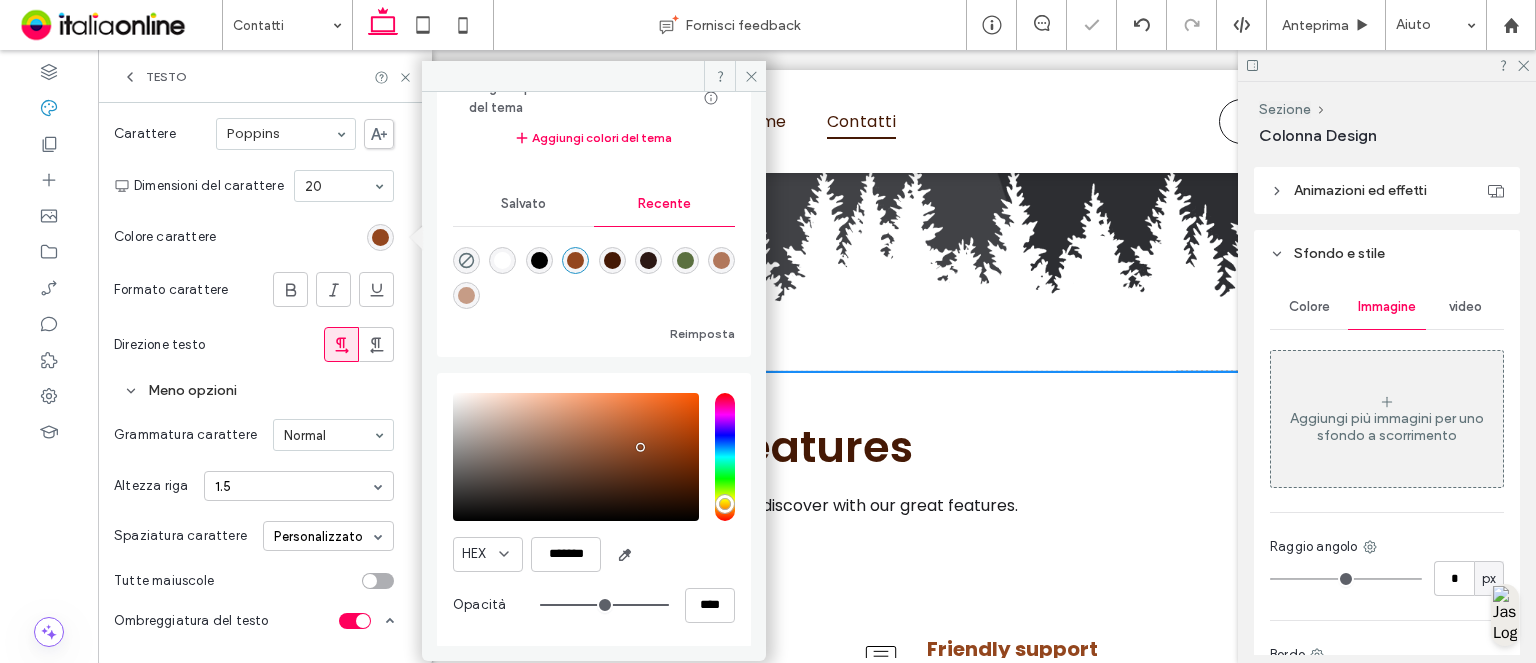 scroll, scrollTop: 0, scrollLeft: 0, axis: both 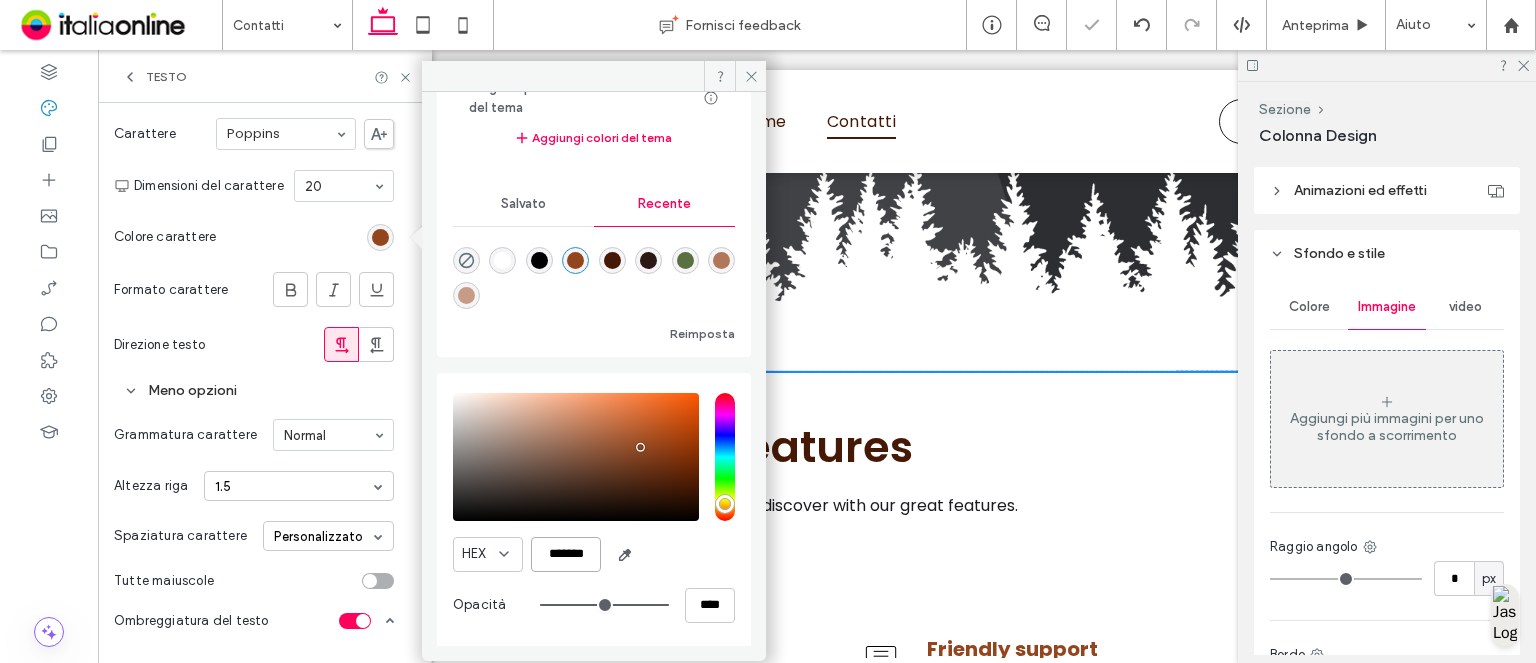 click on "*******" at bounding box center [566, 554] 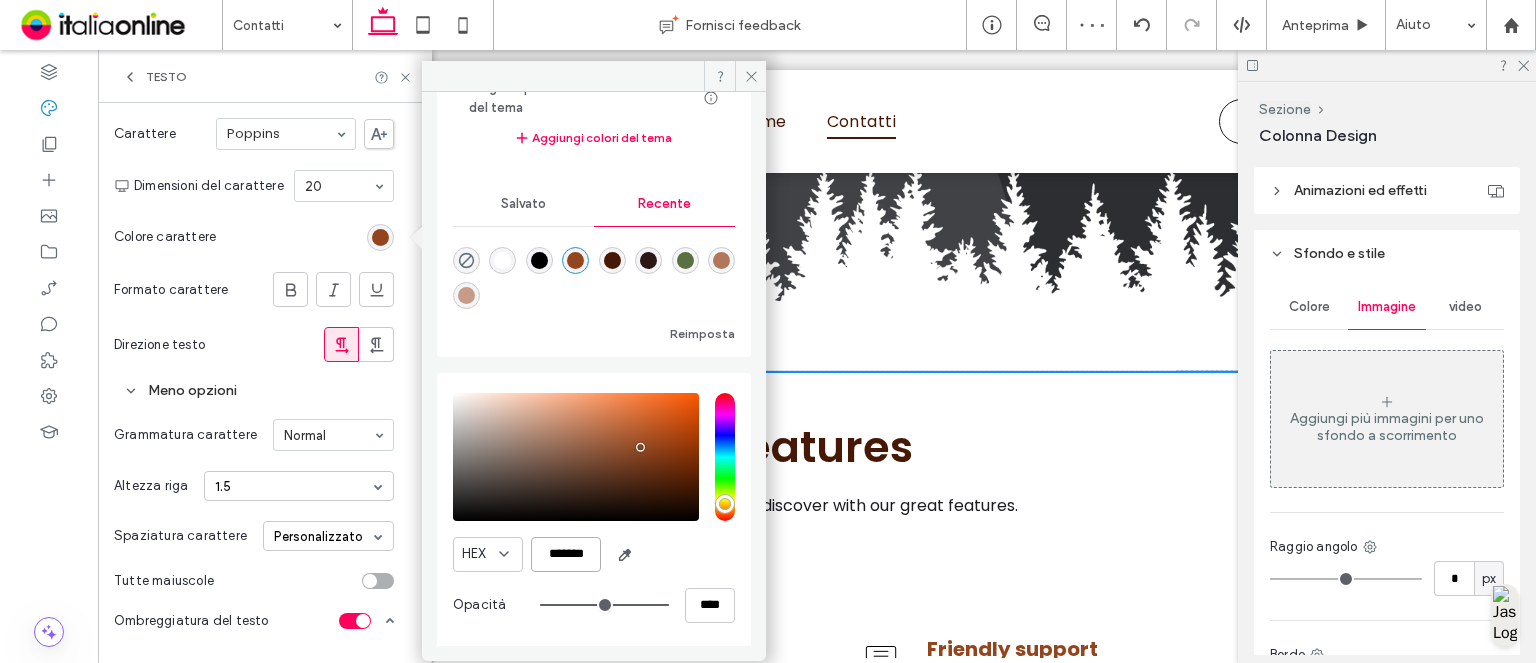 drag, startPoint x: 552, startPoint y: 555, endPoint x: 608, endPoint y: 554, distance: 56.008926 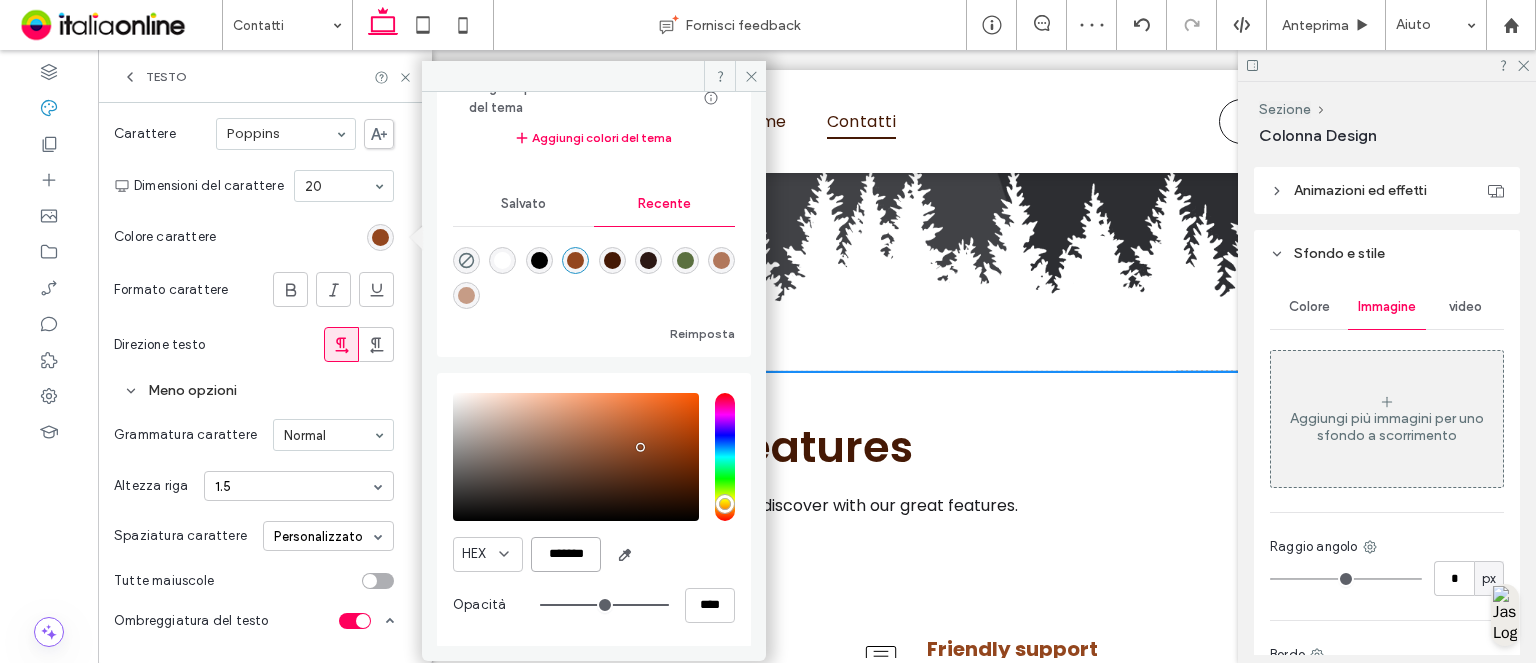 click on "HEX *******" at bounding box center (594, 554) 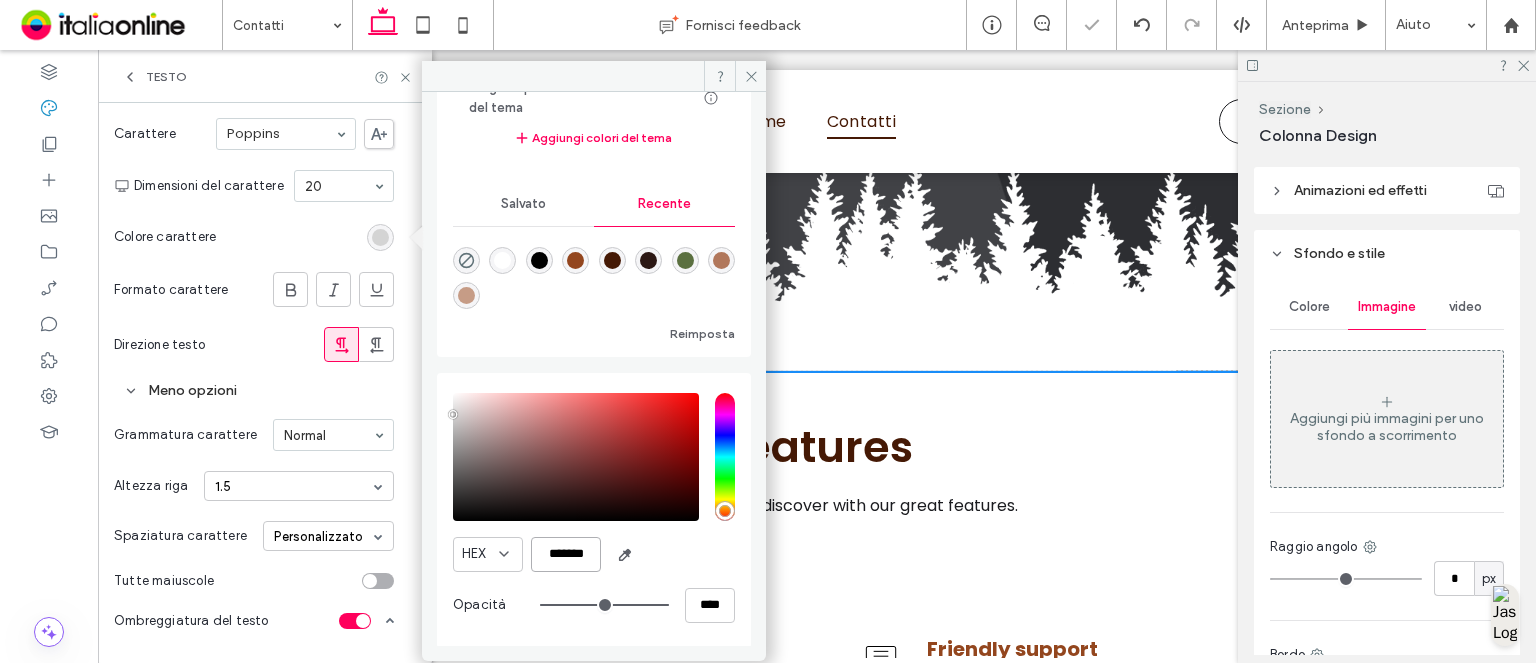 scroll, scrollTop: 0, scrollLeft: 1, axis: horizontal 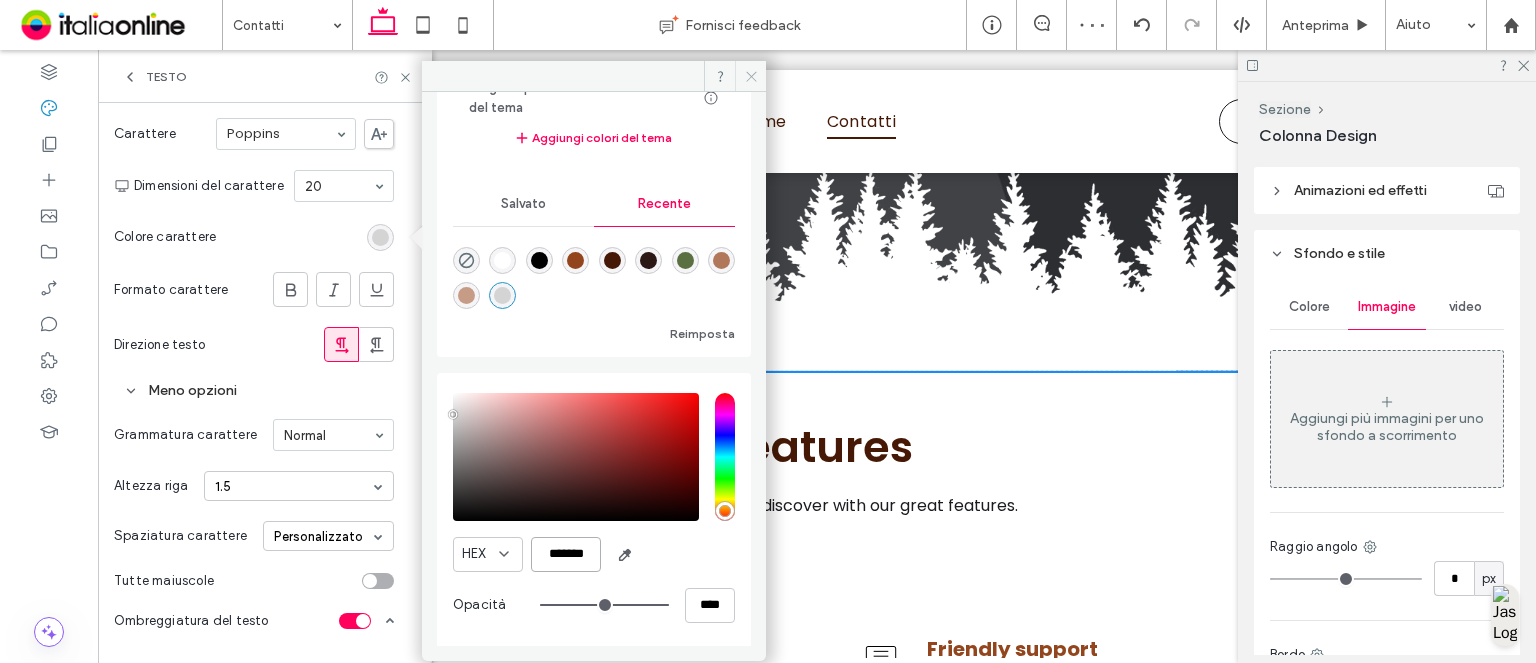 type on "*******" 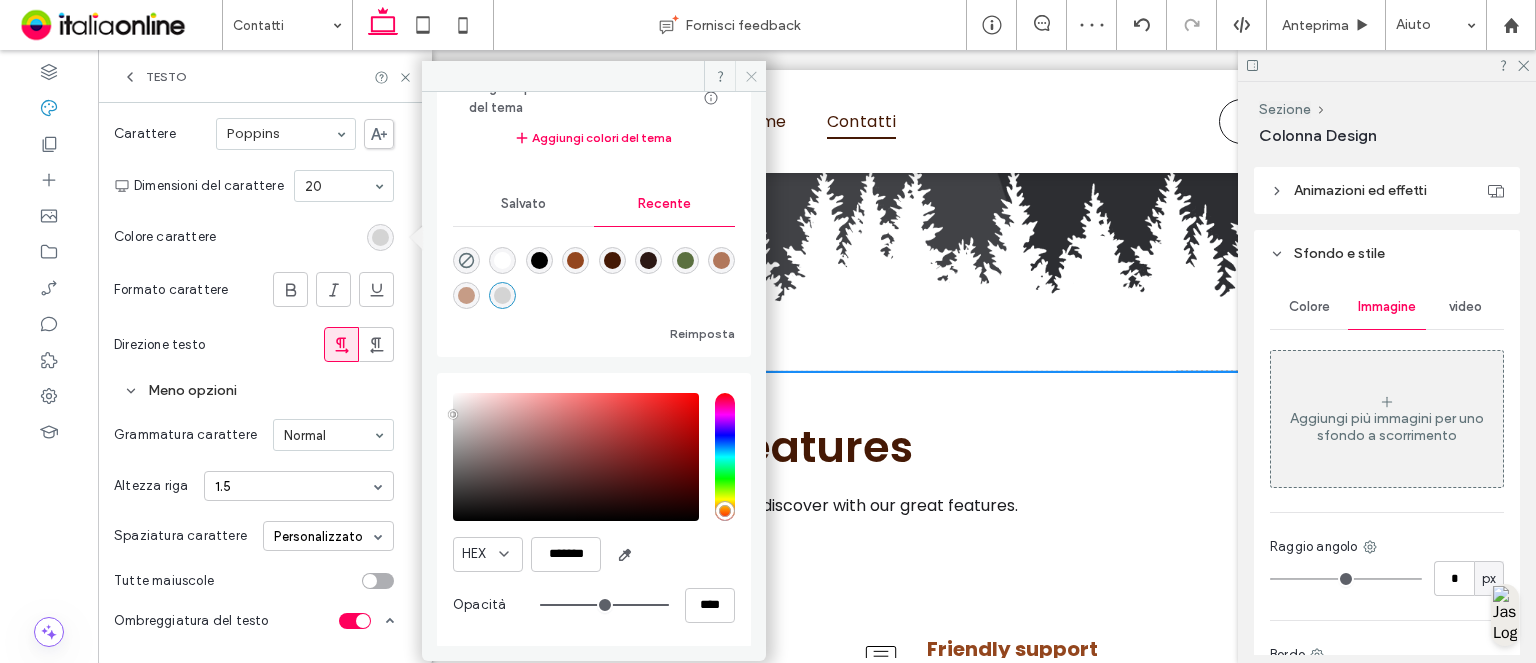 drag, startPoint x: 754, startPoint y: 73, endPoint x: 418, endPoint y: 0, distance: 343.83862 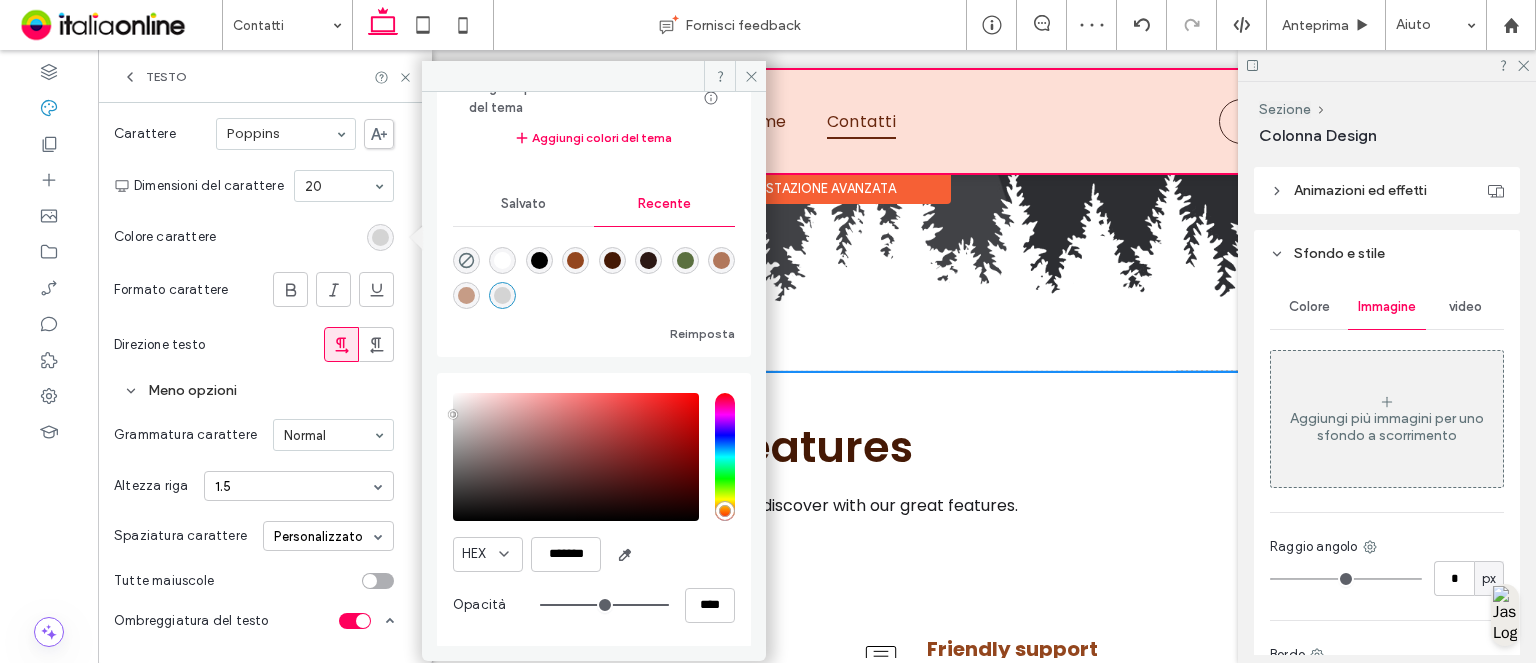 scroll, scrollTop: 0, scrollLeft: 0, axis: both 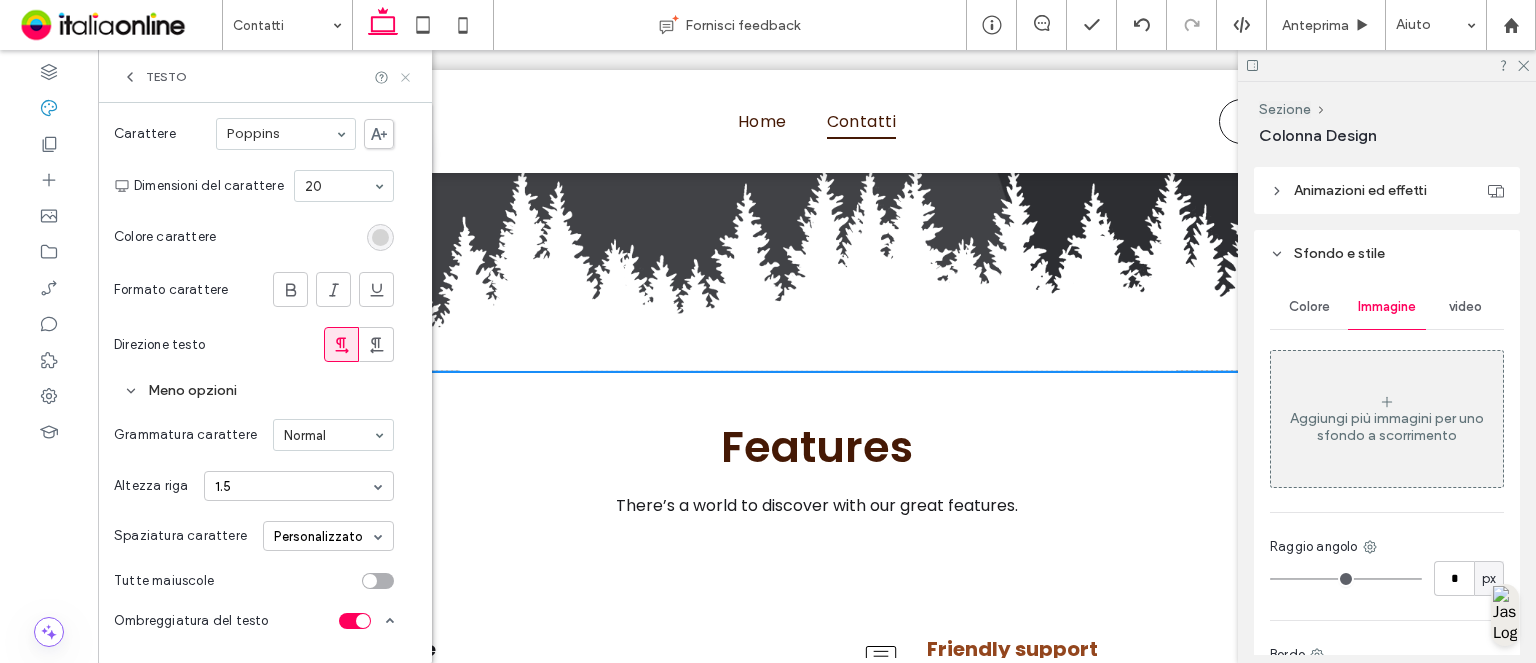 click 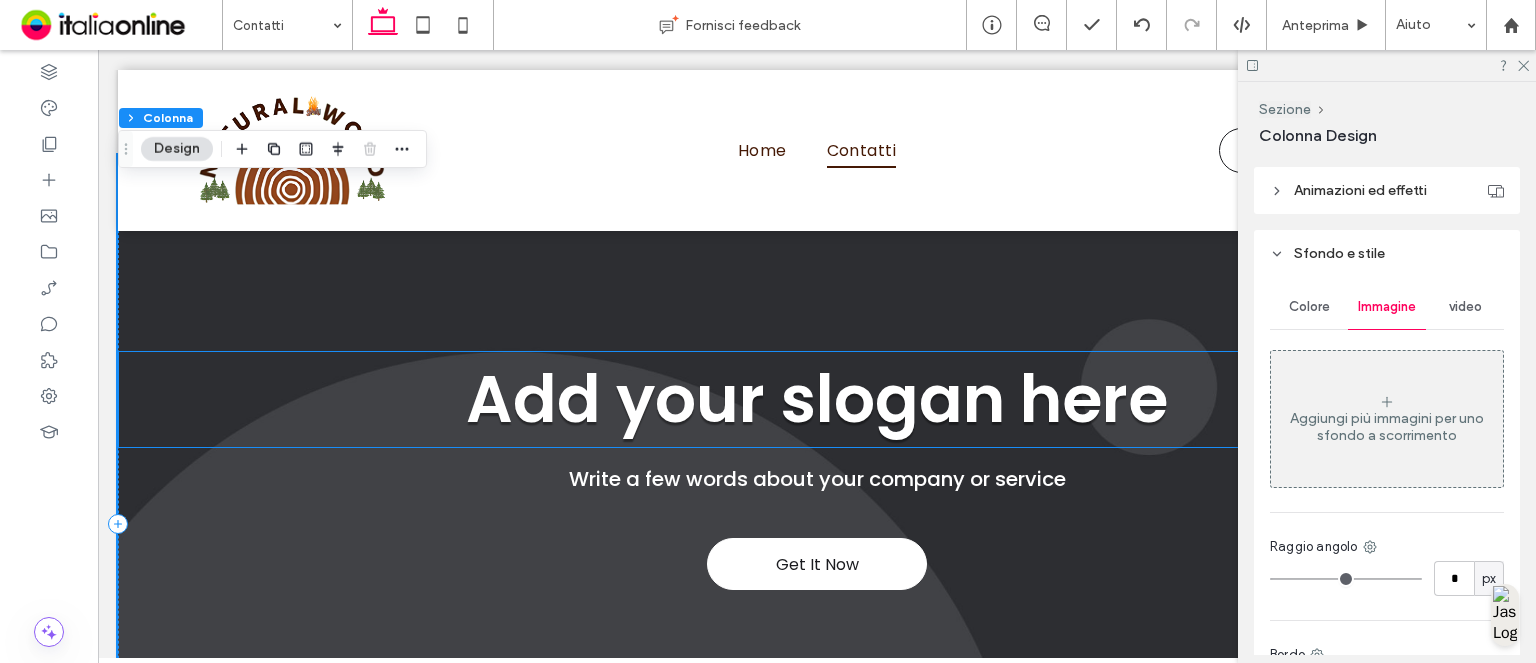 scroll, scrollTop: 0, scrollLeft: 0, axis: both 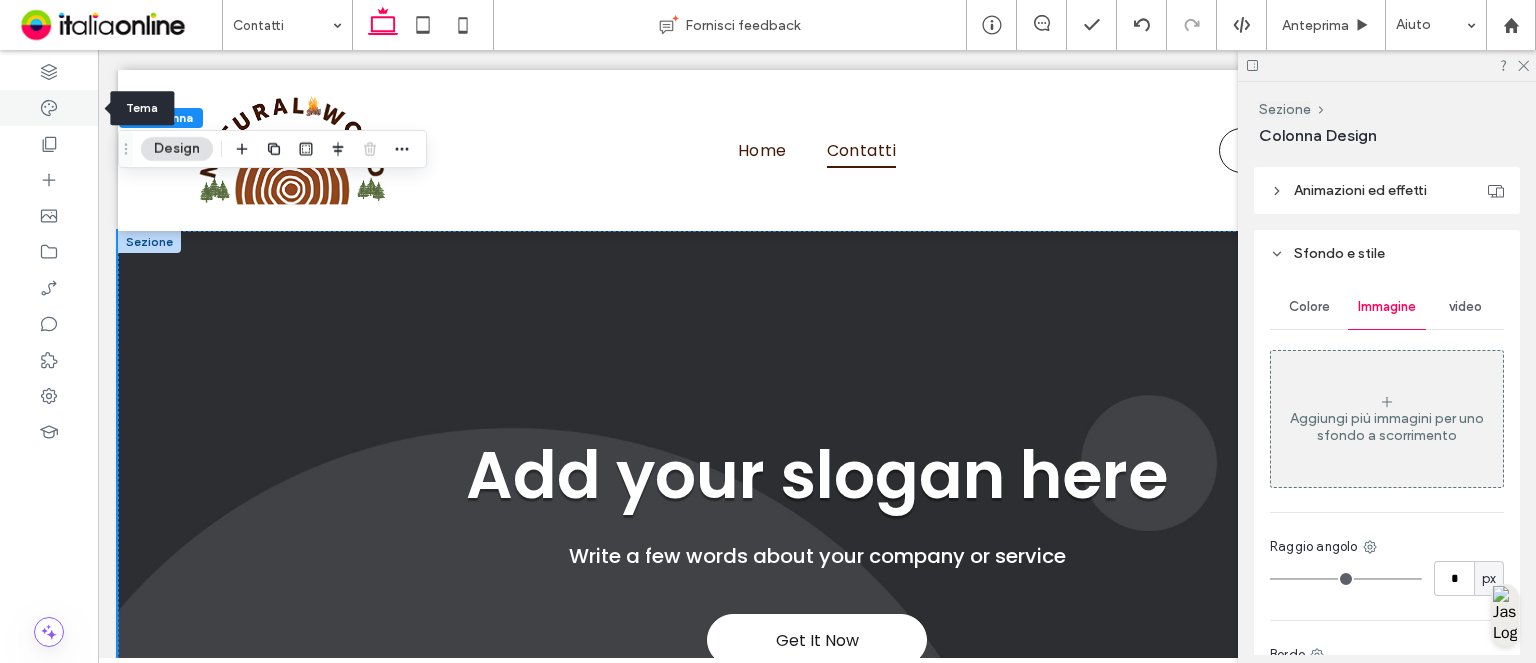 click 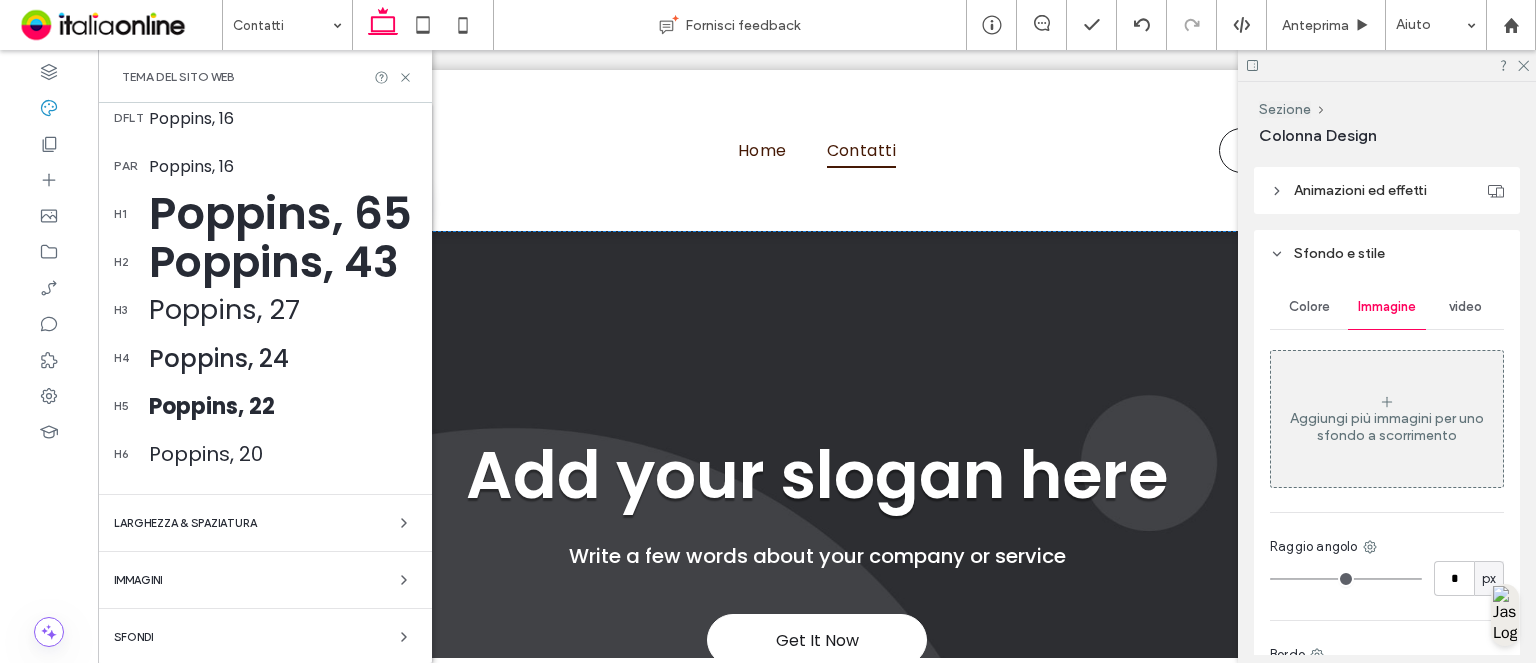scroll, scrollTop: 328, scrollLeft: 0, axis: vertical 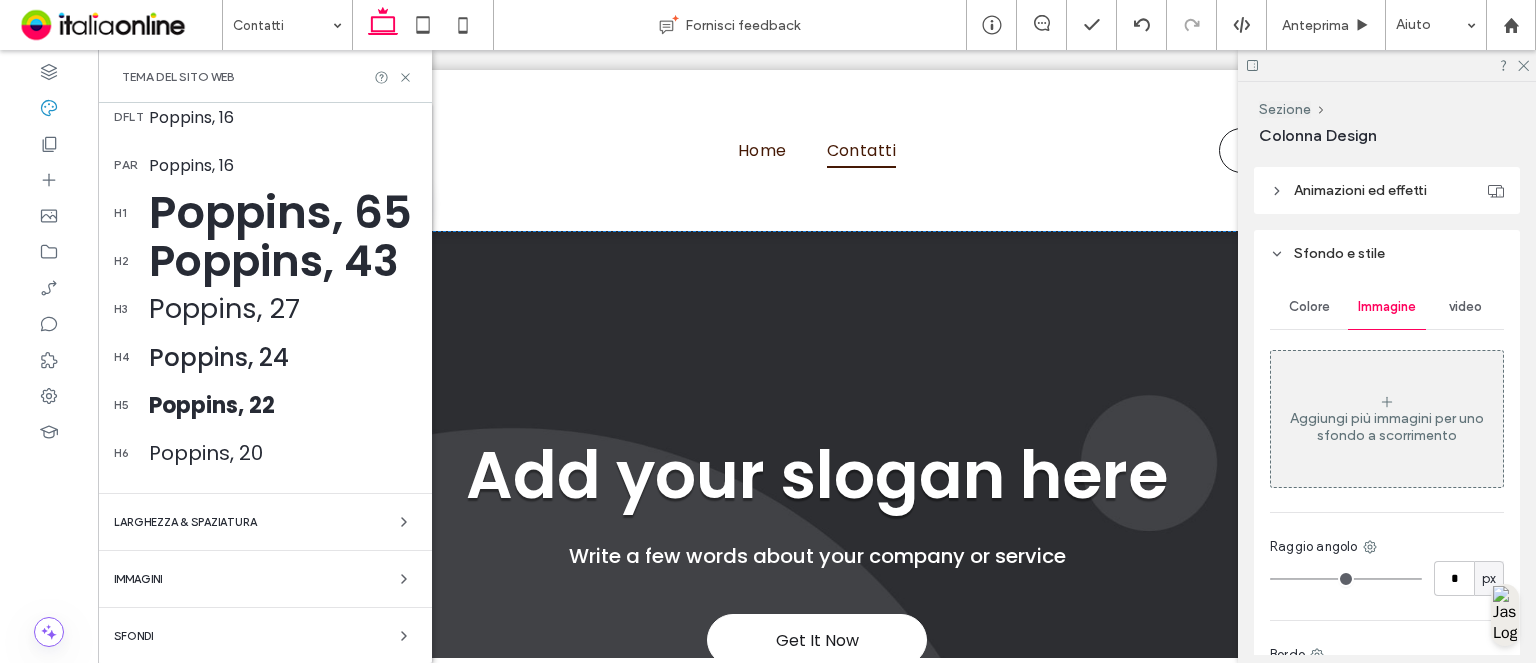 click on "Sfondi" at bounding box center (265, 636) 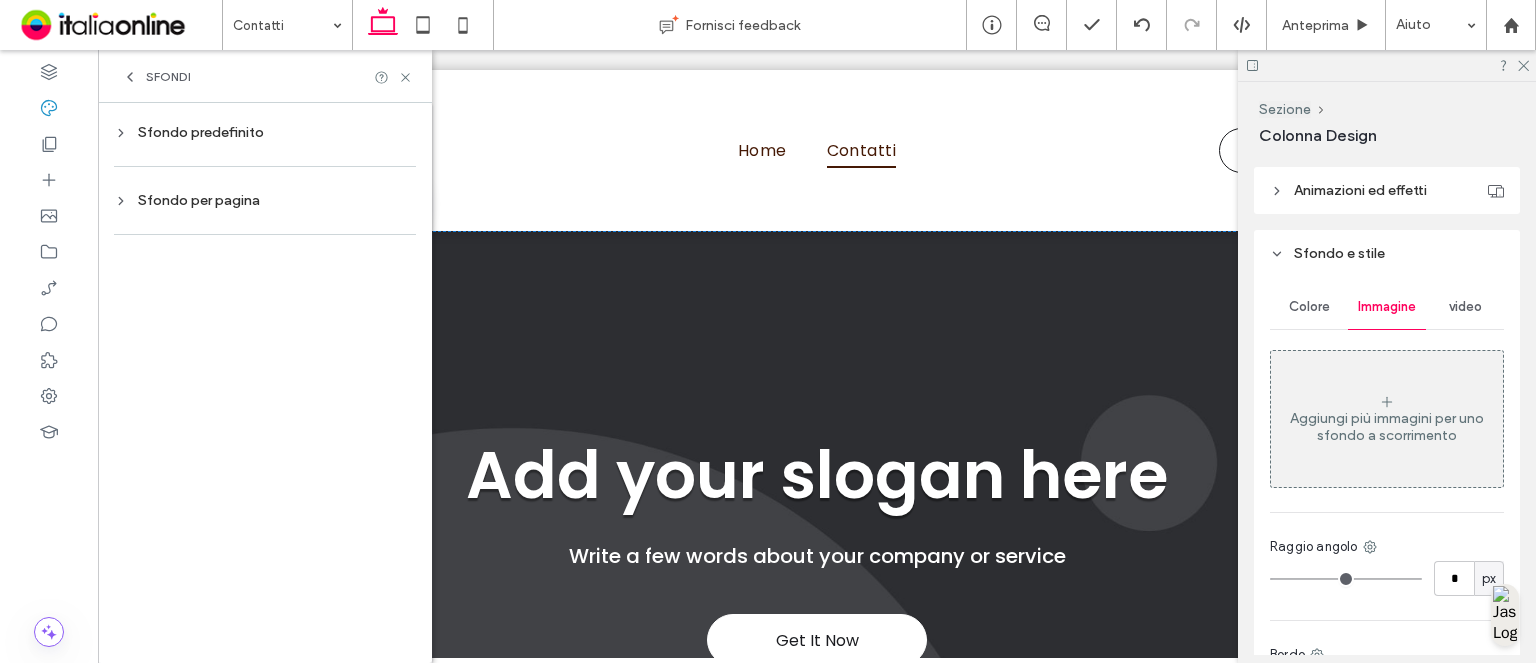 scroll, scrollTop: 0, scrollLeft: 0, axis: both 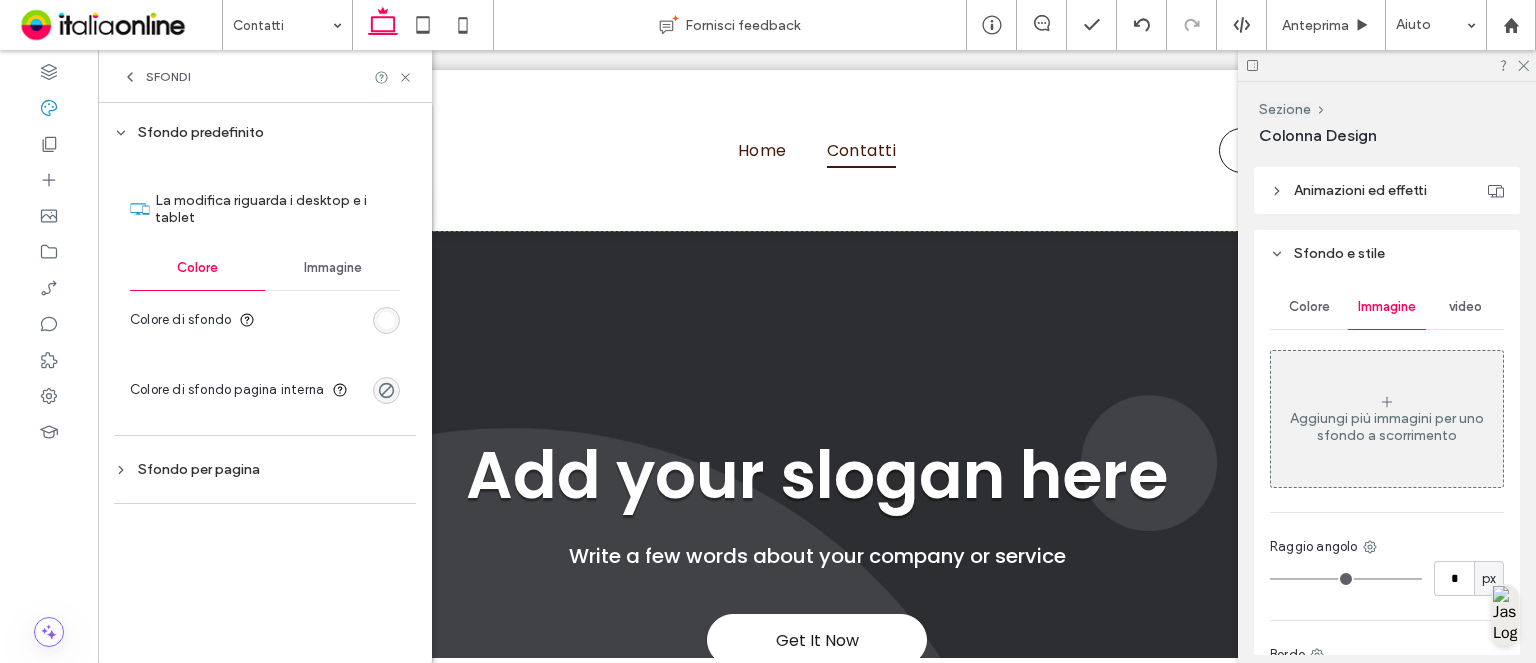 drag, startPoint x: 236, startPoint y: 481, endPoint x: 248, endPoint y: 518, distance: 38.8973 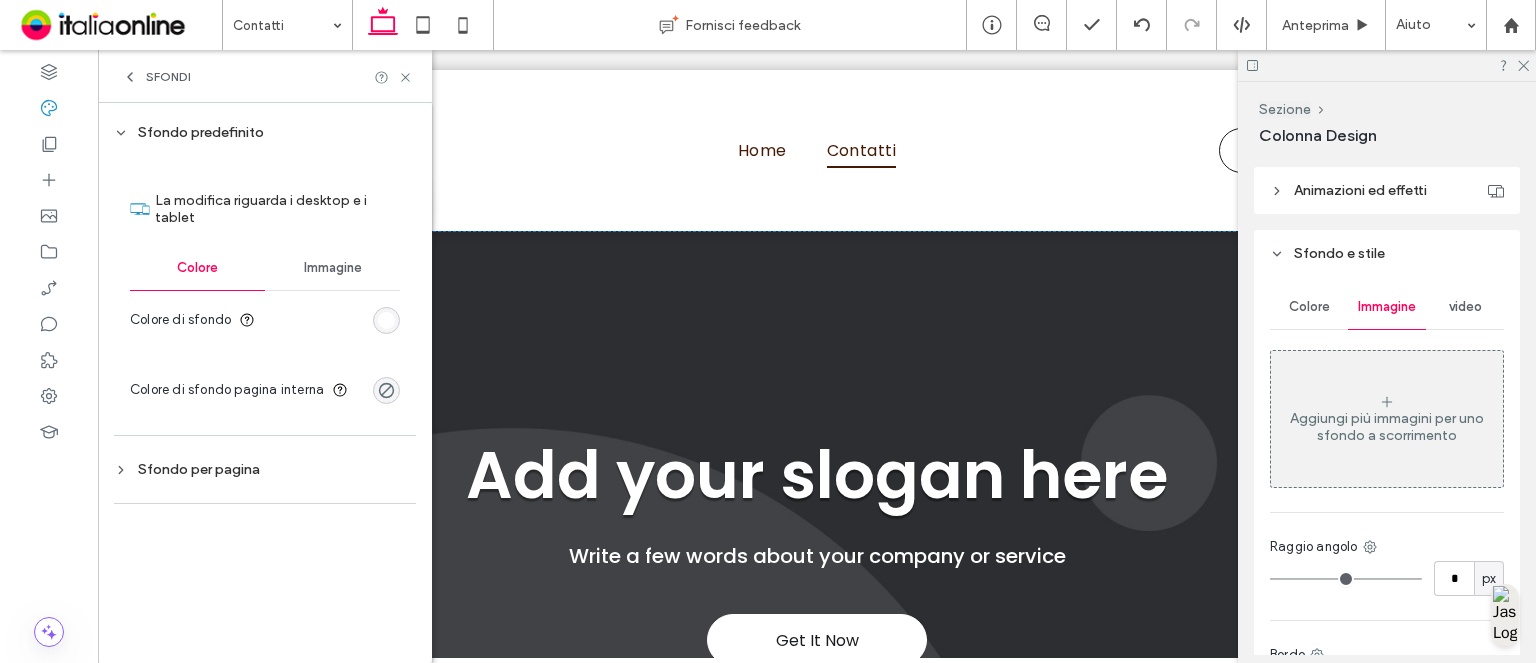 click on "Sfondo per pagina" at bounding box center [265, 469] 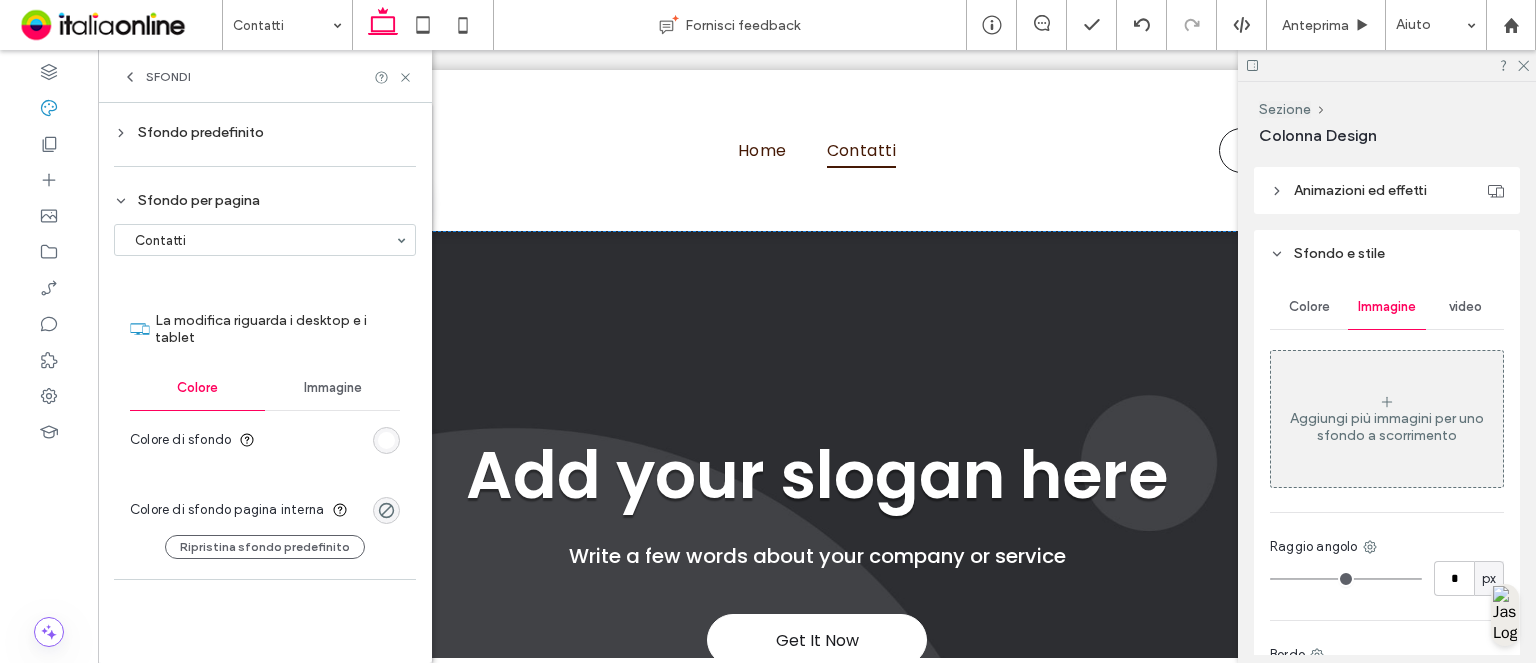 click on "Immagine" at bounding box center (333, 388) 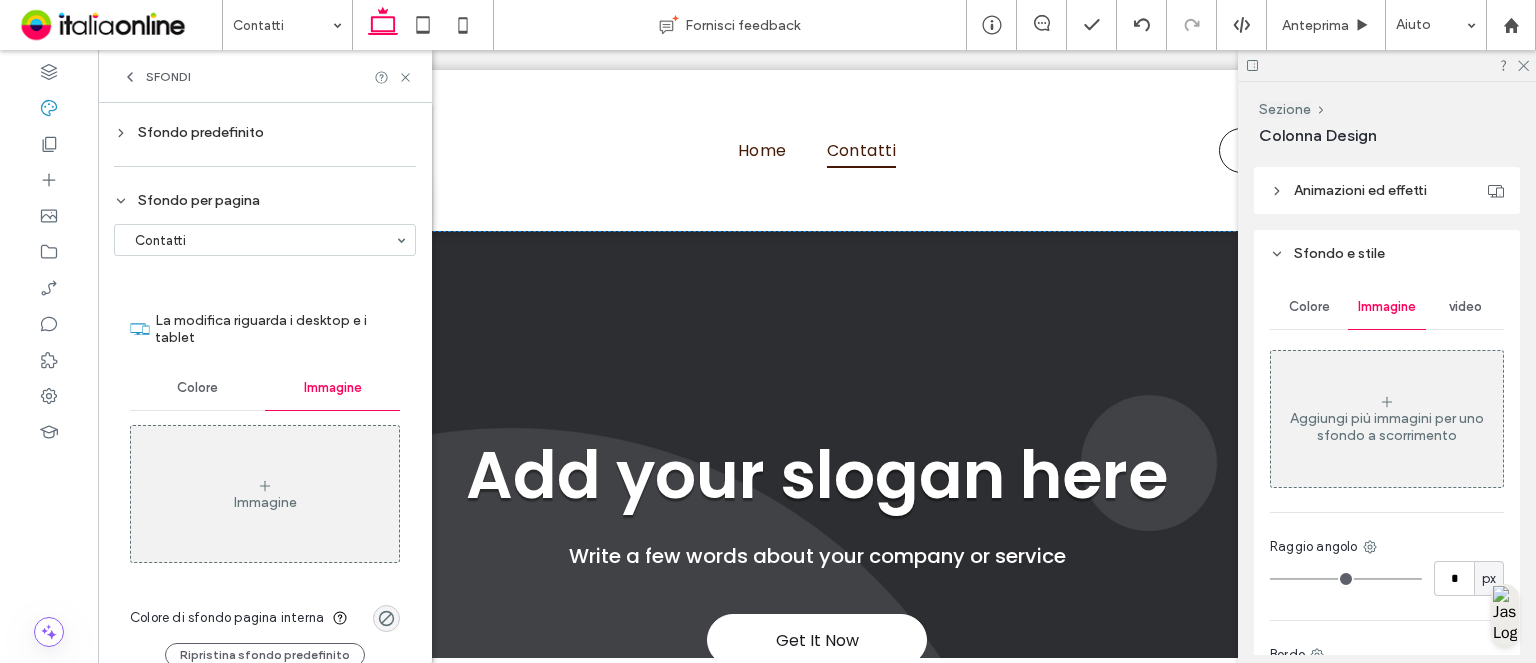 click on "Sfondi" at bounding box center [265, 76] 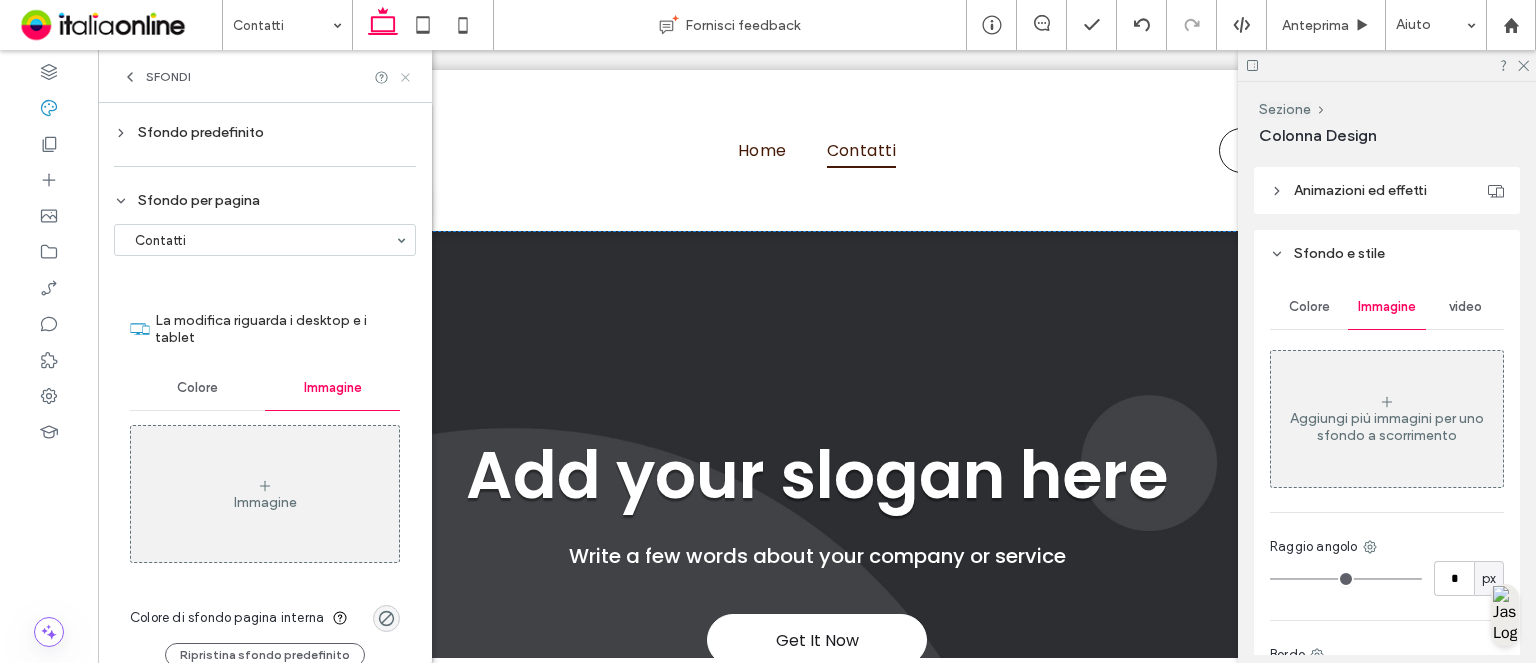 click 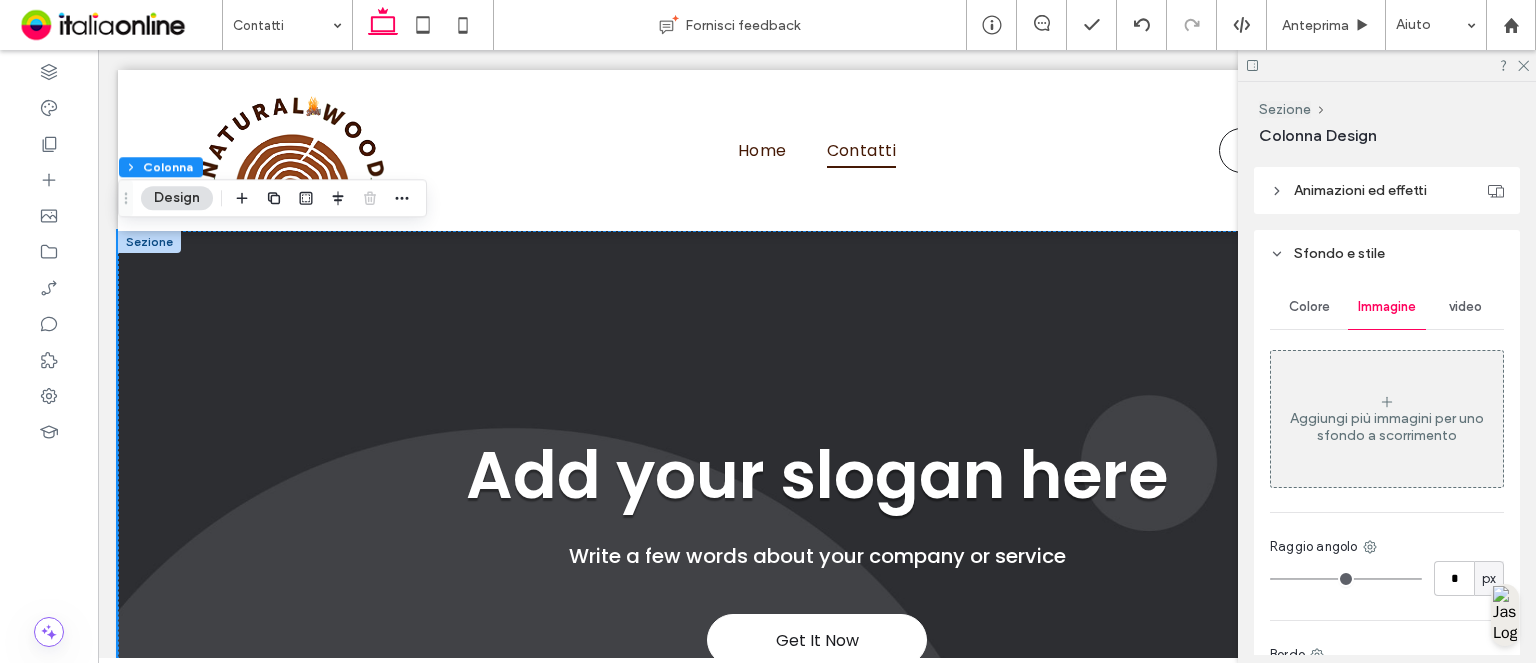 drag, startPoint x: 149, startPoint y: 240, endPoint x: 357, endPoint y: 304, distance: 217.62354 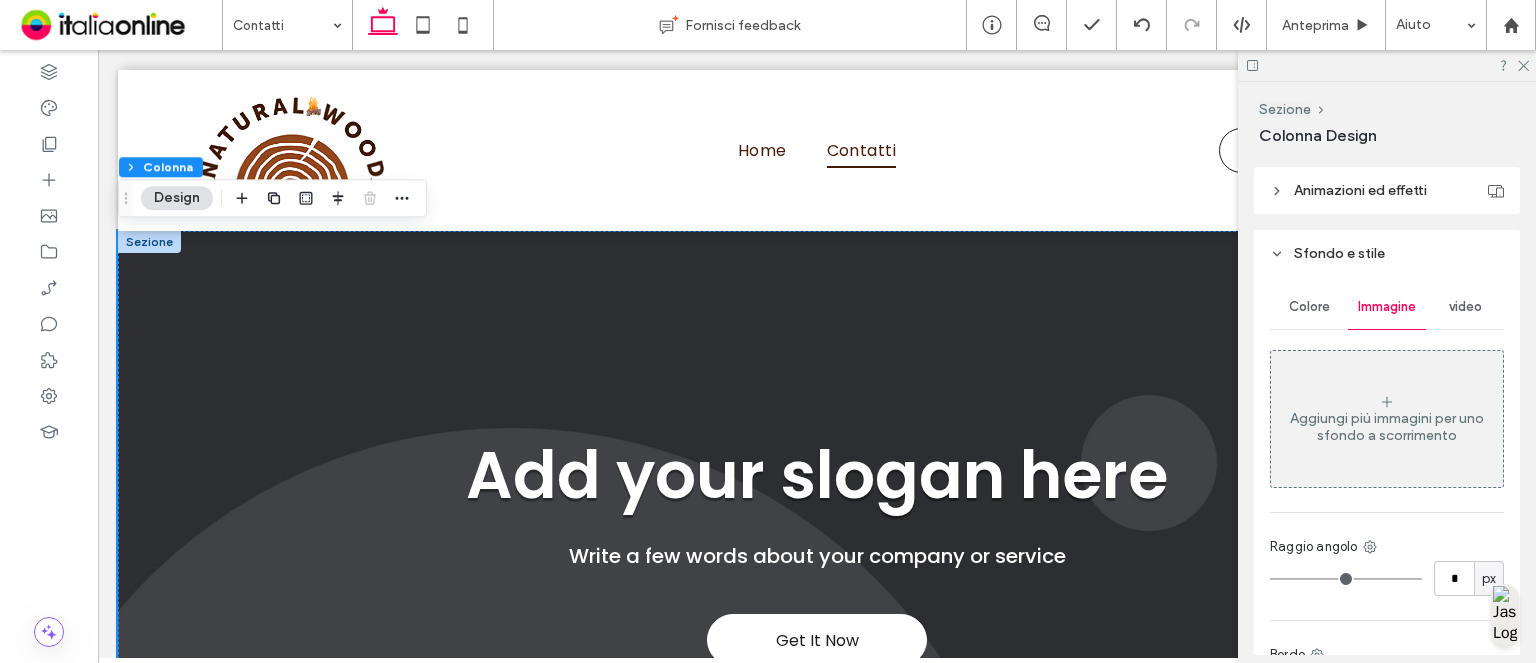 click at bounding box center [149, 242] 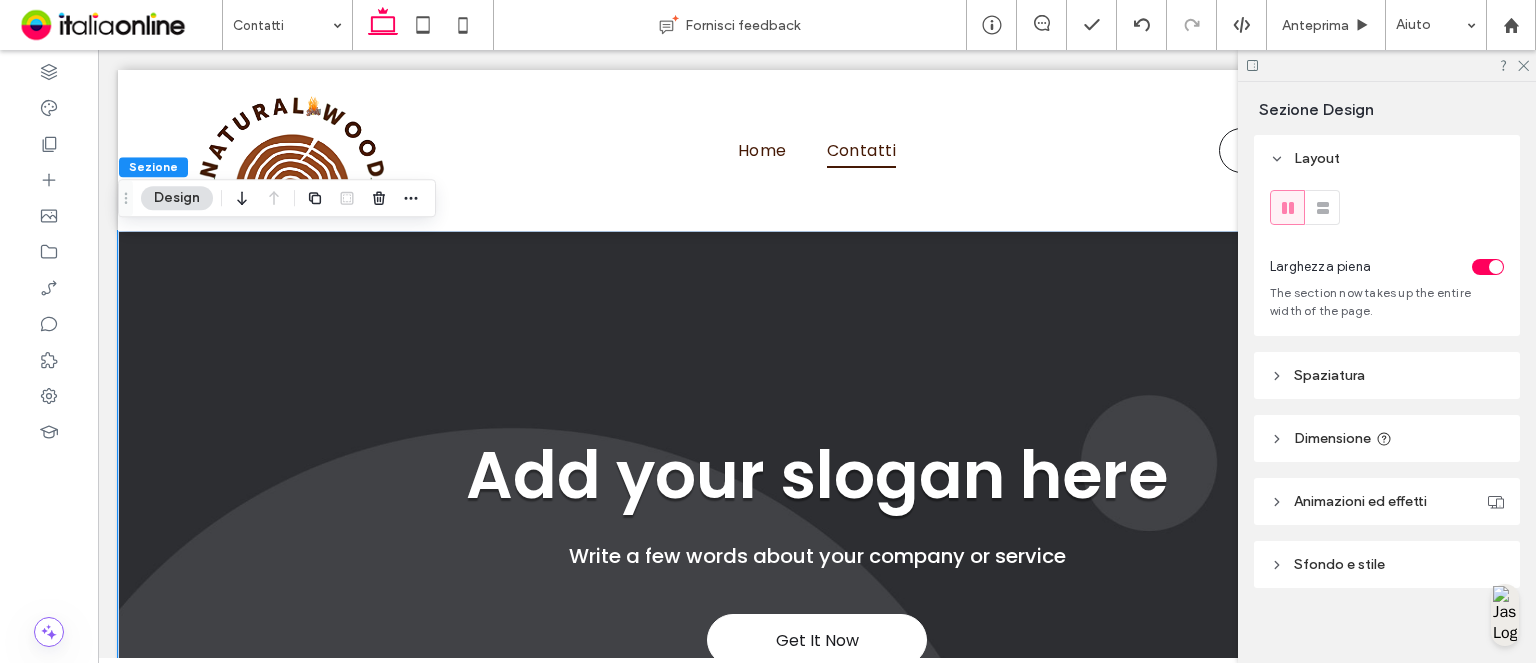click on "Sfondo e stile" at bounding box center (1387, 564) 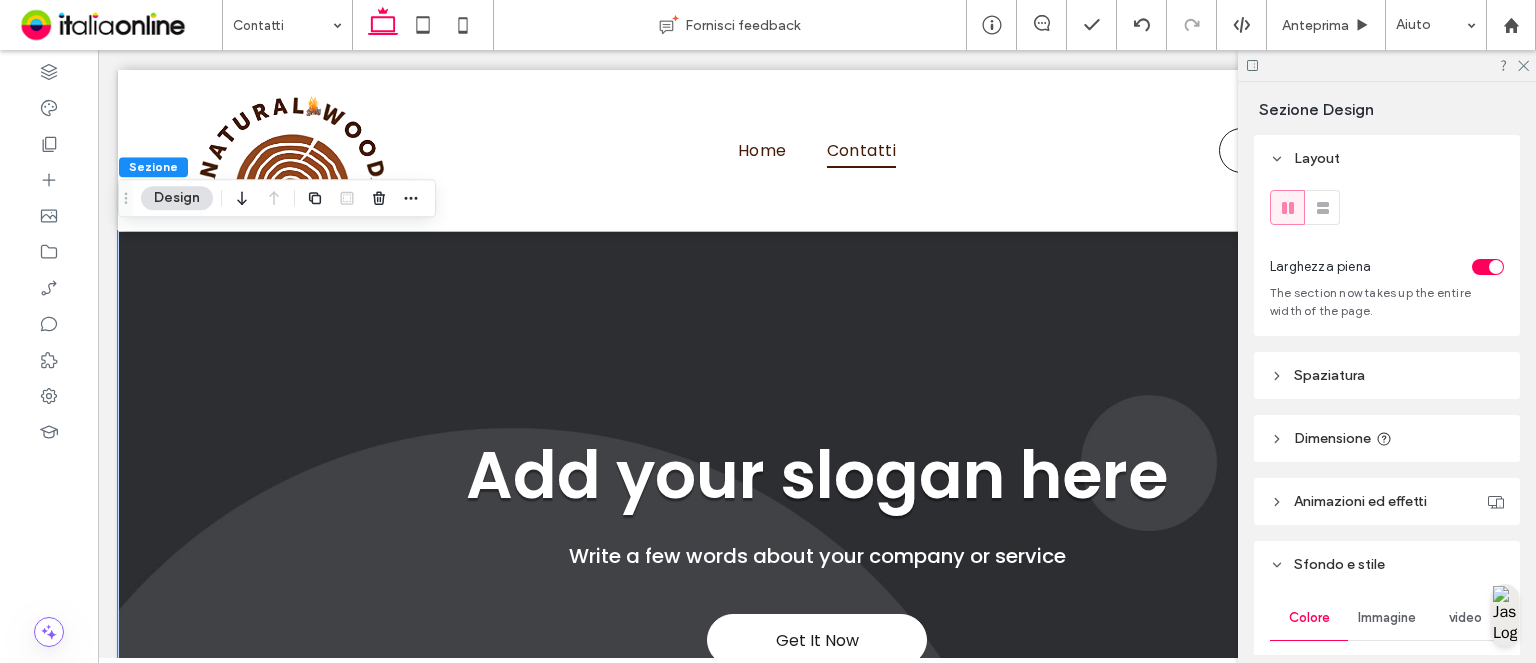 scroll, scrollTop: 300, scrollLeft: 0, axis: vertical 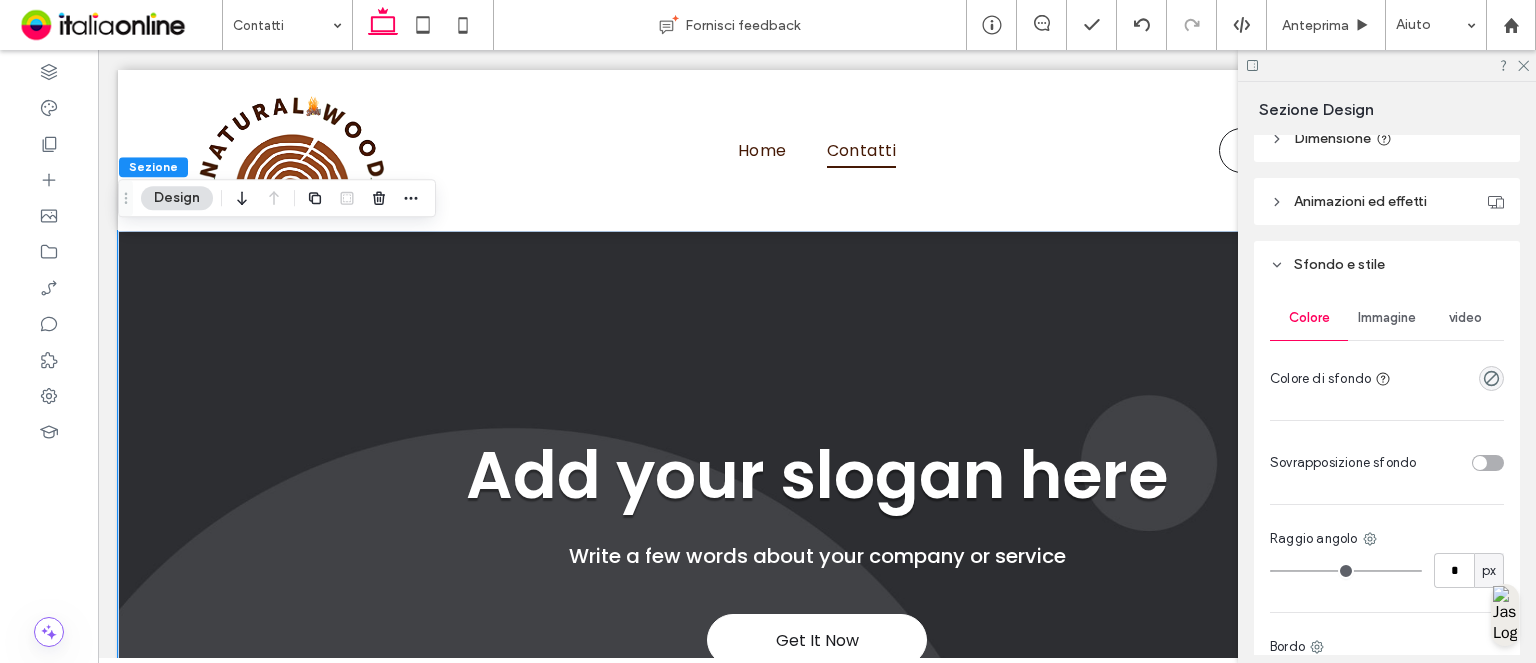 click on "Immagine" at bounding box center (1387, 318) 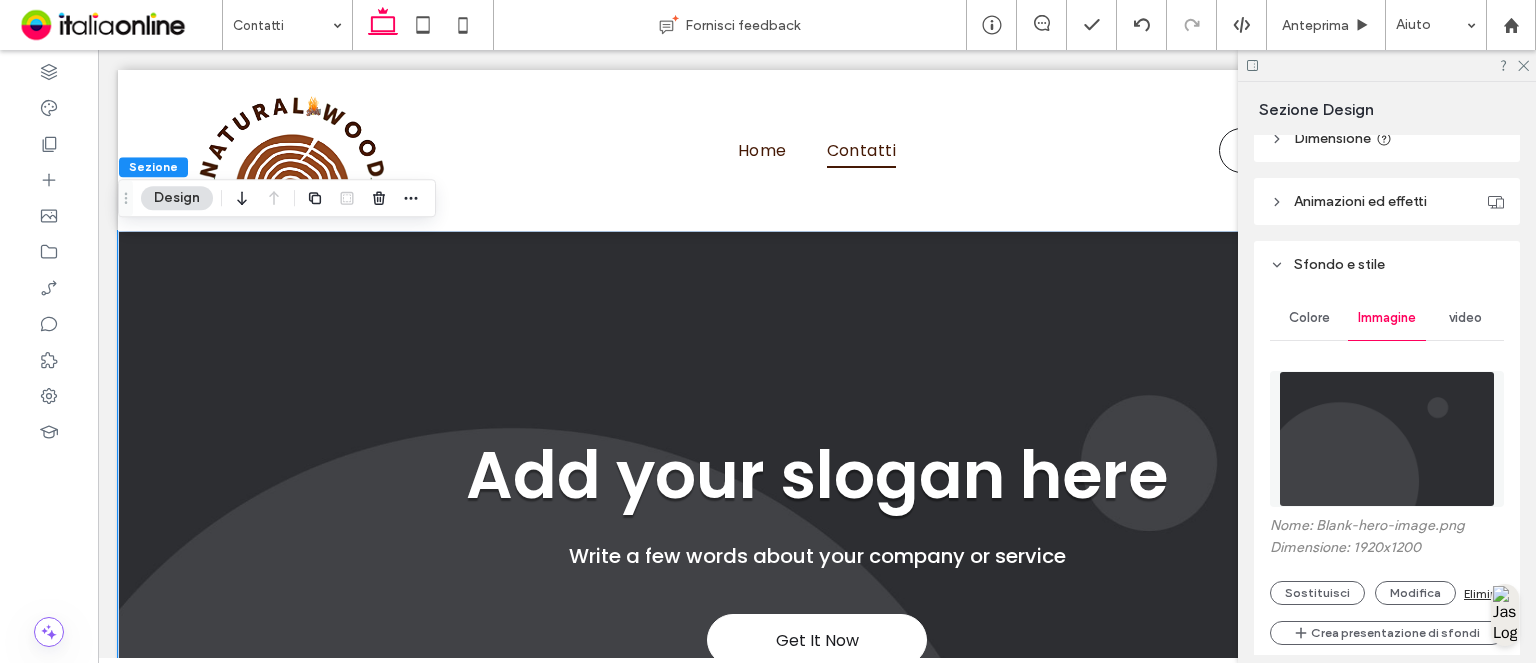 click on "Elimina" at bounding box center (1484, 593) 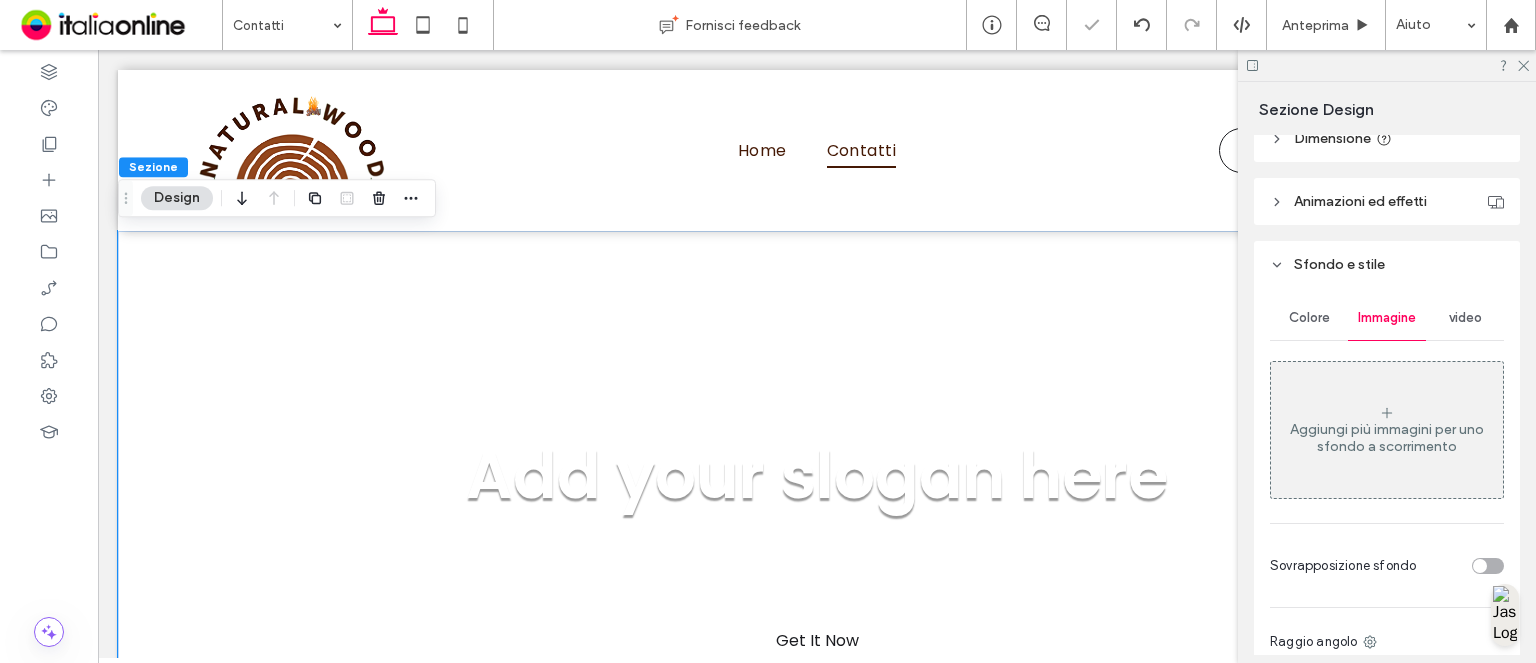 drag, startPoint x: 1460, startPoint y: 322, endPoint x: 1453, endPoint y: 339, distance: 18.384777 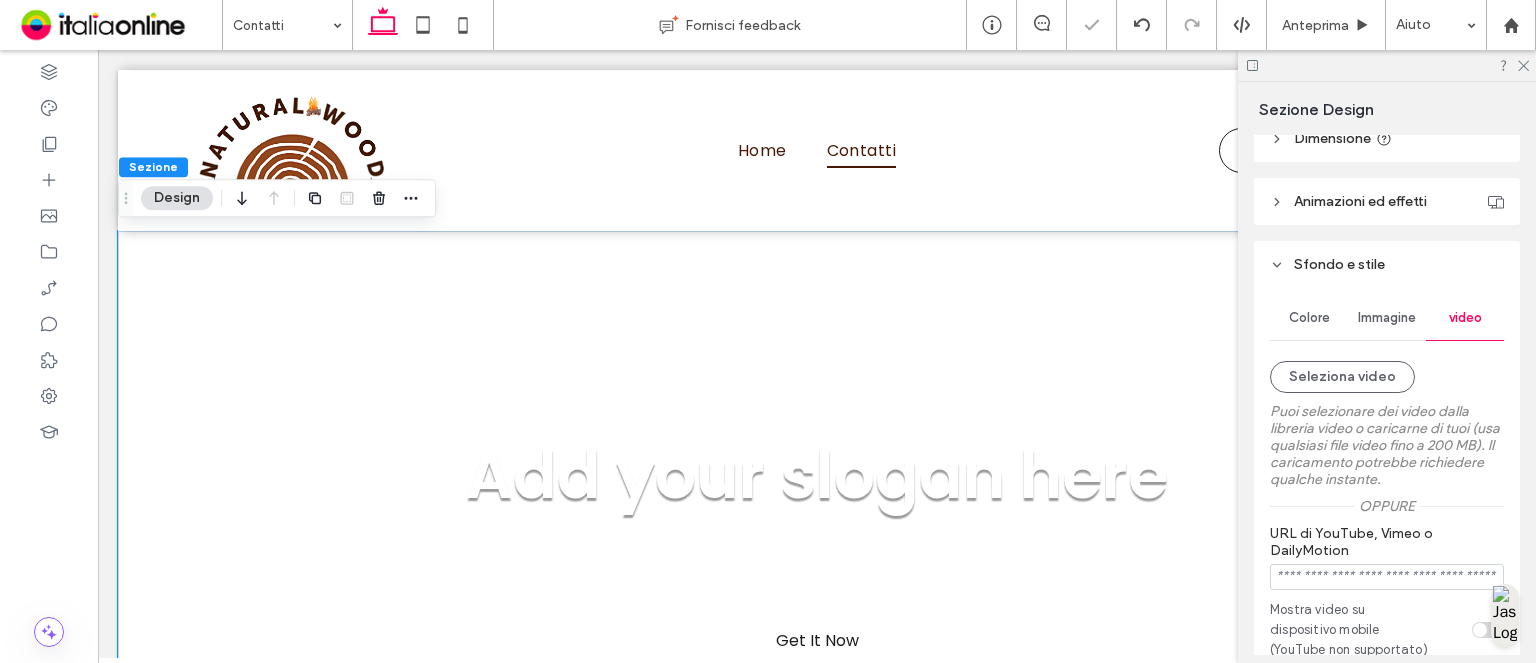 drag, startPoint x: 1355, startPoint y: 383, endPoint x: 1307, endPoint y: 438, distance: 73 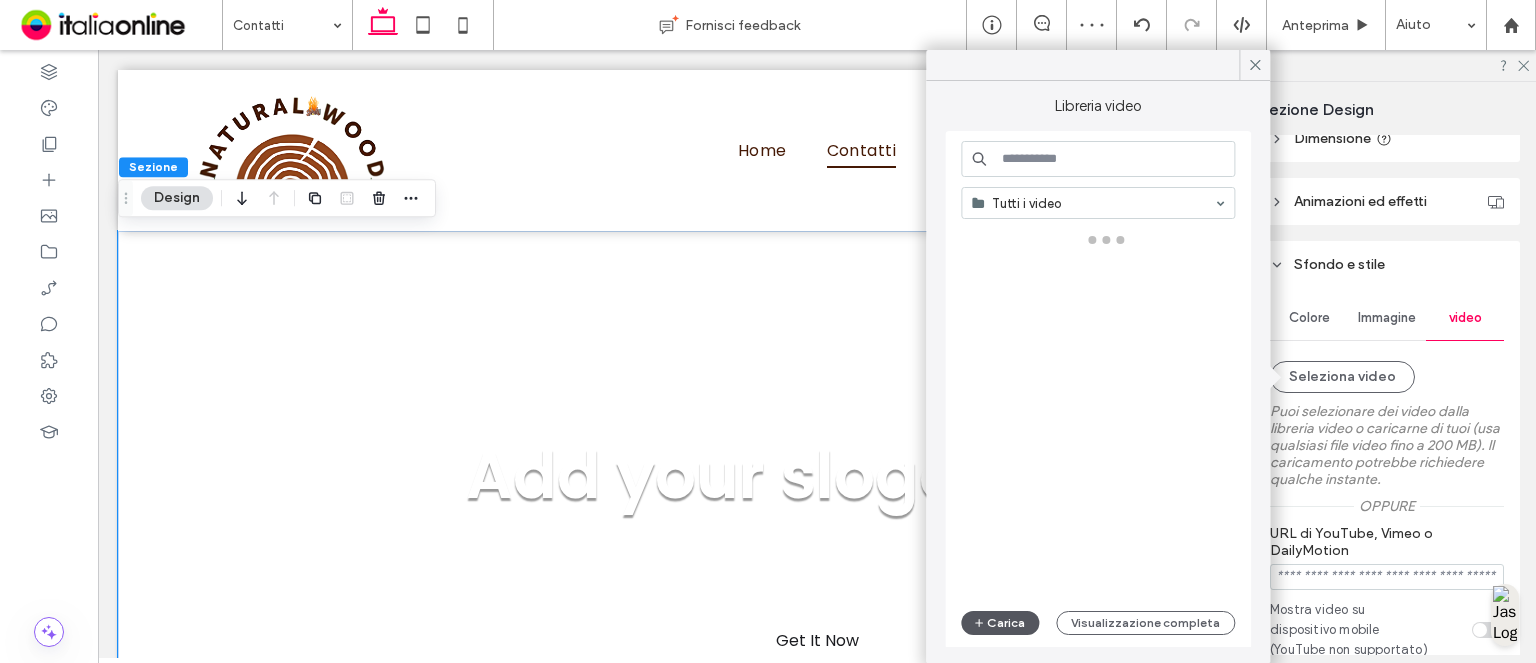 click on "Carica" at bounding box center [1000, 623] 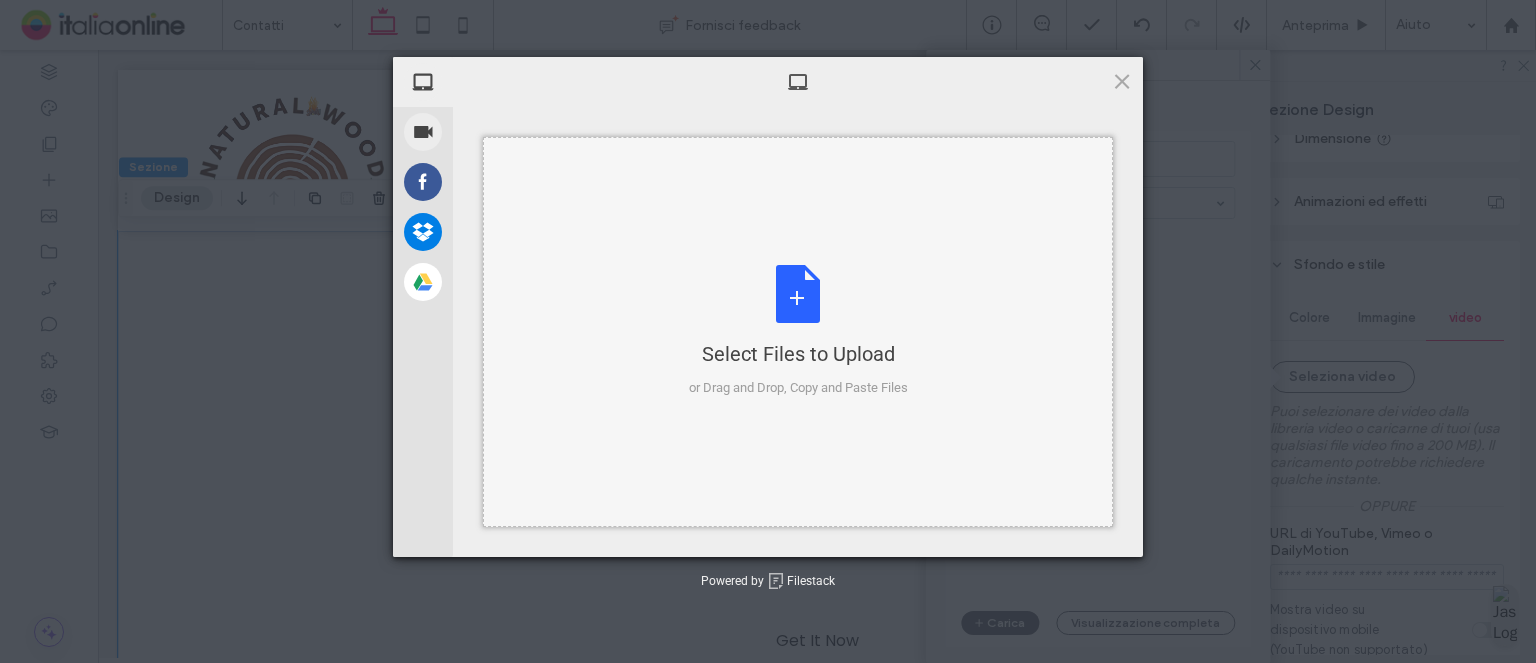 click on "Select Files to Upload
or Drag and Drop, Copy and Paste Files" at bounding box center [798, 331] 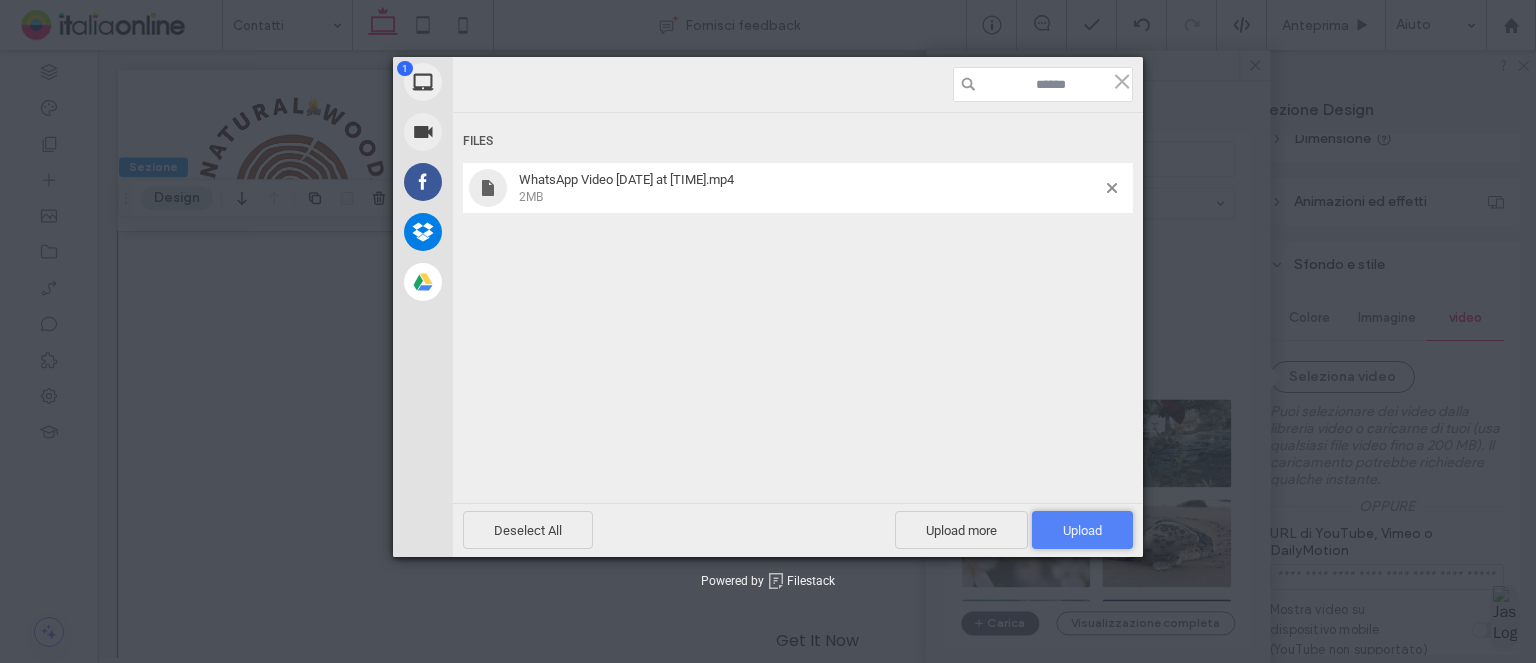 click on "Upload
1" at bounding box center (1082, 530) 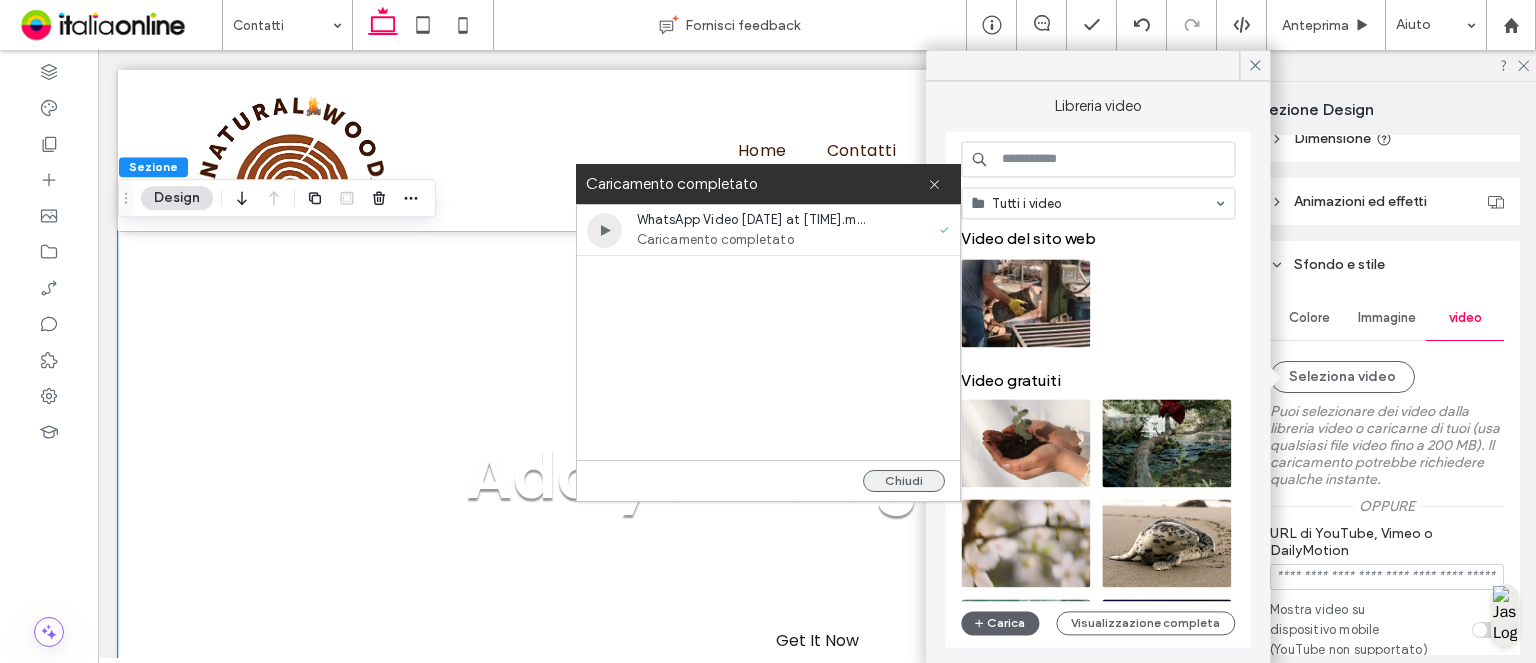 click on "Chiudi" at bounding box center [904, 481] 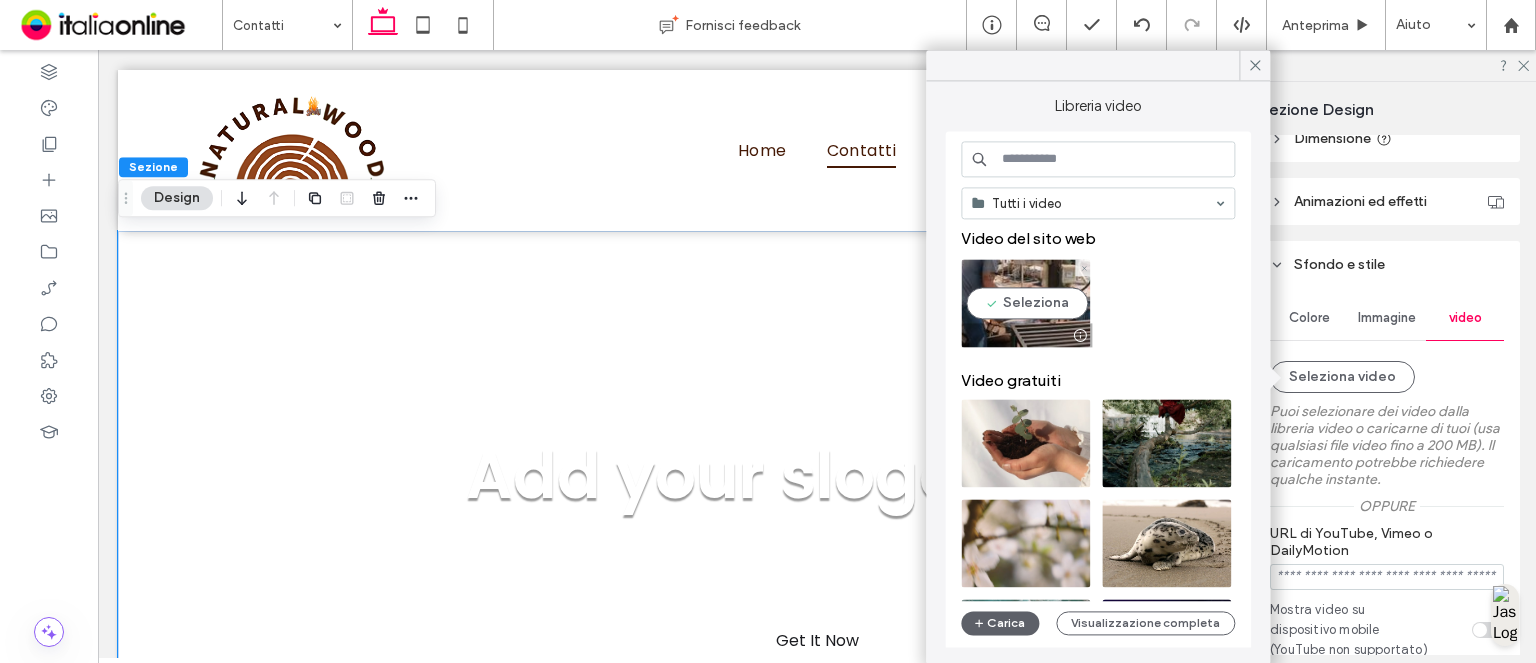click at bounding box center [1025, 303] 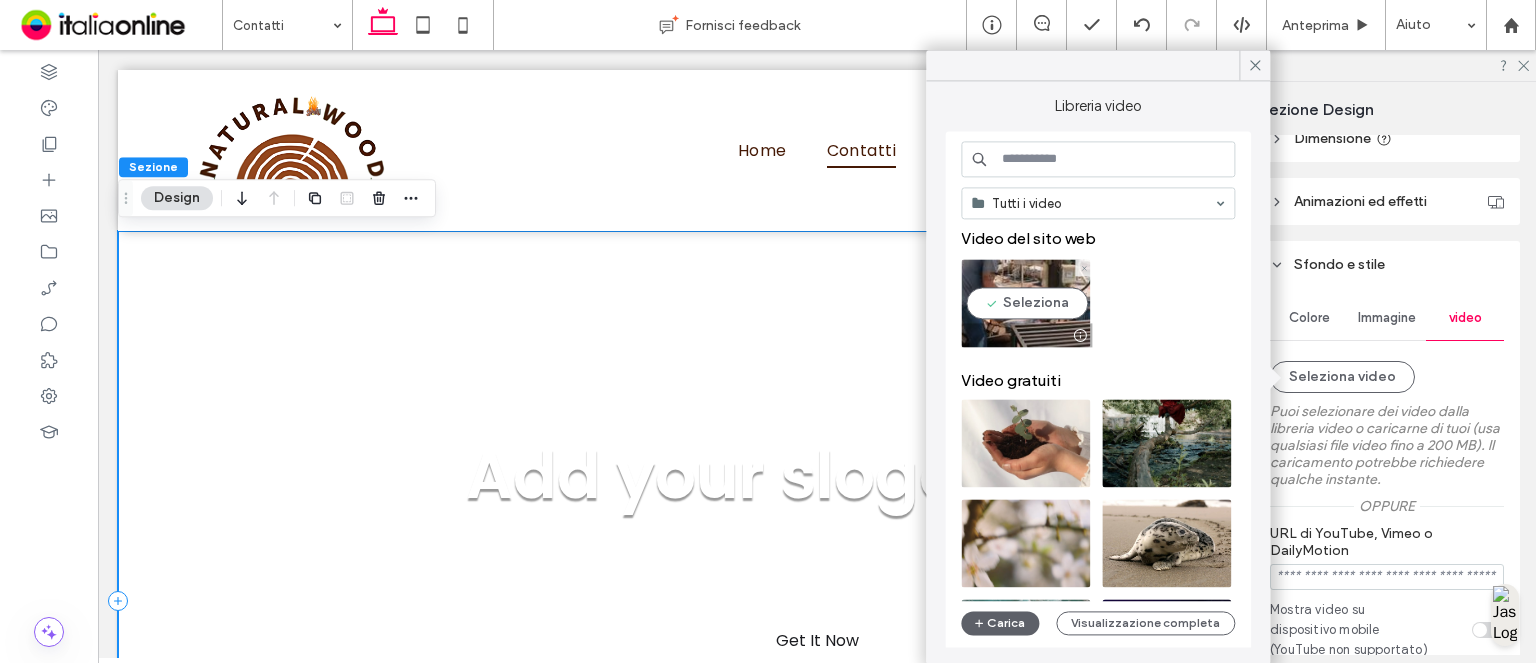 type on "**********" 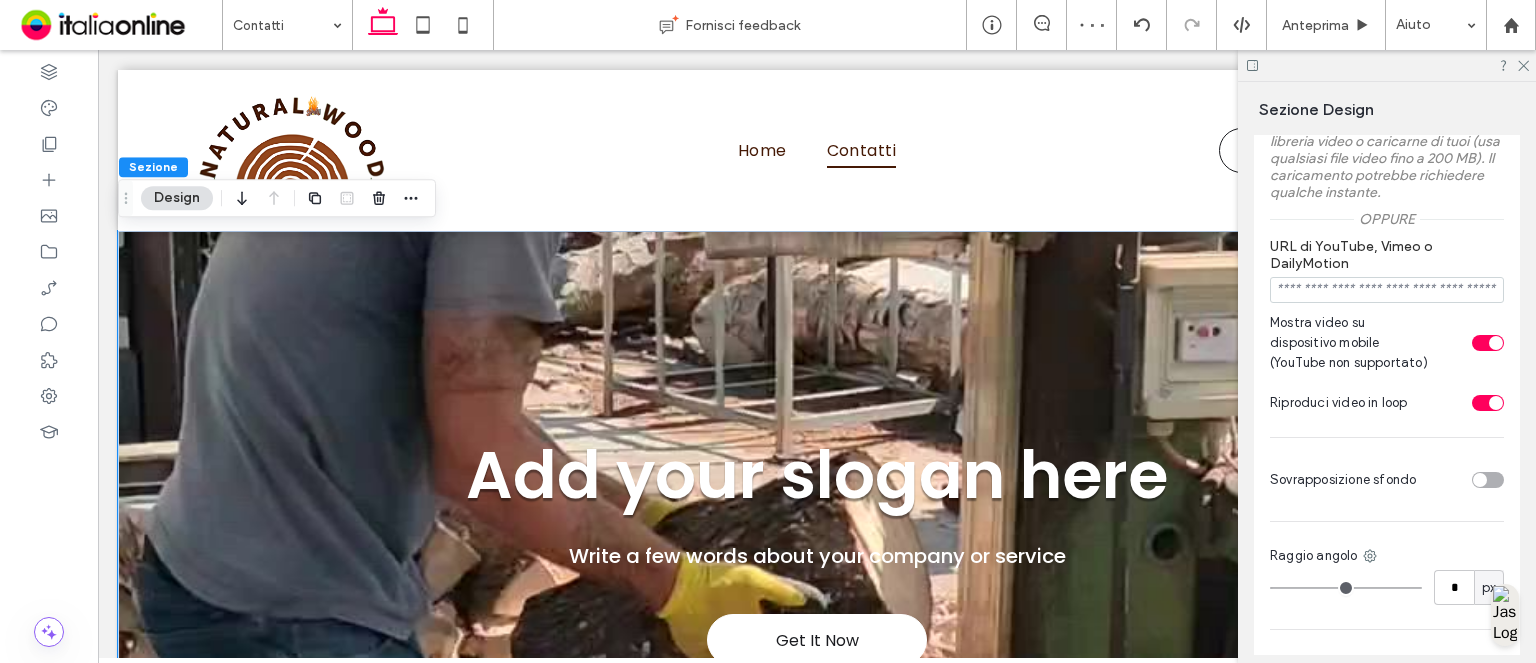 scroll, scrollTop: 800, scrollLeft: 0, axis: vertical 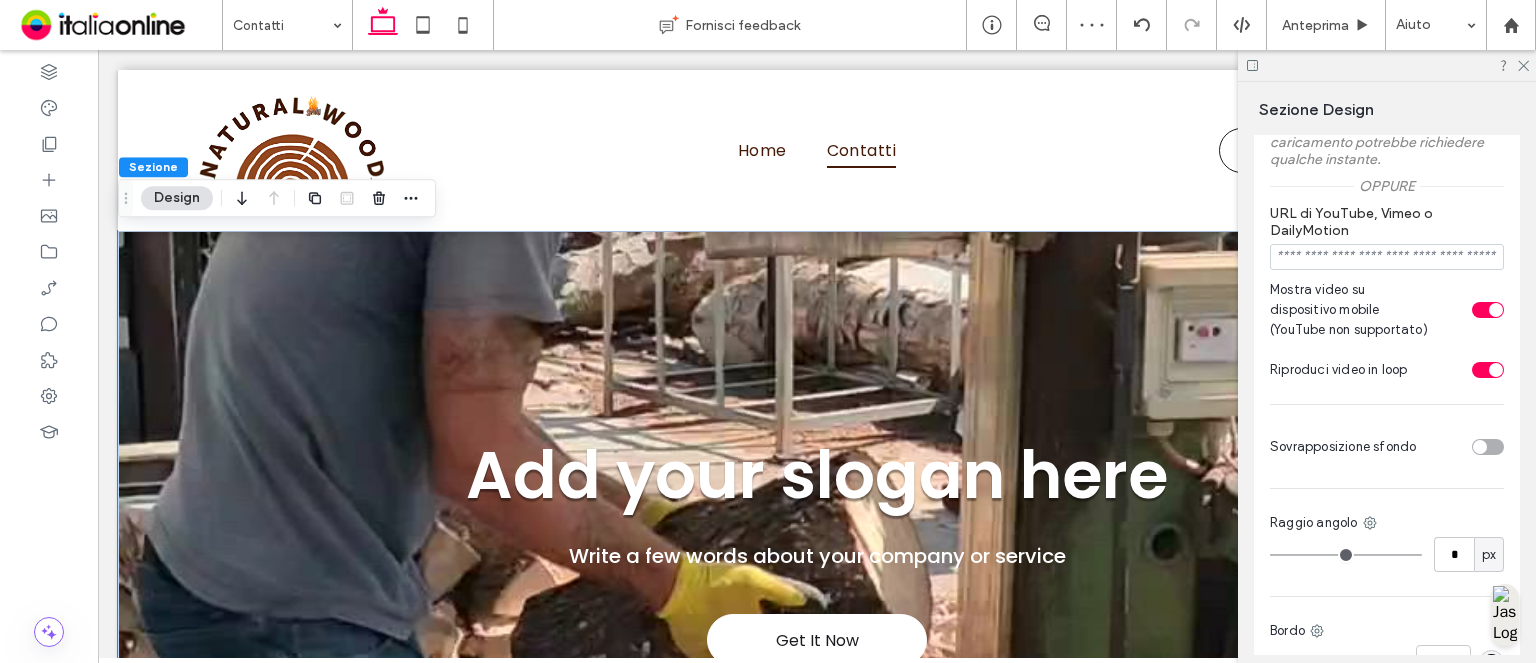 drag, startPoint x: 1467, startPoint y: 467, endPoint x: 1468, endPoint y: 495, distance: 28.01785 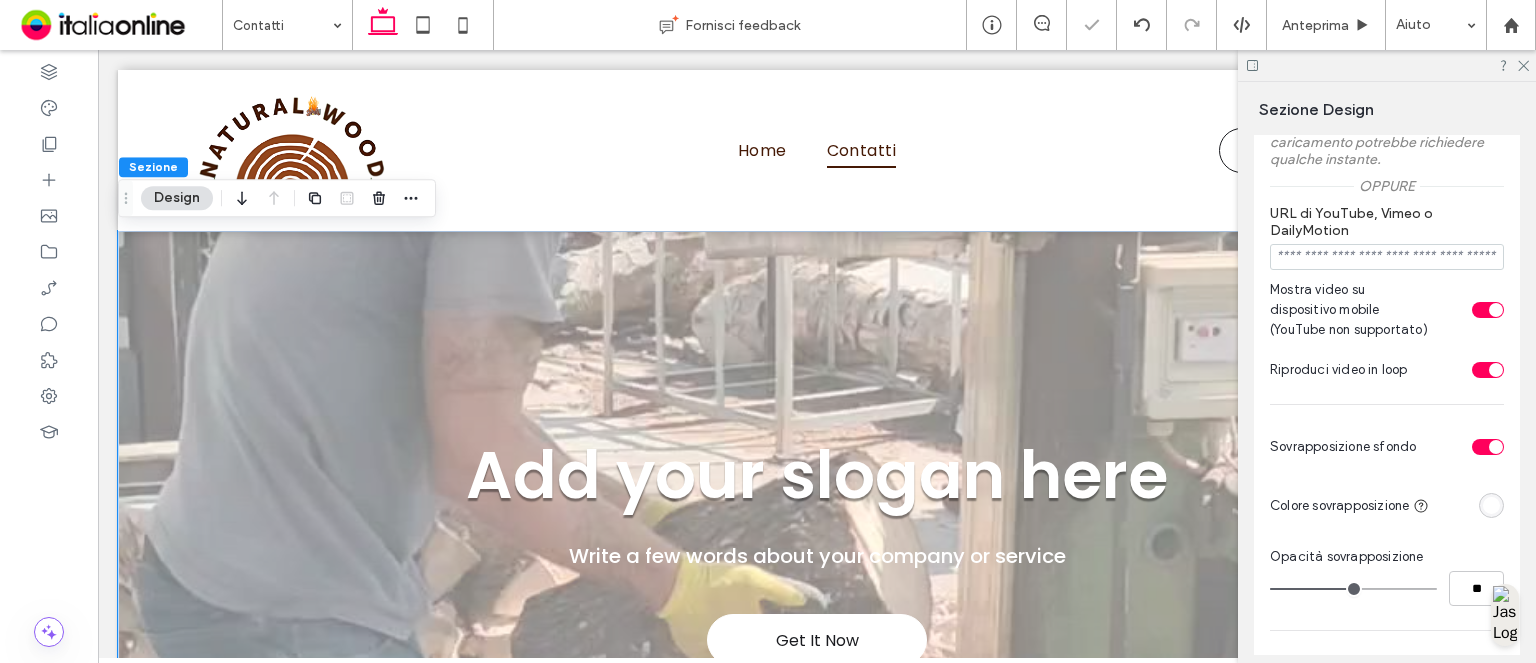 drag, startPoint x: 1476, startPoint y: 530, endPoint x: 1471, endPoint y: 546, distance: 16.763054 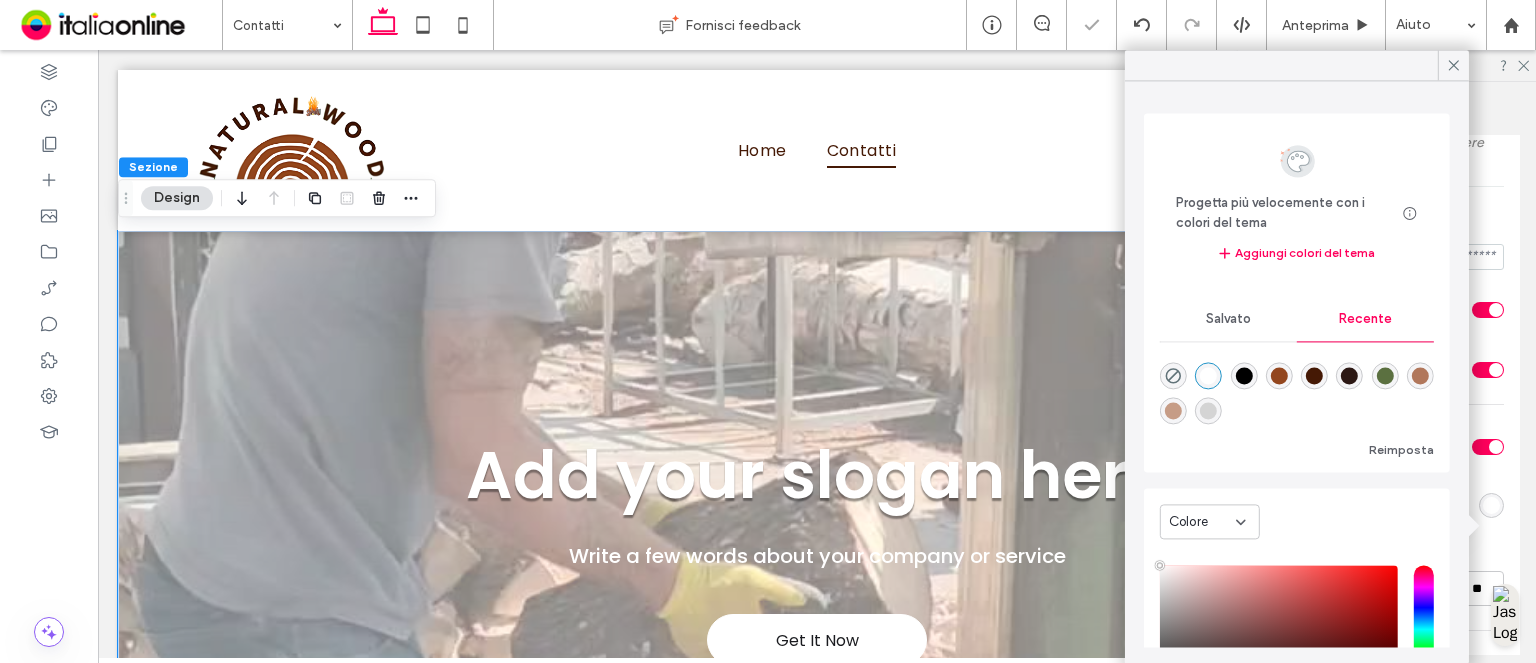 click at bounding box center [1243, 376] 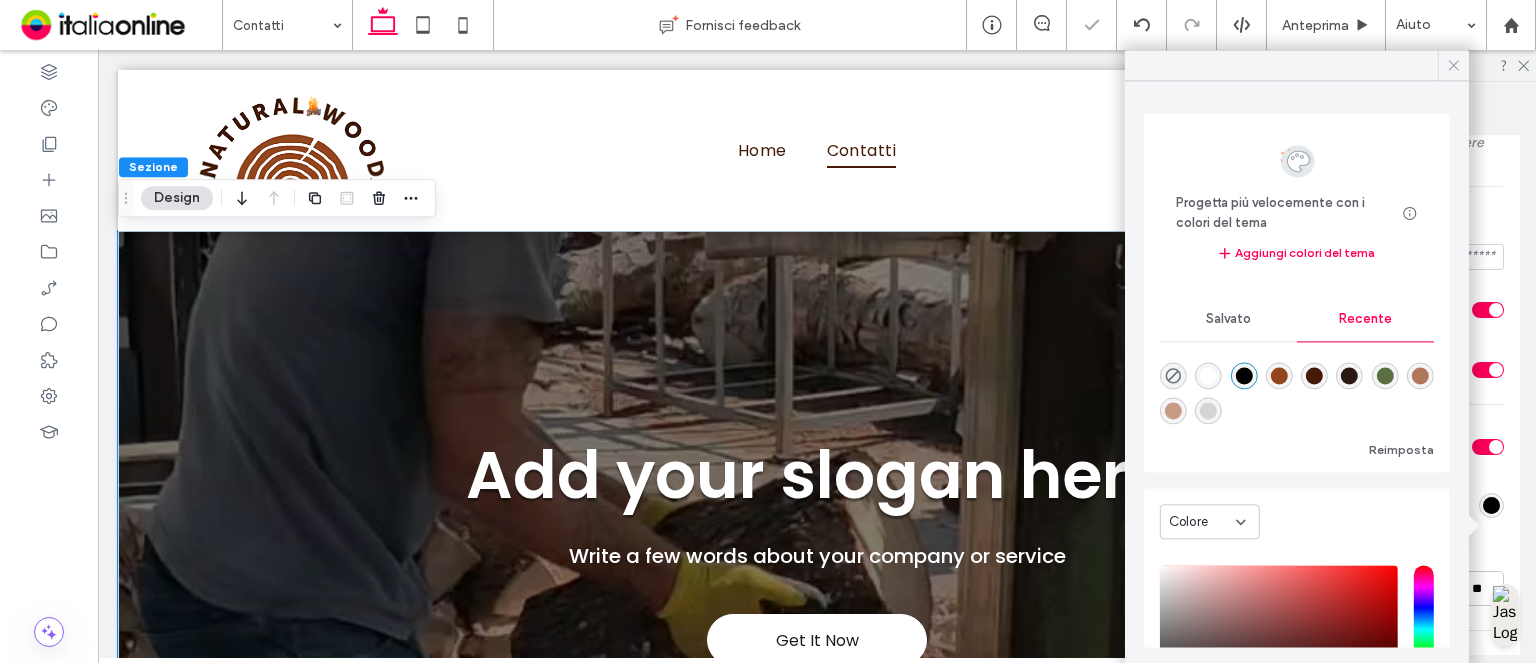 drag, startPoint x: 1456, startPoint y: 71, endPoint x: 1488, endPoint y: 124, distance: 61.91123 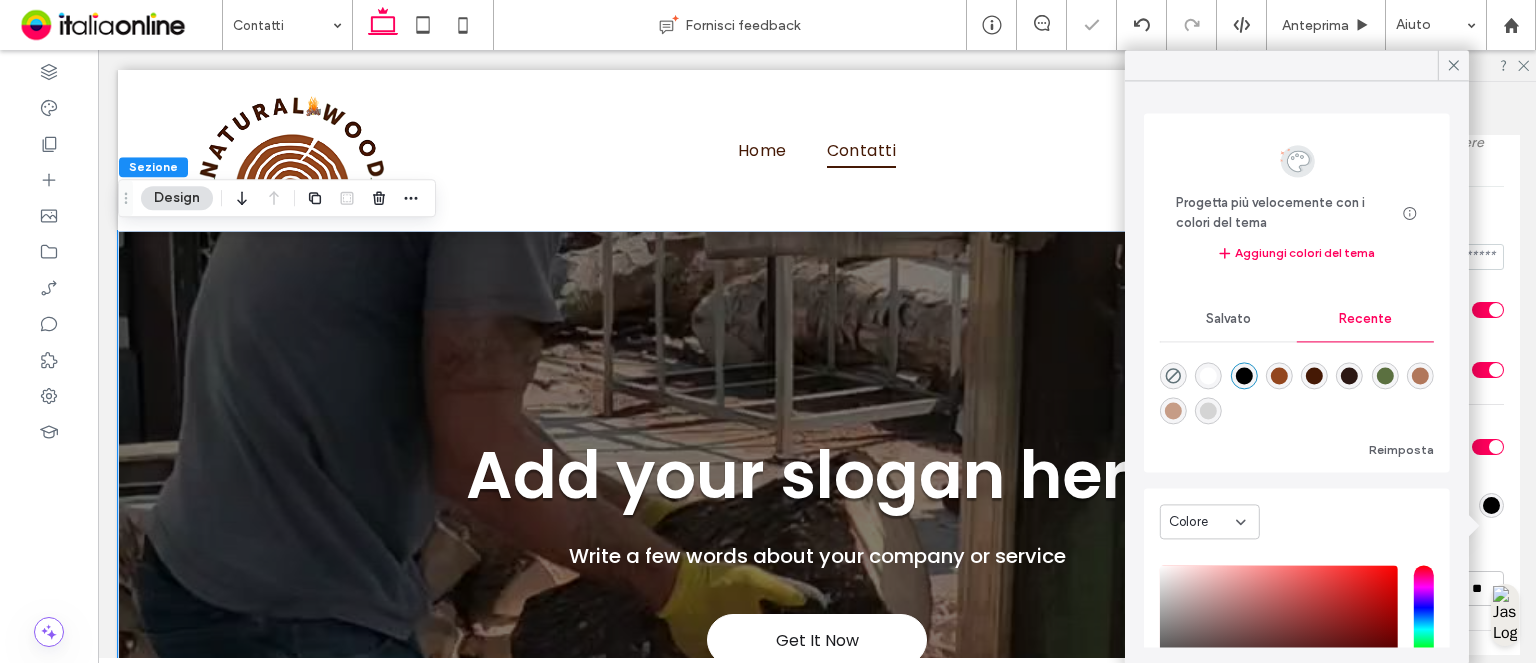 click 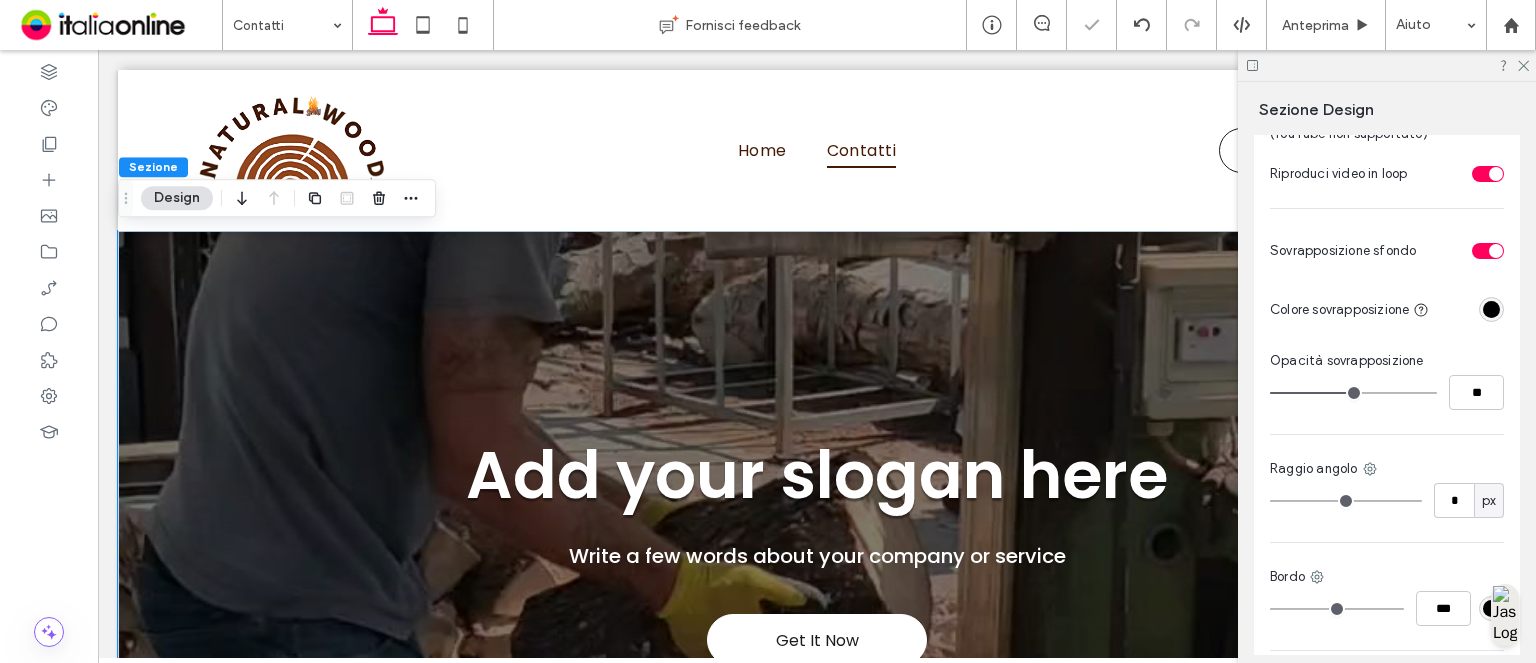 scroll, scrollTop: 1000, scrollLeft: 0, axis: vertical 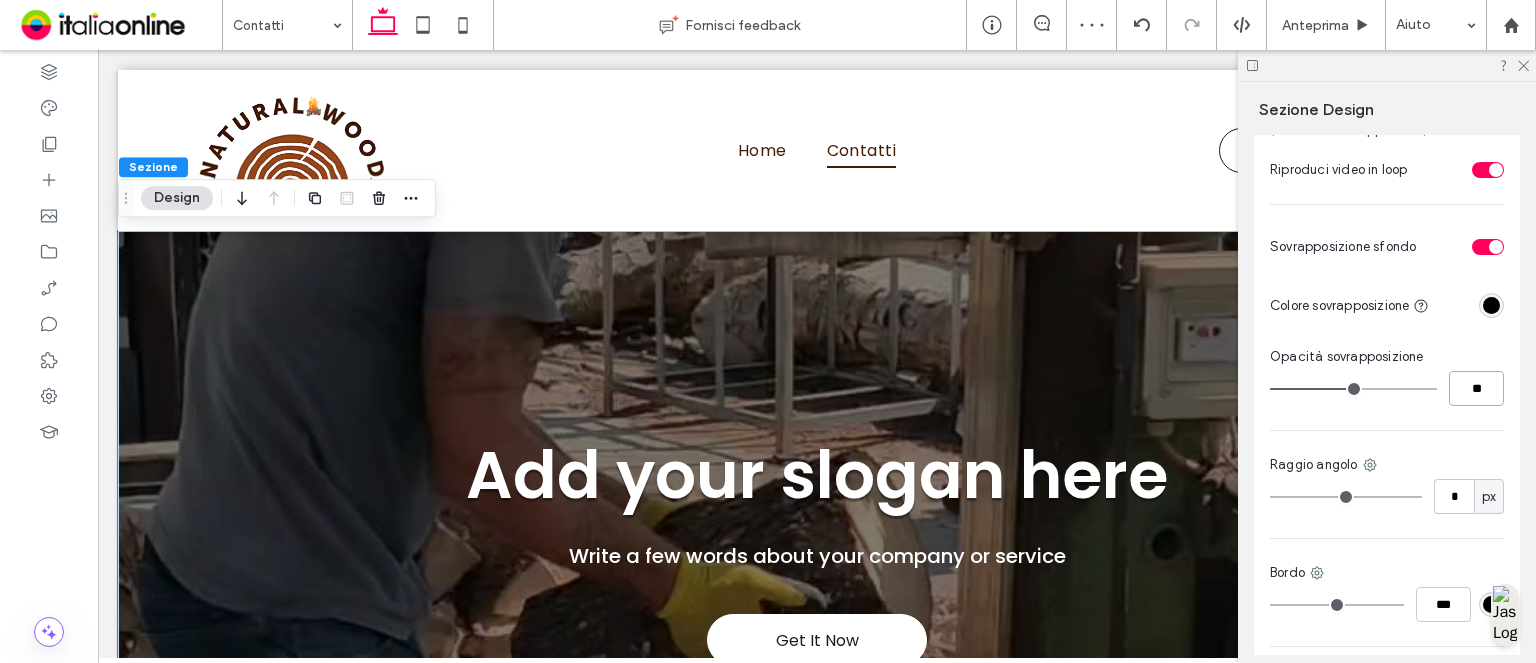 click on "**" at bounding box center [1476, 388] 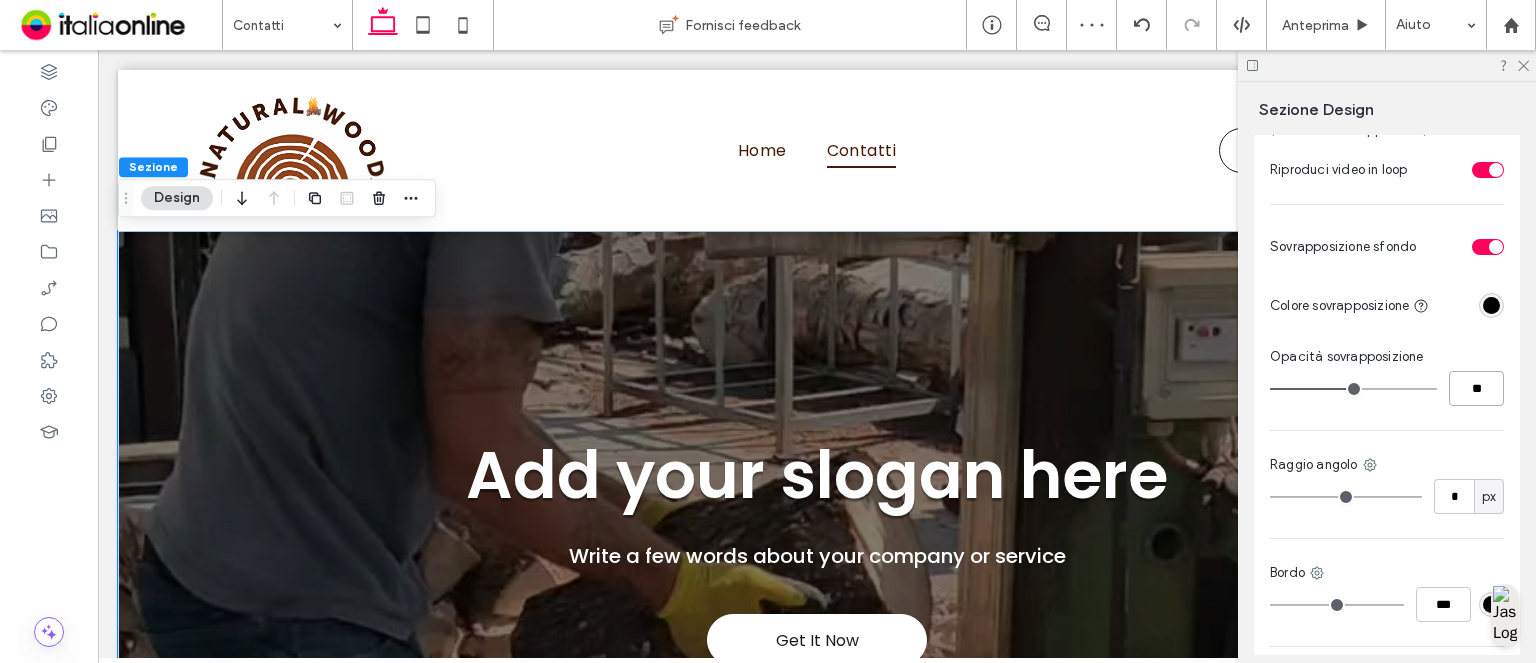 type on "**" 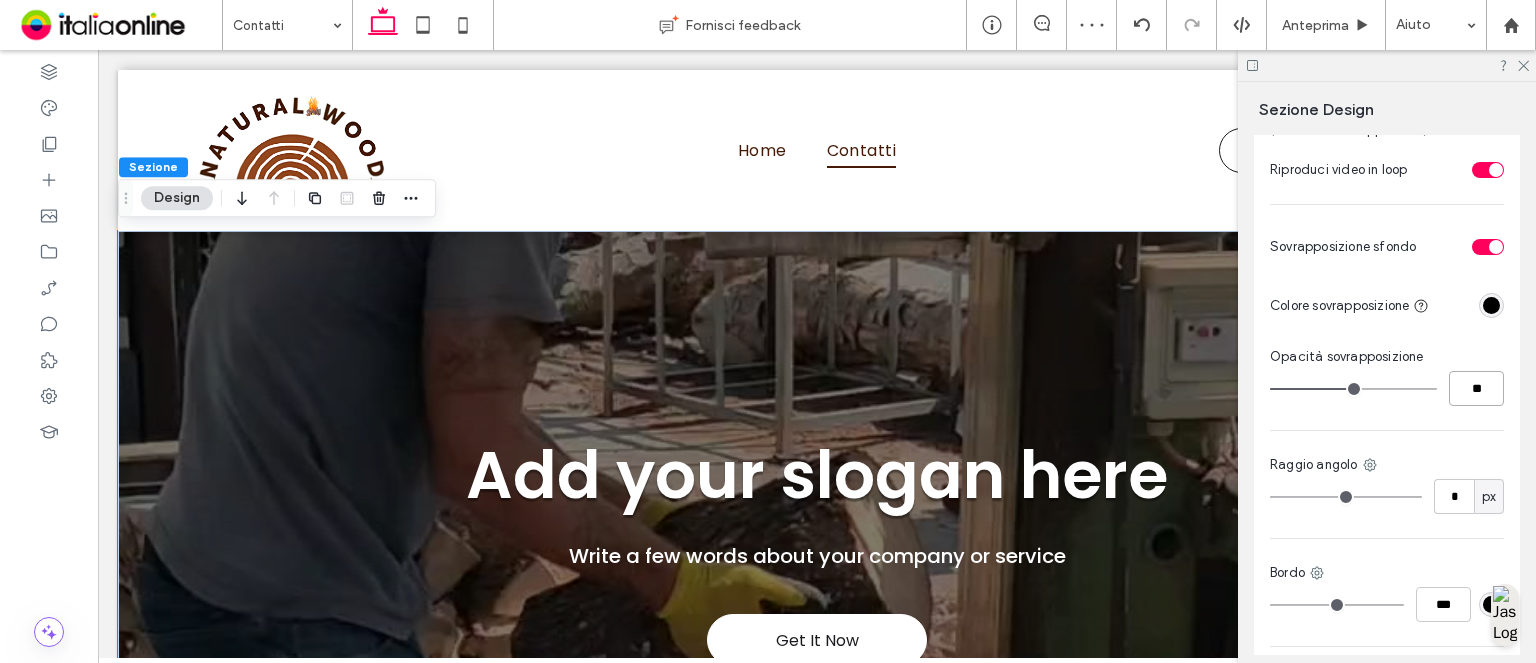 type on "**" 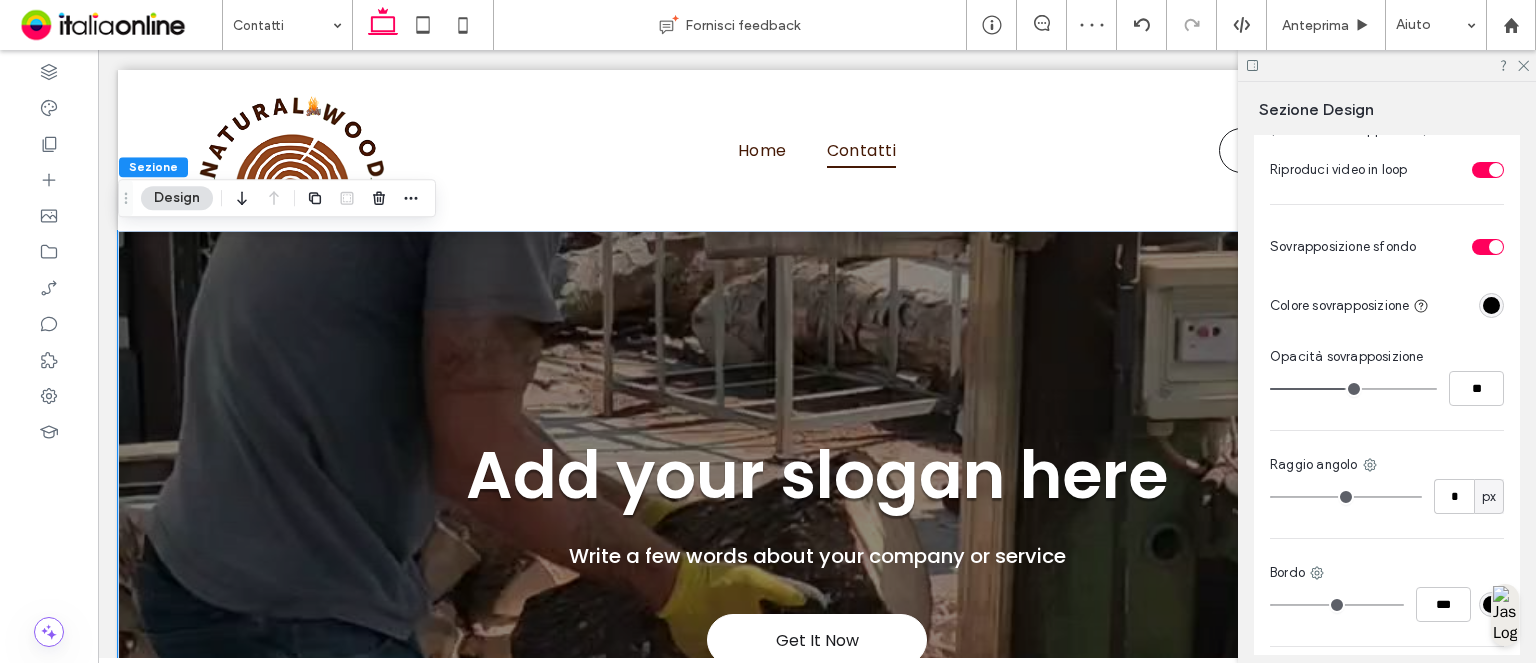 drag, startPoint x: 1518, startPoint y: 66, endPoint x: 1462, endPoint y: 294, distance: 234.77649 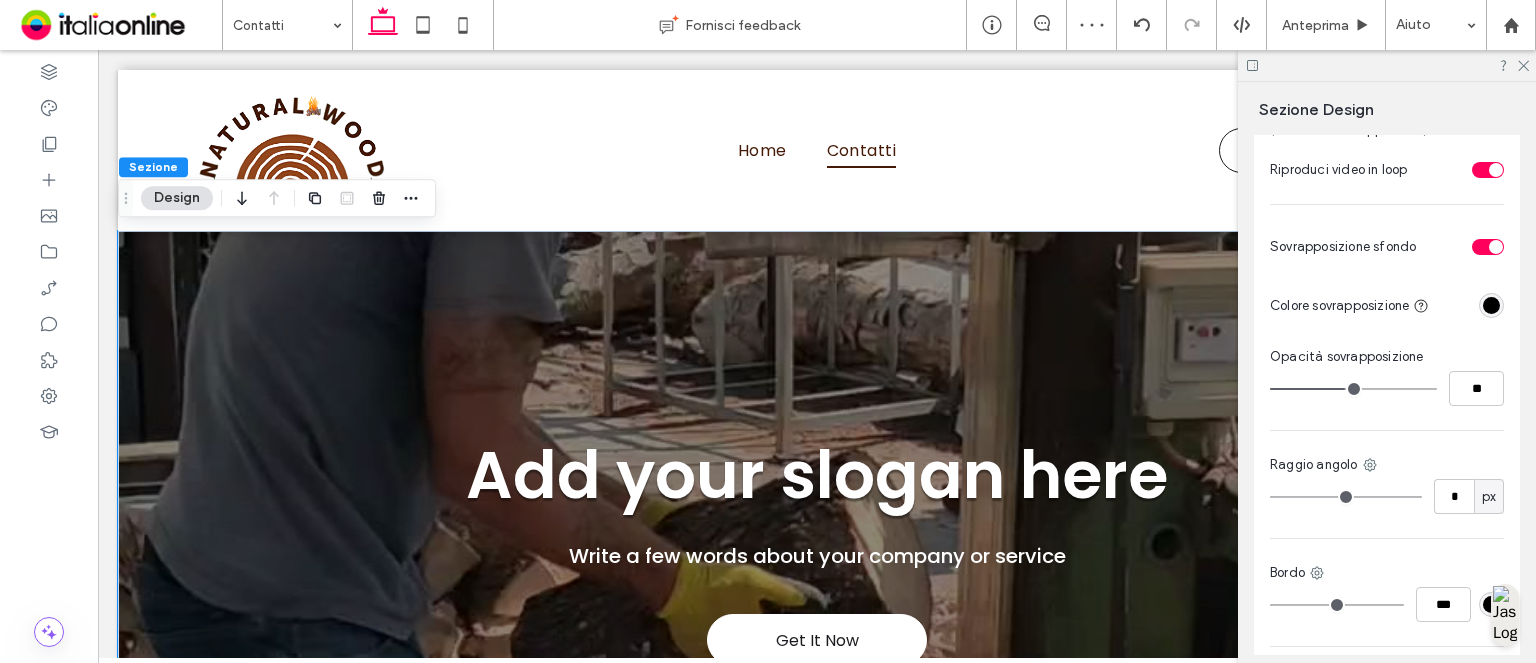 click 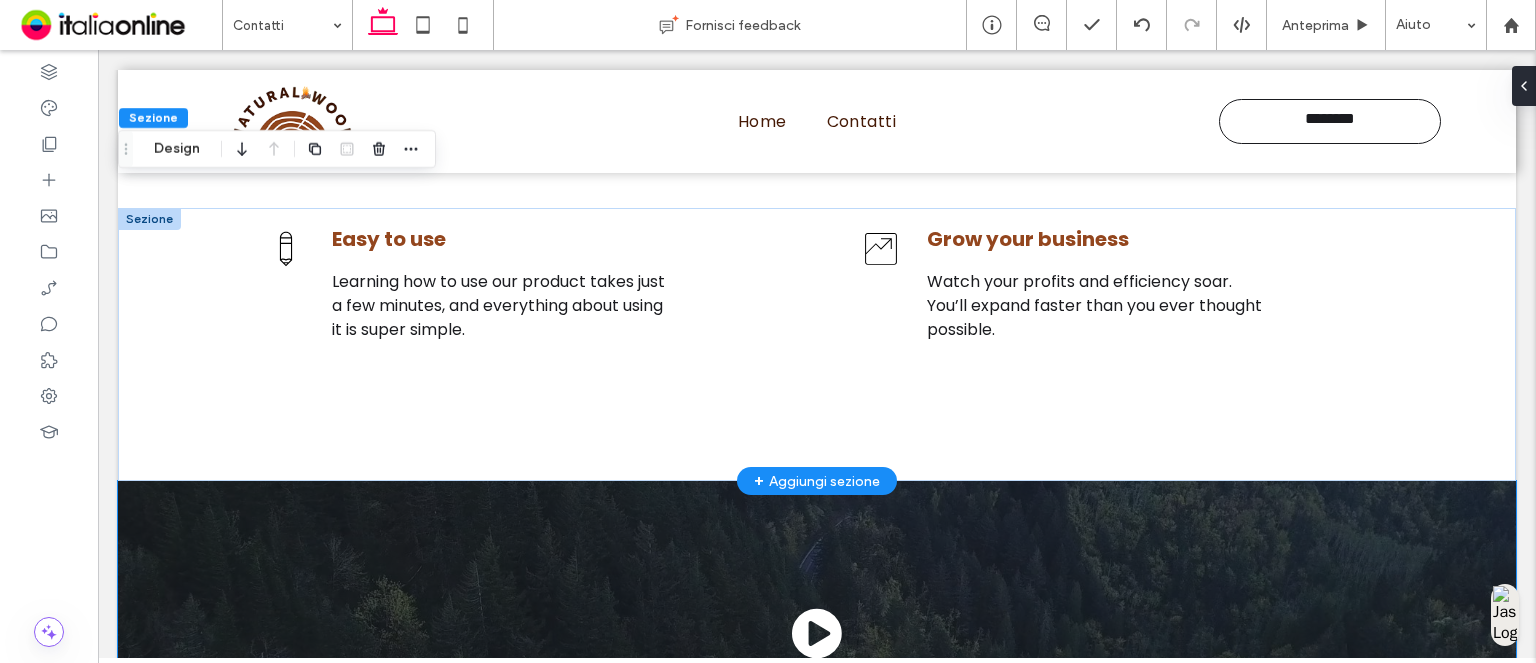 scroll, scrollTop: 741, scrollLeft: 0, axis: vertical 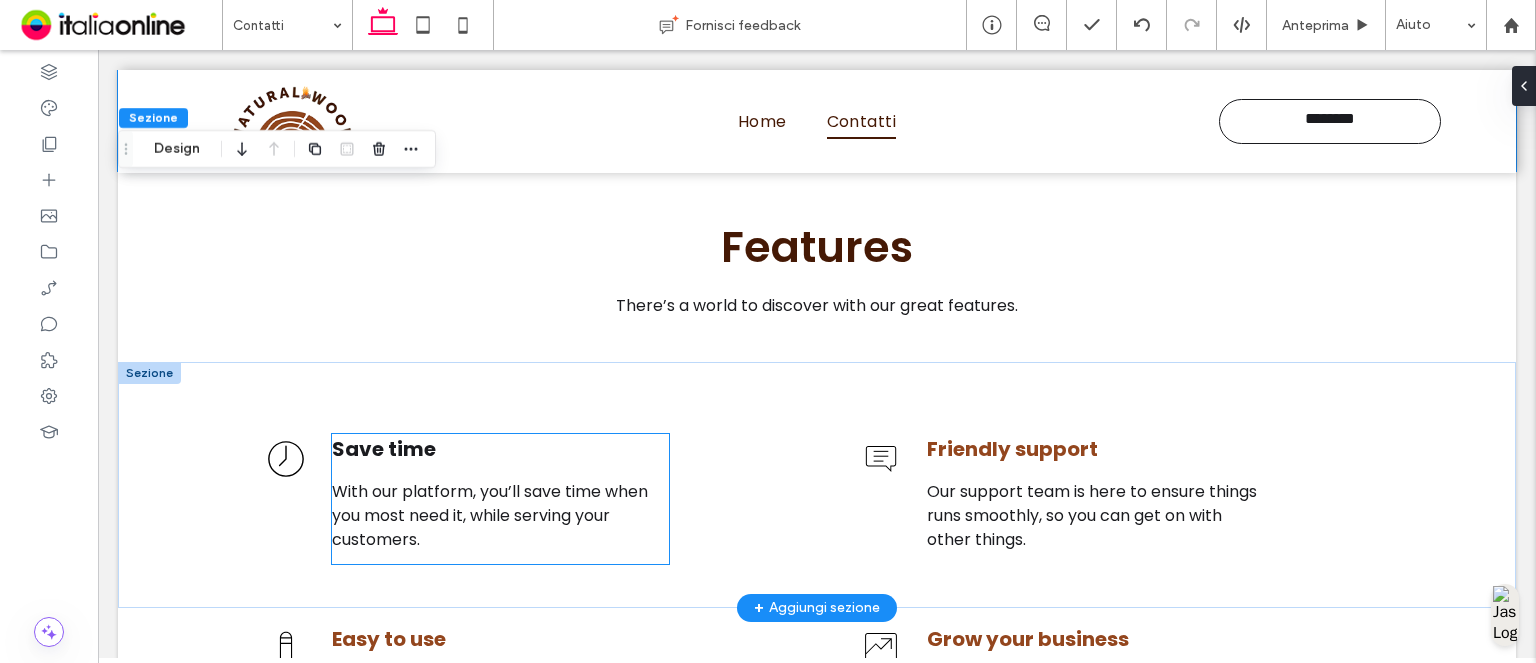 click on "Save time" at bounding box center [384, 449] 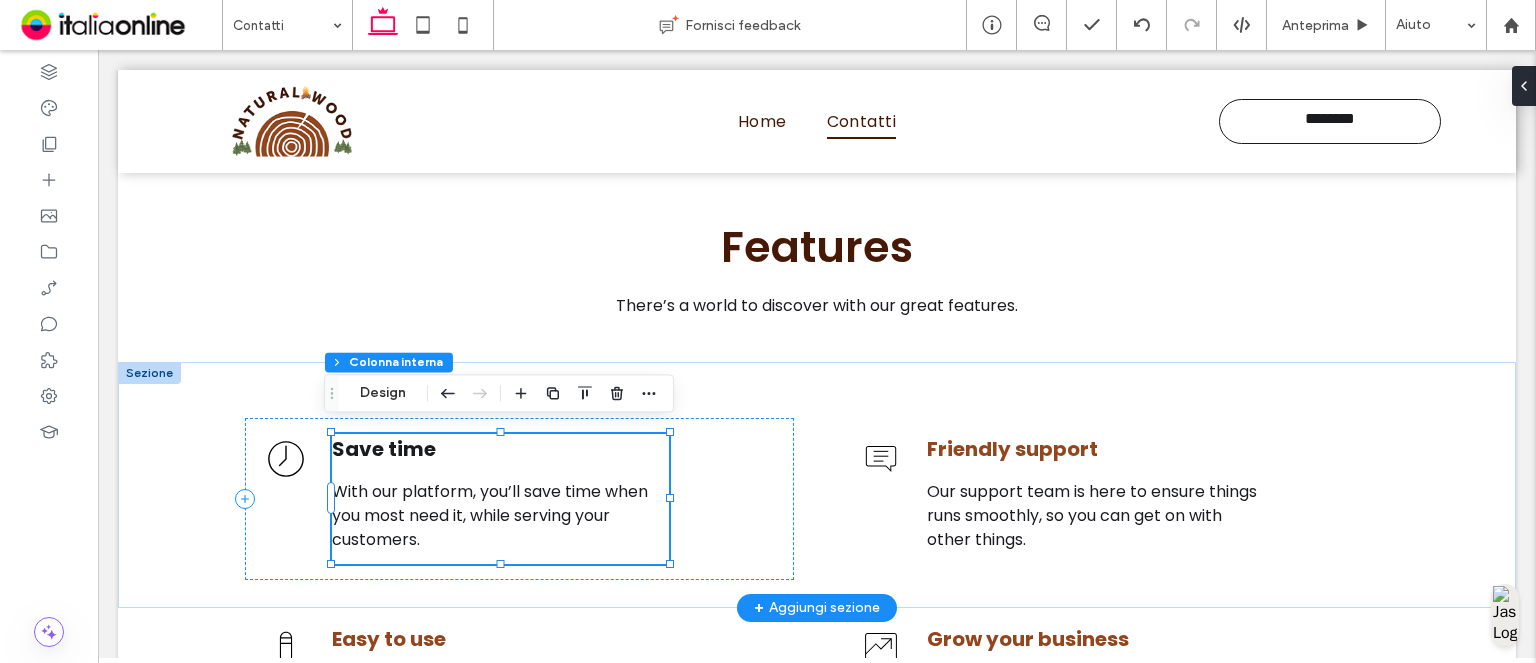 click on "Save time" at bounding box center (384, 449) 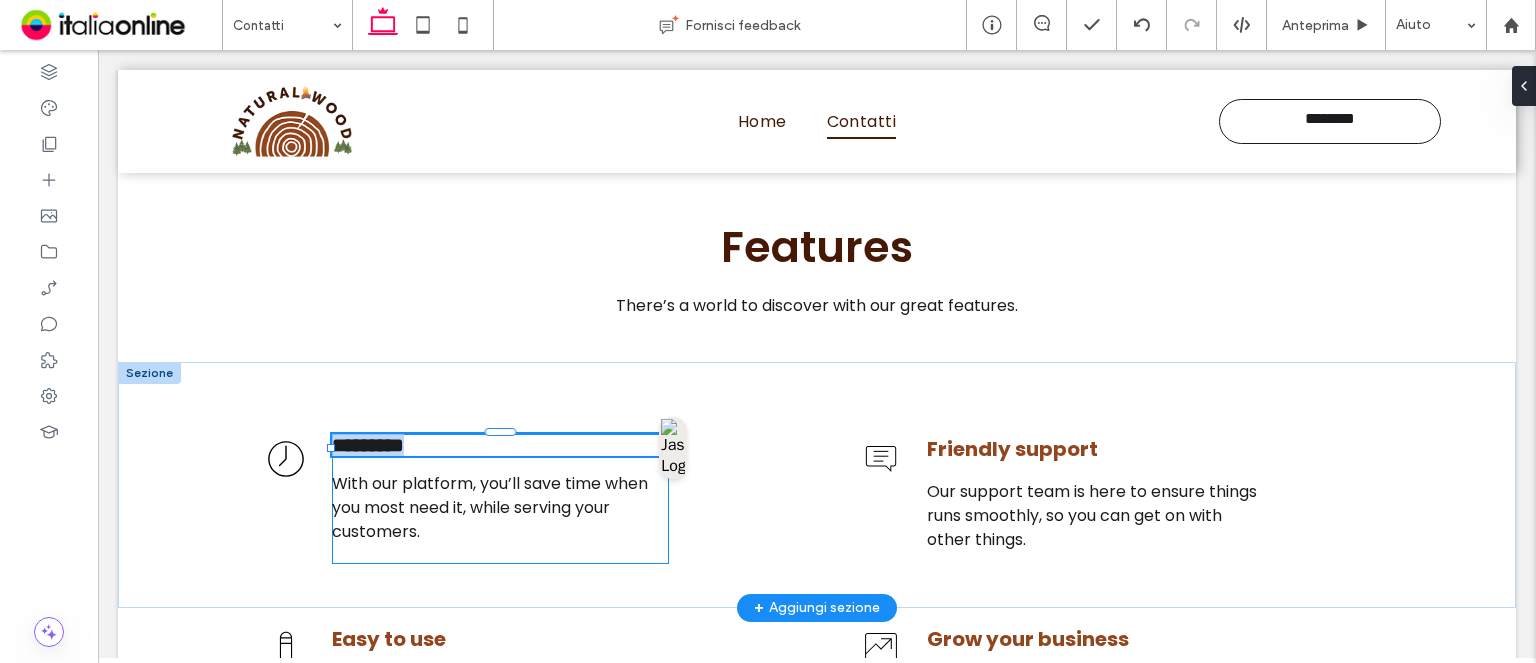 click on "*********" at bounding box center (368, 445) 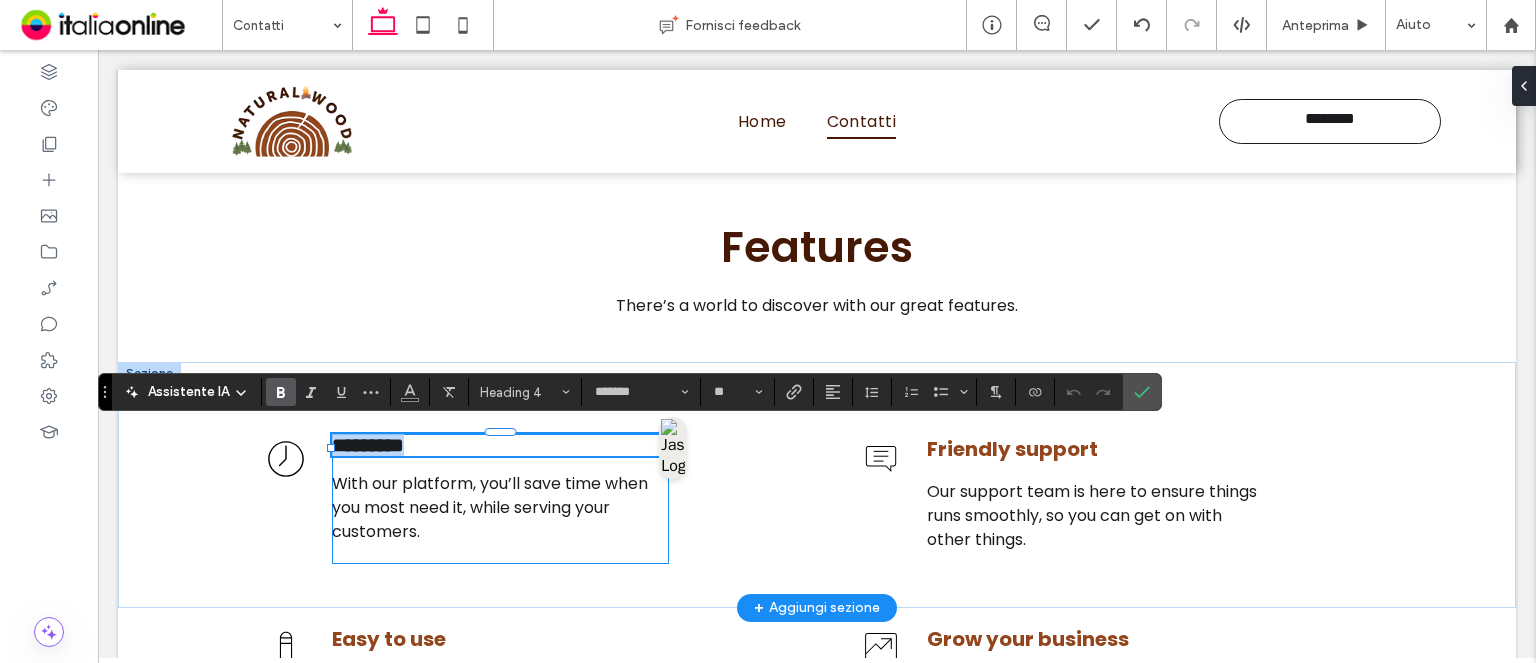 type on "*******" 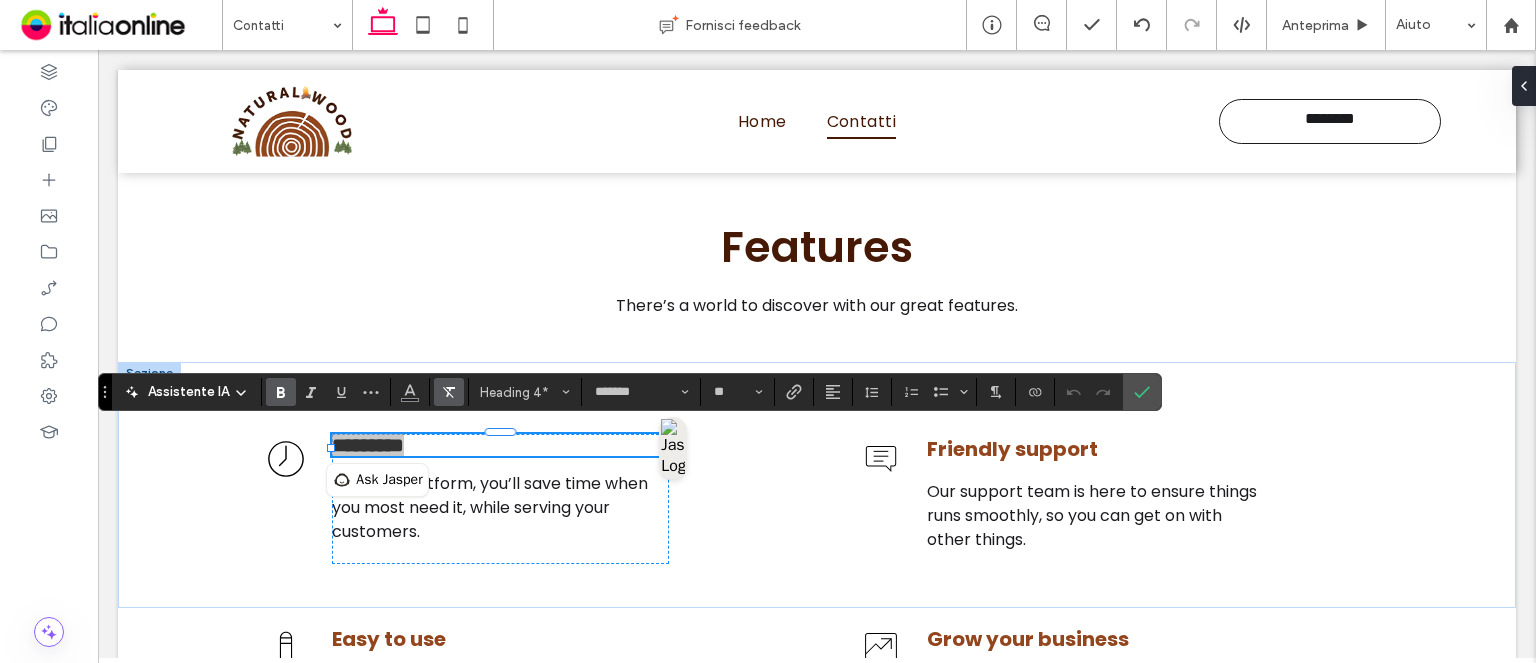 click 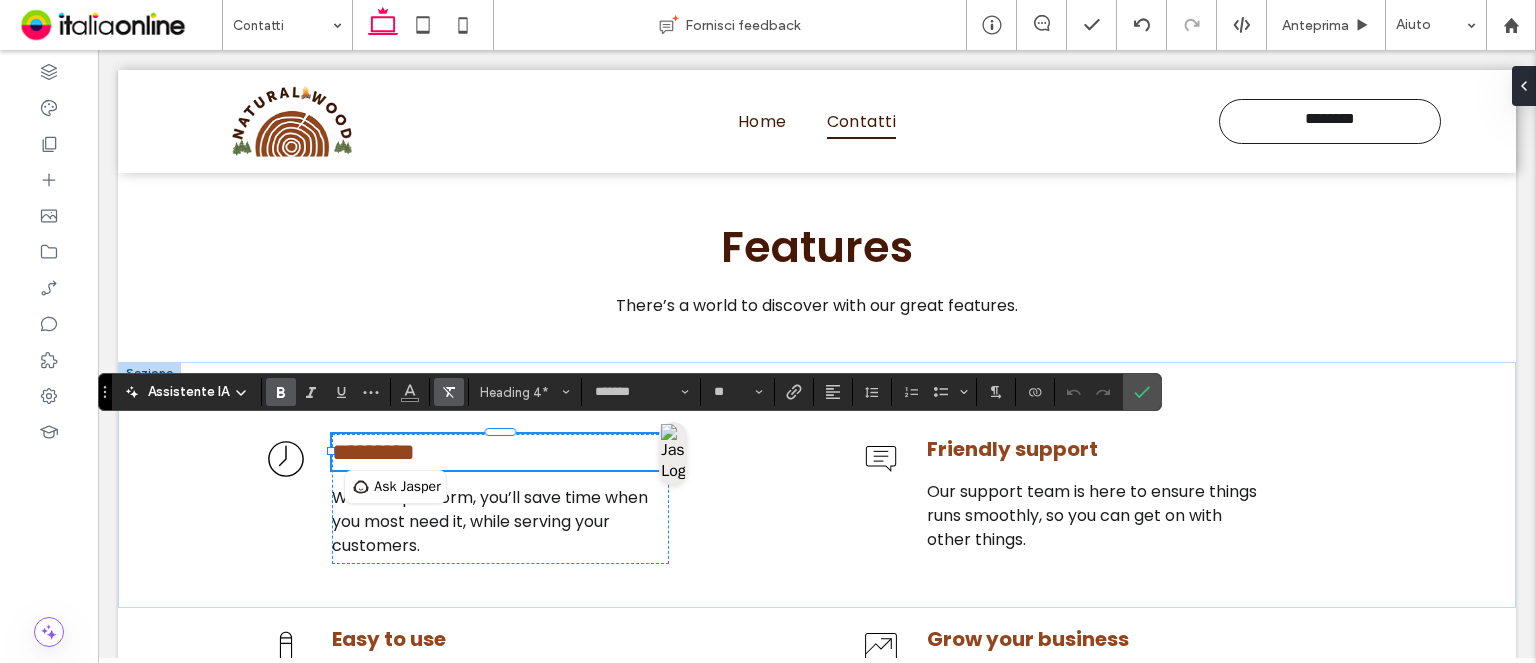 type on "**" 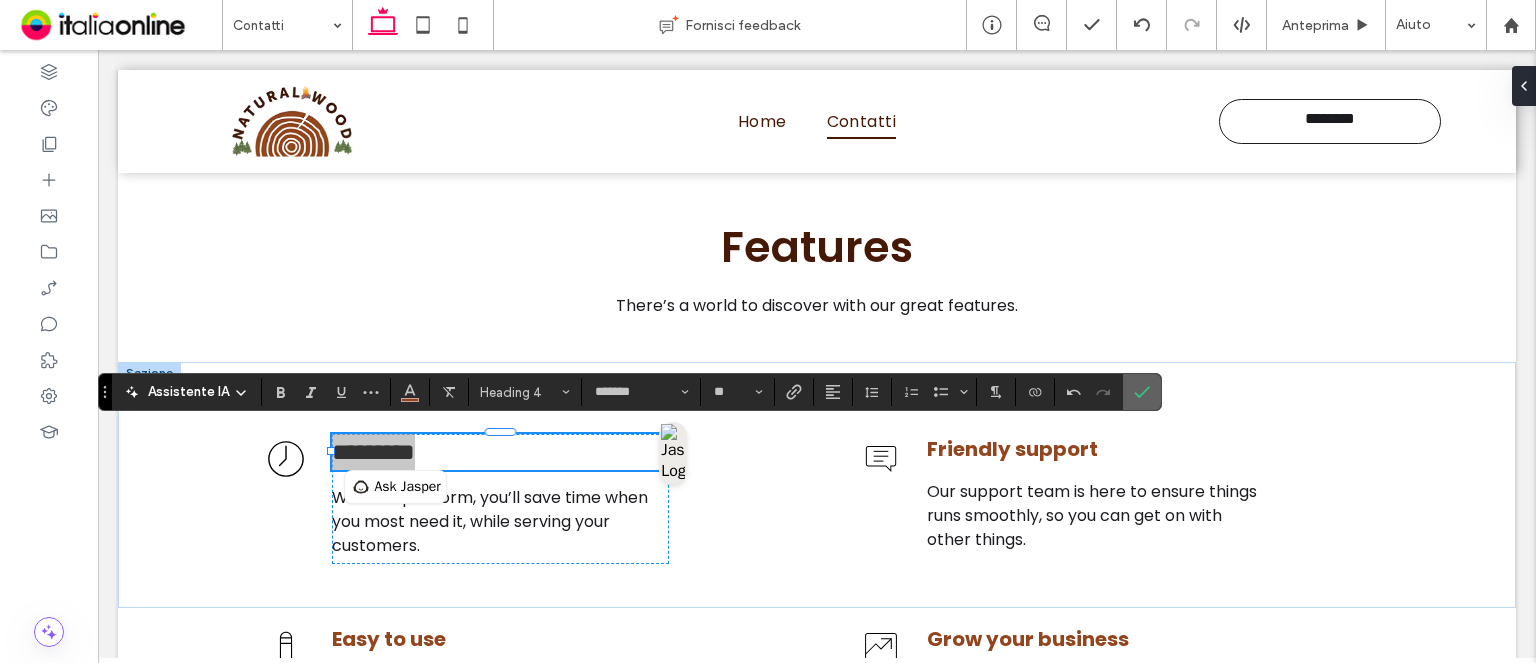click 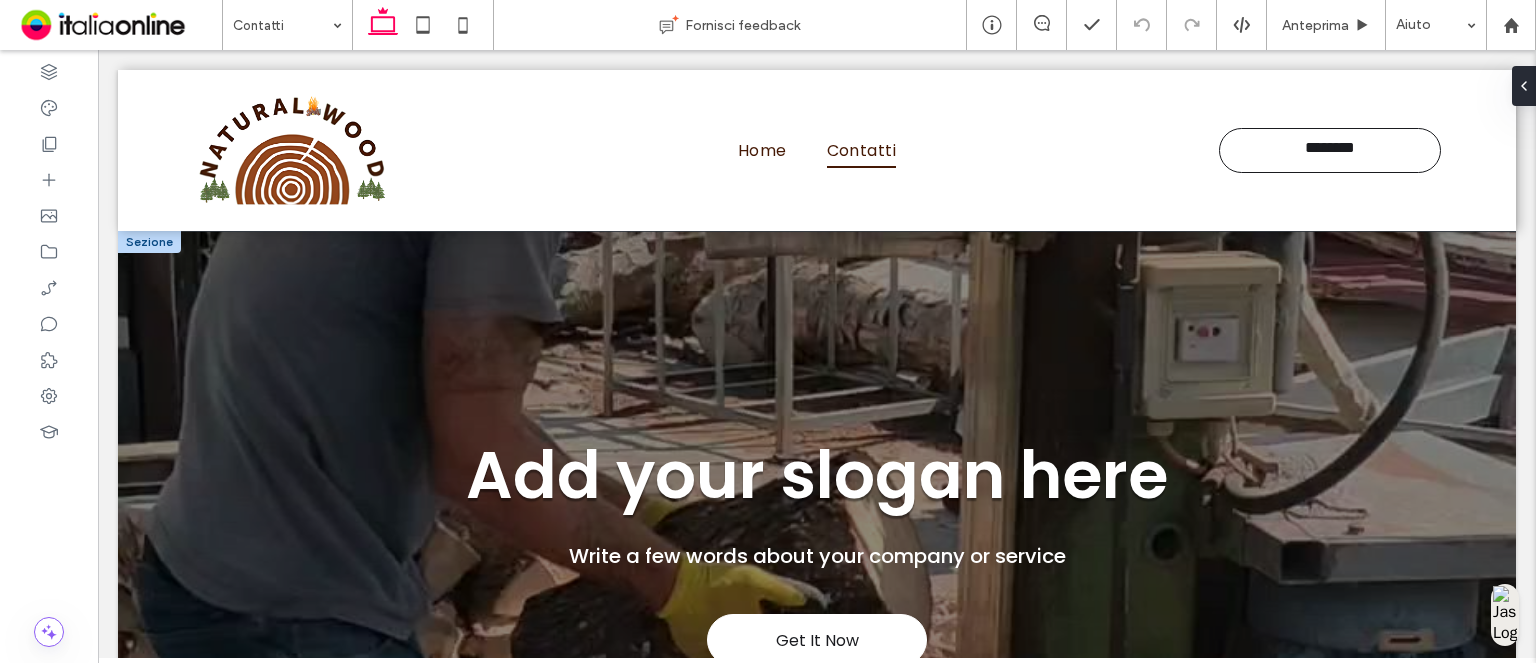 scroll, scrollTop: 48, scrollLeft: 0, axis: vertical 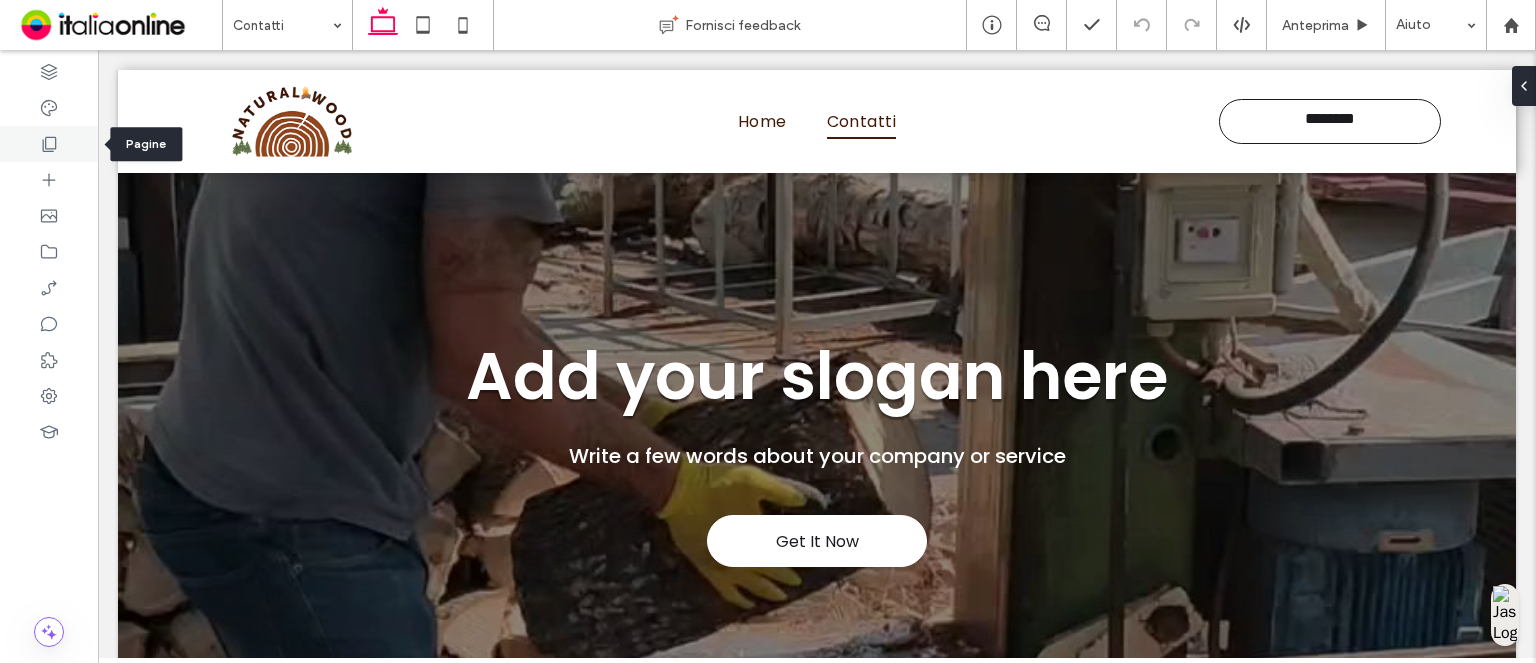 click at bounding box center (49, 144) 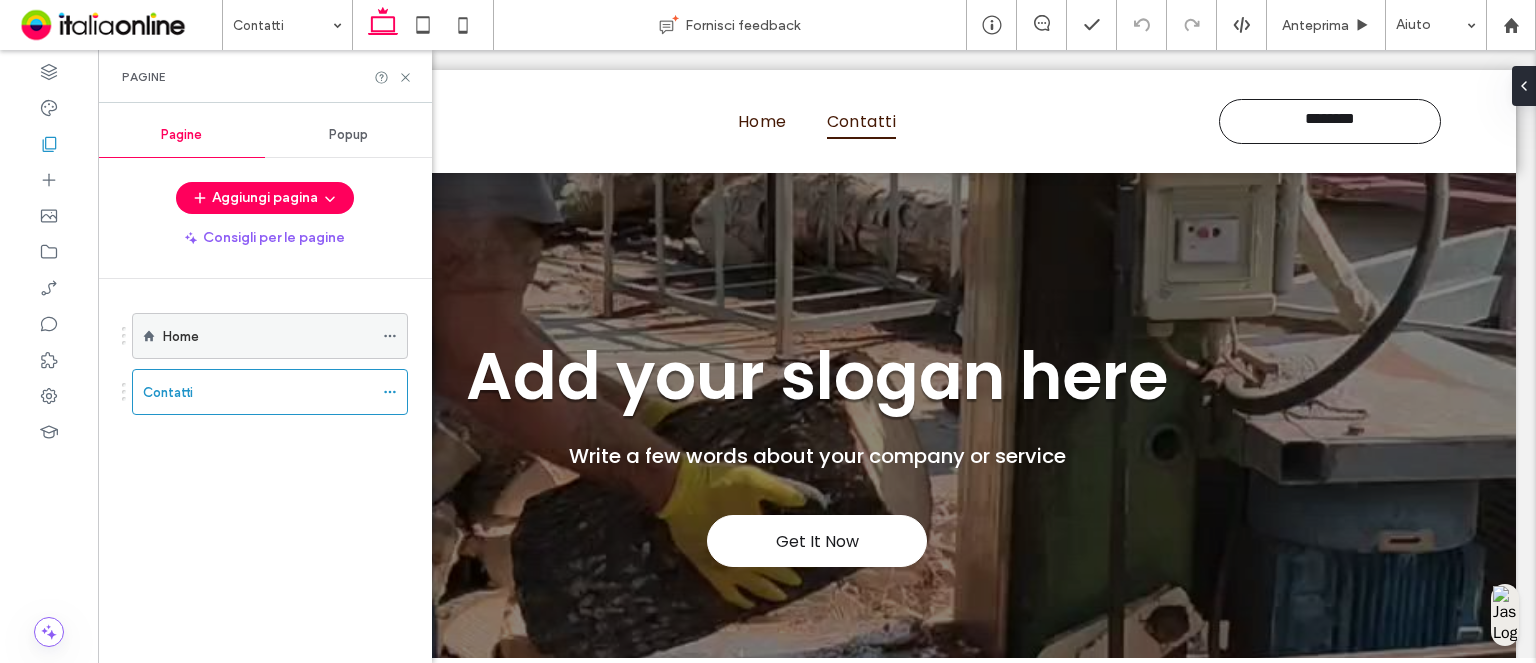 click 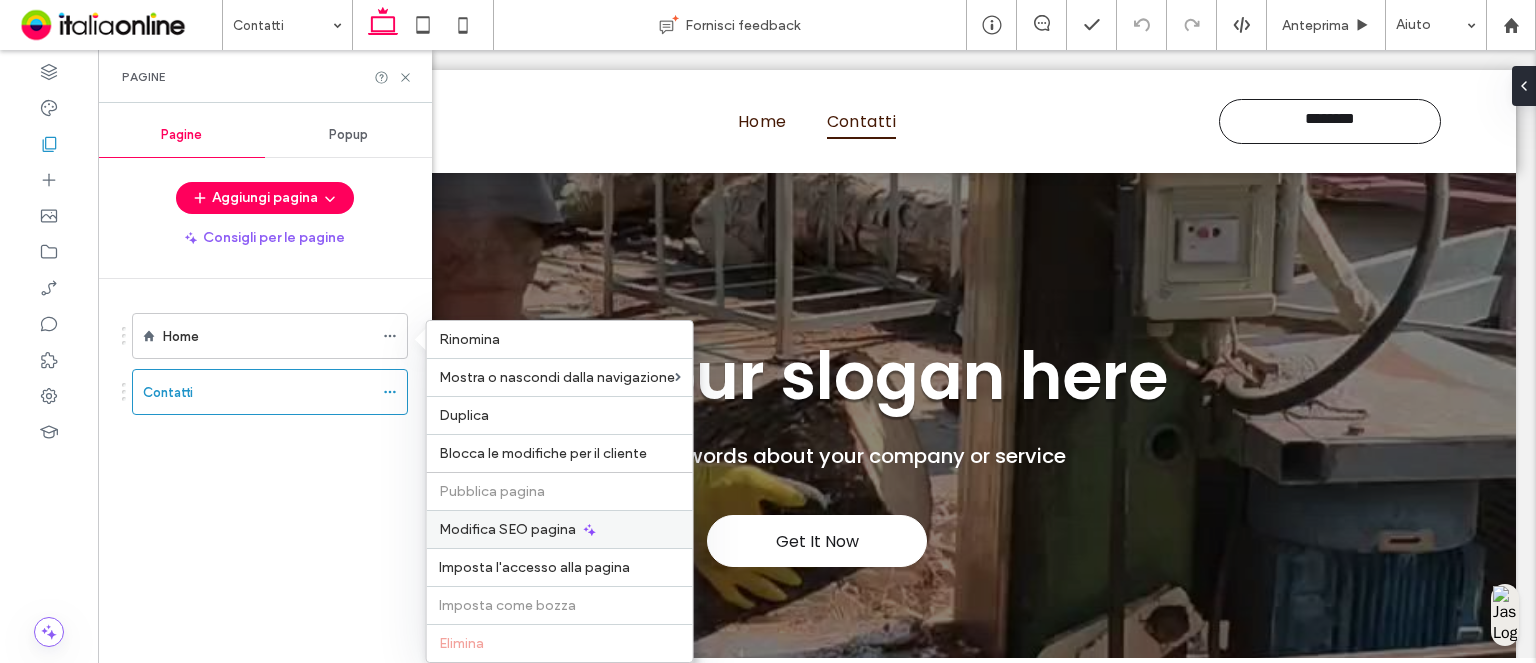 click on "Modifica SEO pagina" at bounding box center [507, 529] 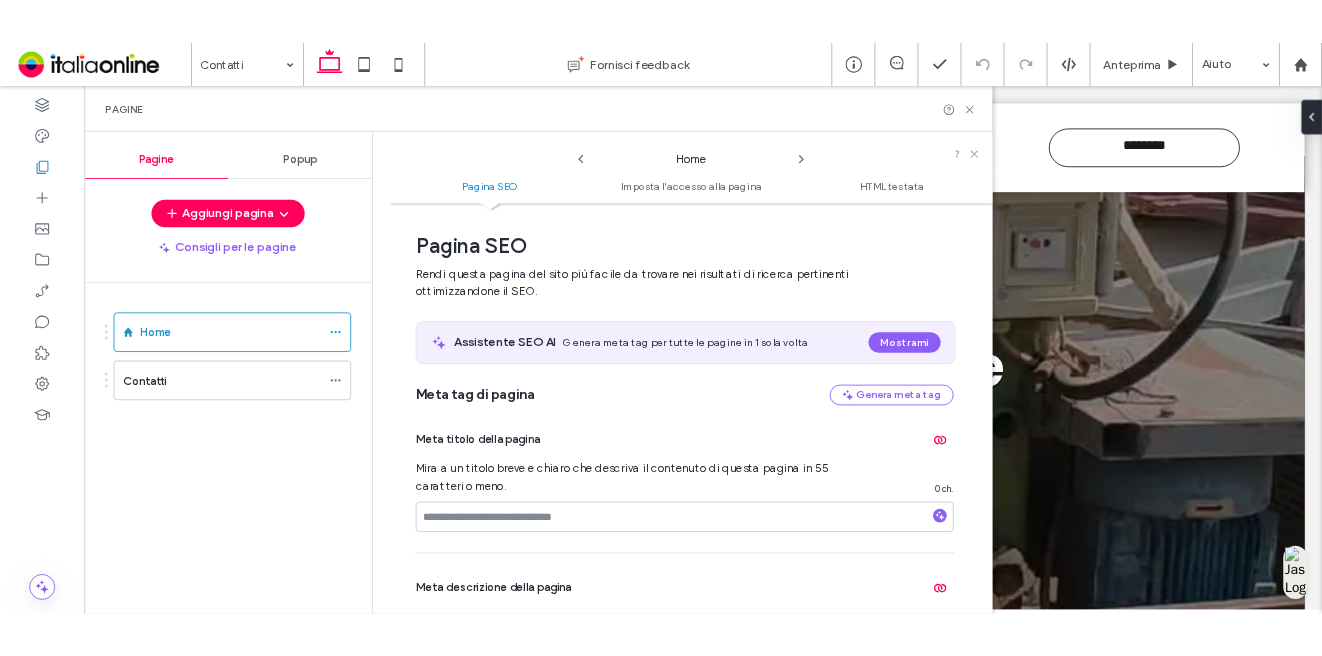 scroll, scrollTop: 10, scrollLeft: 0, axis: vertical 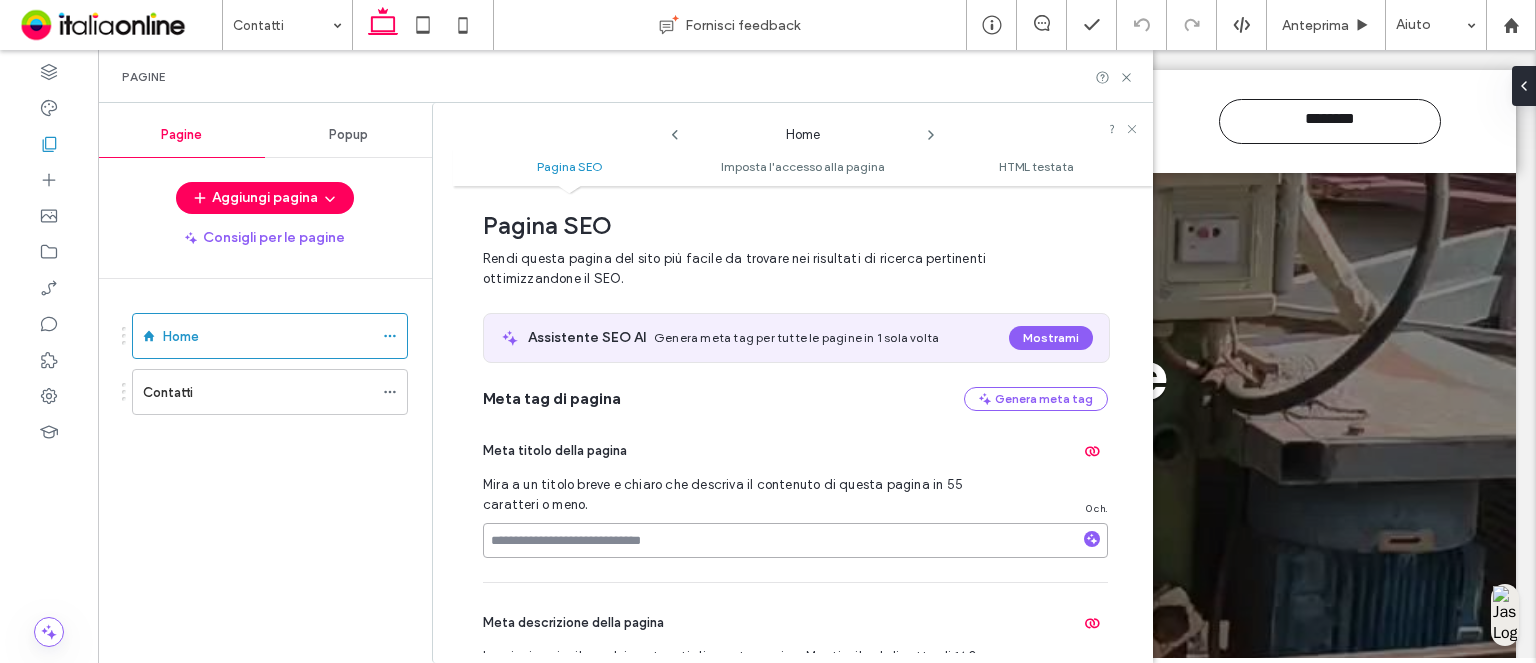 paste on "**********" 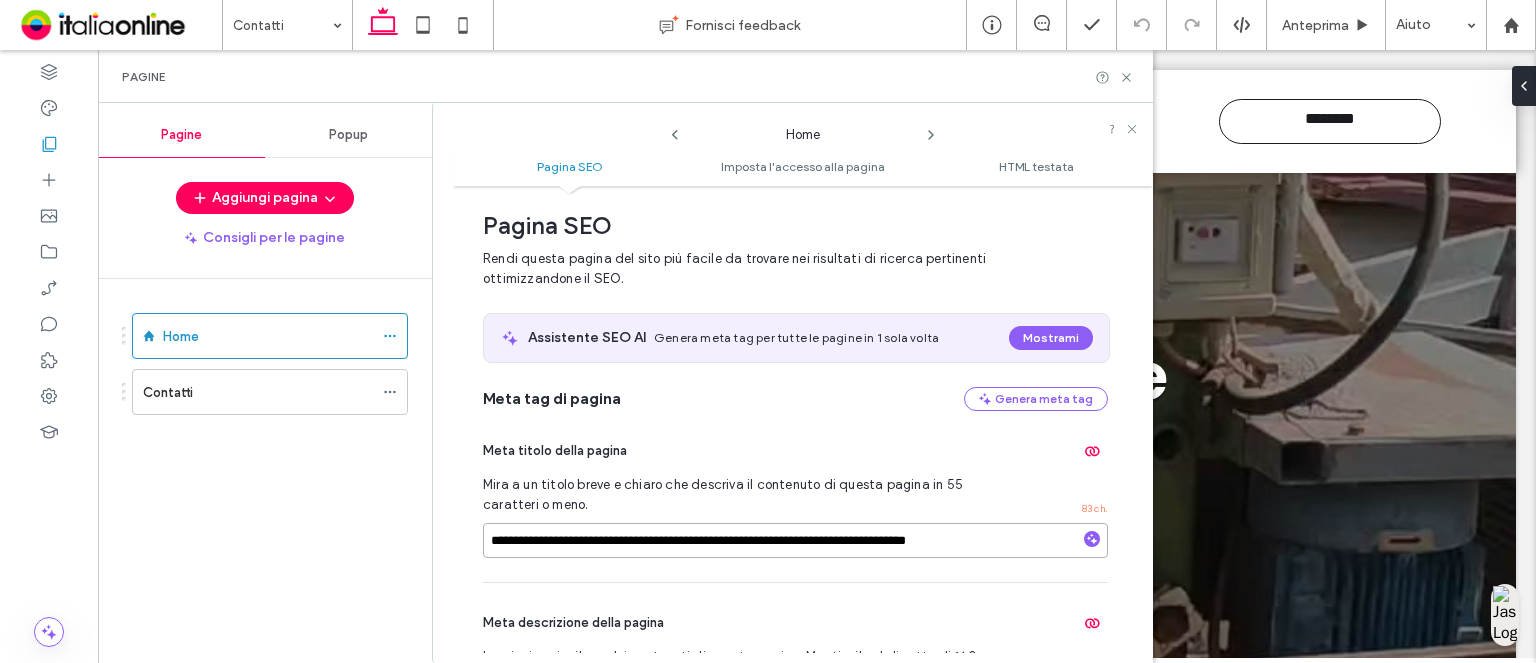 drag, startPoint x: 809, startPoint y: 540, endPoint x: 1097, endPoint y: 539, distance: 288.00174 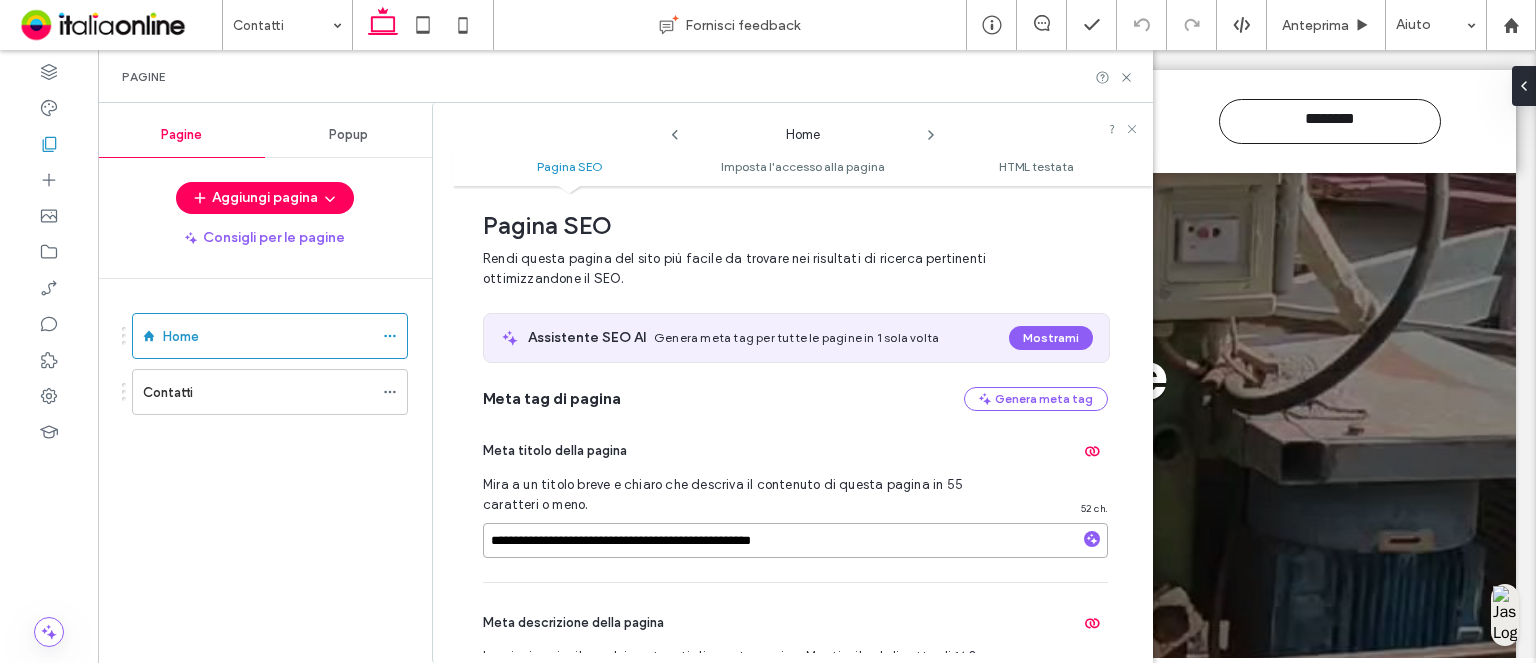 type on "**********" 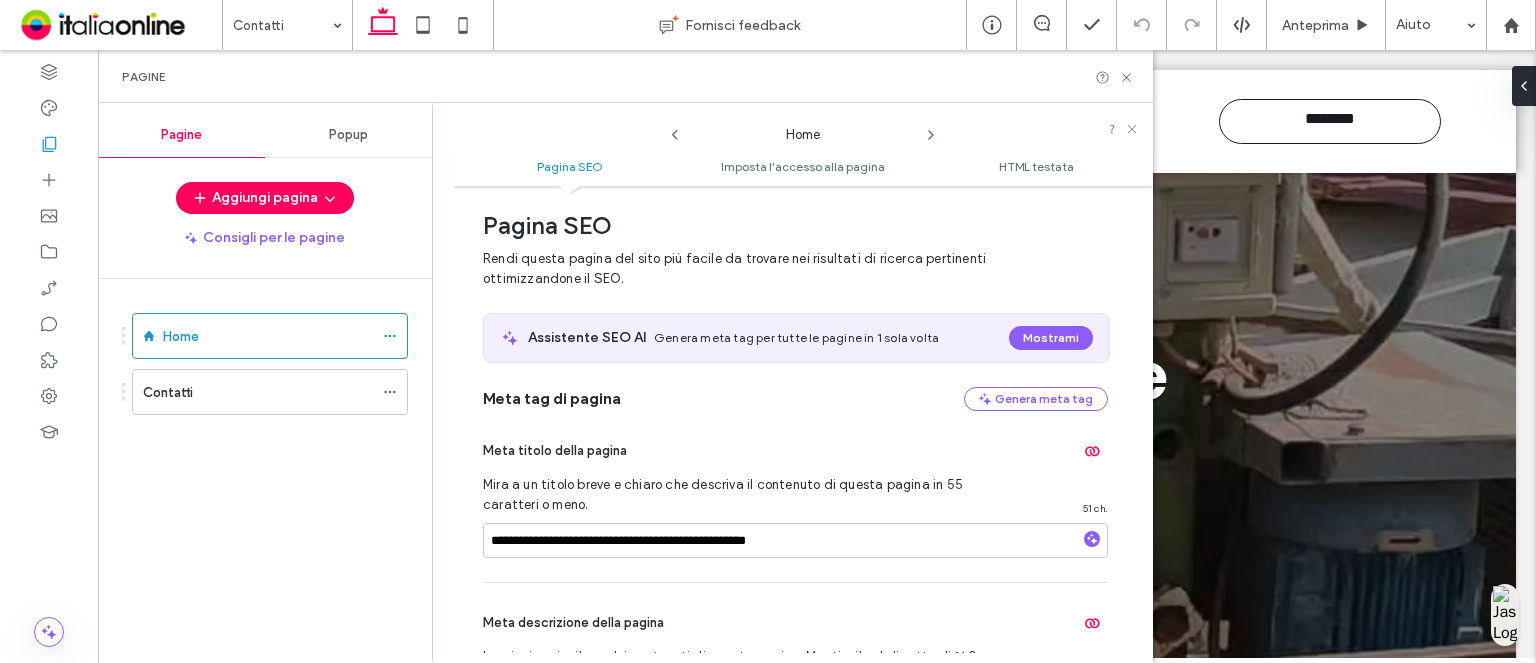 click on "**********" at bounding box center (803, 424) 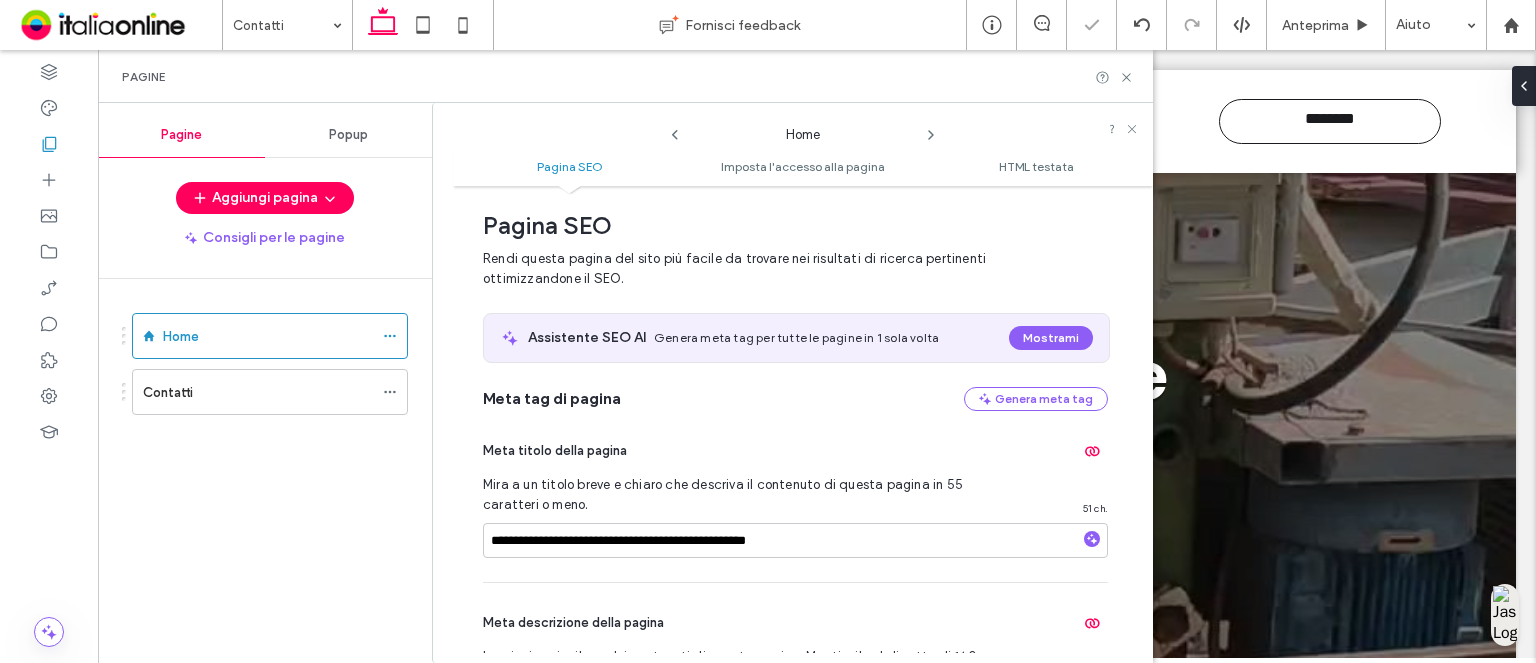 click on "**********" at bounding box center (803, 424) 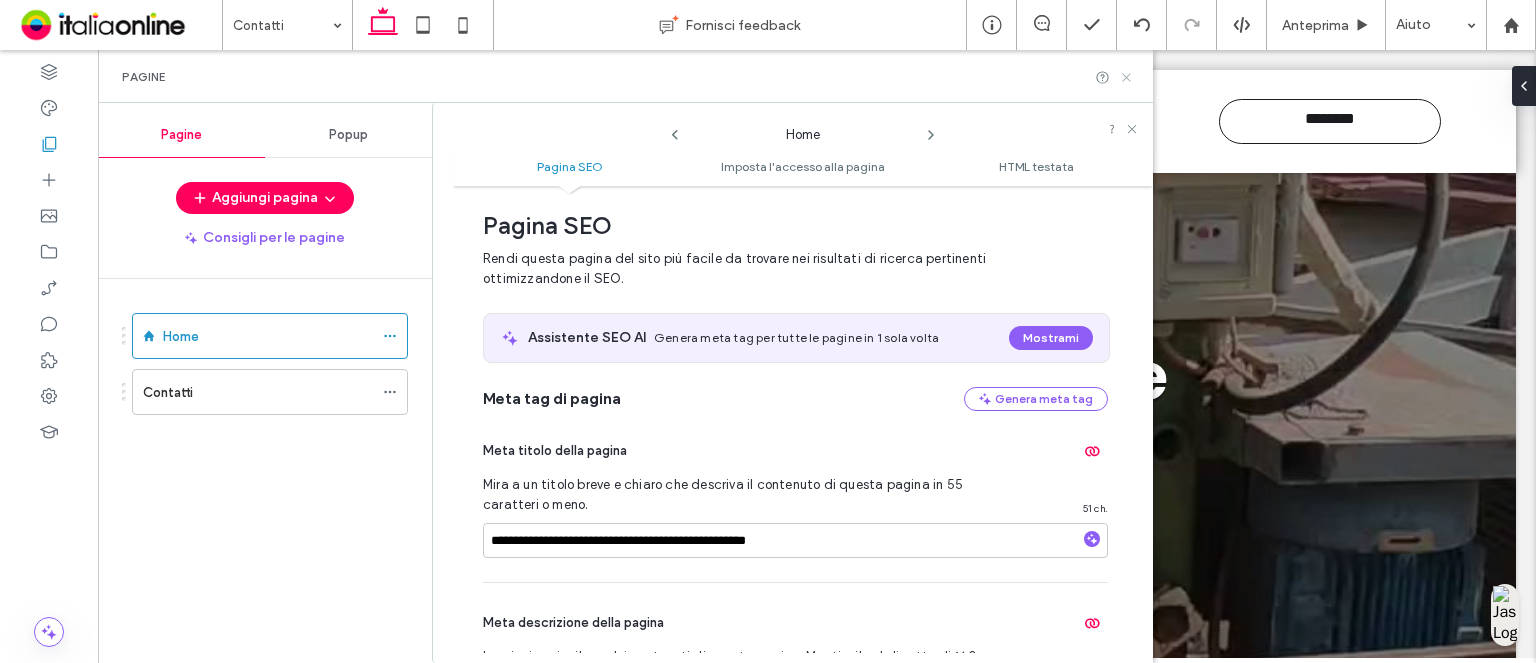 click 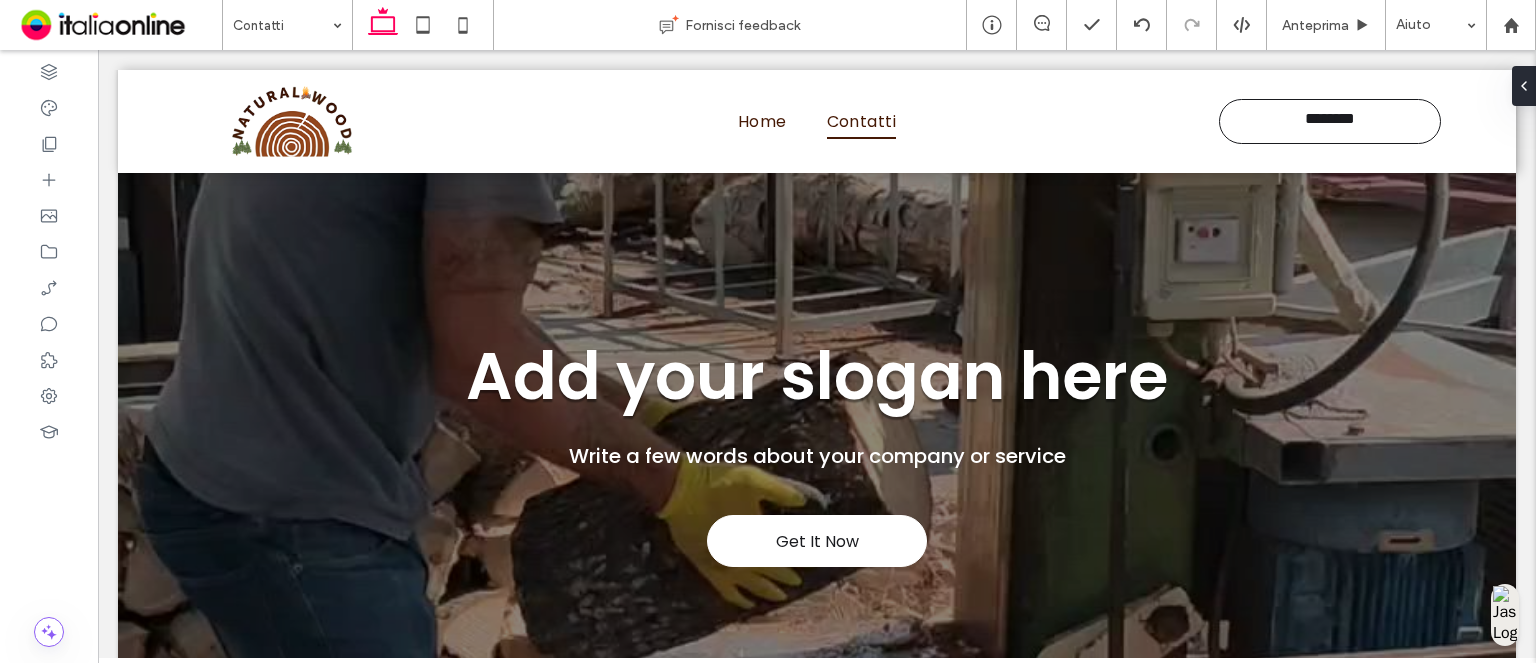 click on "**********" at bounding box center [817, 3144] 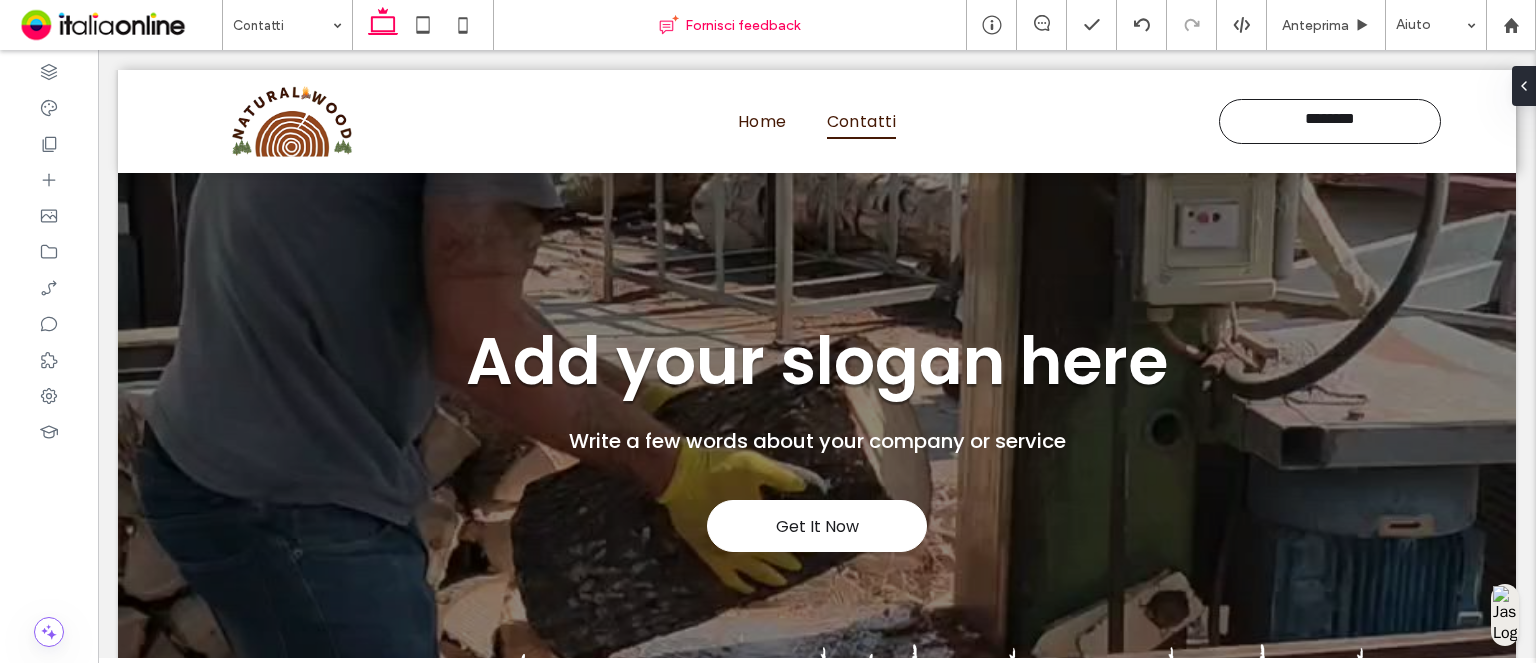 scroll, scrollTop: 41, scrollLeft: 0, axis: vertical 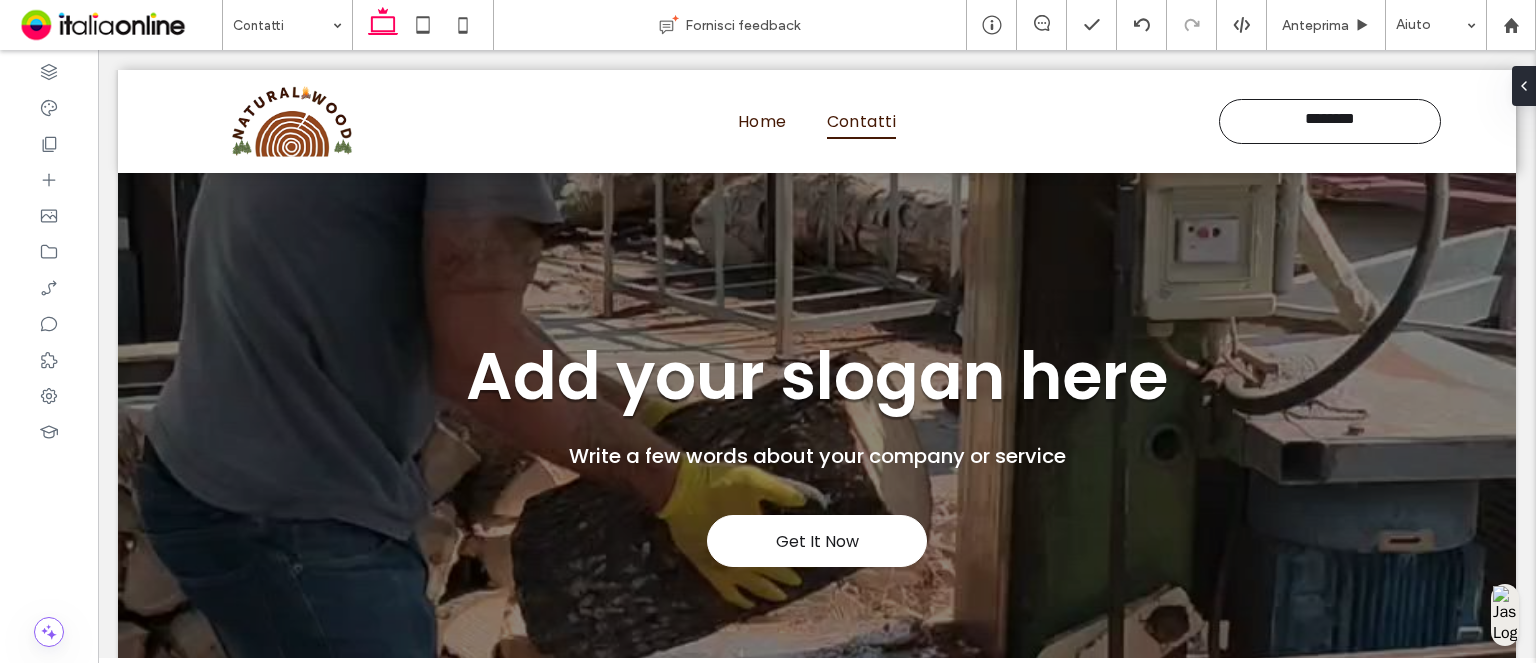 click on "Add your slogan here" at bounding box center [817, 376] 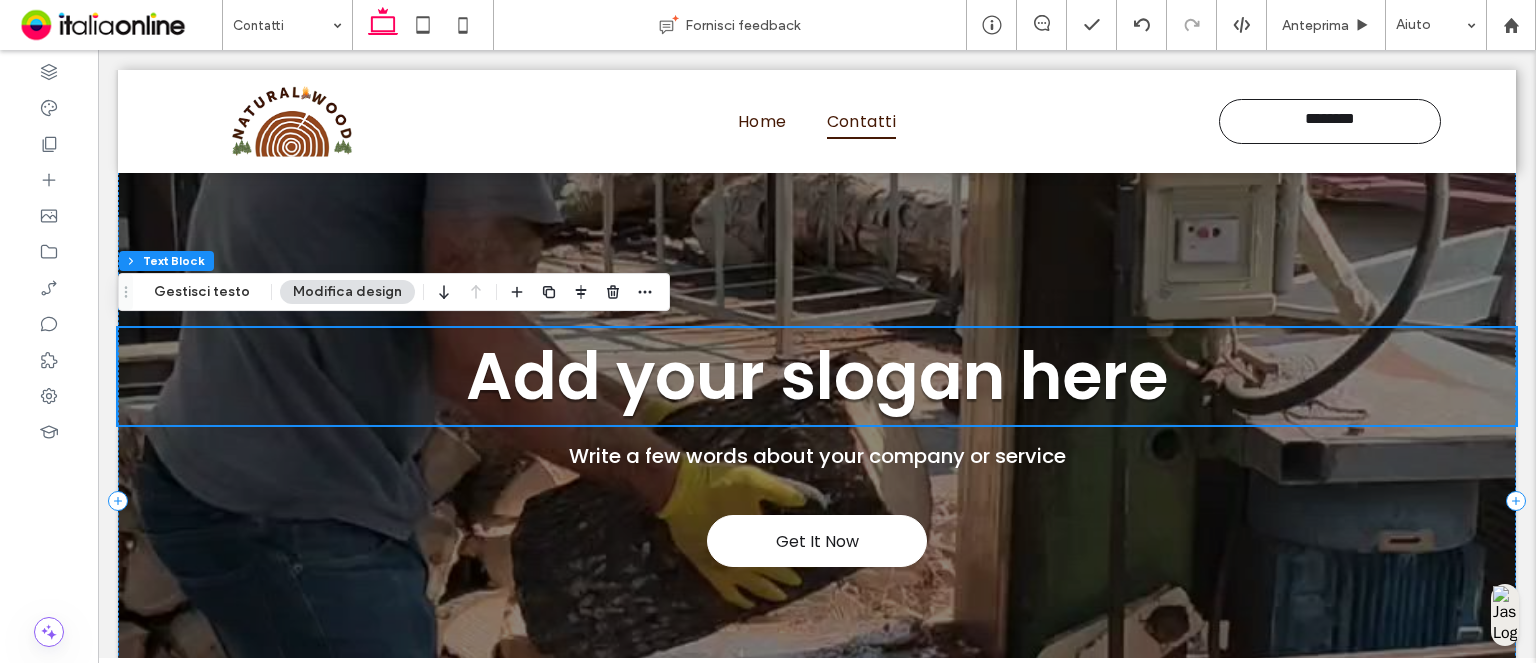 click on "Add your slogan here" at bounding box center [817, 377] 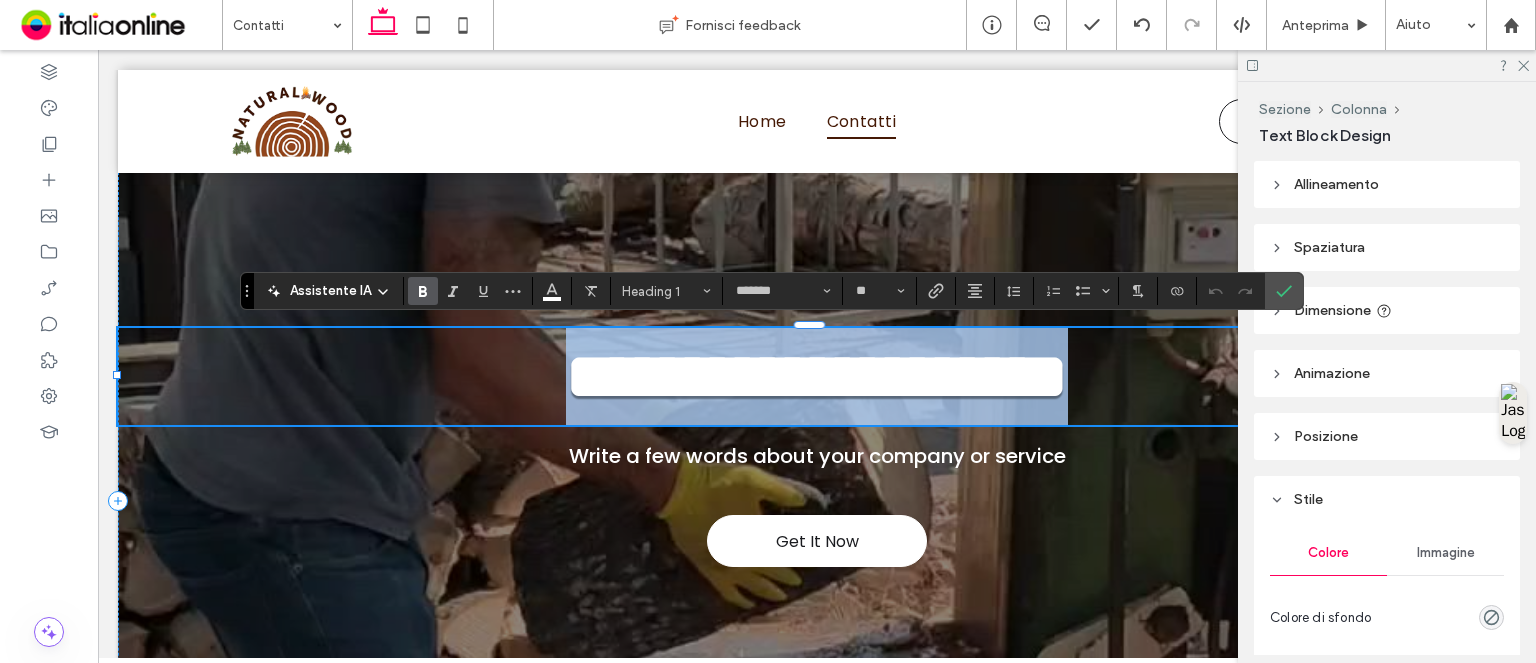 type on "*******" 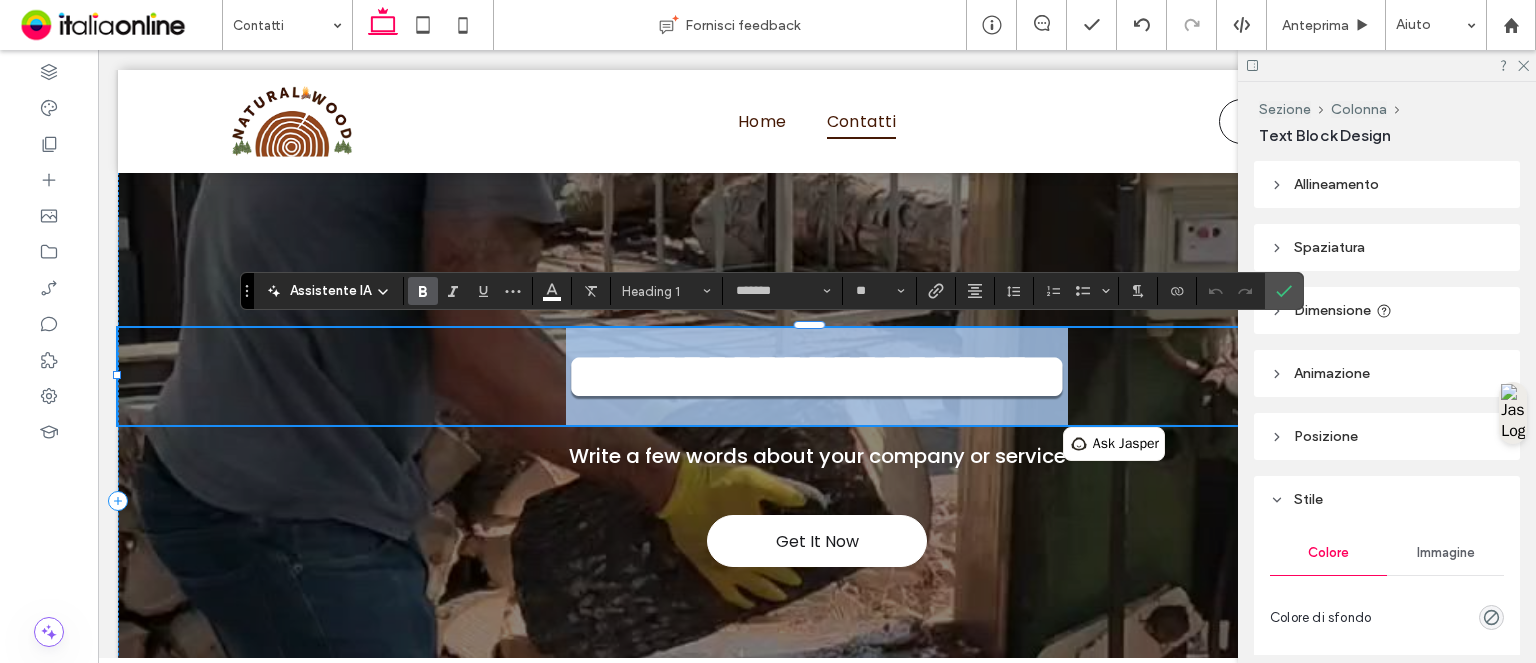 paste 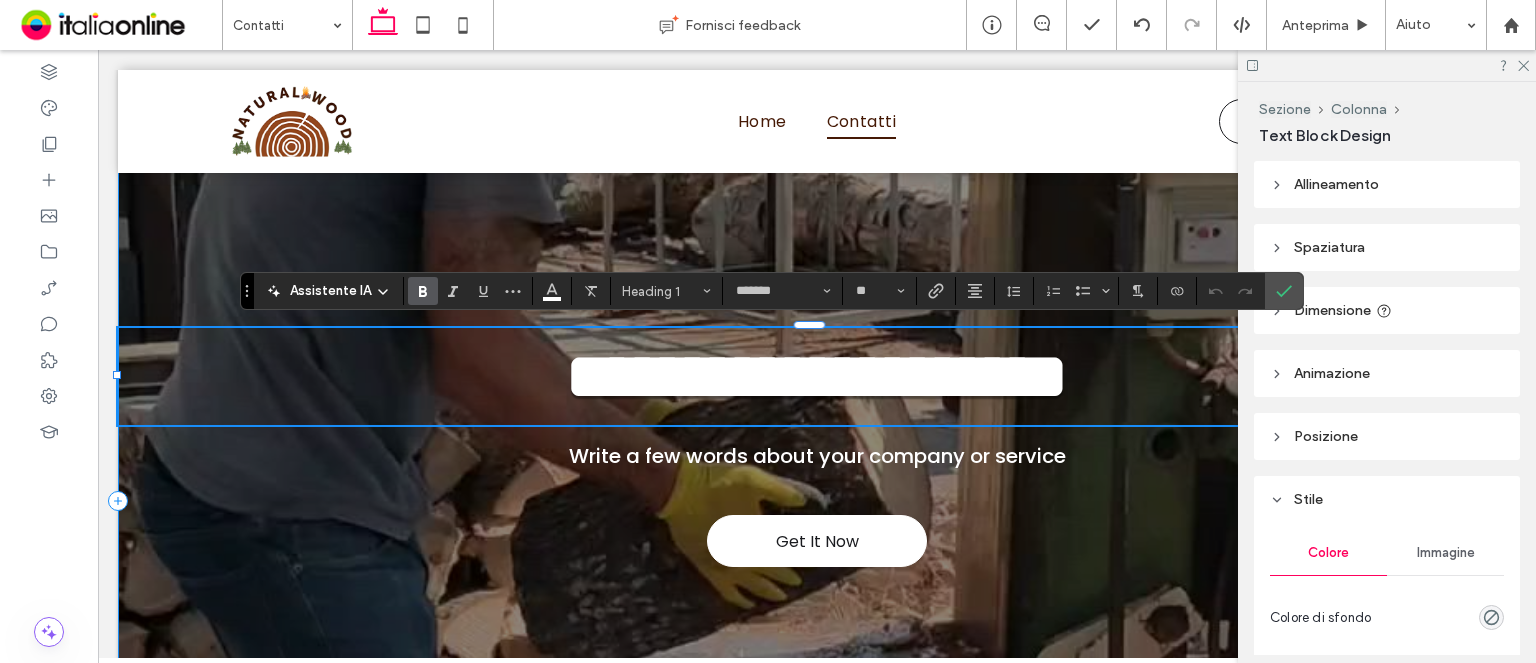 type on "**" 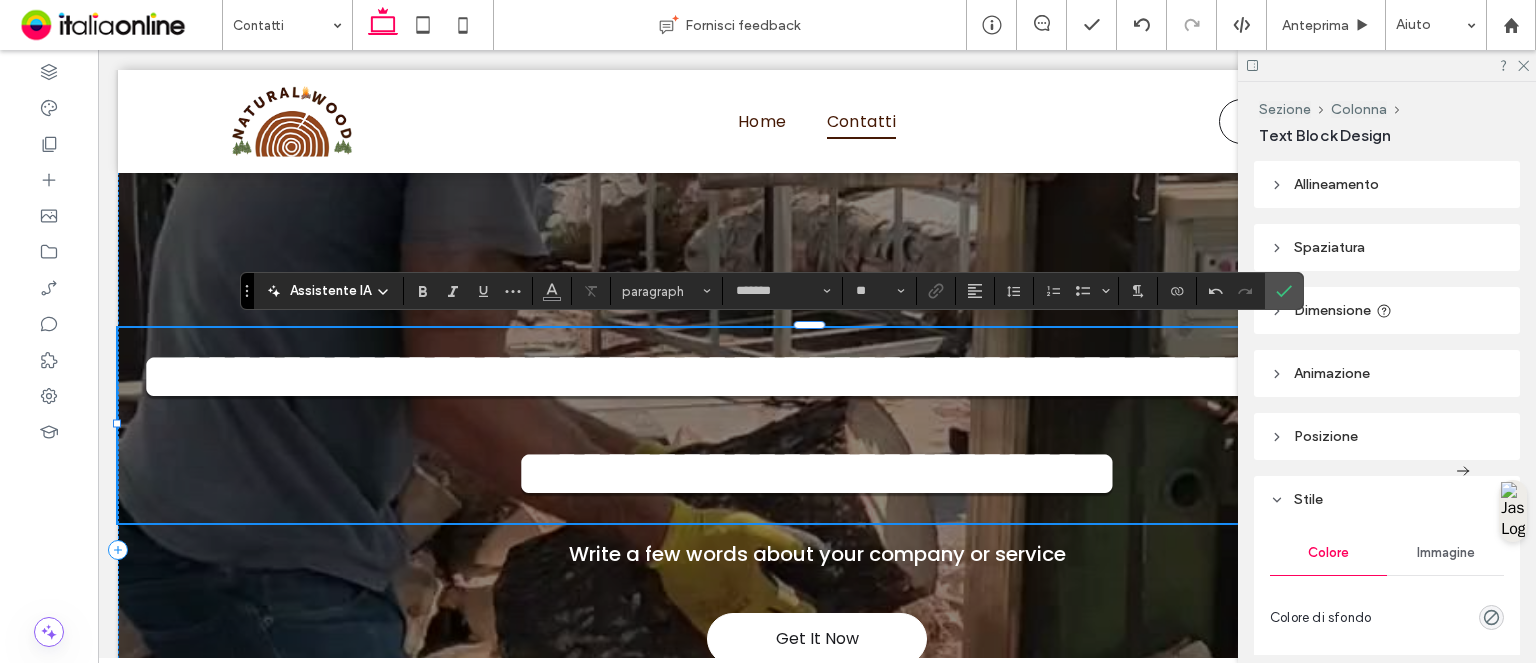 drag, startPoint x: 1530, startPoint y: 67, endPoint x: 1528, endPoint y: 99, distance: 32.06244 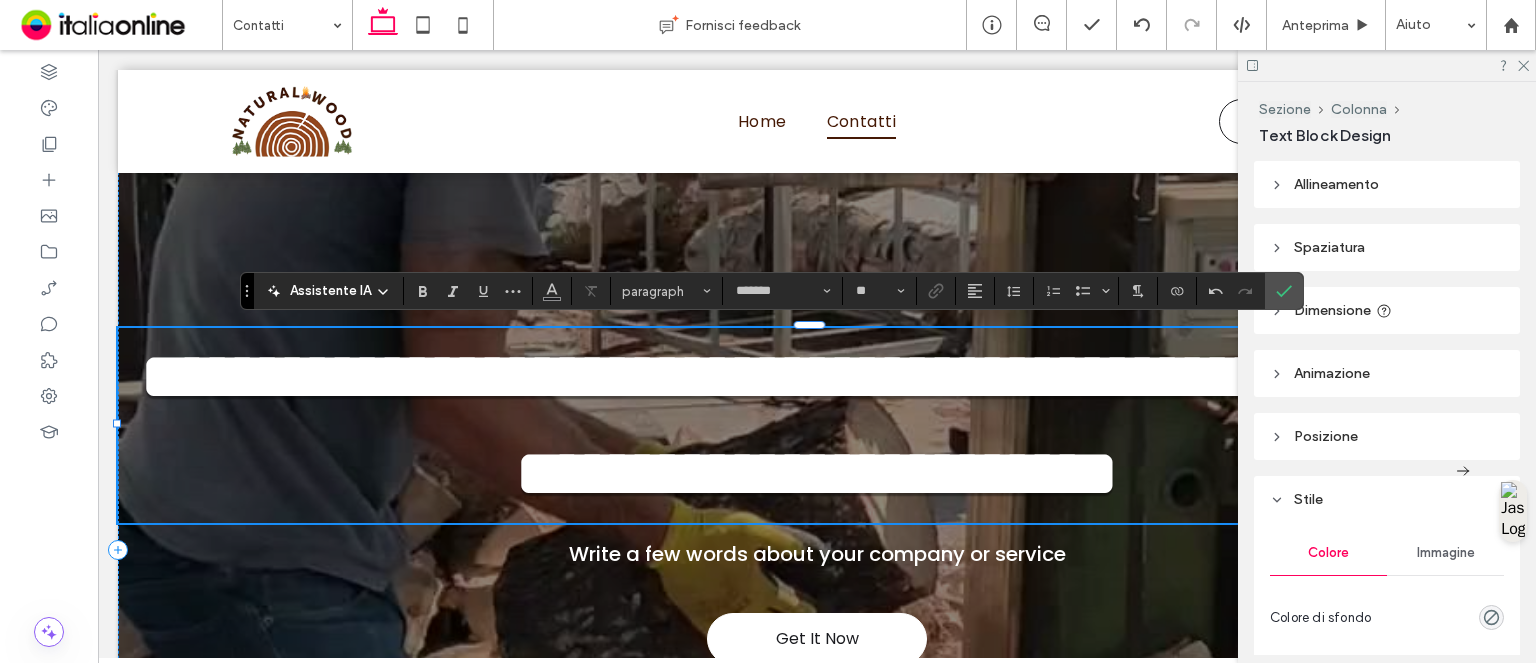 click at bounding box center (1387, 65) 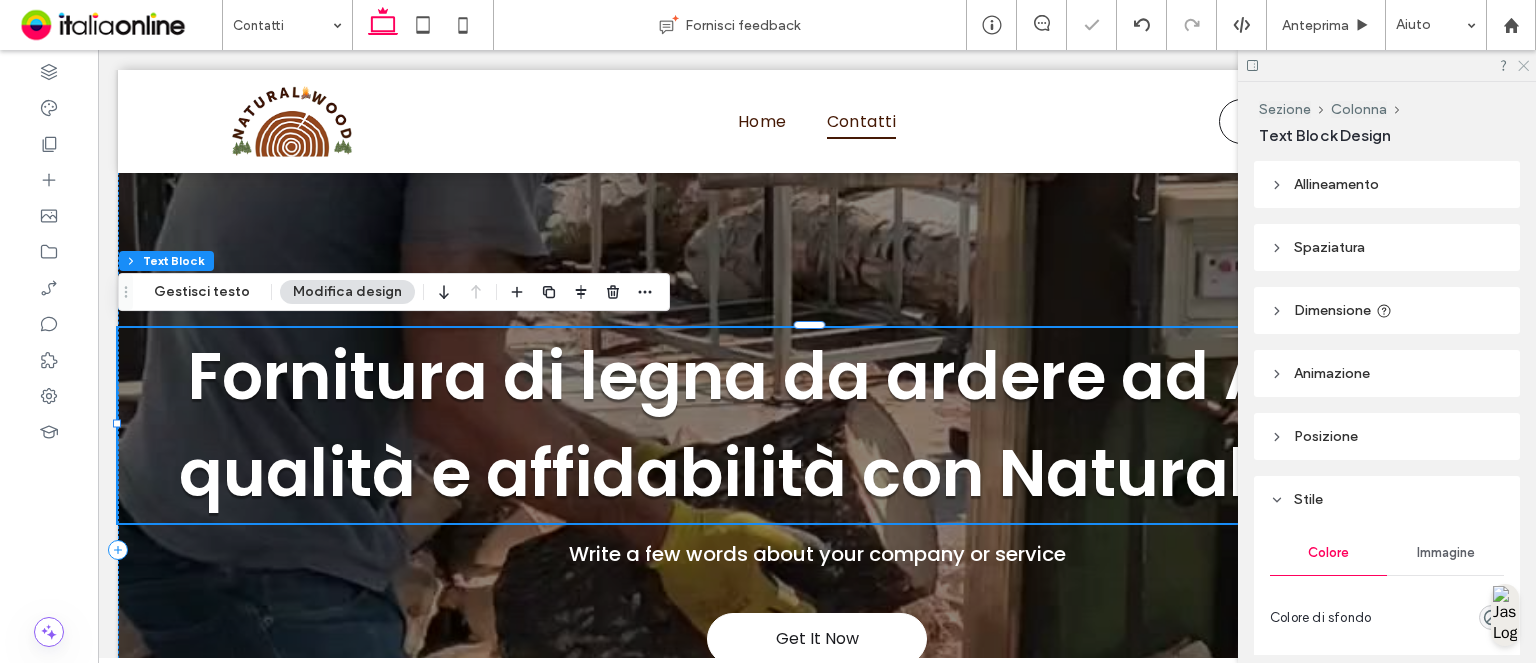 click 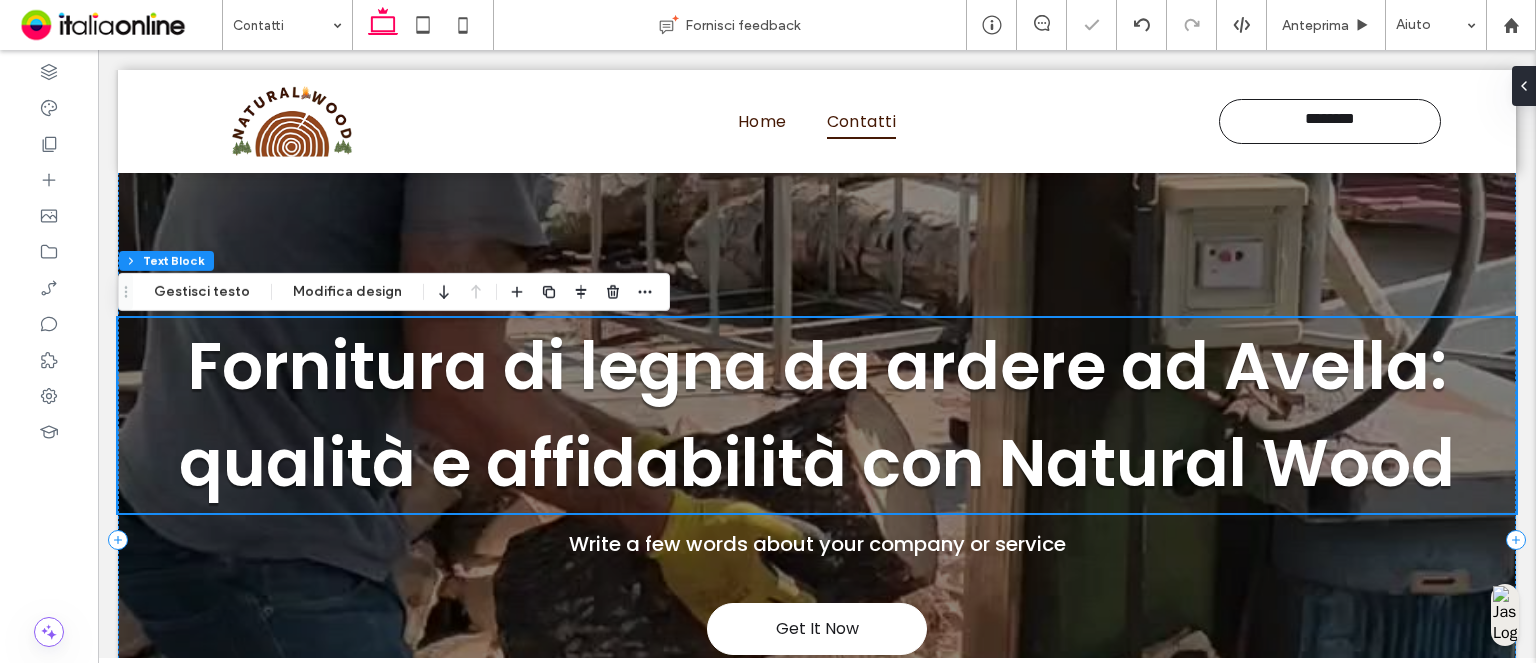 scroll, scrollTop: 41, scrollLeft: 0, axis: vertical 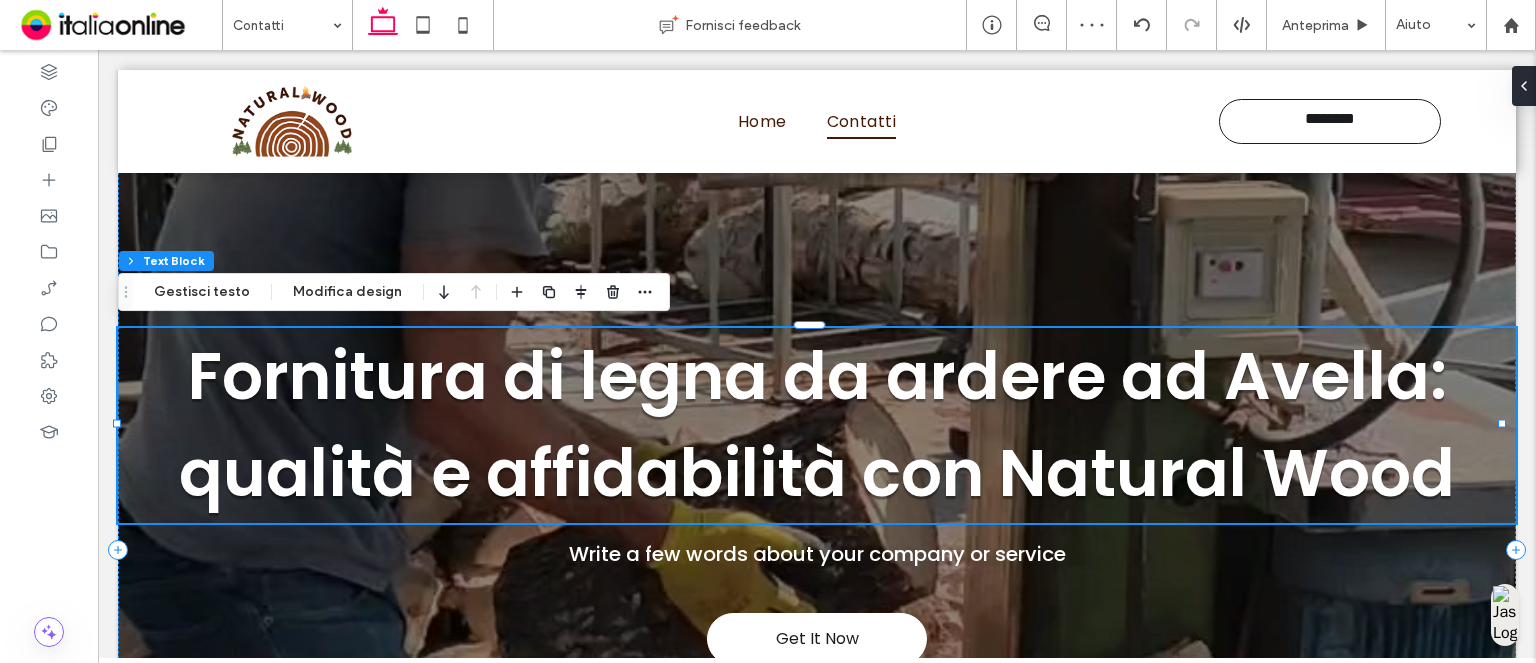 click on "Fornitura di legna da ardere ad Avella: qualità e affidabilità con Natural Wood" at bounding box center [817, 425] 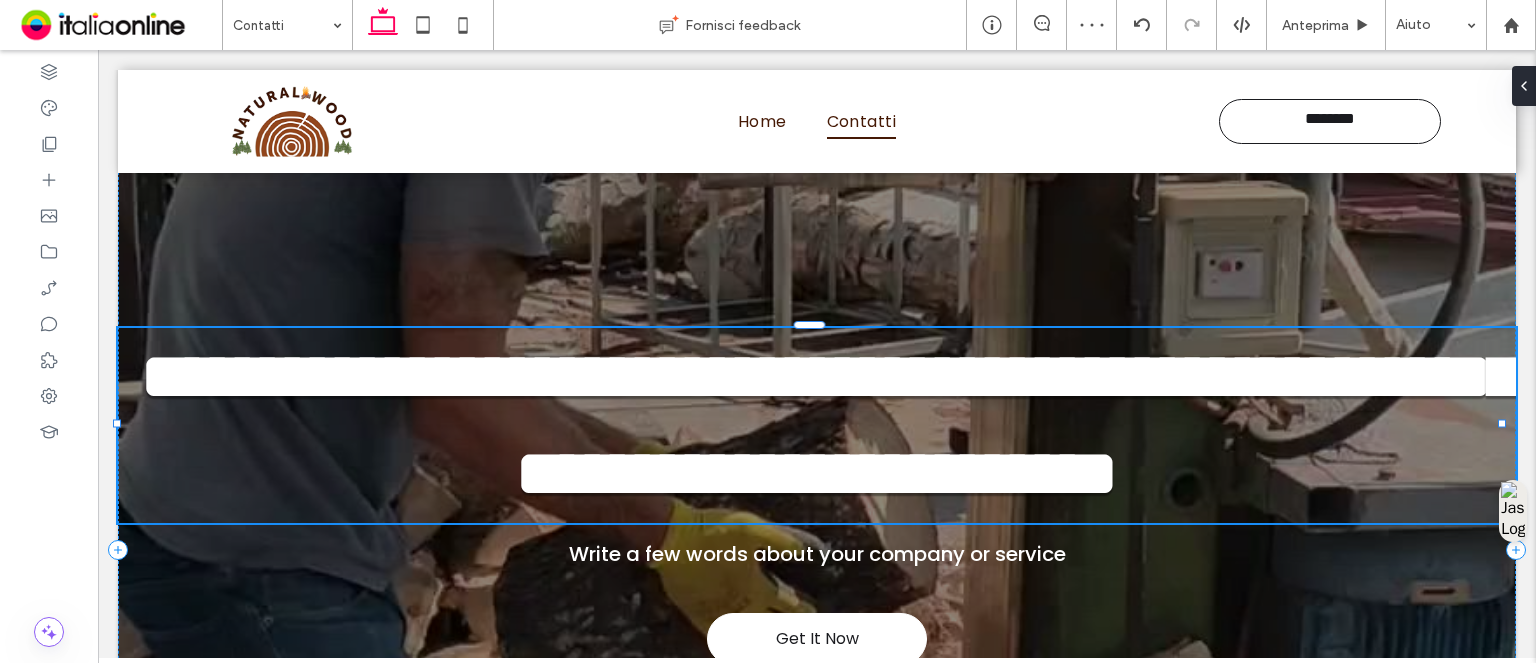 type on "*******" 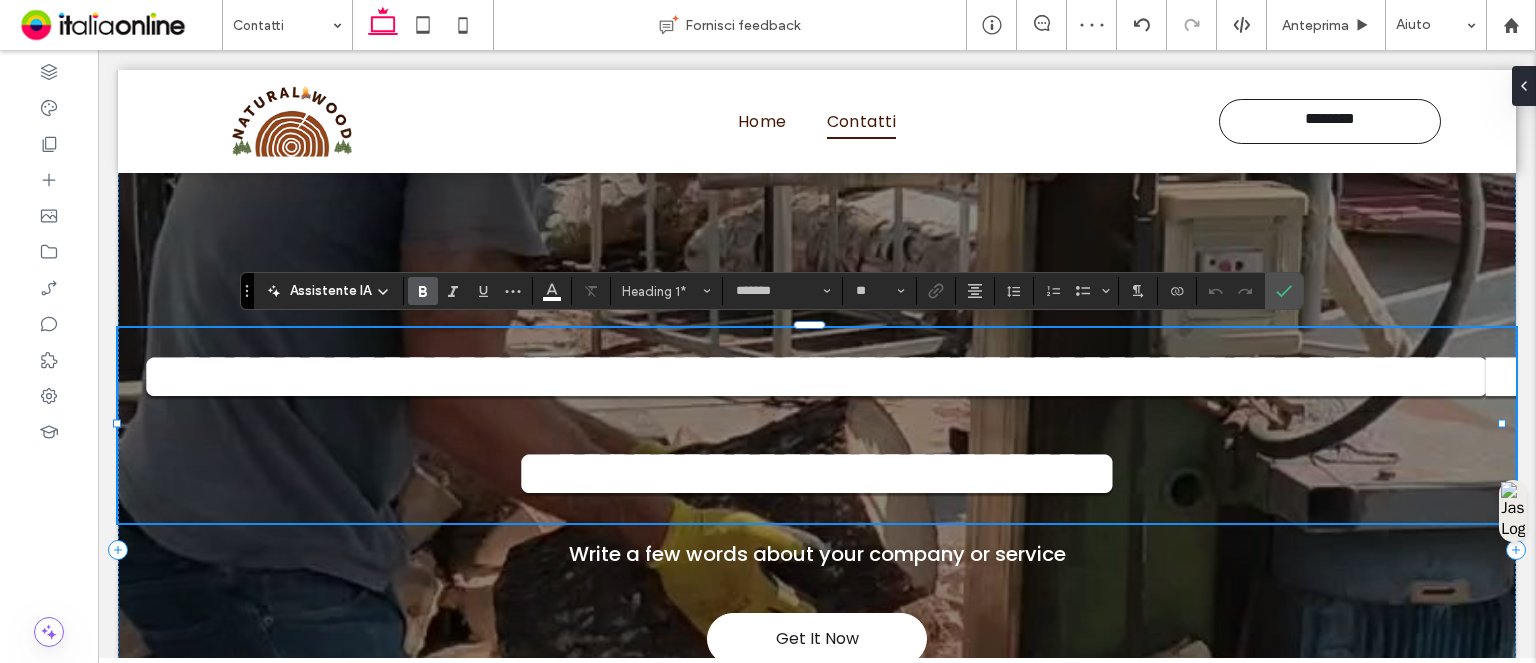 click on "**********" at bounding box center (829, 425) 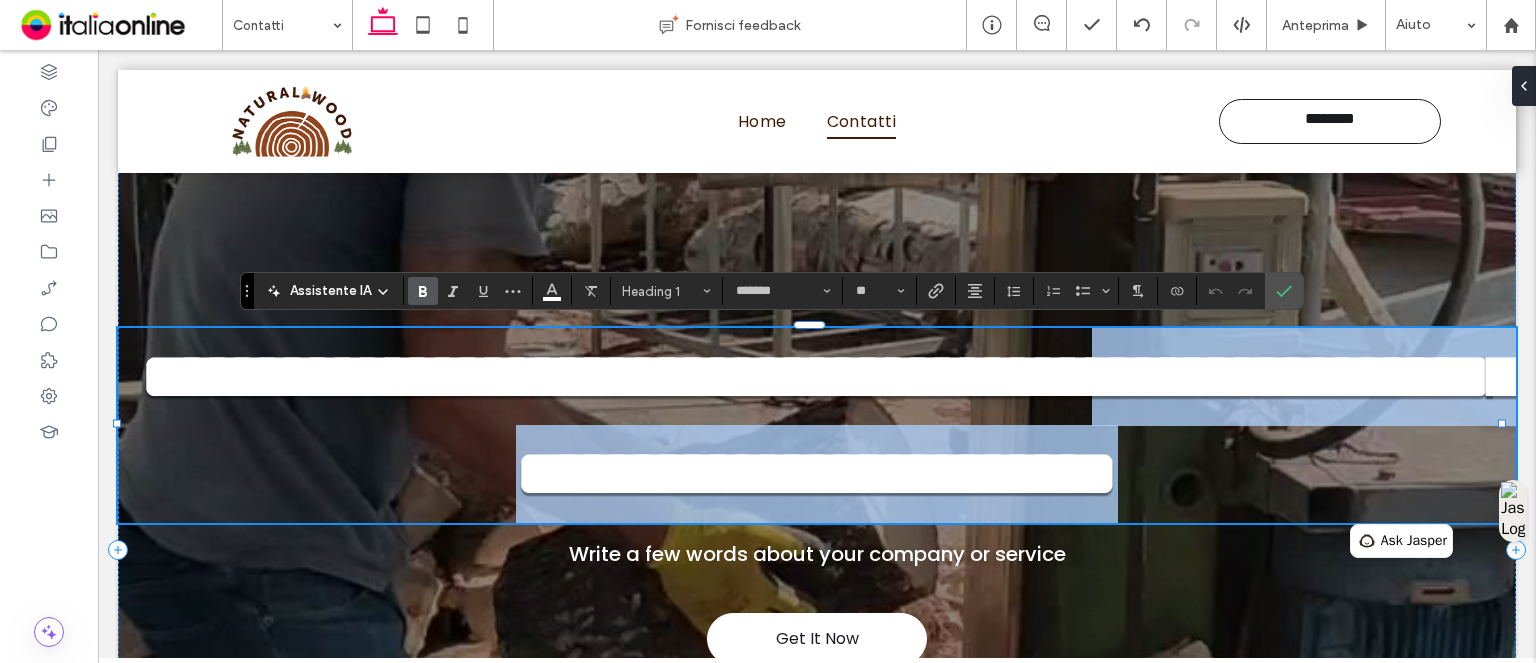 drag, startPoint x: 1427, startPoint y: 383, endPoint x: 1456, endPoint y: 462, distance: 84.15462 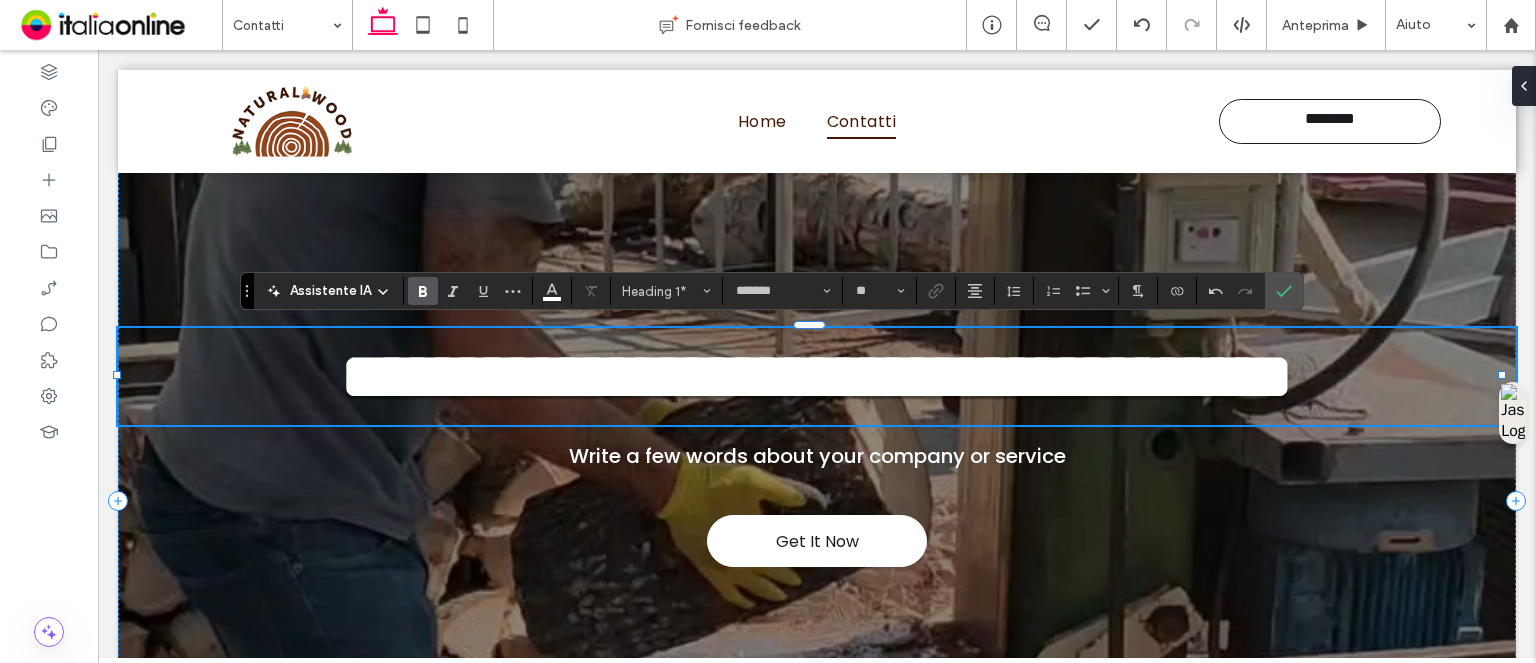click on "**********" at bounding box center (817, 376) 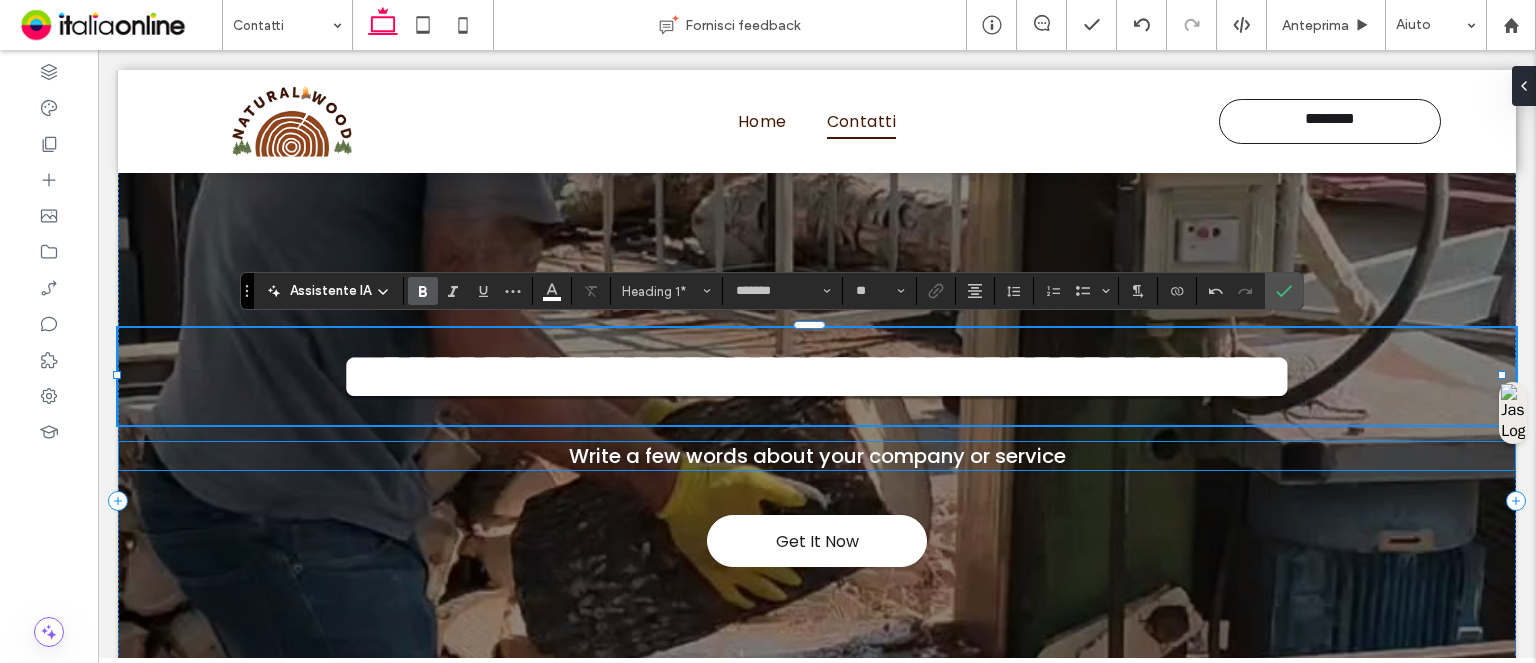 click on "Write a few words about your company or service" at bounding box center [817, 456] 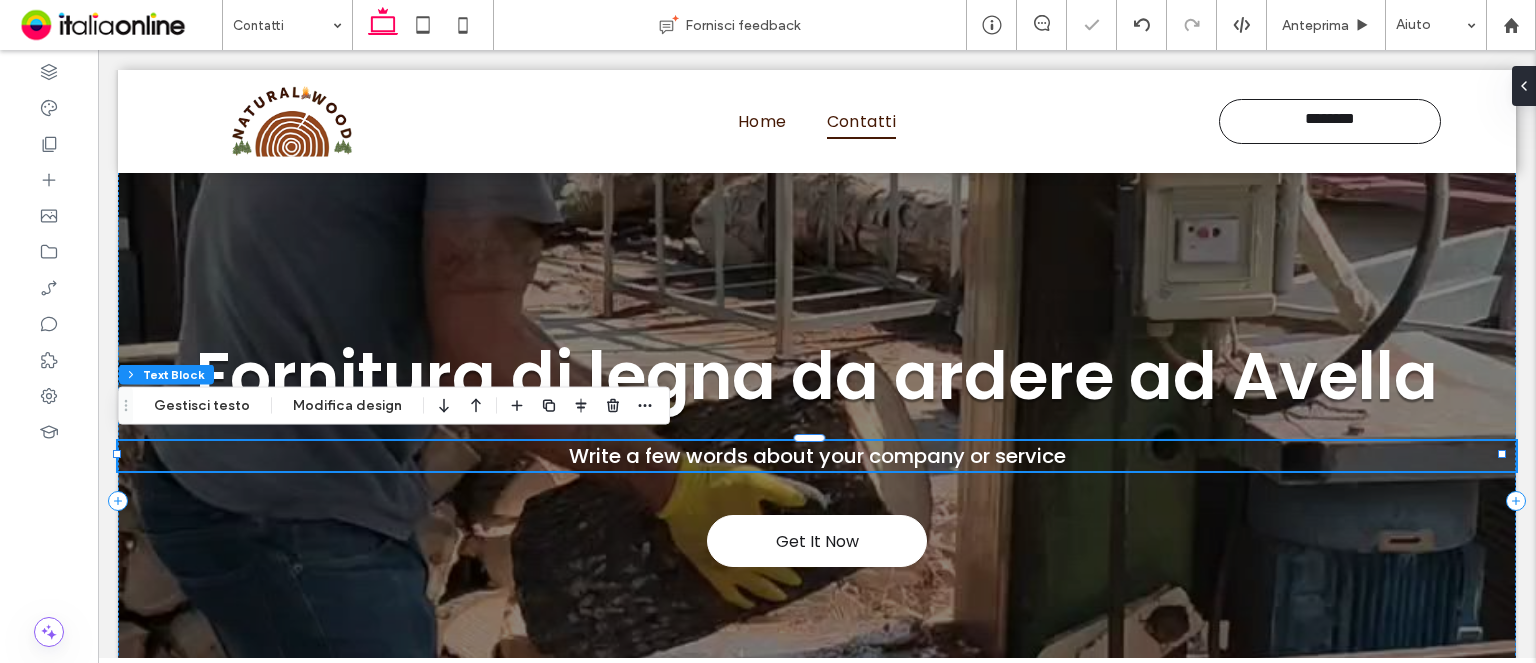 click on "Write a few words about your company or service" at bounding box center [817, 456] 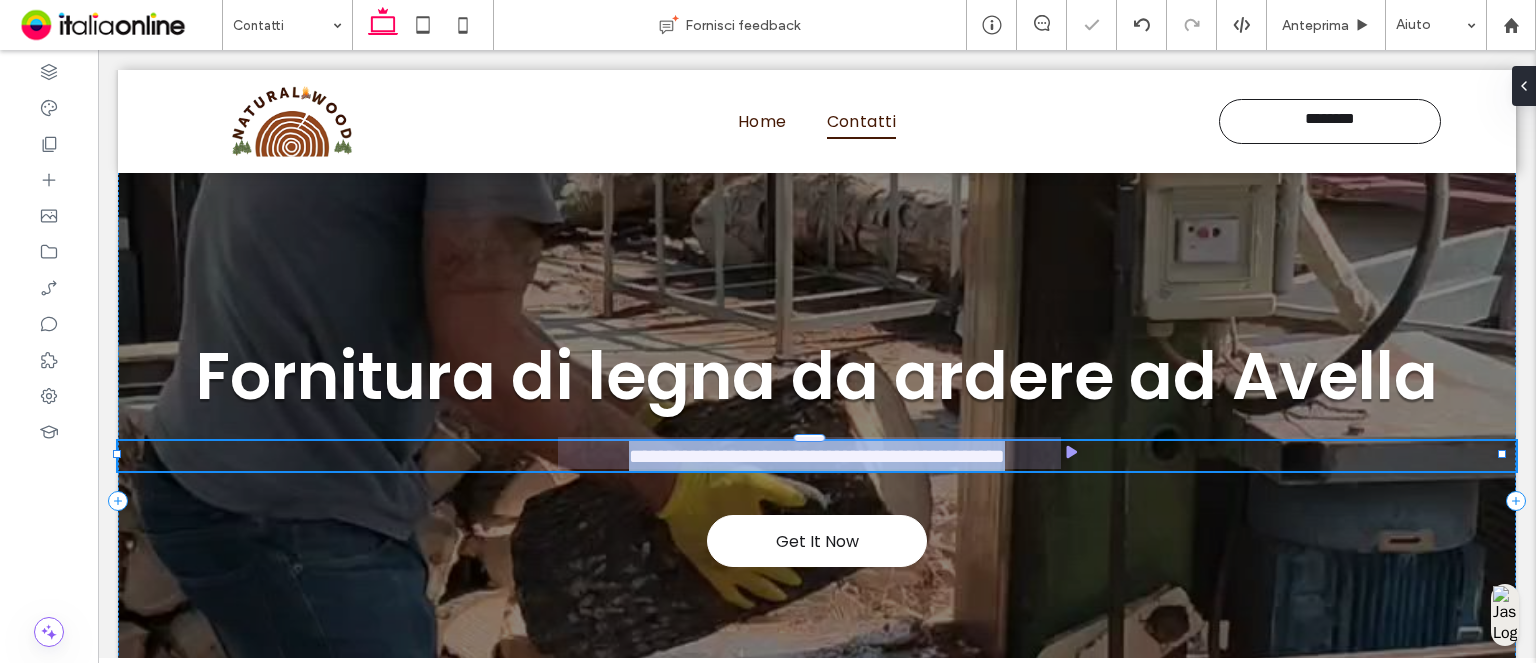 type on "*******" 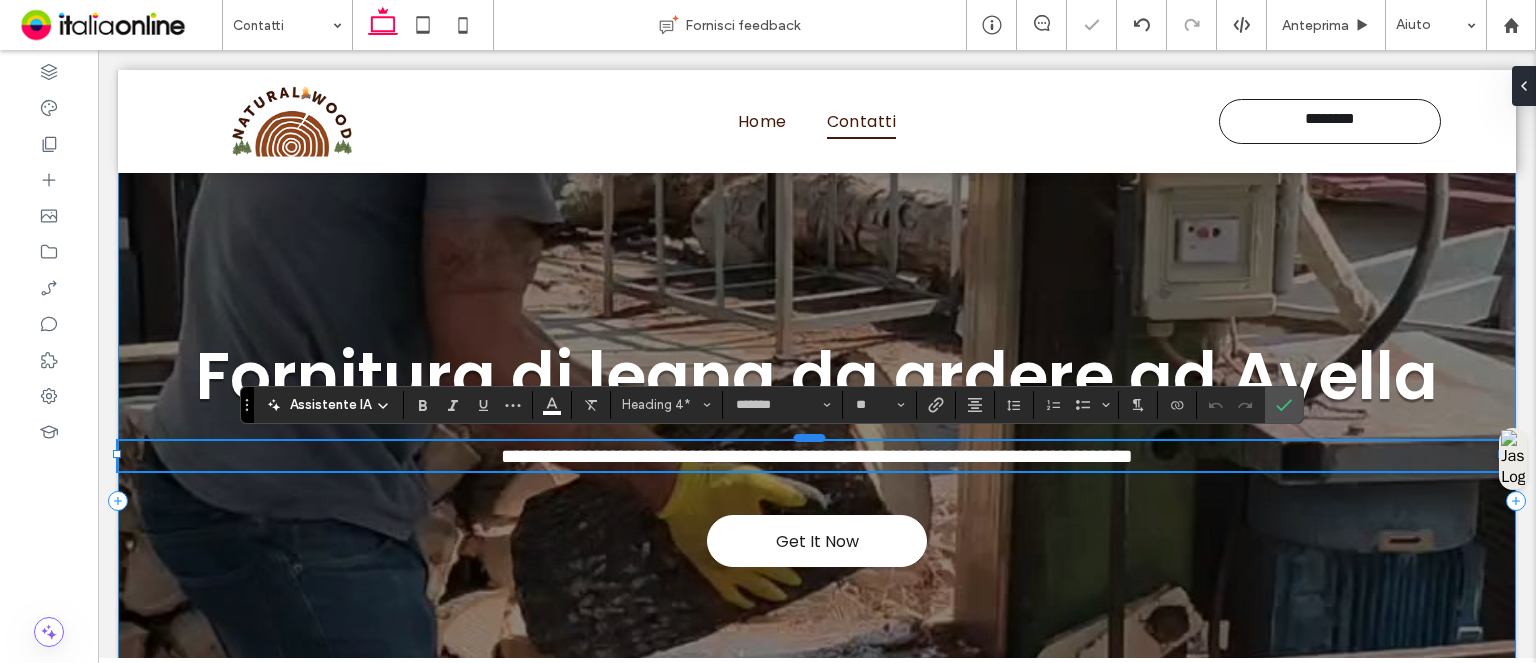 scroll, scrollTop: 0, scrollLeft: 0, axis: both 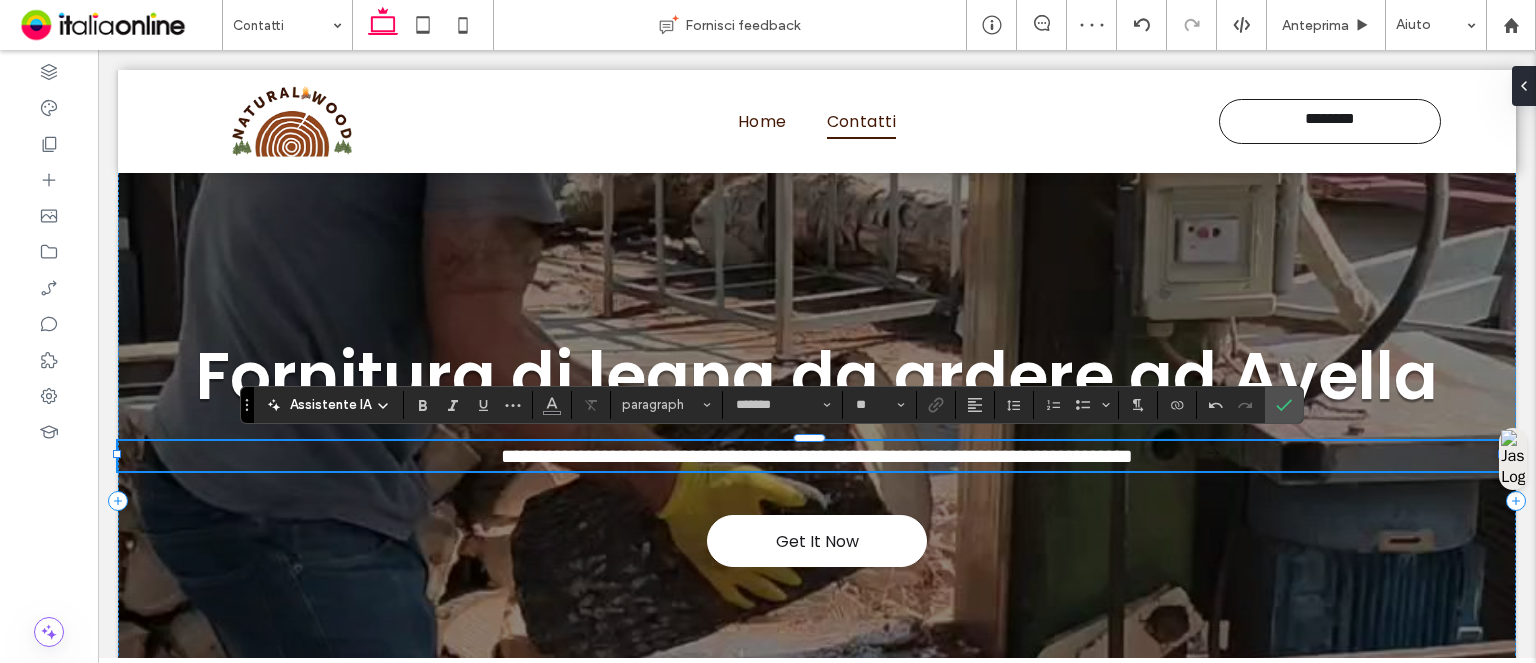 type on "**" 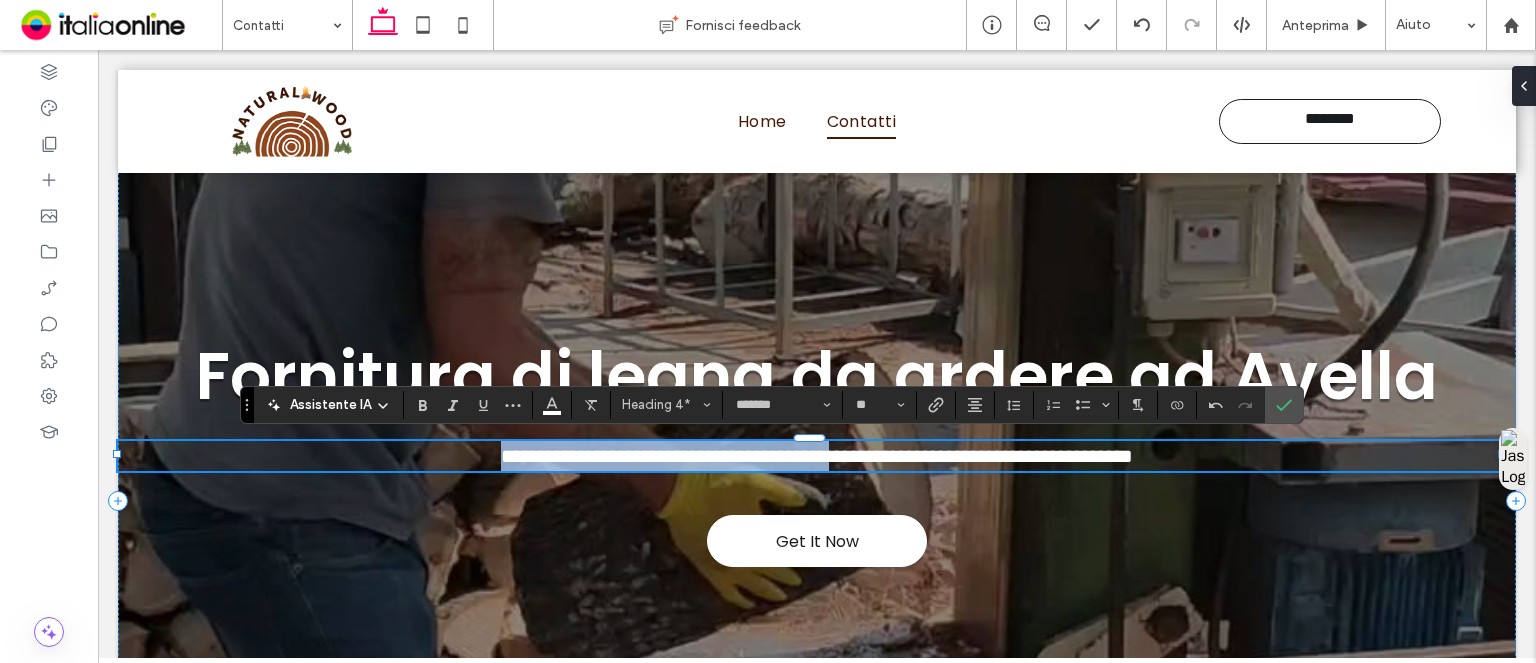 drag, startPoint x: 408, startPoint y: 455, endPoint x: 820, endPoint y: 458, distance: 412.01093 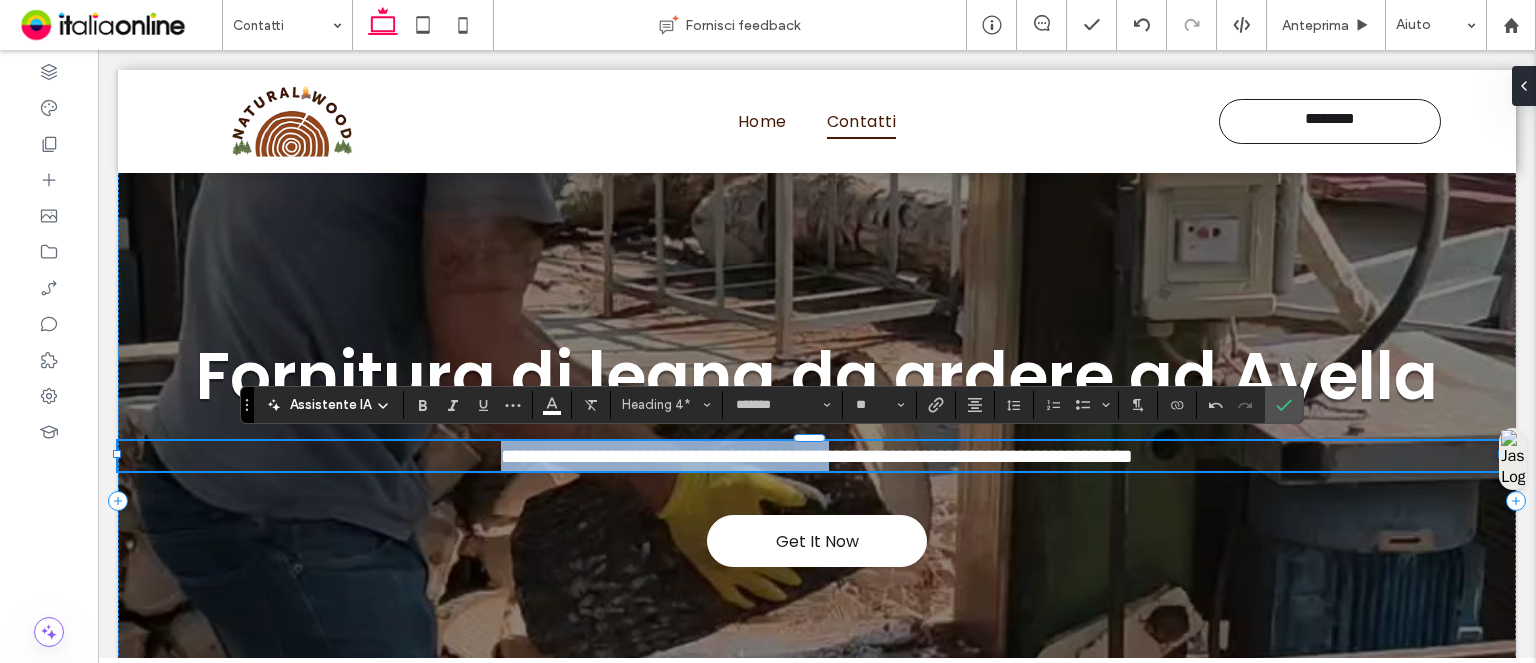click on "**********" at bounding box center [817, 456] 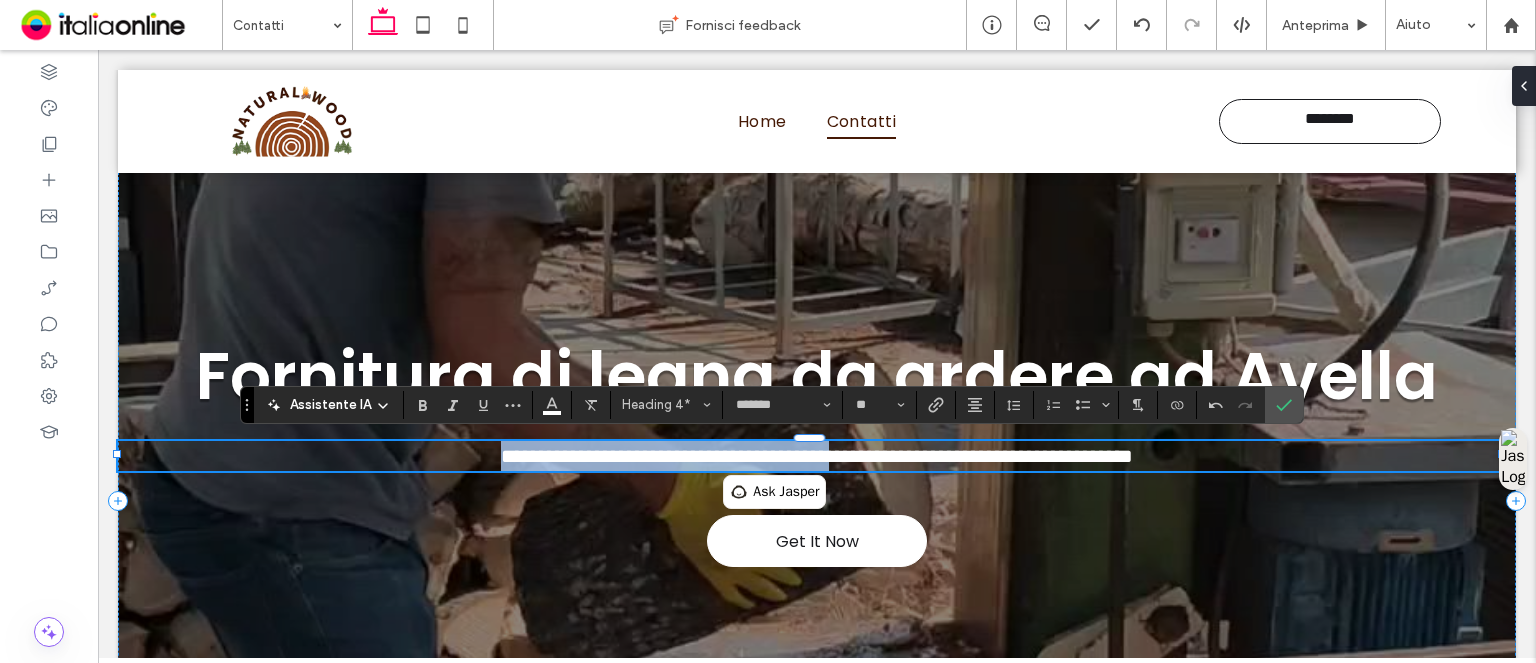 type 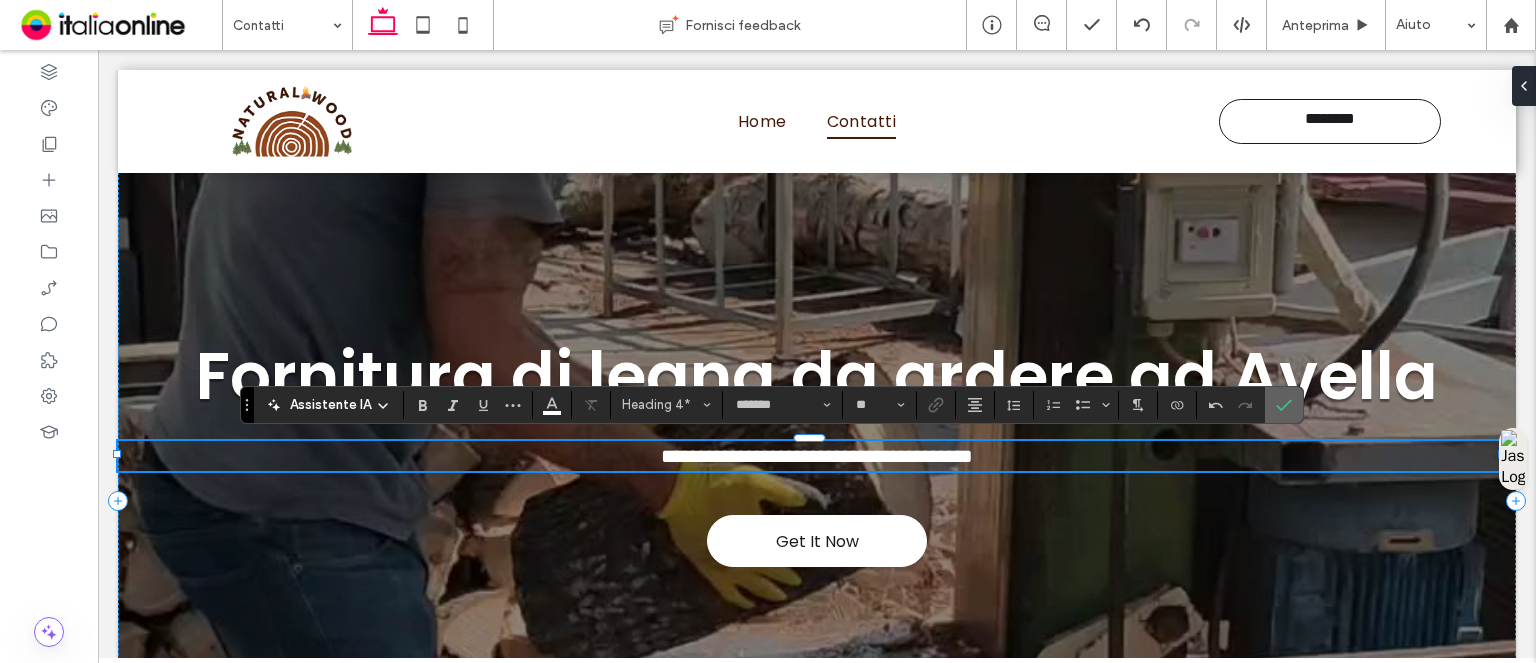 click at bounding box center [1280, 405] 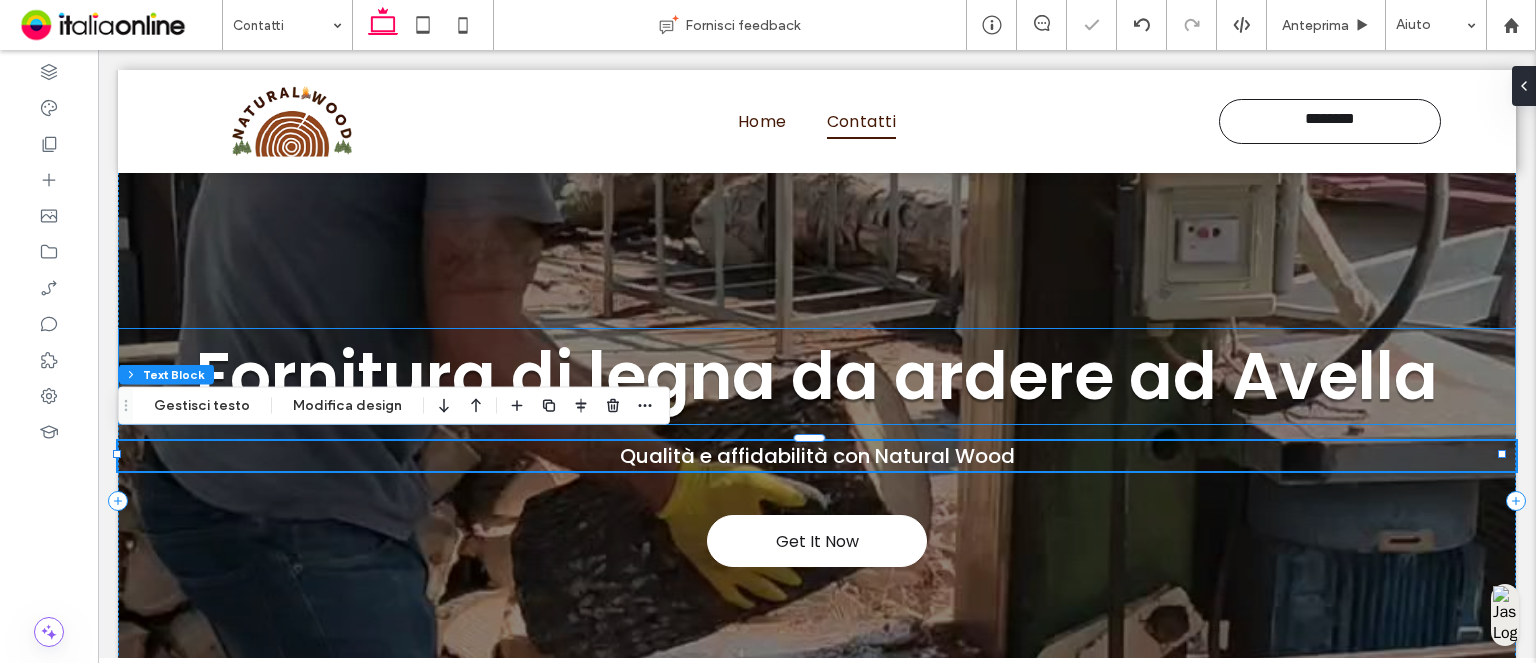 click on "Fornitura di legna da ardere ad Avella" at bounding box center (817, 376) 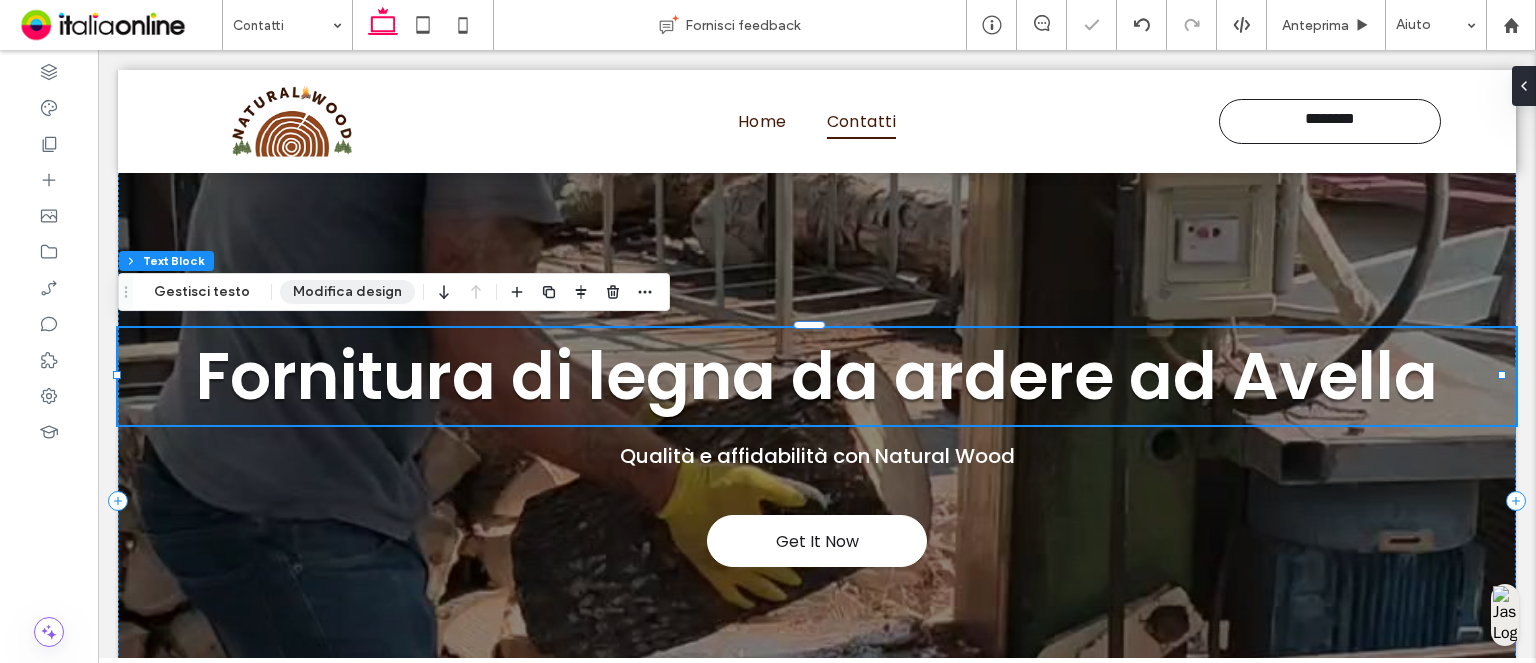 click on "Modifica design" at bounding box center [347, 292] 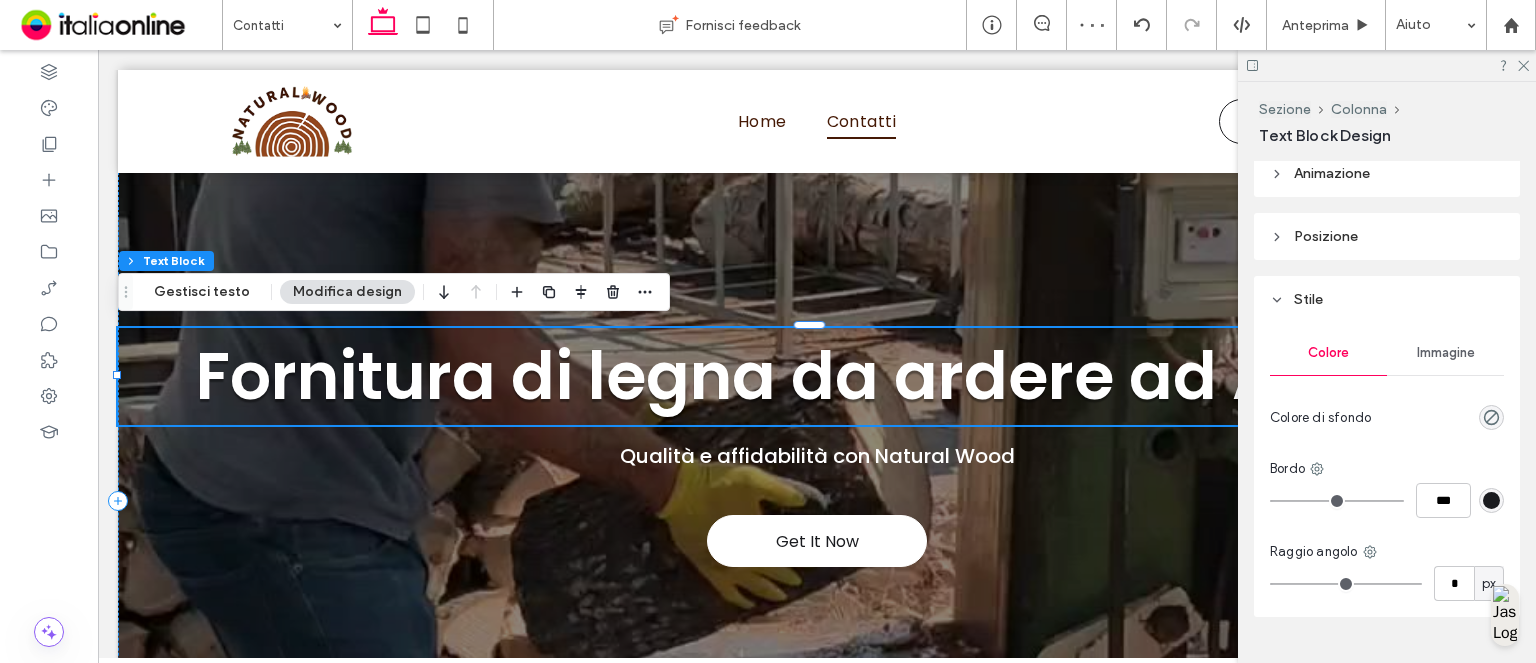 scroll, scrollTop: 240, scrollLeft: 0, axis: vertical 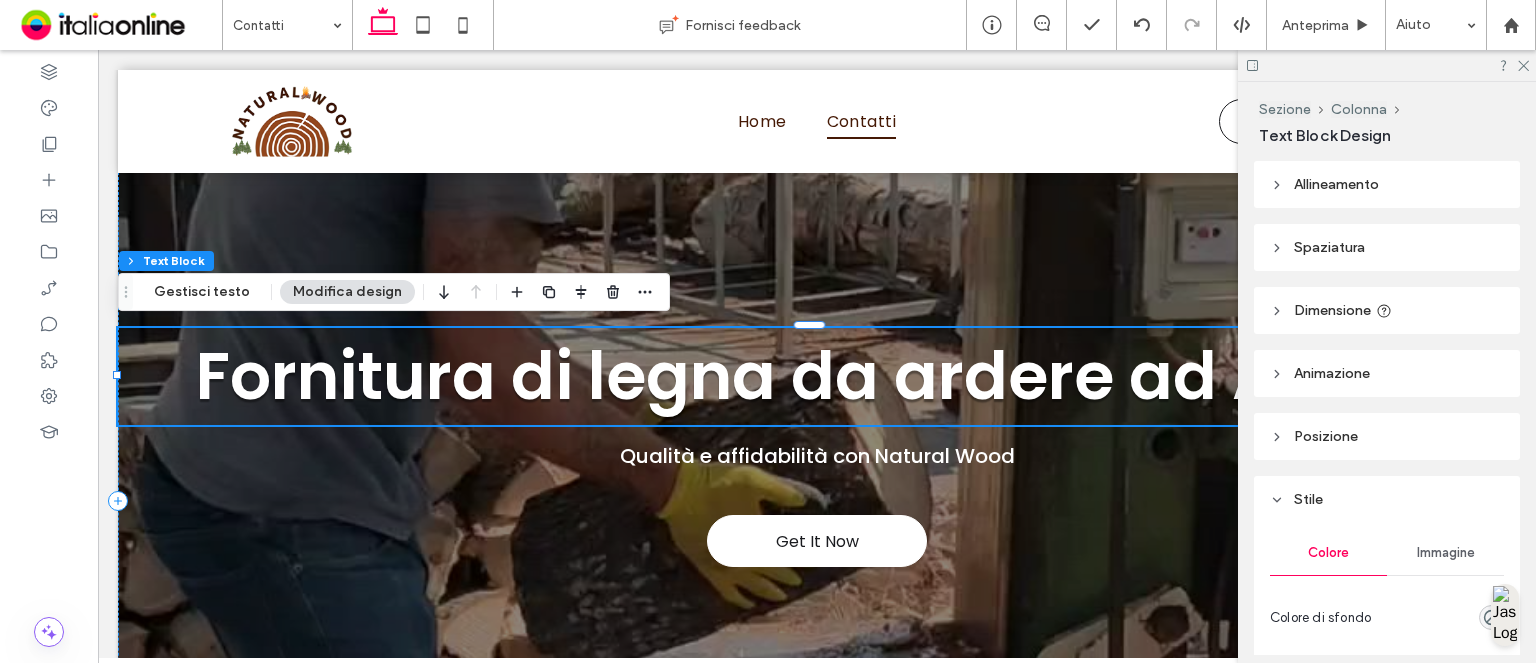 click on "Dimensione" at bounding box center (1332, 310) 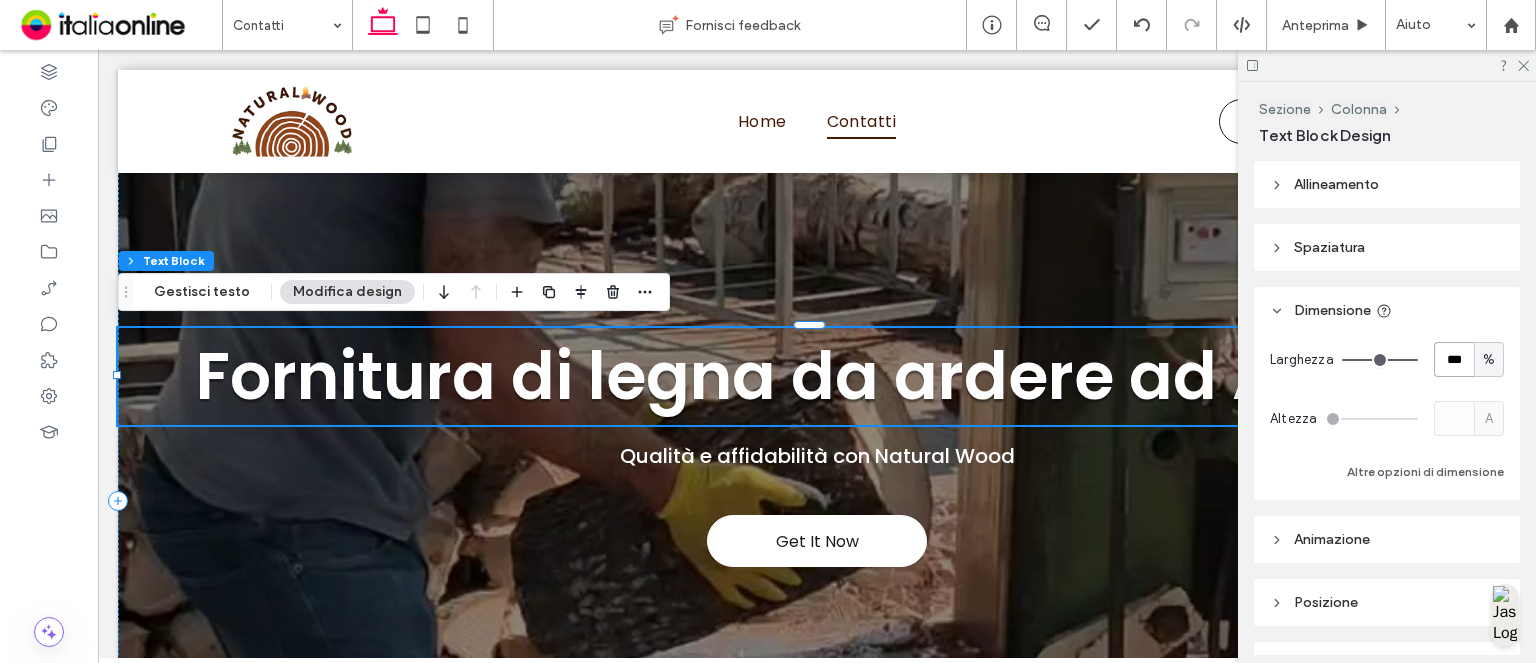 click on "***" at bounding box center [1454, 359] 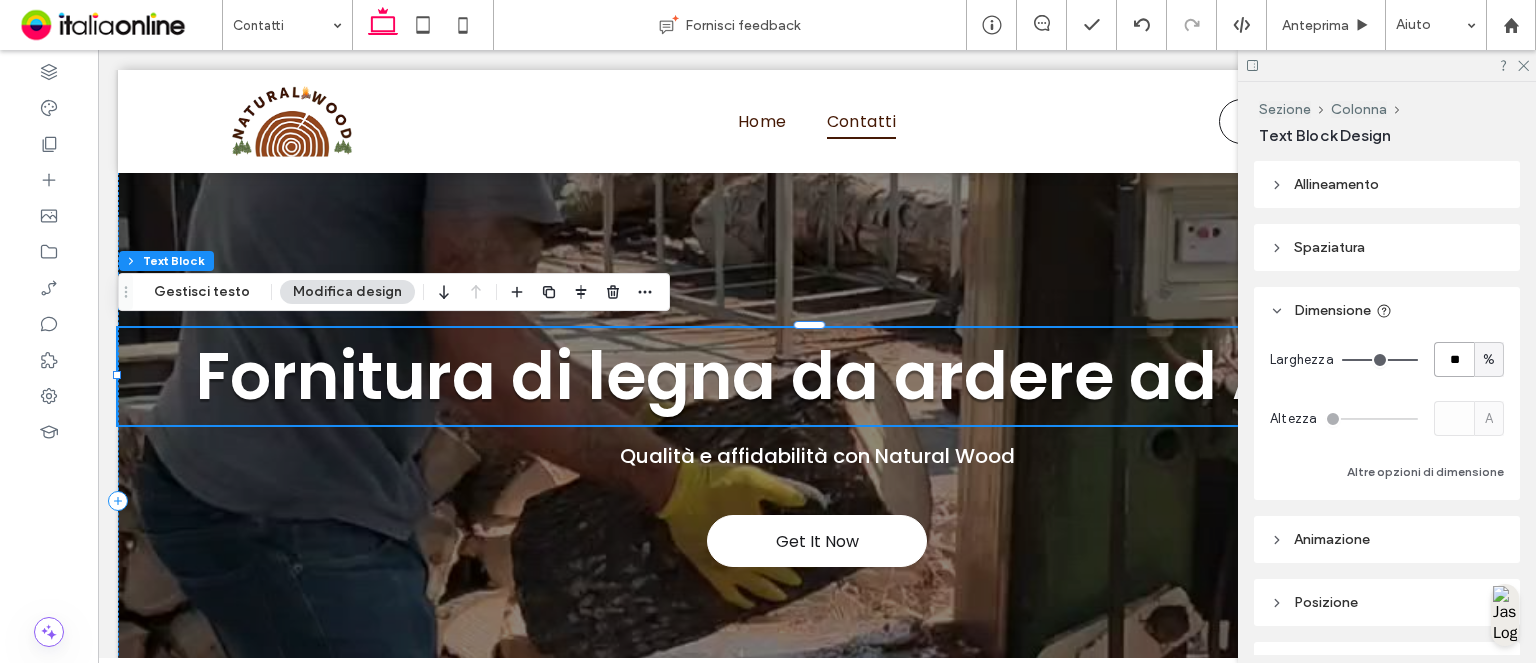 type on "**" 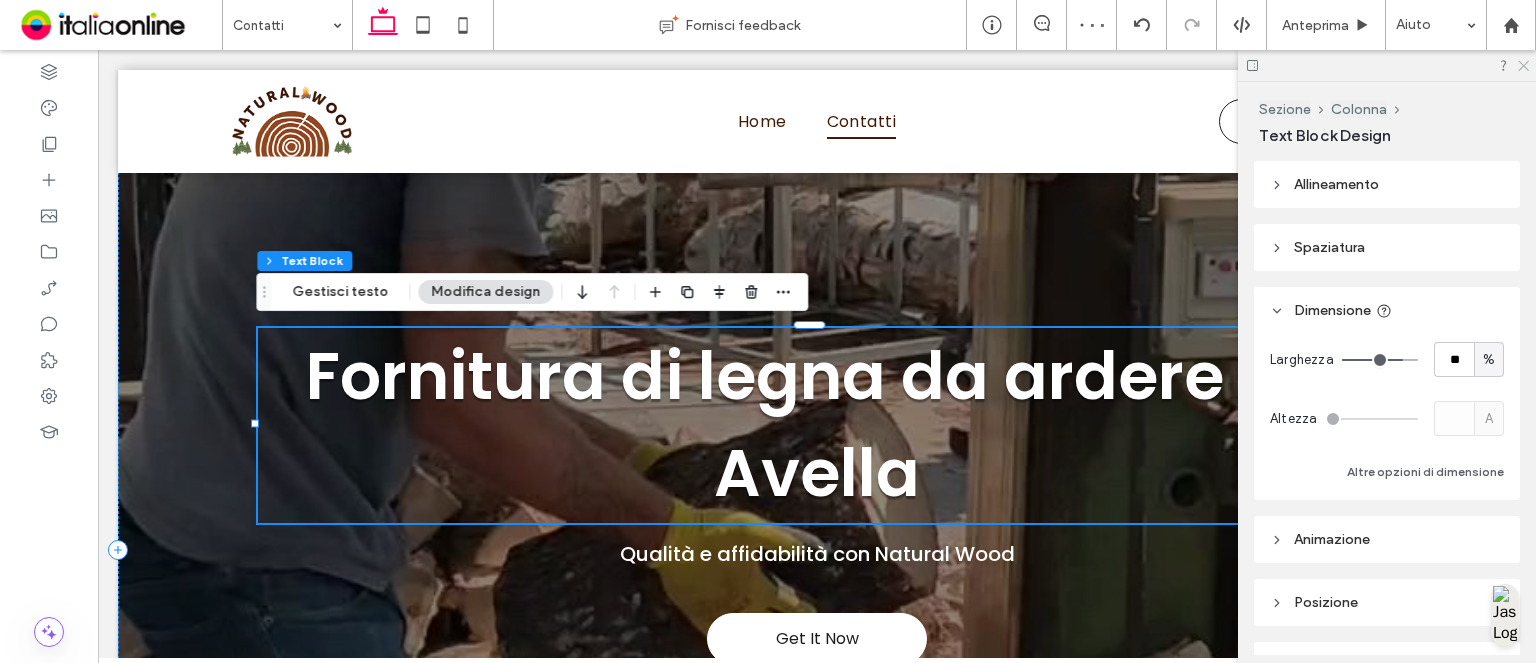 click 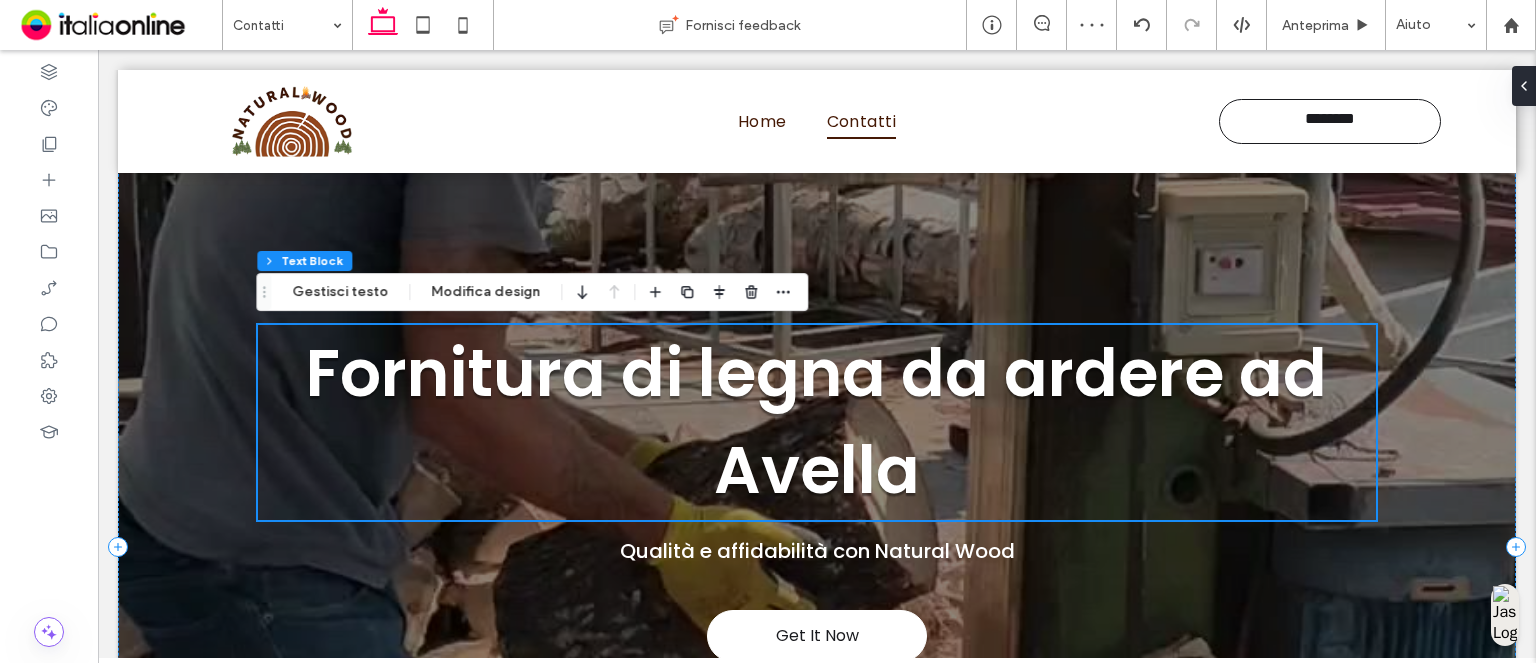 scroll, scrollTop: 41, scrollLeft: 0, axis: vertical 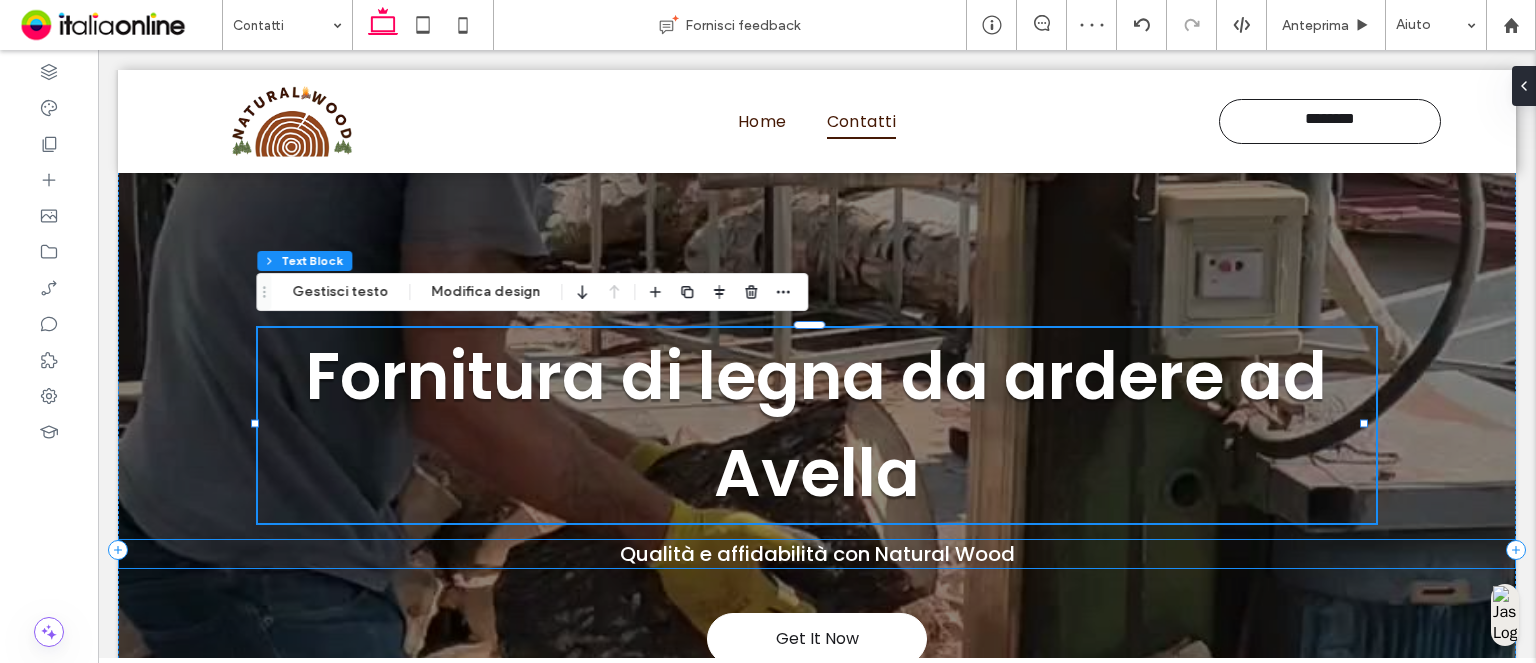 click on "Qualità e affidabilità con Natural Wood" at bounding box center (817, 554) 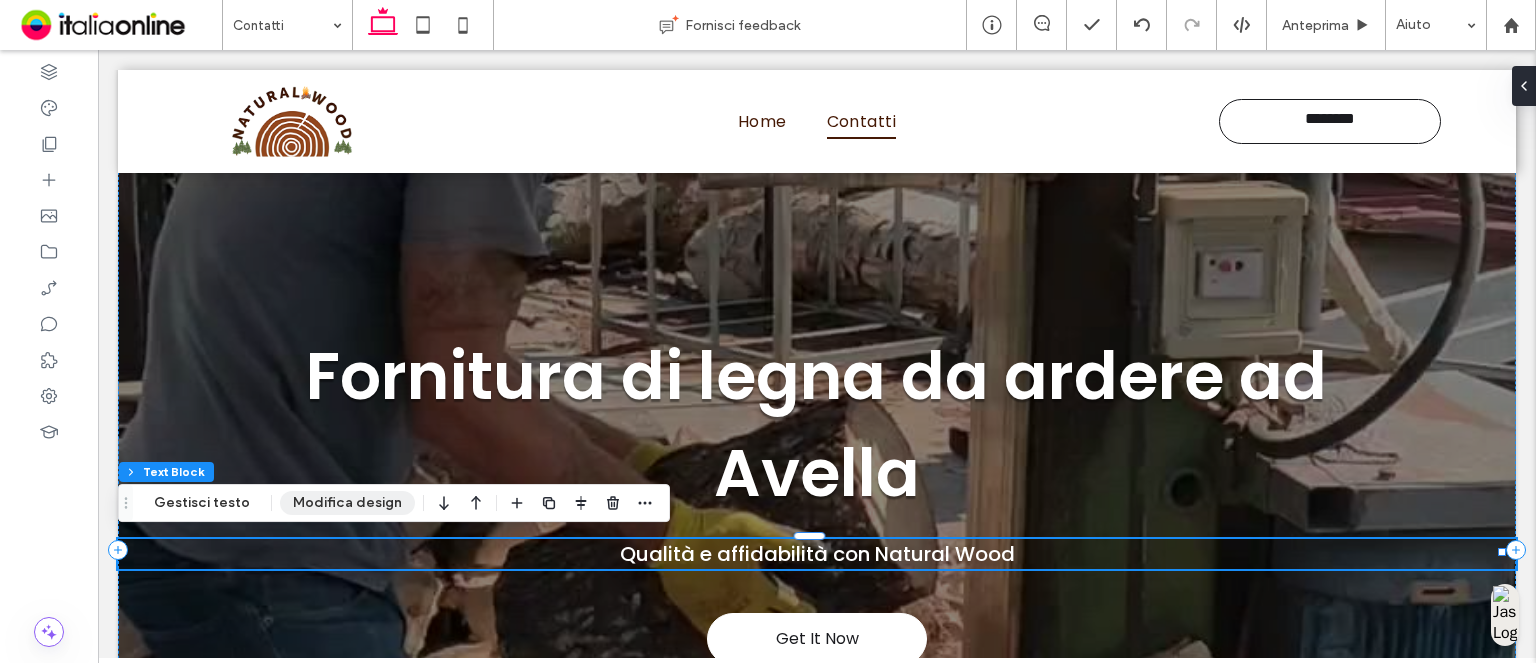 click on "Modifica design" at bounding box center [347, 503] 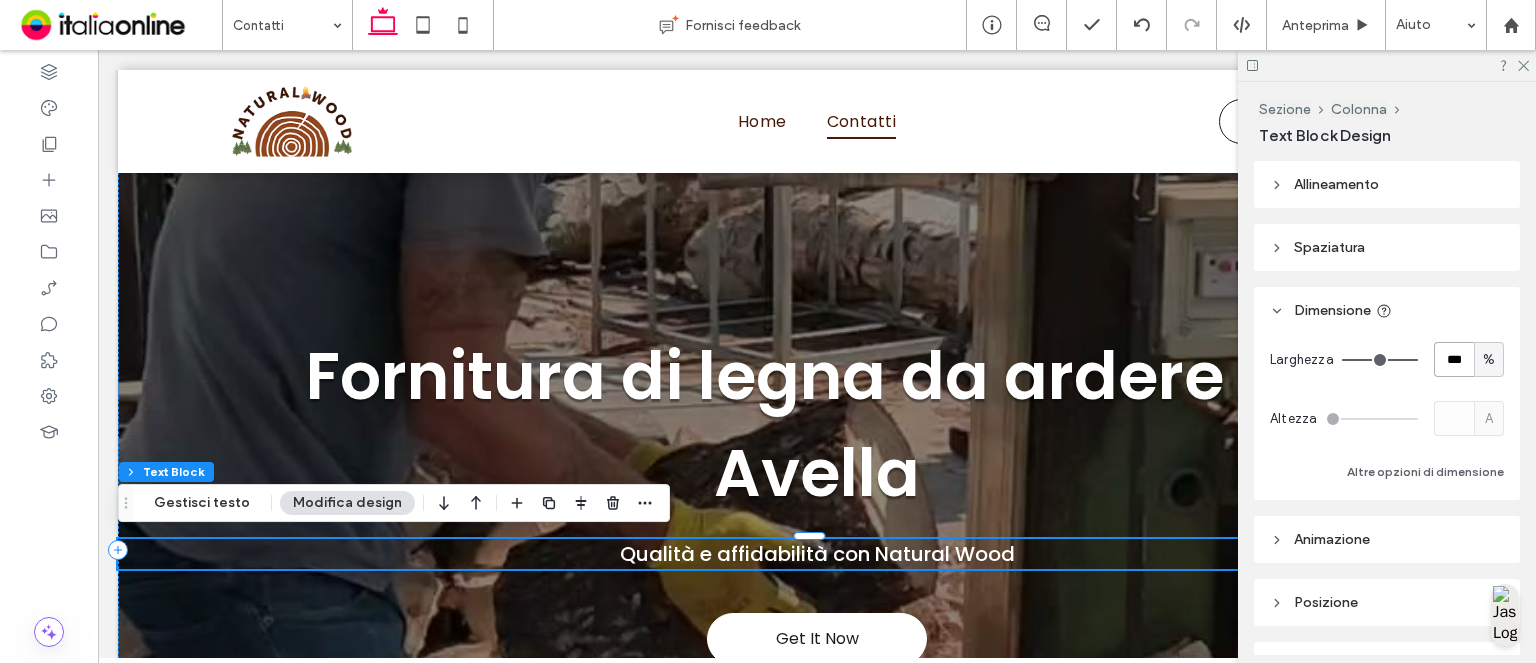 click on "***" at bounding box center [1454, 359] 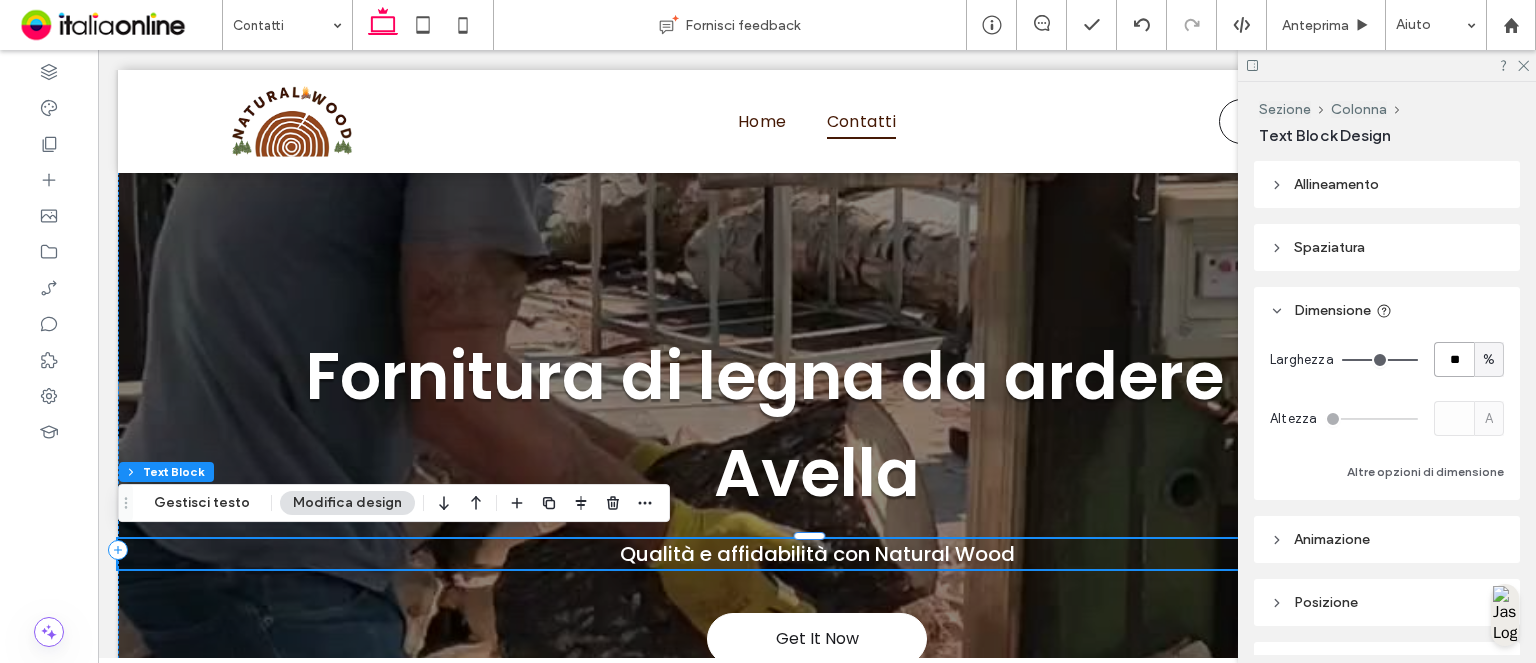type on "**" 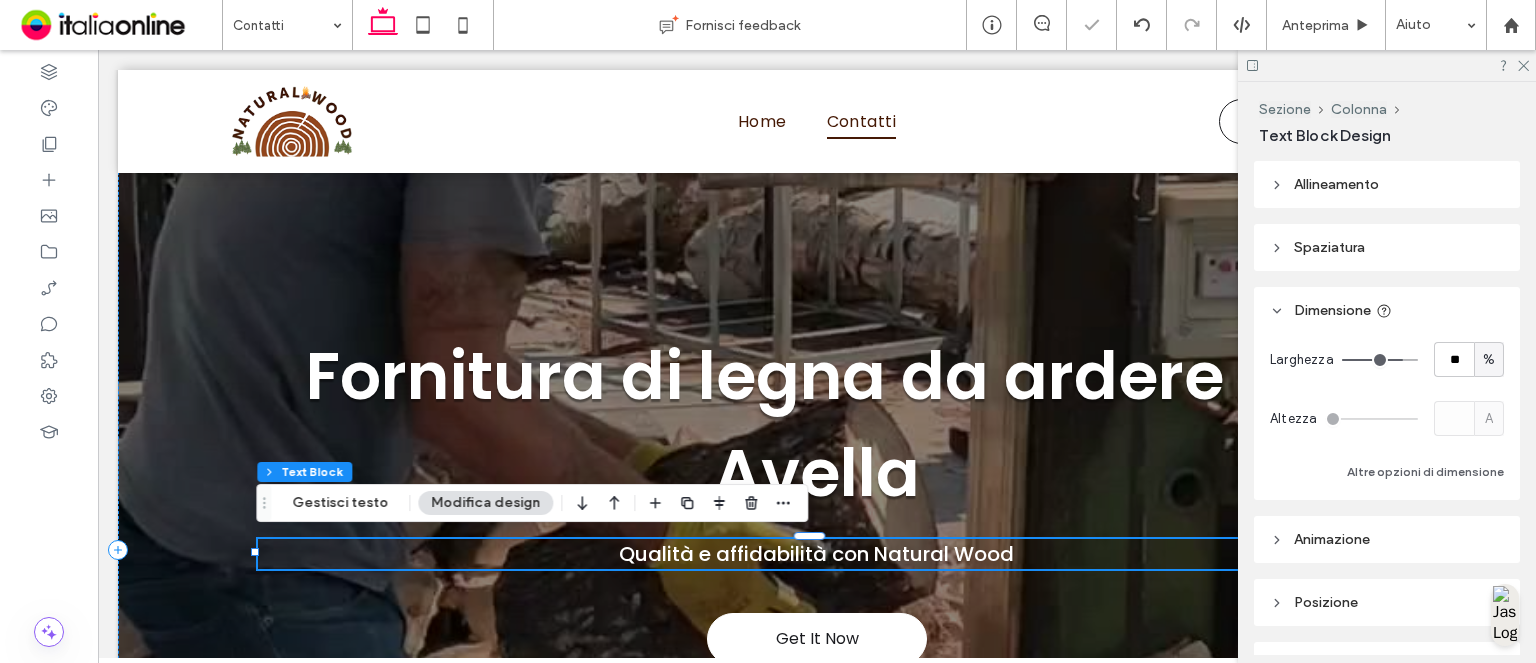 click at bounding box center (1387, 65) 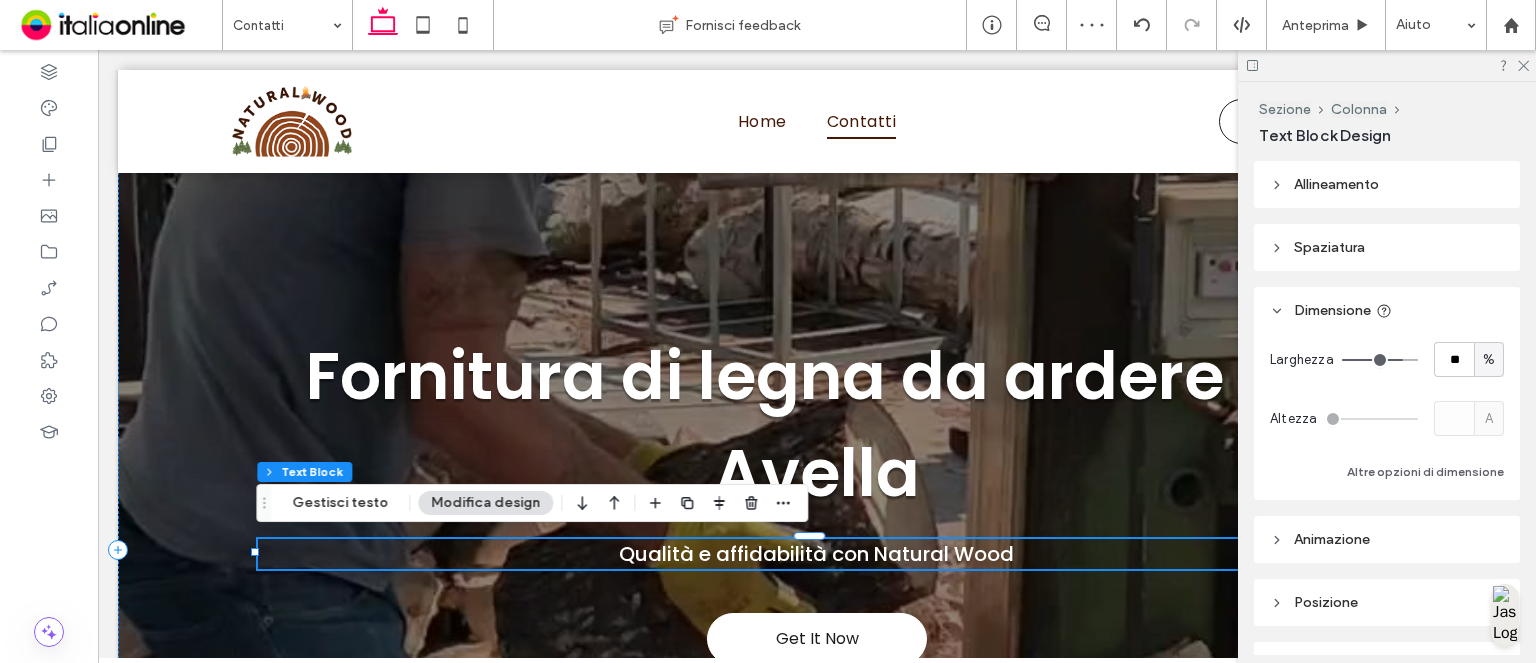 click at bounding box center (1387, 65) 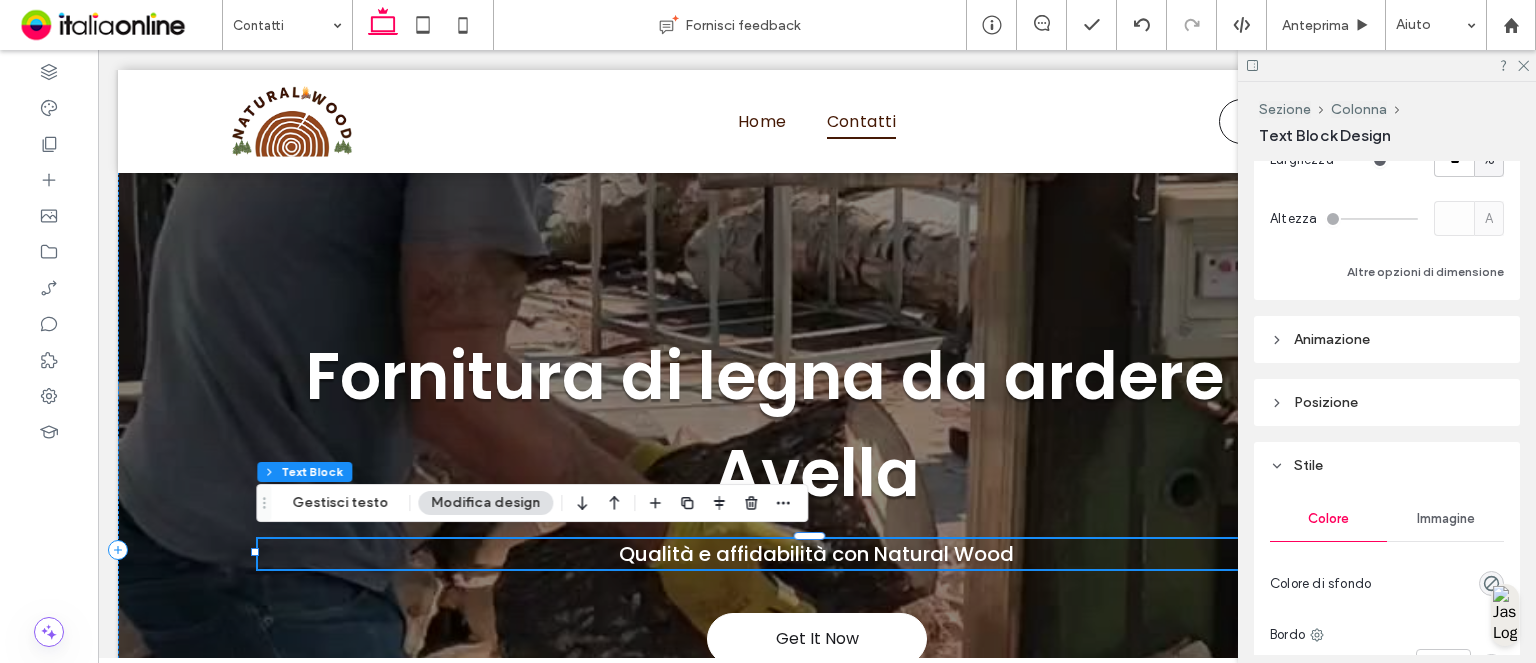 click at bounding box center [1387, 65] 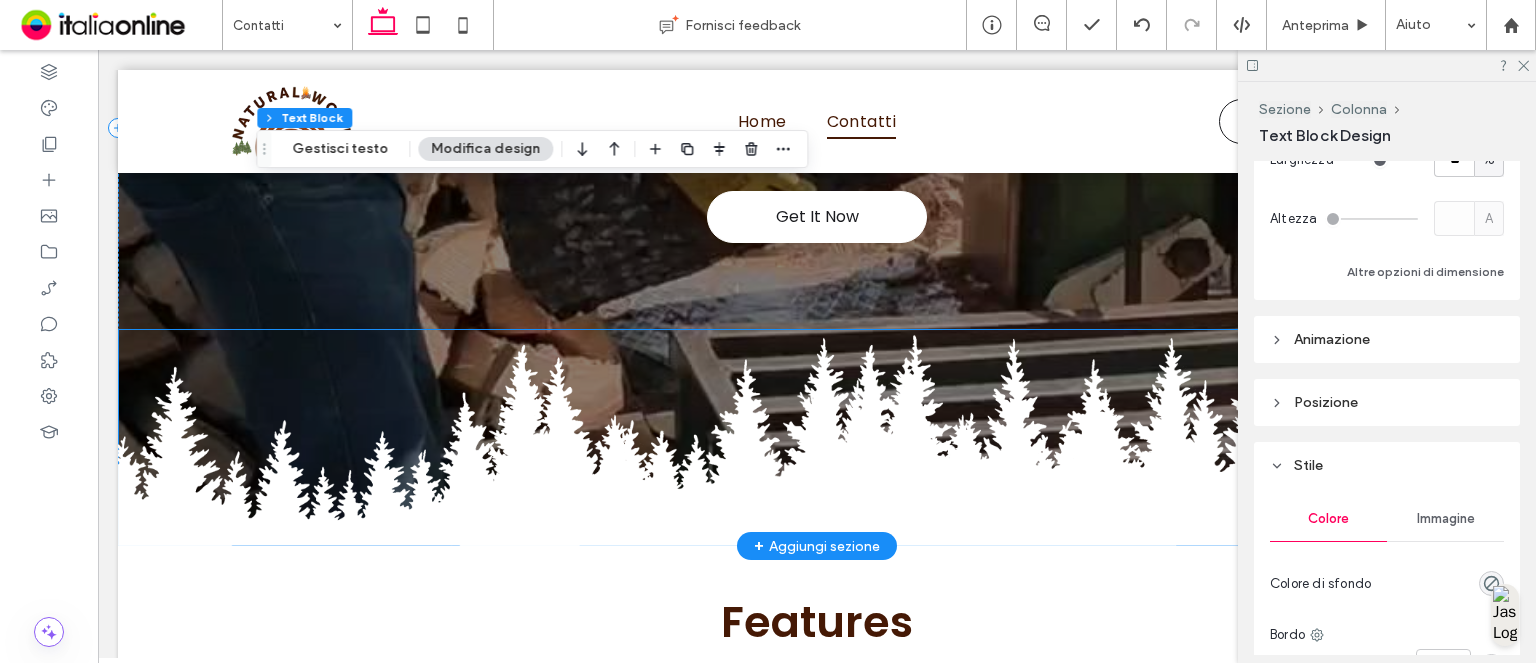 scroll, scrollTop: 441, scrollLeft: 0, axis: vertical 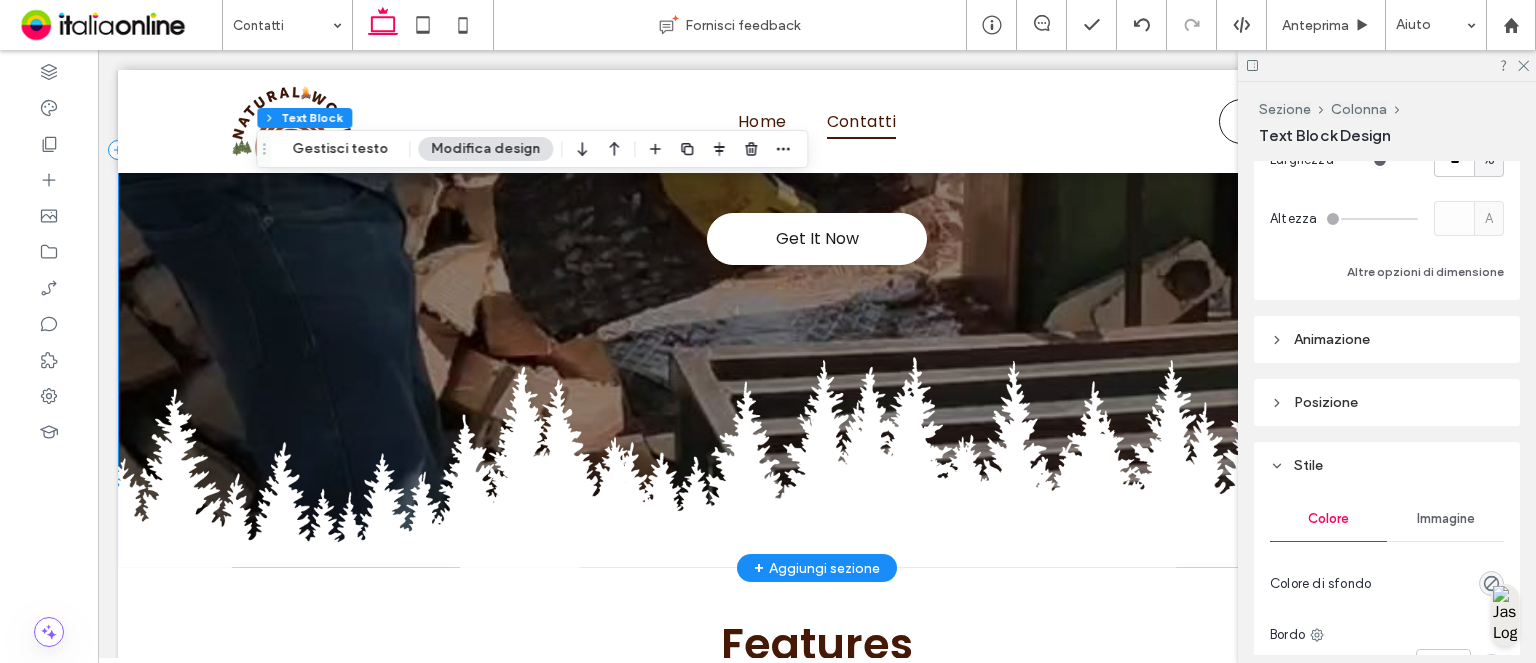 click on "Get It Now" at bounding box center [817, 238] 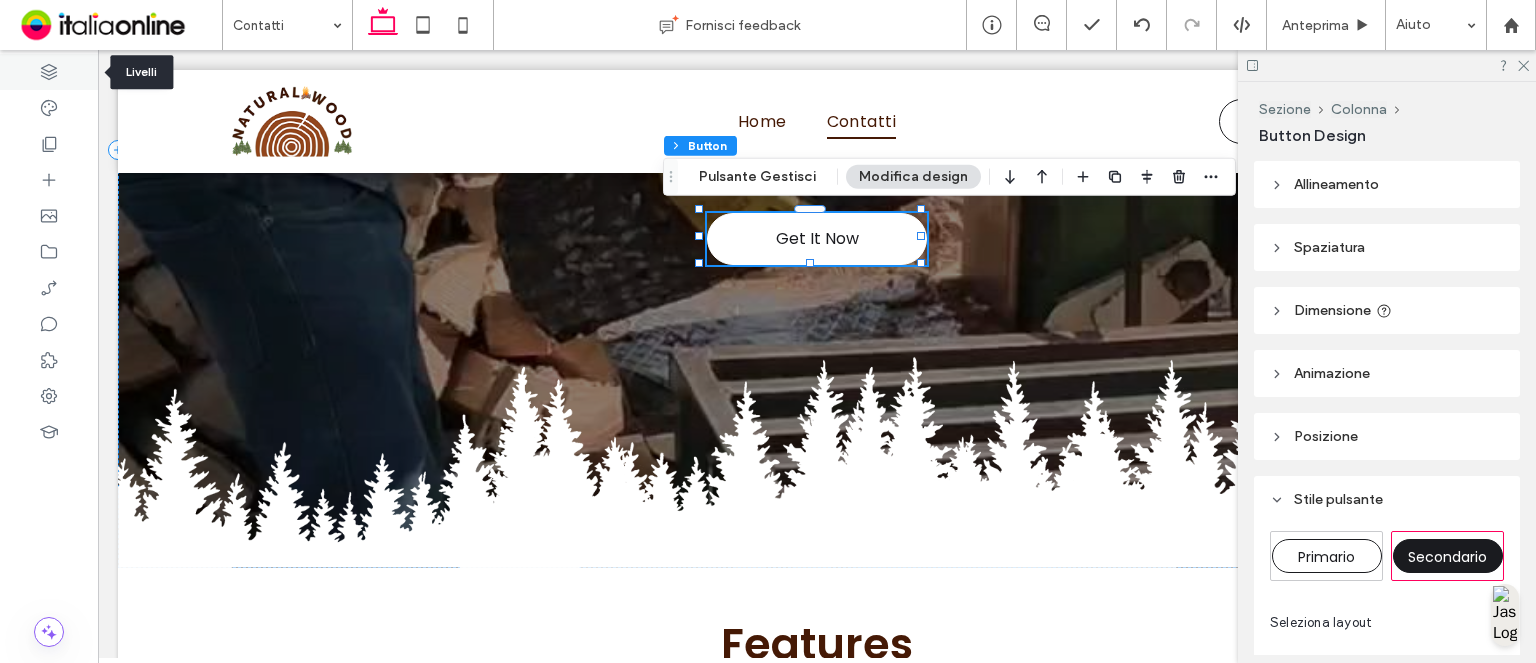 click at bounding box center [49, 72] 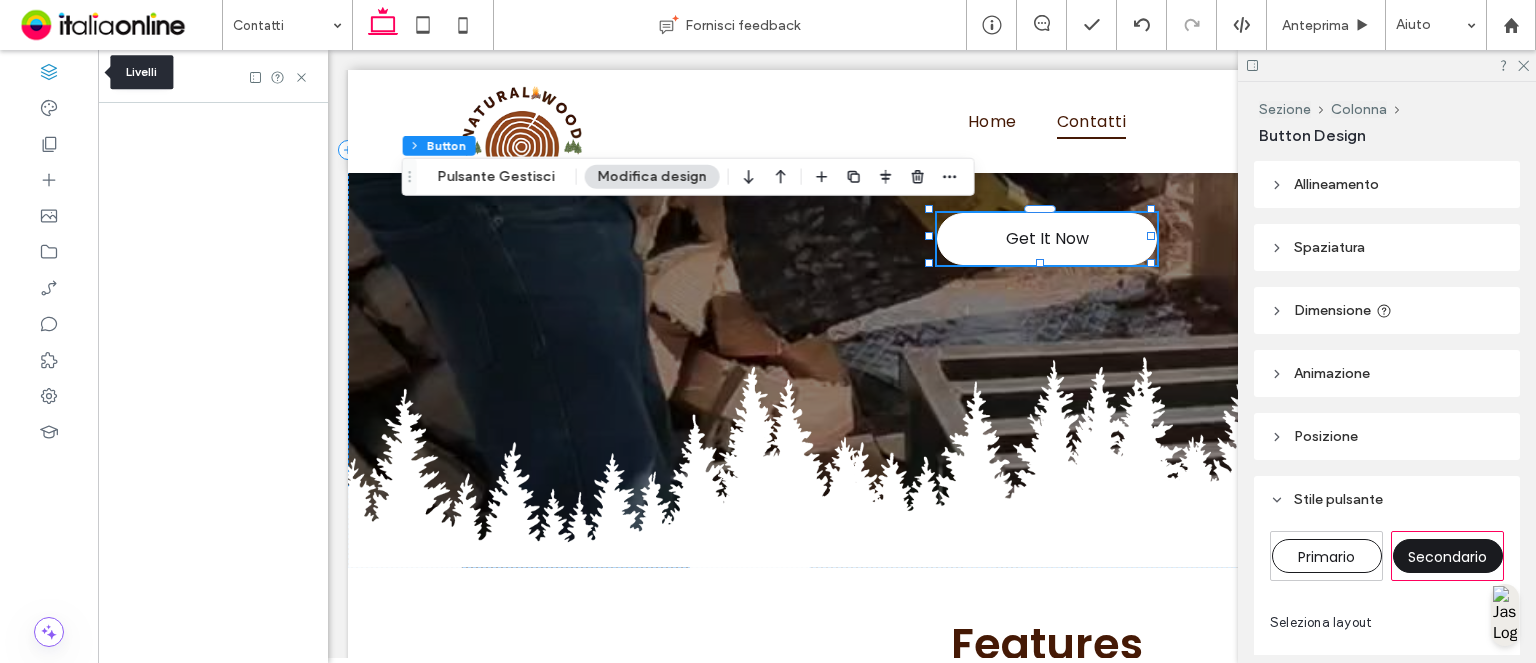scroll, scrollTop: 0, scrollLeft: 528, axis: horizontal 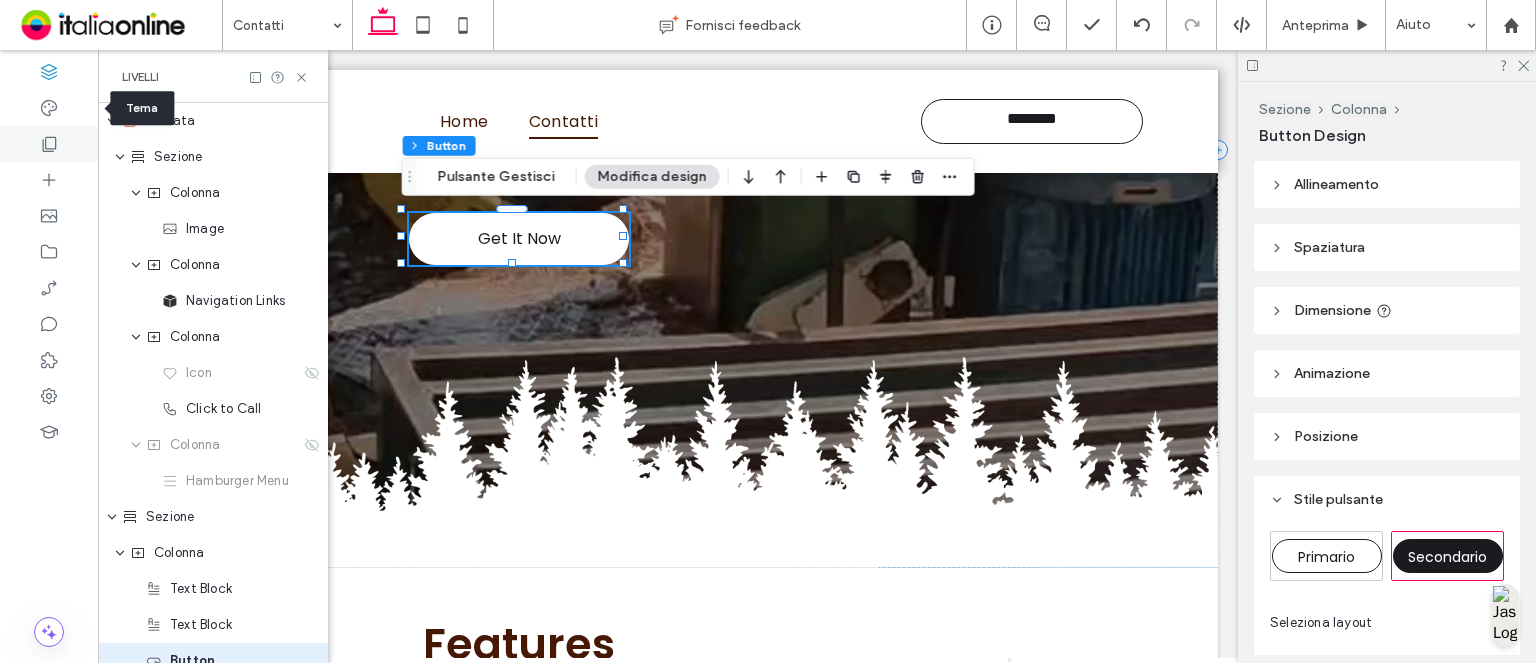 click at bounding box center (49, 144) 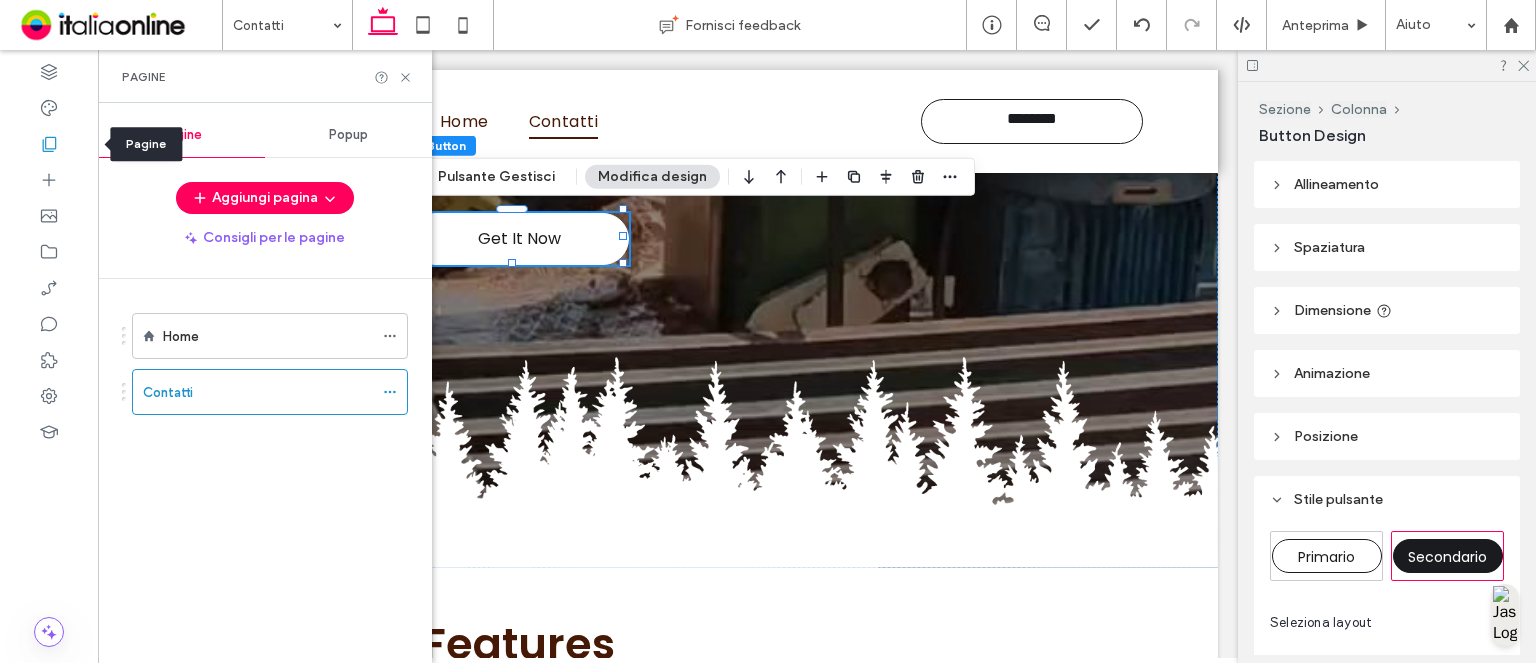 scroll, scrollTop: 277, scrollLeft: 0, axis: vertical 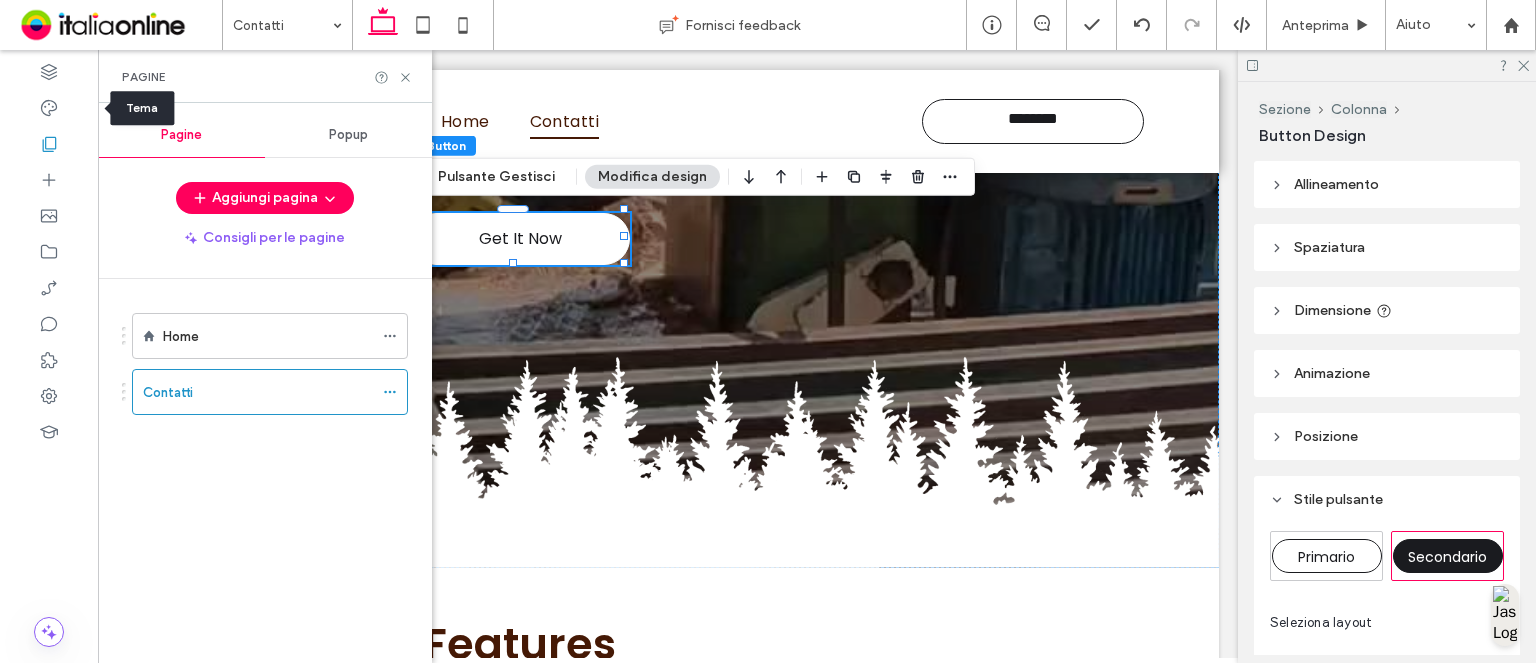 drag, startPoint x: 45, startPoint y: 98, endPoint x: 115, endPoint y: 151, distance: 87.80091 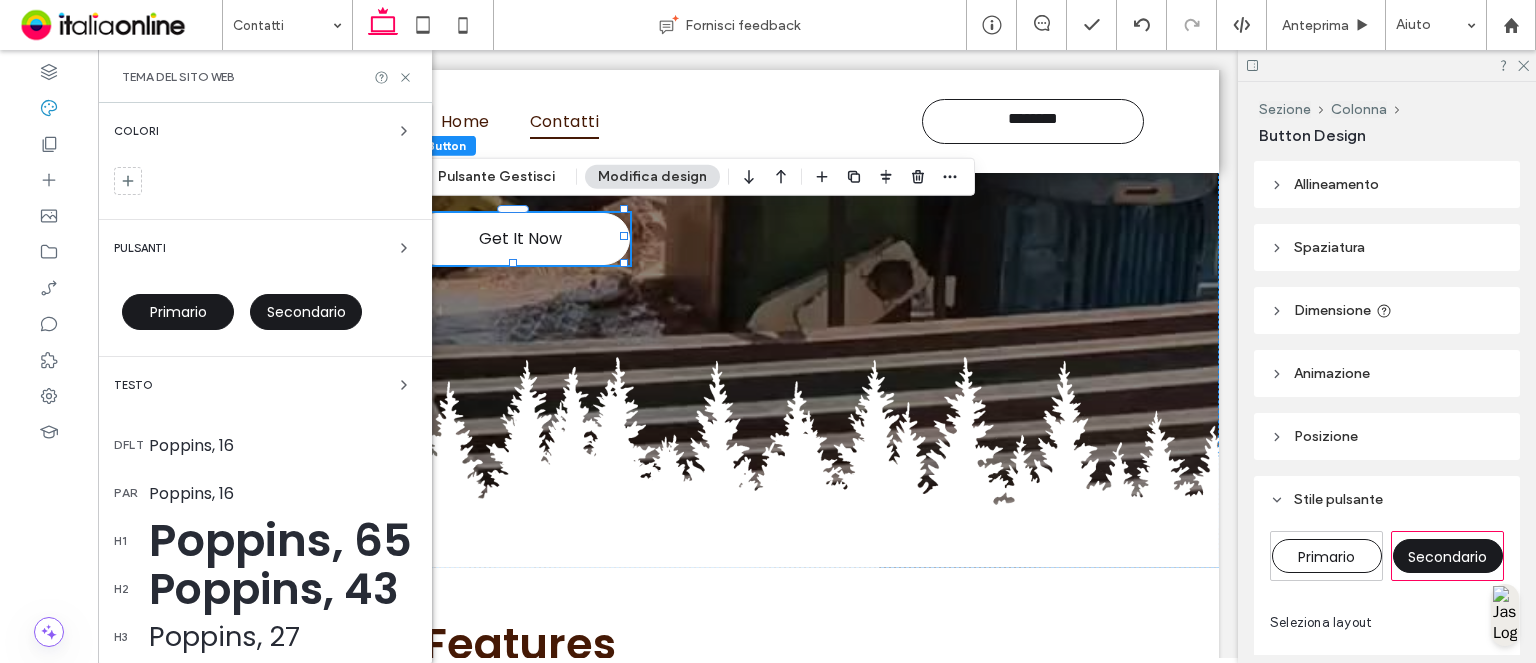 click on "Primario" at bounding box center [178, 312] 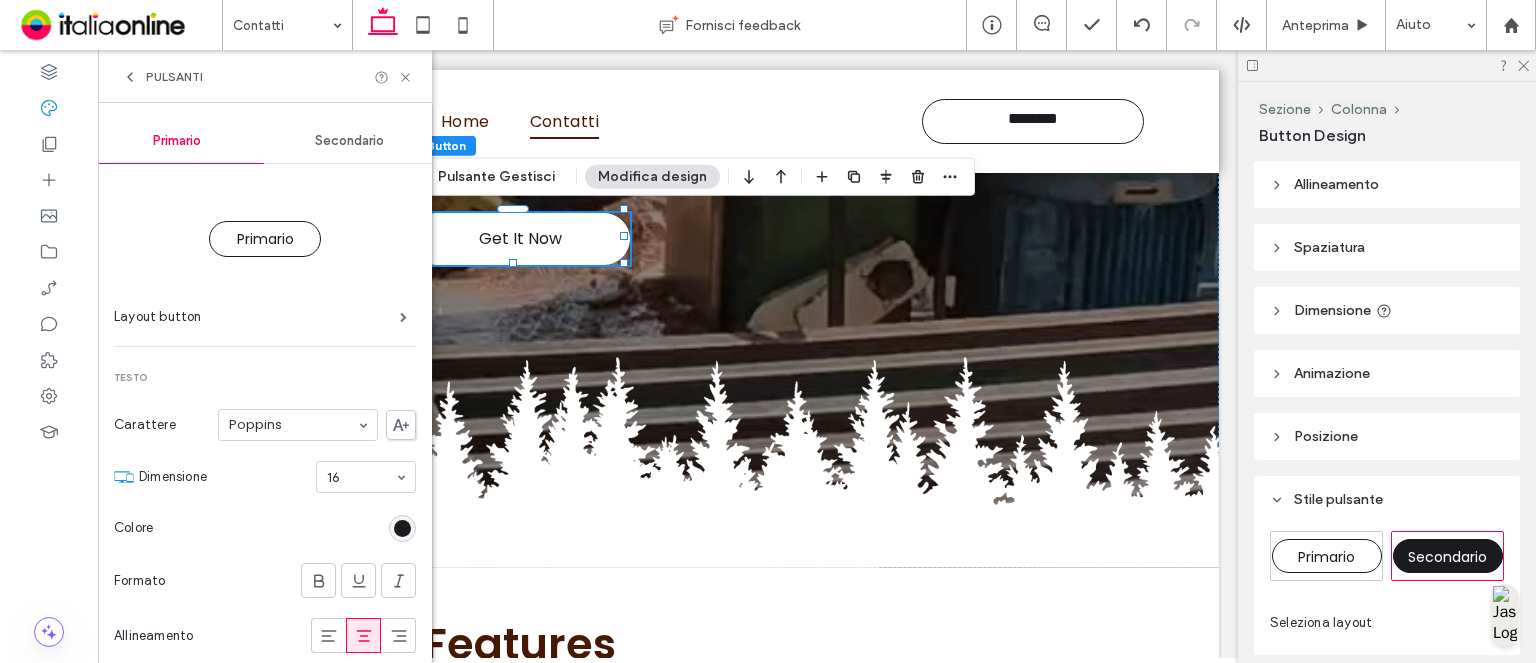scroll, scrollTop: 200, scrollLeft: 0, axis: vertical 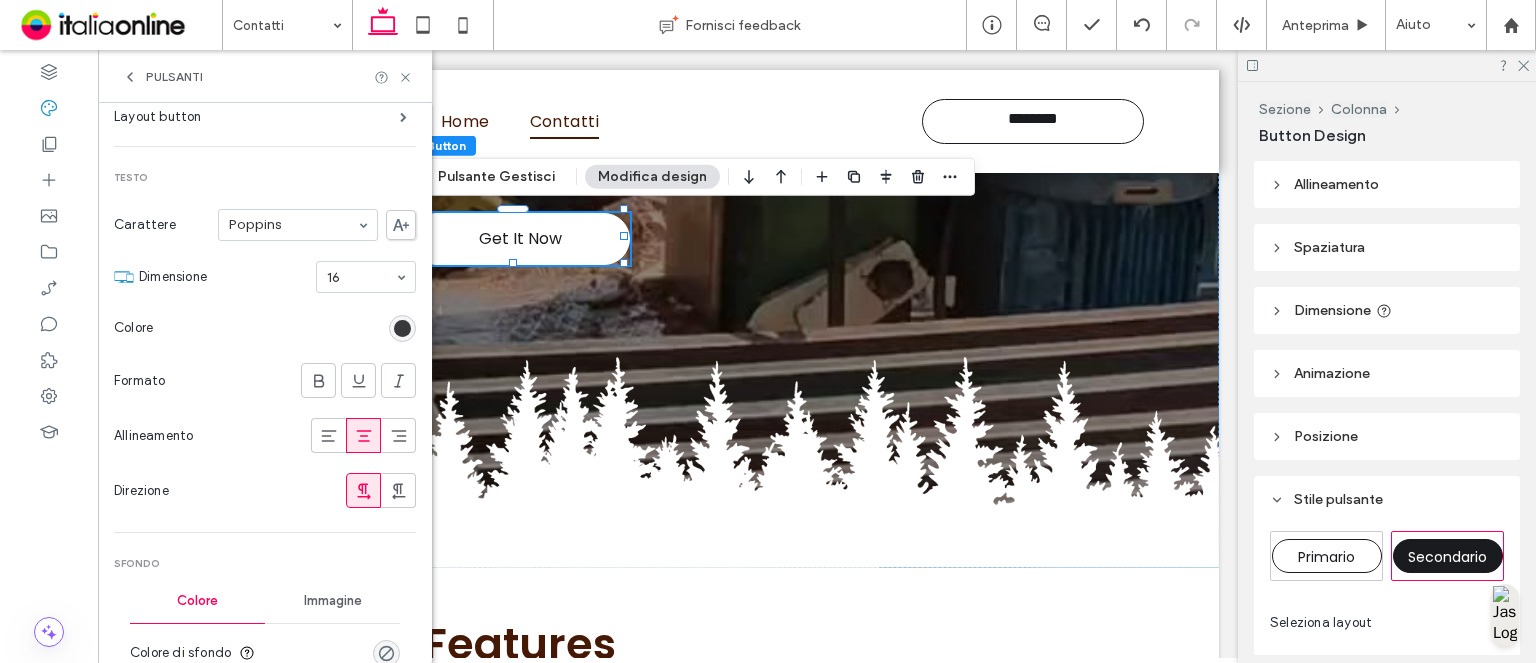 click at bounding box center [402, 328] 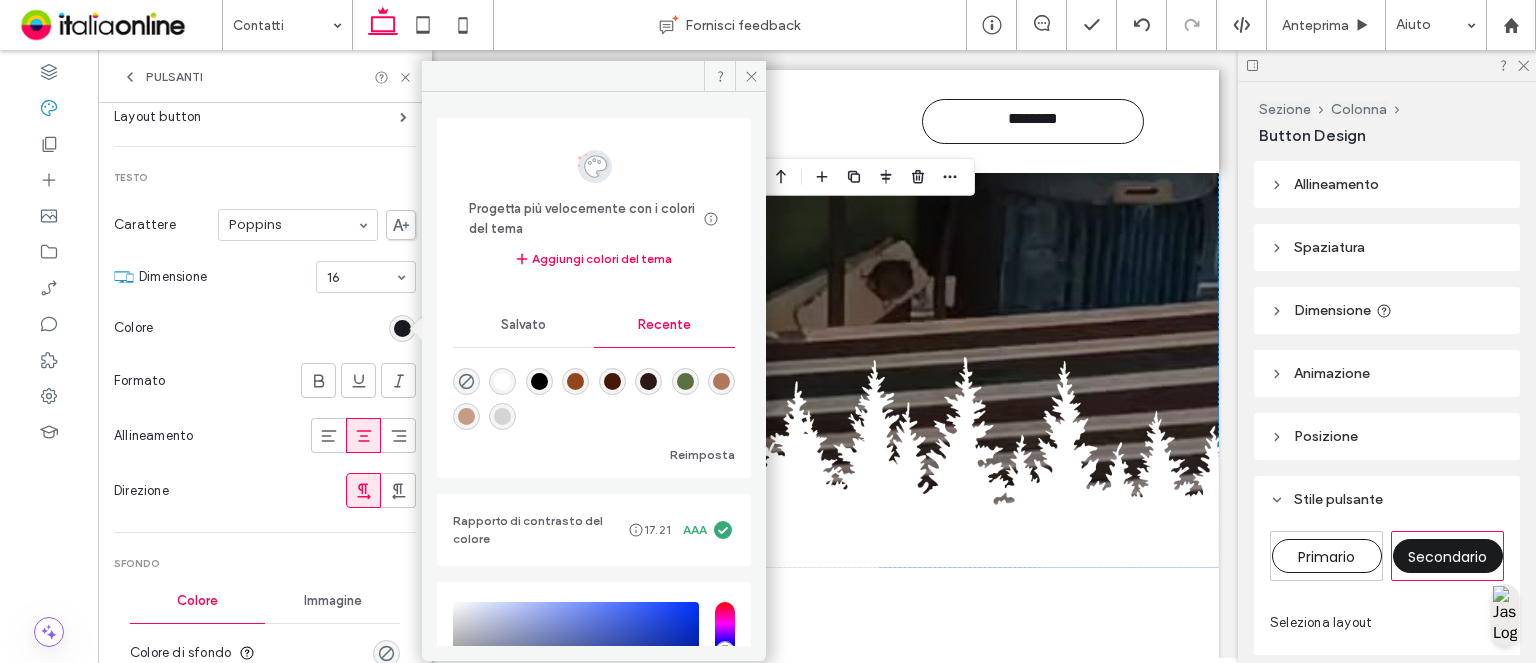 drag, startPoint x: 624, startPoint y: 378, endPoint x: 616, endPoint y: 393, distance: 17 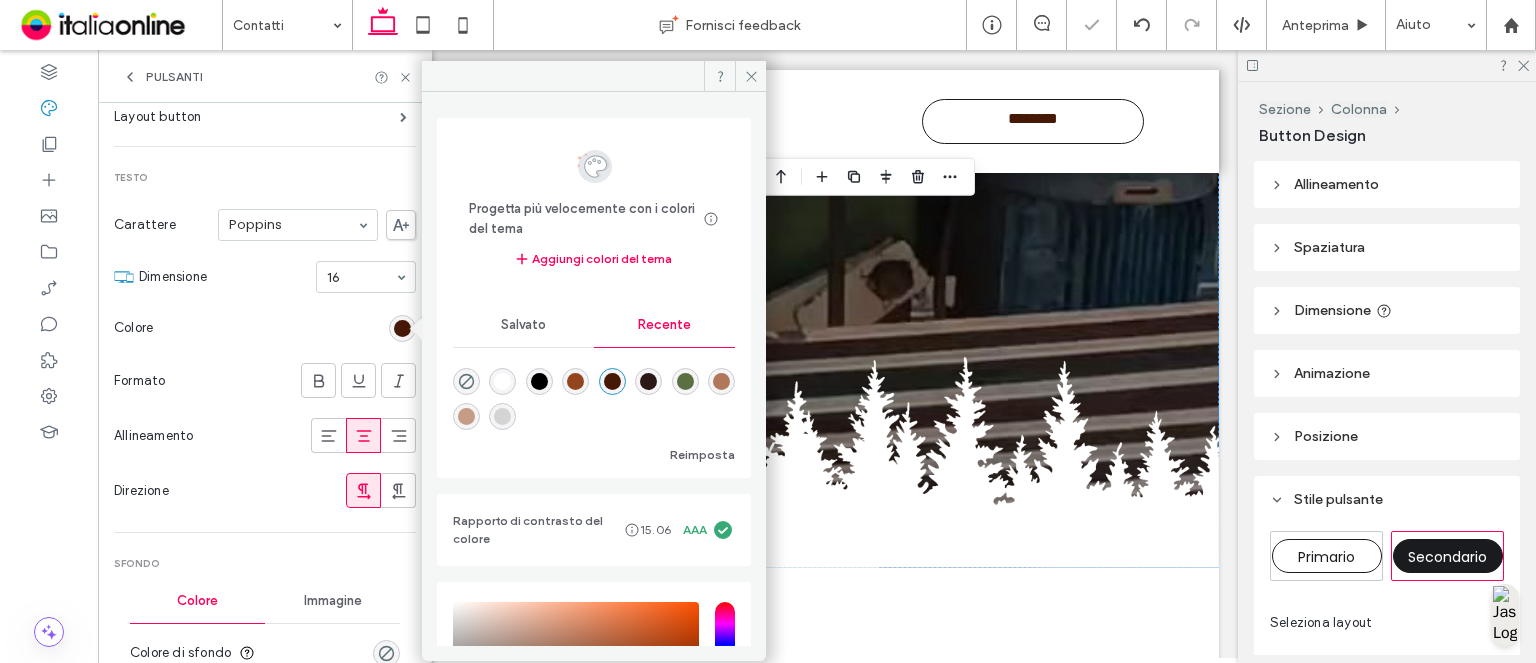 type on "*" 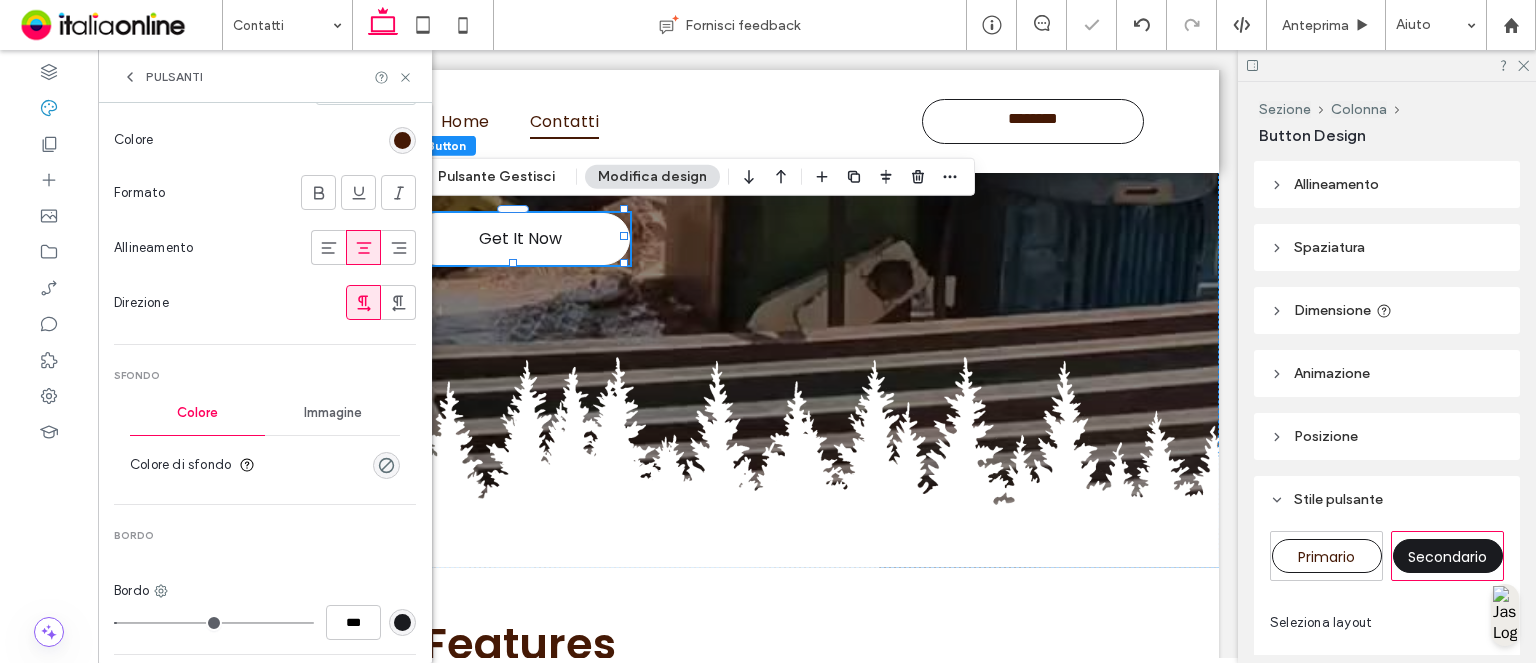 scroll, scrollTop: 400, scrollLeft: 0, axis: vertical 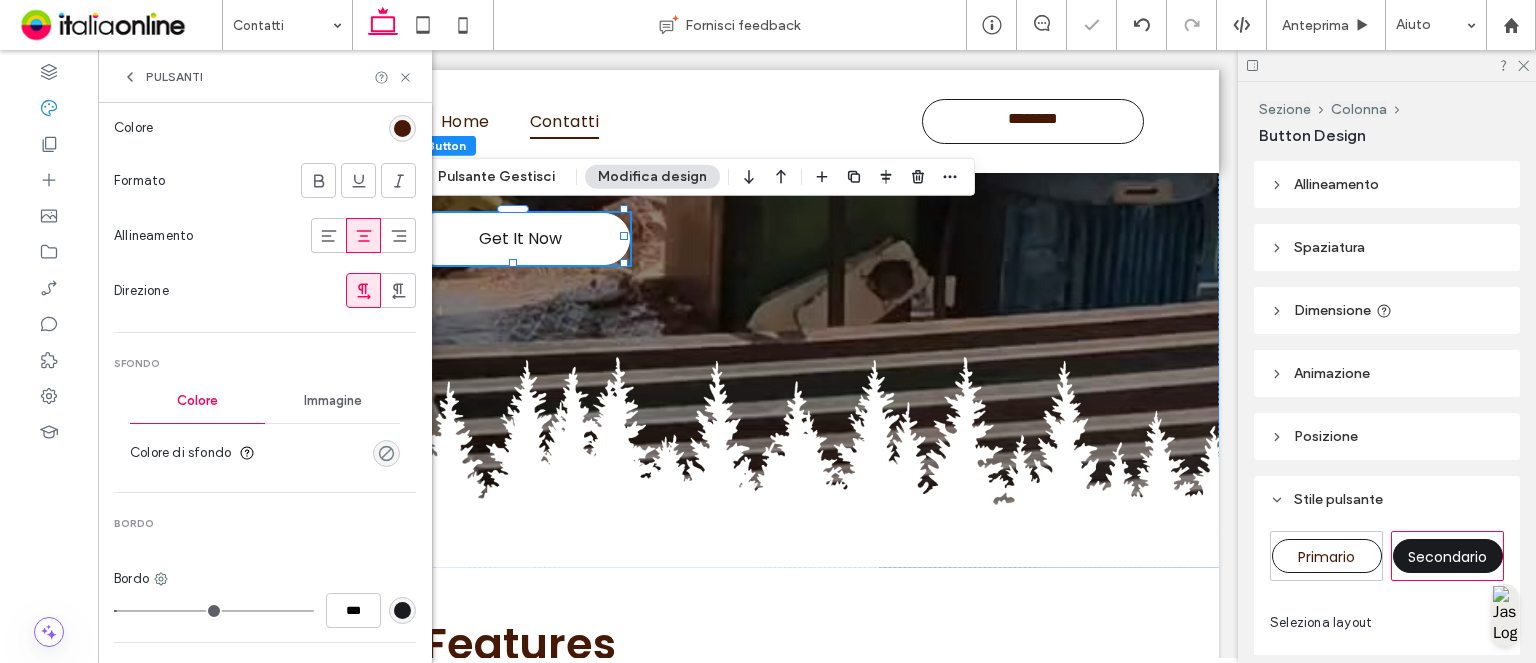 click at bounding box center [386, 453] 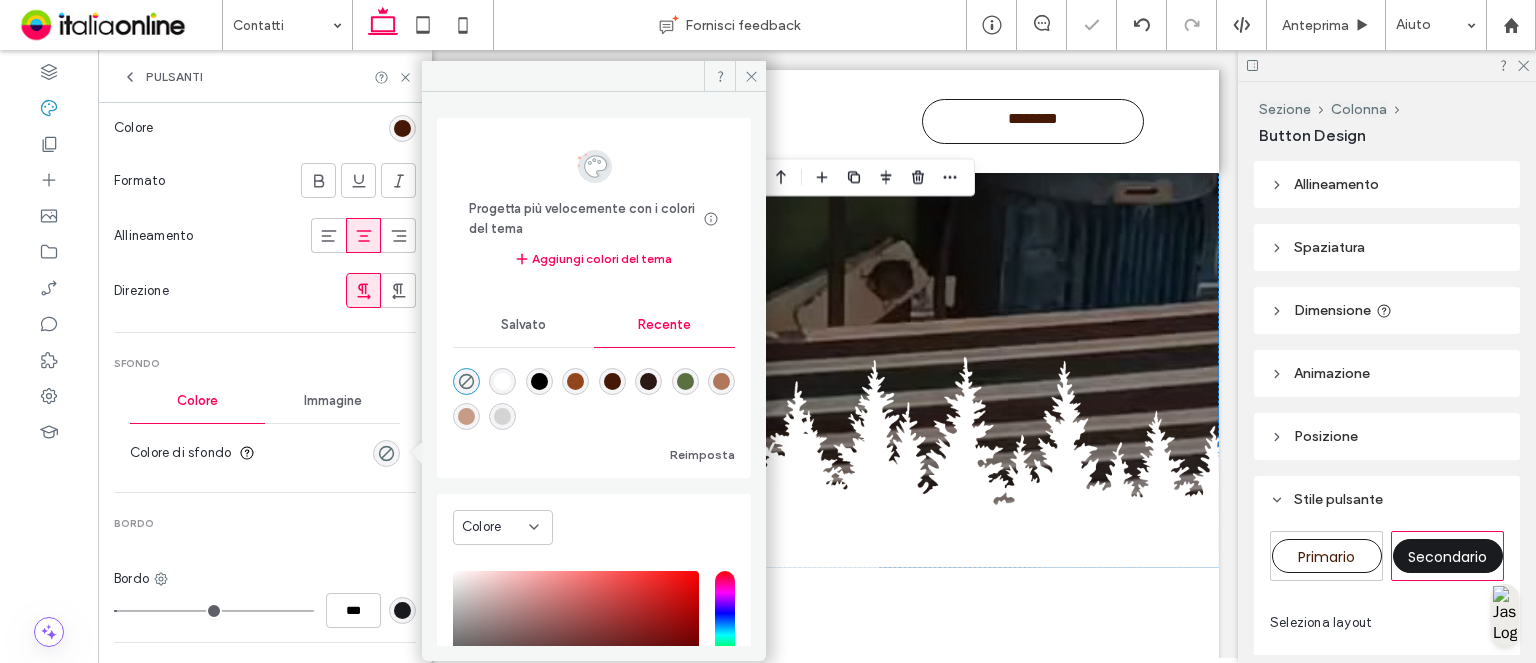 click at bounding box center [502, 381] 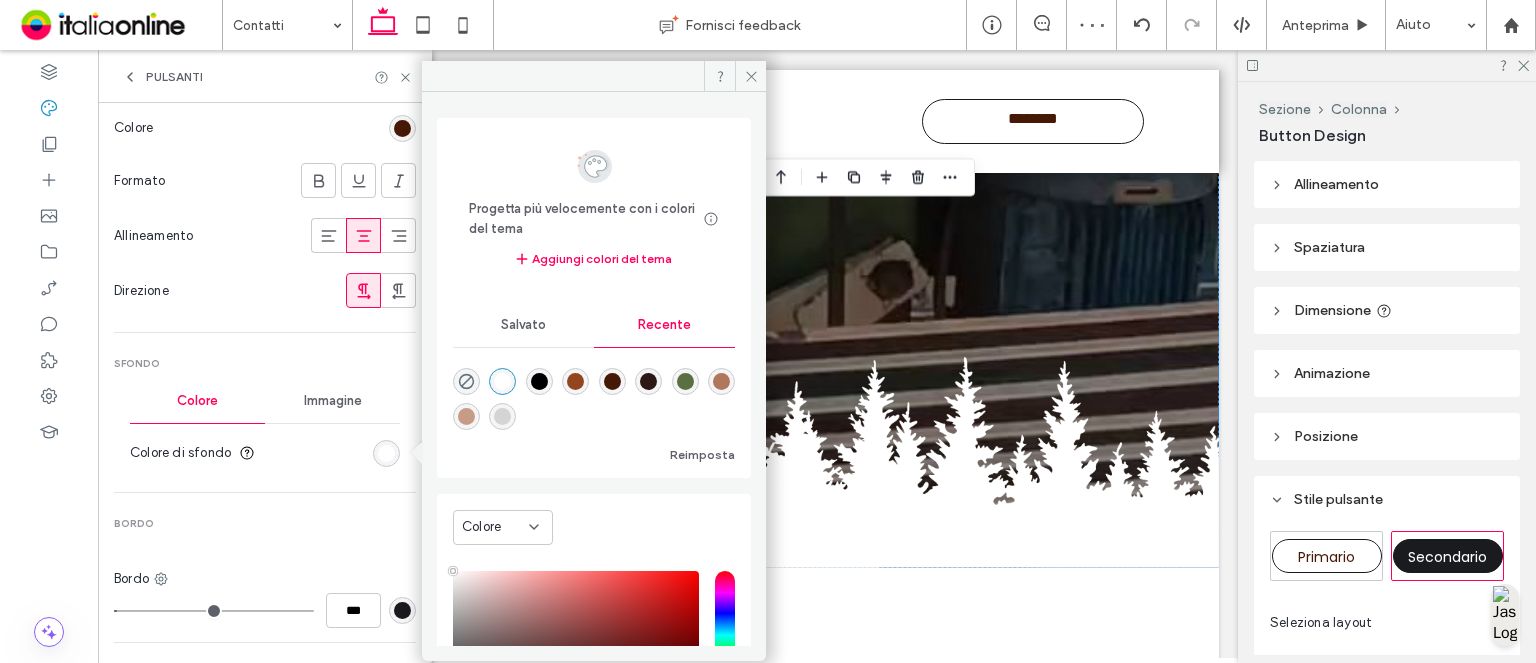 type on "*" 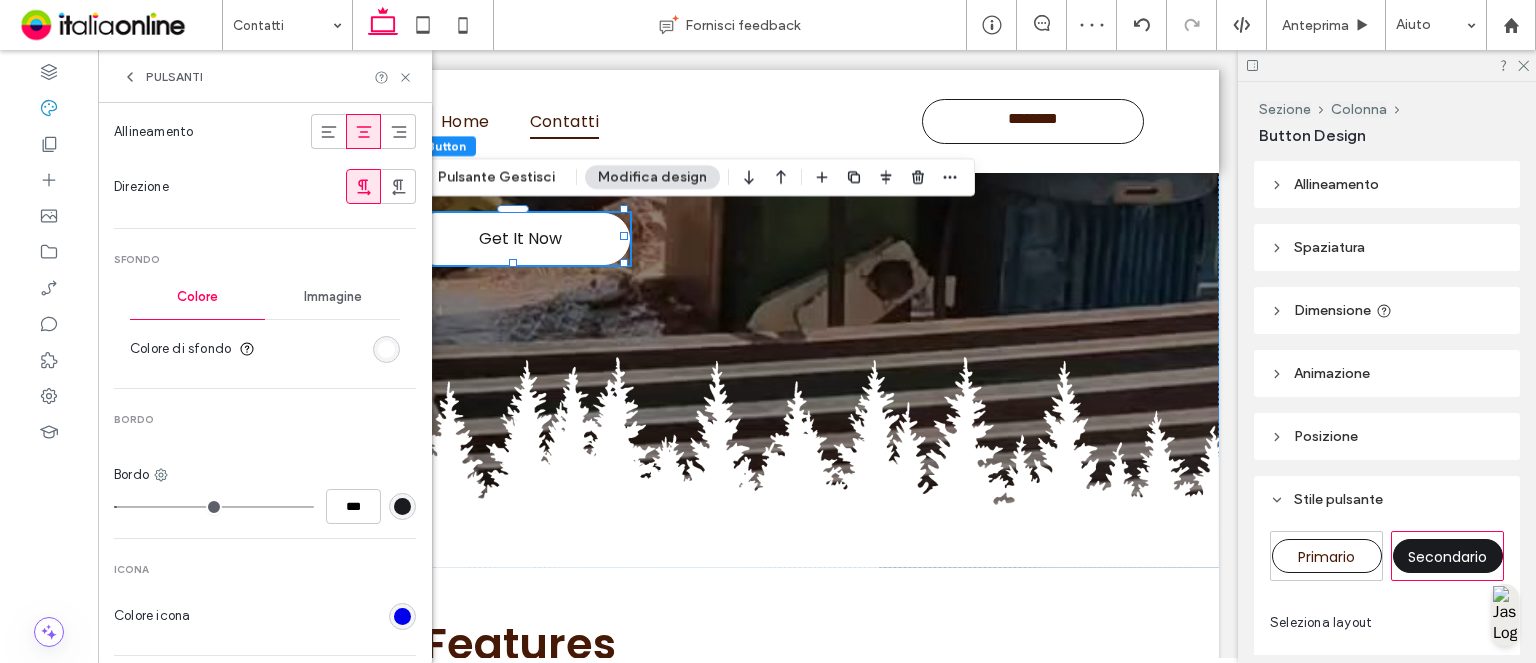 scroll, scrollTop: 600, scrollLeft: 0, axis: vertical 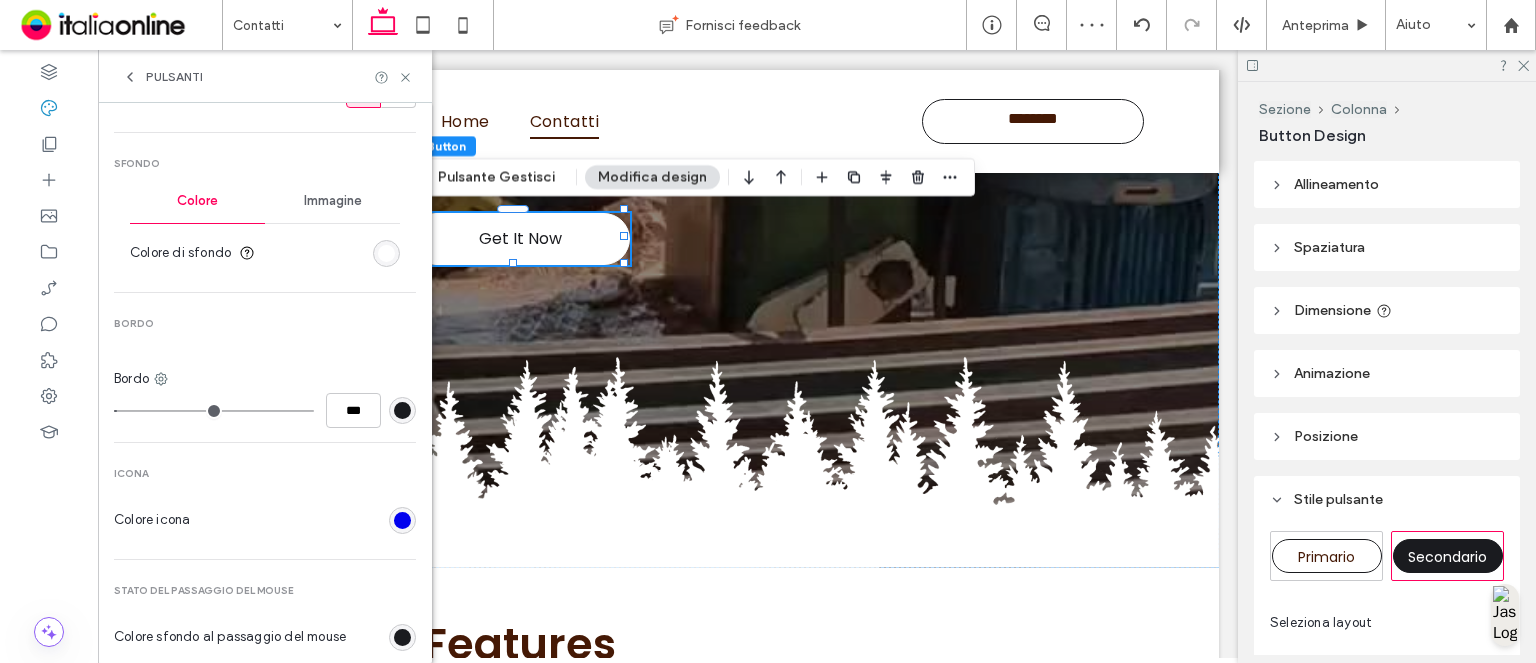 click at bounding box center (402, 410) 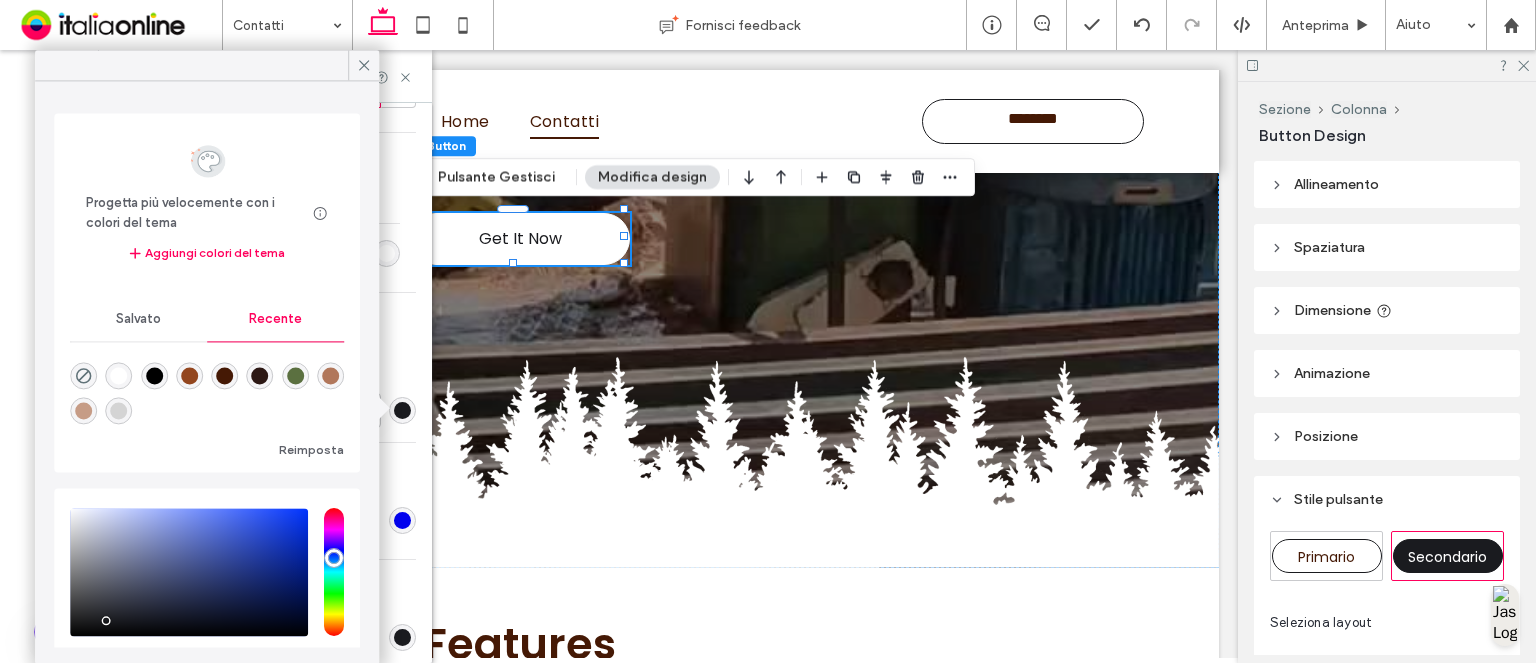 click at bounding box center (83, 411) 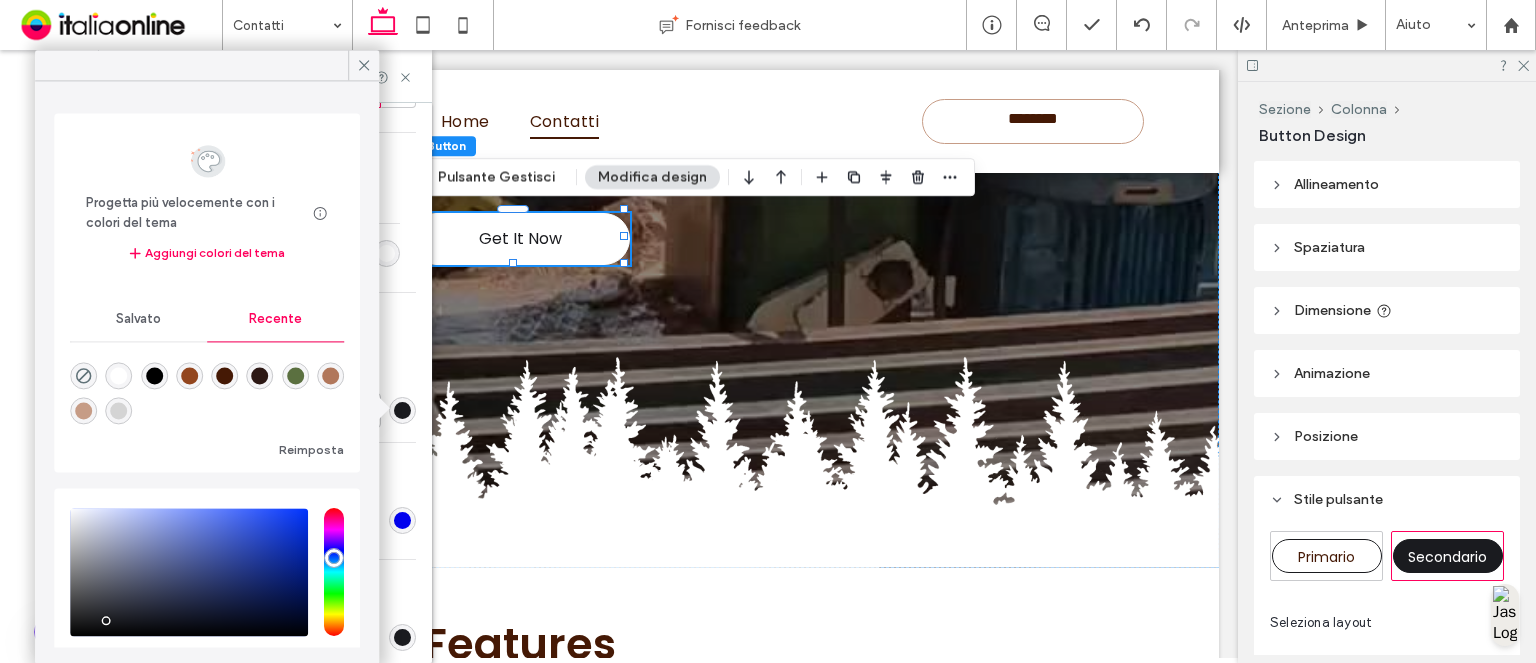 type on "*" 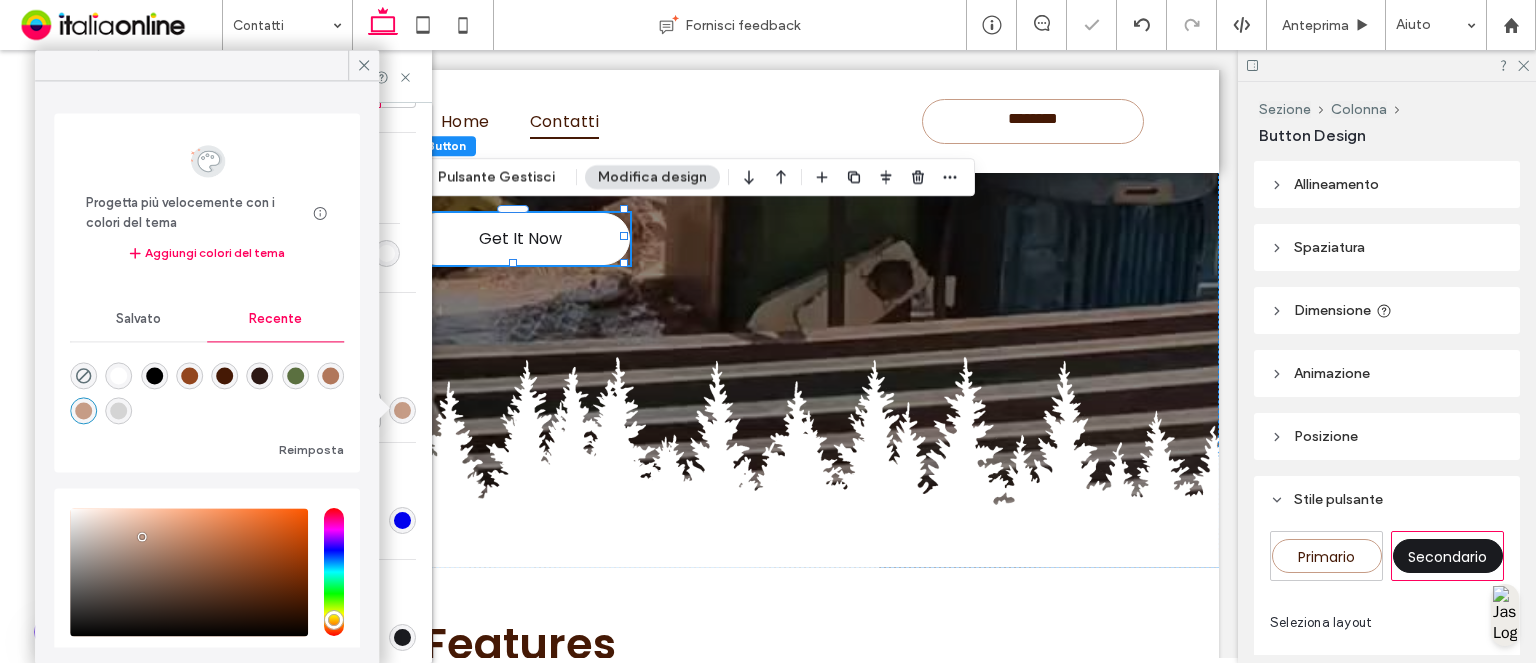 click at bounding box center [330, 376] 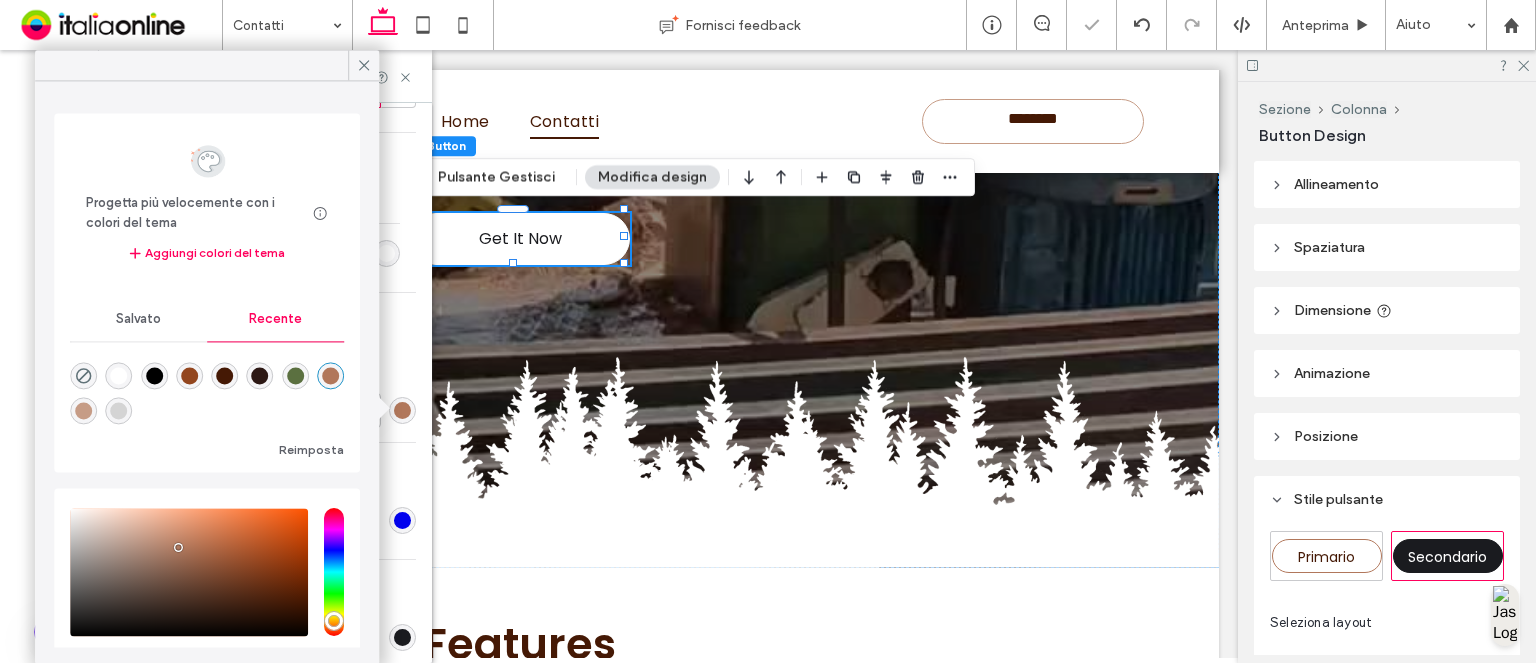 type on "*" 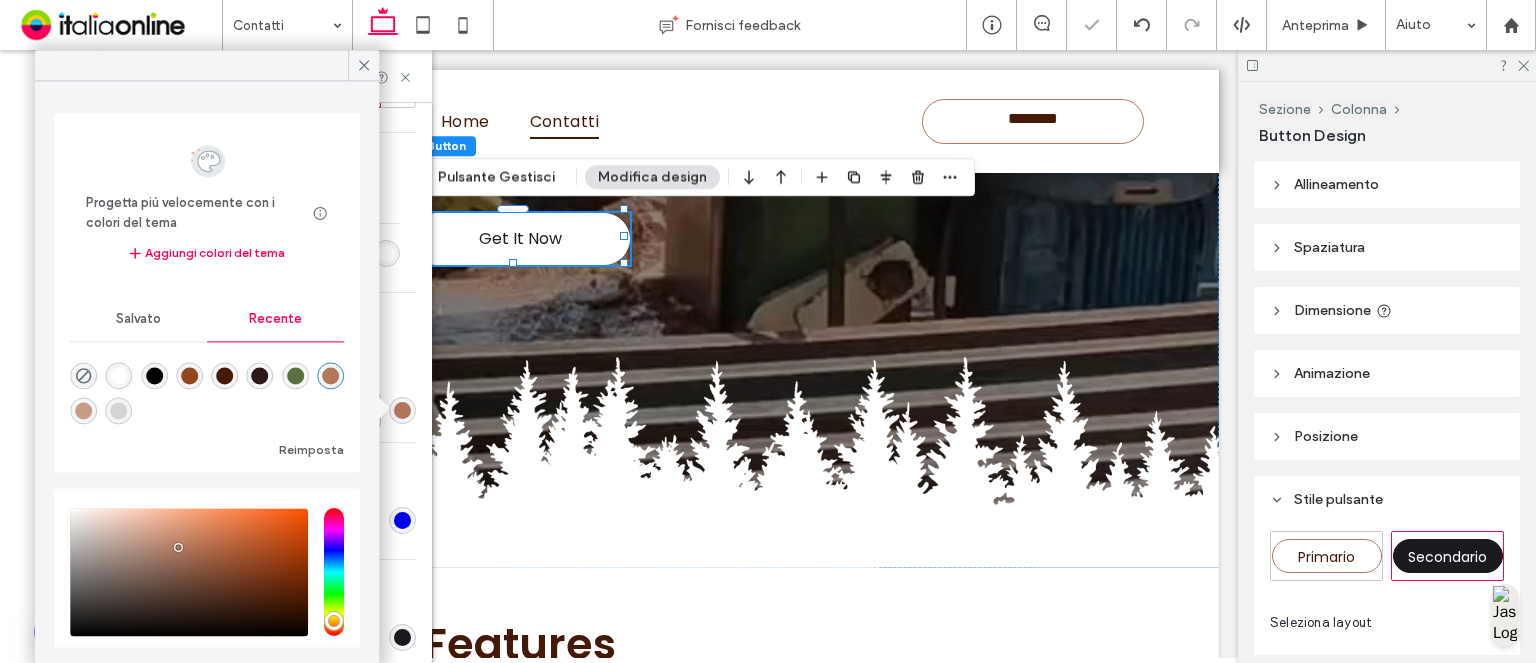 click at bounding box center [265, 442] 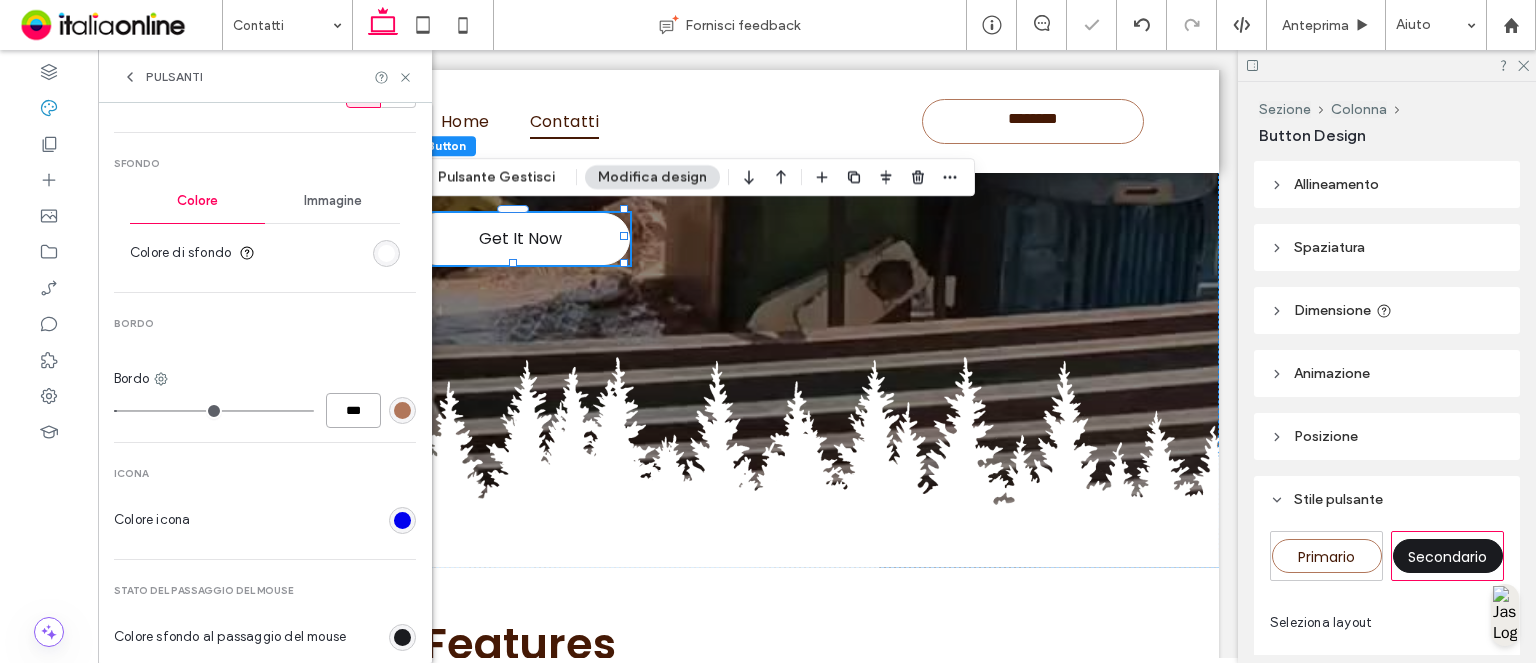 click on "***" at bounding box center (353, 410) 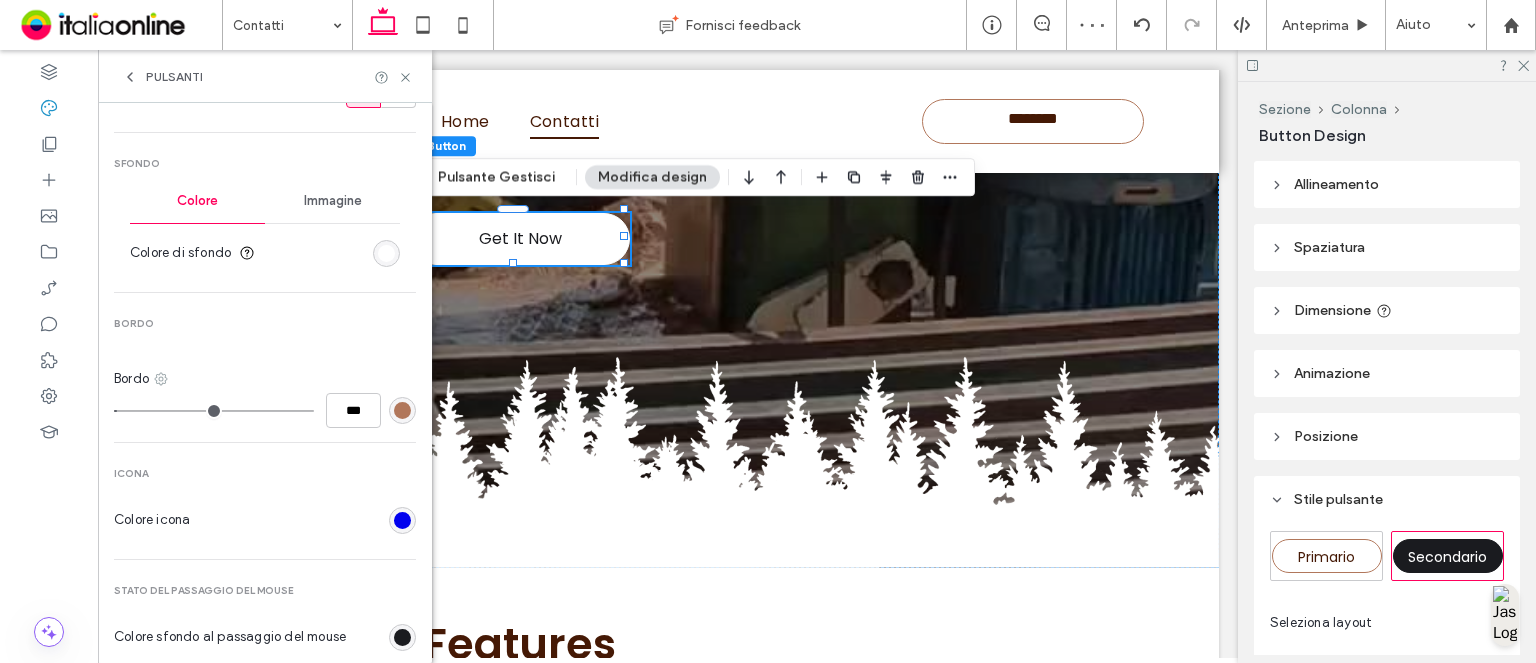 type on "*" 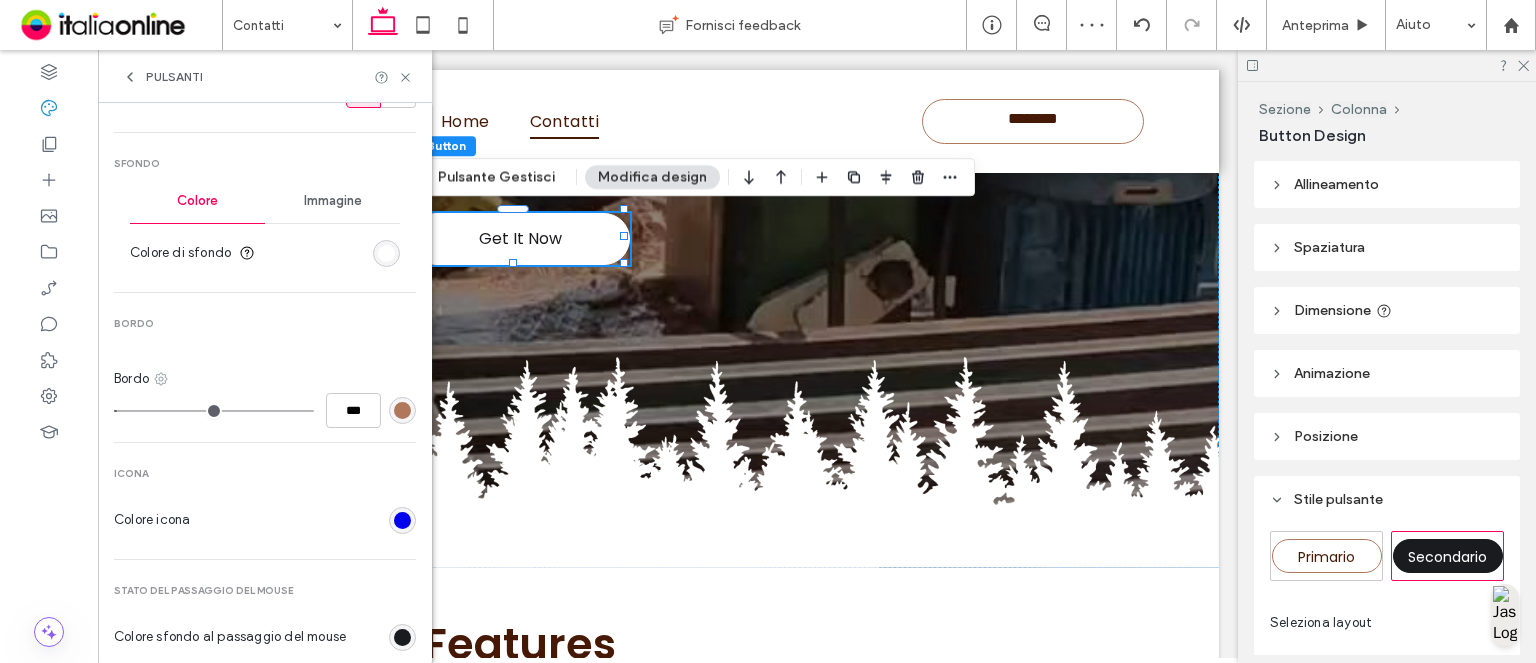 click 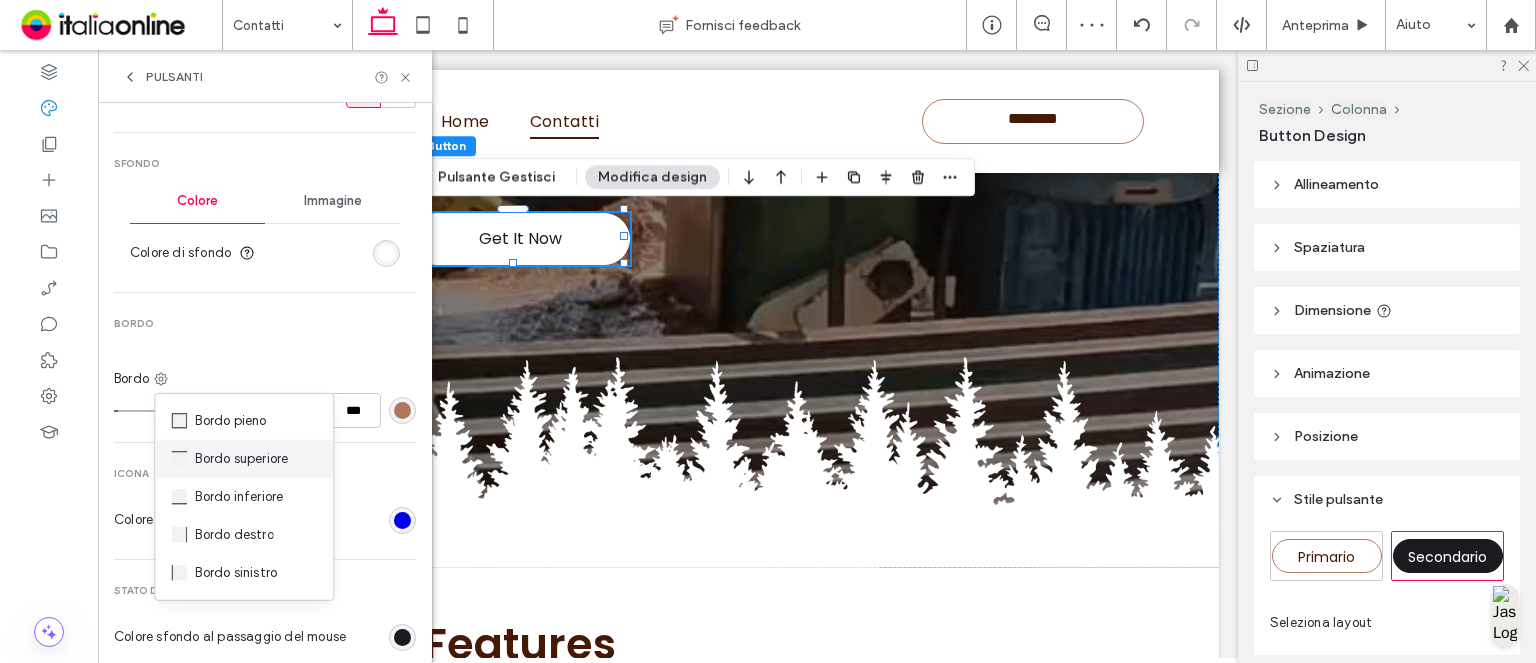 click on "Bordo superiore" at bounding box center (241, 459) 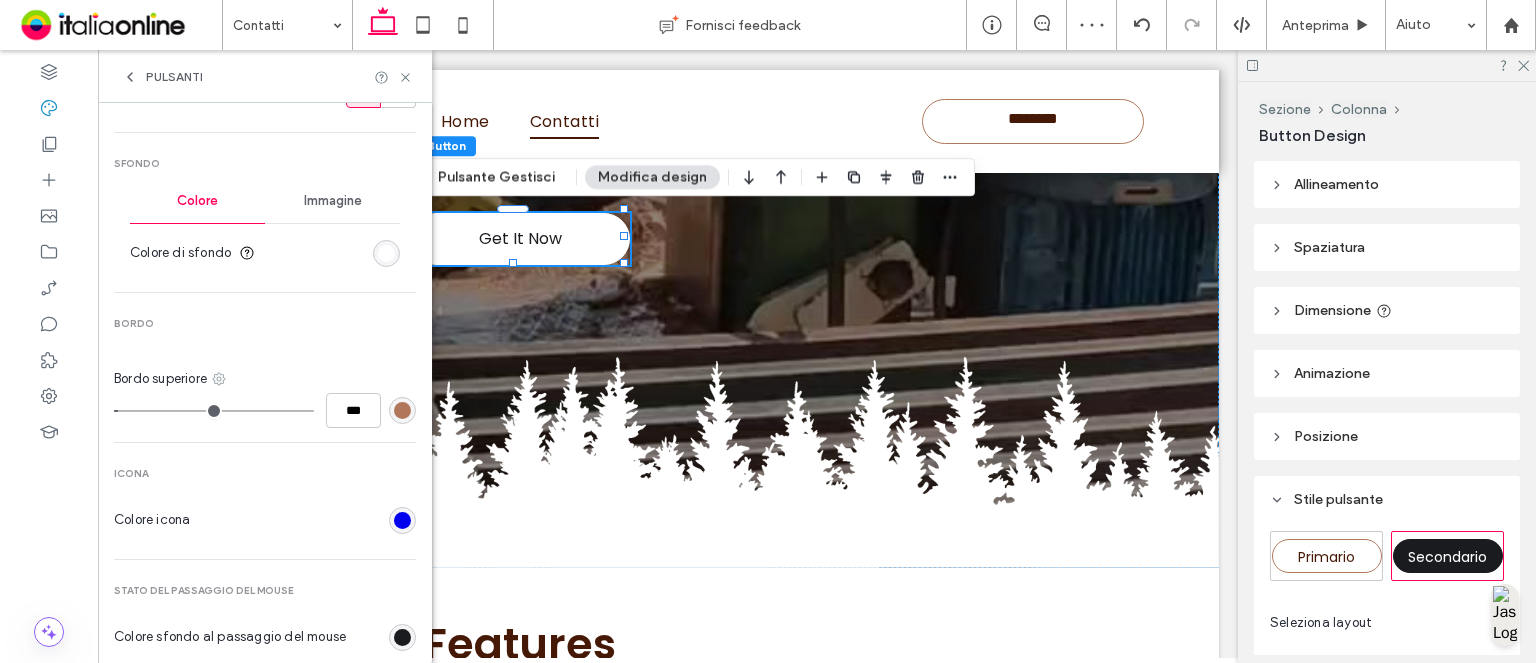click 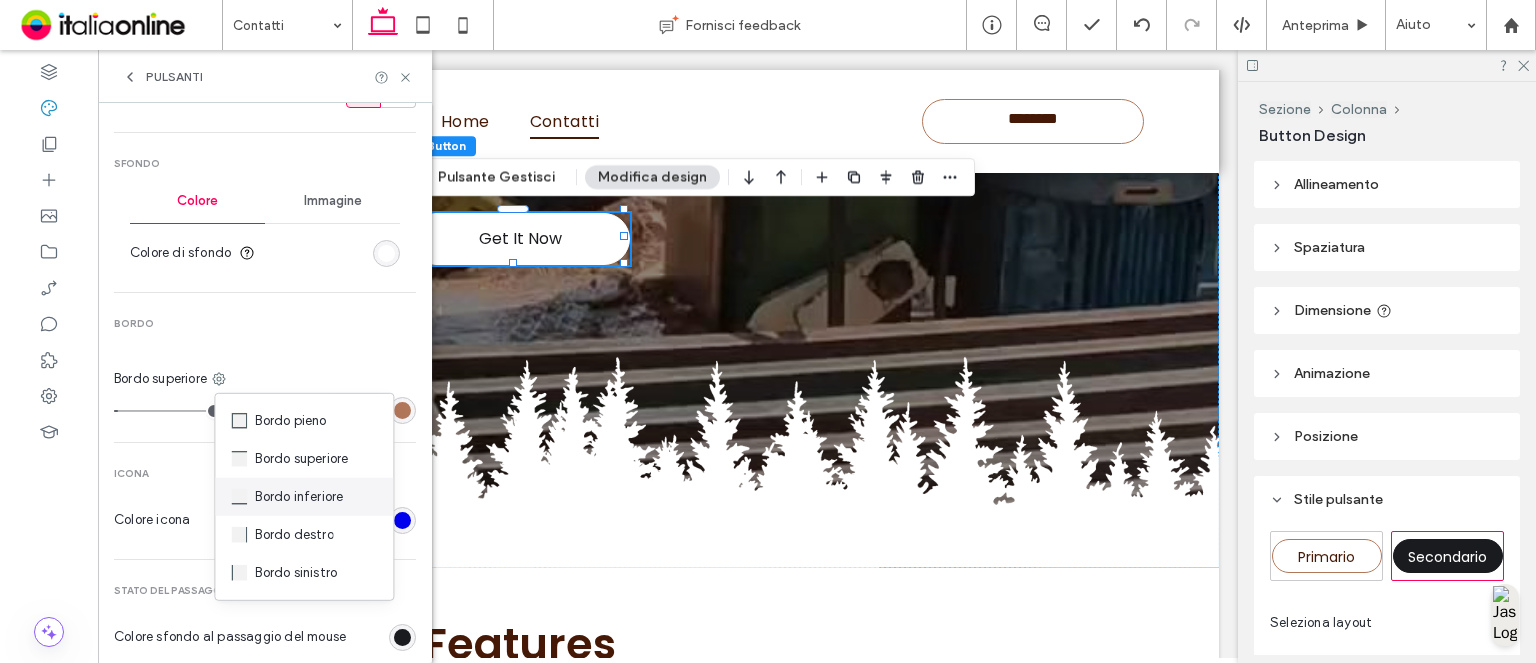 click on "Bordo inferiore" at bounding box center (299, 497) 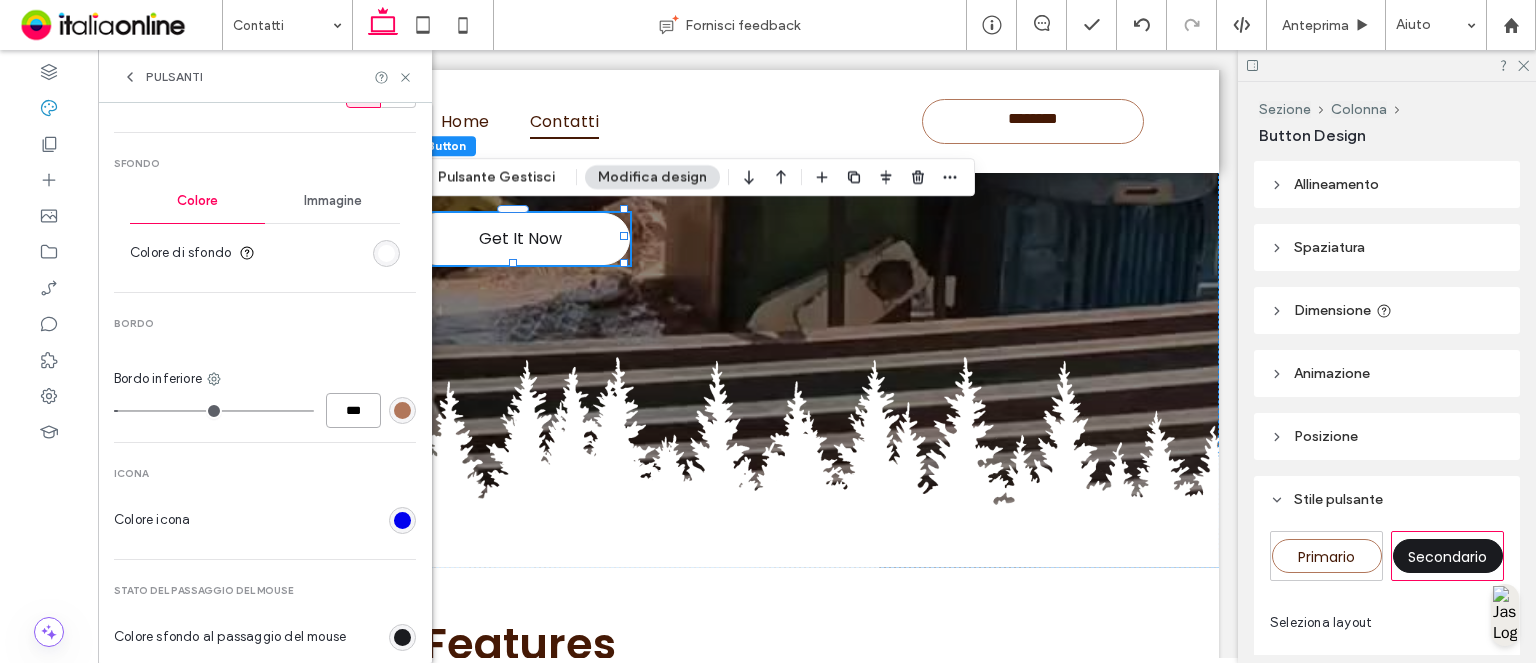 click on "***" at bounding box center [353, 410] 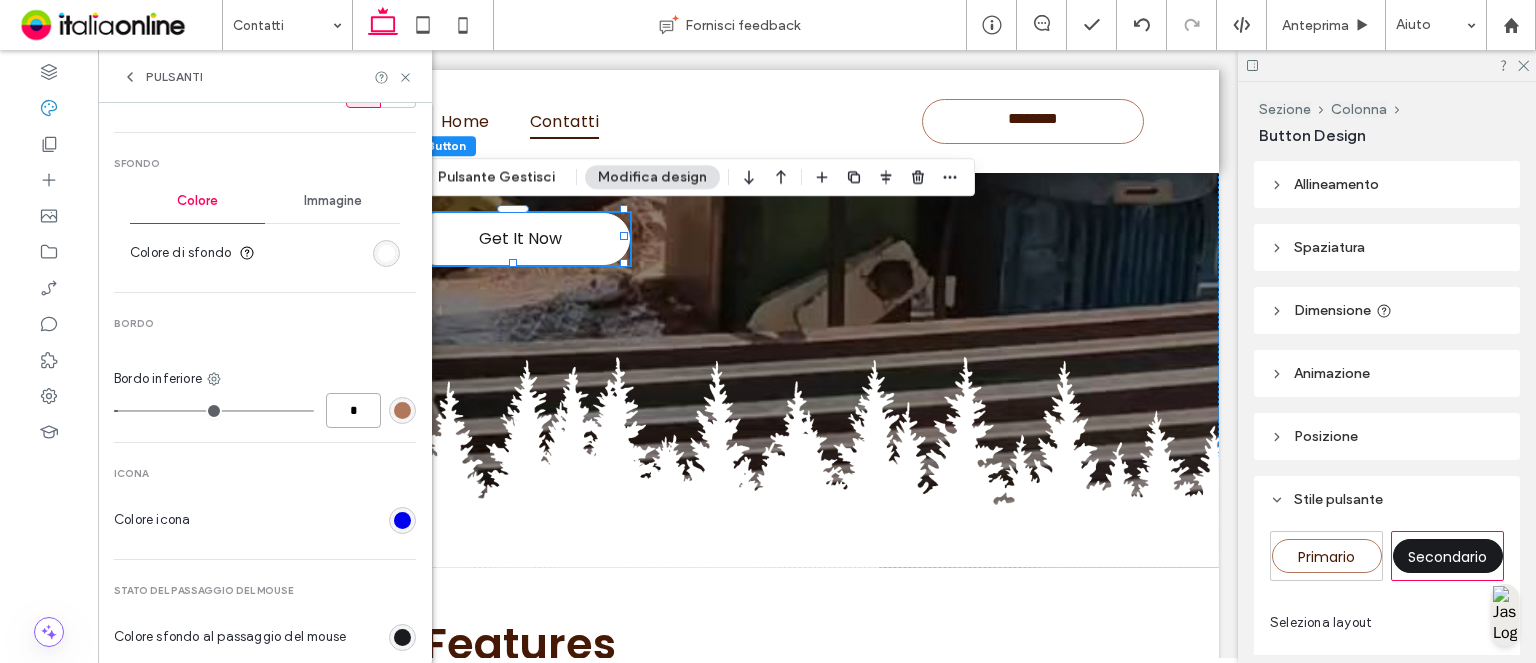 type on "*" 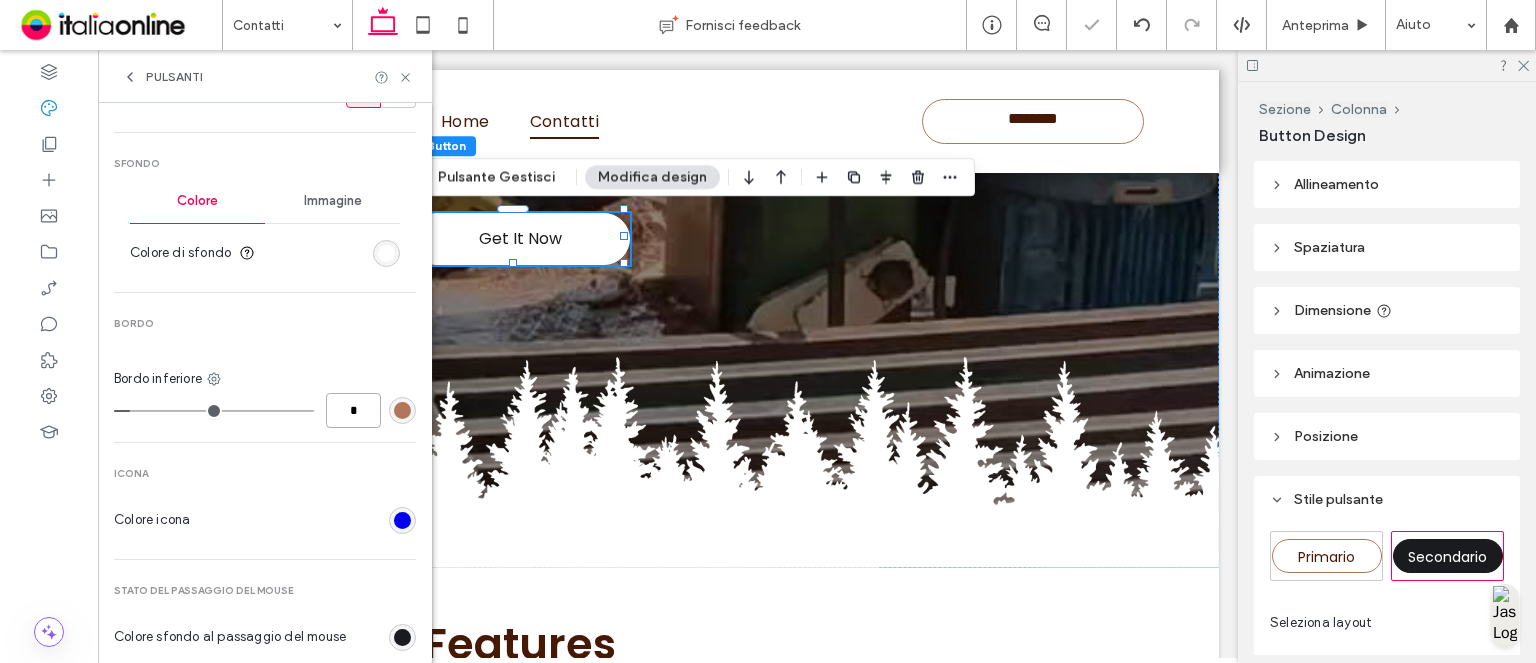 type on "*" 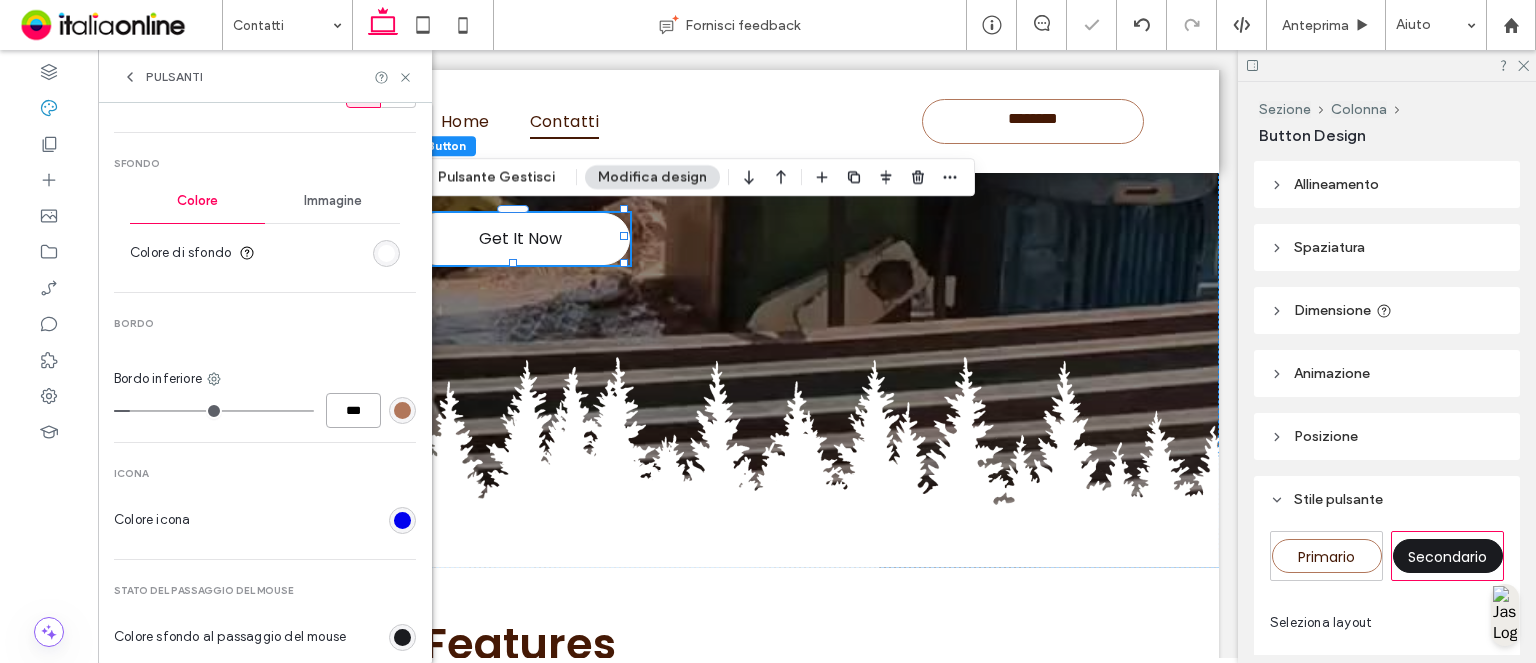 type on "*" 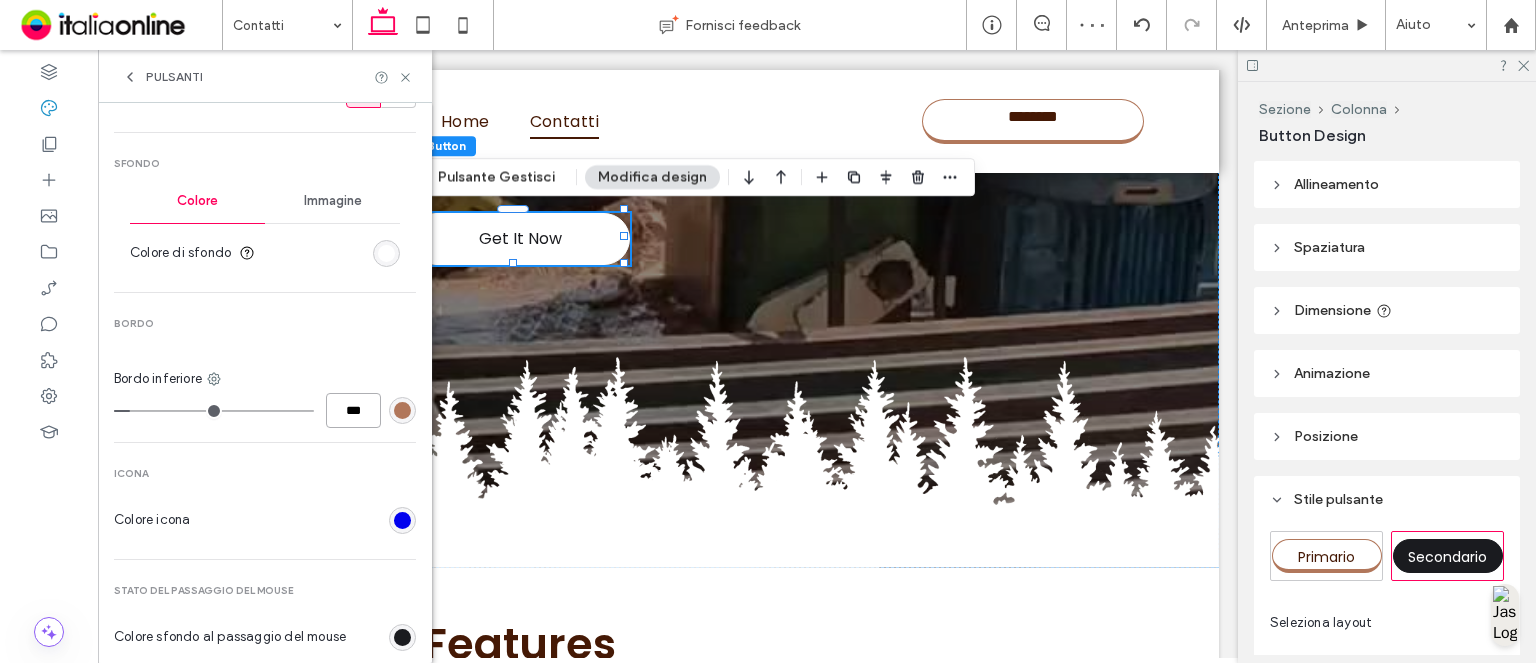 scroll, scrollTop: 700, scrollLeft: 0, axis: vertical 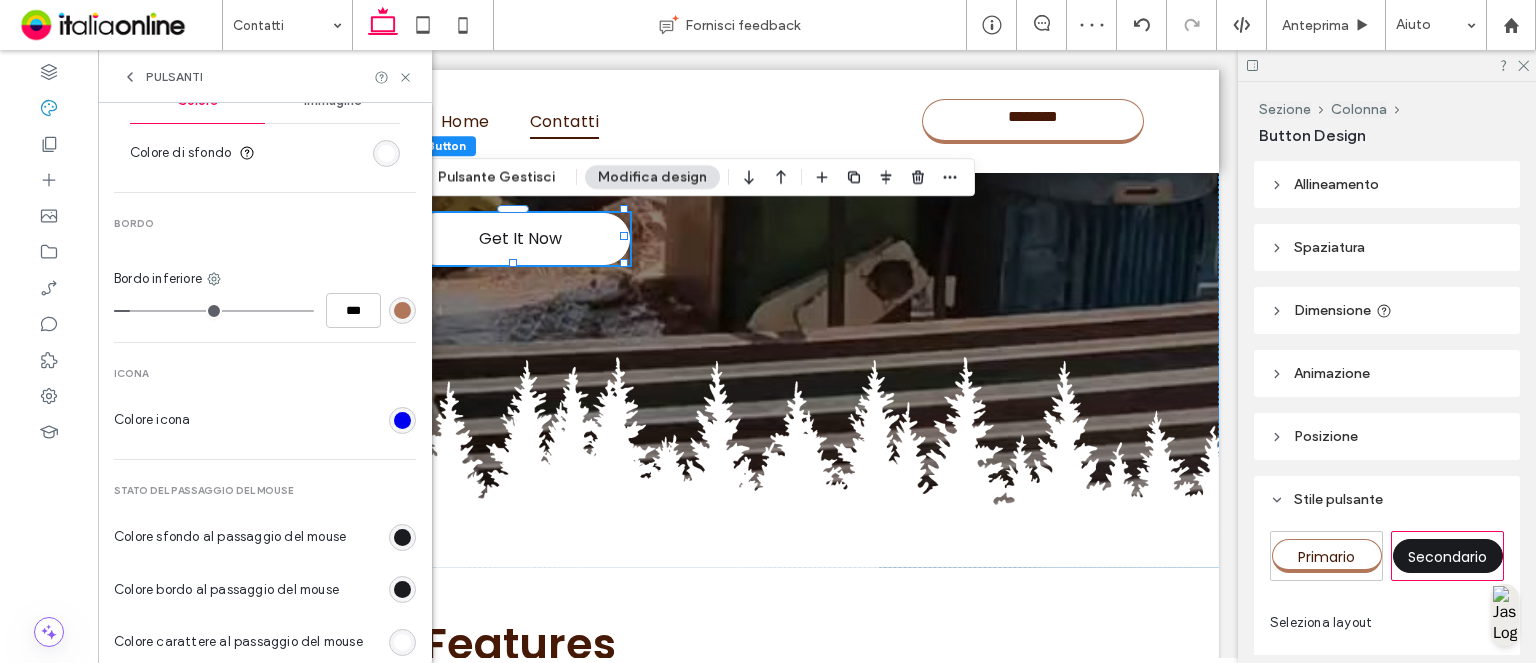 click on "Bordo inferiore" at bounding box center [265, 279] 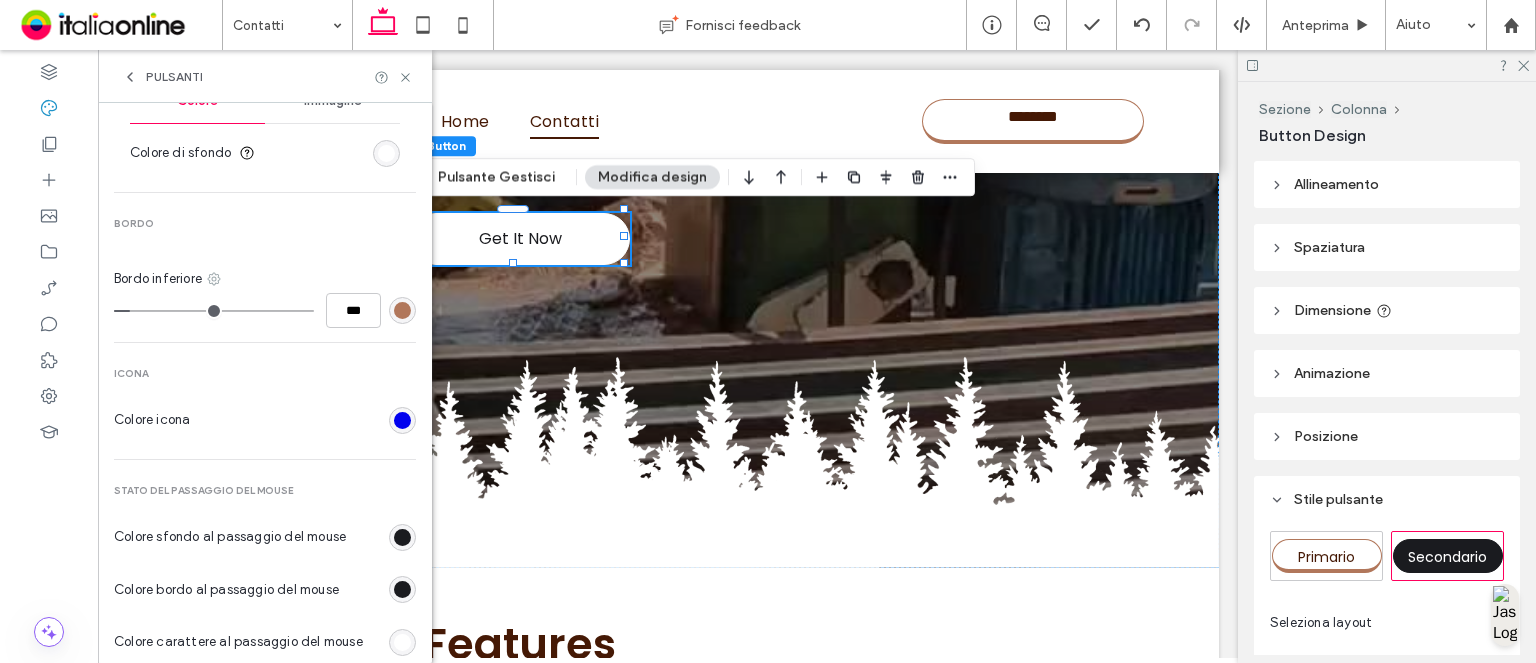click 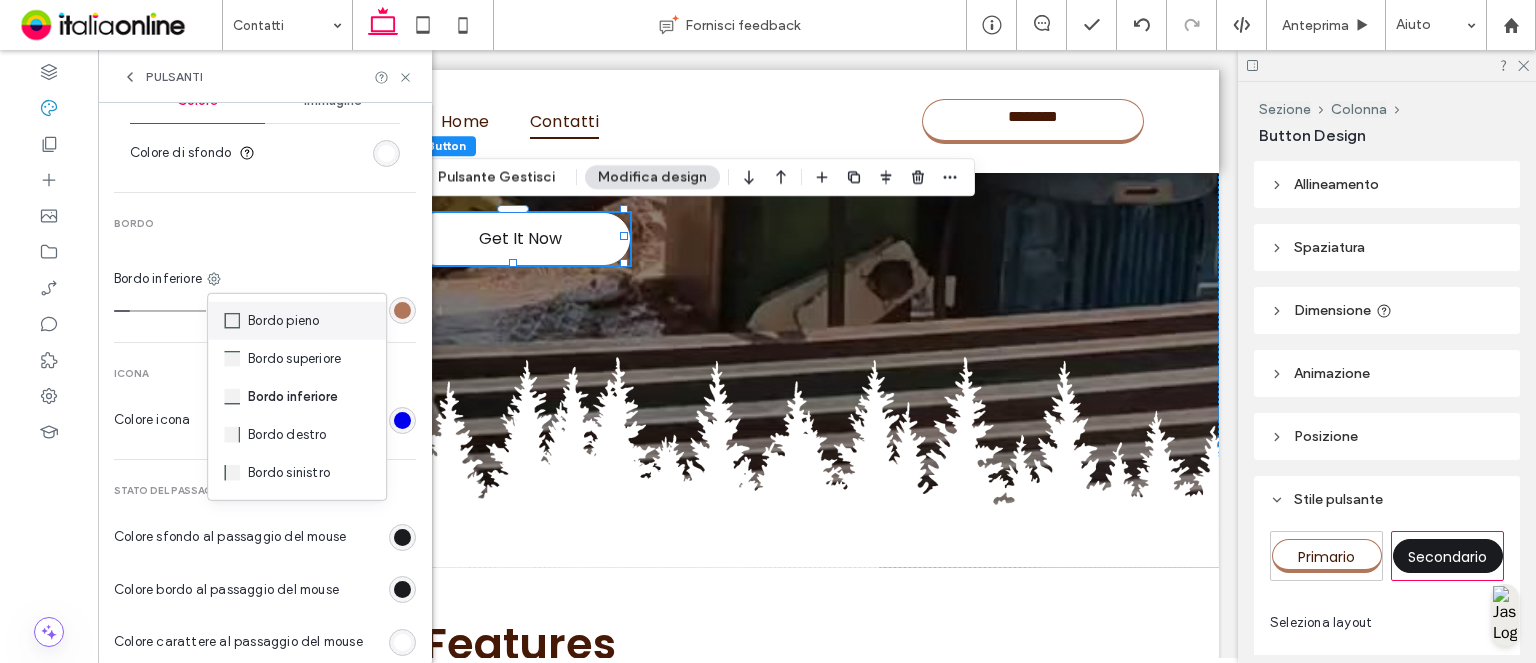 click on "Bordo pieno" at bounding box center [283, 321] 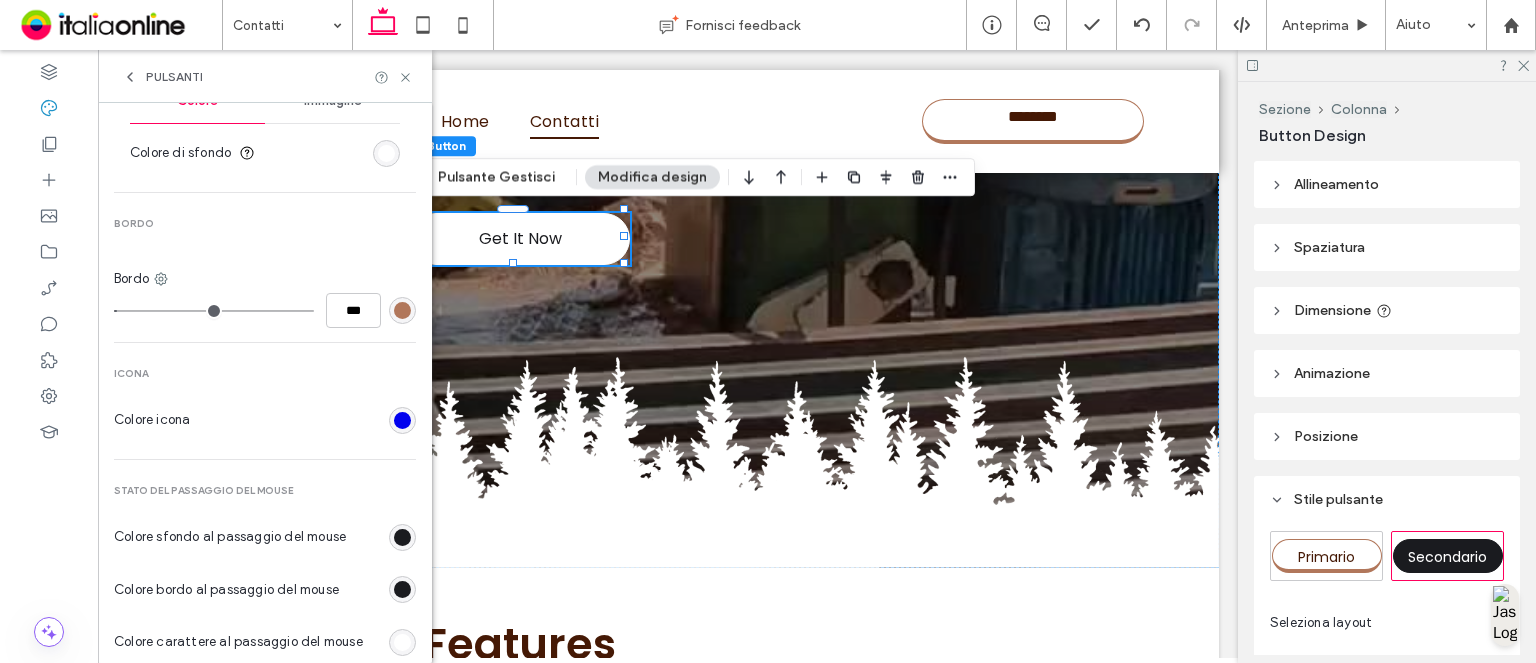 click on "Primario Secondario Primario Layout button Testo Carattere Poppins Dimensione 16 Colore Formato Allineamento Direzione Sfondo Colore Immagine Colore di sfondo Bordo Bordo *** Icona Colore icona Stato del passaggio del mouse Colore sfondo al passaggio del mouse Colore bordo al passaggio del mouse Colore carattere al passaggio del mouse Formato carattere al passaggio del mouse Angoli e ombra Raggio angolo ** px Ombreggiatura" at bounding box center (265, 175) 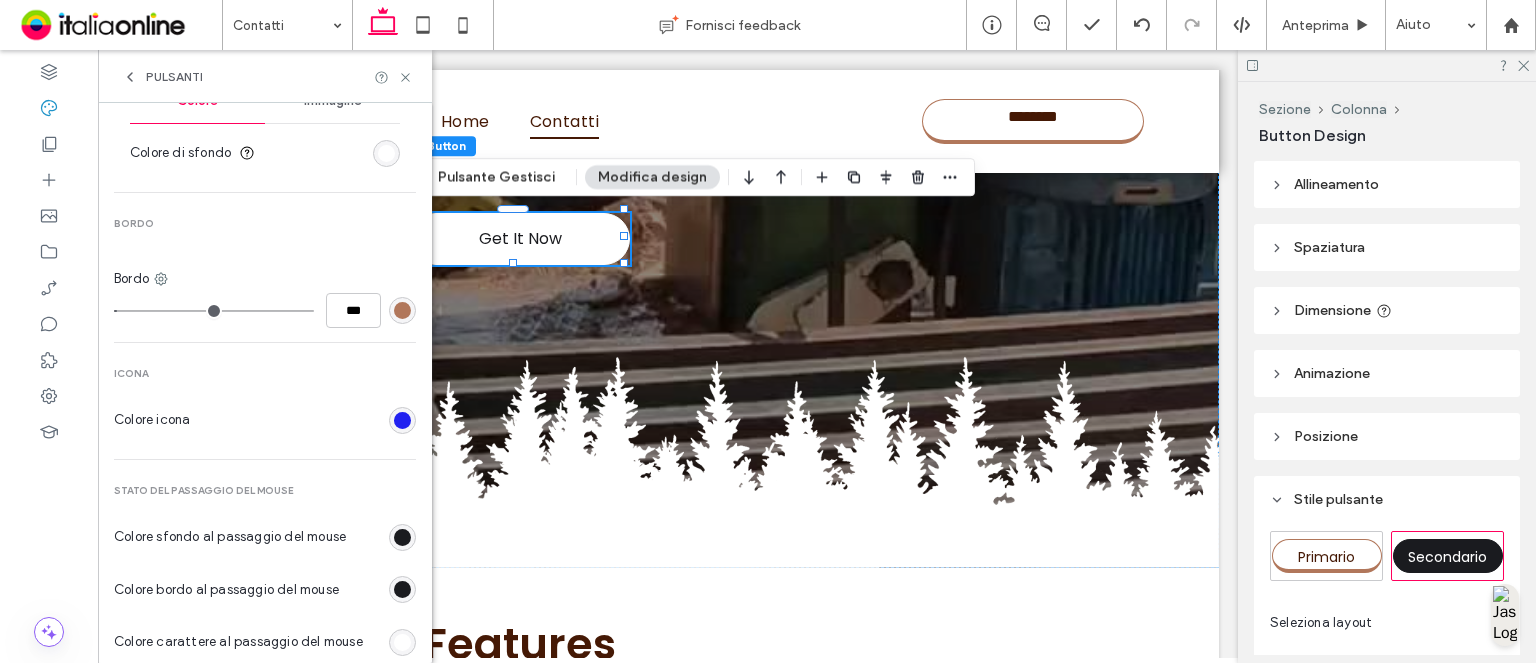 click at bounding box center (402, 420) 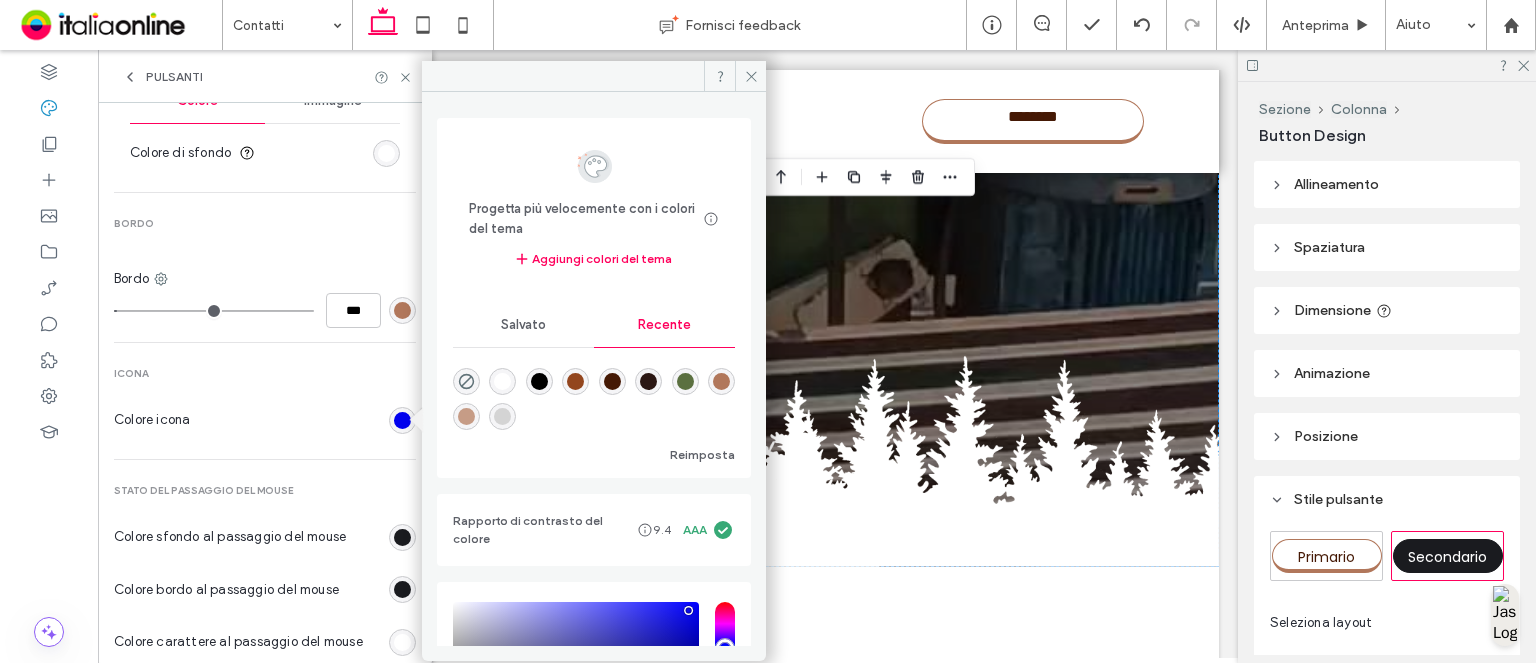 scroll, scrollTop: 441, scrollLeft: 0, axis: vertical 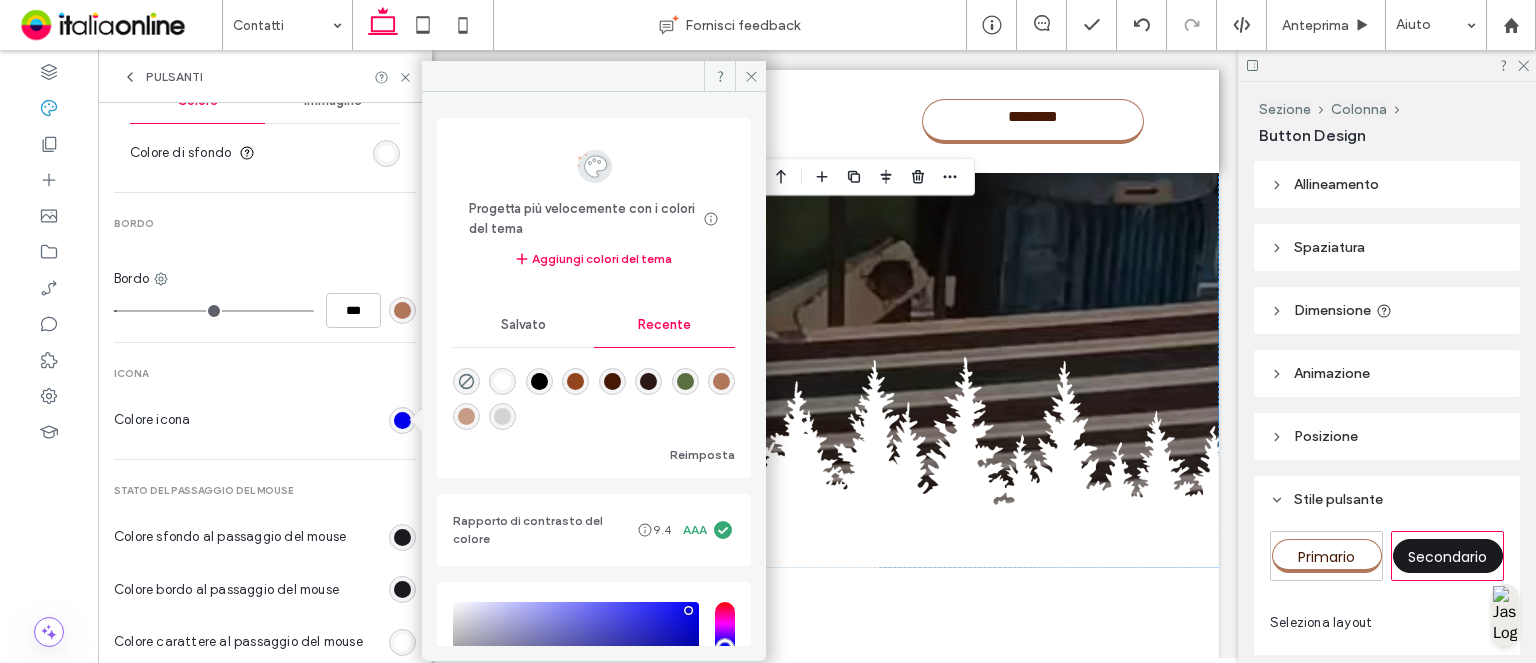 drag, startPoint x: 628, startPoint y: 383, endPoint x: 603, endPoint y: 407, distance: 34.655445 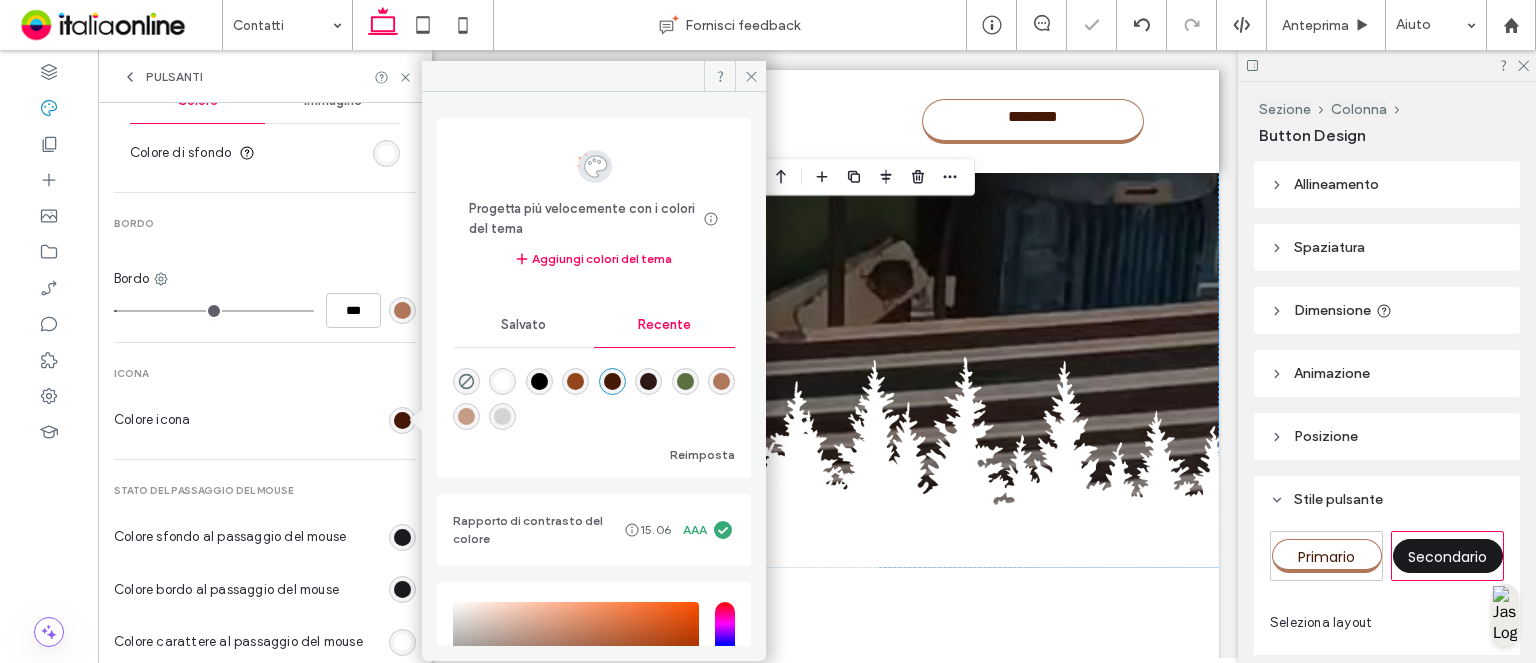type on "*" 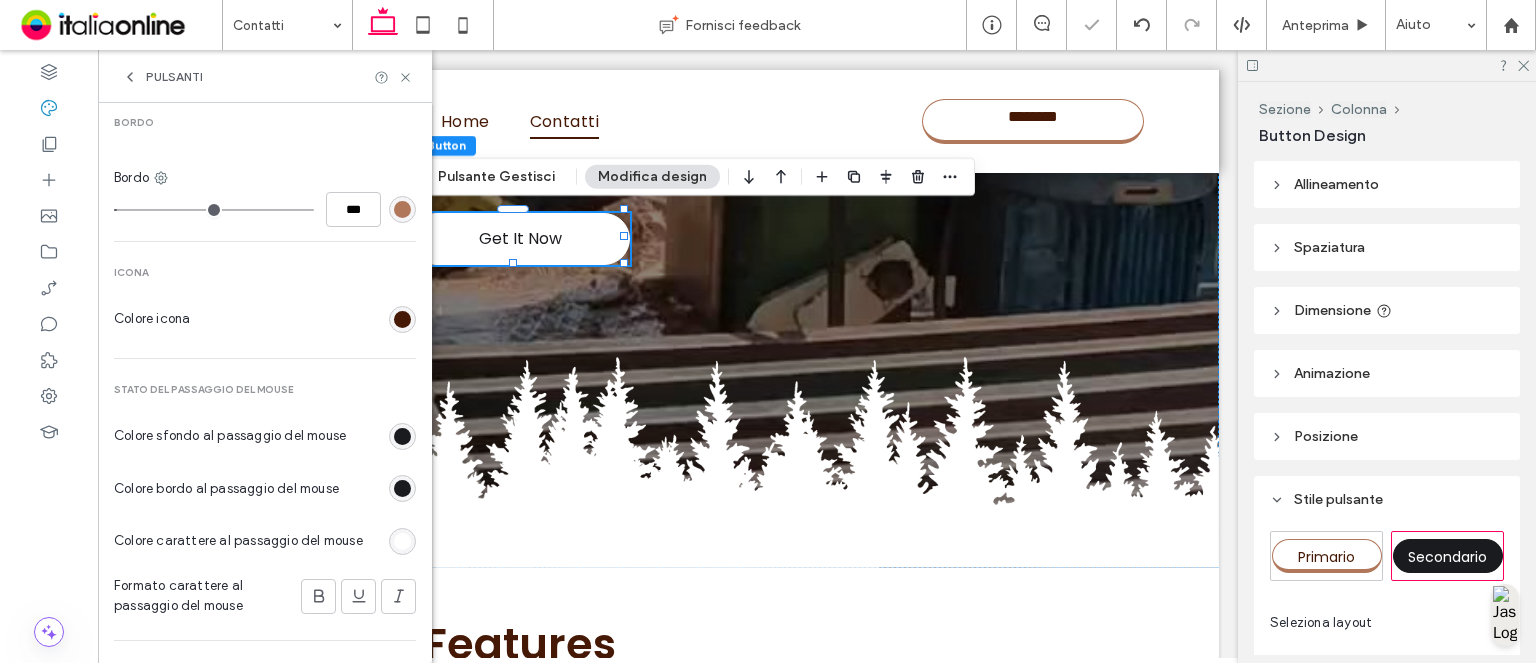 scroll, scrollTop: 900, scrollLeft: 0, axis: vertical 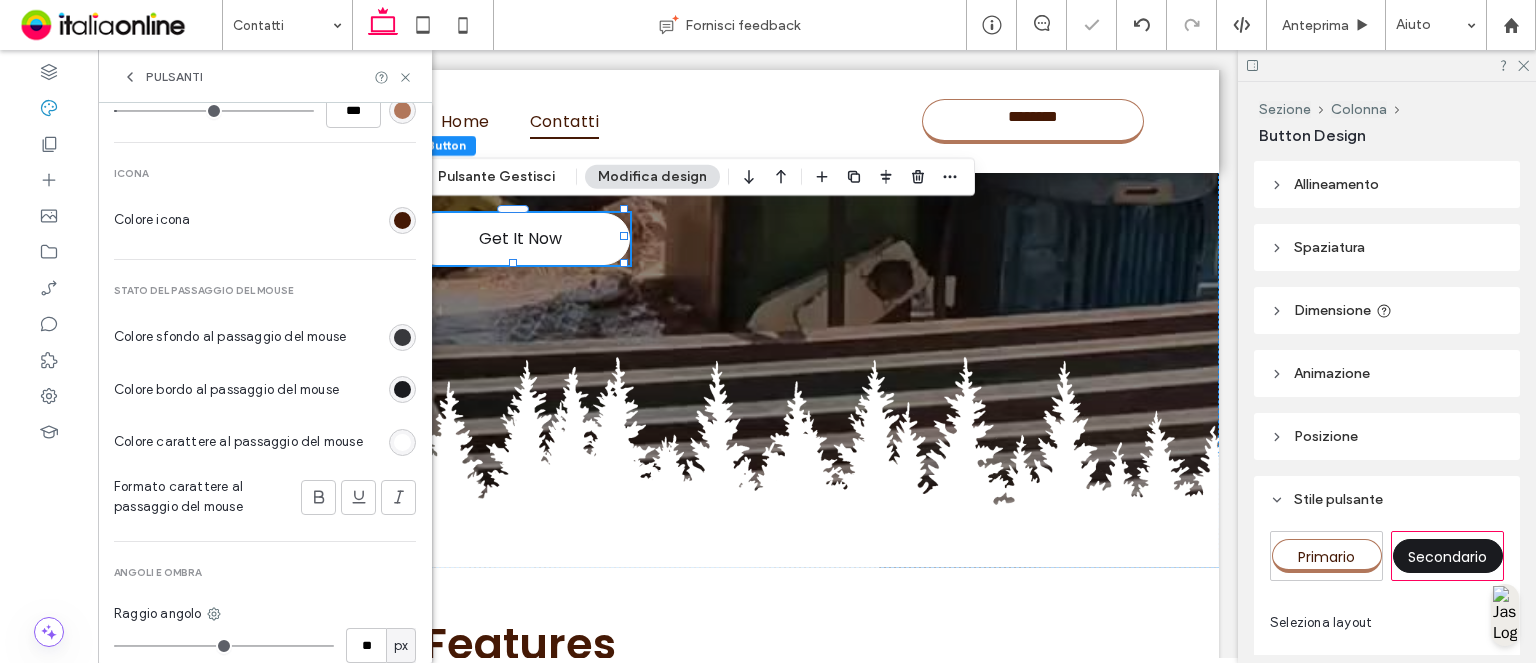 click at bounding box center [402, 337] 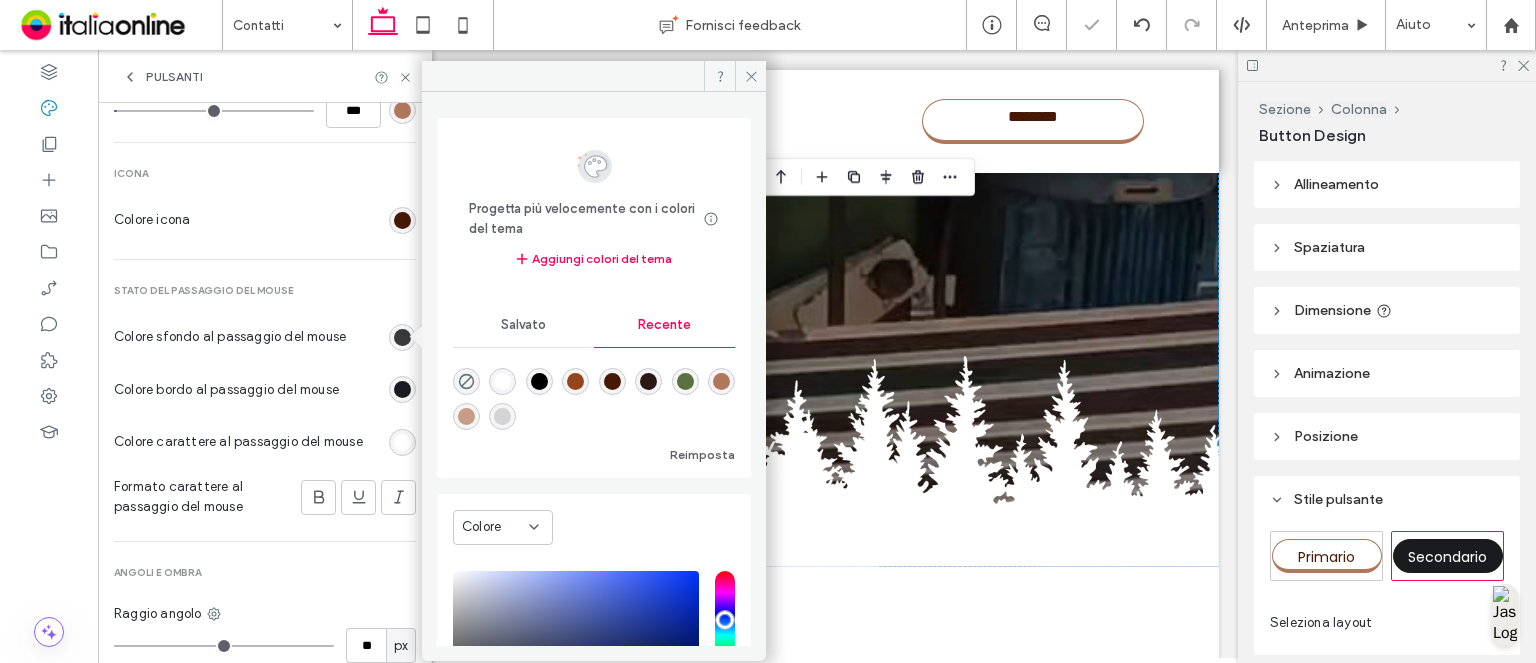 scroll, scrollTop: 441, scrollLeft: 0, axis: vertical 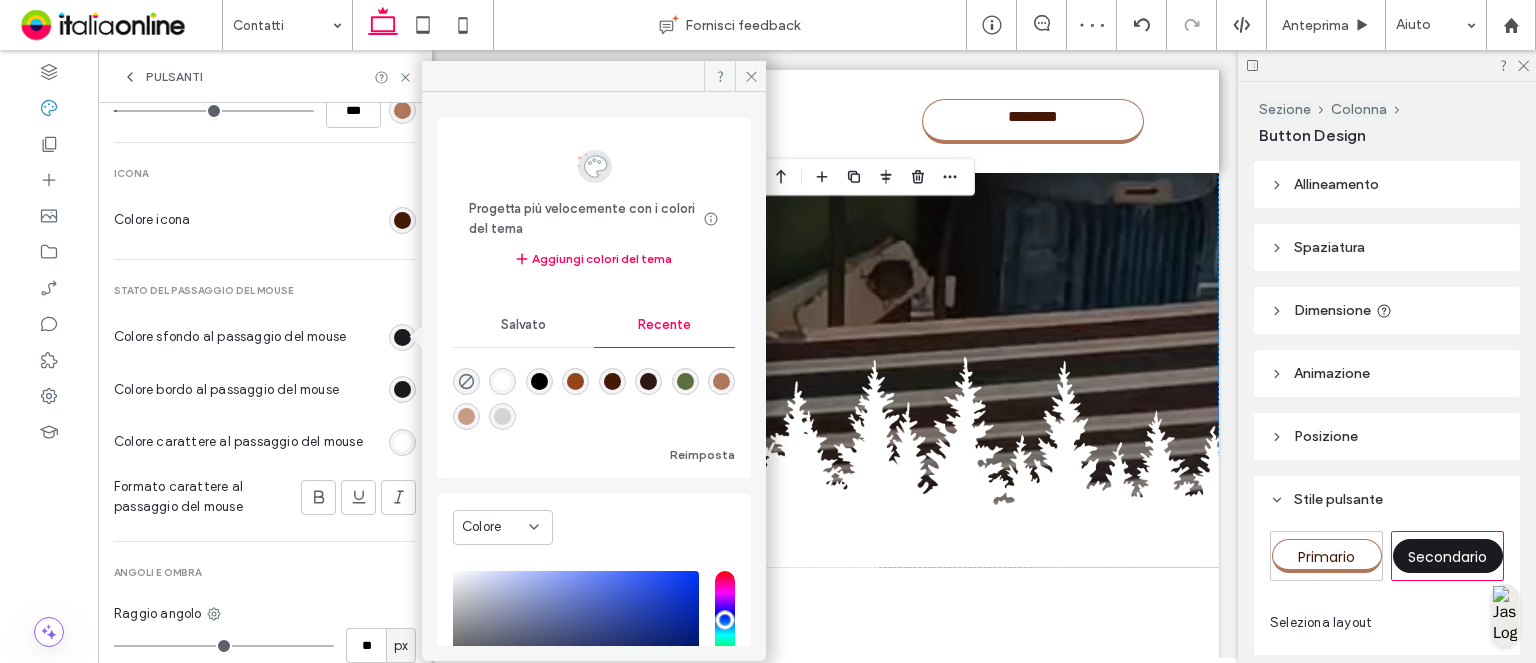 drag, startPoint x: 627, startPoint y: 380, endPoint x: 550, endPoint y: 414, distance: 84.17244 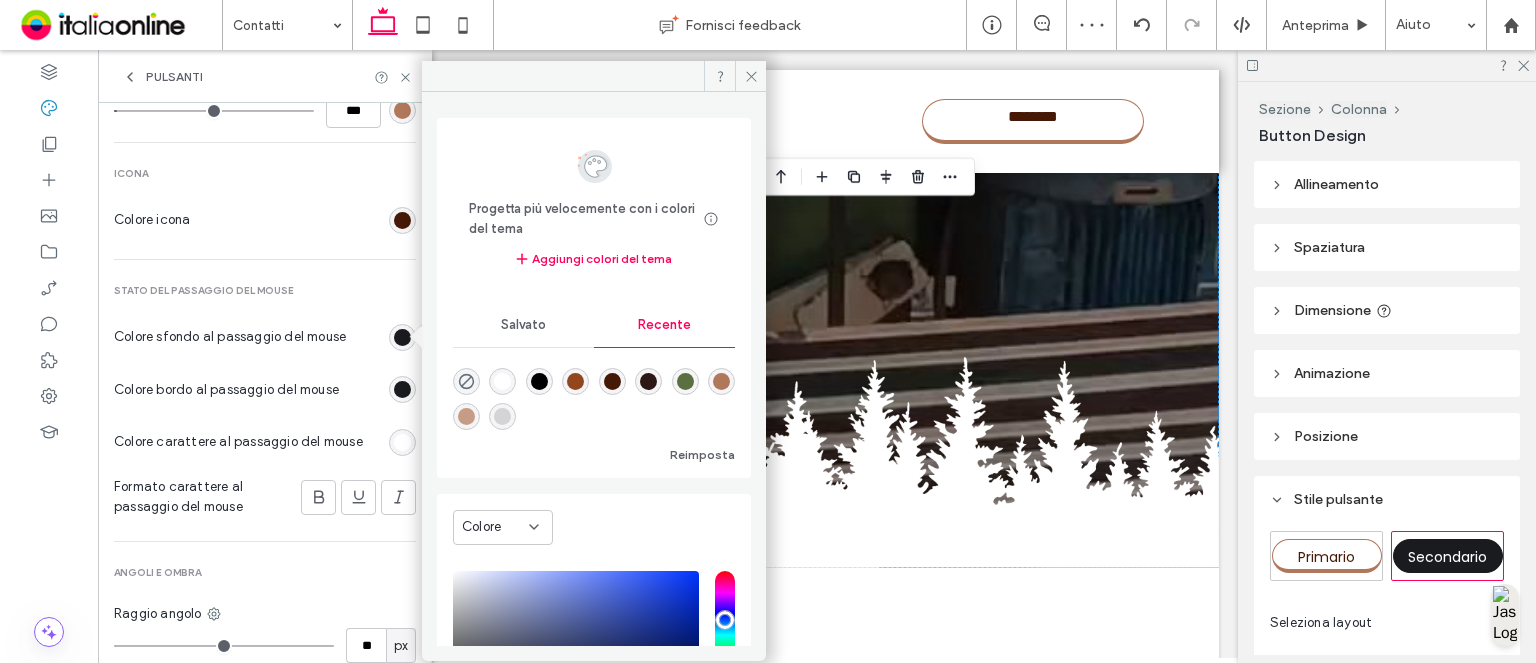 click at bounding box center (612, 381) 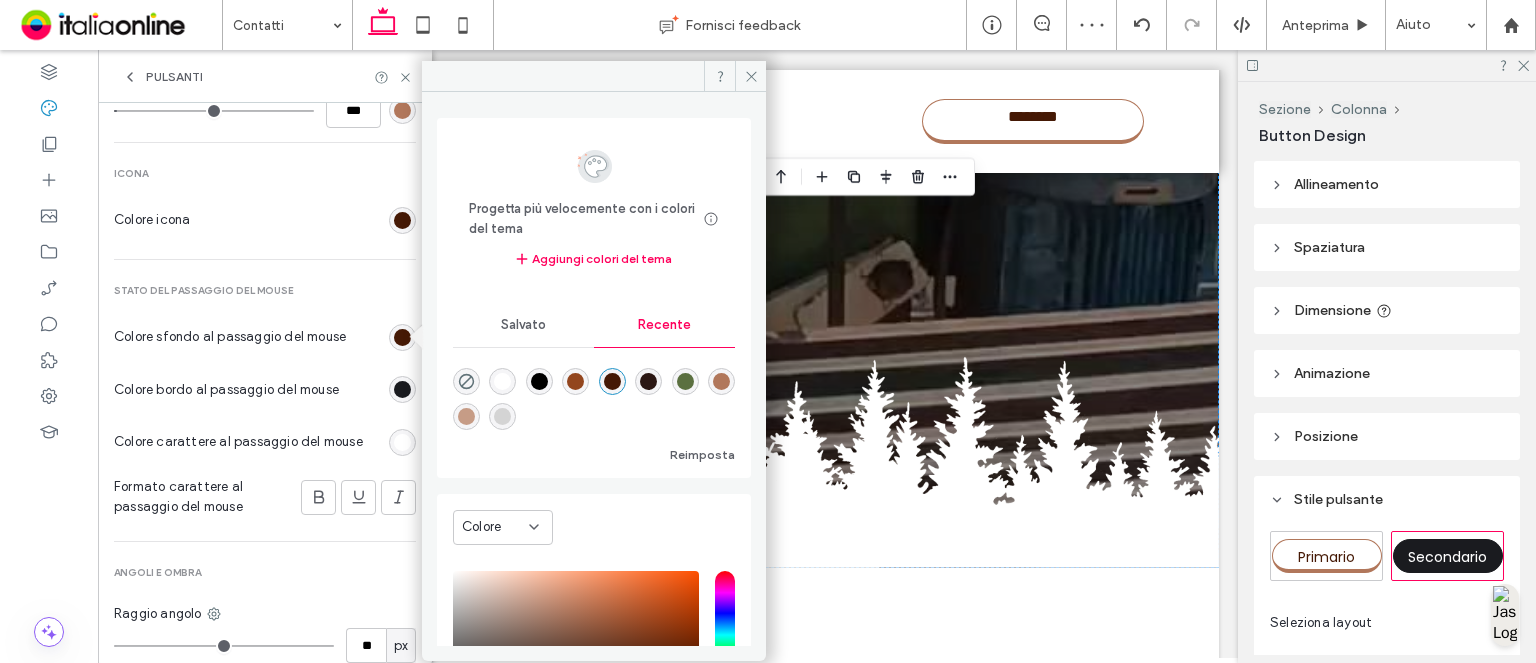 click at bounding box center (402, 389) 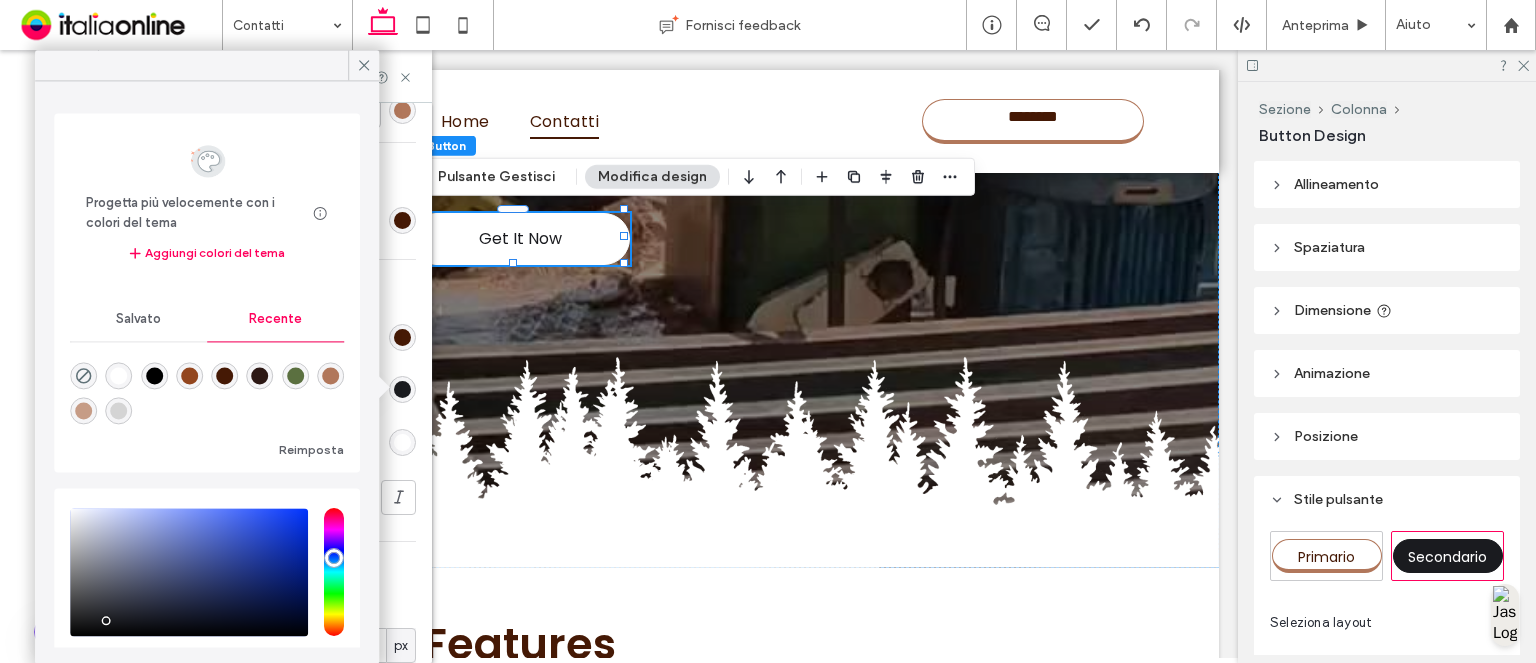 click at bounding box center (83, 411) 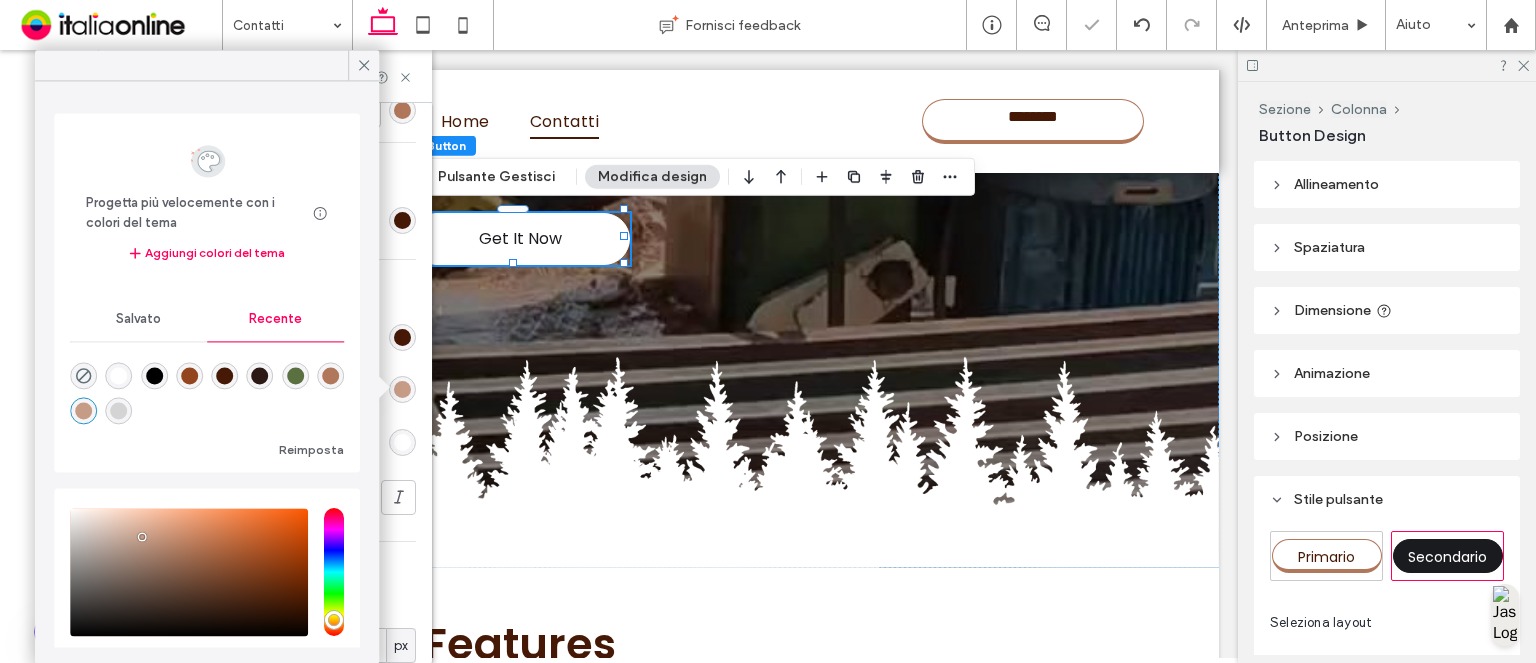drag, startPoint x: 400, startPoint y: 419, endPoint x: 400, endPoint y: 430, distance: 11 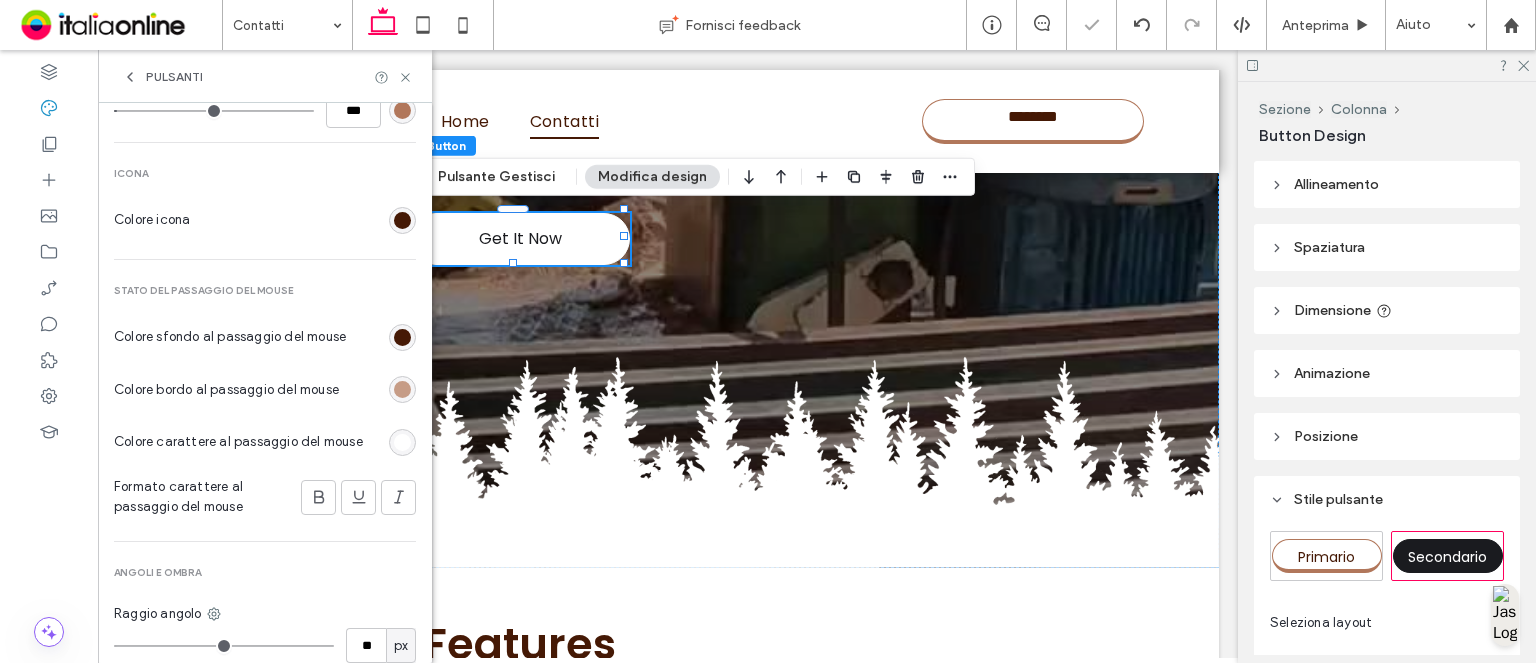click at bounding box center (402, 442) 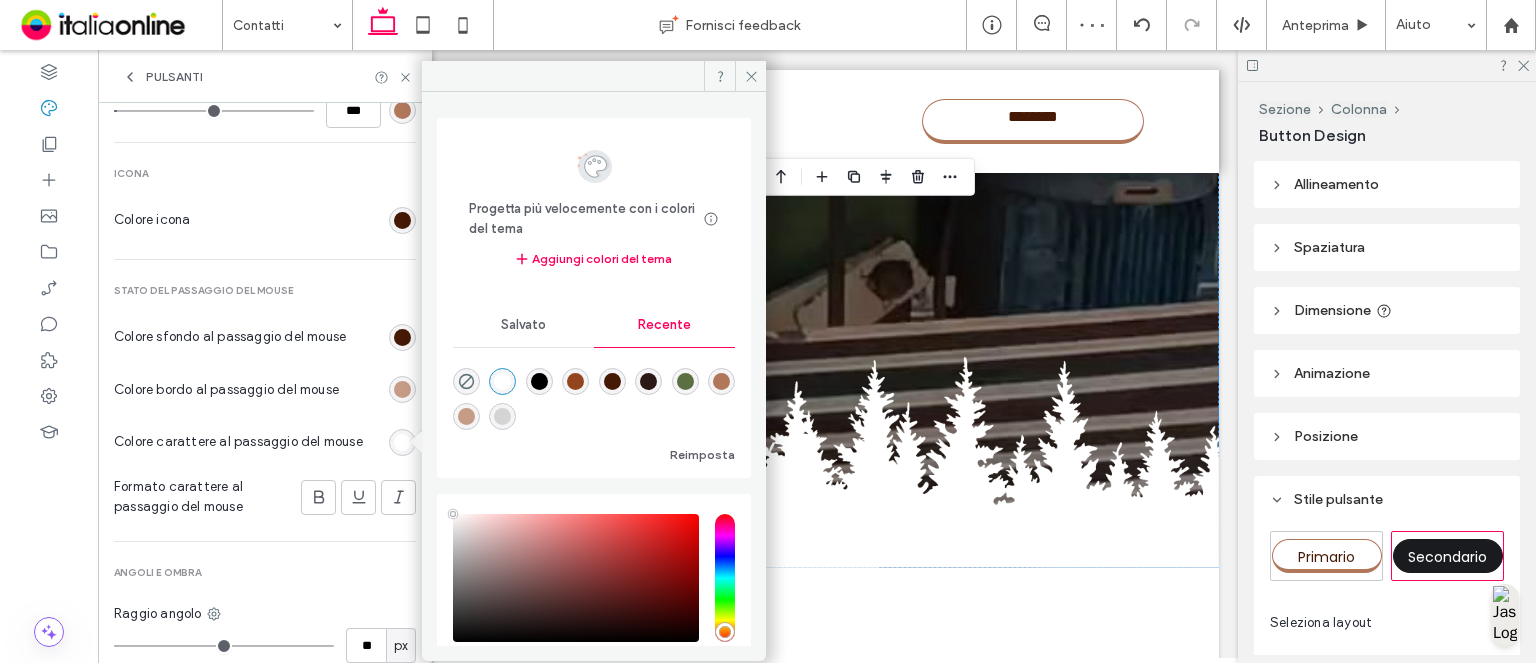 drag, startPoint x: 515, startPoint y: 380, endPoint x: 507, endPoint y: 393, distance: 15.264338 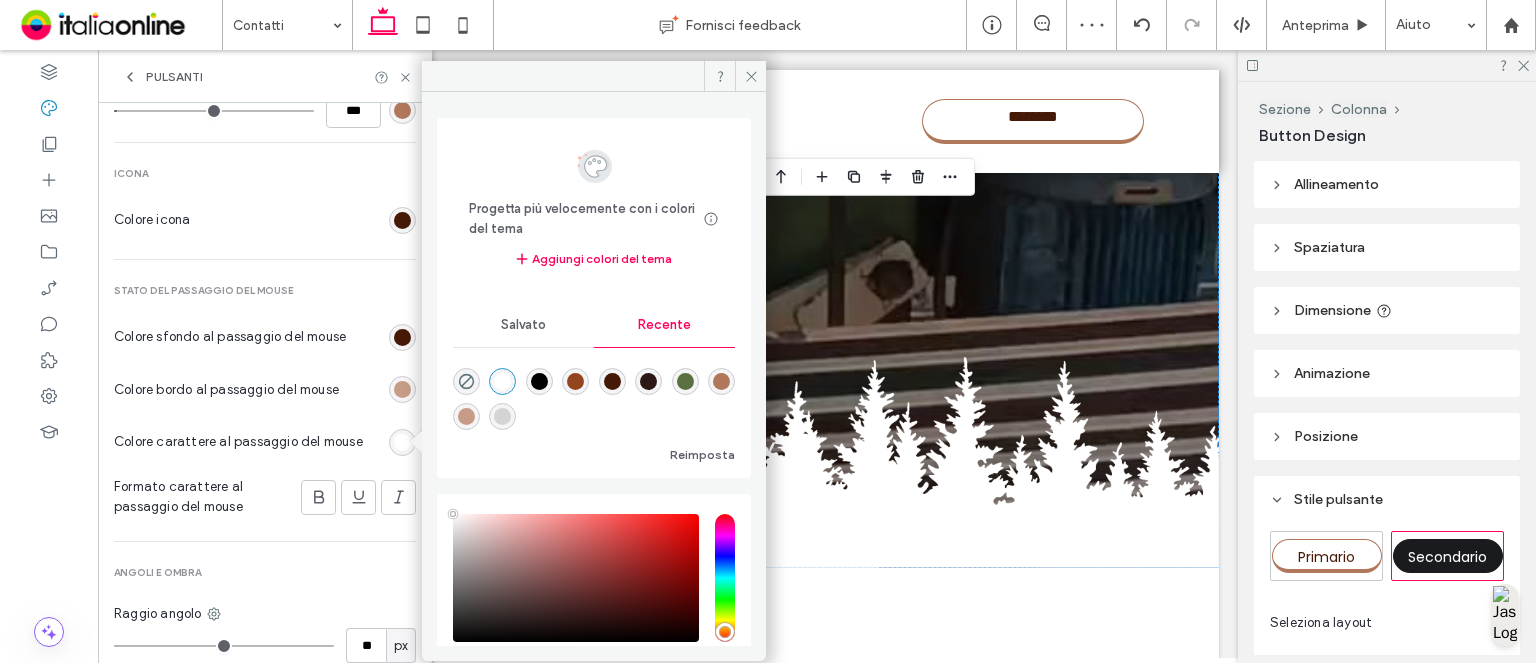 click at bounding box center (502, 381) 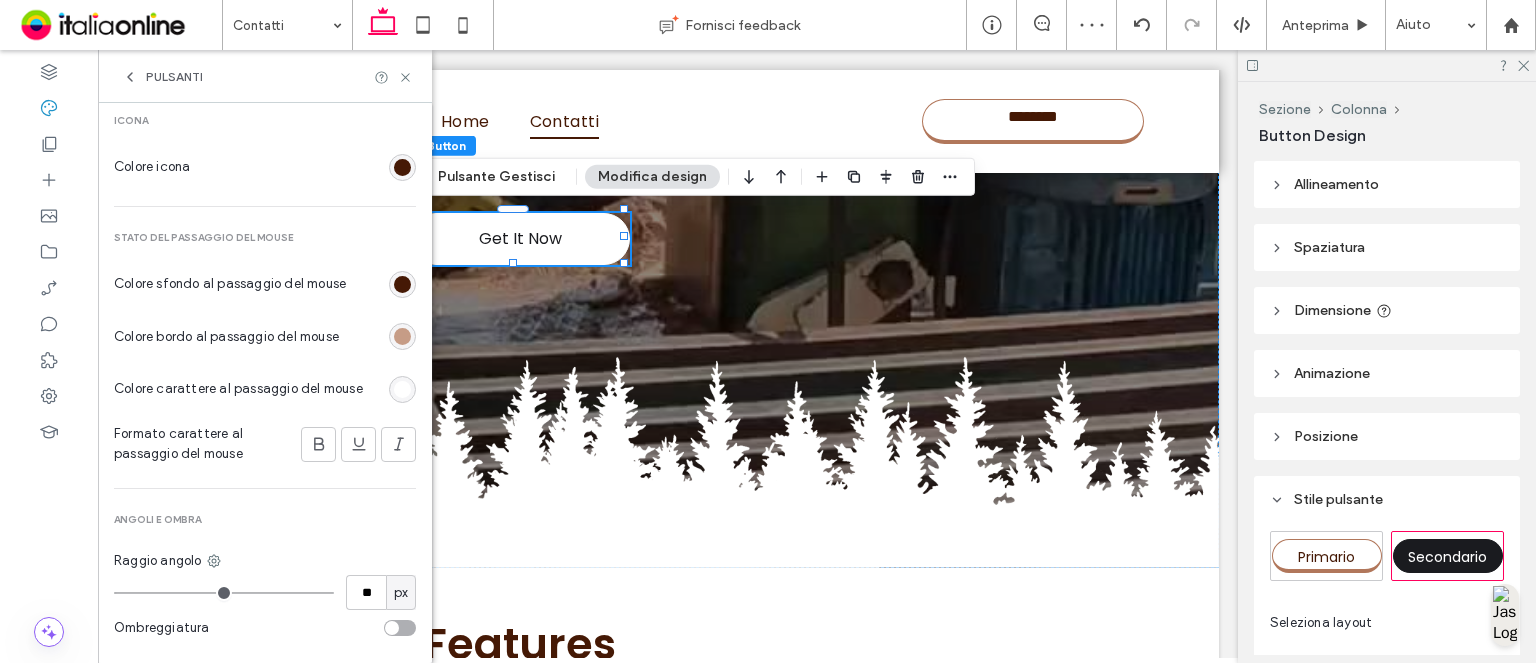 scroll, scrollTop: 981, scrollLeft: 0, axis: vertical 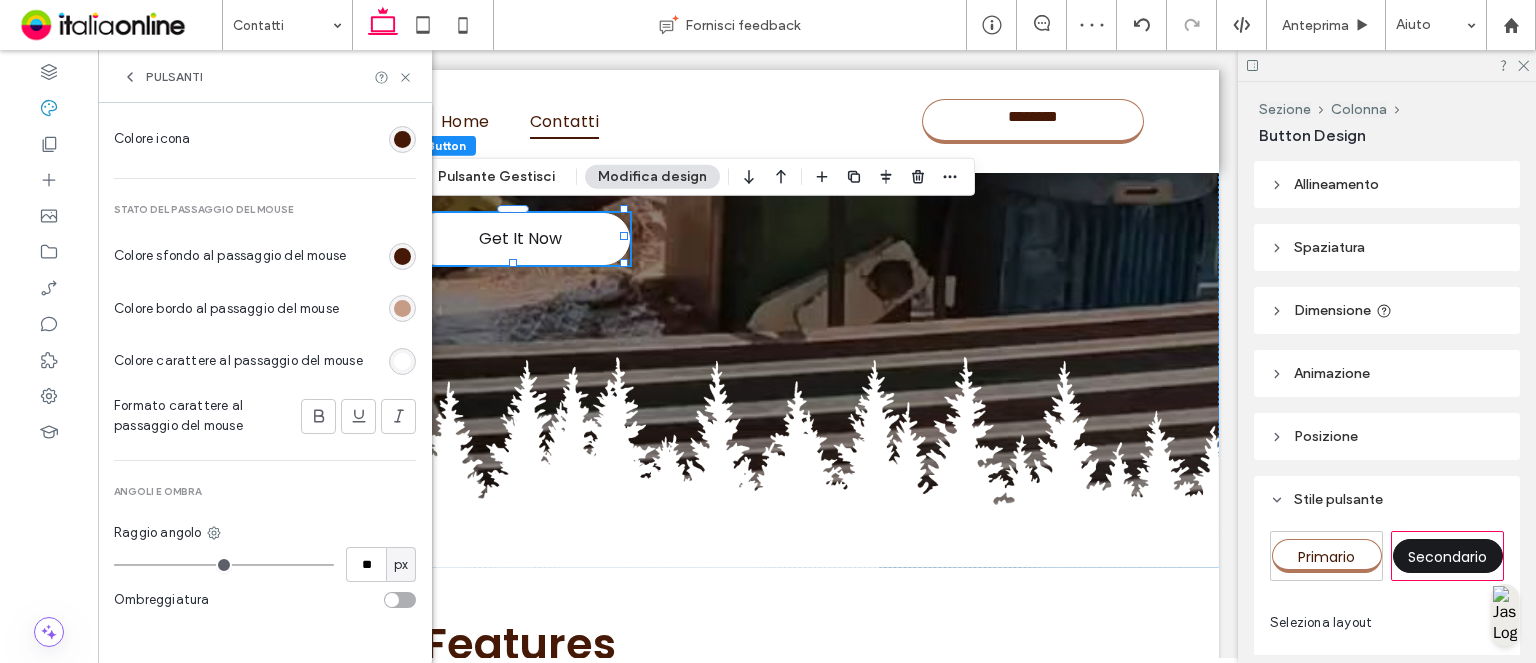 click on "Primario Layout button Testo Carattere Poppins Dimensione 16 Colore Formato Allineamento Direzione Sfondo Colore Immagine Colore di sfondo Bordo Bordo *** Icona Colore icona Stato del passaggio del mouse Colore sfondo al passaggio del mouse Colore bordo al passaggio del mouse Colore carattere al passaggio del mouse Formato carattere al passaggio del mouse Angoli e ombra Raggio angolo ** px Ombreggiatura" at bounding box center [265, -95] 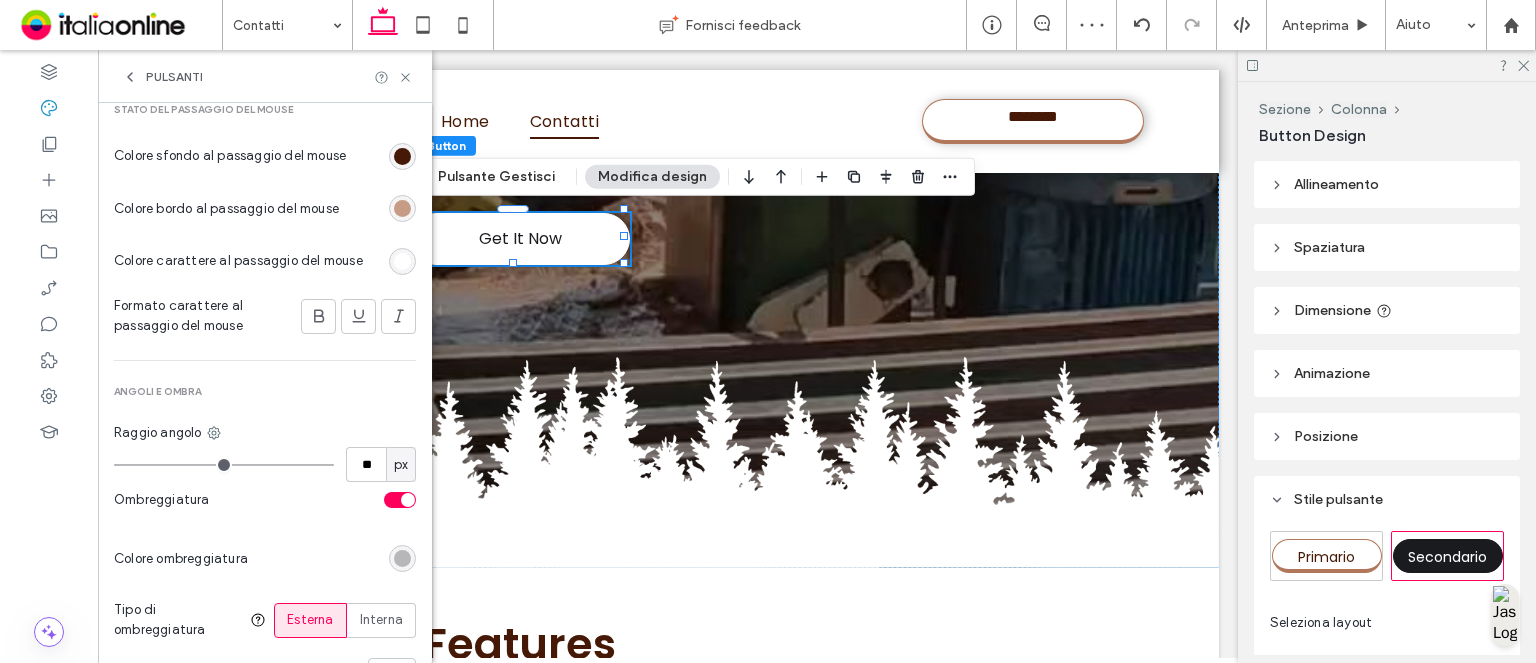 scroll, scrollTop: 1164, scrollLeft: 0, axis: vertical 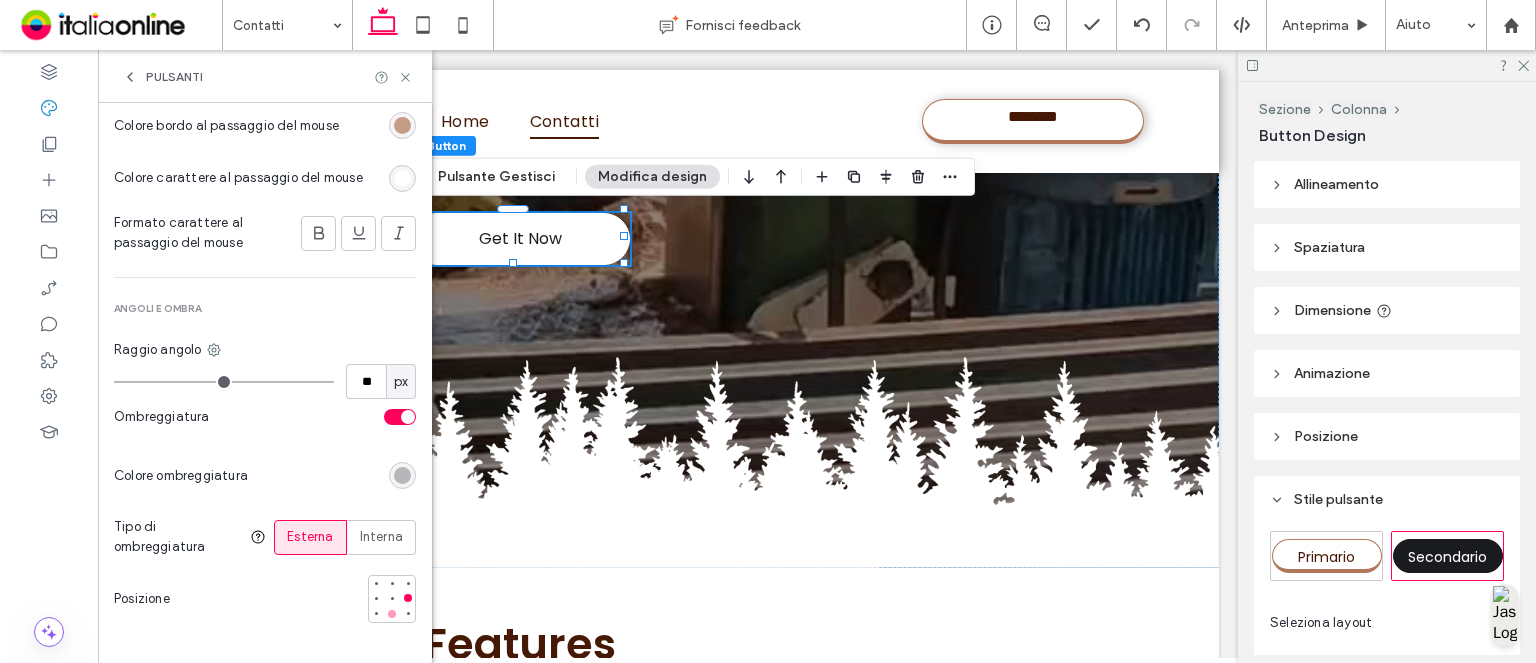 click at bounding box center [392, 614] 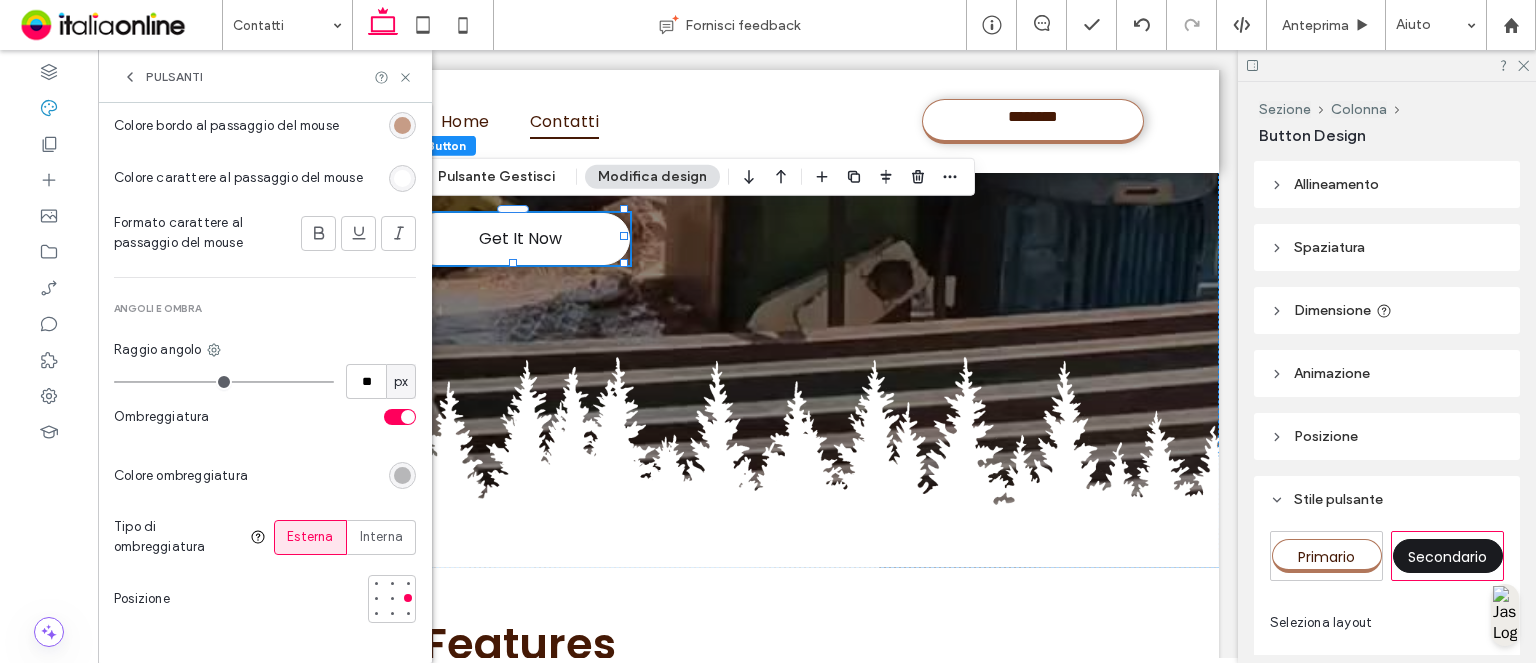 type on "*" 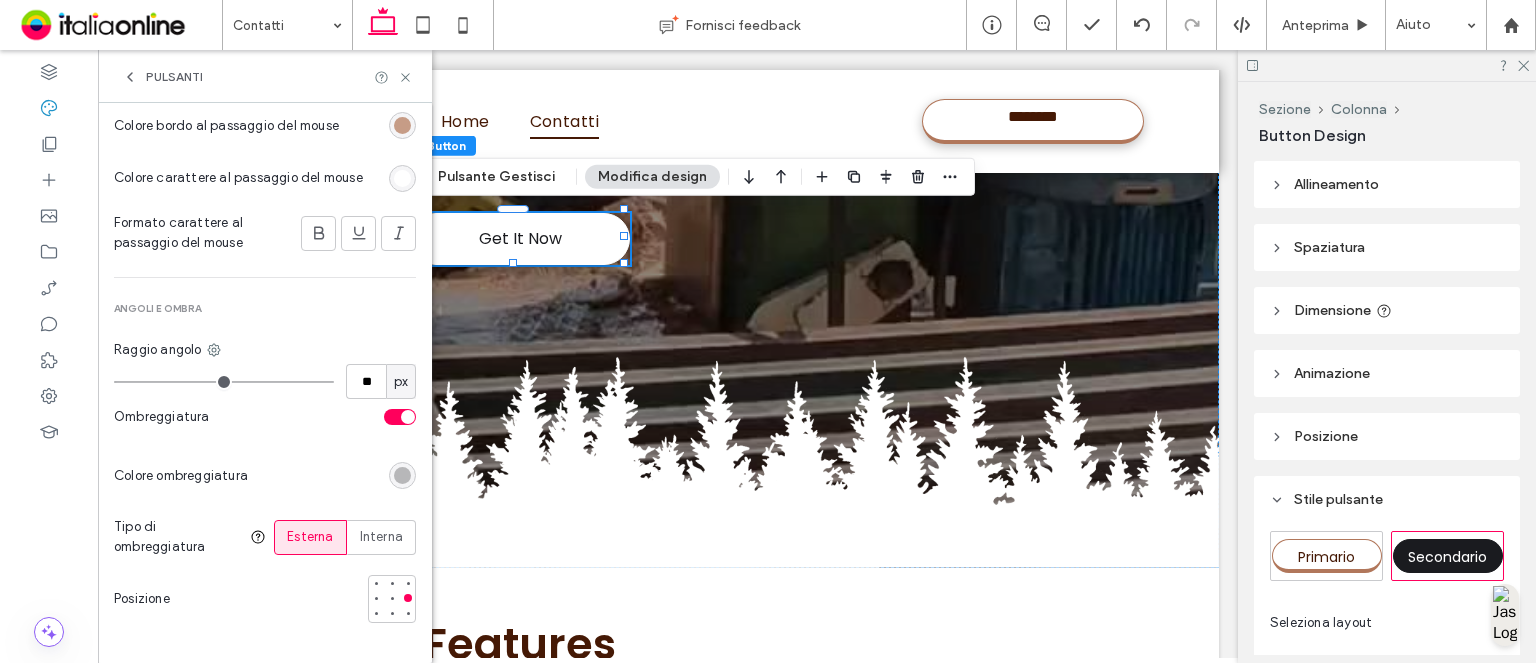 type on "*" 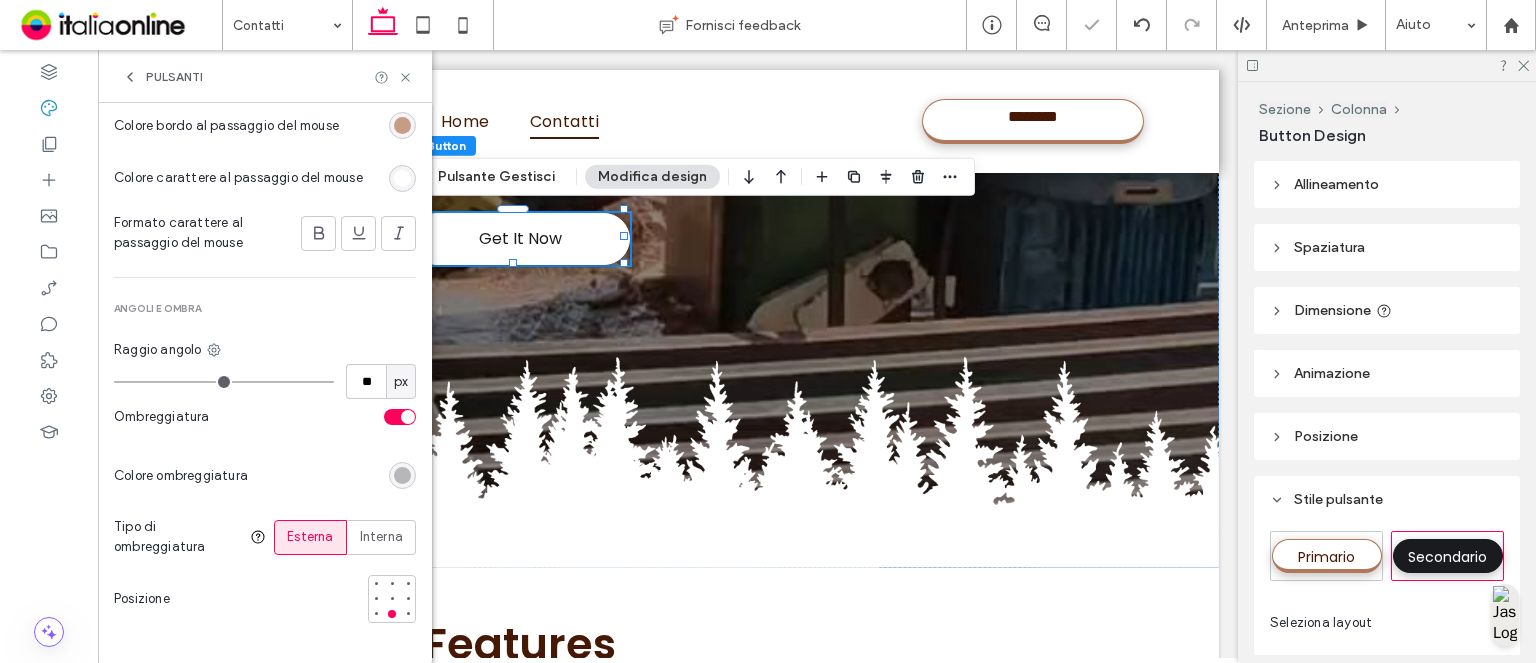 type on "*" 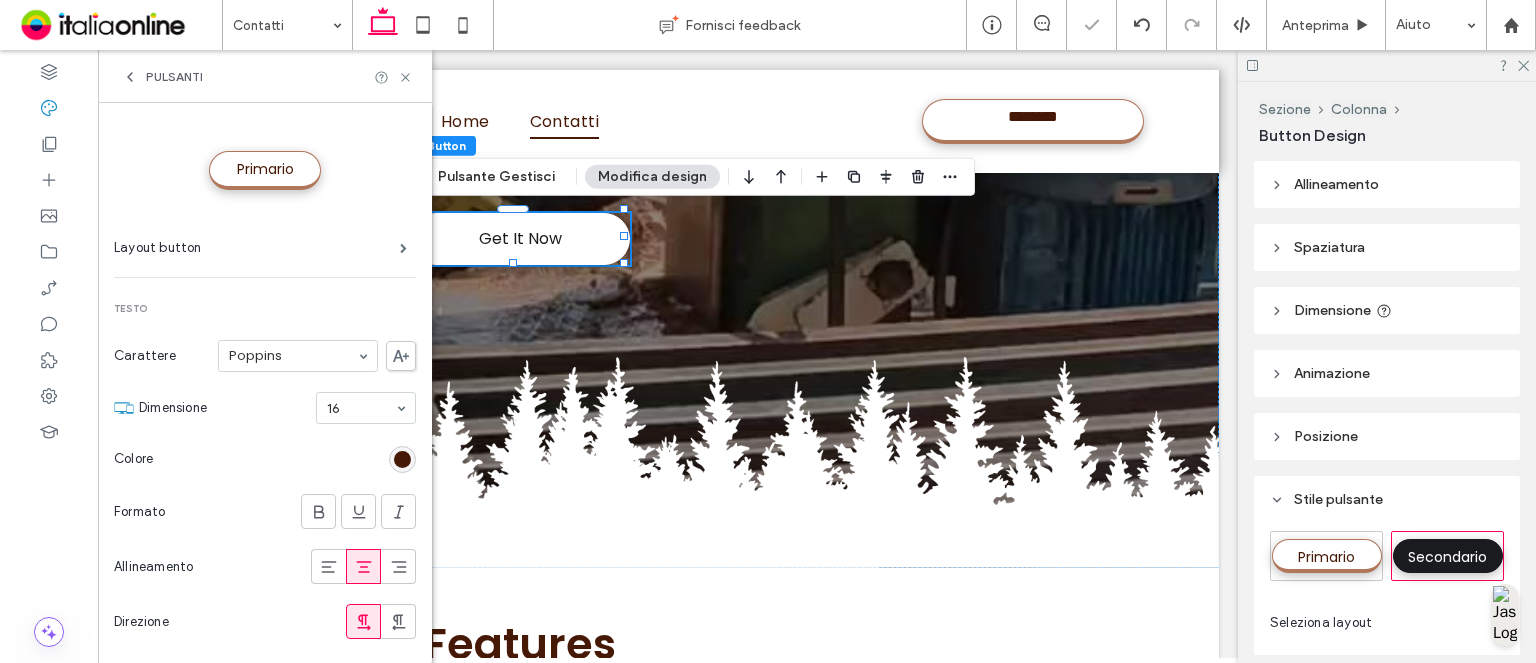 scroll, scrollTop: 0, scrollLeft: 0, axis: both 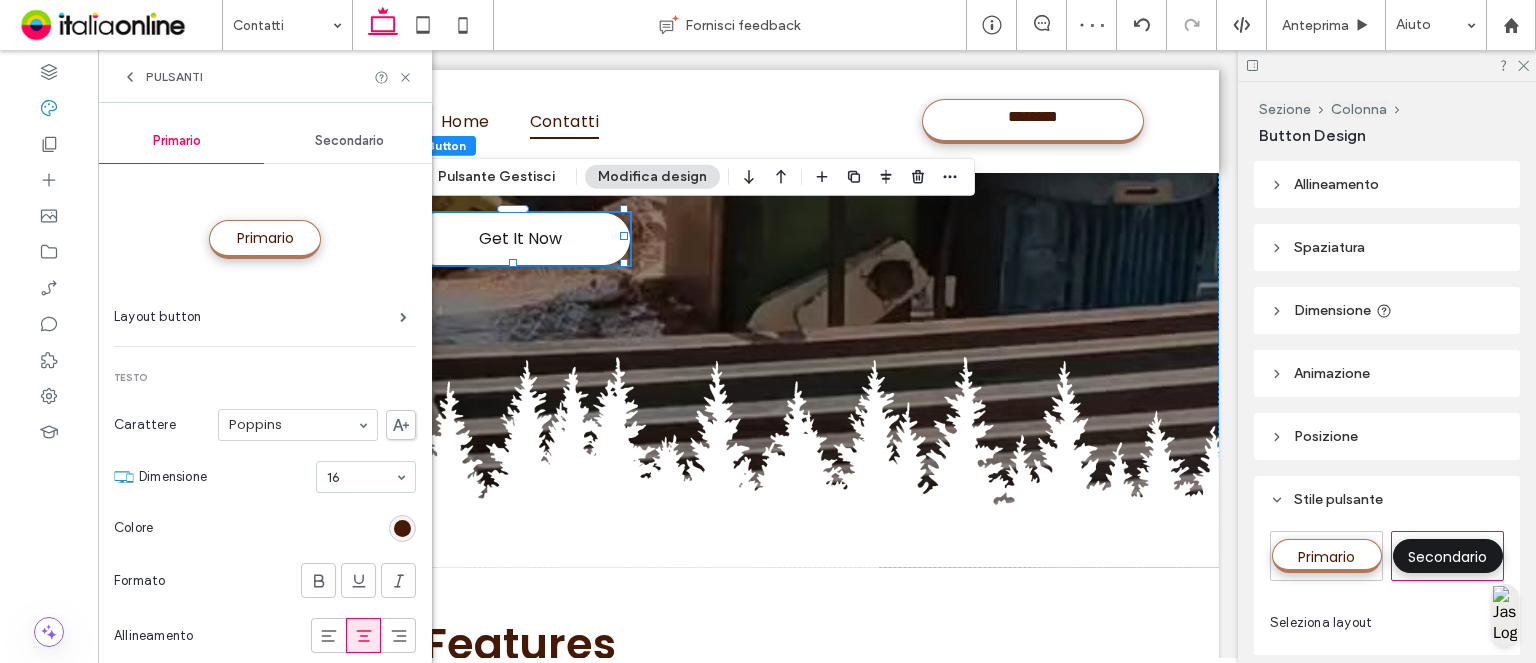 click on "Secondario" at bounding box center [349, 141] 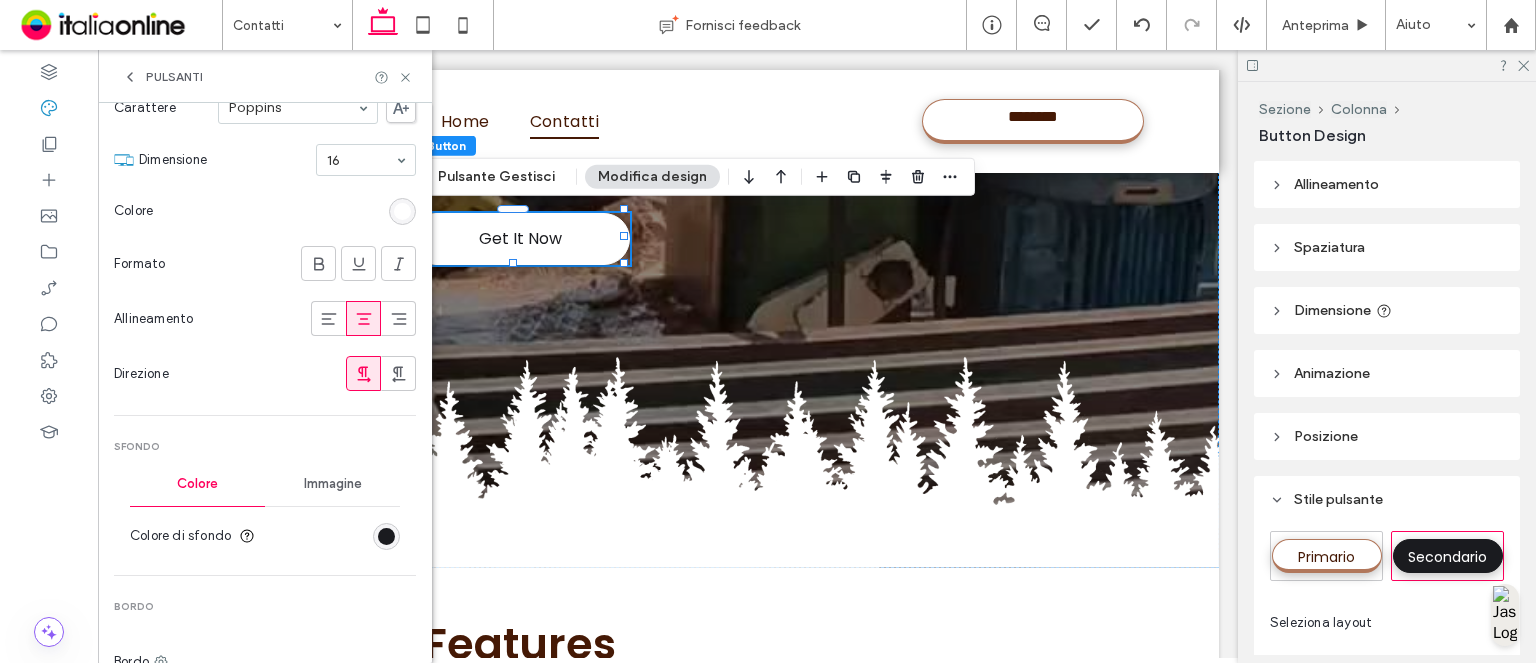 scroll, scrollTop: 400, scrollLeft: 0, axis: vertical 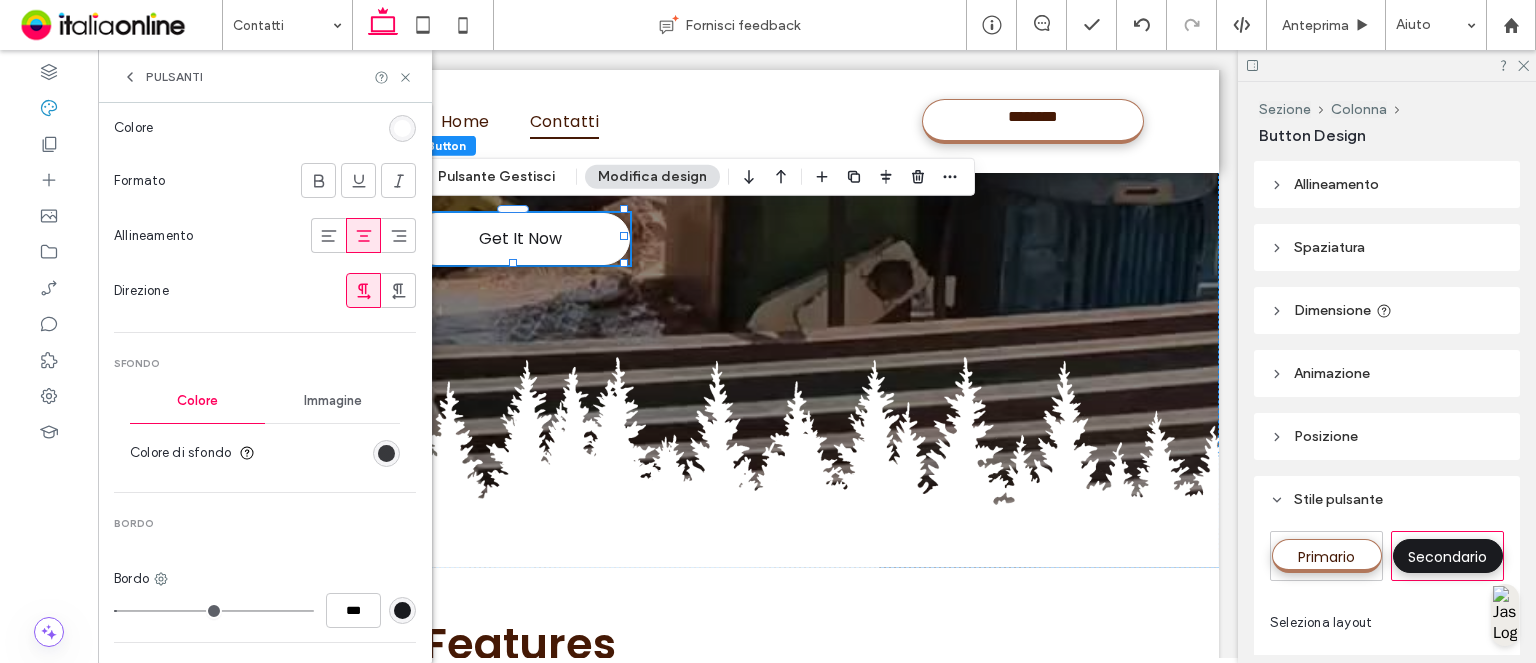 click at bounding box center [386, 453] 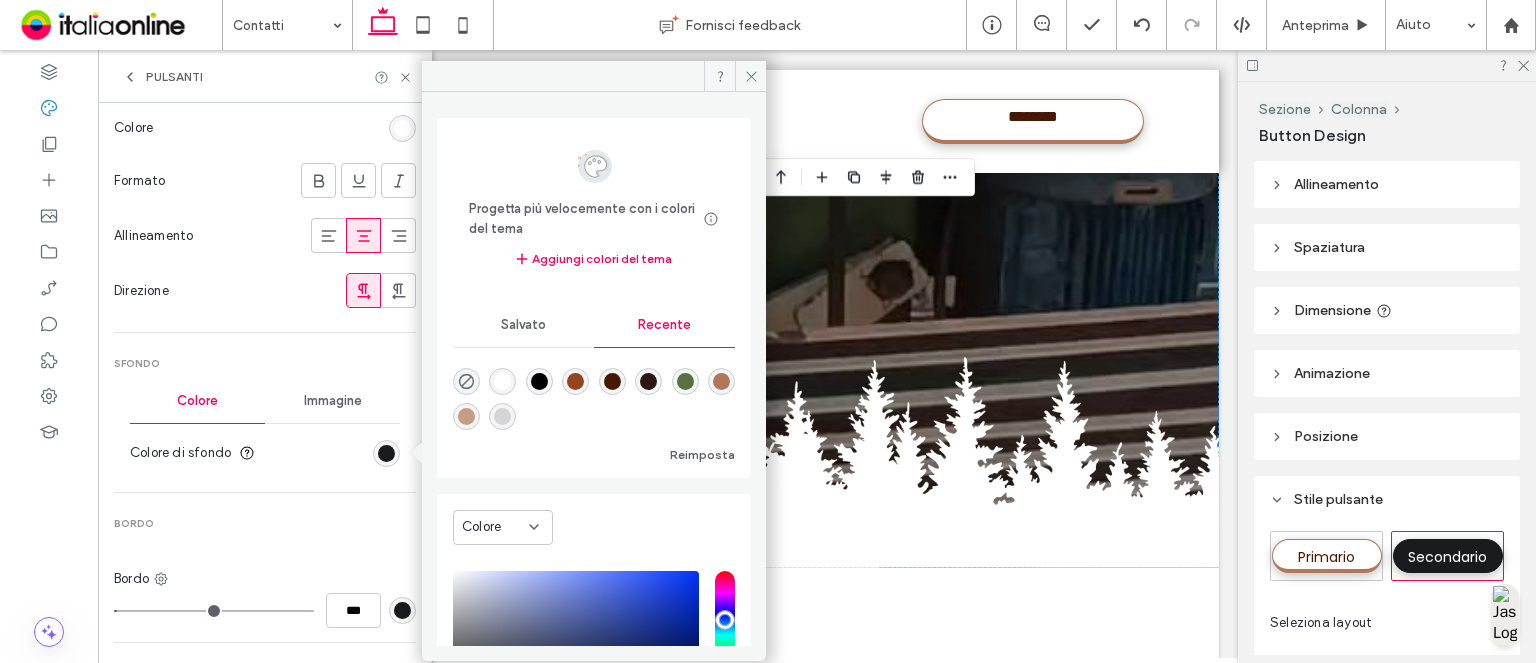 drag, startPoint x: 629, startPoint y: 378, endPoint x: 614, endPoint y: 403, distance: 29.15476 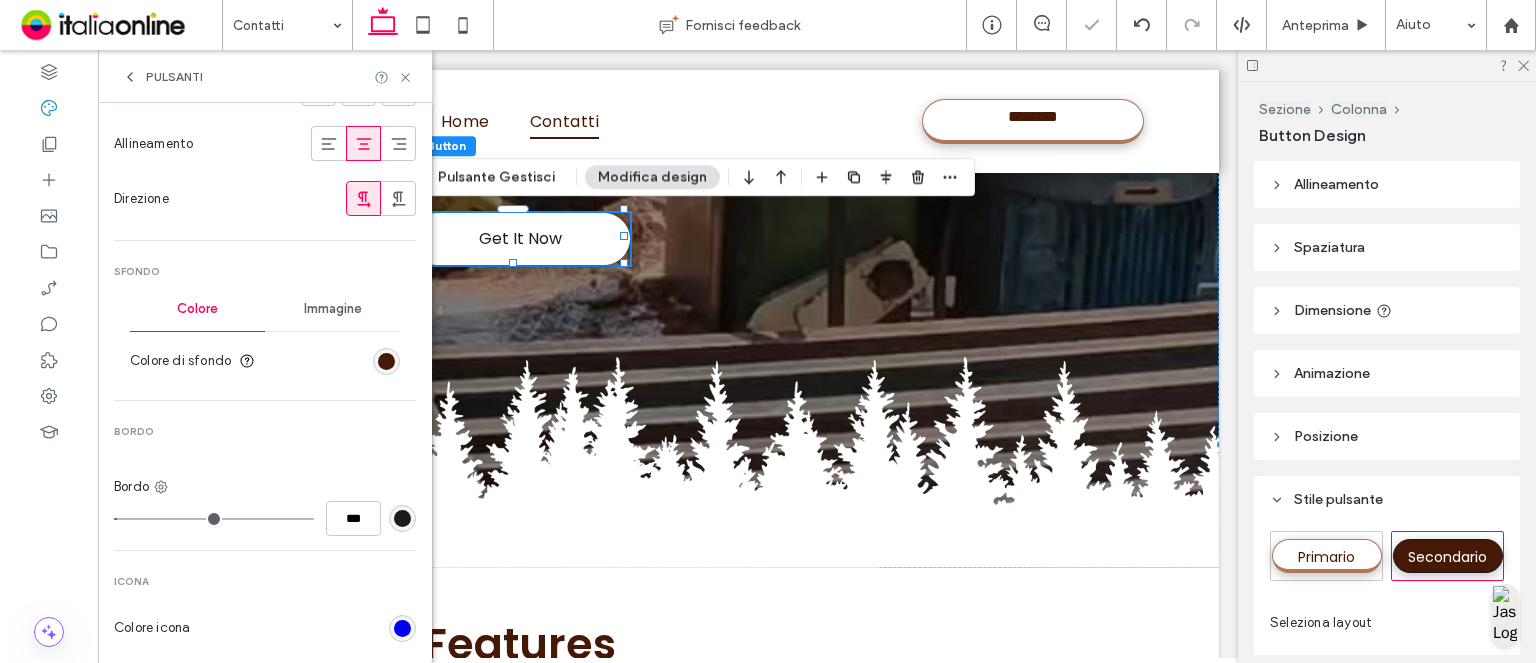 scroll, scrollTop: 600, scrollLeft: 0, axis: vertical 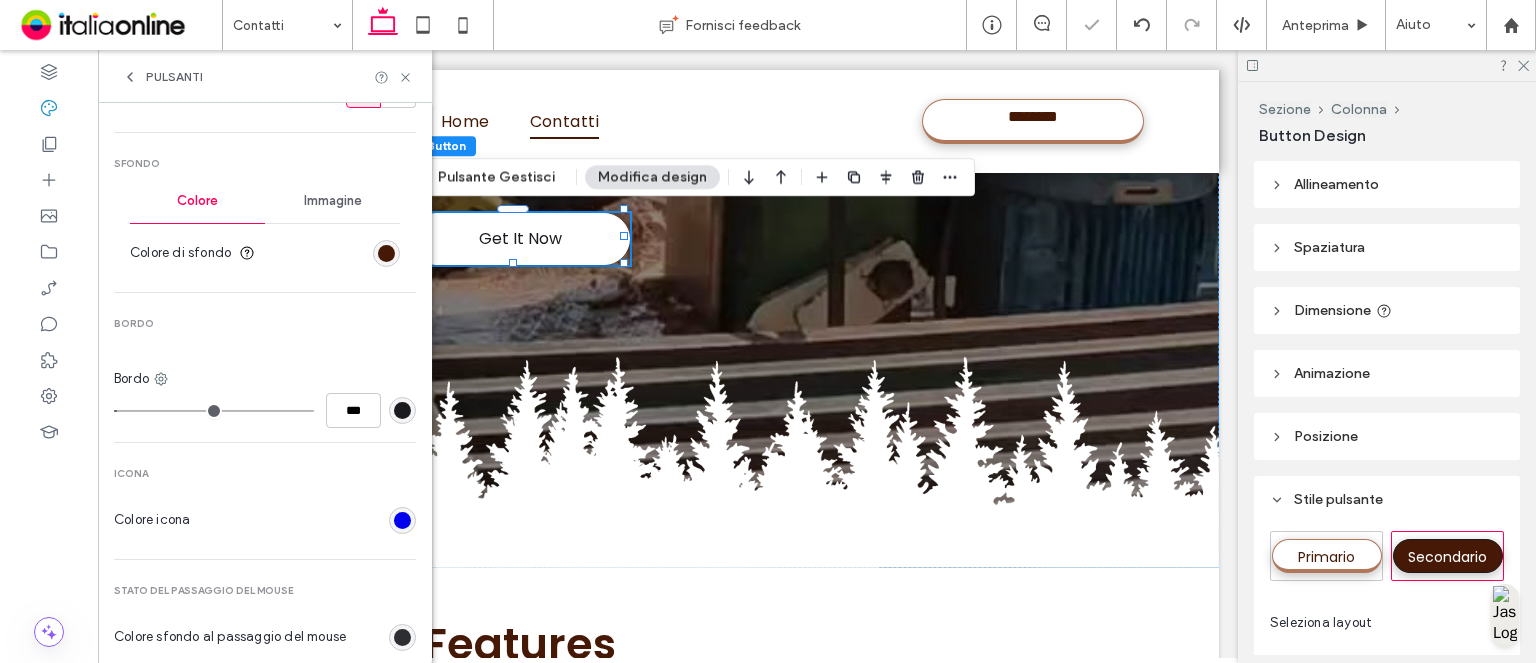 click at bounding box center [402, 410] 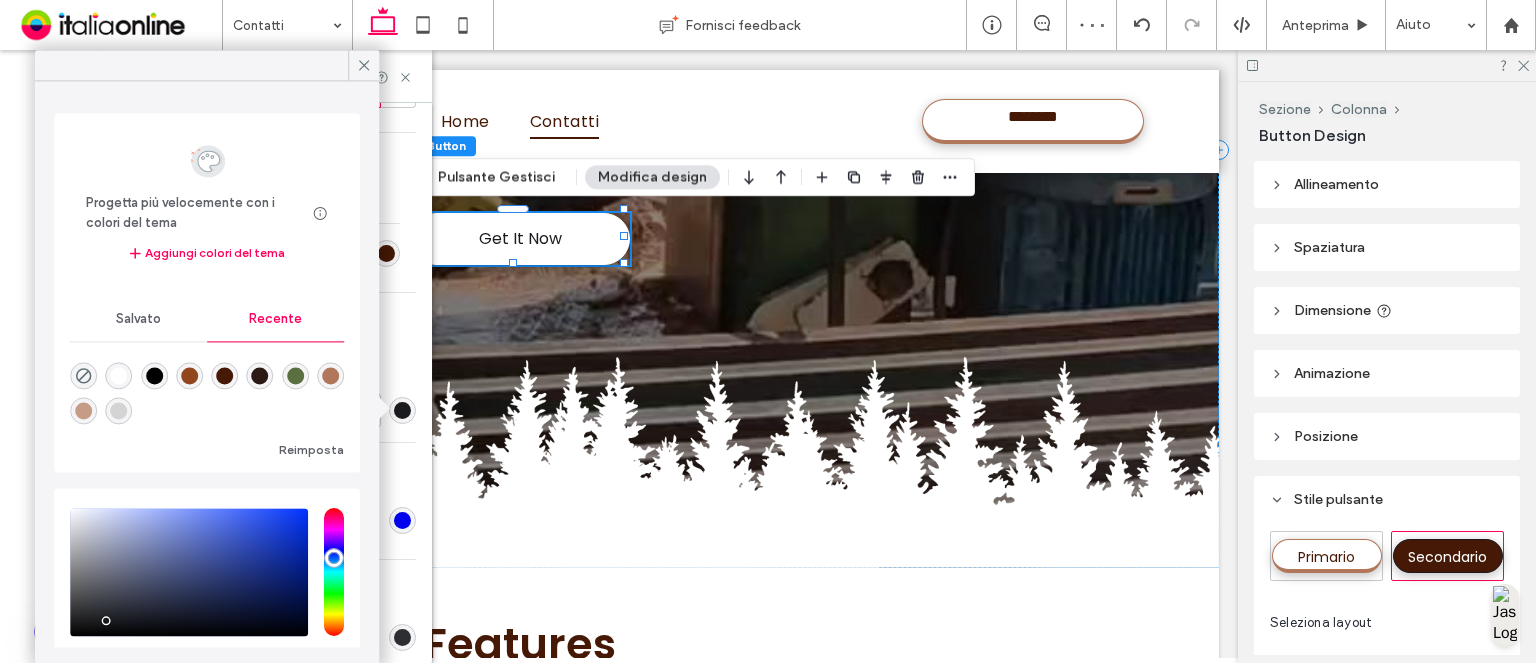 click at bounding box center (83, 411) 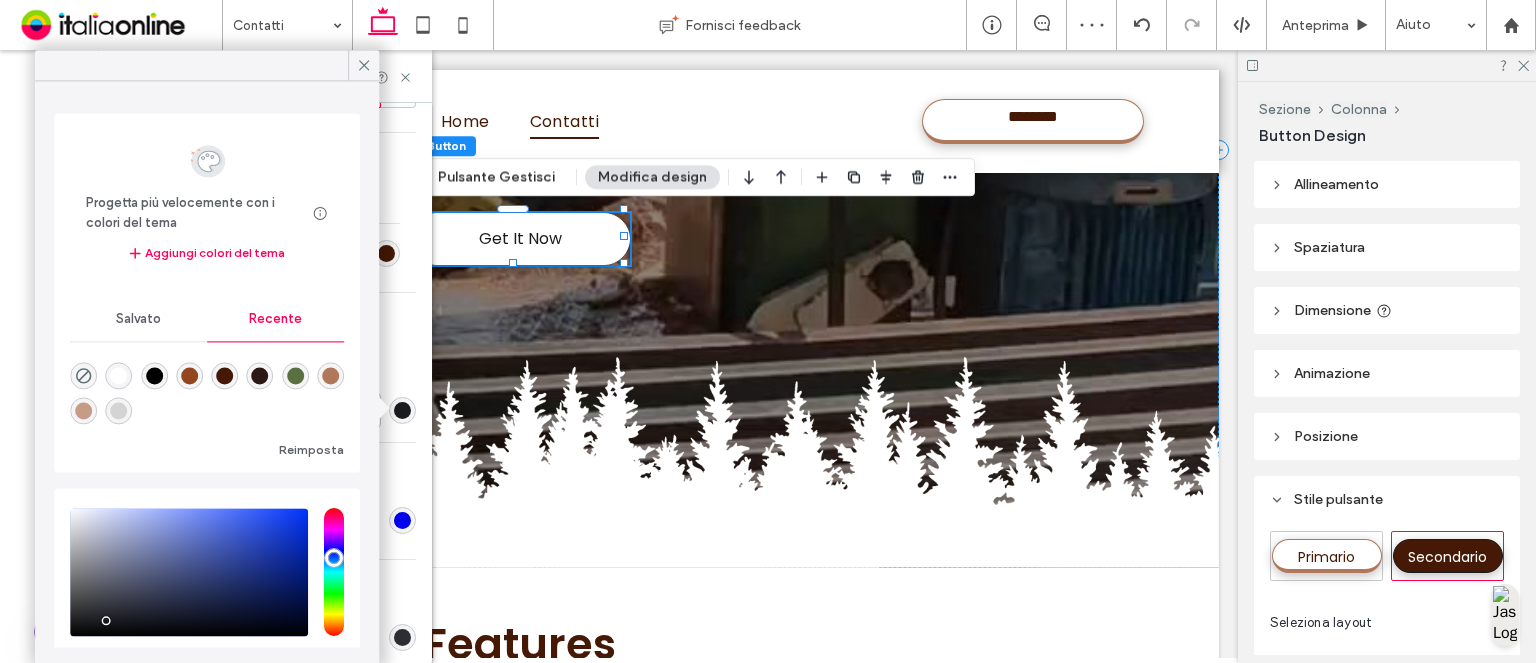 type on "*" 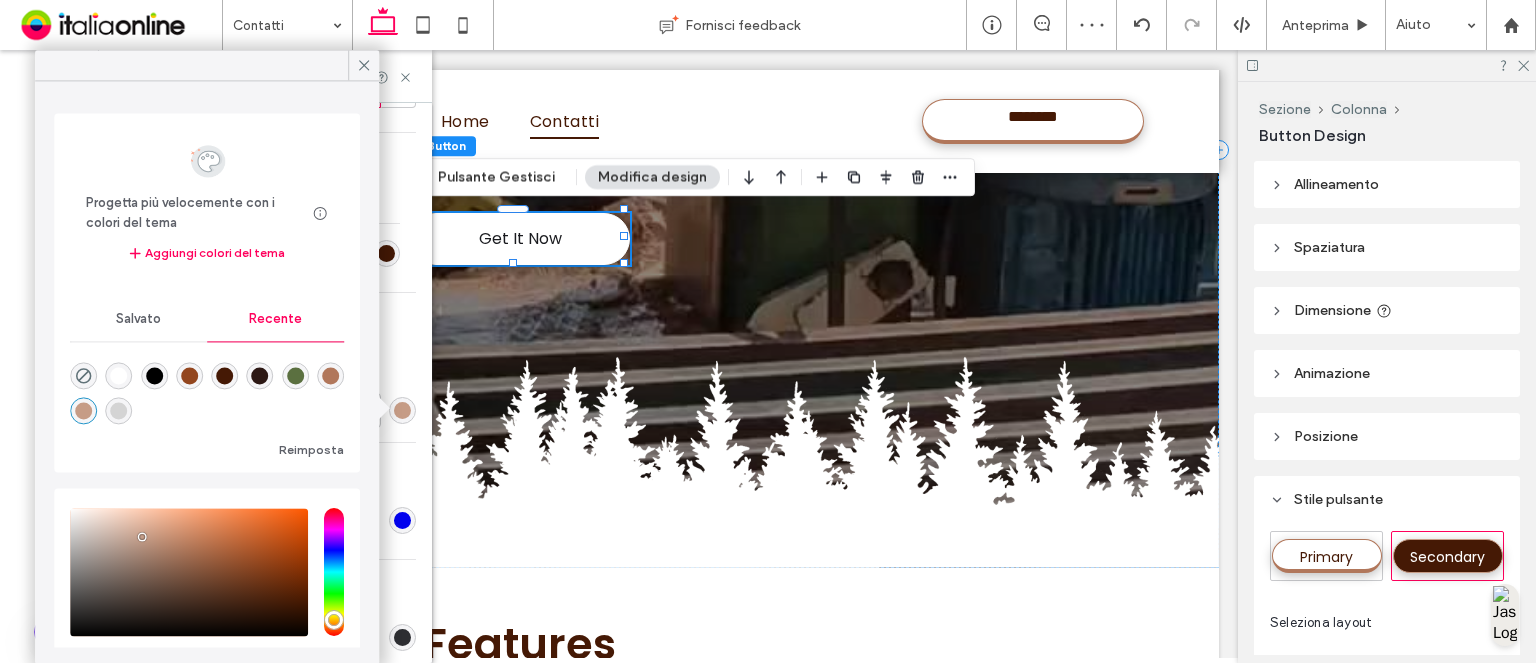 click 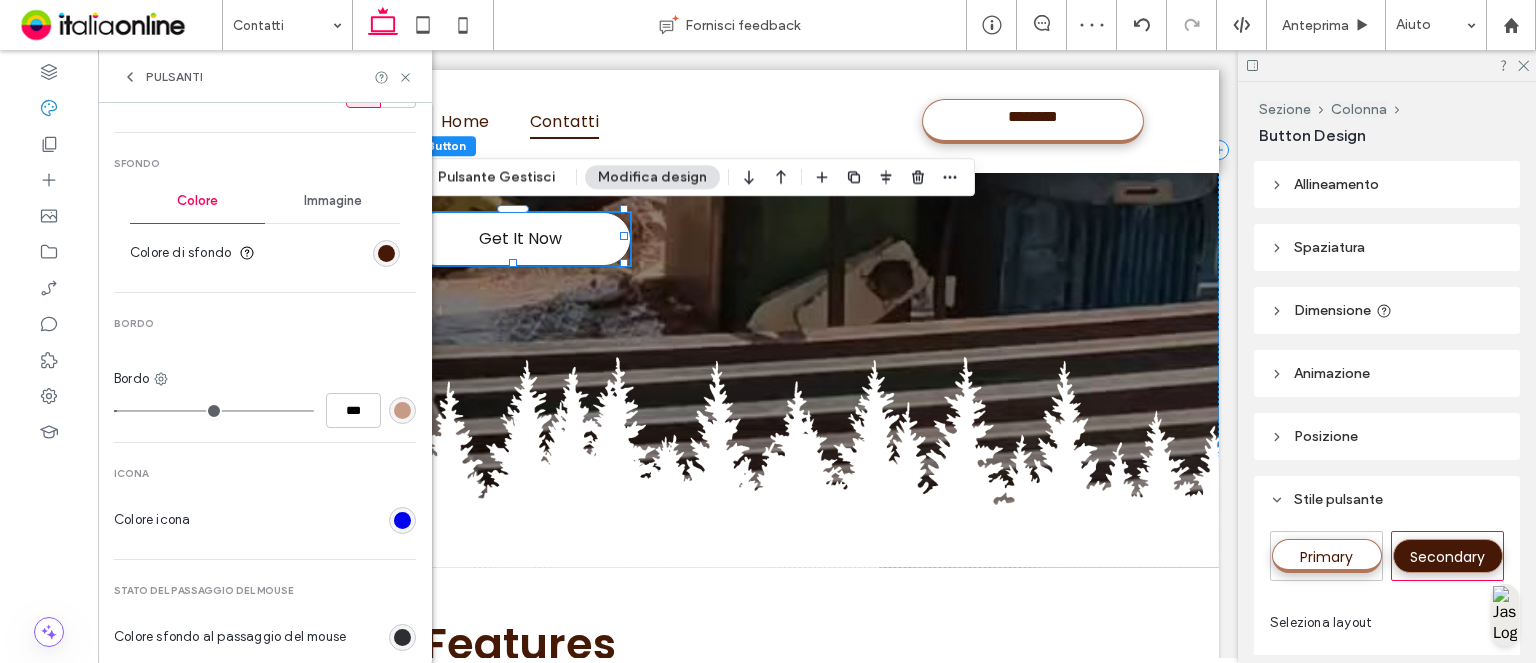 click on "Bordo" at bounding box center (131, 379) 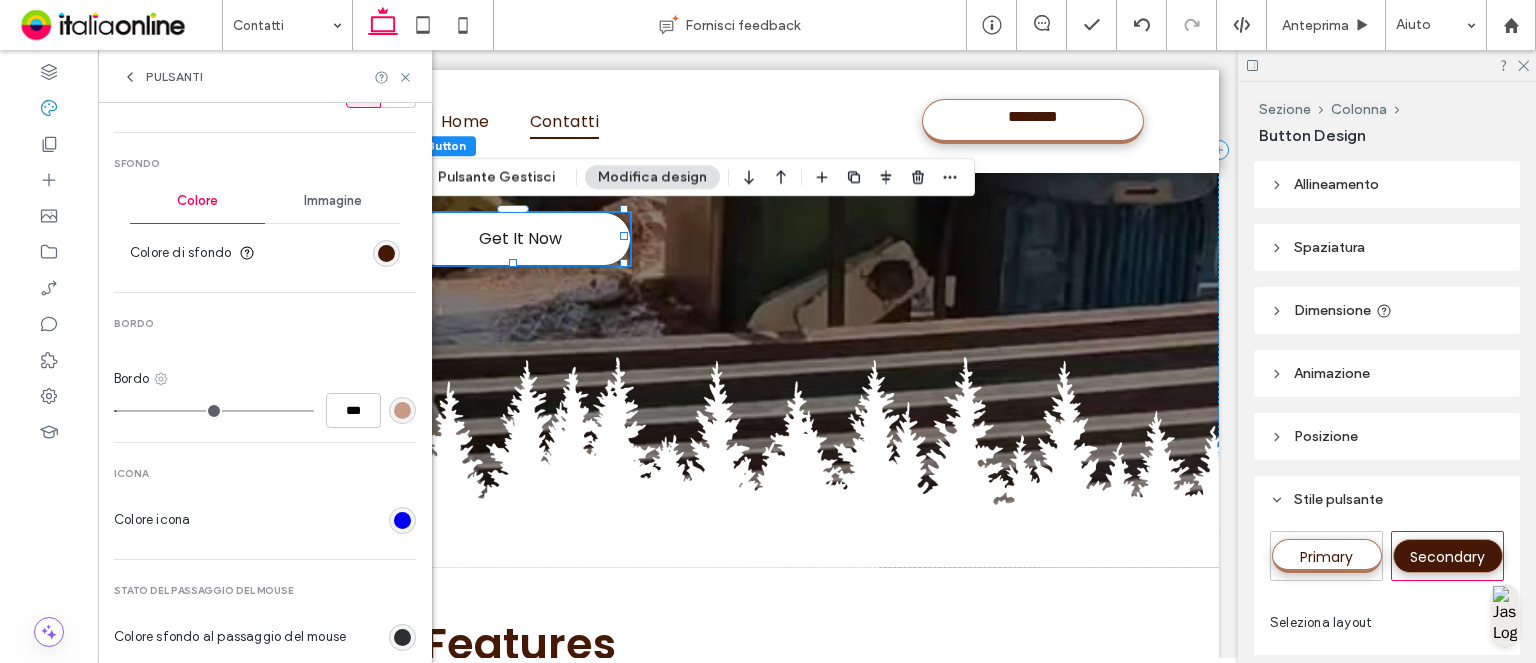 click 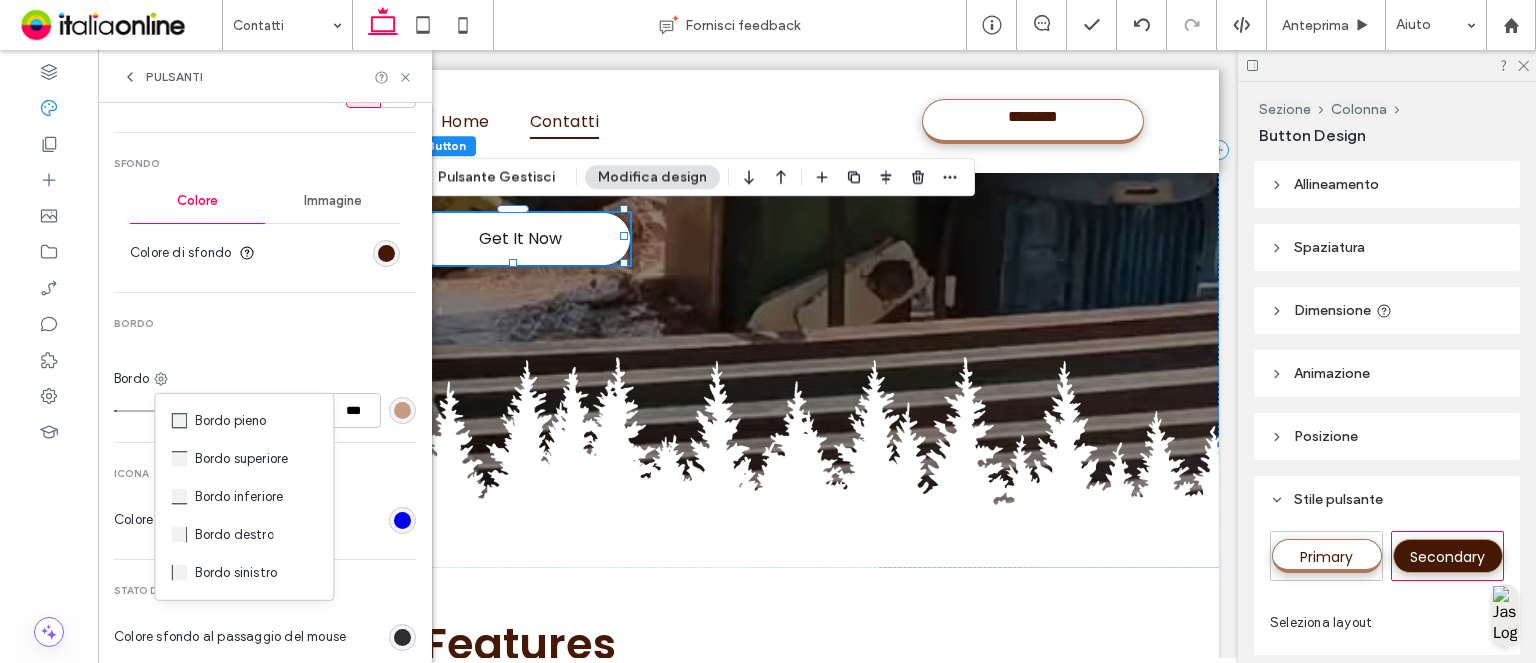 click on "Bordo inferiore" at bounding box center (239, 497) 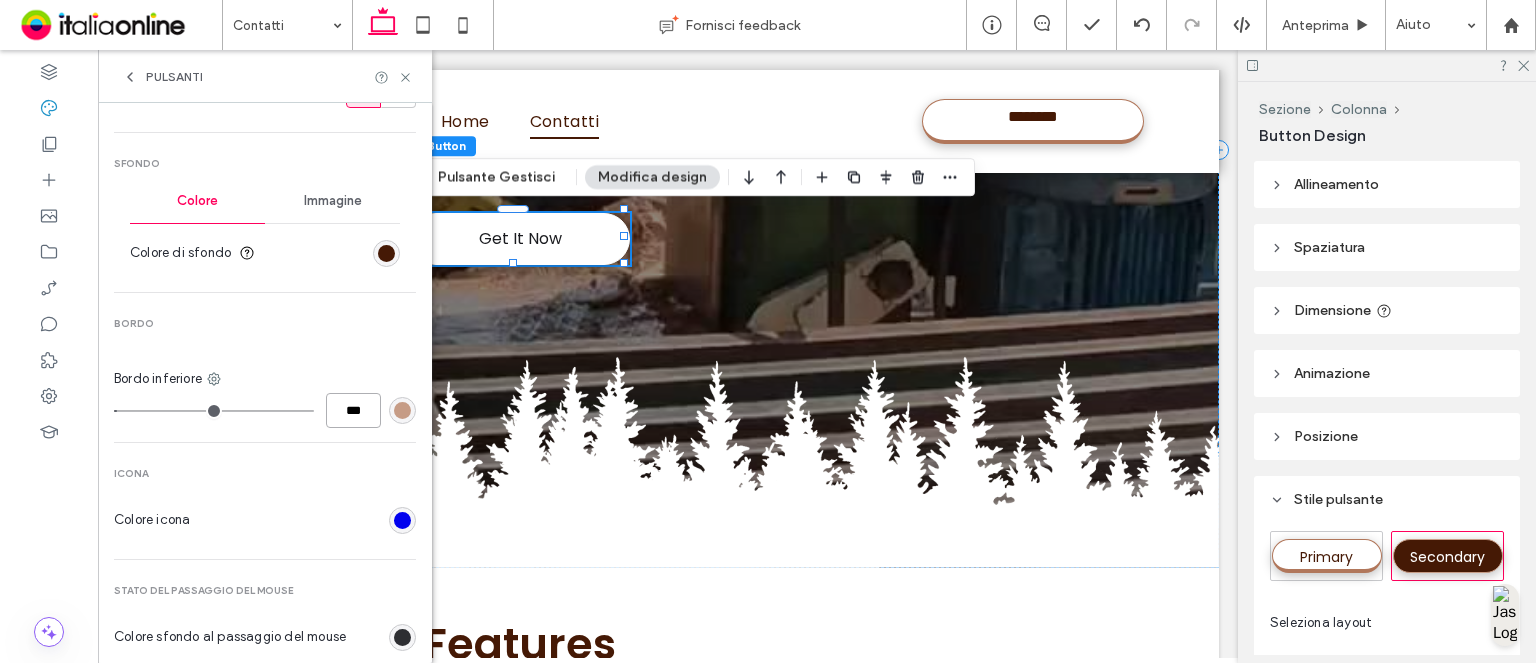click on "***" at bounding box center [353, 410] 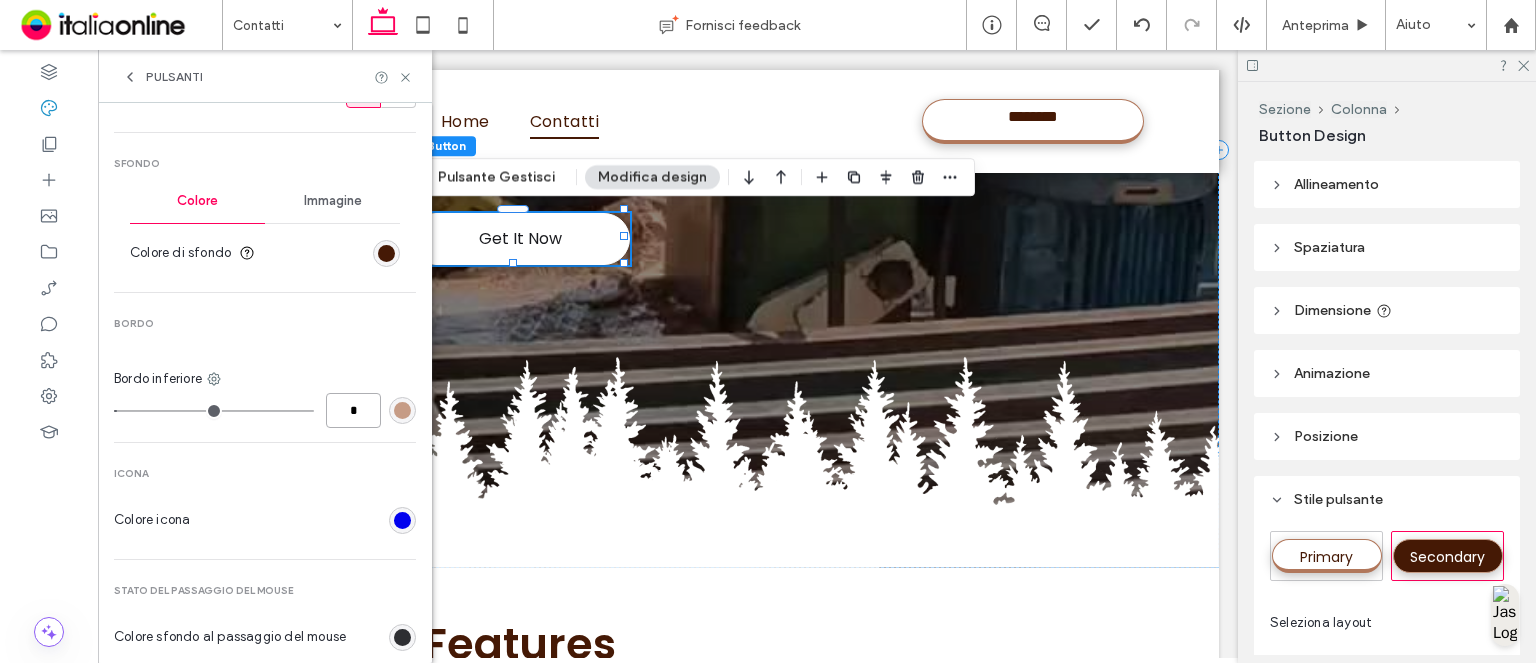 type on "*" 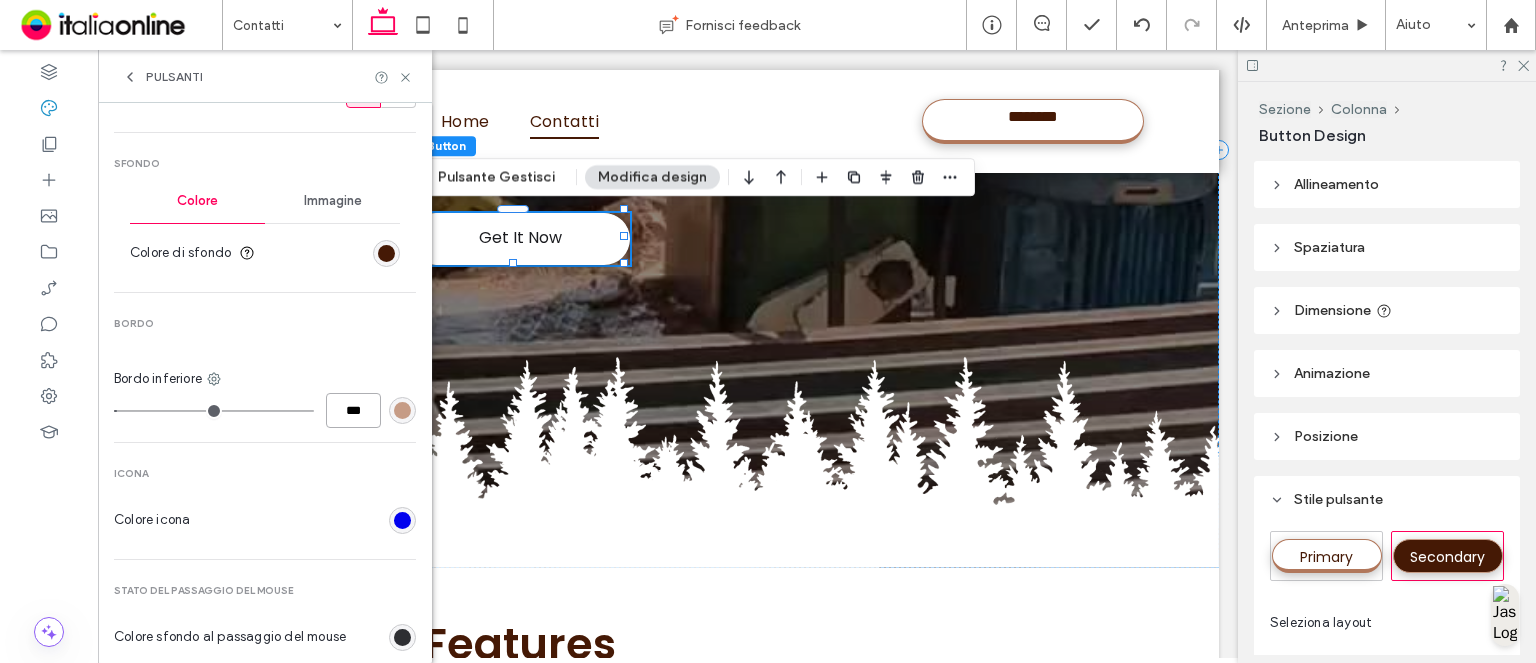 type on "*" 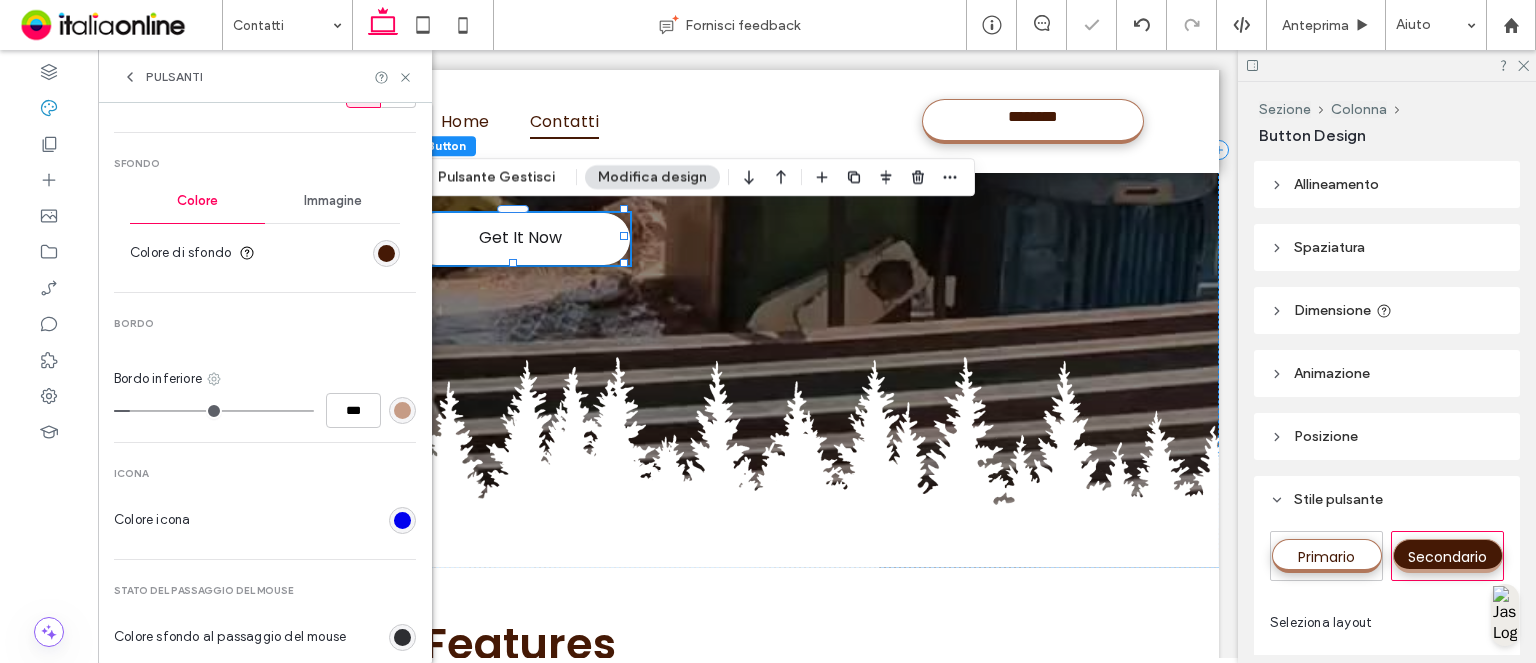 click 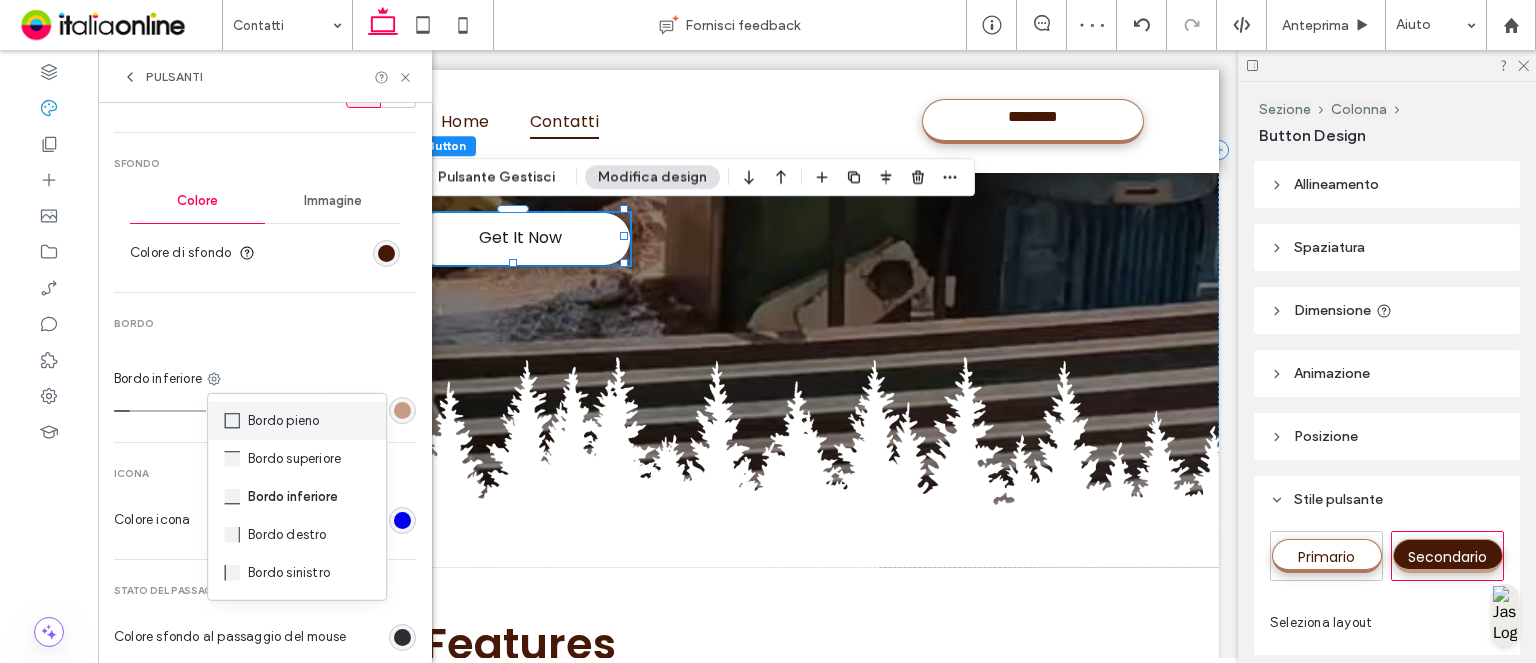 click on "Bordo pieno" at bounding box center [283, 421] 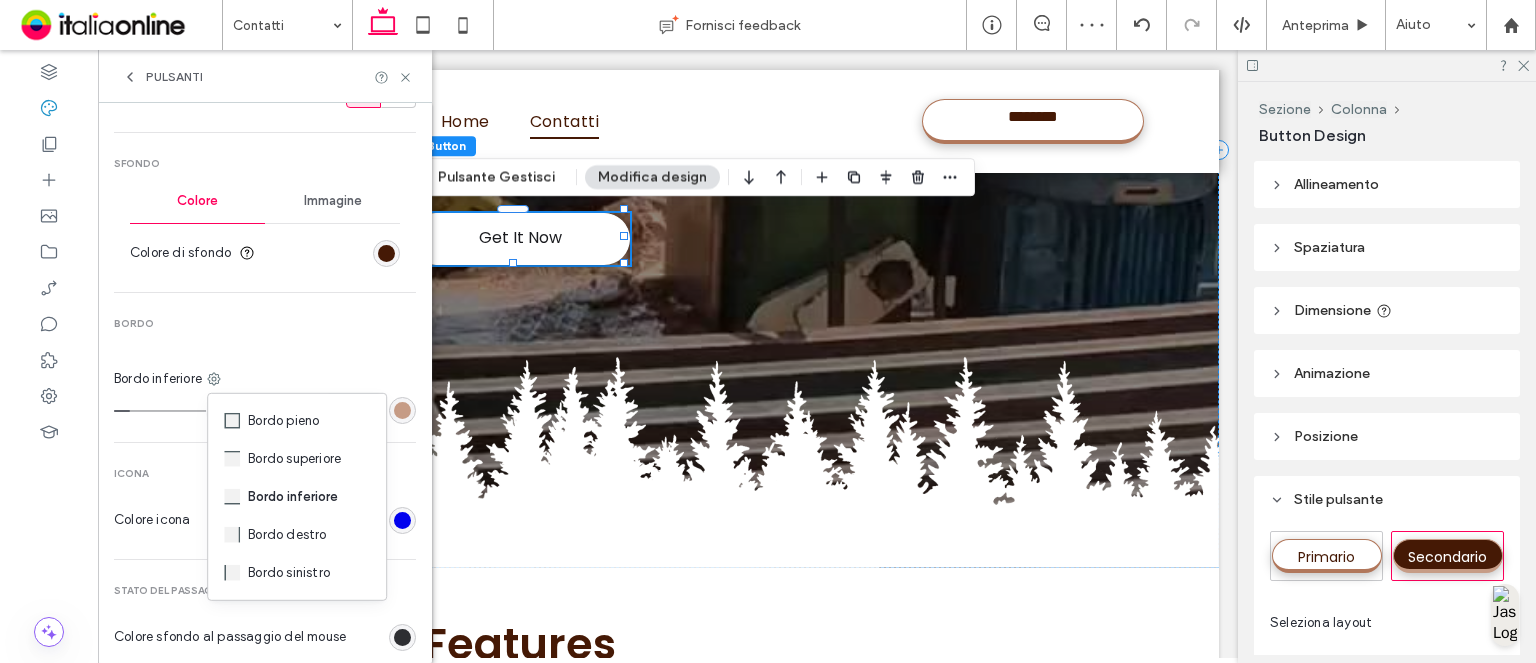type on "*" 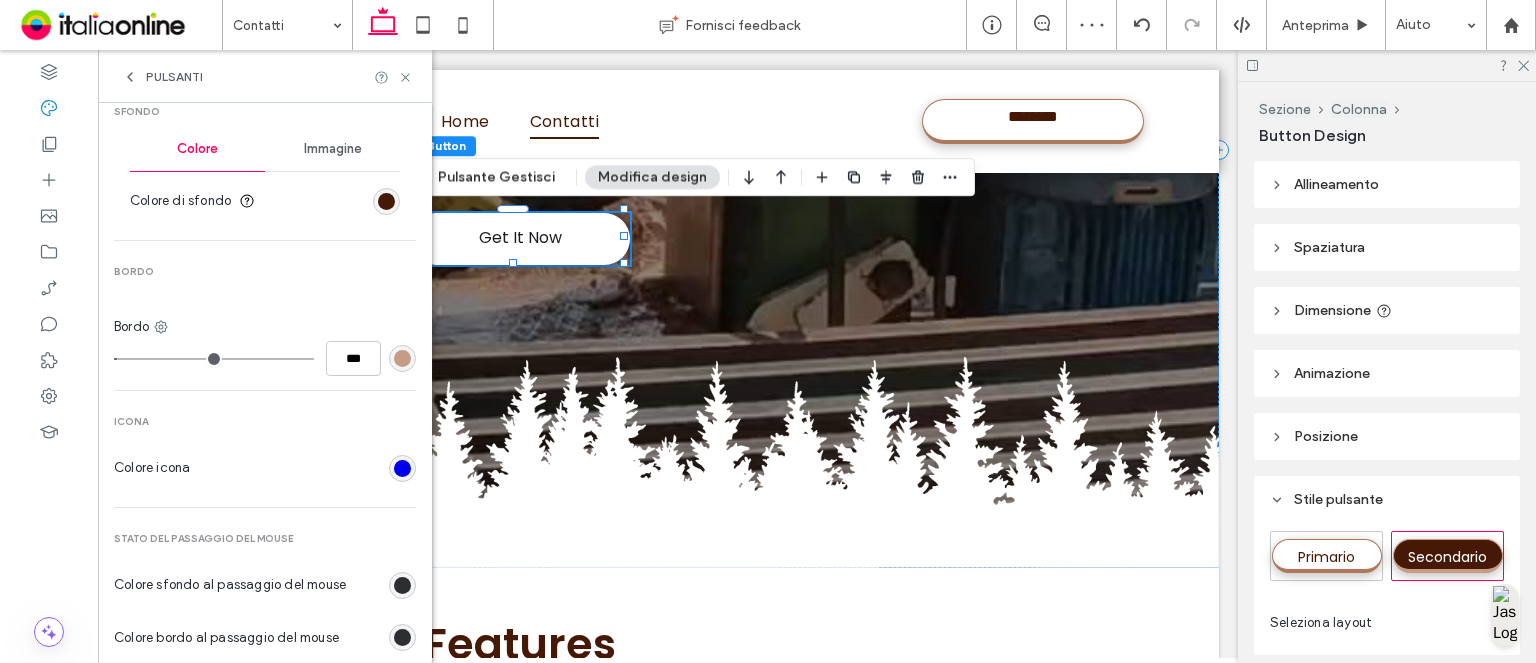 scroll, scrollTop: 700, scrollLeft: 0, axis: vertical 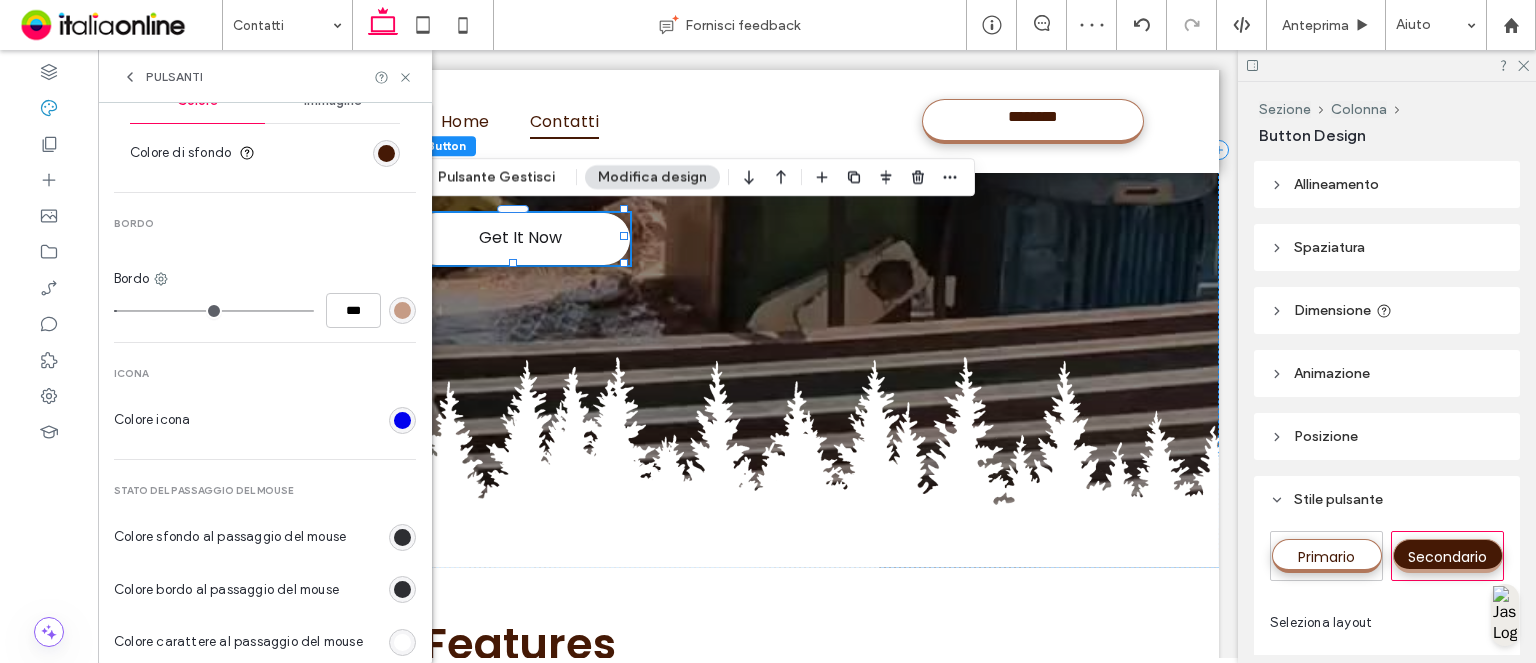 click at bounding box center (402, 420) 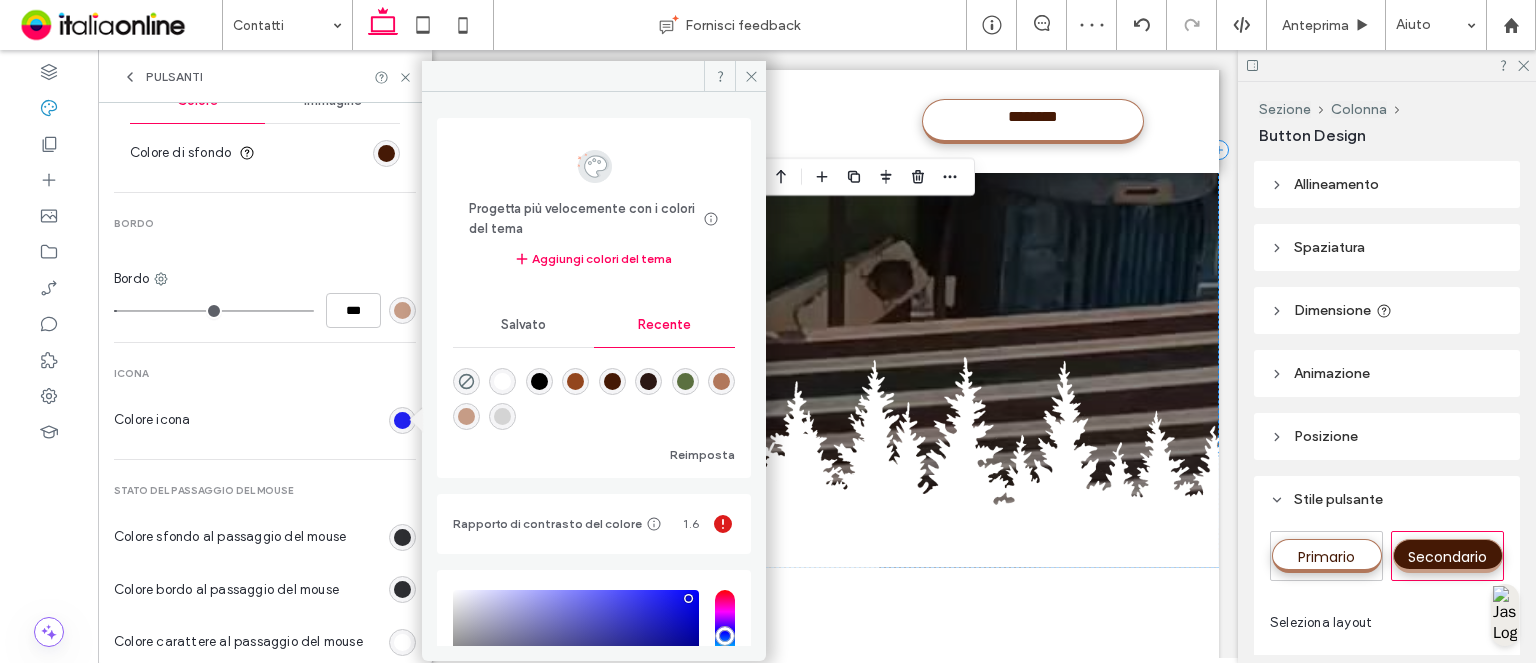 click at bounding box center [402, 420] 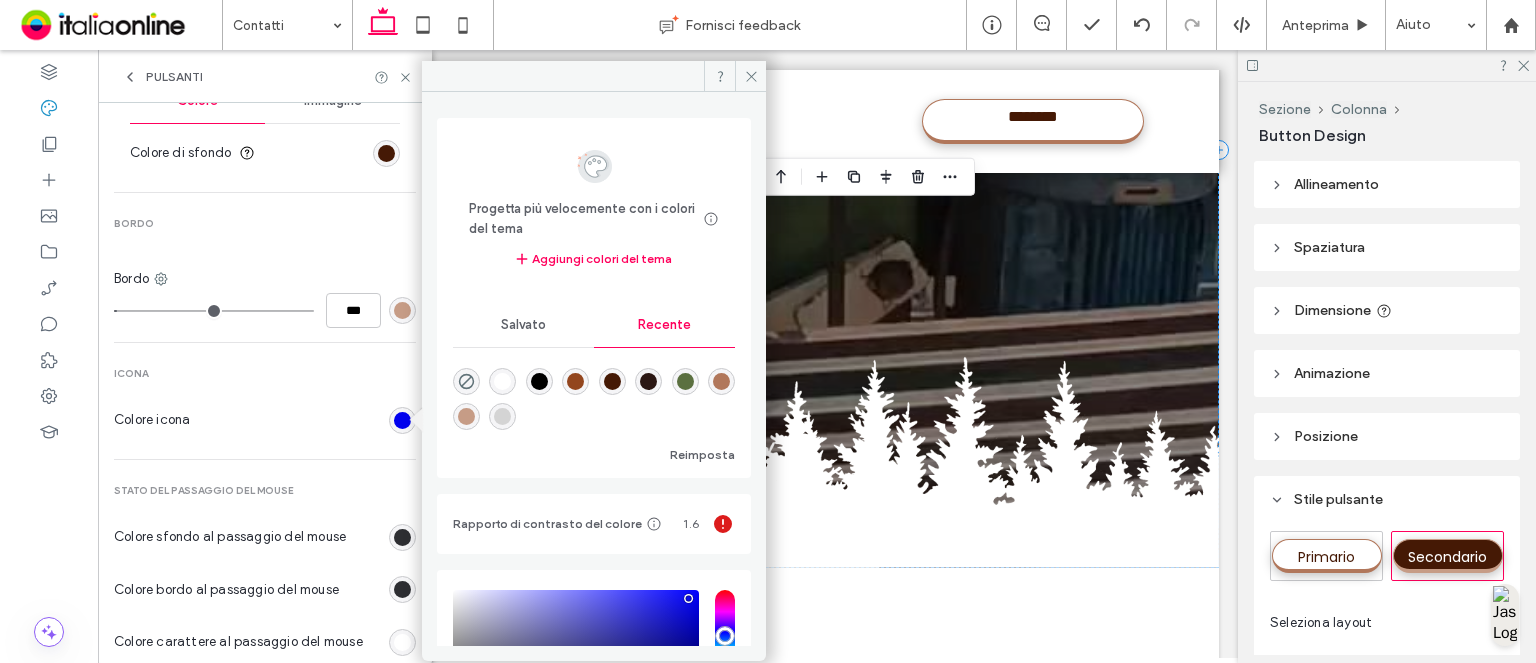 click at bounding box center (502, 381) 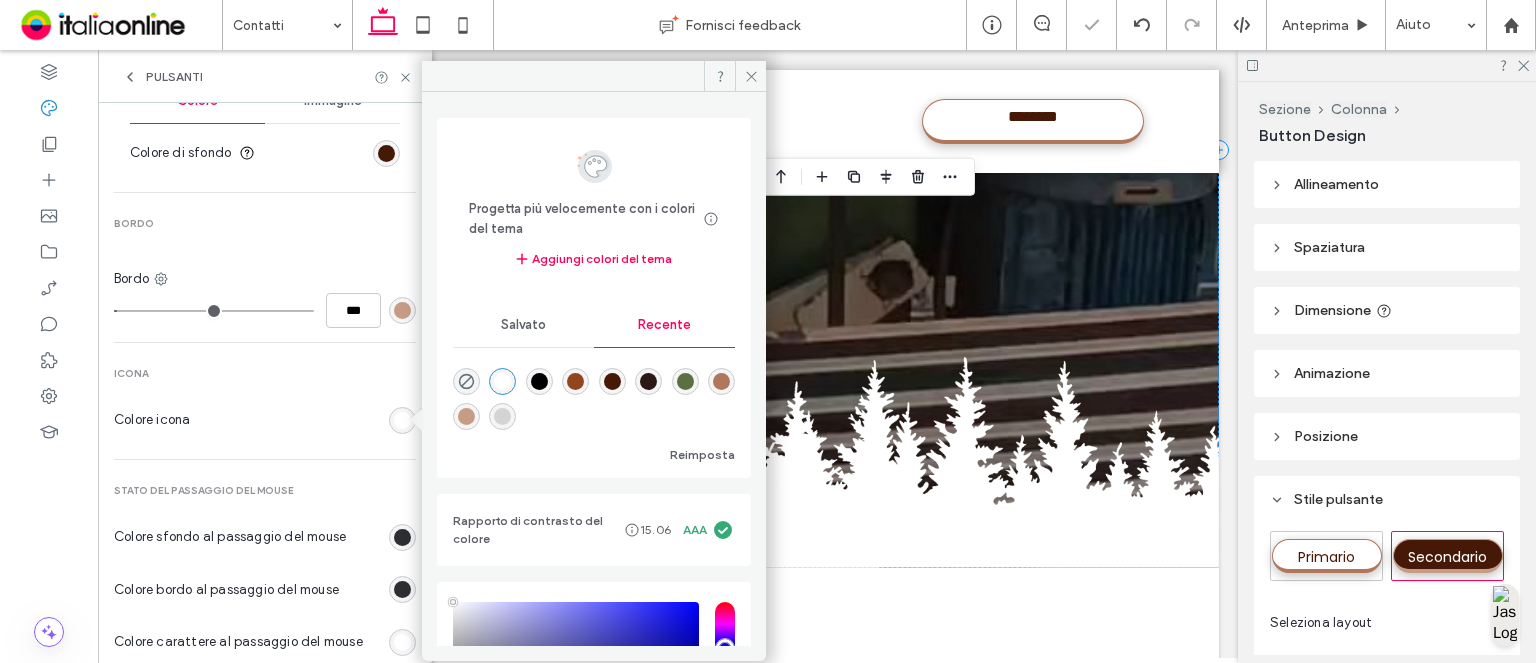 type on "*" 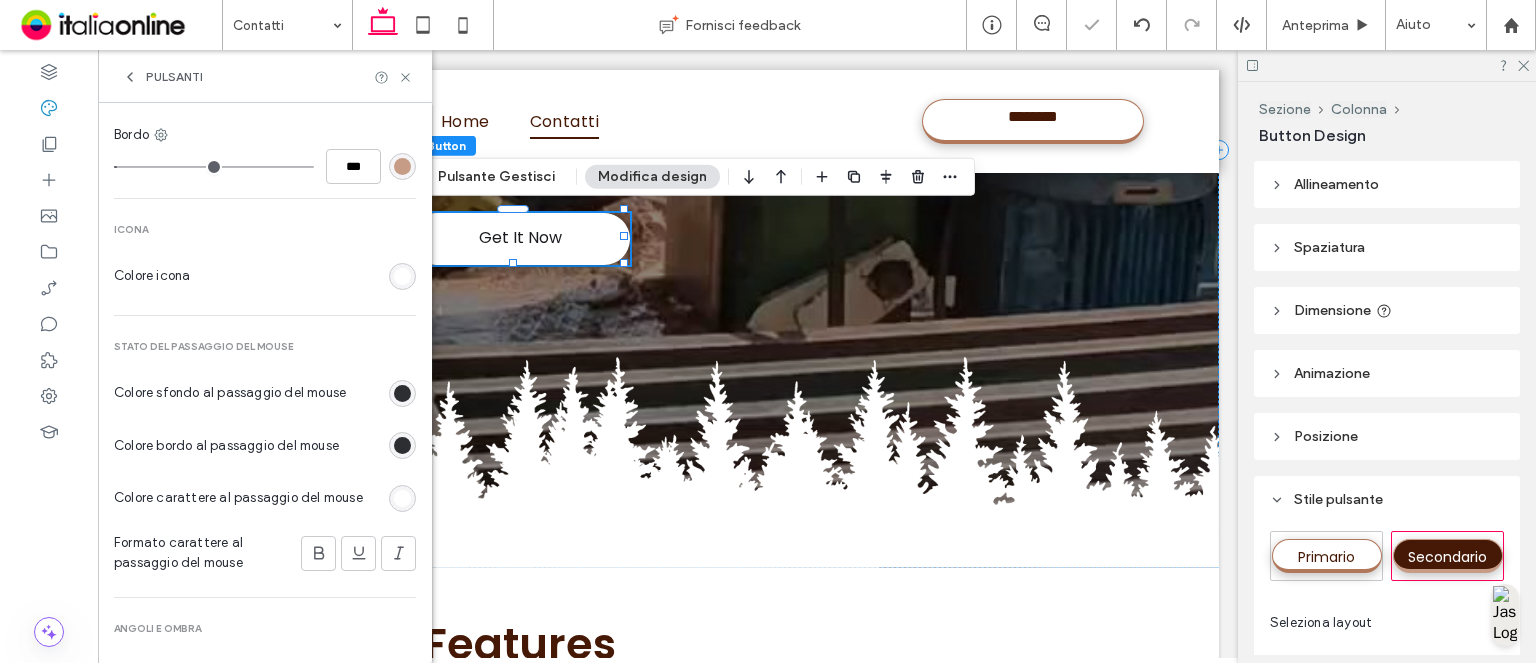 scroll, scrollTop: 900, scrollLeft: 0, axis: vertical 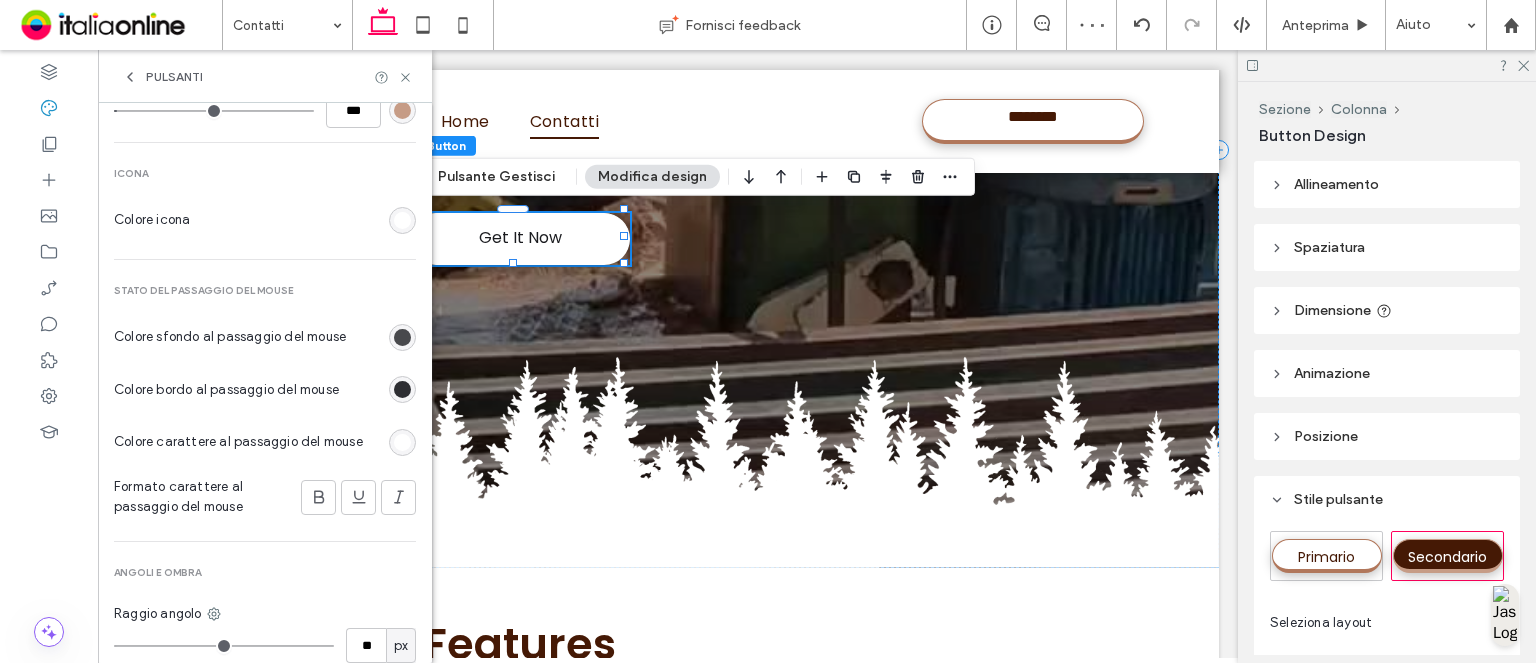 click at bounding box center [402, 337] 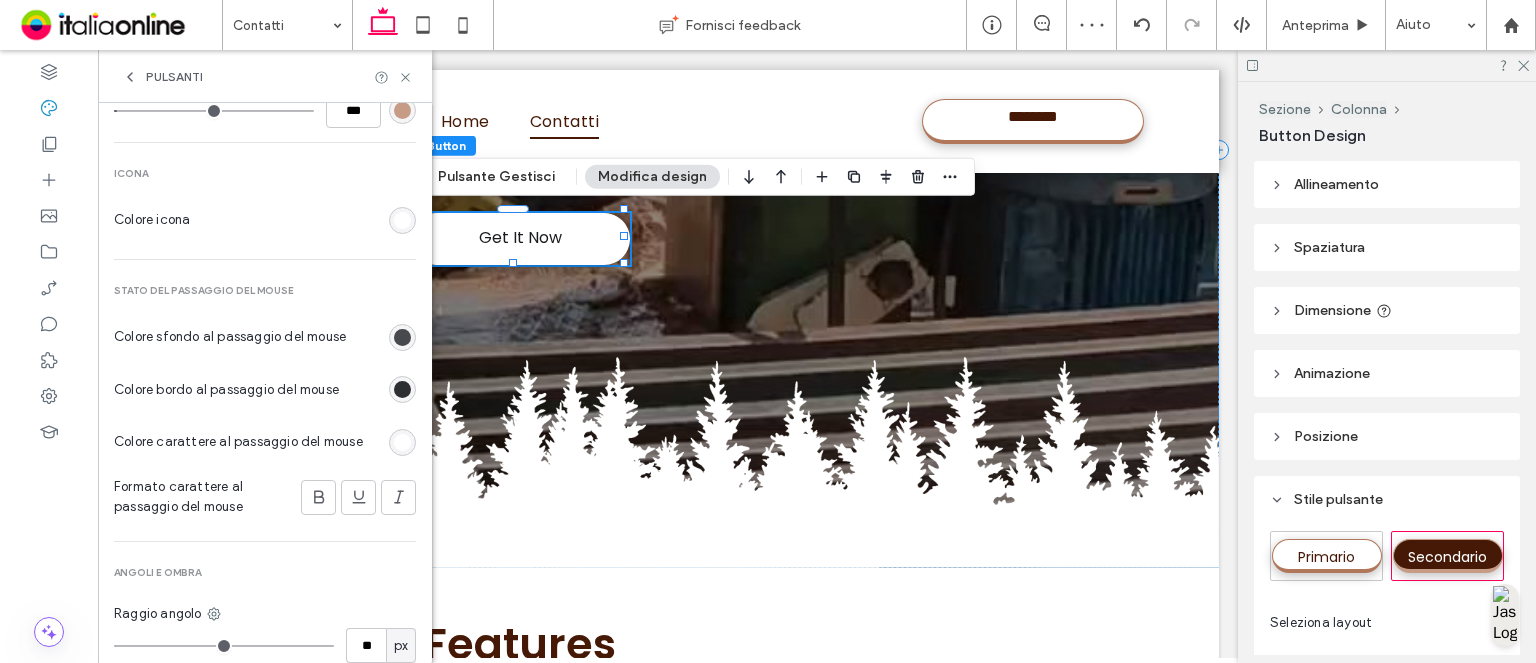 scroll, scrollTop: 441, scrollLeft: 0, axis: vertical 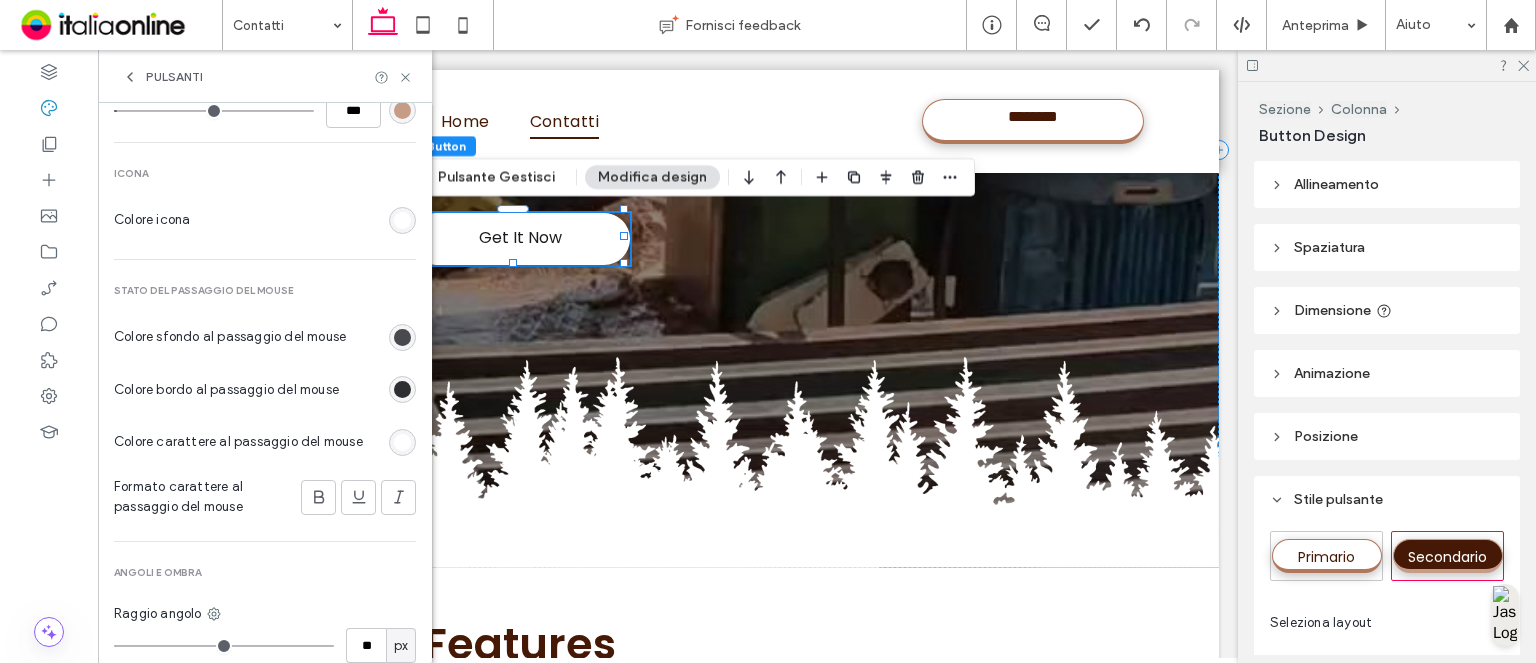 click at bounding box center (402, 337) 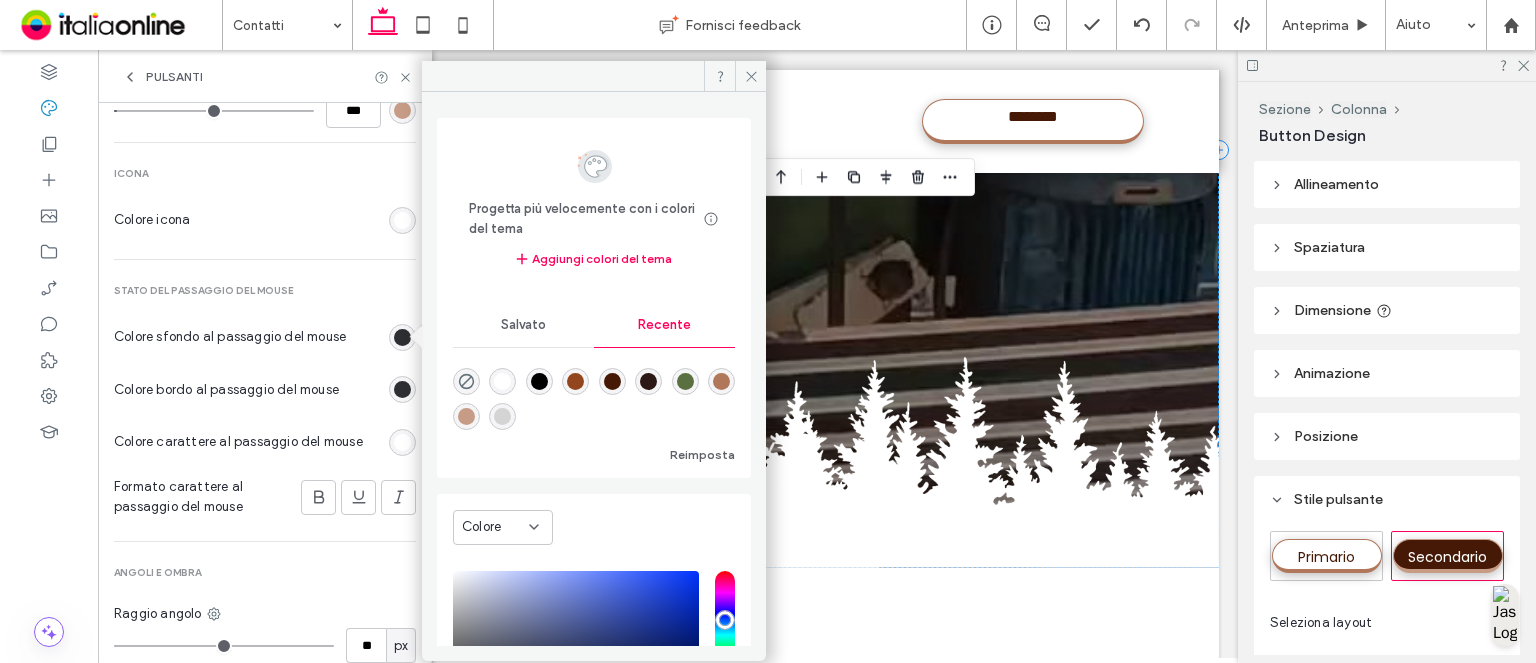 click at bounding box center (502, 381) 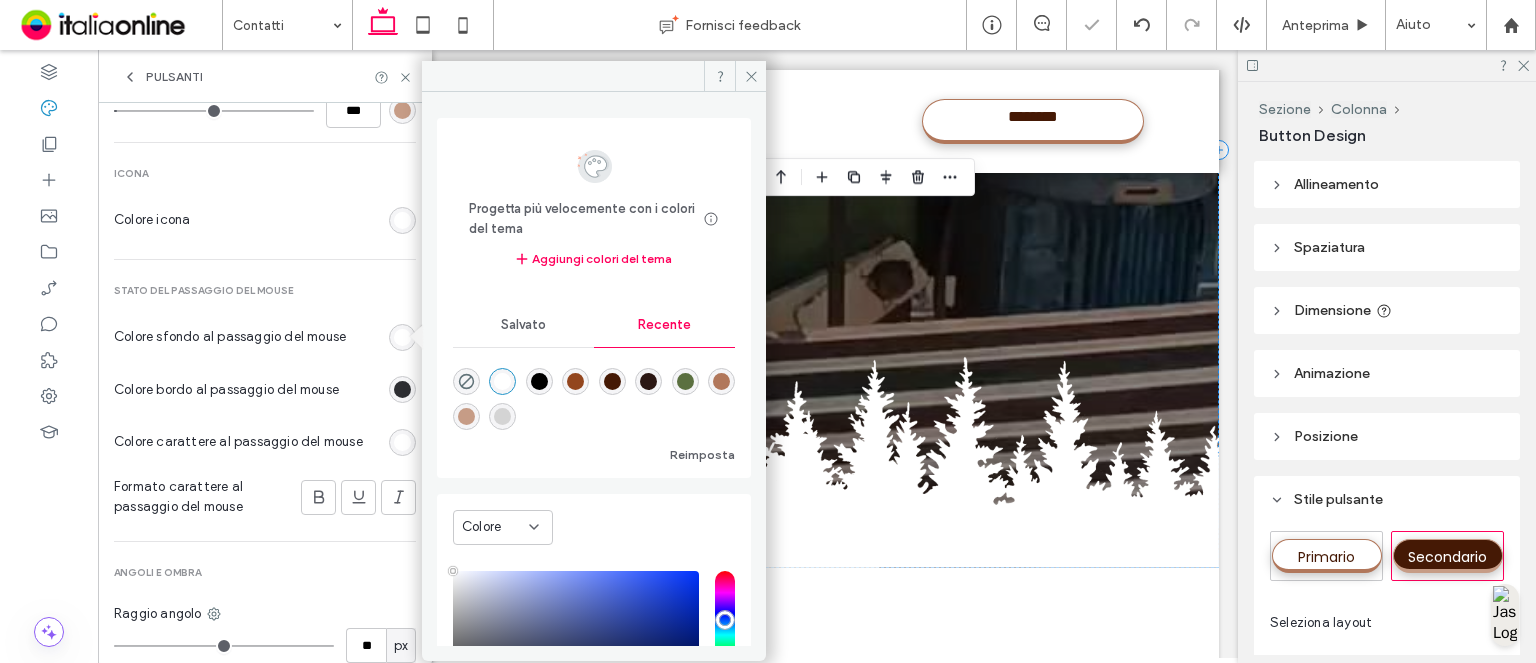 click at bounding box center (402, 389) 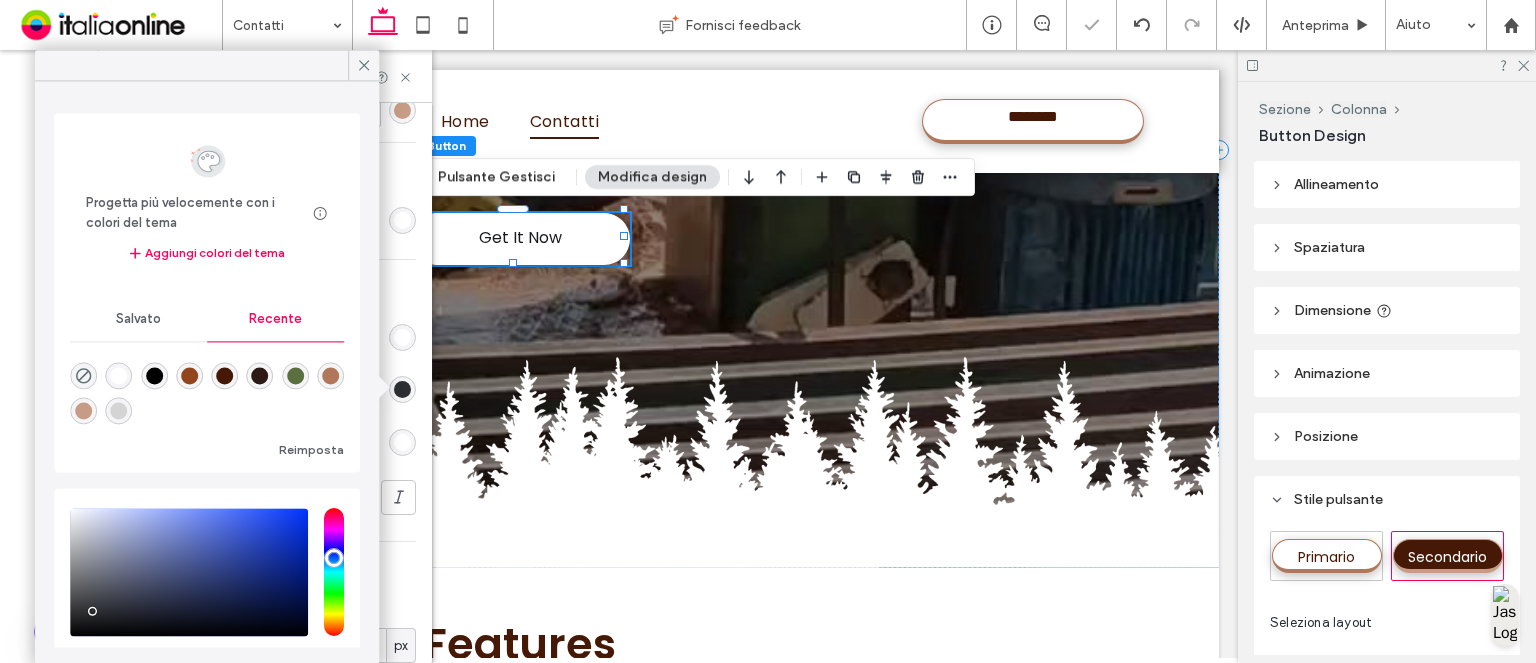click at bounding box center (83, 411) 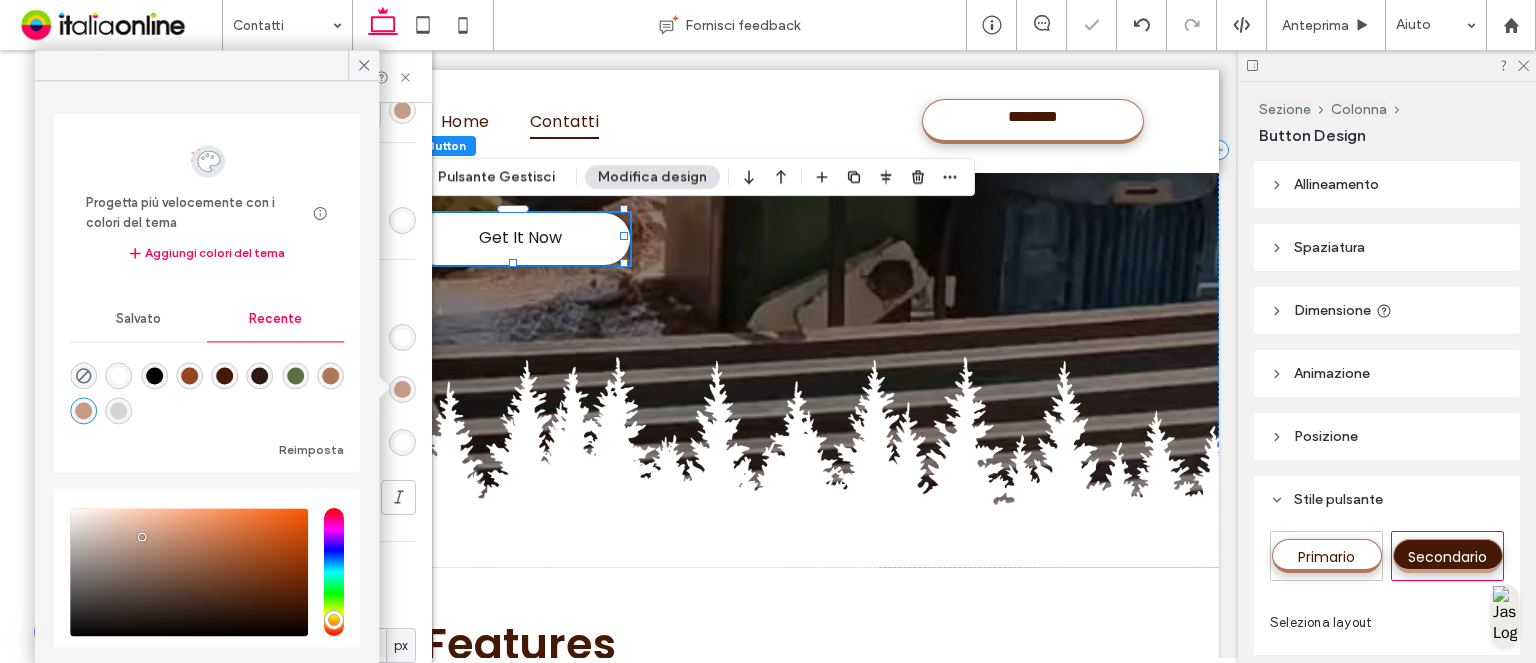 type on "*" 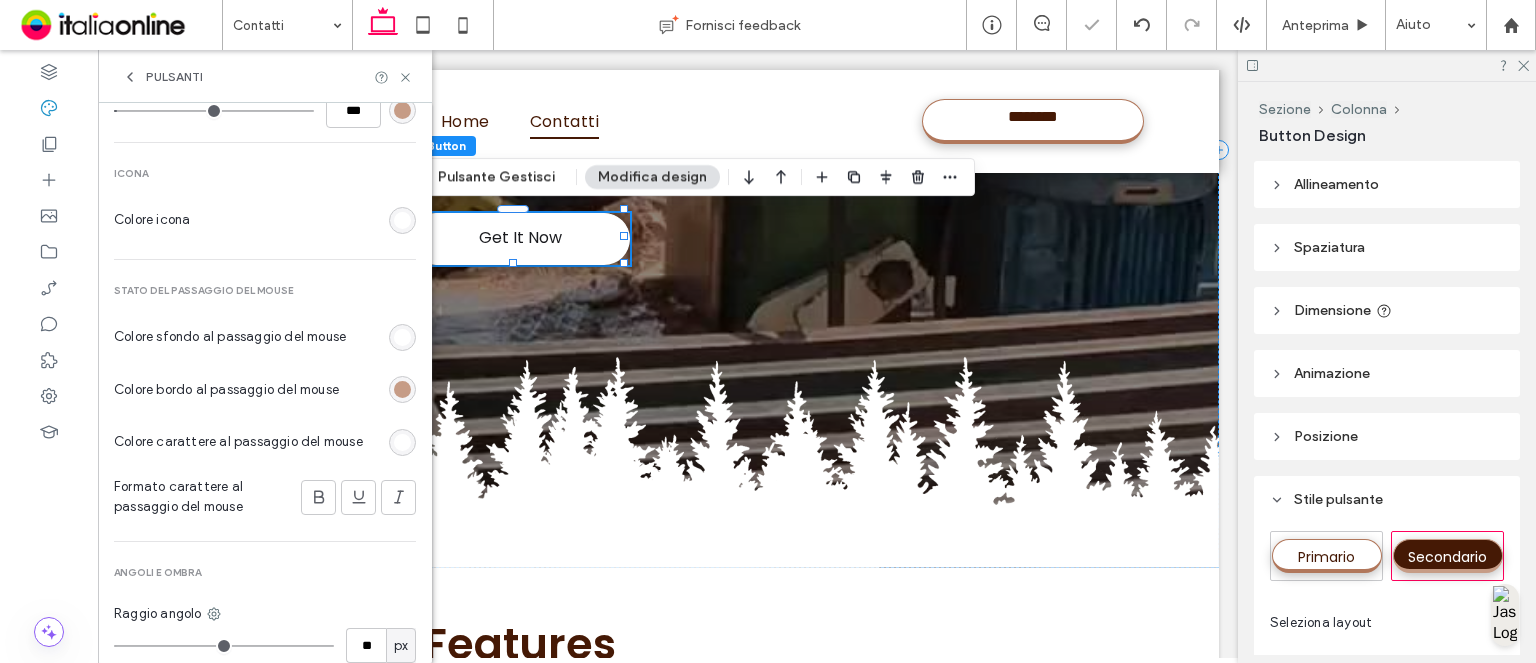 click at bounding box center [402, 442] 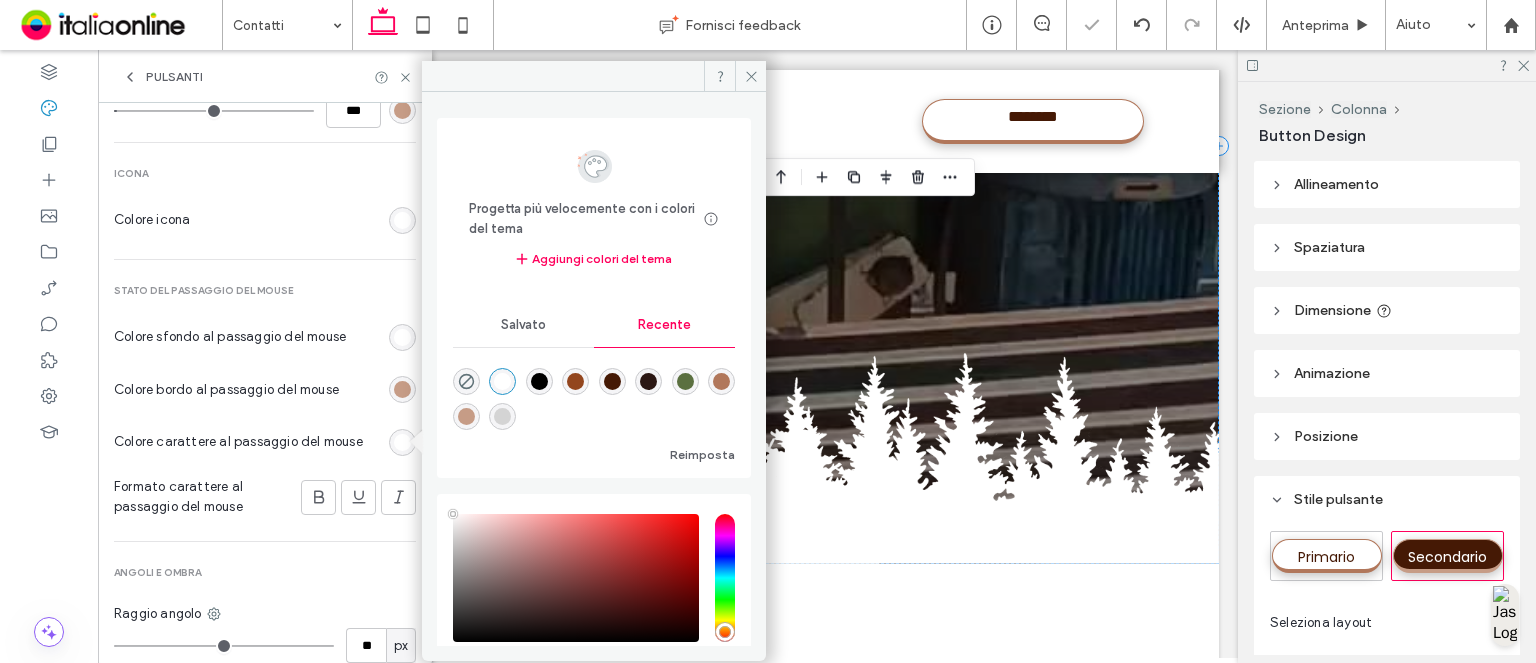 scroll, scrollTop: 441, scrollLeft: 0, axis: vertical 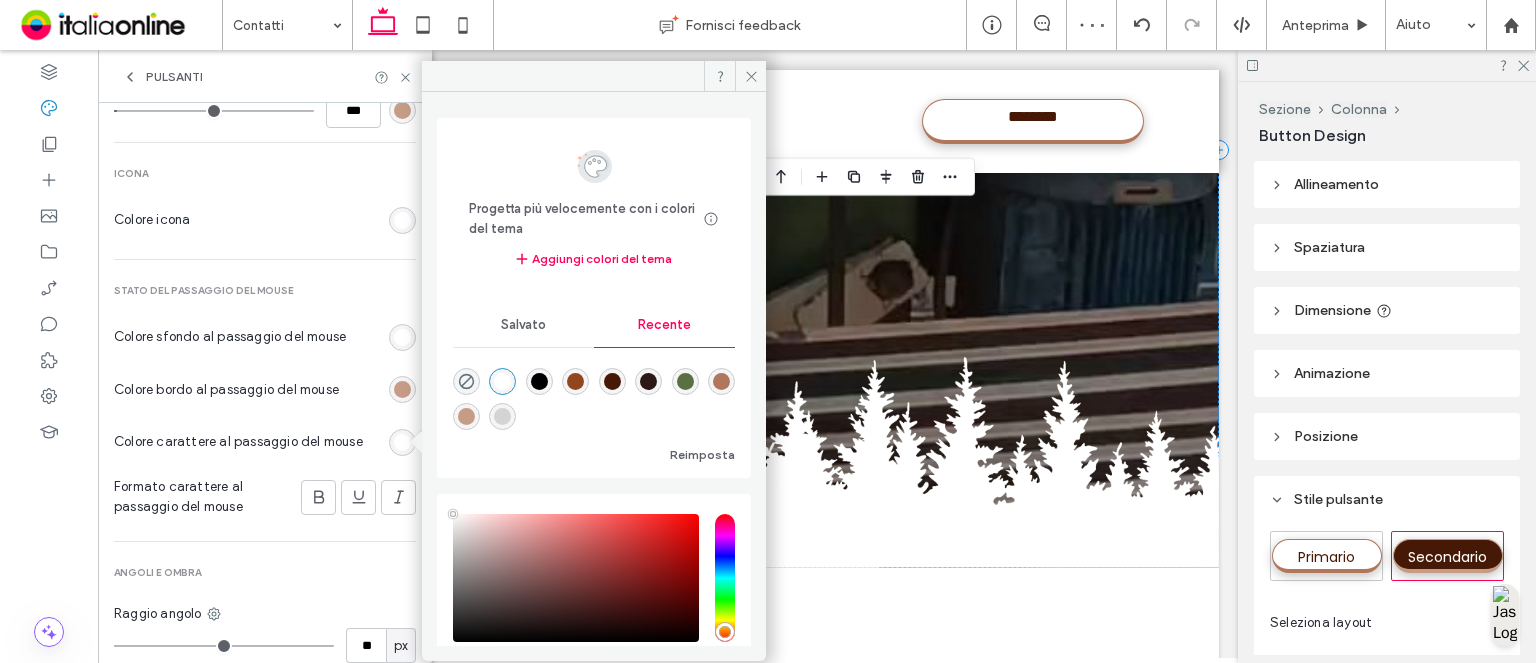 click at bounding box center (612, 381) 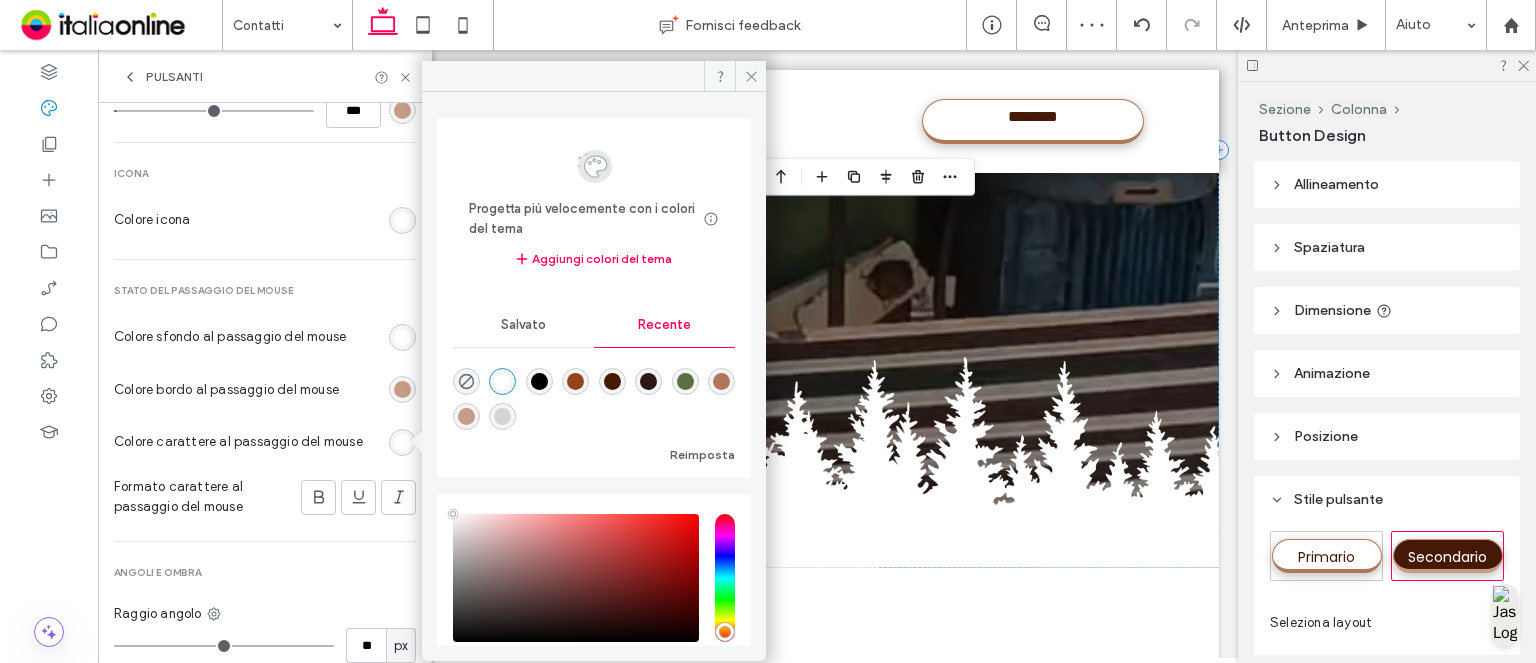 type on "*" 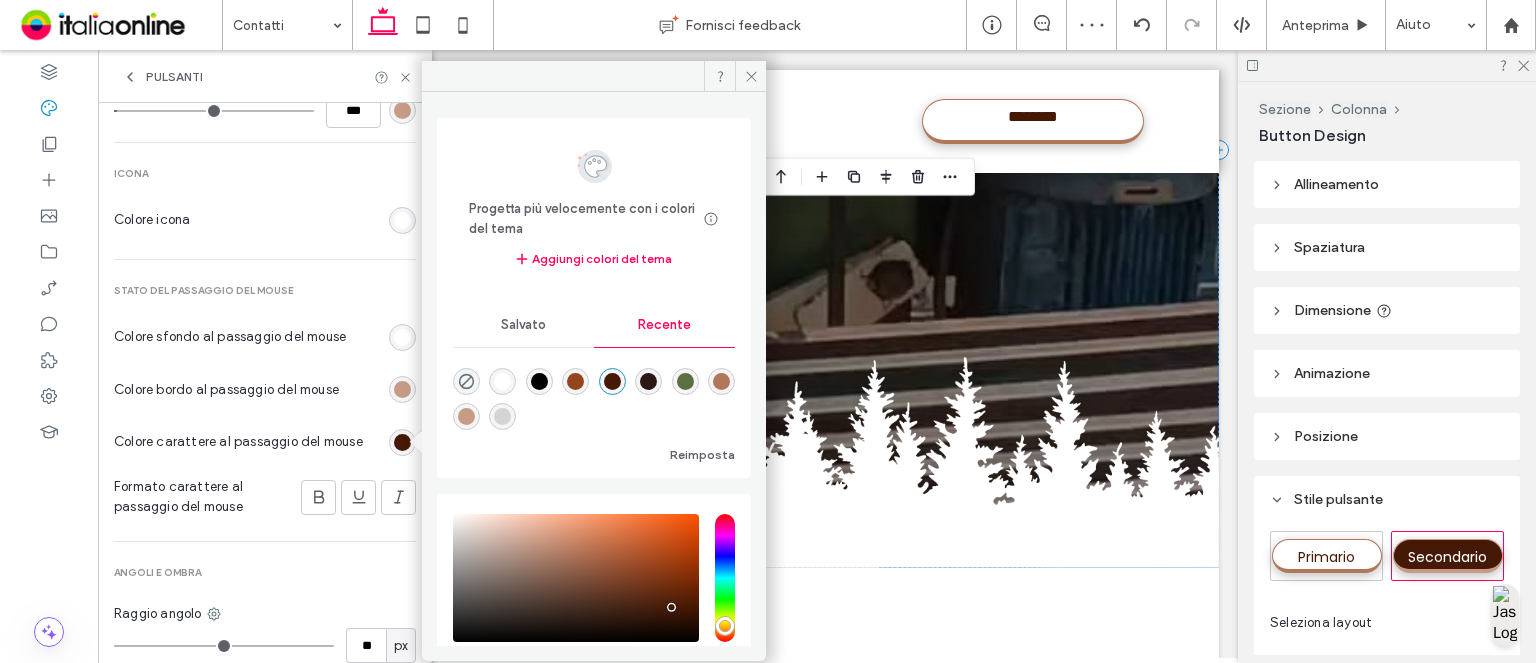click on "Stato del passaggio del mouse Colore sfondo al passaggio del mouse Colore bordo al passaggio del mouse Colore carattere al passaggio del mouse Formato carattere al passaggio del mouse" at bounding box center [265, 425] 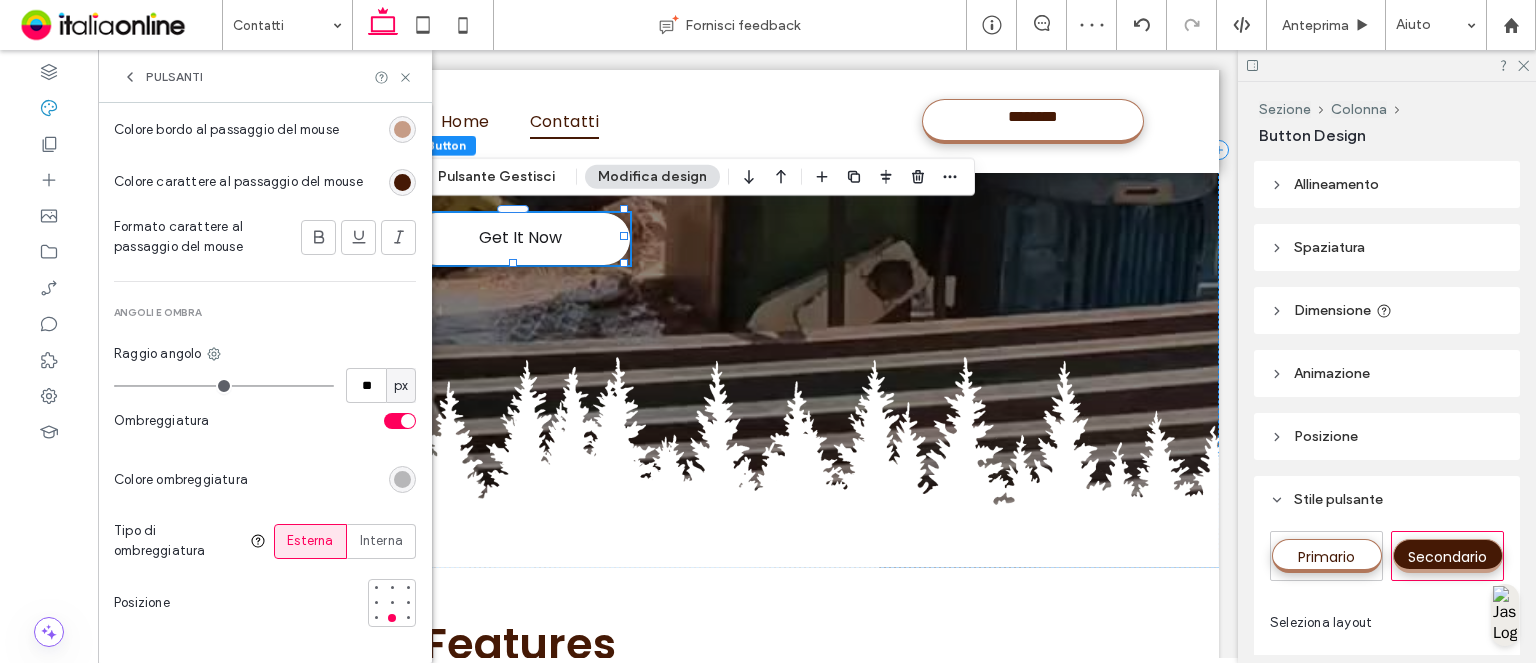 scroll, scrollTop: 1164, scrollLeft: 0, axis: vertical 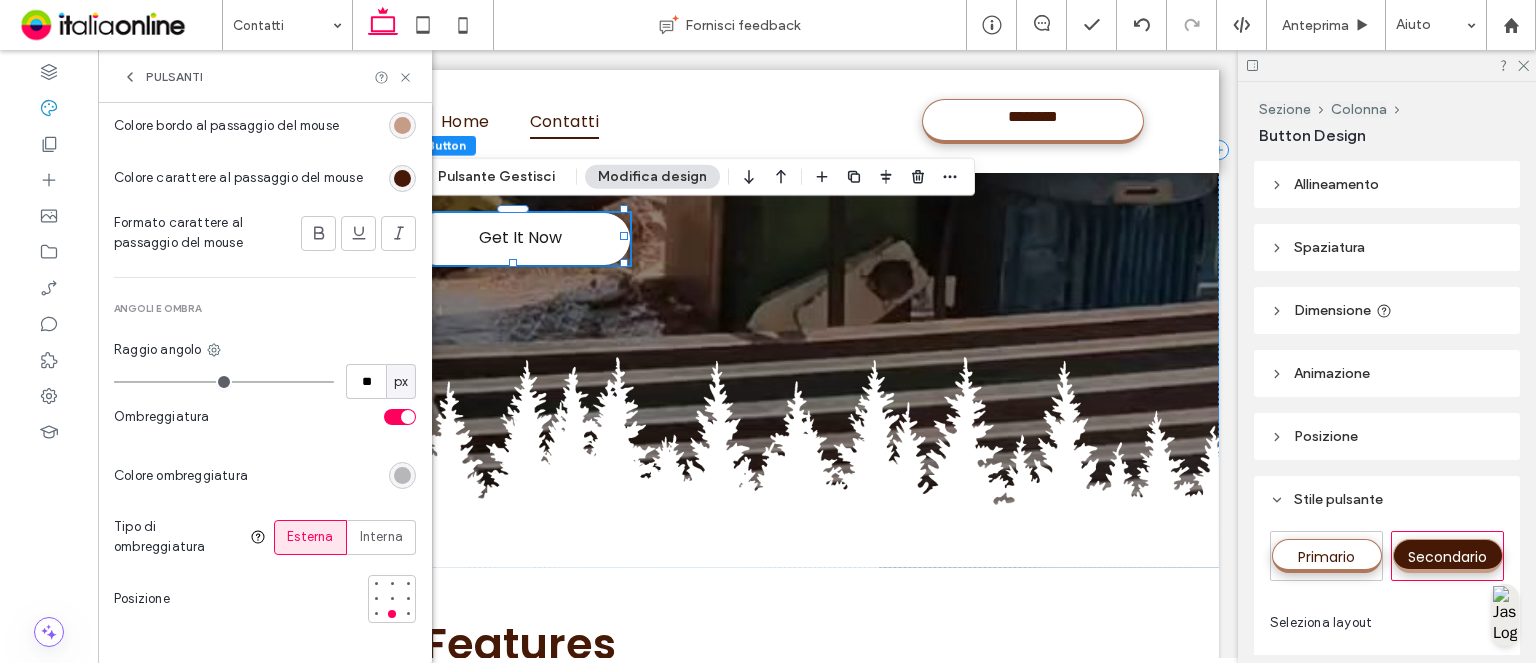 drag, startPoint x: 132, startPoint y: 73, endPoint x: 131, endPoint y: 95, distance: 22.022715 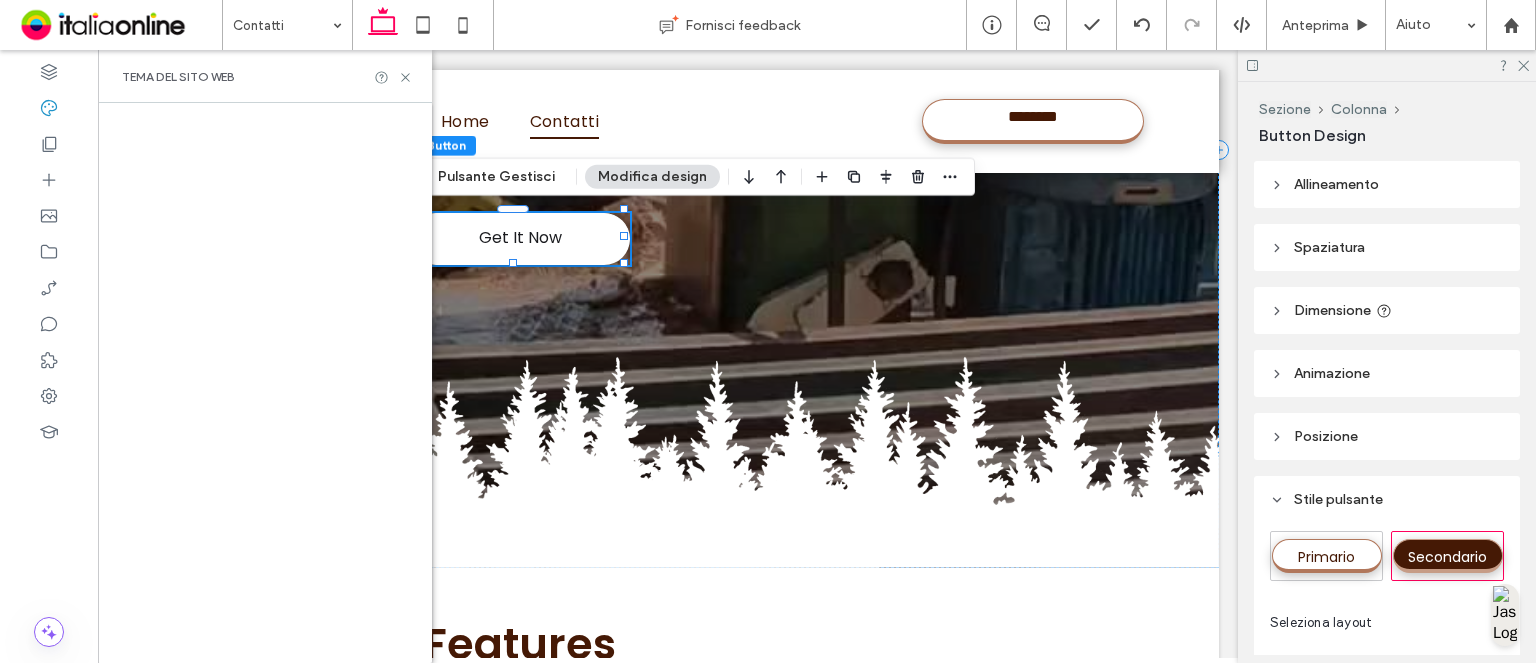 type on "*" 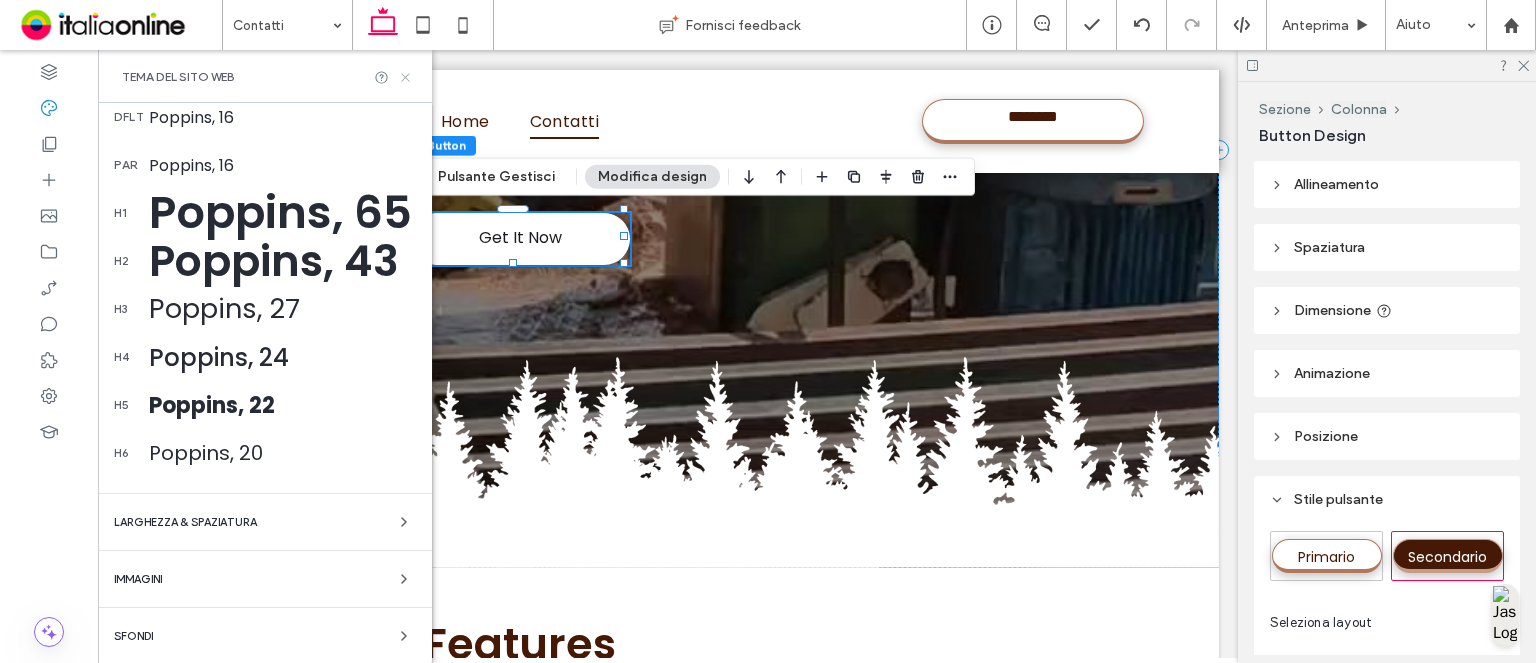 click 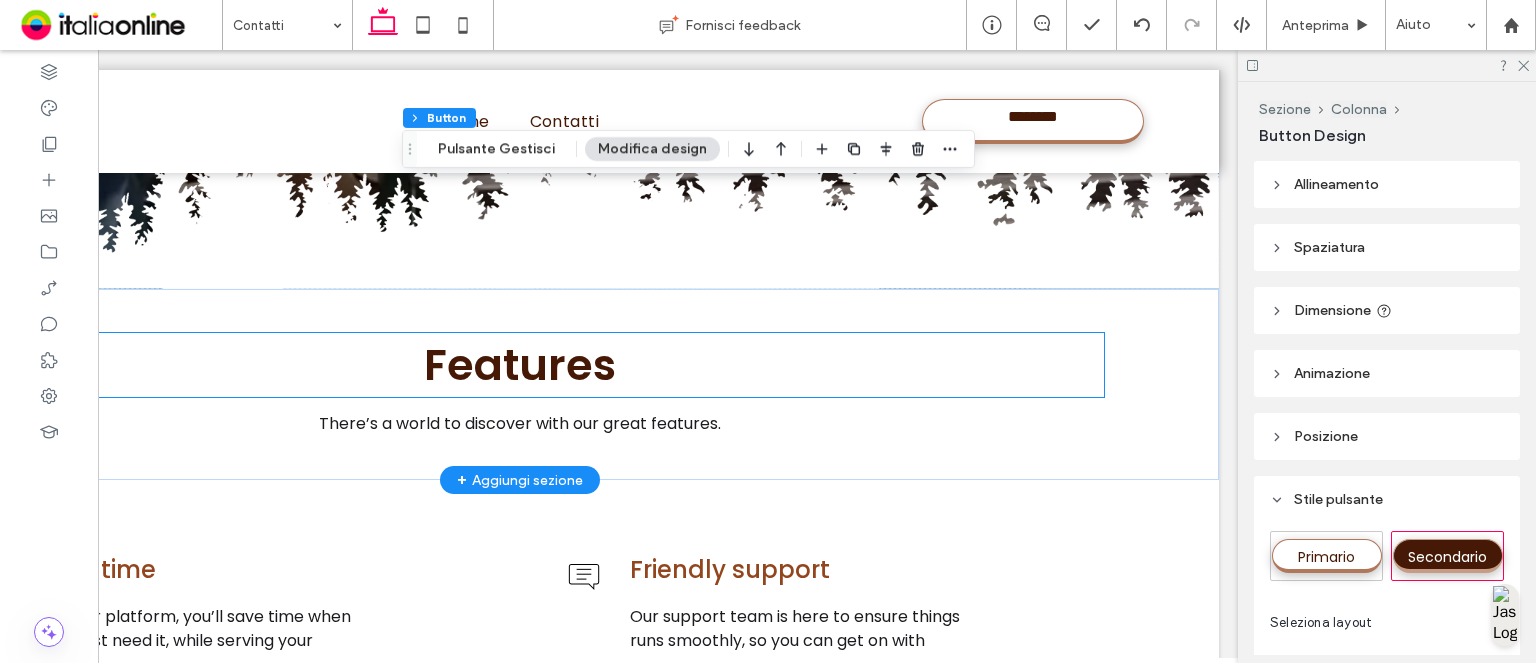 scroll, scrollTop: 541, scrollLeft: 0, axis: vertical 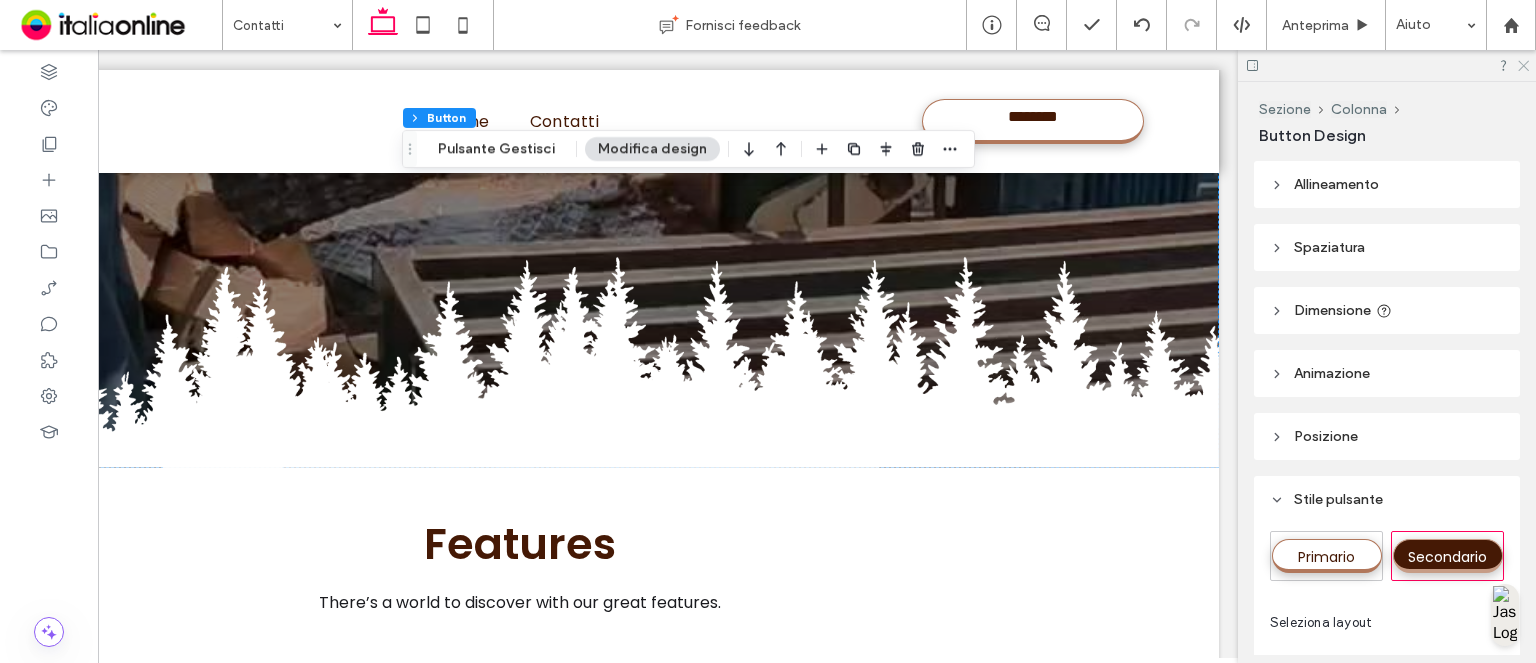 click 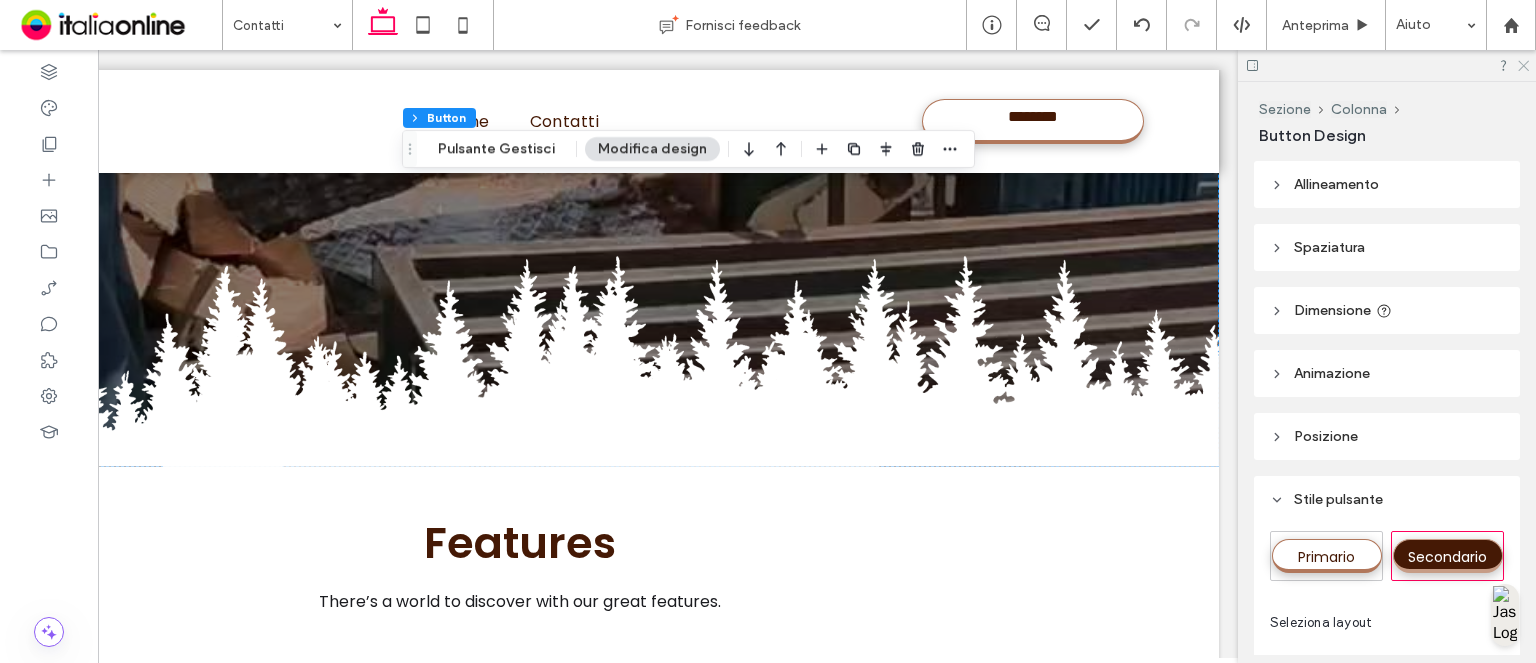scroll, scrollTop: 0, scrollLeft: 0, axis: both 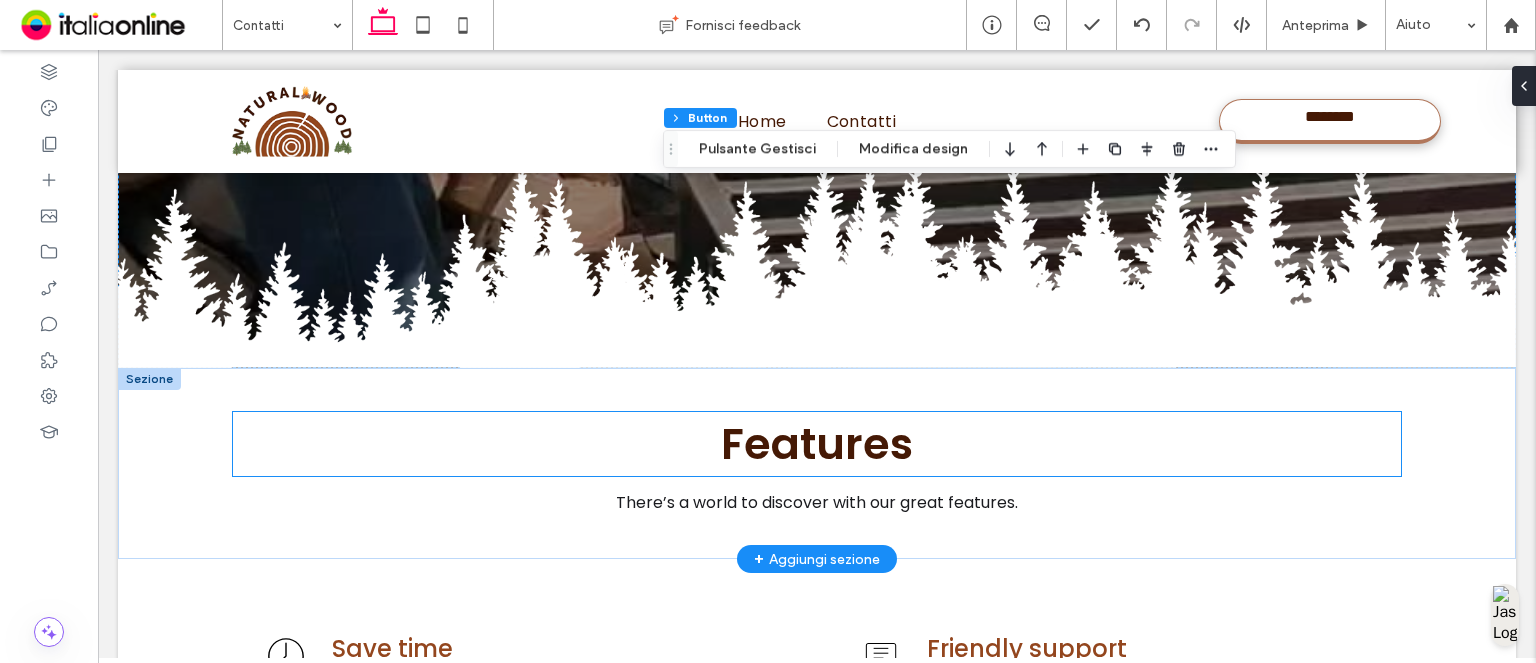 click on "Features" at bounding box center (817, 444) 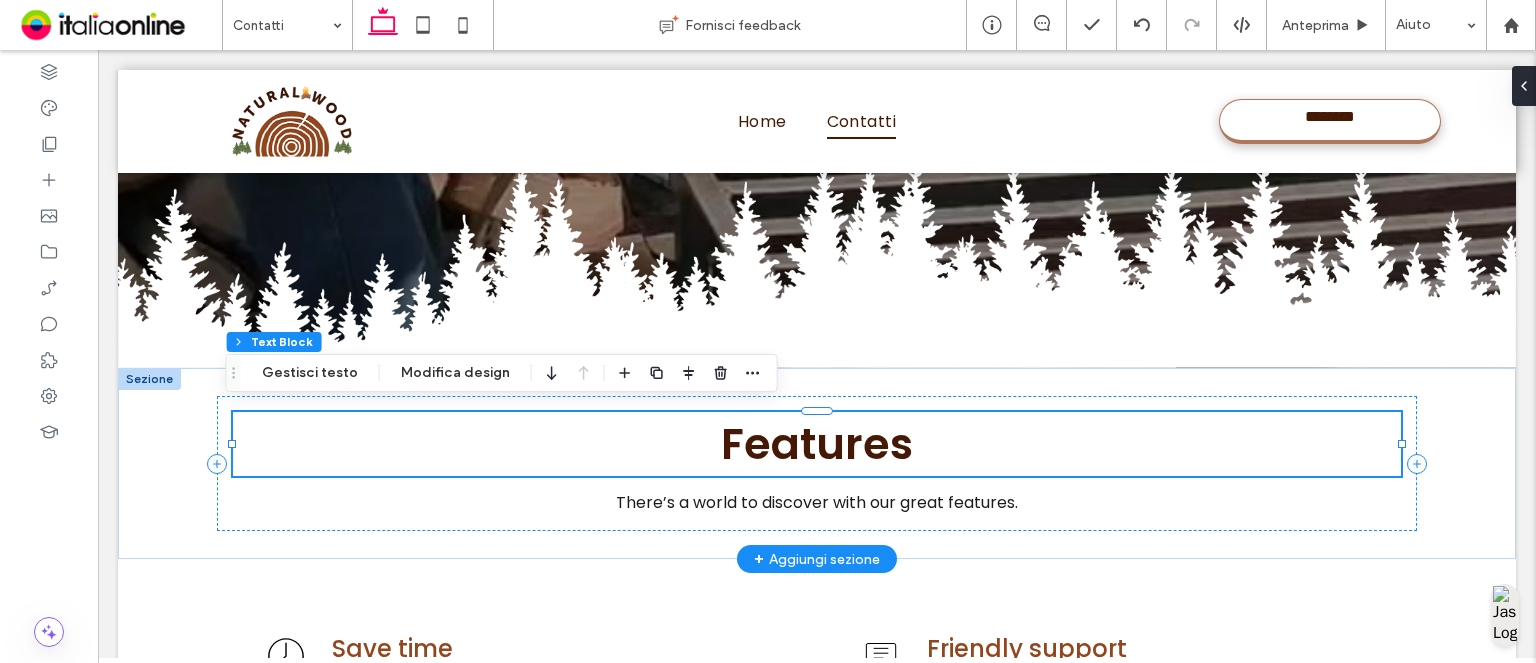 click on "Features" at bounding box center [817, 444] 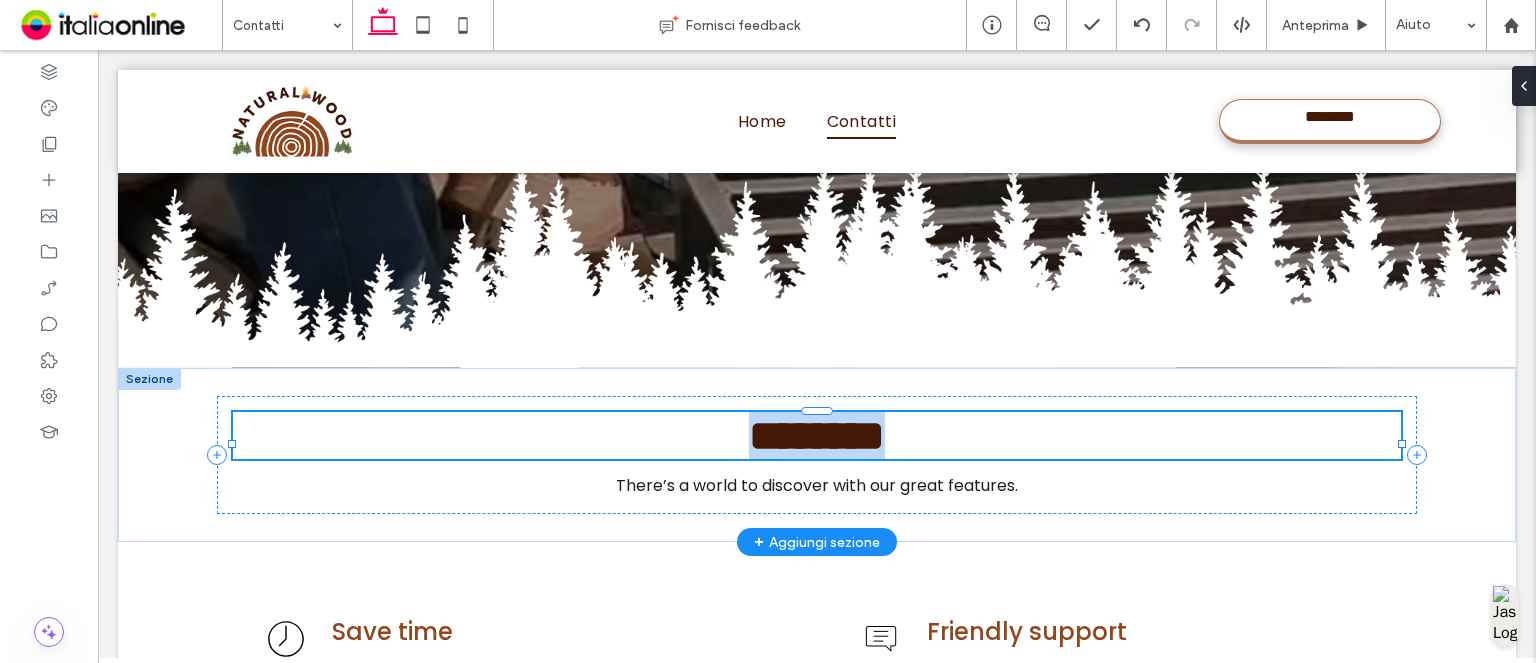 click on "********" at bounding box center (817, 435) 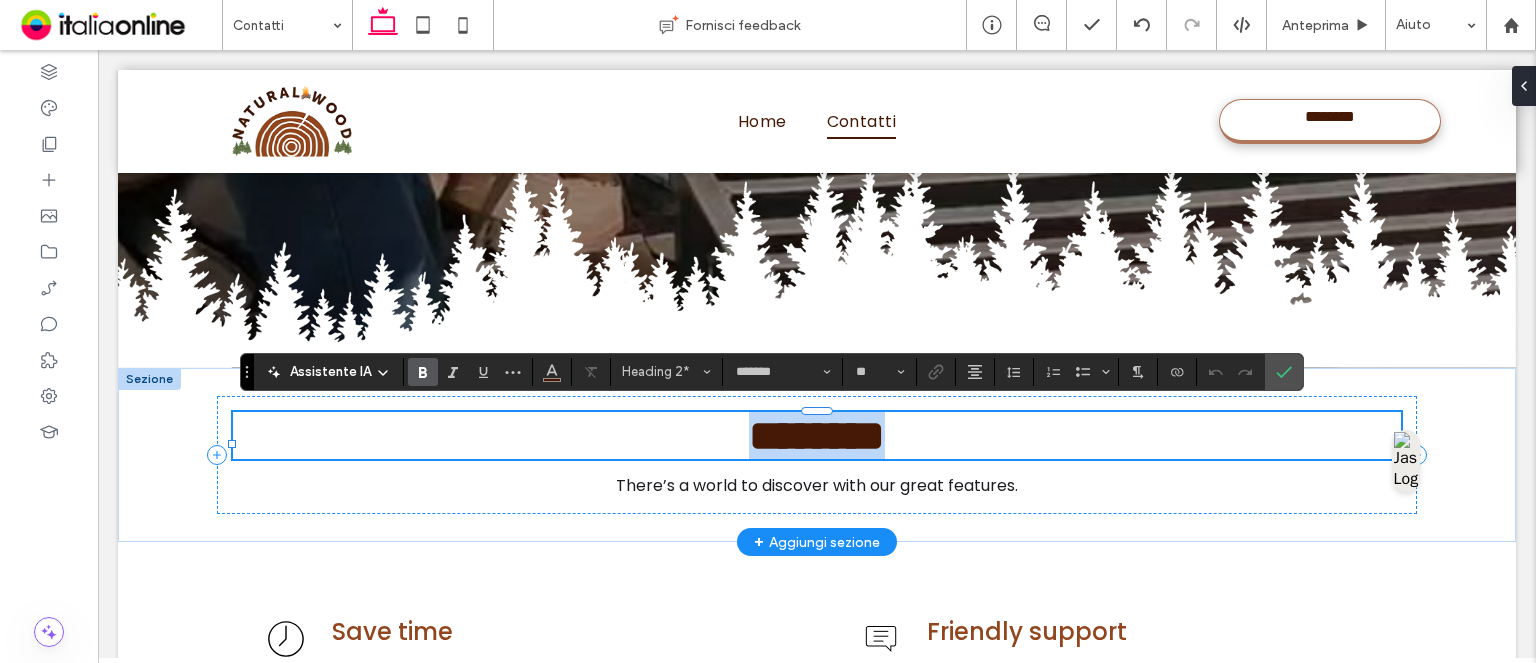 click on "********" at bounding box center (817, 435) 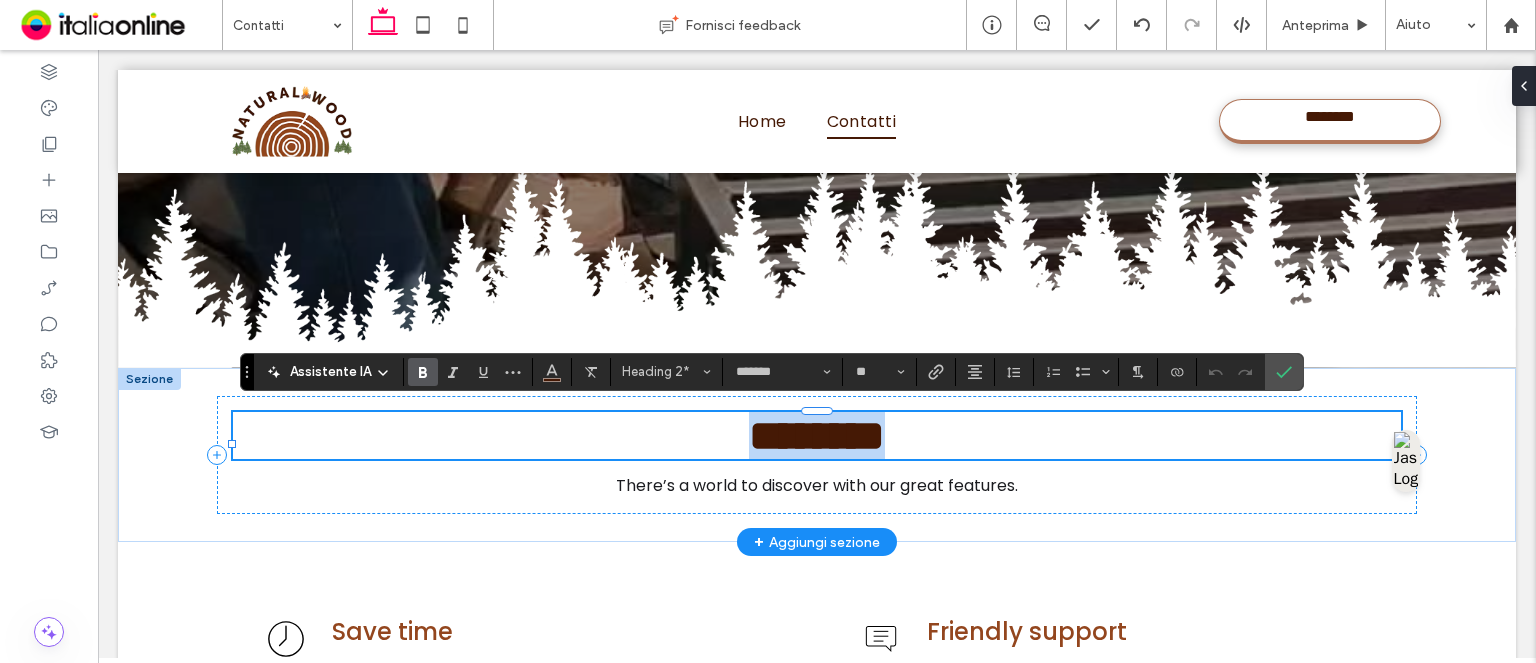 click on "********" at bounding box center [817, 435] 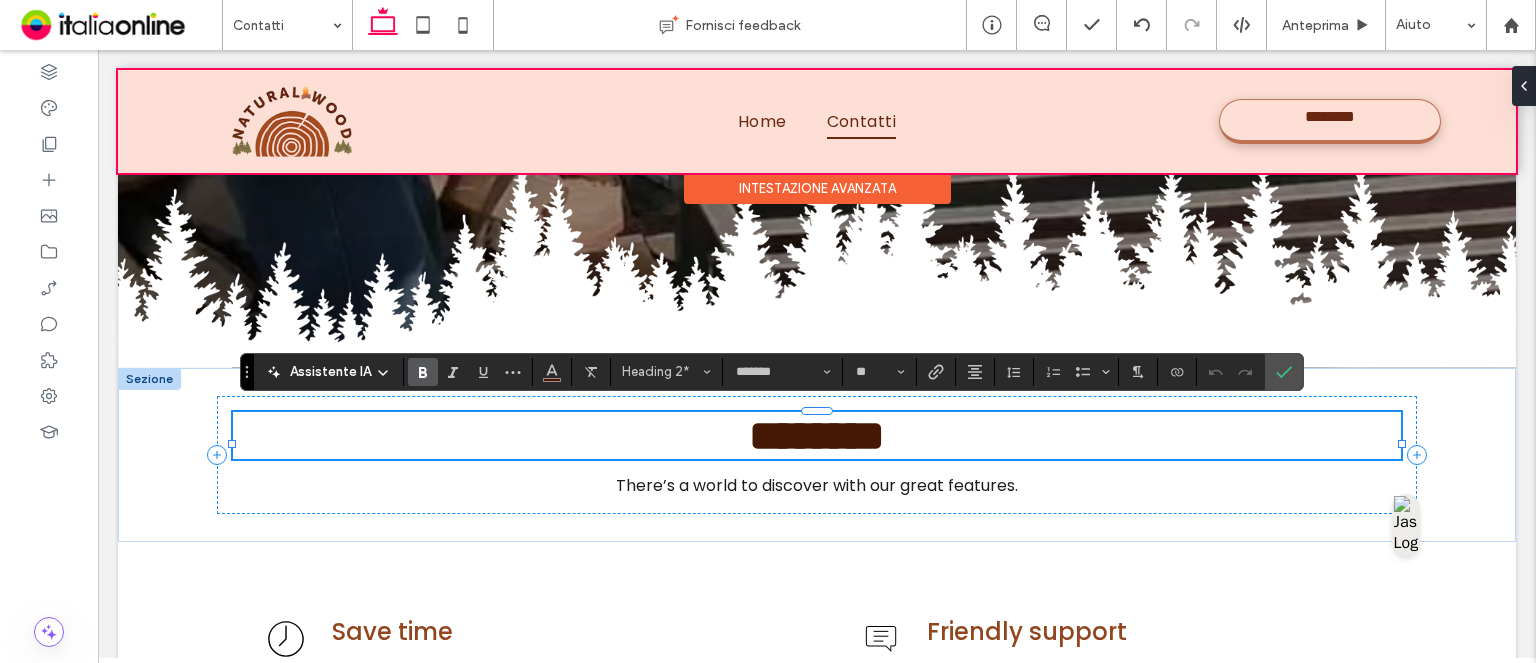 type on "**" 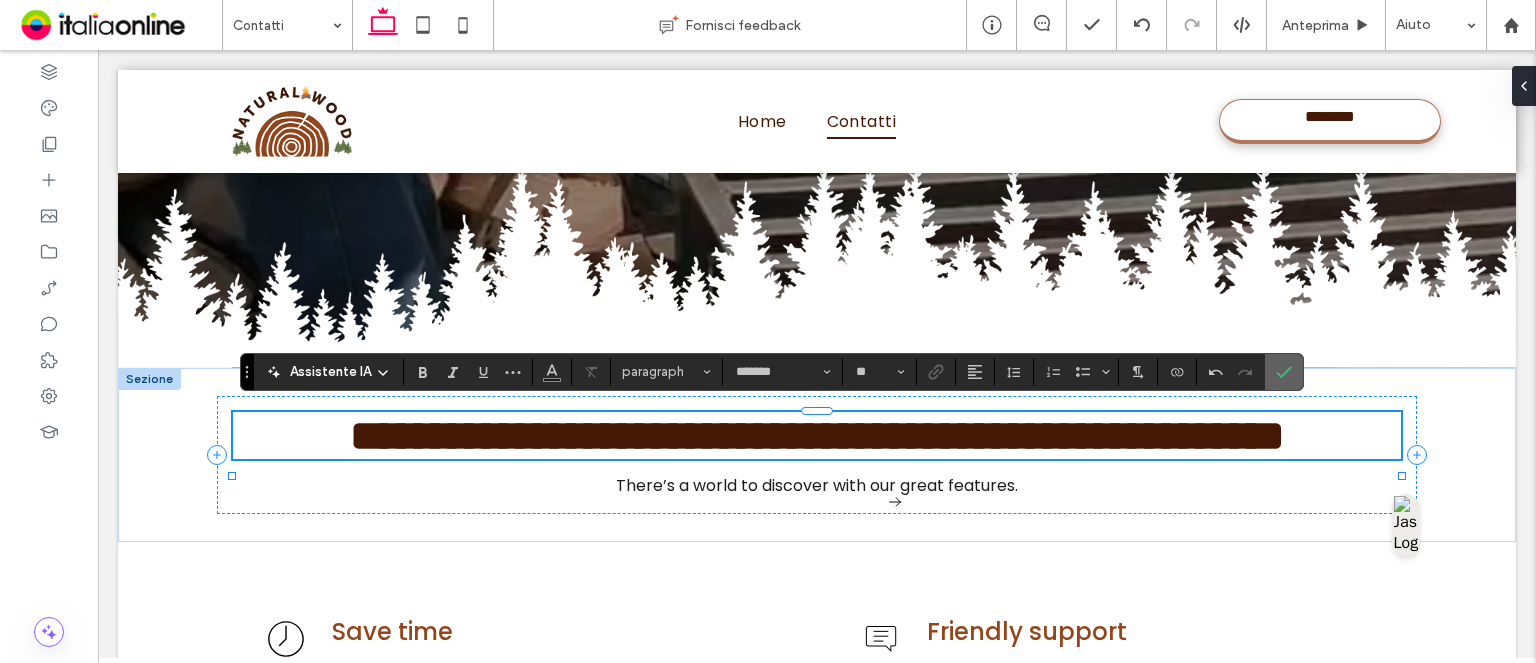 click 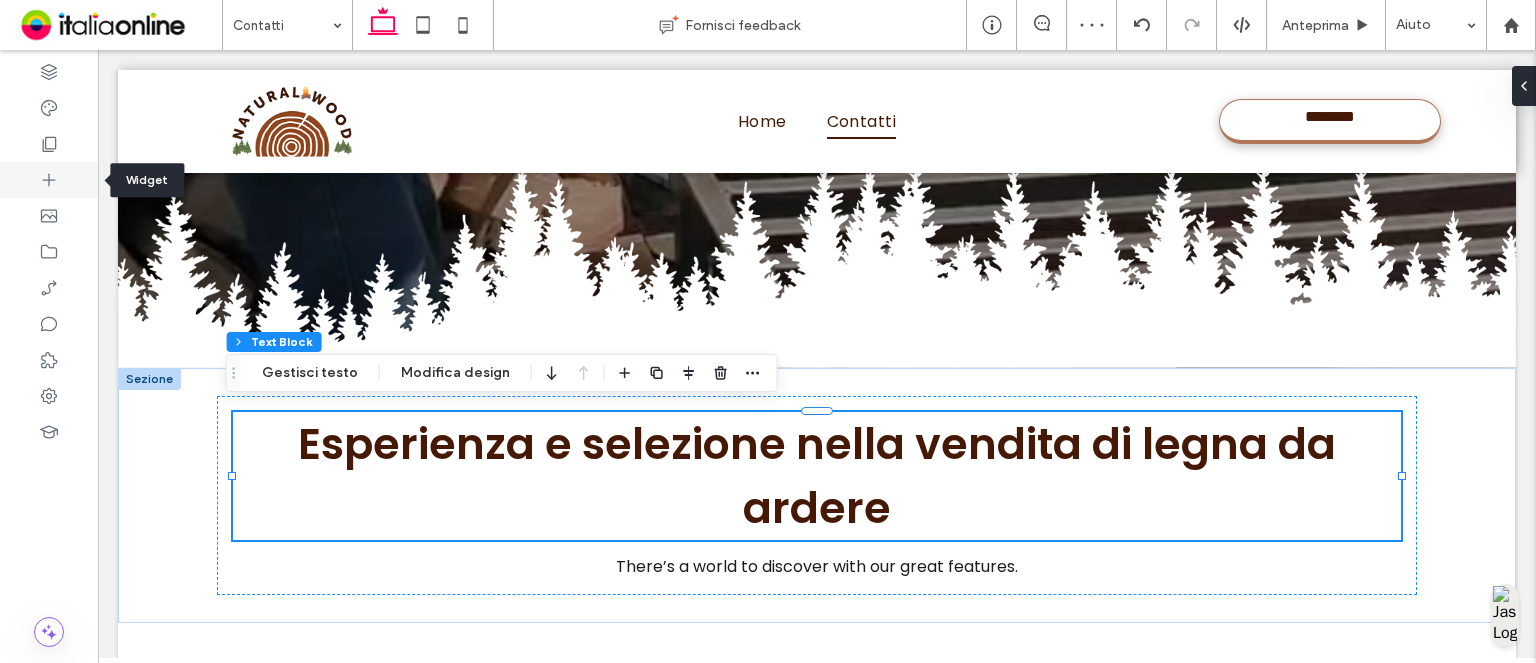 click 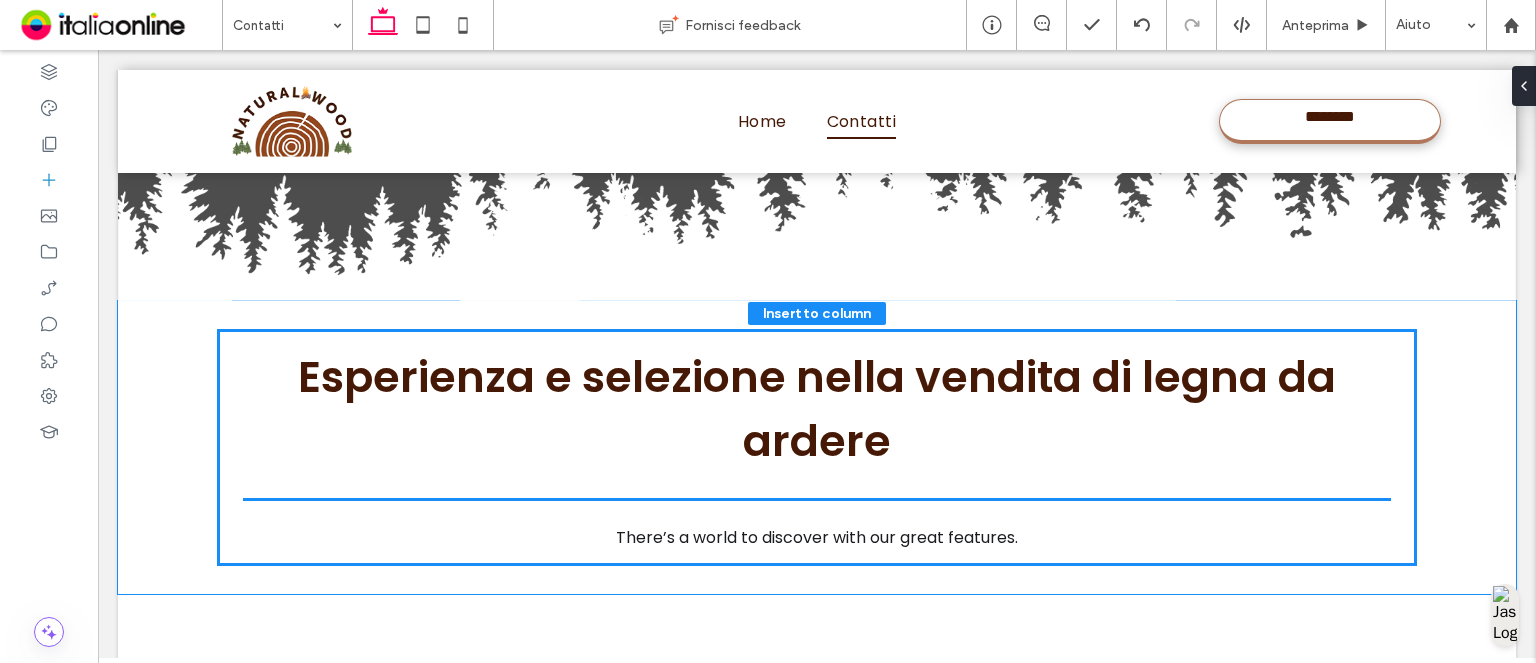 scroll, scrollTop: 713, scrollLeft: 0, axis: vertical 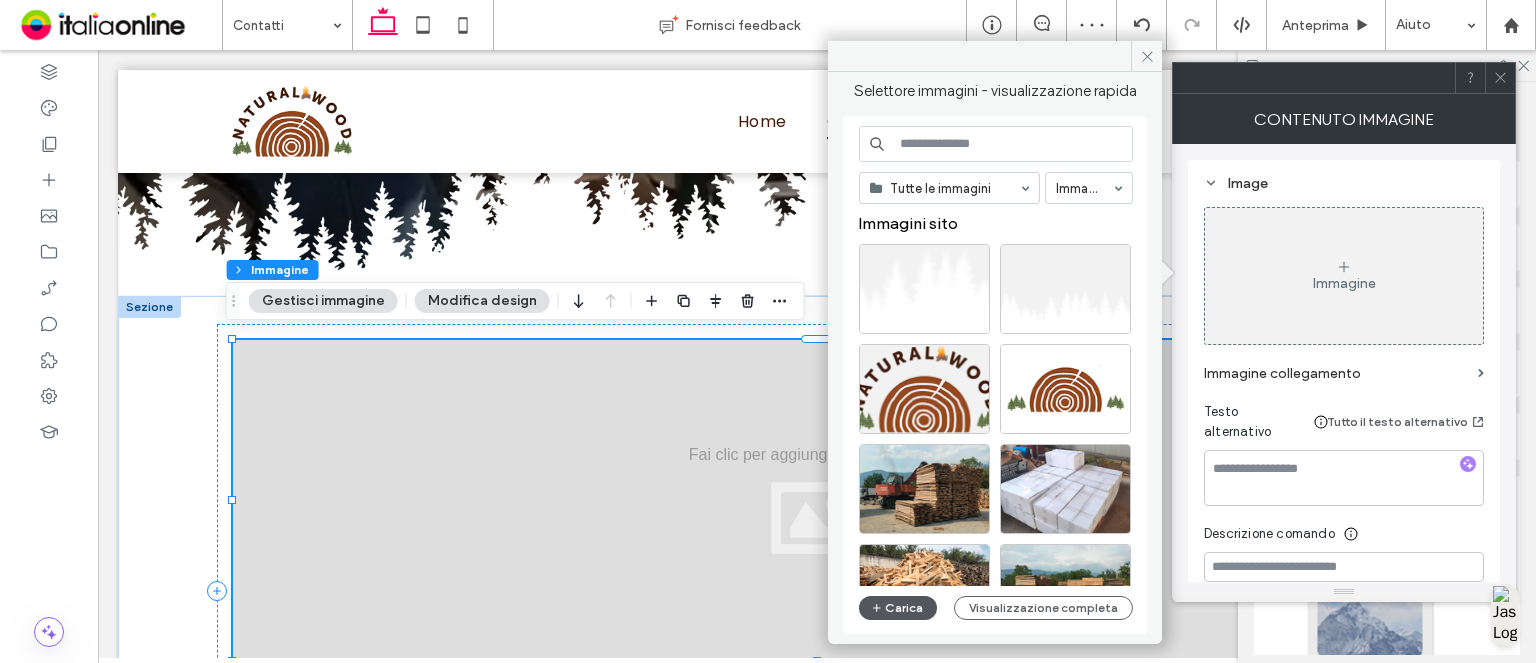 click at bounding box center (878, 608) 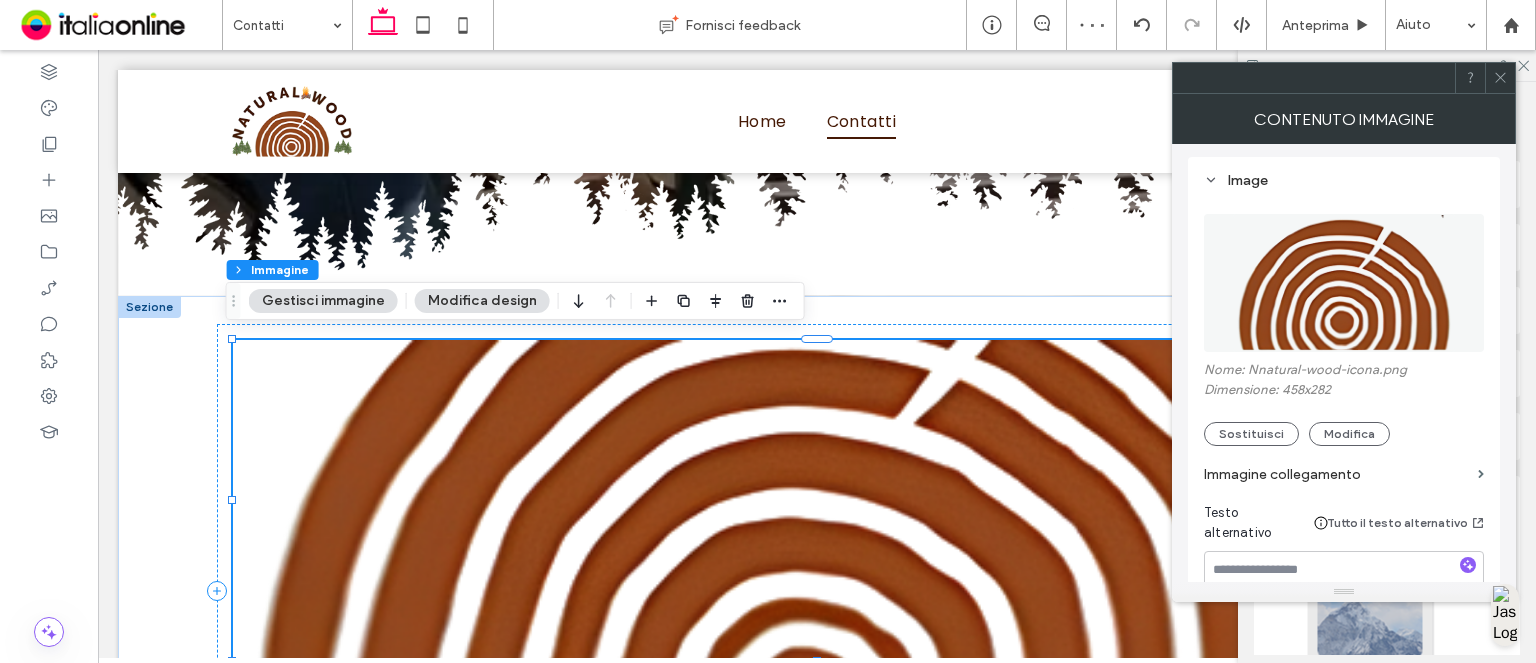 scroll, scrollTop: 0, scrollLeft: 0, axis: both 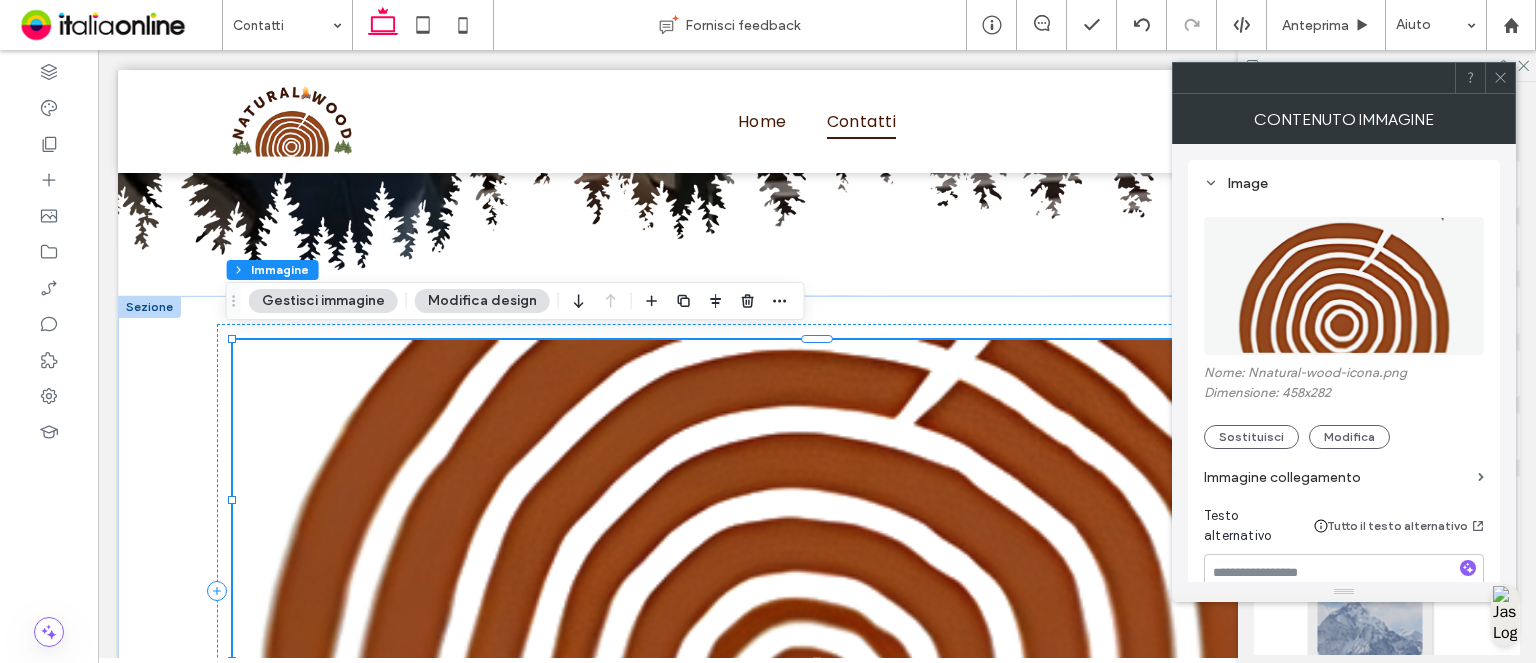 click at bounding box center (1371, 607) 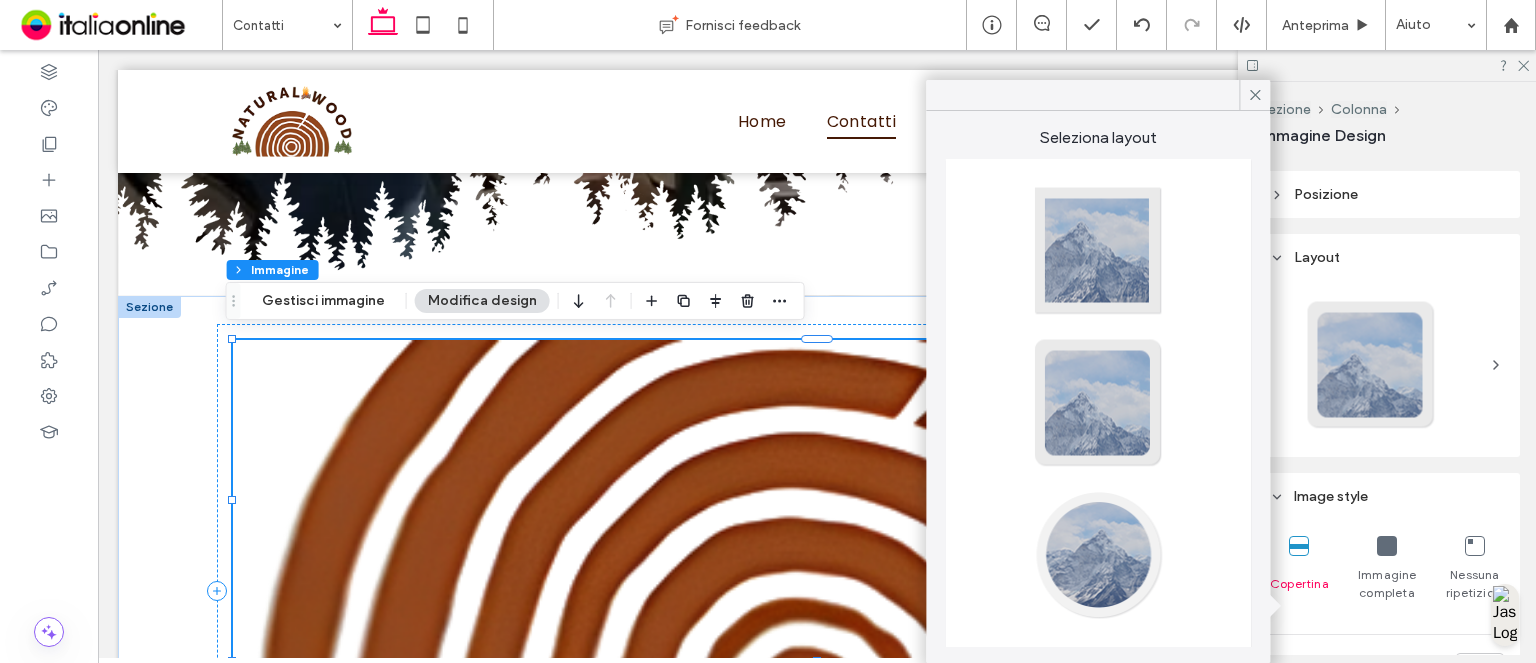 scroll, scrollTop: 400, scrollLeft: 0, axis: vertical 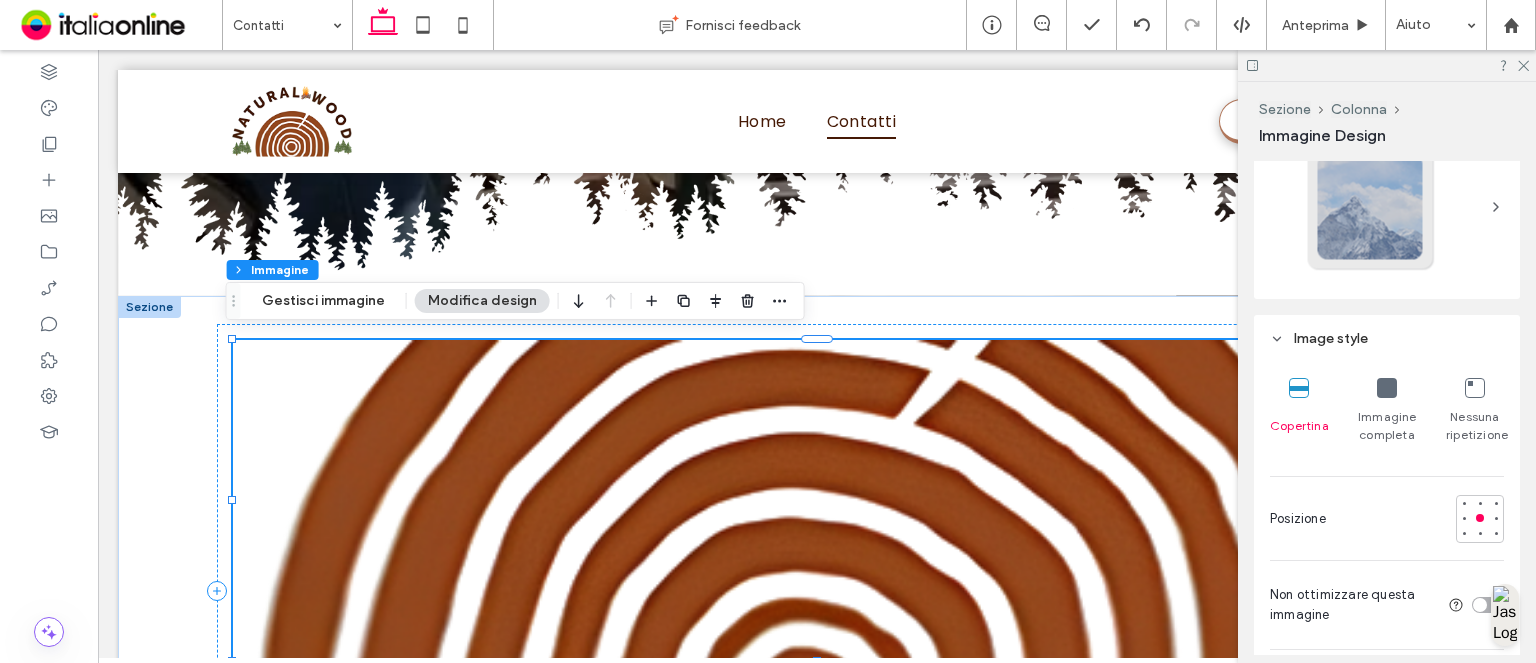 click at bounding box center [1387, 389] 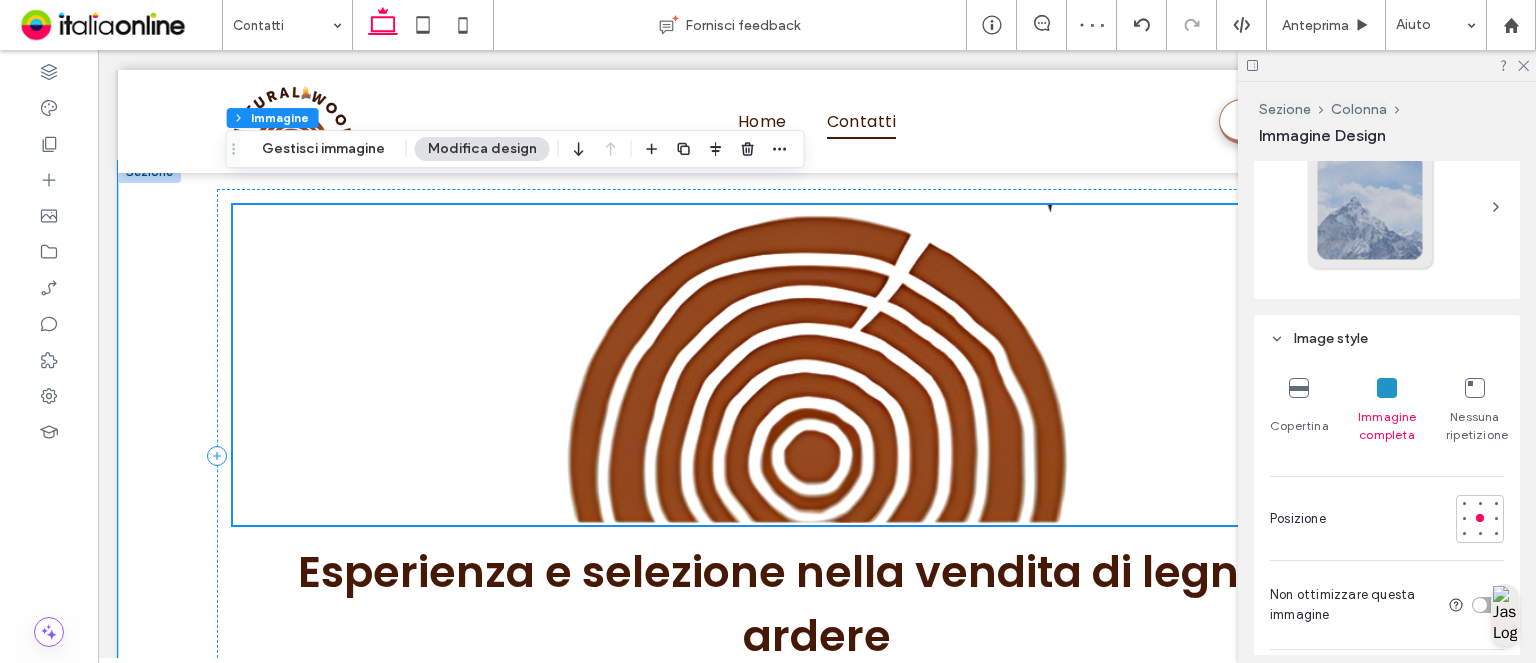 scroll, scrollTop: 813, scrollLeft: 0, axis: vertical 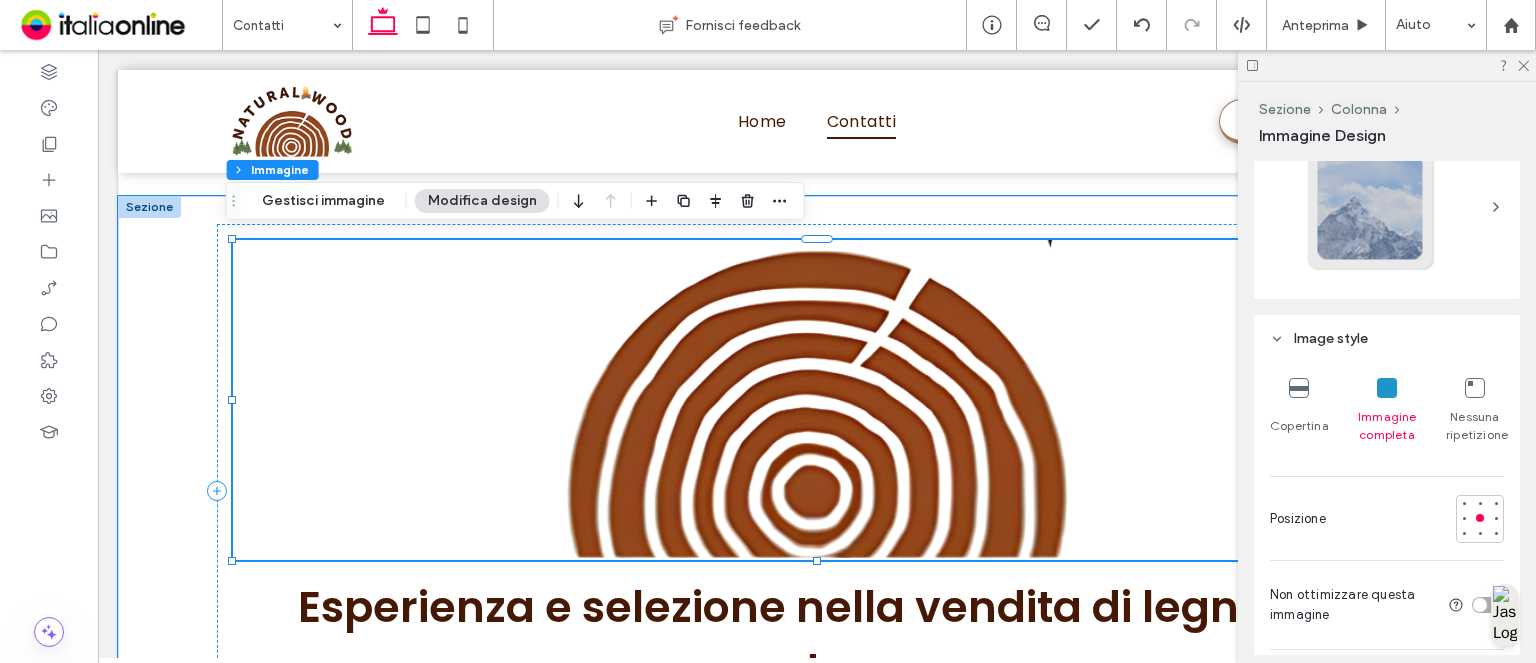 click at bounding box center [817, 400] 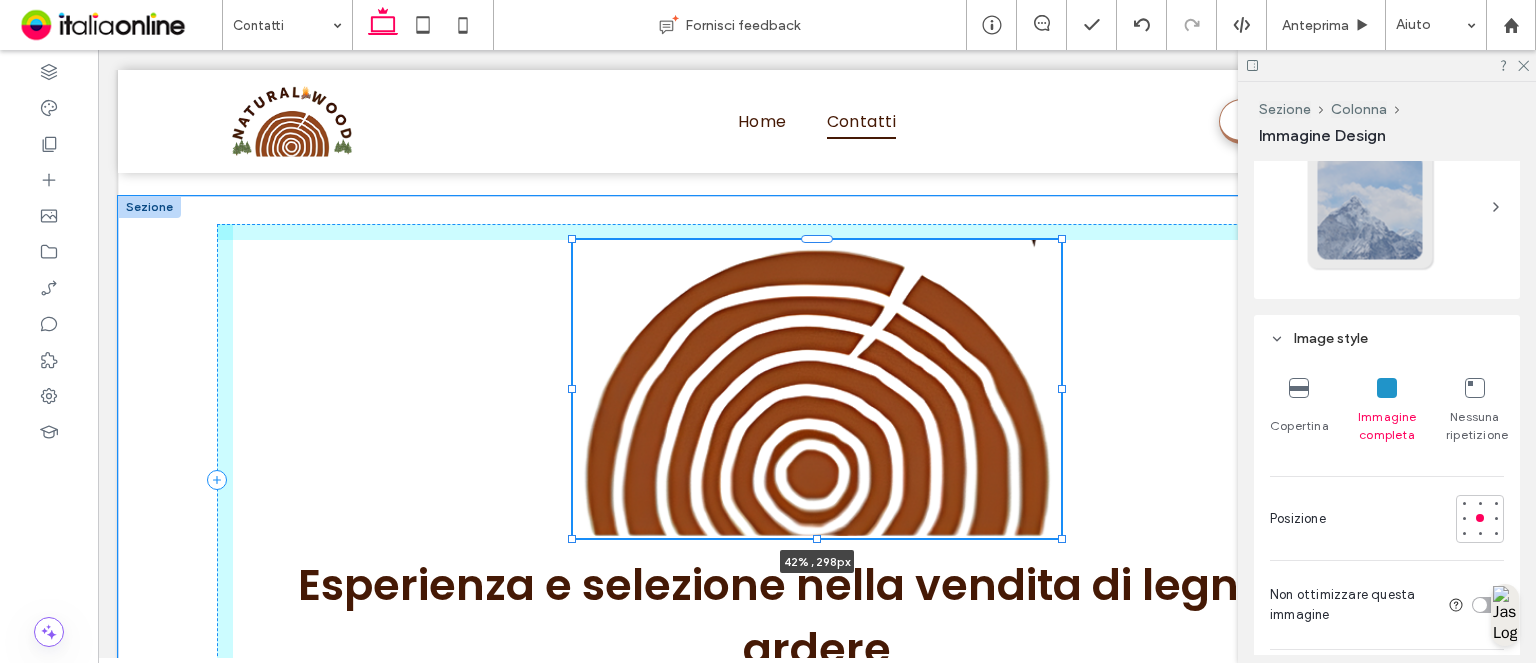 drag, startPoint x: 227, startPoint y: 233, endPoint x: 567, endPoint y: 244, distance: 340.1779 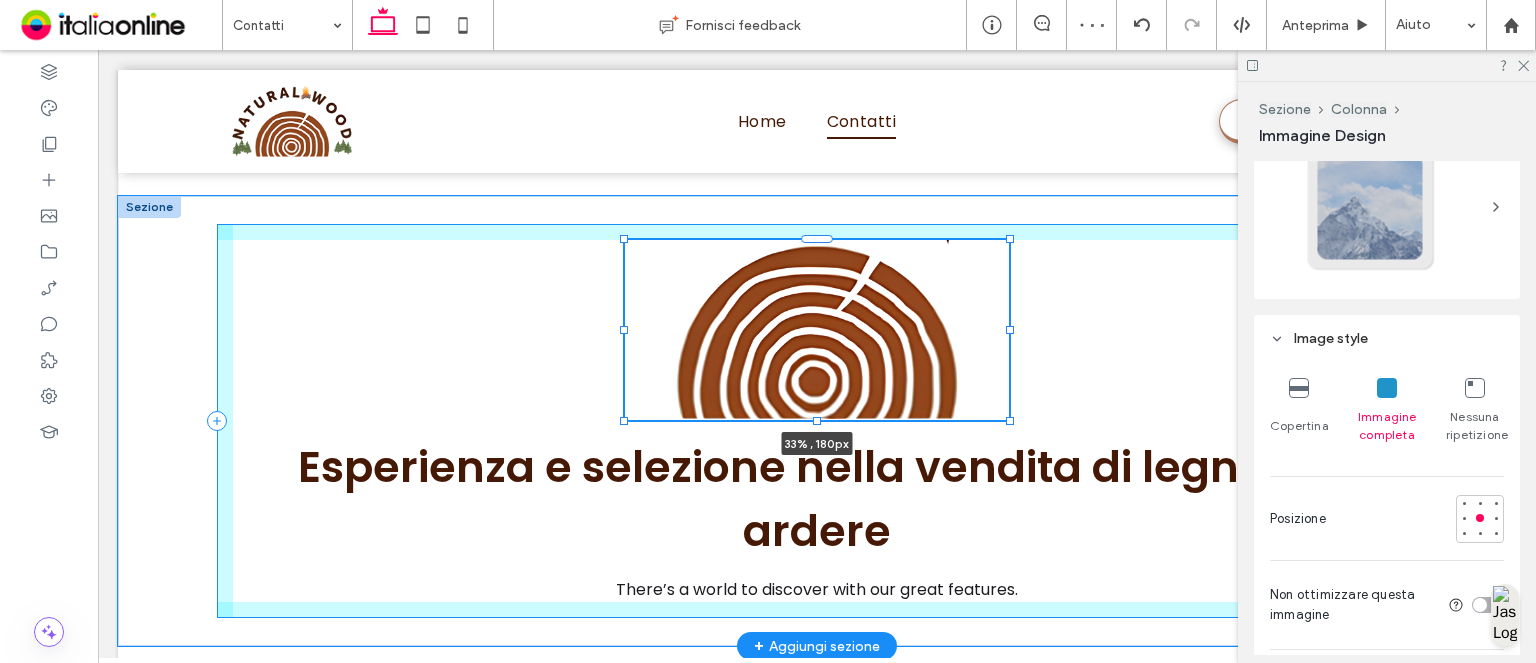 drag, startPoint x: 1056, startPoint y: 530, endPoint x: 1002, endPoint y: 467, distance: 82.9759 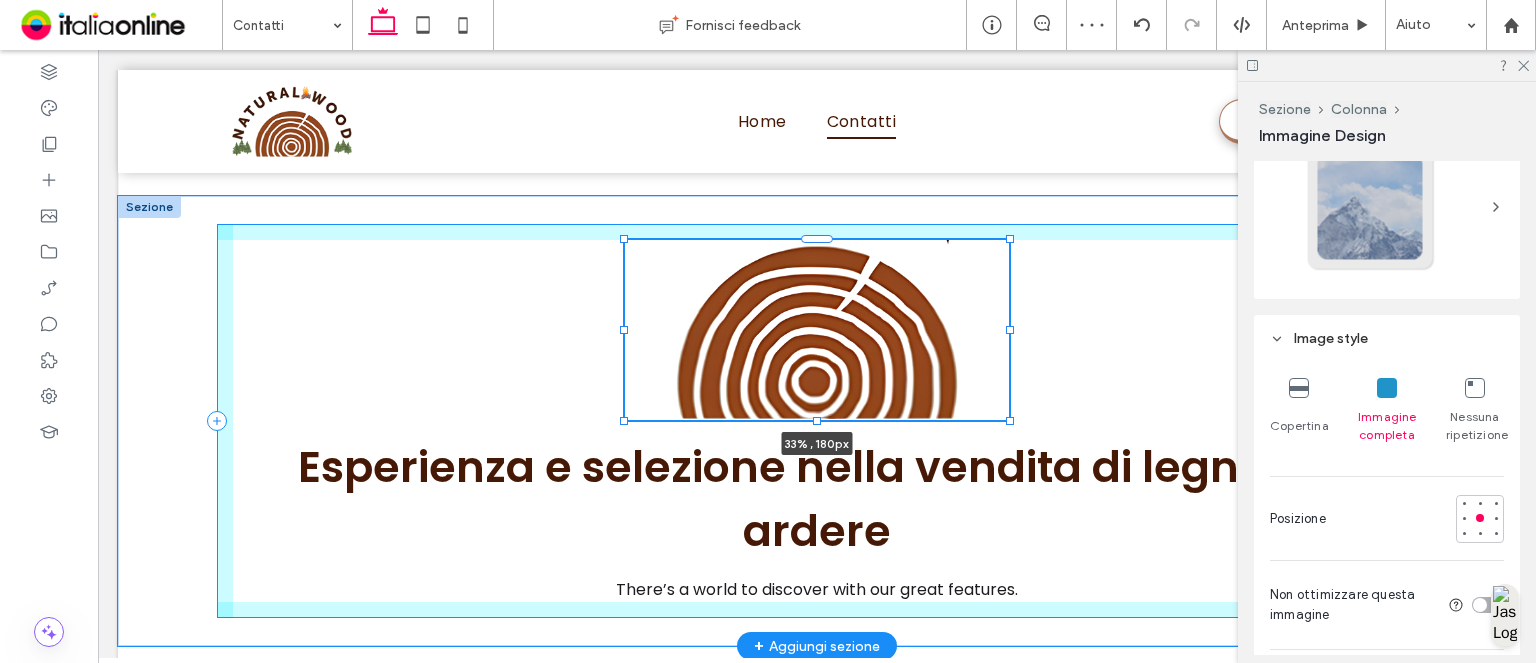 click on "33% , 180px   Esperienza e selezione nella vendita di legna da ardere
There’s a world to discover with our great features." at bounding box center (817, 421) 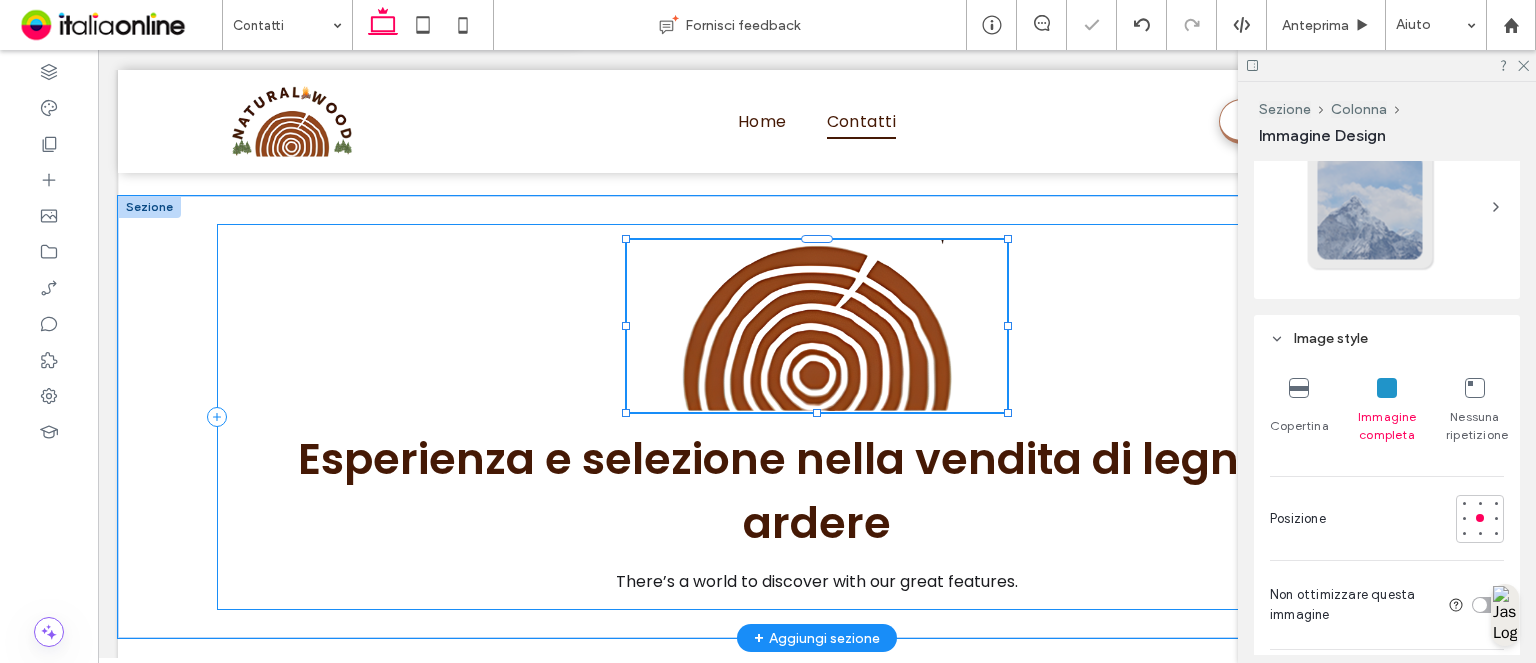 type on "**" 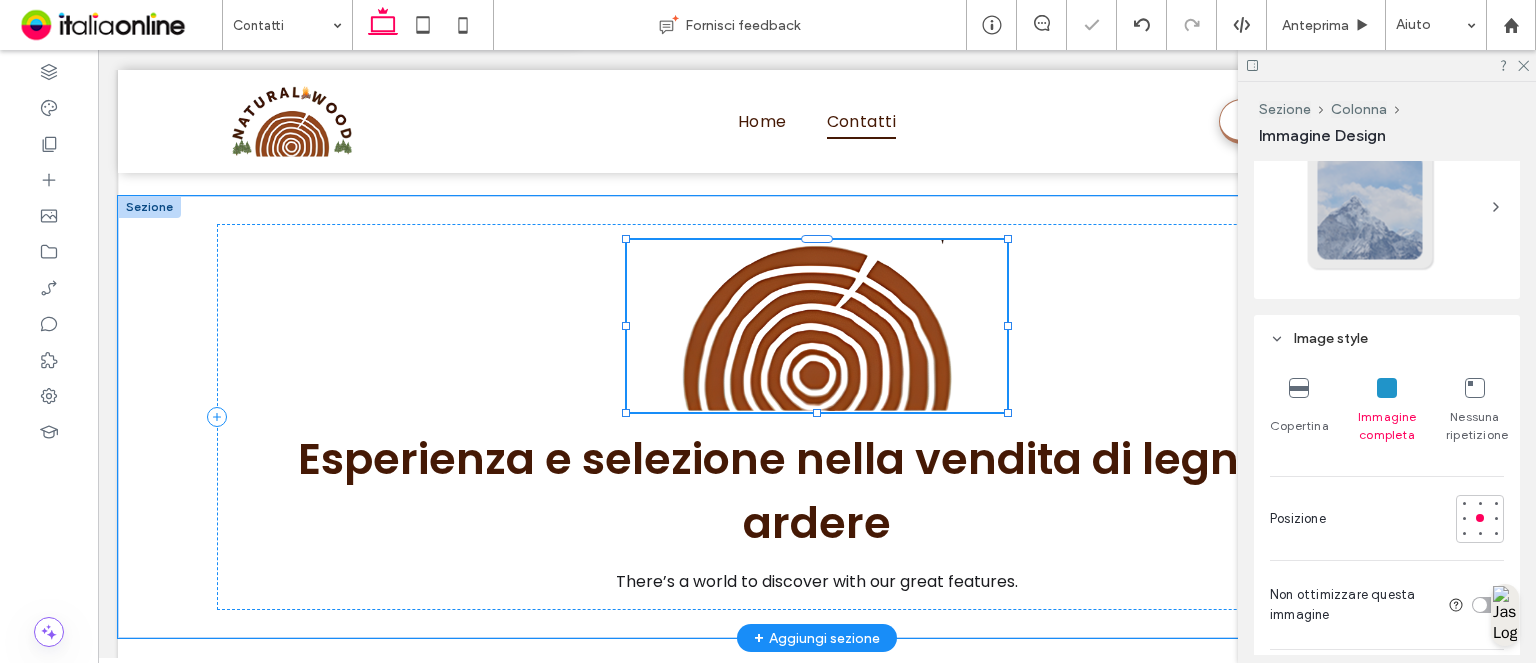type on "****" 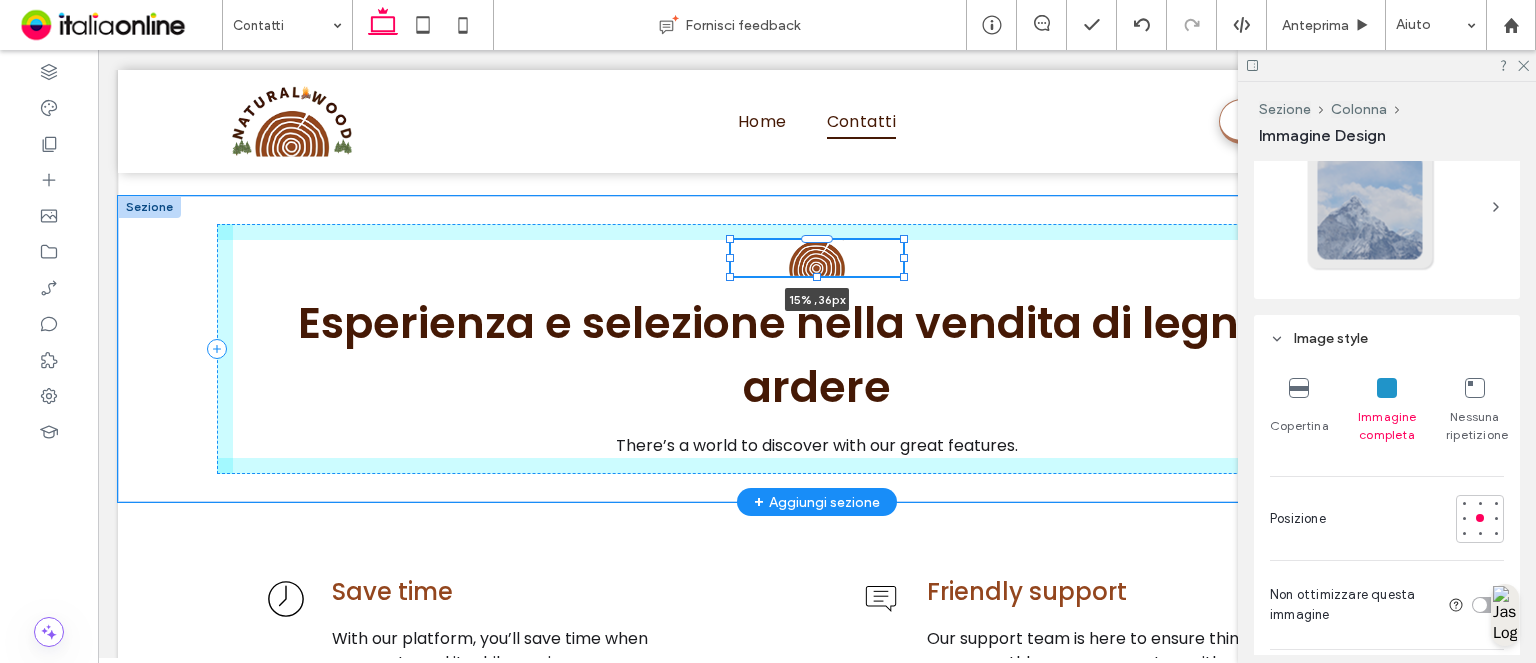 drag, startPoint x: 1000, startPoint y: 407, endPoint x: 896, endPoint y: 339, distance: 124.2578 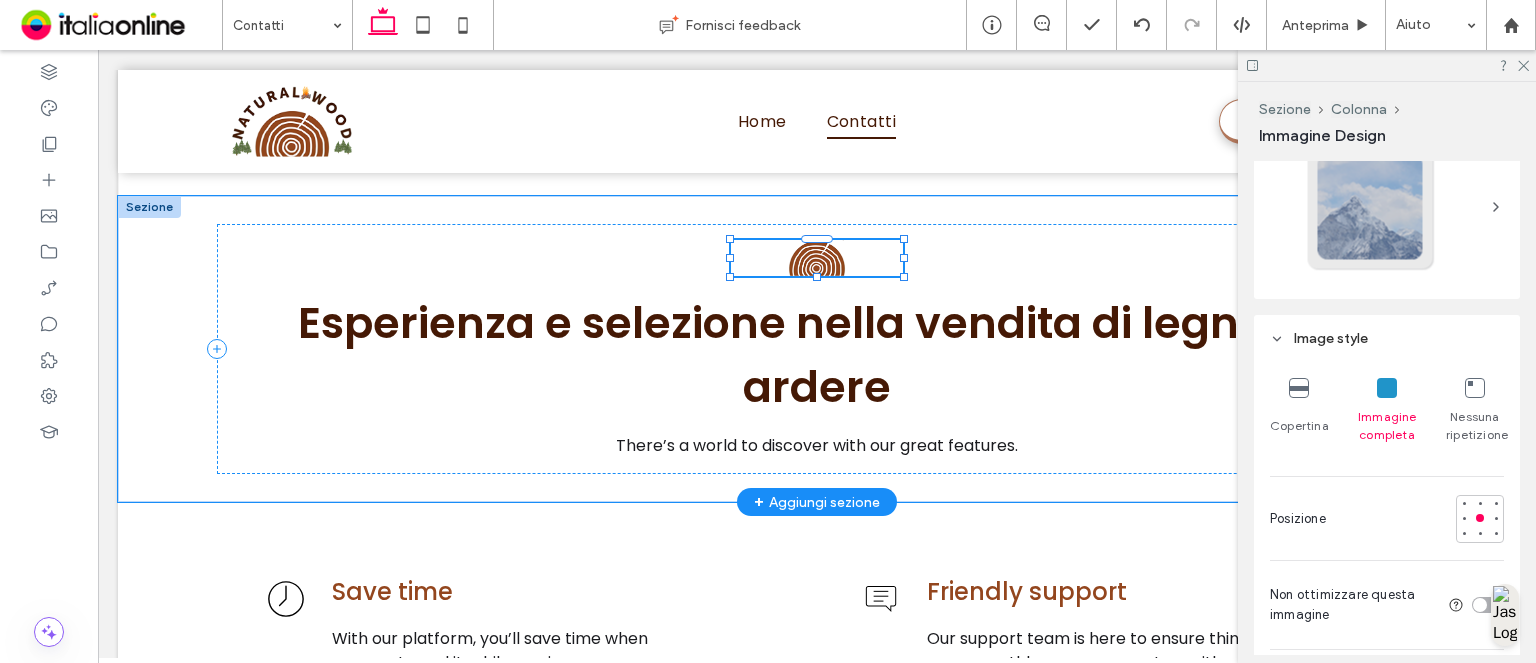 type on "**" 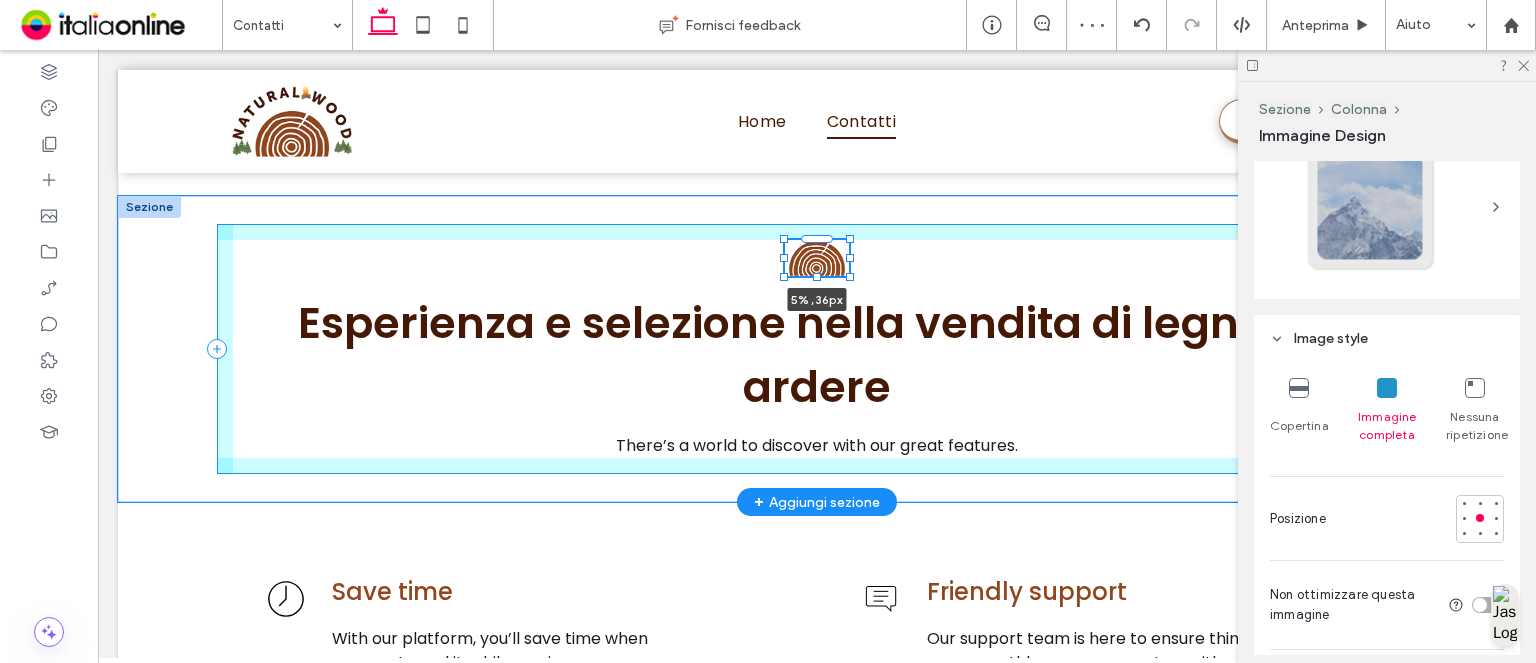 drag, startPoint x: 895, startPoint y: 253, endPoint x: 841, endPoint y: 251, distance: 54.037025 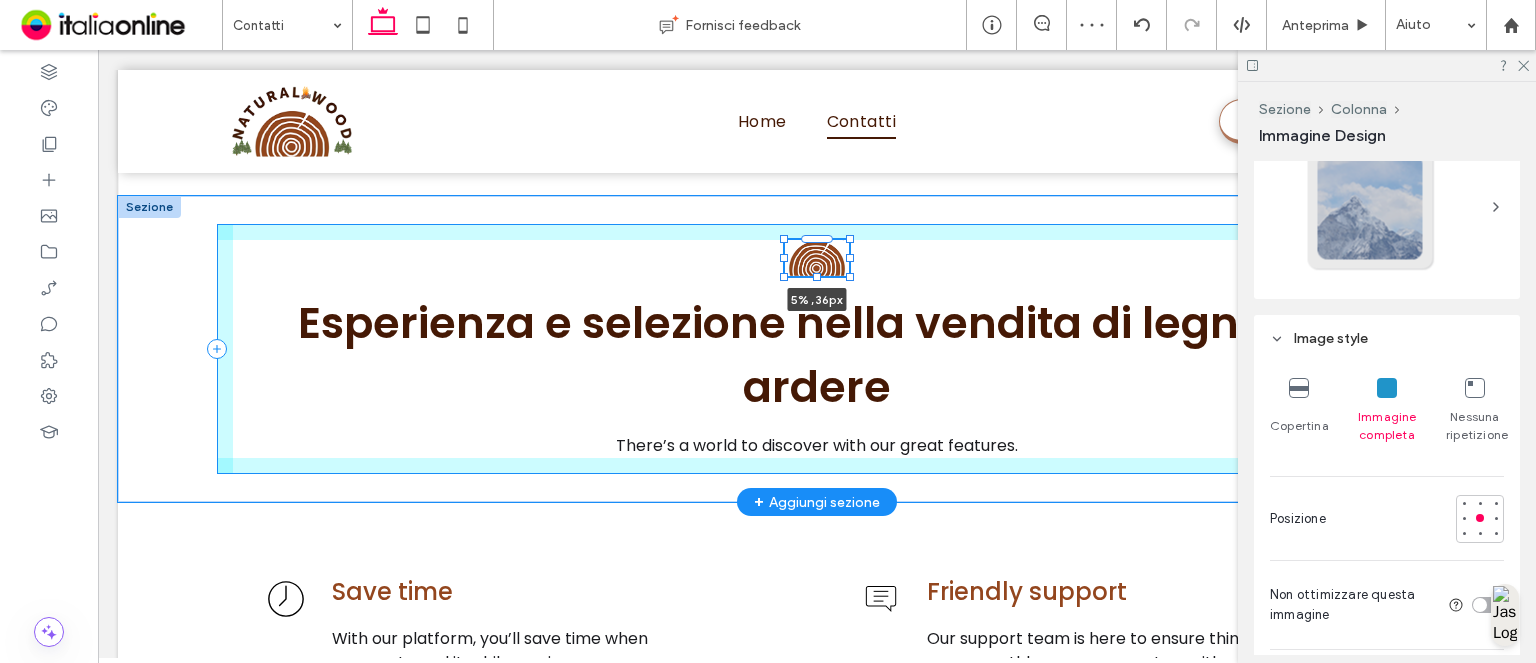 click at bounding box center [850, 258] 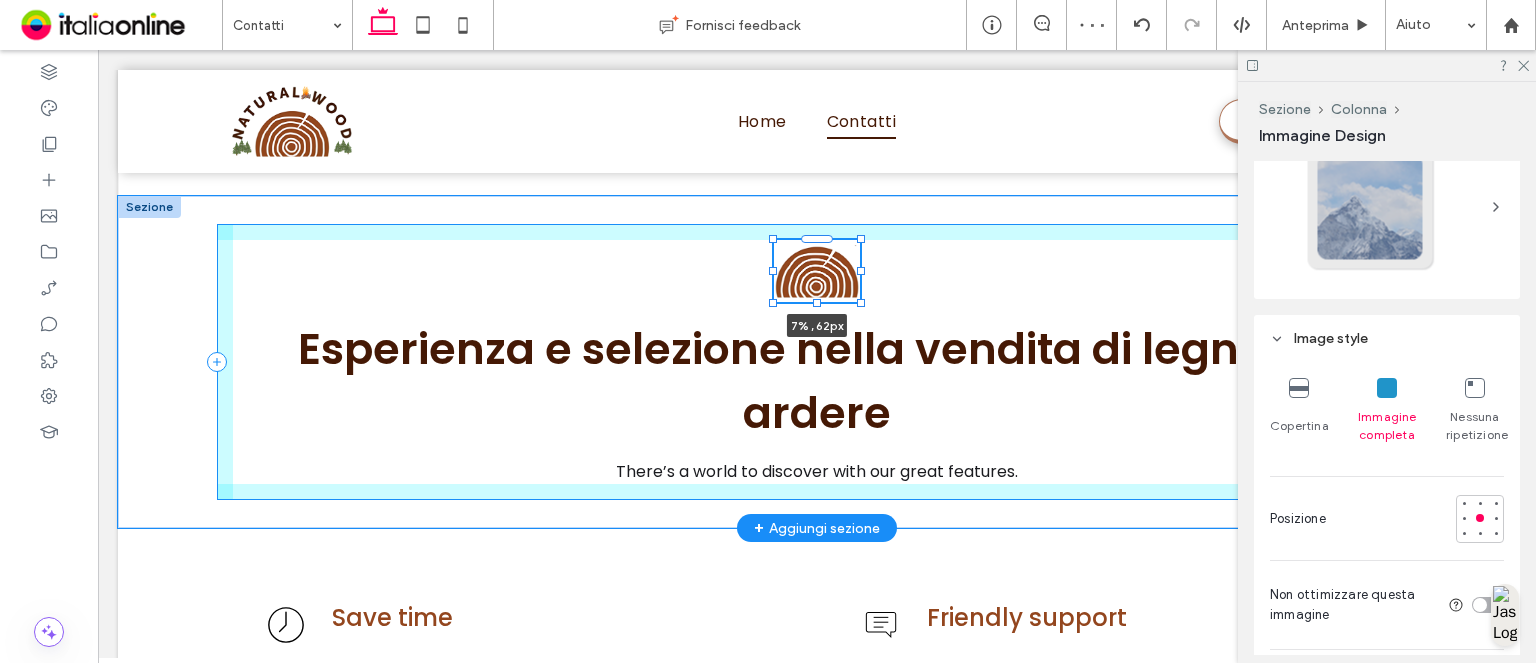 drag, startPoint x: 840, startPoint y: 270, endPoint x: 885, endPoint y: 325, distance: 71.063354 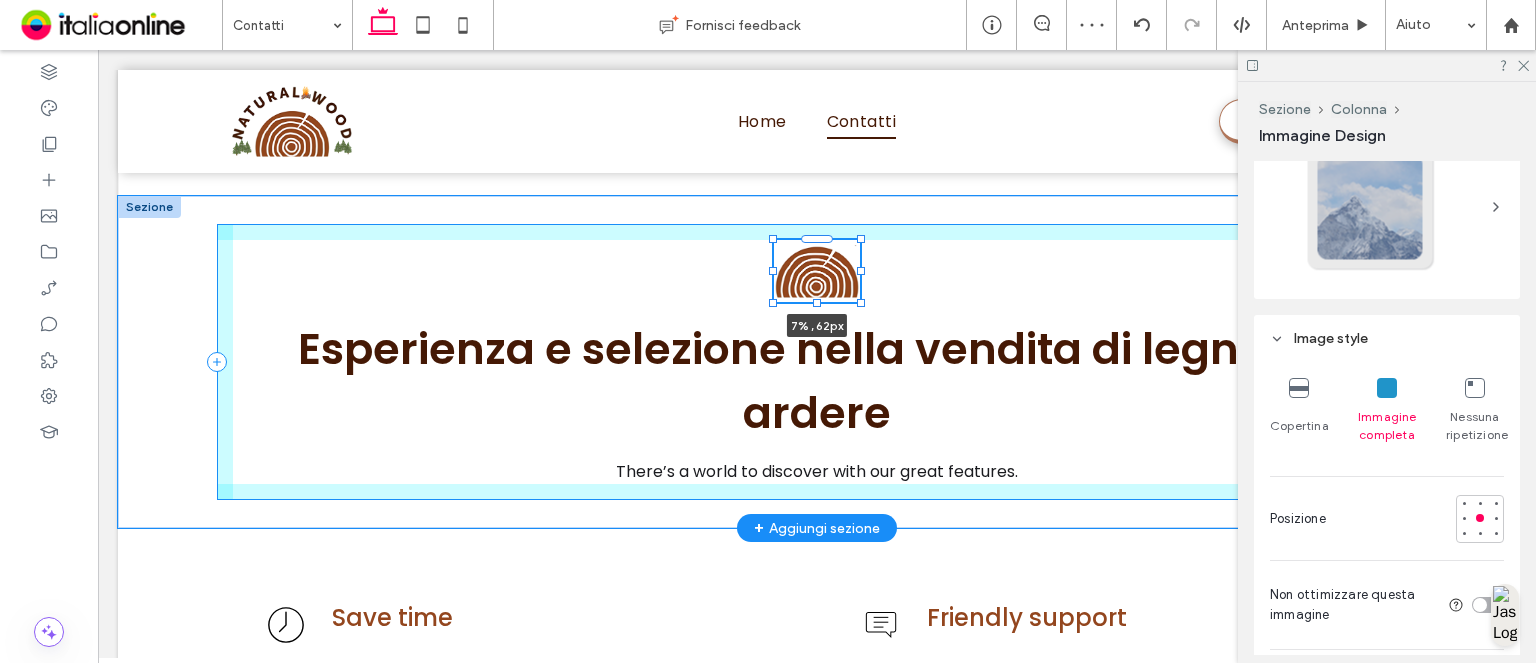 click on "7% , 62px   Esperienza e selezione nella vendita di legna da ardere
There’s a world to discover with our great features." at bounding box center (817, 362) 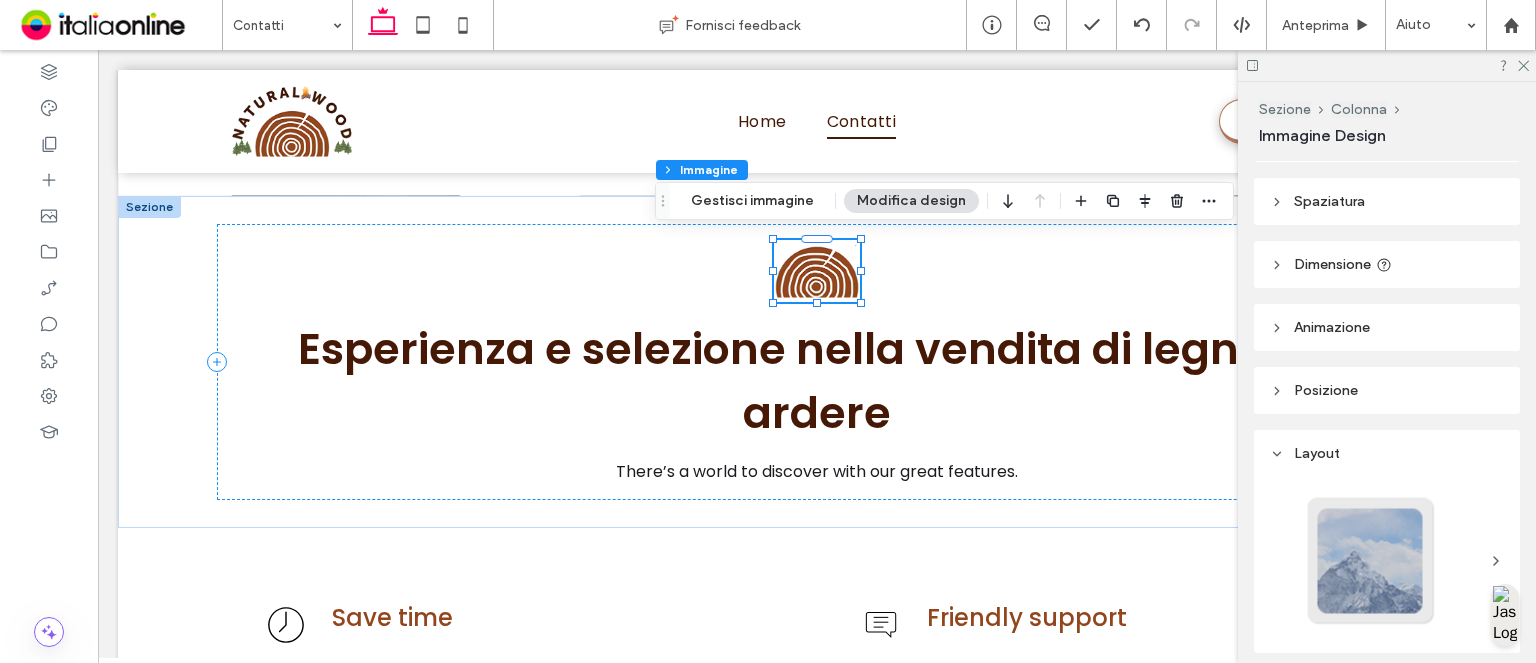 scroll, scrollTop: 0, scrollLeft: 0, axis: both 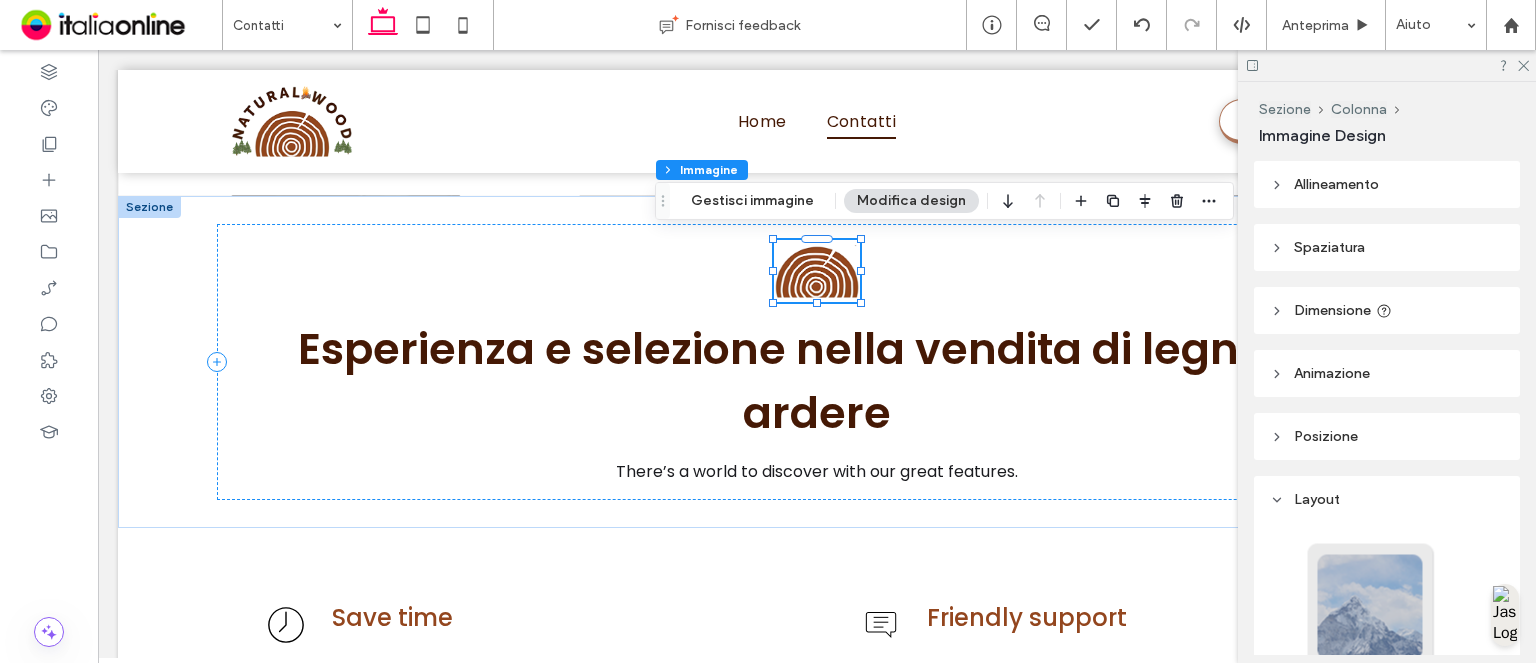 click on "Dimensione" at bounding box center [1387, 310] 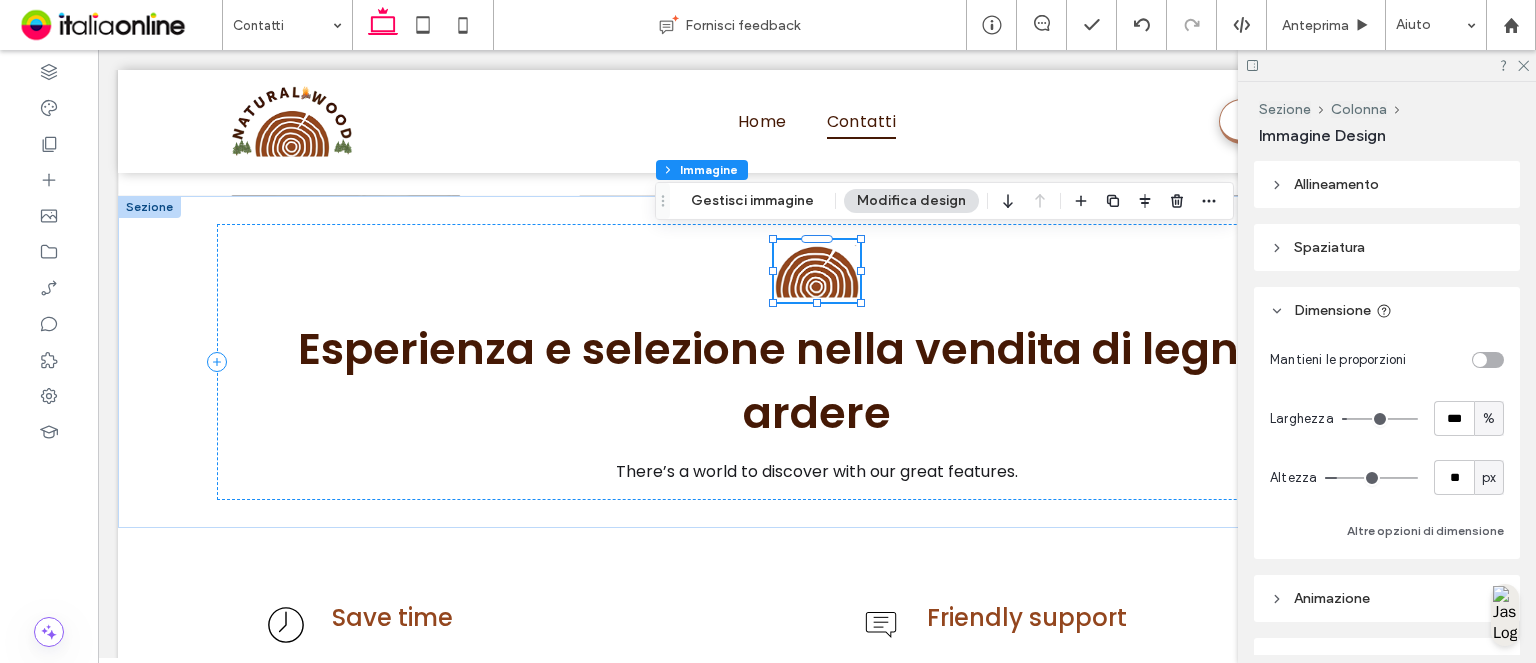 click on "%" at bounding box center [1489, 419] 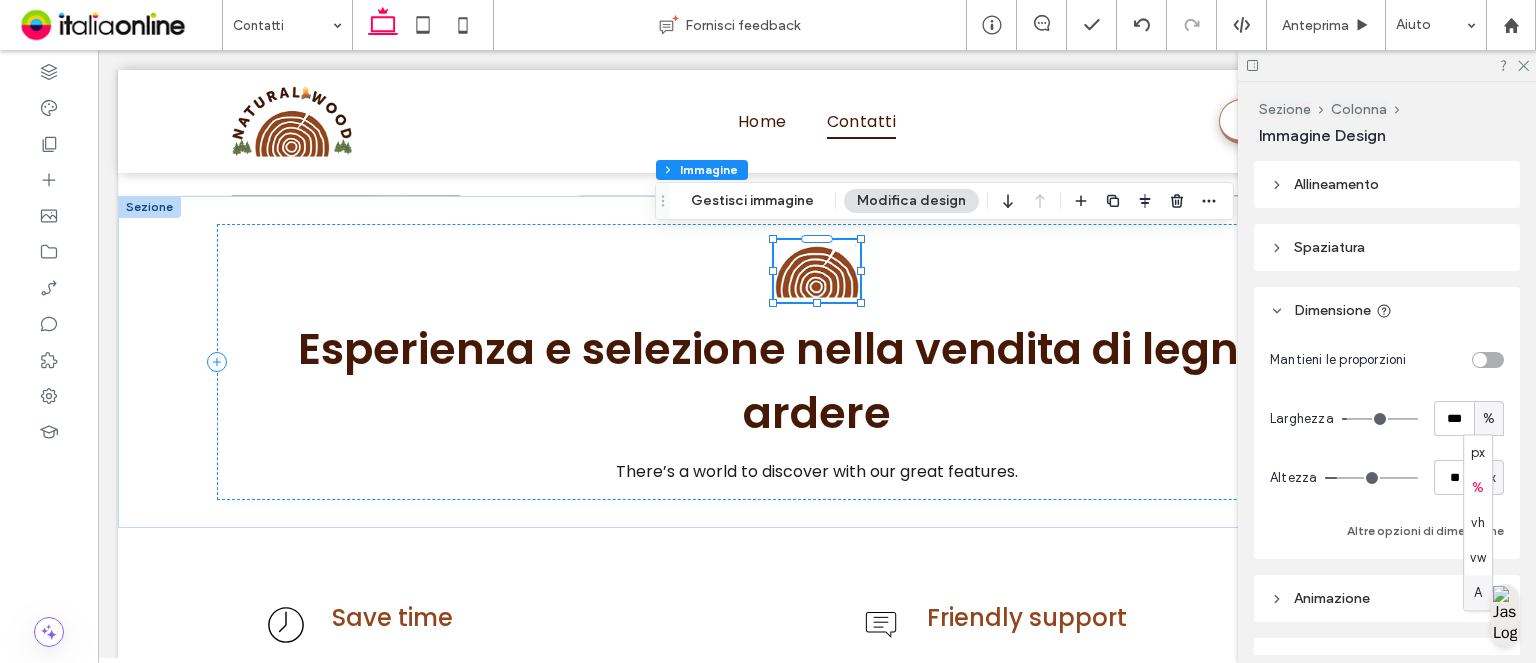 click on "A" at bounding box center (1478, 593) 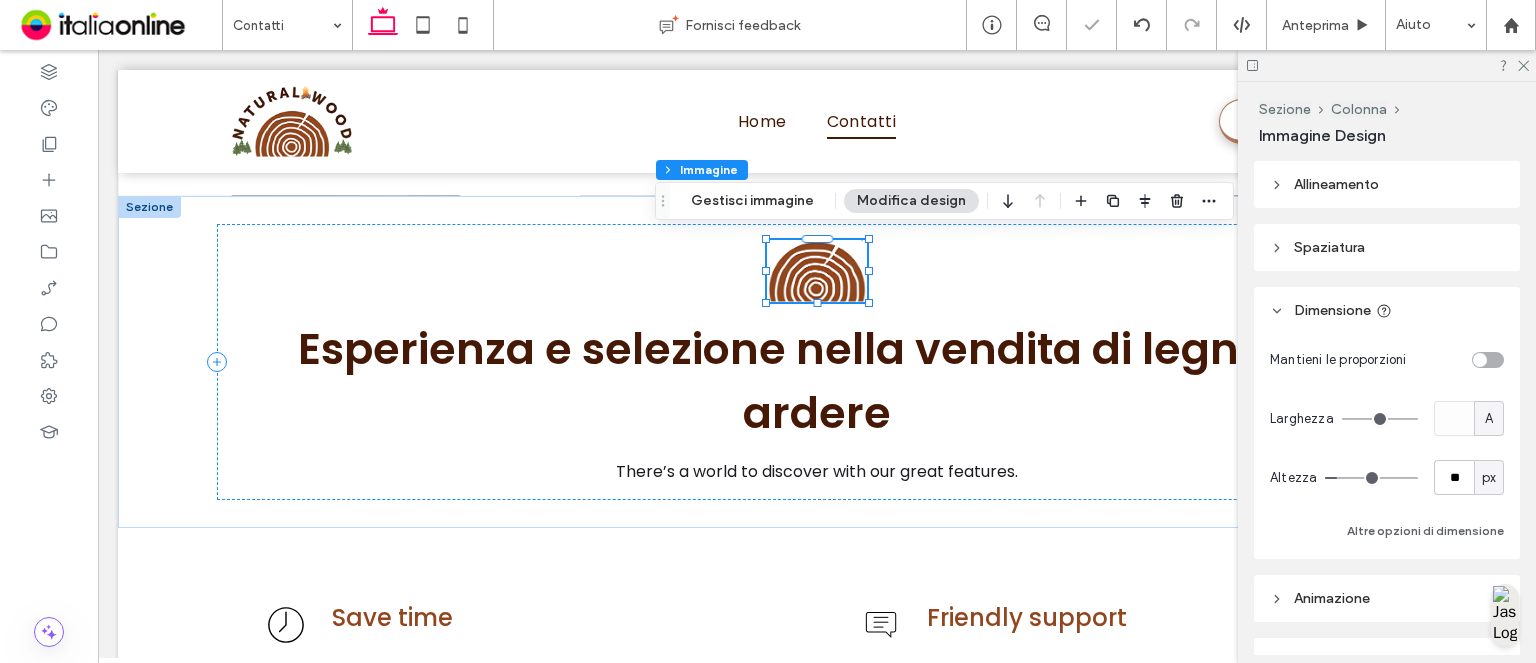 click on "px" at bounding box center [1489, 477] 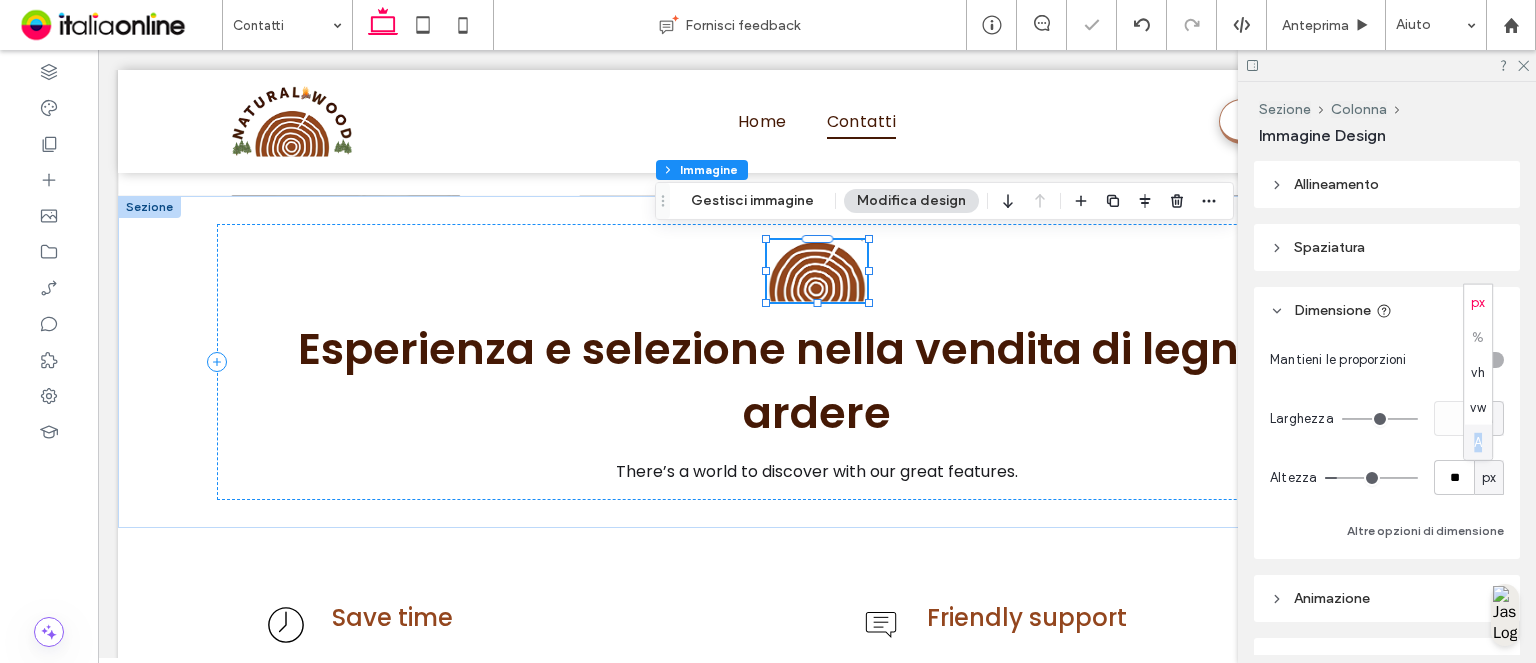click on "A" at bounding box center [1478, 442] 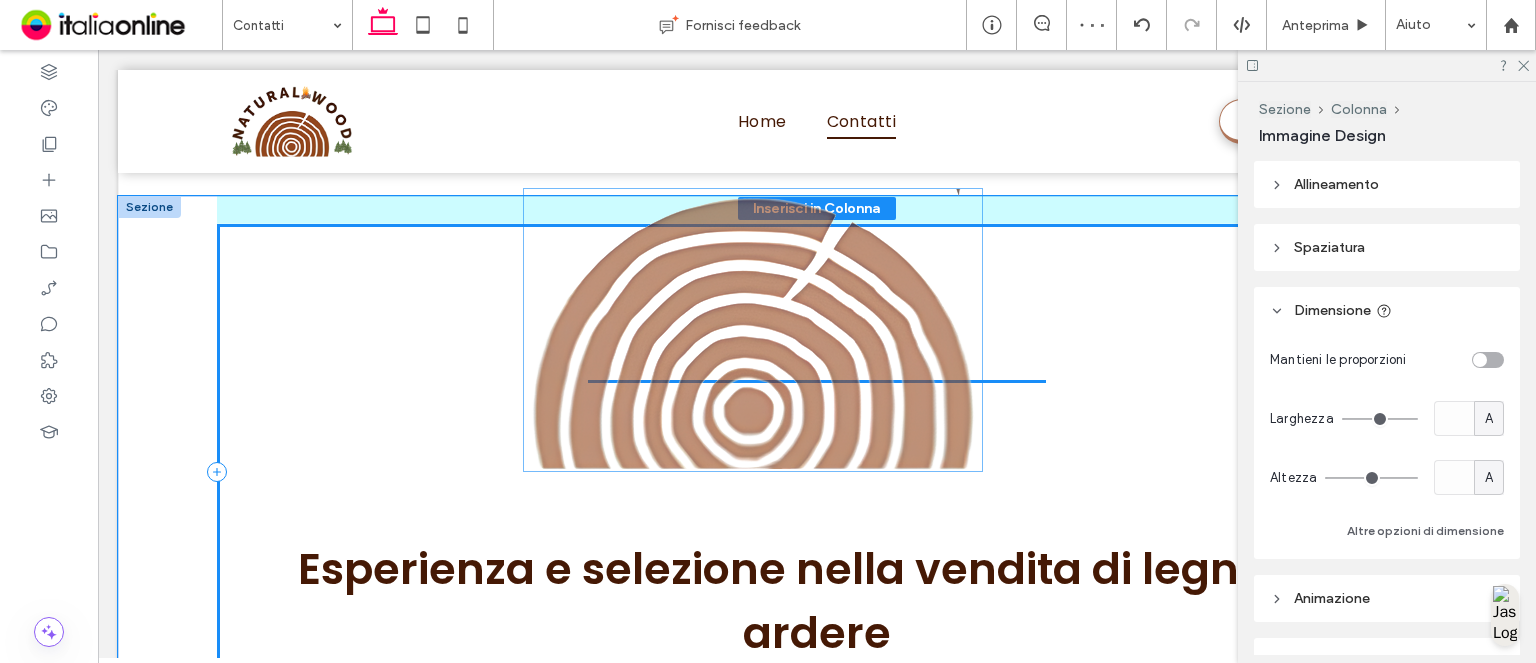 drag, startPoint x: 1033, startPoint y: 512, endPoint x: 1016, endPoint y: 482, distance: 34.48188 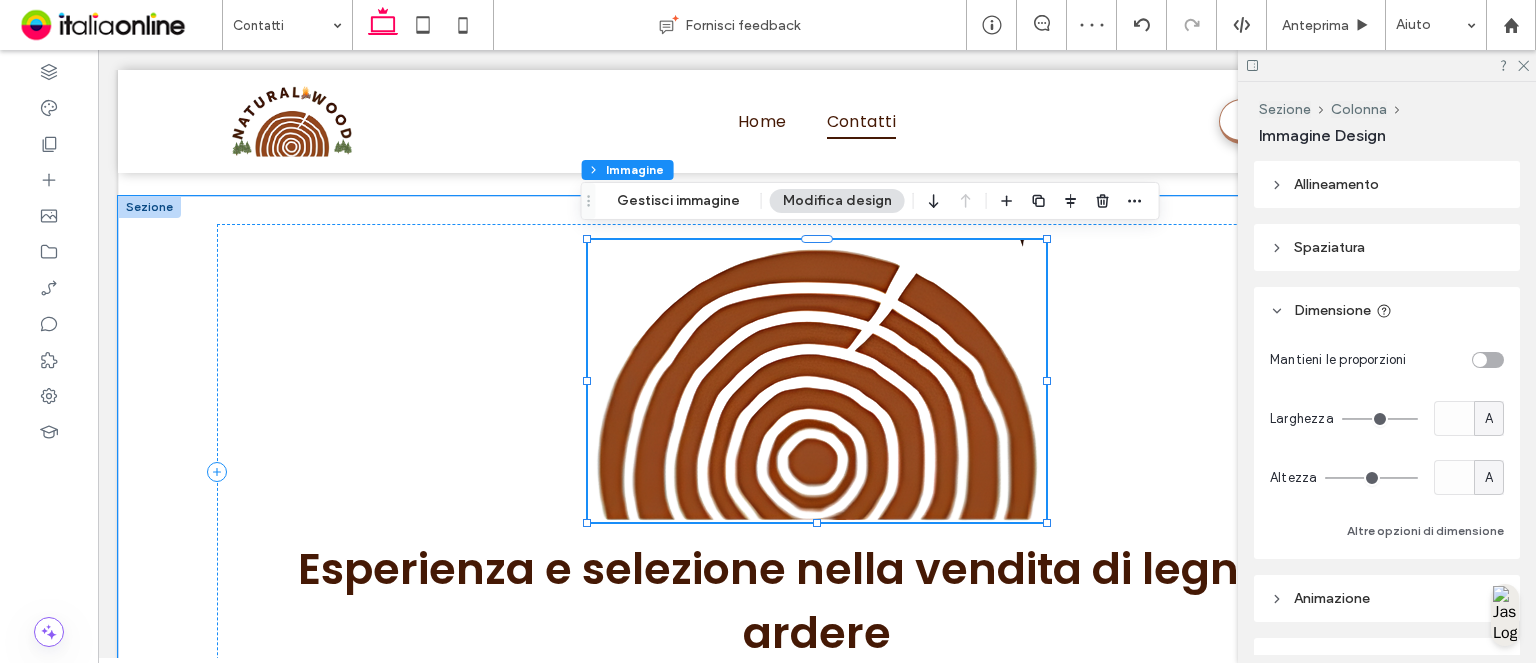 click on "A" at bounding box center [1489, 478] 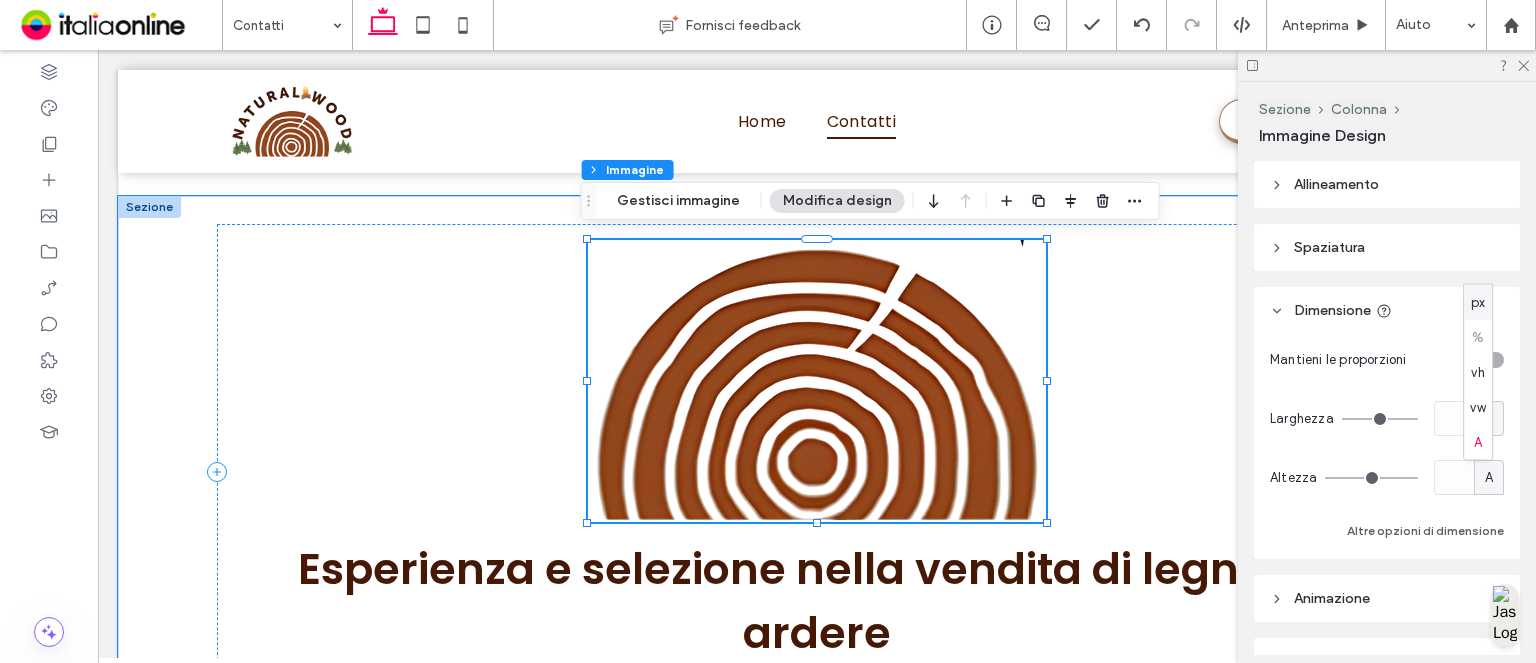 click on "px" at bounding box center [1478, 302] 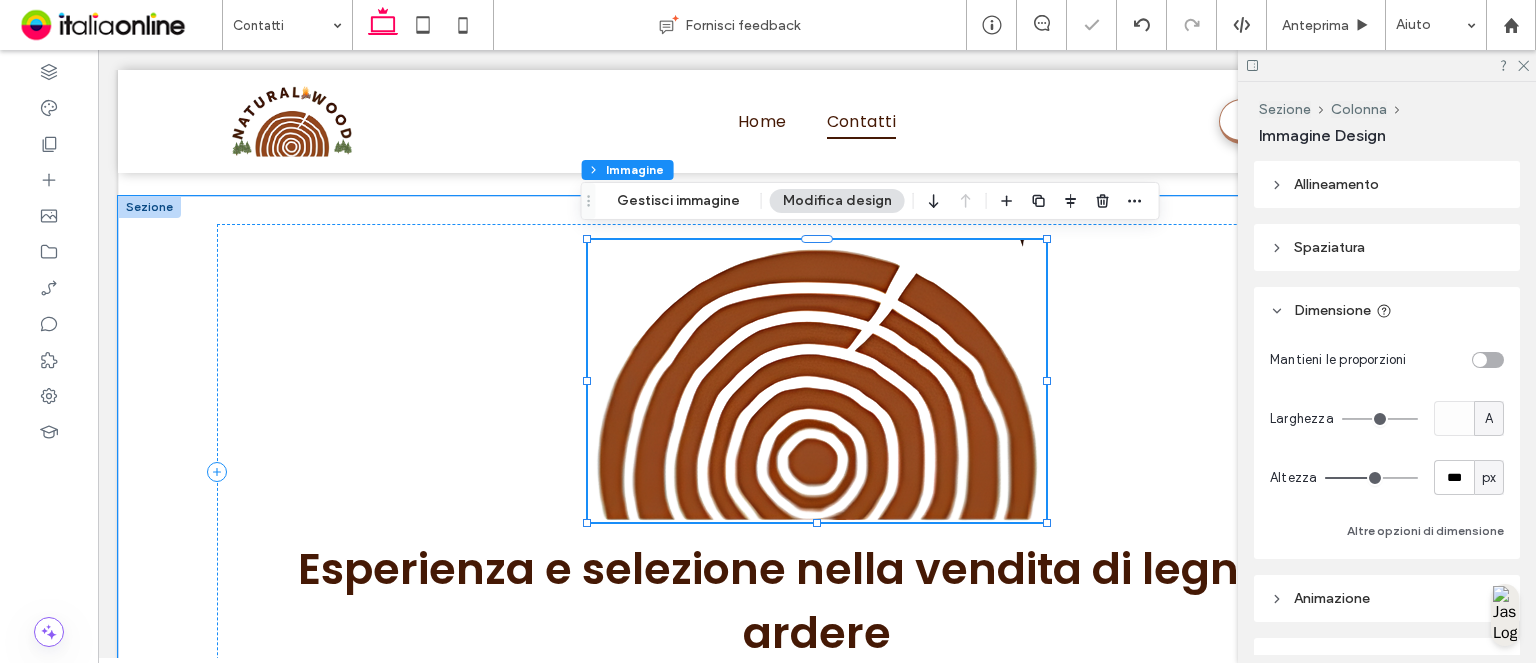 click on "A" at bounding box center [1489, 419] 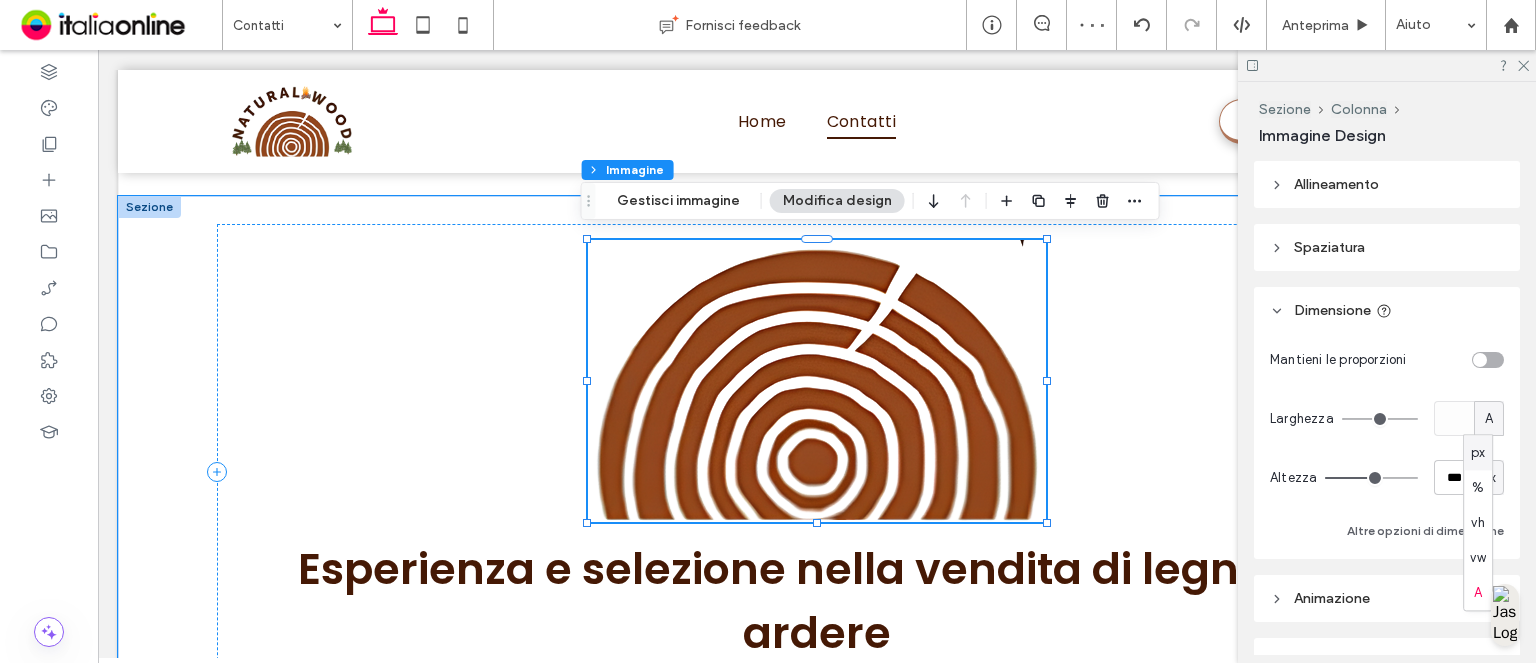 click on "Mantieni le proporzioni Larghezza A Altezza *** px Altre opzioni di dimensione" at bounding box center [1387, 442] 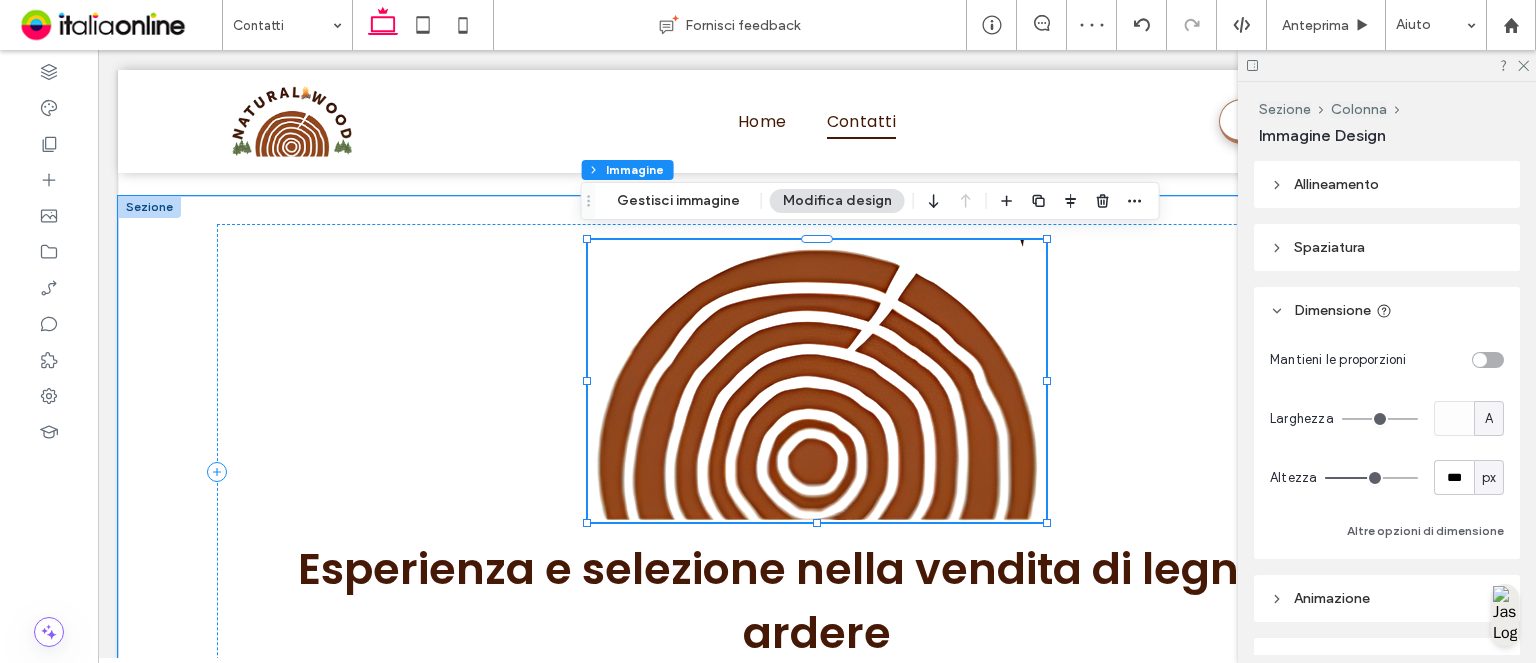 click on "px" at bounding box center [1489, 478] 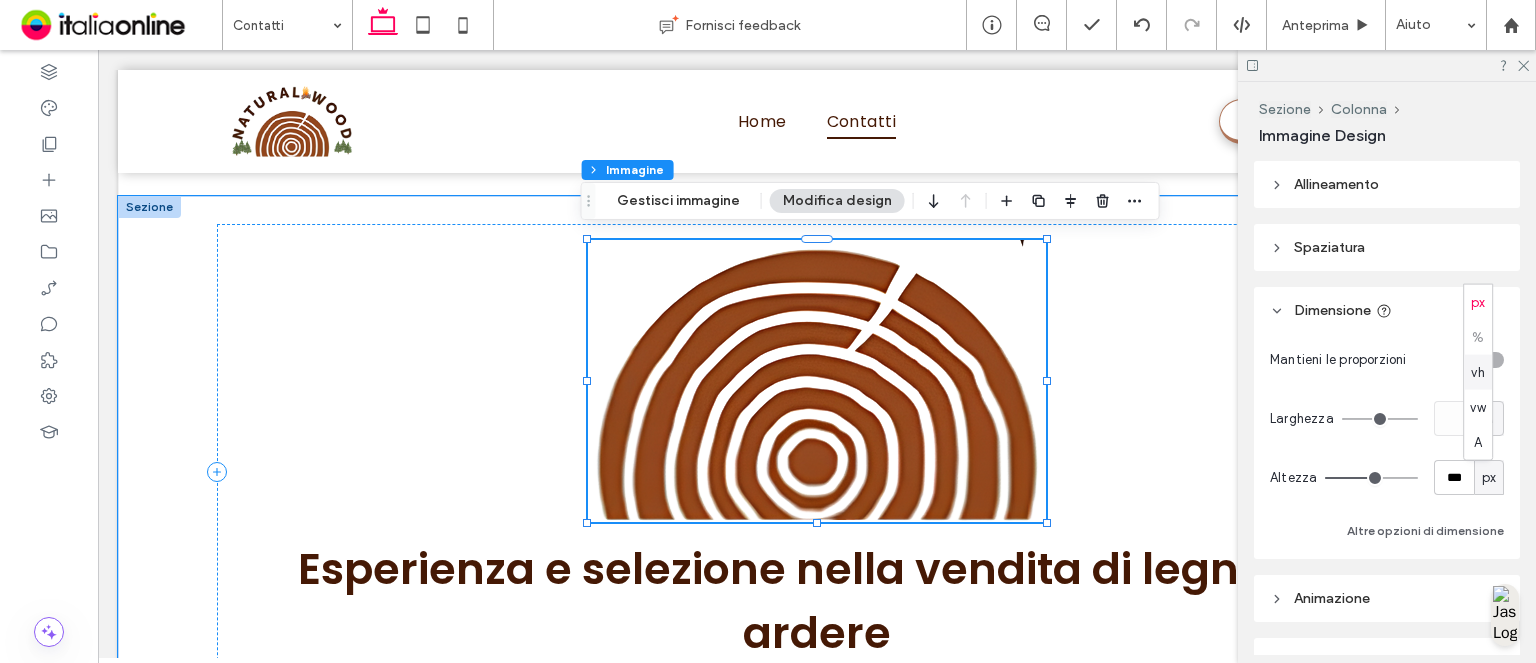 click on "px % vh vw A" at bounding box center [1478, 372] 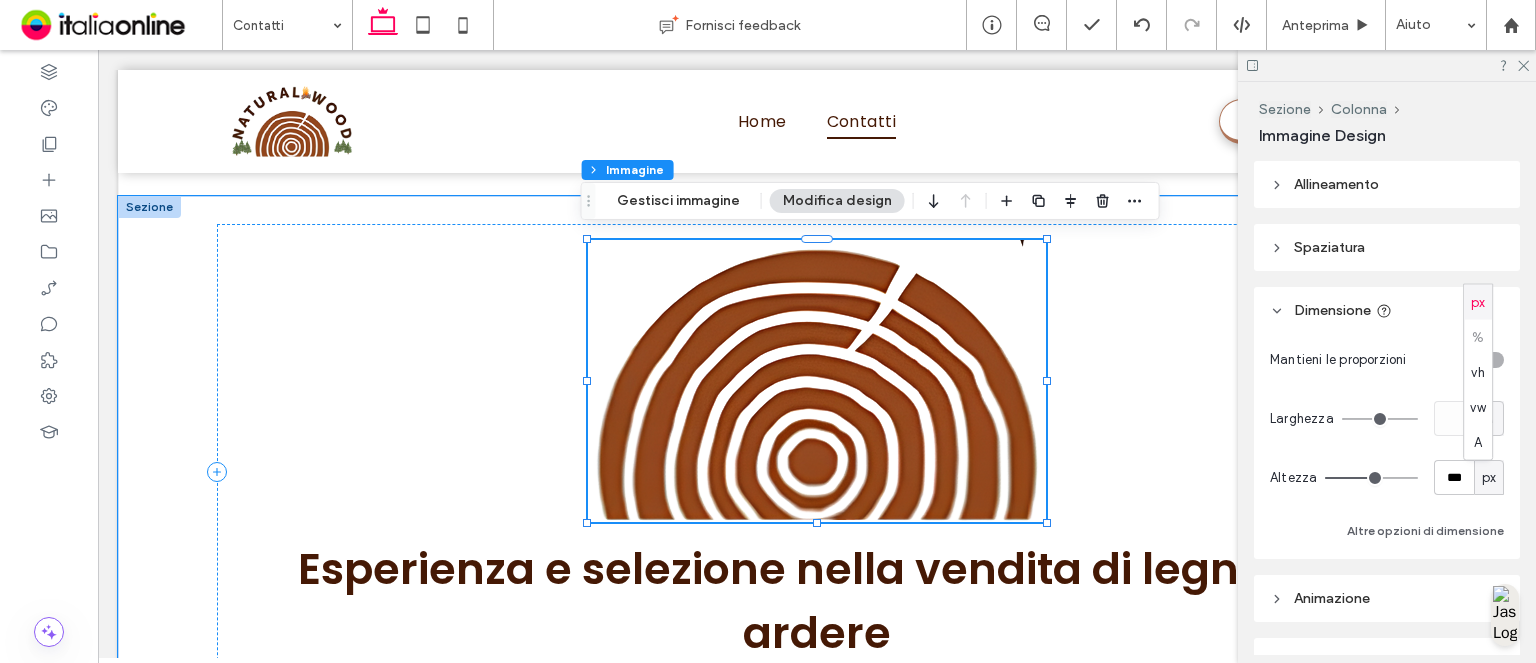 click on "px" at bounding box center (1478, 302) 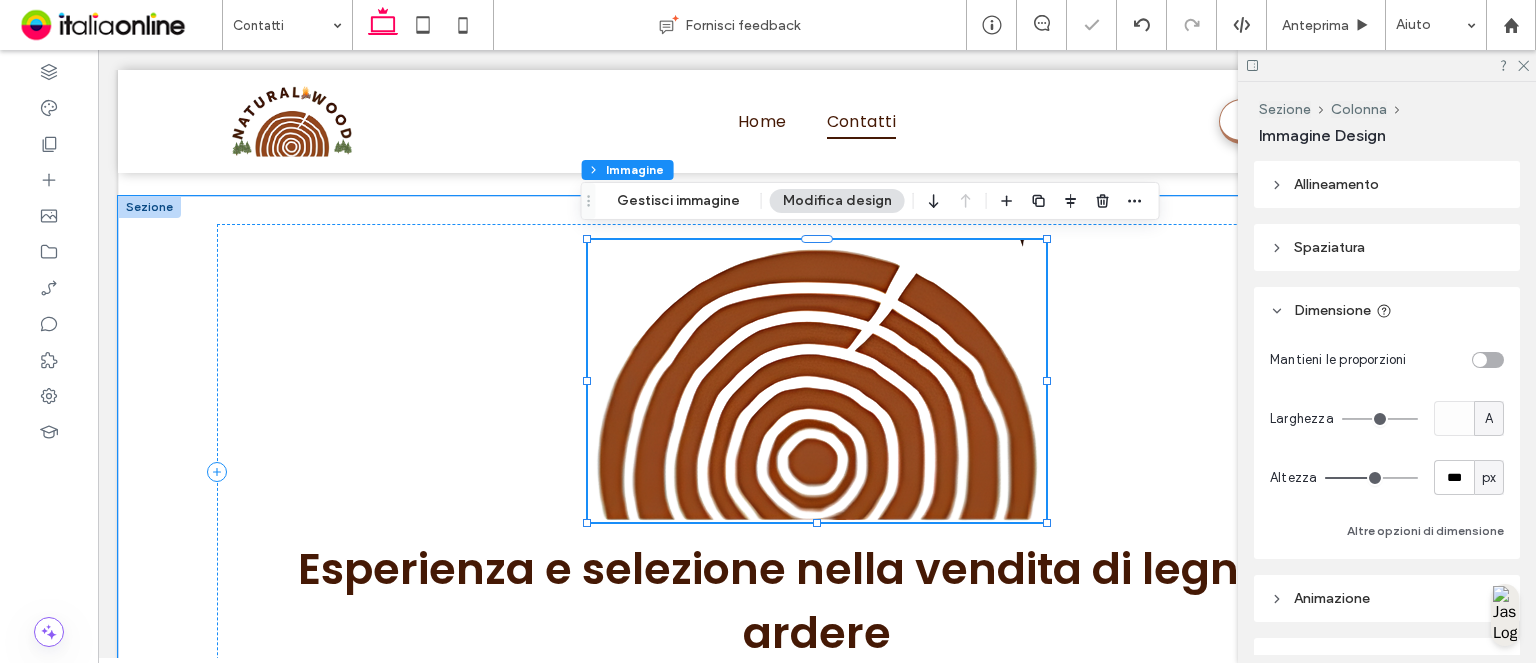 click on "Mantieni le proporzioni Larghezza A Altezza *** px Altre opzioni di dimensione" at bounding box center (1387, 446) 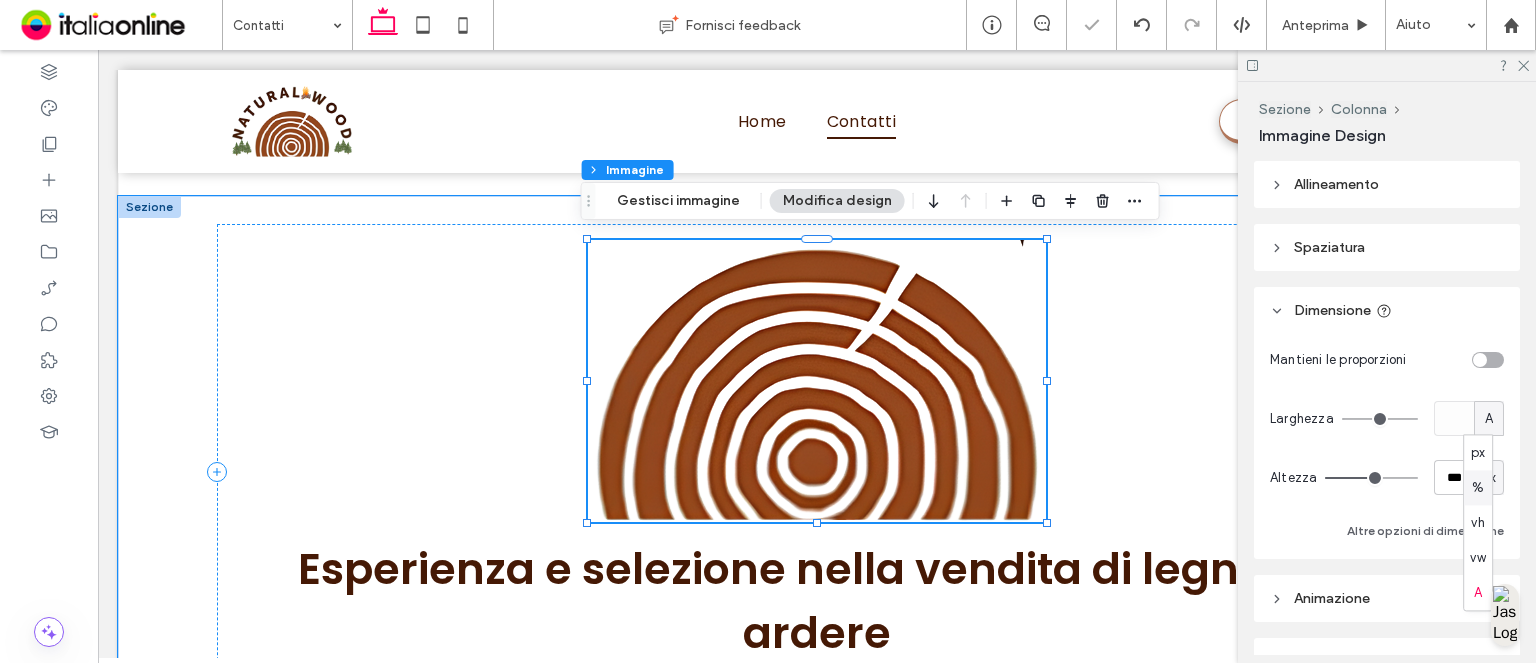 click on "%" at bounding box center [1478, 487] 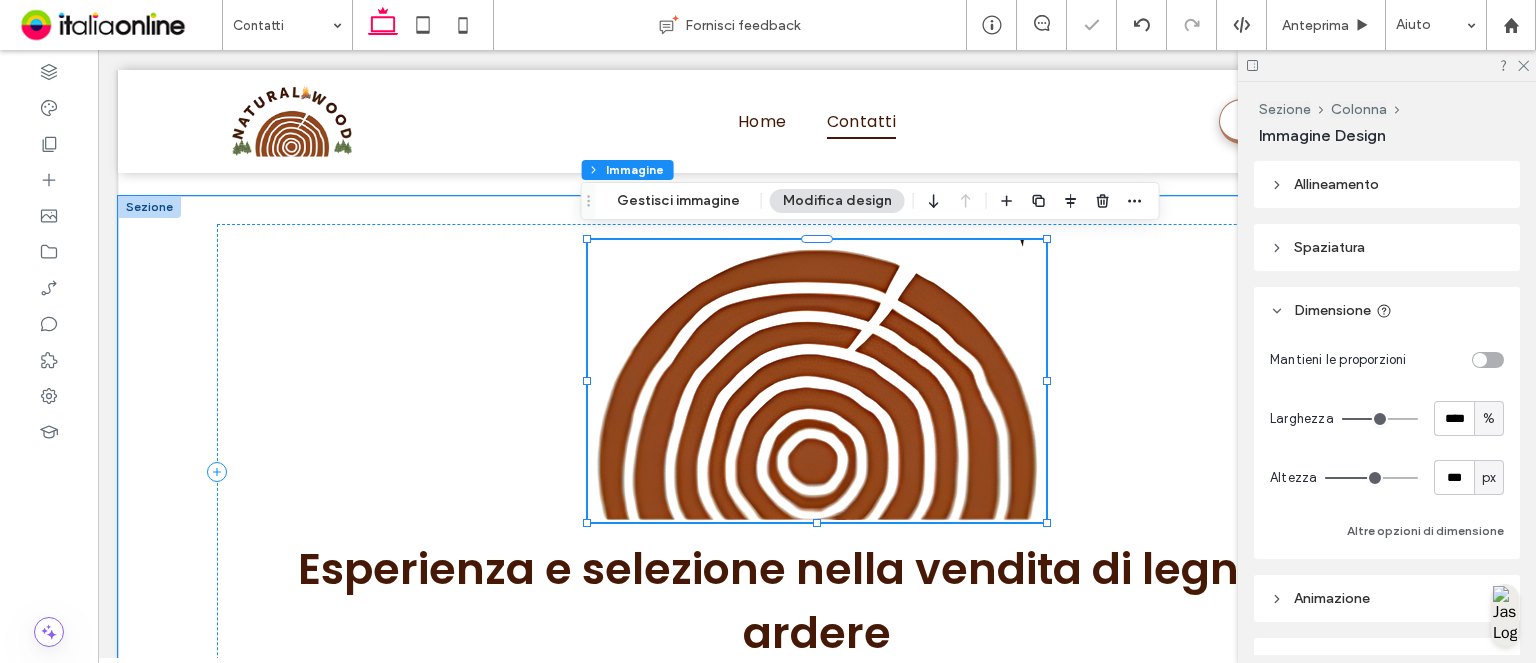 click on "px" at bounding box center (1489, 478) 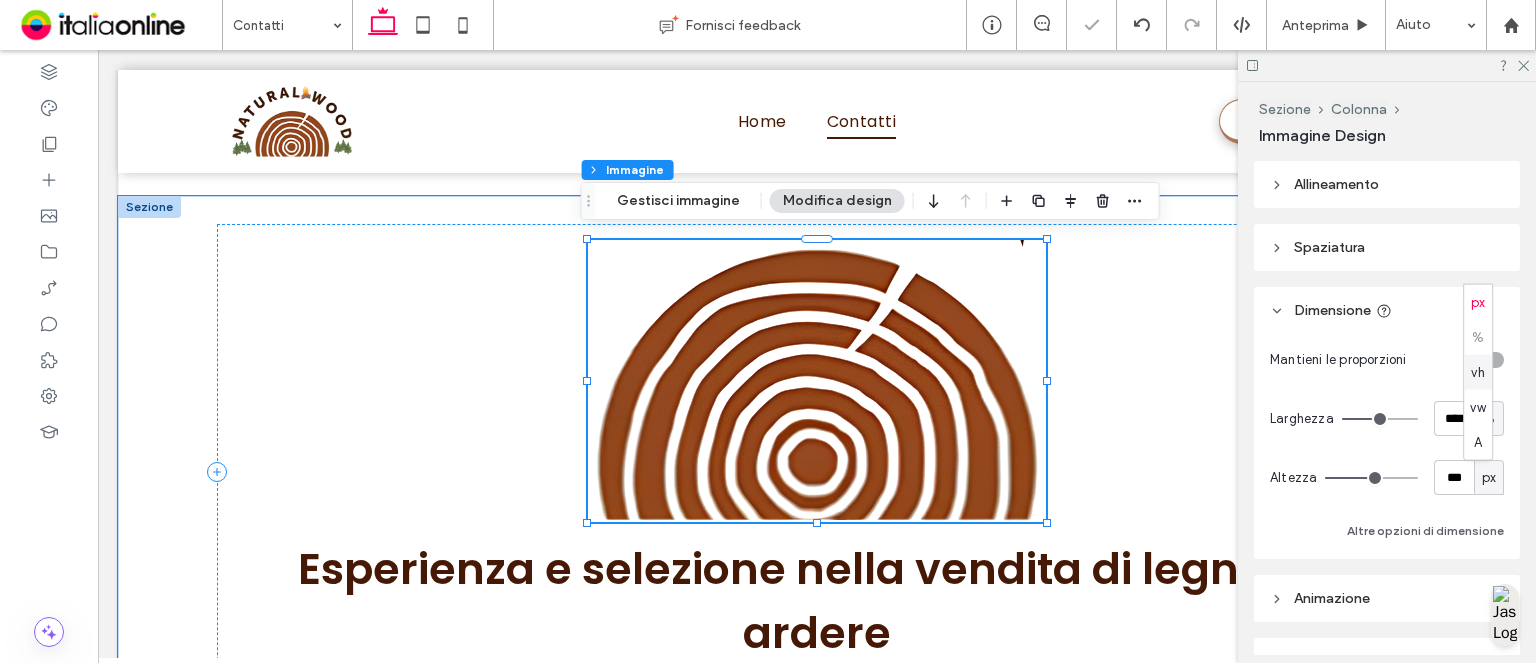 click on "px % vh vw A" at bounding box center (1478, 372) 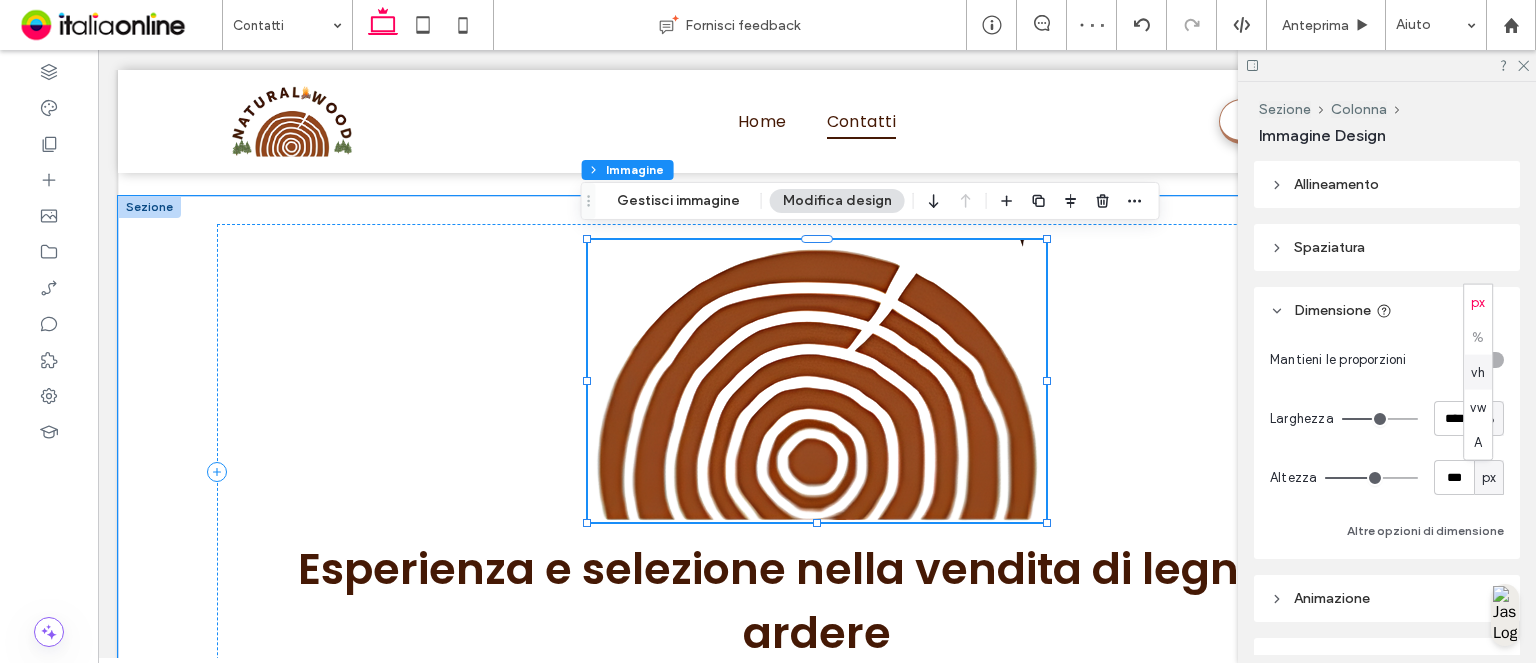 click on "px % vh vw A" at bounding box center [1478, 372] 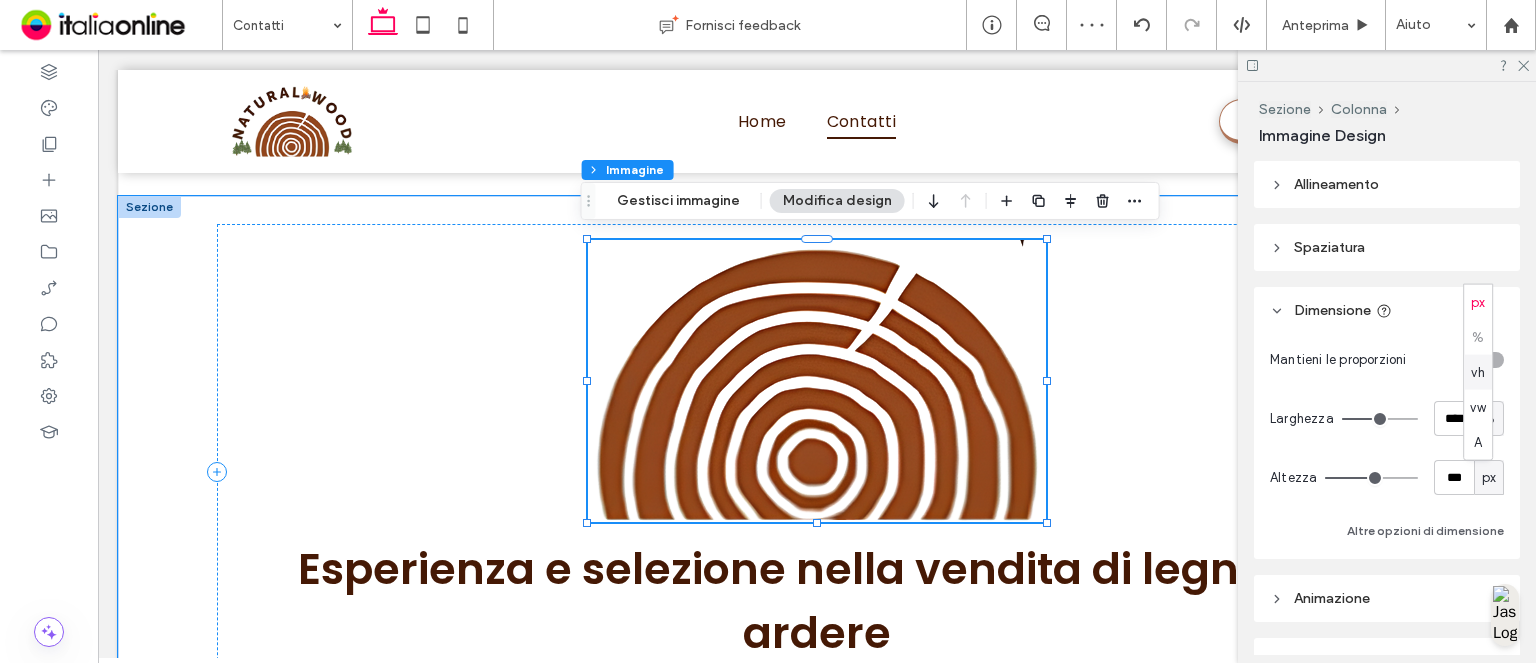 click on "px % vh vw A" at bounding box center (1478, 372) 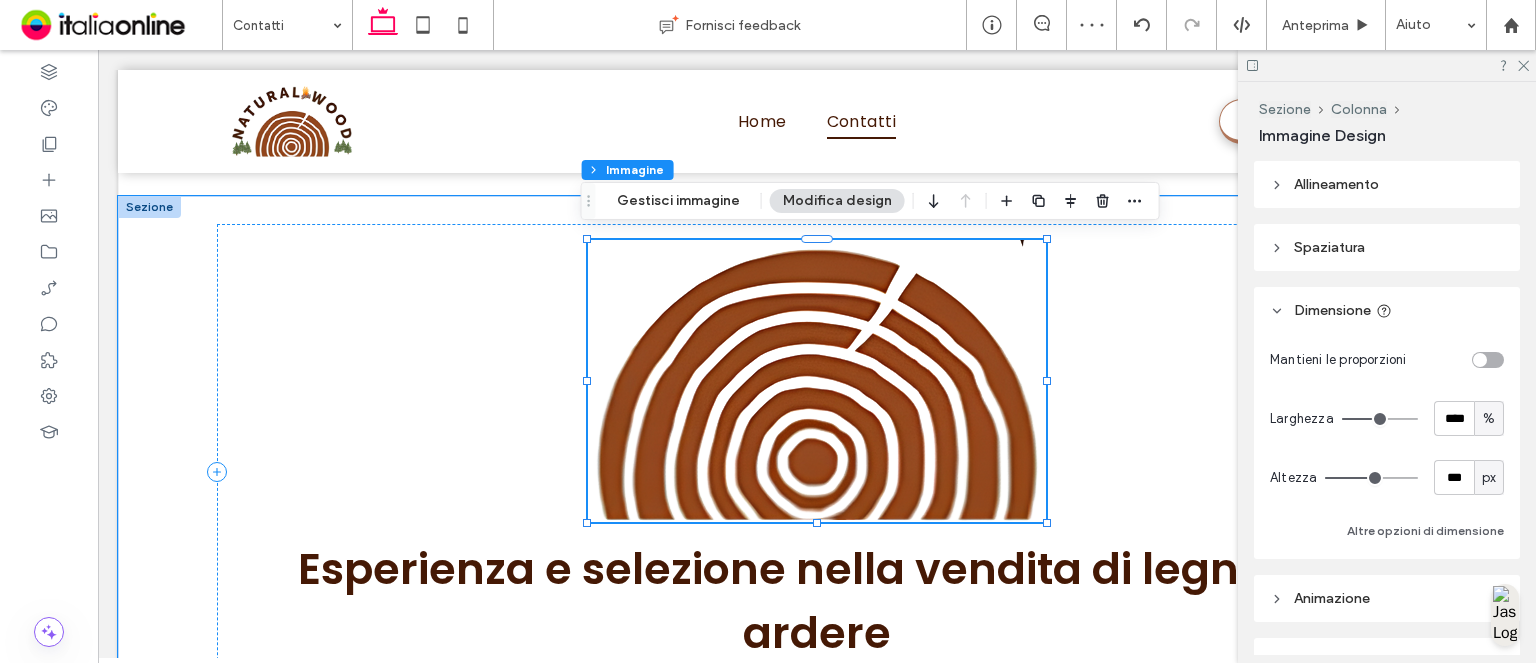 click on "px" at bounding box center [1489, 478] 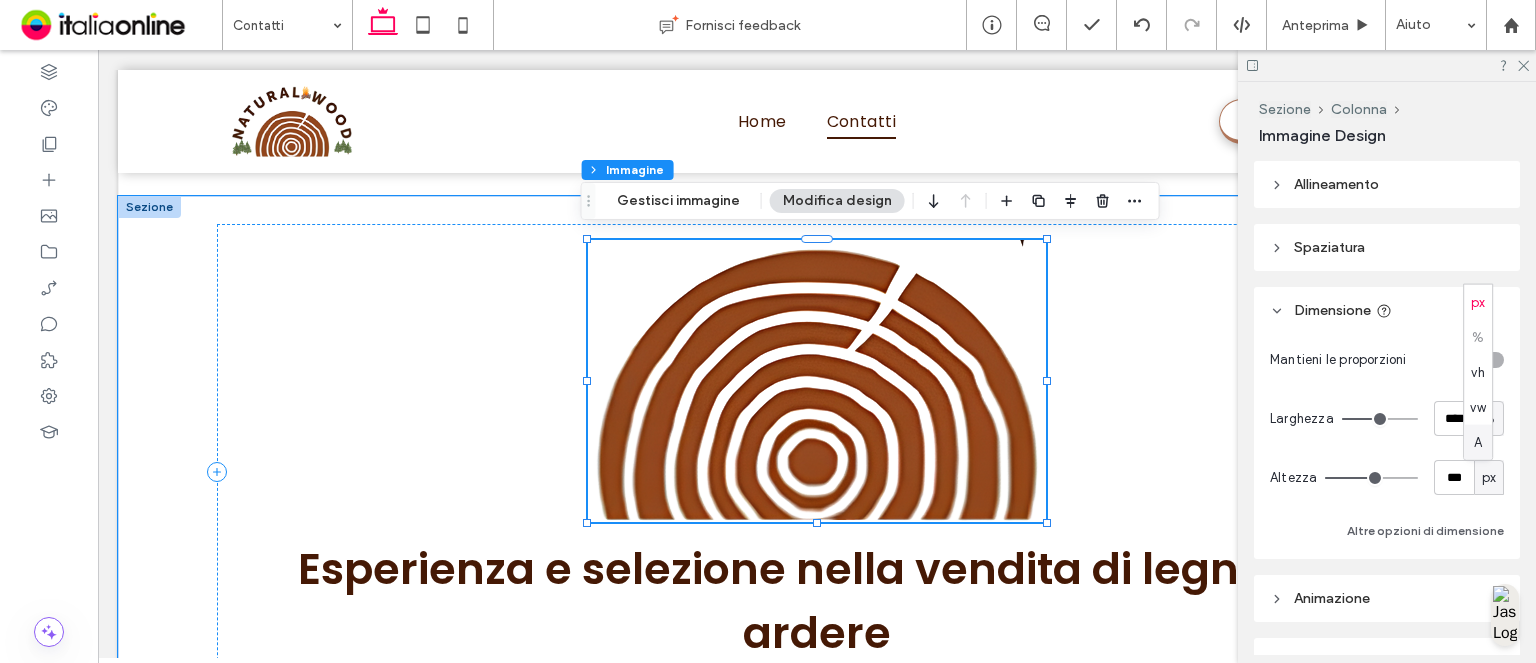 click on "A" at bounding box center (1478, 442) 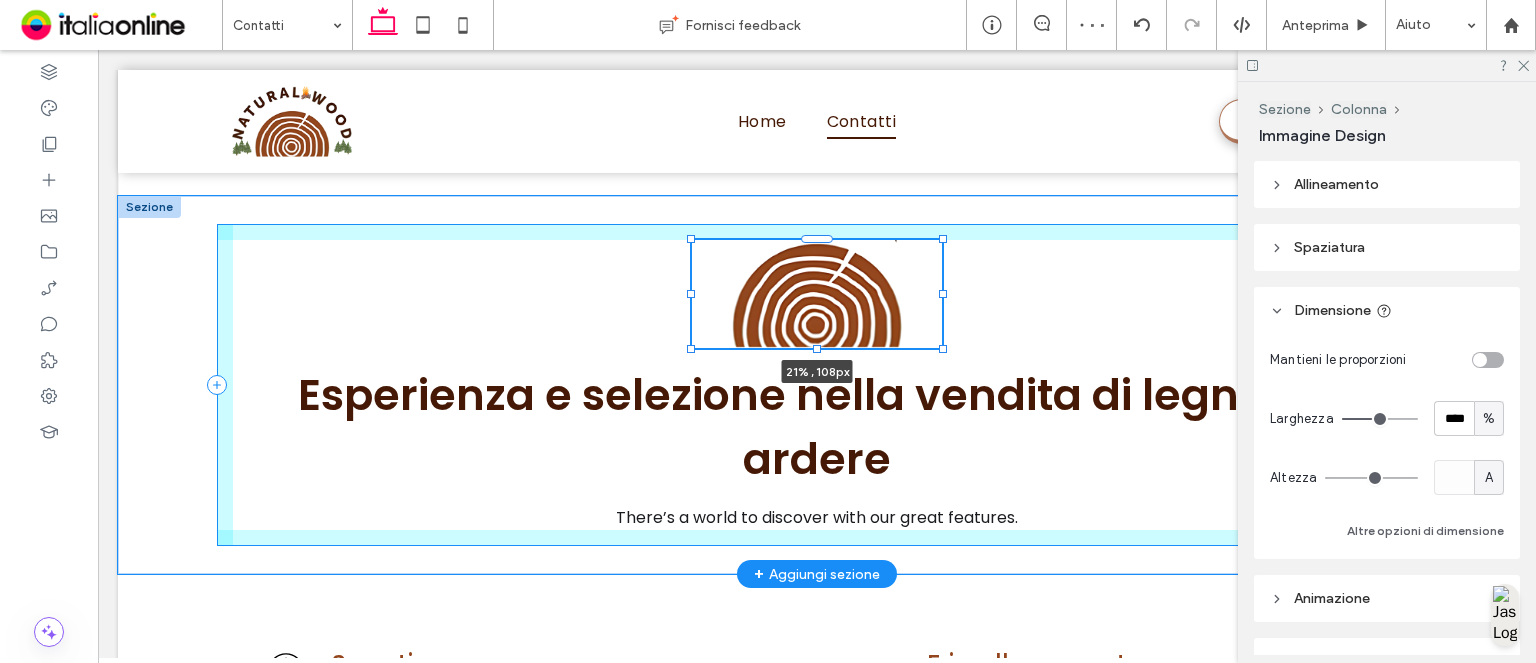 drag, startPoint x: 1041, startPoint y: 514, endPoint x: 937, endPoint y: 427, distance: 135.5913 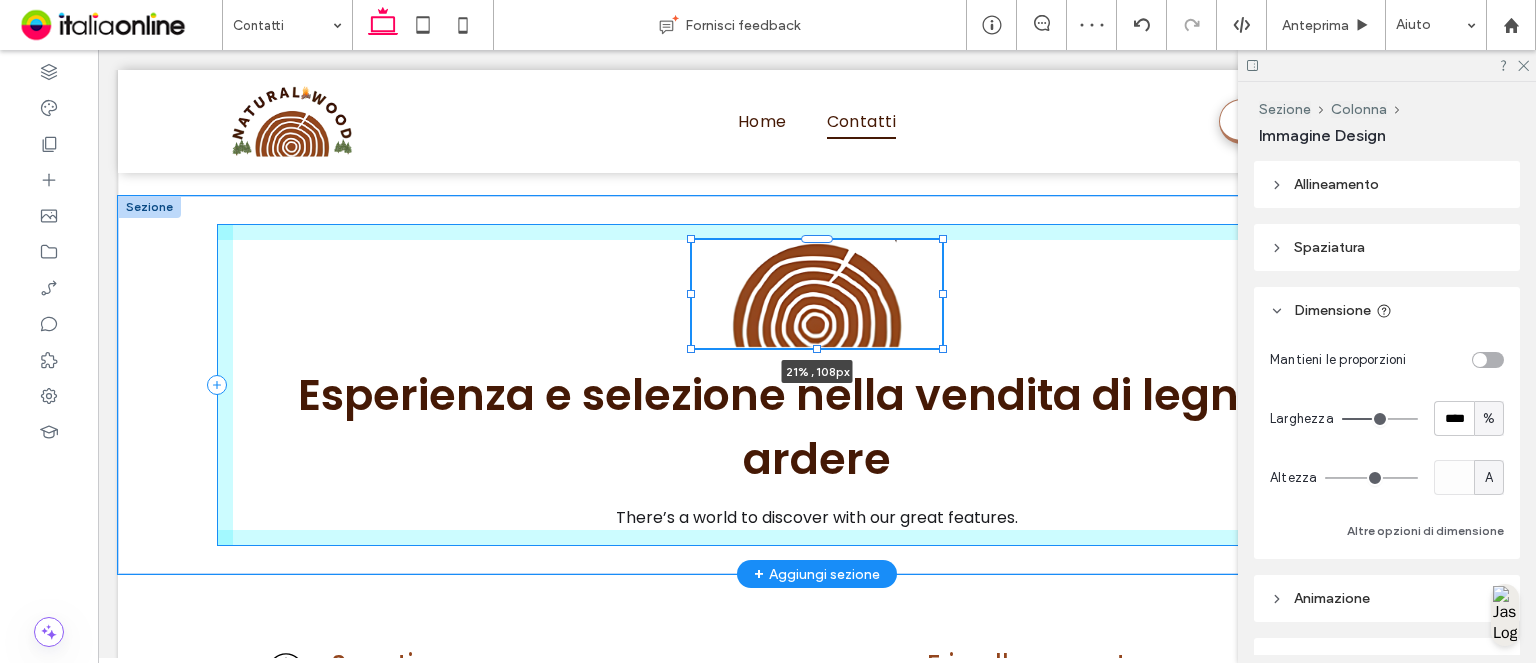 click on "21% , 108px   Esperienza e selezione nella vendita di legna da ardere
There’s a world to discover with our great features." at bounding box center [817, 385] 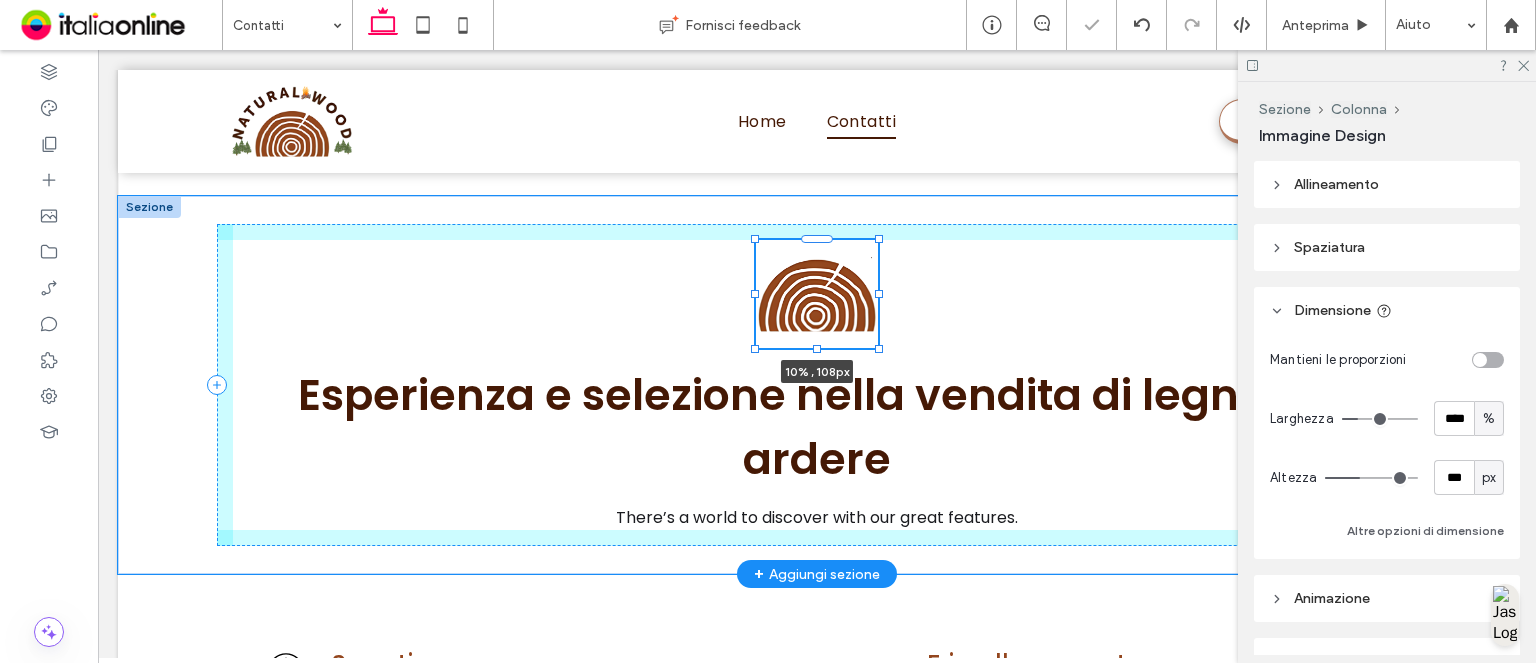 drag, startPoint x: 937, startPoint y: 290, endPoint x: 873, endPoint y: 291, distance: 64.00781 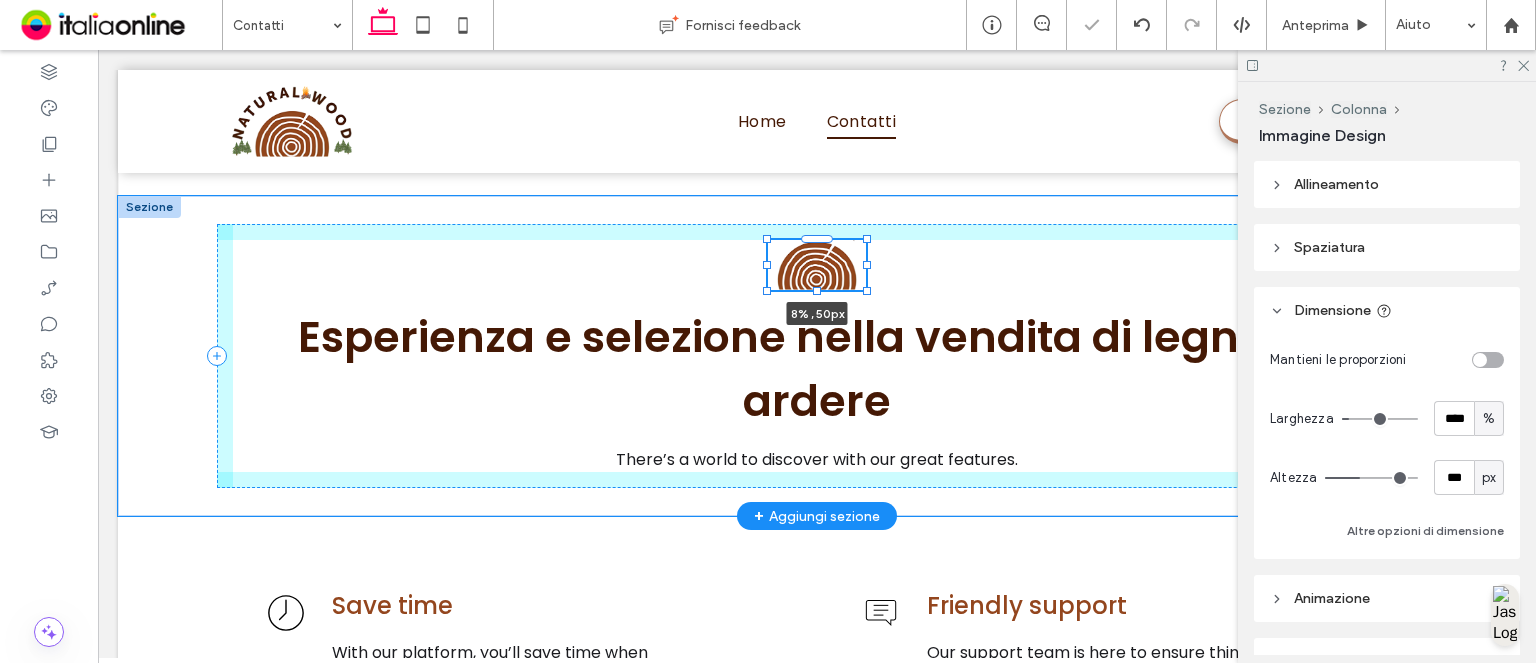 drag, startPoint x: 870, startPoint y: 344, endPoint x: 858, endPoint y: 315, distance: 31.38471 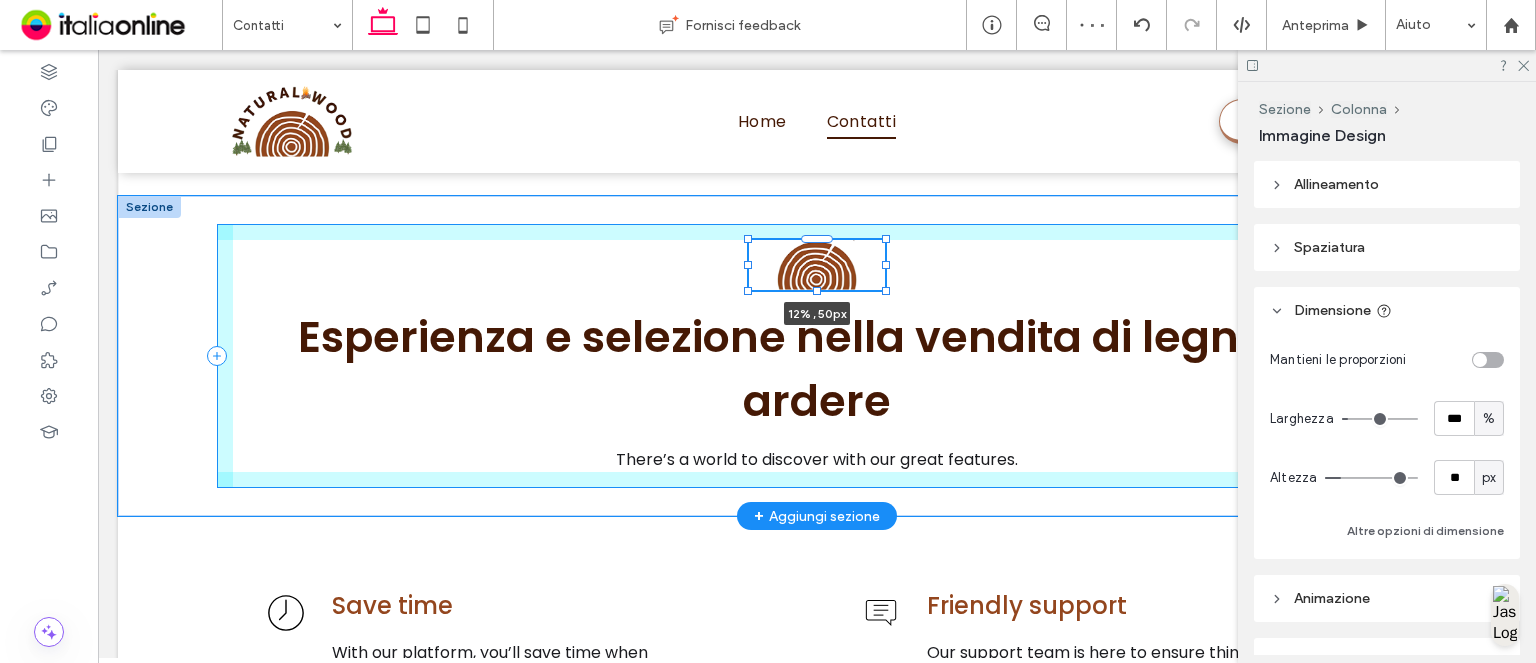 drag, startPoint x: 862, startPoint y: 260, endPoint x: 881, endPoint y: 259, distance: 19.026299 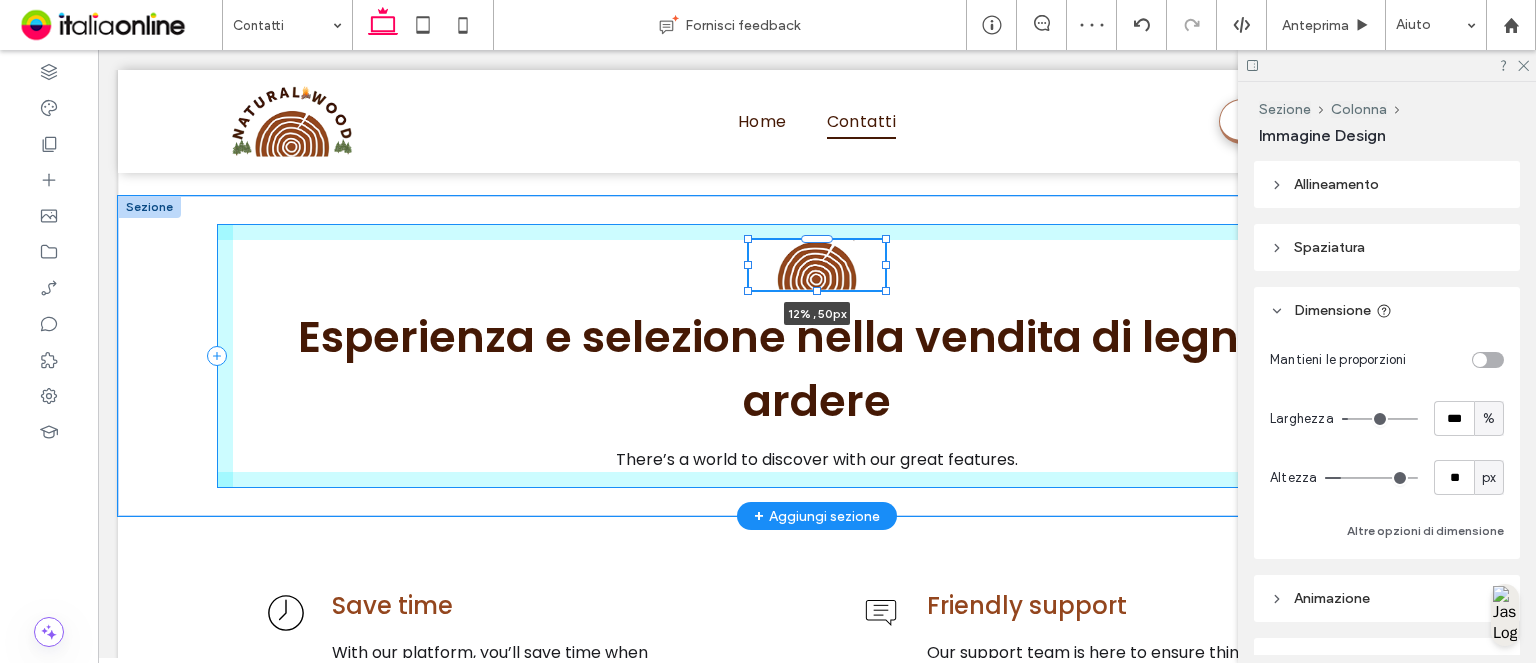click at bounding box center (886, 265) 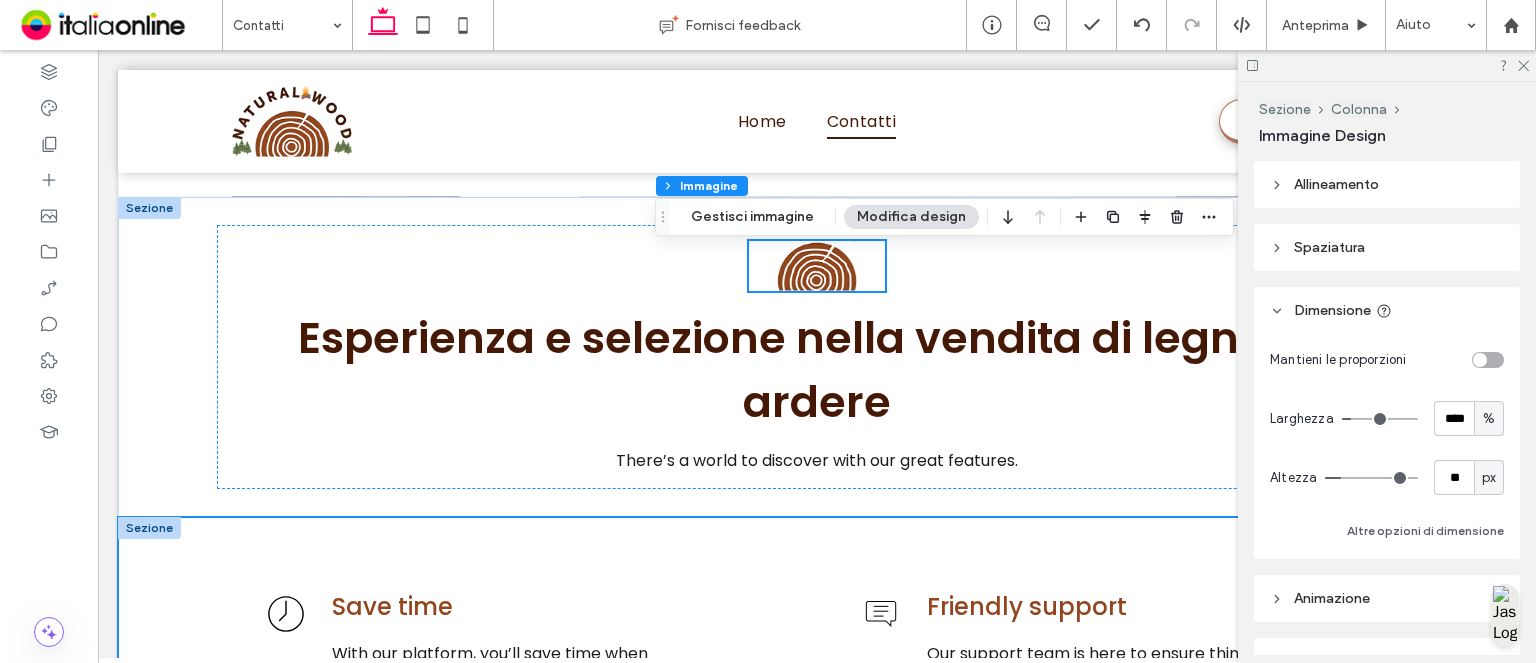 scroll, scrollTop: 840, scrollLeft: 0, axis: vertical 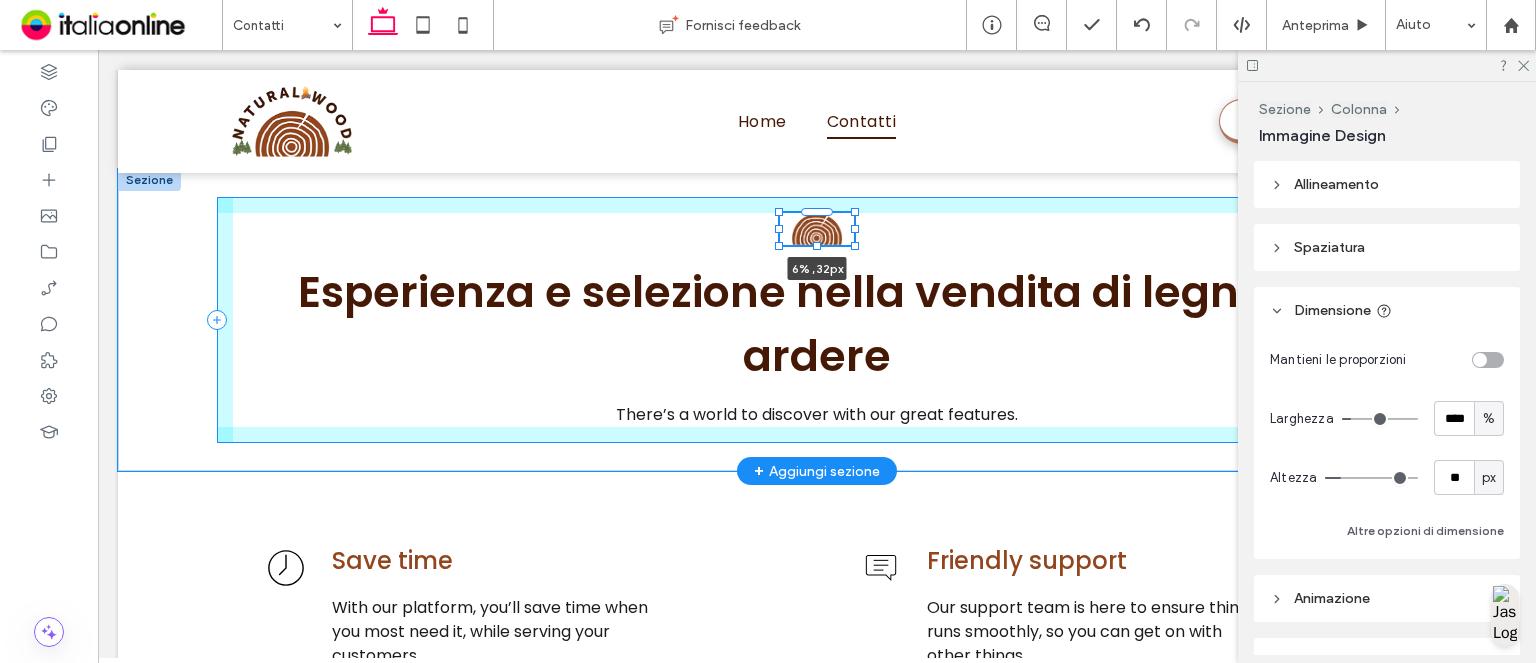 drag, startPoint x: 876, startPoint y: 256, endPoint x: 845, endPoint y: 247, distance: 32.280025 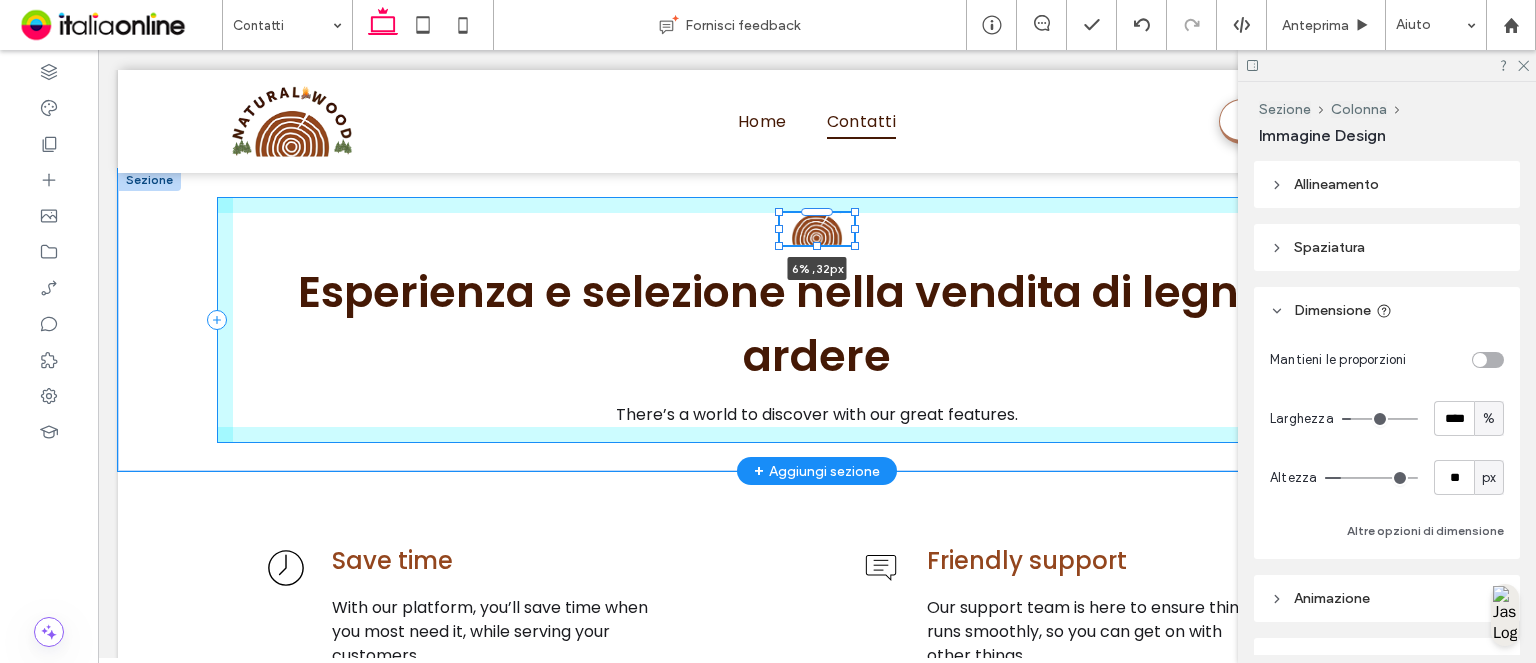 type on "***" 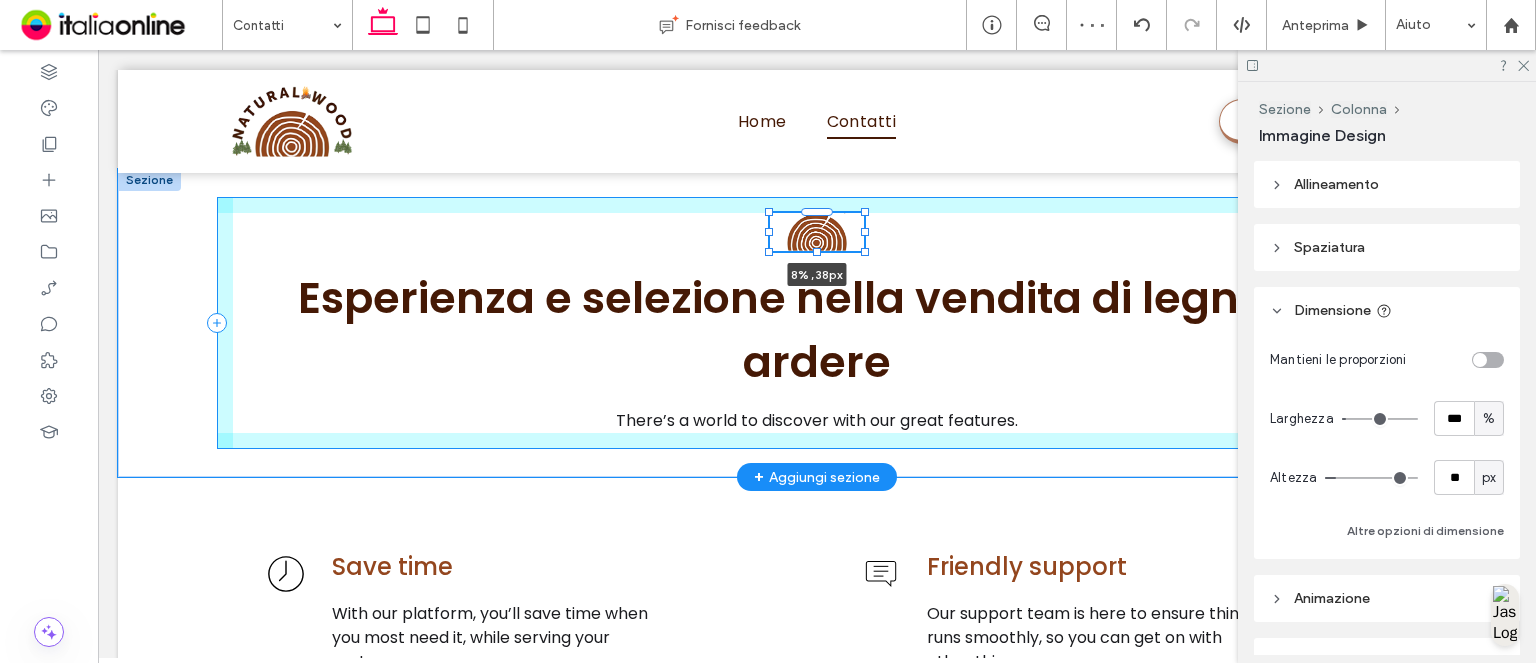 drag, startPoint x: 847, startPoint y: 242, endPoint x: 857, endPoint y: 245, distance: 10.440307 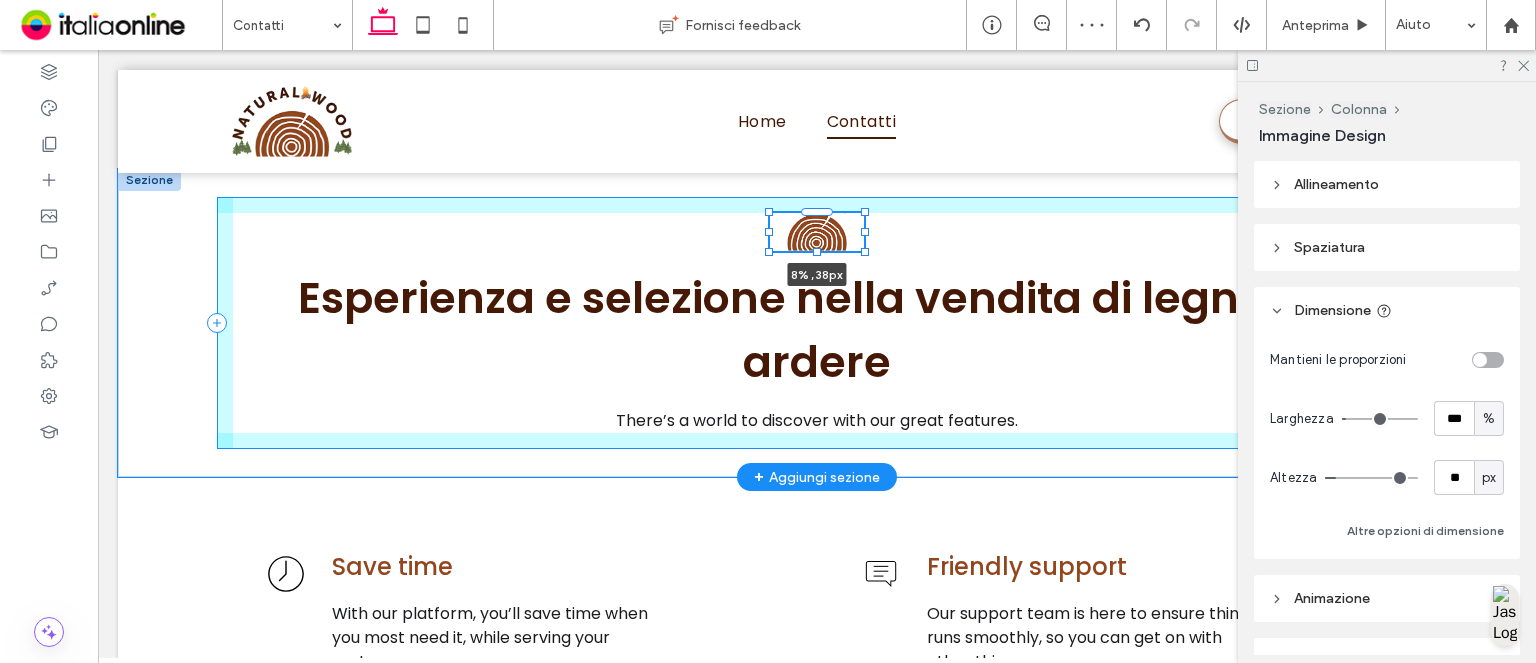 click at bounding box center (865, 252) 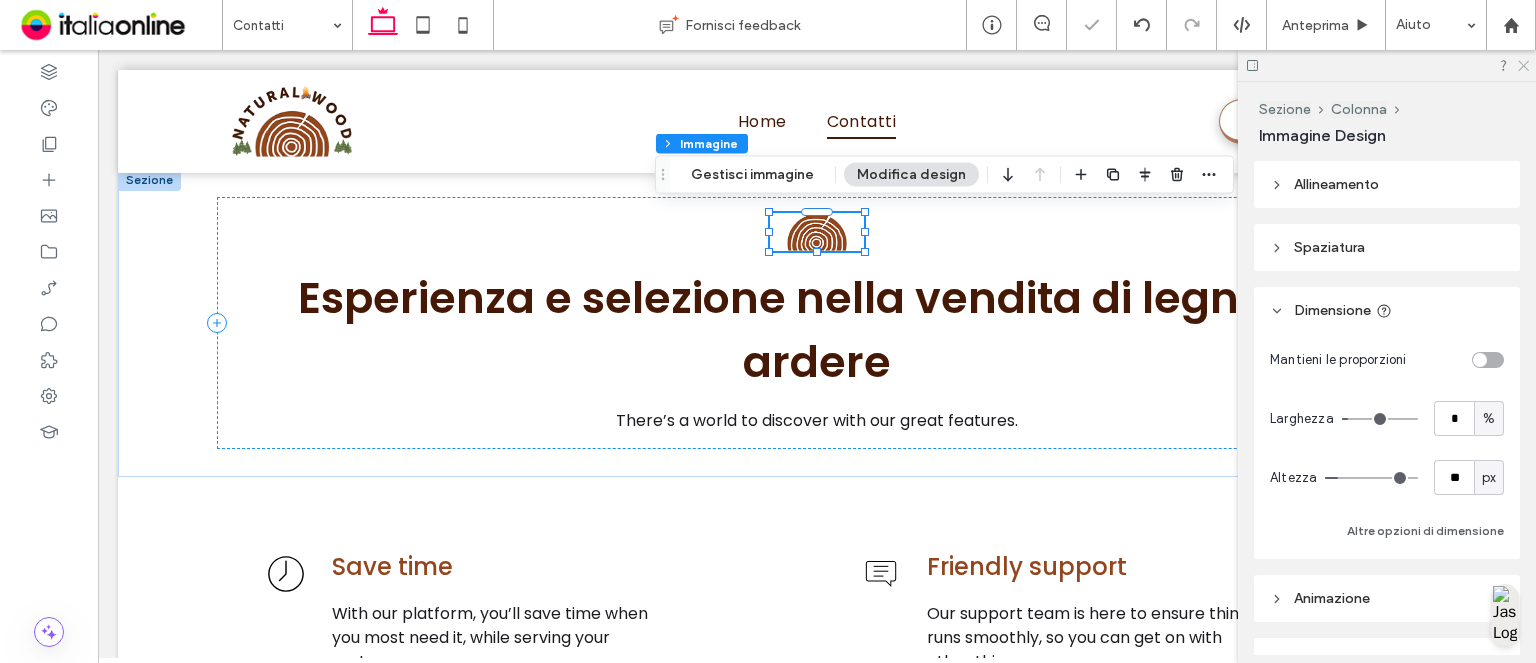 click 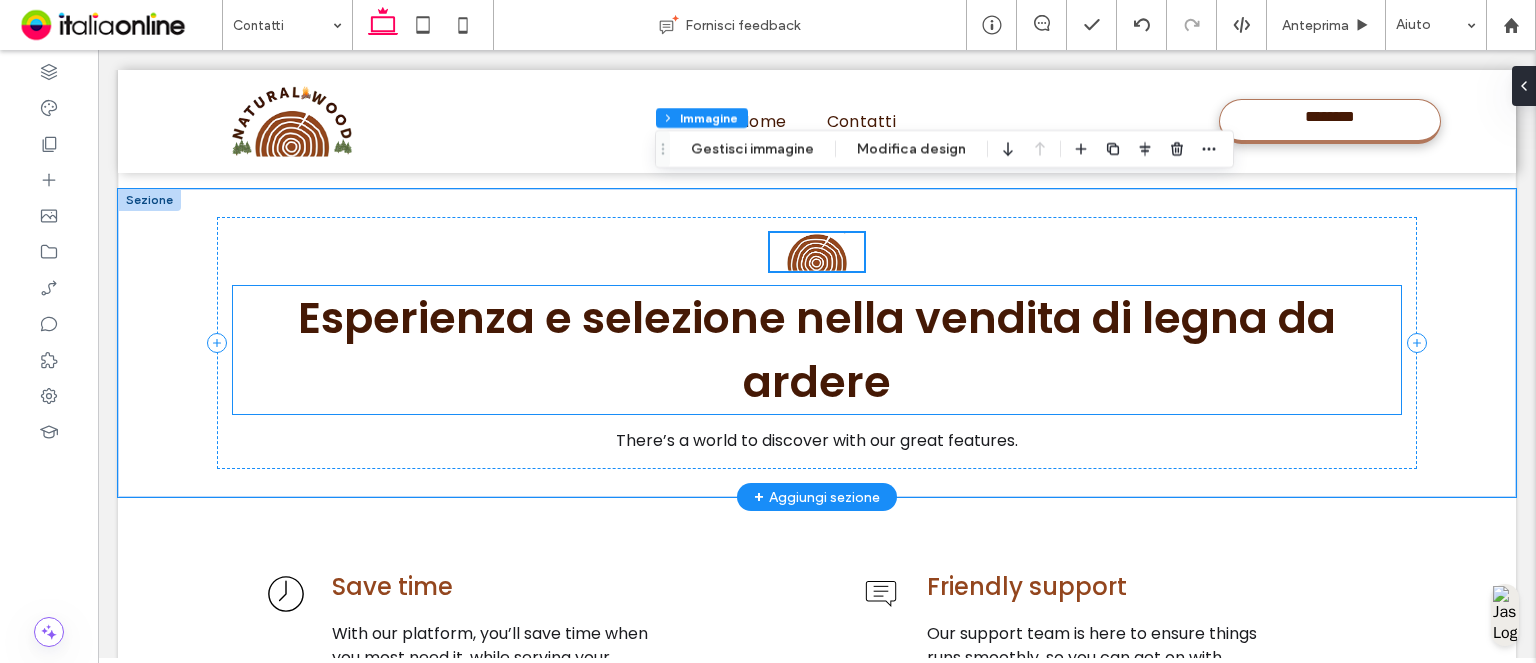 scroll, scrollTop: 740, scrollLeft: 0, axis: vertical 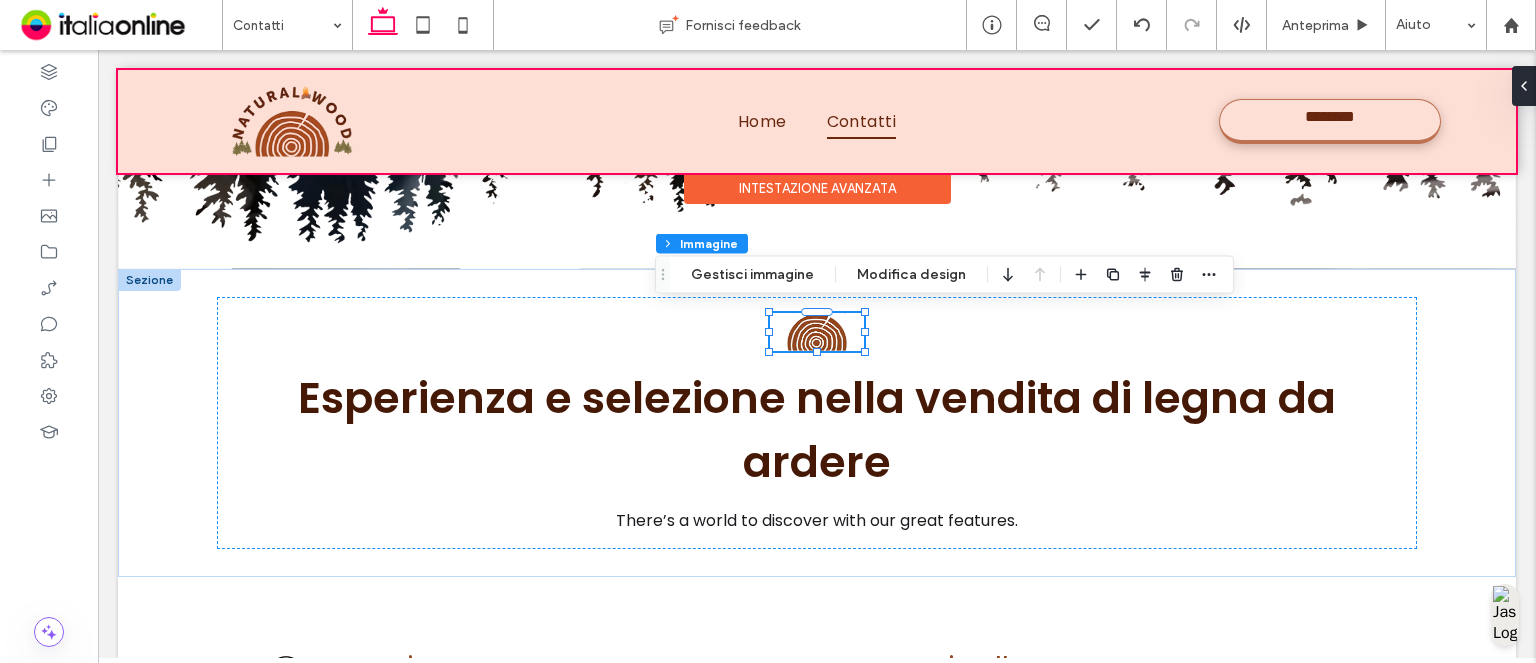 click at bounding box center (817, 121) 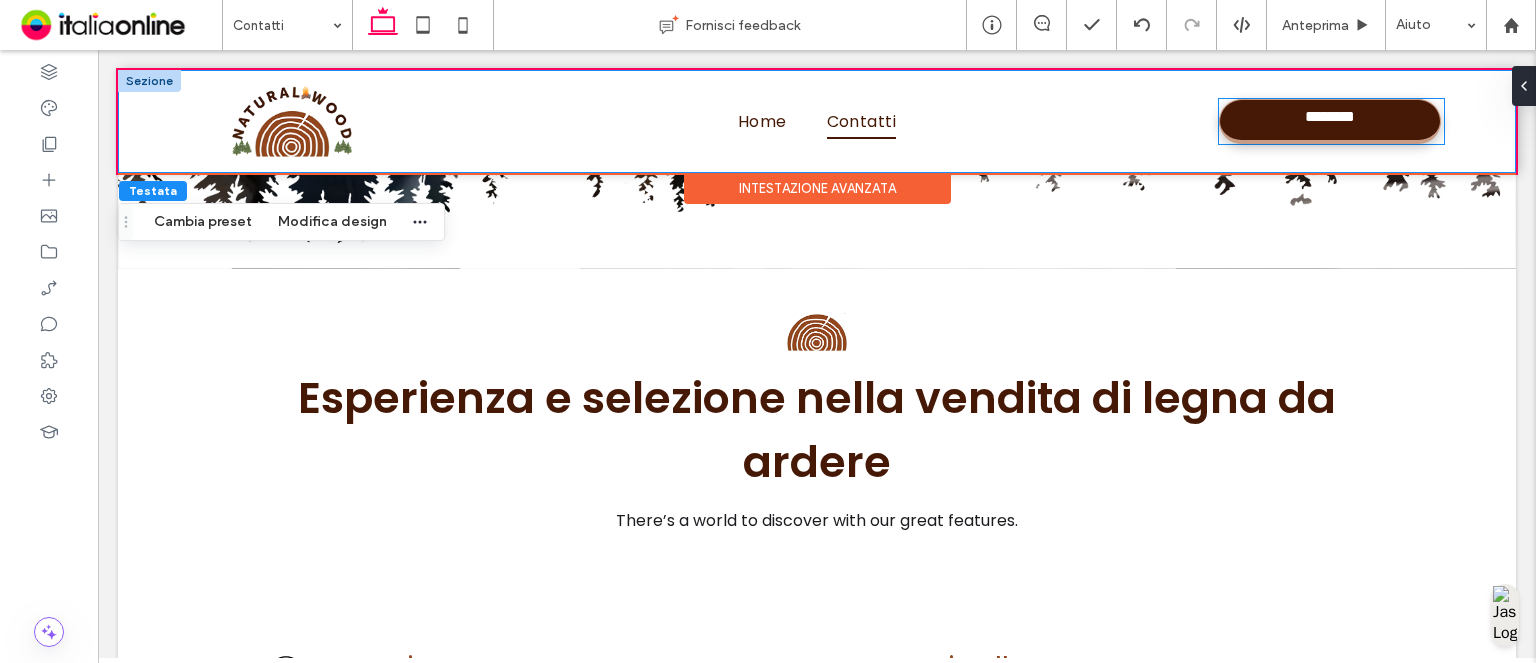 click on "**********" at bounding box center (1330, 122) 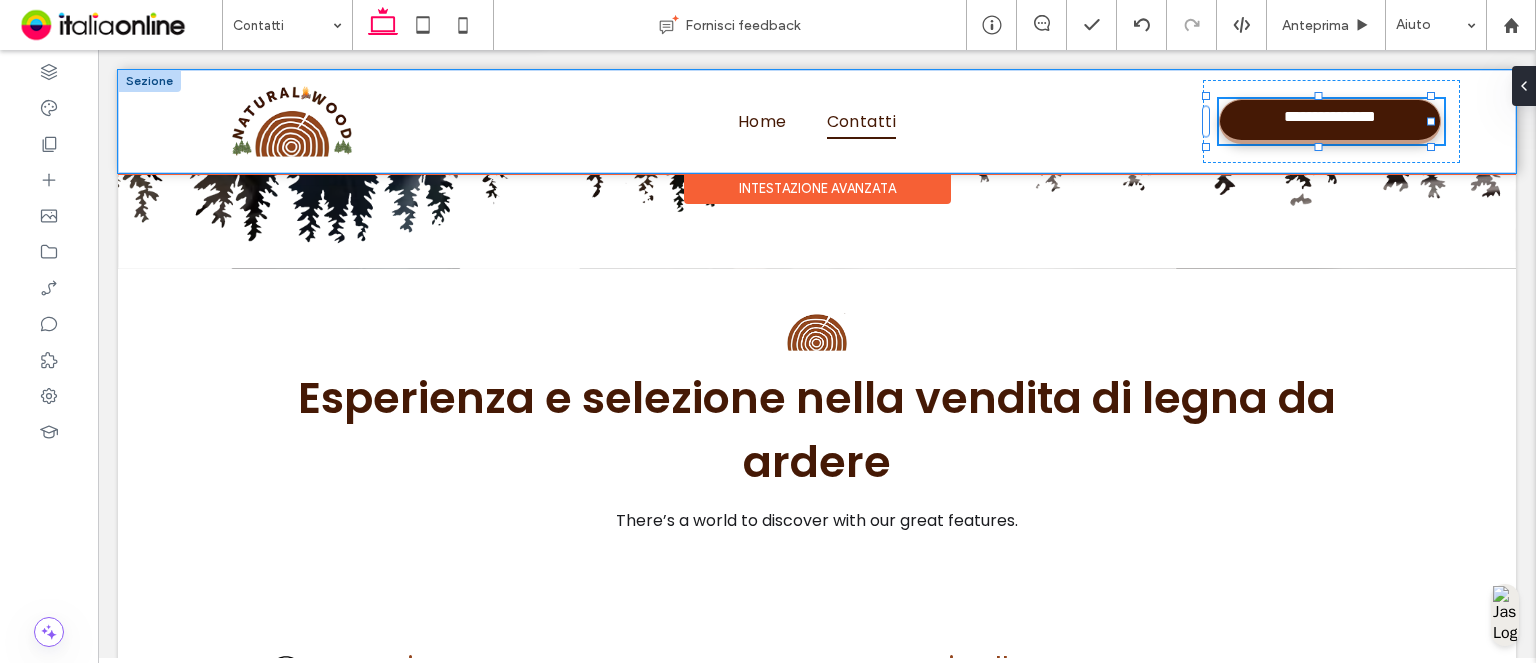 type on "**" 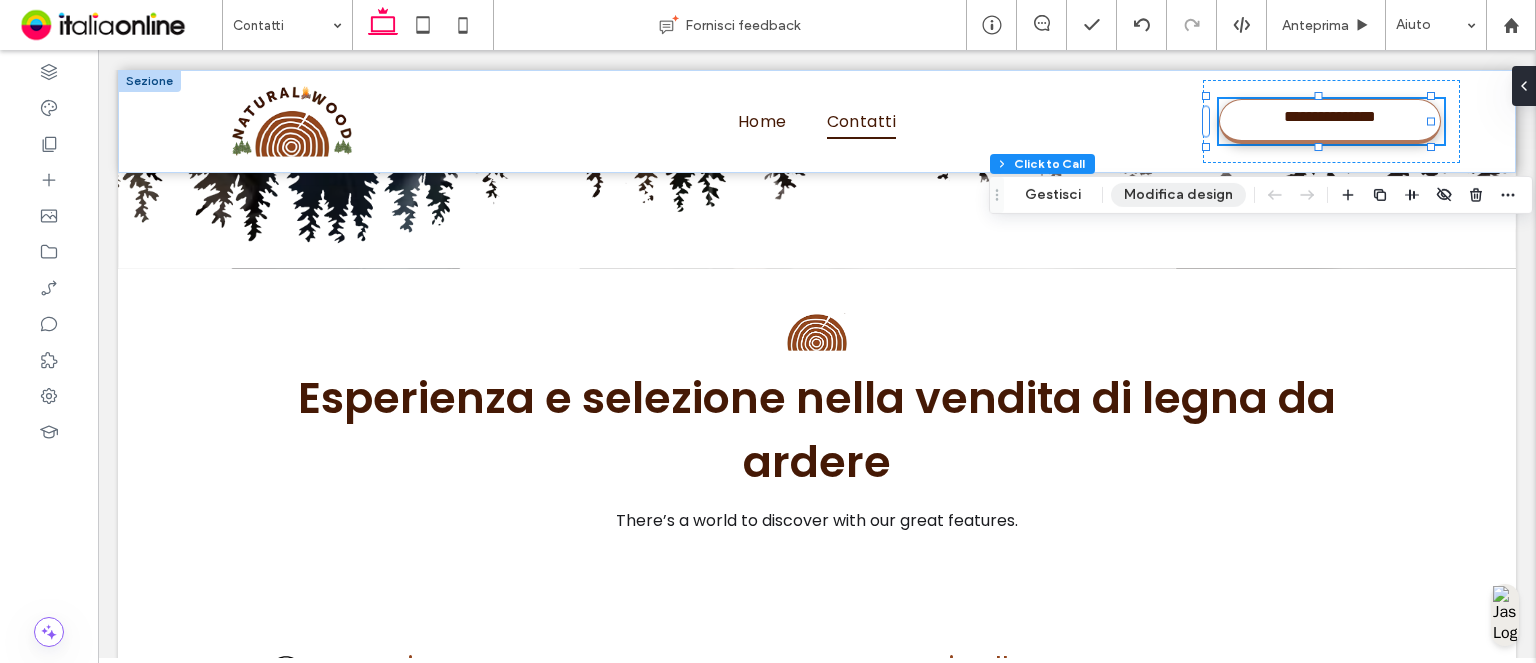click on "Modifica design" at bounding box center (1178, 195) 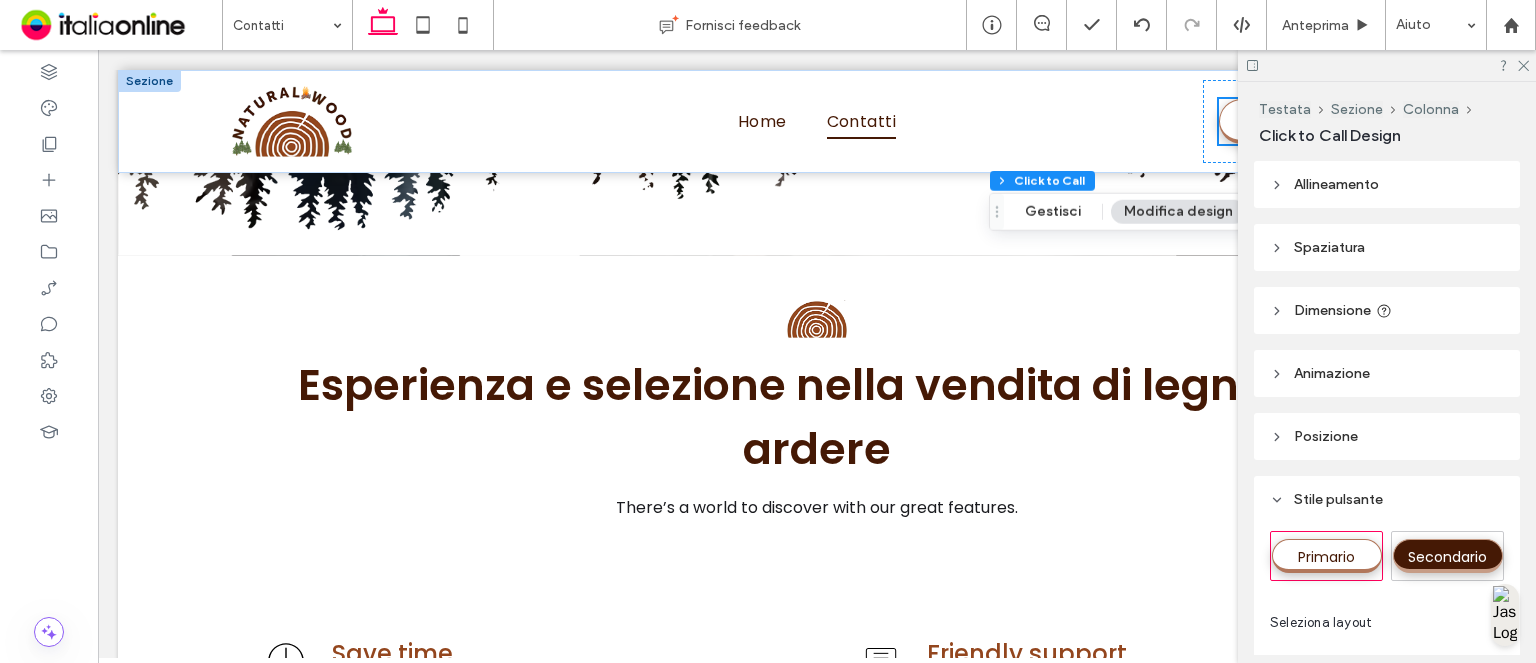 scroll, scrollTop: 740, scrollLeft: 0, axis: vertical 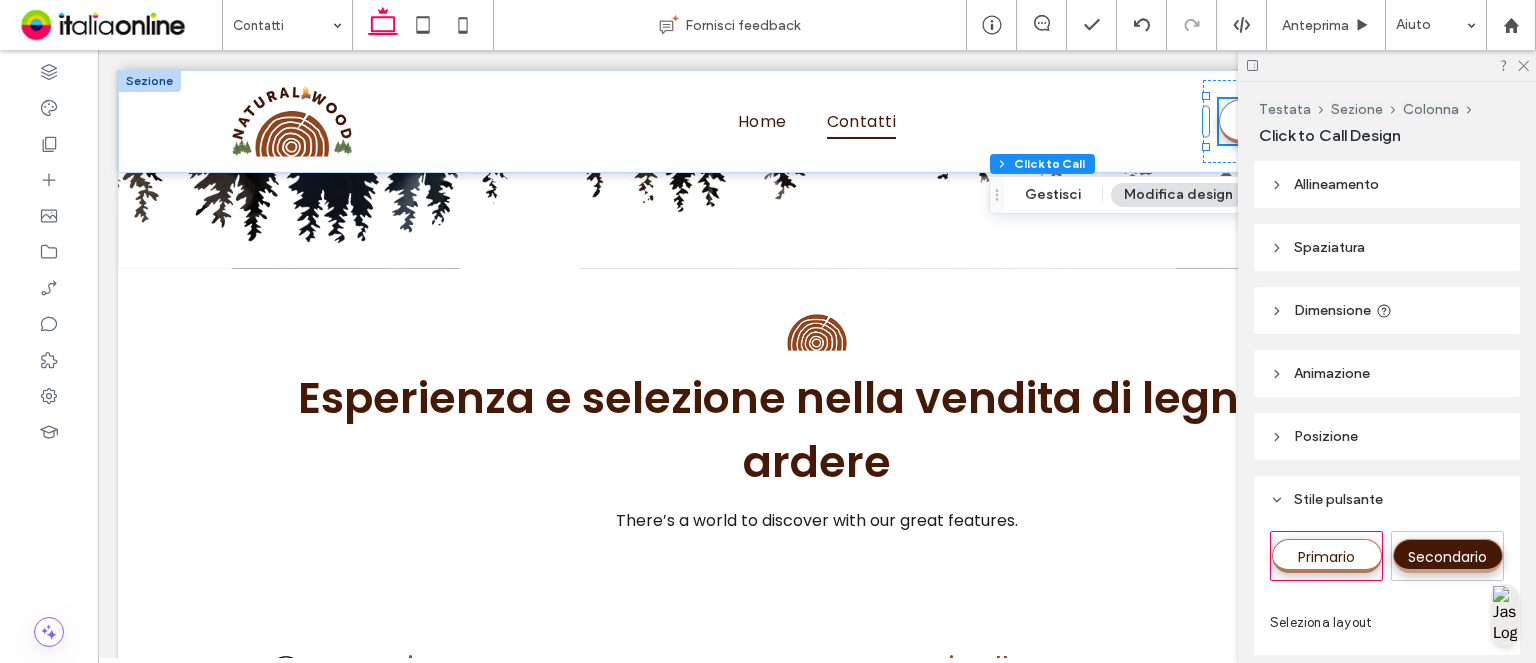 click on "Dimensione" at bounding box center [1332, 310] 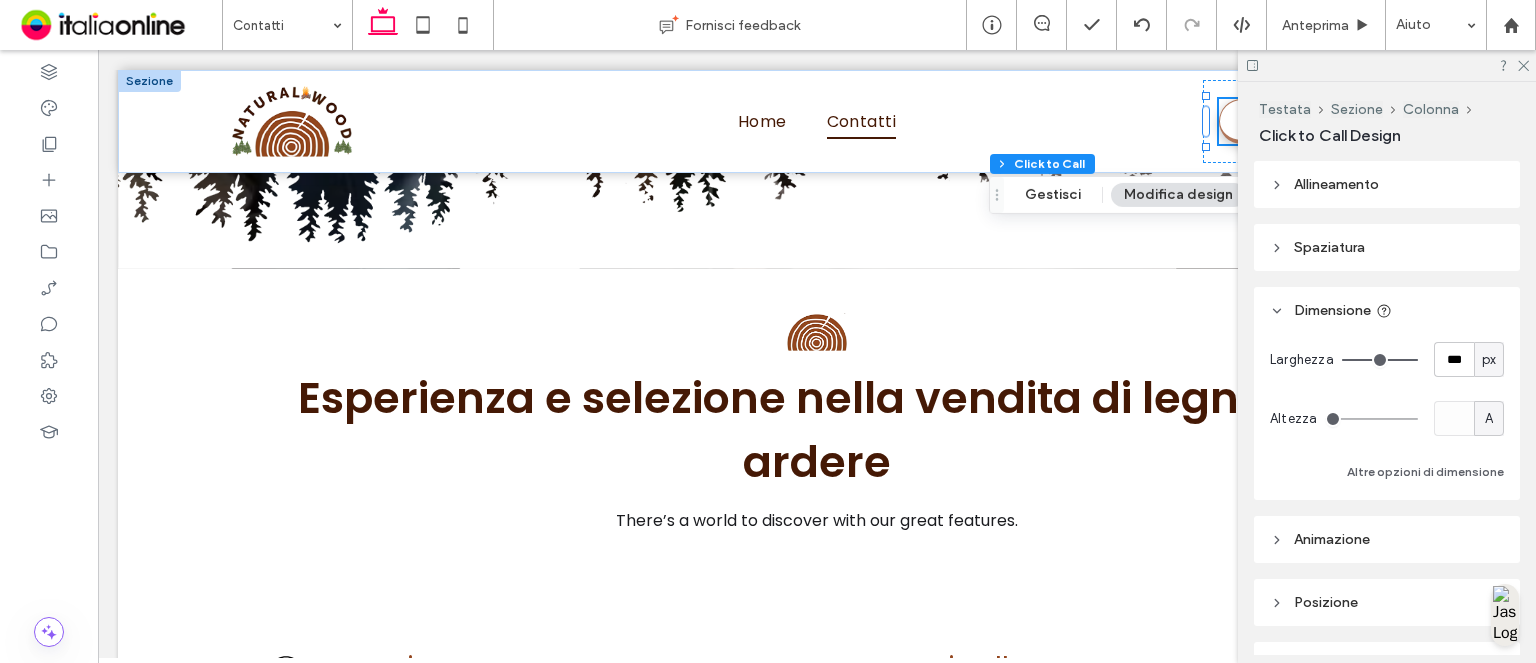 click on "A" at bounding box center [1489, 419] 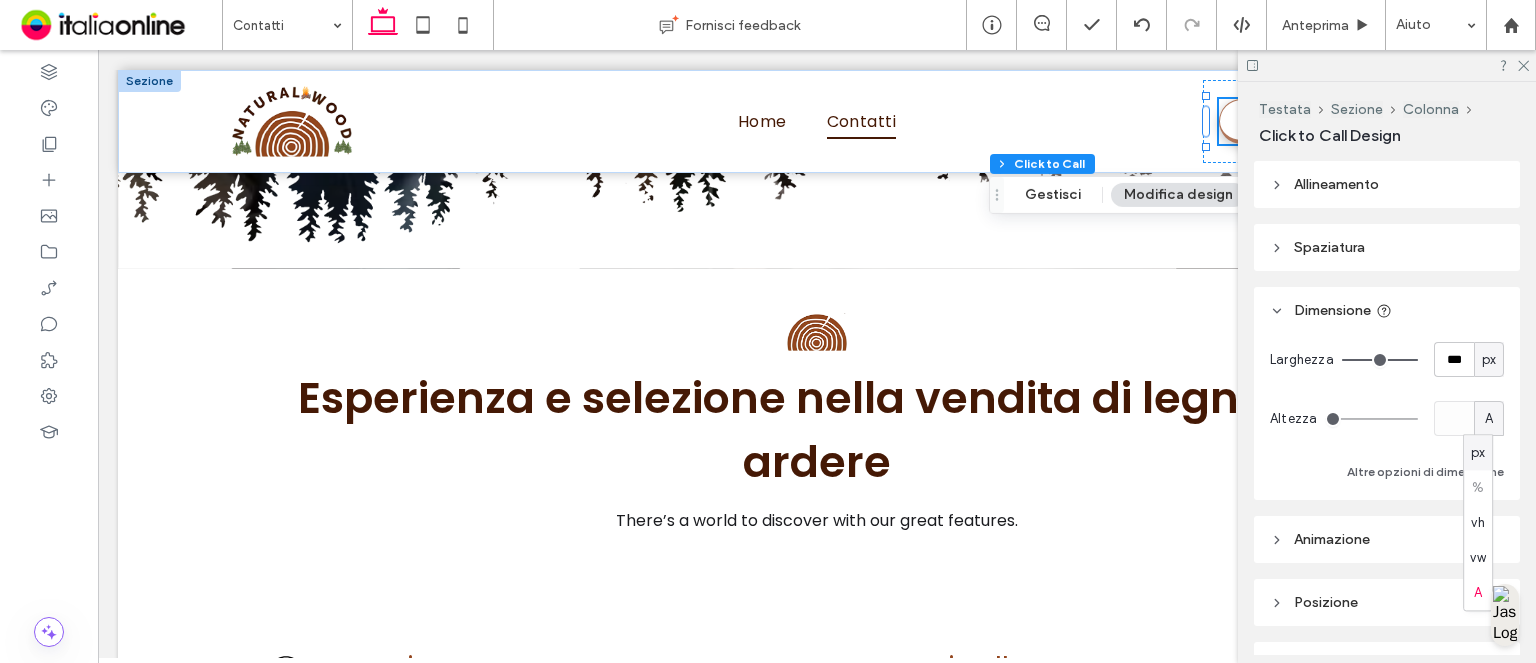 click on "px" at bounding box center (1478, 453) 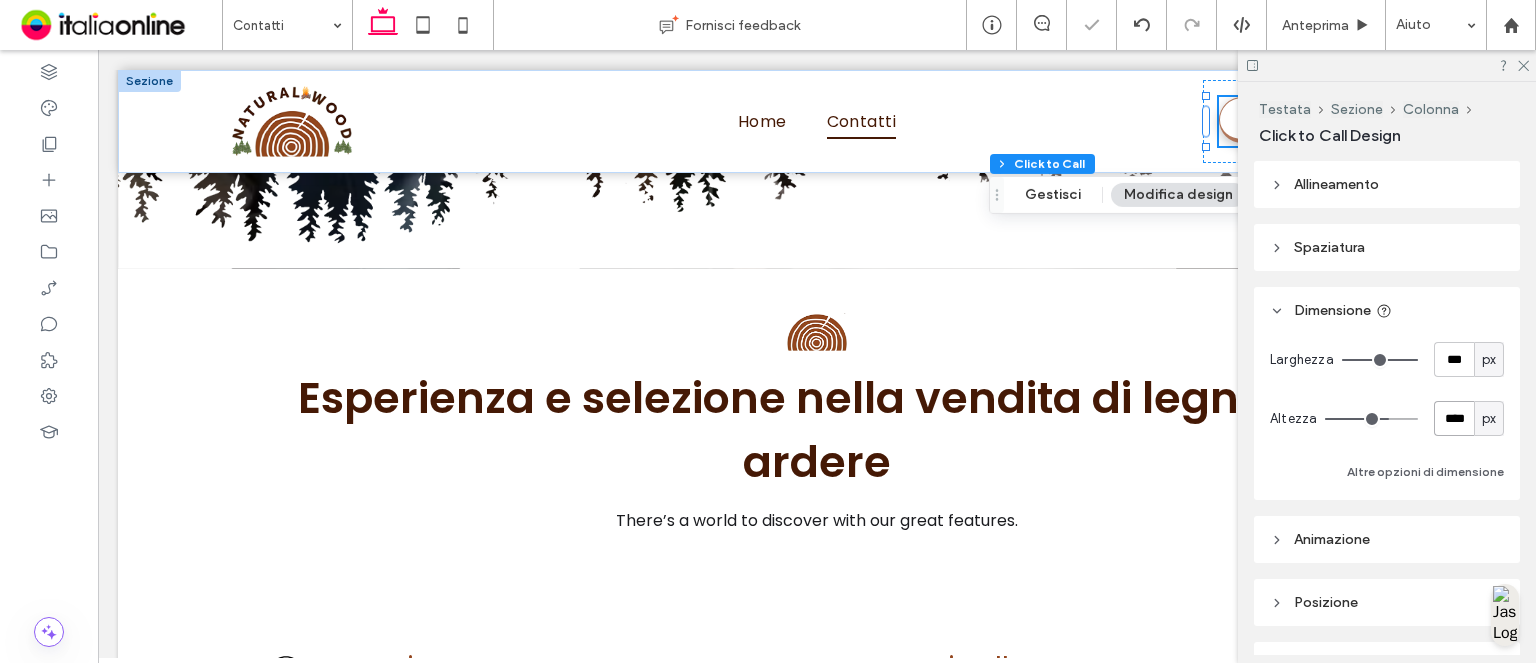 click on "****" at bounding box center [1454, 418] 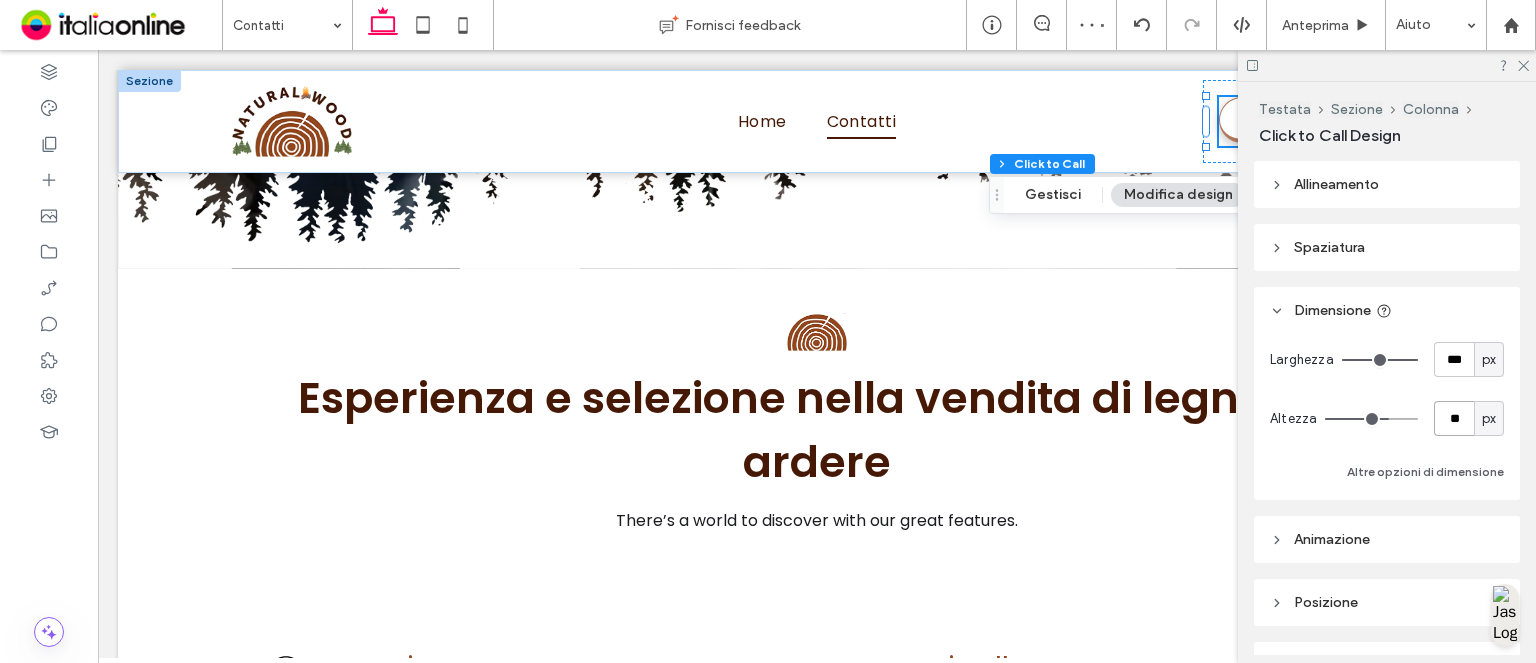 type on "**" 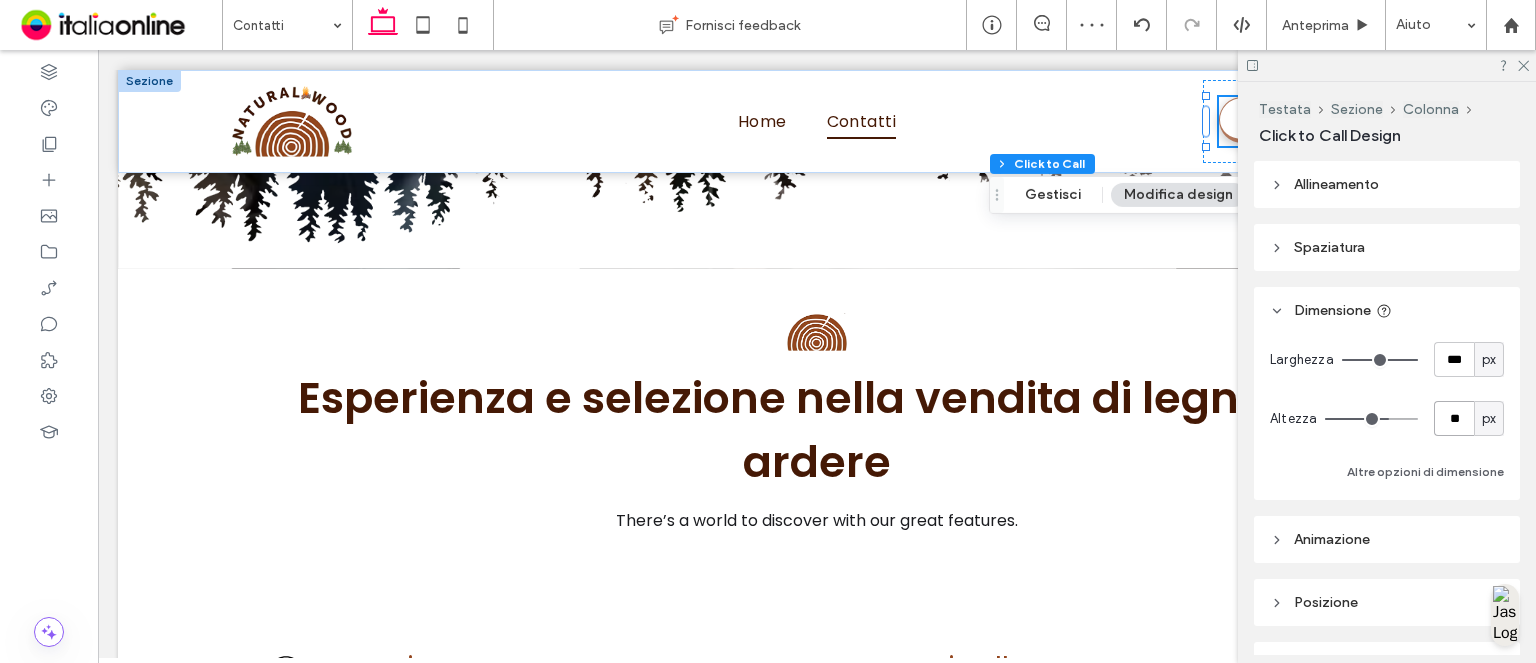 type on "**" 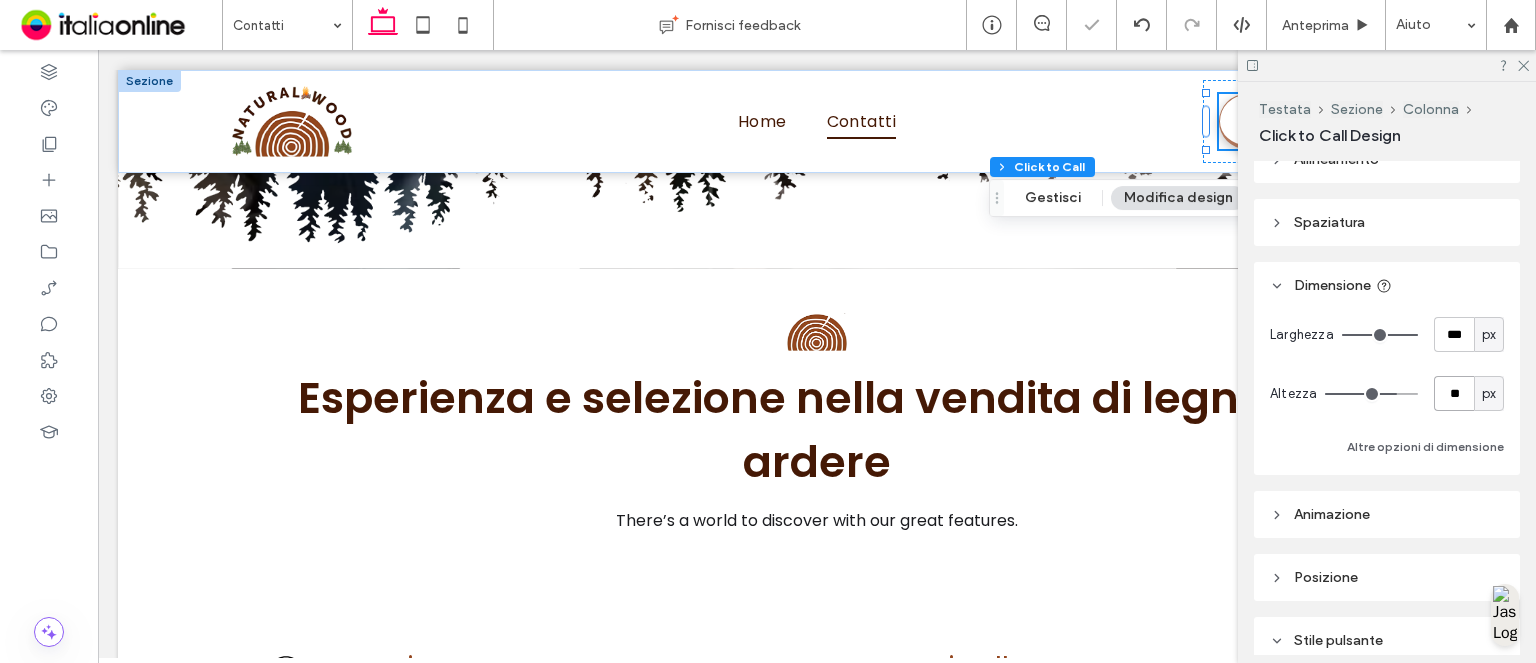 scroll, scrollTop: 100, scrollLeft: 0, axis: vertical 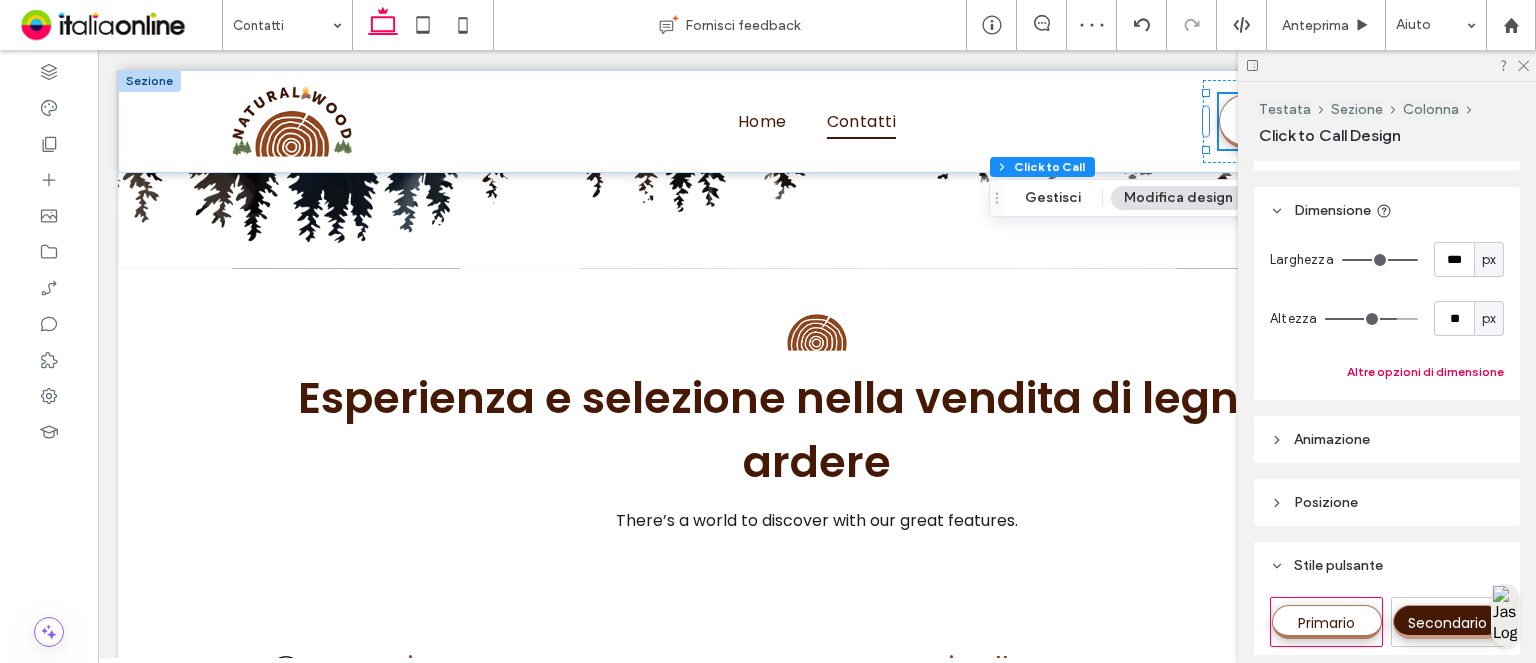 click on "Altre opzioni di dimensione" at bounding box center [1425, 372] 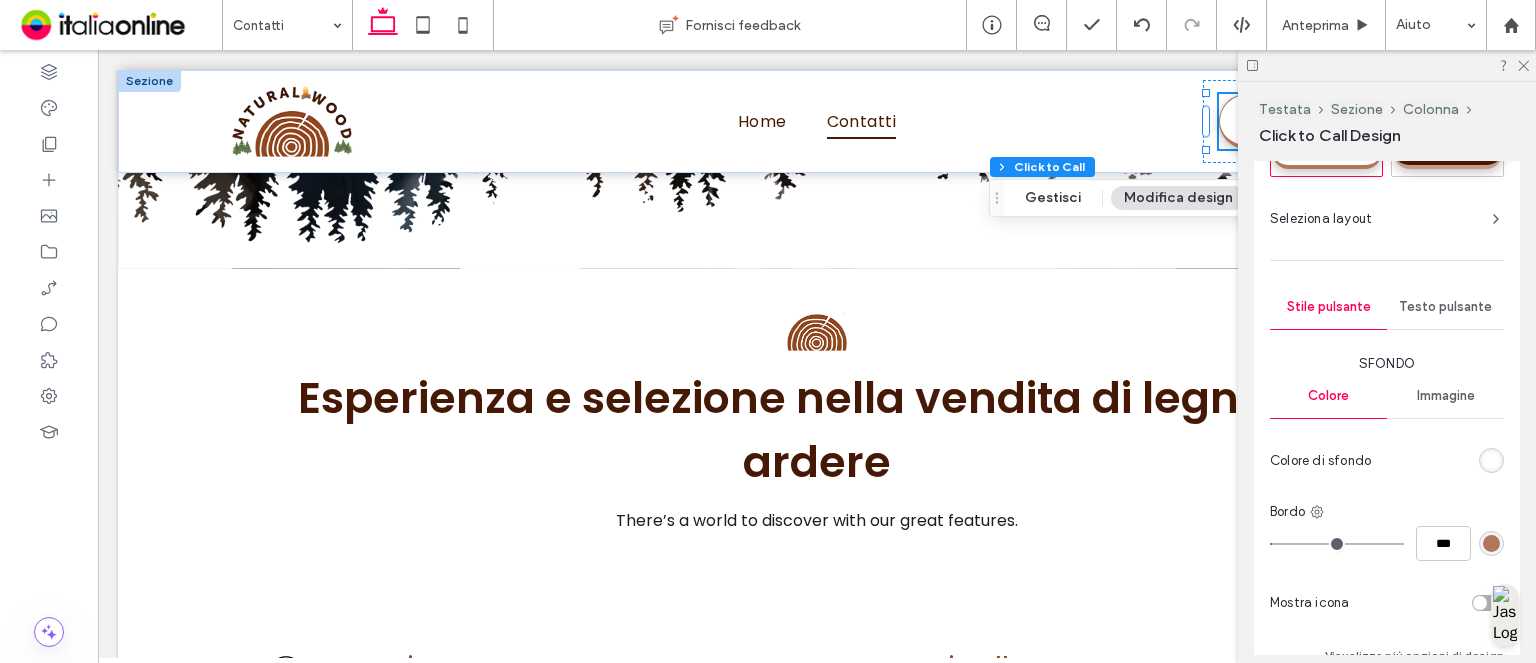 scroll, scrollTop: 900, scrollLeft: 0, axis: vertical 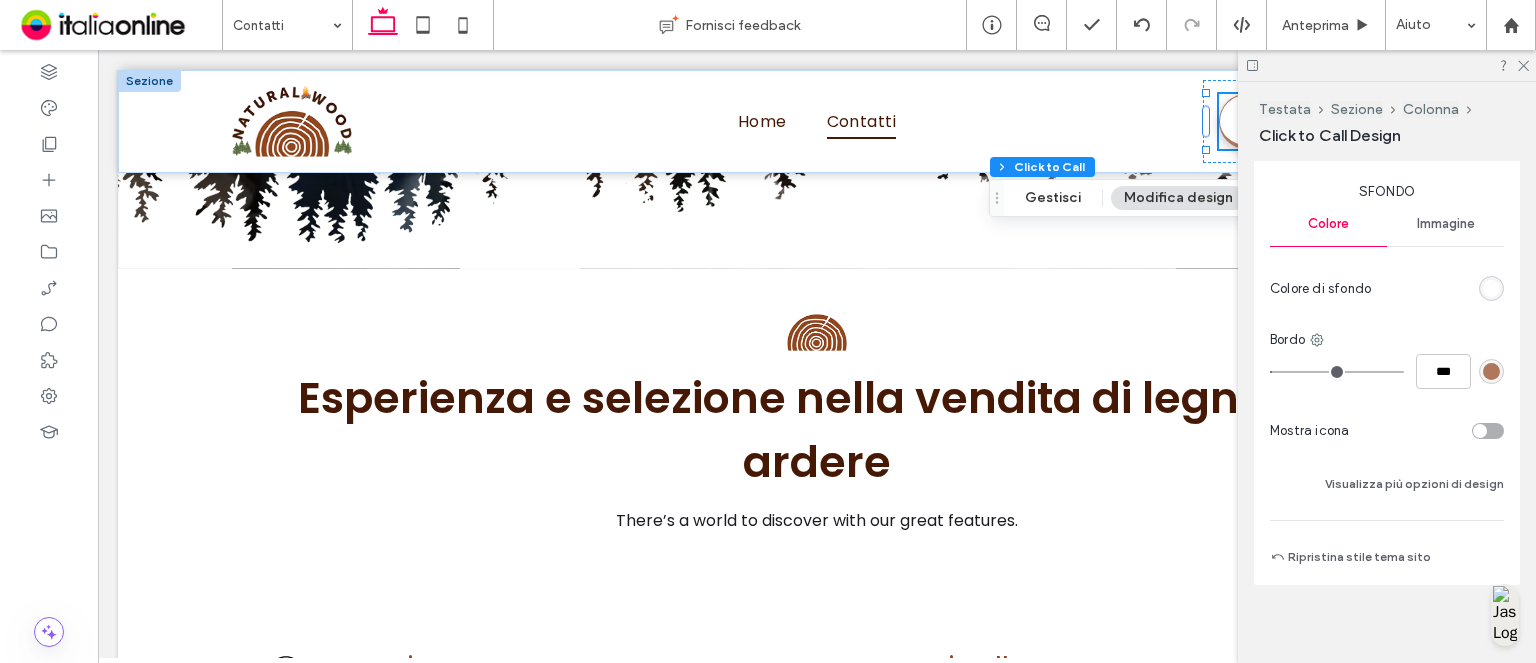 click at bounding box center [1488, 431] 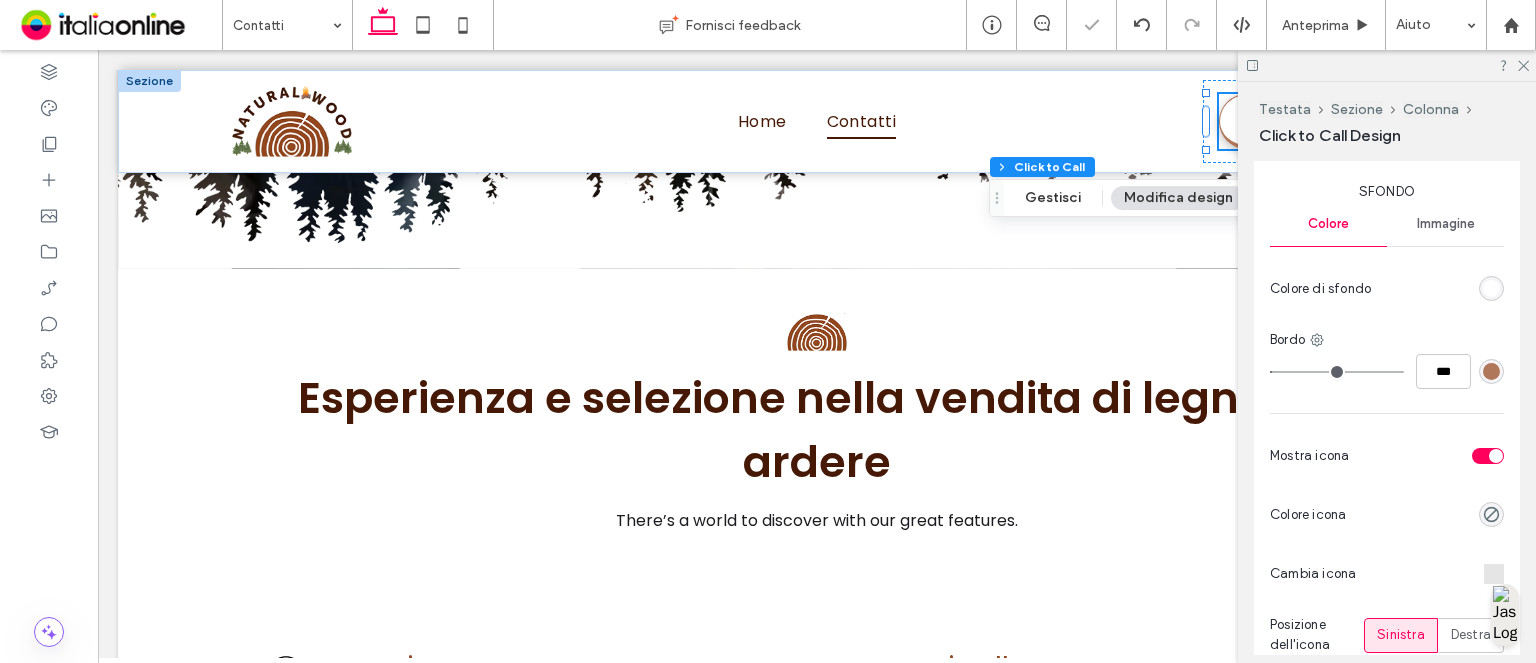 type on "*" 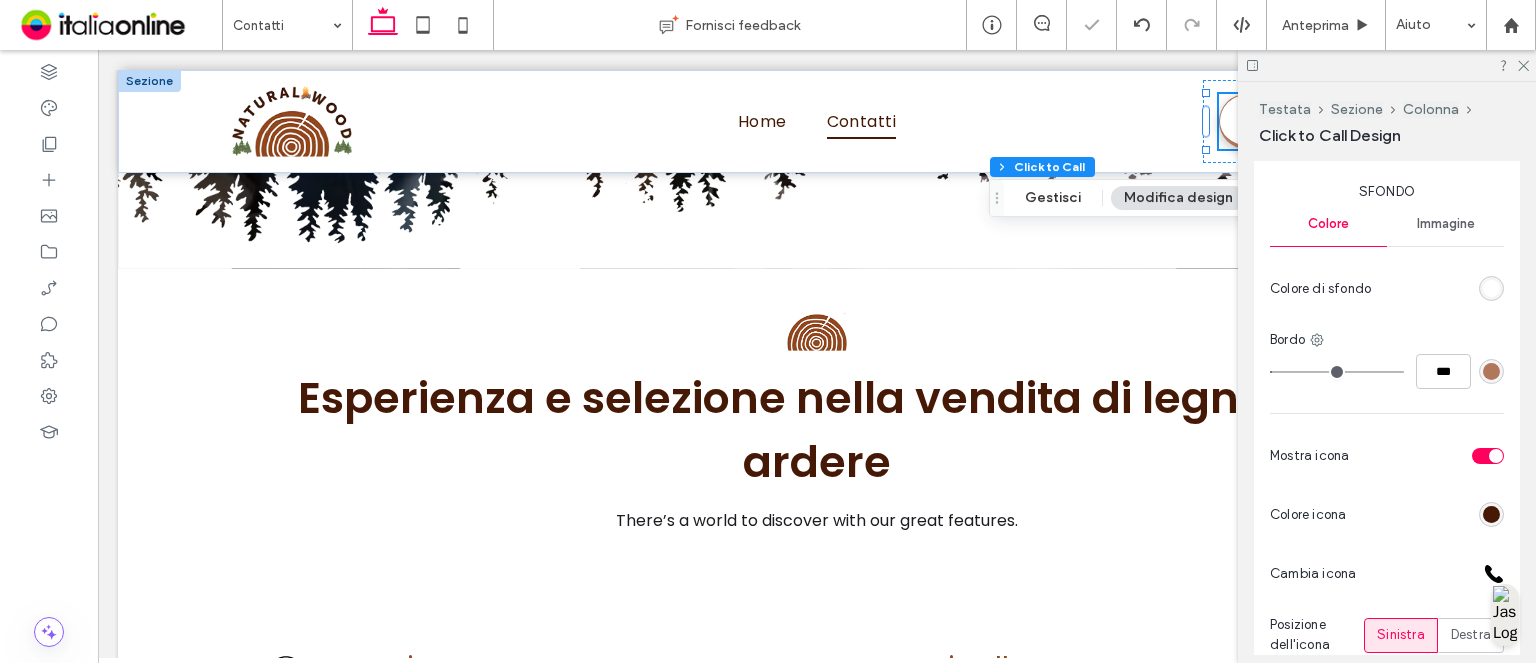 type on "**" 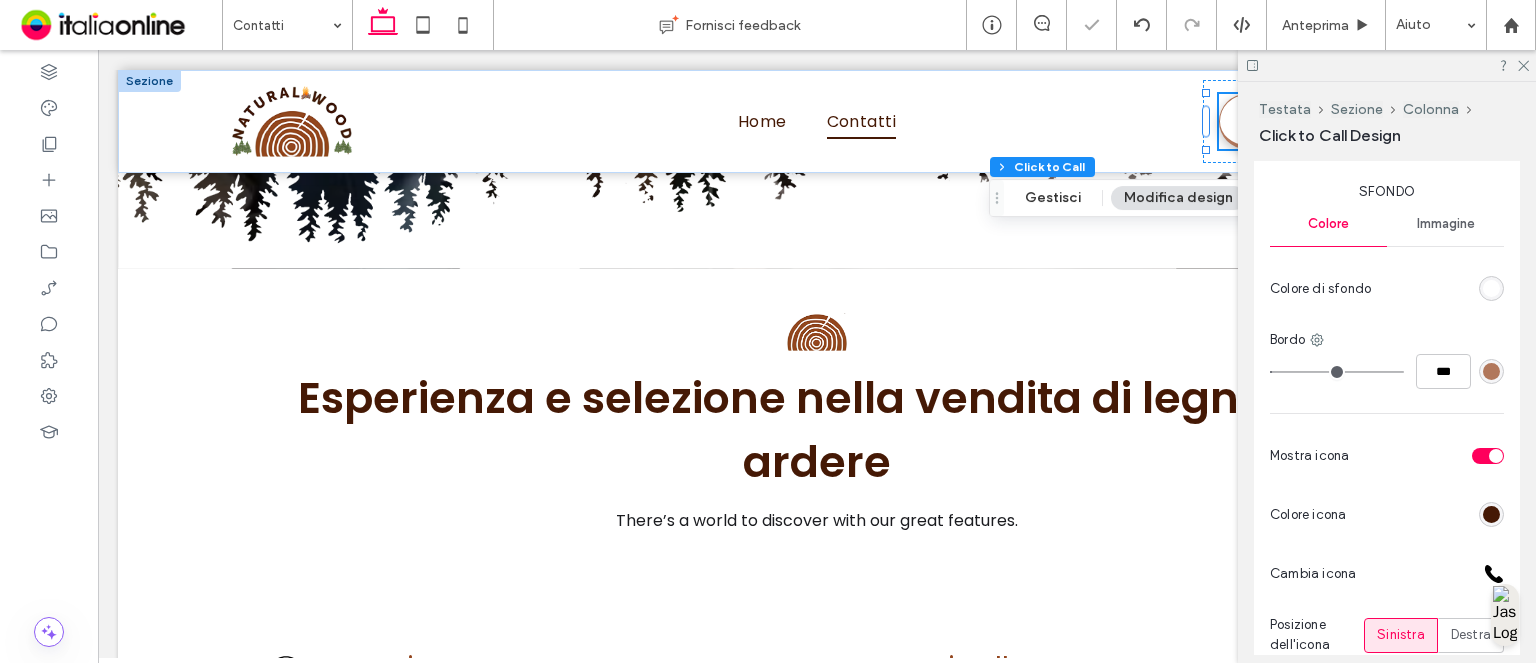 click at bounding box center [1491, 514] 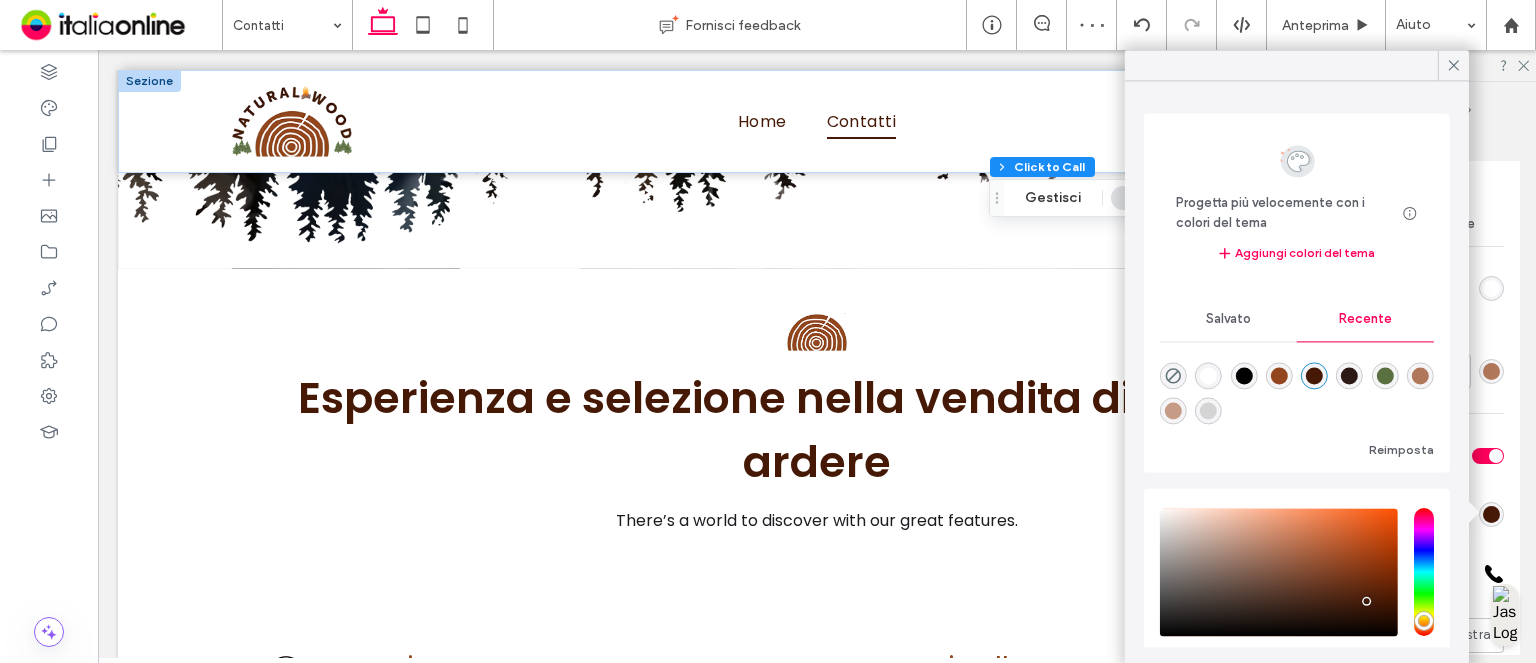 click at bounding box center (1314, 376) 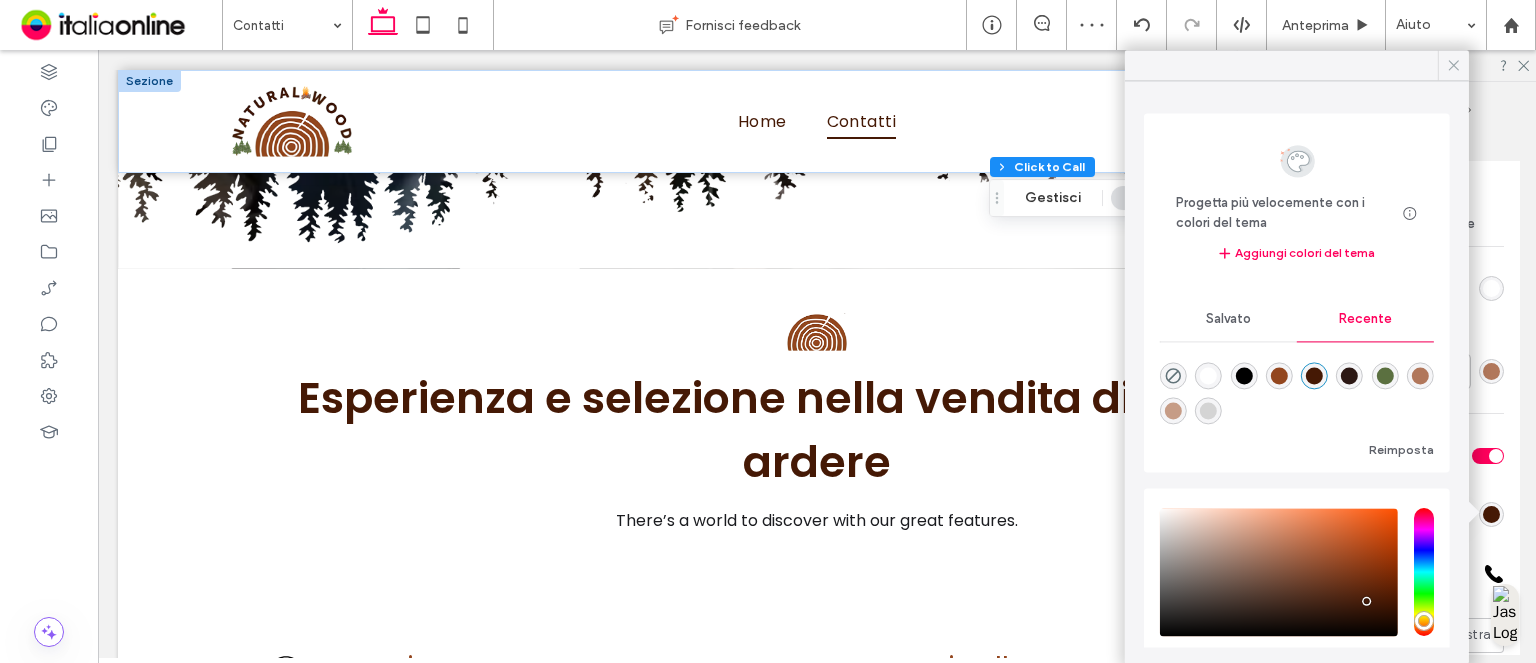 click 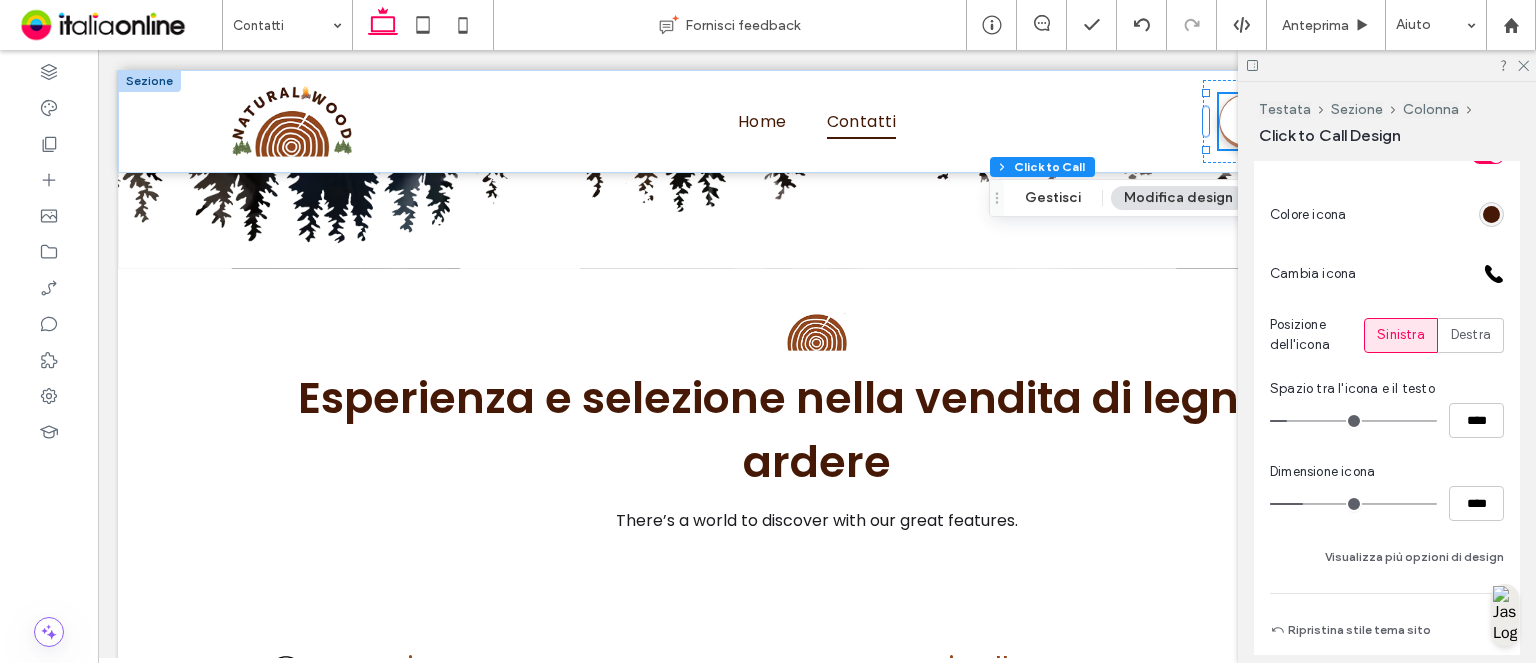 scroll, scrollTop: 1280, scrollLeft: 0, axis: vertical 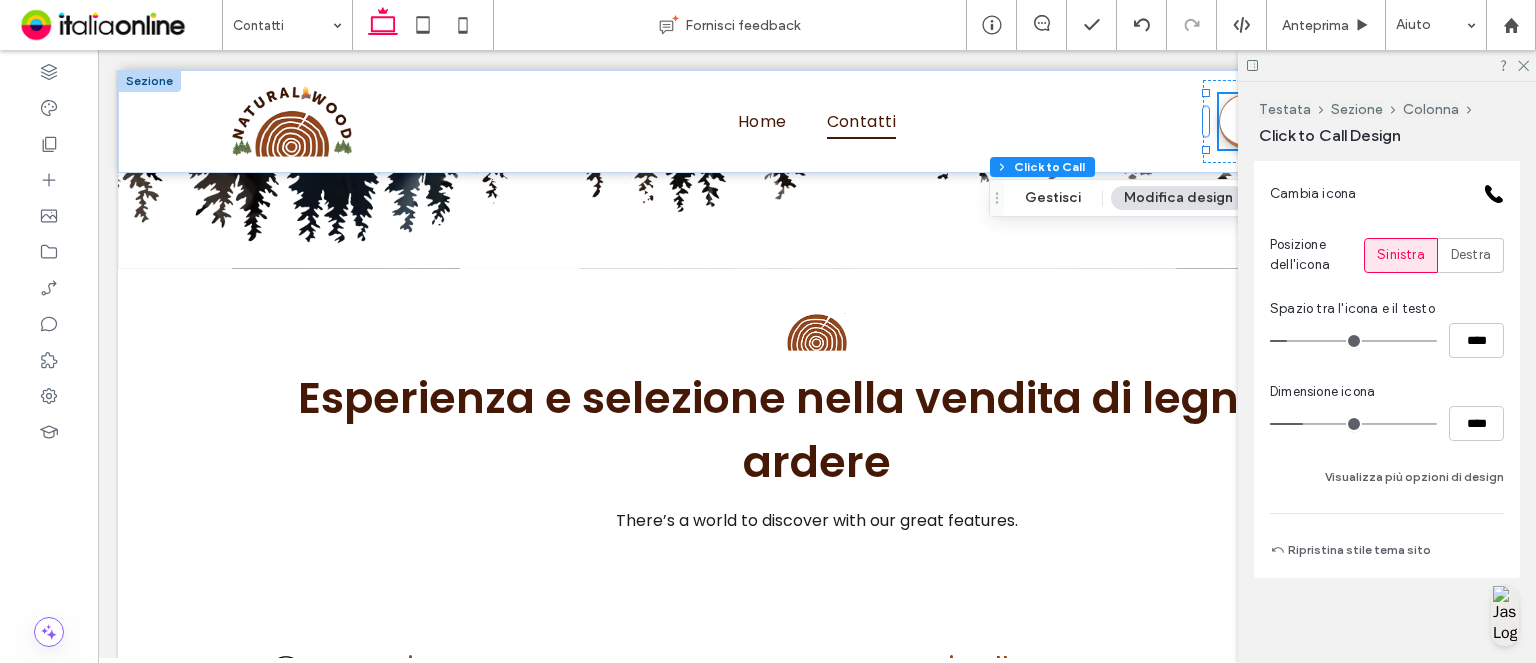 click on "Primario Secondario Seleziona layout Stile pulsante Testo pulsante Sfondo Colore Immagine Colore di sfondo Bordo *** Mostra icona Colore icona Cambia icona Posizione dell'icona Sinistra Destra Spazio tra l'icona e il testo **** Dimensione icona **** Visualizza più opzioni di design Ripristina stile tema sito" at bounding box center (1387, 68) 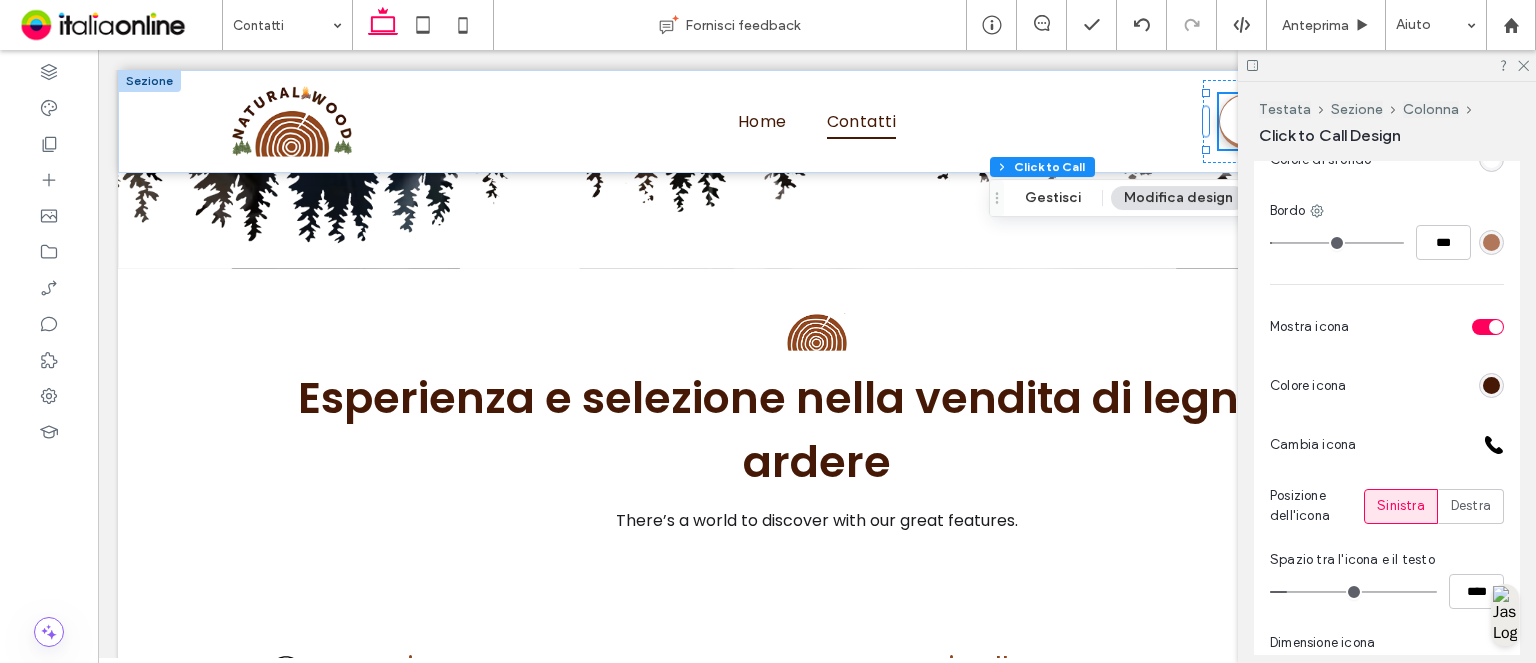 scroll, scrollTop: 1180, scrollLeft: 0, axis: vertical 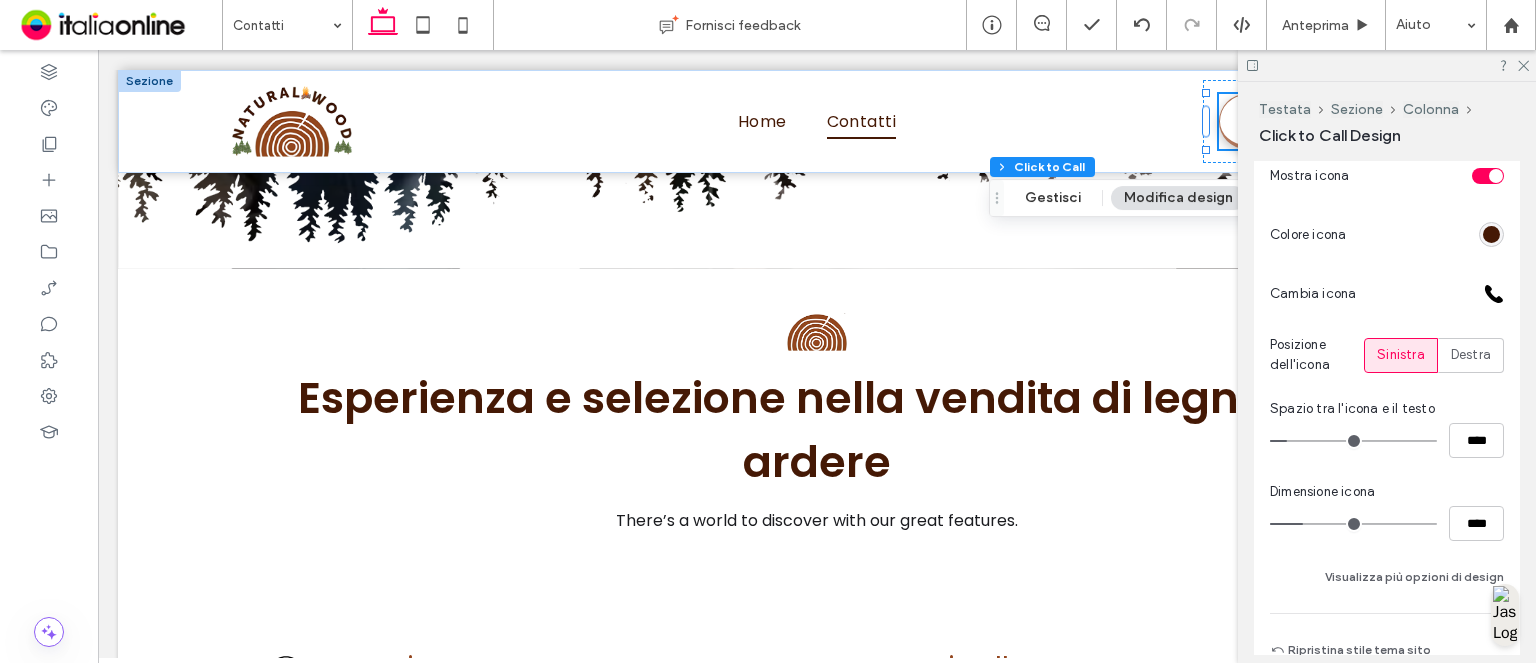 click at bounding box center (1491, 234) 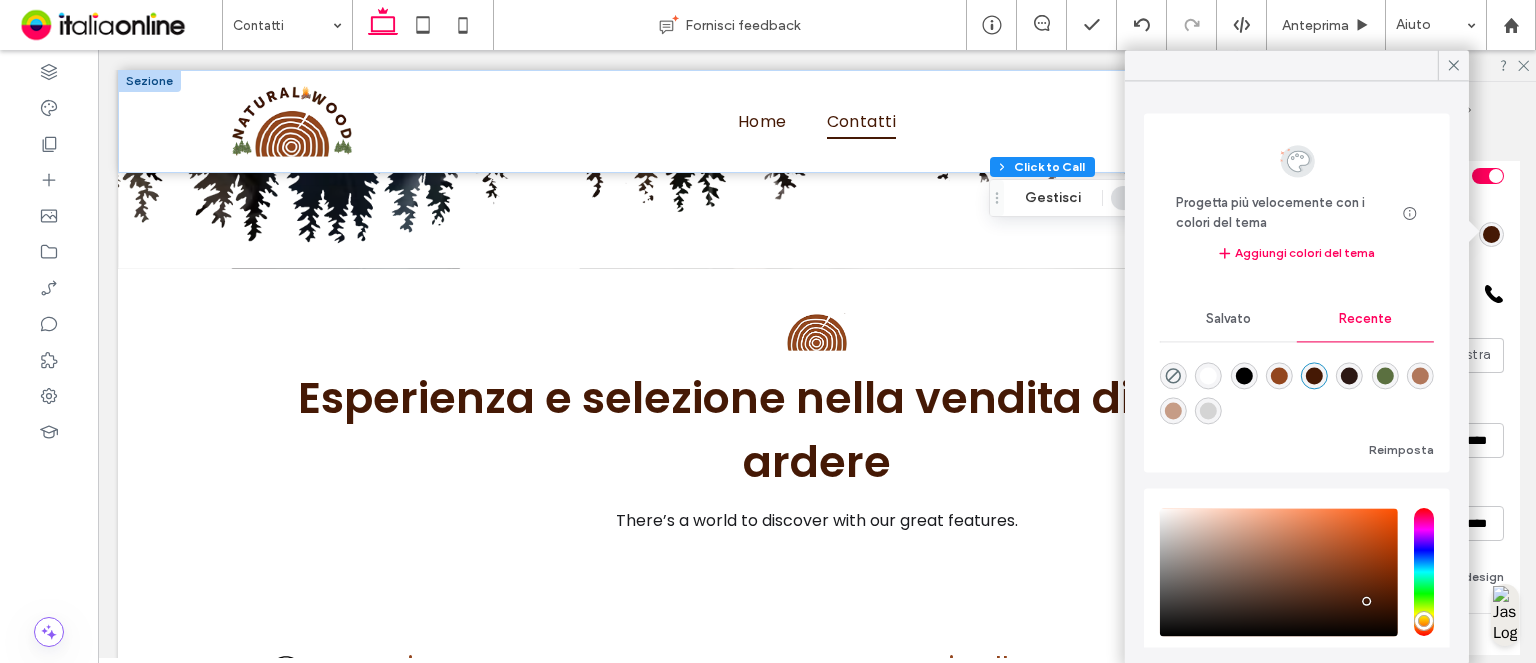 click at bounding box center (1314, 376) 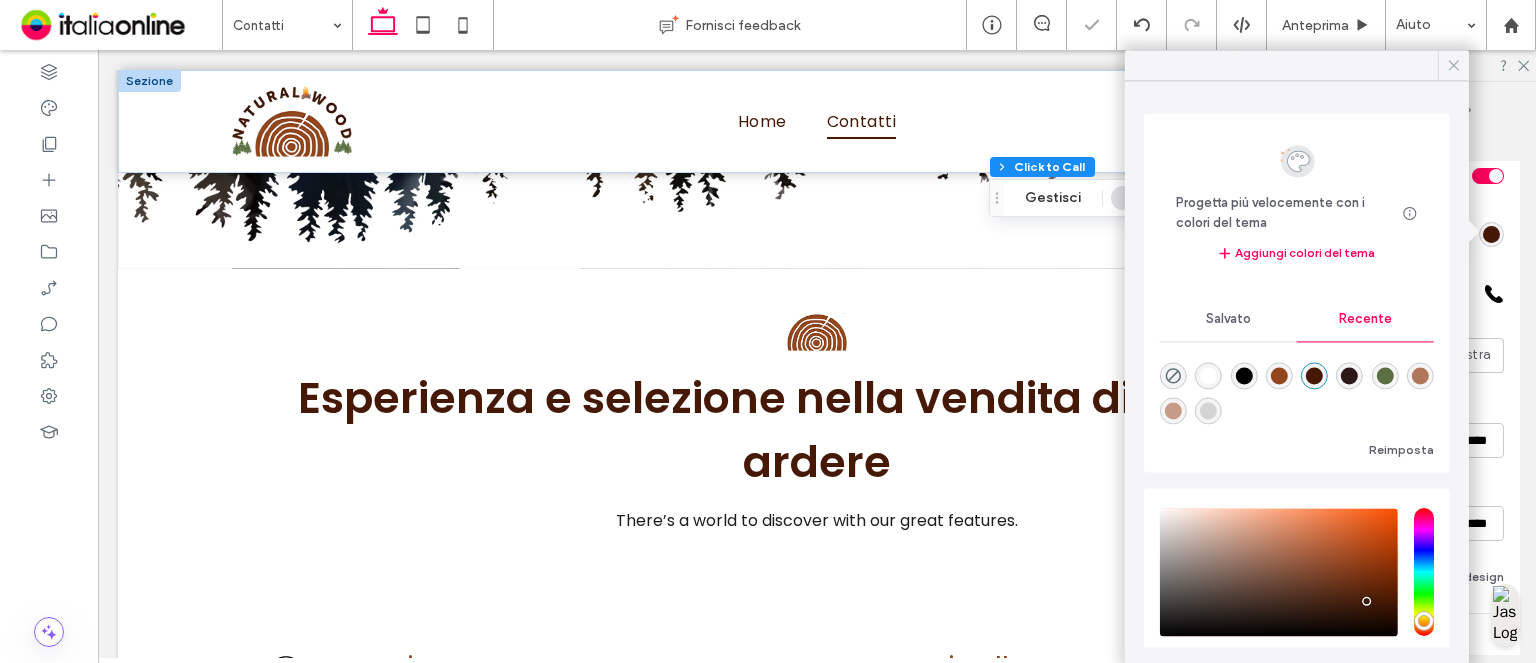 click 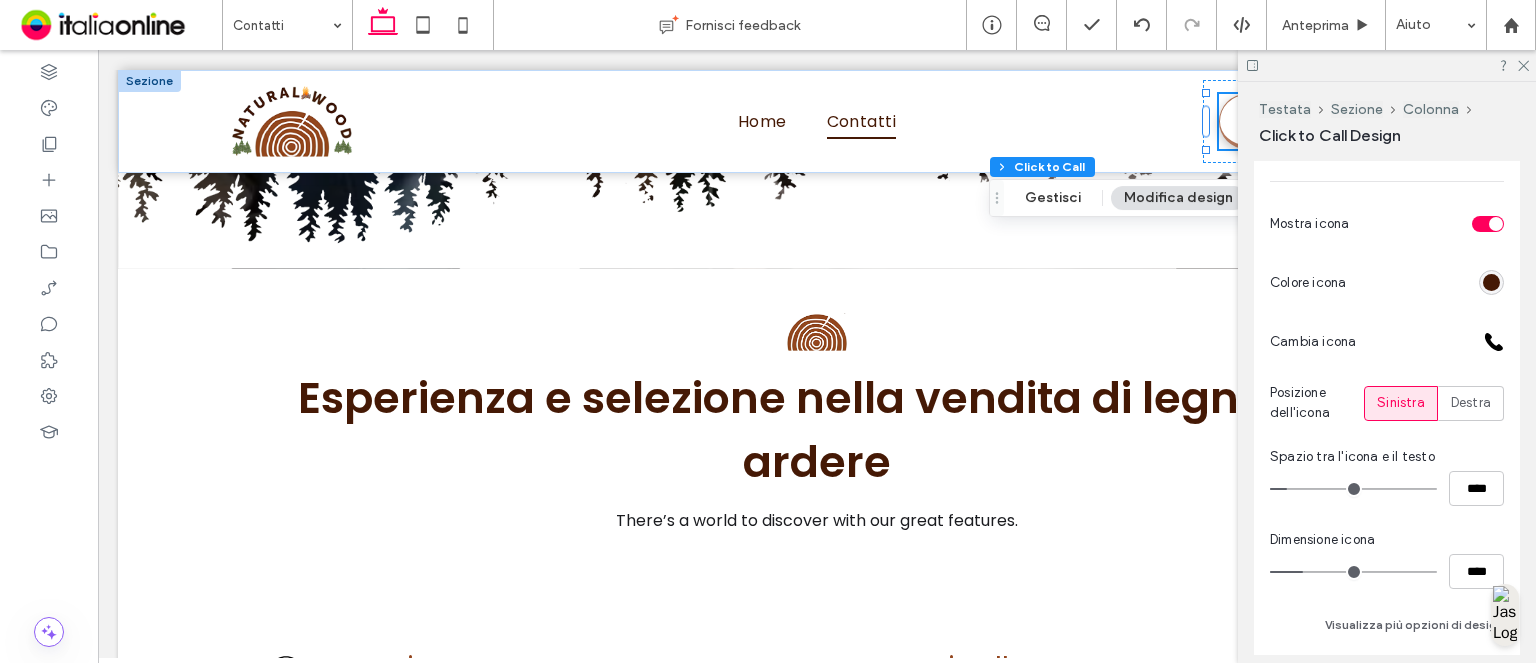 scroll, scrollTop: 1180, scrollLeft: 0, axis: vertical 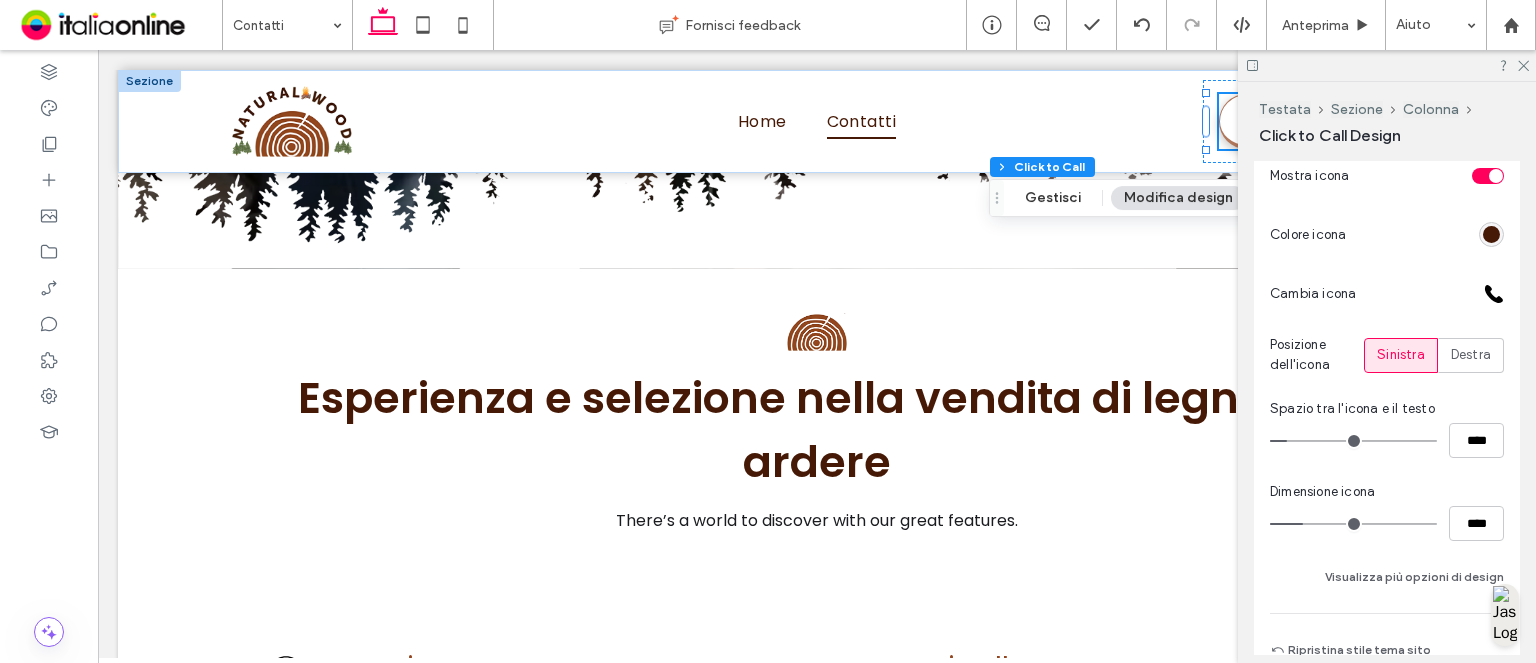 click 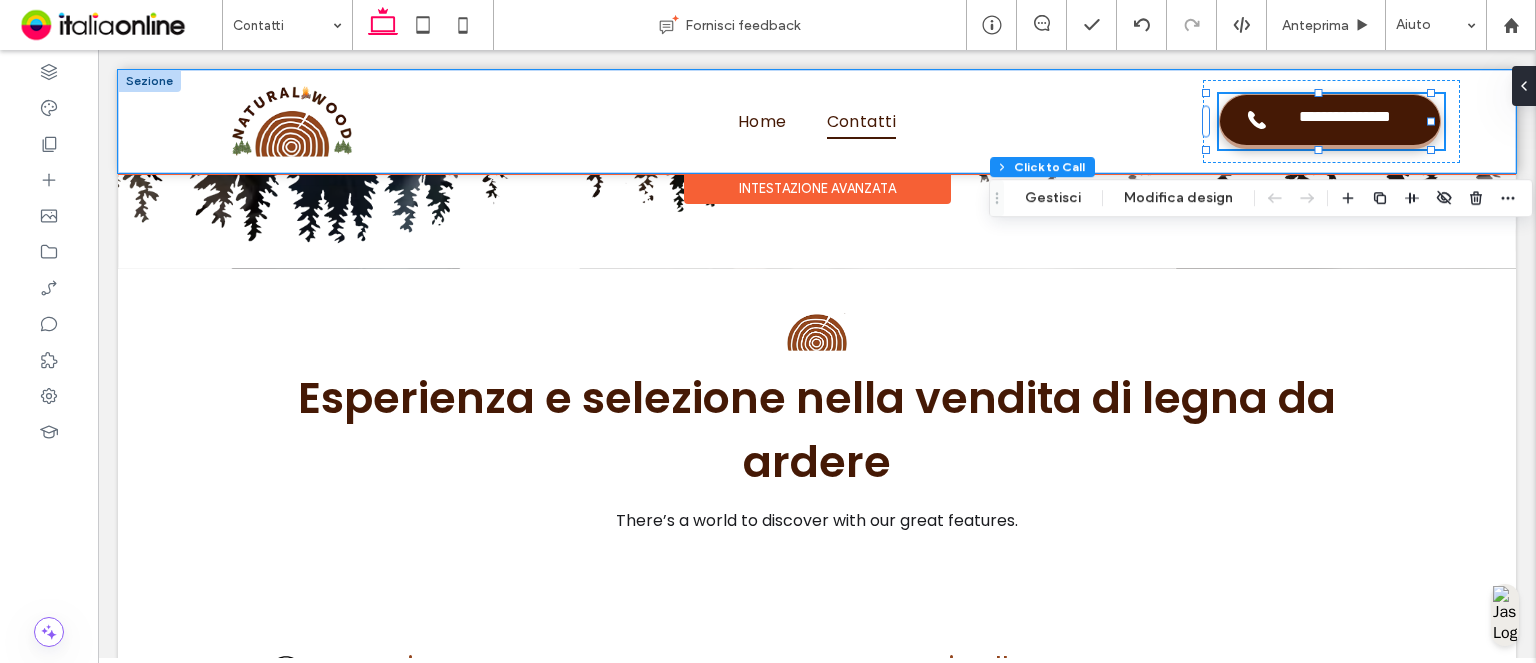 click on "********" at bounding box center [1330, 120] 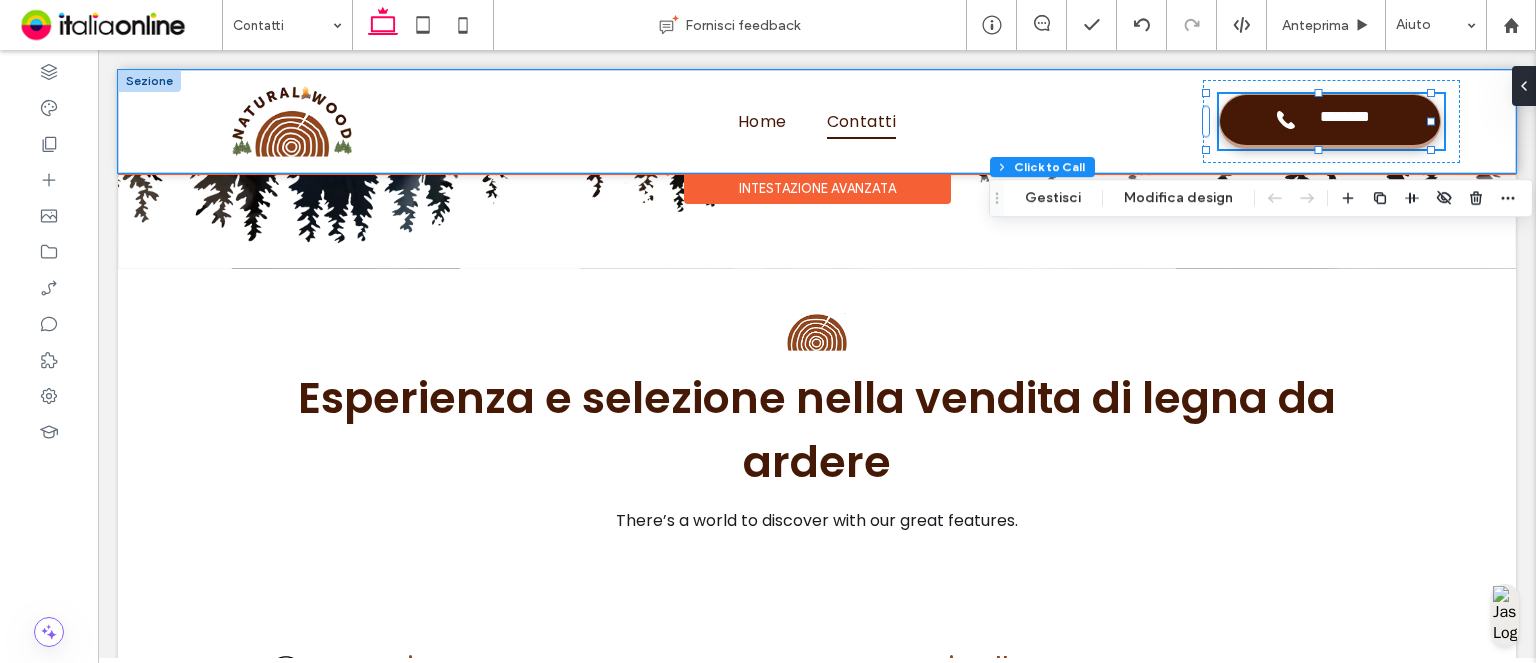 click on "********" at bounding box center (1345, 120) 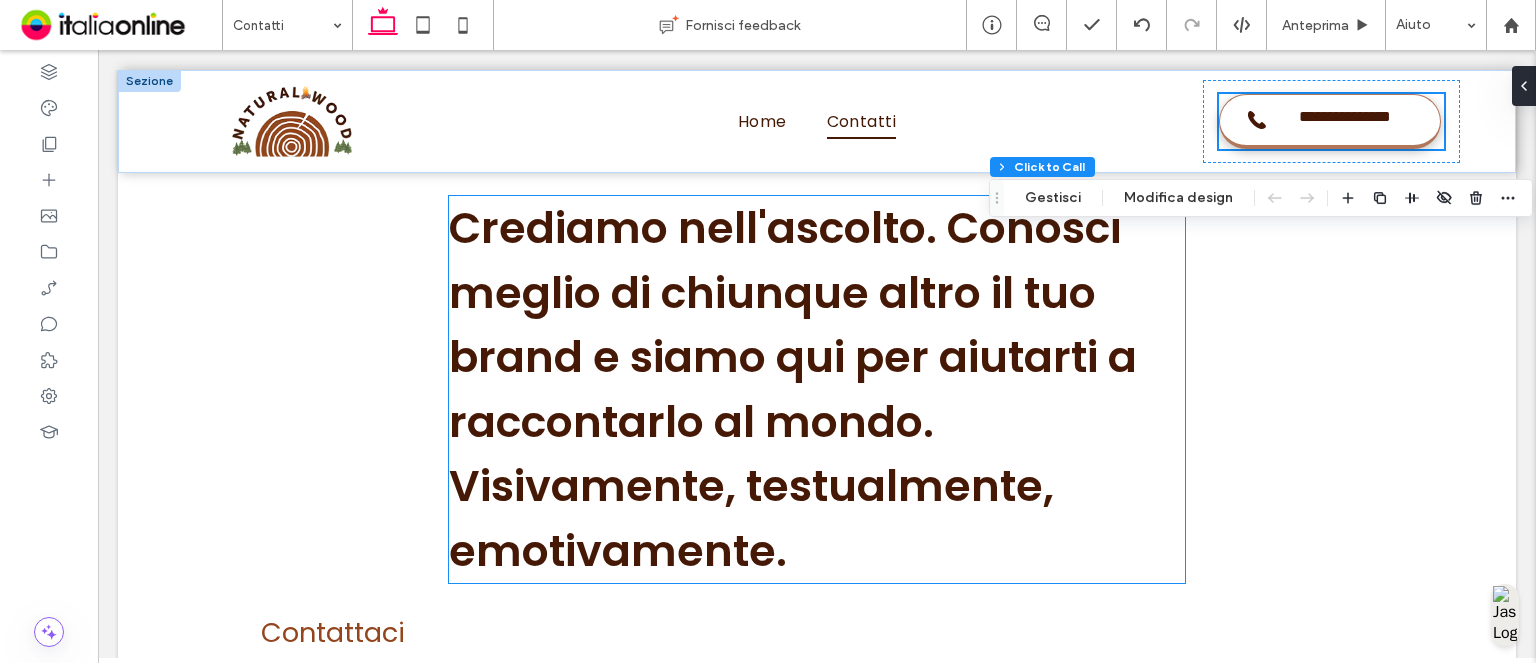 scroll, scrollTop: 4540, scrollLeft: 0, axis: vertical 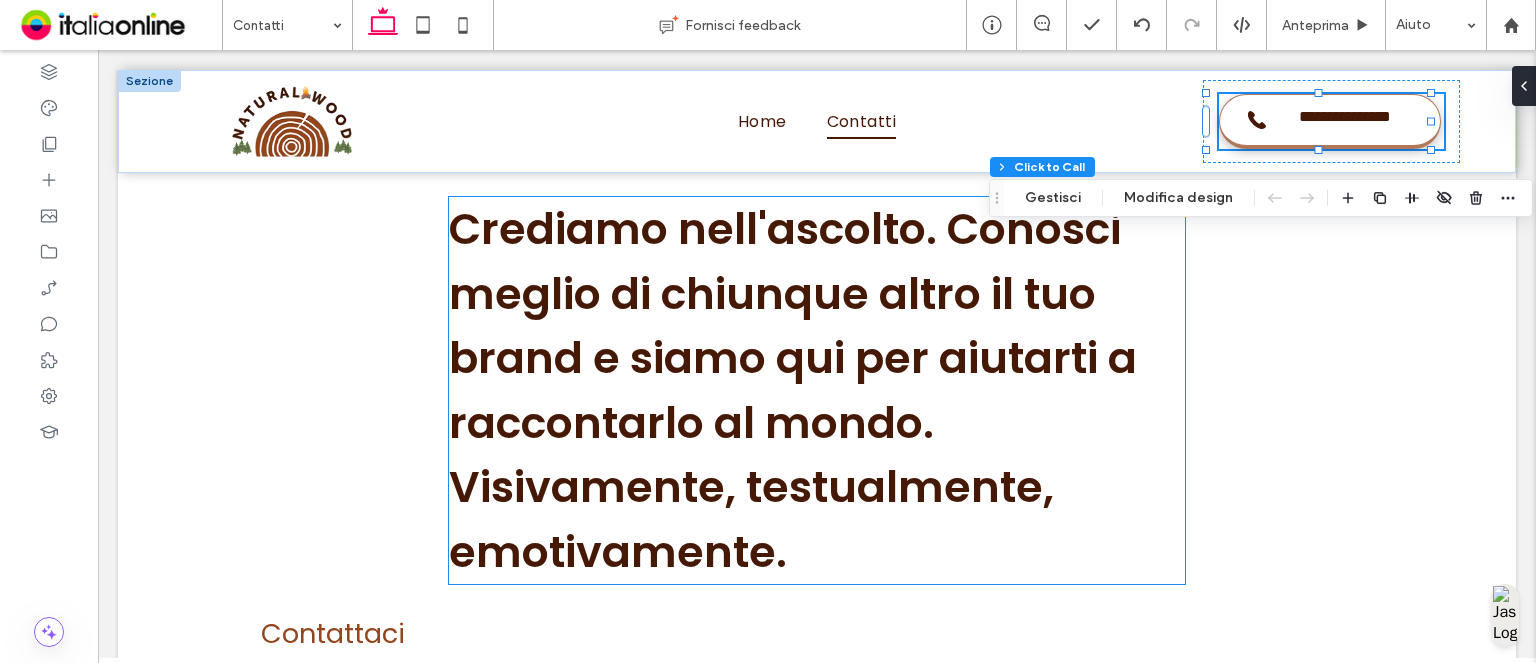 click on "Crediamo nell'ascolto. Conosci meglio di chiunque altro il tuo brand e siamo qui per aiutarti a raccontarlo al mondo. Visivamente, testualmente, emotivamente." at bounding box center [817, 390] 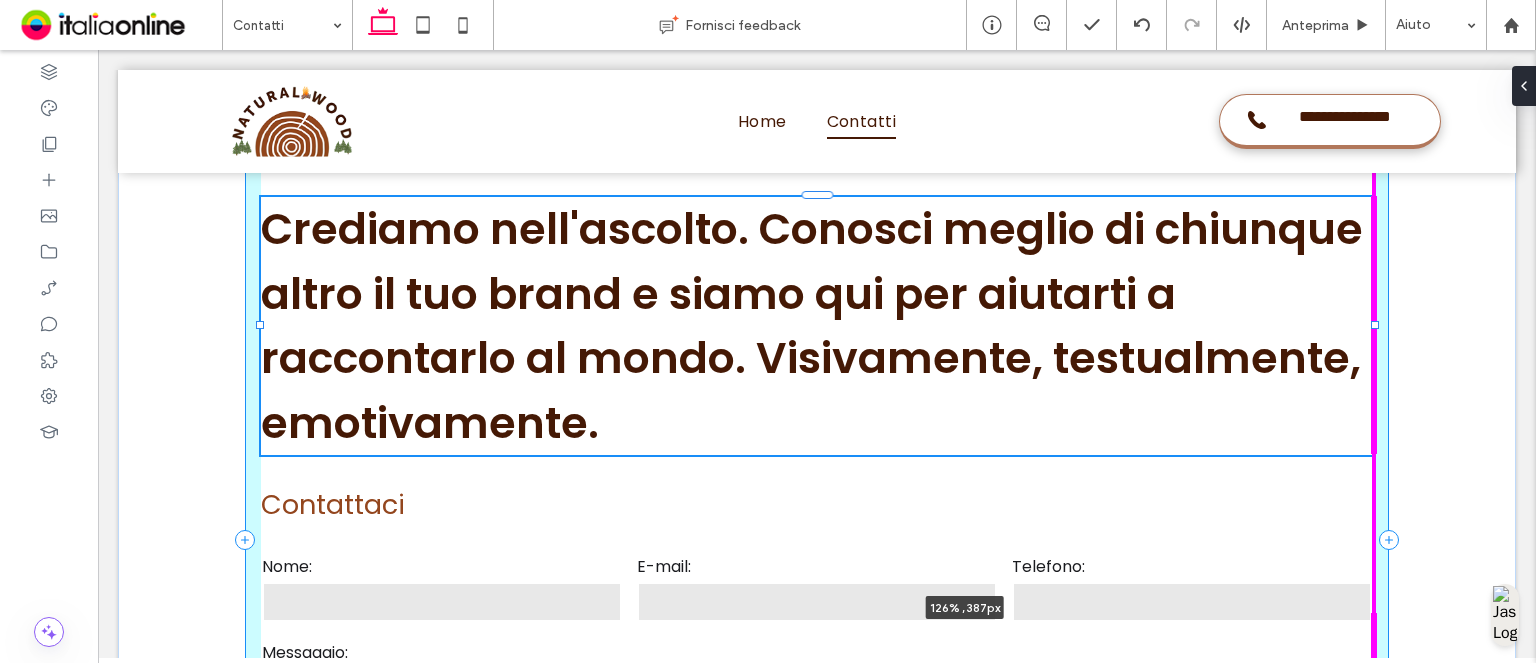 drag, startPoint x: 1179, startPoint y: 374, endPoint x: 1516, endPoint y: 323, distance: 340.83722 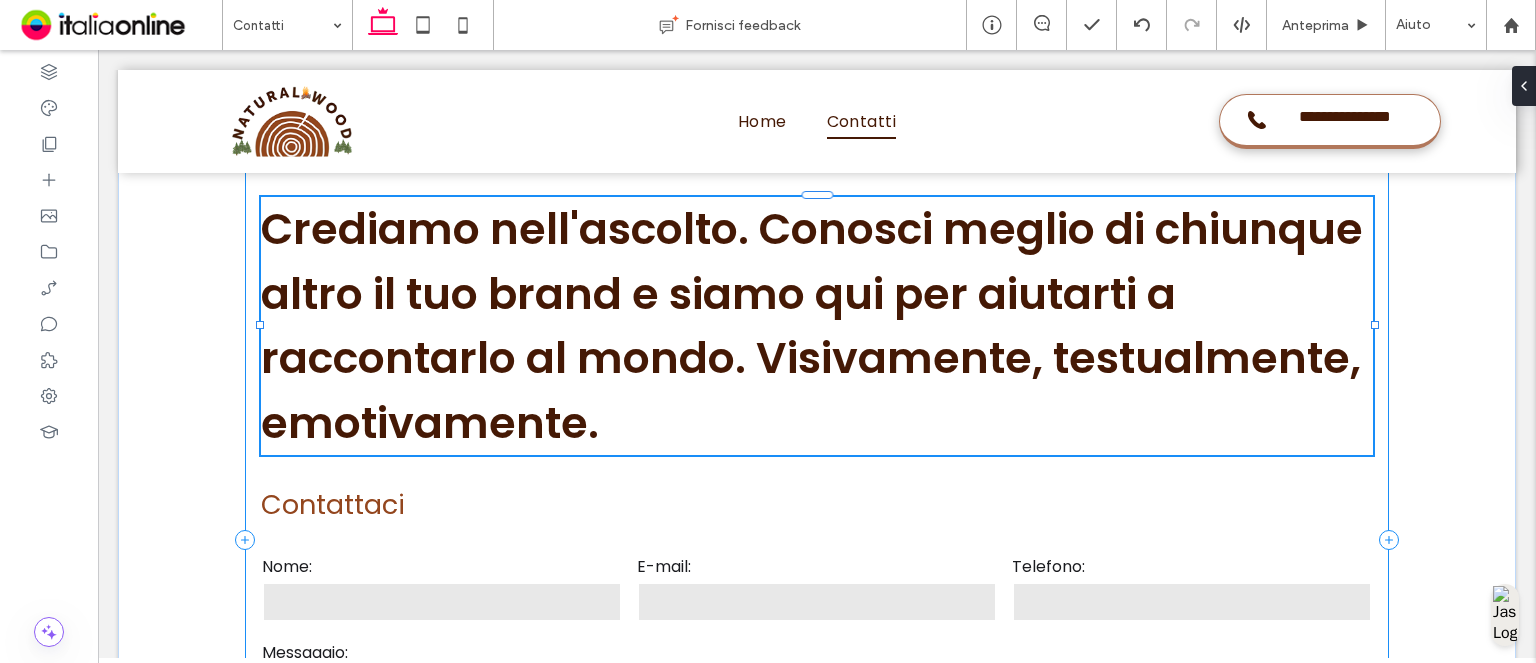 type on "***" 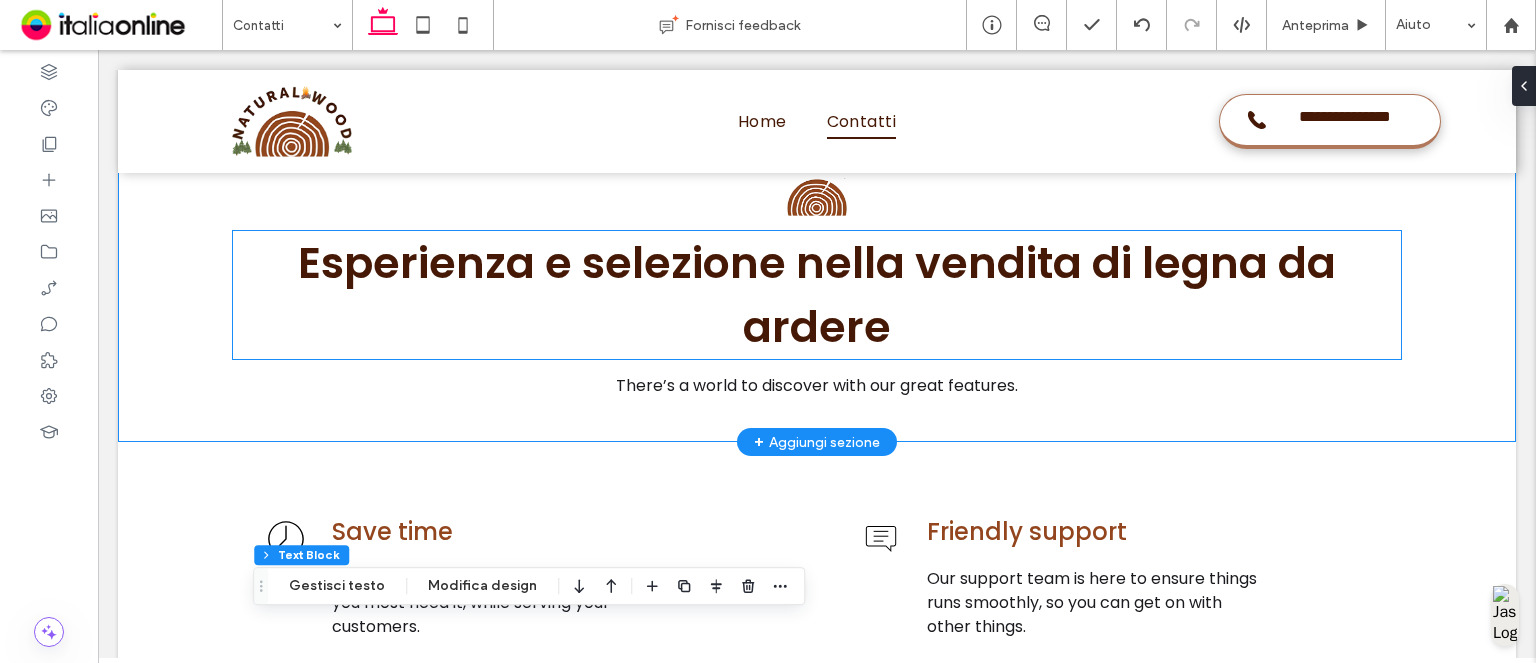 scroll, scrollTop: 960, scrollLeft: 0, axis: vertical 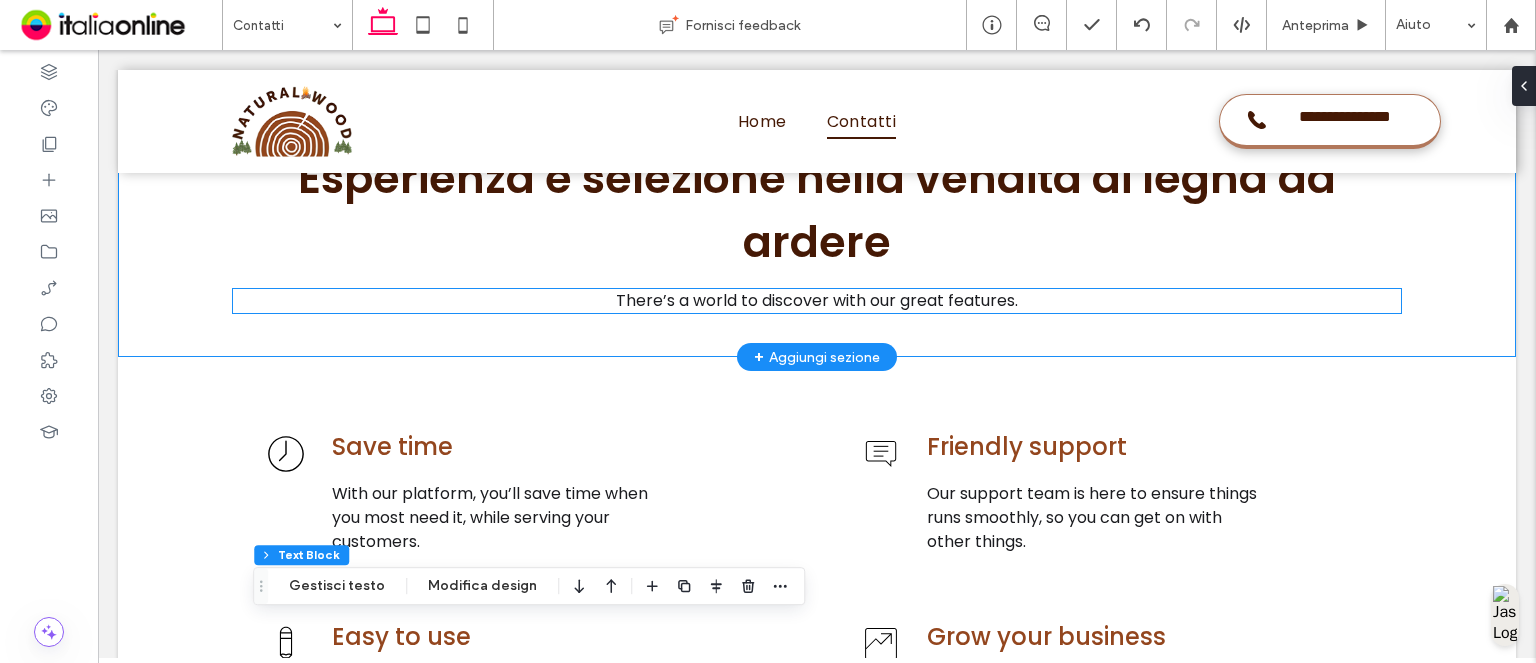 click on "There’s a world to discover with our great features." at bounding box center [817, 300] 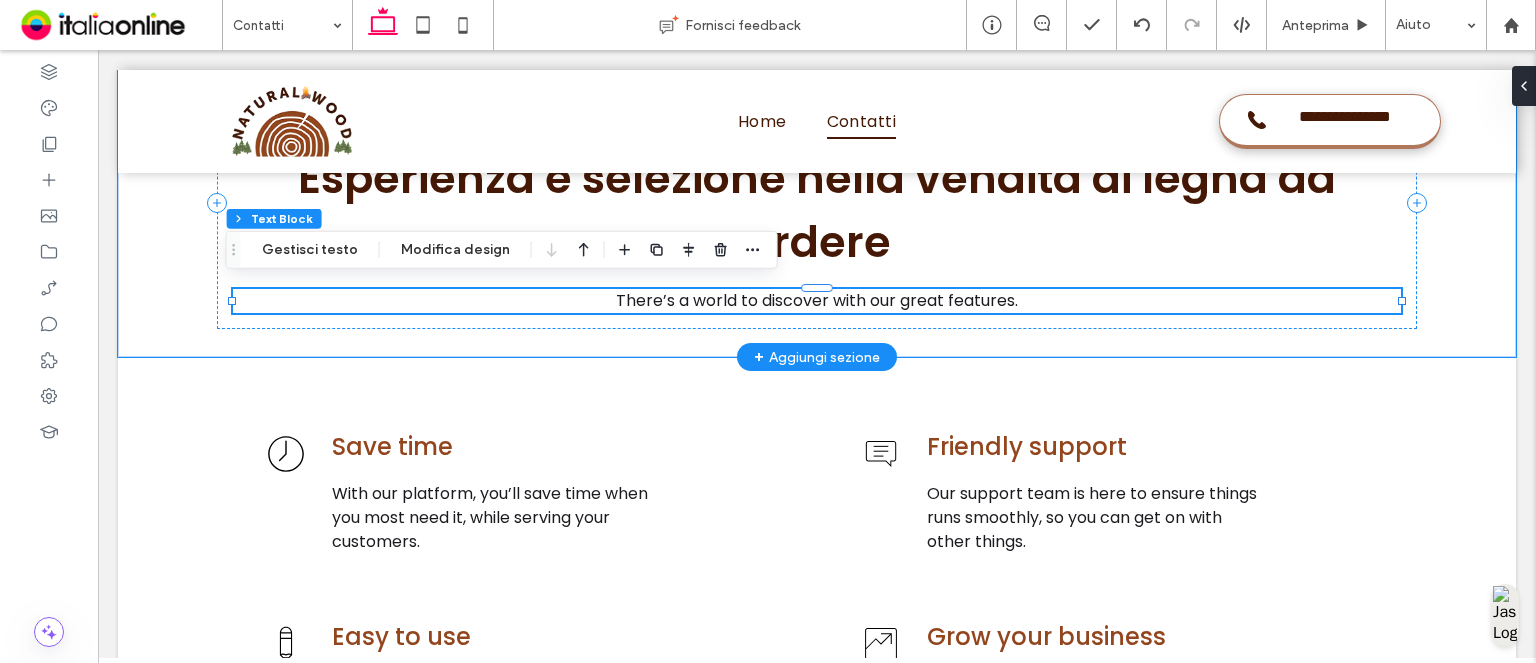 click on "There’s a world to discover with our great features." at bounding box center (817, 301) 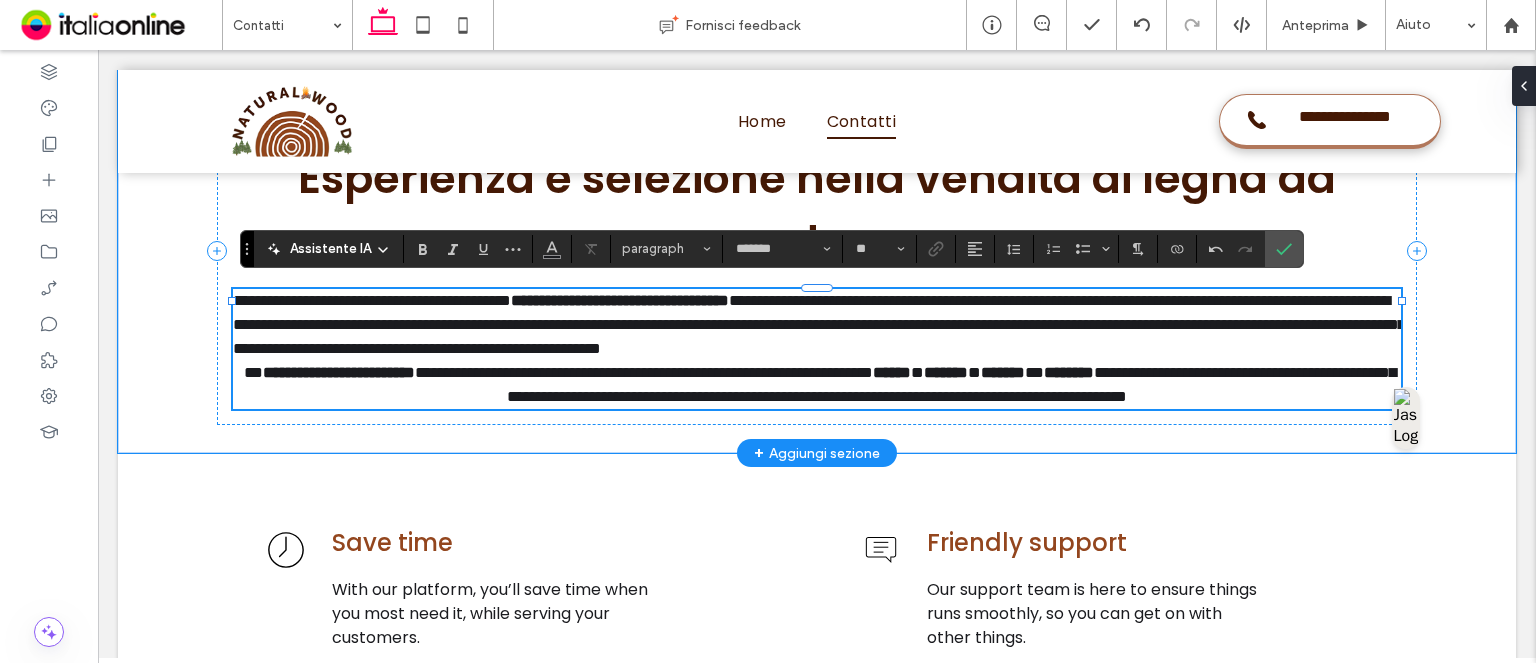 scroll, scrollTop: 0, scrollLeft: 0, axis: both 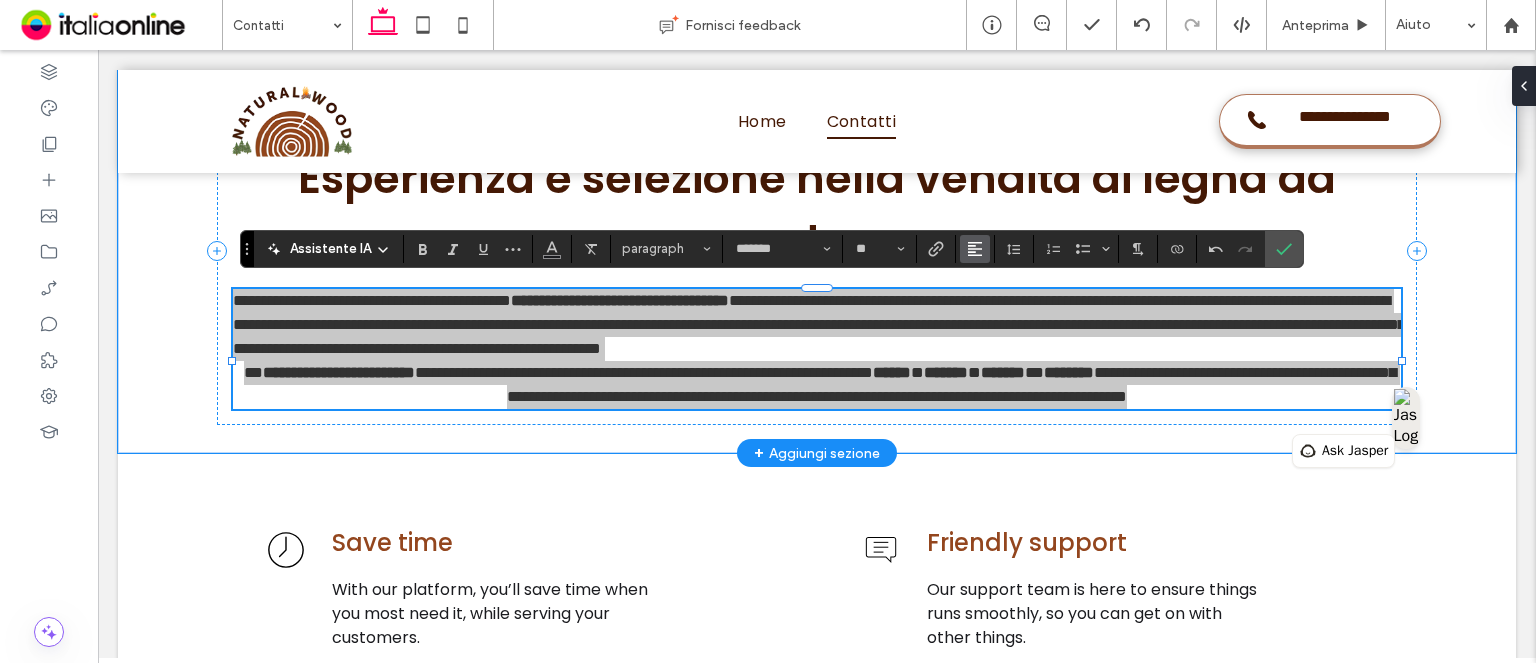 click at bounding box center [975, 249] 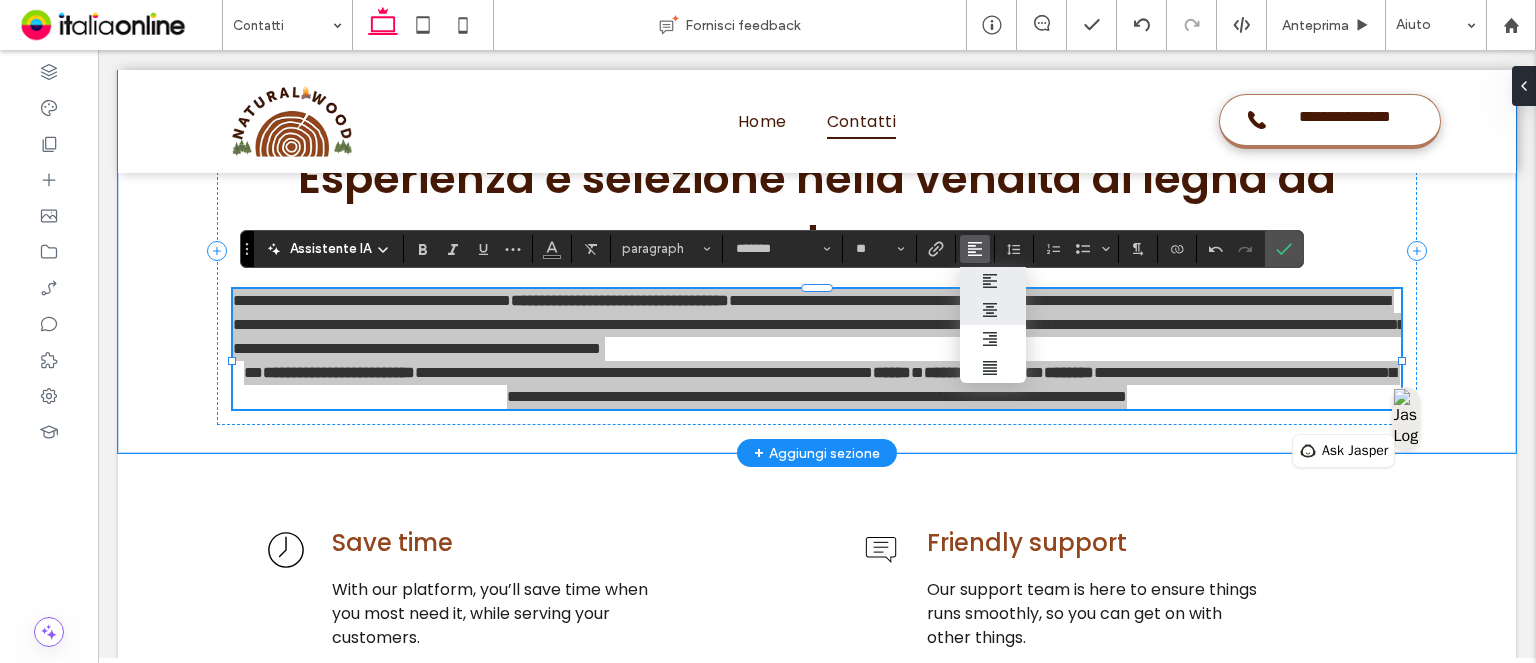 click 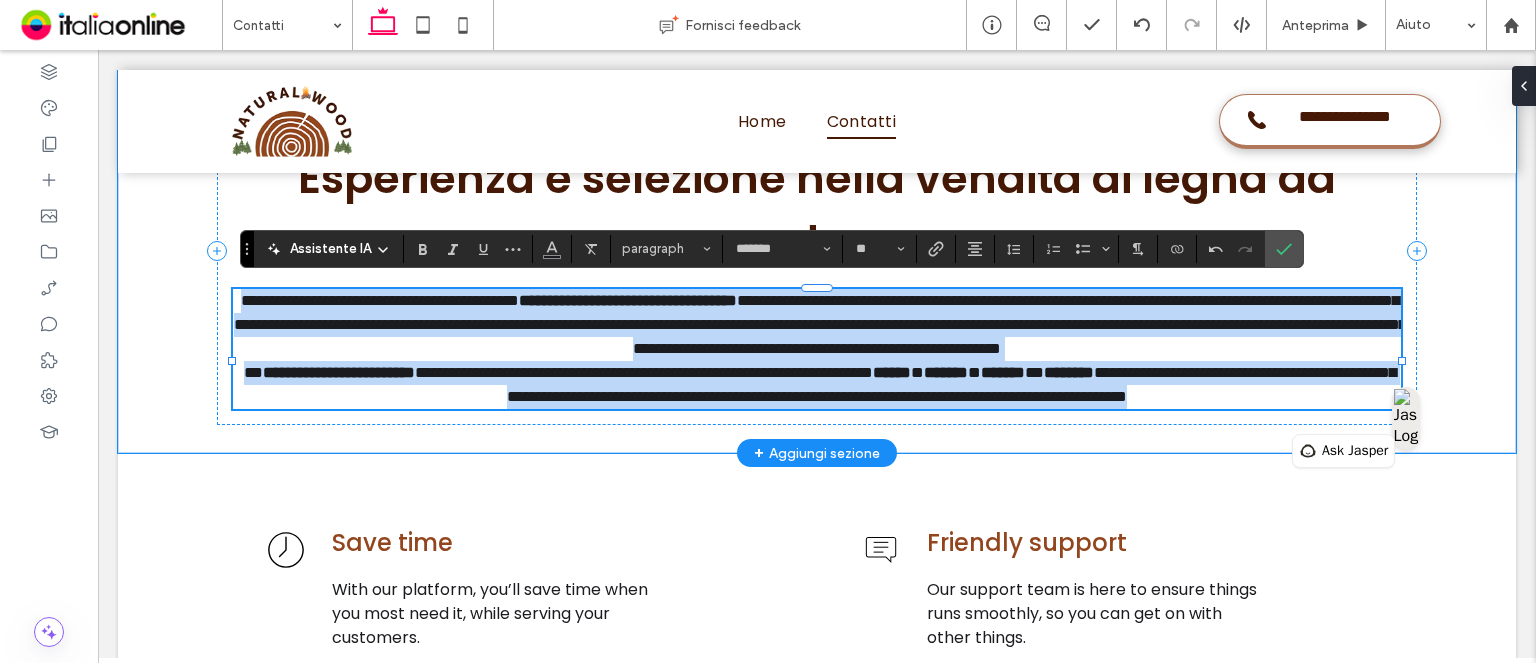 click on "**********" at bounding box center [817, 325] 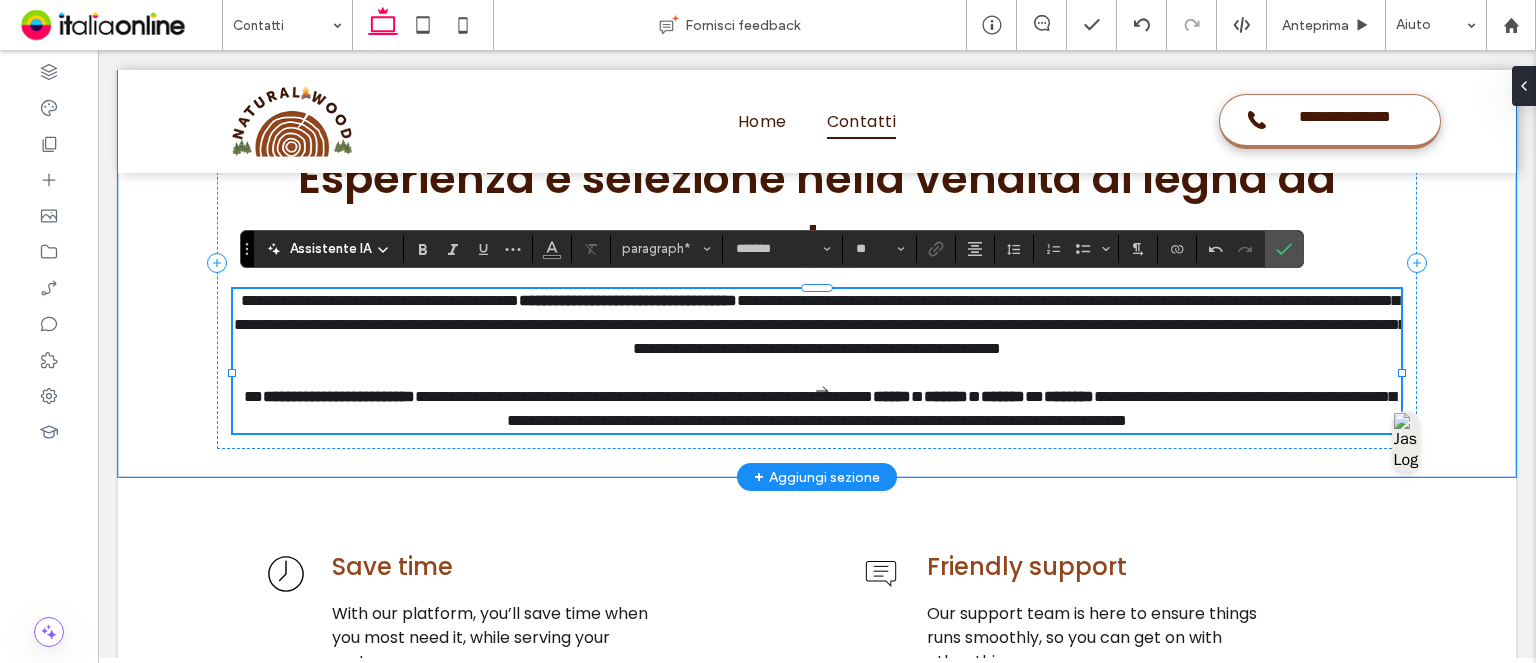 click on "**********" at bounding box center (820, 324) 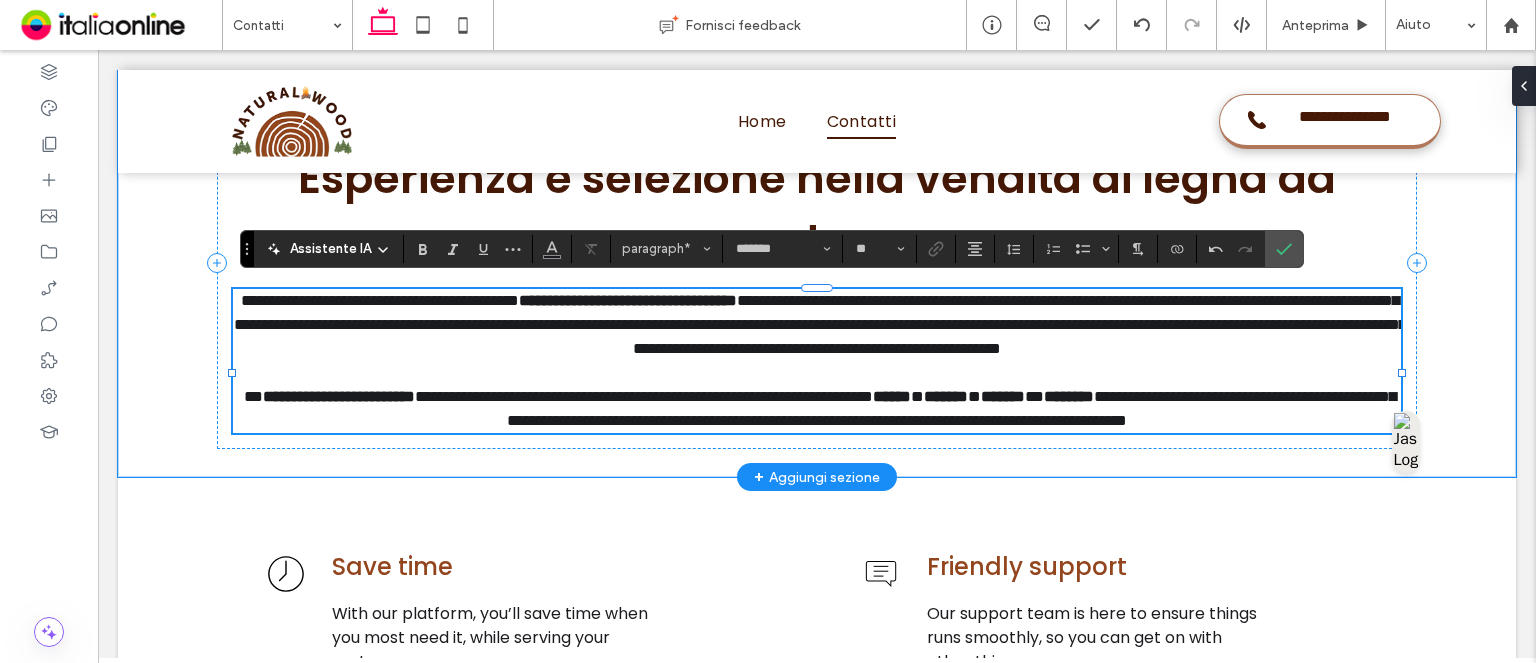 type 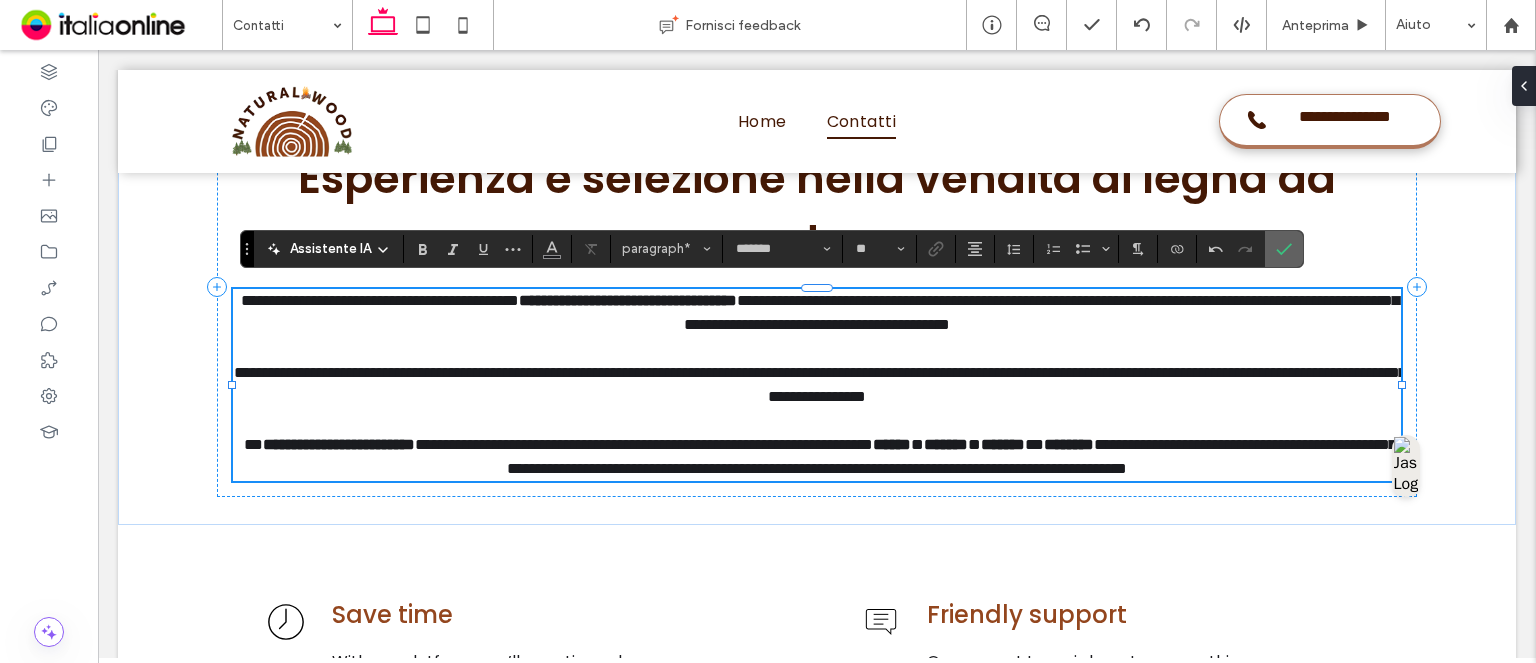 click 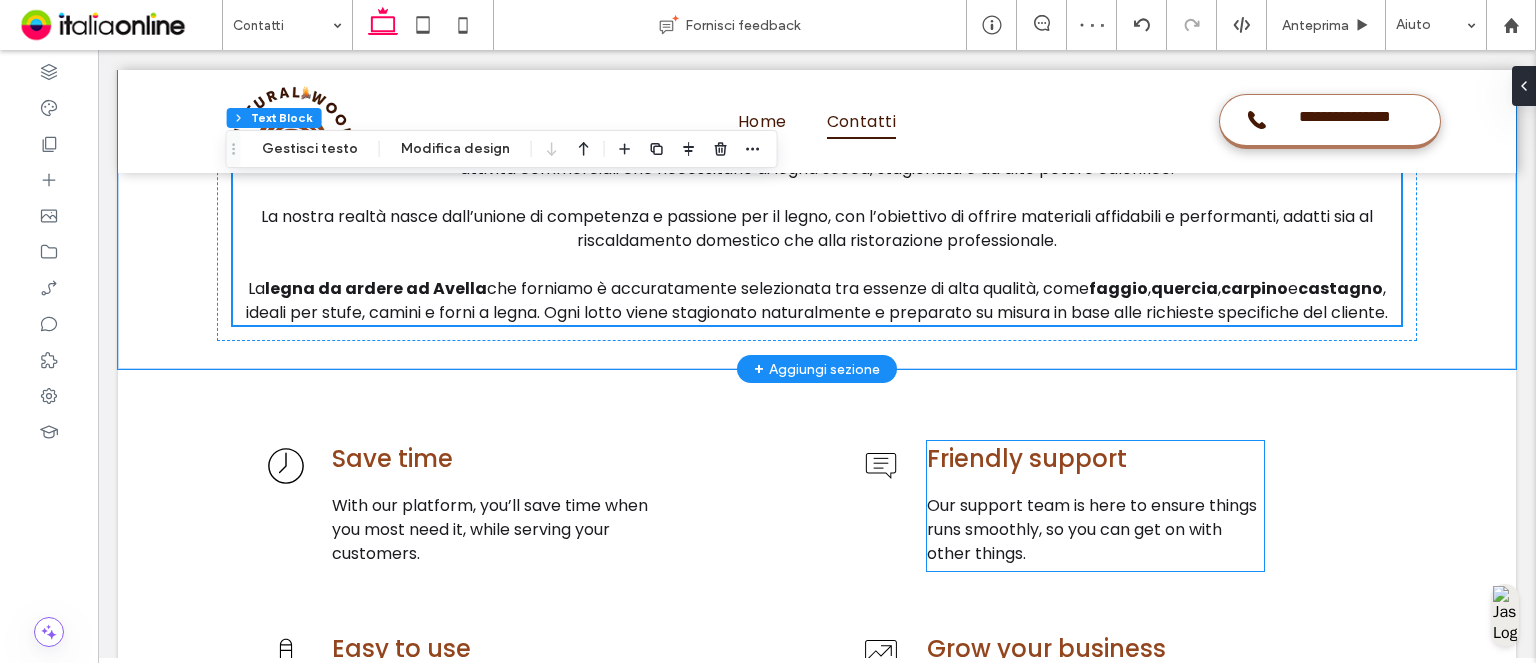 scroll, scrollTop: 1160, scrollLeft: 0, axis: vertical 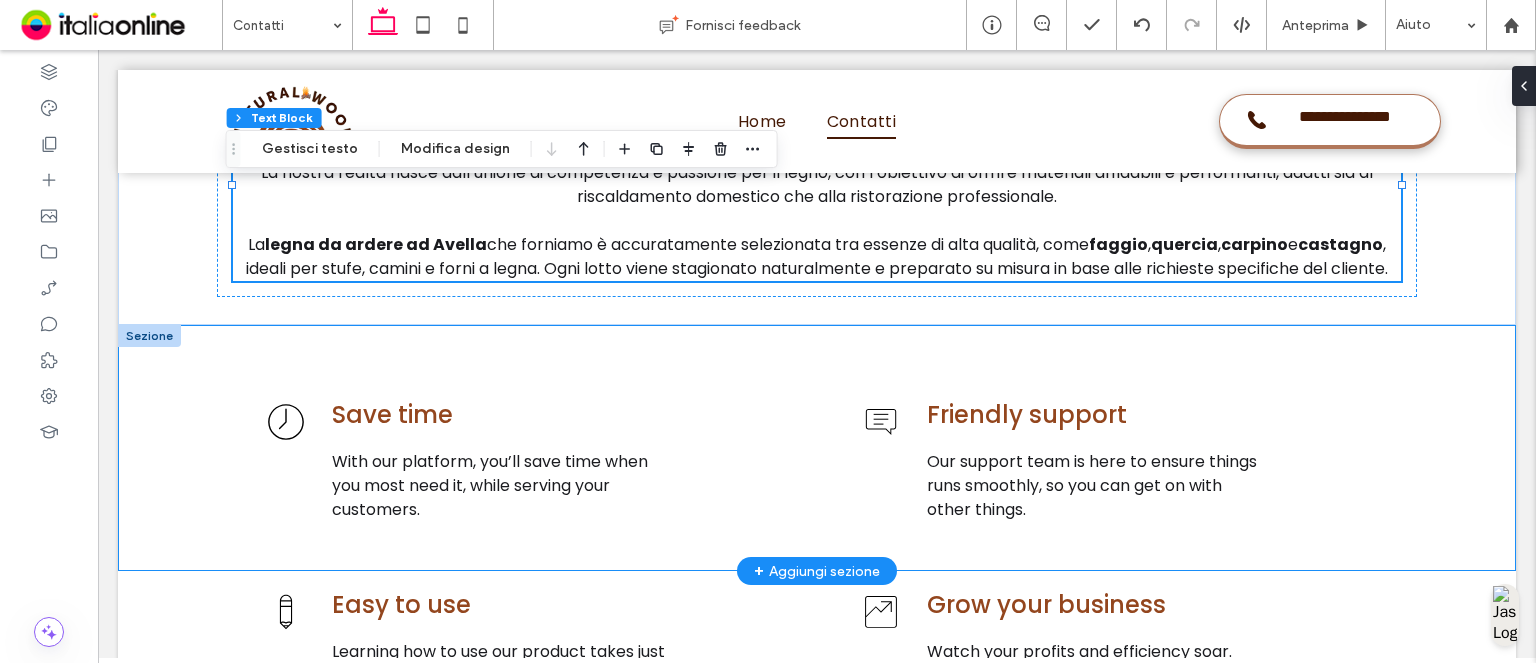 click at bounding box center [149, 336] 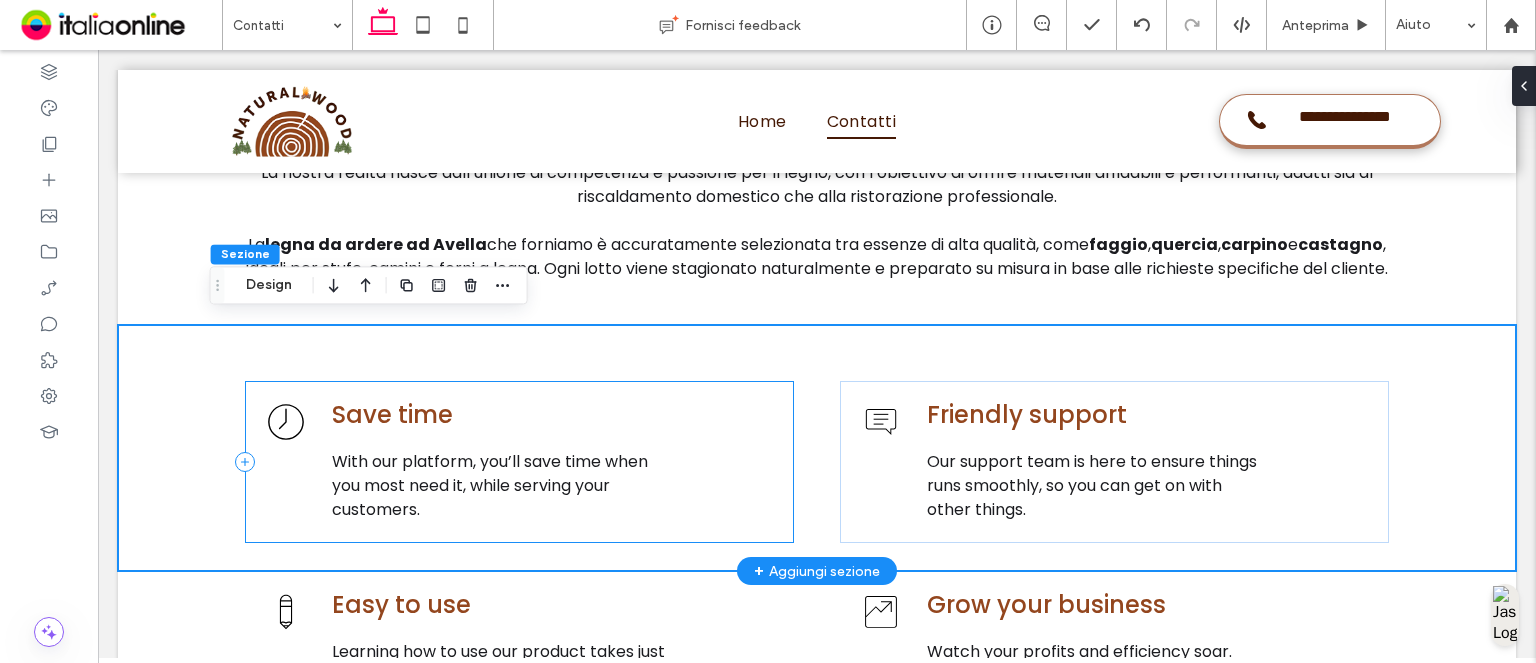 click on "Save time
With our platform, you’ll save time when you most need it, while serving your customers." at bounding box center (519, 462) 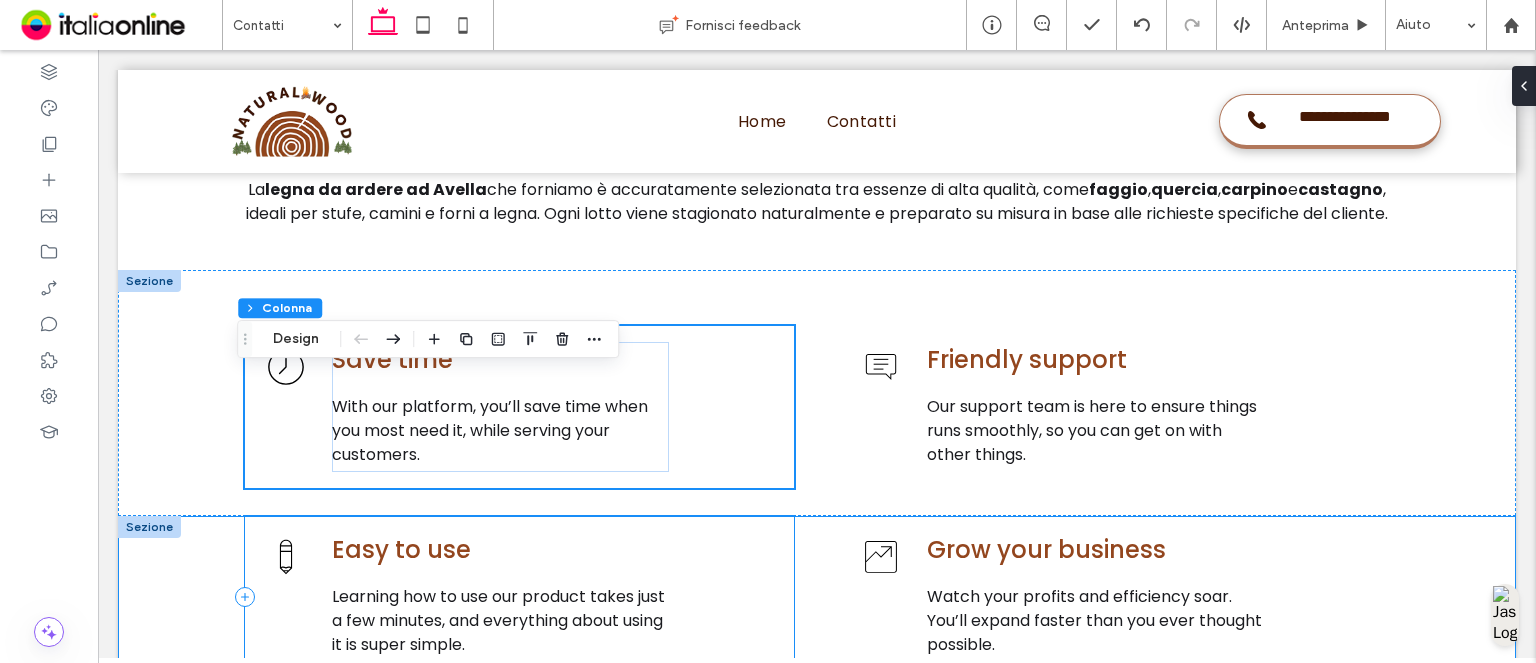 scroll, scrollTop: 1260, scrollLeft: 0, axis: vertical 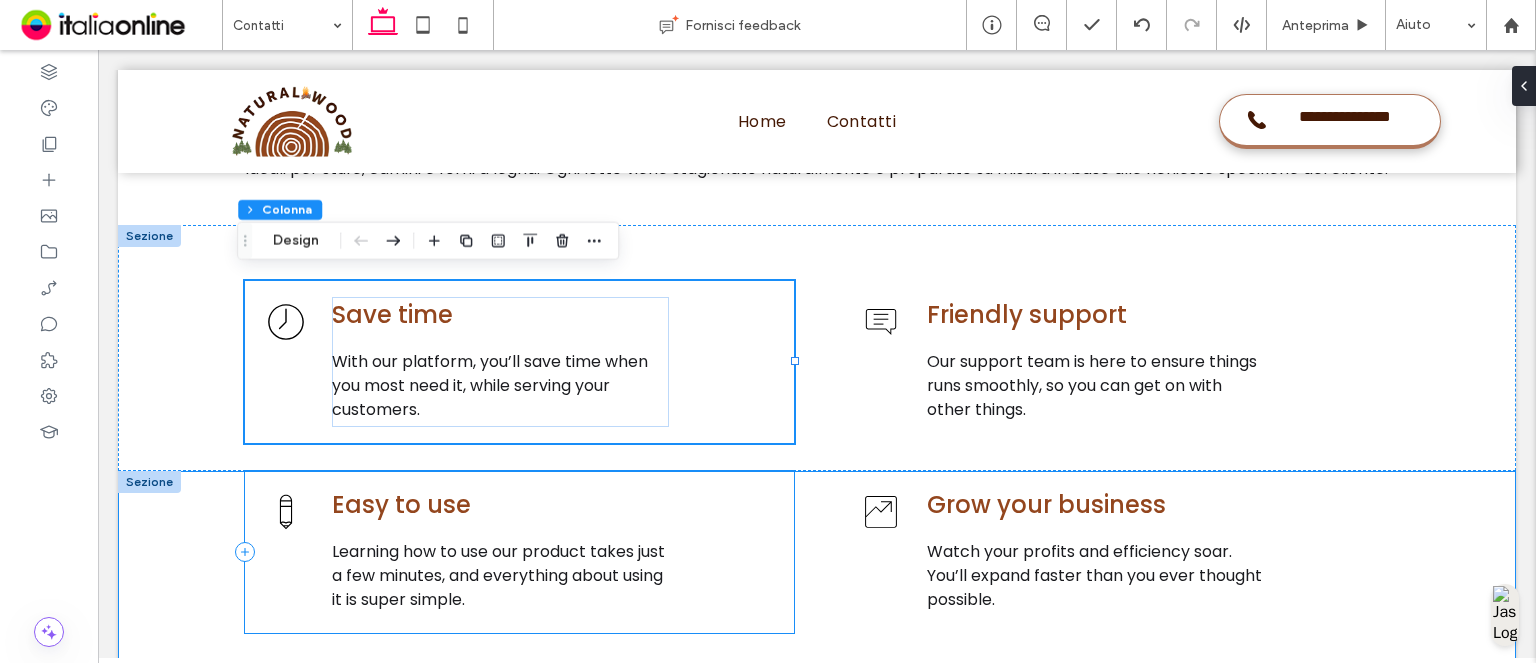 click on "Easy to use
Learning how to use our product takes just a few minutes, and everything about using it is super simple." at bounding box center [519, 552] 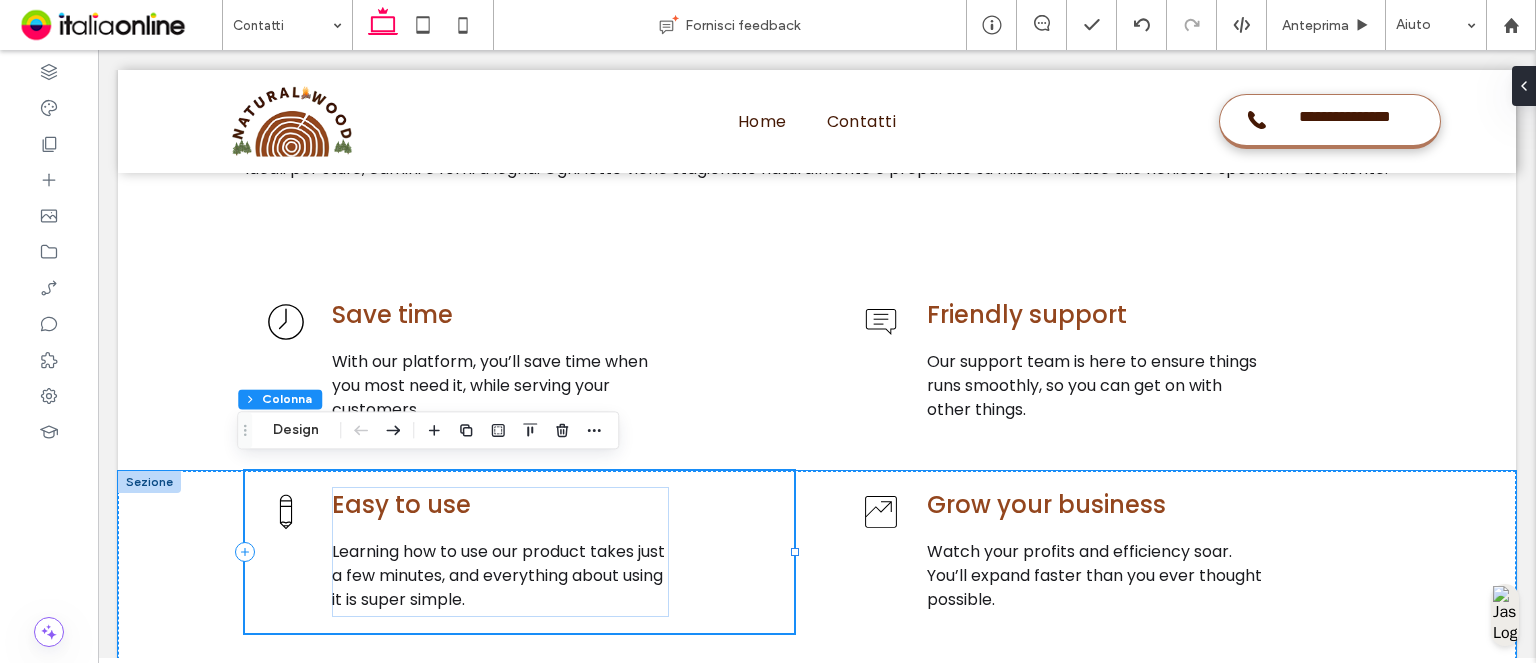drag, startPoint x: 751, startPoint y: 539, endPoint x: 719, endPoint y: 533, distance: 32.55764 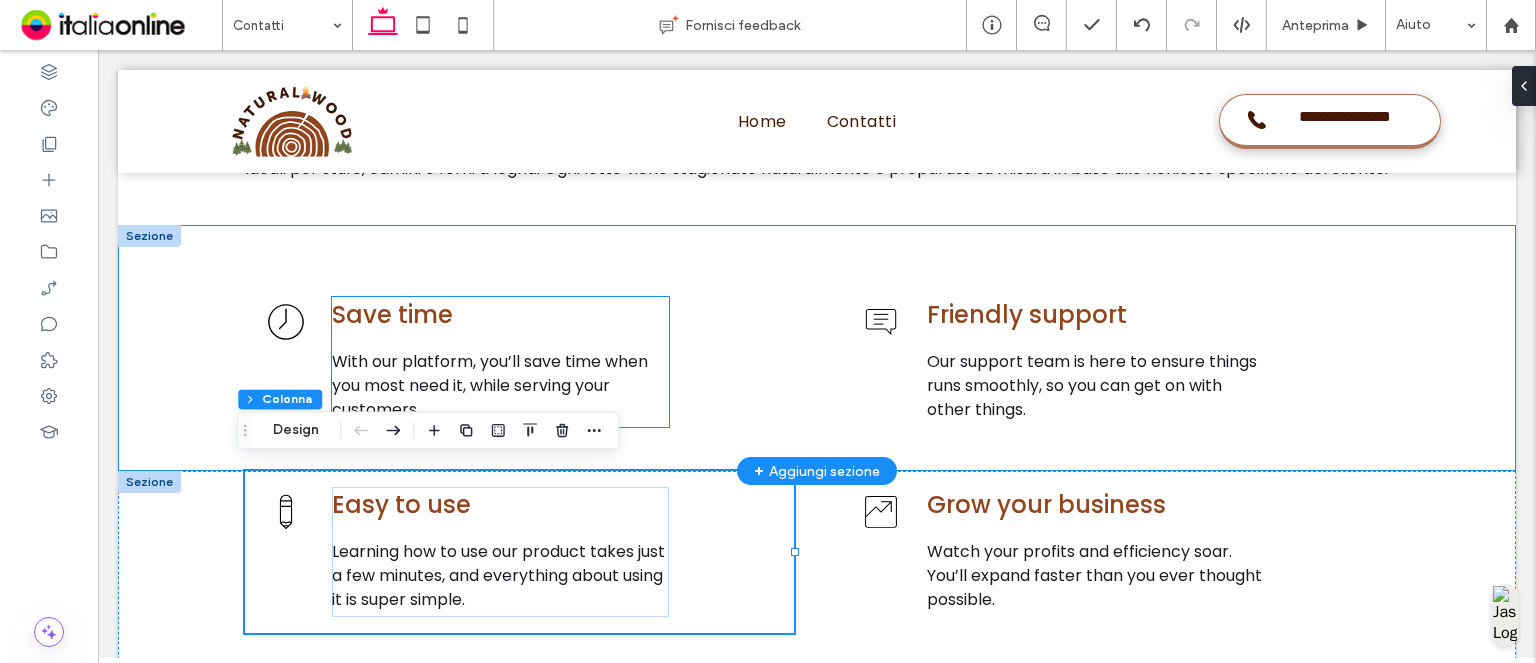 drag, startPoint x: 264, startPoint y: 575, endPoint x: 514, endPoint y: 409, distance: 300.09332 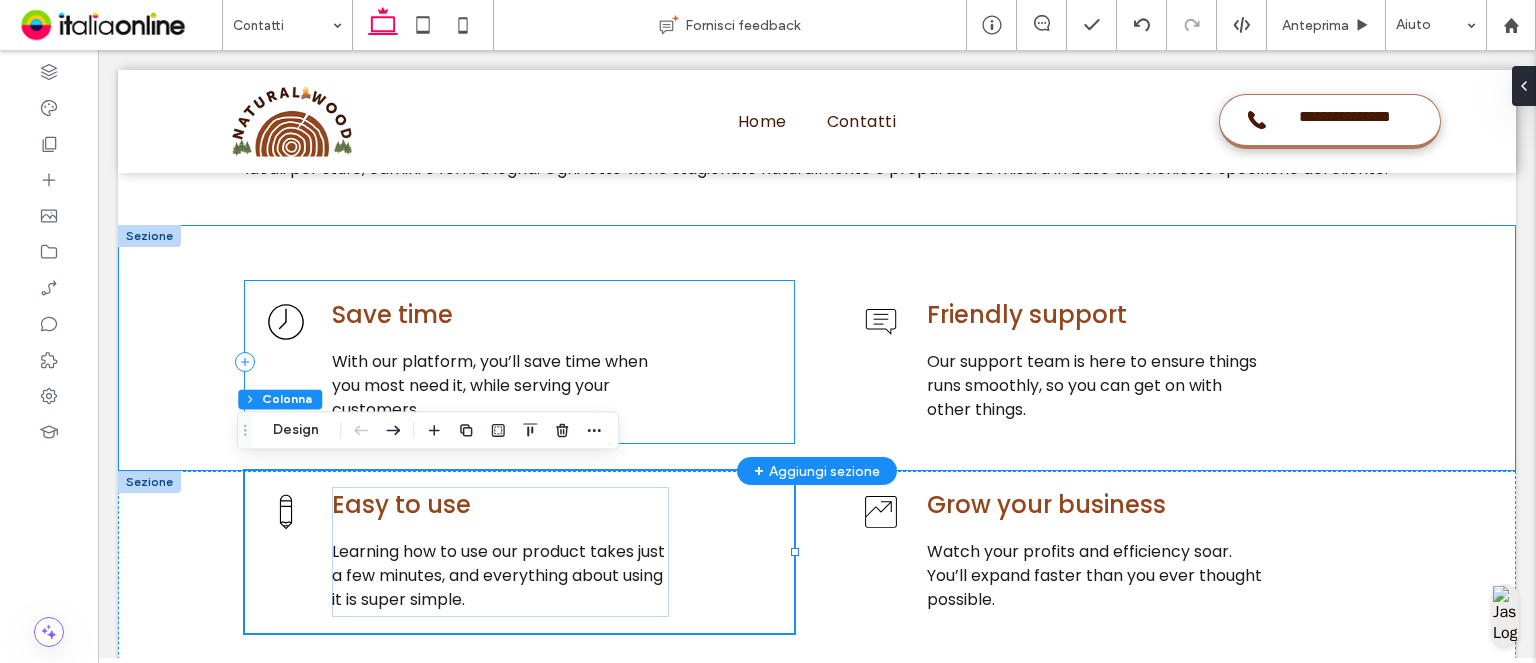 click on "Save time
With our platform, you’ll save time when you most need it, while serving your customers." at bounding box center (519, 362) 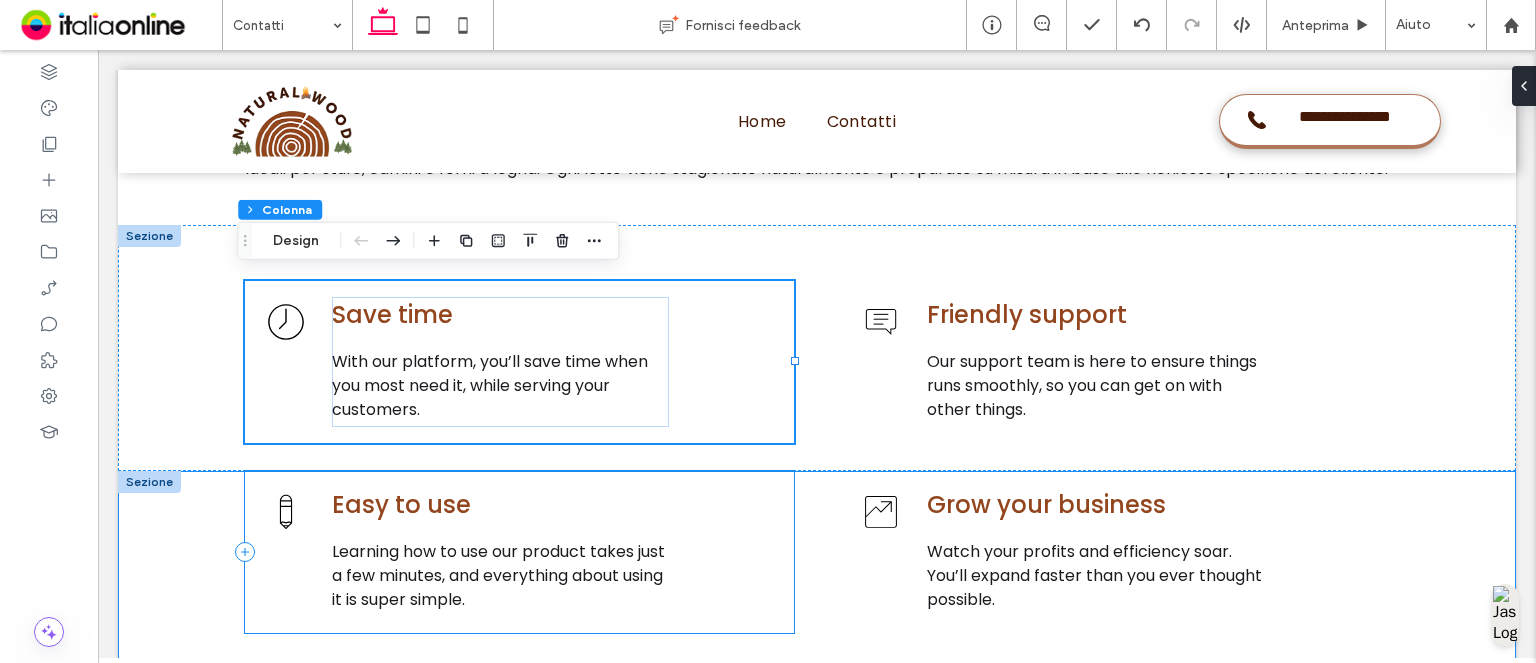 click on "Easy to use
Learning how to use our product takes just a few minutes, and everything about using it is super simple." at bounding box center (519, 552) 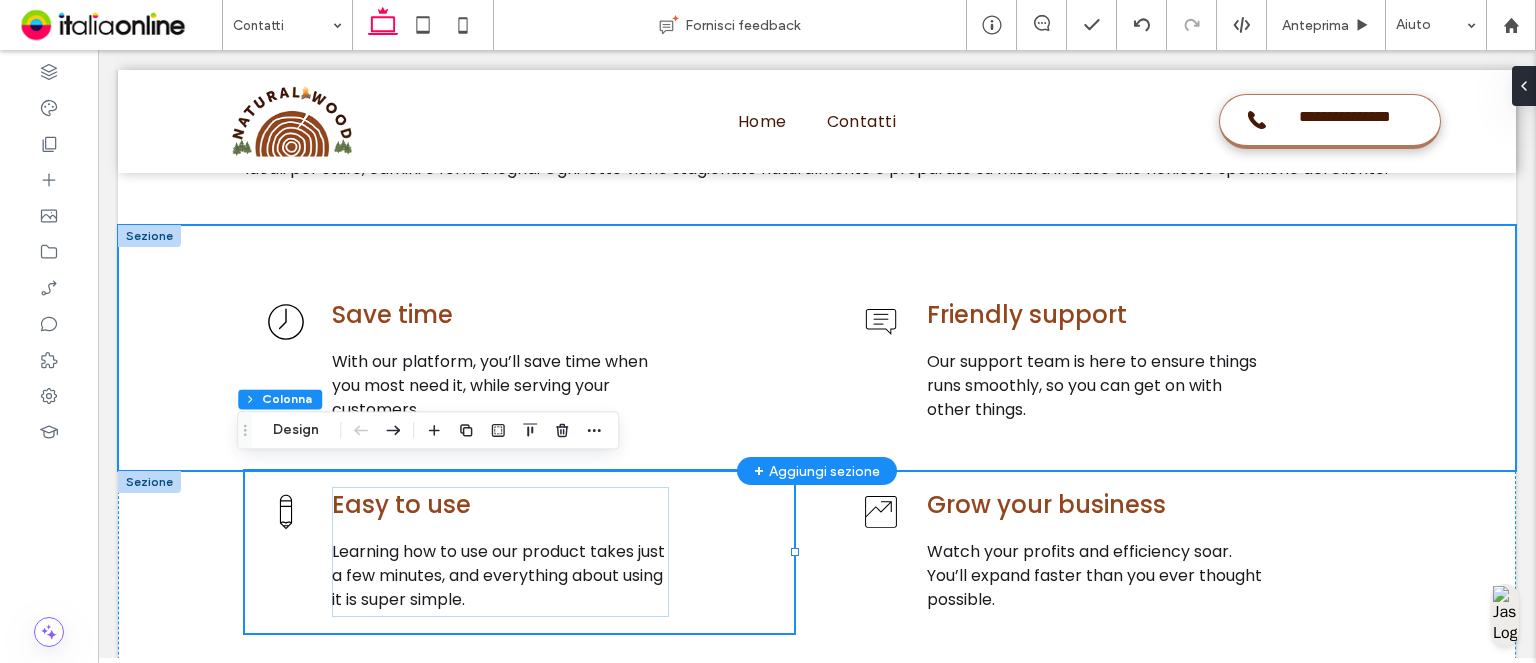 click on "Save time
With our platform, you’ll save time when you most need it, while serving your customers.
Friendly support
Our support team is here to ensure things runs smoothly, so you can get on with other things." at bounding box center (817, 348) 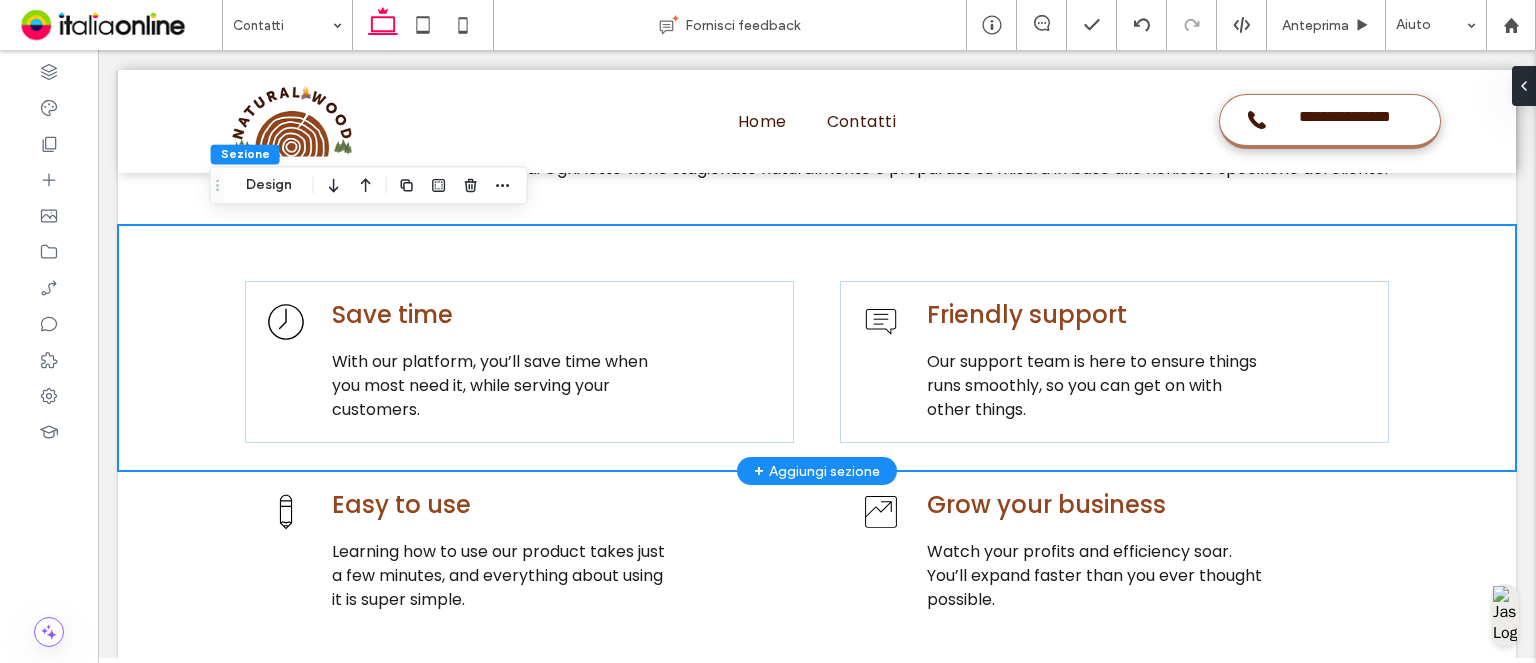 click on "Save time
With our platform, you’ll save time when you most need it, while serving your customers.
Friendly support
Our support team is here to ensure things runs smoothly, so you can get on with other things." at bounding box center (817, 348) 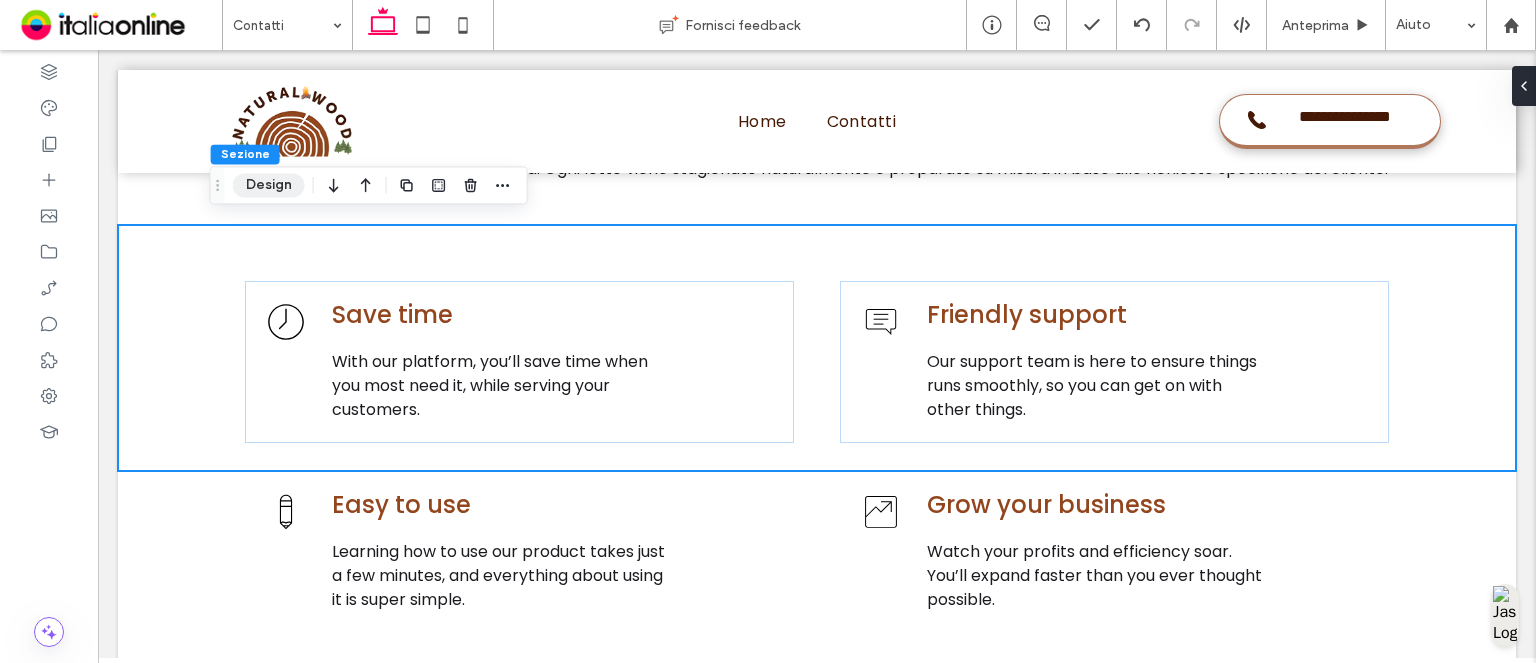 click on "Design" at bounding box center (269, 185) 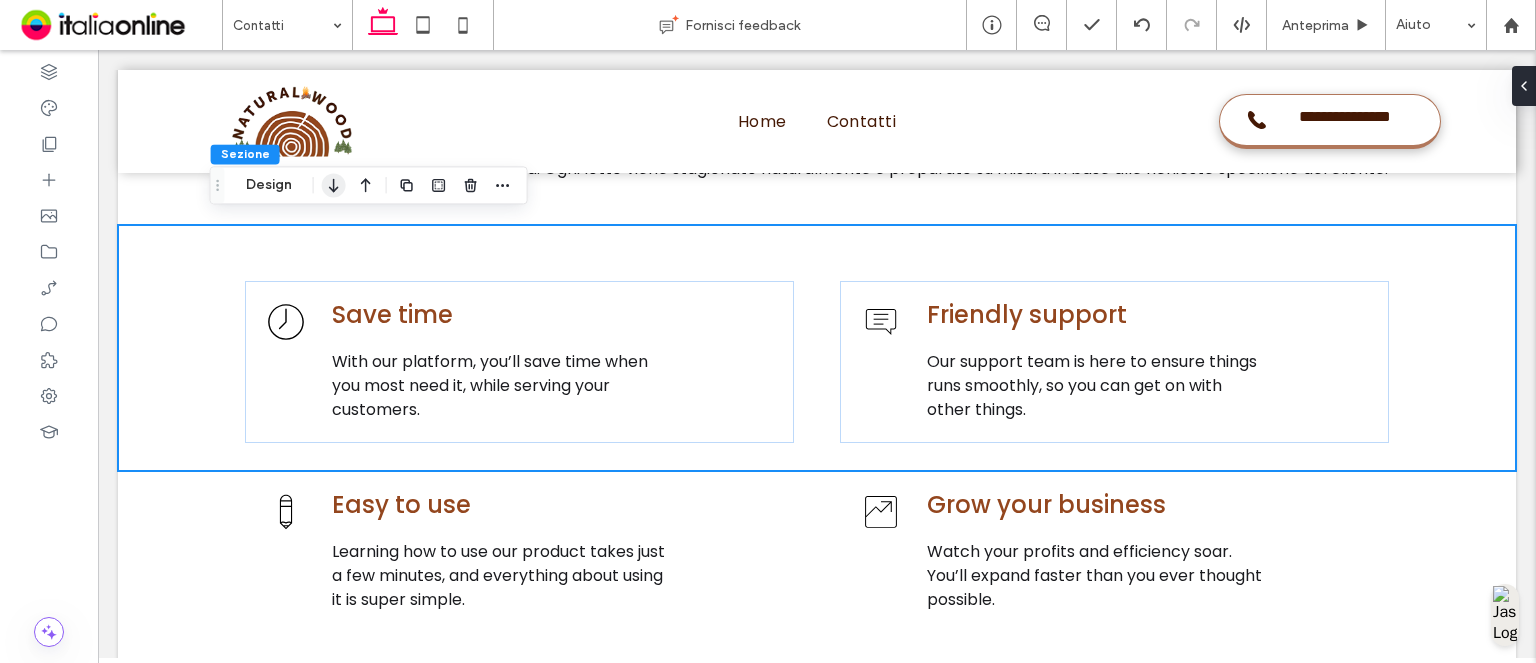 scroll, scrollTop: 1260, scrollLeft: 0, axis: vertical 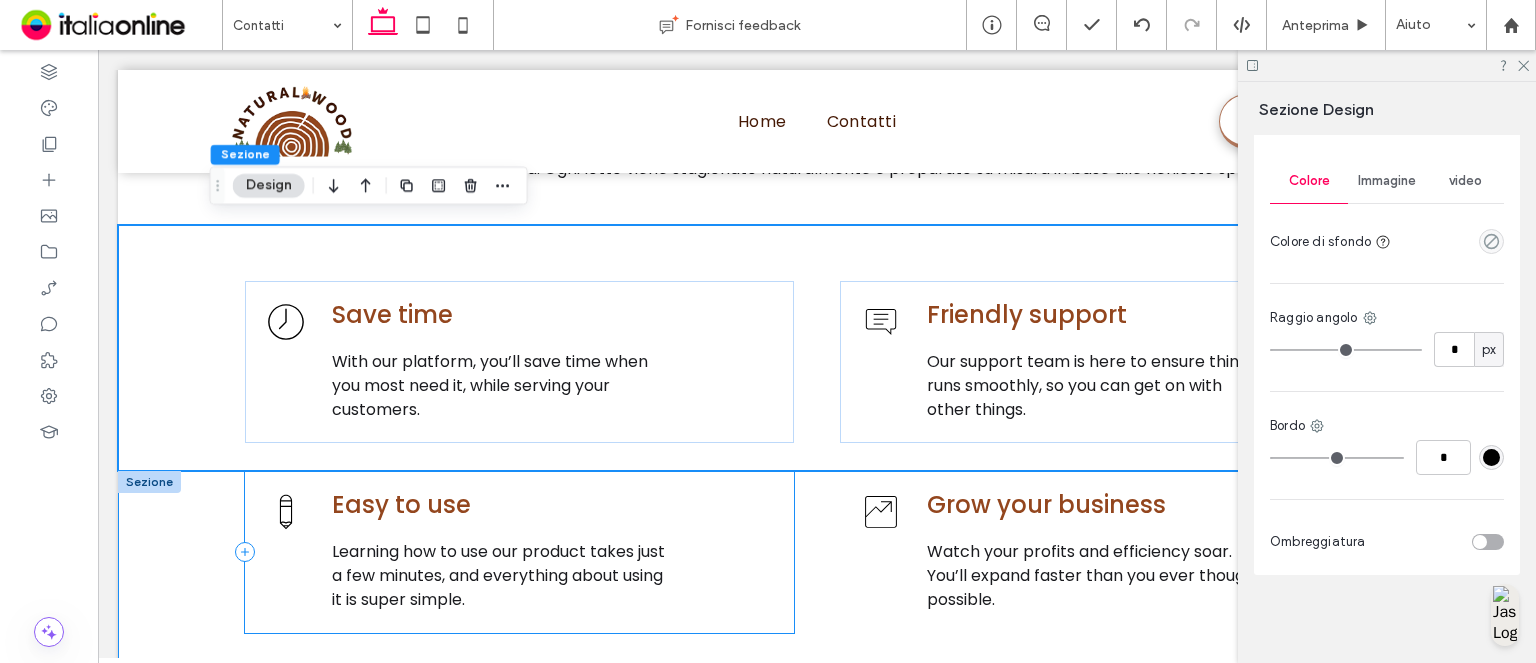 click on "Easy to use
Learning how to use our product takes just a few minutes, and everything about using it is super simple." at bounding box center [519, 552] 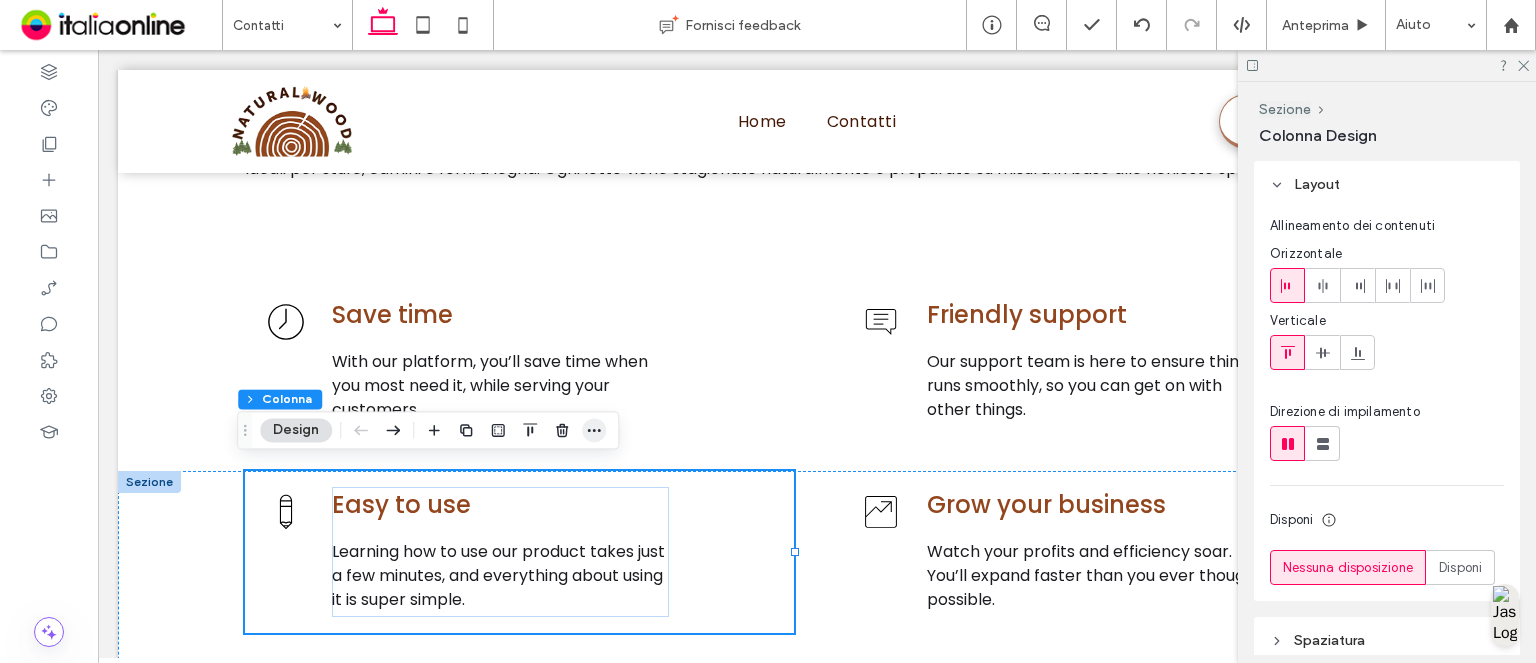 click 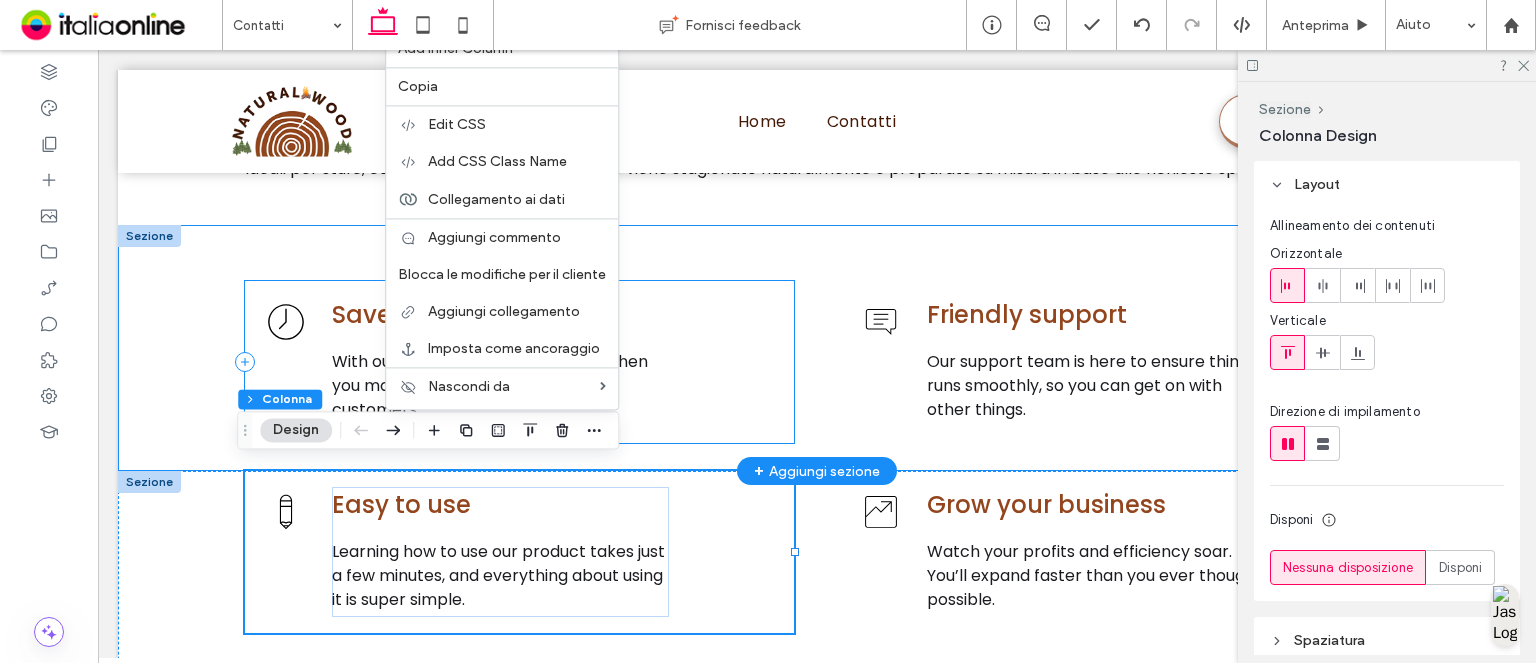 click on "Save time
With our platform, you’ll save time when you most need it, while serving your customers." at bounding box center (519, 362) 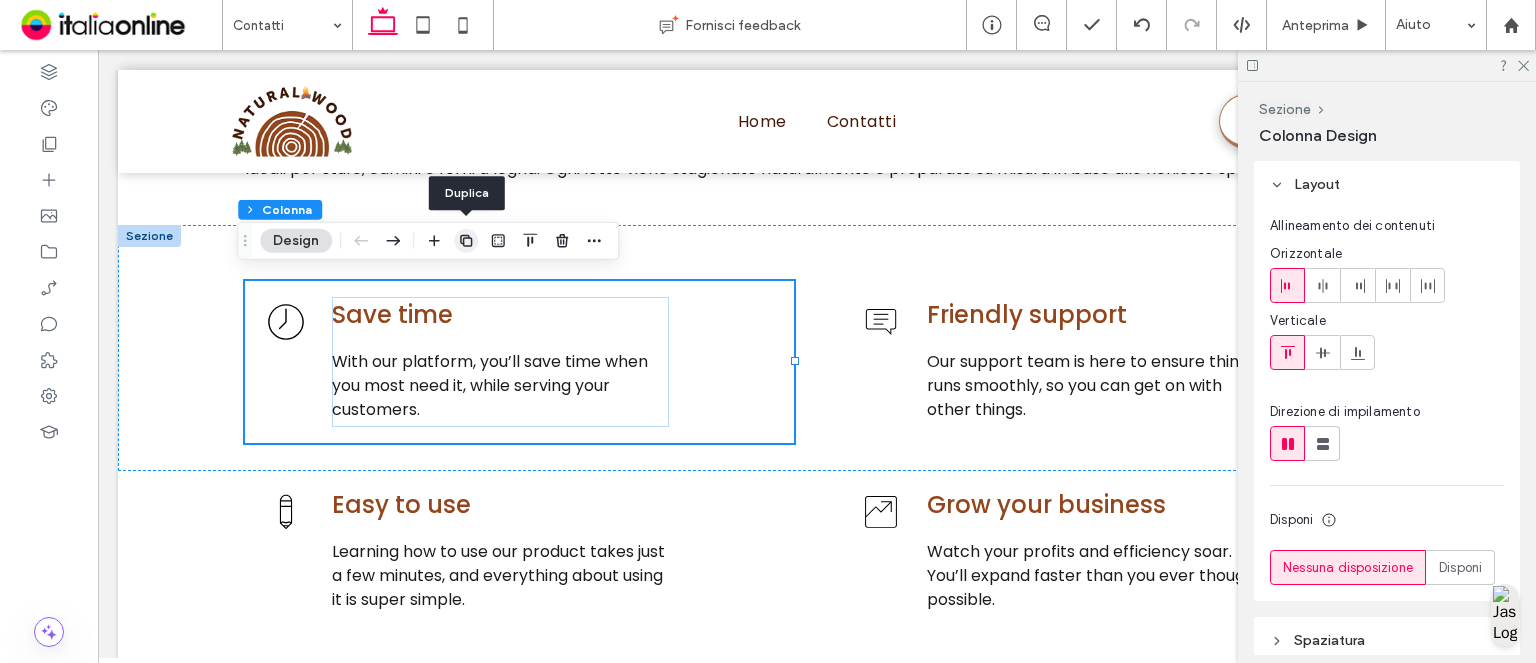 click 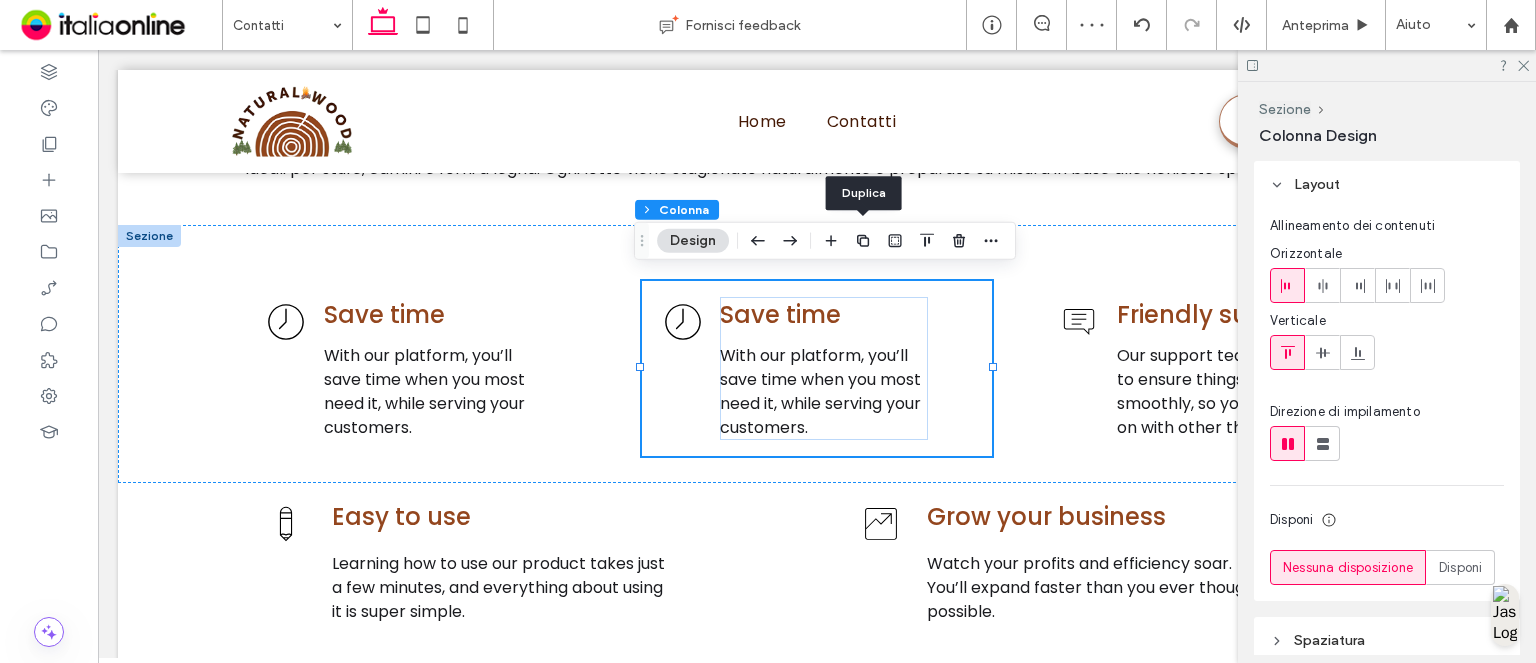 click at bounding box center [863, 241] 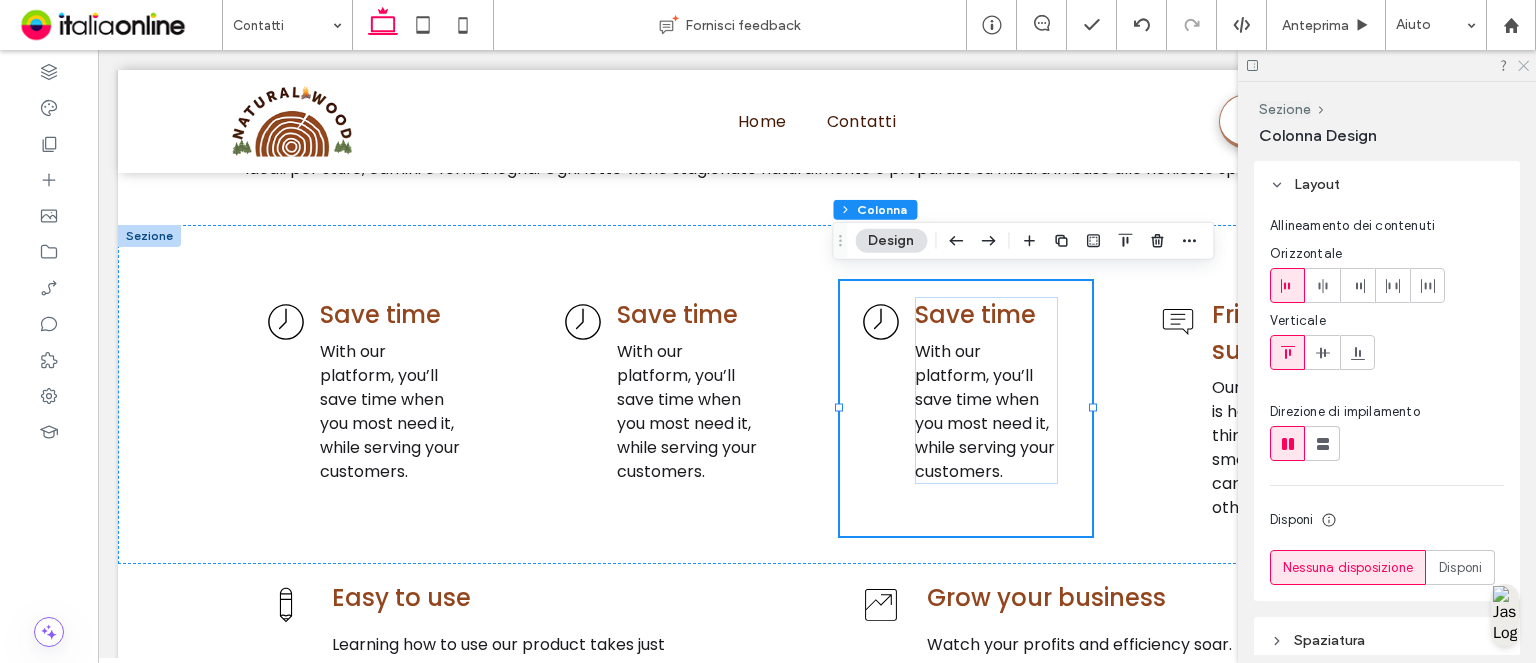 drag, startPoint x: 1520, startPoint y: 62, endPoint x: 1311, endPoint y: 132, distance: 220.41098 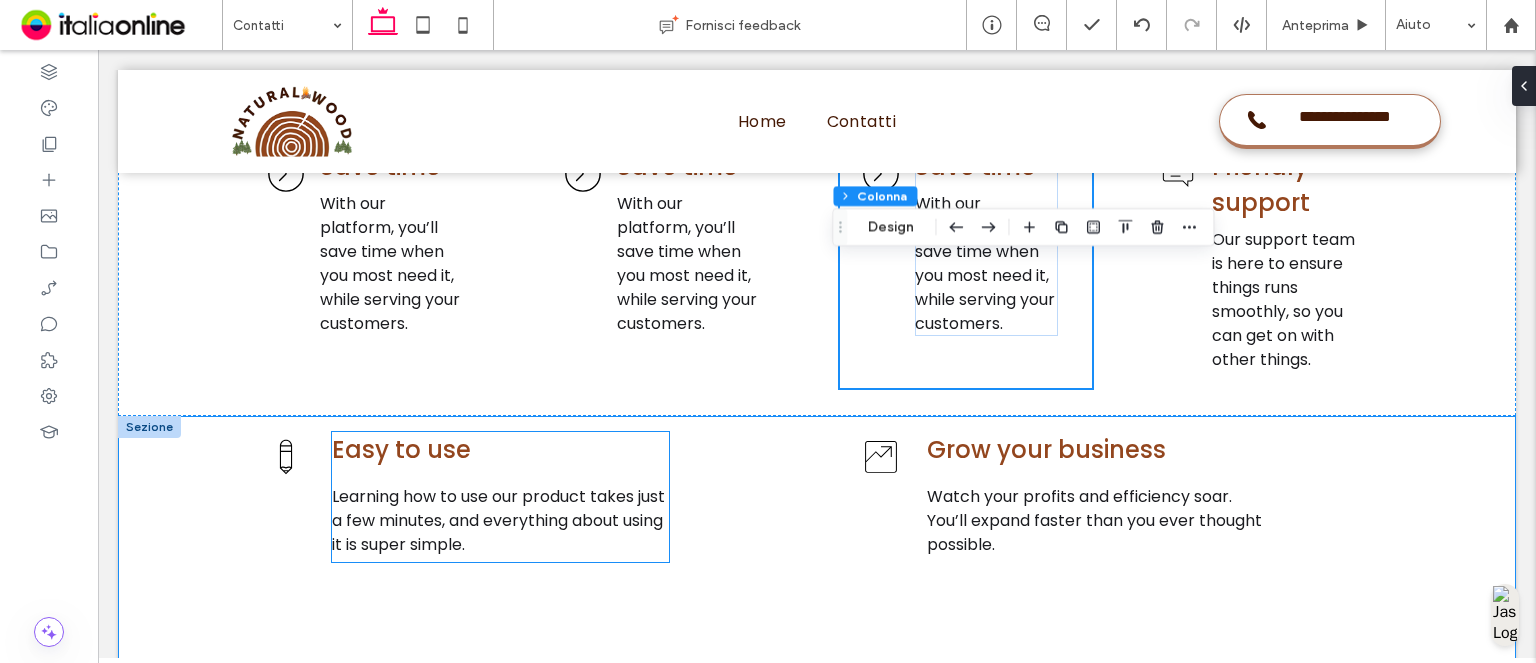 scroll, scrollTop: 1460, scrollLeft: 0, axis: vertical 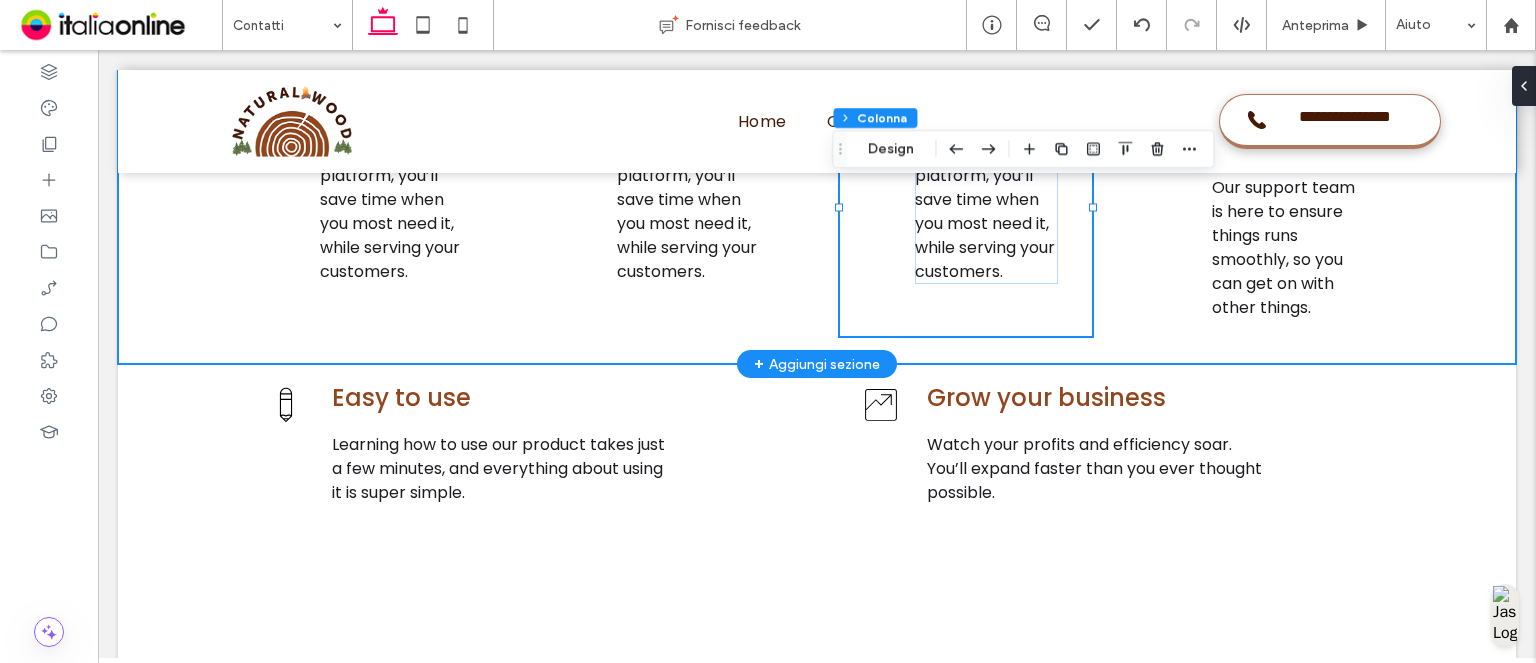 click on "Save time
With our platform, you’ll save time when you most need it, while serving your customers.
Save time
With our platform, you’ll save time when you most need it, while serving your customers.
Save time
With our platform, you’ll save time when you most need it, while serving your customers.
Friendly support
Our support team is here to ensure things runs smoothly, so you can get on with other things." at bounding box center (817, 194) 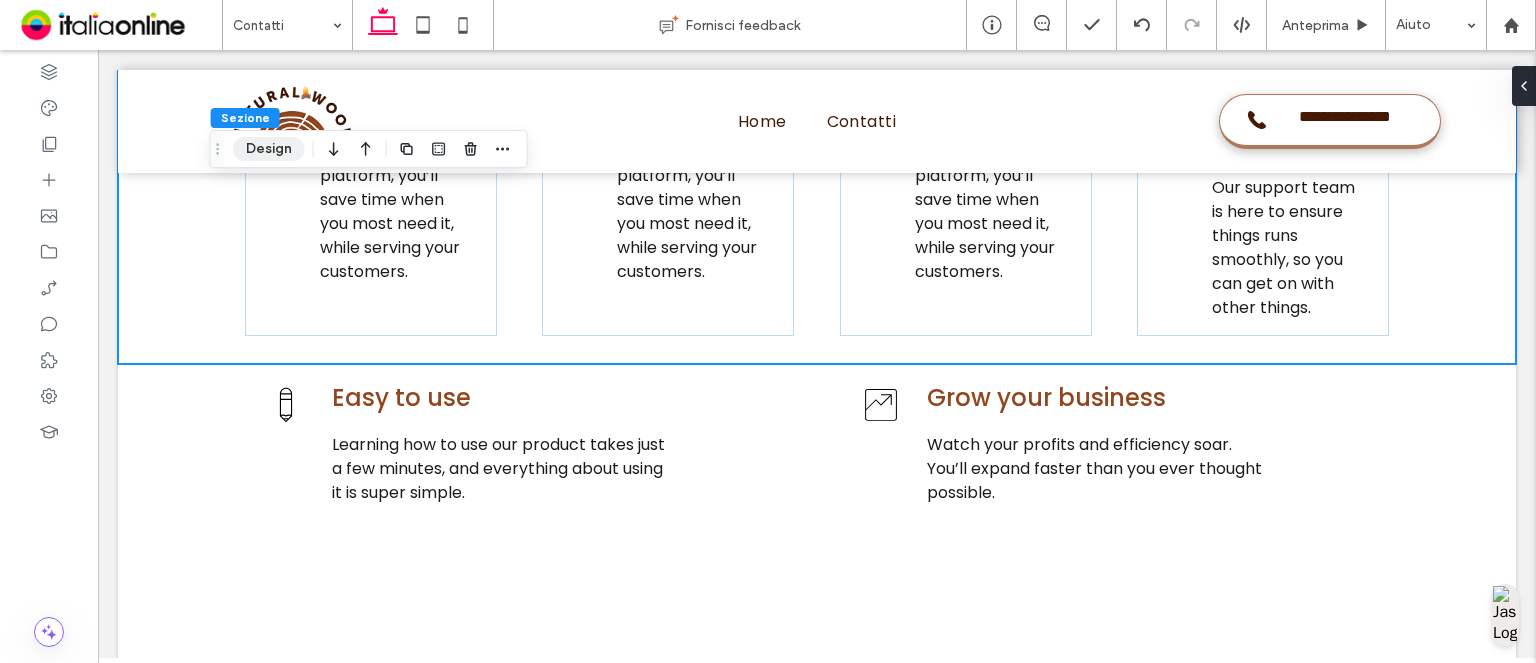 click on "Design" at bounding box center (269, 149) 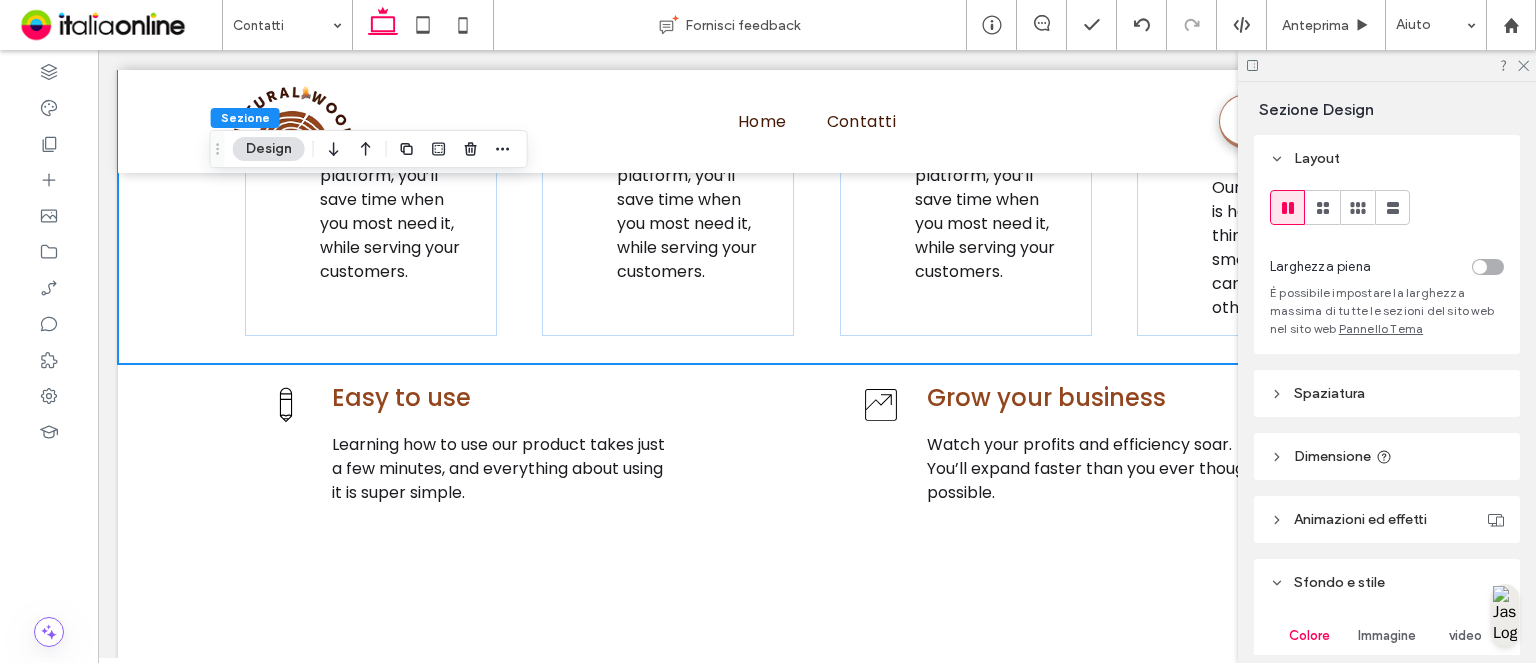 click 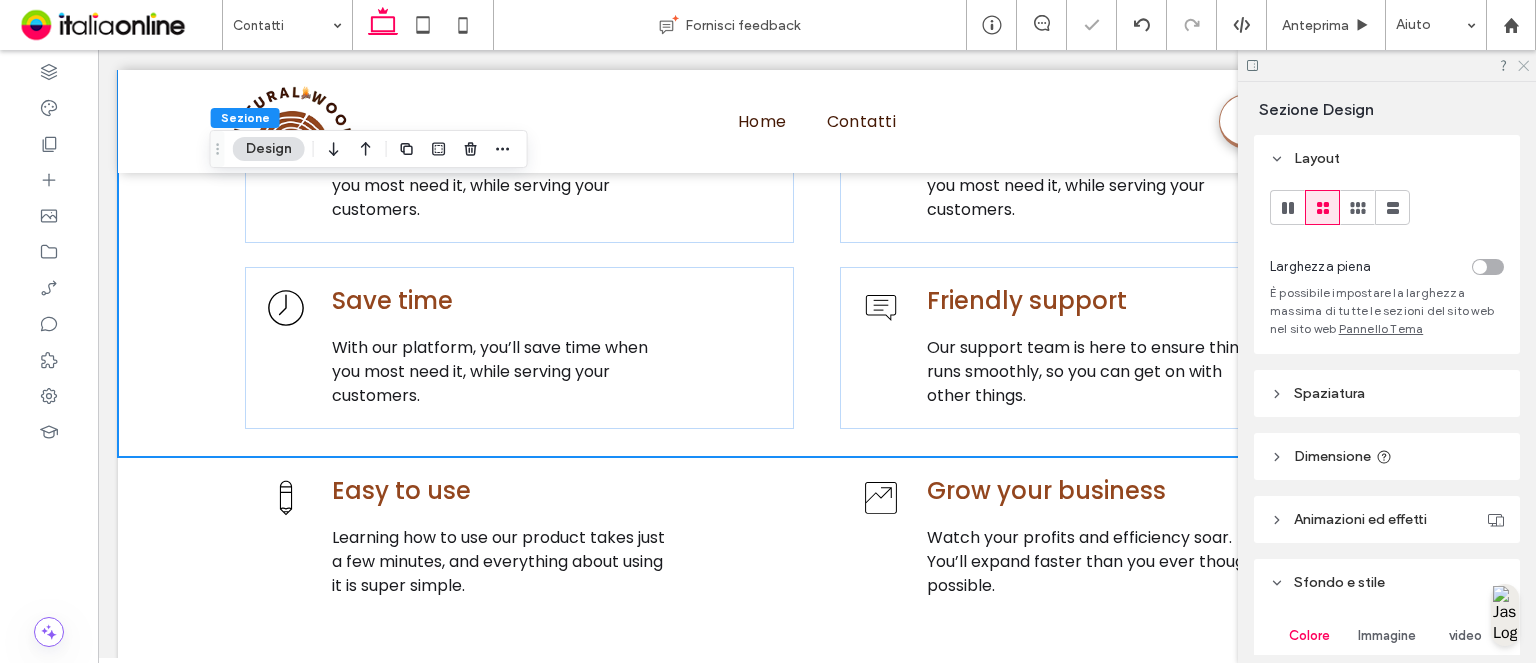 click 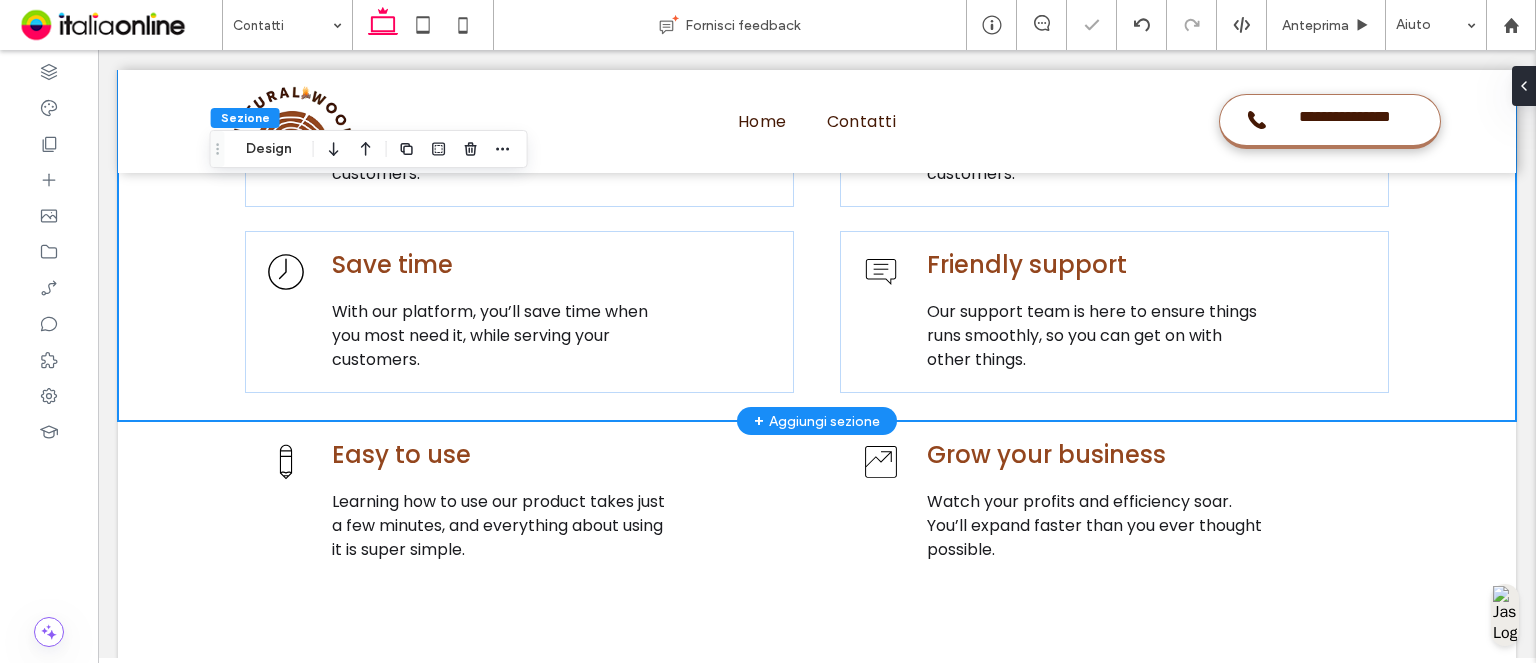 scroll, scrollTop: 1460, scrollLeft: 0, axis: vertical 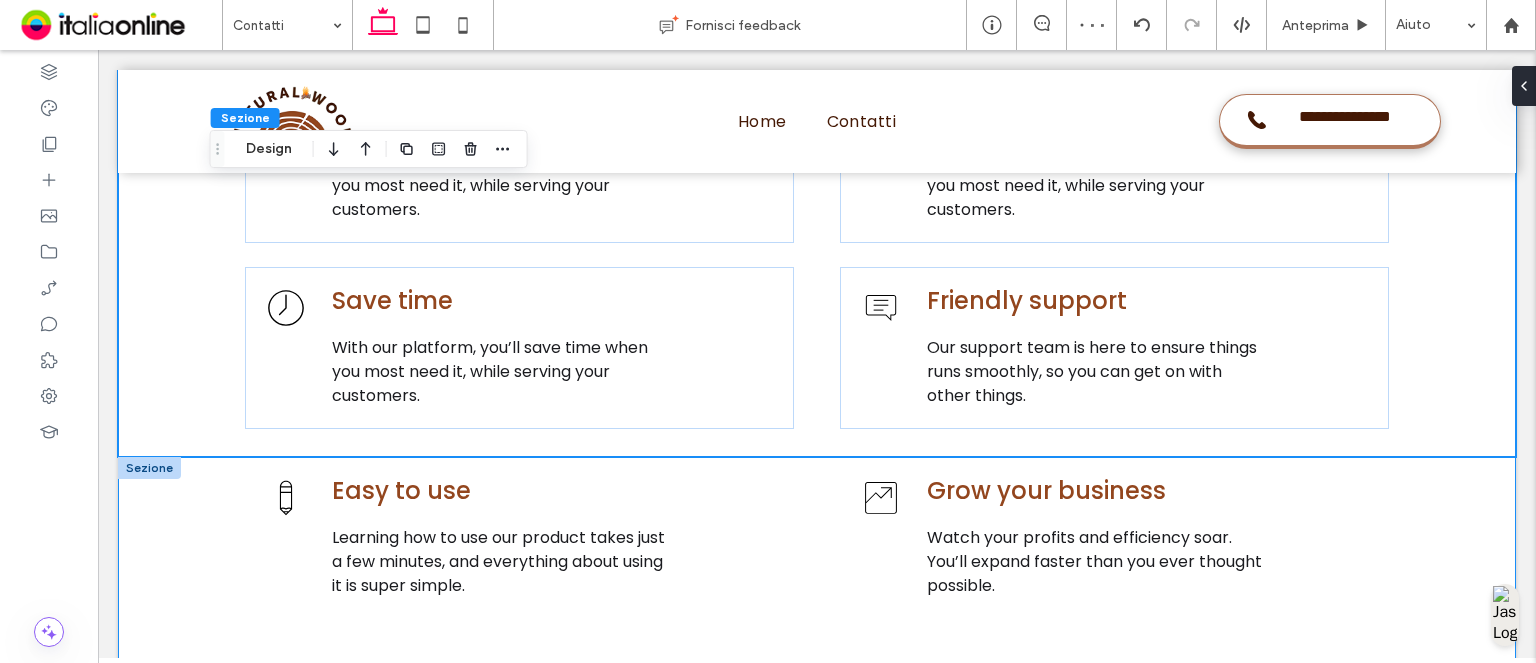 click at bounding box center [149, 468] 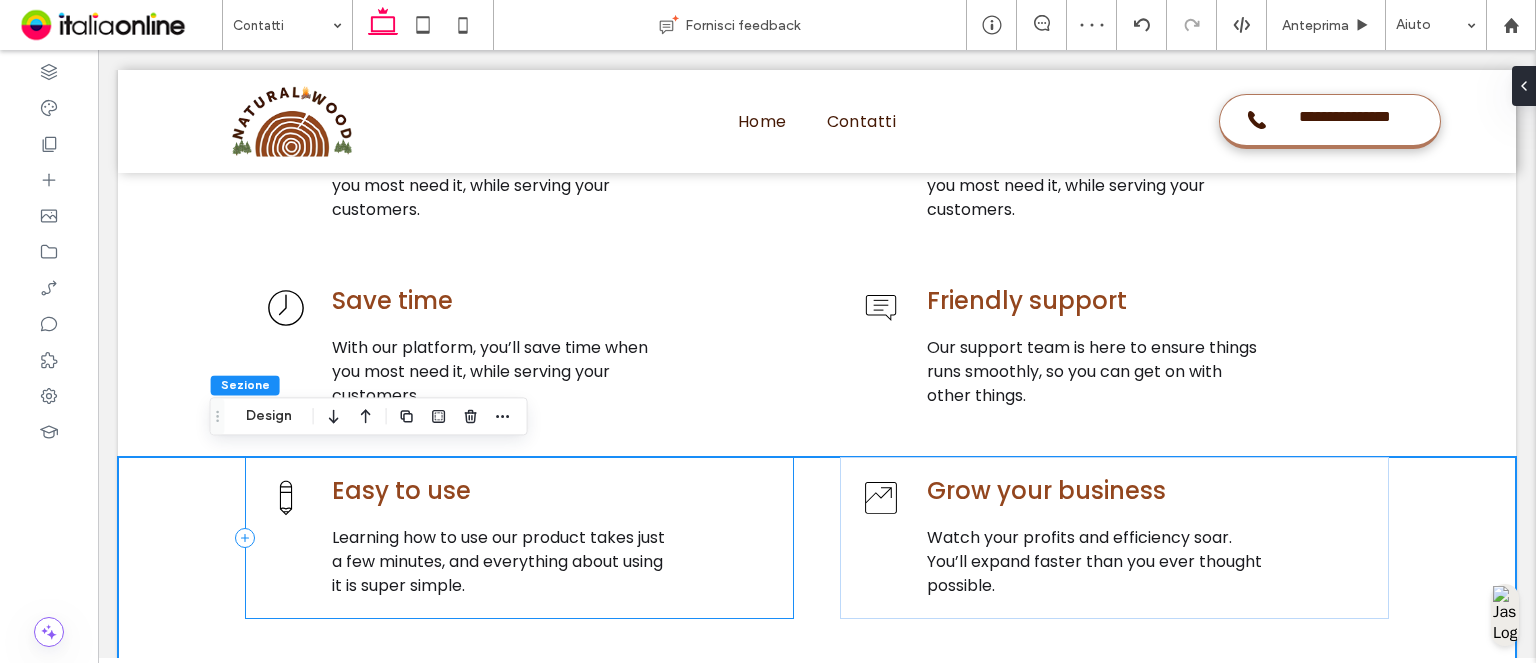 click on "Easy to use
Learning how to use our product takes just a few minutes, and everything about using it is super simple." at bounding box center (519, 538) 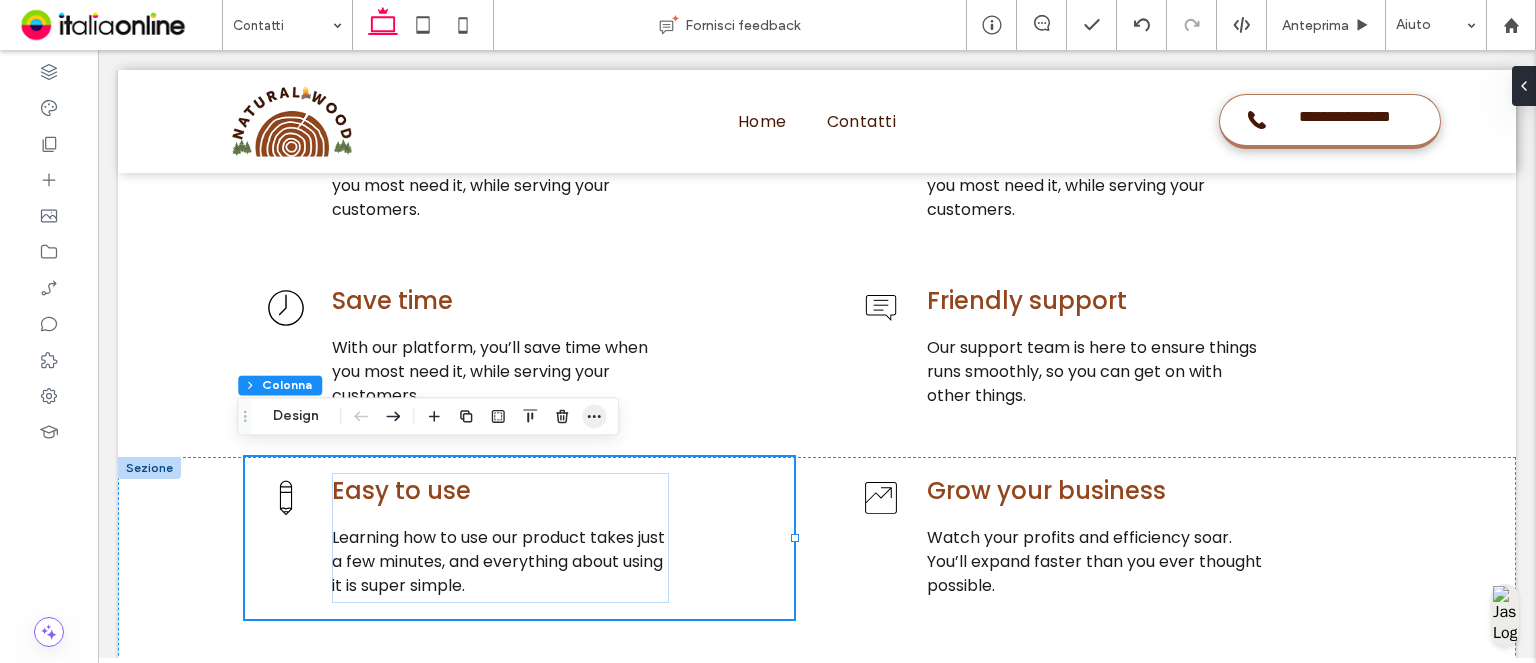 click at bounding box center (594, 416) 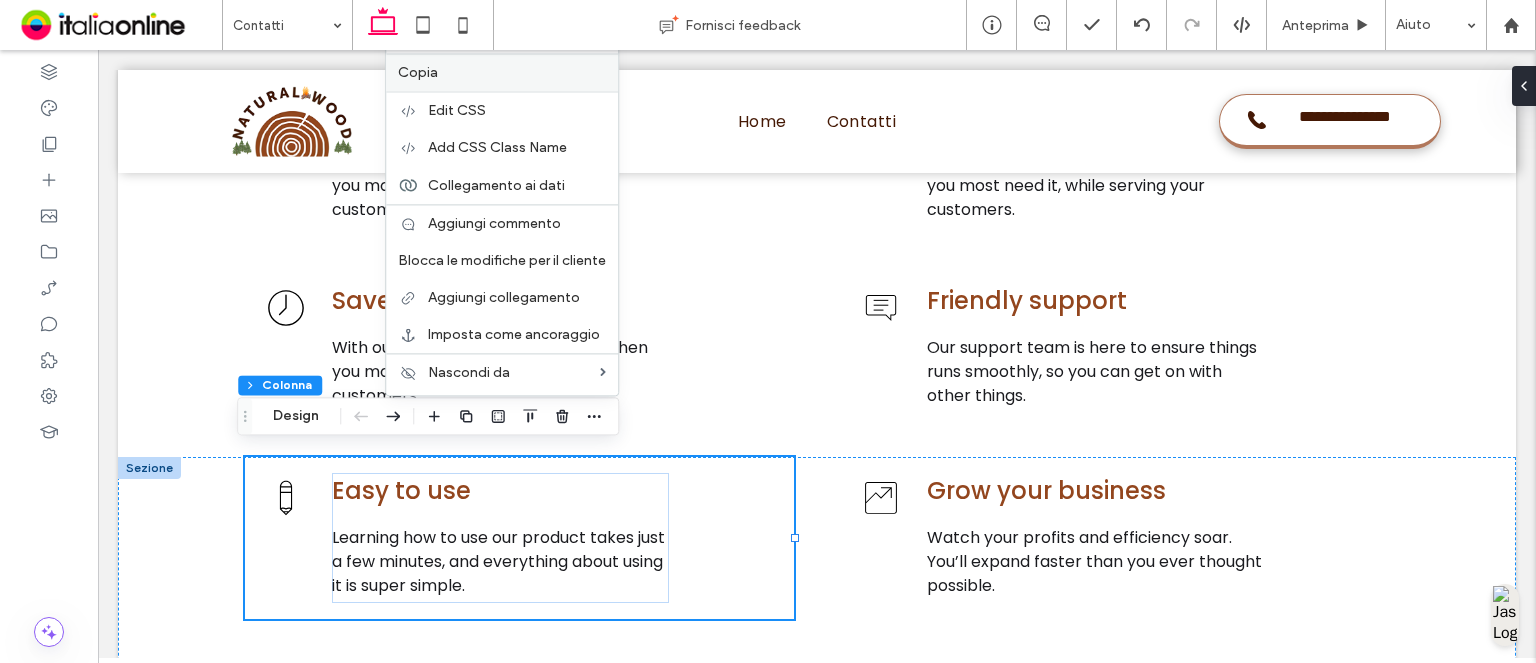 click on "Copia" at bounding box center [502, 72] 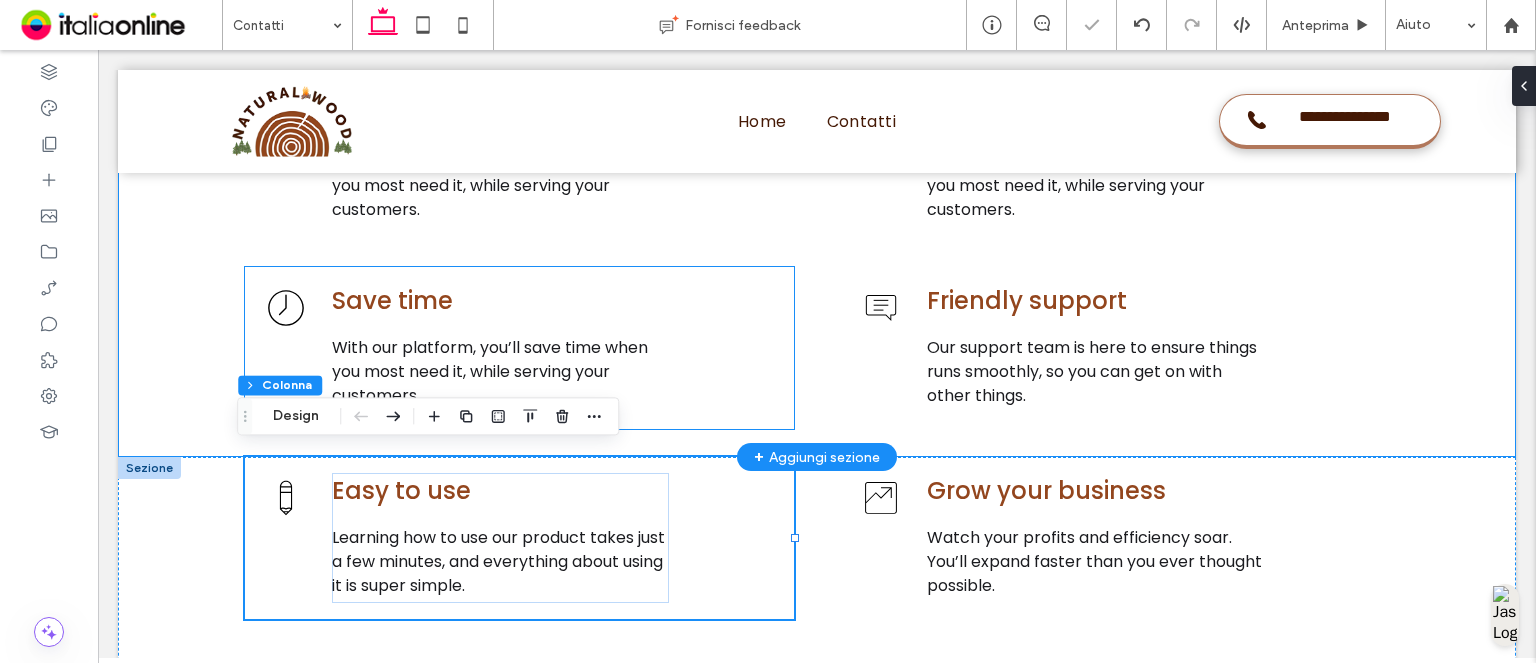 click on "Save time
With our platform, you’ll save time when you most need it, while serving your customers." at bounding box center [519, 348] 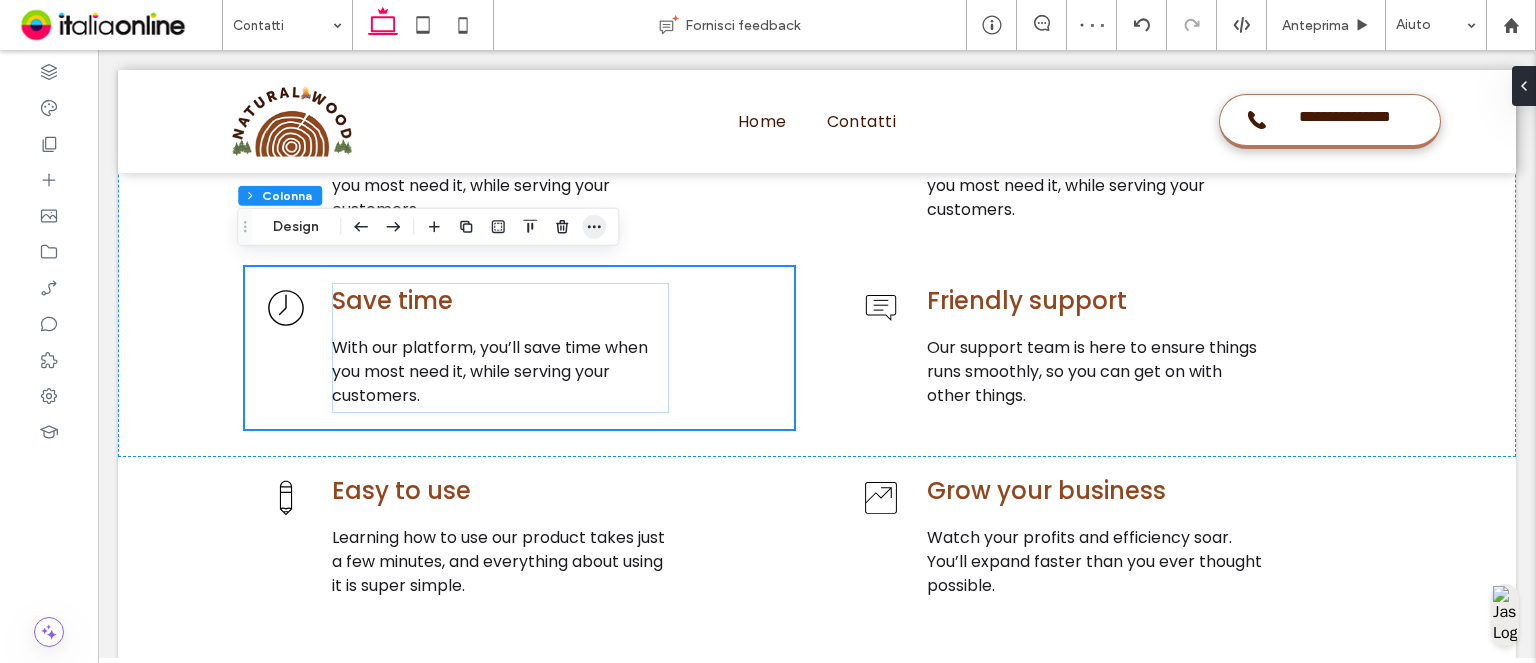 click 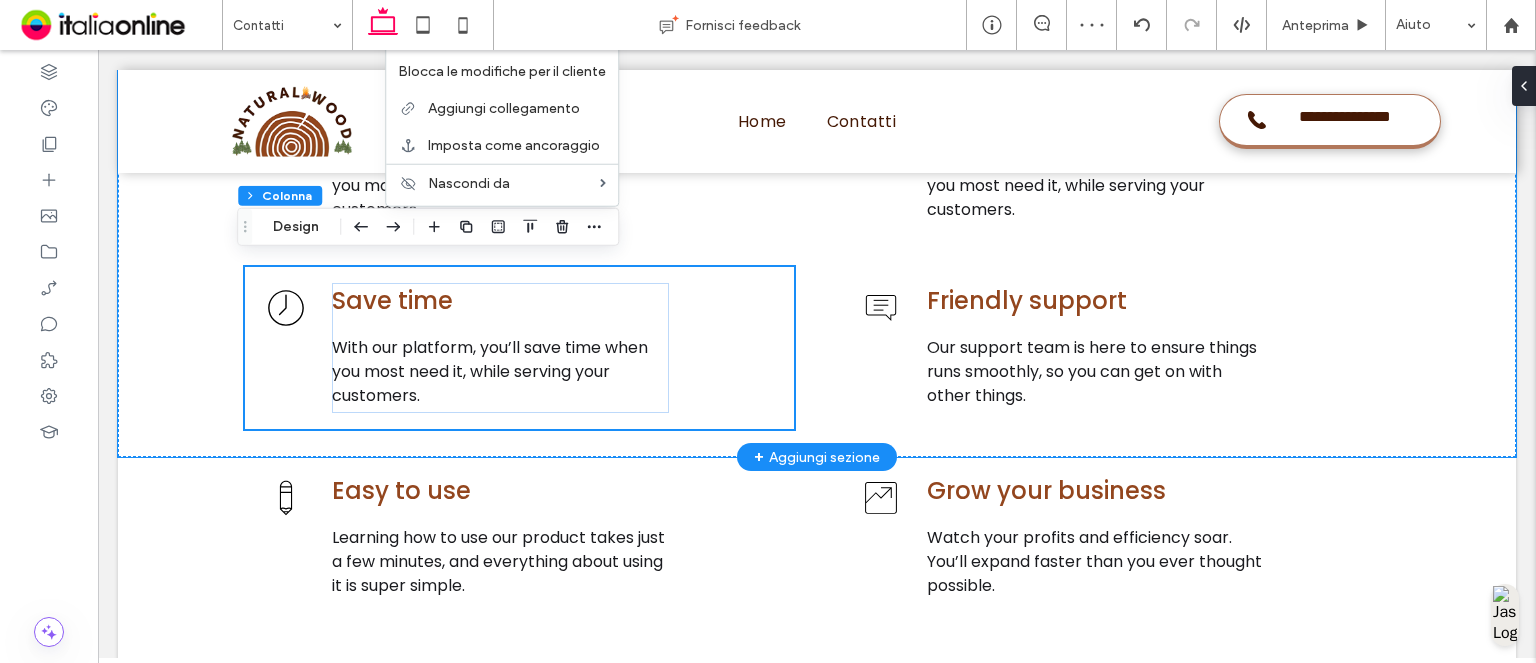 click on "Save time
With our platform, you’ll save time when you most need it, while serving your customers." at bounding box center (519, 348) 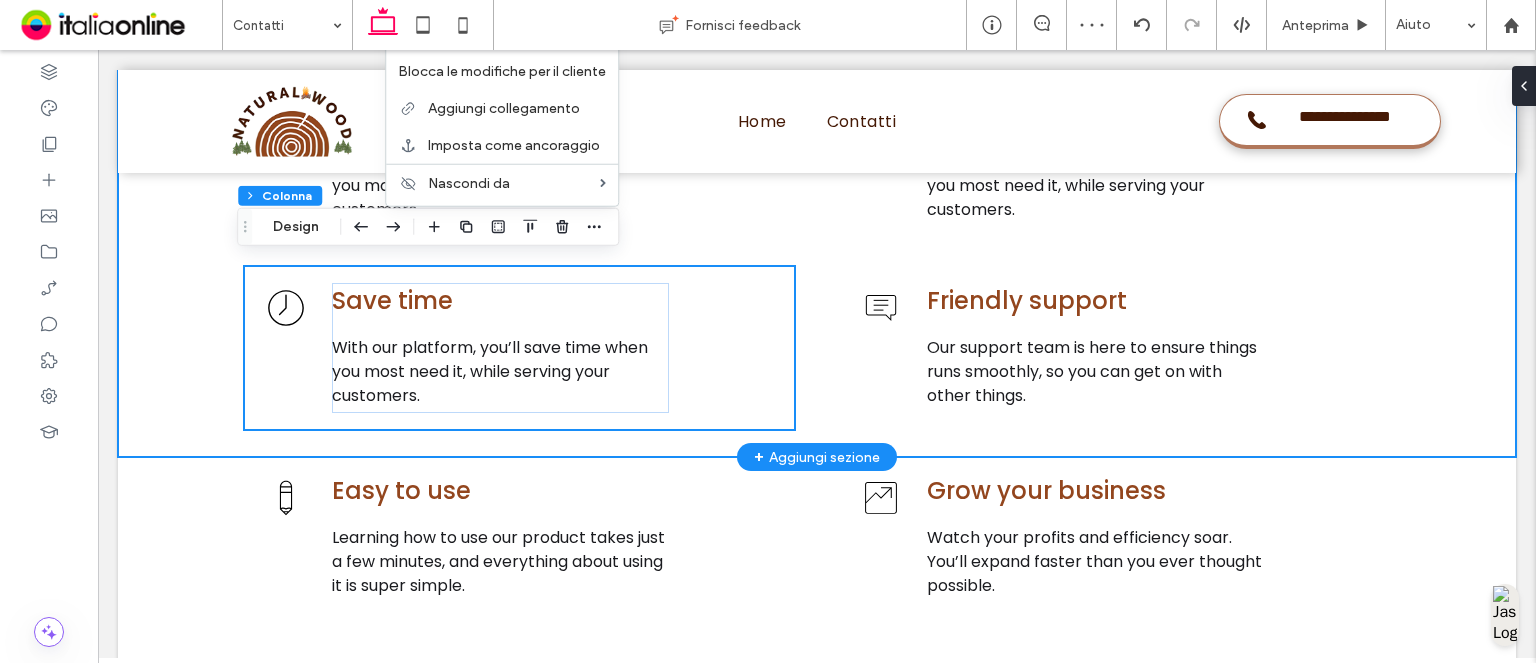click on "Save time
With our platform, you’ll save time when you most need it, while serving your customers.
Save time
With our platform, you’ll save time when you most need it, while serving your customers.
Save time
With our platform, you’ll save time when you most need it, while serving your customers.
Friendly support
Our support team is here to ensure things runs smoothly, so you can get on with other things." at bounding box center [817, 241] 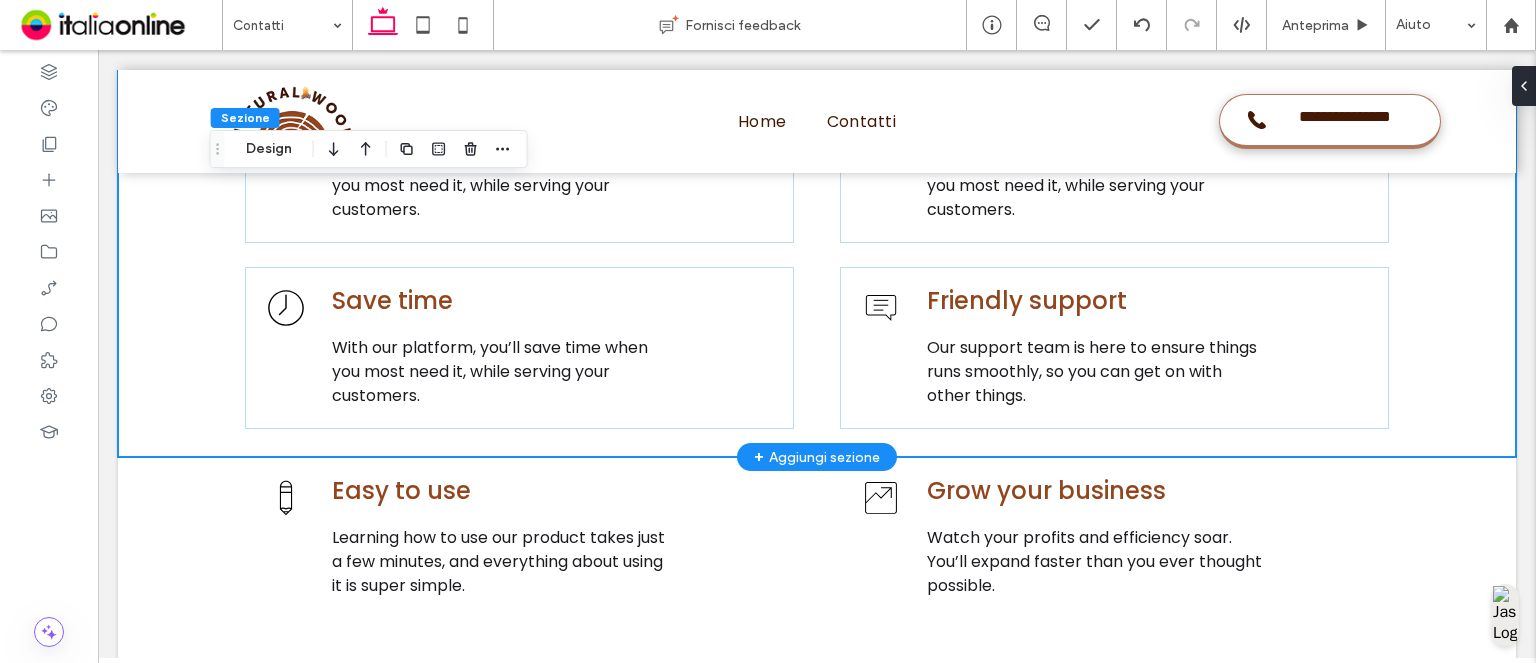 scroll, scrollTop: 0, scrollLeft: 4018, axis: horizontal 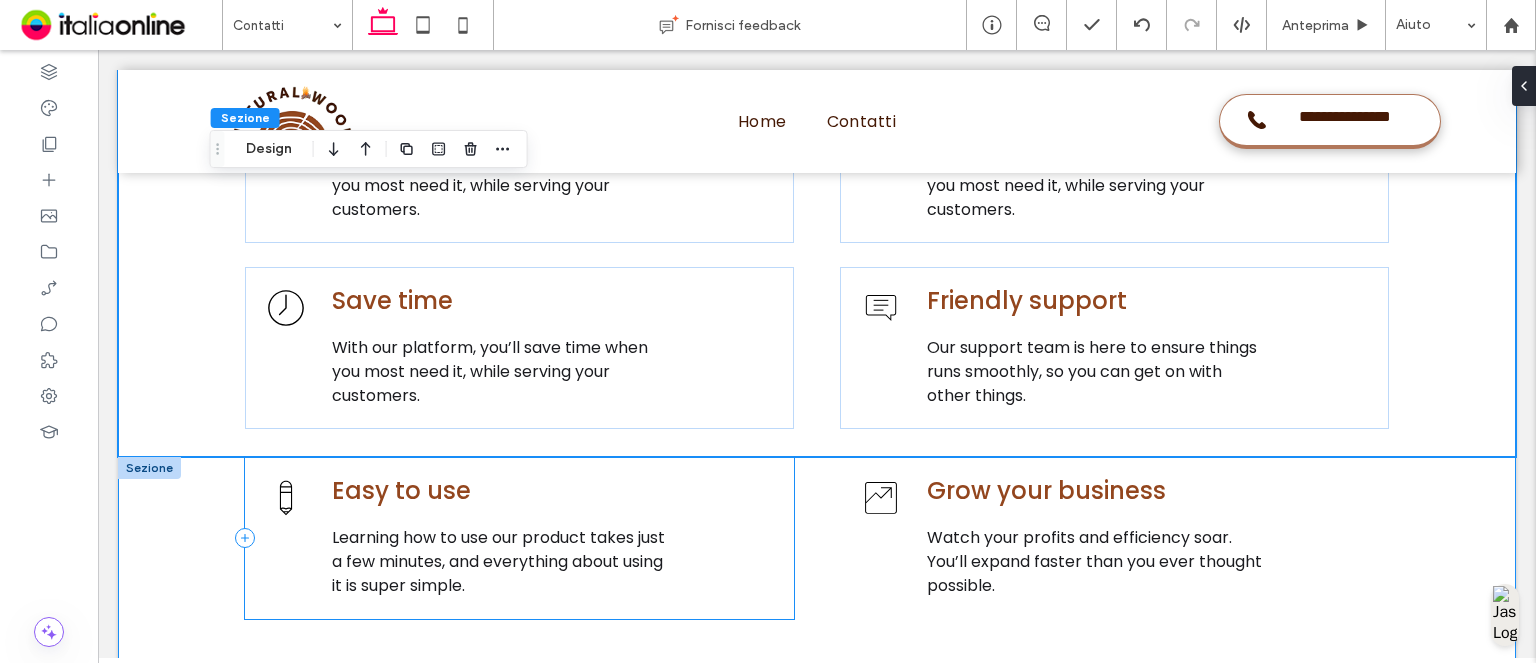 type on "**********" 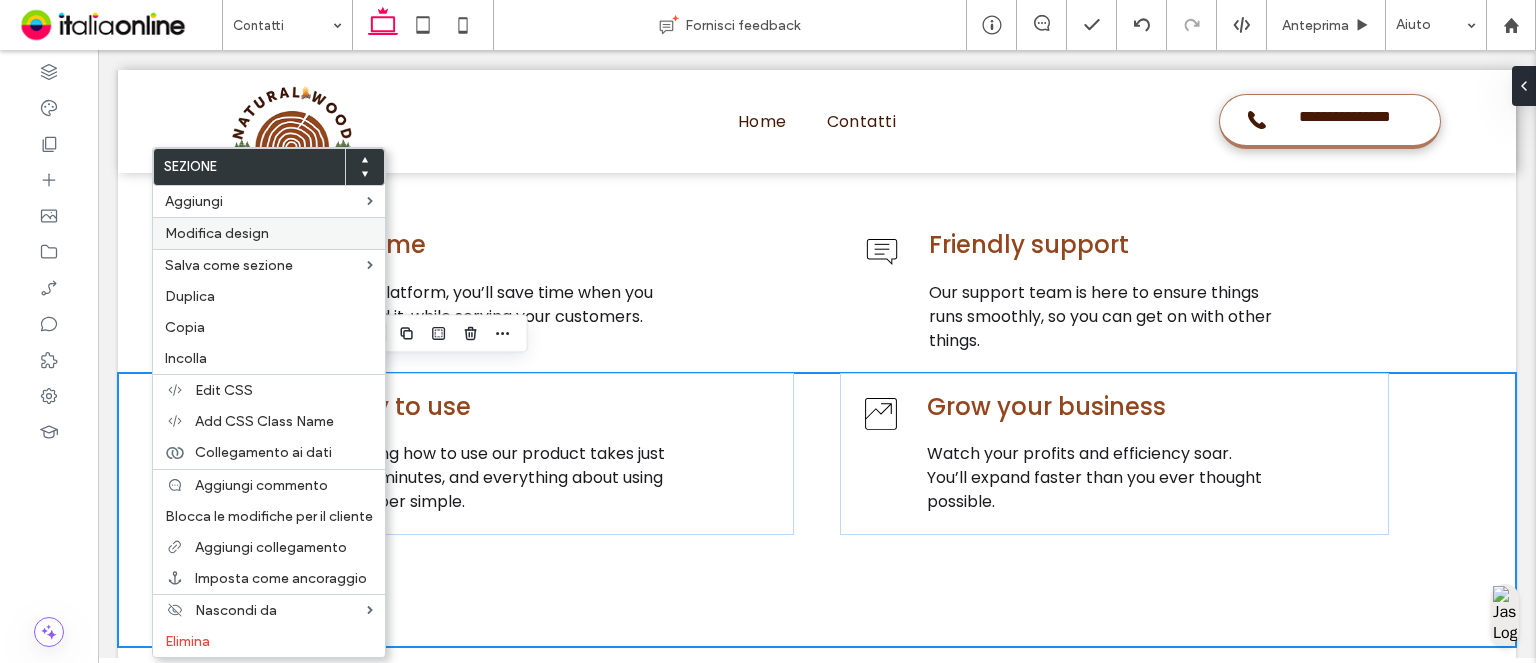 click on "Modifica design" at bounding box center [269, 233] 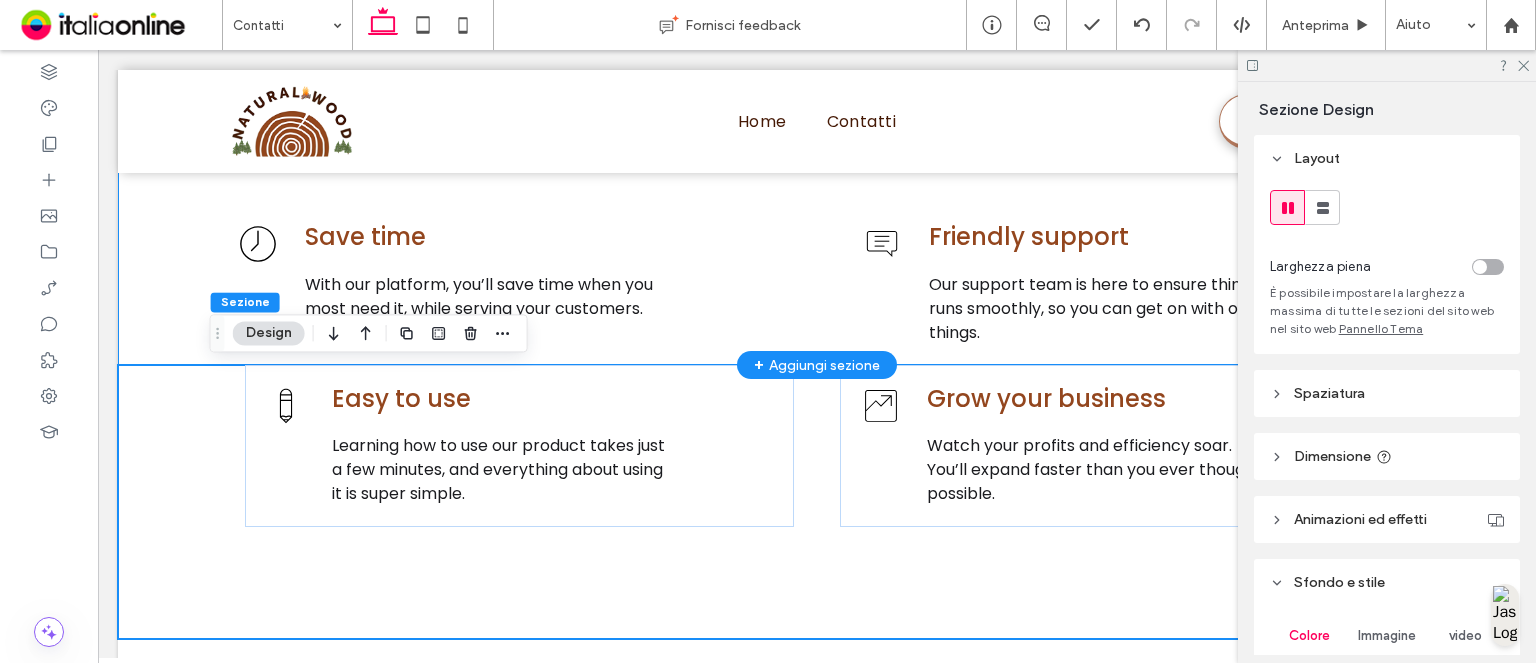 scroll, scrollTop: 1460, scrollLeft: 0, axis: vertical 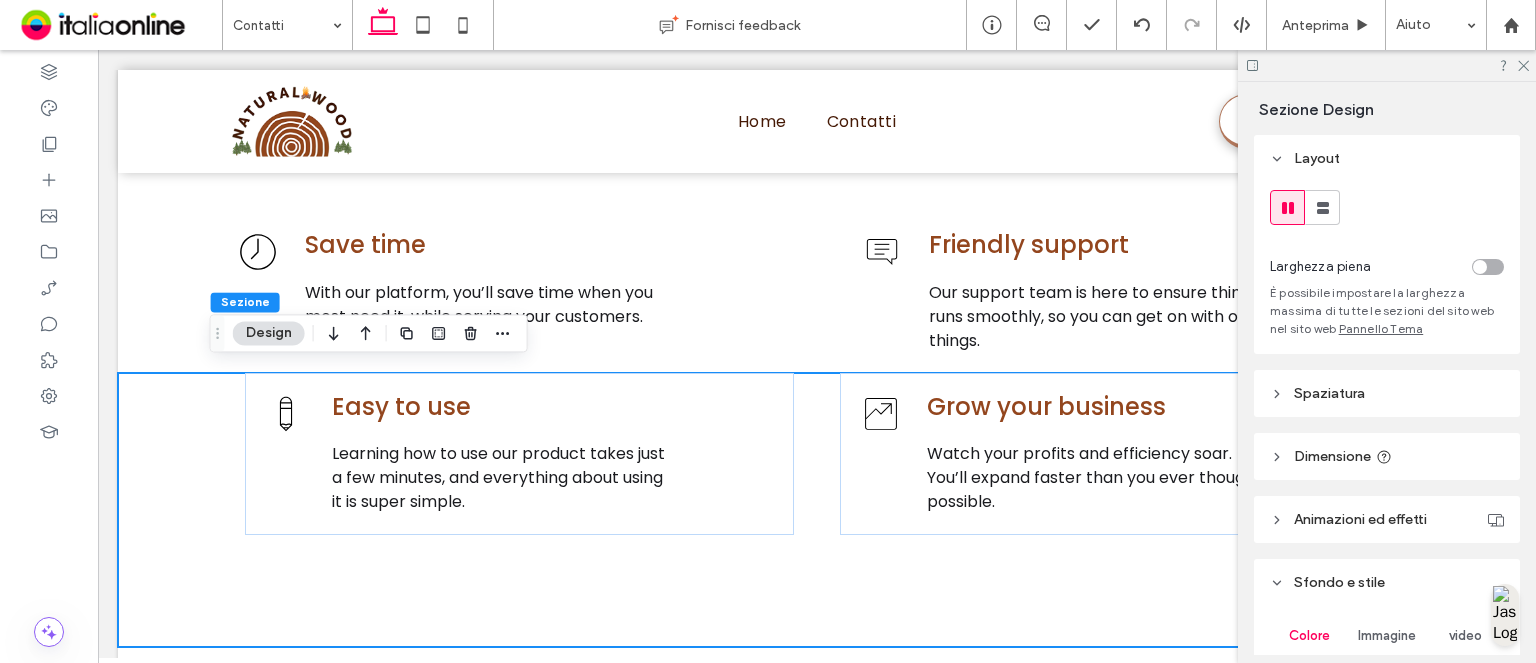 click on "Spaziatura" at bounding box center [1329, 393] 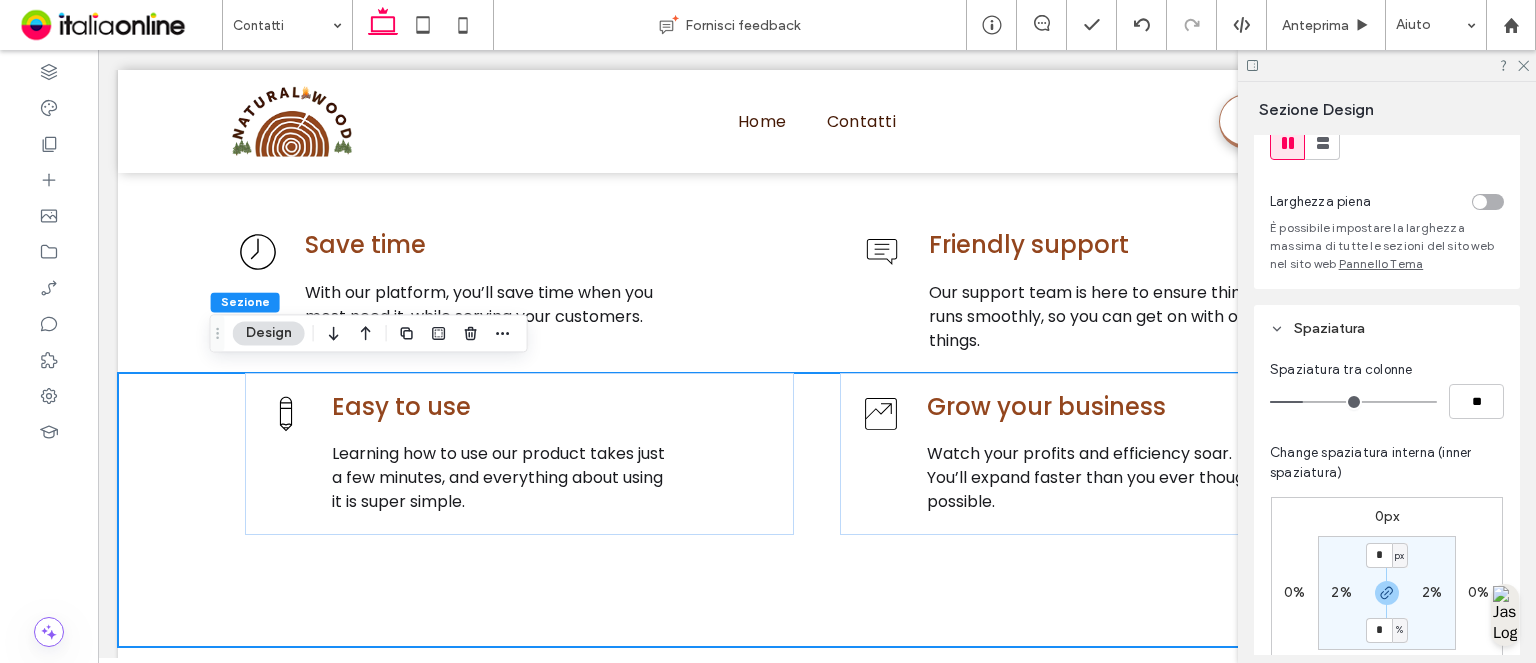 scroll, scrollTop: 200, scrollLeft: 0, axis: vertical 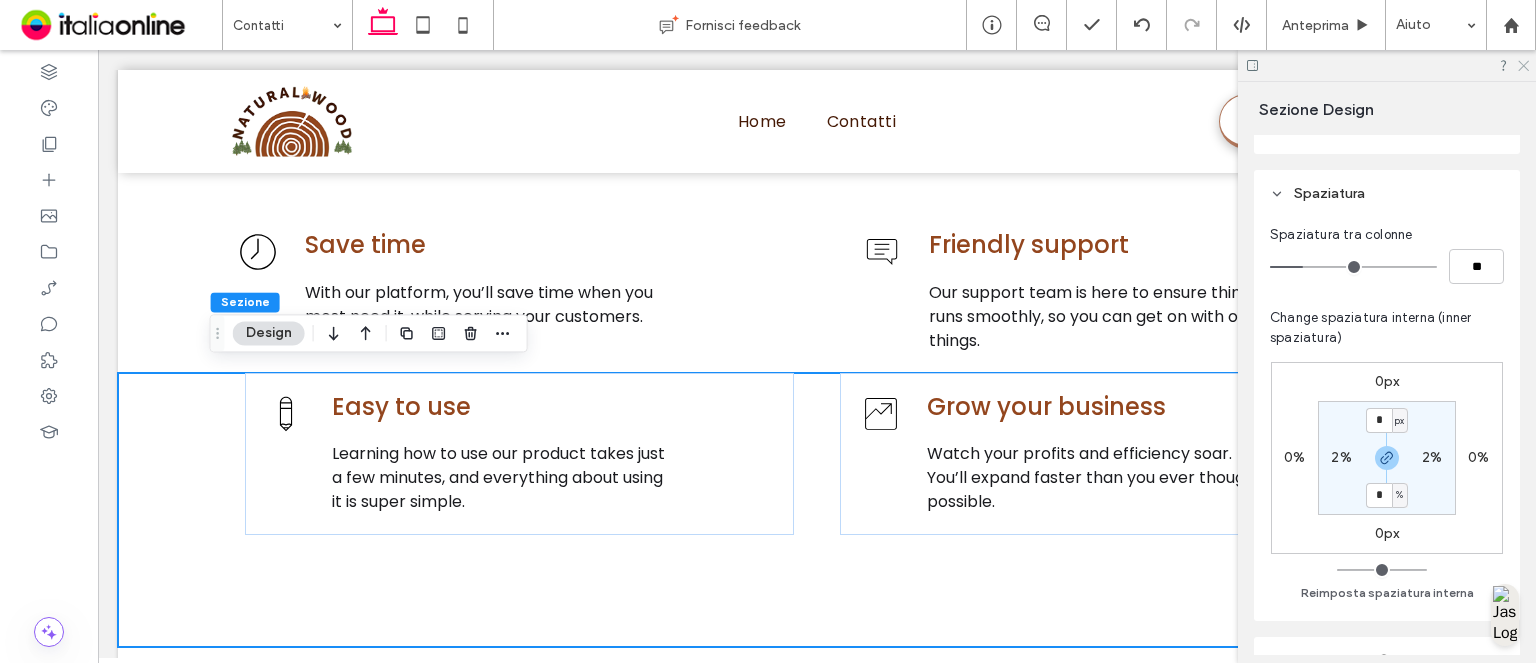 click 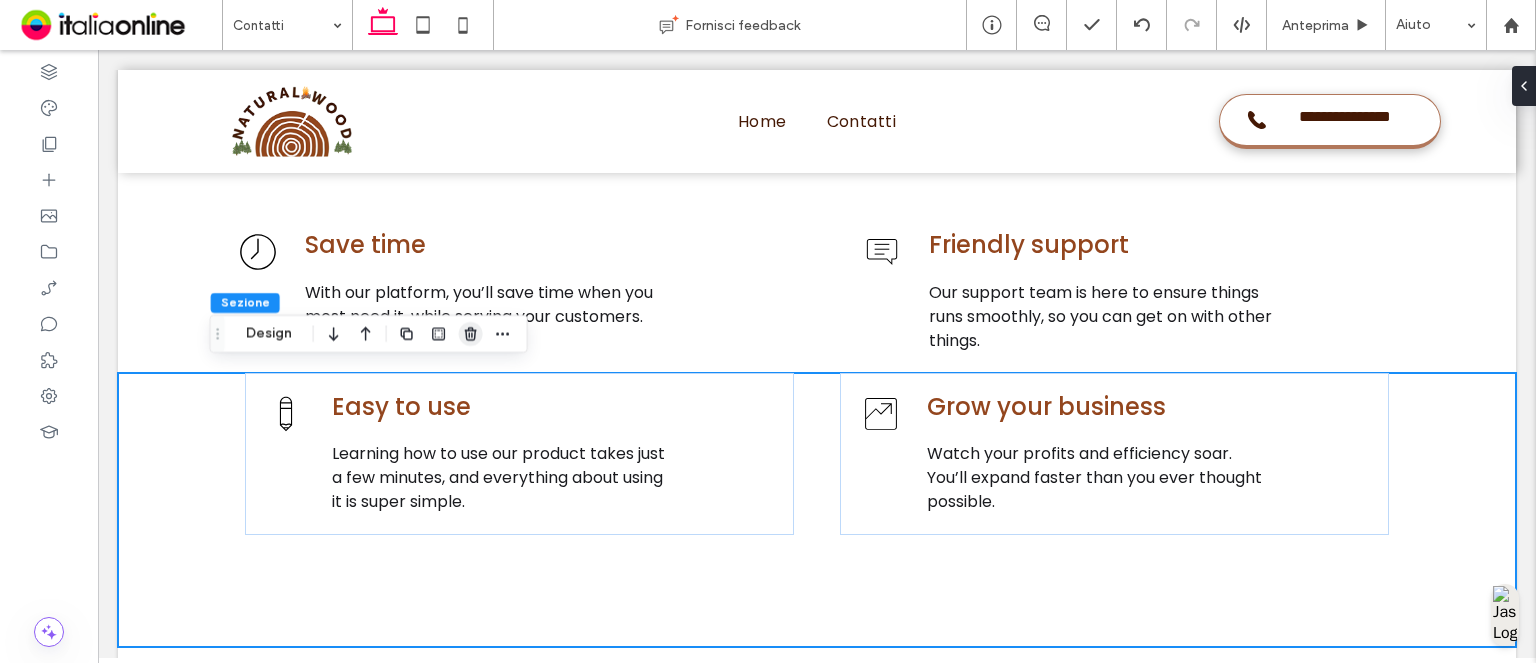 click 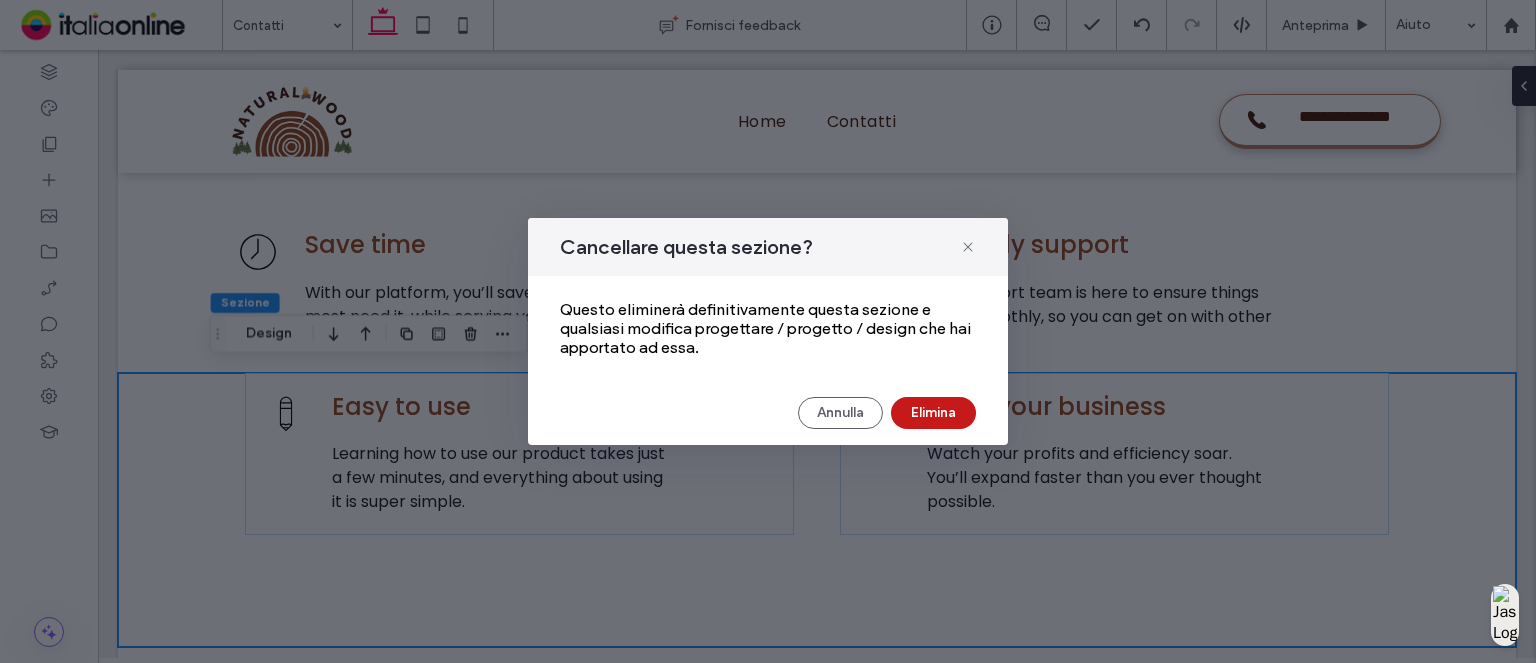 click on "Elimina" at bounding box center [933, 413] 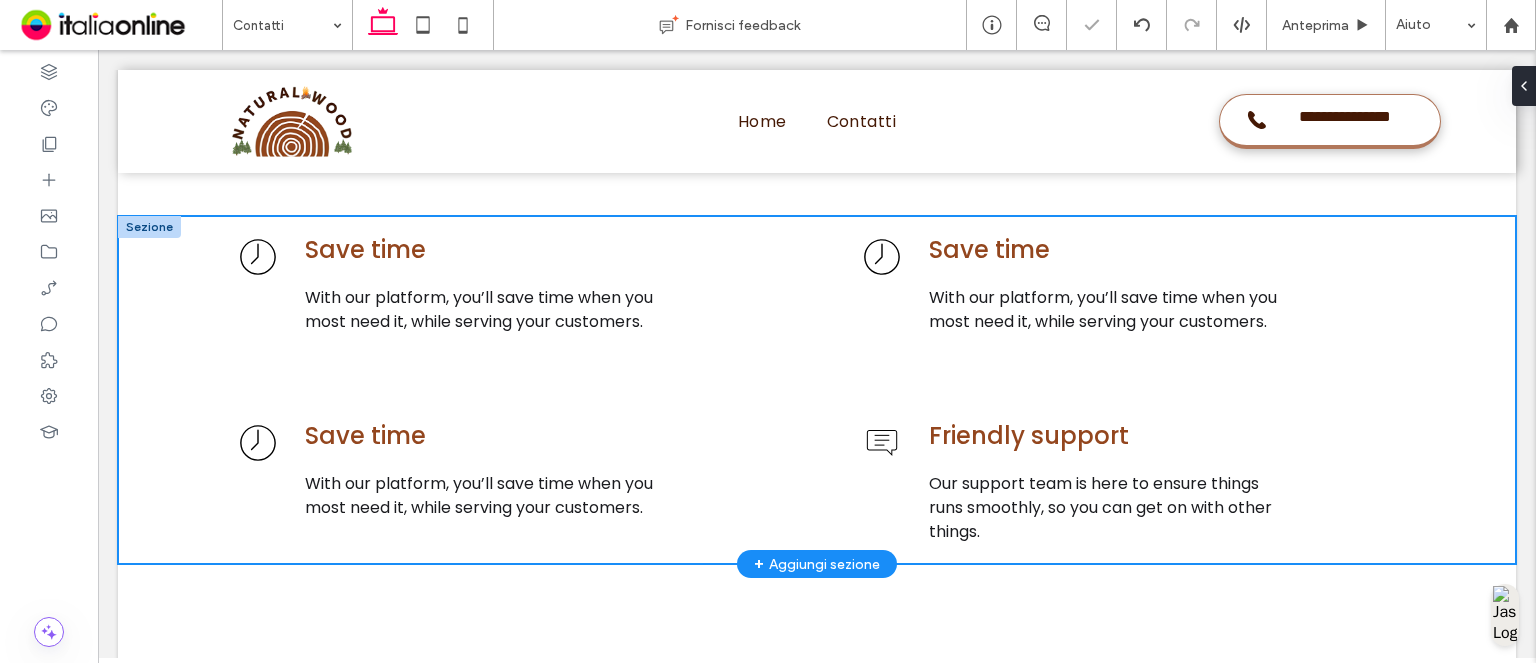 scroll, scrollTop: 1260, scrollLeft: 0, axis: vertical 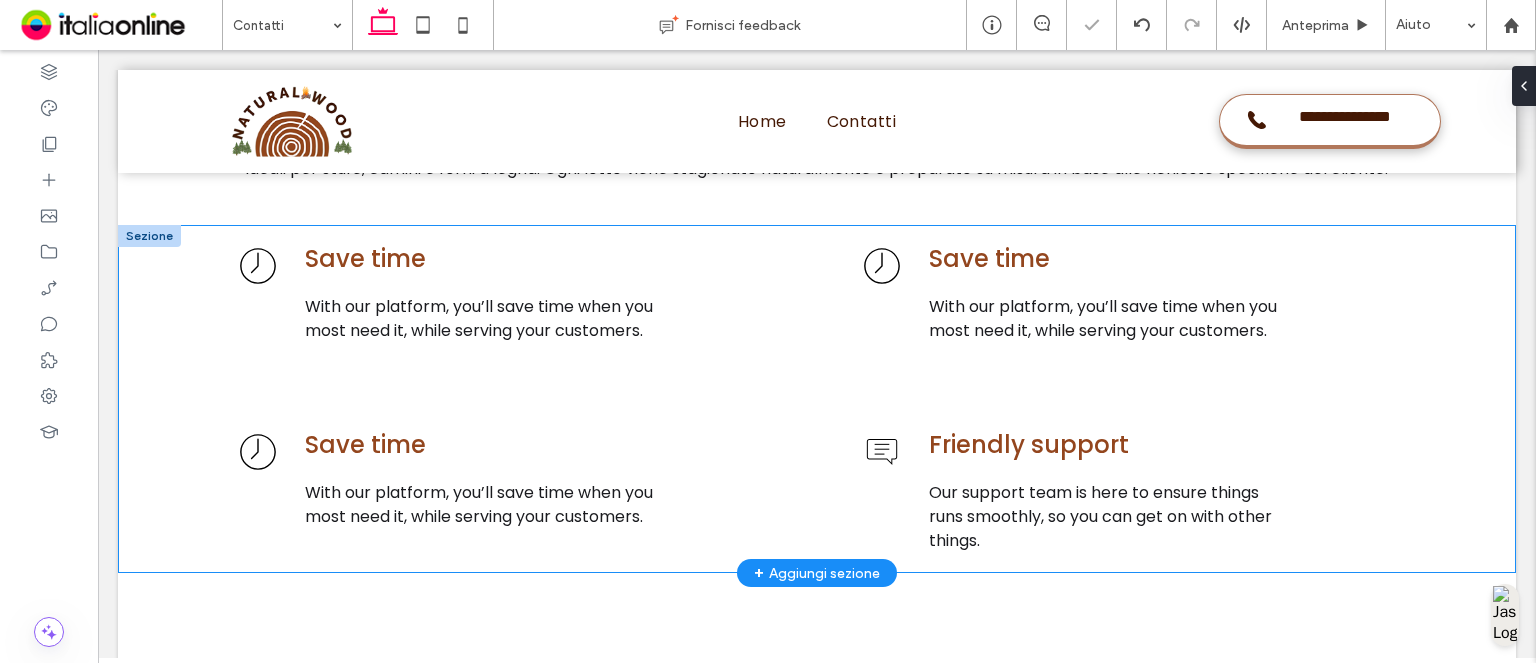 click at bounding box center [149, 236] 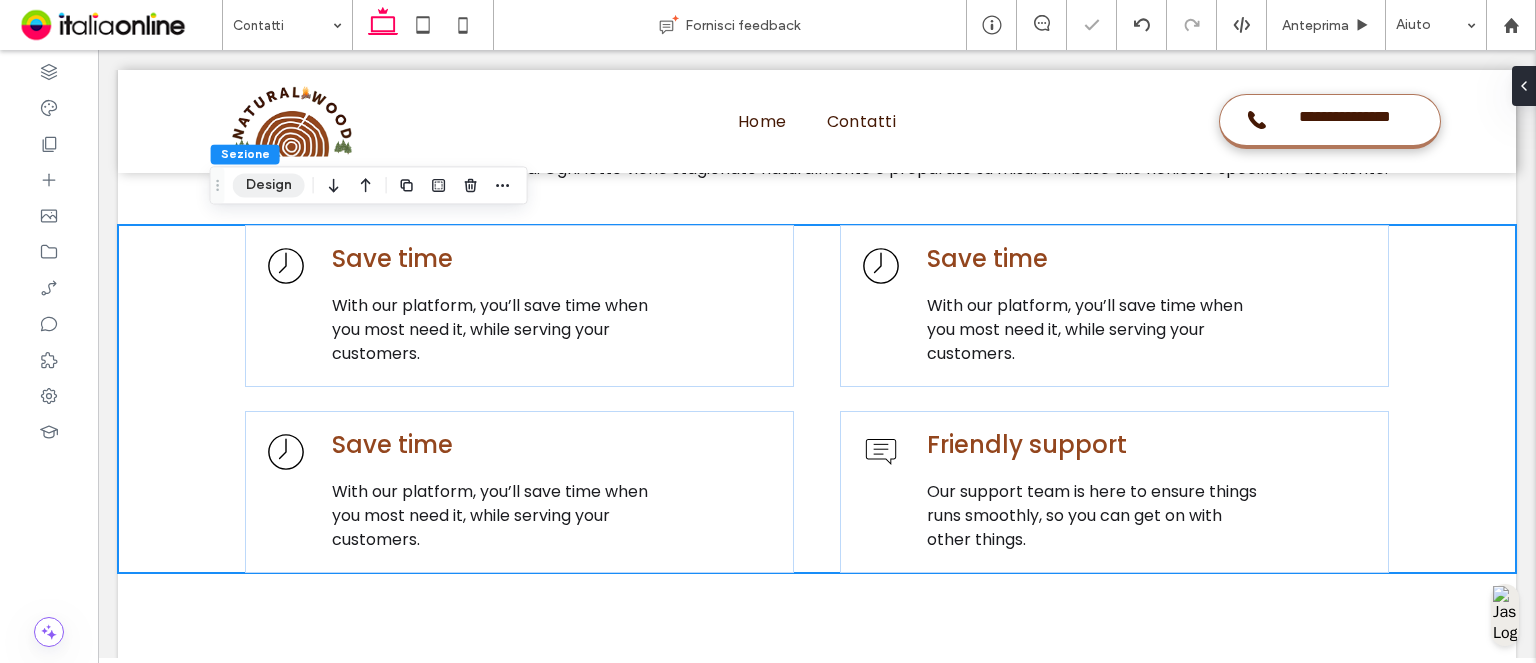 click on "Design" at bounding box center (269, 185) 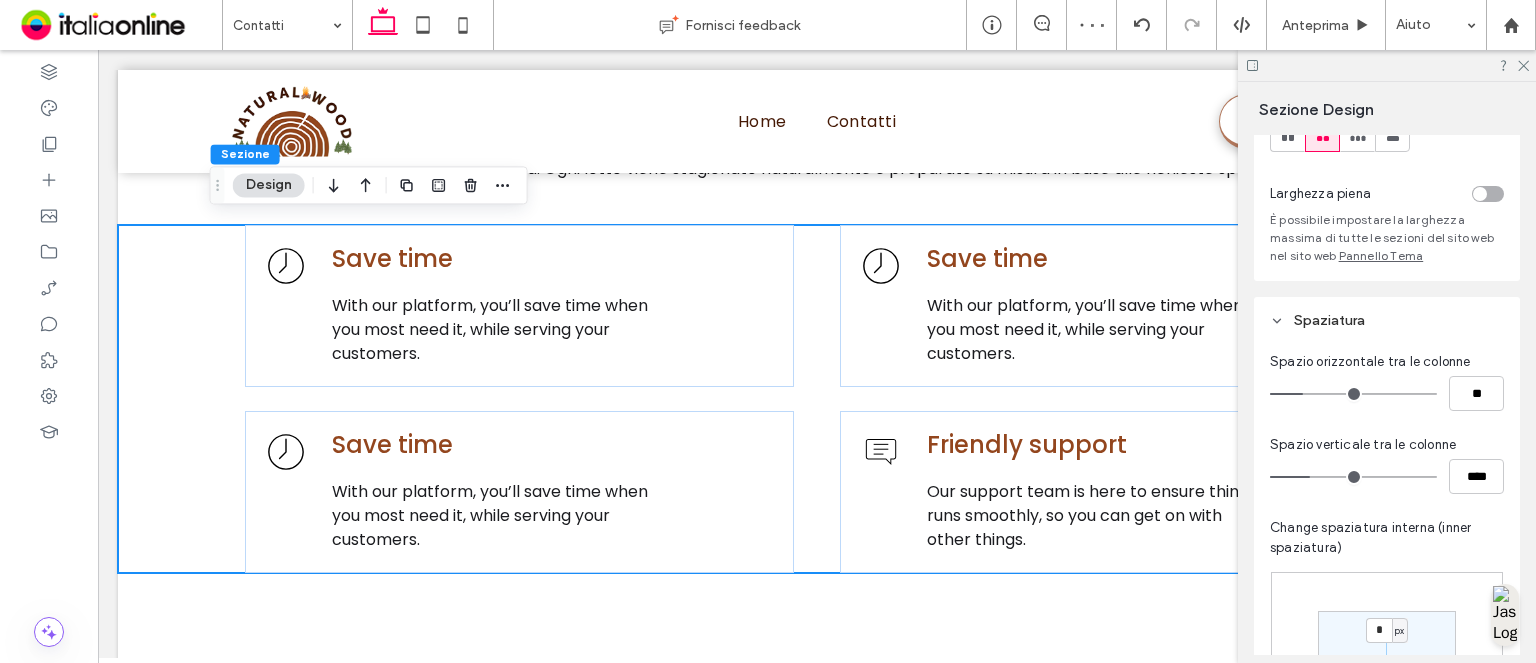 scroll, scrollTop: 300, scrollLeft: 0, axis: vertical 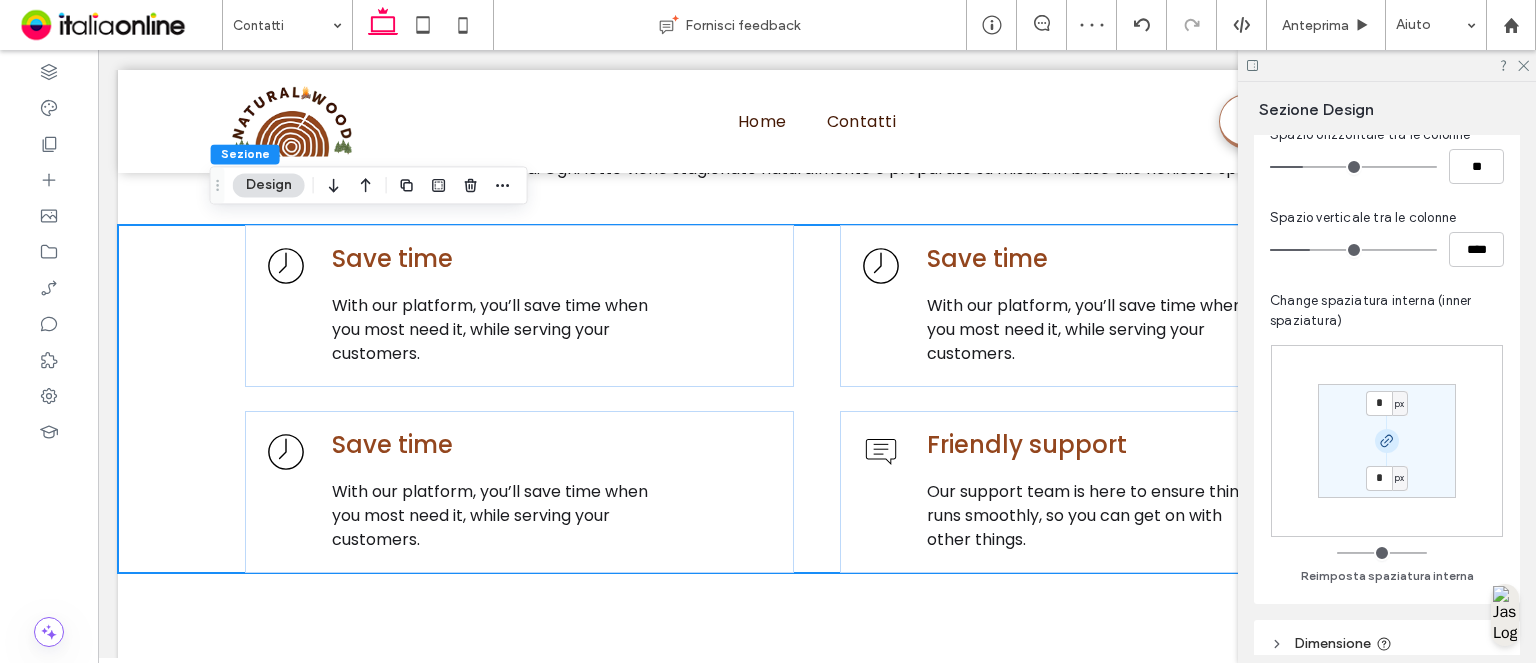 click 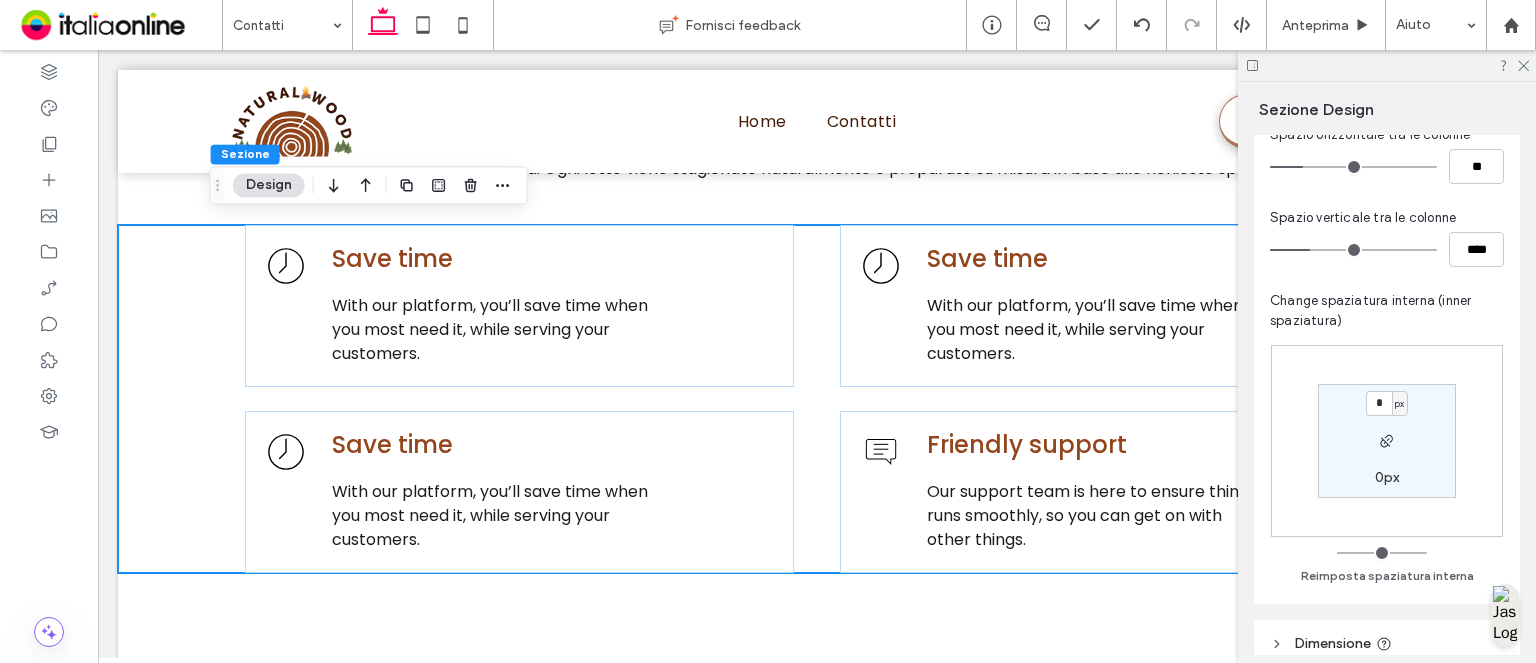 click on "0px" at bounding box center (1387, 477) 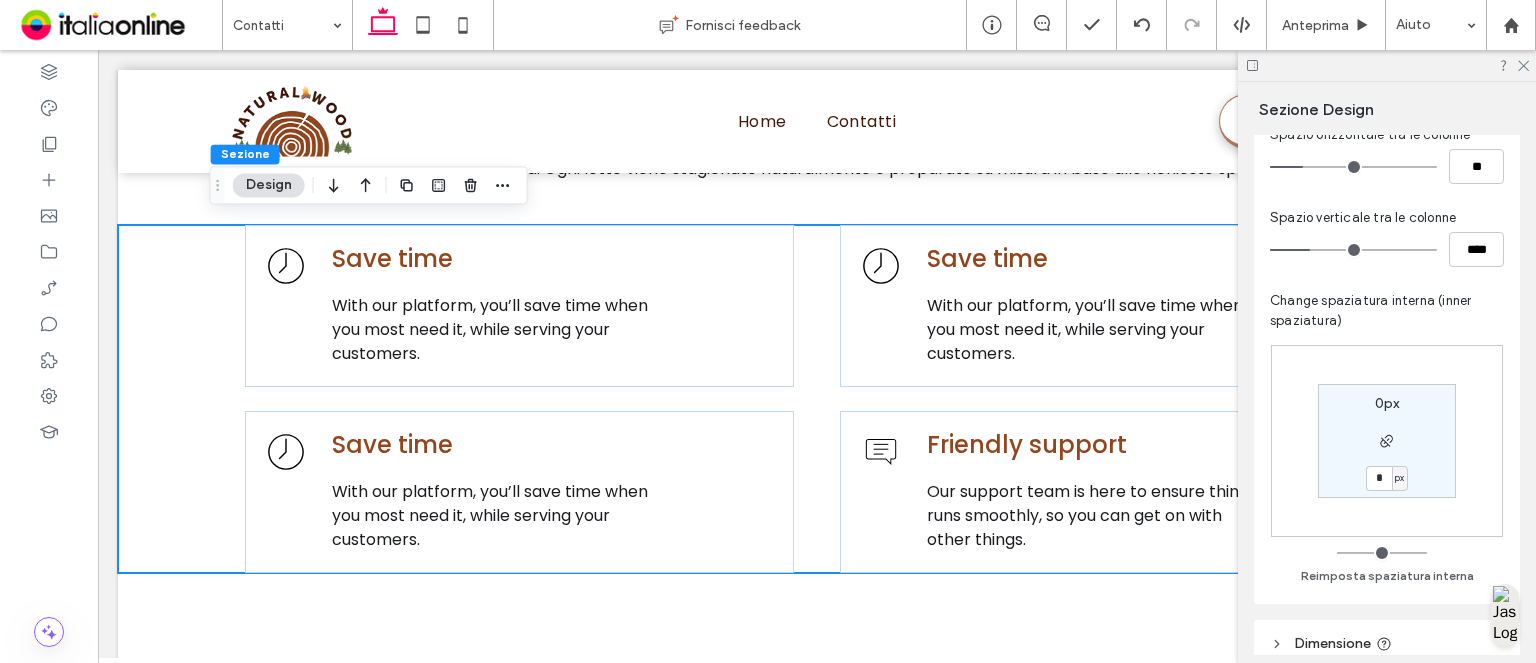 type on "*" 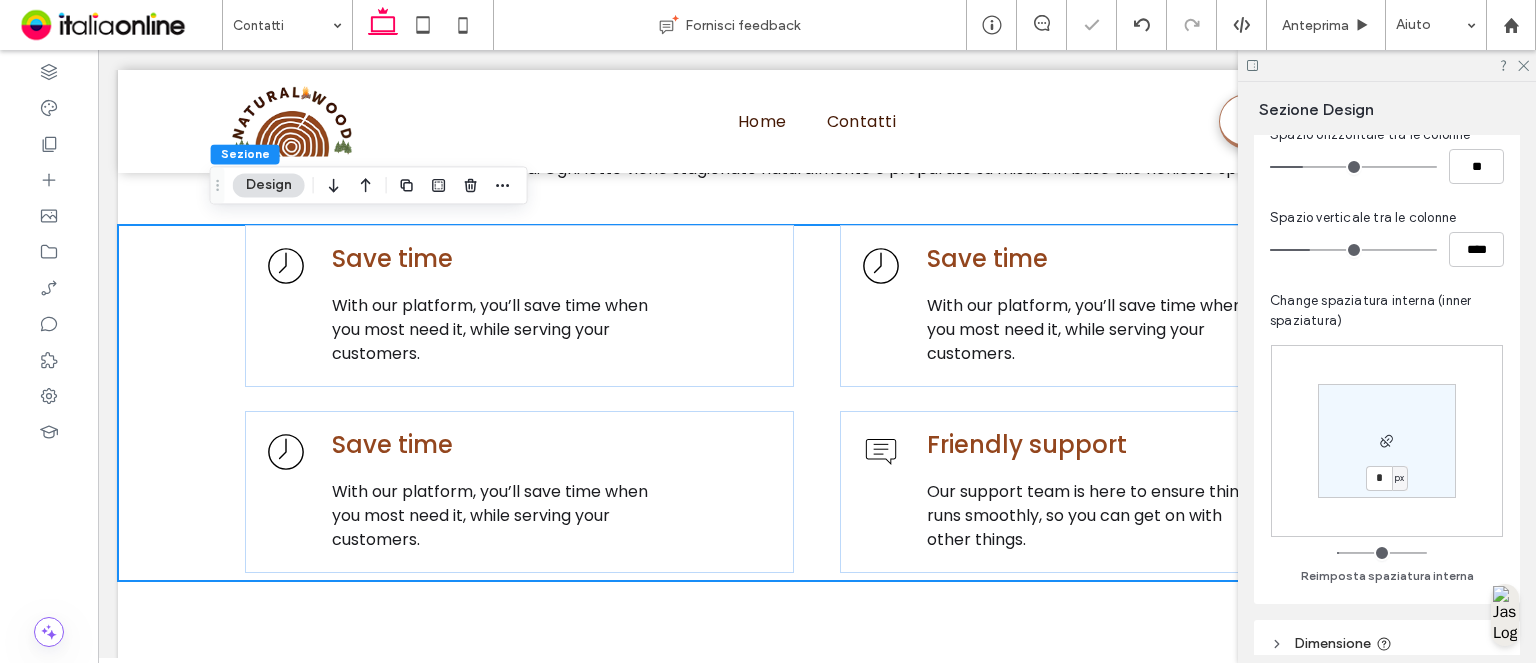 click on "px" at bounding box center [1399, 478] 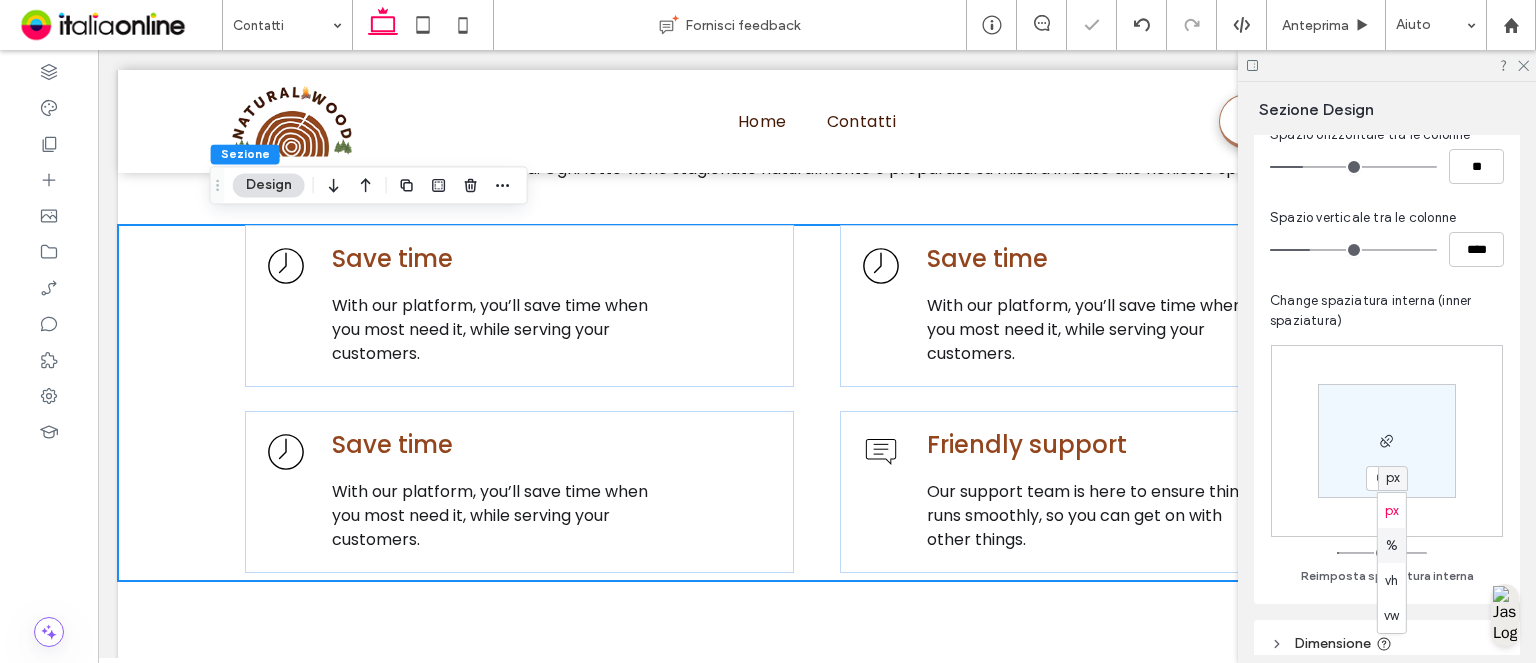 click on "%" at bounding box center (1392, 546) 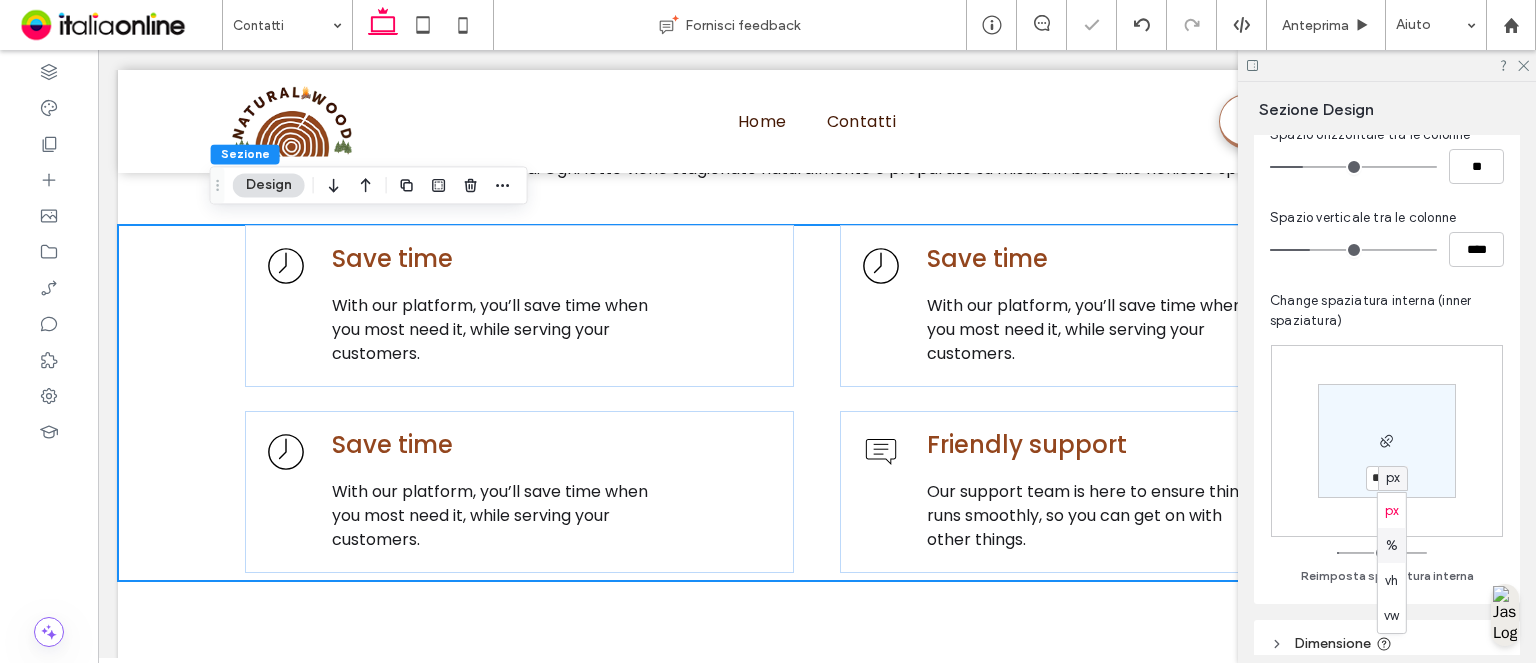type on "*" 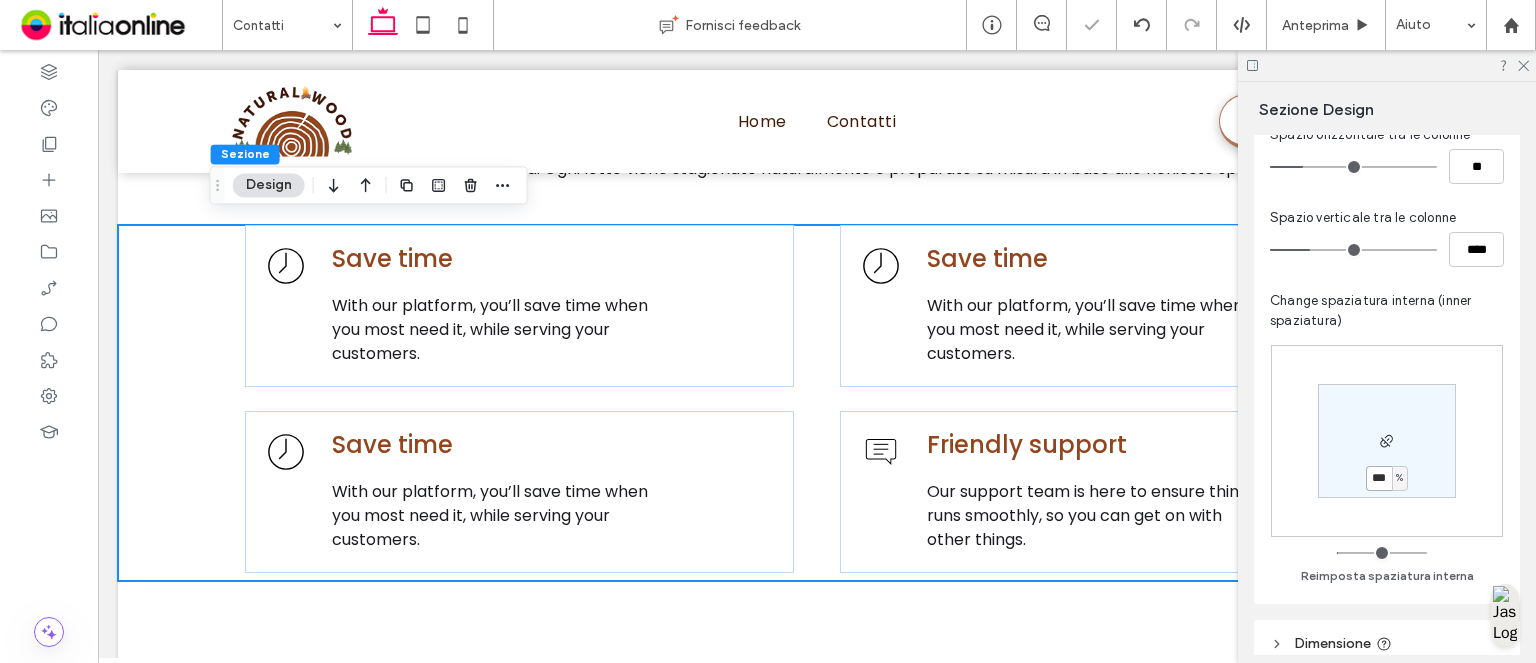 click on "***" at bounding box center (1379, 478) 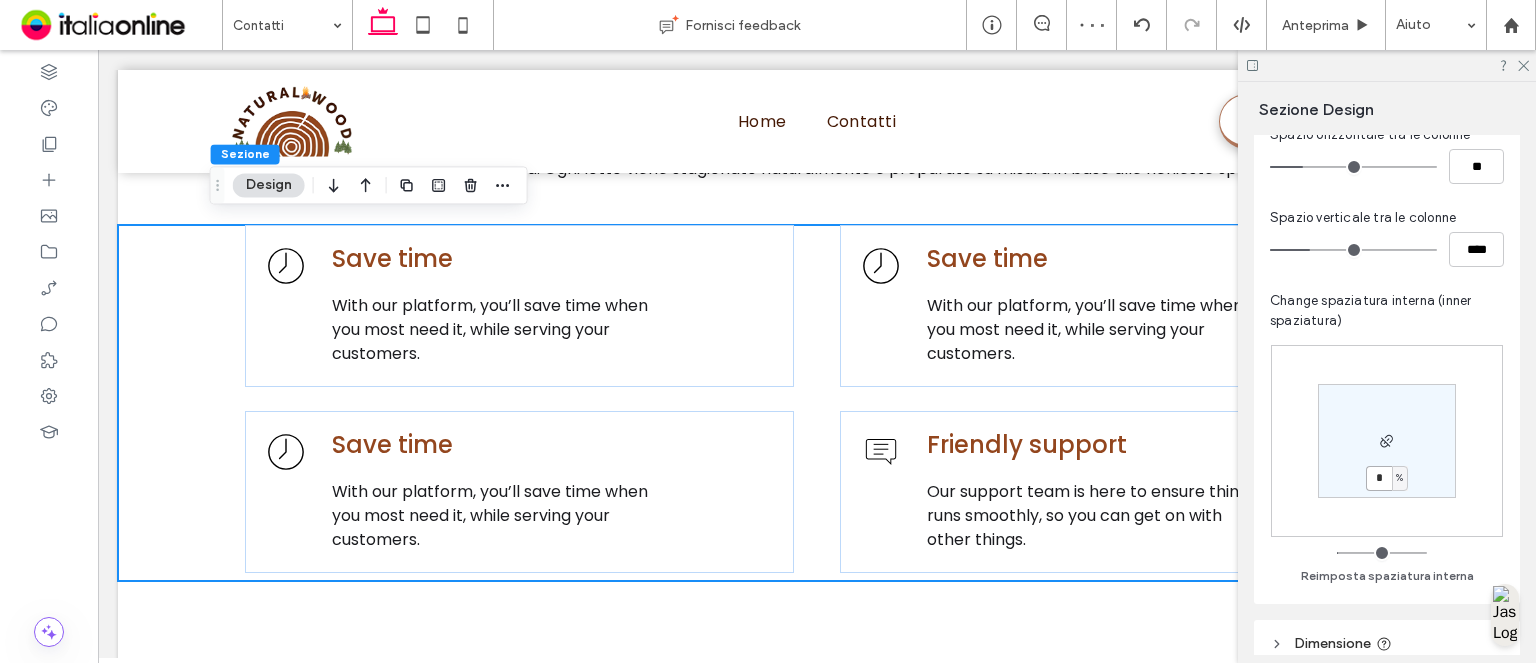 type on "*" 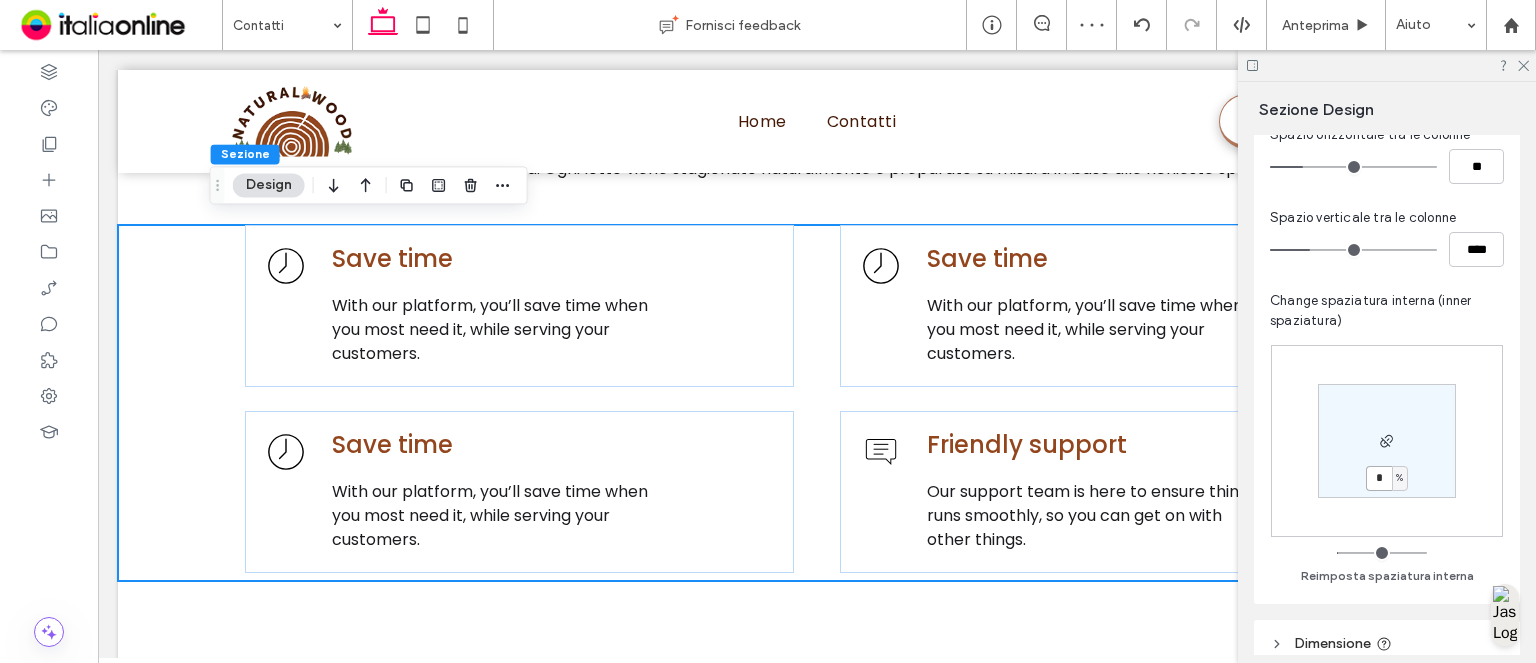 type on "*" 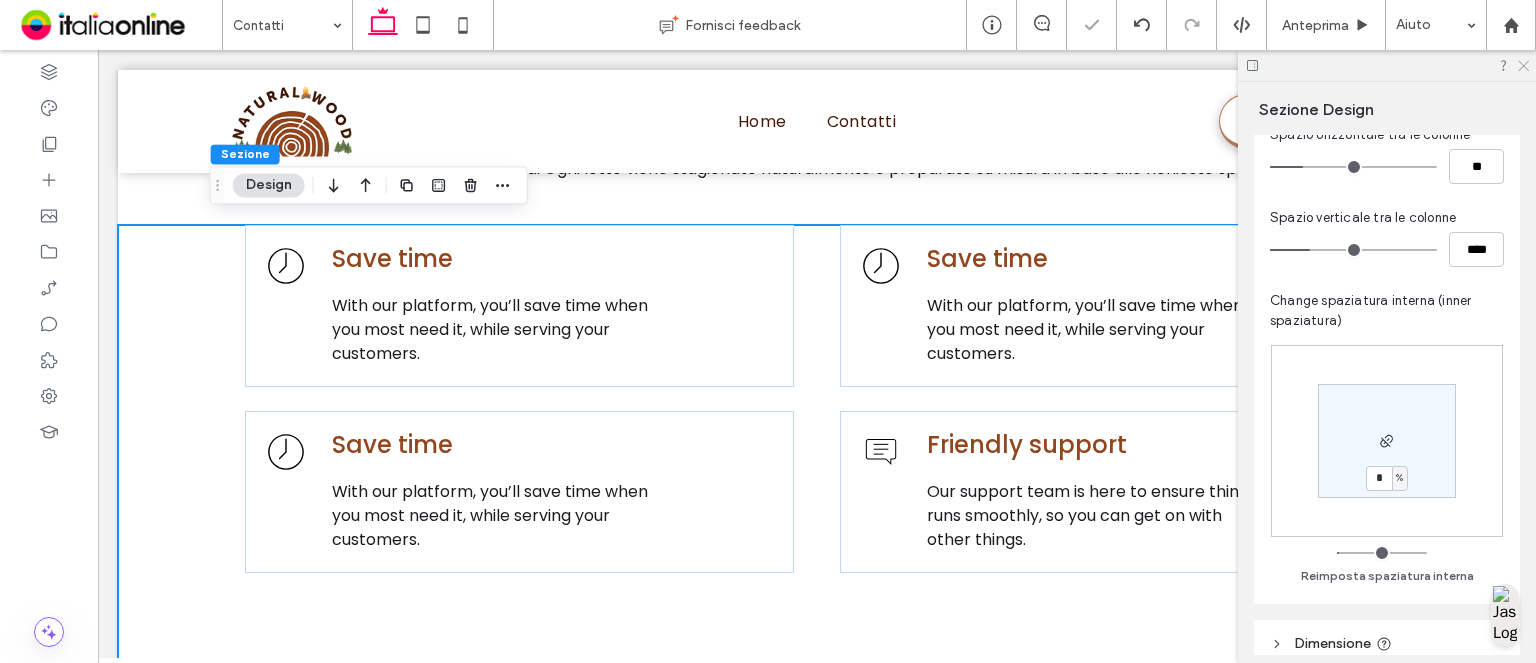 drag, startPoint x: 1526, startPoint y: 63, endPoint x: 1525, endPoint y: 74, distance: 11.045361 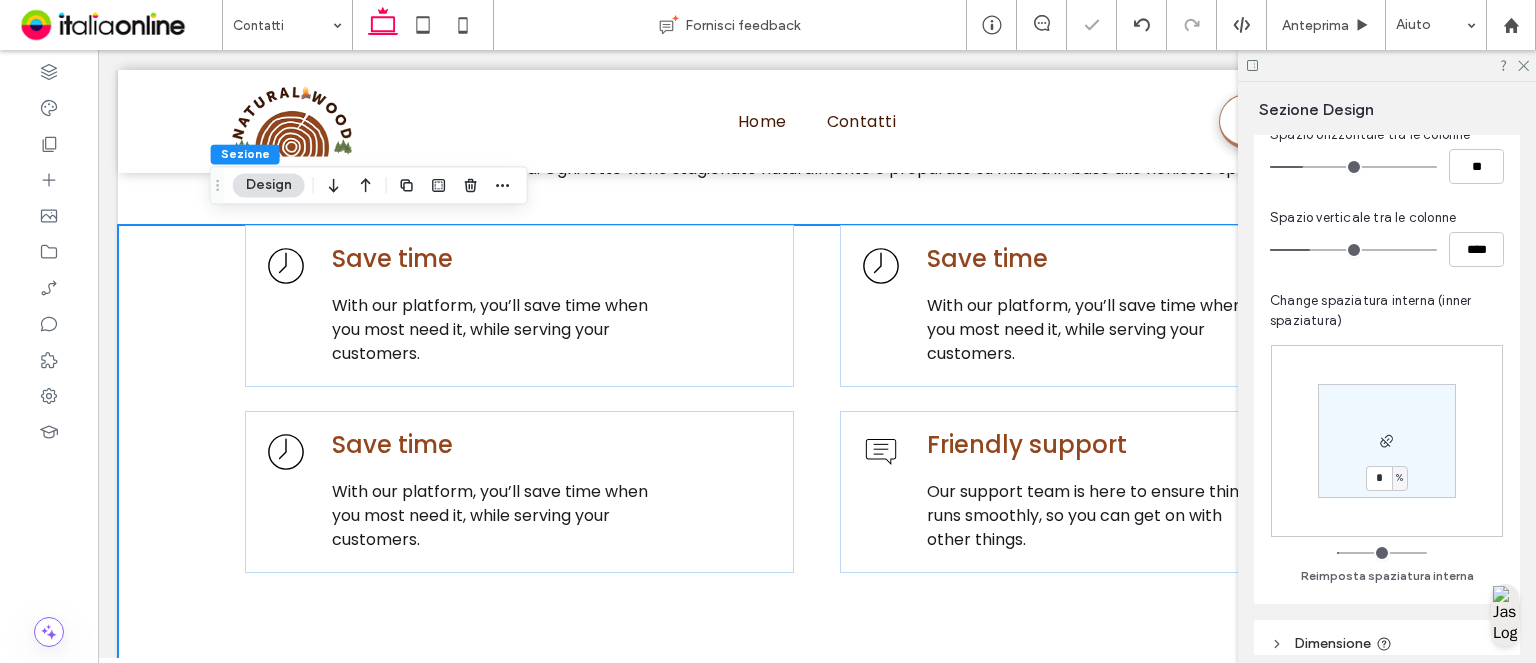 click 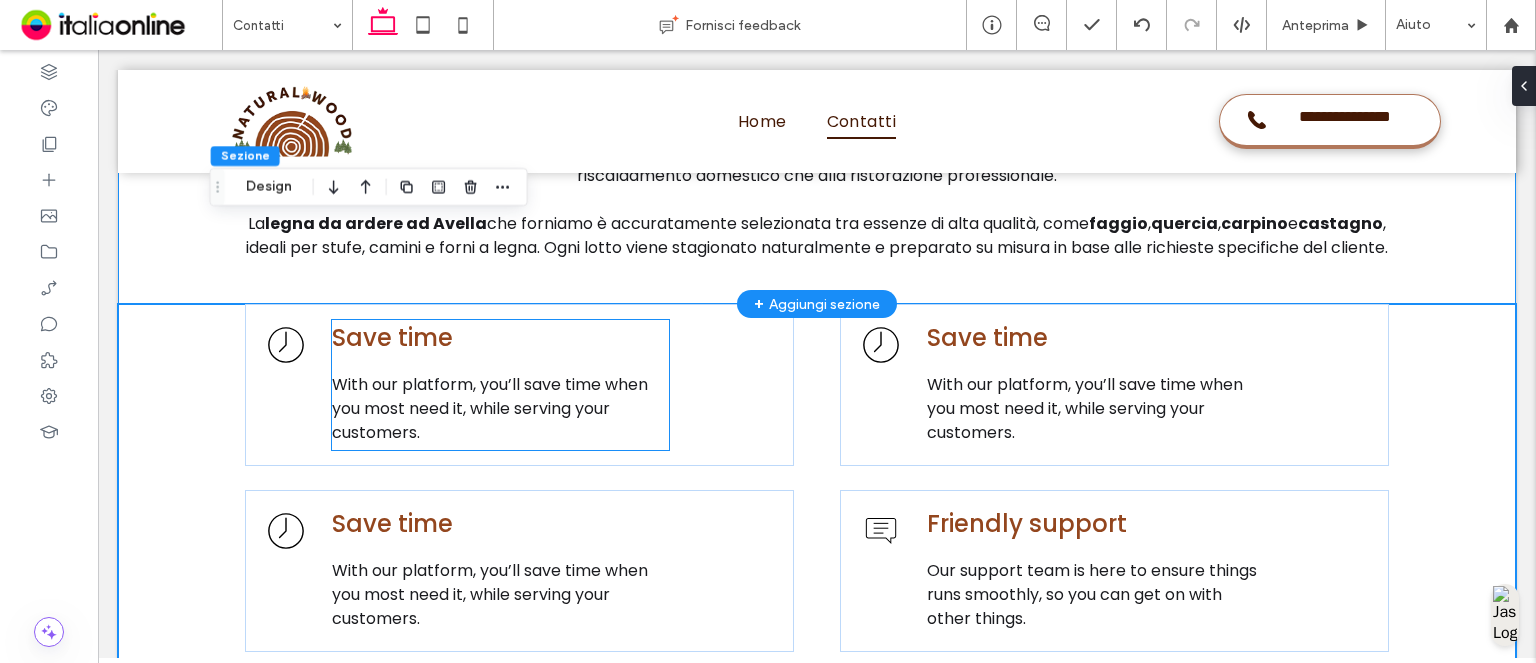 scroll, scrollTop: 960, scrollLeft: 0, axis: vertical 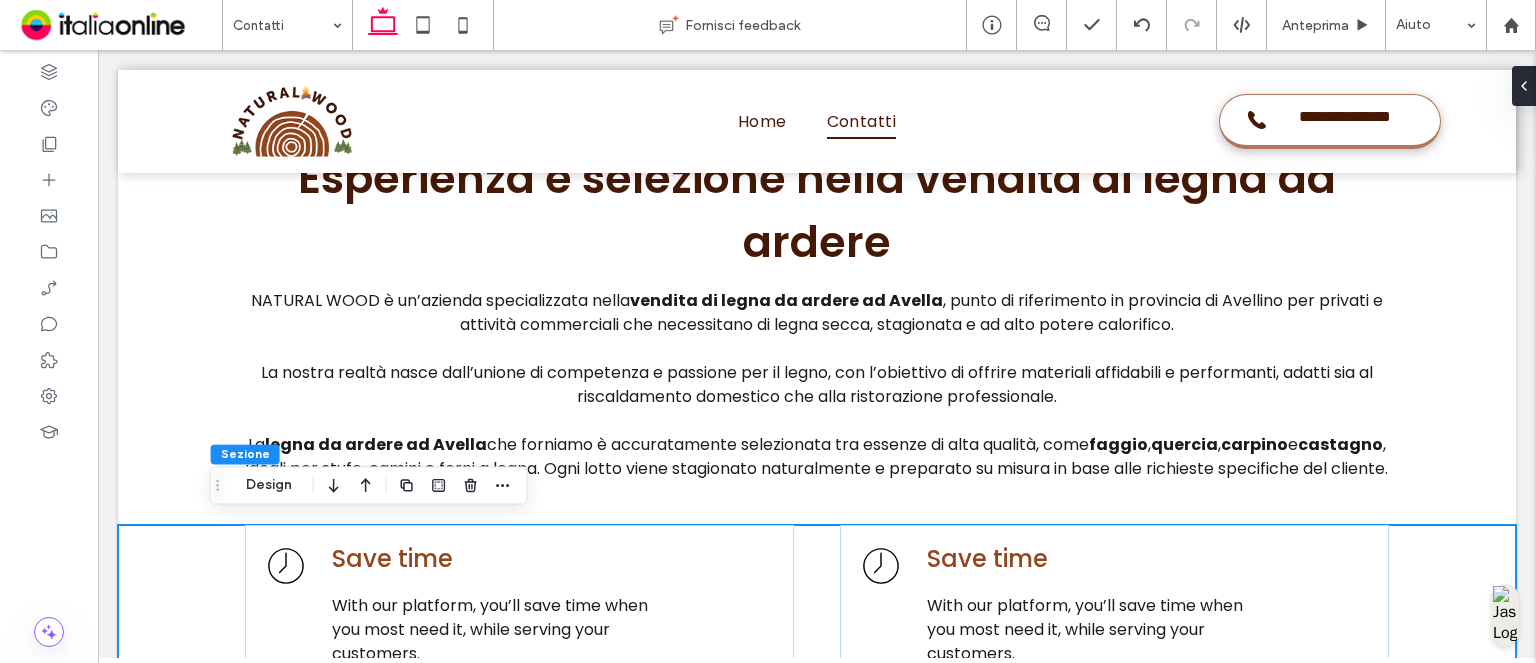 click on "Save time
With our platform, you’ll save time when you most need it, while serving your customers.
Save time
With our platform, you’ll save time when you most need it, while serving your customers.
Save time
With our platform, you’ll save time when you most need it, while serving your customers.
Friendly support
Our support team is here to ensure things runs smoothly, so you can get on with other things." at bounding box center (817, 755) 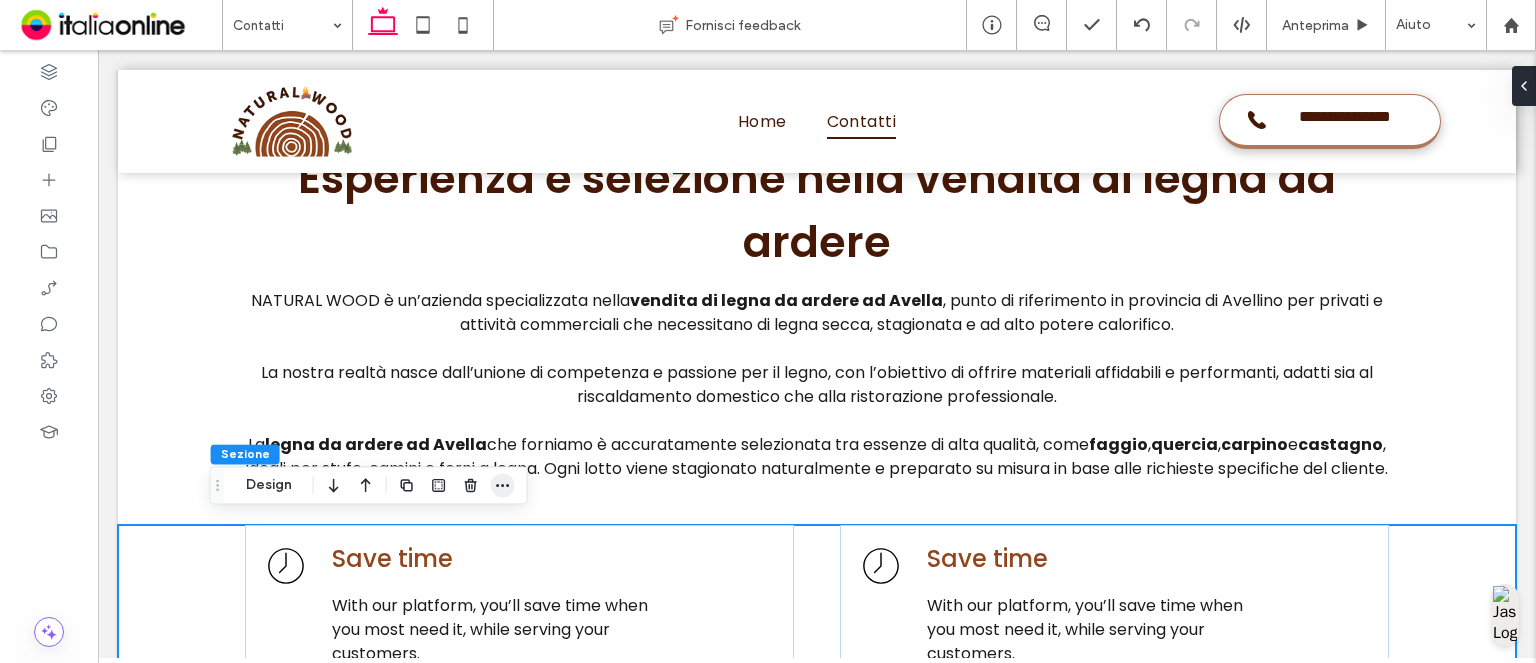 click 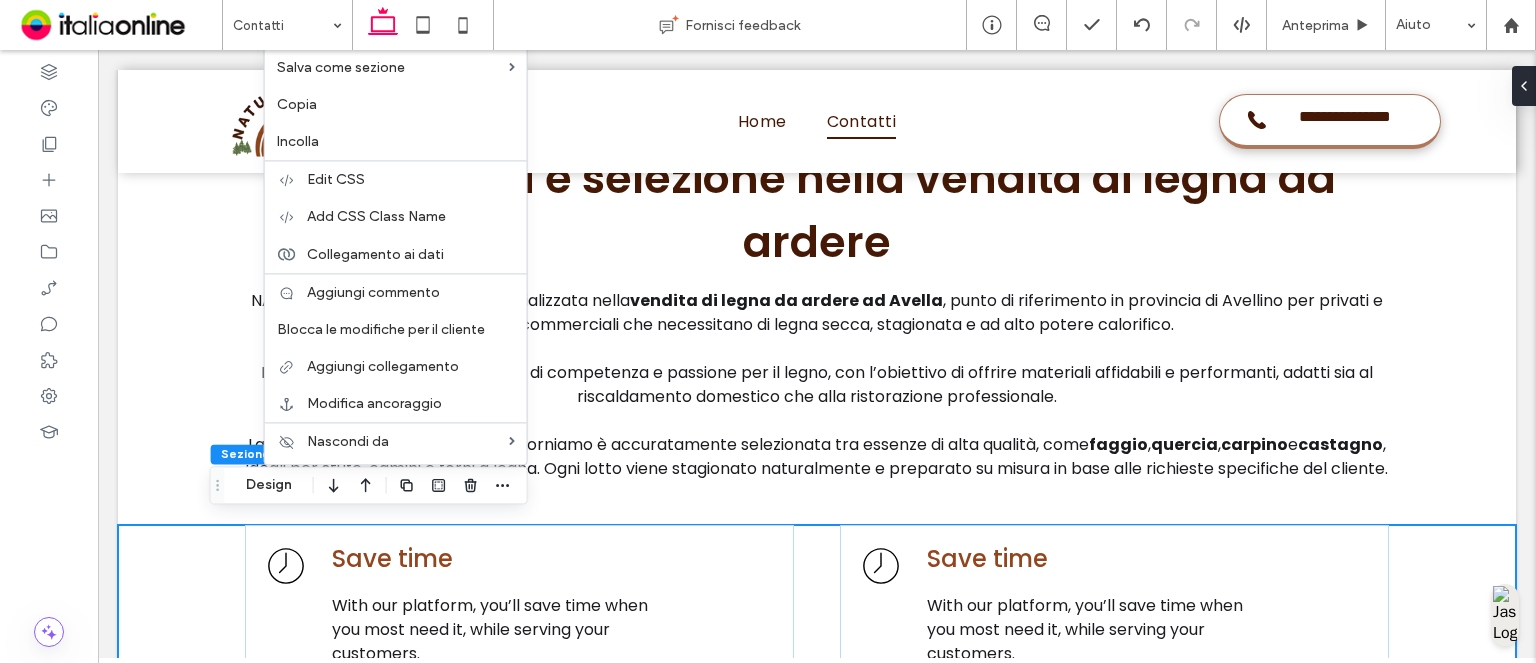 click on "Save time
With our platform, you’ll save time when you most need it, while serving your customers.
Save time
With our platform, you’ll save time when you most need it, while serving your customers.
Save time
With our platform, you’ll save time when you most need it, while serving your customers.
Friendly support
Our support team is here to ensure things runs smoothly, so you can get on with other things." at bounding box center (817, 755) 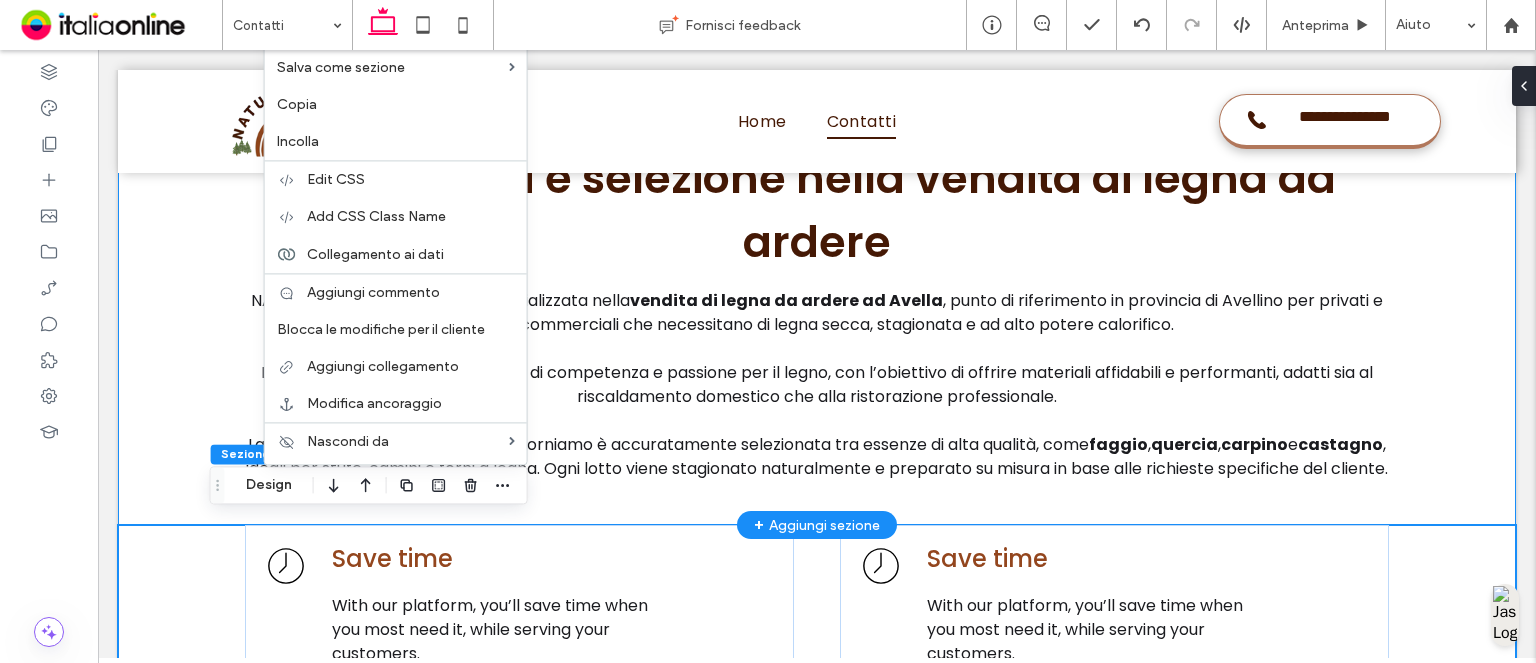 click on "+ Aggiungi sezione" at bounding box center [817, 525] 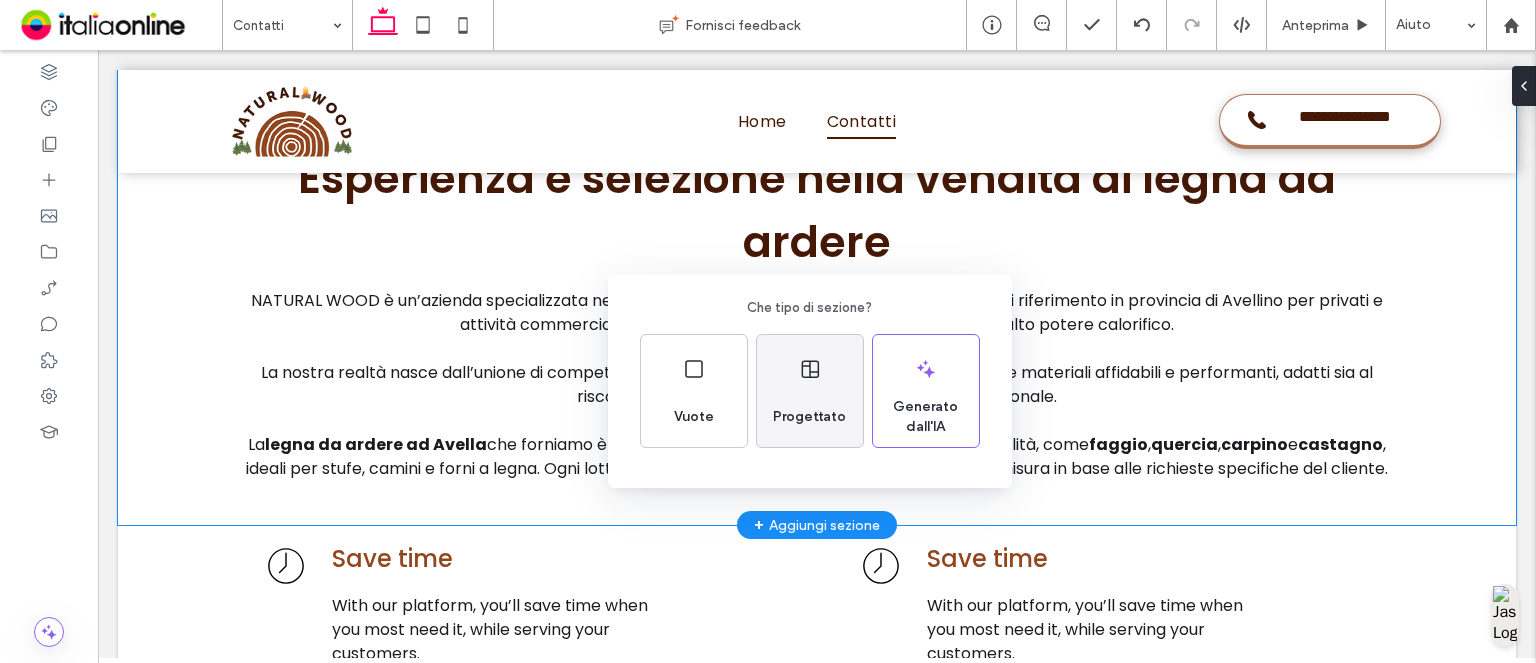click on "Progettato" at bounding box center (810, 391) 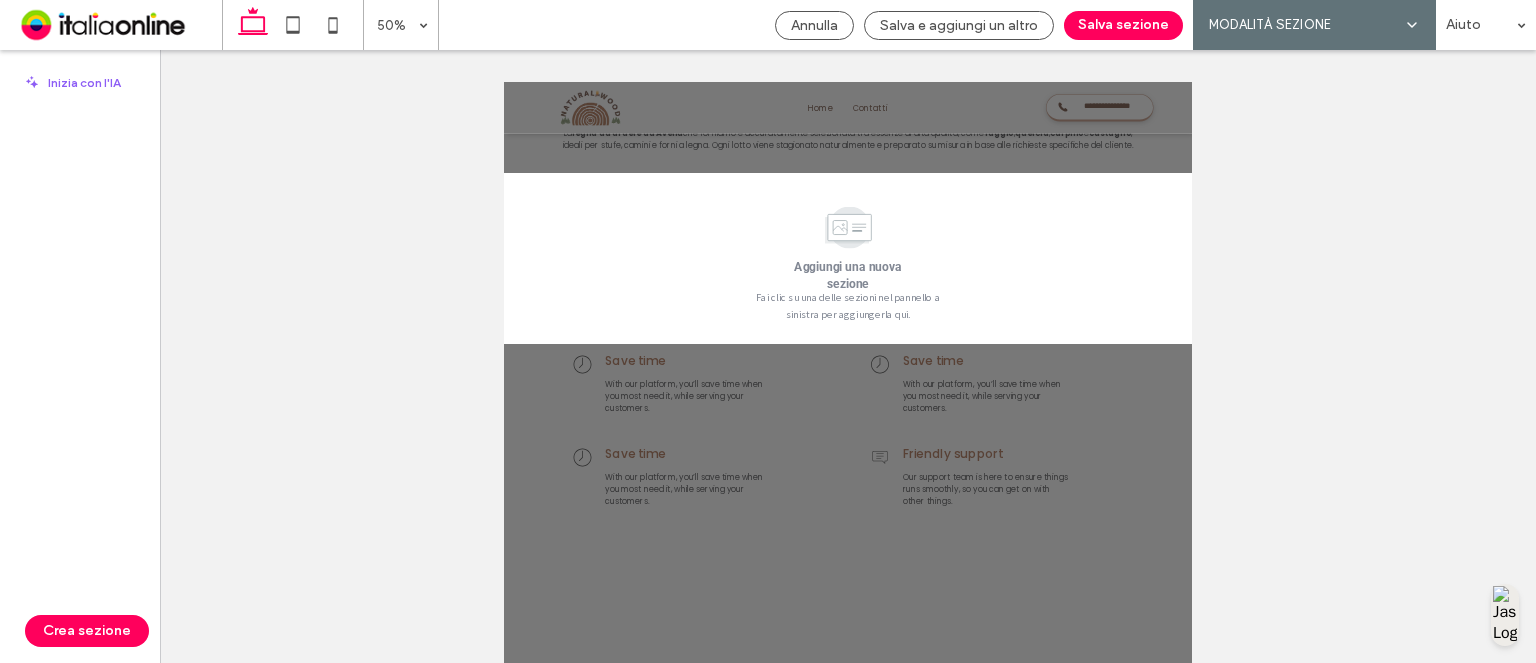 scroll, scrollTop: 1233, scrollLeft: 0, axis: vertical 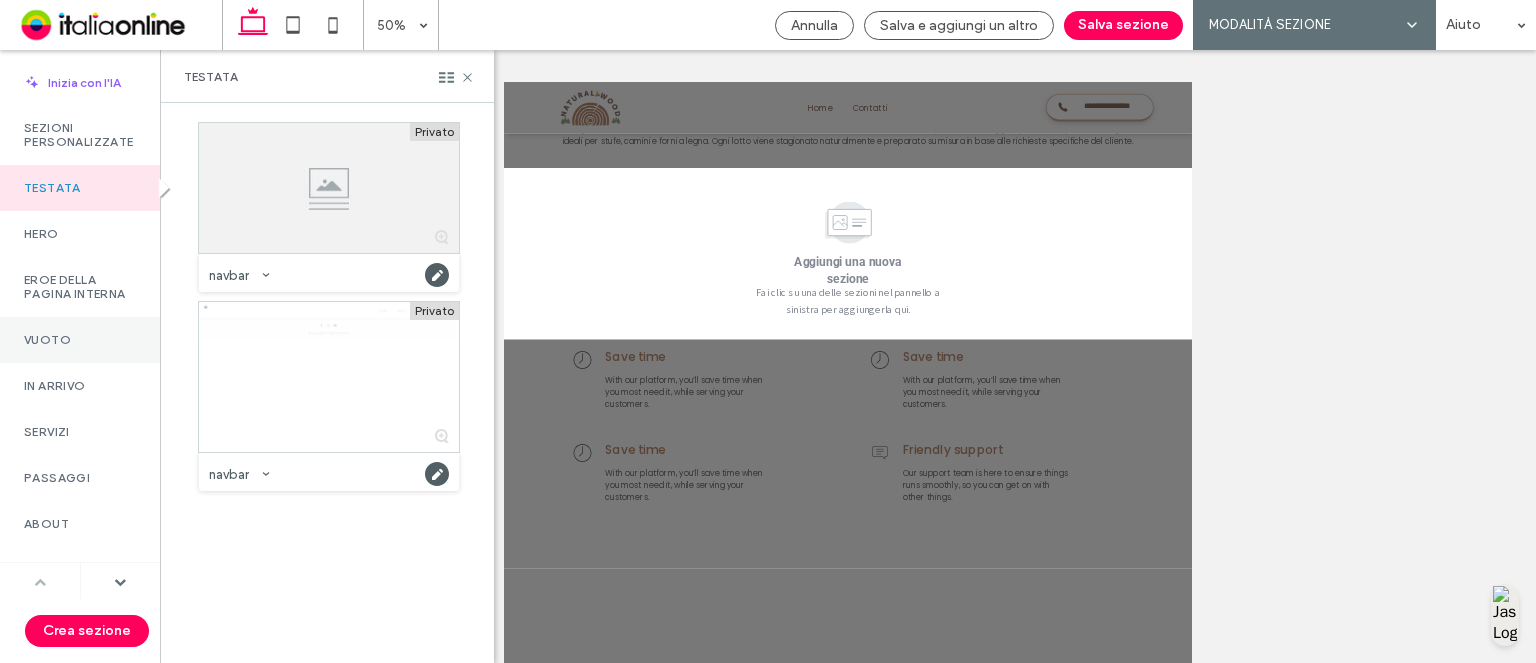 click on "Vuoto" at bounding box center (80, 340) 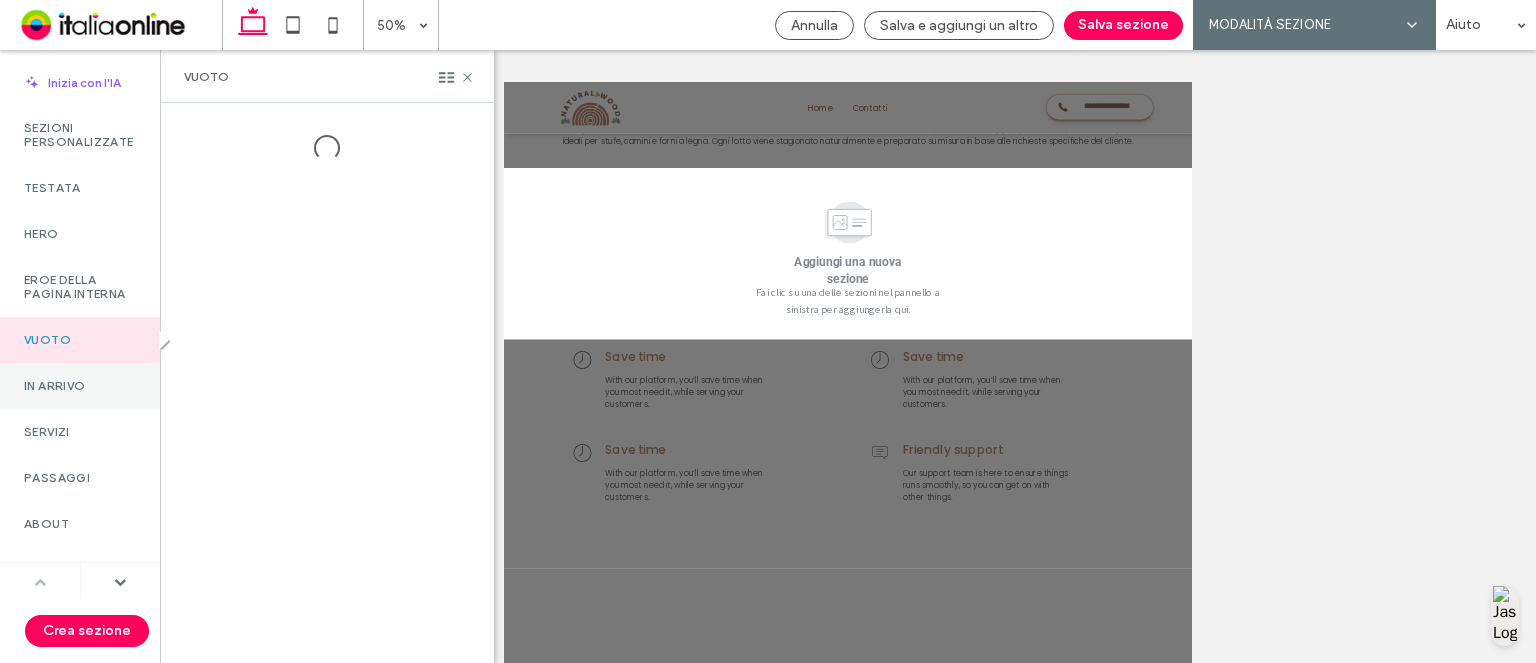 click on "In arrivo" at bounding box center (80, 386) 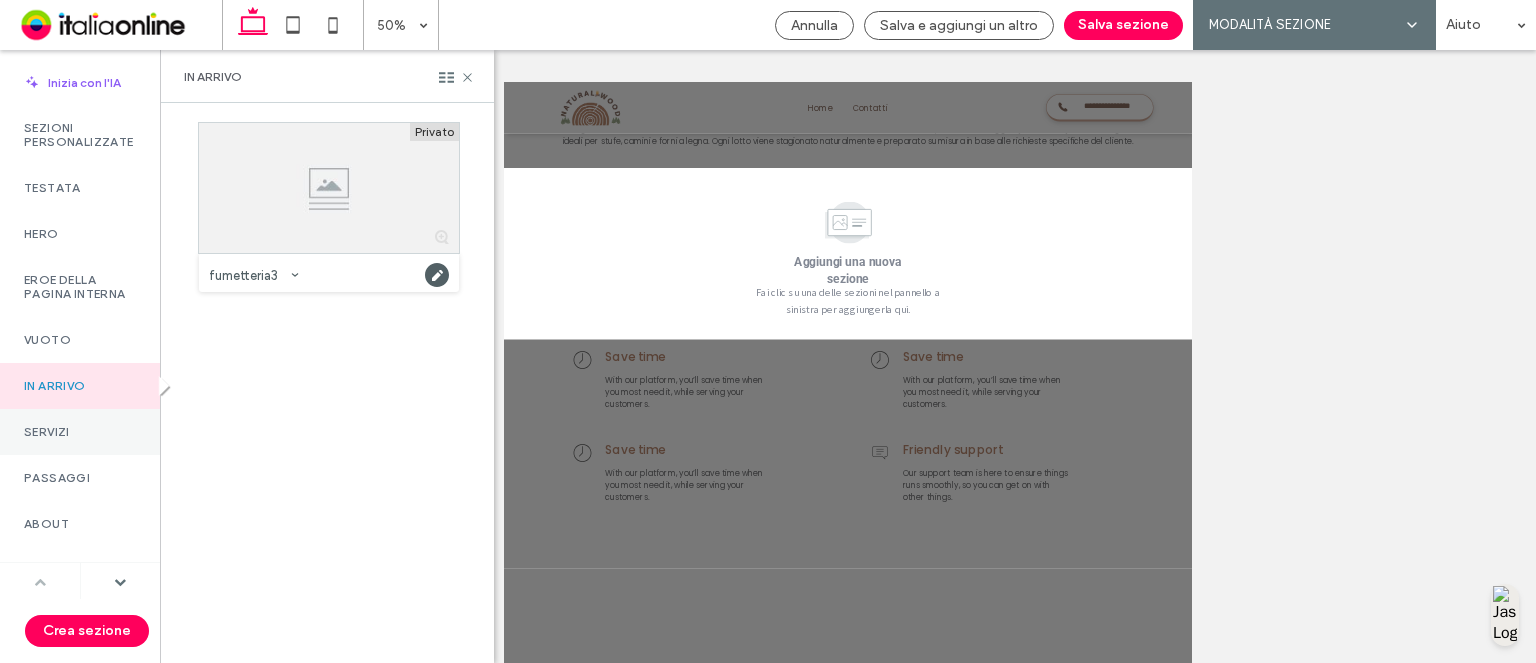 click on "Servizi" at bounding box center [80, 432] 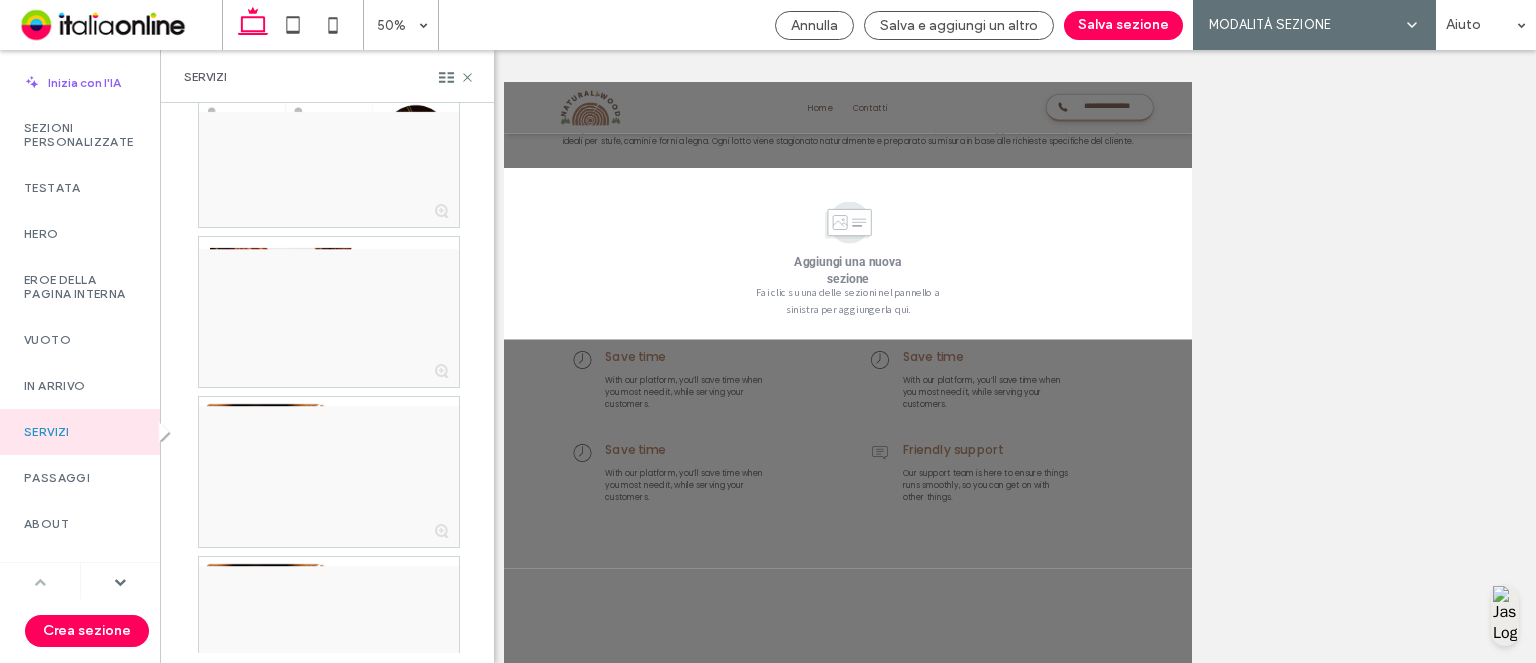 scroll, scrollTop: 1300, scrollLeft: 0, axis: vertical 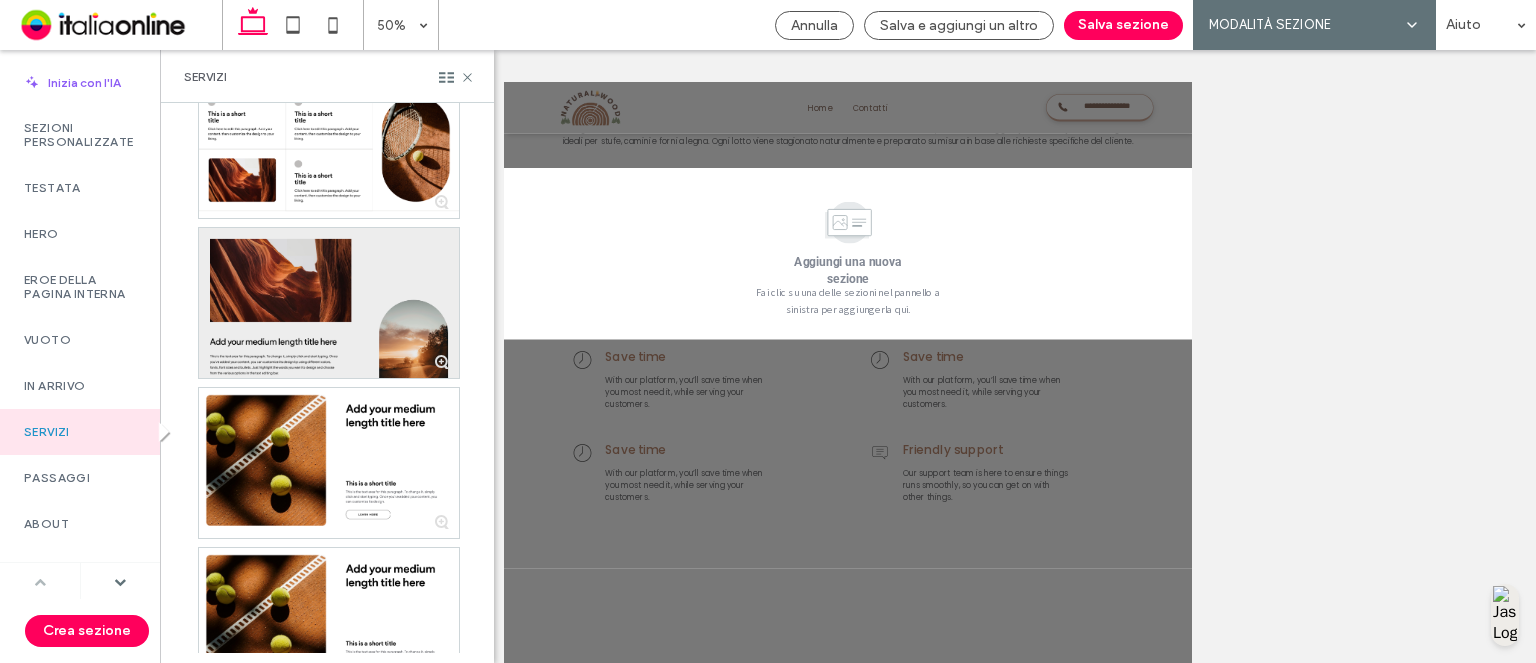 click at bounding box center (329, 303) 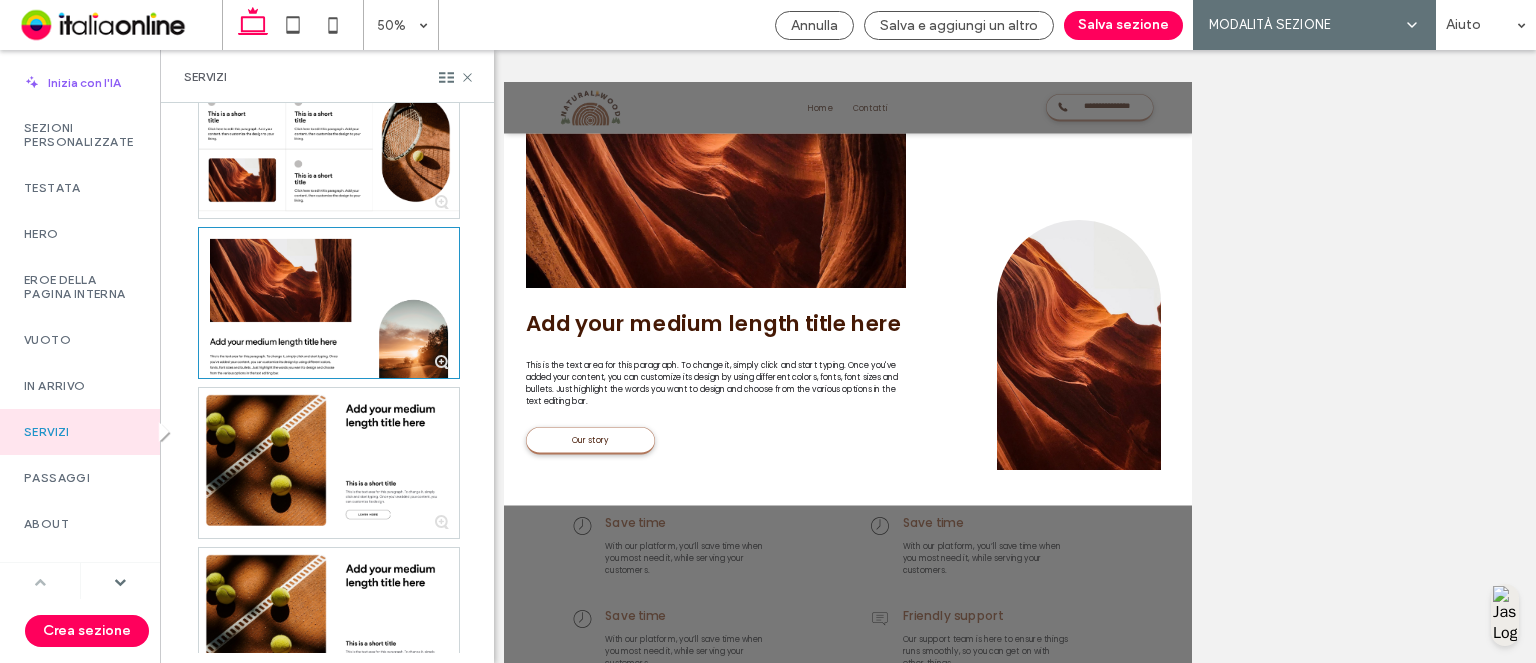 scroll, scrollTop: 1633, scrollLeft: 0, axis: vertical 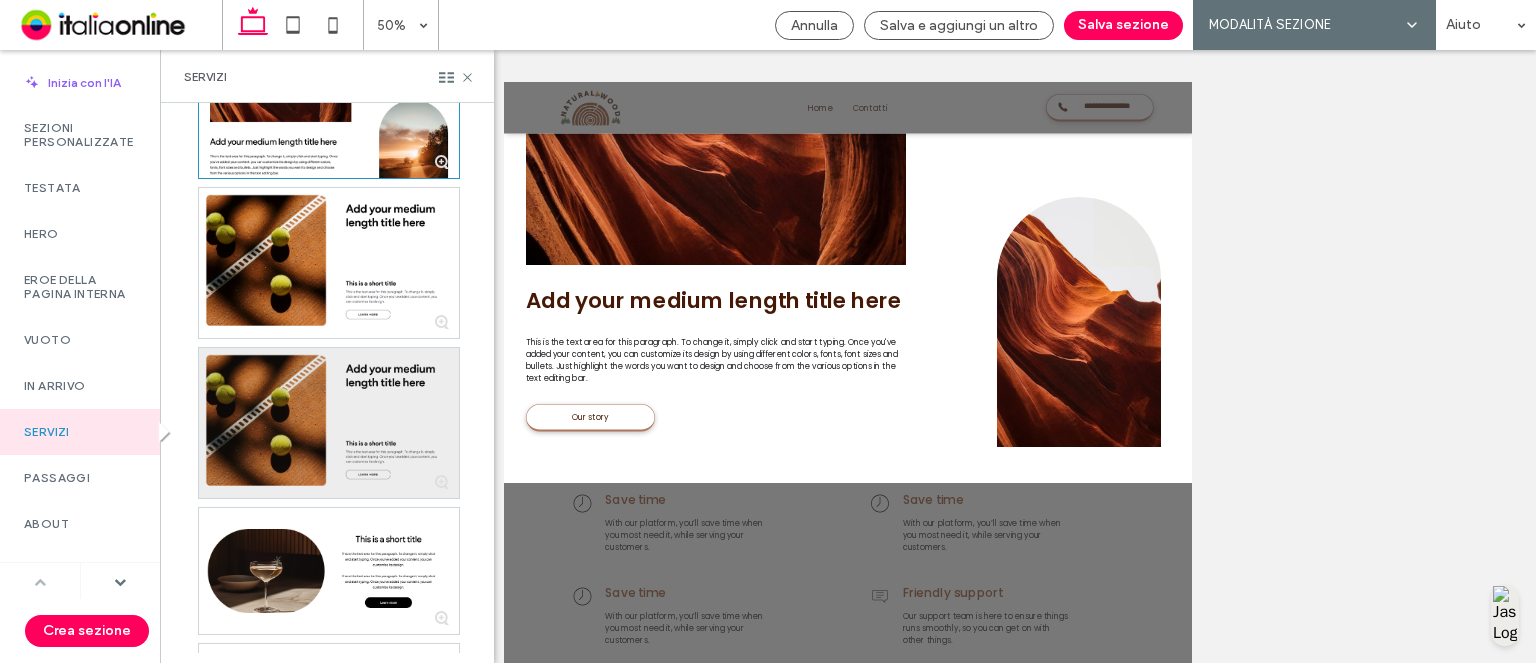 click at bounding box center [329, 423] 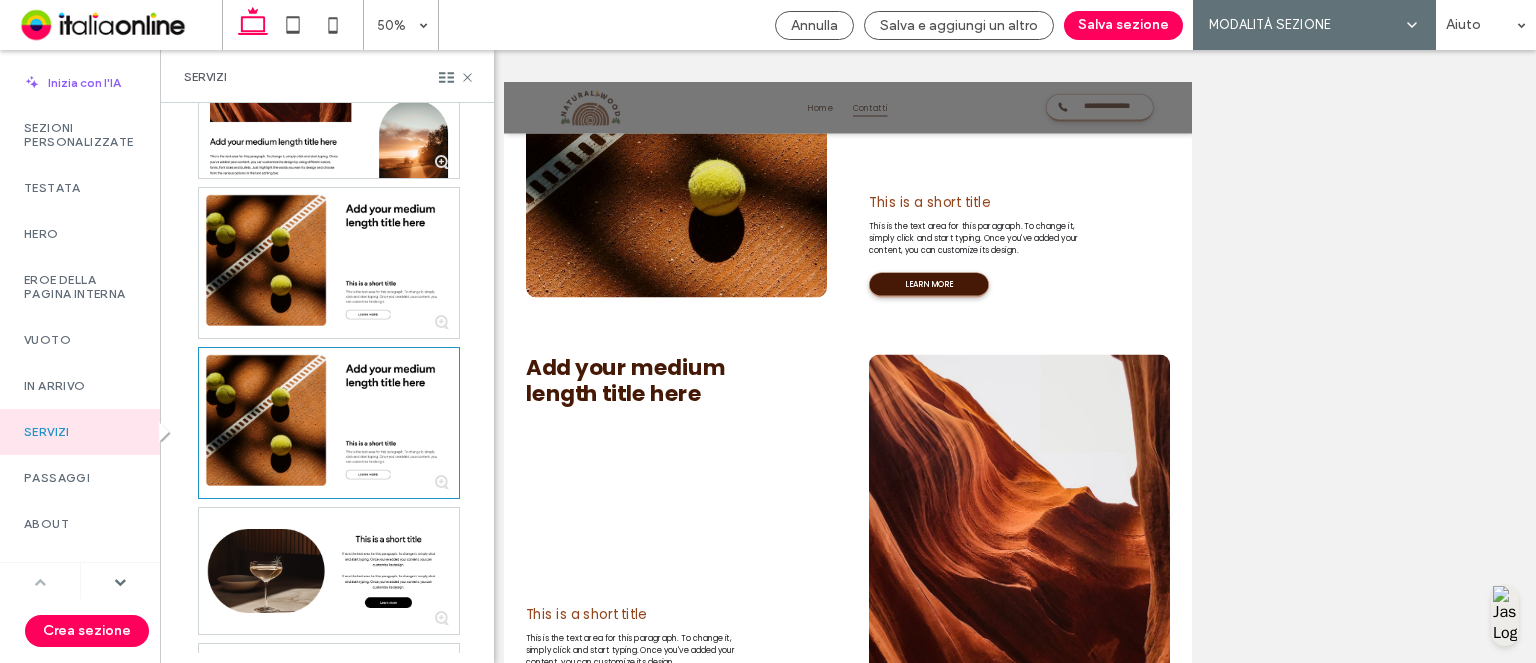 scroll, scrollTop: 1833, scrollLeft: 0, axis: vertical 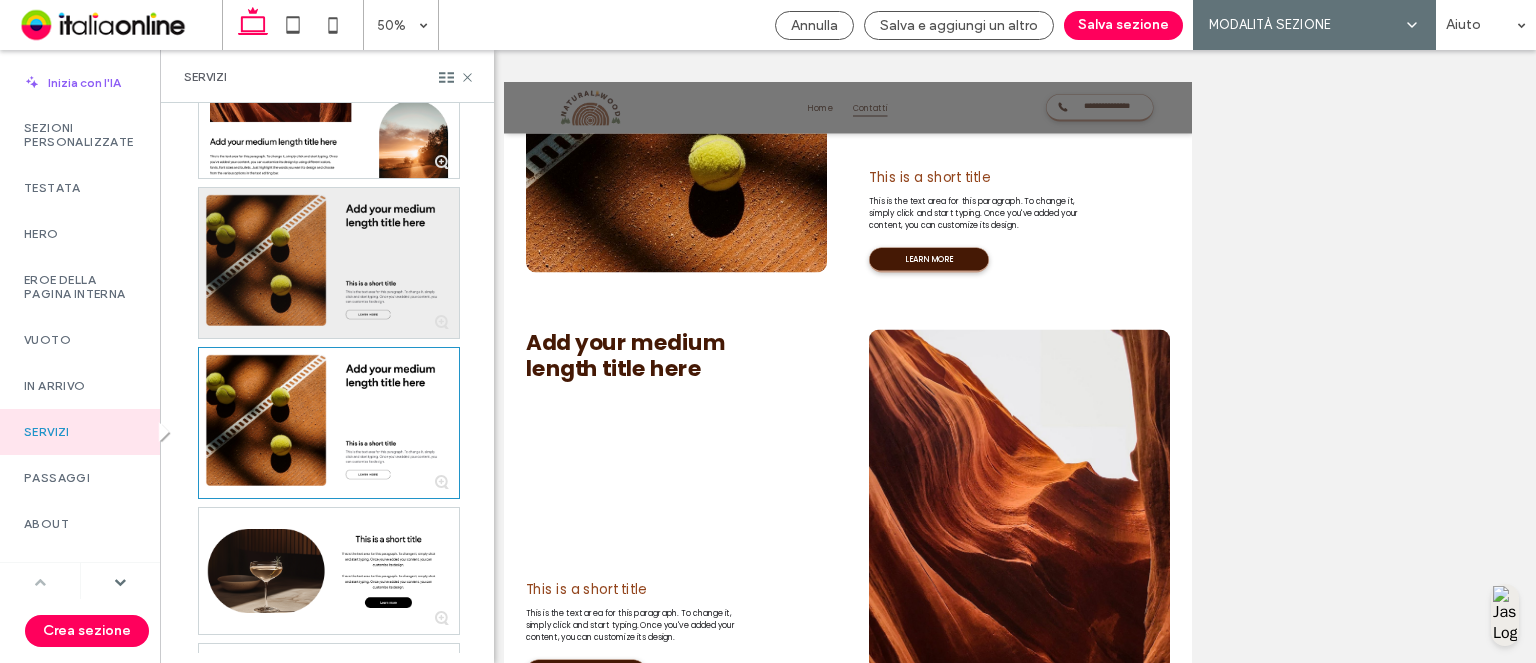 click at bounding box center [329, 263] 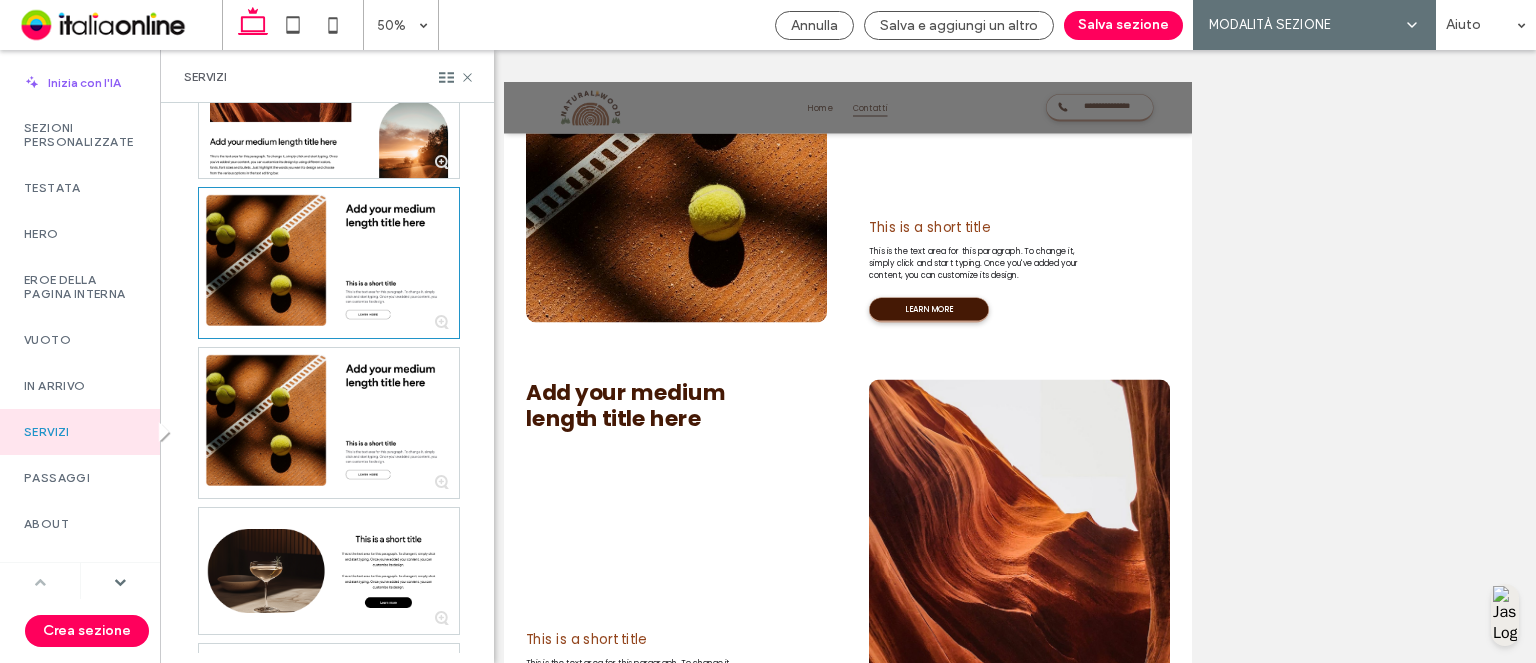 scroll, scrollTop: 1933, scrollLeft: 0, axis: vertical 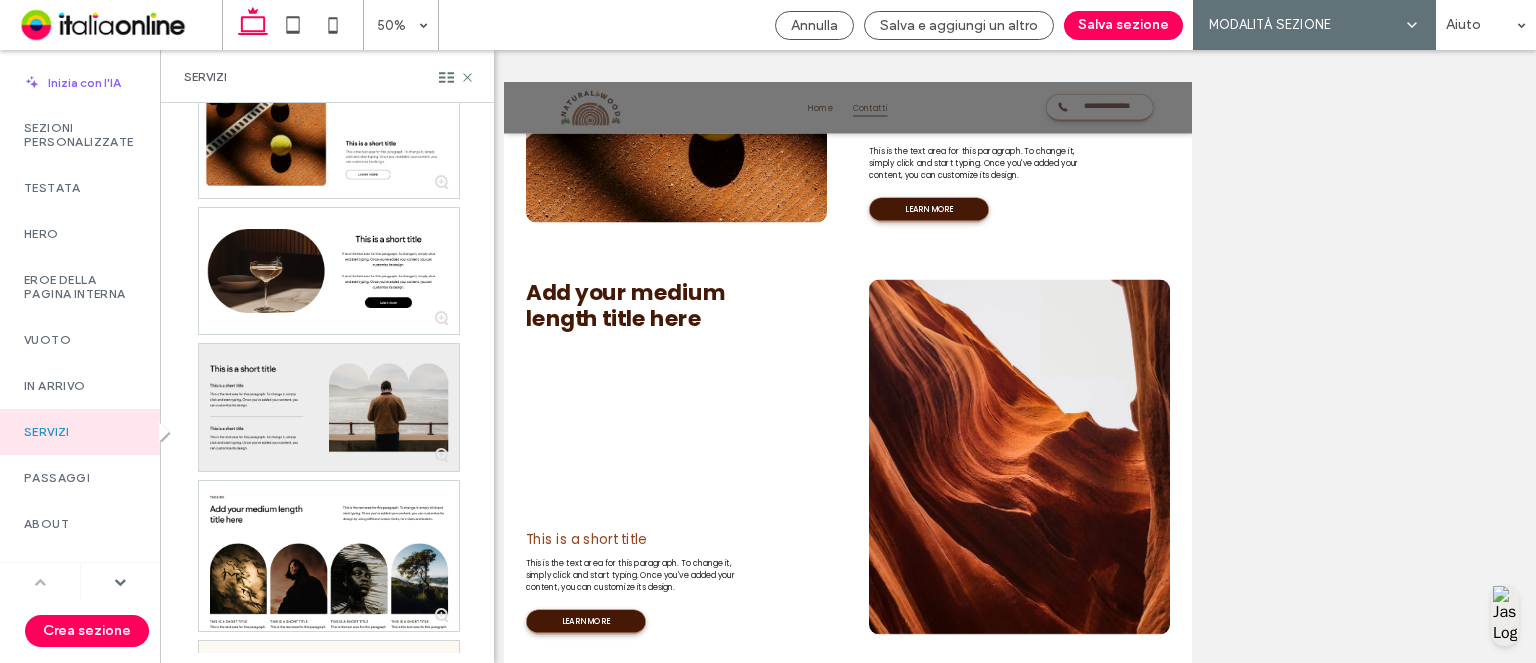 click at bounding box center (329, 407) 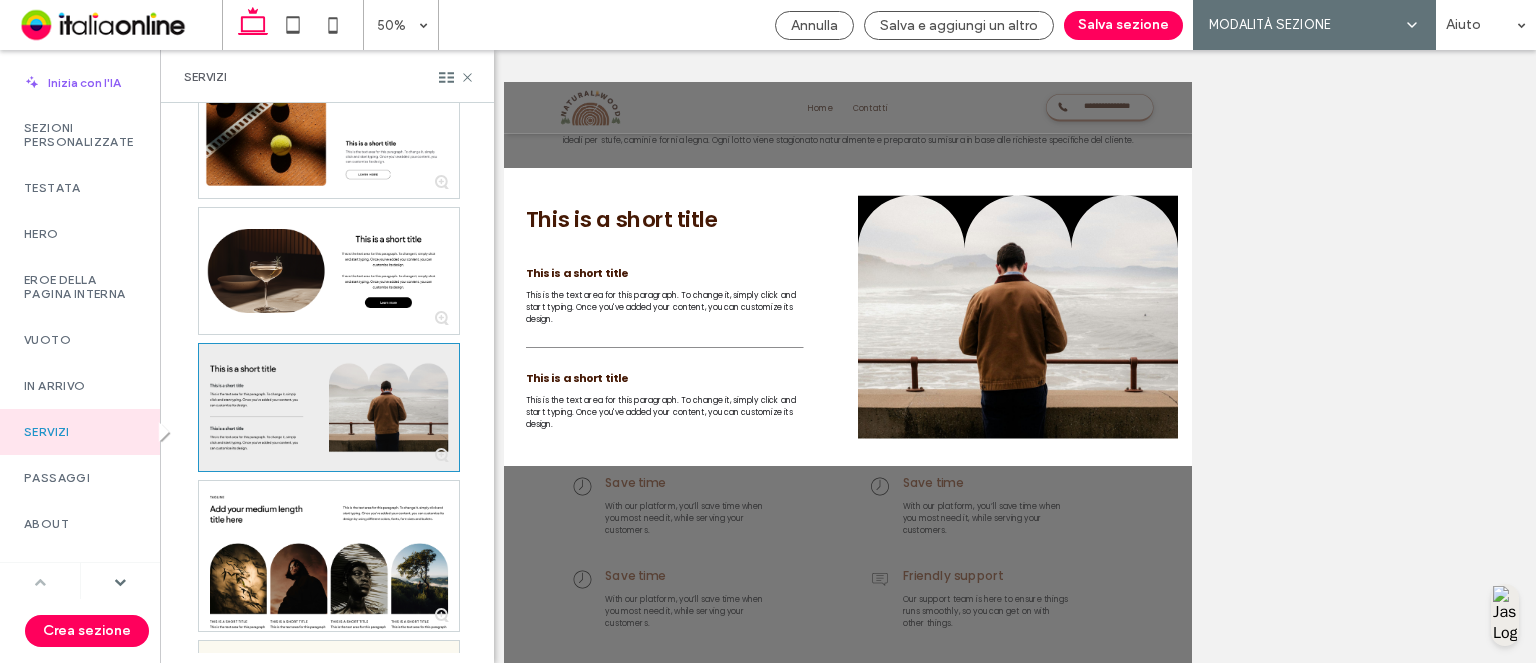 scroll, scrollTop: 1233, scrollLeft: 0, axis: vertical 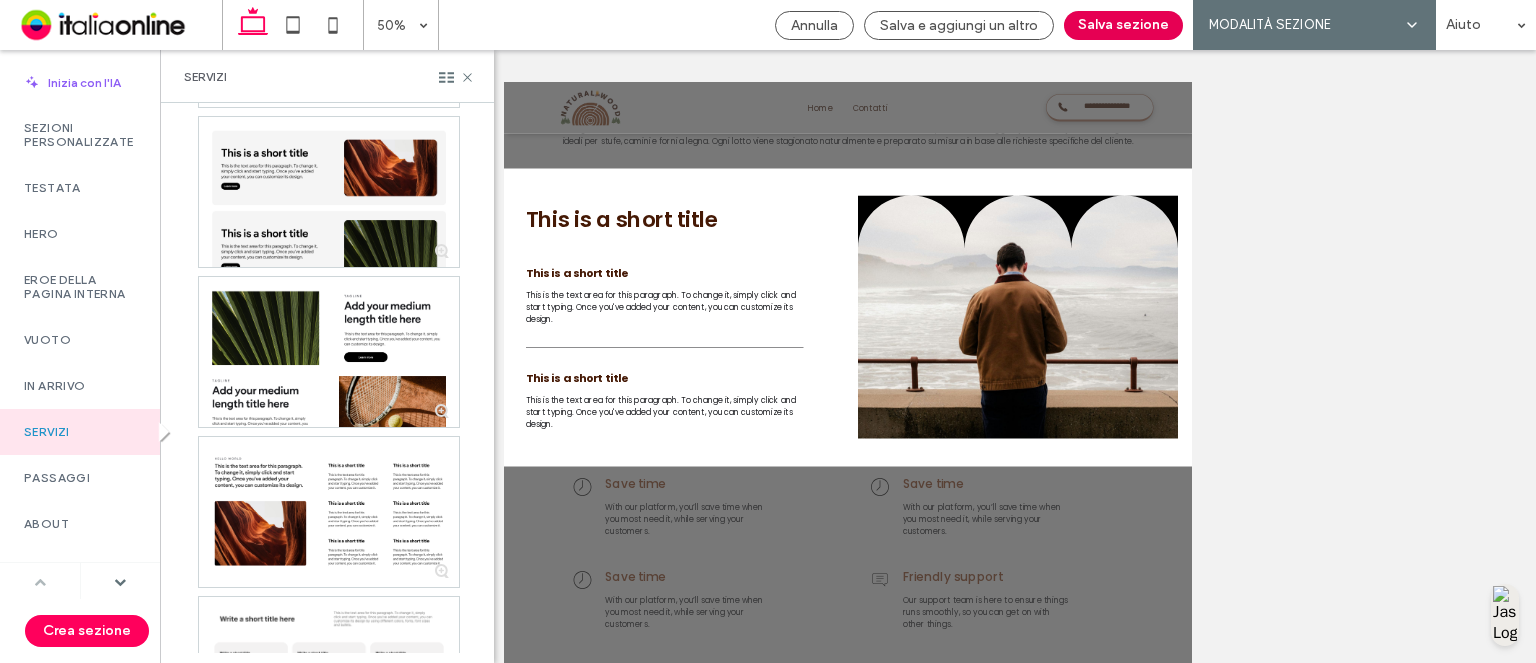 click on "Salva sezione" at bounding box center [1123, 25] 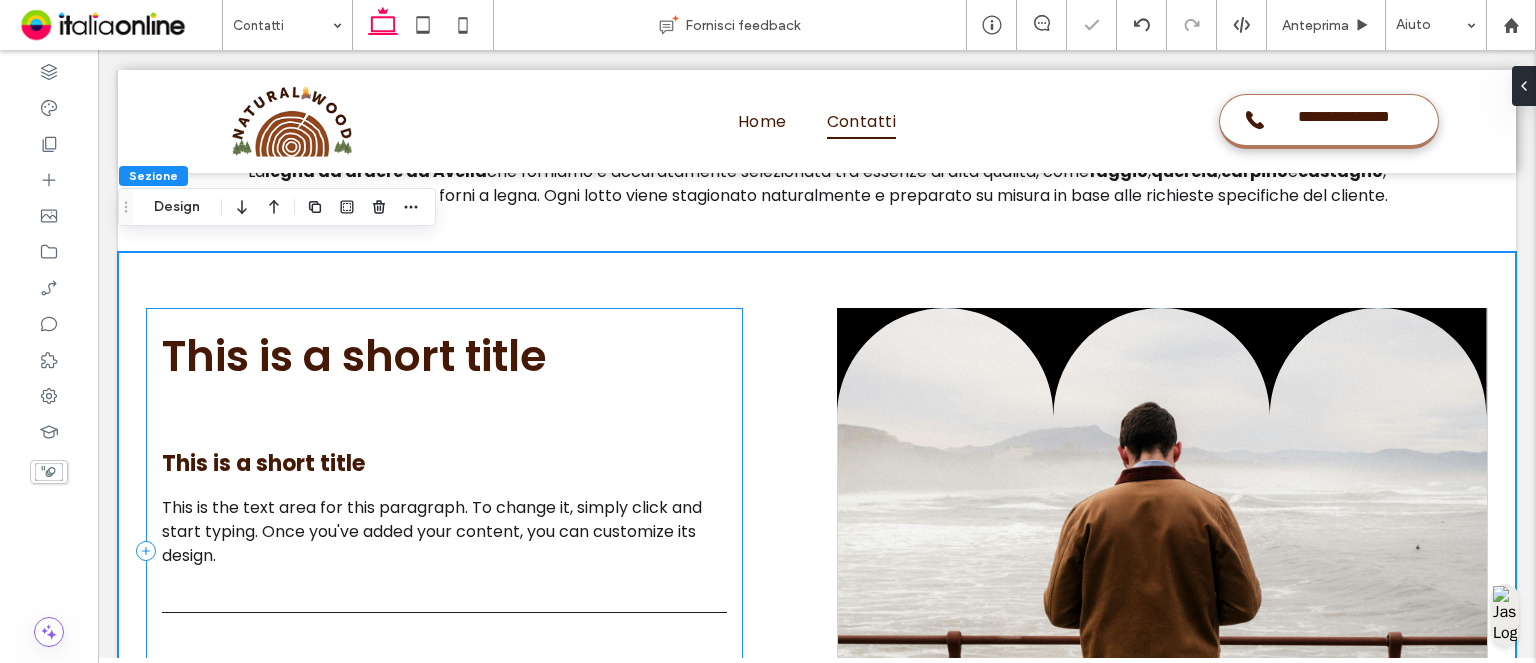 scroll, scrollTop: 1239, scrollLeft: 0, axis: vertical 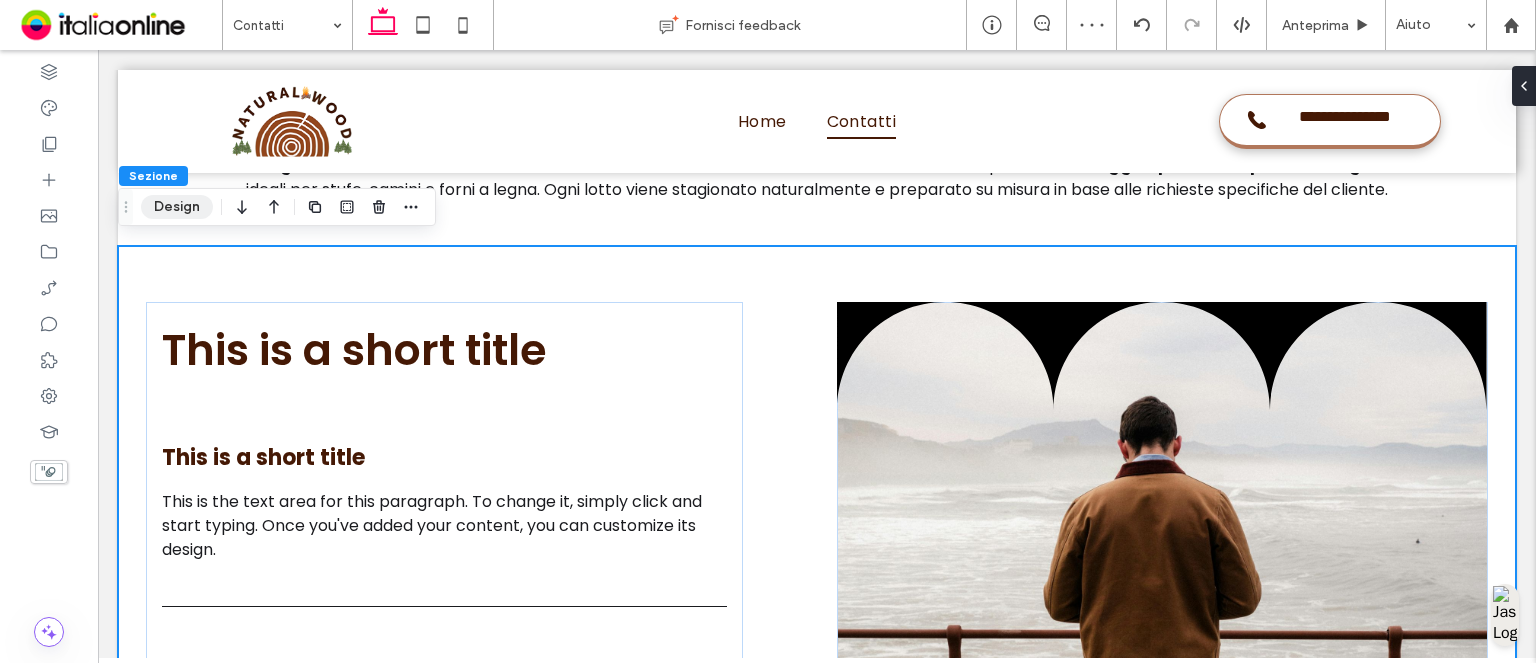 click on "Design" at bounding box center (177, 207) 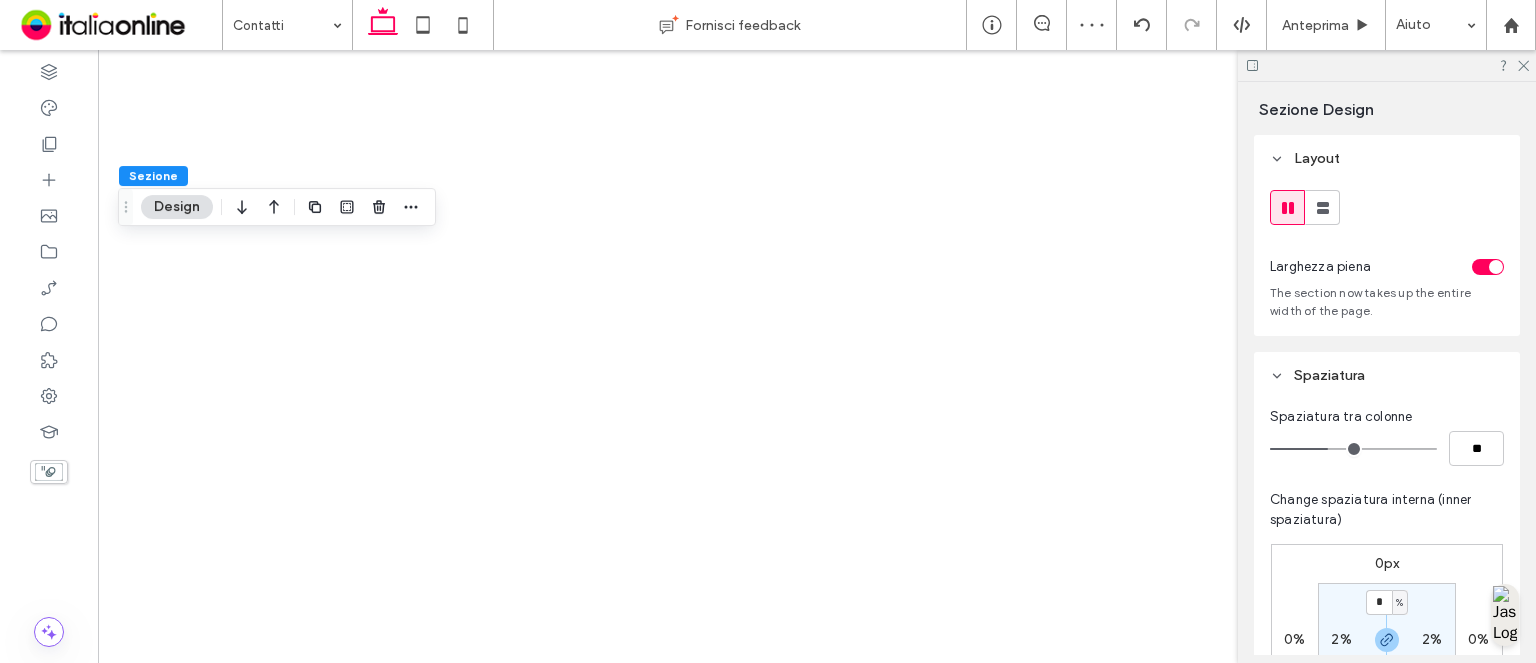 click at bounding box center [1488, 267] 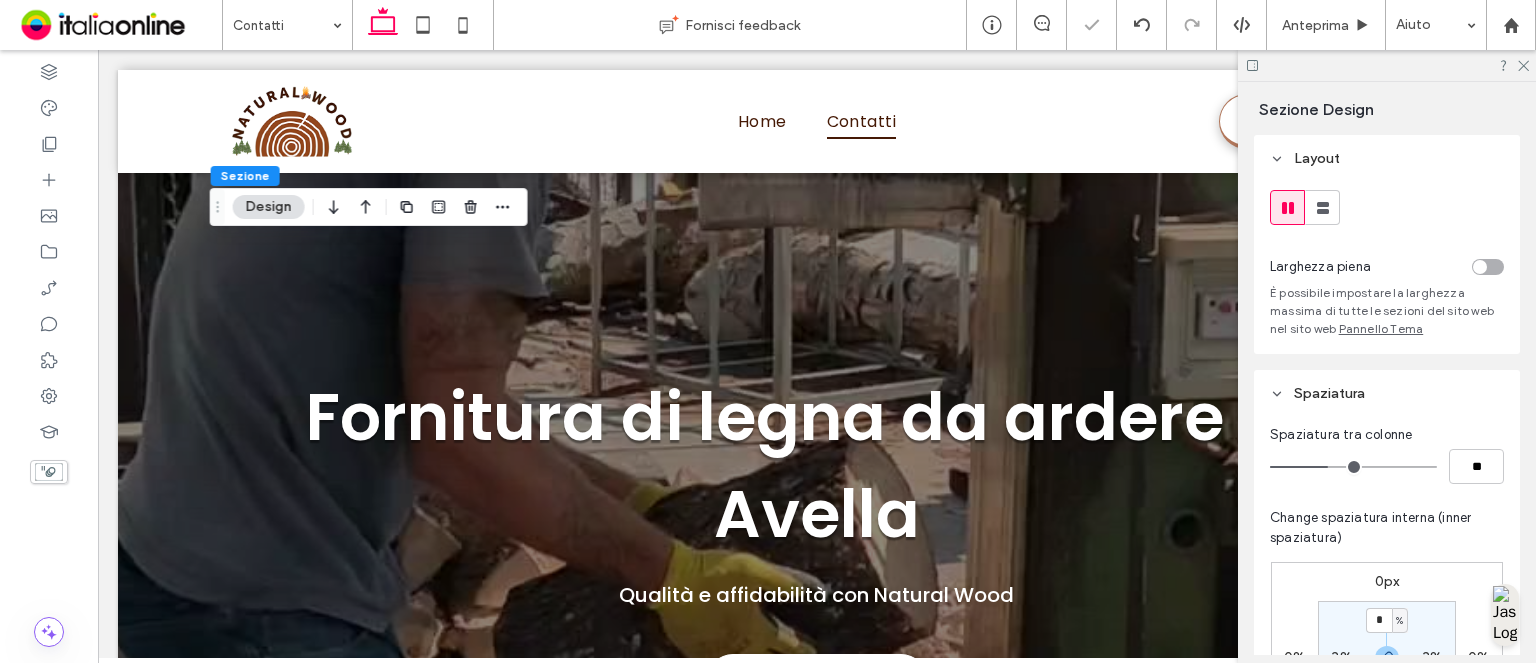 scroll, scrollTop: 1239, scrollLeft: 0, axis: vertical 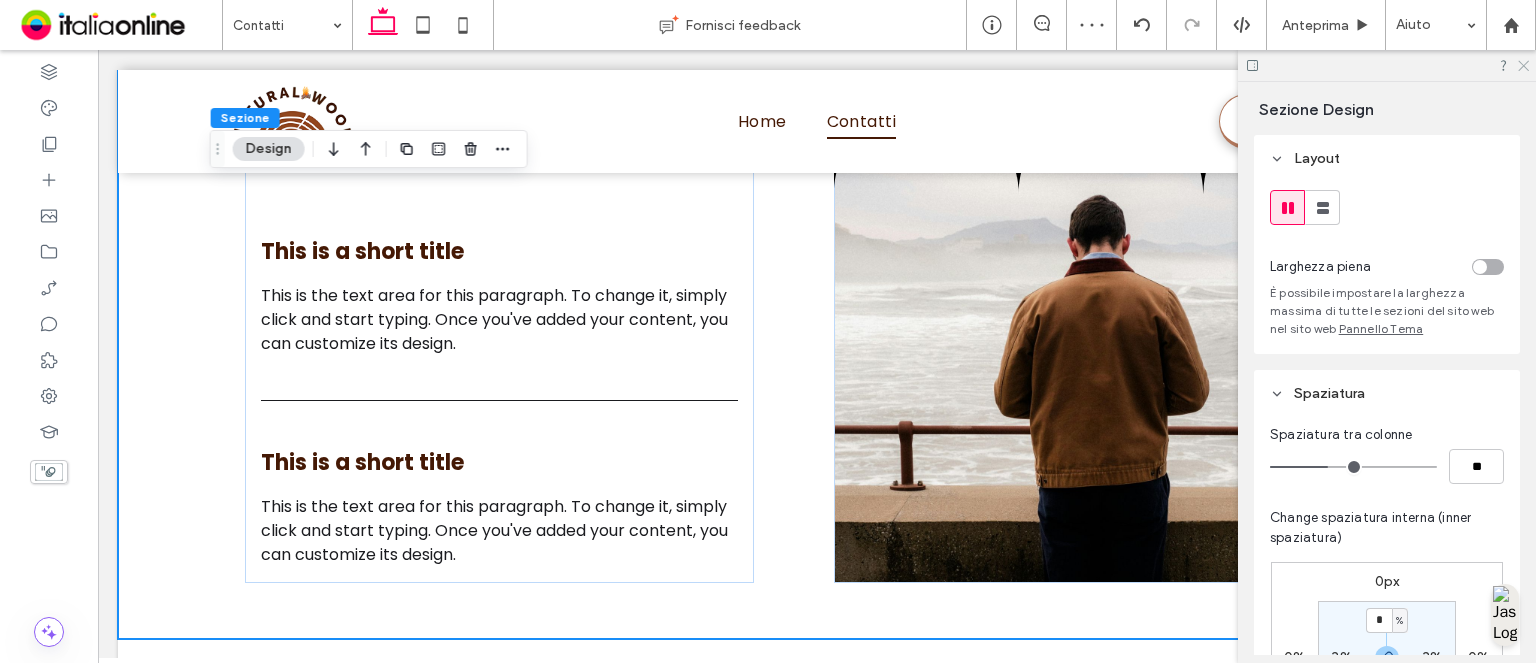 click 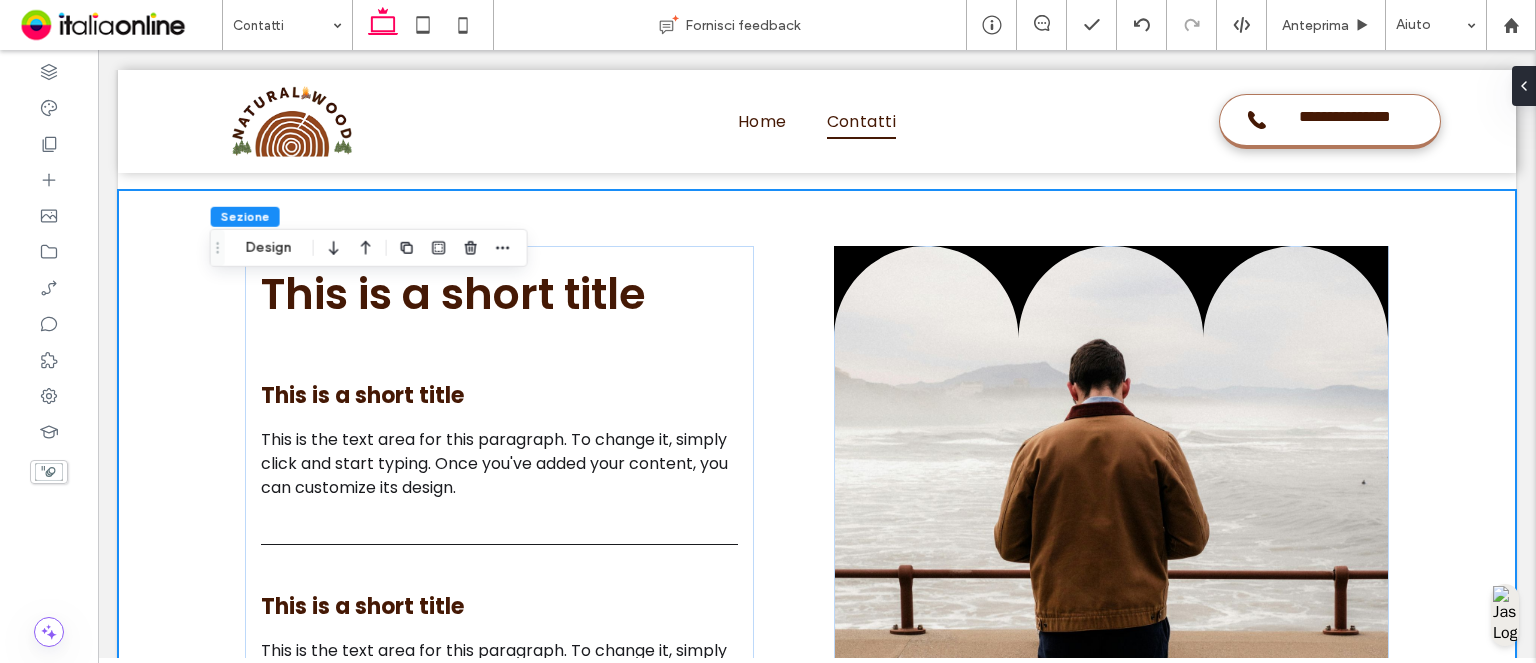 scroll, scrollTop: 1139, scrollLeft: 0, axis: vertical 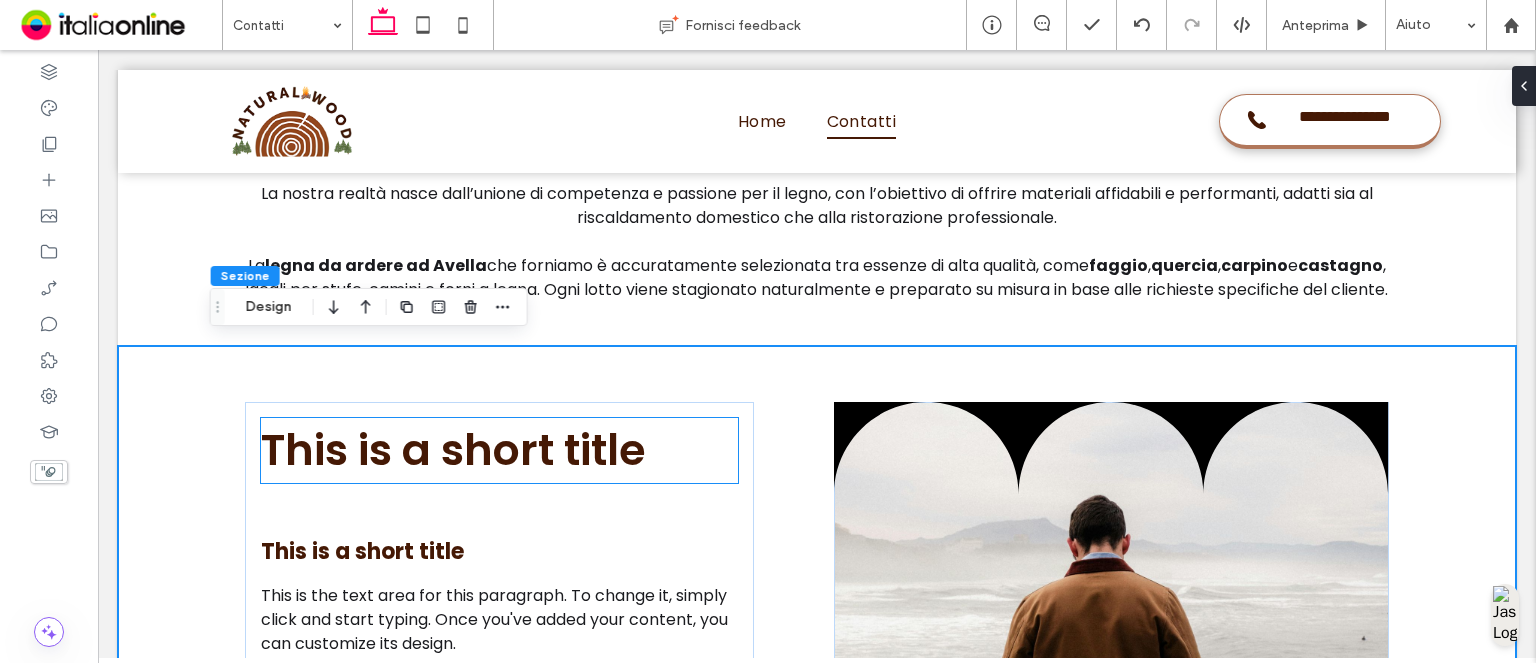 click on "This is a short title" at bounding box center [453, 450] 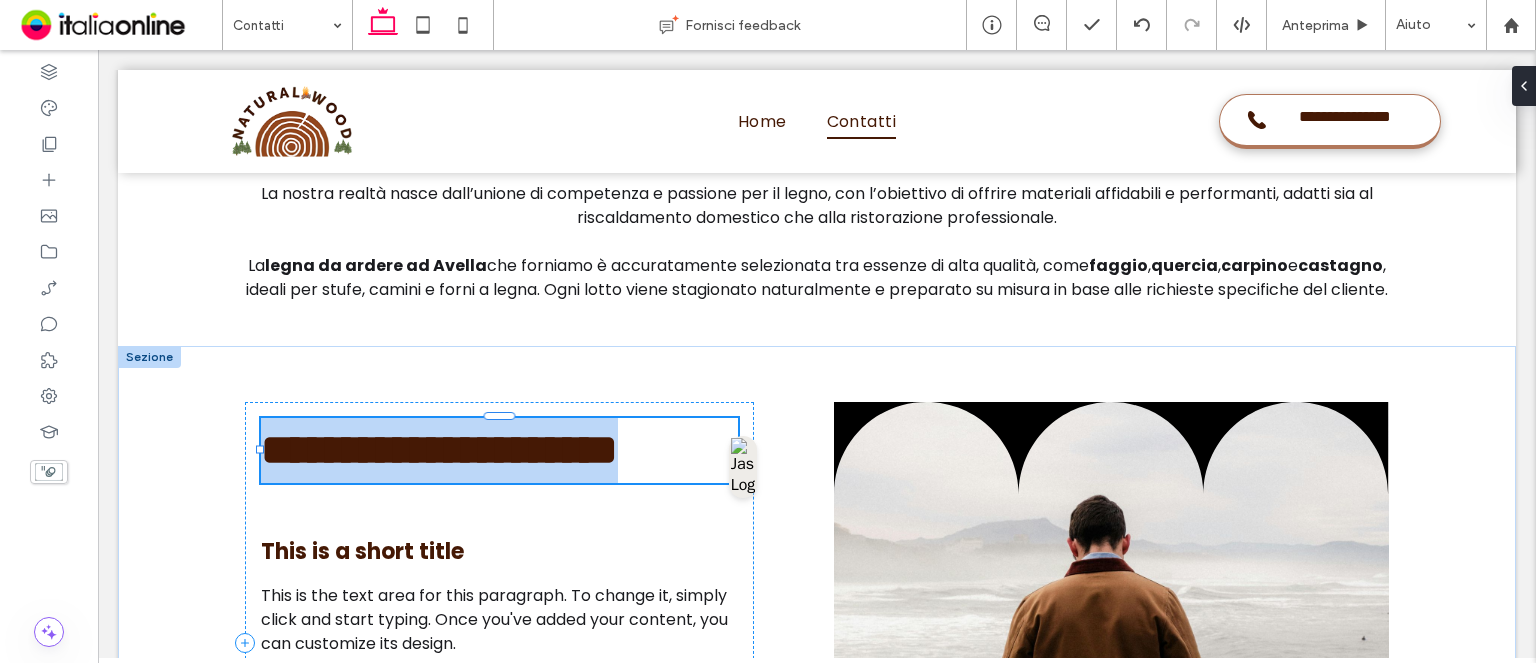 type on "*******" 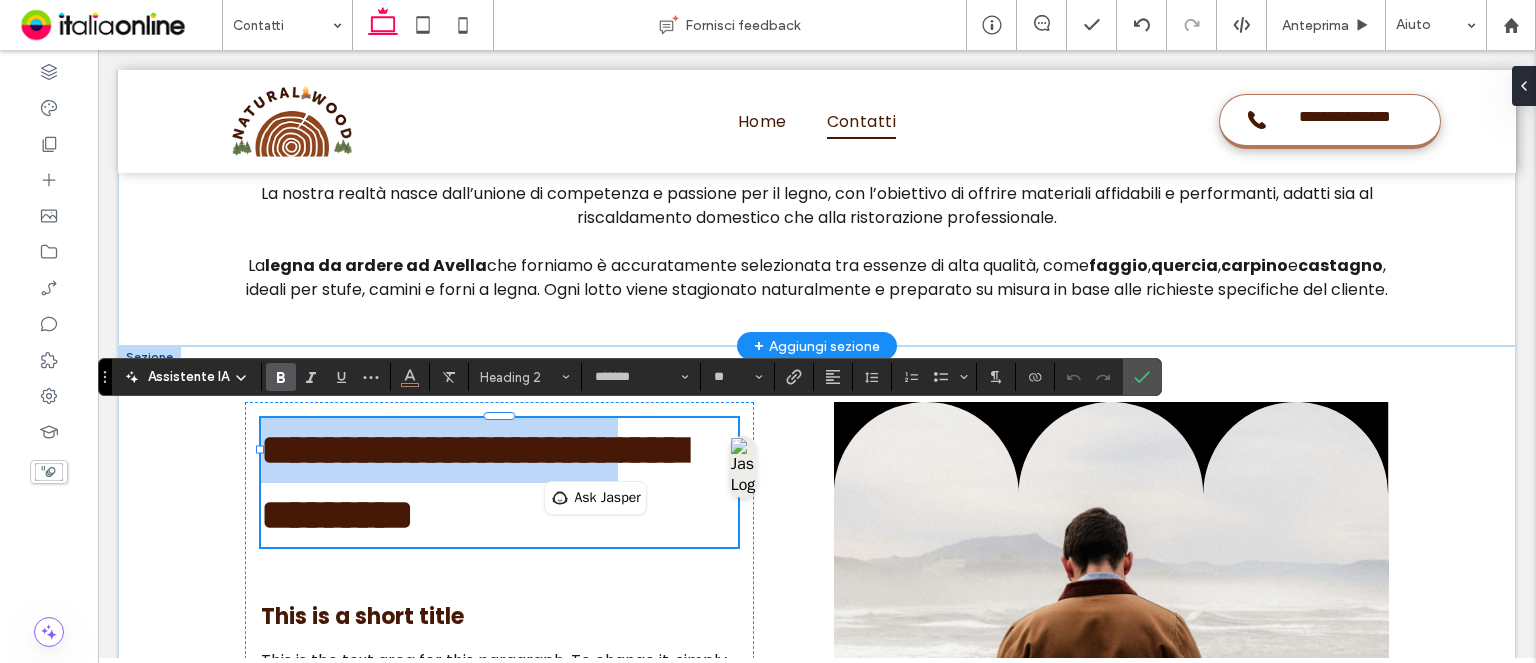type on "**" 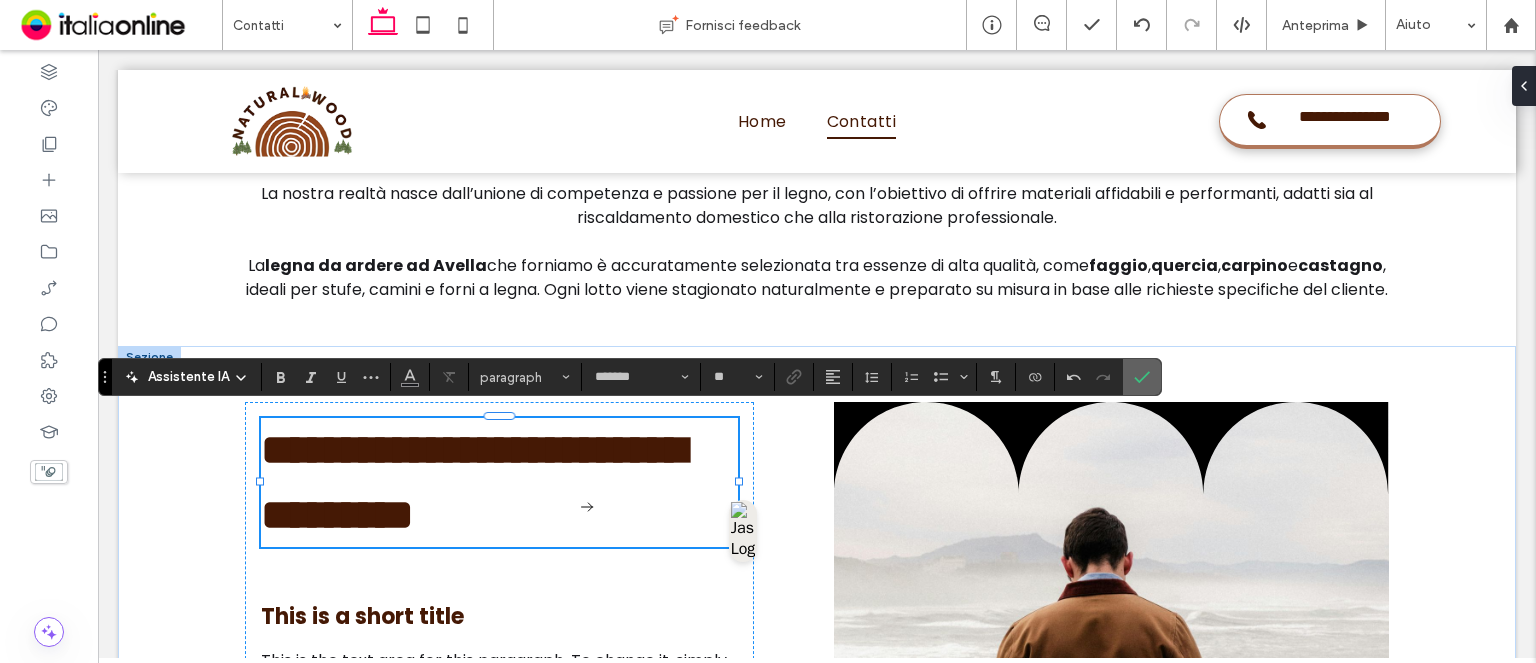 click 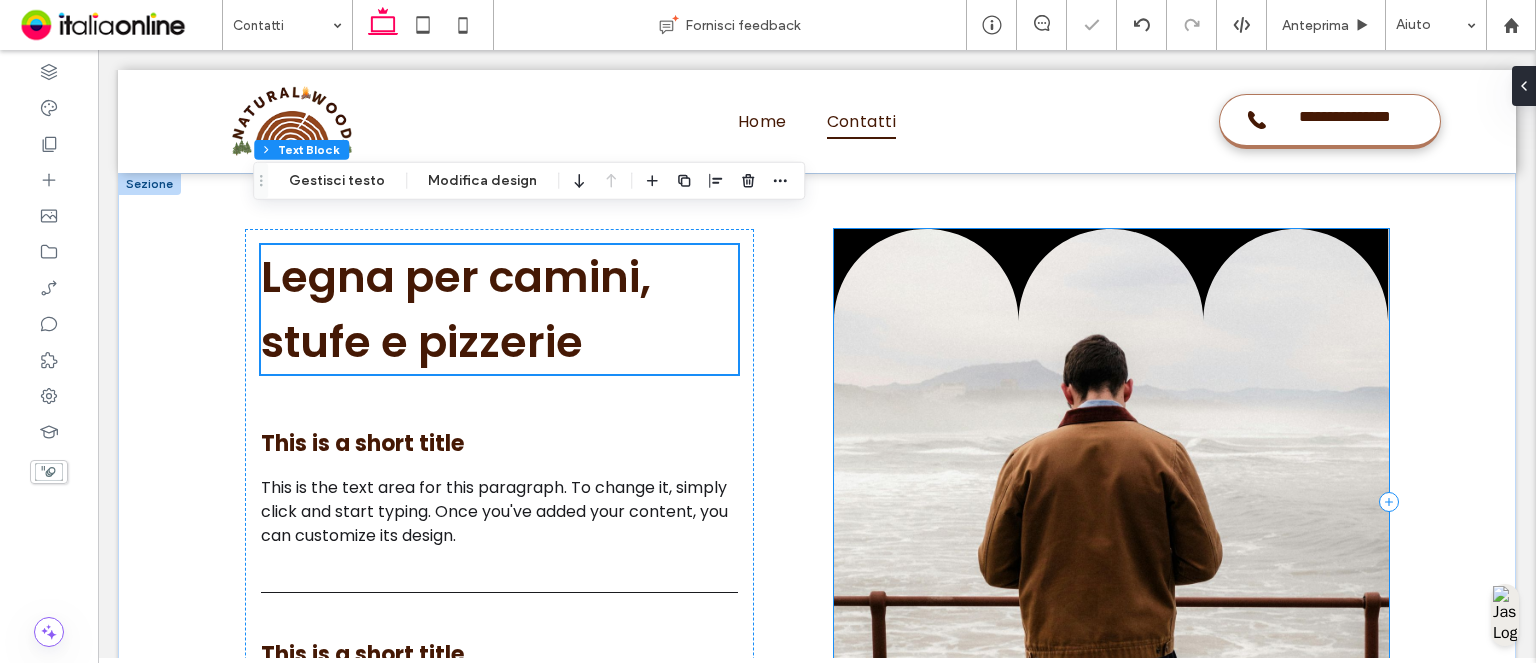 scroll, scrollTop: 1339, scrollLeft: 0, axis: vertical 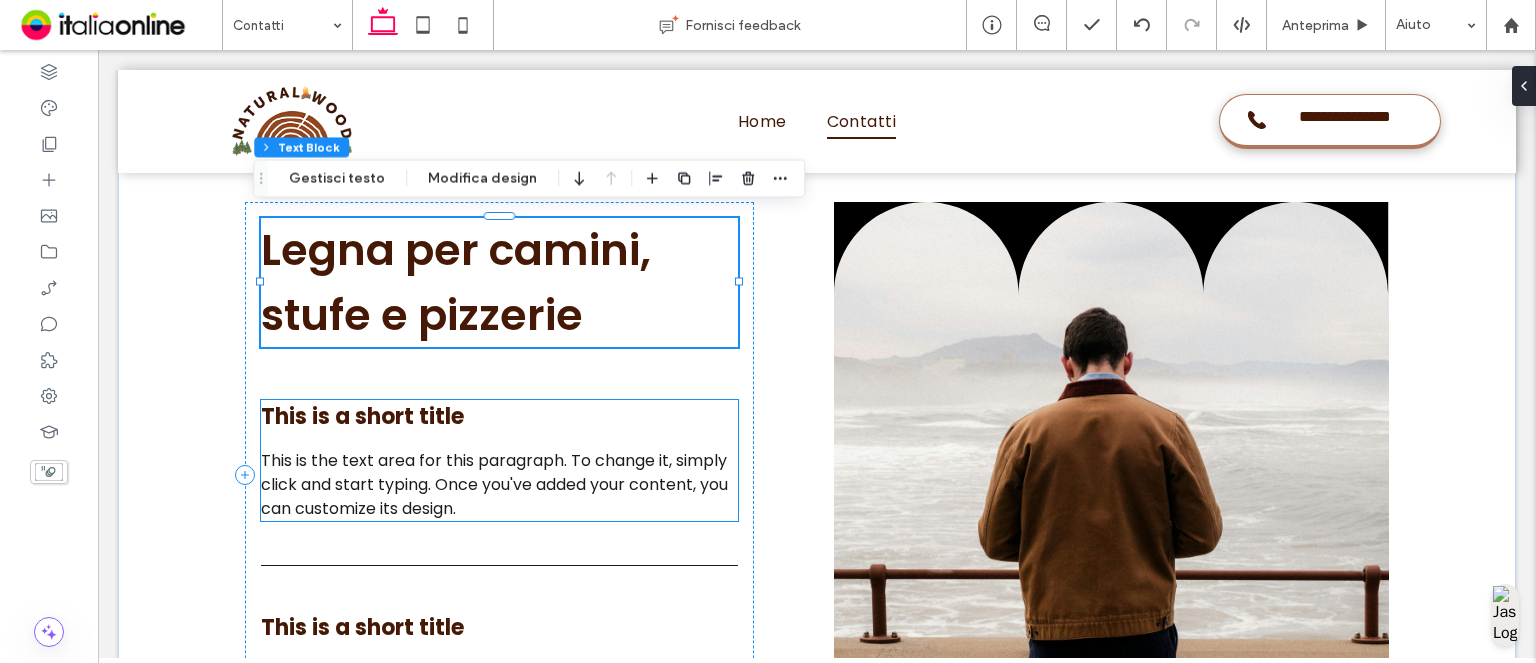 click on "This is the text area for this paragraph. To change it, simply click and start typing. Once you've added your content, you can customize its design." at bounding box center (494, 484) 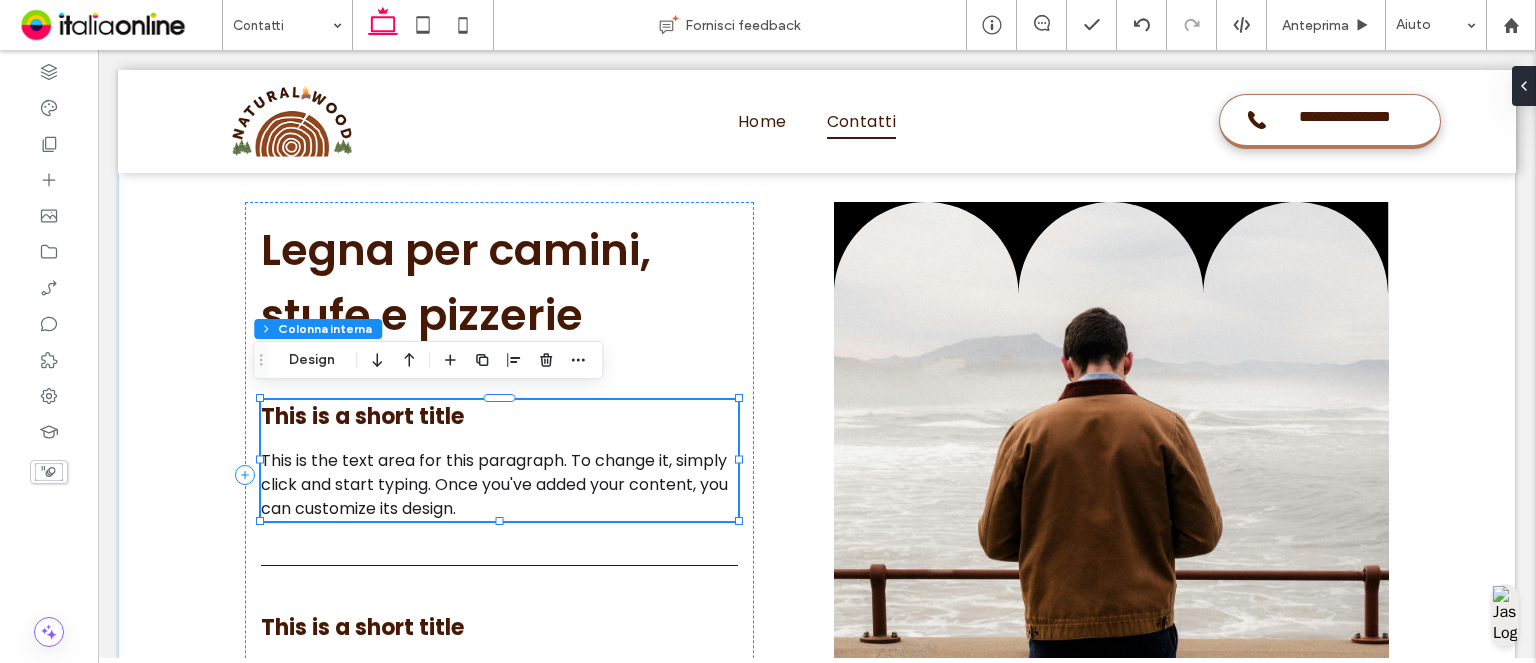 click on "This is a short title
This is the text area for this paragraph. To change it, simply click and start typing. Once you've added your content, you can customize its design." at bounding box center [499, 460] 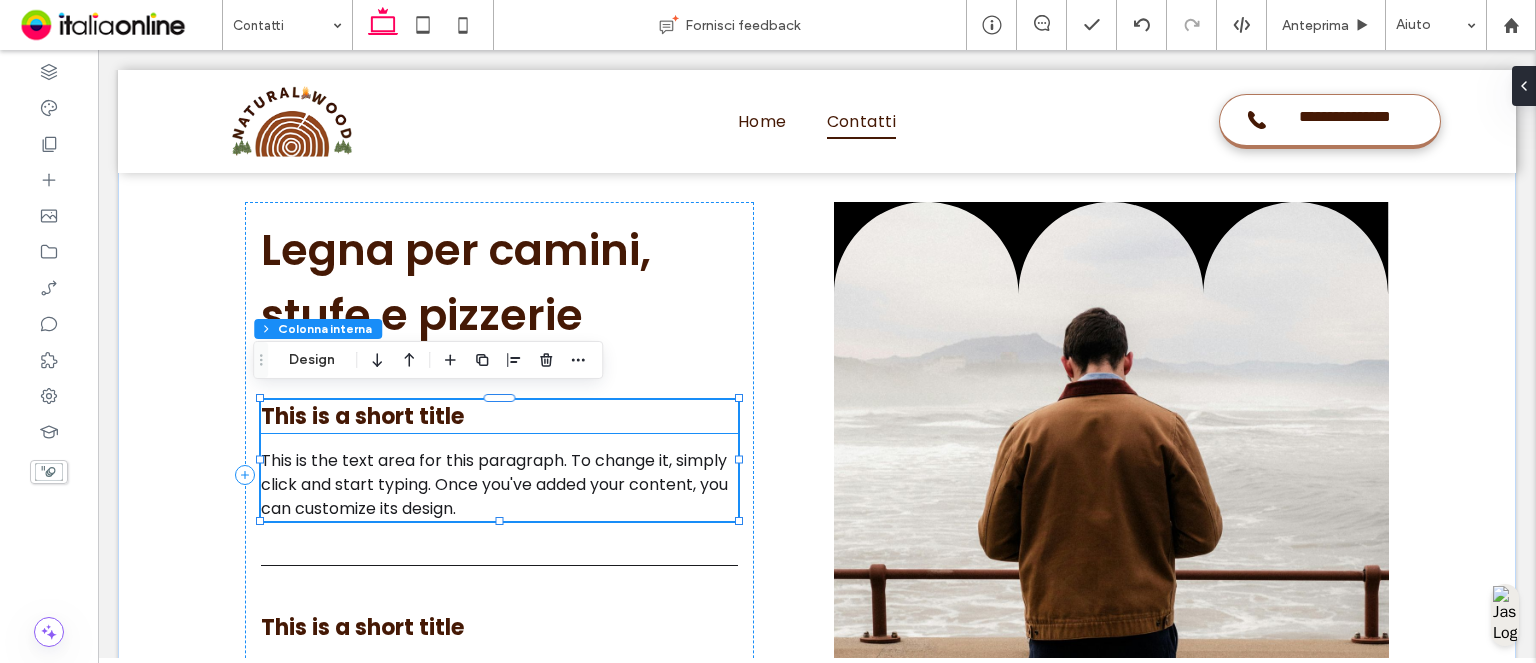 click on "This is a short title" at bounding box center [499, 416] 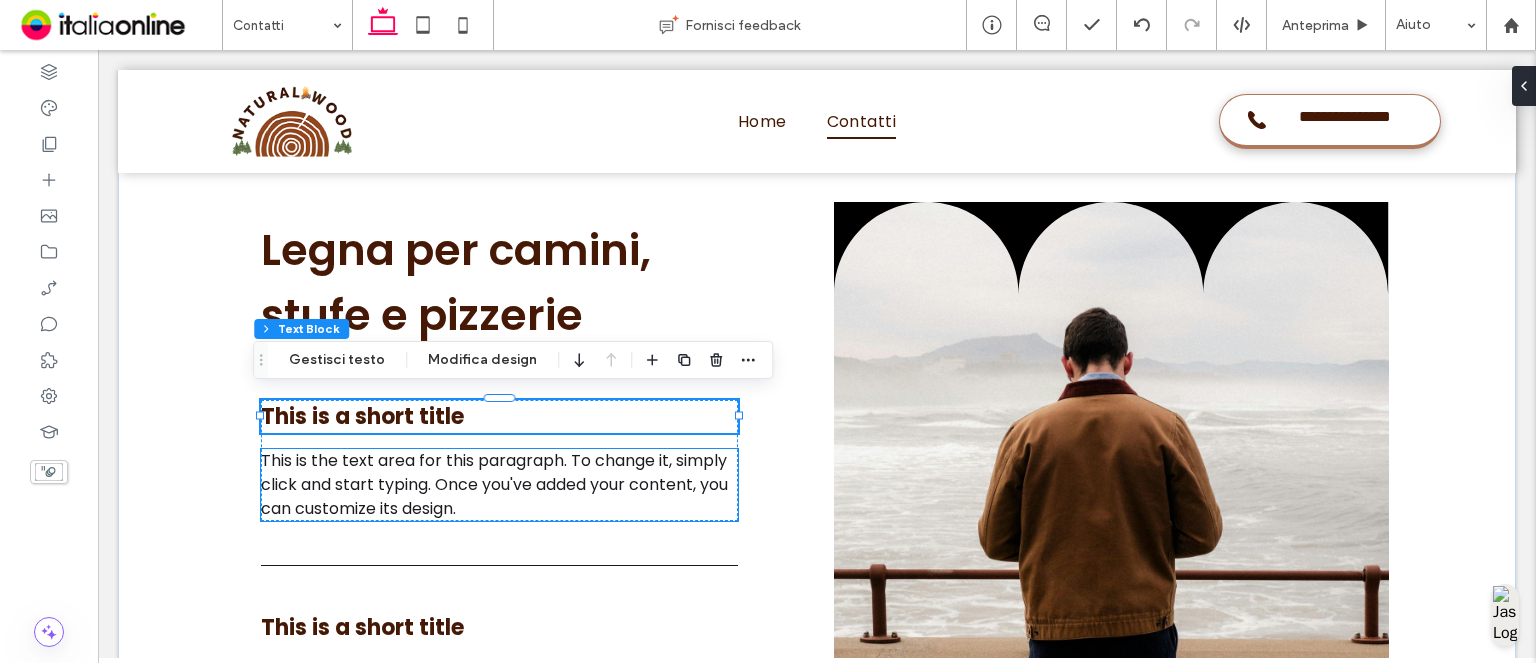 click on "This is the text area for this paragraph. To change it, simply click and start typing. Once you've added your content, you can customize its design." at bounding box center [494, 484] 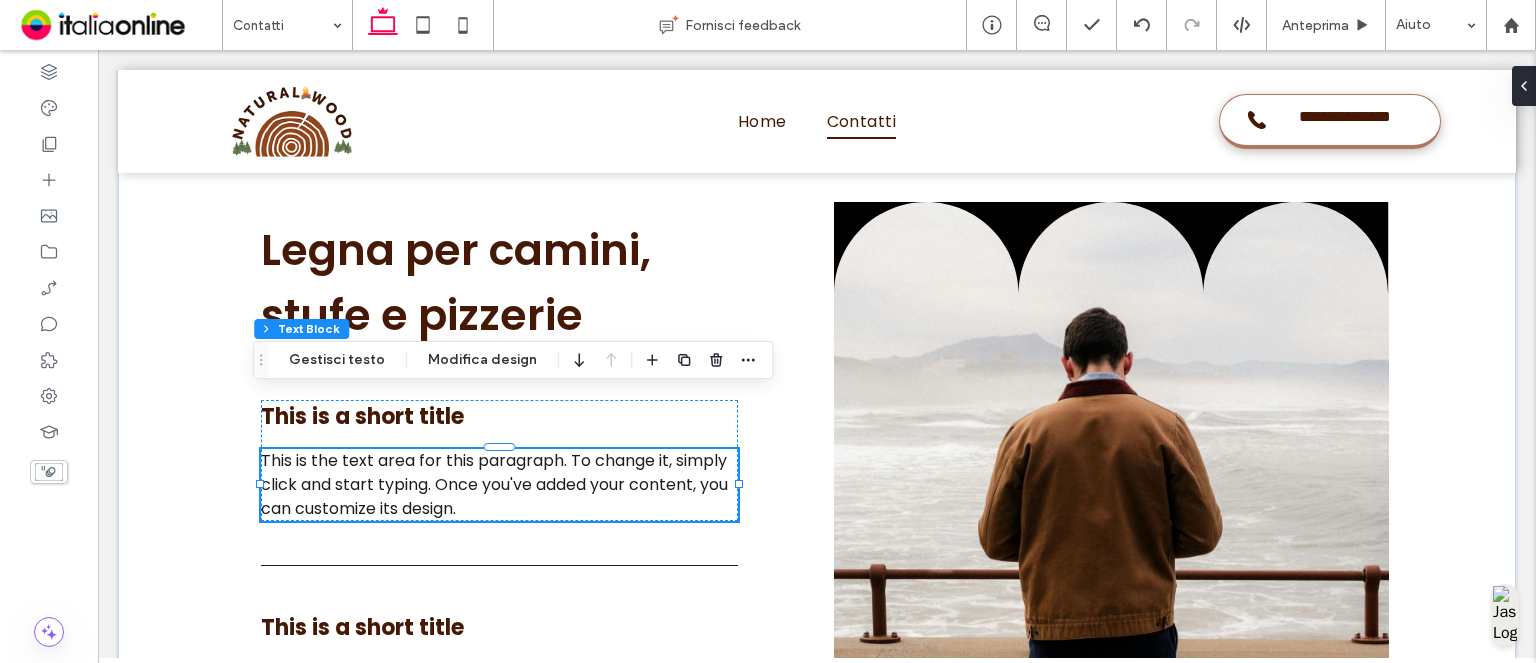 click on "This is the text area for this paragraph. To change it, simply click and start typing. Once you've added your content, you can customize its design." at bounding box center (499, 485) 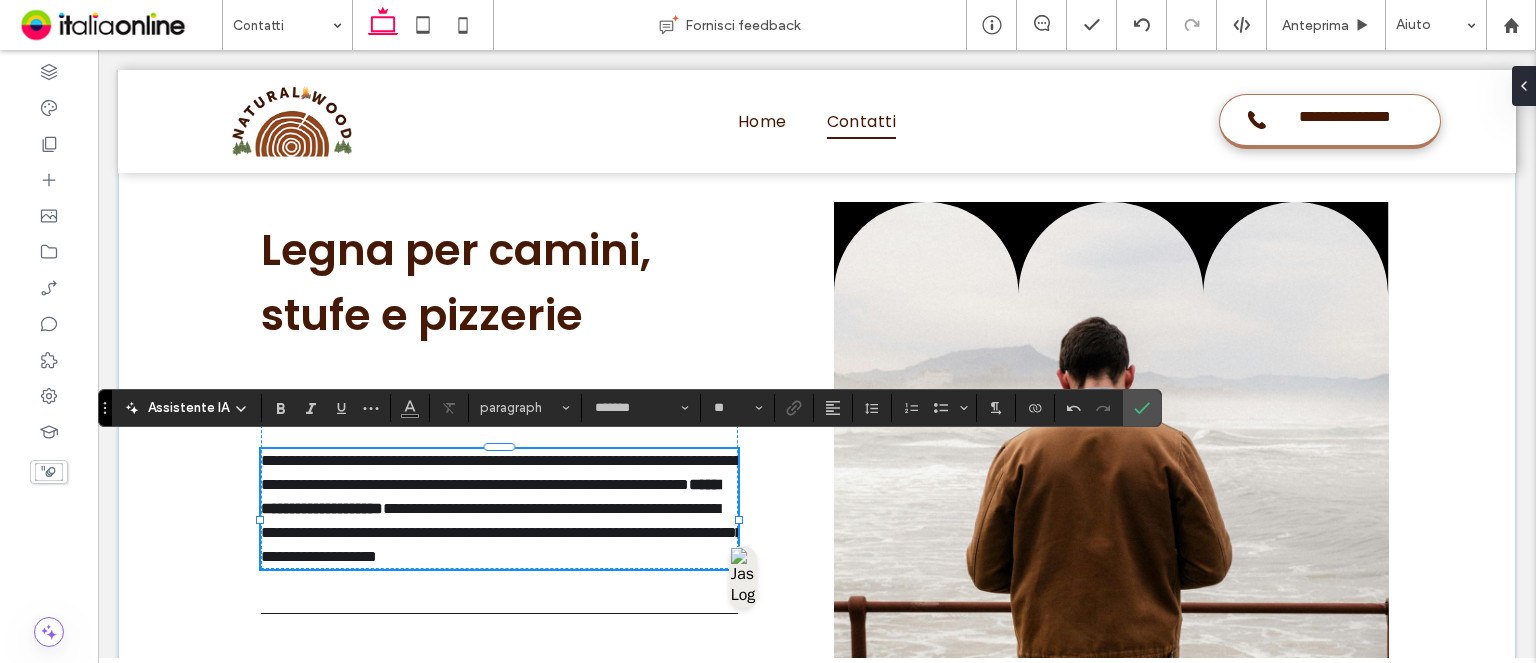 click on "**********" at bounding box center (501, 472) 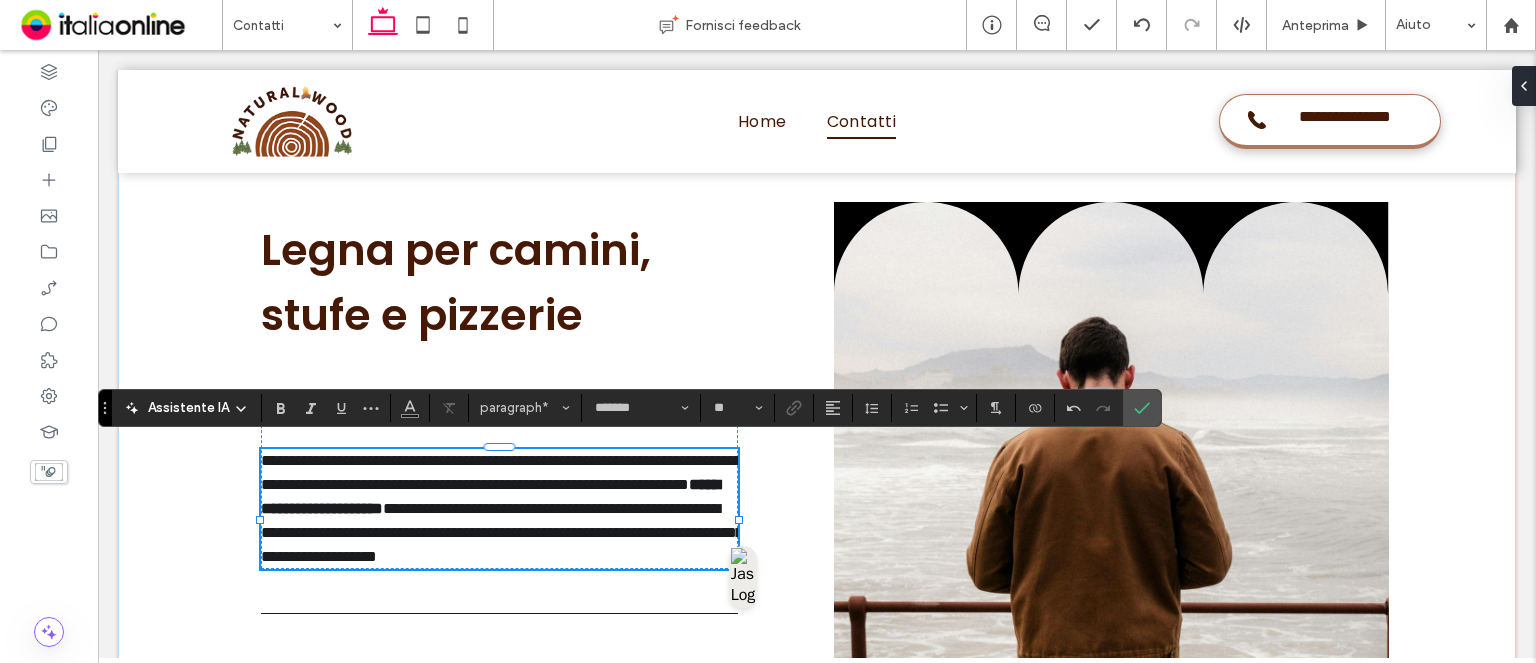 click on "**********" at bounding box center (501, 472) 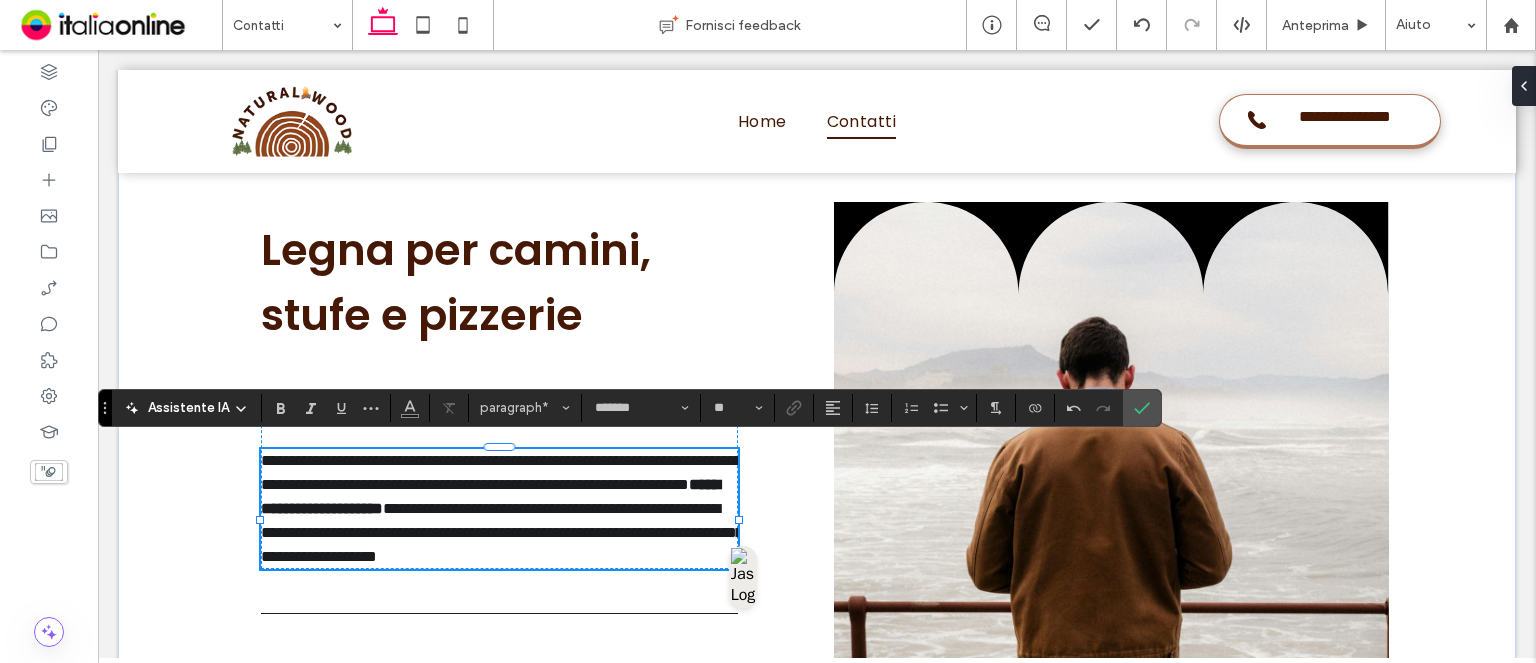type 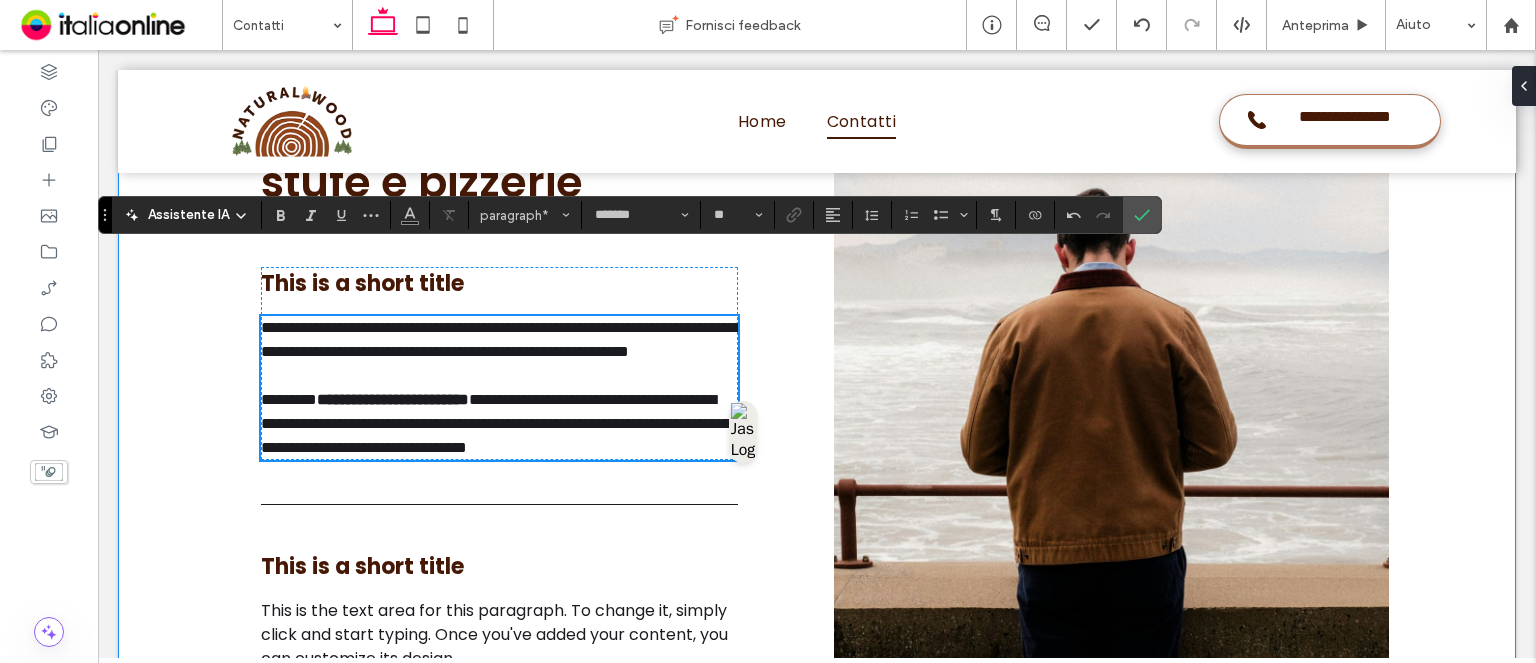 scroll, scrollTop: 1539, scrollLeft: 0, axis: vertical 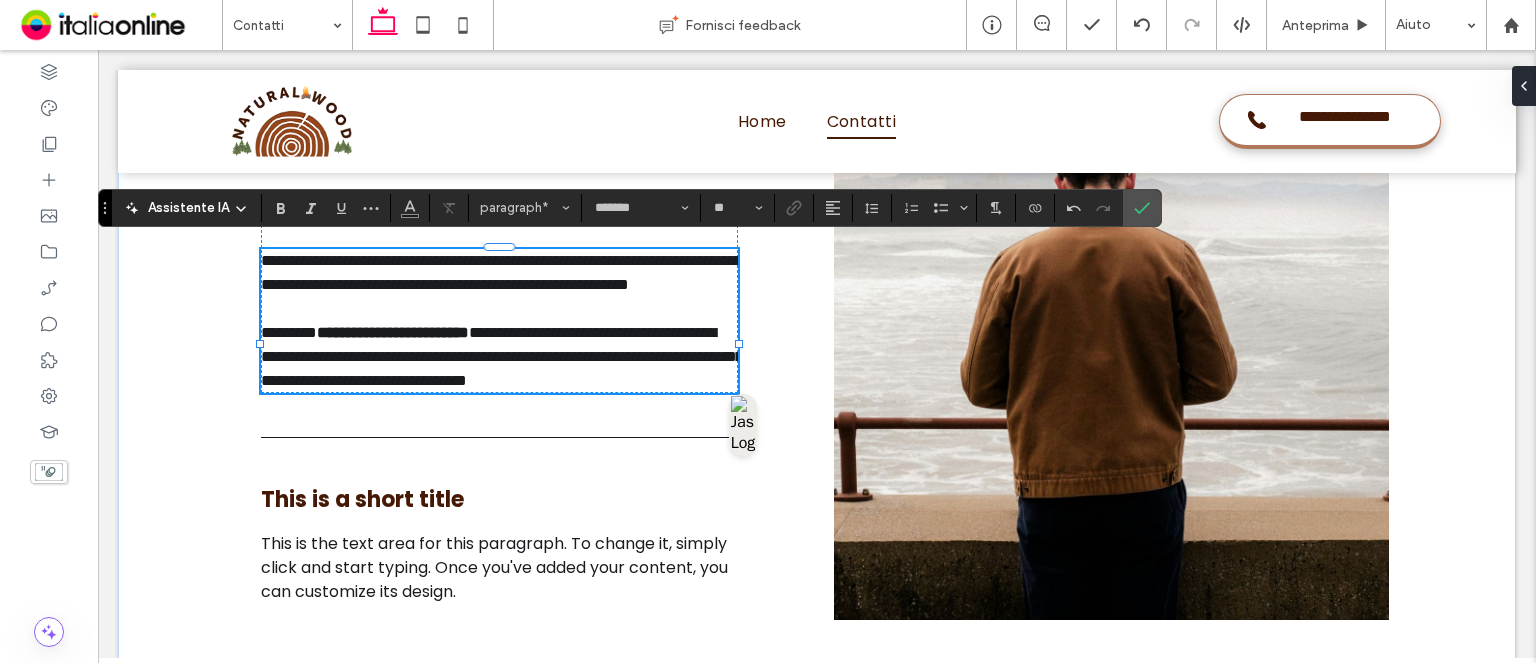 click on "**********" at bounding box center [501, 272] 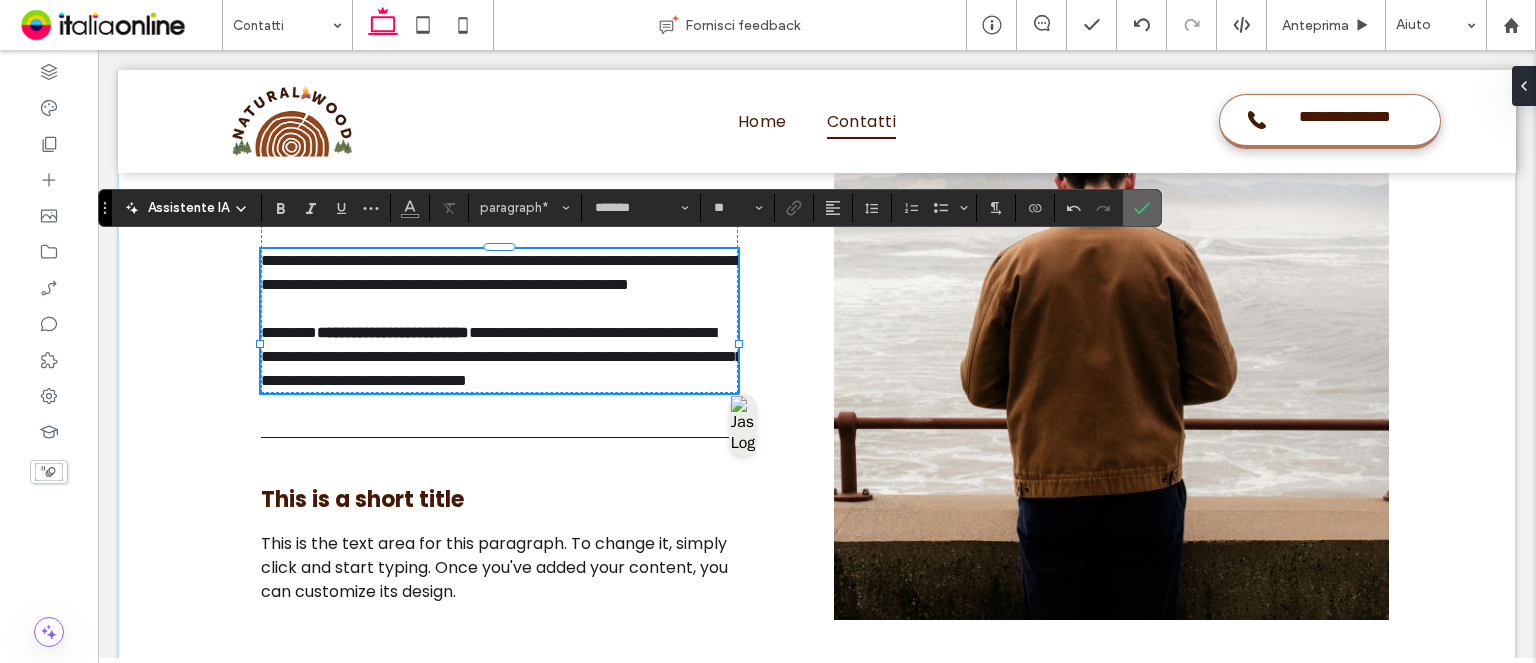 click at bounding box center (1142, 208) 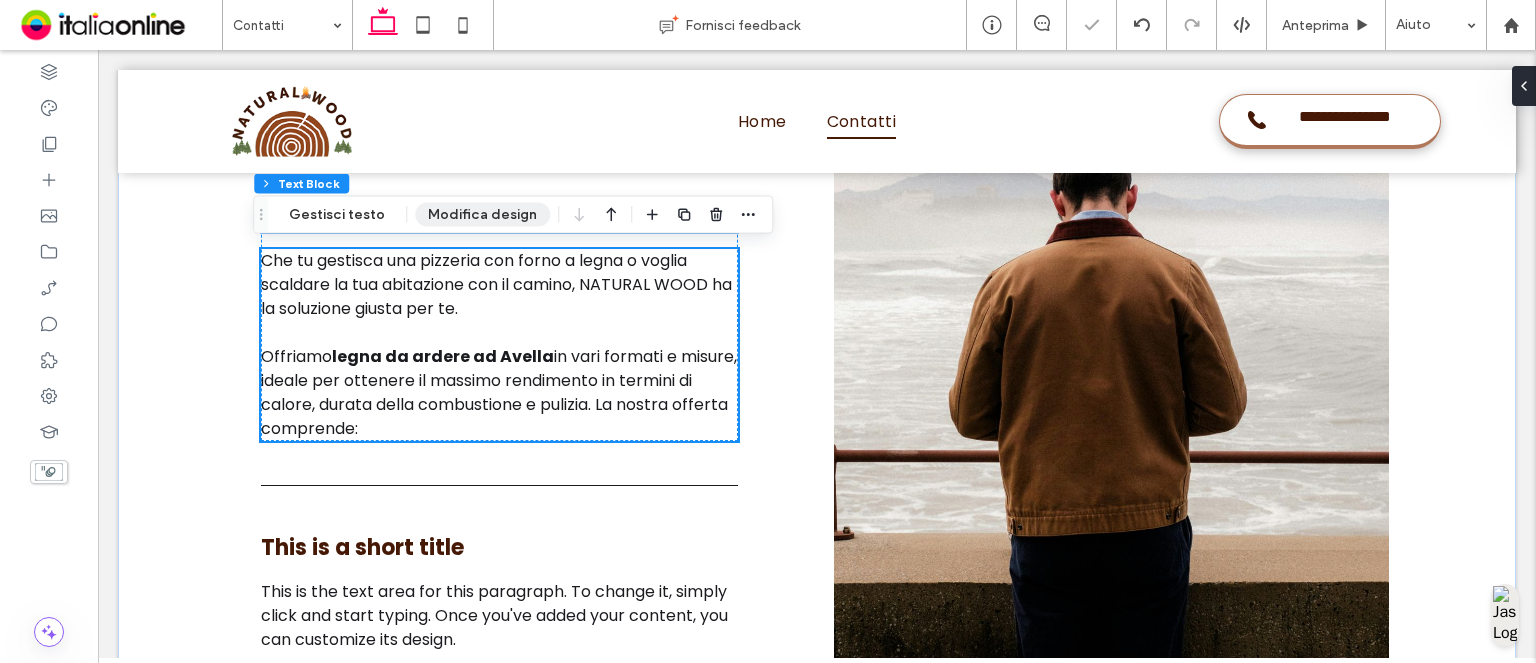 scroll, scrollTop: 1439, scrollLeft: 0, axis: vertical 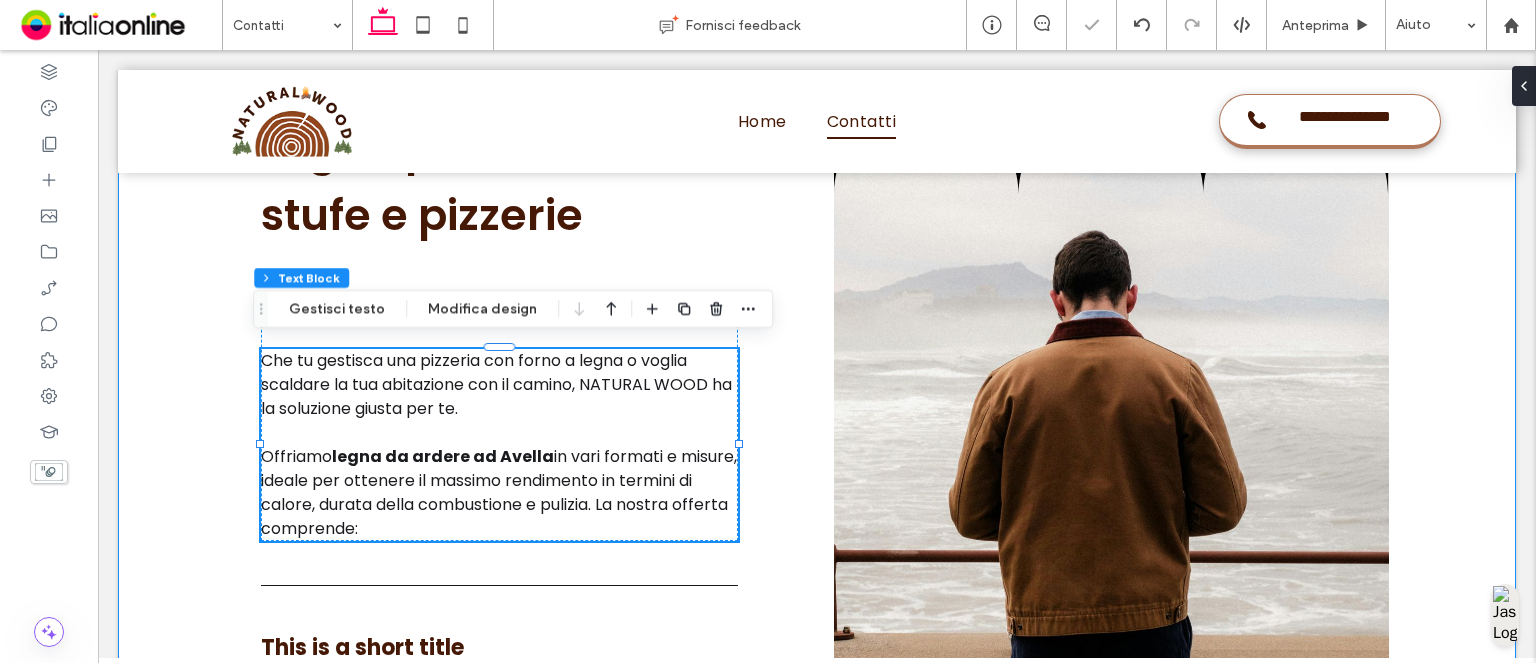 click on "Legna per camini, stufe e pizzerie
This is a short title
Che tu gestisca una pizzeria con forno a legna o voglia scaldare la tua abitazione con il camino, NATURAL WOOD ha la soluzione giusta per te. Offriamo  legna da ardere ad Avella  in vari formati e misure, ideale per ottenere il massimo rendimento in termini di calore, durata della combustione e pulizia. La nostra offerta comprende:
This is a short title
This is the text area for this paragraph. To change it, simply click and start typing. Once you've added your content, you can customize its design.
.cls-1-1336540396-1336540396 {
fill-rule: evenodd;
}" at bounding box center [817, 434] 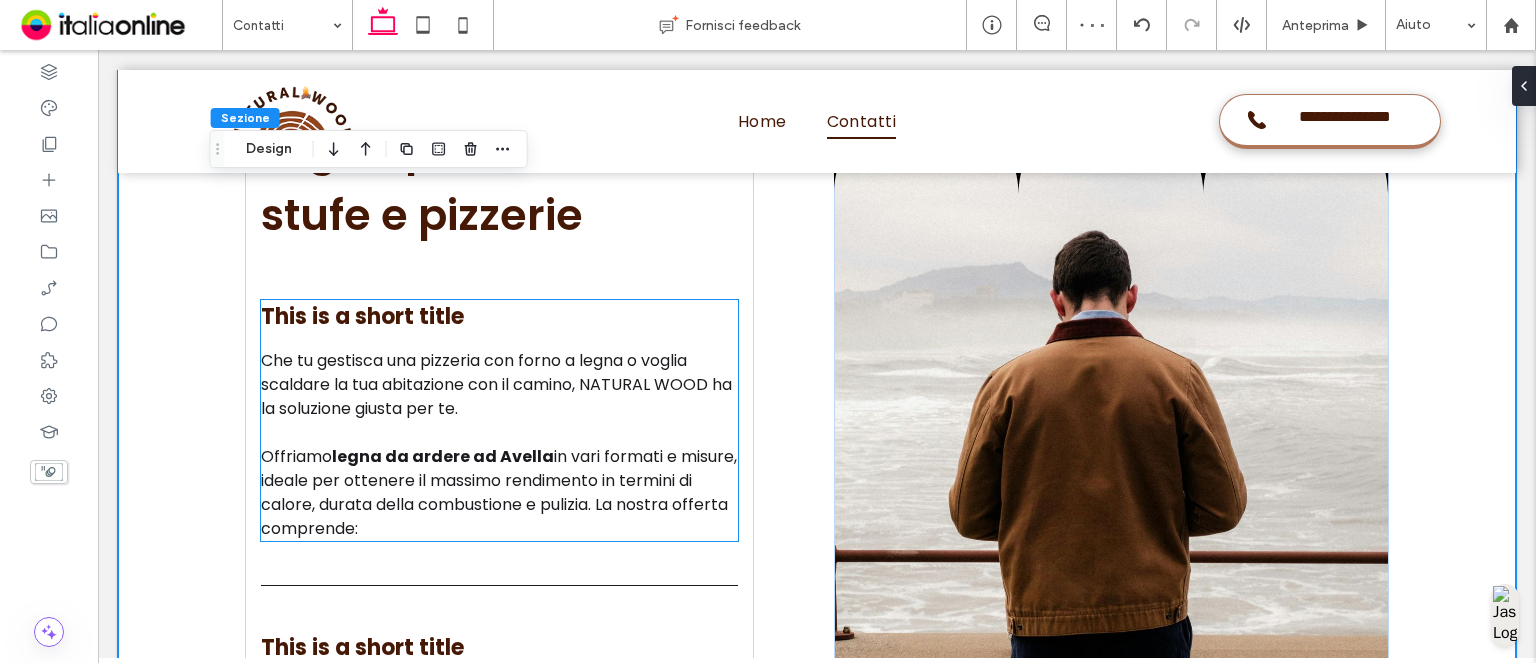 click on "This is a short title" at bounding box center (499, 316) 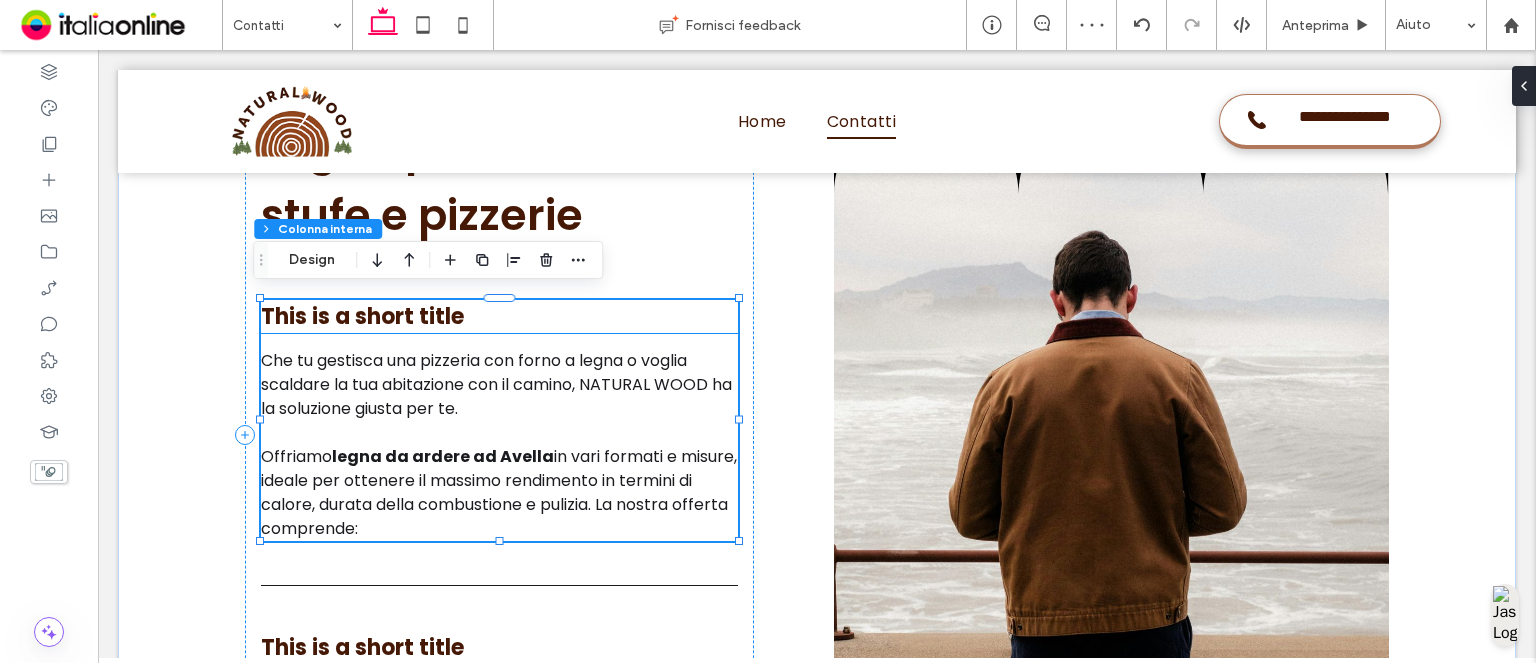 click on "This is a short title" at bounding box center [362, 316] 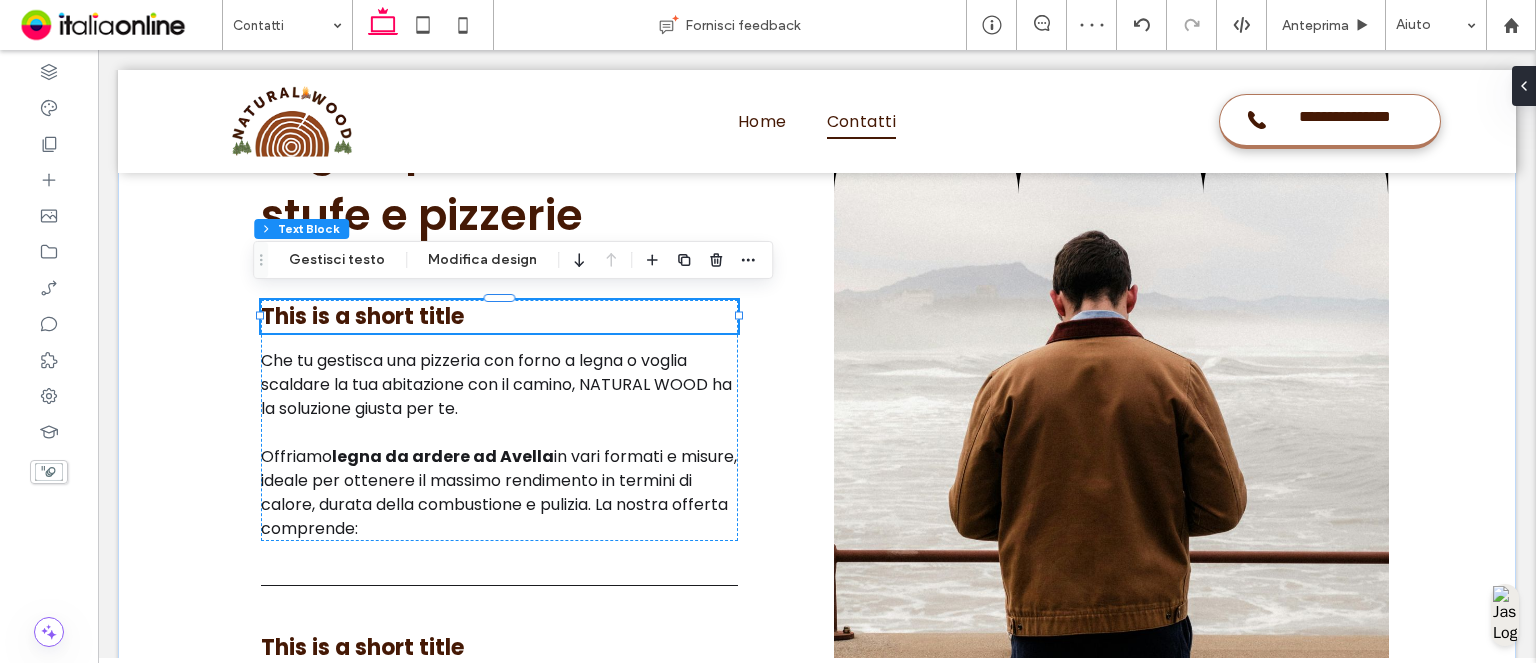click on "This is a short title" at bounding box center [362, 316] 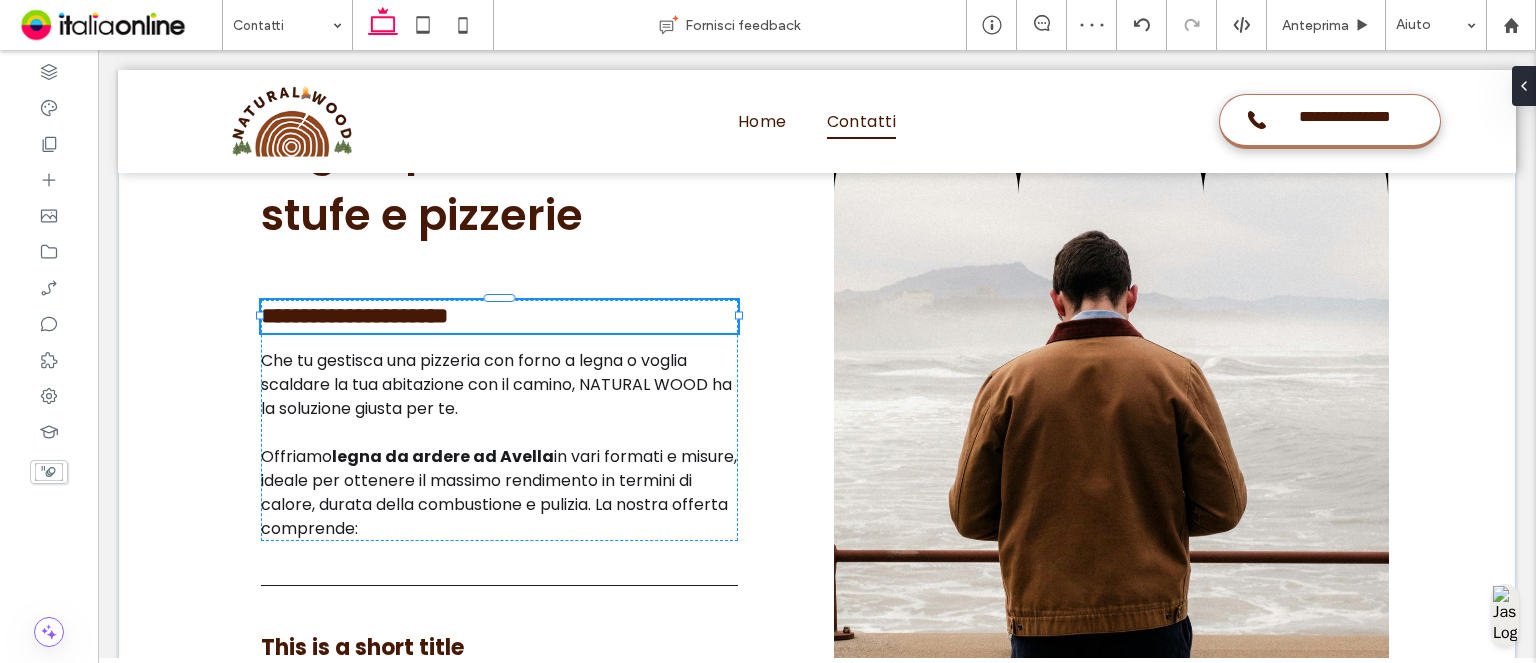 type on "*******" 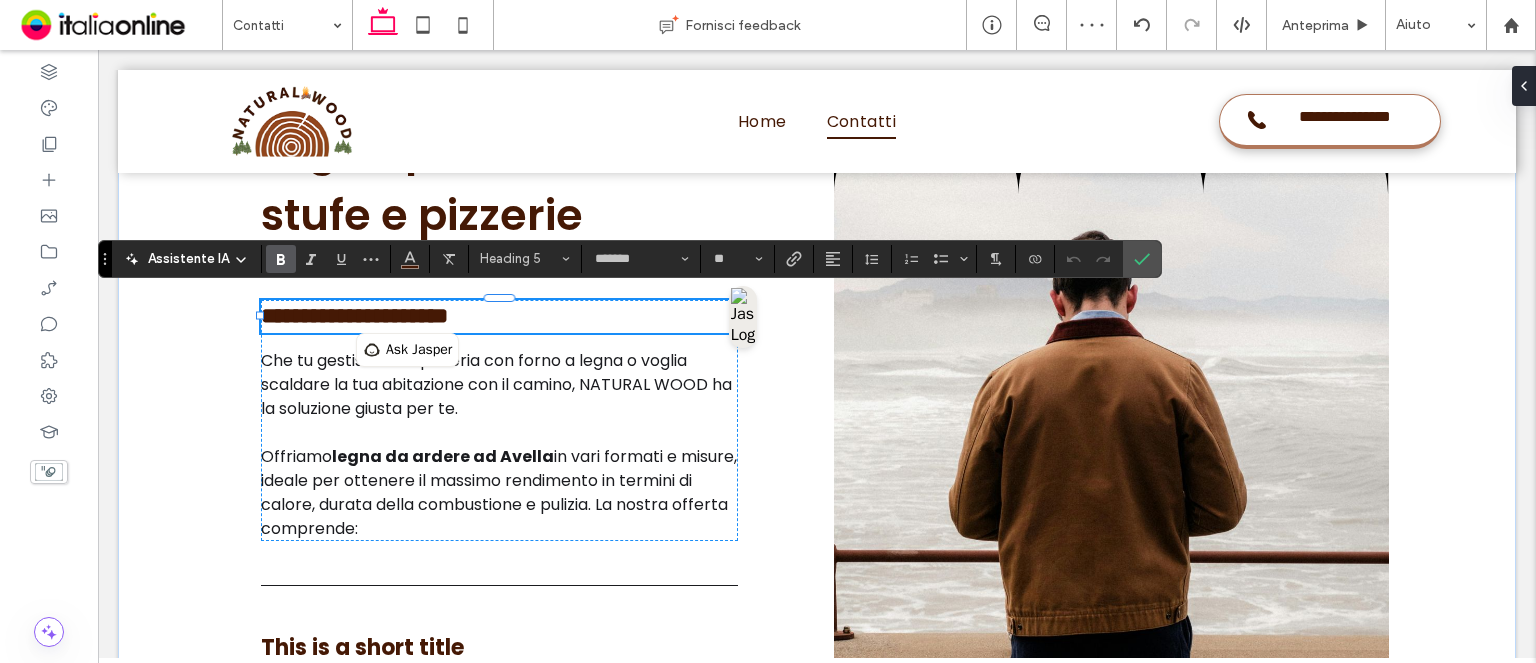 type 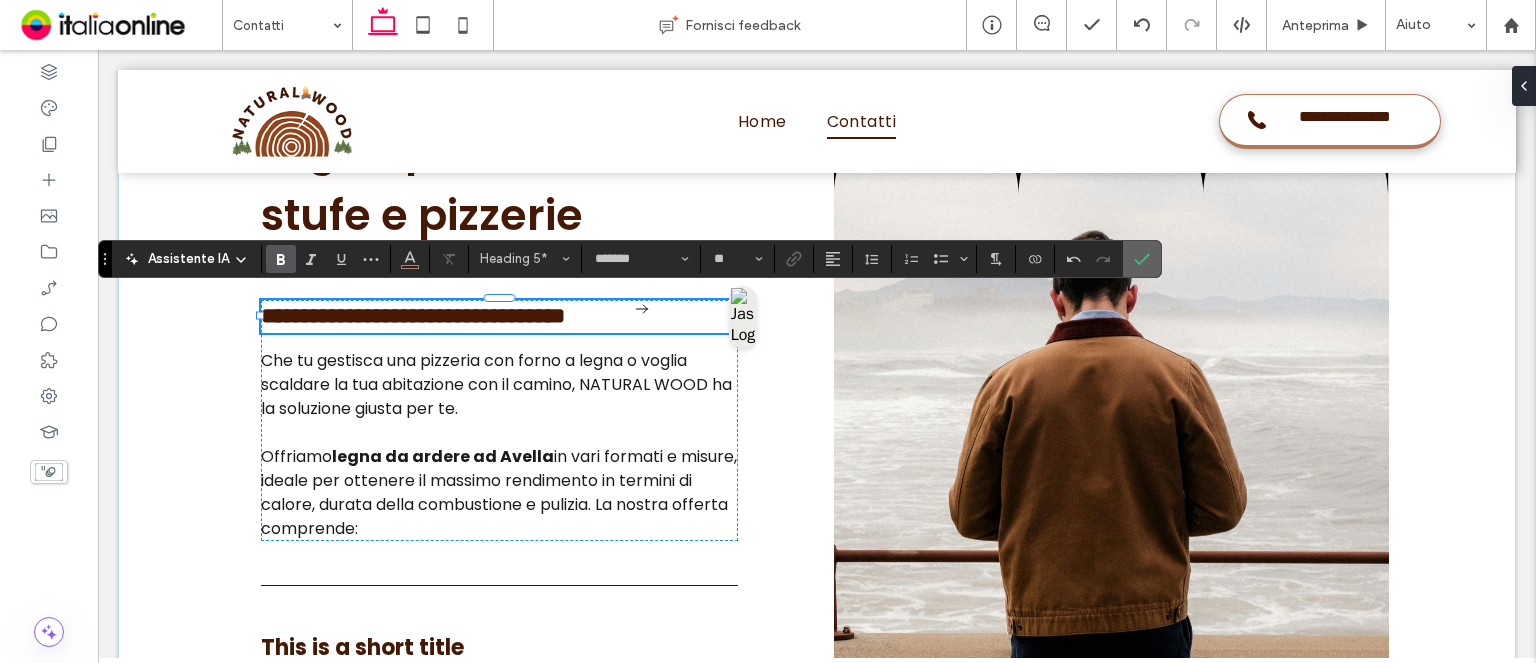 click 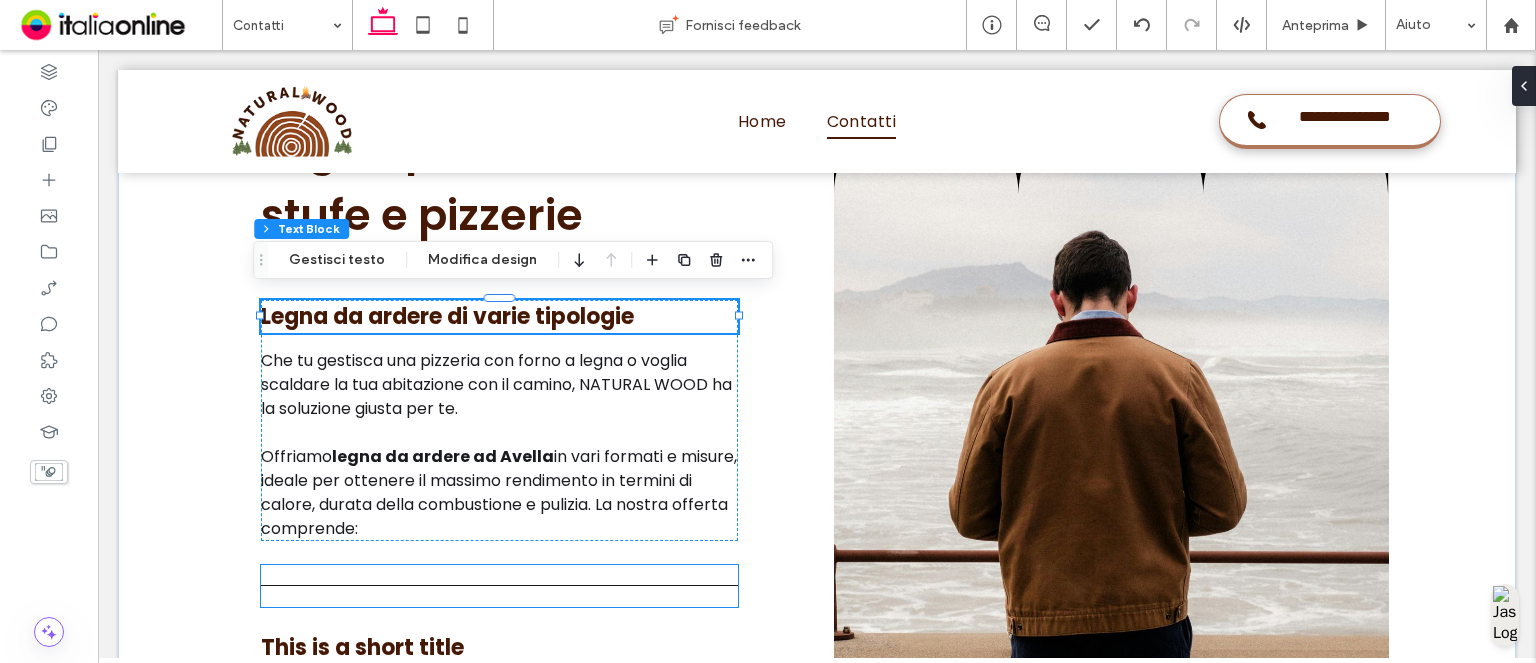 click at bounding box center [499, 586] 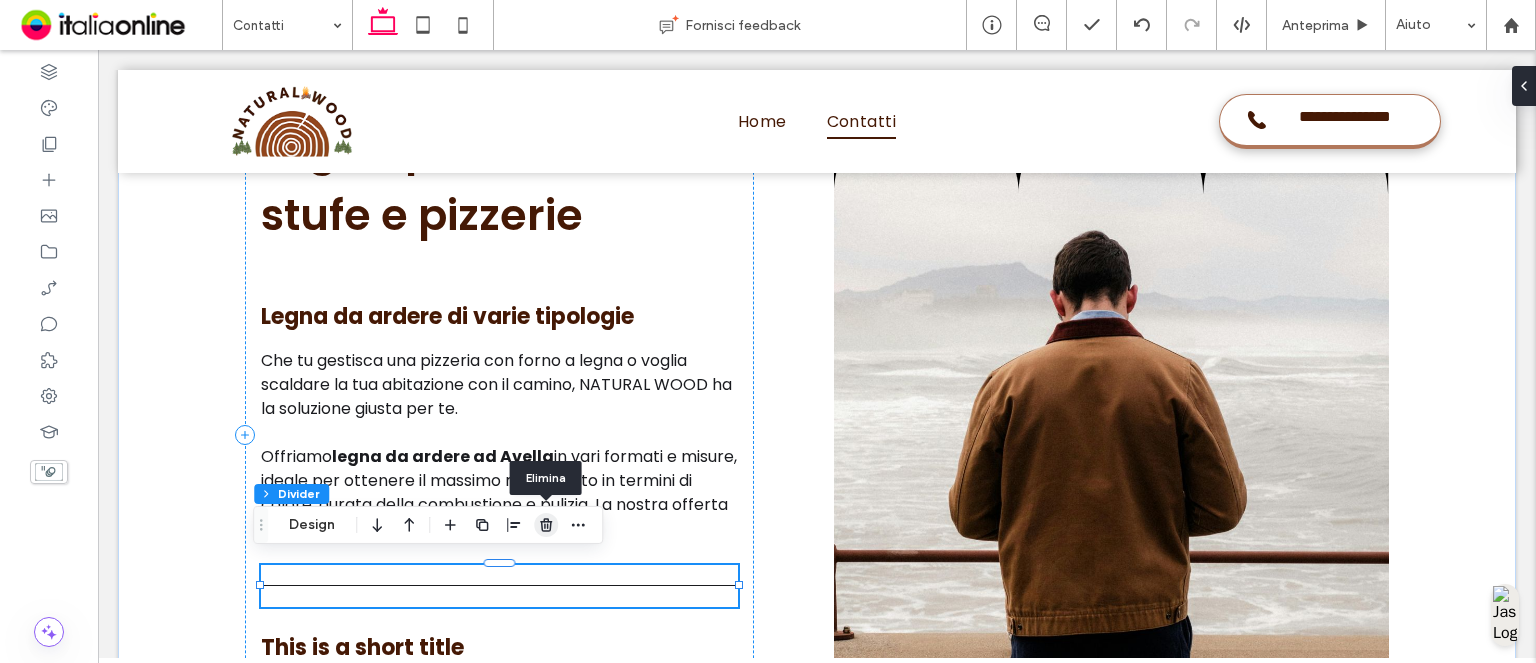 click 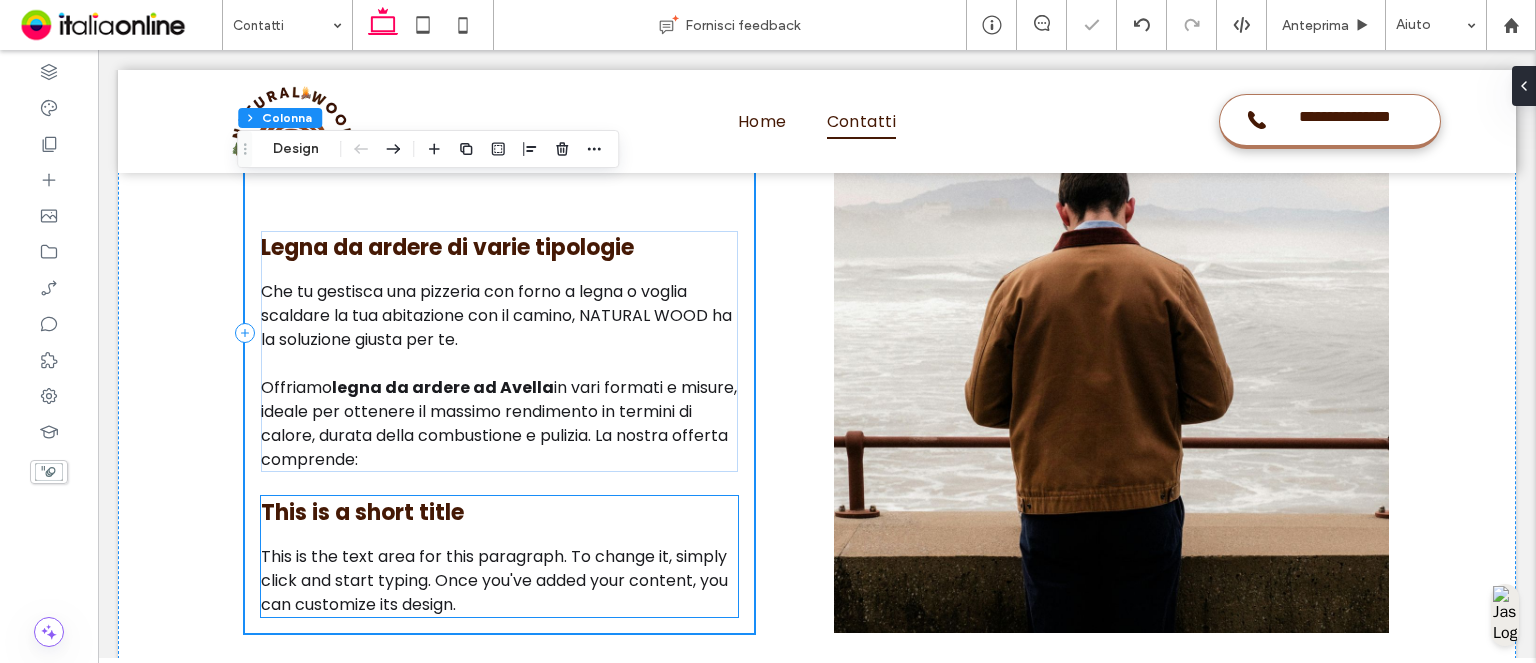 scroll, scrollTop: 1539, scrollLeft: 0, axis: vertical 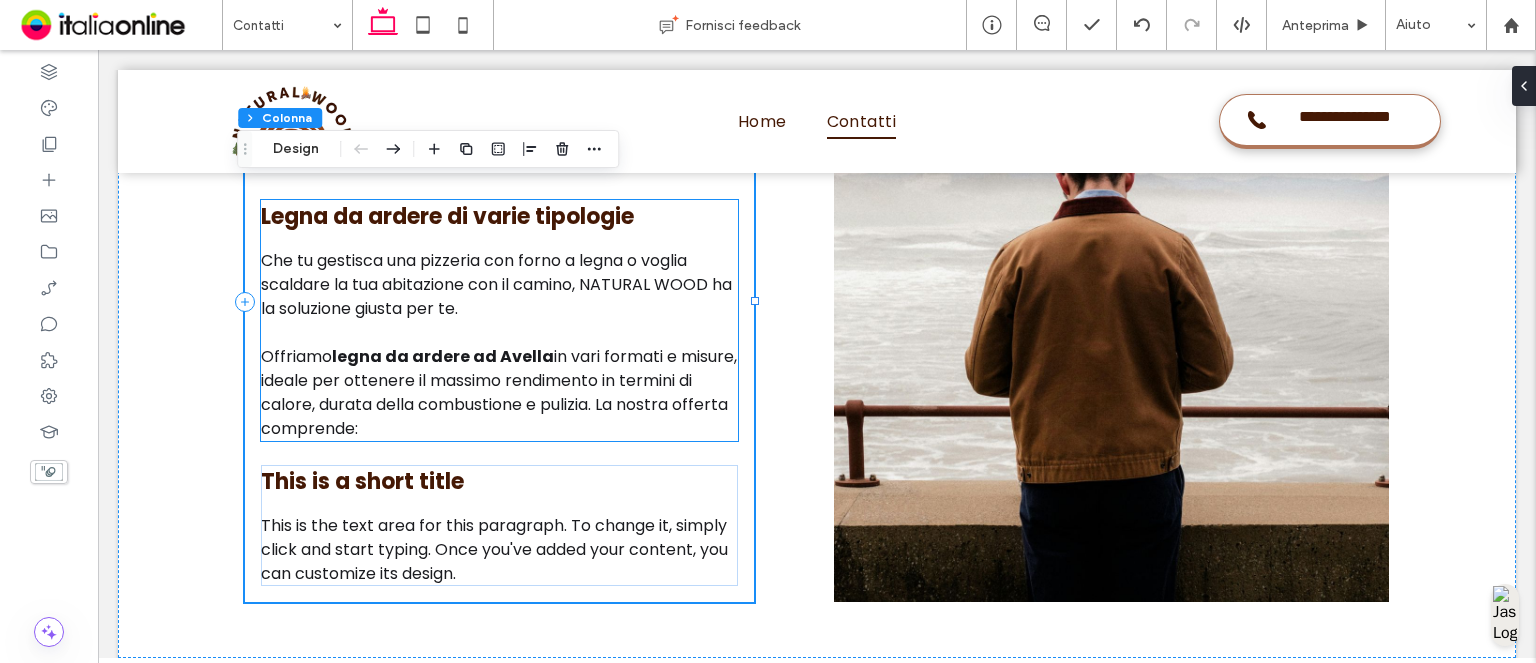 click on "Offriamo  legna da ardere ad Avella  in vari formati e misure, ideale per ottenere il massimo rendimento in termini di calore, durata della combustione e pulizia. La nostra offerta comprende:" at bounding box center [499, 393] 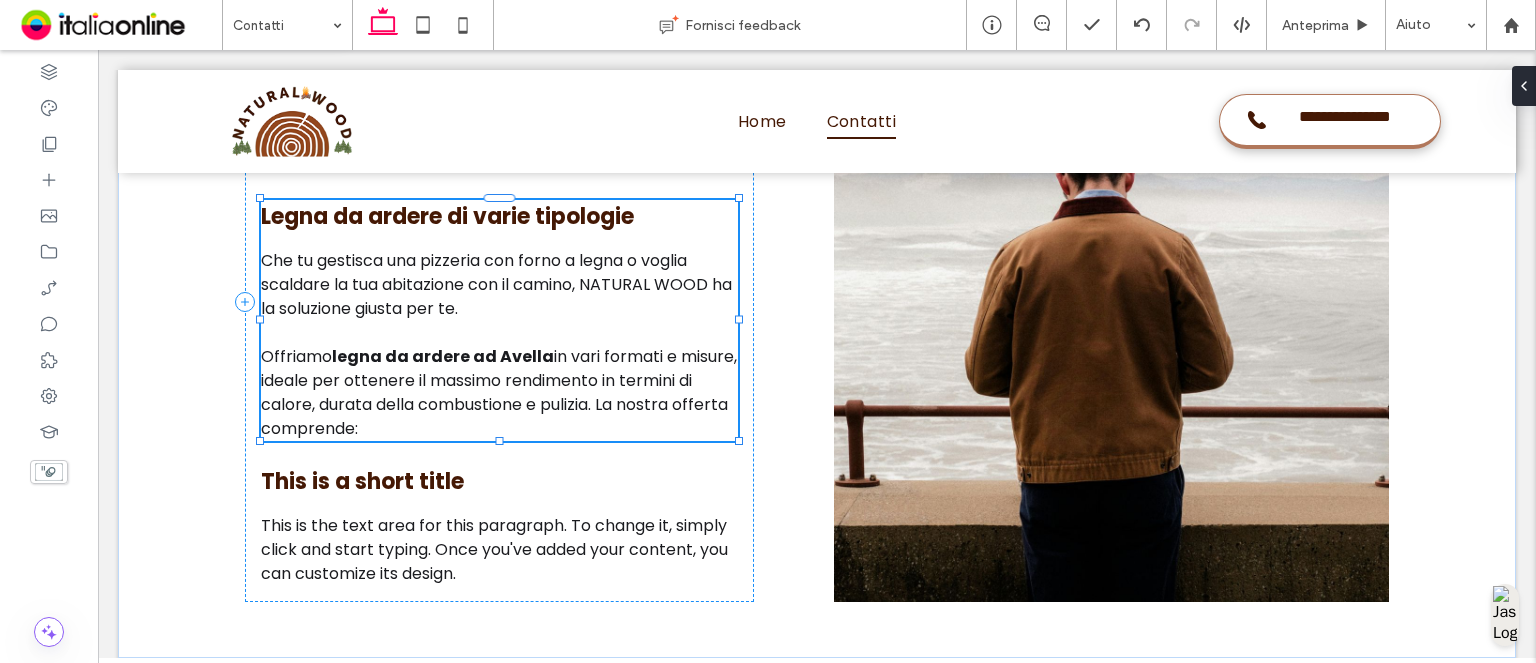 type on "**" 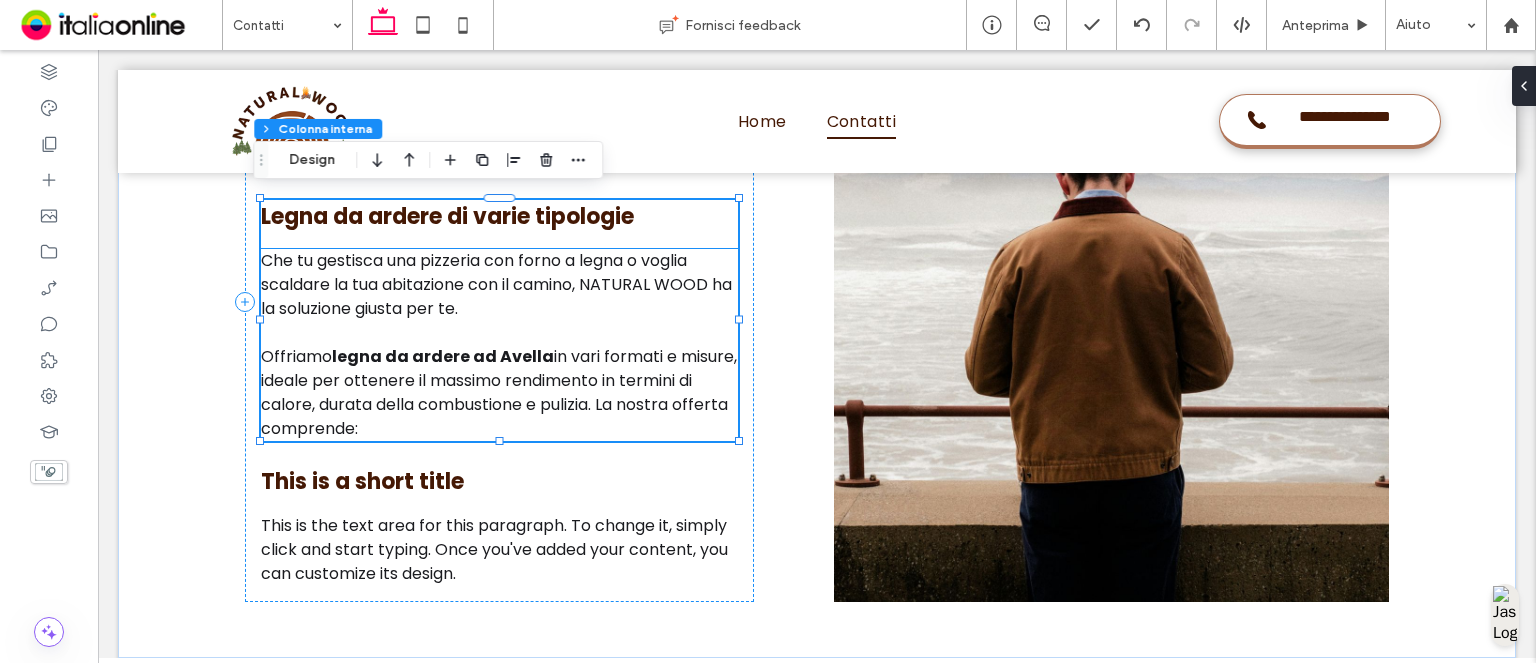 click on "in vari formati e misure, ideale per ottenere il massimo rendimento in termini di calore, durata della combustione e pulizia. La nostra offerta comprende:" at bounding box center (499, 392) 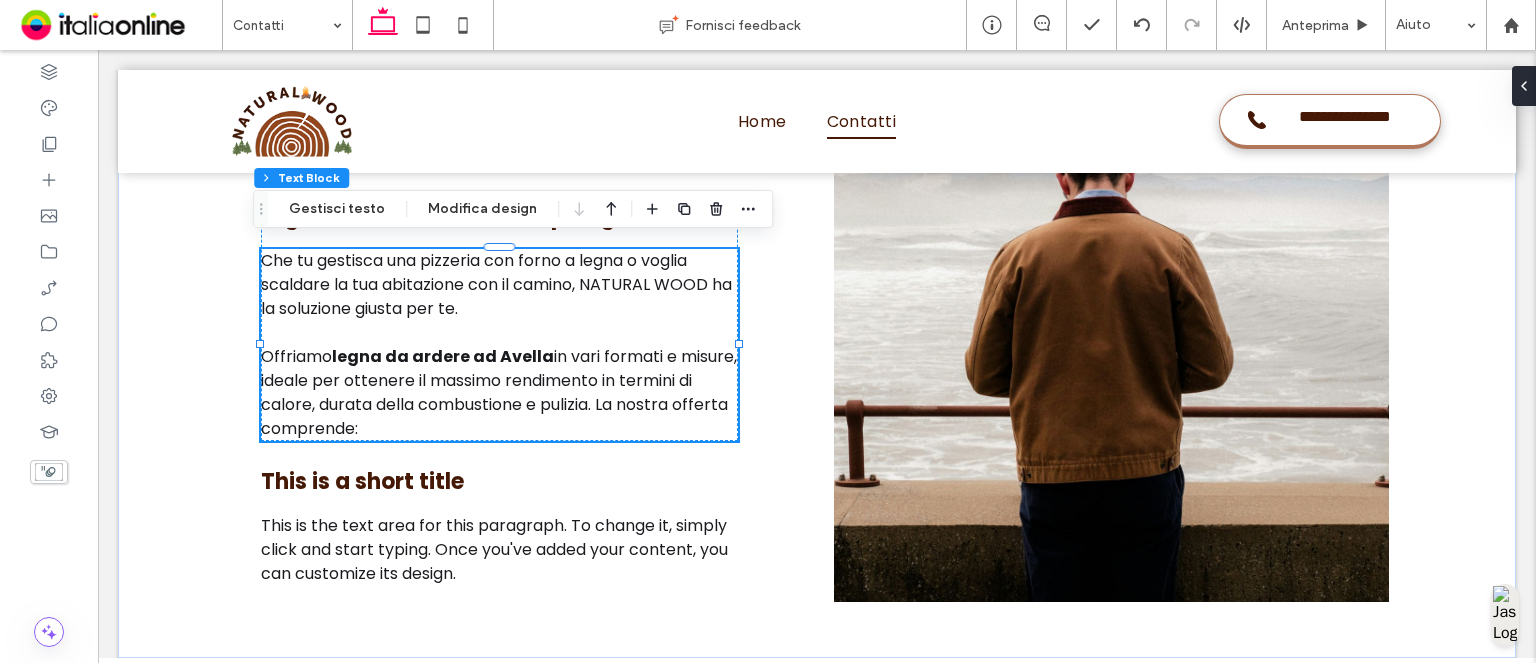 click on "Offriamo  legna da ardere ad Avella  in vari formati e misure, ideale per ottenere il massimo rendimento in termini di calore, durata della combustione e pulizia. La nostra offerta comprende:" at bounding box center [499, 393] 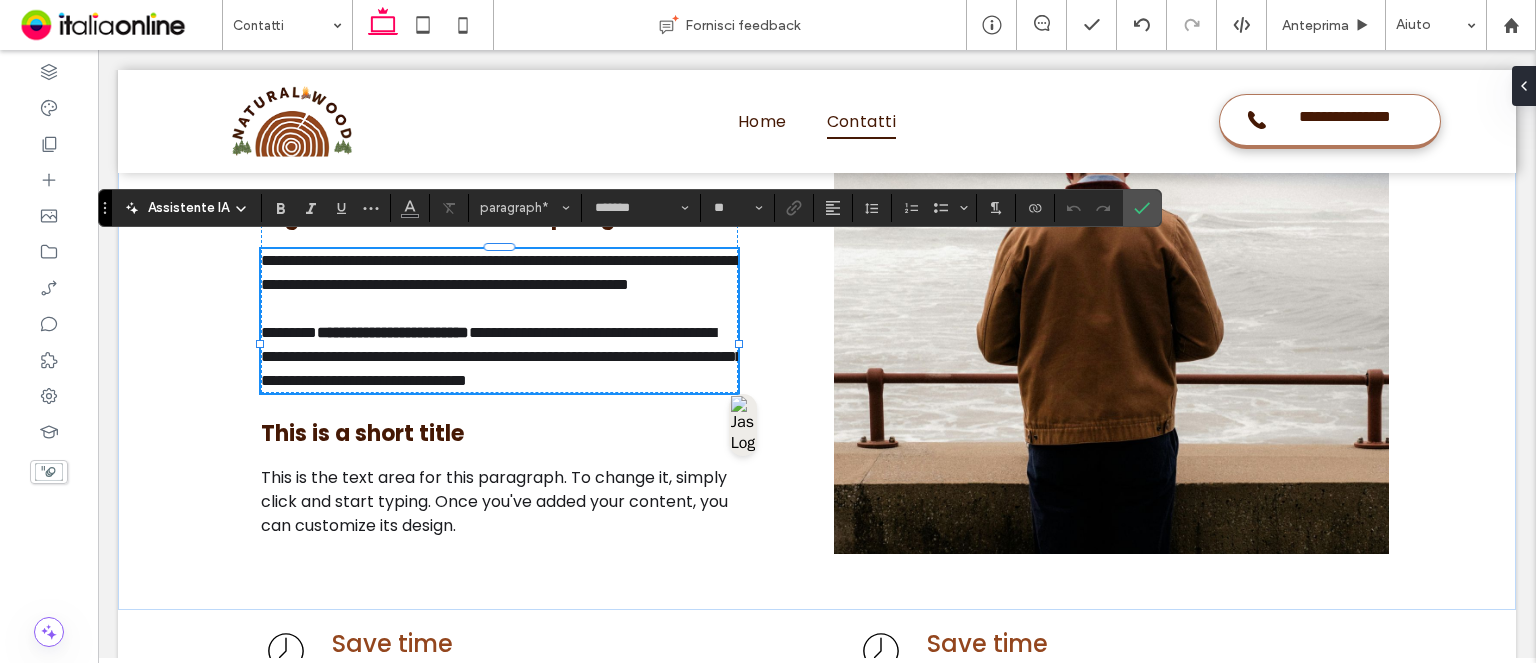 click on "**********" at bounding box center [502, 356] 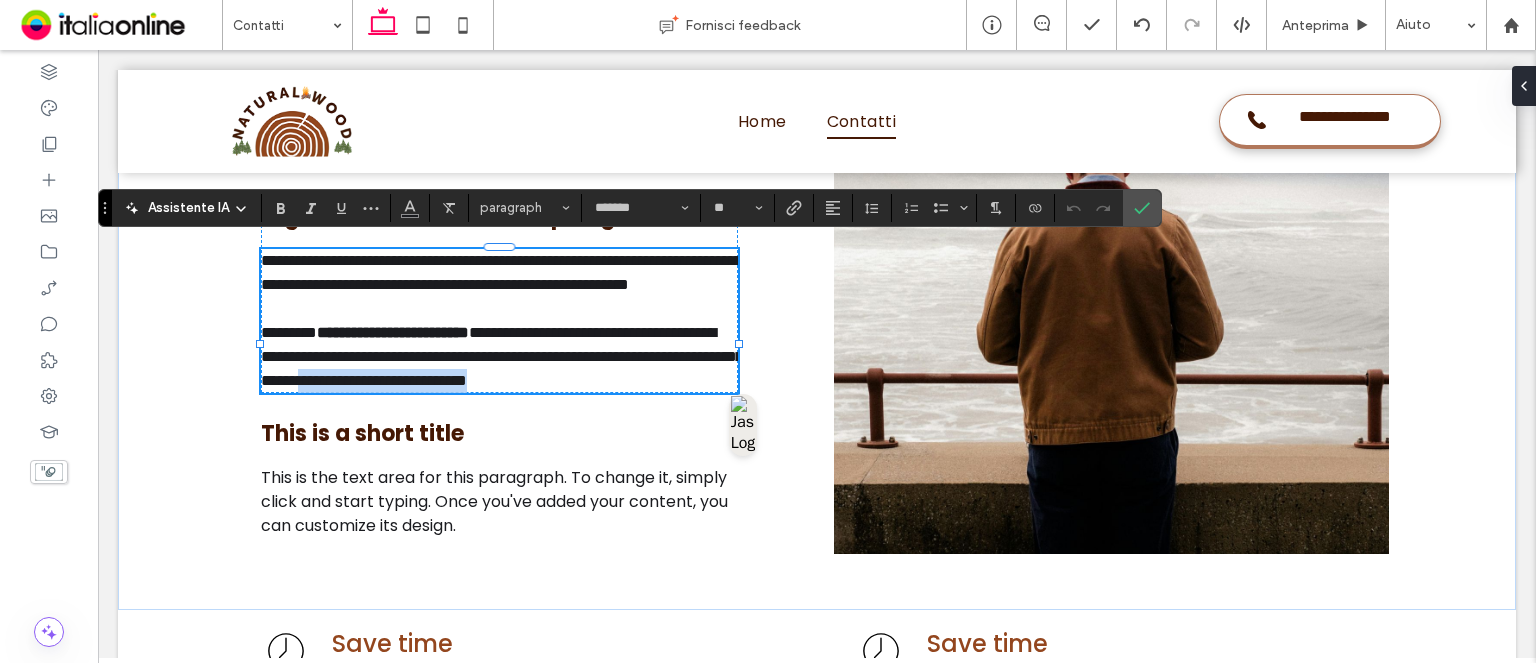 drag, startPoint x: 677, startPoint y: 397, endPoint x: 684, endPoint y: 424, distance: 27.89265 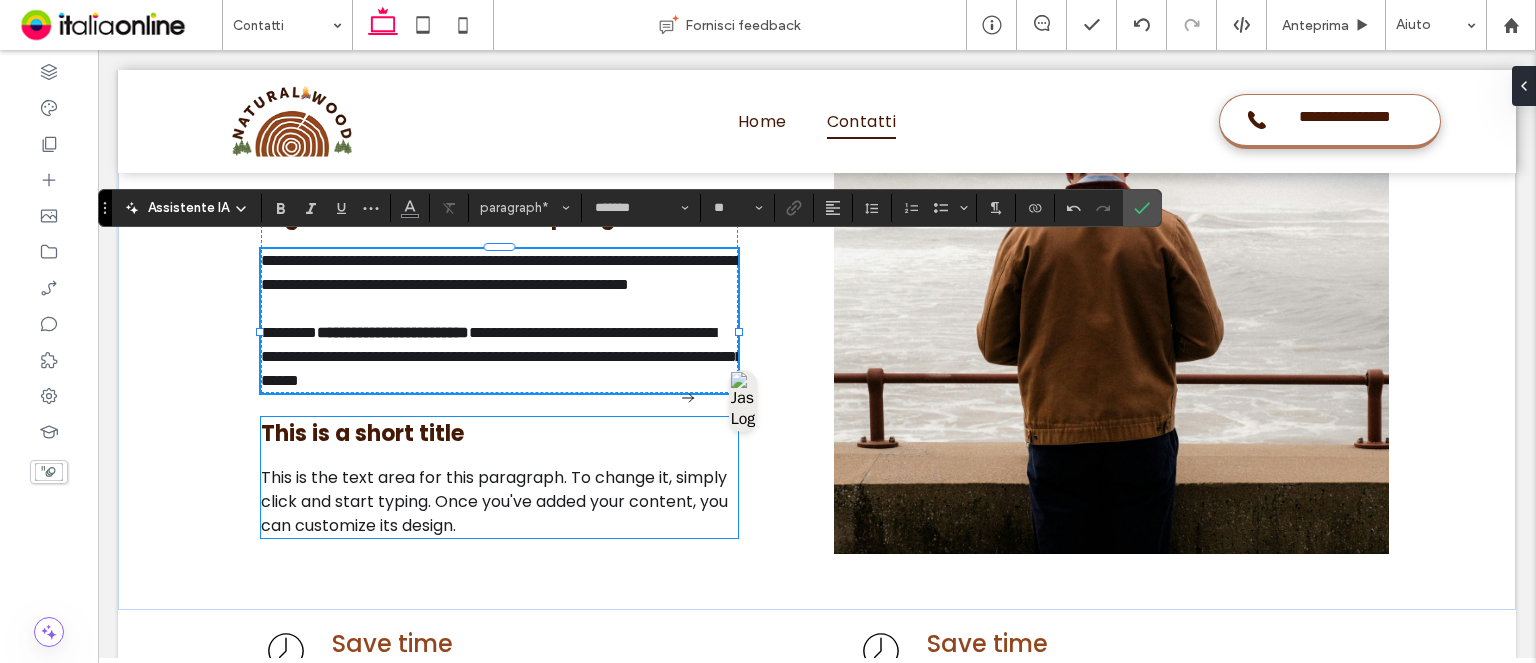 drag, startPoint x: 463, startPoint y: 444, endPoint x: 458, endPoint y: 455, distance: 12.083046 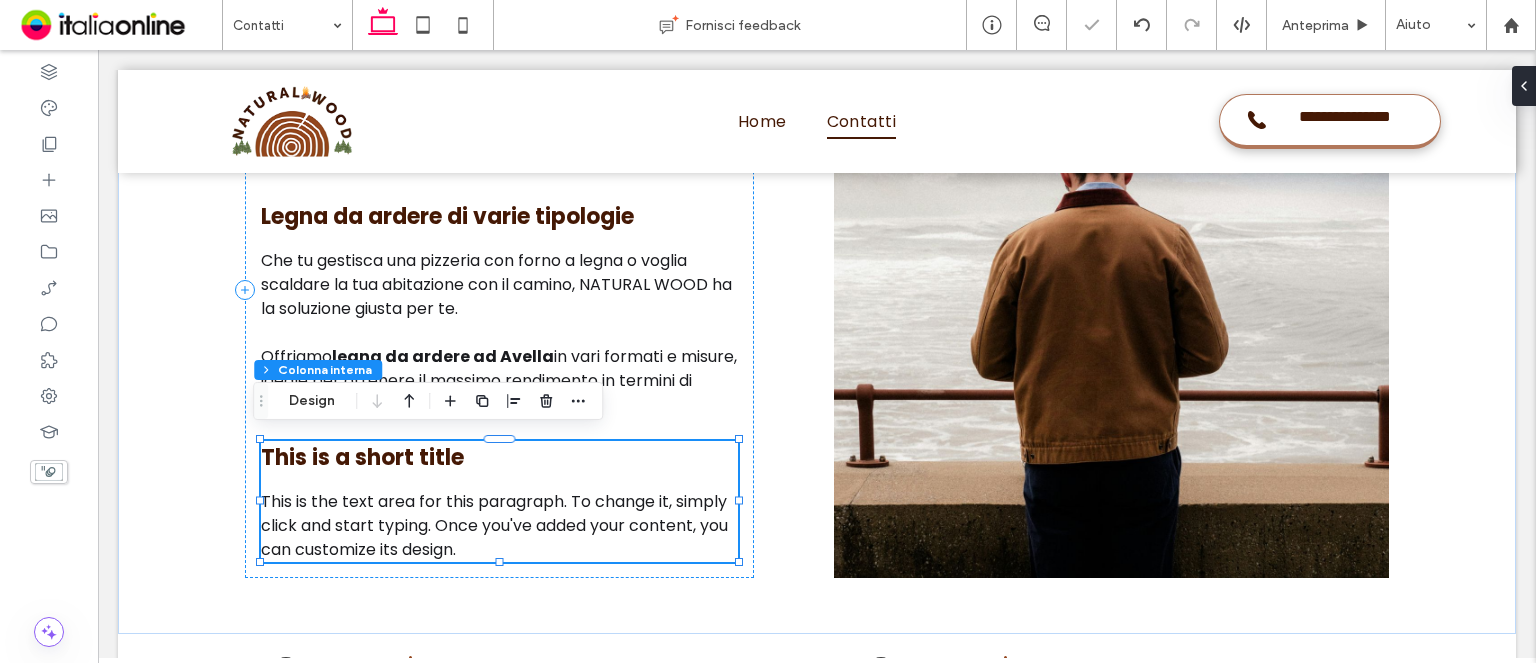 click on "This is a short title" at bounding box center [499, 457] 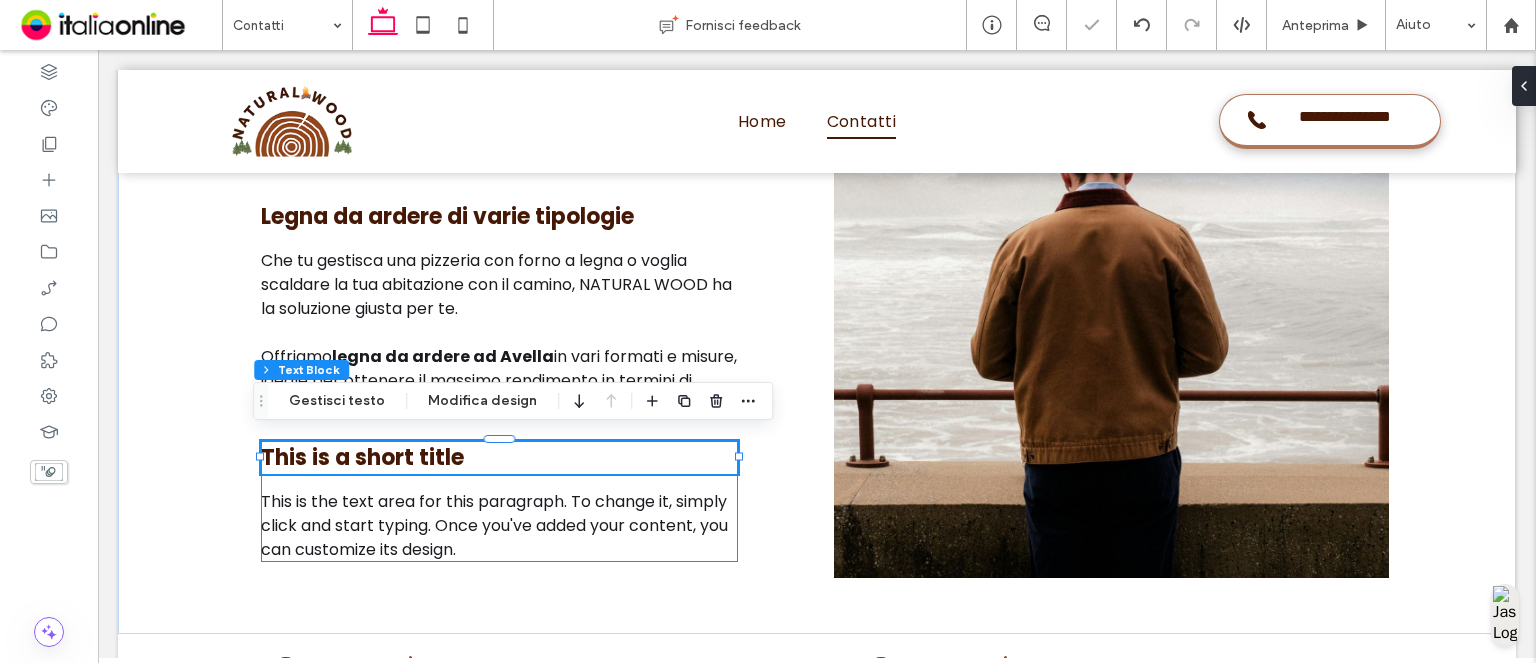 click on "This is a short title" at bounding box center (362, 457) 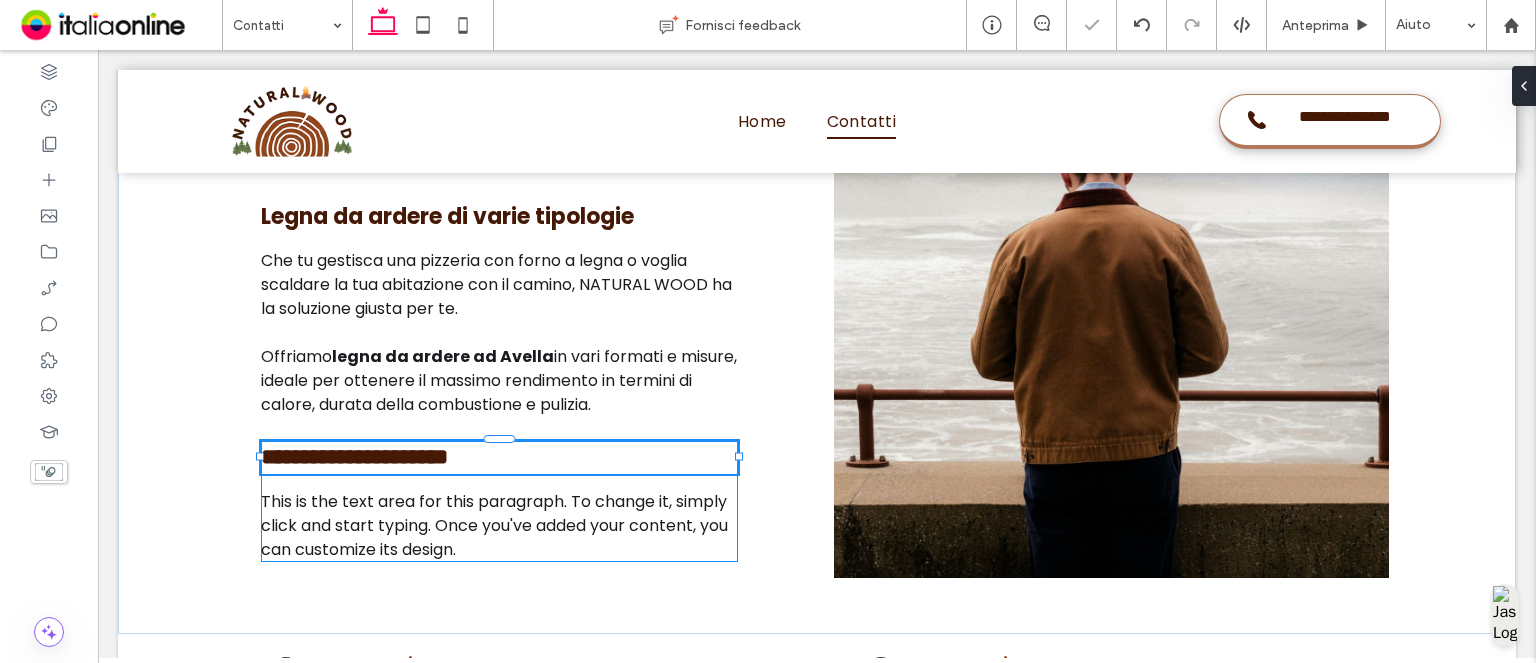 click on "**********" at bounding box center (354, 457) 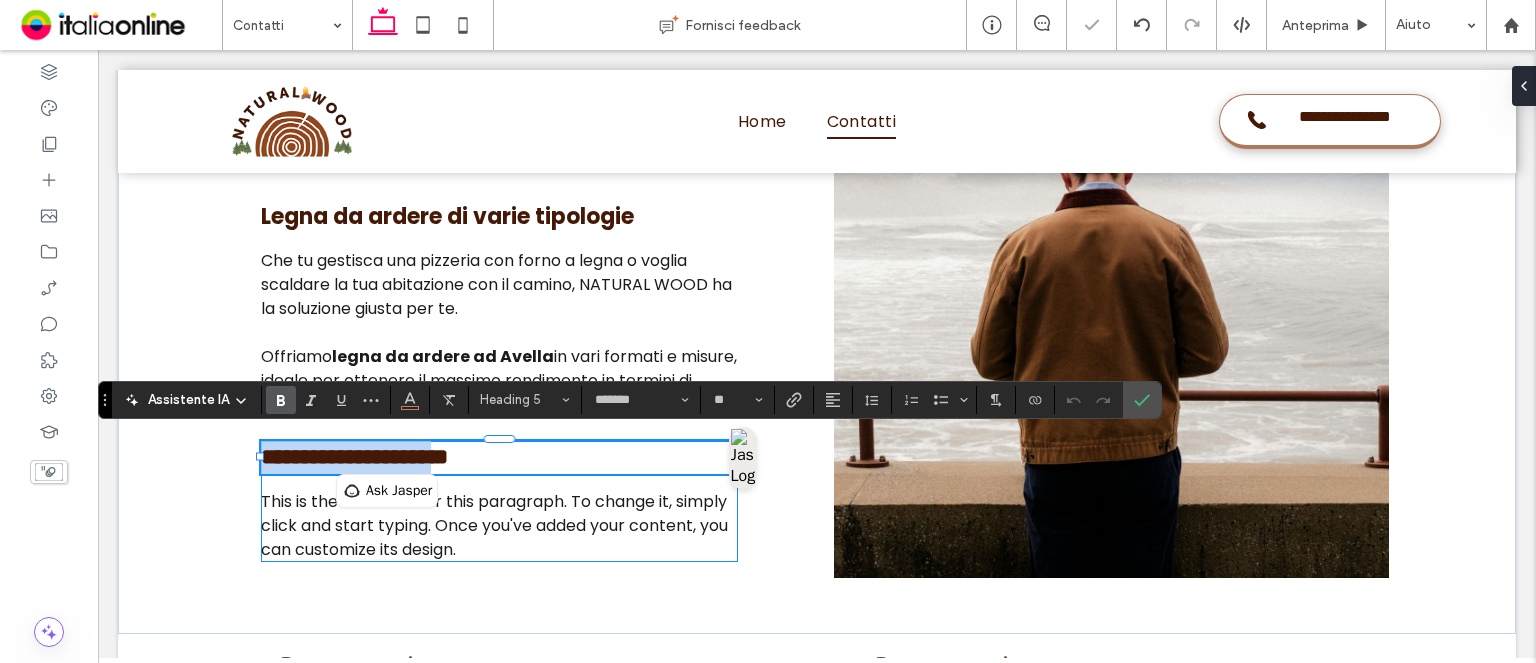 click on "**********" at bounding box center [354, 457] 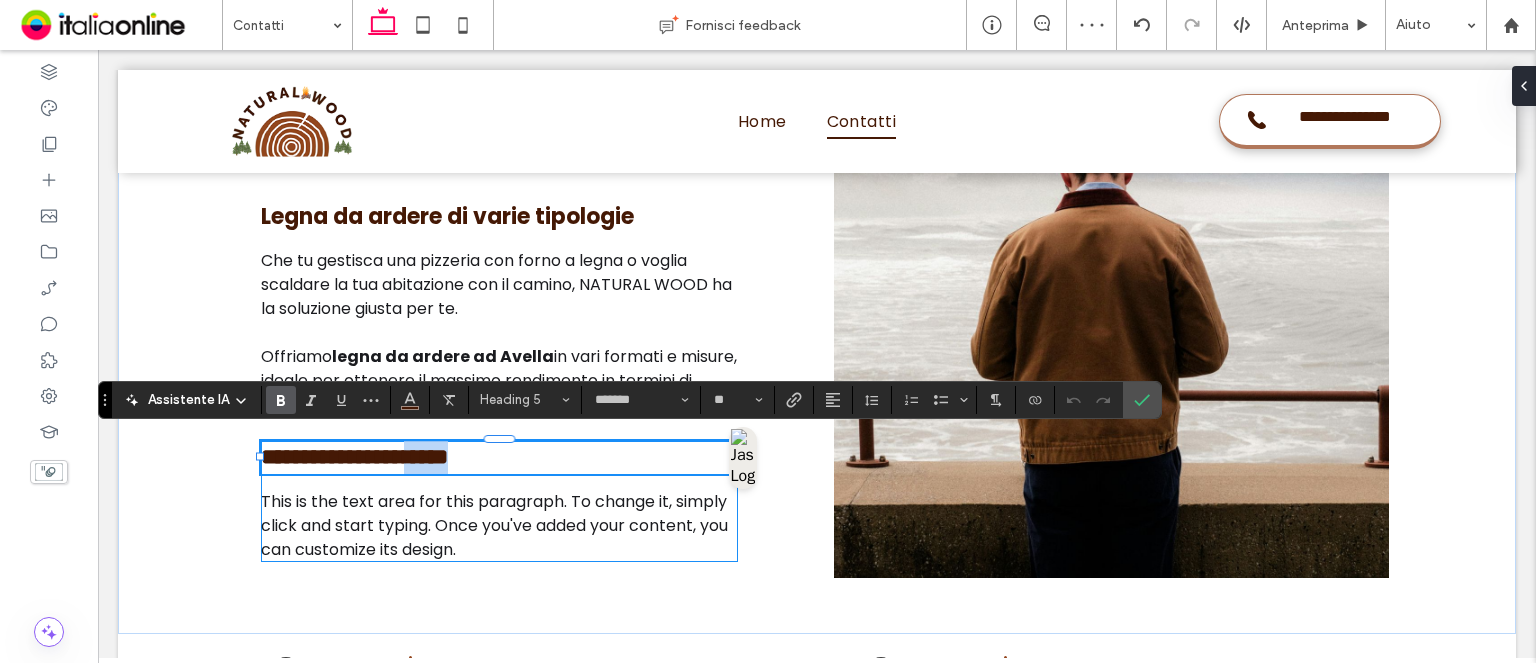 click on "**********" at bounding box center [354, 457] 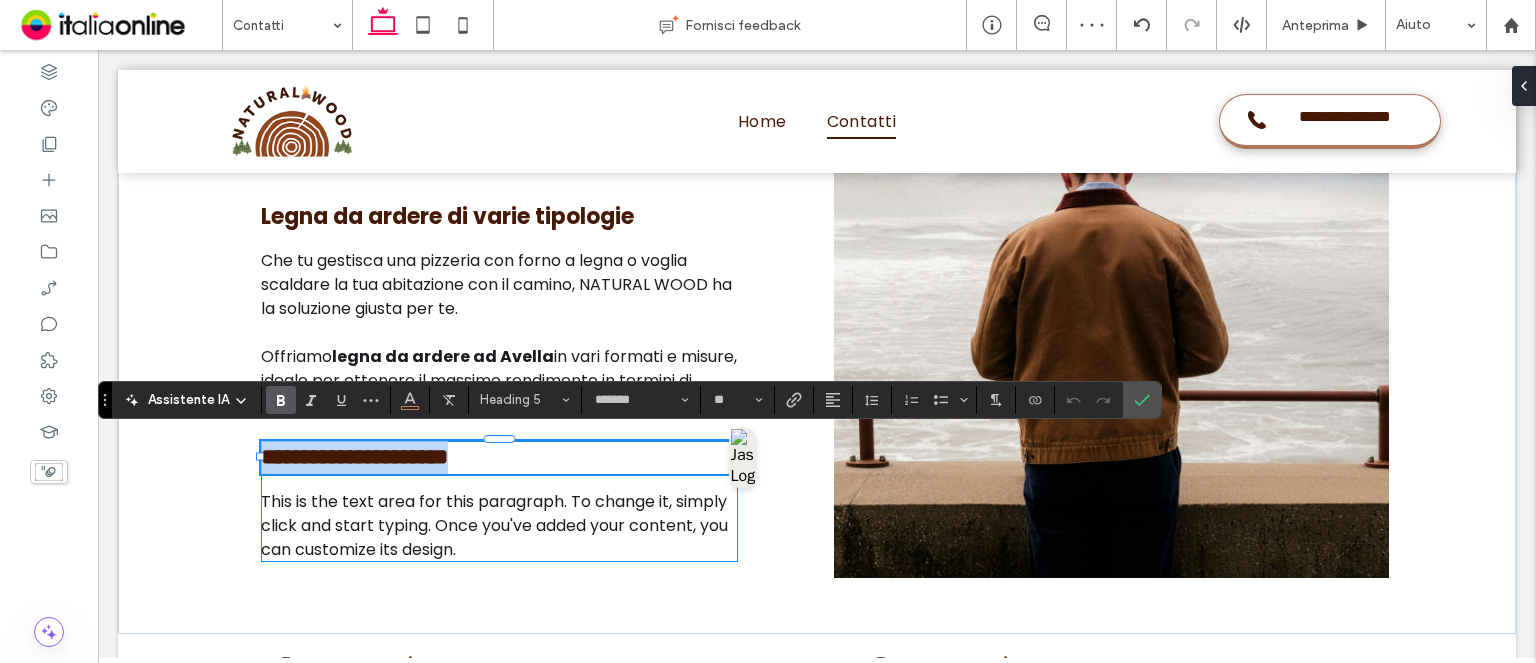 click on "**********" at bounding box center [354, 457] 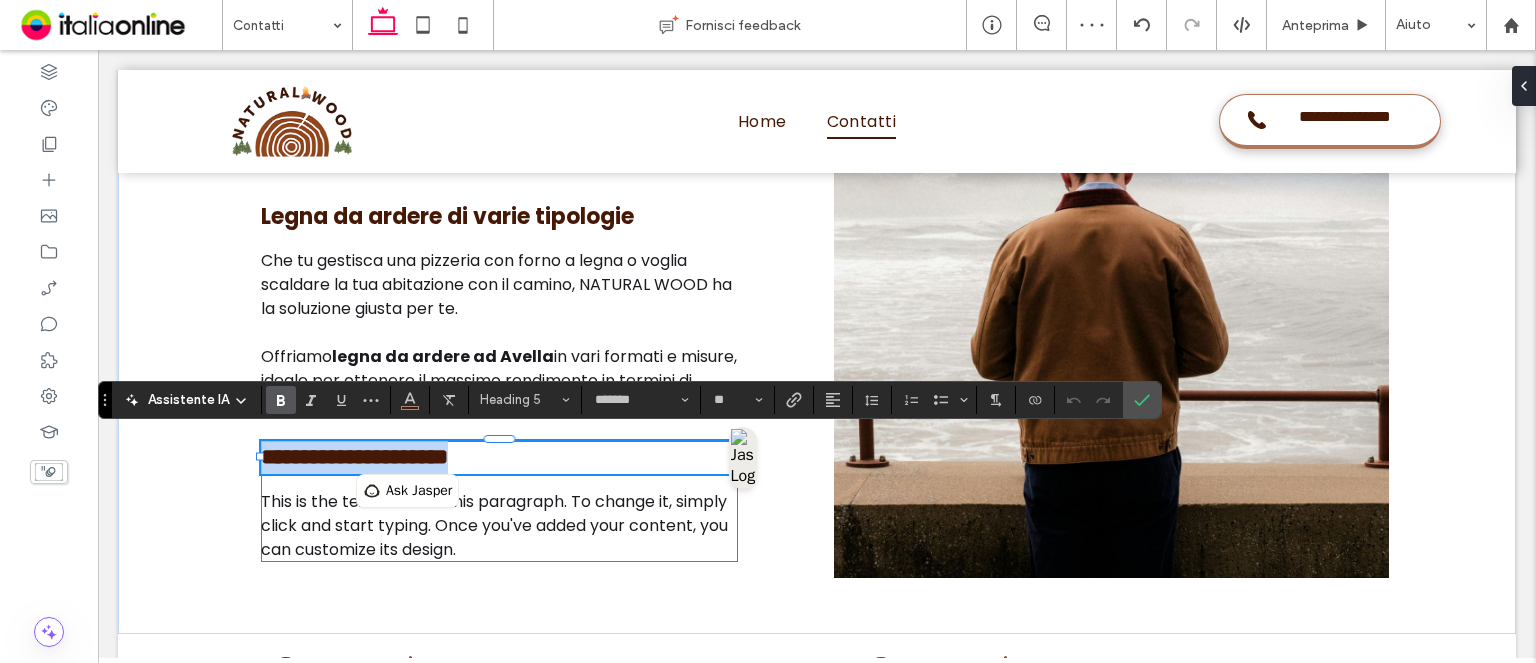 type 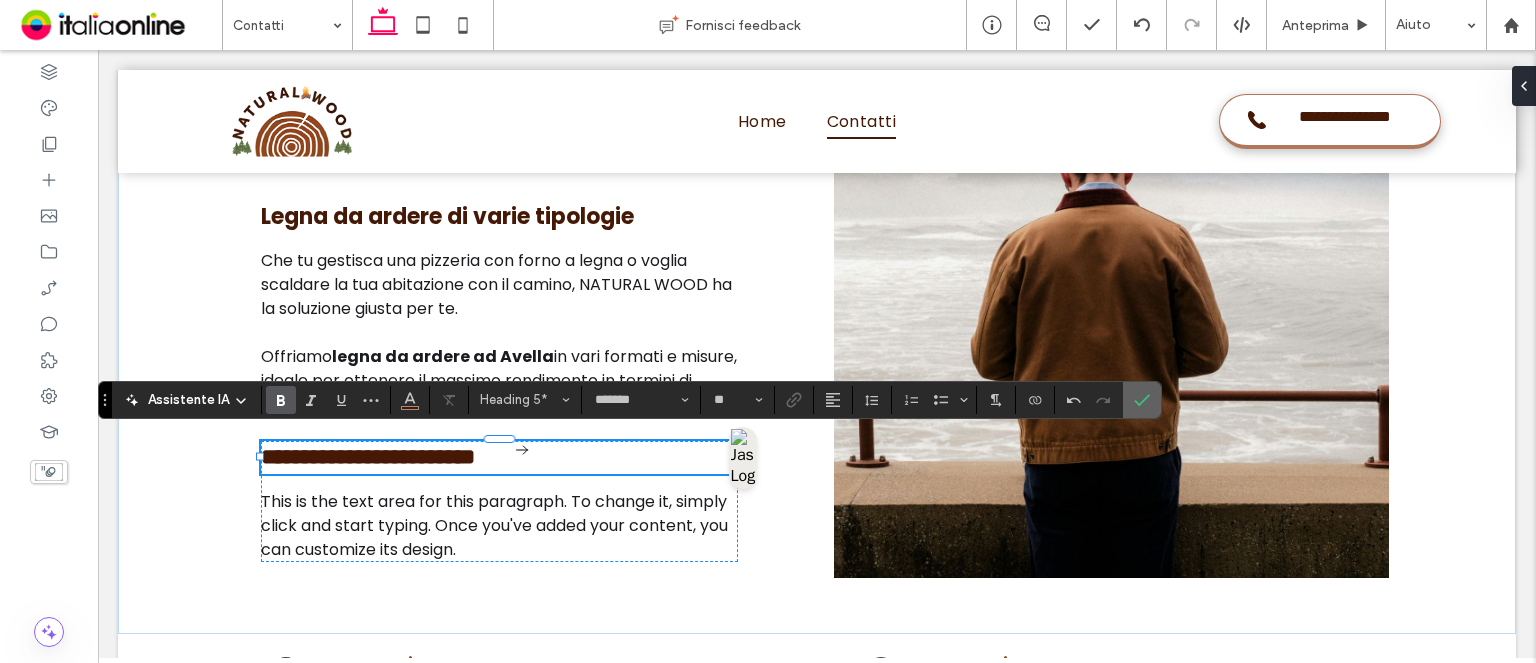 click 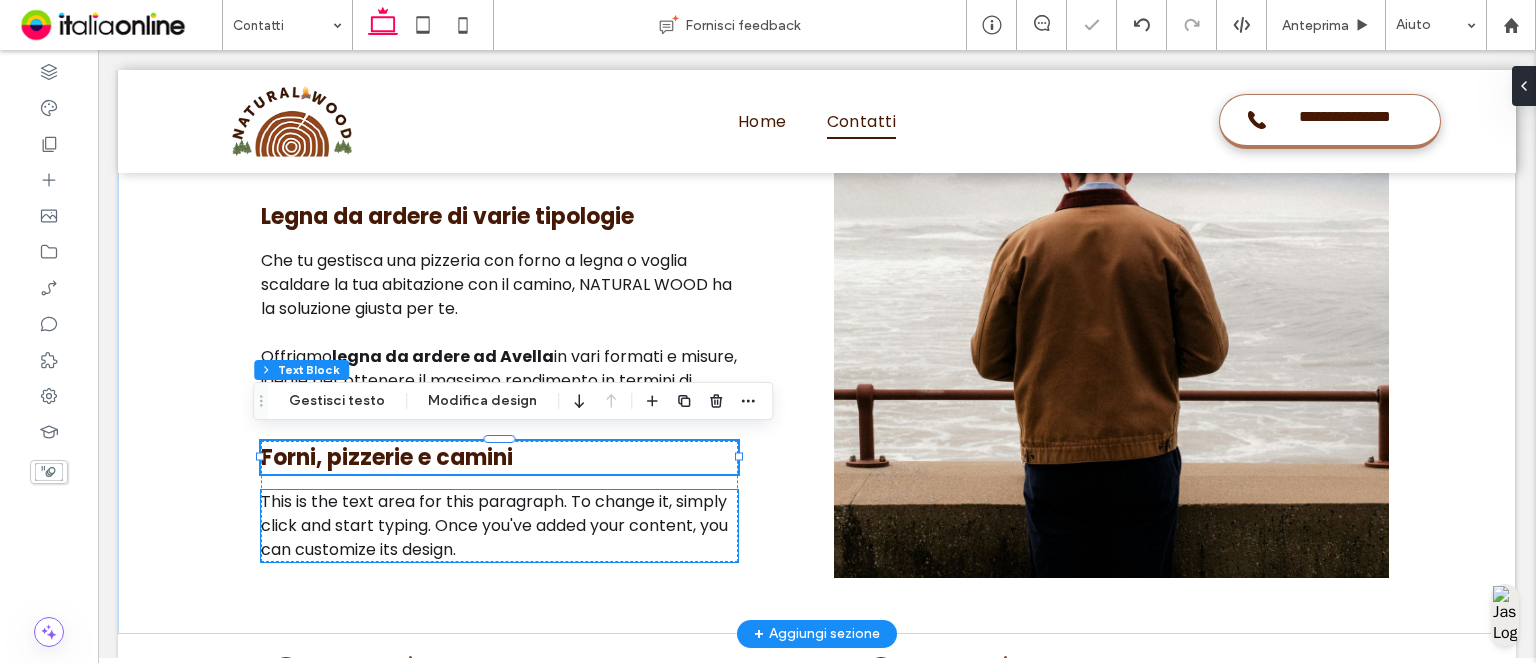 click on "This is the text area for this paragraph. To change it, simply click and start typing. Once you've added your content, you can customize its design." at bounding box center (499, 526) 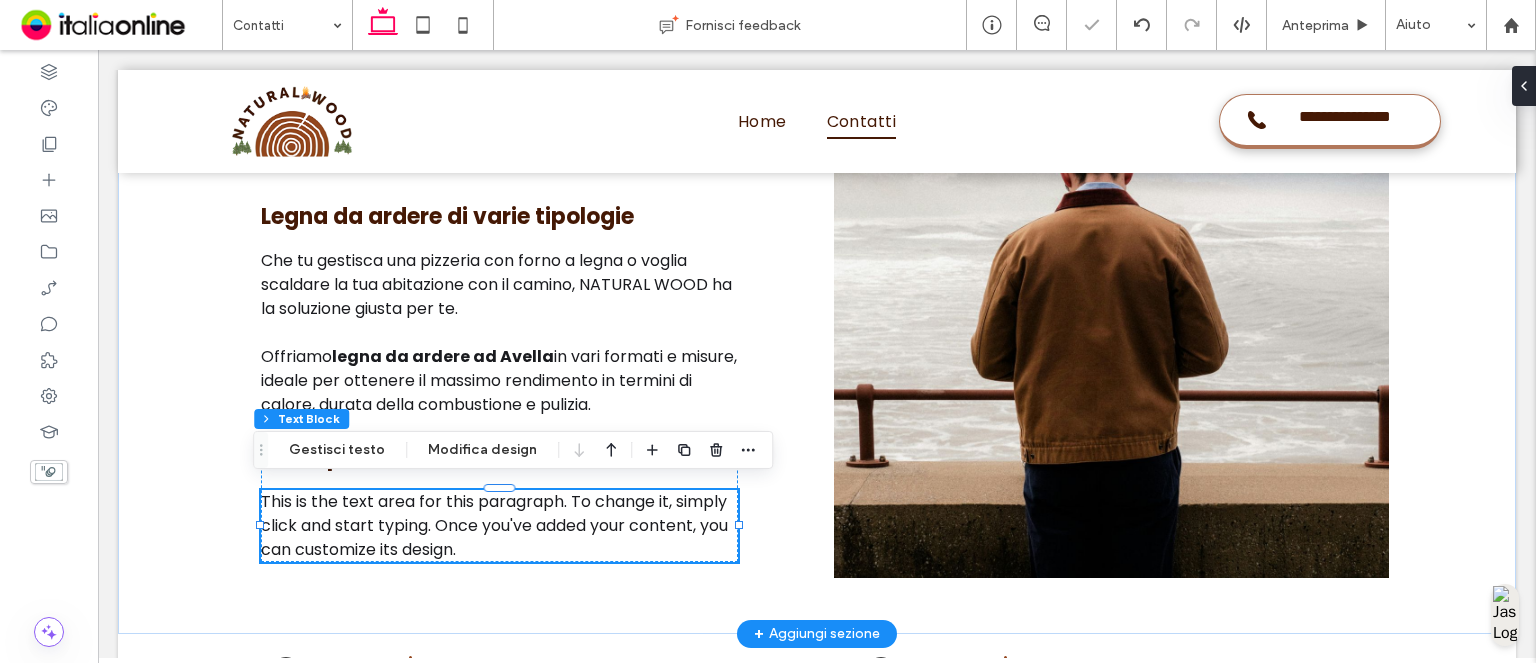 click on "This is the text area for this paragraph. To change it, simply click and start typing. Once you've added your content, you can customize its design." at bounding box center (499, 526) 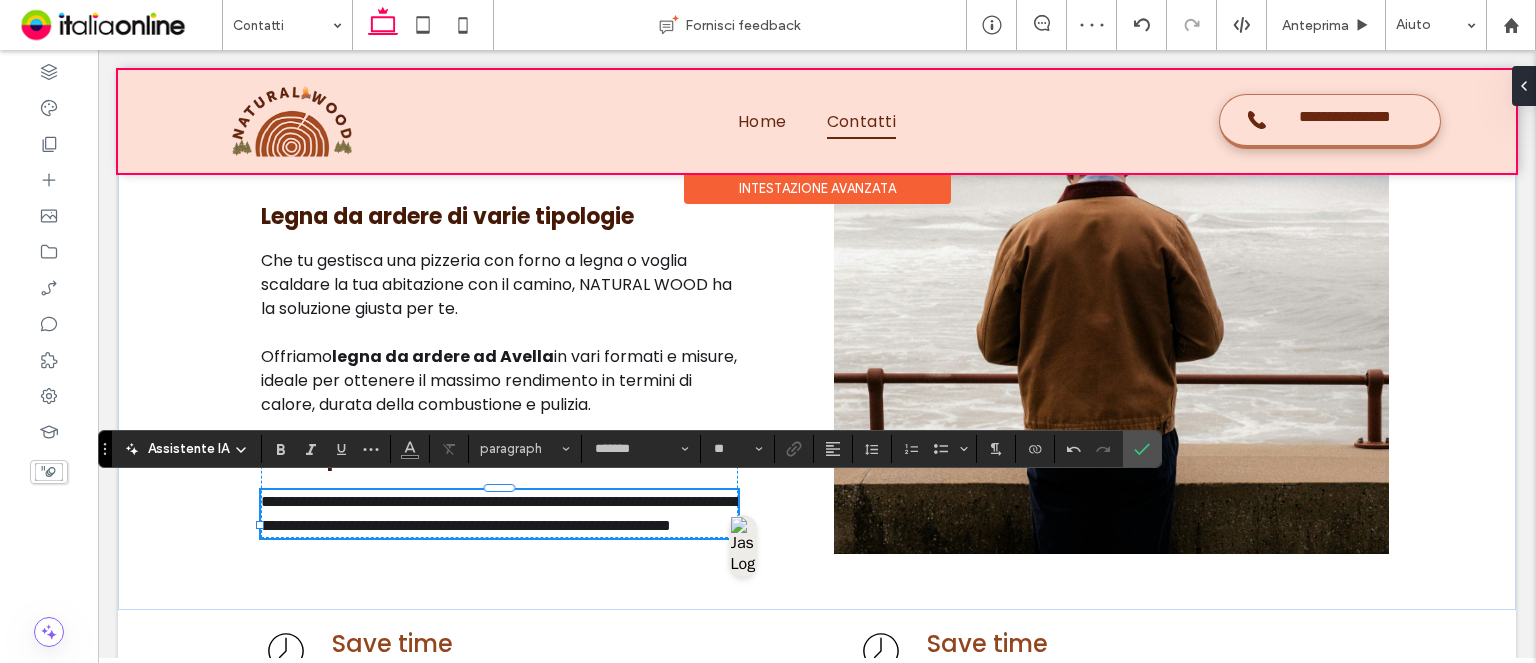 scroll, scrollTop: 0, scrollLeft: 0, axis: both 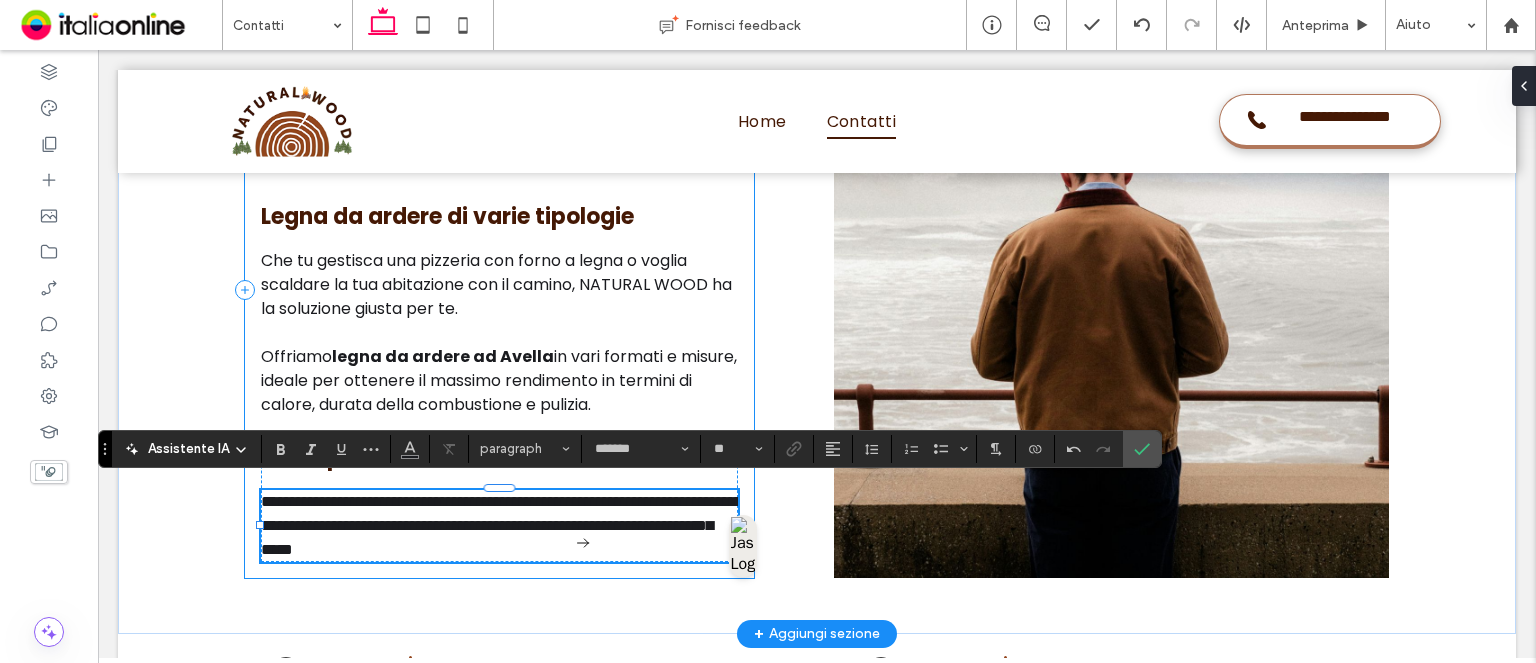type 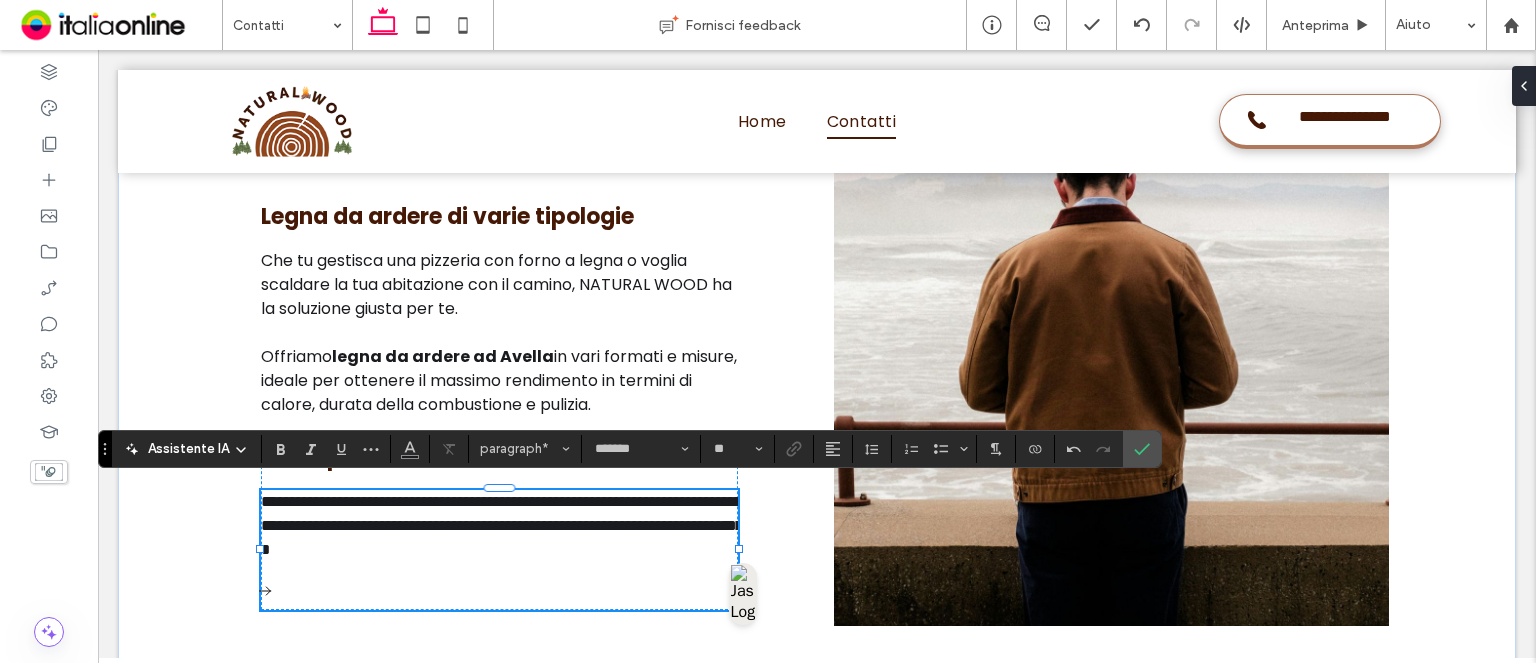 click on "﻿" at bounding box center (499, 598) 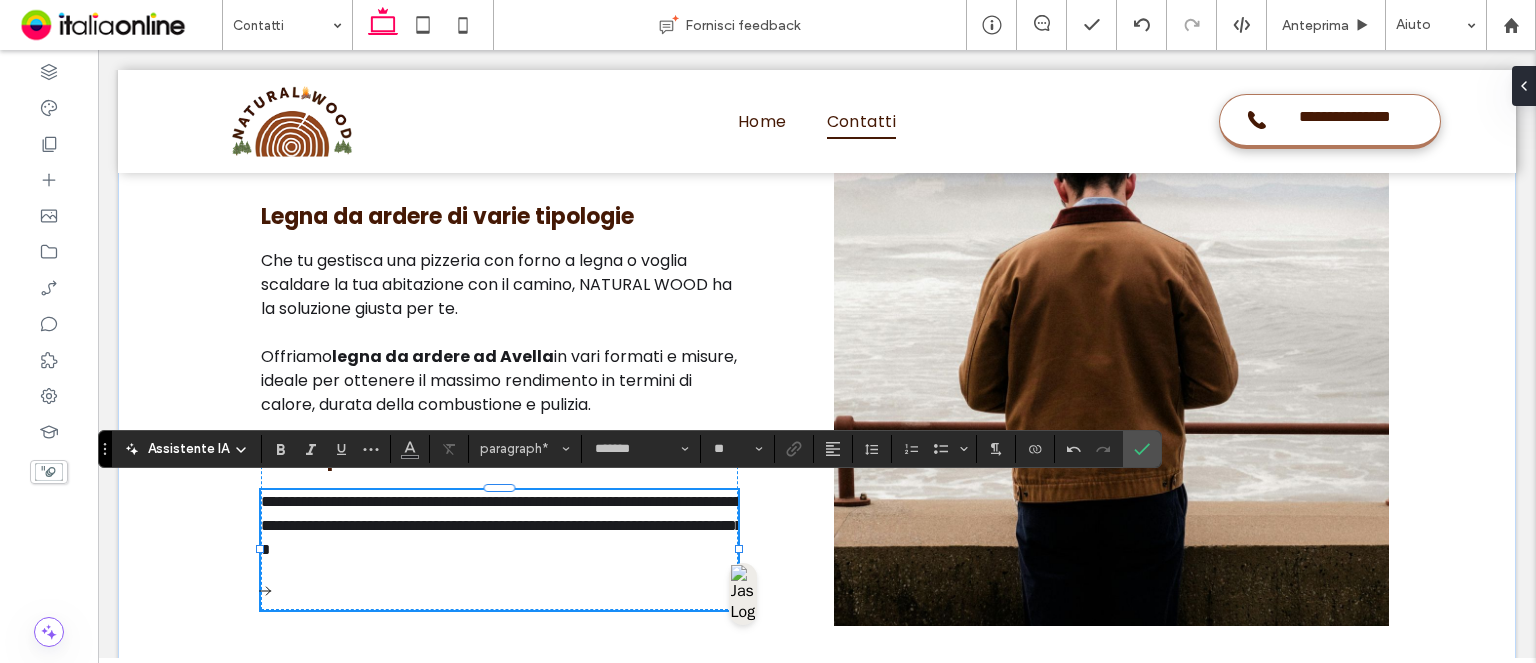 click on "﻿" at bounding box center (499, 598) 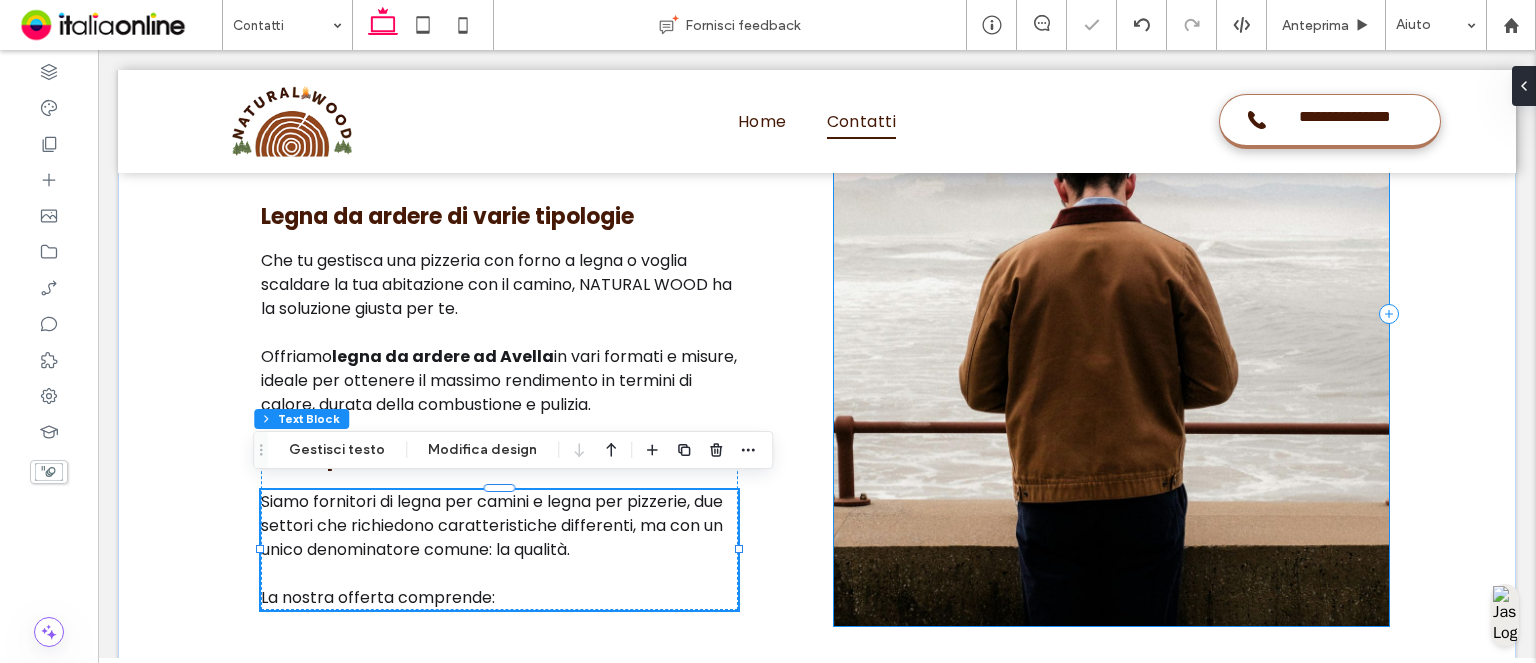 click on ".cls-1-1336540396-1336540396 {
fill-rule: evenodd;
}" at bounding box center [1111, 314] 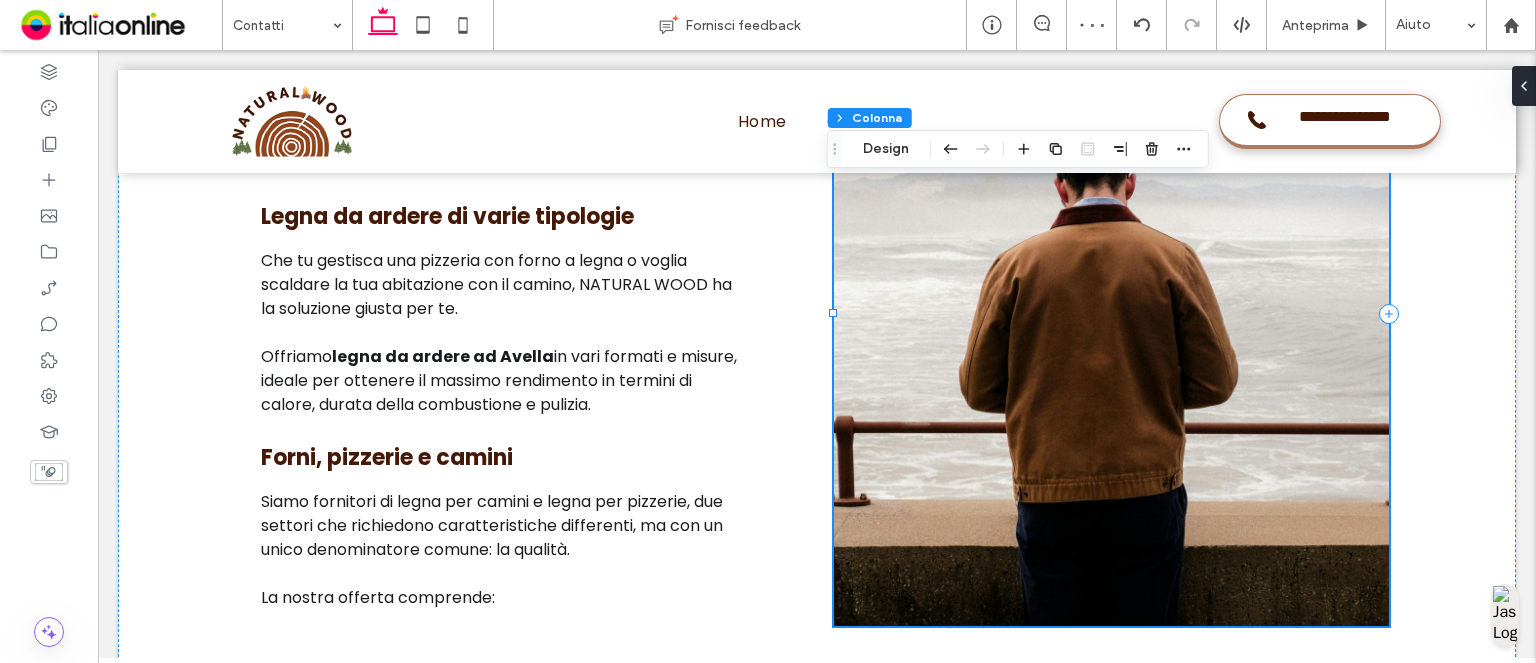 click on ".cls-1-1336540396-1336540396 {
fill-rule: evenodd;
}" at bounding box center (1111, 314) 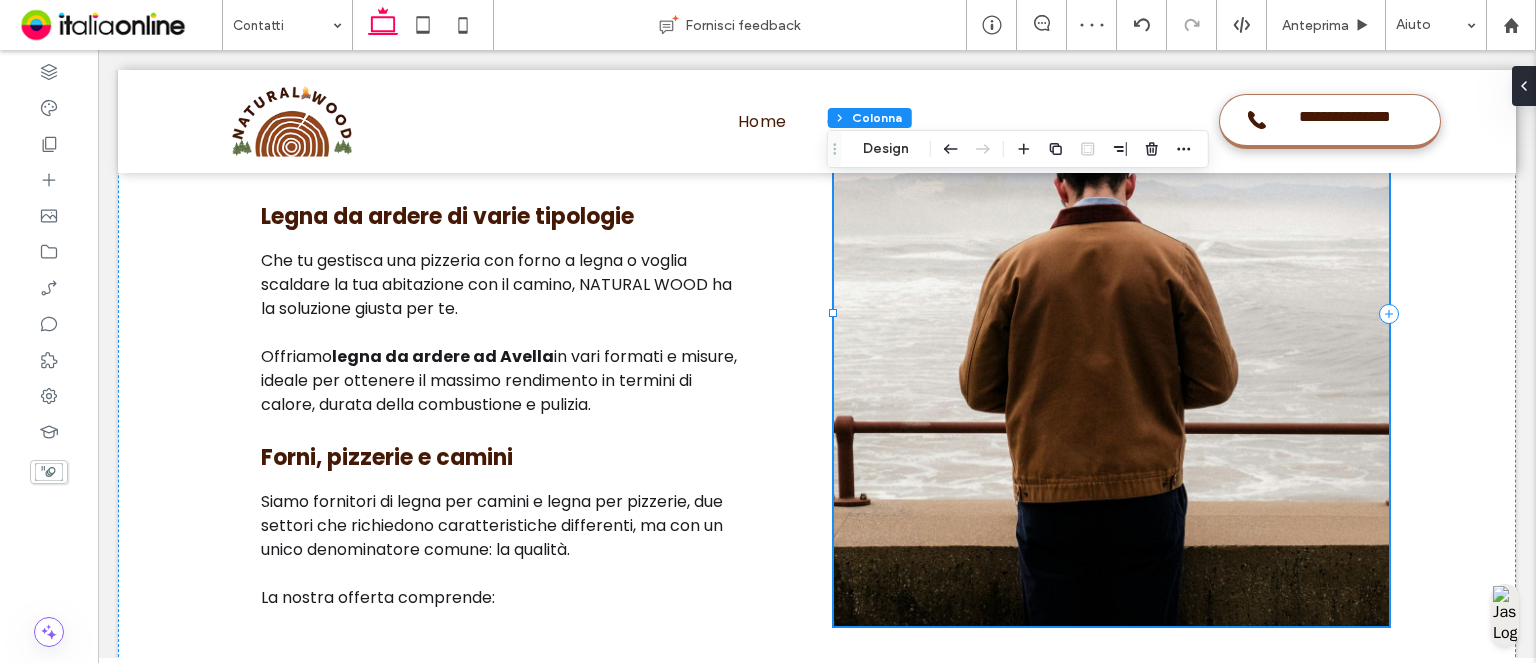 click on ".cls-1-1336540396-1336540396 {
fill-rule: evenodd;
}" at bounding box center (1111, 314) 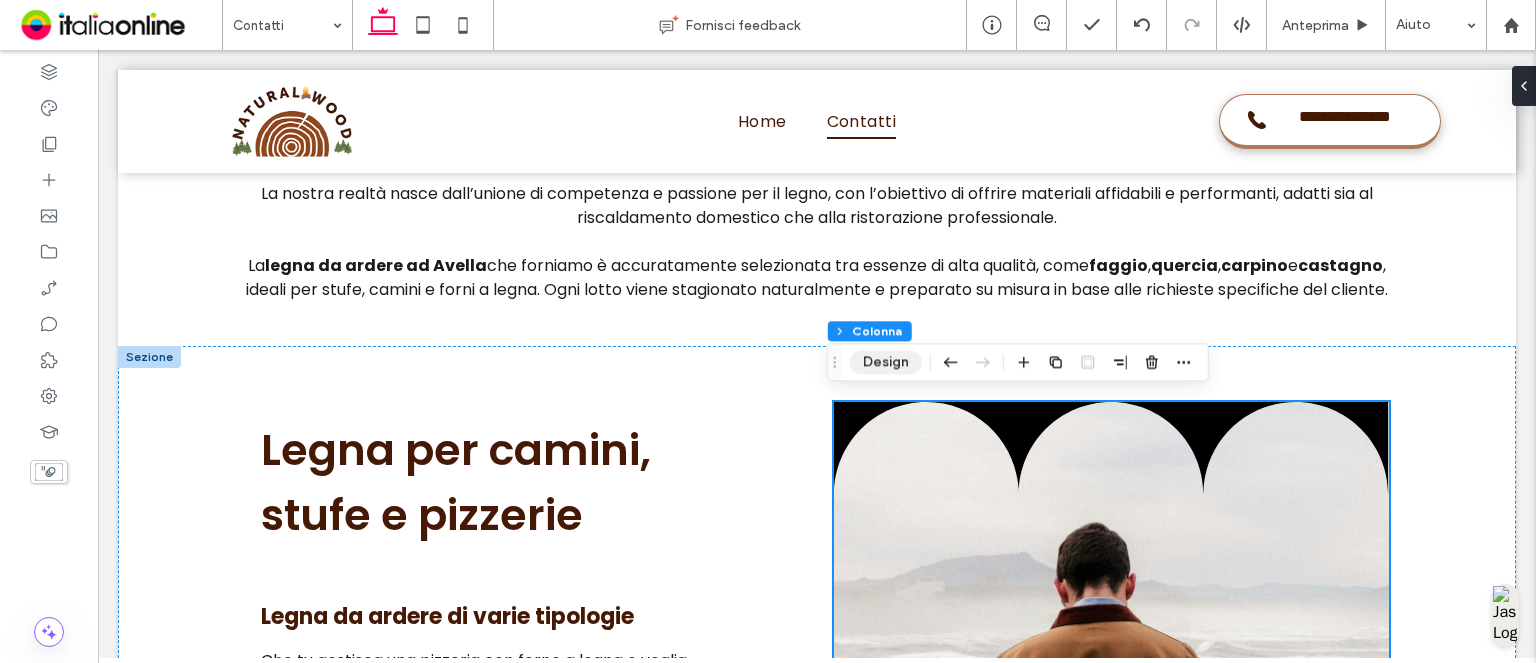 click on "Design" at bounding box center (886, 362) 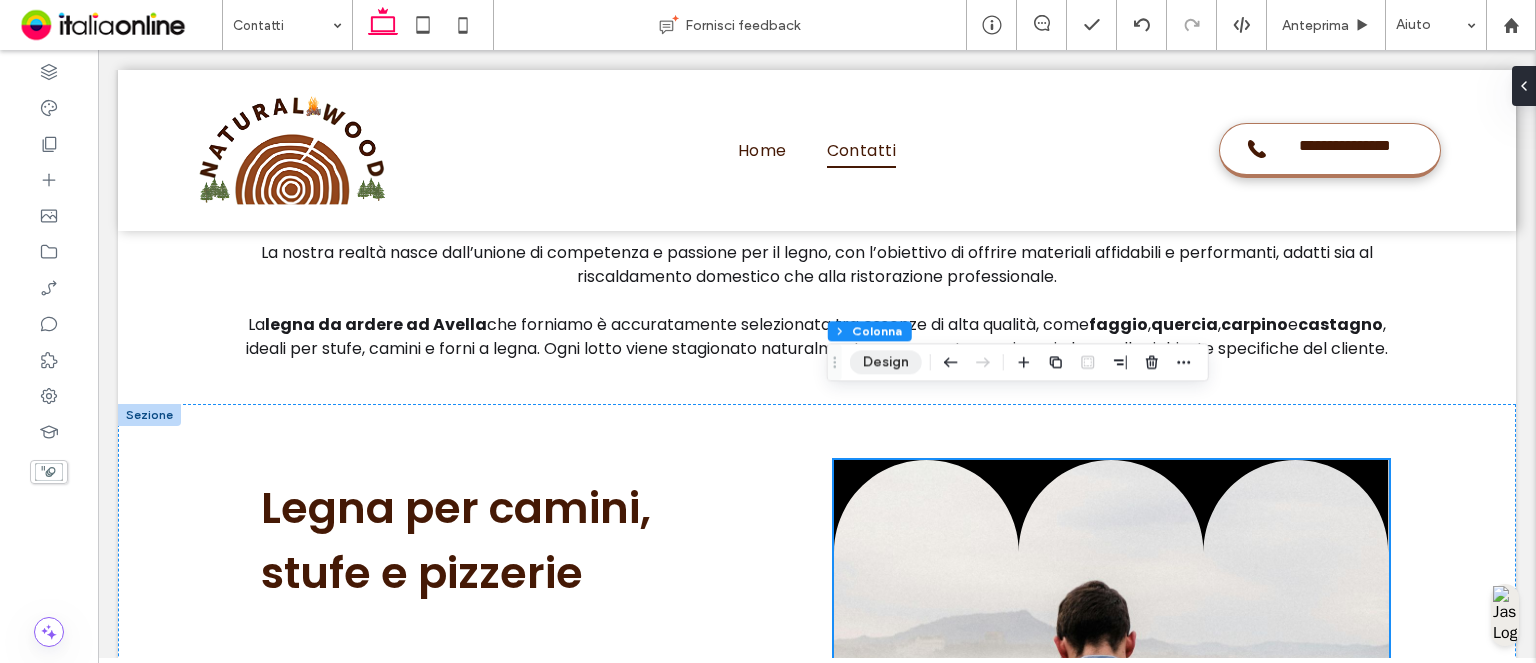scroll, scrollTop: 1139, scrollLeft: 0, axis: vertical 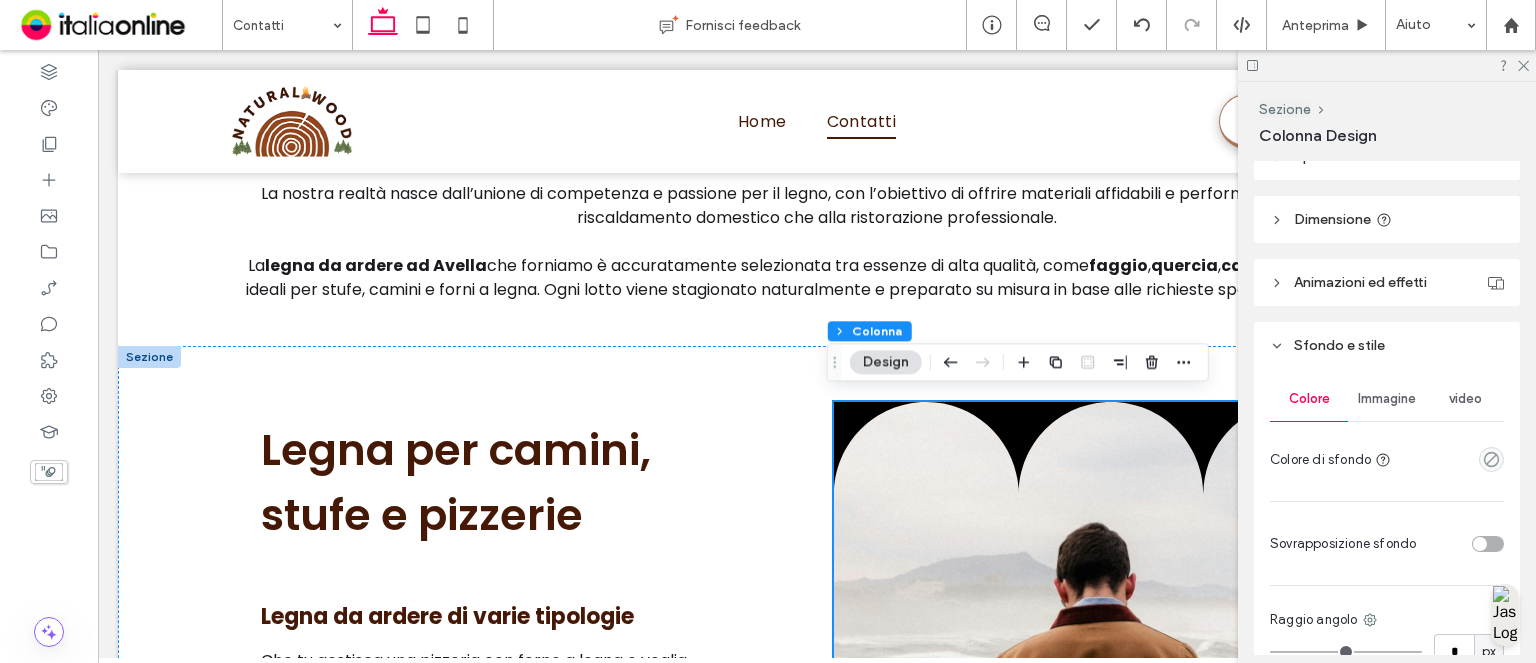 click on "Immagine" at bounding box center (1387, 399) 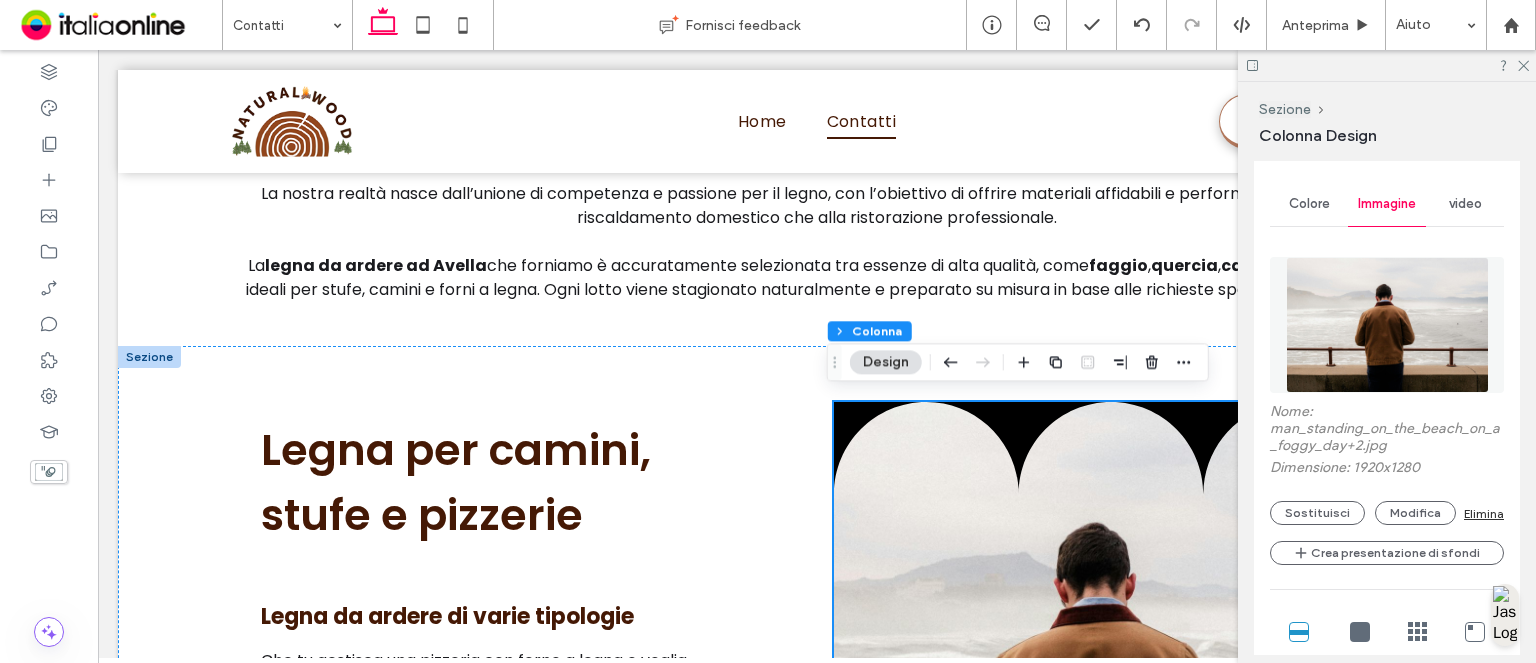 scroll, scrollTop: 760, scrollLeft: 0, axis: vertical 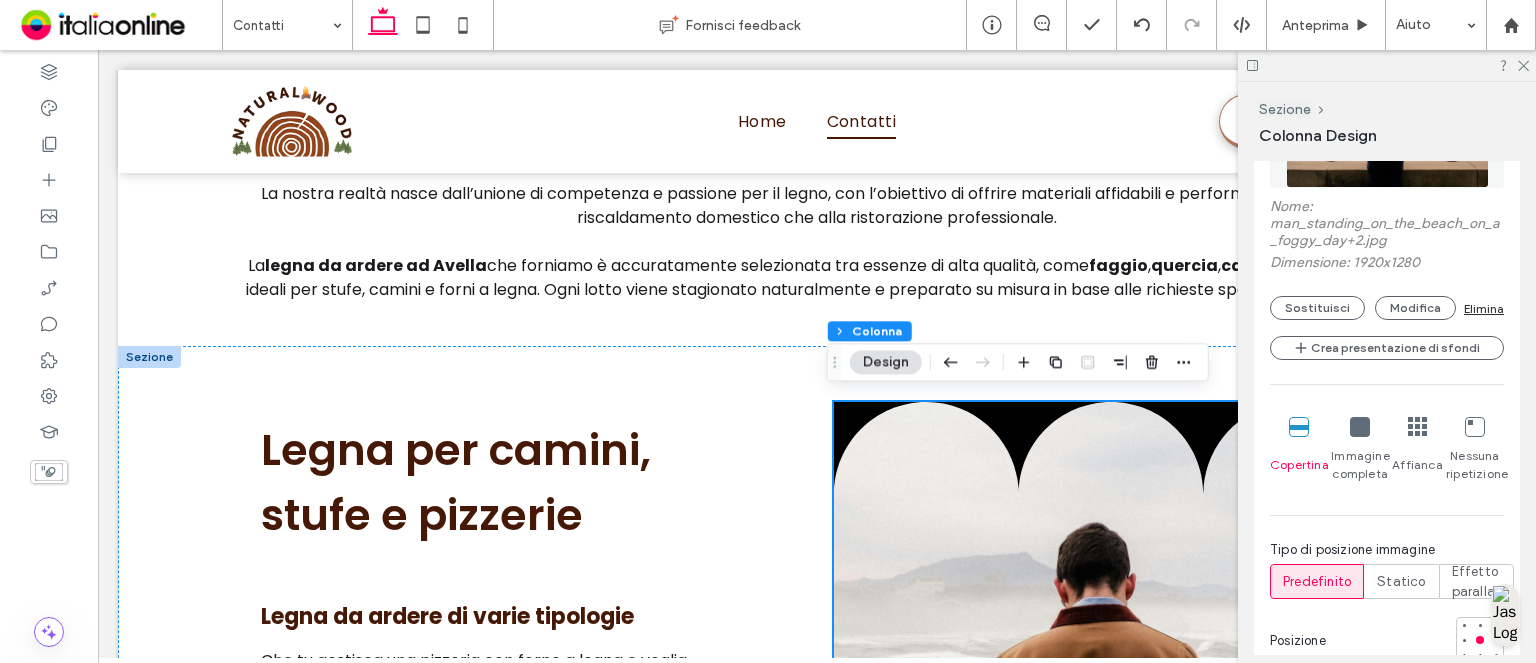 click on "Elimina" at bounding box center [1484, 308] 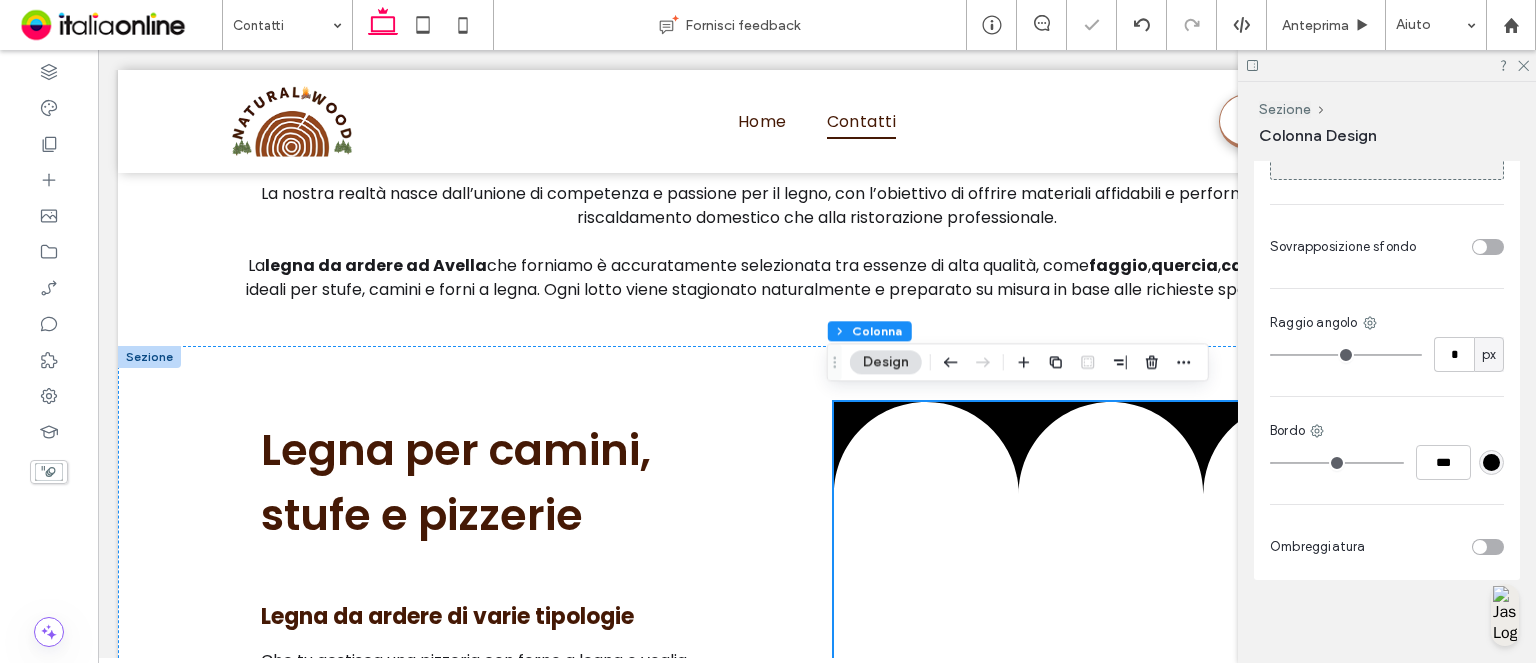 scroll, scrollTop: 762, scrollLeft: 0, axis: vertical 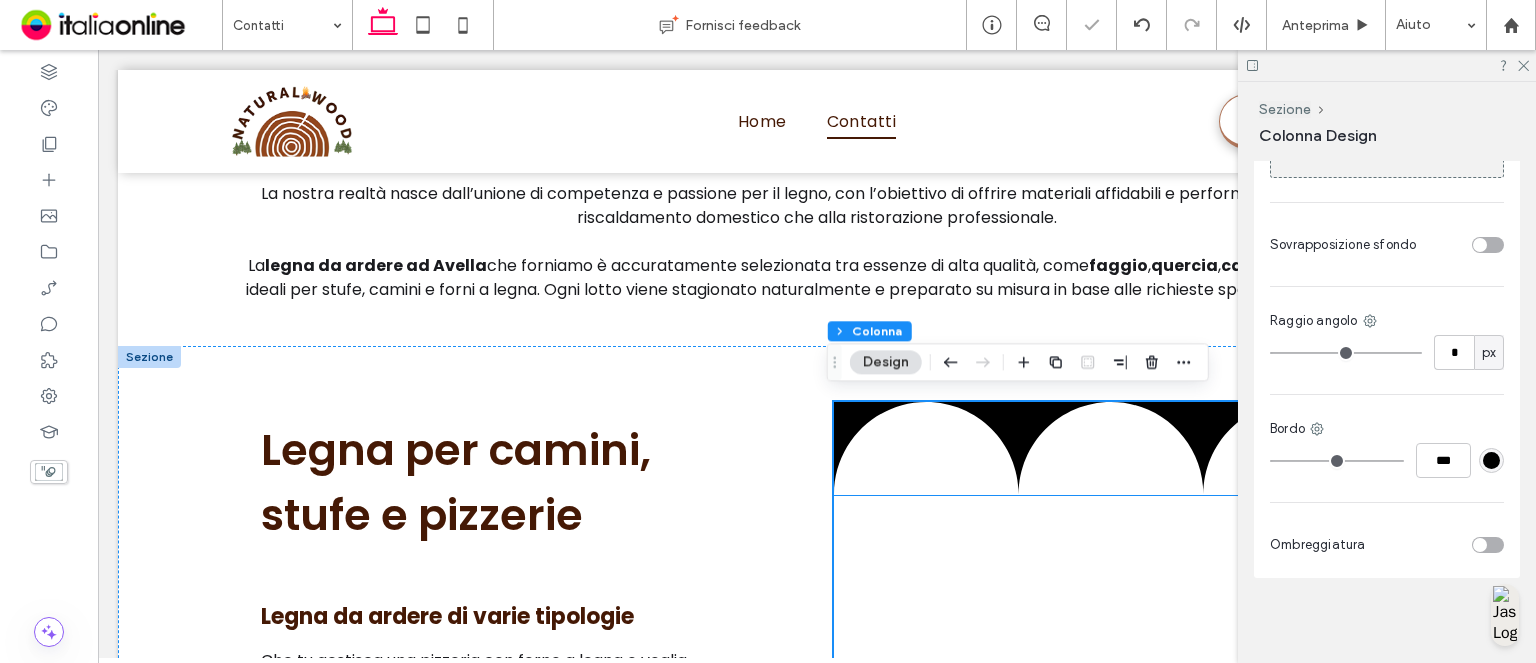 click 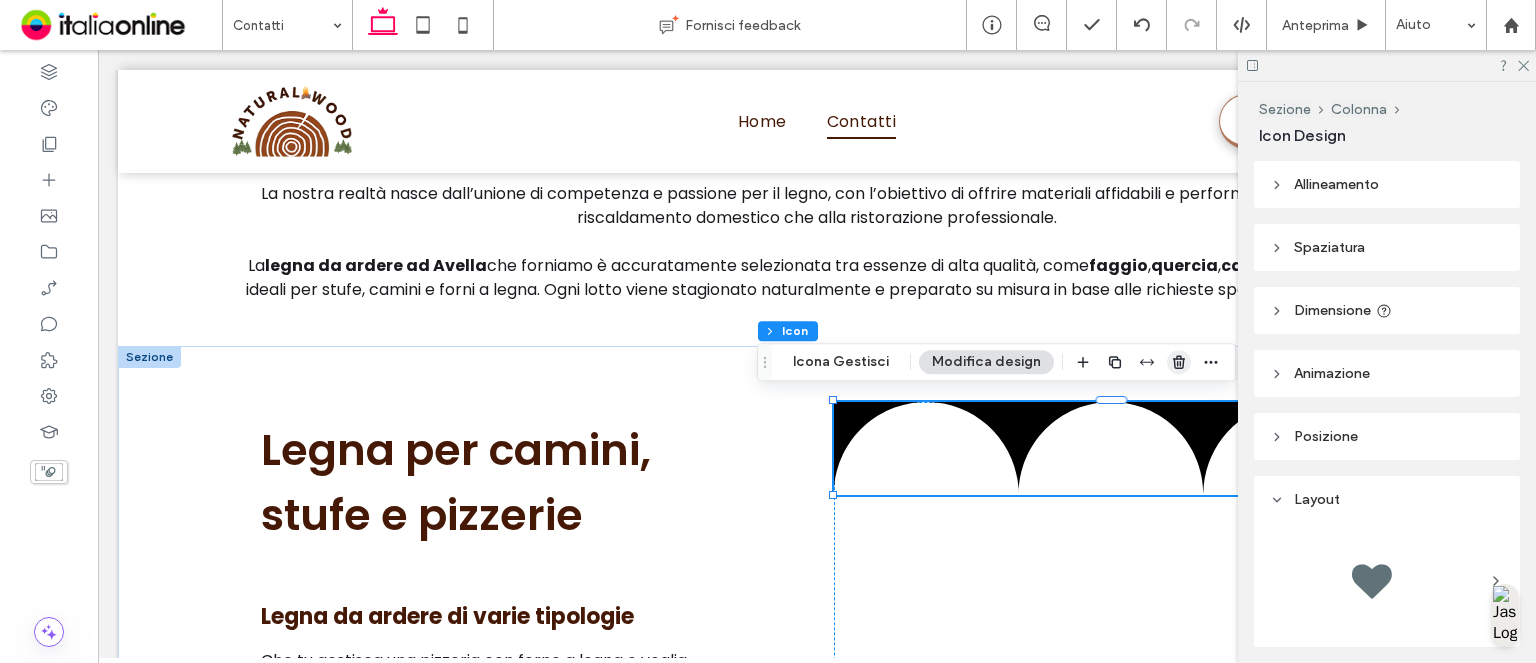 click 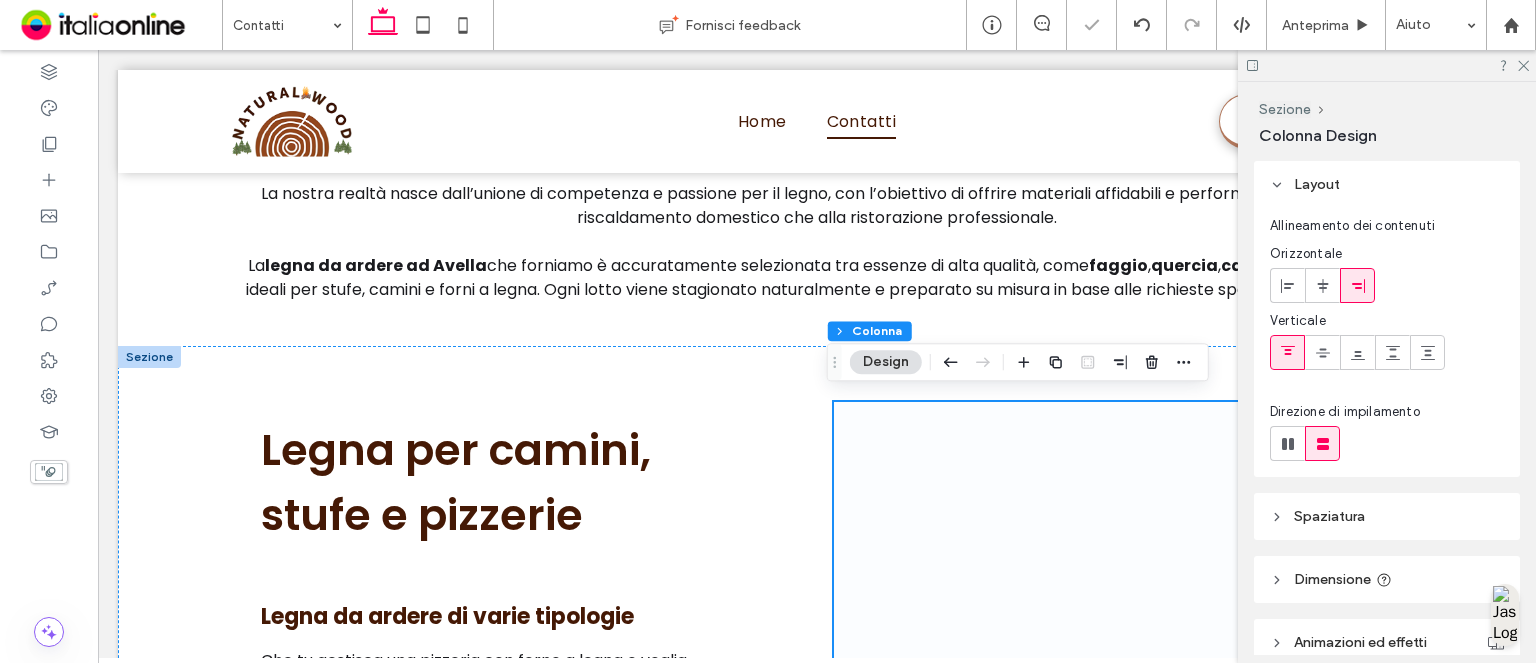 click at bounding box center (1111, 714) 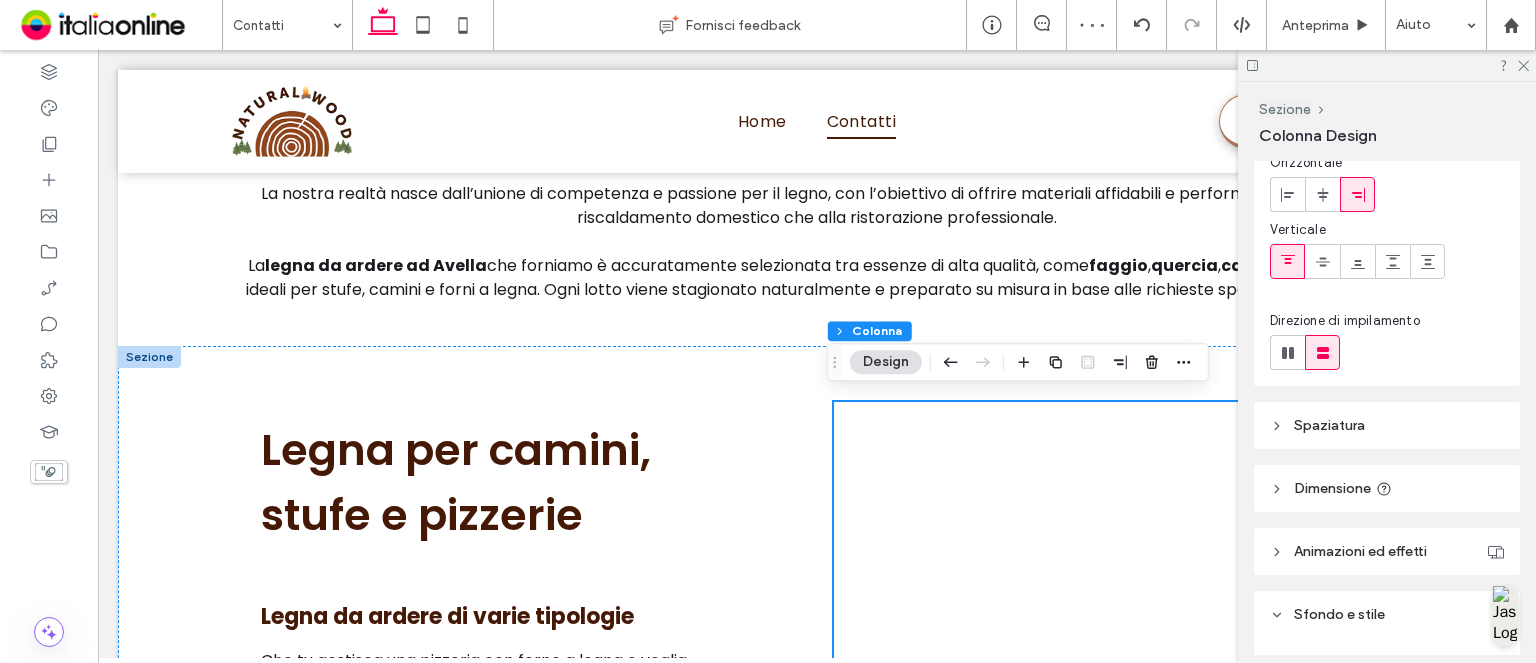 scroll, scrollTop: 200, scrollLeft: 0, axis: vertical 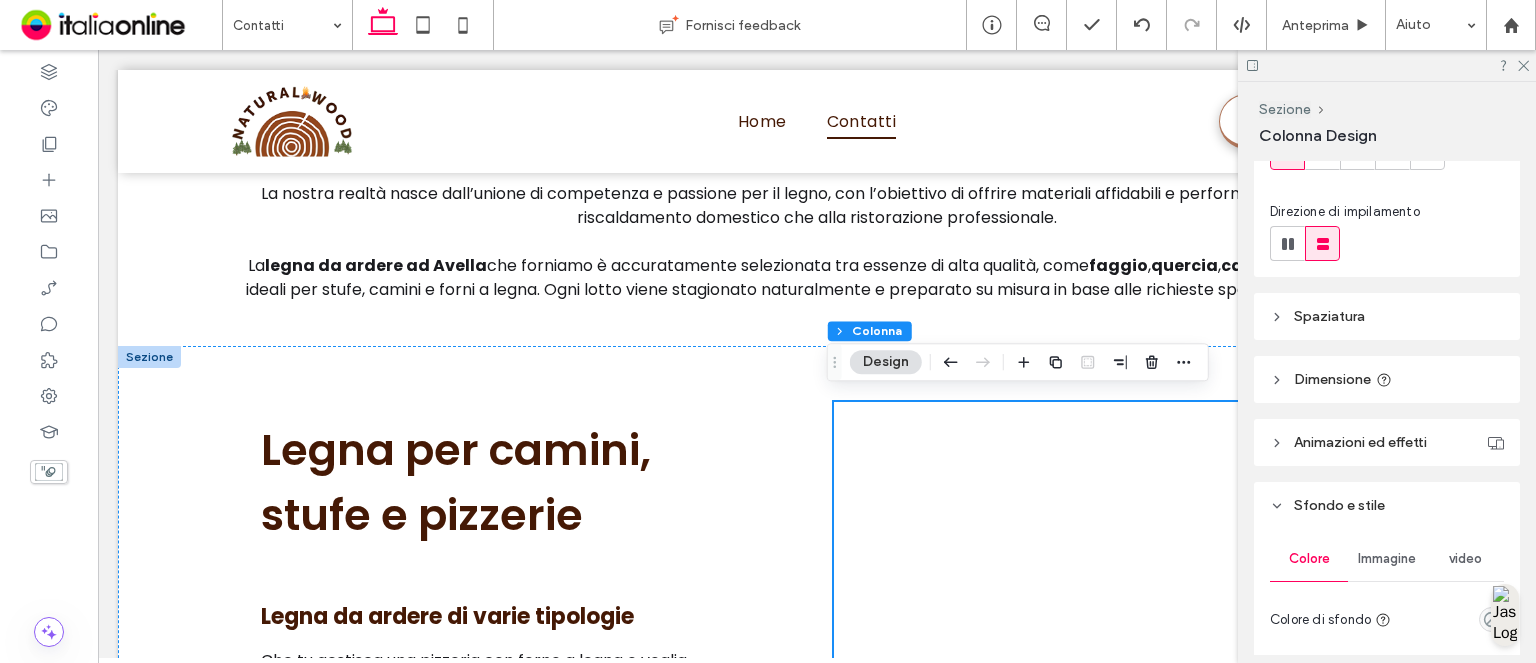 click on "Immagine" at bounding box center (1387, 559) 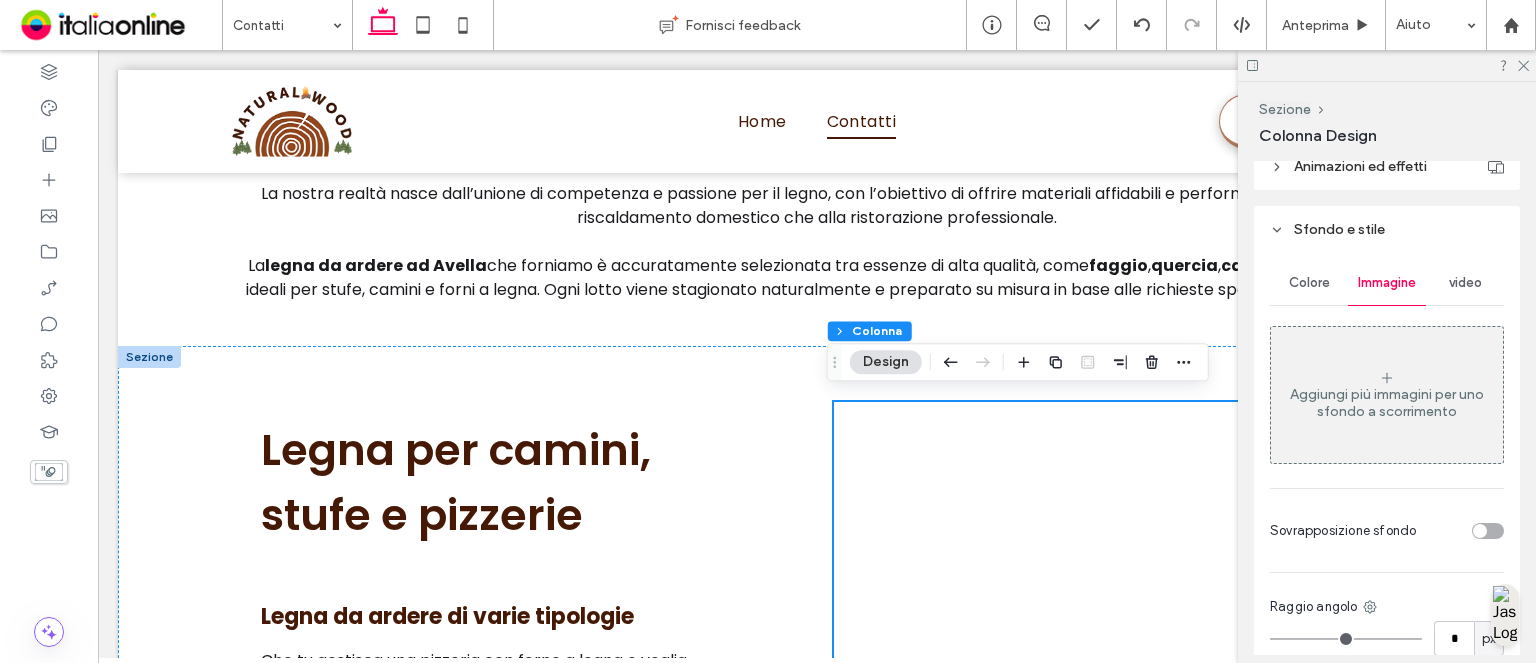scroll, scrollTop: 500, scrollLeft: 0, axis: vertical 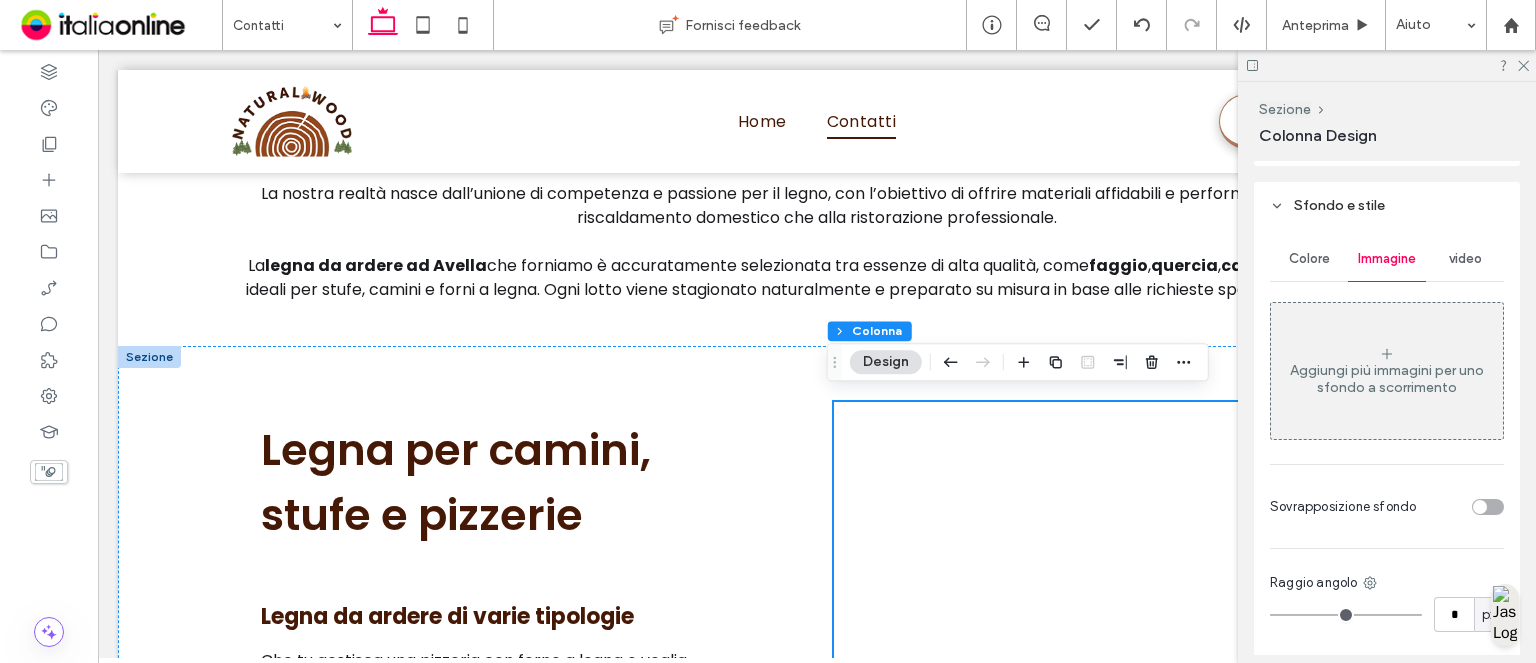 click on "Aggiungi più immagini per uno sfondo a scorrimento" at bounding box center [1387, 371] 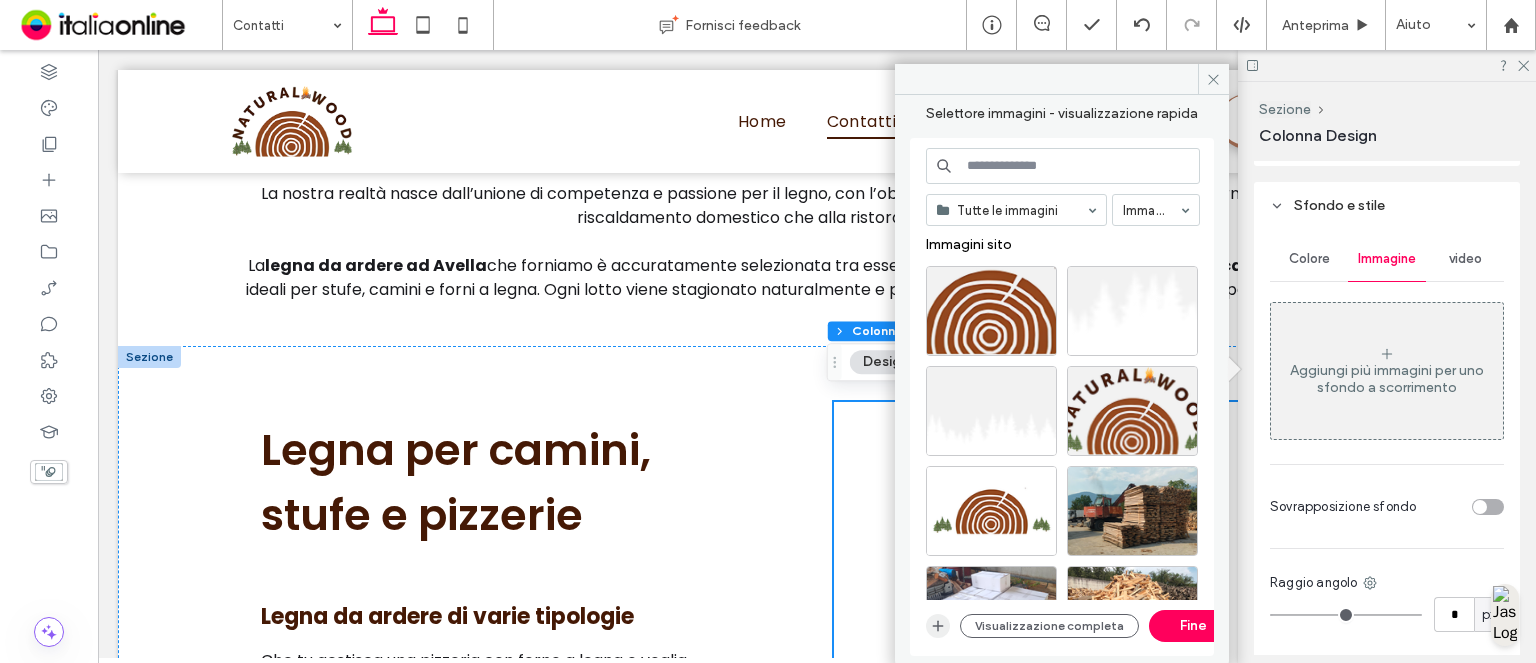 click 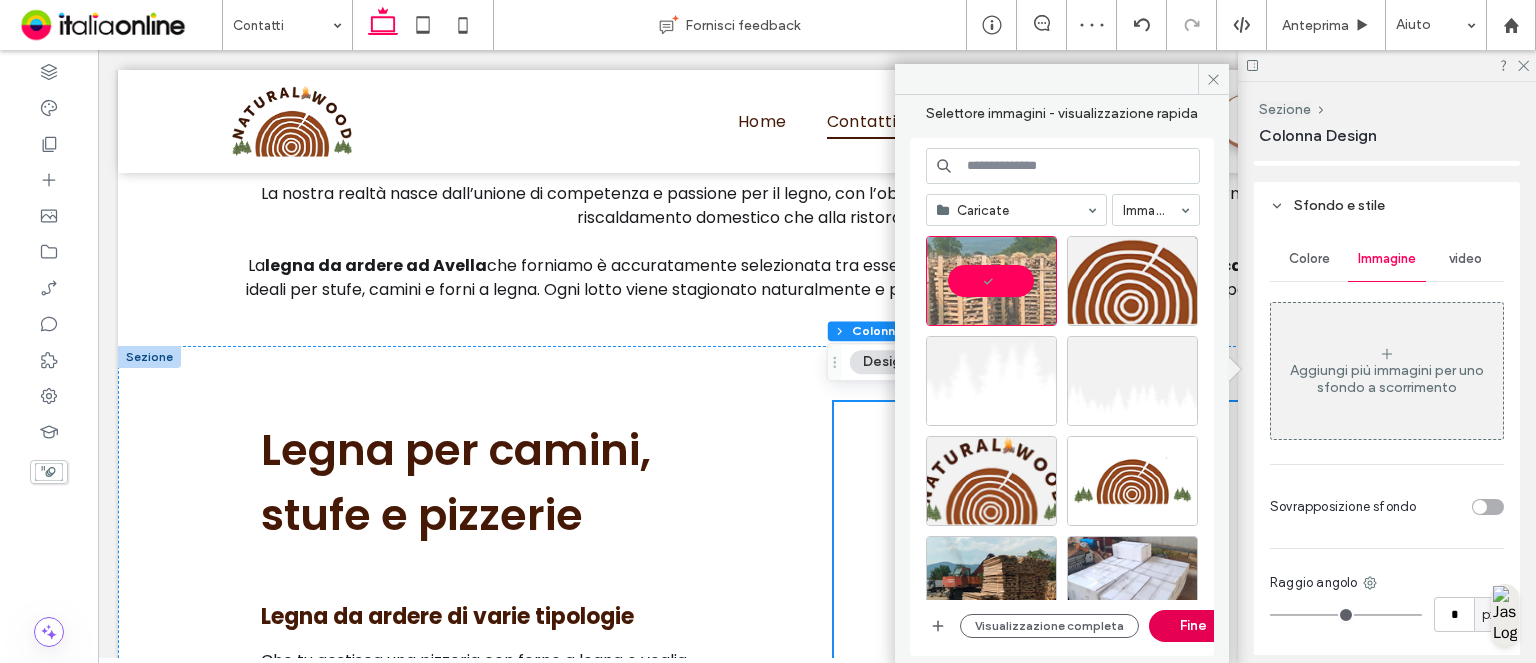 click on "Fine" at bounding box center [1194, 626] 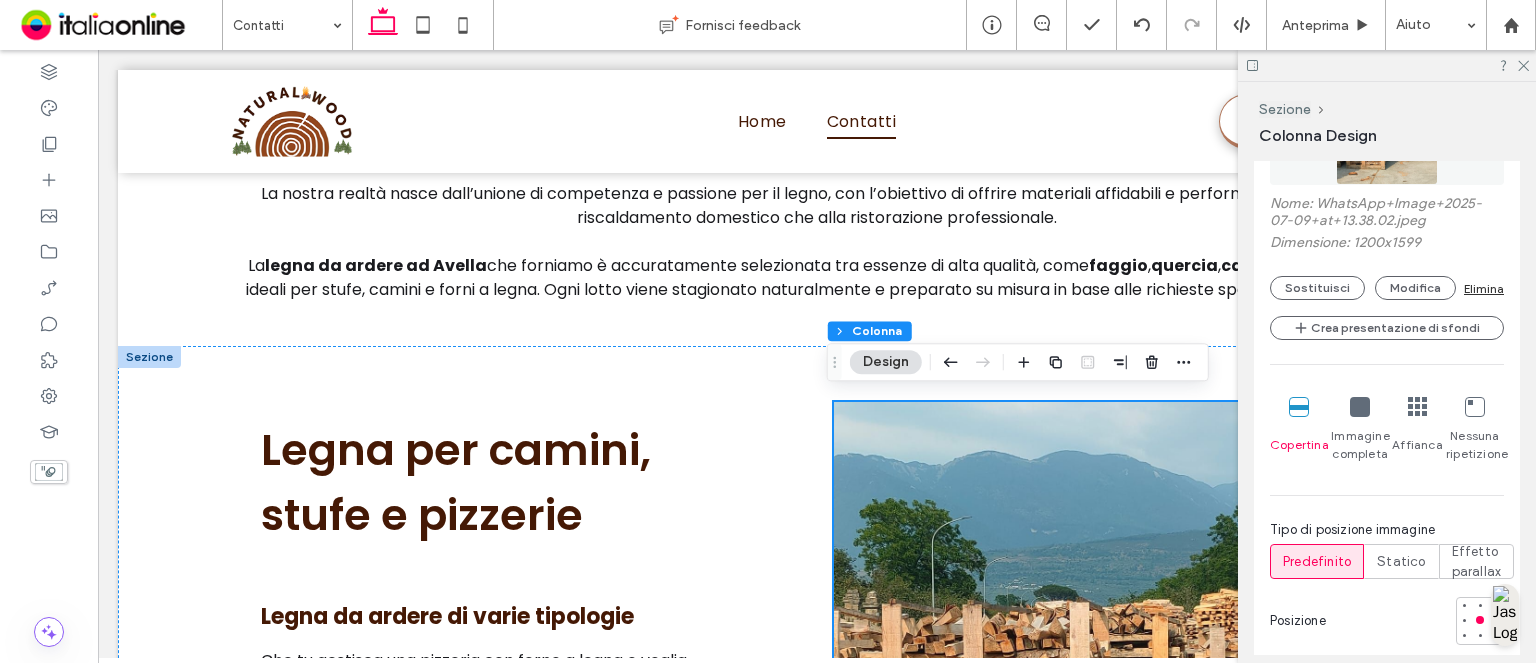scroll, scrollTop: 812, scrollLeft: 0, axis: vertical 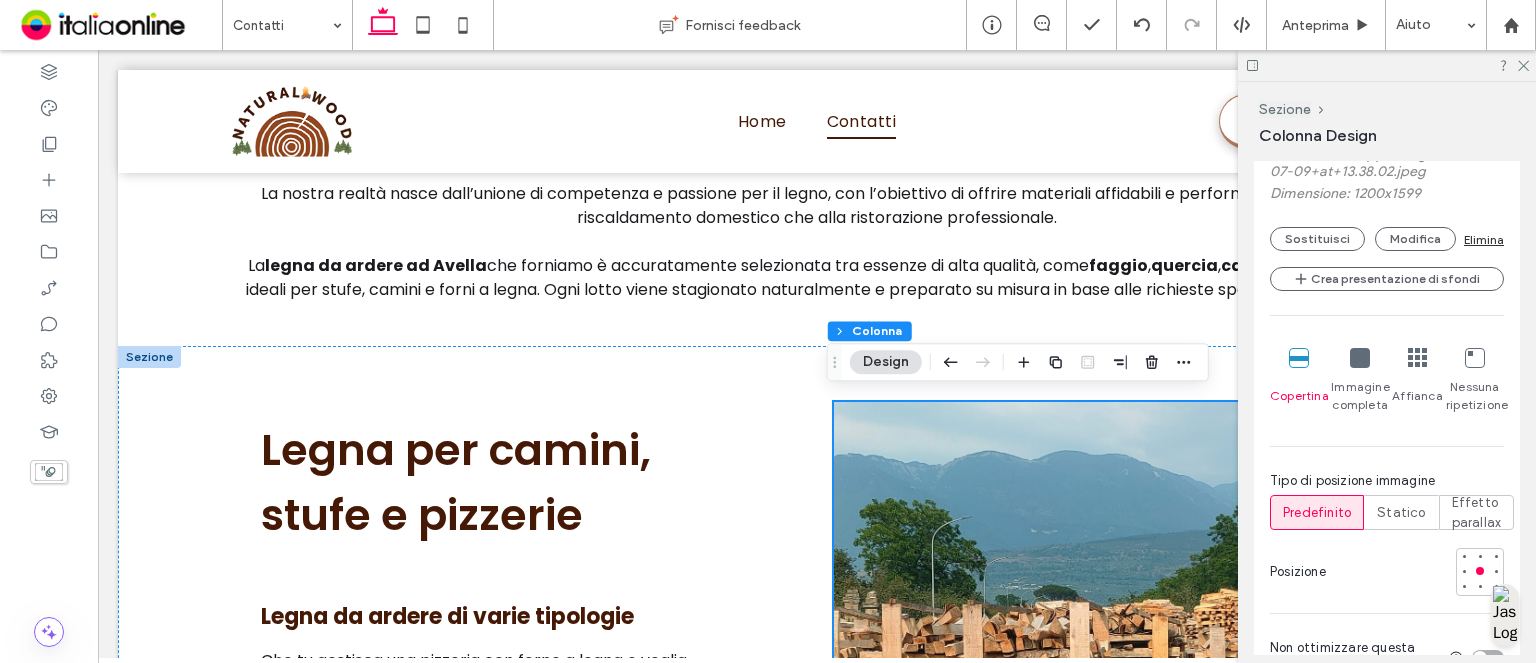 click at bounding box center (1387, 65) 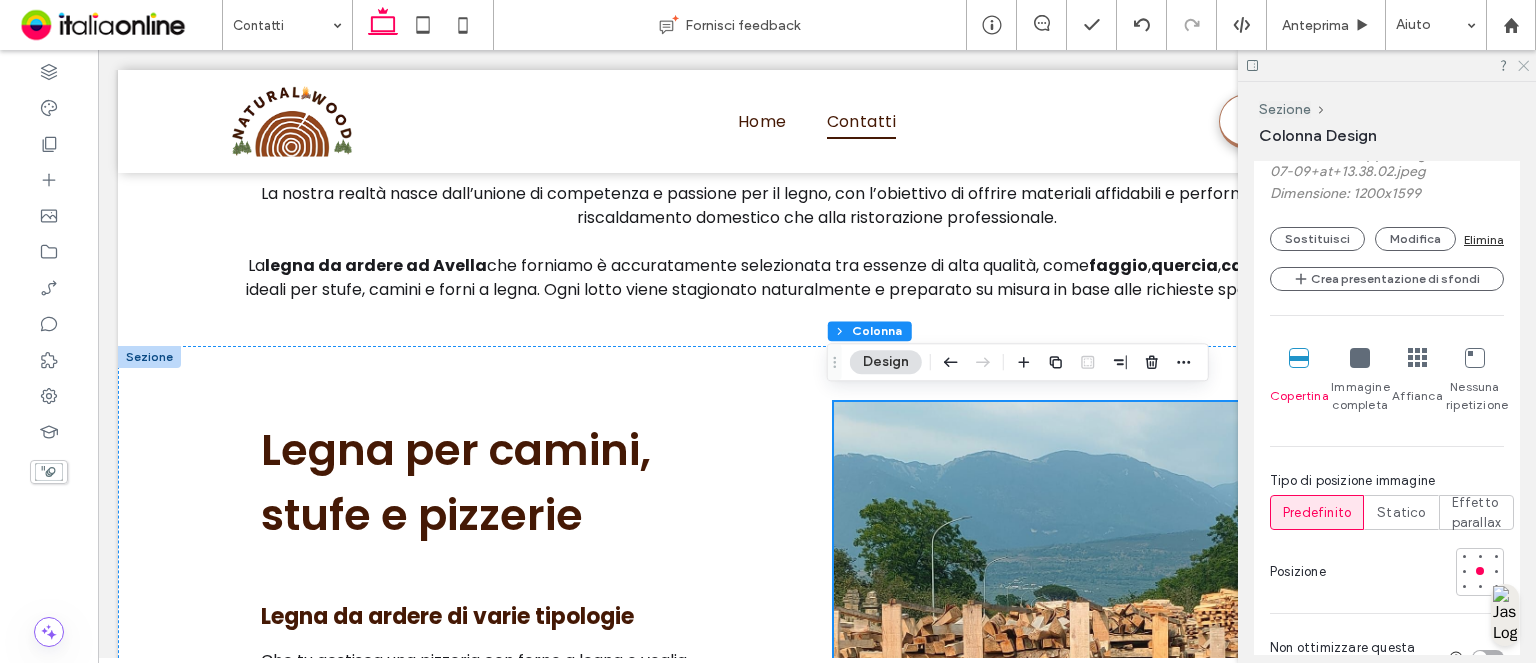 click 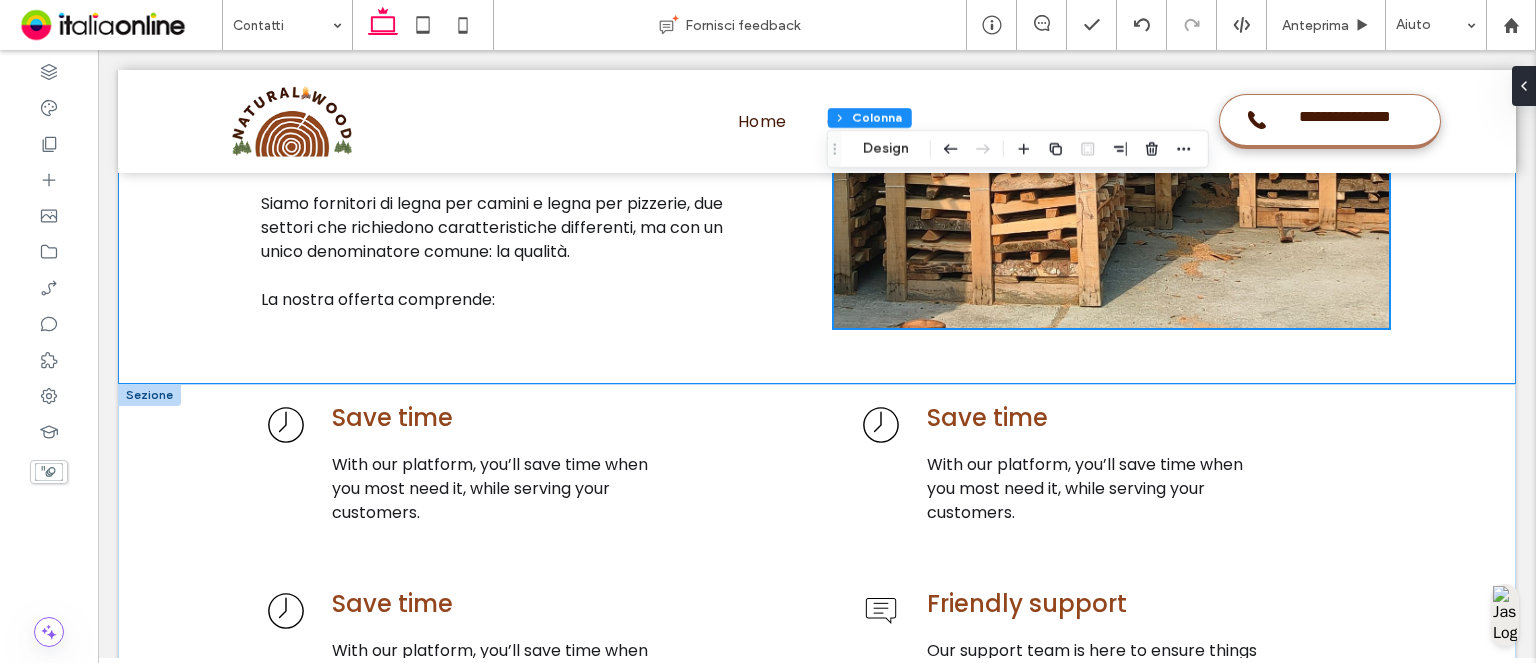 scroll, scrollTop: 1939, scrollLeft: 0, axis: vertical 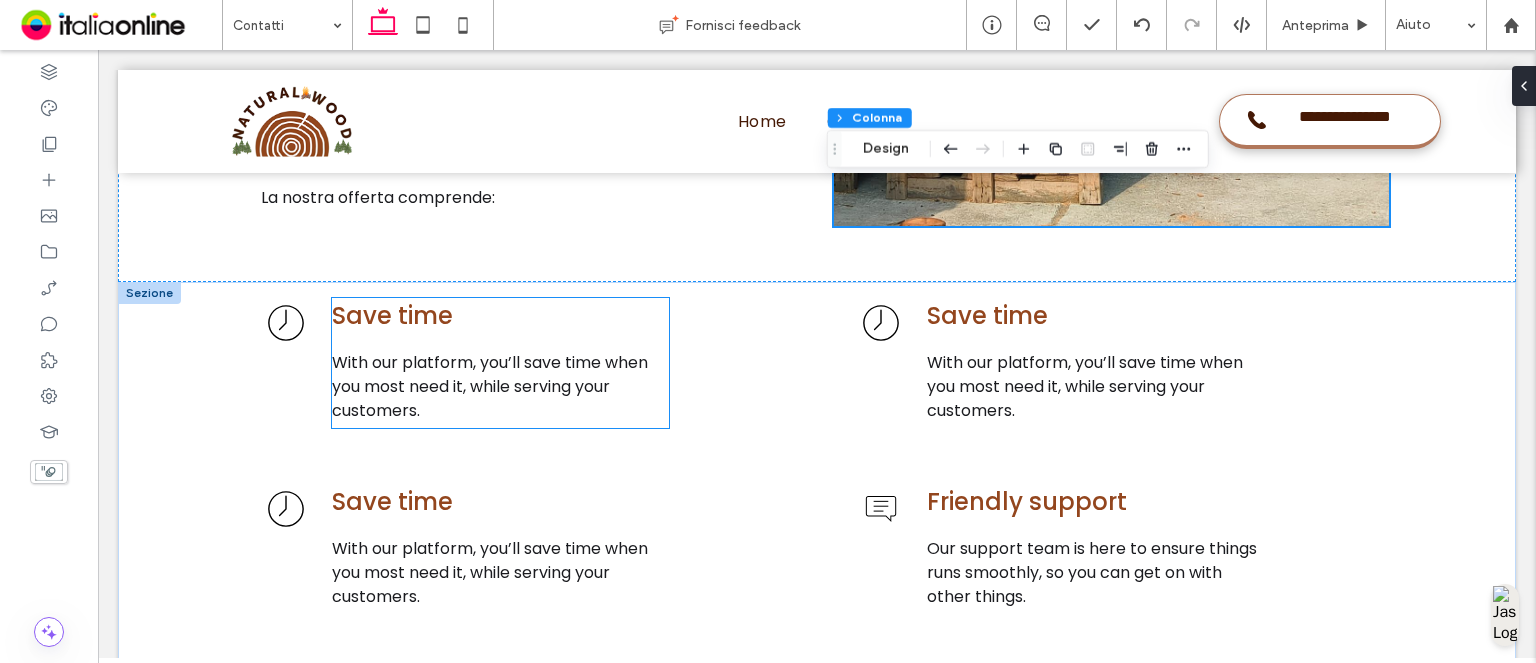 click on "Save time" at bounding box center [392, 315] 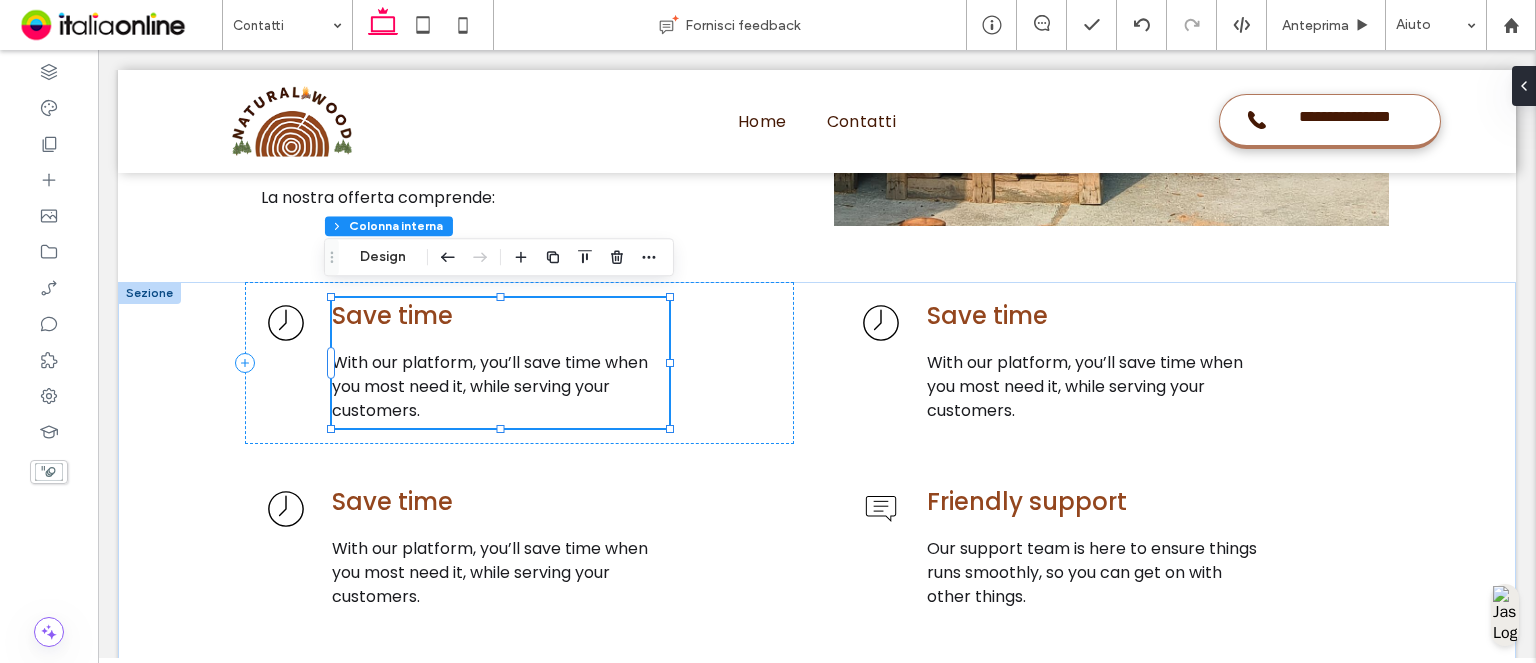 click on "Save time" at bounding box center (392, 315) 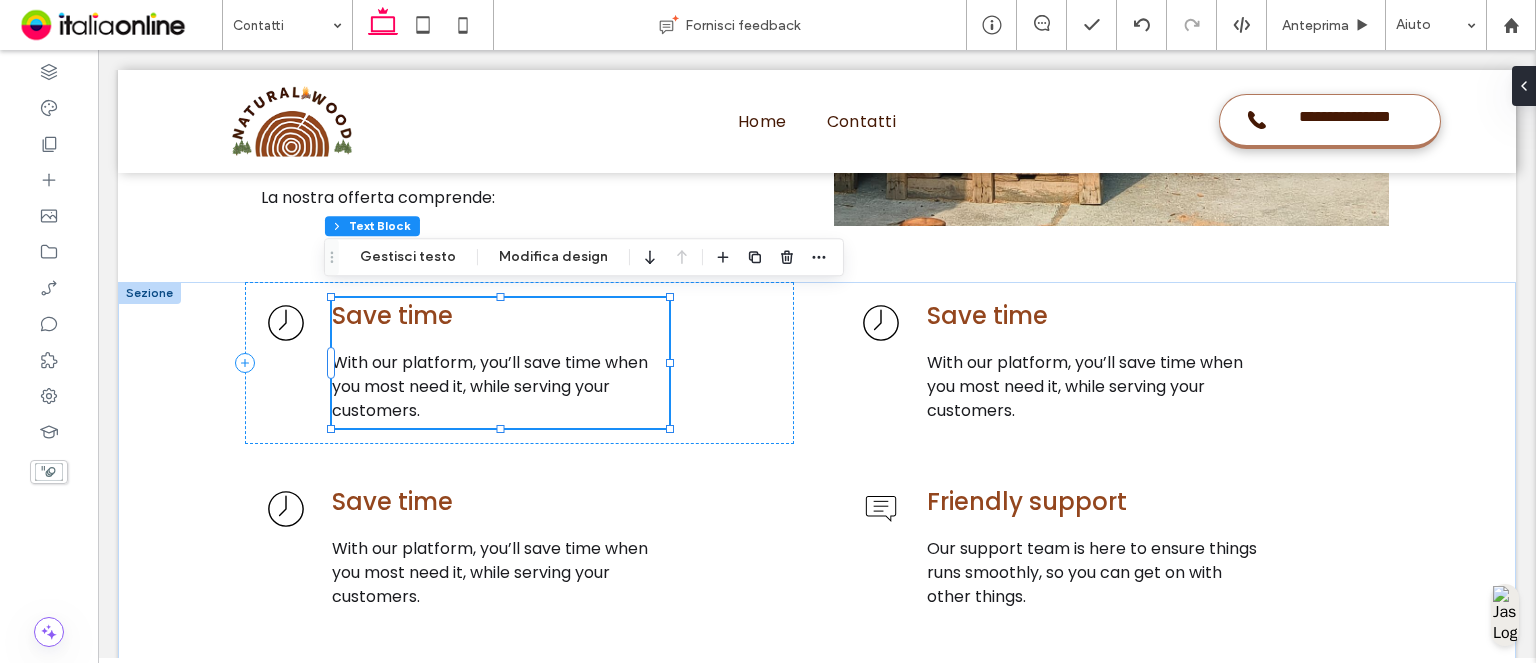 click on "Save time" at bounding box center [500, 316] 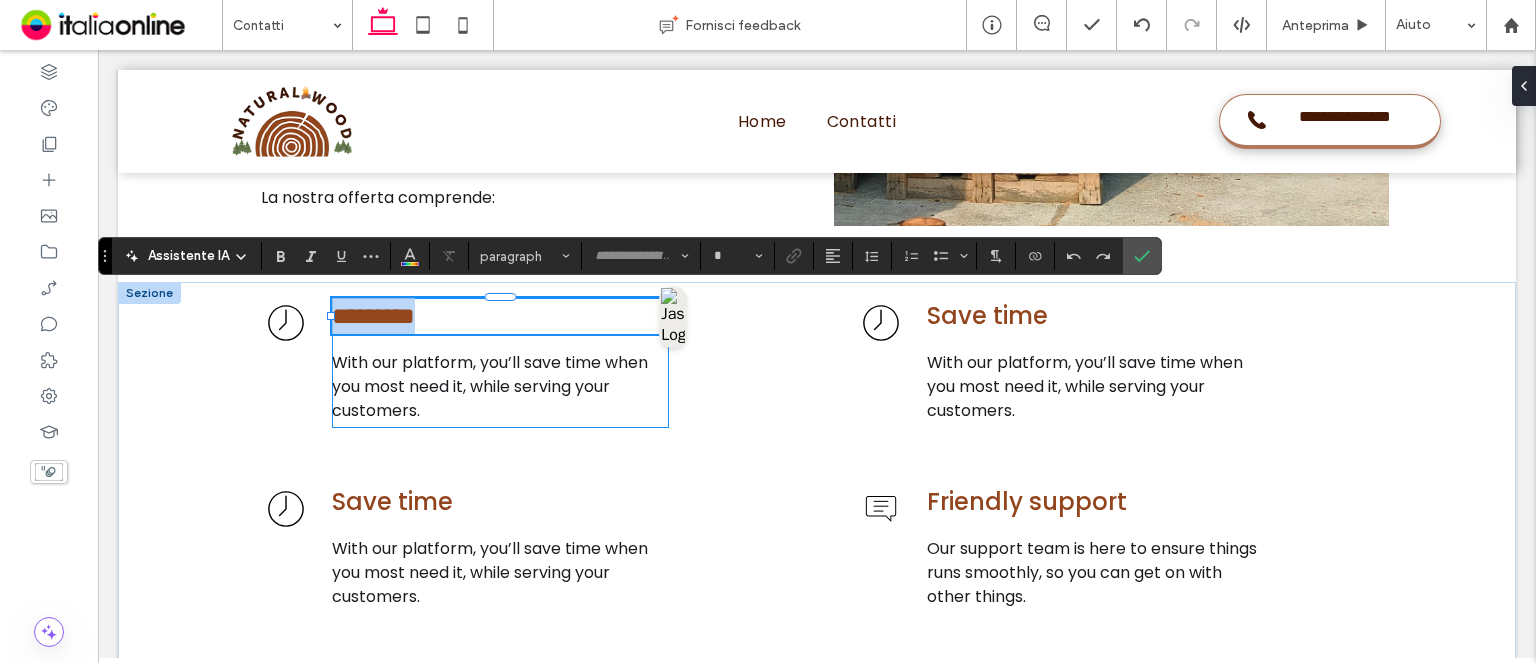 type on "*******" 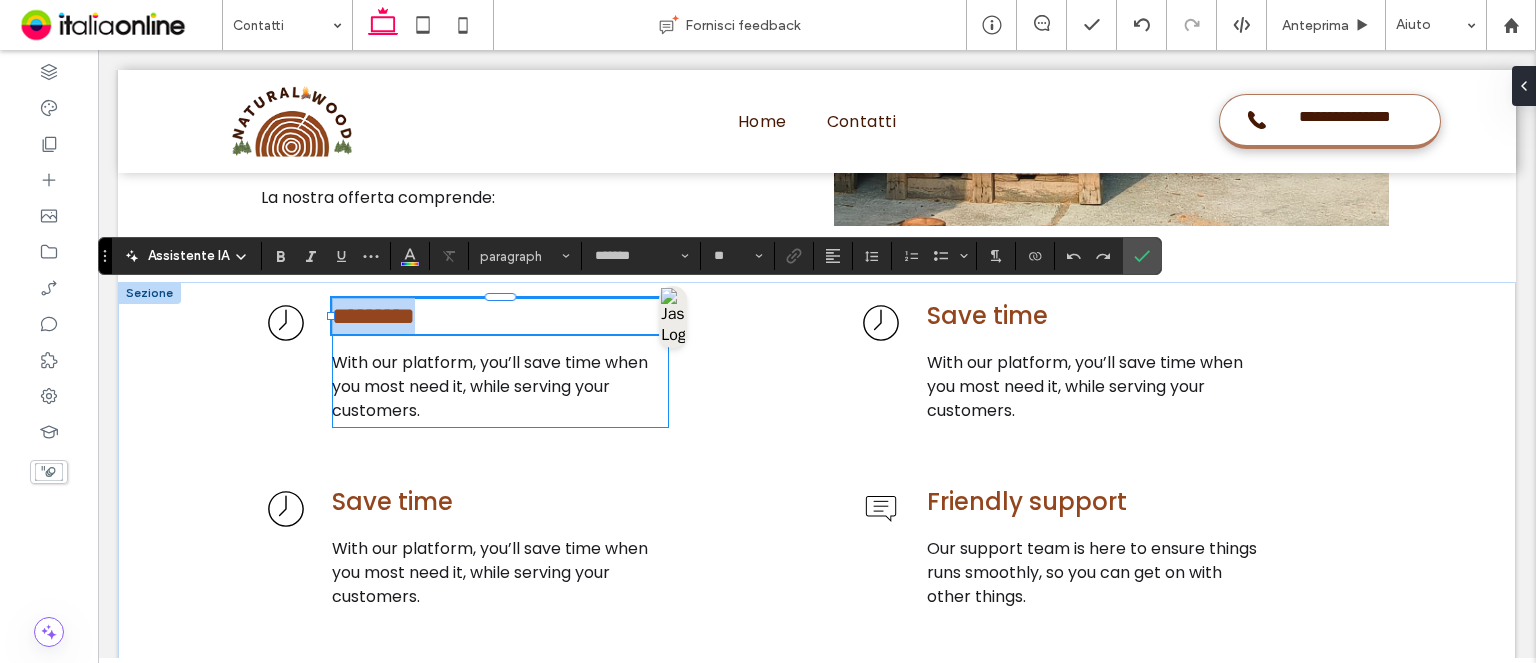 click on "*********" at bounding box center (373, 316) 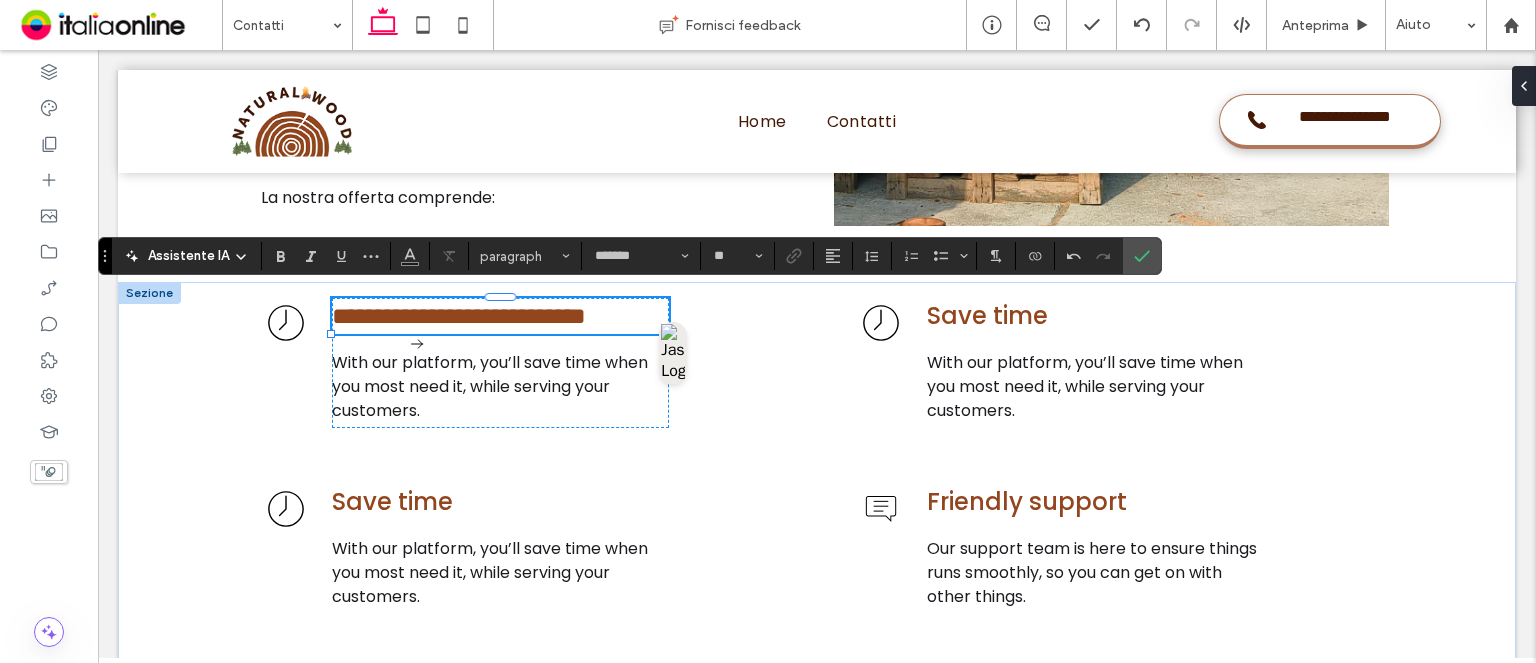 type on "**" 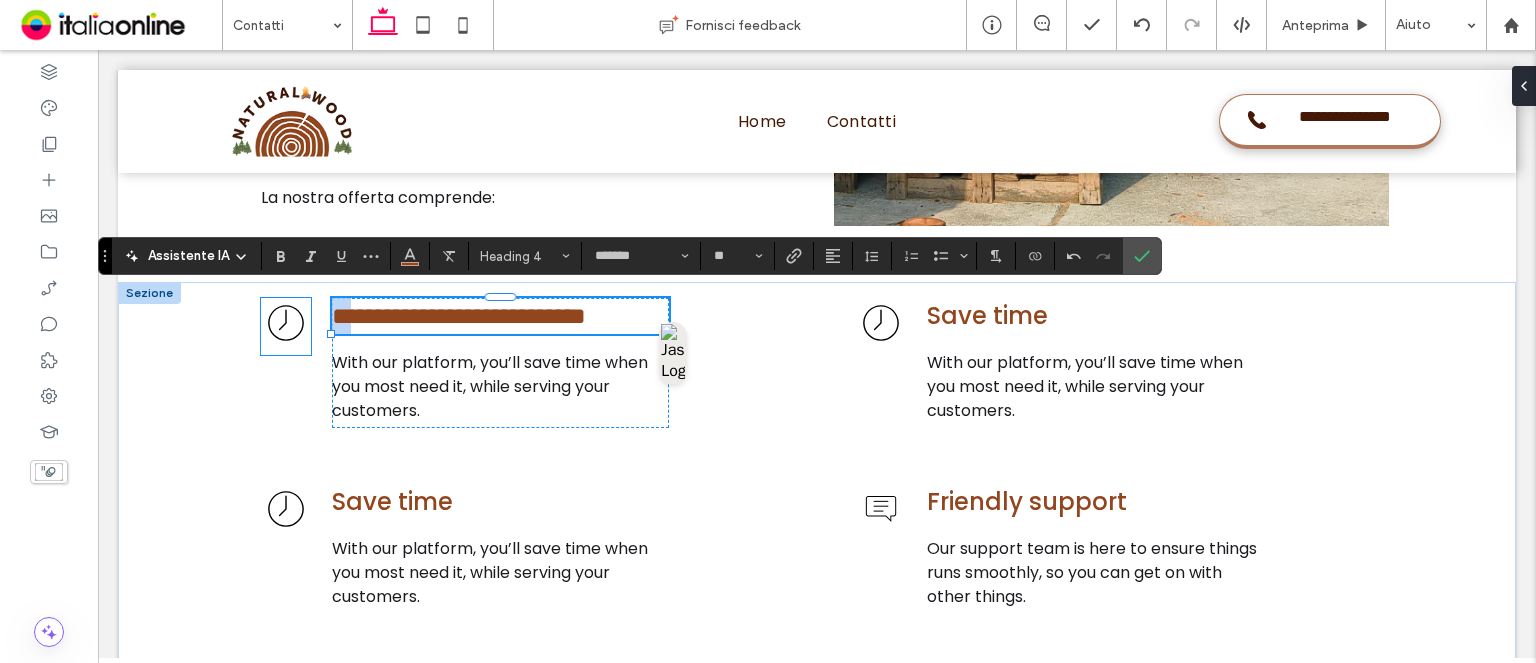 drag, startPoint x: 376, startPoint y: 309, endPoint x: 287, endPoint y: 309, distance: 89 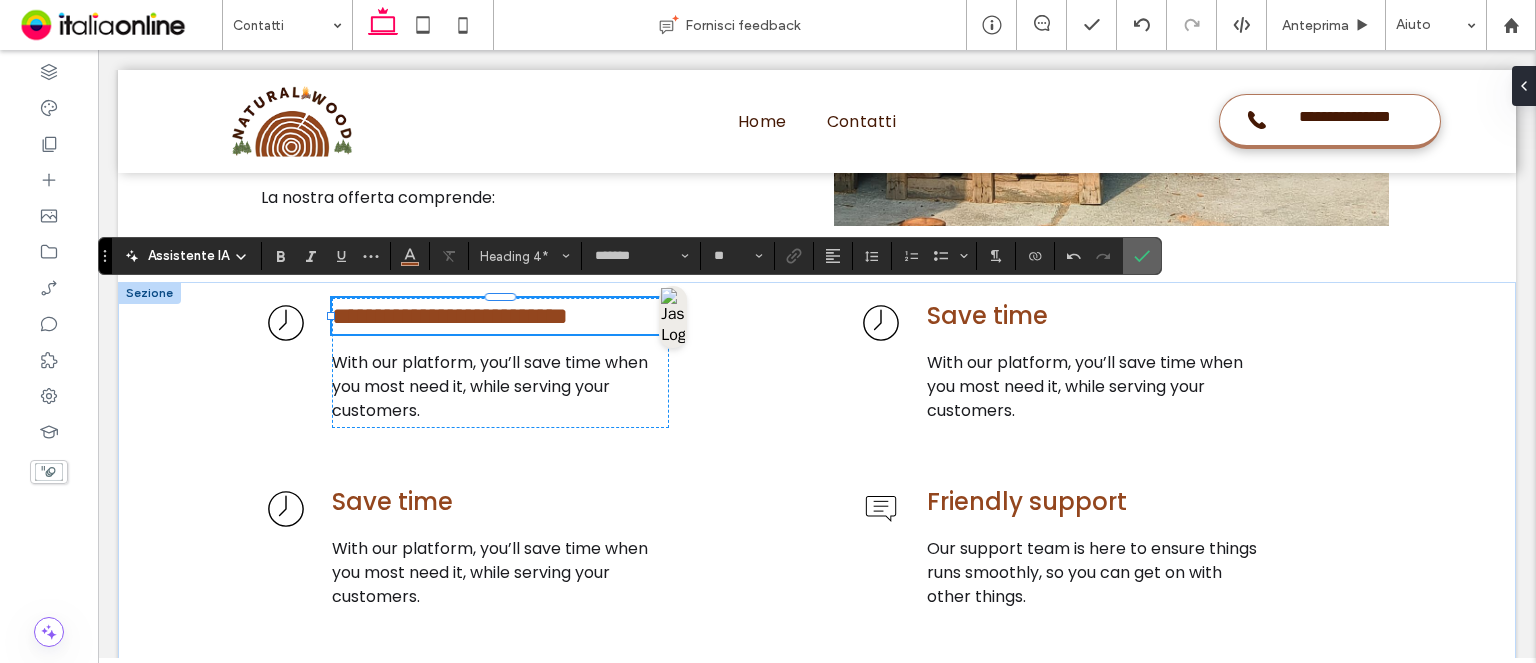 click 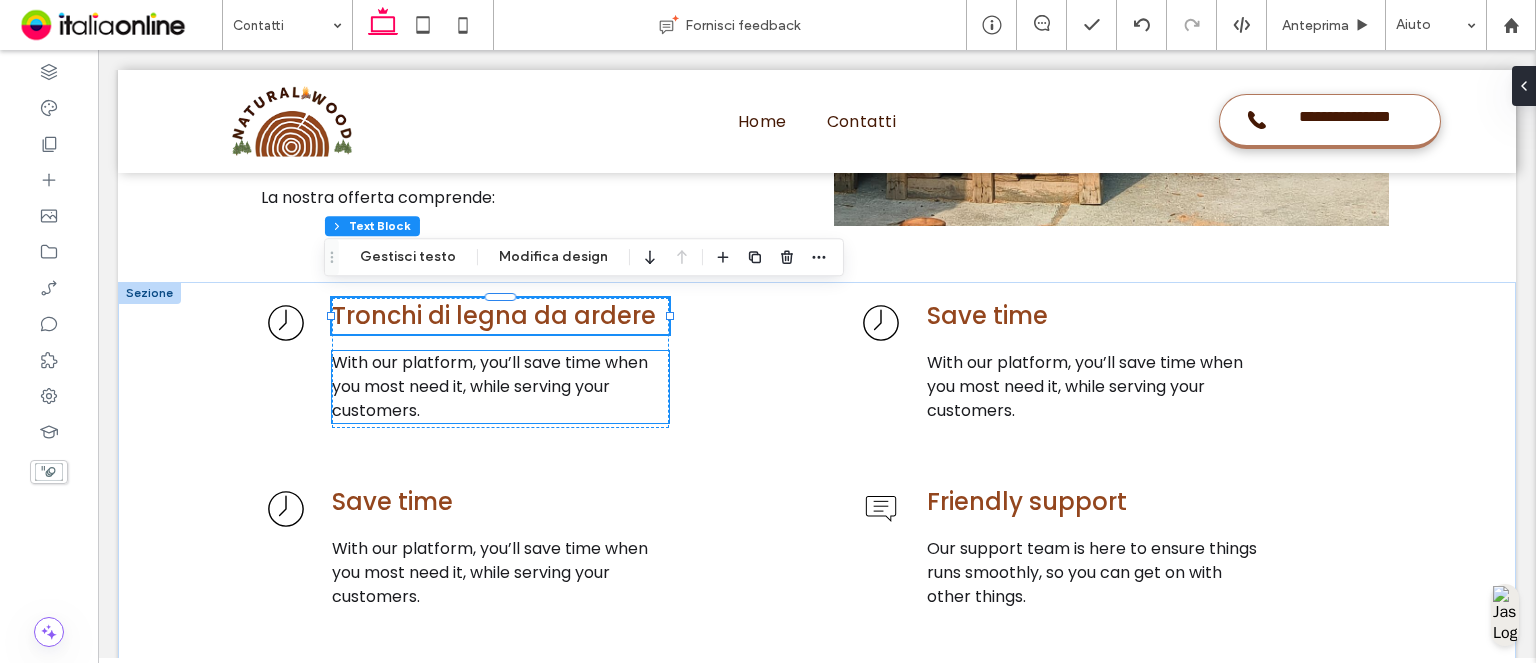 click on "With our platform, you’ll save time when you most need it, while serving your customers." at bounding box center [500, 387] 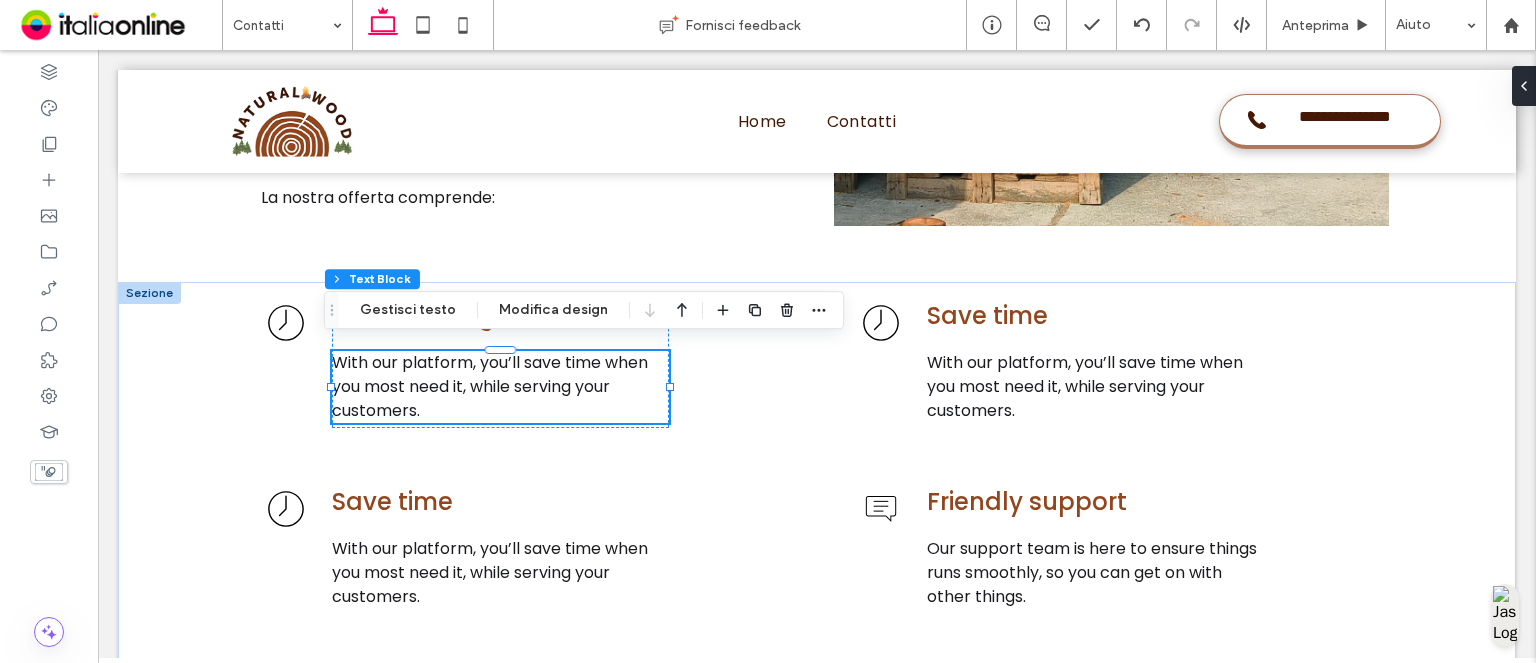 click on "With our platform, you’ll save time when you most need it, while serving your customers." at bounding box center [490, 386] 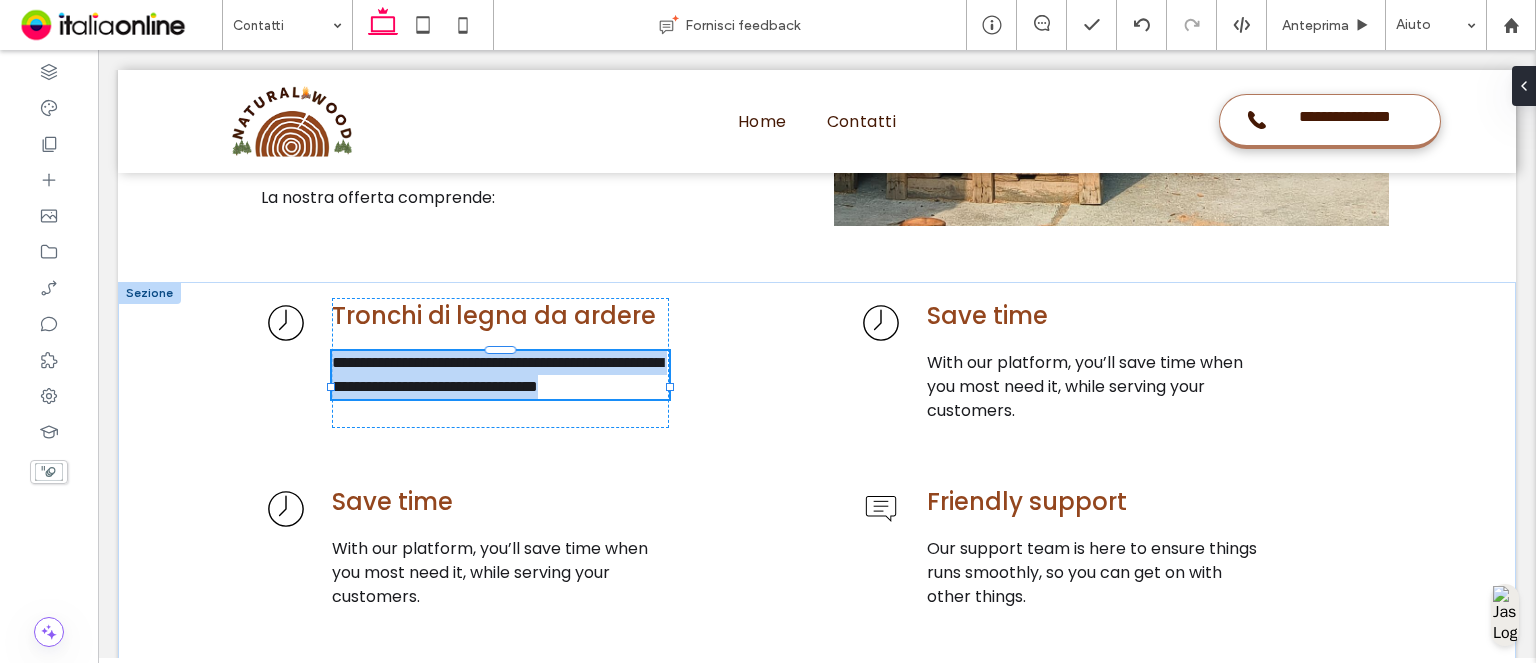type on "*******" 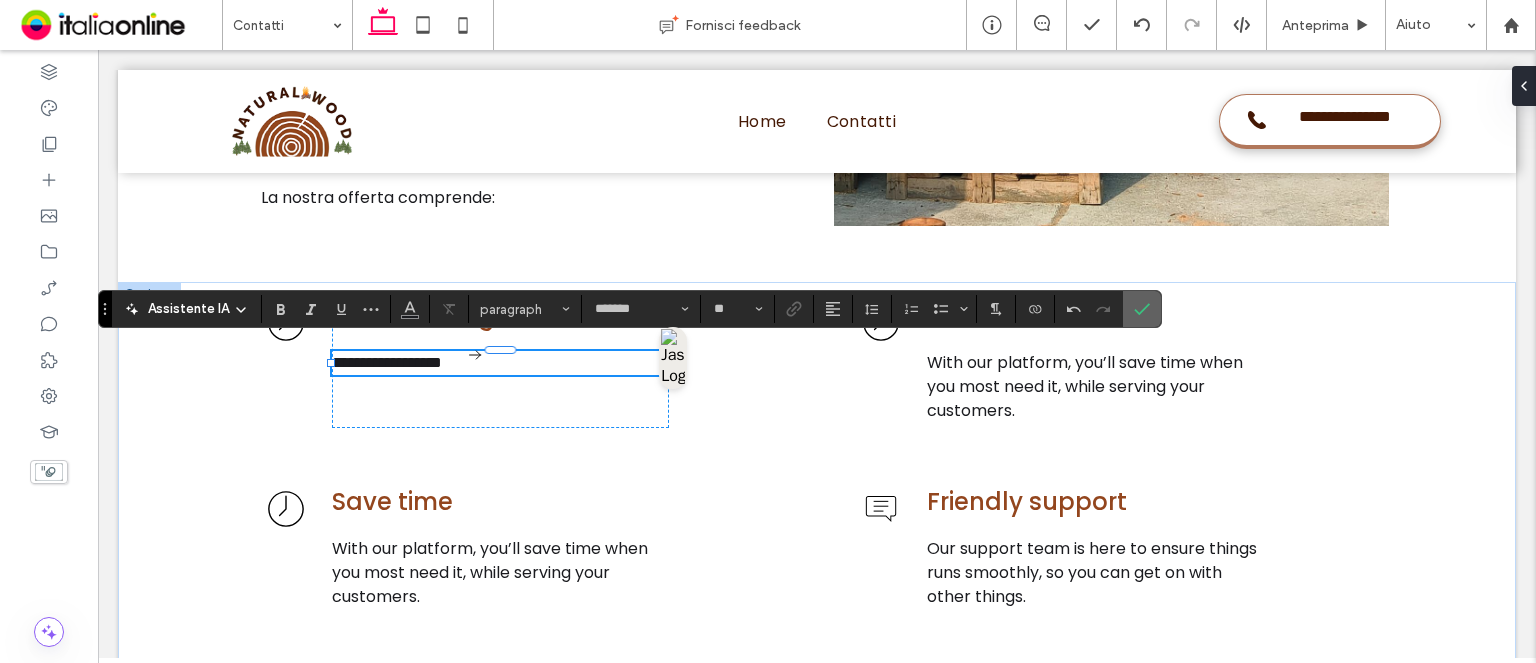 click 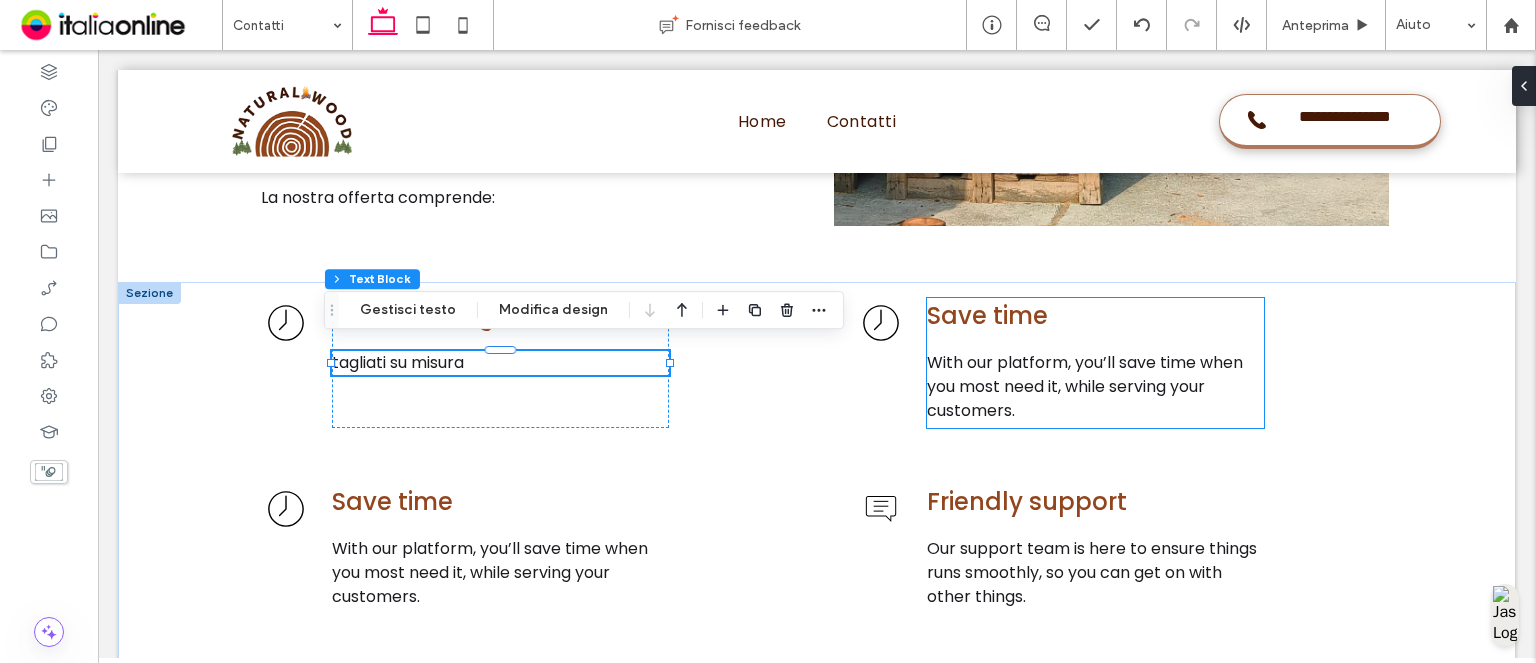 click on "Save time" at bounding box center (987, 315) 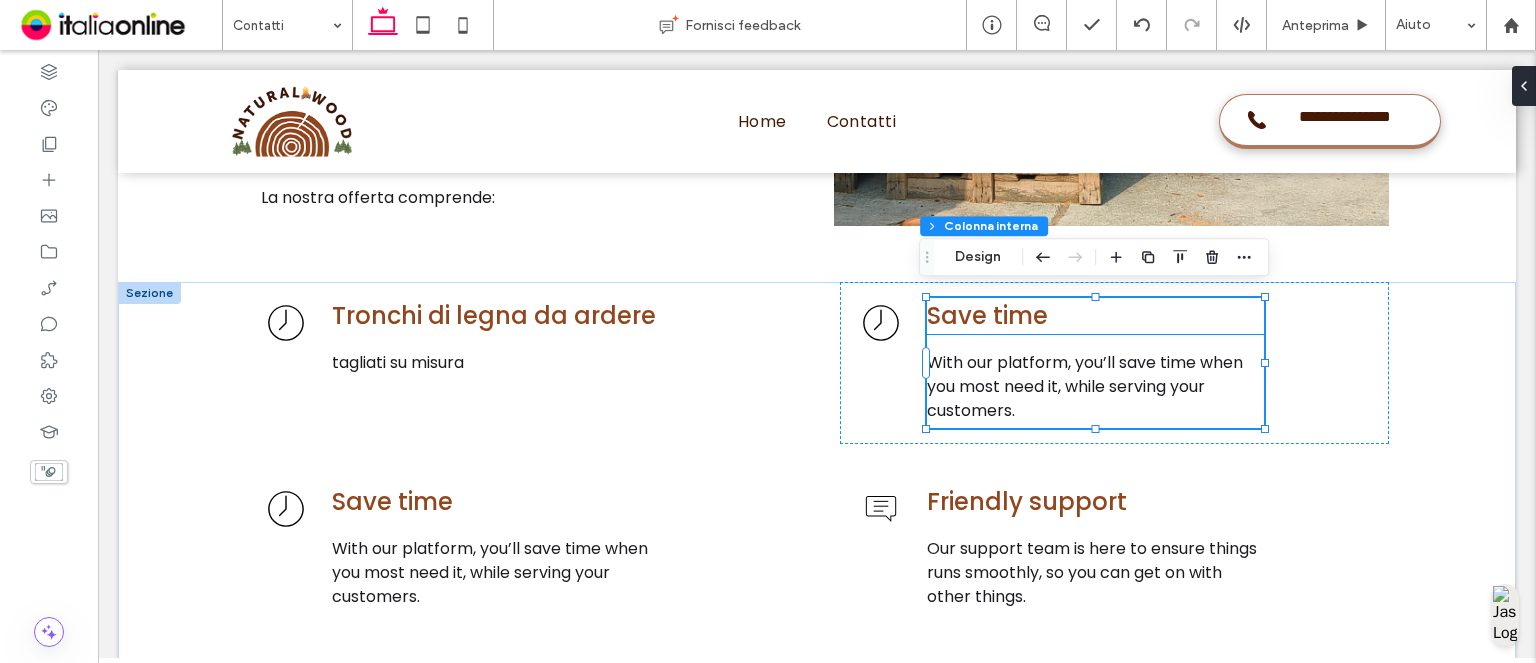 click on "Save time" at bounding box center [987, 315] 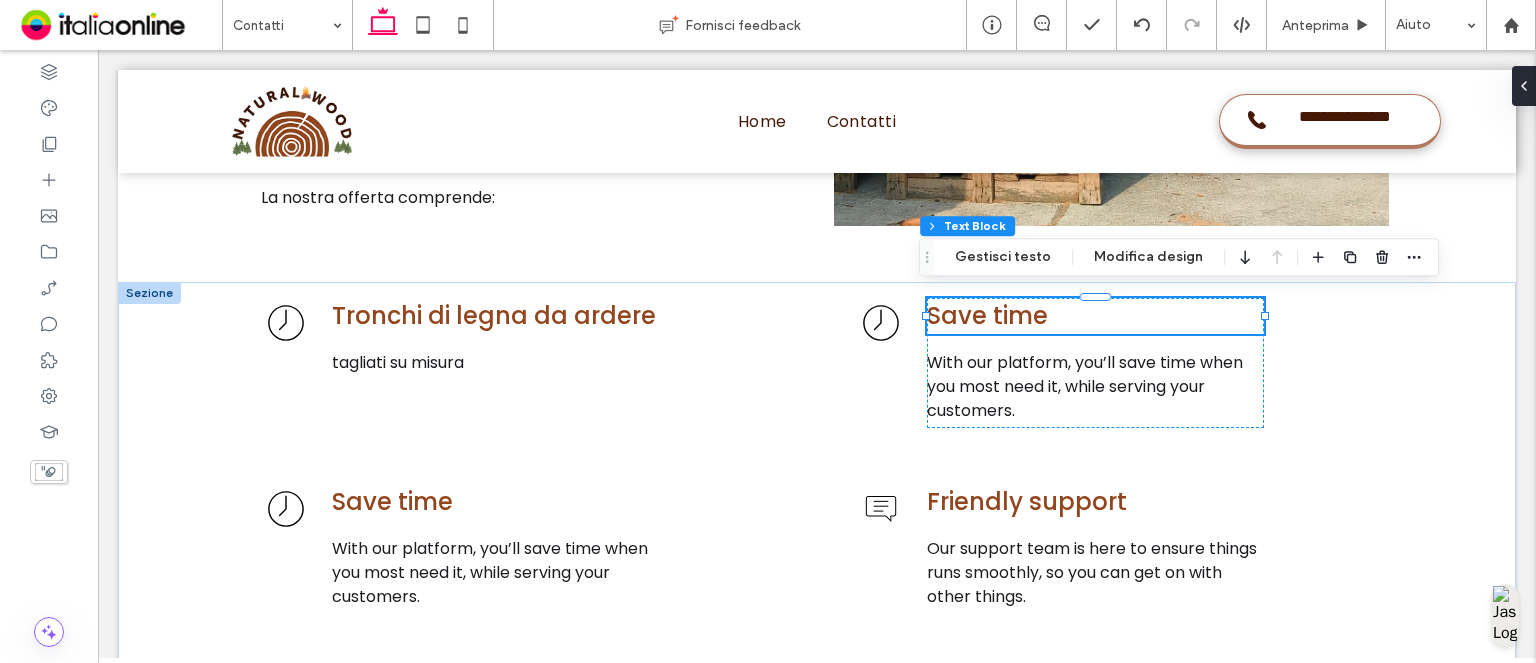 click on "Save time" at bounding box center (1095, 316) 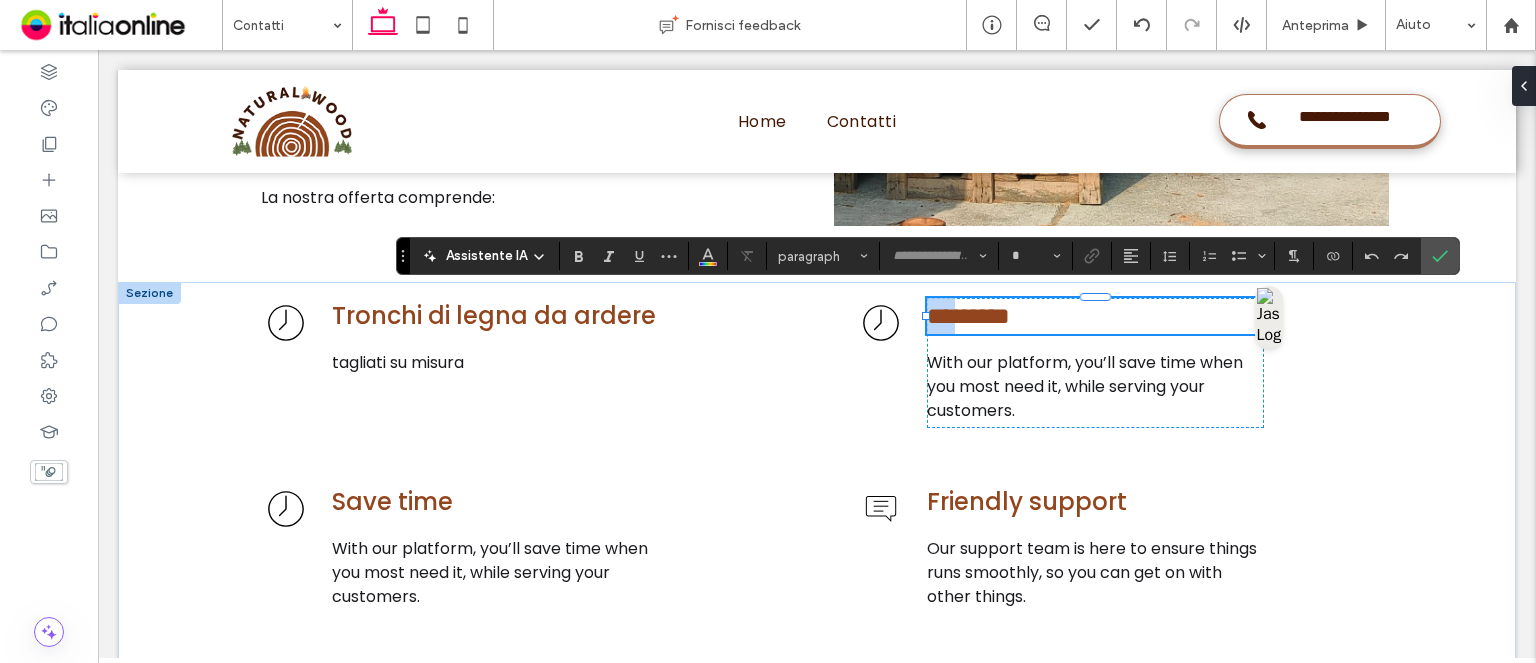 type on "*******" 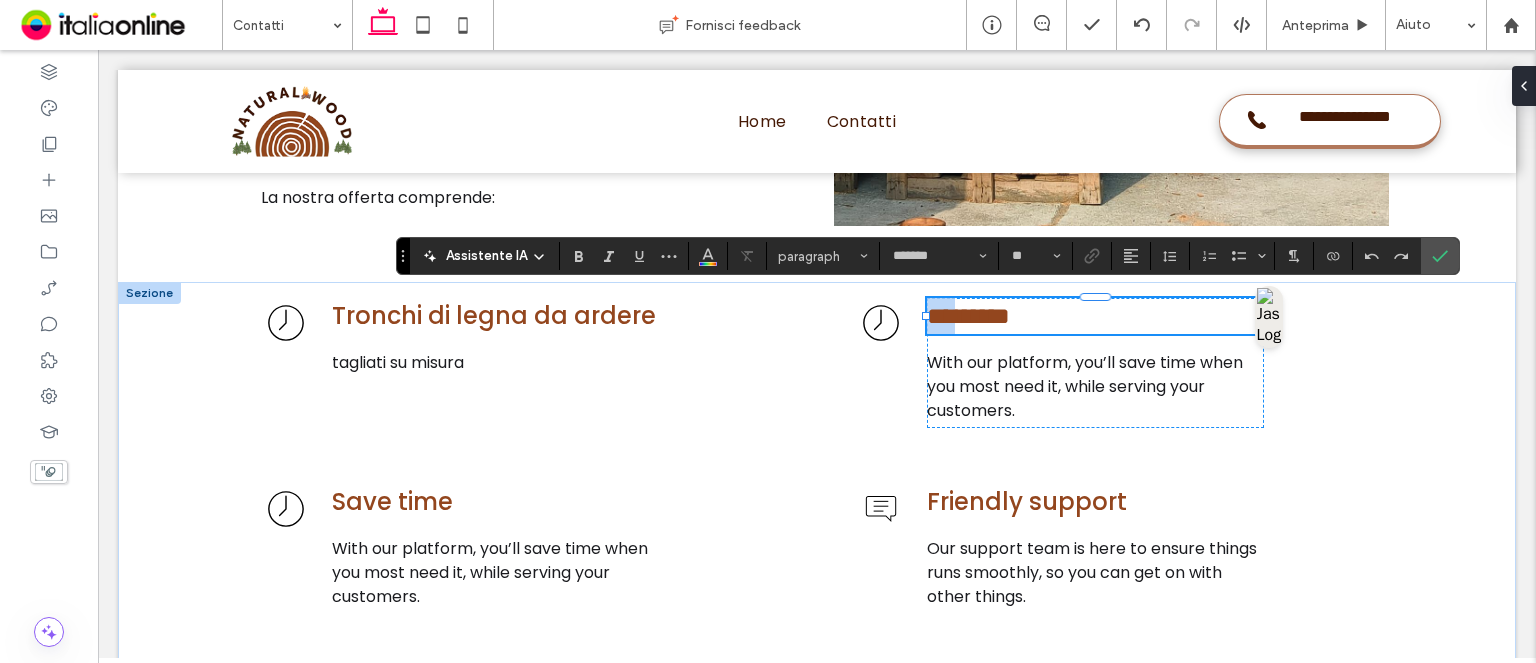 click on "*********" at bounding box center (968, 316) 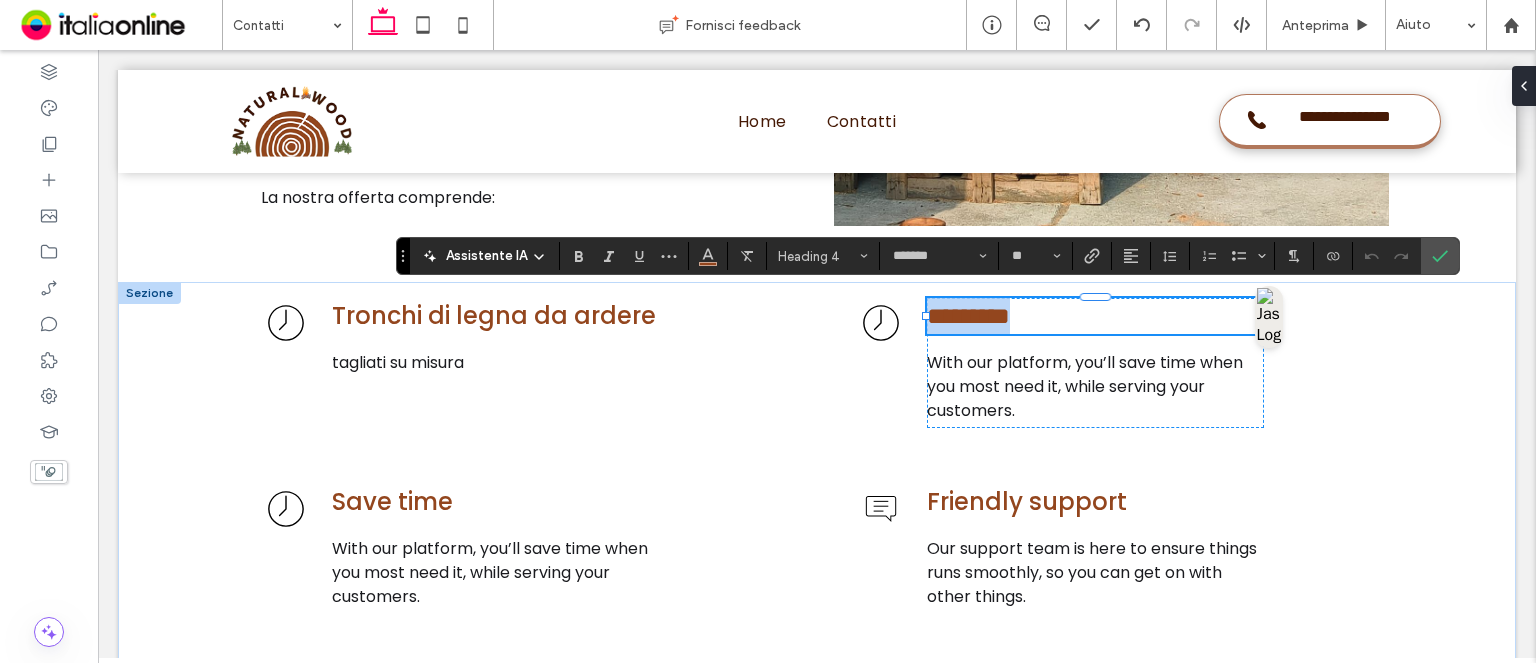 click on "*********" at bounding box center (968, 316) 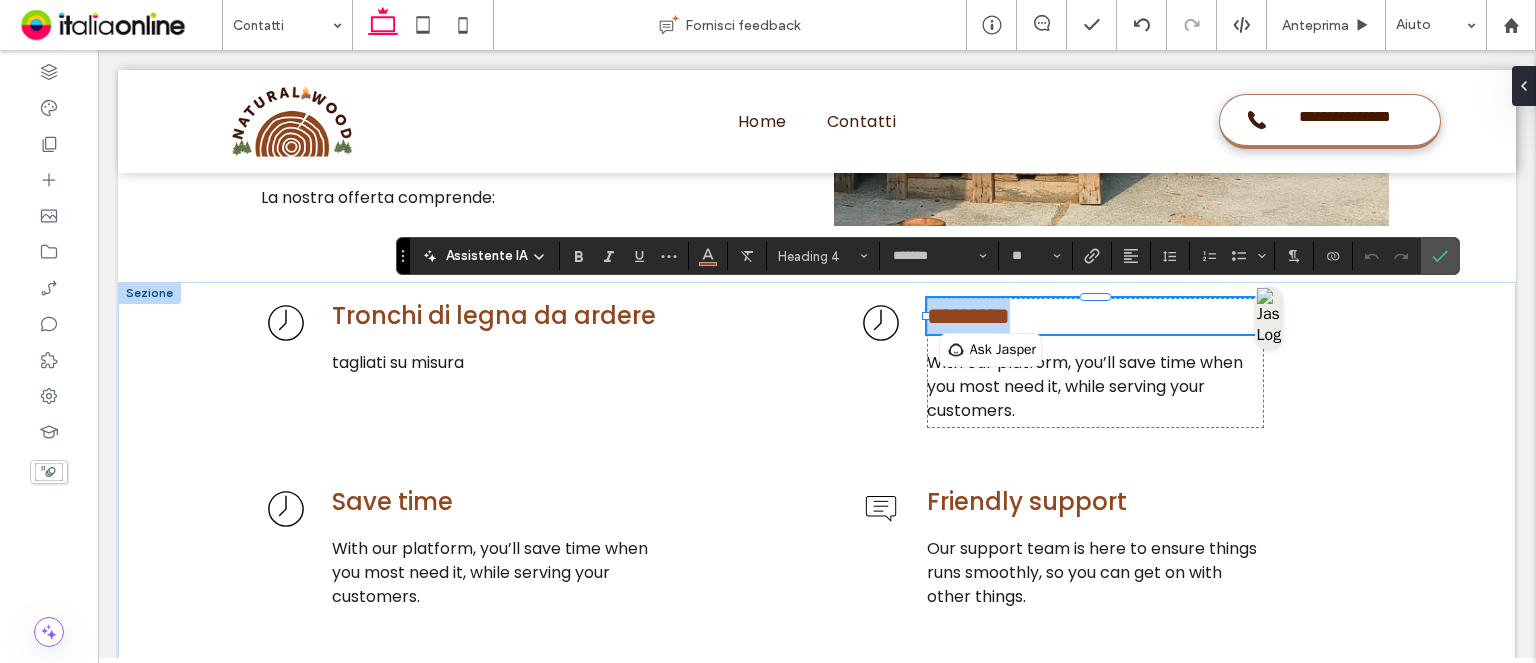 paste 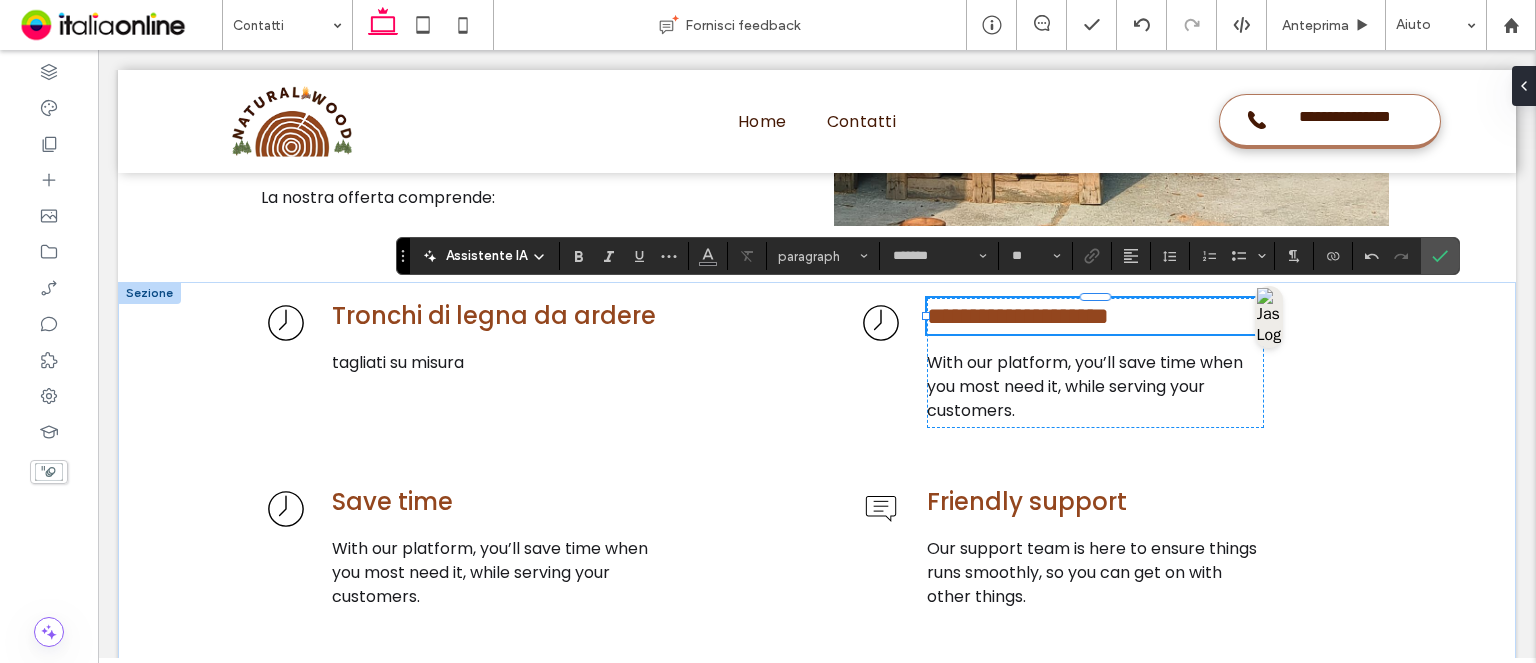 type on "**" 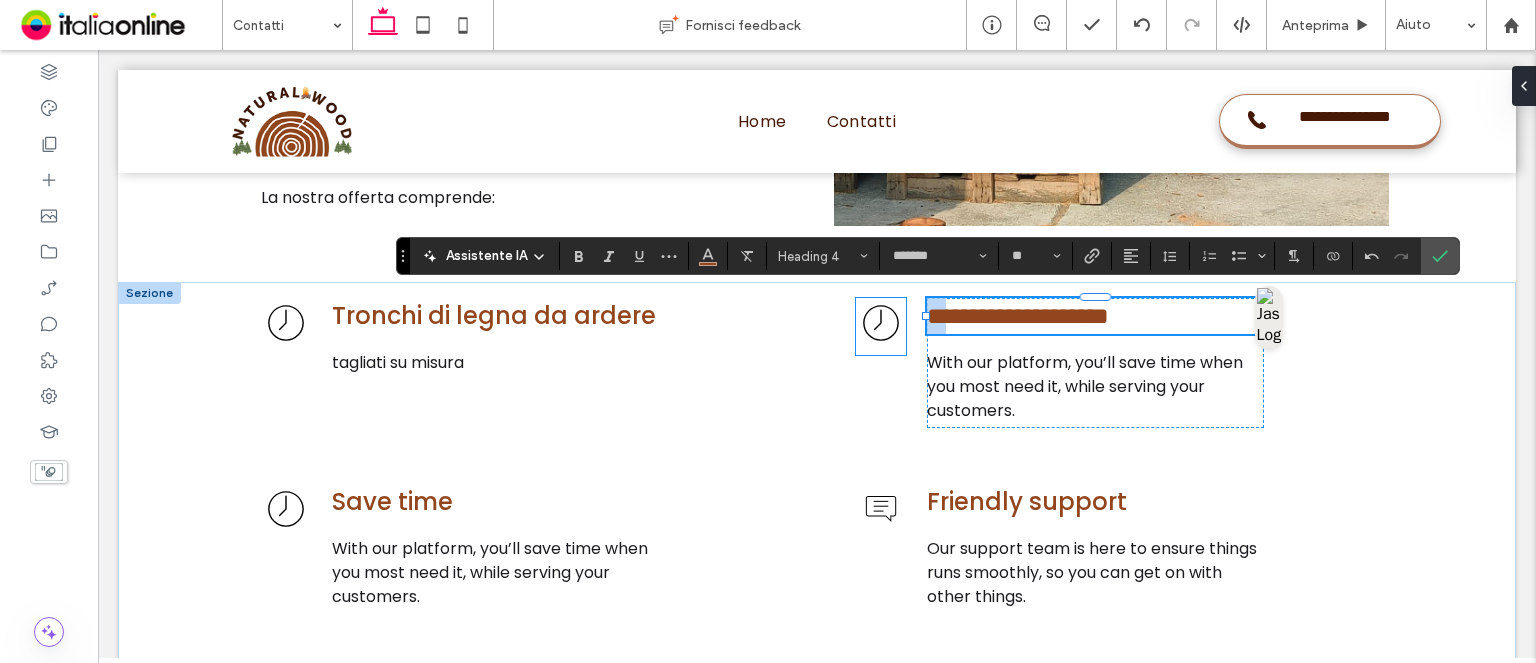 drag, startPoint x: 965, startPoint y: 307, endPoint x: 876, endPoint y: 309, distance: 89.02247 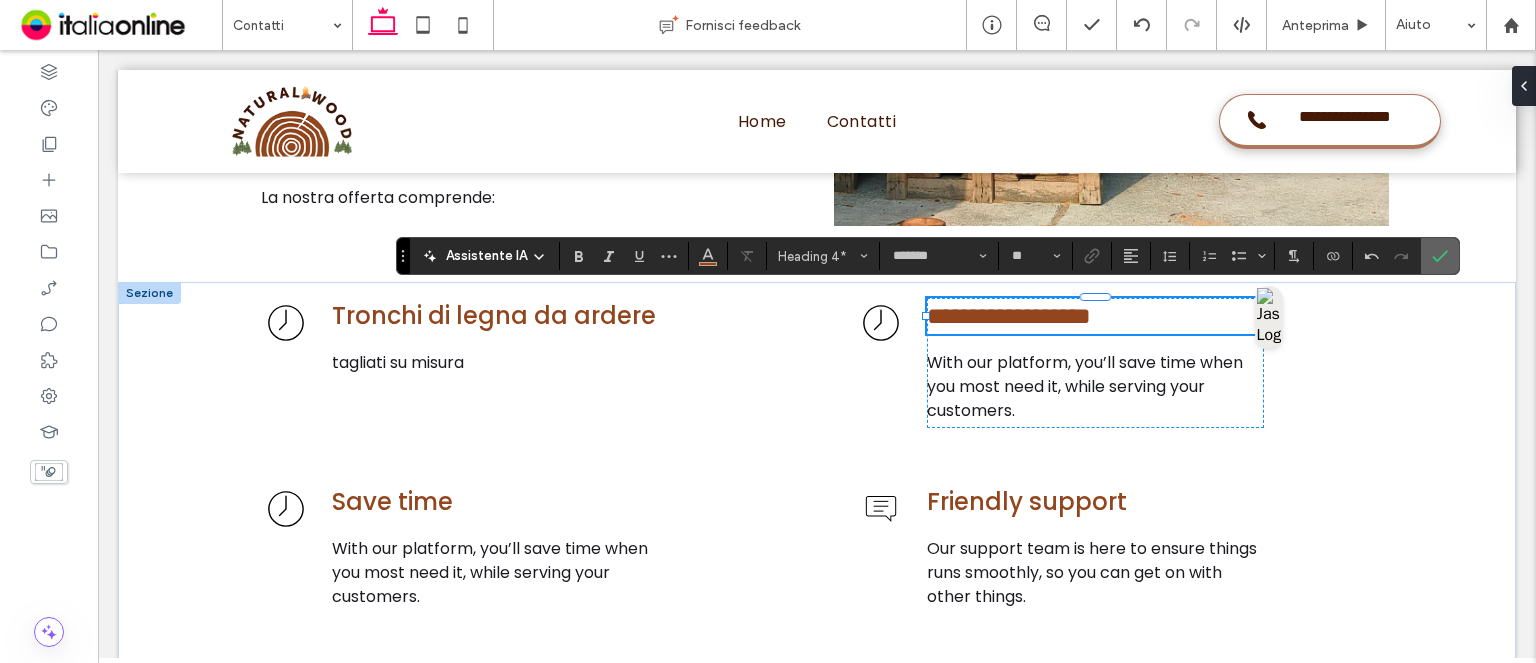 click at bounding box center (1440, 256) 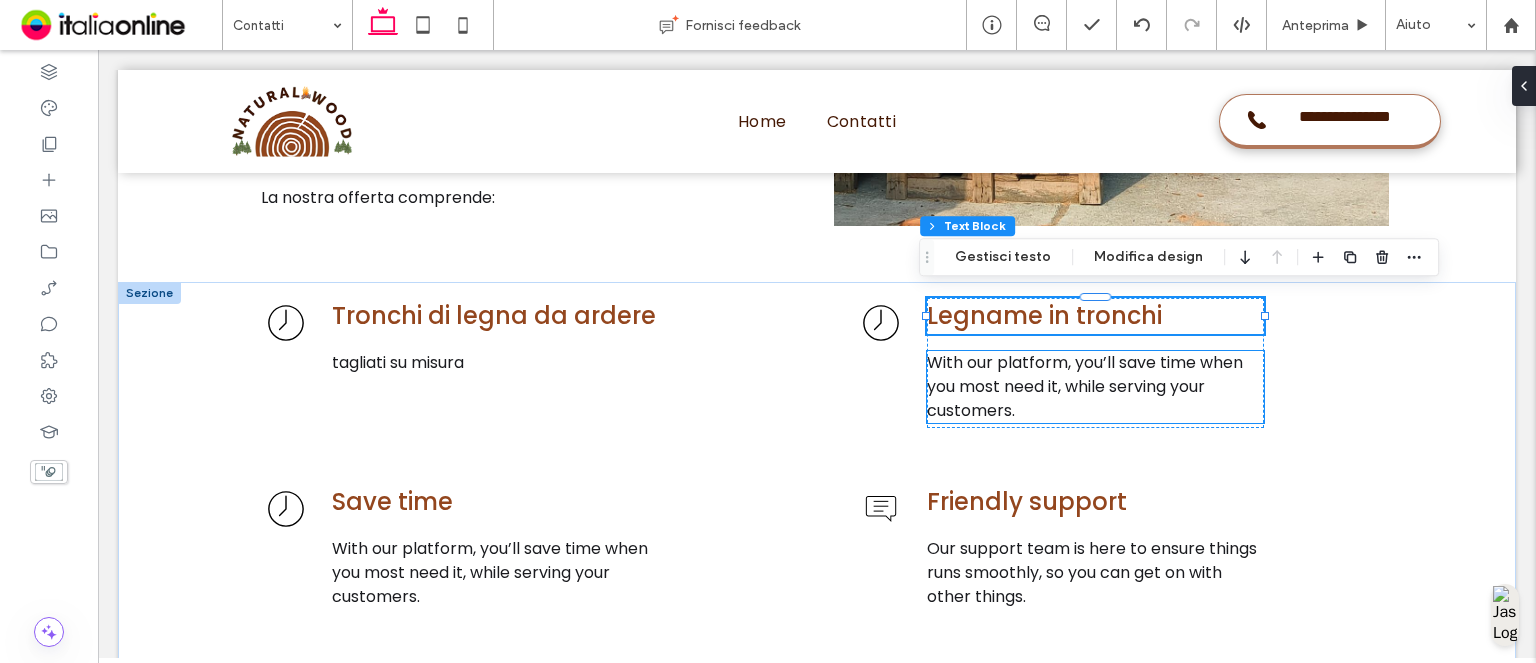 click on "With our platform, you’ll save time when you most need it, while serving your customers." at bounding box center (1085, 386) 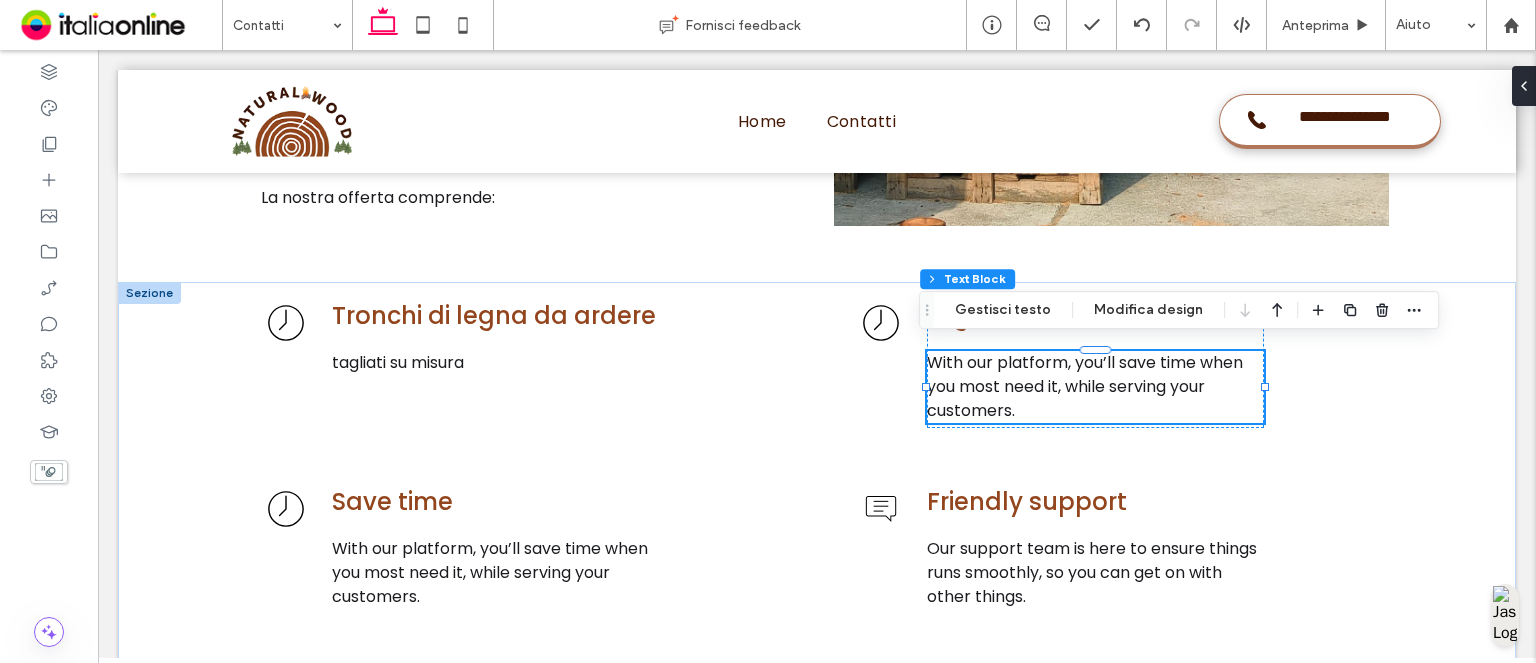click on "With our platform, you’ll save time when you most need it, while serving your customers." at bounding box center (1095, 387) 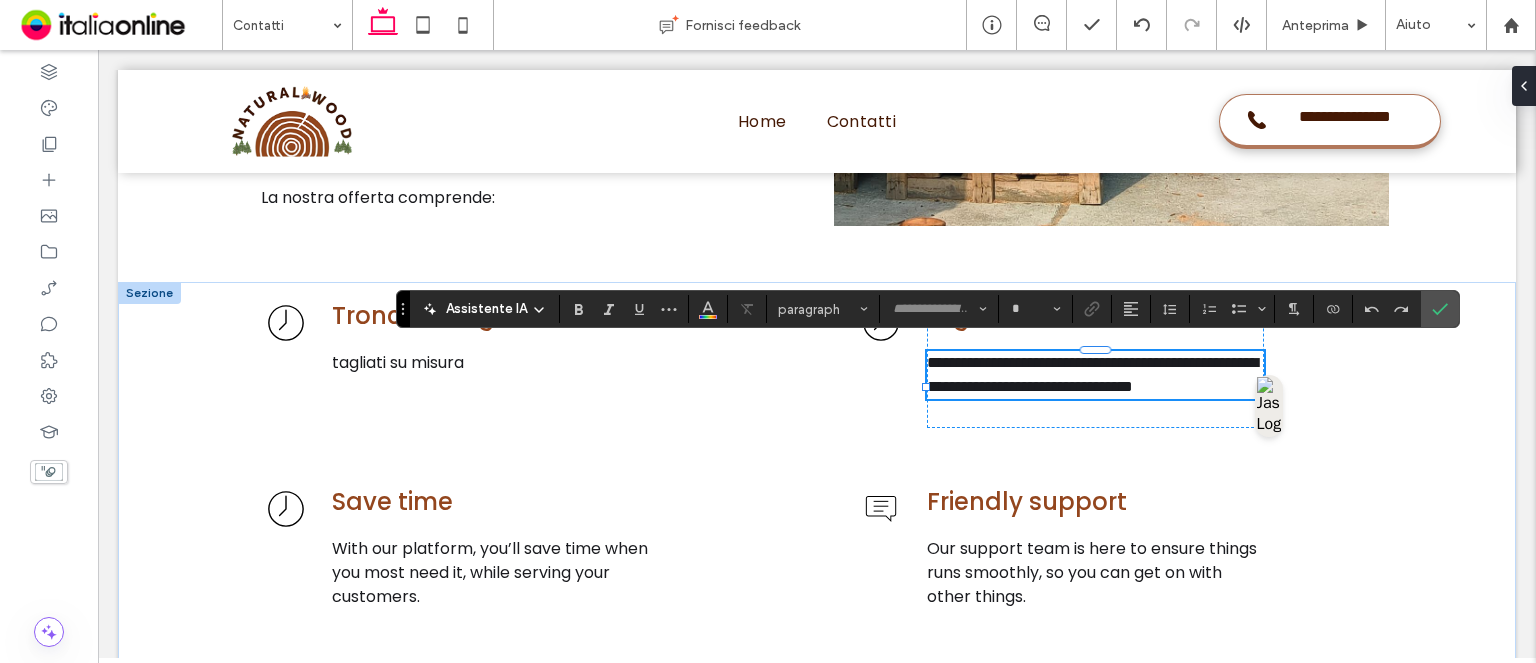 type on "*******" 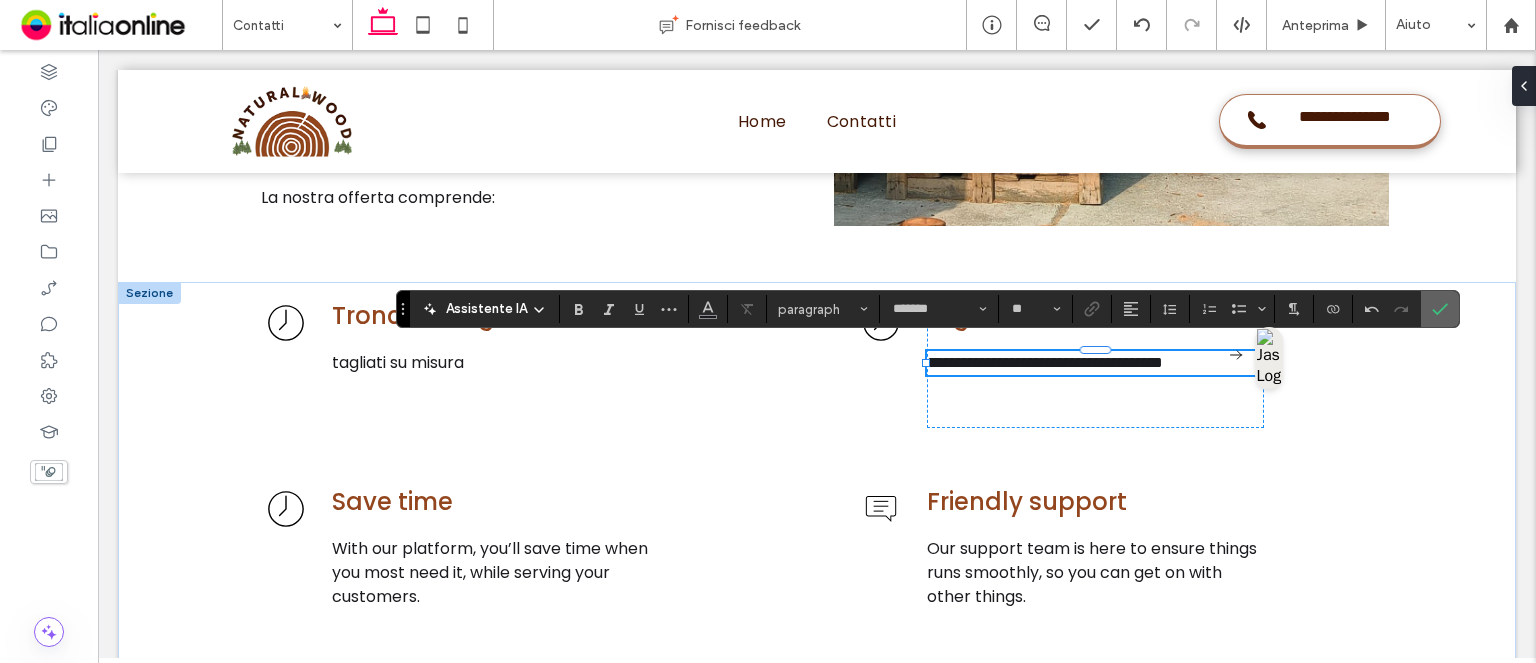 click 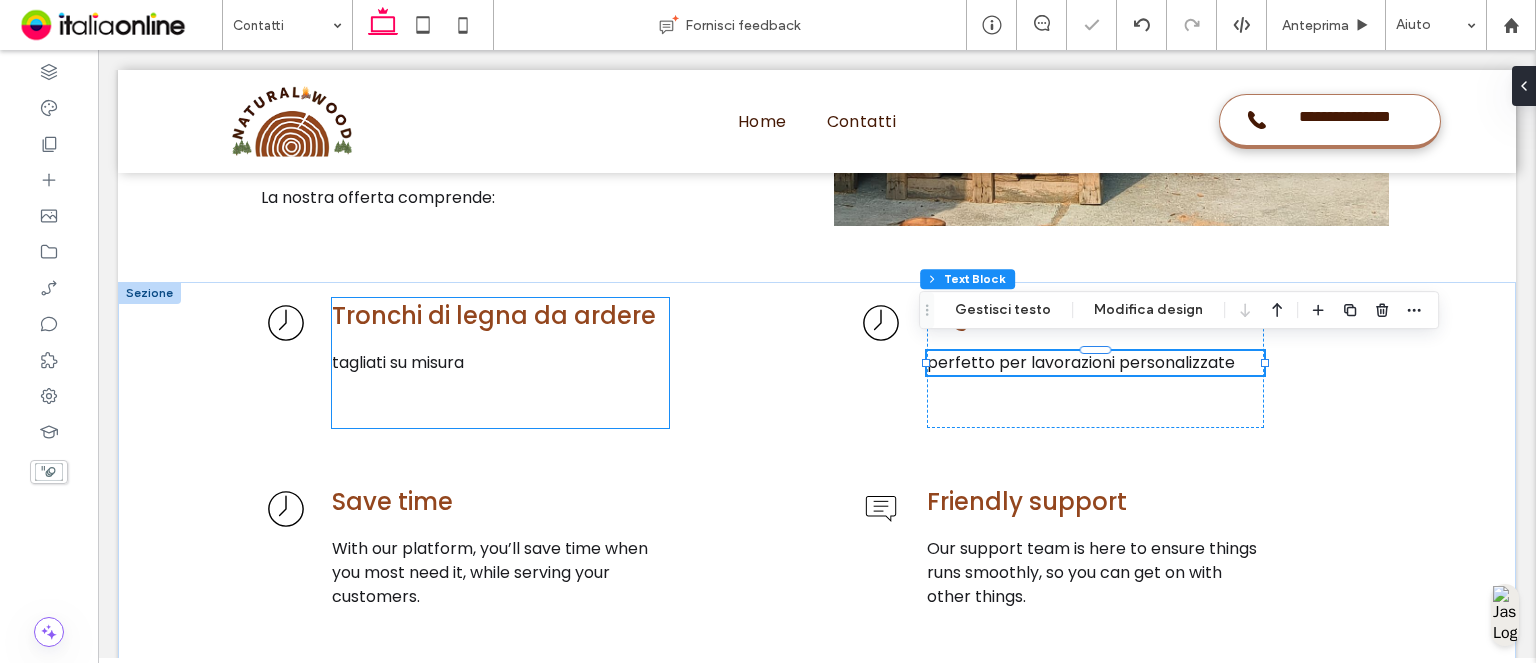 click on "Tronchi di legna da ardere
tagliati su misura" at bounding box center (500, 363) 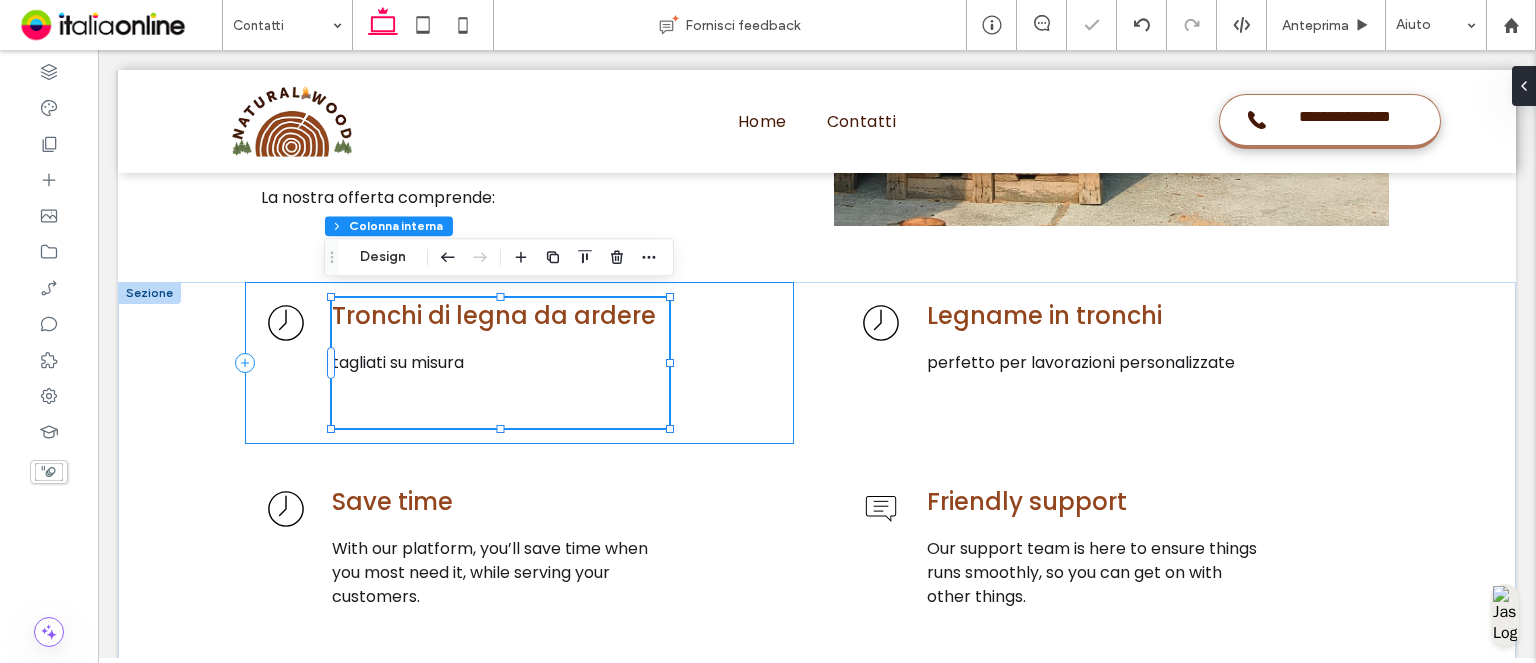 click on "Tronchi di legna da ardere
tagliati su misura" at bounding box center [519, 363] 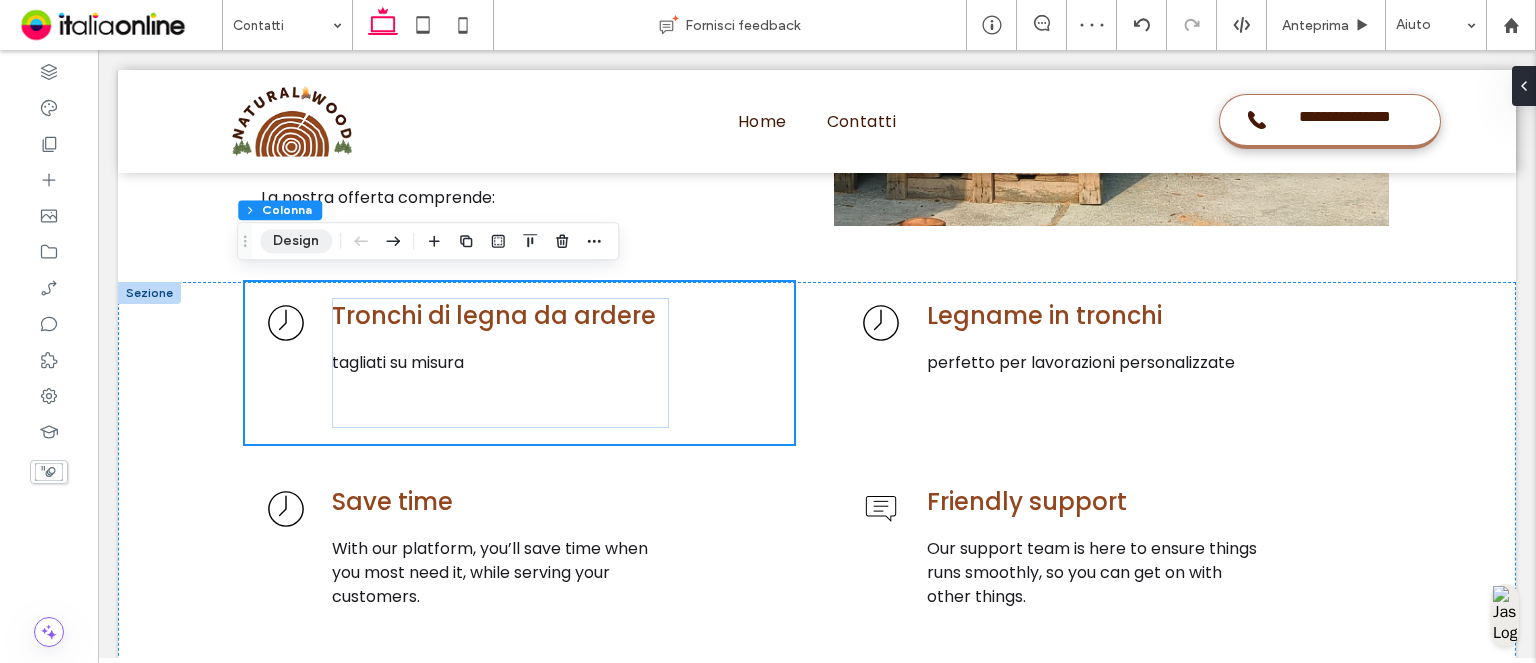 click on "Design" at bounding box center (296, 241) 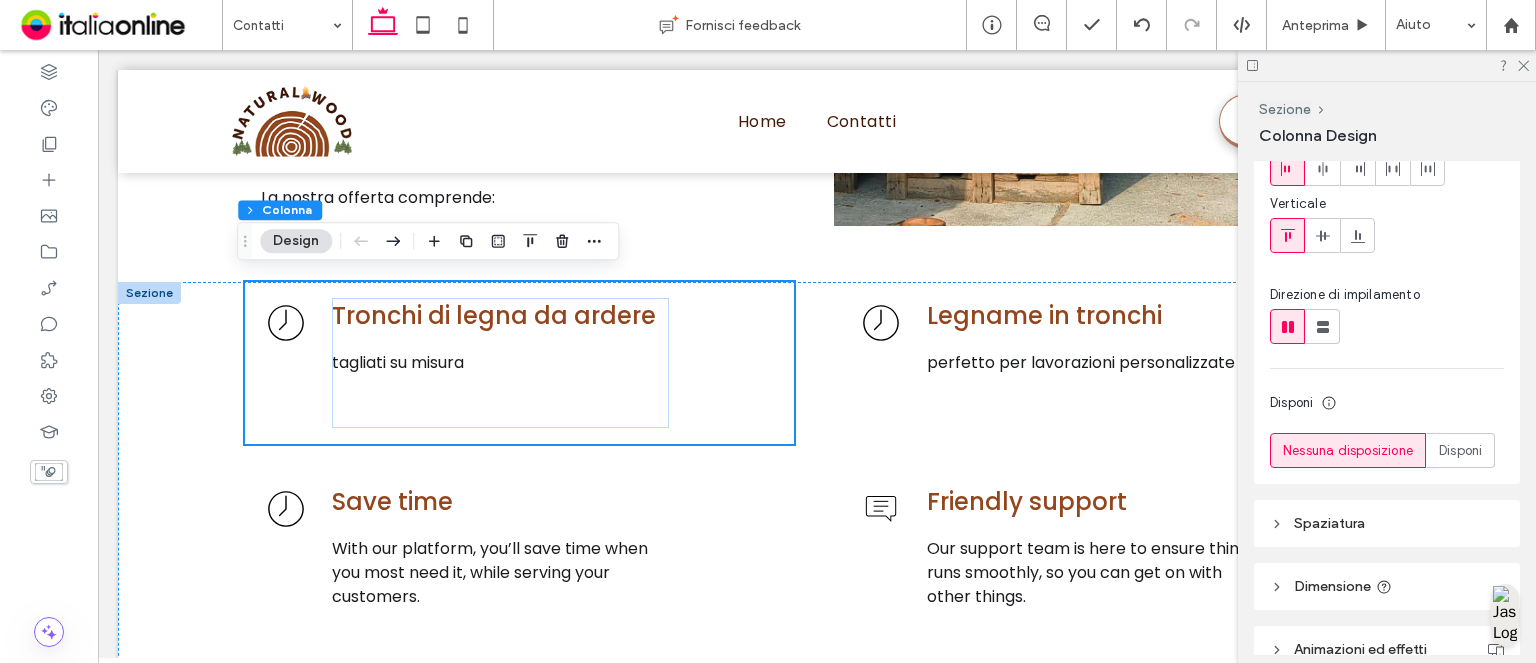 scroll, scrollTop: 300, scrollLeft: 0, axis: vertical 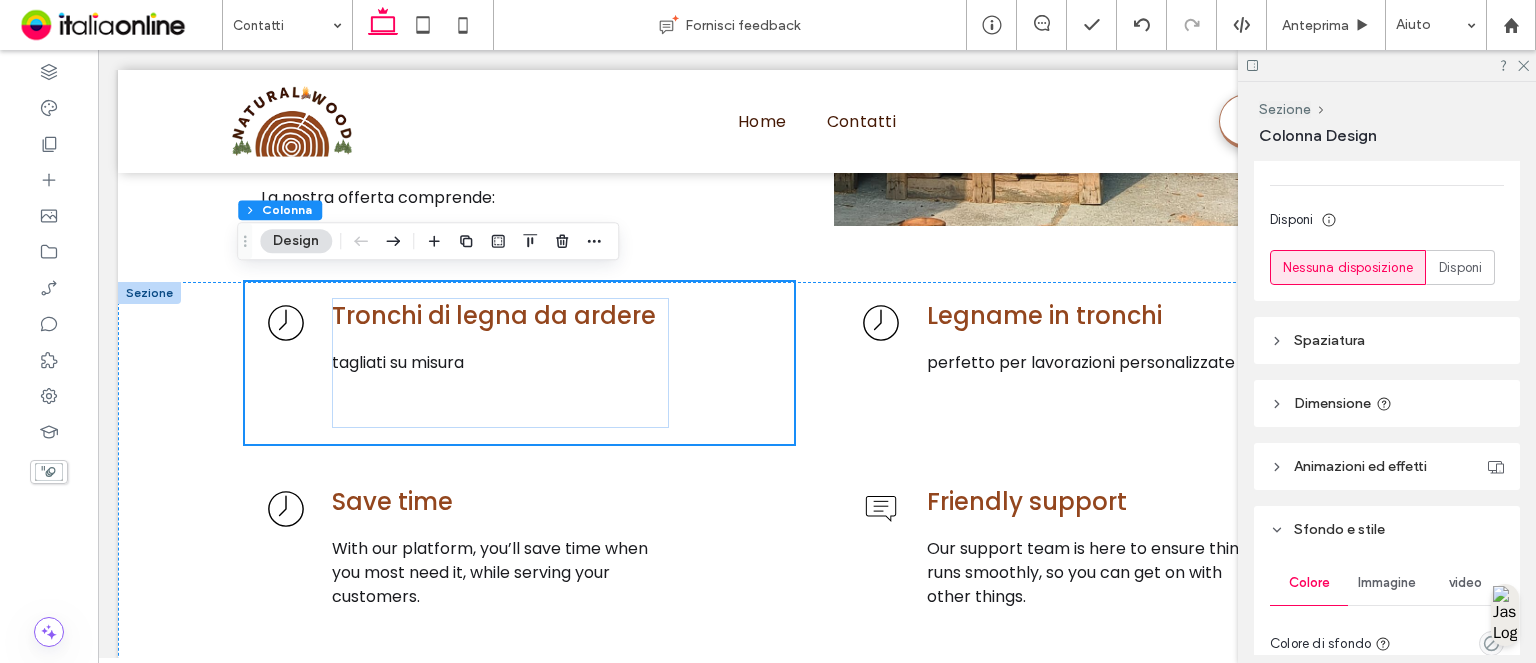 click on "Dimensione" at bounding box center (1332, 403) 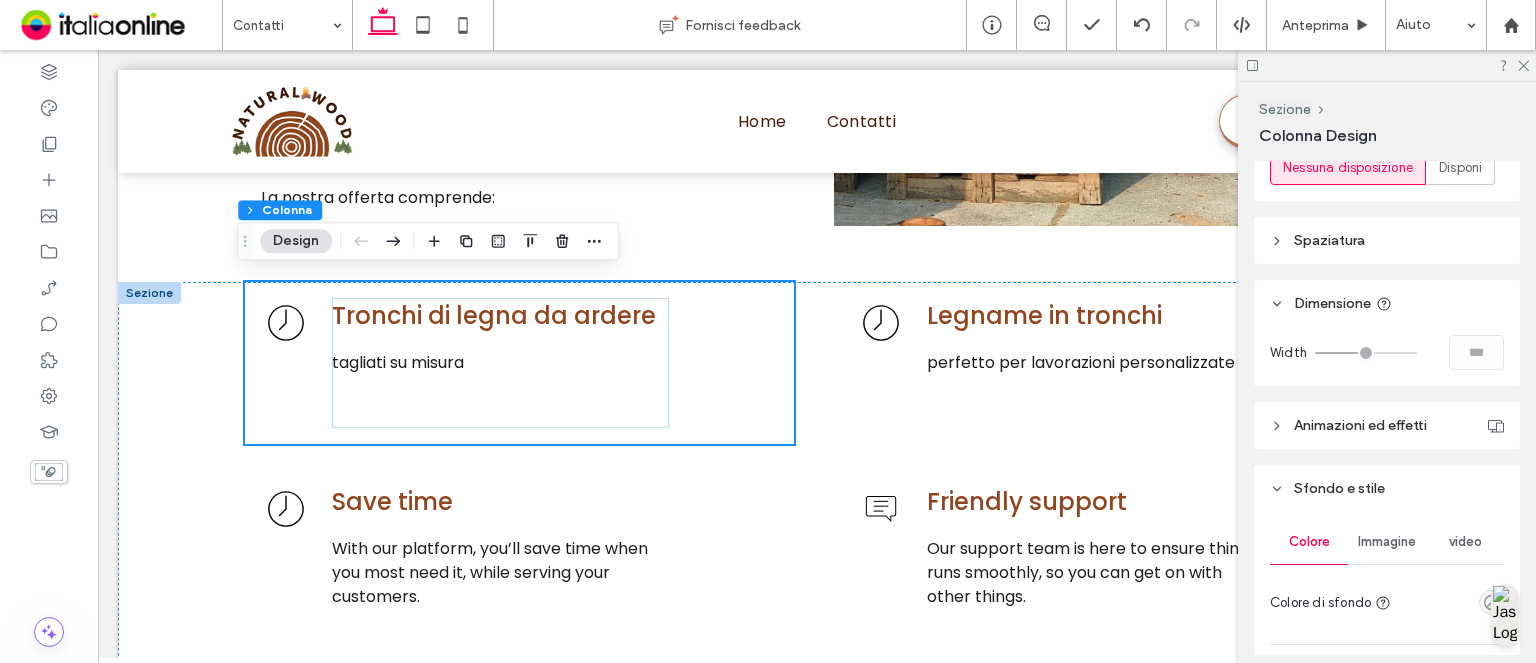 scroll, scrollTop: 500, scrollLeft: 0, axis: vertical 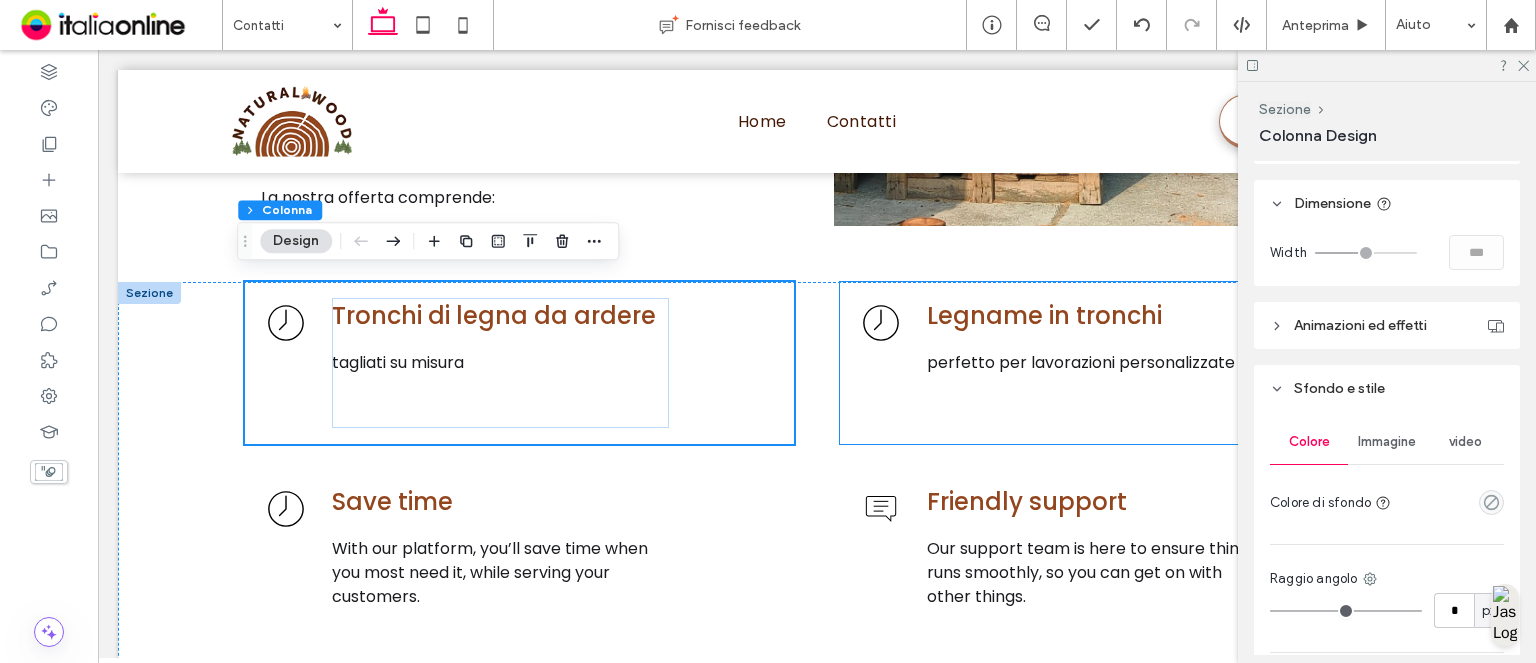 click on "Legname in tronchi perfetto per lavorazioni personalizzate" at bounding box center [1114, 363] 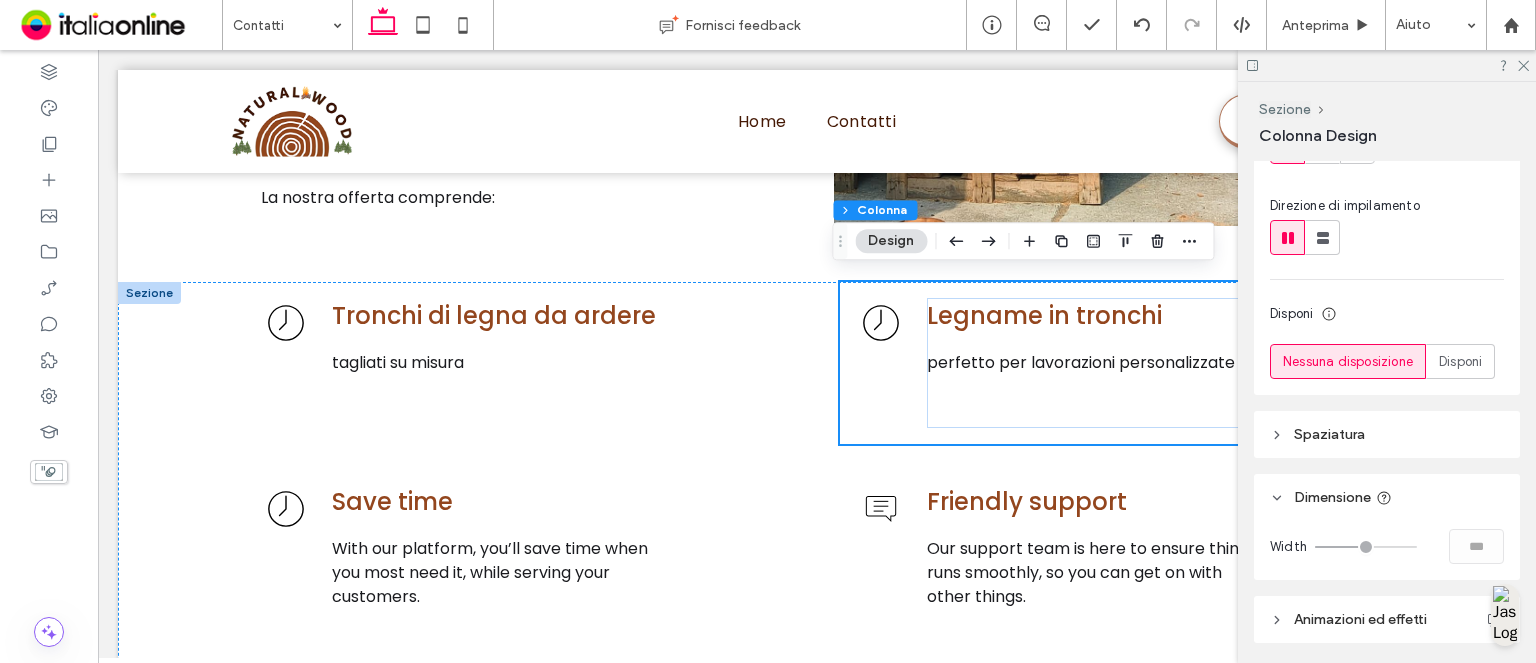 scroll, scrollTop: 300, scrollLeft: 0, axis: vertical 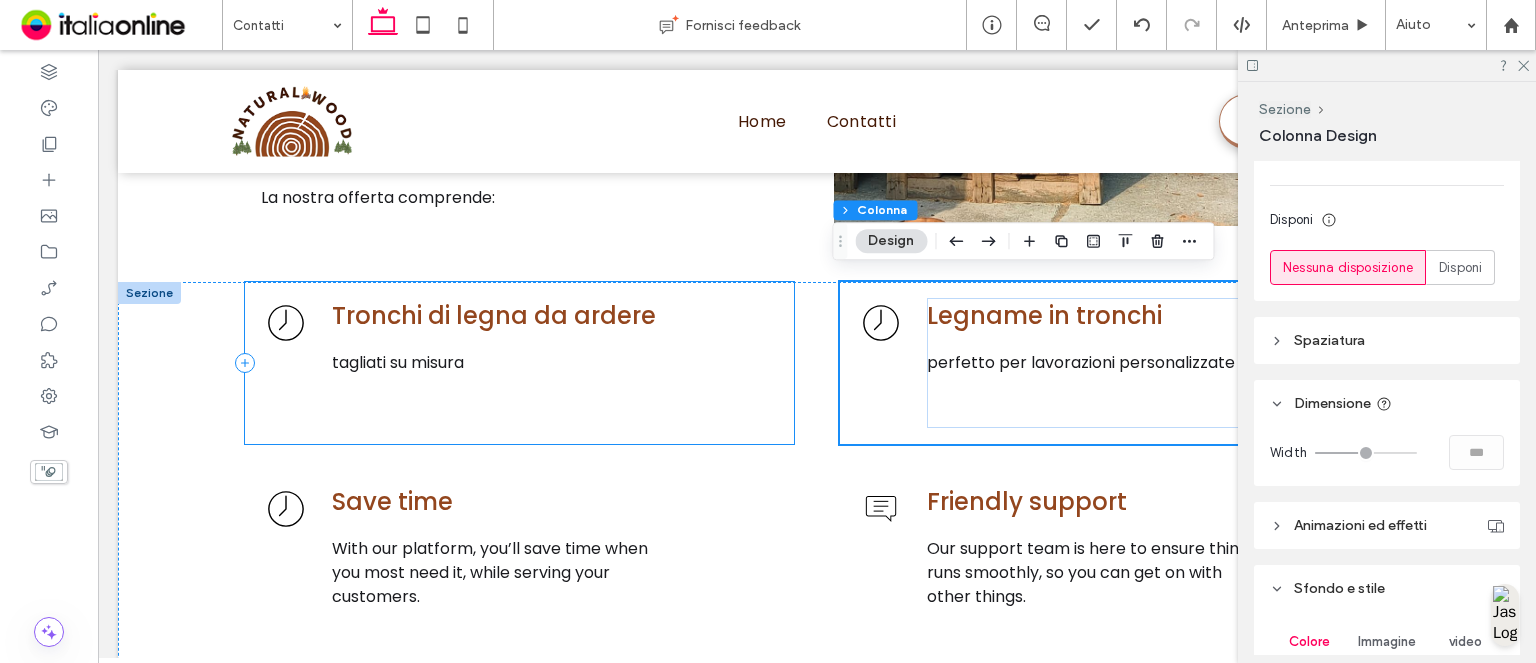 click on "Tronchi di legna da ardere
tagliati su misura" at bounding box center [519, 363] 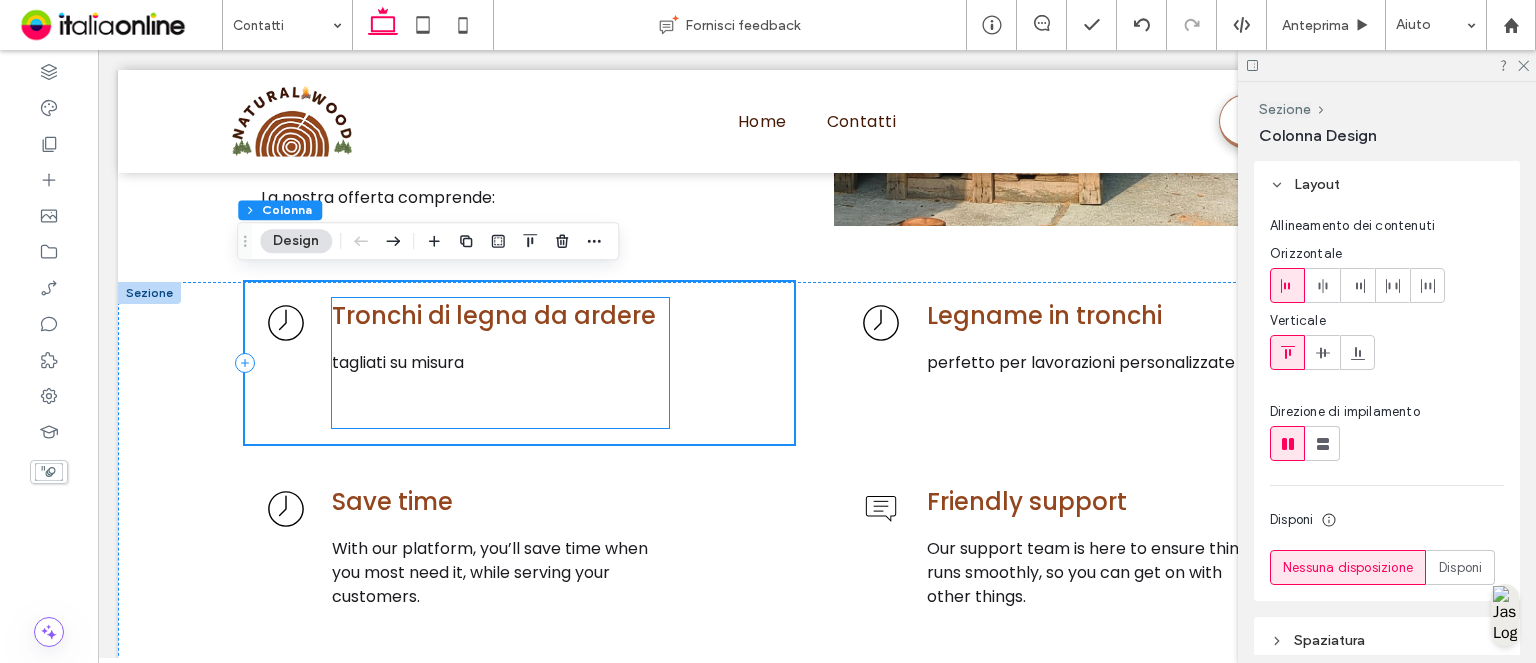 click on "tagliati su misura" at bounding box center [500, 363] 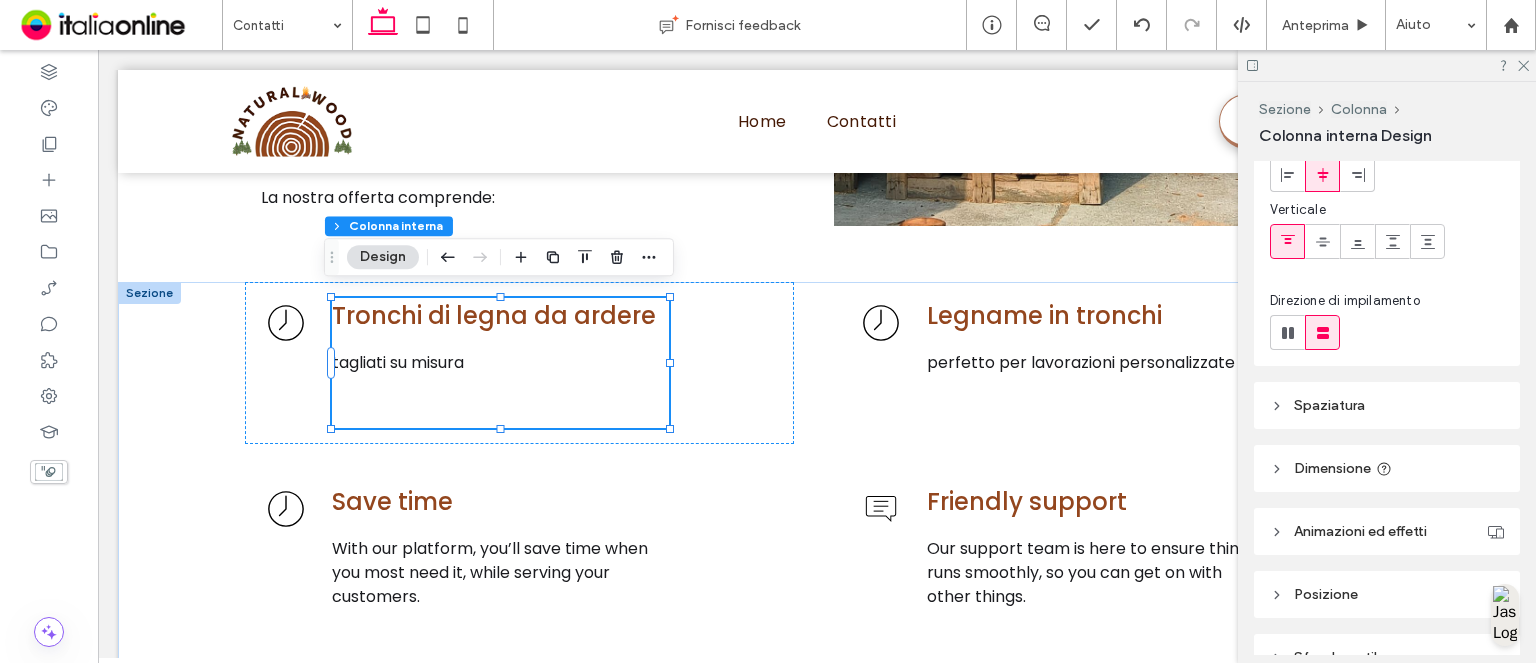 scroll, scrollTop: 278, scrollLeft: 0, axis: vertical 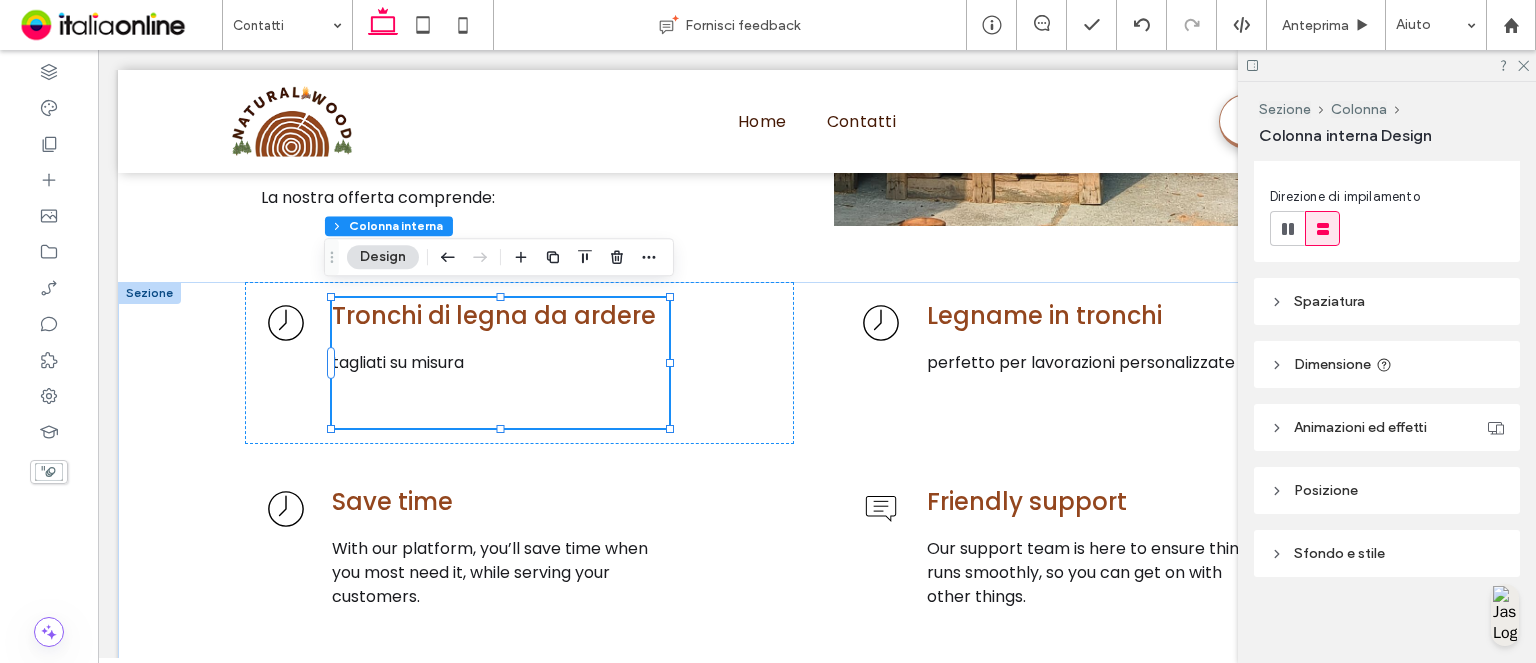 click on "Dimensione" at bounding box center (1387, 364) 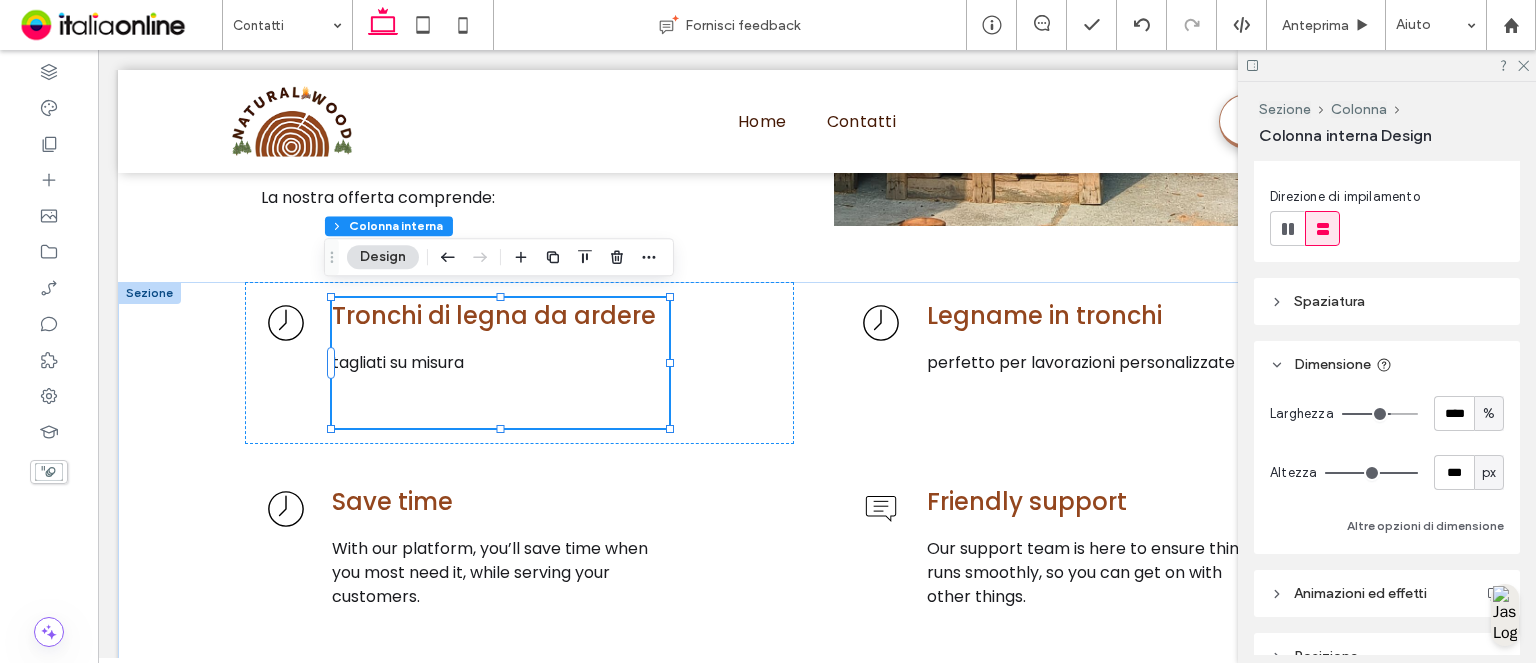 click on "px" at bounding box center [1489, 473] 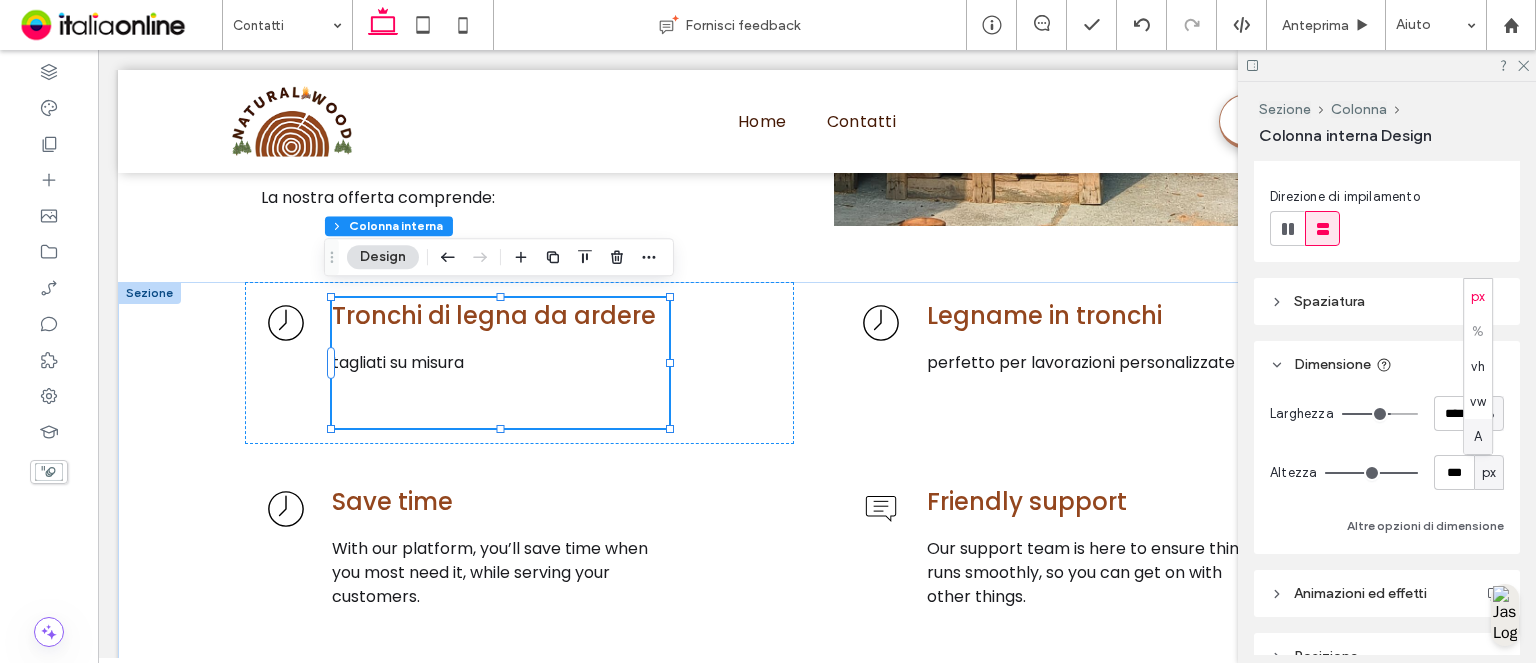 click on "A" at bounding box center [1478, 436] 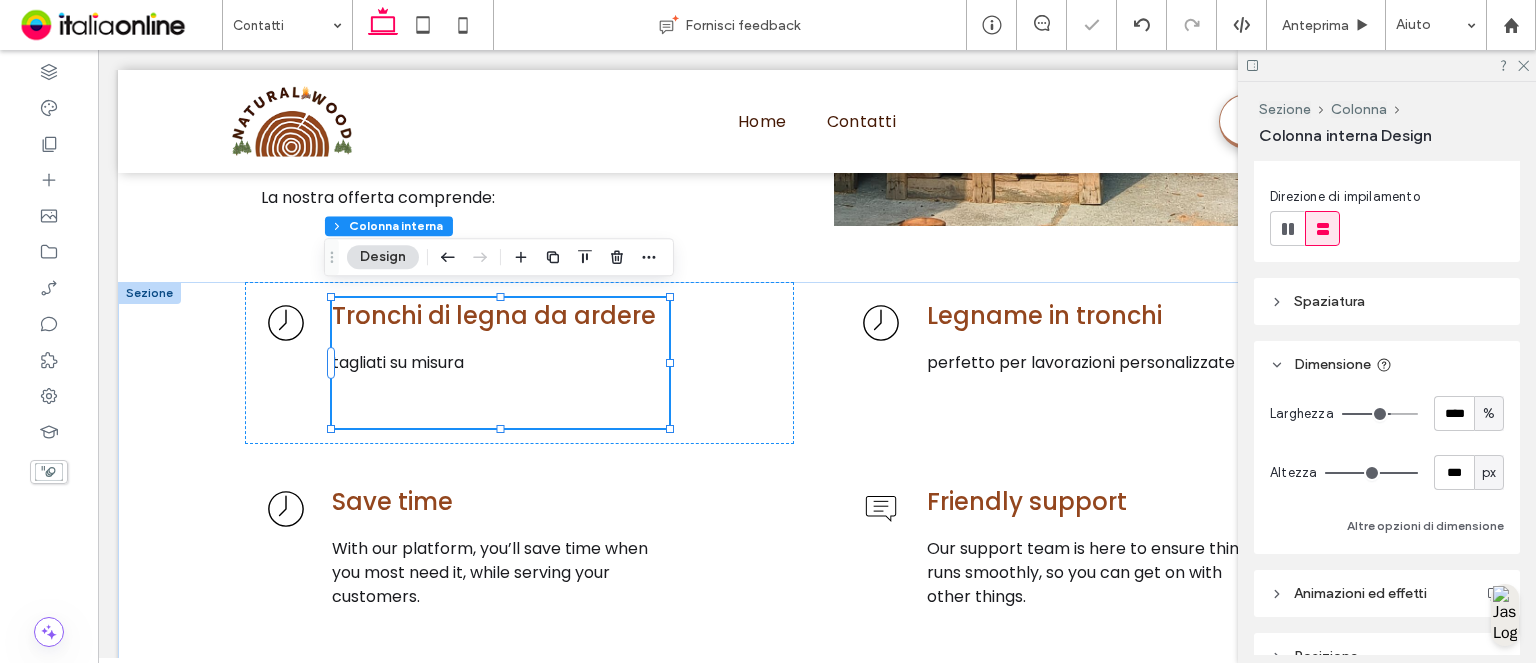 type on "*" 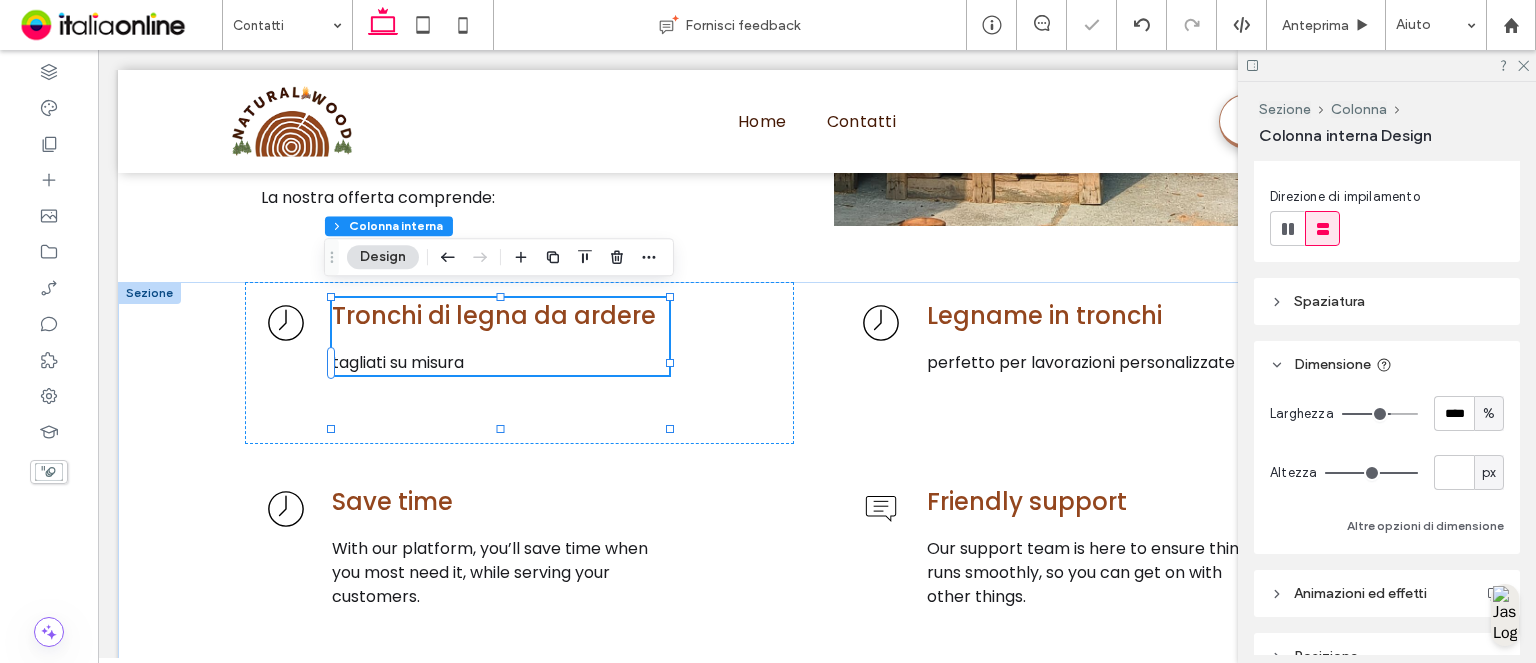 type on "**" 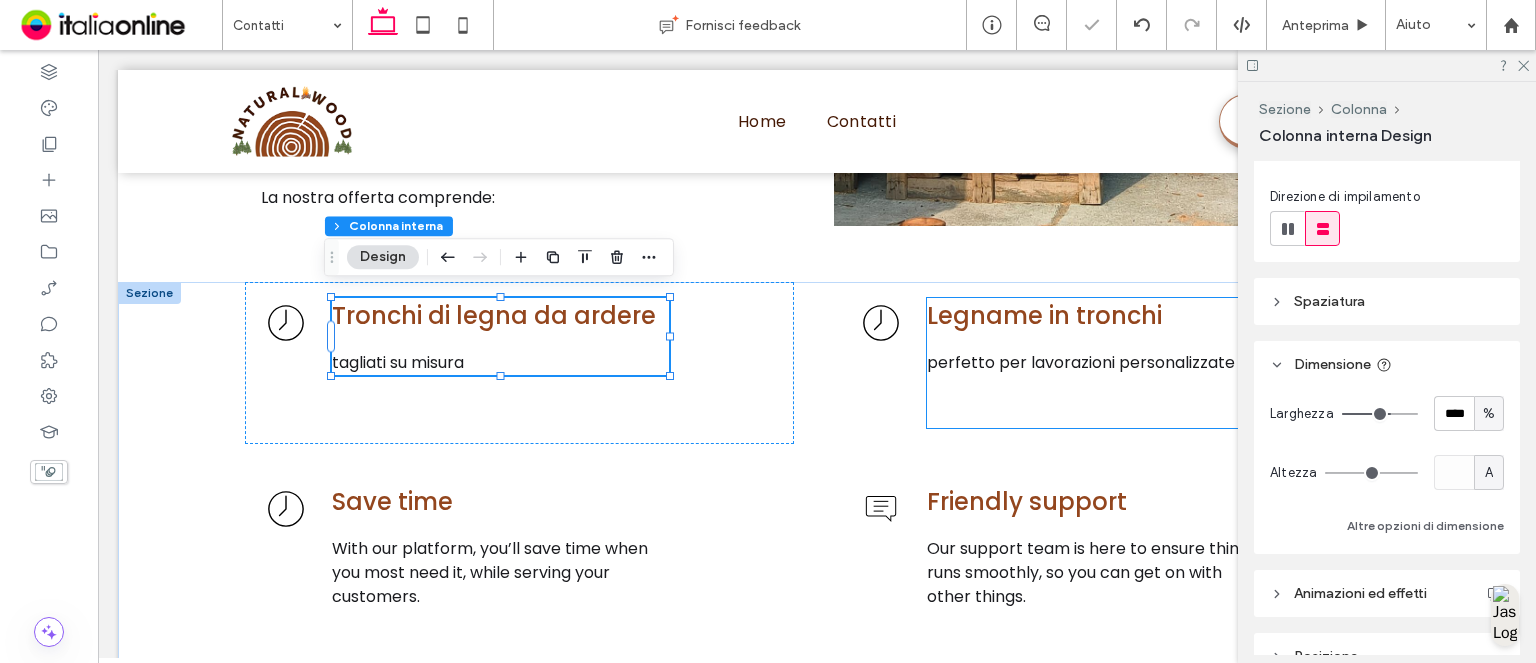 click on "perfetto per lavorazioni personalizzate" at bounding box center (1081, 362) 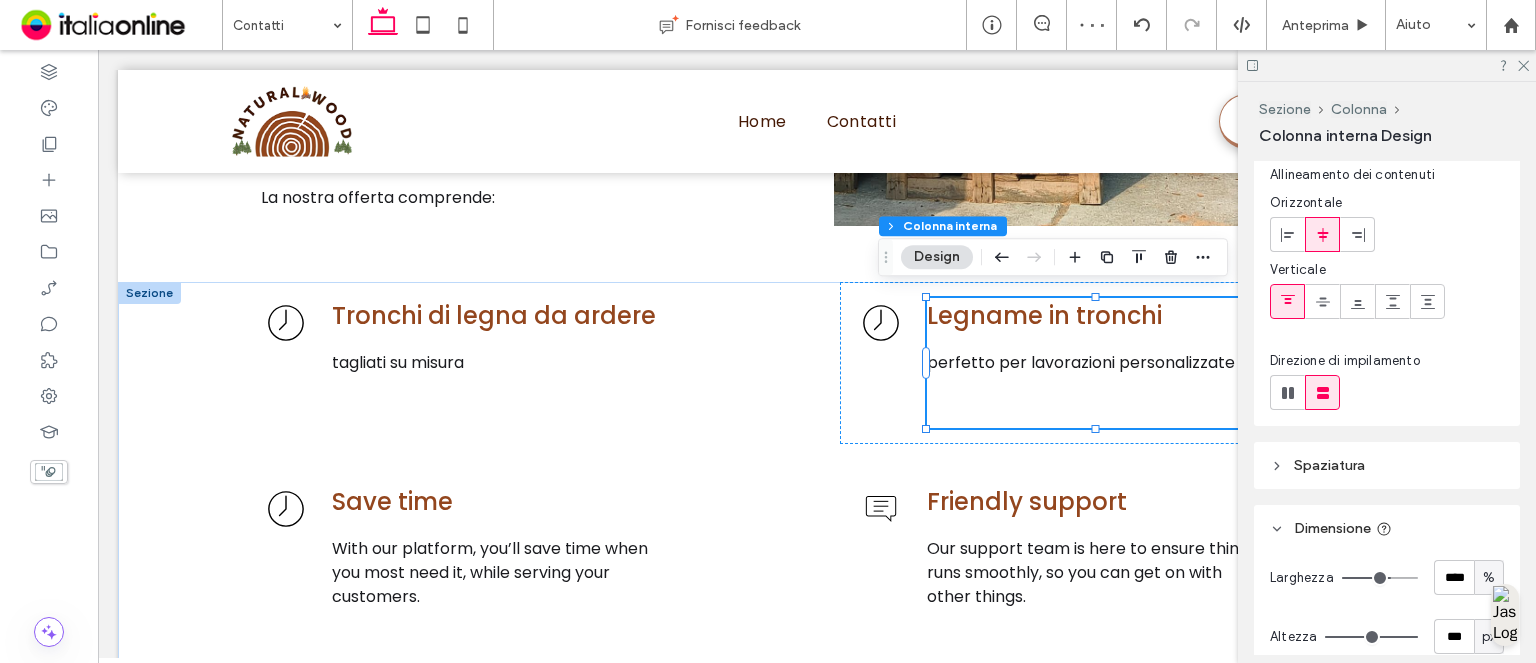 scroll, scrollTop: 200, scrollLeft: 0, axis: vertical 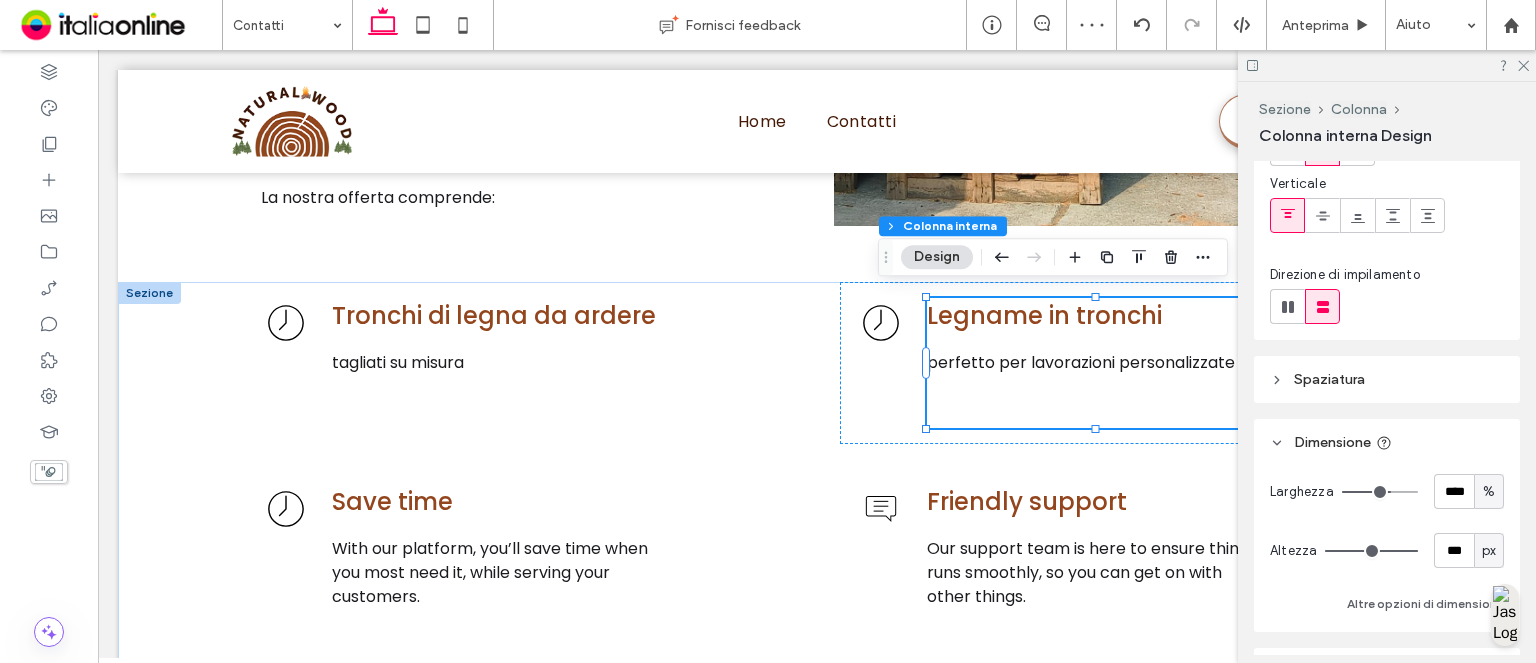 click on "px" at bounding box center [1489, 551] 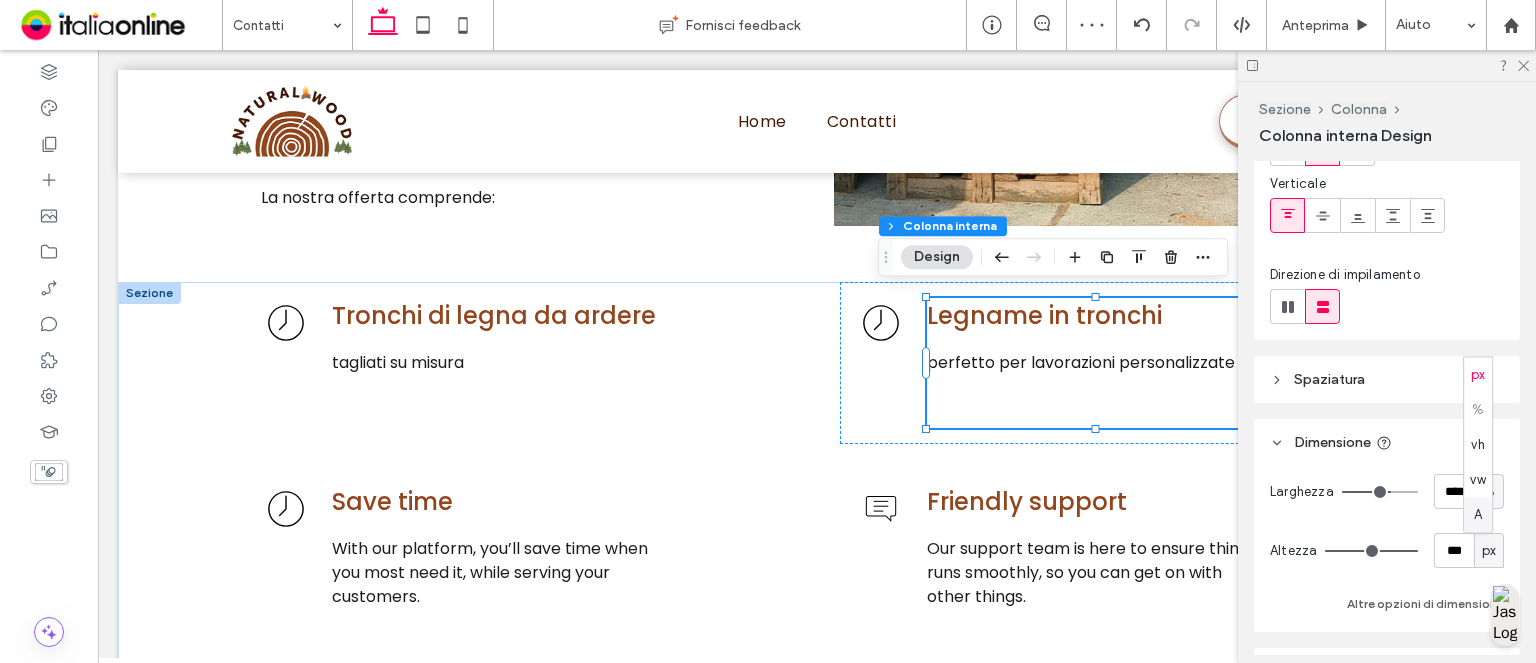 click on "A" at bounding box center (1478, 514) 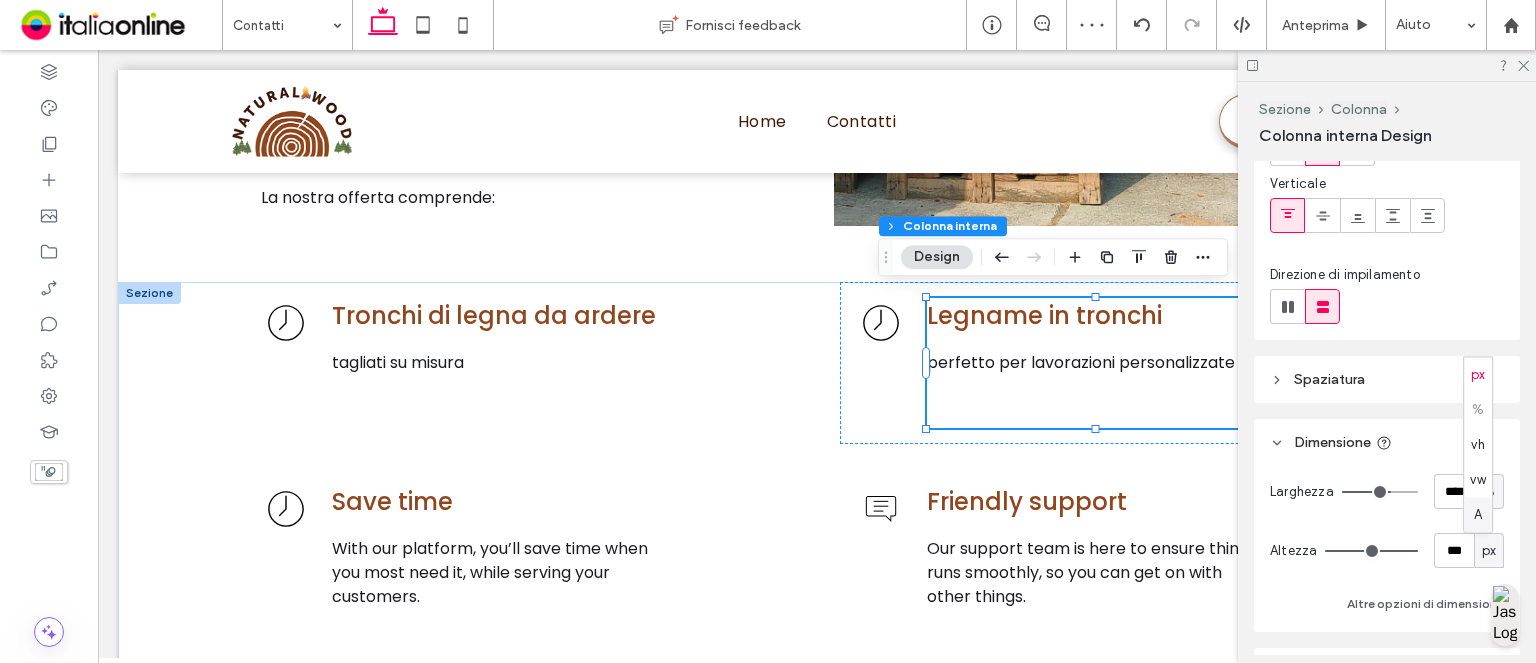 type on "**" 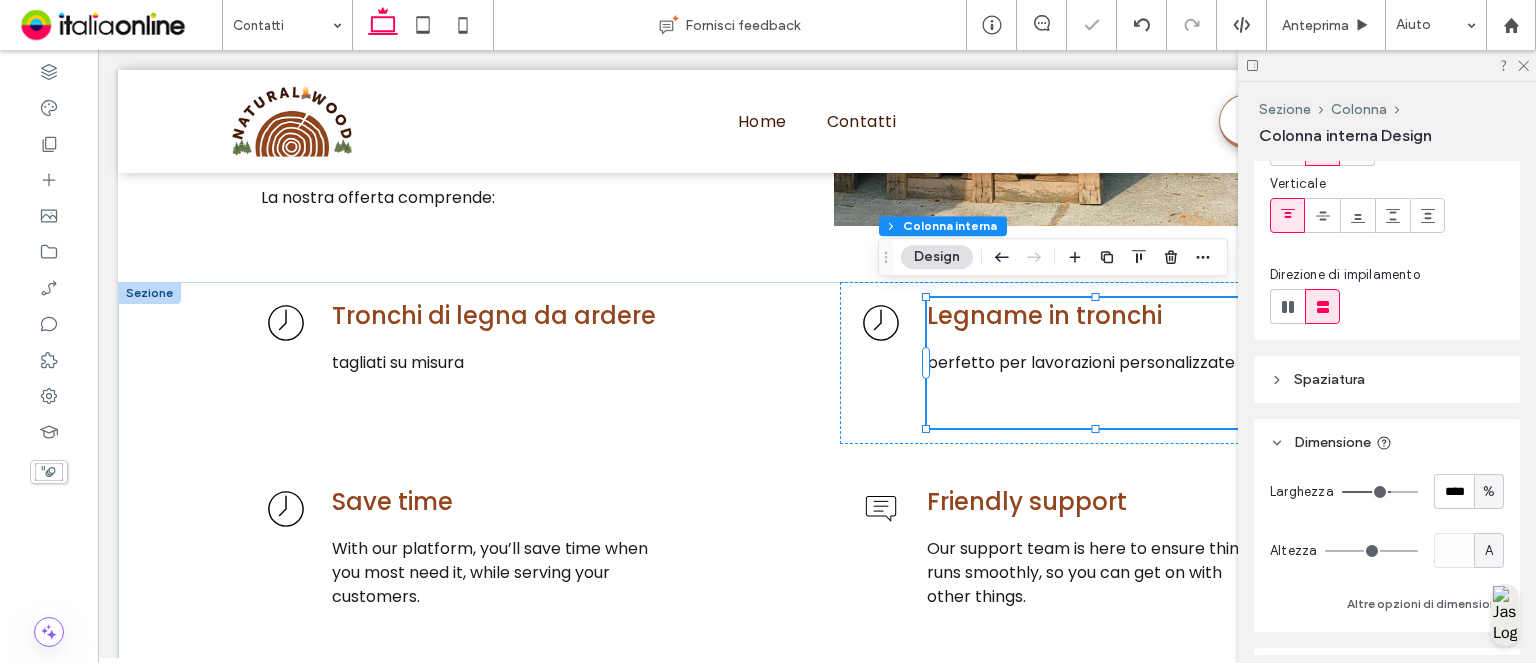 type on "**" 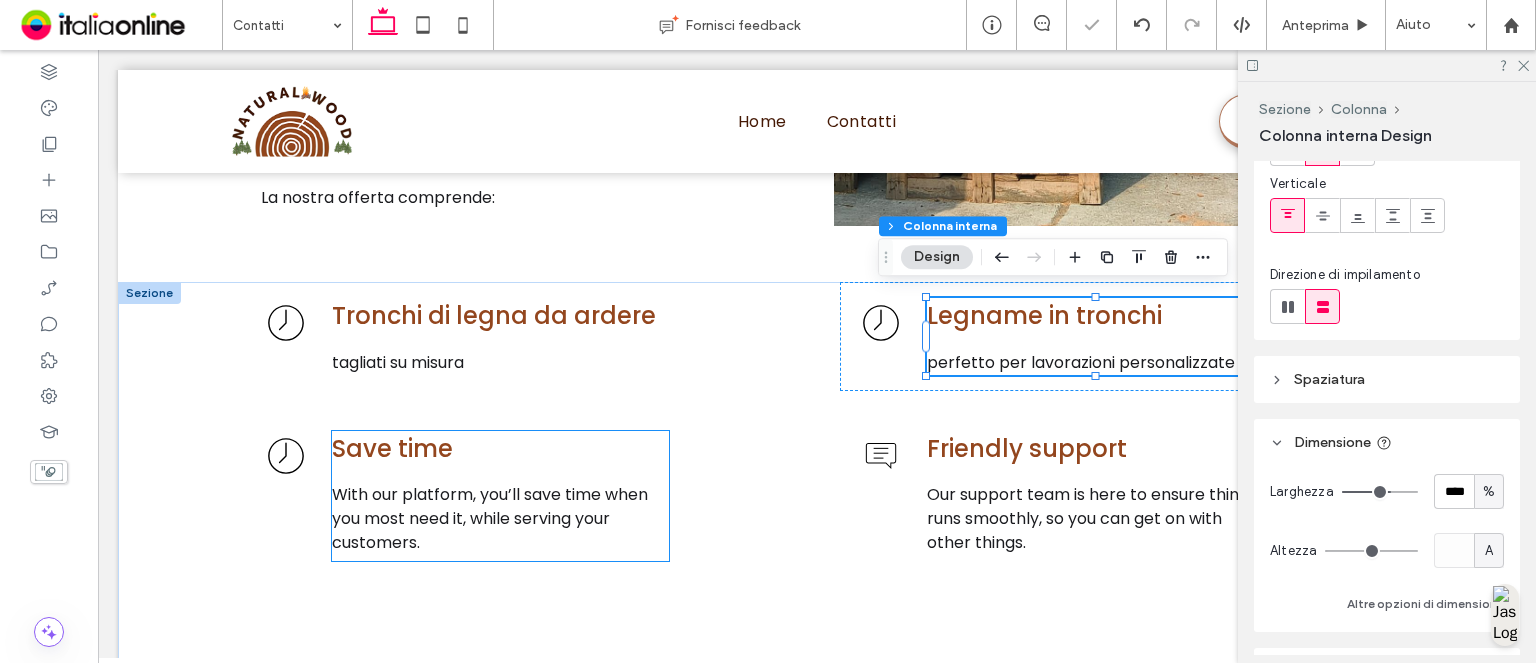 click on "With our platform, you’ll save time when you most need it, while serving your customers." at bounding box center [490, 518] 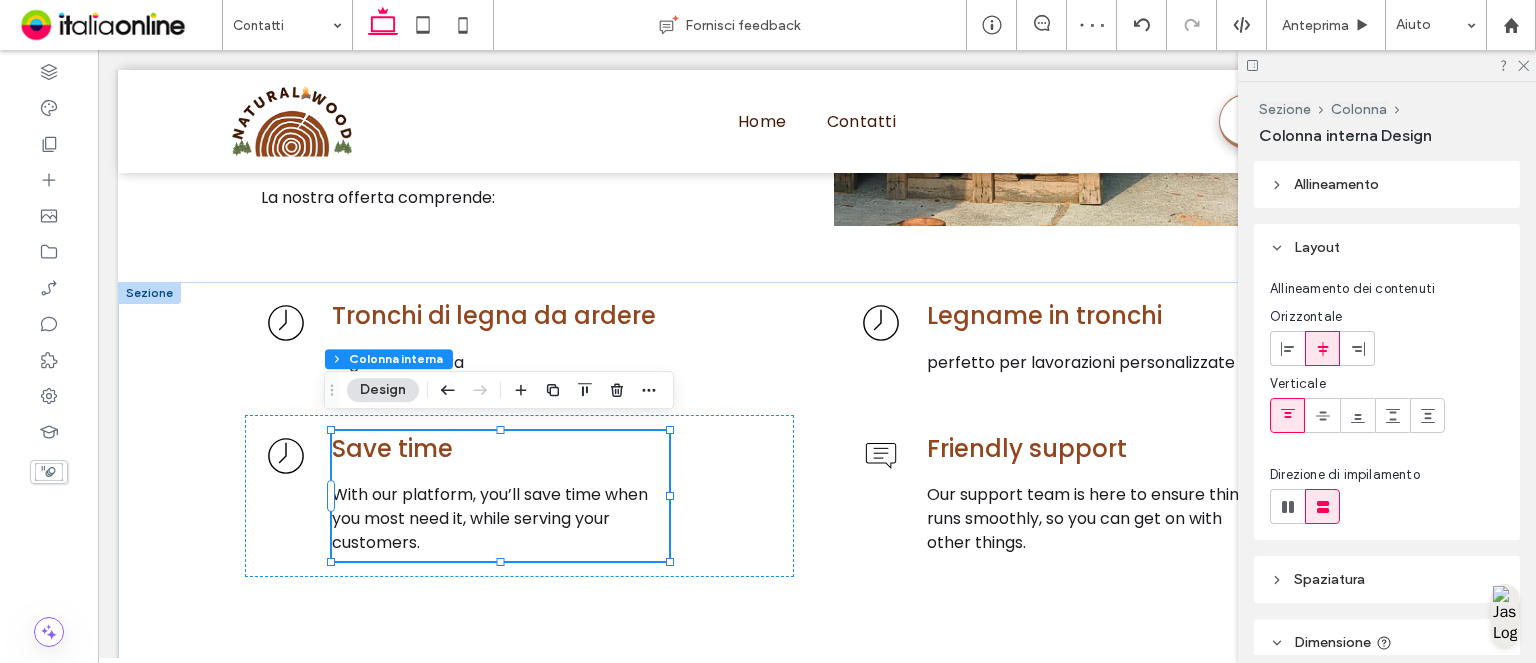 click at bounding box center (1387, 65) 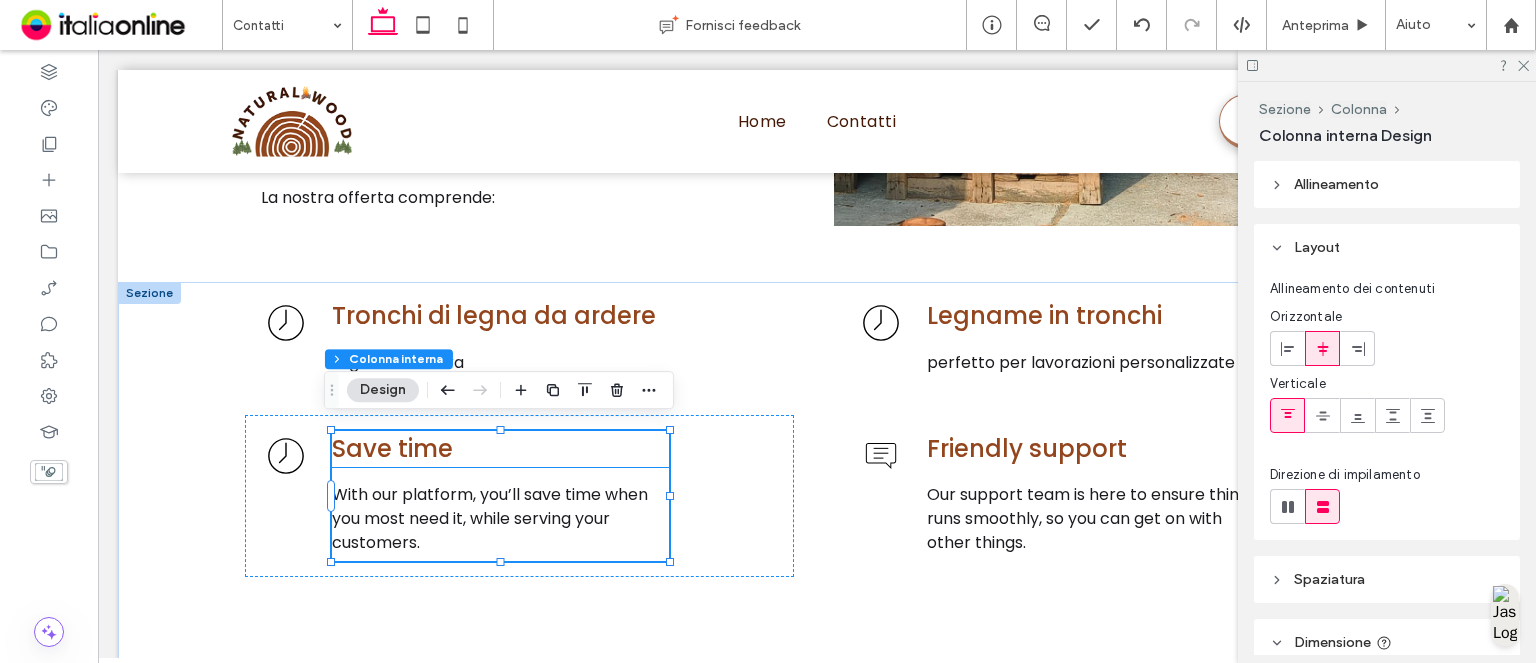 click on "Save time" at bounding box center (500, 449) 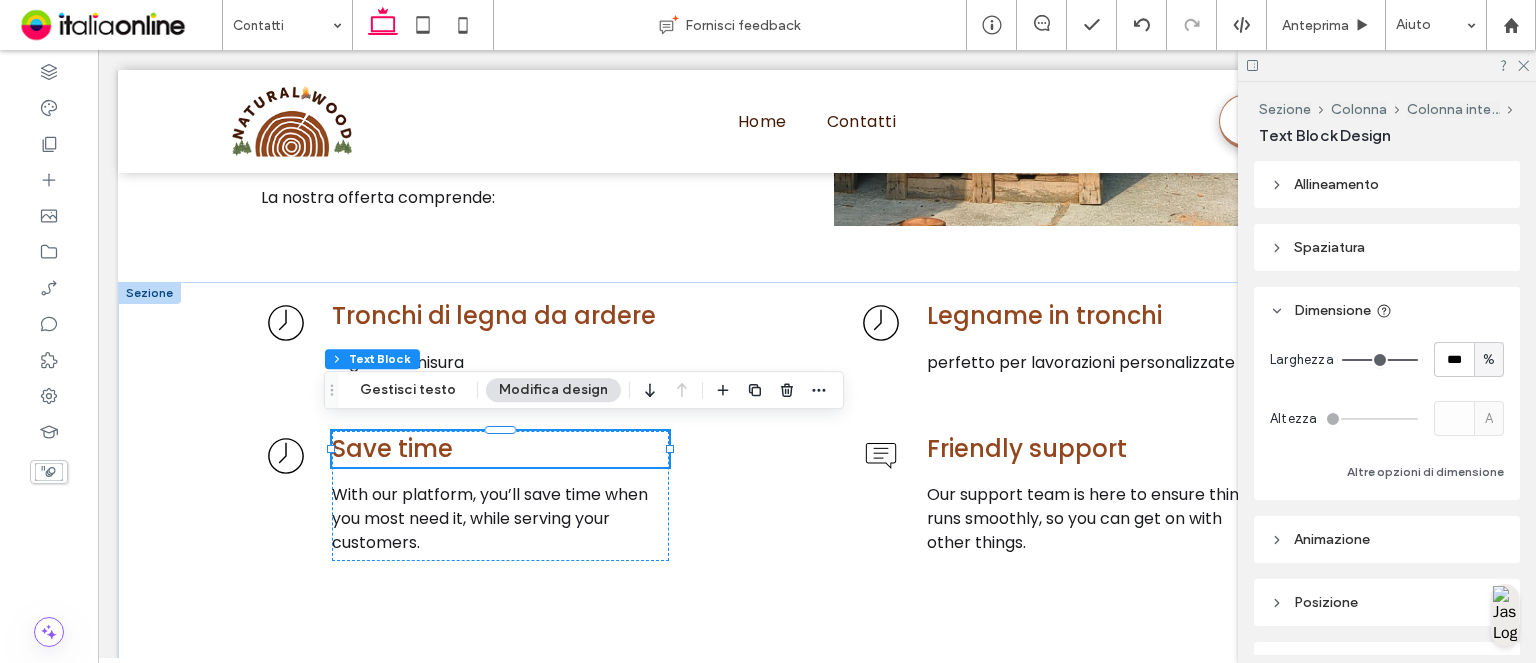 click on "Save time" at bounding box center (392, 448) 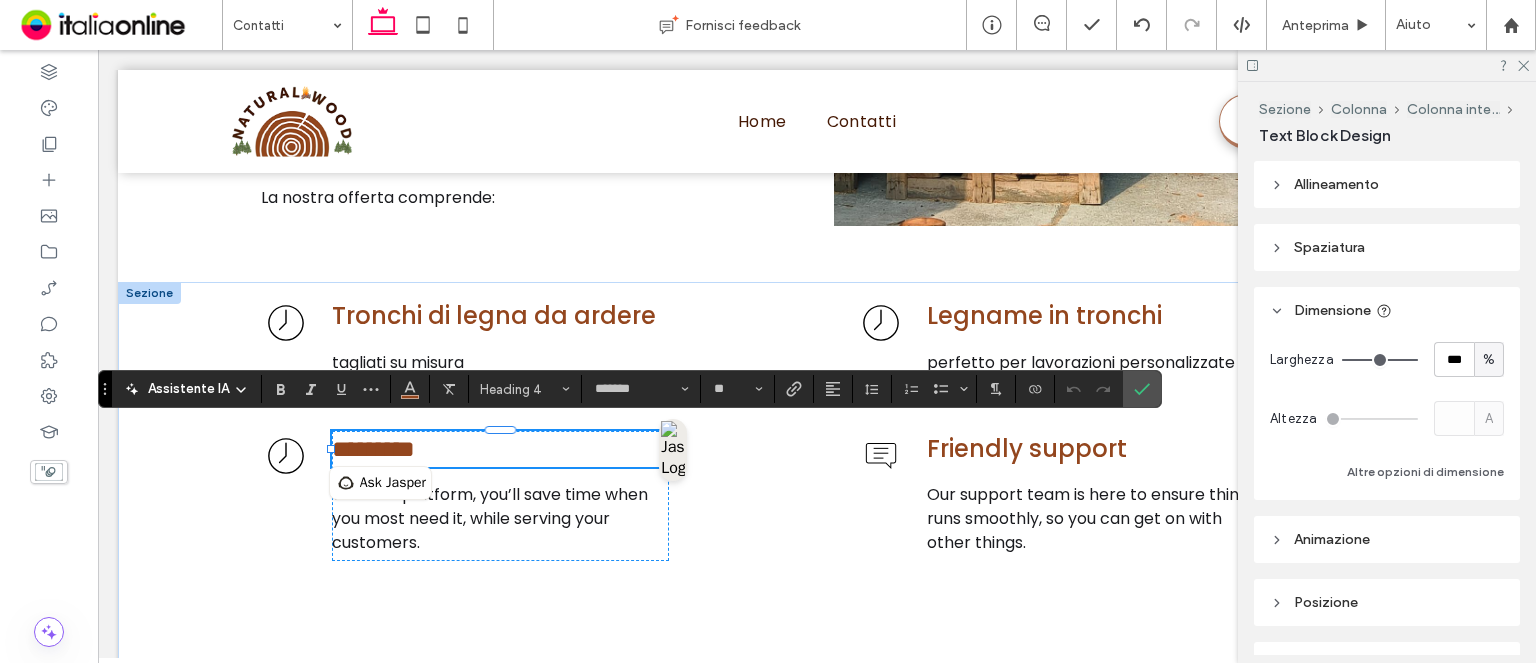 drag, startPoint x: 424, startPoint y: 451, endPoint x: 454, endPoint y: 451, distance: 30 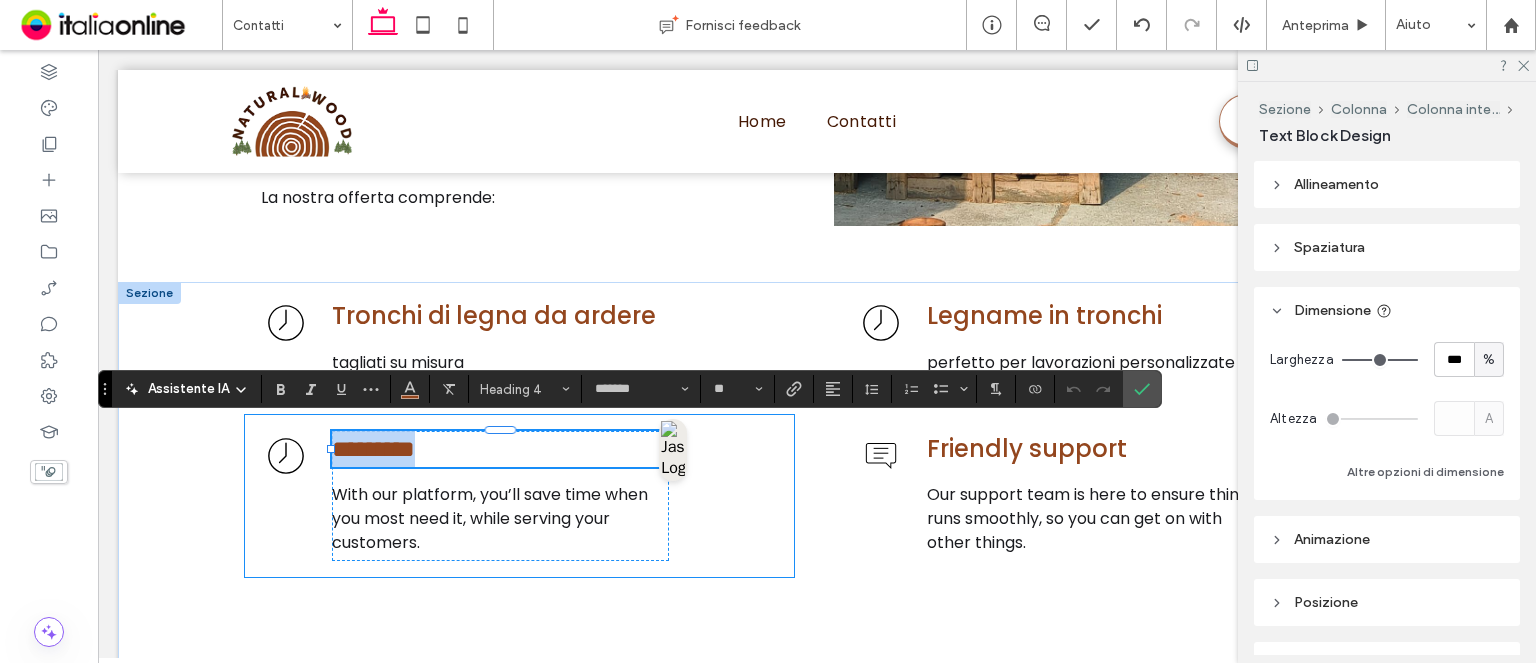 drag, startPoint x: 454, startPoint y: 451, endPoint x: 372, endPoint y: 452, distance: 82.006096 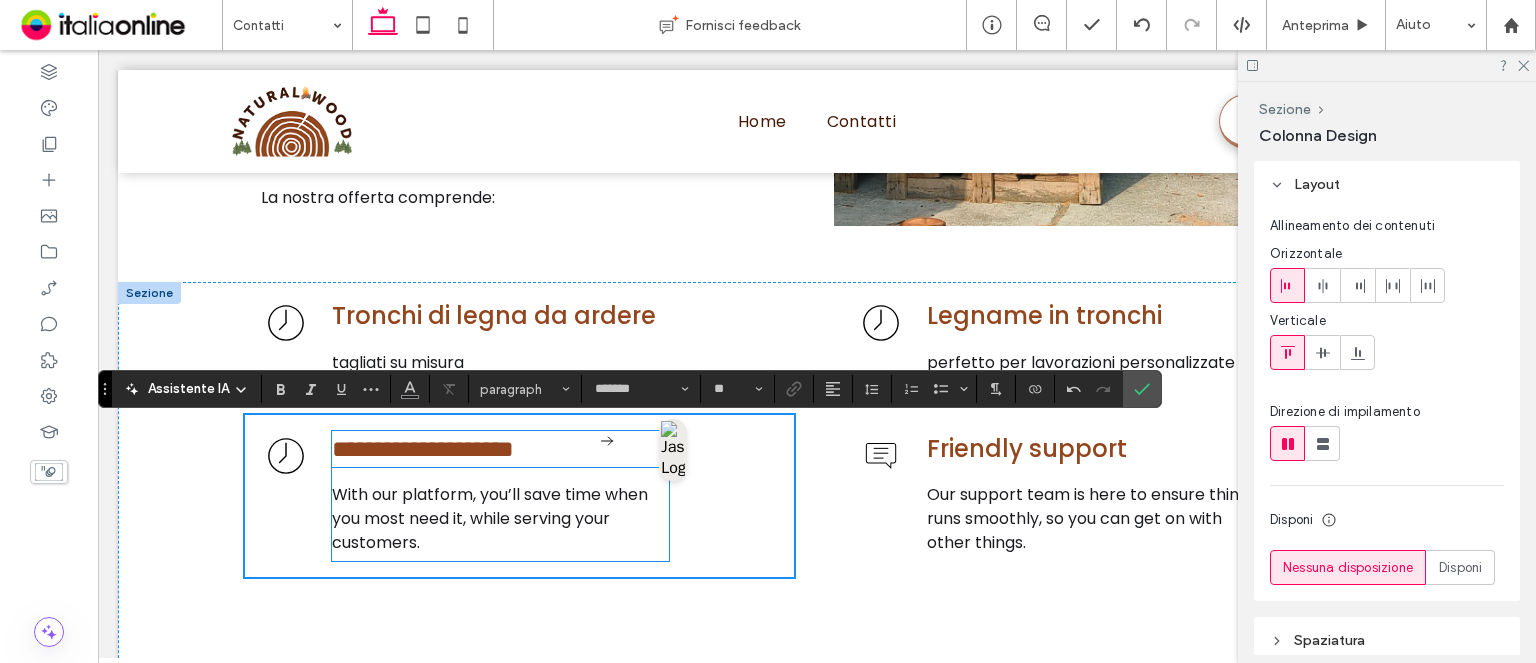 type on "**" 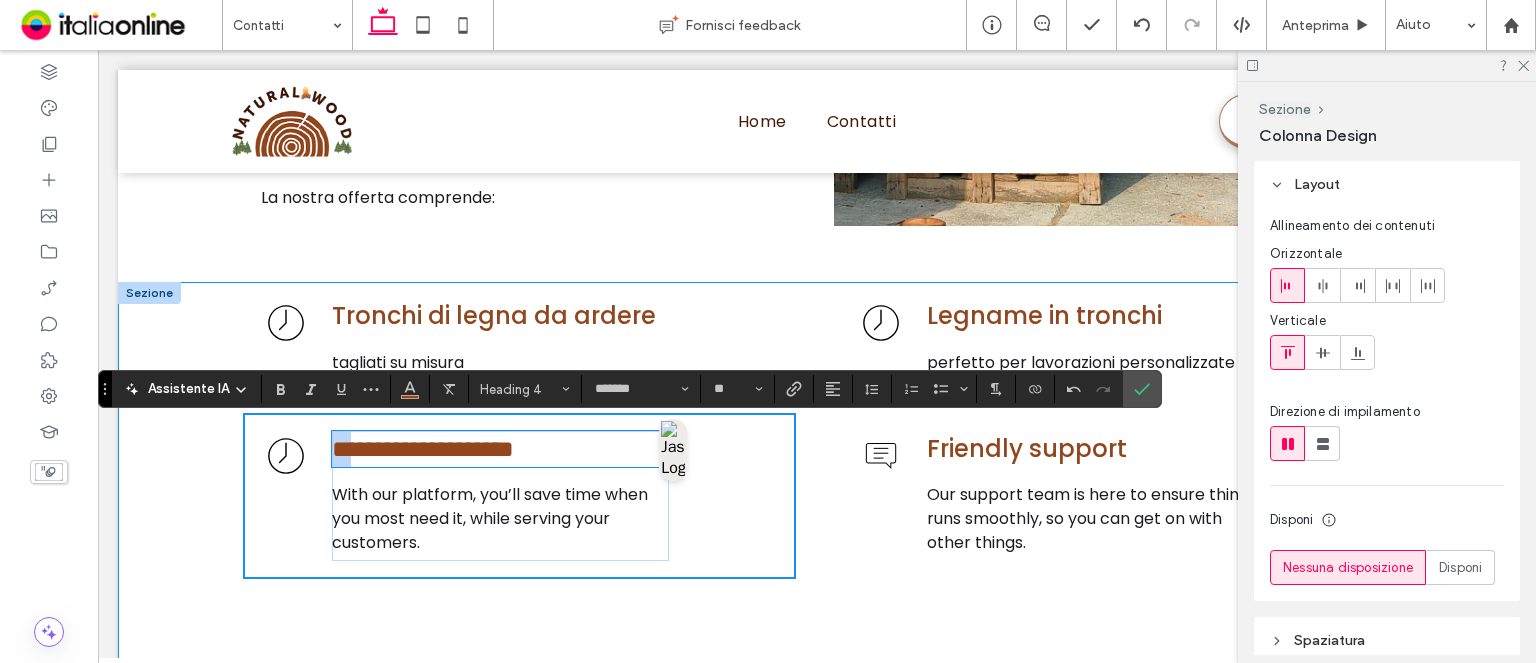 drag, startPoint x: 369, startPoint y: 442, endPoint x: 235, endPoint y: 443, distance: 134.00374 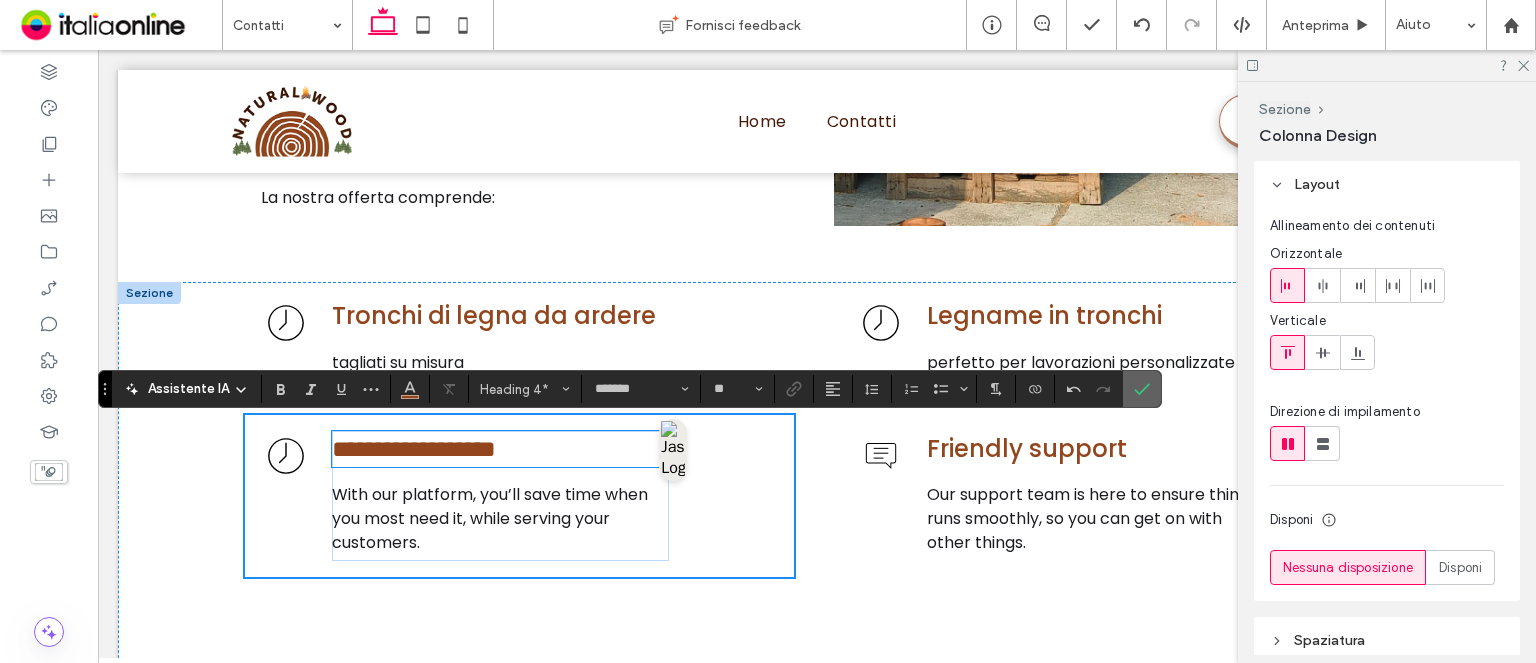click 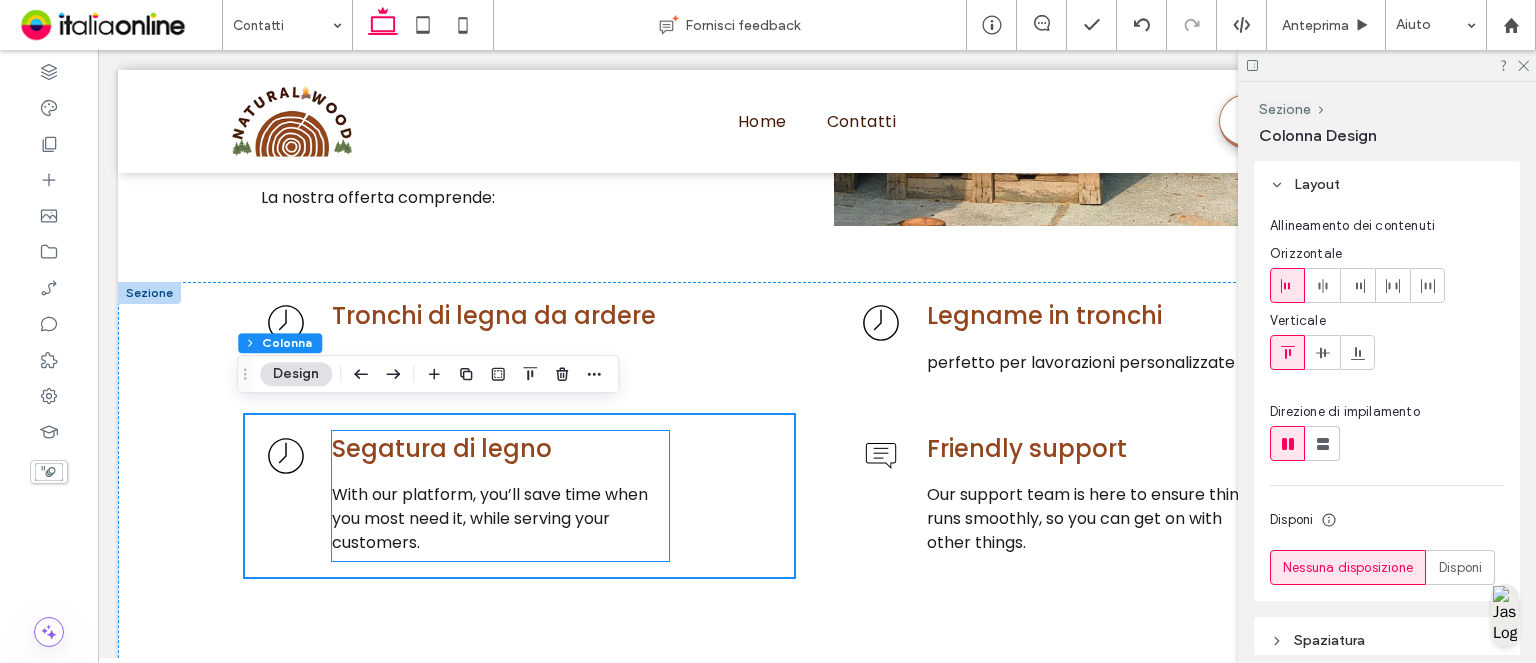 click on "With our platform, you’ll save time when you most need it, while serving your customers." at bounding box center [490, 518] 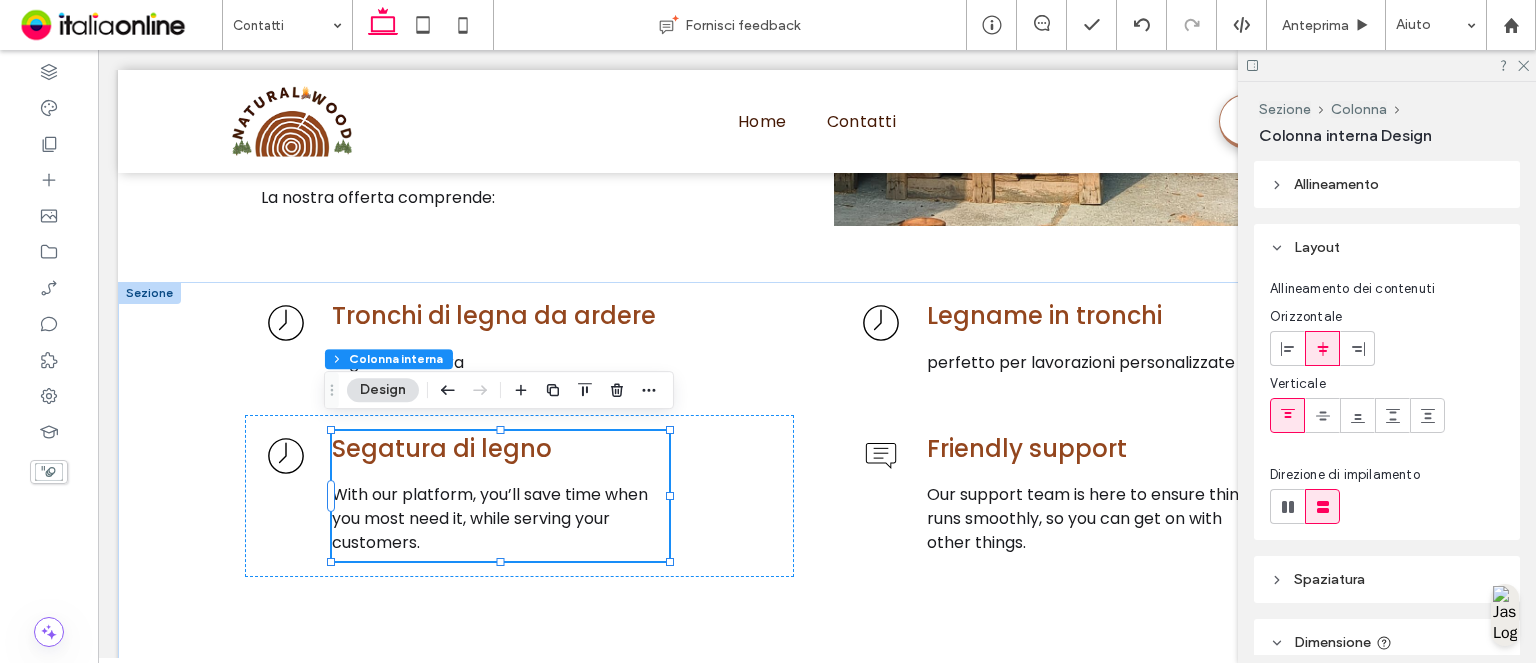 click on "With our platform, you’ll save time when you most need it, while serving your customers." at bounding box center [490, 518] 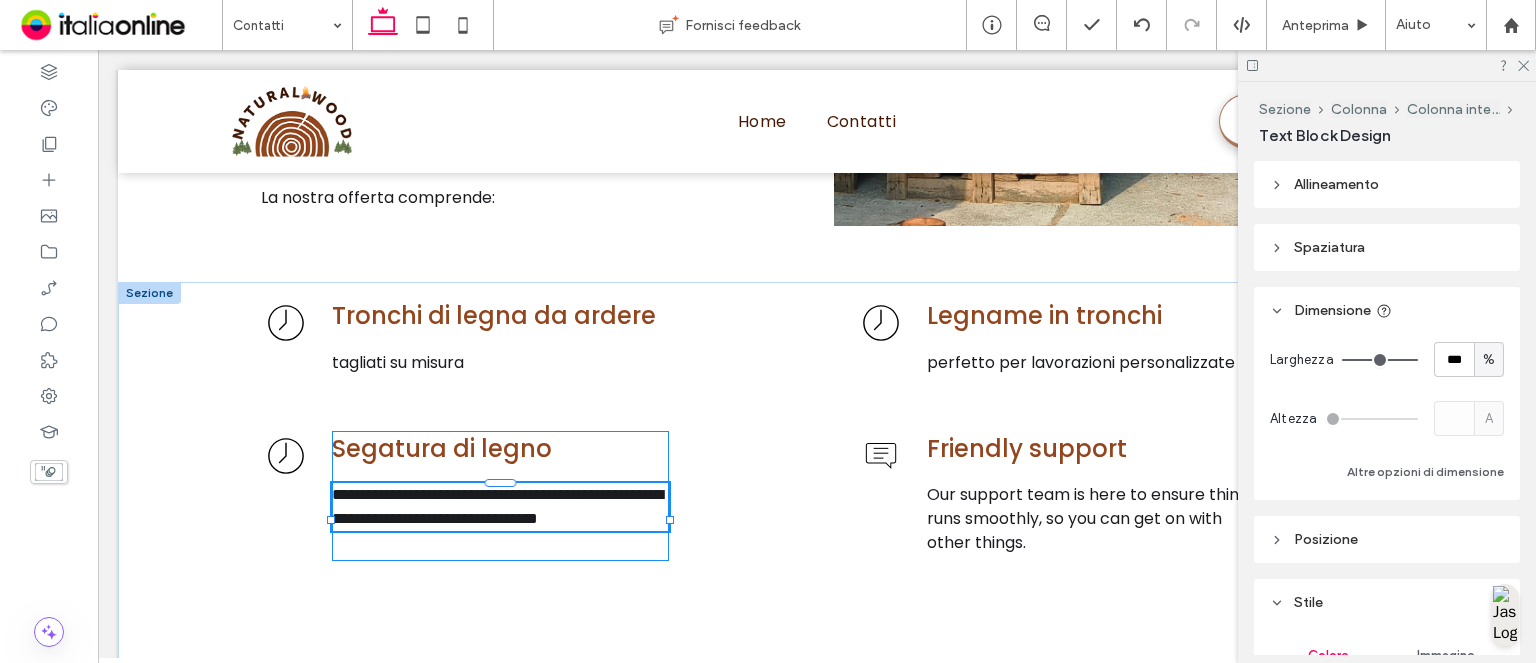 type on "*******" 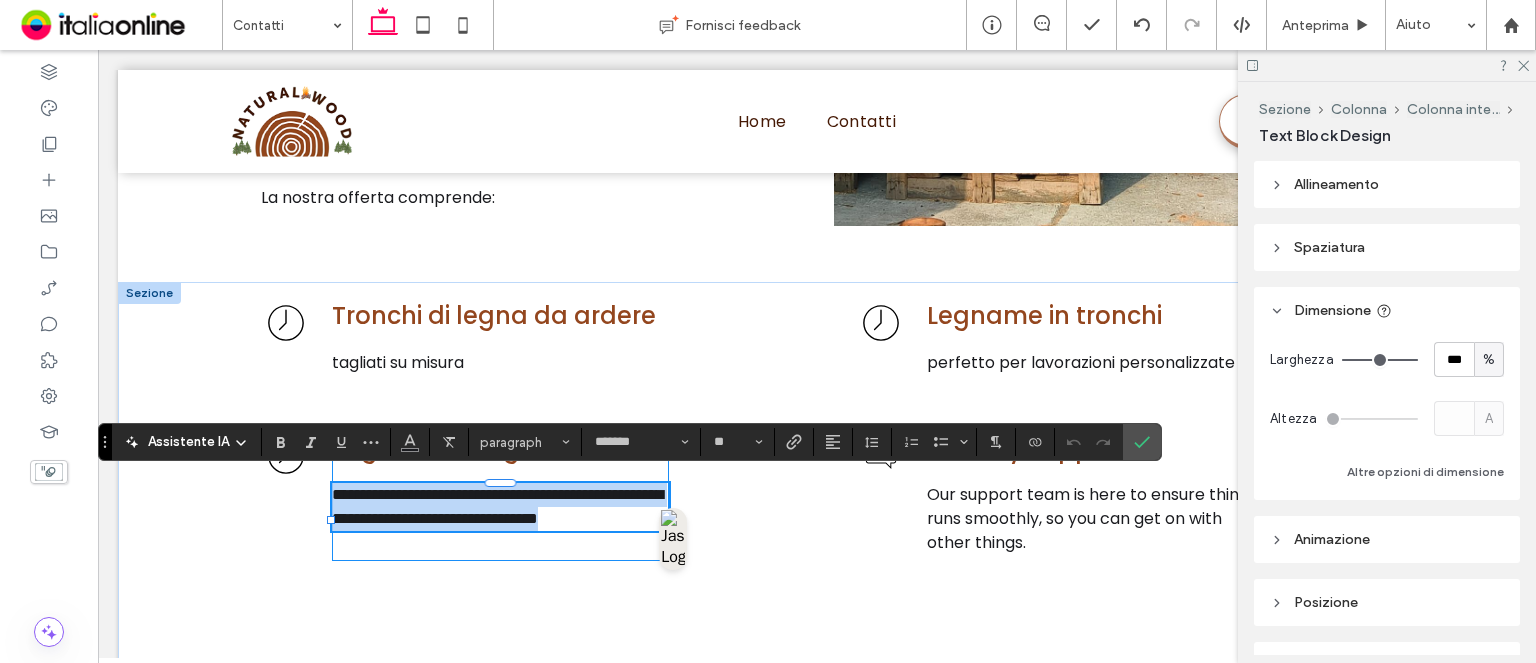 click on "**********" at bounding box center (497, 506) 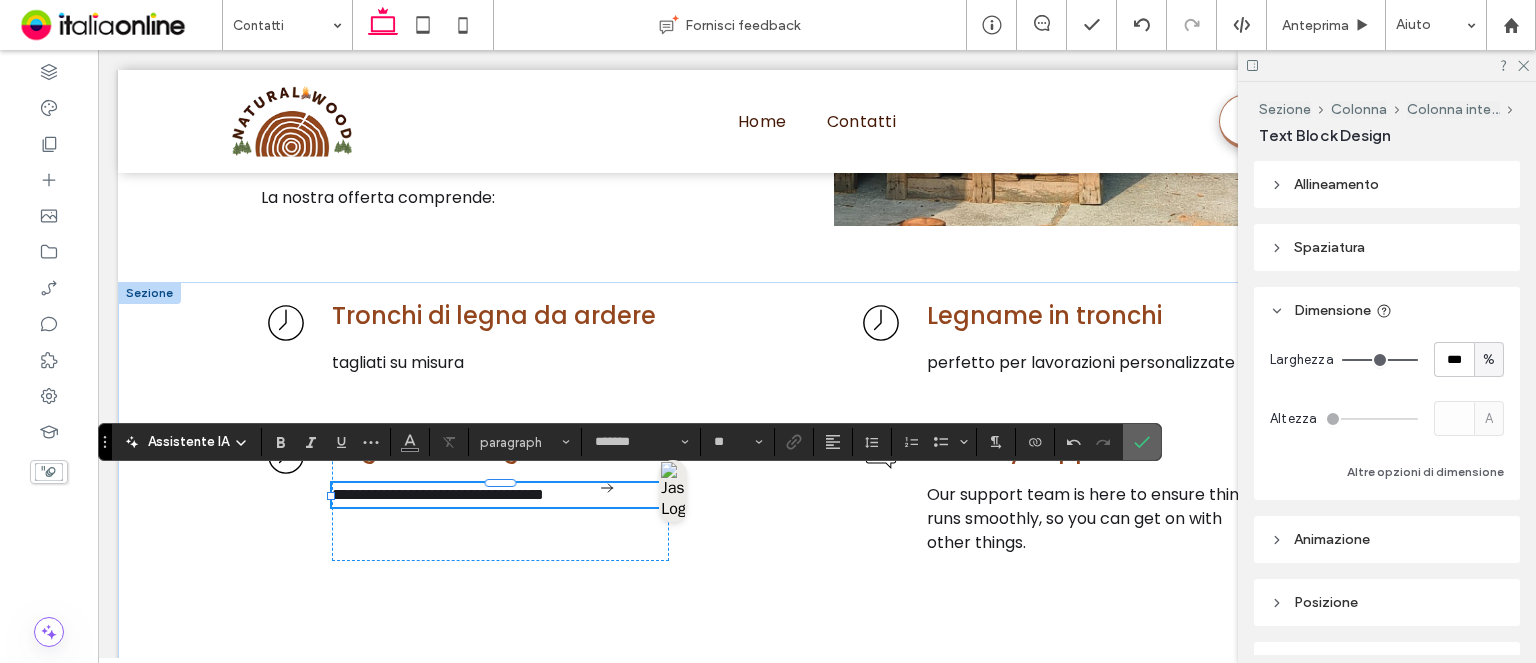 click at bounding box center (1142, 442) 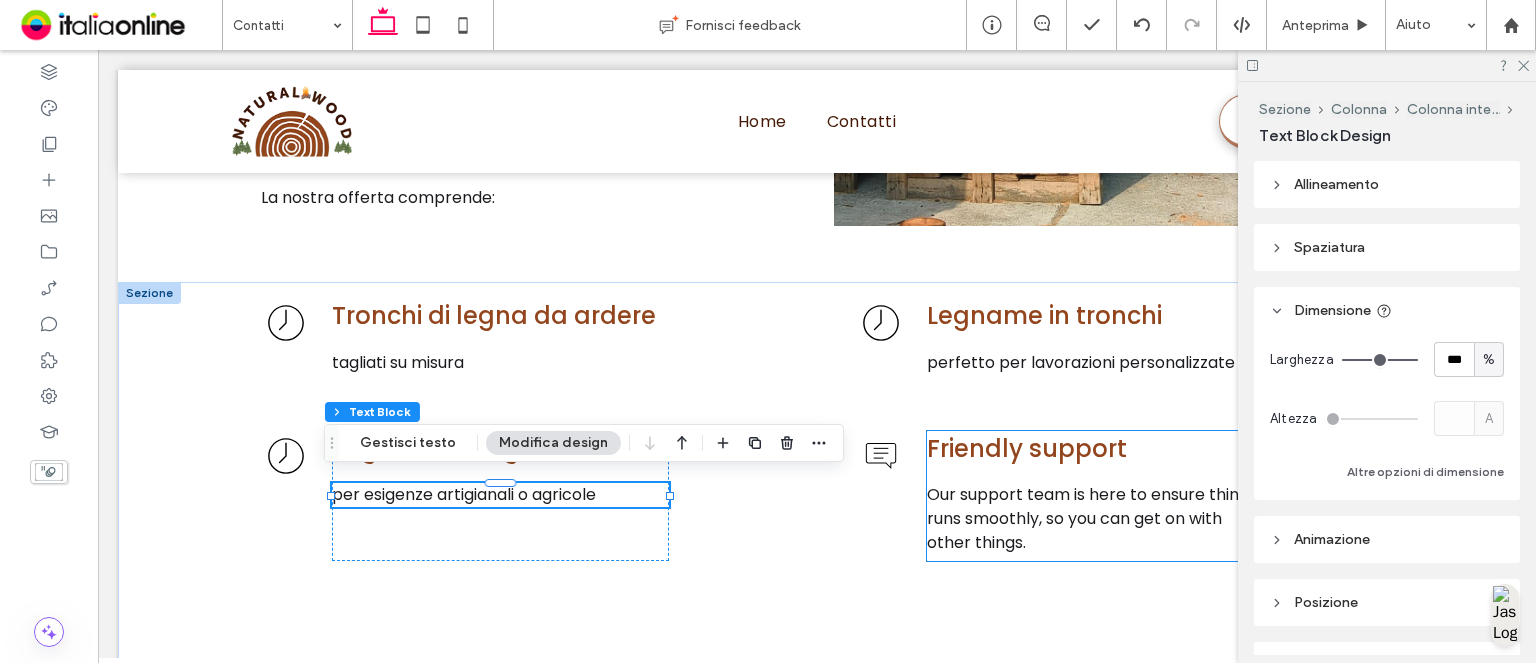 click on "Friendly support" at bounding box center (1027, 448) 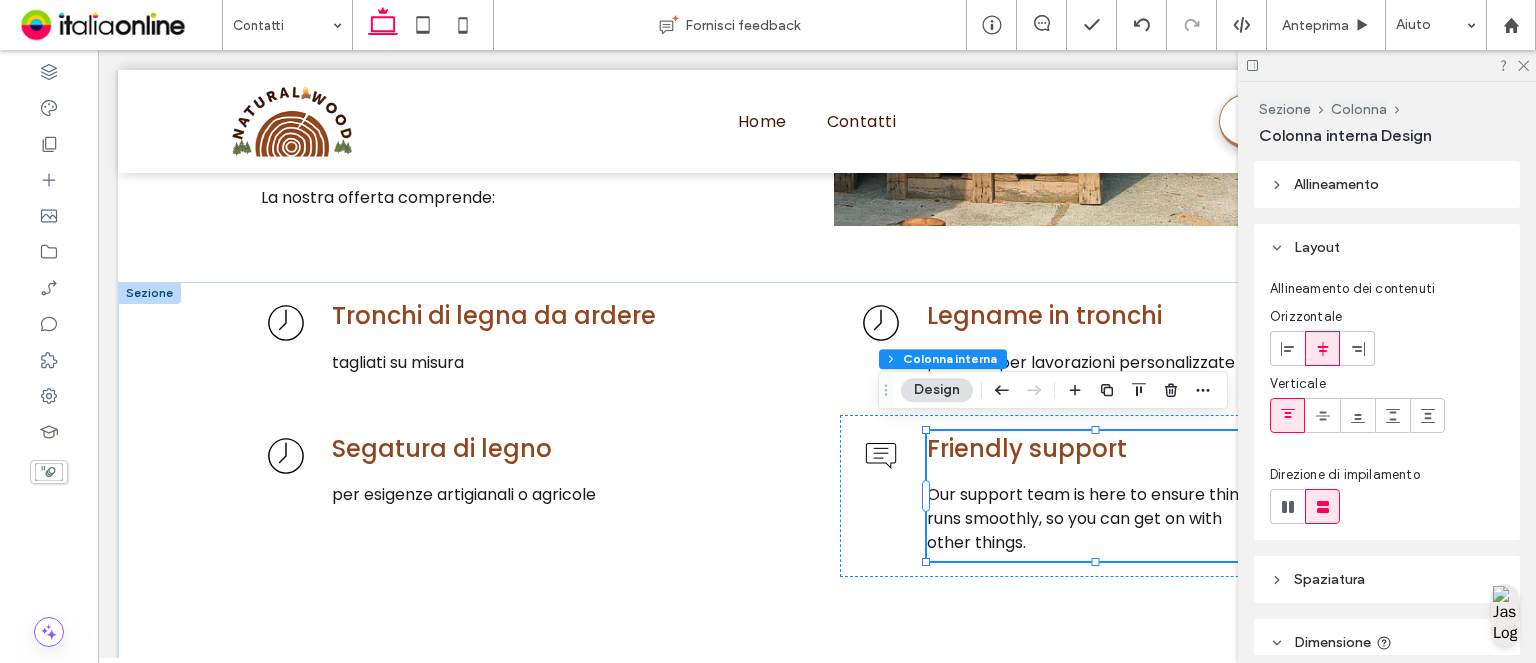 click on "Friendly support" at bounding box center (1027, 448) 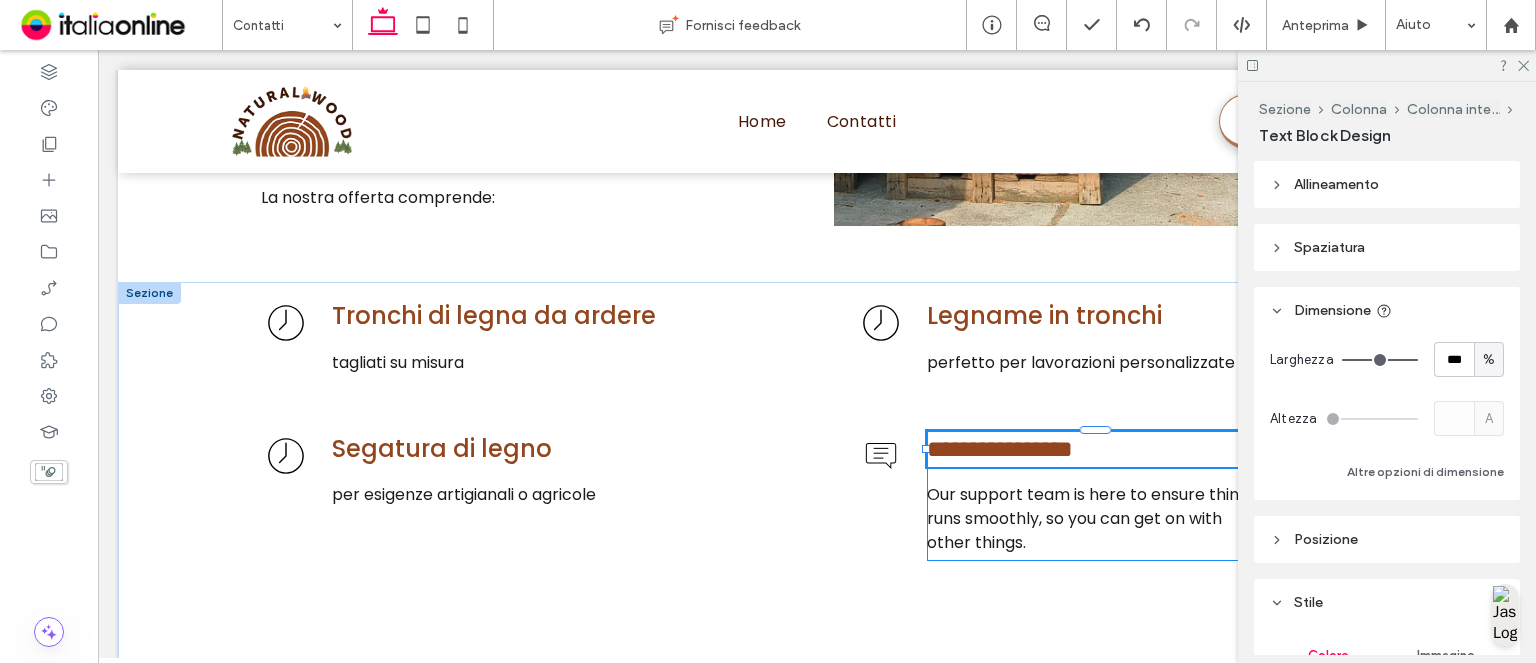 click on "**********" at bounding box center [1095, 449] 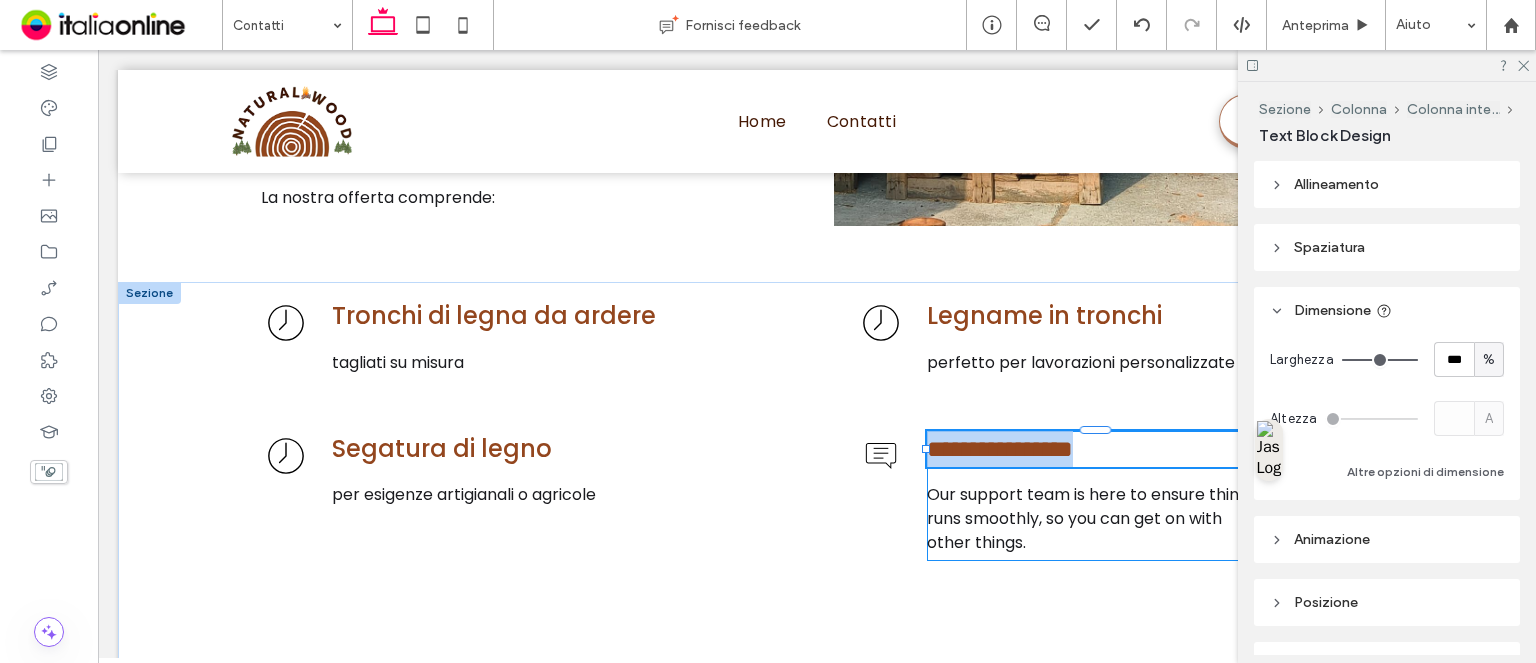 type on "*******" 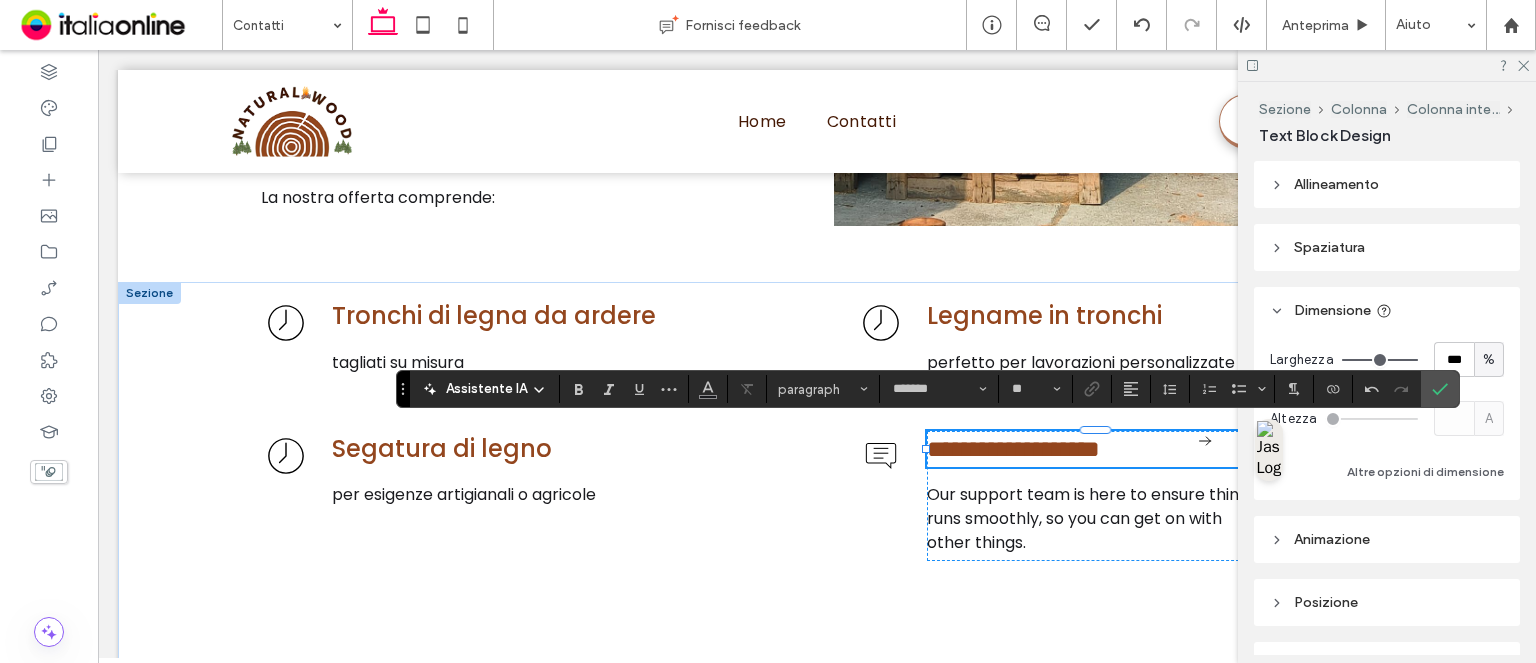 type on "**" 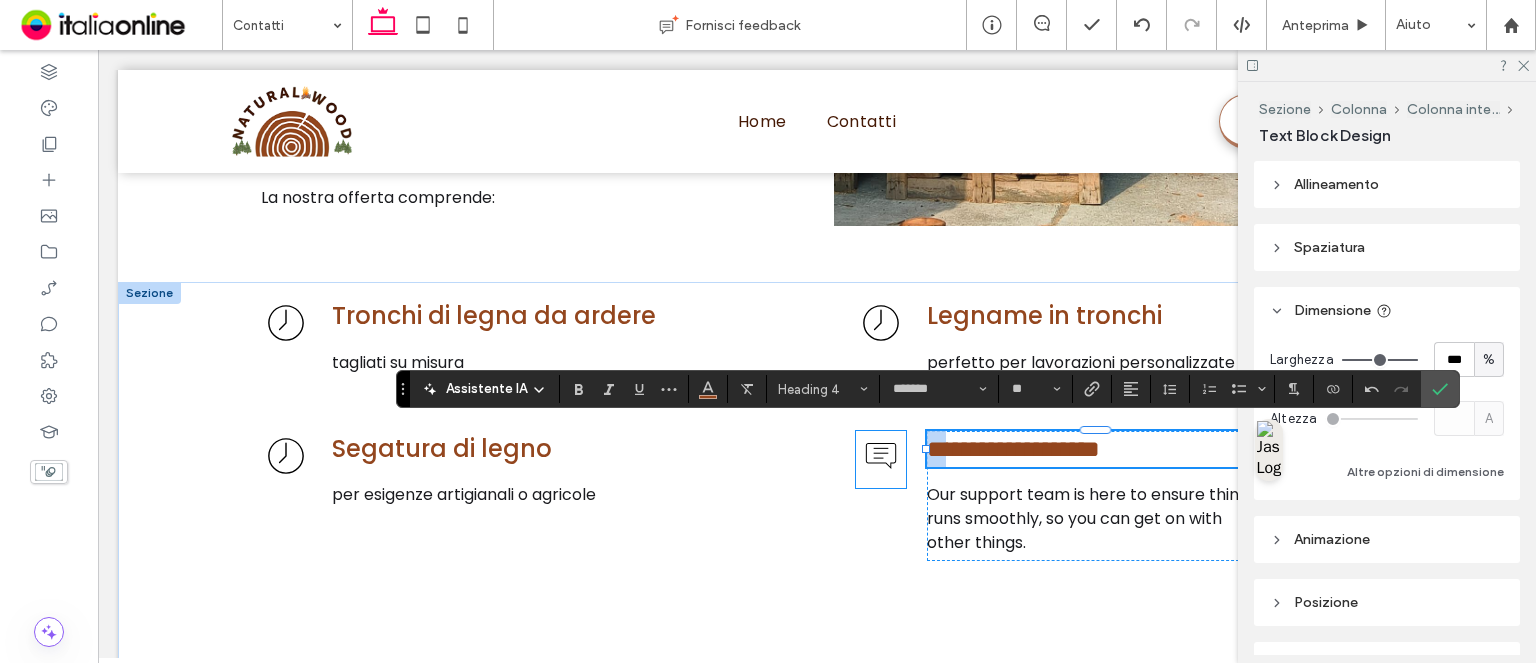 drag, startPoint x: 964, startPoint y: 443, endPoint x: 878, endPoint y: 443, distance: 86 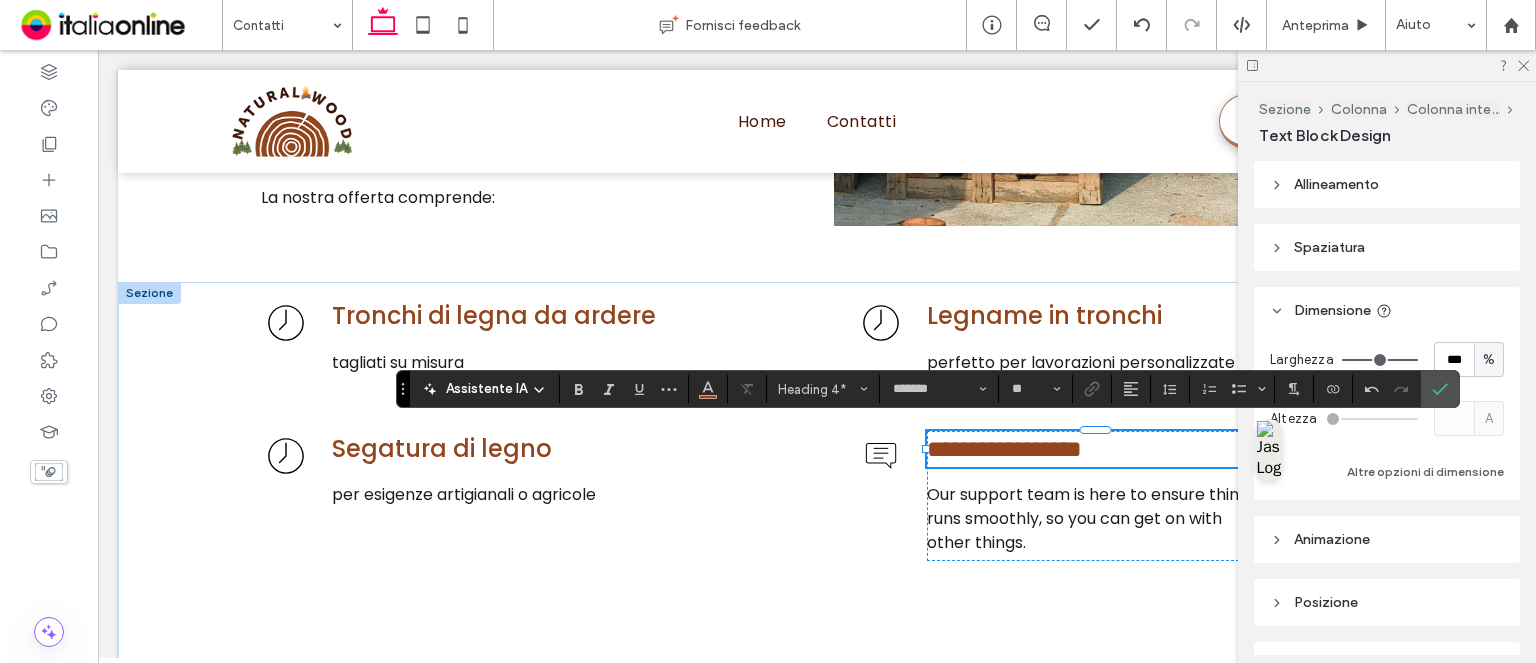 click at bounding box center (1440, 389) 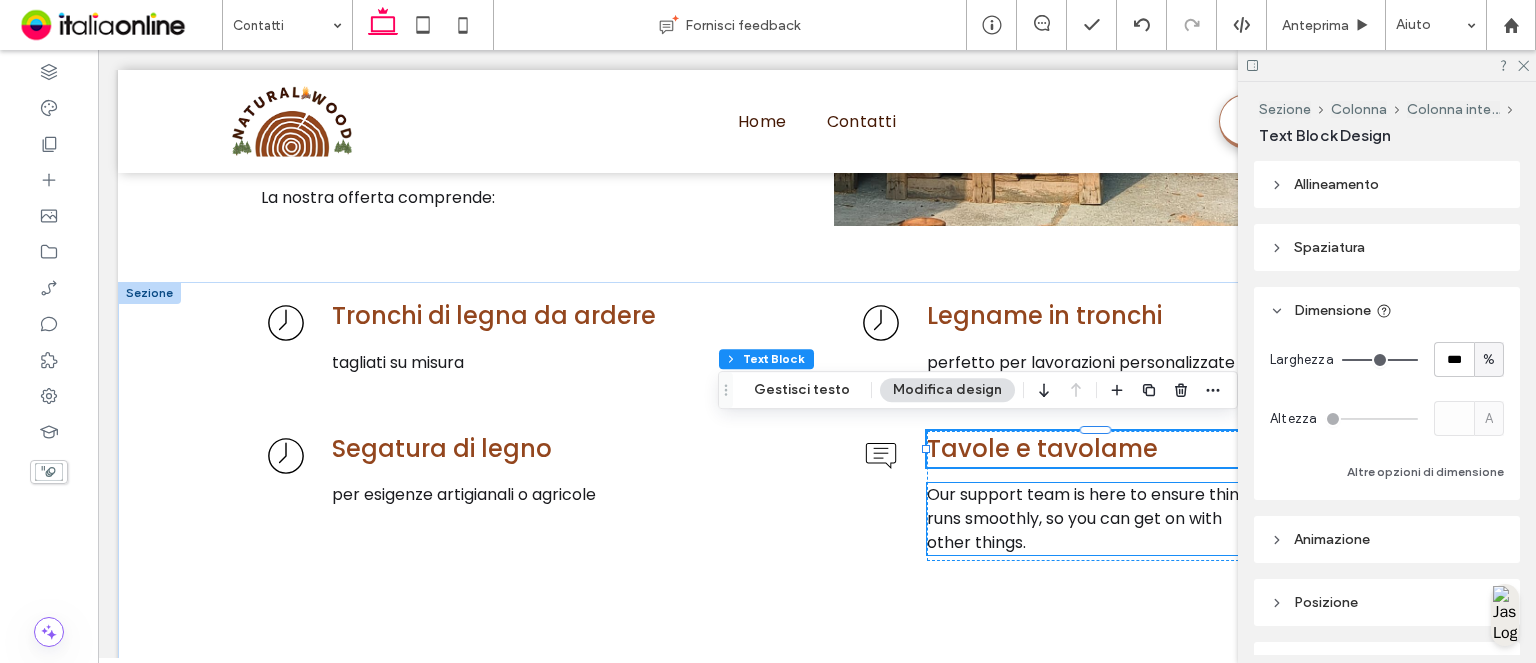 click on "Our support team is here to ensure things runs smoothly, so you can get on with other things." at bounding box center [1095, 519] 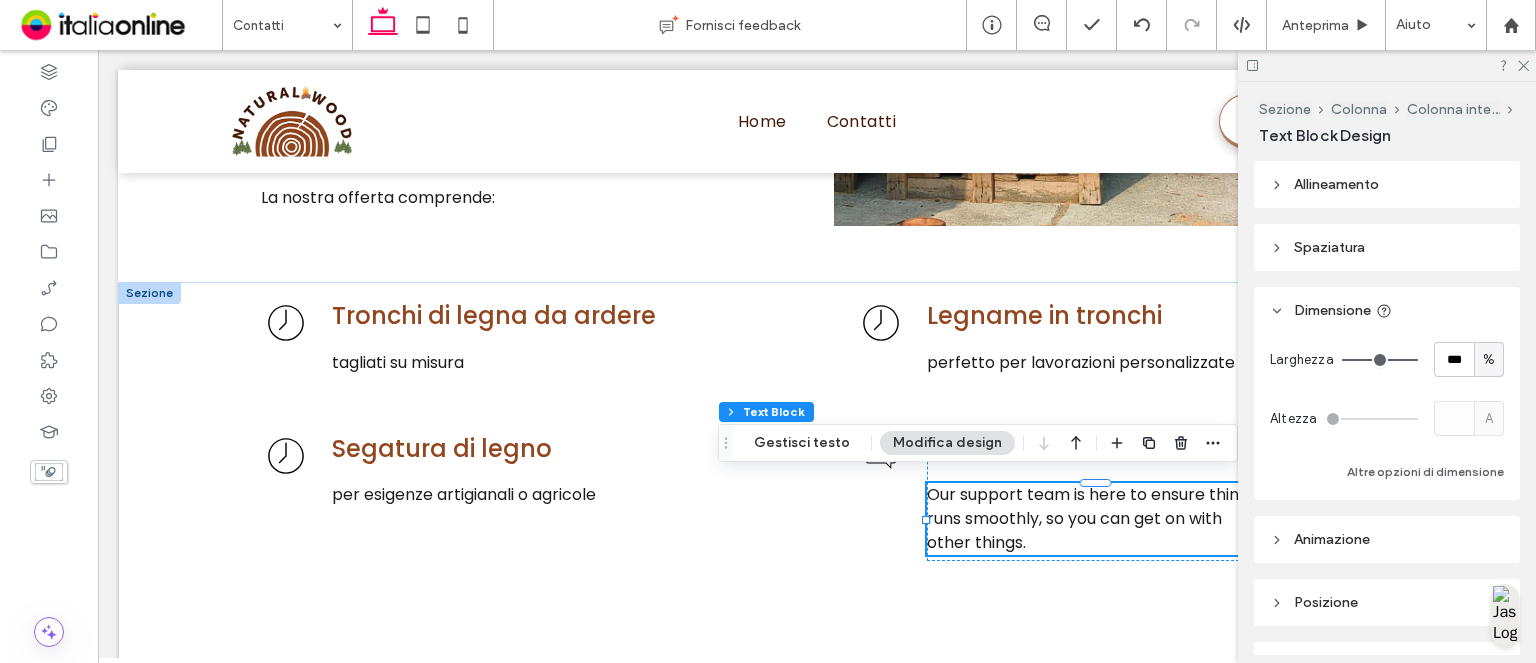 click on "Our support team is here to ensure things runs smoothly, so you can get on with other things." at bounding box center (1095, 519) 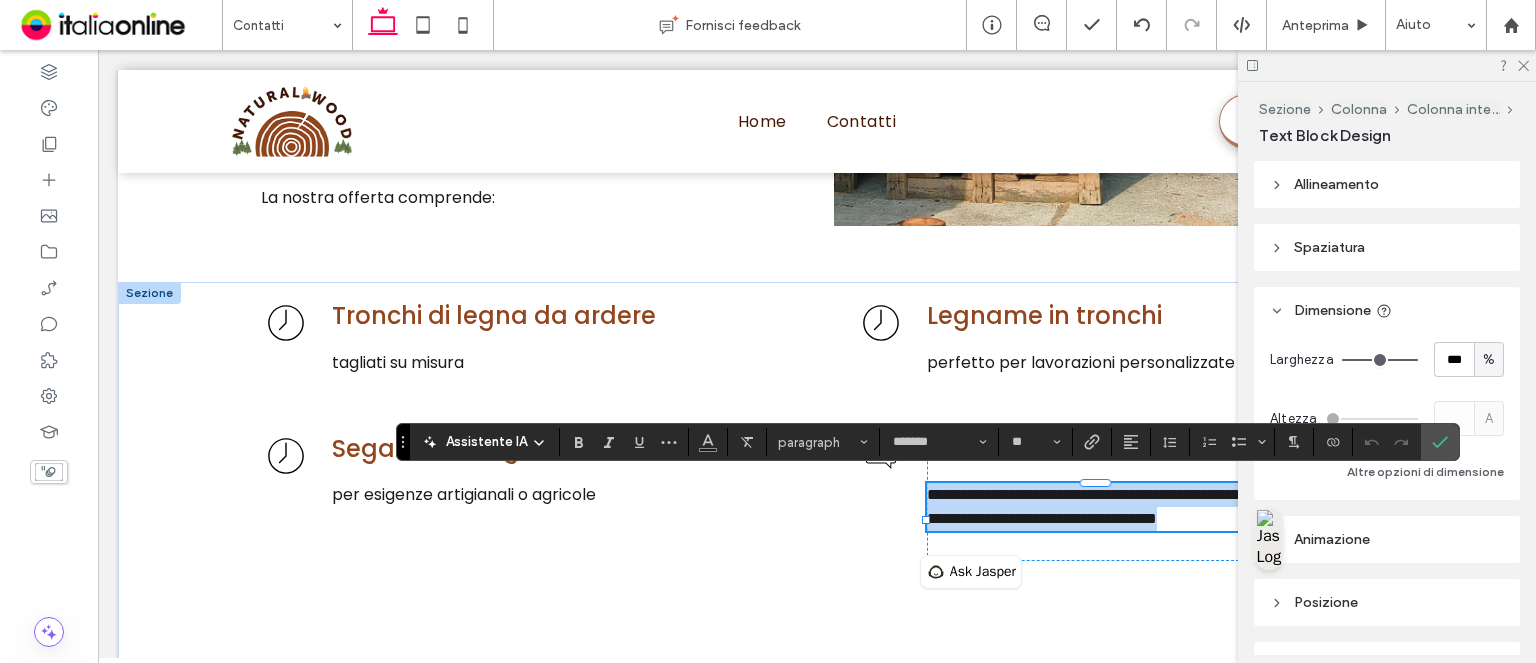 paste 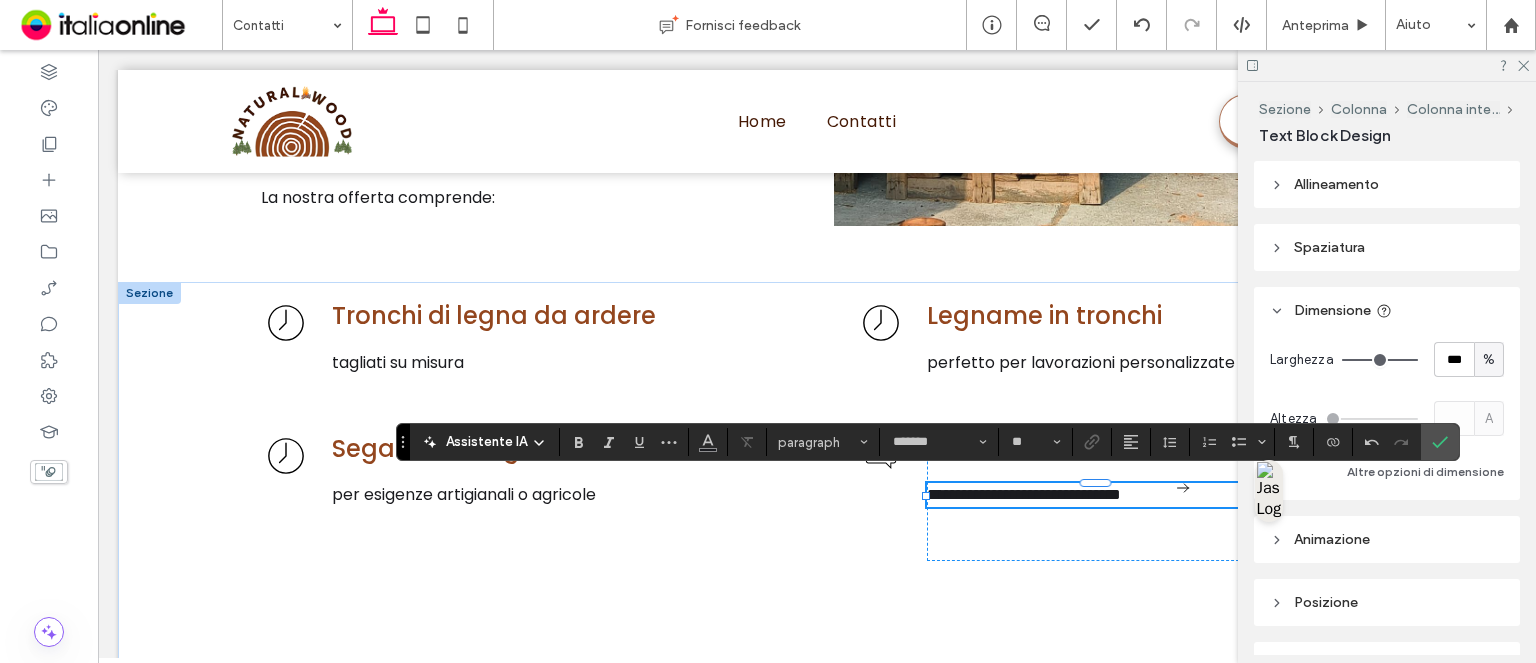click 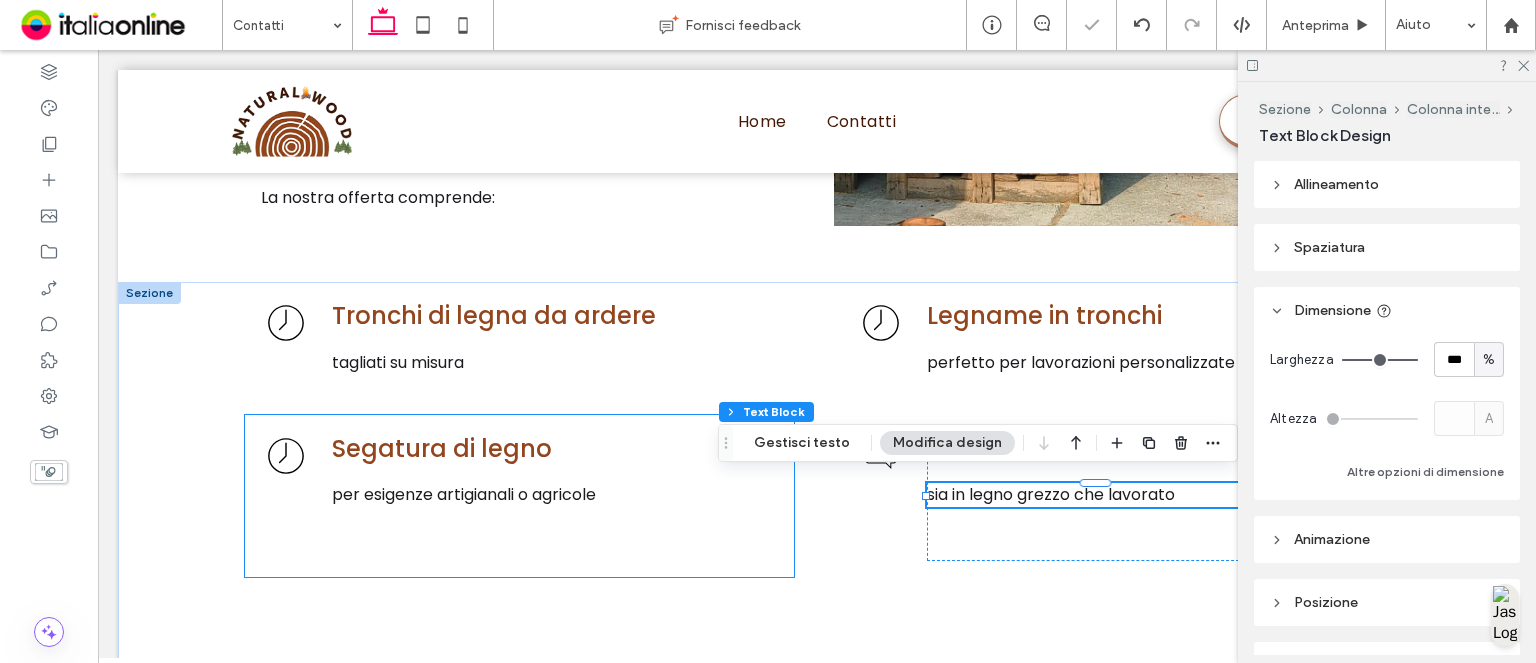 click on "Segatura di legno  per esigenze artigianali o agricole" at bounding box center [519, 496] 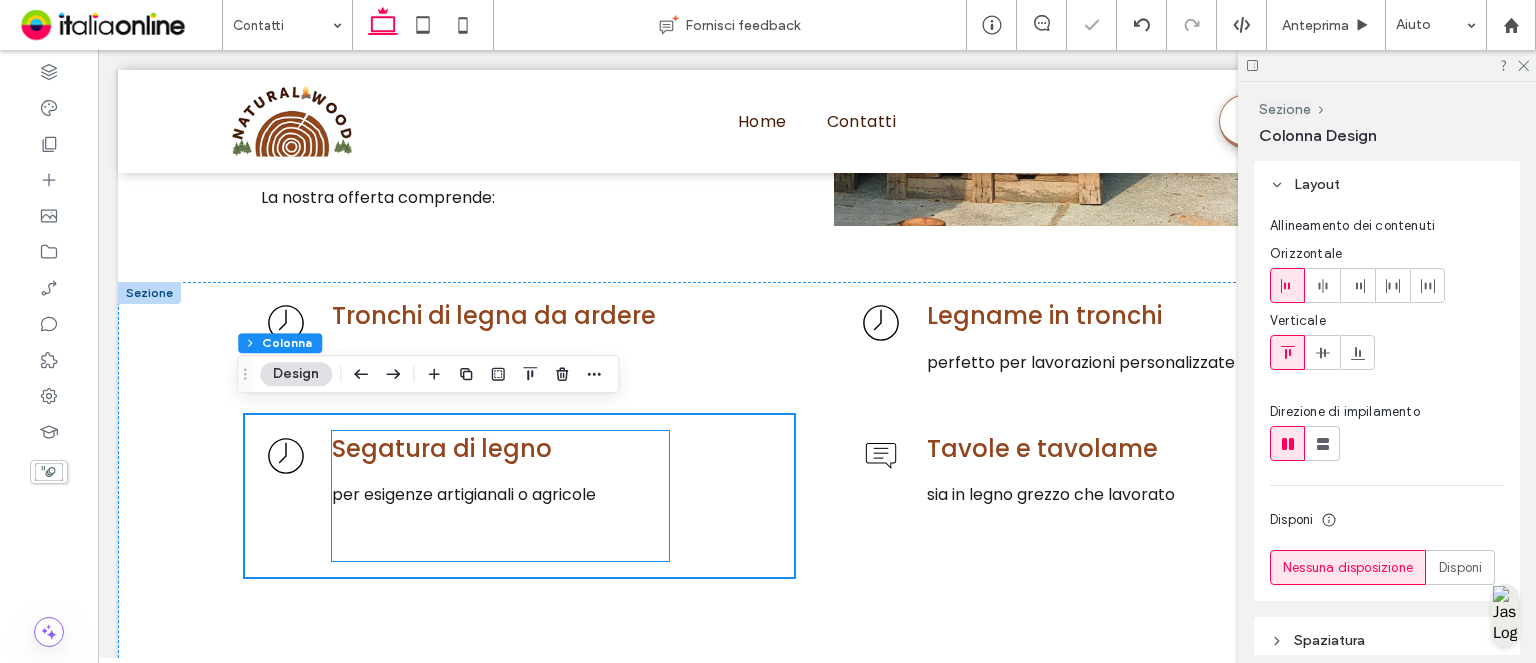 click on "Segatura di legno  per esigenze artigianali o agricole" at bounding box center [500, 496] 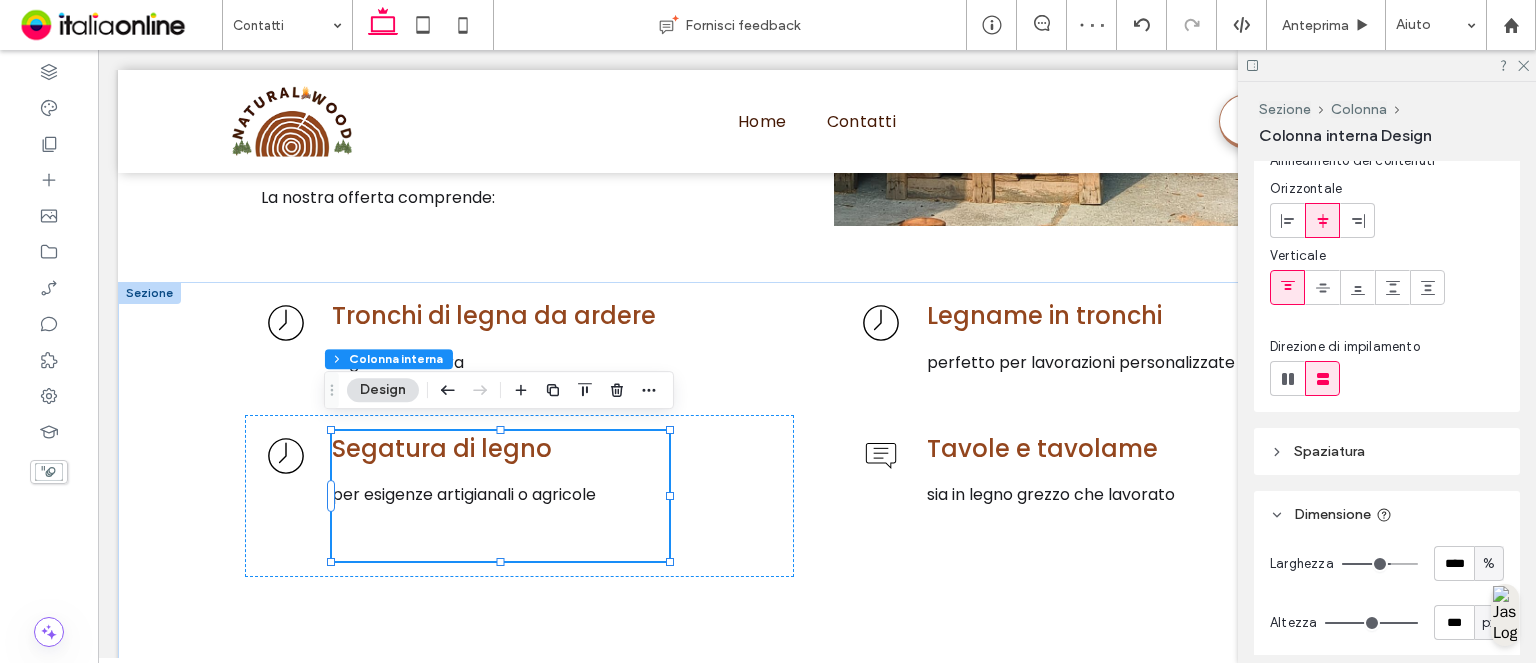 scroll, scrollTop: 200, scrollLeft: 0, axis: vertical 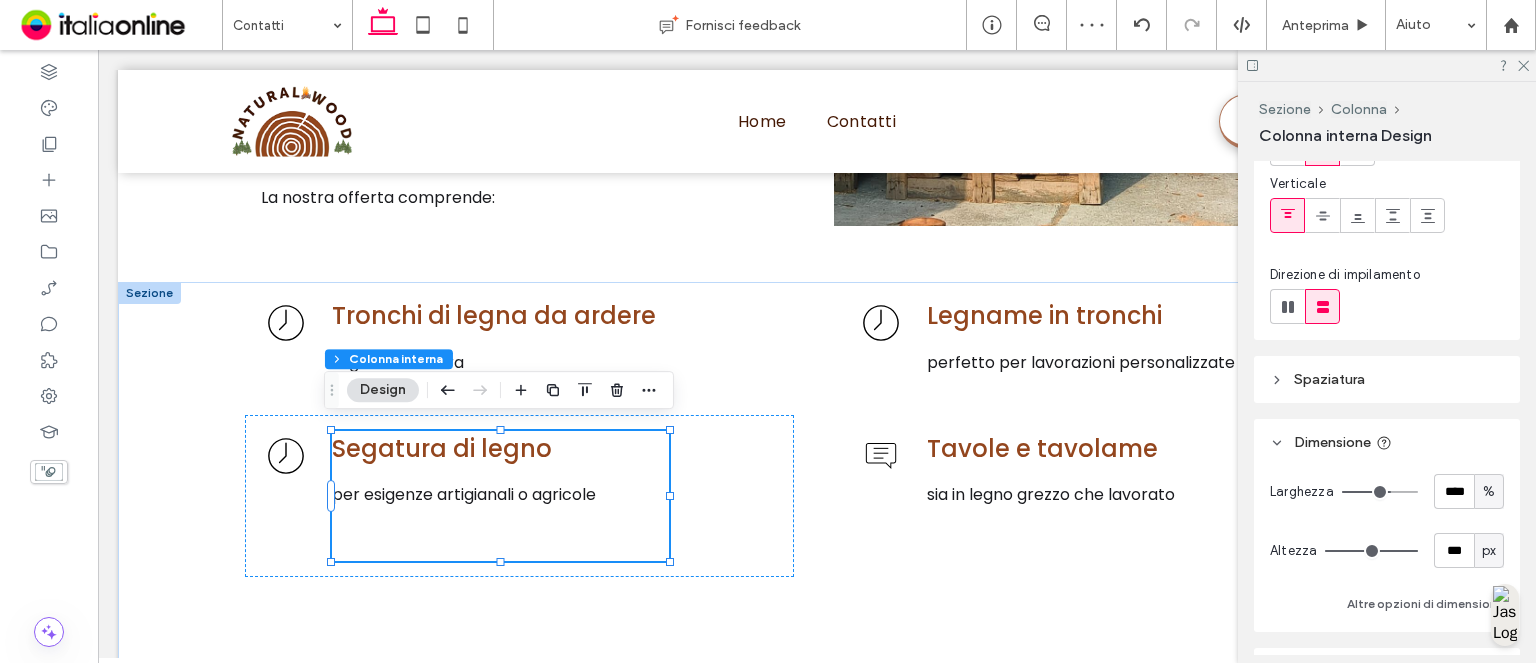 click on "px" at bounding box center [1489, 551] 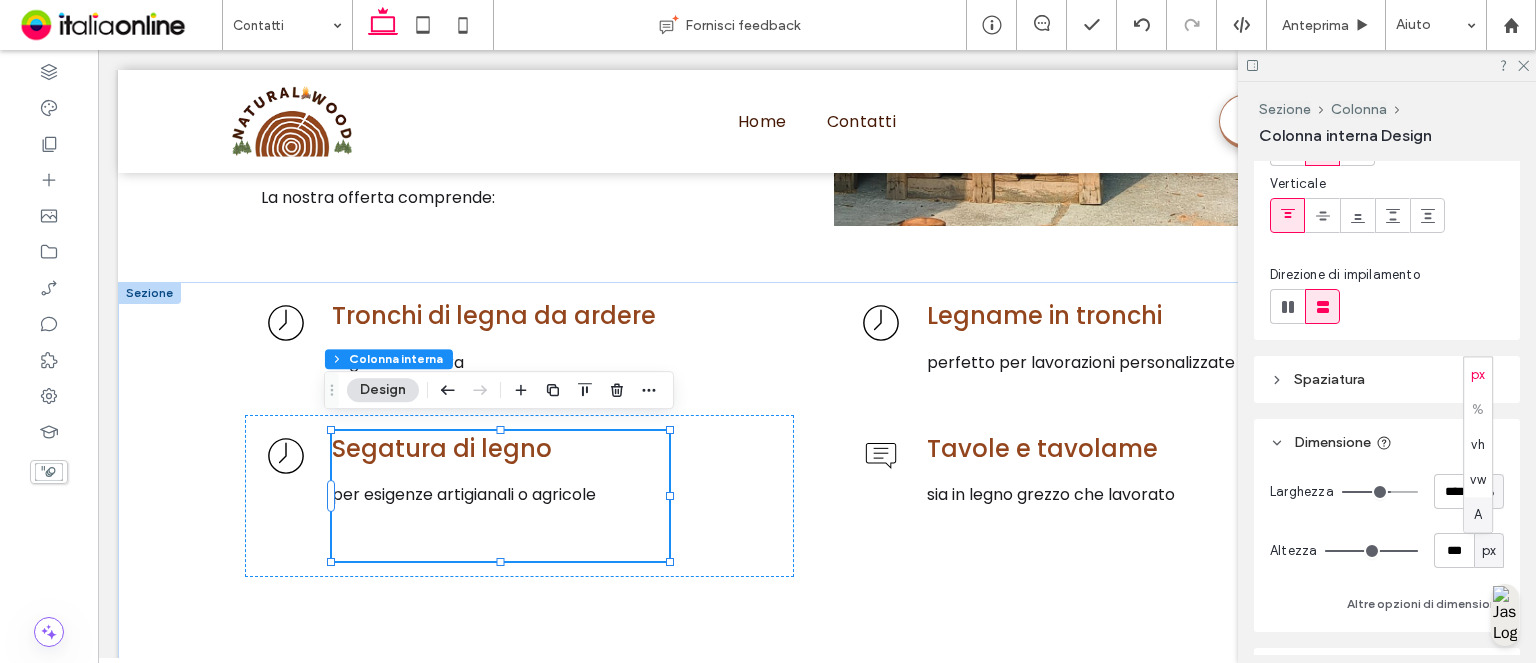 click on "A" at bounding box center (1478, 514) 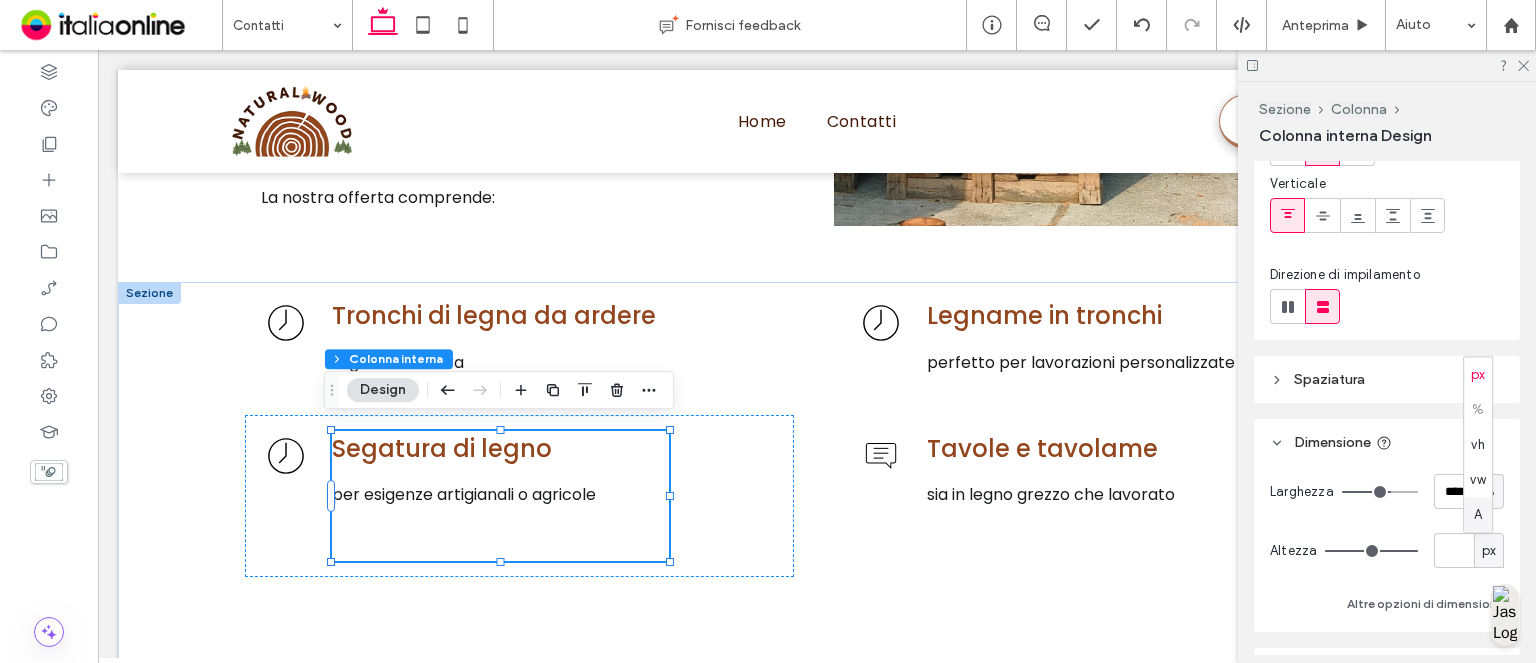 type on "**" 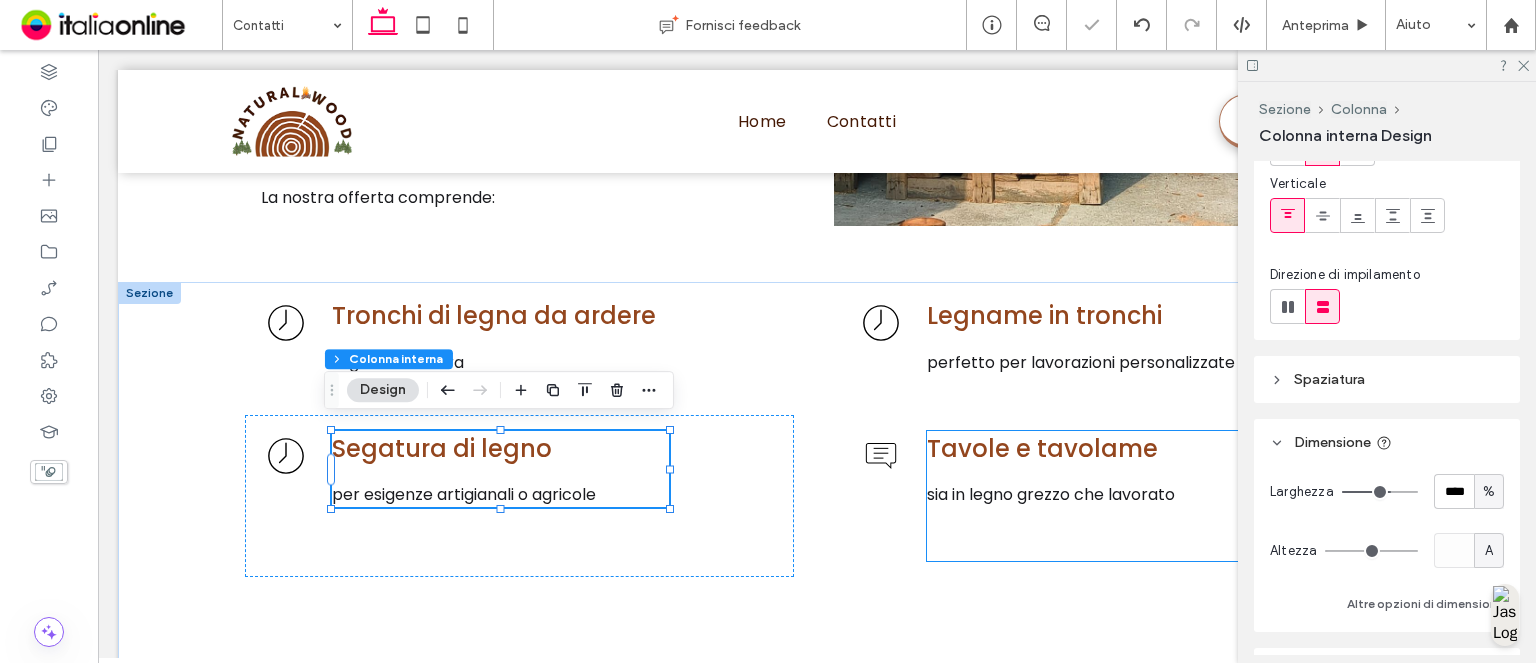 click on "Tavole e tavolame
sia in legno grezzo che lavorato" at bounding box center (1095, 496) 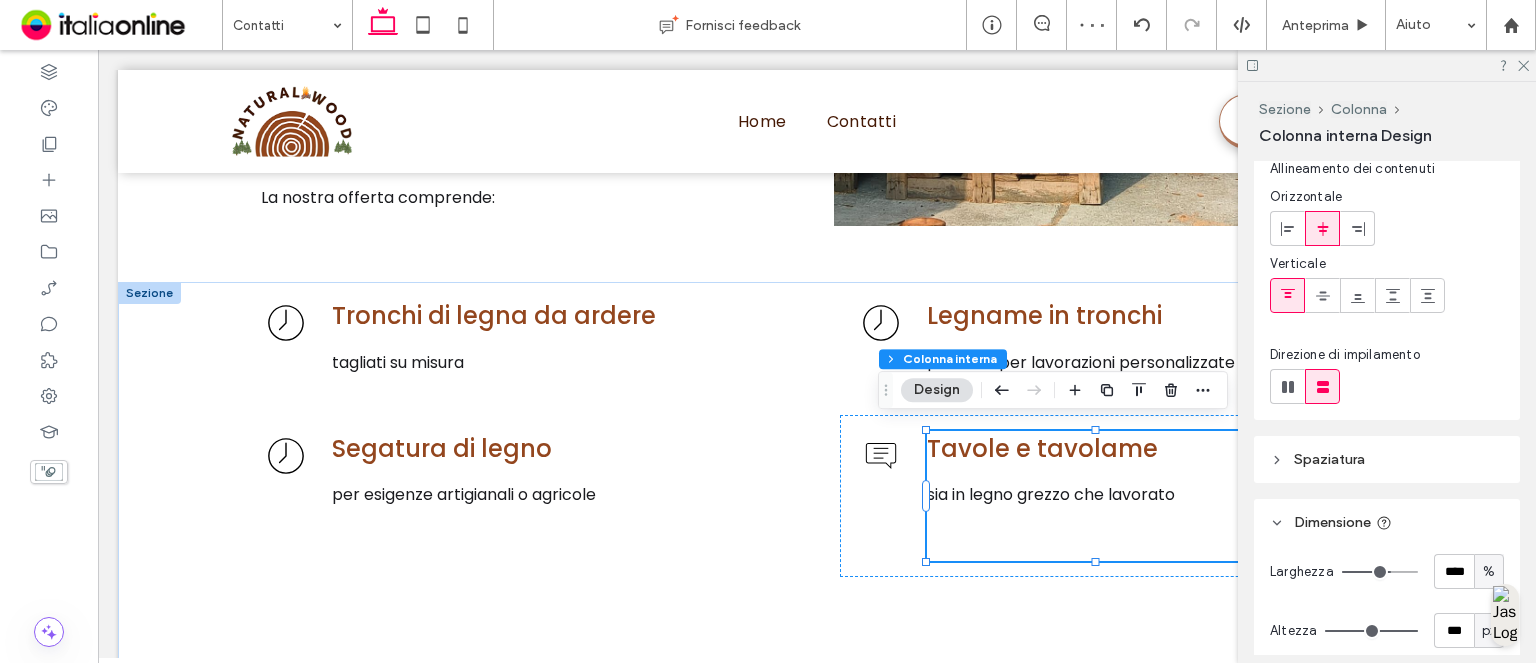 scroll, scrollTop: 300, scrollLeft: 0, axis: vertical 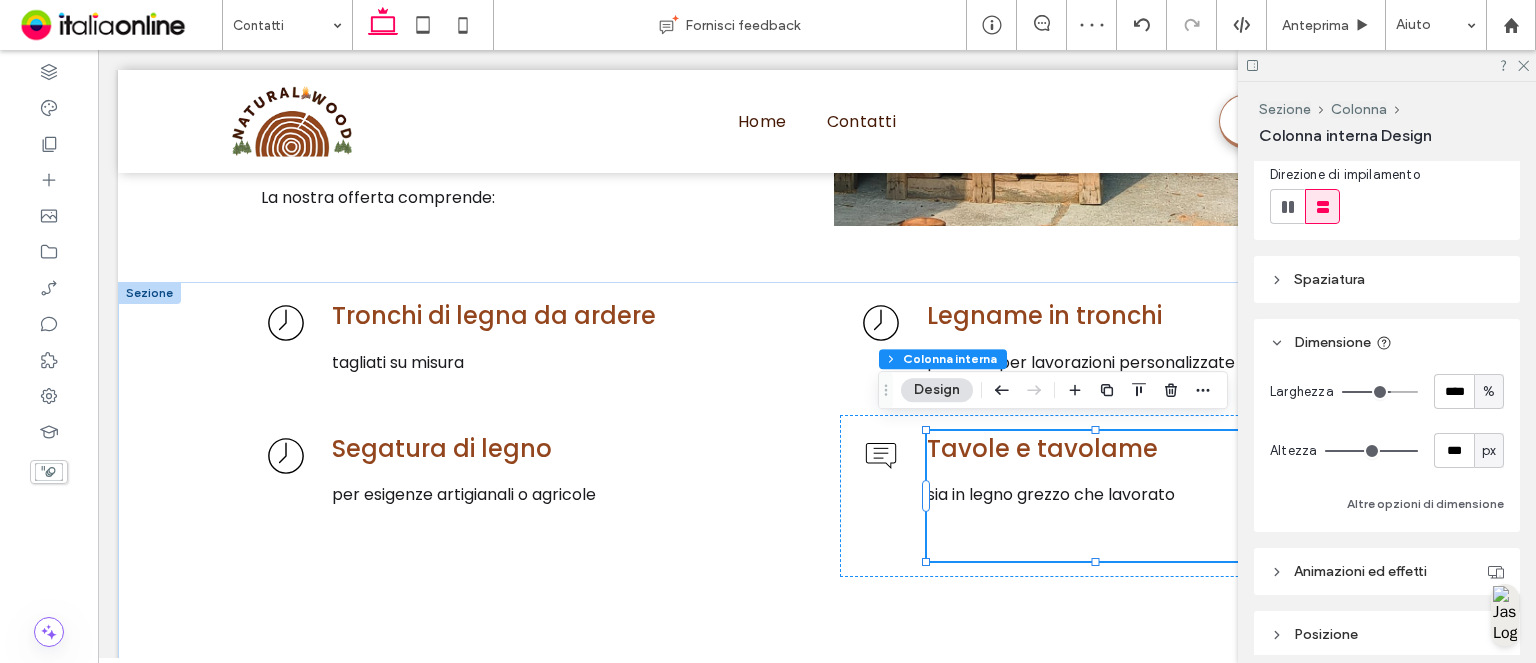 click on "px" at bounding box center [1489, 451] 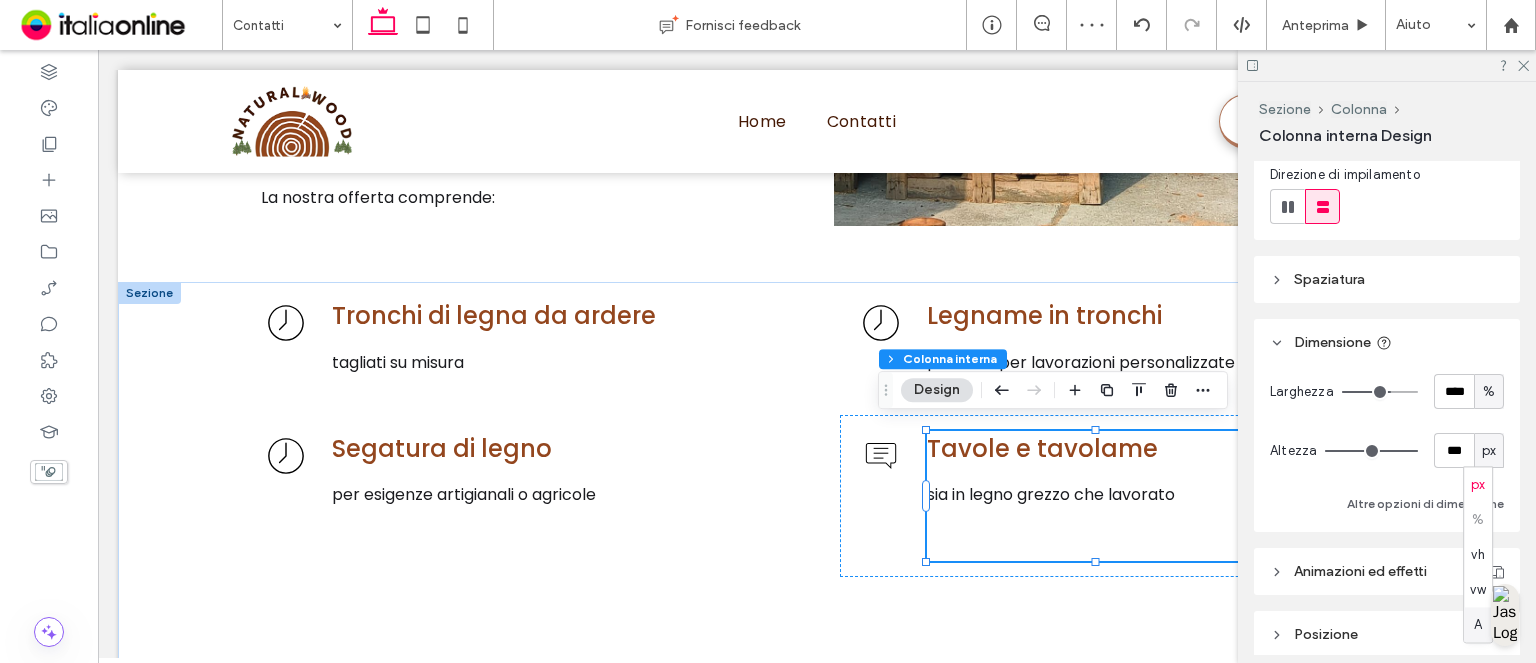 click on "A" at bounding box center (1478, 625) 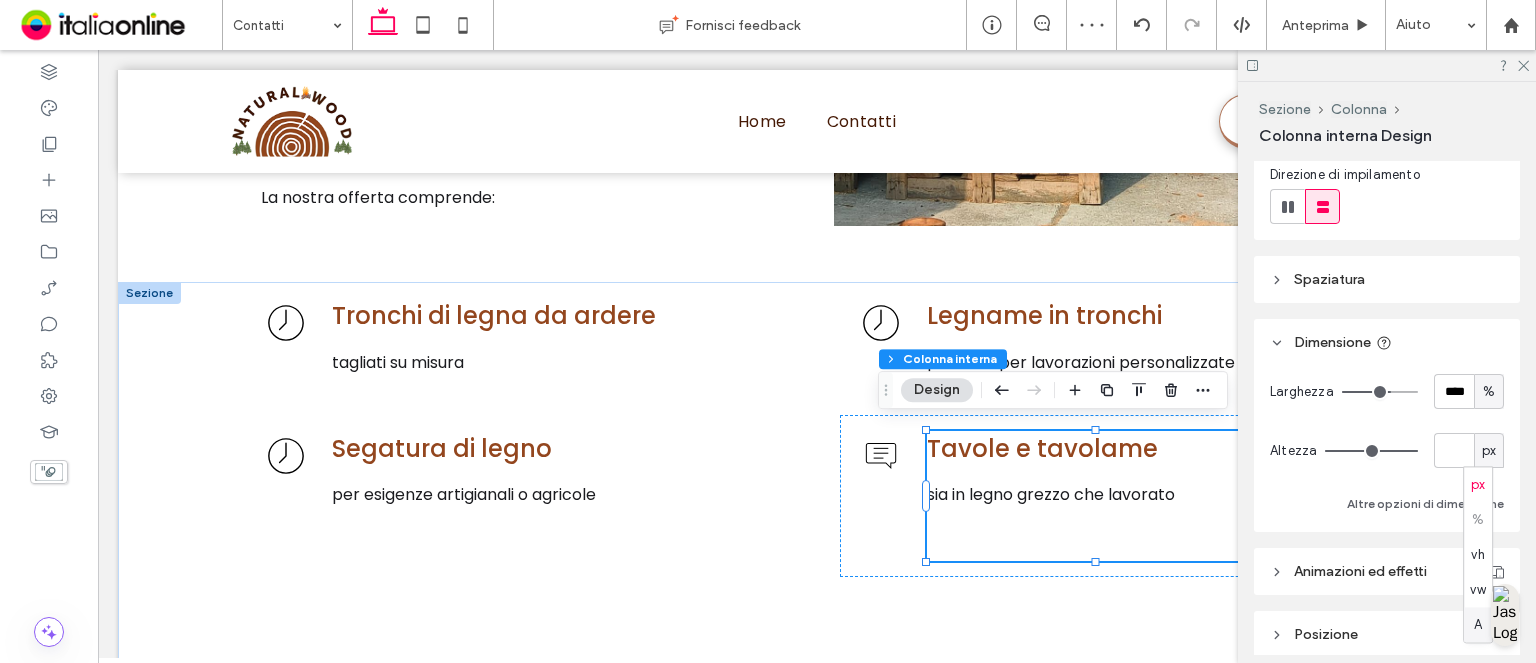 type on "**" 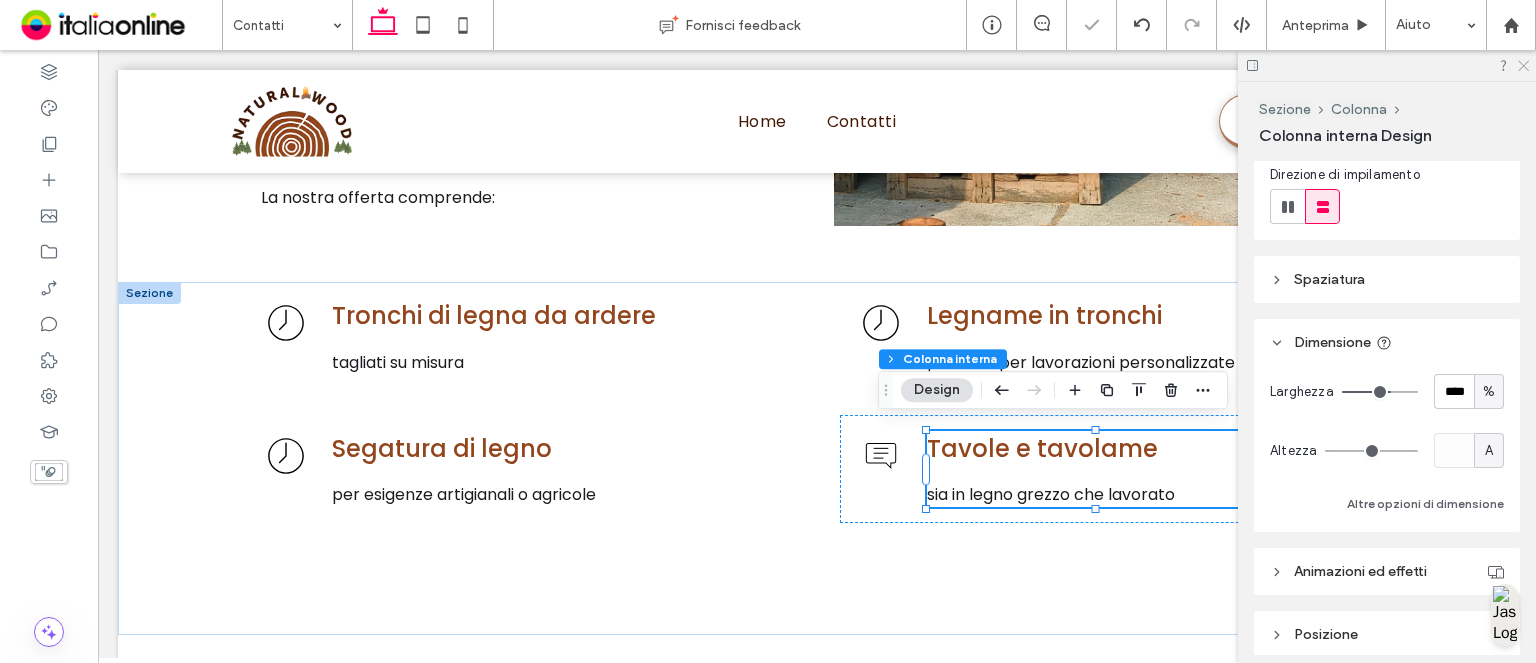 click 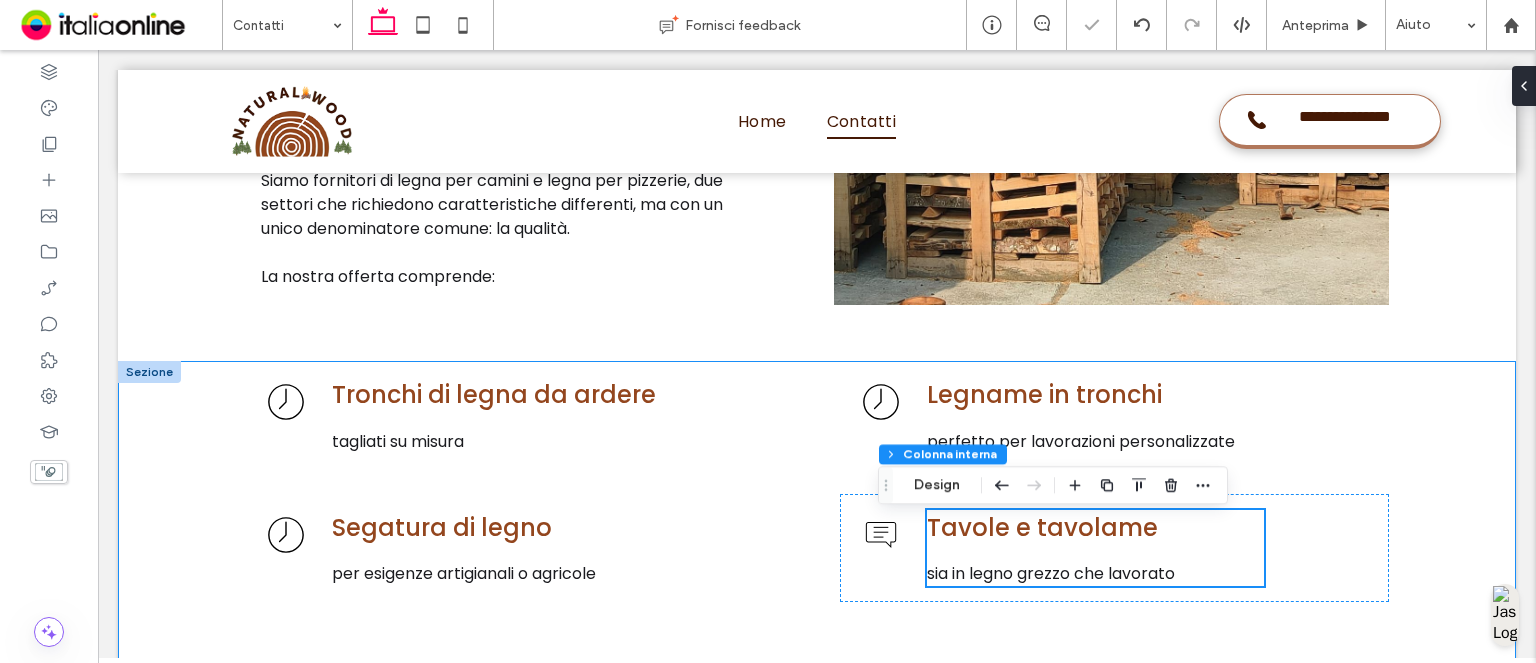 scroll, scrollTop: 1839, scrollLeft: 0, axis: vertical 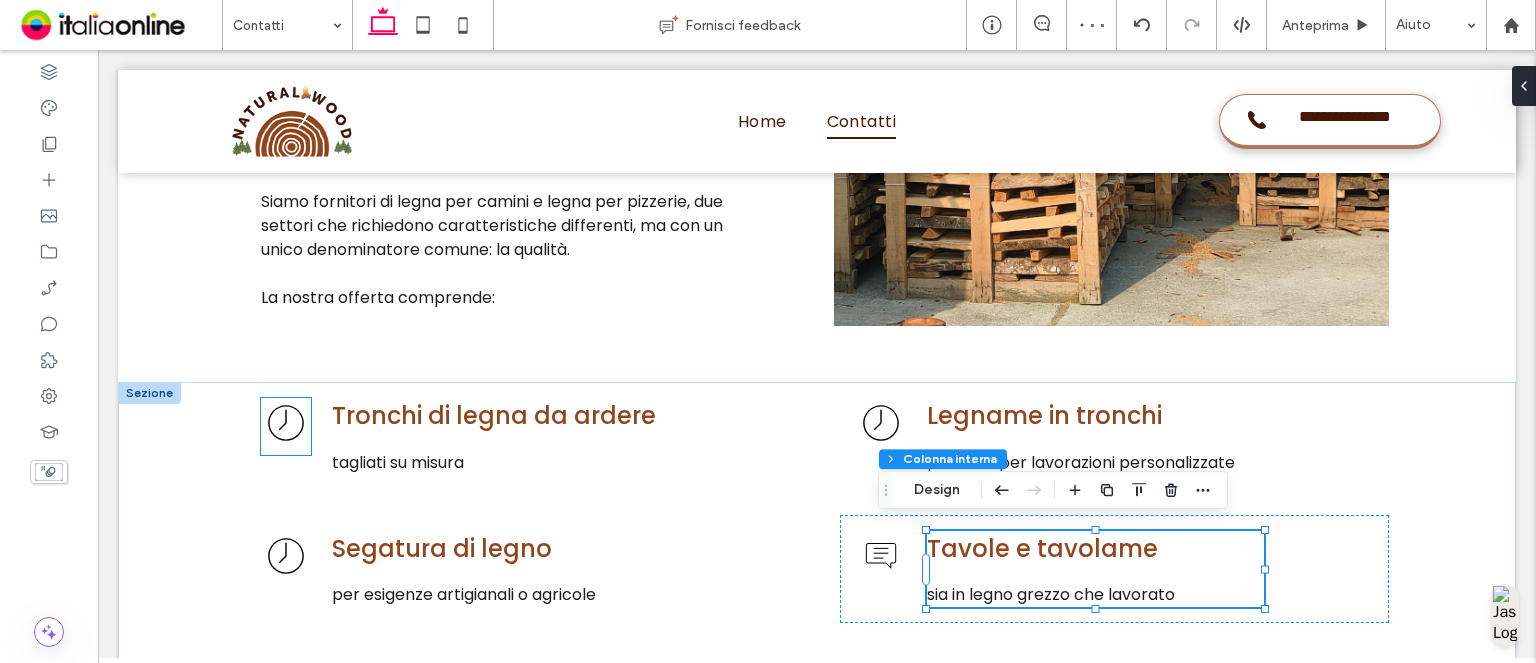 click 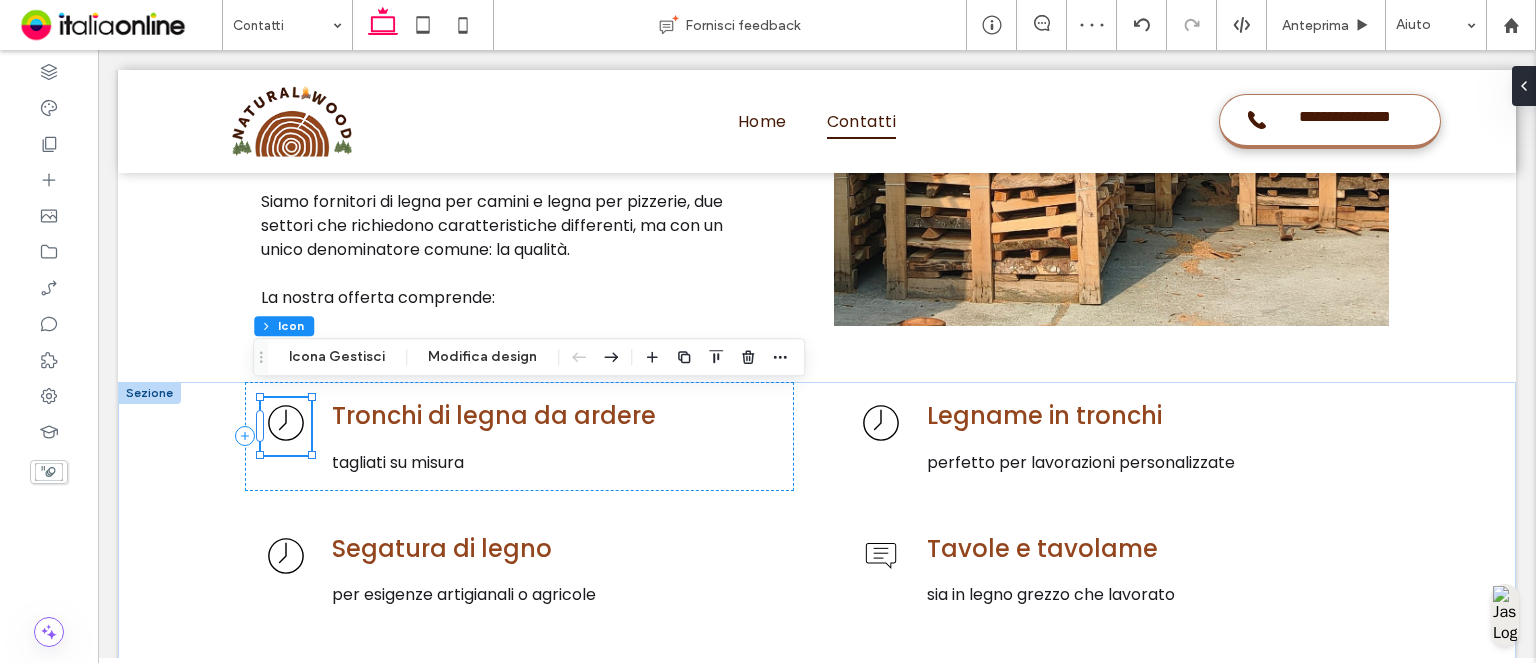 click 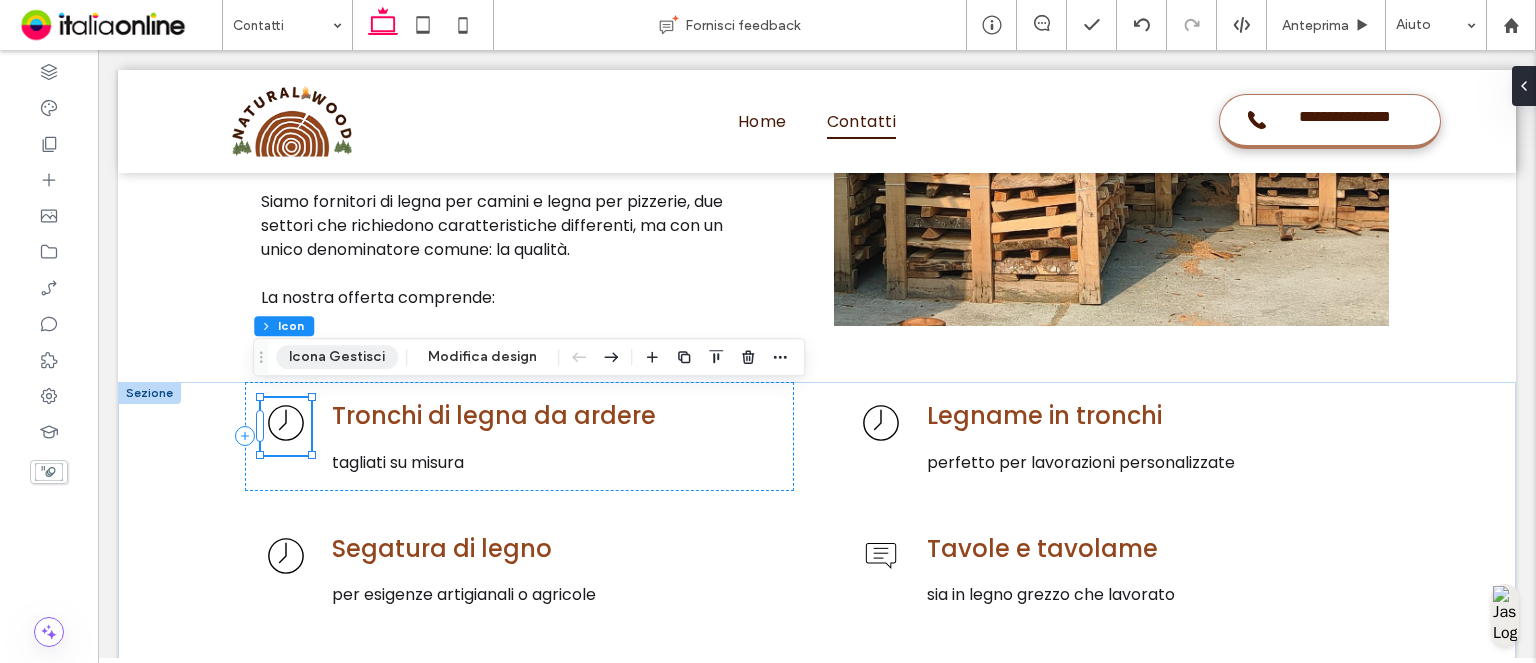 click on "Icona Gestisci" at bounding box center (337, 357) 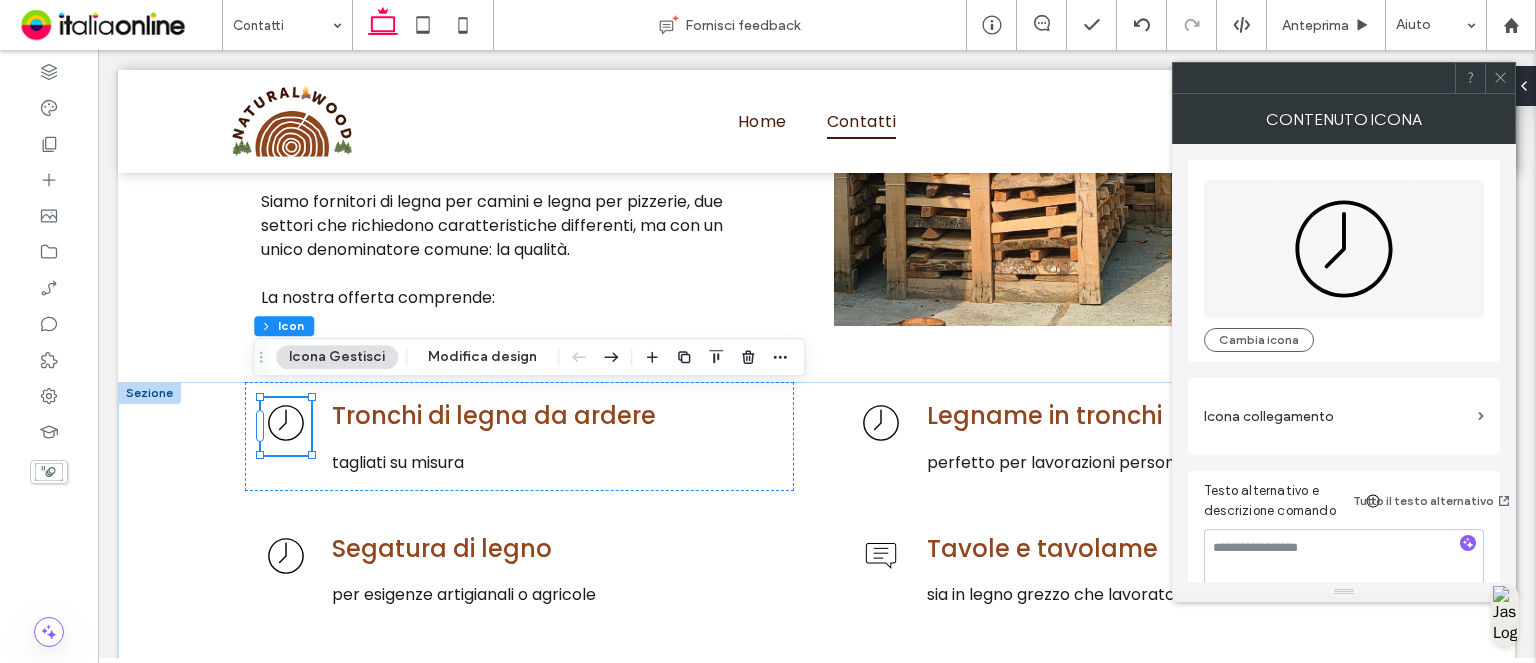 click on "Cambia icona" at bounding box center [1344, 261] 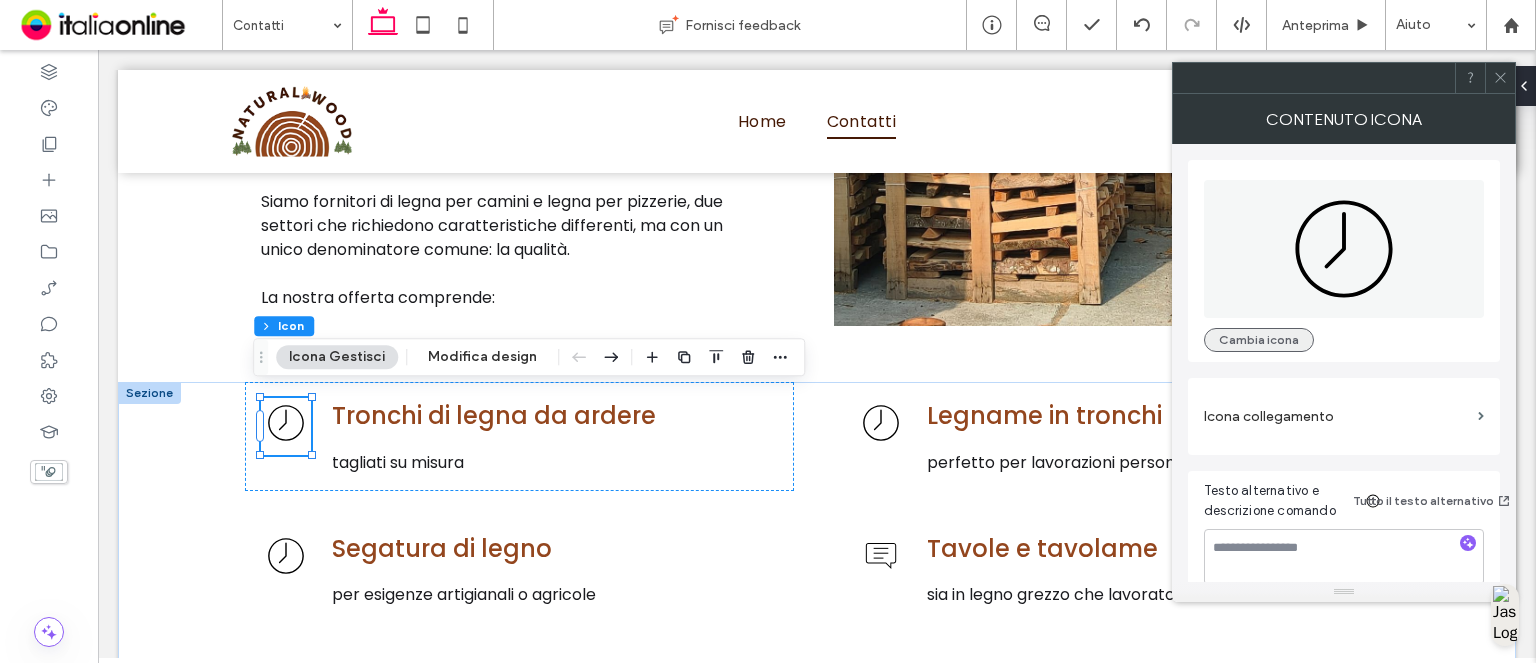 click on "Cambia icona" at bounding box center [1259, 340] 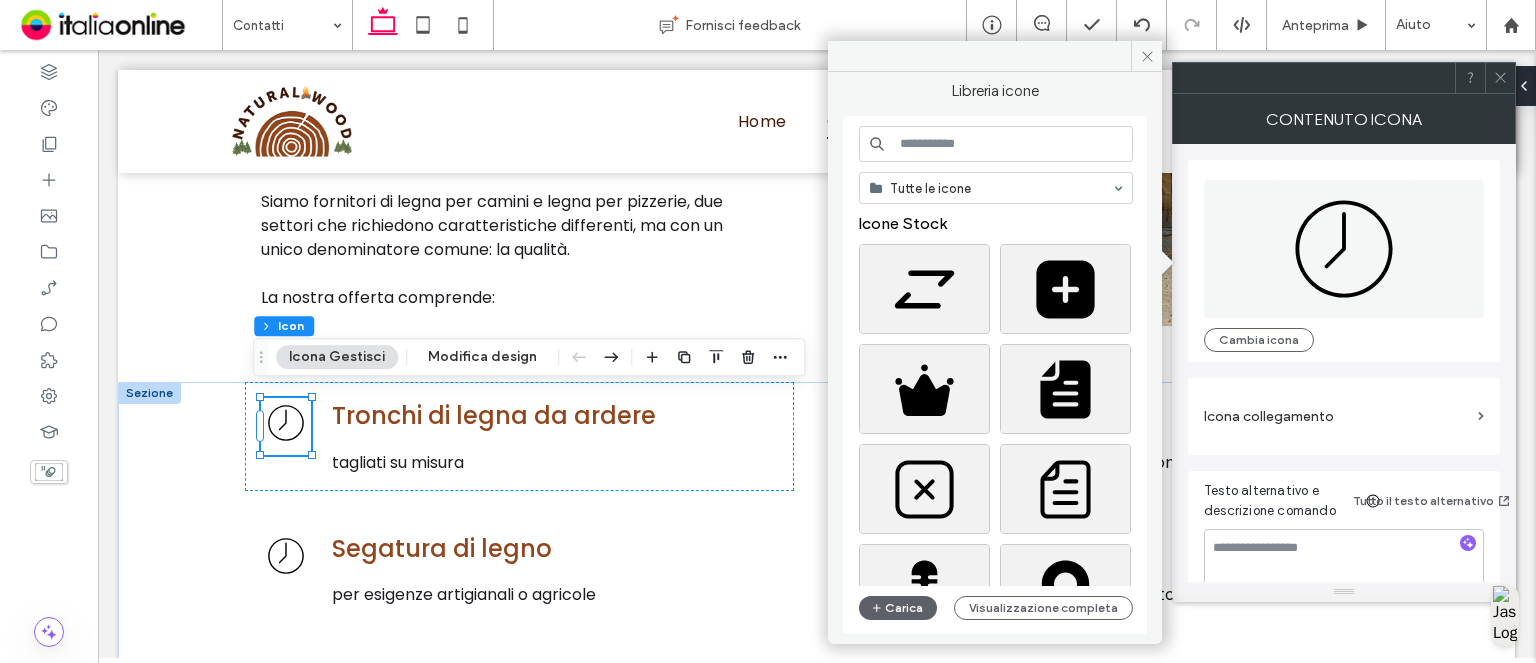 click at bounding box center [996, 144] 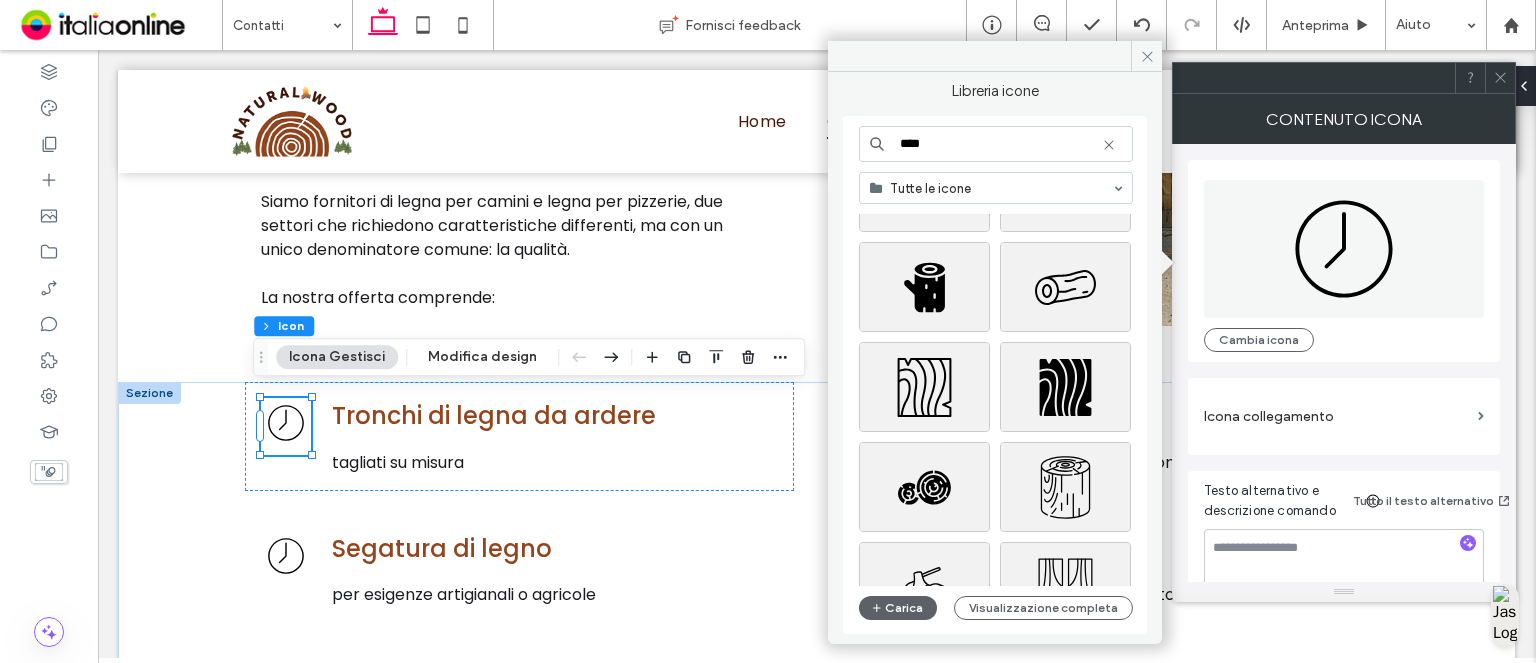 scroll, scrollTop: 400, scrollLeft: 0, axis: vertical 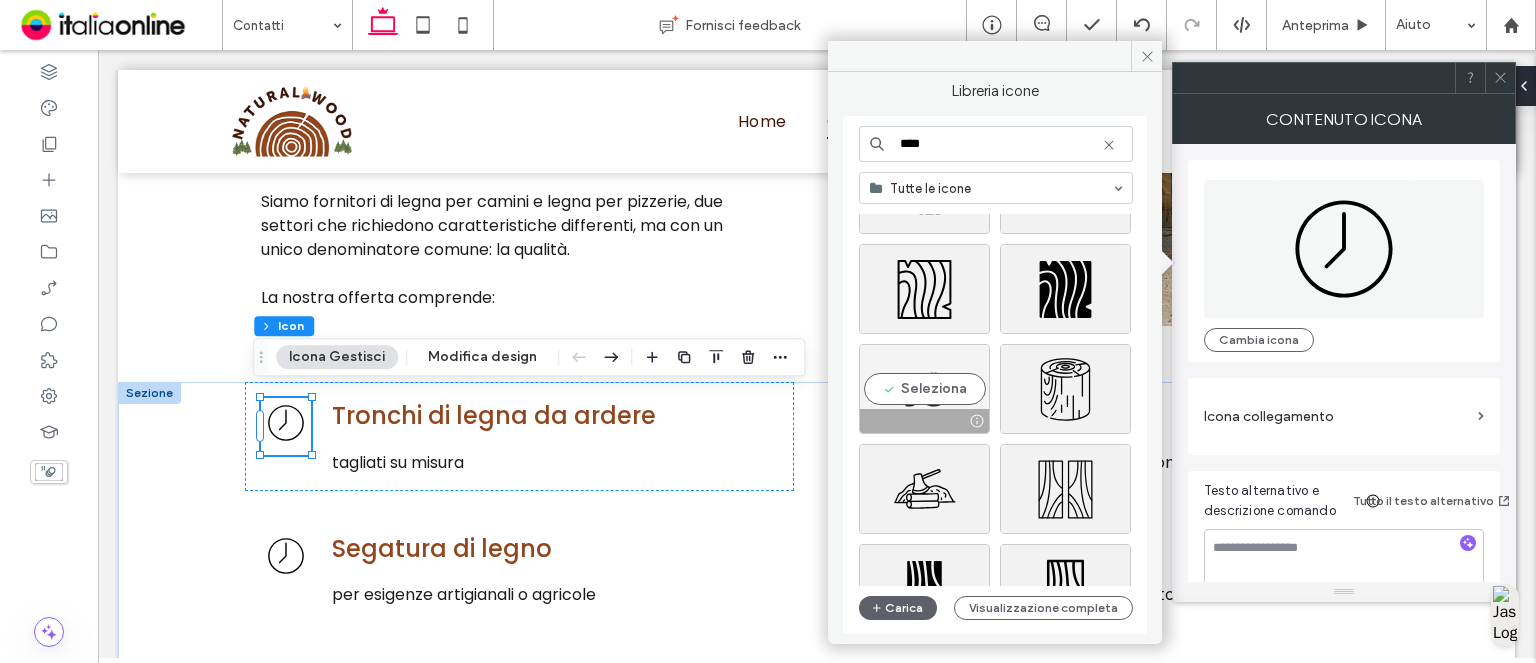type on "****" 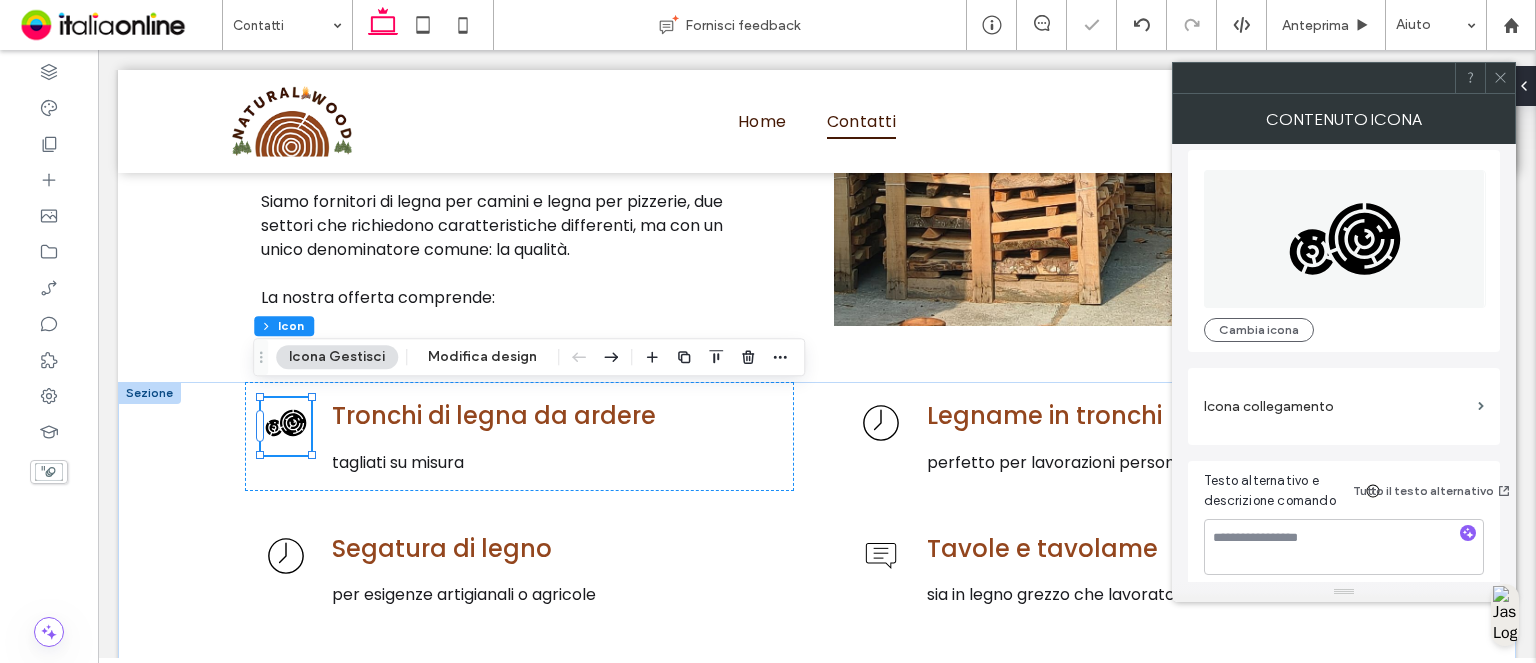 scroll, scrollTop: 20, scrollLeft: 0, axis: vertical 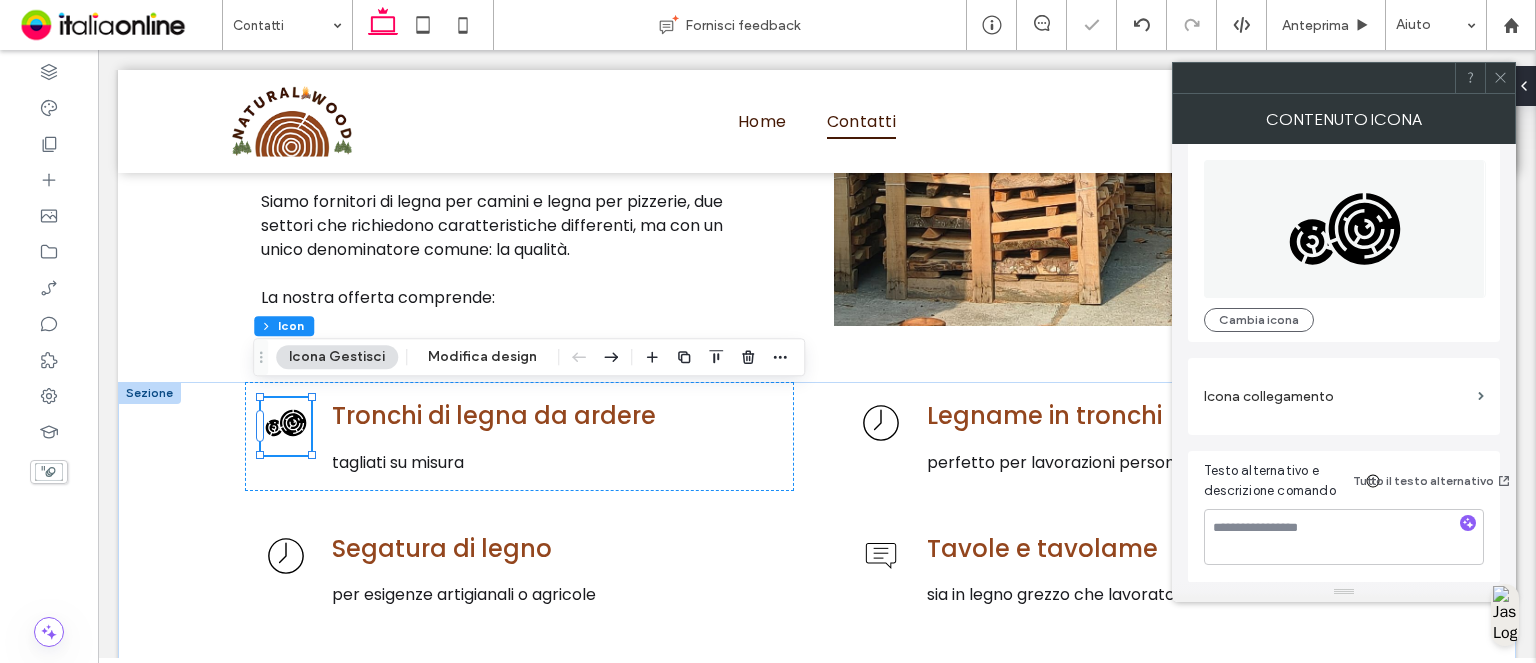 click at bounding box center (1500, 78) 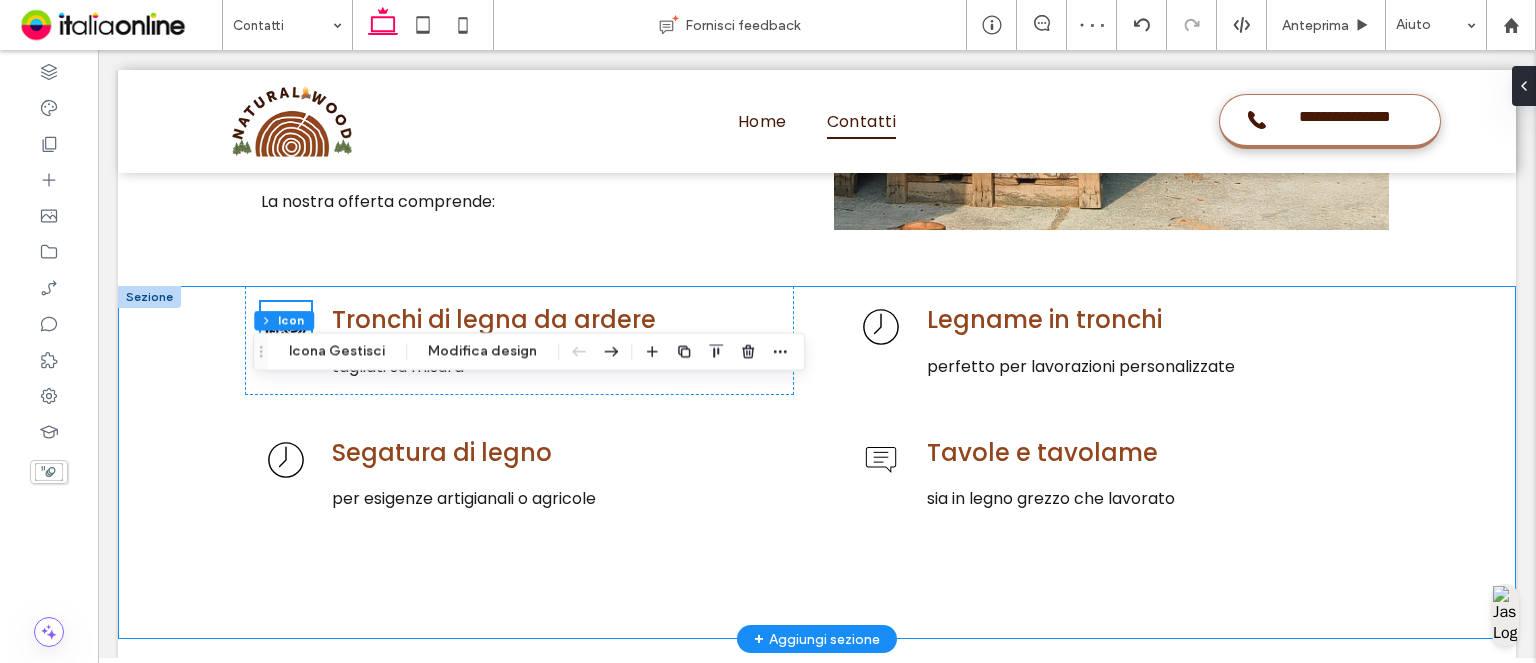scroll, scrollTop: 2039, scrollLeft: 0, axis: vertical 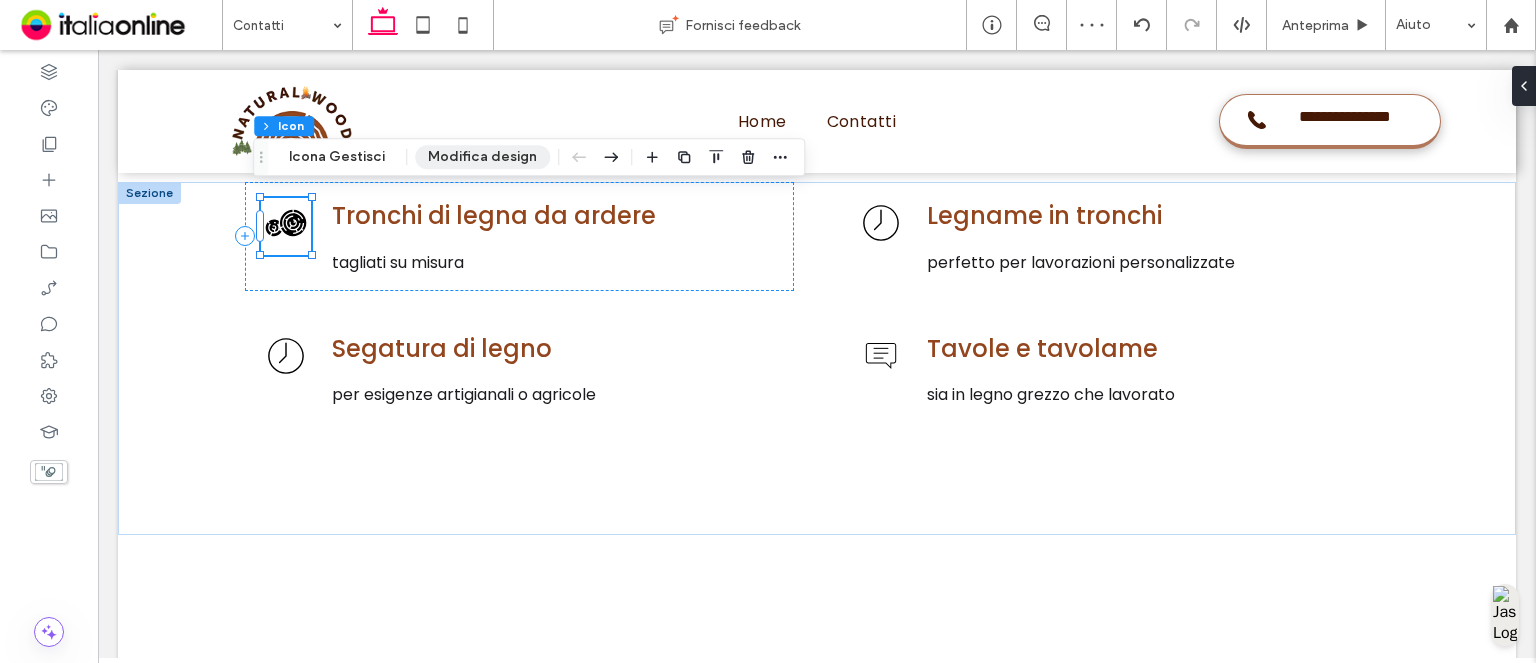 click on "Modifica design" at bounding box center [482, 157] 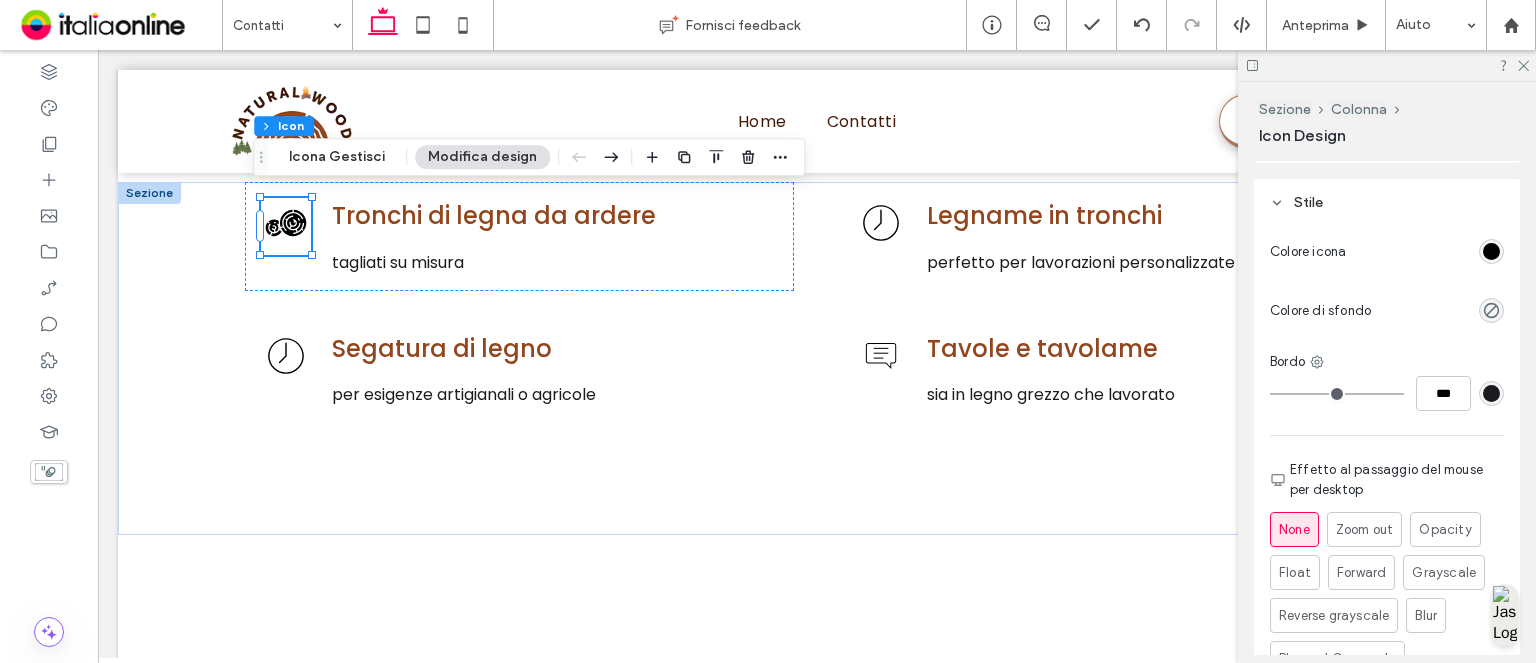 scroll, scrollTop: 500, scrollLeft: 0, axis: vertical 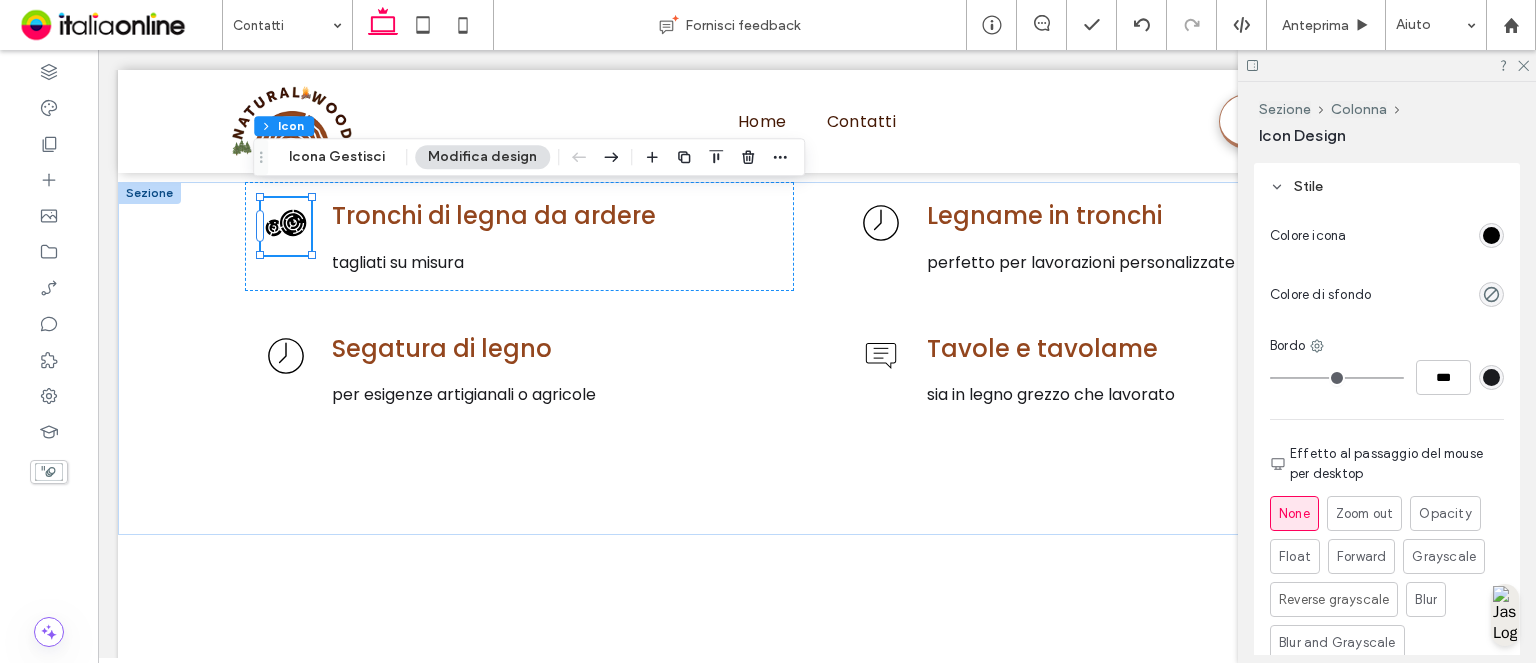 click at bounding box center [1491, 235] 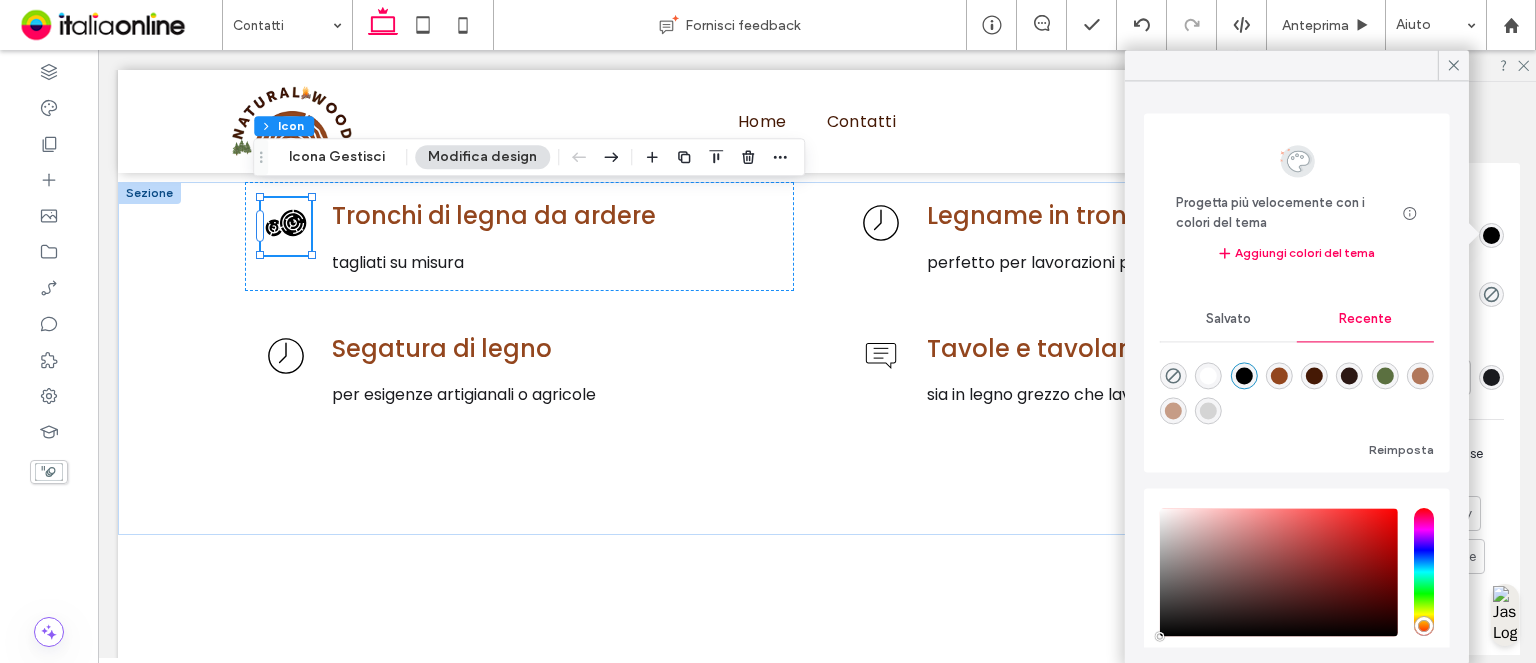 click at bounding box center [1279, 376] 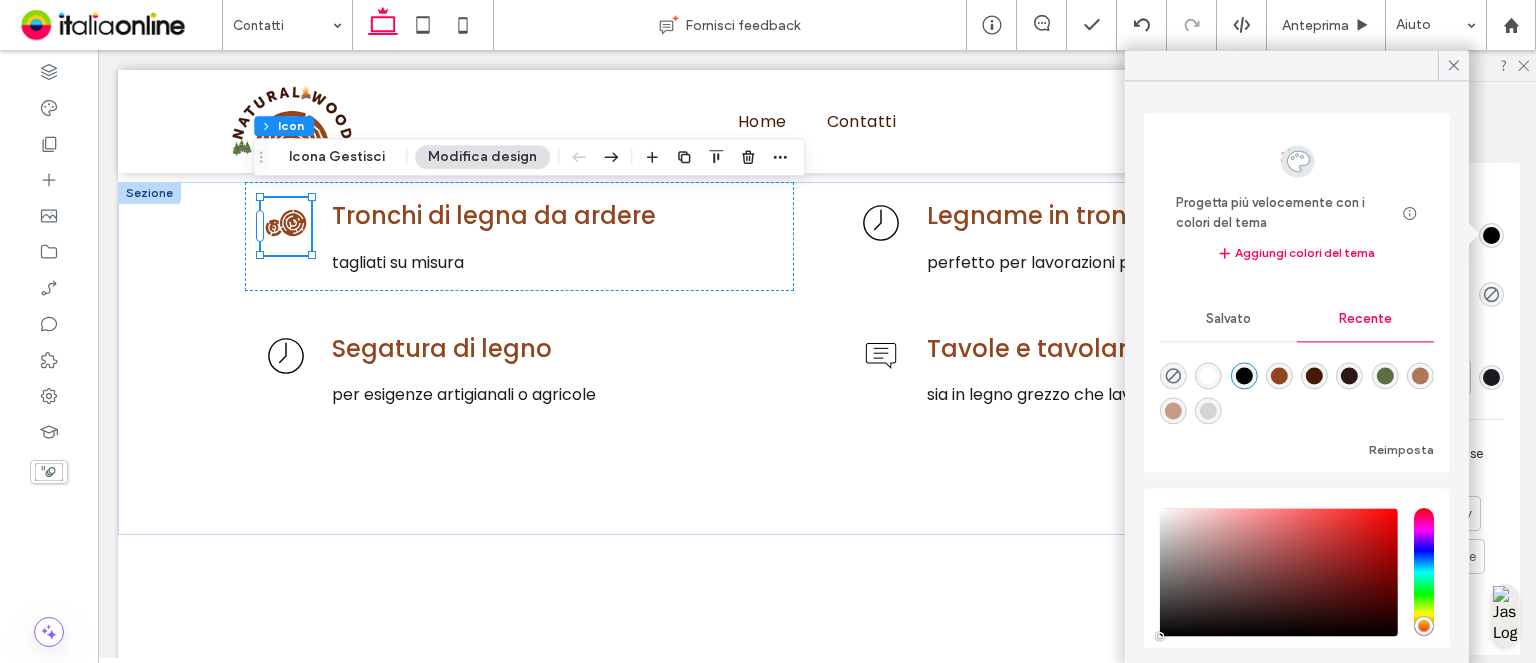 type on "*******" 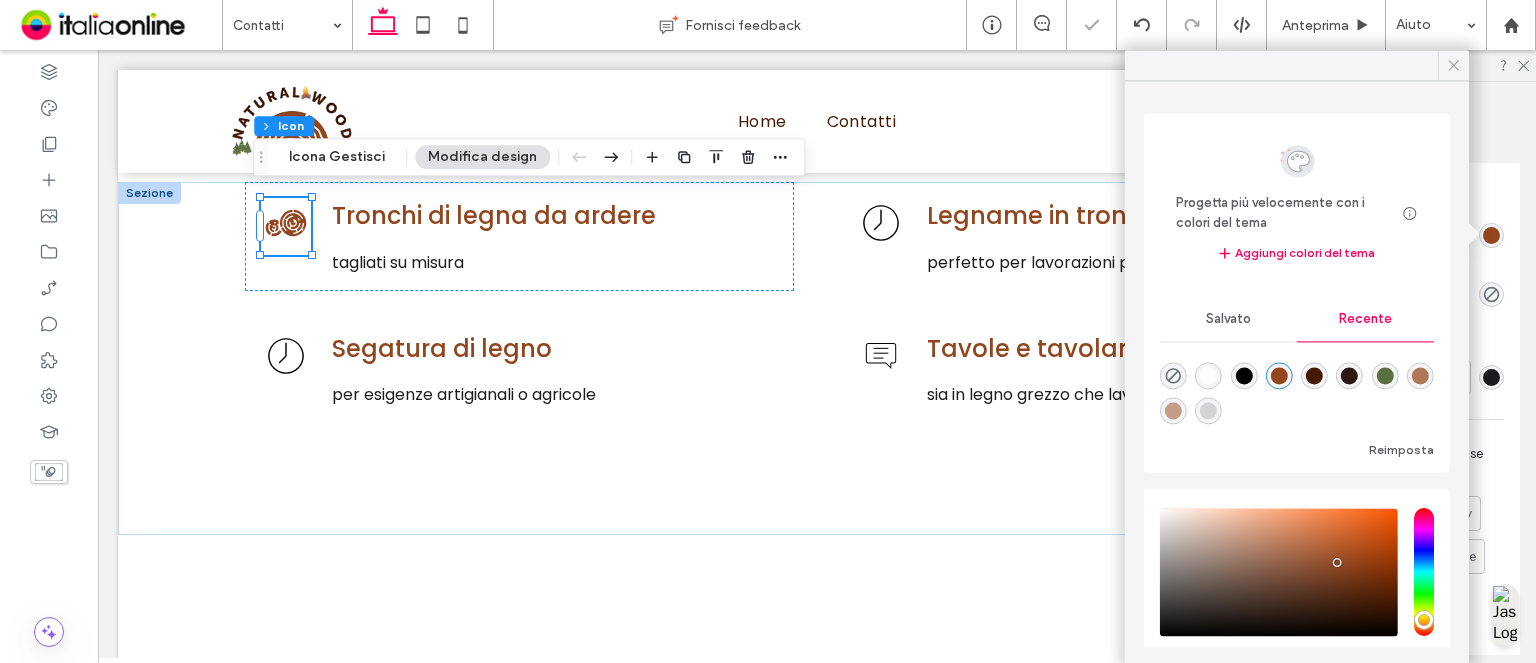 click 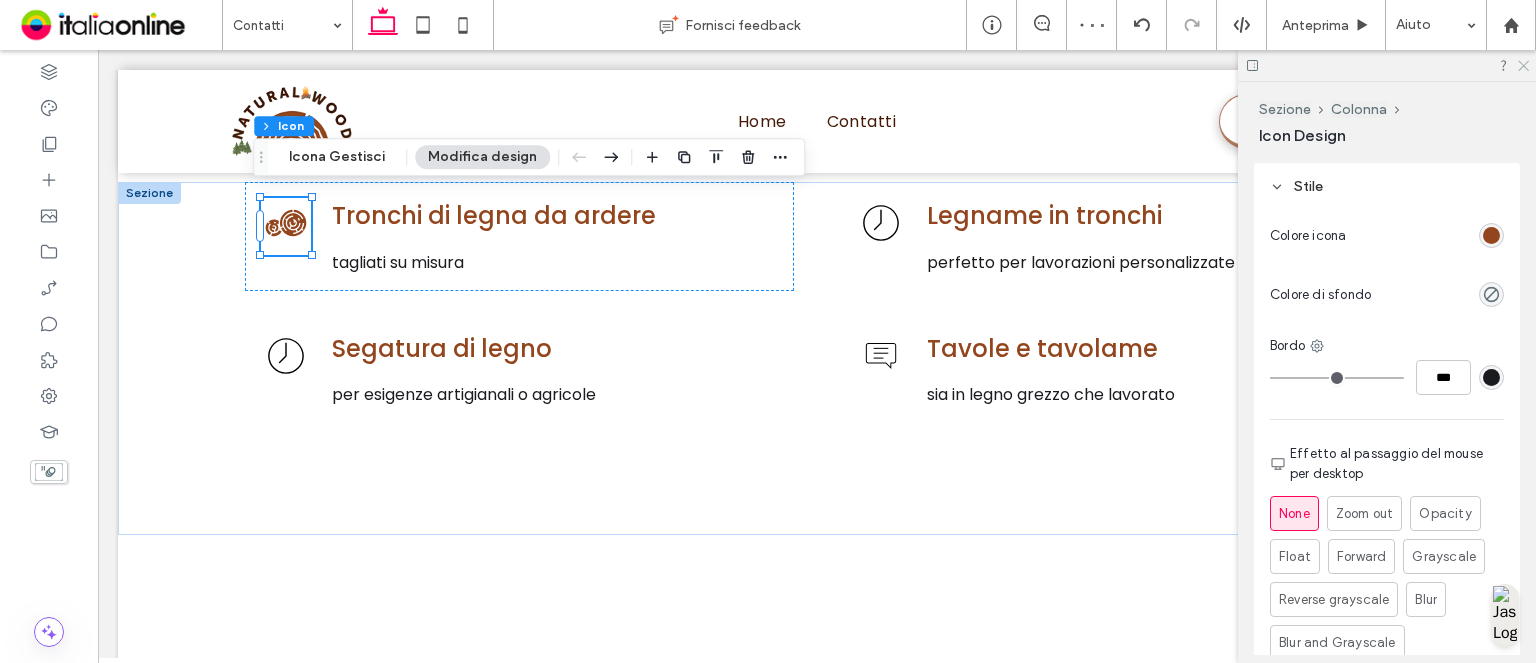click 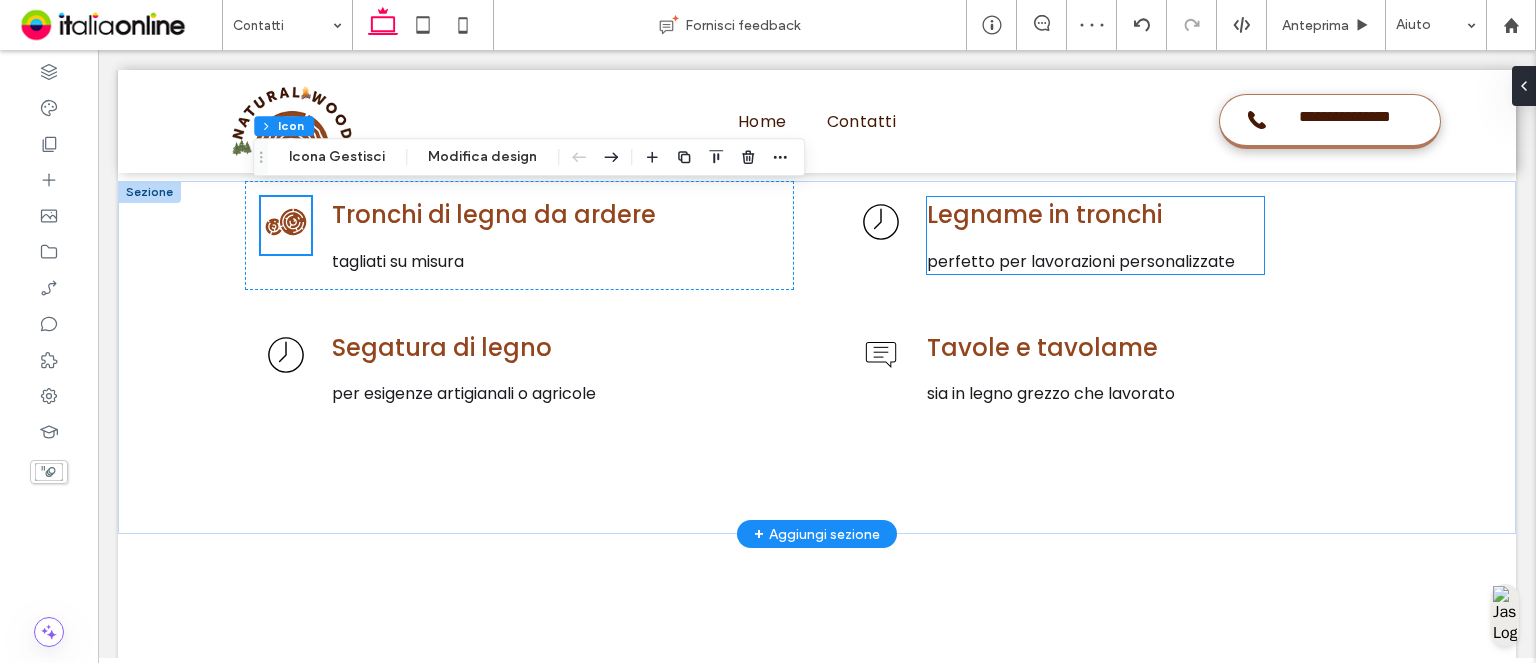scroll, scrollTop: 2039, scrollLeft: 0, axis: vertical 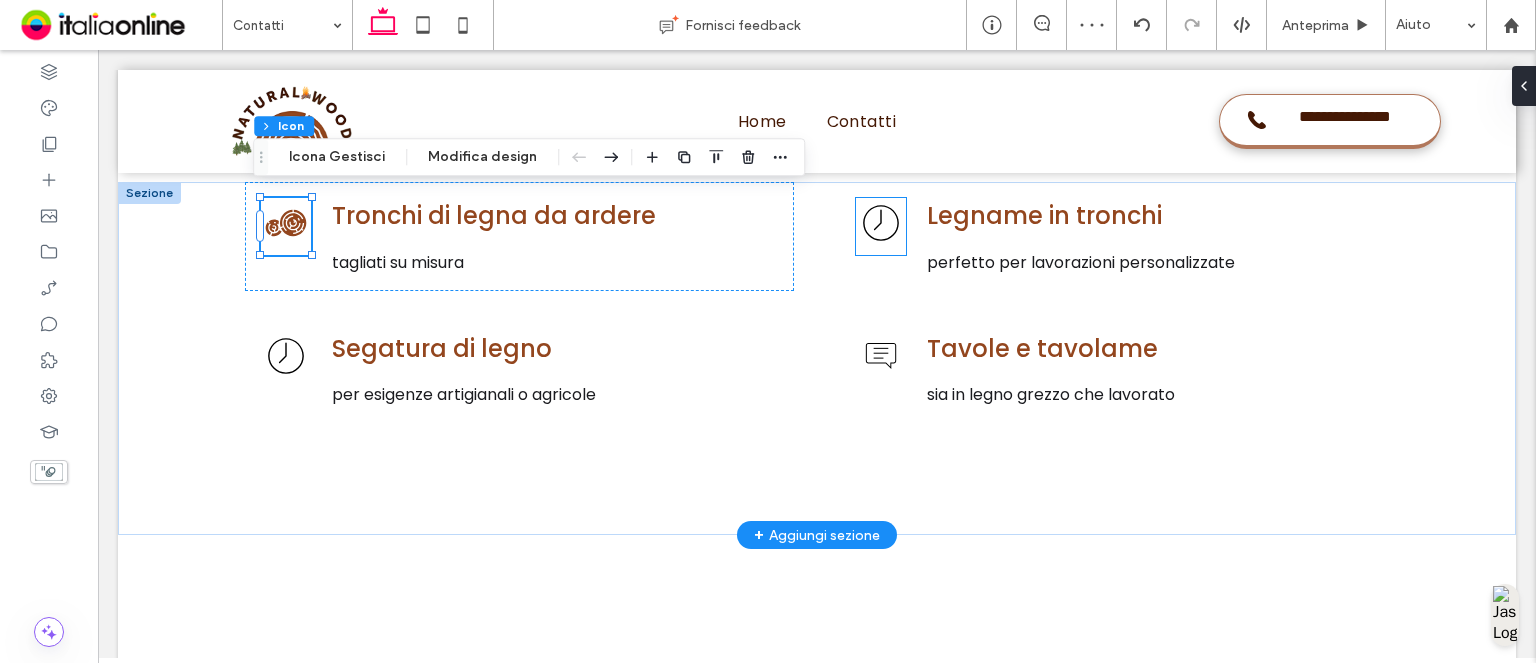 click 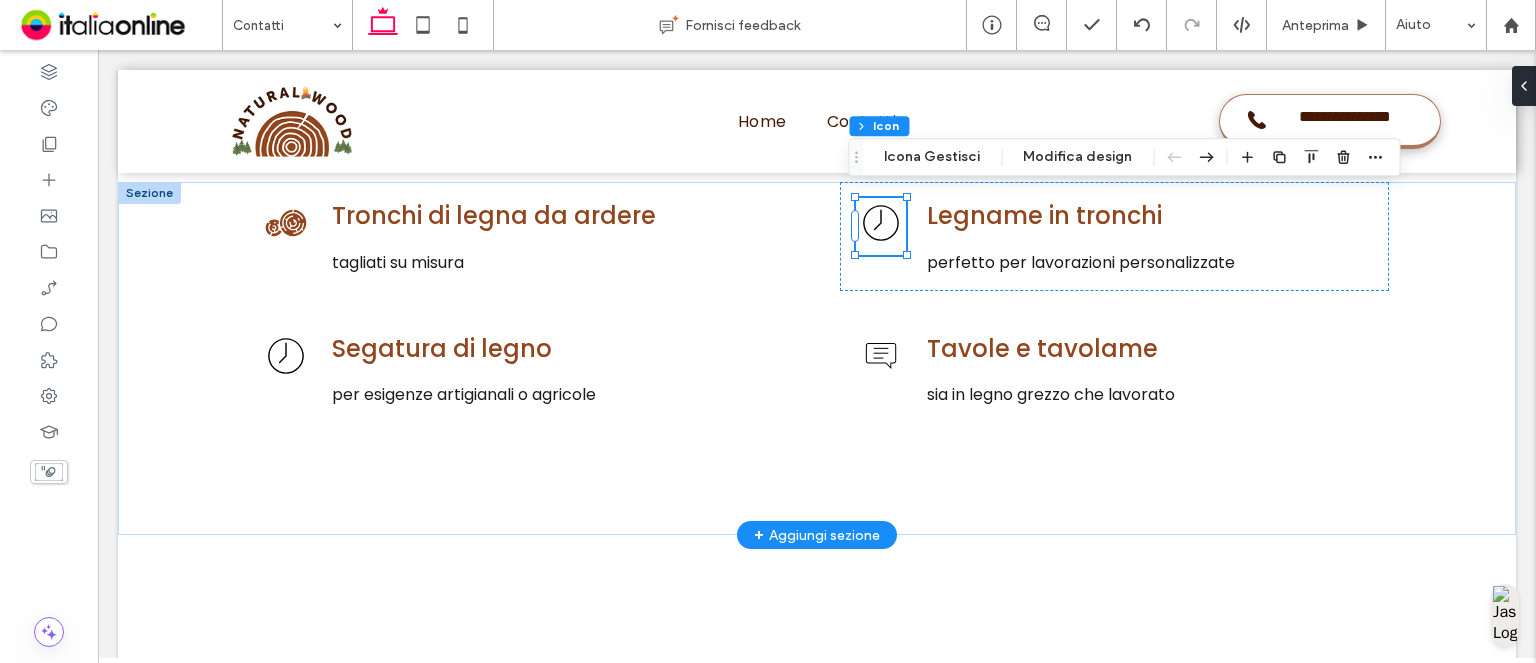 click 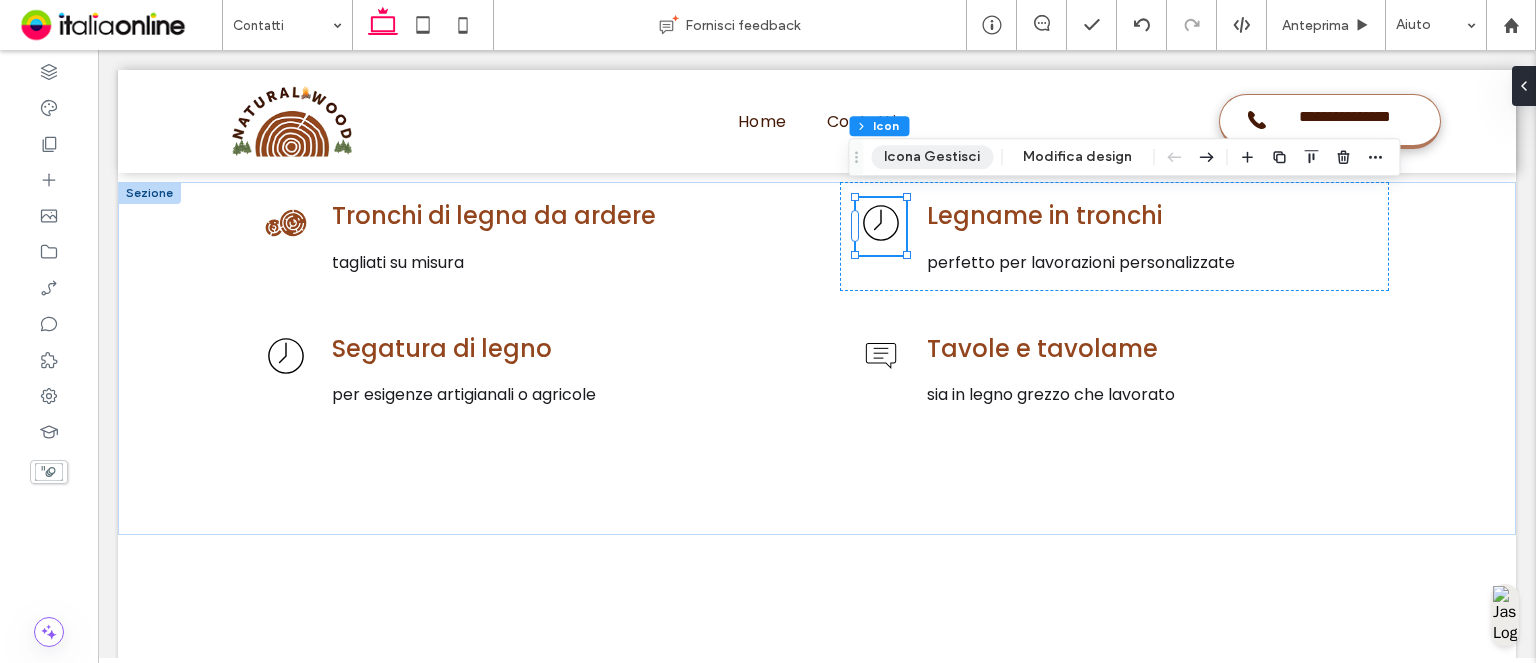drag, startPoint x: 941, startPoint y: 155, endPoint x: 952, endPoint y: 162, distance: 13.038404 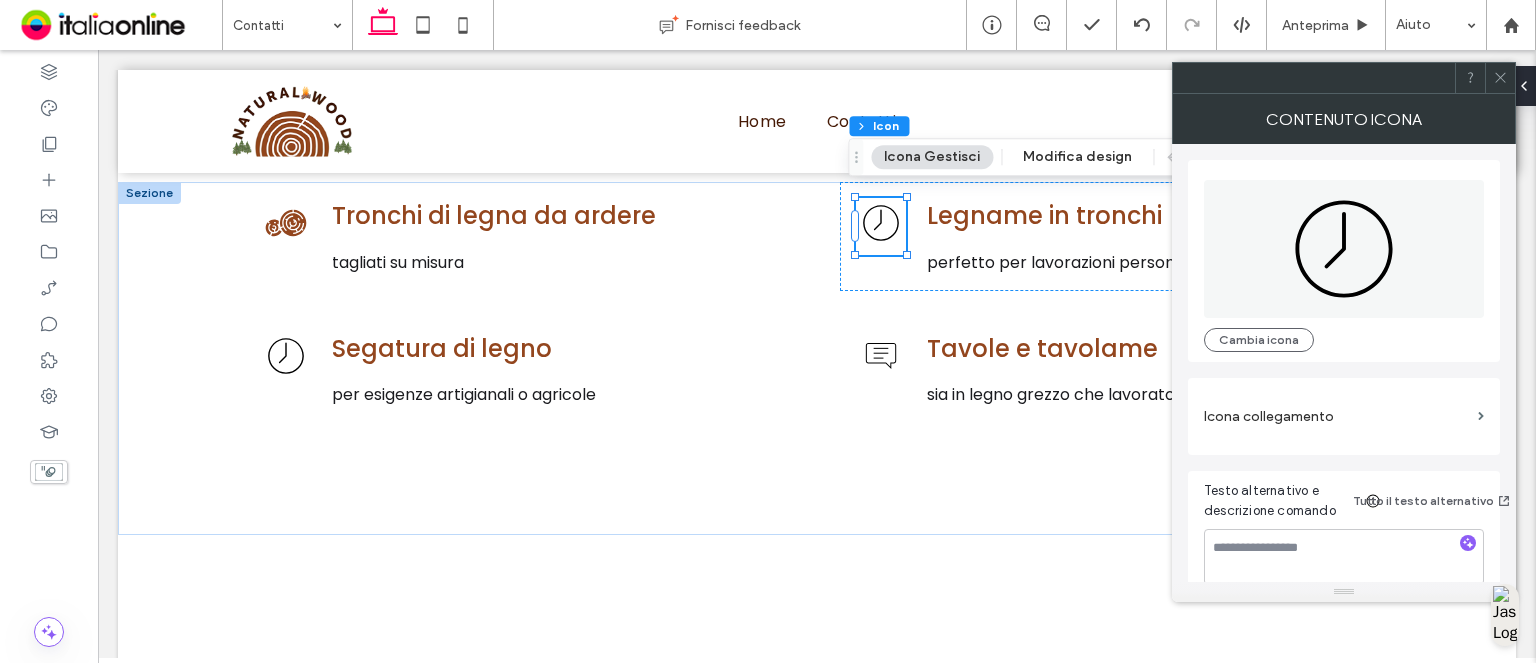 click on "Cambia icona" at bounding box center (1344, 261) 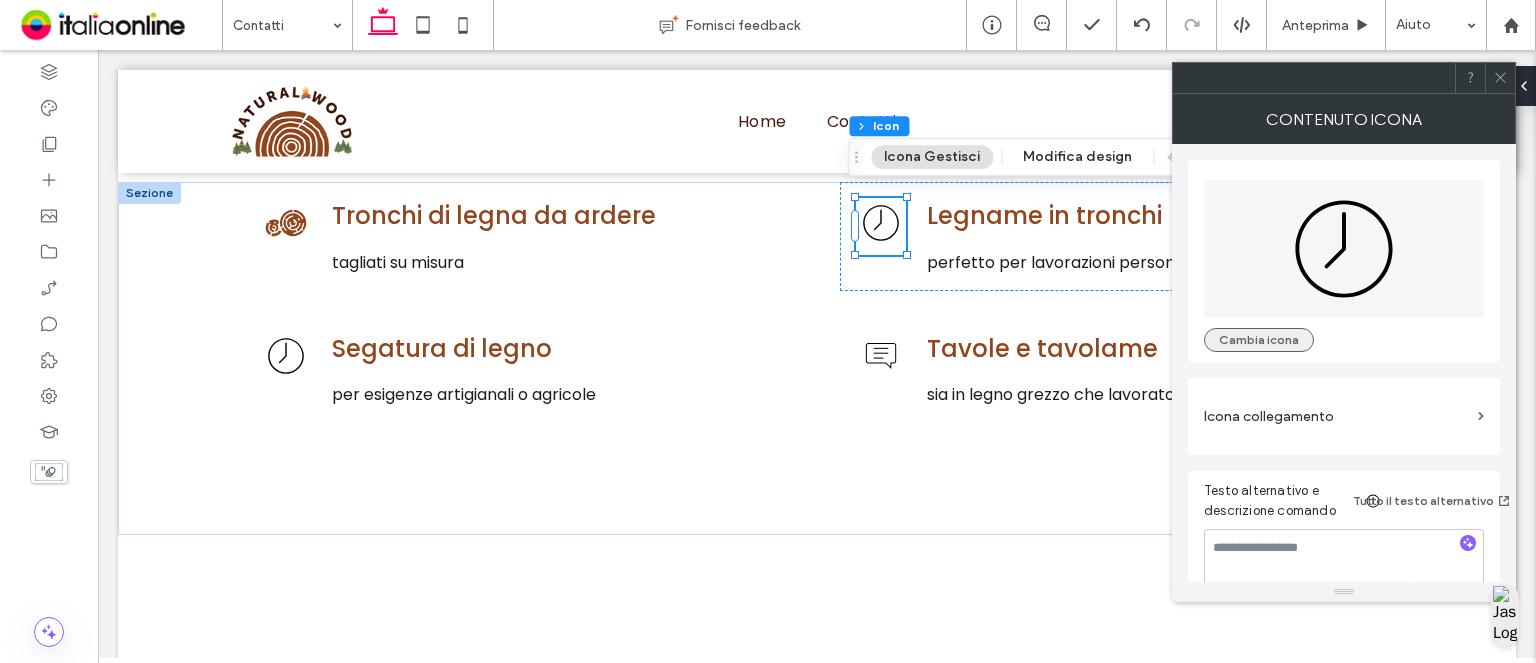 click on "Cambia icona" at bounding box center (1259, 340) 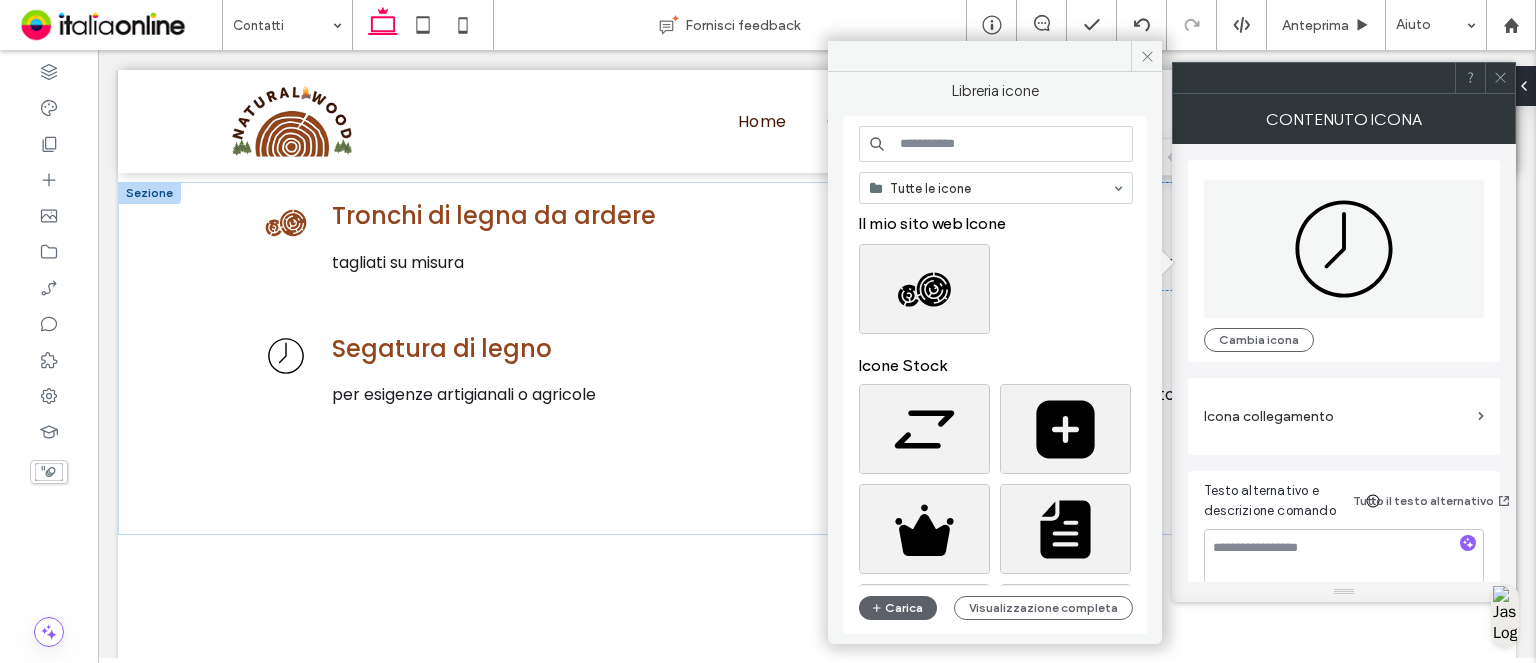 click at bounding box center [996, 144] 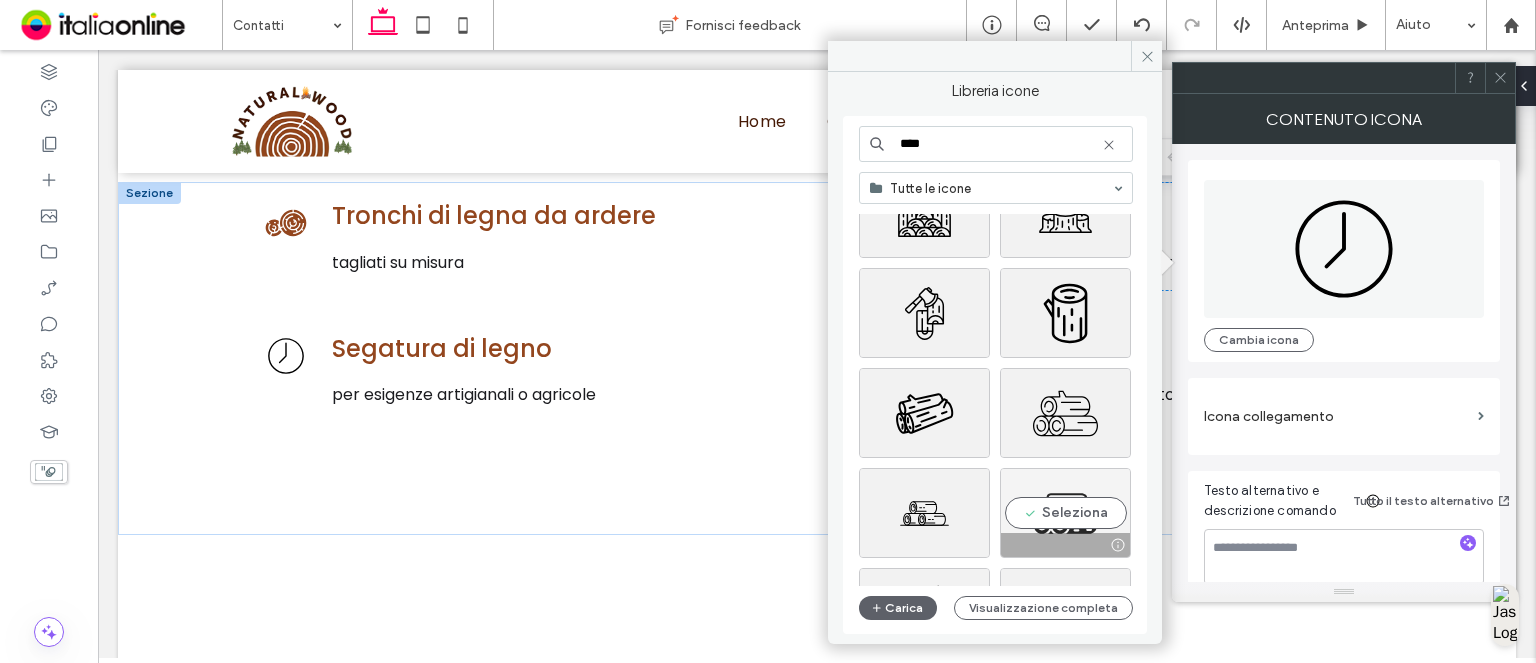 scroll, scrollTop: 2416, scrollLeft: 0, axis: vertical 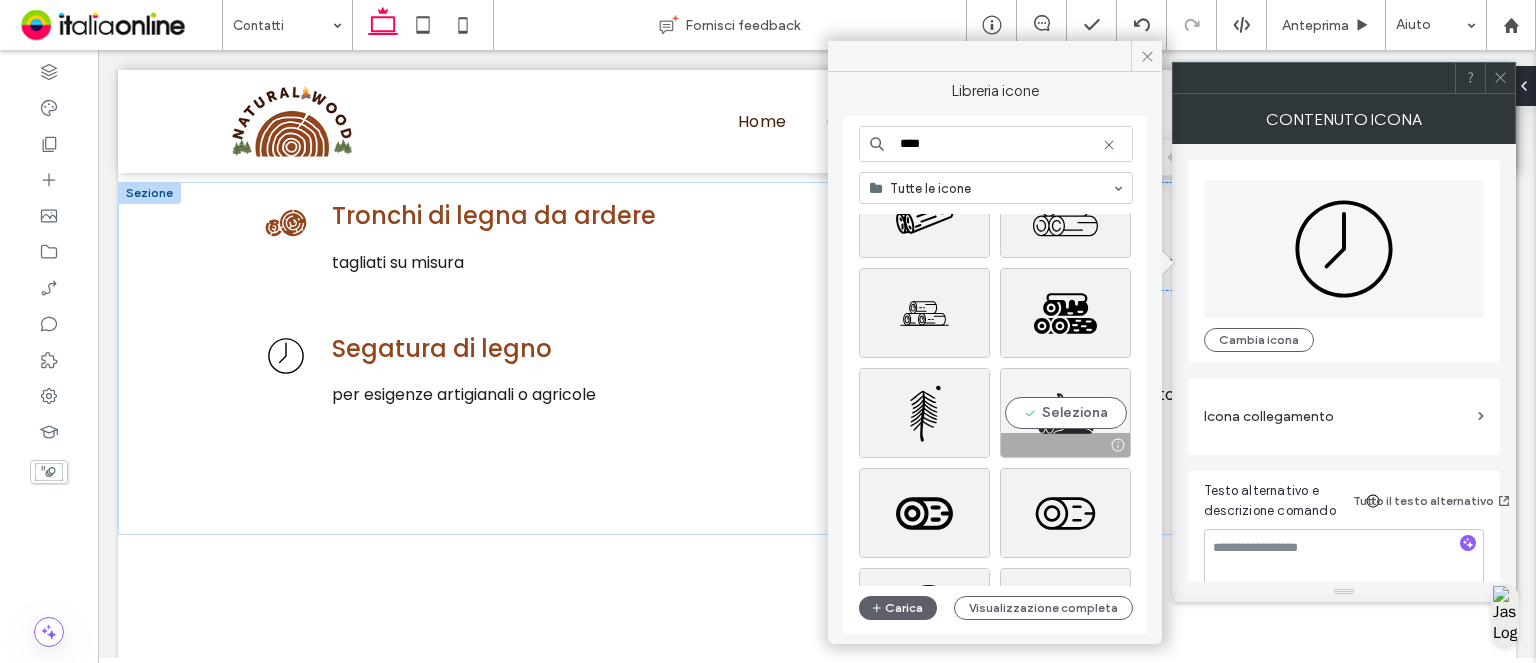 type on "****" 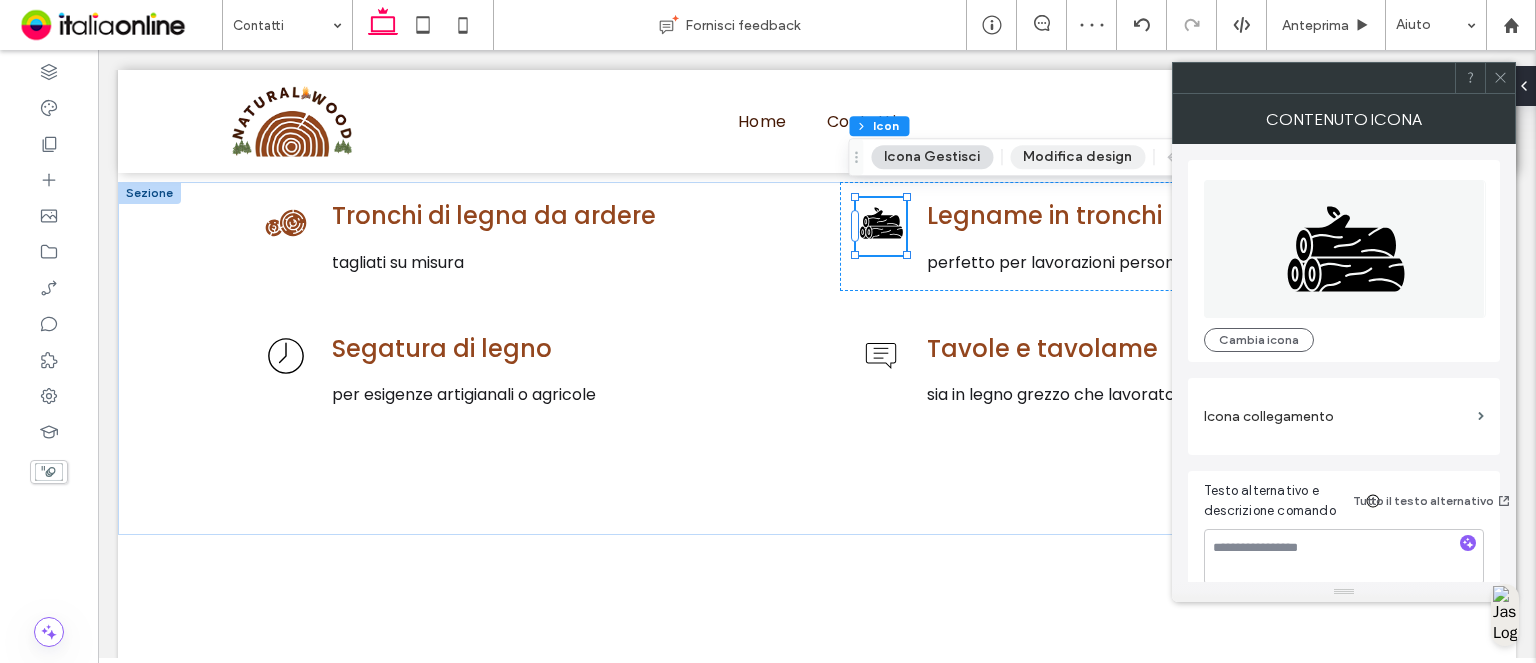 click on "Modifica design" at bounding box center (1077, 157) 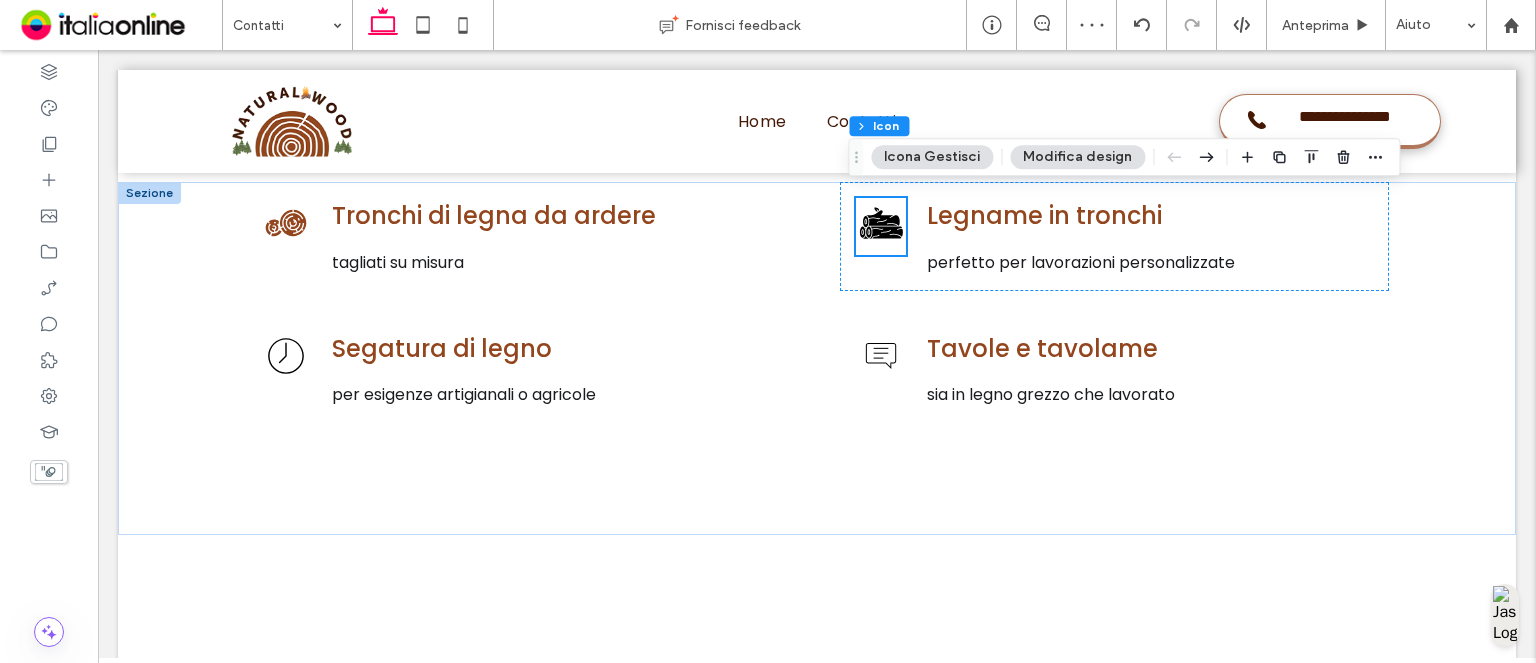 scroll, scrollTop: 2039, scrollLeft: 0, axis: vertical 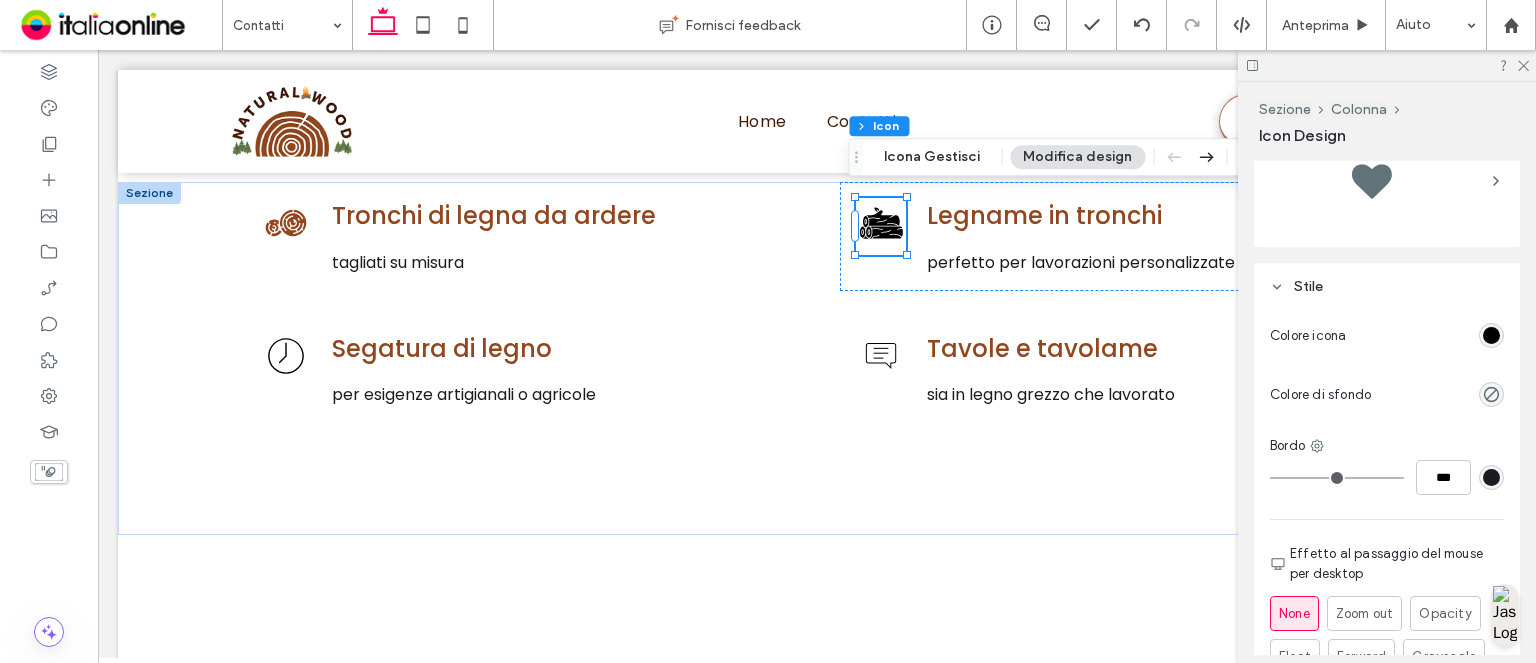 click at bounding box center [1491, 335] 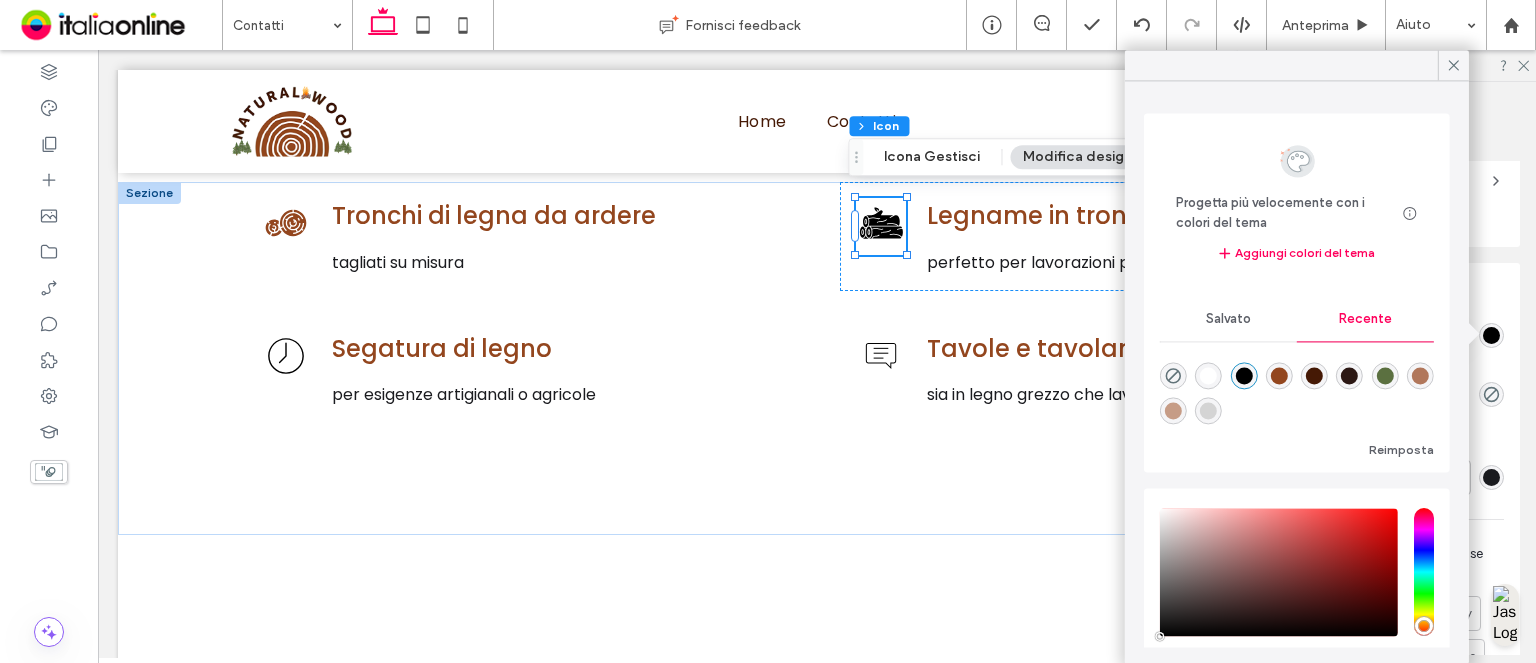 drag, startPoint x: 1288, startPoint y: 372, endPoint x: 1298, endPoint y: 379, distance: 12.206555 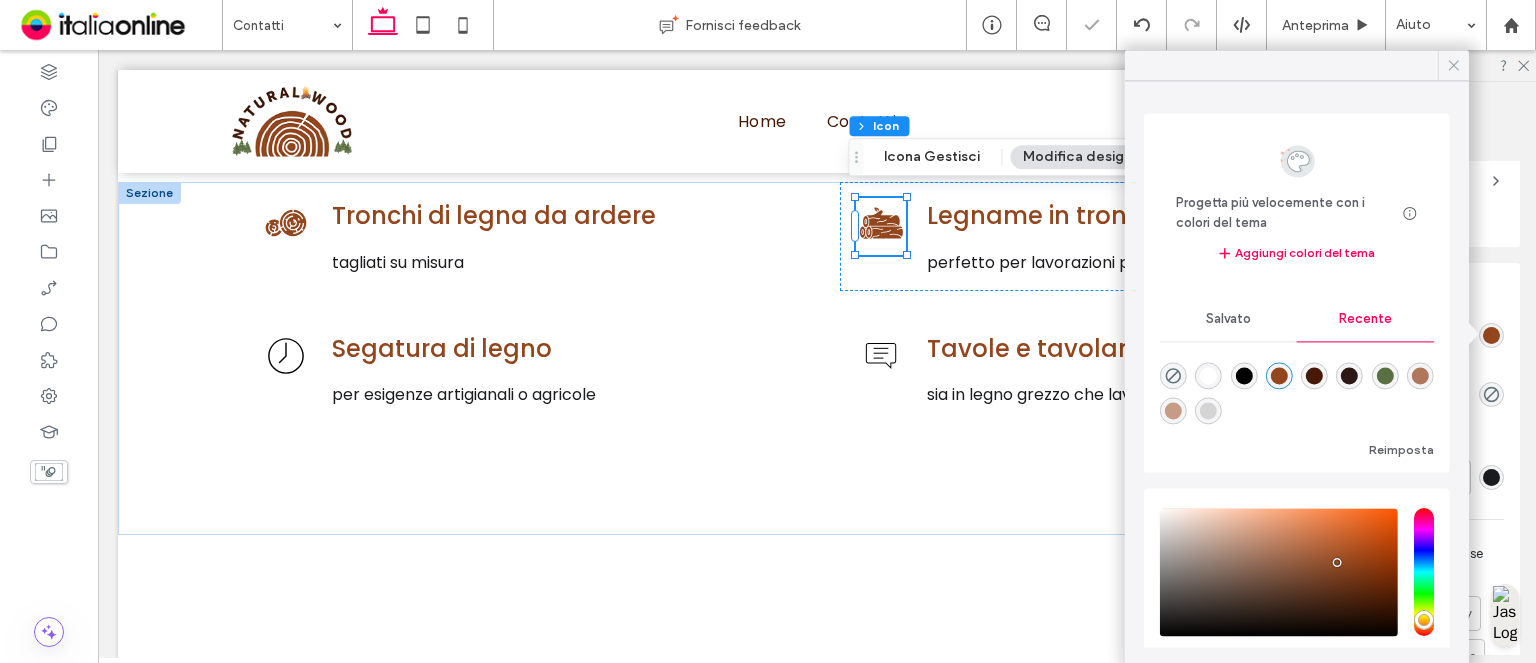 click 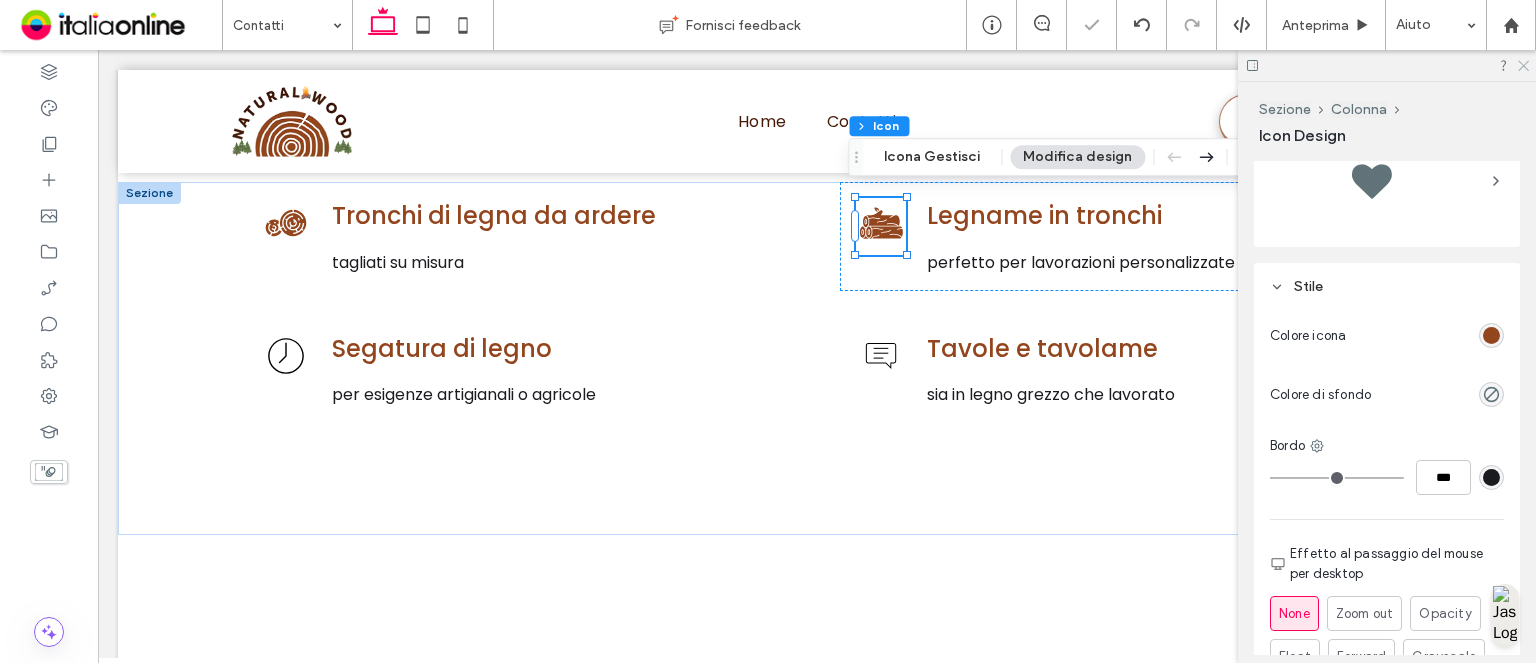 click 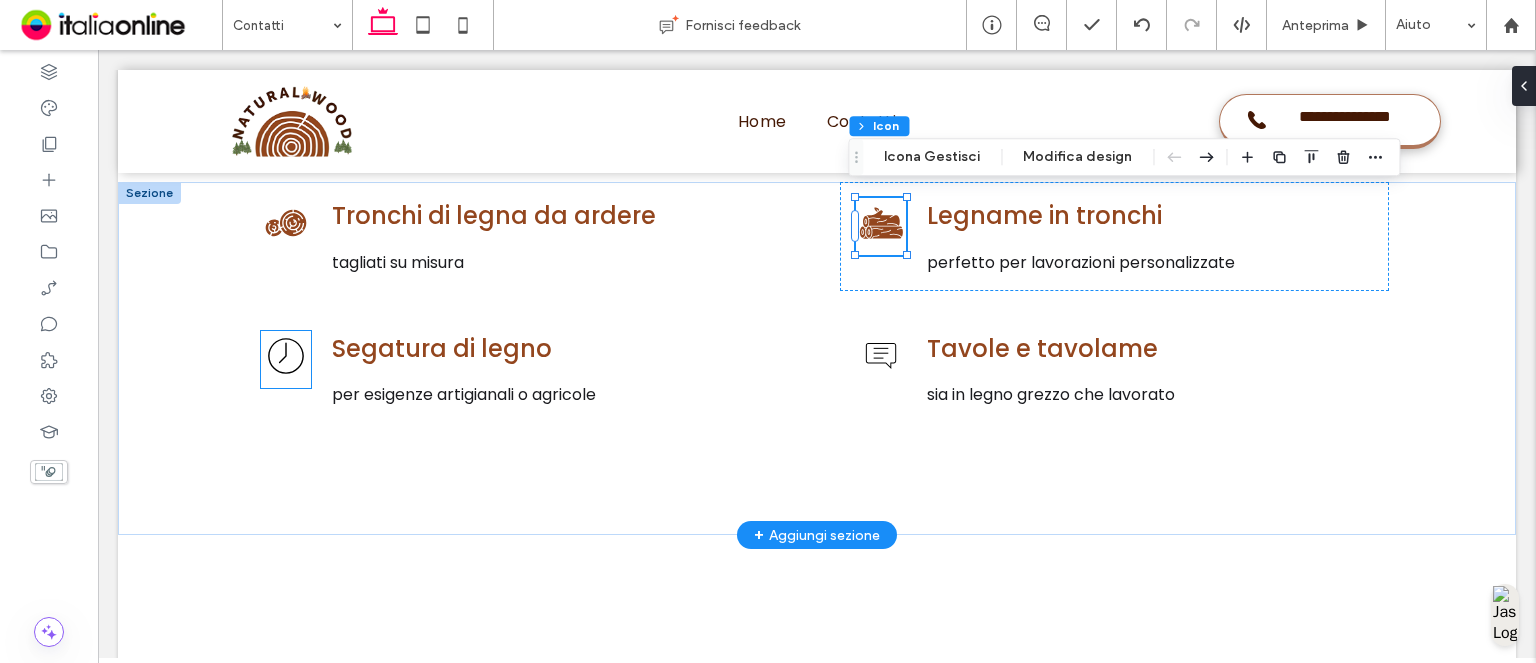 click 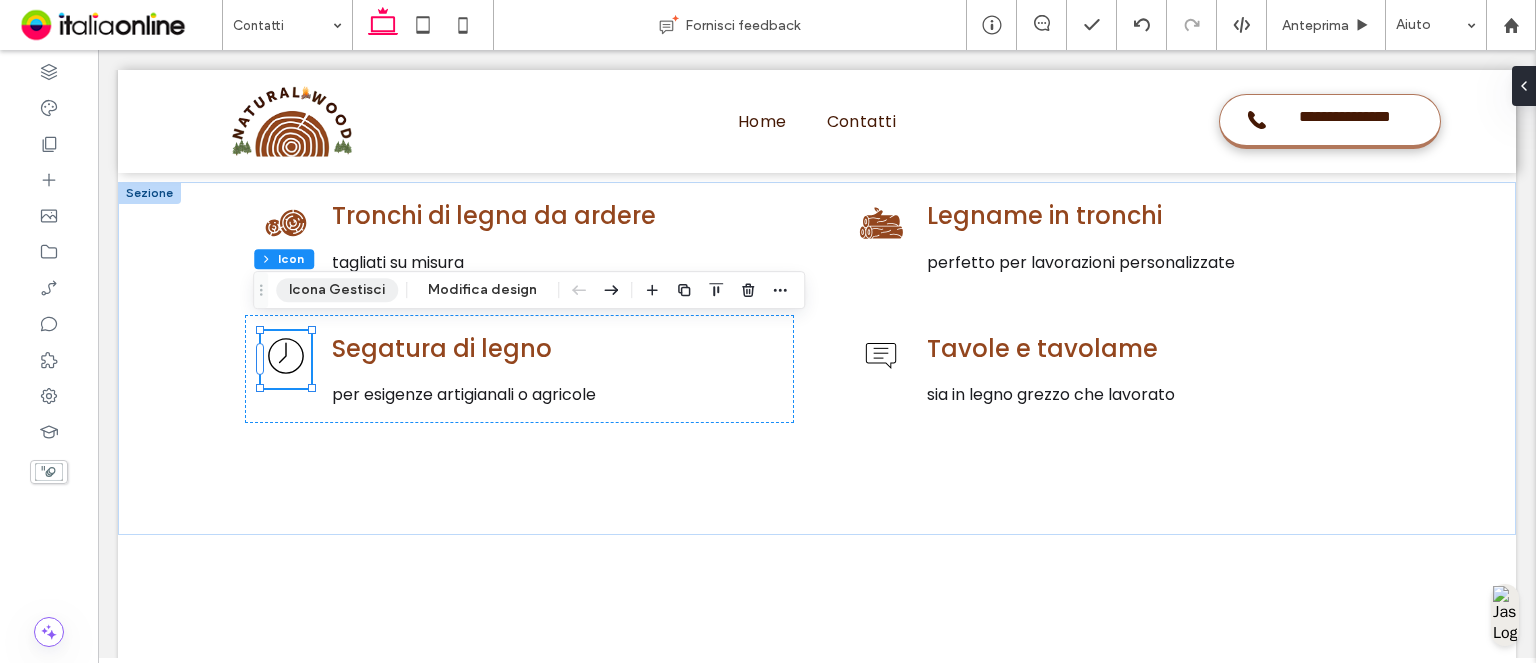 click on "Icona Gestisci" at bounding box center (337, 290) 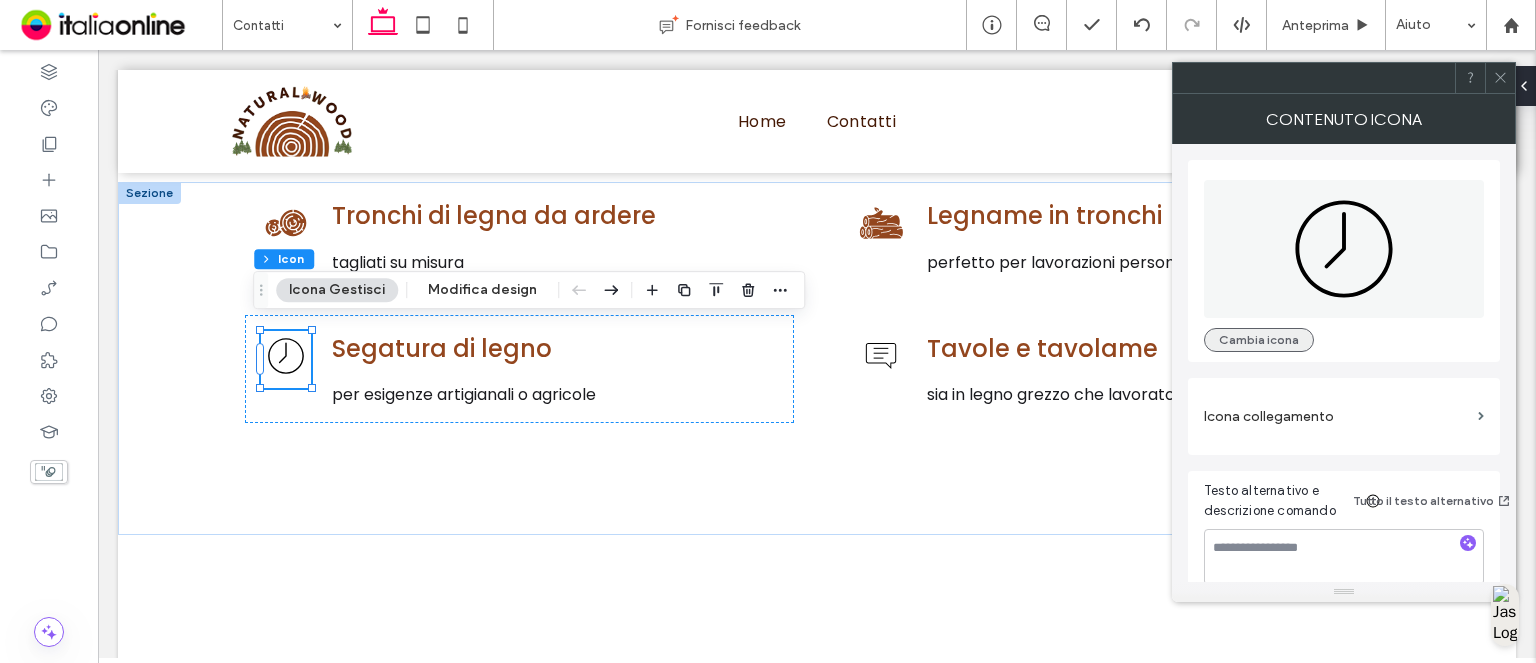 click on "Cambia icona" at bounding box center [1259, 340] 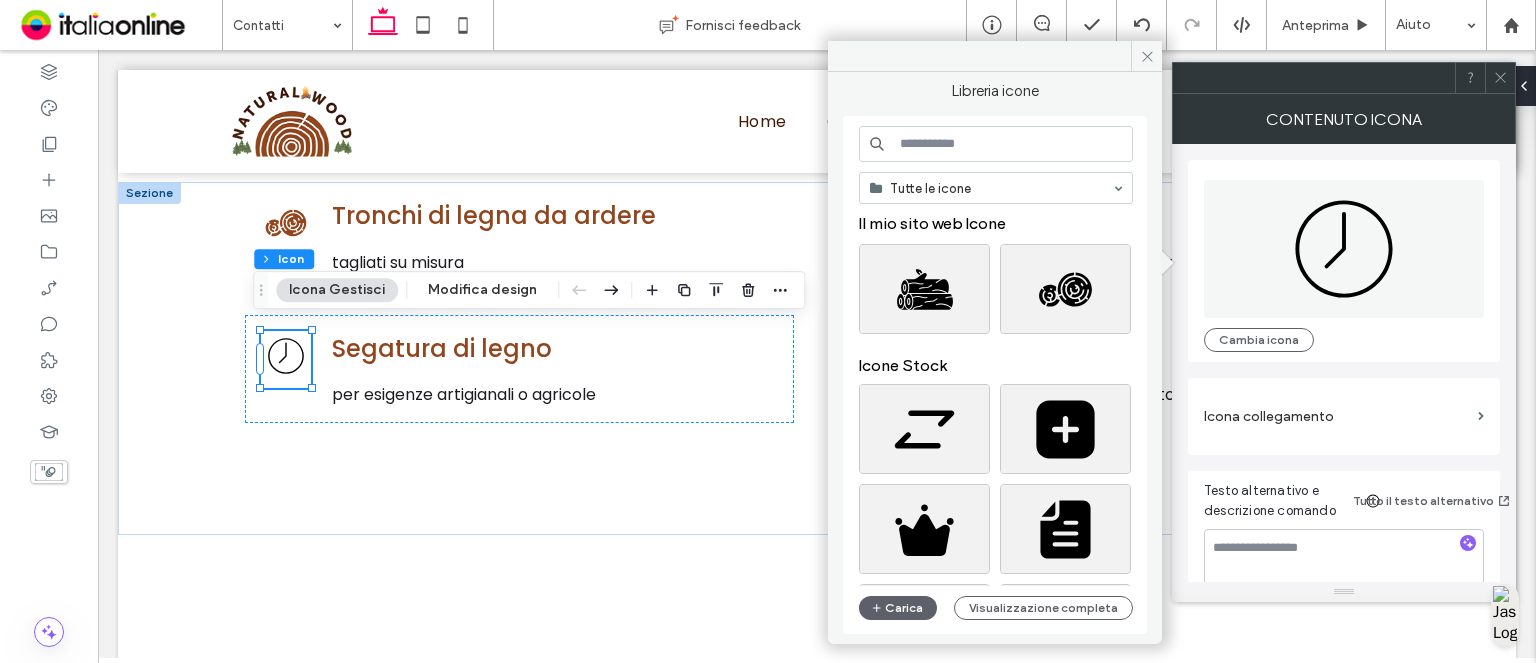 drag, startPoint x: 924, startPoint y: 124, endPoint x: 904, endPoint y: 131, distance: 21.189621 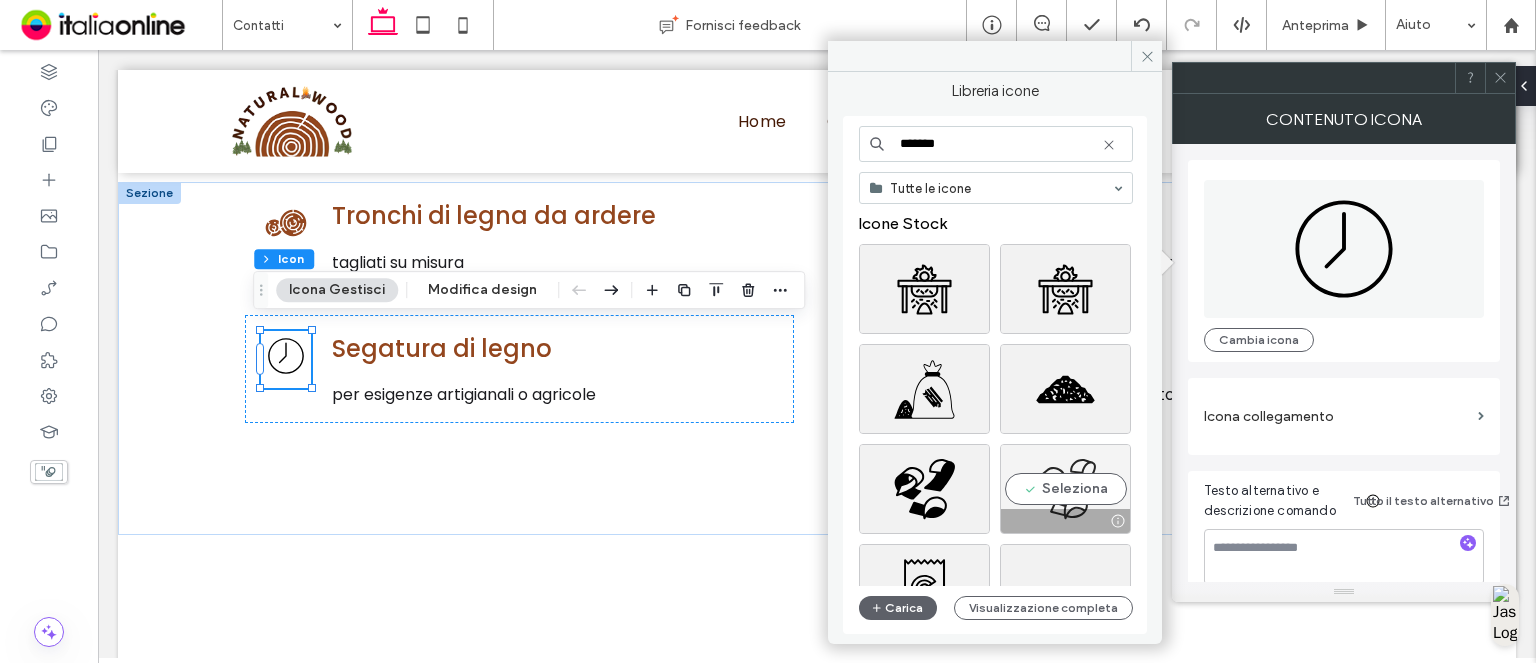 type on "*******" 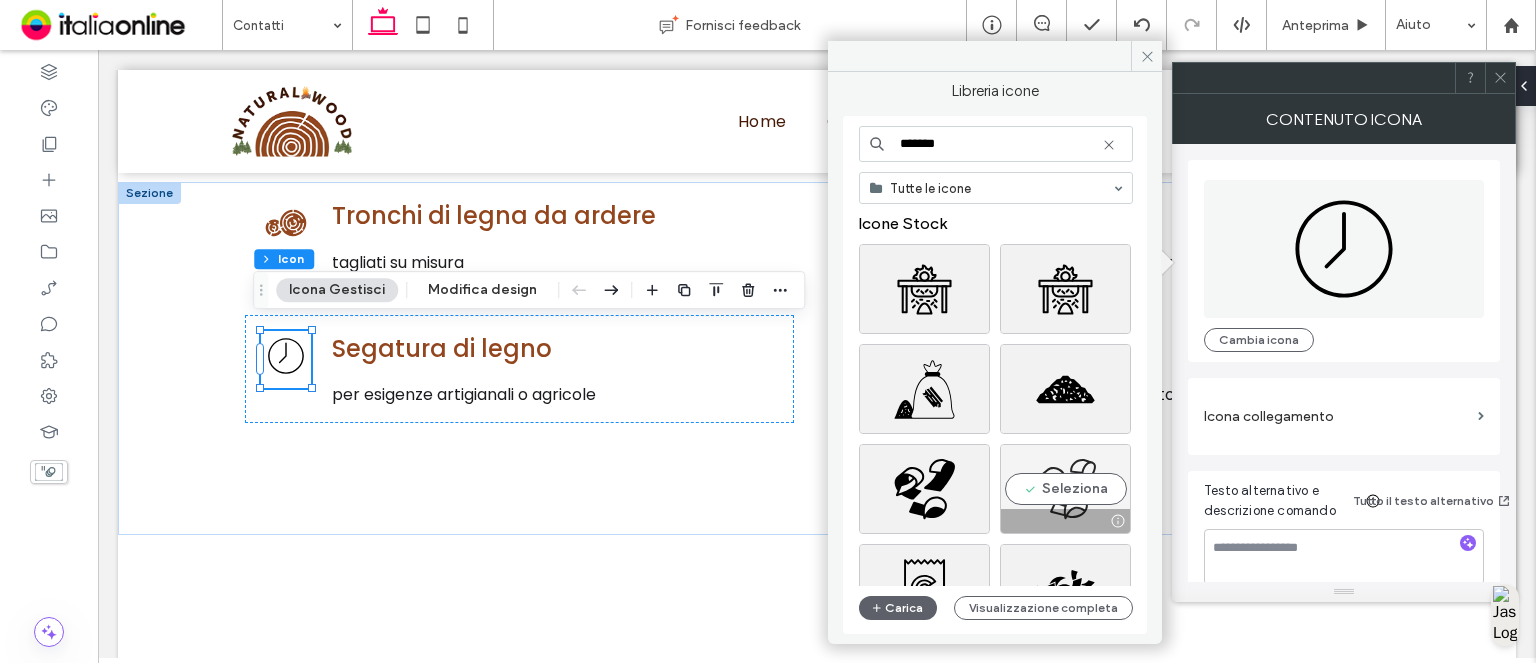scroll, scrollTop: 100, scrollLeft: 0, axis: vertical 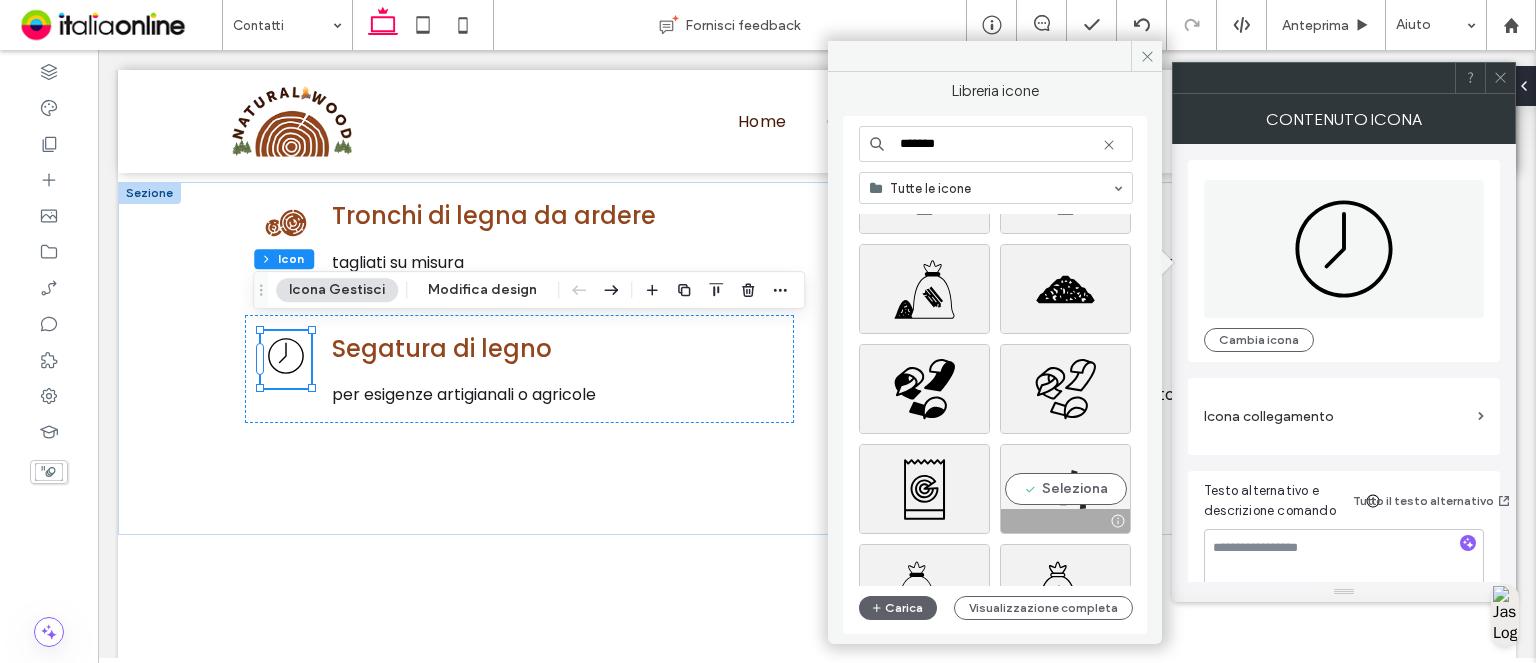 click on "Seleziona" at bounding box center [1065, 489] 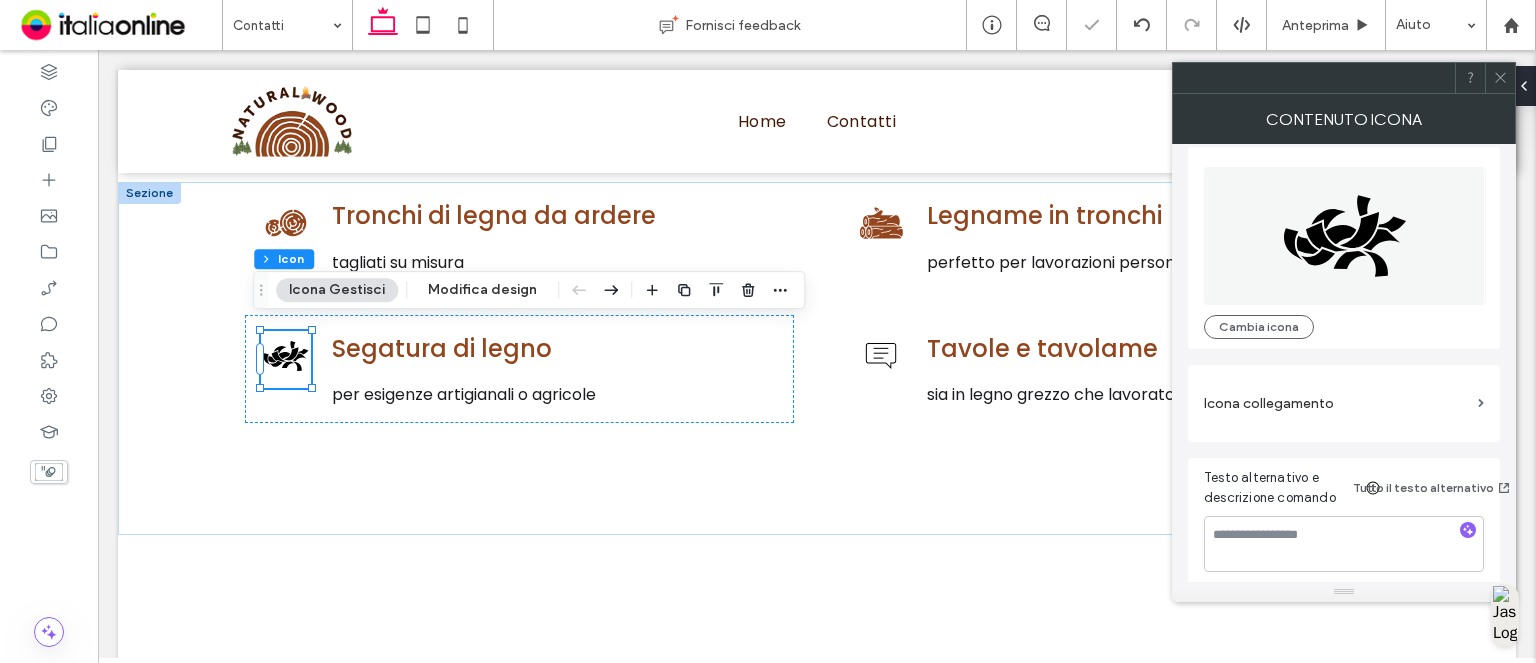 scroll, scrollTop: 20, scrollLeft: 0, axis: vertical 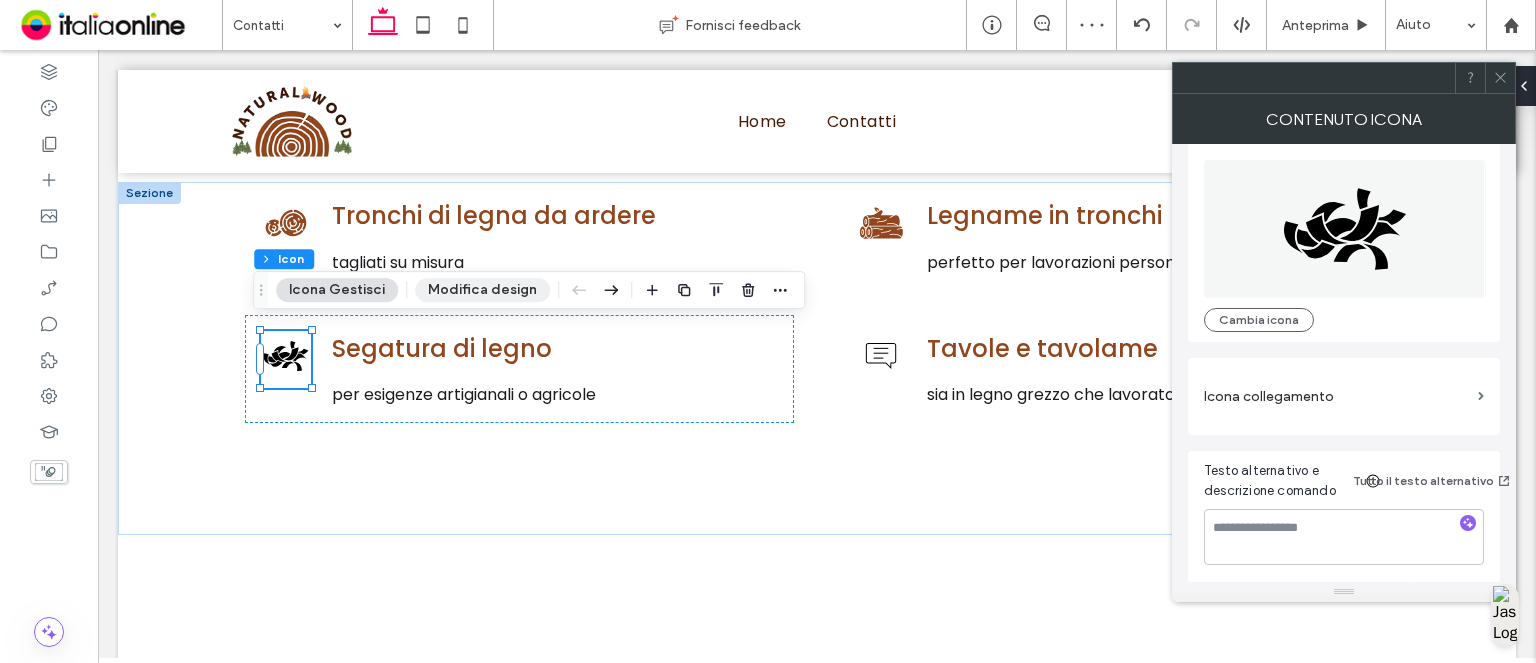 drag, startPoint x: 489, startPoint y: 295, endPoint x: 499, endPoint y: 296, distance: 10.049875 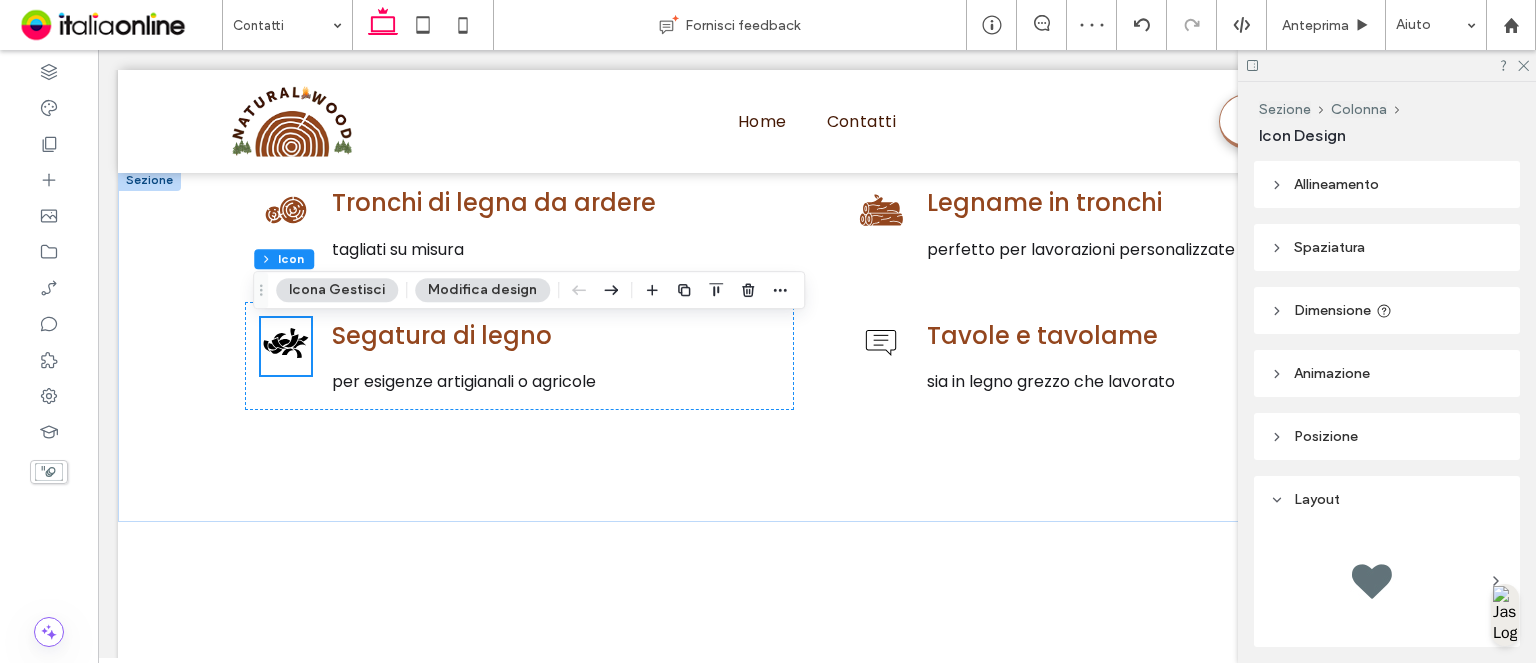 scroll, scrollTop: 2039, scrollLeft: 0, axis: vertical 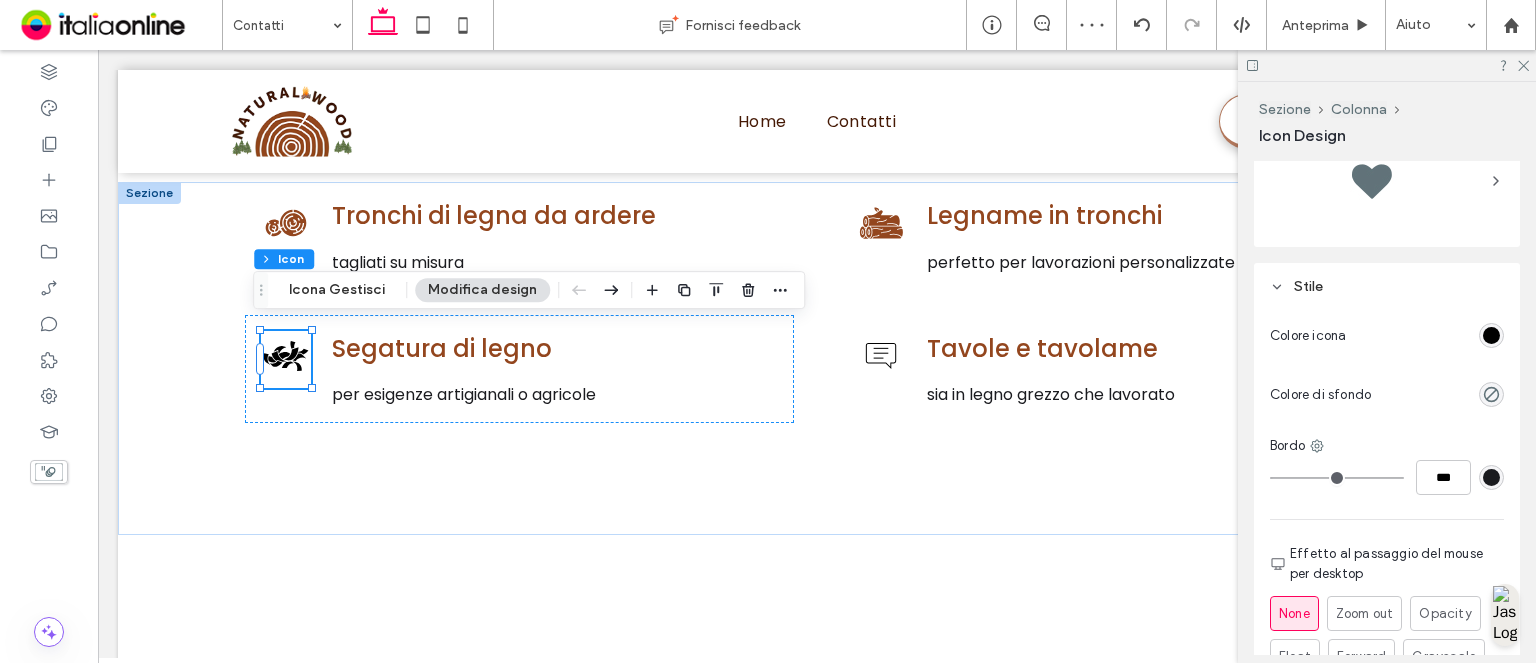 click at bounding box center [1491, 335] 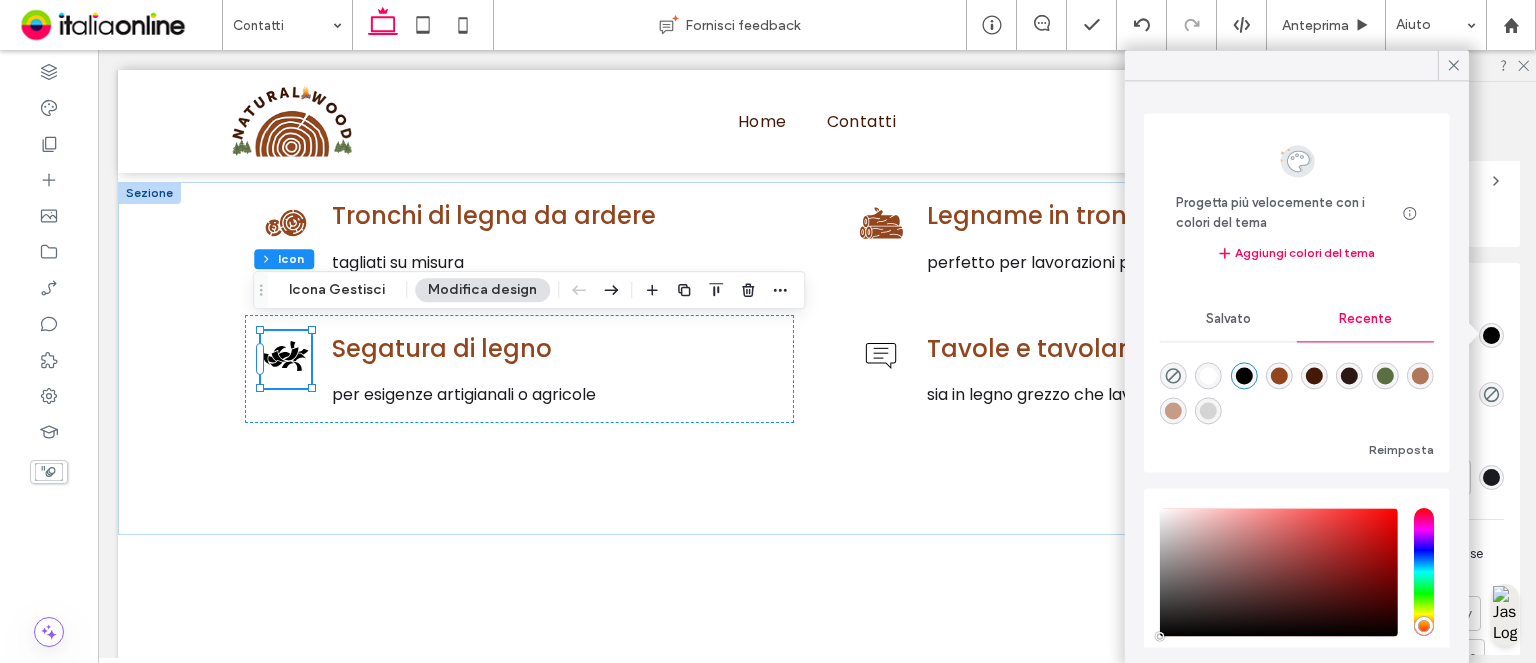 click at bounding box center (1279, 376) 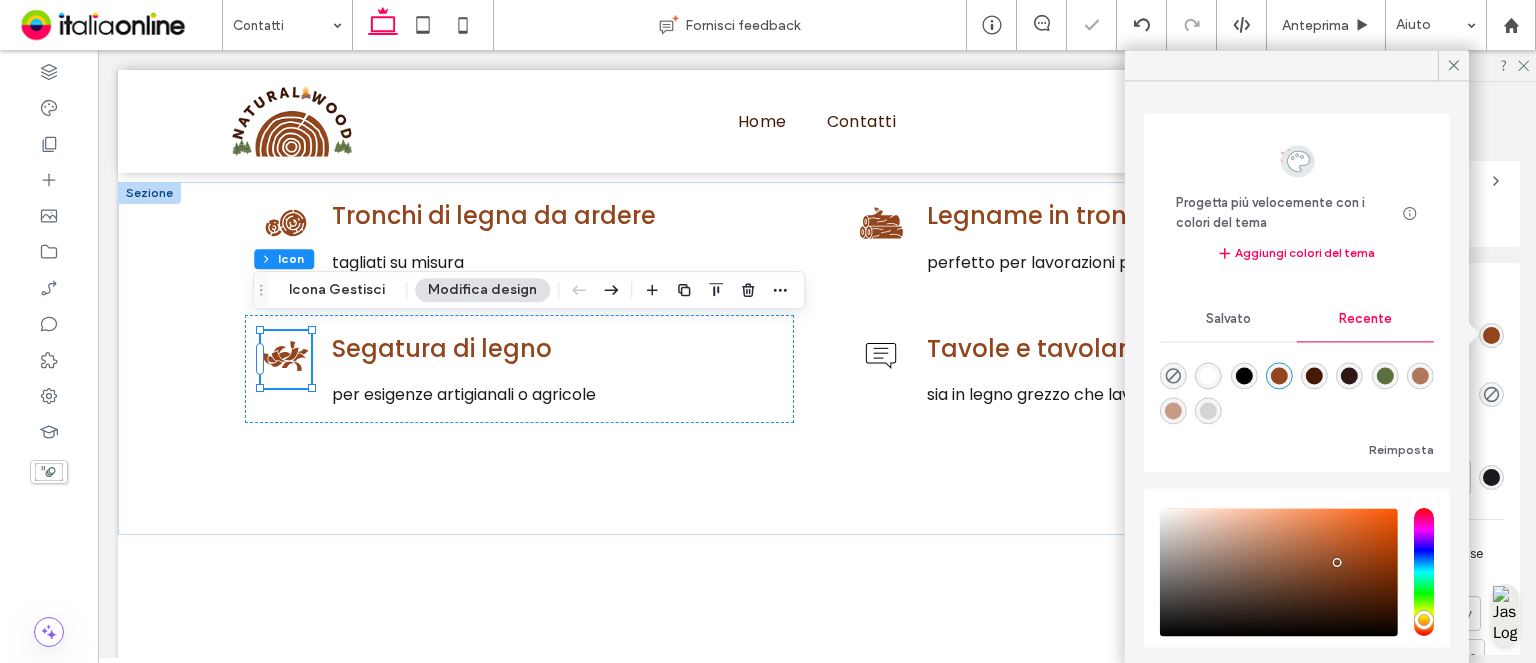 click 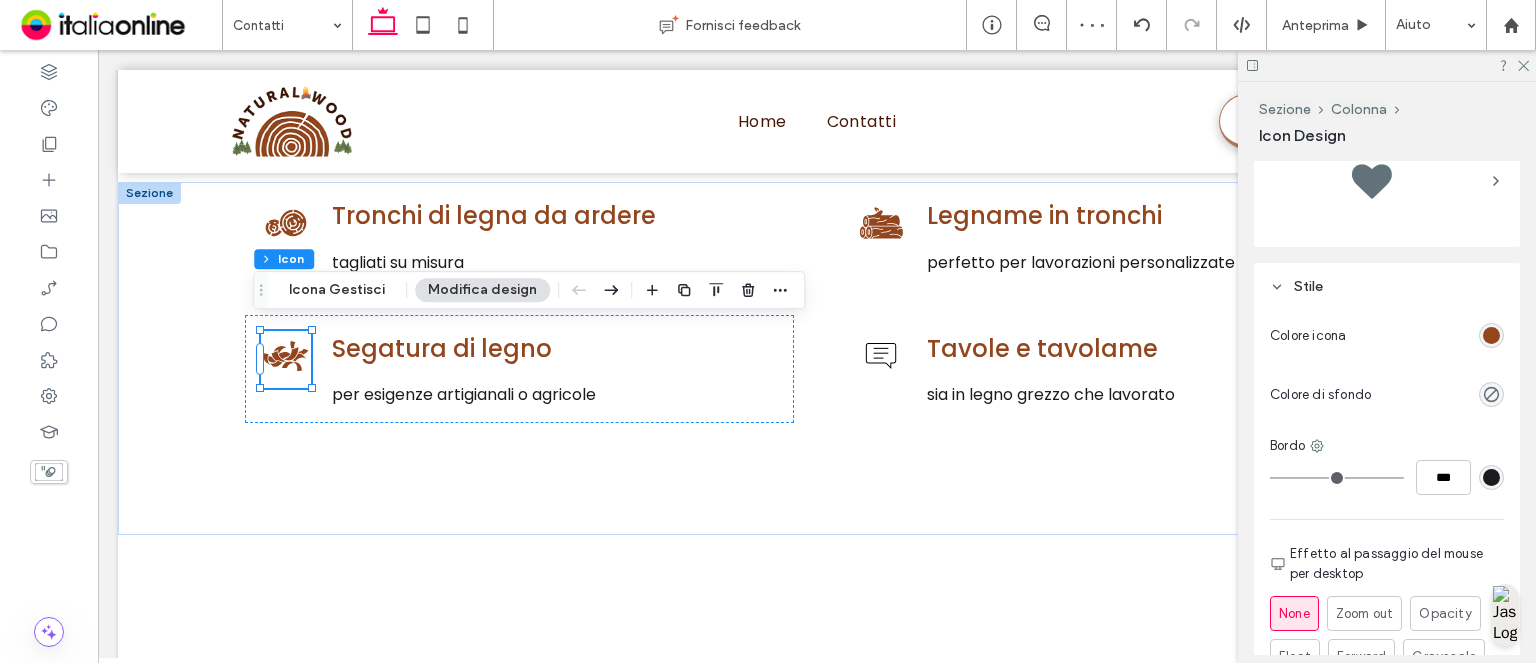 click at bounding box center (1387, 65) 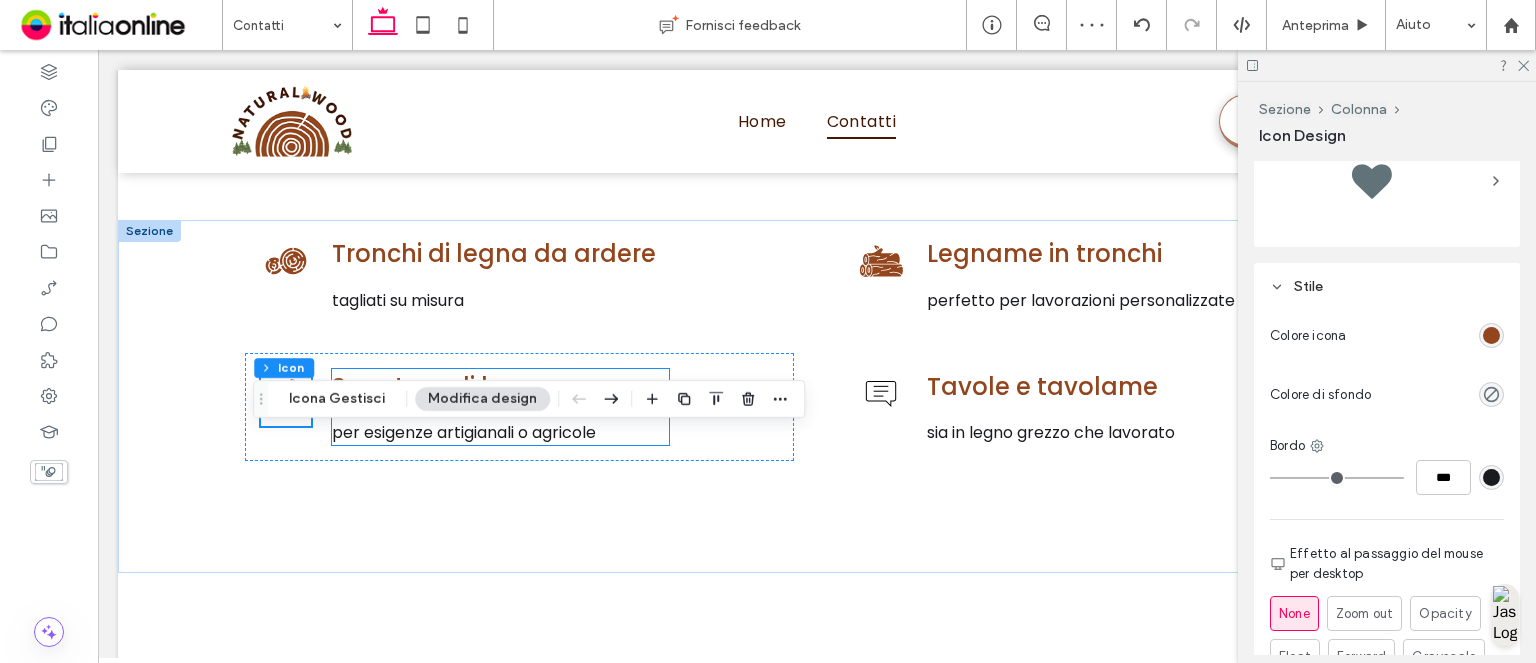 scroll, scrollTop: 1839, scrollLeft: 0, axis: vertical 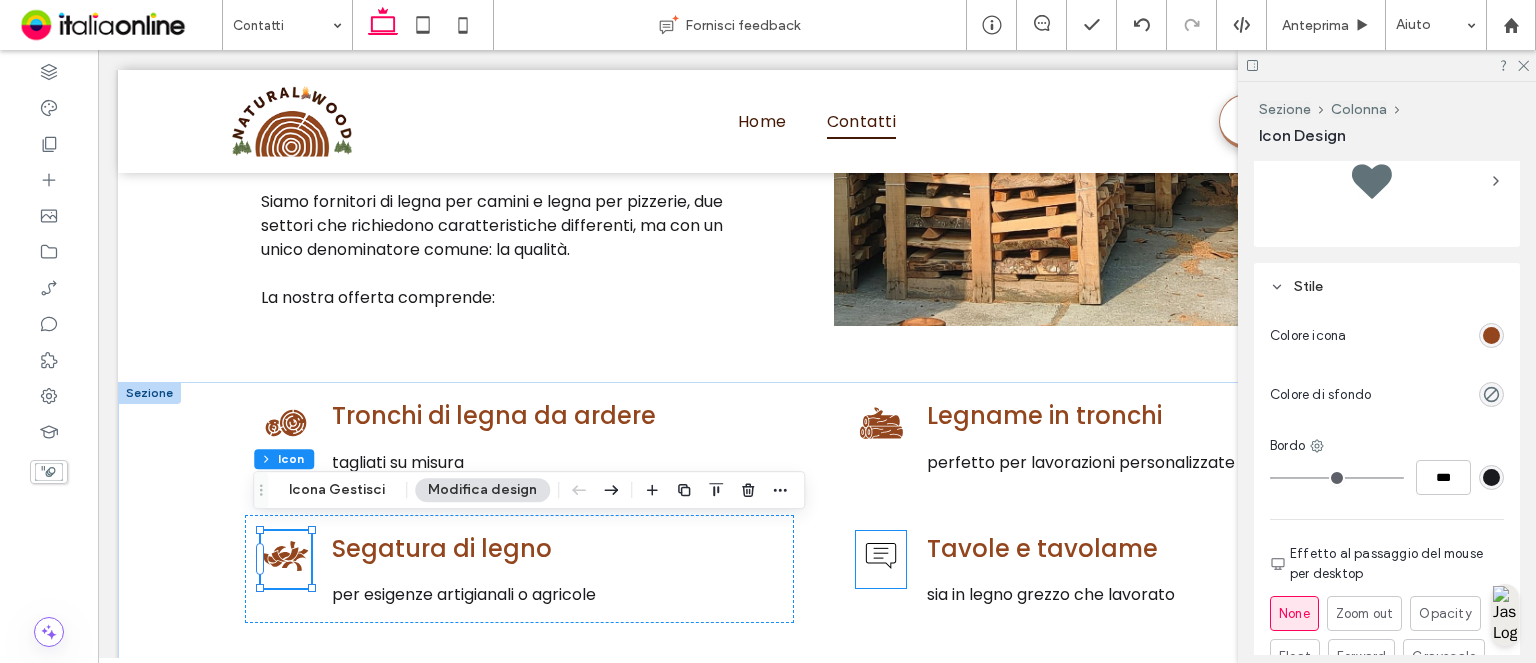 click 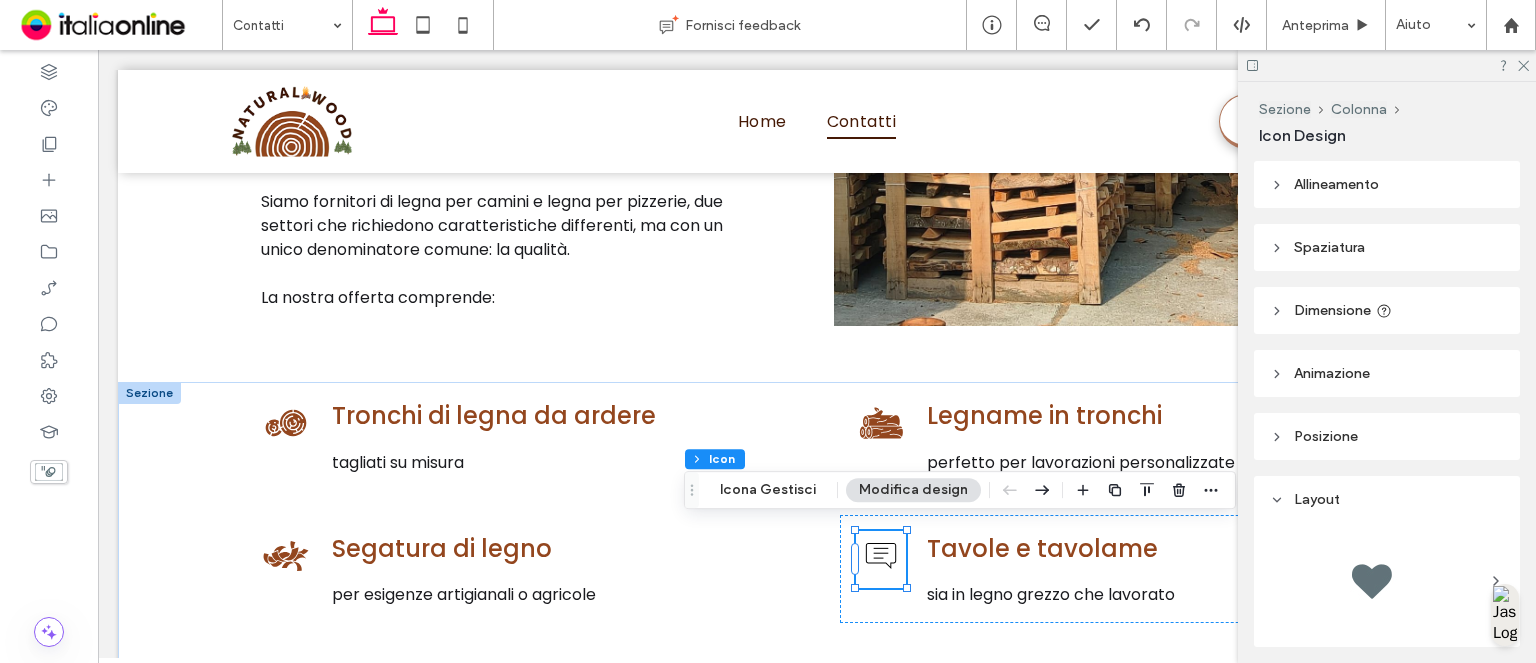 click 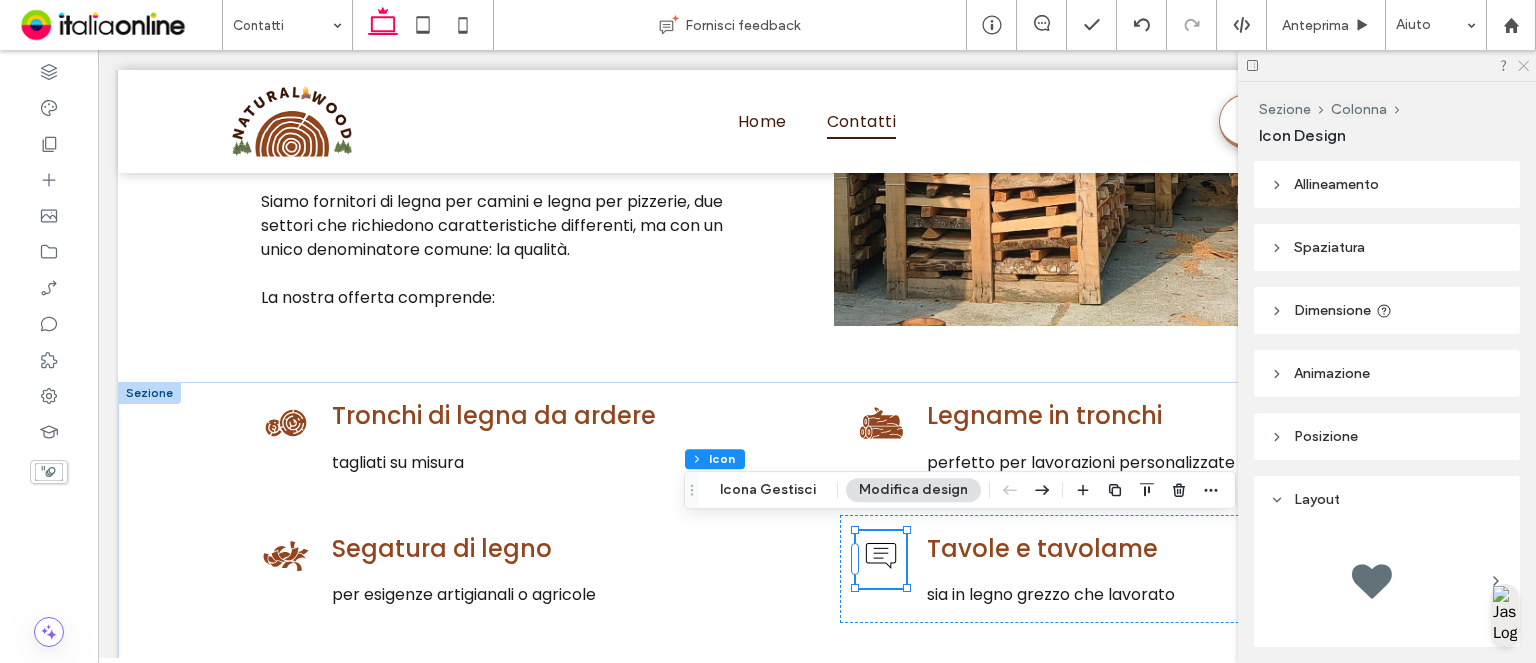 drag, startPoint x: 1525, startPoint y: 70, endPoint x: 1107, endPoint y: 370, distance: 514.51337 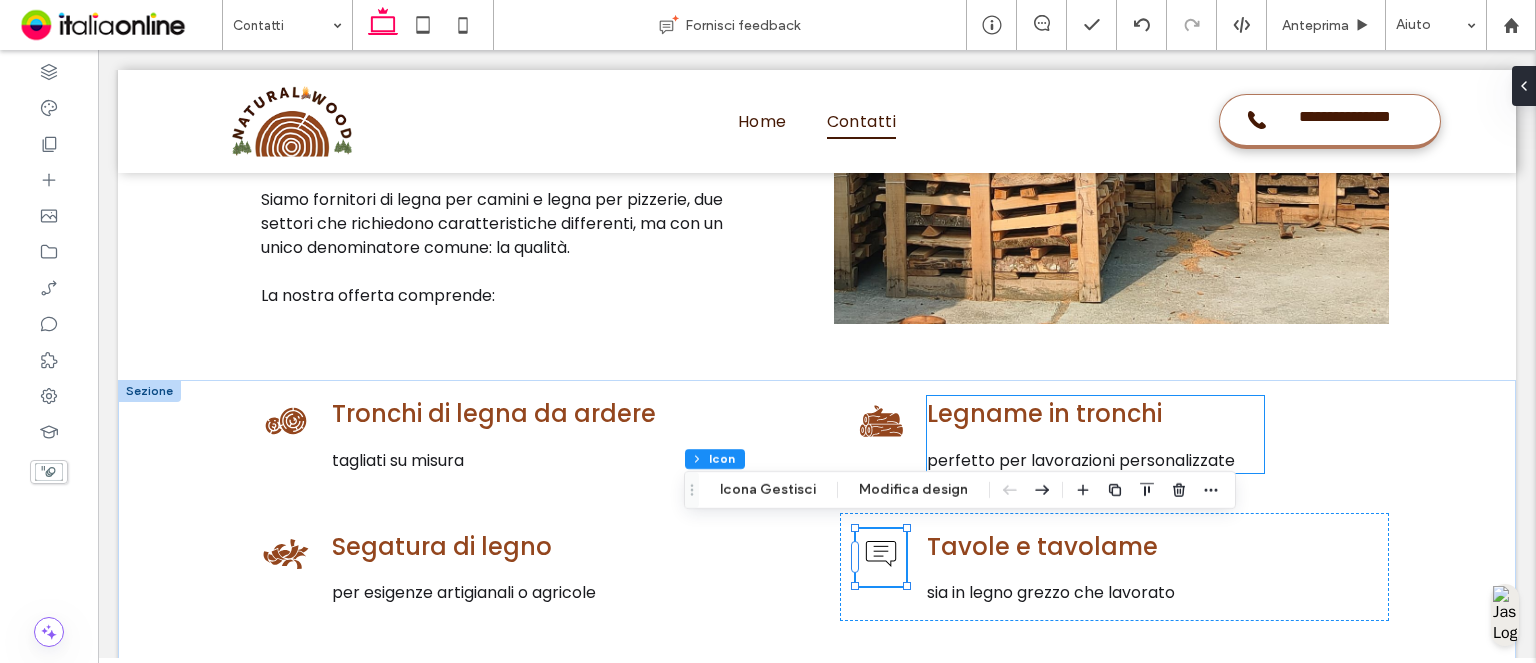 scroll, scrollTop: 1839, scrollLeft: 0, axis: vertical 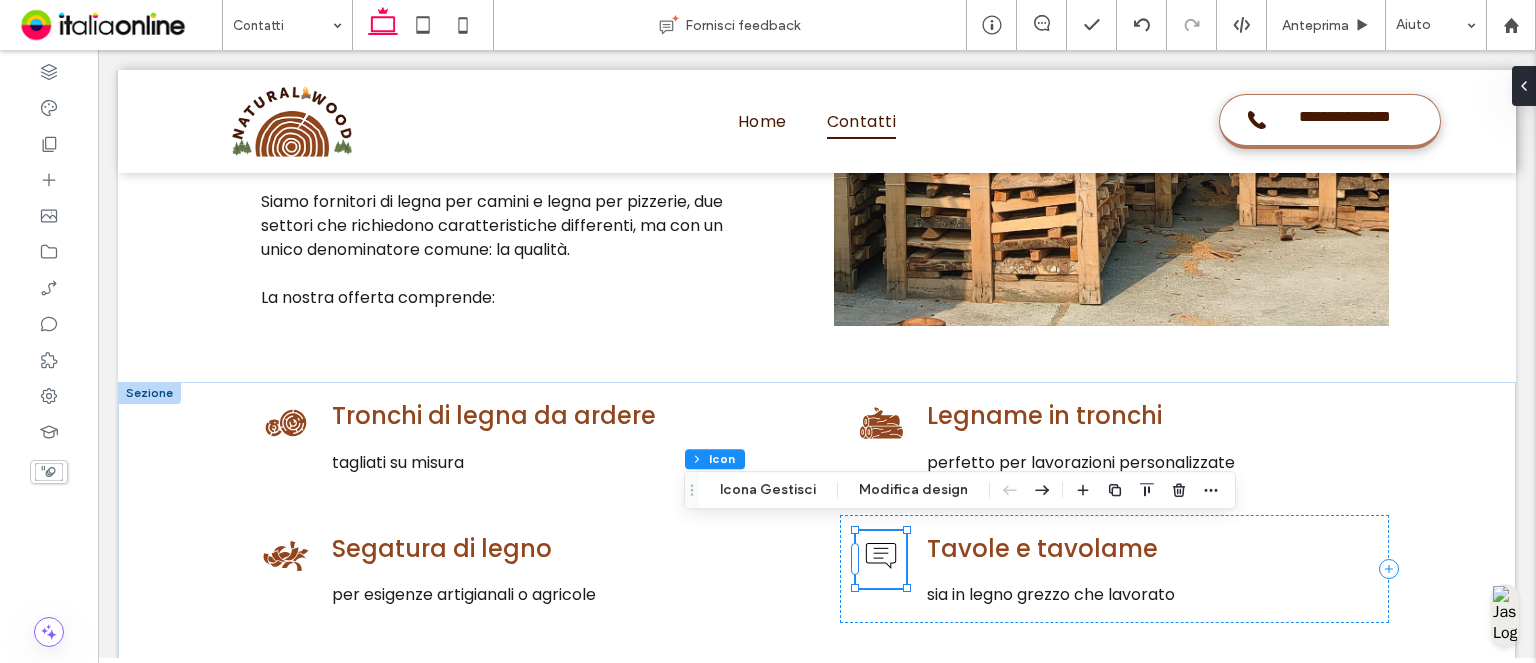 click 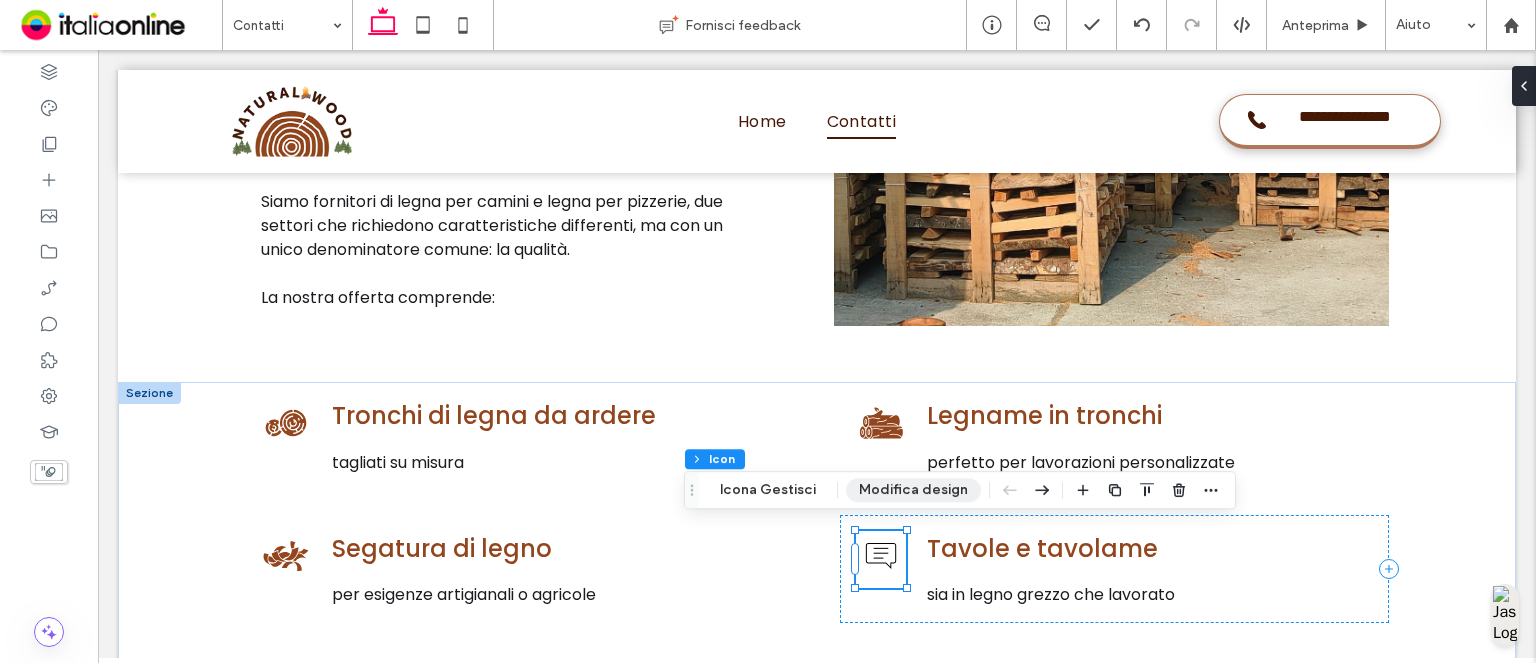 click on "Modifica design" at bounding box center (913, 490) 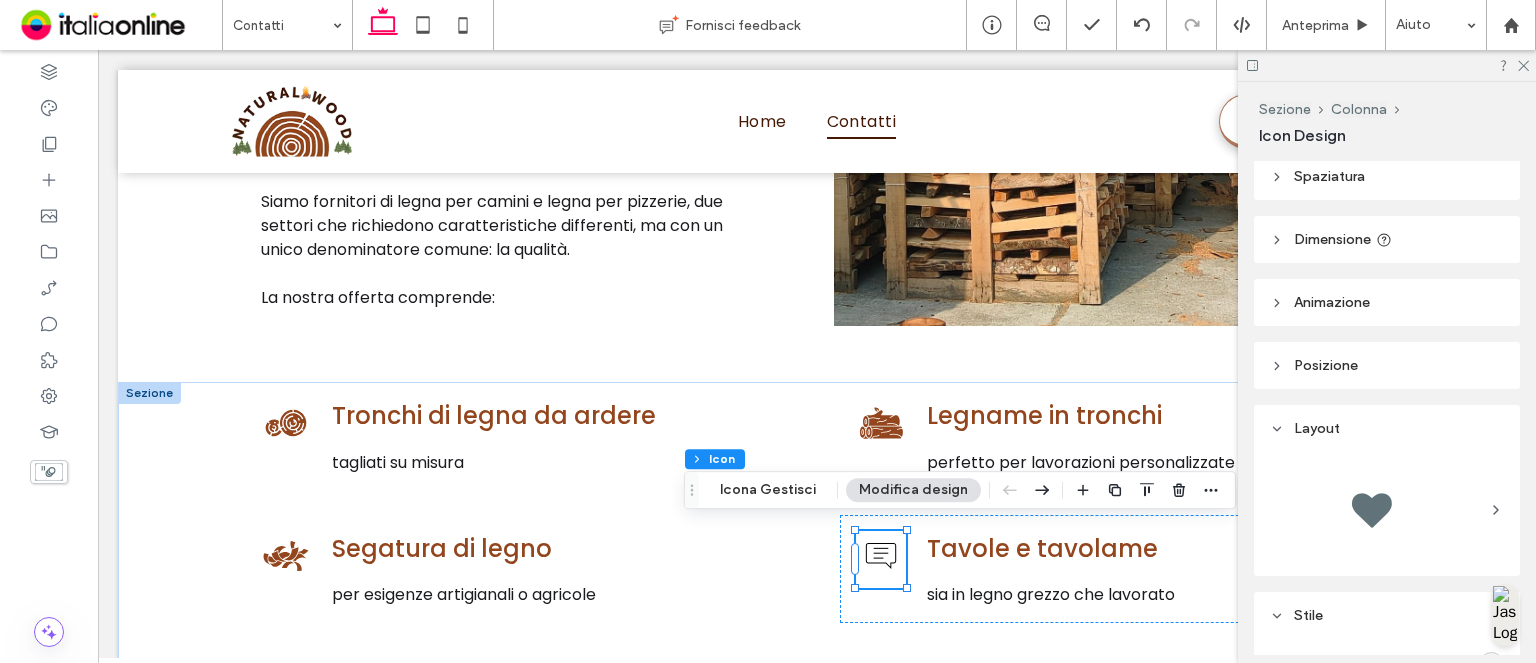 scroll, scrollTop: 200, scrollLeft: 0, axis: vertical 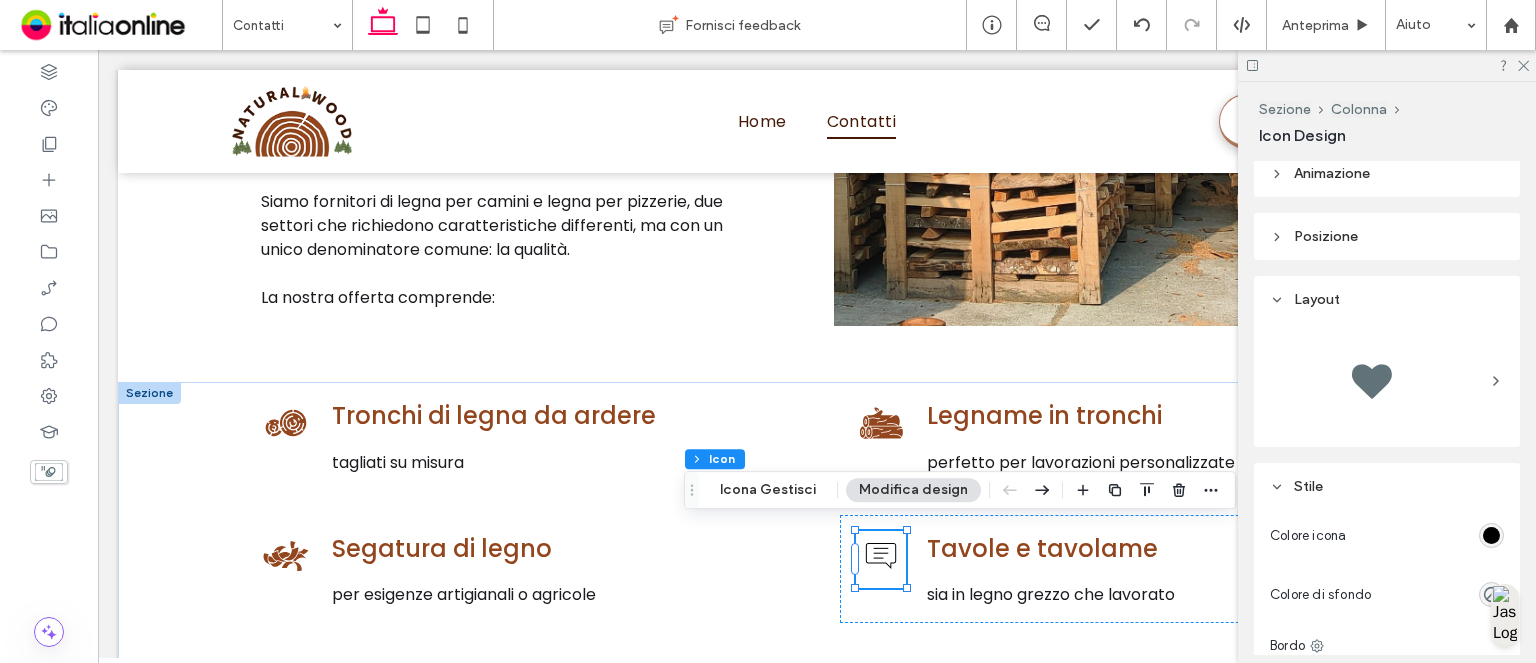 click at bounding box center [1491, 535] 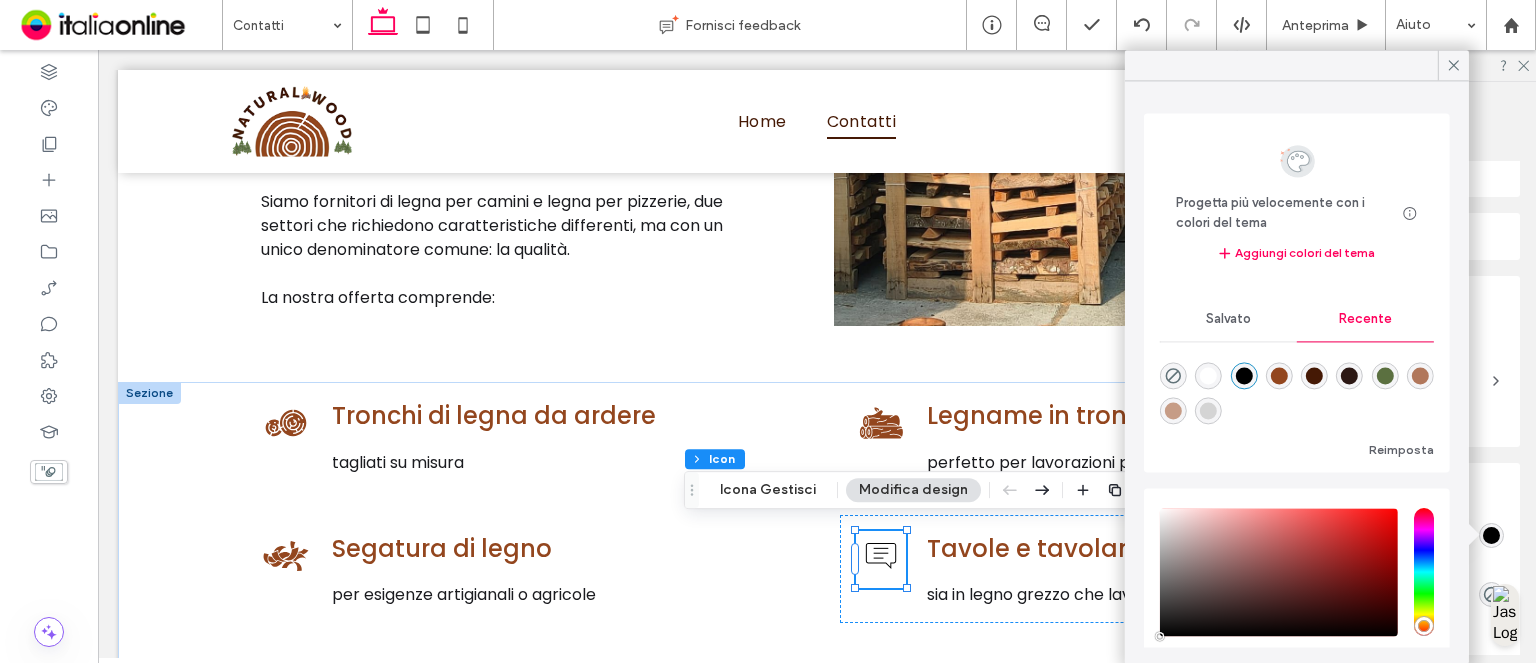 click at bounding box center [1297, 390] 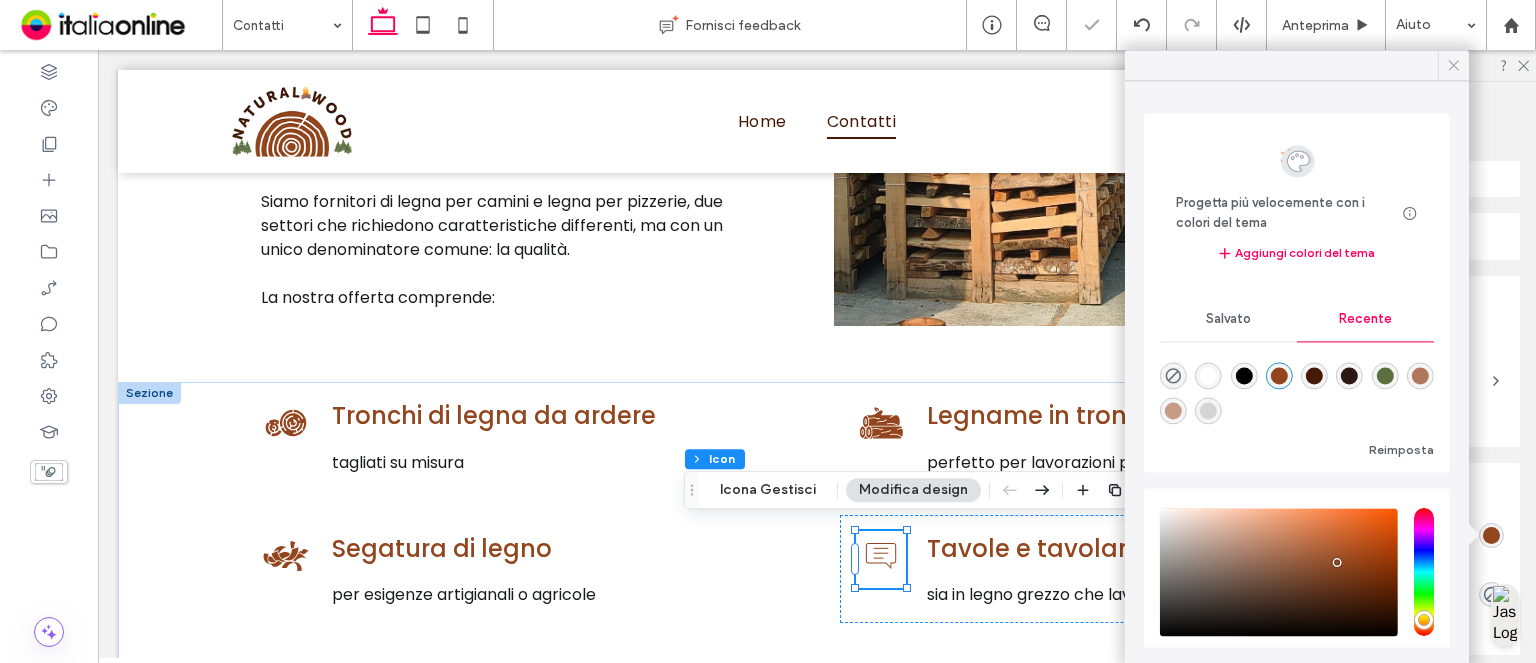 click 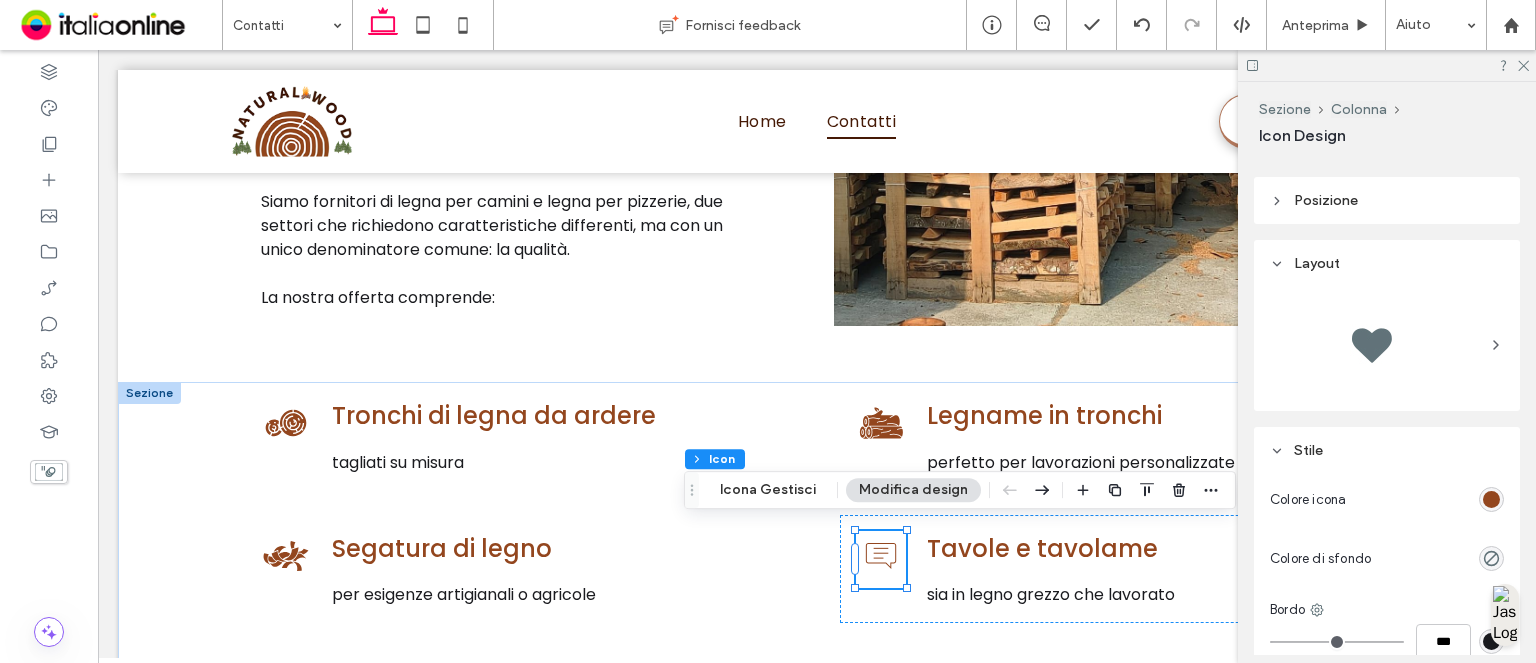 scroll, scrollTop: 300, scrollLeft: 0, axis: vertical 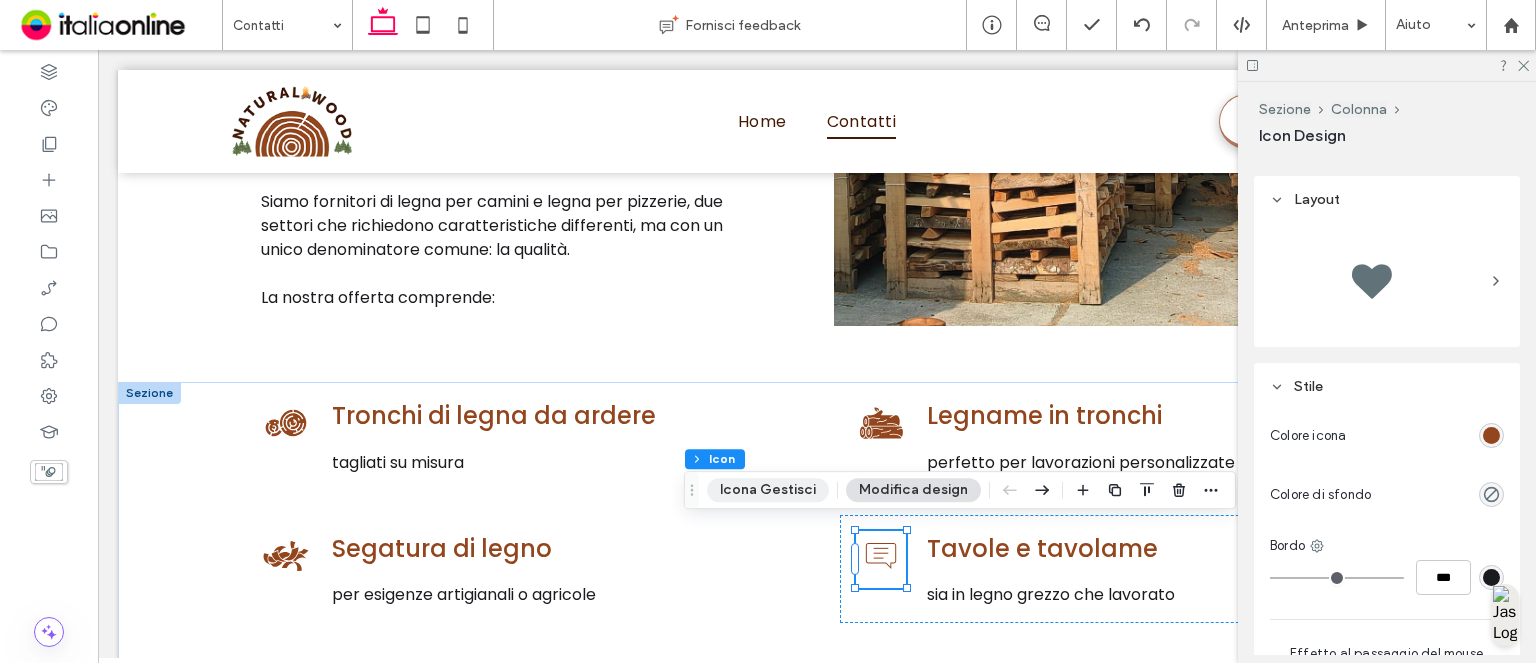 click on "Icona Gestisci" at bounding box center [768, 490] 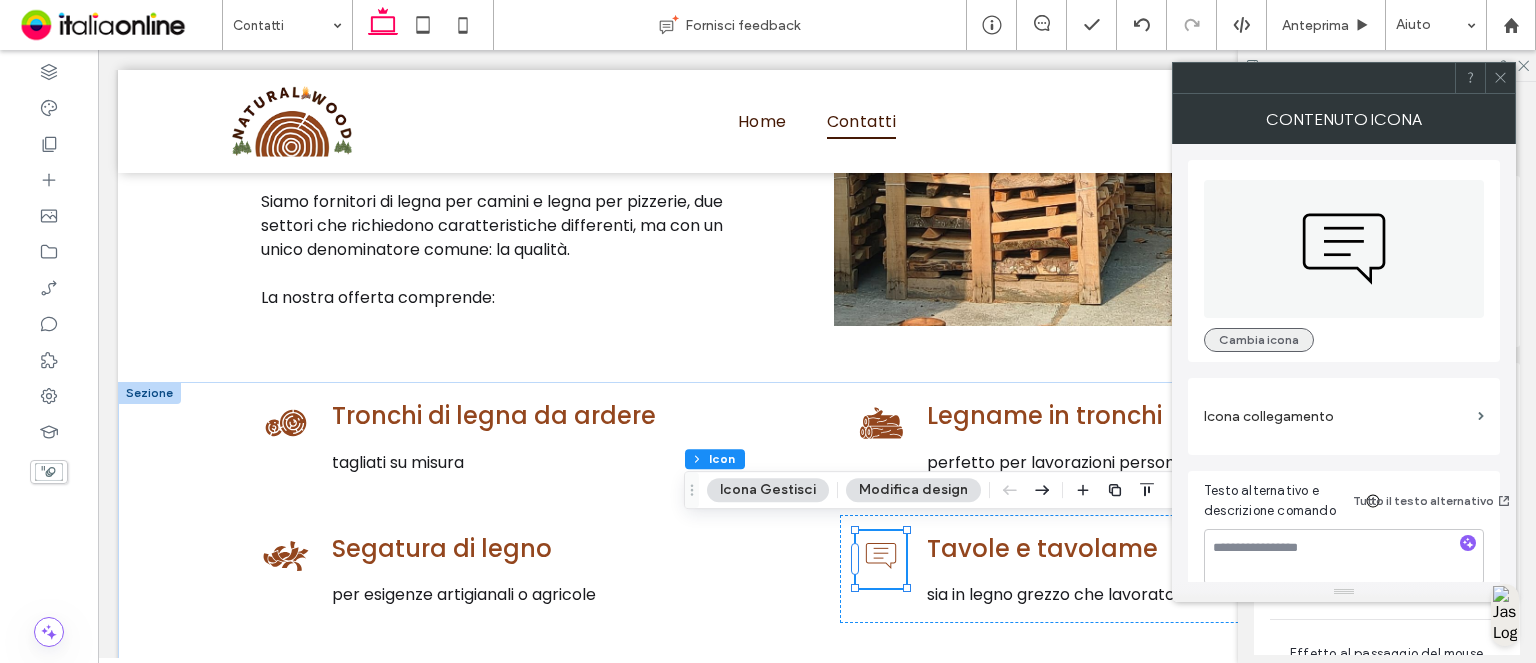 click on "Cambia icona" at bounding box center (1259, 340) 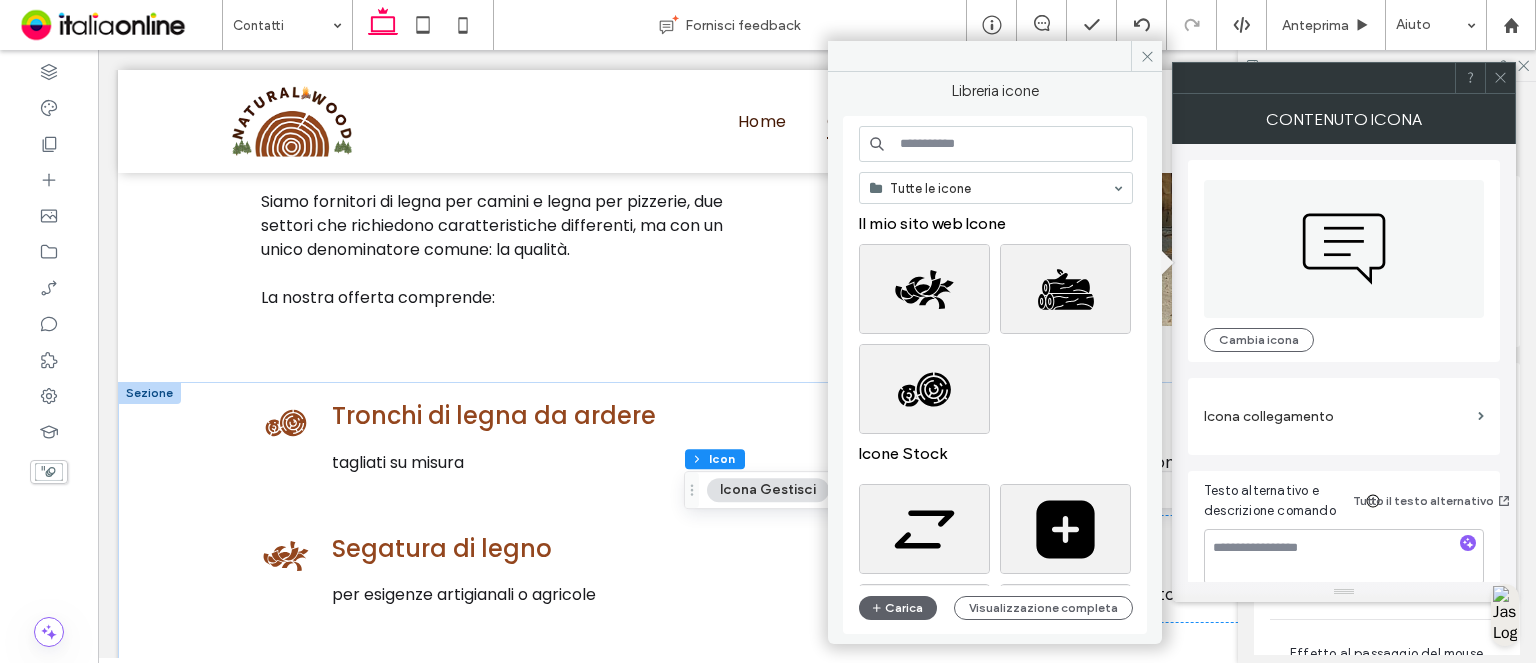 click at bounding box center [996, 144] 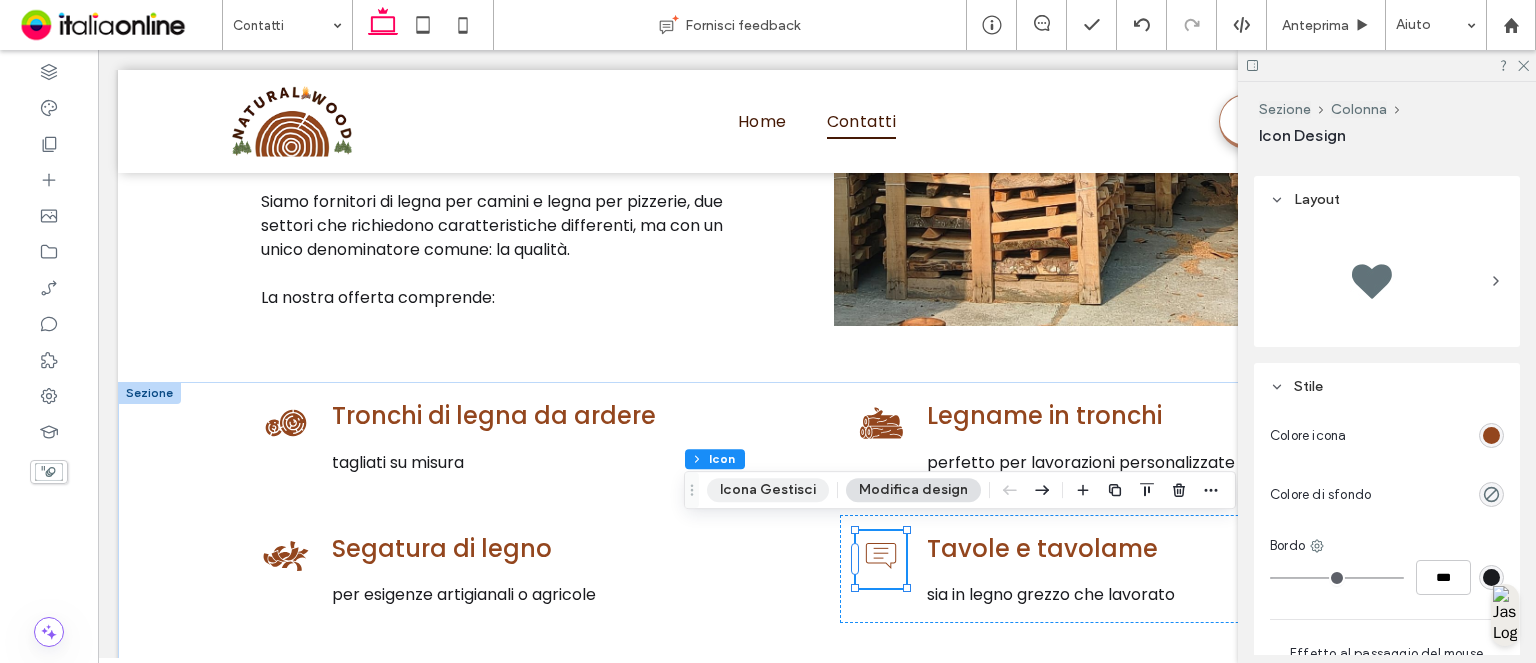 click on "Icona Gestisci" at bounding box center (768, 490) 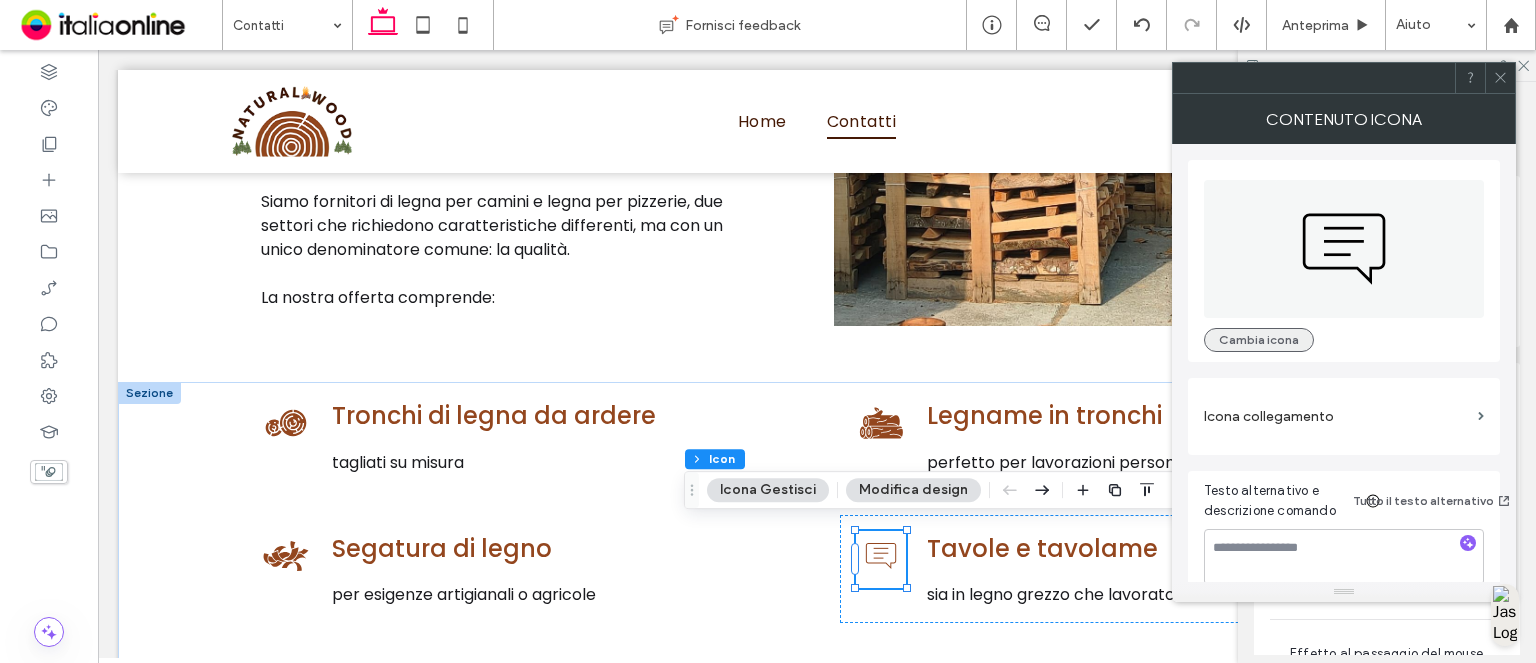 click on "Cambia icona" at bounding box center [1259, 340] 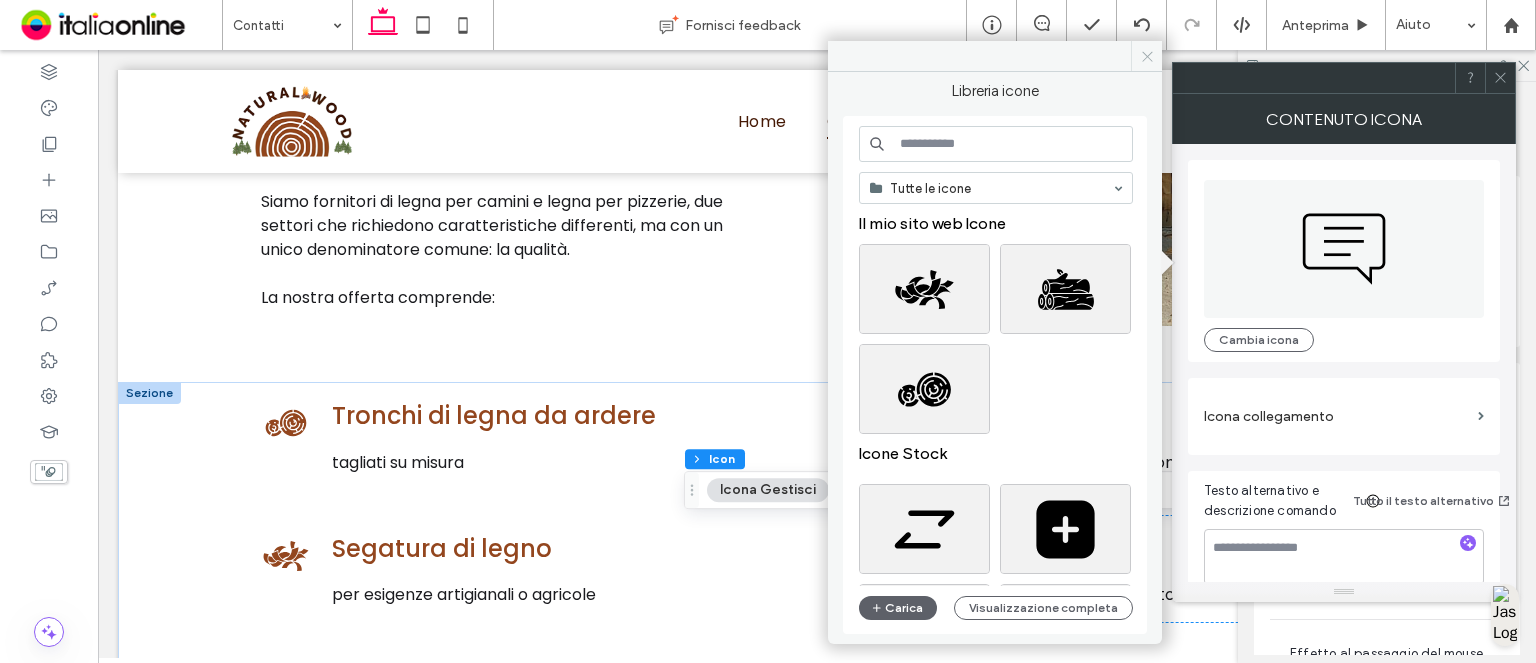 click 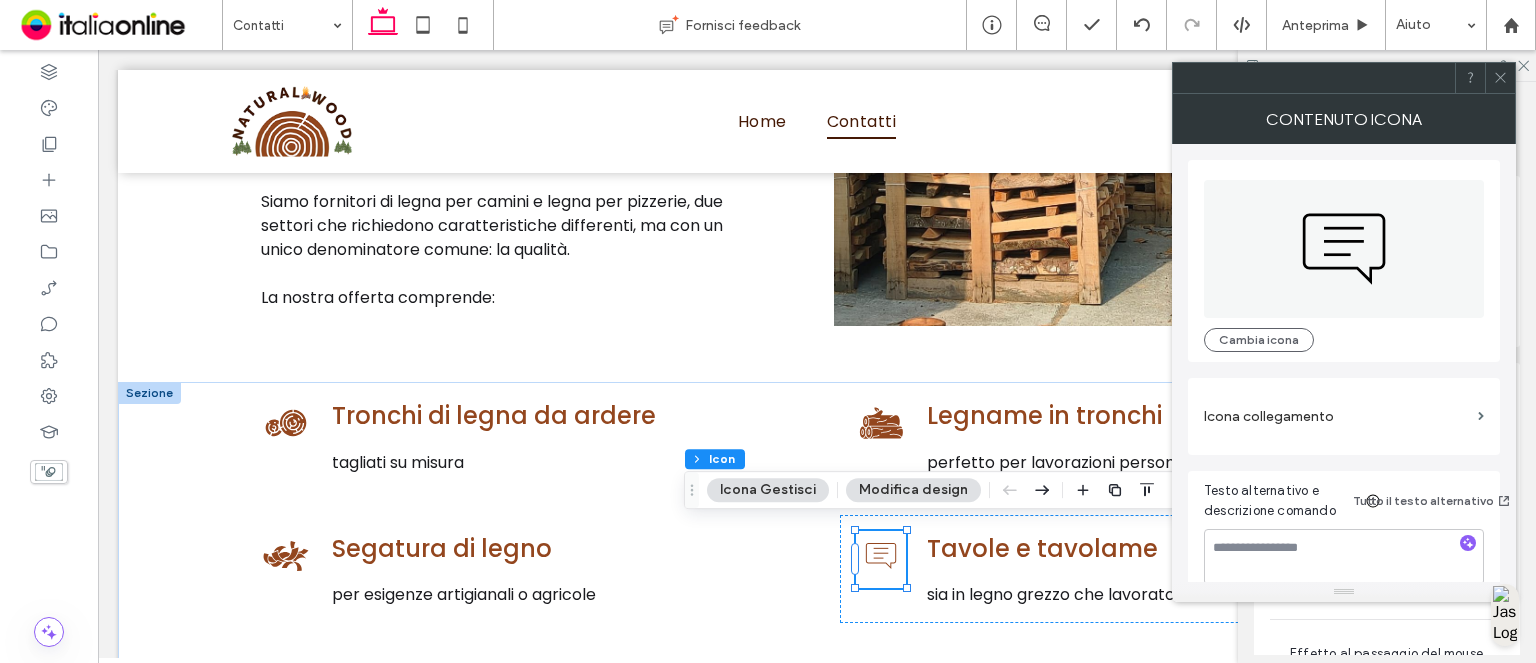 click on "Modifica design" at bounding box center (913, 490) 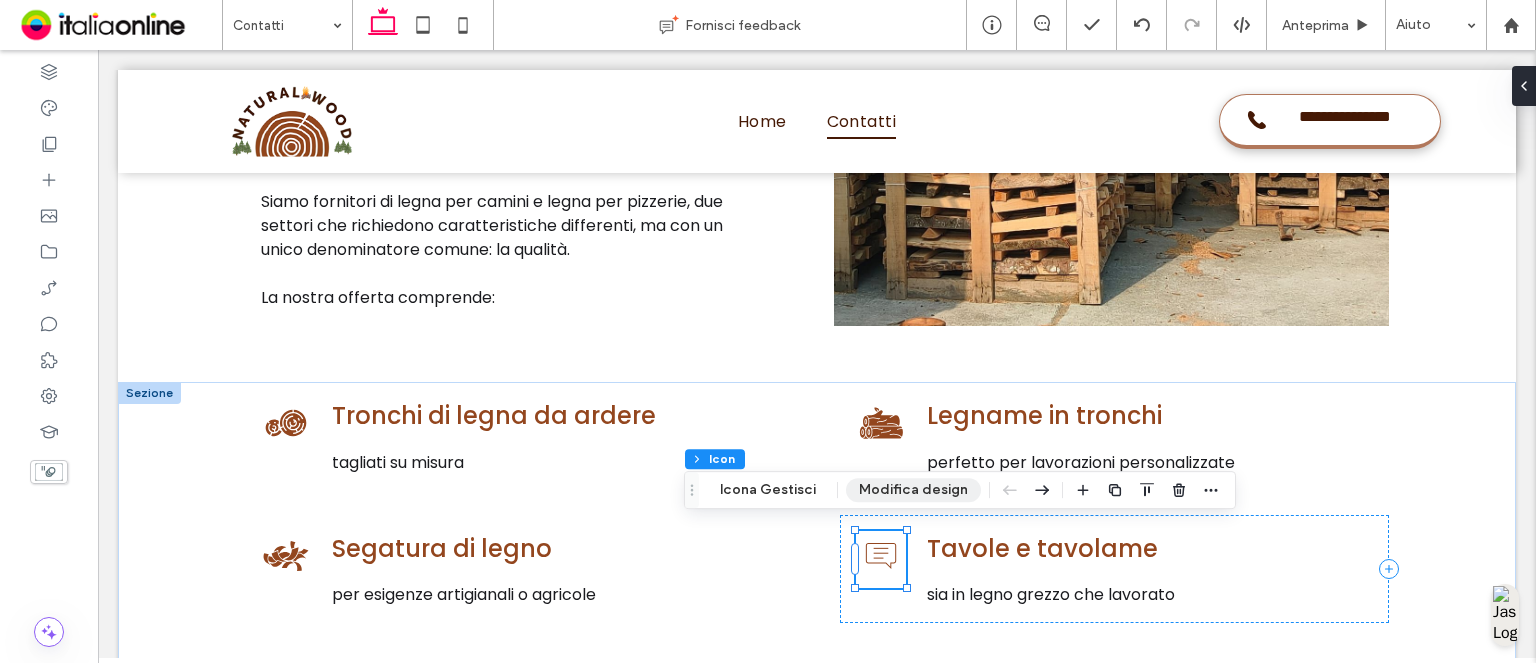 click on "Modifica design" at bounding box center [913, 490] 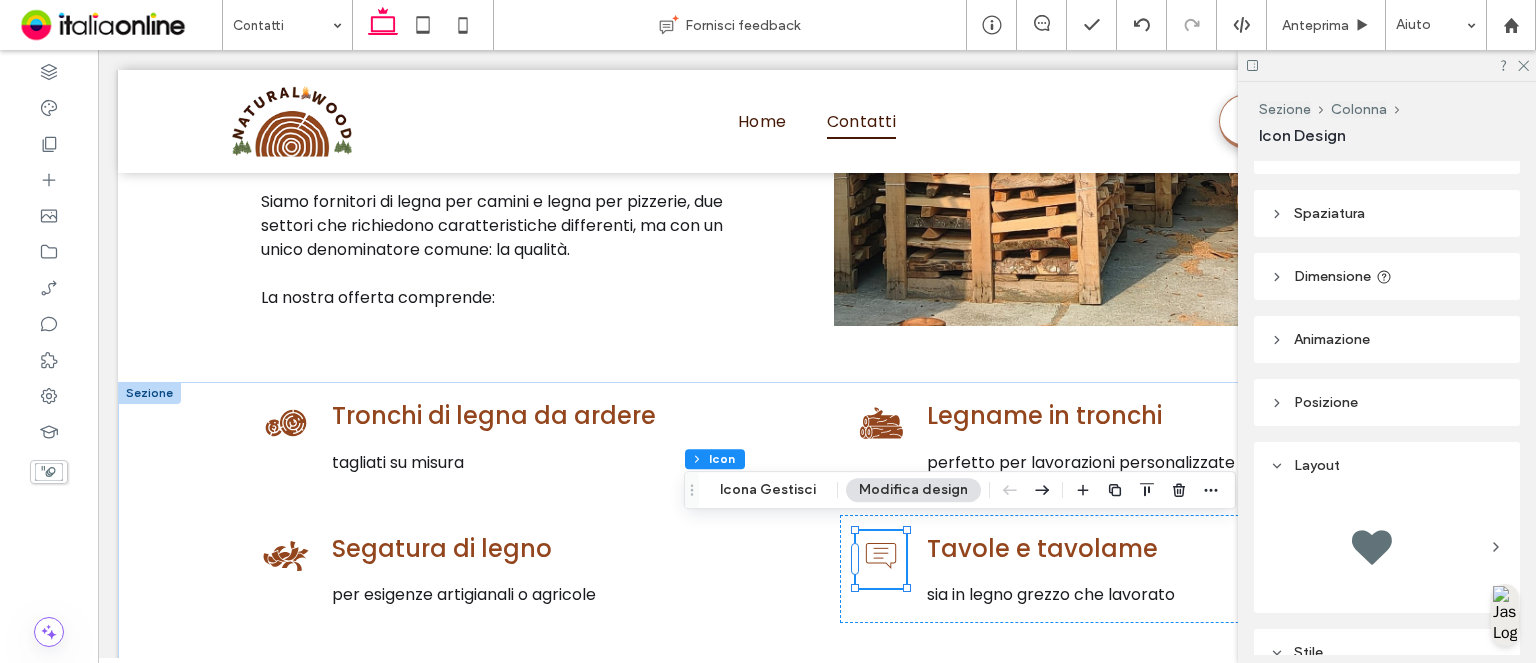 scroll, scrollTop: 0, scrollLeft: 0, axis: both 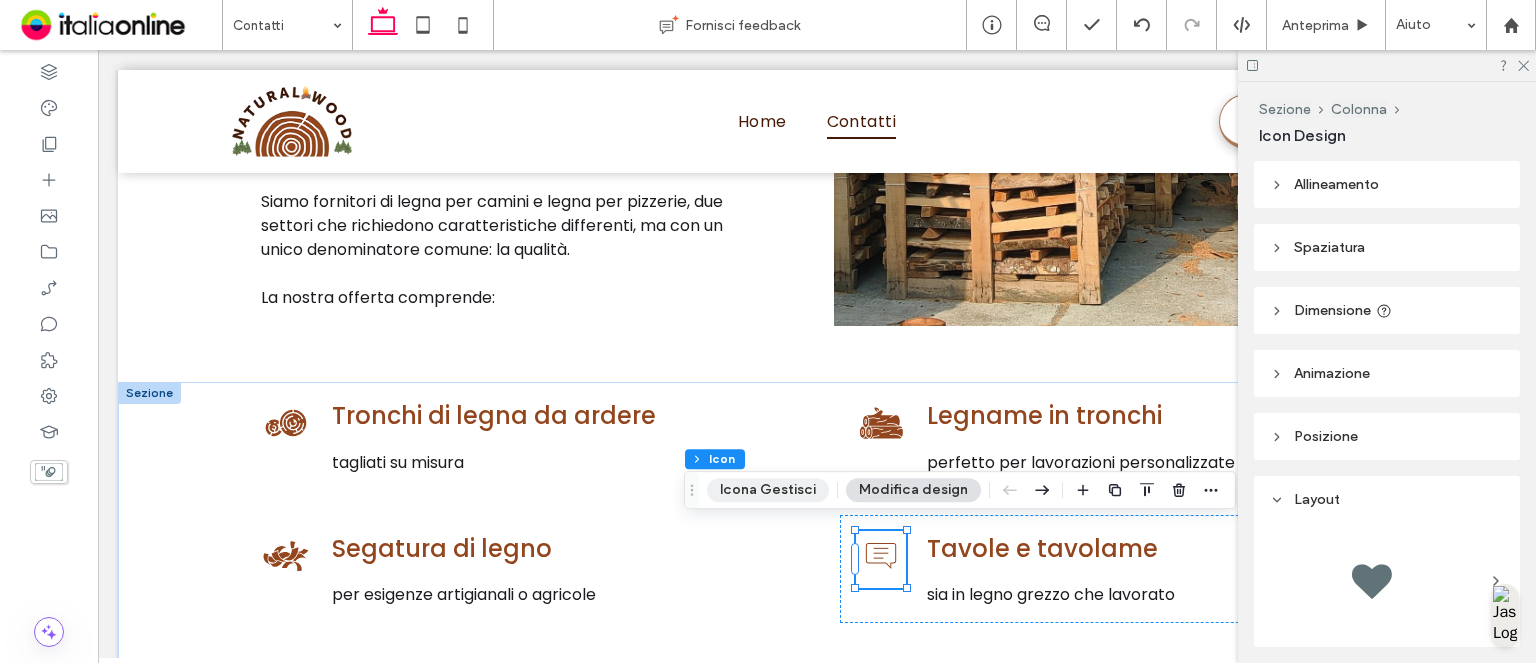 click on "Icona Gestisci" at bounding box center [768, 490] 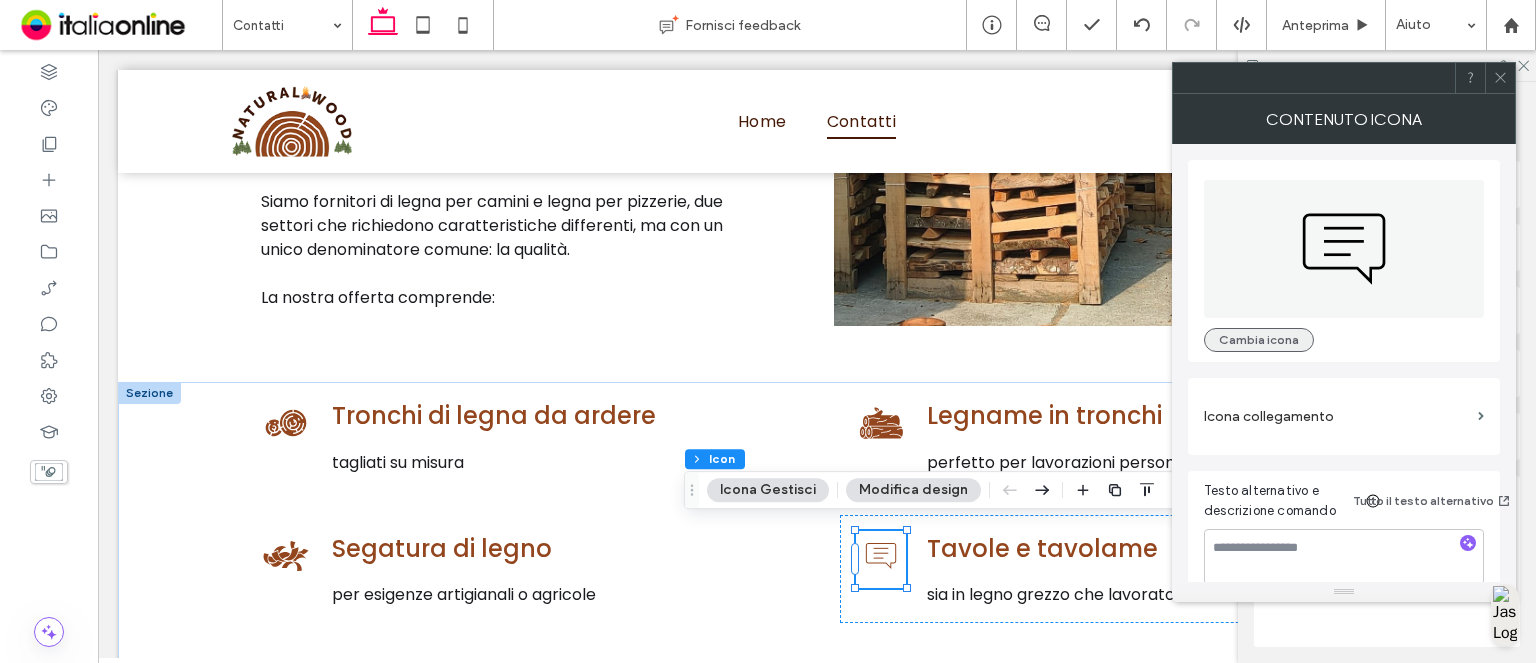 click on "Cambia icona" at bounding box center (1259, 340) 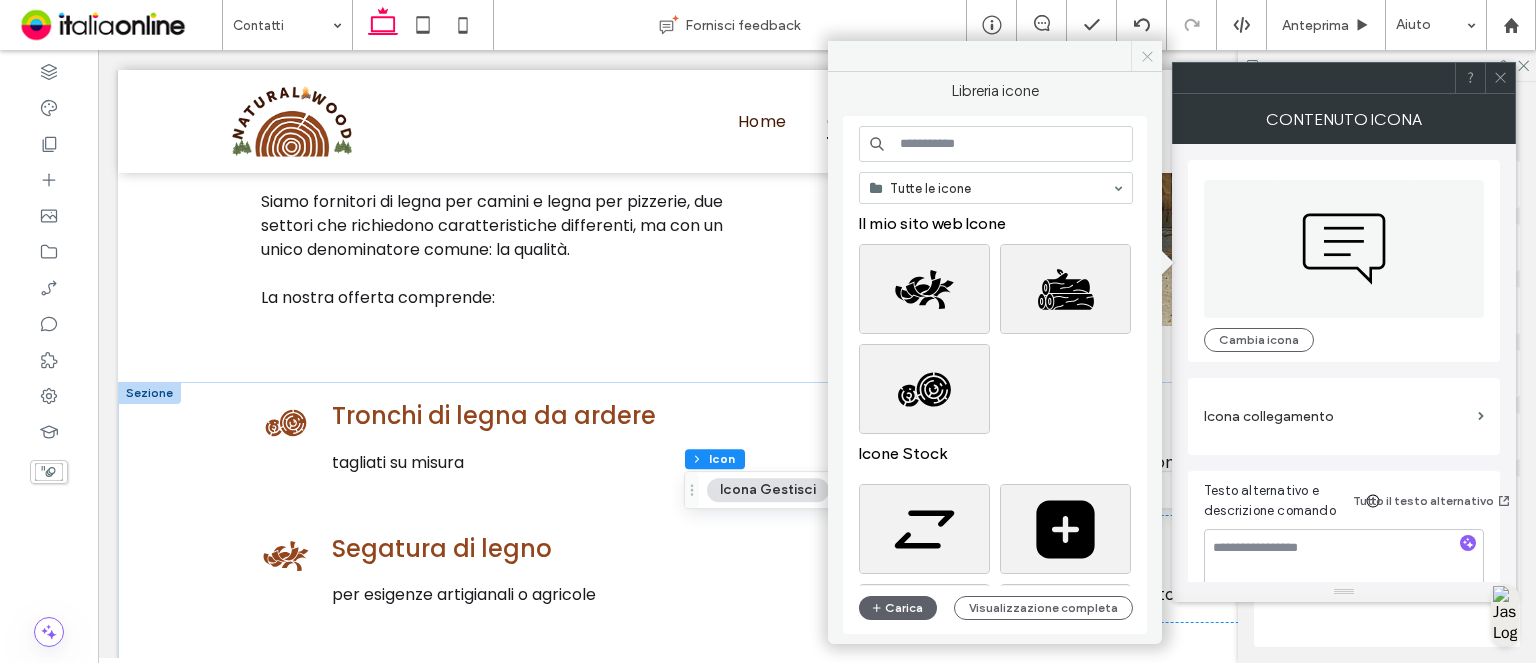 click 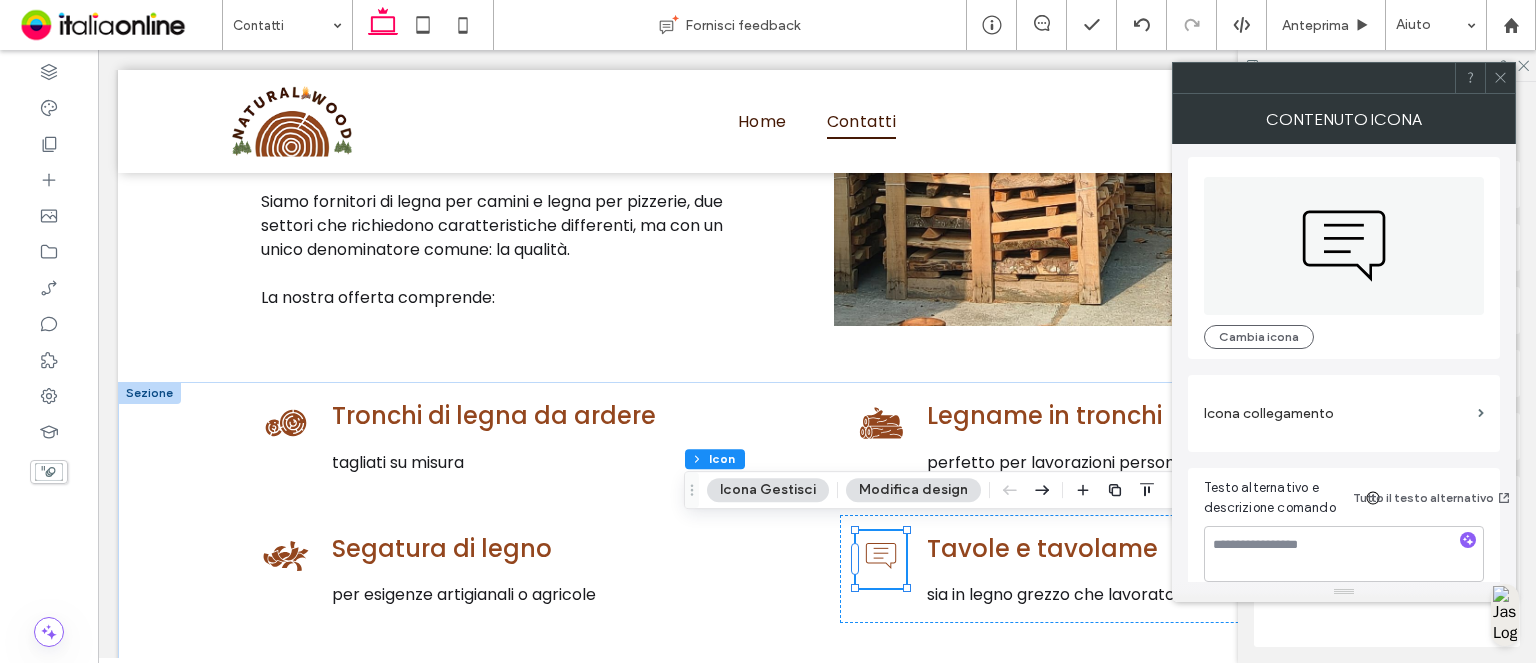 scroll, scrollTop: 0, scrollLeft: 0, axis: both 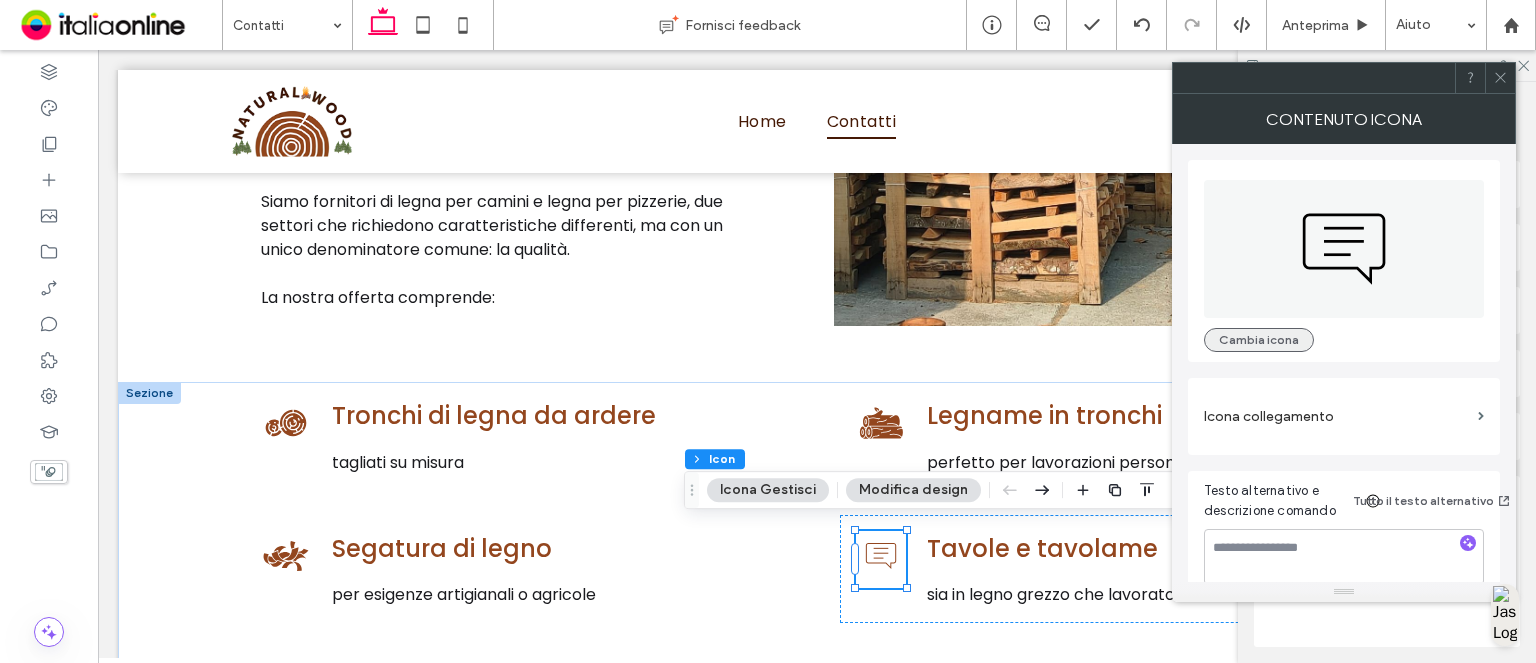 click on "Cambia icona" at bounding box center [1259, 340] 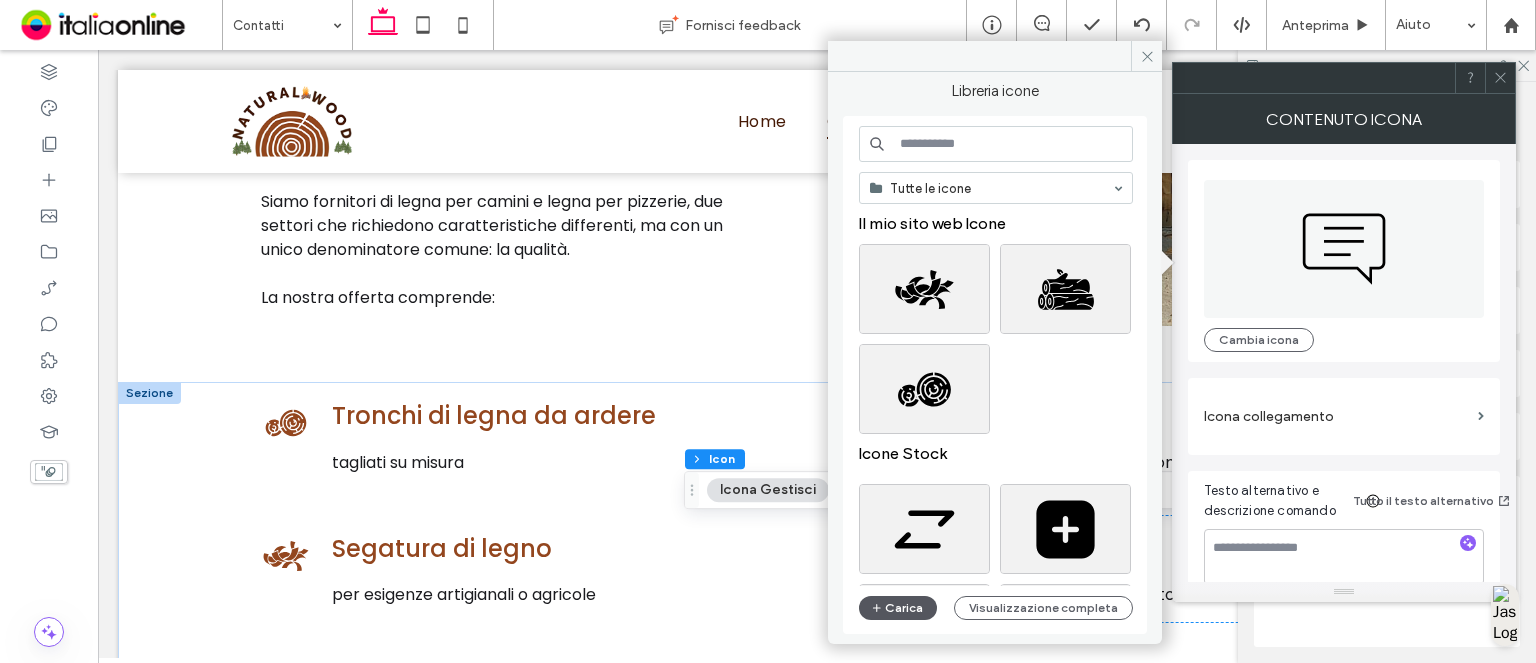 click on "Carica" at bounding box center [898, 608] 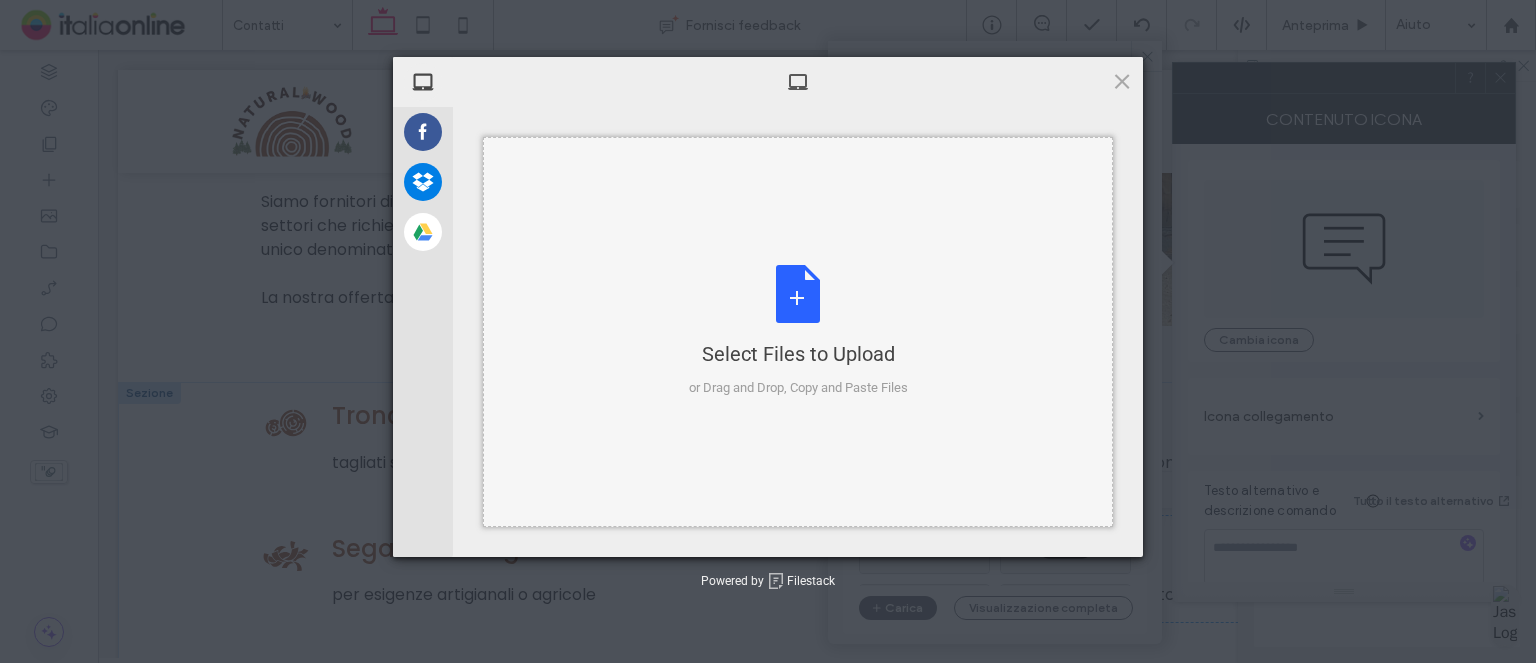 click on "Select Files to Upload
or Drag and Drop, Copy and Paste Files" at bounding box center [798, 331] 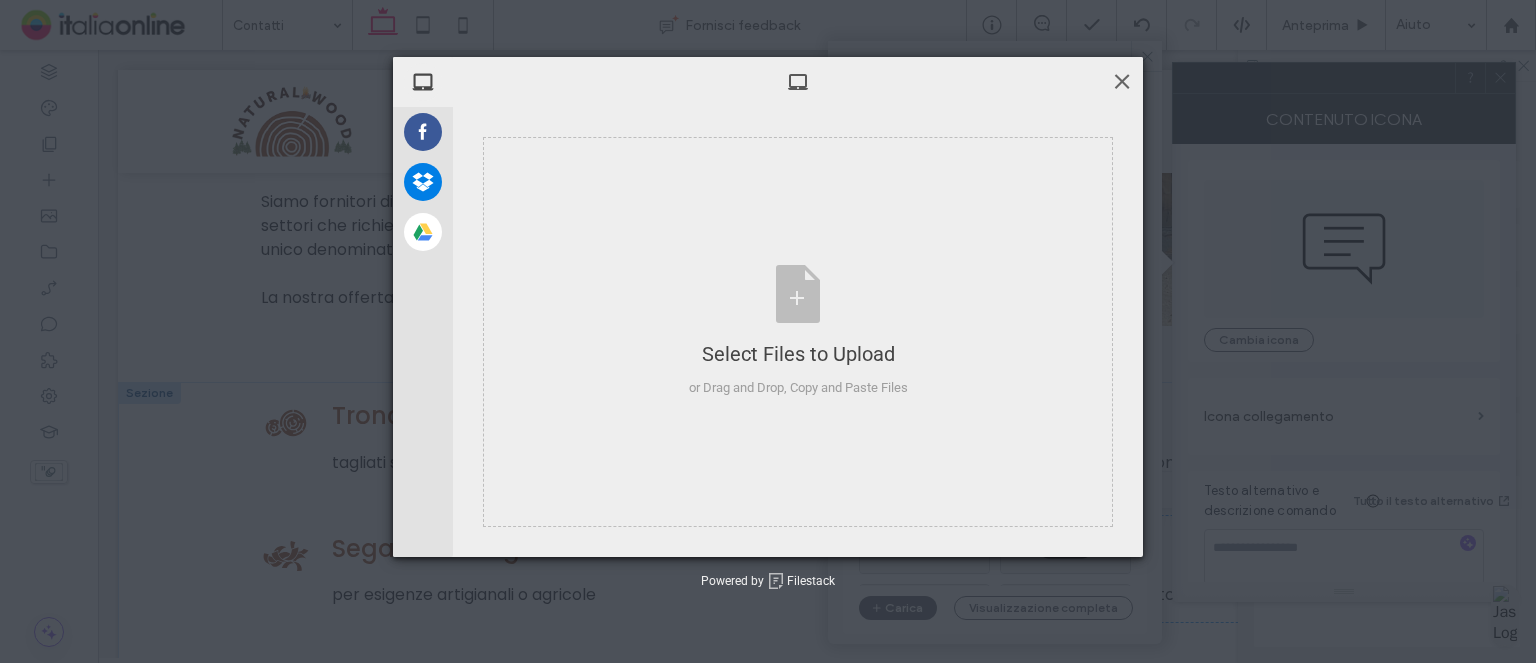 click at bounding box center [1122, 81] 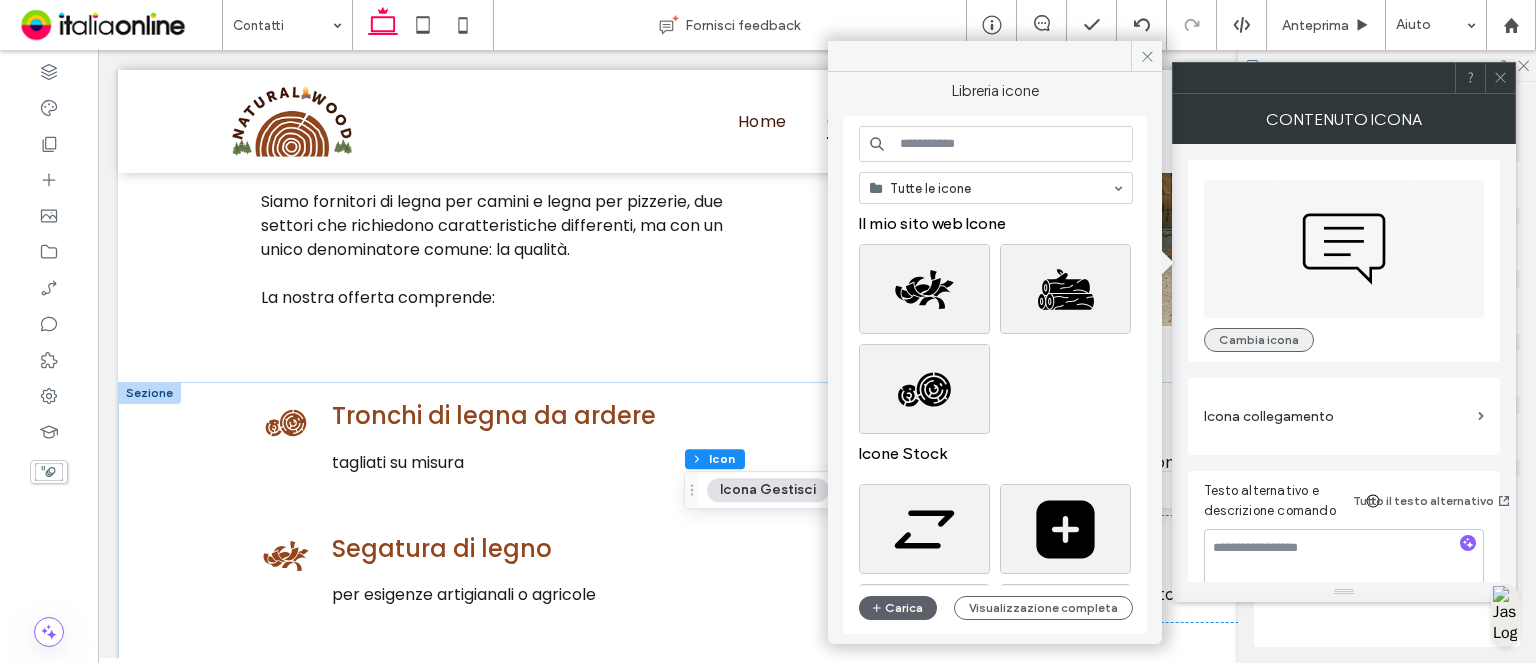 click on "Cambia icona" at bounding box center [1259, 340] 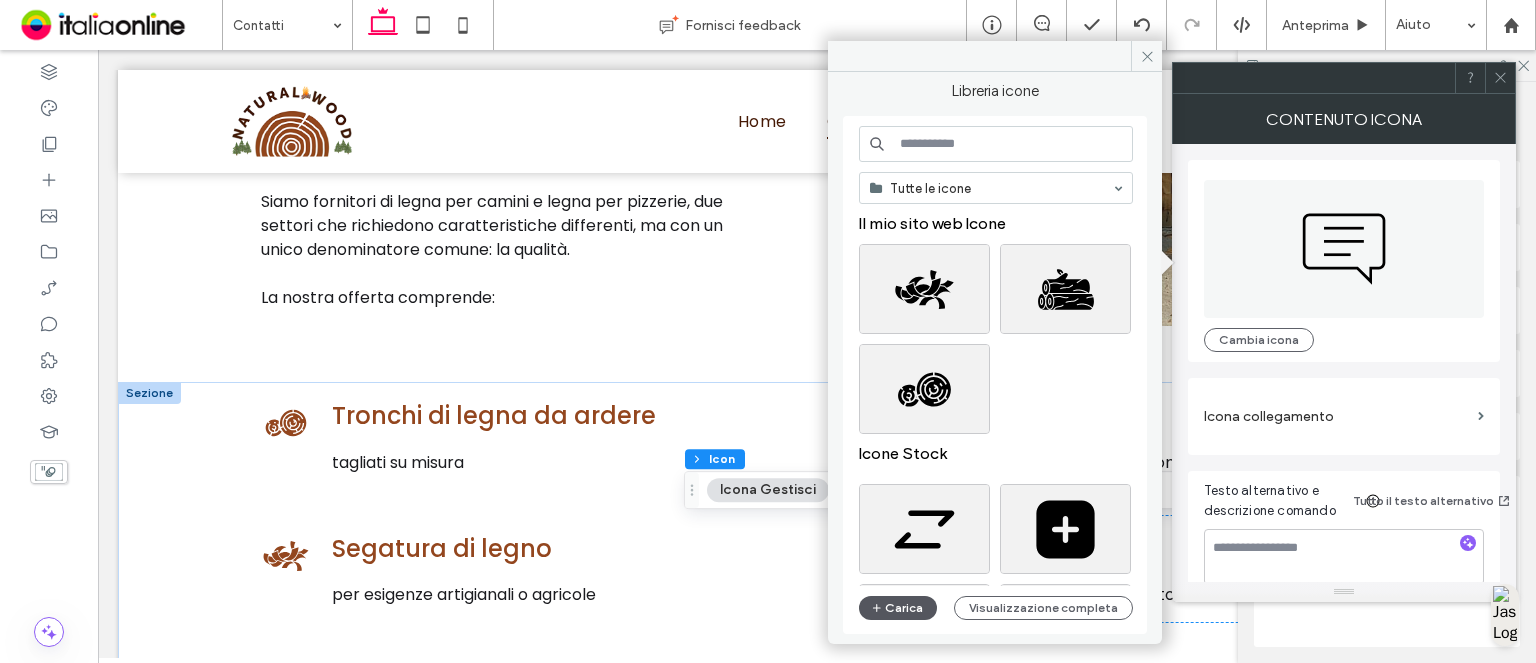 click on "Carica" at bounding box center [898, 608] 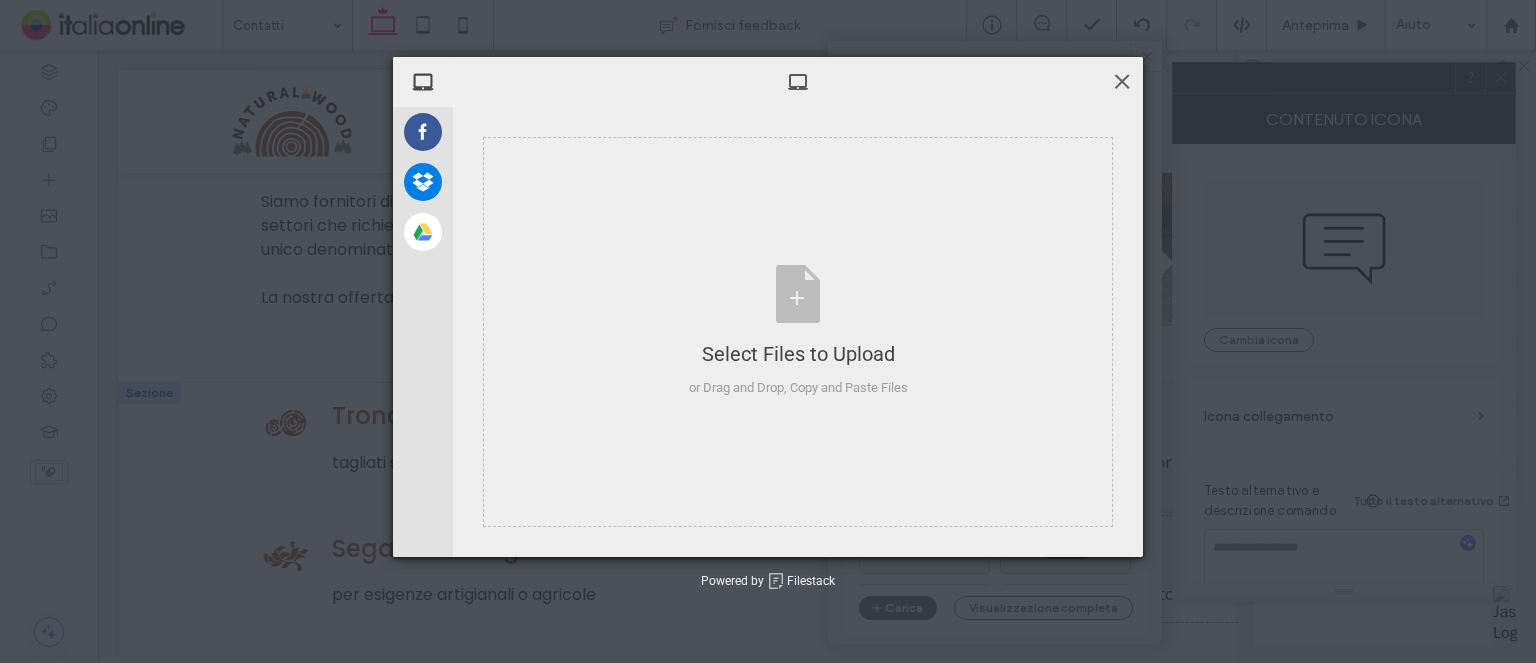 click at bounding box center [1122, 81] 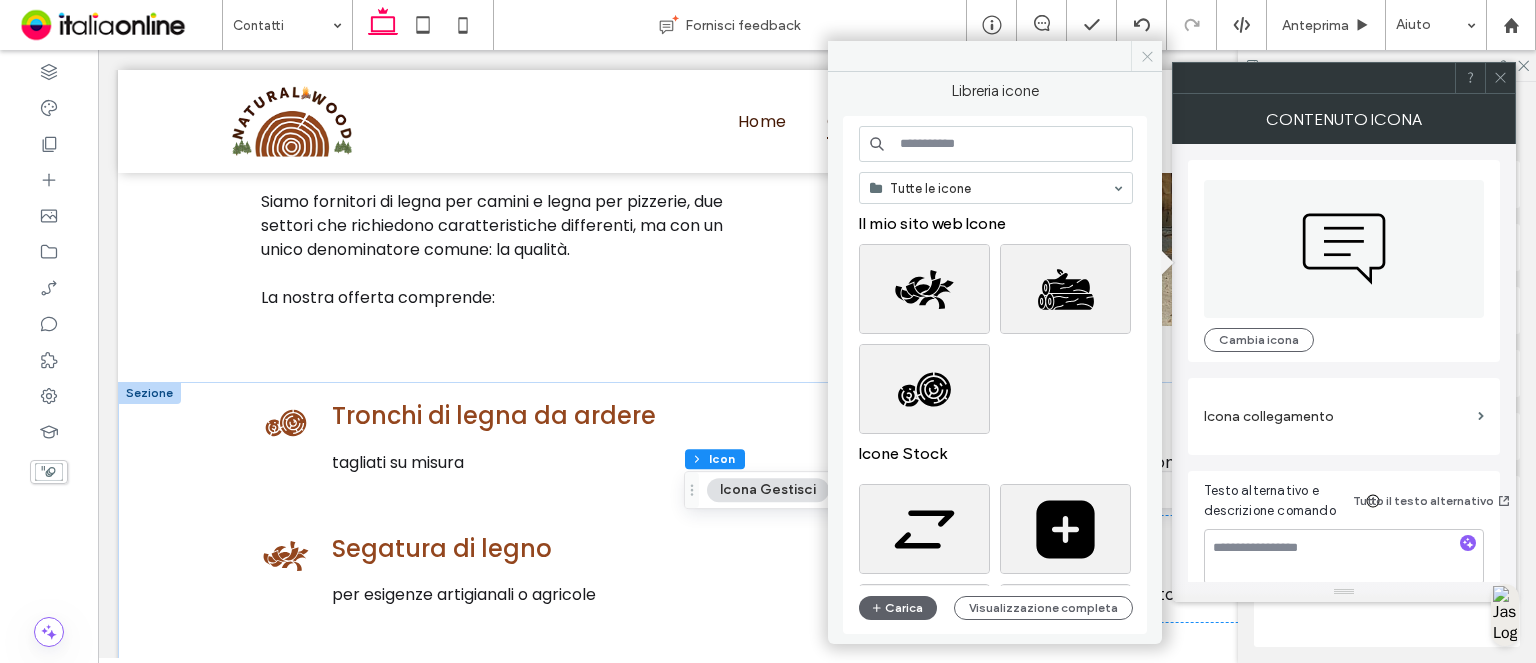 click 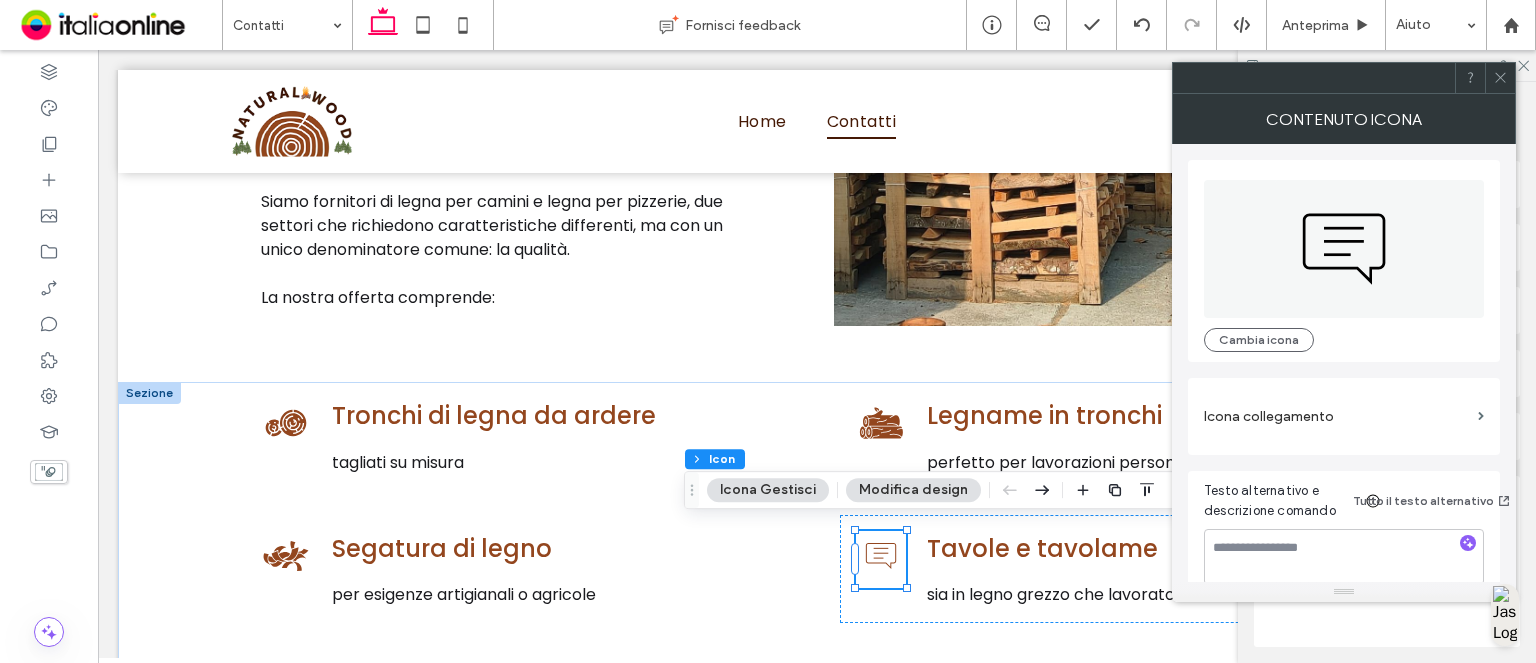 click on "Icona Gestisci" at bounding box center [768, 490] 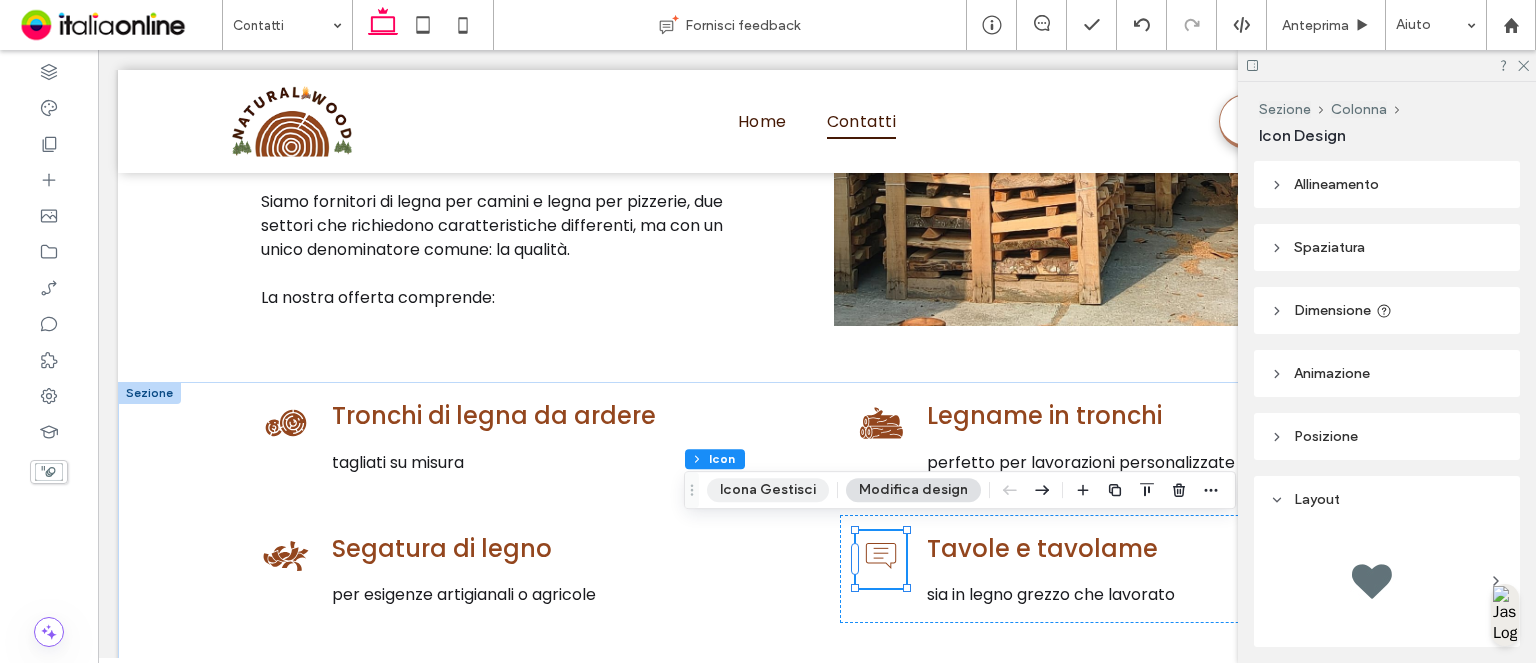 click on "Icona Gestisci" at bounding box center [768, 490] 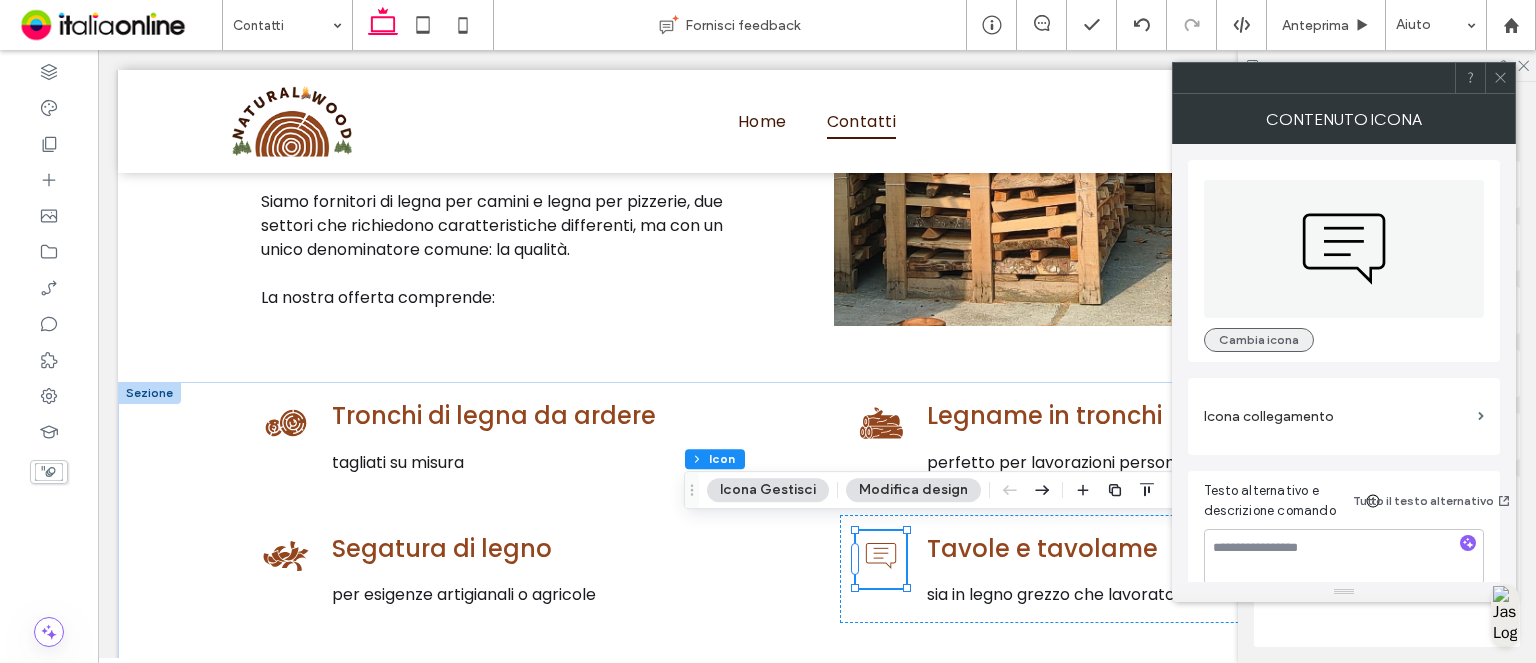 click on "Cambia icona" at bounding box center [1259, 340] 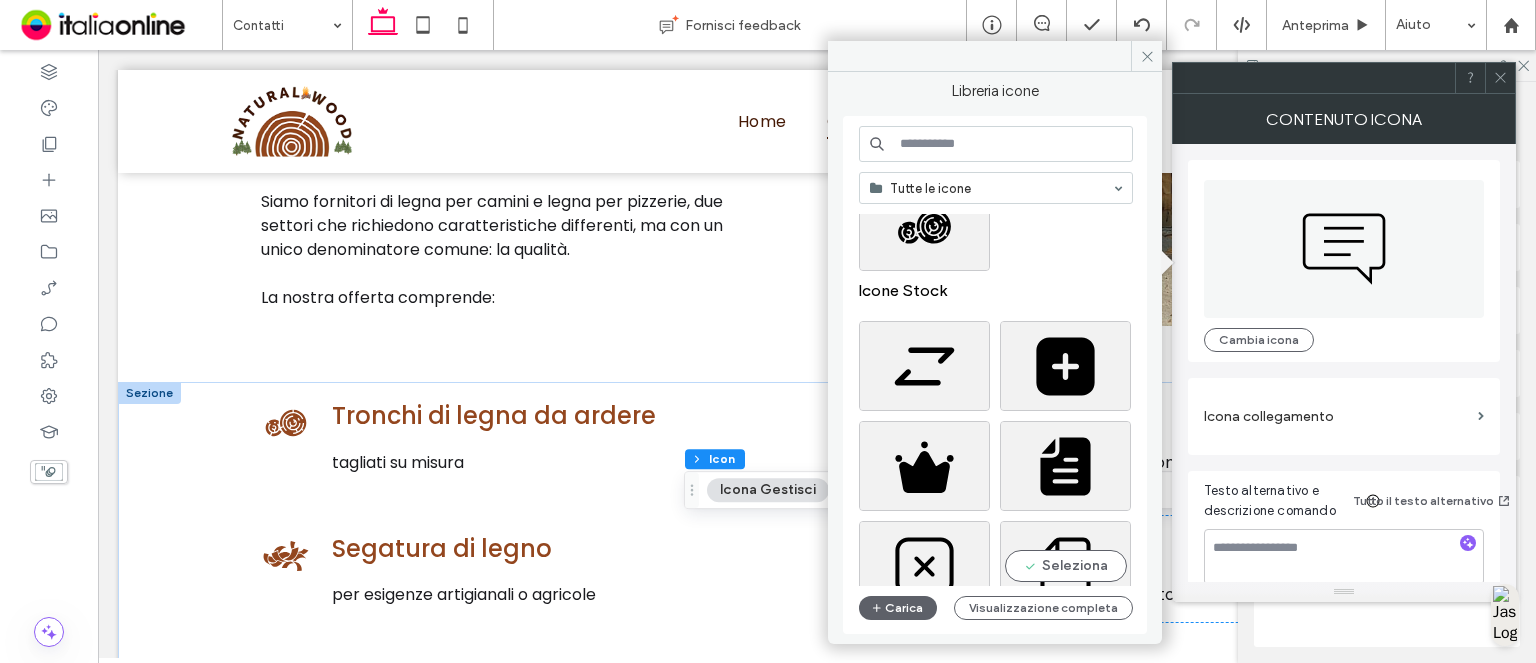 scroll, scrollTop: 0, scrollLeft: 0, axis: both 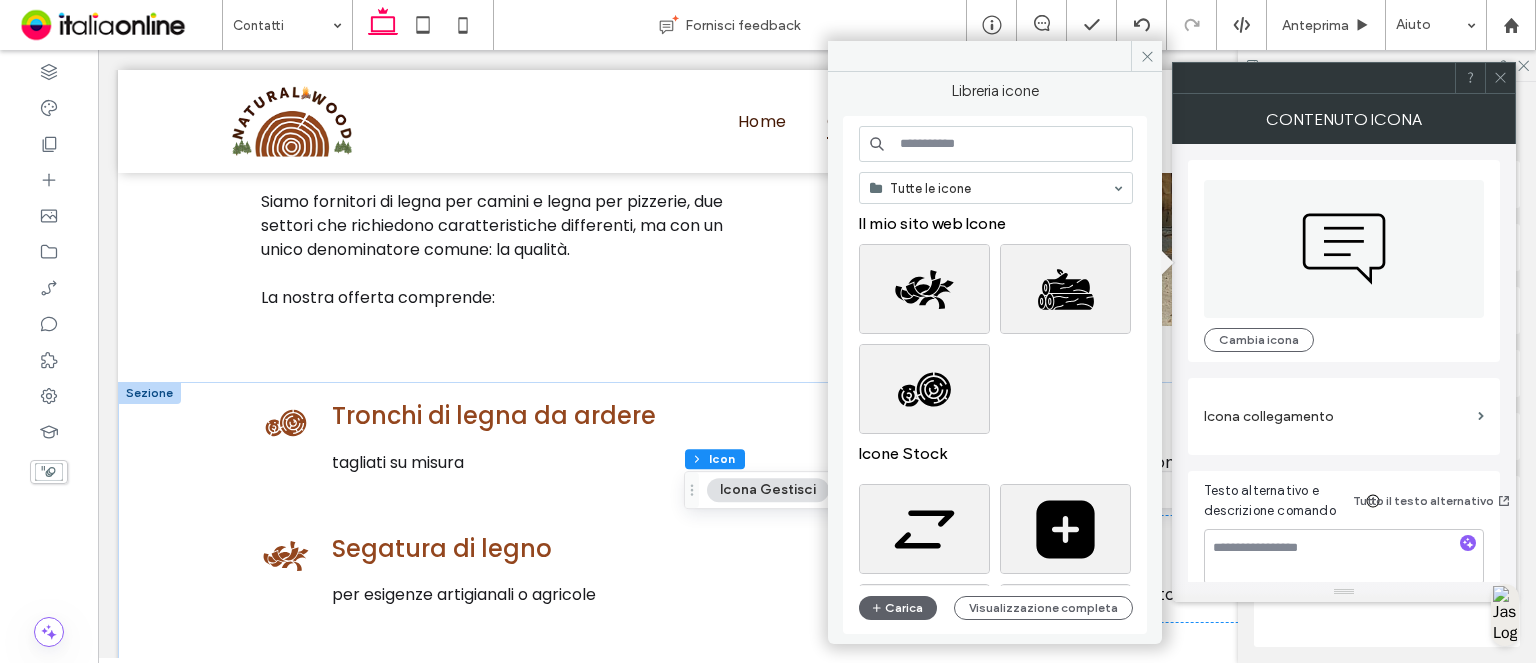 click at bounding box center [996, 144] 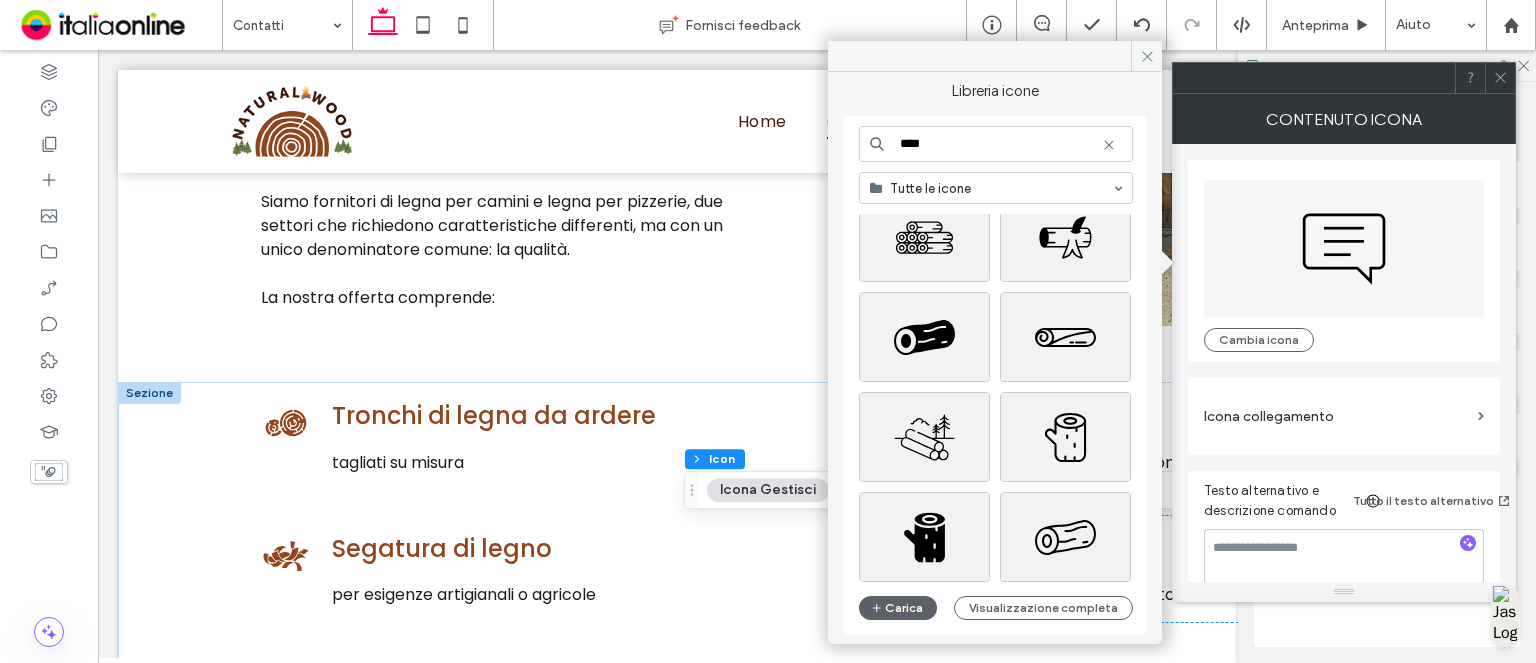 scroll, scrollTop: 400, scrollLeft: 0, axis: vertical 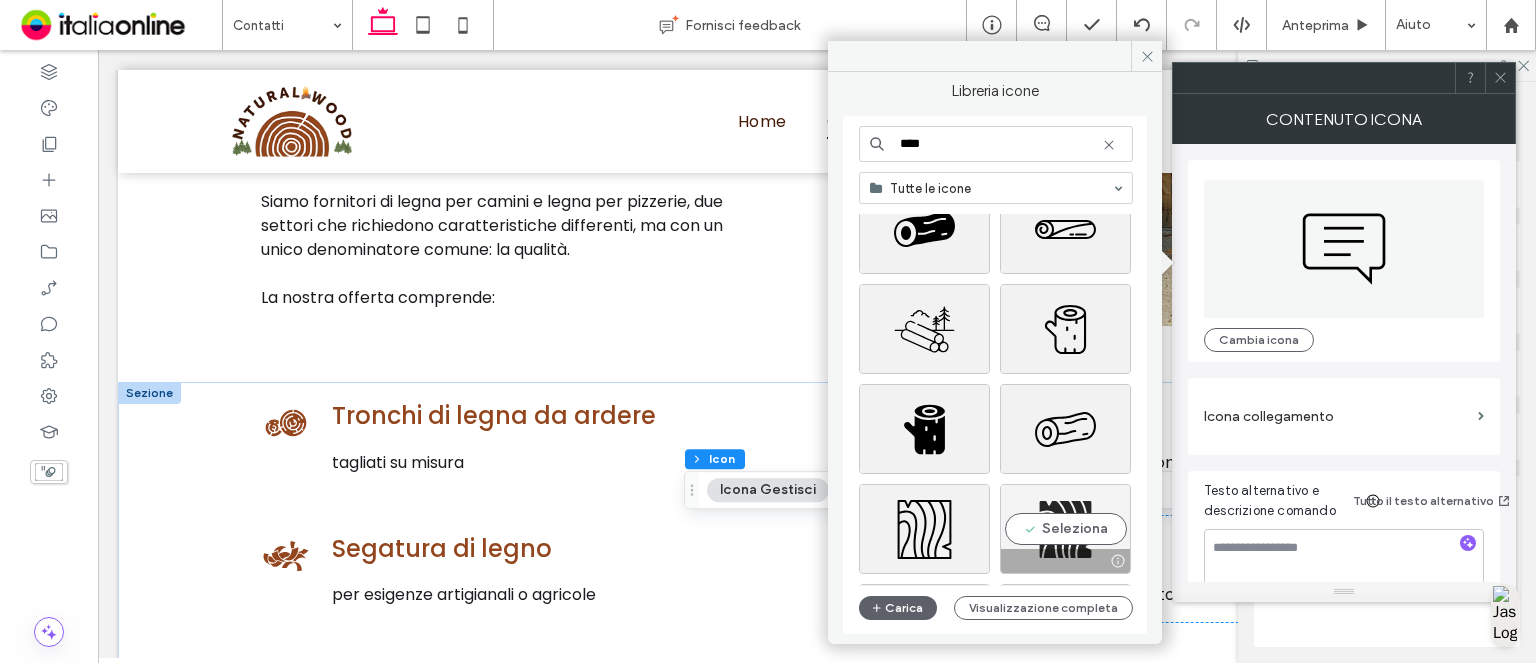 type on "****" 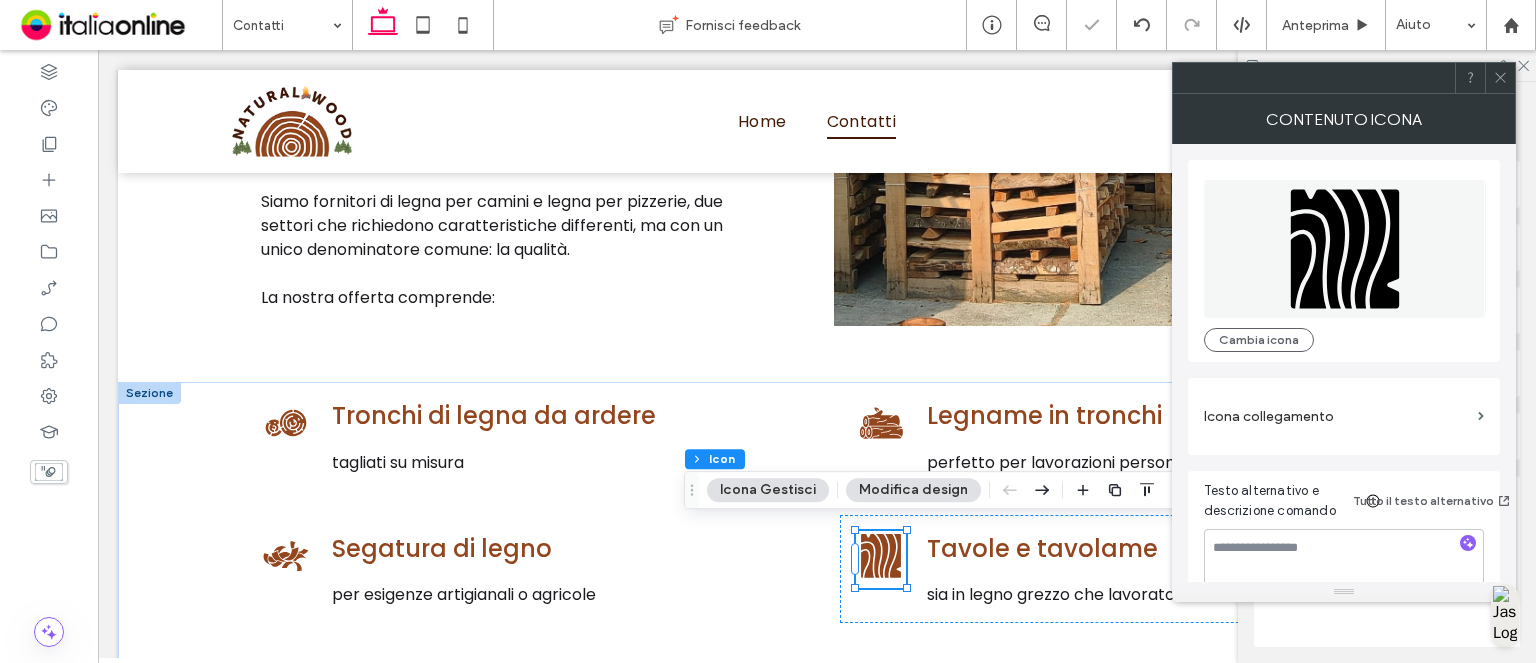 click 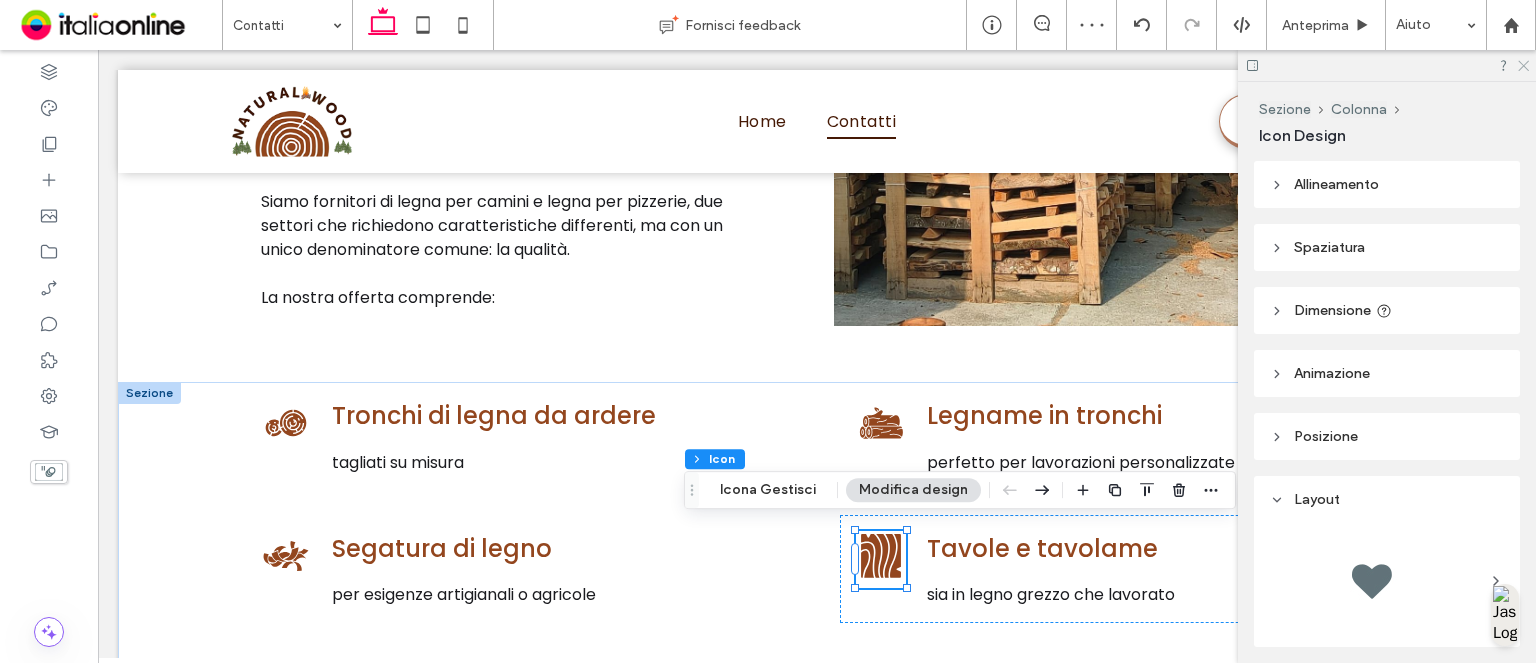 click 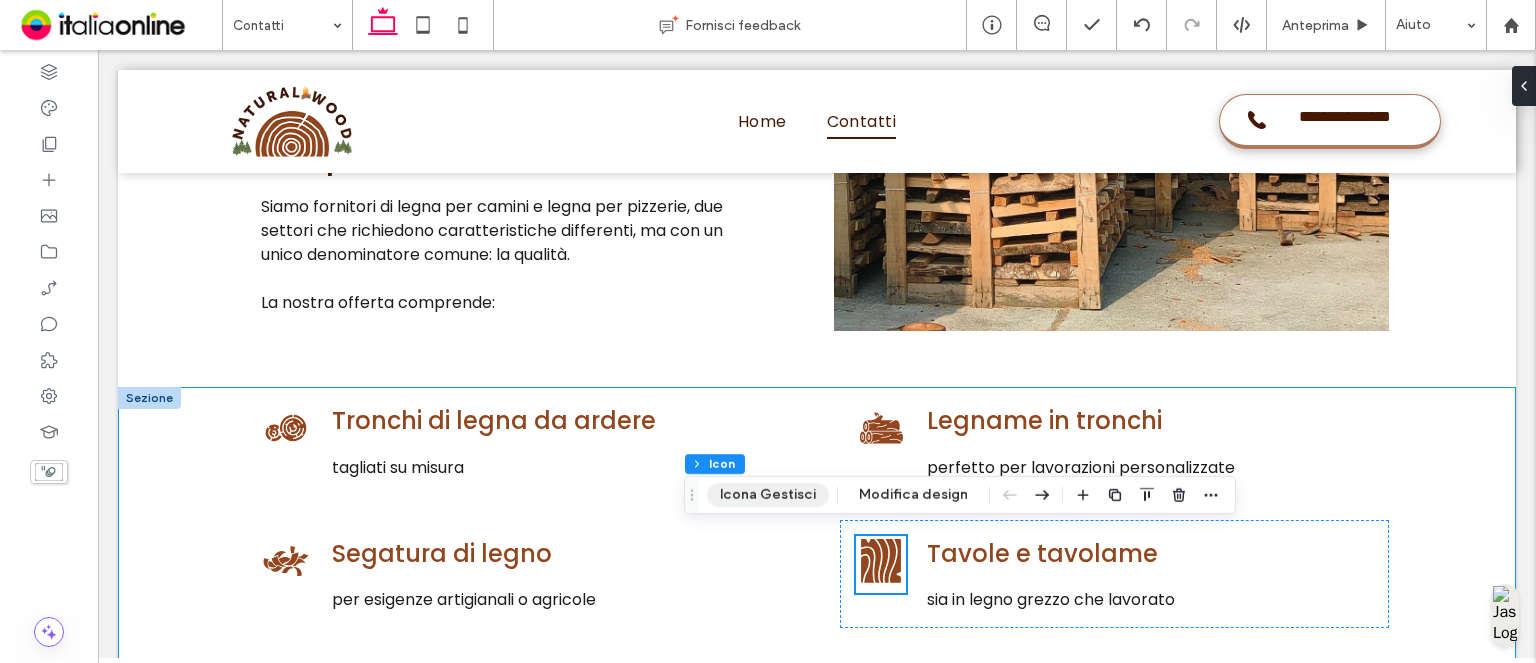 scroll, scrollTop: 1939, scrollLeft: 0, axis: vertical 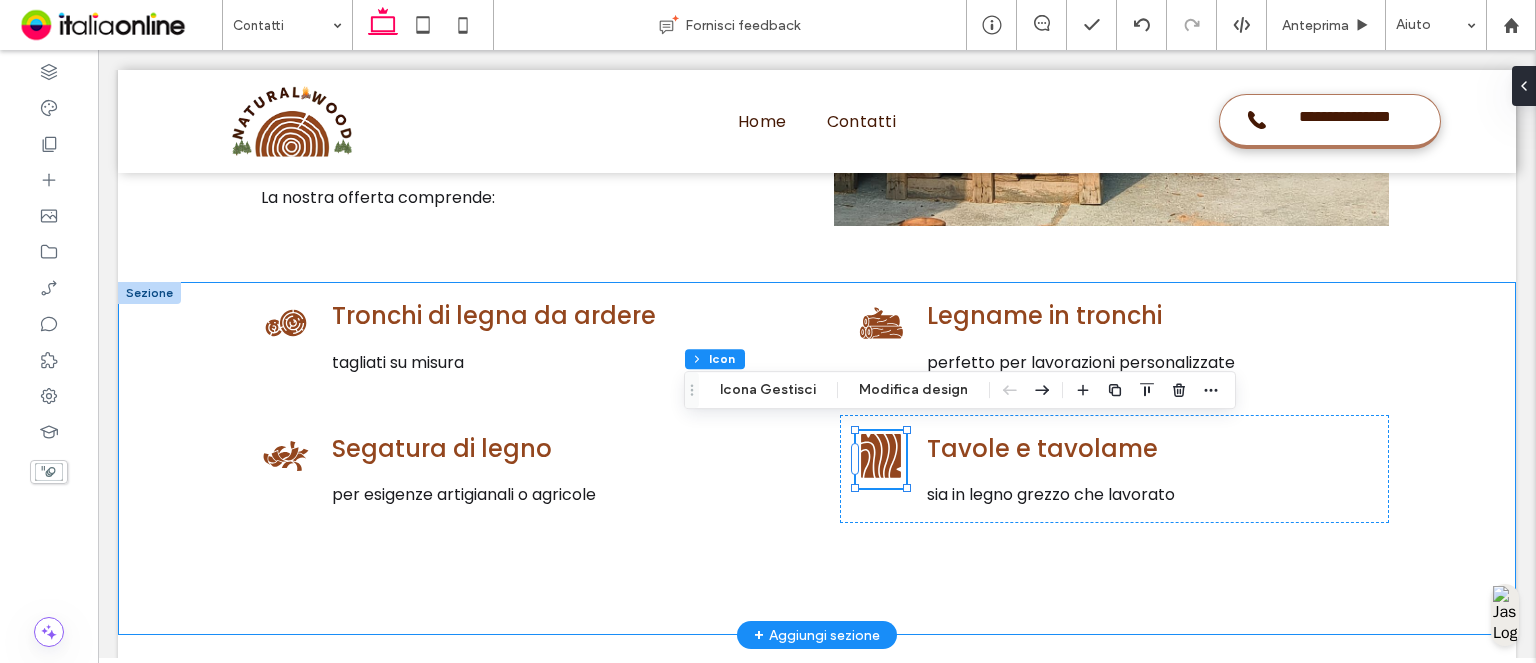 click on "Tronchi di legna da ardere
tagliati su misura
Legname in tronchi perfetto per lavorazioni personalizzate
Segatura di legno  per esigenze artigianali o agricole
Tavole e tavolame
sia in legno grezzo che lavorato" at bounding box center (817, 459) 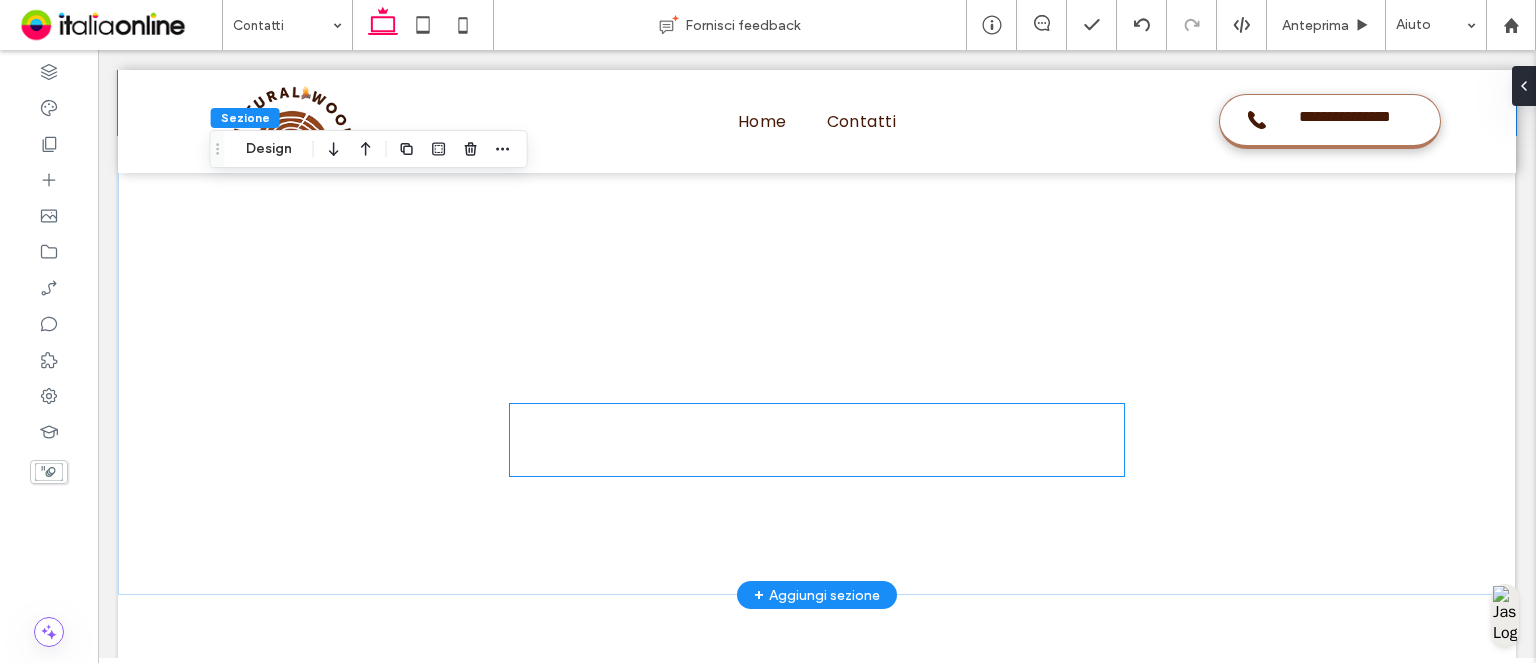 scroll, scrollTop: 2239, scrollLeft: 0, axis: vertical 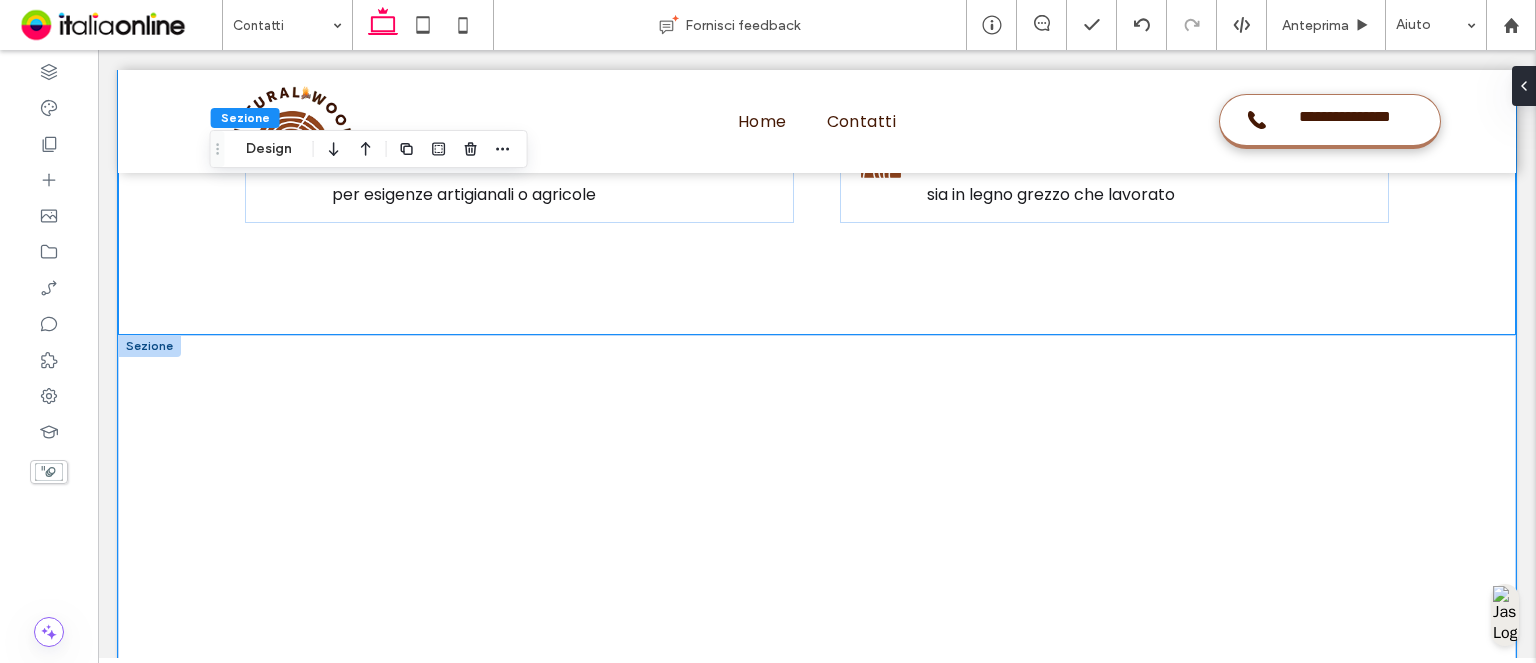 click on "How it Works
Insert a video that shows the benefits of your product or service and add a short explanation below. No need to write too much, since the video should speak for itself." at bounding box center (817, 565) 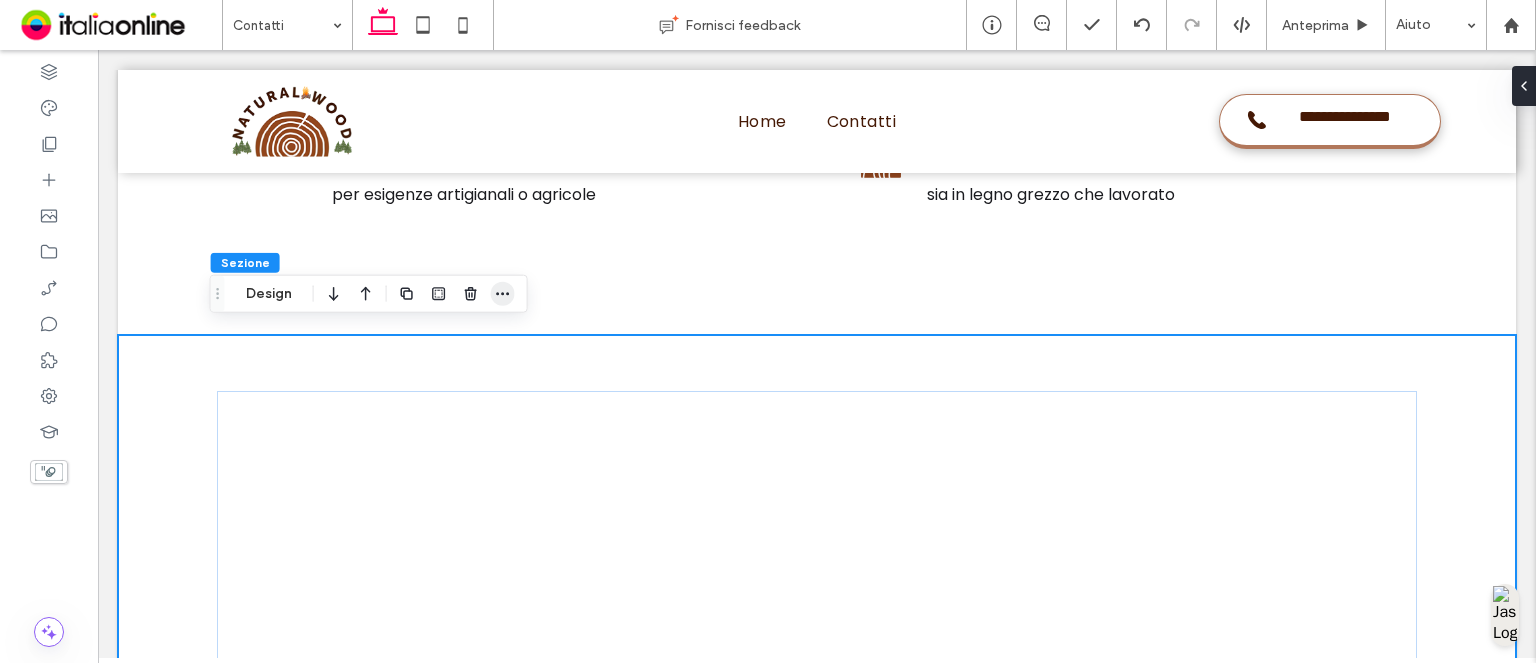 click 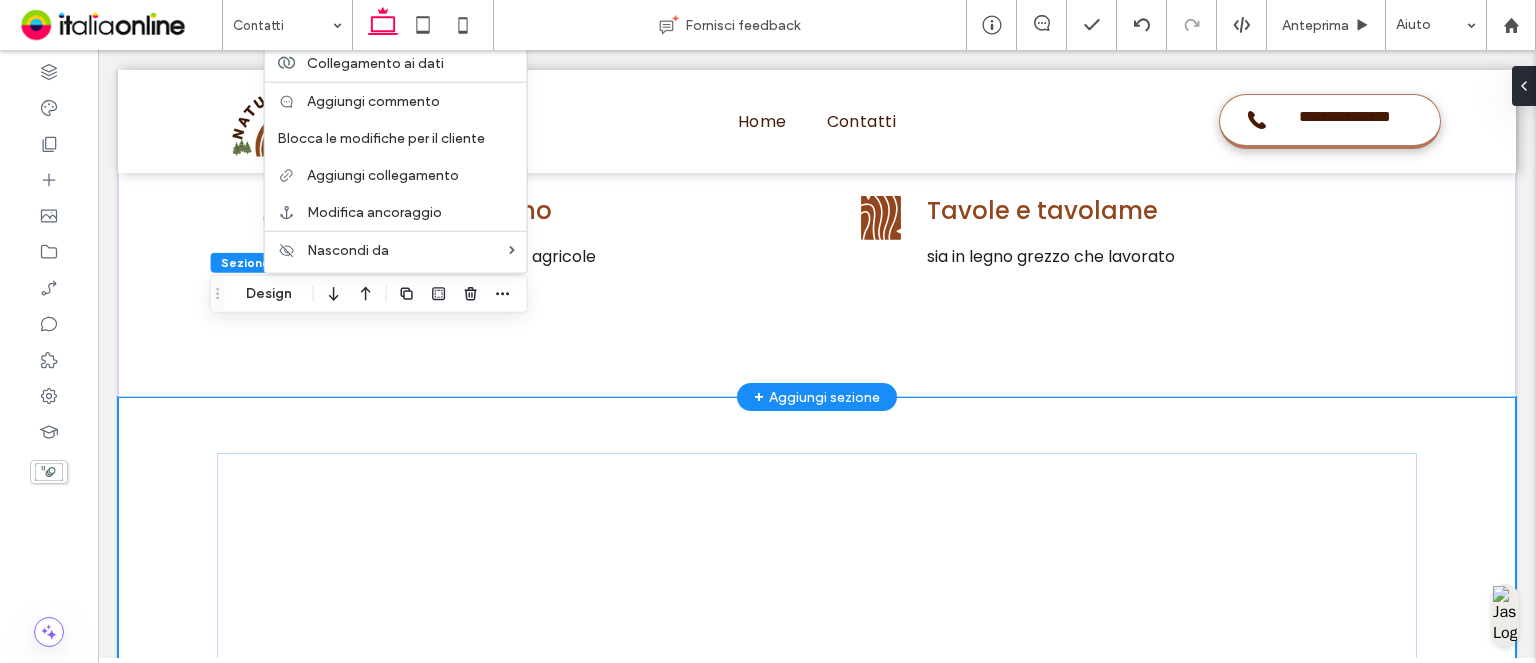 click on "Get It Now
Fornitura di legna da ardere ad Avella
Qualità e affidabilità con Natural Wood
Sezione
Esperienza e selezione nella vendita di legna da ardere
NATURAL WOOD è un’azienda specializzata nella  vendita di legna da ardere ad Avella , punto di riferimento in provincia di Avellino per privati e attività commerciali che necessitano di legna secca, stagionata e ad alto potere calorifico. ﻿ La nostra realtà nasce dall’unione di competenza e passione per il legno, con l’obiettivo di offrire materiali affidabili e performanti, adatti sia al riscaldamento domestico che alla ristorazione professionale. La  legna da ardere ad Avella  che forniamo è accuratamente selezionata tra essenze di alta qualità, come  faggio ,  quercia ,  carpino  e  castagno
Sezione + Aggiungi sezione
Legna per camini, stufe e pizzerie
Offriamo" at bounding box center (817, 1238) 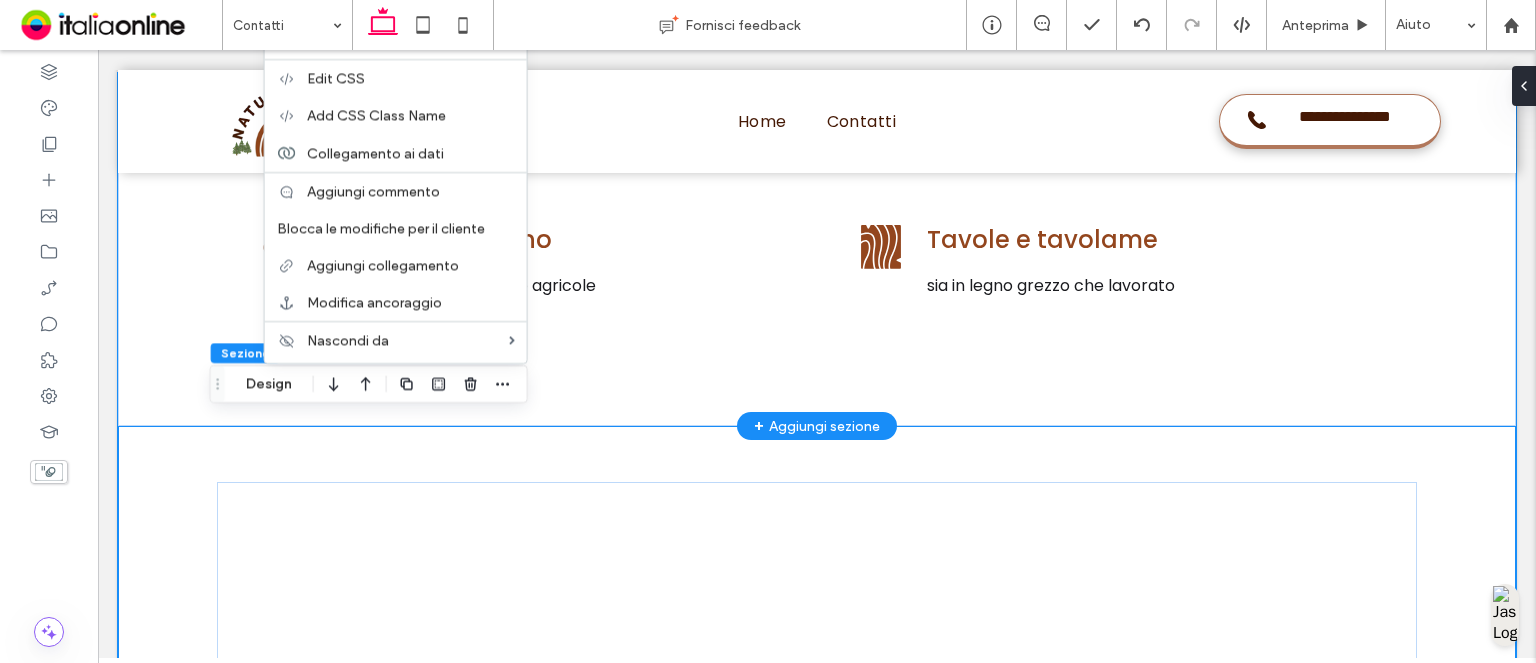 scroll, scrollTop: 2139, scrollLeft: 0, axis: vertical 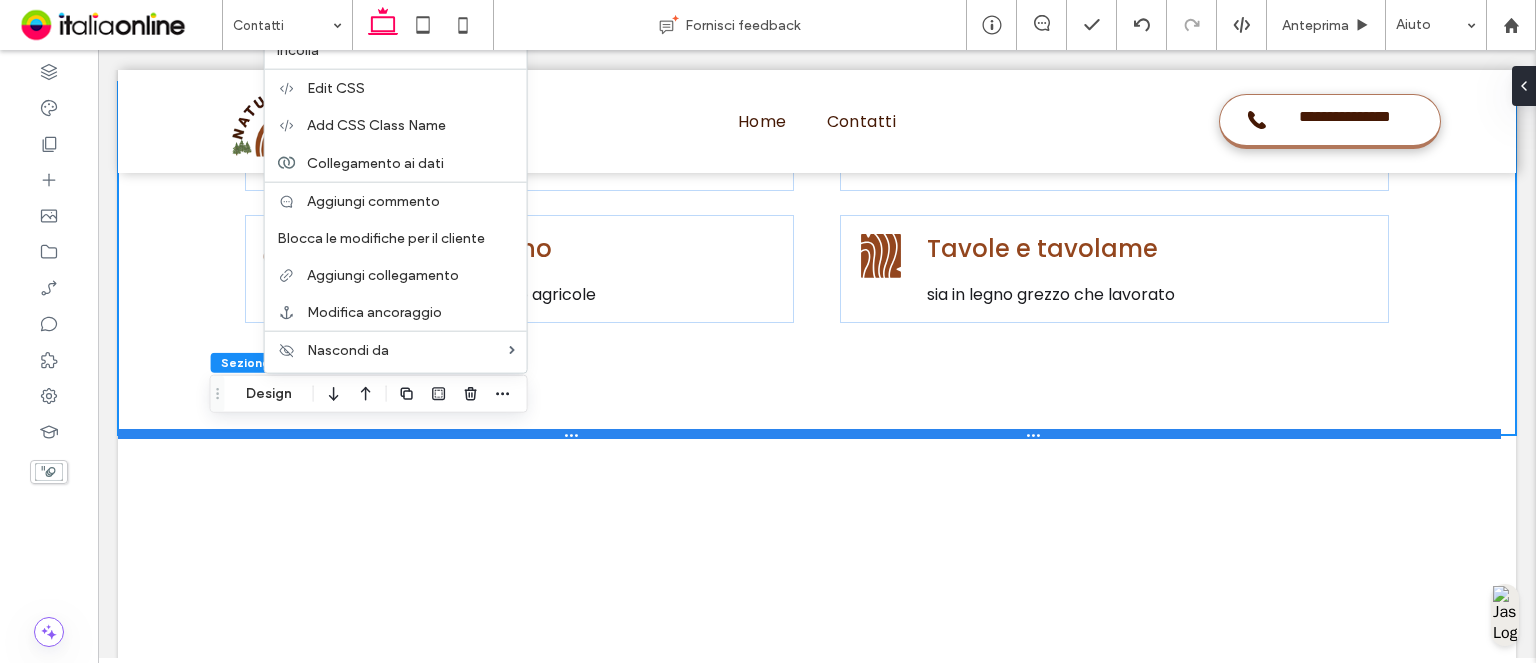 click at bounding box center [809, 434] 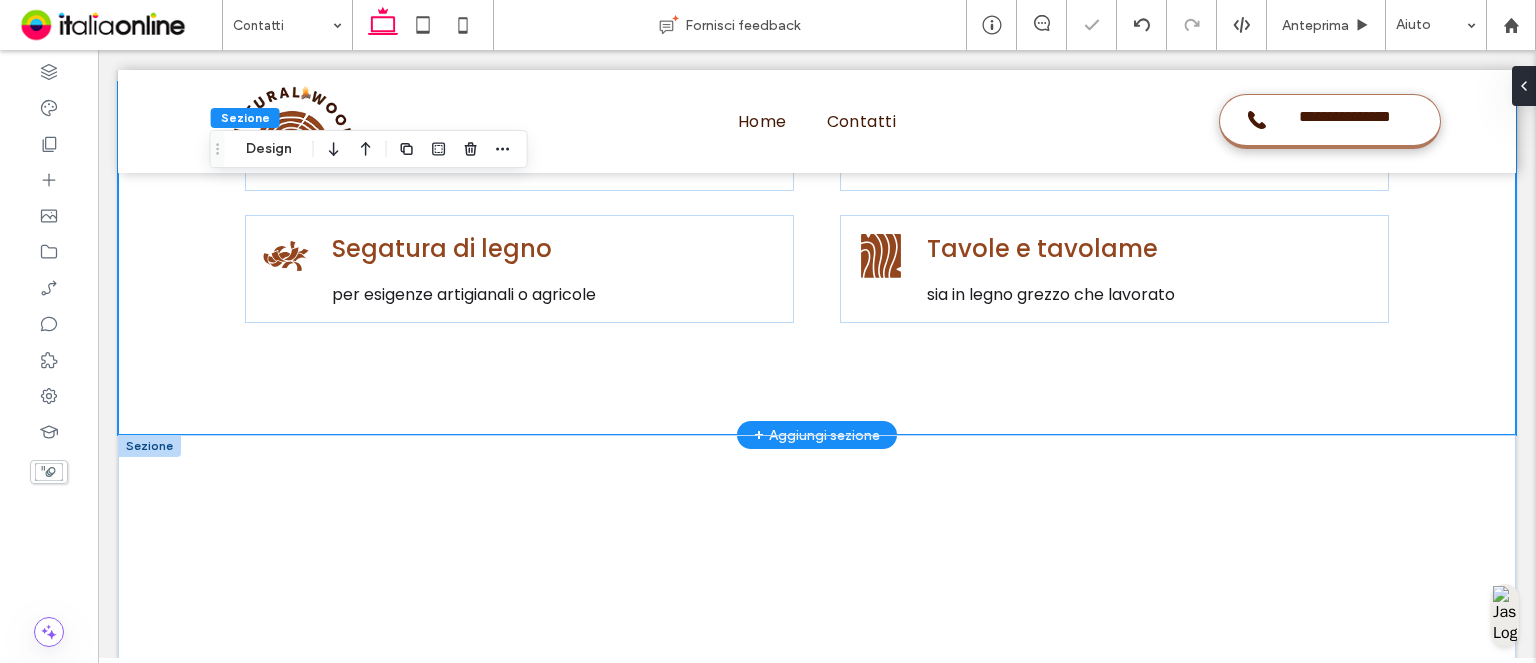 click at bounding box center [149, 446] 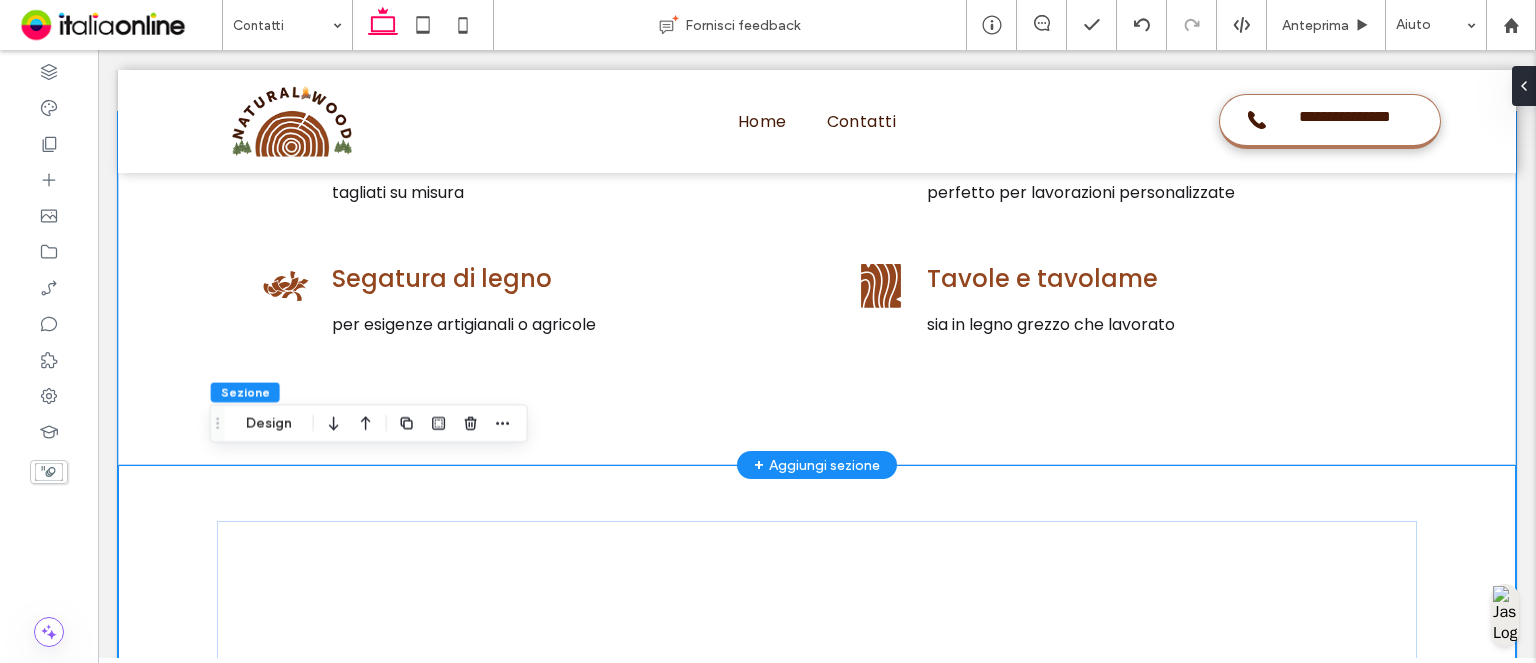 scroll, scrollTop: 2239, scrollLeft: 0, axis: vertical 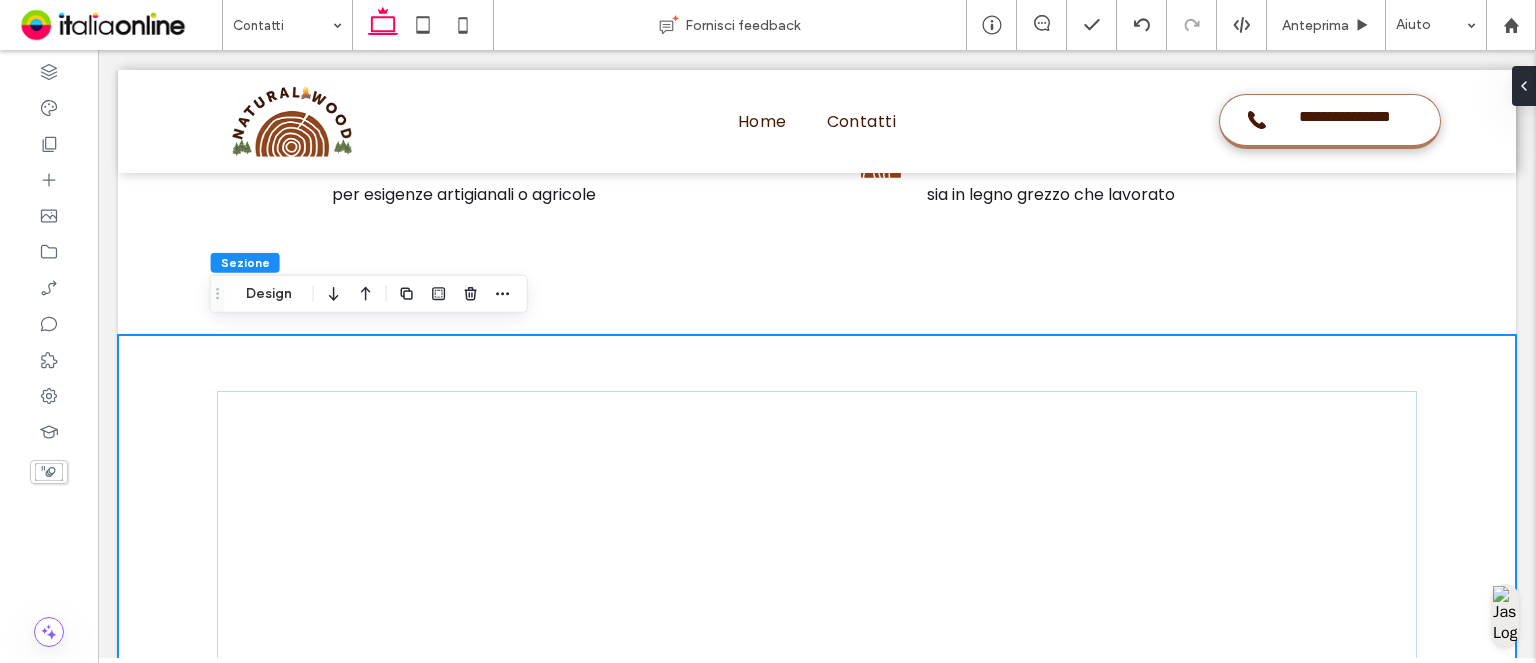 click on "How it Works
Insert a video that shows the benefits of your product or service and add a short explanation below. No need to write too much, since the video should speak for itself." at bounding box center (817, 565) 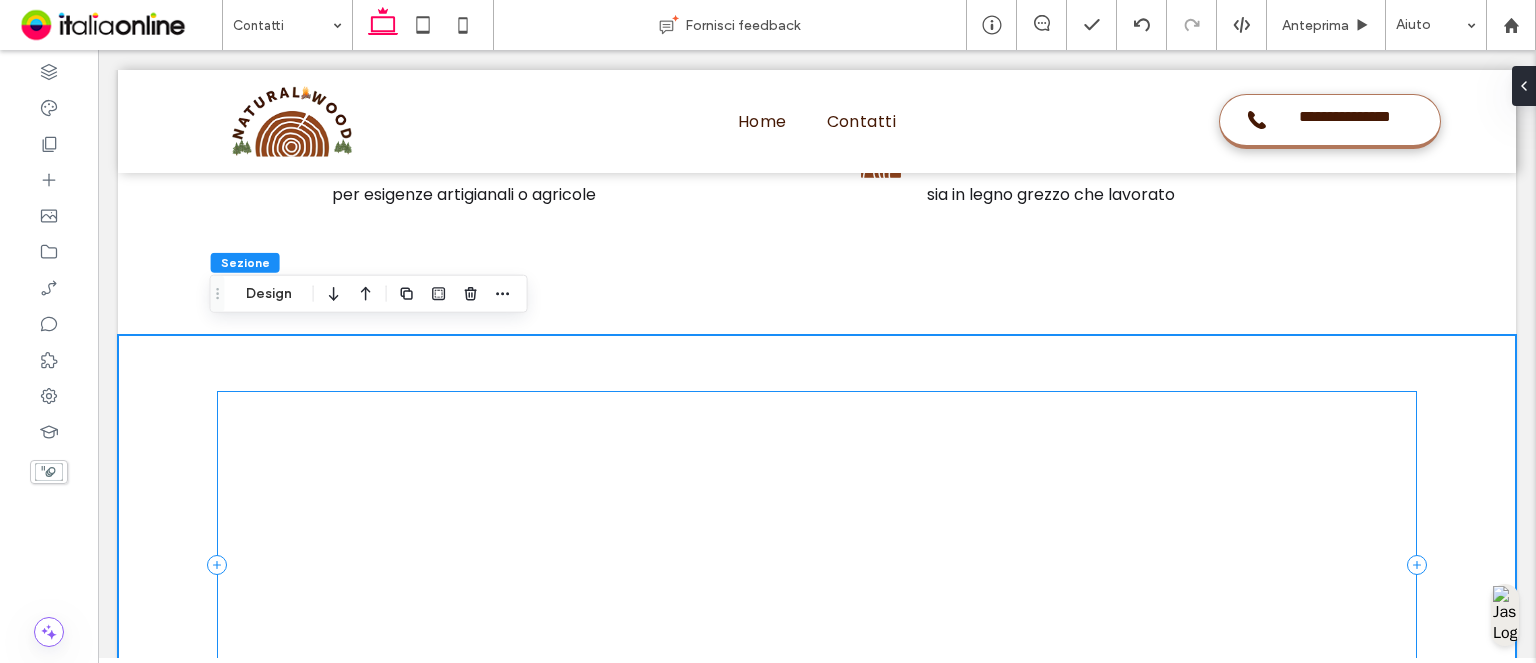 click on "How it Works
Insert a video that shows the benefits of your product or service and add a short explanation below. No need to write too much, since the video should speak for itself." at bounding box center (817, 565) 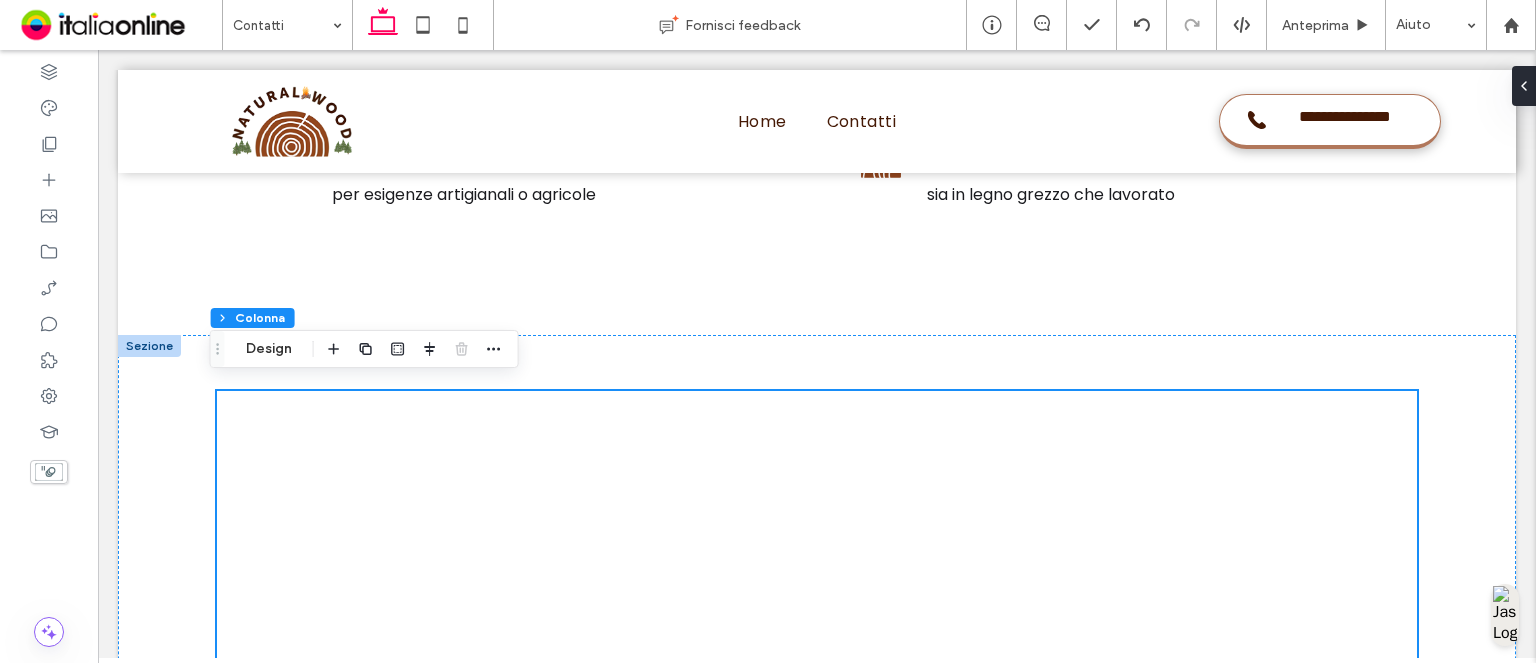 click at bounding box center [149, 346] 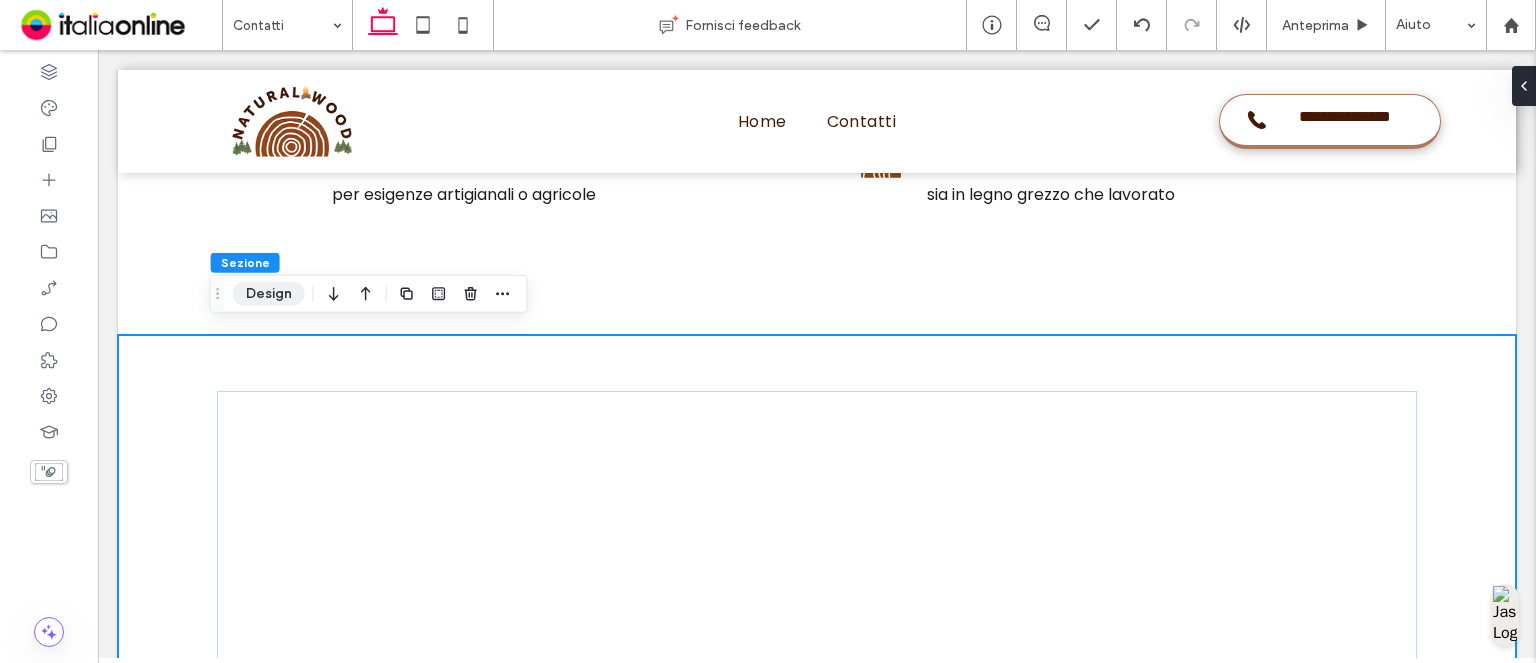 drag, startPoint x: 157, startPoint y: 266, endPoint x: 264, endPoint y: 296, distance: 111.12605 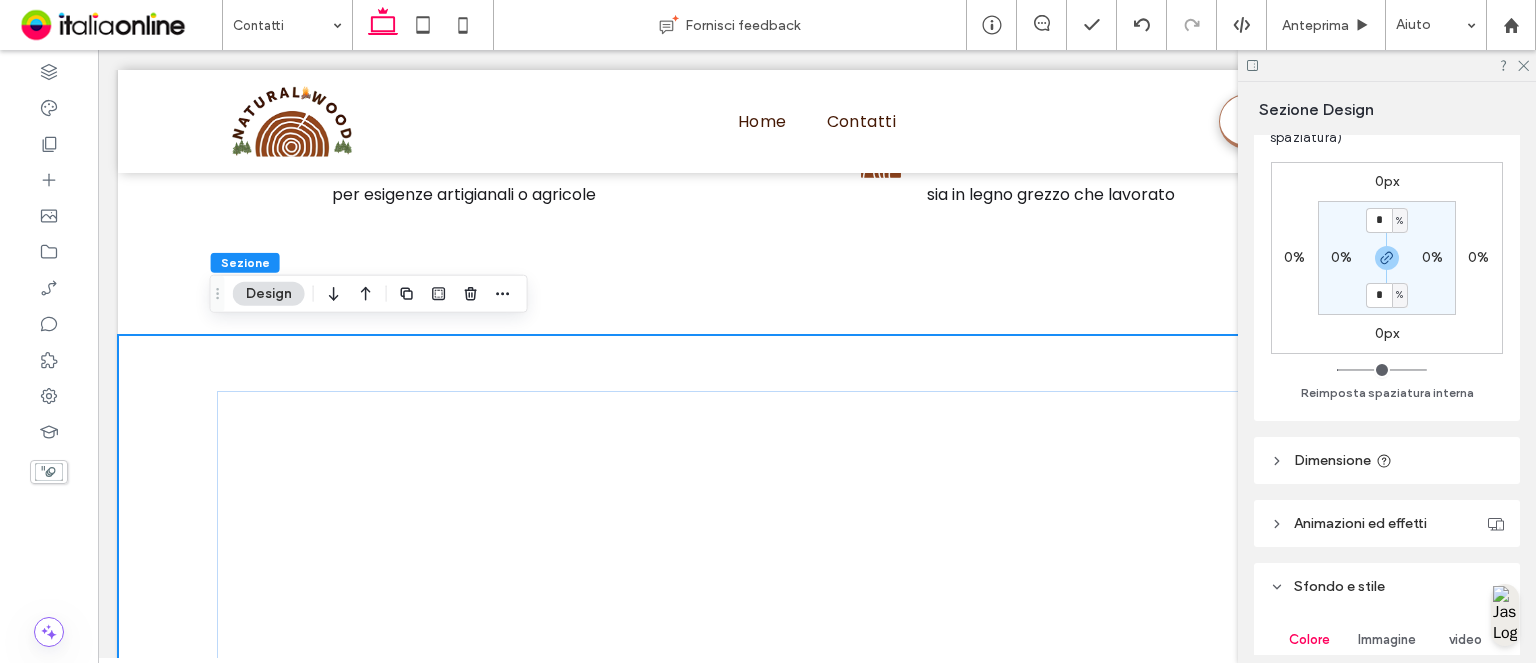 scroll, scrollTop: 600, scrollLeft: 0, axis: vertical 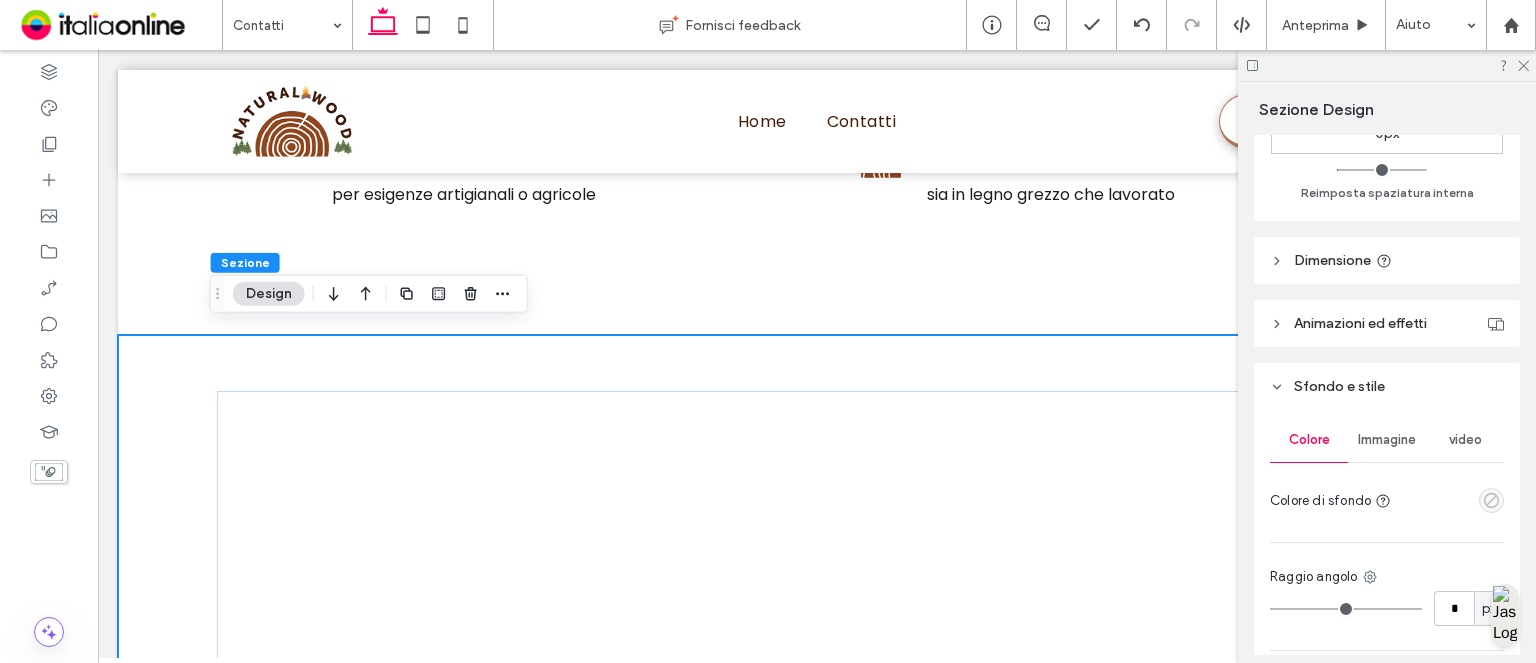 click 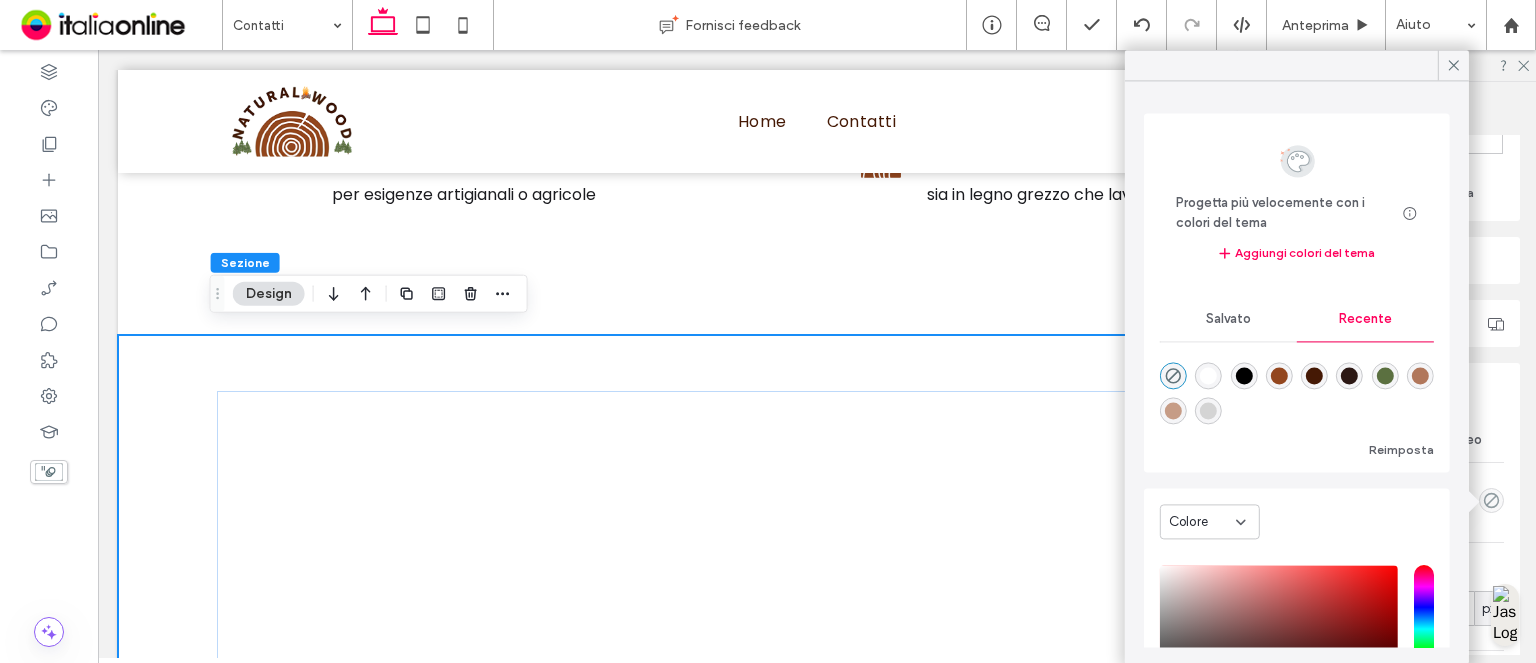 click at bounding box center [1279, 376] 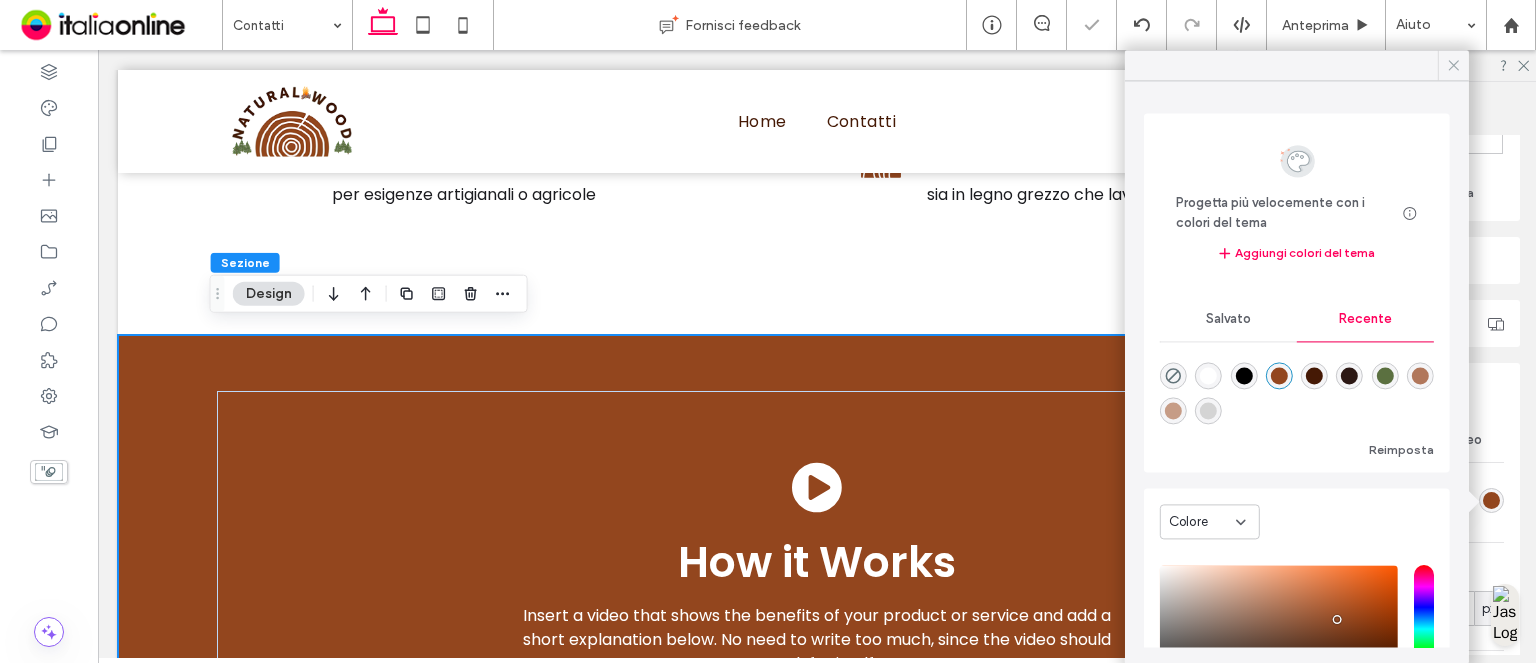 click 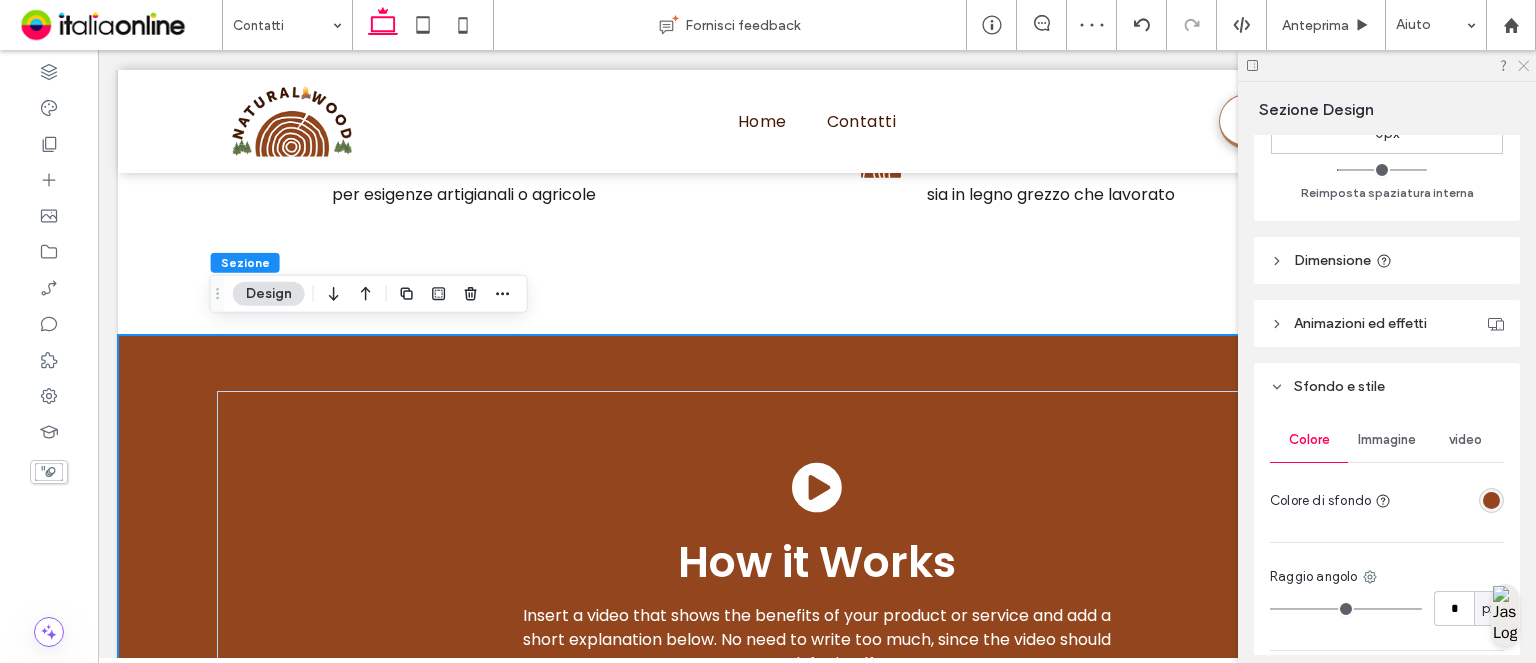 click 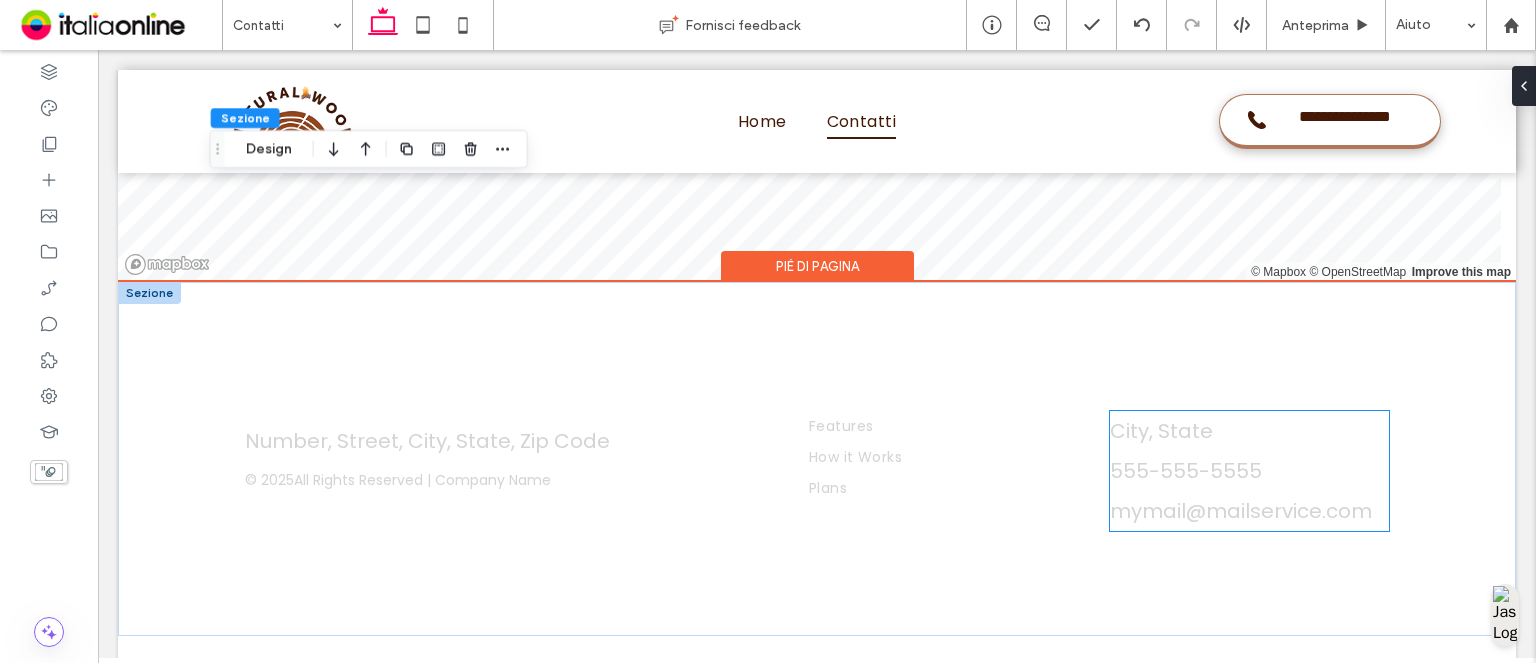 scroll, scrollTop: 6276, scrollLeft: 0, axis: vertical 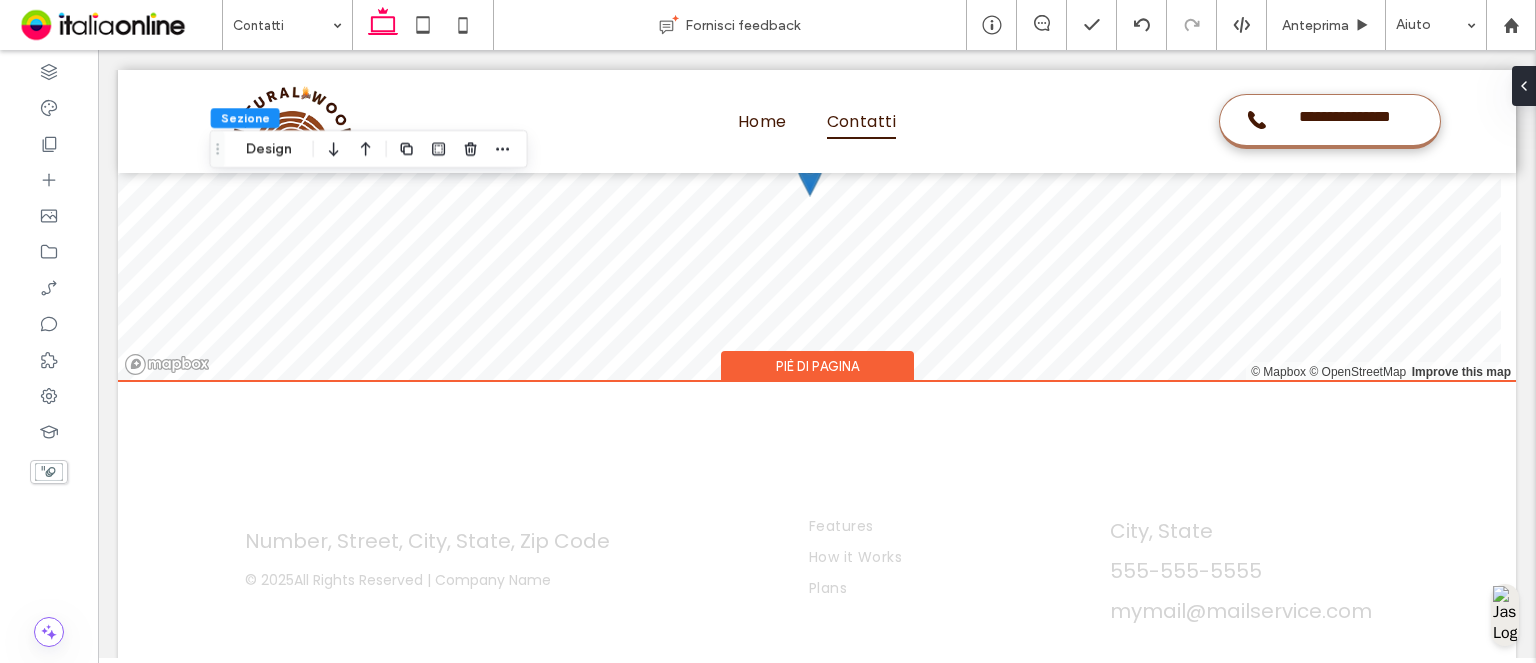 click on "Piè di pagina" at bounding box center (817, 366) 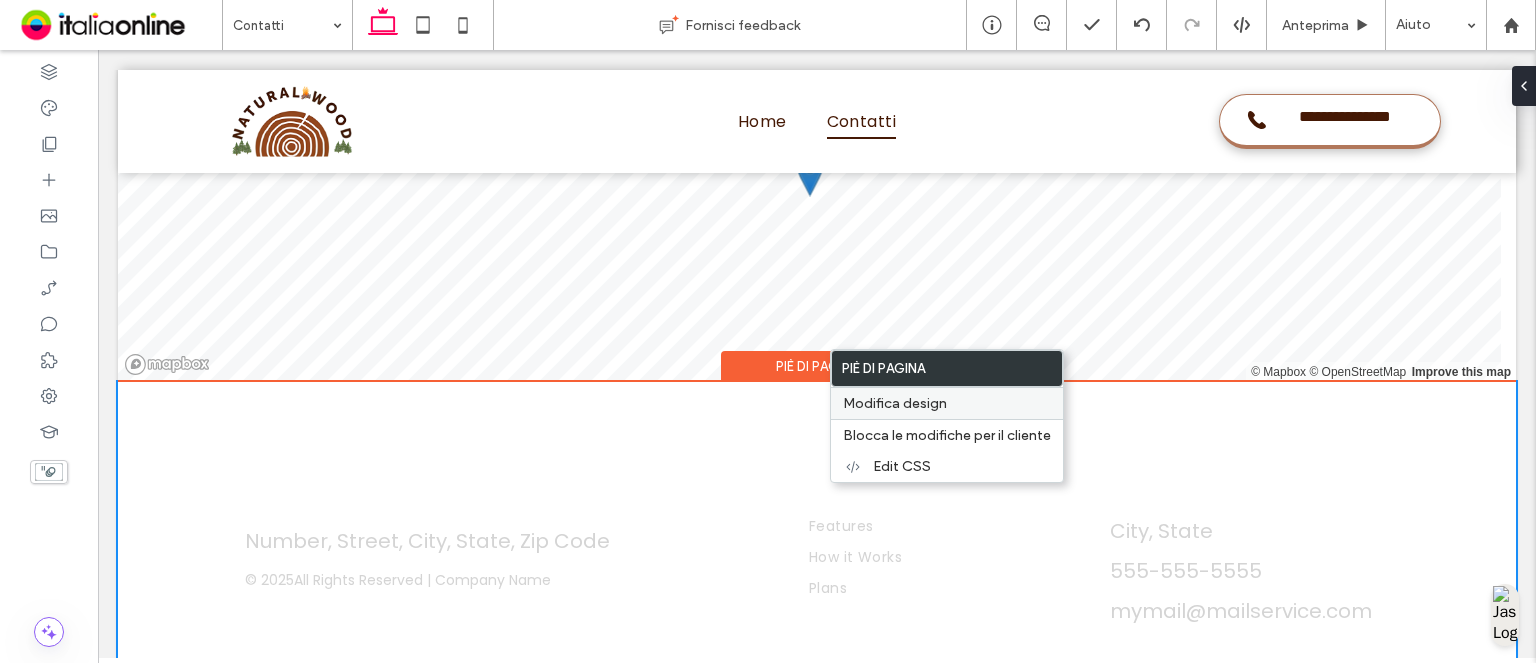 click on "Modifica design" at bounding box center [895, 403] 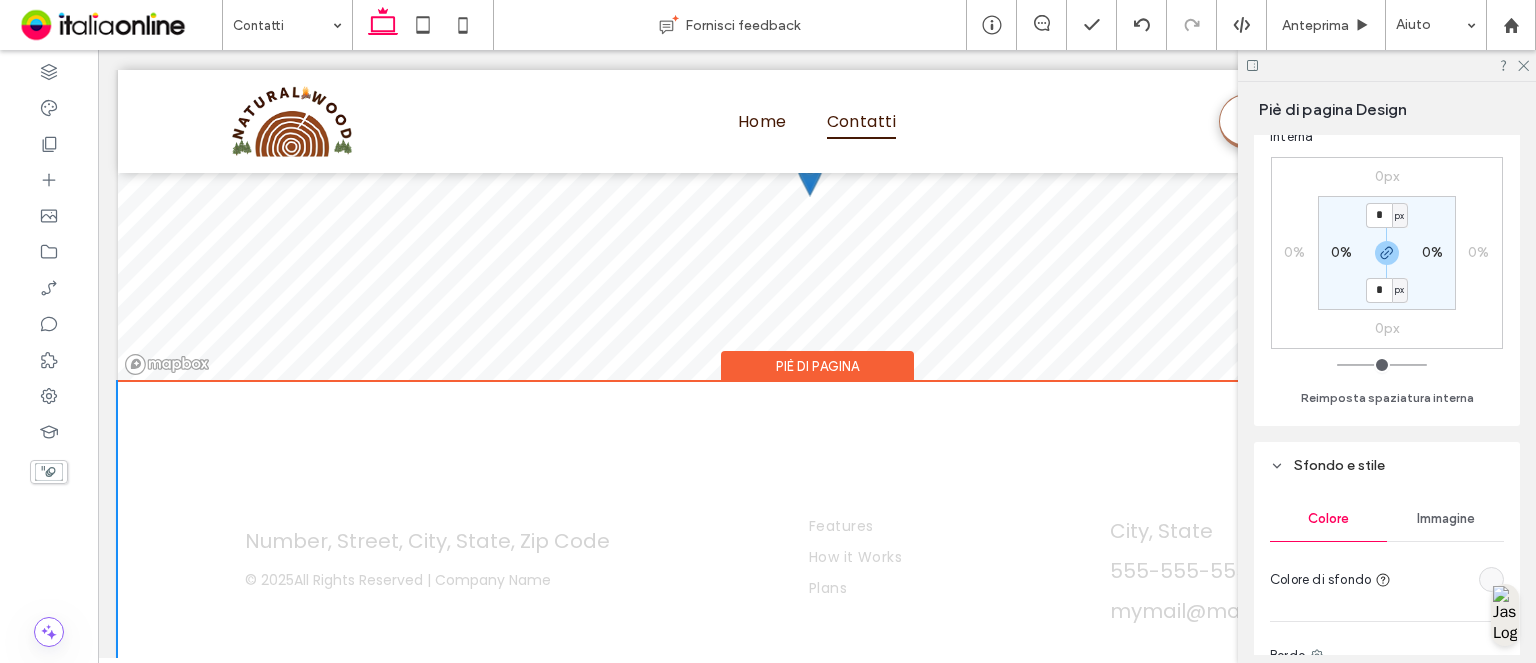 scroll, scrollTop: 200, scrollLeft: 0, axis: vertical 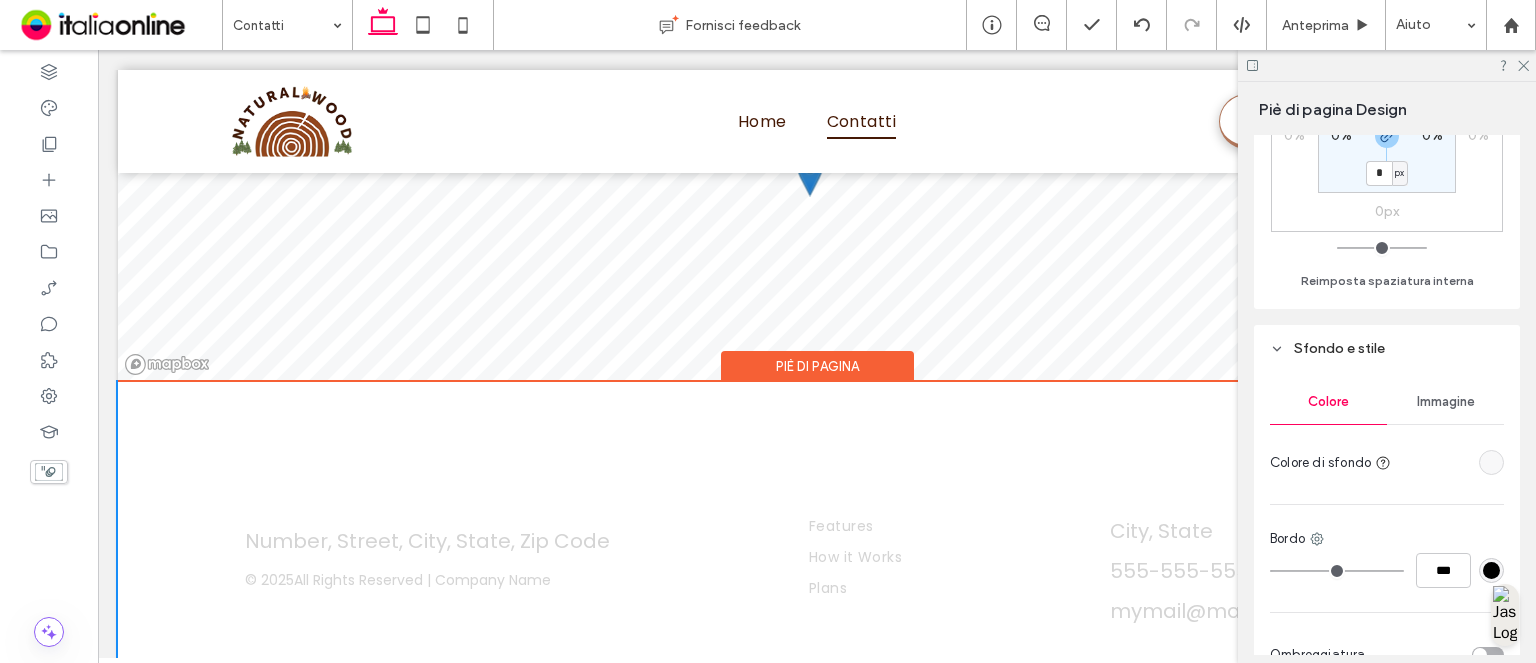 click at bounding box center (1491, 462) 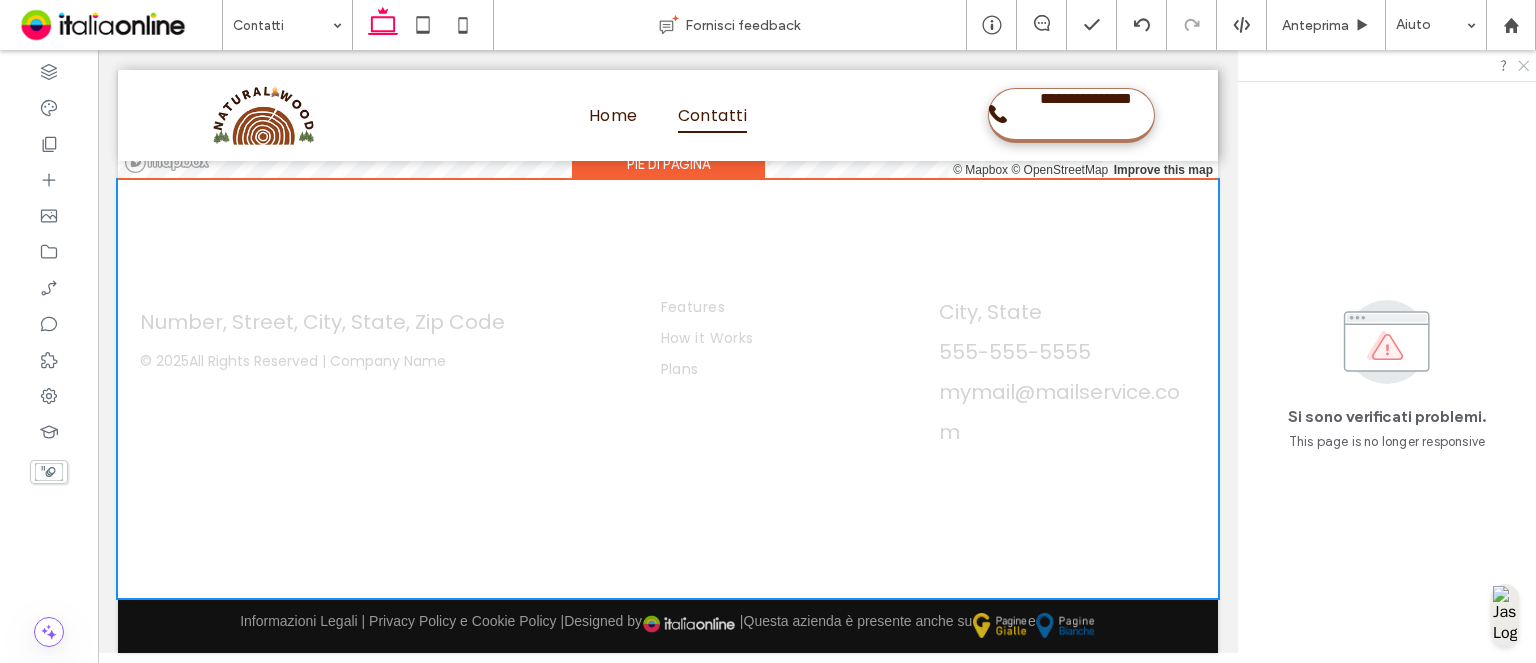 click 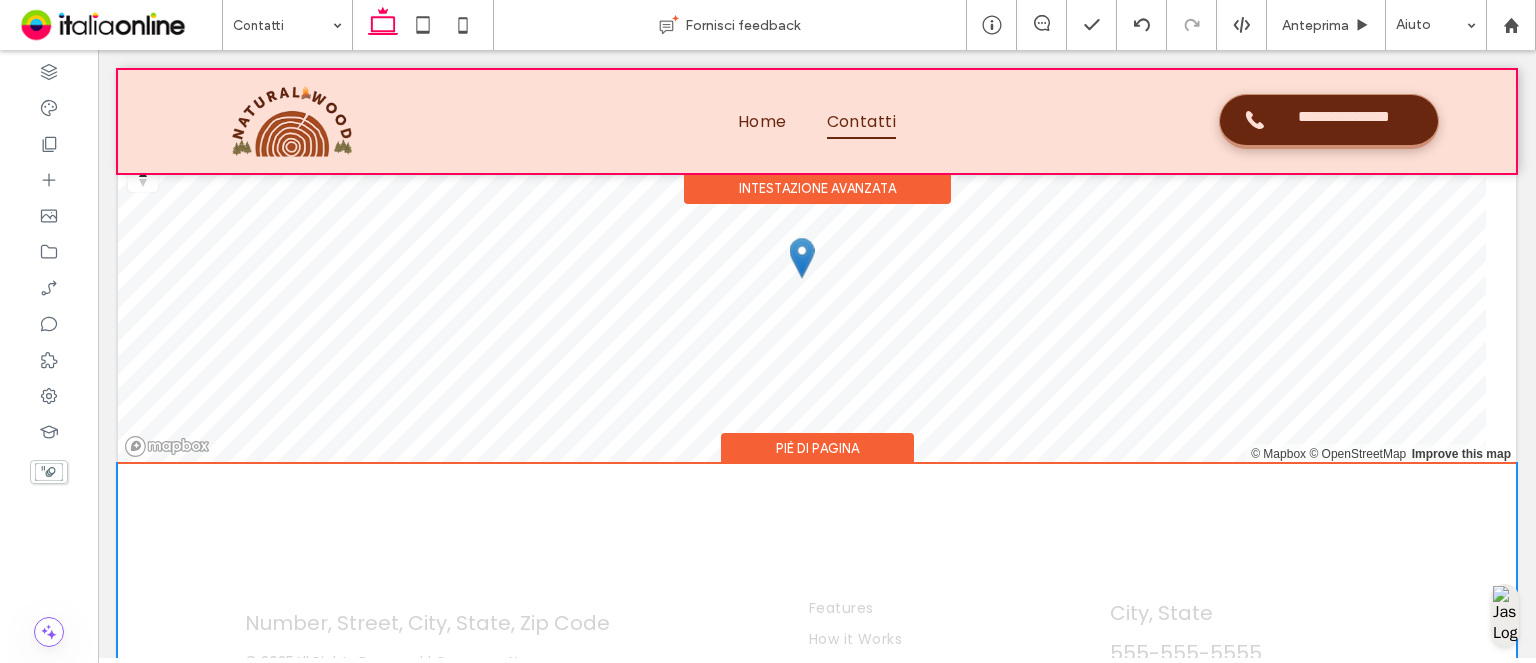 scroll, scrollTop: 6180, scrollLeft: 0, axis: vertical 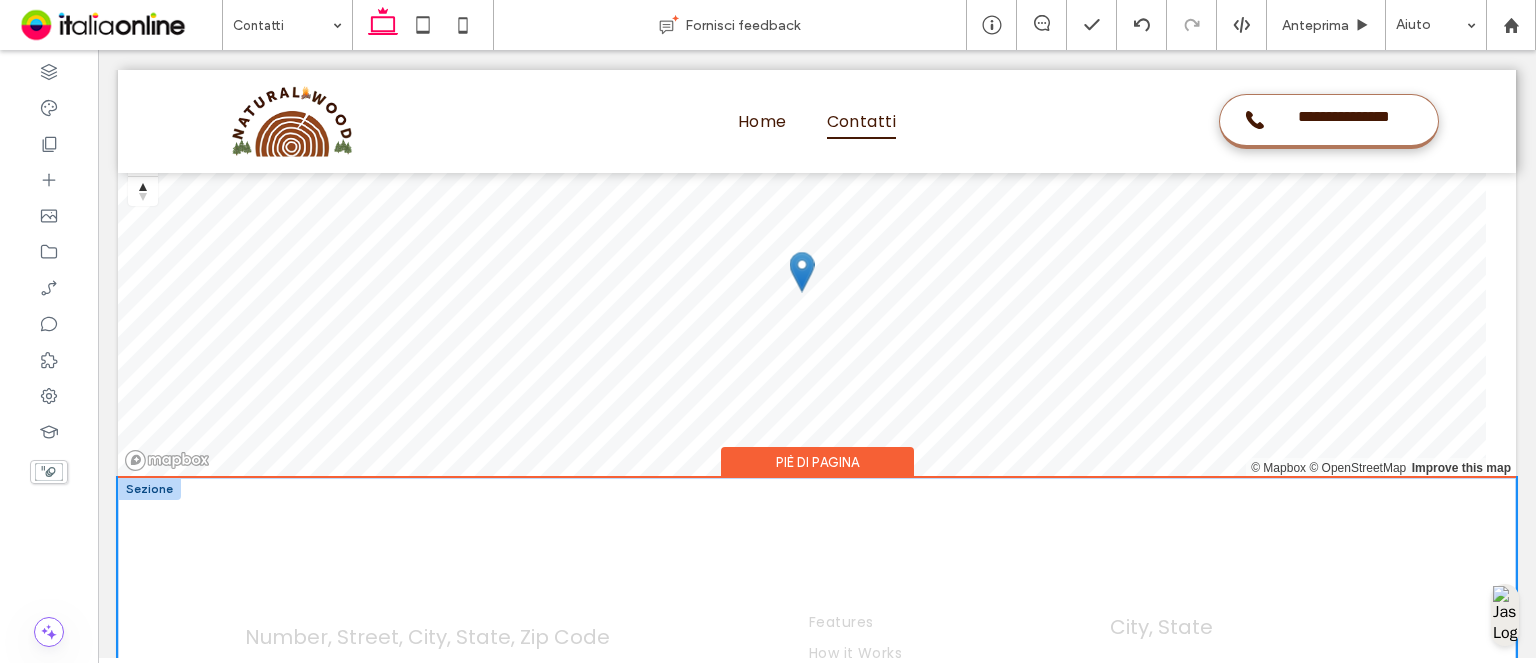 click at bounding box center (149, 489) 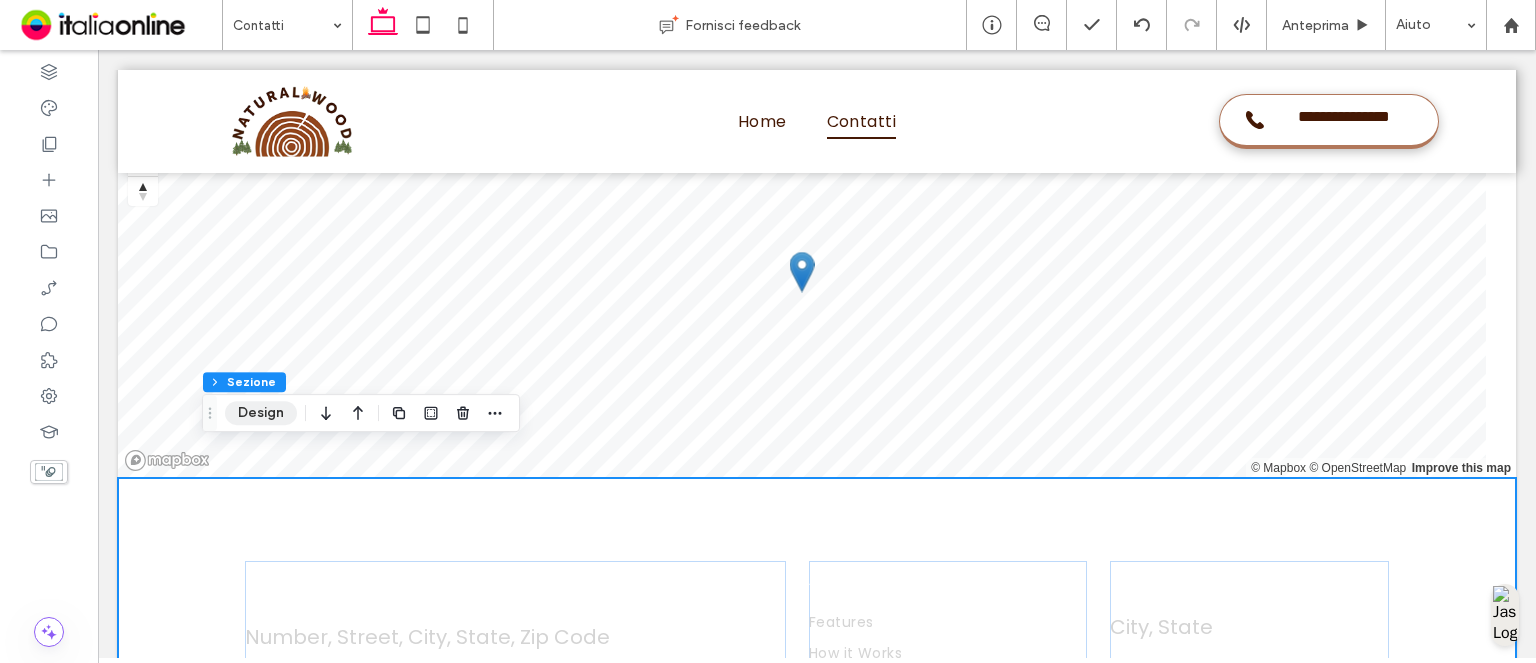 click on "Design" at bounding box center (261, 413) 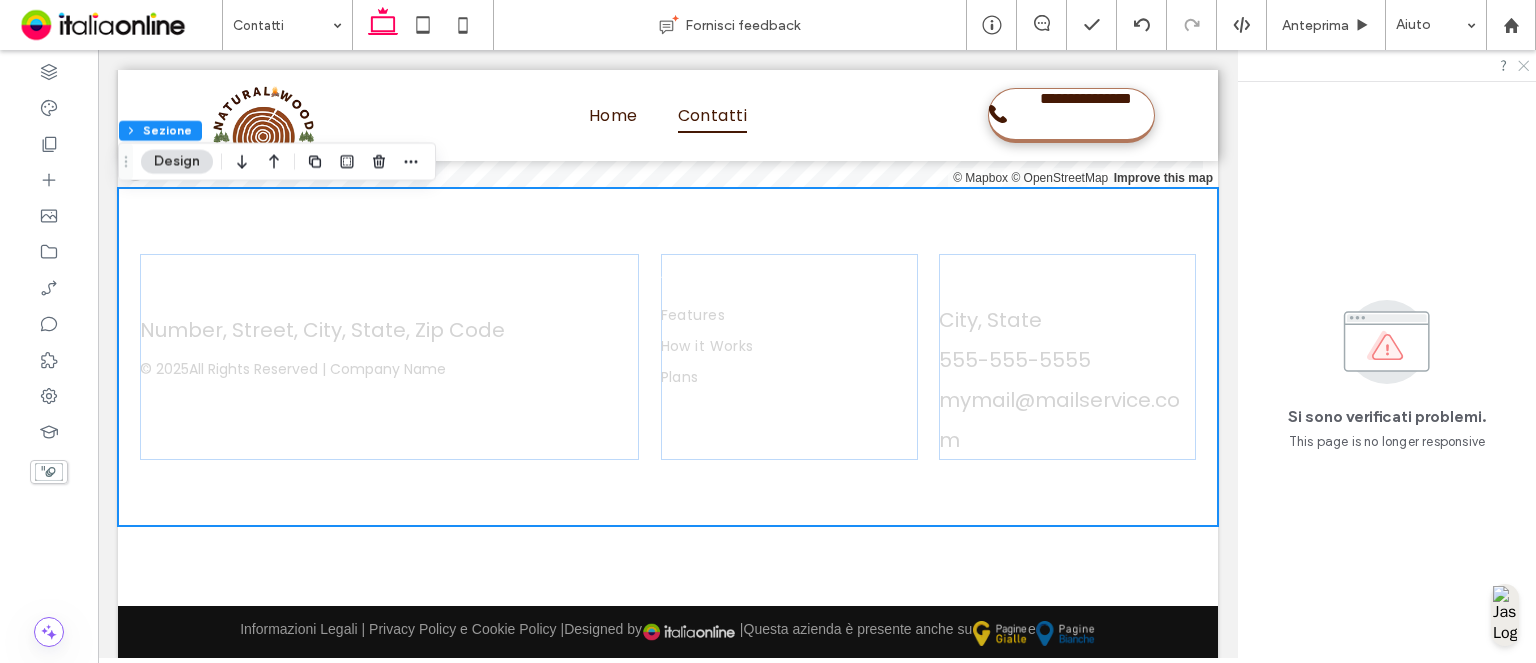 click 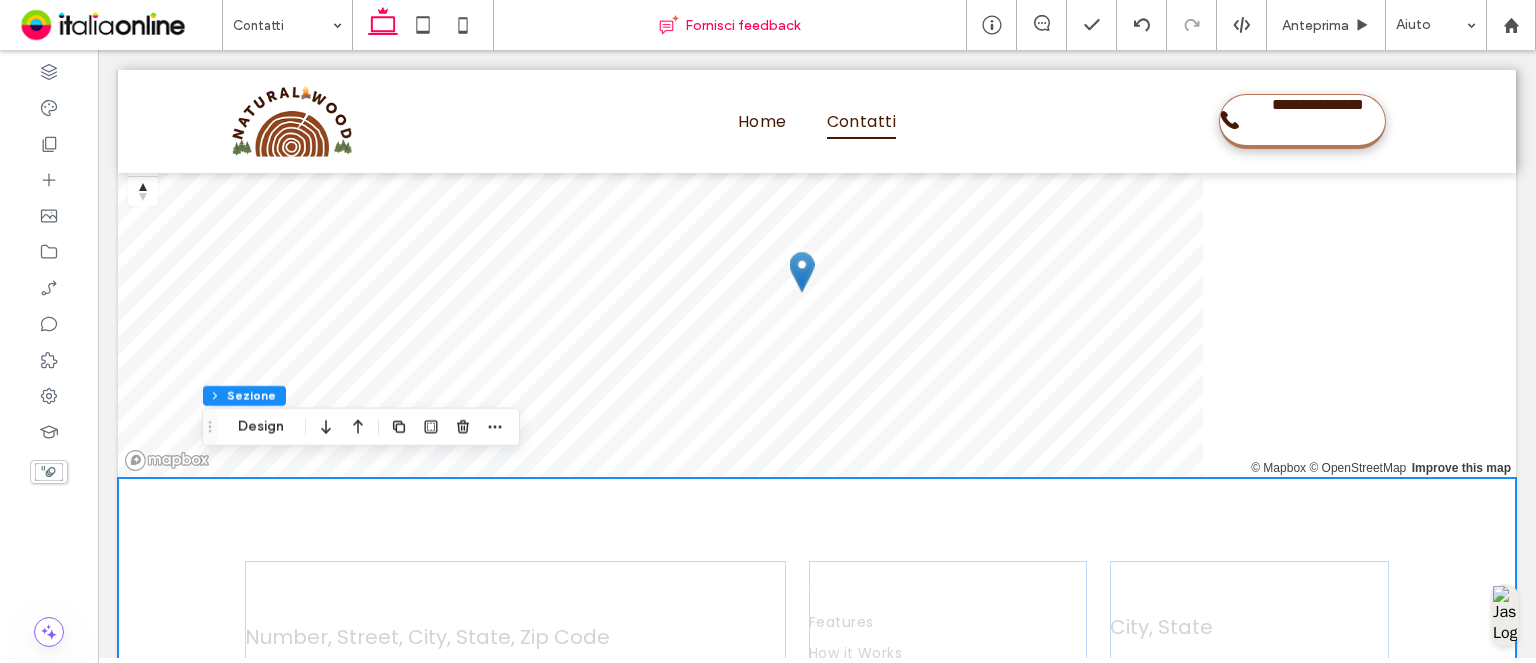 scroll, scrollTop: 6167, scrollLeft: 0, axis: vertical 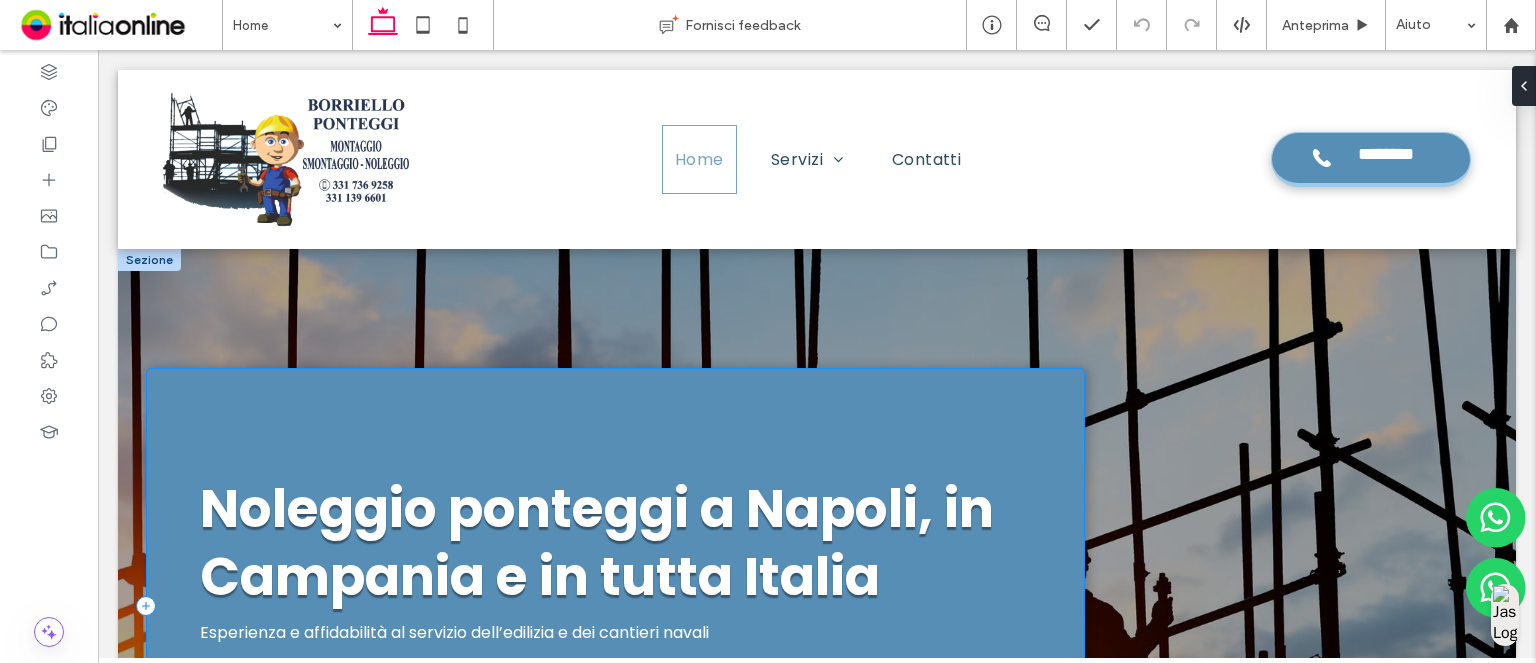 click on "Noleggio ponteggi a Napoli, in Campania e in tutta Italia
Esperienza e affidabilità al servizio dell’edilizia e dei cantieri navali
Servizi" at bounding box center [615, 606] 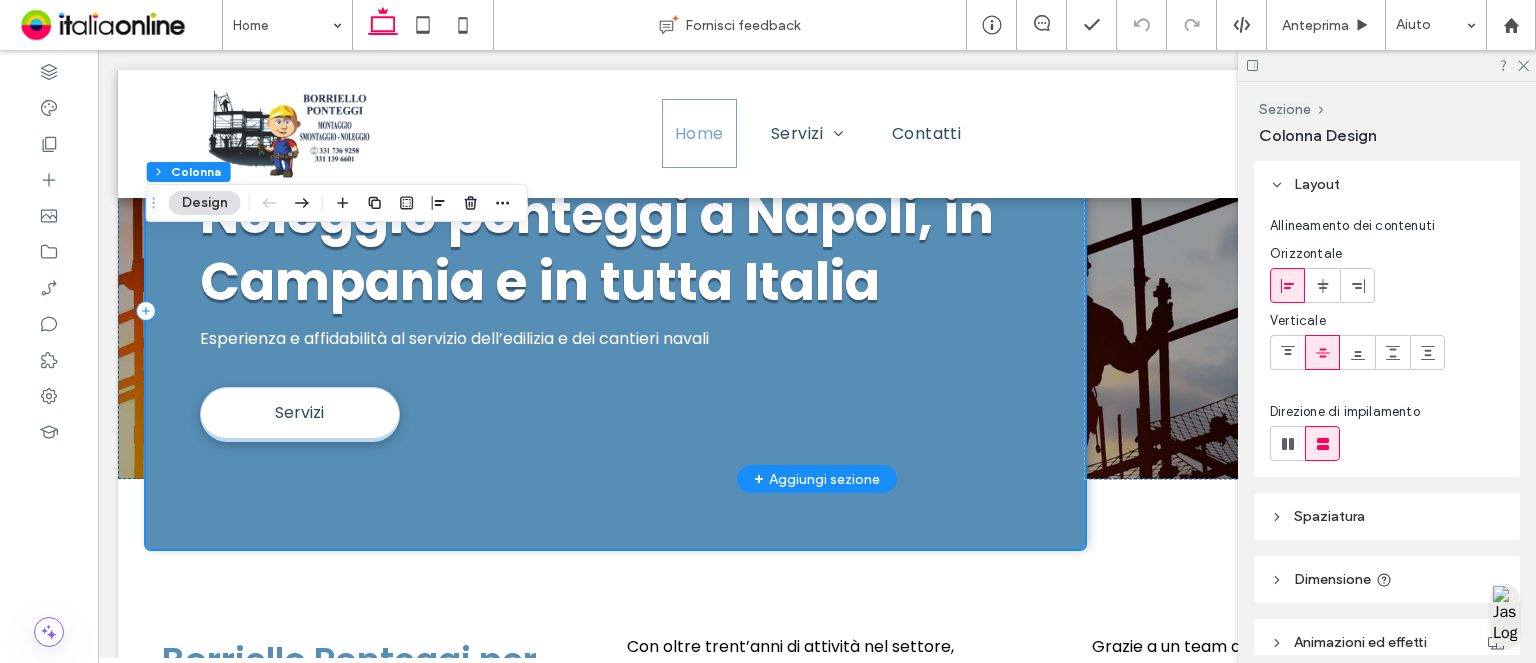 scroll, scrollTop: 252, scrollLeft: 0, axis: vertical 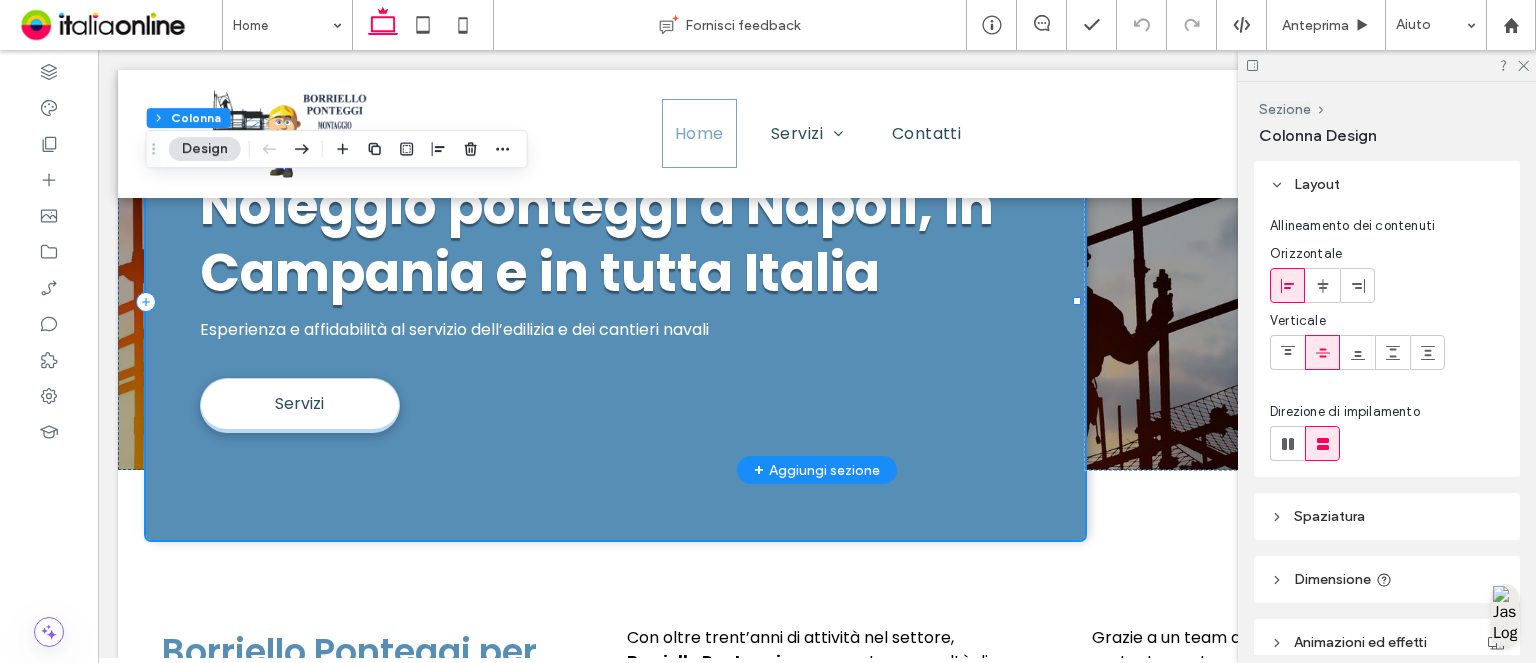 click on "Noleggio ponteggi a Napoli, in Campania e in tutta Italia
Esperienza e affidabilità al servizio dell’edilizia e dei cantieri navali
Servizi" at bounding box center [615, 302] 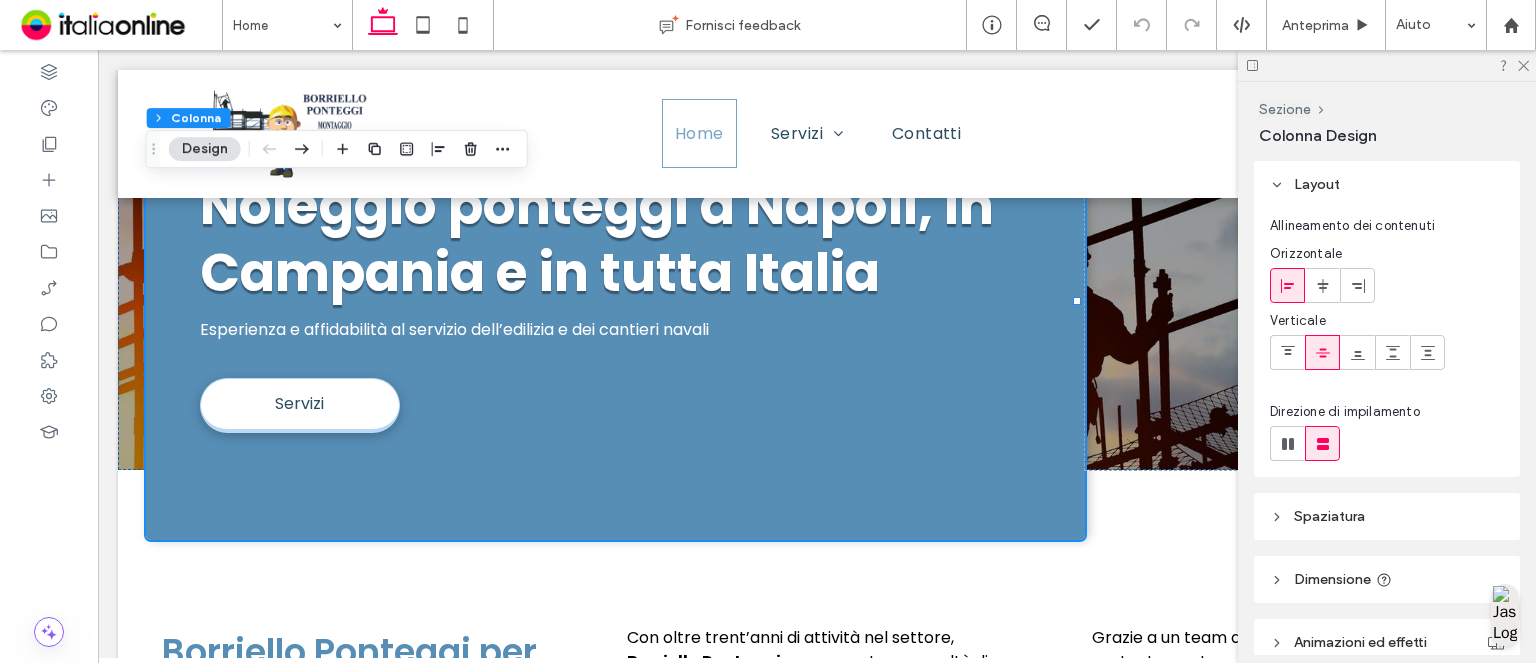 click at bounding box center (1387, 65) 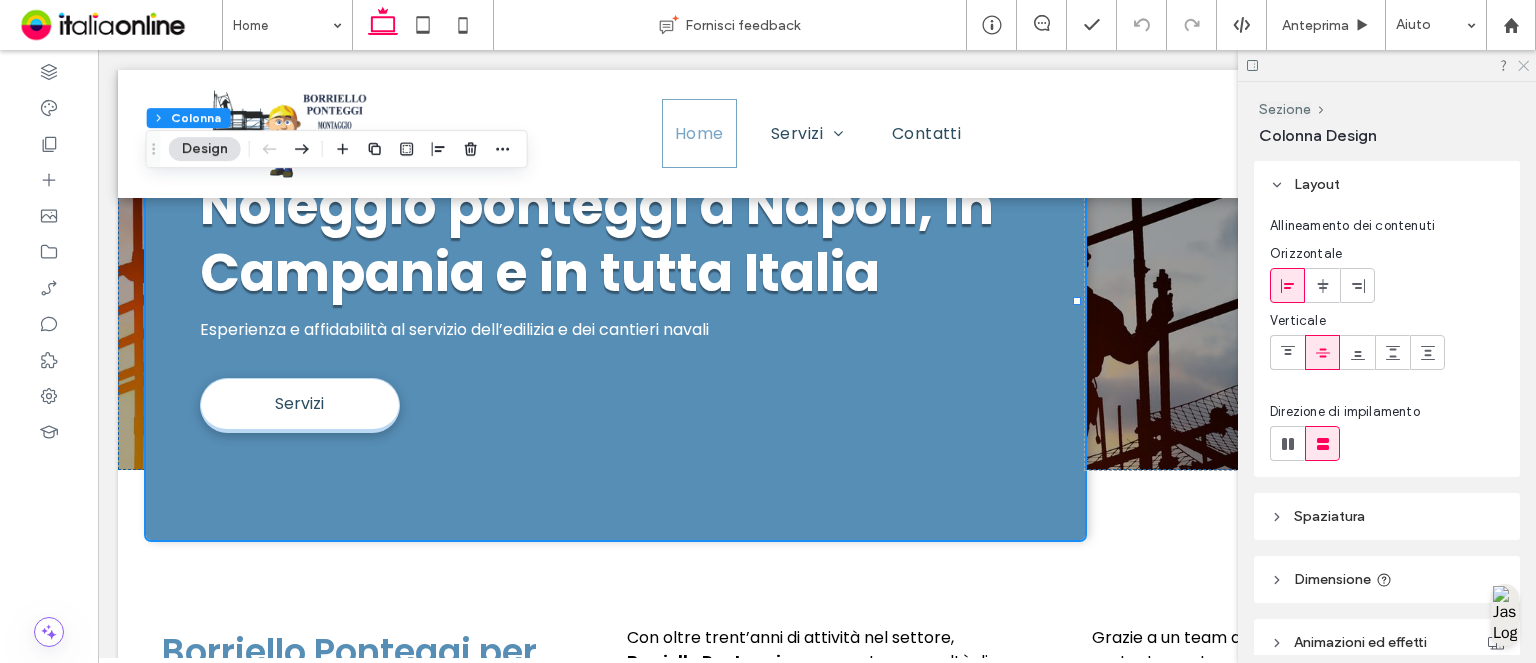 click 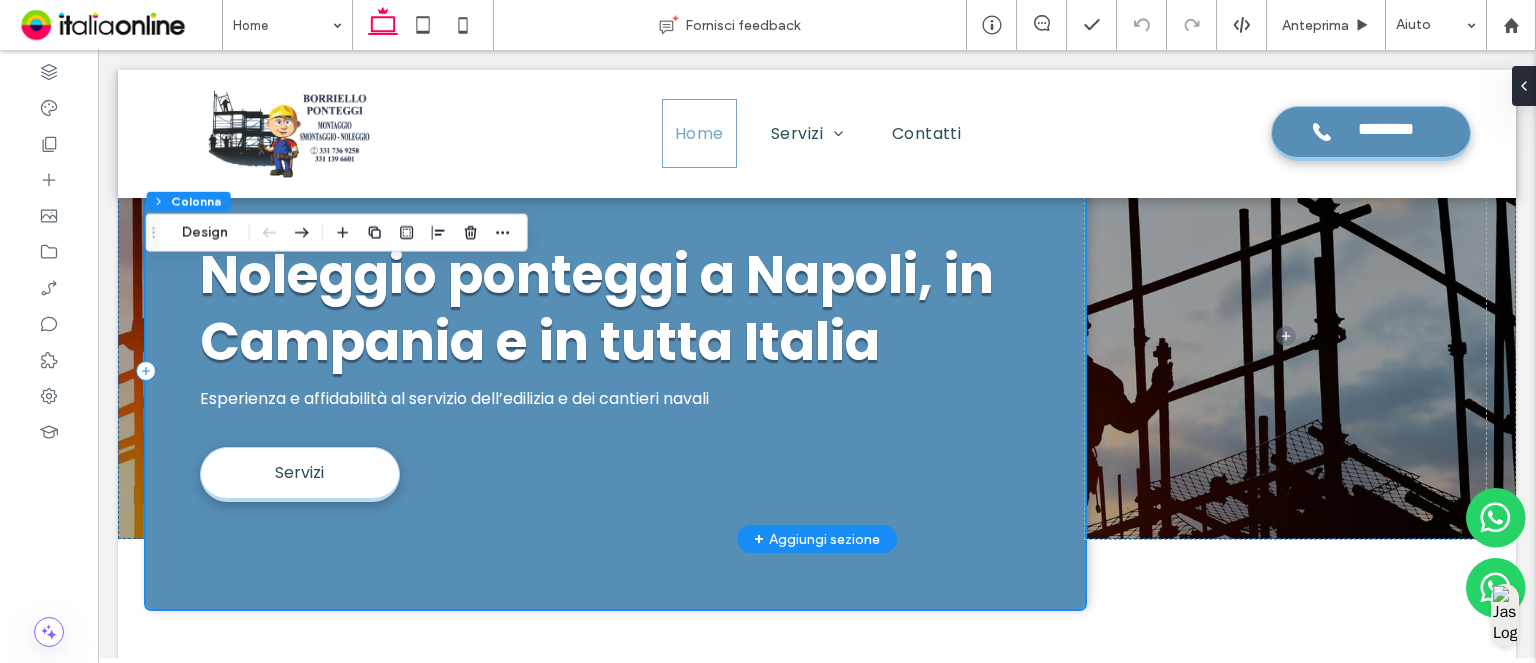 scroll, scrollTop: 348, scrollLeft: 0, axis: vertical 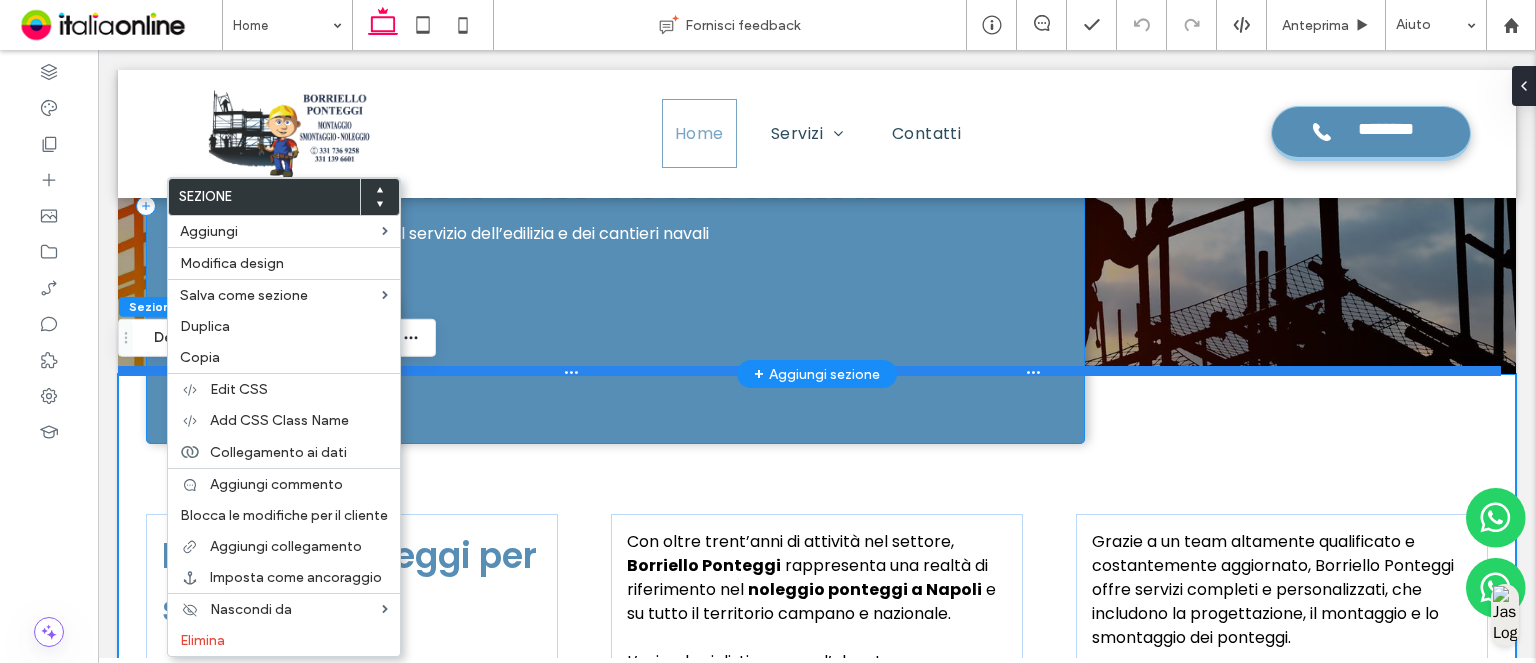 click at bounding box center [809, 371] 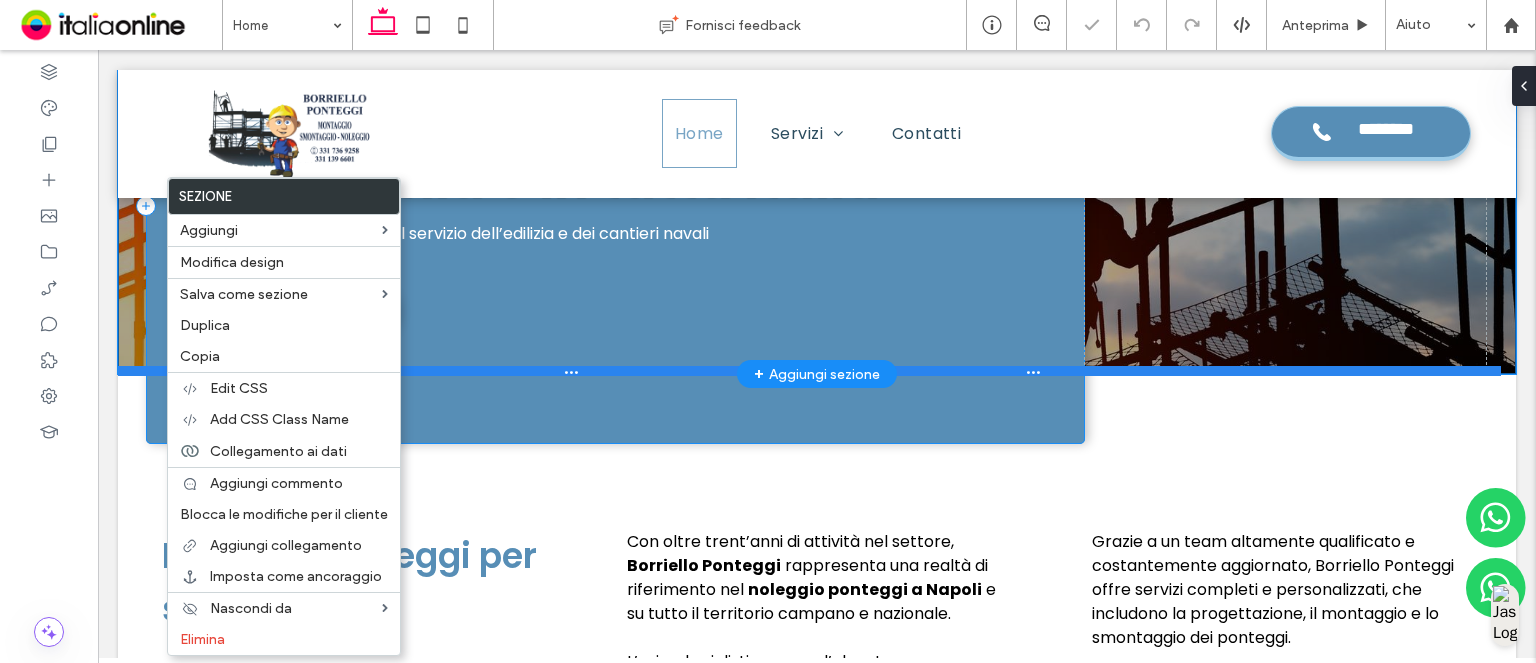 type on "*" 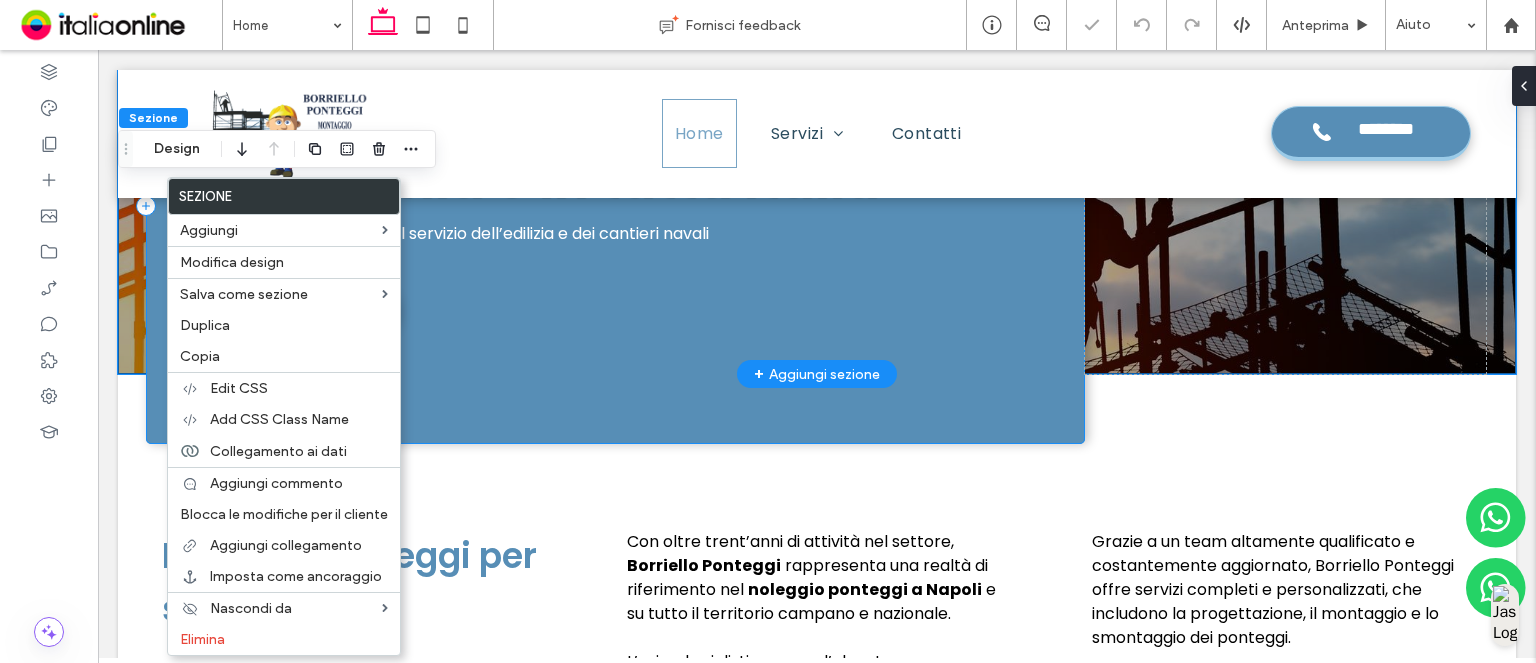 click on "Noleggio ponteggi a Napoli, in Campania e in tutta Italia
Esperienza e affidabilità al servizio dell’edilizia e dei cantieri navali
Servizi" at bounding box center [615, 206] 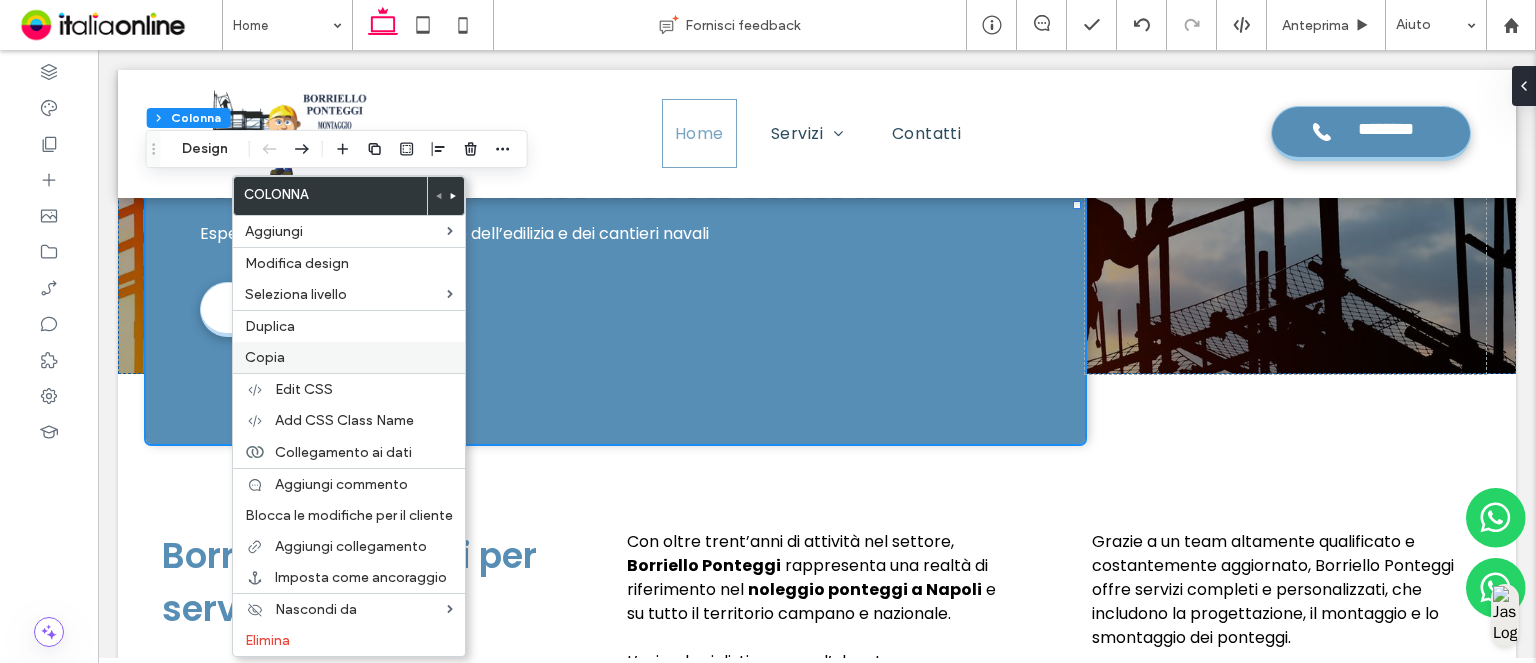 click on "Copia" at bounding box center [349, 357] 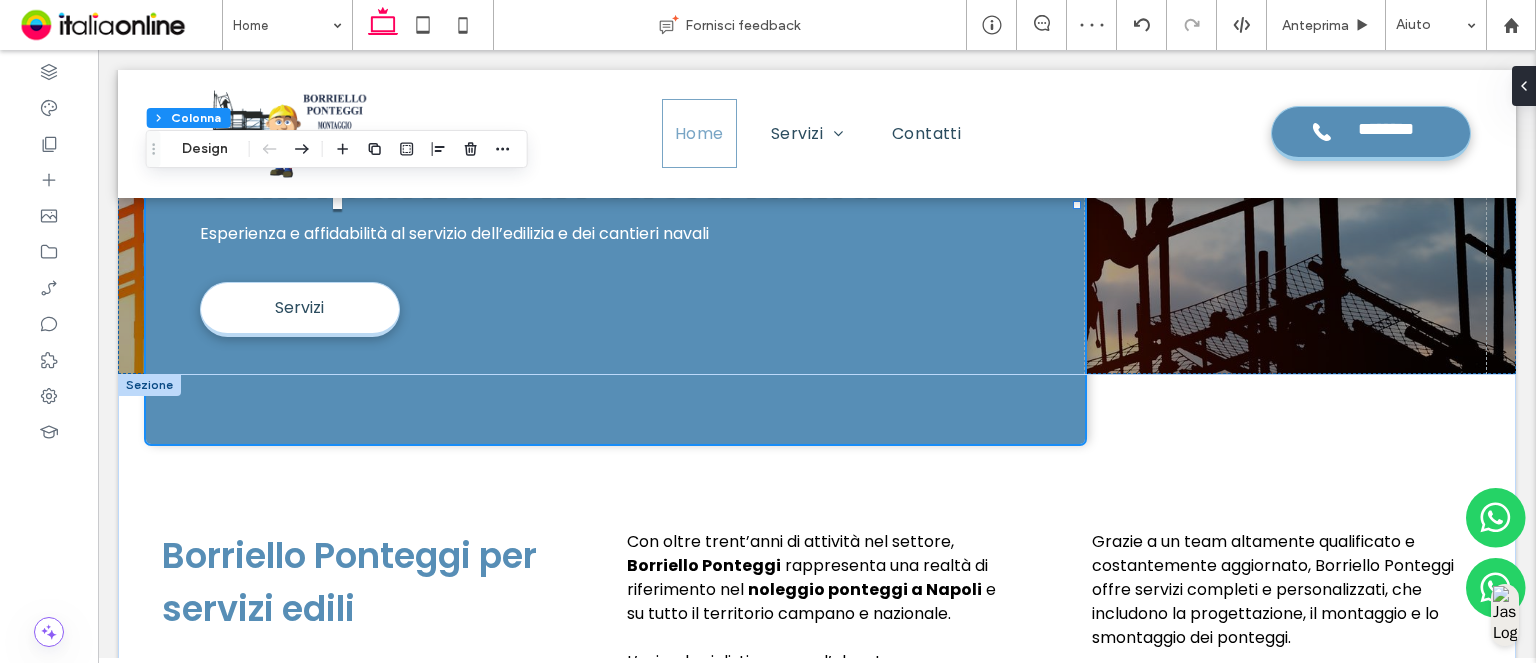 click at bounding box center (149, 385) 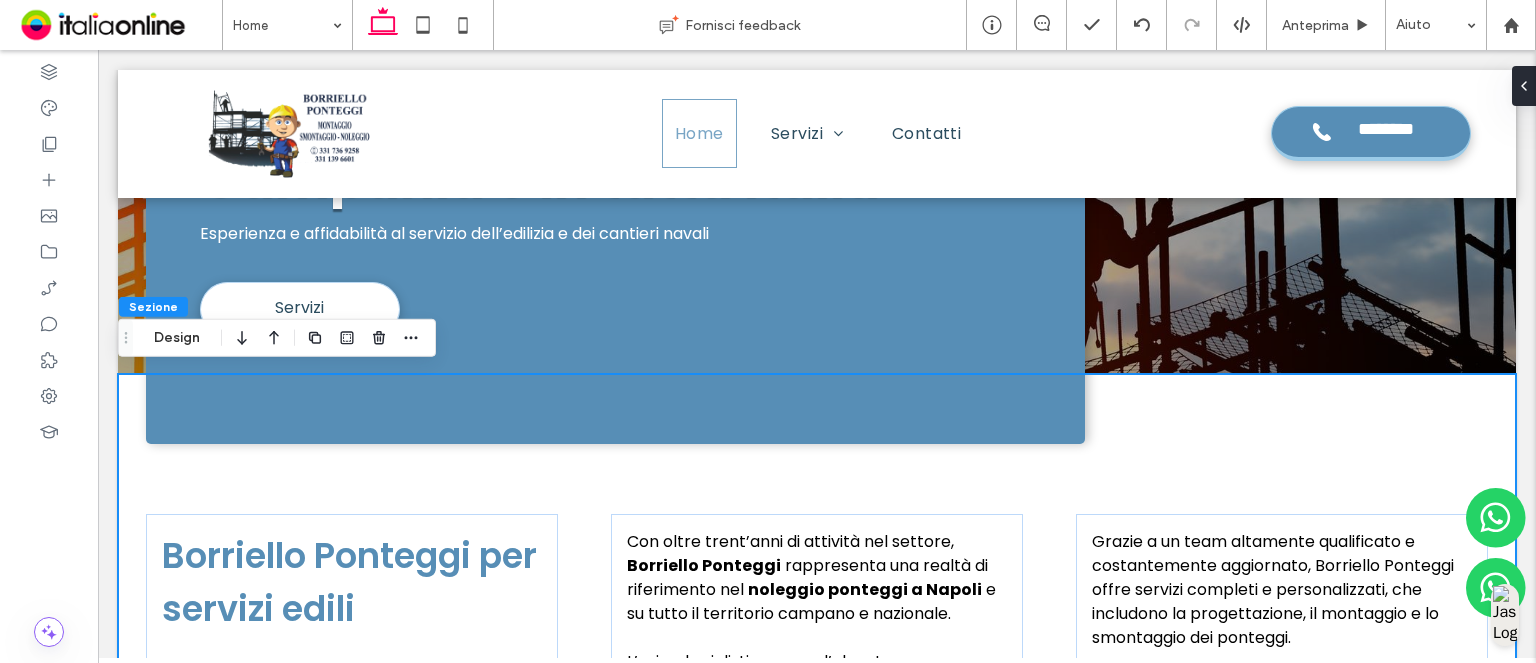 click on "Borriello Ponteggi per servizi edili
Con oltre trent’anni di attività nel settore,
Borriello Ponteggi   rappresenta una realtà di riferimento nel
noleggio ponteggi a Napoli   e su tutto il territorio campano e nazionale. ﻿ L’azienda si distingue per l’elevata specializzazione tecnica, per l’attenzione alla sicurezza e per la capacità di rispondere in modo puntuale a qualsiasi esigenza legata a cantieri edili, industriali, navali e allestimenti temporanei.
Grazie a un team altamente qualificato e costantemente aggiornato, Borriello Ponteggi offre servizi completi e personalizzati, che includono la progettazione, il montaggio e lo smontaggio dei ponteggi. L’obiettivo è garantire strutture stabili, sicure e pienamente conformi alle normative vigenti, nel rispetto delle tempistiche concordate con il cliente." at bounding box center (817, 606) 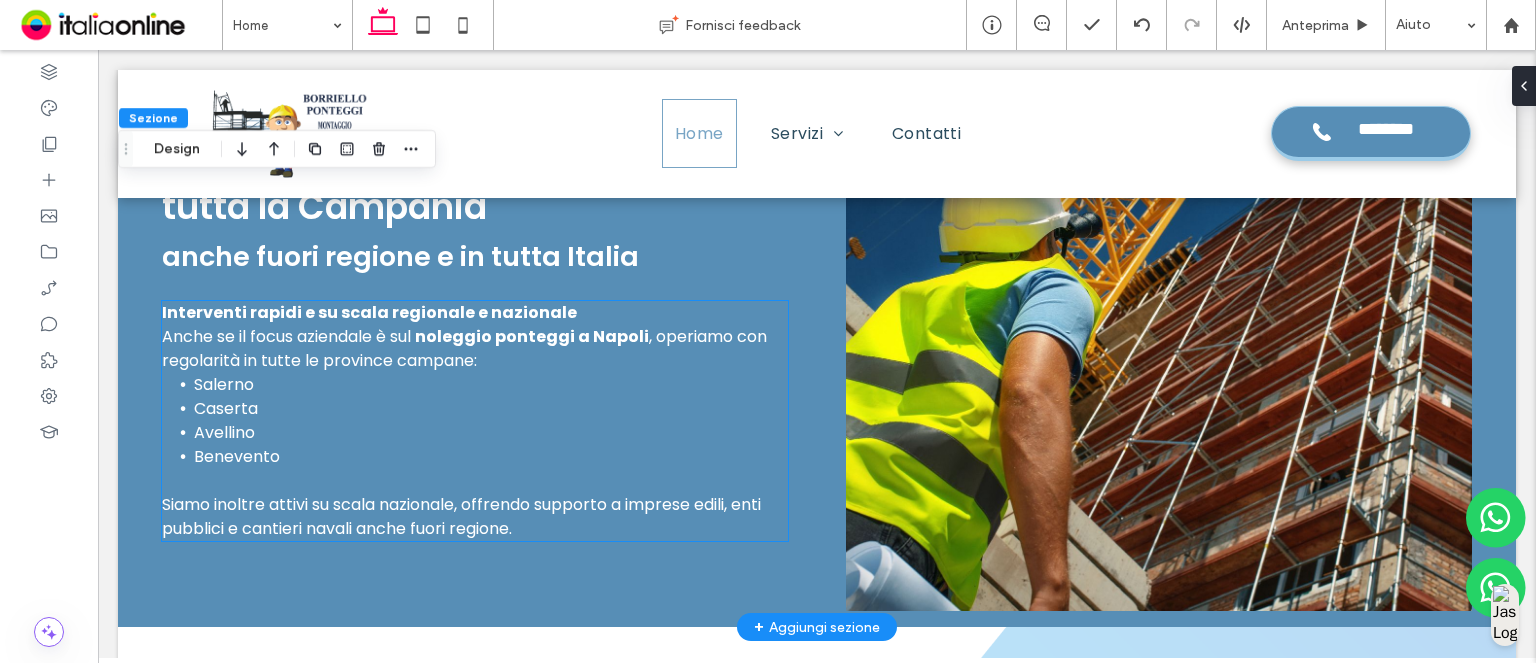 scroll, scrollTop: 3948, scrollLeft: 0, axis: vertical 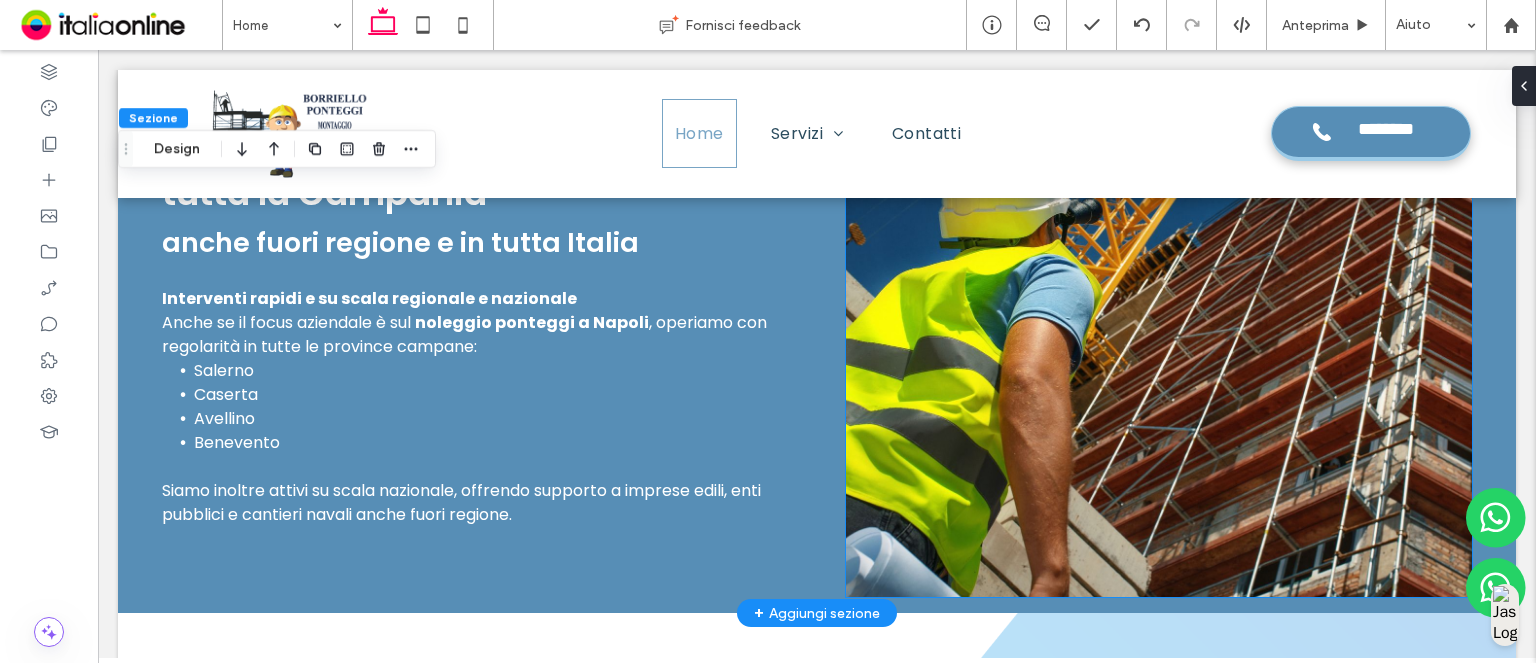 click at bounding box center [1159, 285] 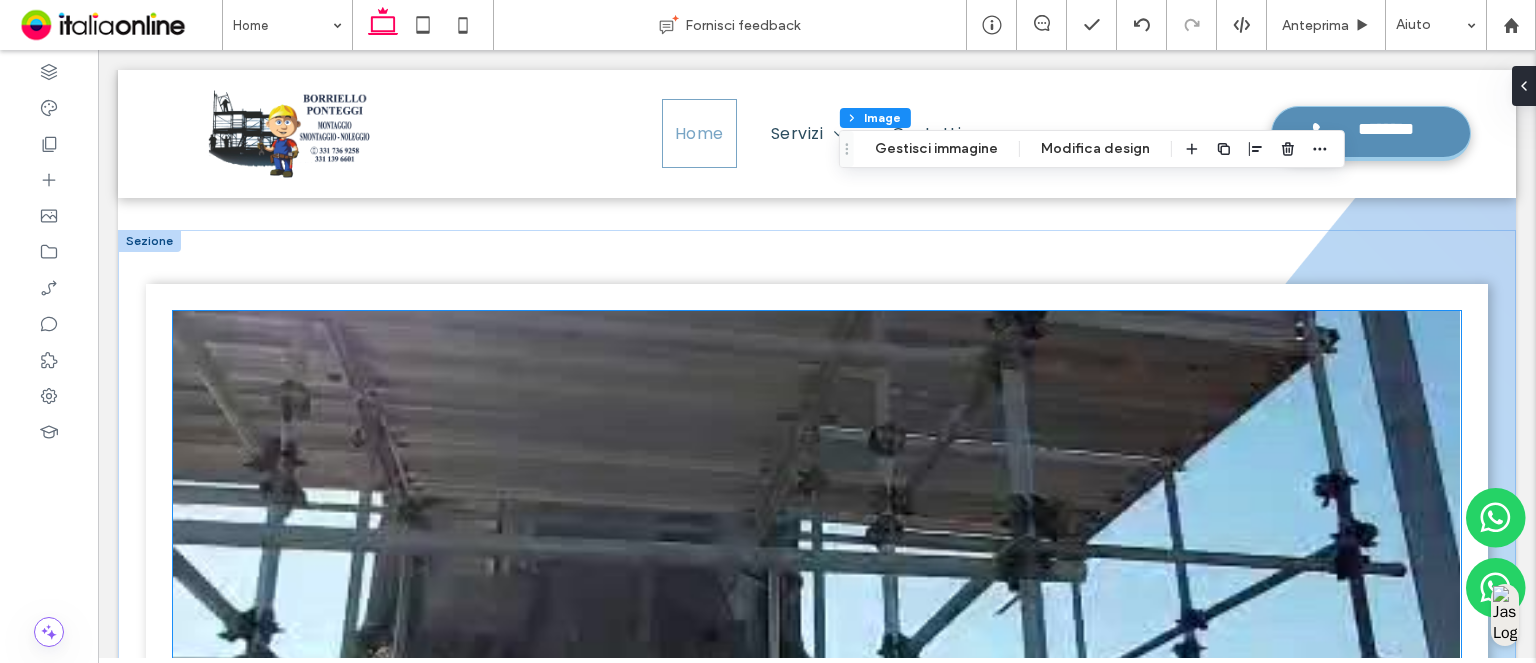 scroll, scrollTop: 4248, scrollLeft: 0, axis: vertical 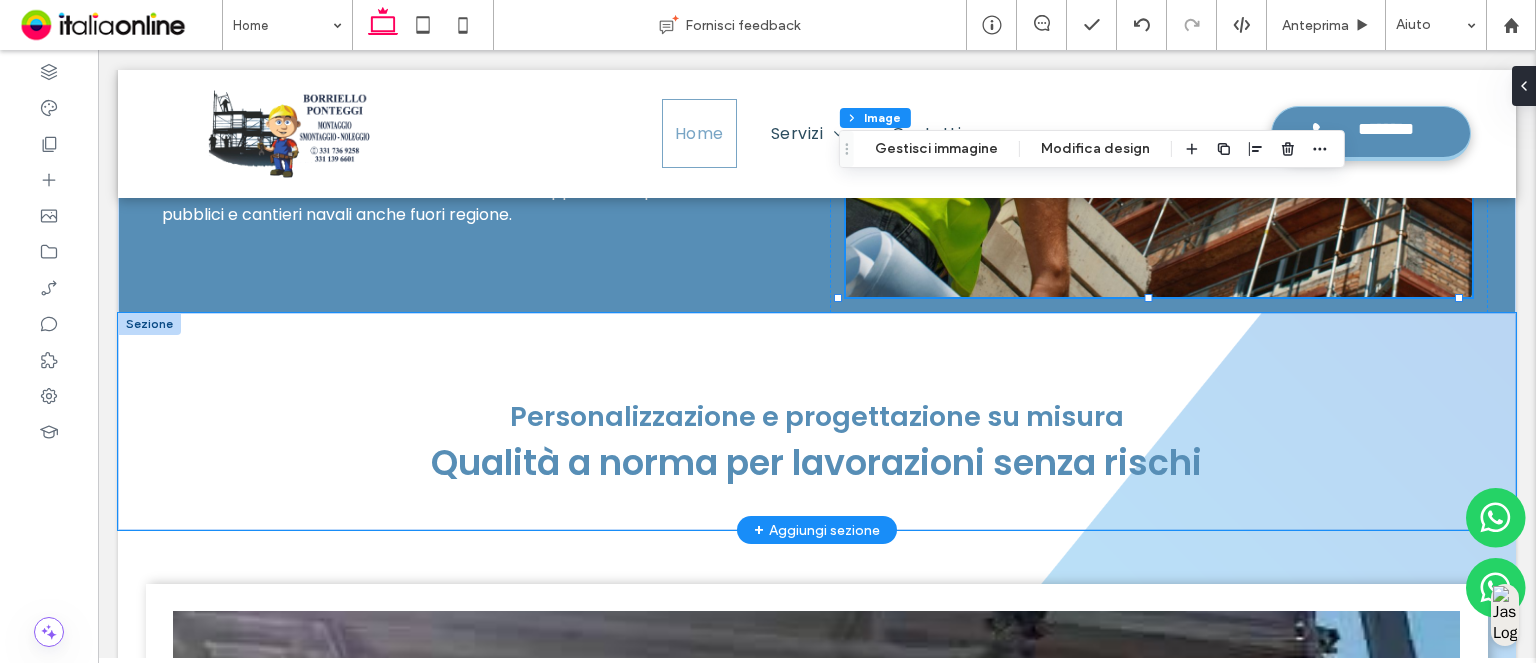 click on "Personalizzazione e progettazione su misura
Qualità a norma per lavorazioni senza rischi" at bounding box center (817, 421) 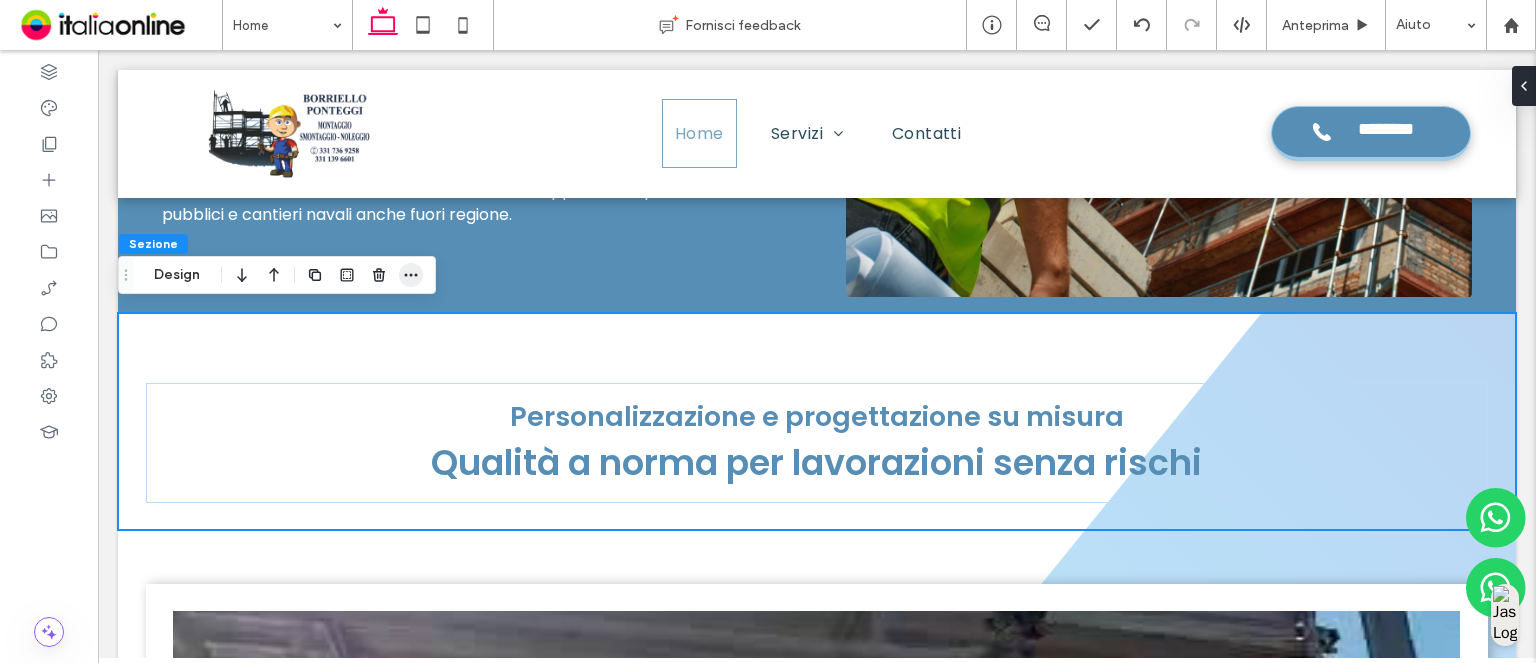 type on "****" 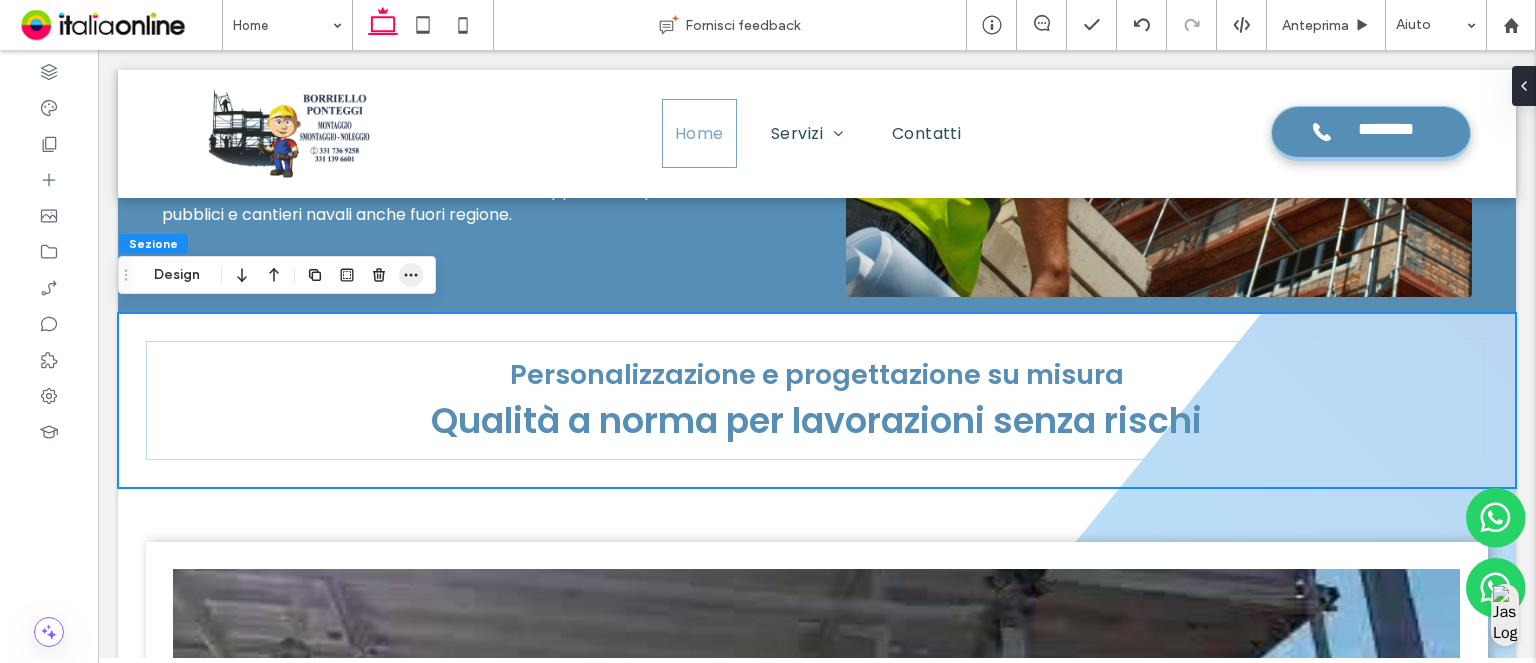 click at bounding box center [411, 275] 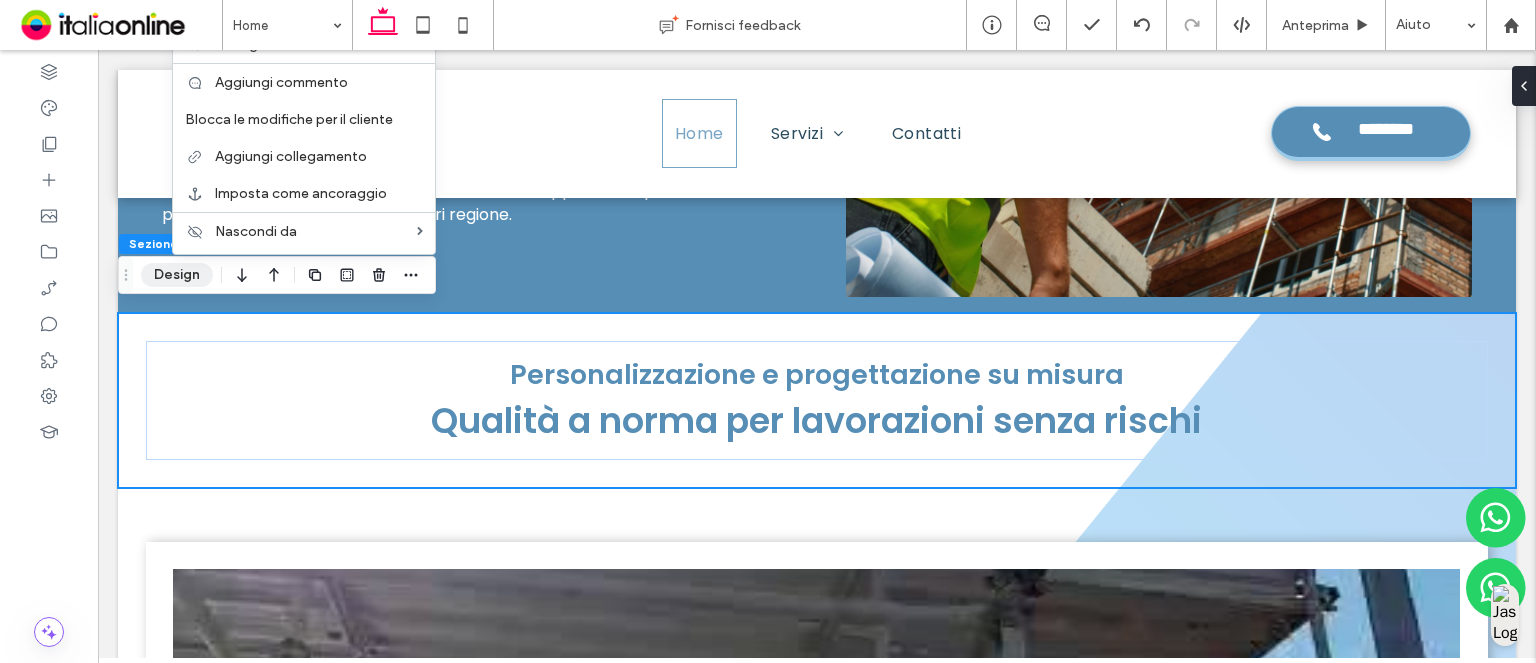 click on "Design" at bounding box center [177, 275] 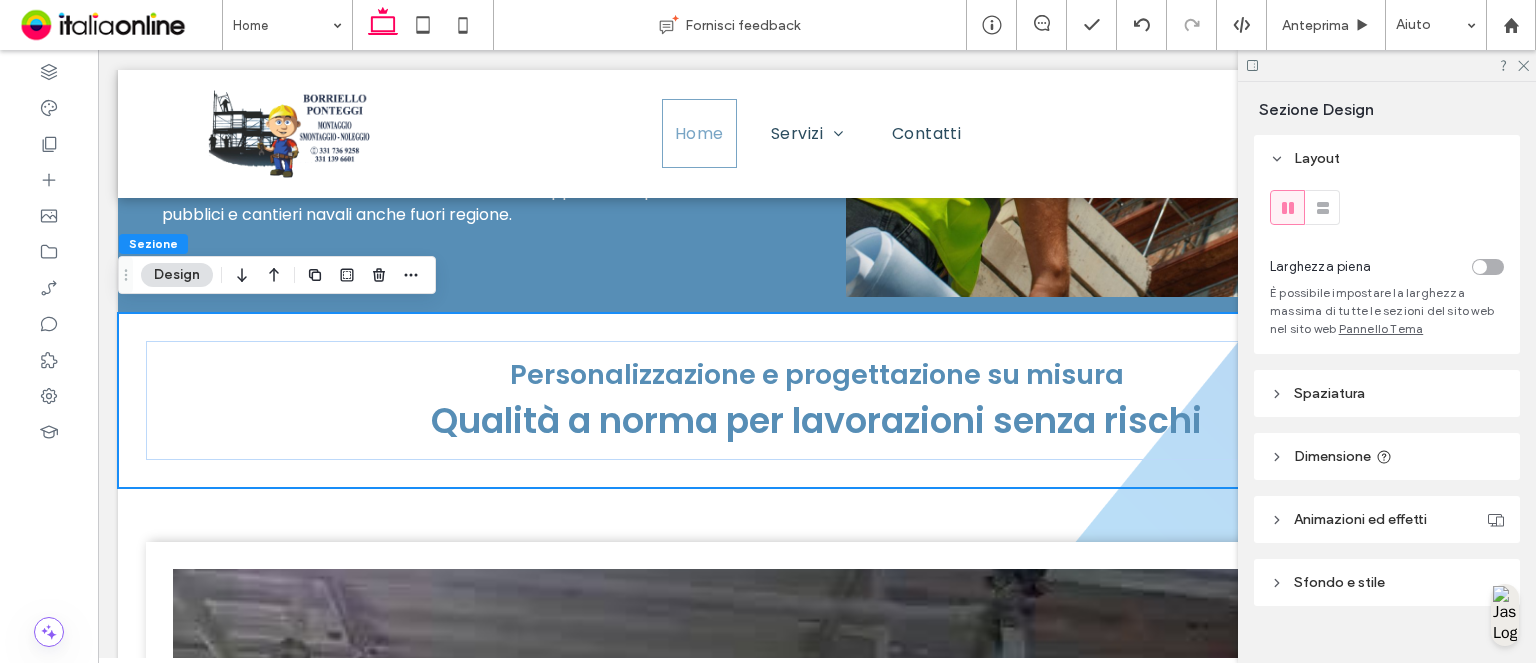 click on "Spaziatura" at bounding box center [1329, 393] 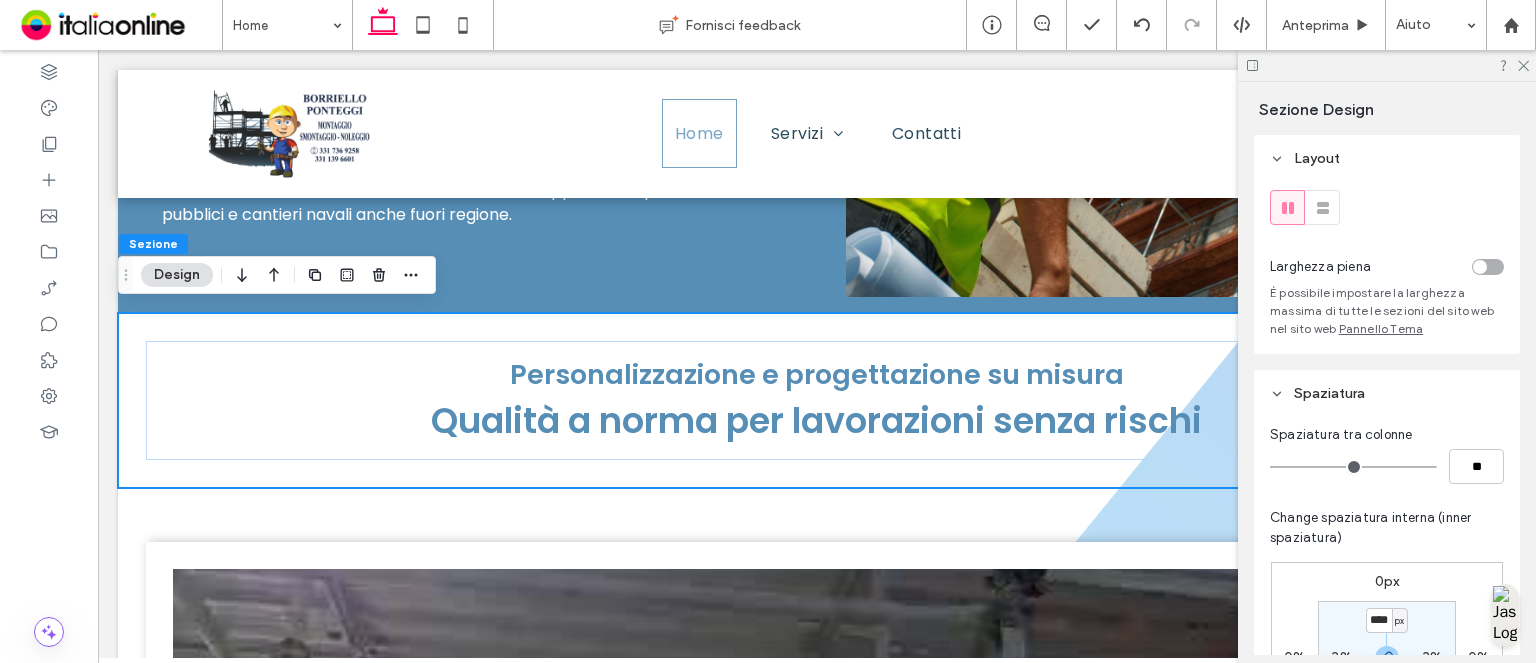 scroll, scrollTop: 200, scrollLeft: 0, axis: vertical 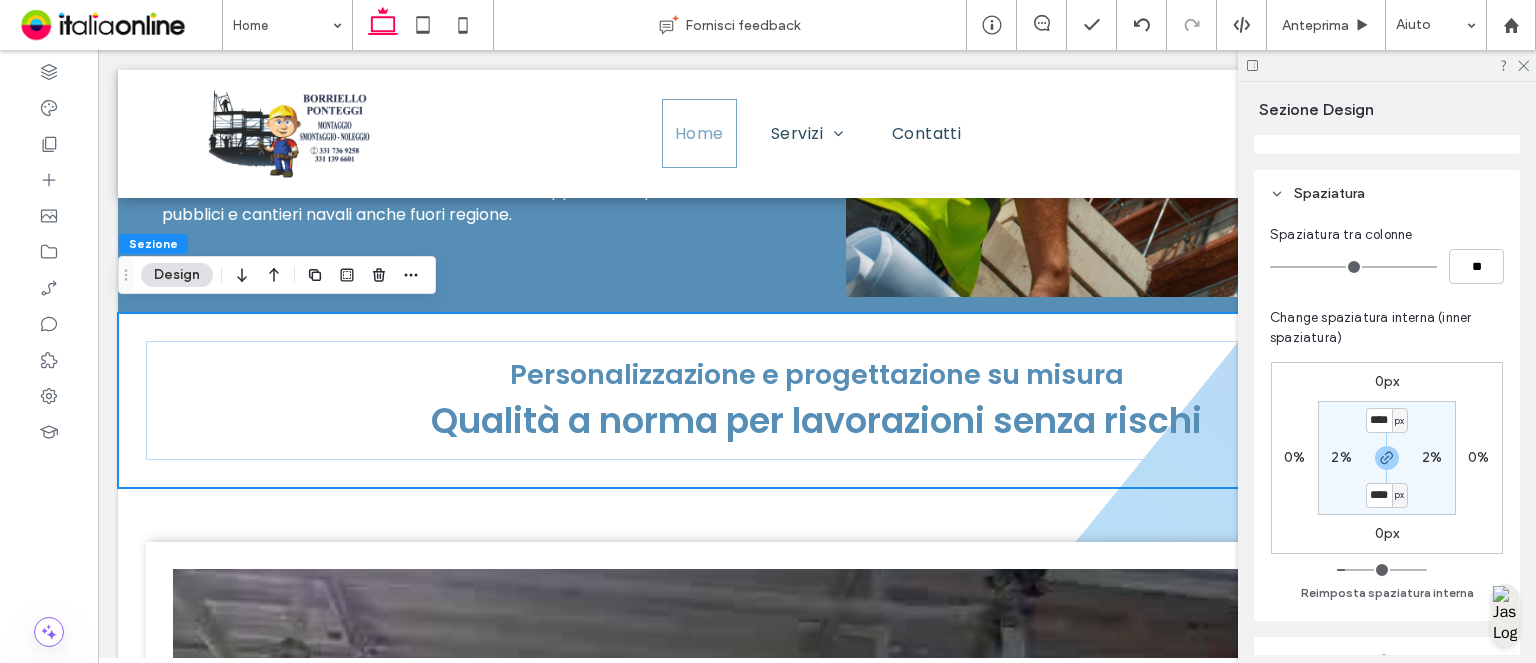 click on "px" at bounding box center (1399, 421) 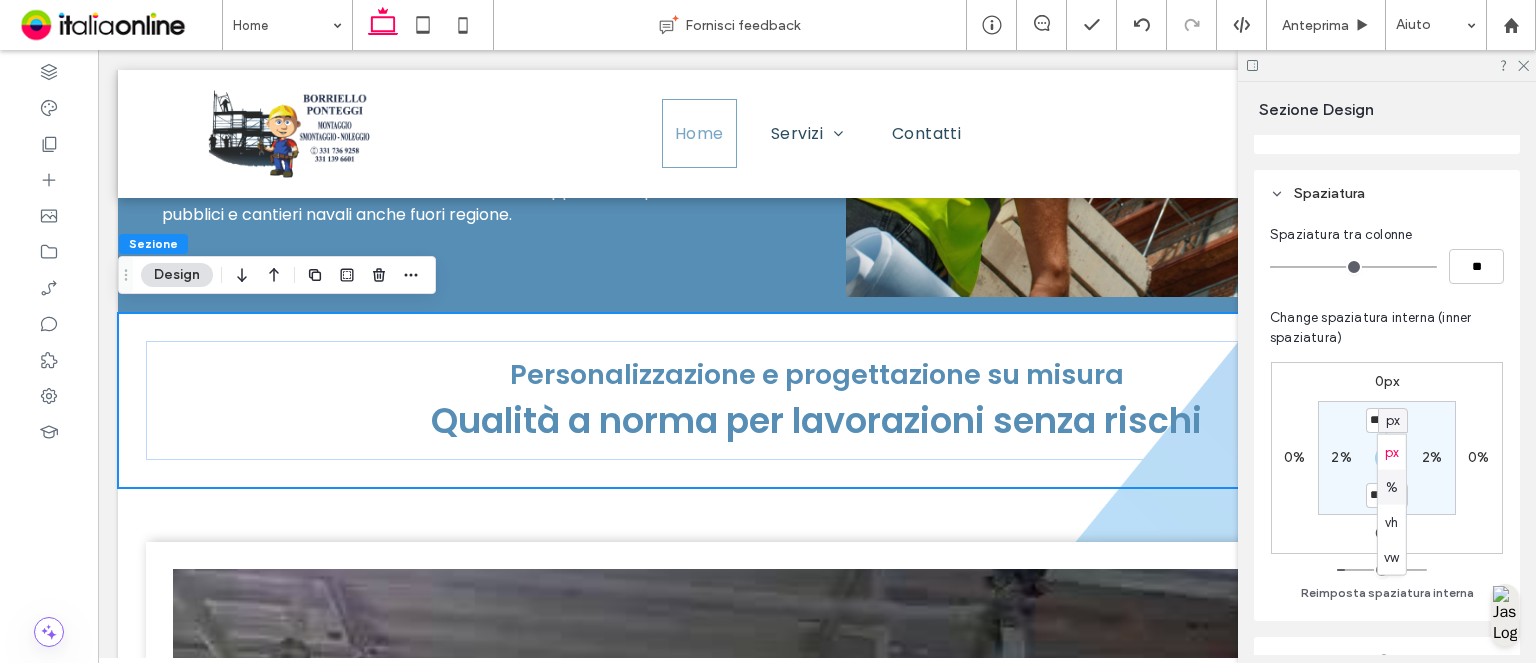 click on "%" at bounding box center [1392, 487] 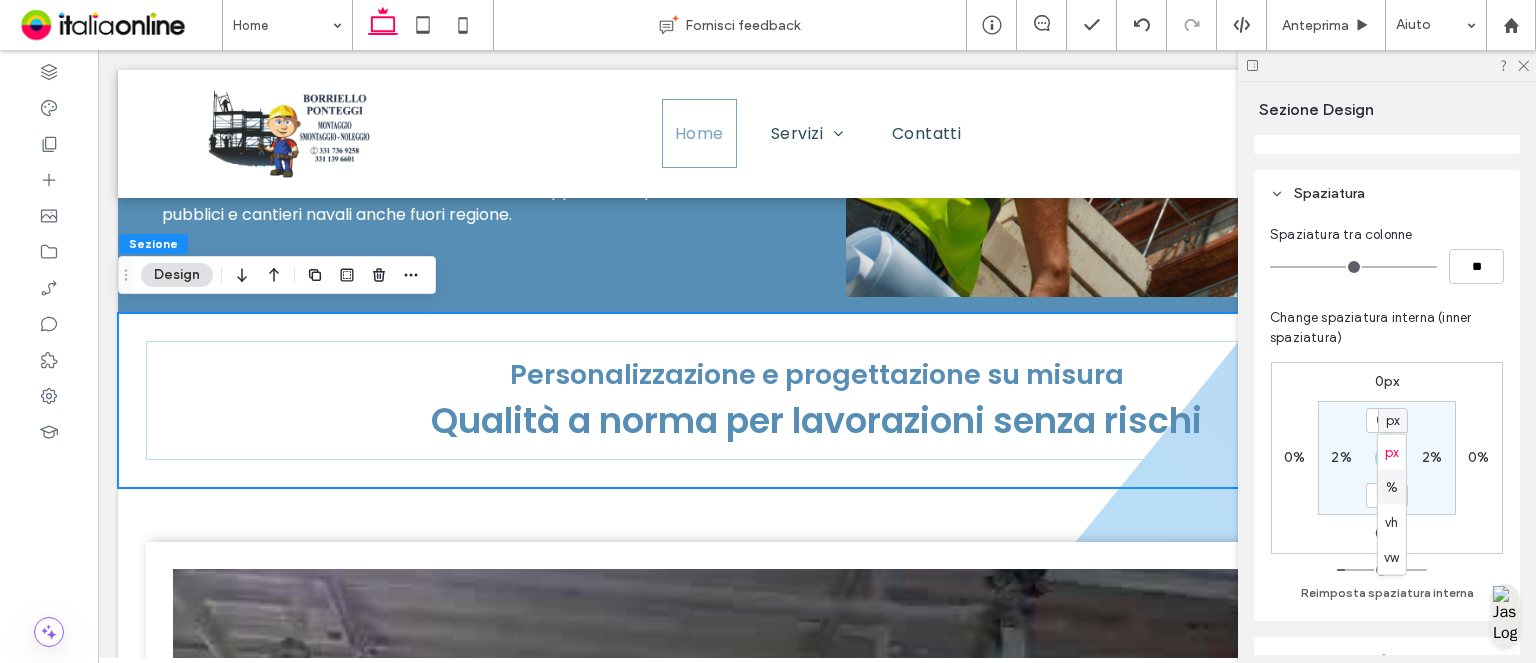 type on "*" 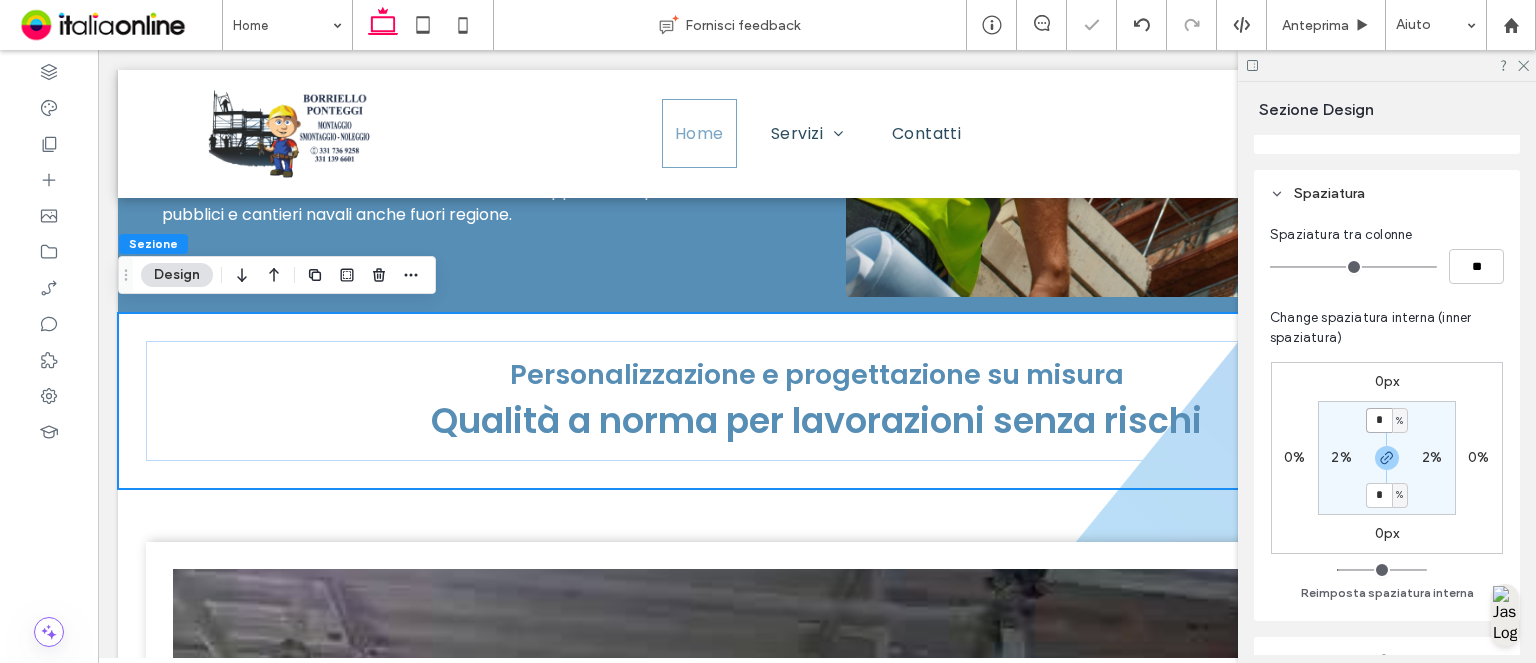 click on "*" at bounding box center (1379, 420) 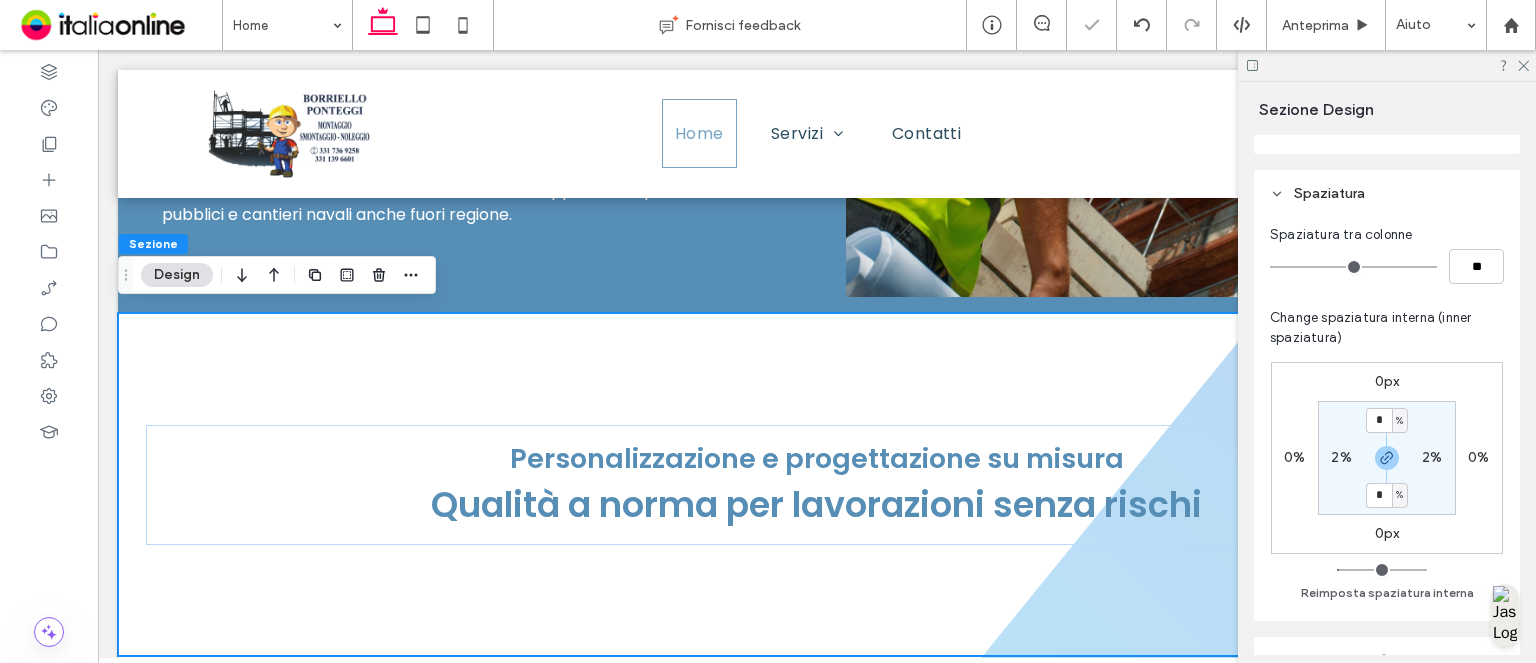 drag, startPoint x: 1376, startPoint y: 457, endPoint x: 1387, endPoint y: 483, distance: 28.231188 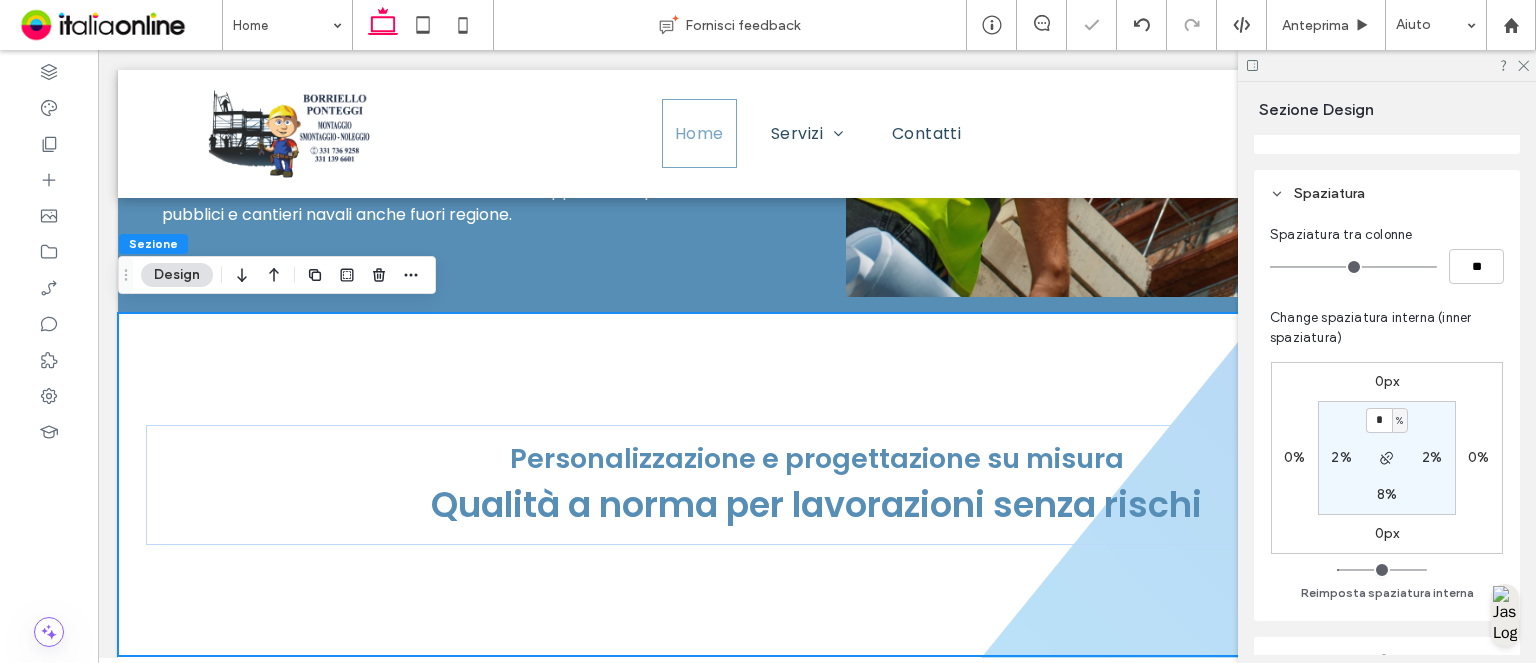 click on "8%" at bounding box center (1387, 494) 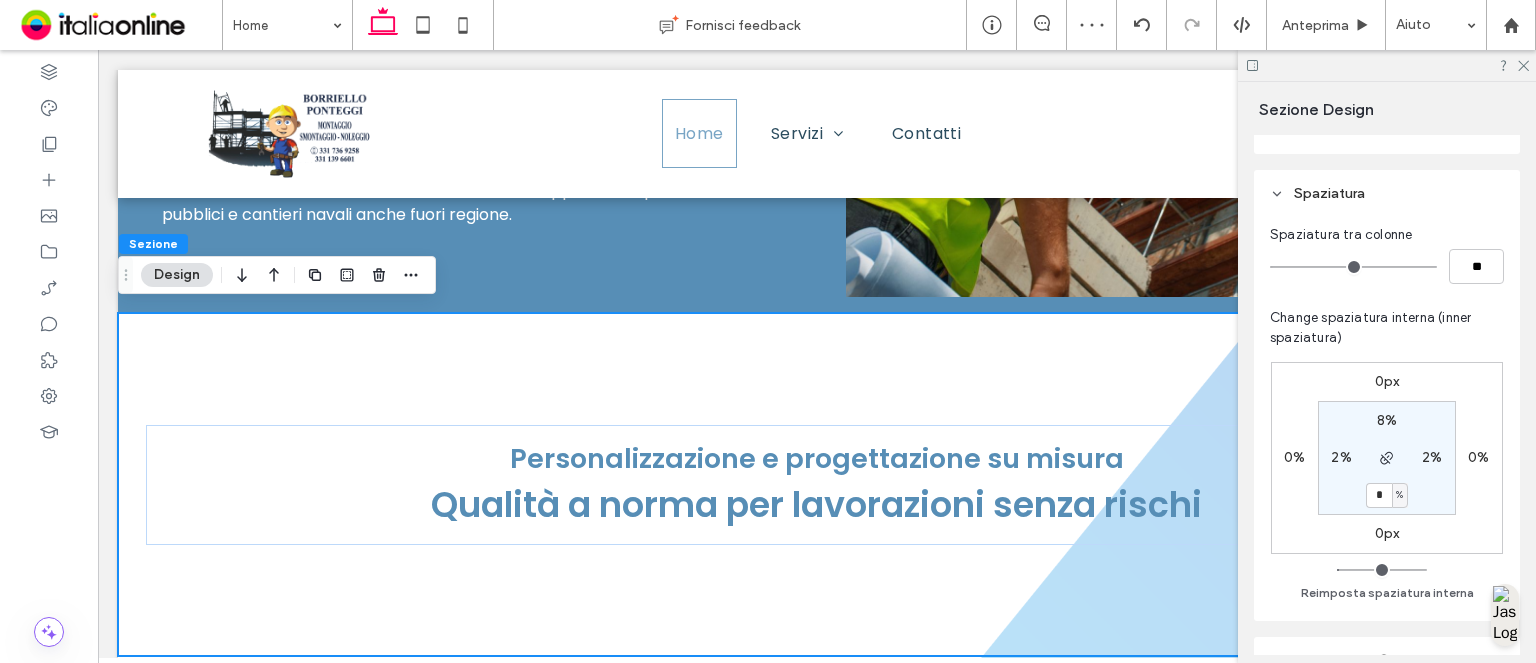 type on "*" 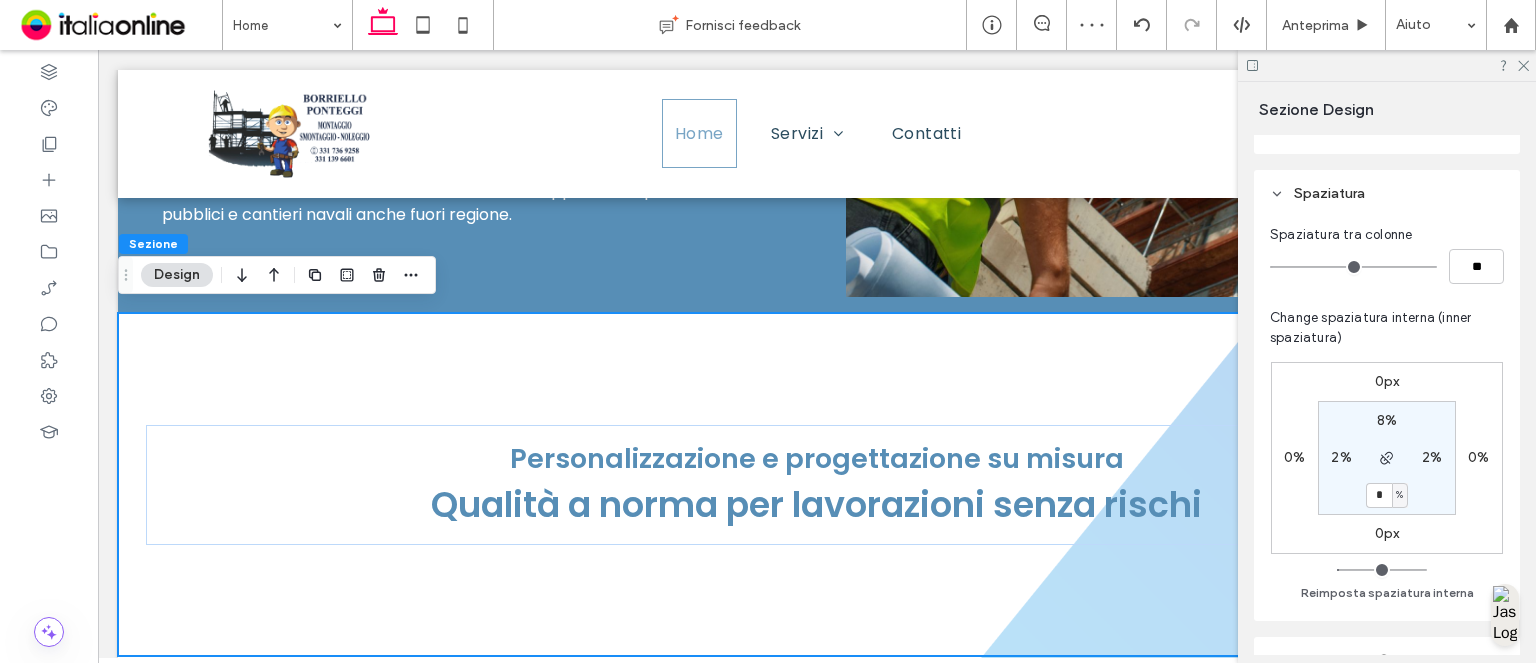 type on "*" 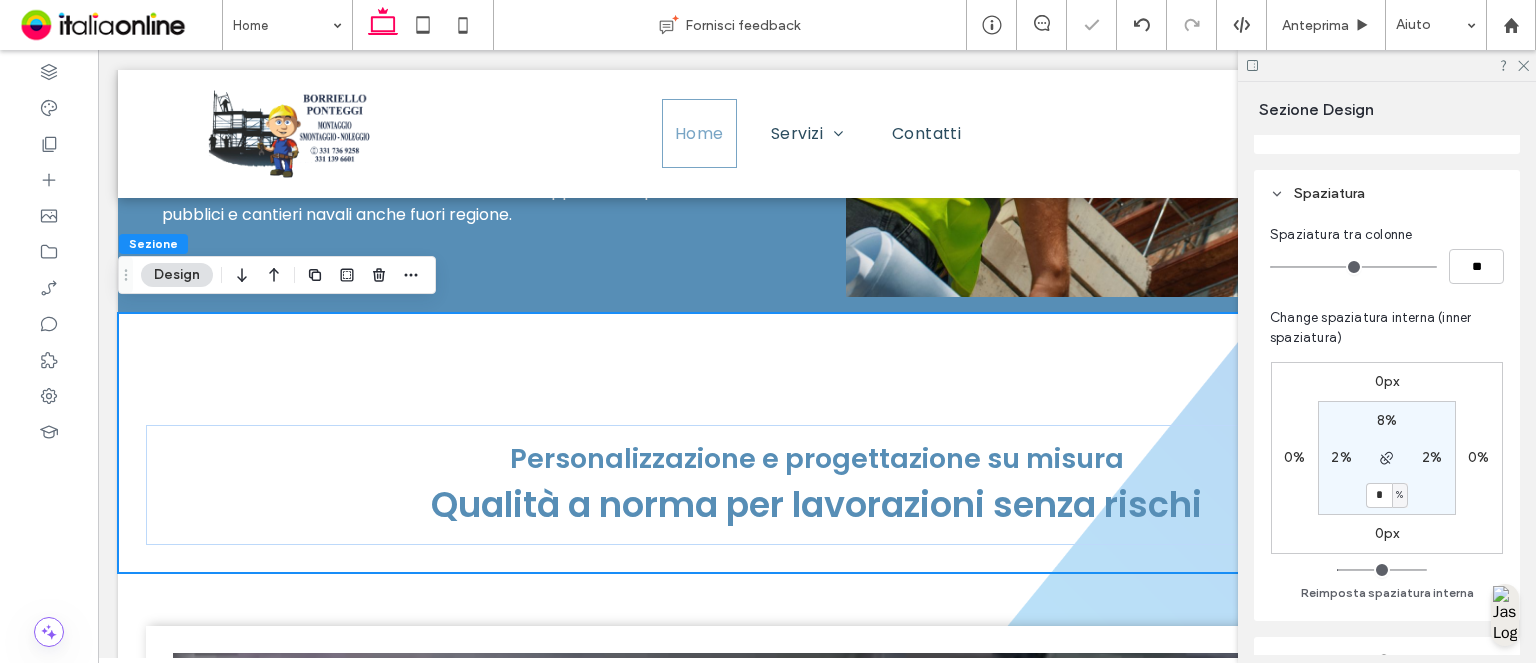 click 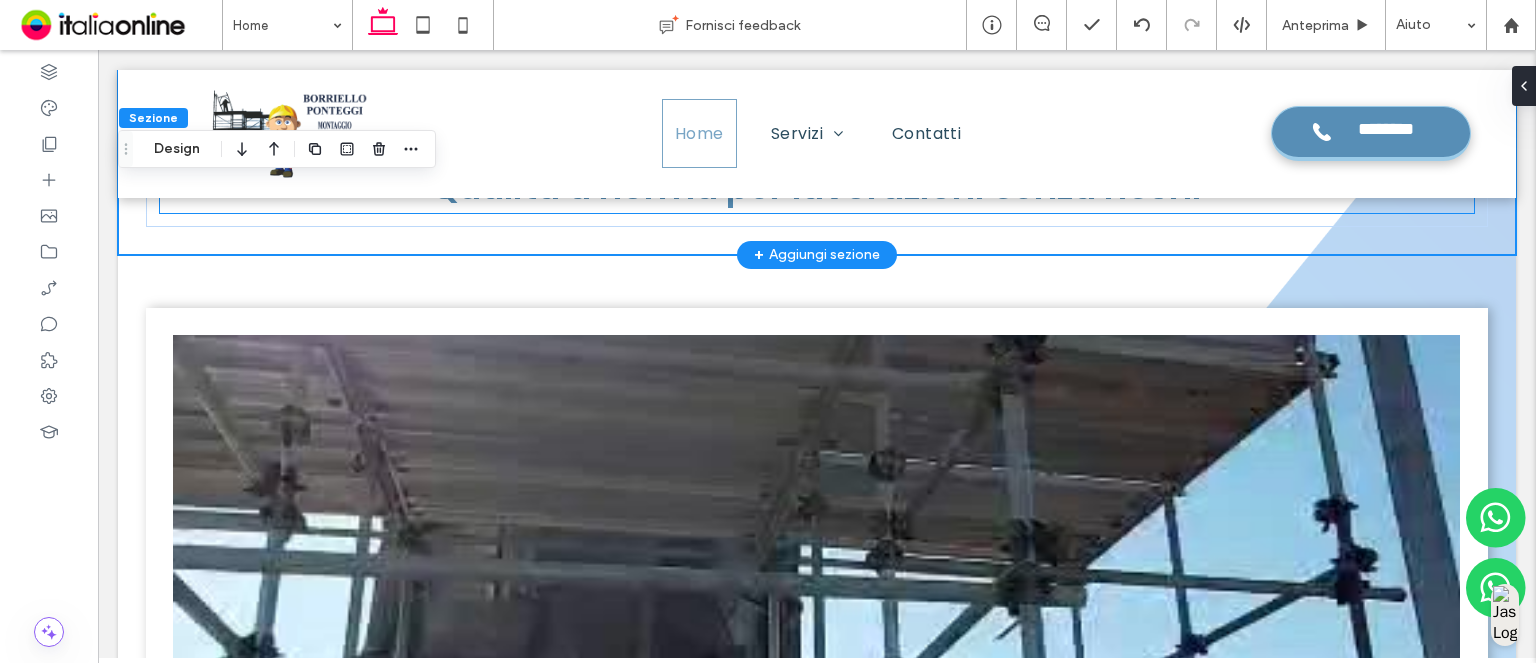 scroll, scrollTop: 4448, scrollLeft: 0, axis: vertical 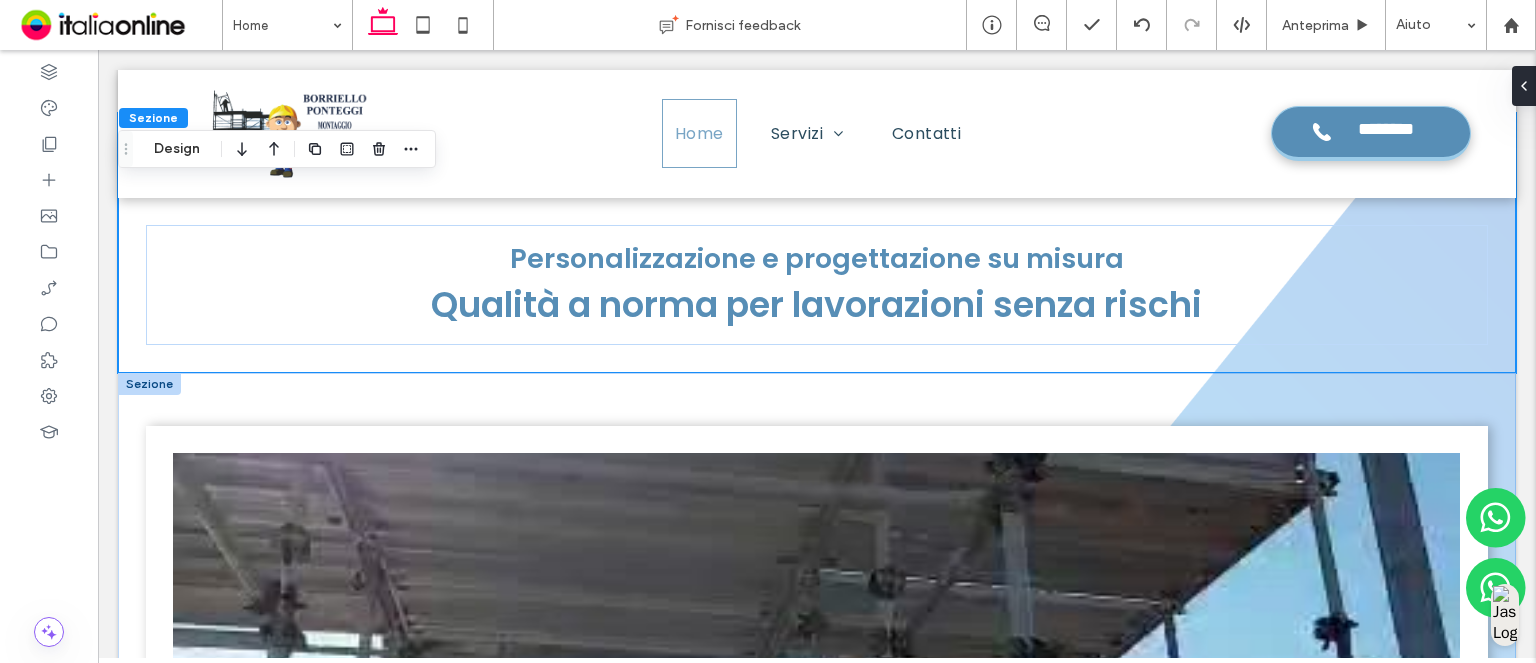 click at bounding box center (149, 384) 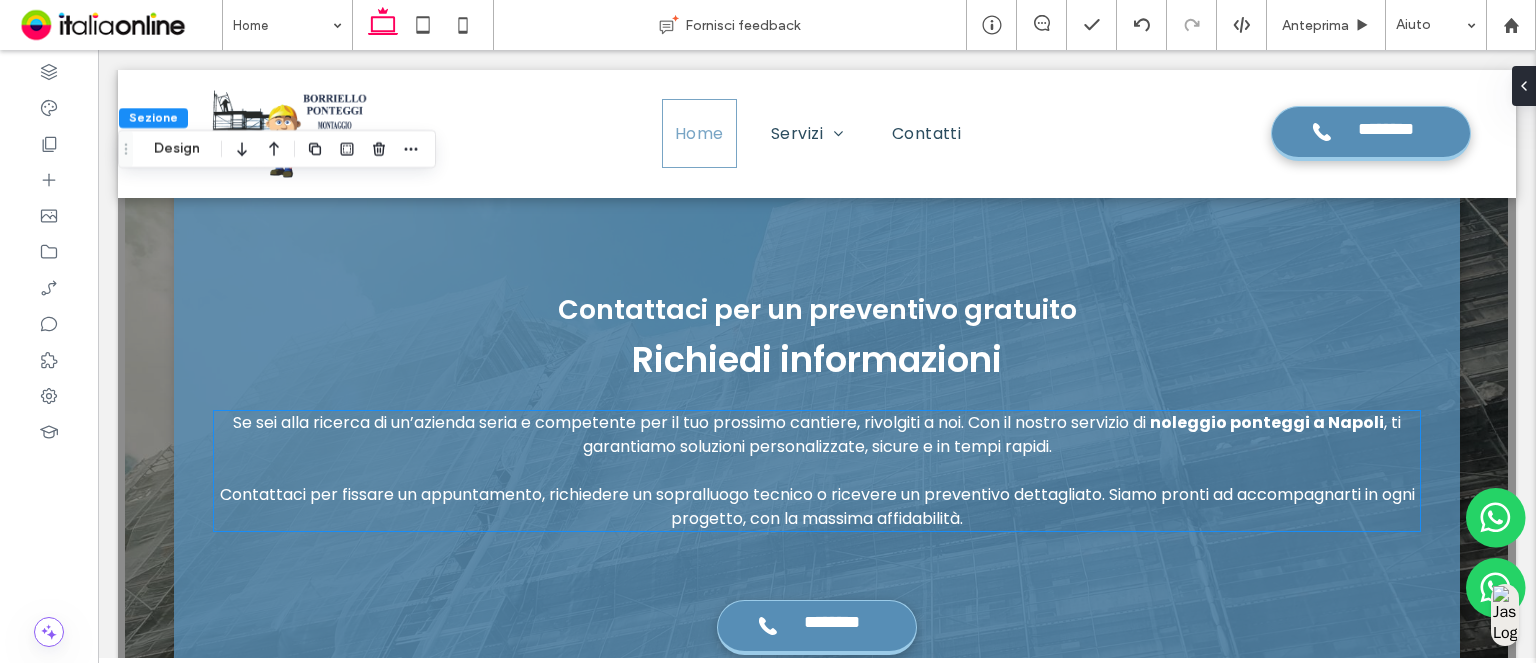 scroll, scrollTop: 6348, scrollLeft: 0, axis: vertical 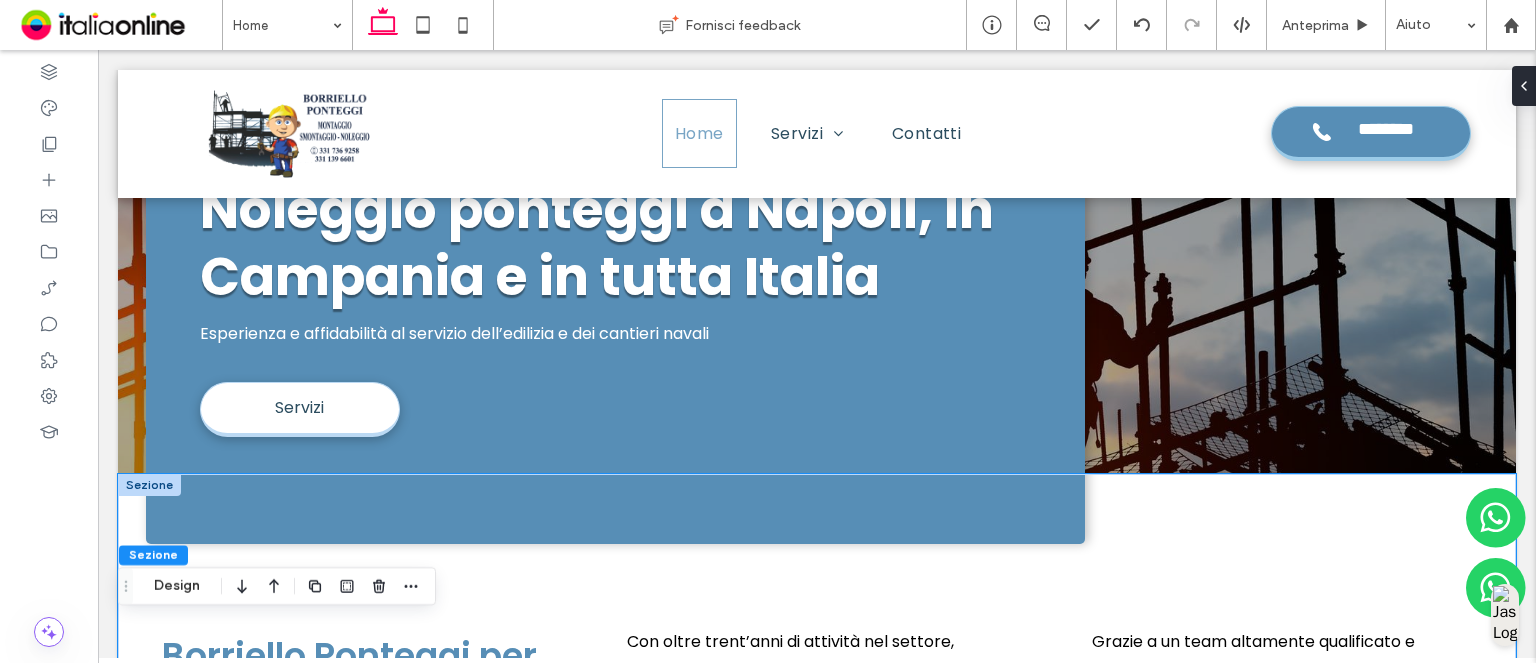 click on "Borriello Ponteggi per servizi edili
Con oltre trent’anni di attività nel settore,
Borriello Ponteggi   rappresenta una realtà di riferimento nel
noleggio ponteggi a Napoli   e su tutto il territorio campano e nazionale. ﻿ L’azienda si distingue per l’elevata specializzazione tecnica, per l’attenzione alla sicurezza e per la capacità di rispondere in modo puntuale a qualsiasi esigenza legata a cantieri edili, industriali, navali e allestimenti temporanei.
Grazie a un team altamente qualificato e costantemente aggiornato, Borriello Ponteggi offre servizi completi e personalizzati, che includono la progettazione, il montaggio e lo smontaggio dei ponteggi. L’obiettivo è garantire strutture stabili, sicure e pienamente conformi alle normative vigenti, nel rispetto delle tempistiche concordate con il cliente." at bounding box center [817, 706] 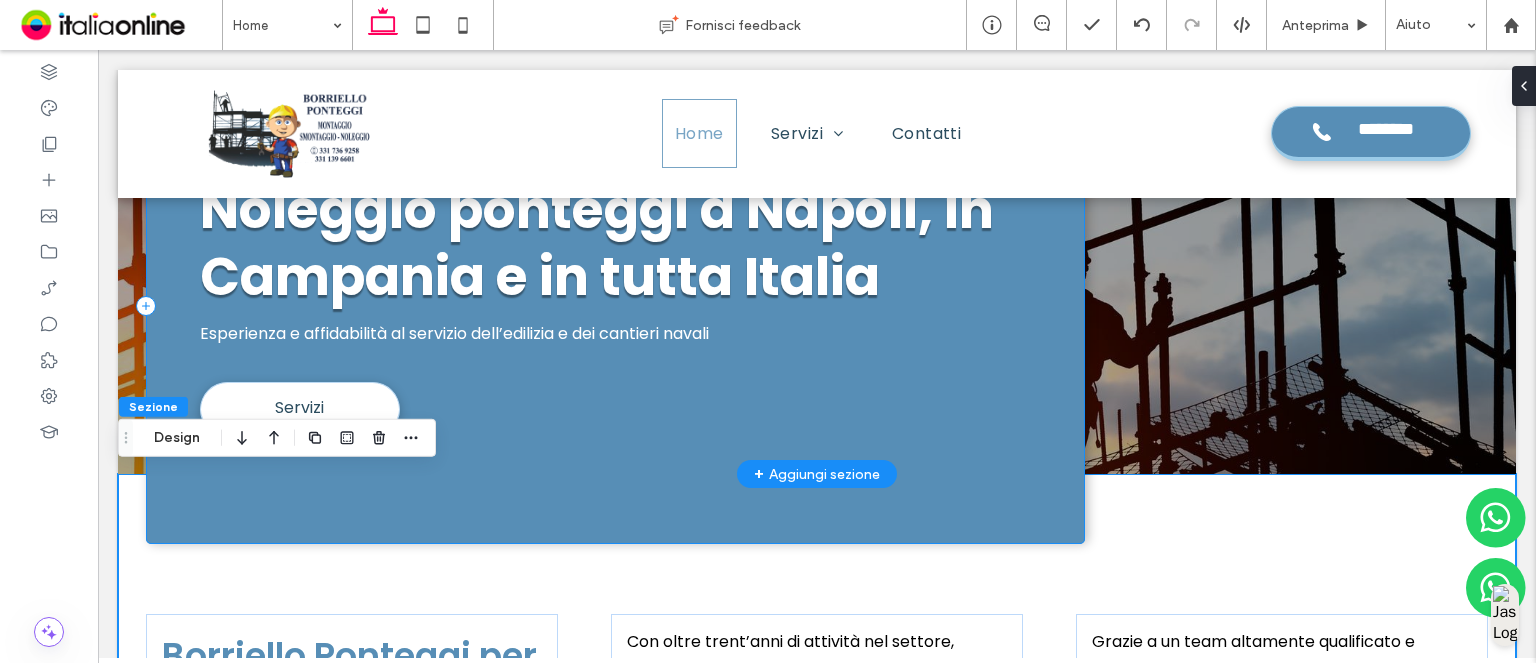 click on "Noleggio ponteggi a Napoli, in Campania e in tutta Italia
Esperienza e affidabilità al servizio dell’edilizia e dei cantieri navali
Servizi" at bounding box center (615, 306) 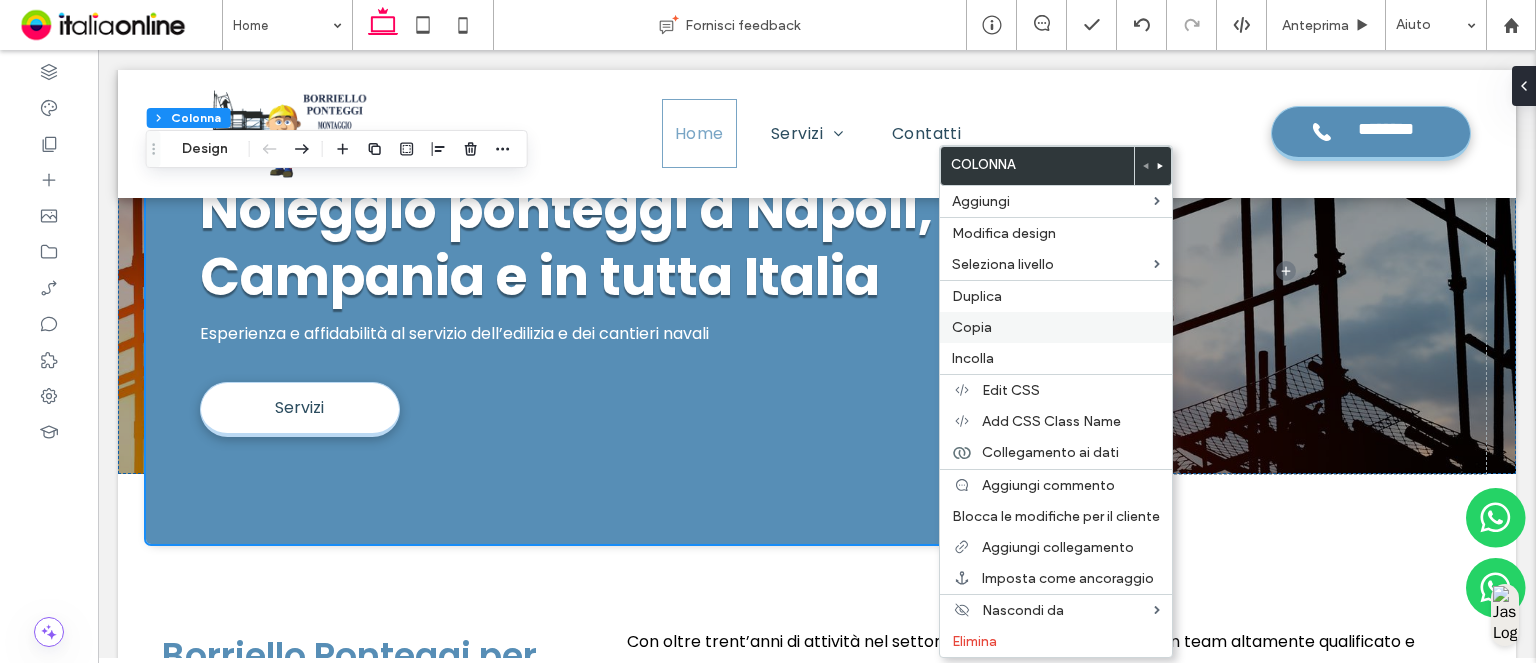 drag, startPoint x: 1048, startPoint y: 315, endPoint x: 1049, endPoint y: 335, distance: 20.024984 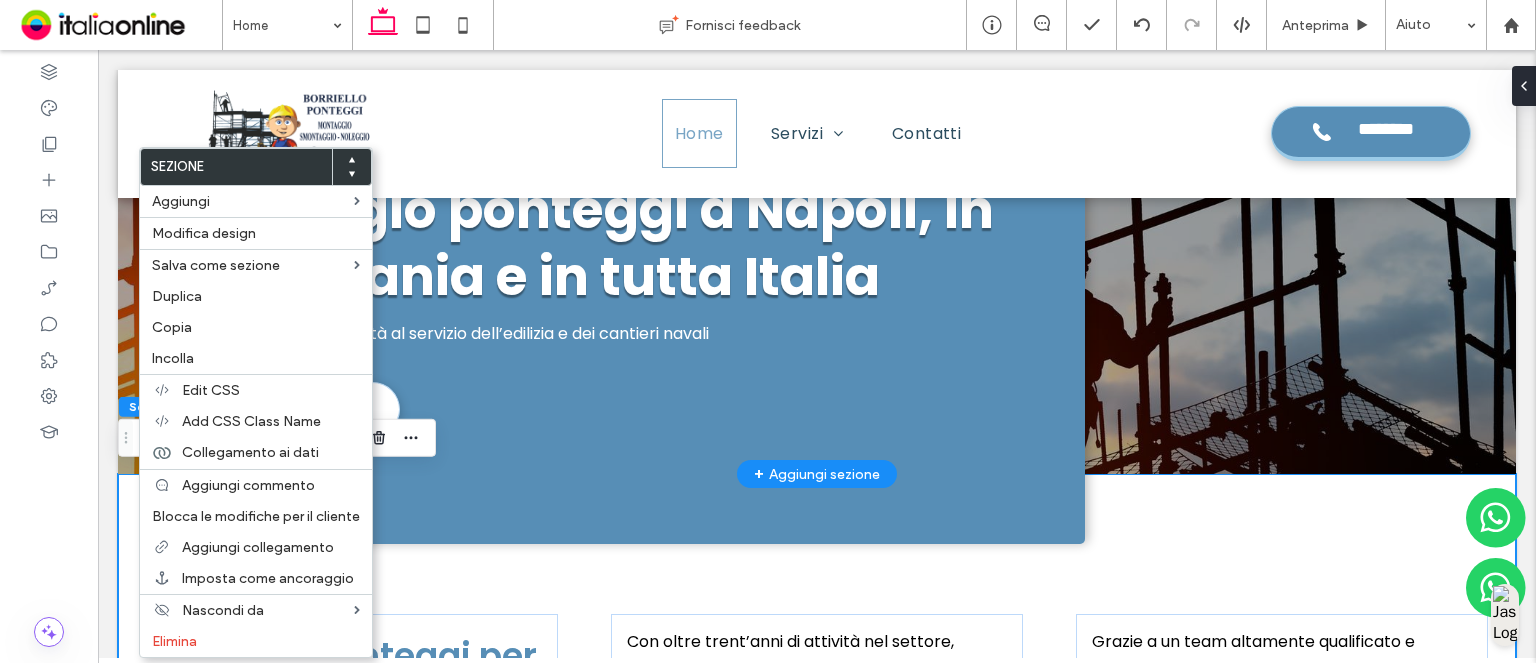 click on "+ Aggiungi sezione" at bounding box center (817, 474) 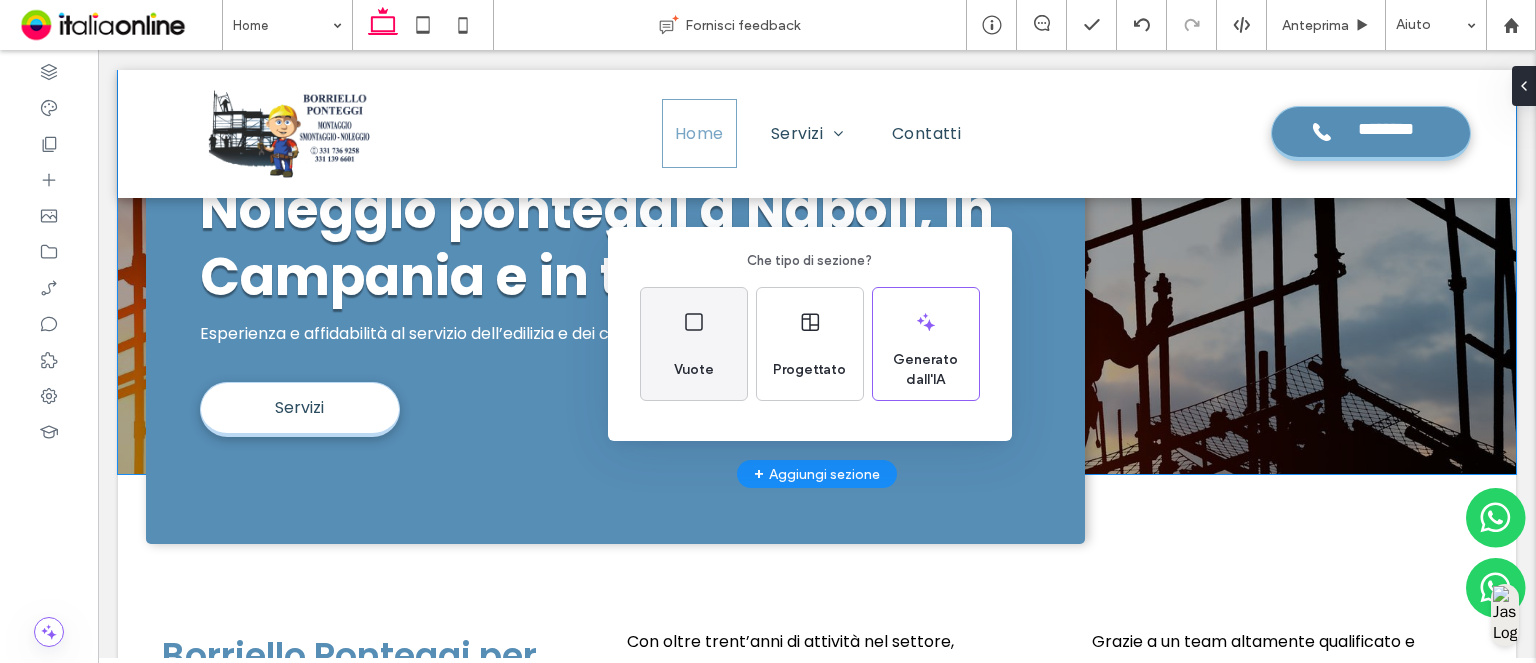 click on "Vuote" at bounding box center [694, 370] 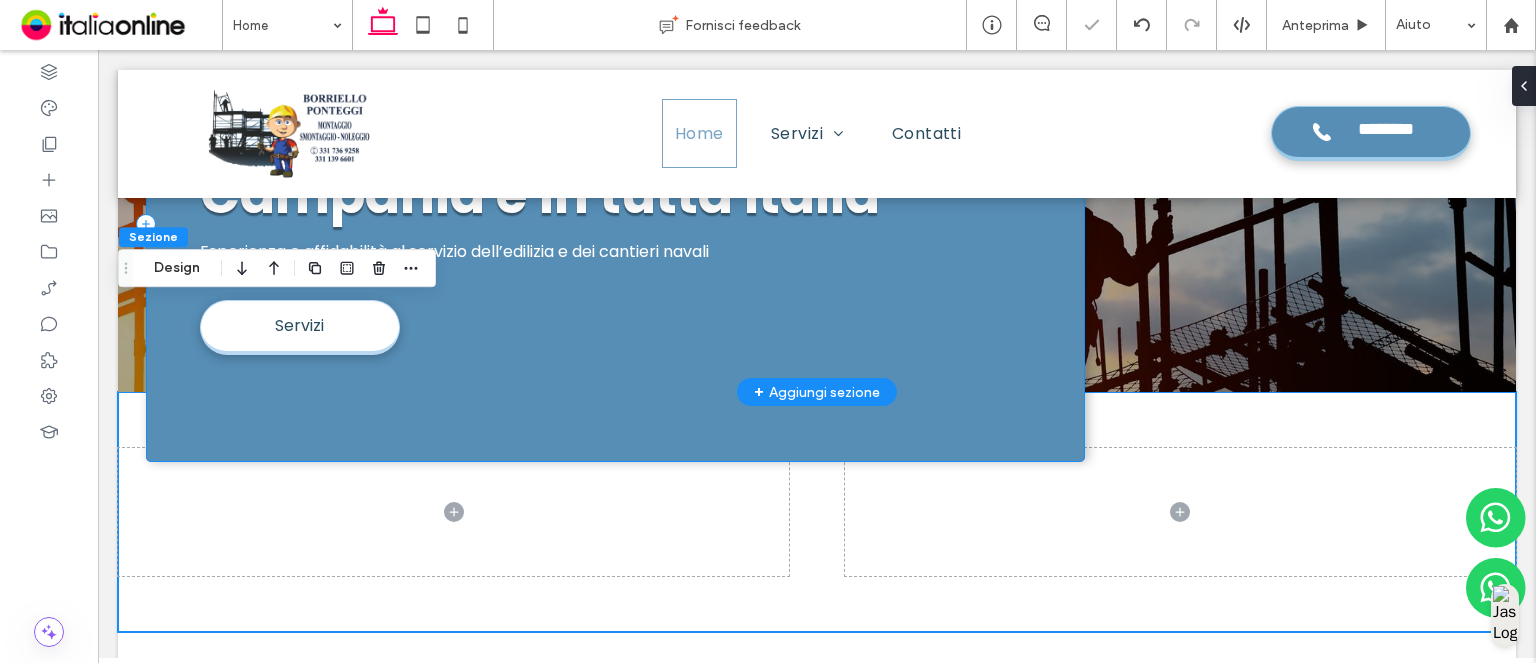 scroll, scrollTop: 448, scrollLeft: 0, axis: vertical 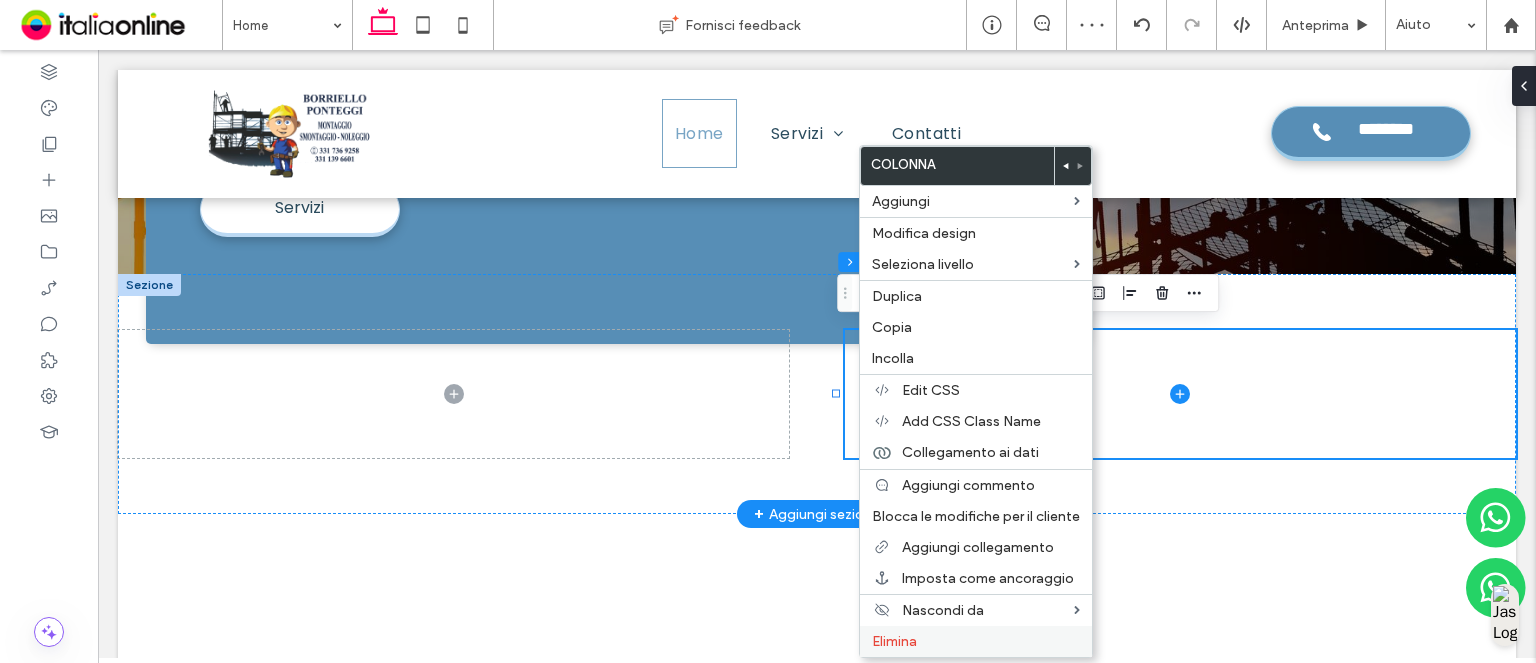 click on "Elimina" at bounding box center [976, 641] 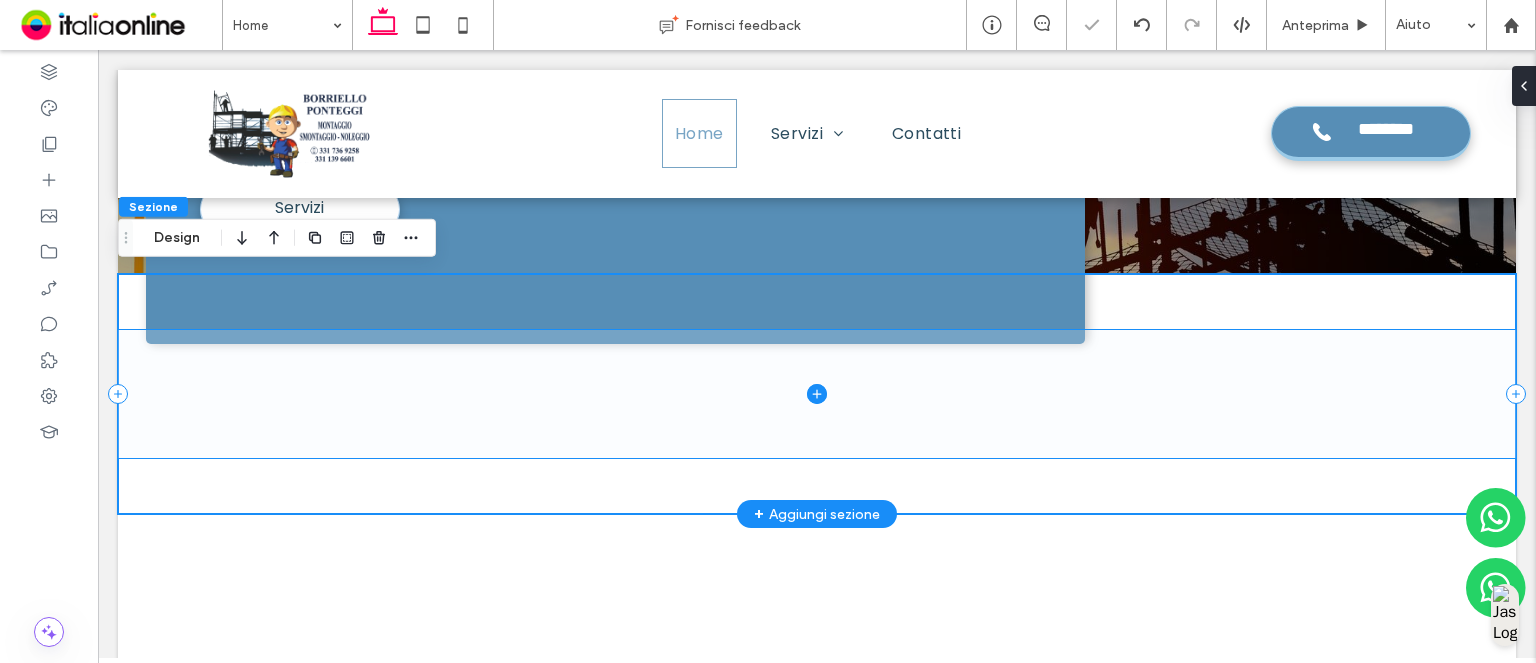 drag, startPoint x: 779, startPoint y: 452, endPoint x: 768, endPoint y: 427, distance: 27.313 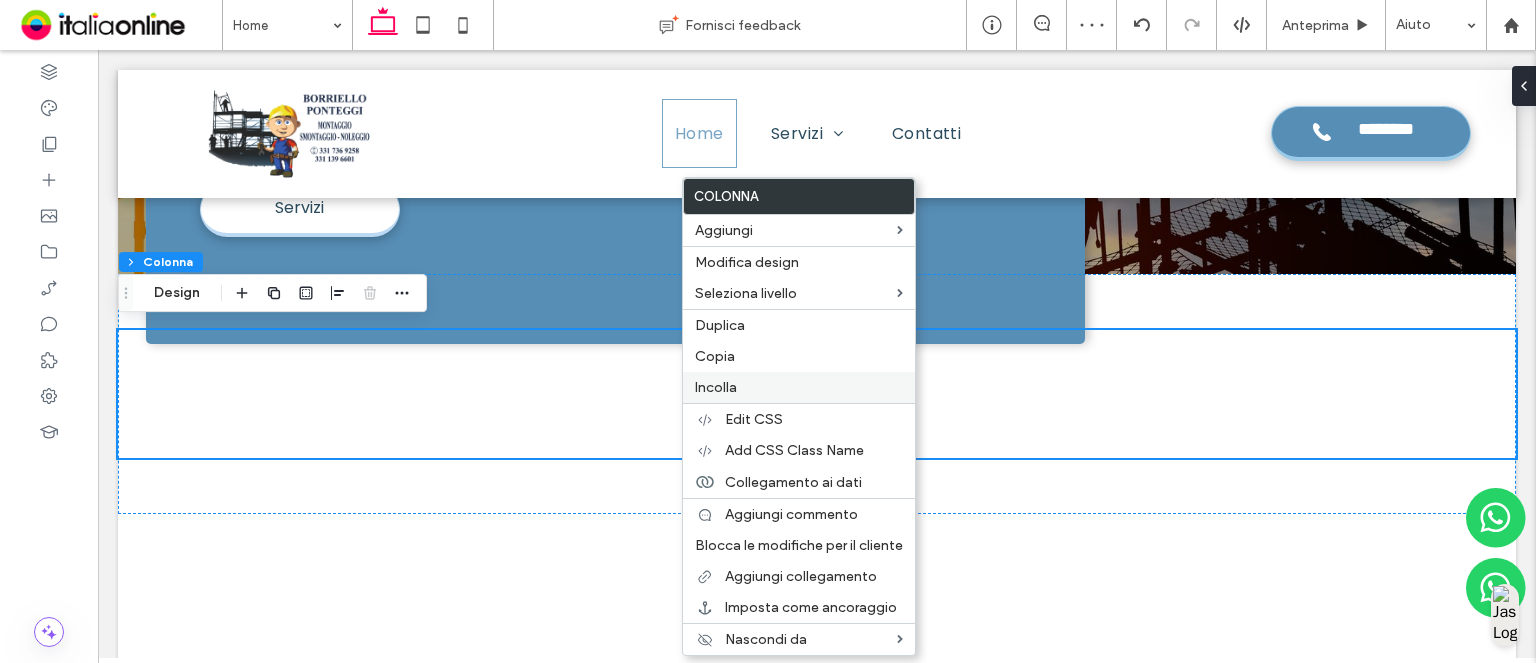 click on "Incolla" at bounding box center [799, 387] 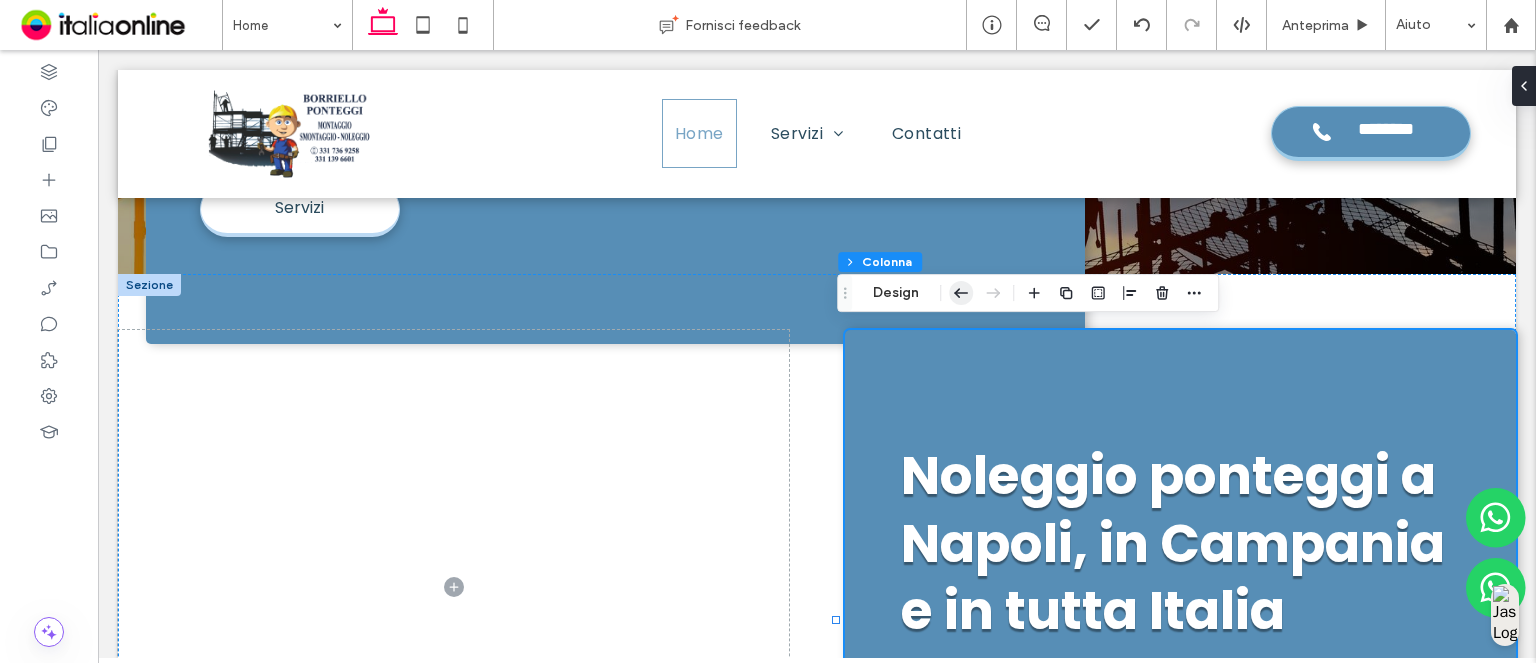 drag, startPoint x: 967, startPoint y: 293, endPoint x: 867, endPoint y: 256, distance: 106.62551 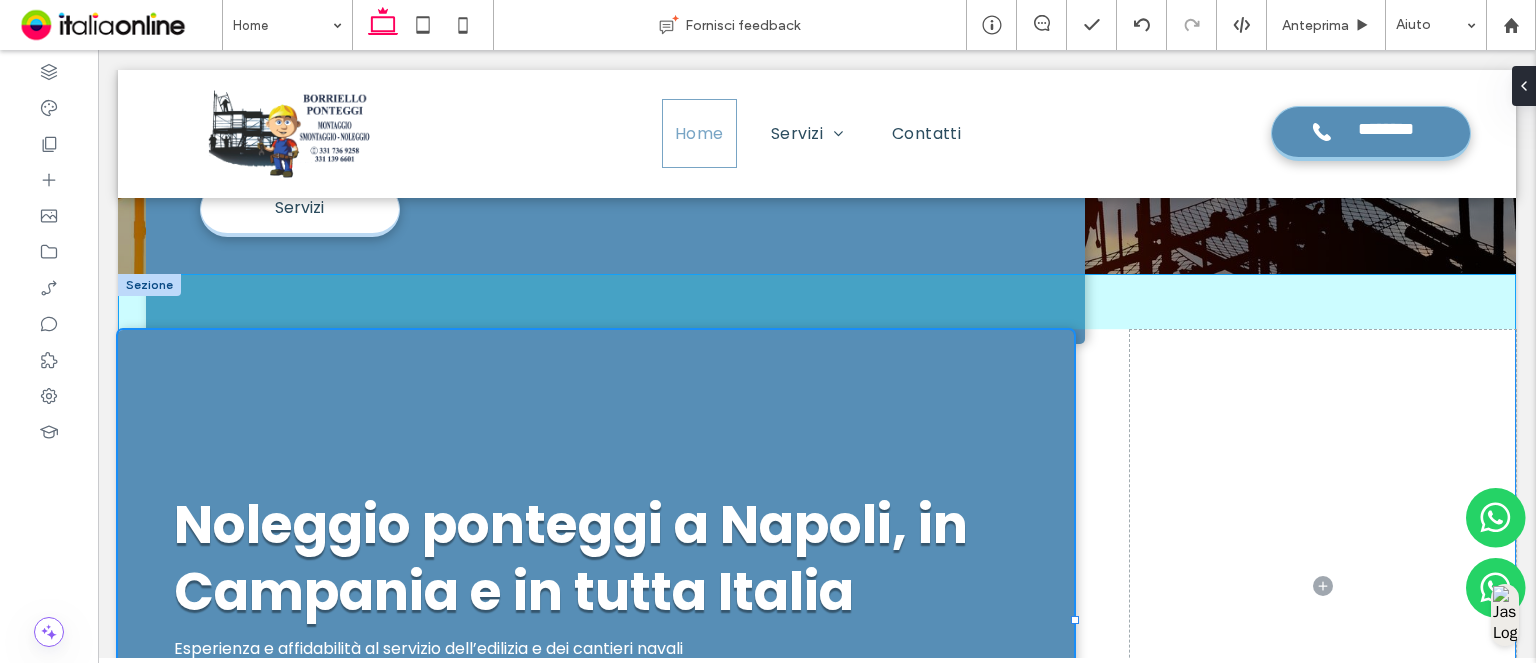 drag, startPoint x: 780, startPoint y: 614, endPoint x: 786, endPoint y: 543, distance: 71.25307 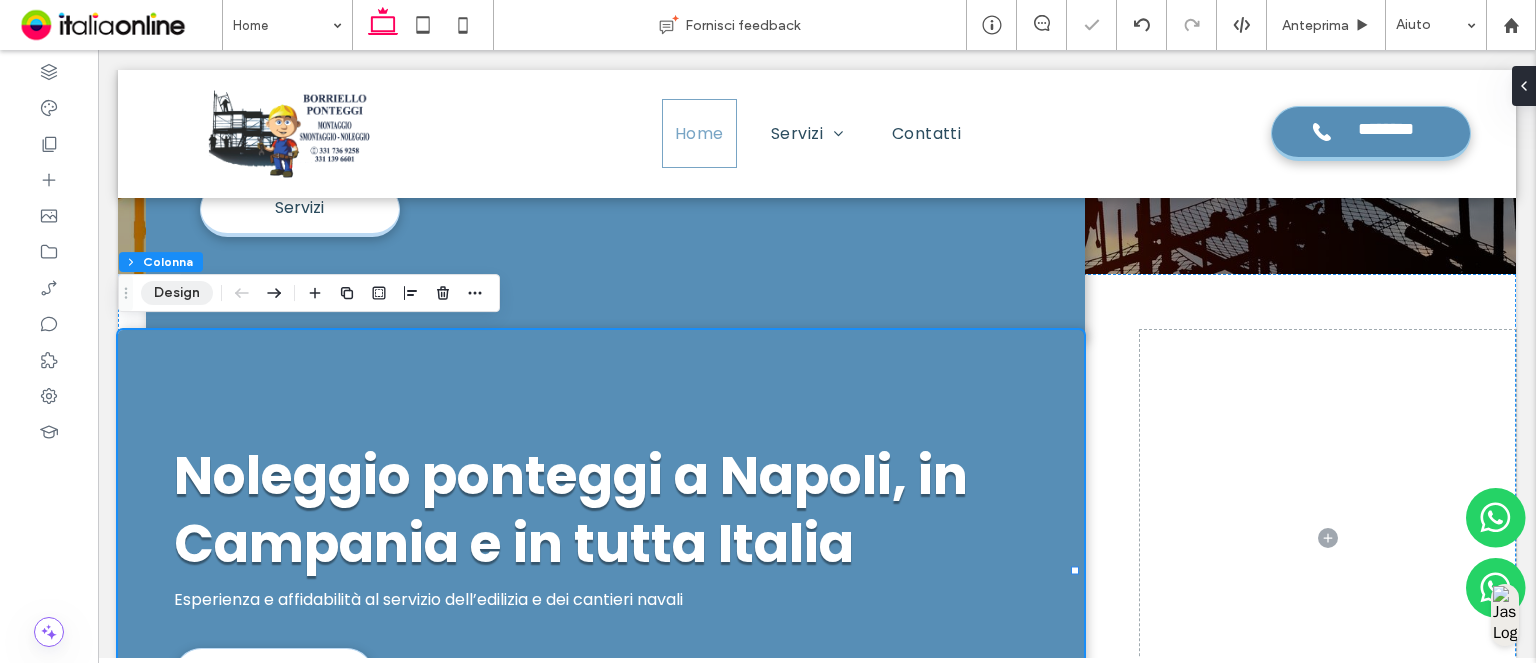 click on "Design" at bounding box center (177, 293) 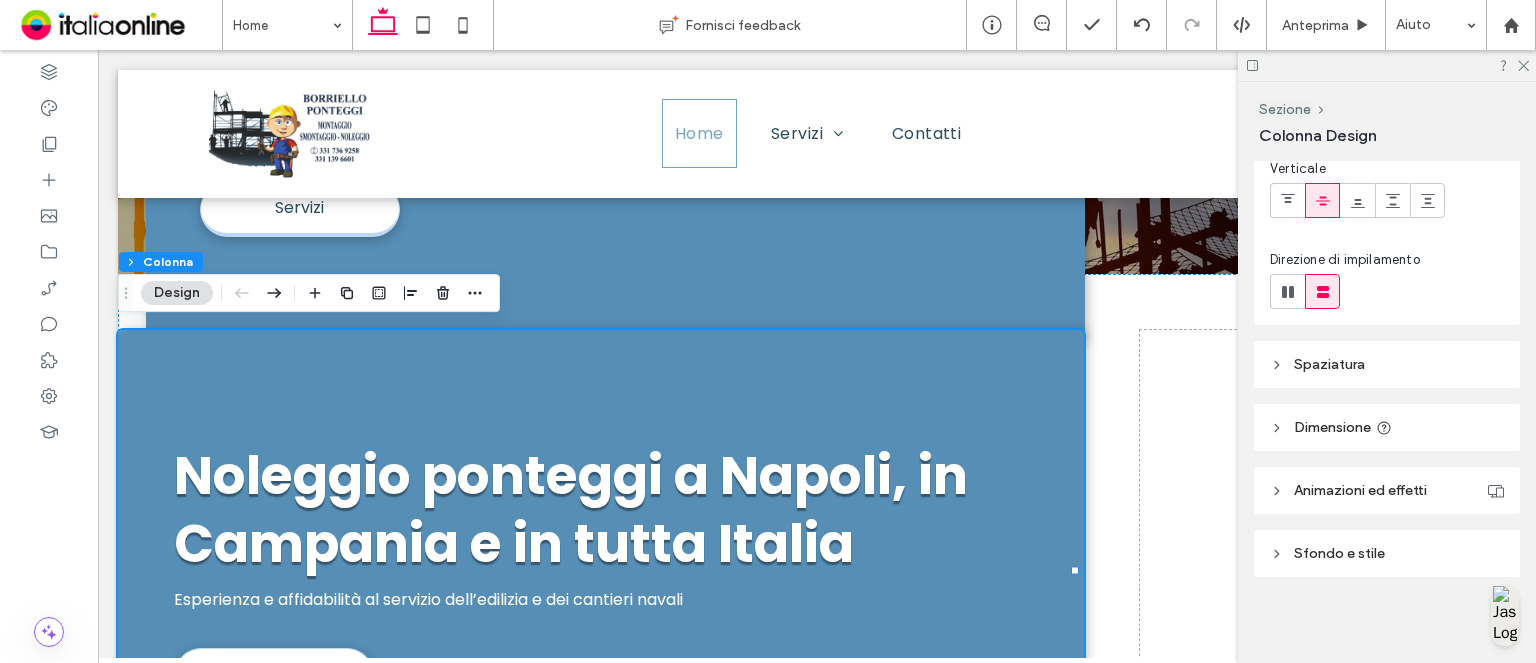 scroll, scrollTop: 0, scrollLeft: 0, axis: both 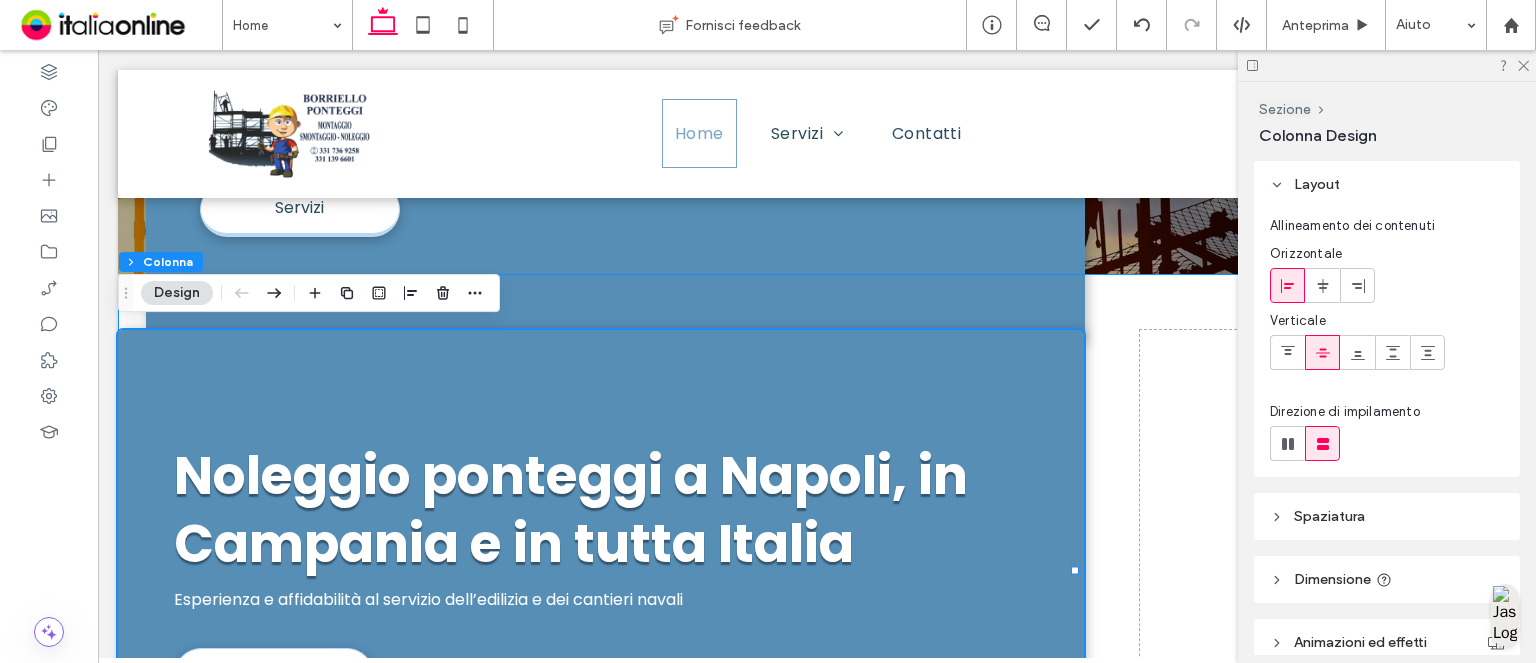 click on "Noleggio ponteggi a [CITY], in [REGION] e in tutta Italia
Esperienza e affidabilità al servizio dell’edilizia e dei cantieri navali
Servizi
69% , 582px" at bounding box center [817, 537] 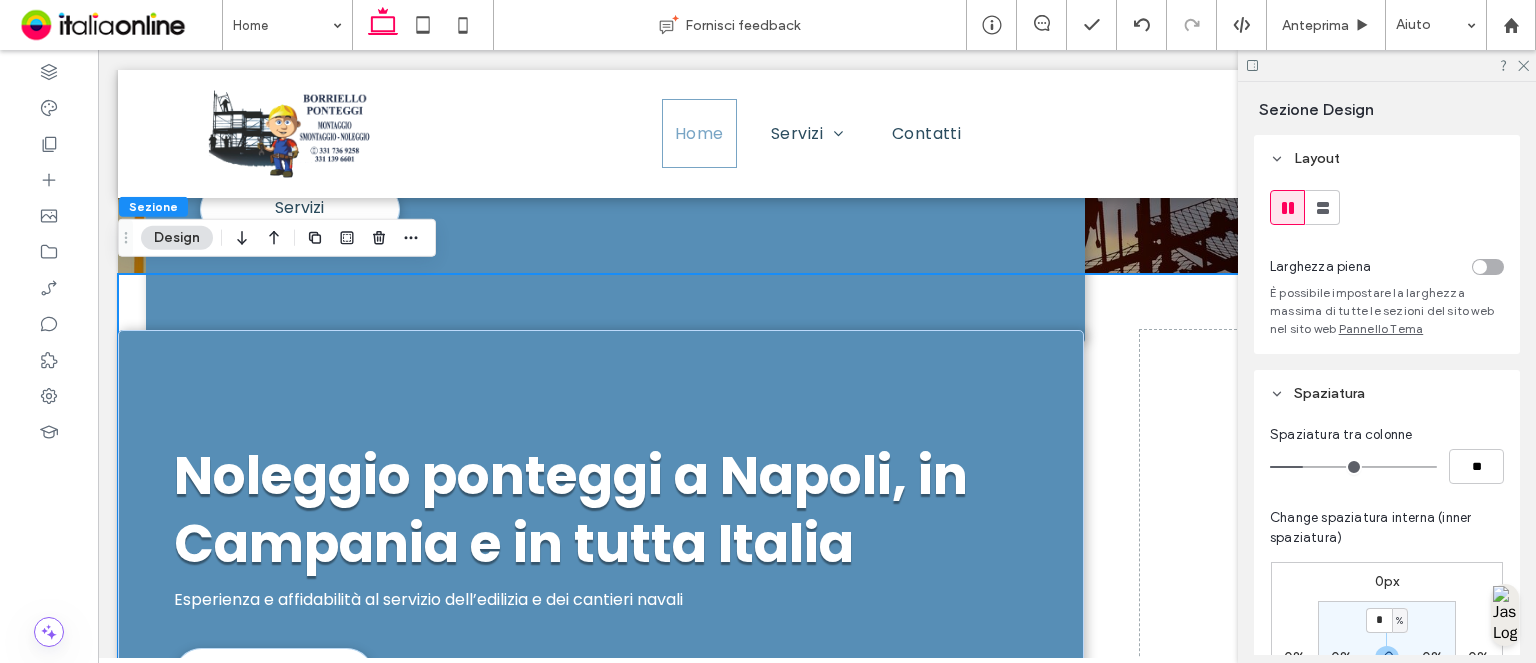 click on "Noleggio ponteggi a [CITY], in [REGION] e in tutta Italia
Esperienza e affidabilità al servizio dell’edilizia e dei cantieri navali
Servizi" at bounding box center [817, 537] 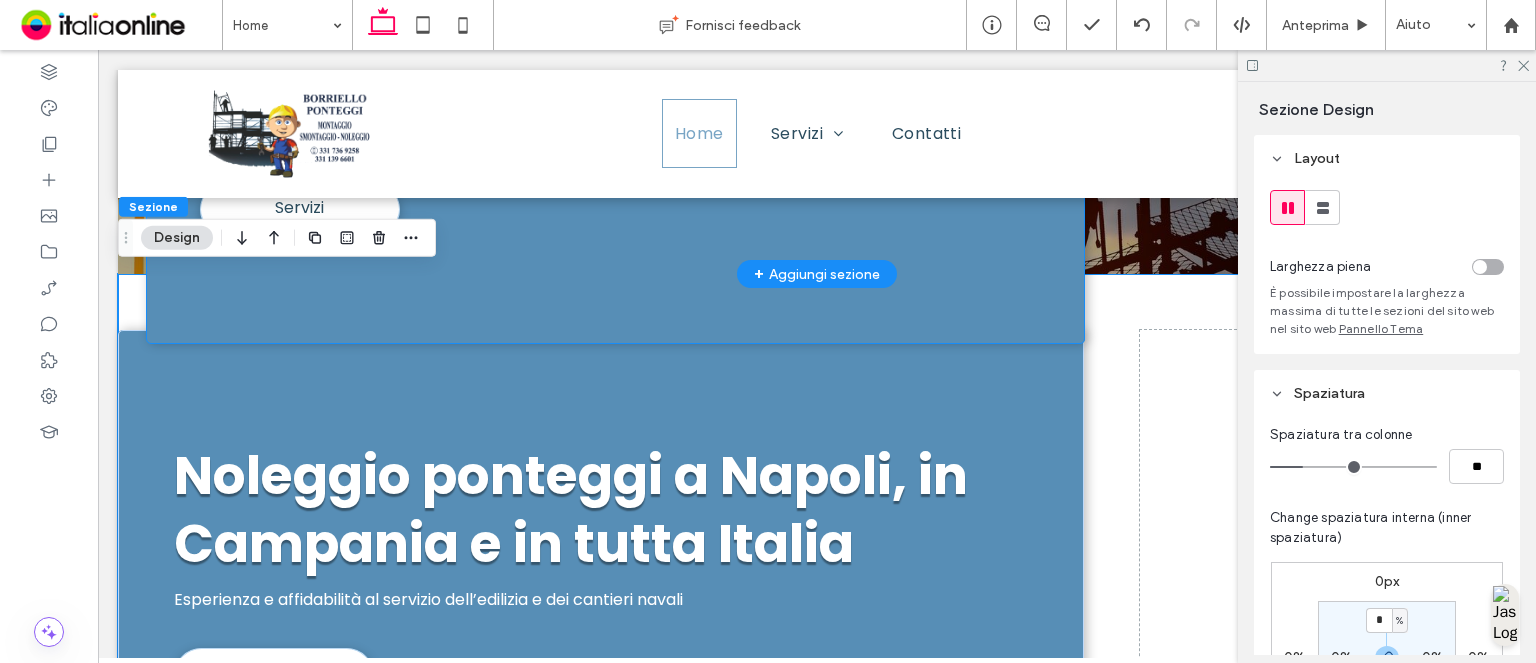 click on "Noleggio ponteggi a Napoli, in Campania e in tutta Italia
Esperienza e affidabilità al servizio dell’edilizia e dei cantieri navali
Servizi" at bounding box center [615, 106] 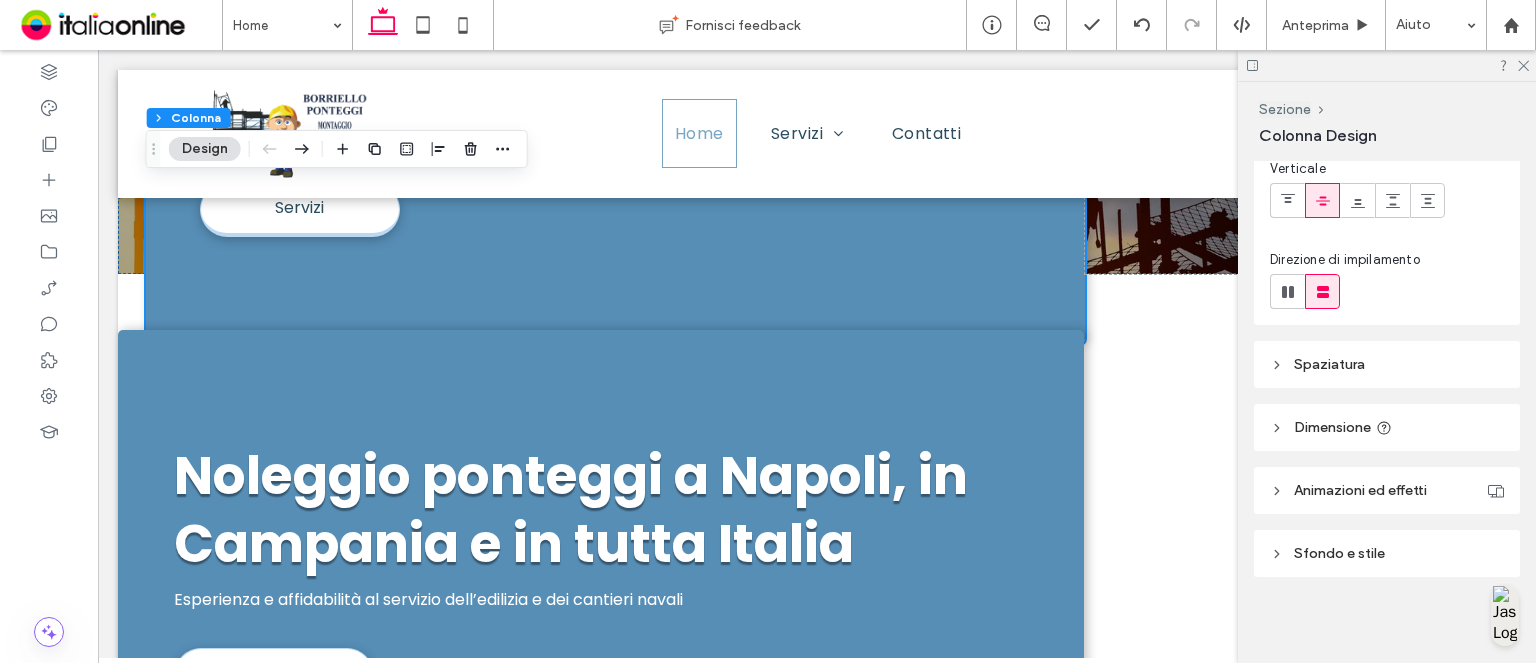 scroll, scrollTop: 152, scrollLeft: 0, axis: vertical 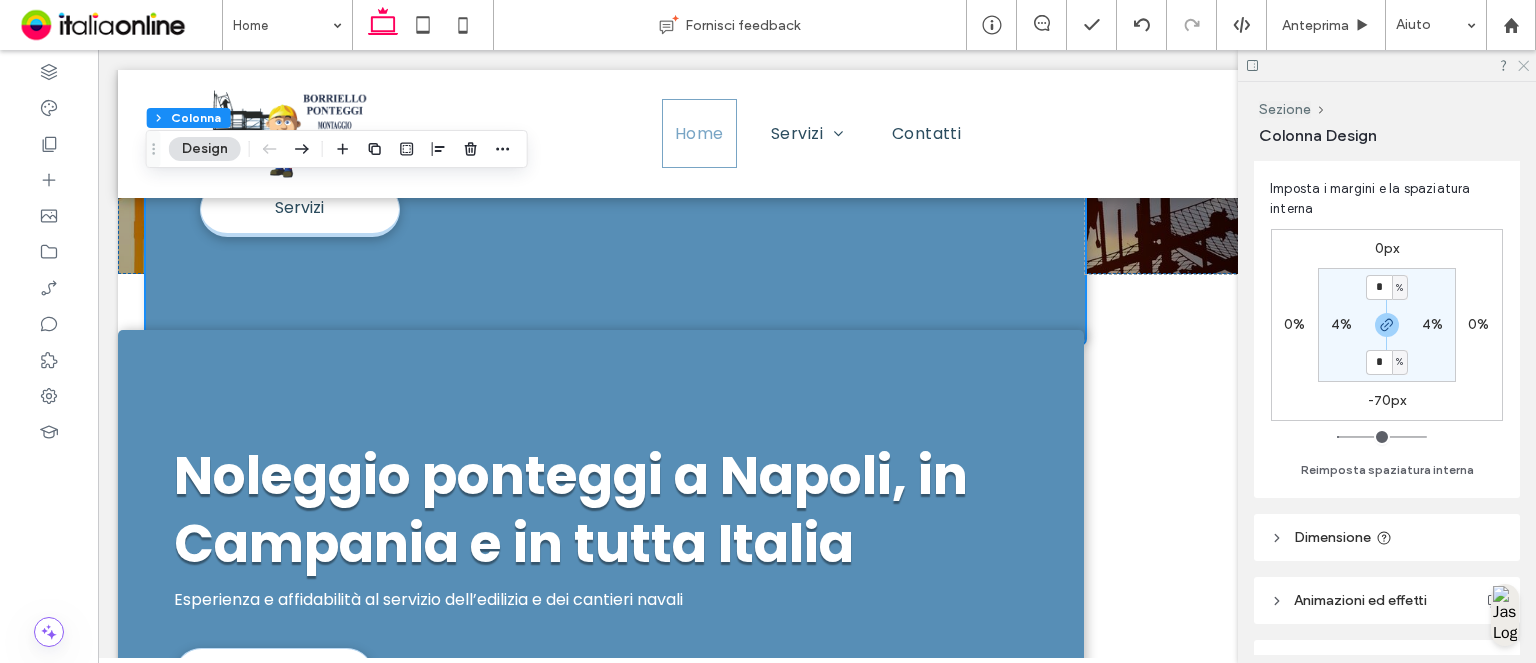 click 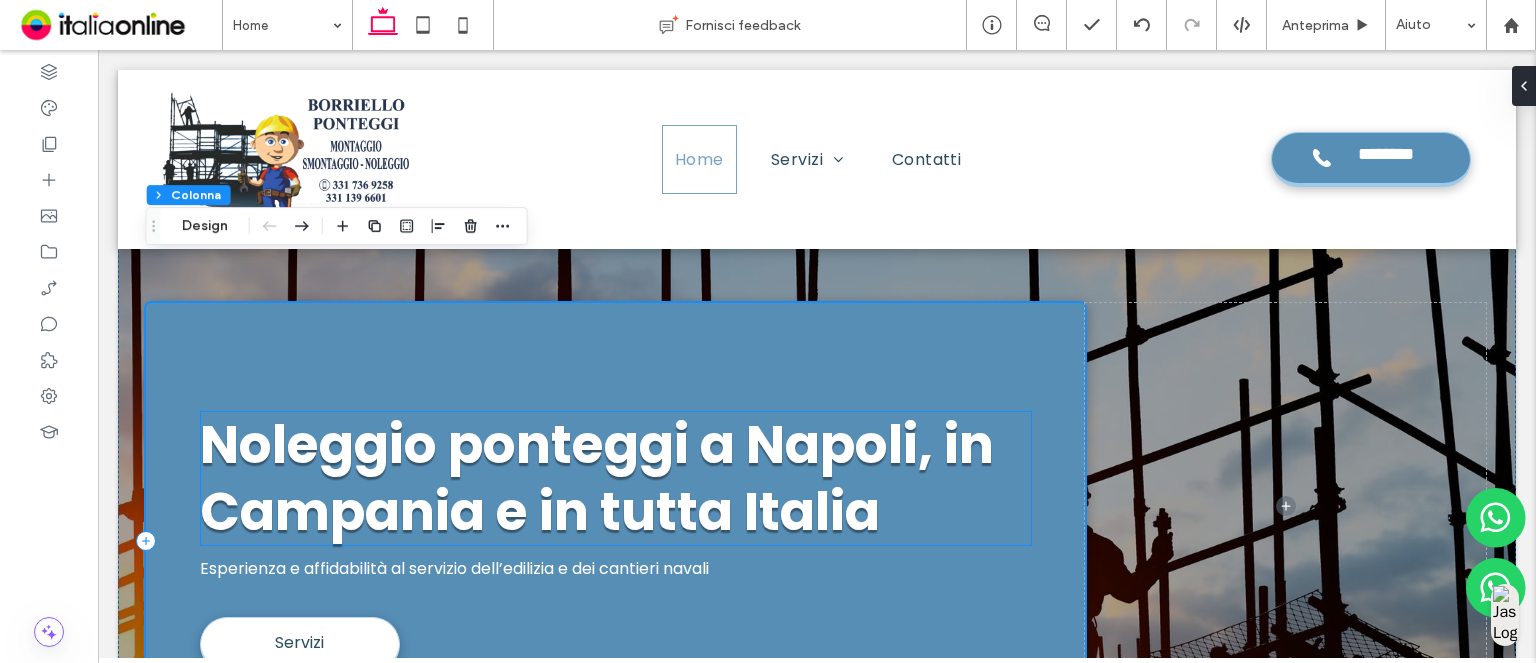 scroll, scrollTop: 0, scrollLeft: 0, axis: both 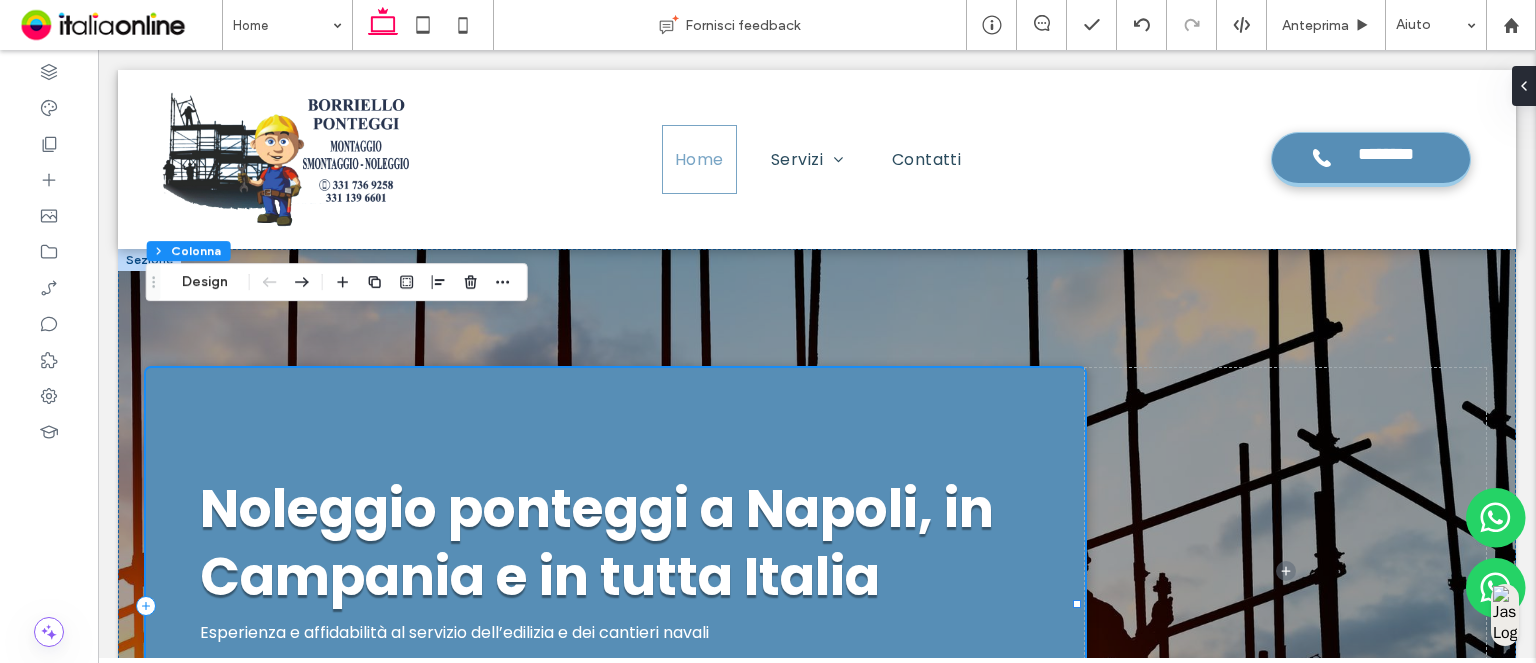 click on "Noleggio ponteggi a Napoli, in Campania e in tutta Italia
Esperienza e affidabilità al servizio dell’edilizia e dei cantieri navali
Servizi" at bounding box center (615, 606) 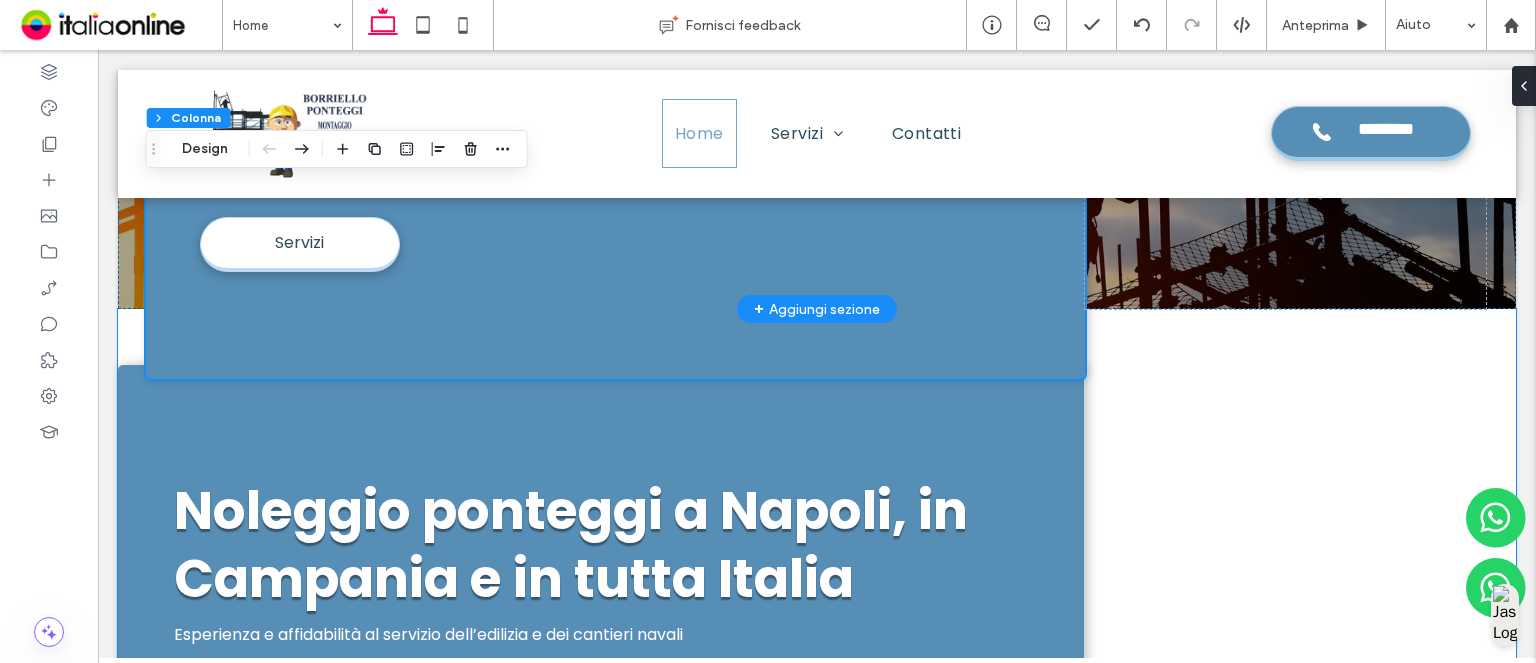 scroll, scrollTop: 348, scrollLeft: 0, axis: vertical 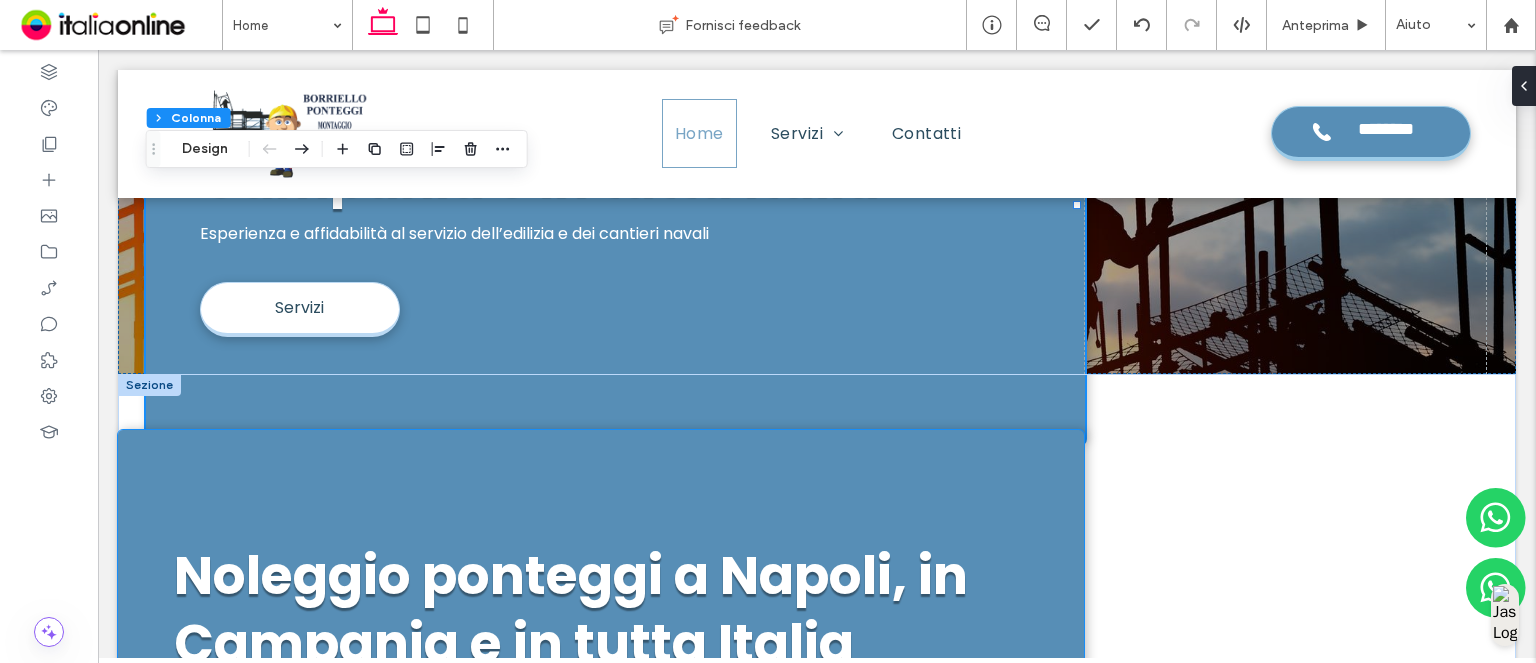 click on "Noleggio ponteggi a [CITY], in [REGION] e in tutta Italia
Esperienza e affidabilità al servizio dell’edilizia e dei cantieri navali
Servizi" at bounding box center [601, 672] 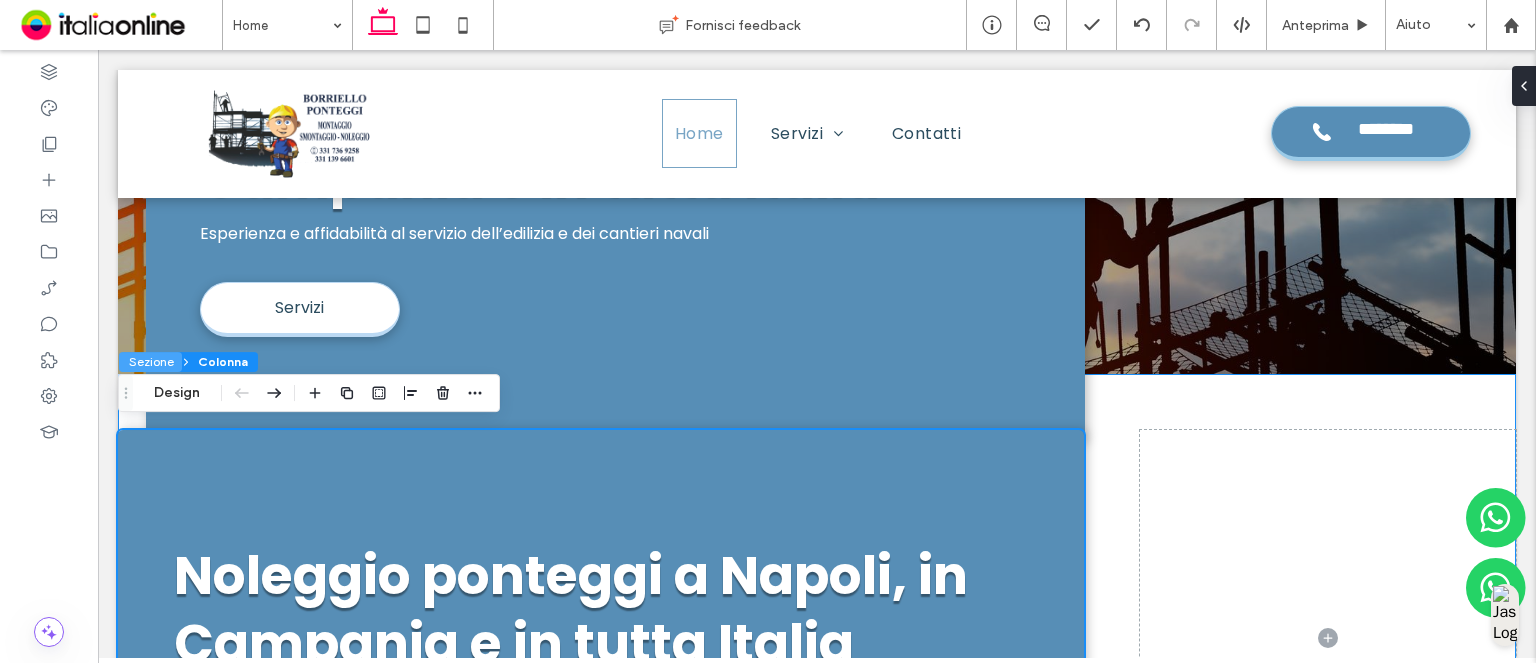 click on "Sezione" at bounding box center [150, 362] 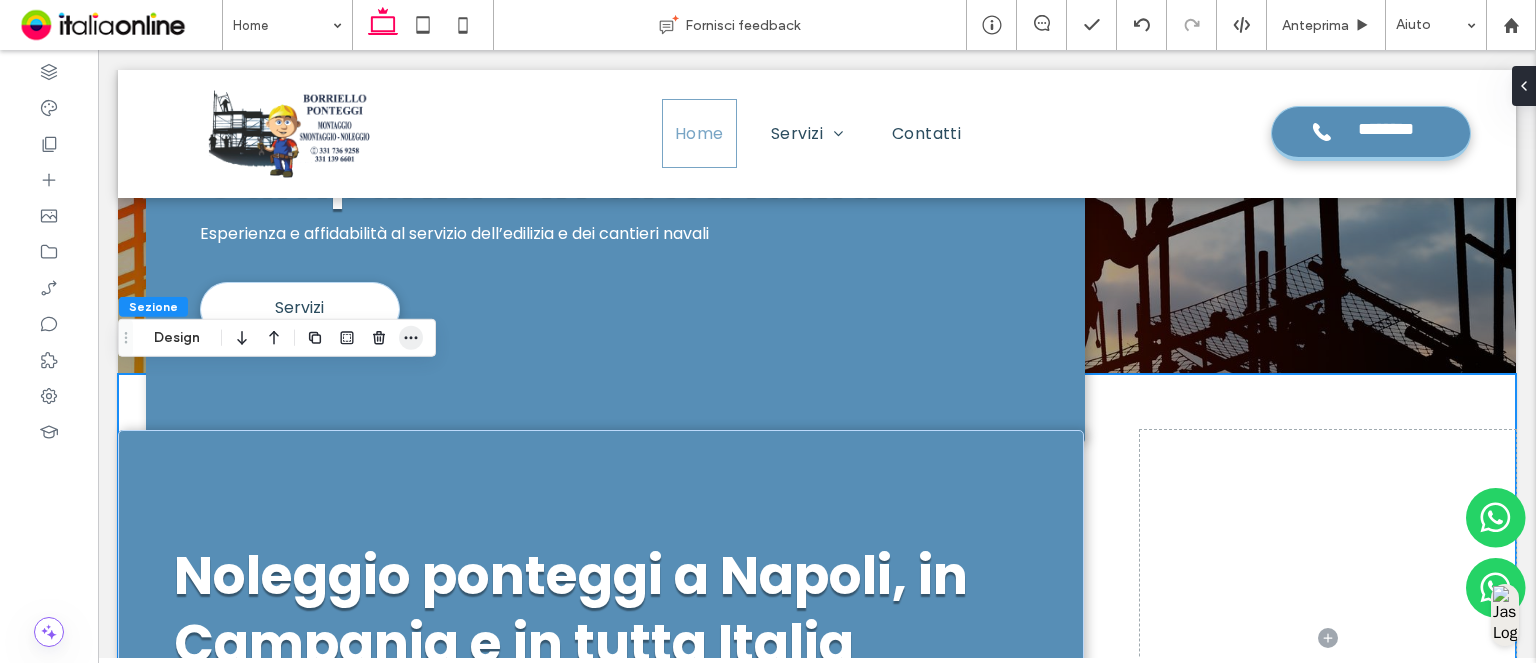 click 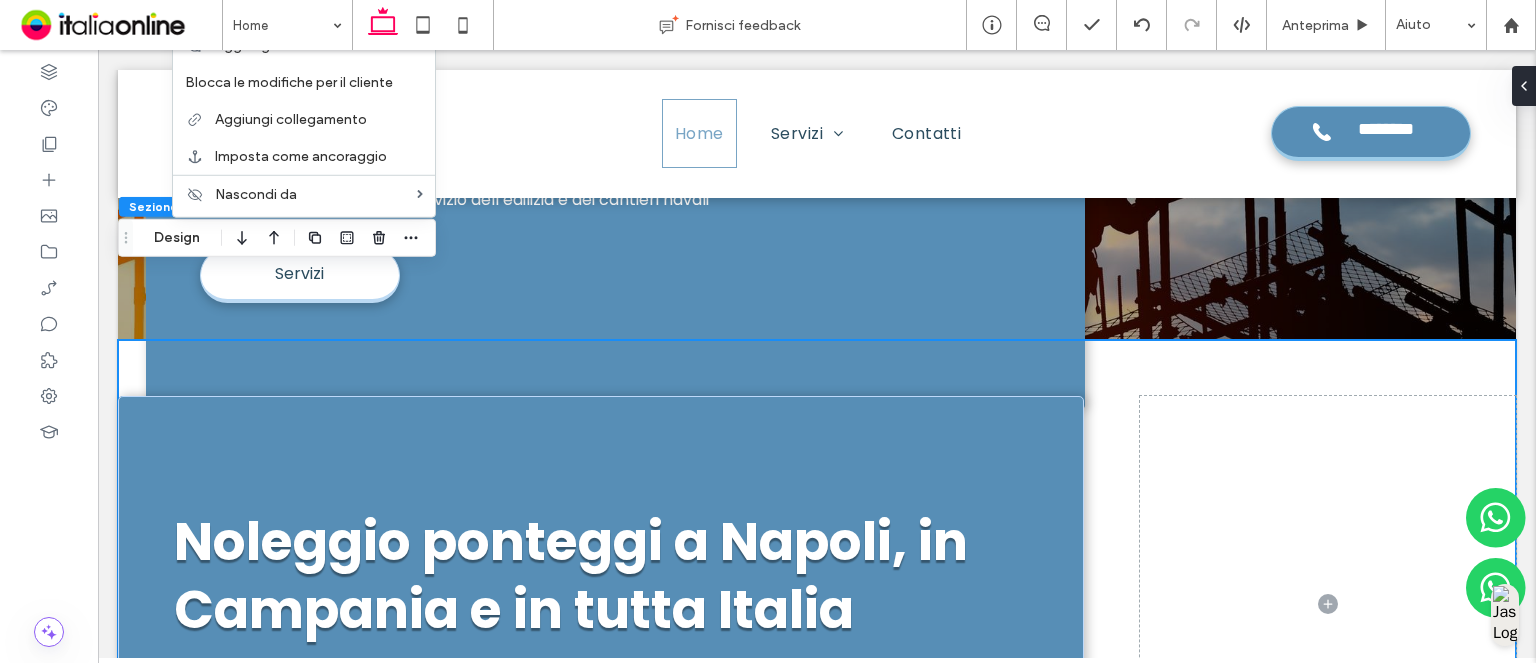 scroll, scrollTop: 348, scrollLeft: 0, axis: vertical 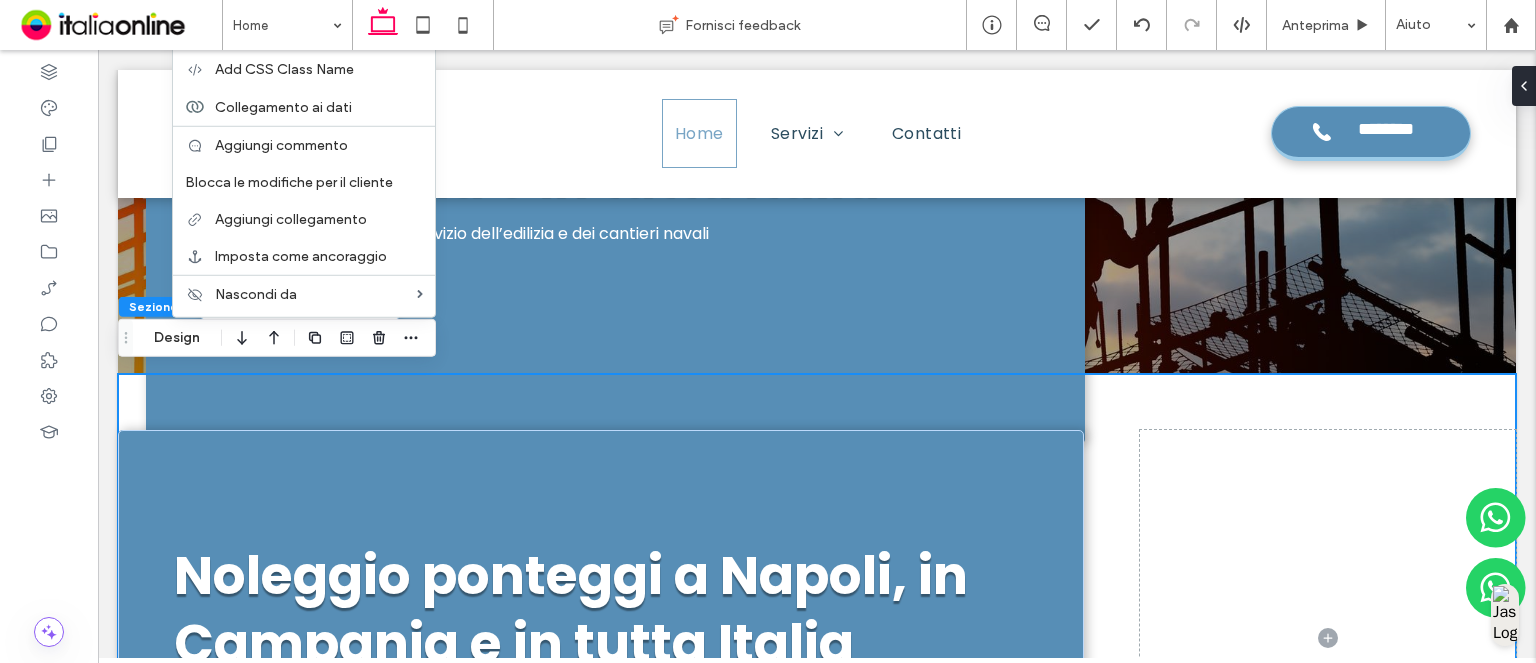 click on "Noleggio ponteggi a [CITY], in [REGION] e in tutta Italia
Esperienza e affidabilità al servizio dell’edilizia e dei cantieri navali
Servizi" at bounding box center [817, 637] 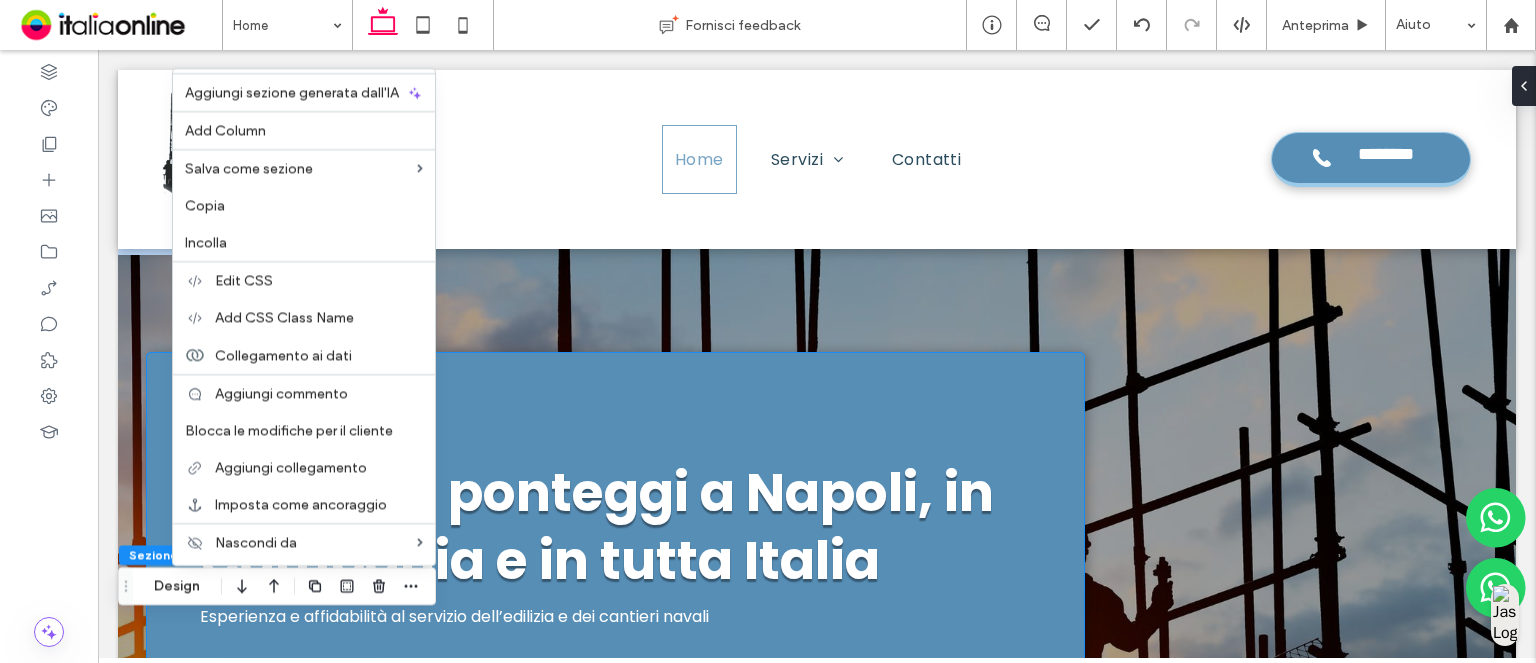 scroll, scrollTop: 358, scrollLeft: 0, axis: vertical 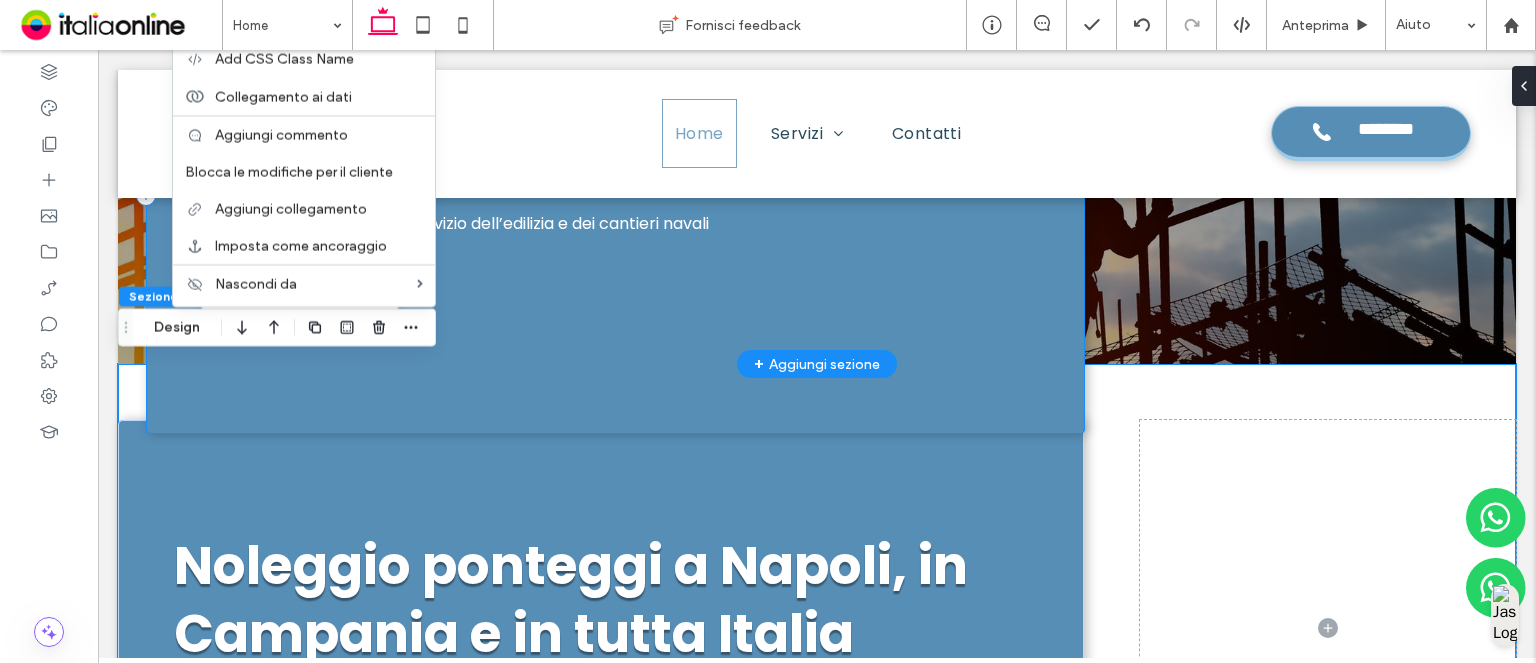 drag, startPoint x: 522, startPoint y: 402, endPoint x: 538, endPoint y: 412, distance: 18.867962 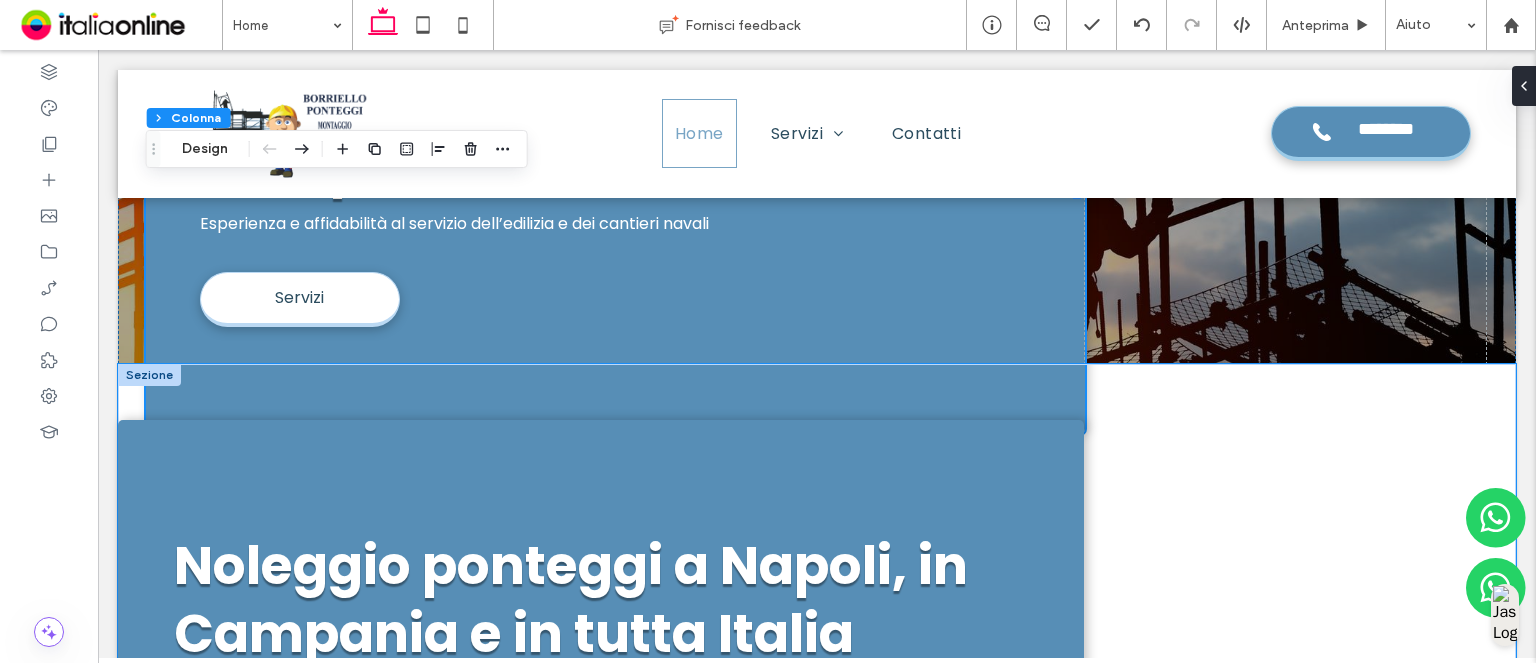 click on "Noleggio ponteggi a [CITY], in [REGION] e in tutta Italia
Esperienza e affidabilità al servizio dell’edilizia e dei cantieri navali
Servizi" at bounding box center (817, 627) 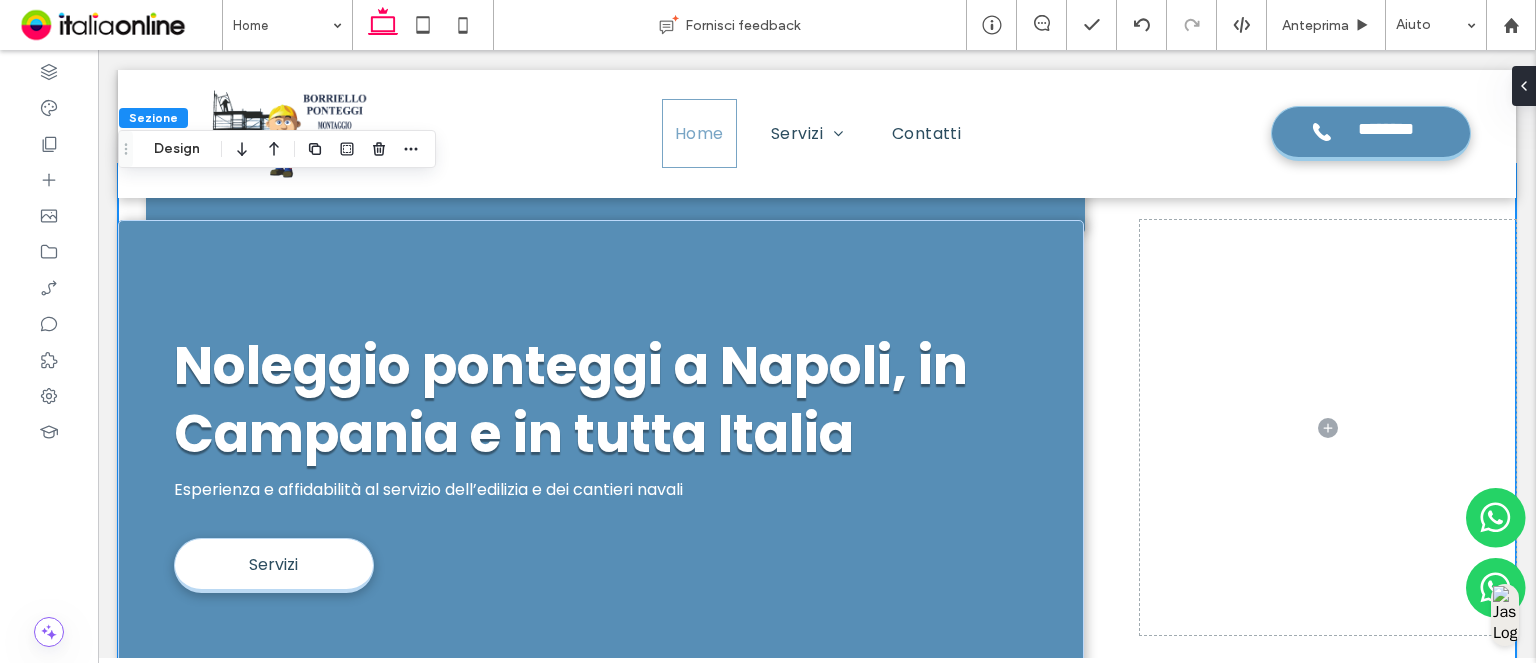 scroll, scrollTop: 658, scrollLeft: 0, axis: vertical 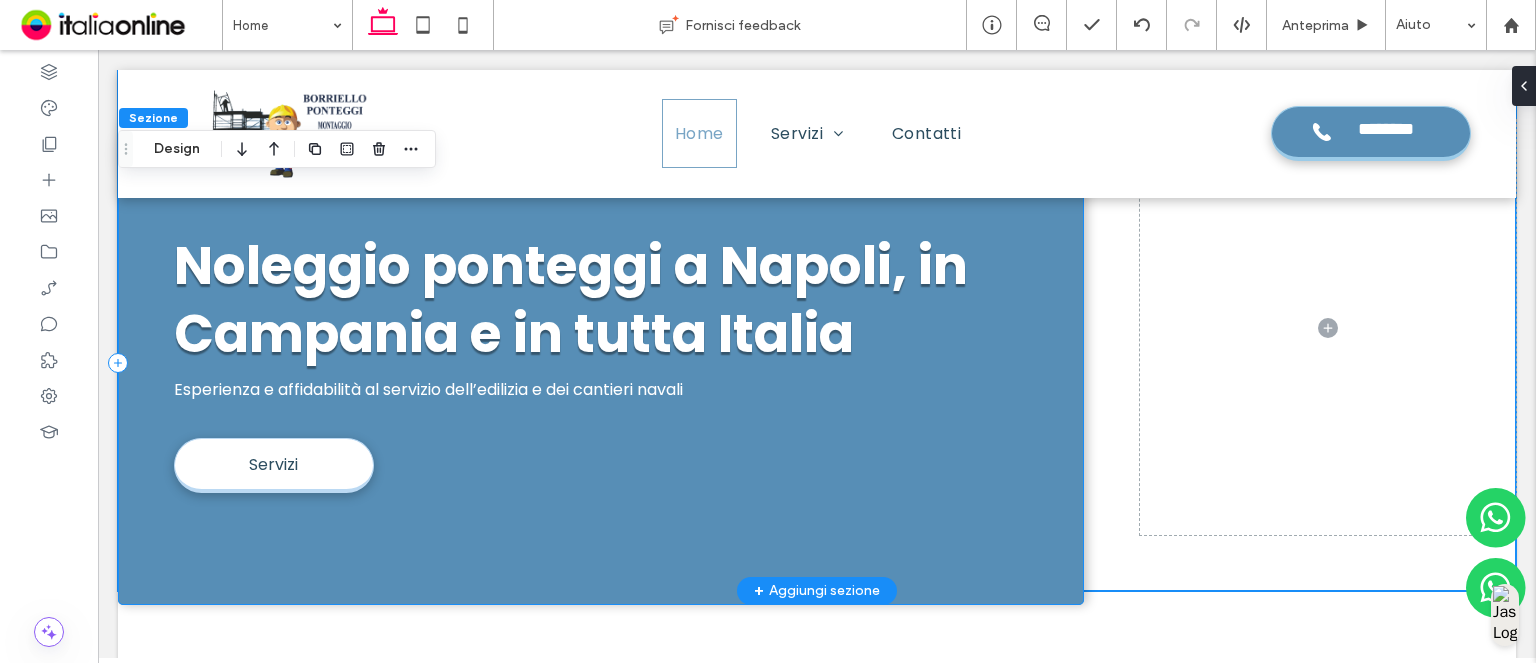 click on "Noleggio ponteggi a [CITY], in [REGION] e in tutta Italia
Esperienza e affidabilità al servizio dell’edilizia e dei cantieri navali
Servizi" at bounding box center [601, 362] 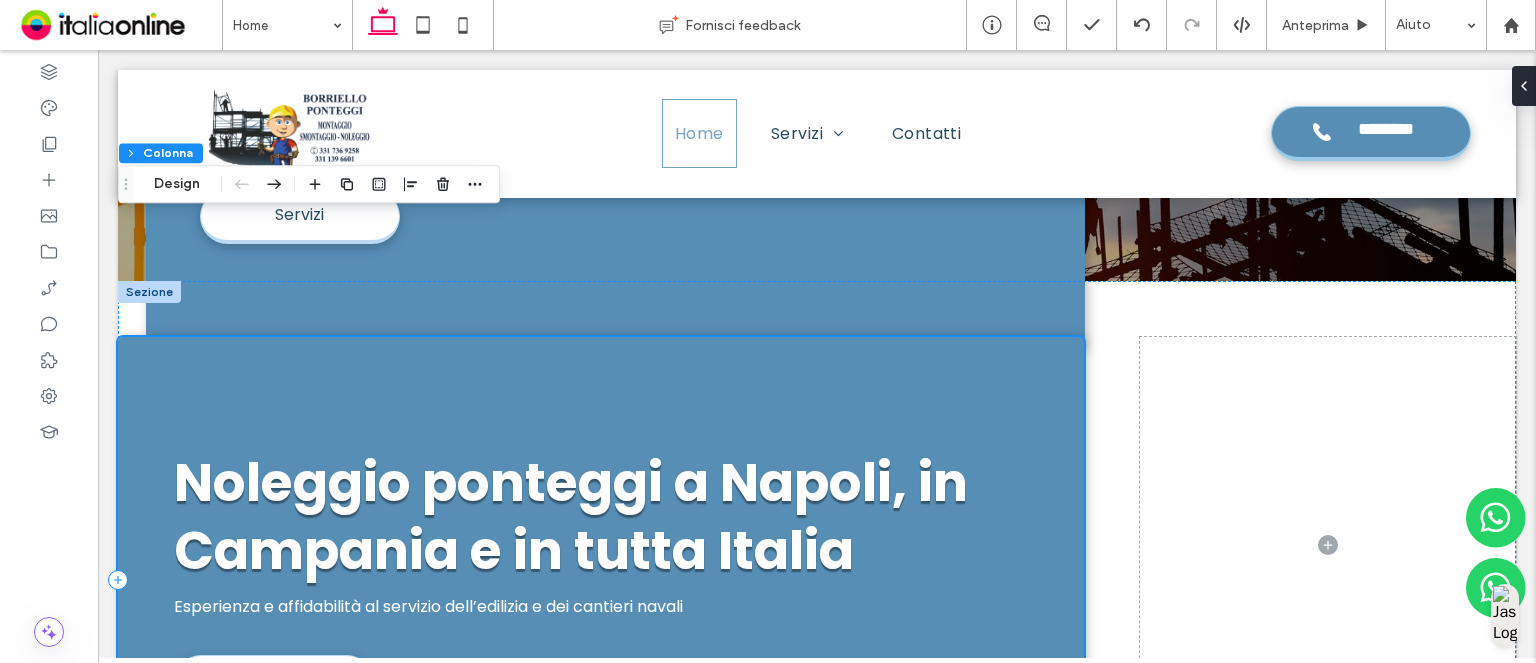 scroll, scrollTop: 358, scrollLeft: 0, axis: vertical 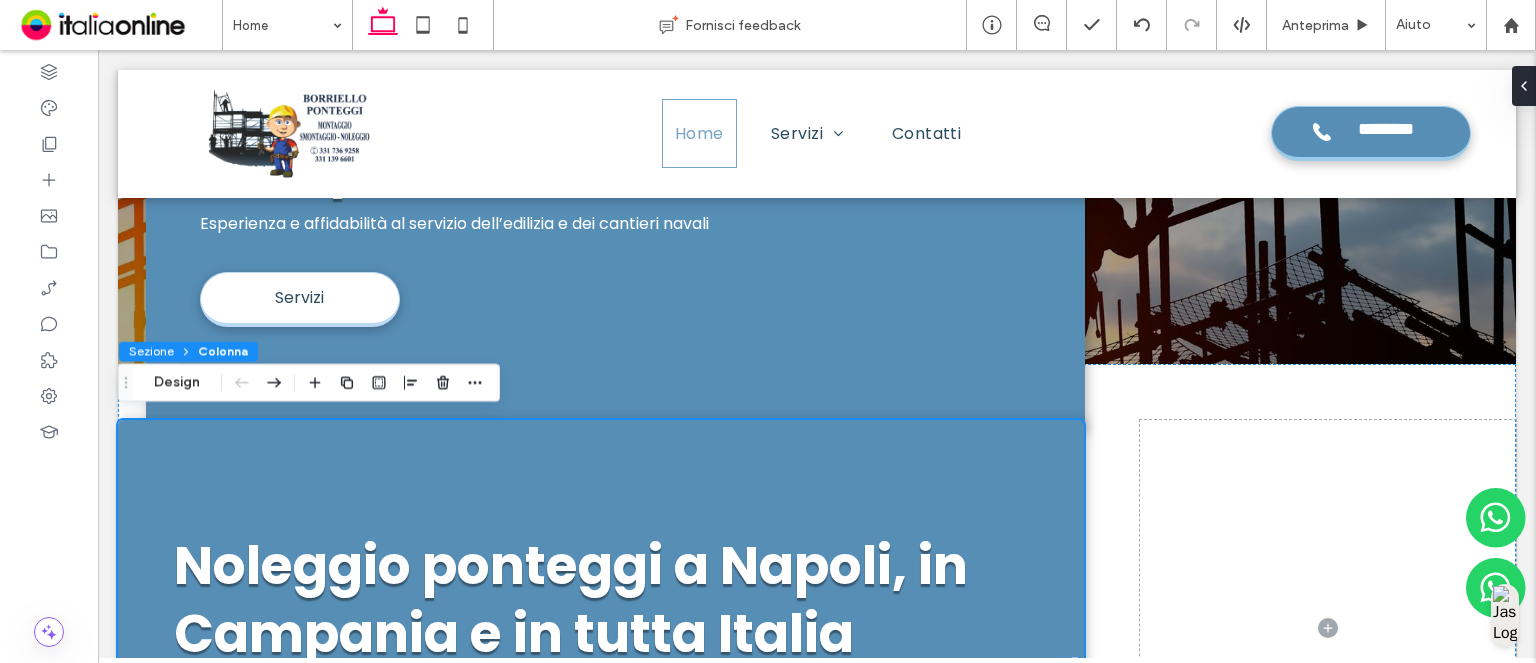 click 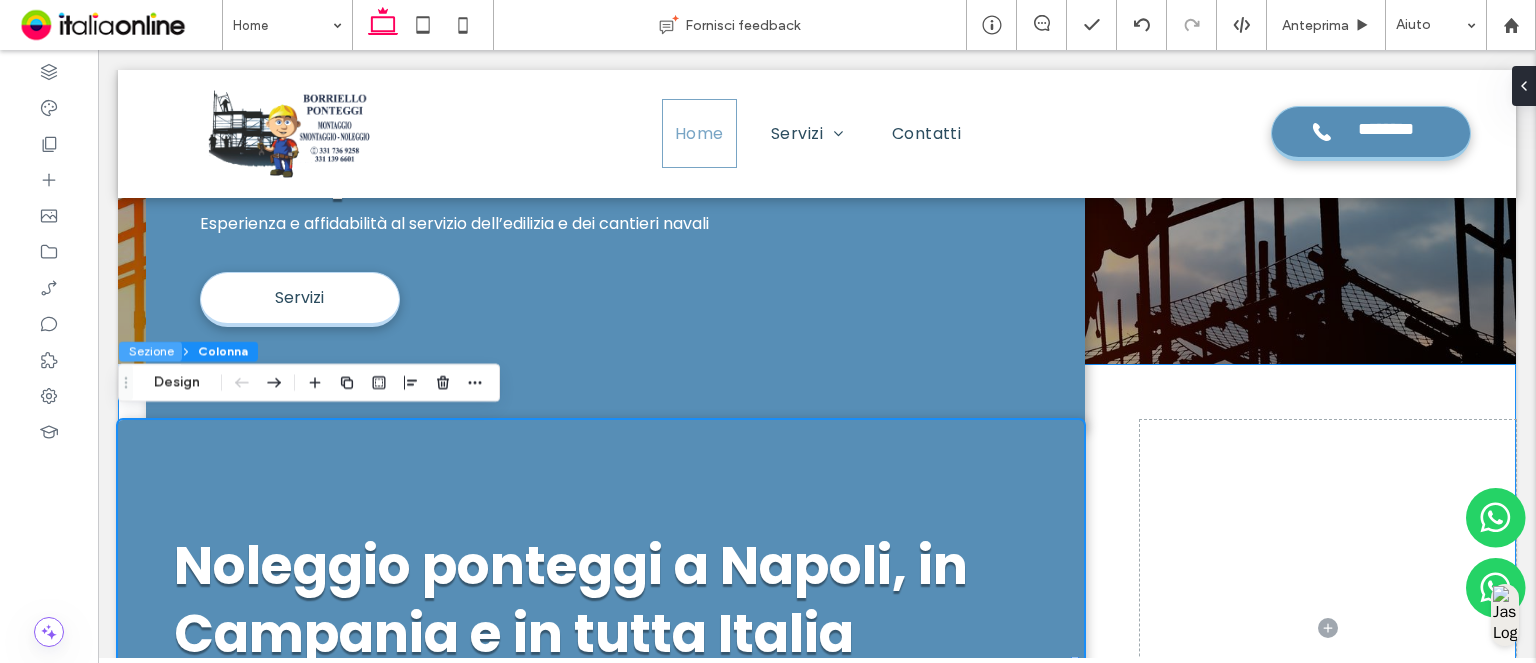 click on "Sezione" at bounding box center (150, 352) 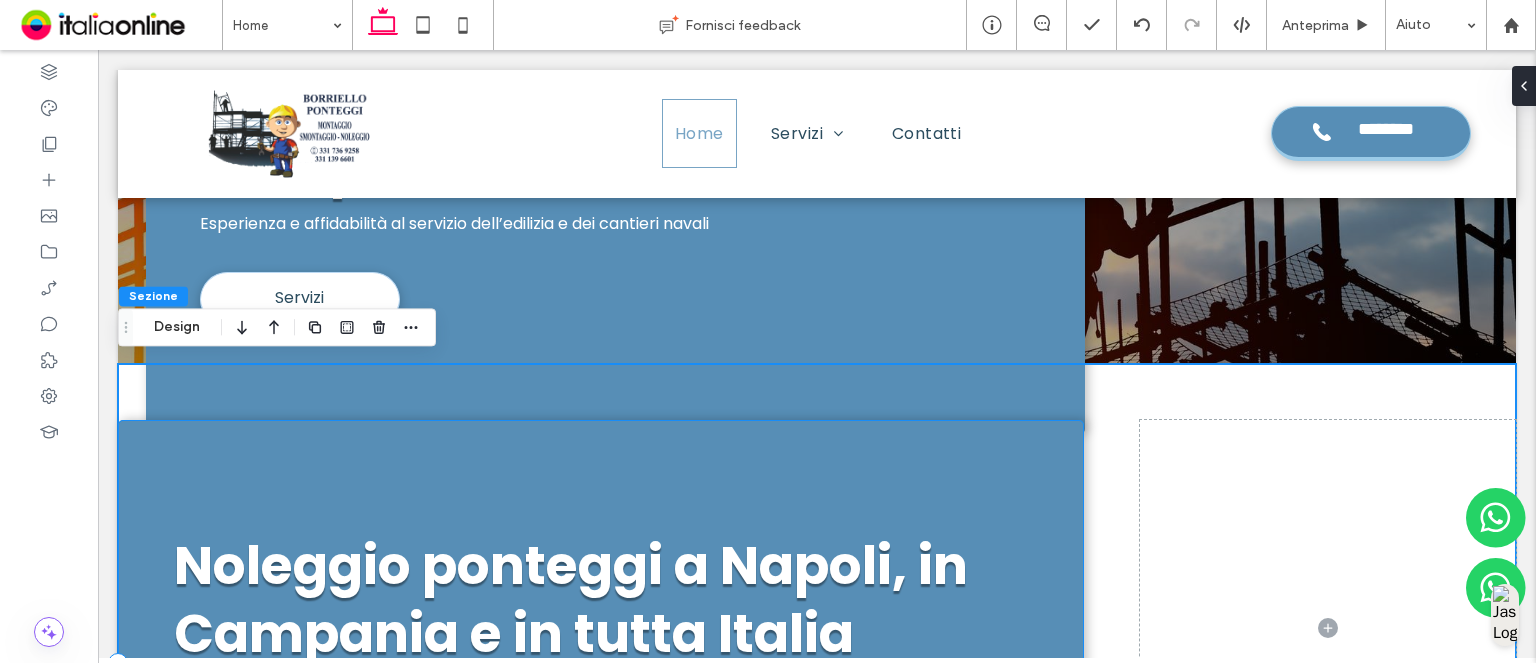 click on "Noleggio ponteggi a Napoli, in Campania e in tutta Italia
Esperienza e affidabilità al servizio dell’edilizia e dei cantieri navali
Servizi" at bounding box center (601, 662) 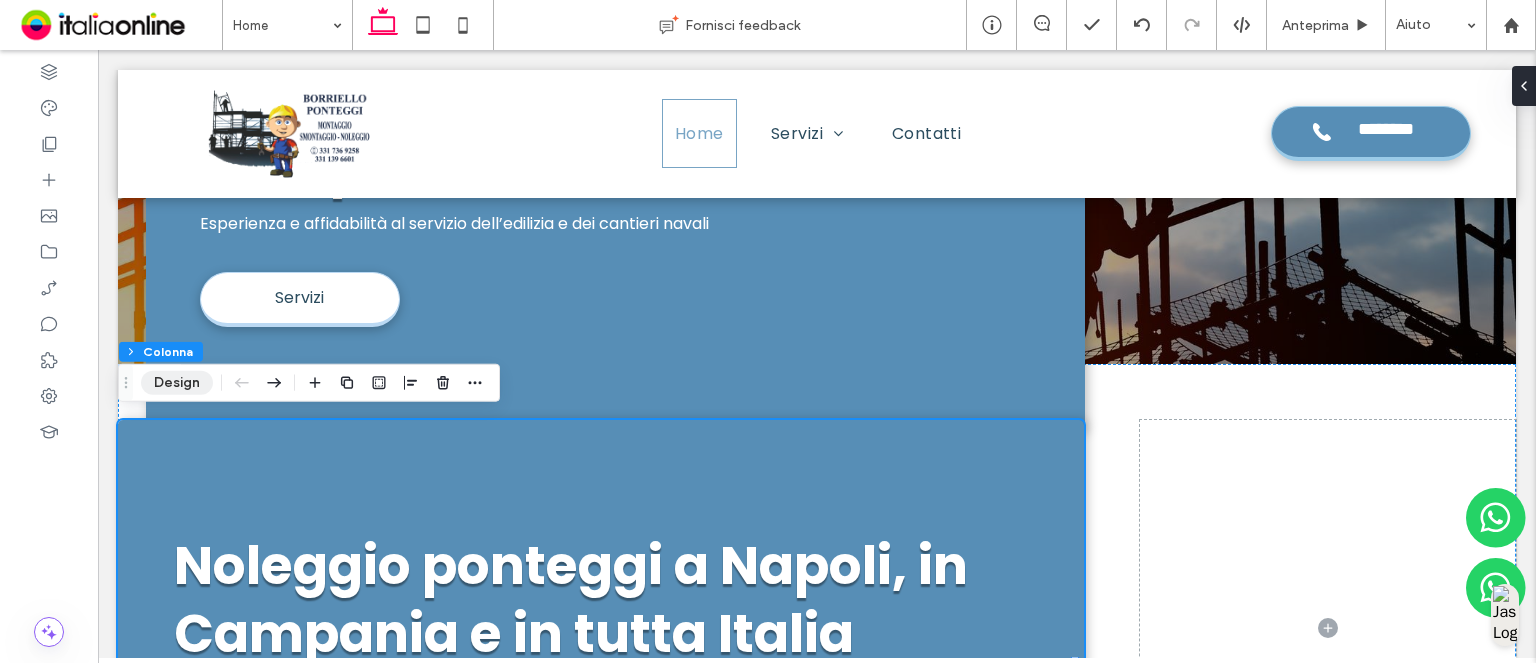 click on "Design" at bounding box center (177, 383) 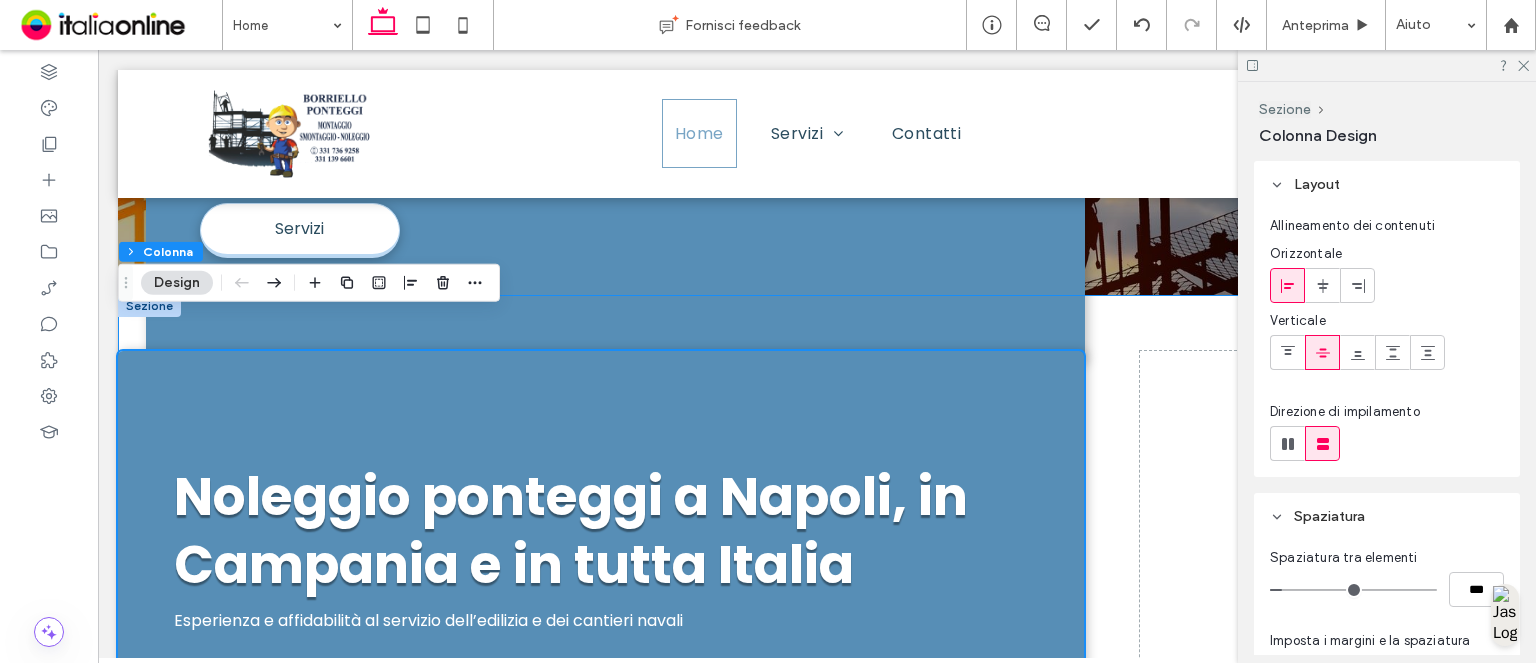 scroll, scrollTop: 458, scrollLeft: 0, axis: vertical 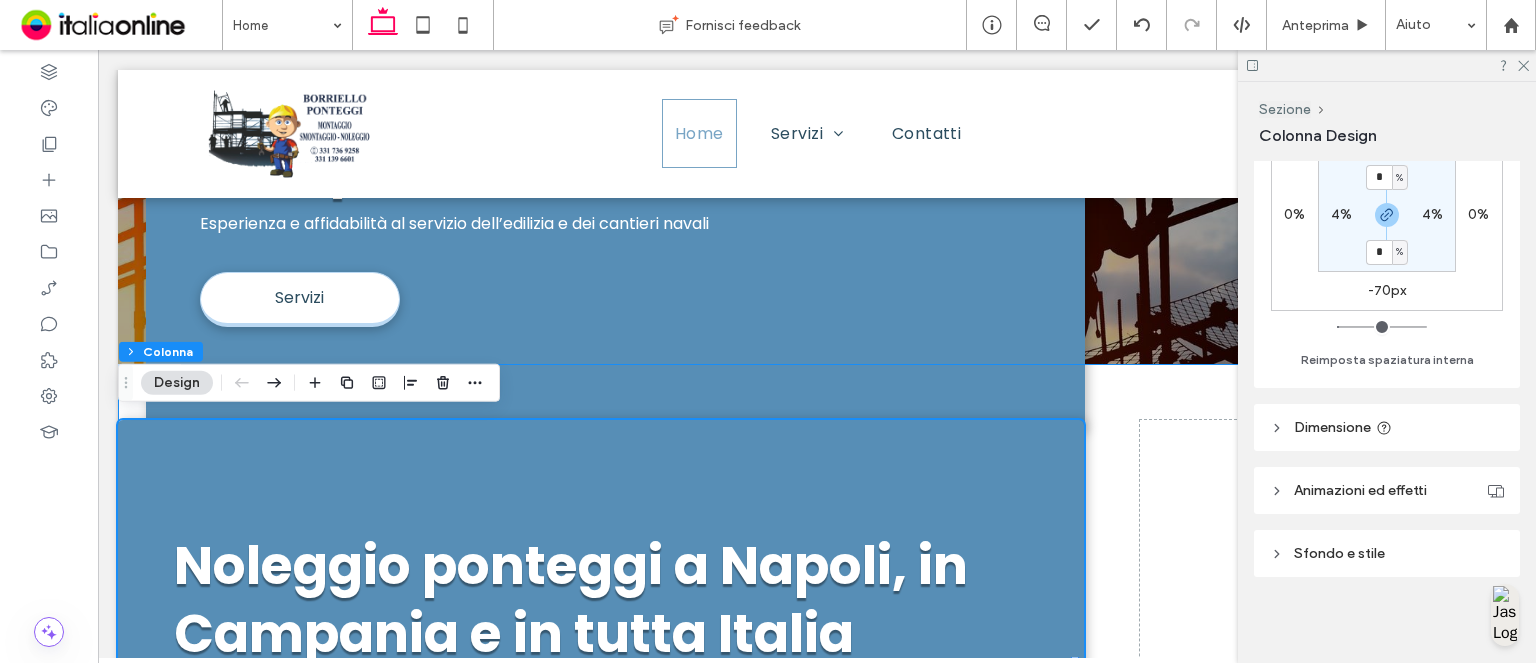 click on "Noleggio ponteggi a Napoli, in Campania e in tutta Italia
Esperienza e affidabilità al servizio dell’edilizia e dei cantieri navali
Servizi" at bounding box center [817, 627] 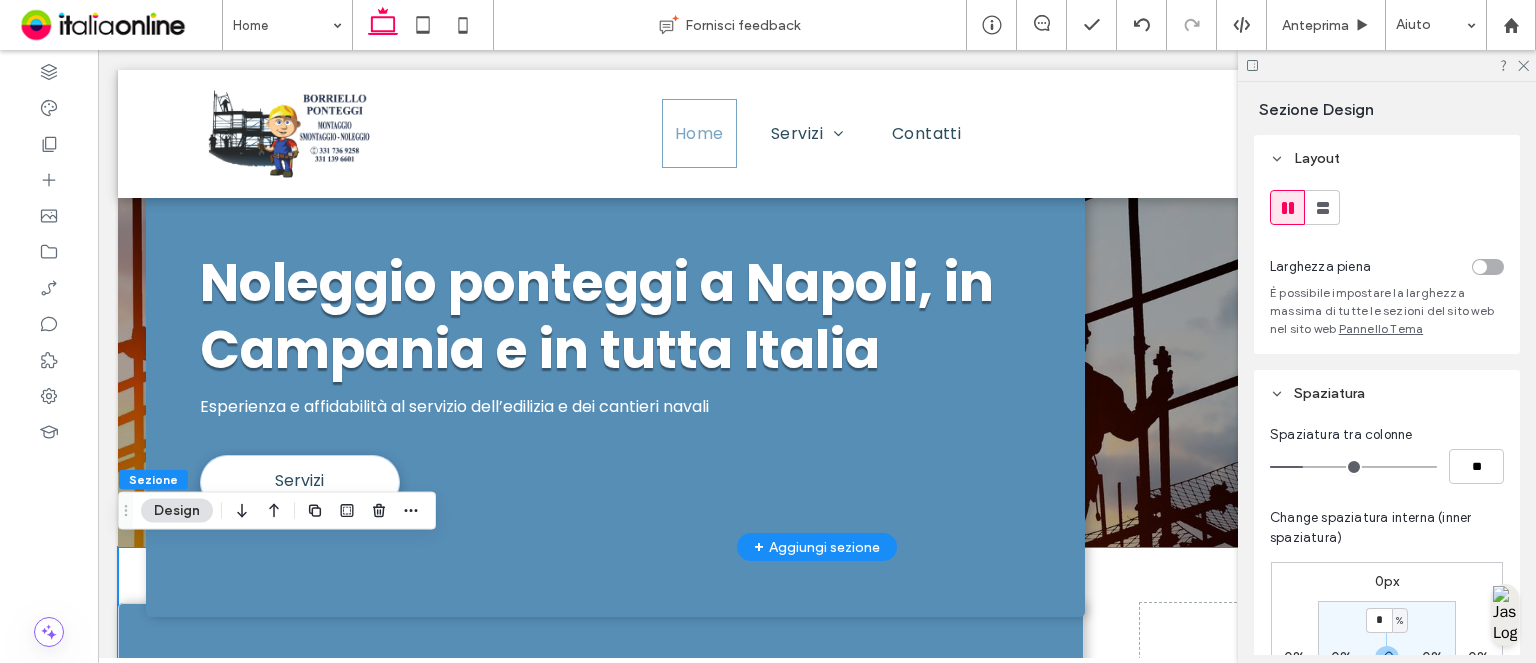 scroll, scrollTop: 0, scrollLeft: 0, axis: both 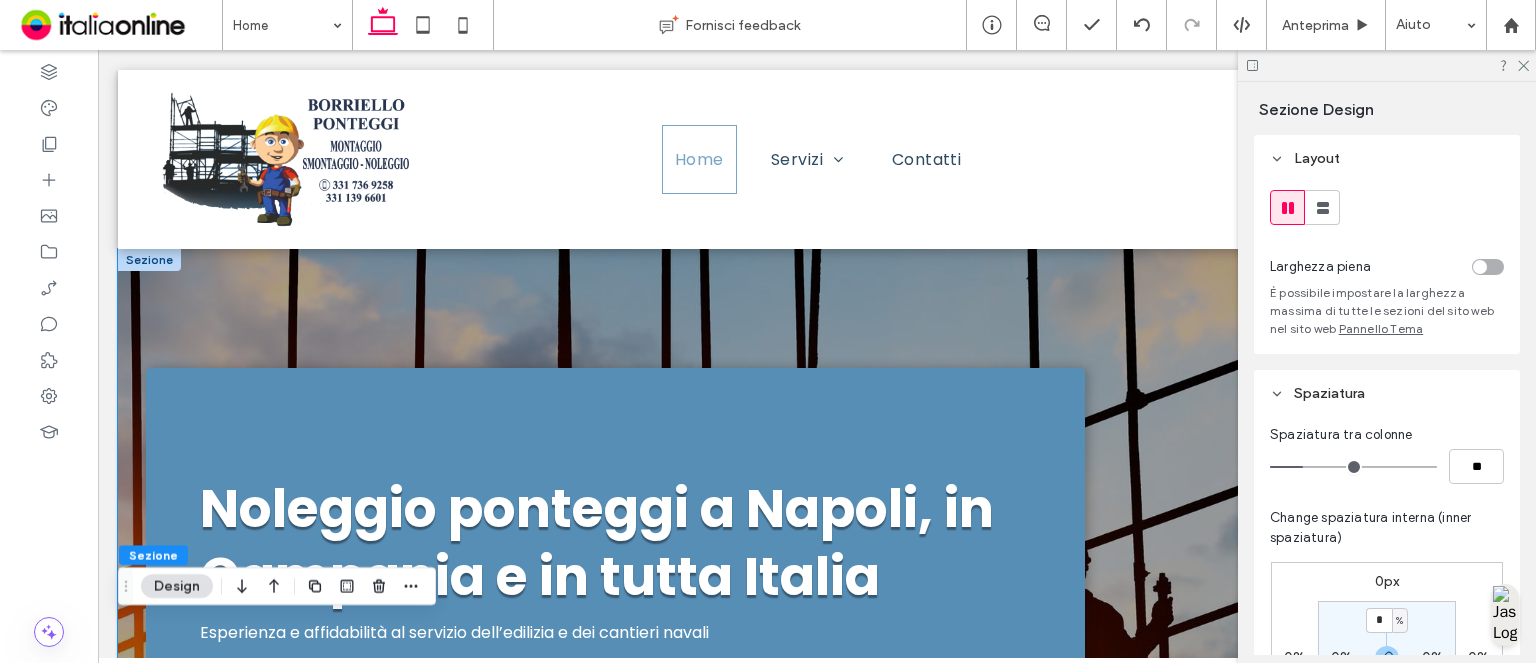 click on "Noleggio ponteggi a Napoli, in Campania e in tutta Italia
Esperienza e affidabilità al servizio dell’edilizia e dei cantieri navali
Servizi" at bounding box center [817, 511] 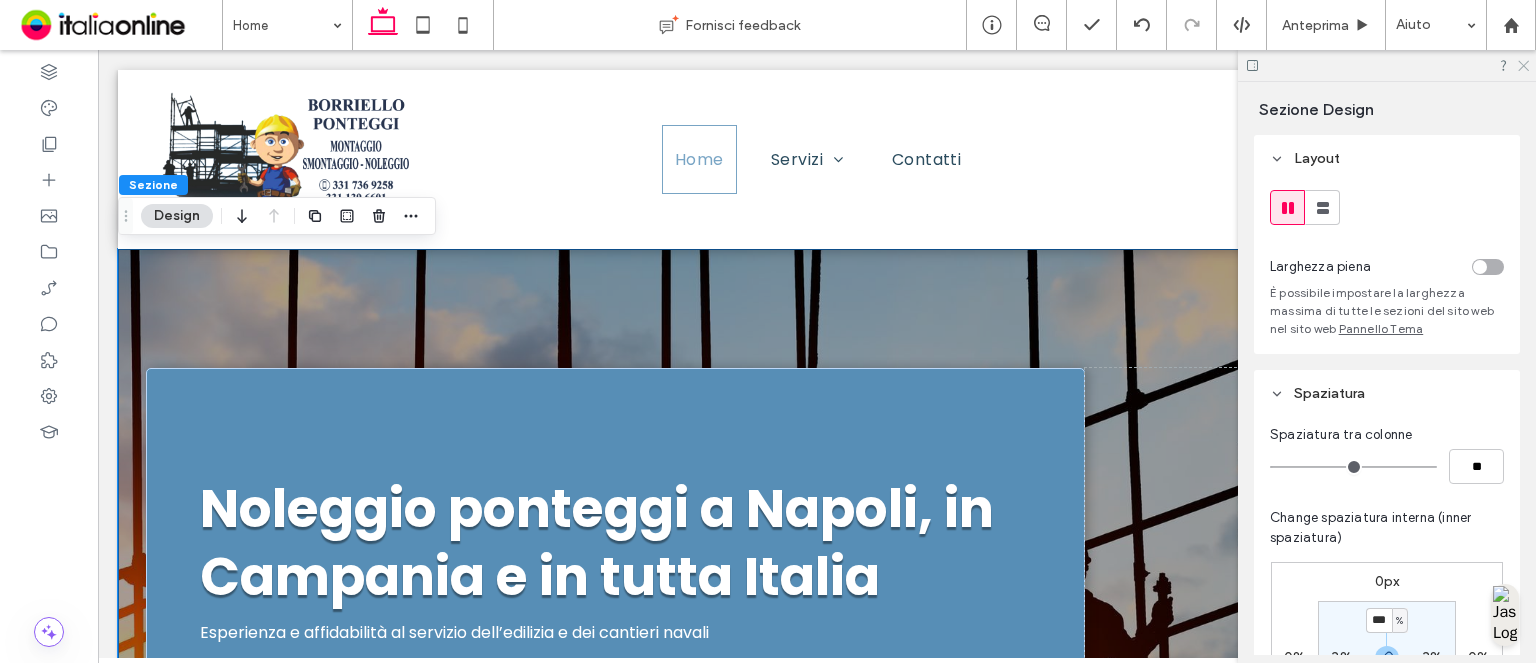 click 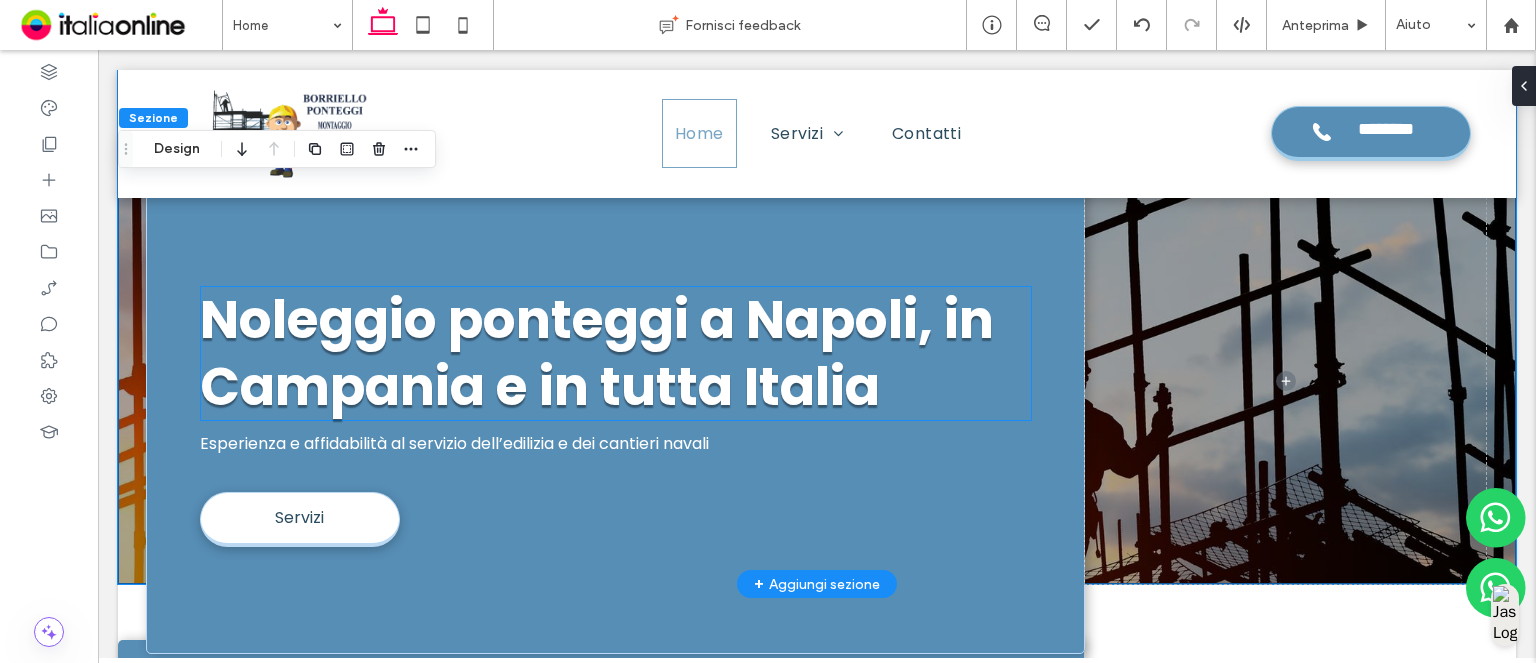 scroll, scrollTop: 0, scrollLeft: 0, axis: both 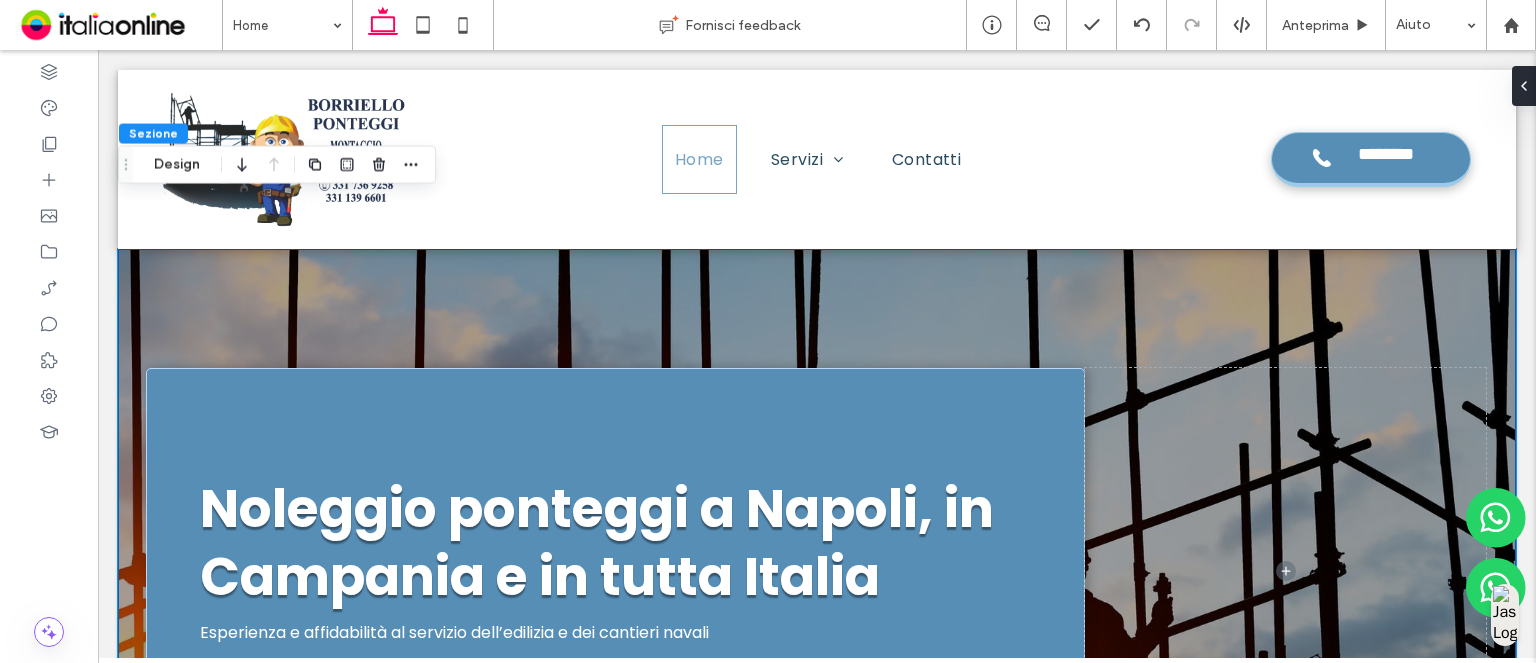 click on "Noleggio ponteggi a Napoli, in Campania e in tutta Italia
Esperienza e affidabilità al servizio dell’edilizia e dei cantieri navali
Servizi" at bounding box center (817, 511) 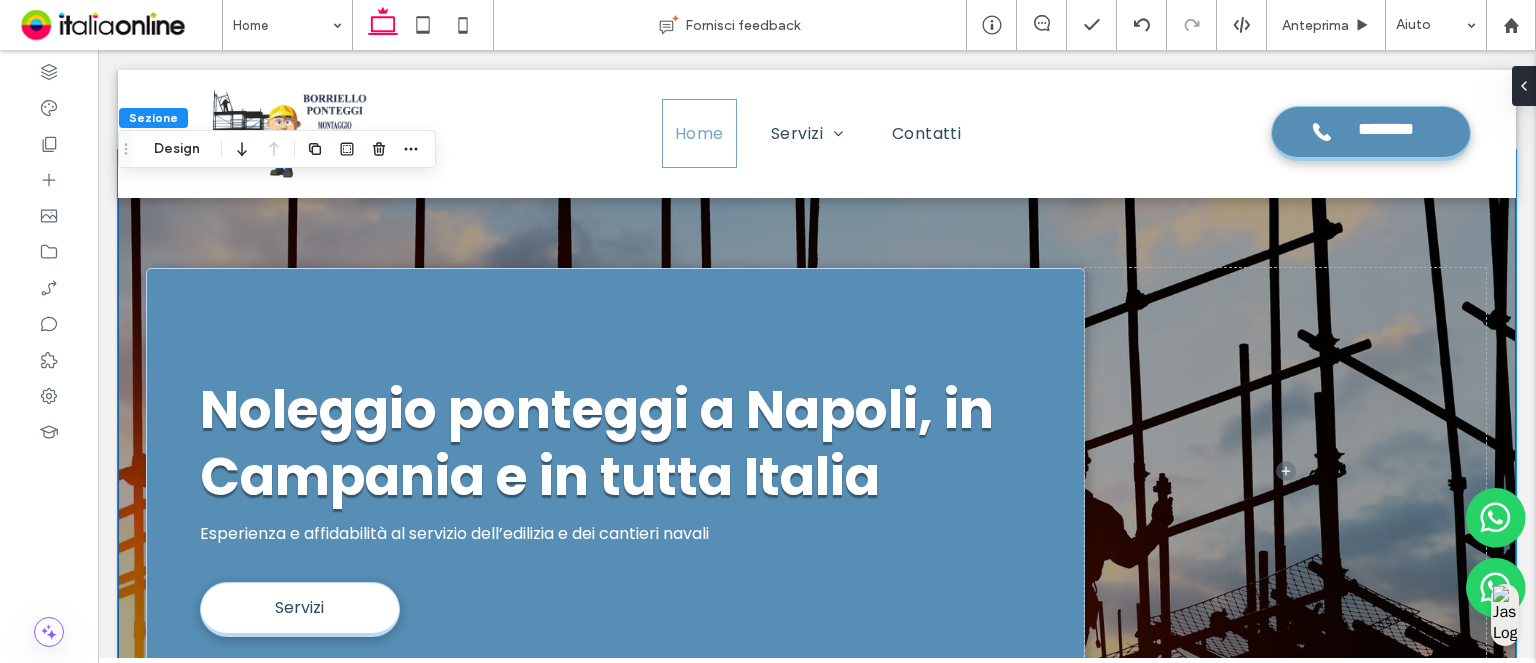 scroll, scrollTop: 0, scrollLeft: 0, axis: both 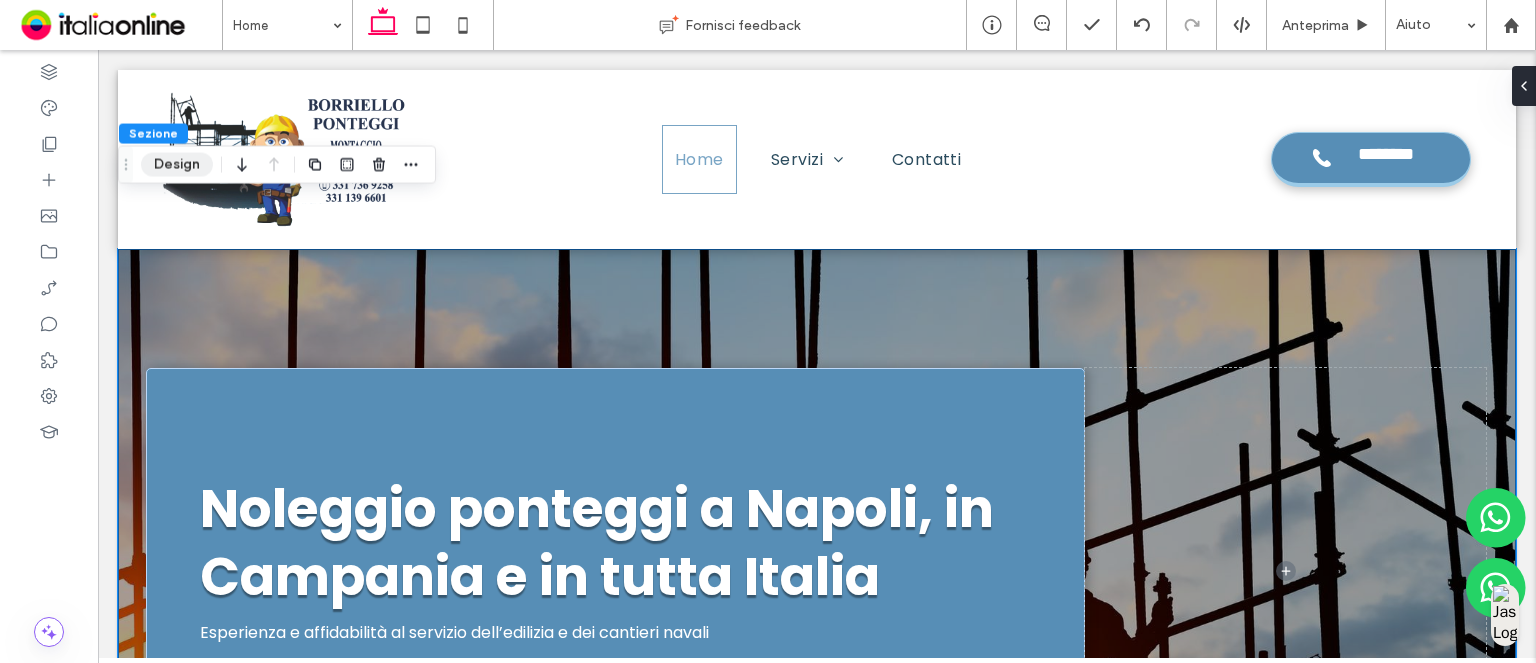 drag, startPoint x: 54, startPoint y: 94, endPoint x: 154, endPoint y: 157, distance: 118.19052 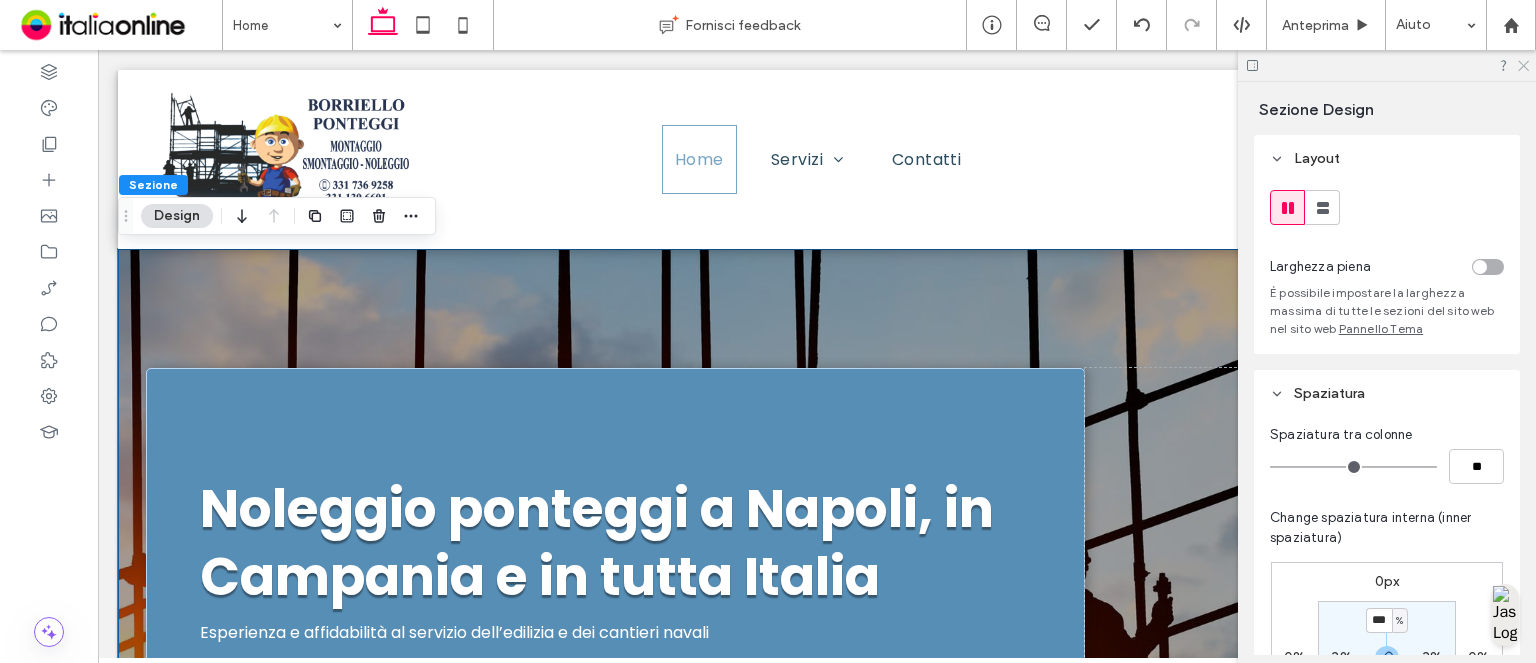 click 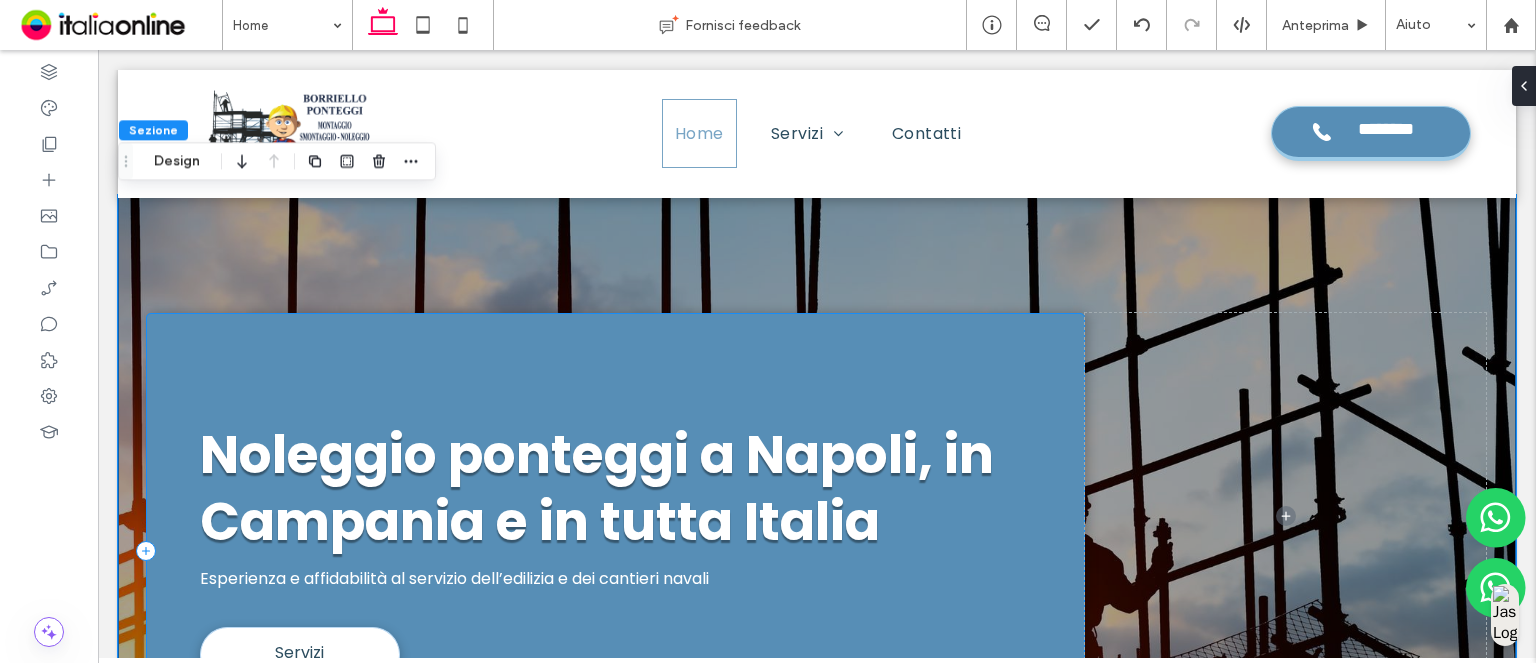 scroll, scrollTop: 0, scrollLeft: 0, axis: both 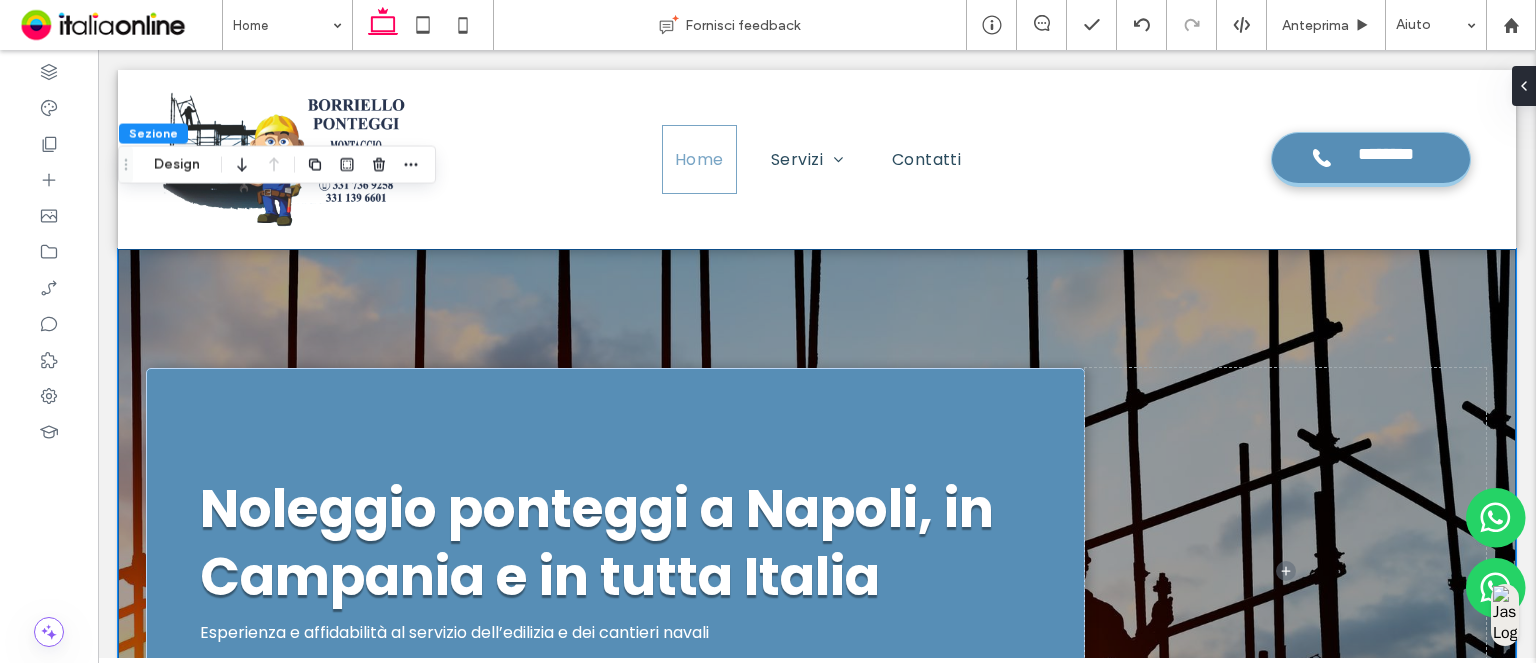 click on "Noleggio ponteggi a Napoli, in Campania e in tutta Italia
Esperienza e affidabilità al servizio dell’edilizia e dei cantieri navali
Servizi" at bounding box center (817, 511) 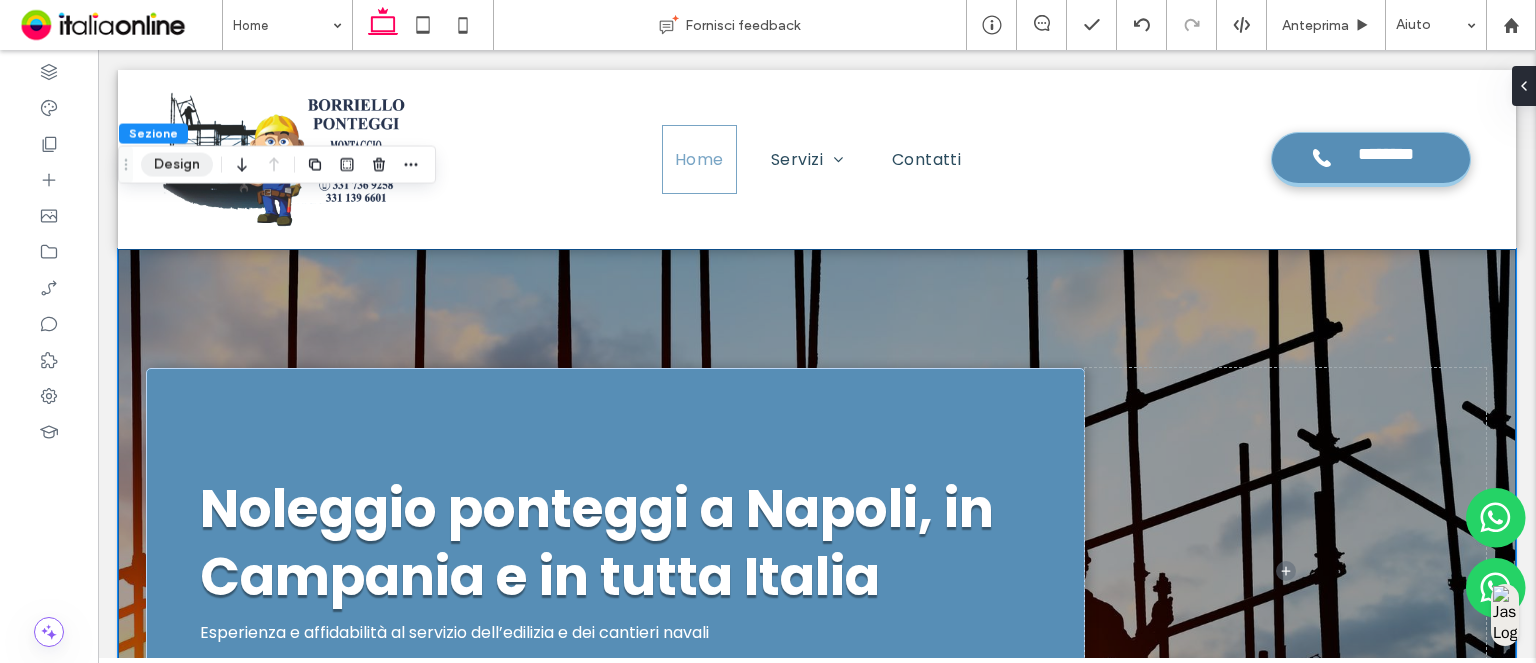 click on "Design" at bounding box center (177, 165) 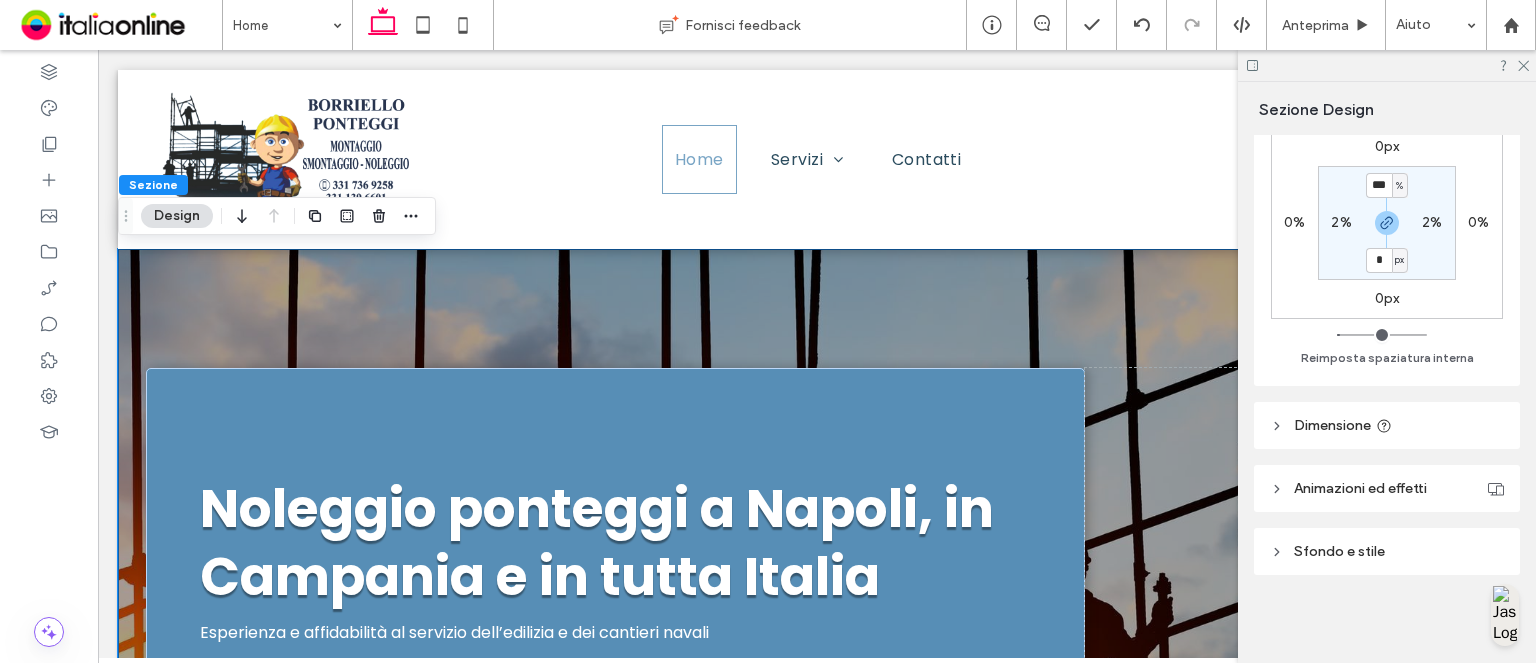 scroll, scrollTop: 136, scrollLeft: 0, axis: vertical 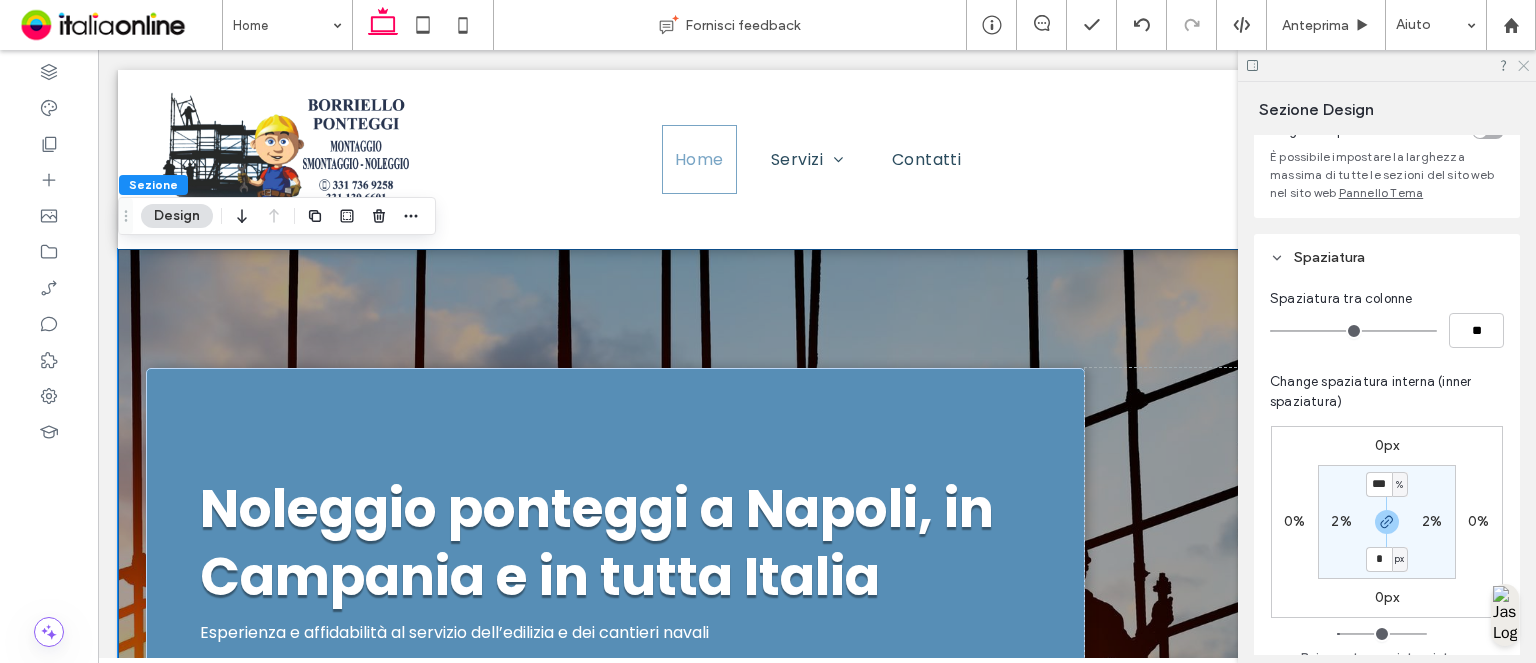 click 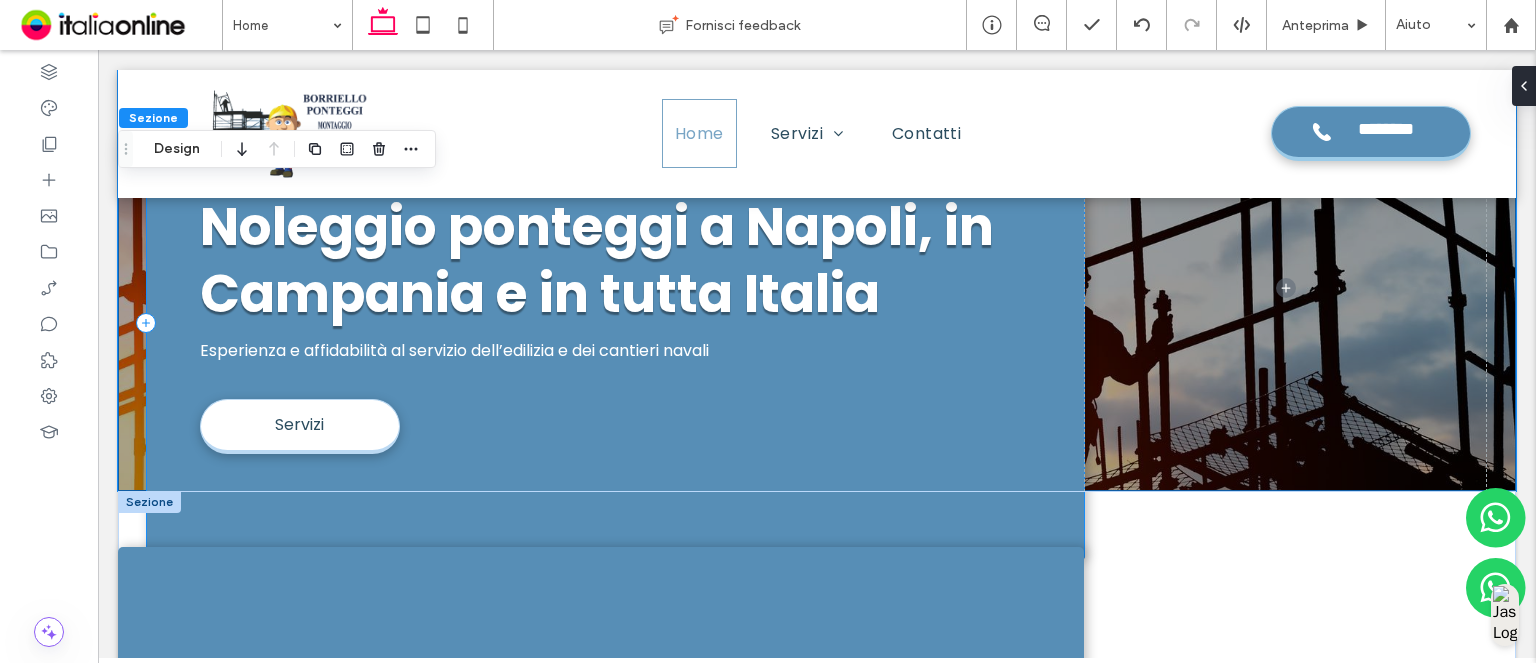 scroll, scrollTop: 348, scrollLeft: 0, axis: vertical 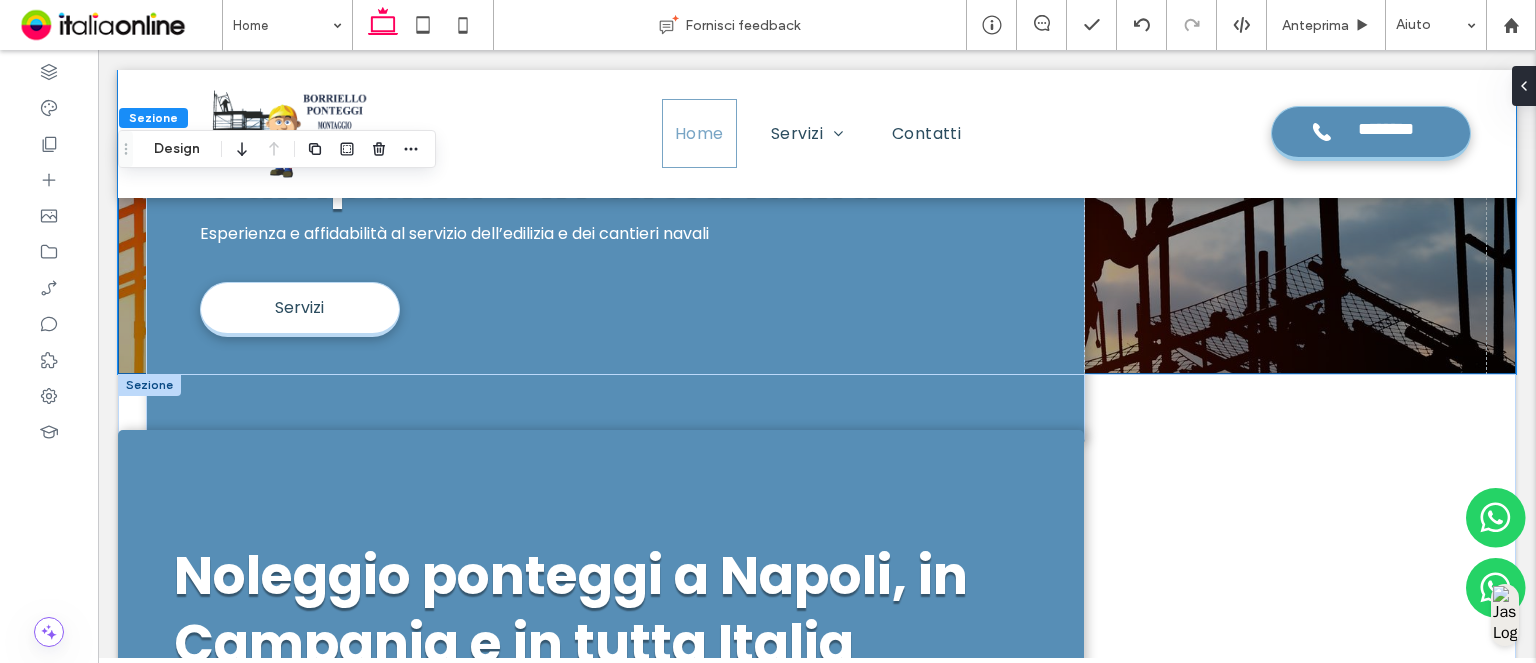 click at bounding box center (149, 385) 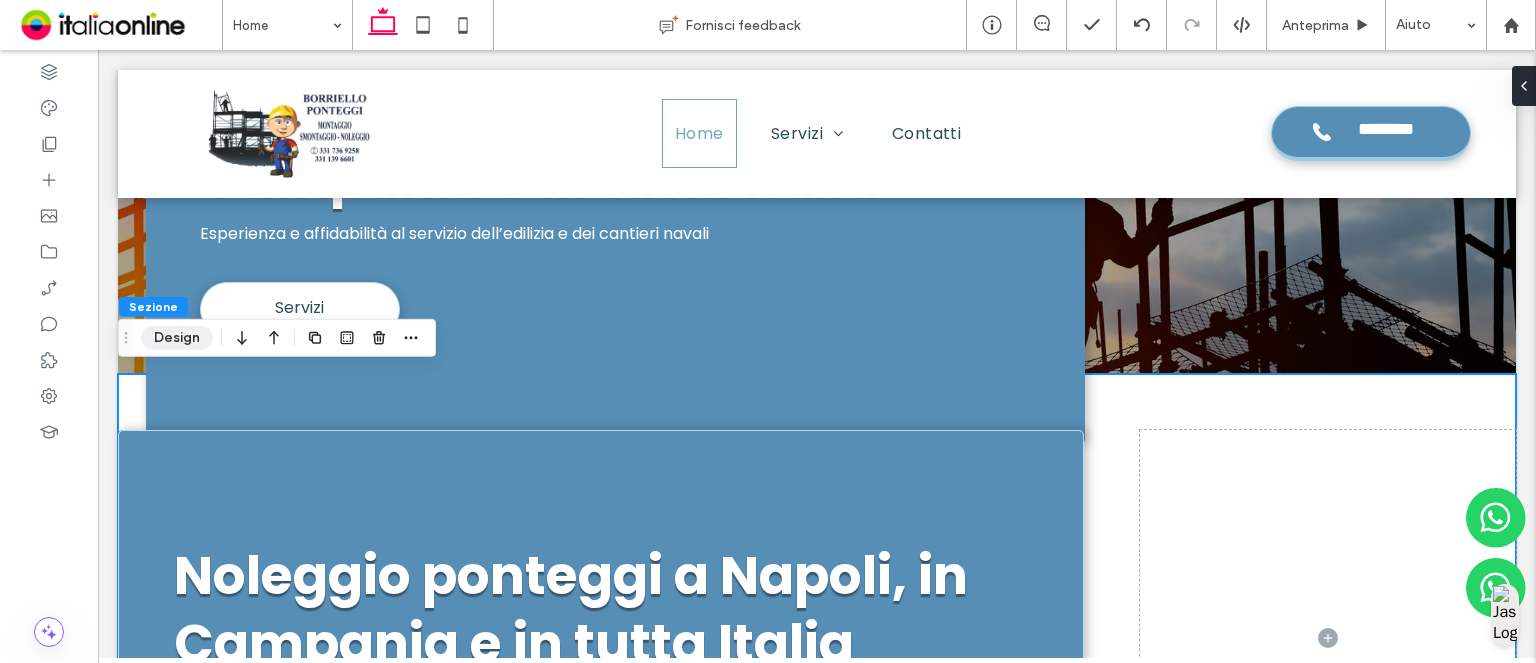 click on "Design" at bounding box center [177, 338] 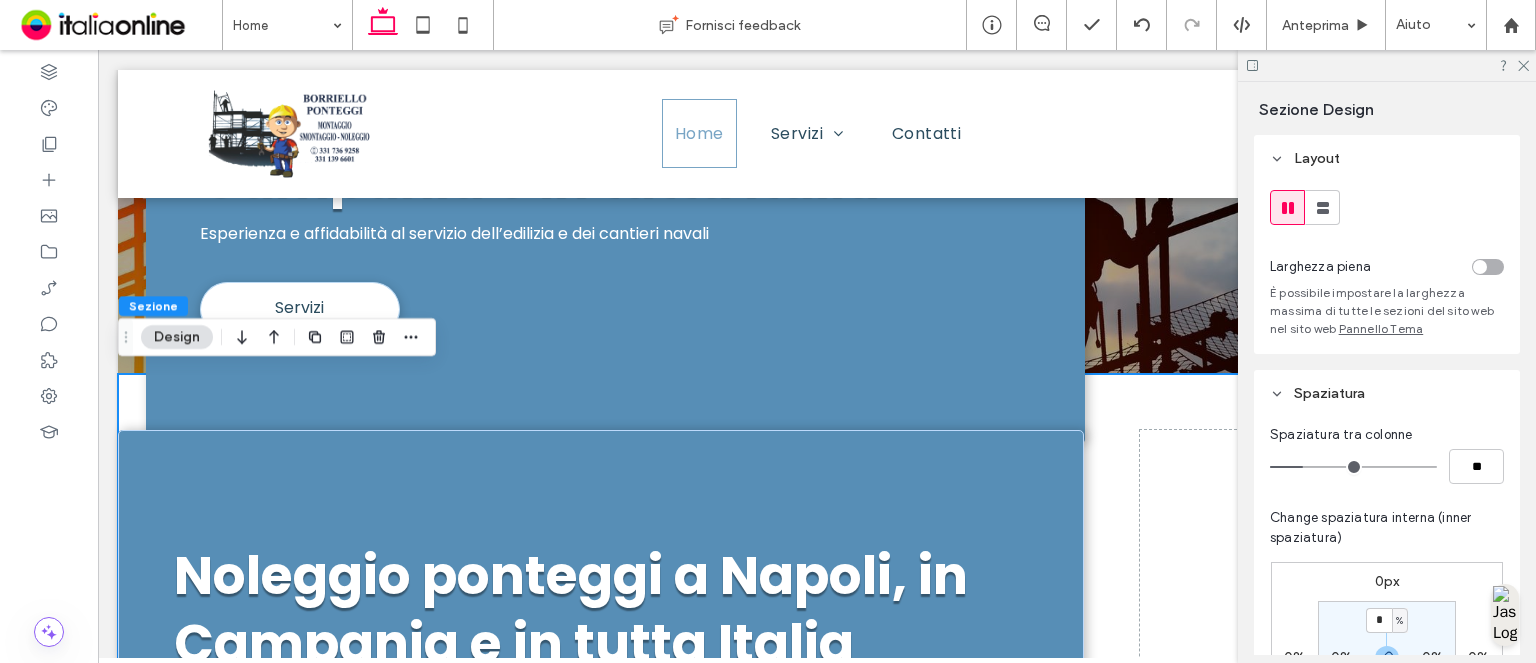 scroll, scrollTop: 348, scrollLeft: 0, axis: vertical 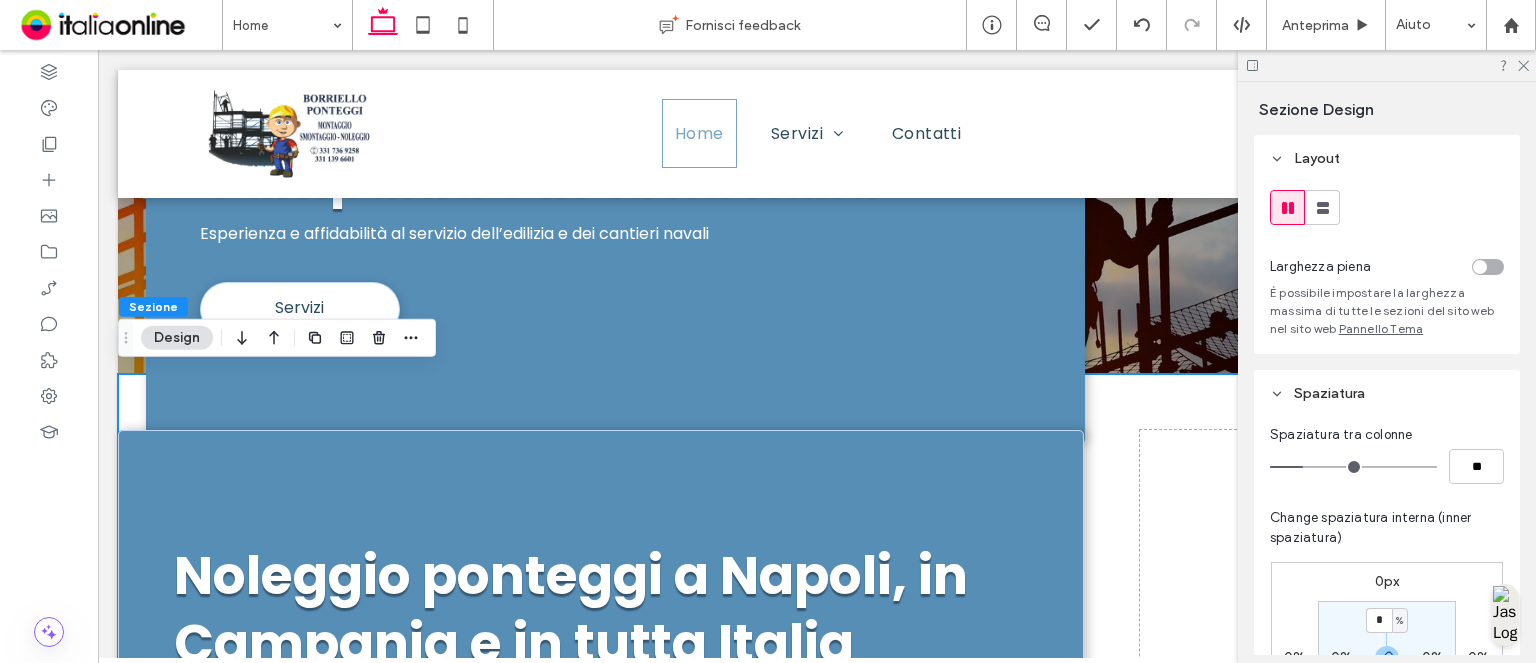click at bounding box center [1488, 267] 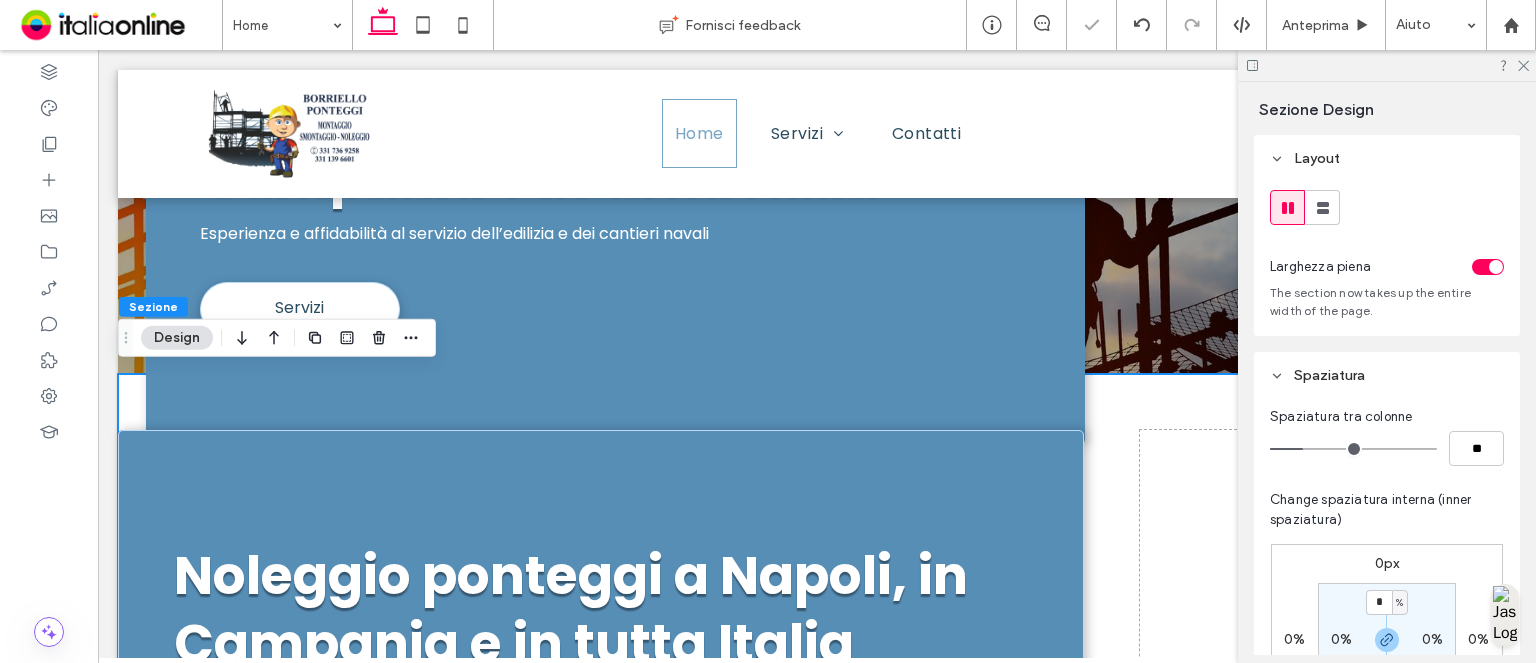 click at bounding box center (1496, 267) 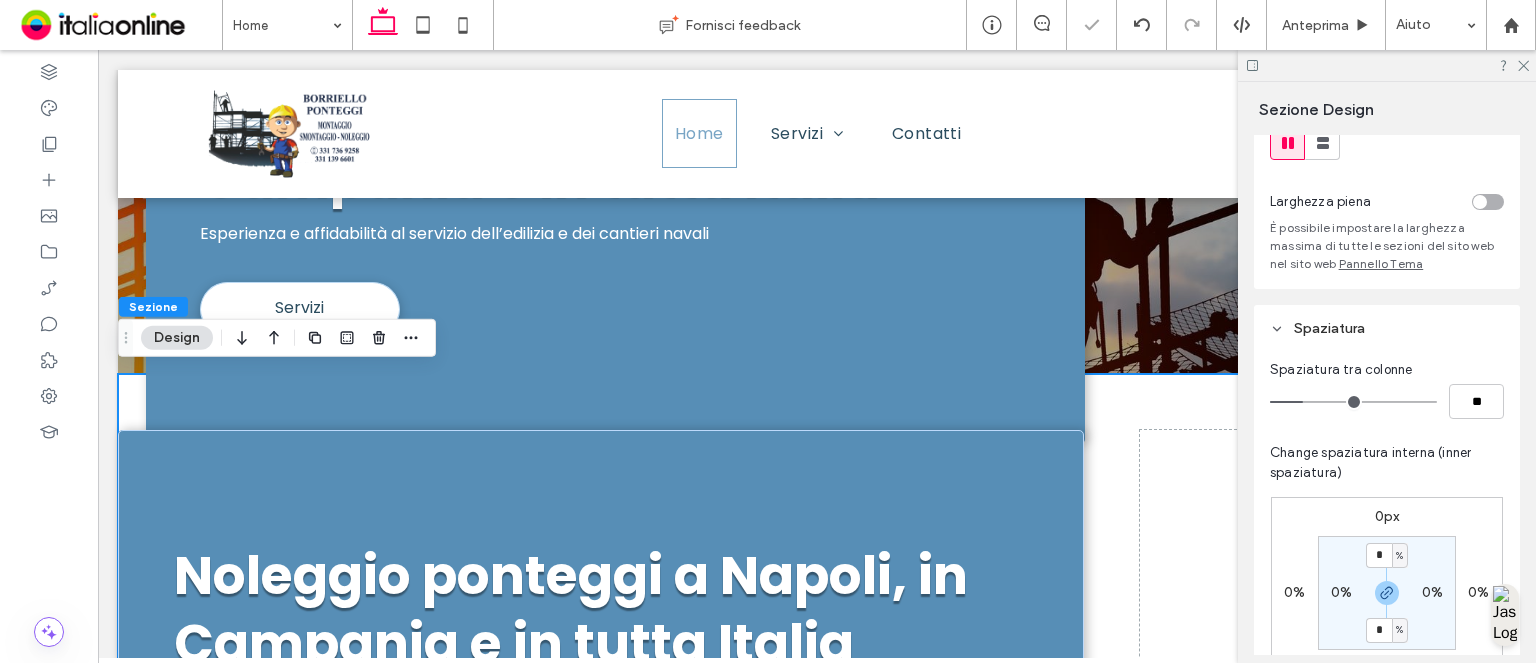 scroll, scrollTop: 100, scrollLeft: 0, axis: vertical 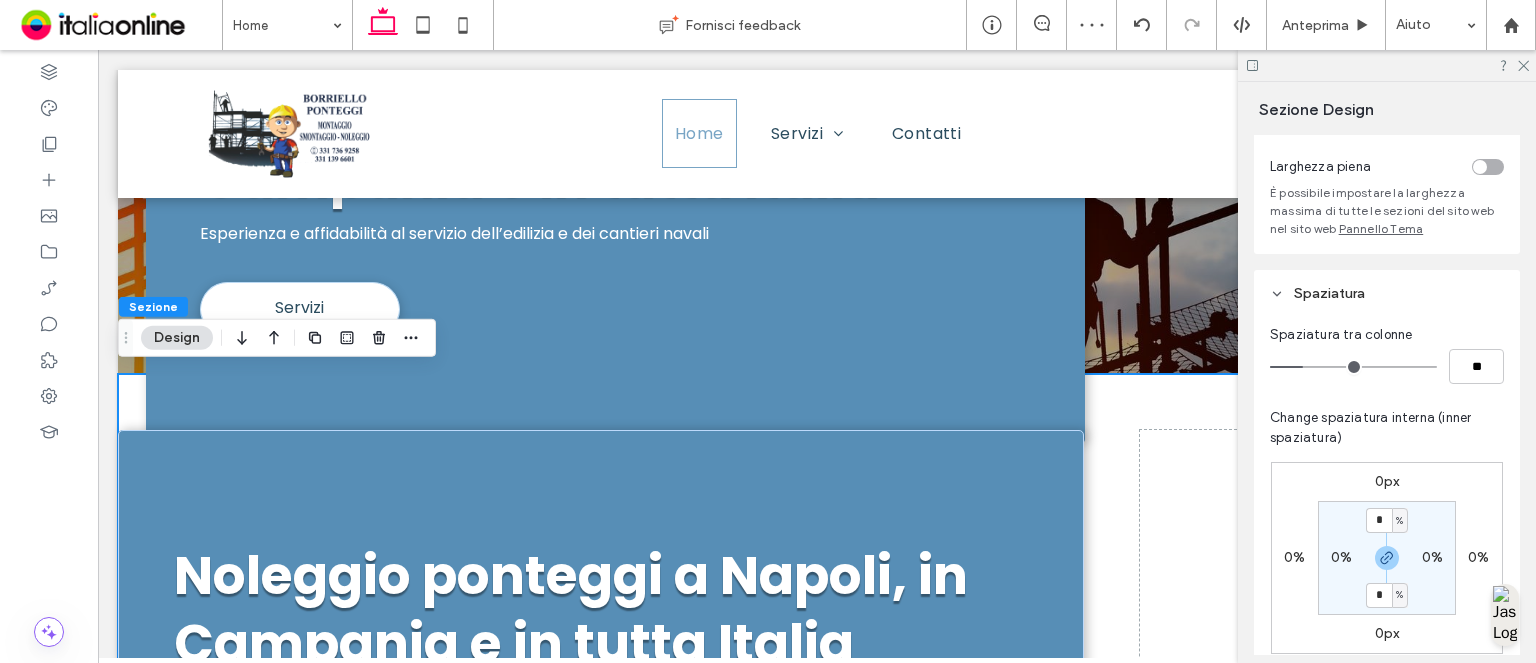 click on "0%" at bounding box center [1294, 557] 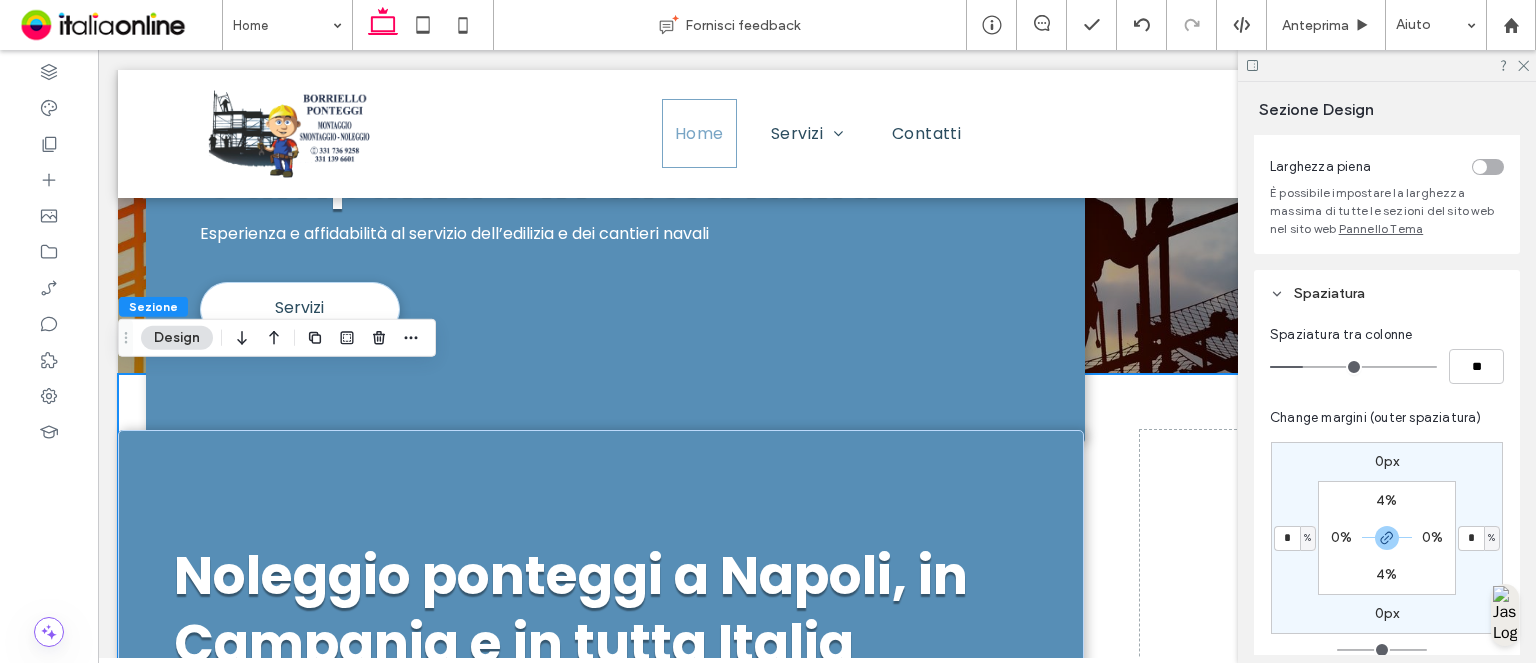 type on "*" 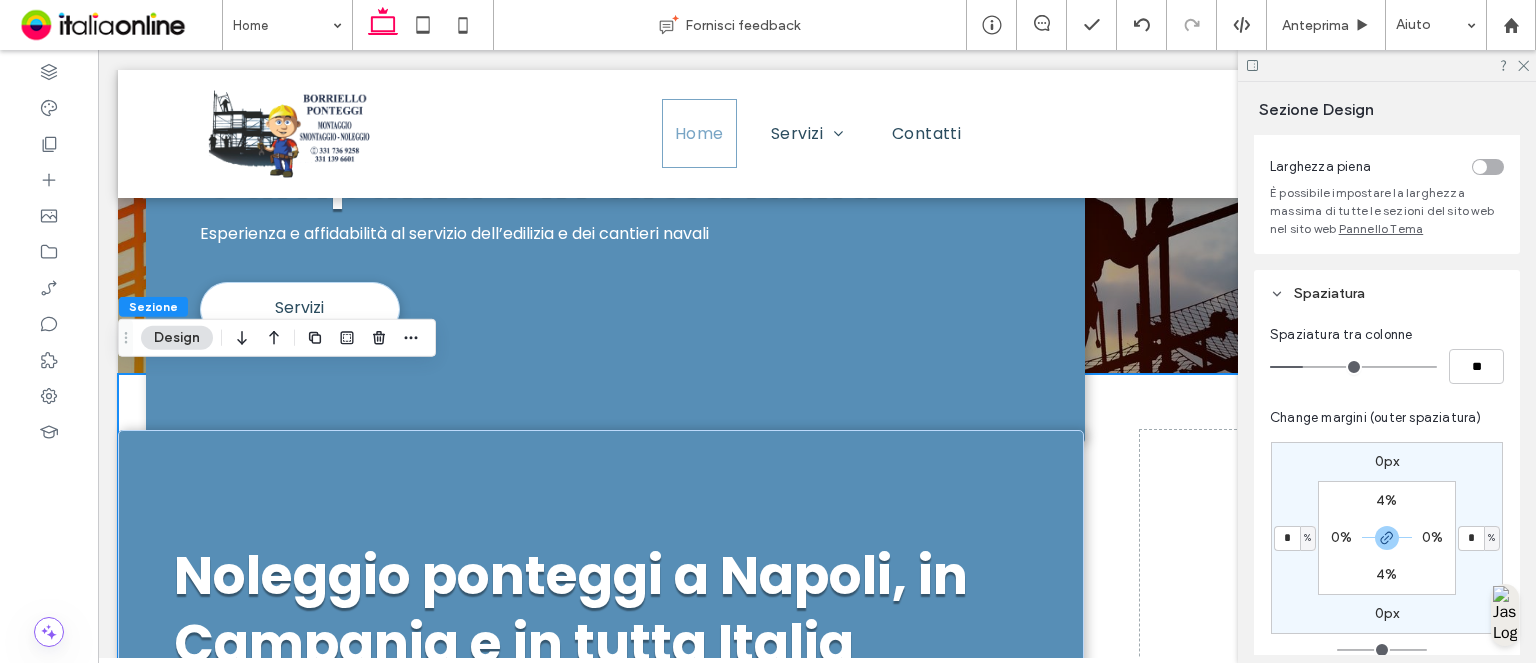 type on "*" 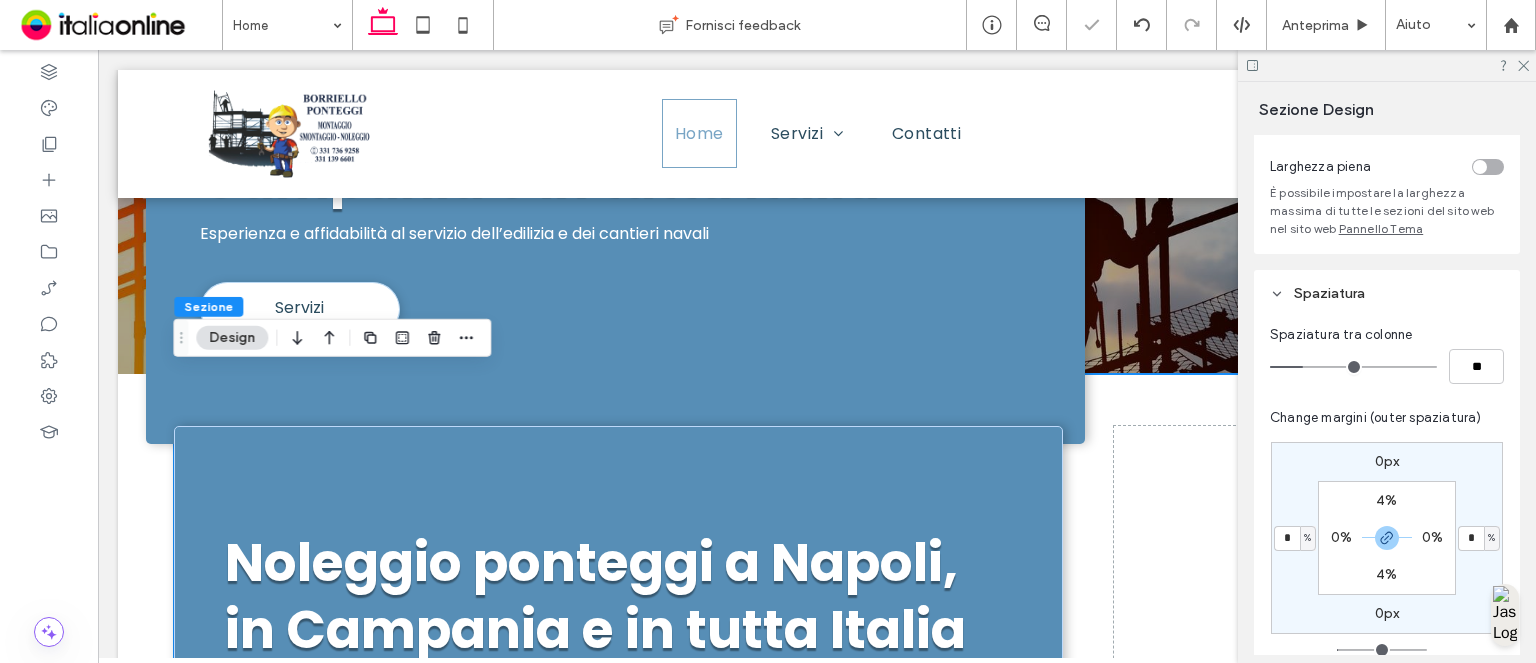 click on "*" at bounding box center (1287, 538) 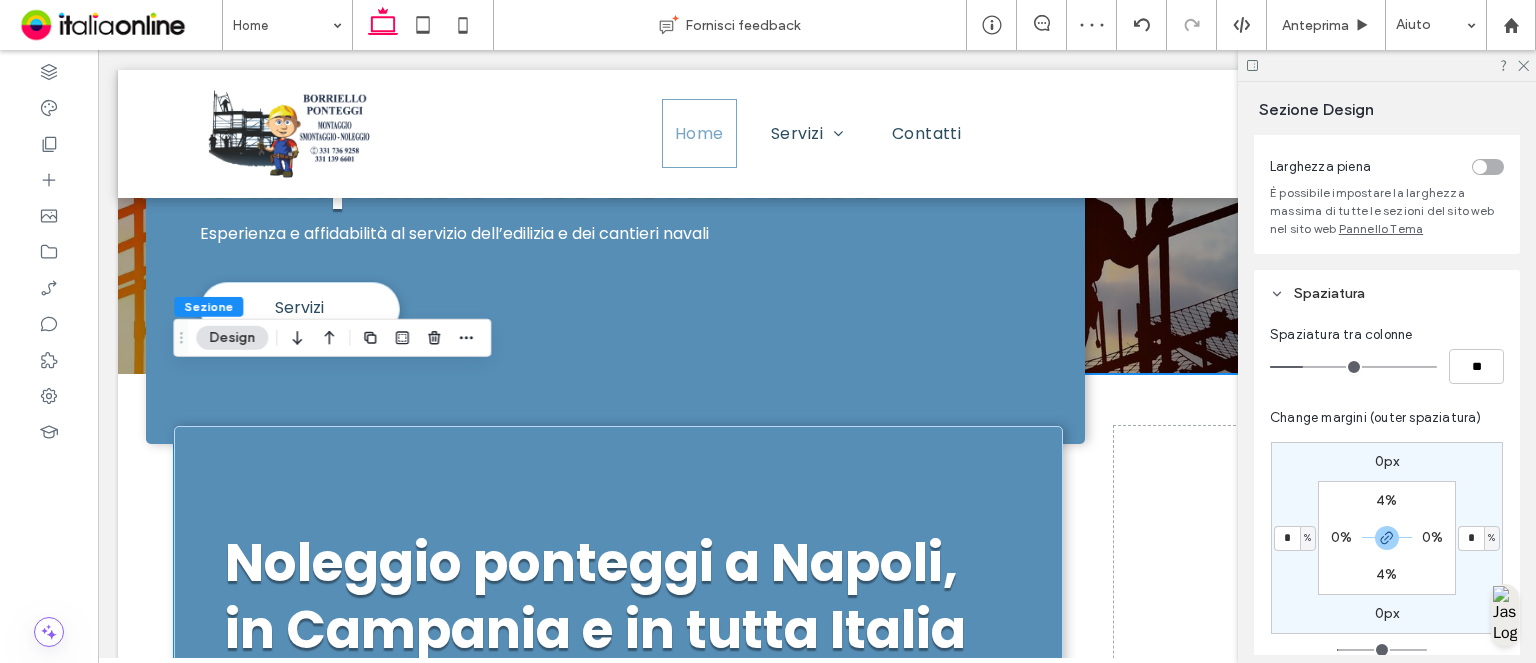 click on "*" at bounding box center [1287, 538] 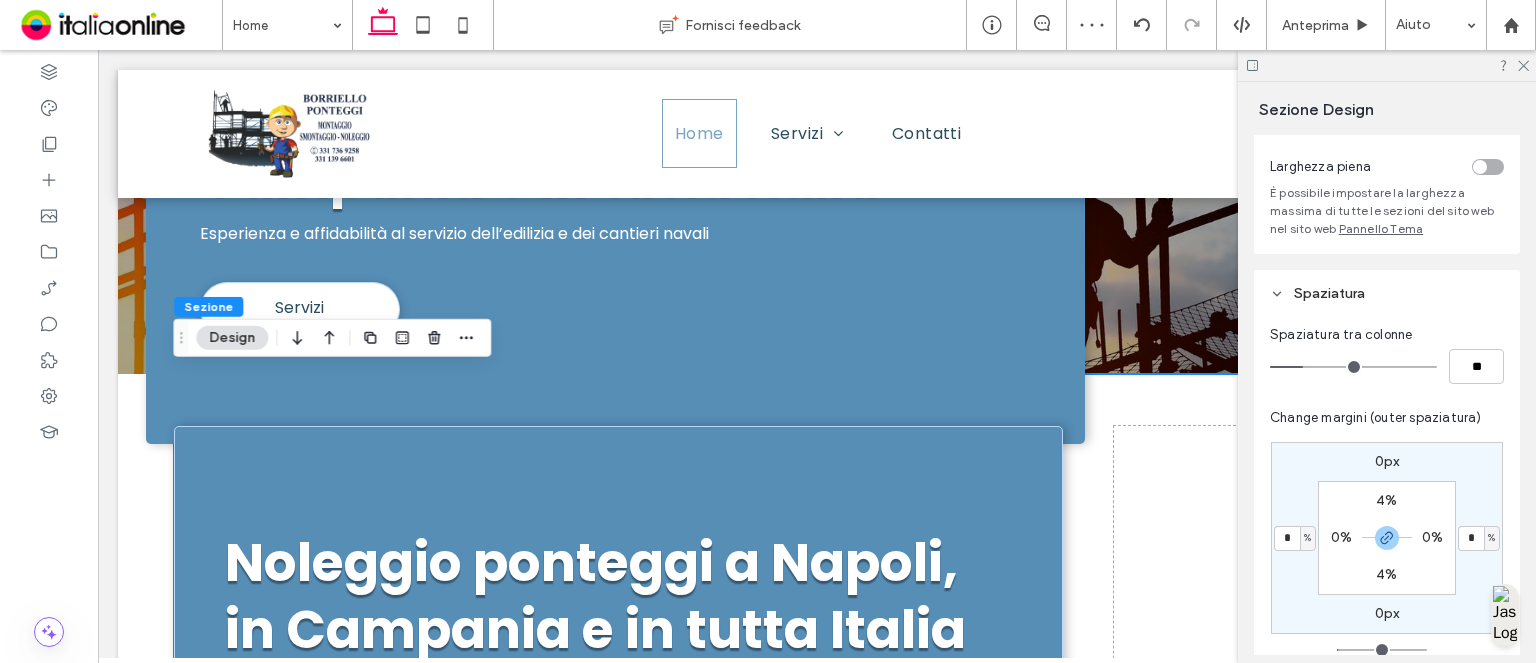 type on "*" 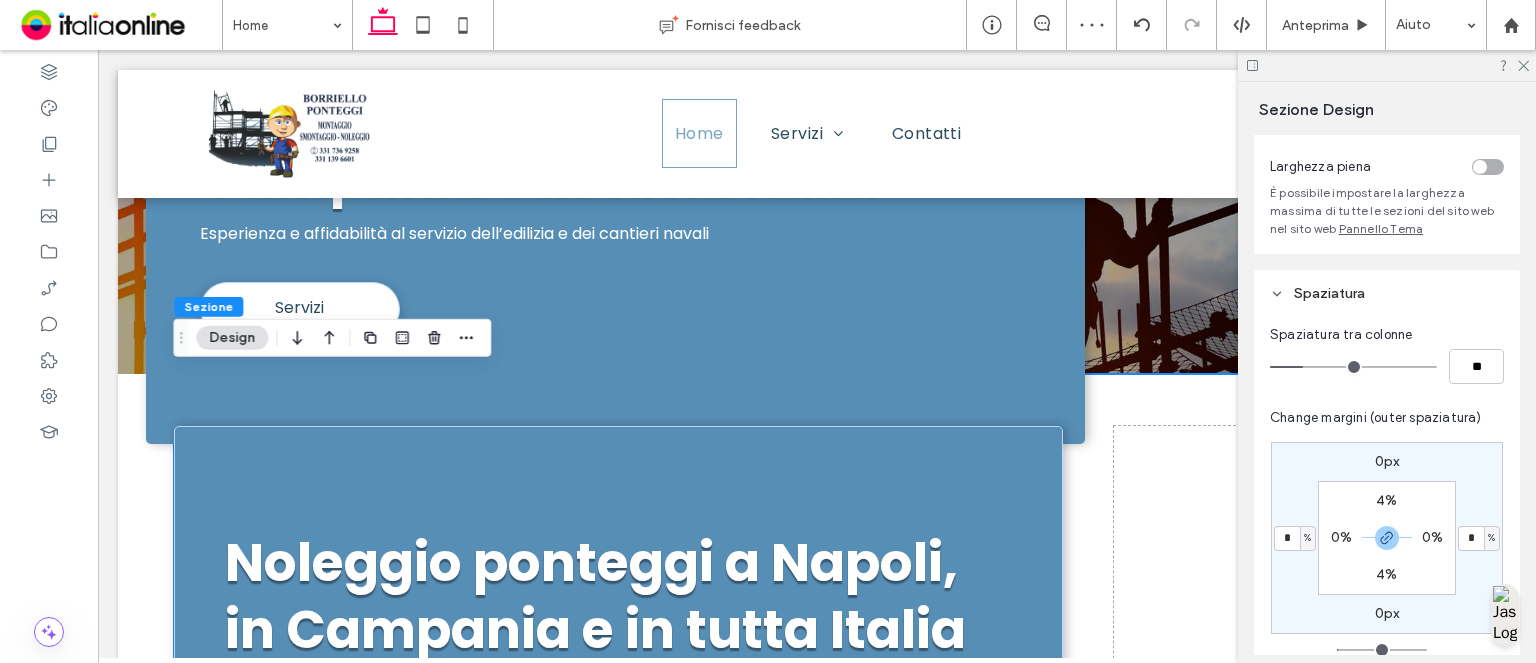 type on "*" 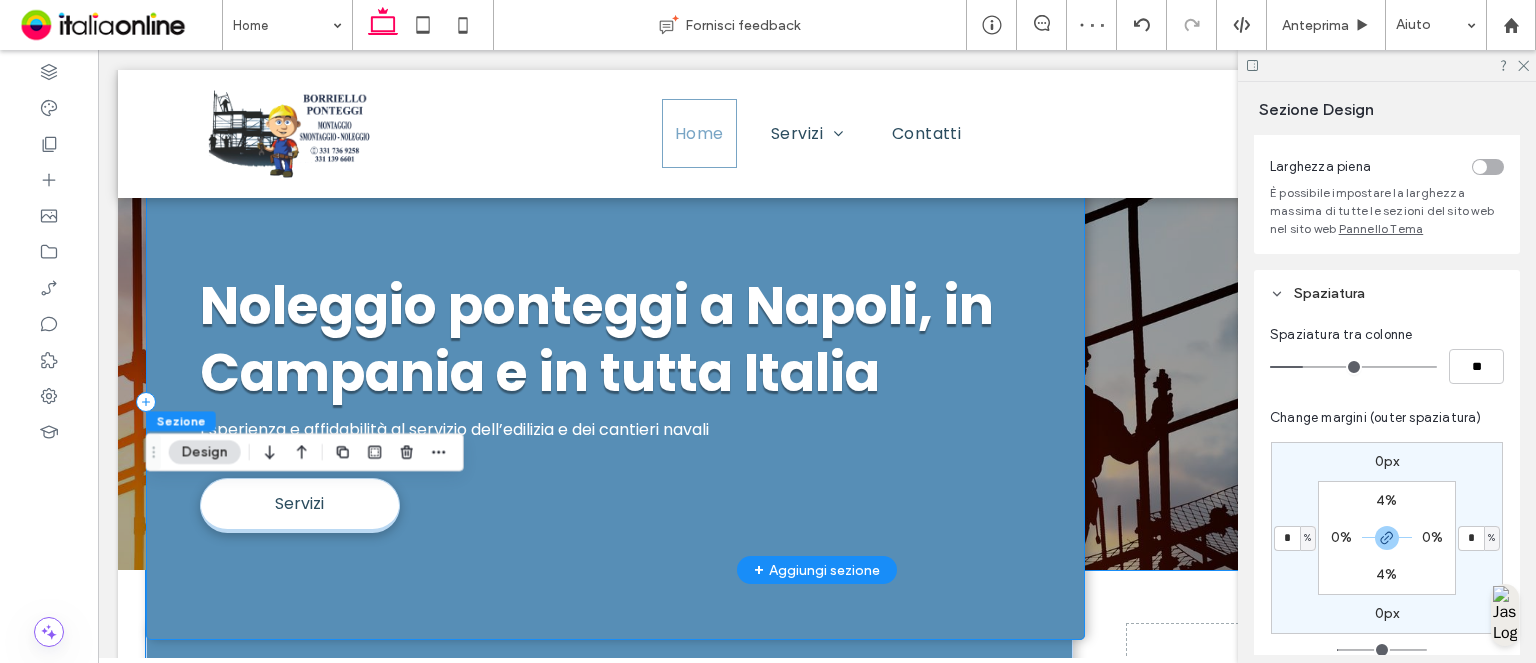 scroll, scrollTop: 0, scrollLeft: 0, axis: both 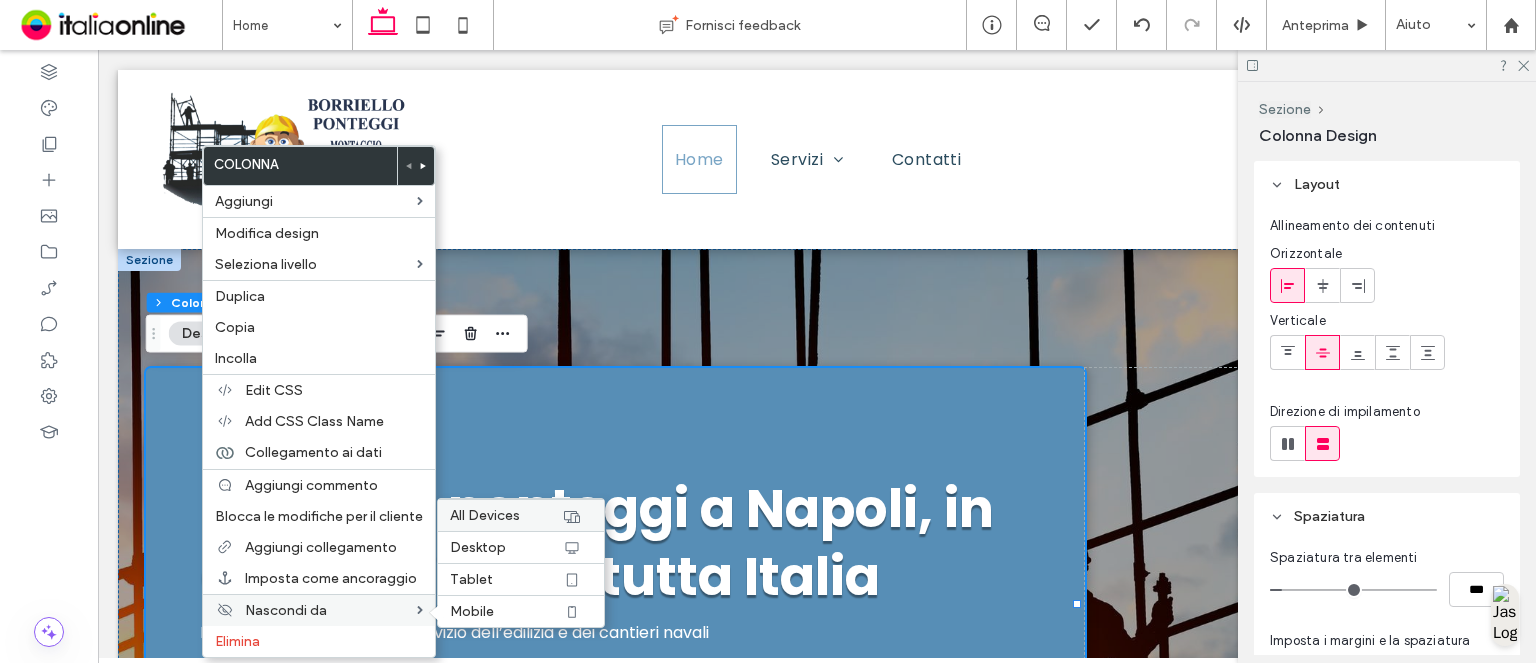 click on "All Devices" at bounding box center [485, 515] 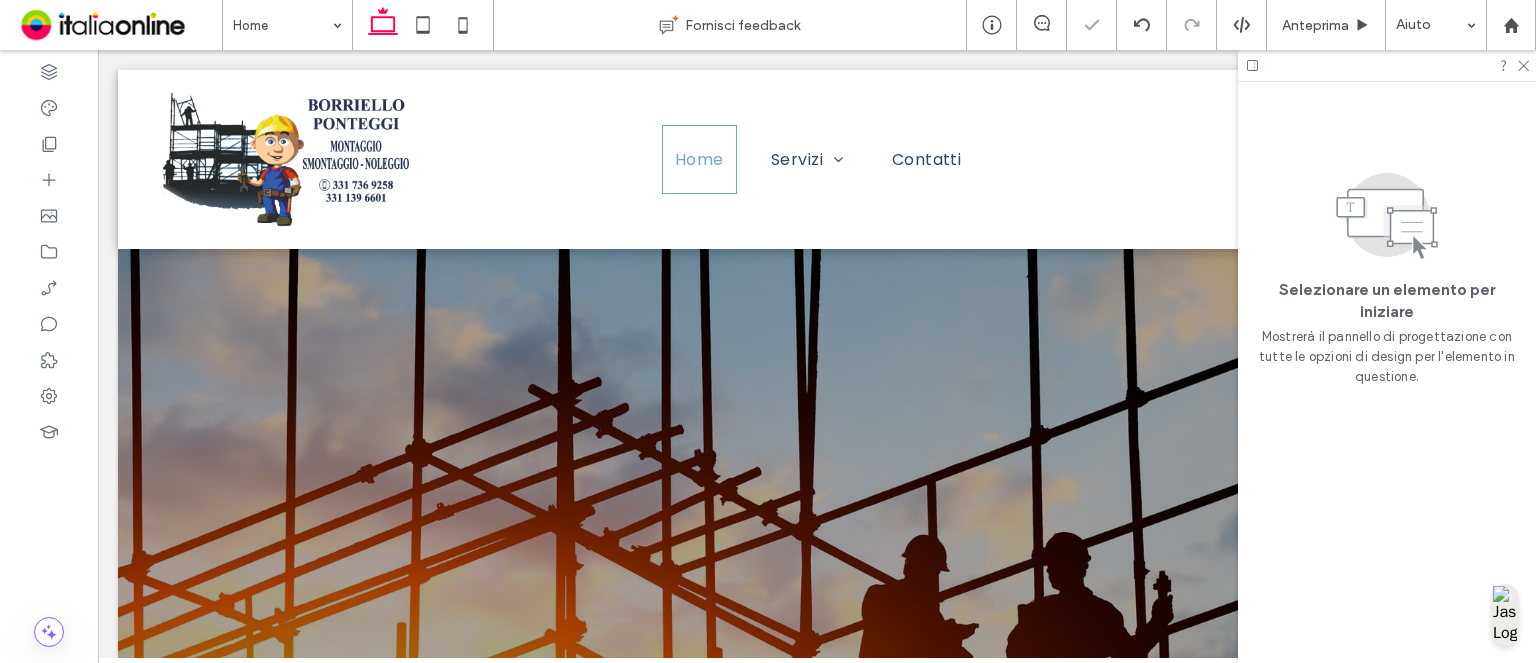 click at bounding box center (1387, 65) 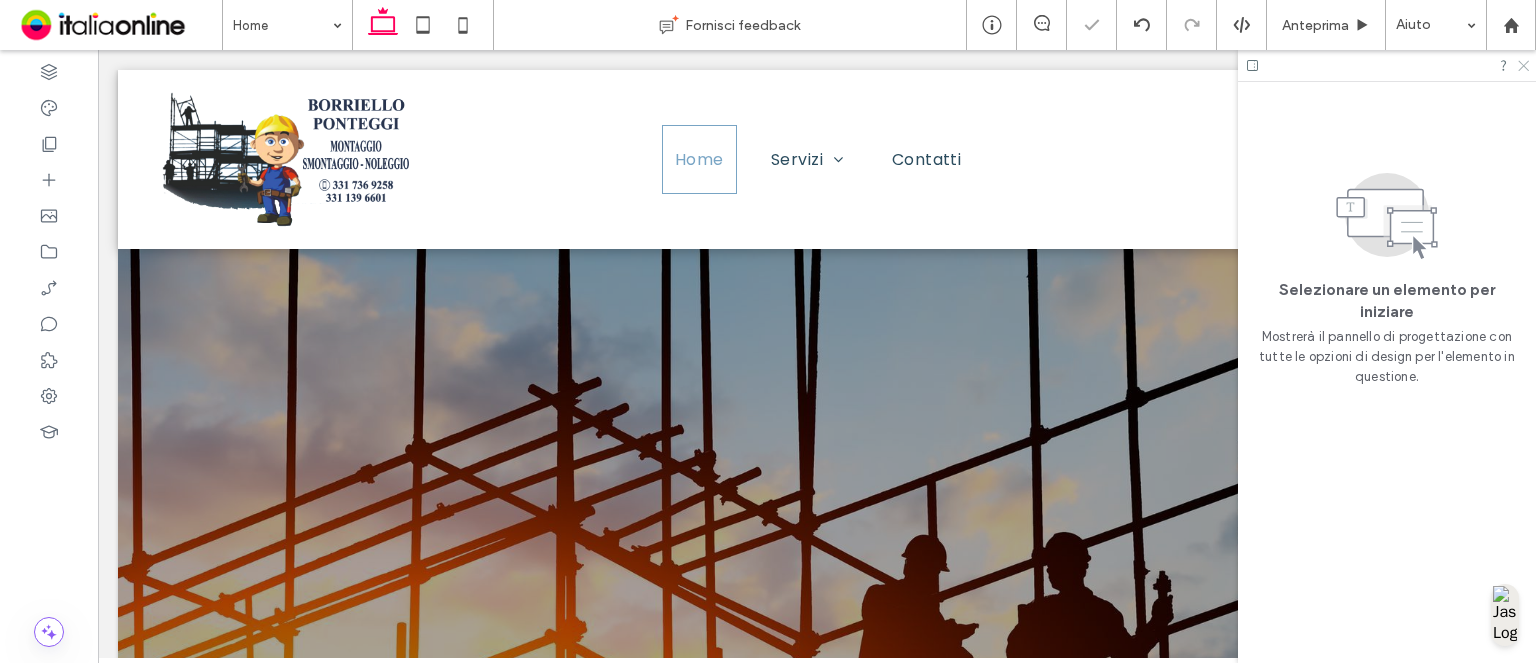 click 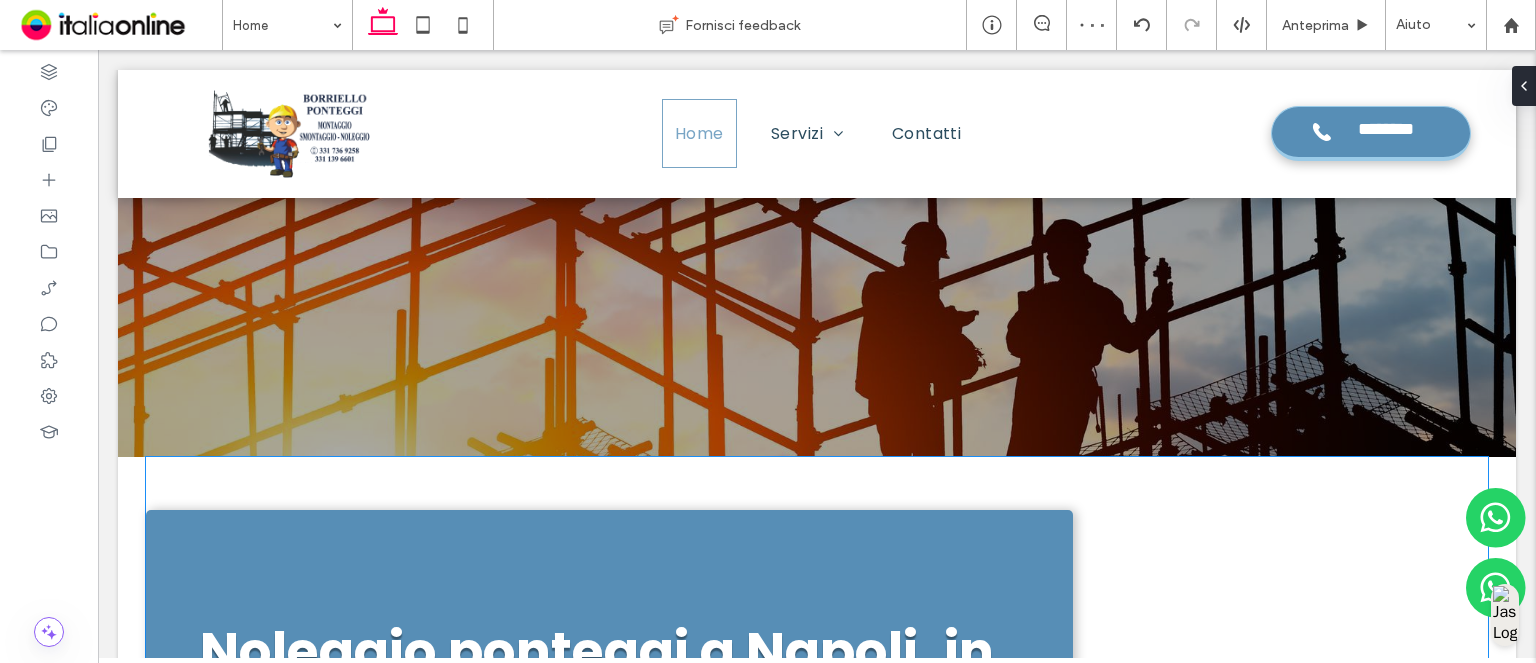 scroll, scrollTop: 348, scrollLeft: 0, axis: vertical 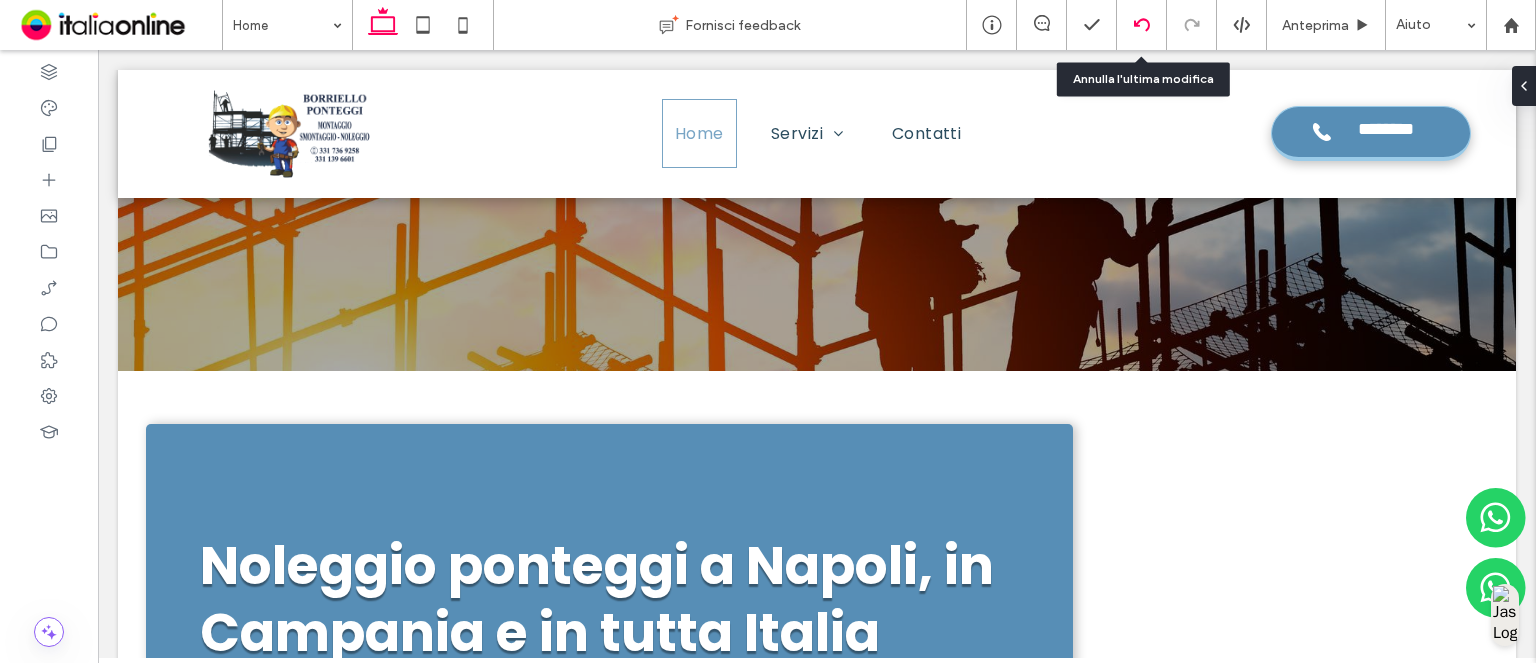 click 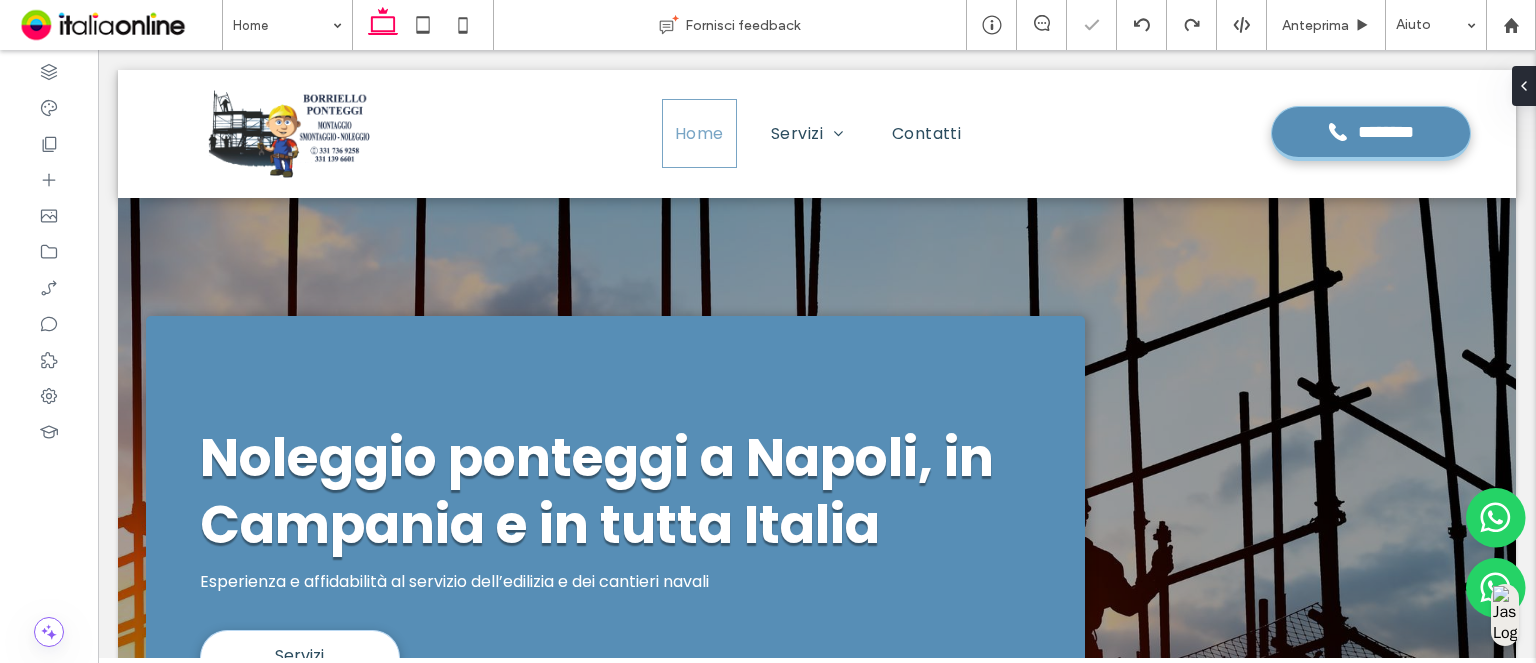 scroll, scrollTop: 224, scrollLeft: 0, axis: vertical 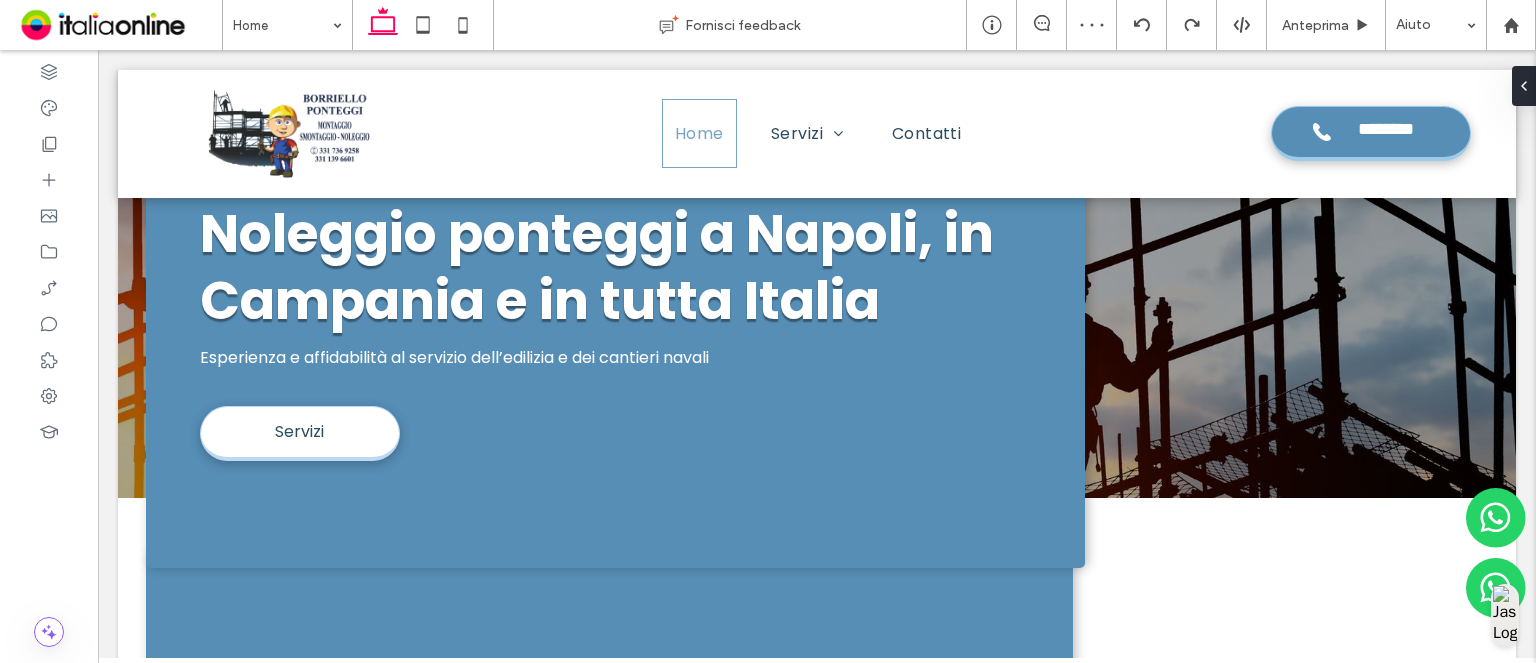 click on "Noleggio ponteggi a Napoli, in Campania e in tutta Italia
Esperienza e affidabilità al servizio dell’edilizia e dei cantieri navali
Servizi" at bounding box center [615, 330] 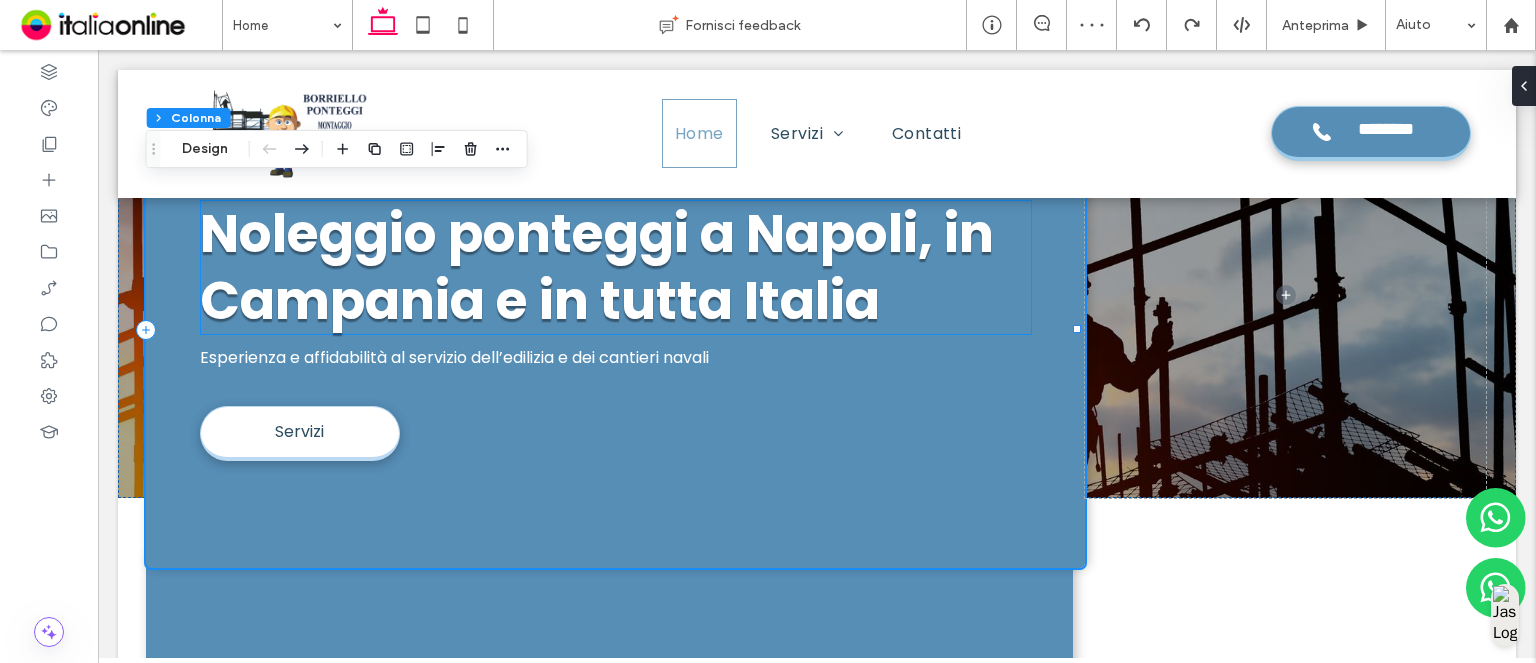 click on "Noleggio ponteggi a Napoli, in Campania e in tutta Italia" at bounding box center [597, 267] 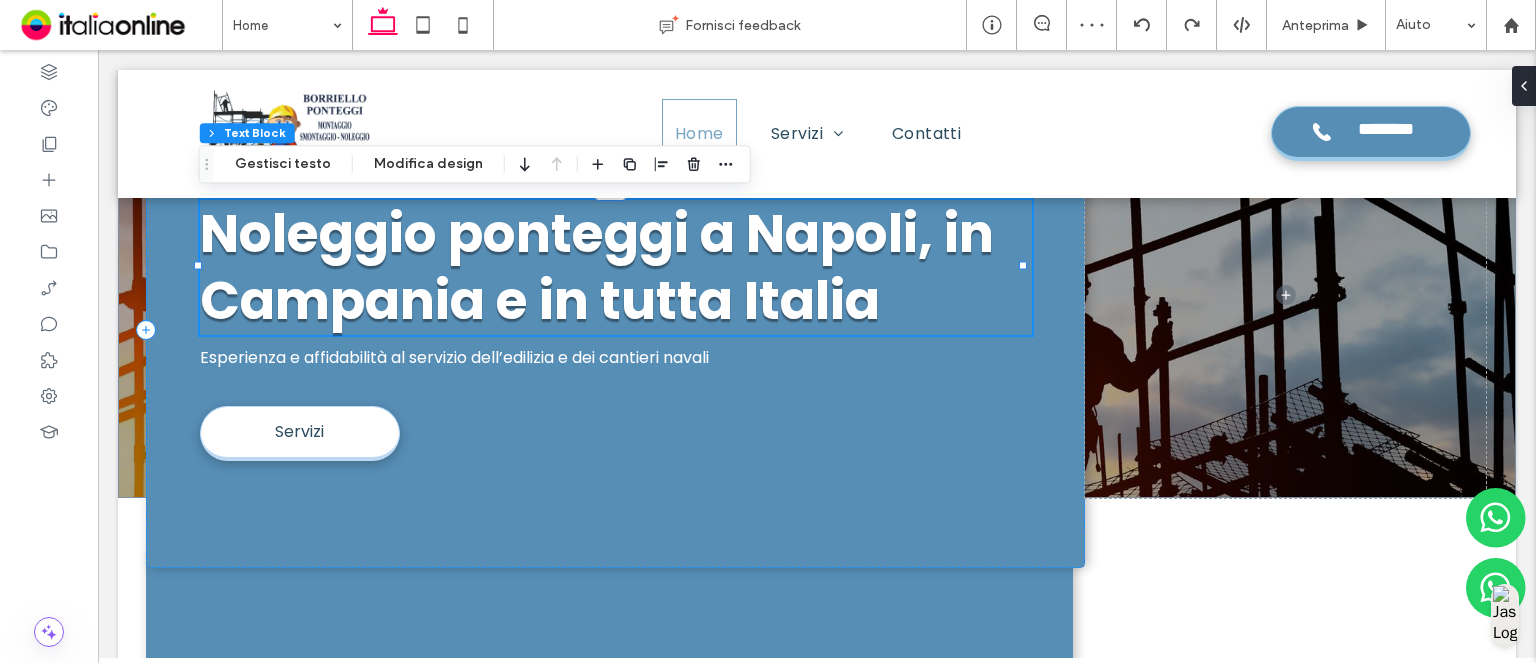 click on "Noleggio ponteggi a Napoli, in Campania e in tutta Italia" at bounding box center [616, 267] 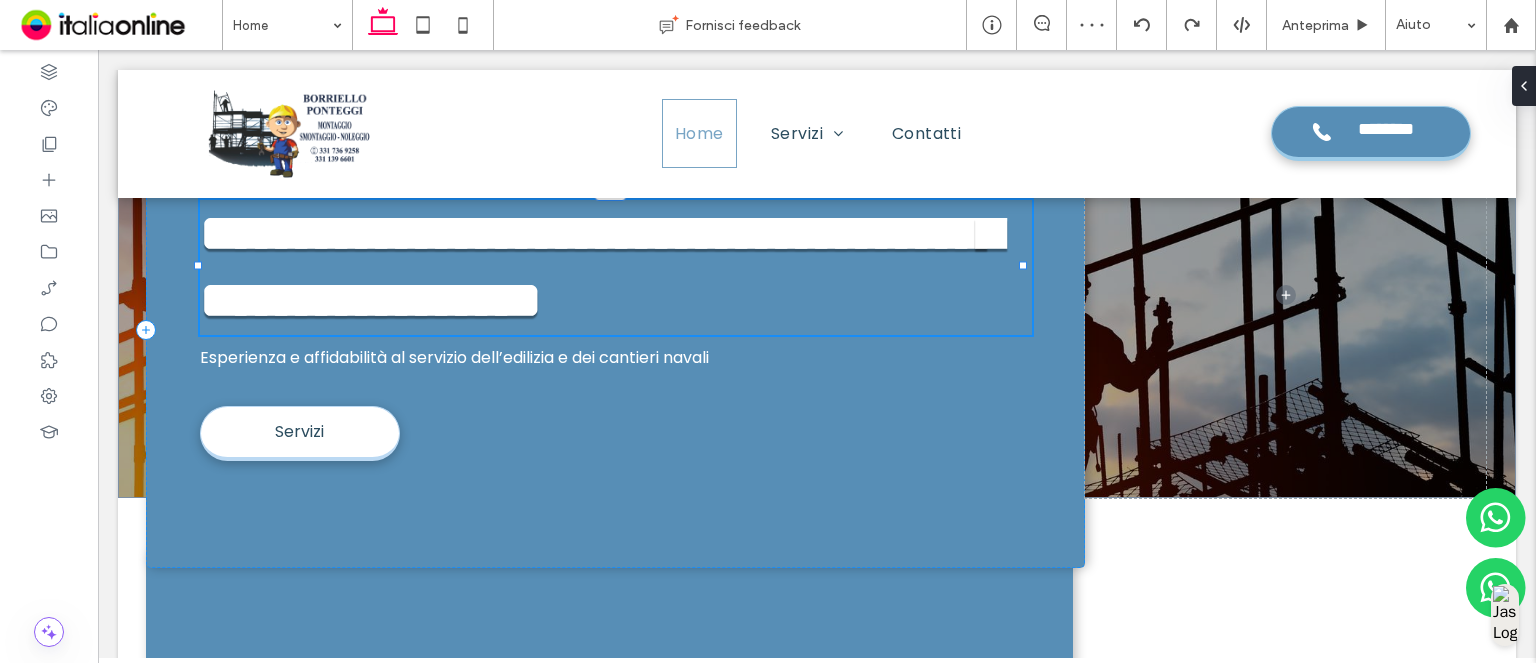 click on "**********" at bounding box center [600, 267] 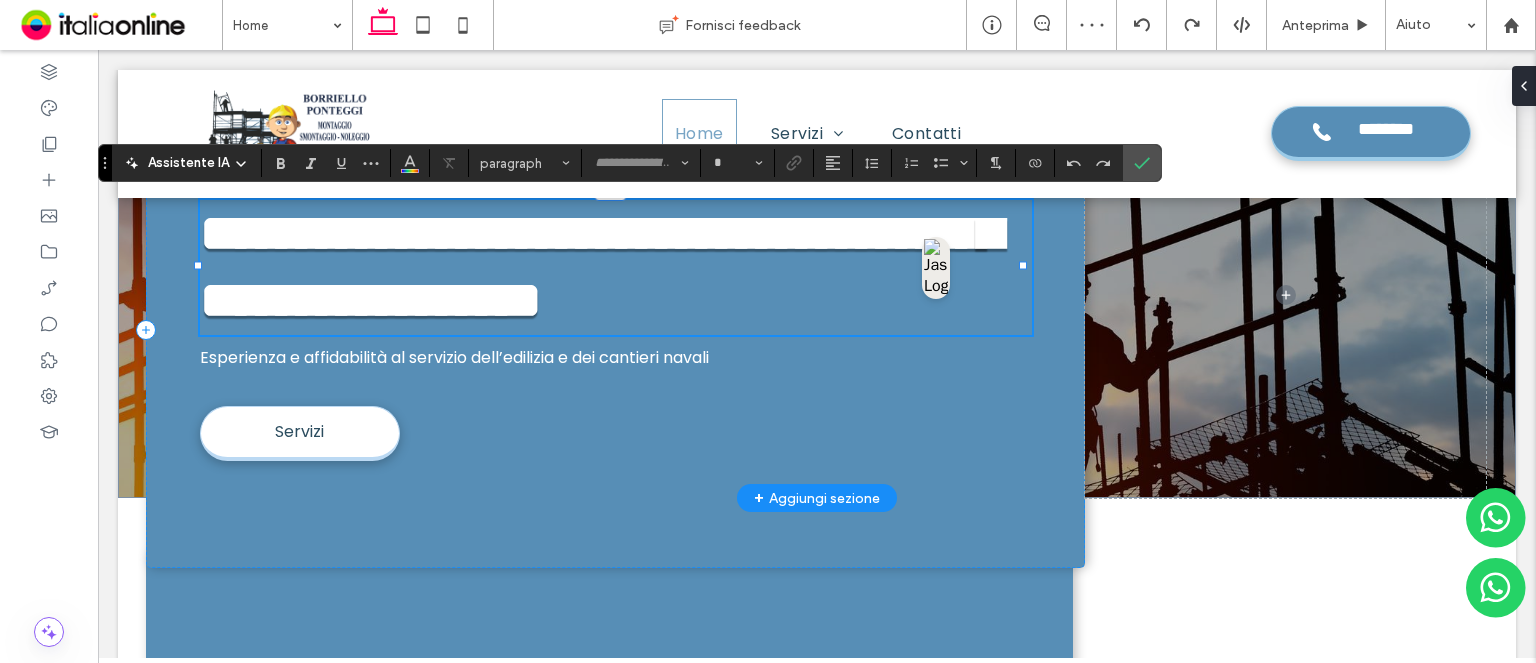 type on "*******" 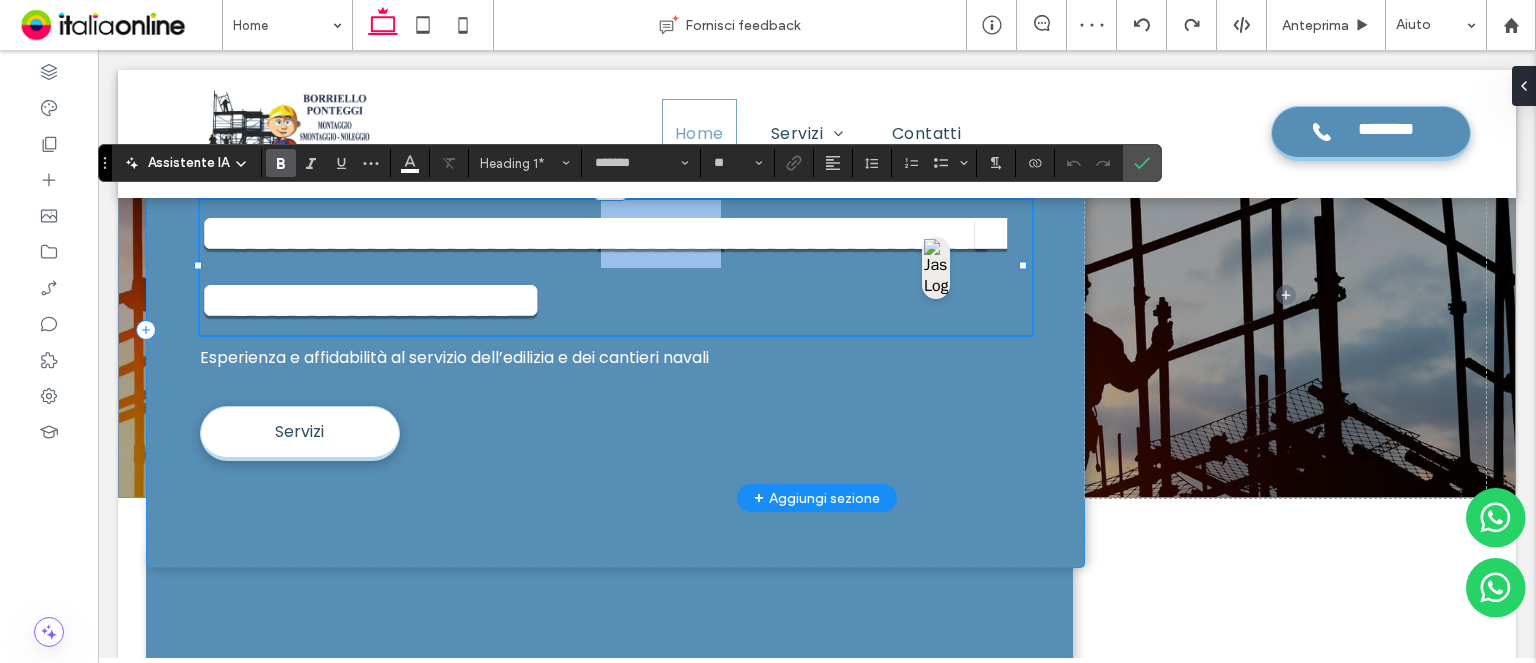 click on "**********" at bounding box center (600, 267) 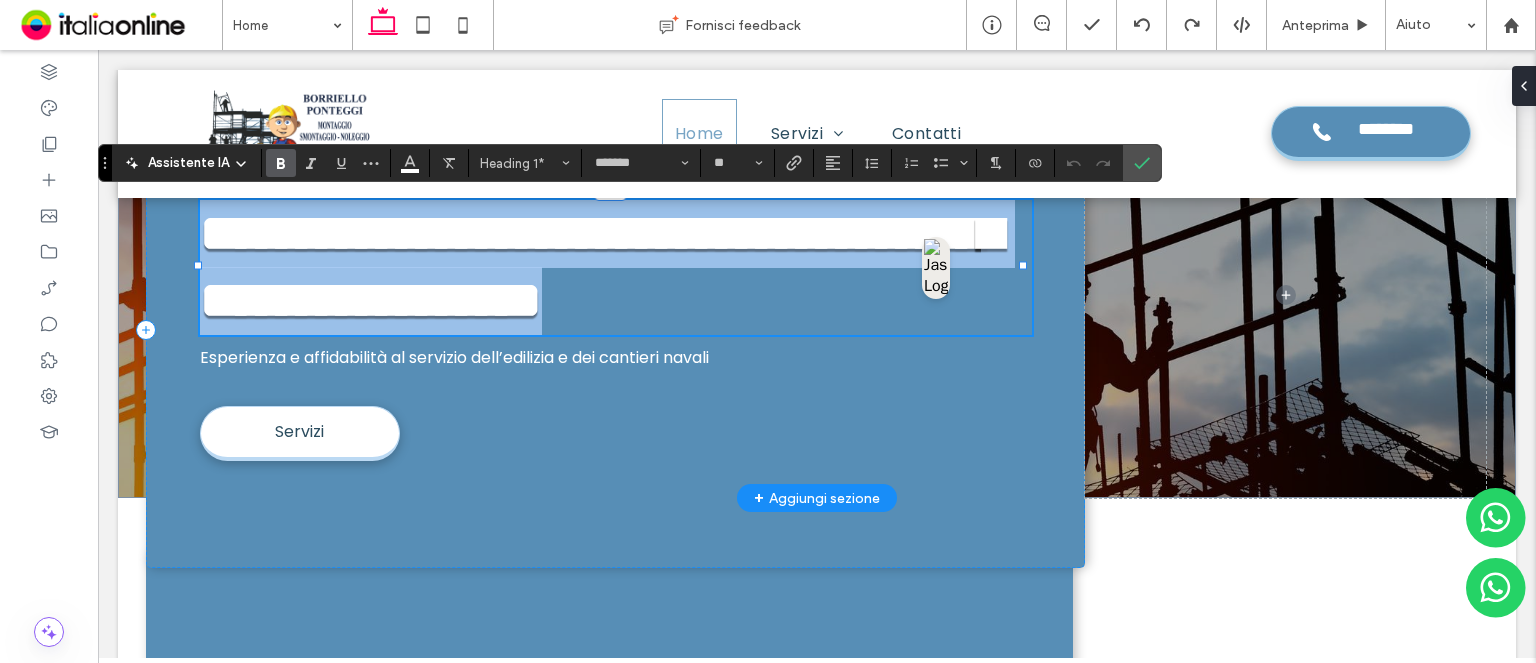 click on "**********" at bounding box center [600, 267] 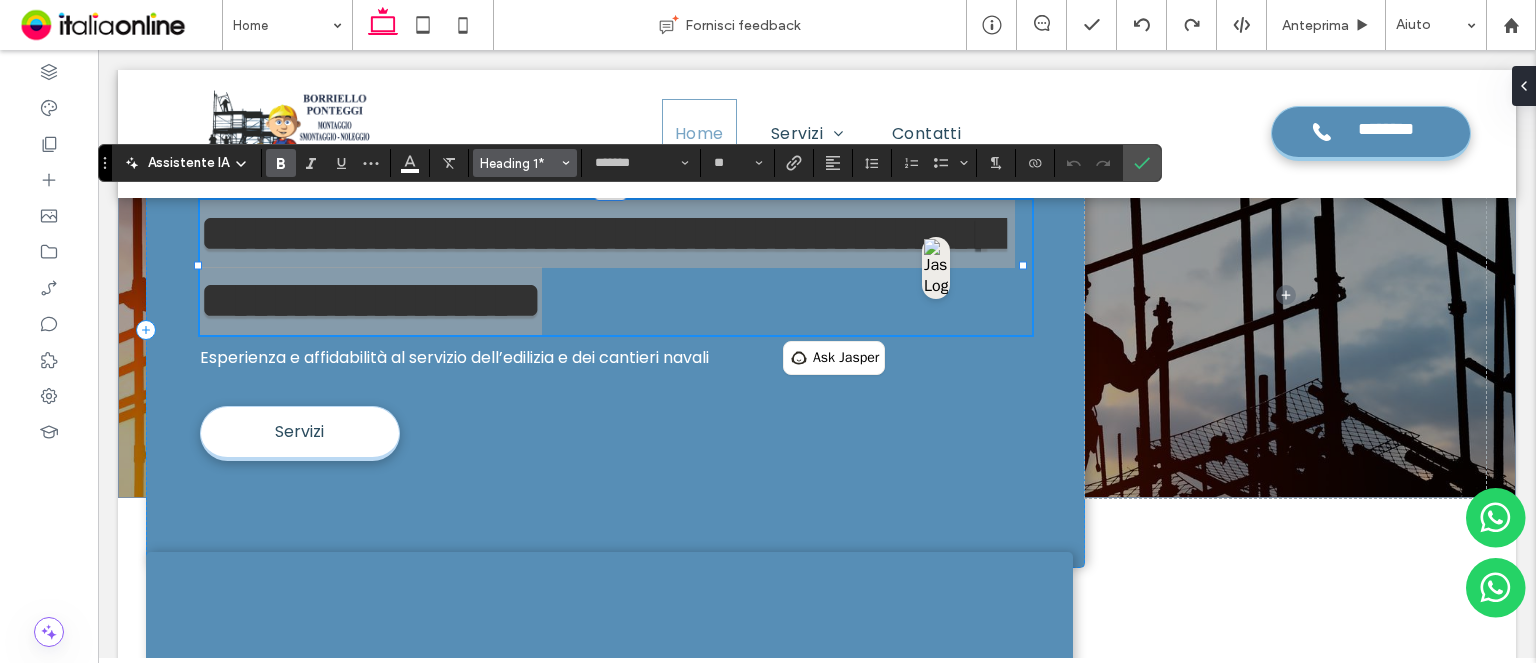 click on "Heading 1*" at bounding box center [519, 163] 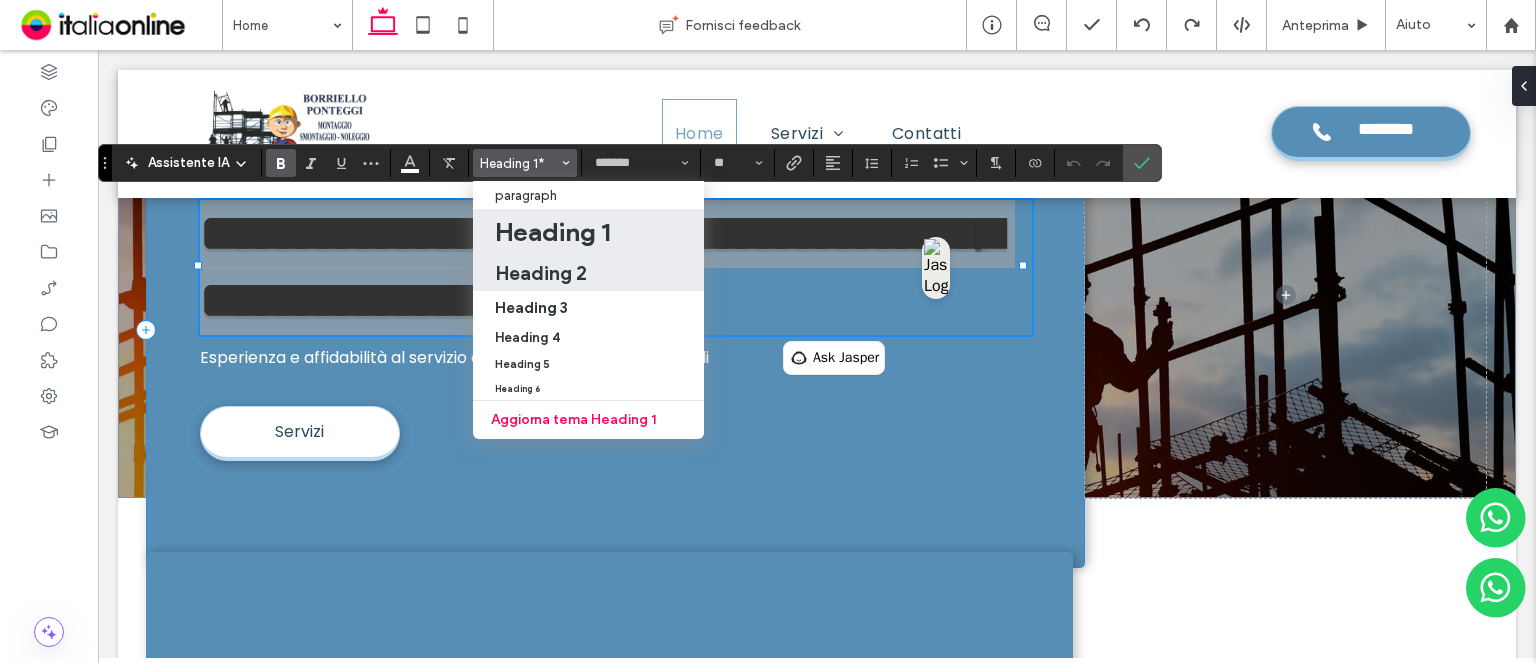click on "Heading 2" at bounding box center [541, 273] 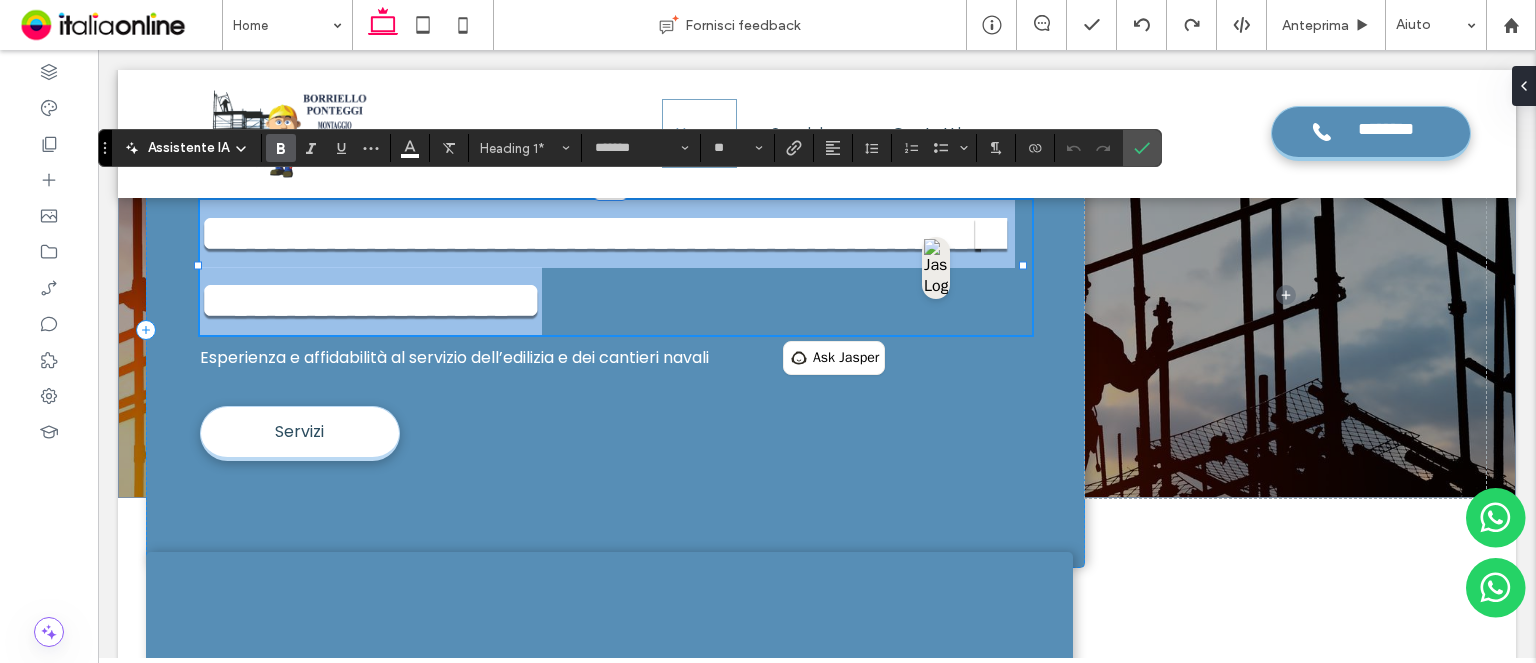 type on "**" 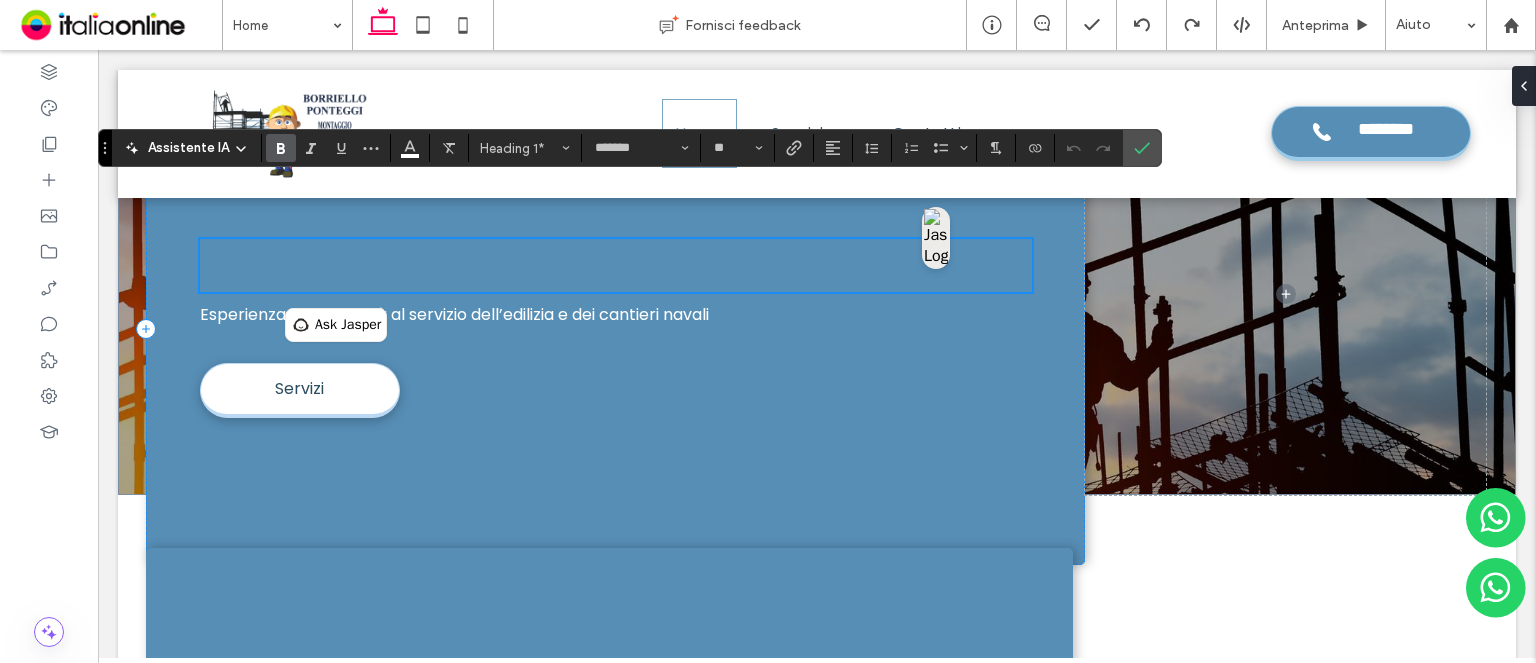 scroll, scrollTop: 239, scrollLeft: 0, axis: vertical 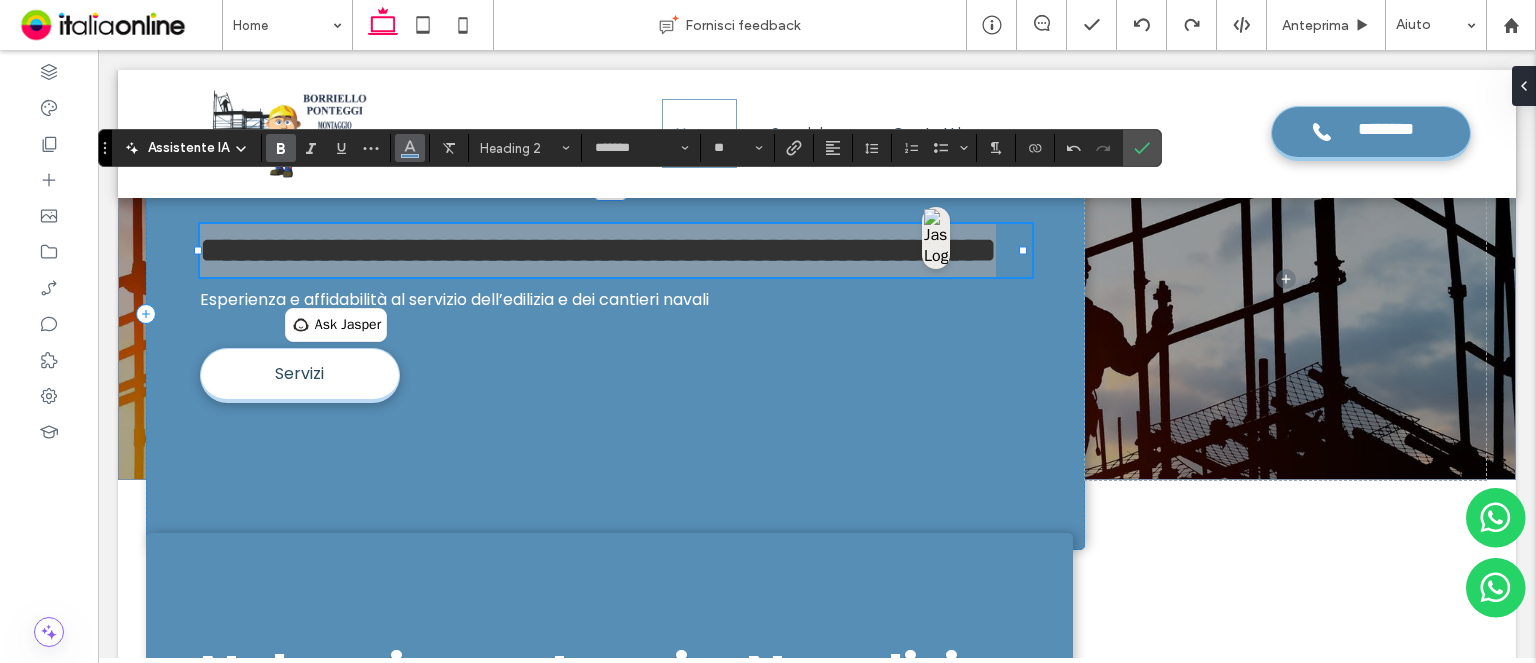 click 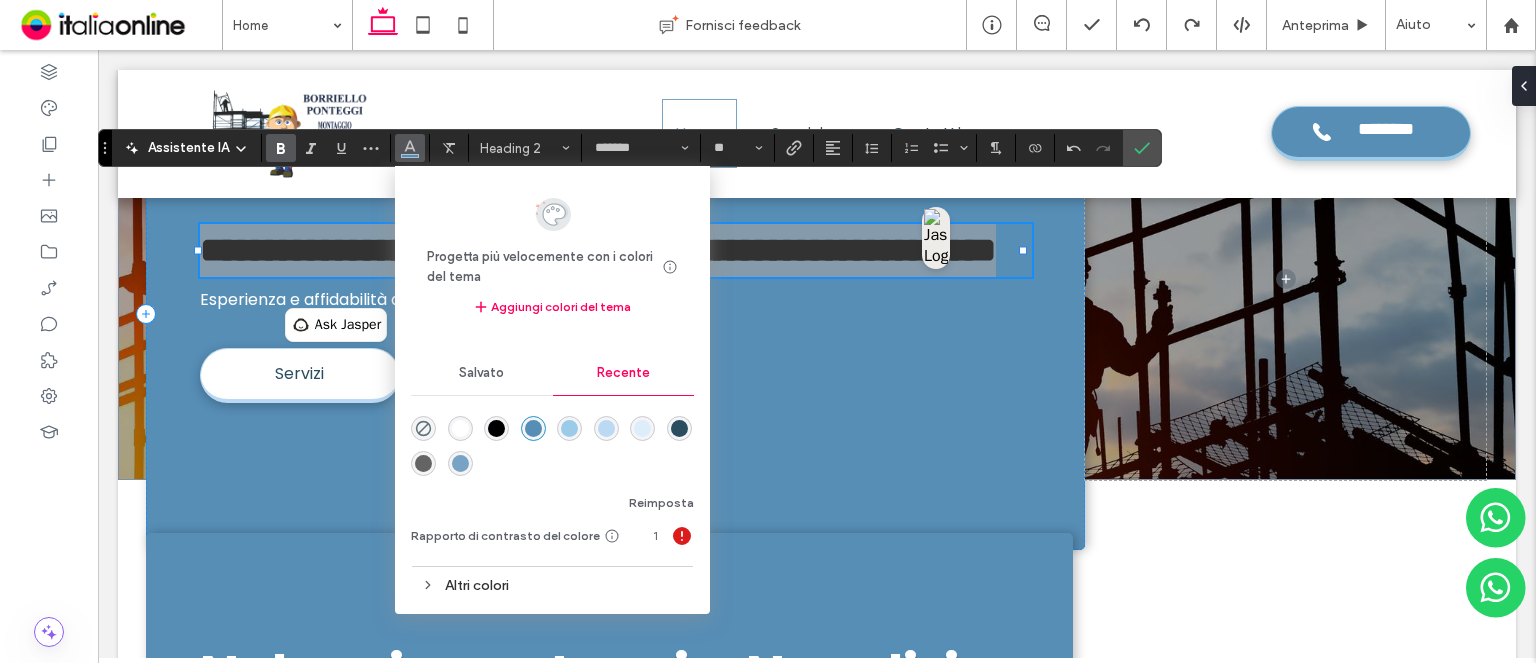 click at bounding box center [460, 428] 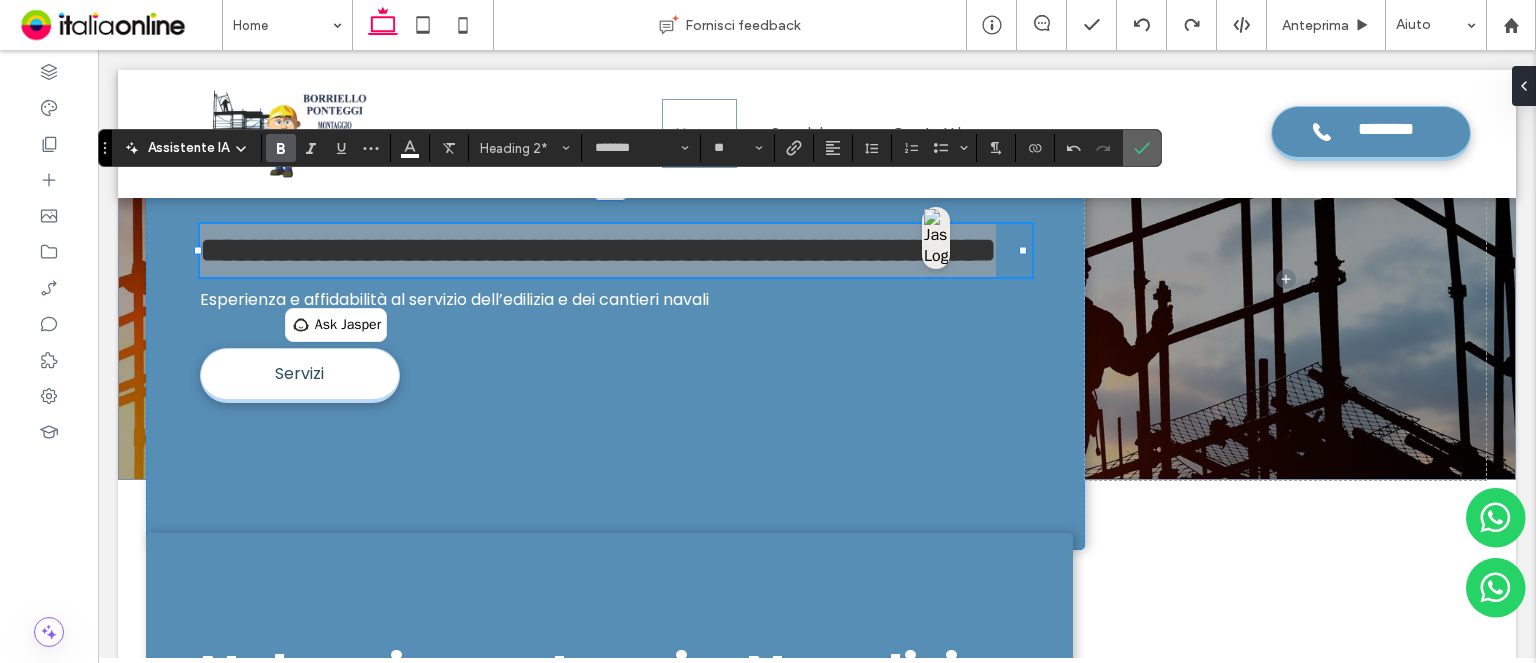 click 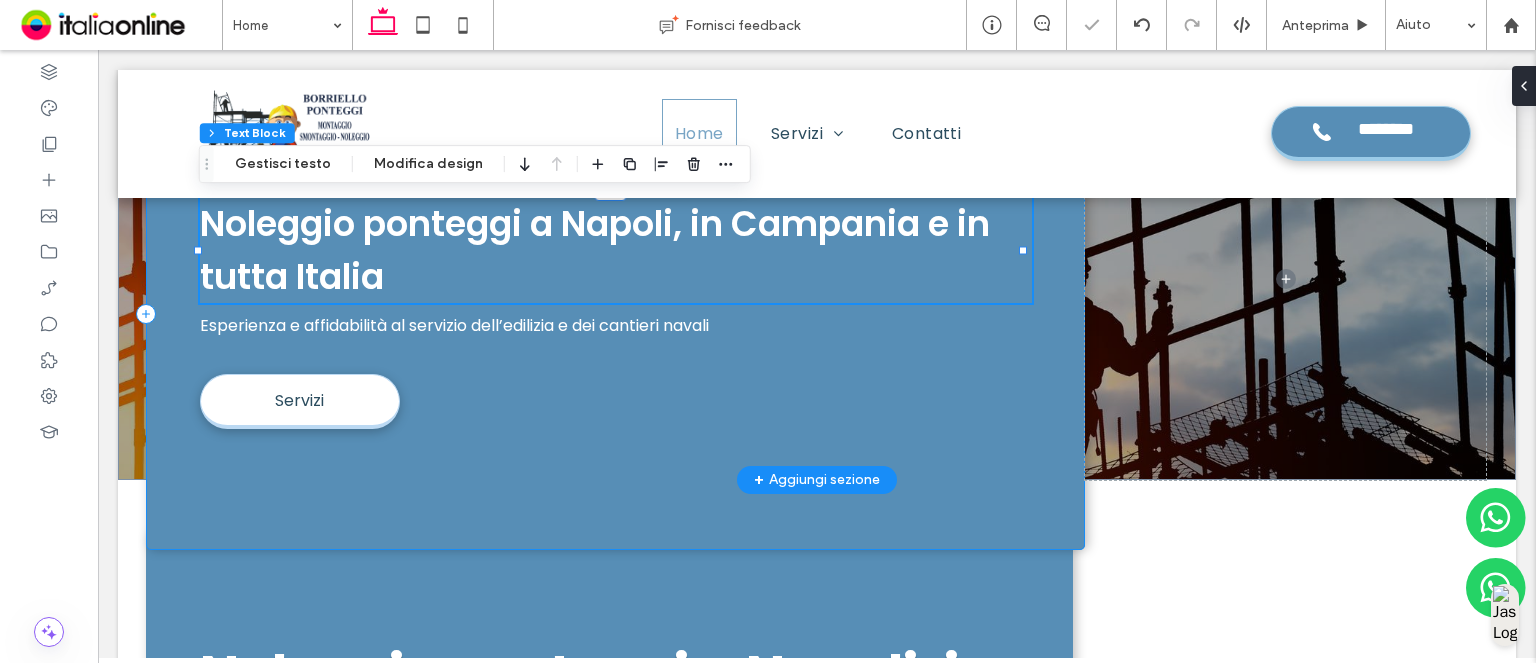 click on "Noleggio ponteggi a Napoli, in Campania e in tutta Italia
Esperienza e affidabilità al servizio dell’edilizia e dei cantieri navali
Servizi" at bounding box center [615, 313] 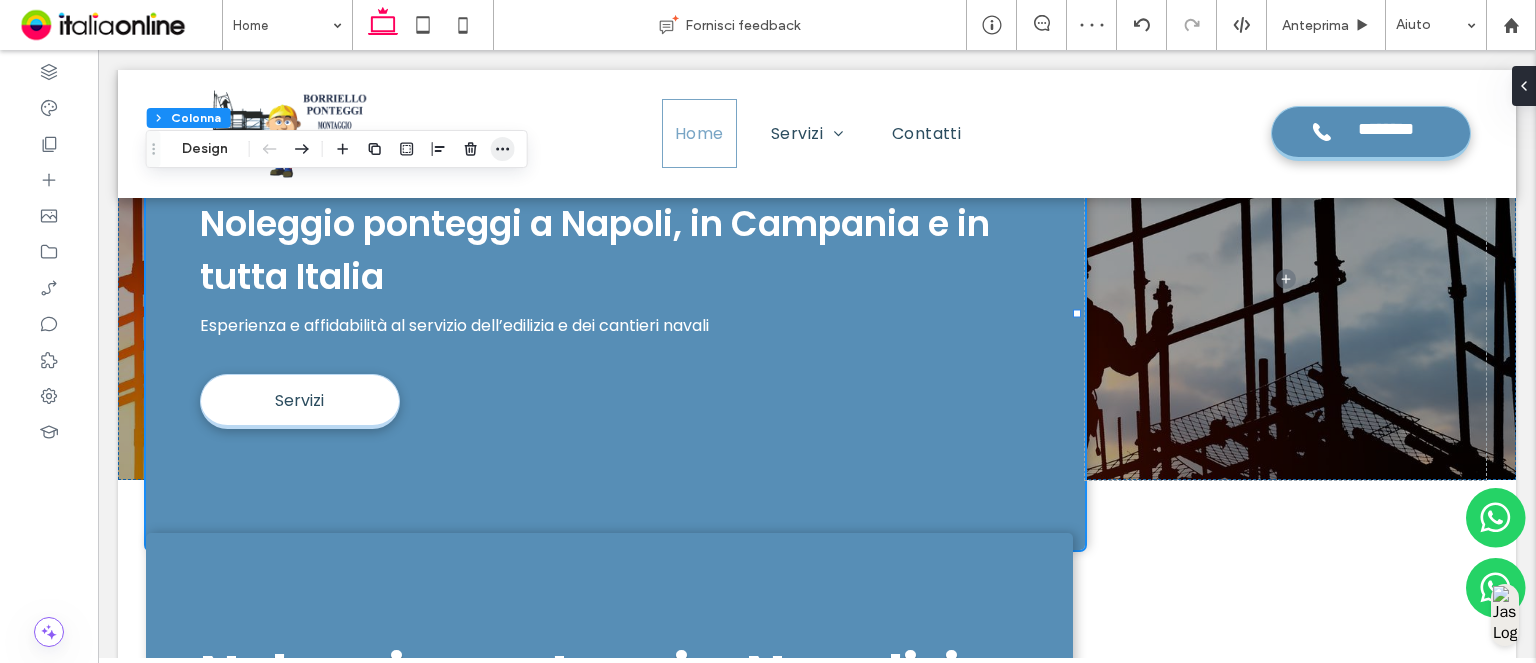 click at bounding box center (503, 149) 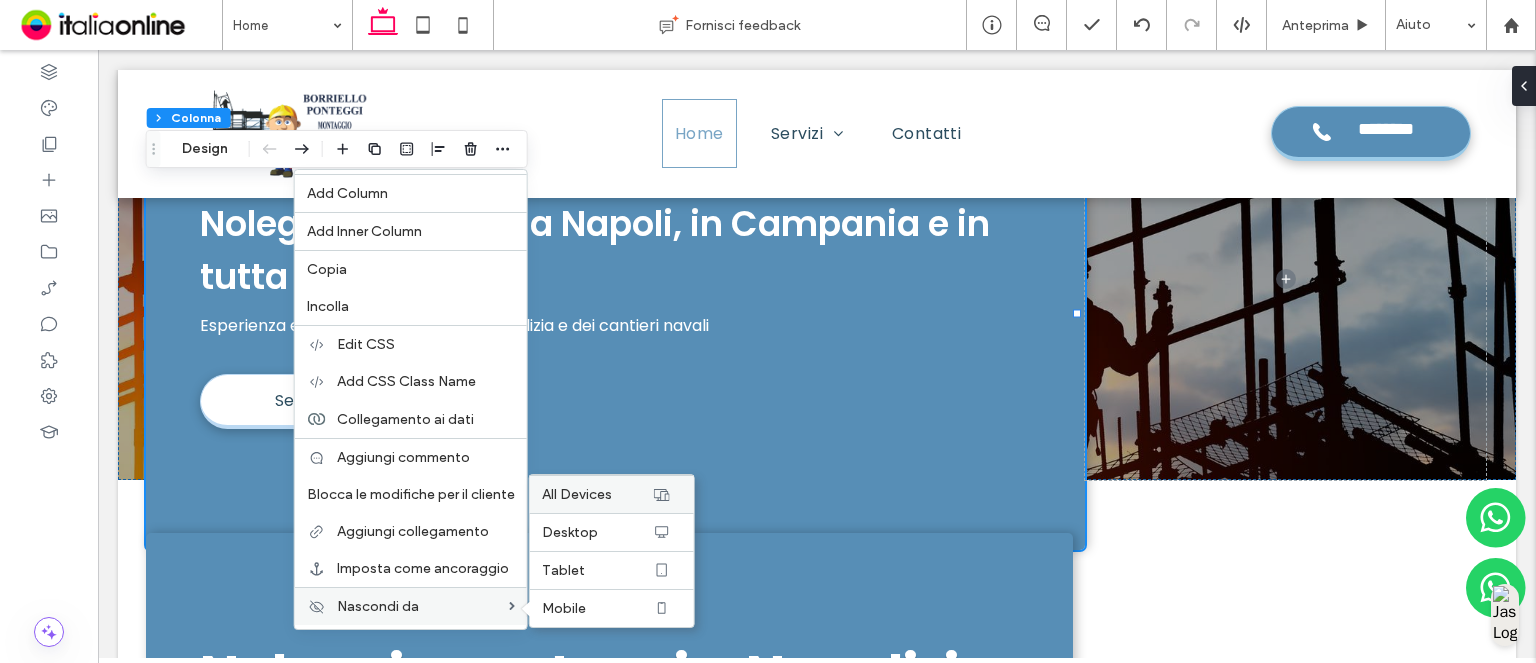 click on "All Devices" at bounding box center (577, 494) 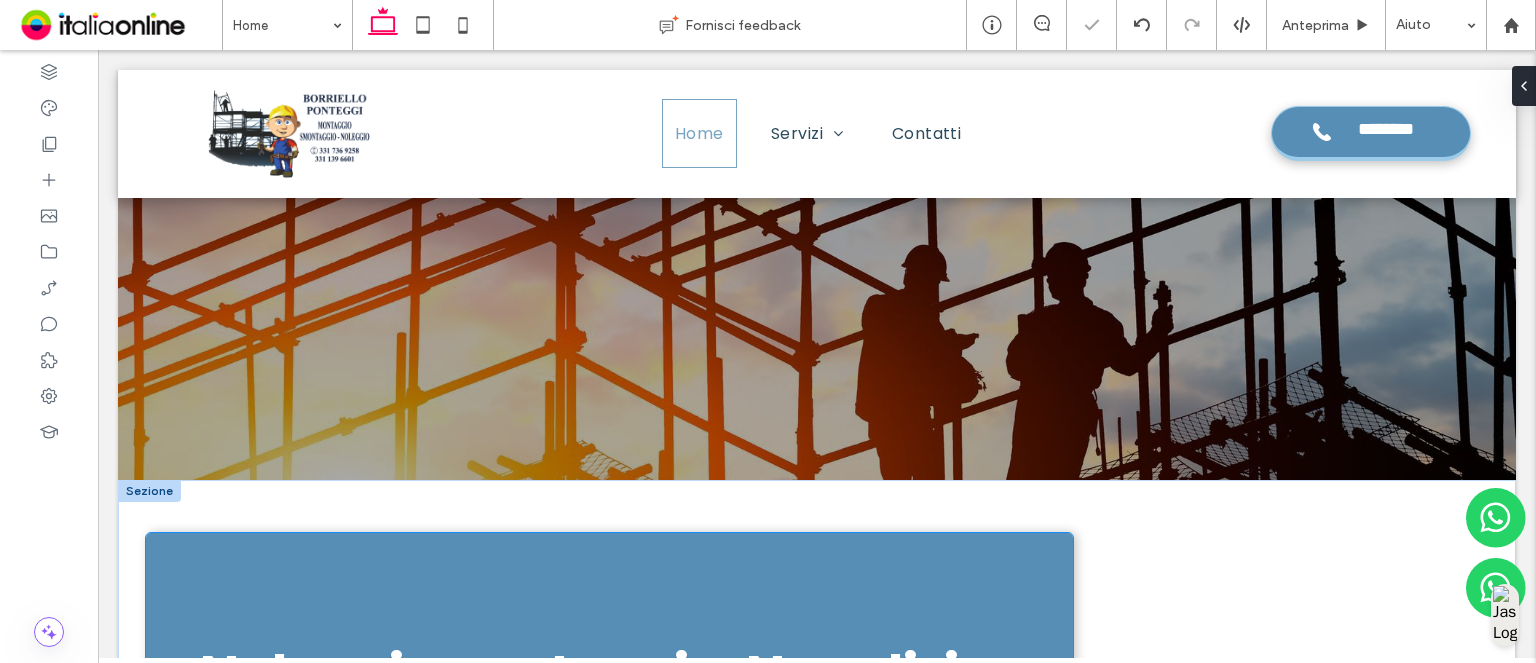 click on "Noleggio ponteggi a Napoli, in Campania e in tutta Italia
Esperienza e affidabilità al servizio dell’edilizia e dei cantieri navali
Servizi" at bounding box center (610, 771) 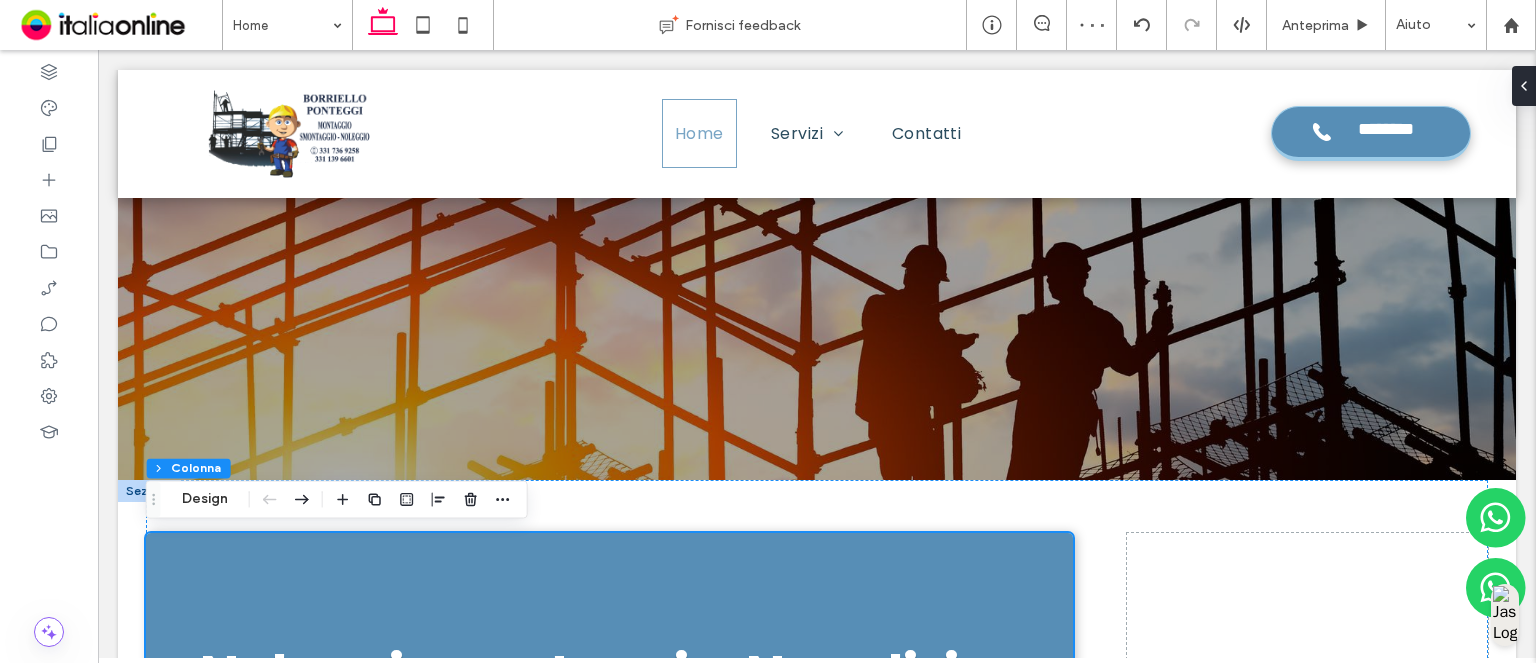 click at bounding box center [149, 491] 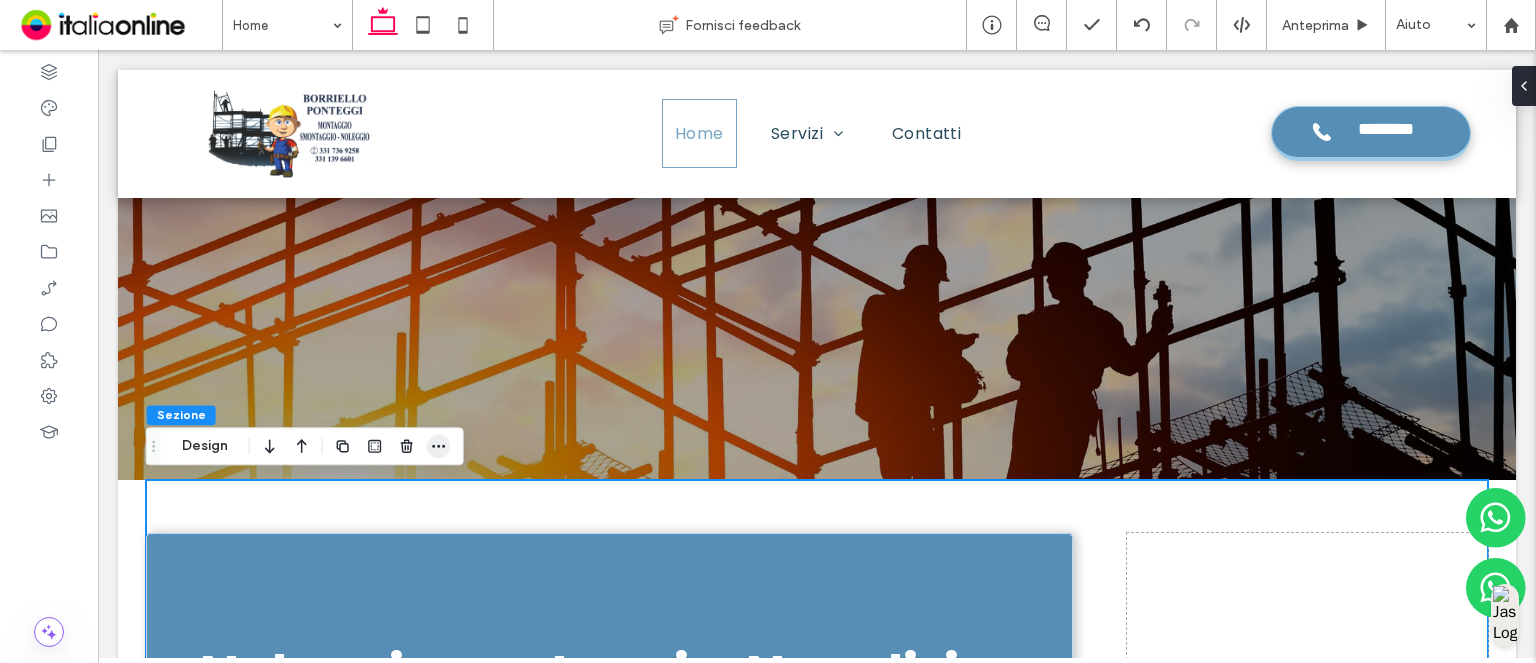 click 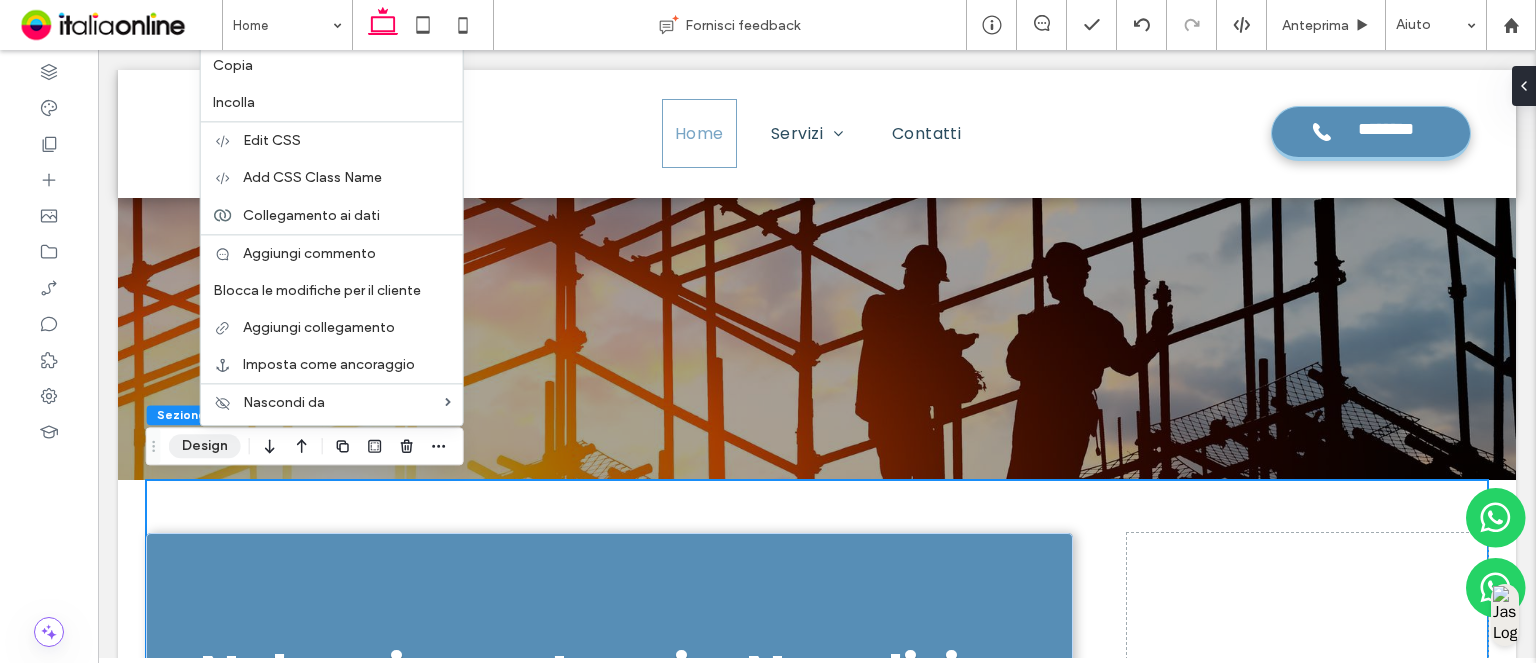 click on "Design" at bounding box center [205, 446] 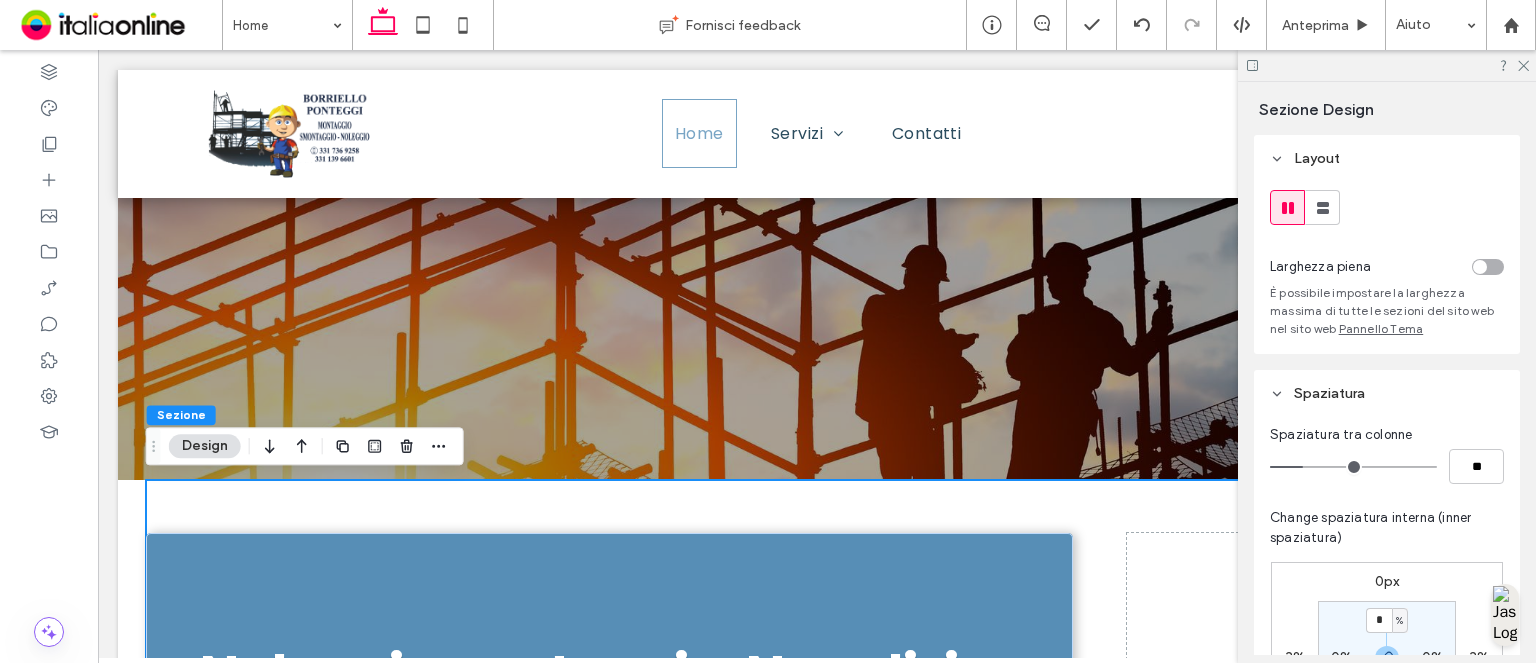 click on "0px" at bounding box center (1387, 581) 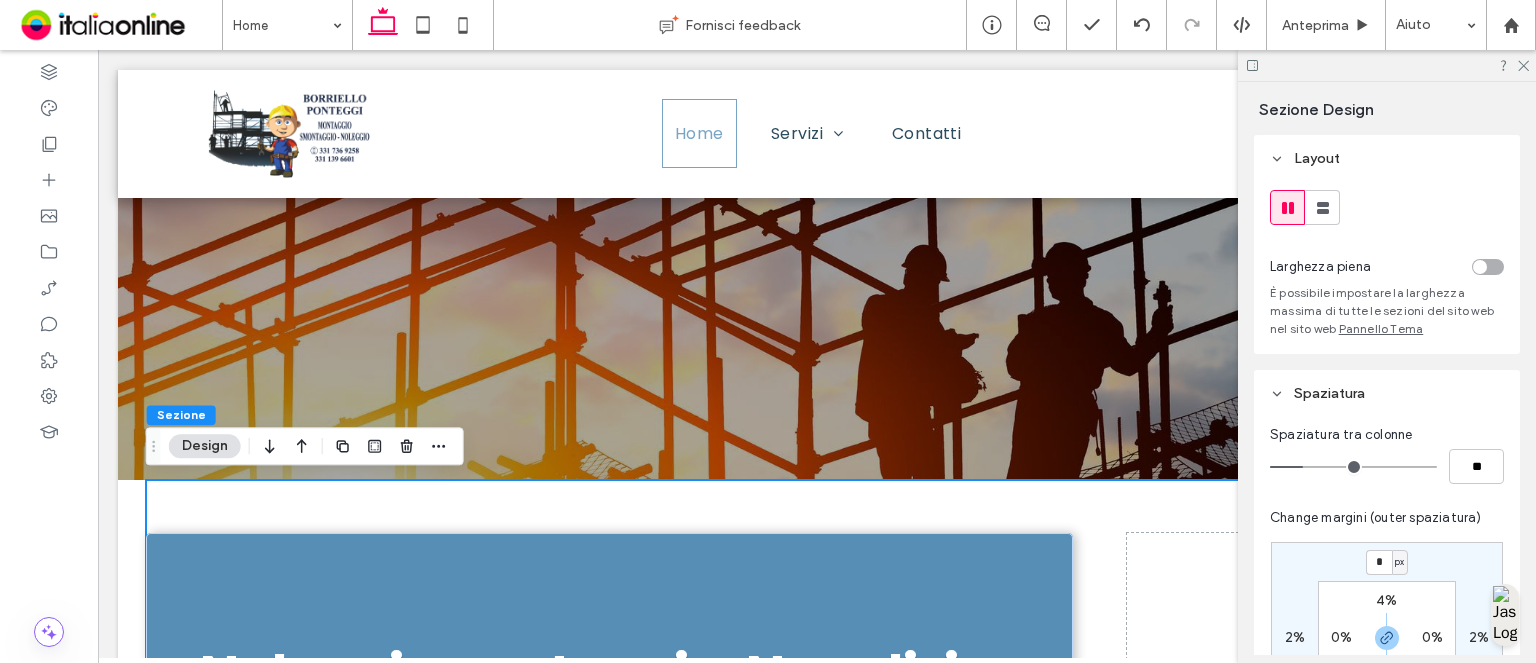 click on "px" at bounding box center (1399, 562) 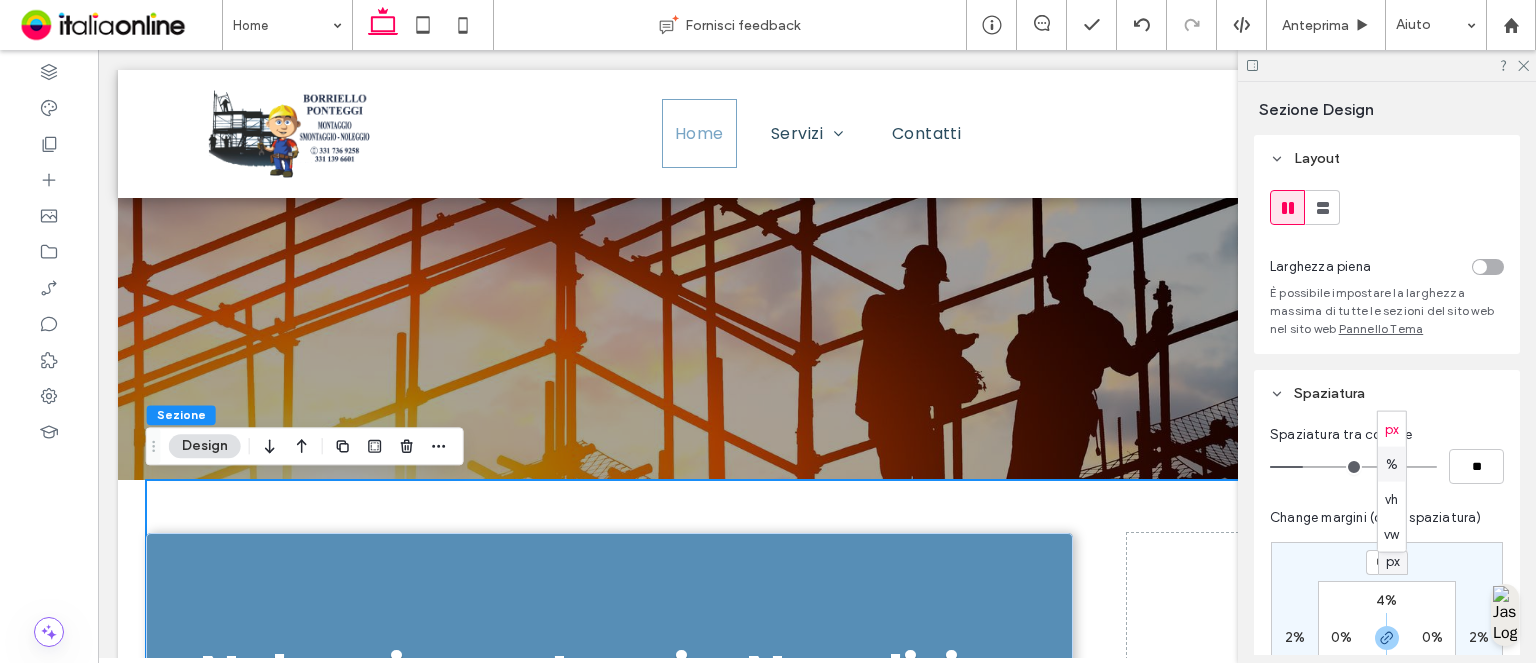 click on "%" at bounding box center [1392, 464] 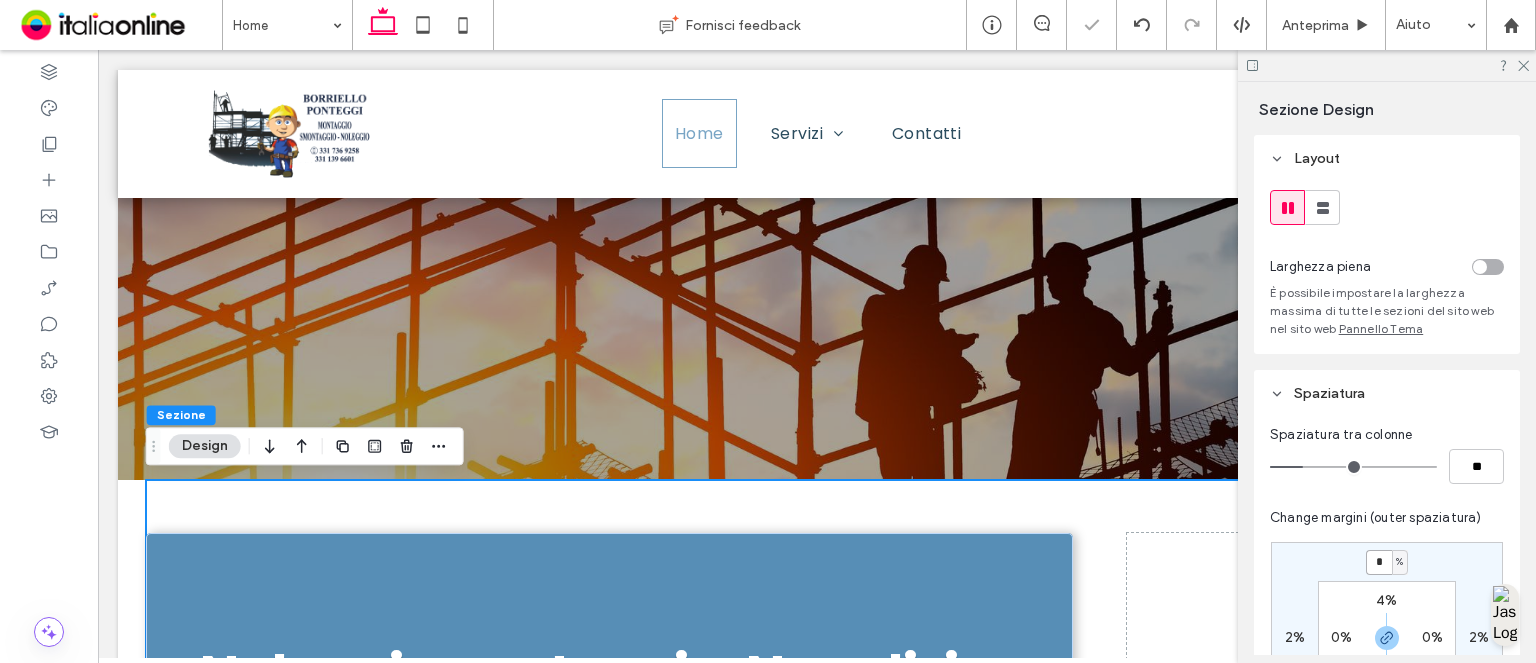 click on "*" at bounding box center (1379, 562) 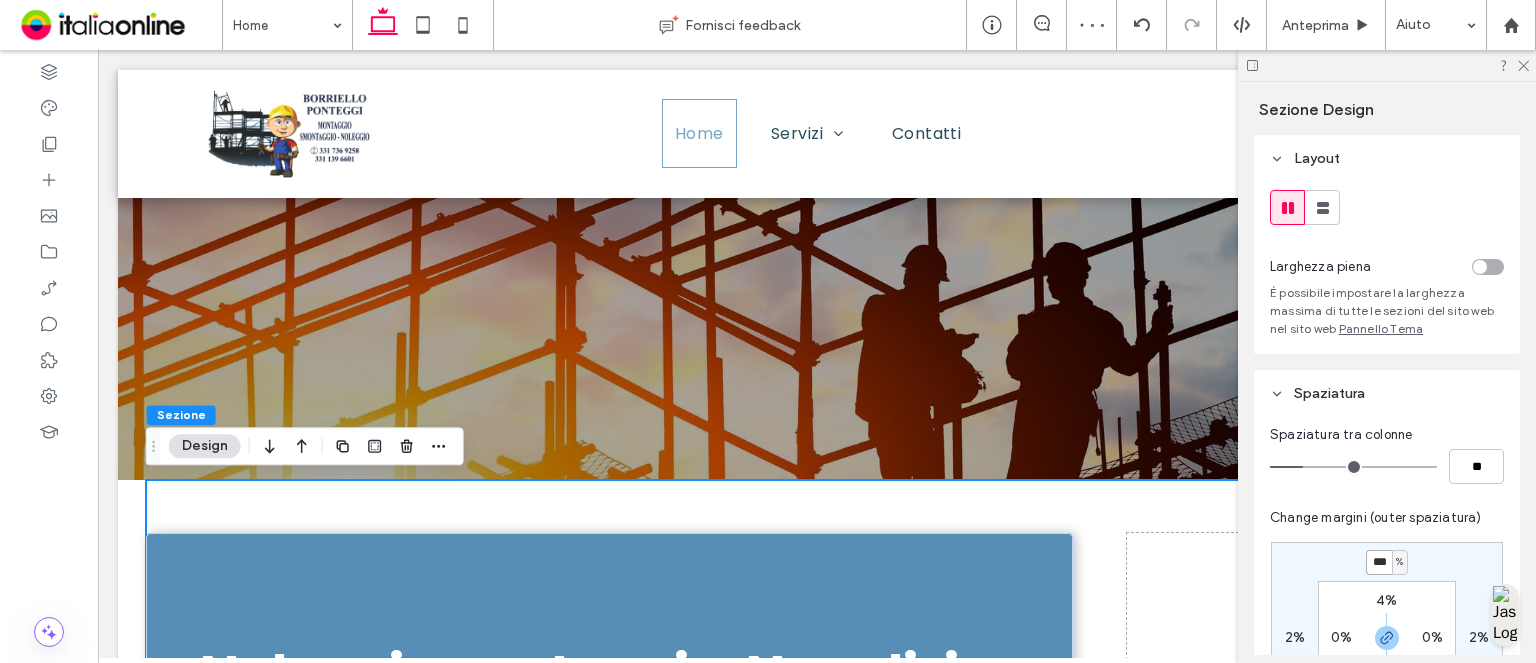 type on "***" 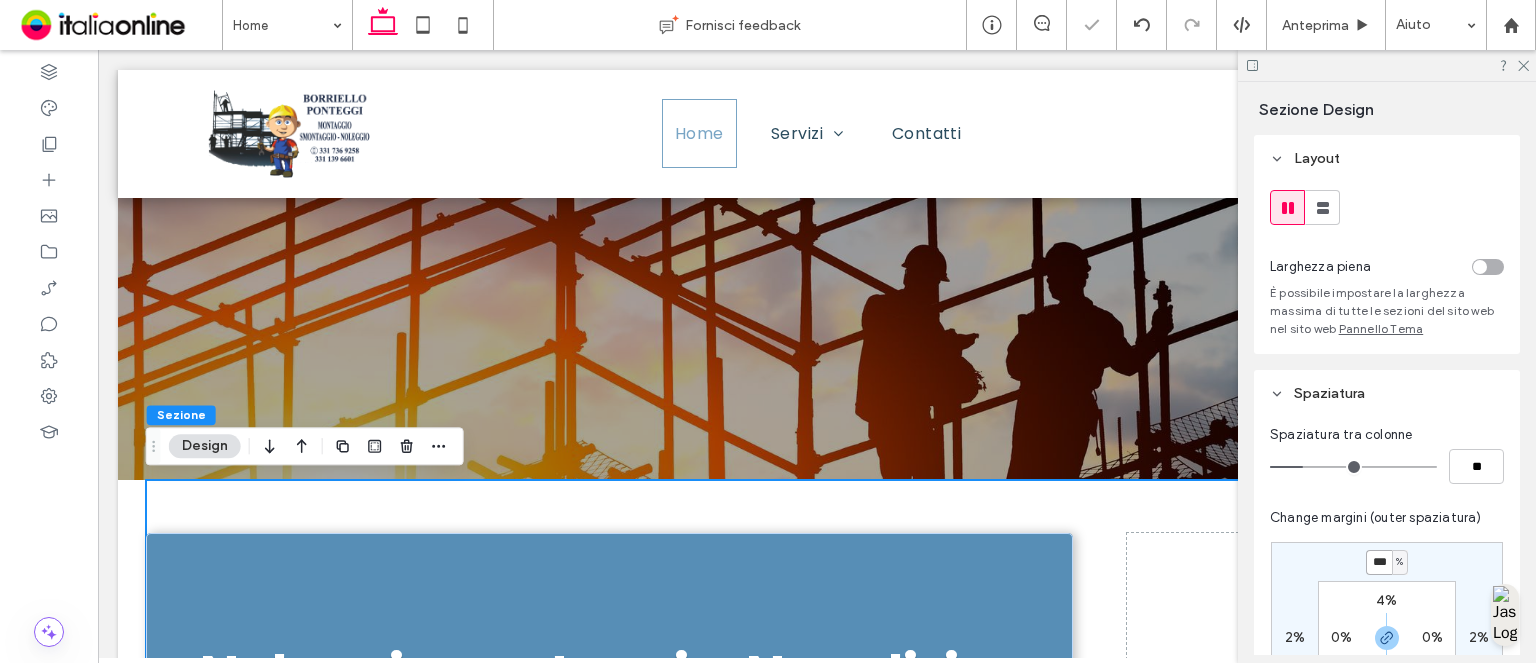 type on "*" 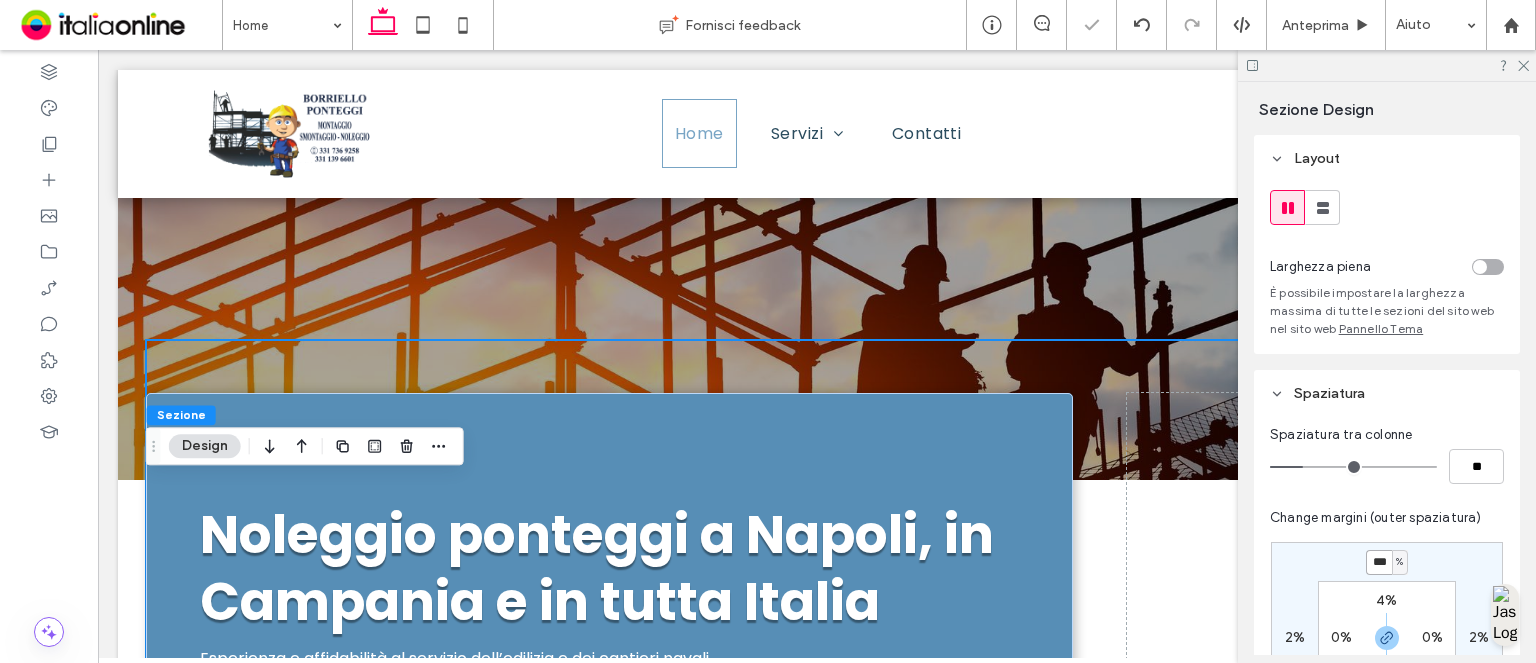 click on "***" at bounding box center (1379, 562) 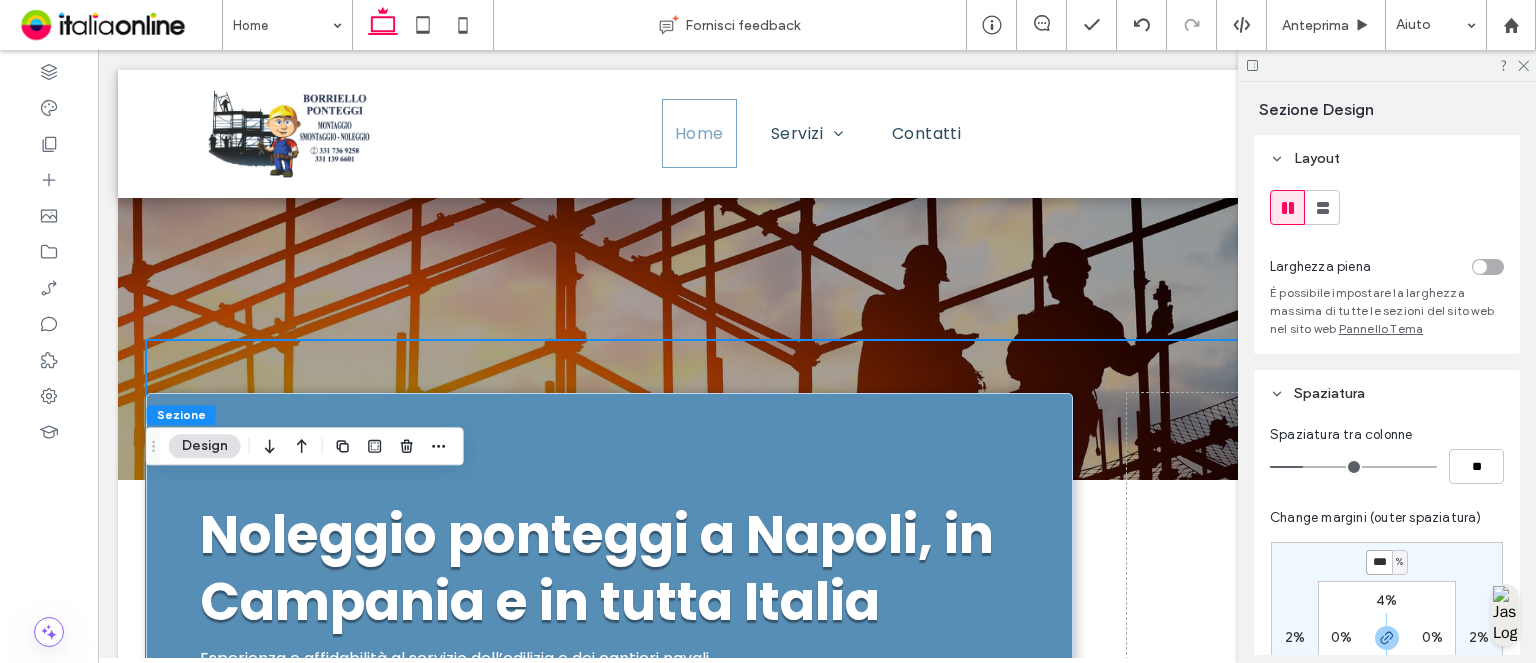 type on "***" 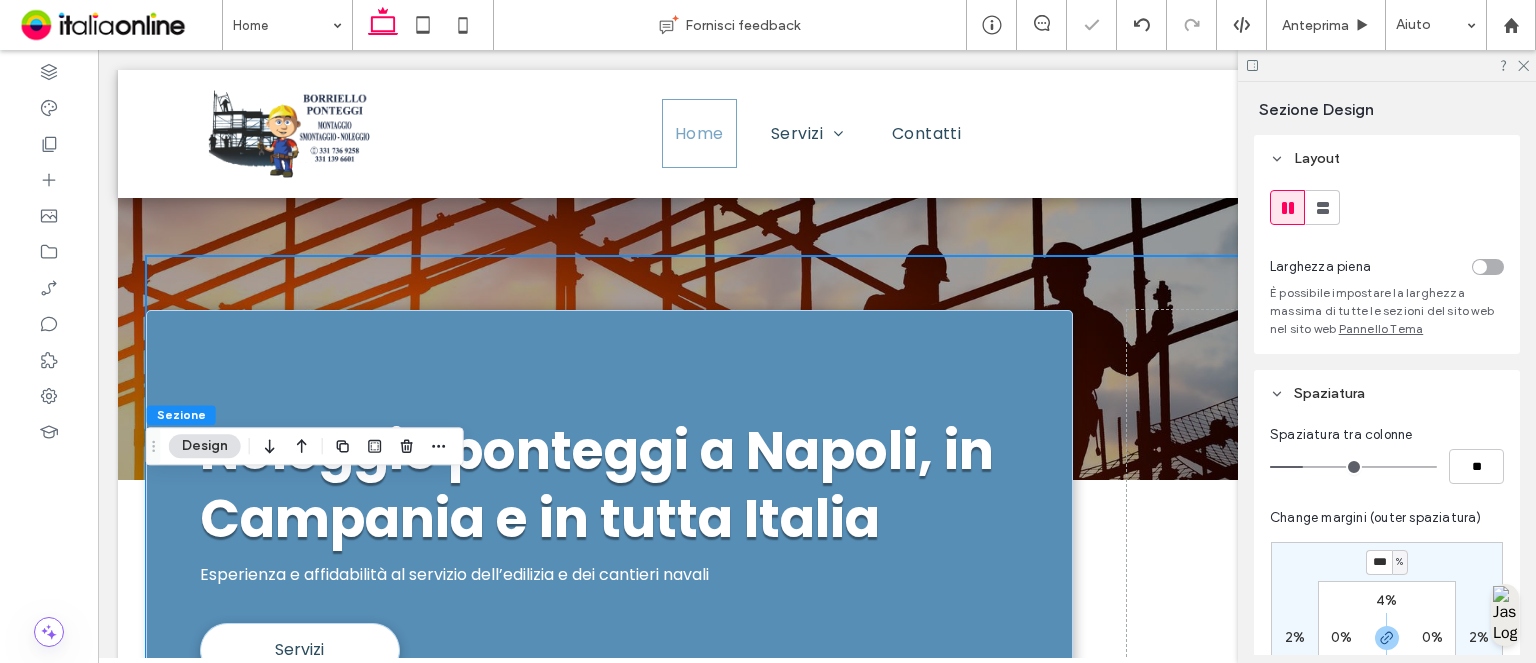click at bounding box center (1387, 65) 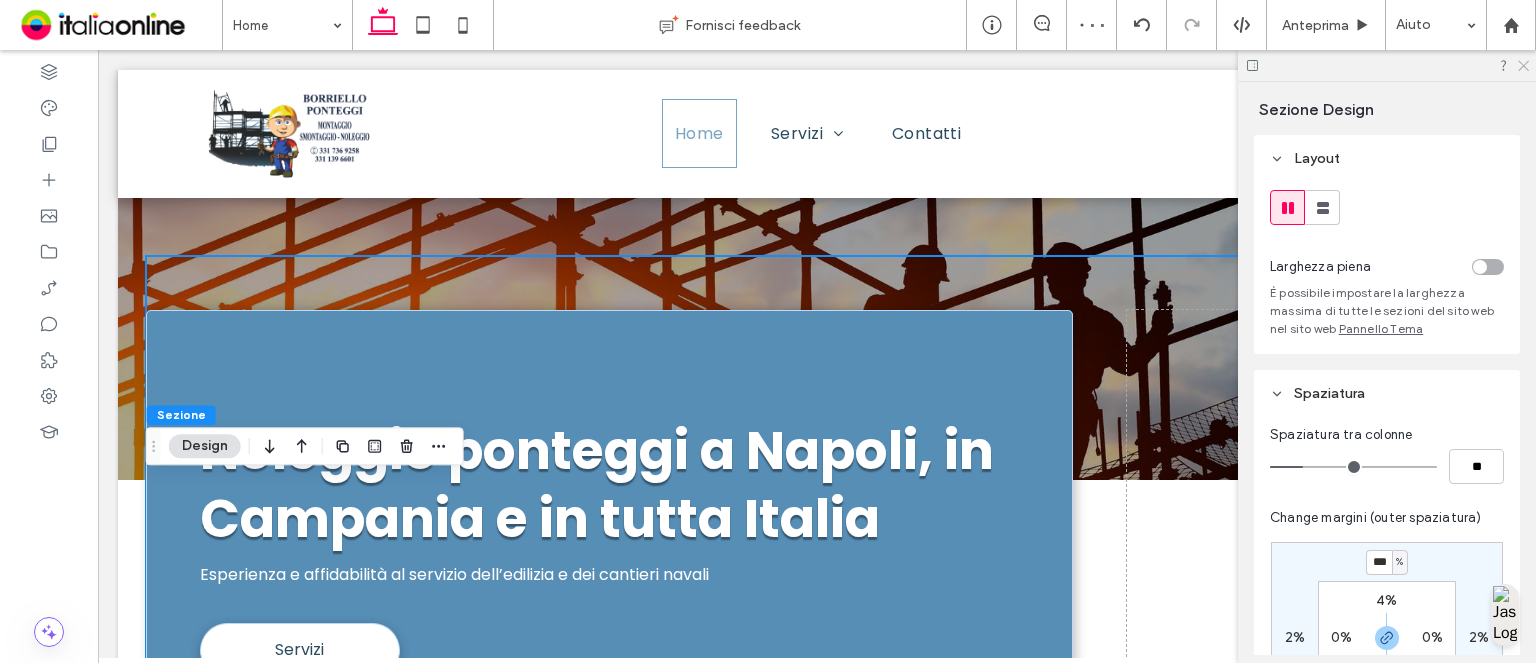 click 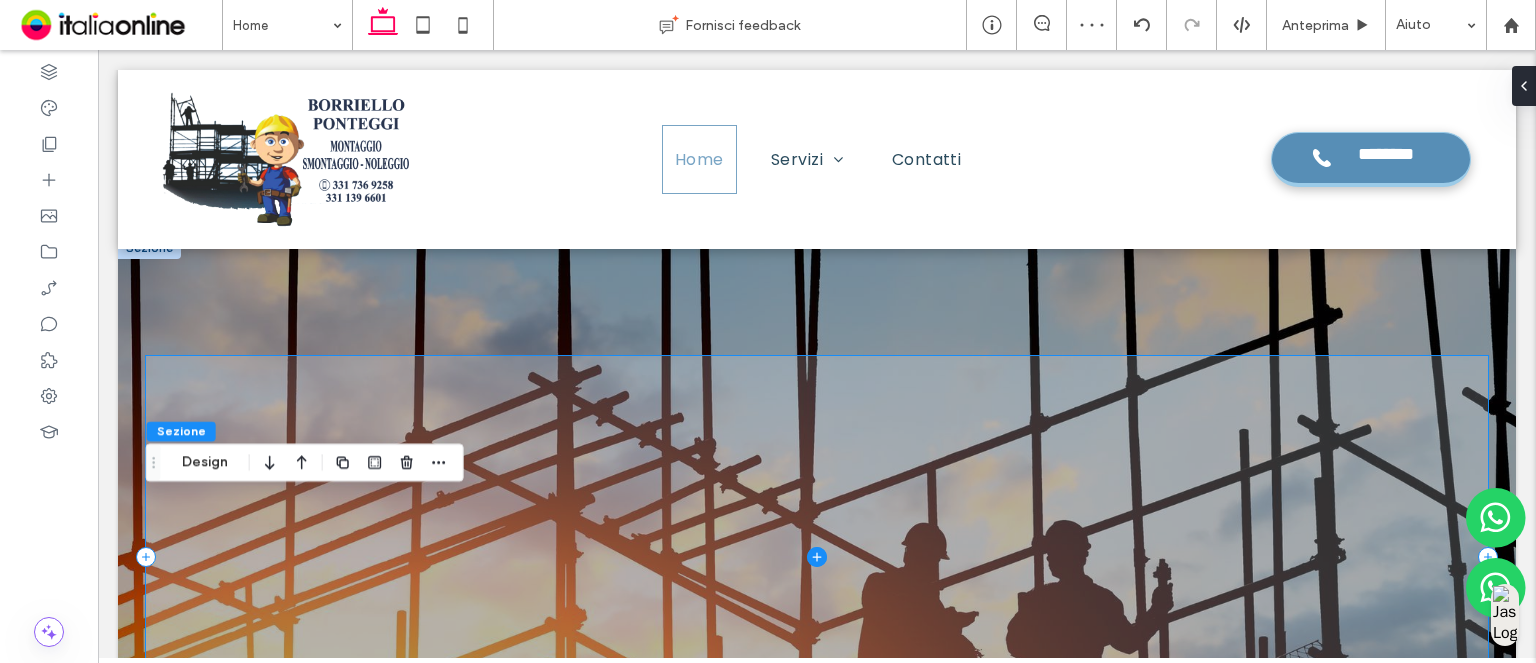 scroll, scrollTop: 0, scrollLeft: 0, axis: both 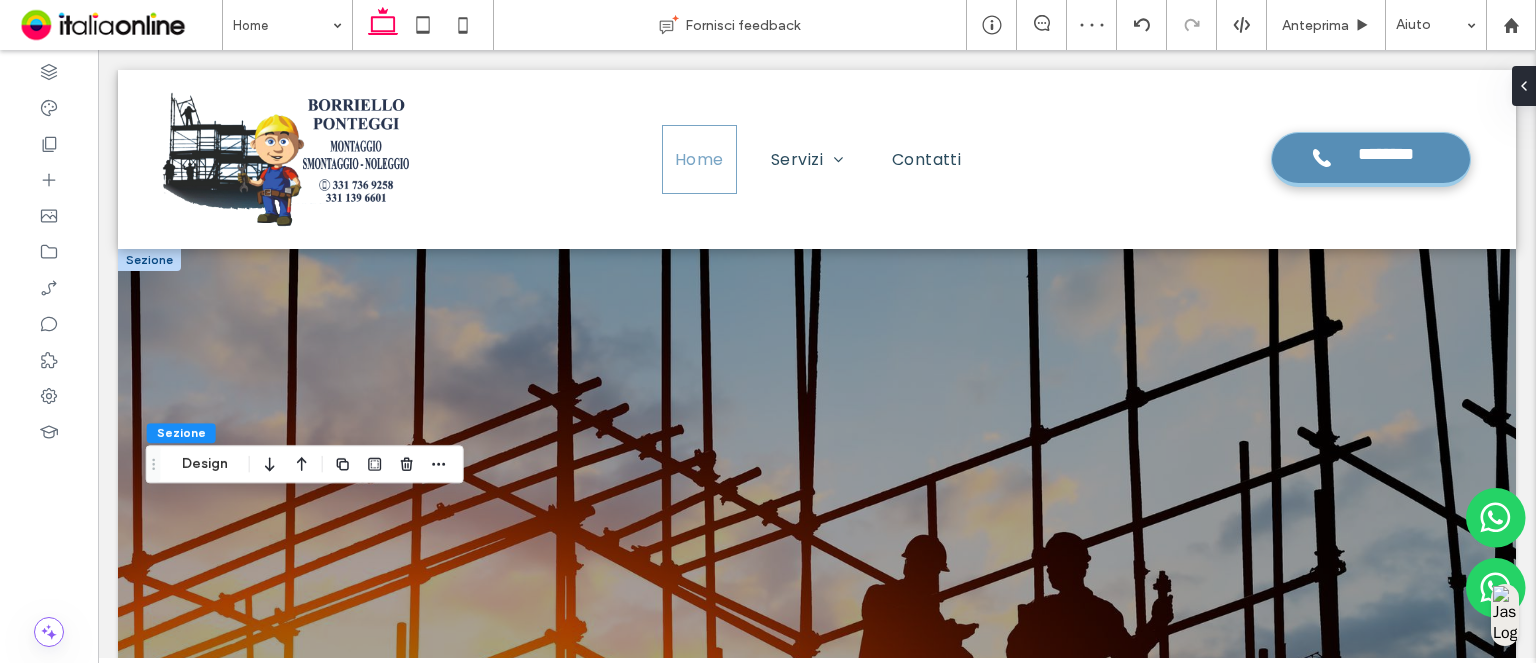 click at bounding box center [149, 260] 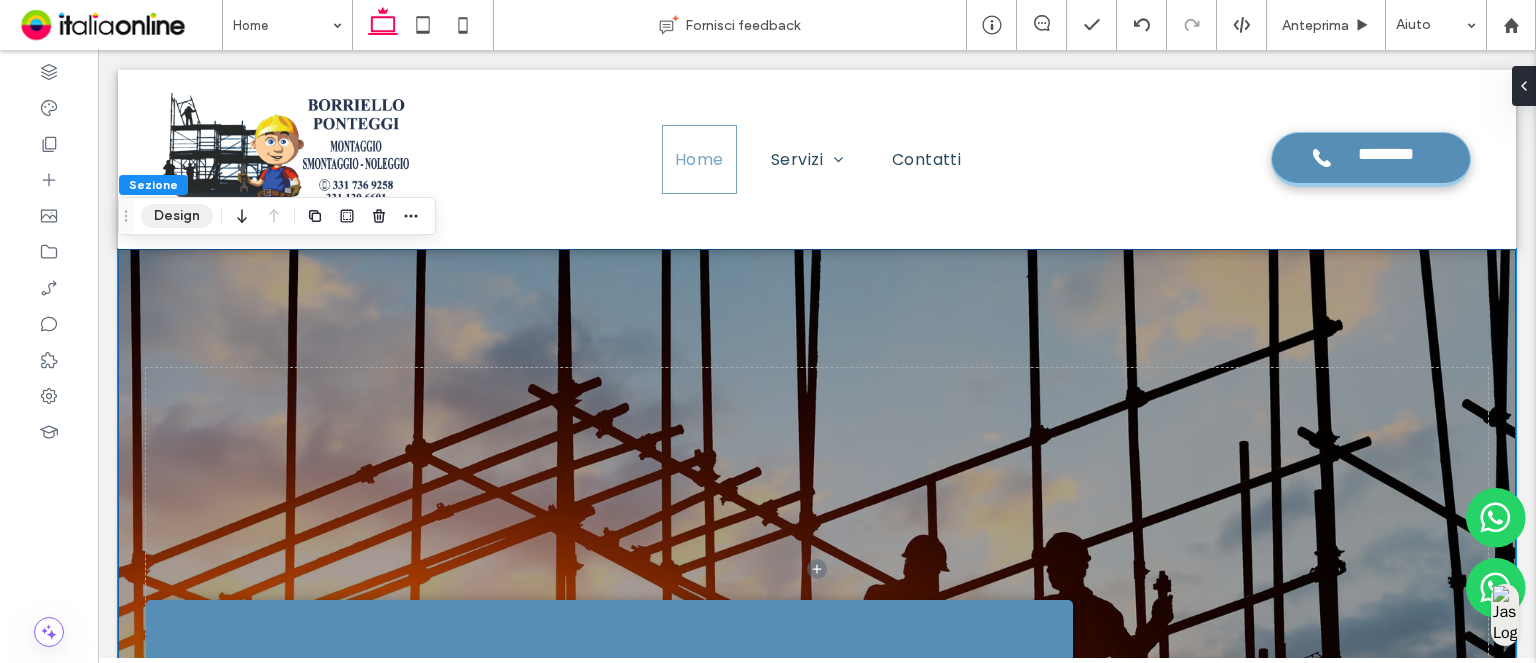 click on "Design" at bounding box center (177, 216) 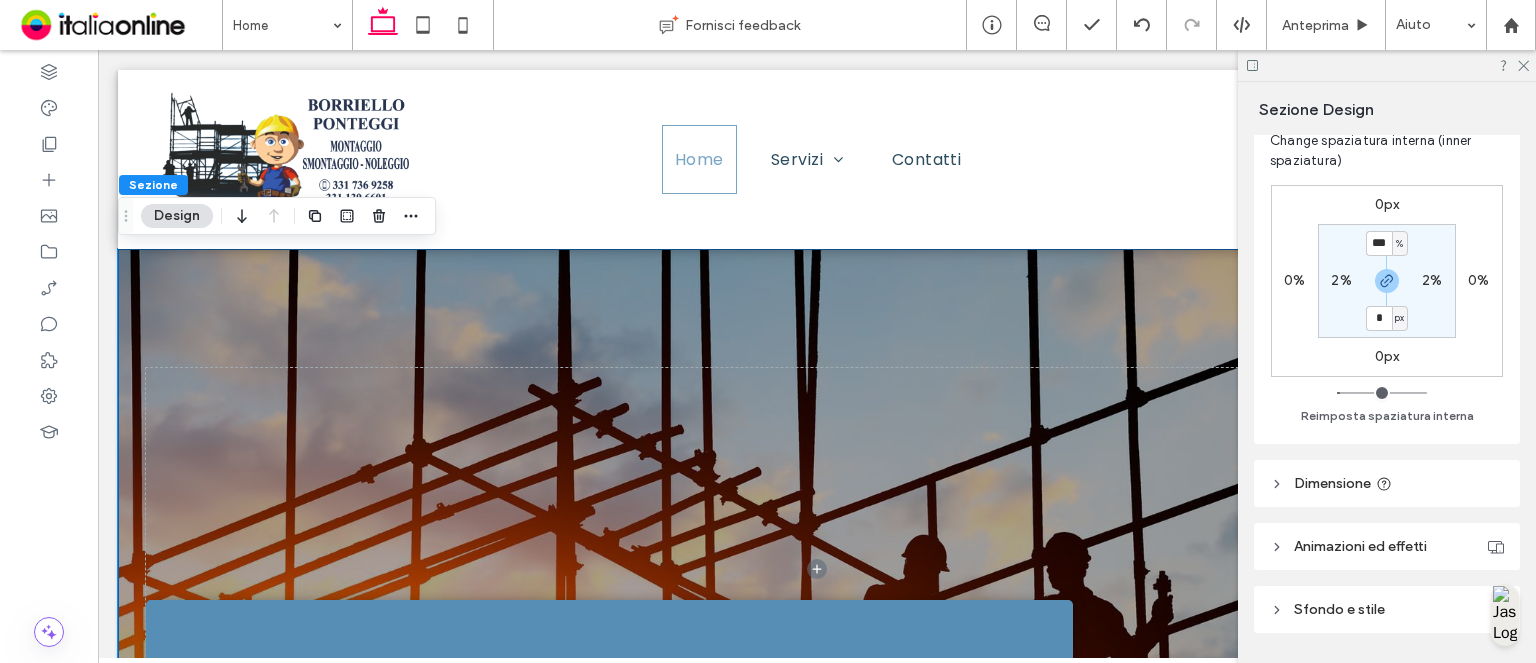 scroll, scrollTop: 436, scrollLeft: 0, axis: vertical 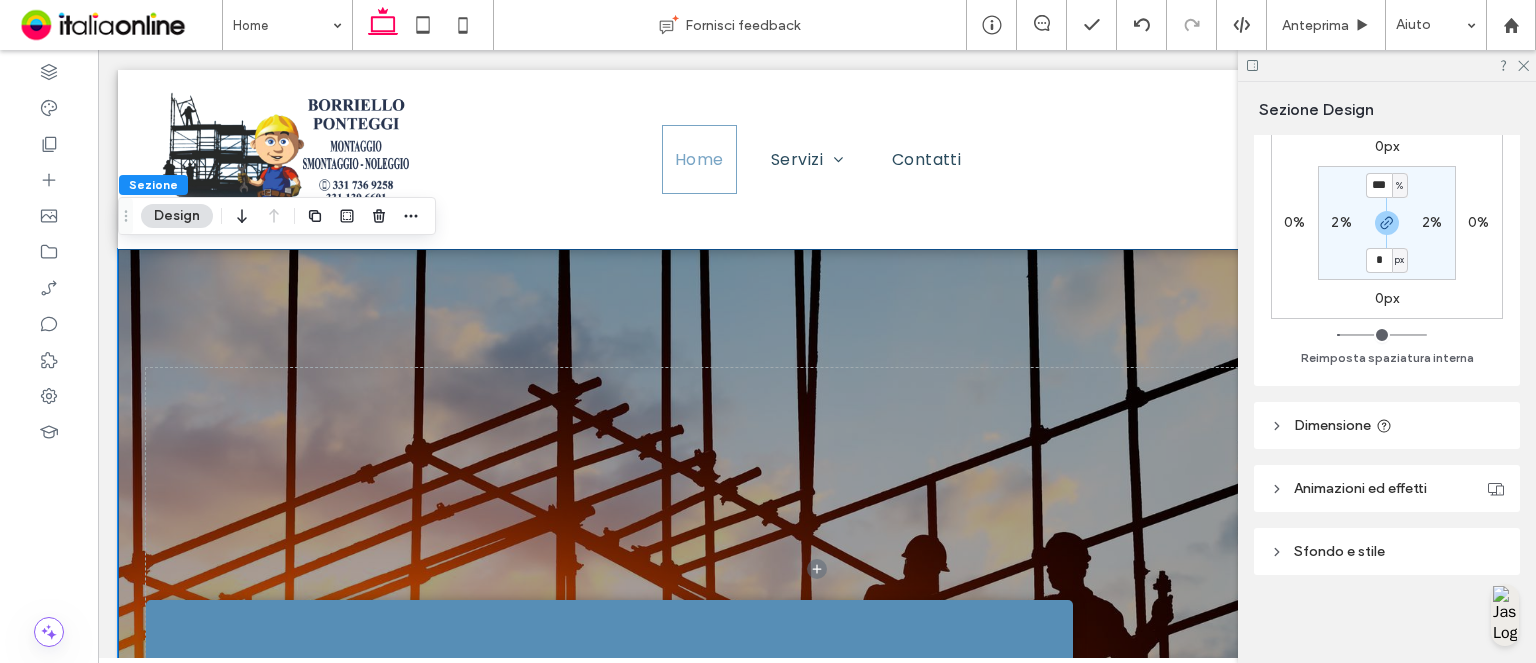 click on "Sfondo e stile" at bounding box center [1339, 551] 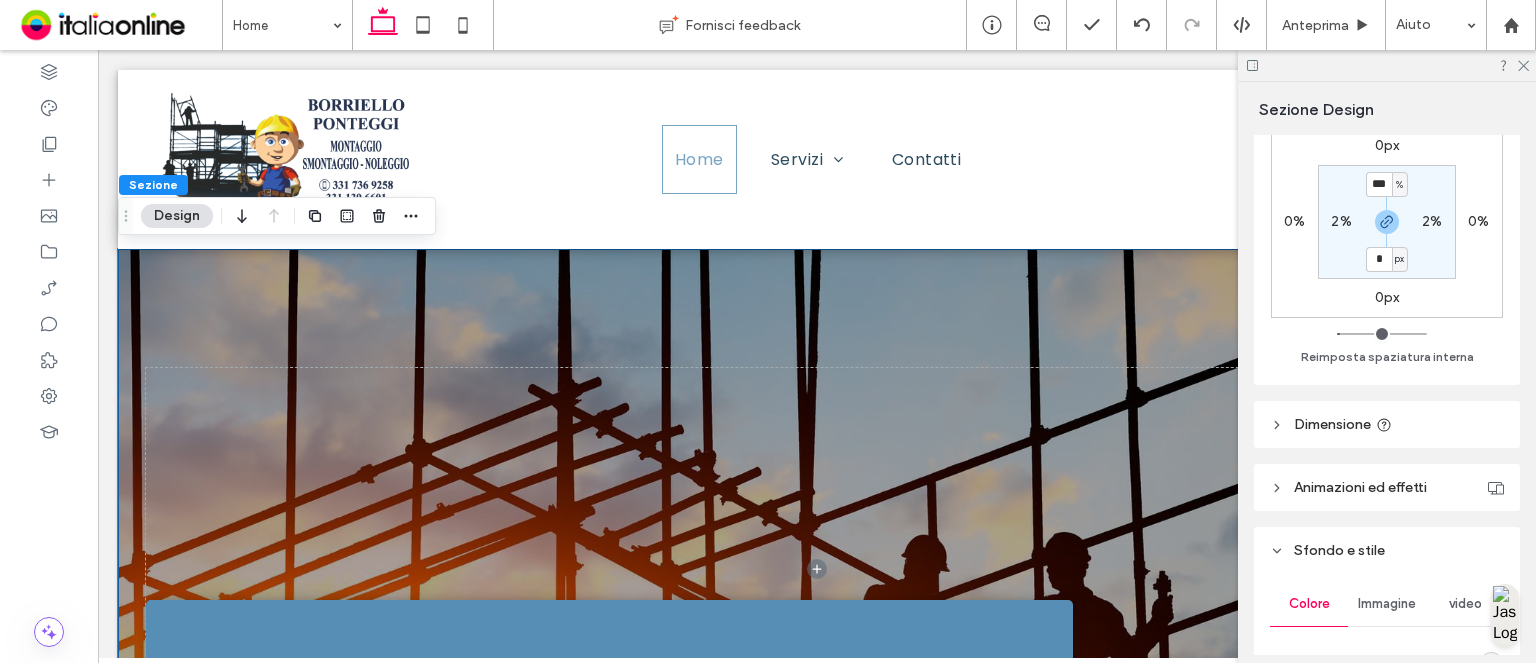 scroll, scrollTop: 636, scrollLeft: 0, axis: vertical 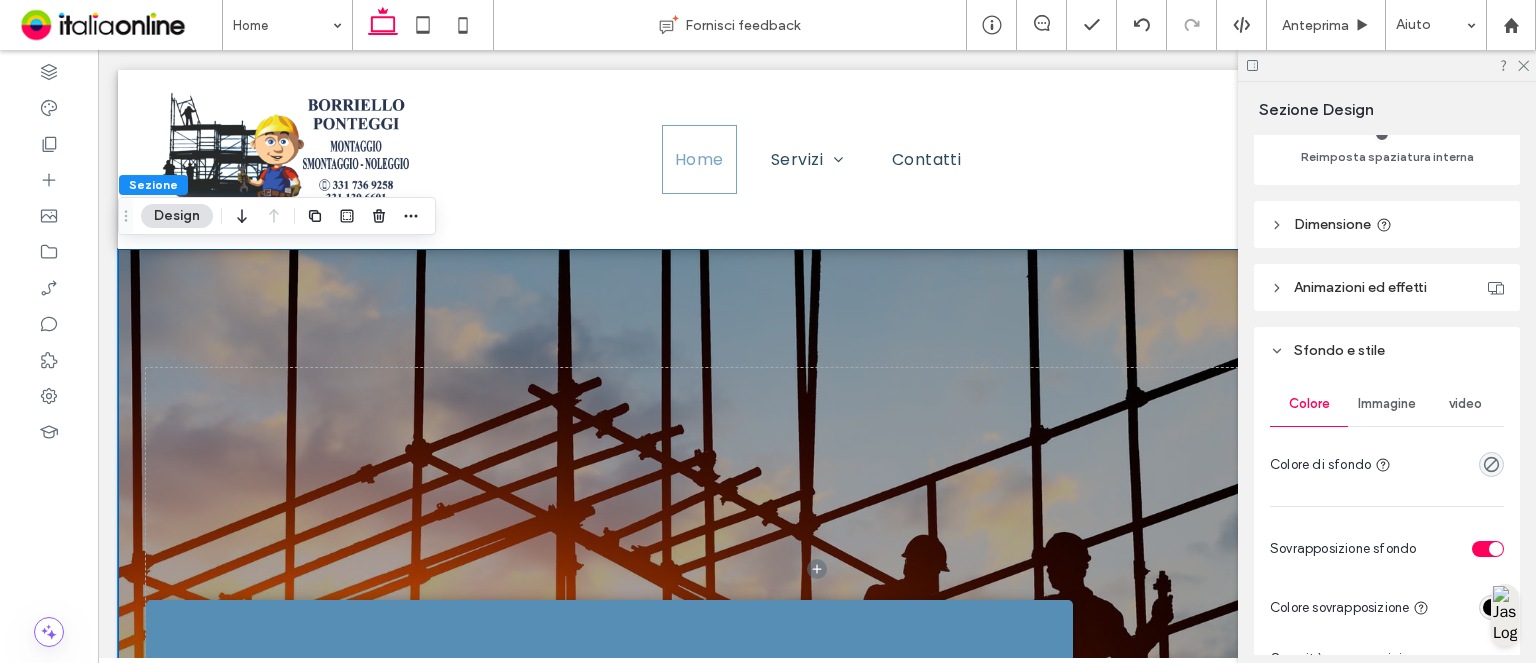 click on "Immagine" at bounding box center (1387, 404) 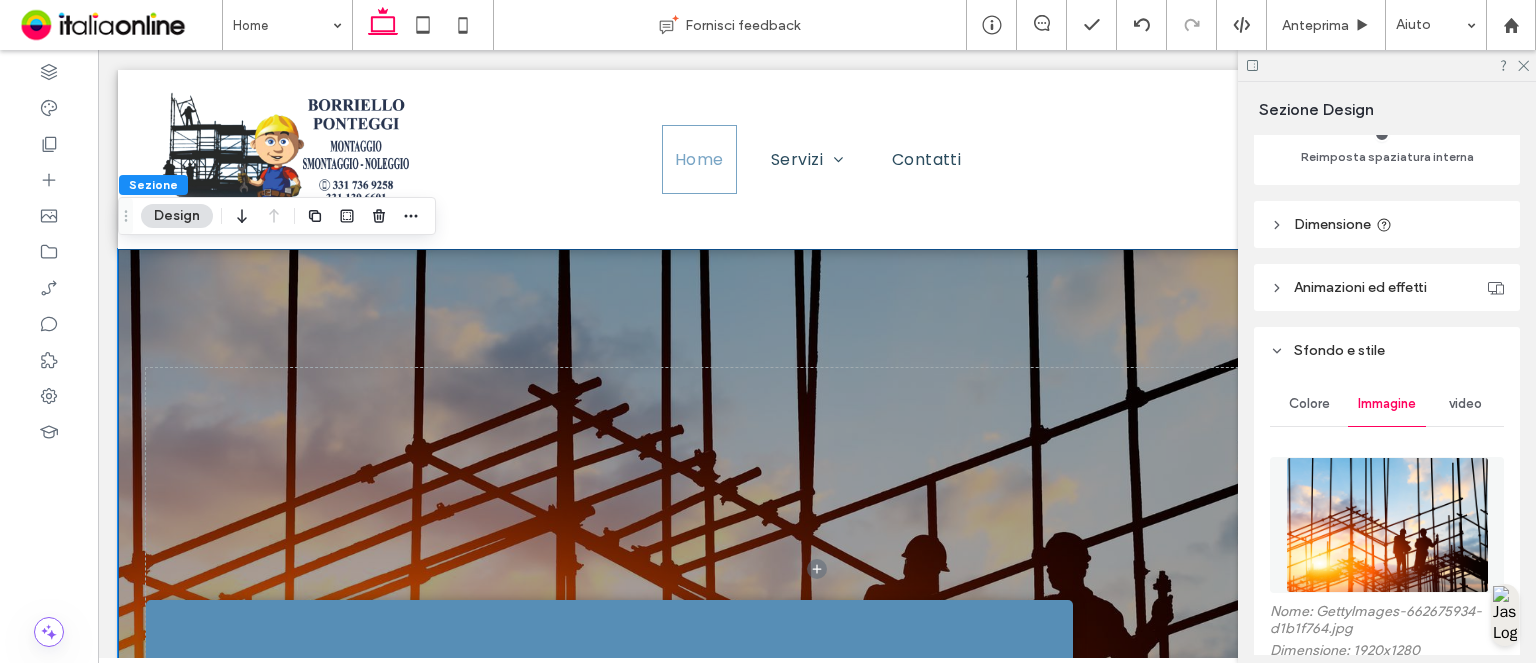 scroll, scrollTop: 836, scrollLeft: 0, axis: vertical 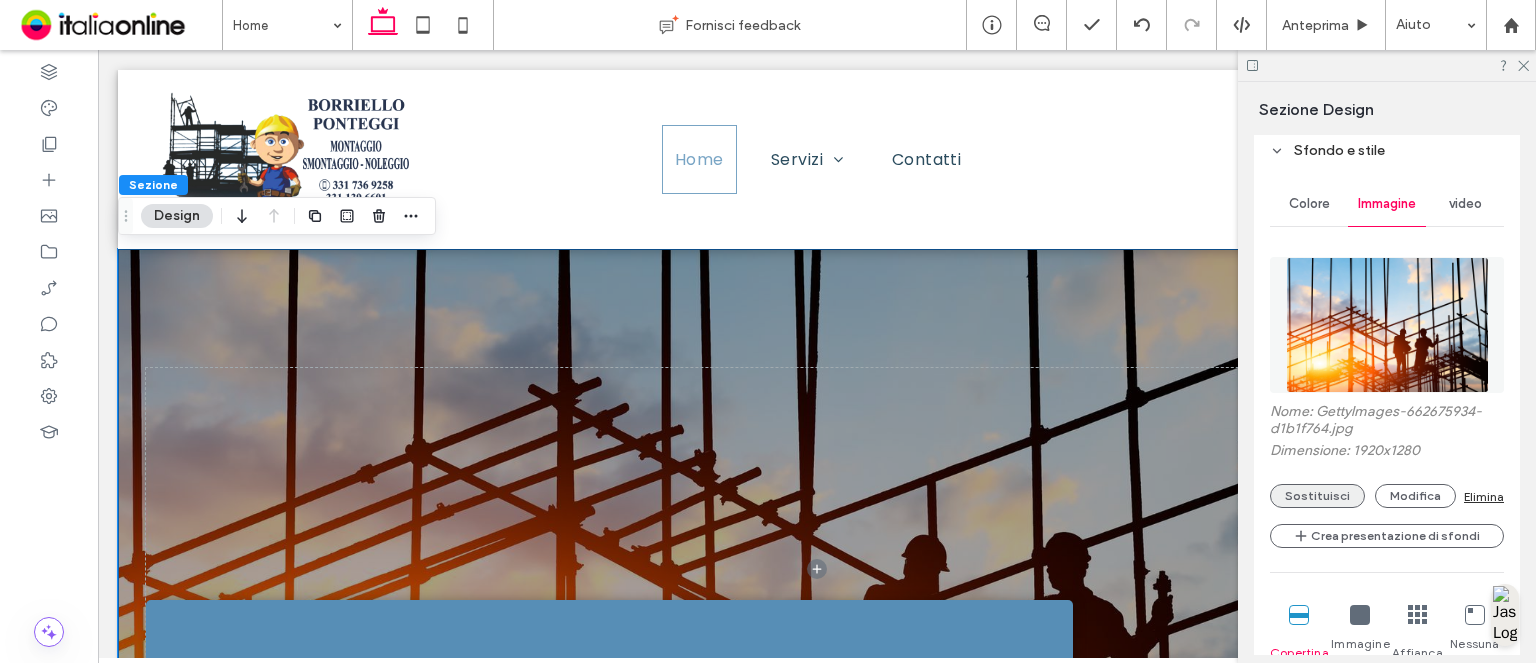 click on "Sostituisci" at bounding box center [1317, 496] 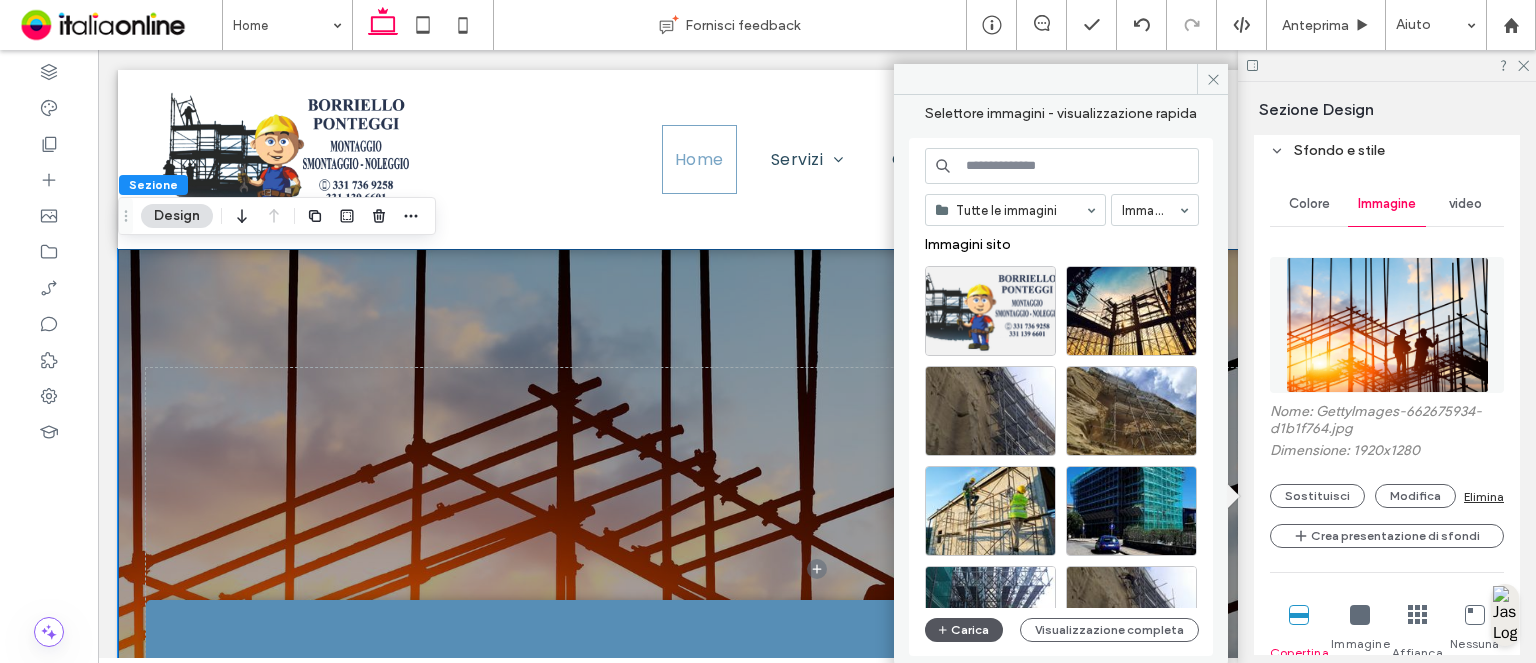 click on "Carica" at bounding box center (964, 630) 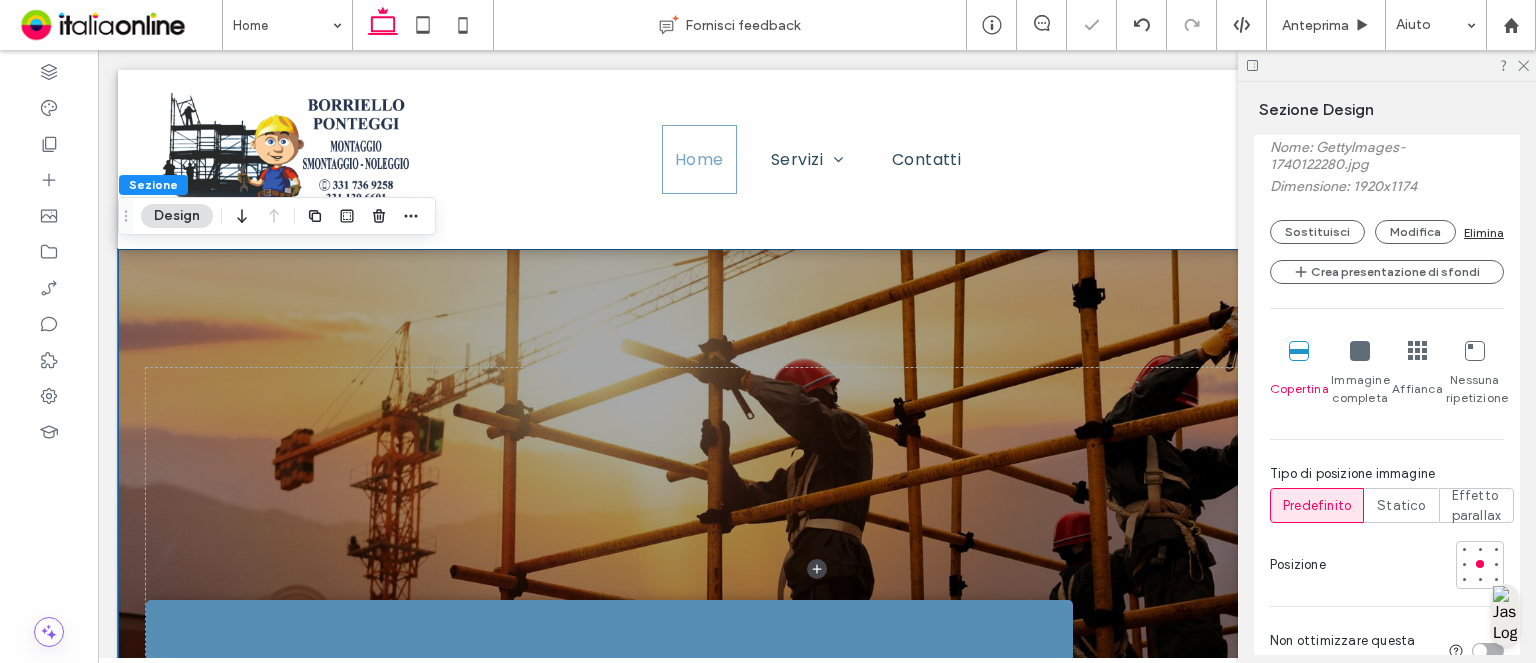 scroll, scrollTop: 1136, scrollLeft: 0, axis: vertical 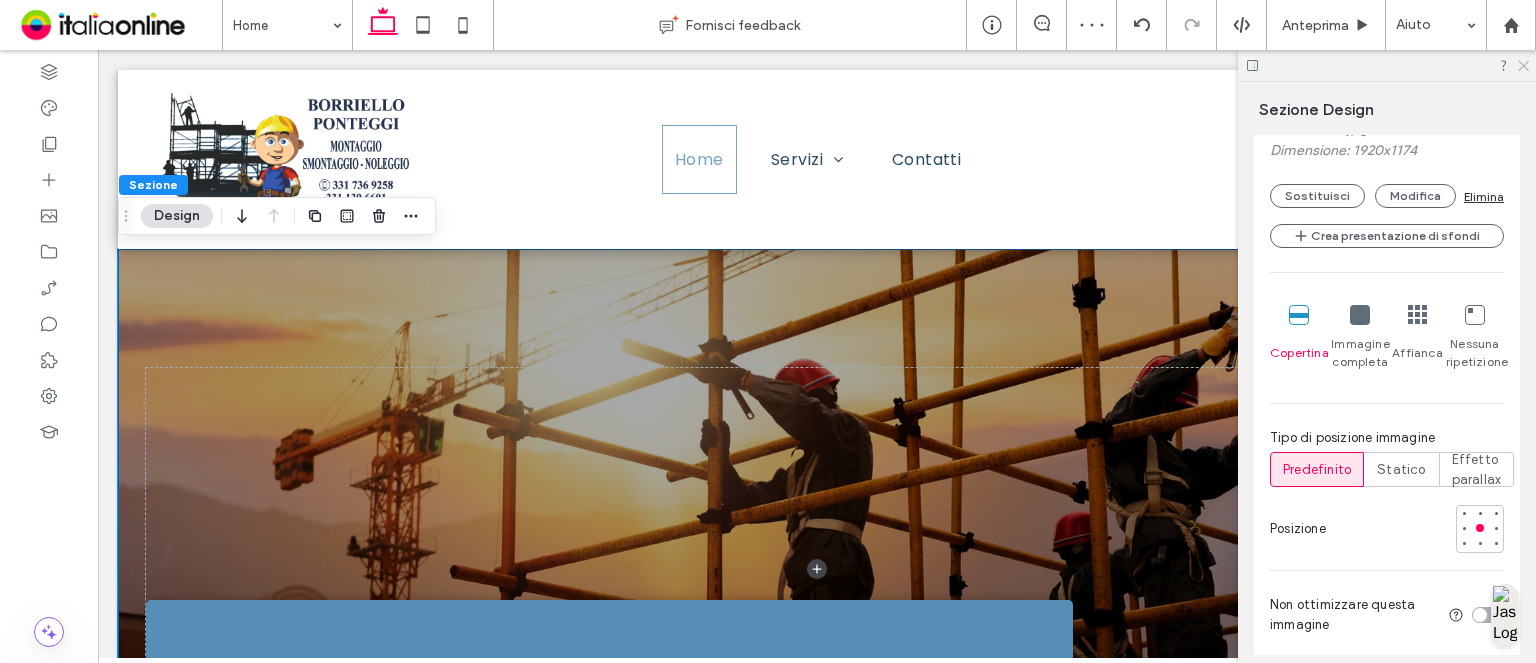 click 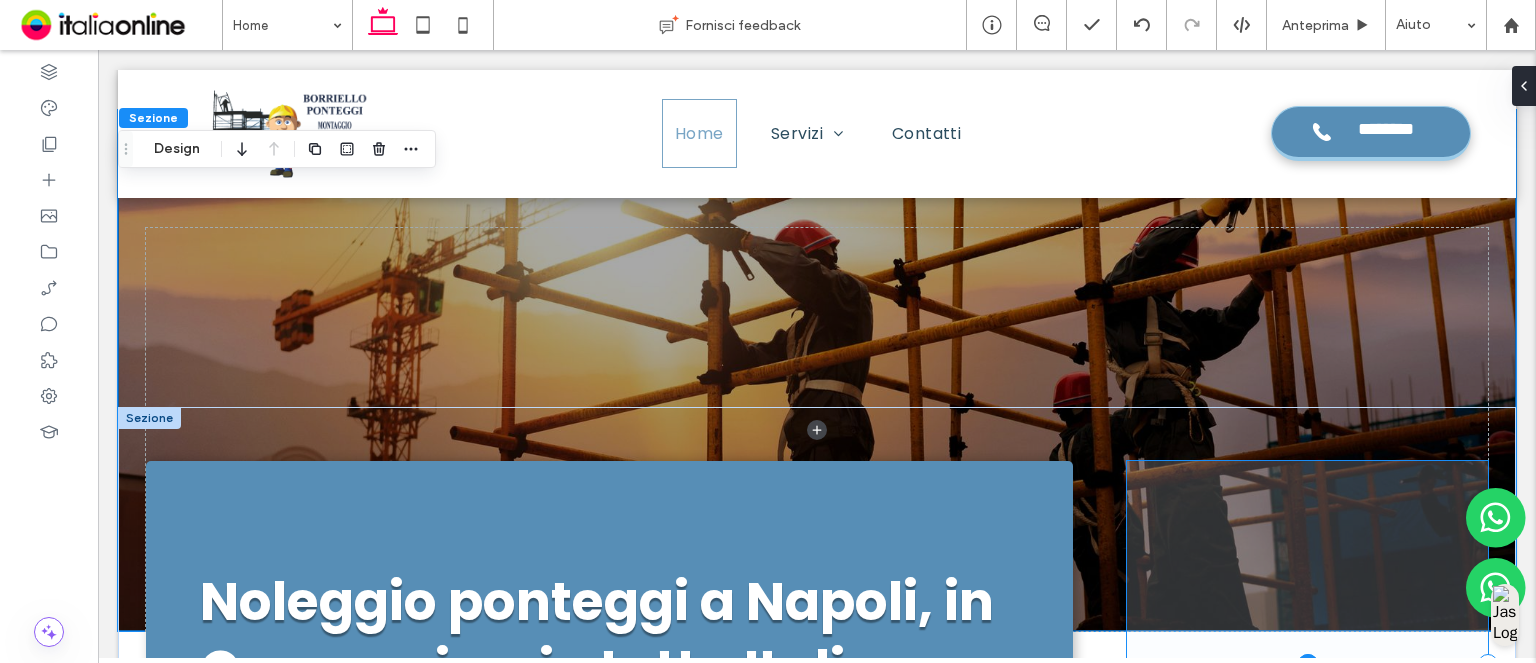 scroll, scrollTop: 54, scrollLeft: 0, axis: vertical 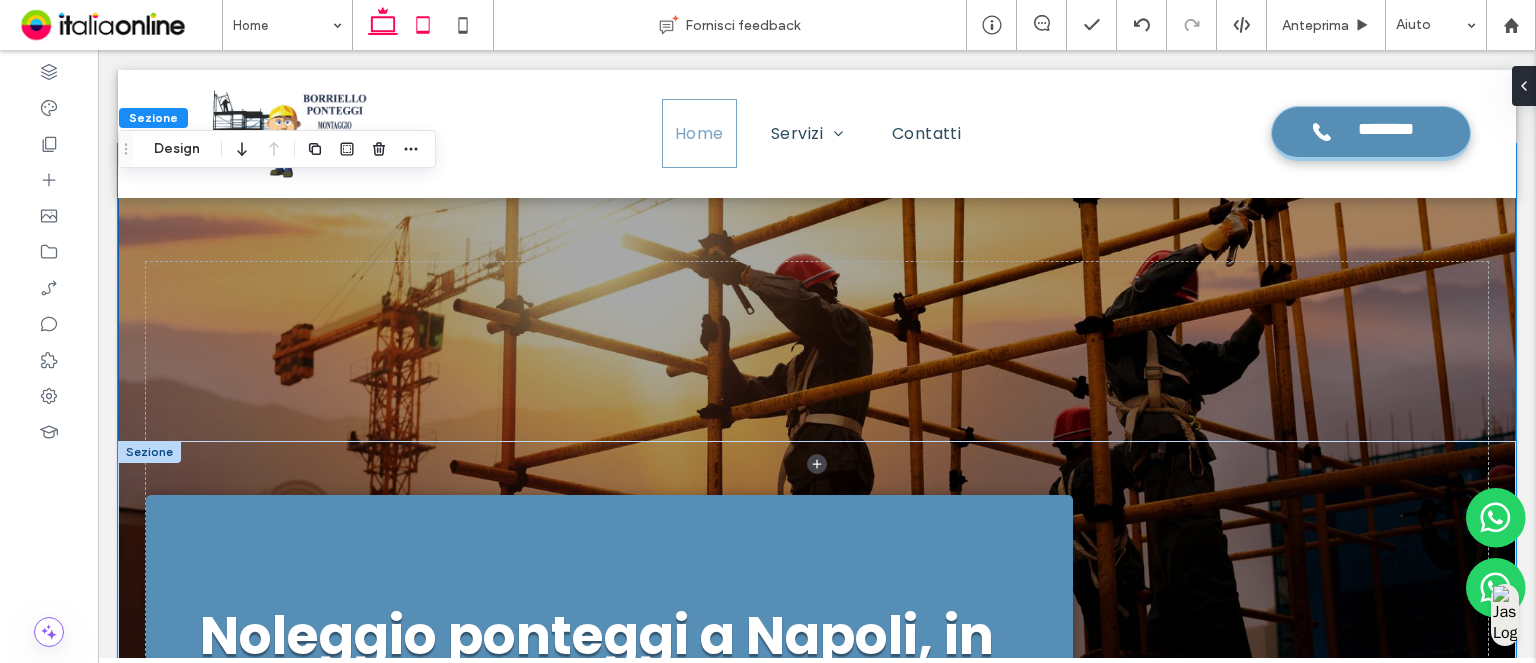click 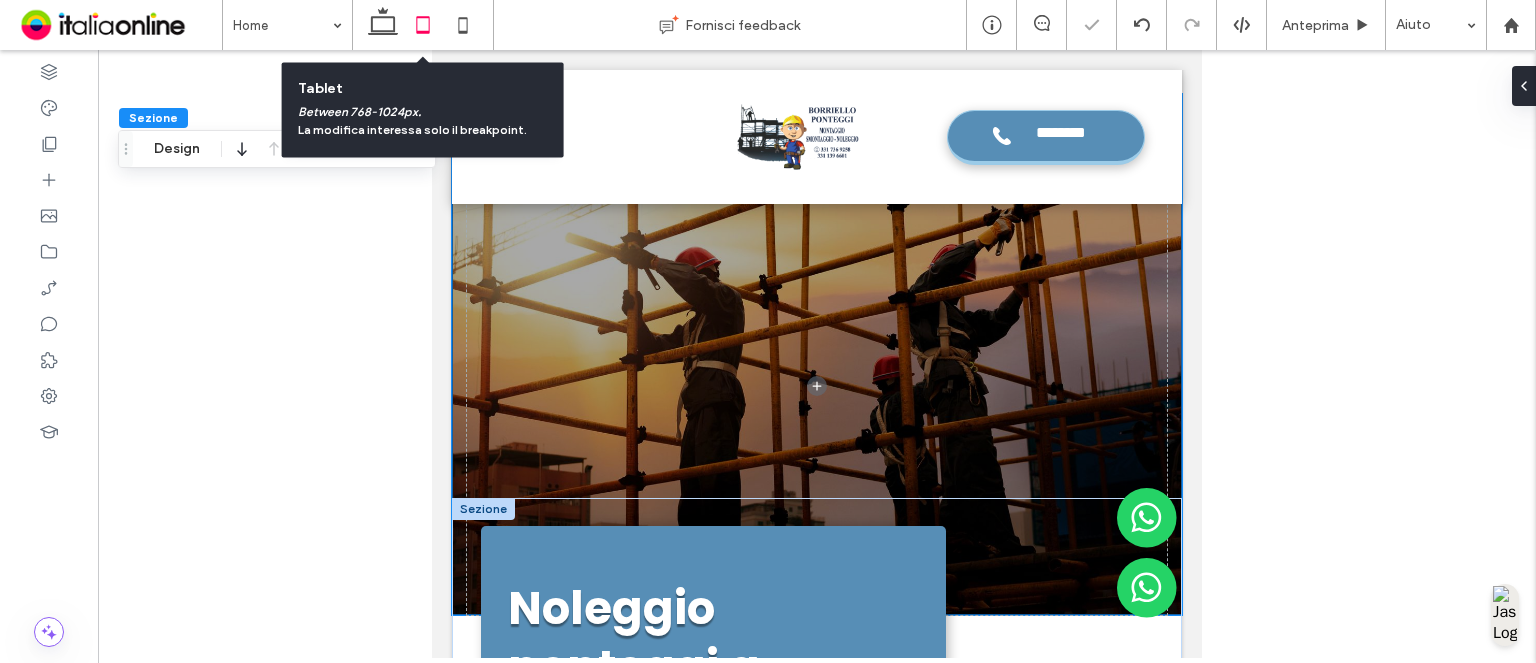 scroll, scrollTop: 1020, scrollLeft: 0, axis: vertical 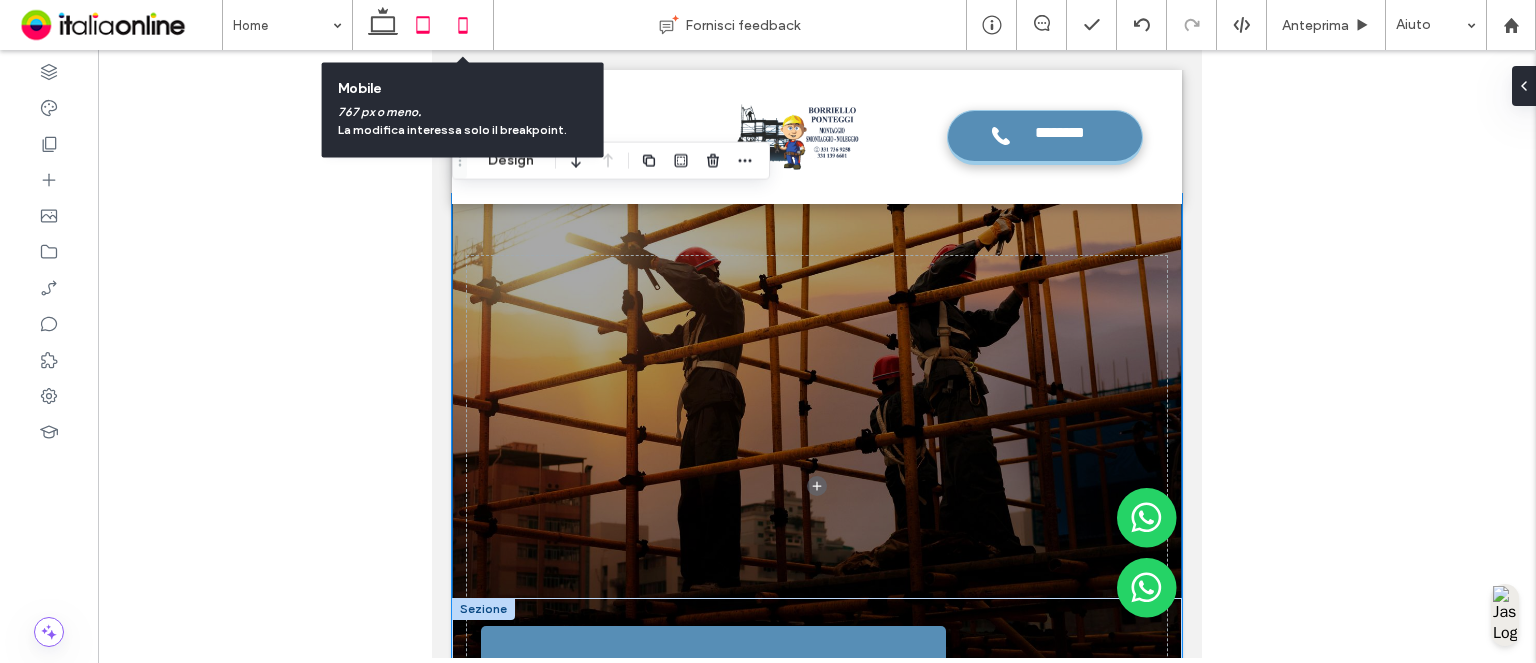 click 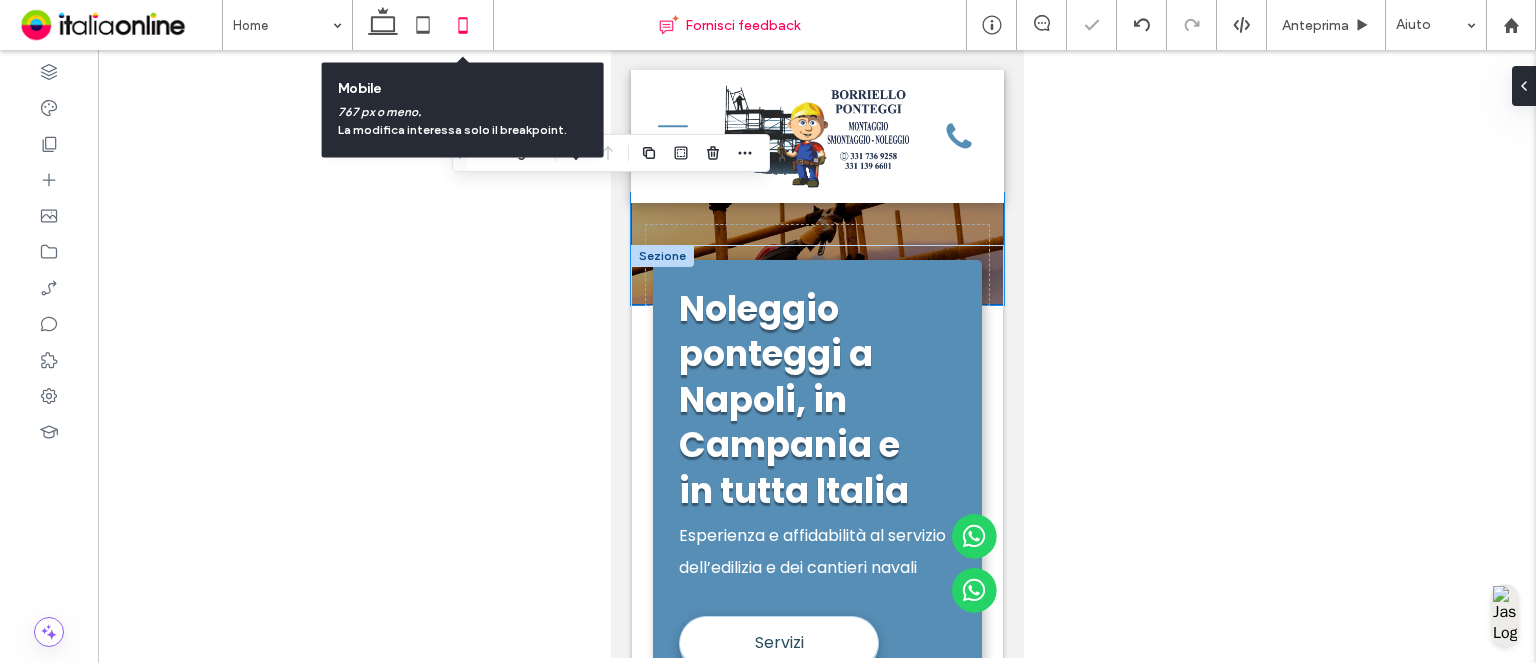 scroll, scrollTop: 957, scrollLeft: 0, axis: vertical 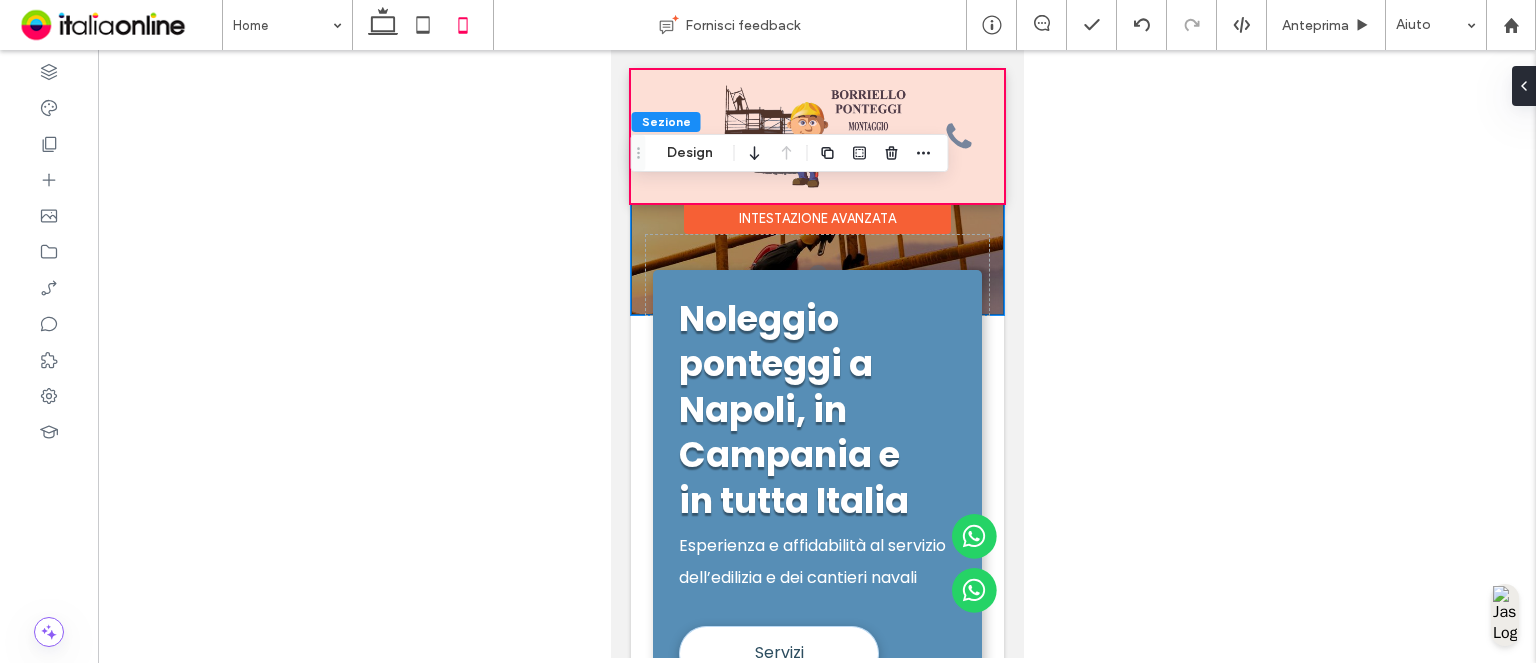 click at bounding box center [816, 136] 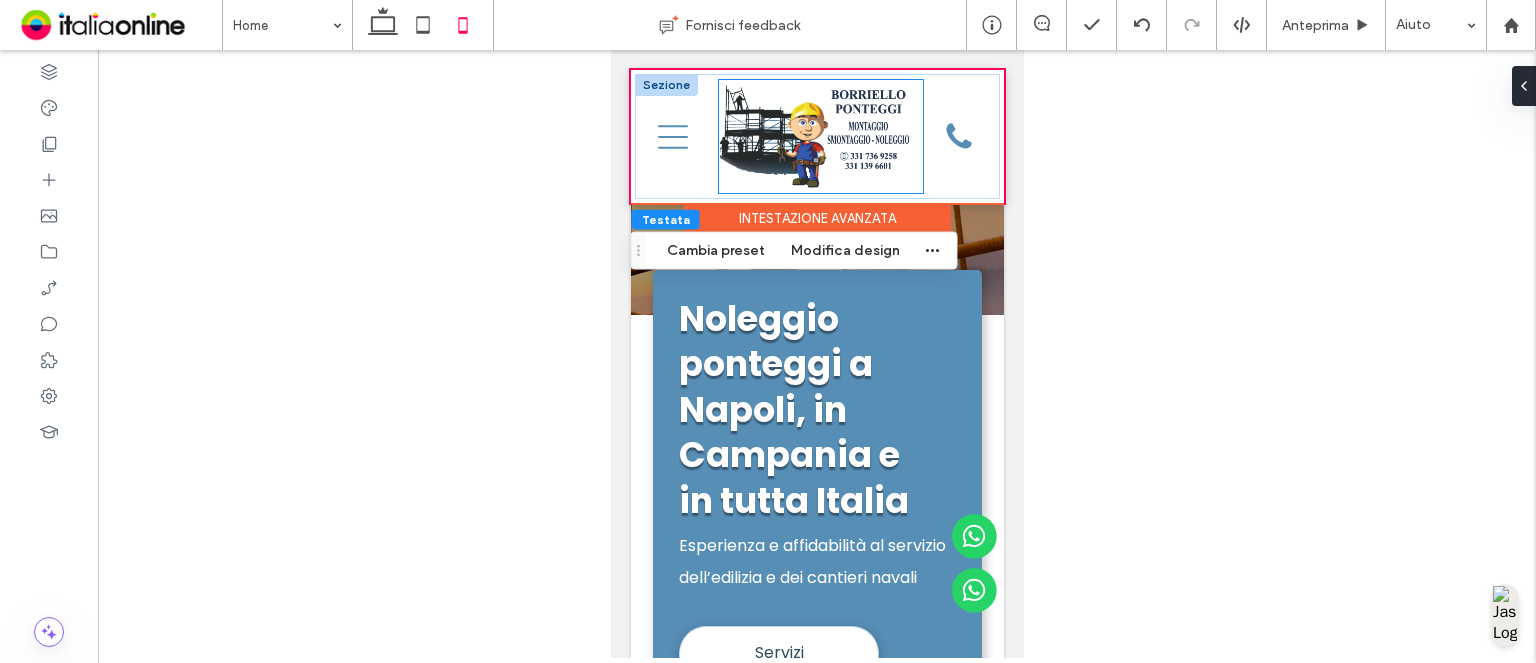 click at bounding box center (820, 136) 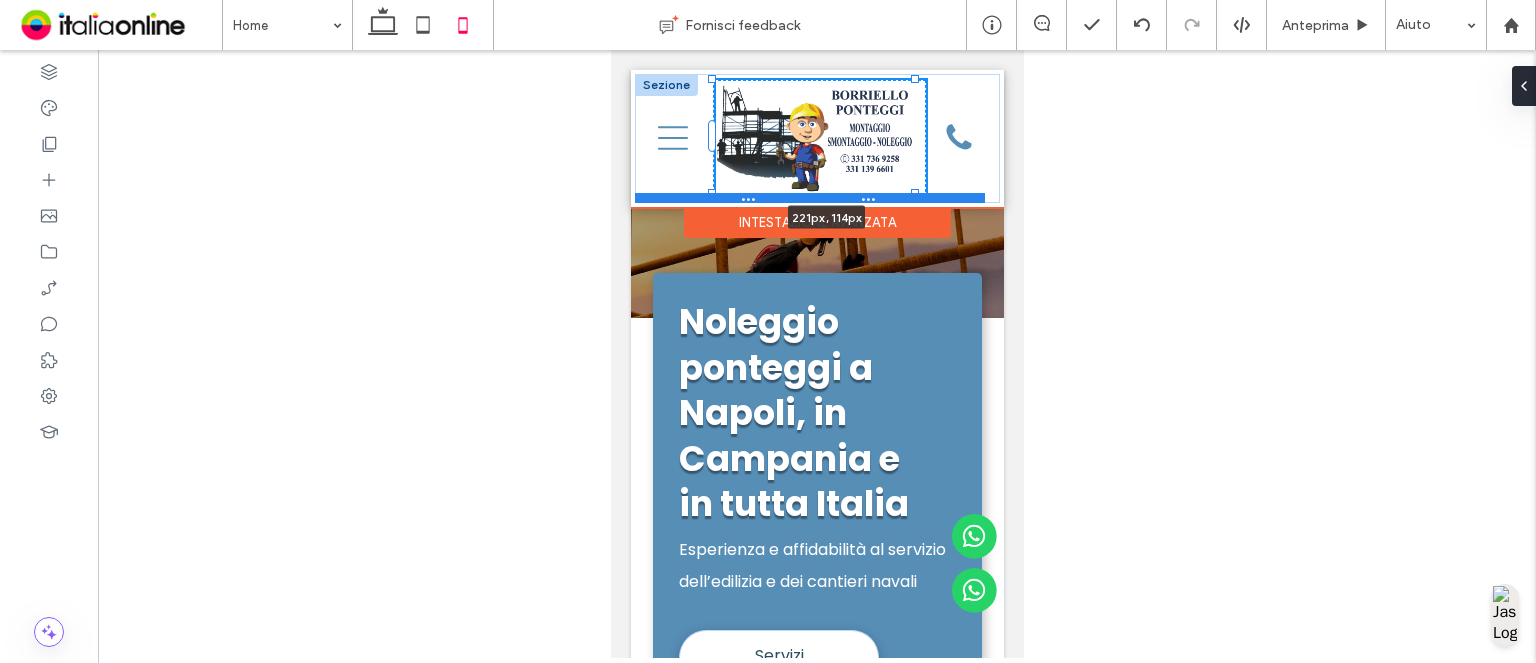 drag, startPoint x: 913, startPoint y: 191, endPoint x: 924, endPoint y: 197, distance: 12.529964 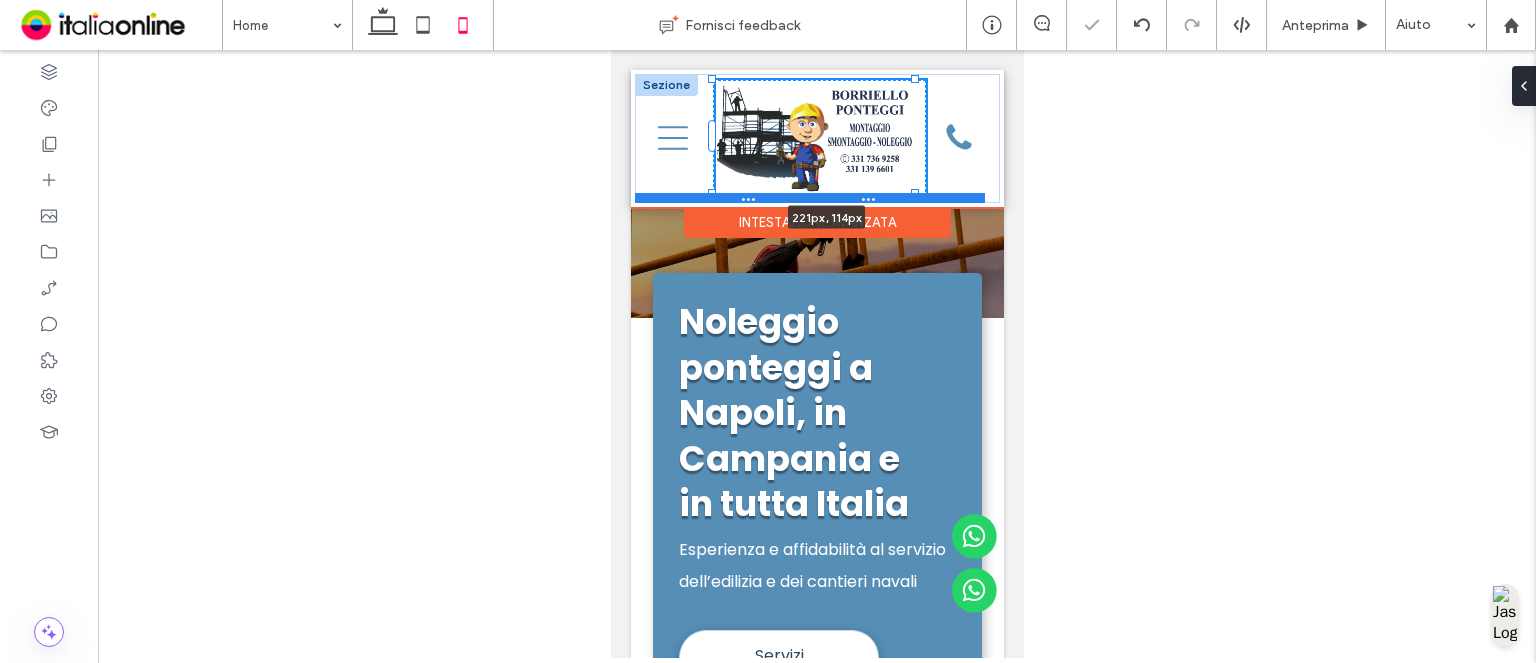 type on "***" 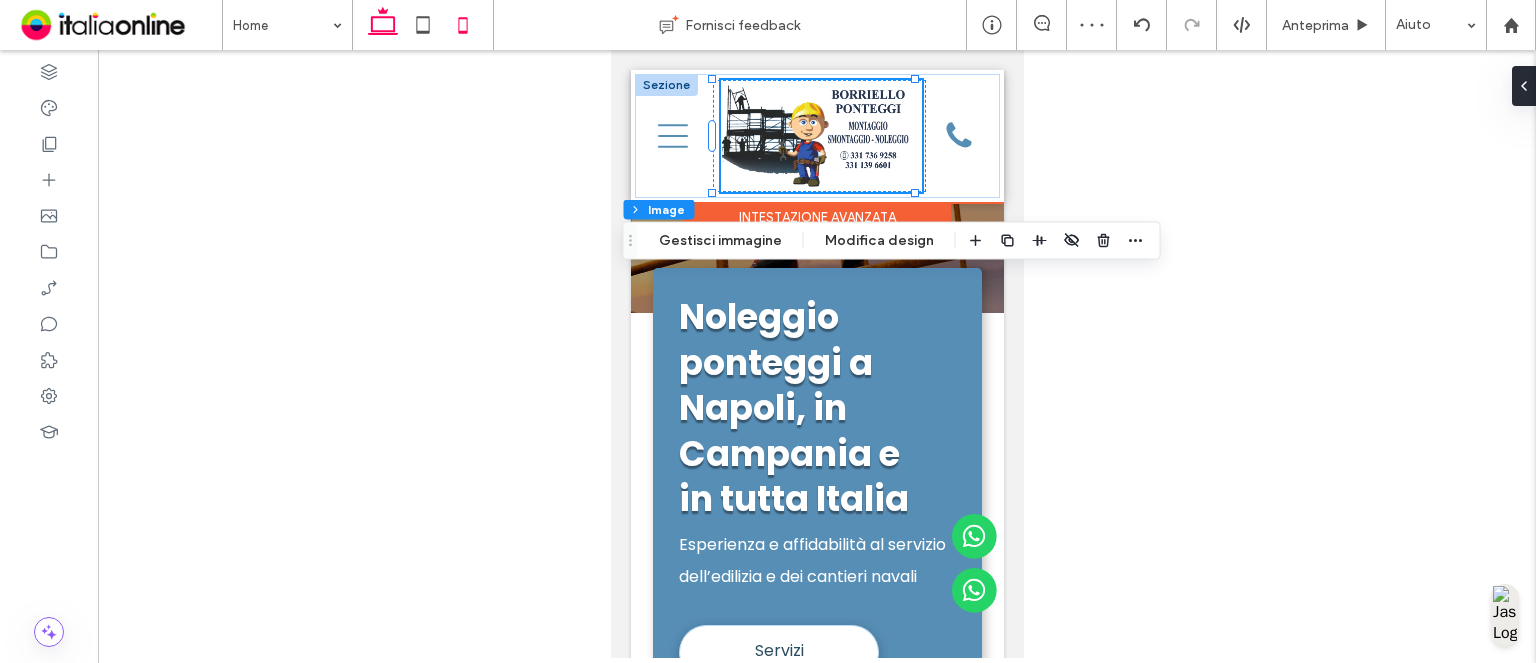 click 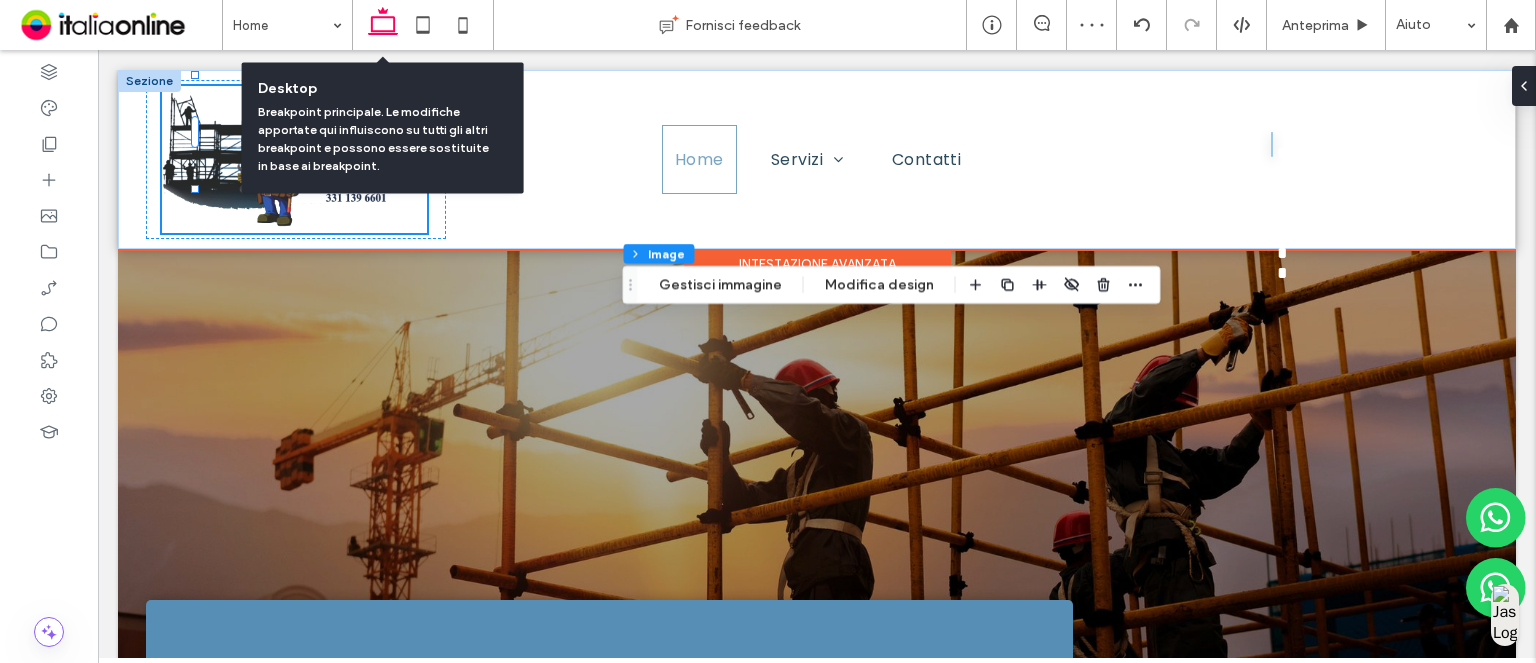 type on "***" 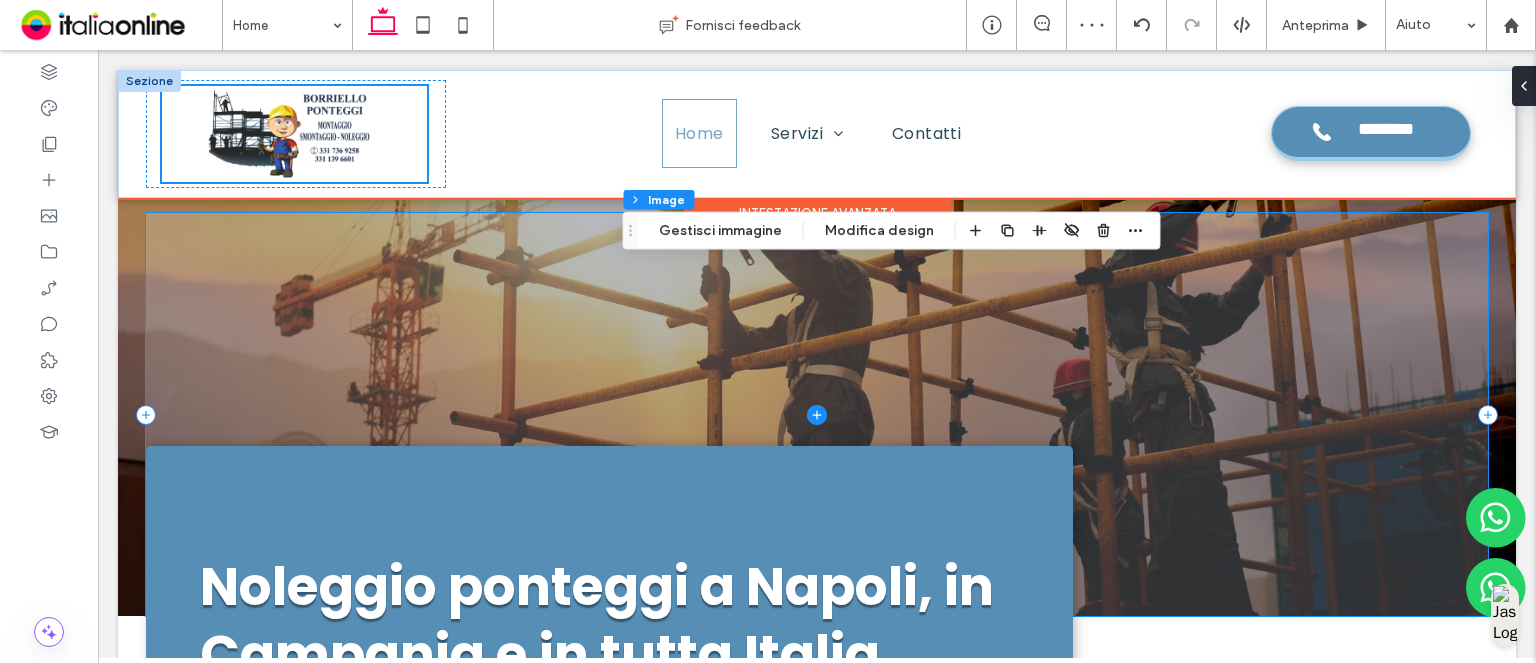 scroll, scrollTop: 0, scrollLeft: 0, axis: both 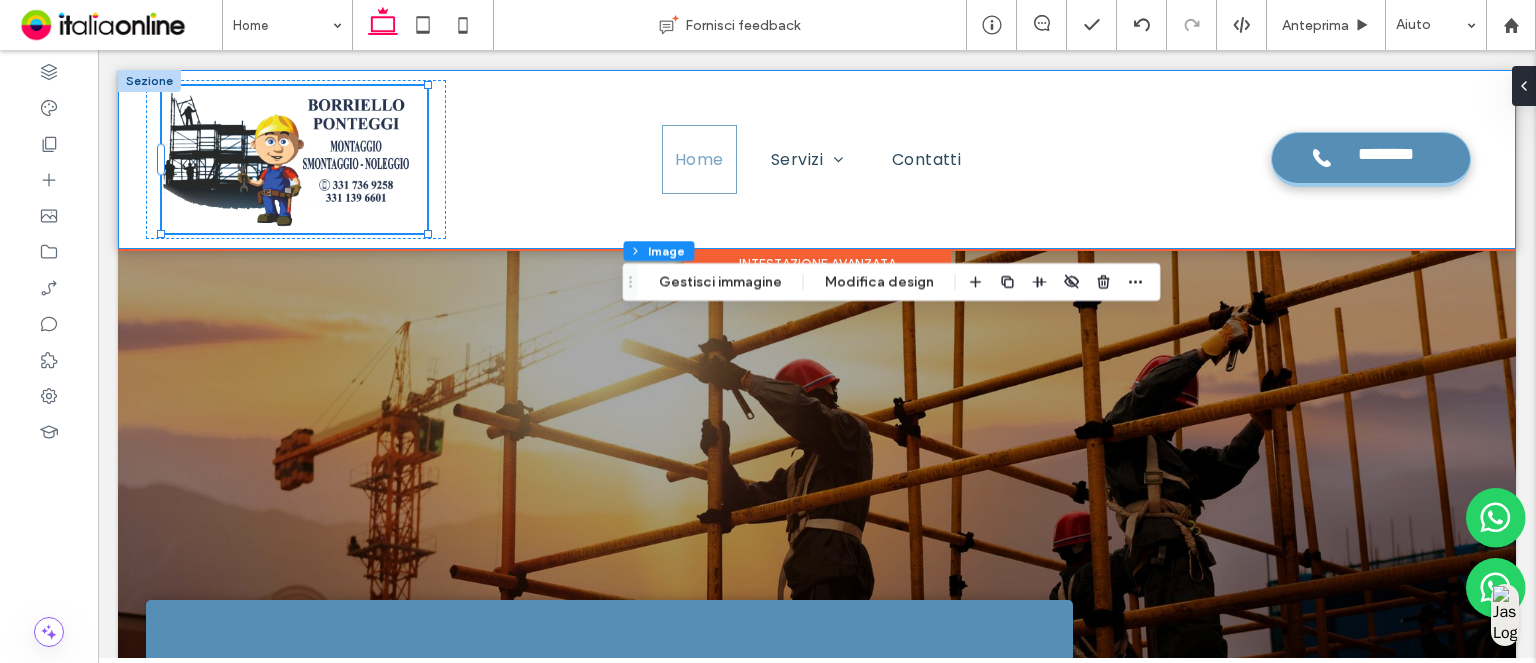 click on "**********" at bounding box center [817, 159] 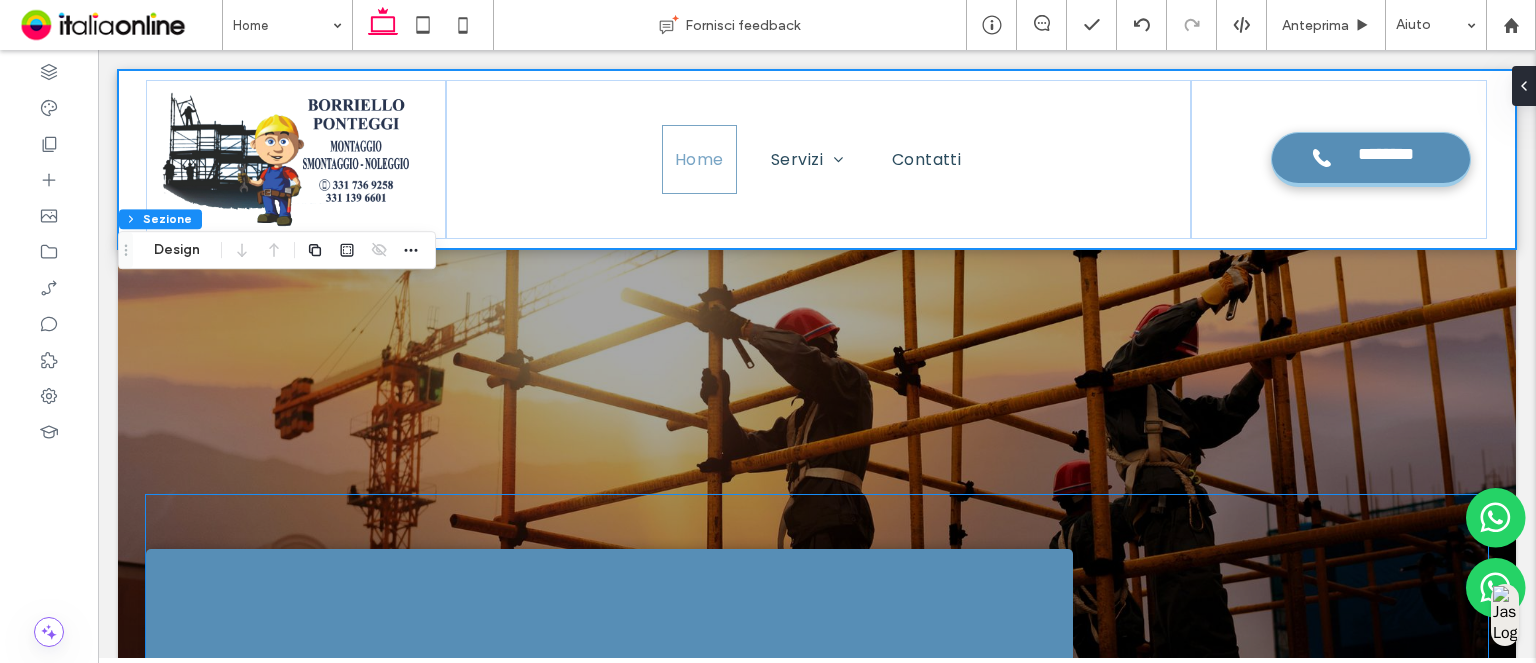 scroll, scrollTop: 0, scrollLeft: 0, axis: both 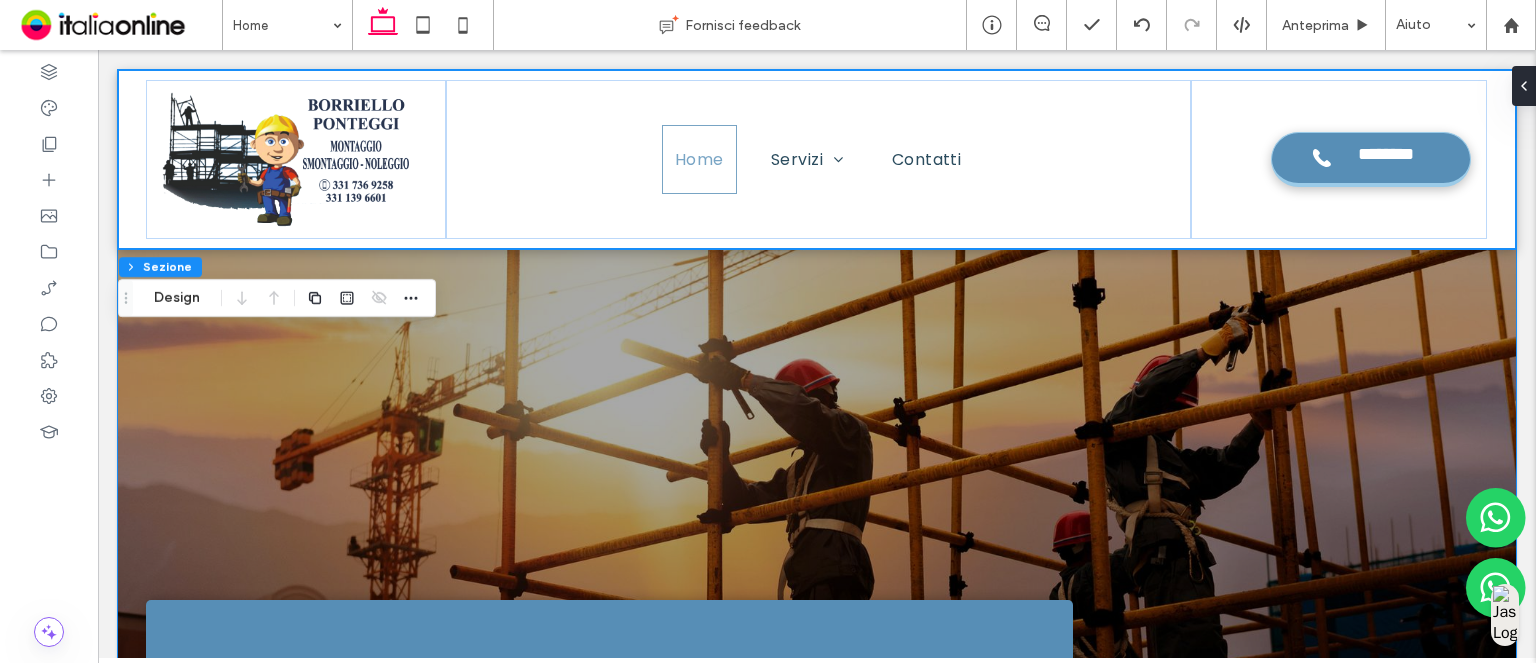 click on "Noleggio ponteggi a Napoli, in Campania e in tutta Italia
Esperienza e affidabilità al servizio dell’edilizia e dei cantieri navali
Servizi" at bounding box center [817, 509] 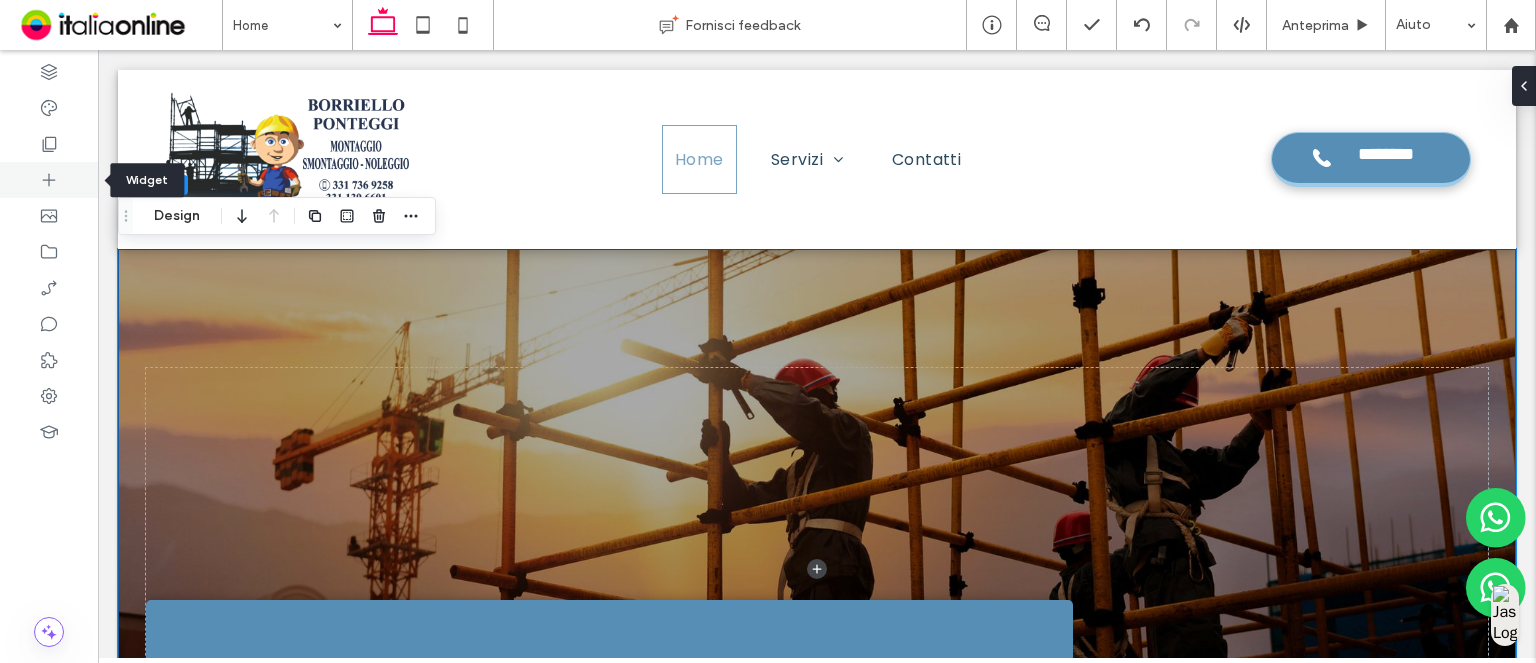 click 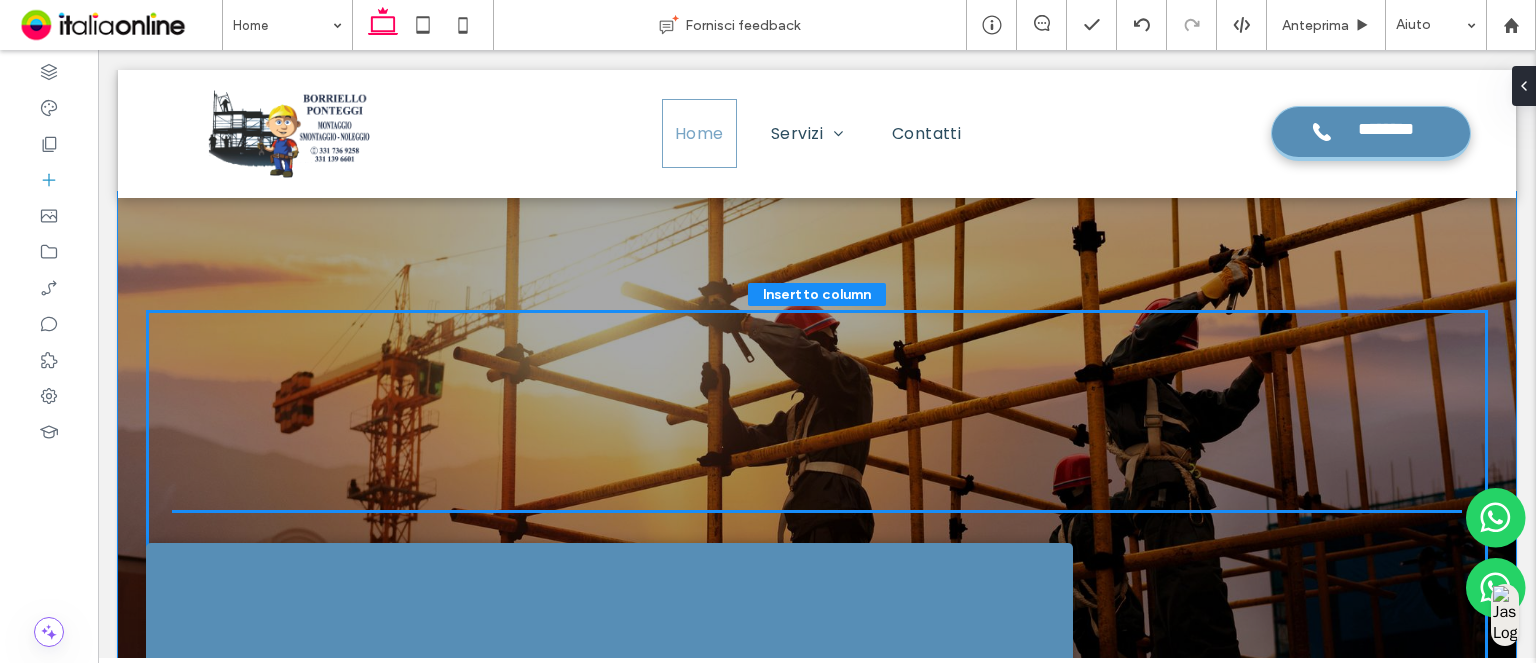 scroll, scrollTop: 20, scrollLeft: 0, axis: vertical 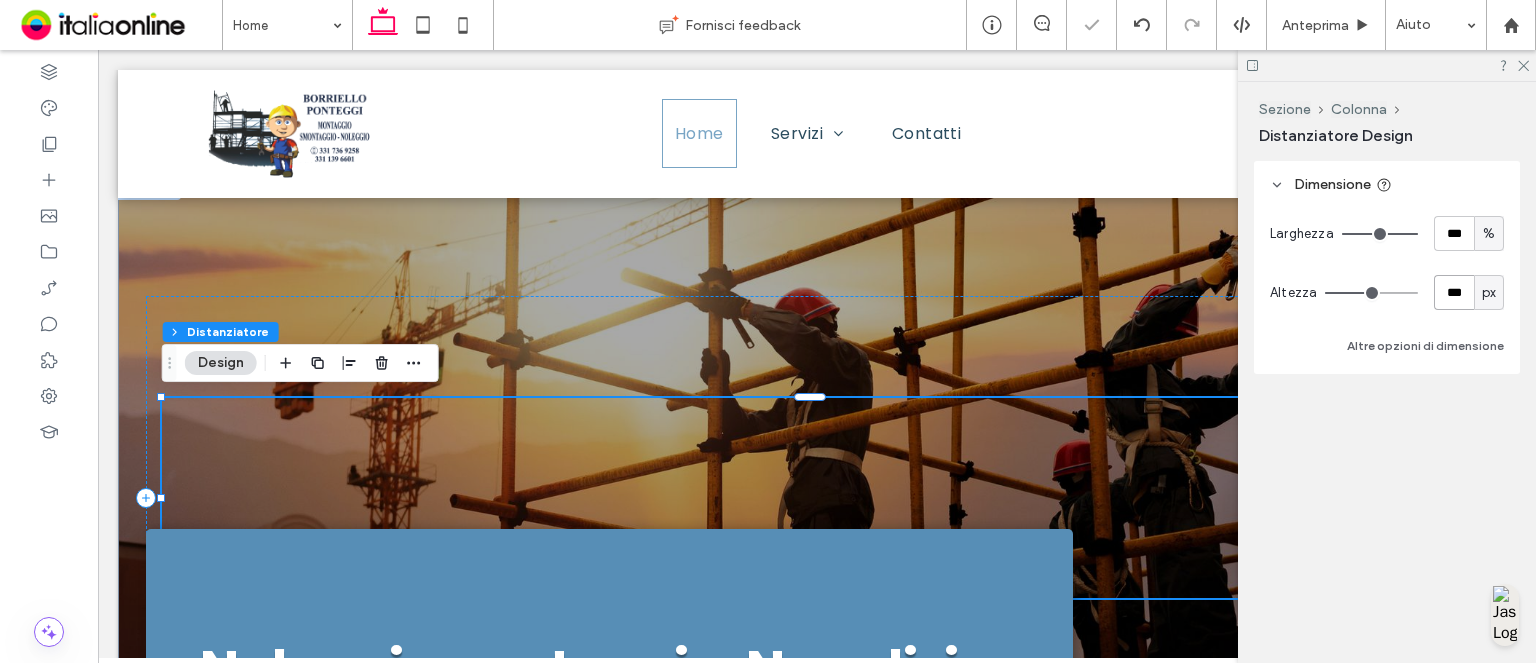 click on "***" at bounding box center (1454, 292) 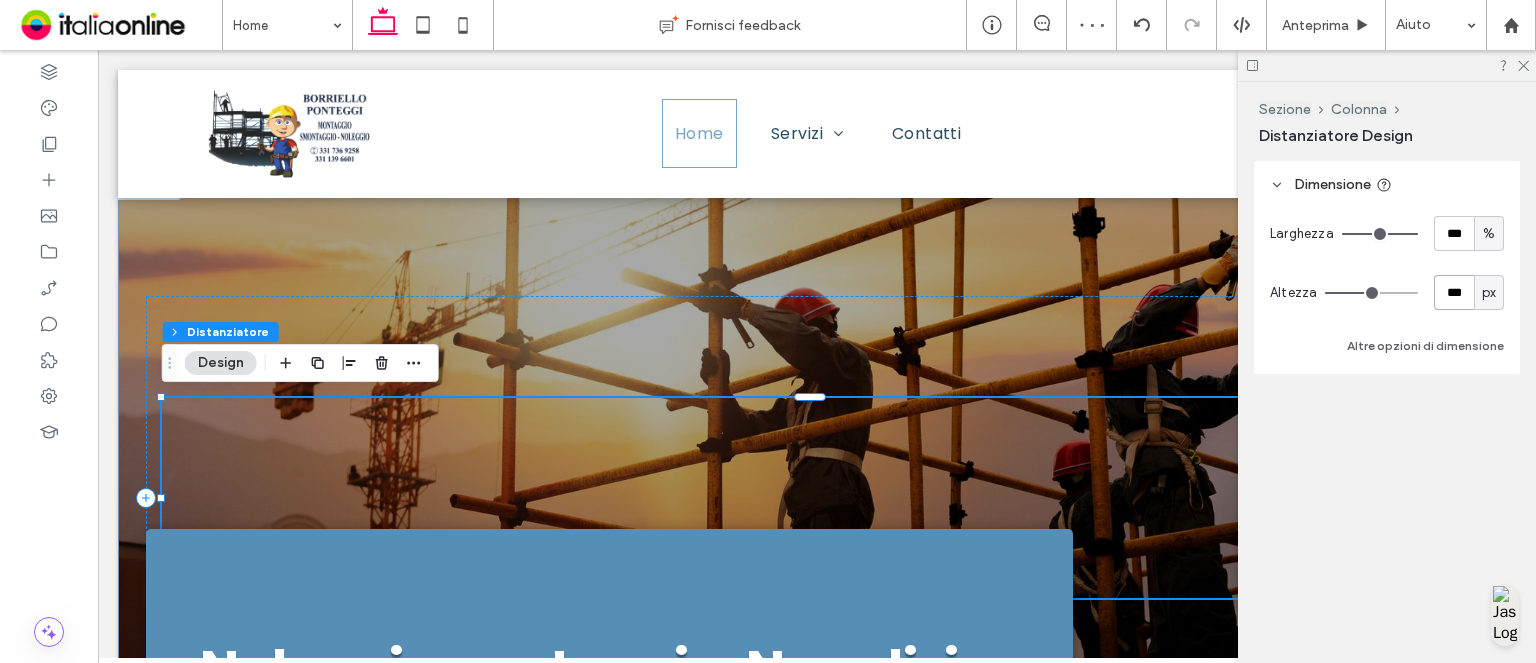 type on "***" 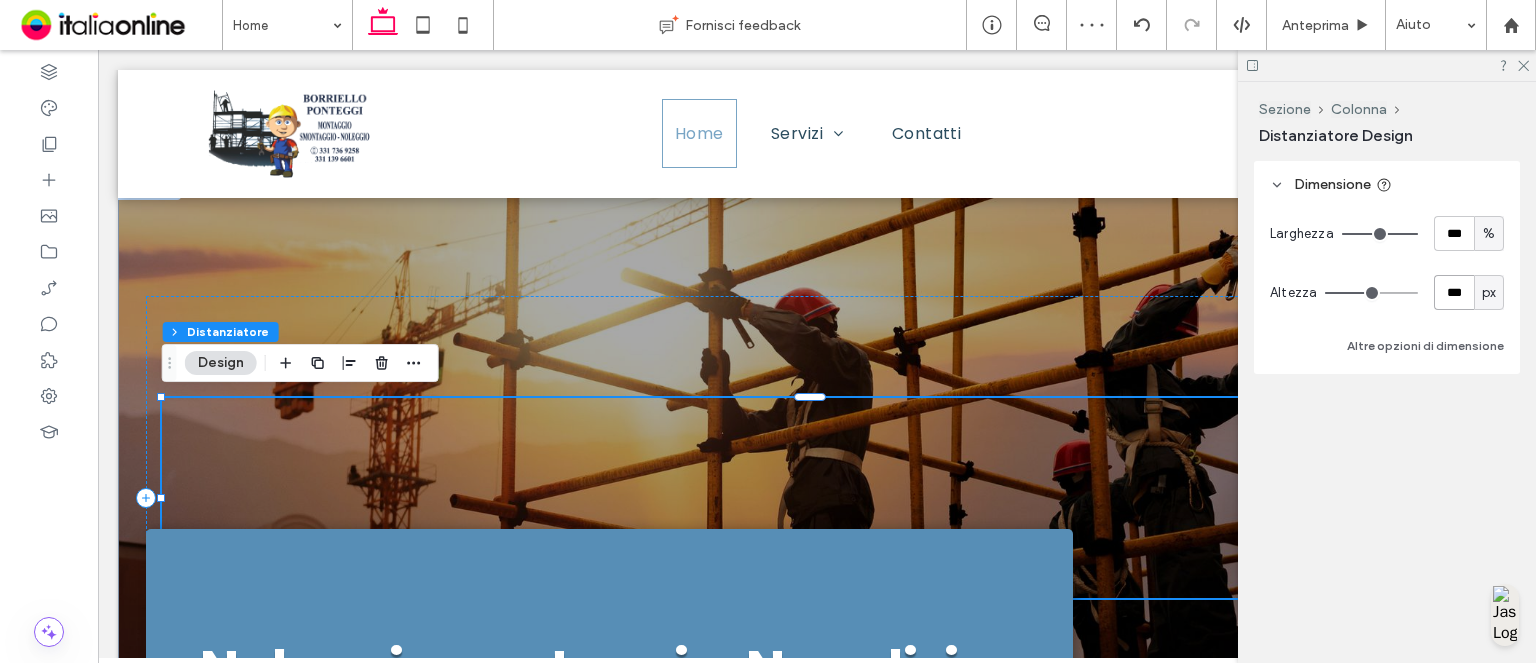 type on "***" 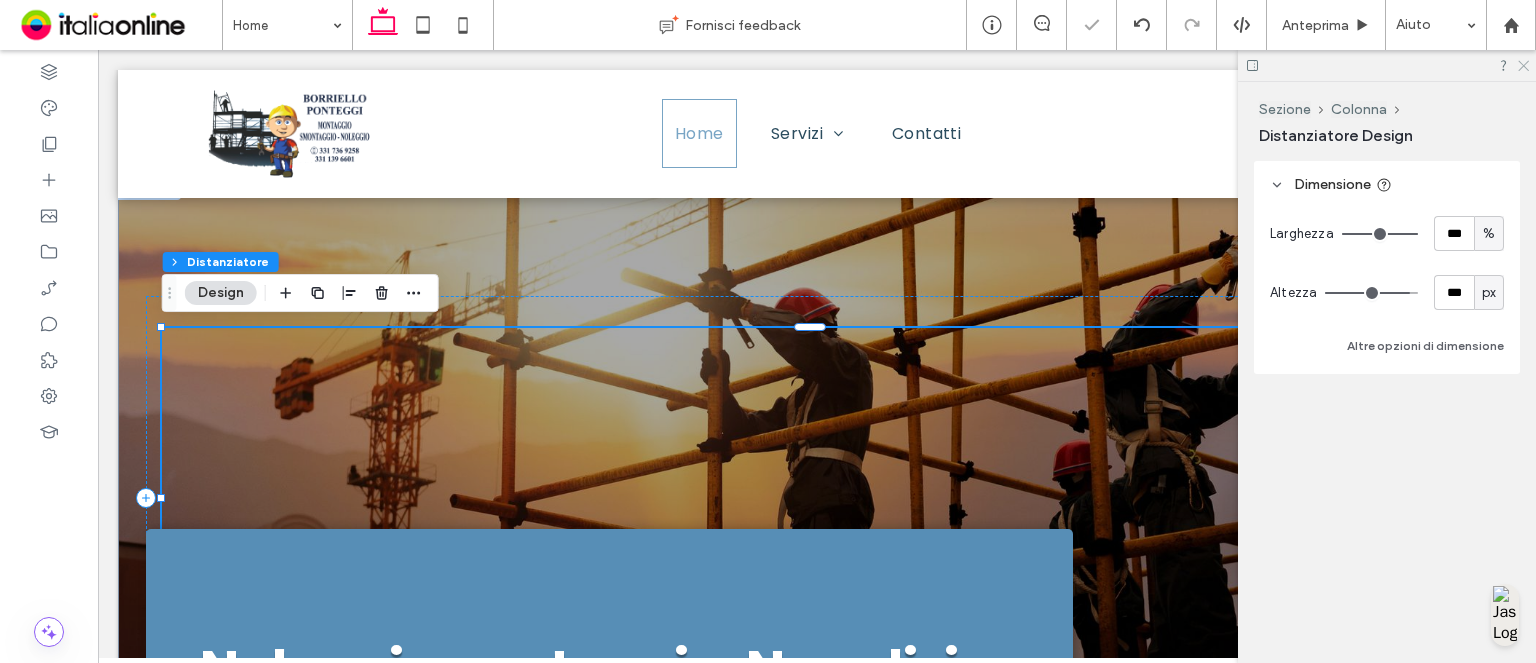 click 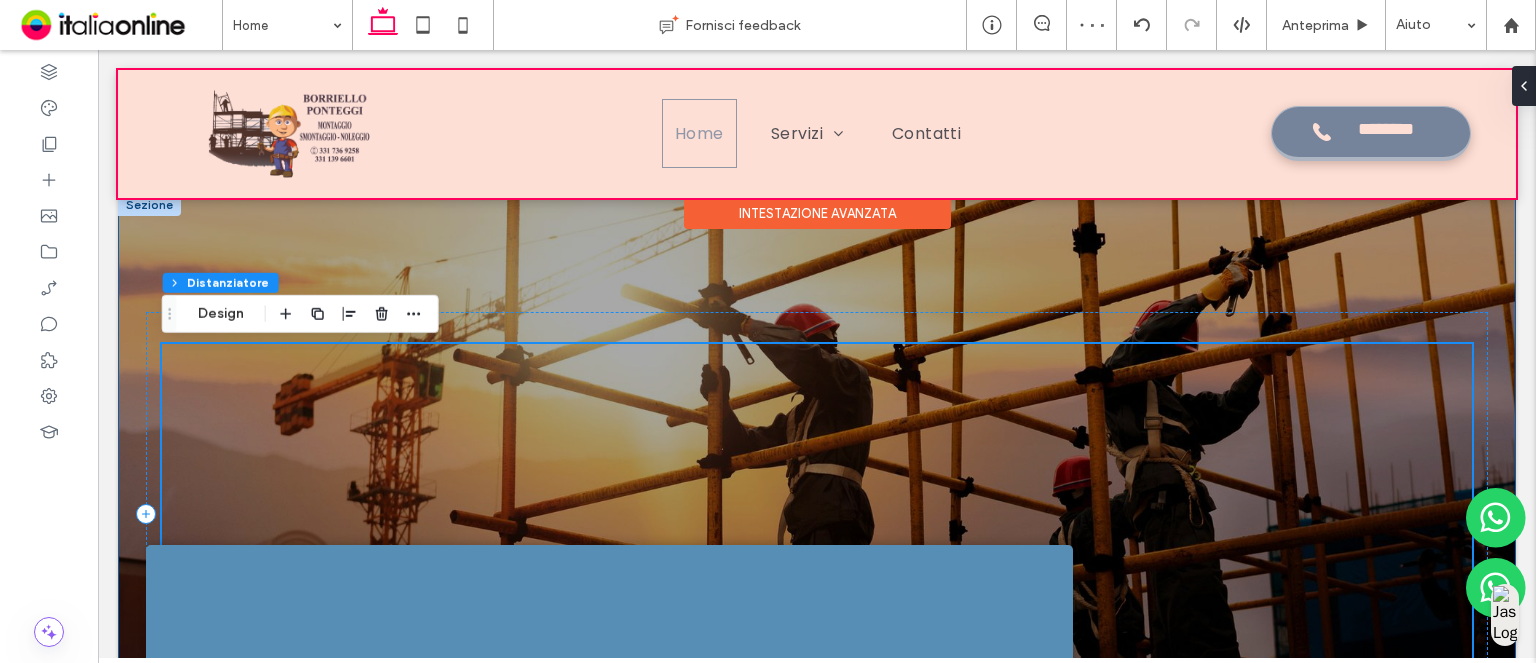 scroll, scrollTop: 0, scrollLeft: 0, axis: both 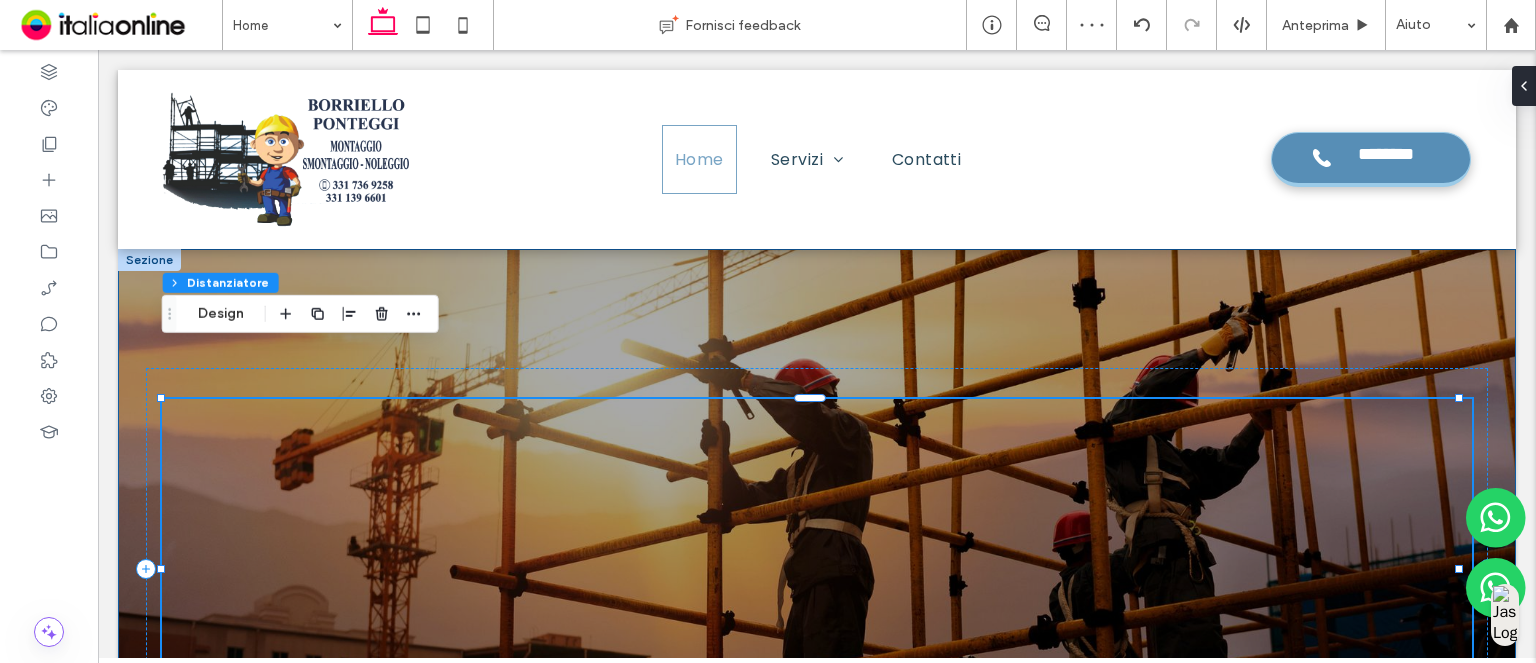 click on "Noleggio ponteggi a Napoli, in Campania e in tutta Italia
Esperienza e affidabilità al servizio dell’edilizia e dei cantieri navali
Servizi" at bounding box center (817, 509) 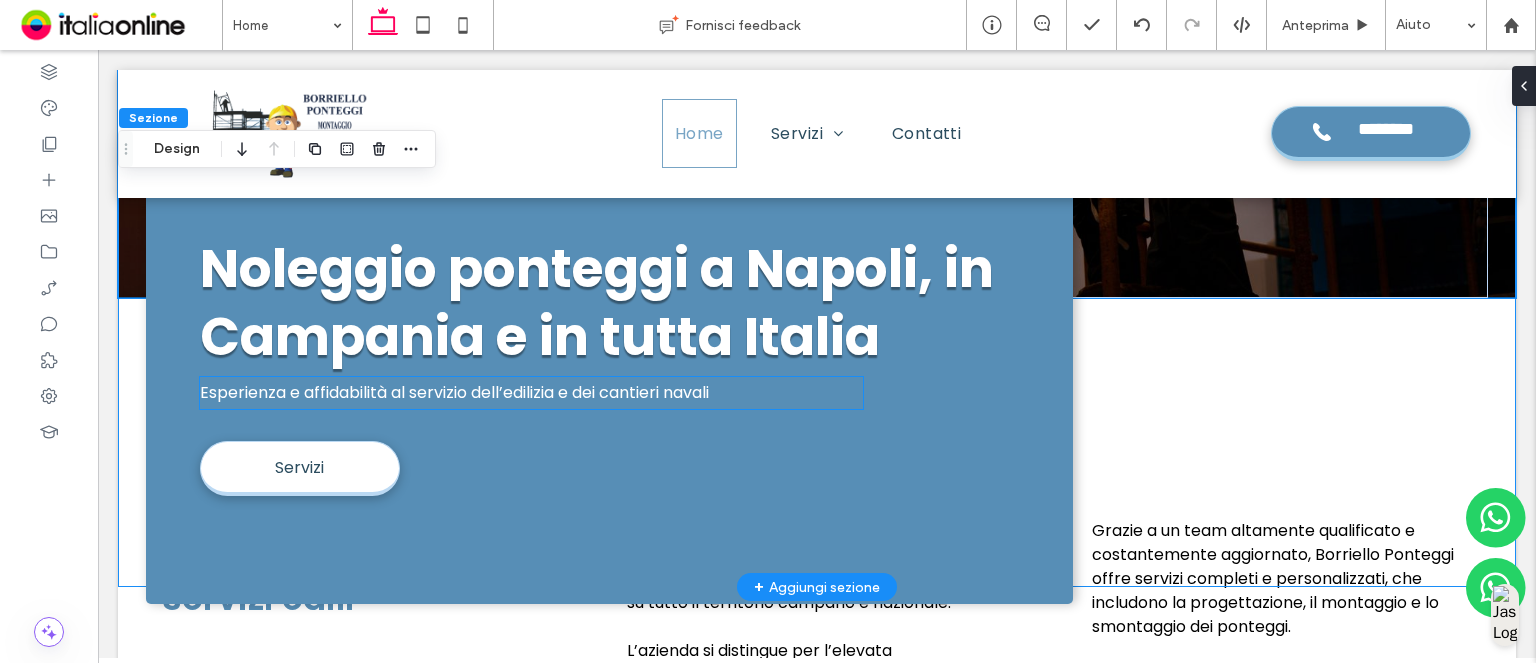 scroll, scrollTop: 448, scrollLeft: 0, axis: vertical 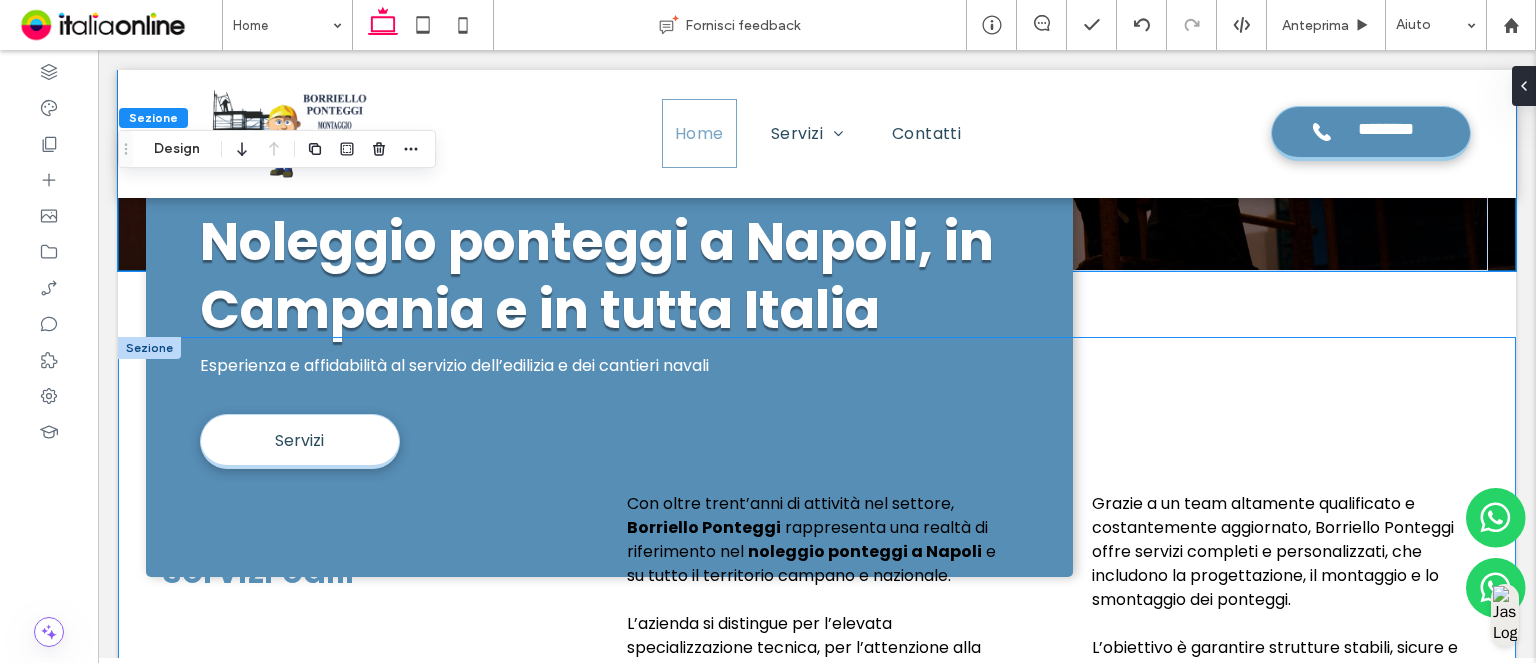 click at bounding box center (149, 348) 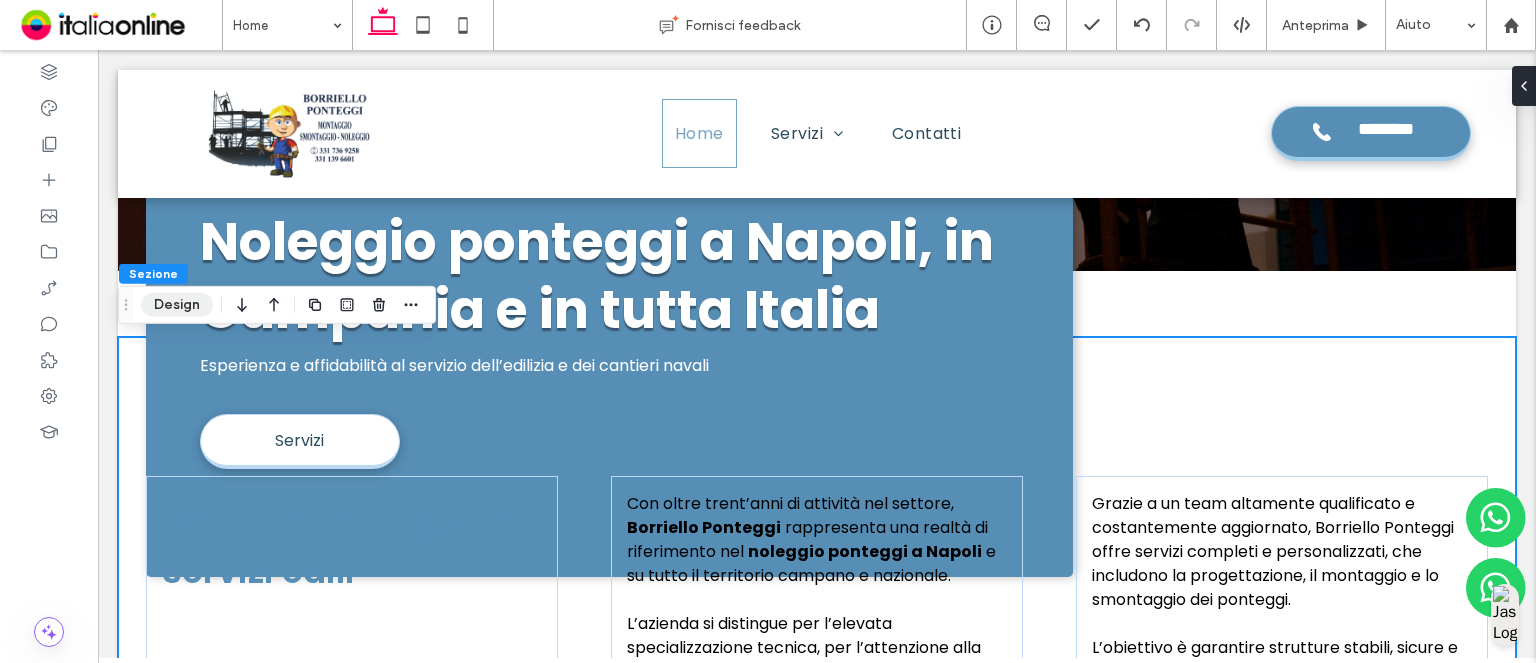 click on "Design" at bounding box center [177, 305] 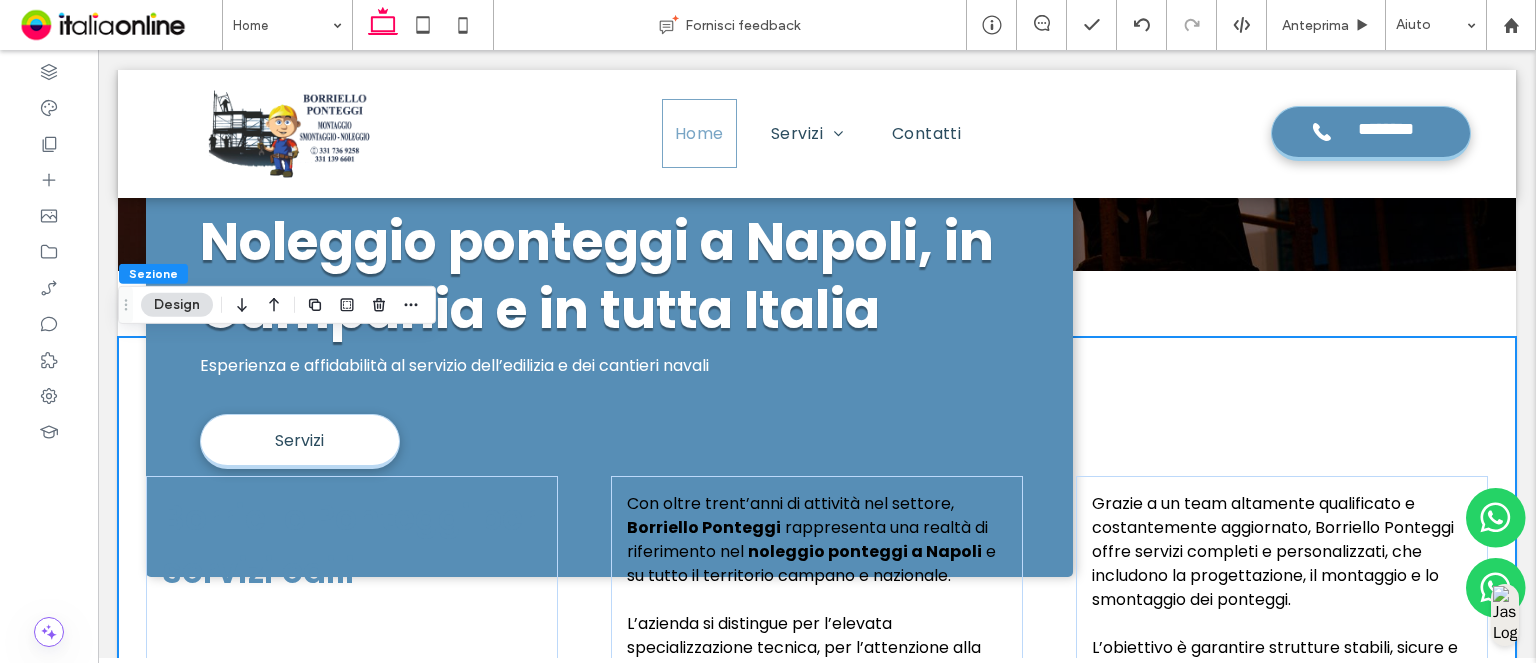 scroll, scrollTop: 448, scrollLeft: 0, axis: vertical 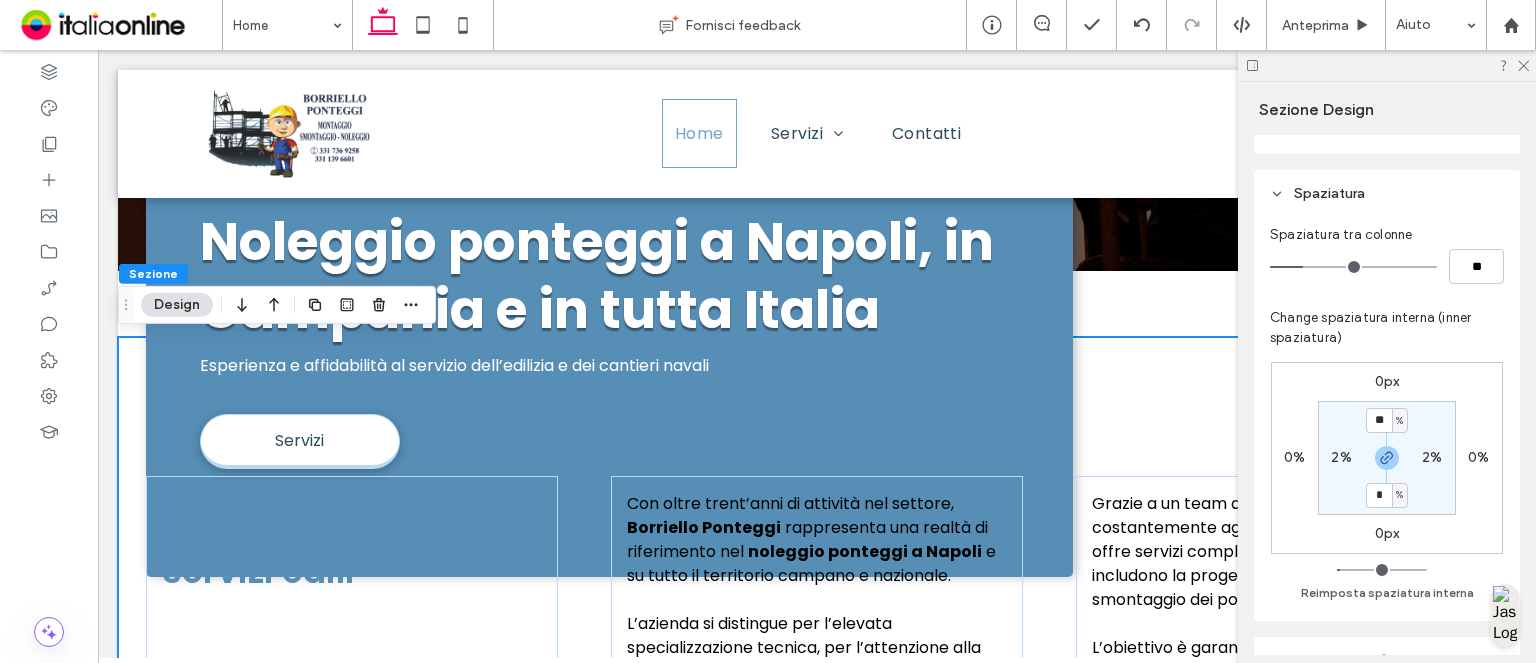 click on "0px" at bounding box center (1387, 381) 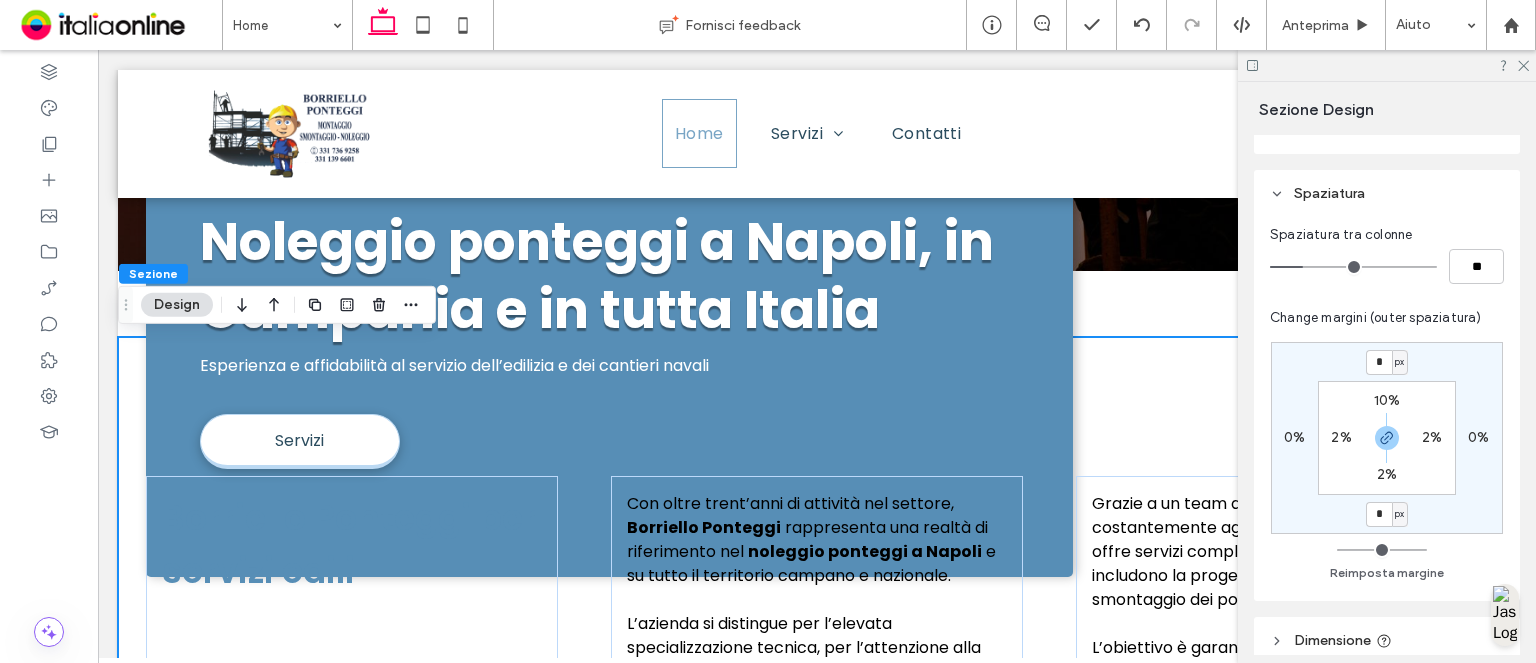 click on "10%" at bounding box center [1387, 400] 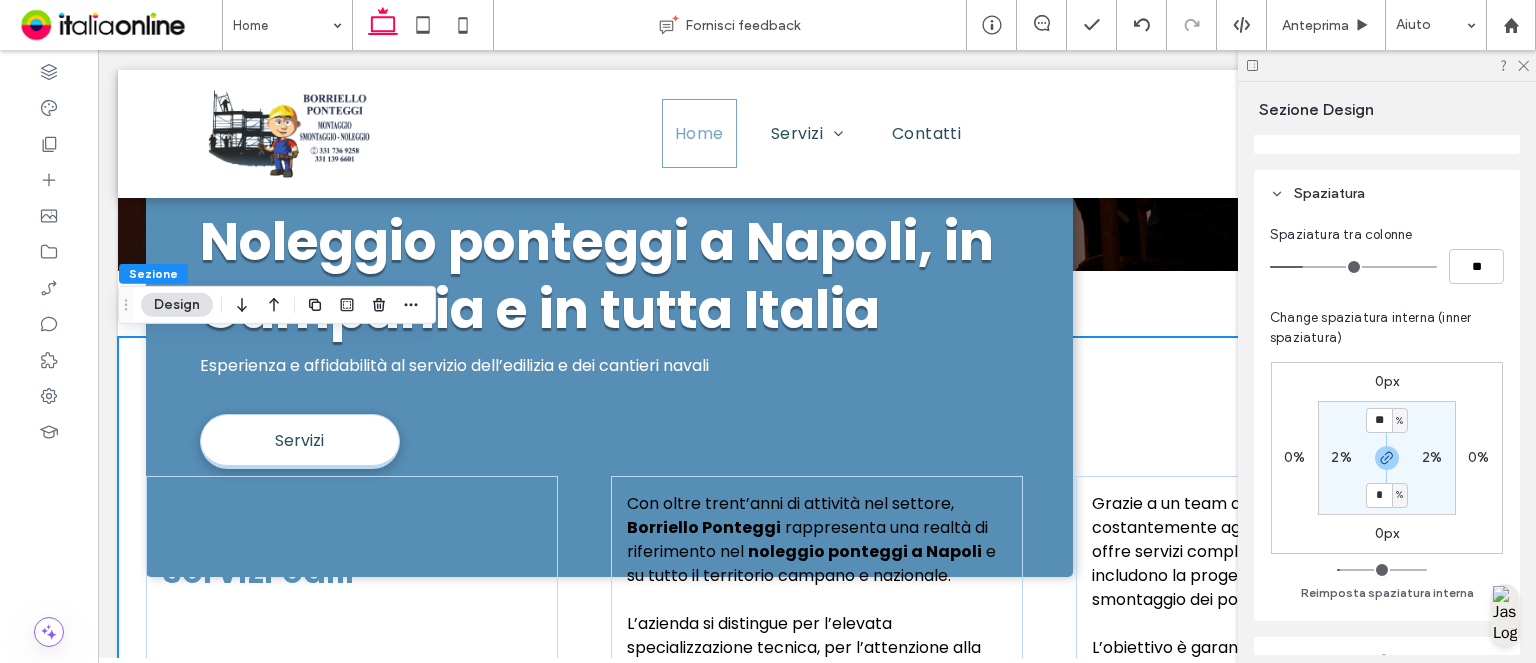 click on "0px" at bounding box center (1387, 381) 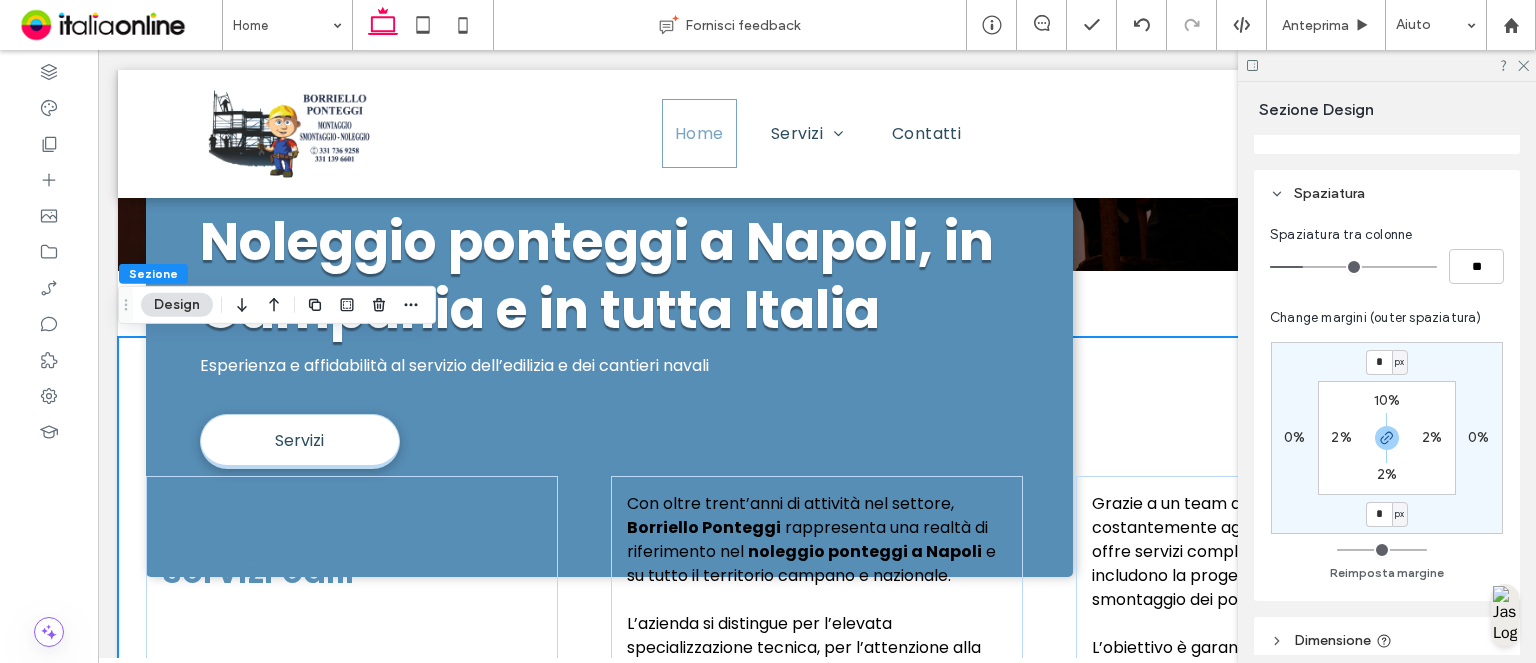 click on "10% 2% 2% 2%" at bounding box center (1387, 438) 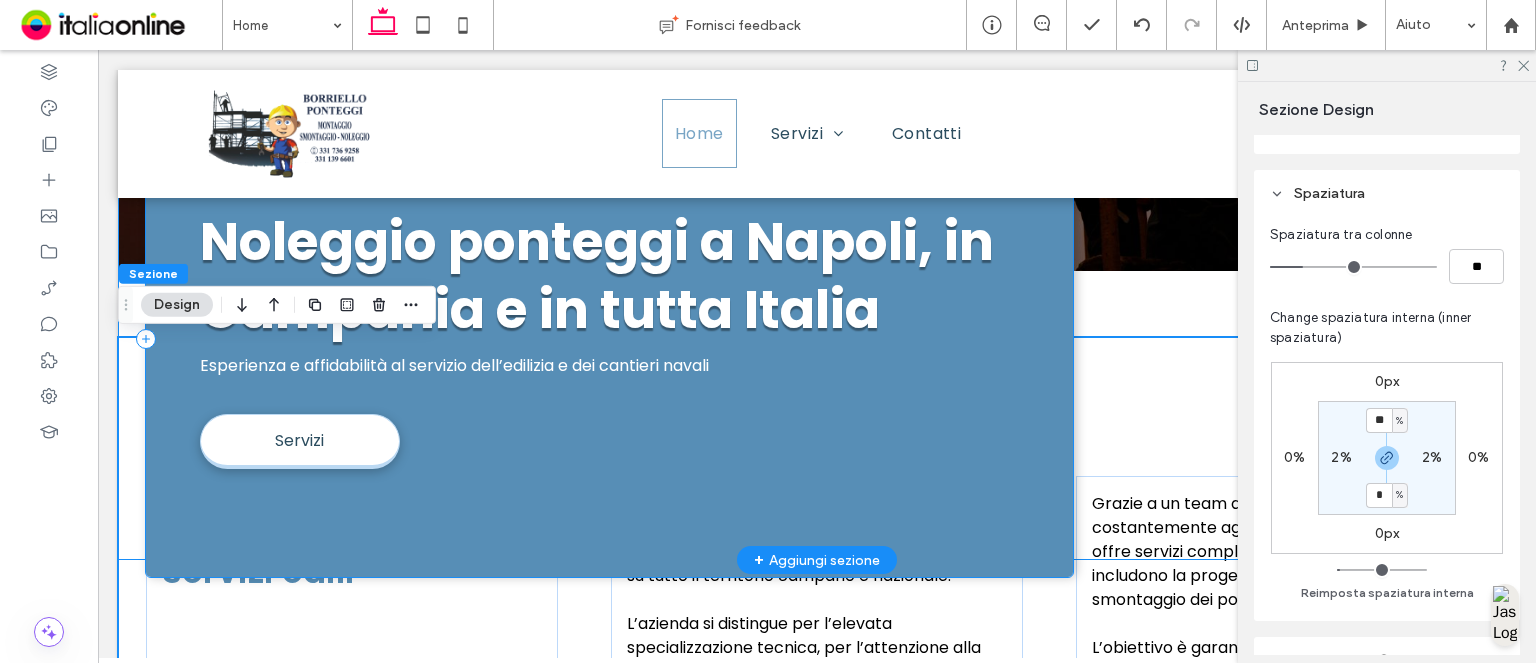 click on "Noleggio ponteggi a Napoli, in Campania e in tutta Italia
Esperienza e affidabilità al servizio dell’edilizia e dei cantieri navali
Servizi" at bounding box center [610, 339] 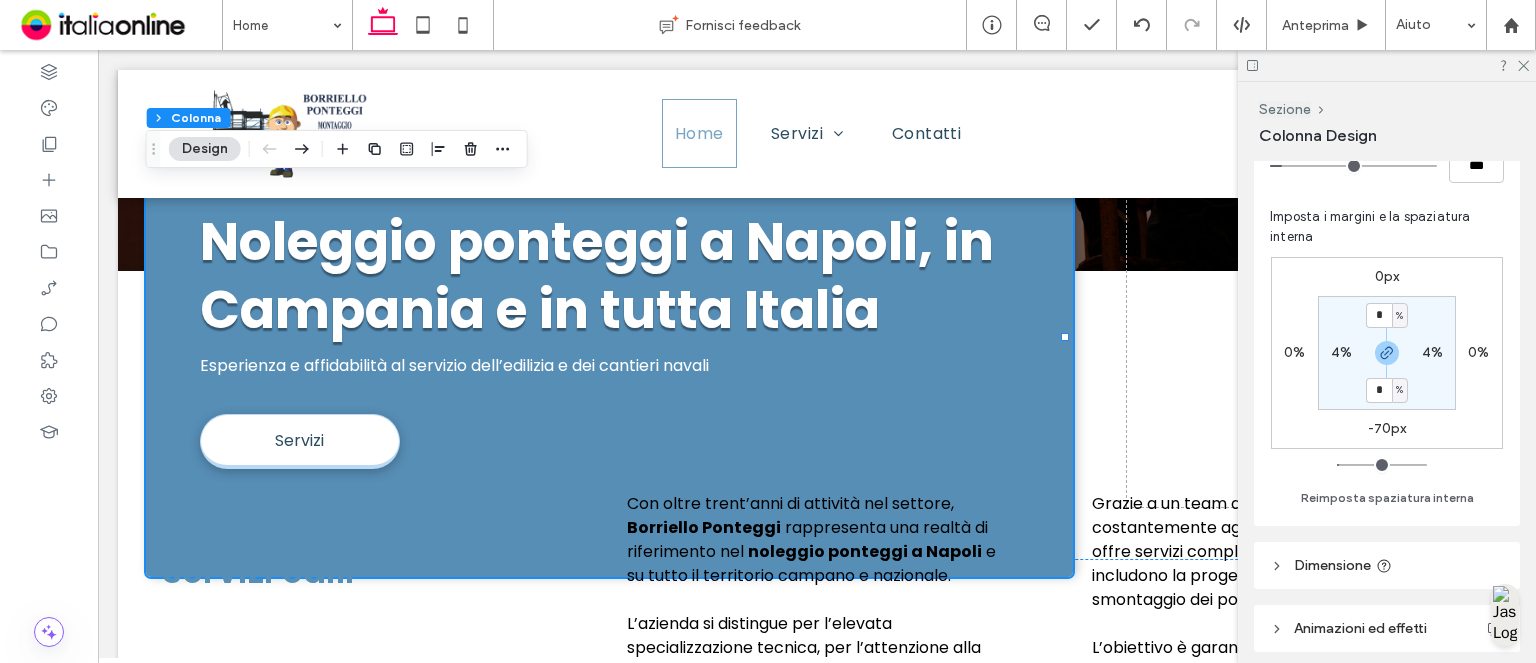 scroll, scrollTop: 562, scrollLeft: 0, axis: vertical 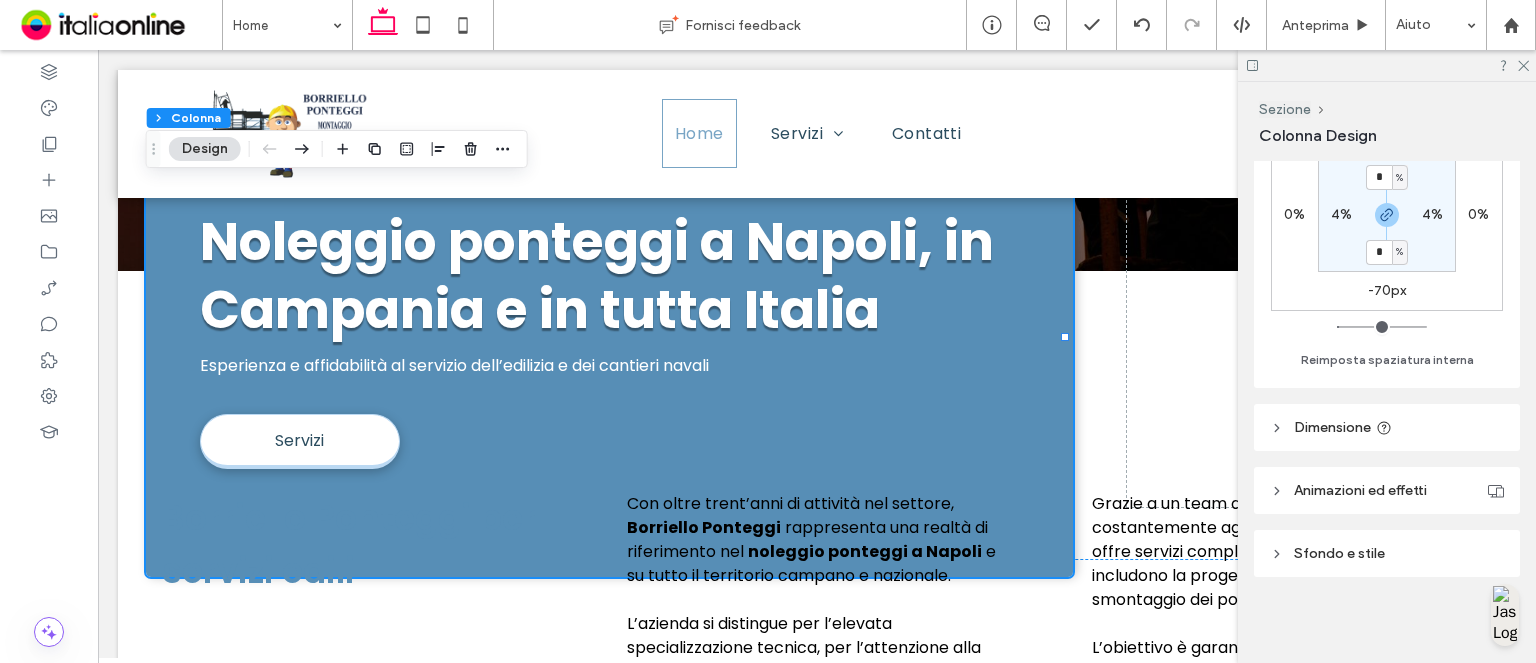 click at bounding box center (1387, 215) 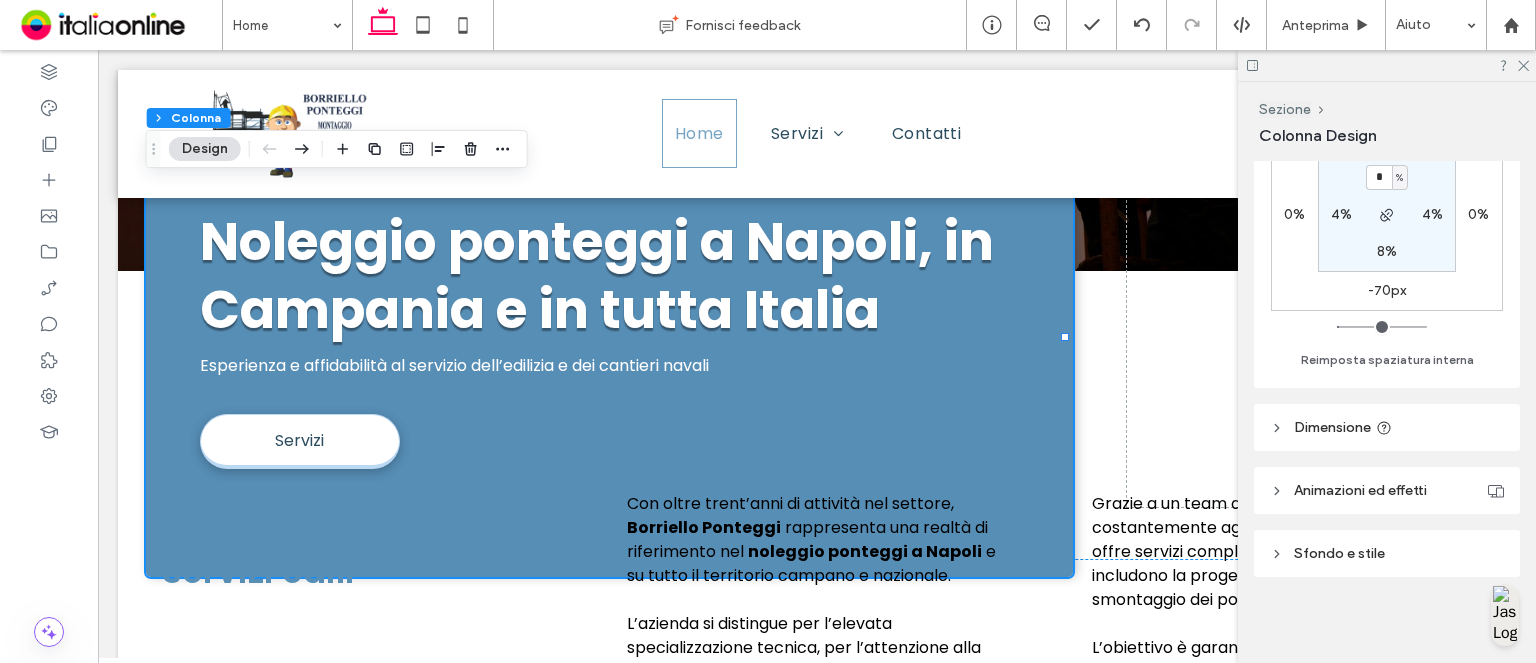 click on "-70px" at bounding box center [1387, 290] 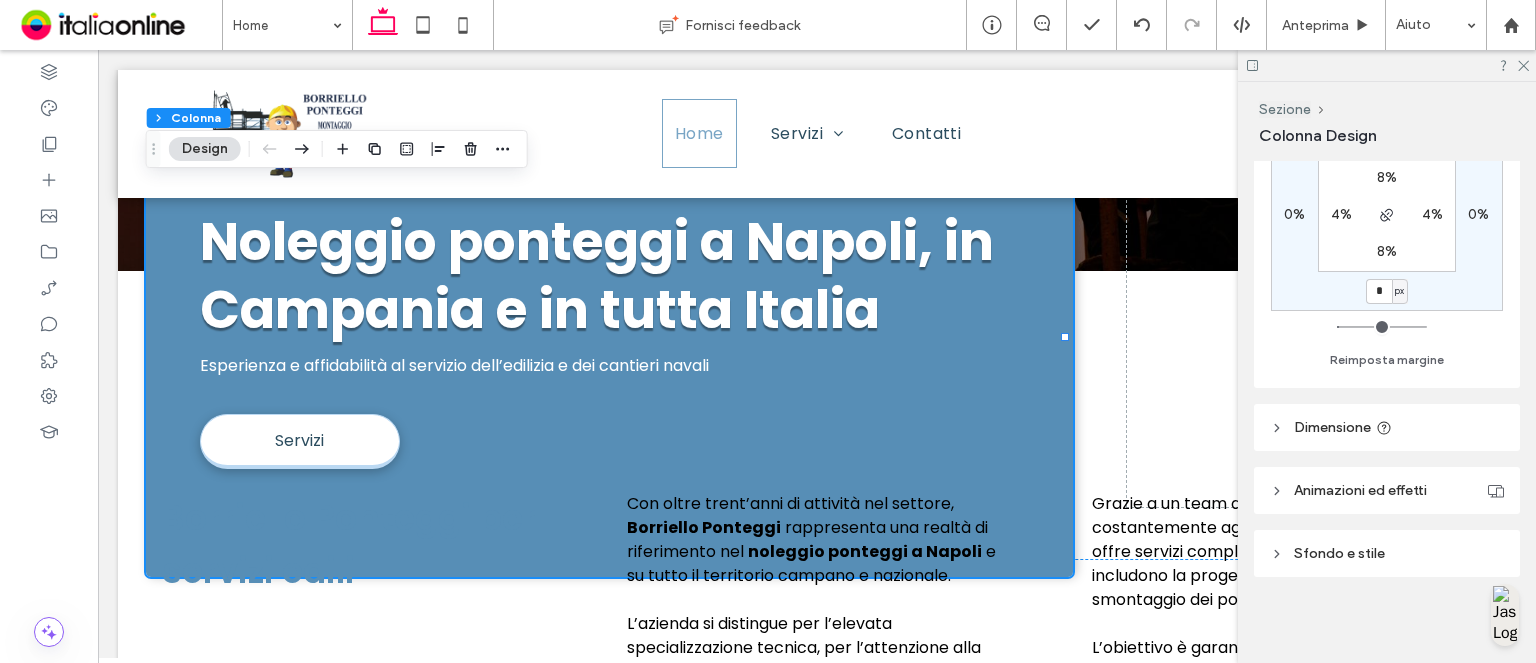 type on "*" 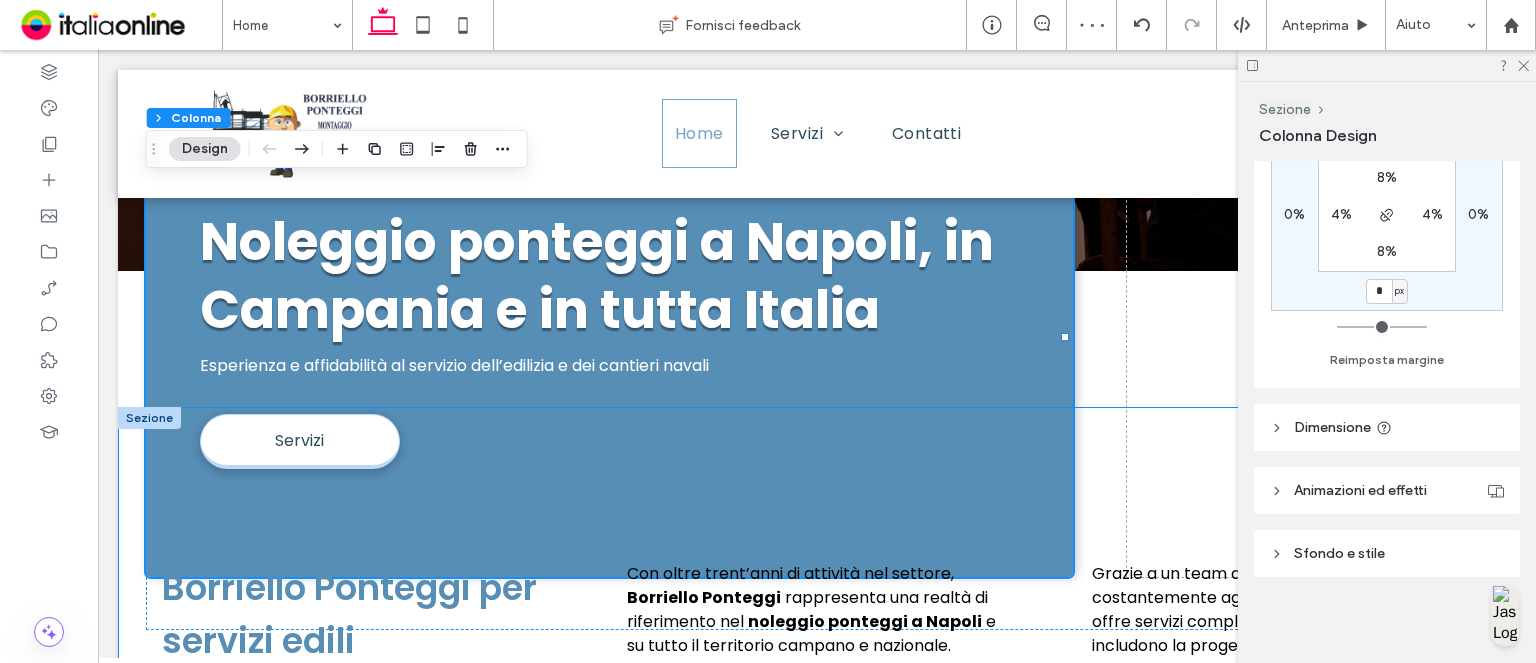 click at bounding box center (149, 418) 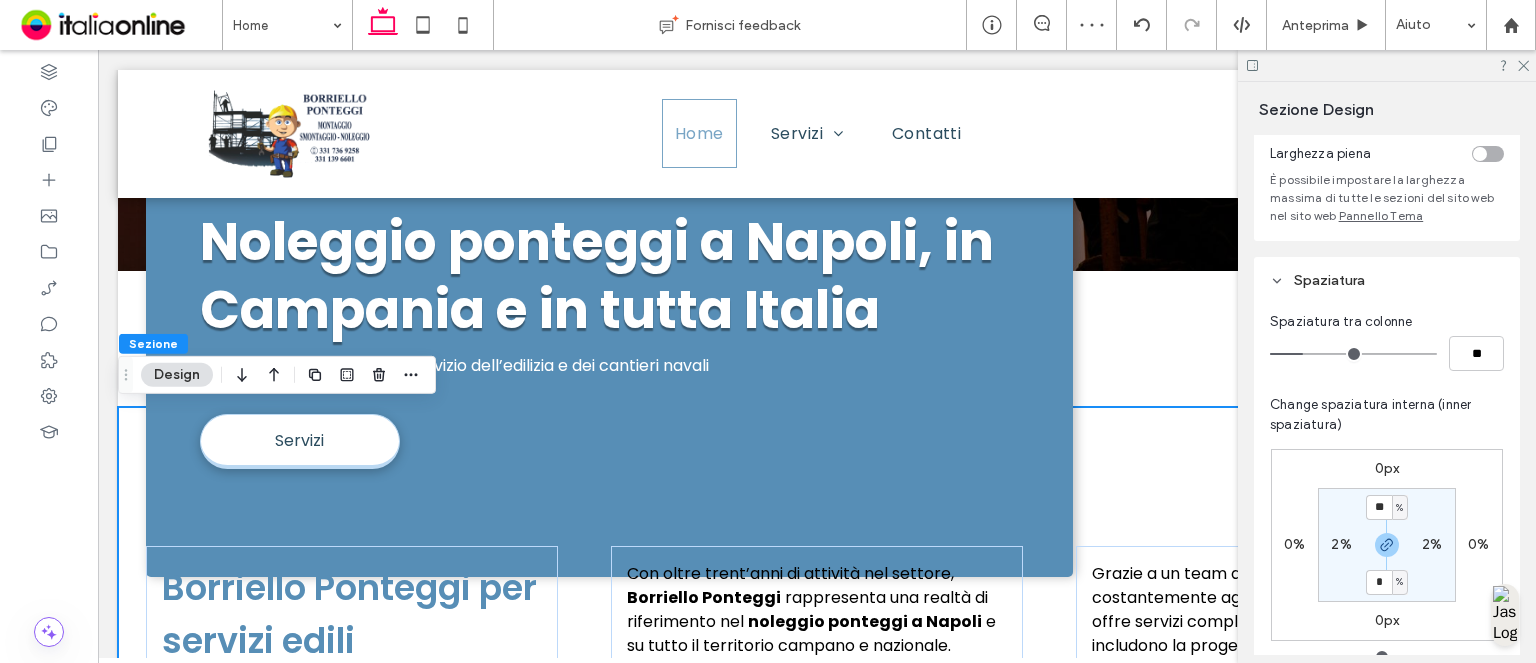 scroll, scrollTop: 200, scrollLeft: 0, axis: vertical 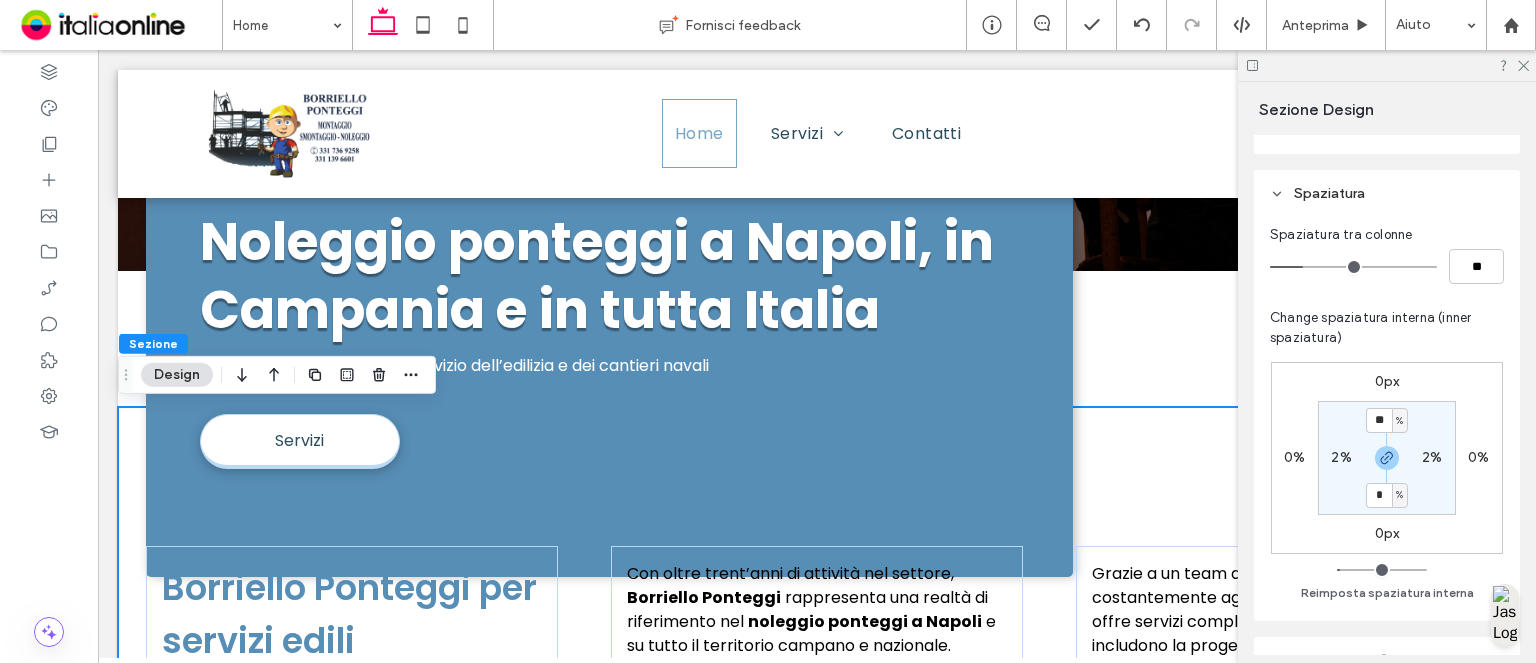 click on "0px" at bounding box center [1387, 533] 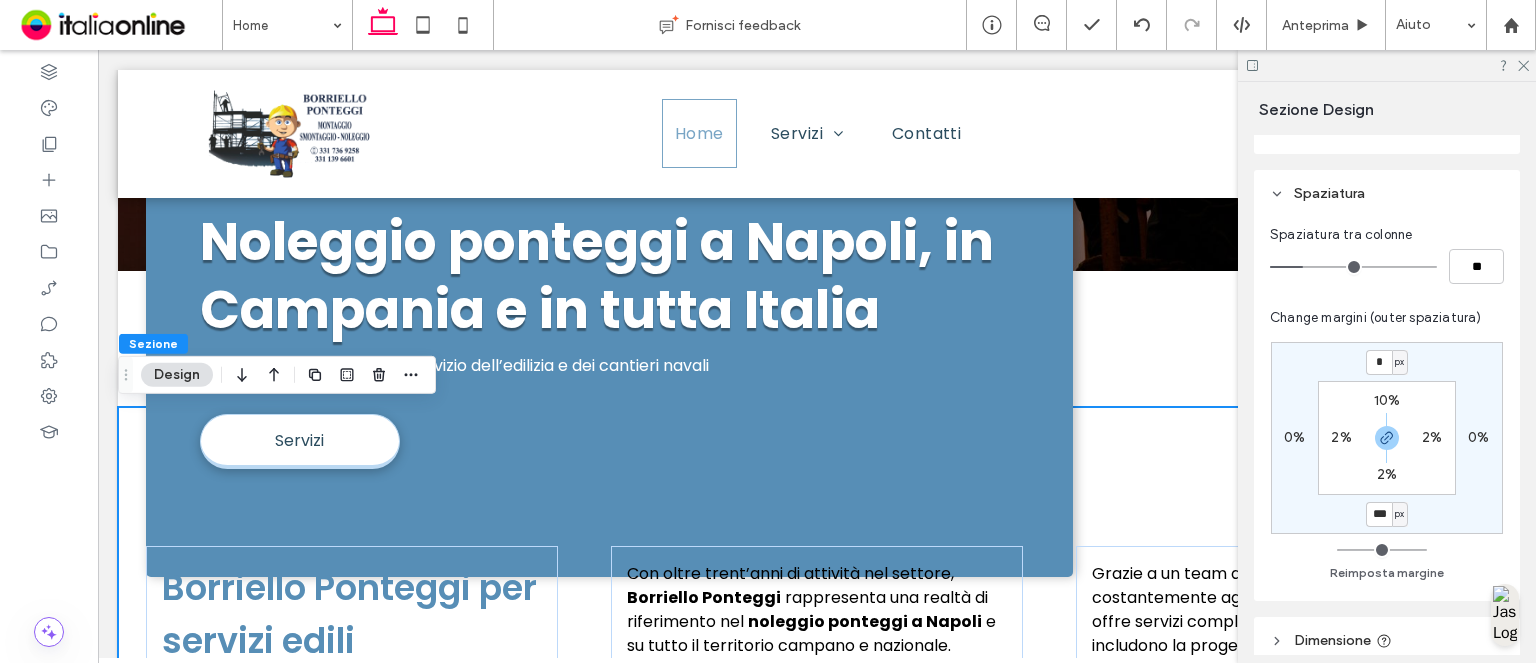 type on "***" 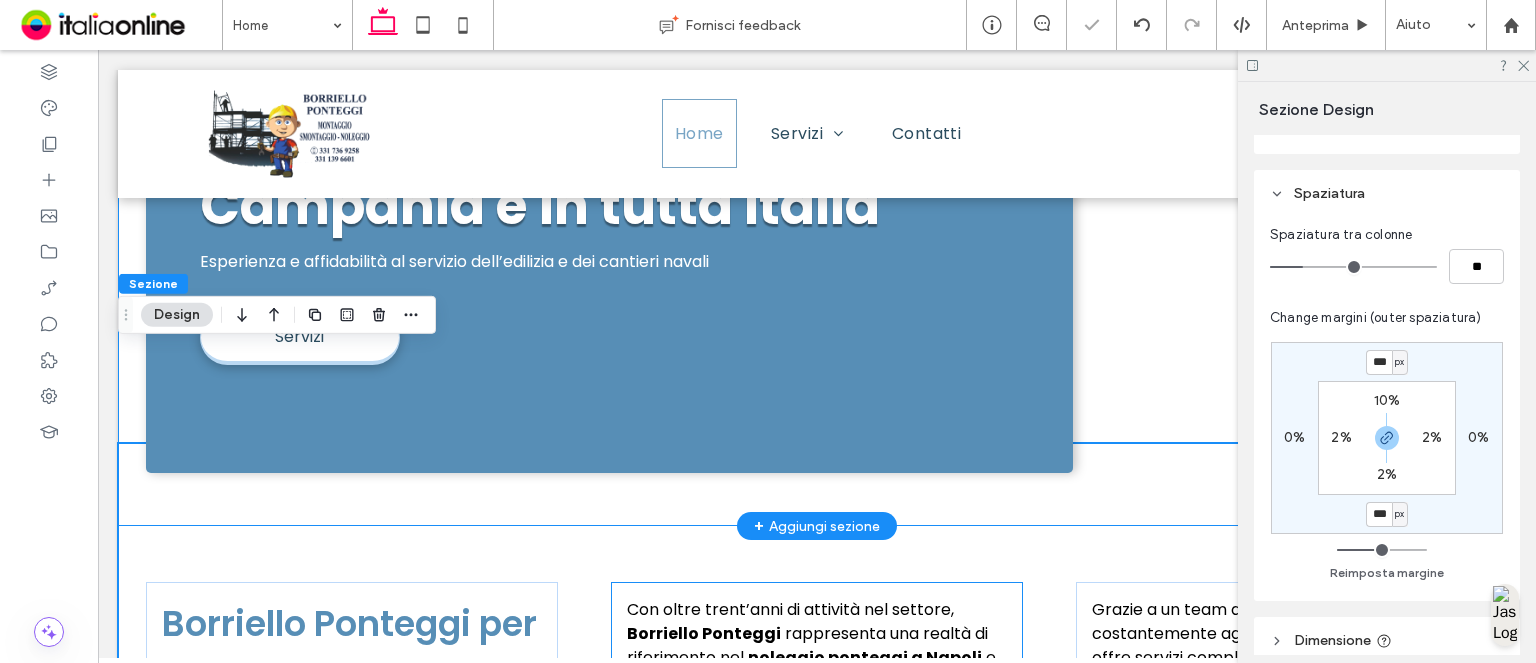scroll, scrollTop: 648, scrollLeft: 0, axis: vertical 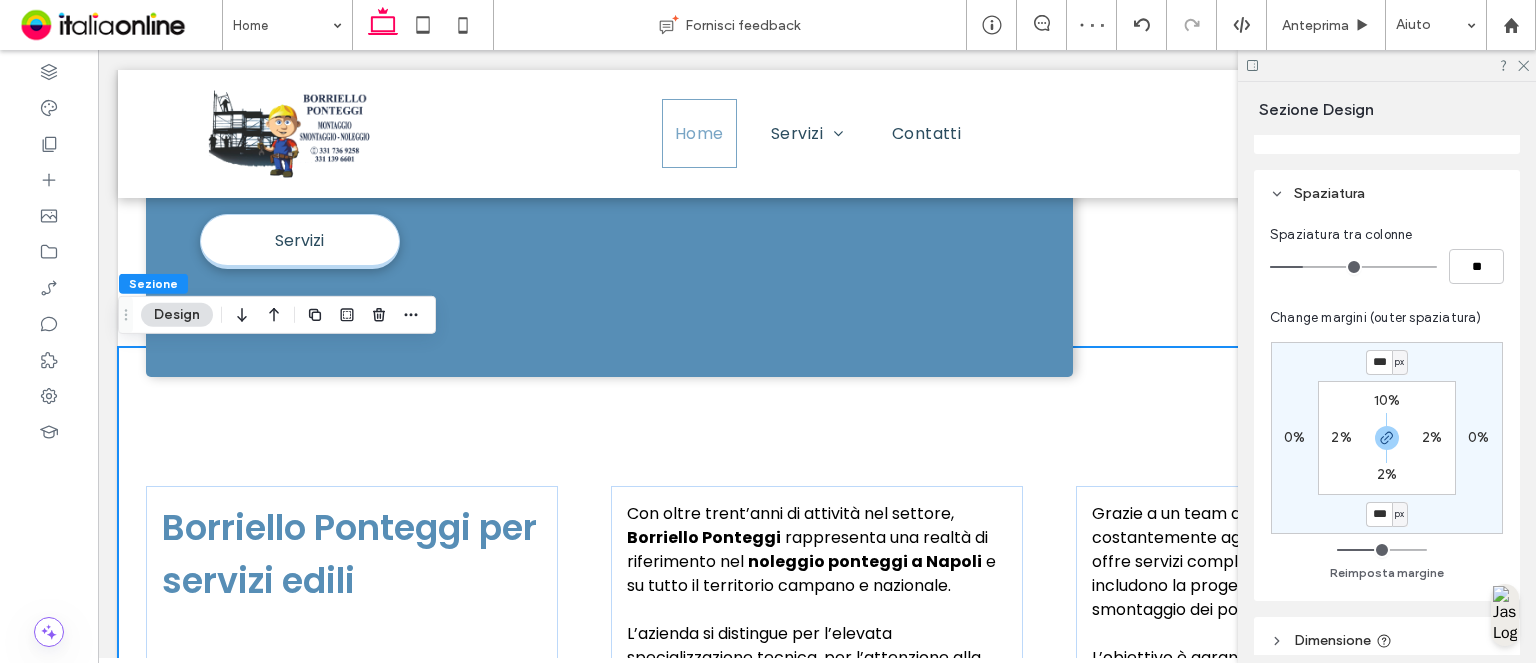 click on "***" at bounding box center [1379, 514] 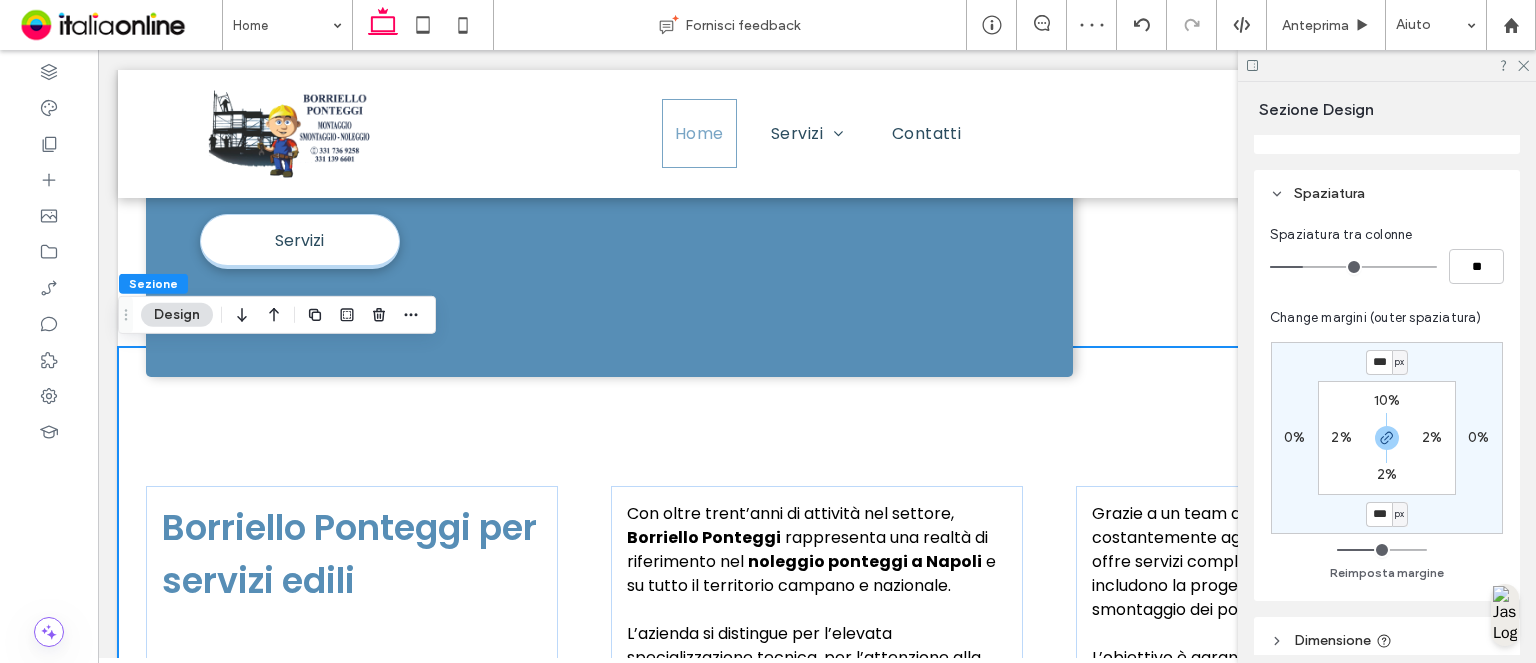 click on "***" at bounding box center [1379, 514] 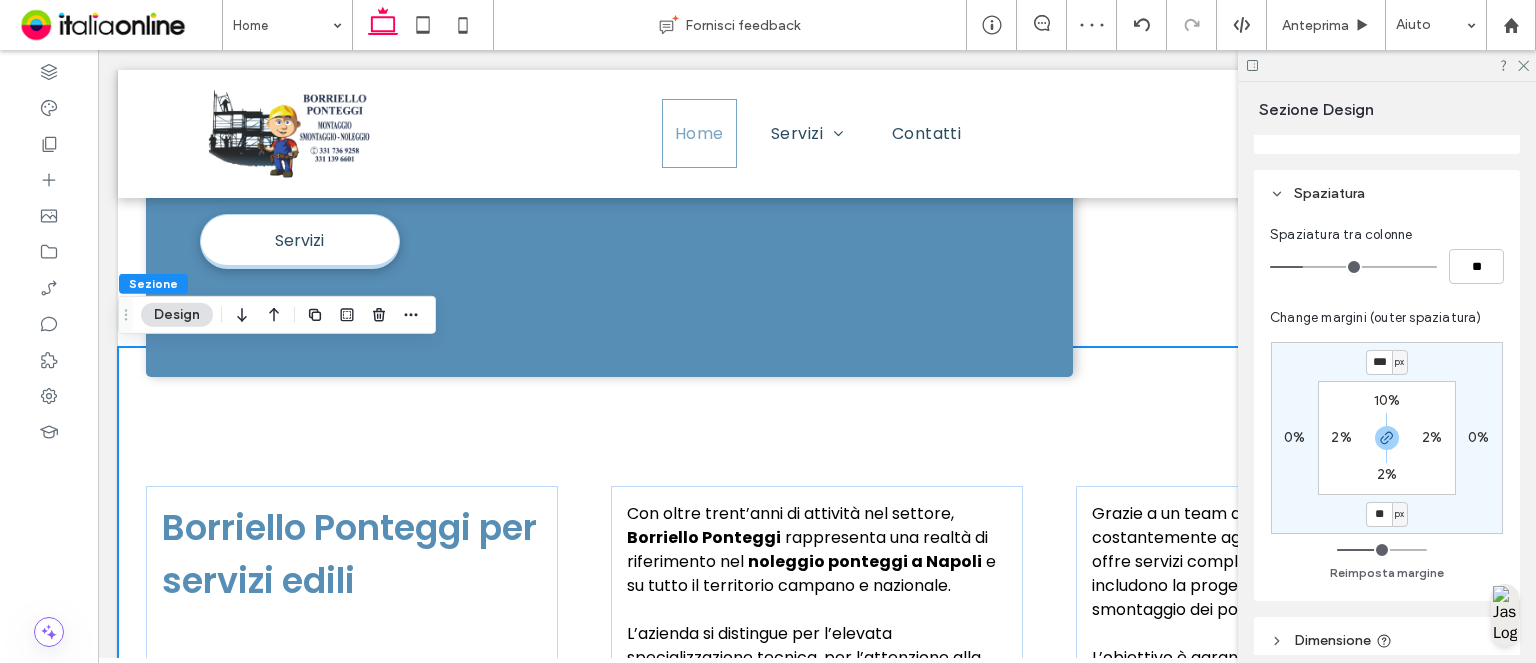 type on "**" 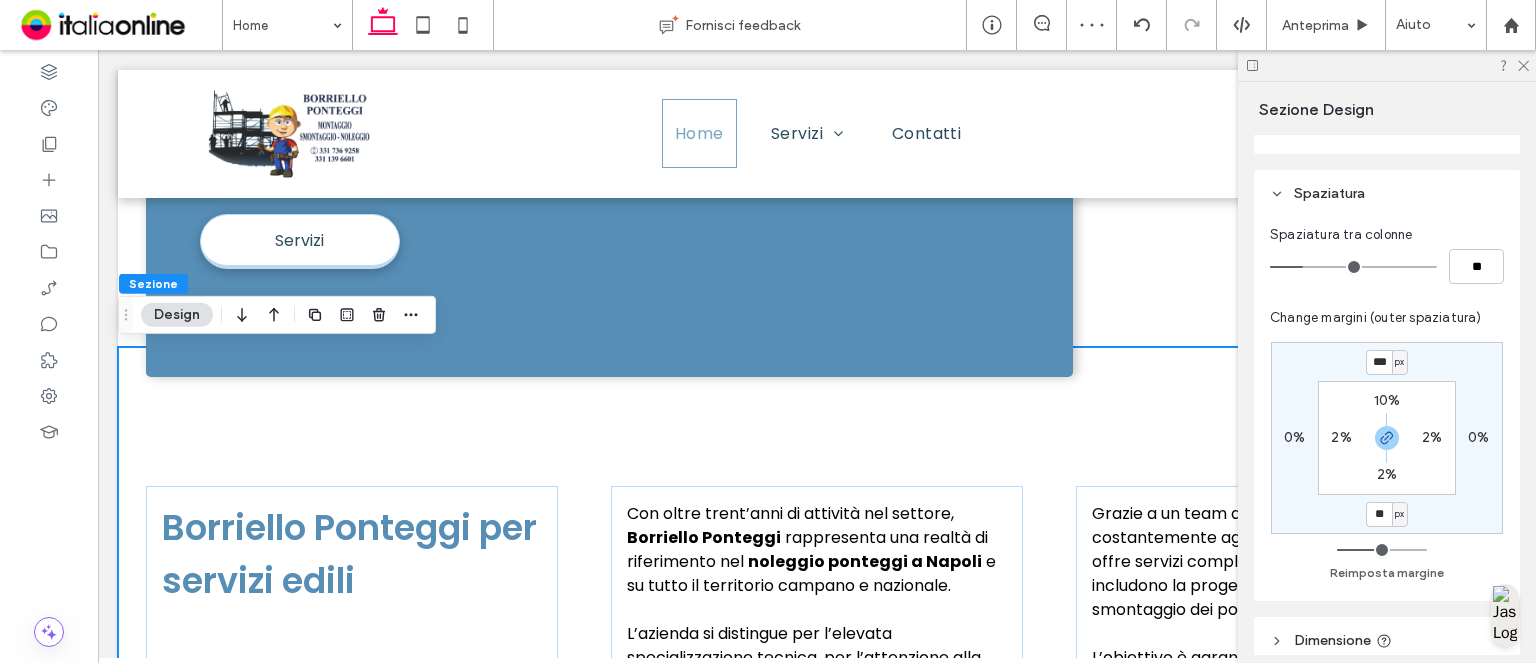 type on "**" 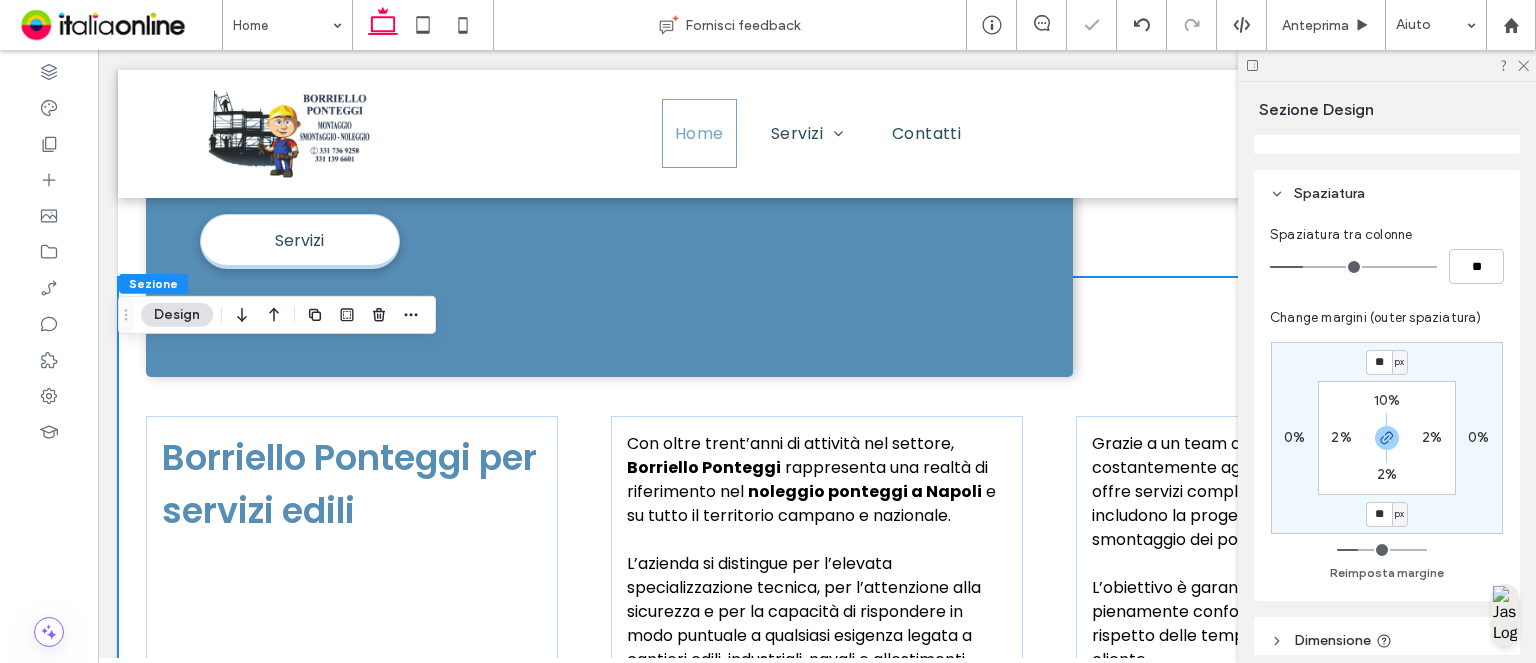 click on "**" at bounding box center (1379, 514) 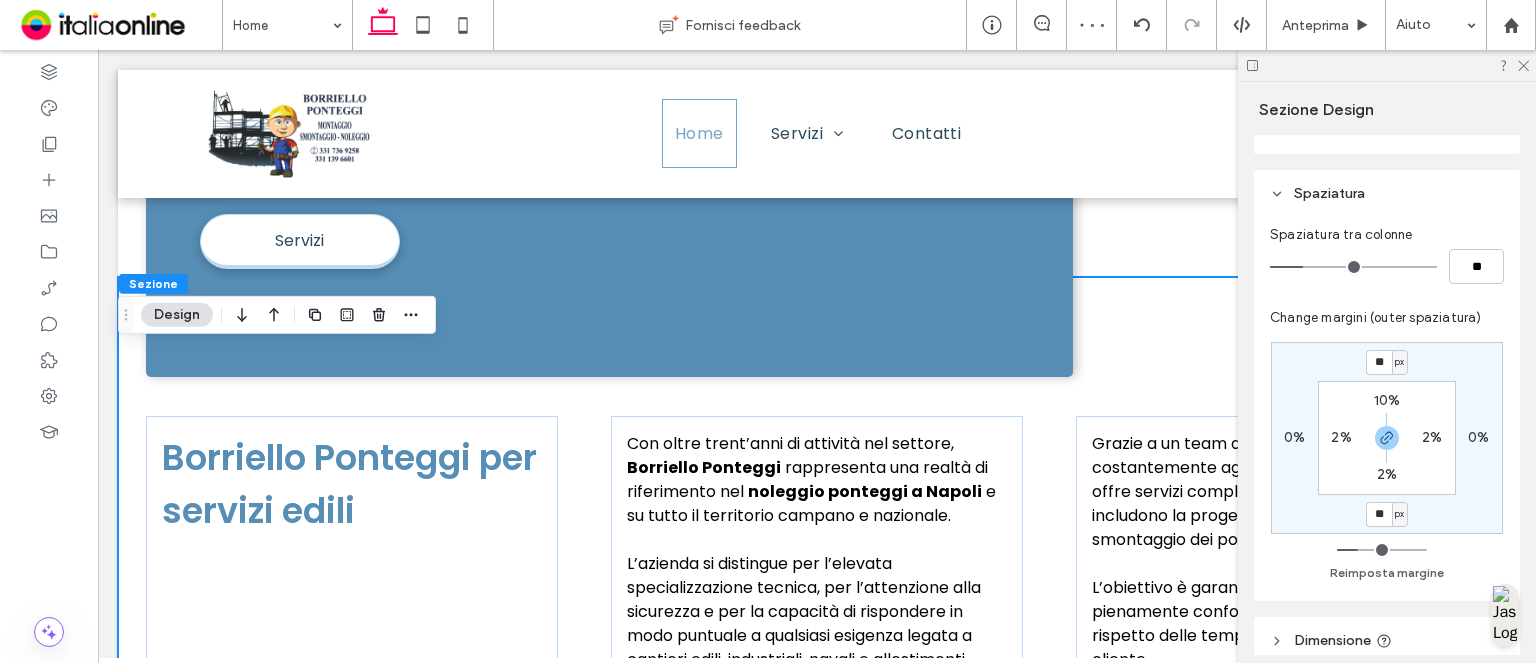 click at bounding box center [1387, 65] 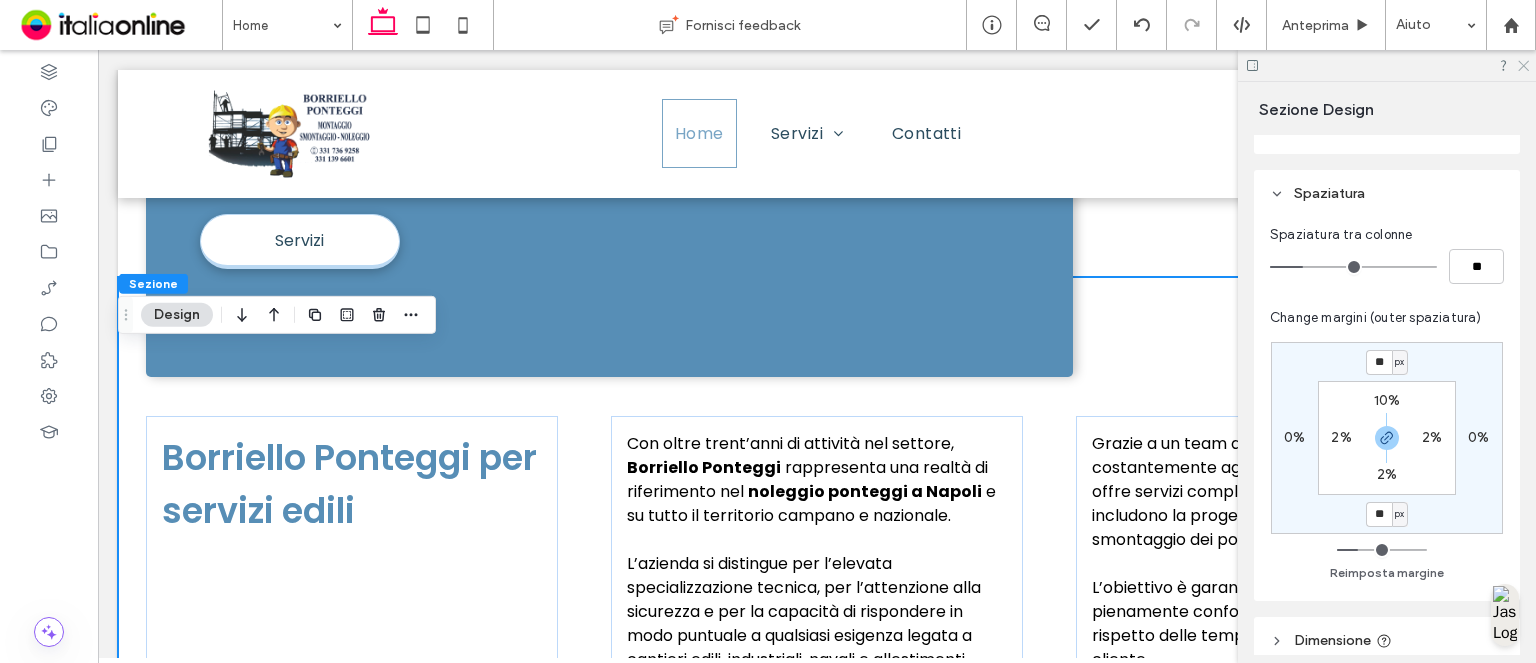 click 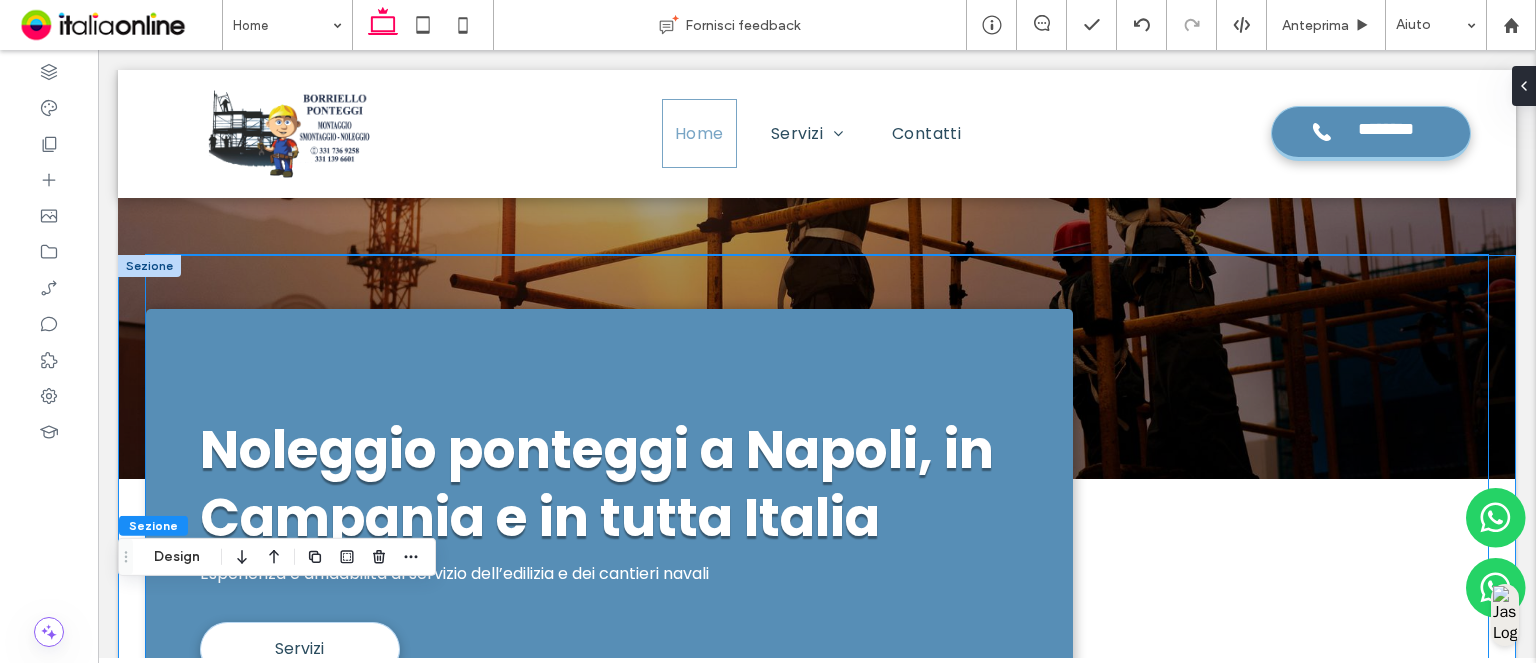 scroll, scrollTop: 348, scrollLeft: 0, axis: vertical 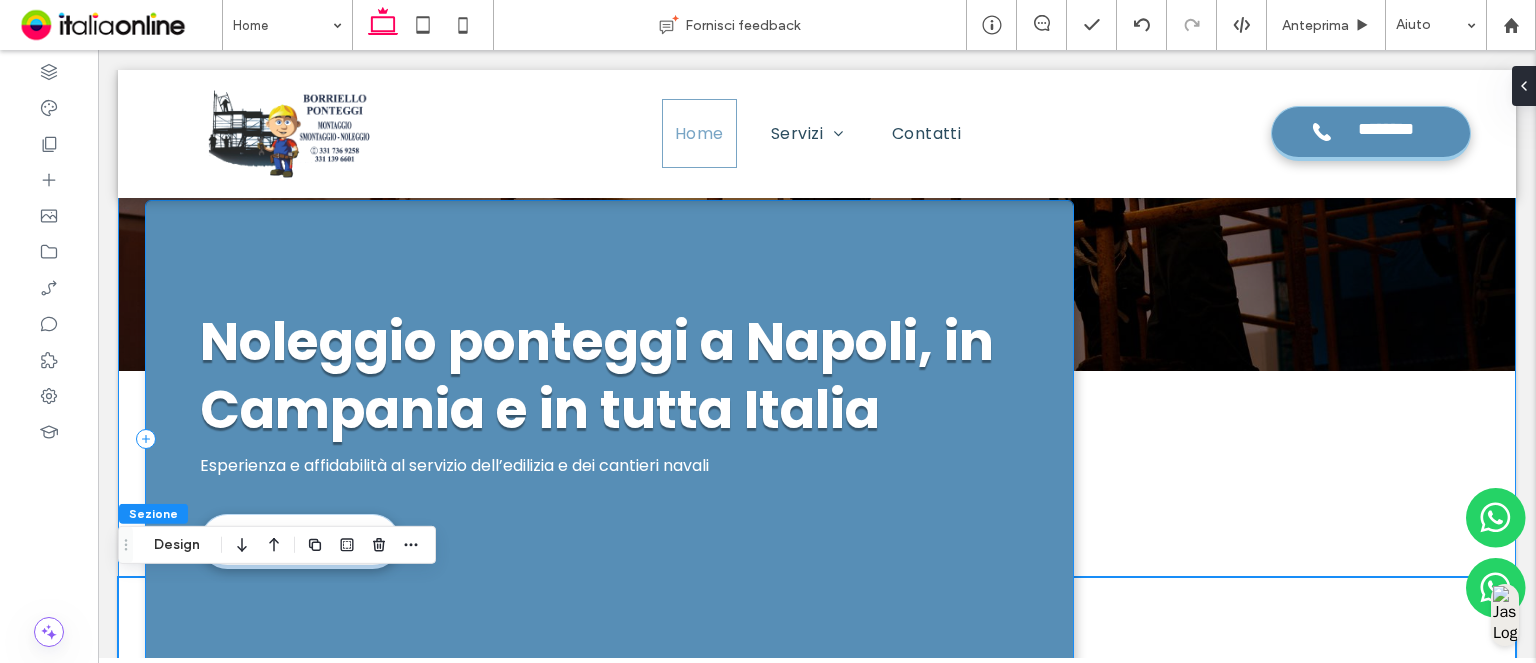 click on "Noleggio ponteggi a Napoli, in Campania e in tutta Italia
Esperienza e affidabilità al servizio dell’edilizia e dei cantieri navali
Servizi" at bounding box center [610, 439] 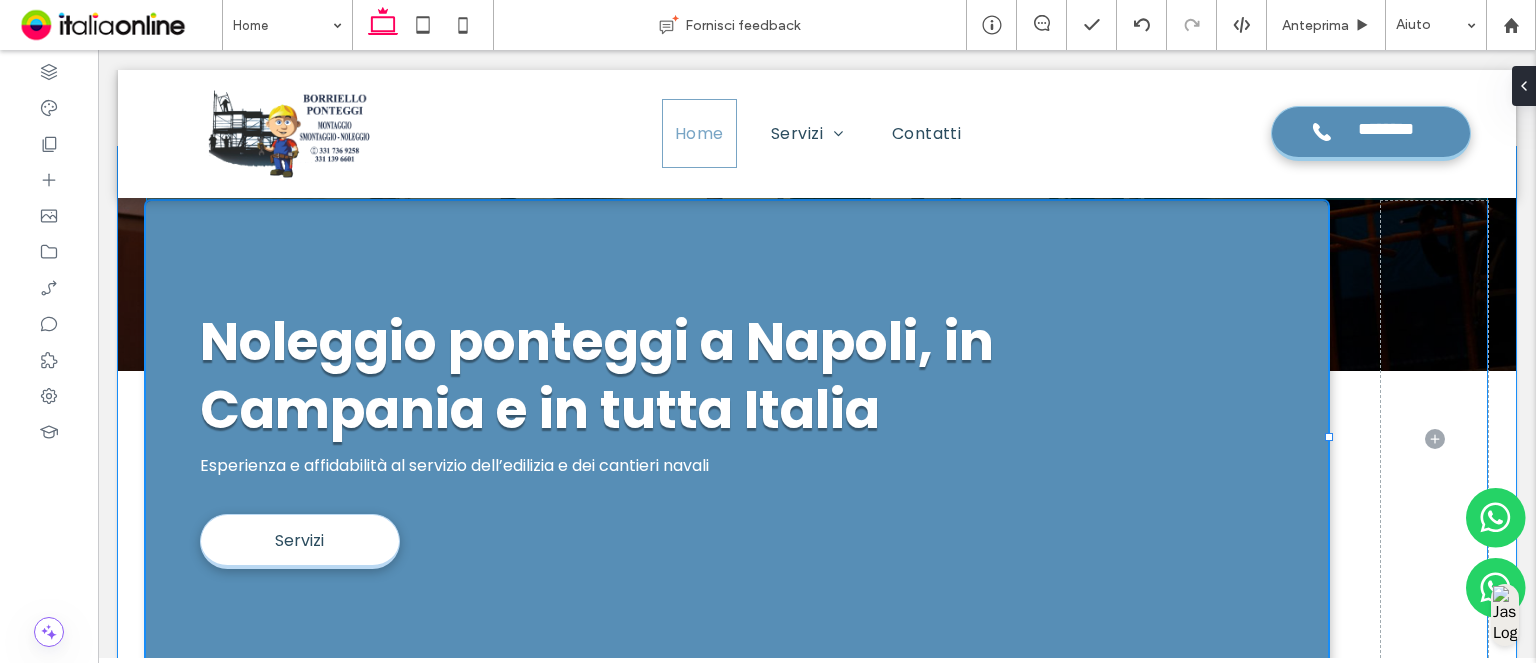 drag, startPoint x: 1060, startPoint y: 435, endPoint x: 1285, endPoint y: 415, distance: 225.88715 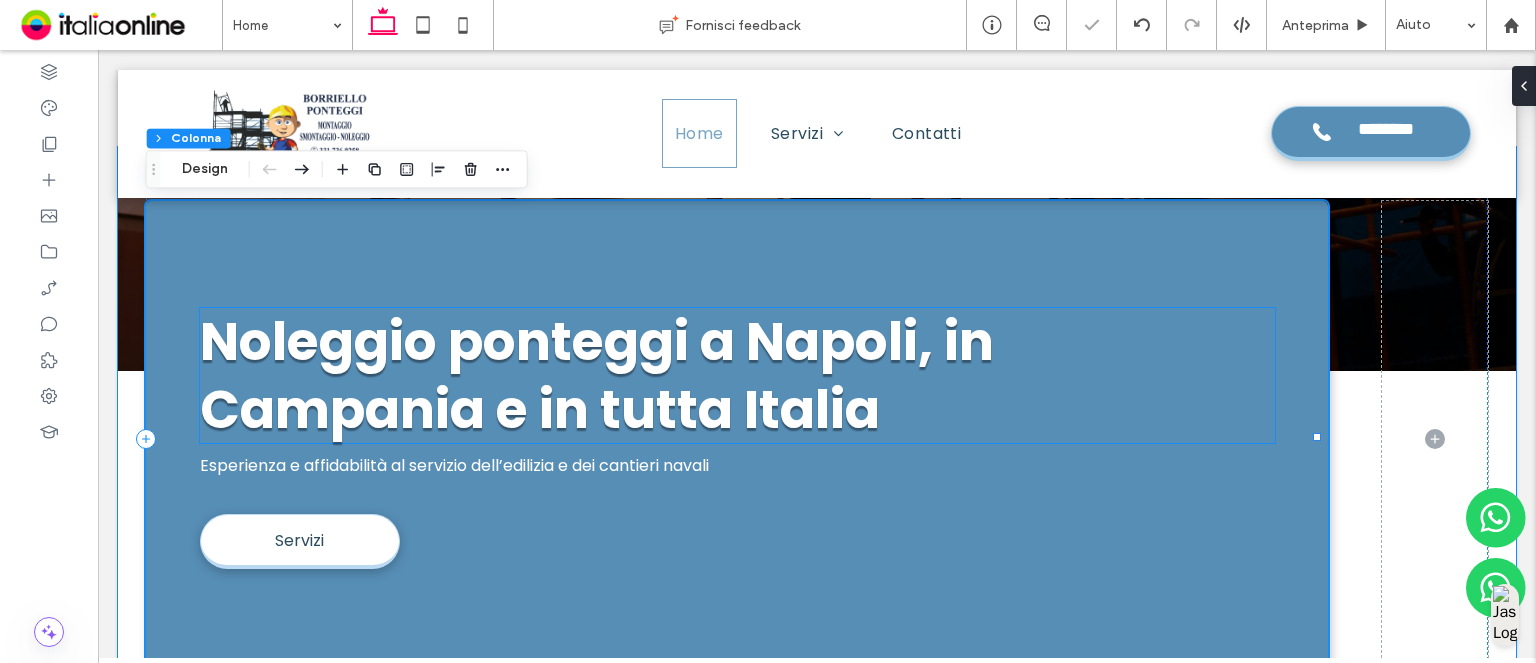 click on "Noleggio ponteggi a Napoli, in Campania e in tutta Italia" at bounding box center [597, 375] 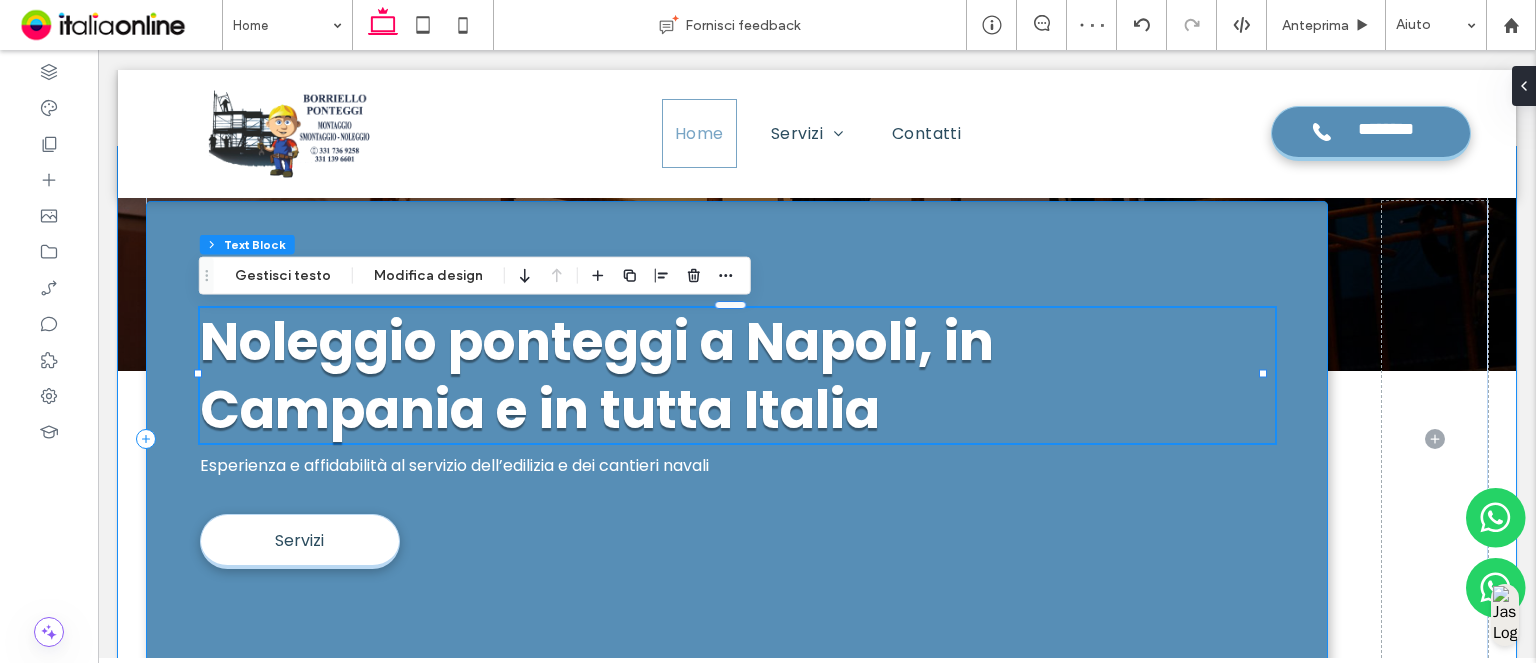 click on "Noleggio ponteggi a Napoli, in Campania e in tutta Italia
Esperienza e affidabilità al servizio dell’edilizia e dei cantieri navali
Servizi" at bounding box center [737, 439] 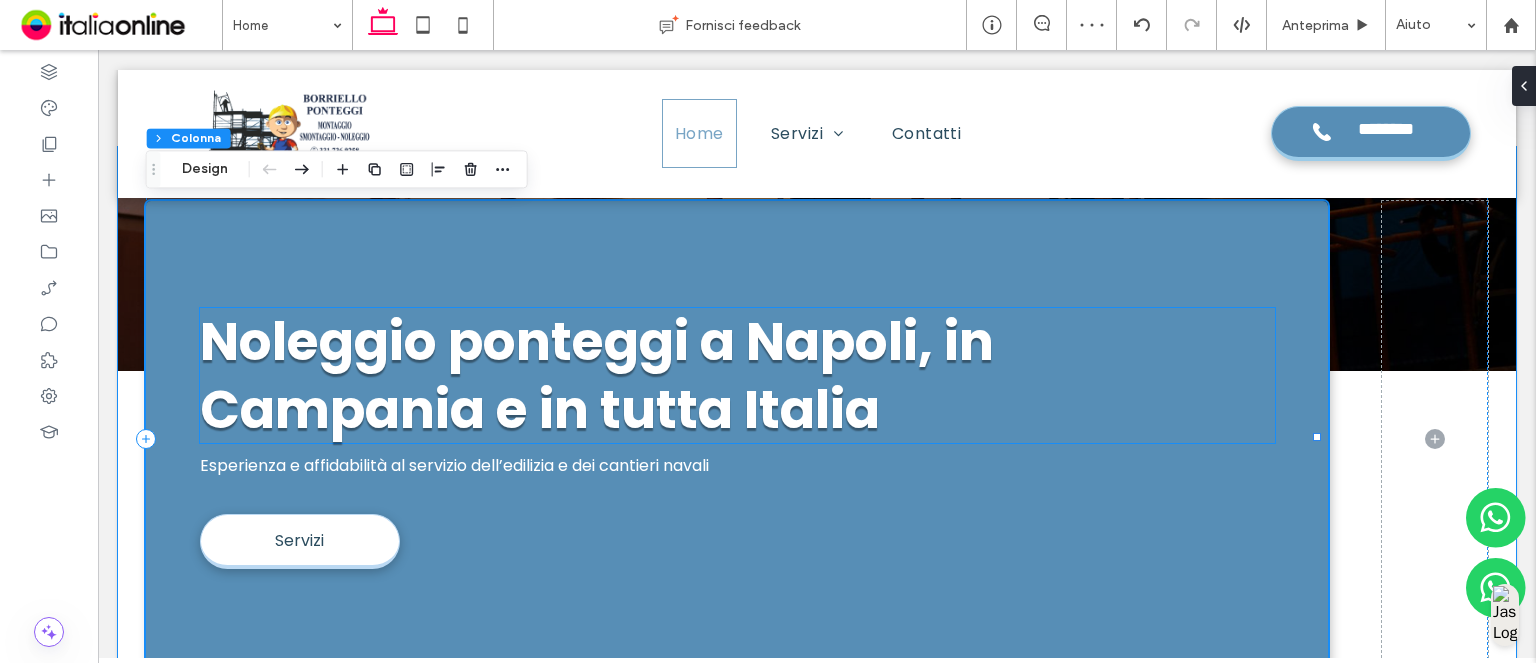 click on "Noleggio ponteggi a Napoli, in Campania e in tutta Italia" at bounding box center [737, 375] 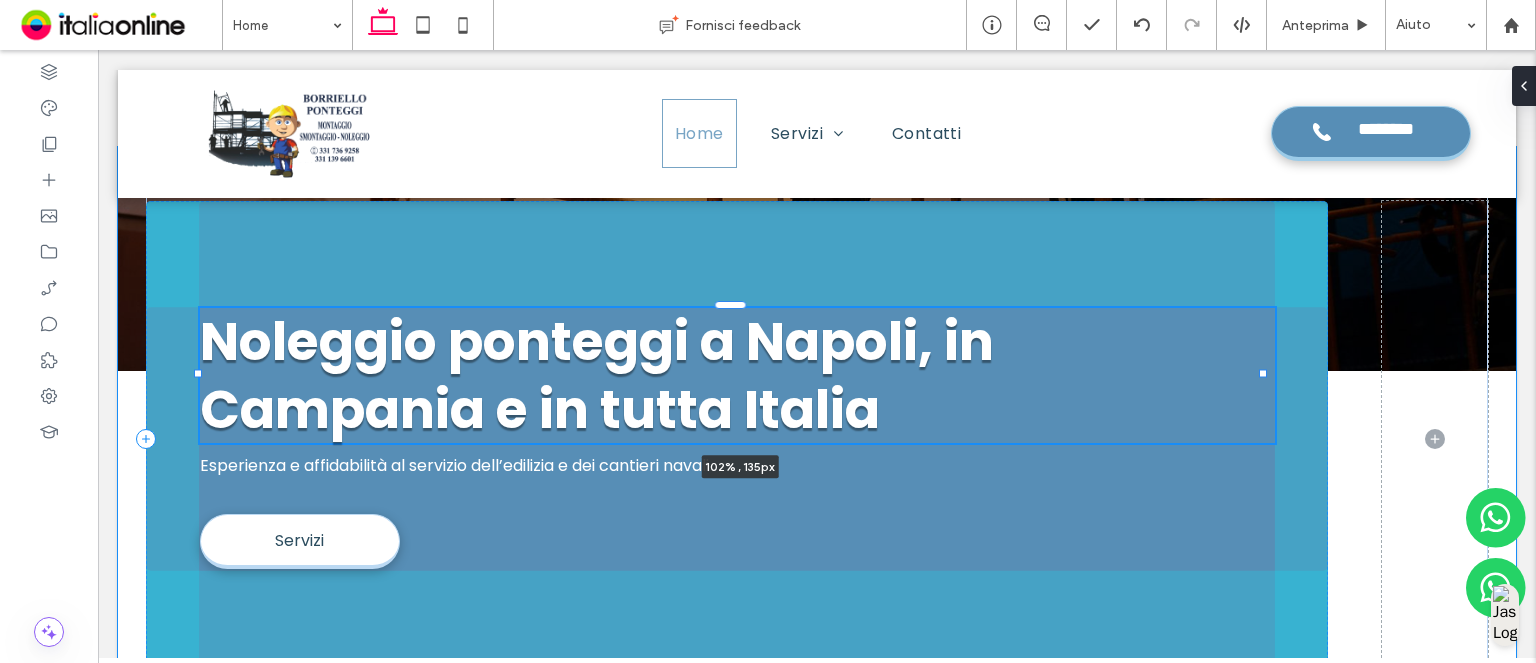 drag, startPoint x: 1261, startPoint y: 378, endPoint x: 1279, endPoint y: 373, distance: 18.681541 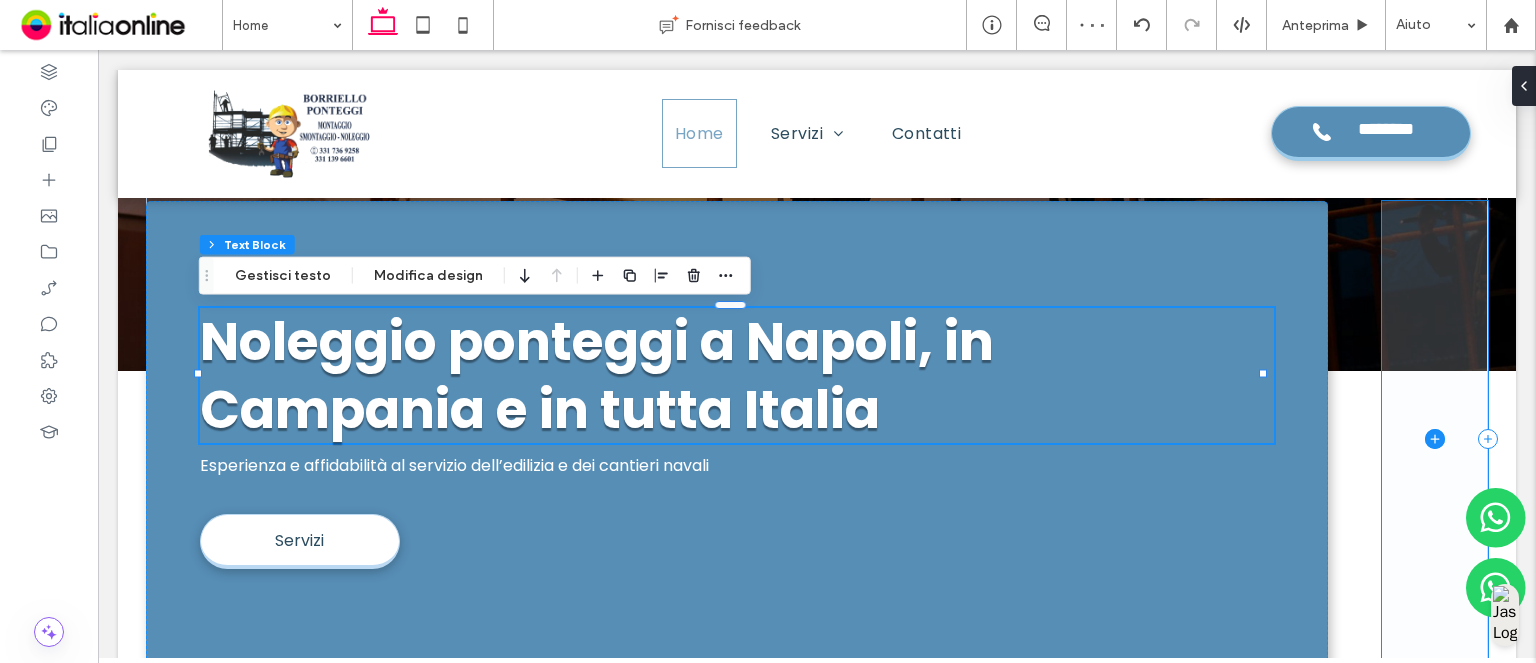 click at bounding box center [1435, 439] 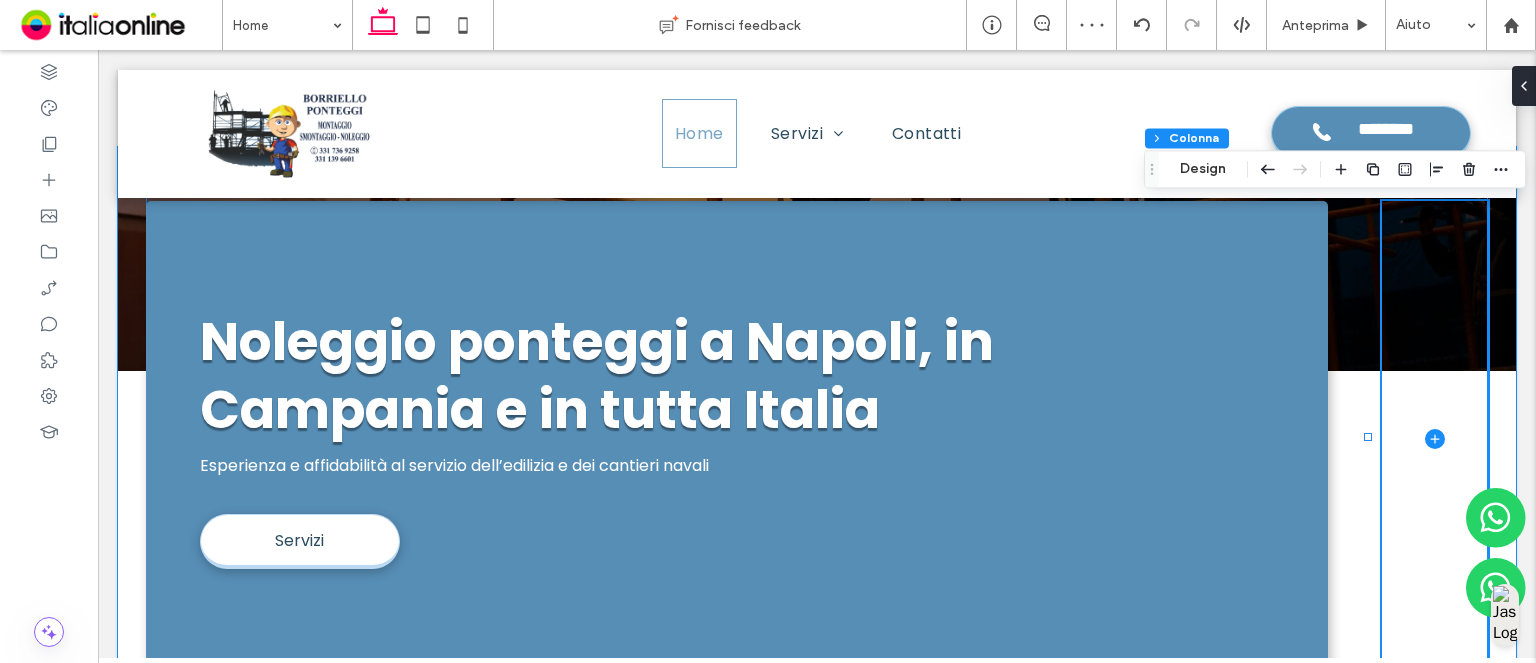 drag, startPoint x: 1342, startPoint y: 421, endPoint x: 1358, endPoint y: 425, distance: 16.492422 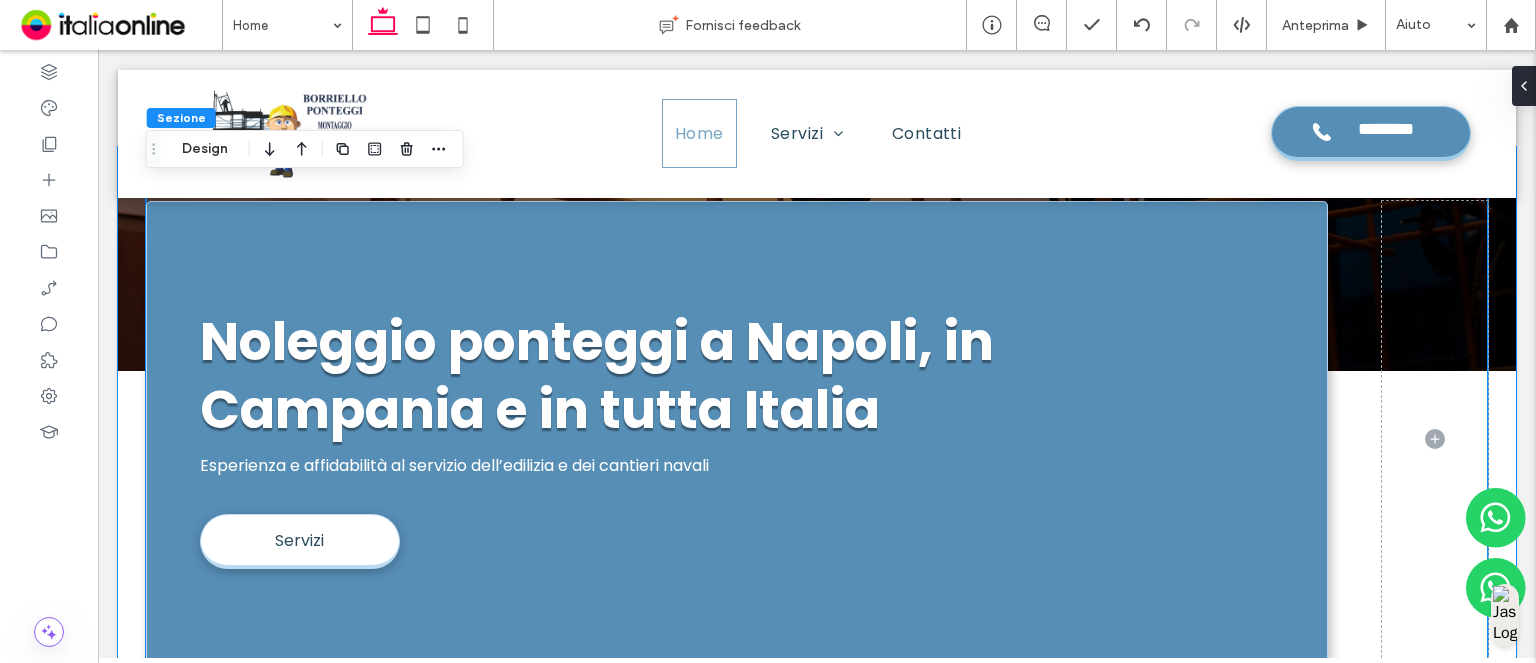 click on "Noleggio ponteggi a Napoli, in Campania e in tutta Italia
Esperienza e affidabilità al servizio dell’edilizia e dei cantieri navali
Servizi" at bounding box center [817, 438] 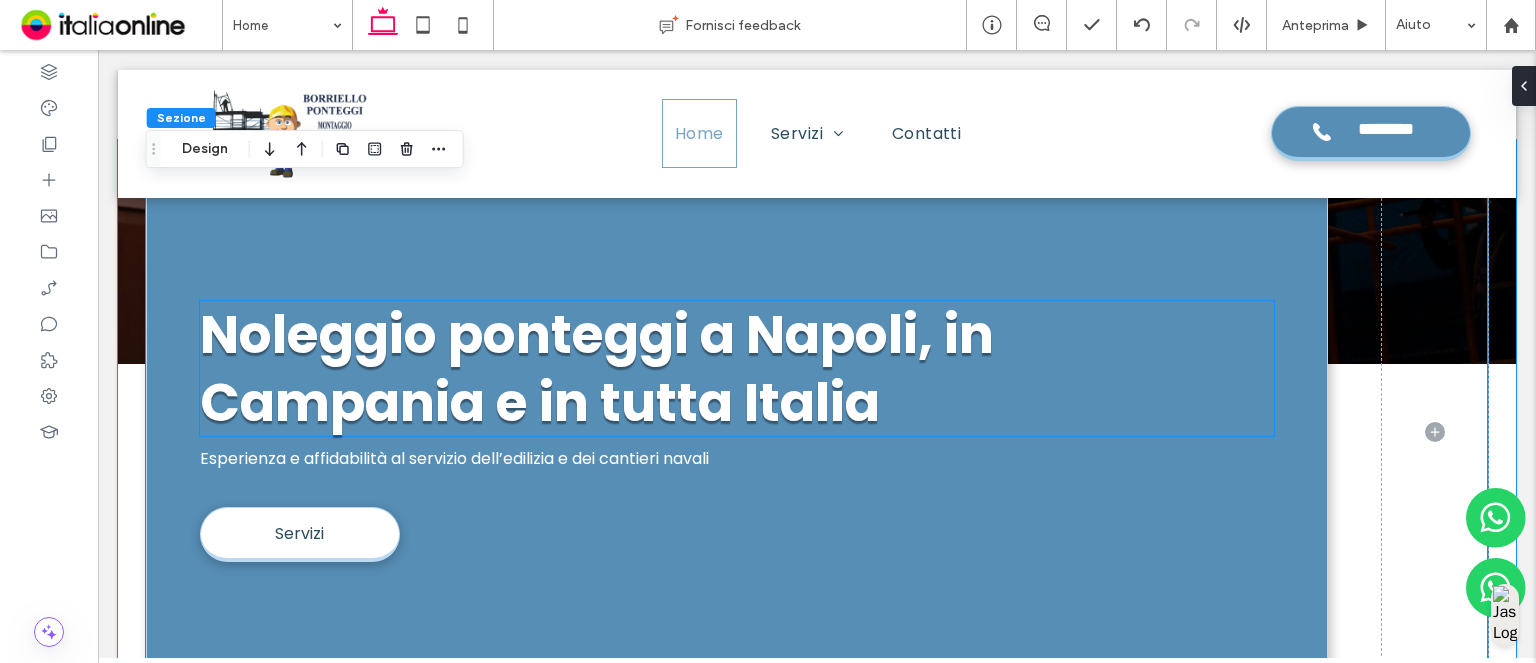 scroll, scrollTop: 248, scrollLeft: 0, axis: vertical 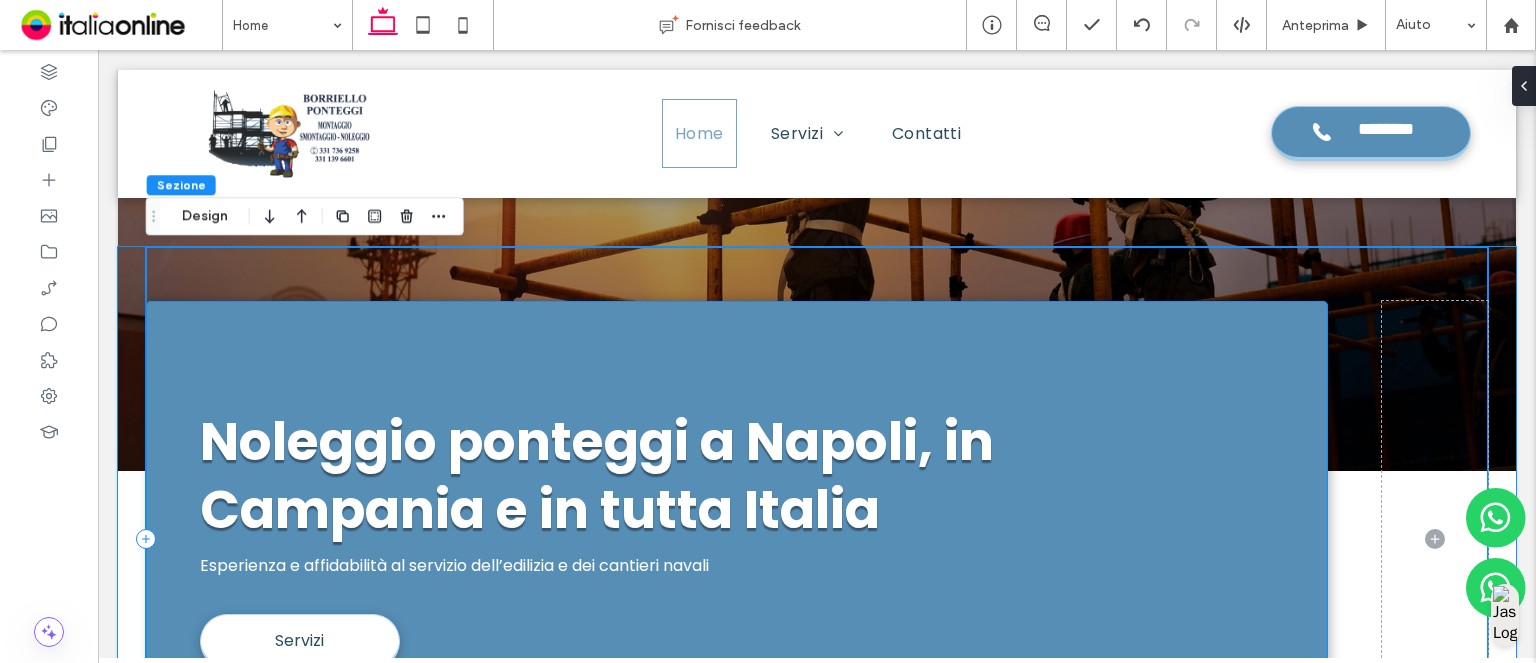 click on "Noleggio ponteggi a Napoli, in Campania e in tutta Italia
Esperienza e affidabilità al servizio dell’edilizia e dei cantieri navali
Servizi" at bounding box center (737, 539) 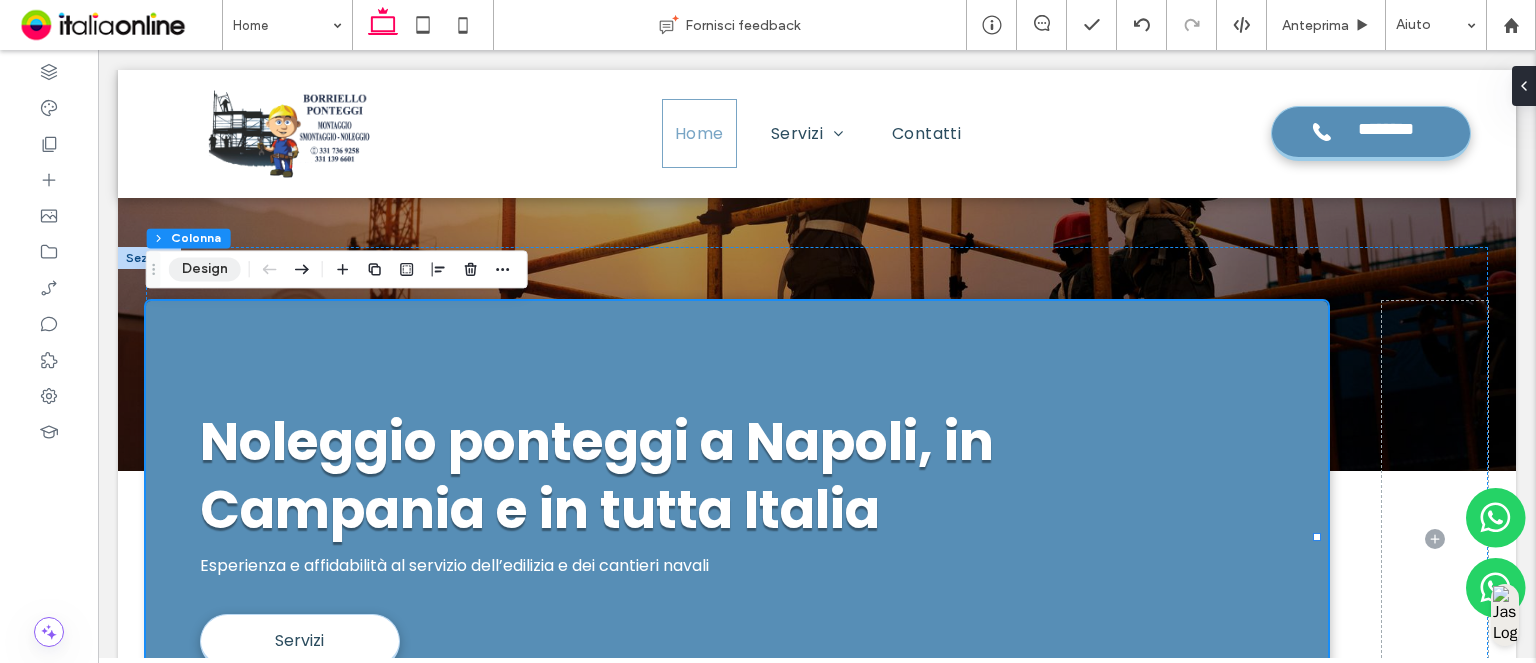 click on "Design" at bounding box center (205, 269) 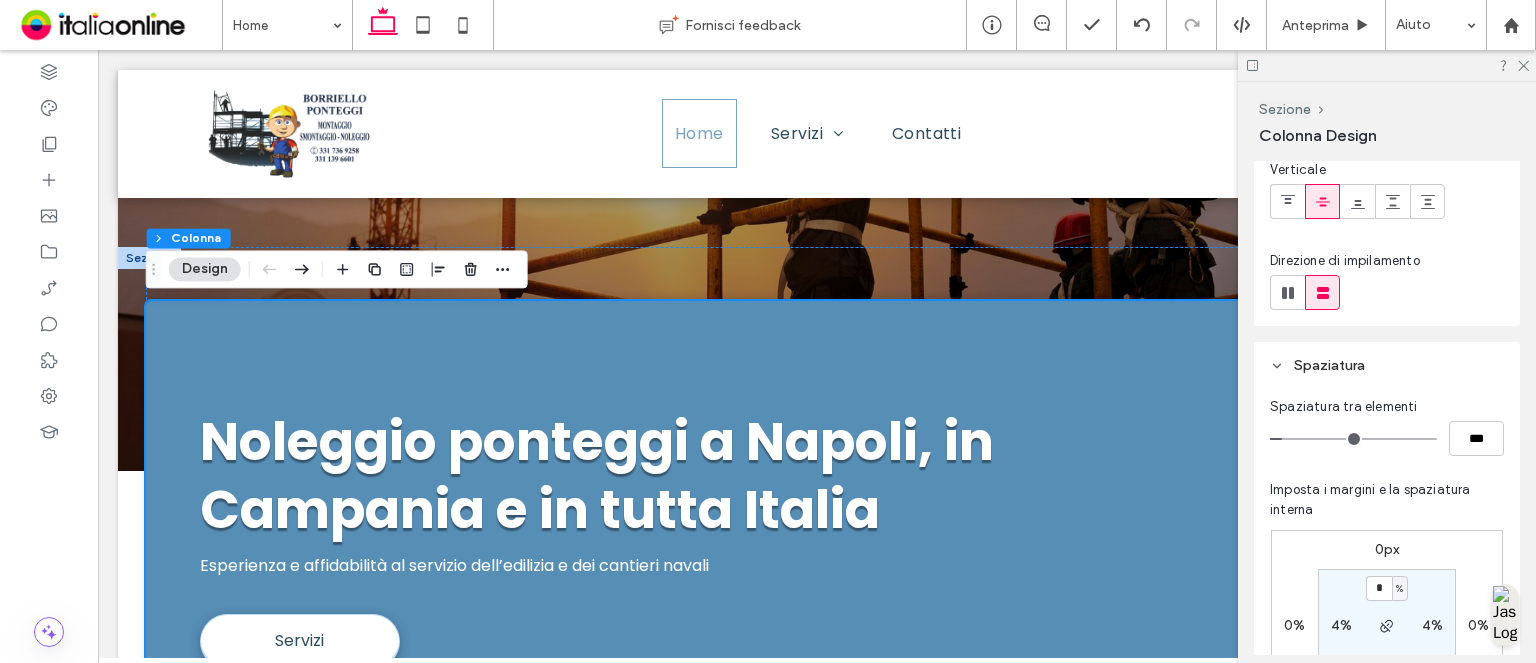 scroll, scrollTop: 300, scrollLeft: 0, axis: vertical 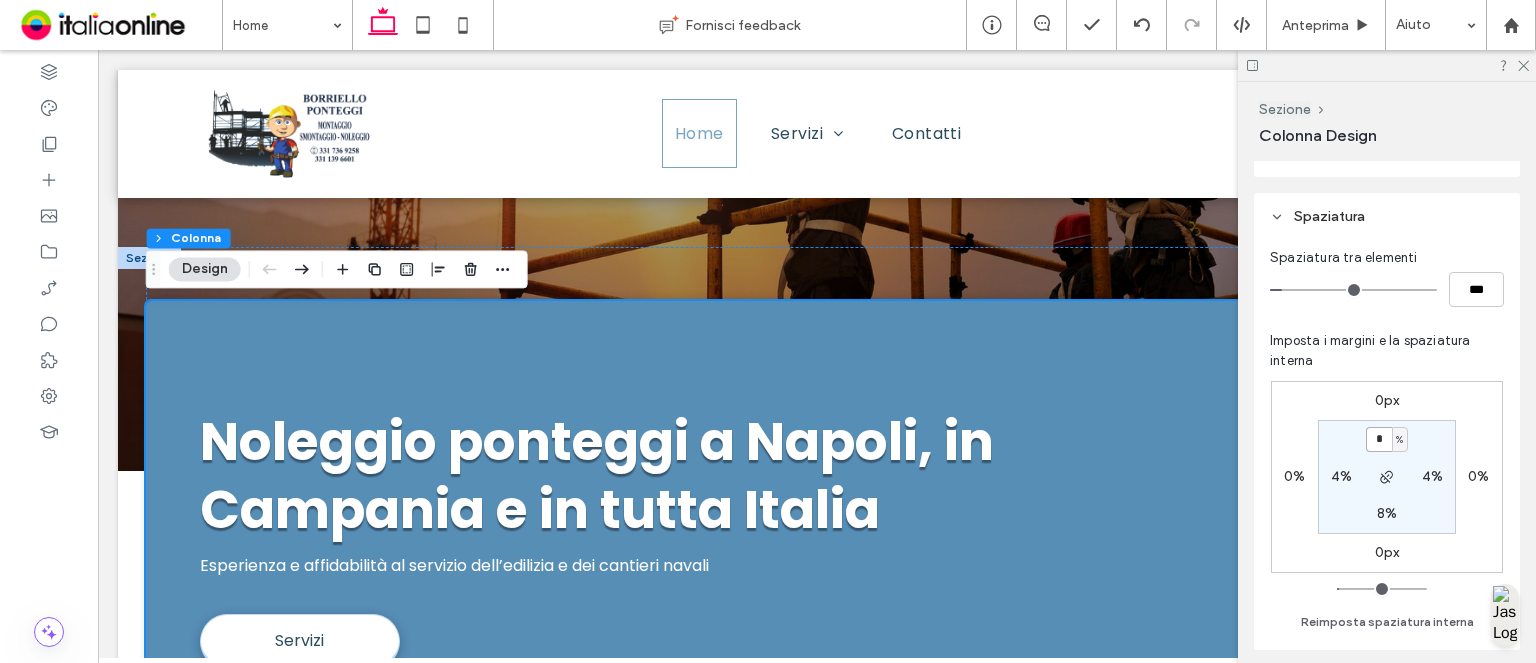 click on "*" at bounding box center [1379, 439] 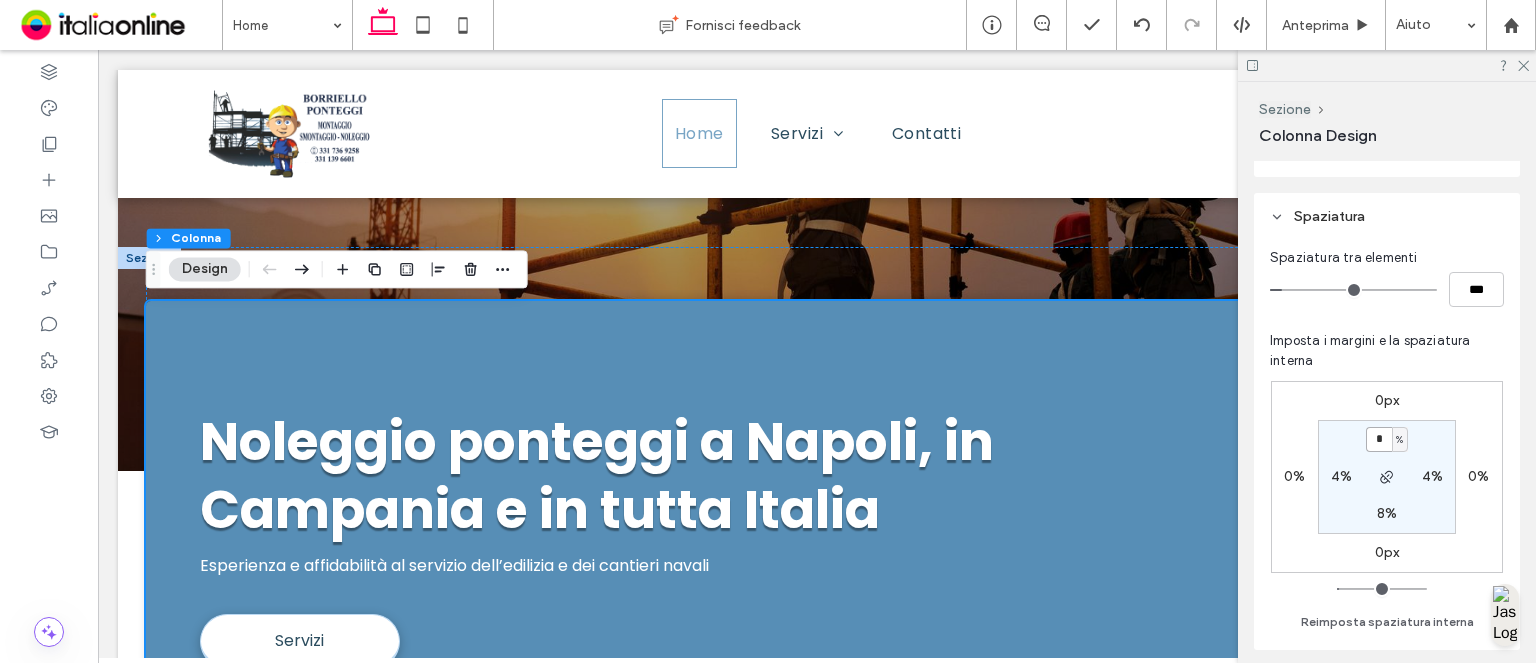 type on "*" 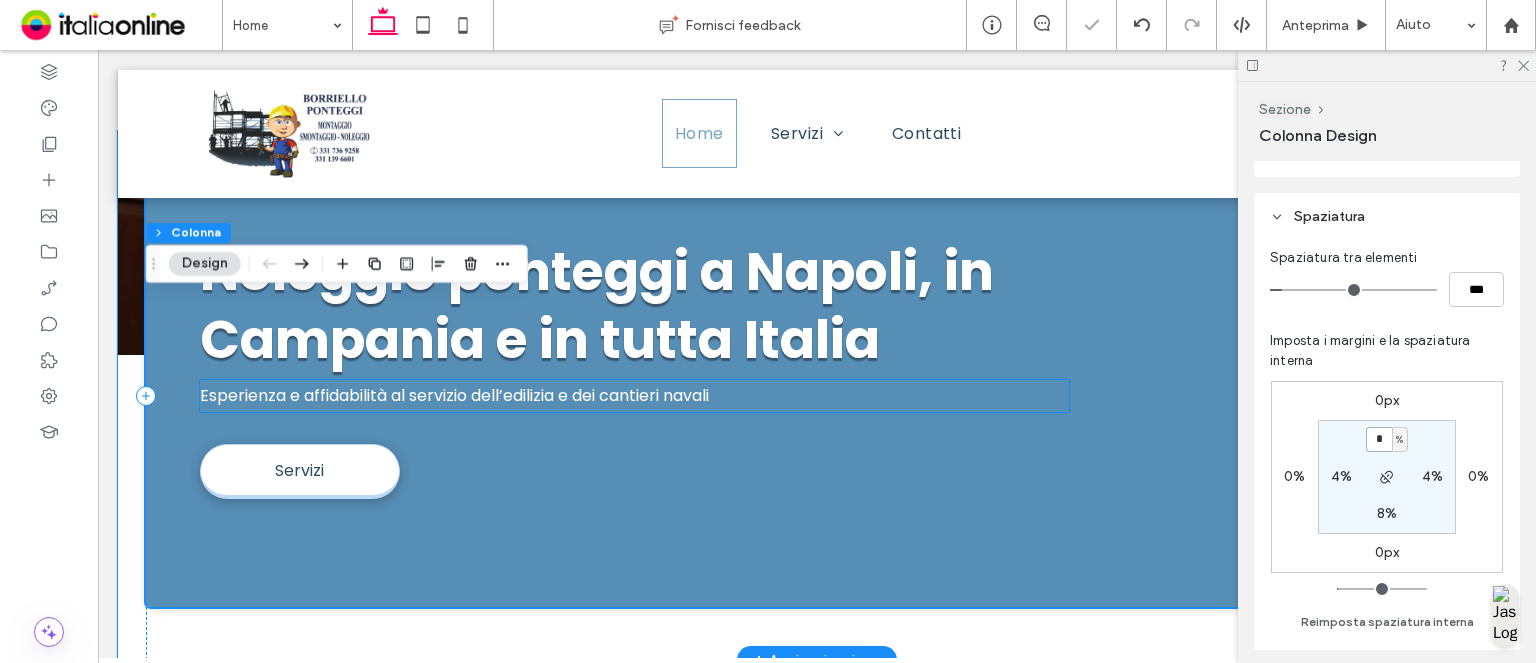 scroll, scrollTop: 448, scrollLeft: 0, axis: vertical 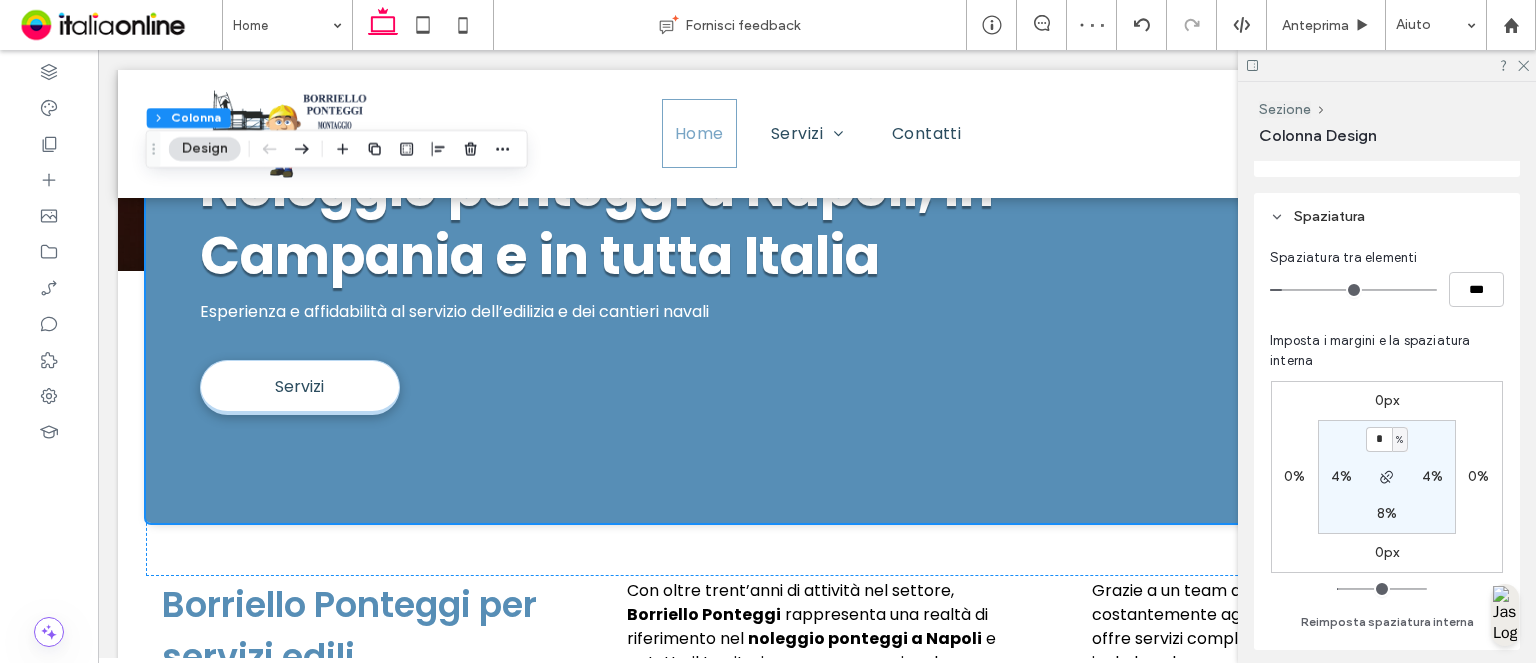 click on "8%" at bounding box center (1387, 513) 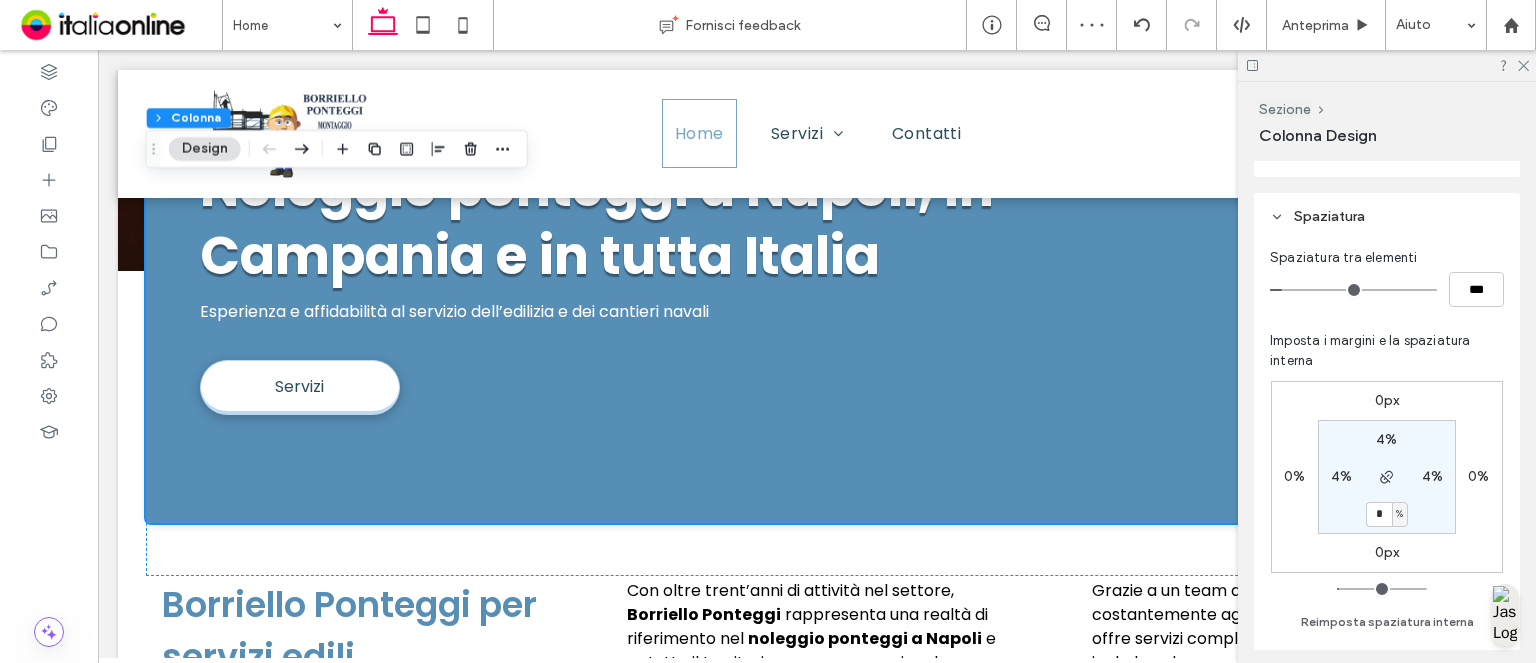 type on "*" 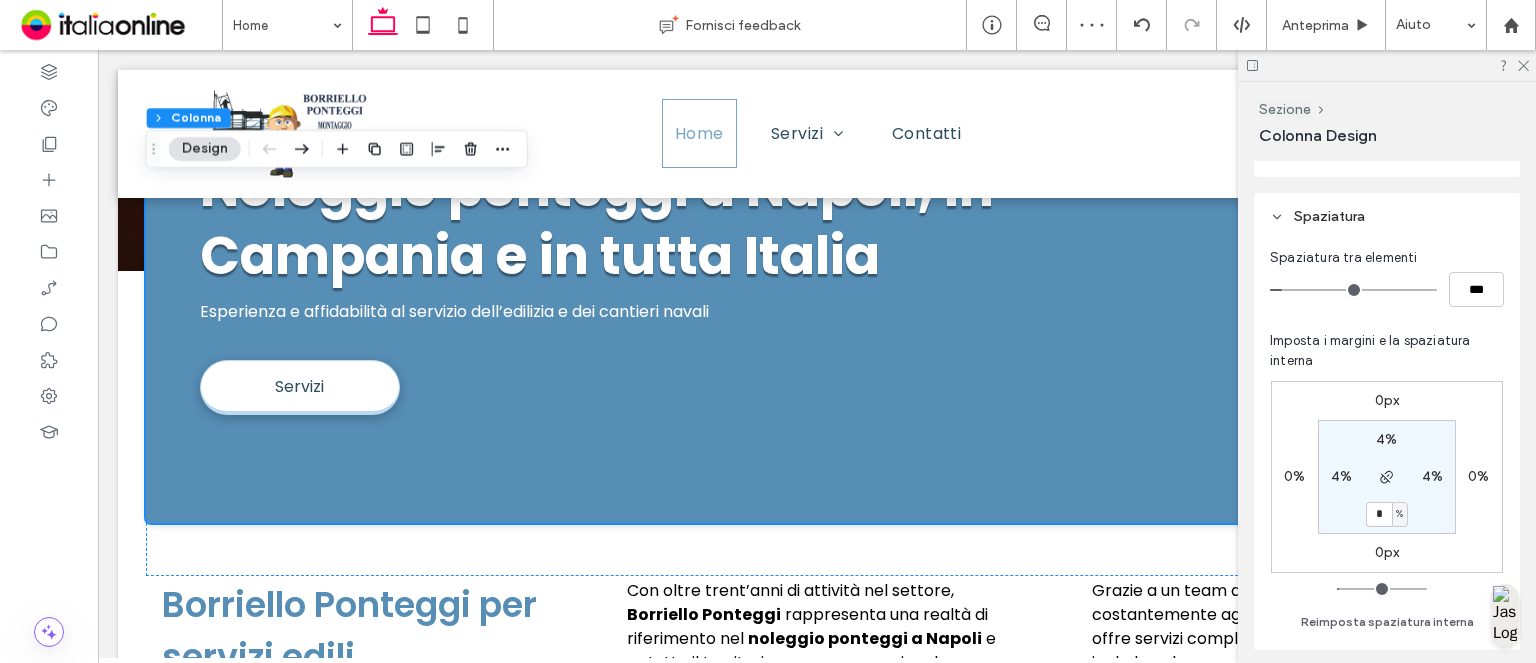 type on "*" 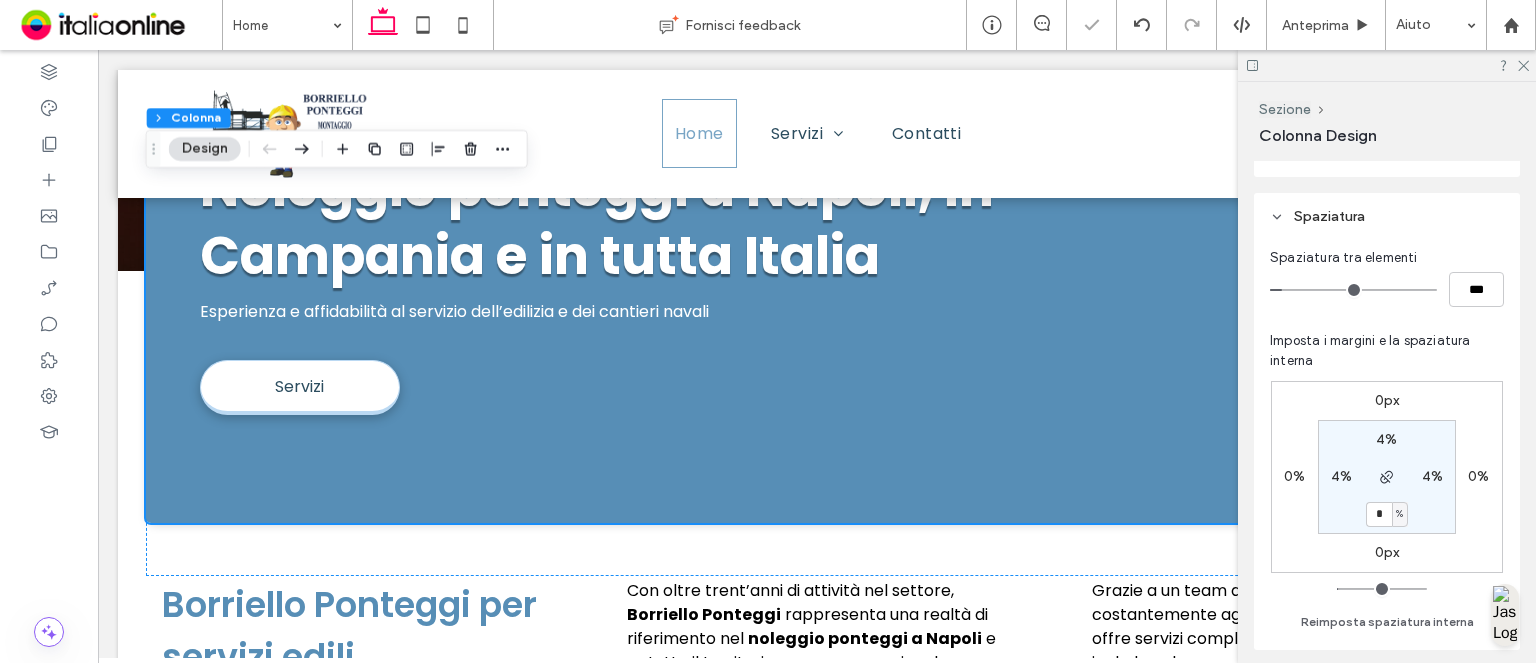 type on "*" 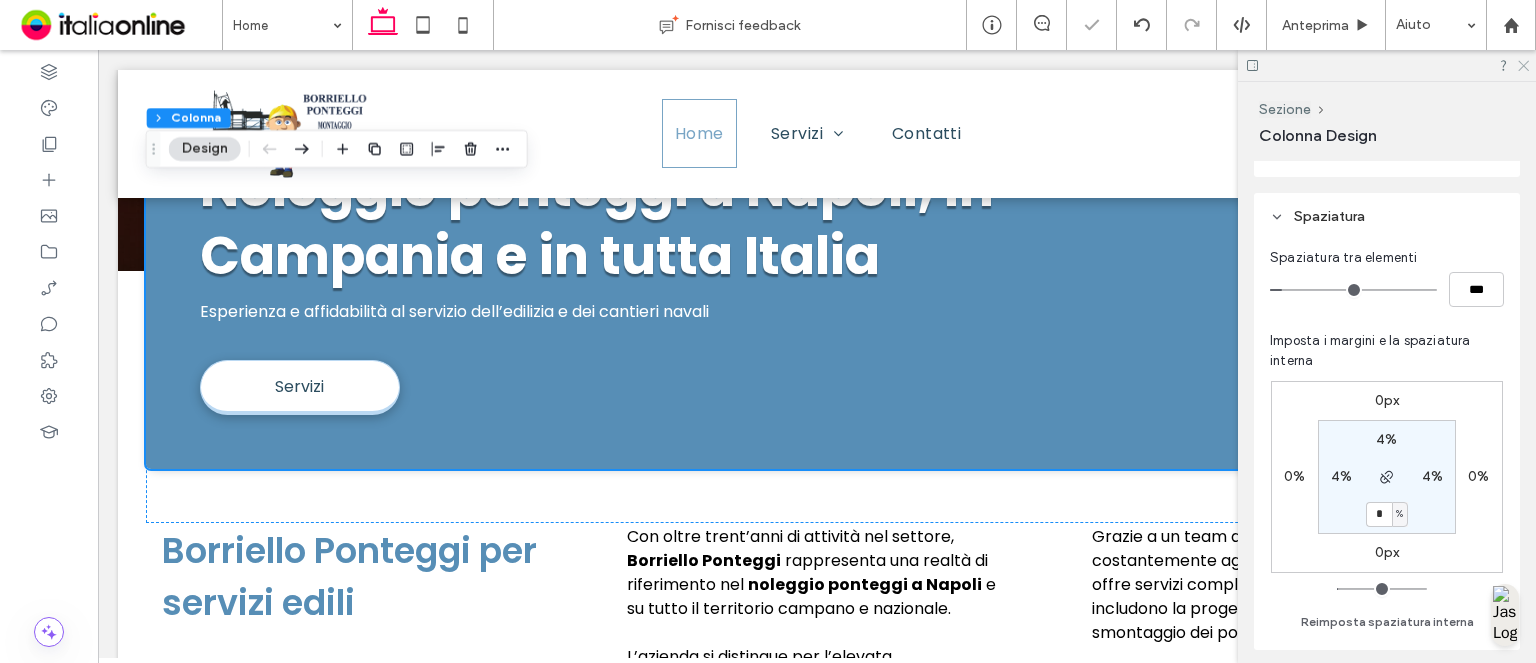click 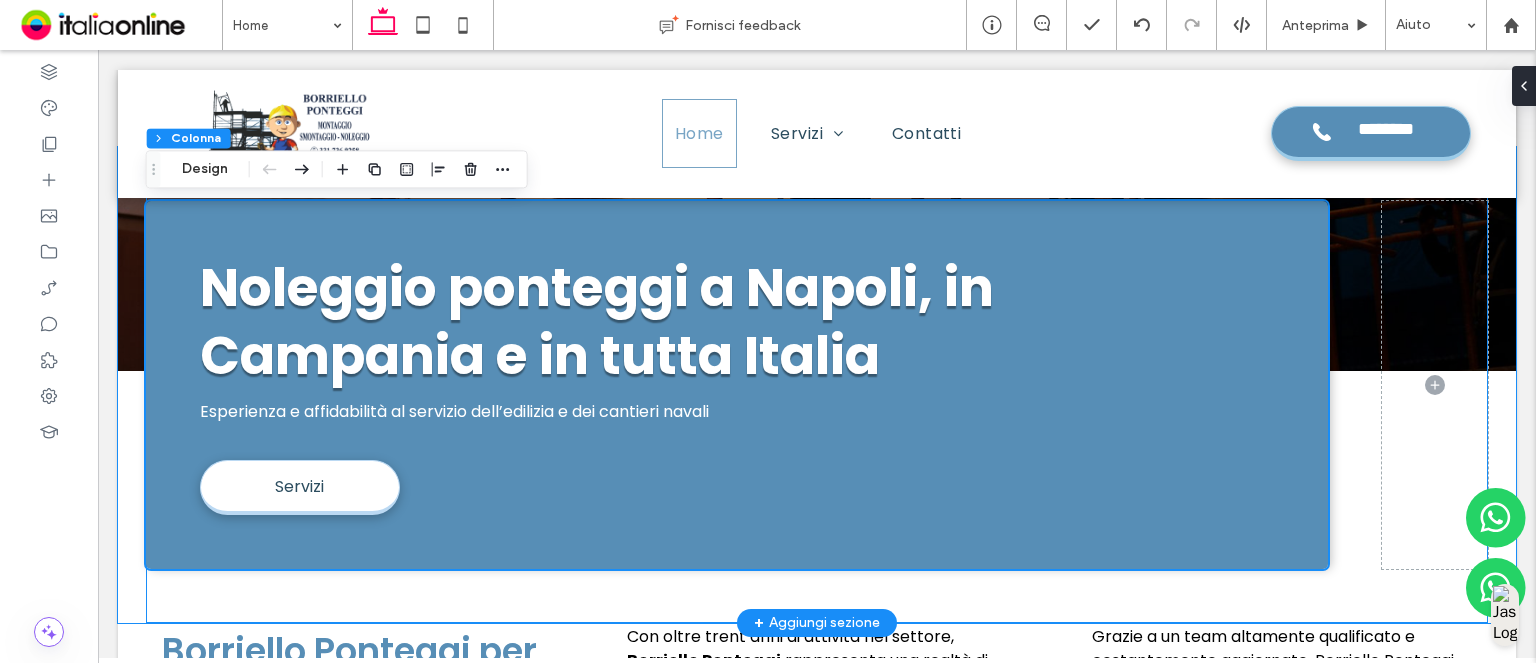 scroll, scrollTop: 548, scrollLeft: 0, axis: vertical 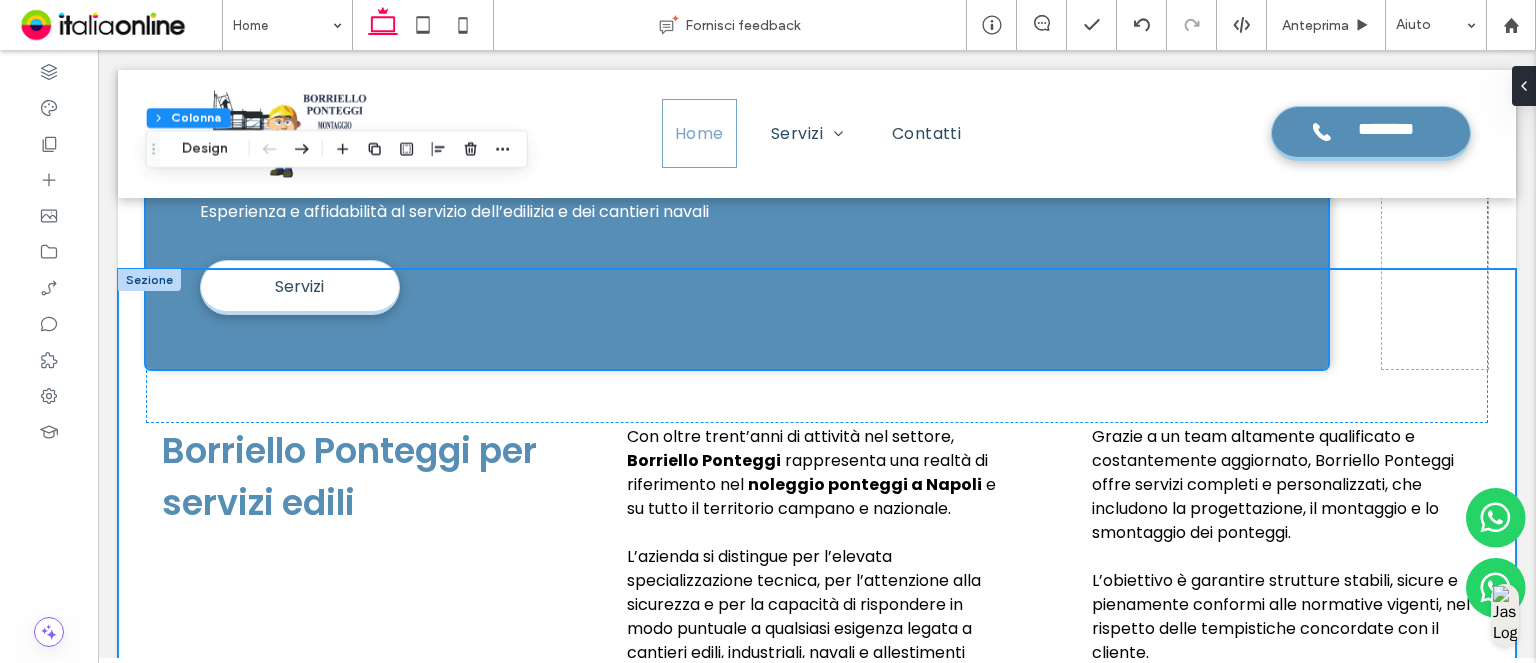 click on "Borriello Ponteggi per servizi edili
Con oltre trent’anni di attività nel settore,
Borriello Ponteggi   rappresenta una realtà di riferimento nel
noleggio ponteggi a Napoli   e su tutto il territorio campano e nazionale. ﻿ L’azienda si distingue per l’elevata specializzazione tecnica, per l’attenzione alla sicurezza e per la capacità di rispondere in modo puntuale a qualsiasi esigenza legata a cantieri edili, industriali, navali e allestimenti temporanei.
Grazie a un team altamente qualificato e costantemente aggiornato, Borriello Ponteggi offre servizi completi e personalizzati, che includono la progettazione, il montaggio e lo smontaggio dei ponteggi. L’obiettivo è garantire strutture stabili, sicure e pienamente conformi alle normative vigenti, nel rispetto delle tempistiche concordate con il cliente." at bounding box center (817, 501) 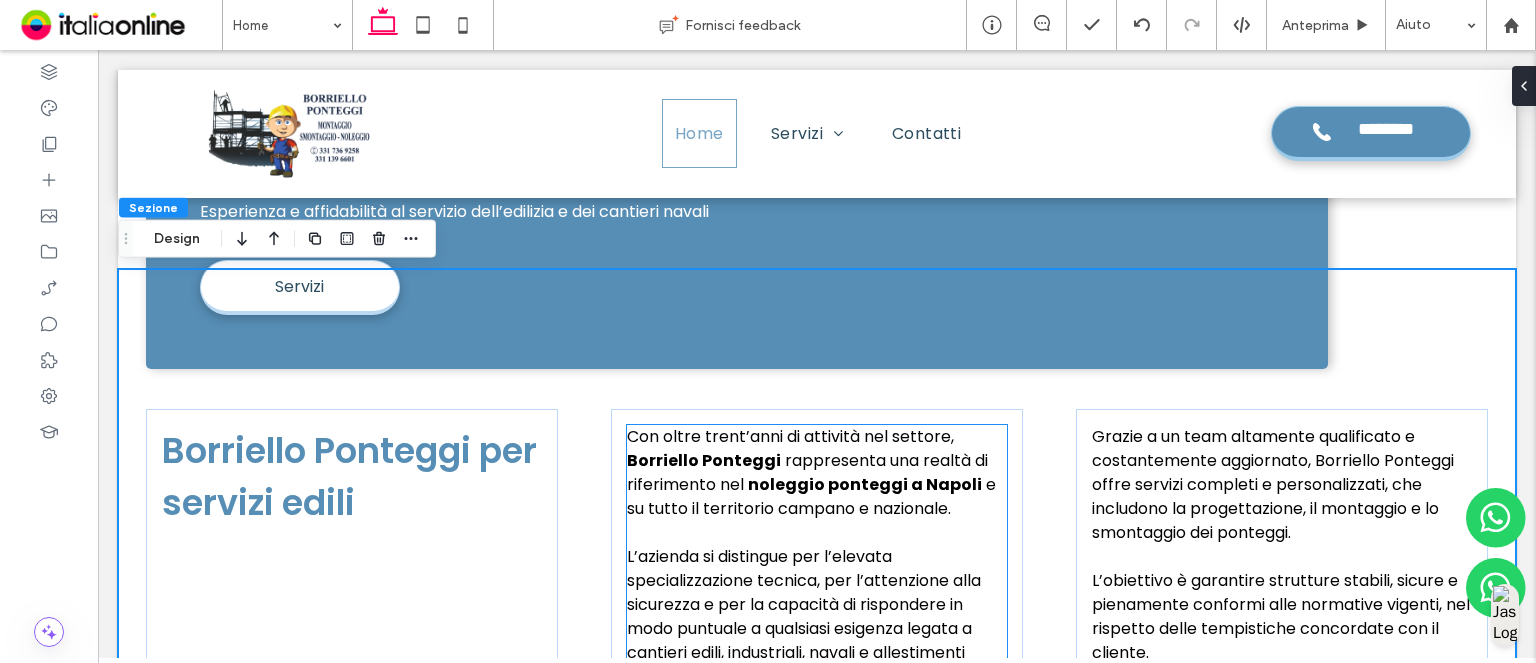 scroll, scrollTop: 348, scrollLeft: 0, axis: vertical 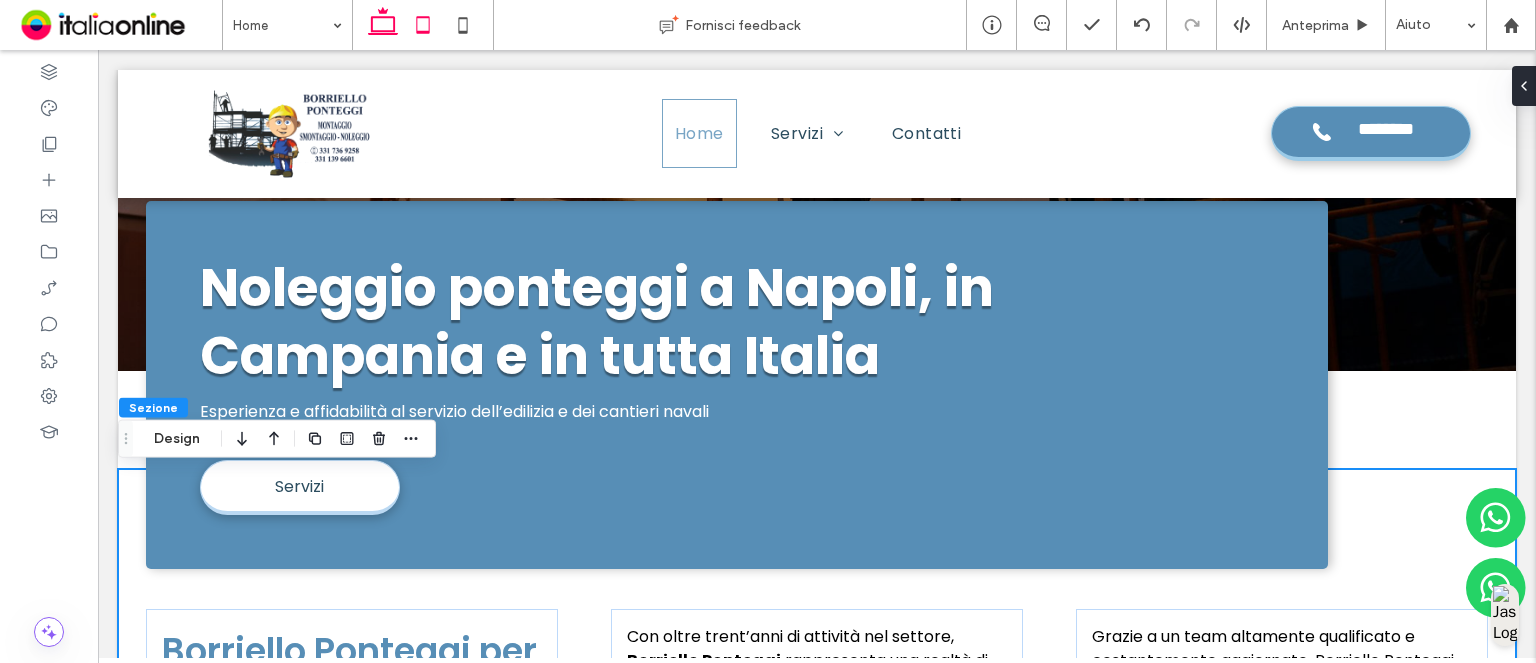 drag, startPoint x: 426, startPoint y: 15, endPoint x: 429, endPoint y: 49, distance: 34.132095 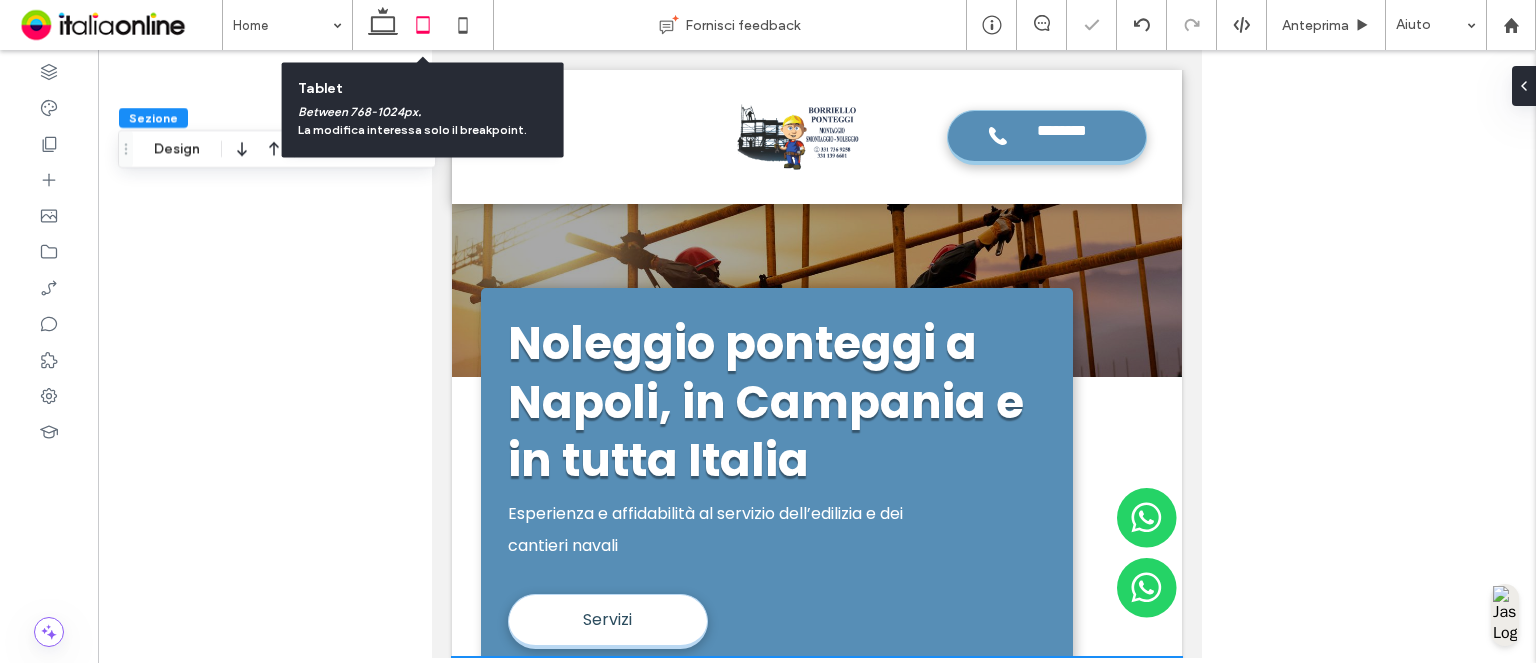 type on "**" 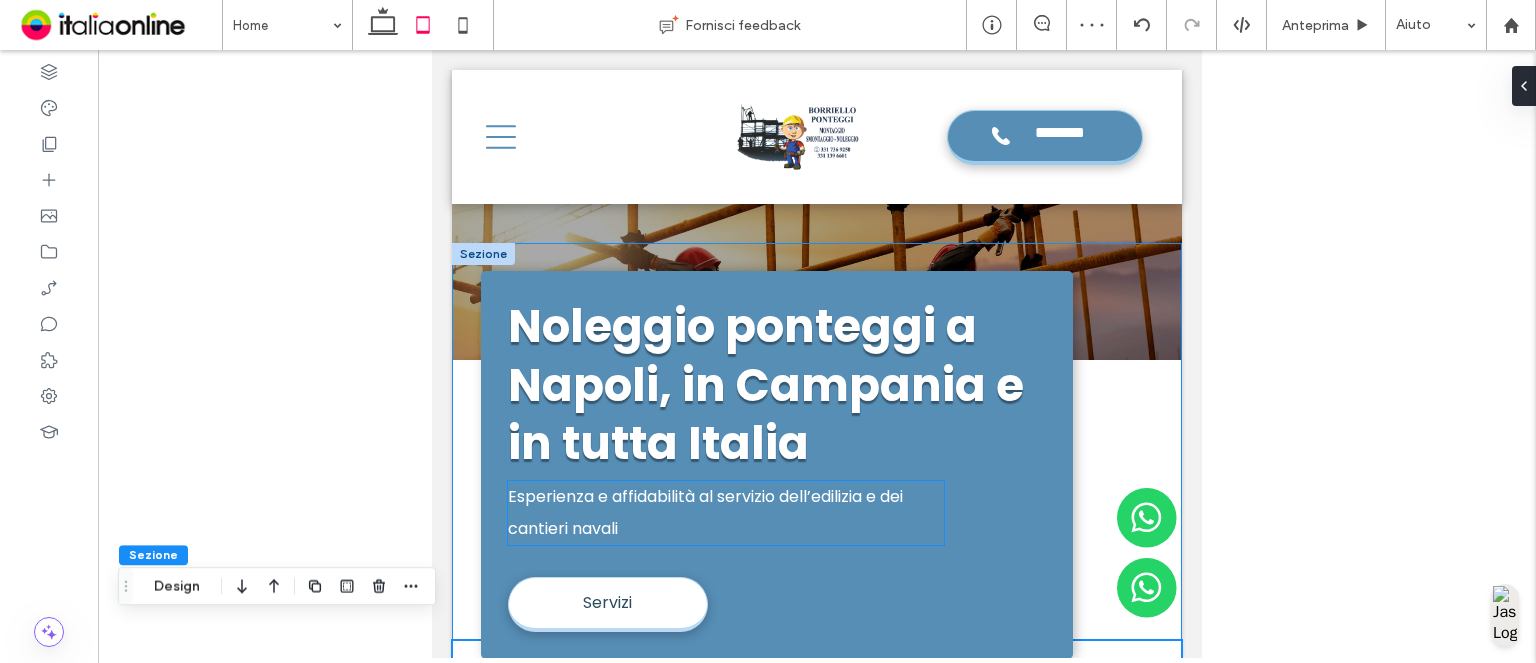 scroll, scrollTop: 355, scrollLeft: 0, axis: vertical 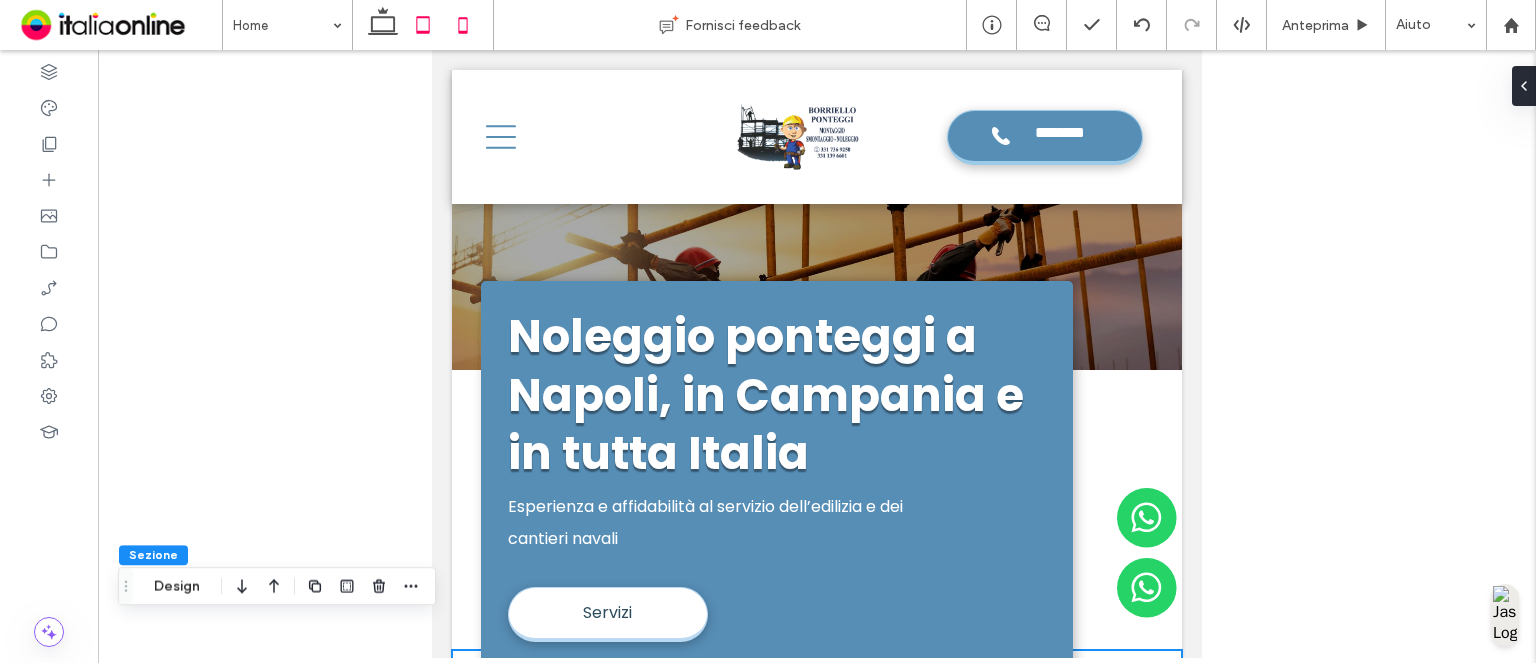 click 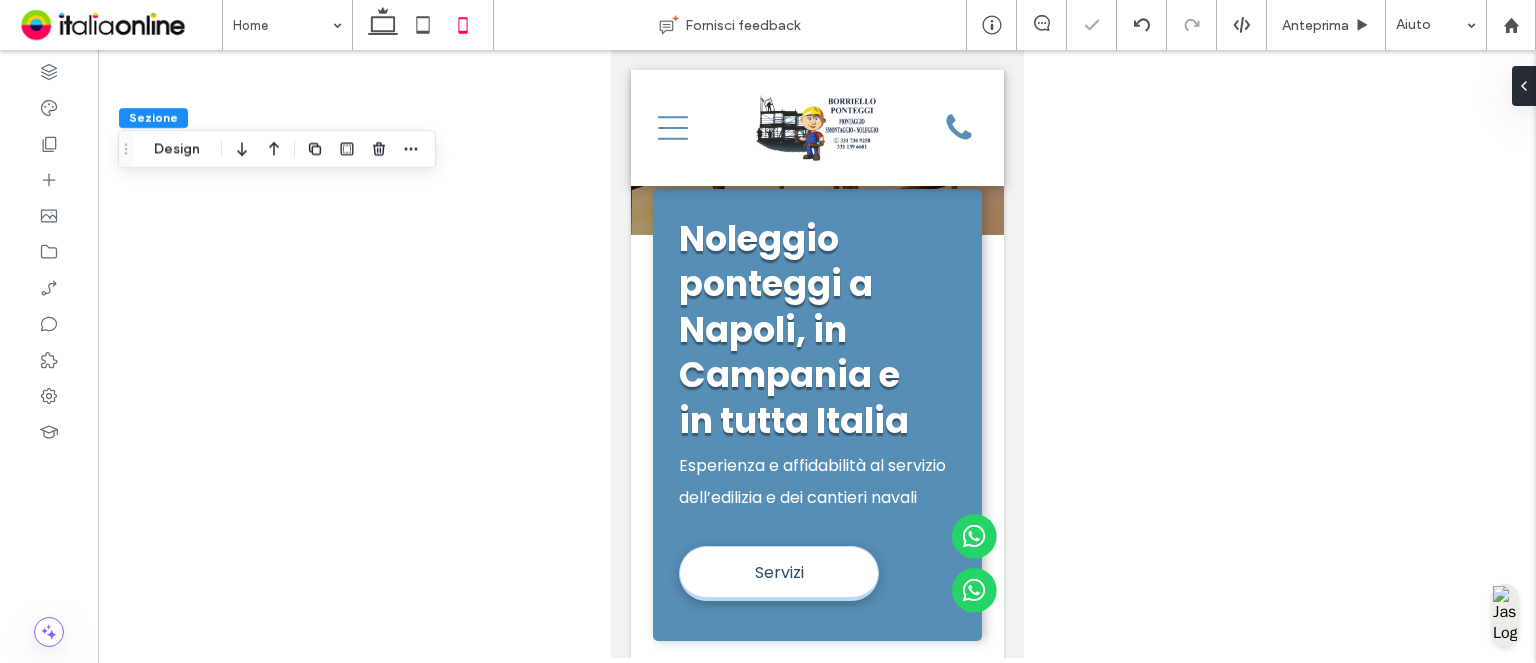 type on "**" 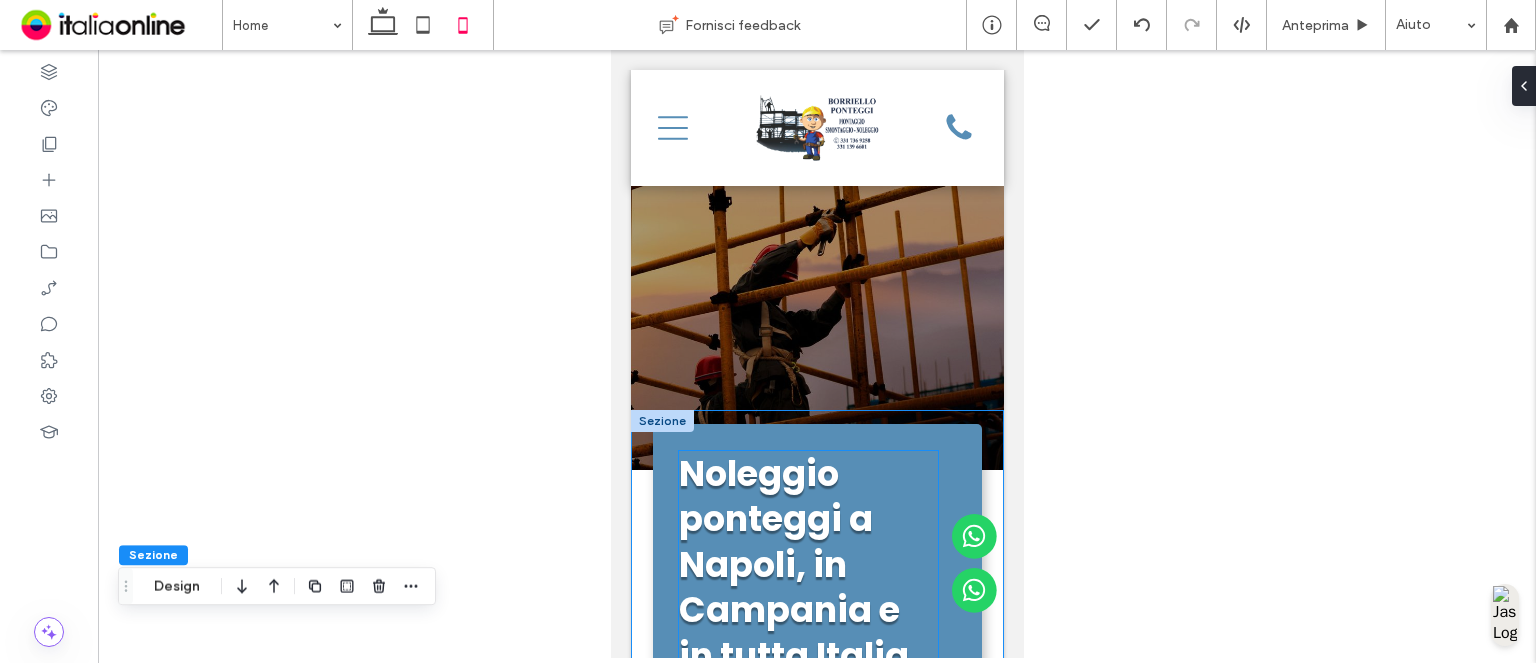 scroll, scrollTop: 0, scrollLeft: 0, axis: both 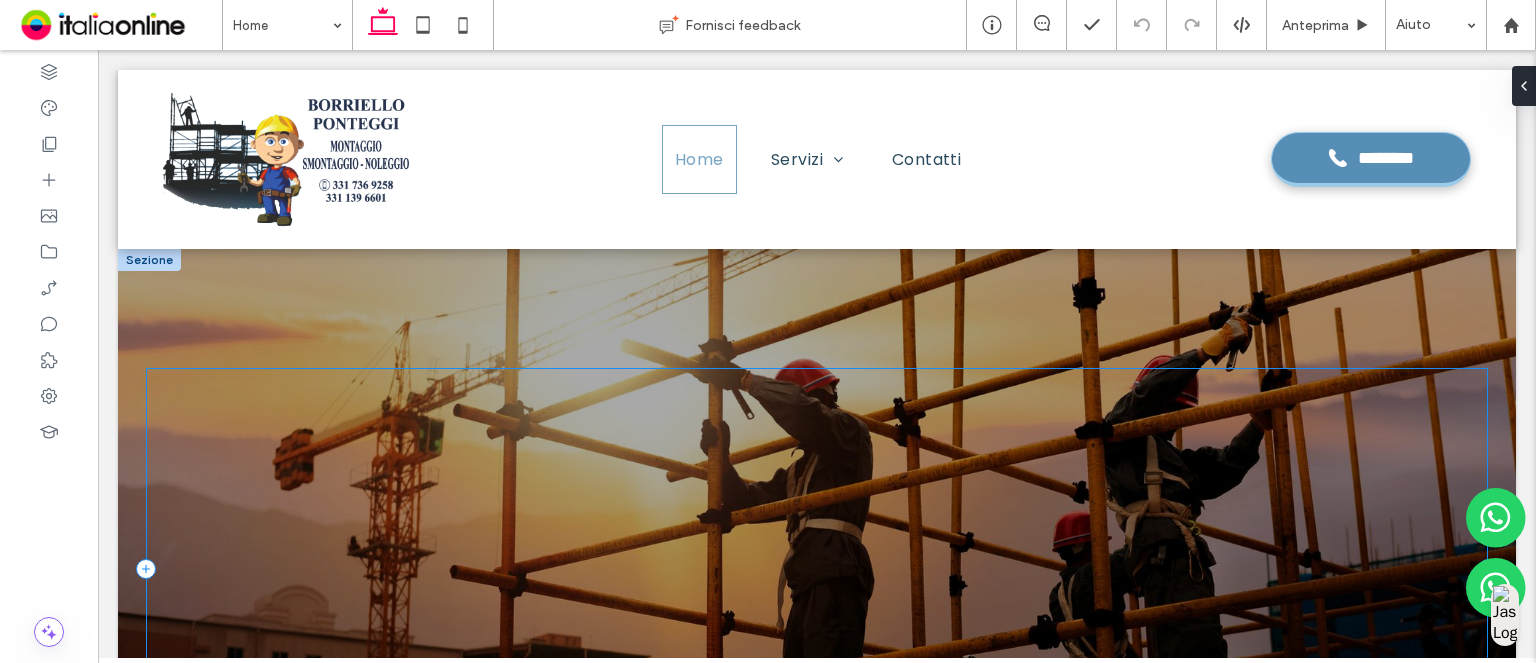 click at bounding box center (817, 569) 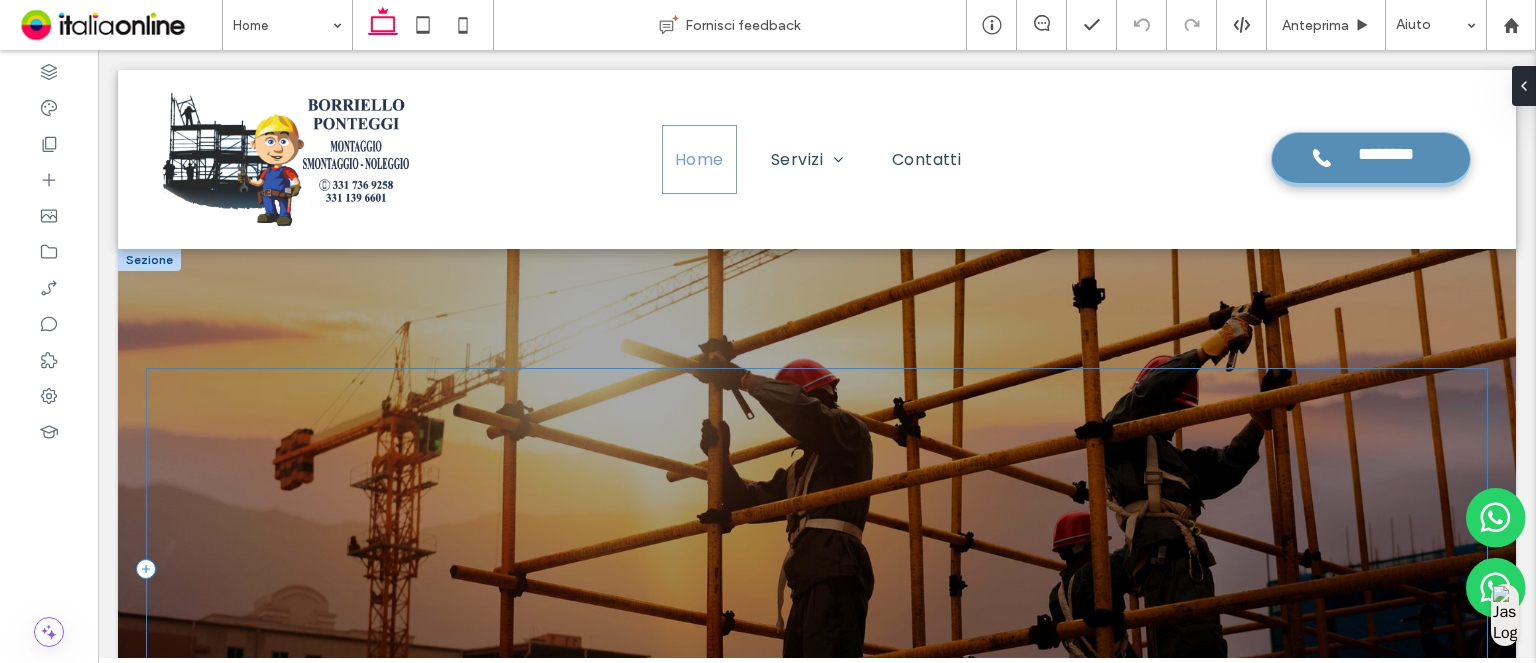 scroll, scrollTop: 0, scrollLeft: 0, axis: both 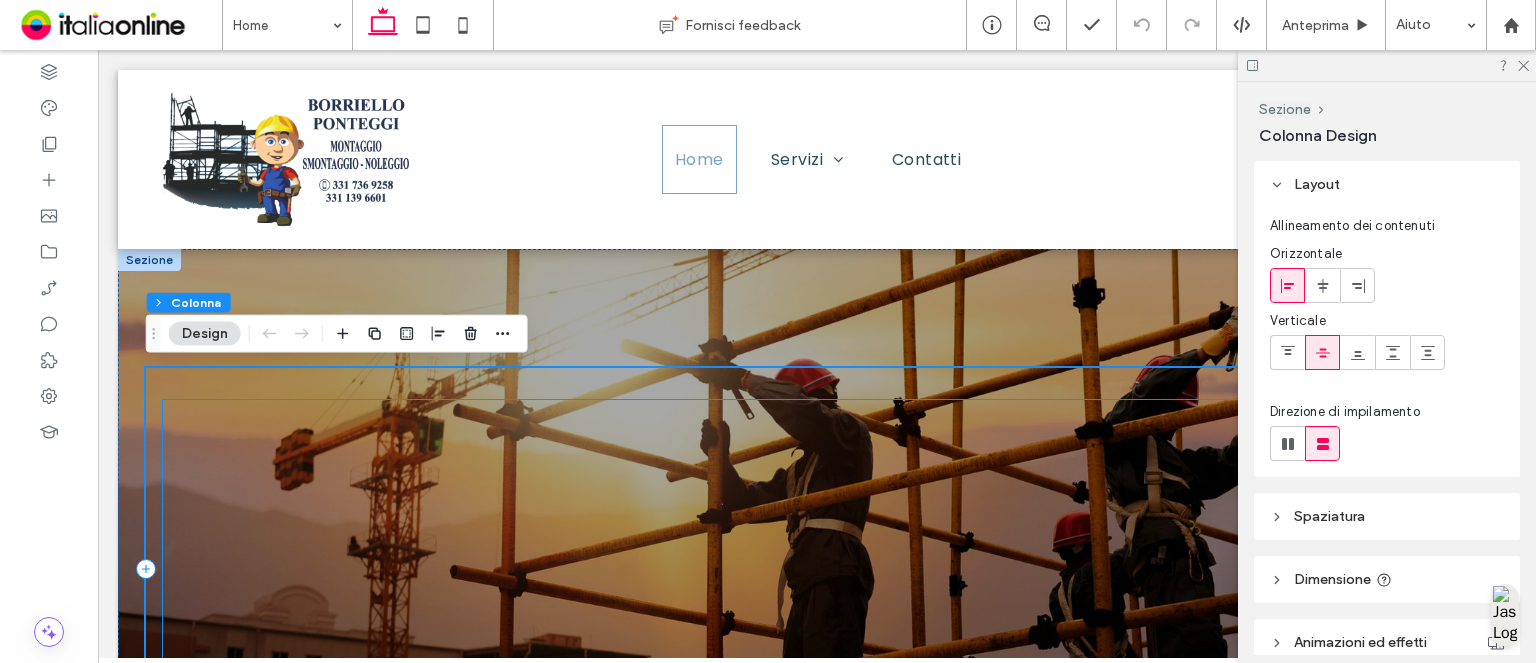 click at bounding box center [817, 569] 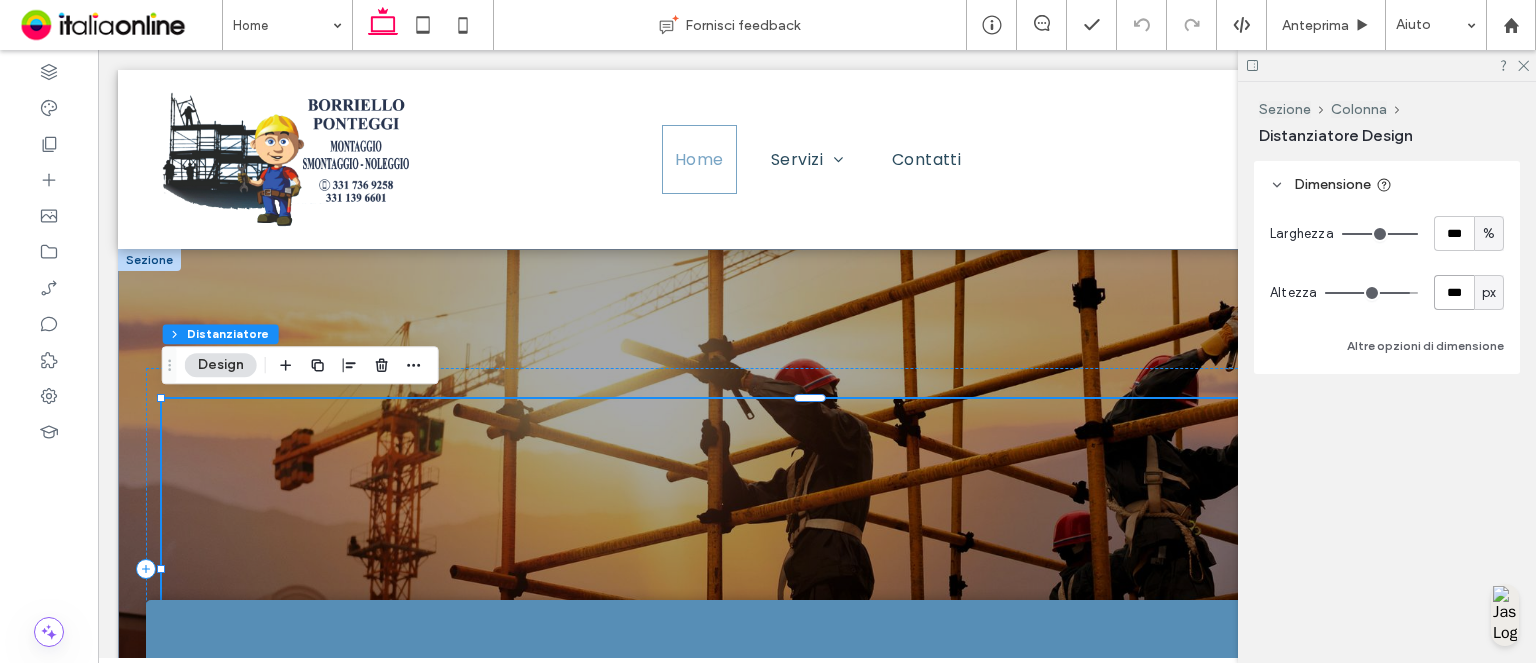 click on "***" at bounding box center (1454, 292) 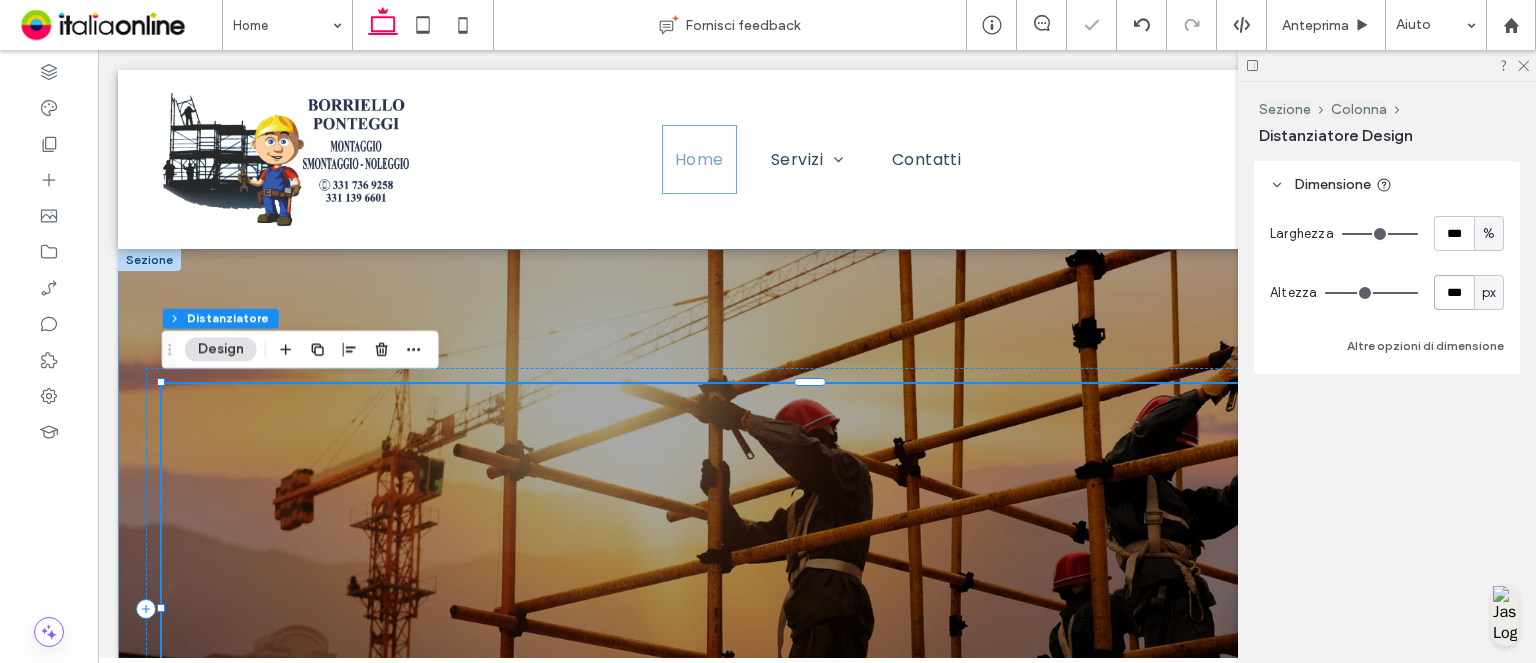 click on "***" at bounding box center [1454, 292] 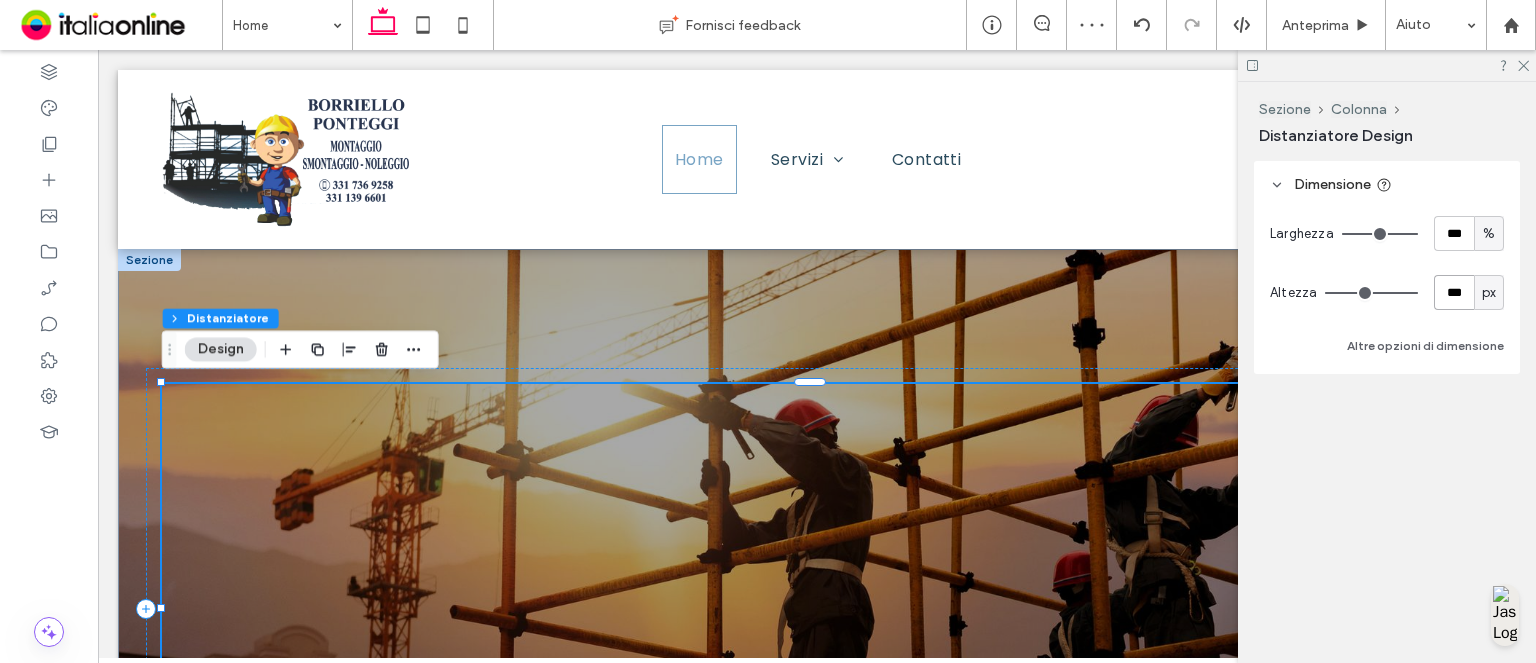 type on "***" 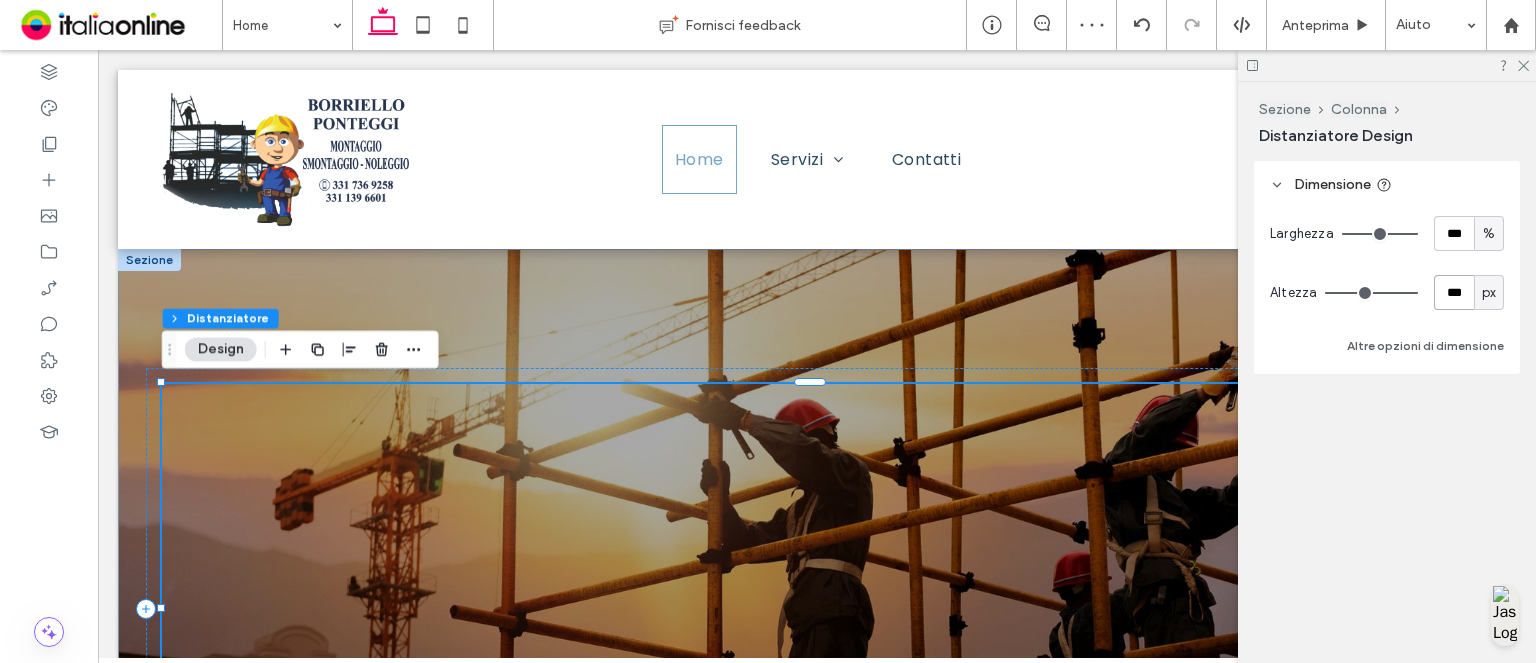 type on "***" 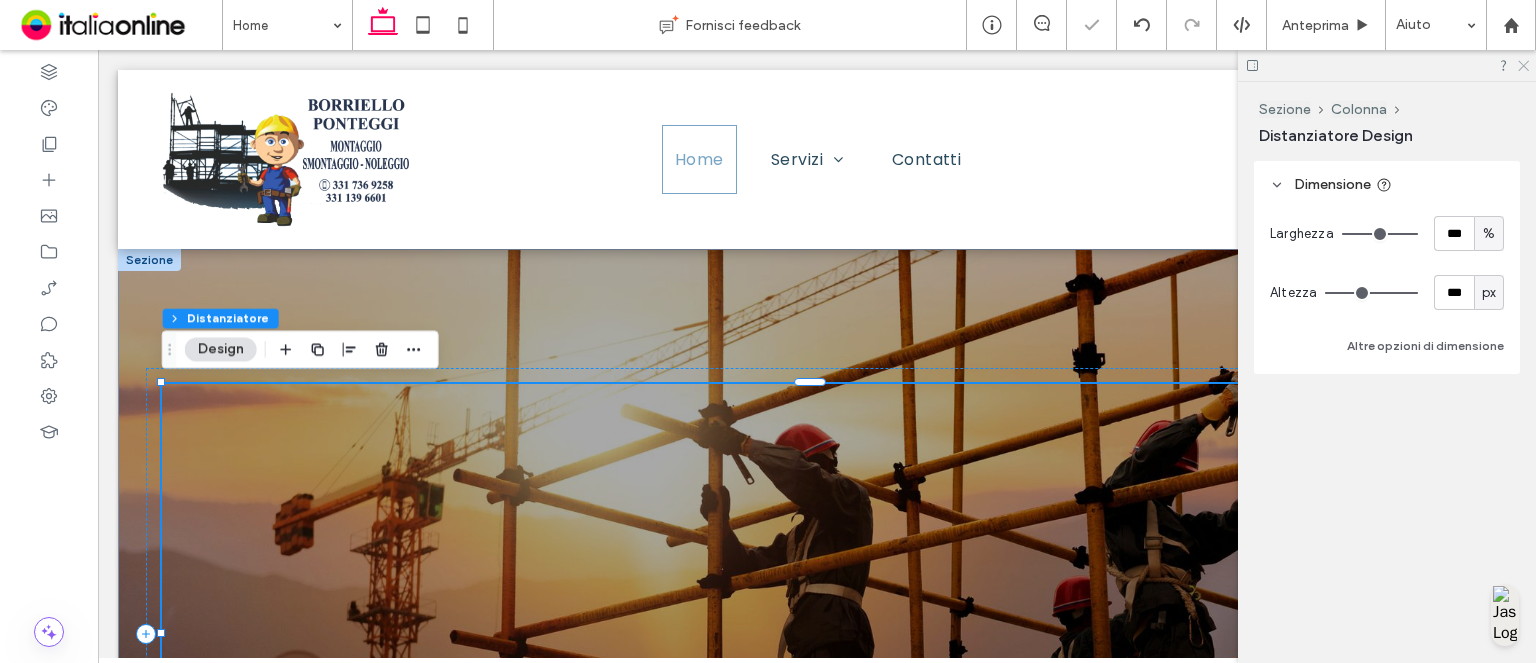 click 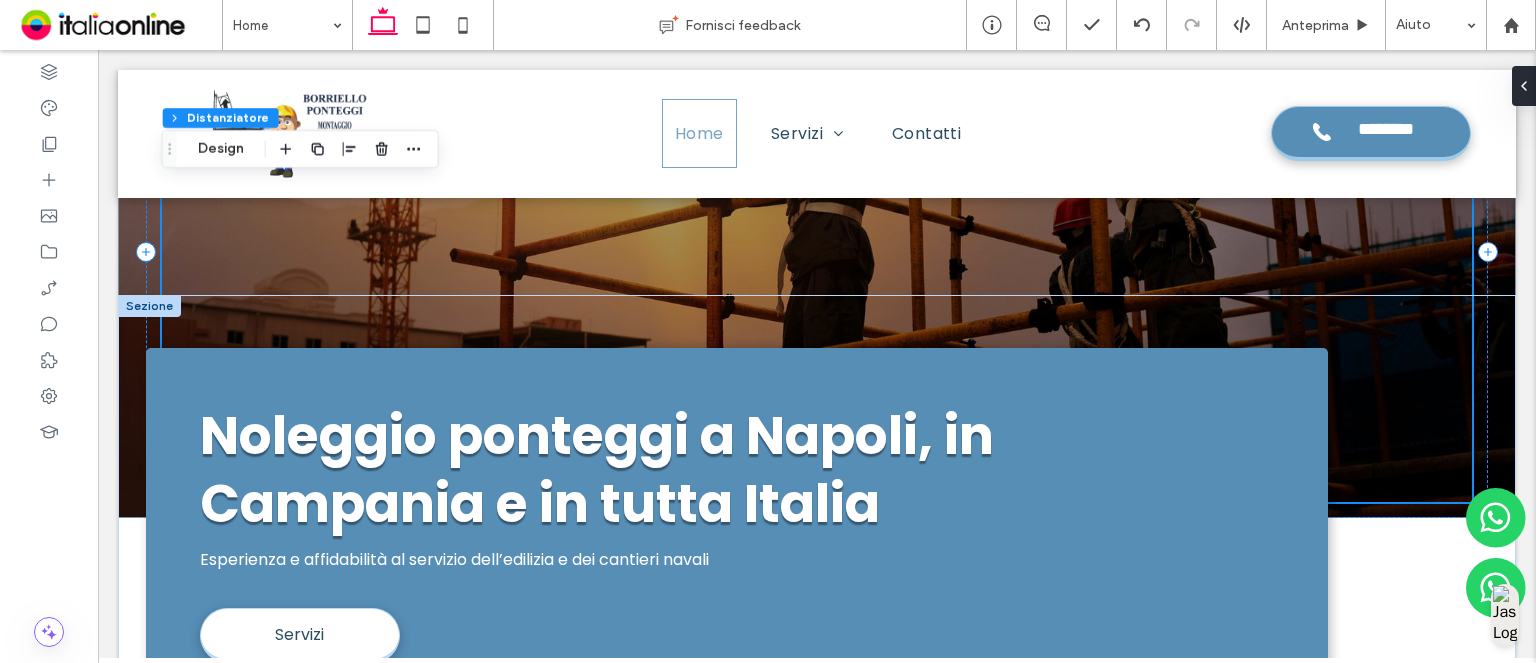 scroll, scrollTop: 448, scrollLeft: 0, axis: vertical 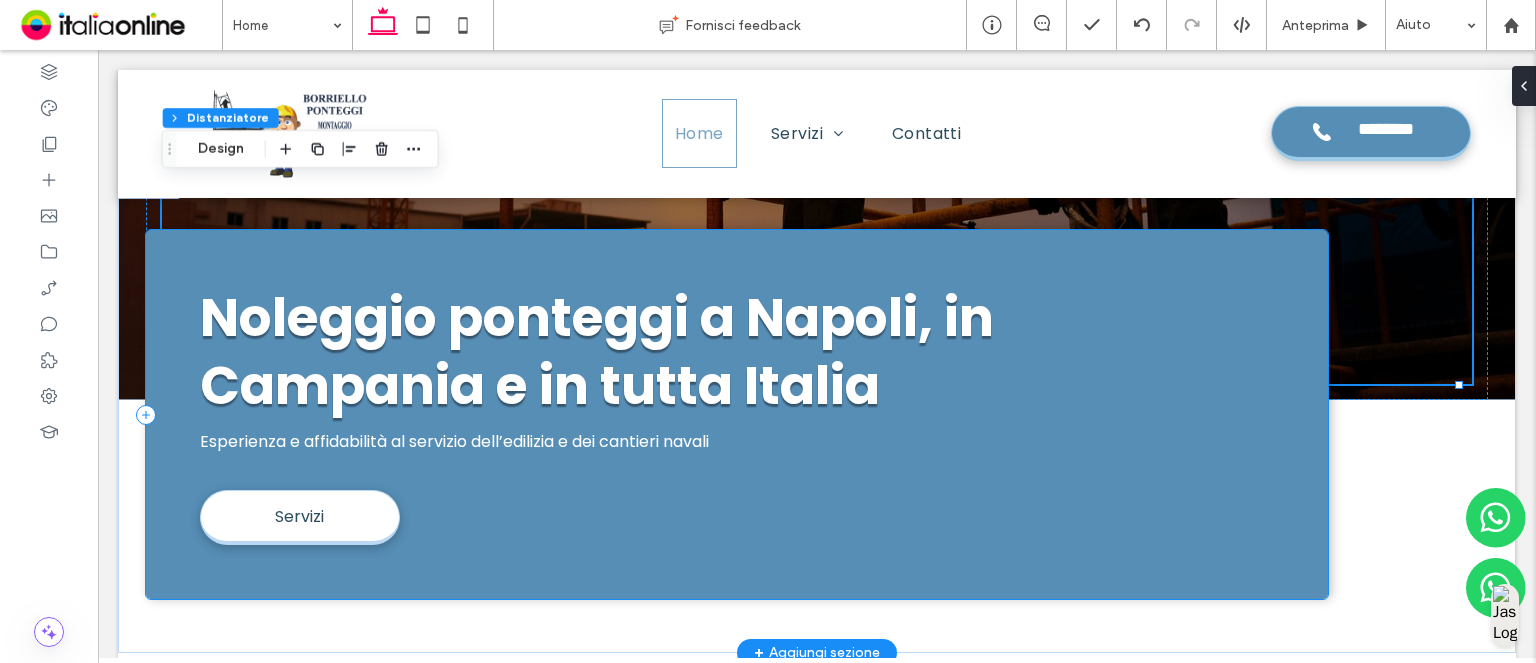 click on "Noleggio ponteggi a Napoli, in Campania e in tutta Italia
Esperienza e affidabilità al servizio dell’edilizia e dei cantieri navali
Servizi" at bounding box center (737, 414) 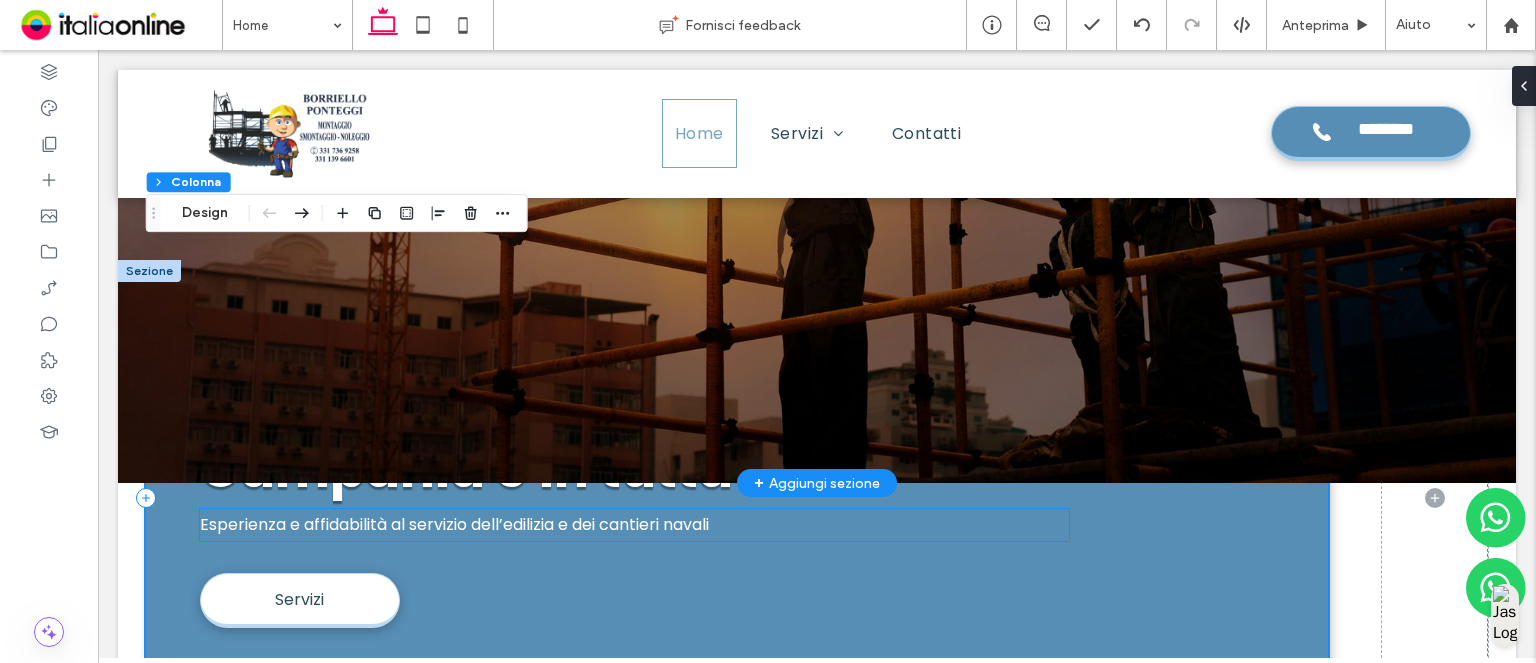 scroll, scrollTop: 248, scrollLeft: 0, axis: vertical 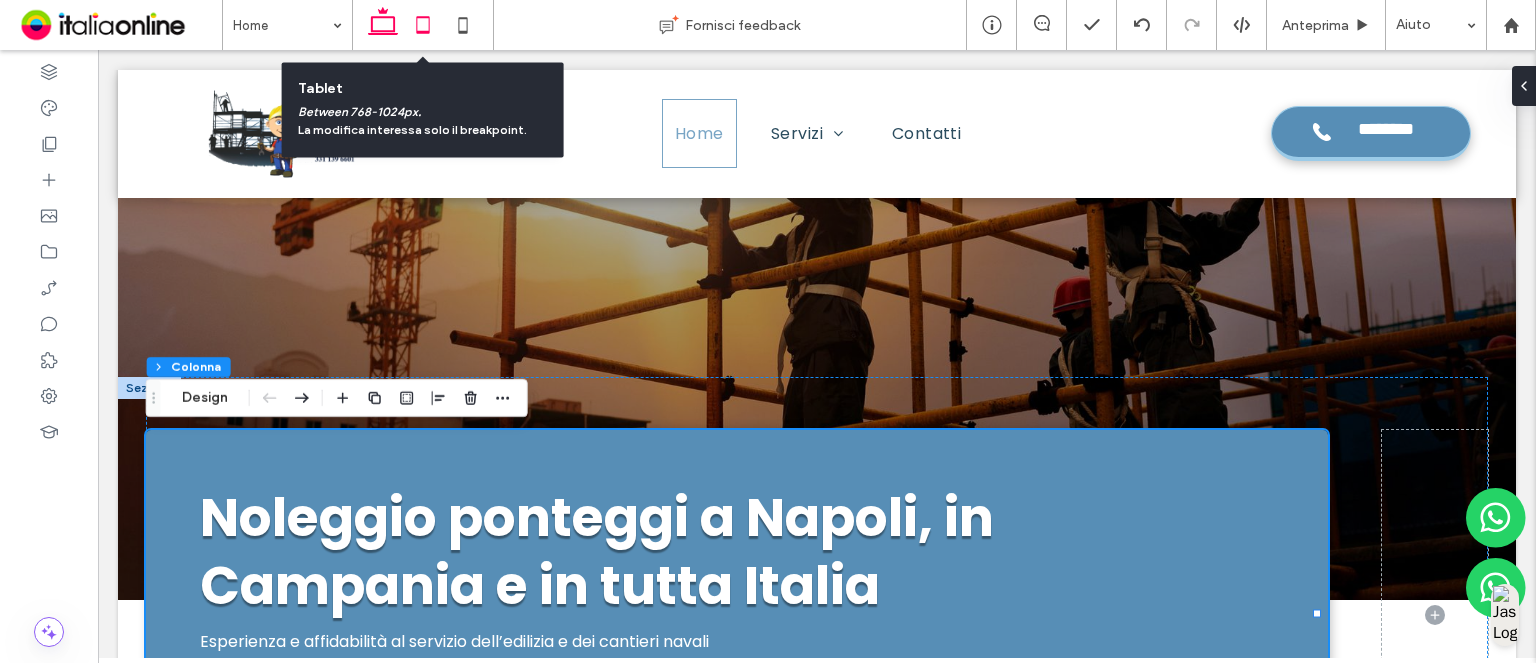 click 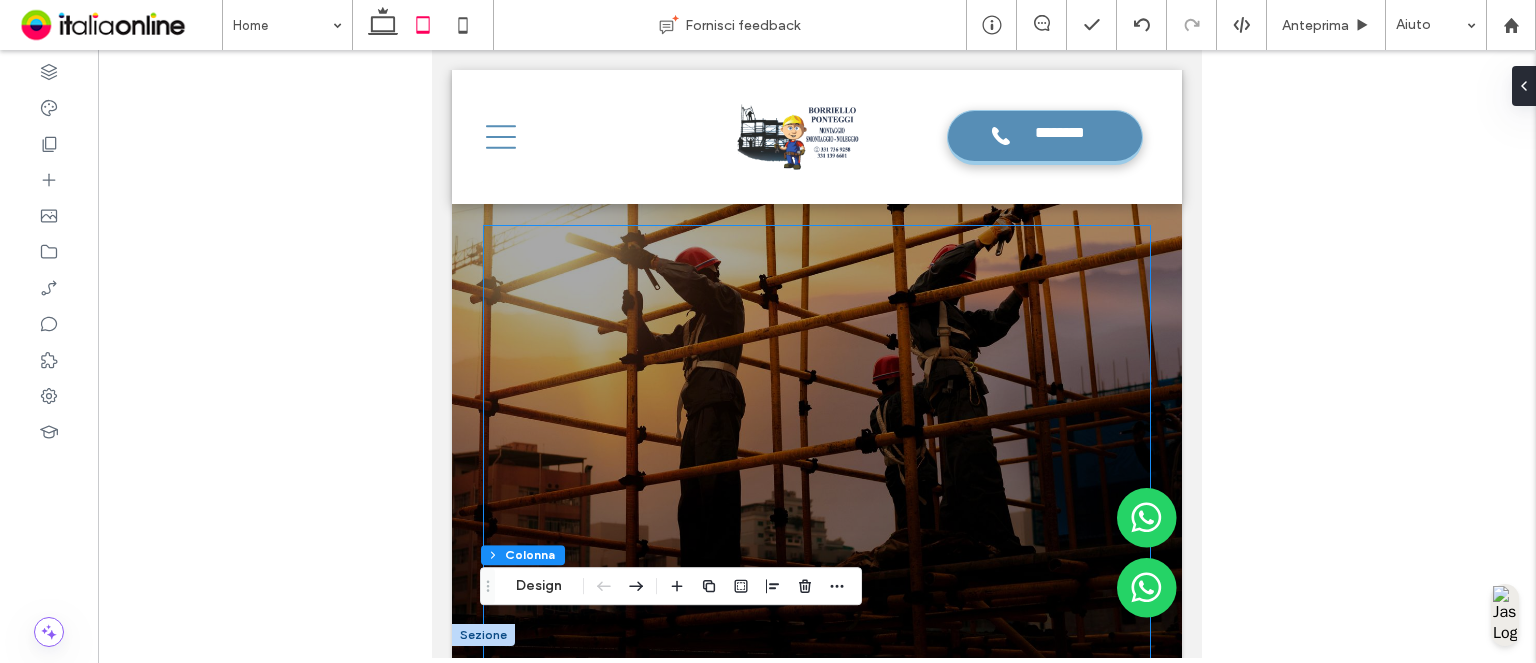scroll, scrollTop: 0, scrollLeft: 0, axis: both 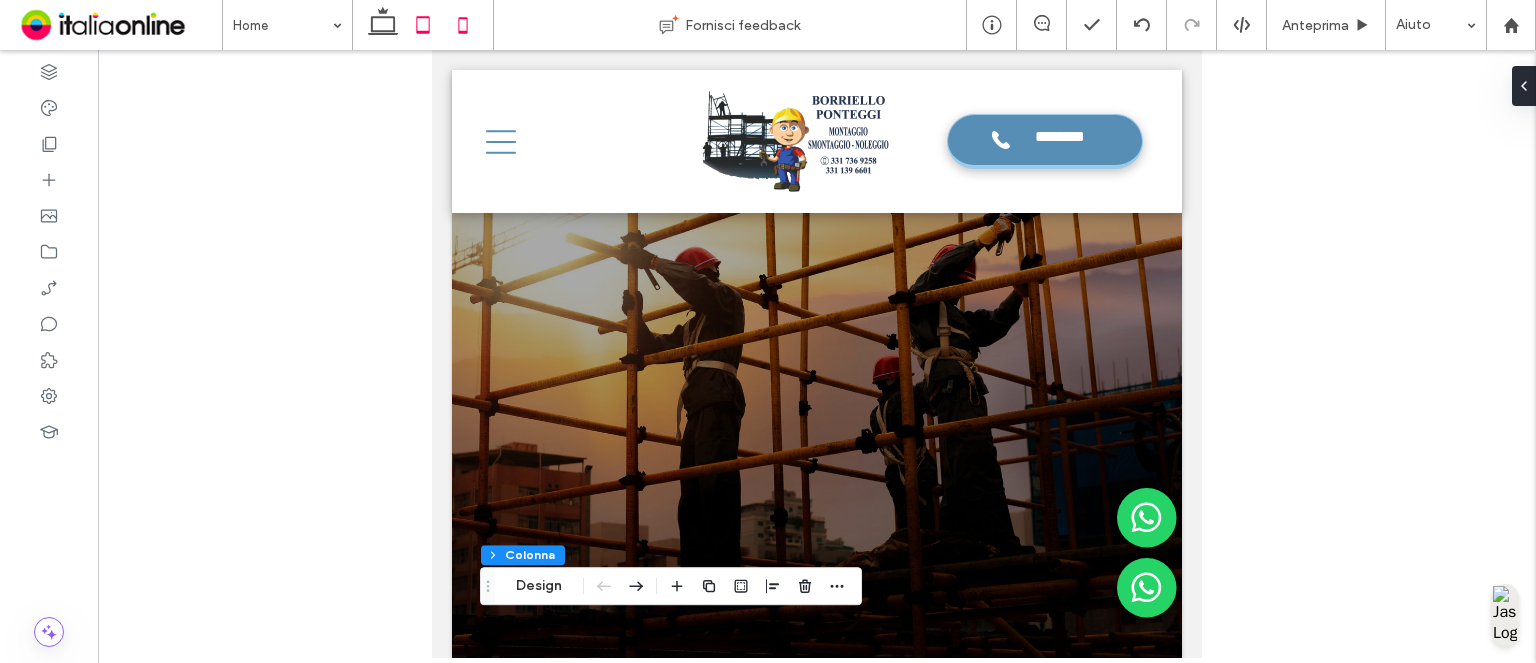 click 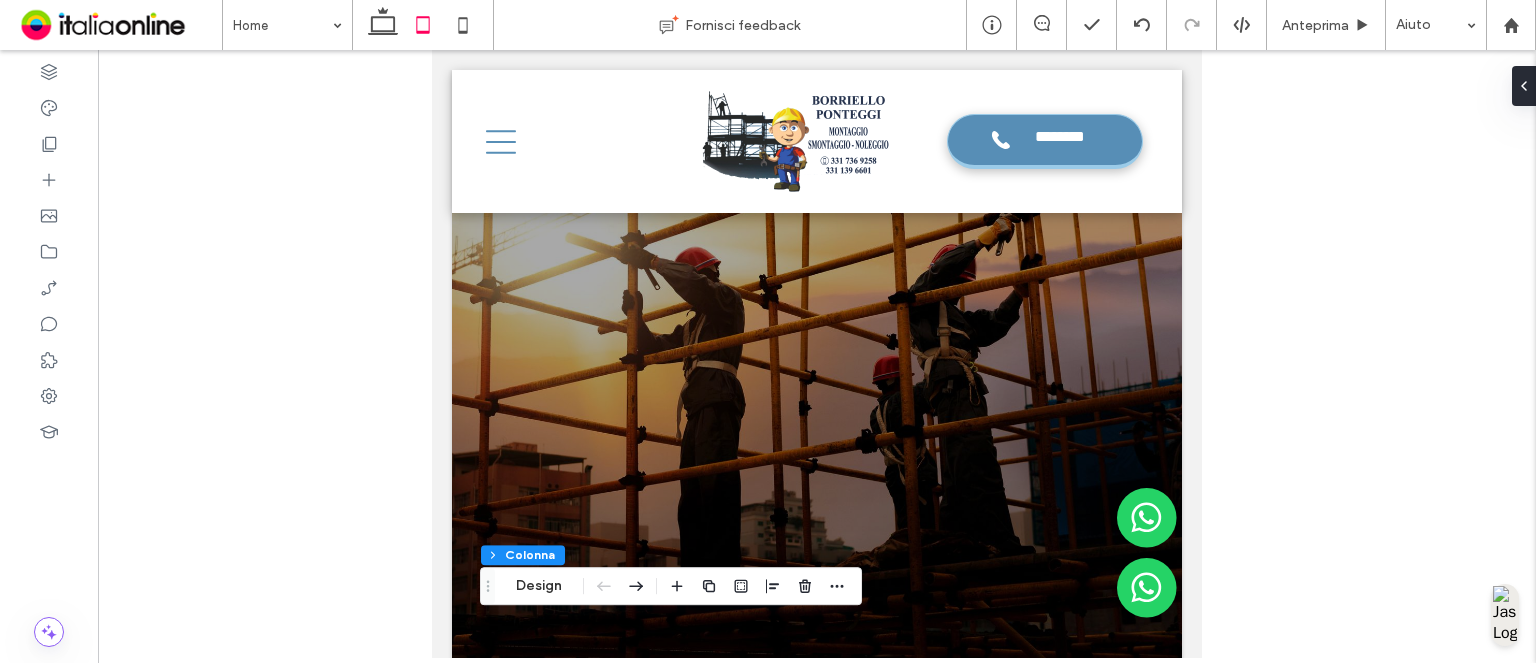 type on "*" 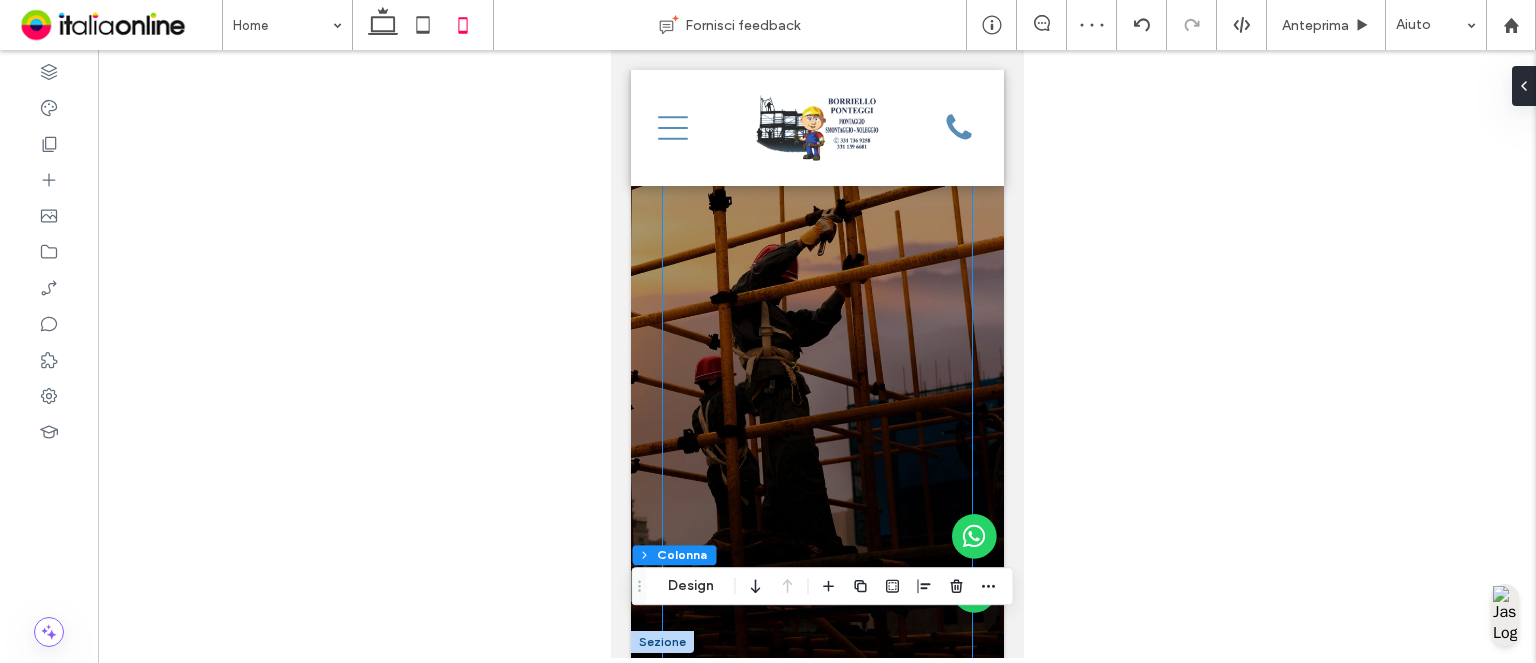 scroll, scrollTop: 0, scrollLeft: 0, axis: both 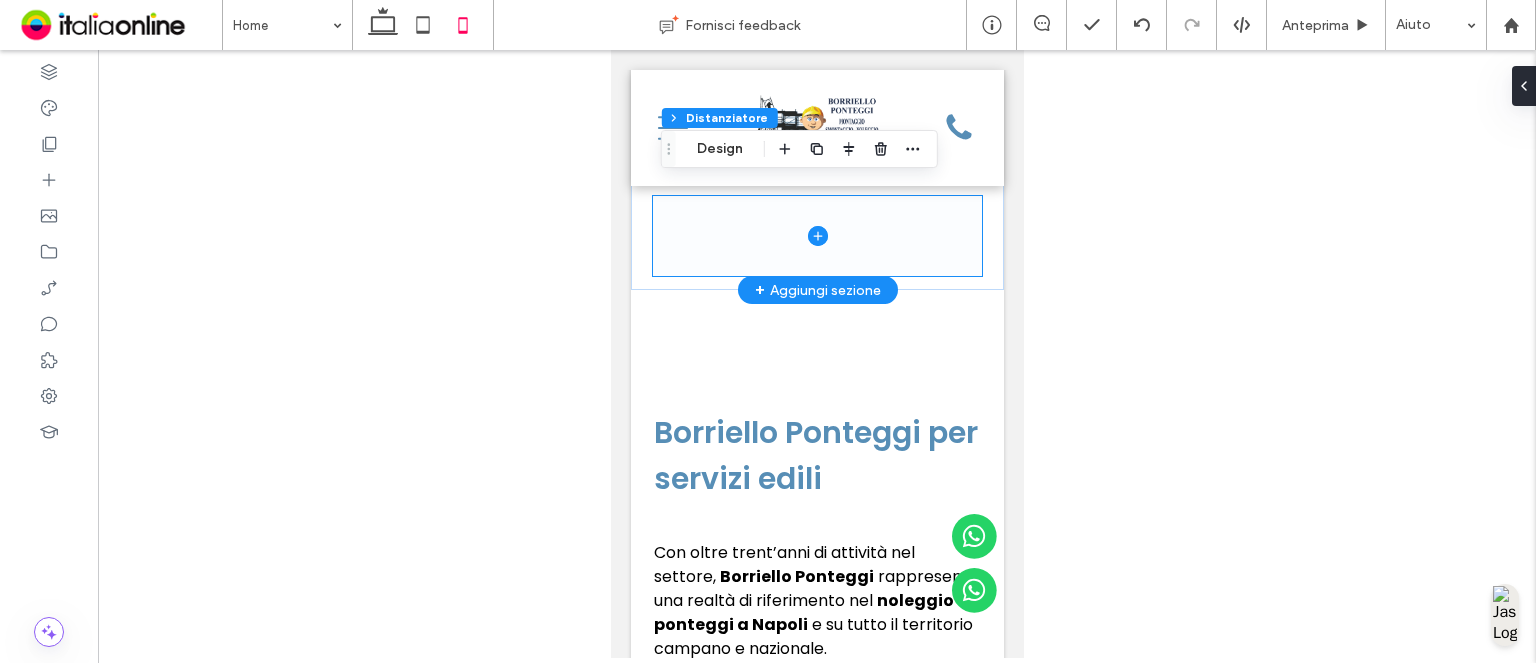 drag, startPoint x: 735, startPoint y: 300, endPoint x: 734, endPoint y: 263, distance: 37.01351 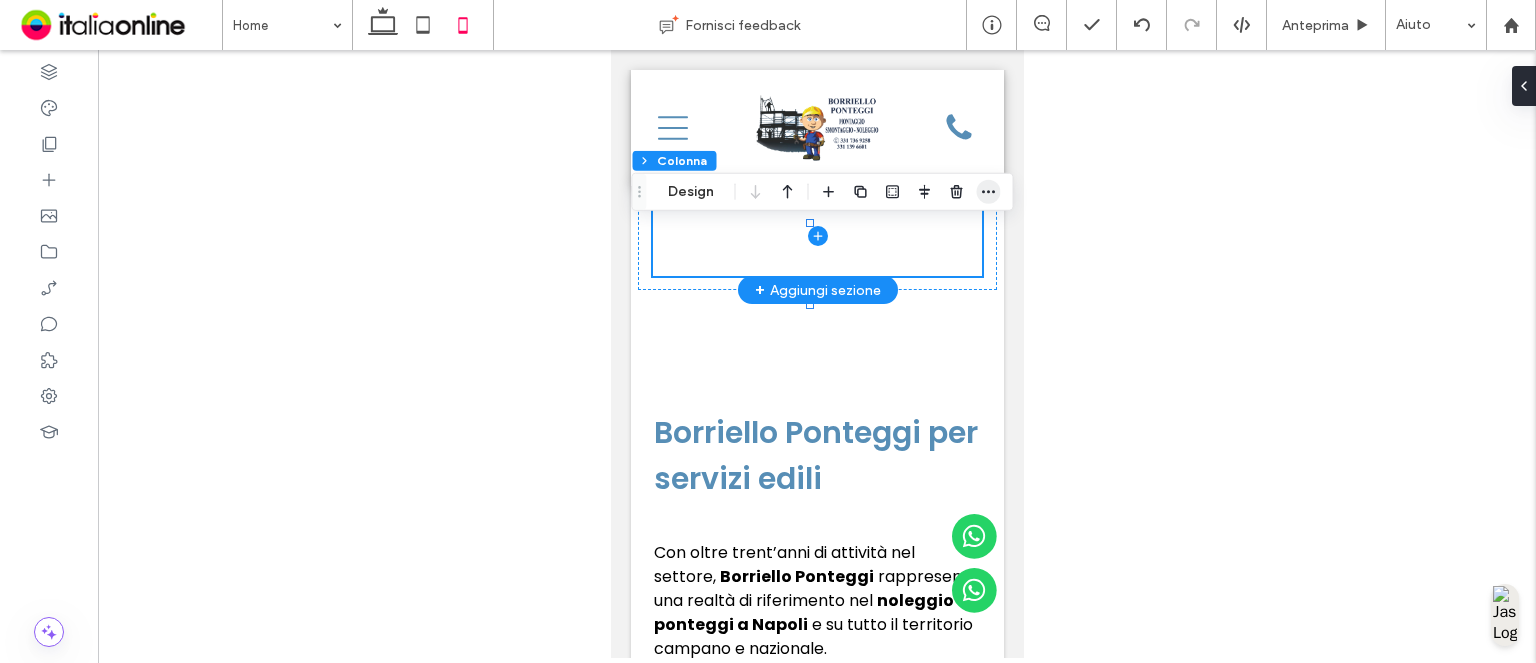 click 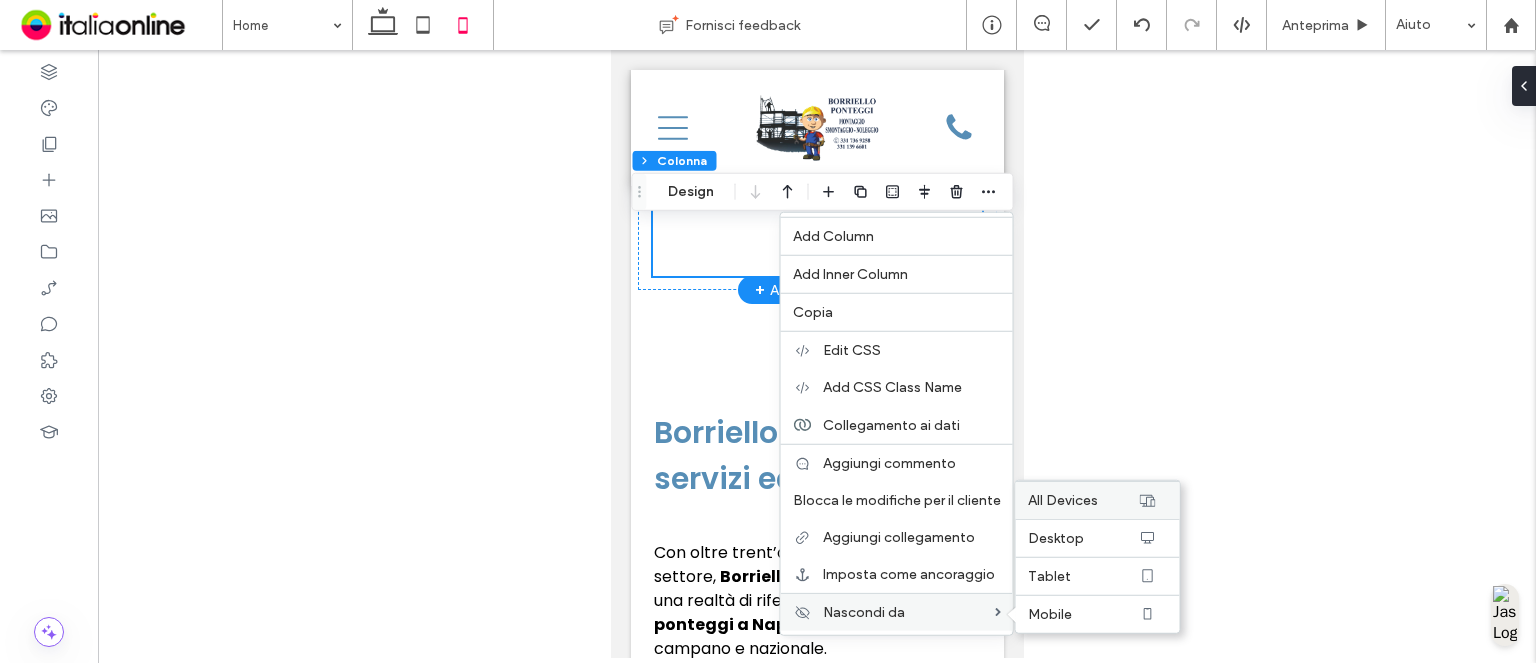 click on "All Devices" at bounding box center (1098, 499) 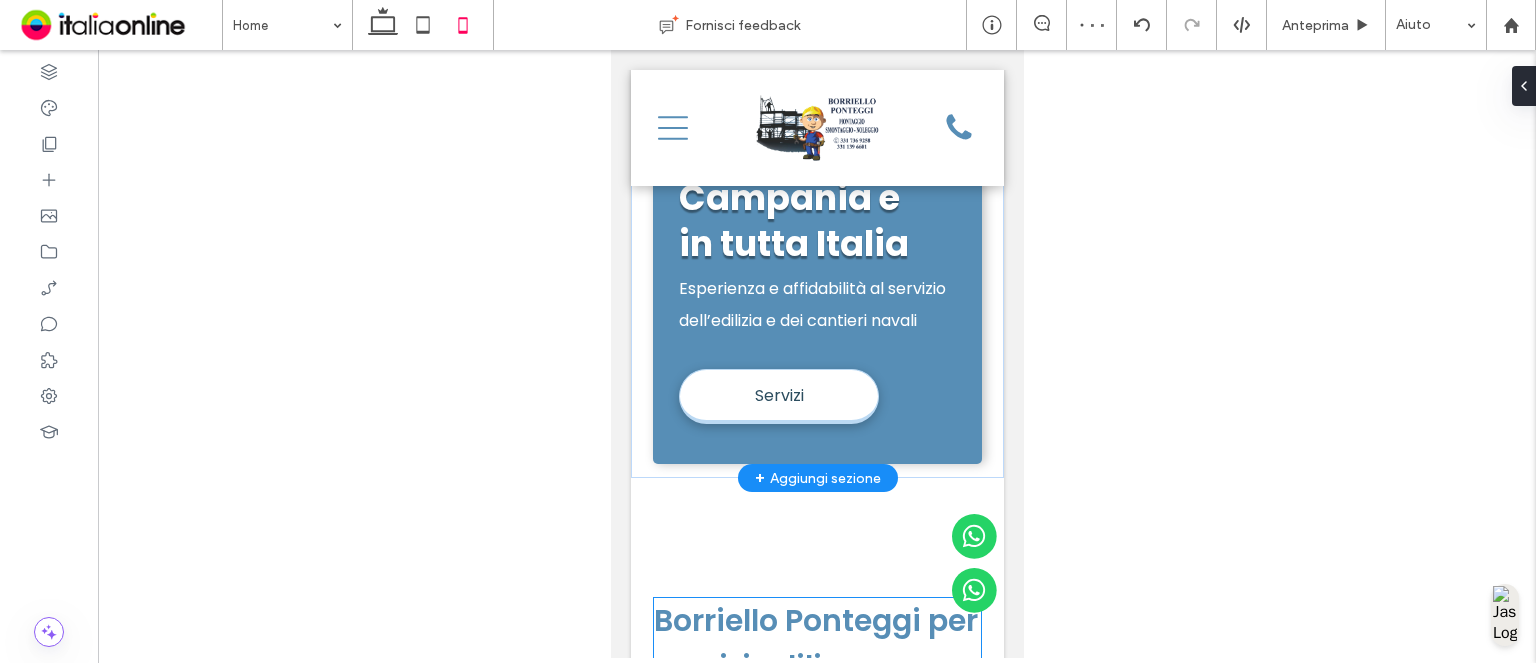 scroll, scrollTop: 784, scrollLeft: 0, axis: vertical 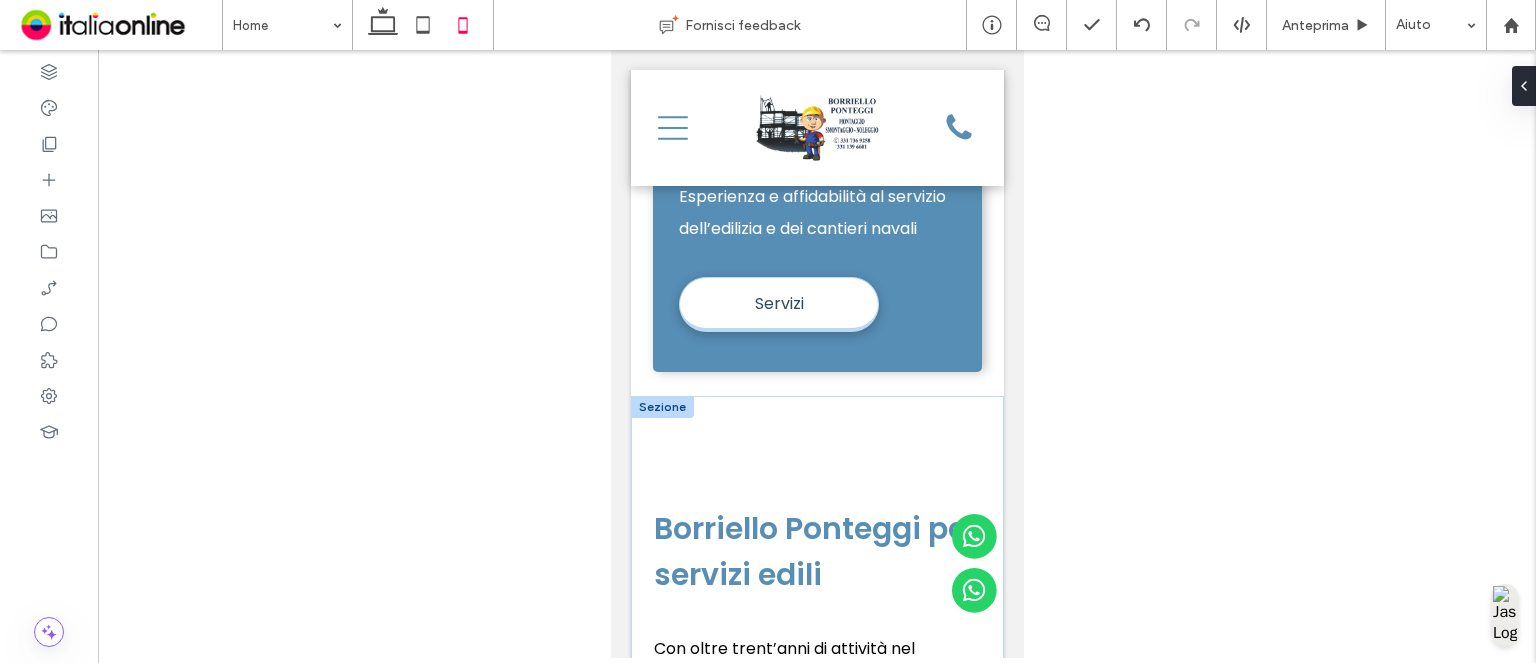 click at bounding box center [661, 407] 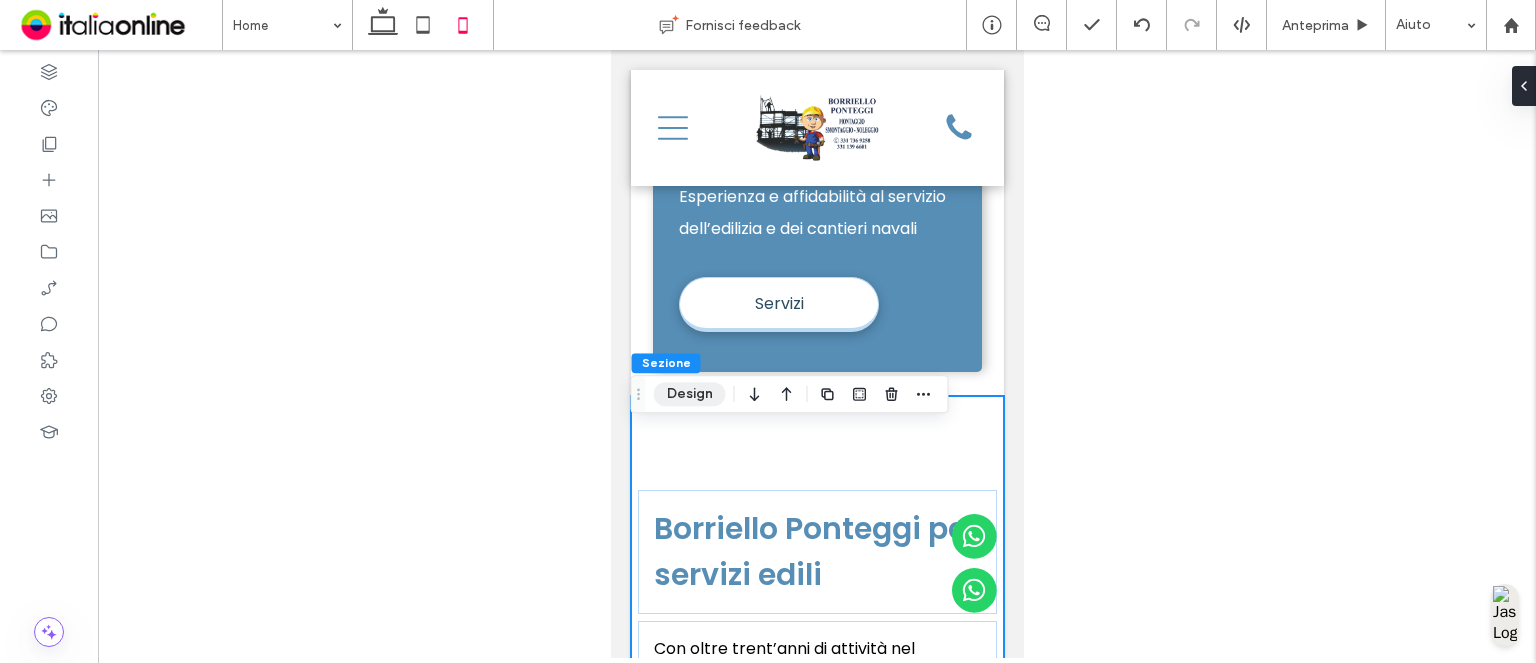 click on "Design" at bounding box center [690, 394] 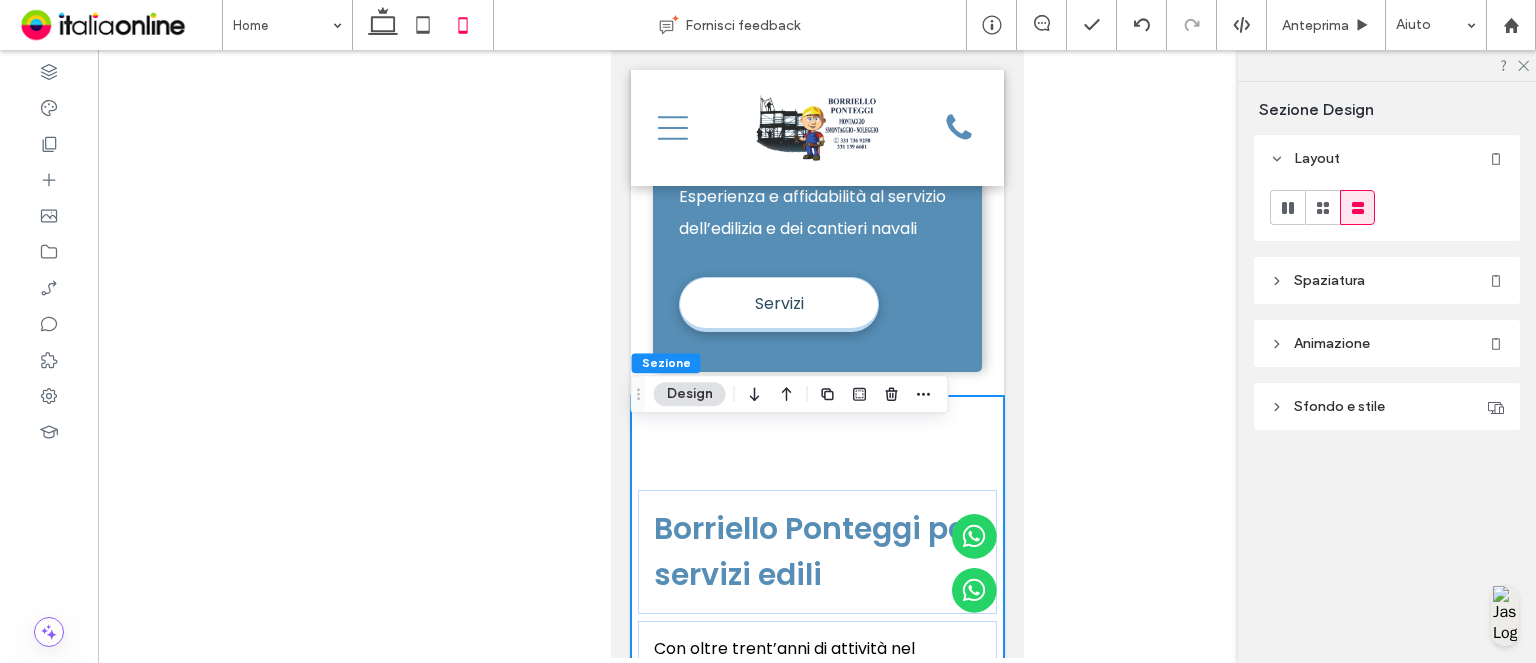click on "Borriello Ponteggi per servizi edili
Con oltre trent’anni di attività nel settore,
Borriello Ponteggi   rappresenta una realtà di riferimento nel
noleggio ponteggi a Napoli   e su tutto il territorio campano e nazionale. ﻿ L’azienda si distingue per l’elevata specializzazione tecnica, per l’attenzione alla sicurezza e per la capacità di rispondere in modo puntuale a qualsiasi esigenza legata a cantieri edili, industriali, navali e allestimenti temporanei.
Grazie a un team altamente qualificato e costantemente aggiornato, Borriello Ponteggi offre servizi completi e personalizzati, che includono la progettazione, il montaggio e lo smontaggio dei ponteggi. L’obiettivo è garantire strutture stabili, sicure e pienamente conformi alle normative vigenti, nel rispetto delle tempistiche concordate con il cliente." at bounding box center [816, 834] 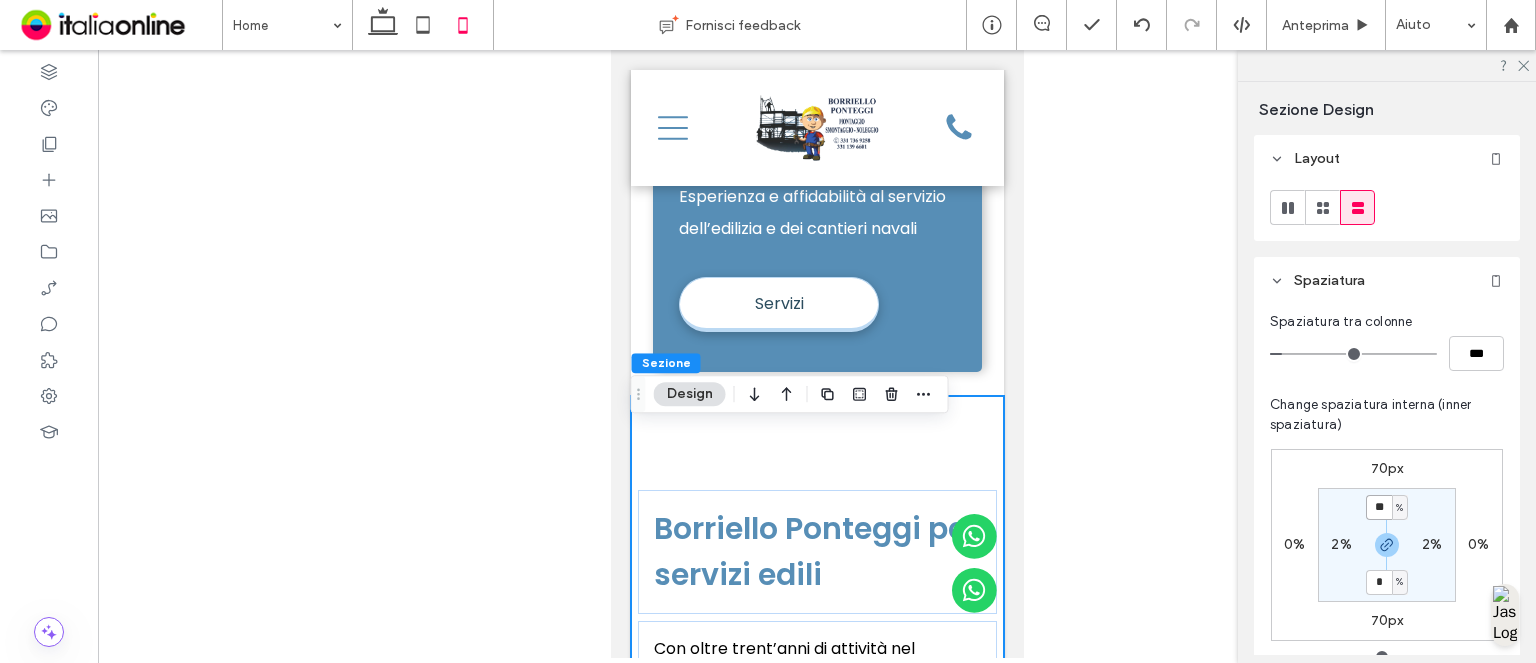 click on "**" at bounding box center (1379, 507) 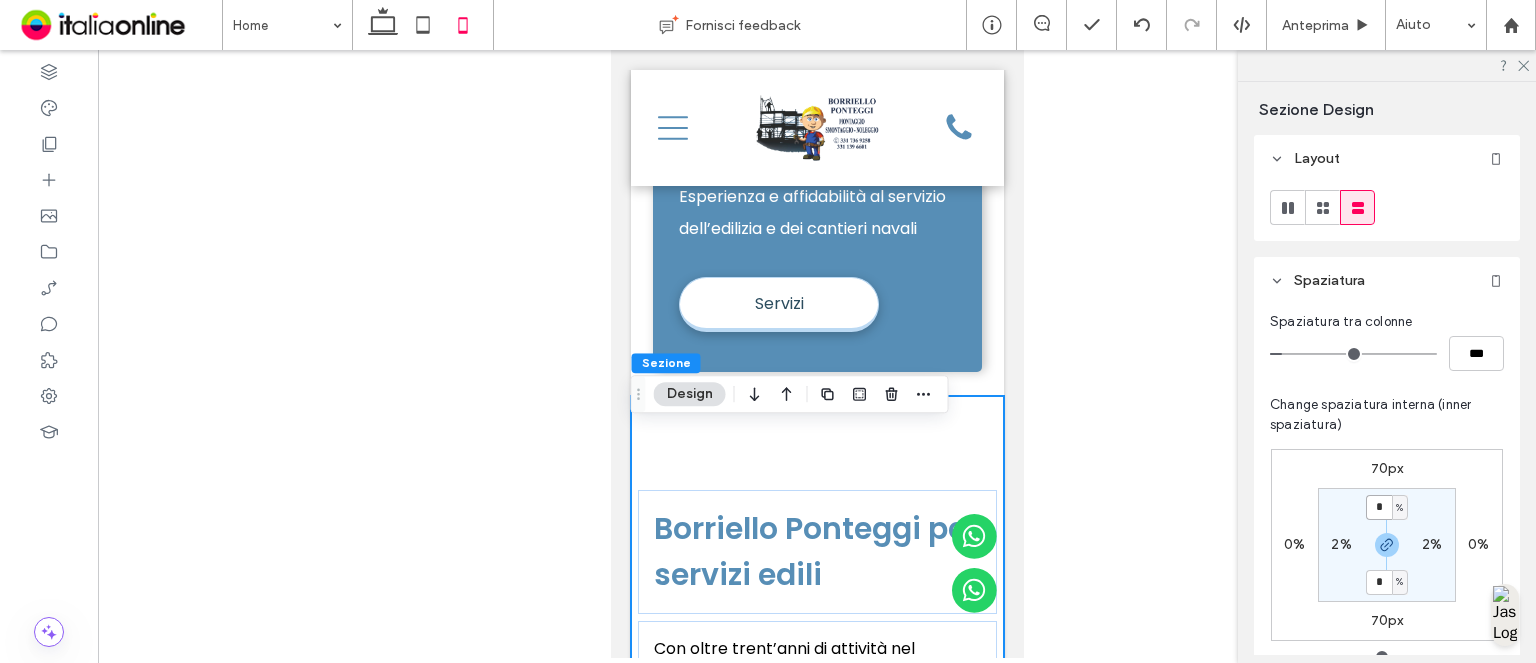 type on "*" 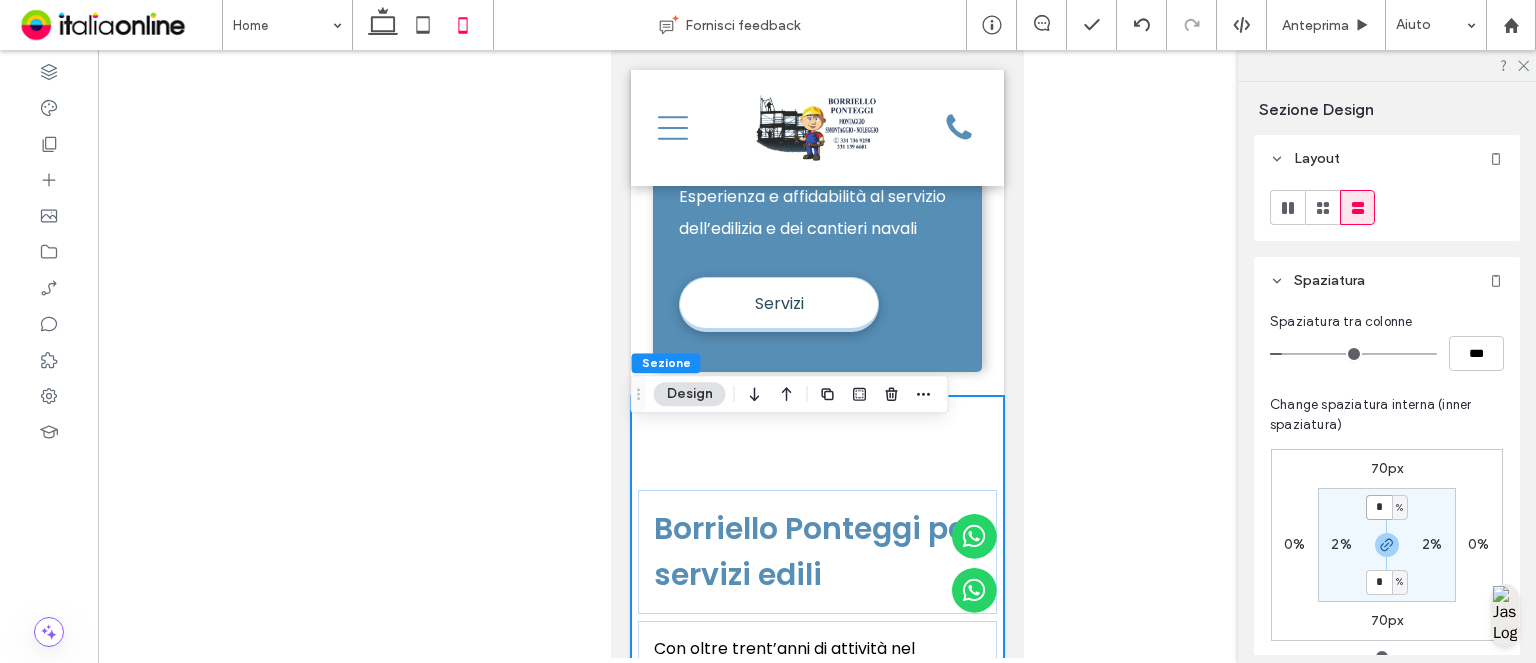 type on "*" 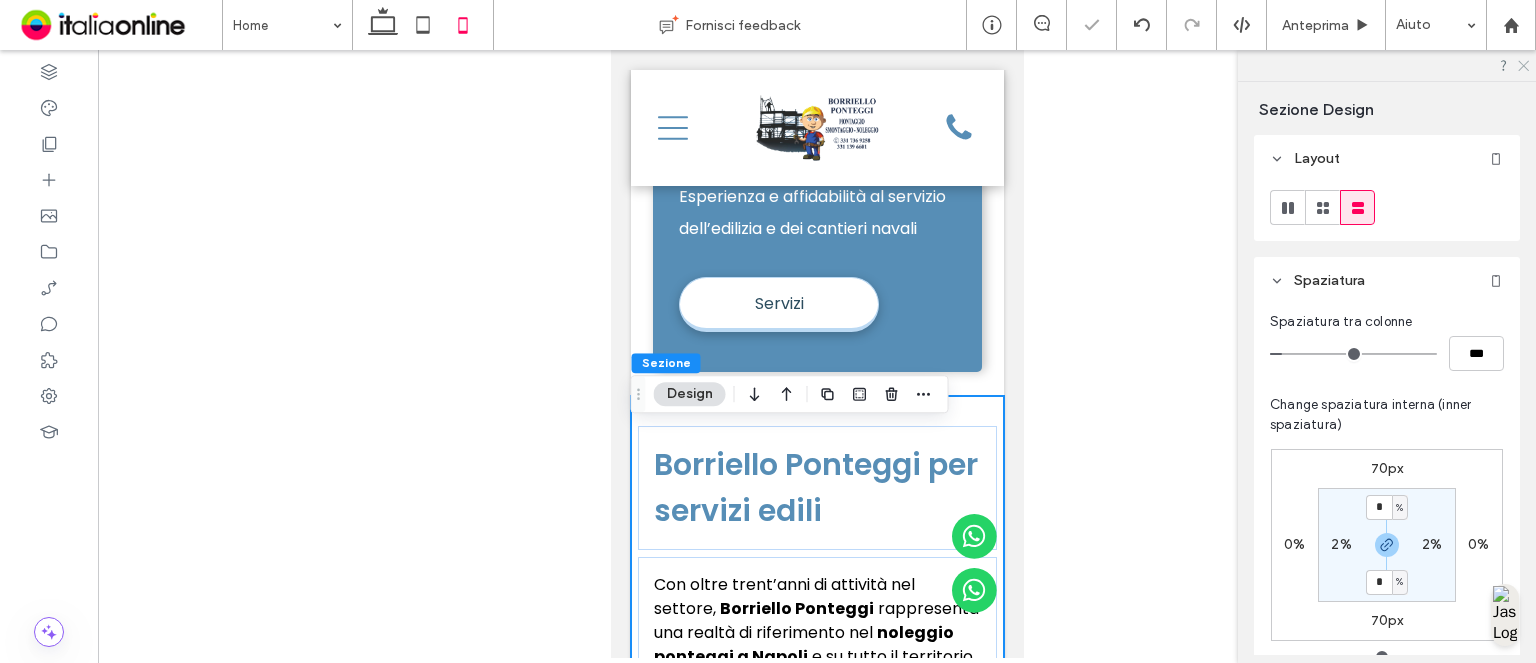 click 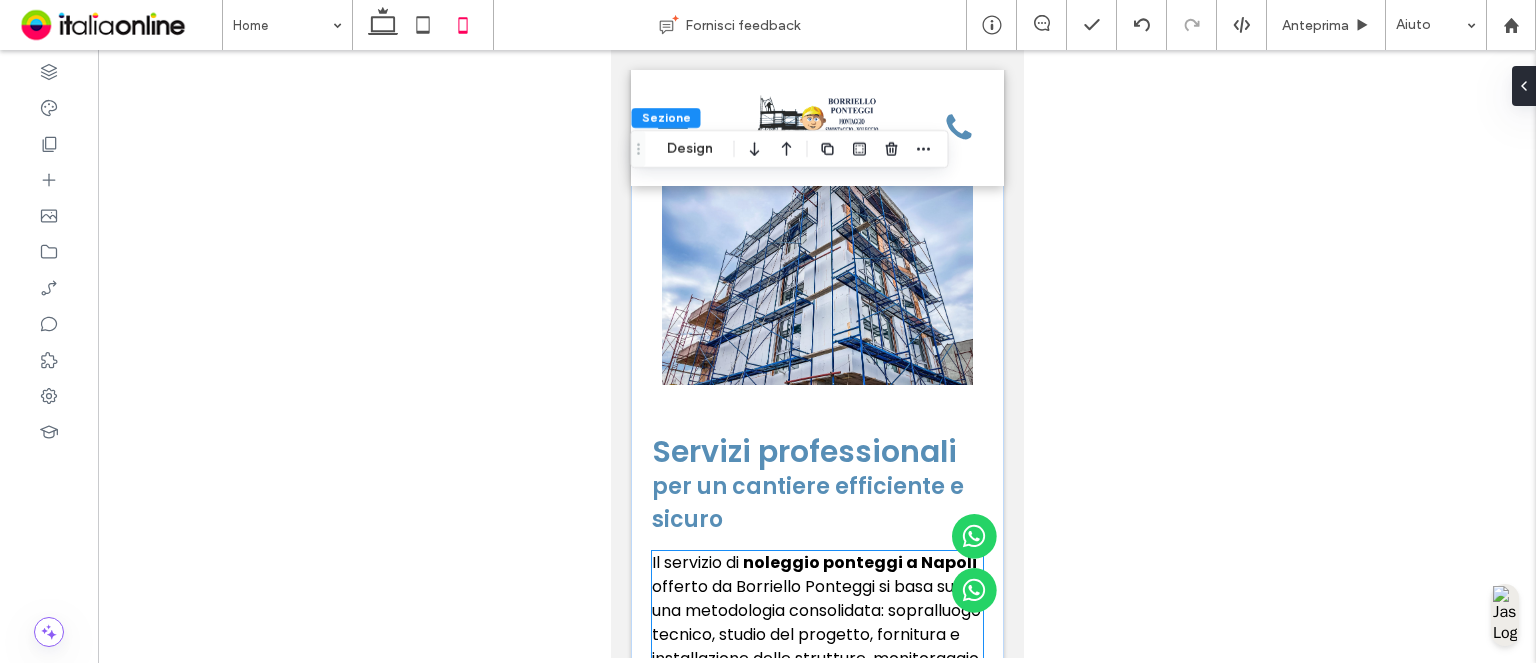 scroll, scrollTop: 4384, scrollLeft: 0, axis: vertical 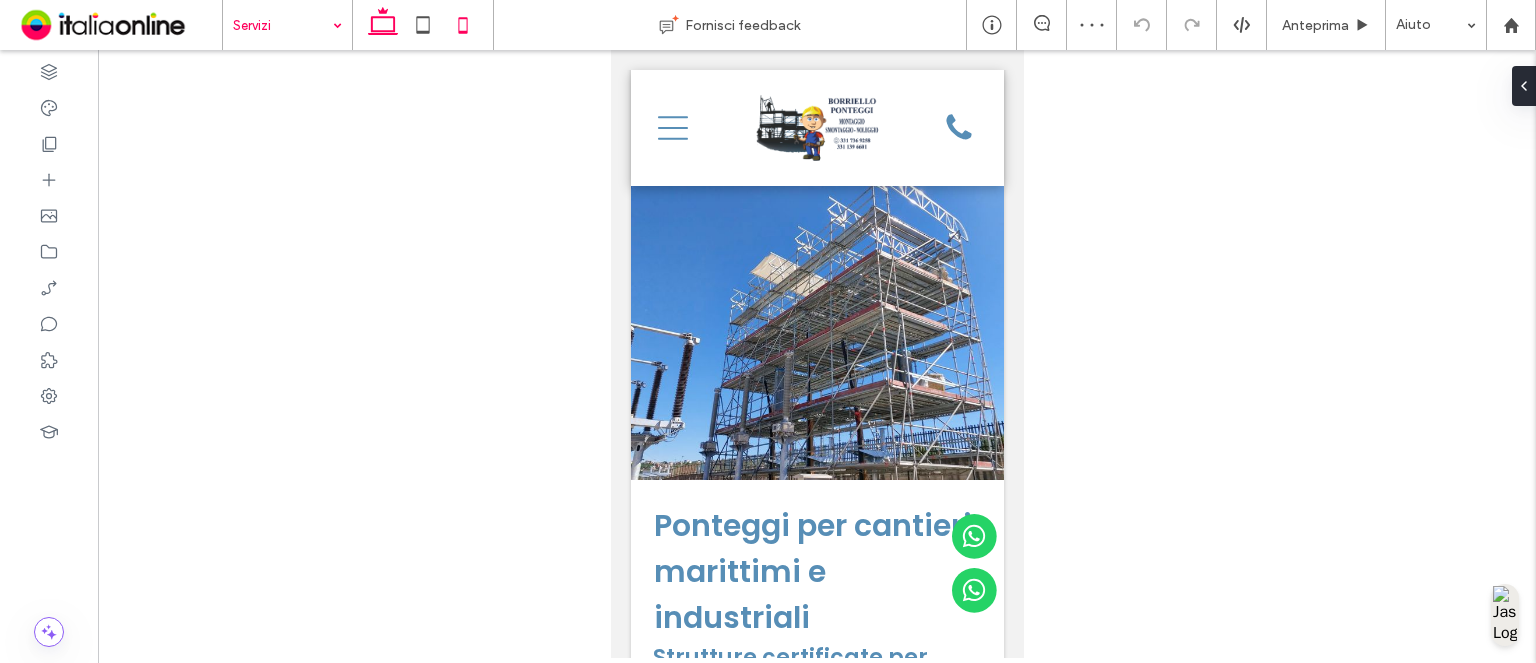 click 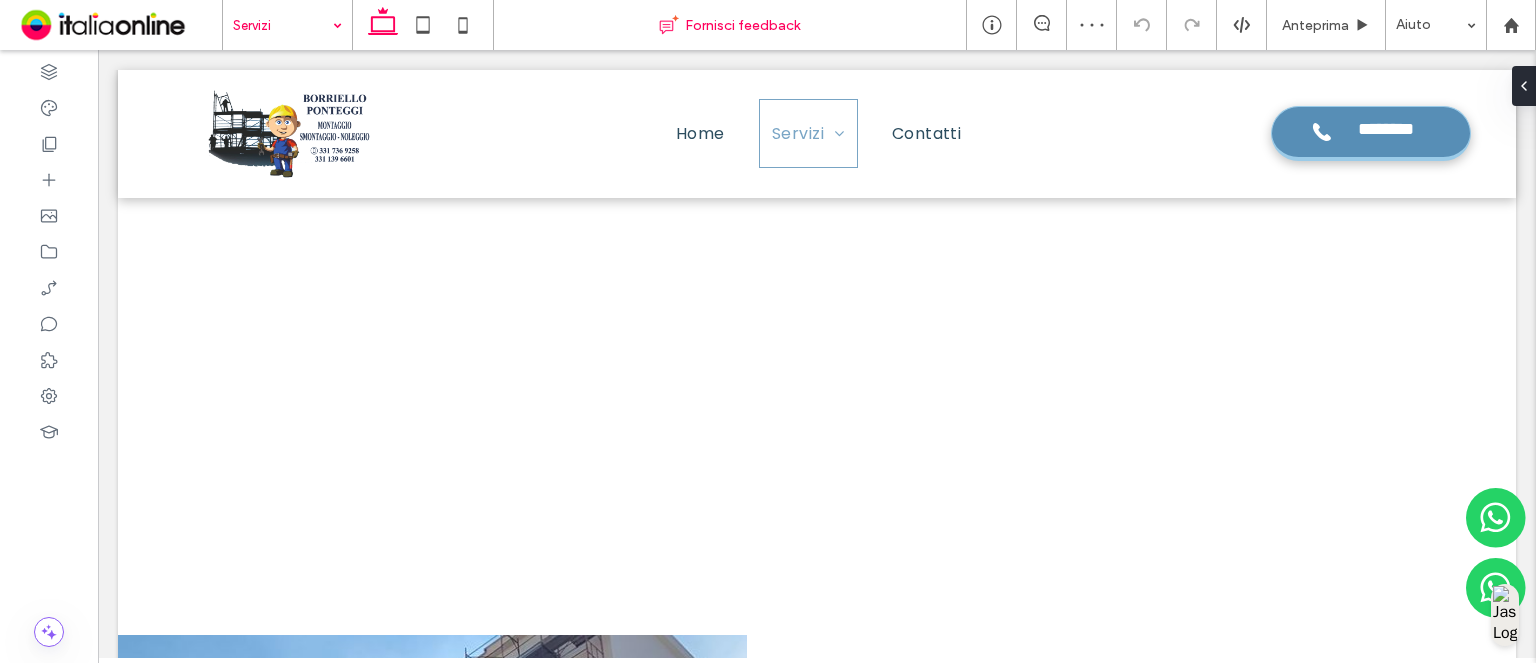 scroll, scrollTop: 588, scrollLeft: 0, axis: vertical 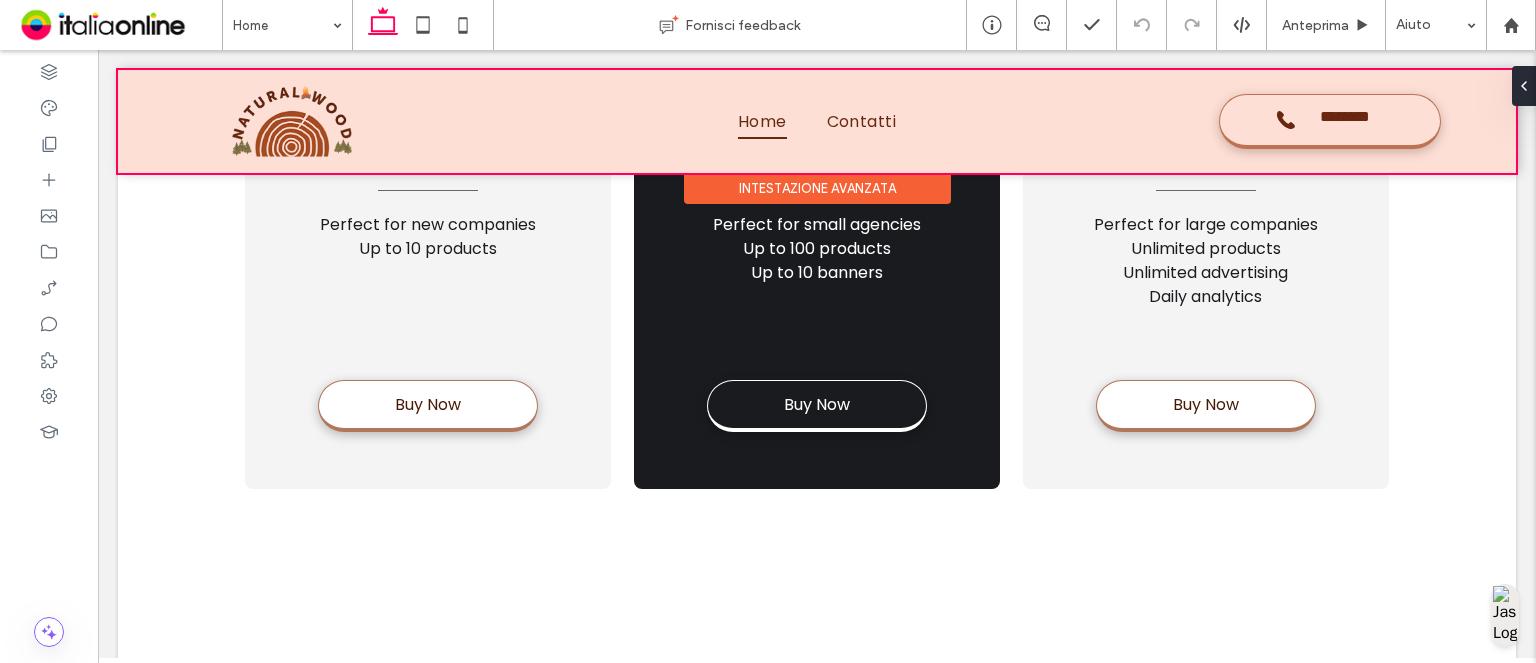 click at bounding box center [817, 121] 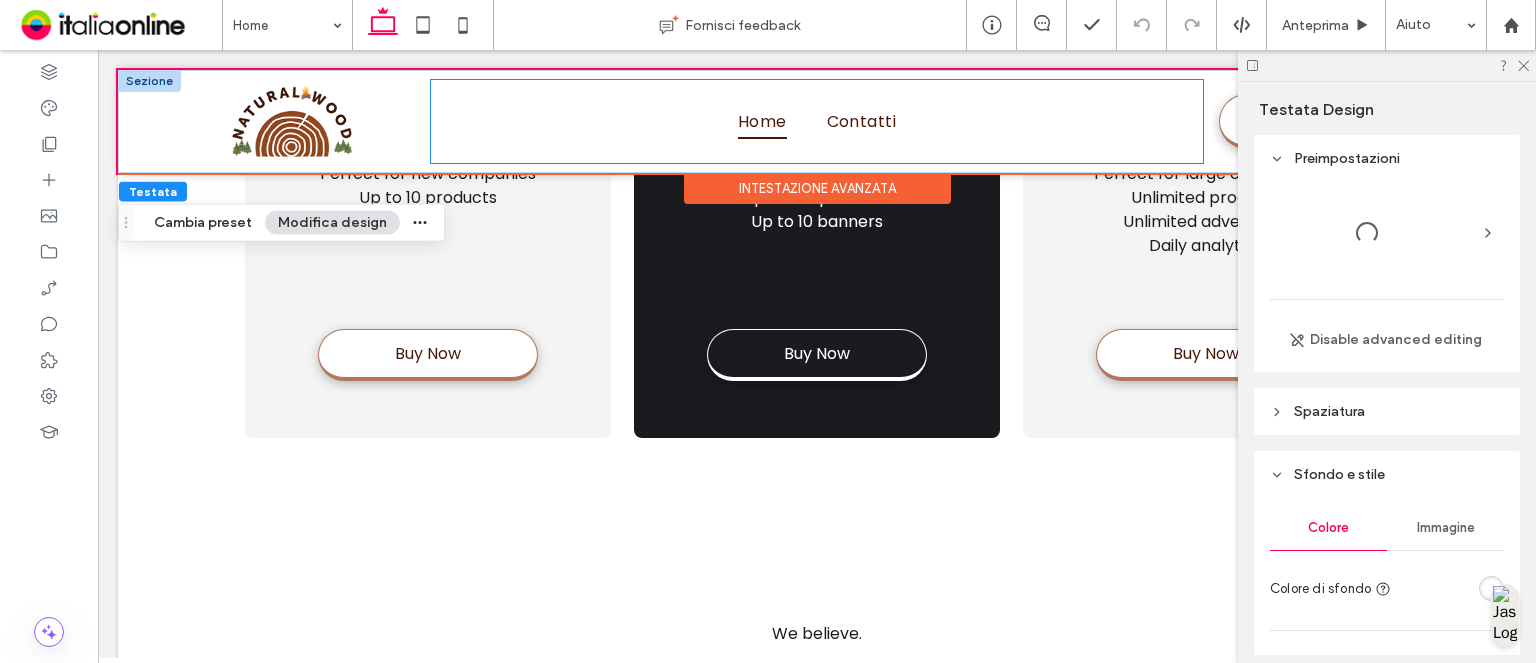 scroll, scrollTop: 3741, scrollLeft: 0, axis: vertical 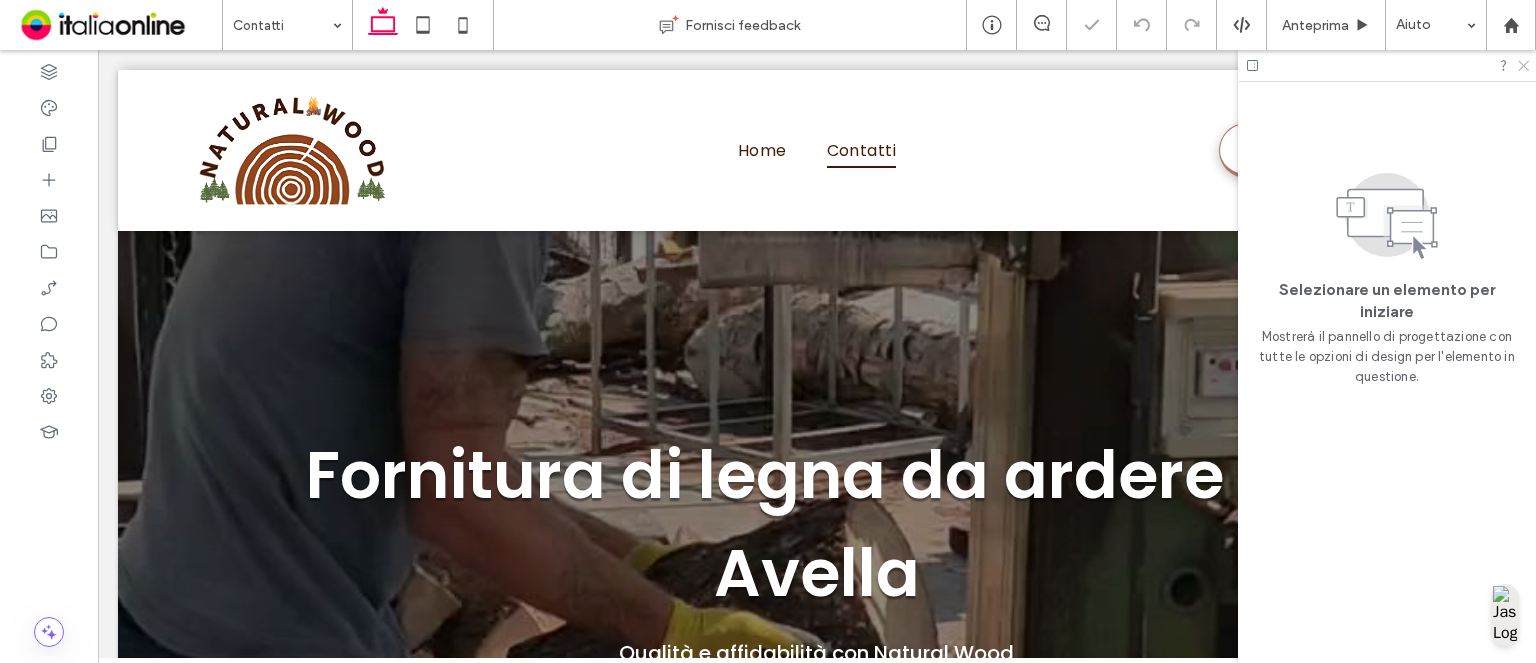 click 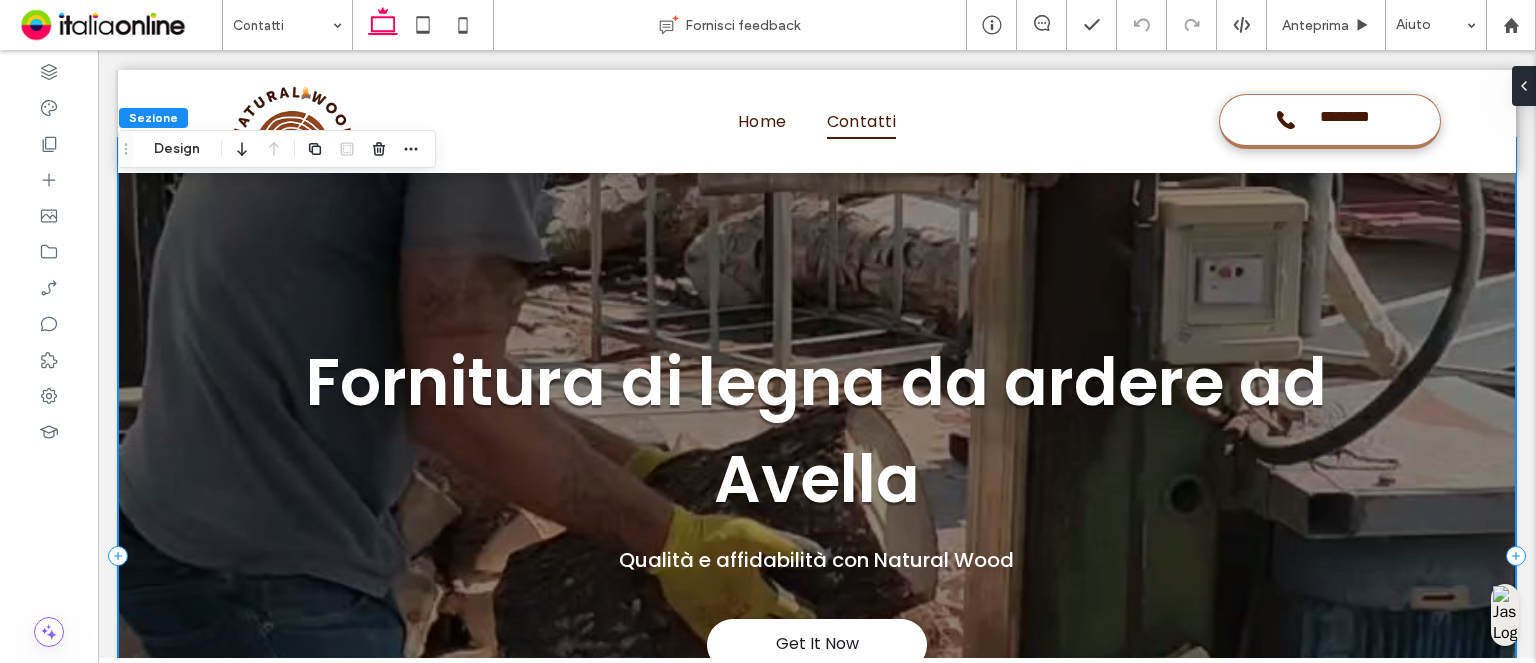 scroll, scrollTop: 0, scrollLeft: 0, axis: both 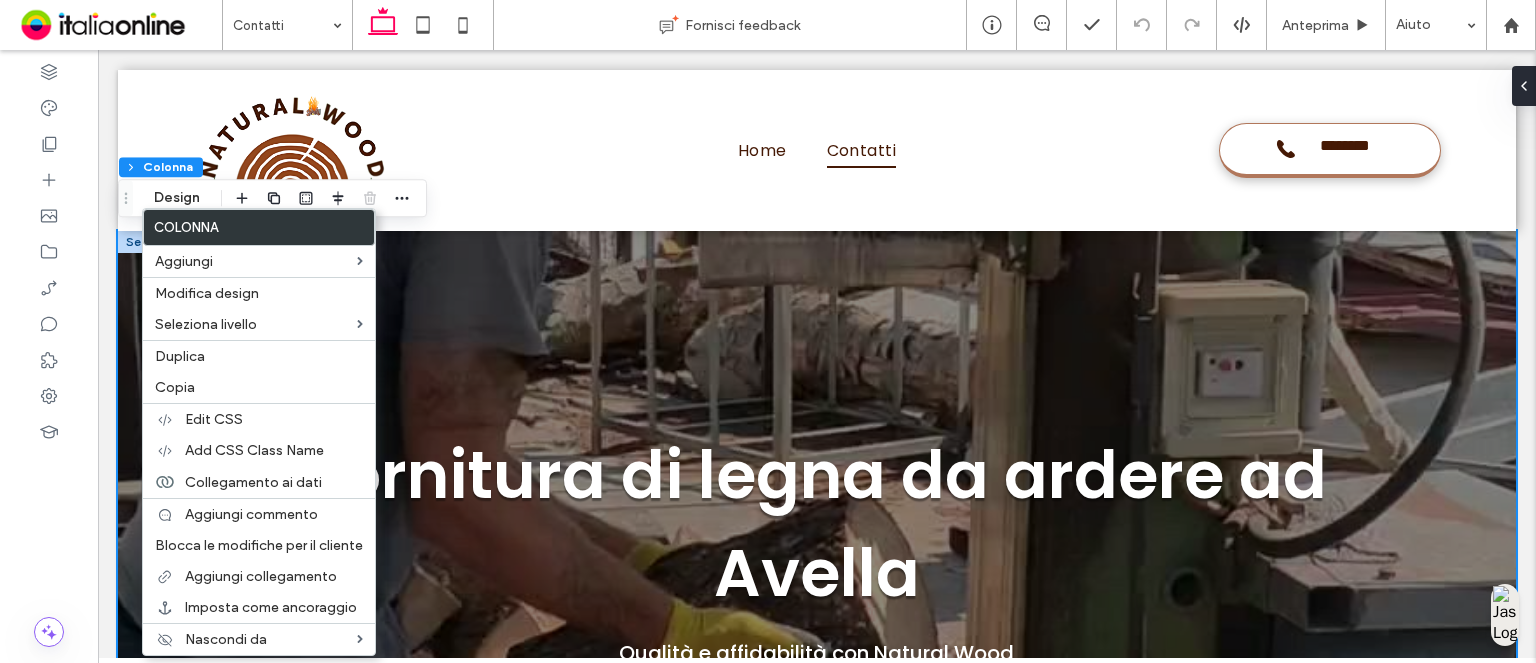 click at bounding box center [149, 242] 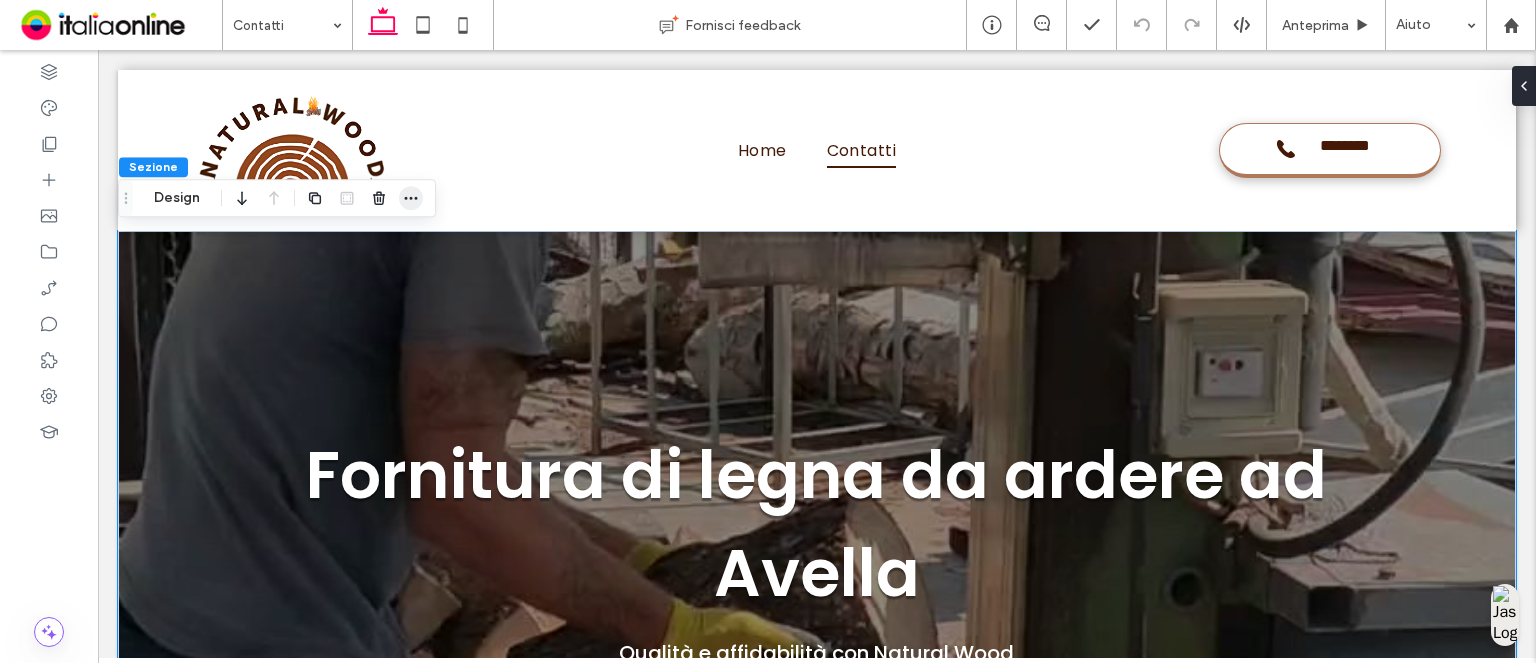 click 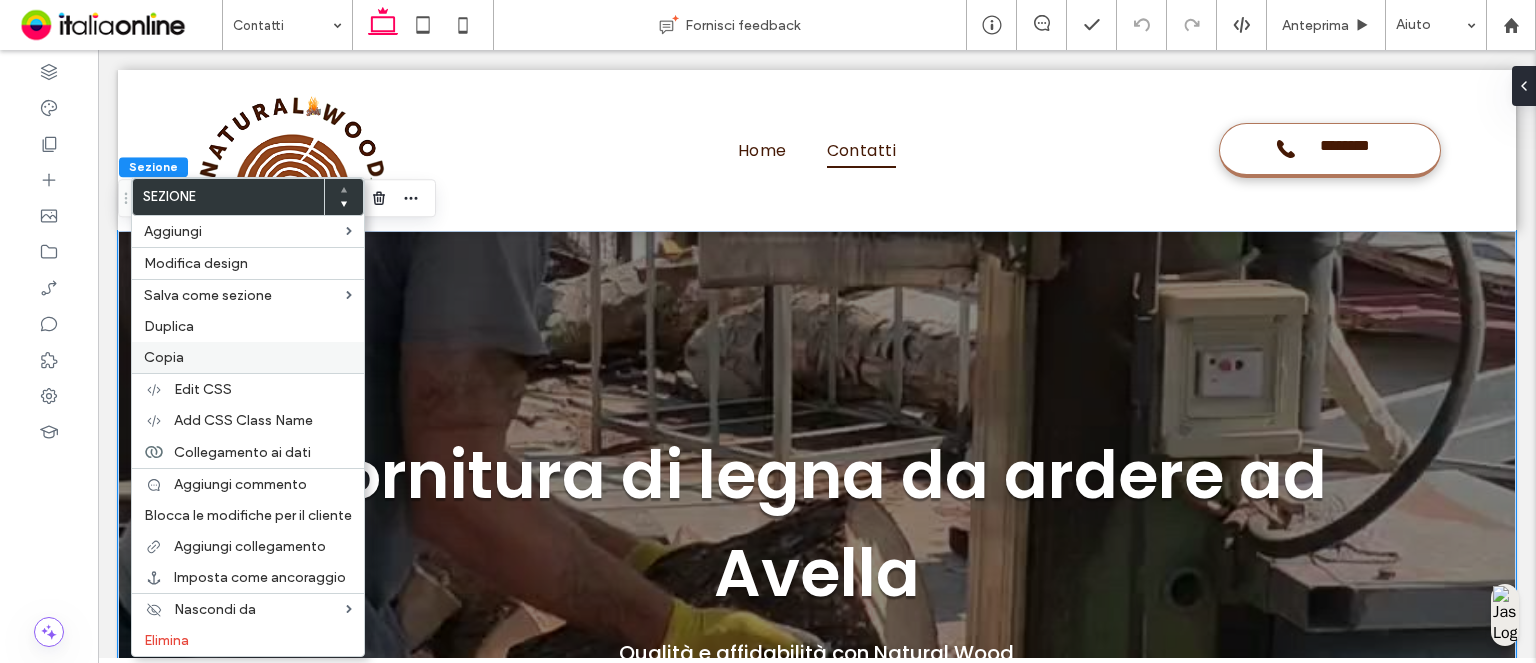 click on "Copia" at bounding box center (248, 357) 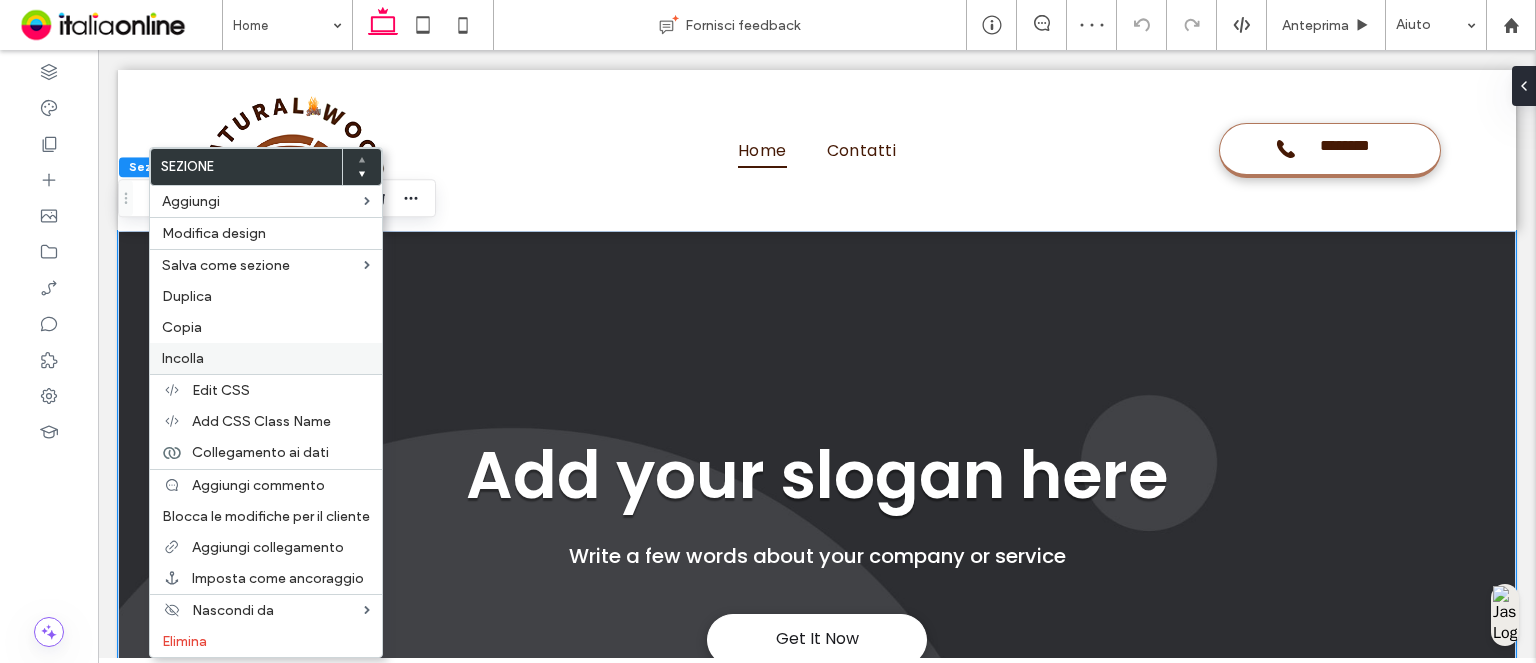 scroll, scrollTop: 0, scrollLeft: 0, axis: both 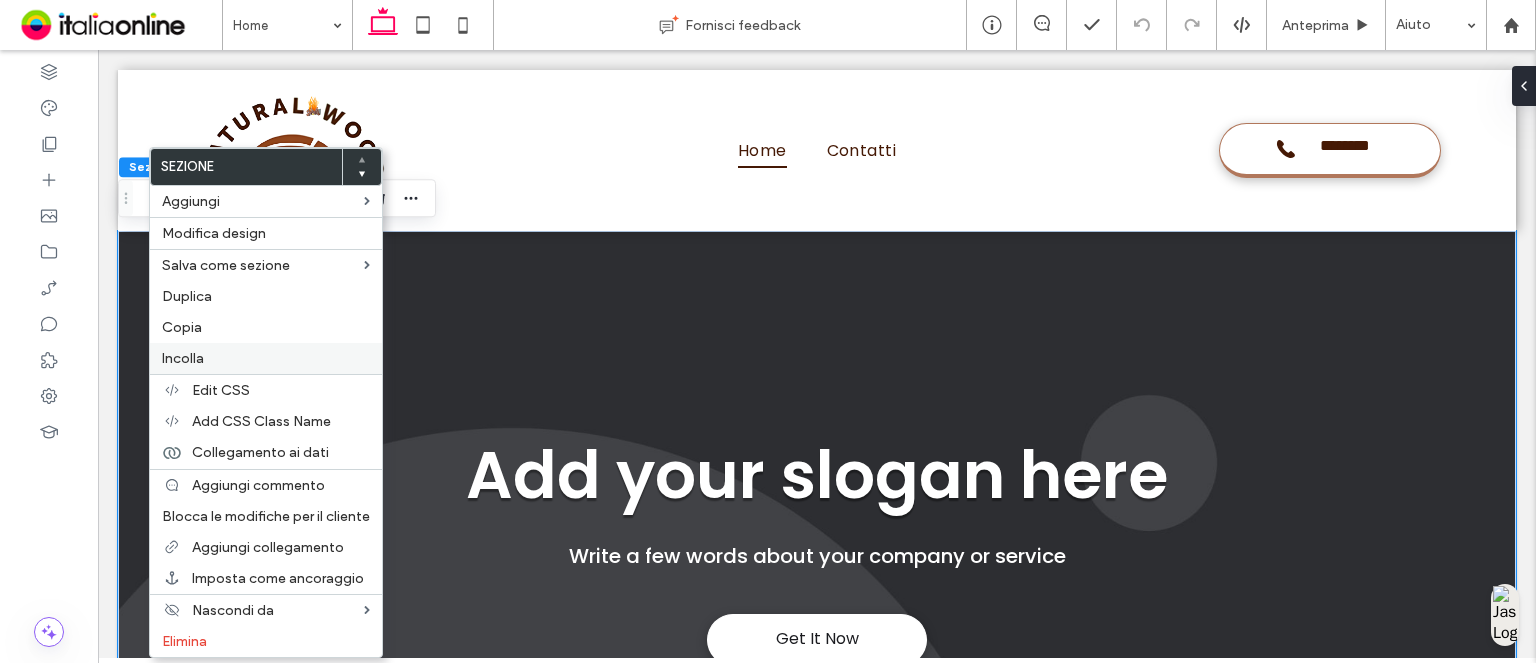 click on "Incolla" at bounding box center [183, 358] 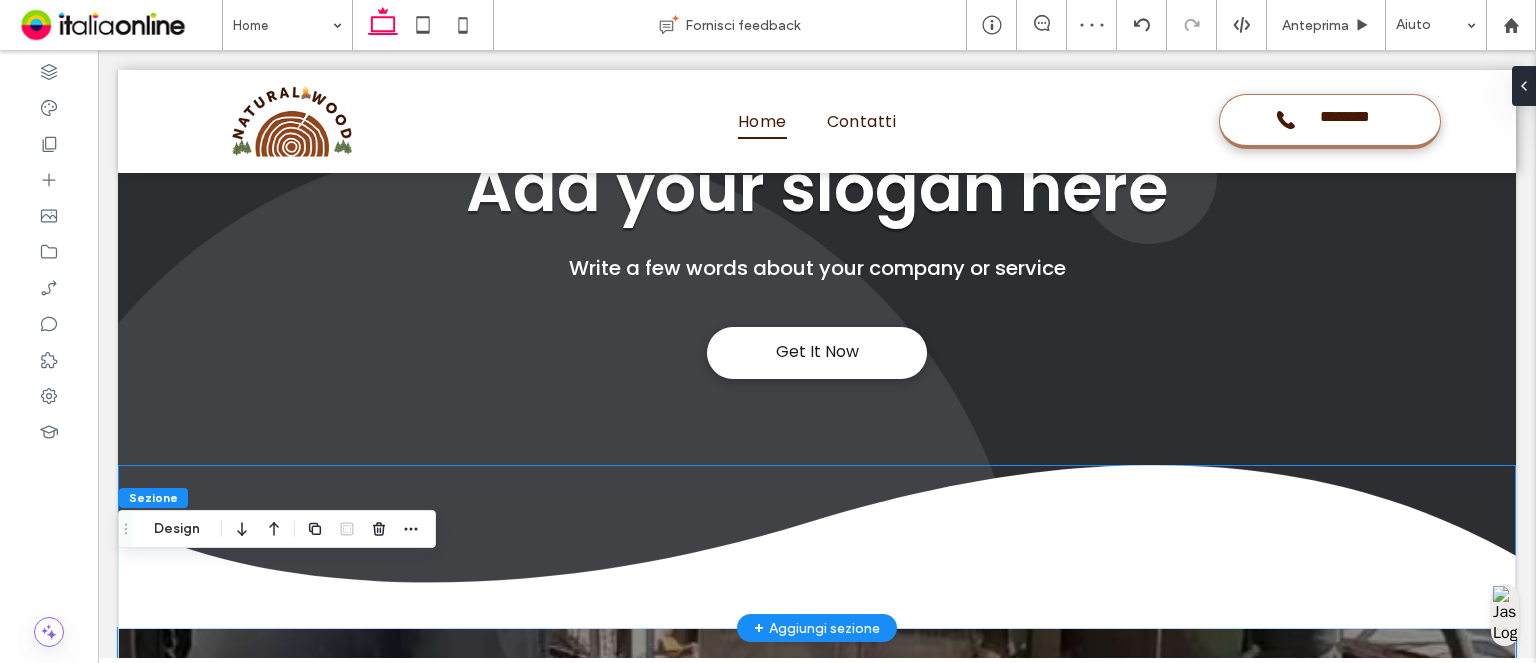 scroll, scrollTop: 0, scrollLeft: 0, axis: both 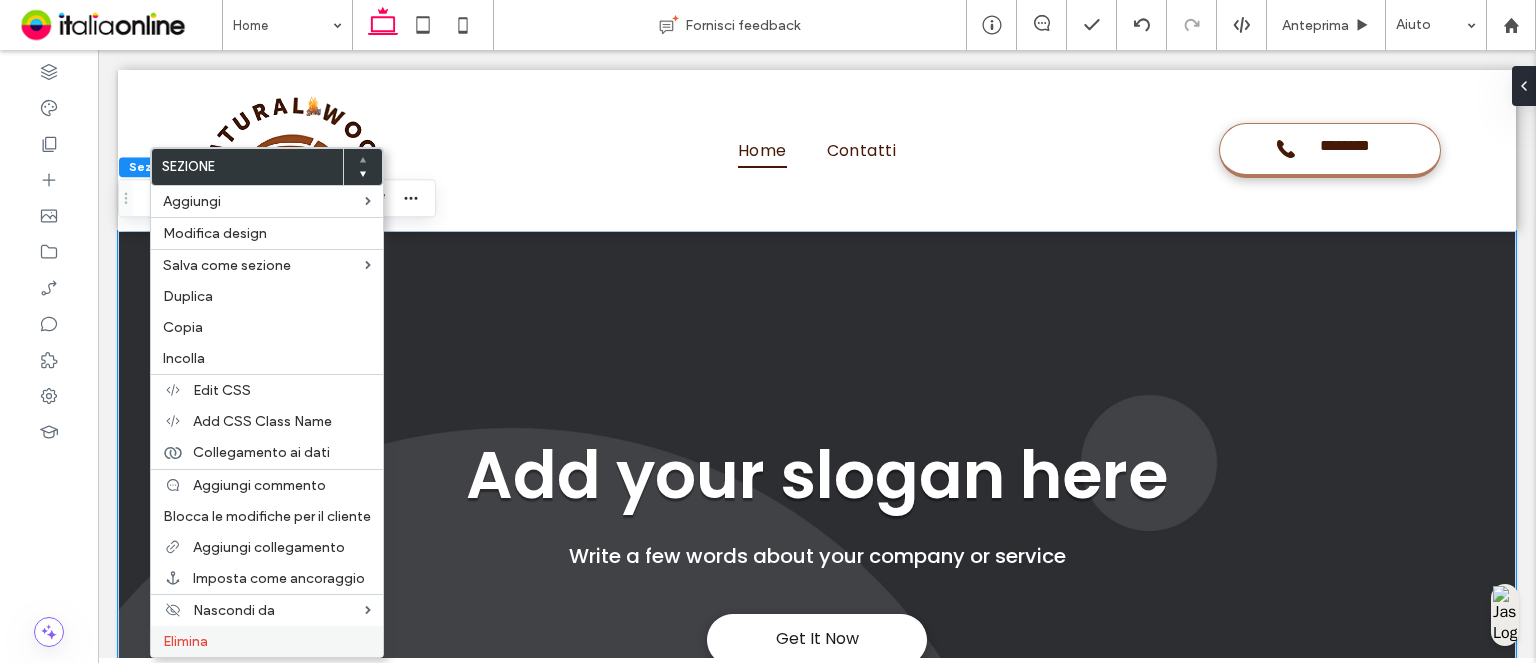 click on "Elimina" at bounding box center [267, 641] 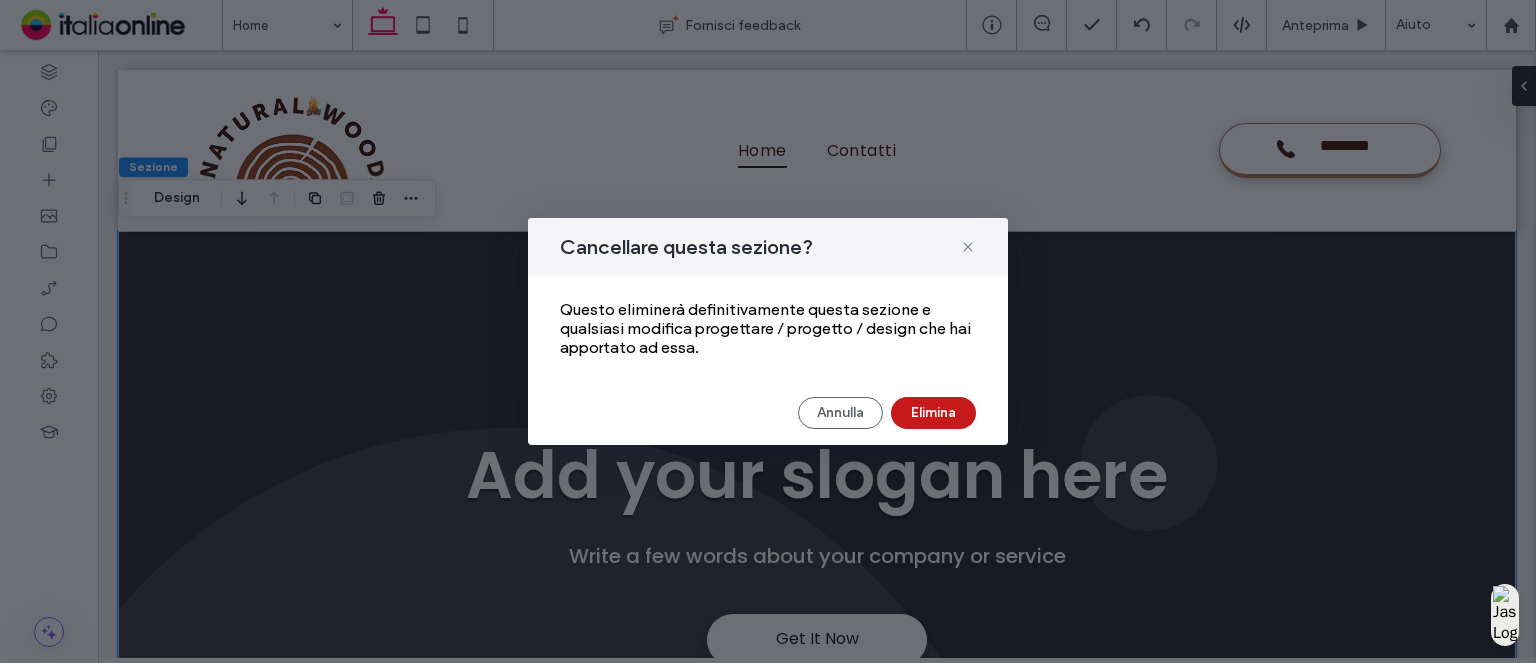 click on "Elimina" at bounding box center [933, 413] 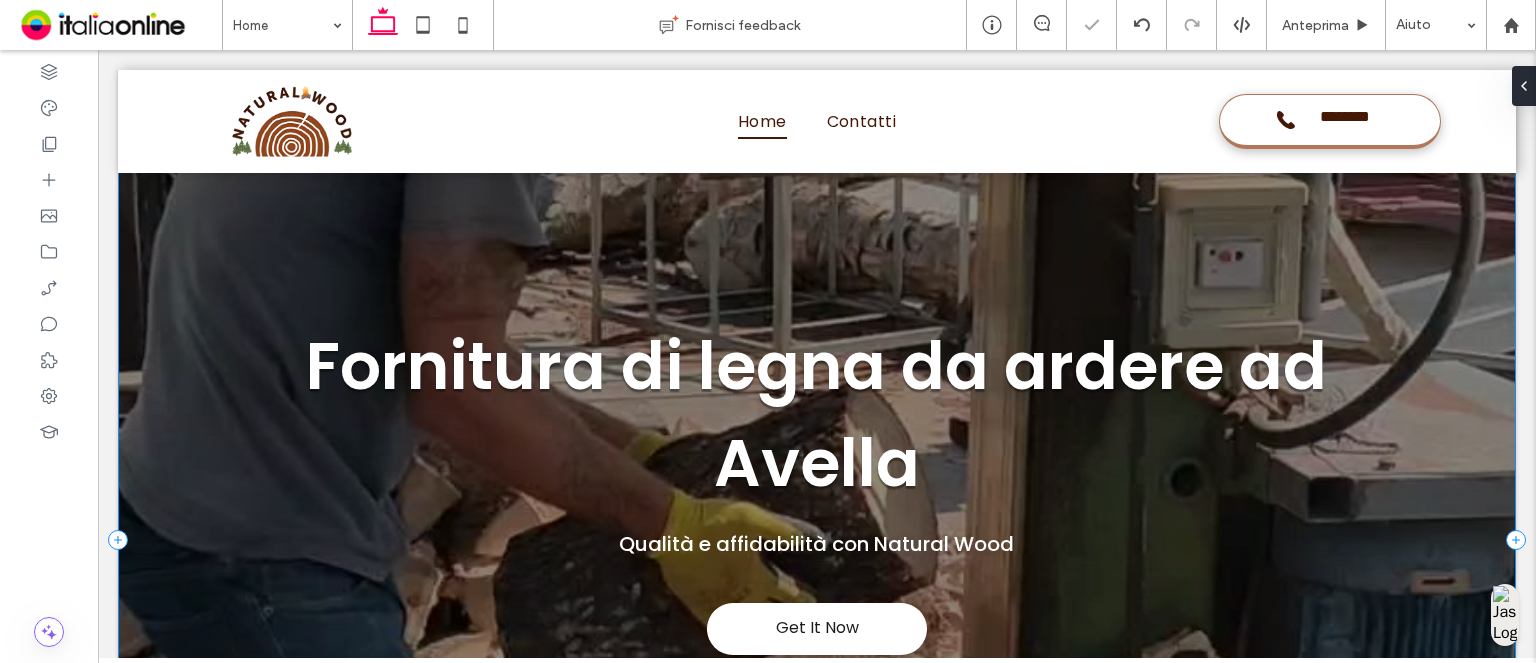 scroll, scrollTop: 141, scrollLeft: 0, axis: vertical 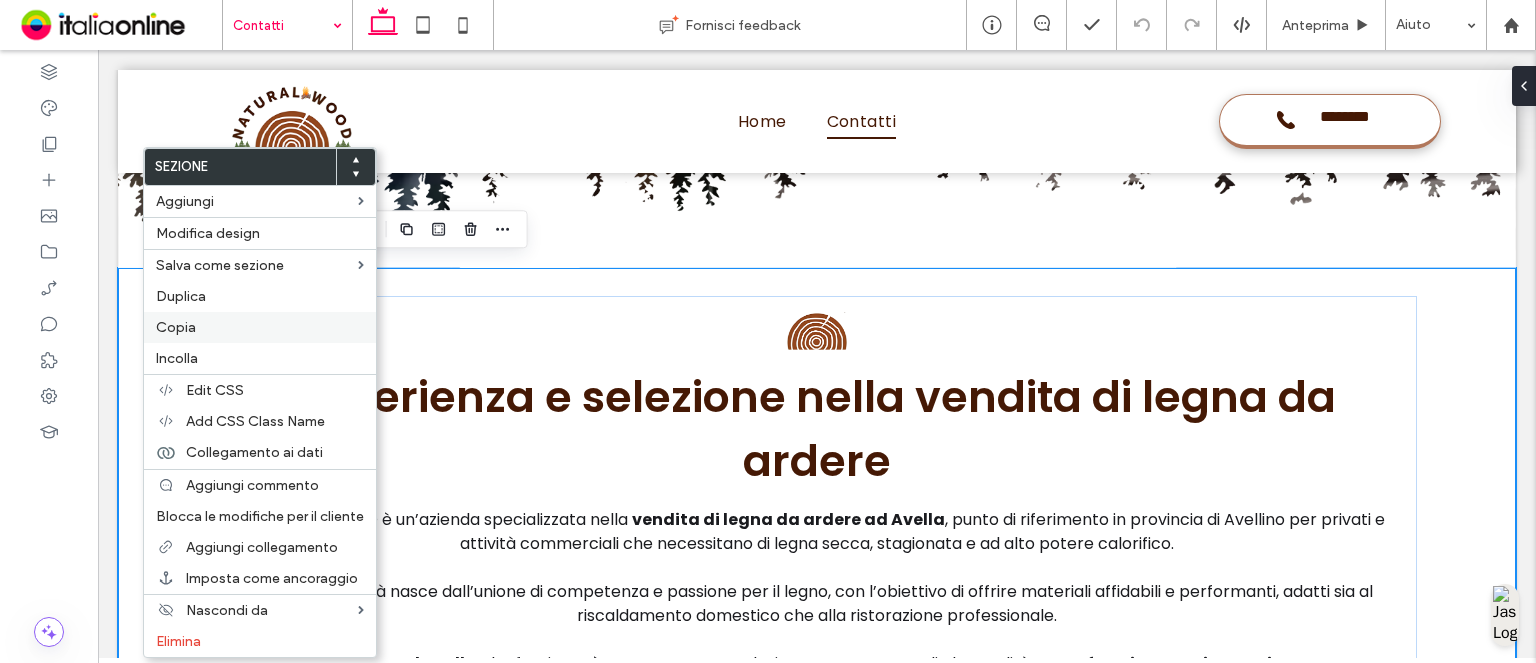 click on "Copia" at bounding box center (260, 327) 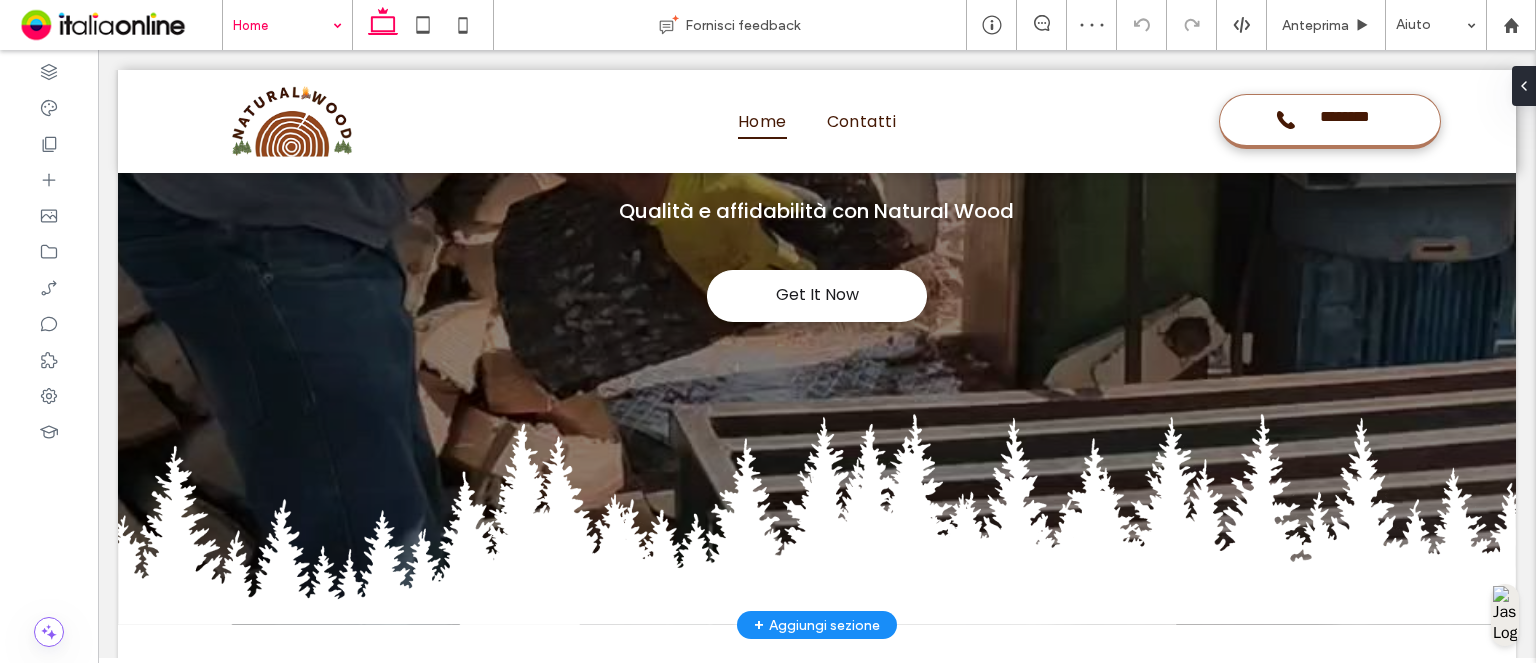 scroll, scrollTop: 641, scrollLeft: 0, axis: vertical 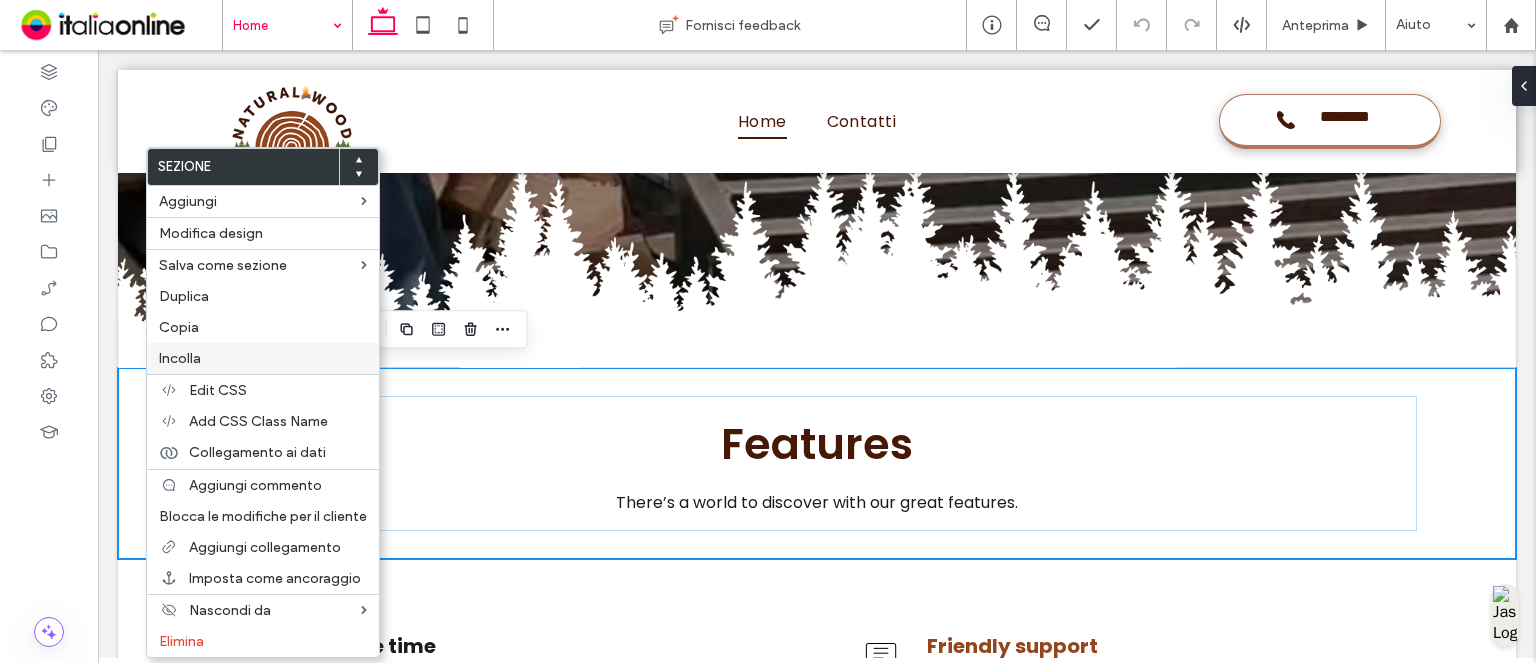 click on "Incolla" at bounding box center [263, 358] 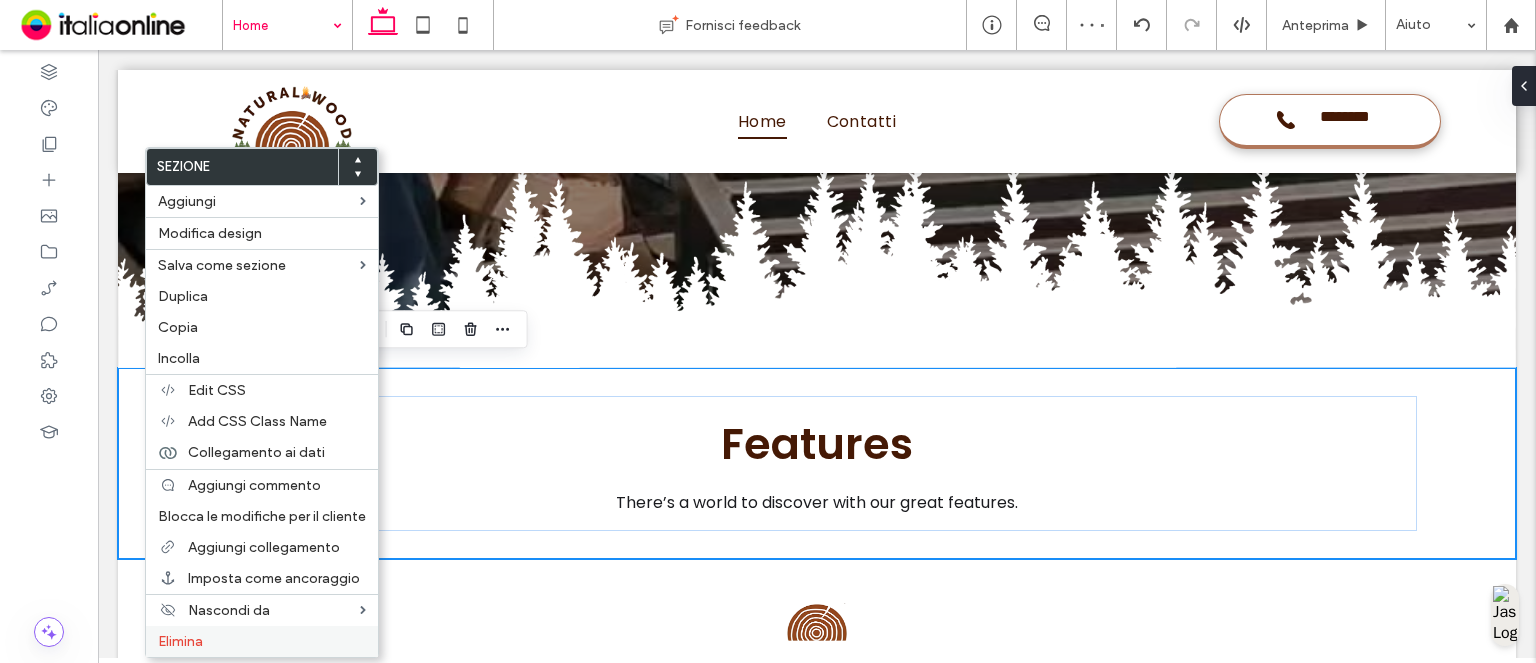 click on "Elimina" at bounding box center [262, 641] 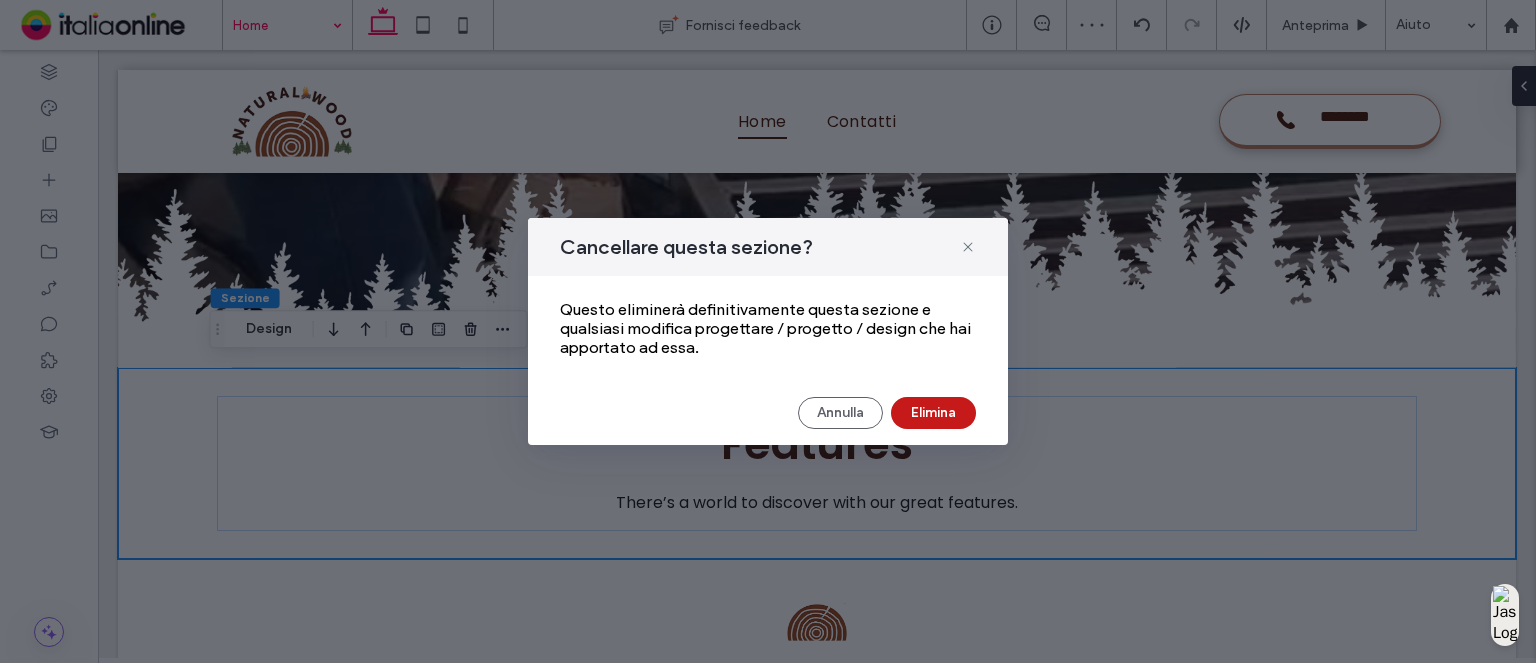 click on "Elimina" at bounding box center (933, 413) 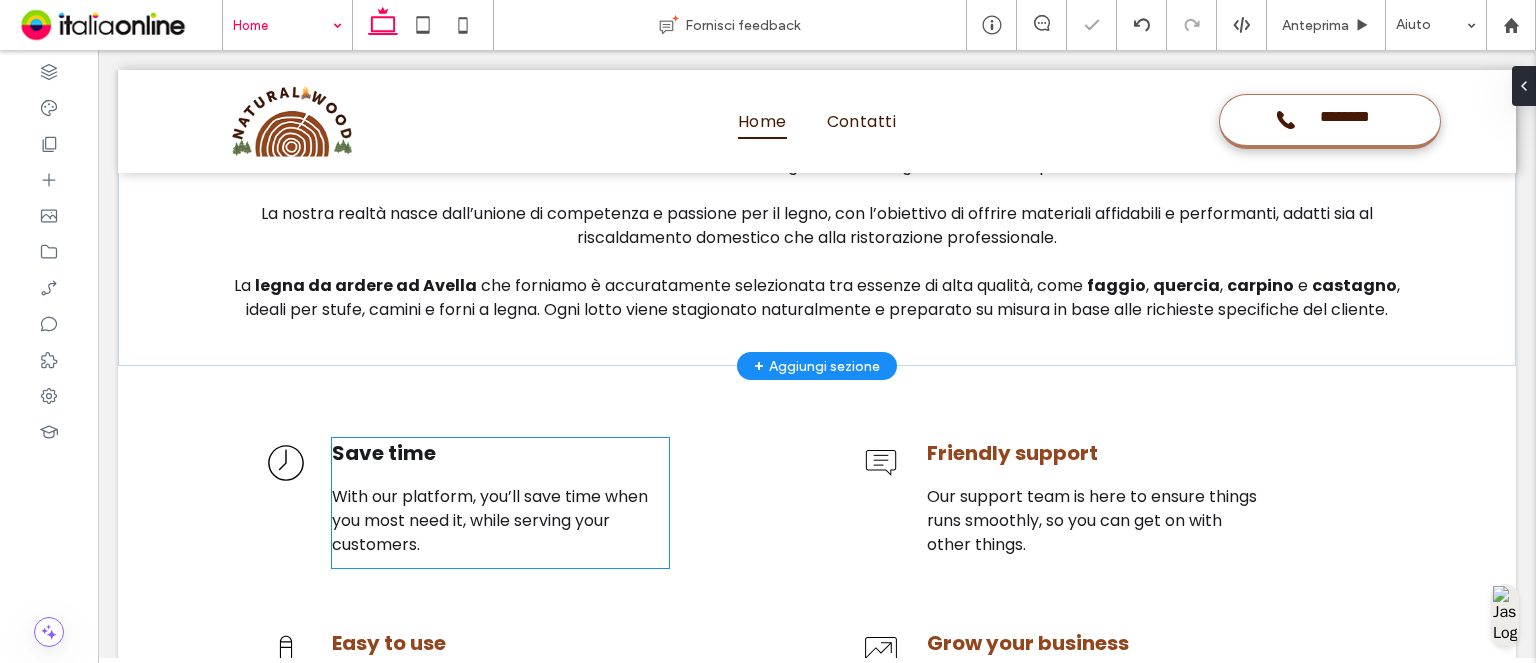 scroll, scrollTop: 1141, scrollLeft: 0, axis: vertical 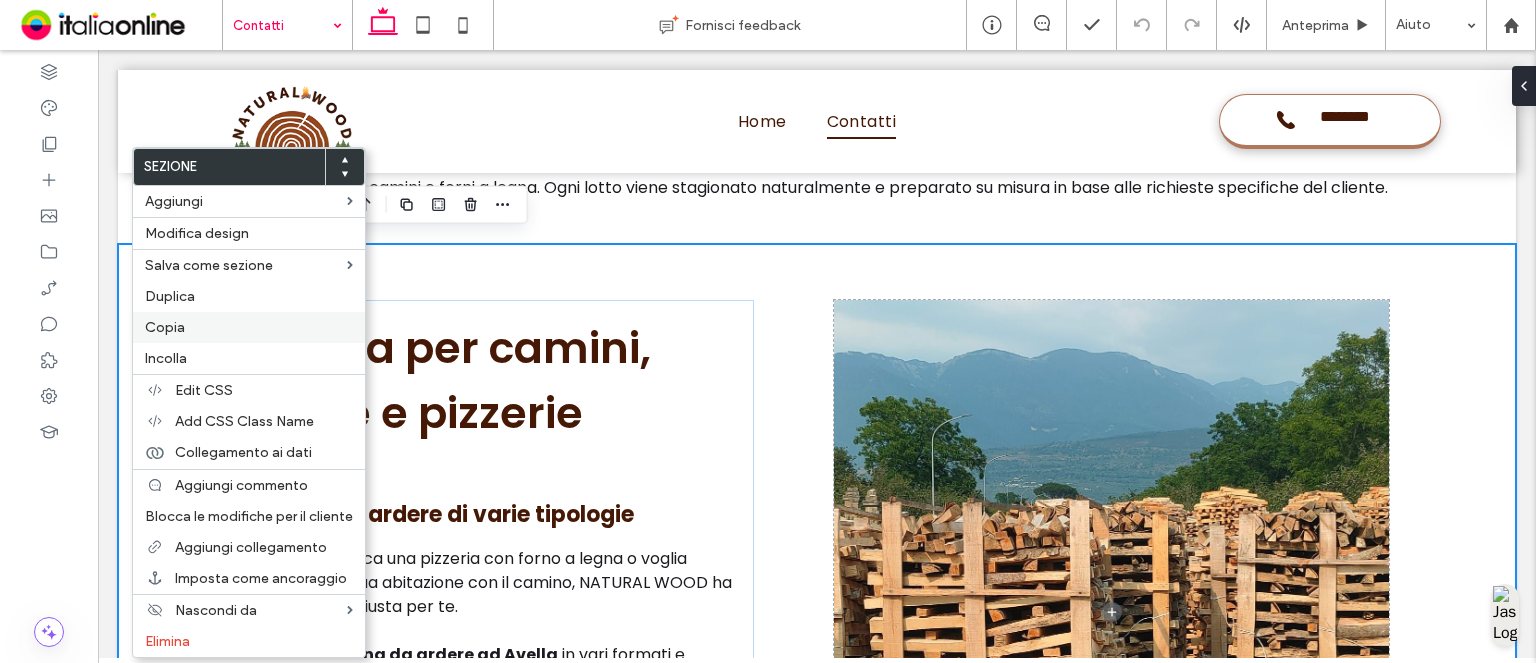 click on "Copia" at bounding box center (249, 327) 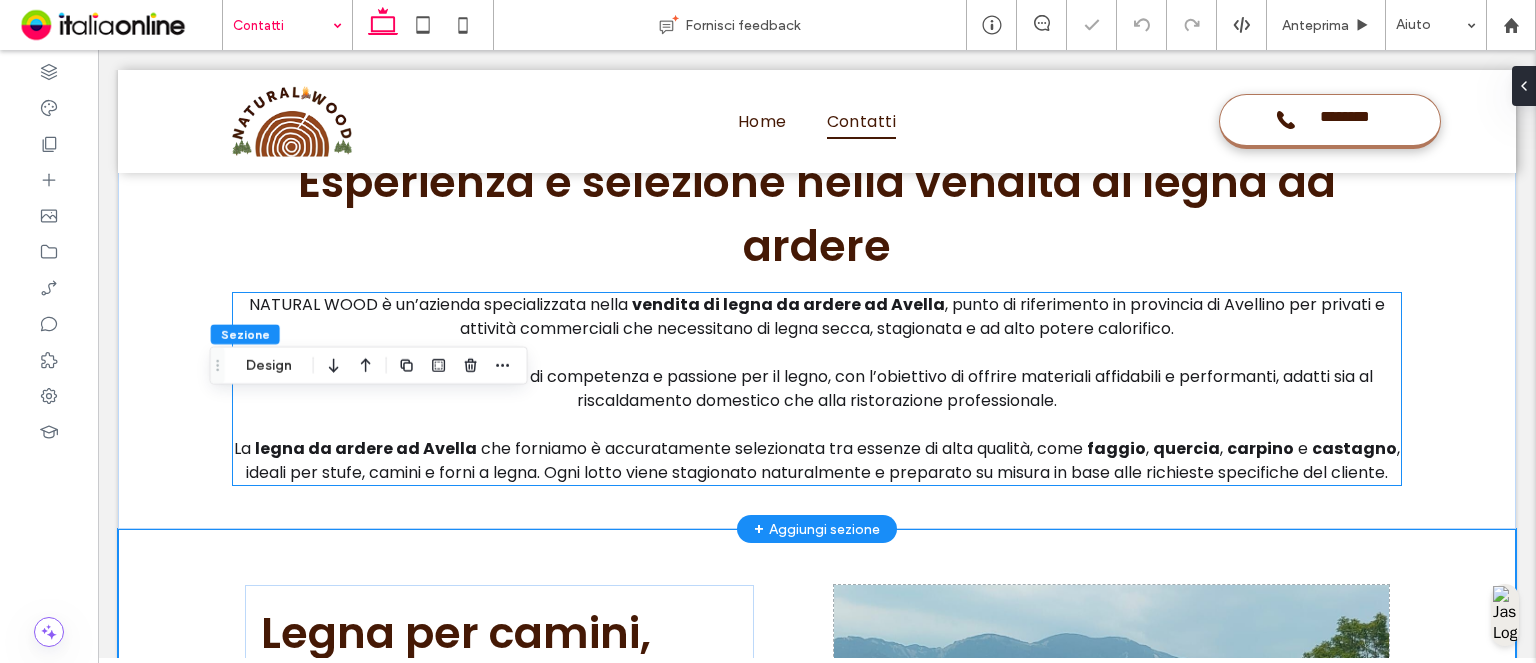 scroll, scrollTop: 941, scrollLeft: 0, axis: vertical 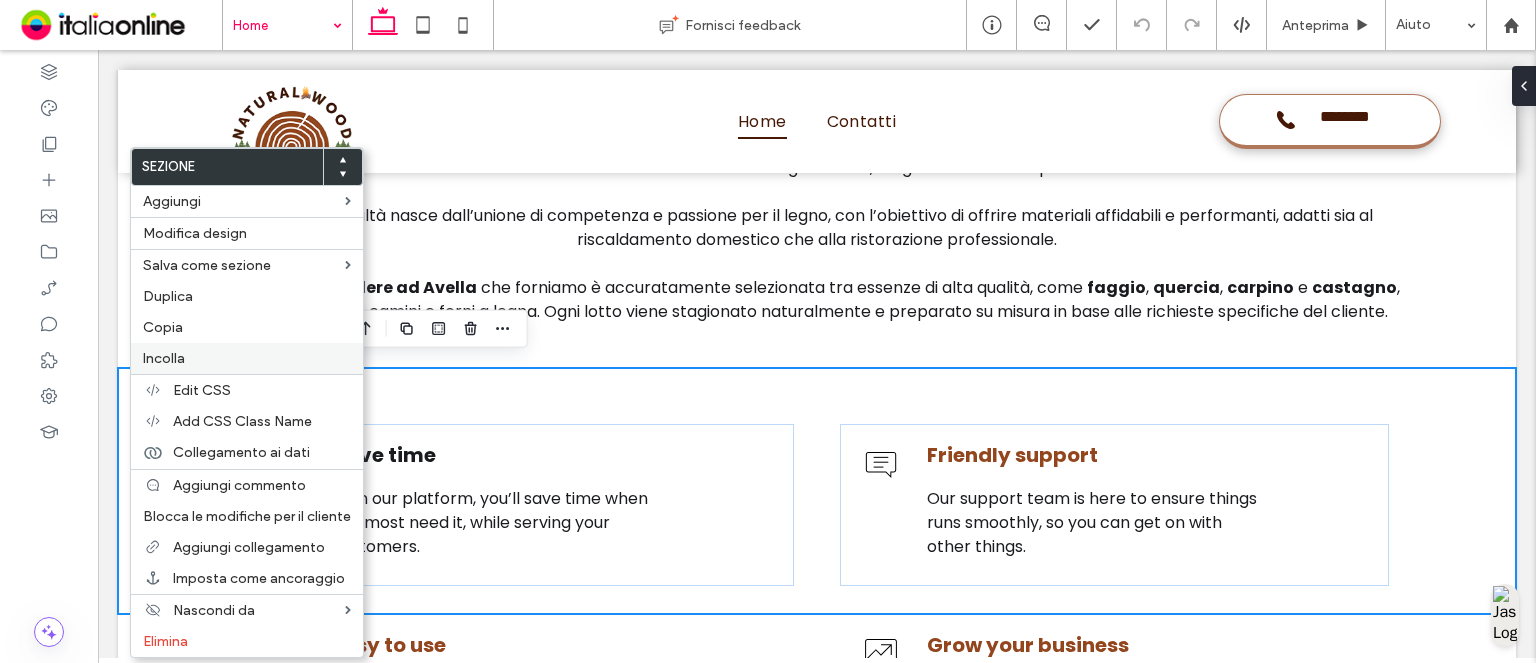 drag, startPoint x: 162, startPoint y: 355, endPoint x: 186, endPoint y: 370, distance: 28.301943 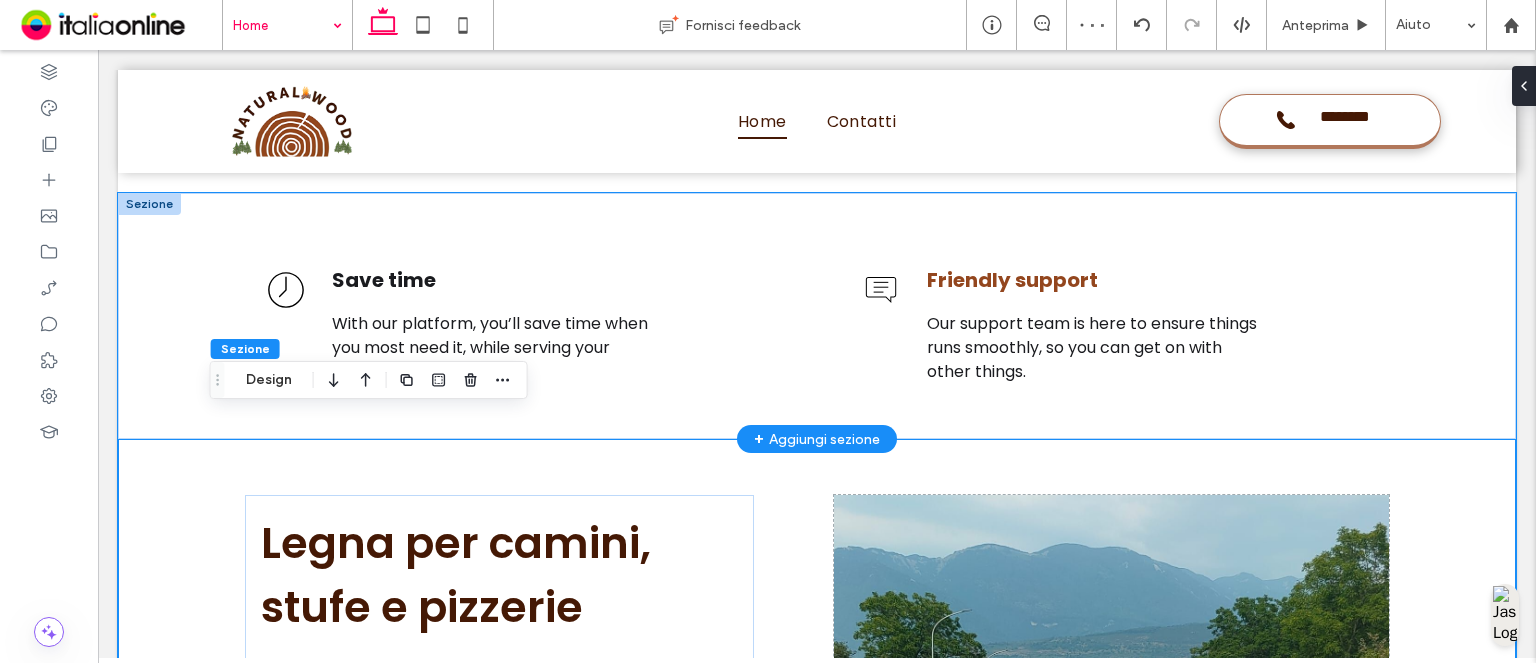 scroll, scrollTop: 1217, scrollLeft: 0, axis: vertical 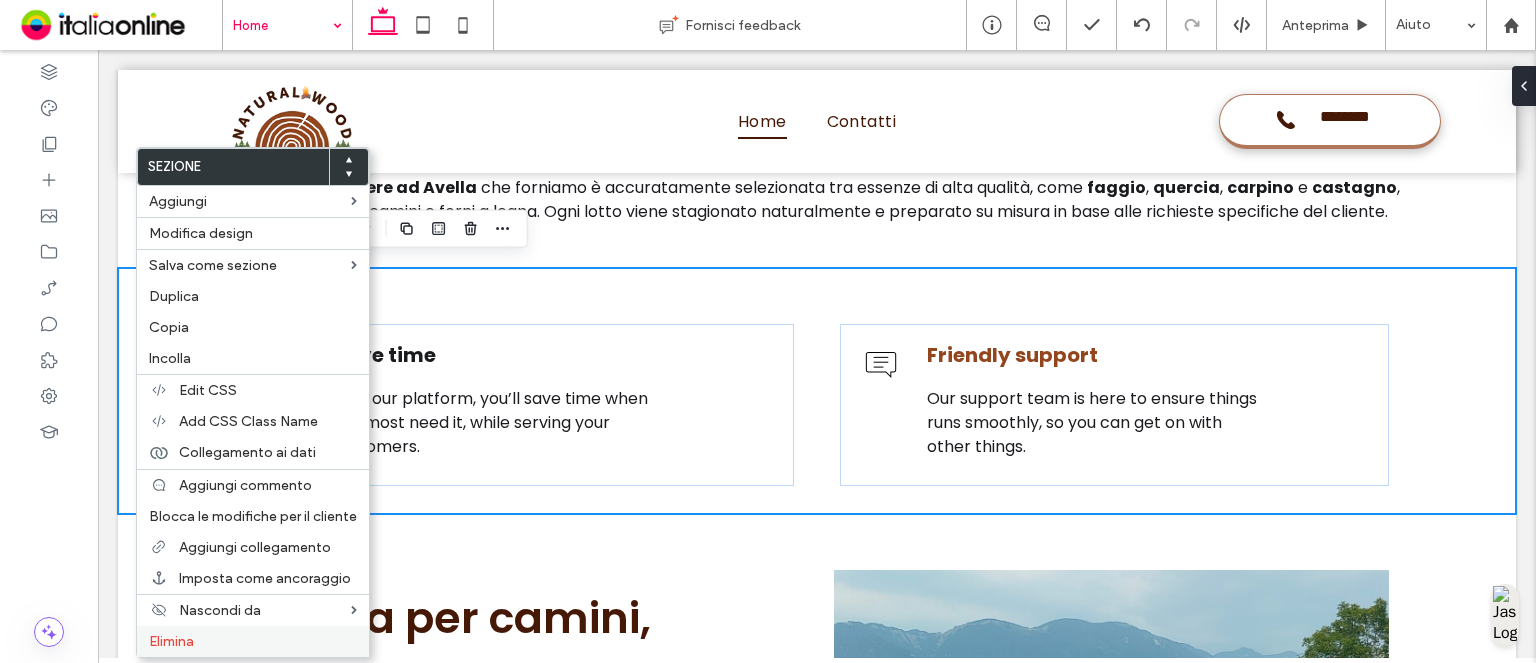 click on "Elimina" at bounding box center [253, 641] 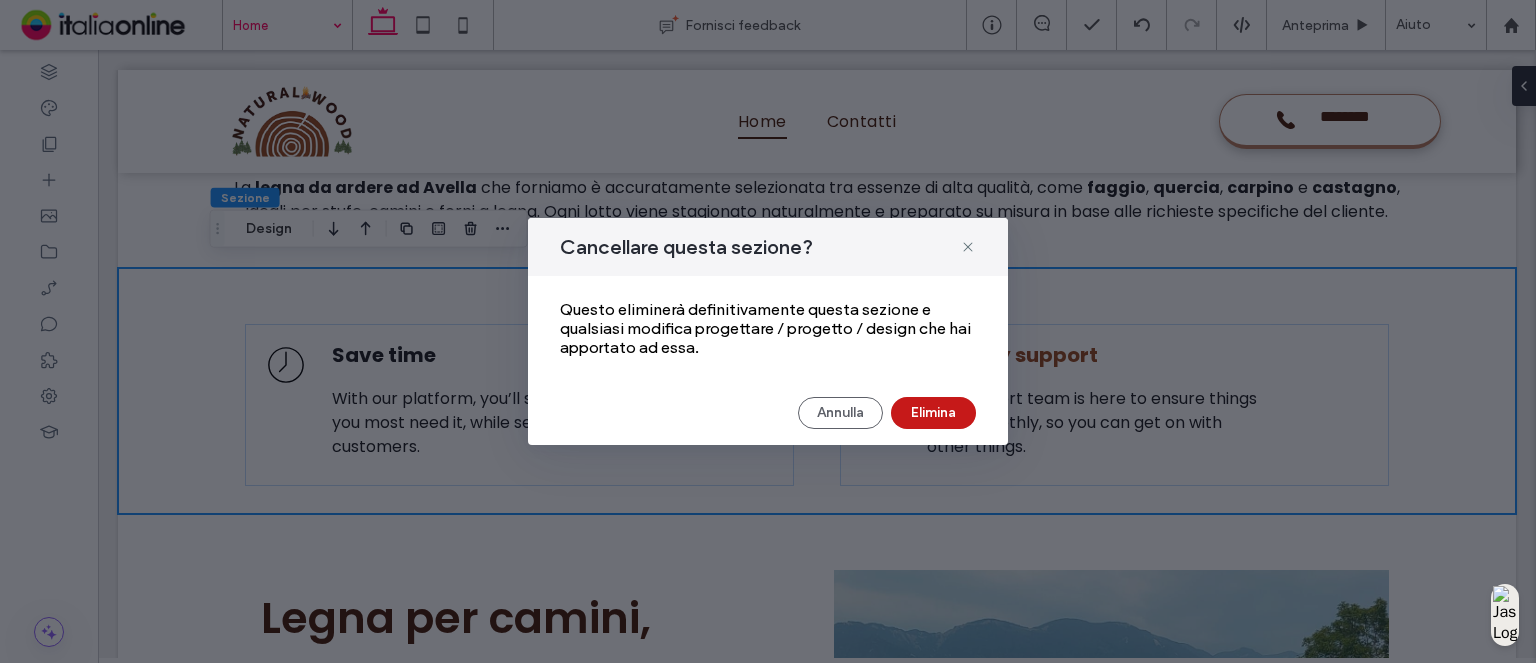 click on "Elimina" at bounding box center (933, 413) 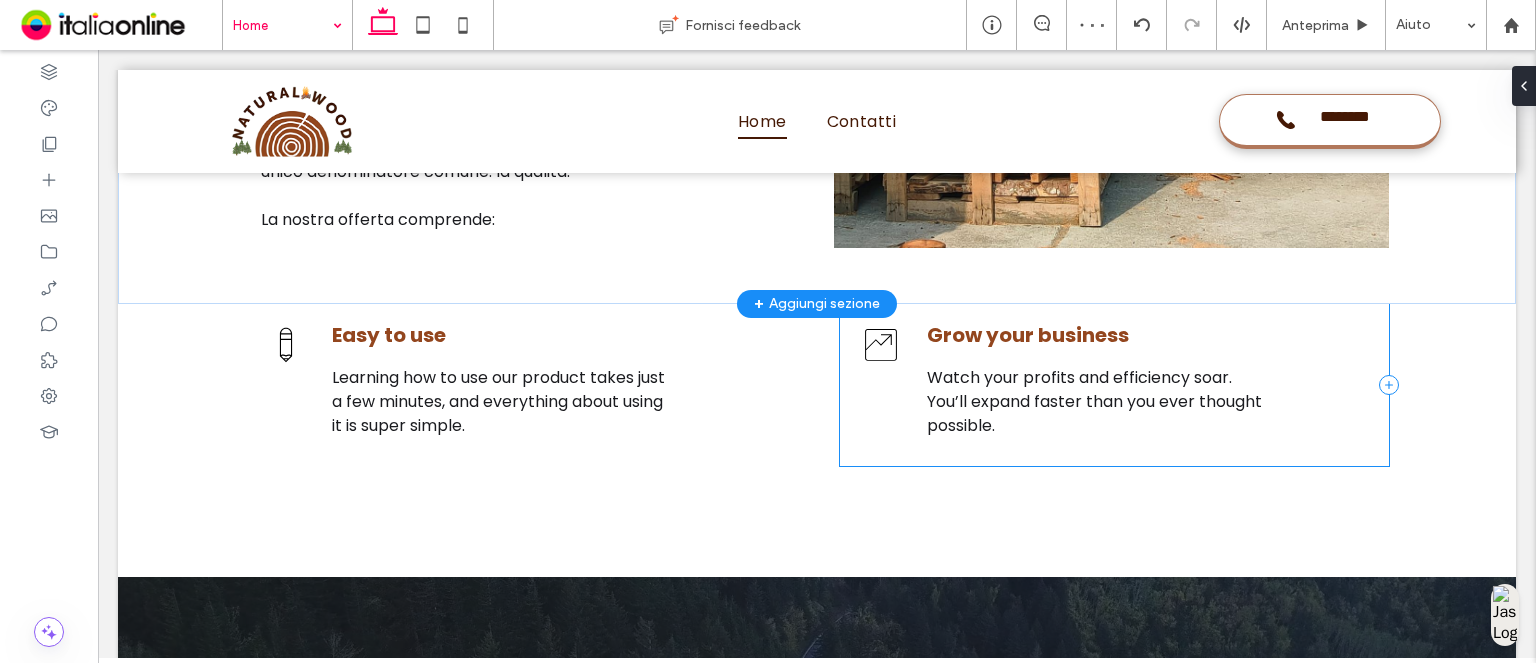 scroll, scrollTop: 1717, scrollLeft: 0, axis: vertical 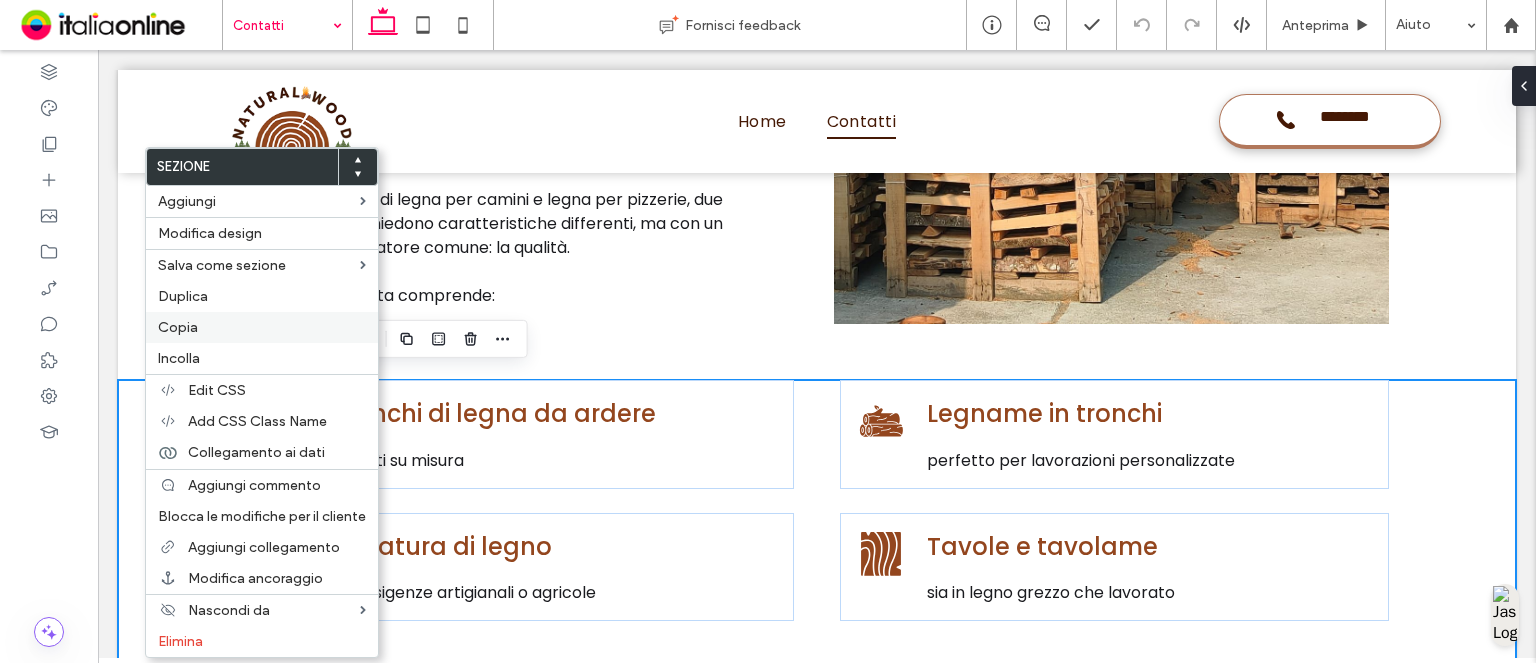 click on "Copia" at bounding box center (262, 327) 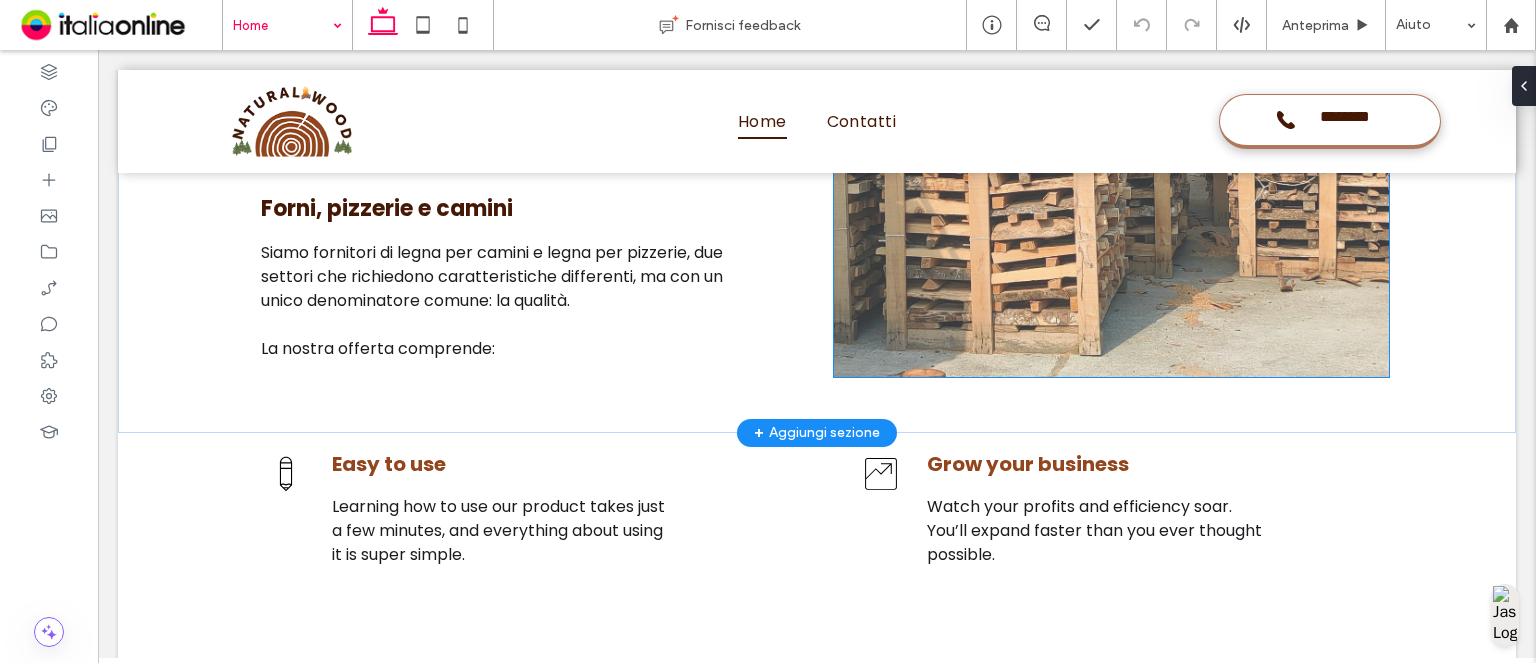 scroll, scrollTop: 1941, scrollLeft: 0, axis: vertical 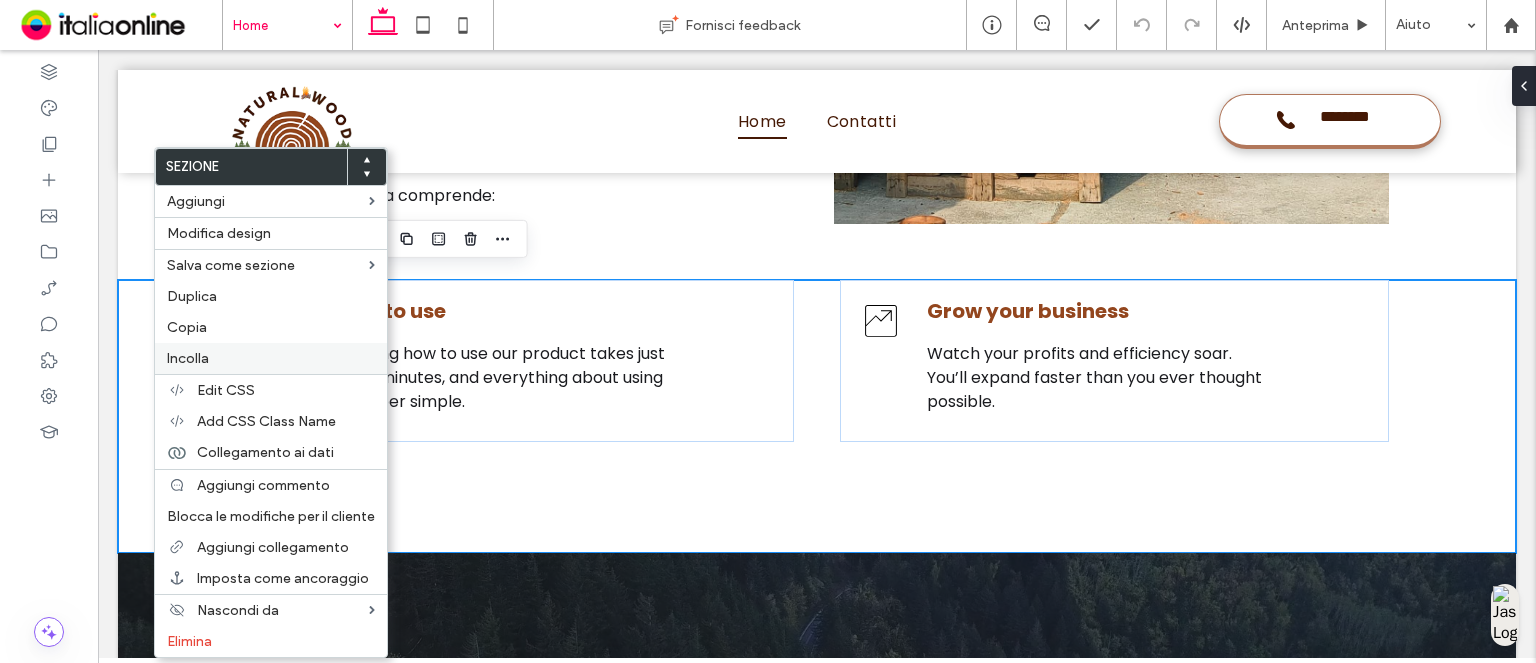 click on "Incolla" at bounding box center [271, 358] 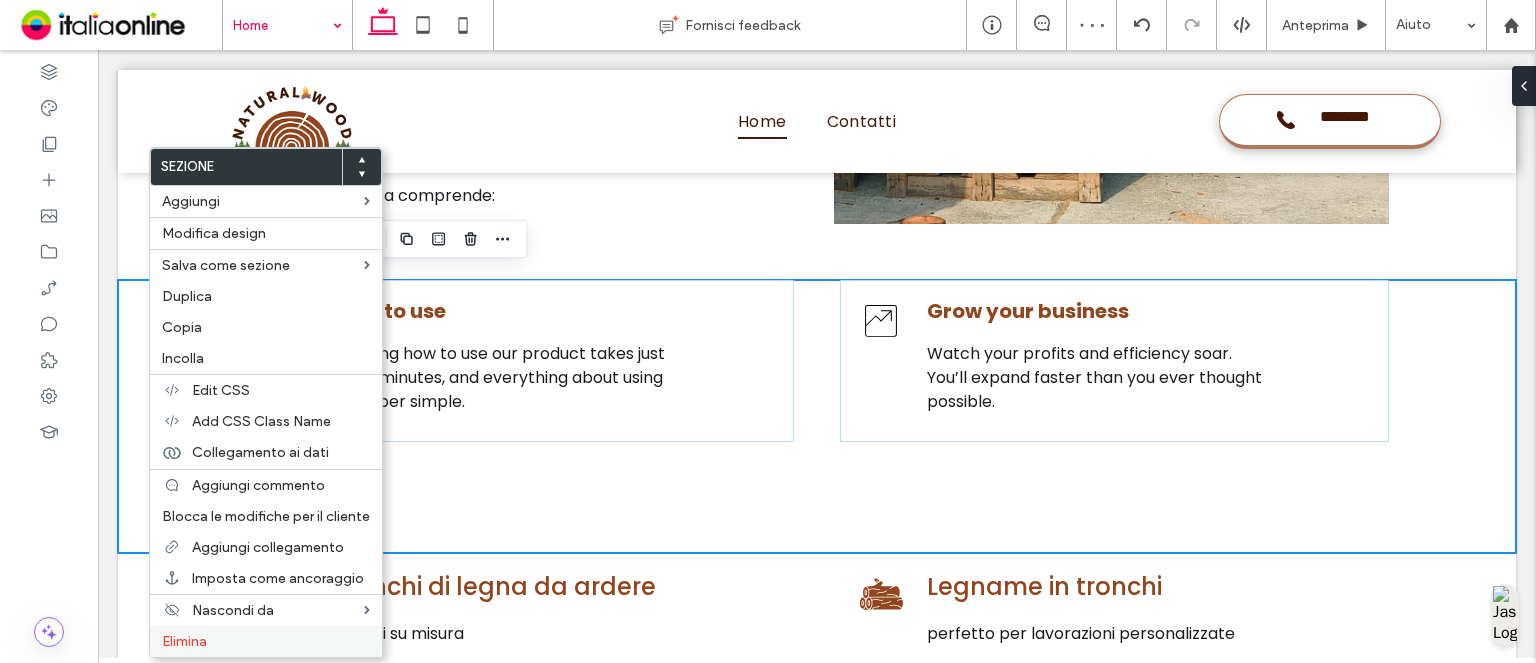click on "Elimina" at bounding box center (266, 641) 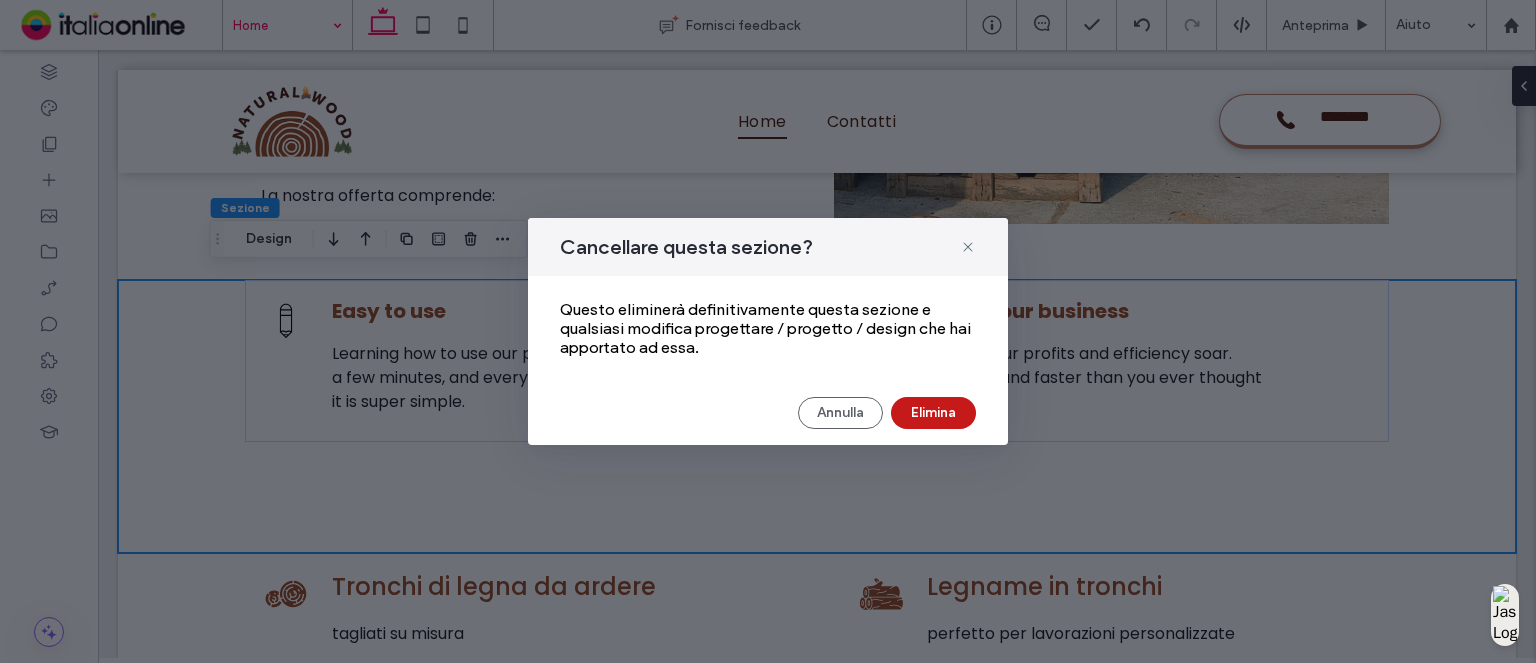 click on "Elimina" at bounding box center [933, 413] 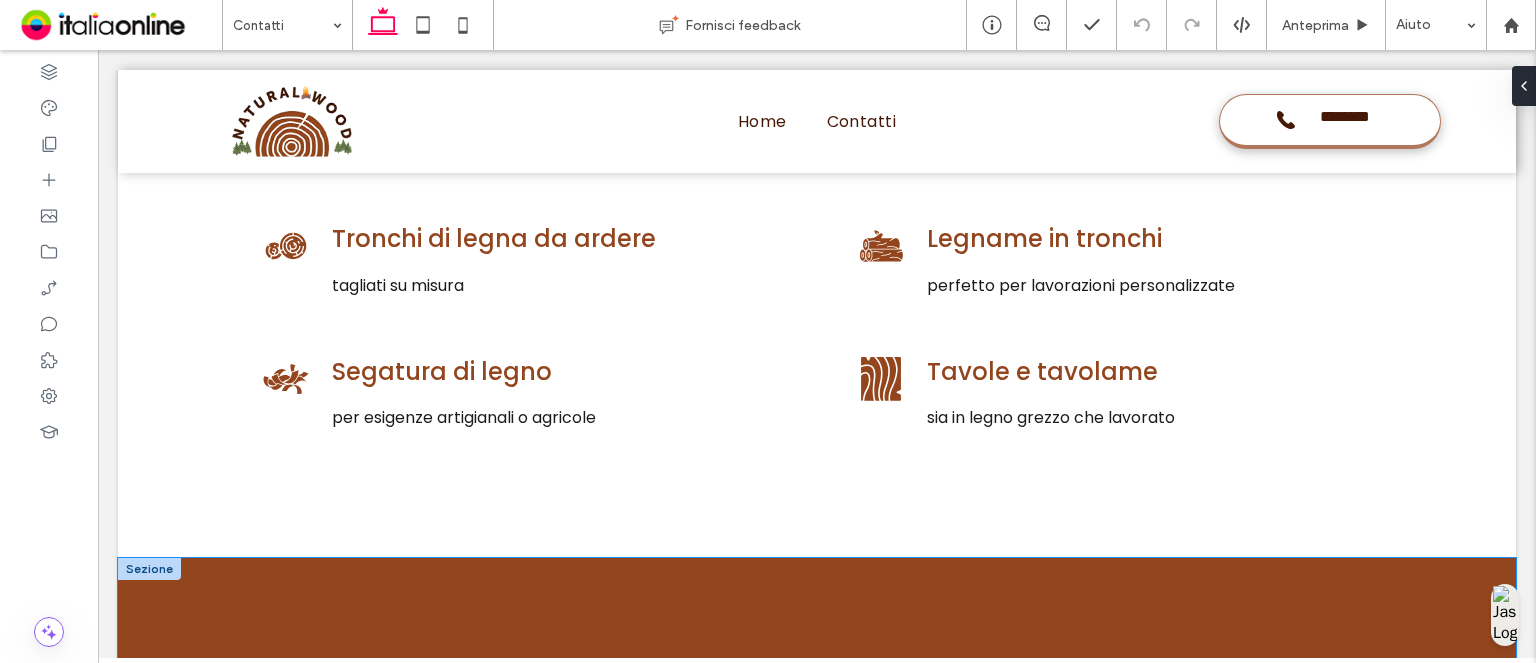 scroll, scrollTop: 2241, scrollLeft: 0, axis: vertical 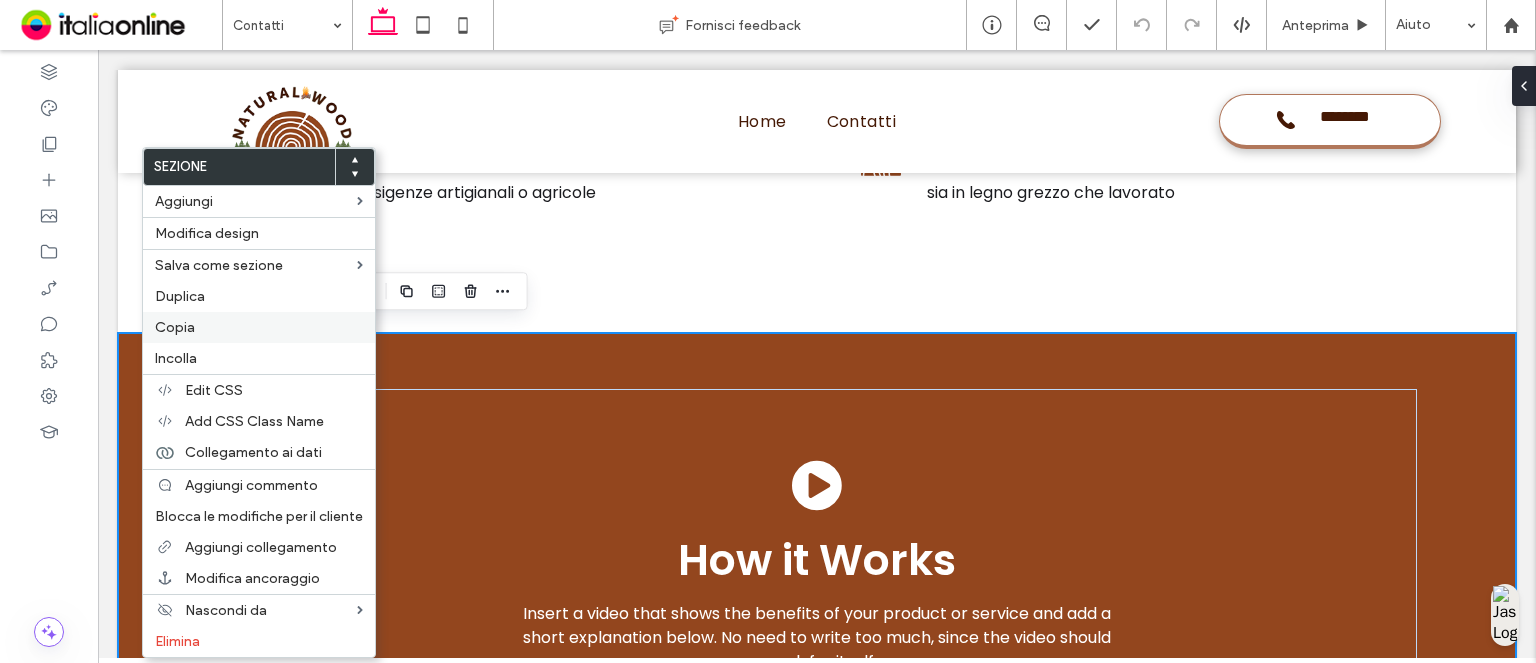 click on "Copia" at bounding box center (259, 327) 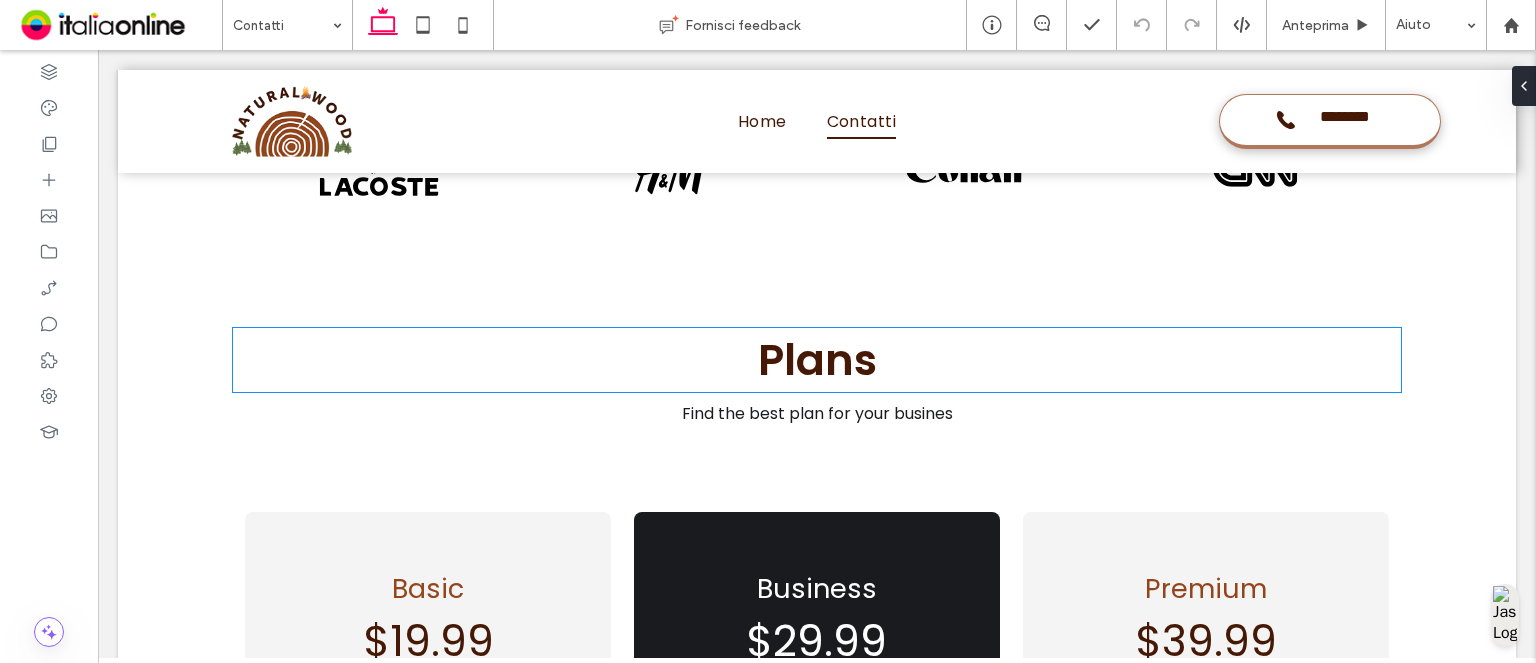 scroll, scrollTop: 4241, scrollLeft: 0, axis: vertical 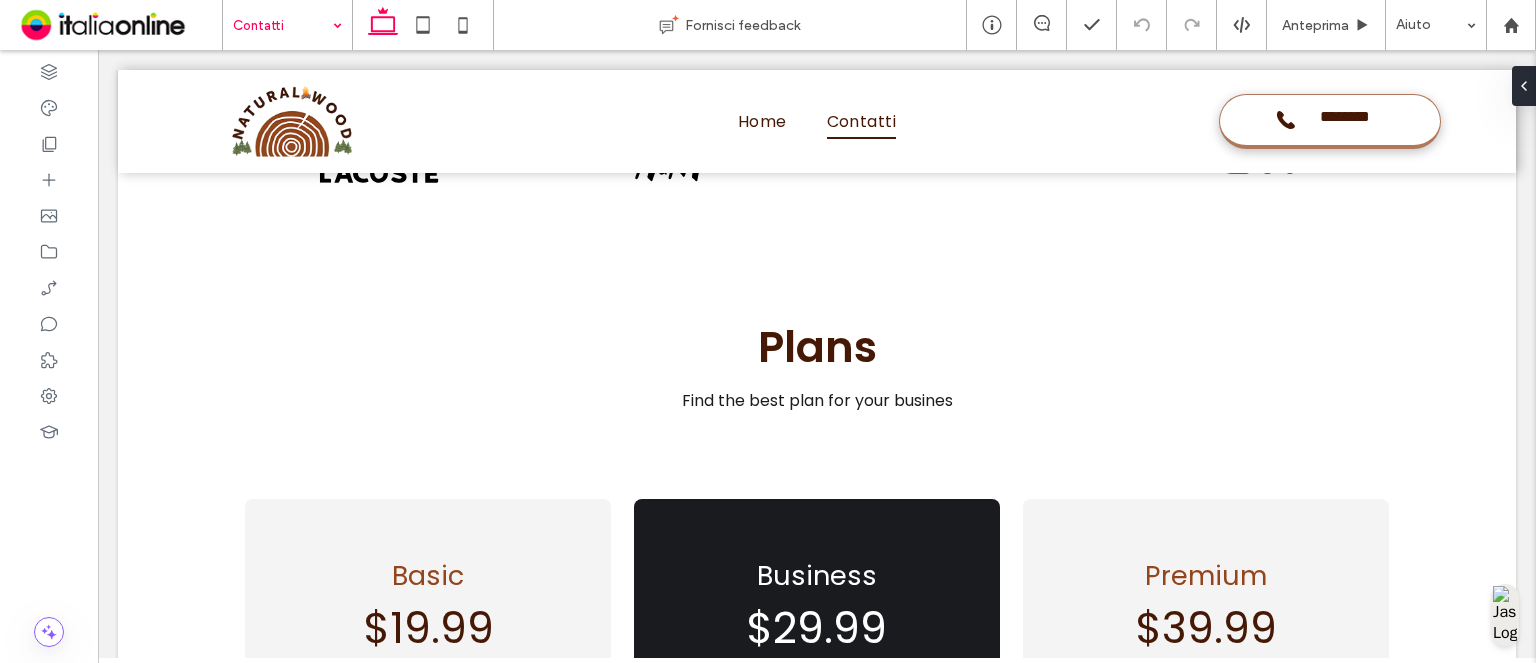 click at bounding box center [282, 25] 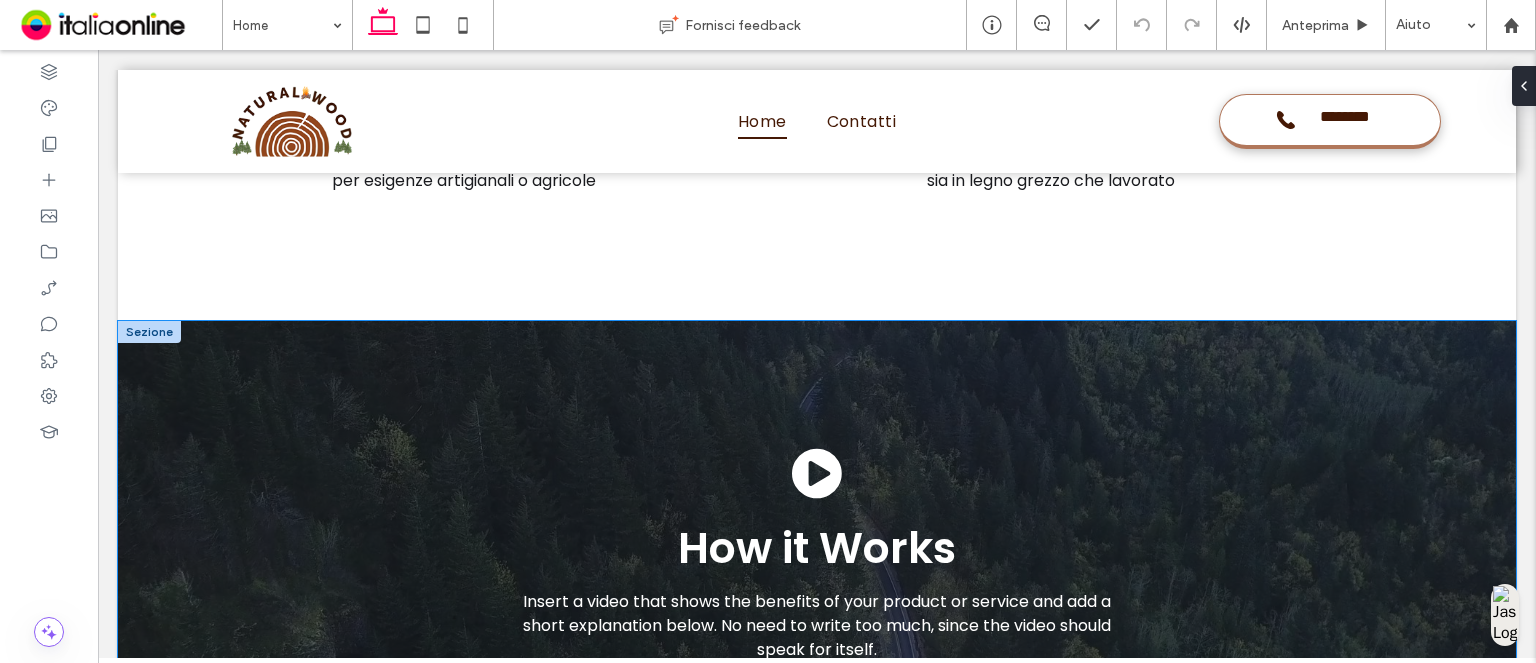 scroll, scrollTop: 2241, scrollLeft: 0, axis: vertical 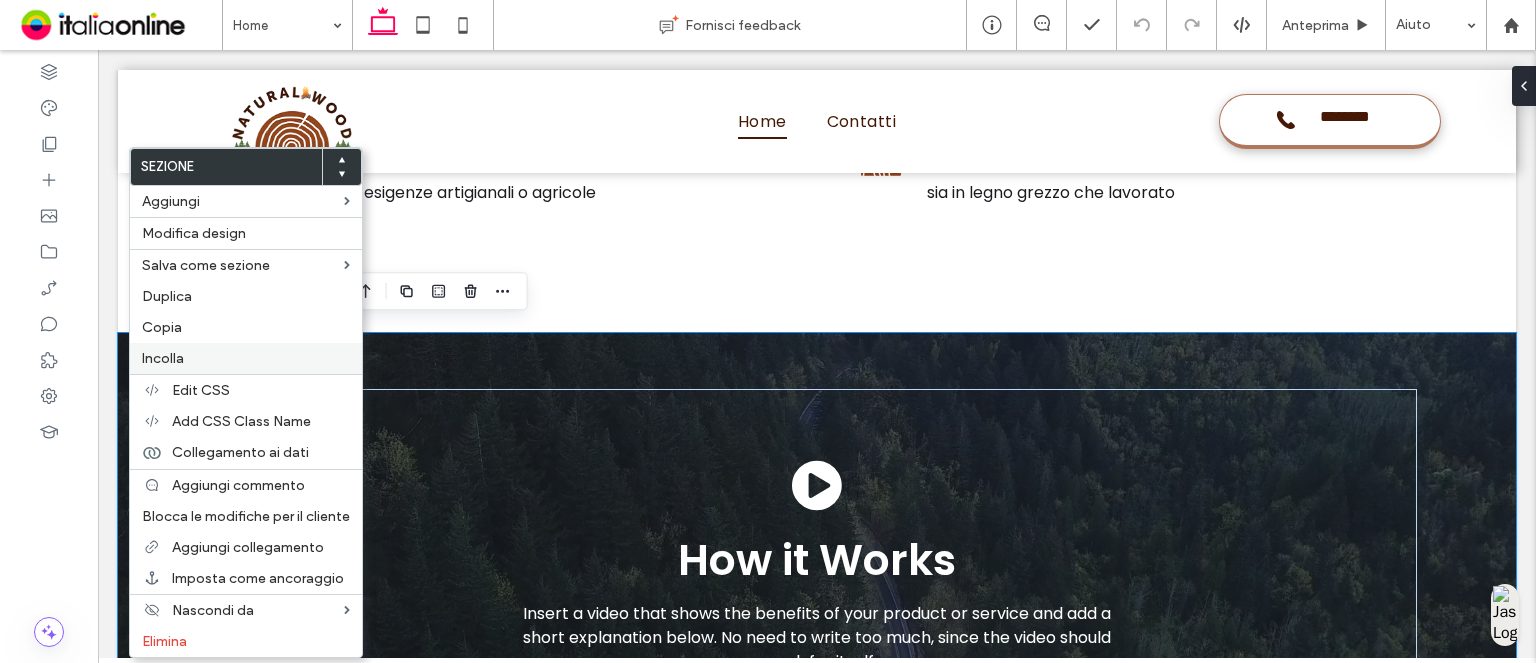 click on "Incolla" at bounding box center [163, 358] 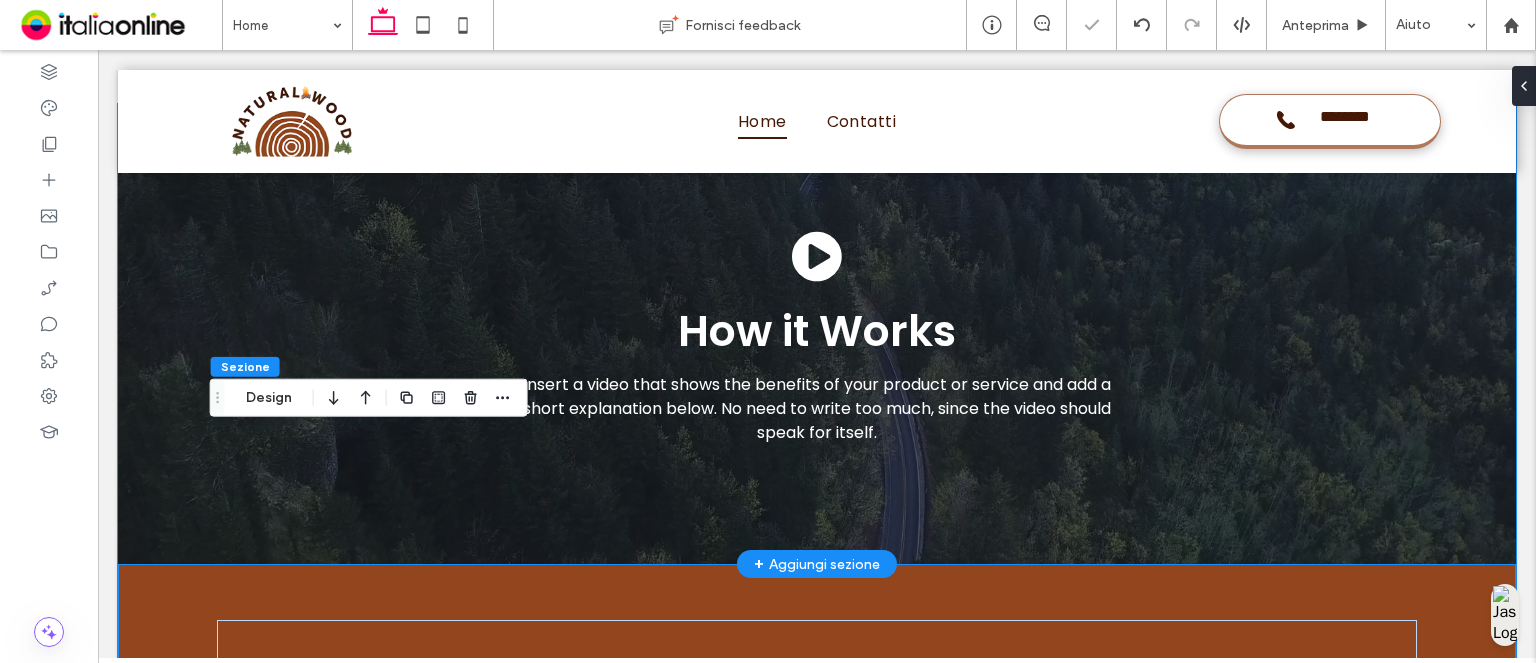 scroll, scrollTop: 2301, scrollLeft: 0, axis: vertical 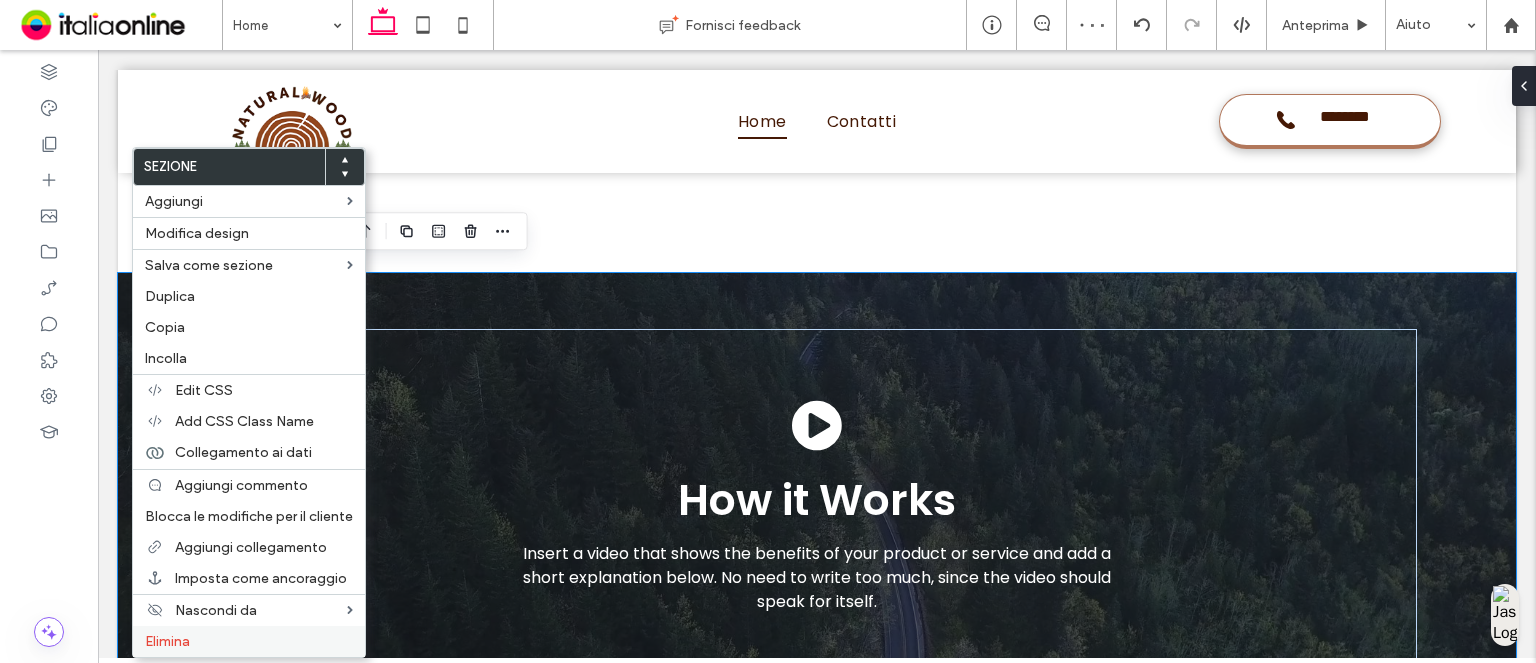 click on "Elimina" at bounding box center (249, 641) 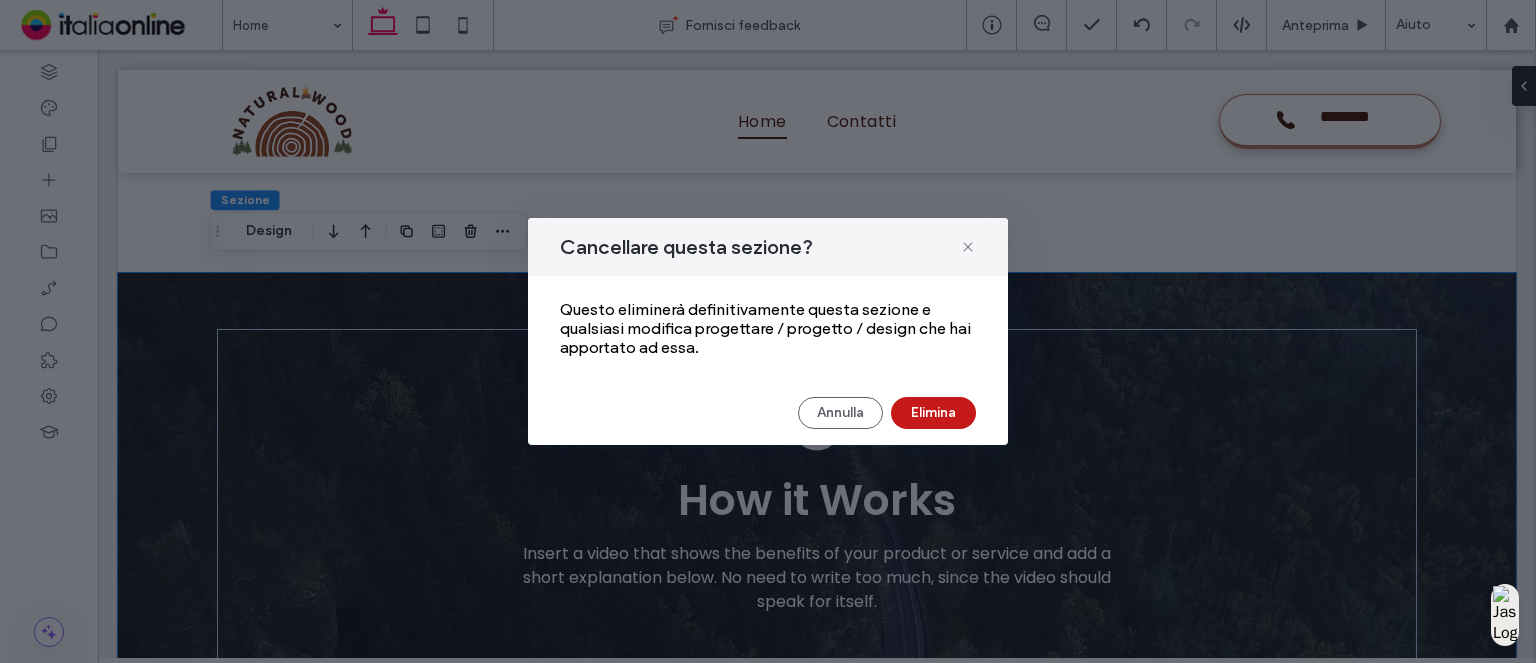 click on "Elimina" at bounding box center (933, 413) 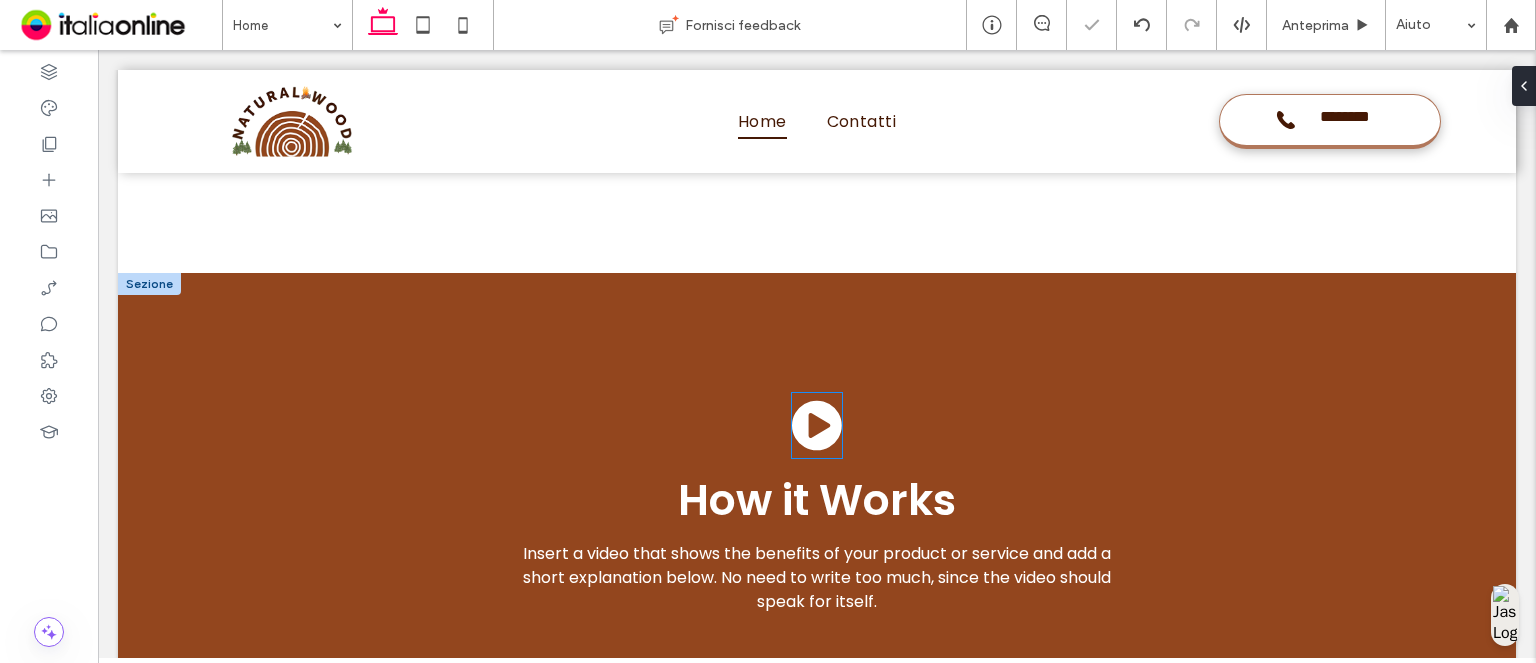 click 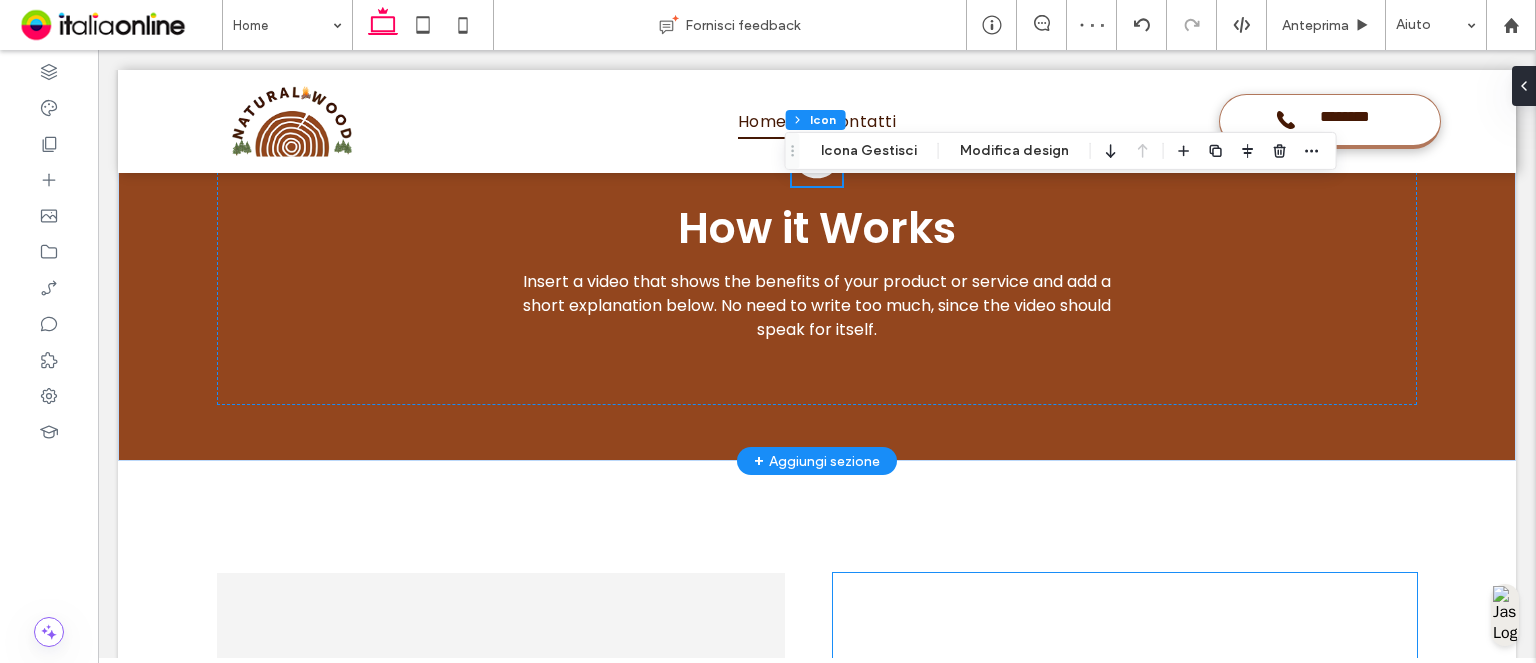 scroll, scrollTop: 2701, scrollLeft: 0, axis: vertical 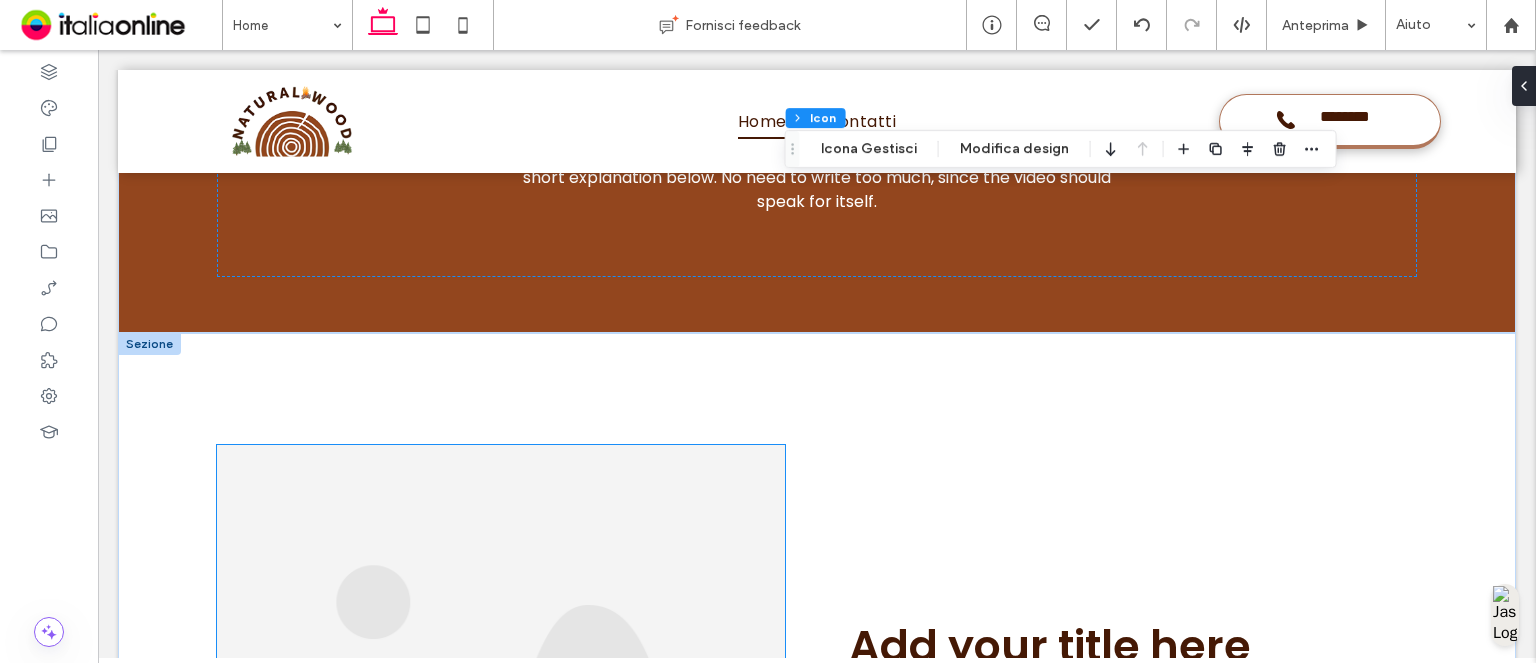 click at bounding box center [501, 706] 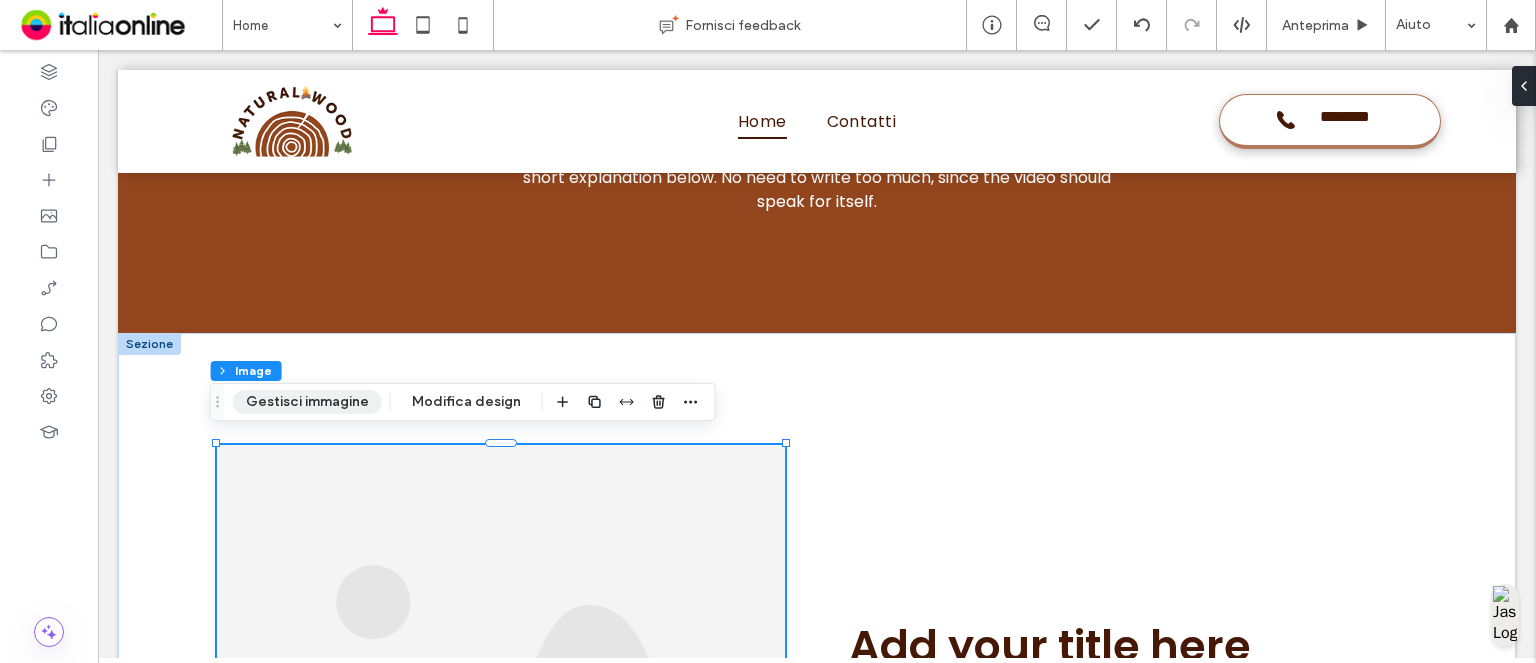 drag, startPoint x: 677, startPoint y: 398, endPoint x: 323, endPoint y: 399, distance: 354.0014 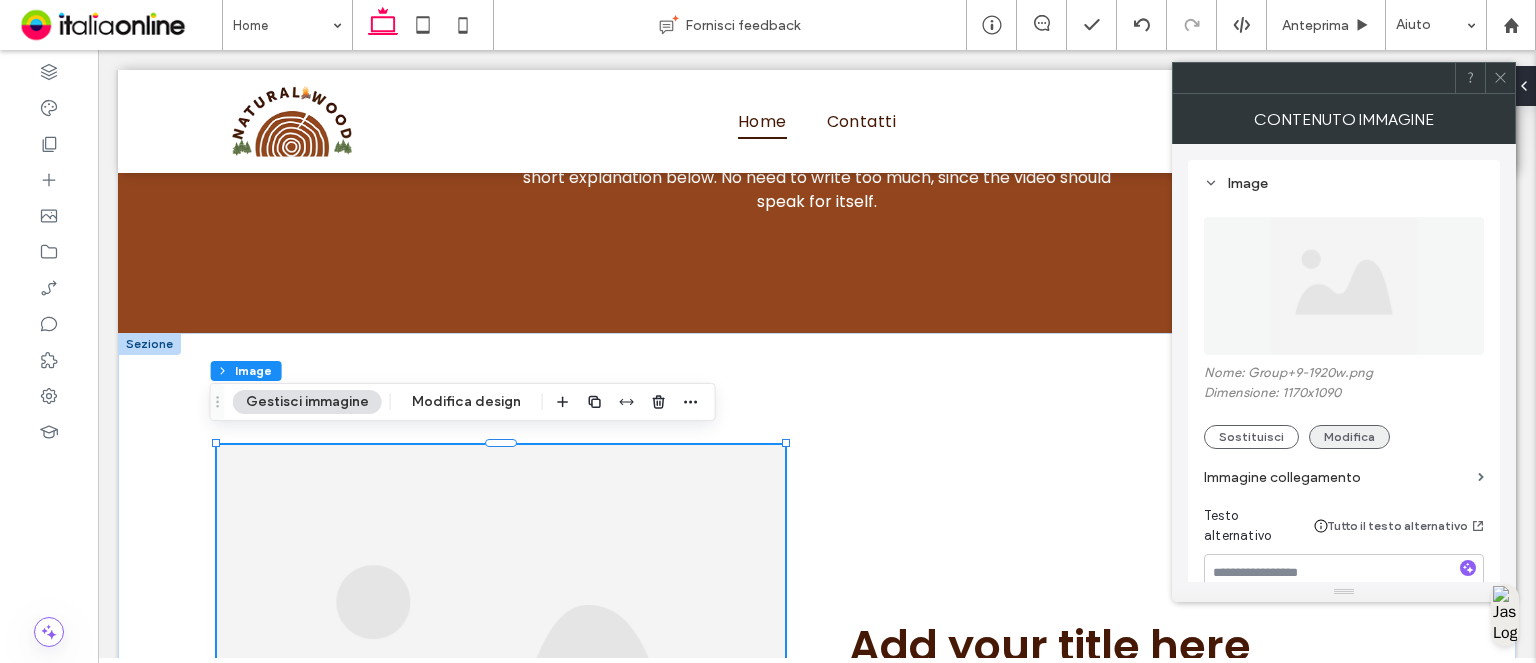click on "Modifica" at bounding box center (1349, 437) 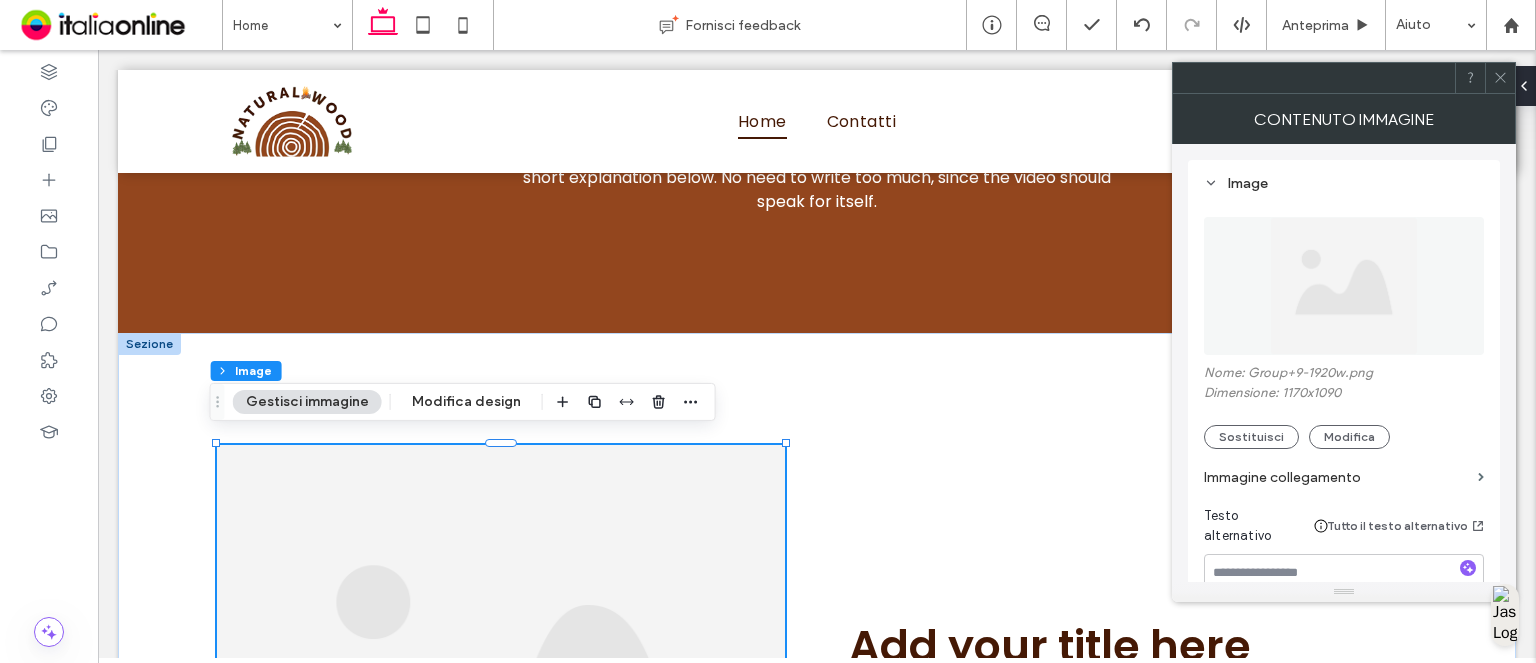 click on ".wqwq-1{fill:#231f20;}
.cls-1q, .cls-2q { fill-rule: evenodd; }
.cls-2q { fill: #6e8188; }
True_local
Agendize
HealthEngine
x_close_popup
from_your_site
multi_language
zoom-out
zoom-in
z_vimeo
z_yelp
z_picassa
w_vCita
youtube
yelp
x2
x
x_x
x_alignright
x_handwritten
wrench
wordpress
windowsvv
win8
whats_app
wallet
warning-sign
w_youtube
w_youtube_channel
w_yelp
w_video
w_twitter
w_title
w_tabs
w_social_icons
w_spacer
w_share
w_rss_feed
w_recent-posts
w_push
w_paypal
w_photo_gallery" at bounding box center [768, 331] 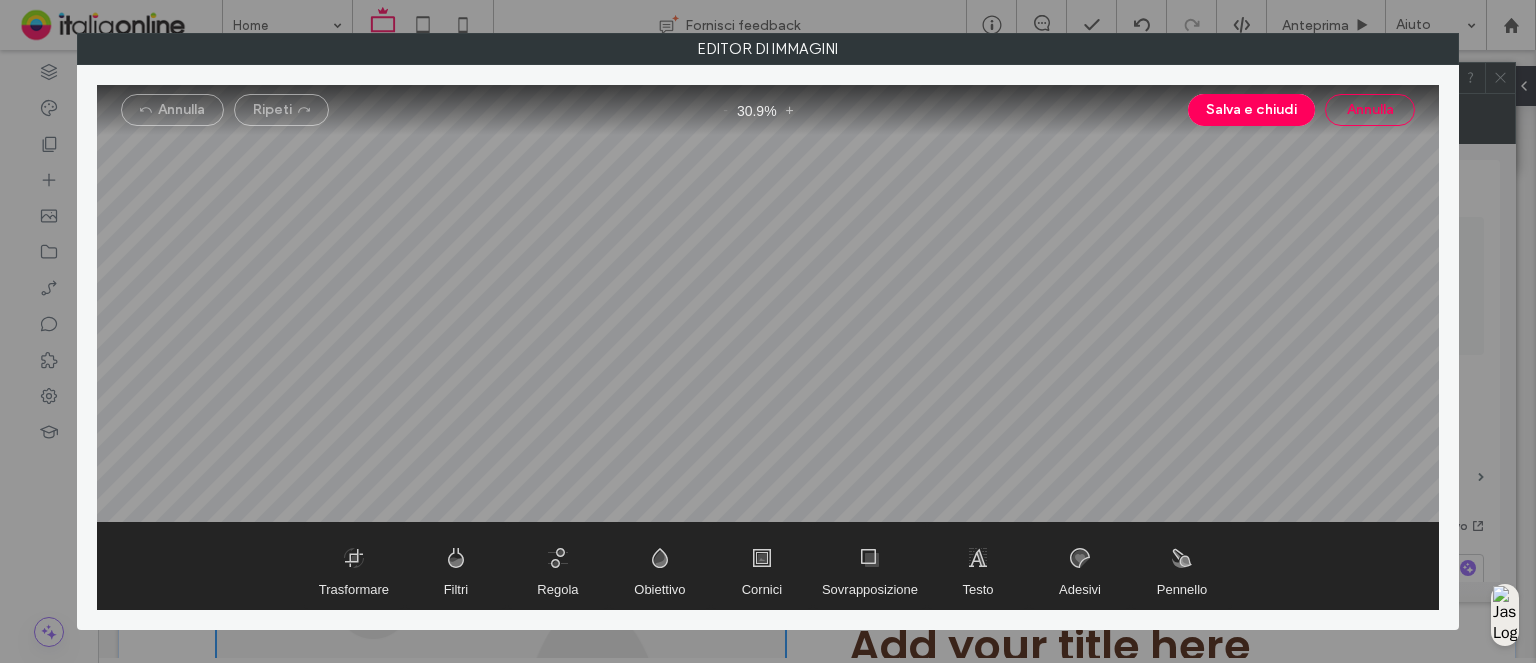 click on "Annulla" at bounding box center [1370, 110] 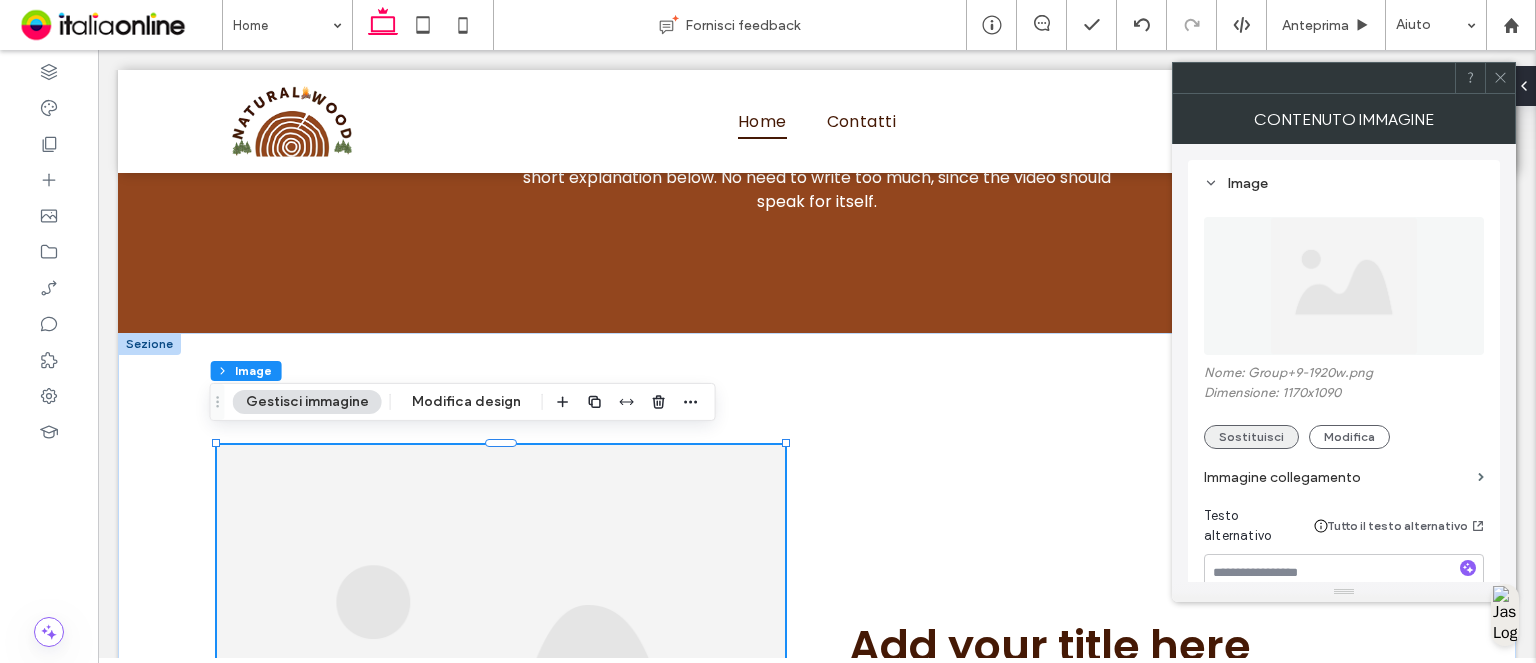 click on "Sostituisci" at bounding box center [1251, 437] 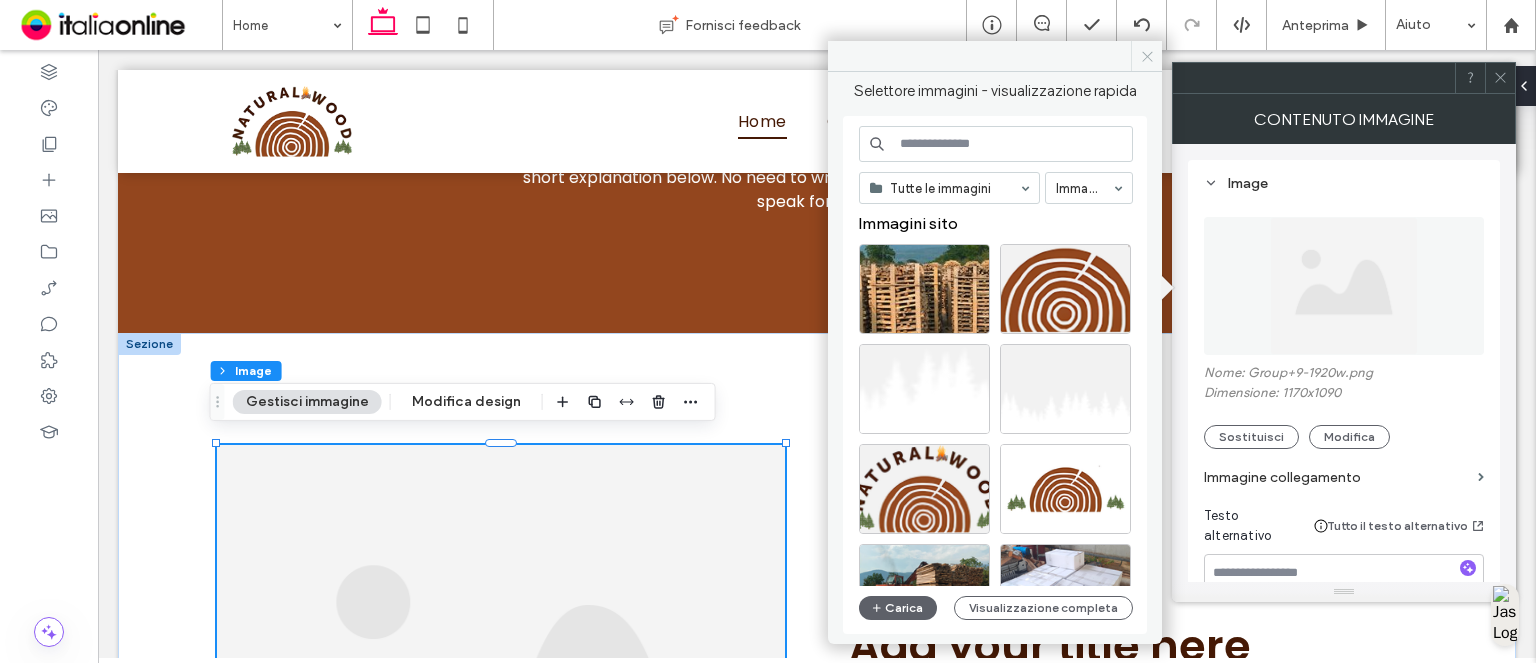 click 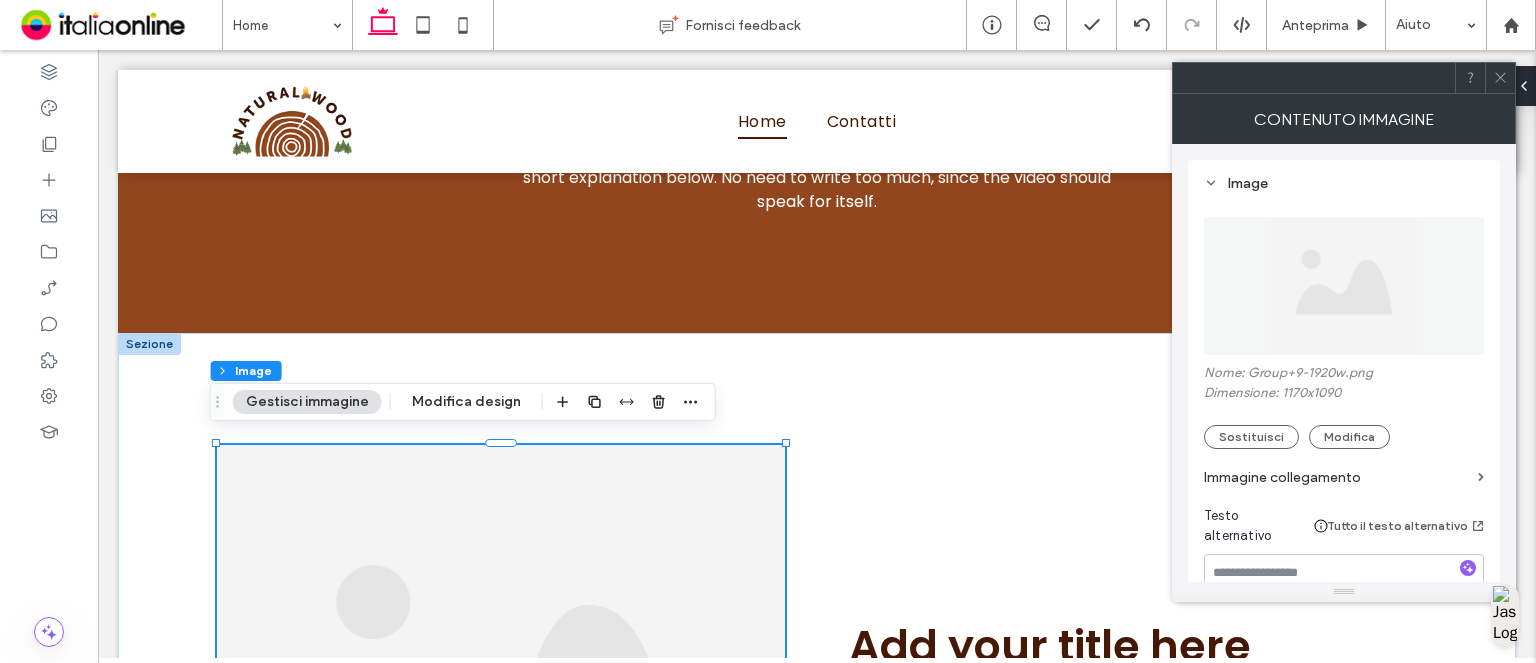drag, startPoint x: 1507, startPoint y: 76, endPoint x: 1503, endPoint y: 89, distance: 13.601471 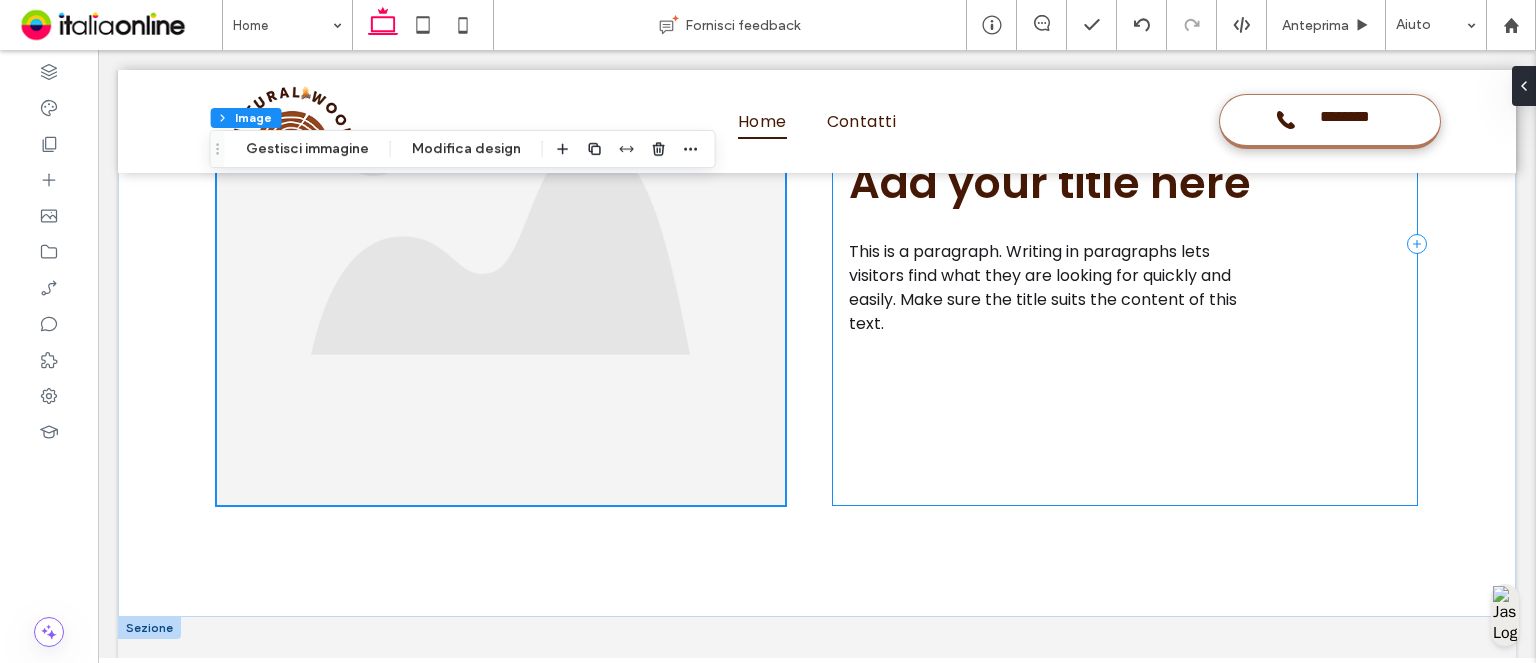 scroll, scrollTop: 3201, scrollLeft: 0, axis: vertical 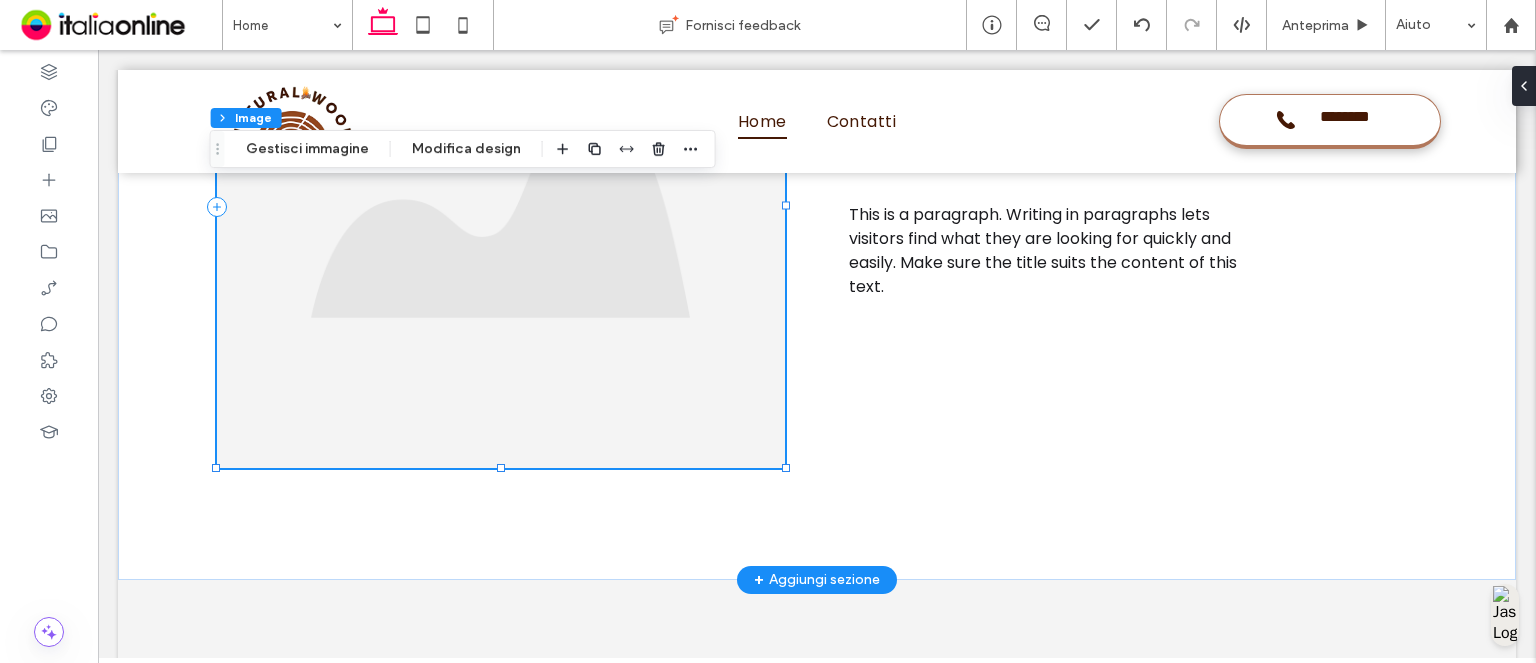 click at bounding box center (501, 206) 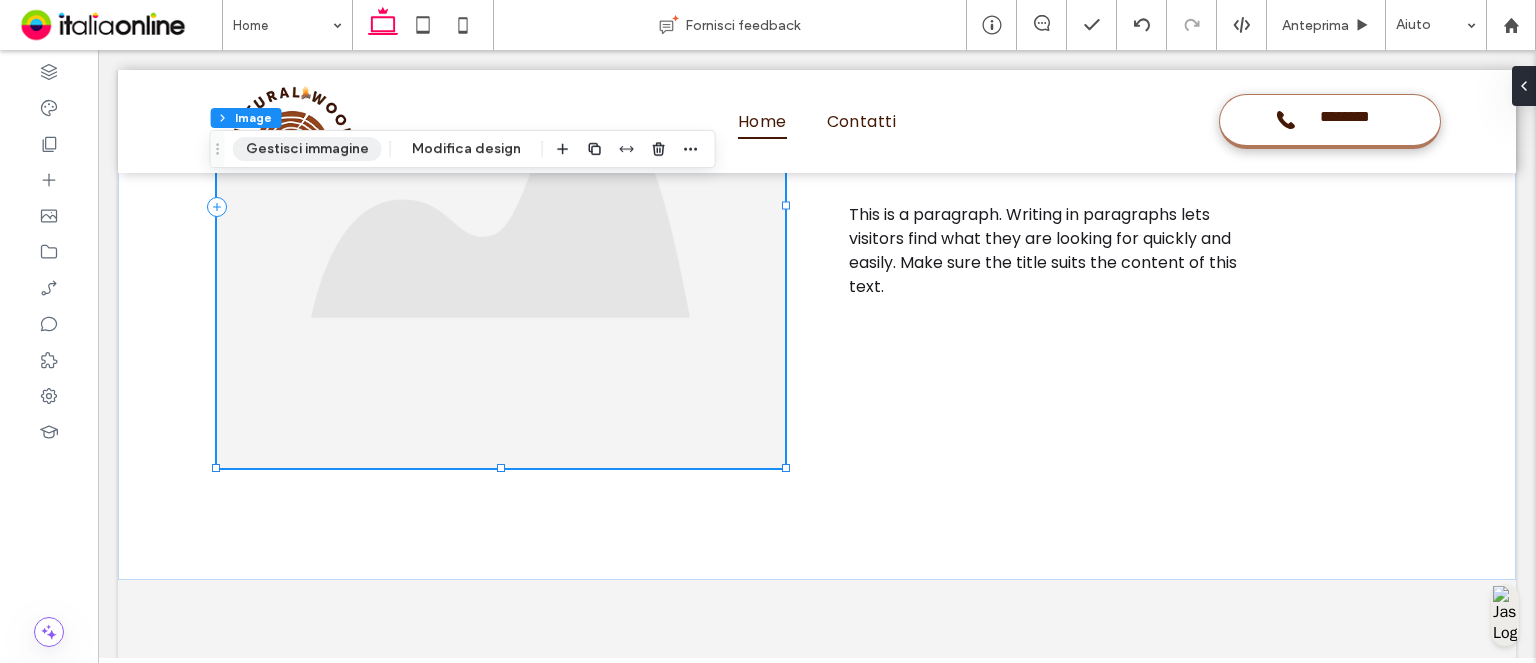 click on "Gestisci immagine" at bounding box center [307, 149] 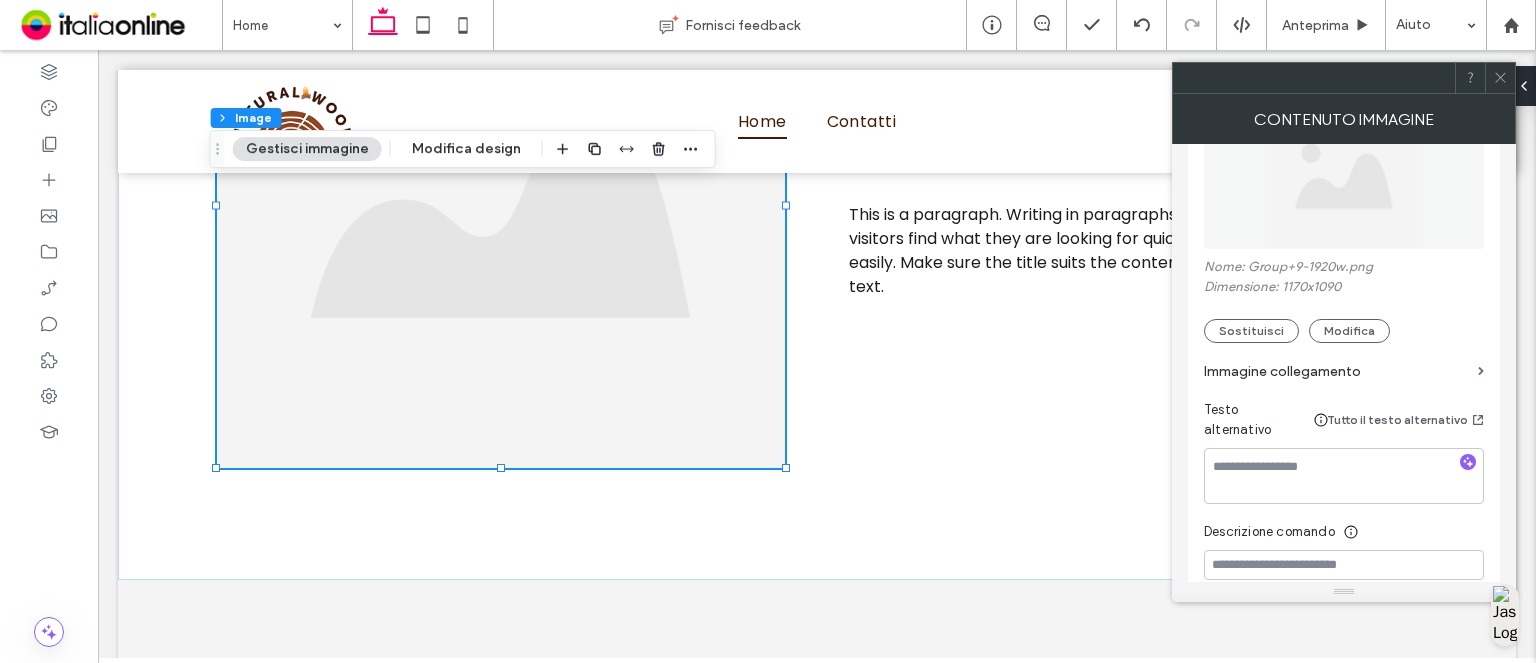 scroll, scrollTop: 0, scrollLeft: 0, axis: both 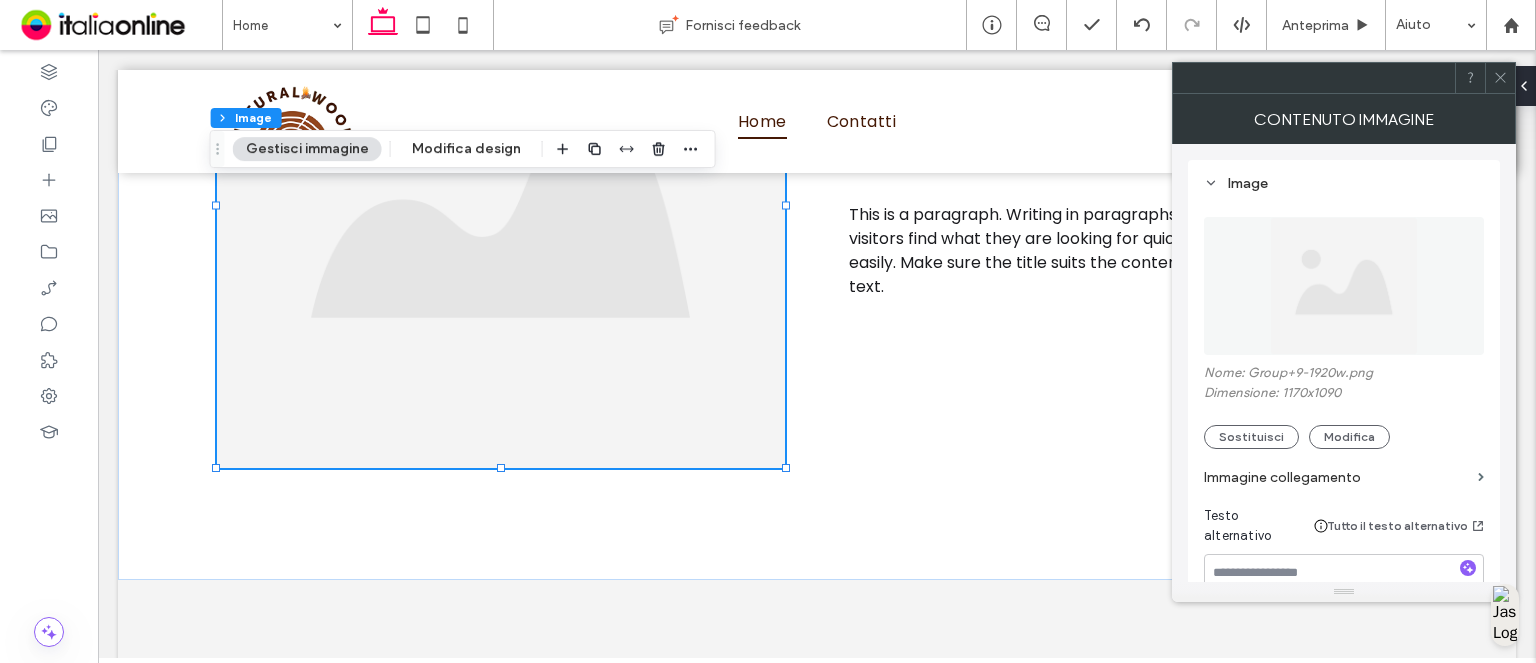 click 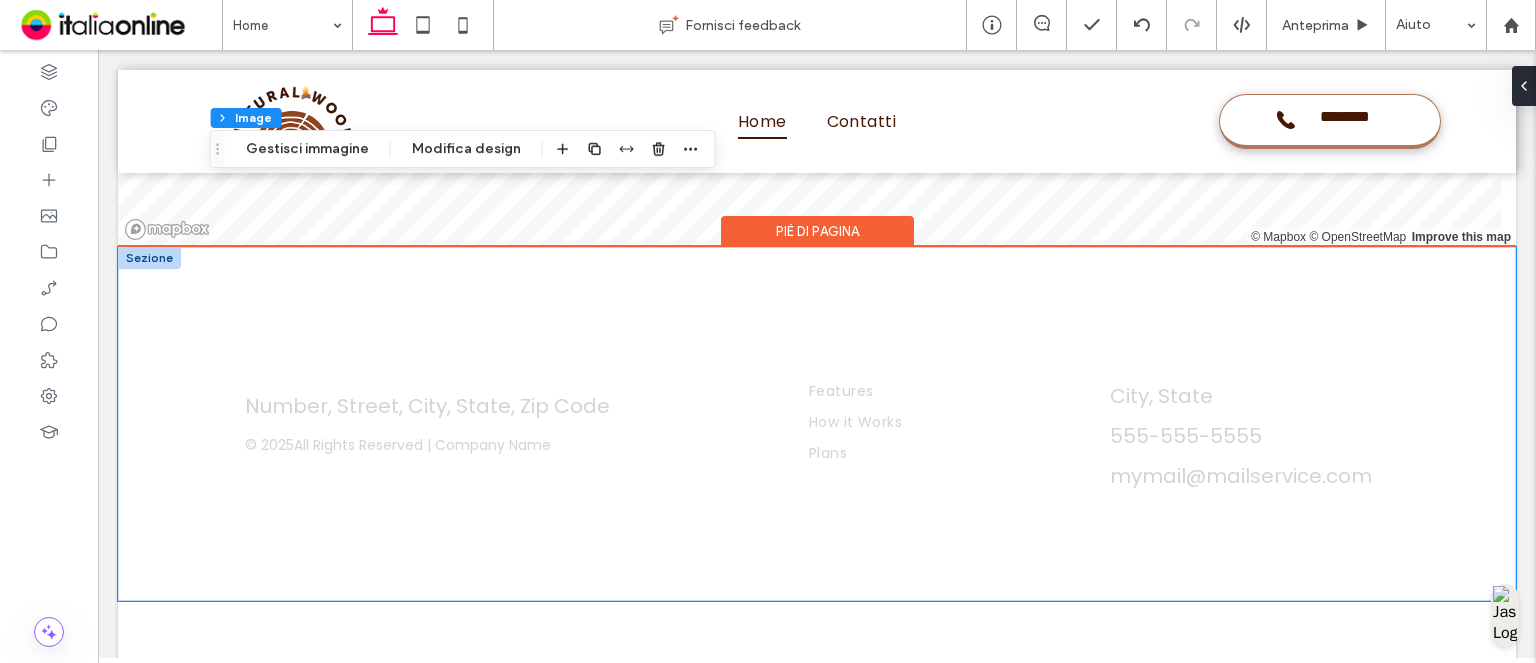 scroll, scrollTop: 6506, scrollLeft: 0, axis: vertical 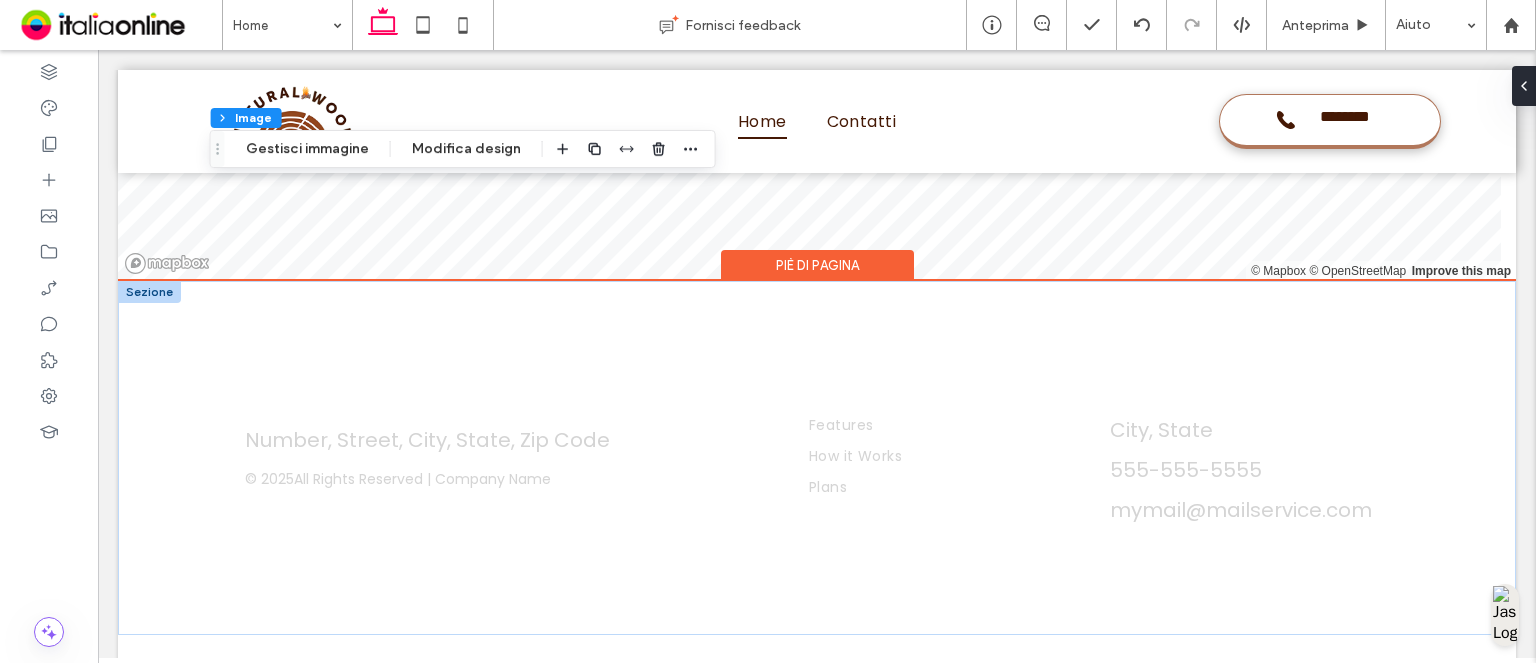click at bounding box center (149, 292) 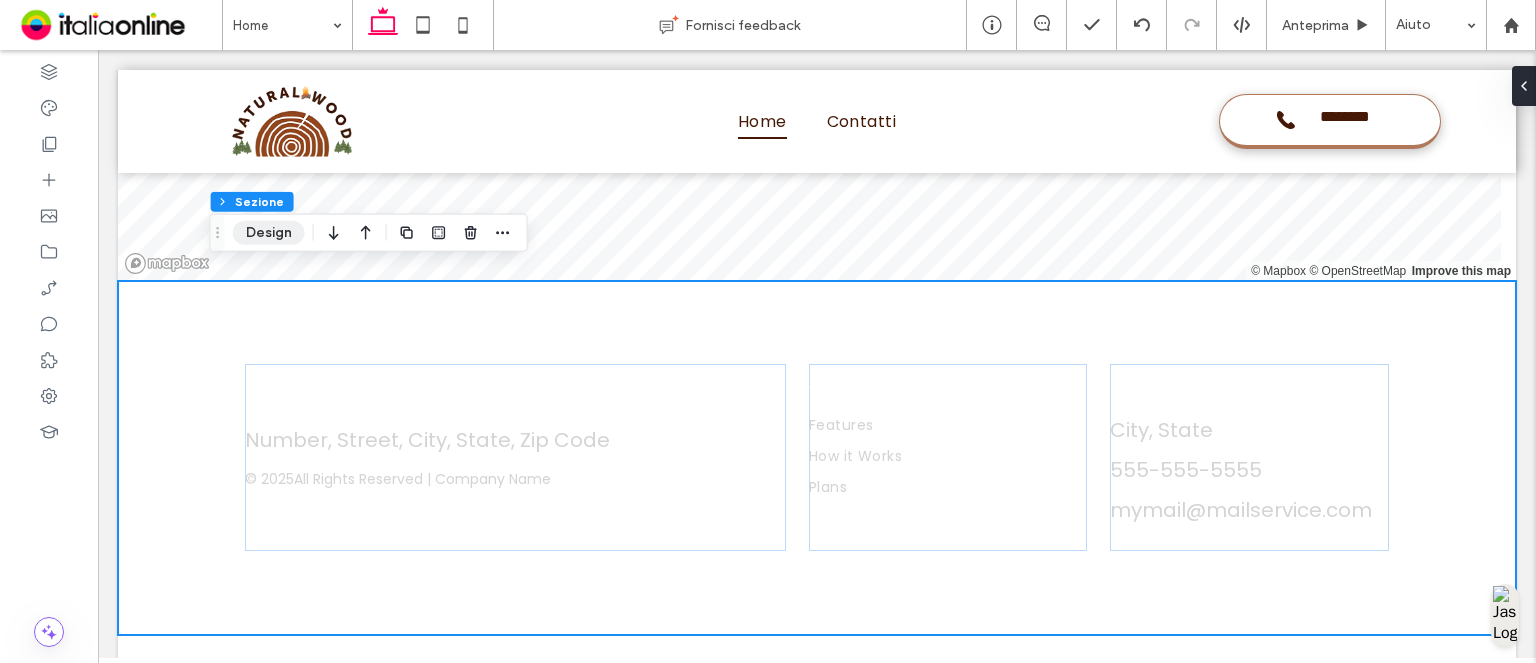 click on "Design" at bounding box center [269, 233] 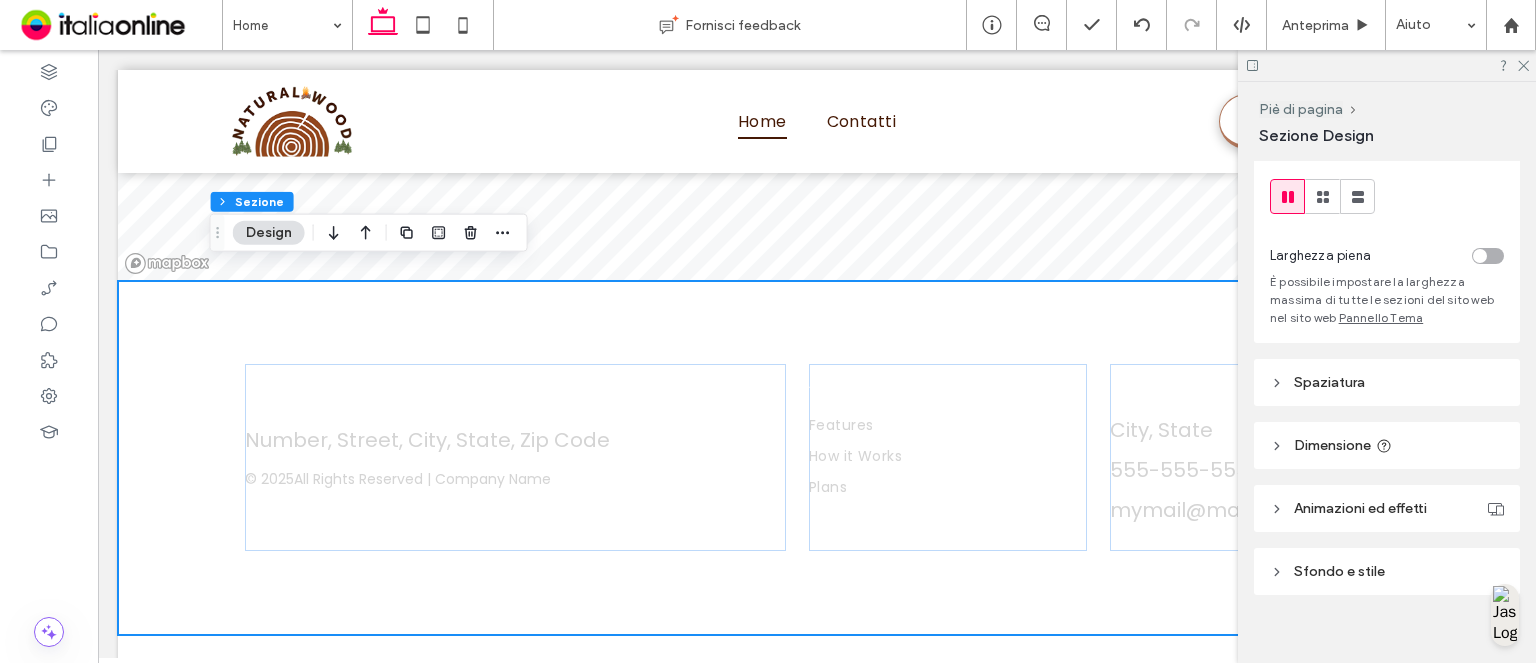 scroll, scrollTop: 58, scrollLeft: 0, axis: vertical 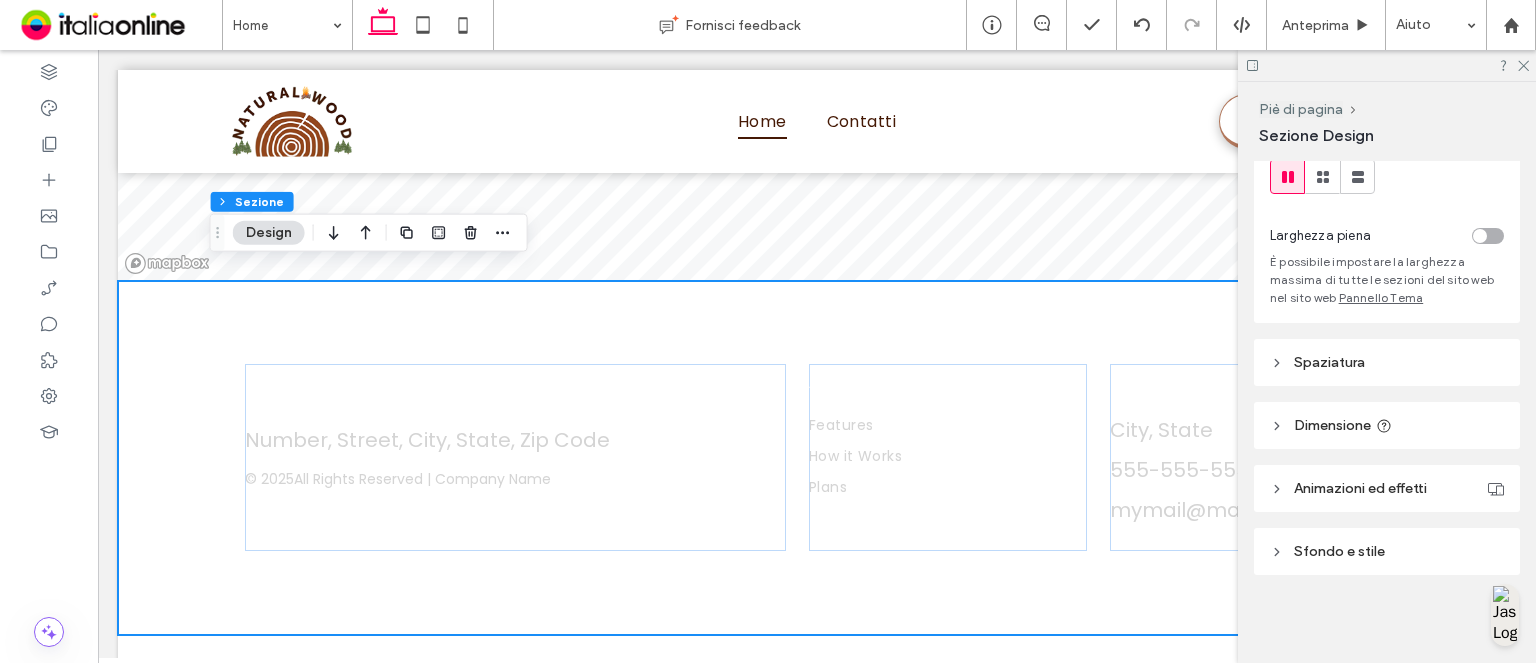 click on "Sfondo e stile" at bounding box center [1339, 551] 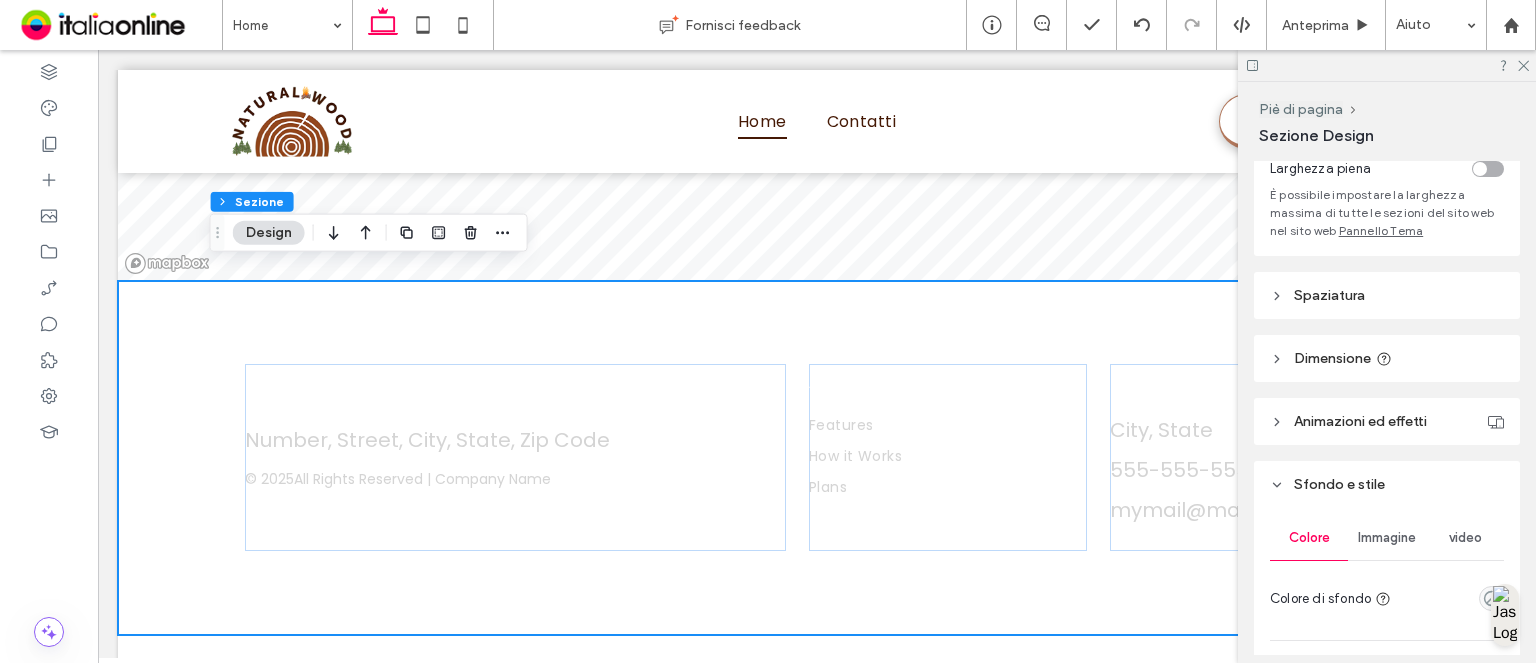 scroll, scrollTop: 258, scrollLeft: 0, axis: vertical 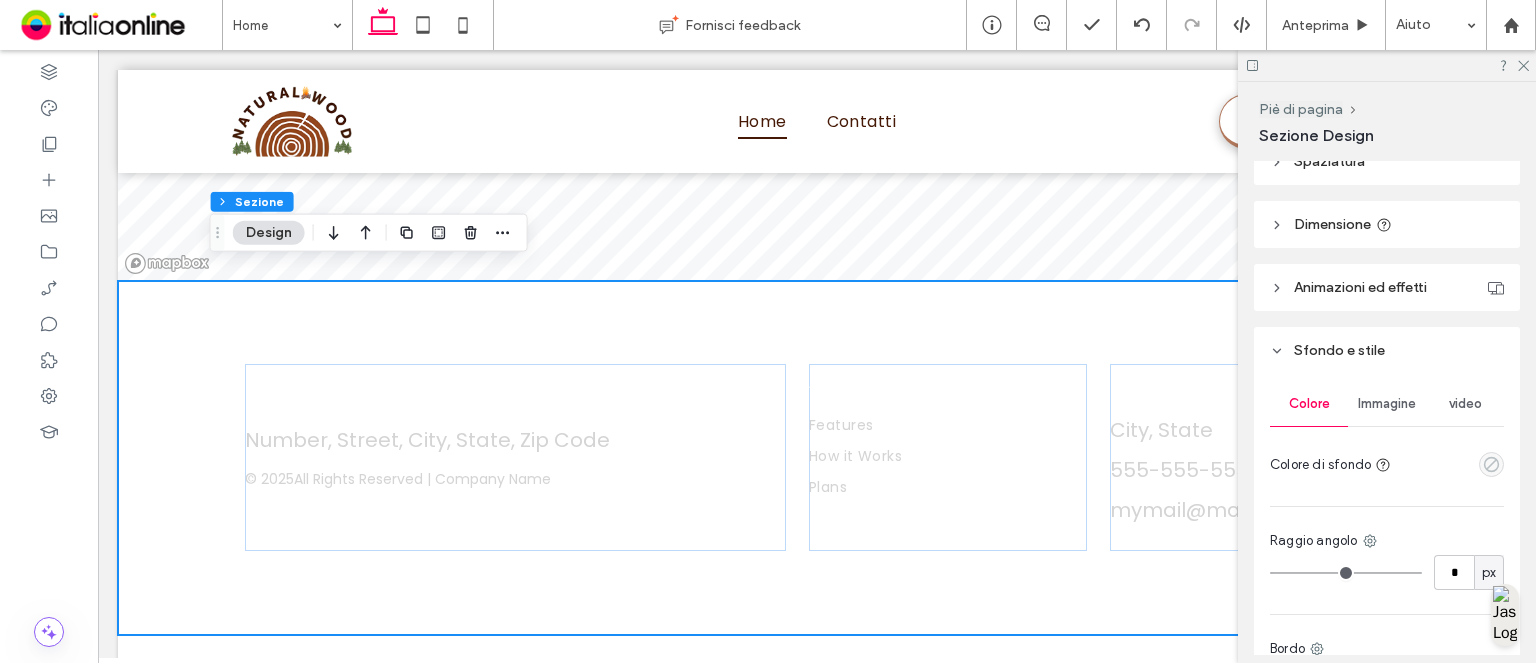 click 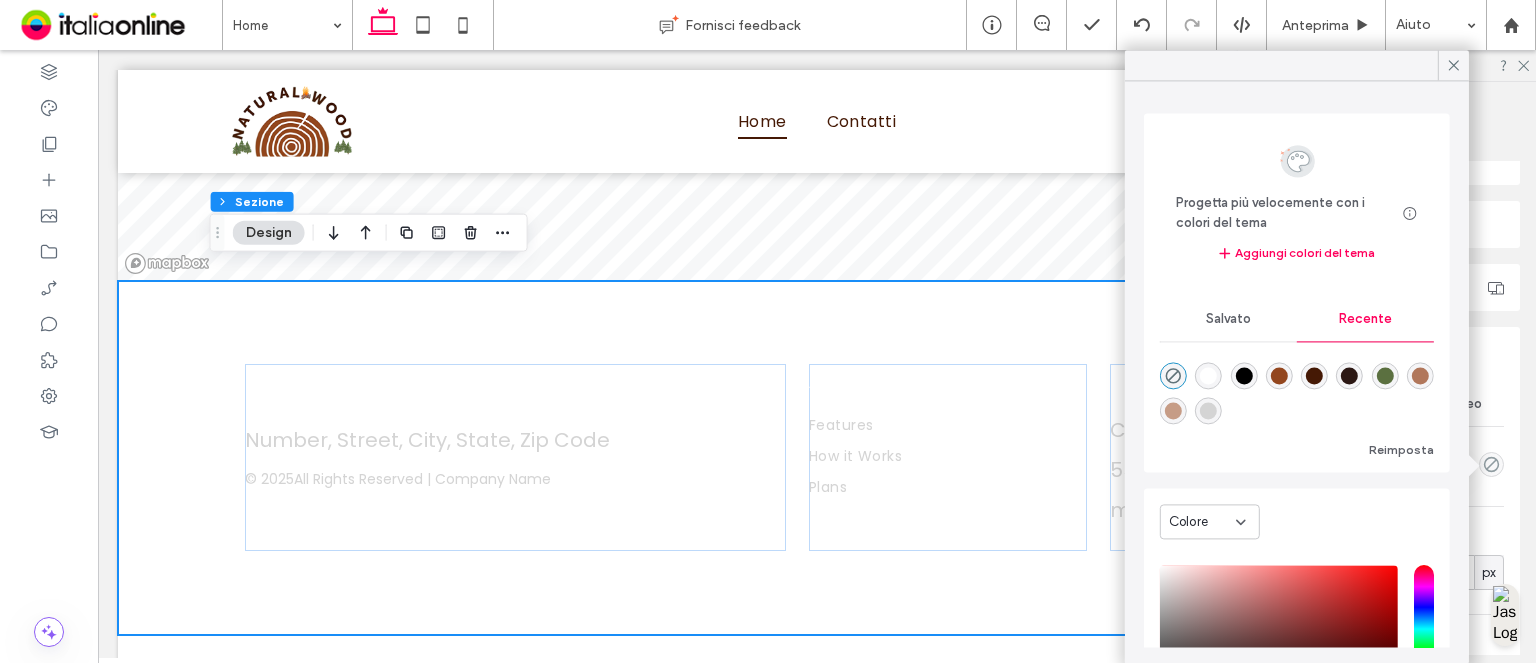 click at bounding box center (1279, 376) 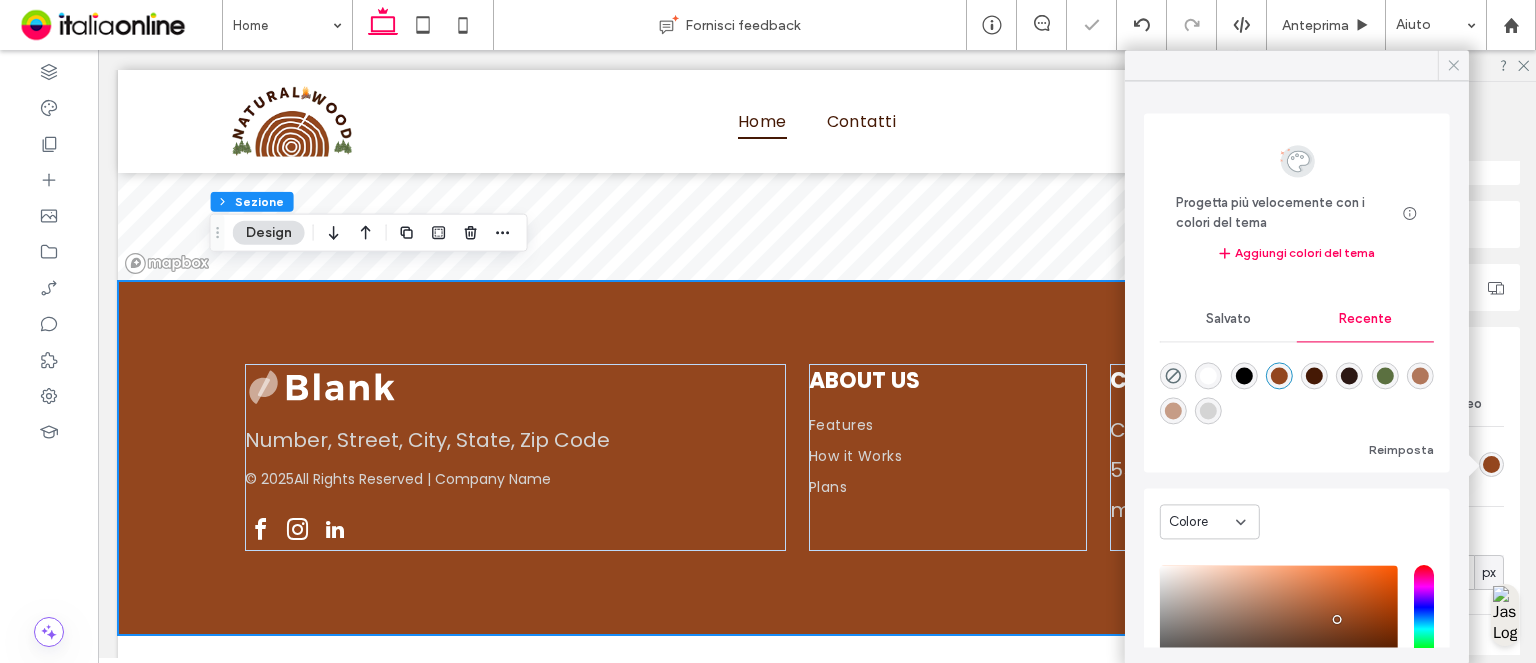 click at bounding box center [1454, 65] 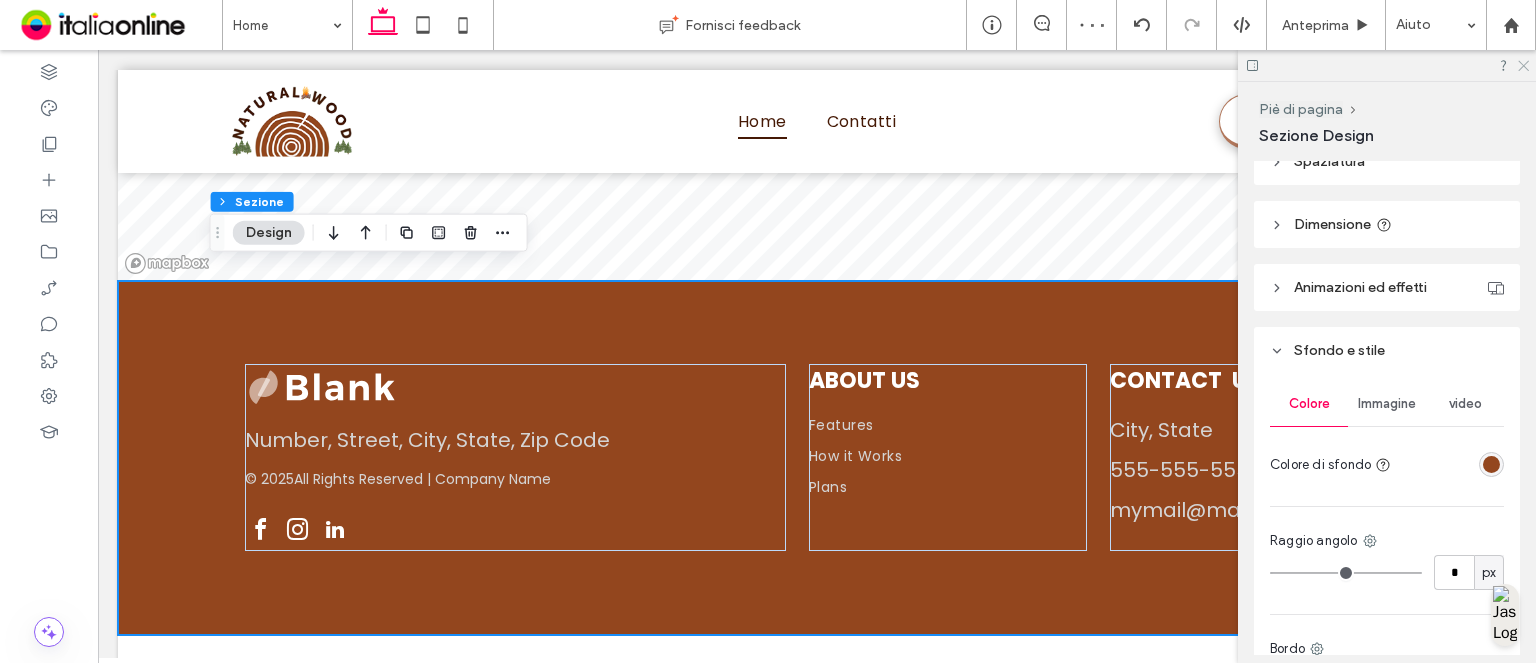 click 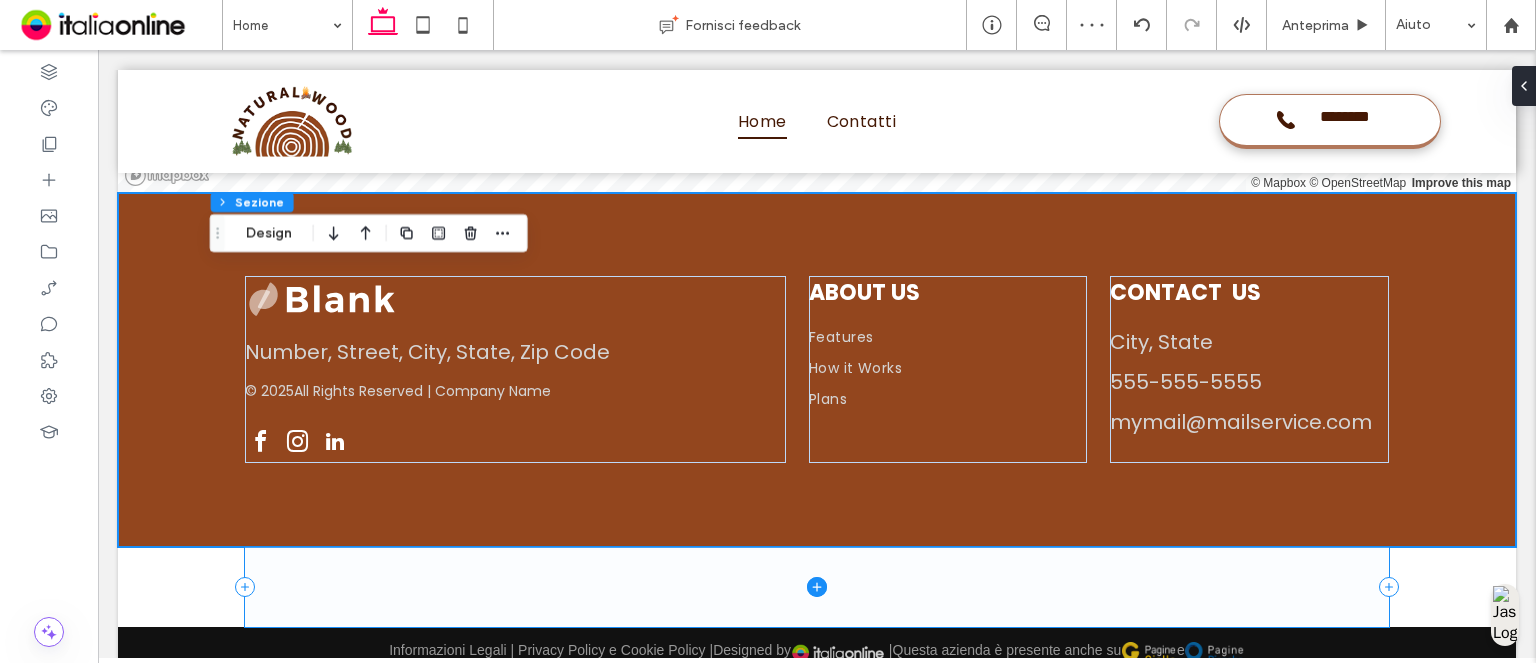 scroll, scrollTop: 6606, scrollLeft: 0, axis: vertical 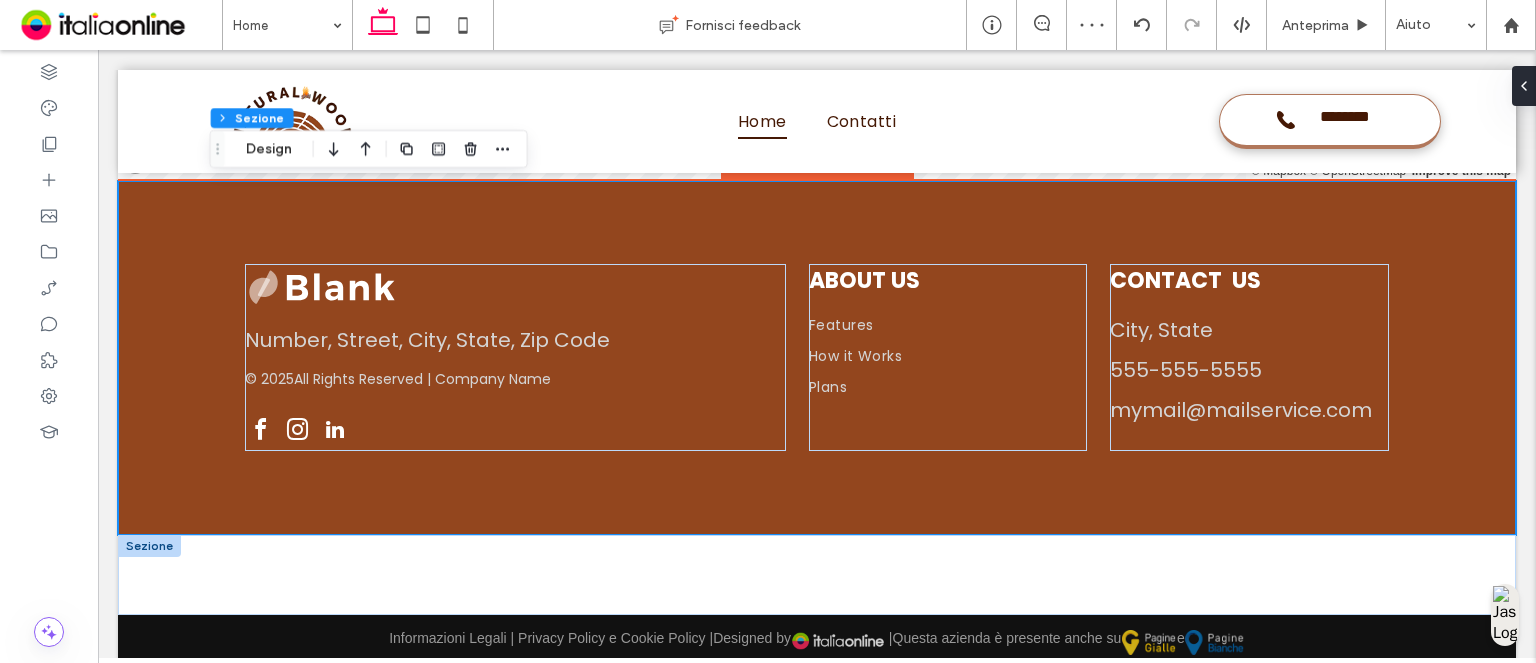 click at bounding box center (149, 546) 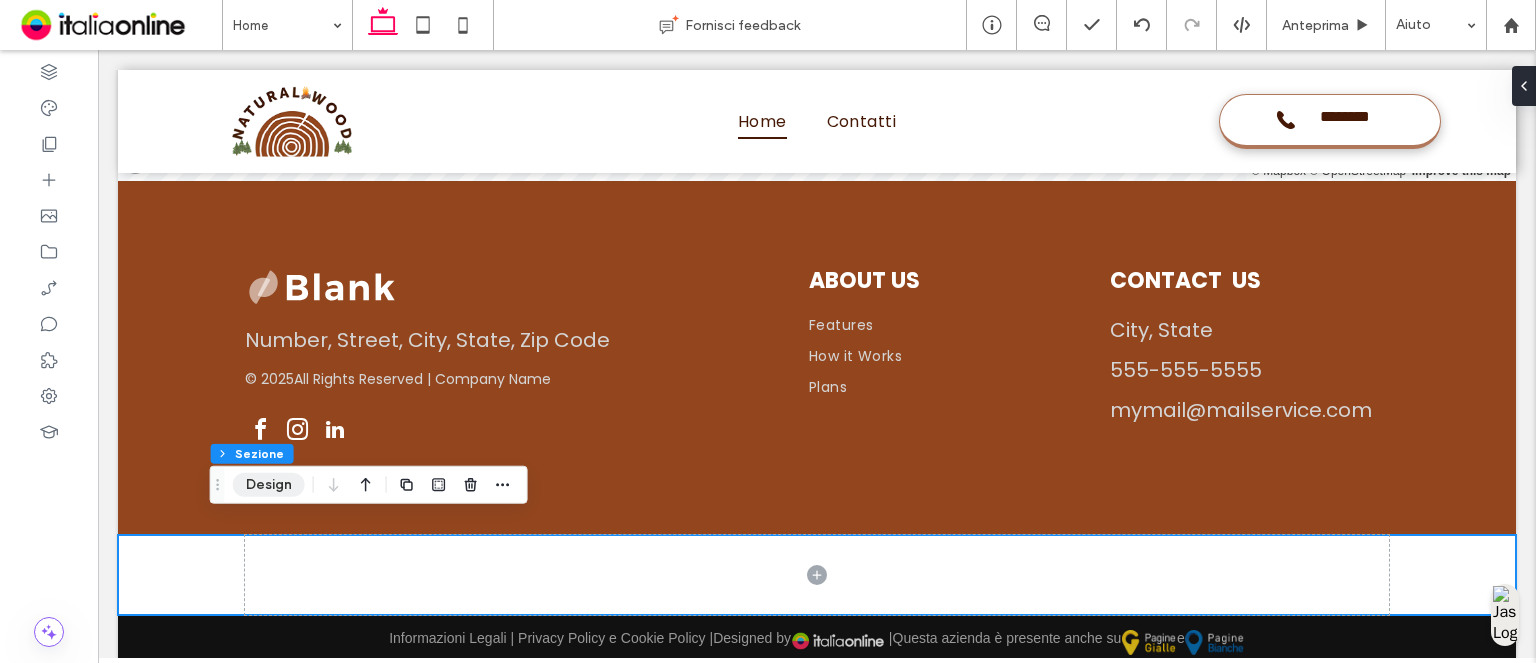 click on "Design" at bounding box center (269, 485) 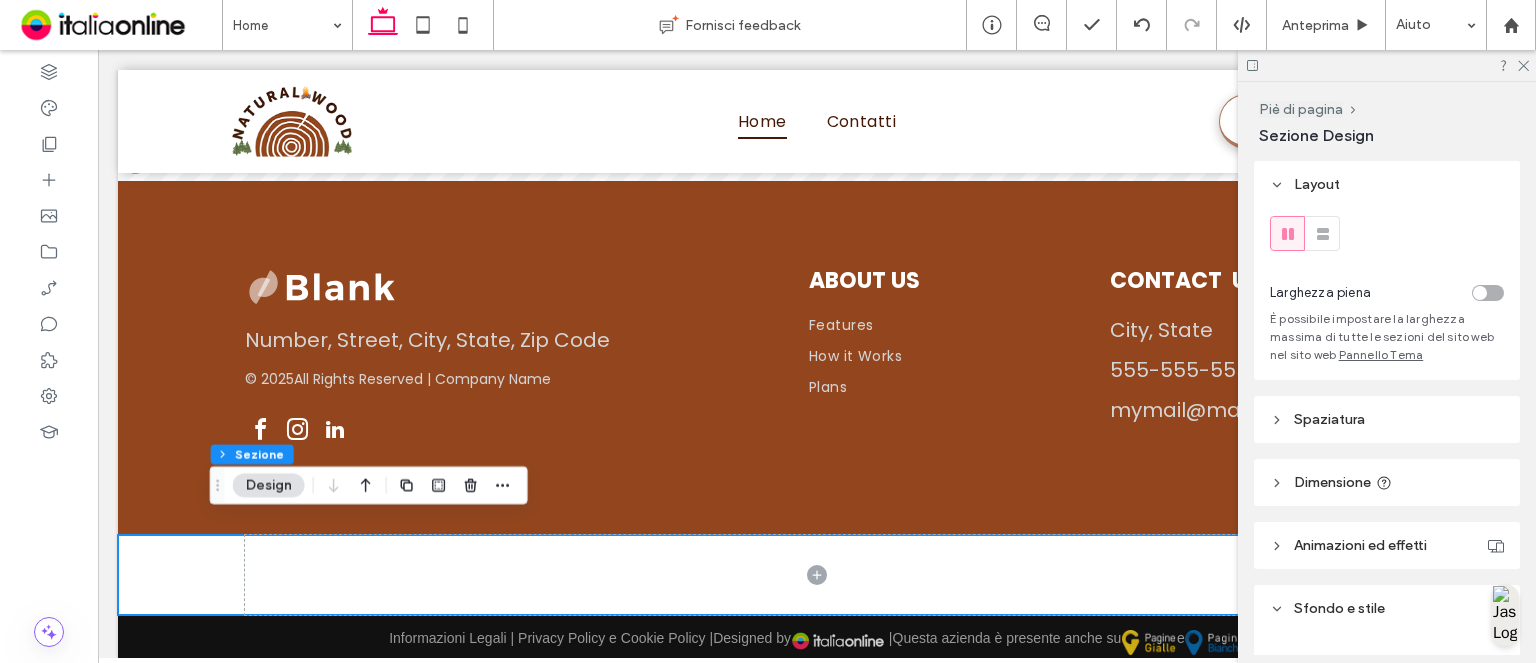 scroll, scrollTop: 6606, scrollLeft: 0, axis: vertical 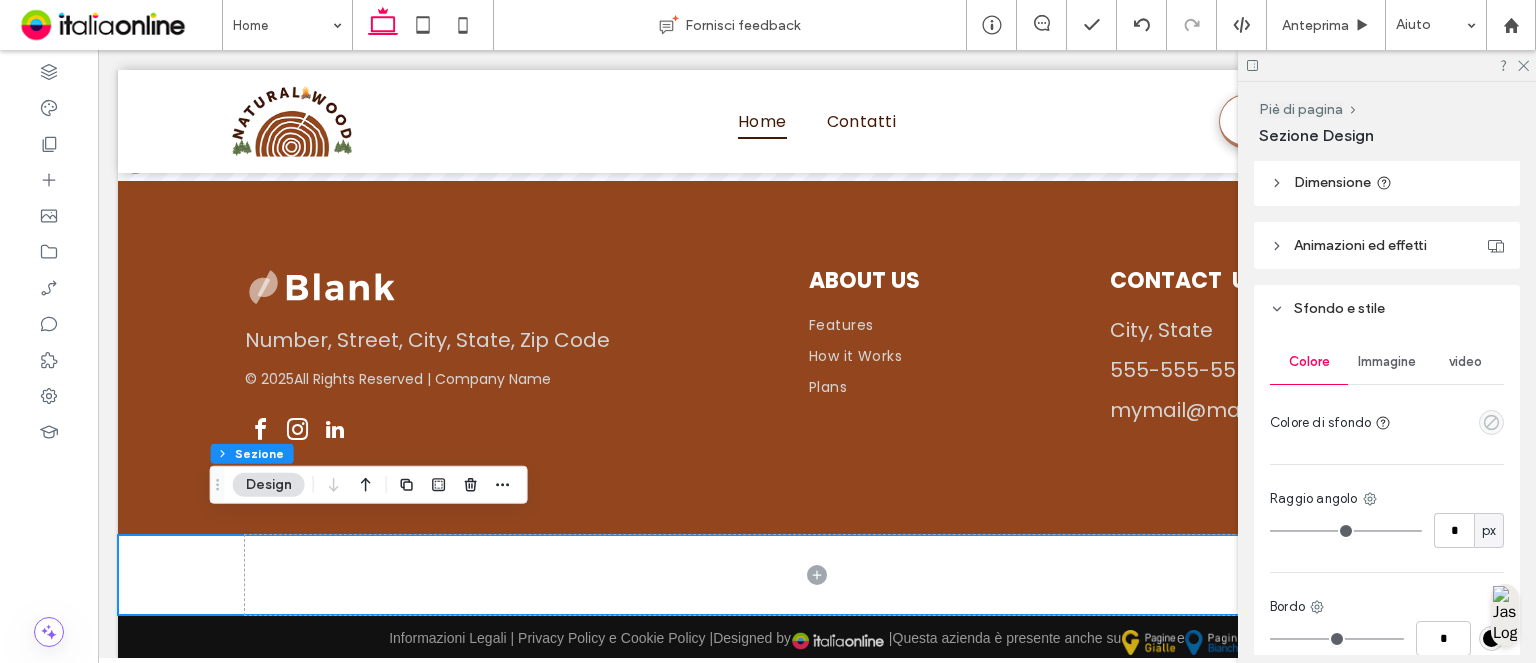click 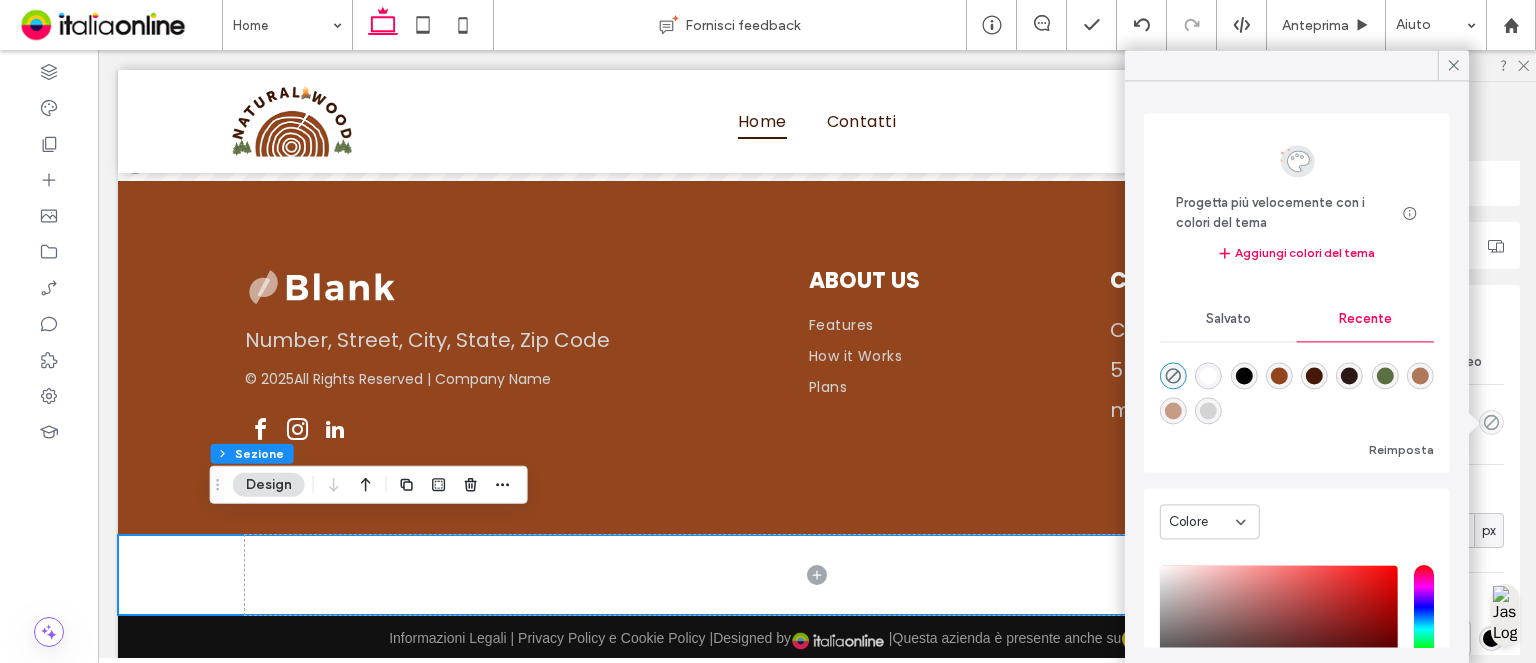 click at bounding box center (1279, 376) 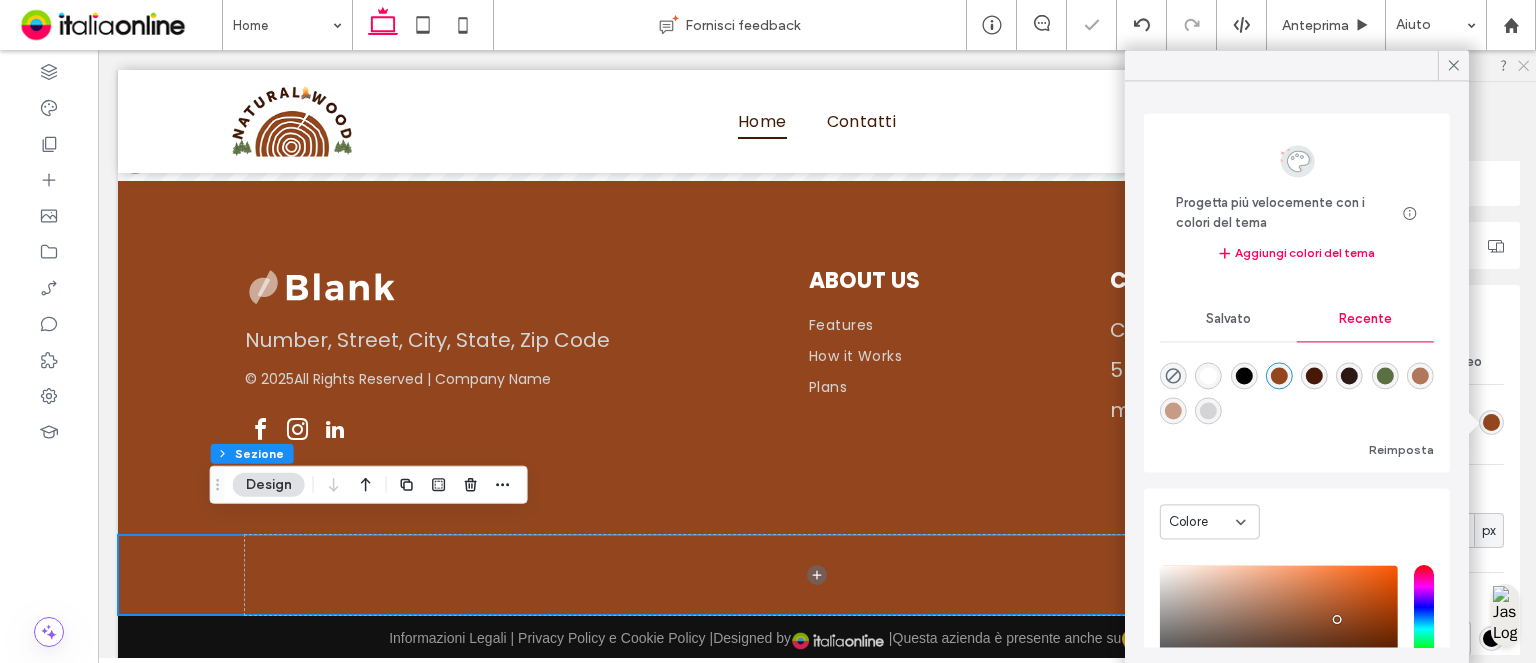 drag, startPoint x: 1452, startPoint y: 68, endPoint x: 1525, endPoint y: 68, distance: 73 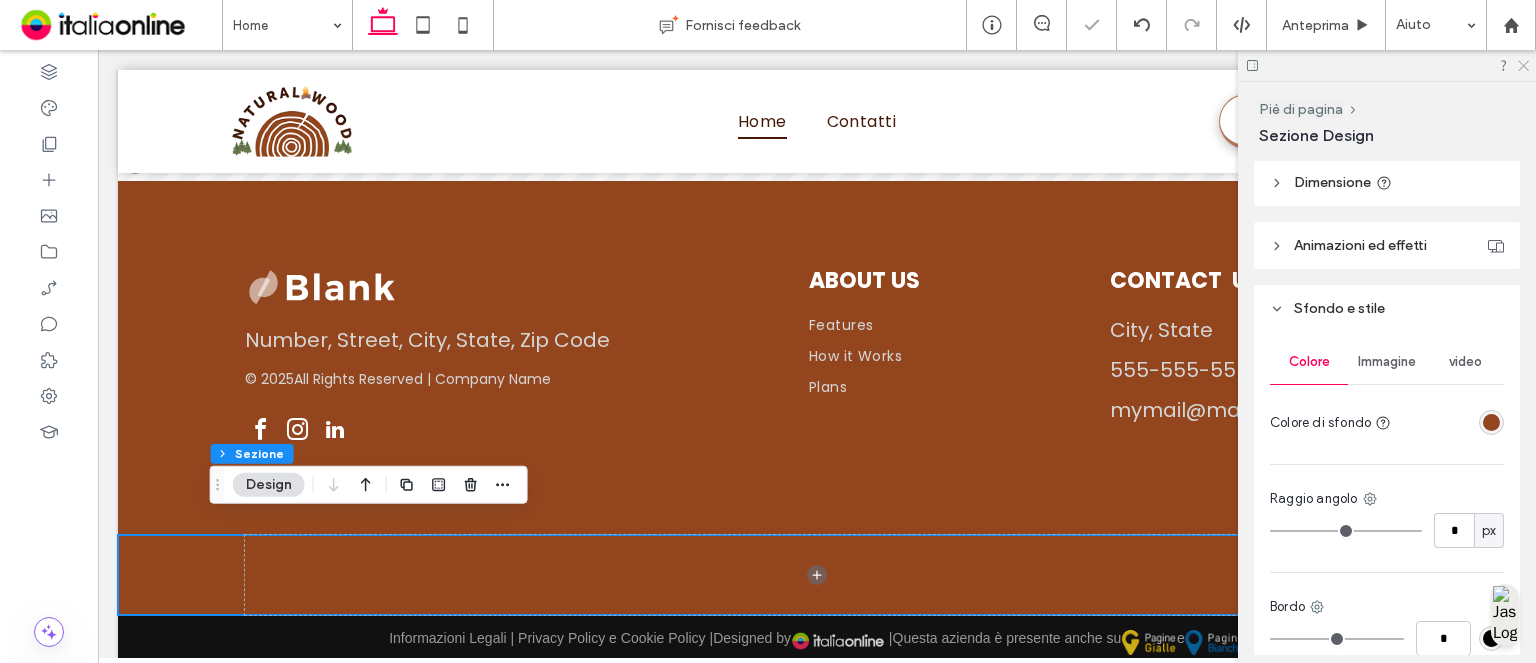 click 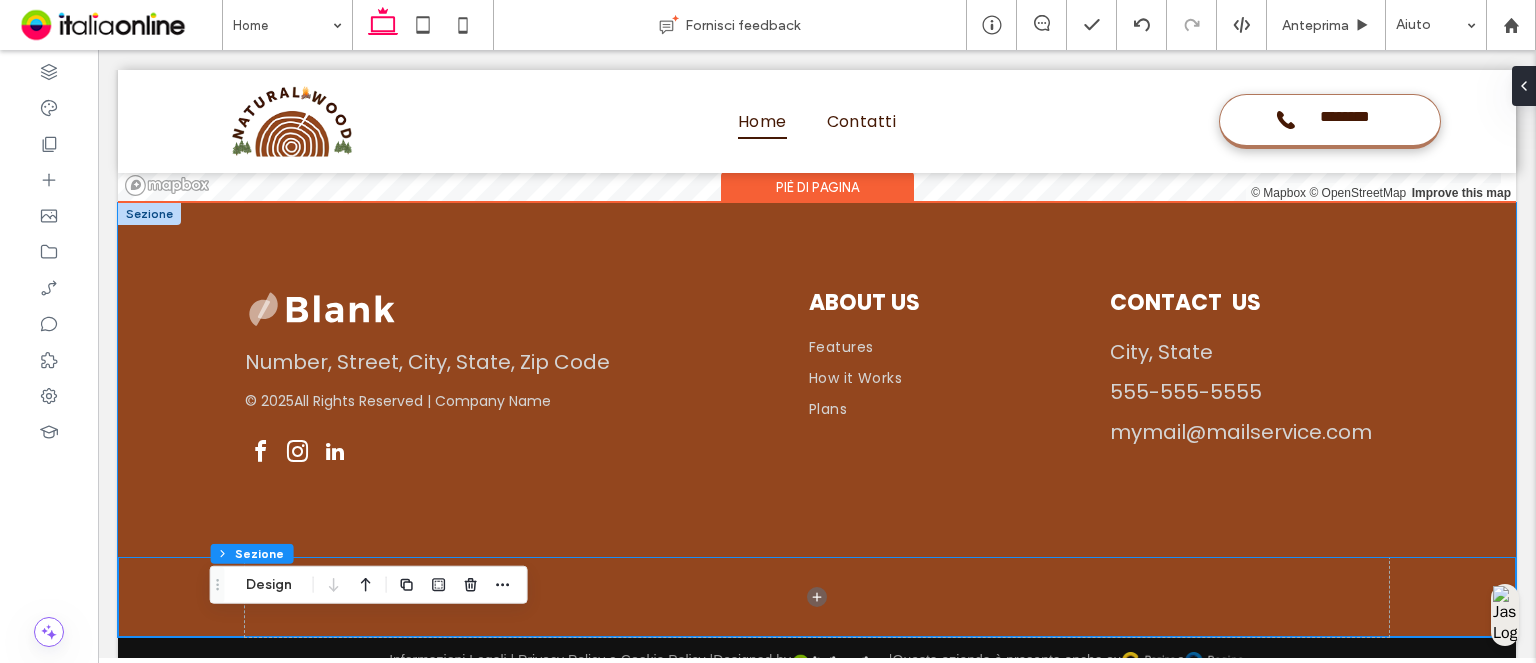 scroll, scrollTop: 6606, scrollLeft: 0, axis: vertical 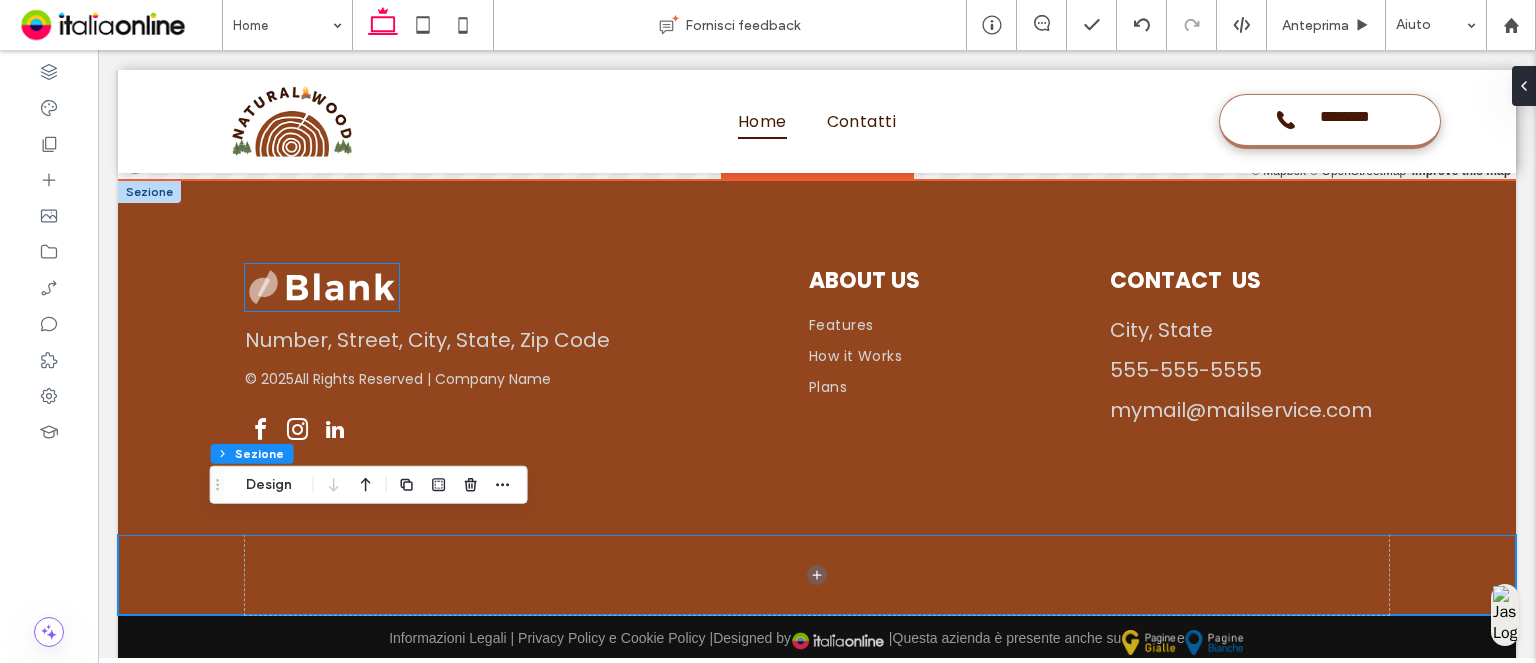 click at bounding box center (322, 287) 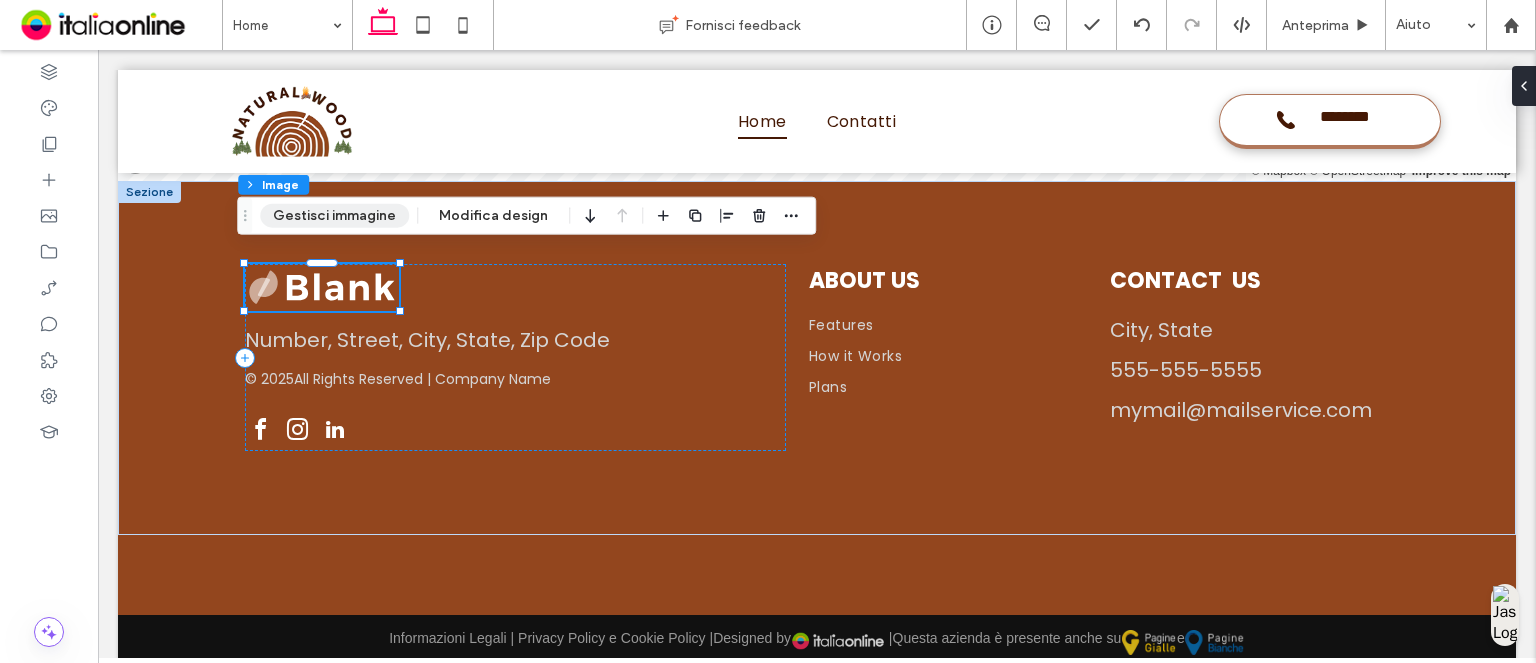 click on "Gestisci immagine" at bounding box center [334, 216] 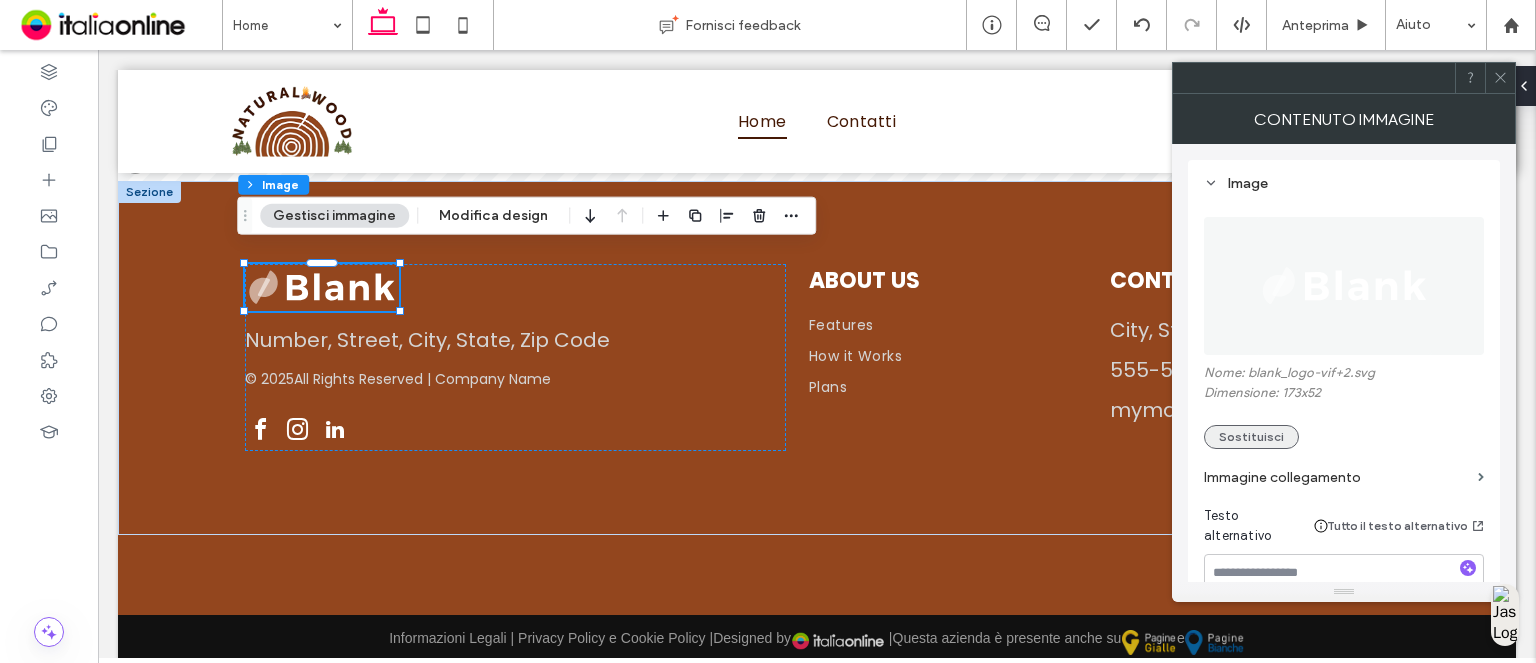 click on "Sostituisci" at bounding box center (1251, 437) 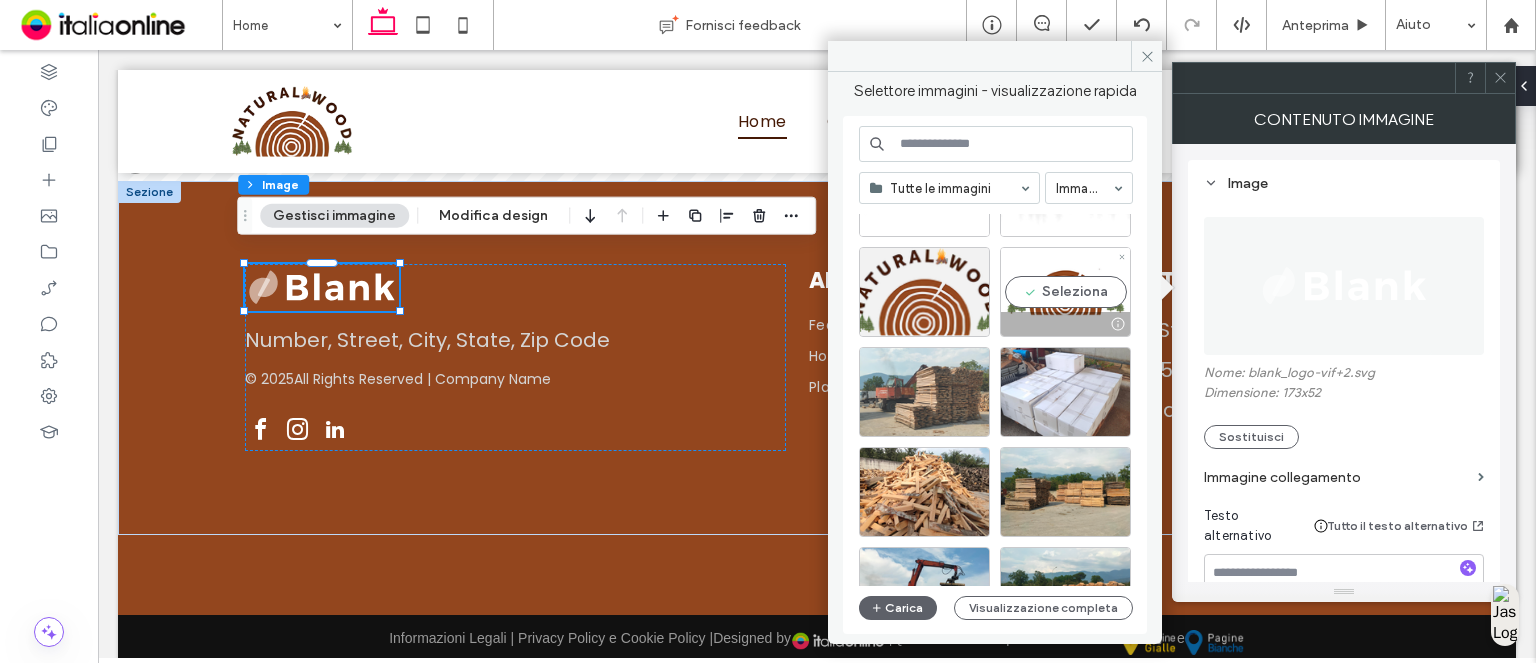 scroll, scrollTop: 200, scrollLeft: 0, axis: vertical 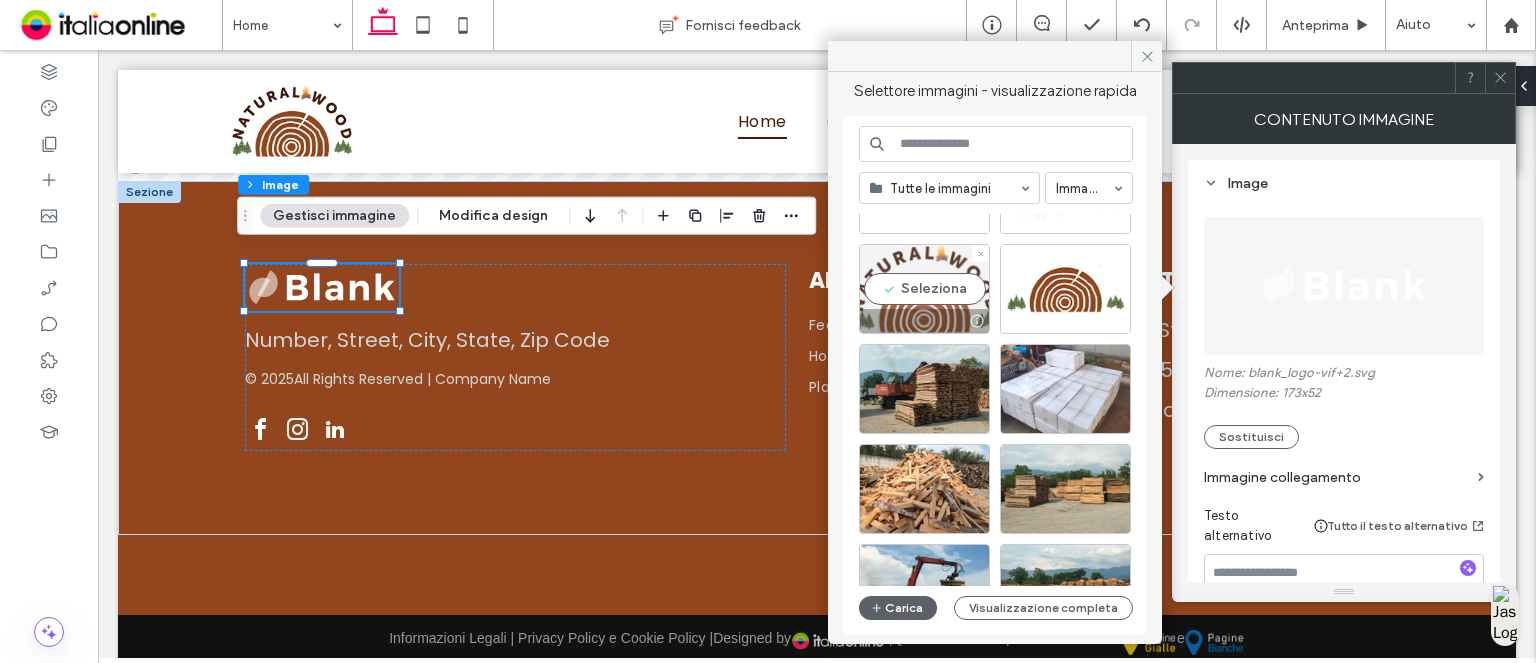 click on "Seleziona" at bounding box center [924, 289] 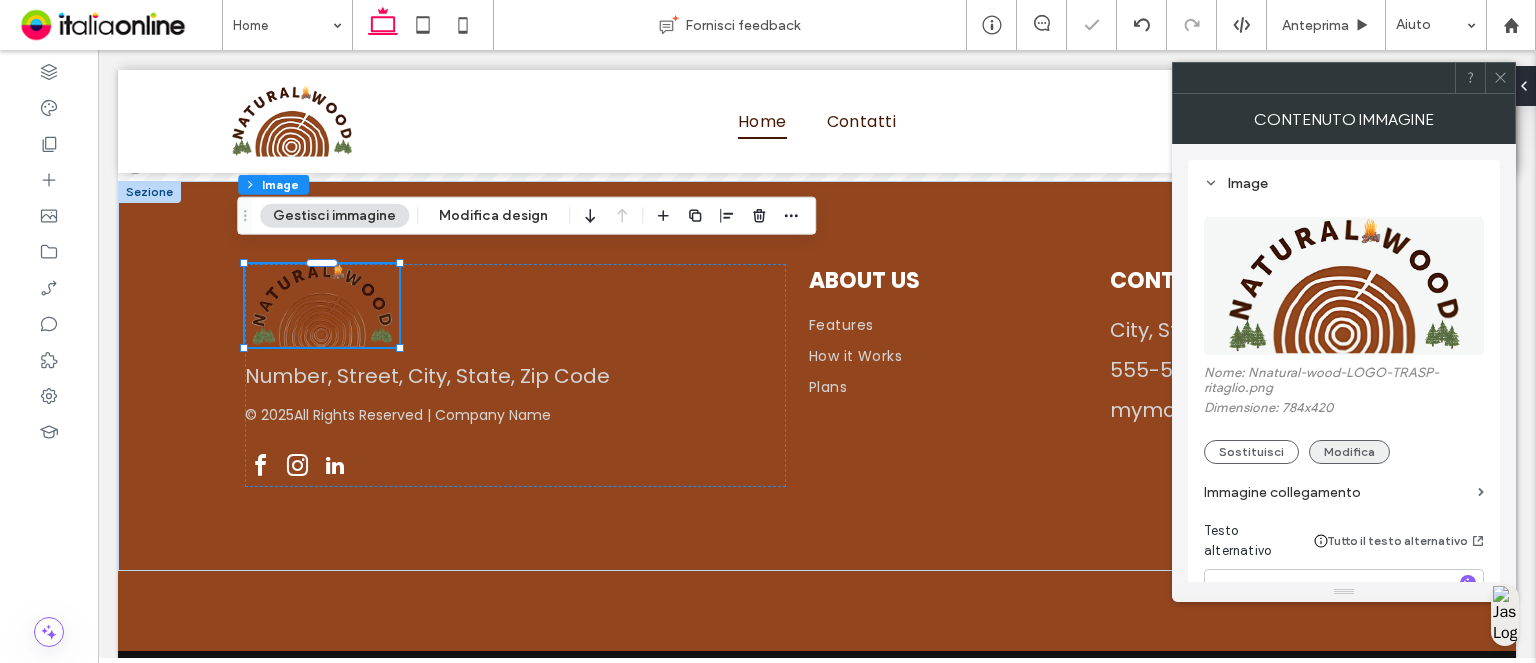 click on "Modifica" at bounding box center (1349, 452) 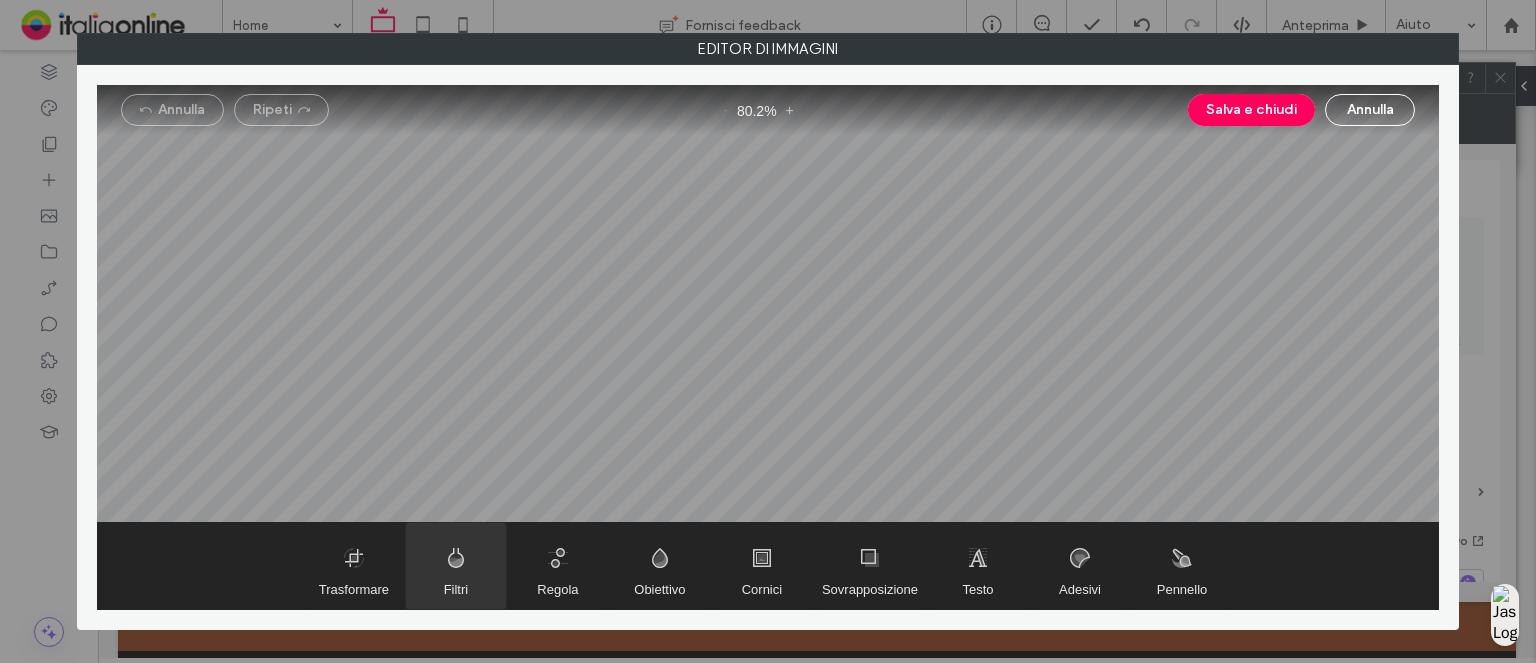 click at bounding box center (456, 566) 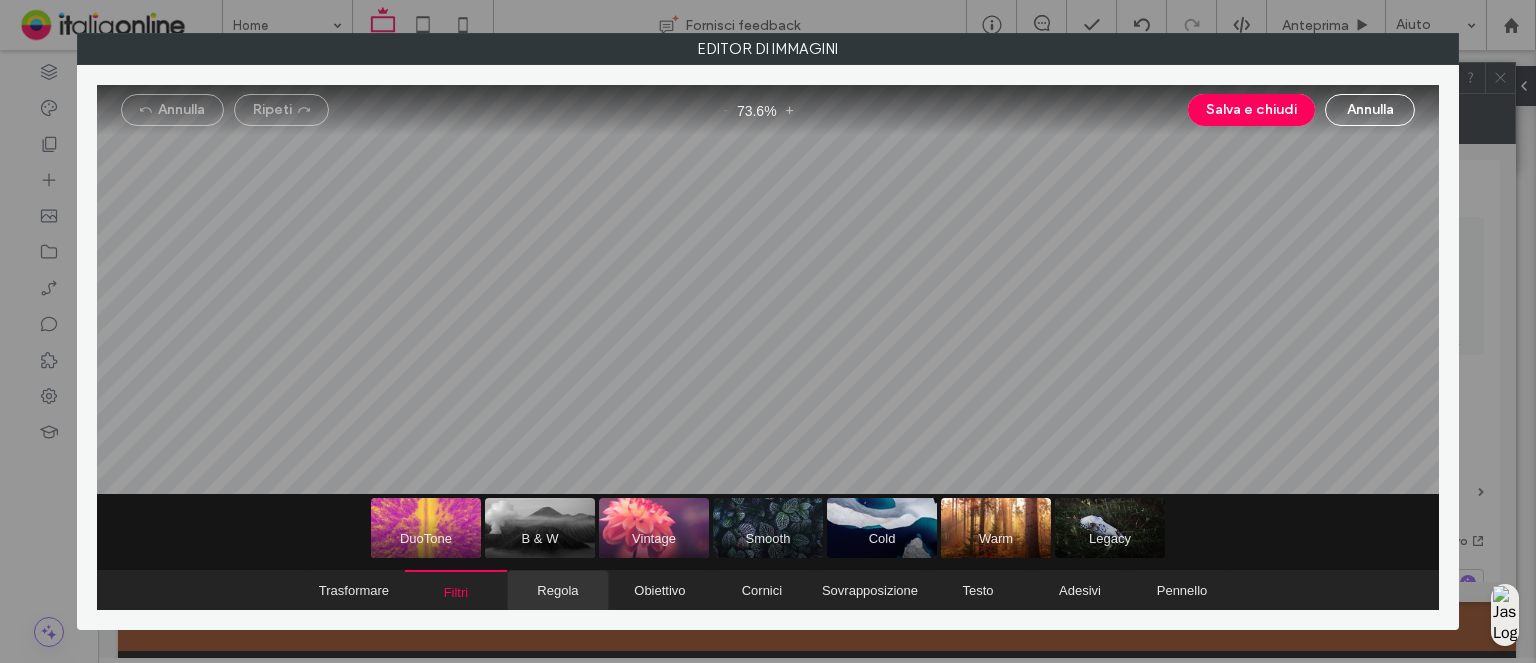 click at bounding box center (558, 591) 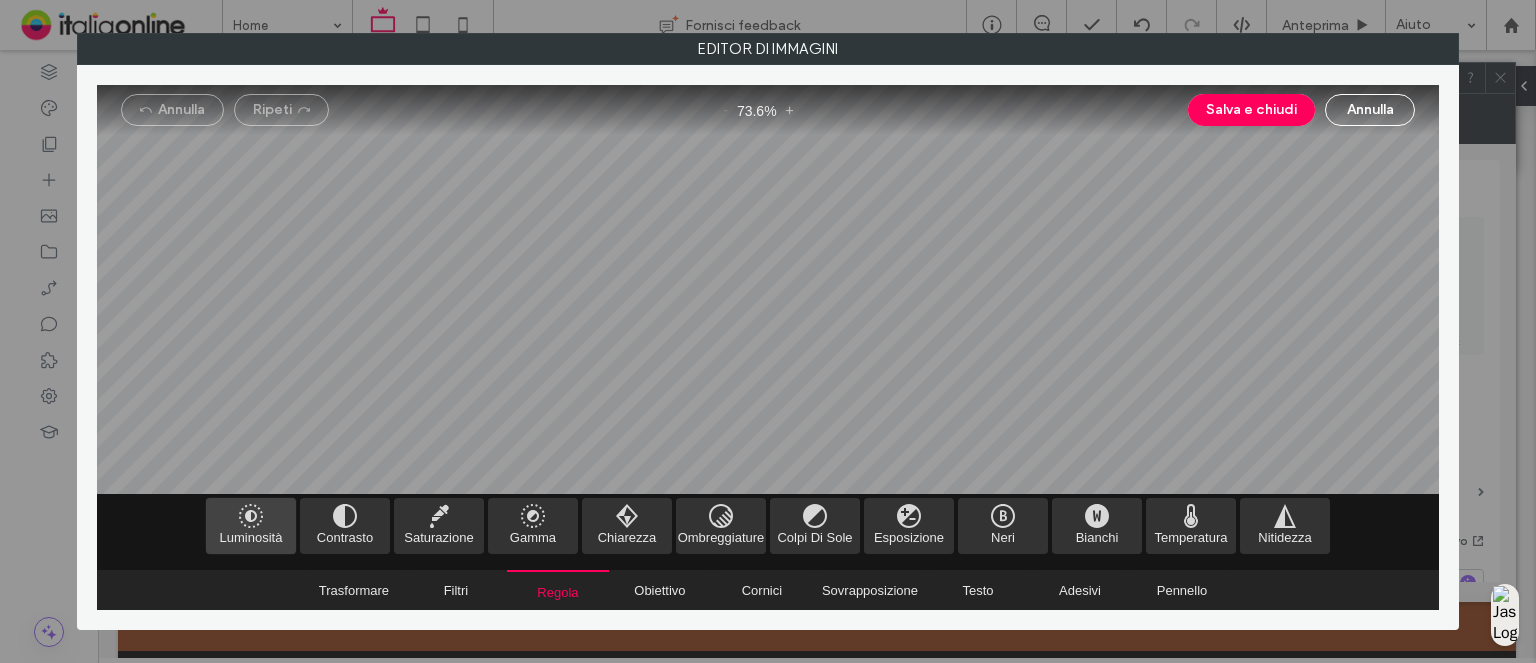 click at bounding box center (251, 526) 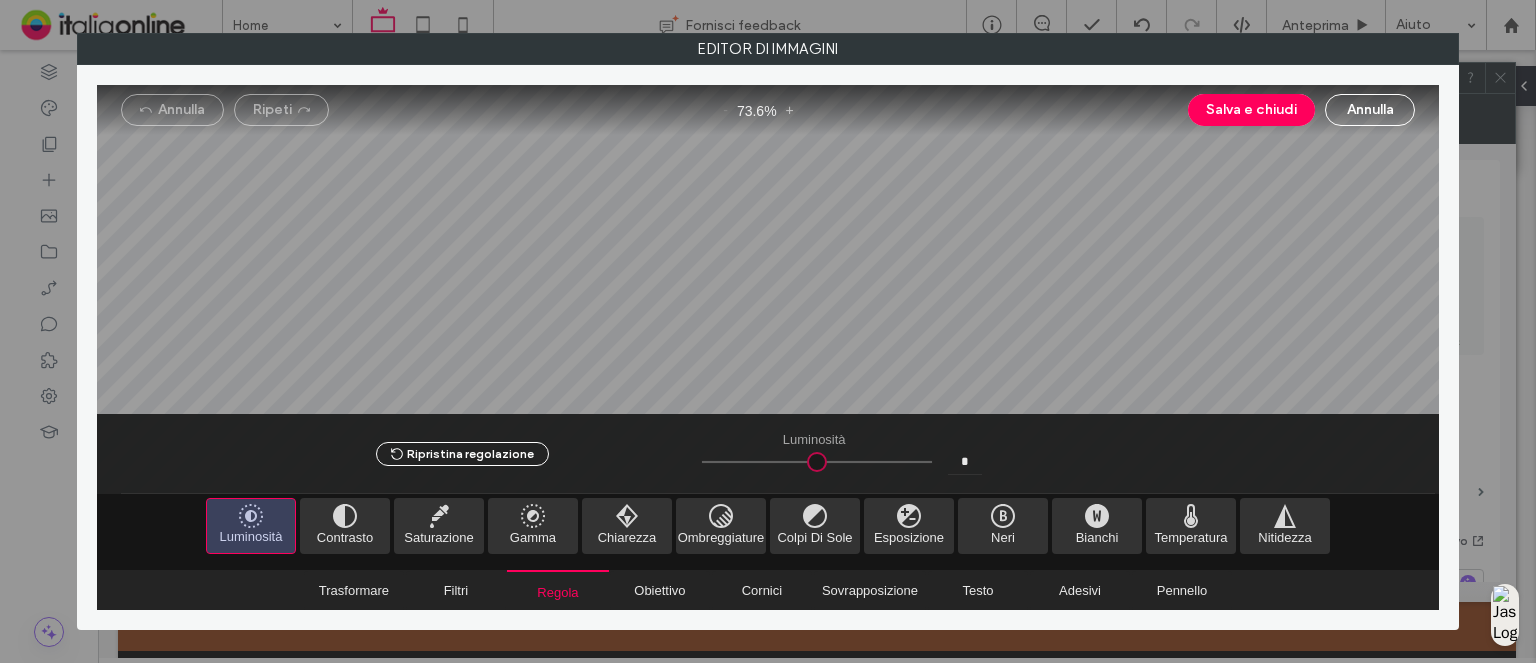 type on "*" 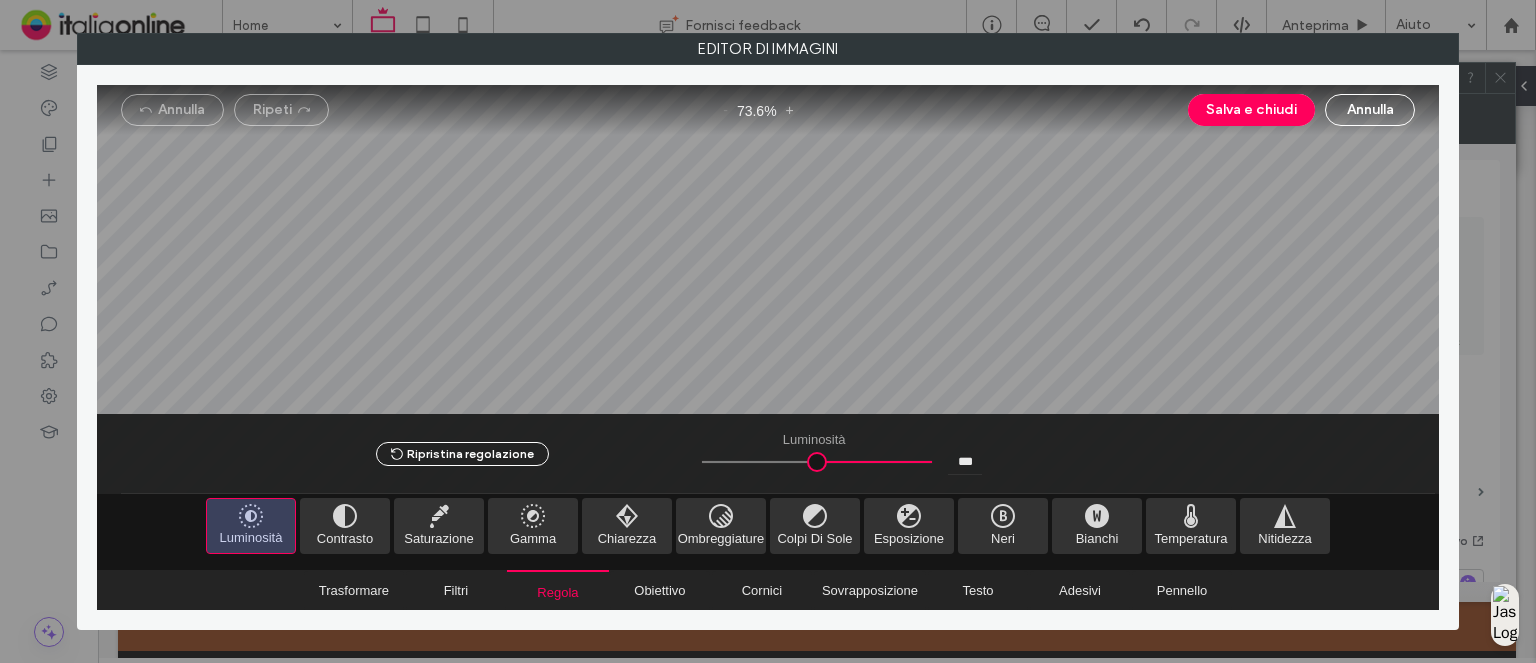 drag, startPoint x: 810, startPoint y: 467, endPoint x: 1481, endPoint y: 470, distance: 671.0067 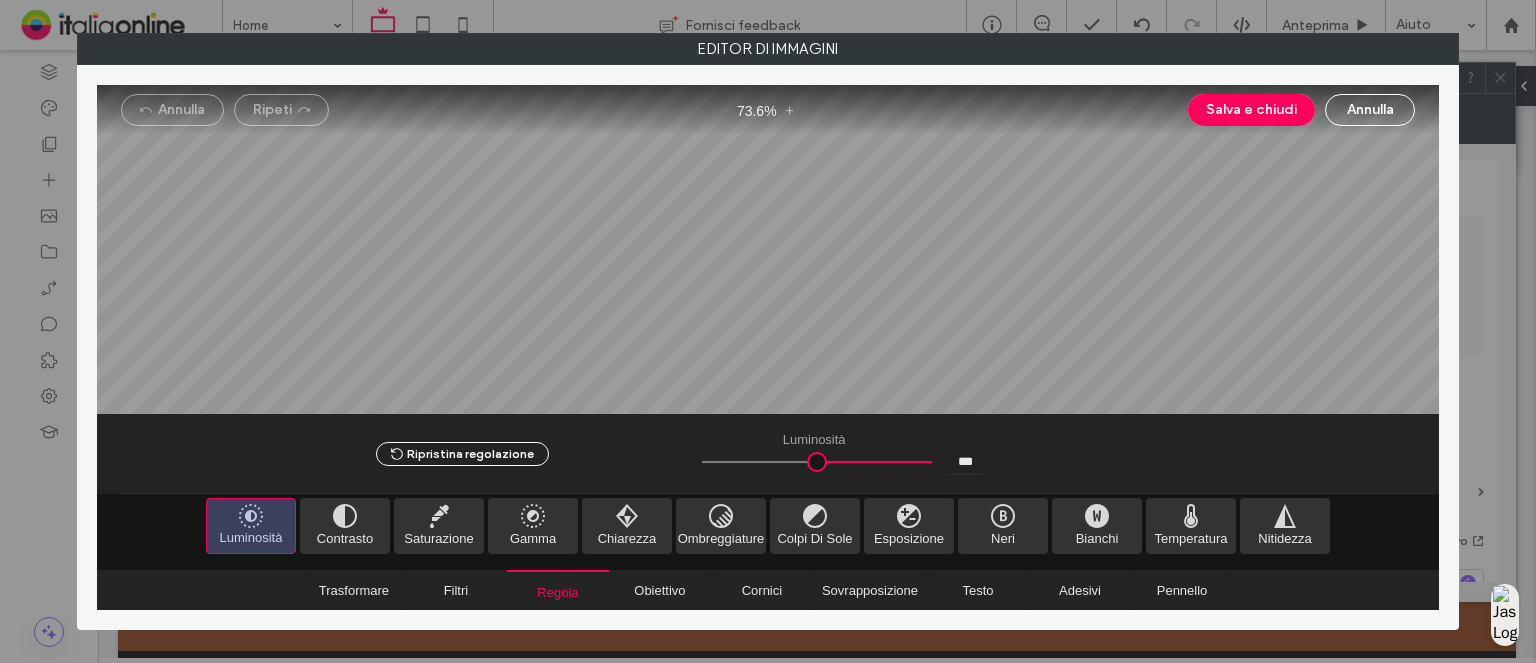type on "*" 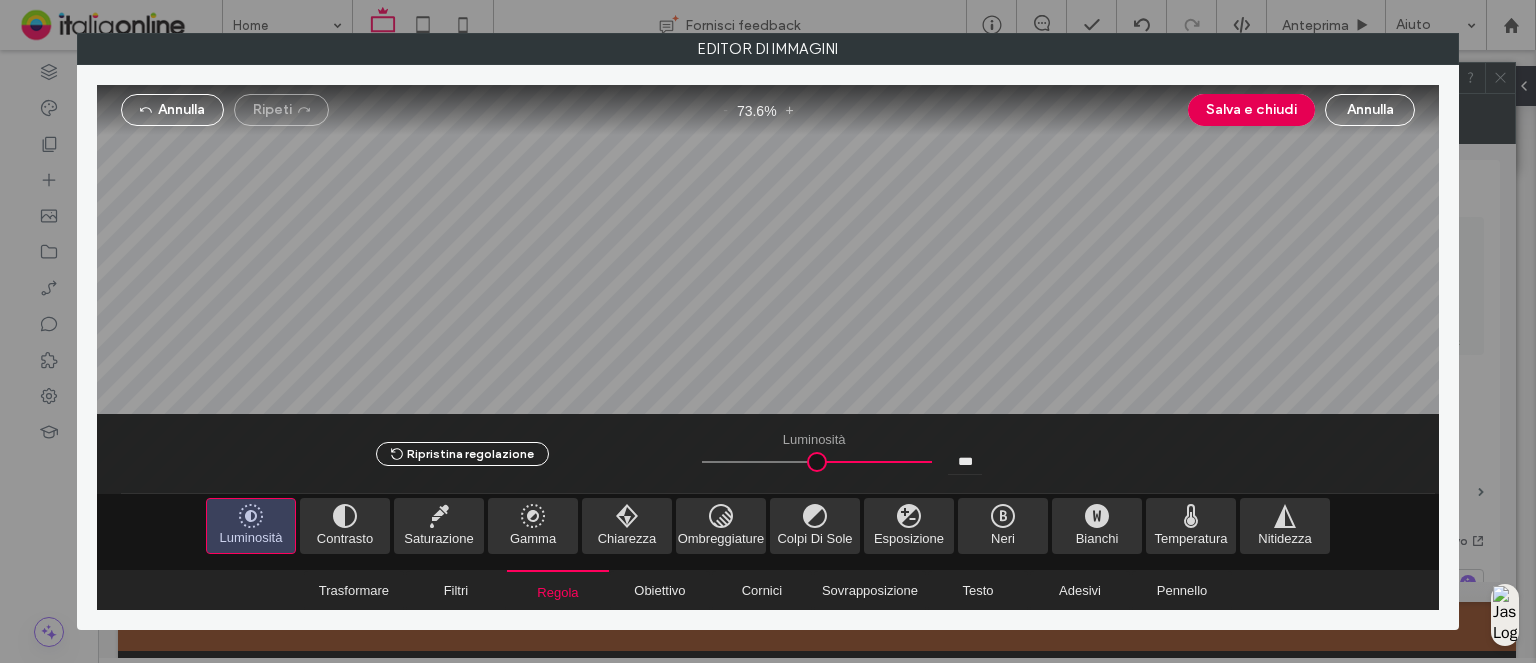 click on "Salva e chiudi" at bounding box center (1251, 110) 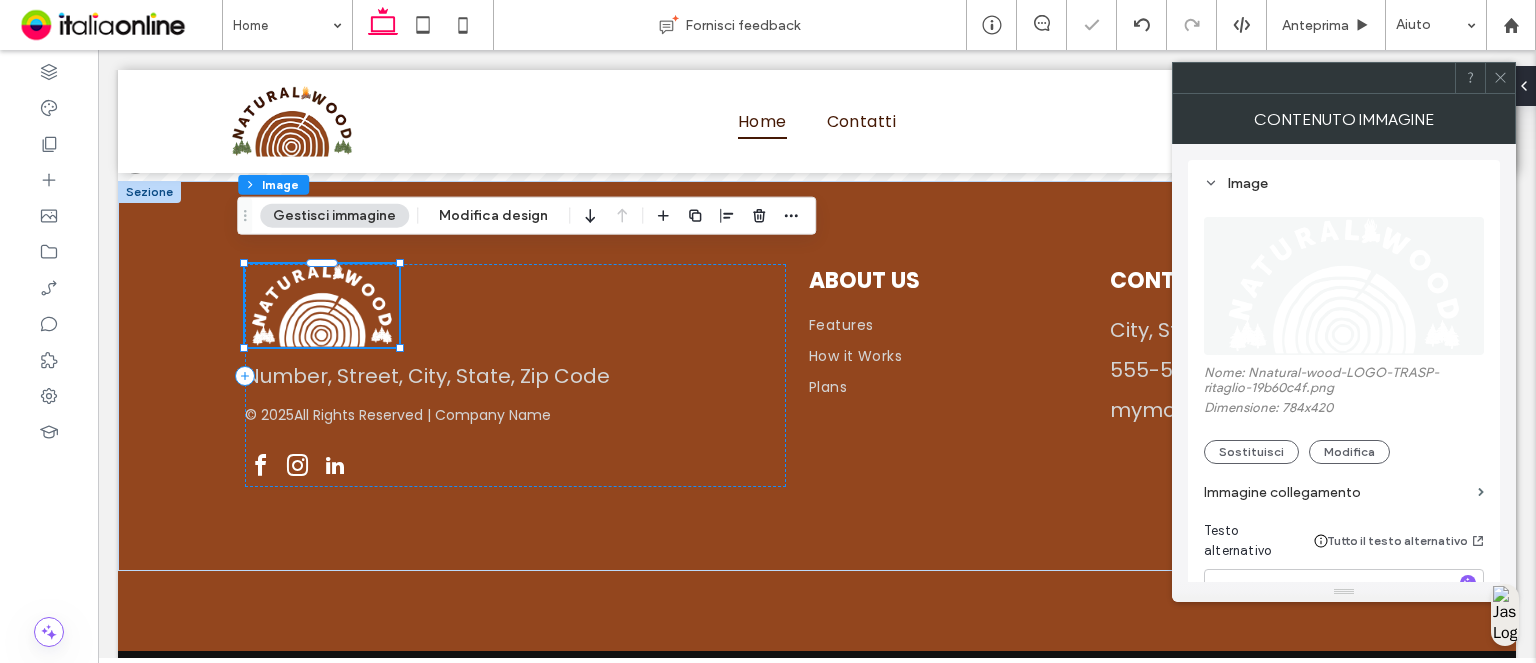 click 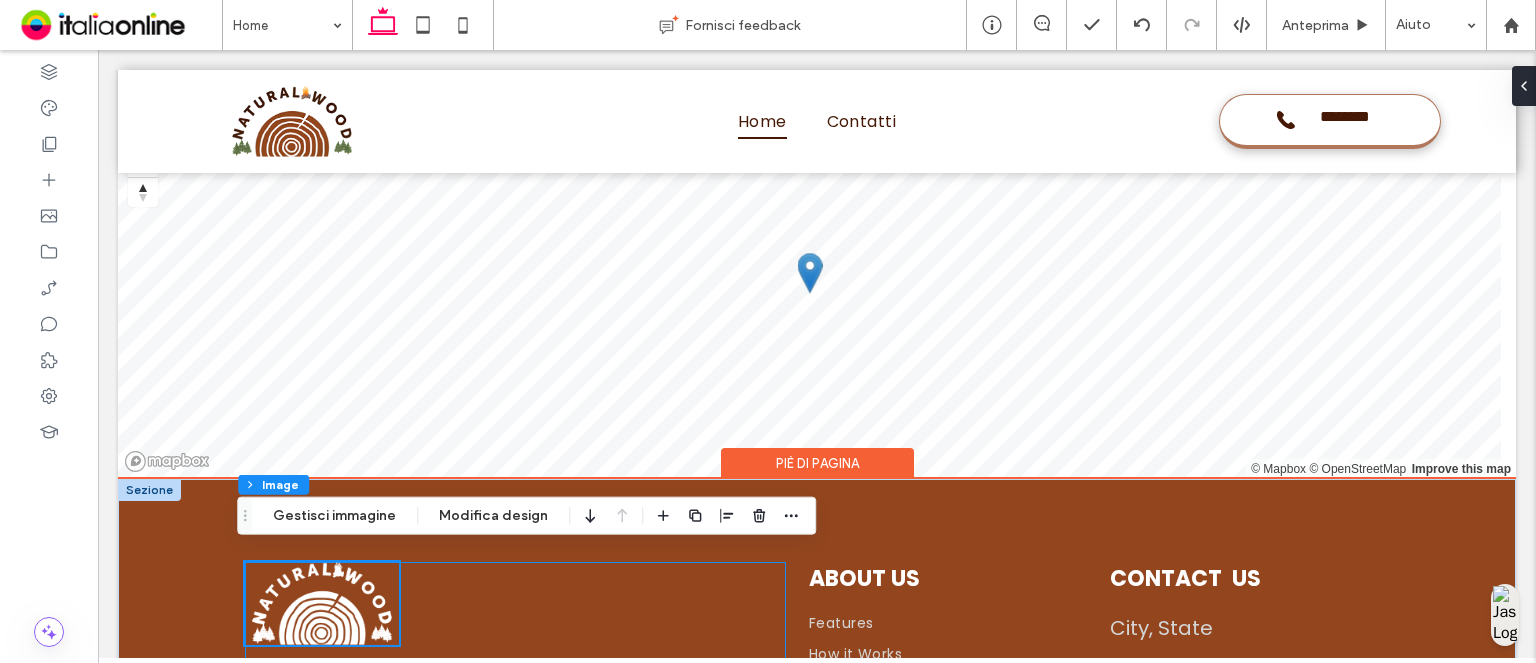 scroll, scrollTop: 6306, scrollLeft: 0, axis: vertical 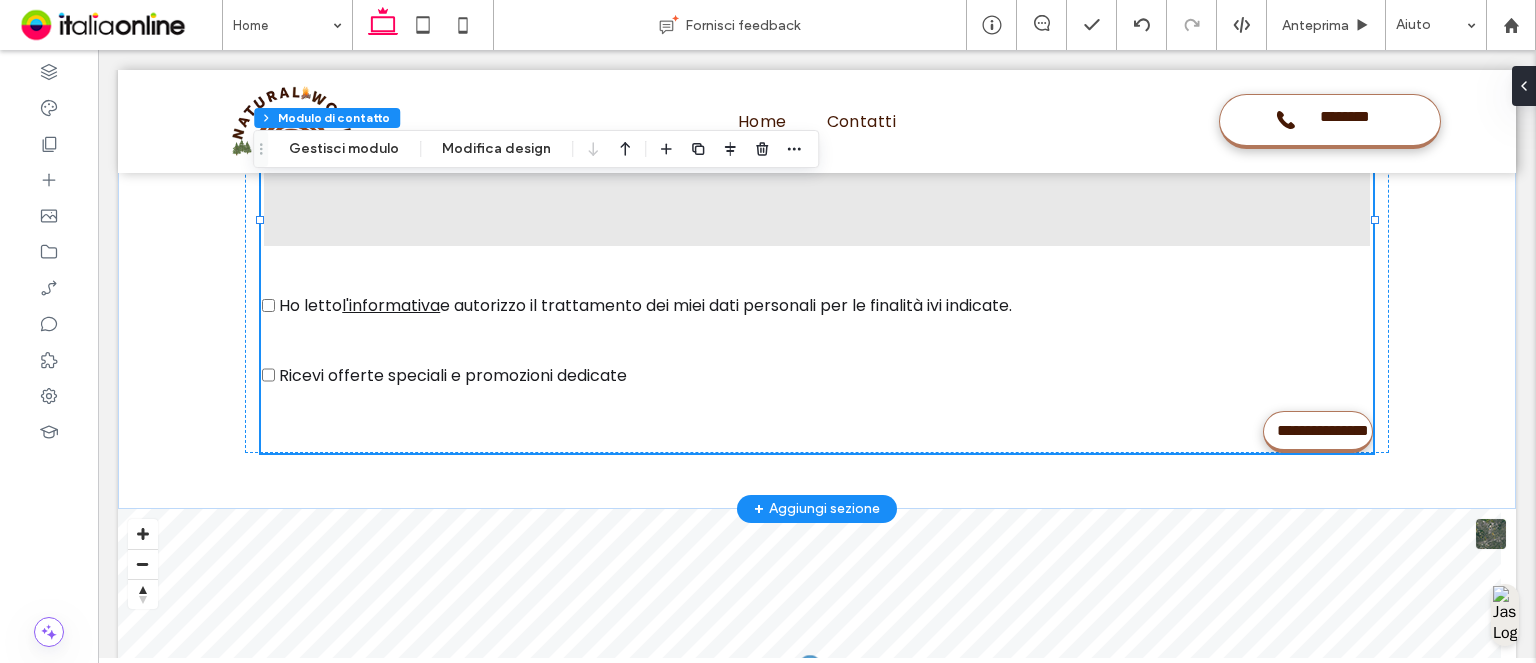 type on "*" 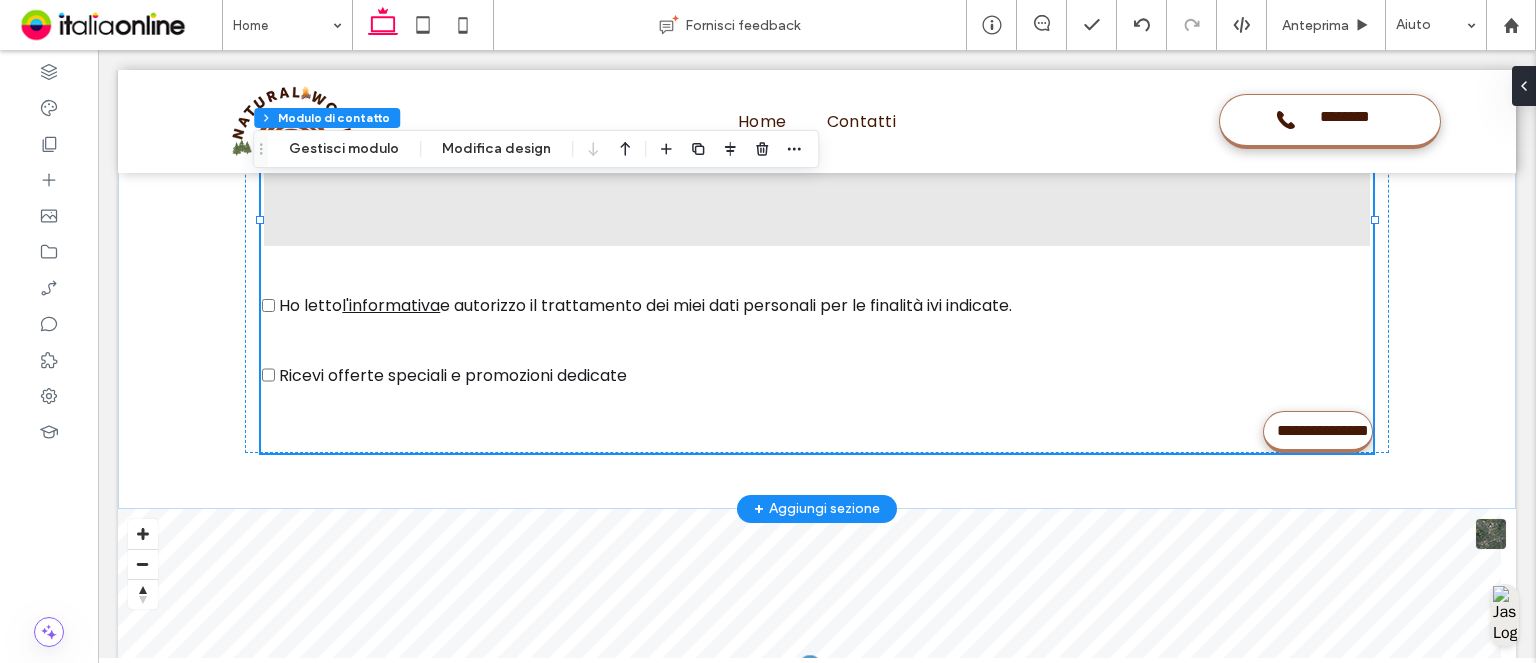 type on "***" 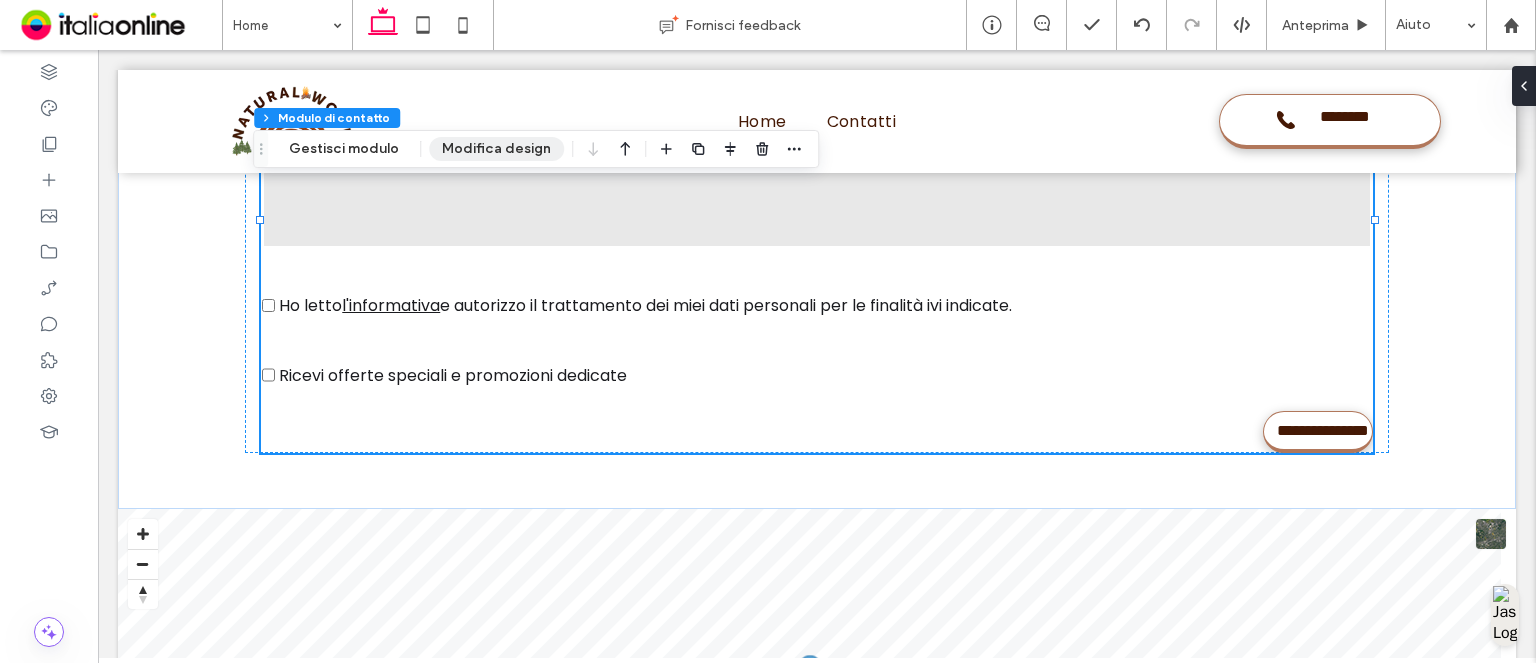 click on "Modifica design" at bounding box center (496, 149) 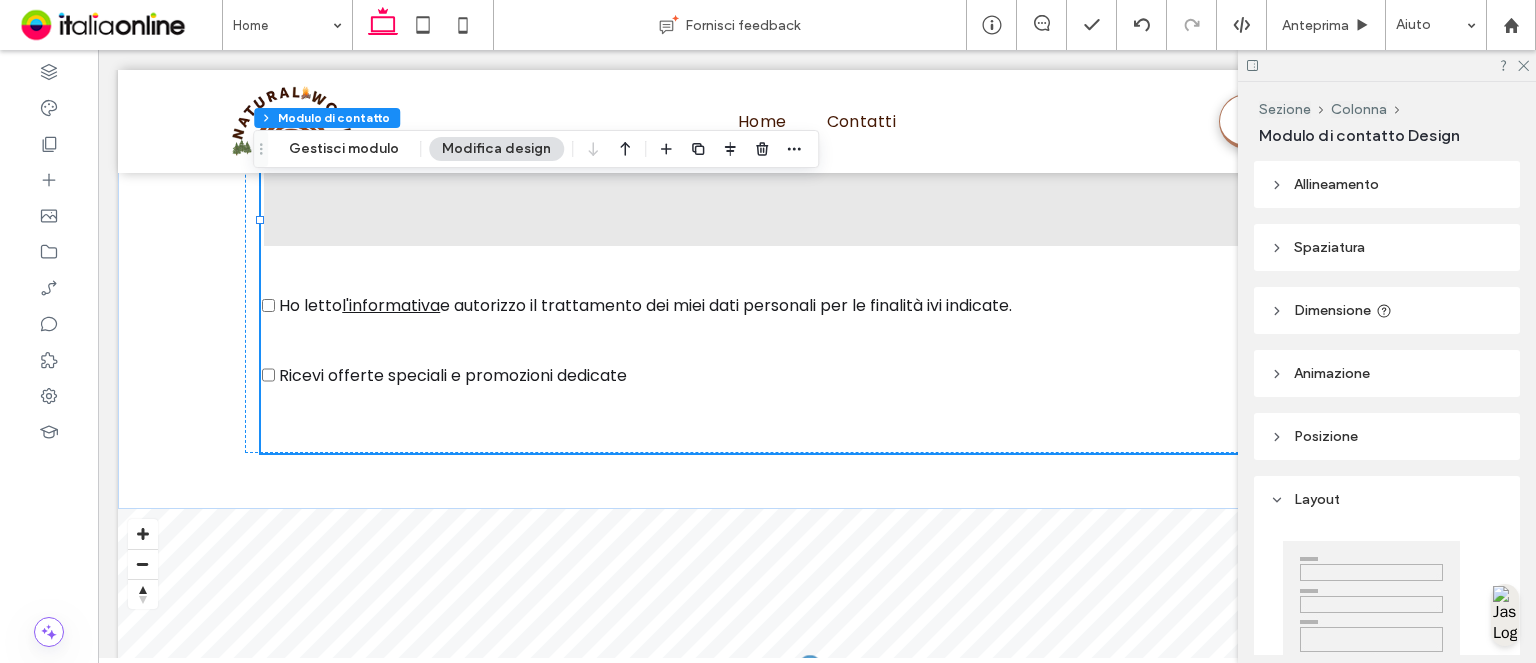 scroll, scrollTop: 5906, scrollLeft: 0, axis: vertical 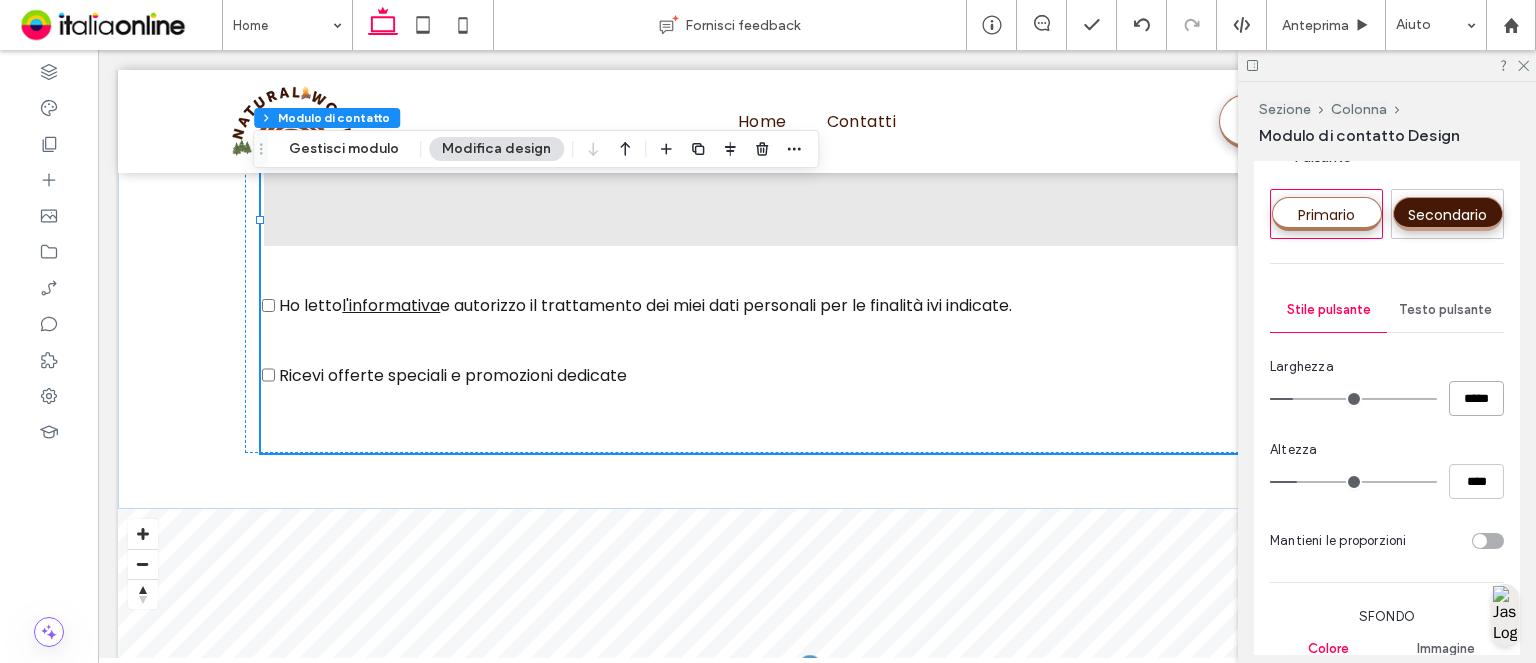 click on "*****" at bounding box center [1476, 398] 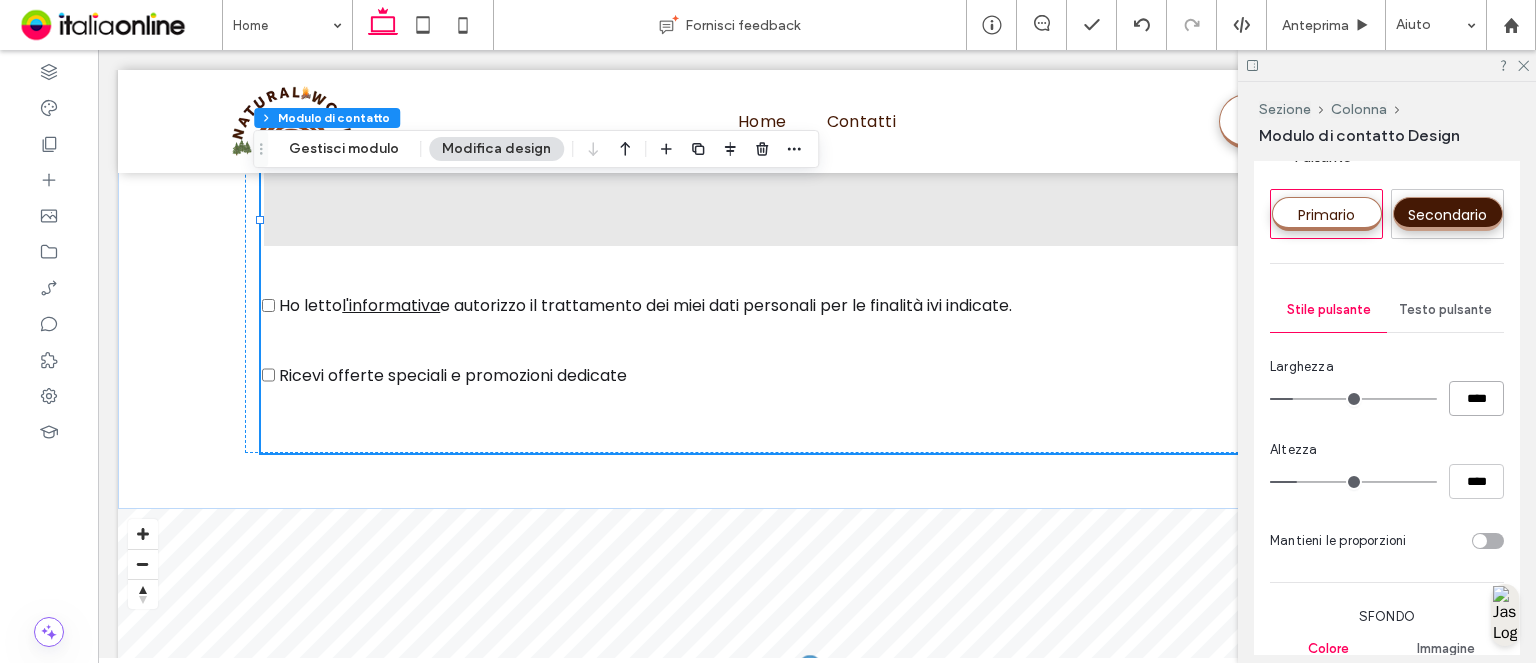 type on "****" 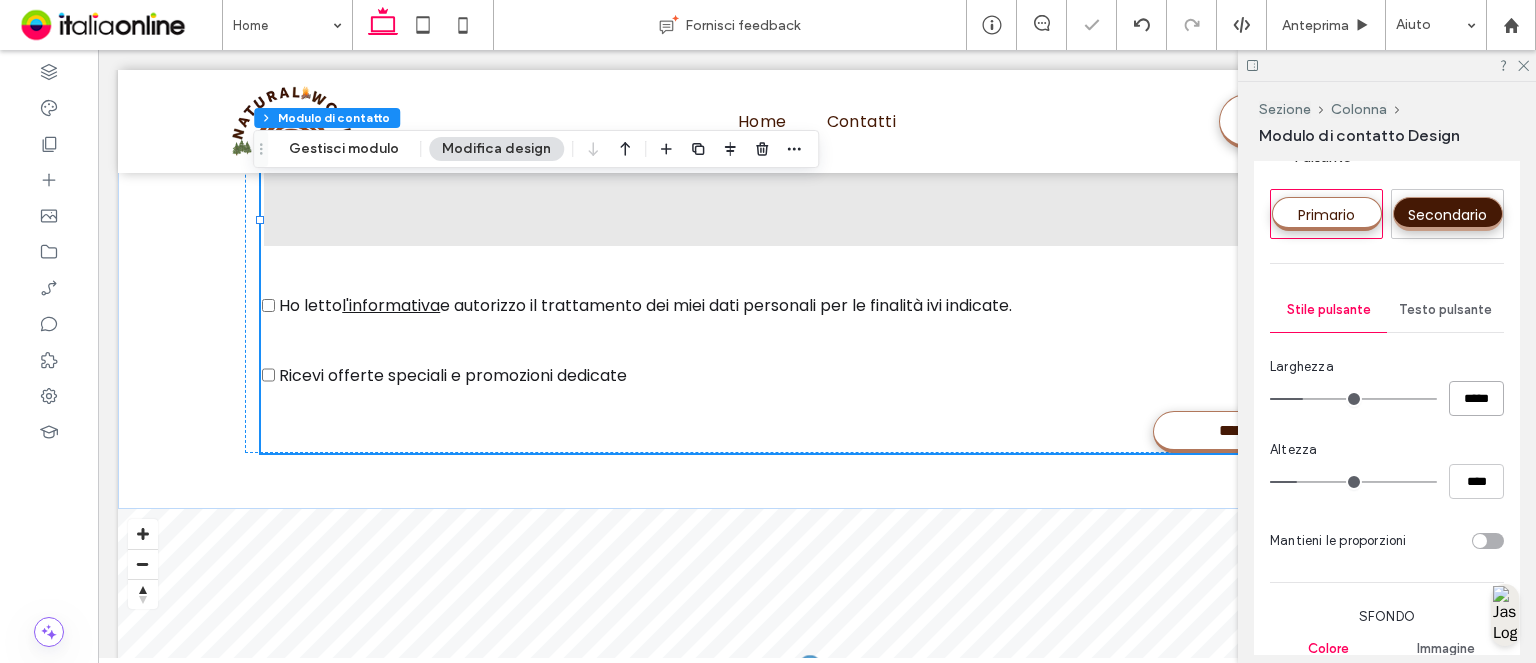 type on "*" 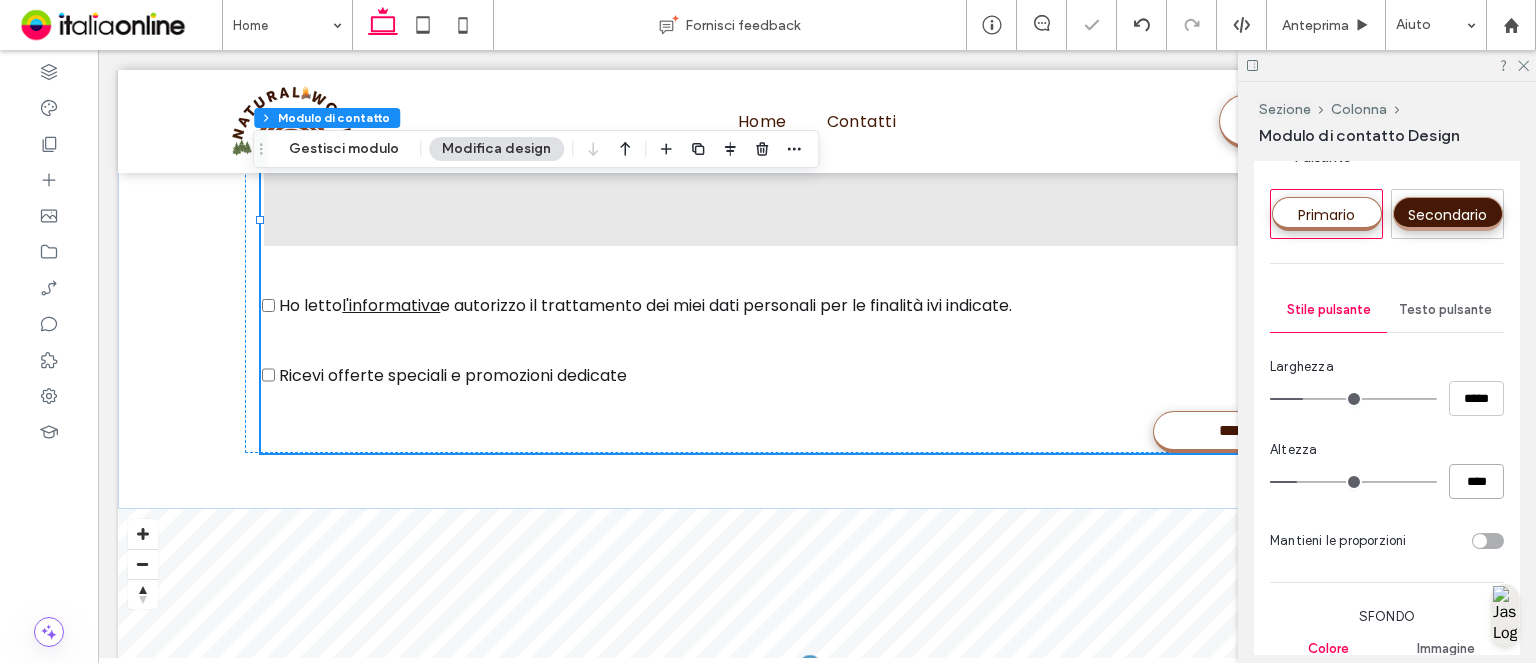 click on "****" at bounding box center (1476, 481) 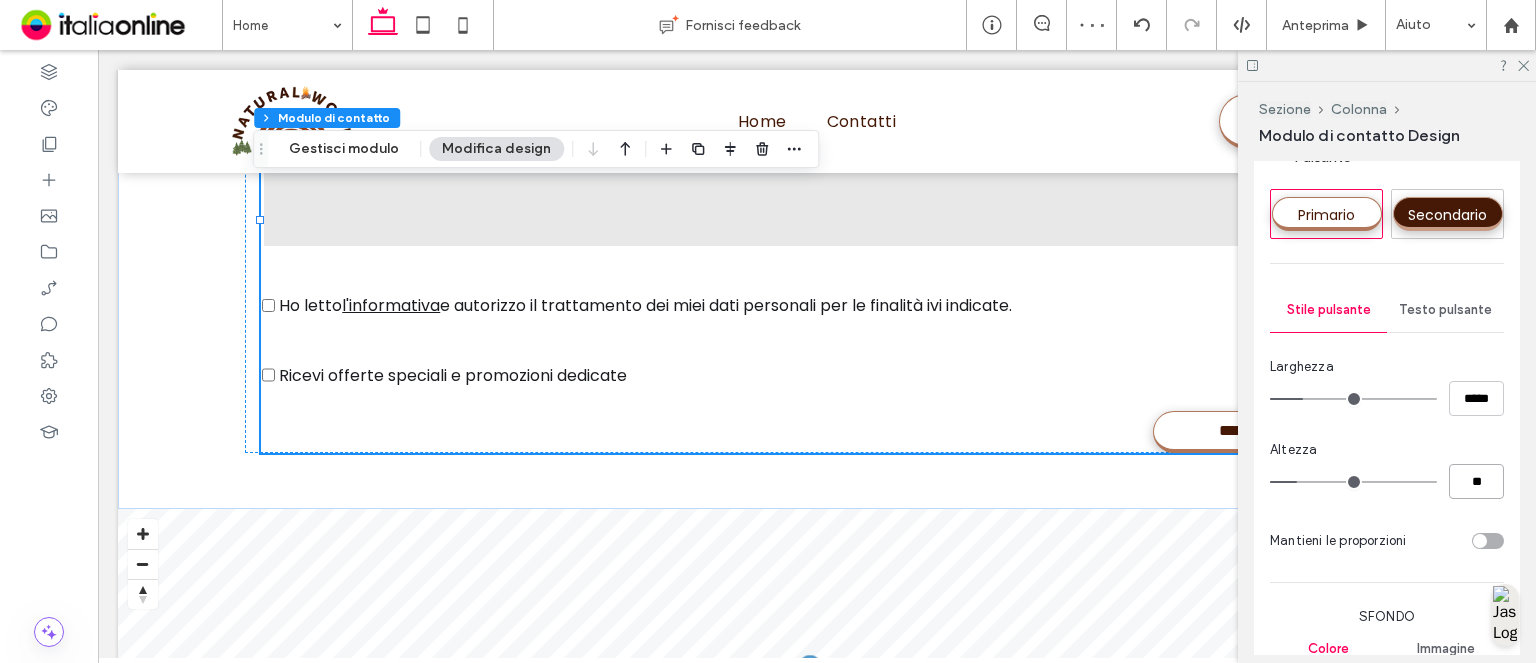 type on "**" 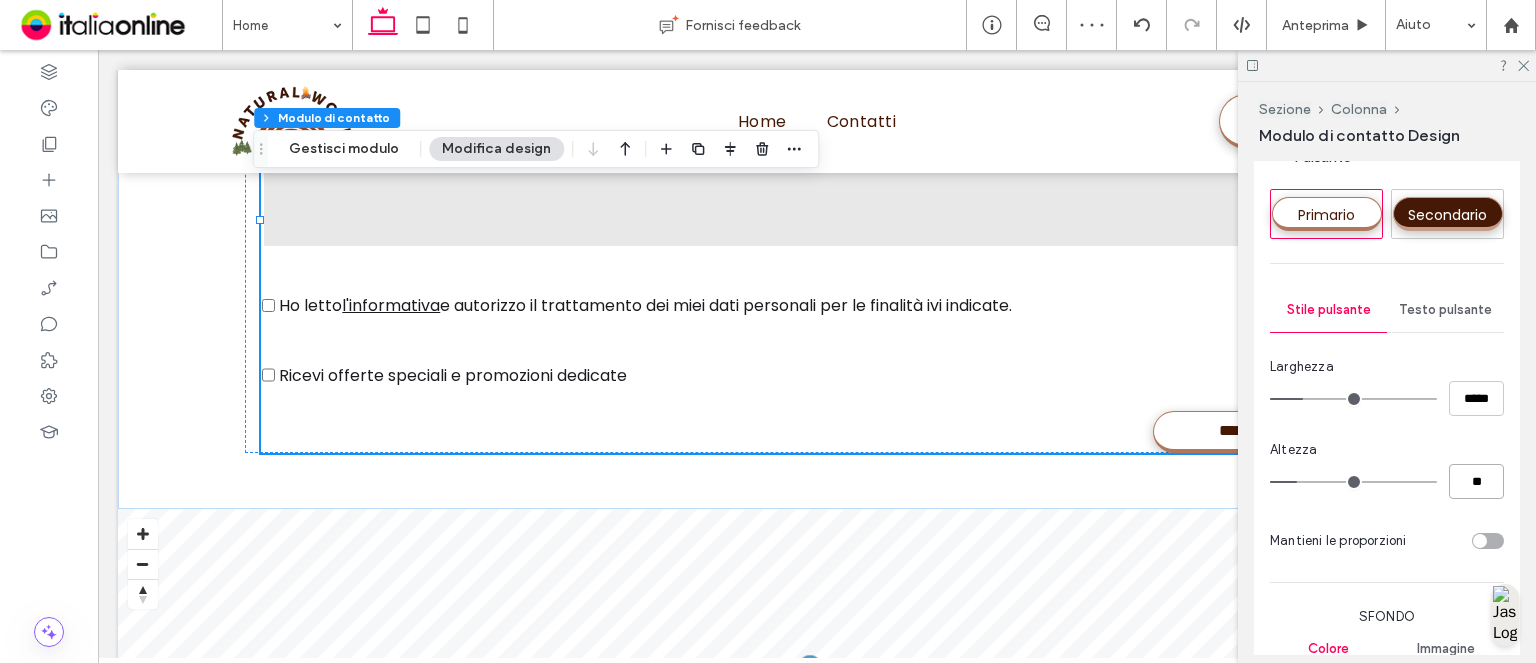 type on "*" 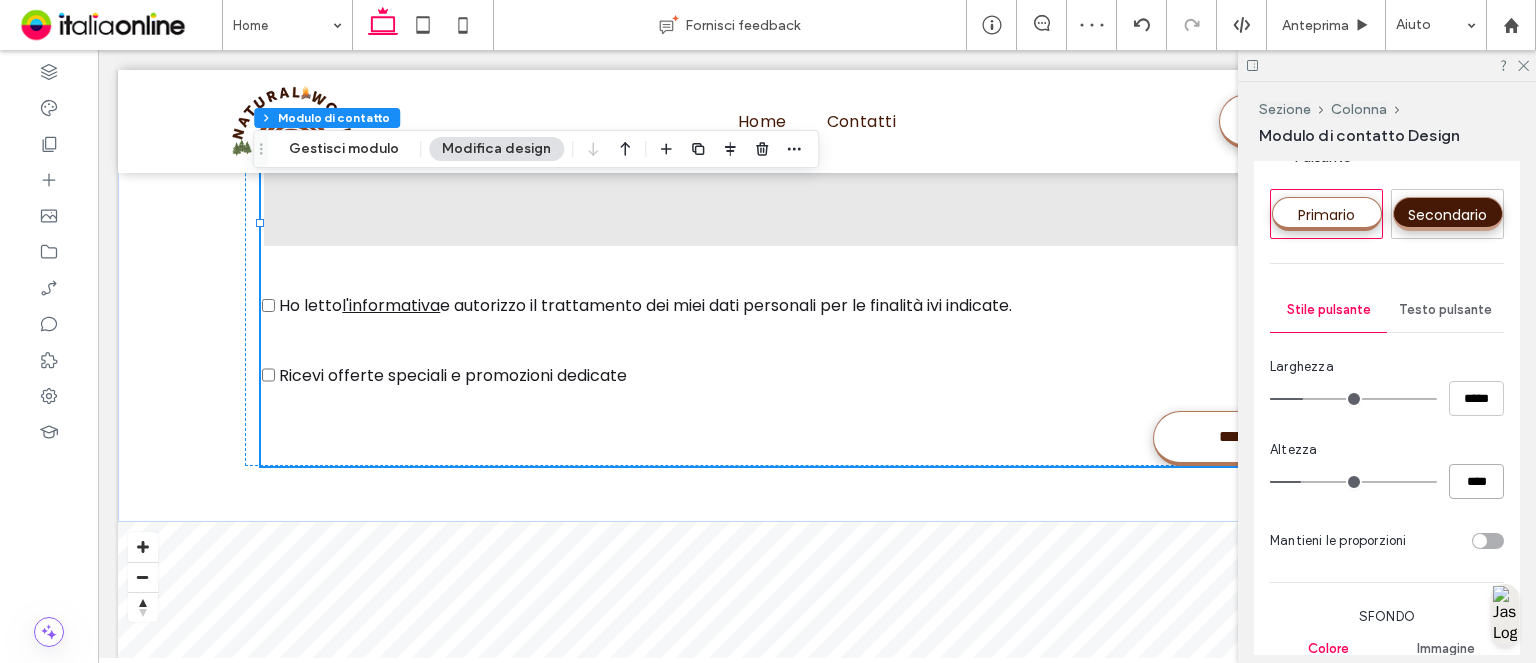 type on "*" 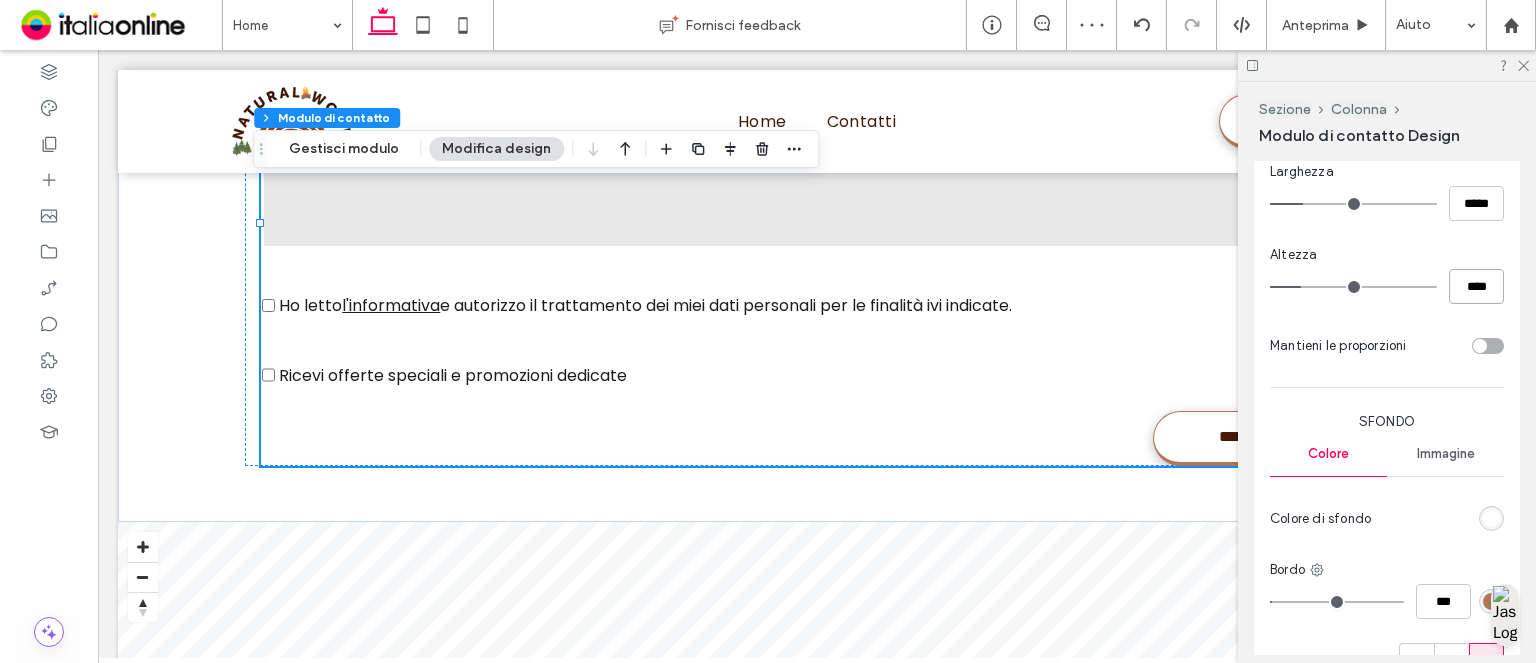 scroll, scrollTop: 1400, scrollLeft: 0, axis: vertical 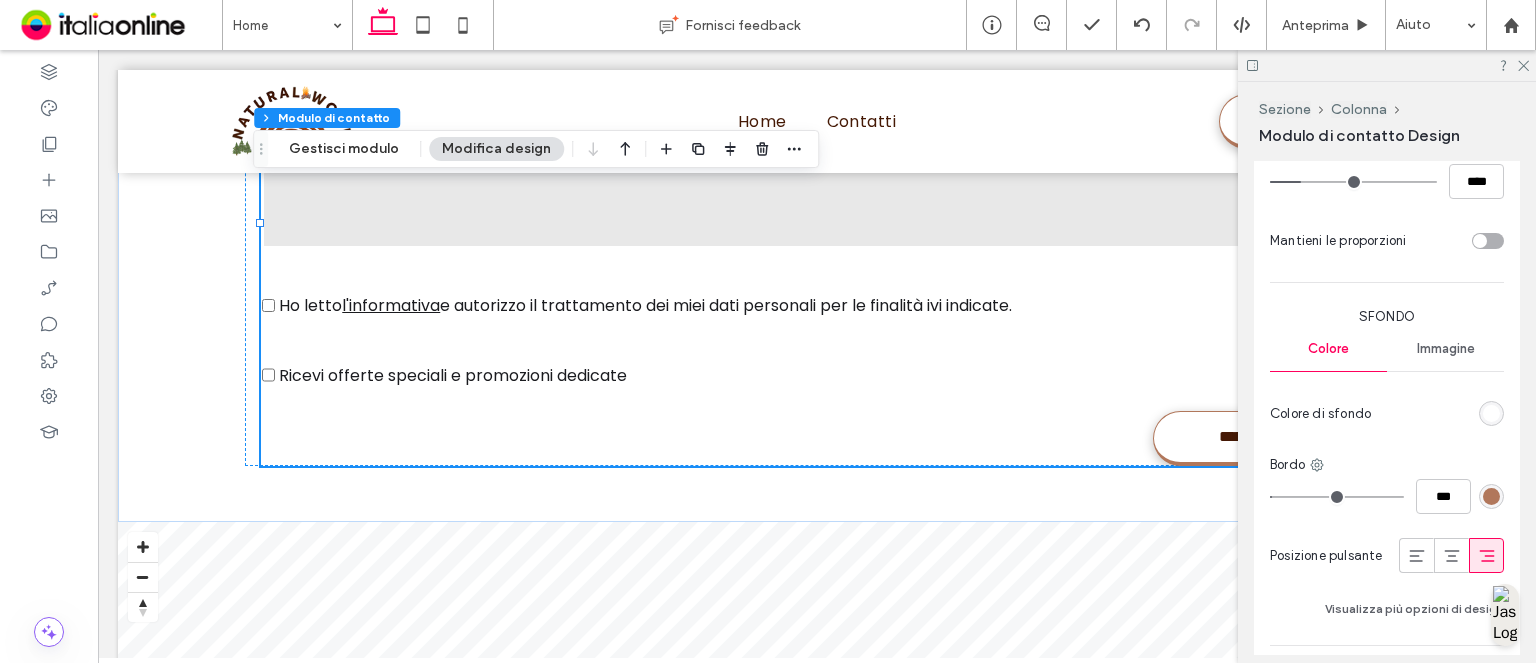 click 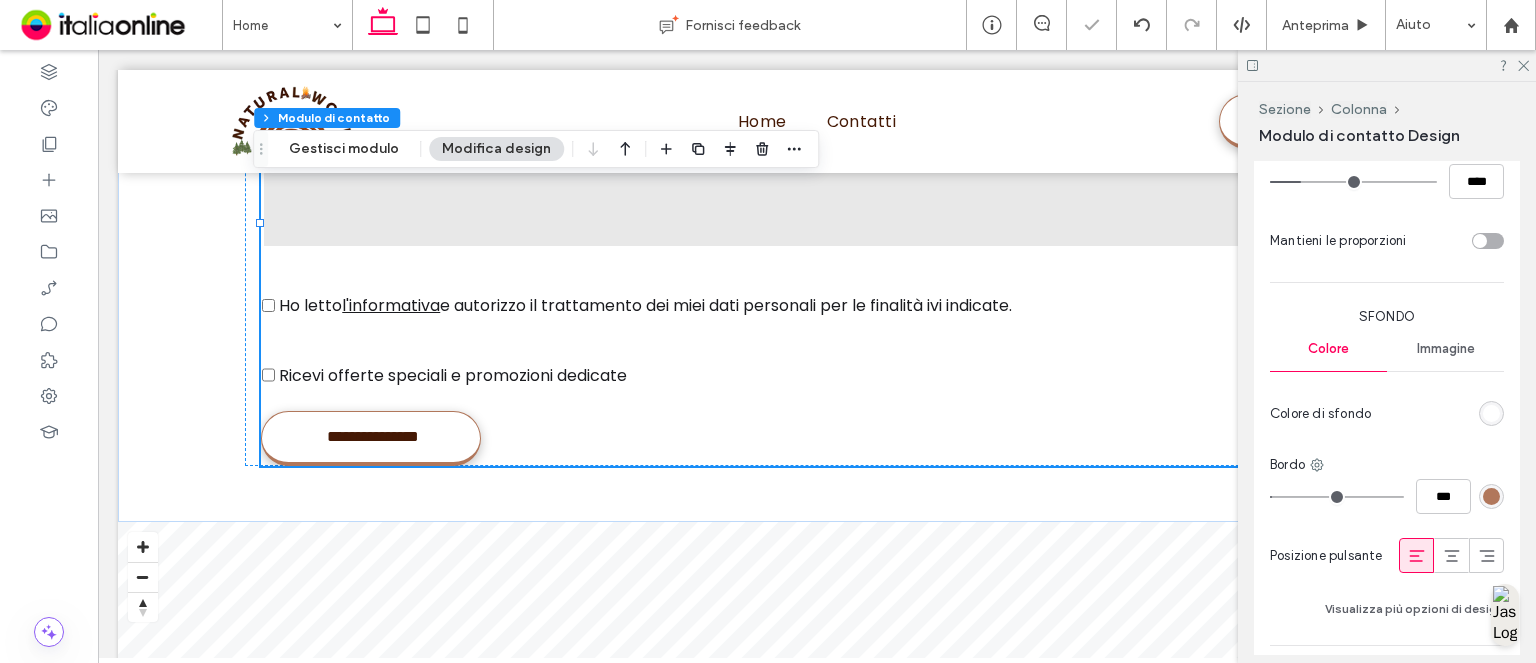 type on "*" 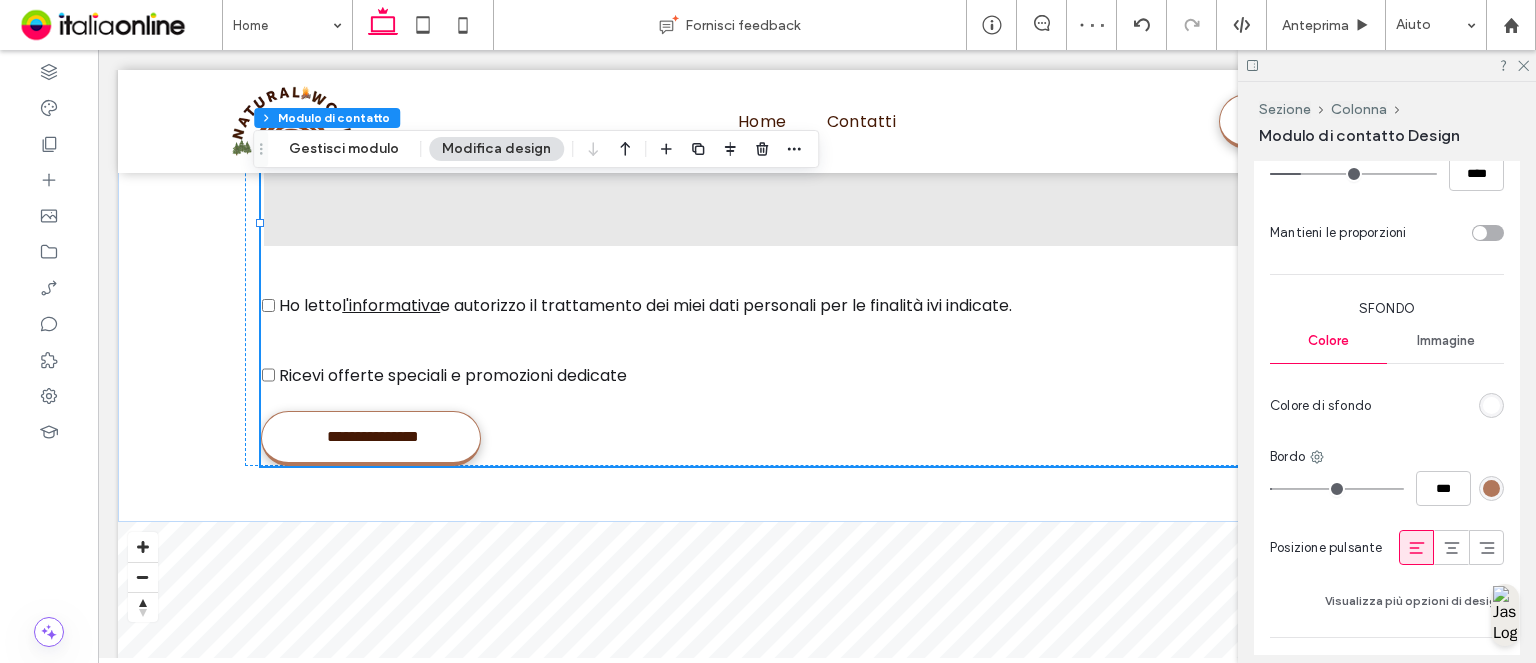 scroll, scrollTop: 1300, scrollLeft: 0, axis: vertical 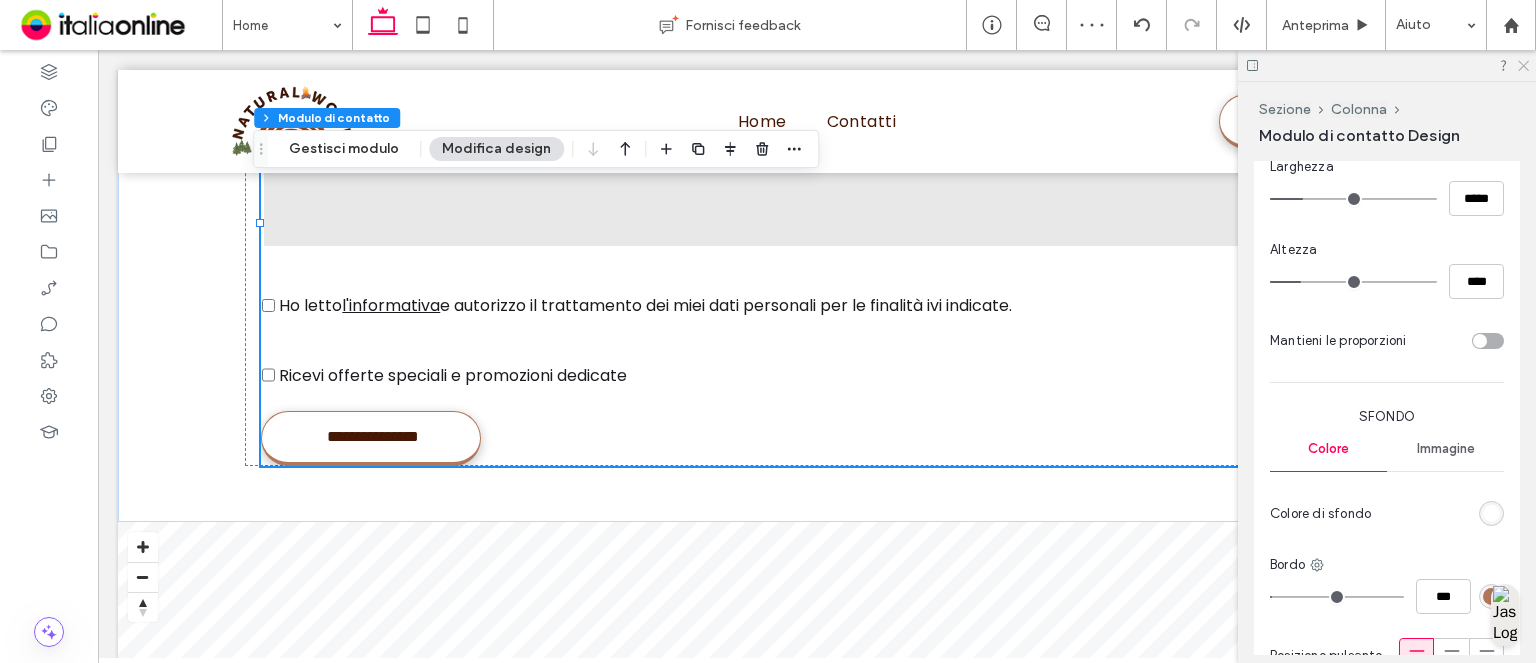 click 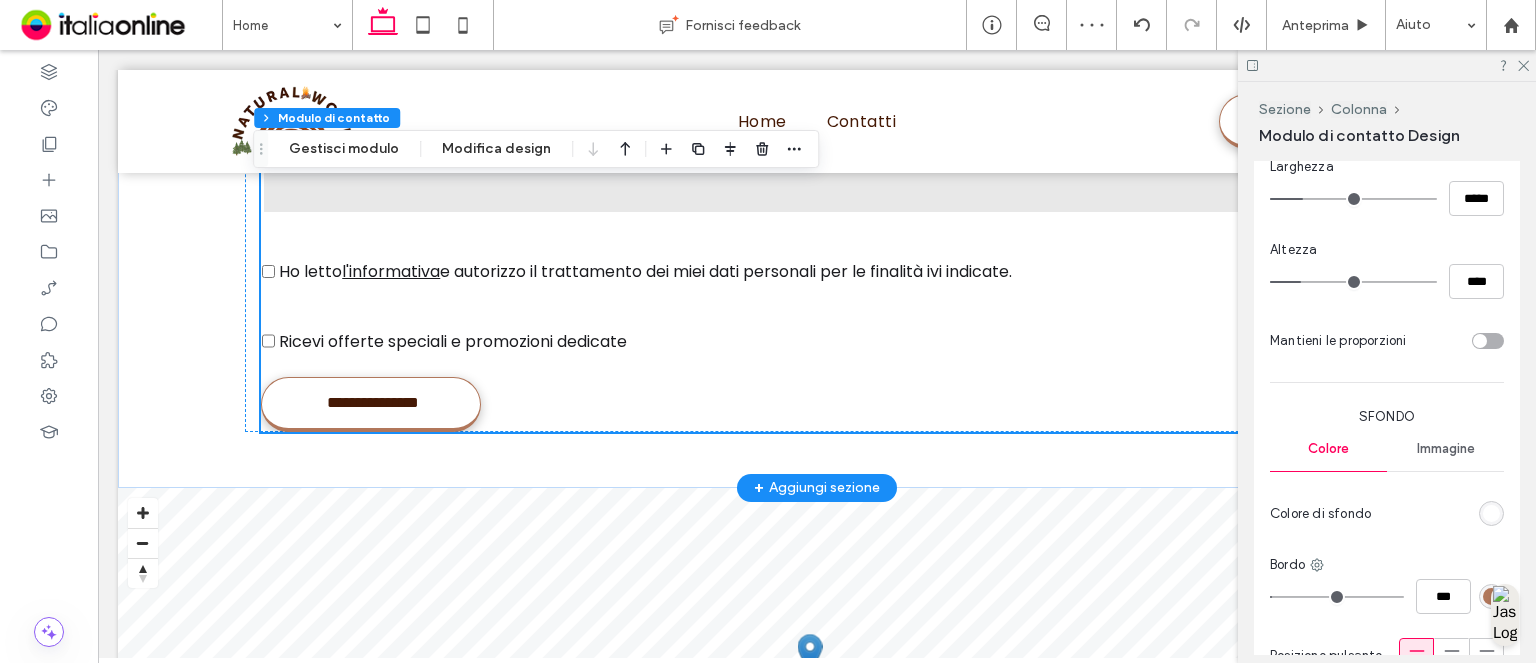 scroll, scrollTop: 5906, scrollLeft: 0, axis: vertical 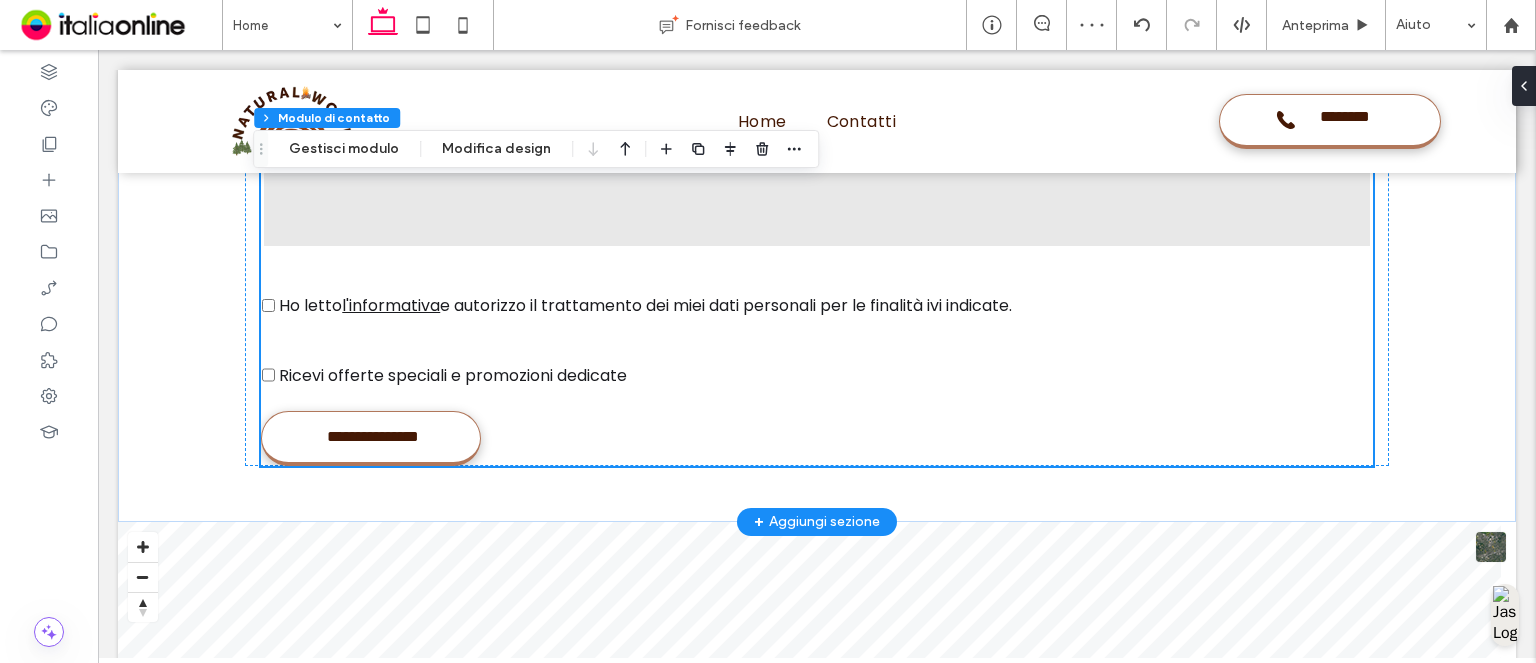 click at bounding box center (817, 278) 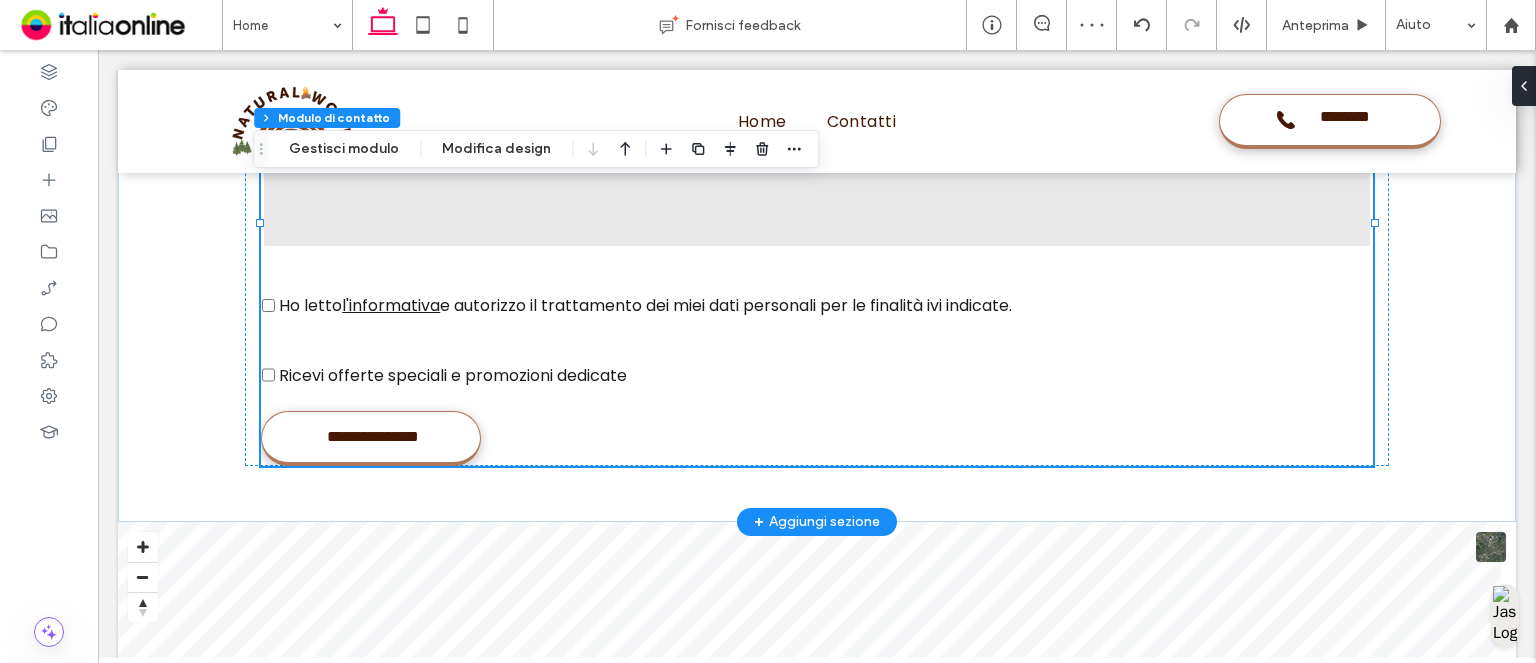 type on "*" 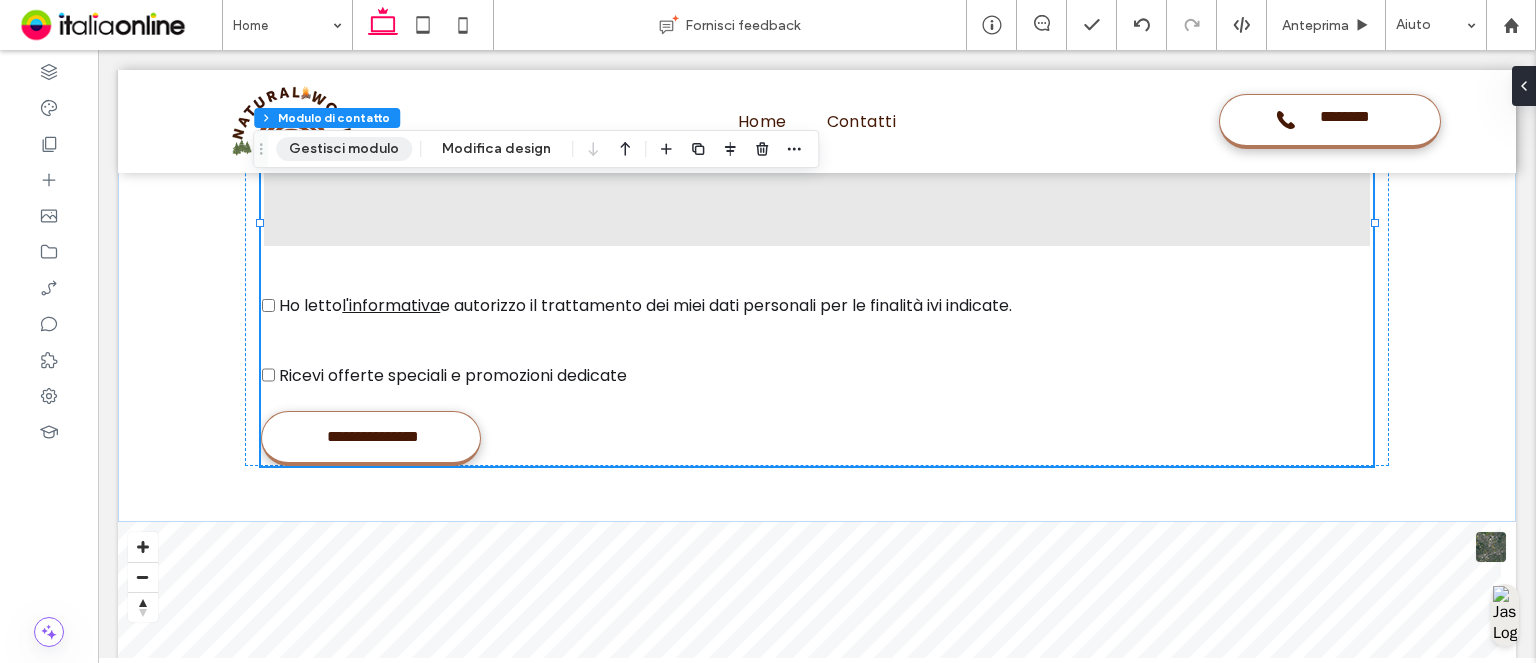 click on "Gestisci modulo" at bounding box center [344, 149] 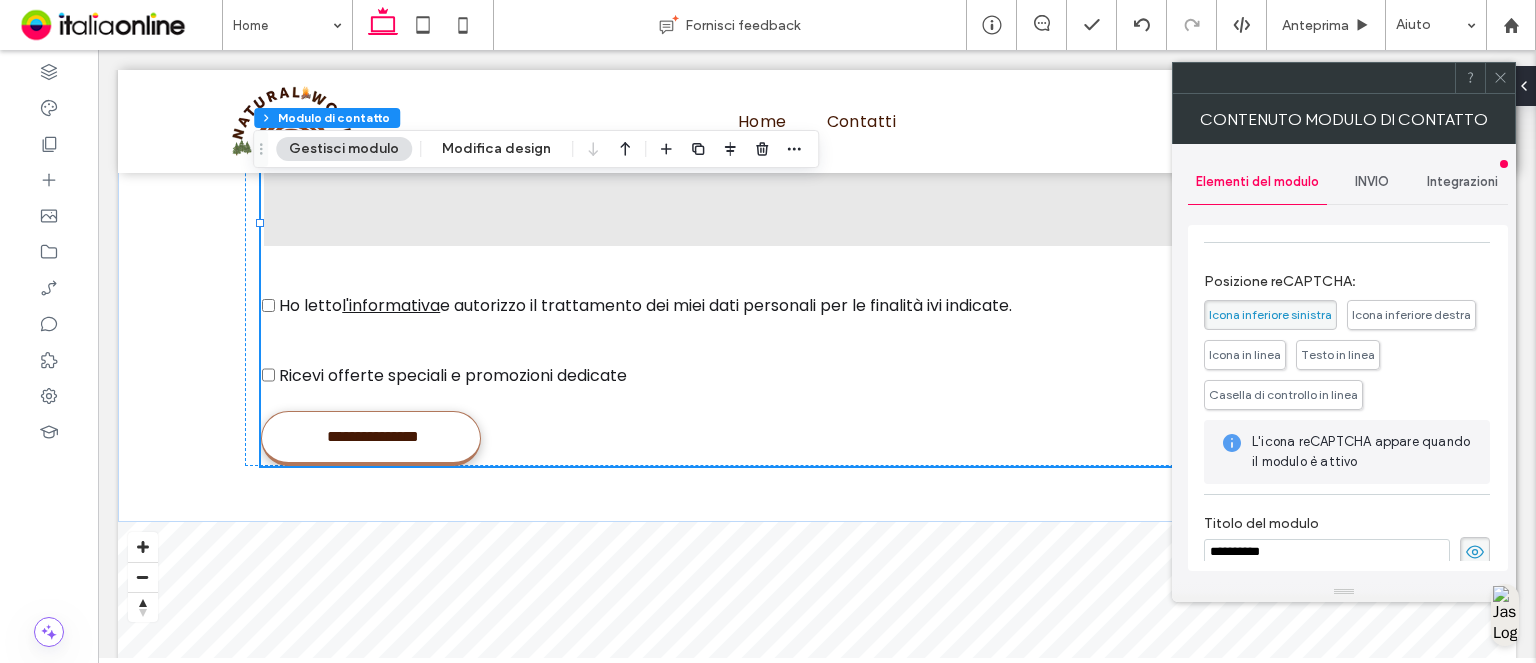 scroll, scrollTop: 553, scrollLeft: 0, axis: vertical 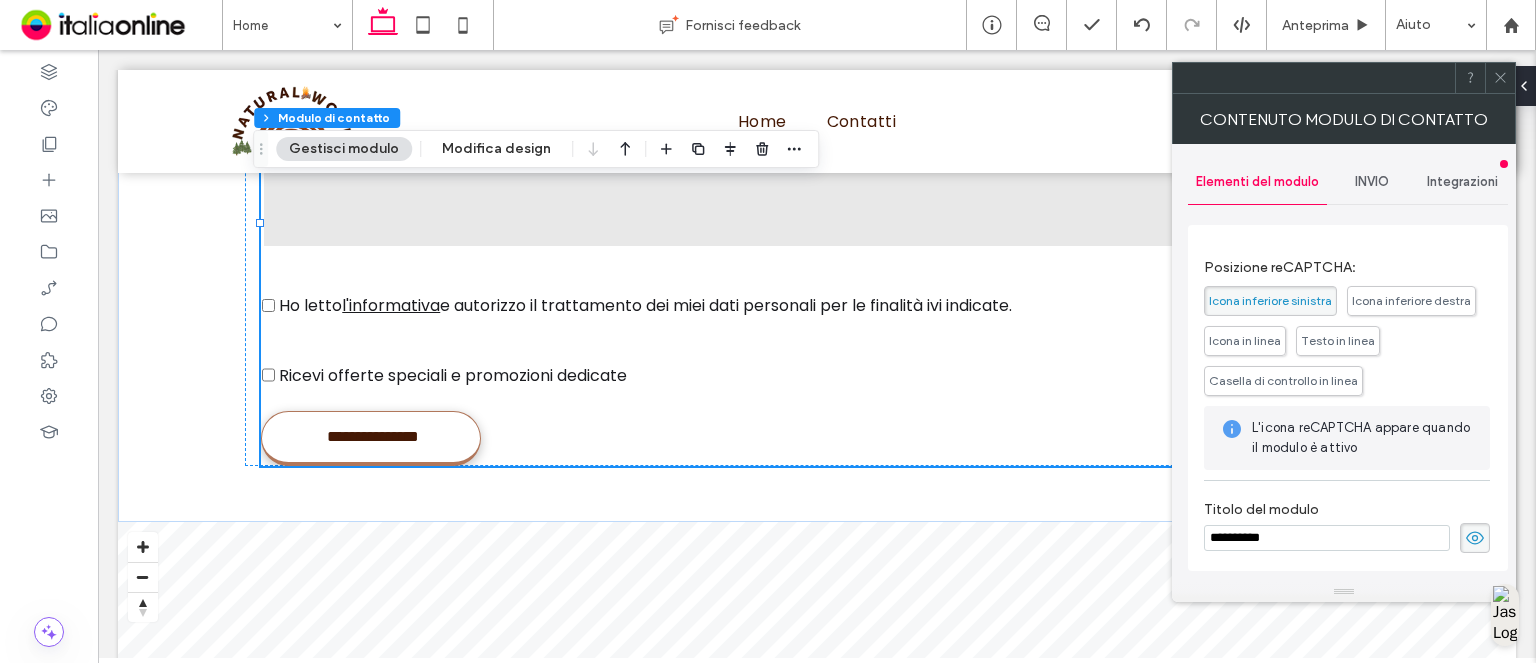 click on "Casella di controllo in linea" at bounding box center [1283, 380] 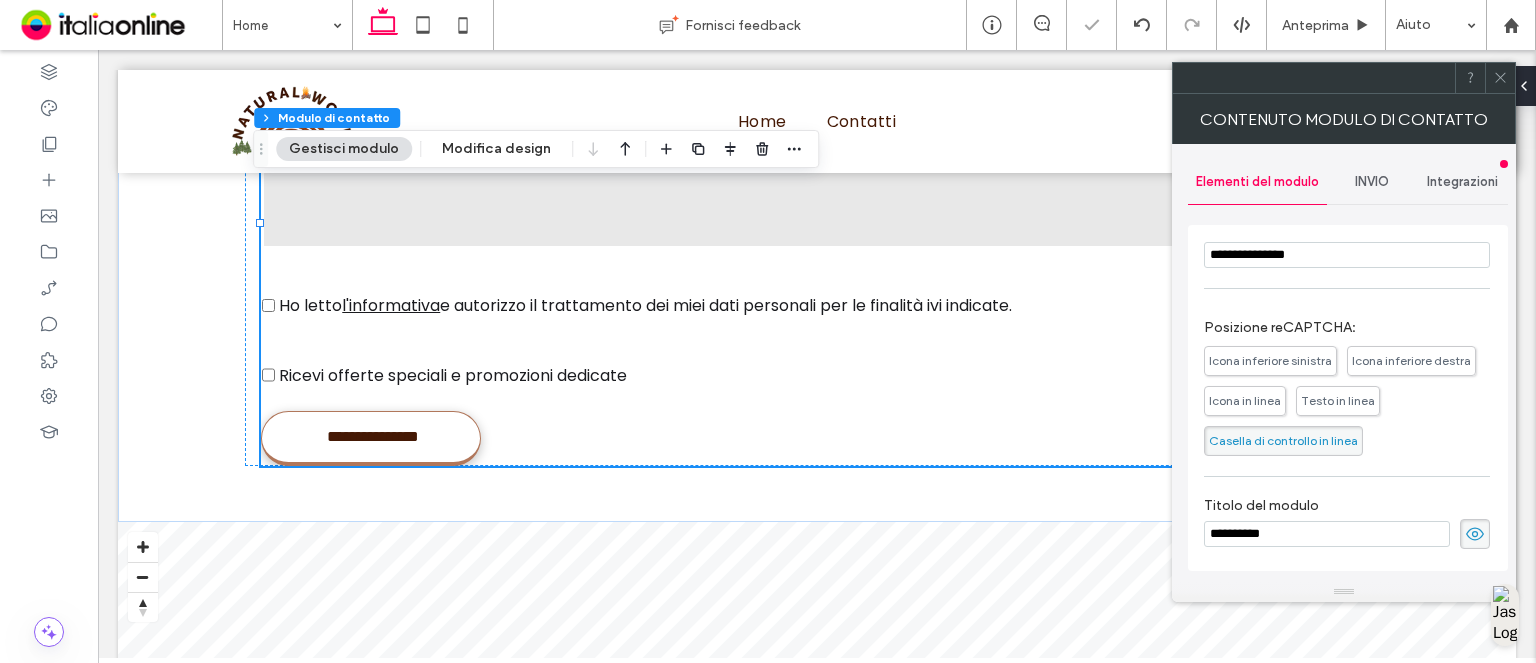 scroll, scrollTop: 489, scrollLeft: 0, axis: vertical 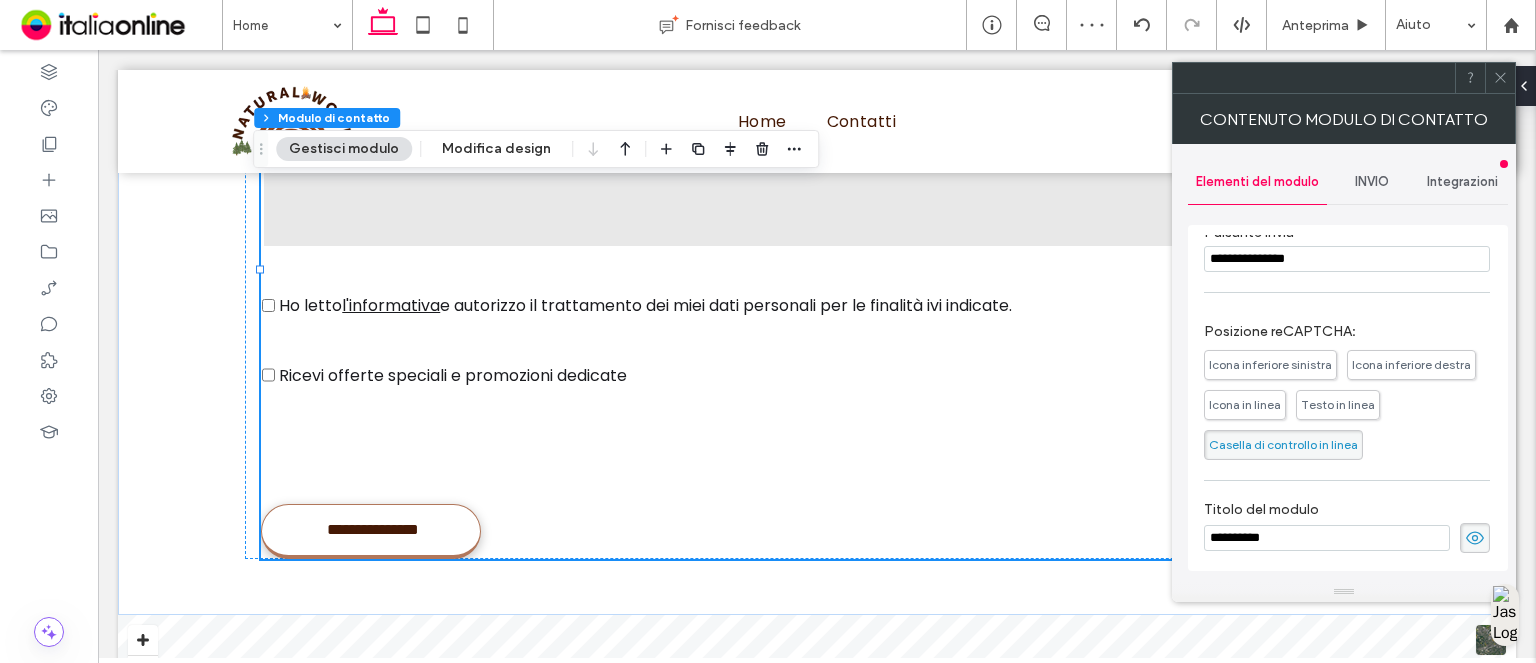 click 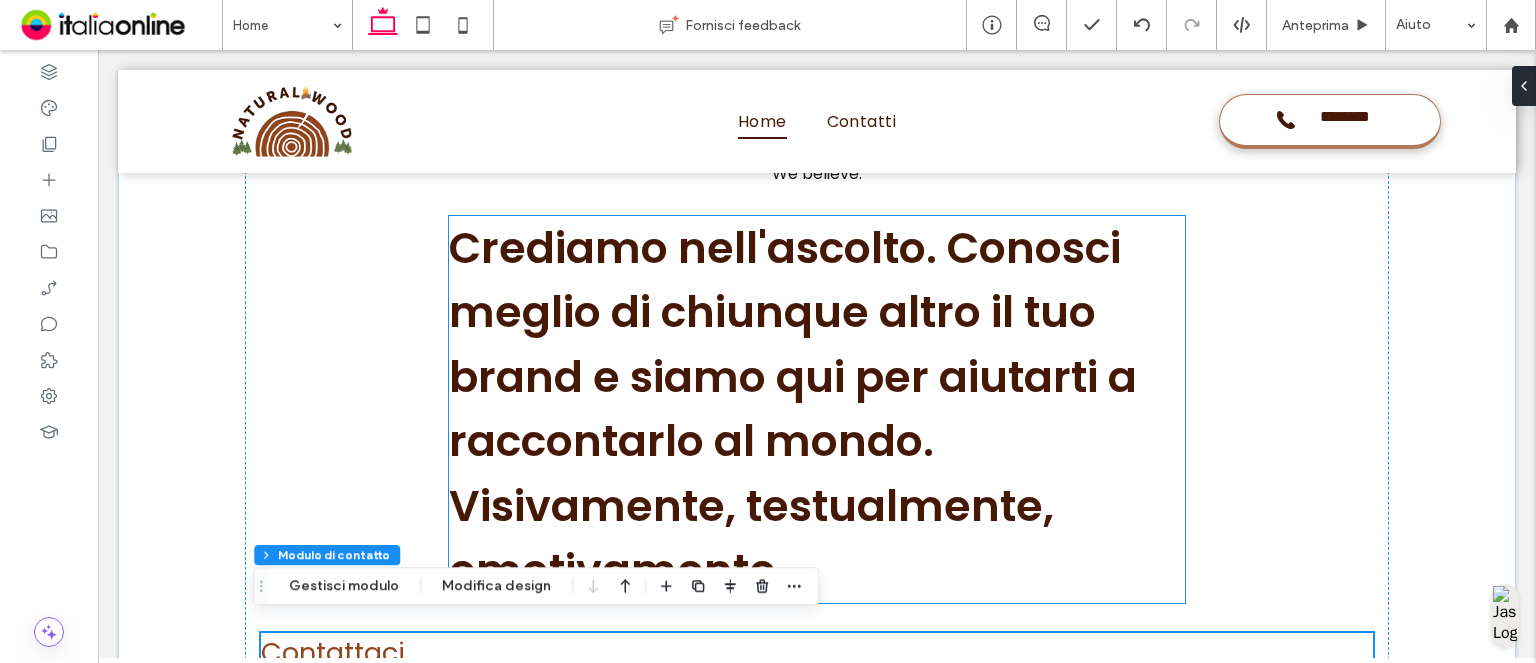 scroll, scrollTop: 5406, scrollLeft: 0, axis: vertical 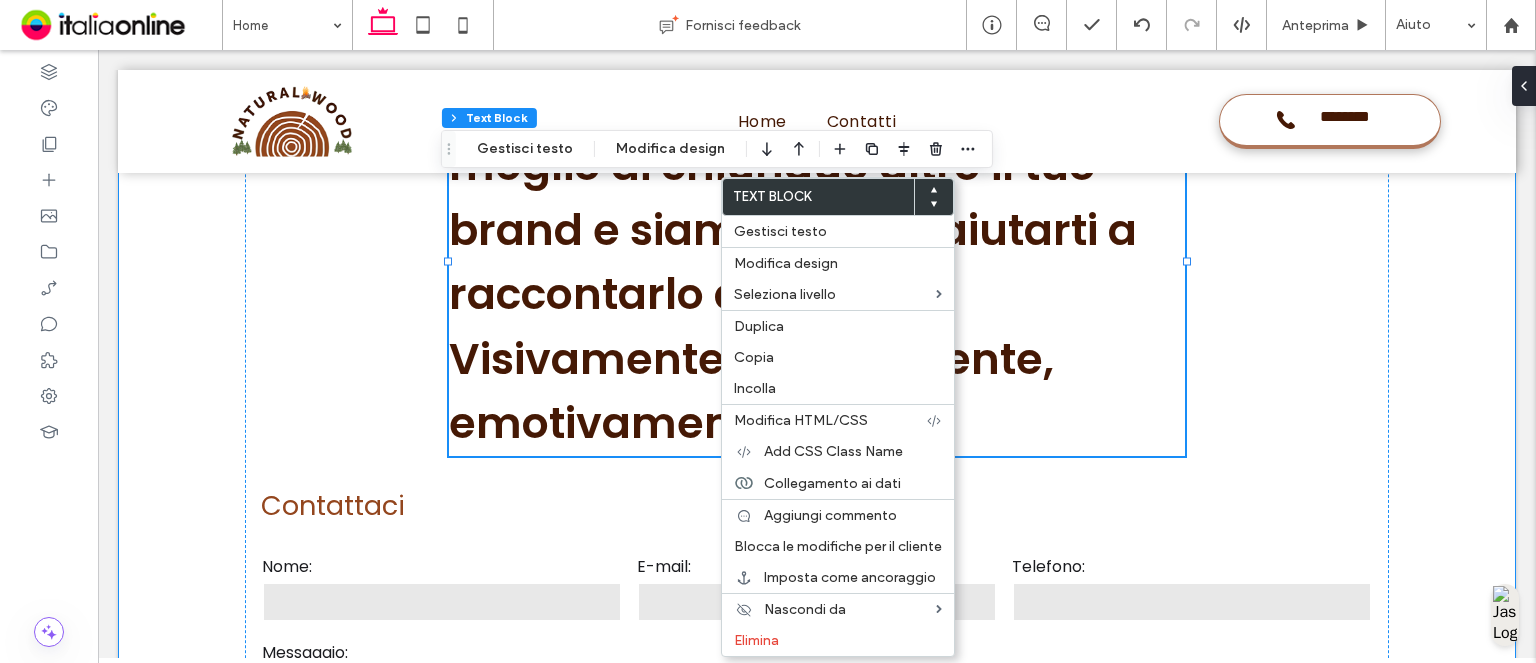 click on "**********" at bounding box center [817, 501] 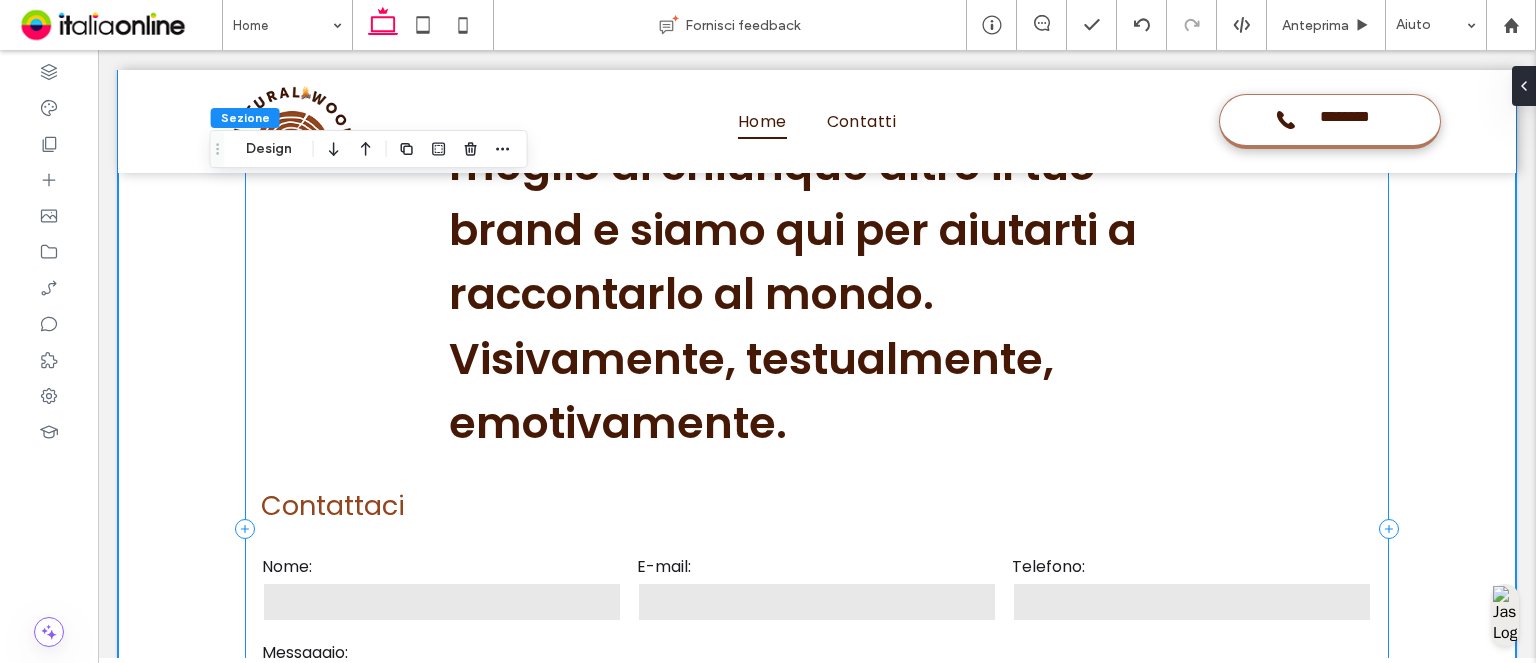 click on "**********" at bounding box center (817, 529) 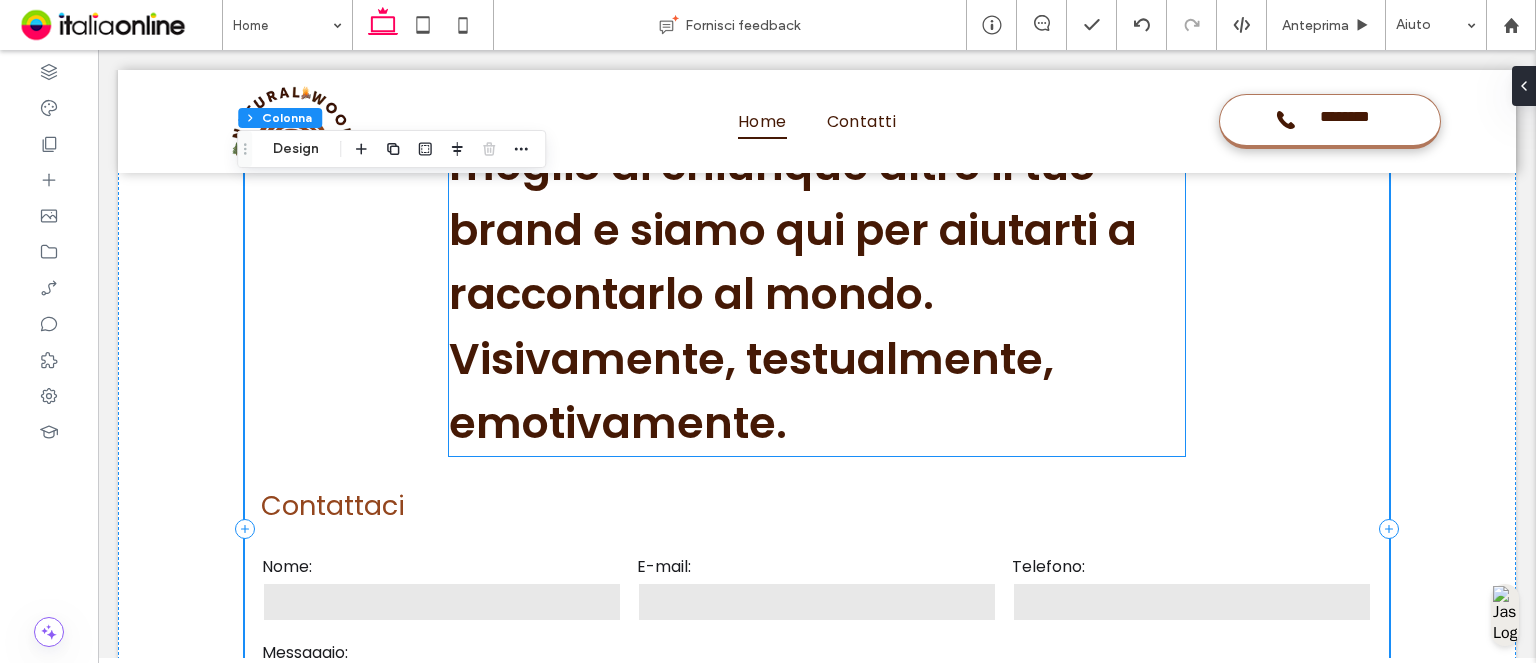 click on "Crediamo nell'ascolto. Conosci meglio di chiunque altro il tuo brand e siamo qui per aiutarti a raccontarlo al mondo. Visivamente, testualmente, emotivamente." at bounding box center [817, 262] 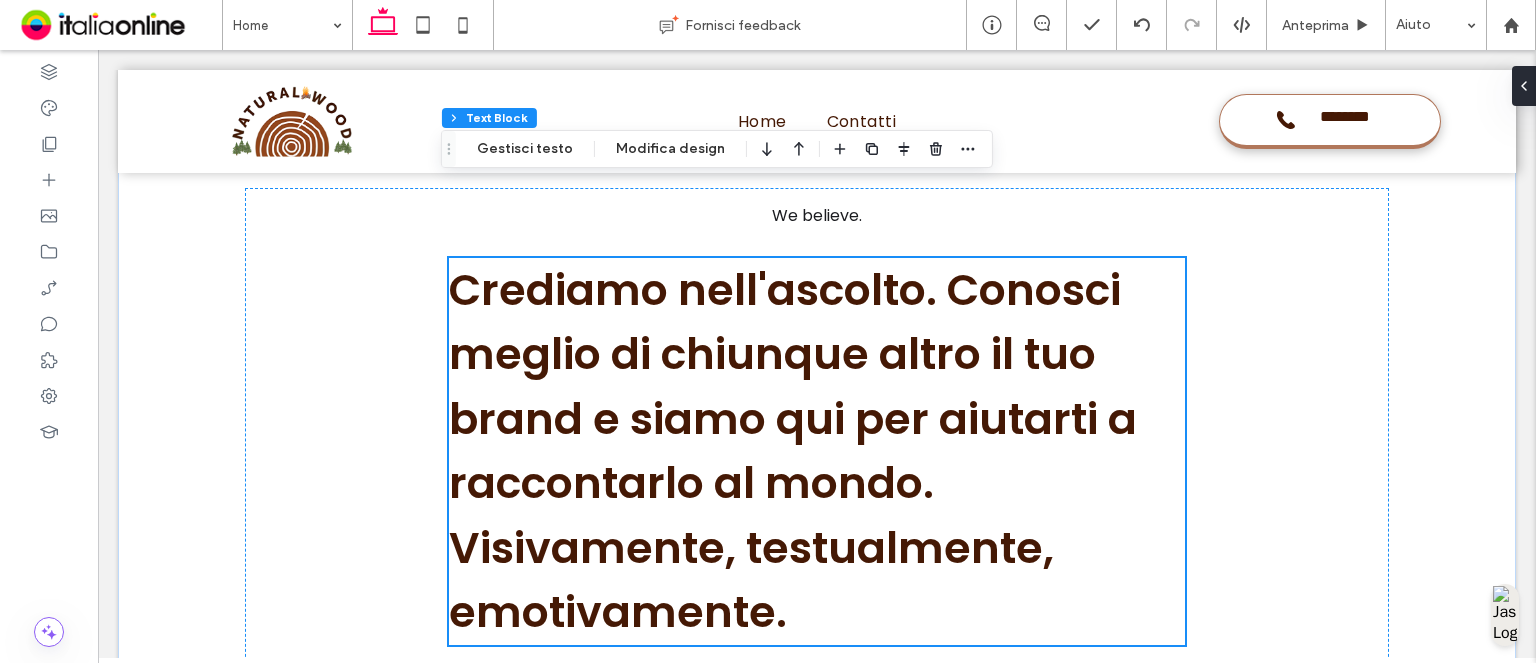 scroll, scrollTop: 5206, scrollLeft: 0, axis: vertical 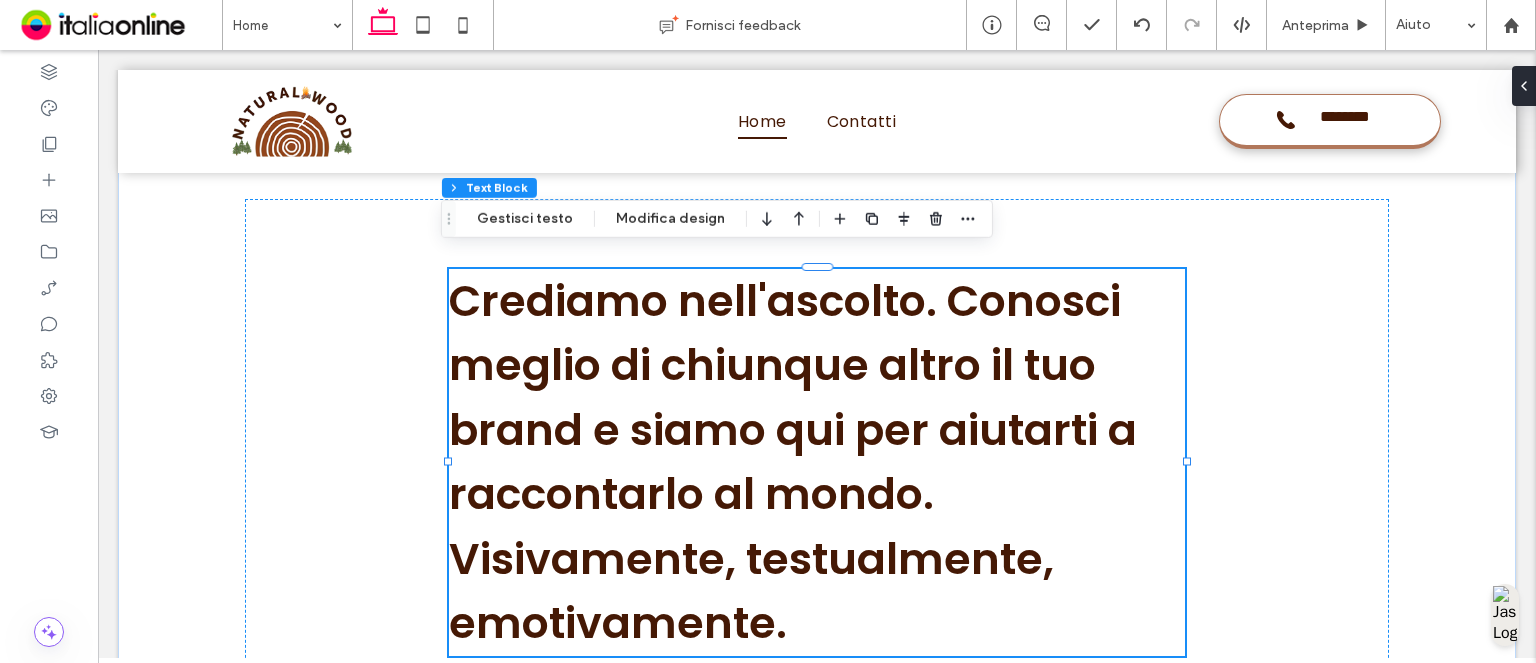 click on "Crediamo nell'ascolto. Conosci meglio di chiunque altro il tuo brand e siamo qui per aiutarti a raccontarlo al mondo. Visivamente, testualmente, emotivamente." at bounding box center (817, 462) 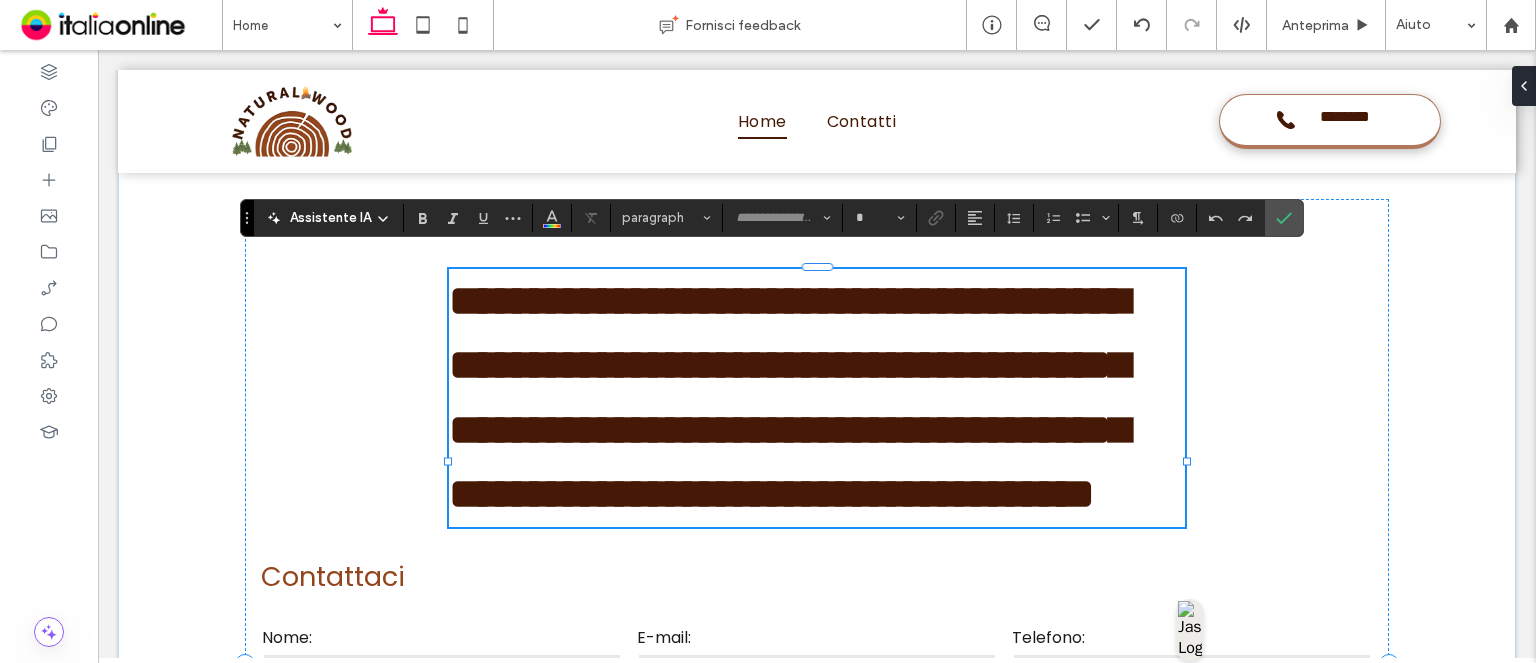 type on "*******" 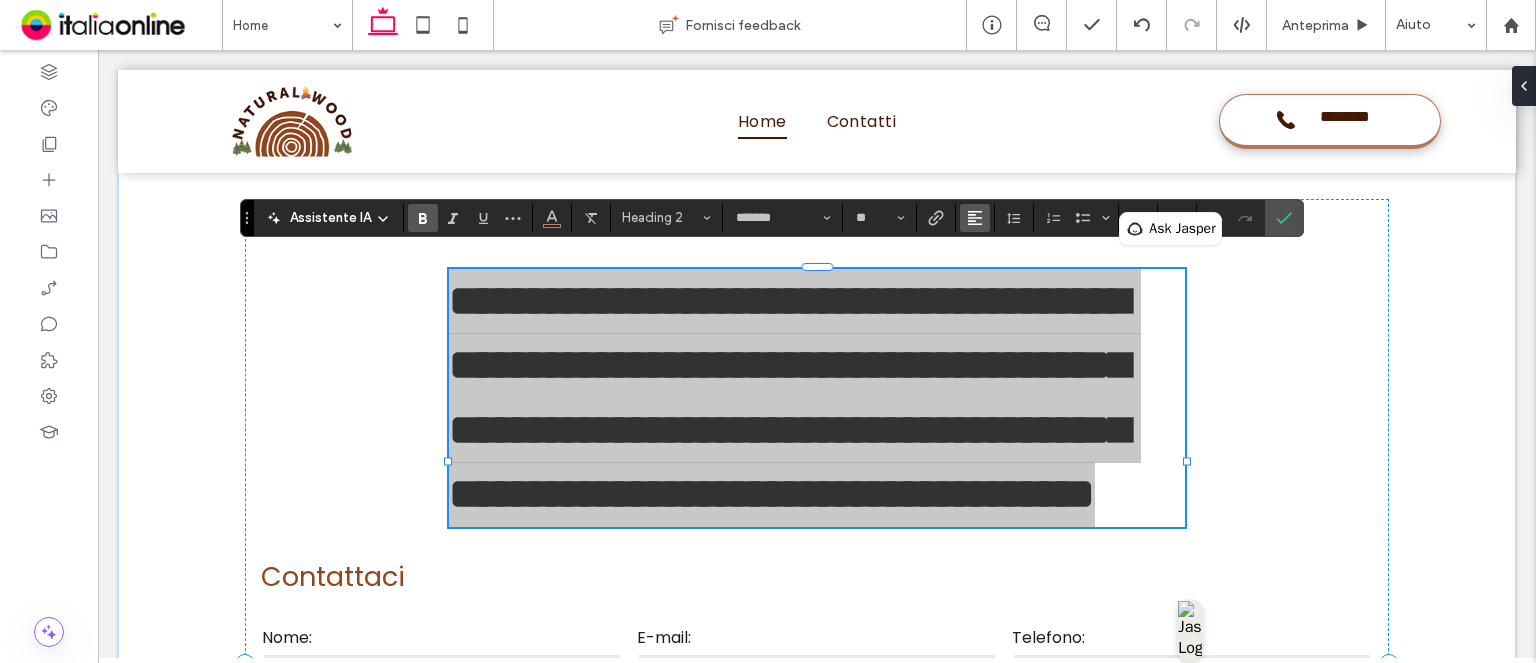 click 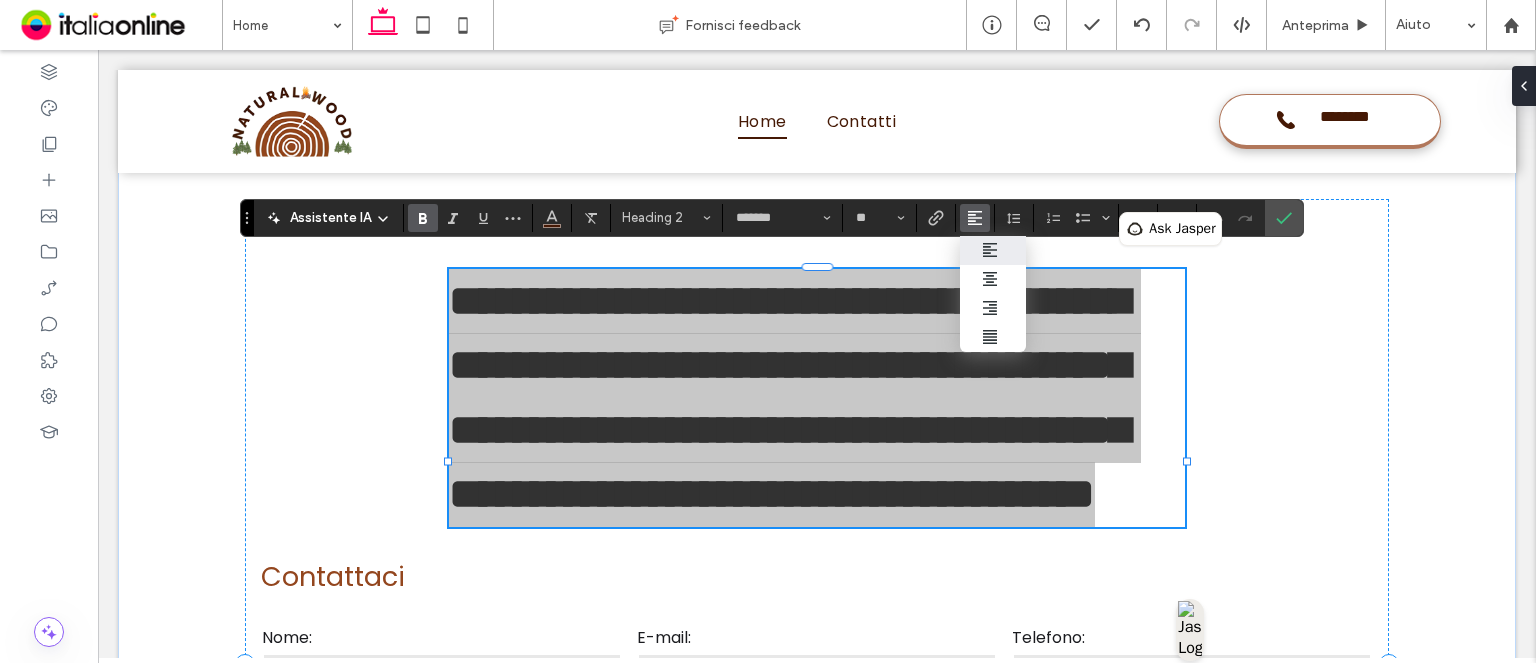 click 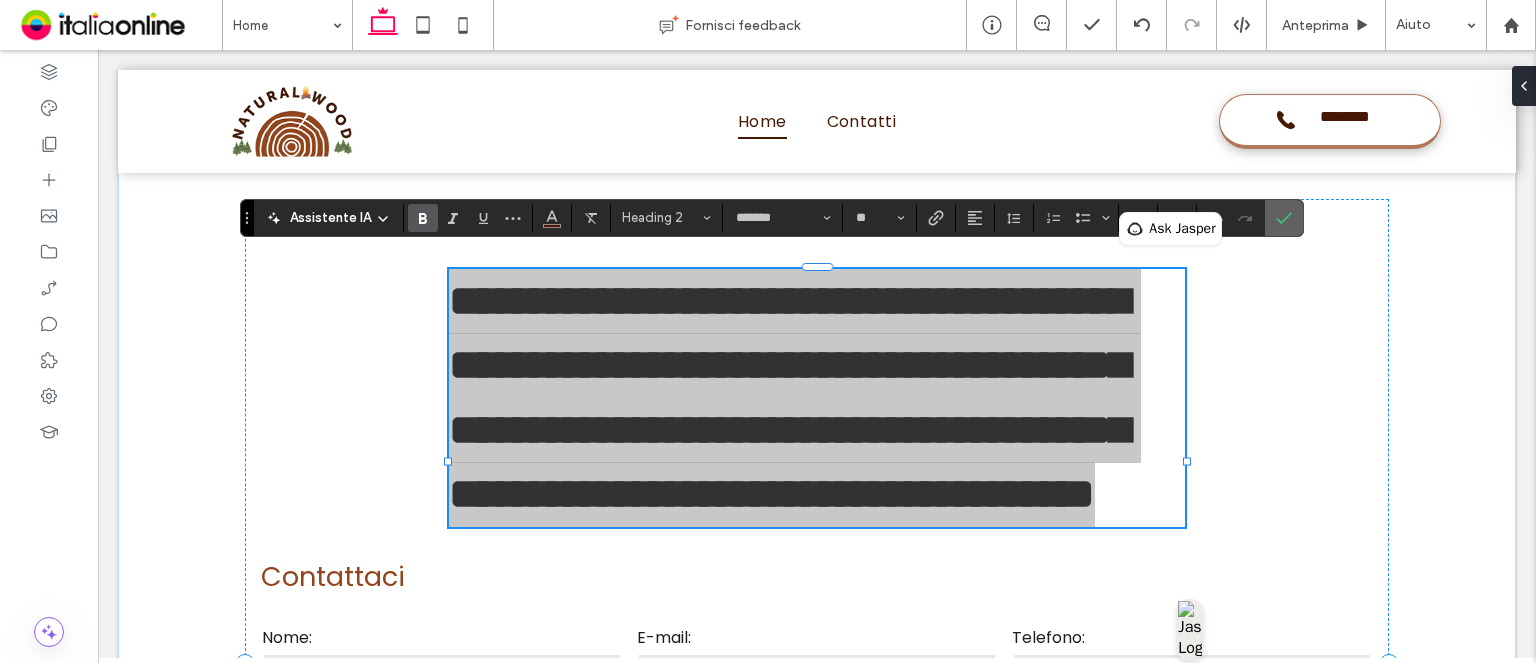 click at bounding box center (1284, 218) 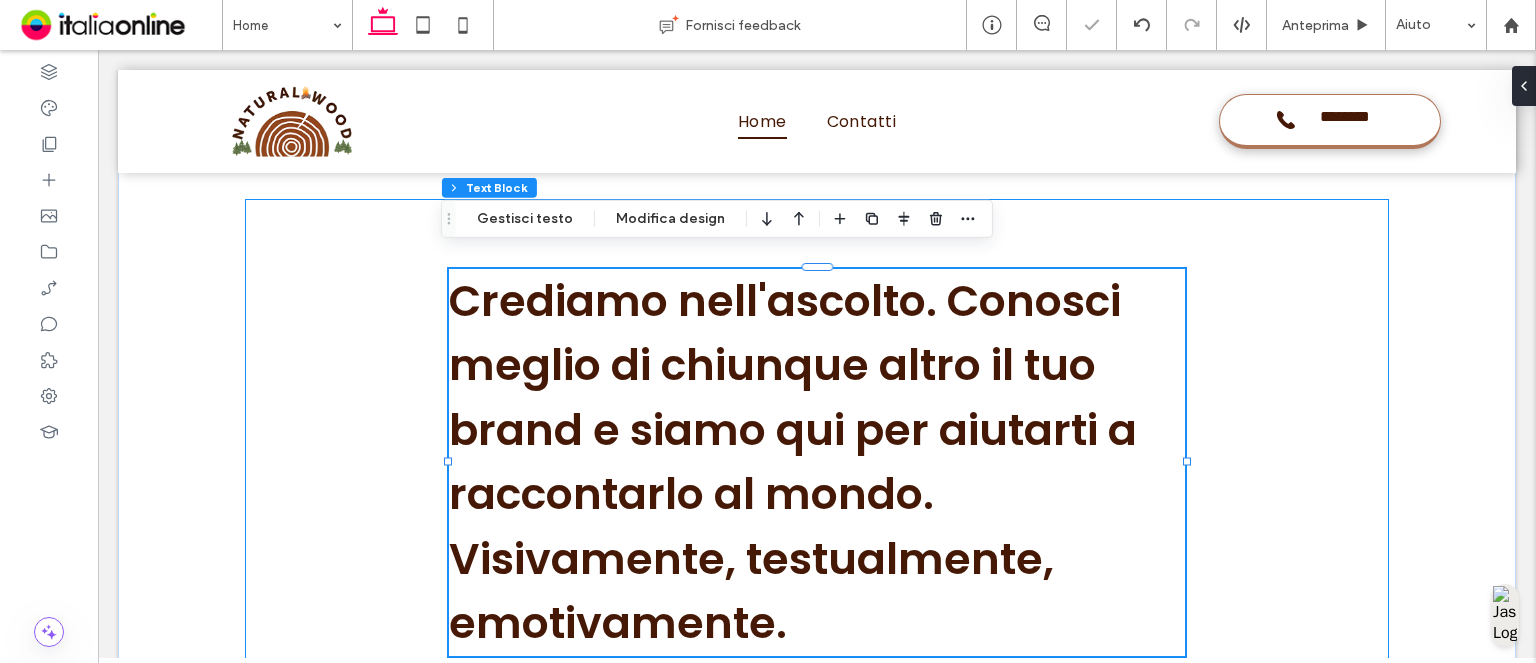 click on "**********" at bounding box center [817, 729] 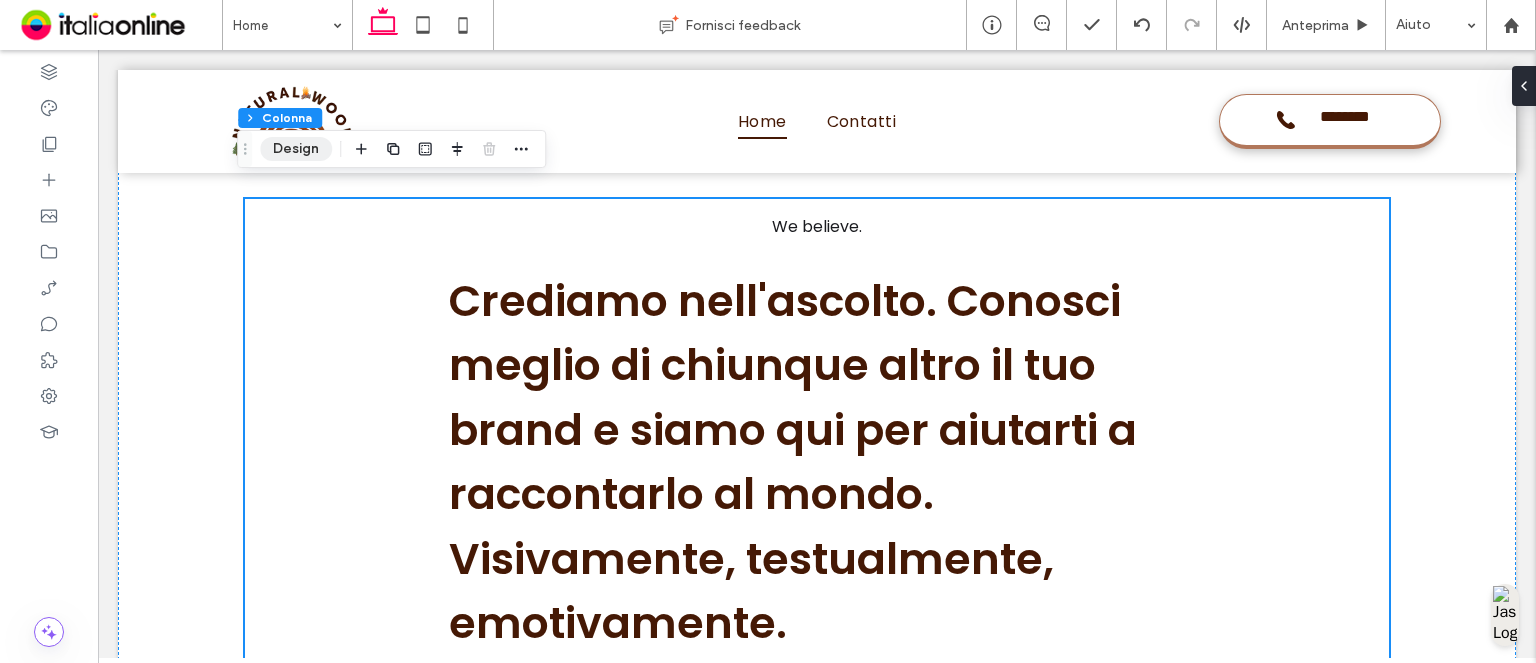 click on "Design" at bounding box center (296, 149) 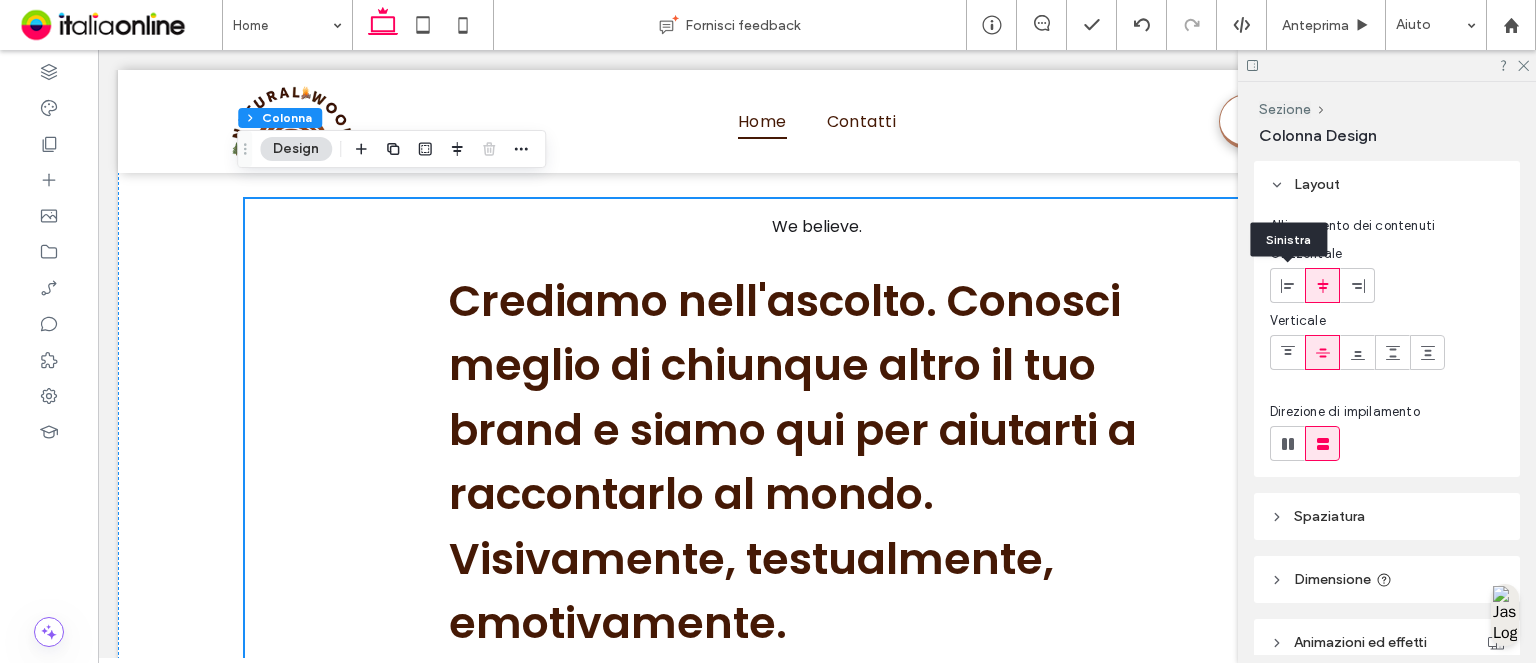 click at bounding box center (1287, 285) 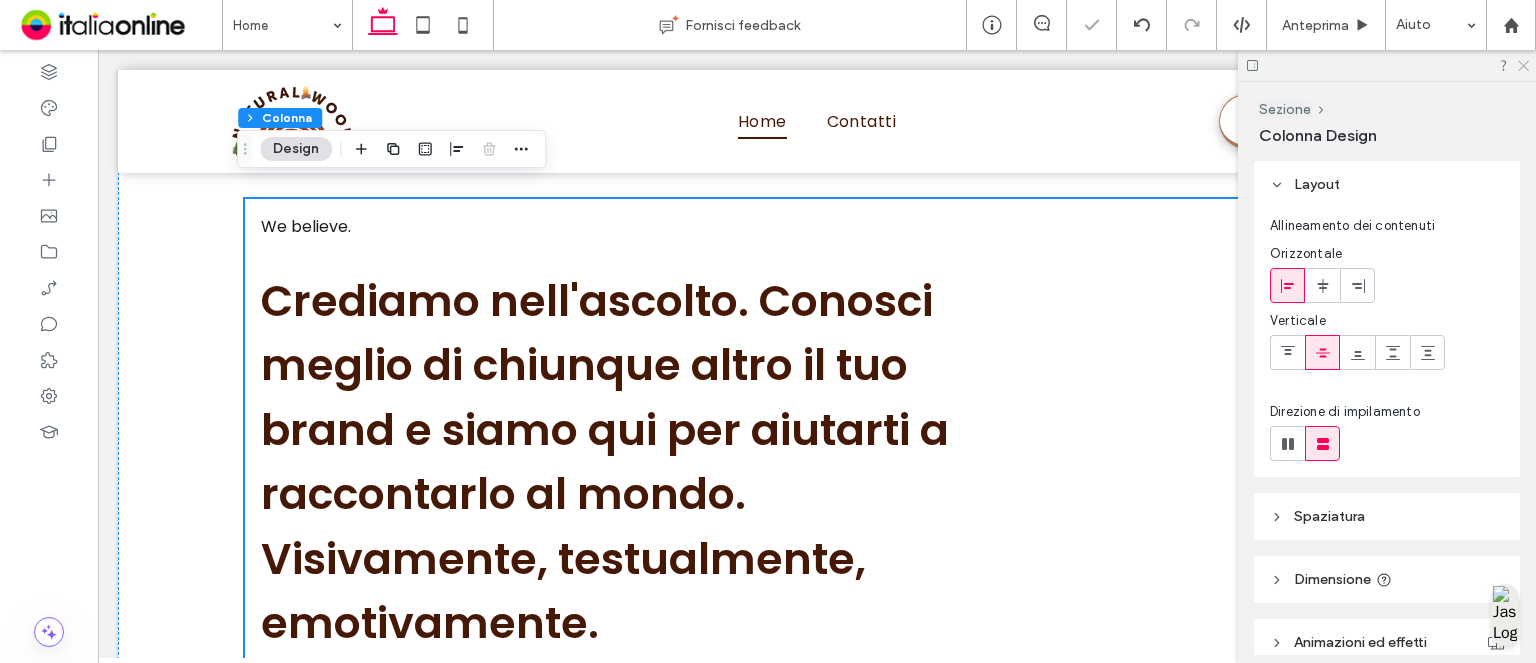 click 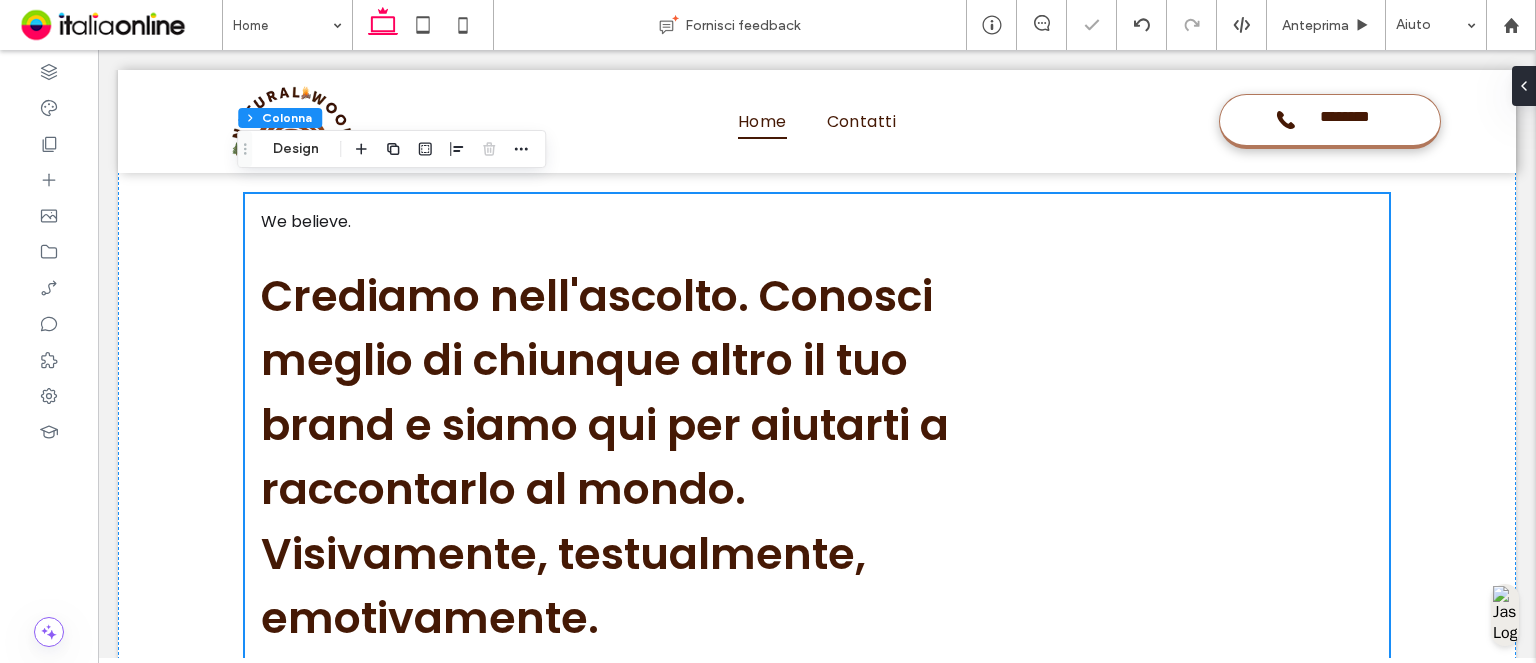 scroll, scrollTop: 5206, scrollLeft: 0, axis: vertical 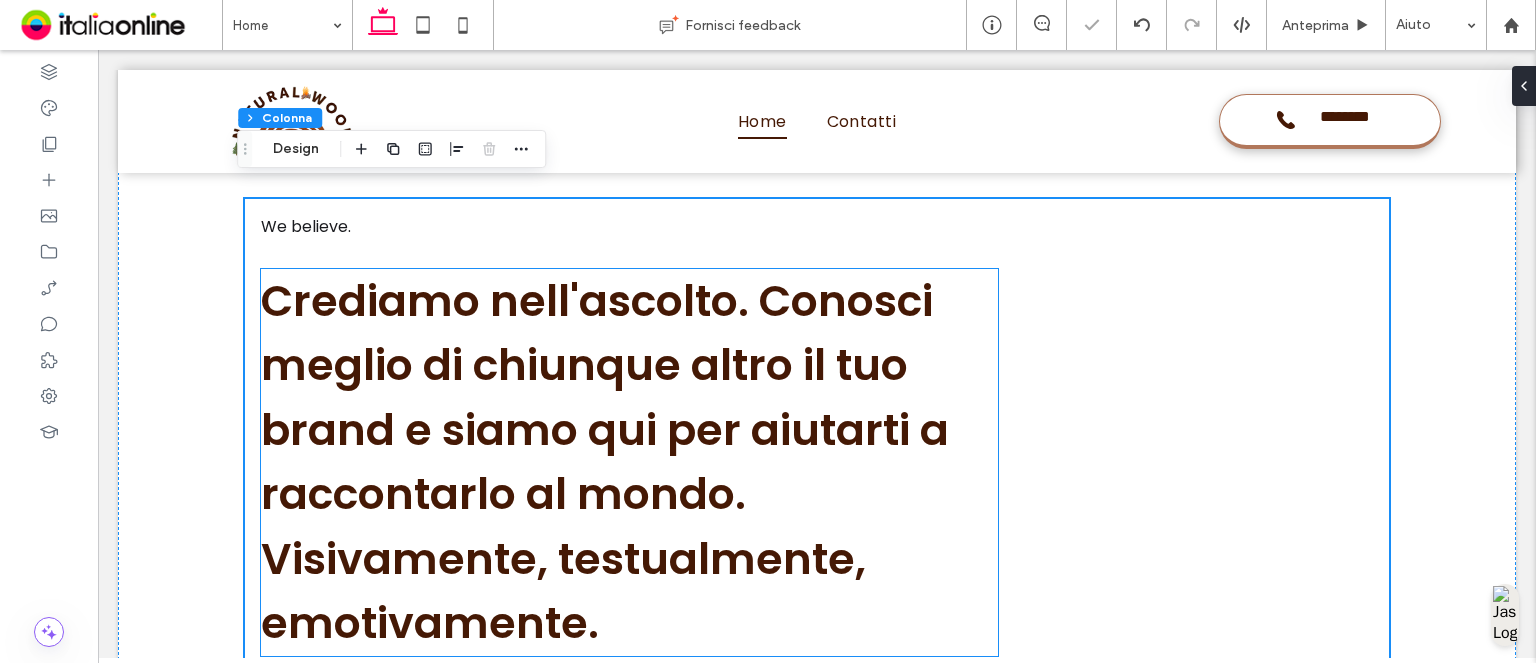 click on "Crediamo nell'ascolto. Conosci meglio di chiunque altro il tuo brand e siamo qui per aiutarti a raccontarlo al mondo. Visivamente, testualmente, emotivamente." at bounding box center (605, 462) 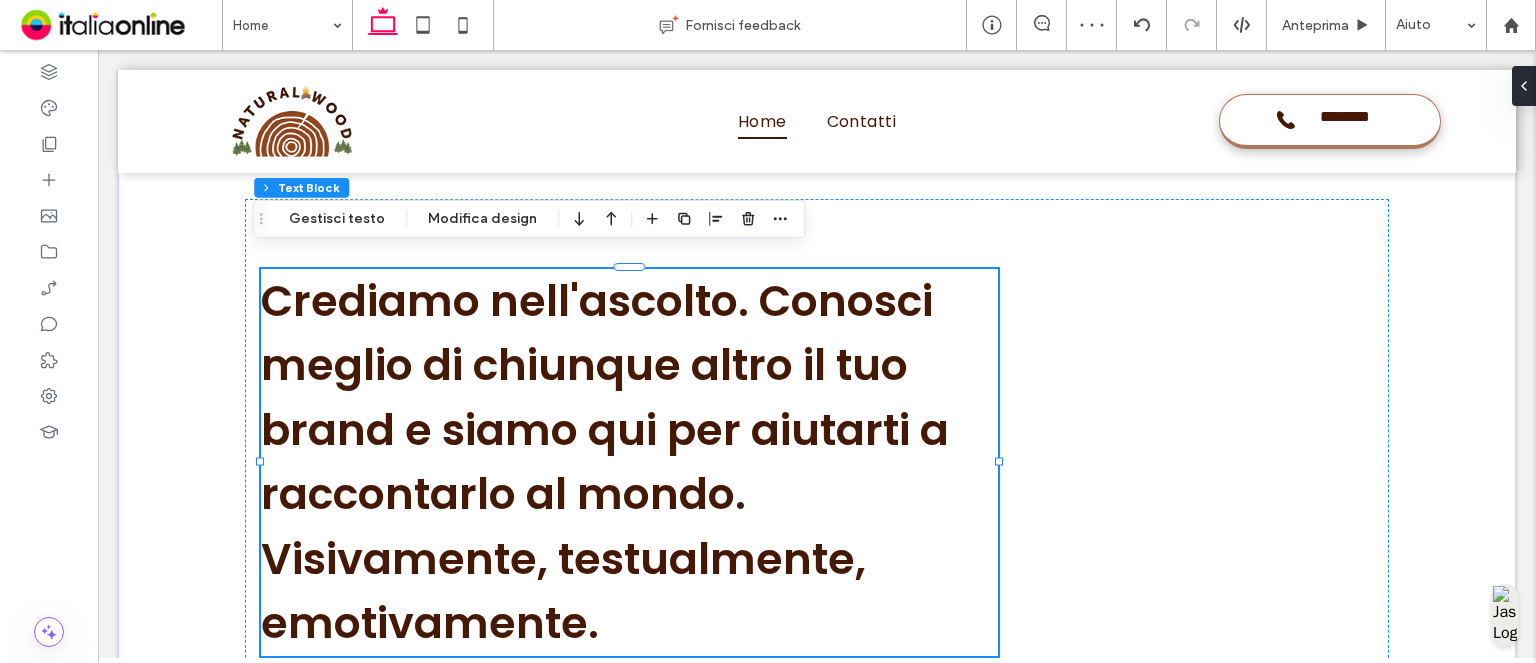click on "Crediamo nell'ascolto. Conosci meglio di chiunque altro il tuo brand e siamo qui per aiutarti a raccontarlo al mondo. Visivamente, testualmente, emotivamente." at bounding box center [629, 462] 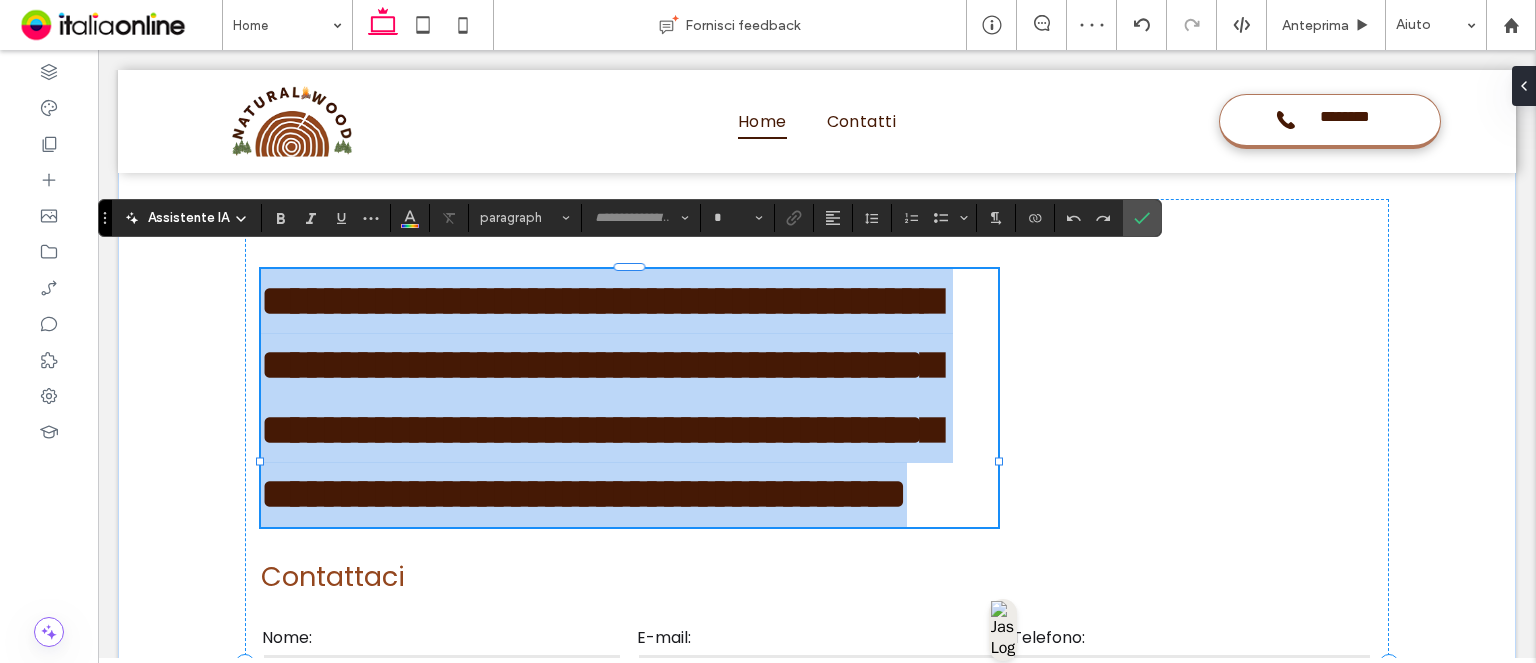 type on "*******" 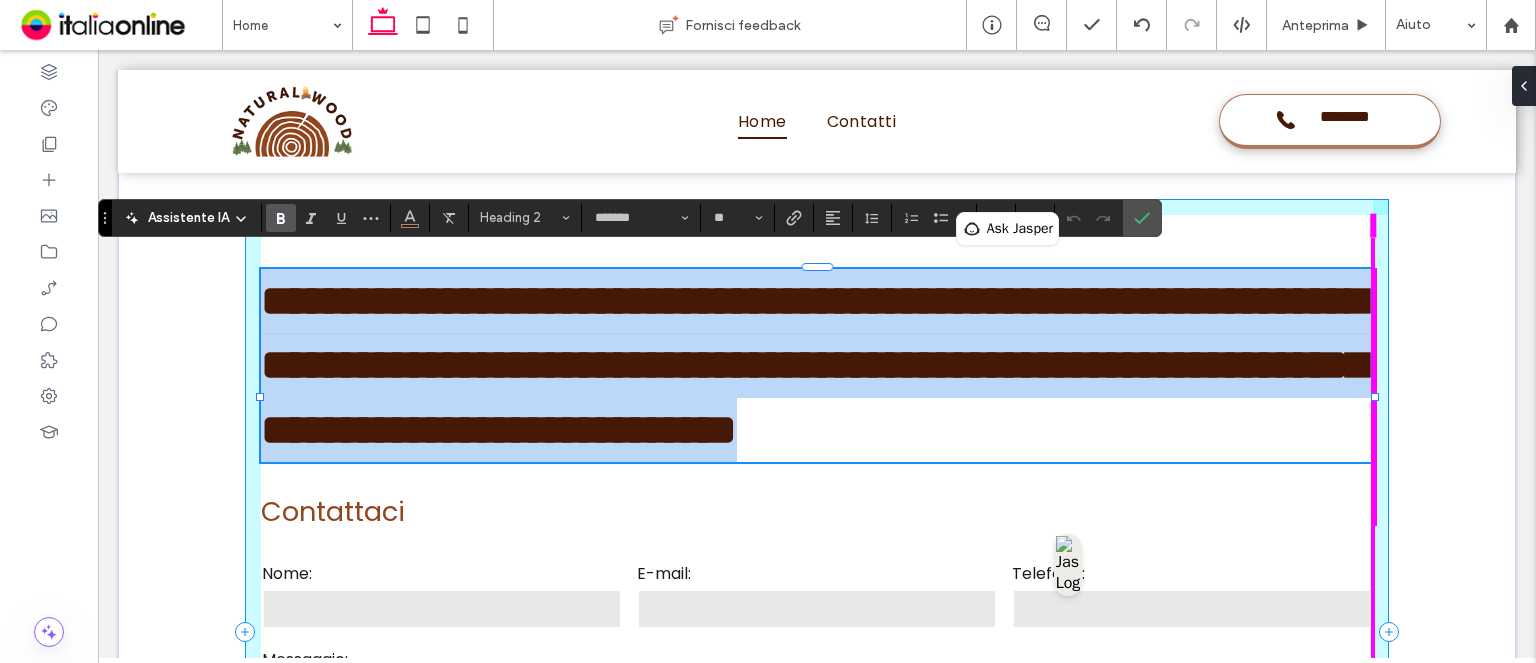 drag, startPoint x: 992, startPoint y: 445, endPoint x: 1535, endPoint y: 402, distance: 544.6999 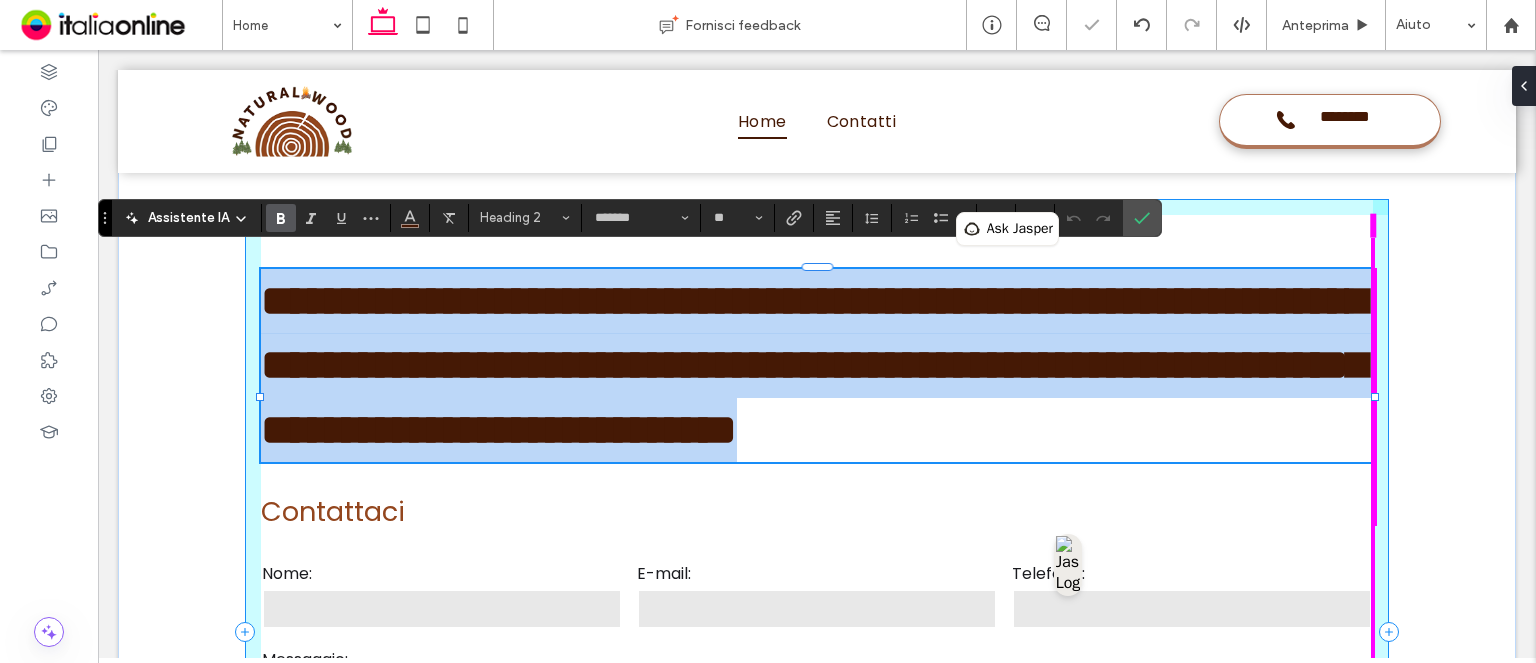 type on "***" 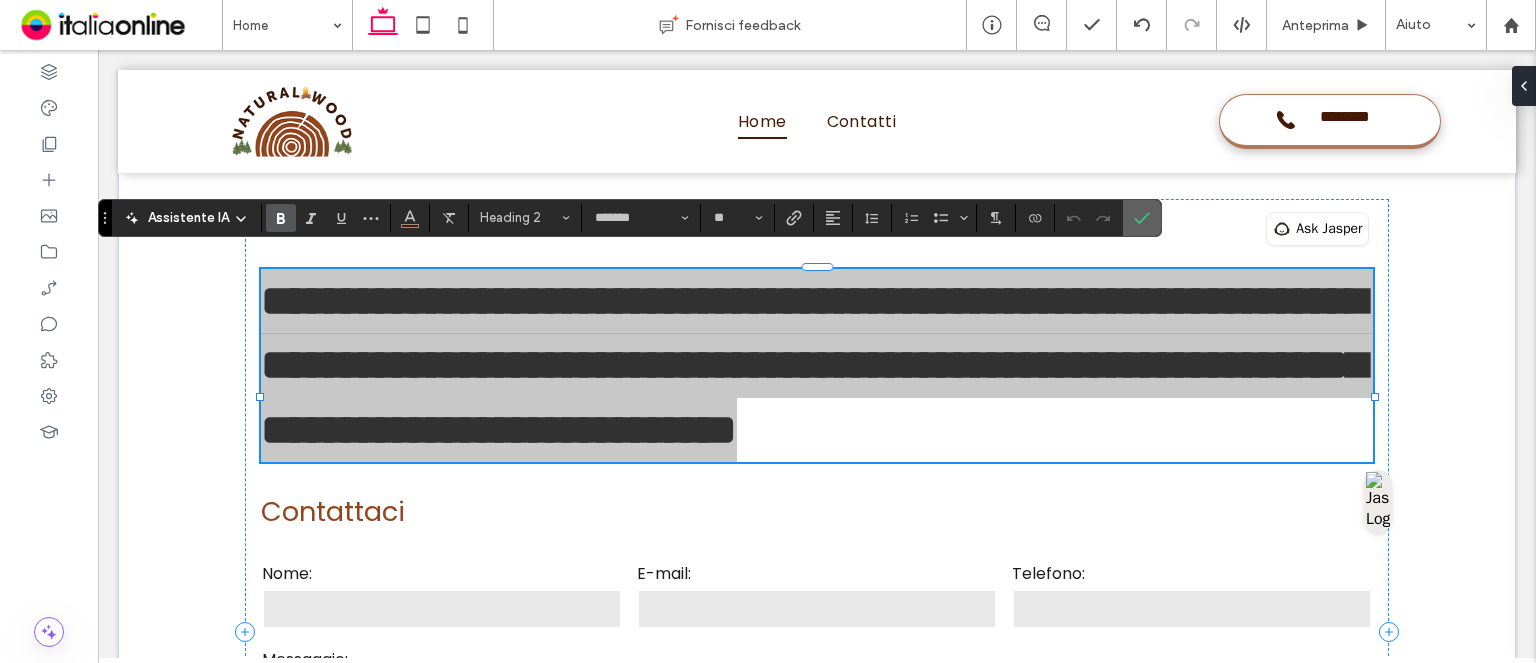 click at bounding box center [1142, 218] 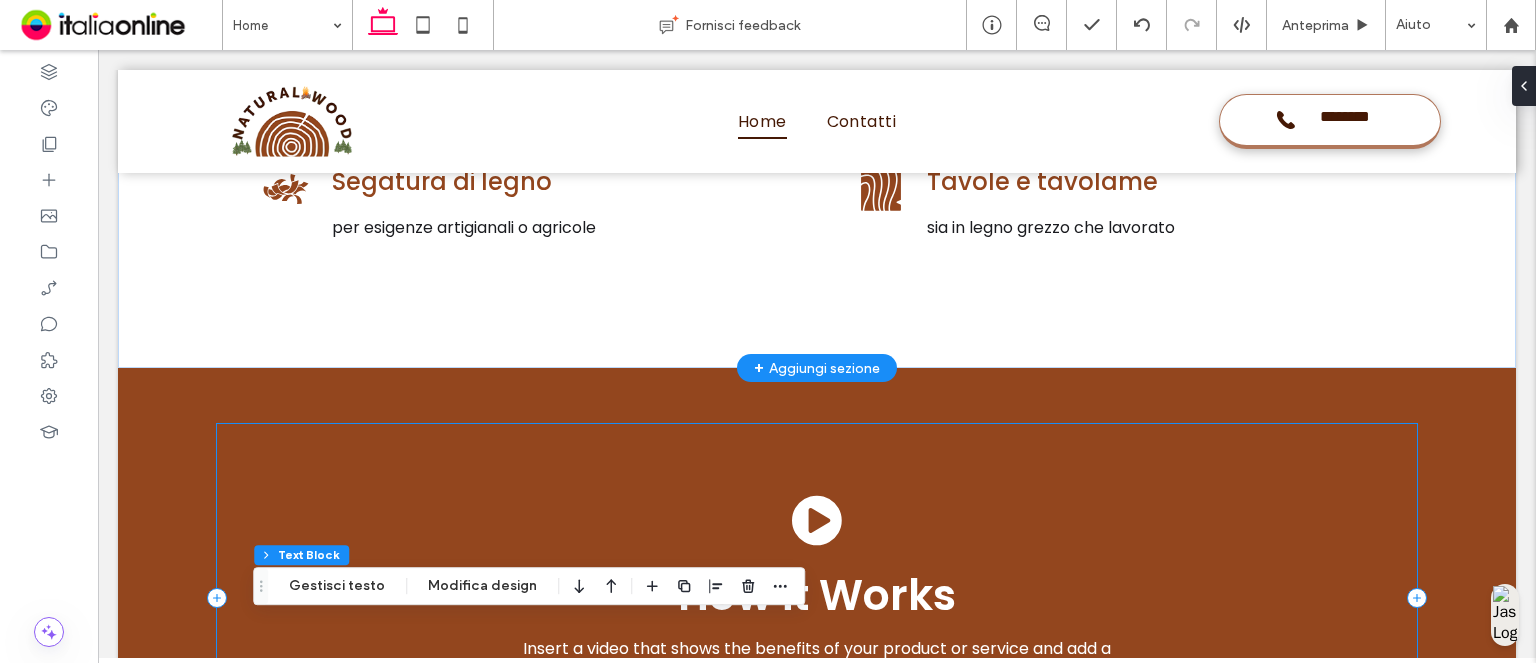 scroll, scrollTop: 2306, scrollLeft: 0, axis: vertical 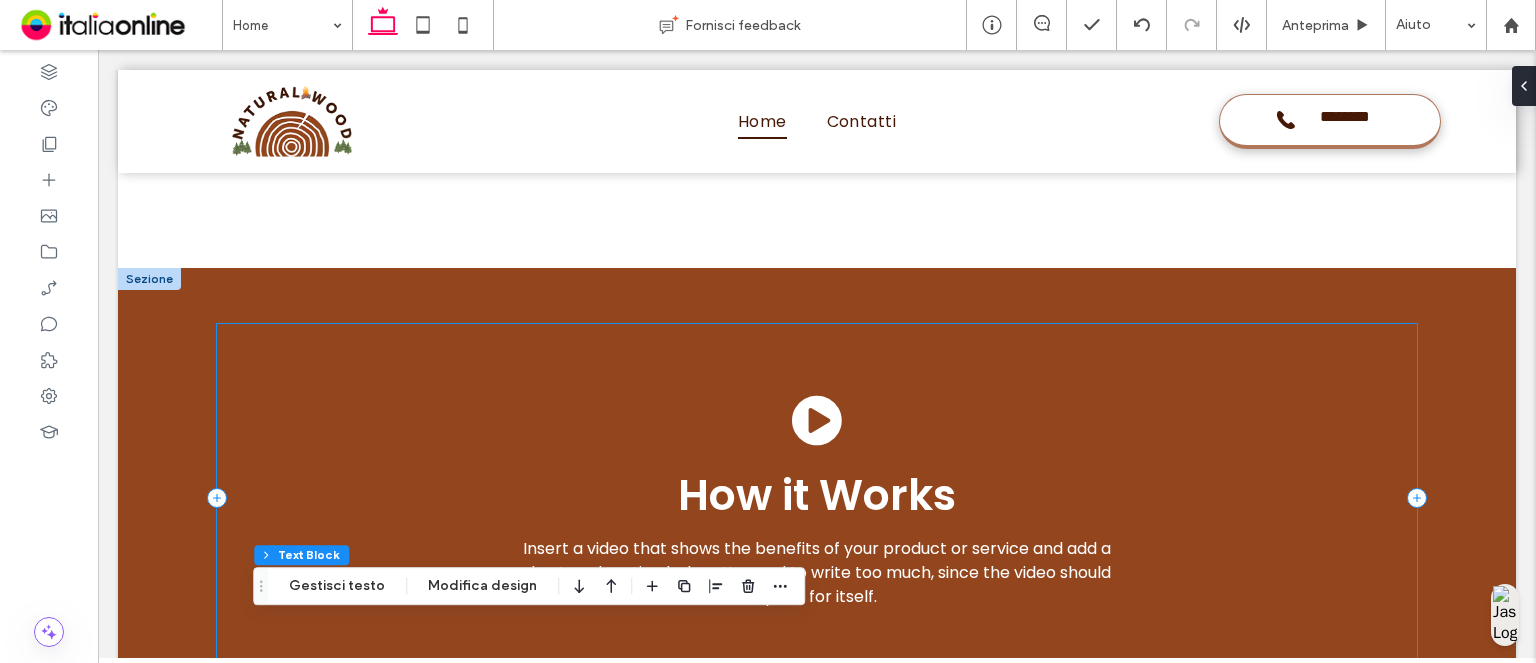 click on "How it Works
Insert a video that shows the benefits of your product or service and add a short explanation below. No need to write too much, since the video should speak for itself." at bounding box center (817, 498) 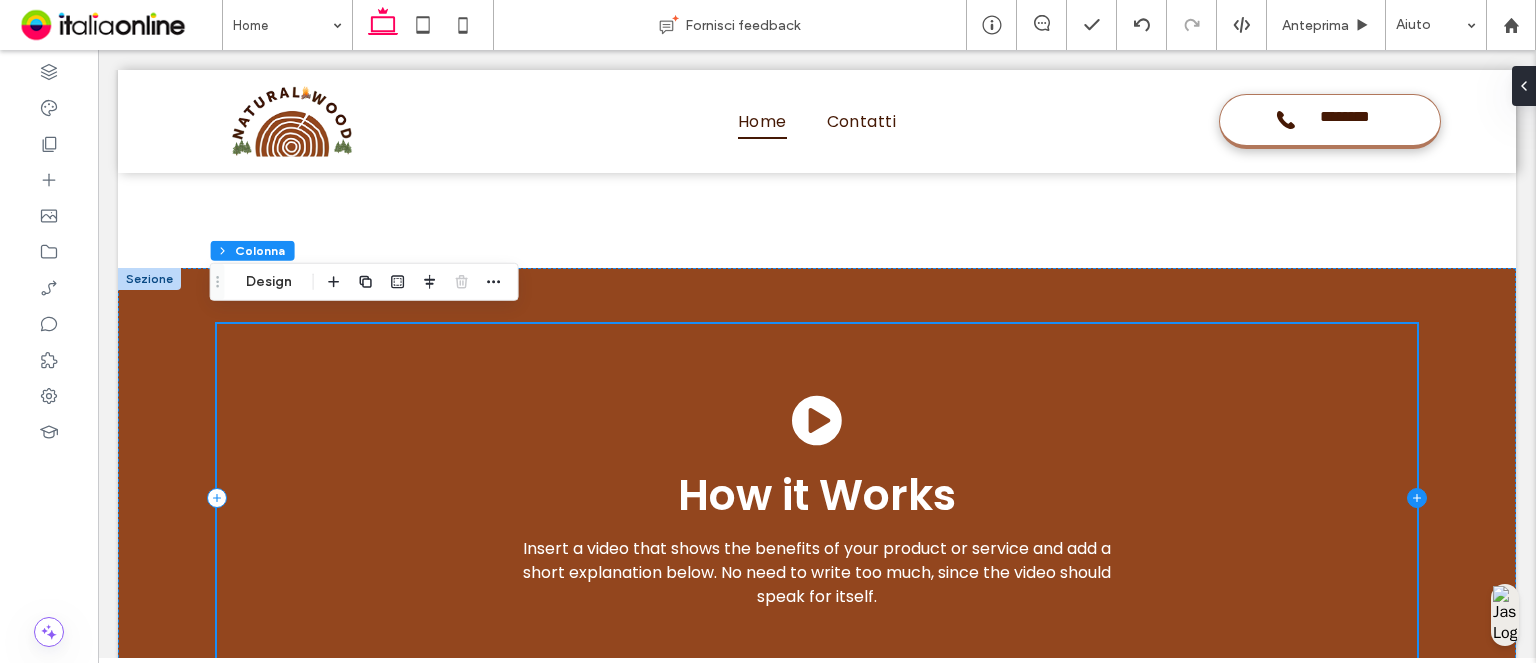 click 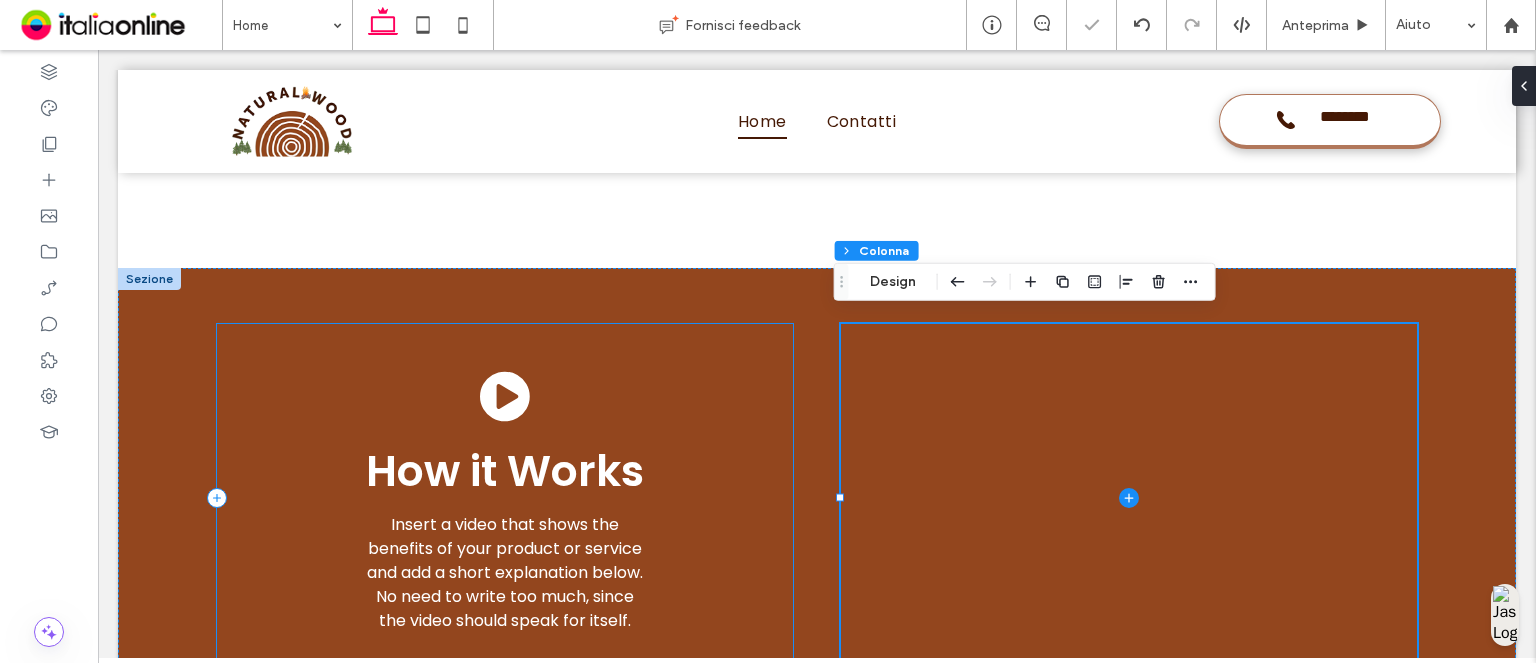 click on "How it Works
Insert a video that shows the benefits of your product or service and add a short explanation below. No need to write too much, since the video should speak for itself." at bounding box center [505, 498] 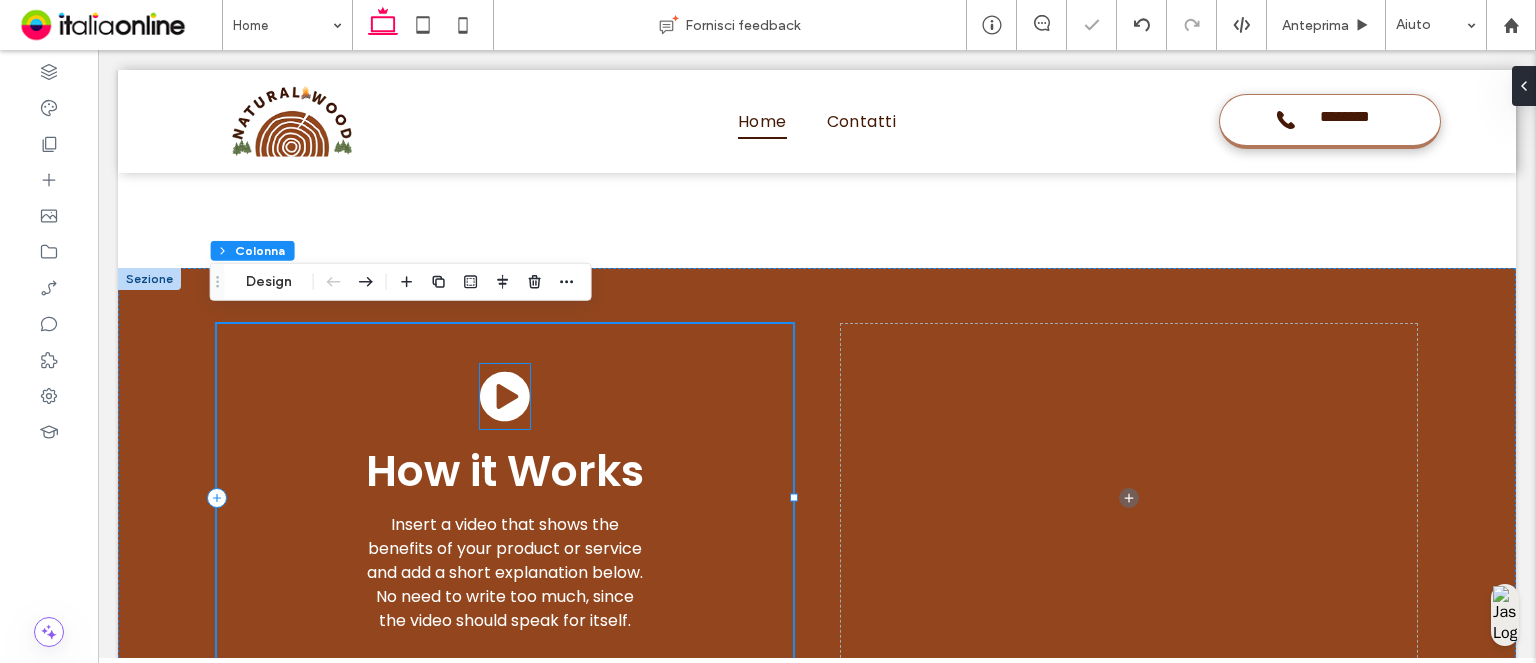 click 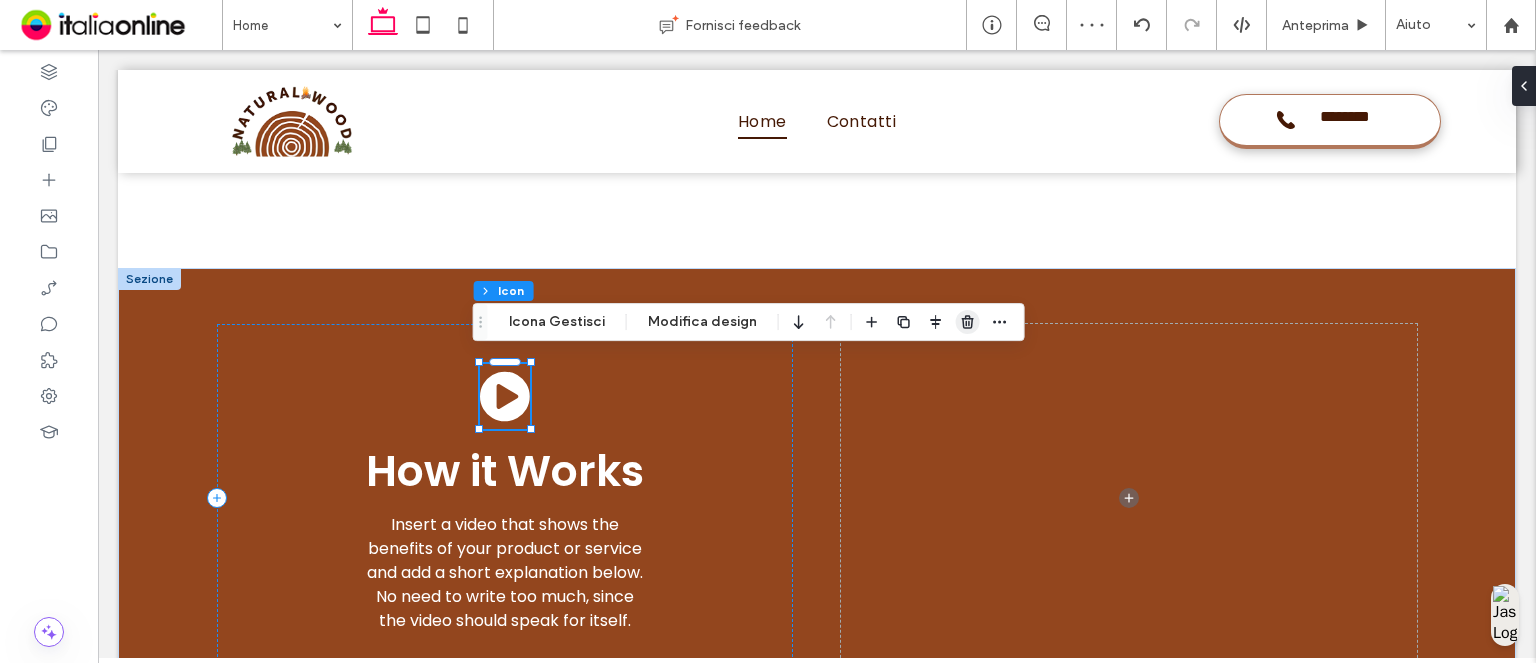 drag, startPoint x: 854, startPoint y: 272, endPoint x: 964, endPoint y: 313, distance: 117.3925 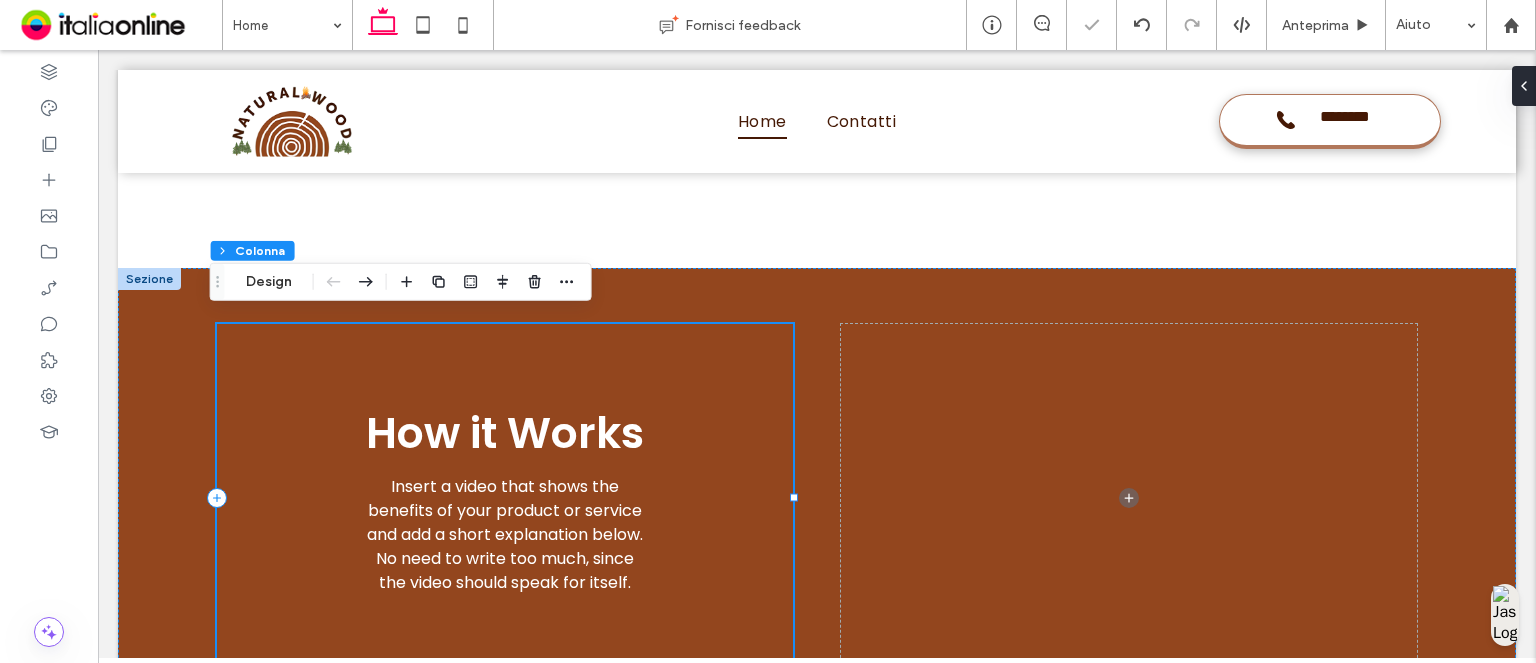 click on "How it Works
Insert a video that shows the benefits of your product or service and add a short explanation below. No need to write too much, since the video should speak for itself." at bounding box center (505, 498) 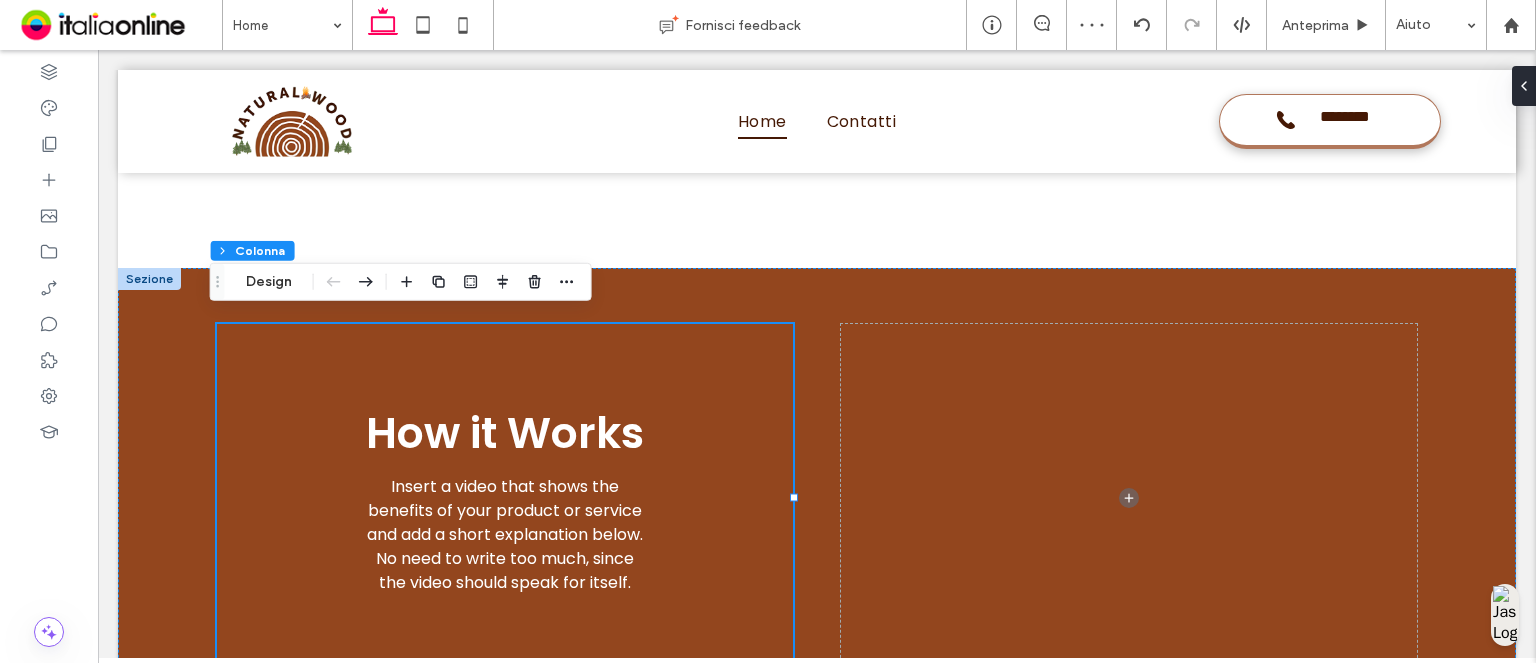 click on "Sezione Colonna Design" at bounding box center [401, 282] 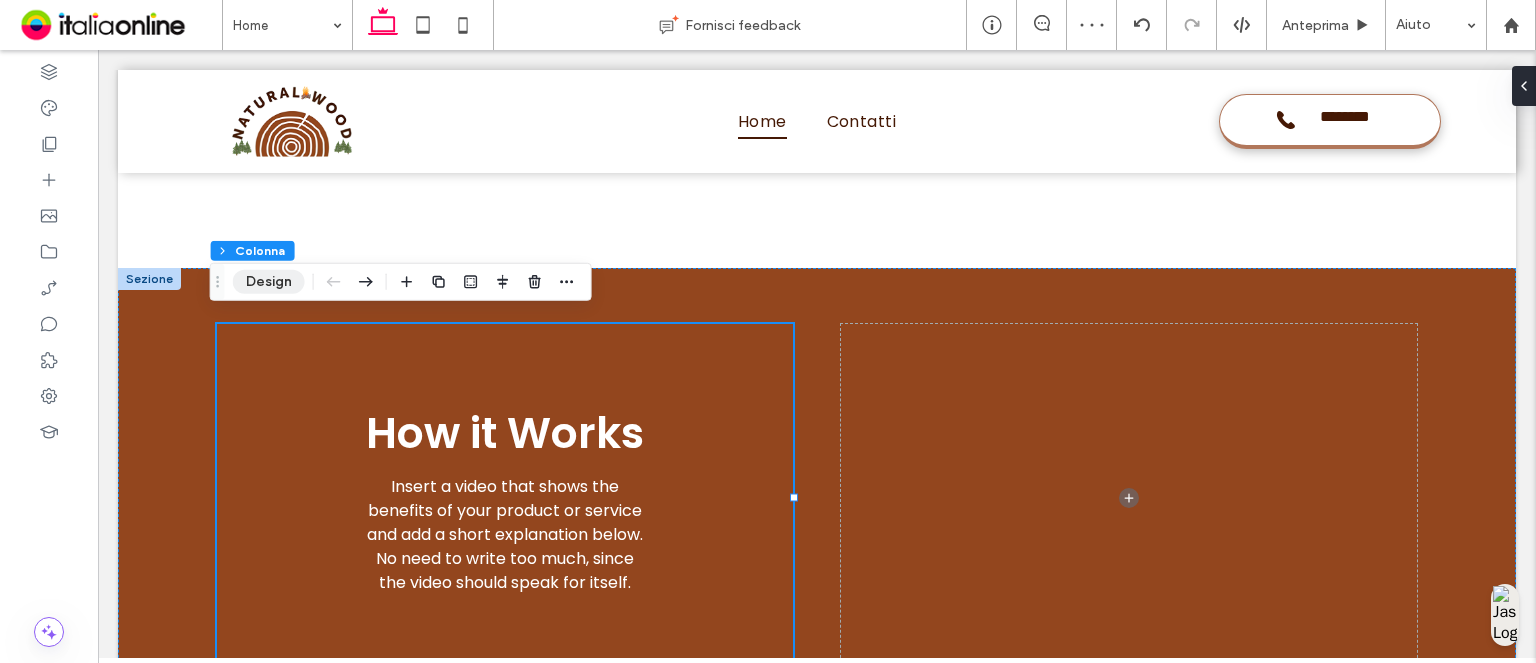 click on "Design" at bounding box center (269, 282) 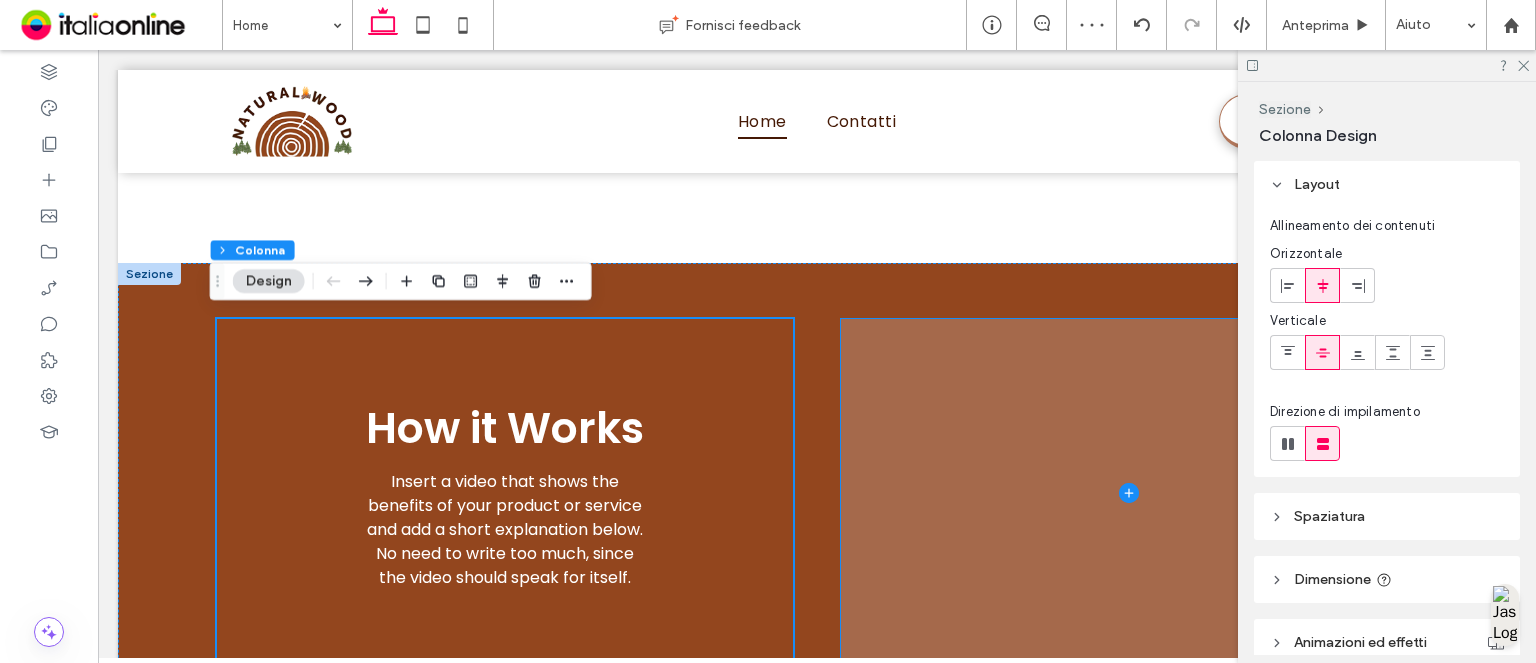 scroll, scrollTop: 2306, scrollLeft: 0, axis: vertical 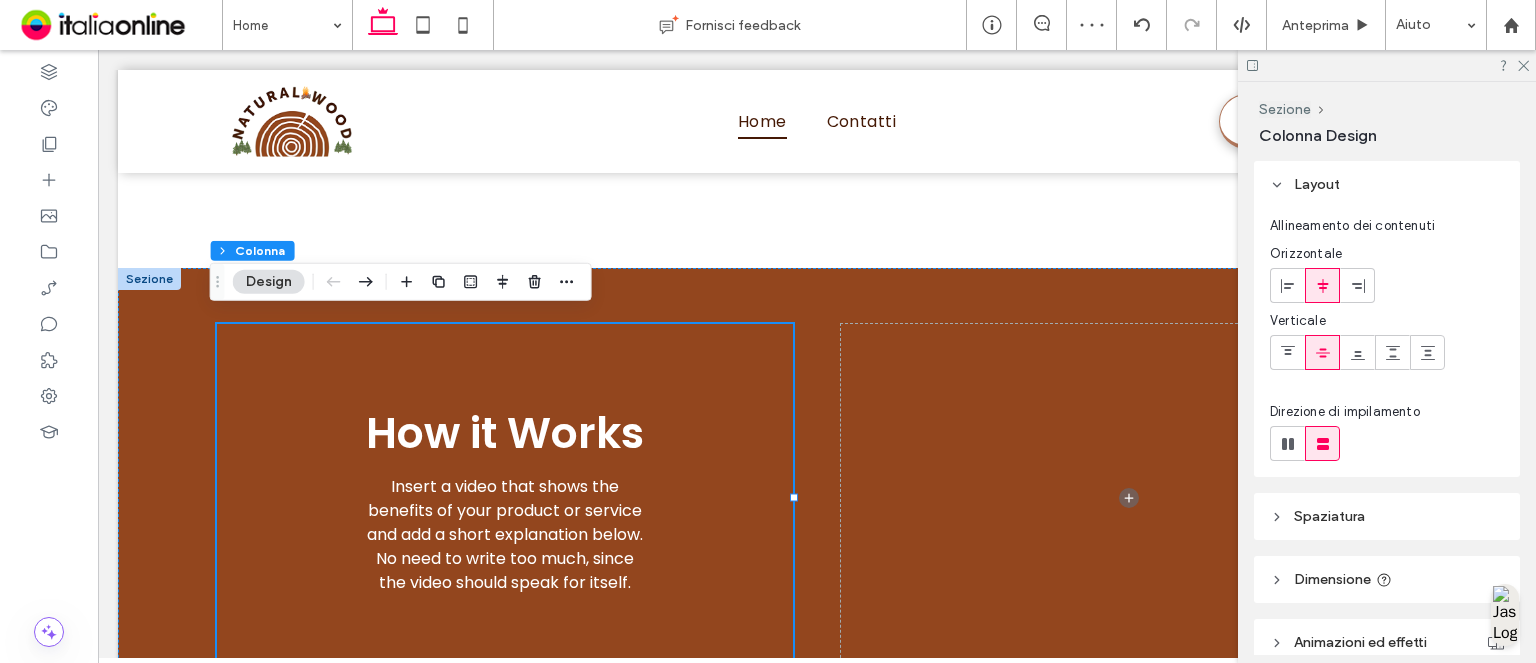 click 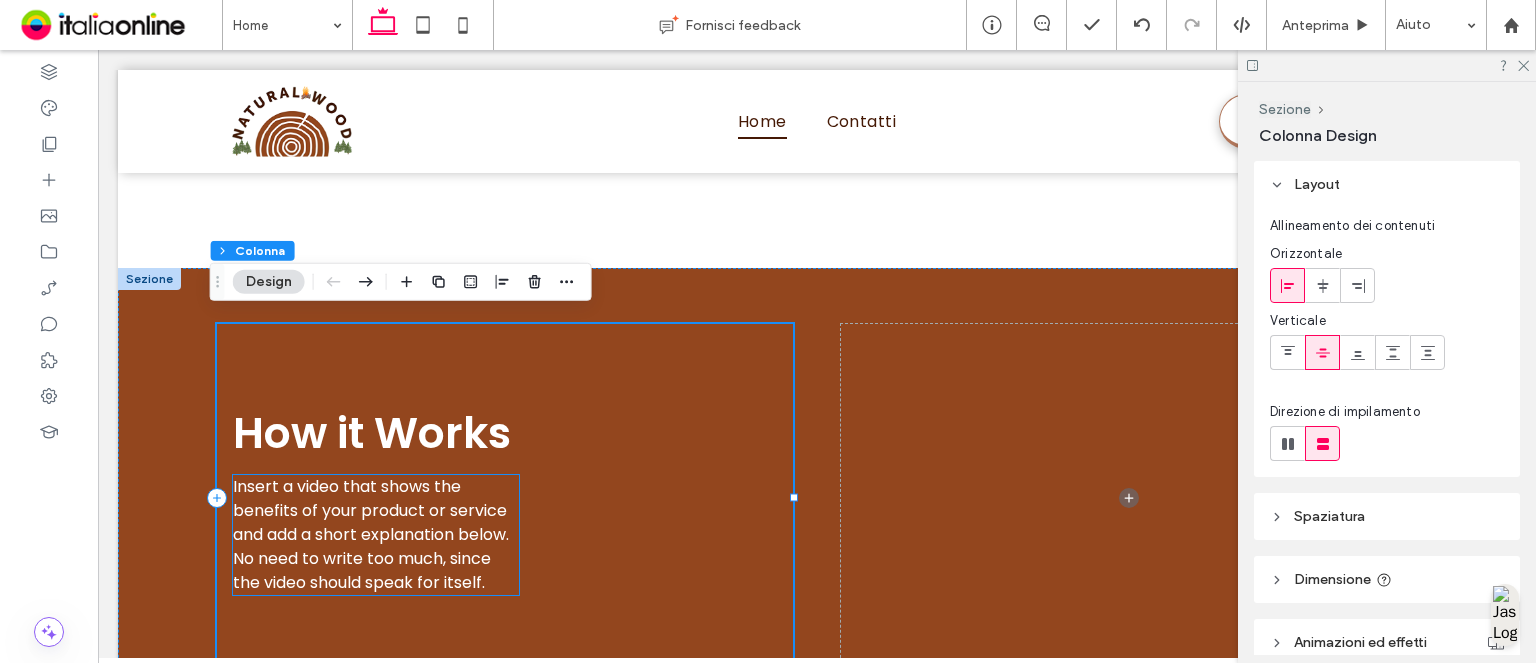 click on "Insert a video that shows the benefits of your product or service and add a short explanation below. No need to write too much, since the video should speak for itself." at bounding box center [371, 534] 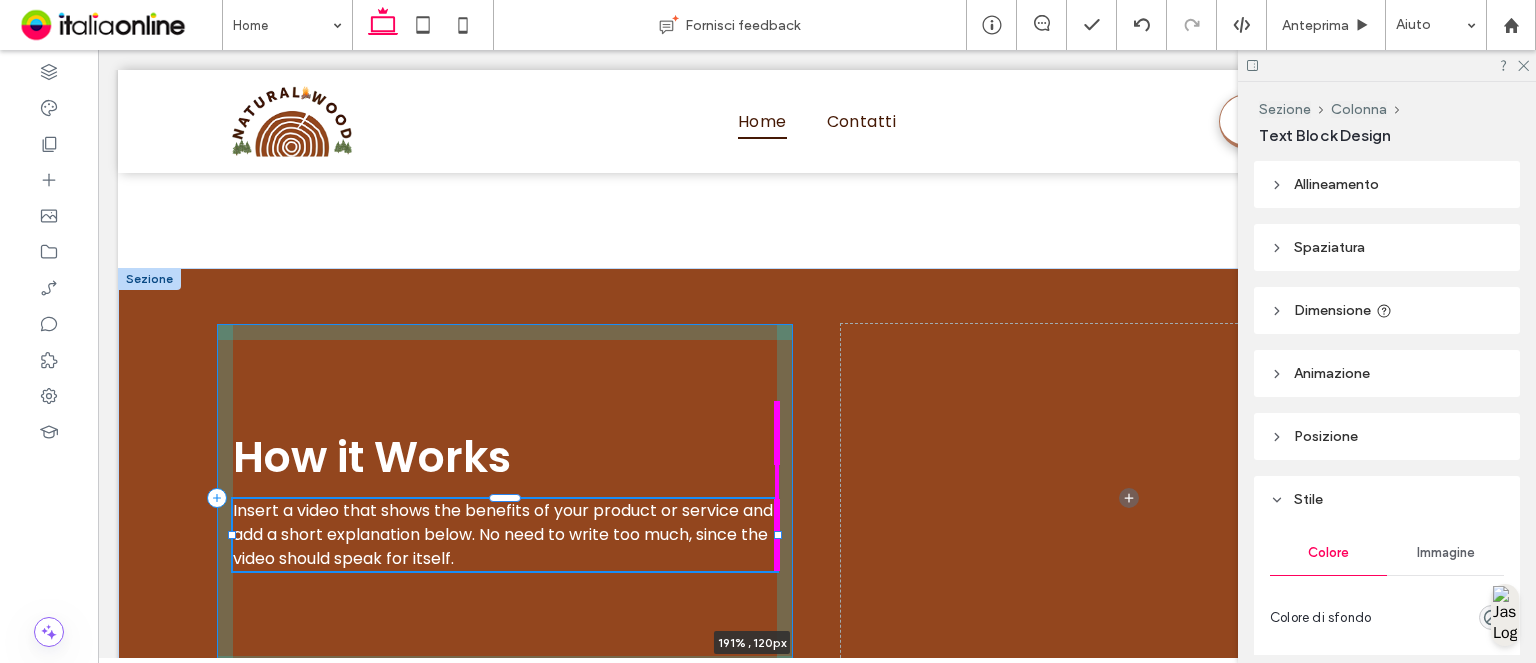 drag, startPoint x: 509, startPoint y: 528, endPoint x: 1328, endPoint y: 491, distance: 819.8353 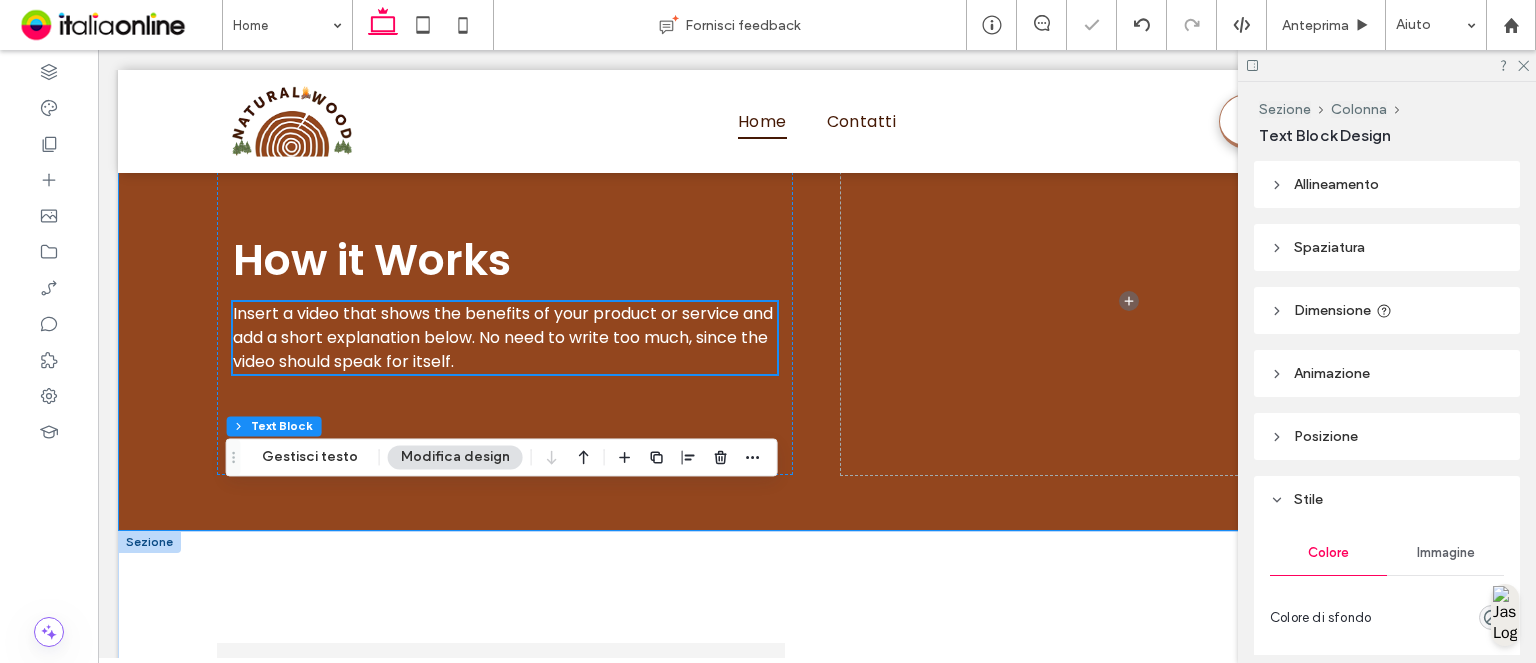 scroll, scrollTop: 2506, scrollLeft: 0, axis: vertical 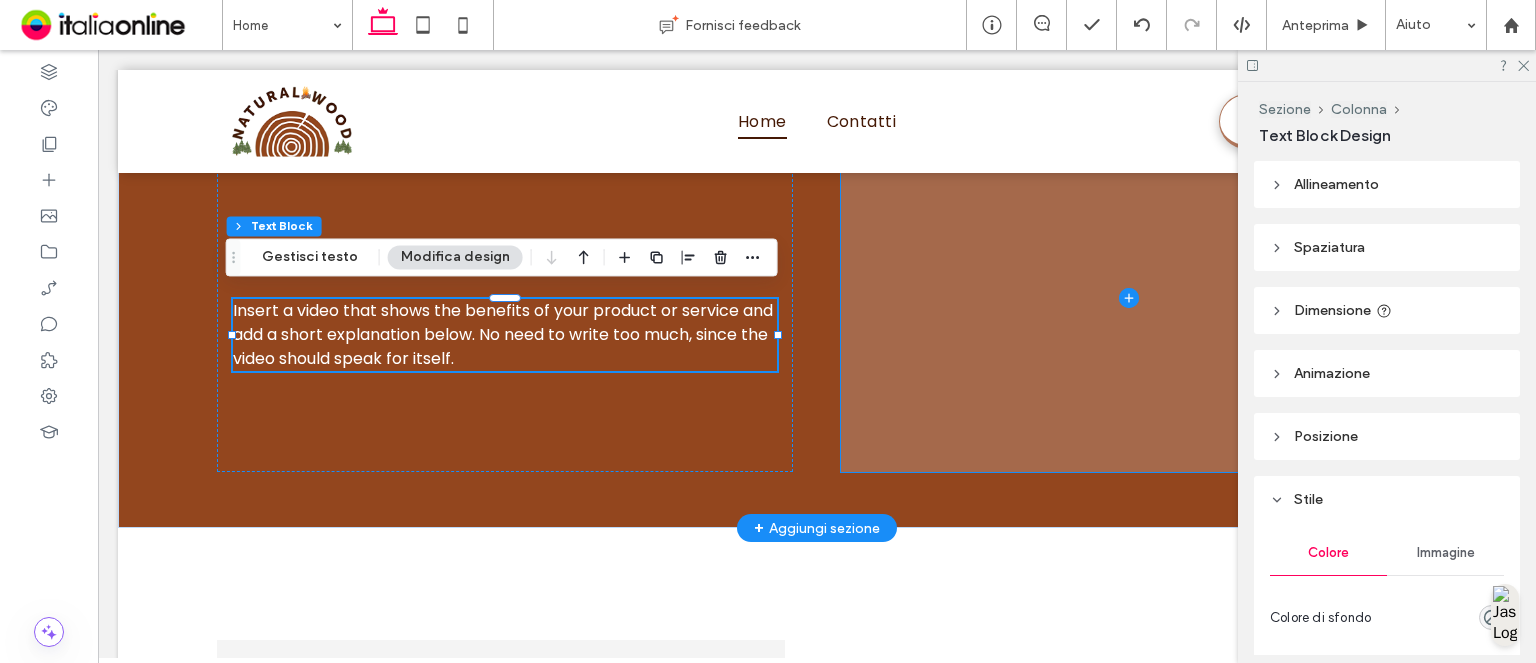 click at bounding box center [1129, 298] 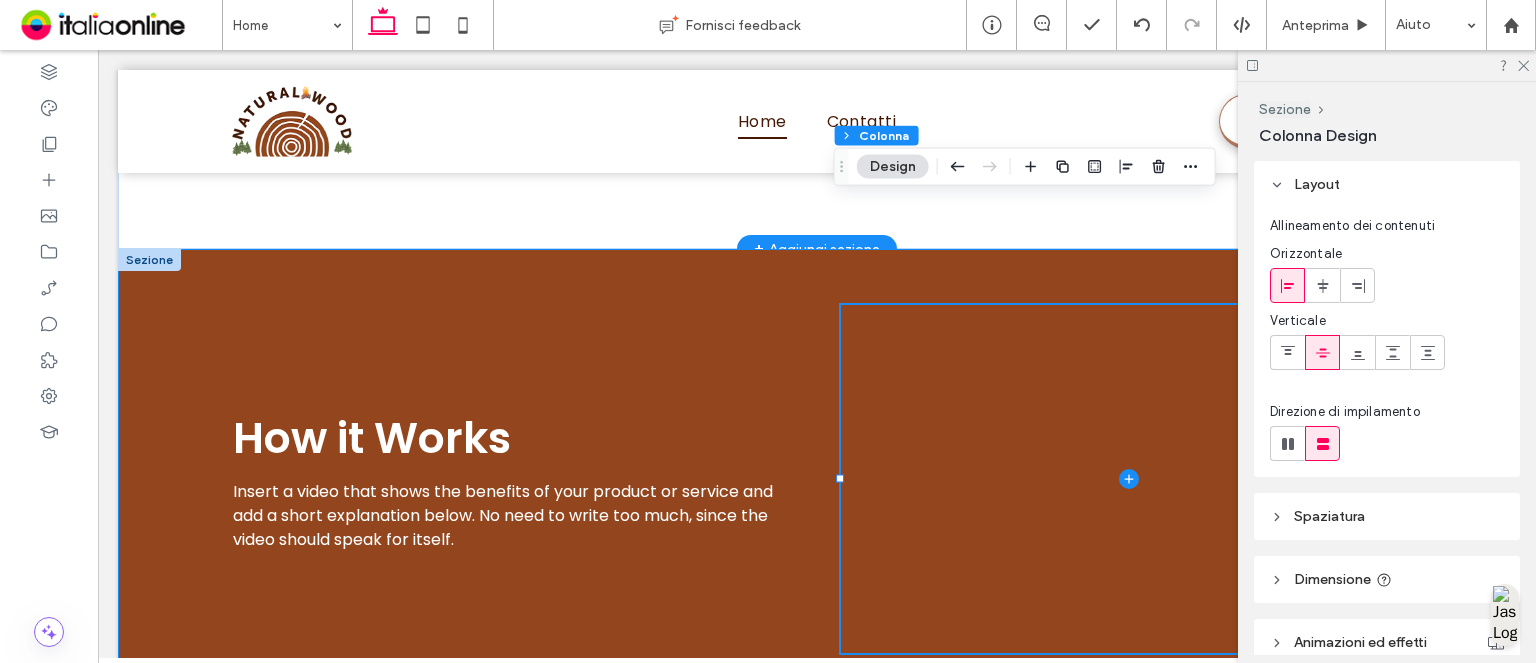 scroll, scrollTop: 2206, scrollLeft: 0, axis: vertical 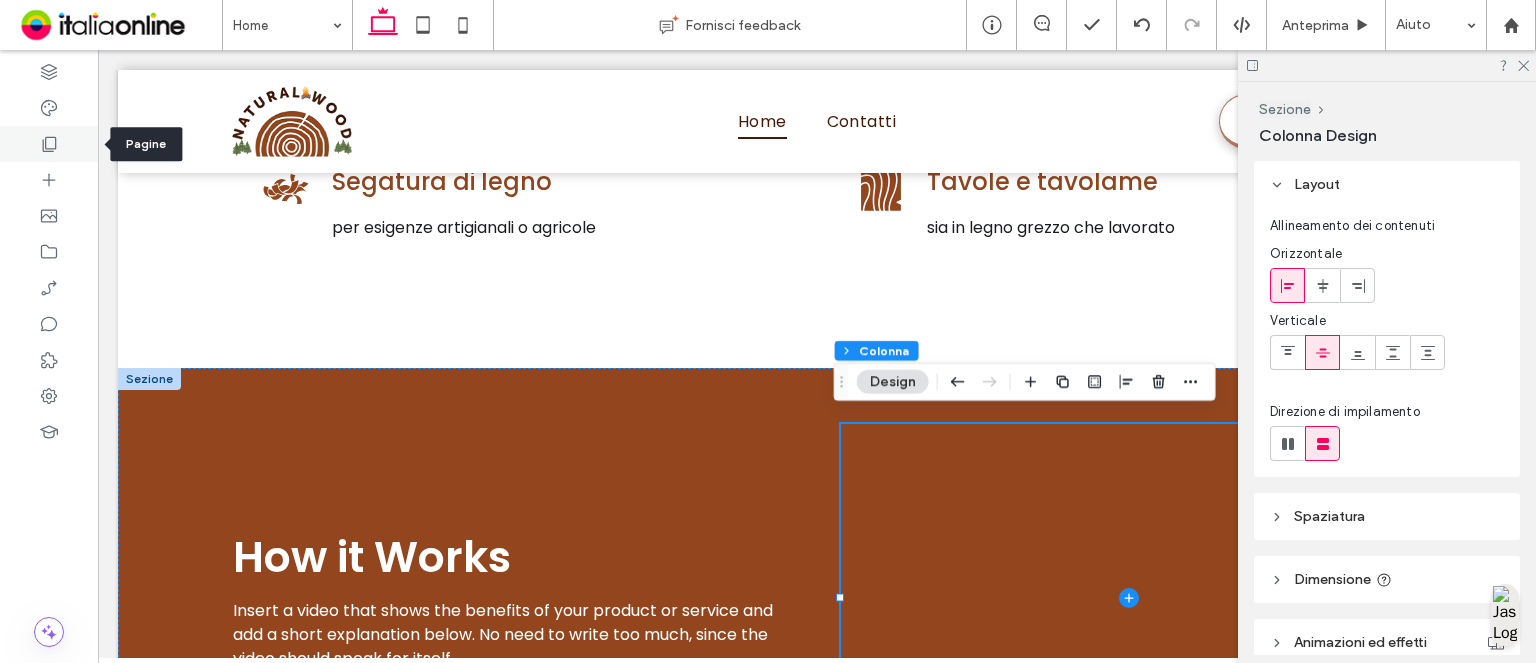 click 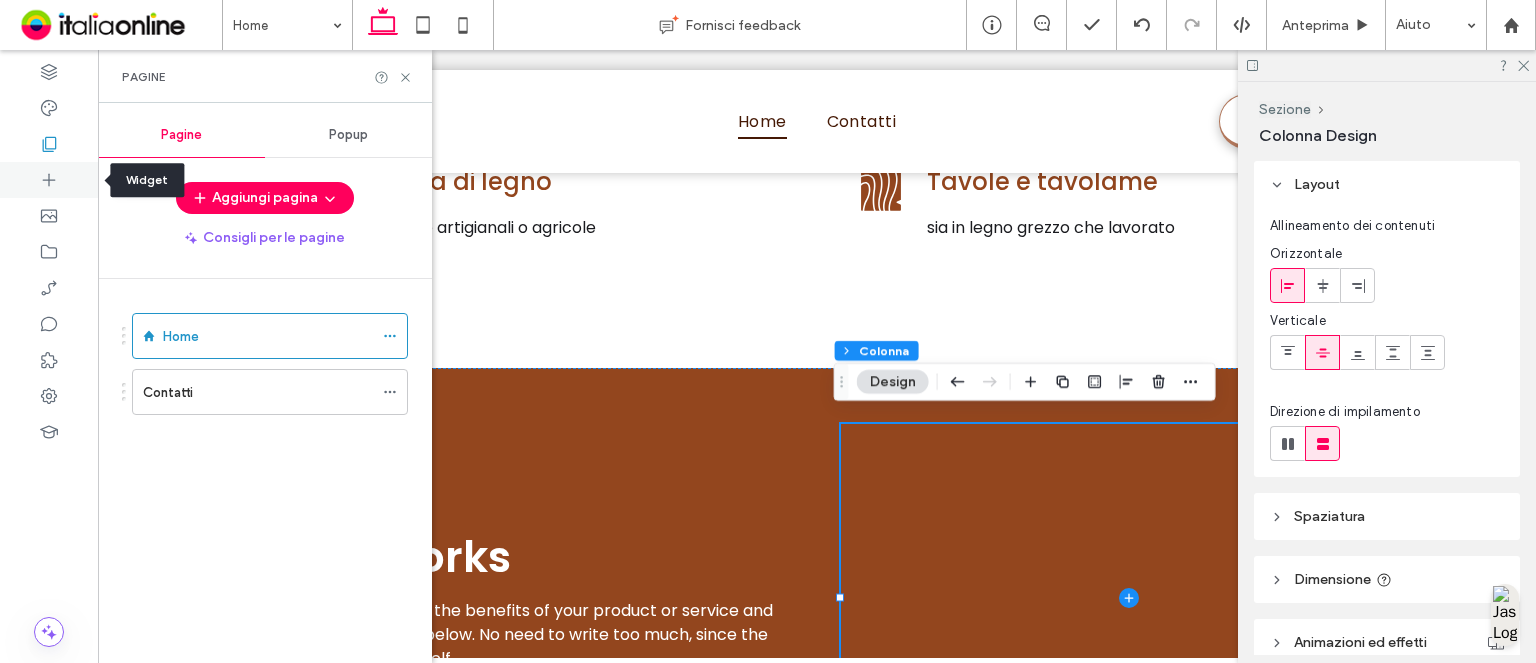click 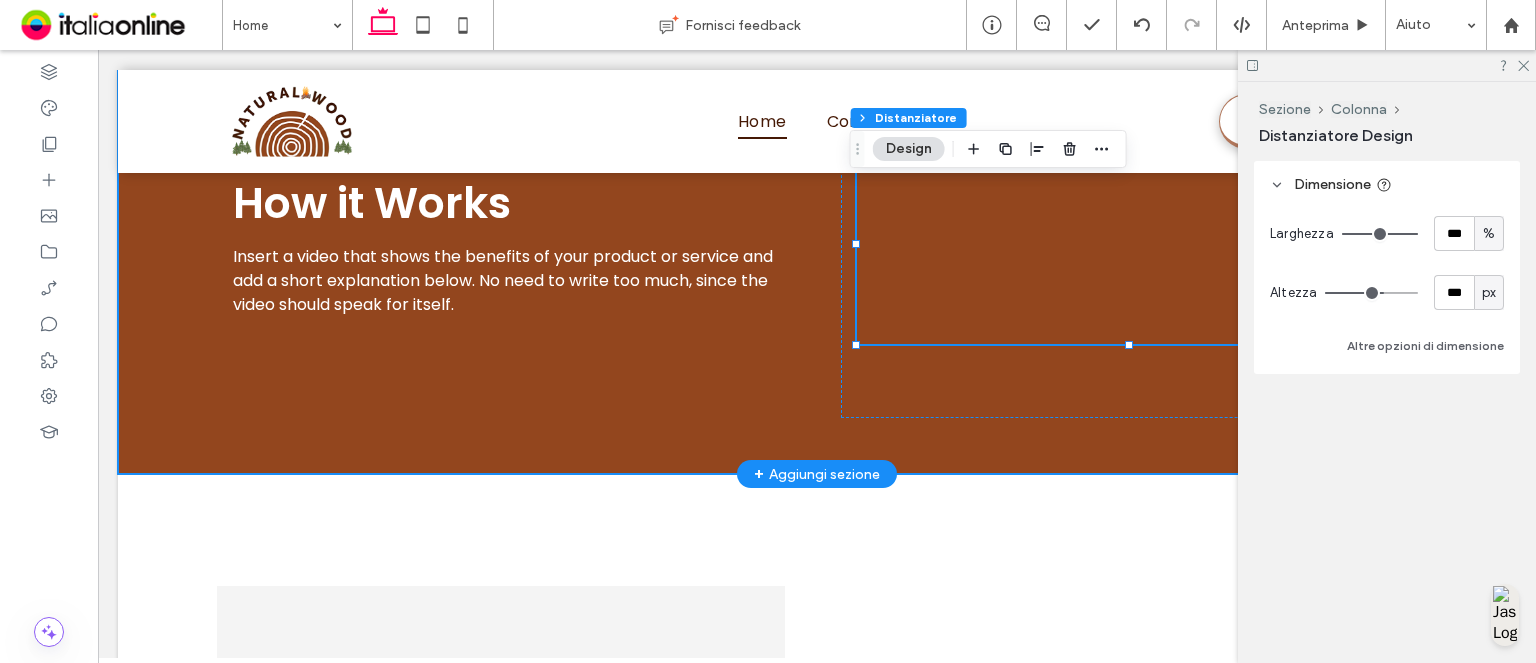 scroll, scrollTop: 2383, scrollLeft: 0, axis: vertical 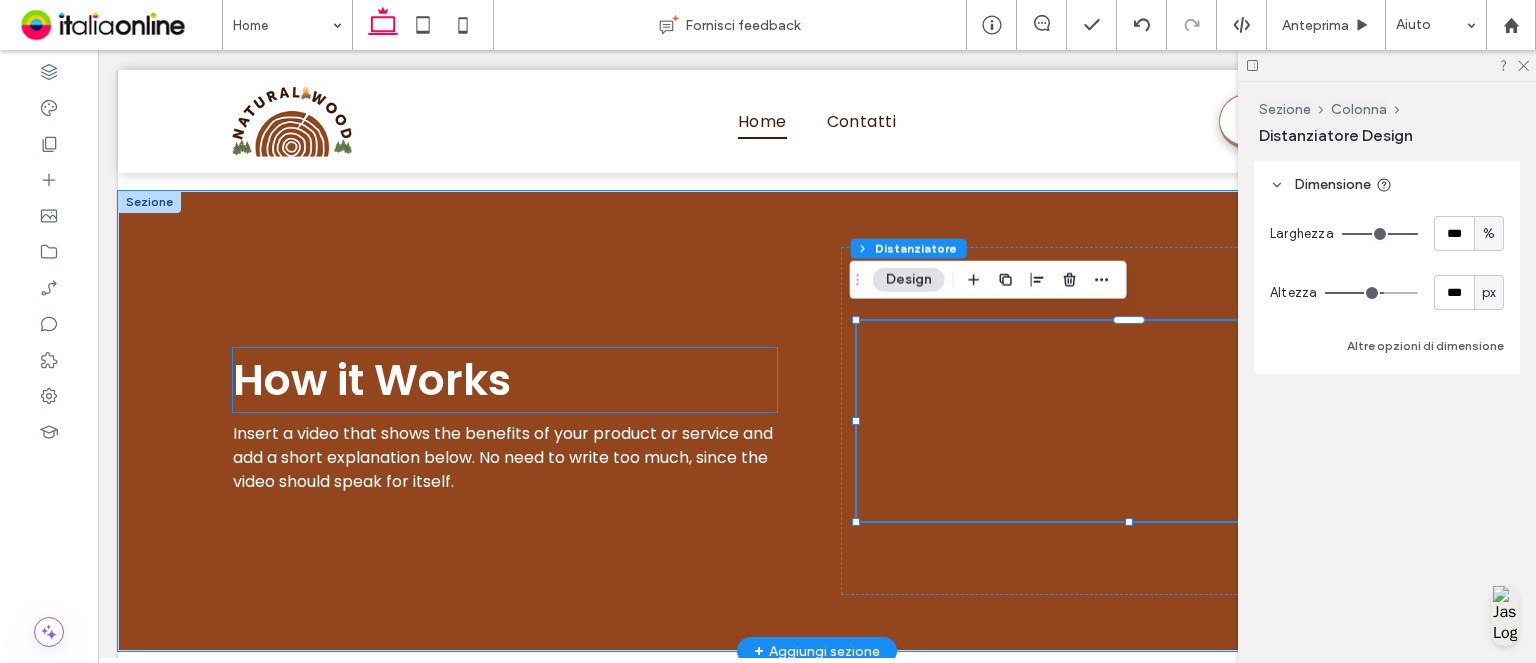 click on "How it Works" at bounding box center (372, 380) 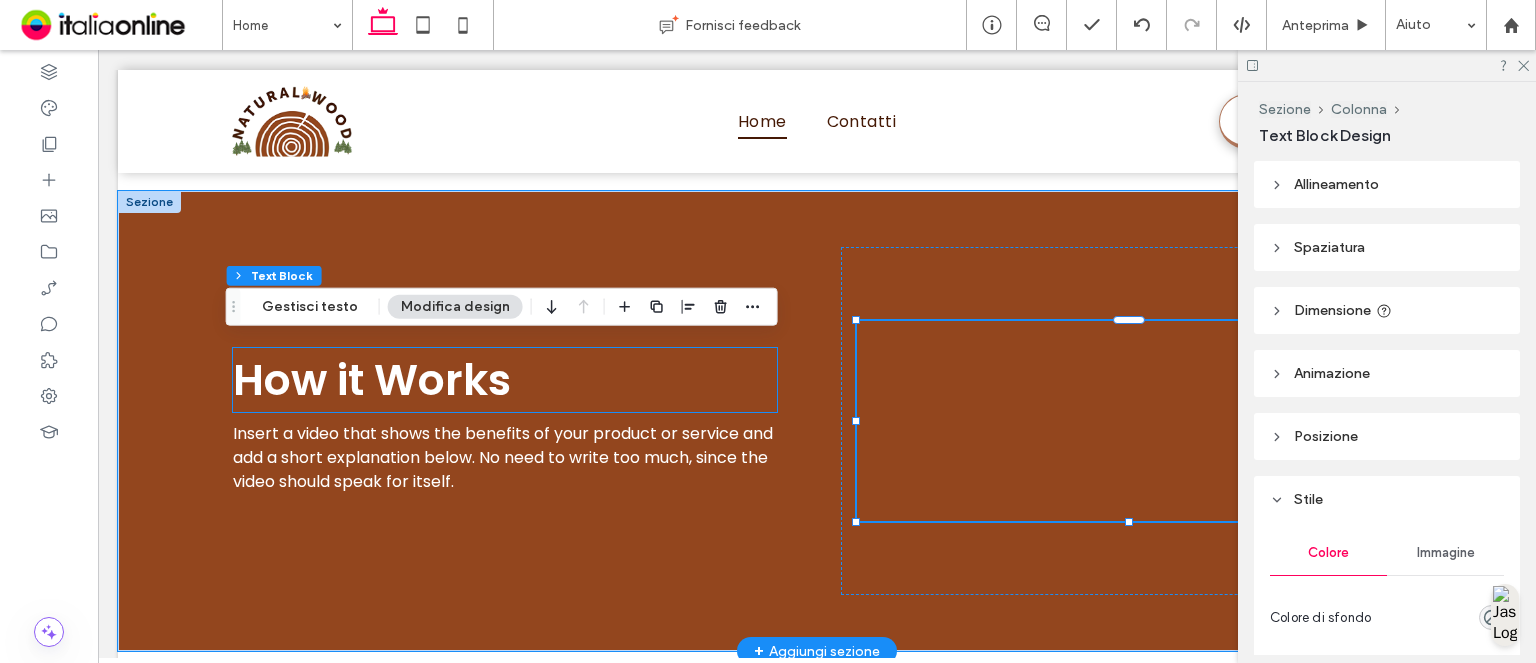 click on "How it Works" at bounding box center (505, 380) 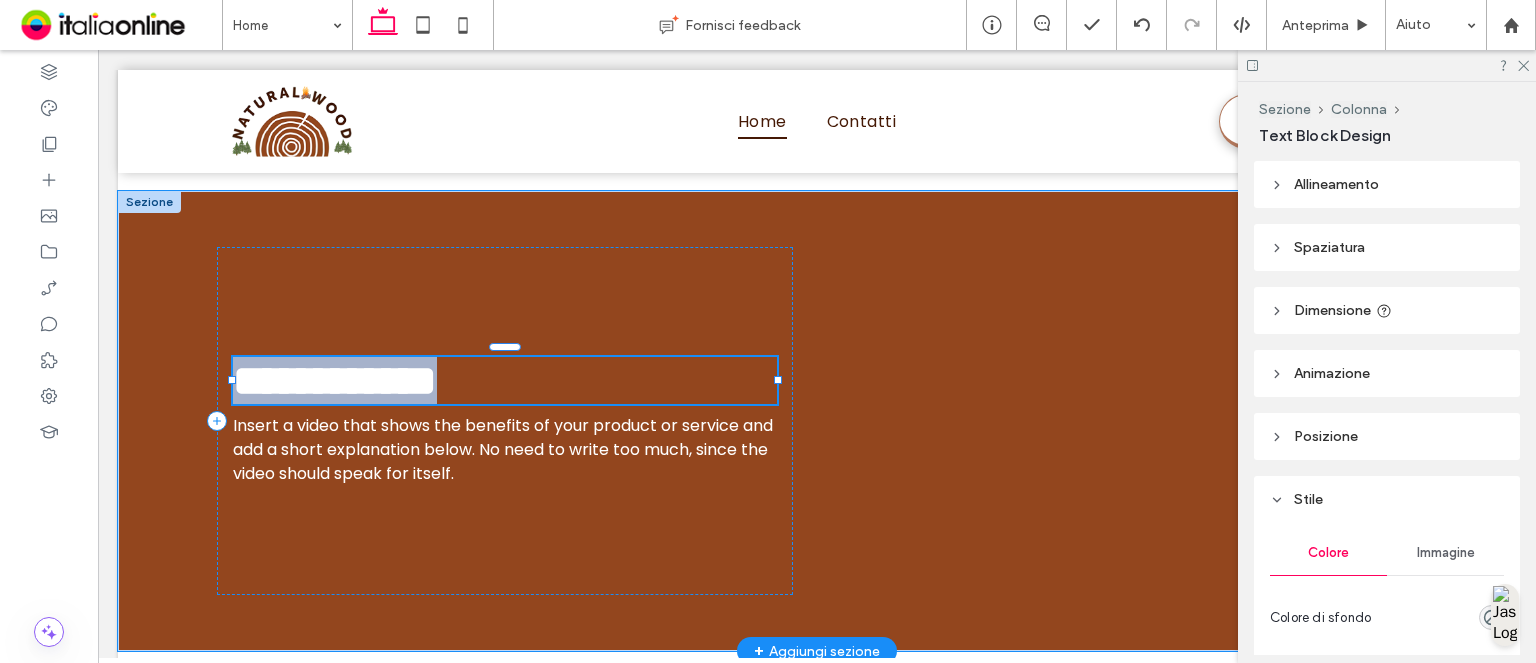 type on "*******" 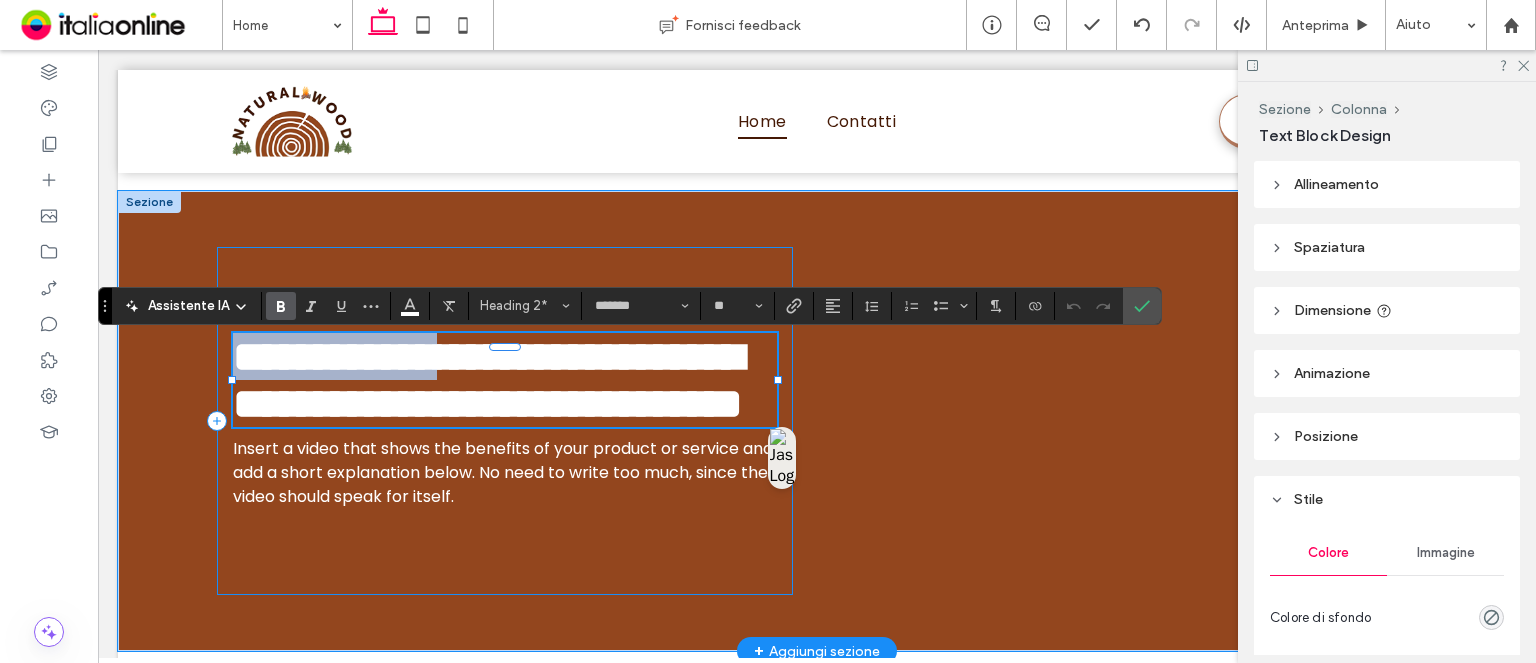 type on "**" 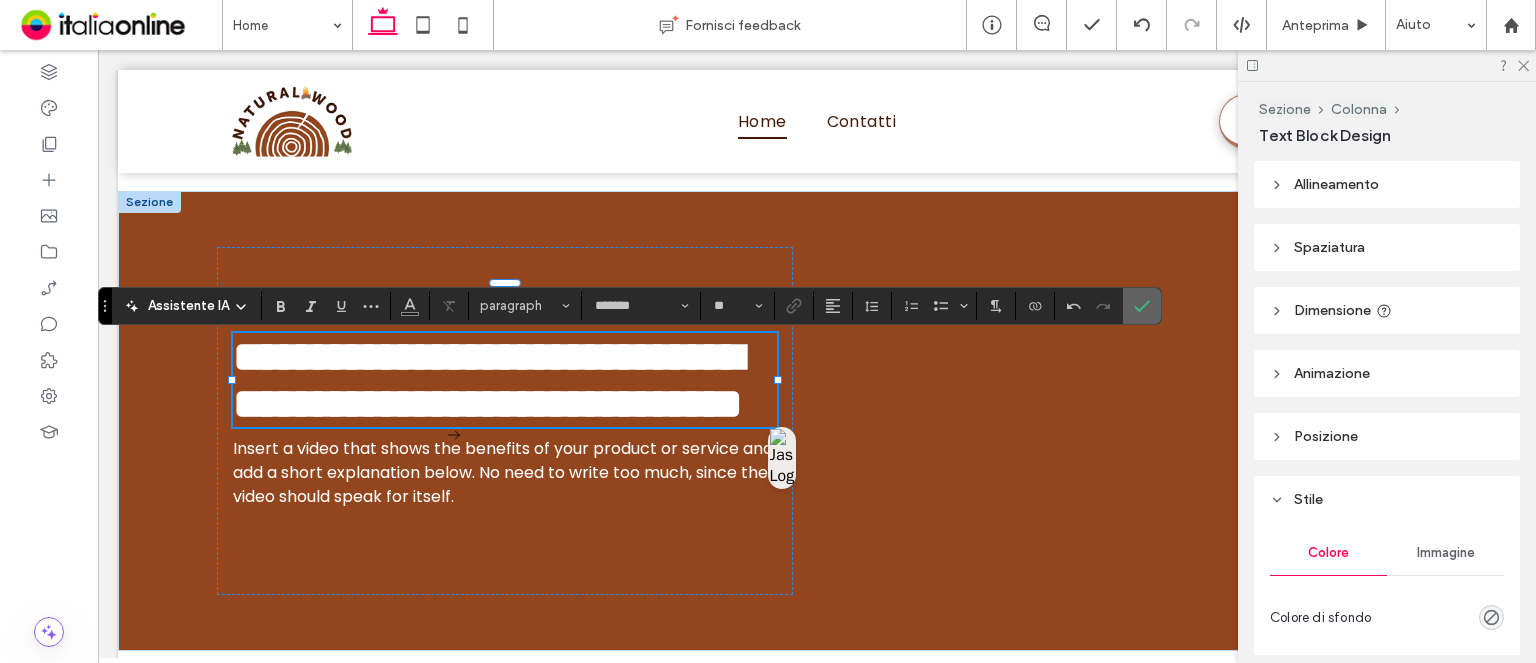drag, startPoint x: 1136, startPoint y: 315, endPoint x: 935, endPoint y: 301, distance: 201.48697 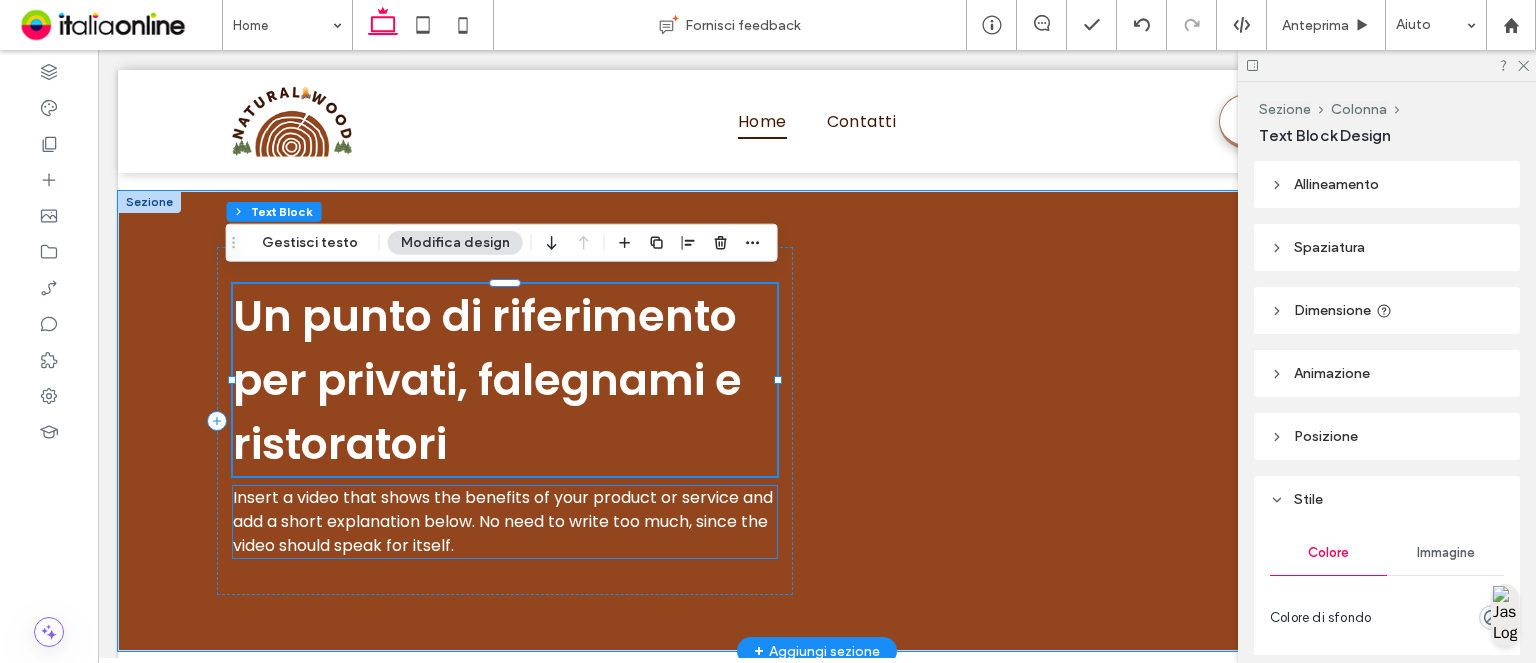 click on "Insert a video that shows the benefits of your product or service and add a short explanation below. No need to write too much, since the video should speak for itself." at bounding box center (505, 522) 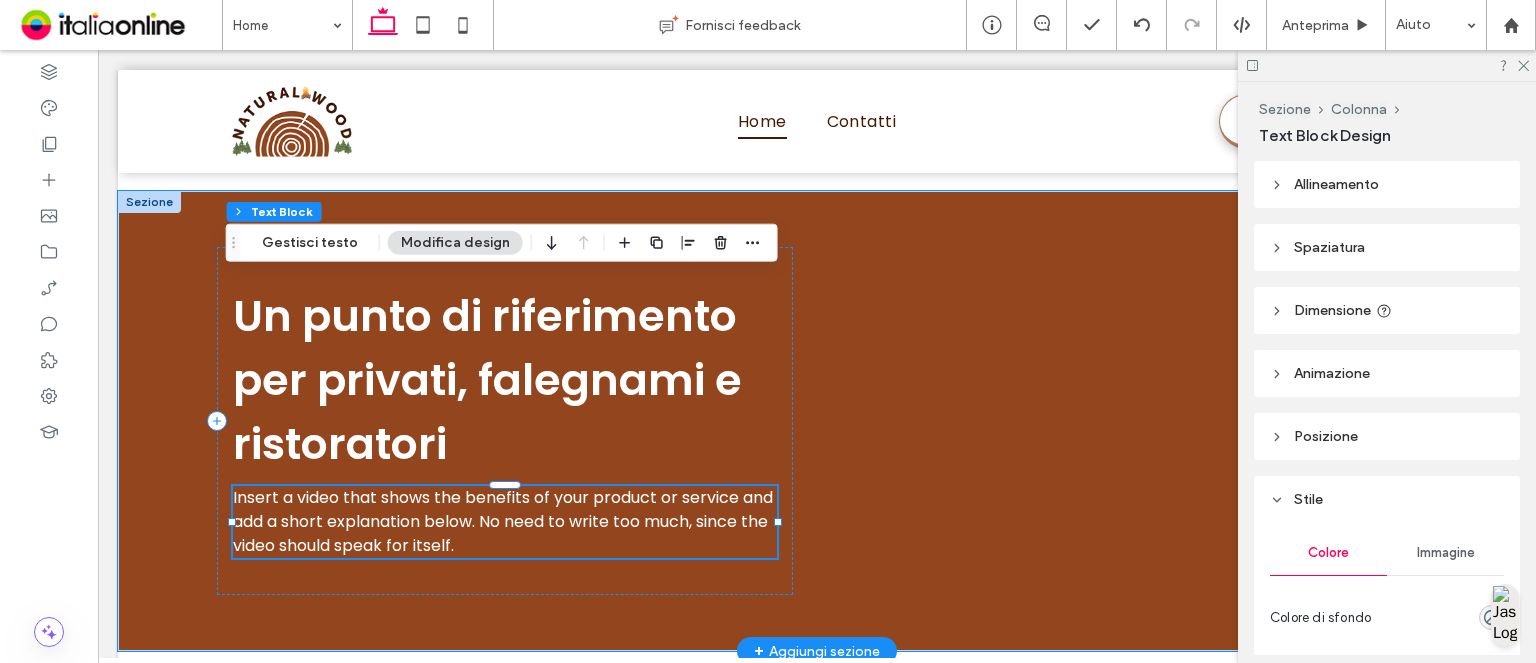 click on "Insert a video that shows the benefits of your product or service and add a short explanation below. No need to write too much, since the video should speak for itself." at bounding box center (505, 522) 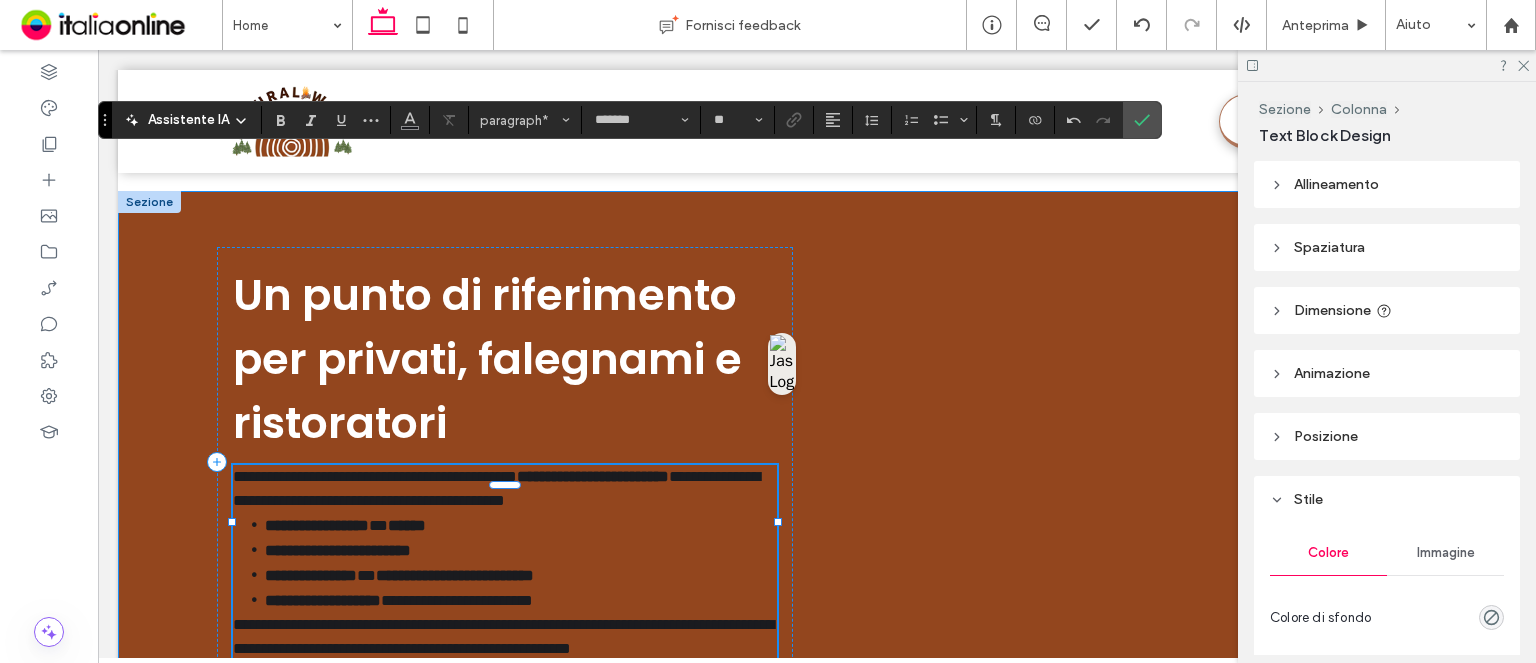 scroll, scrollTop: 2706, scrollLeft: 0, axis: vertical 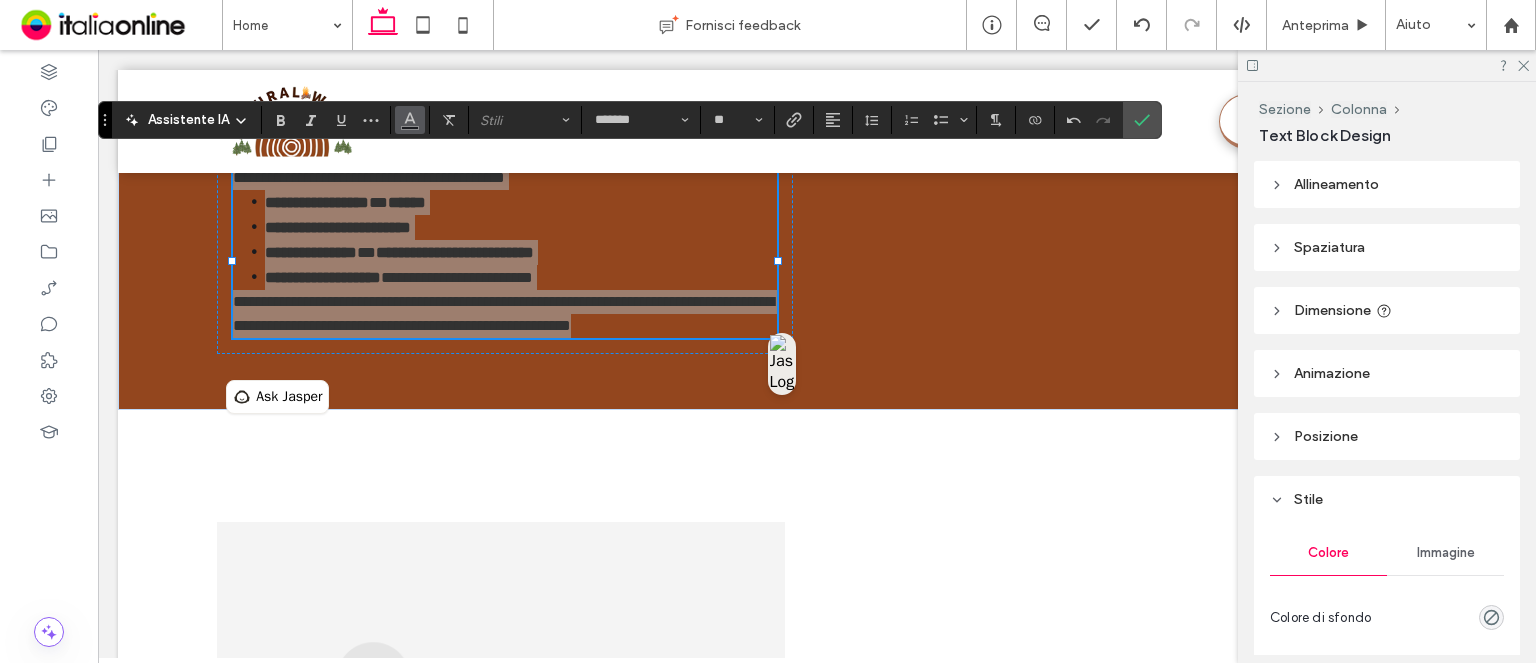 click at bounding box center (410, 120) 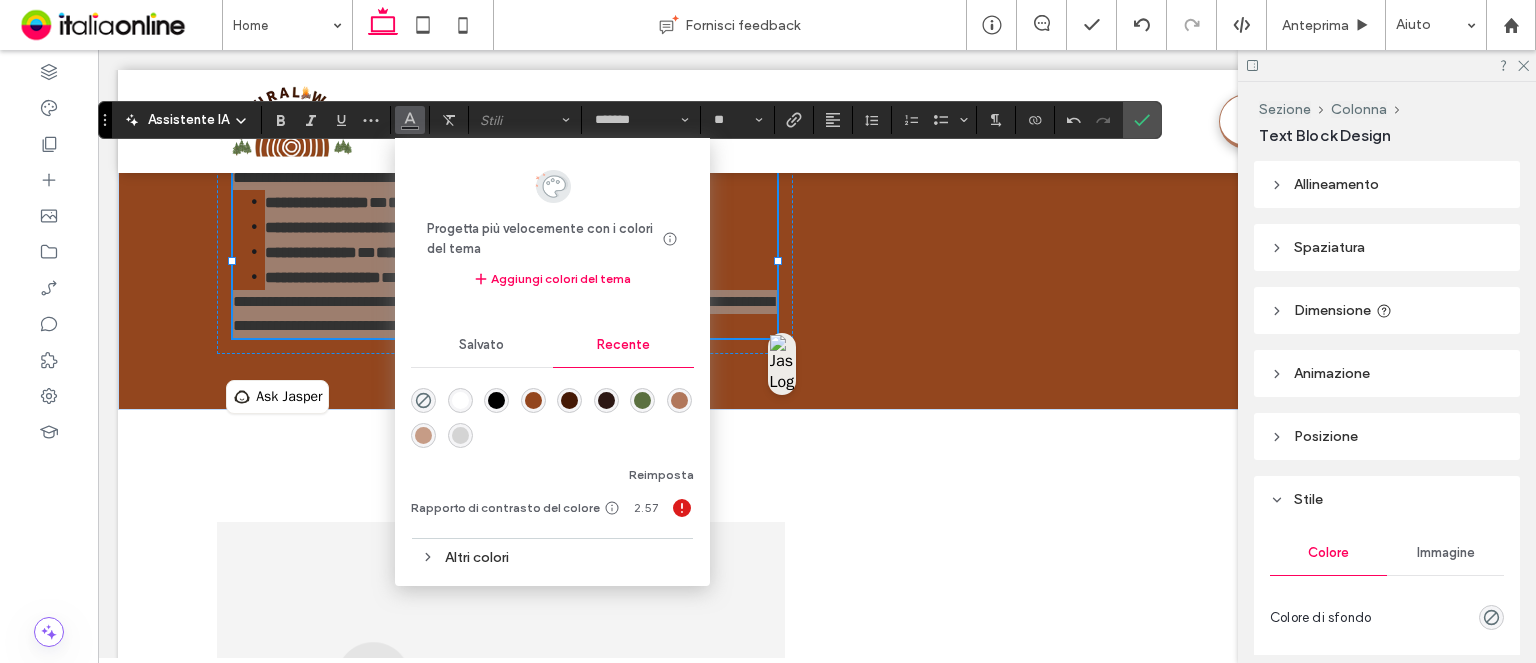 click at bounding box center [496, 400] 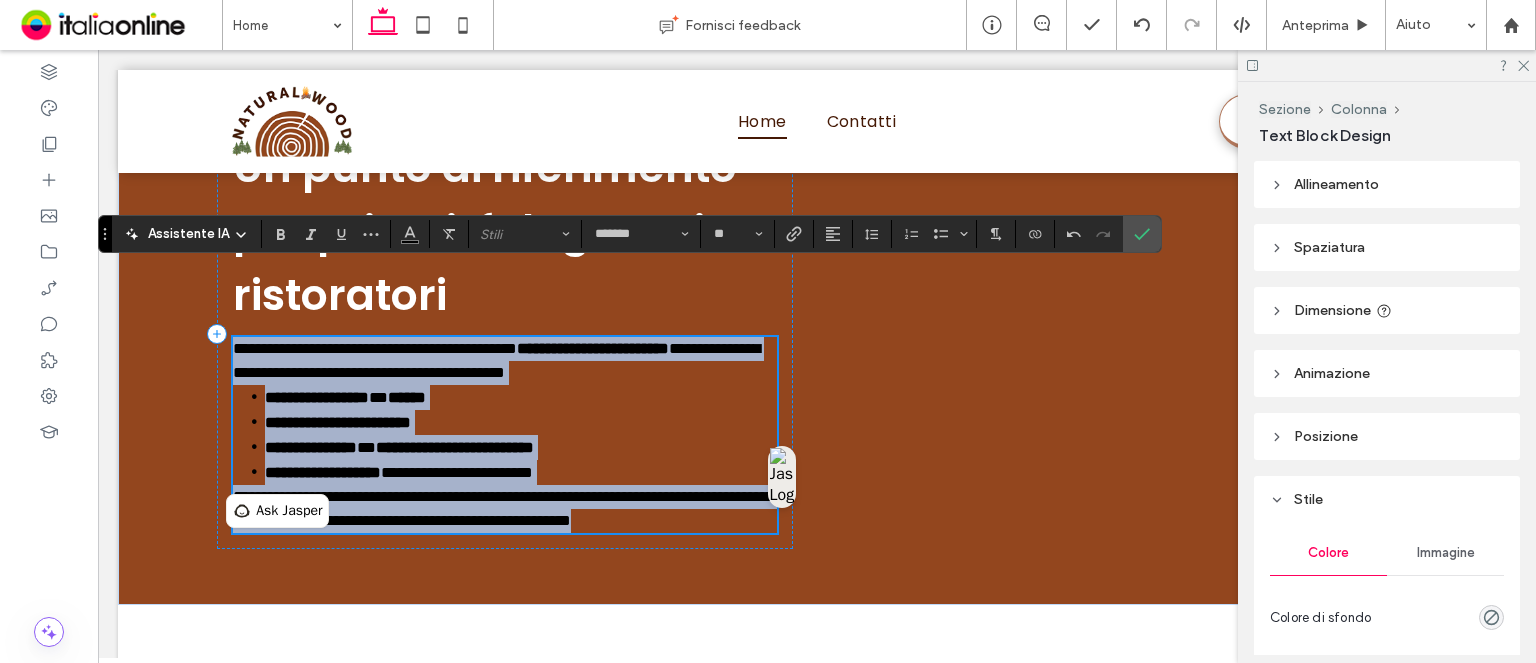 scroll, scrollTop: 2506, scrollLeft: 0, axis: vertical 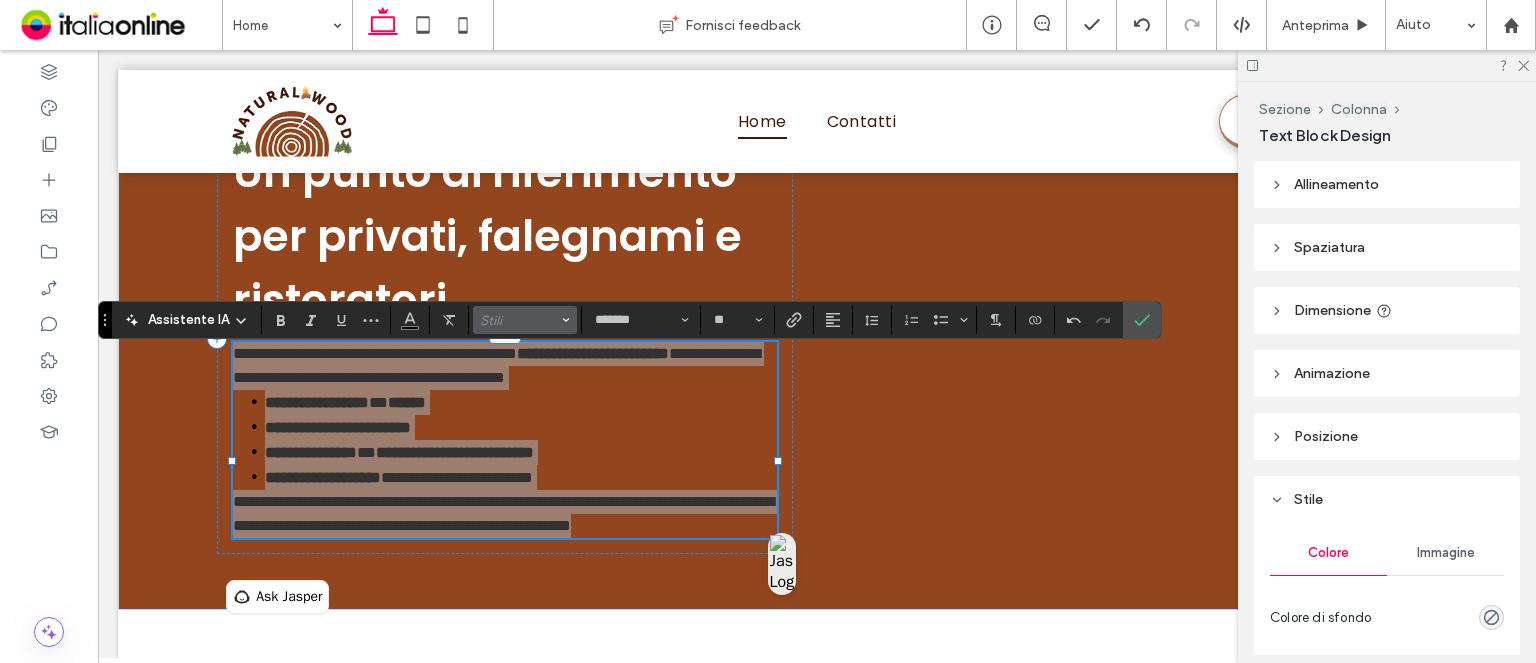 click on "Stili" at bounding box center [519, 320] 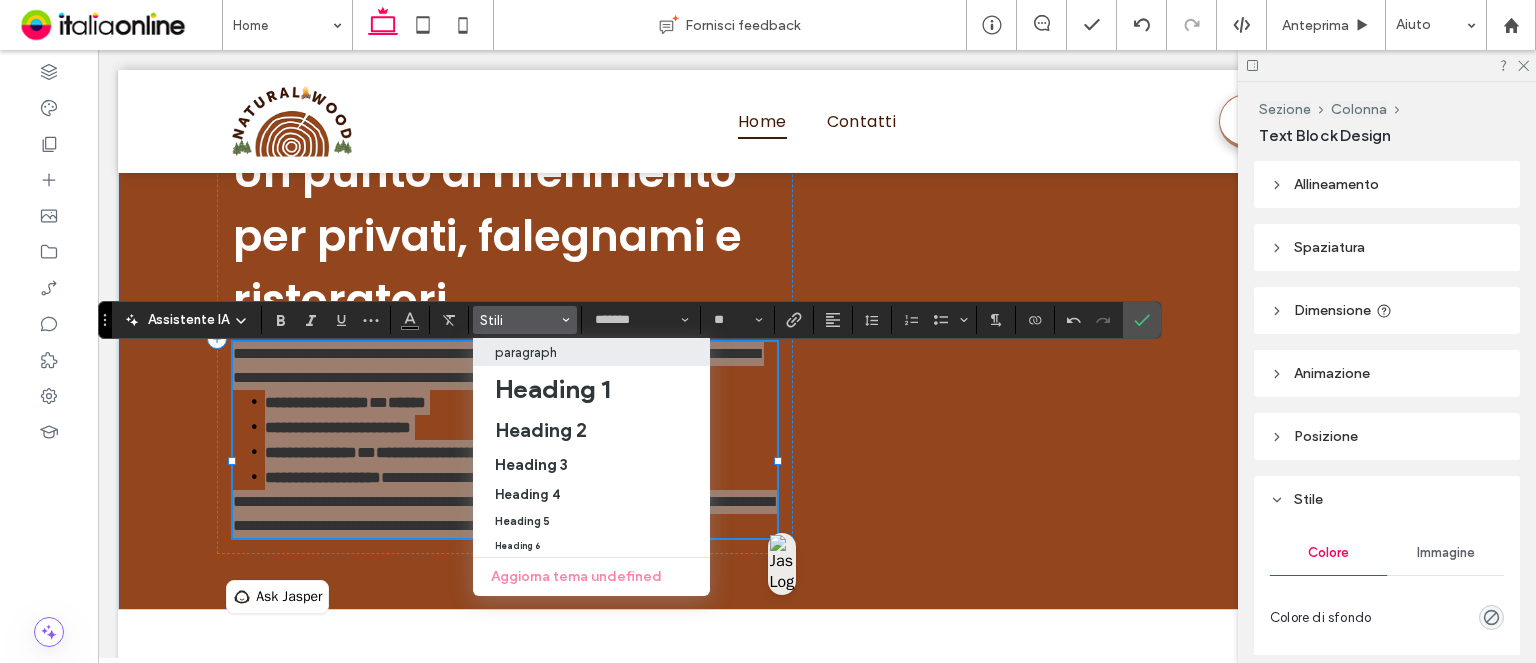 drag, startPoint x: 575, startPoint y: 357, endPoint x: 464, endPoint y: 313, distance: 119.40268 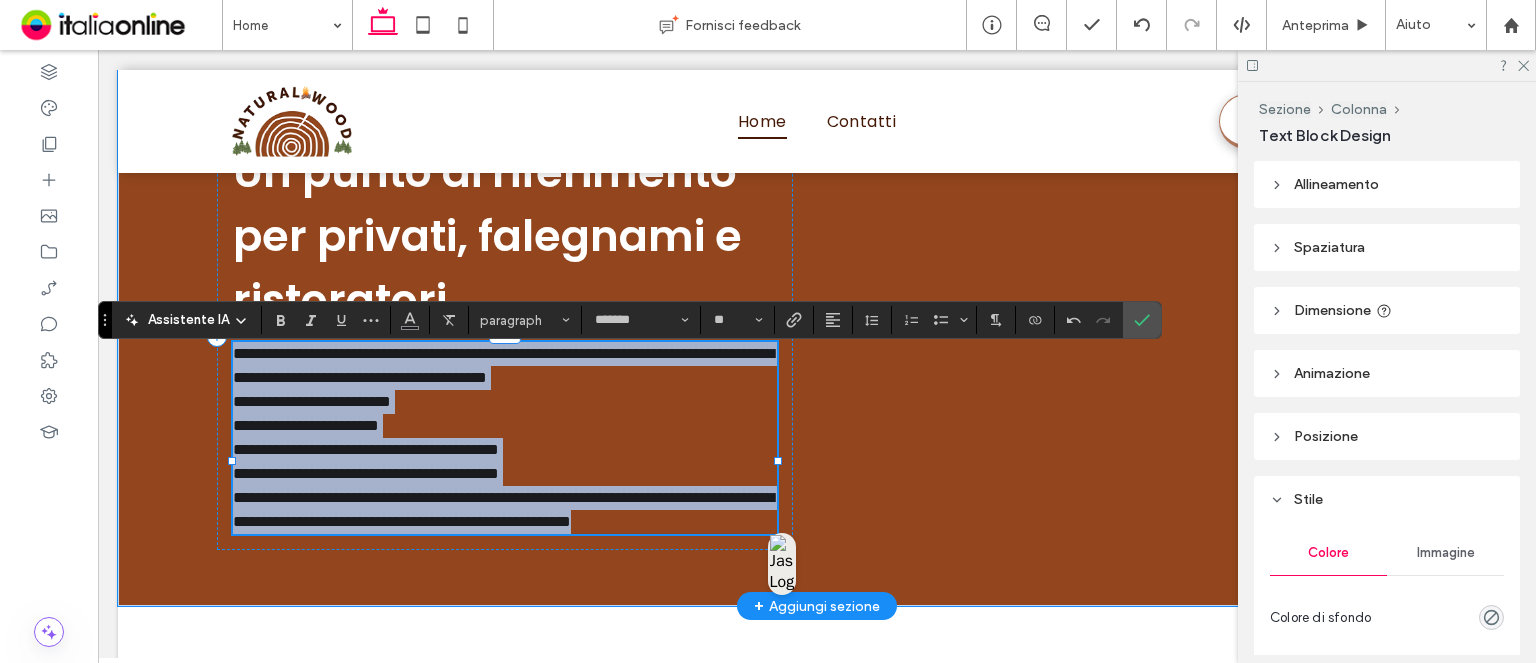 scroll, scrollTop: 0, scrollLeft: 0, axis: both 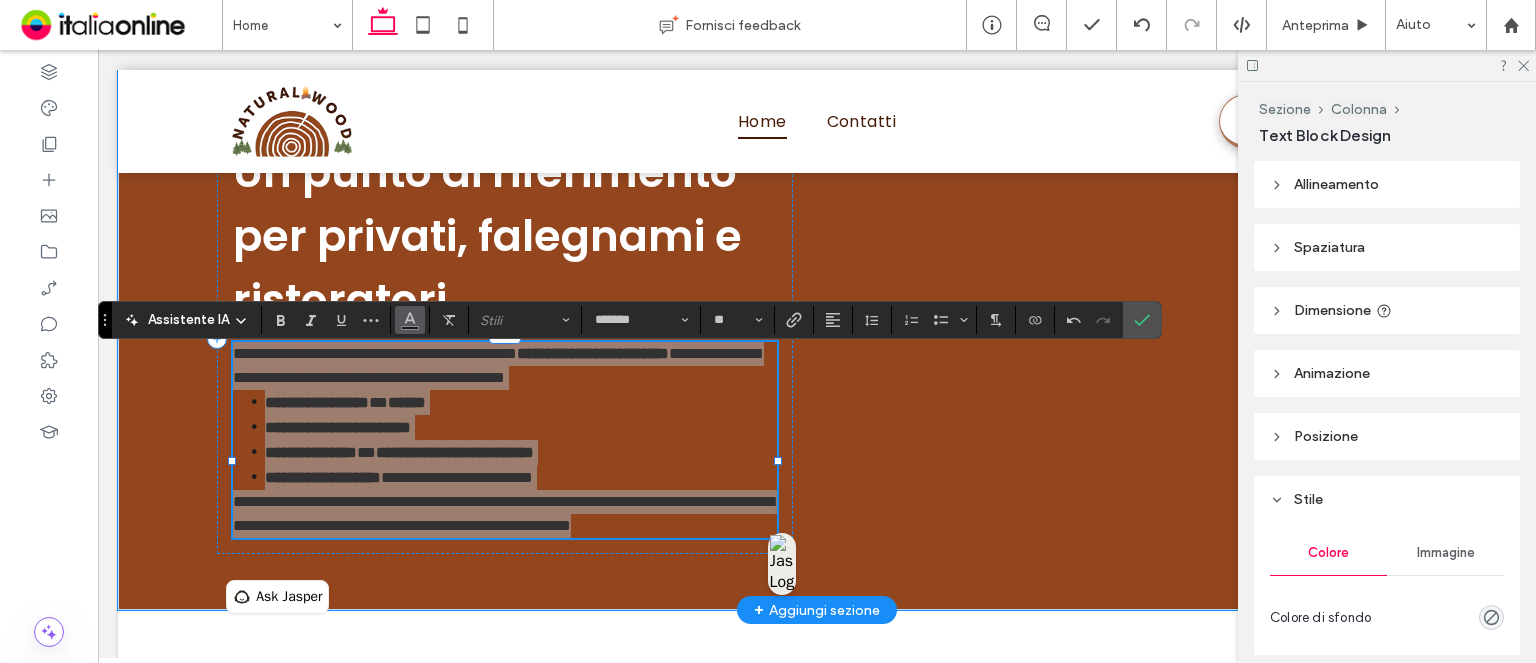 click 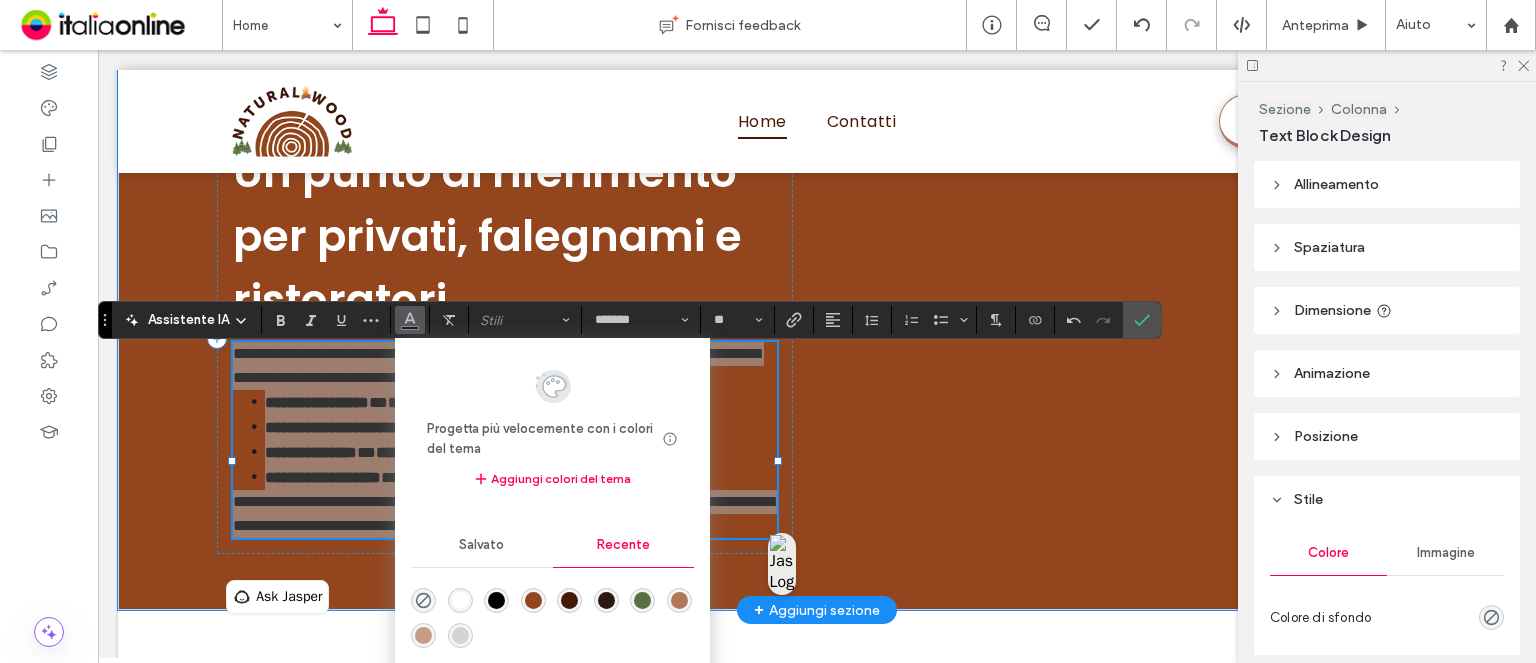 click at bounding box center (460, 600) 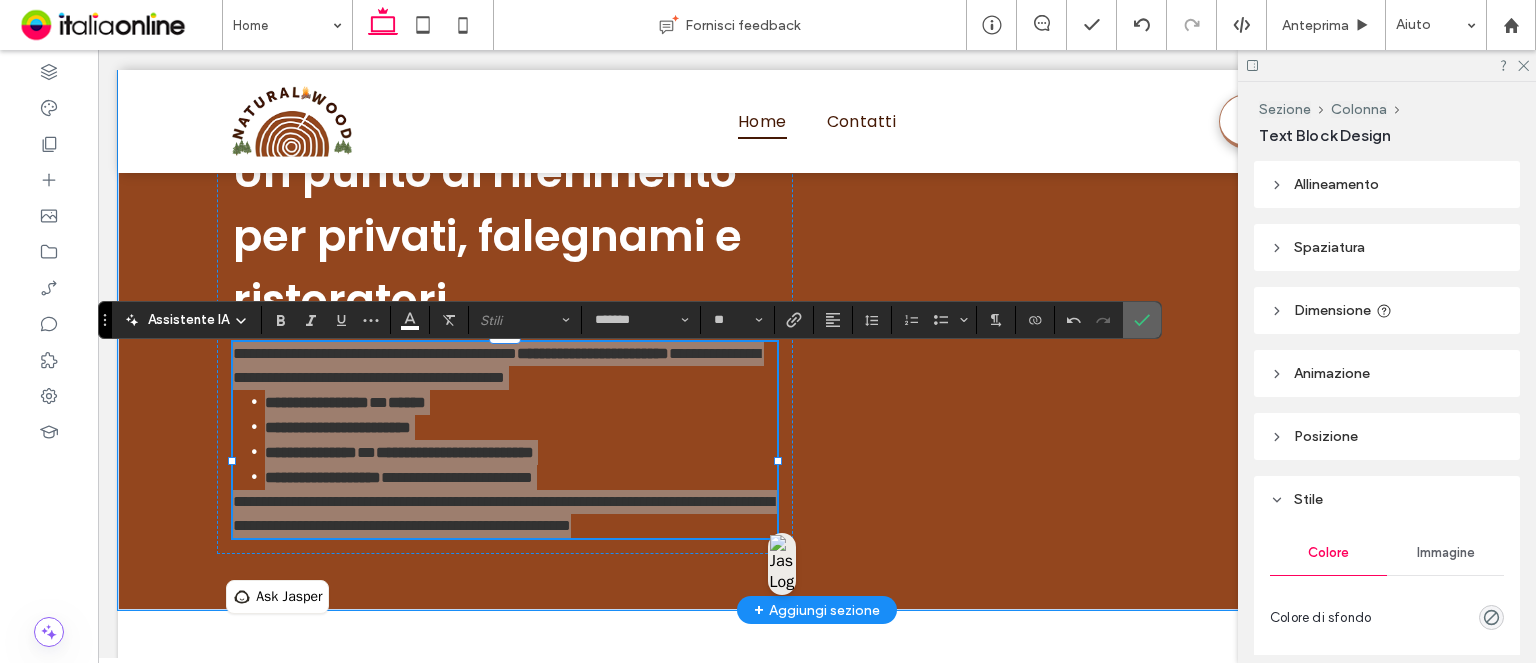 click 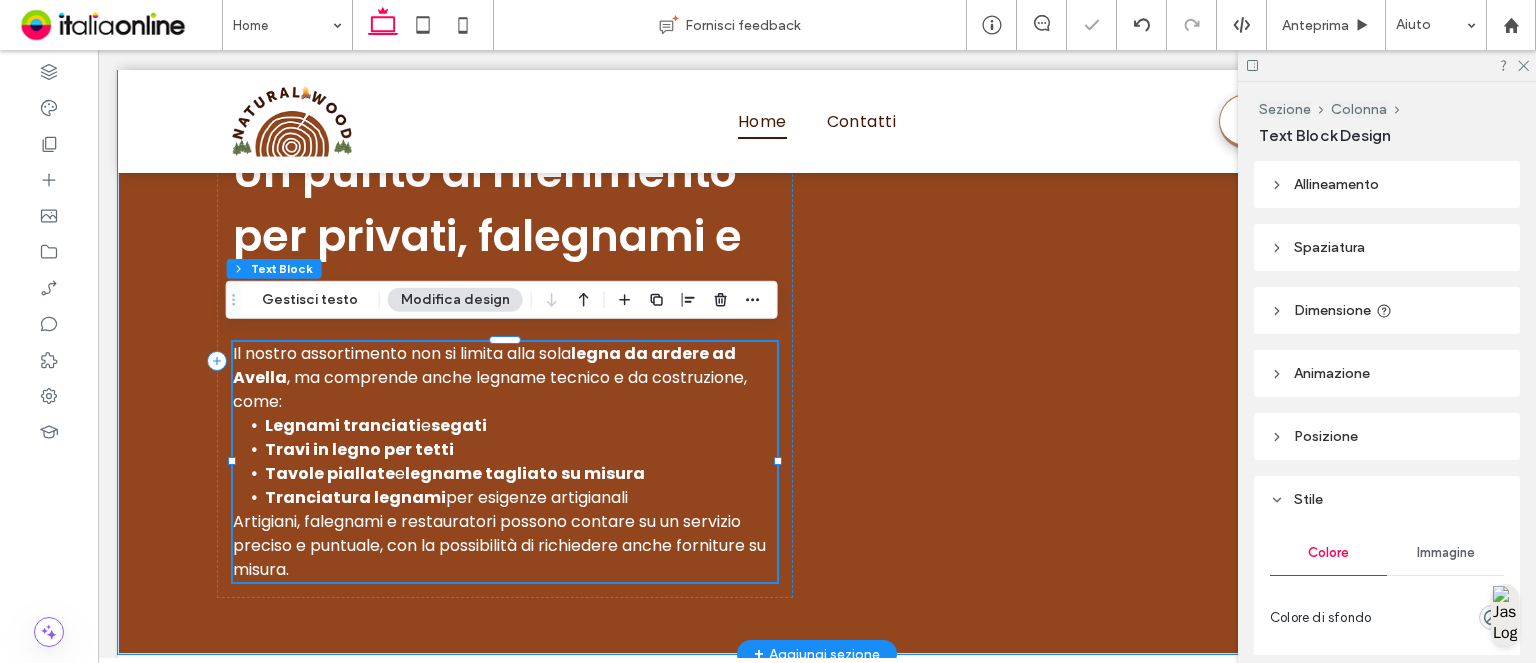 click on ", ma comprende anche legname tecnico e da costruzione, come:" at bounding box center [490, 389] 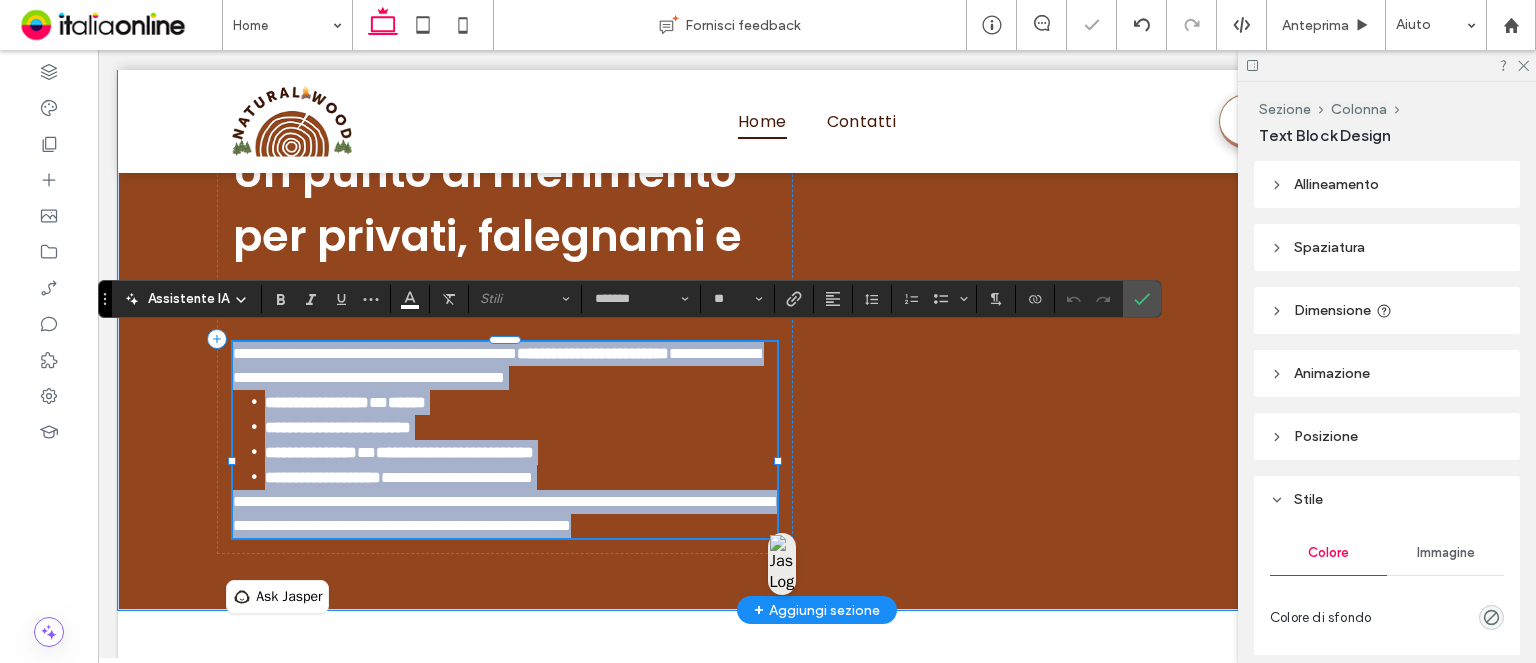 click on "**********" at bounding box center (323, 477) 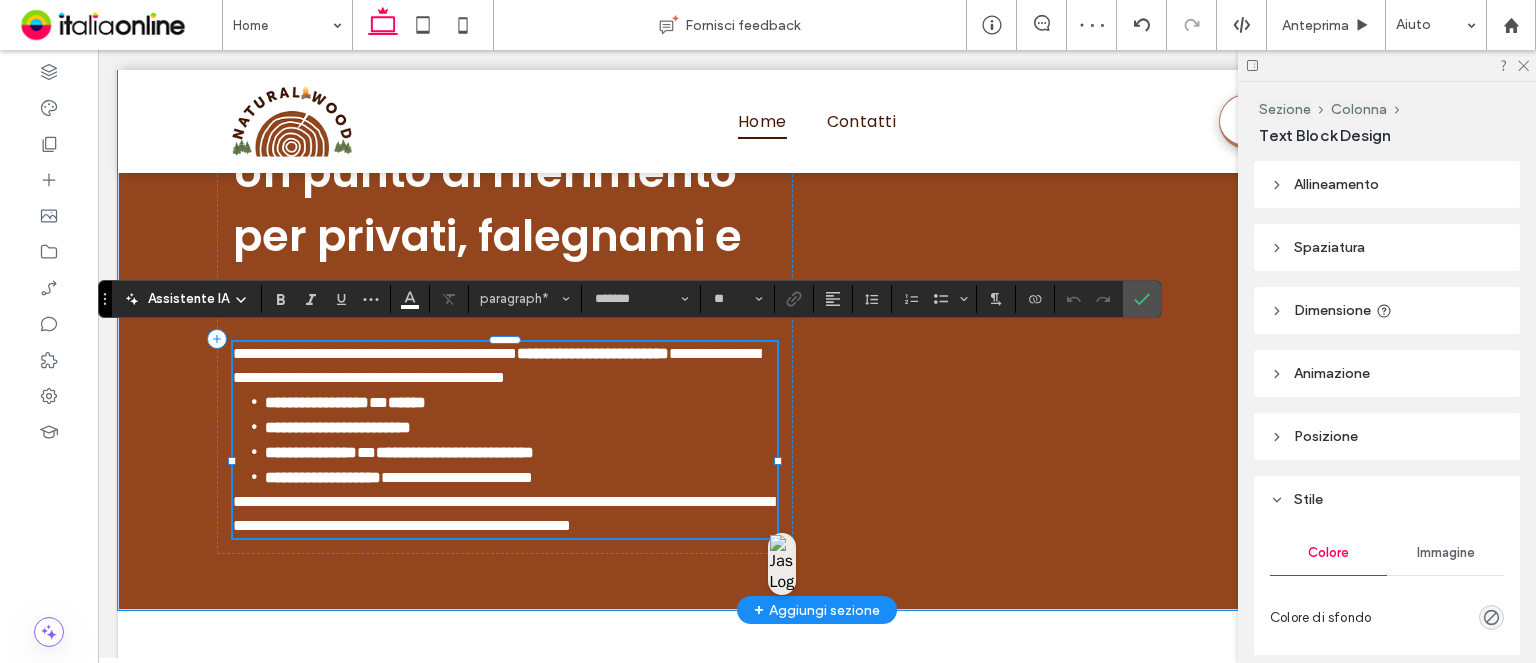 click on "**********" at bounding box center (503, 513) 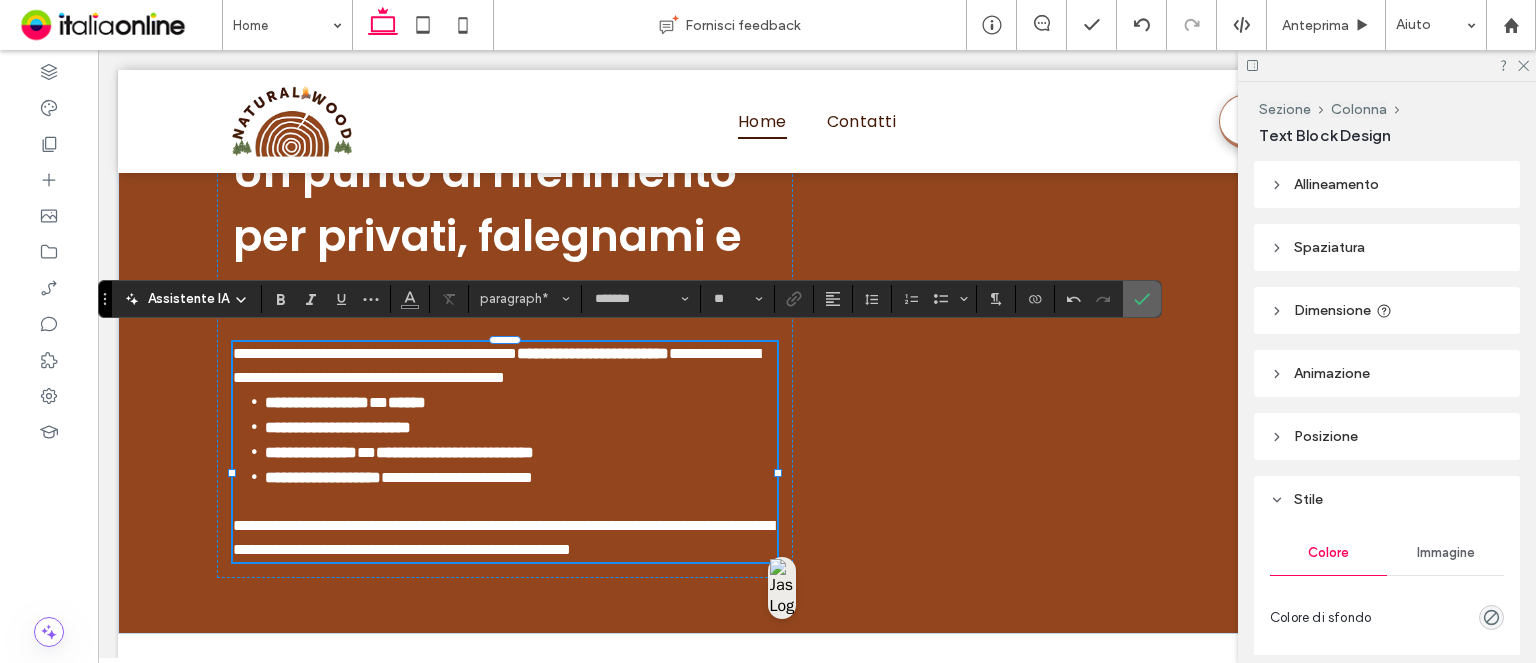 click 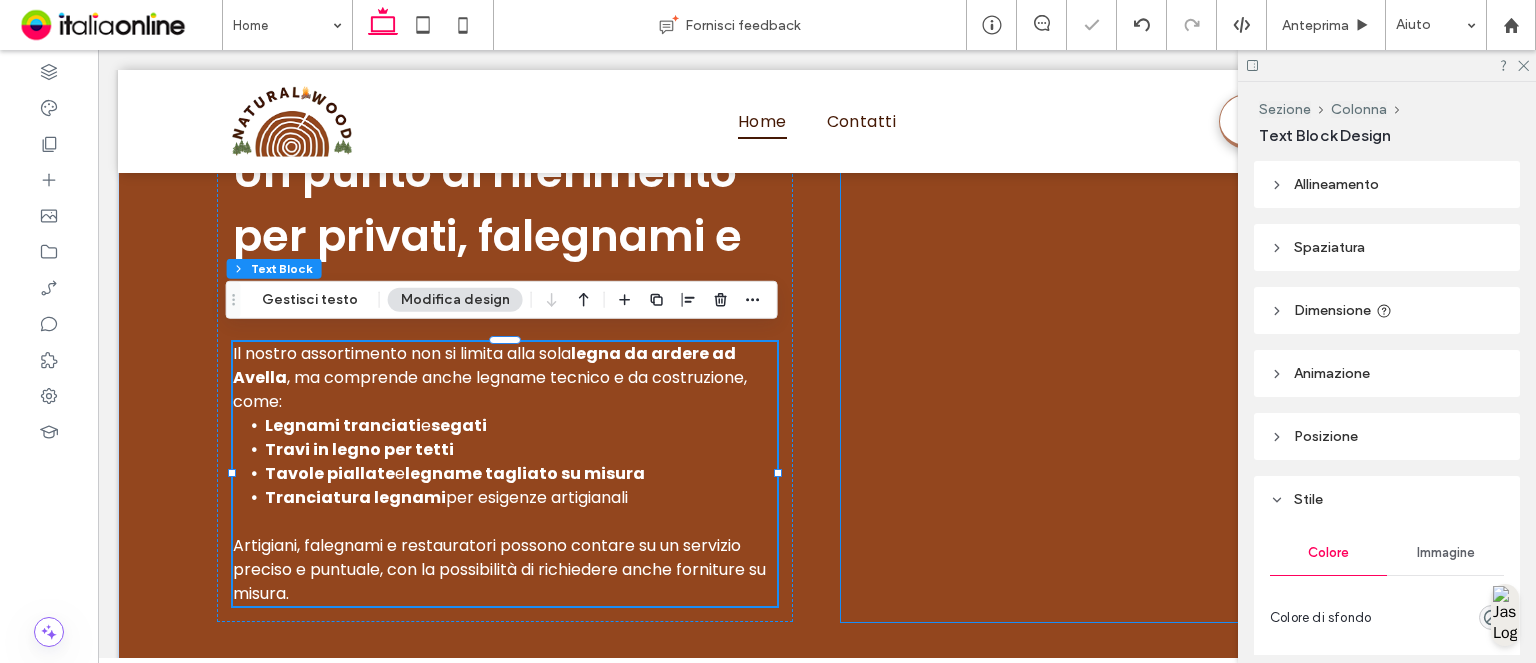 click at bounding box center (1129, 373) 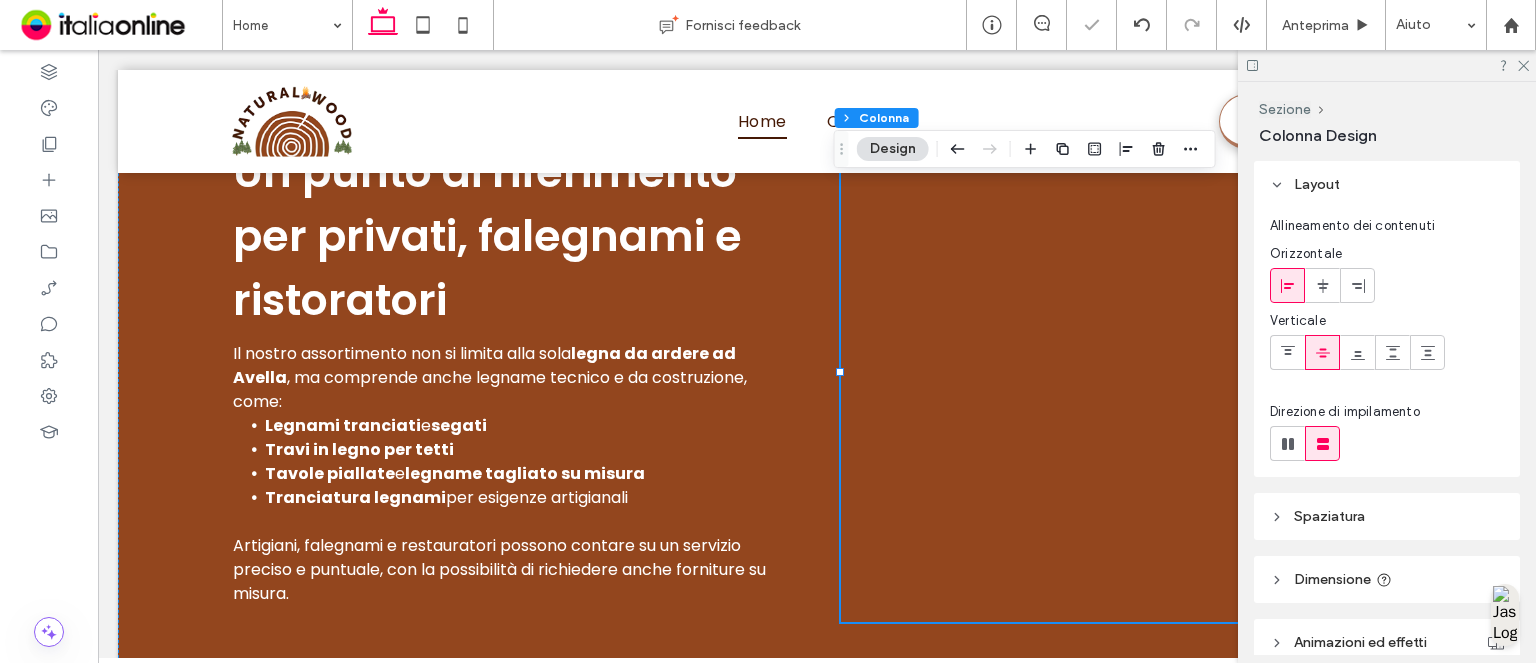 scroll, scrollTop: 152, scrollLeft: 0, axis: vertical 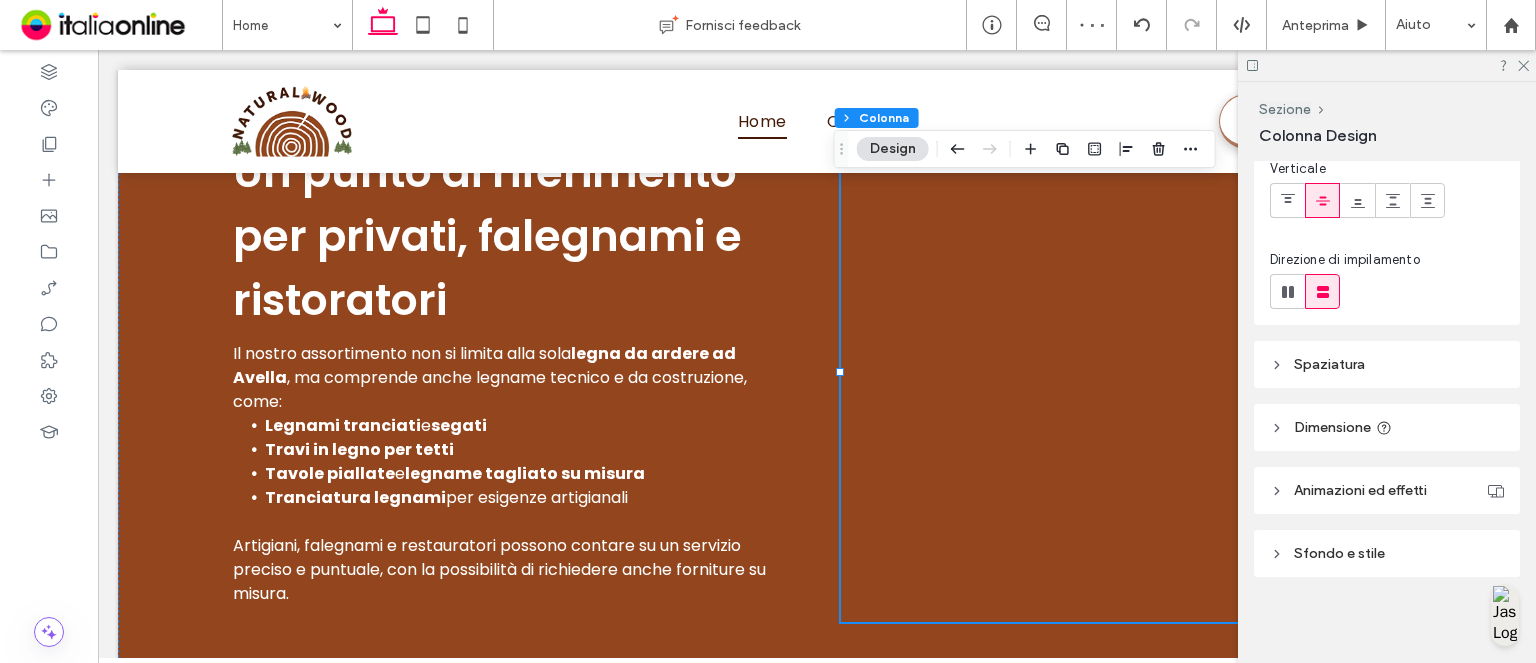 click on "Sfondo e stile" at bounding box center [1387, 553] 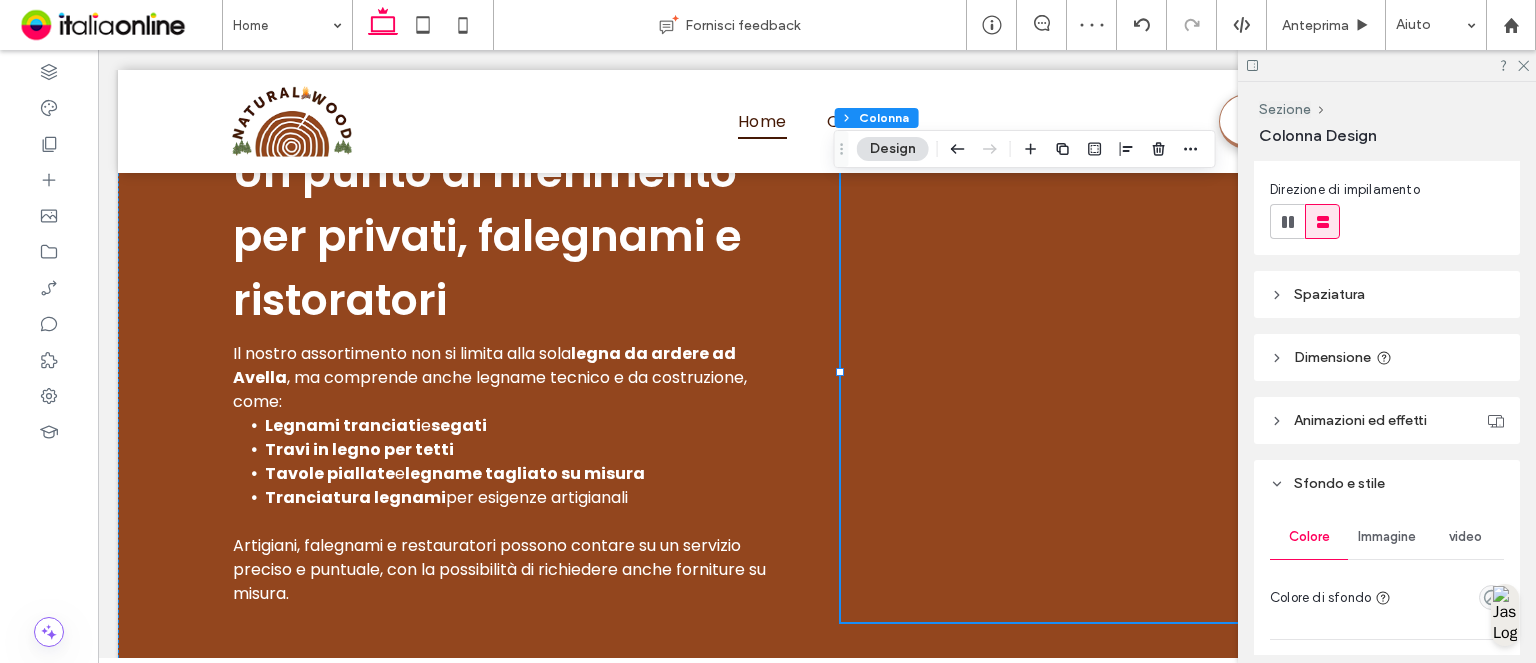 scroll, scrollTop: 352, scrollLeft: 0, axis: vertical 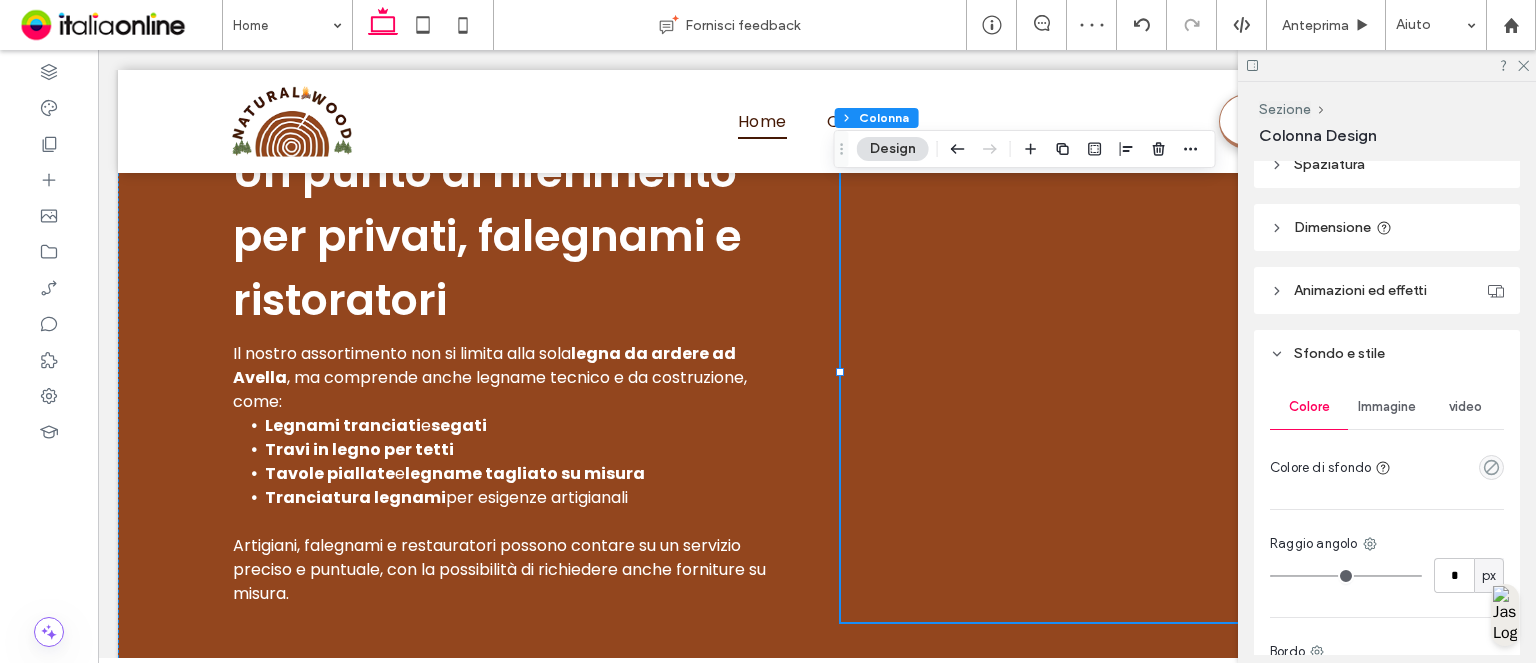 click on "Immagine" at bounding box center (1387, 407) 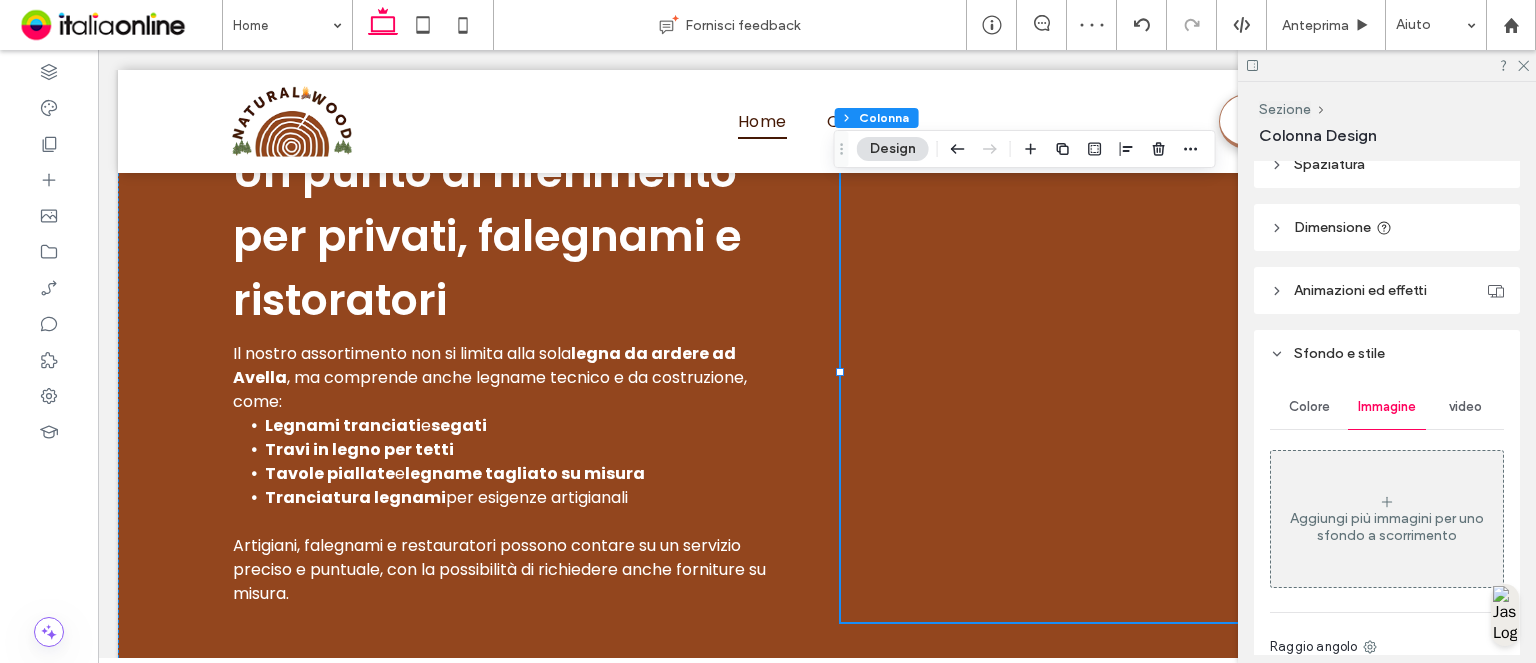 drag, startPoint x: 1417, startPoint y: 475, endPoint x: 1416, endPoint y: 521, distance: 46.010868 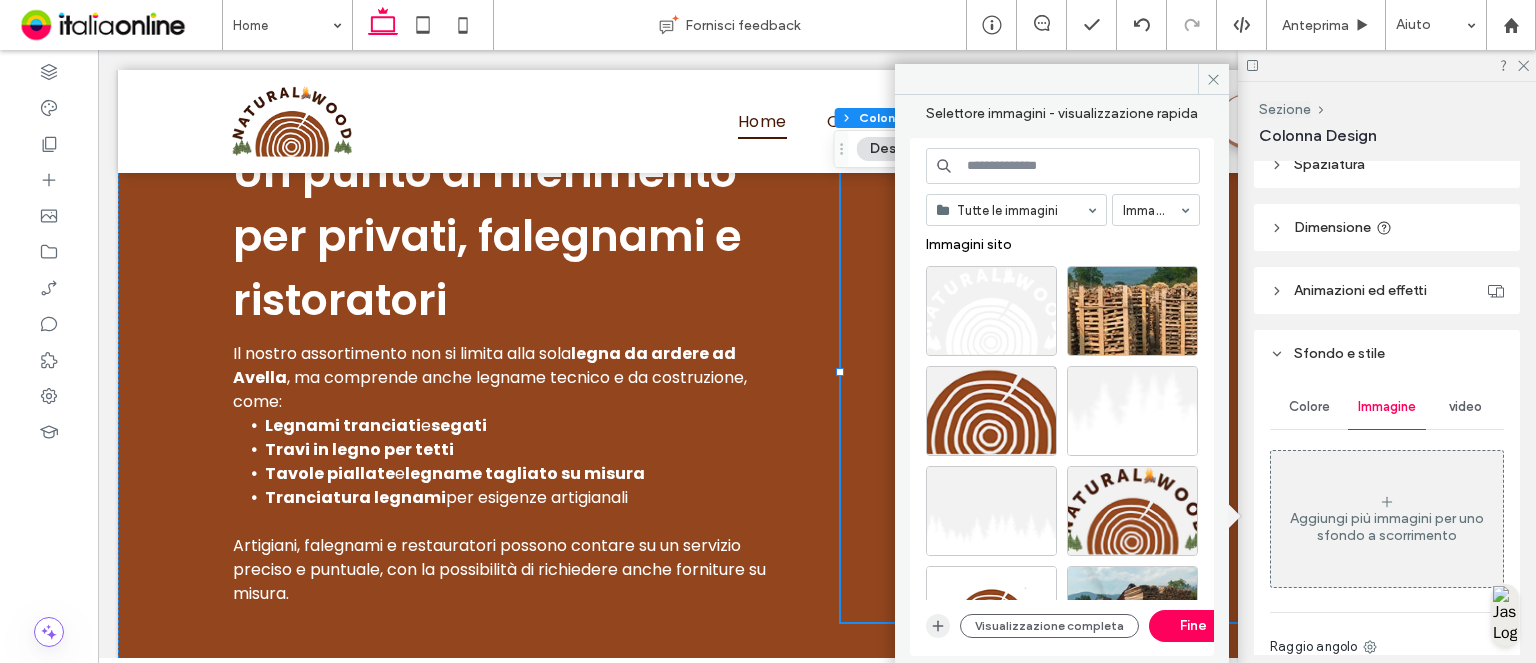 click 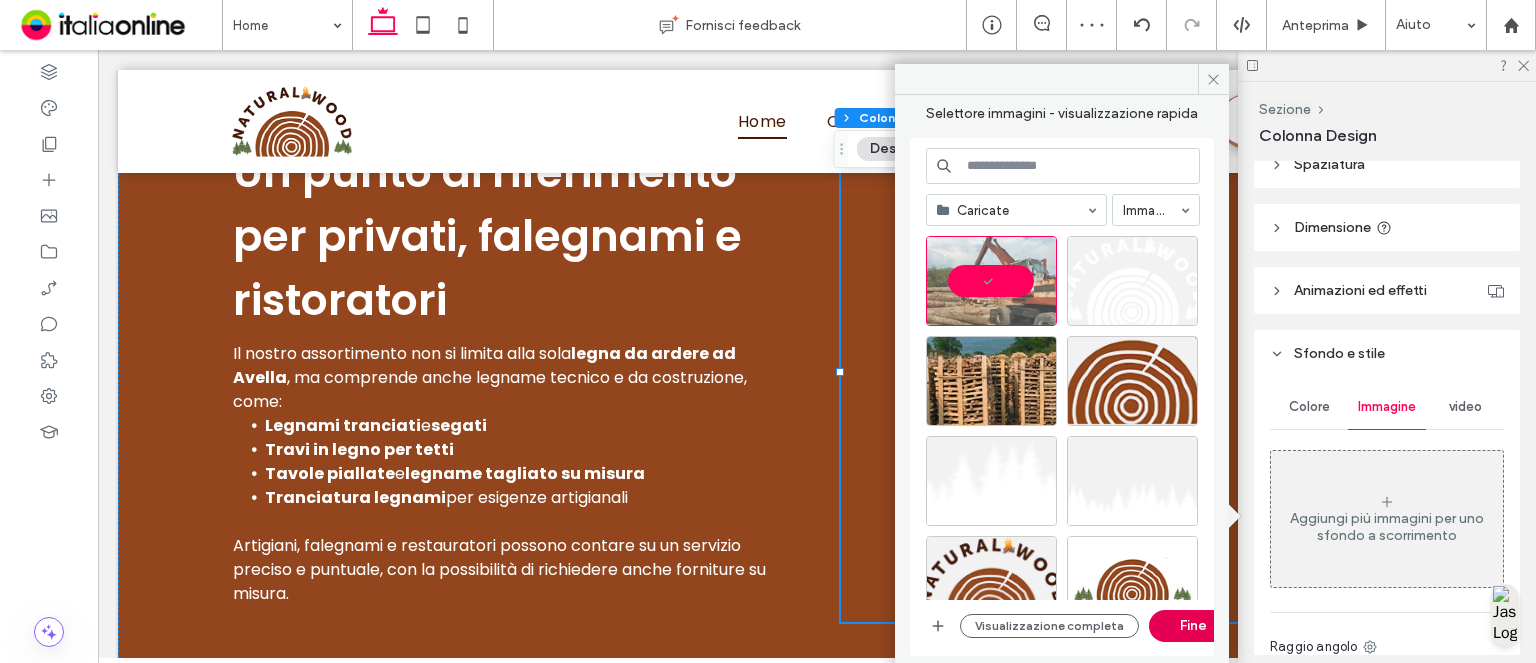 drag, startPoint x: 1178, startPoint y: 622, endPoint x: 1160, endPoint y: 647, distance: 30.805843 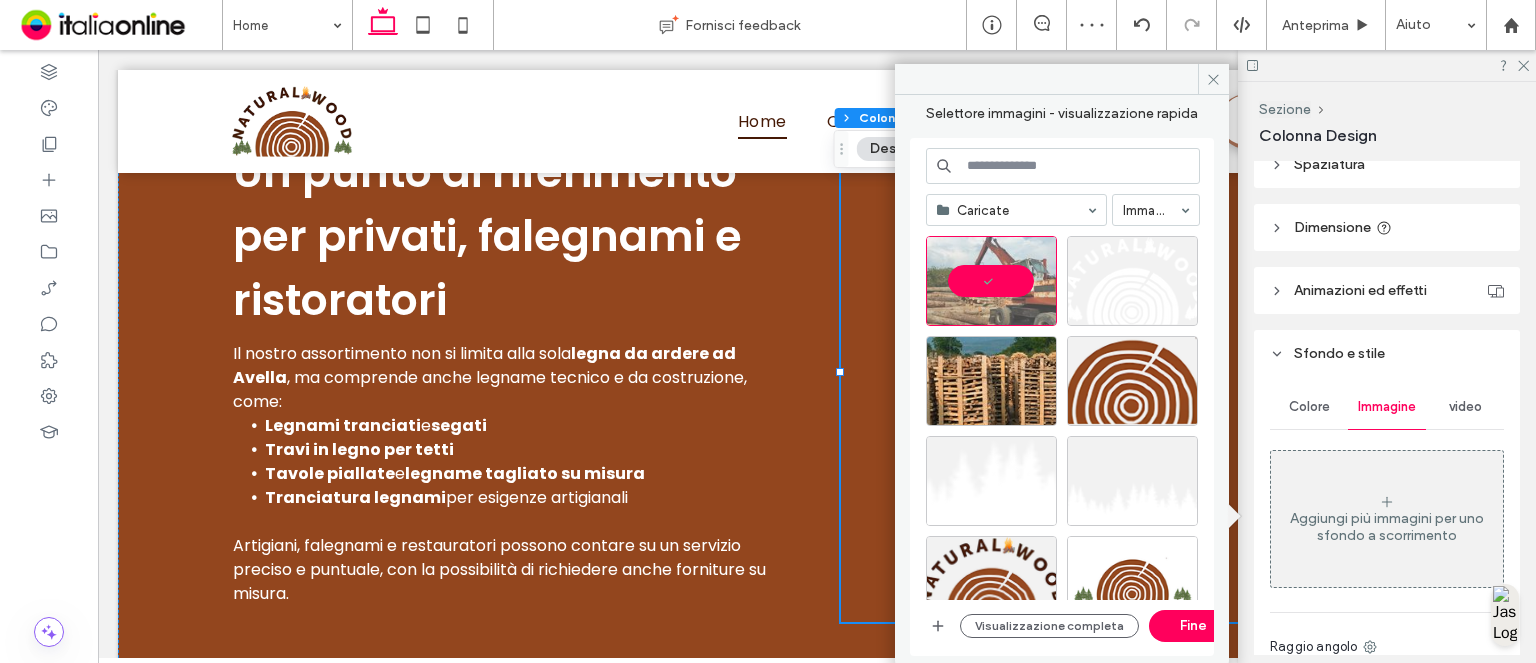 click on "Fine" at bounding box center [1194, 626] 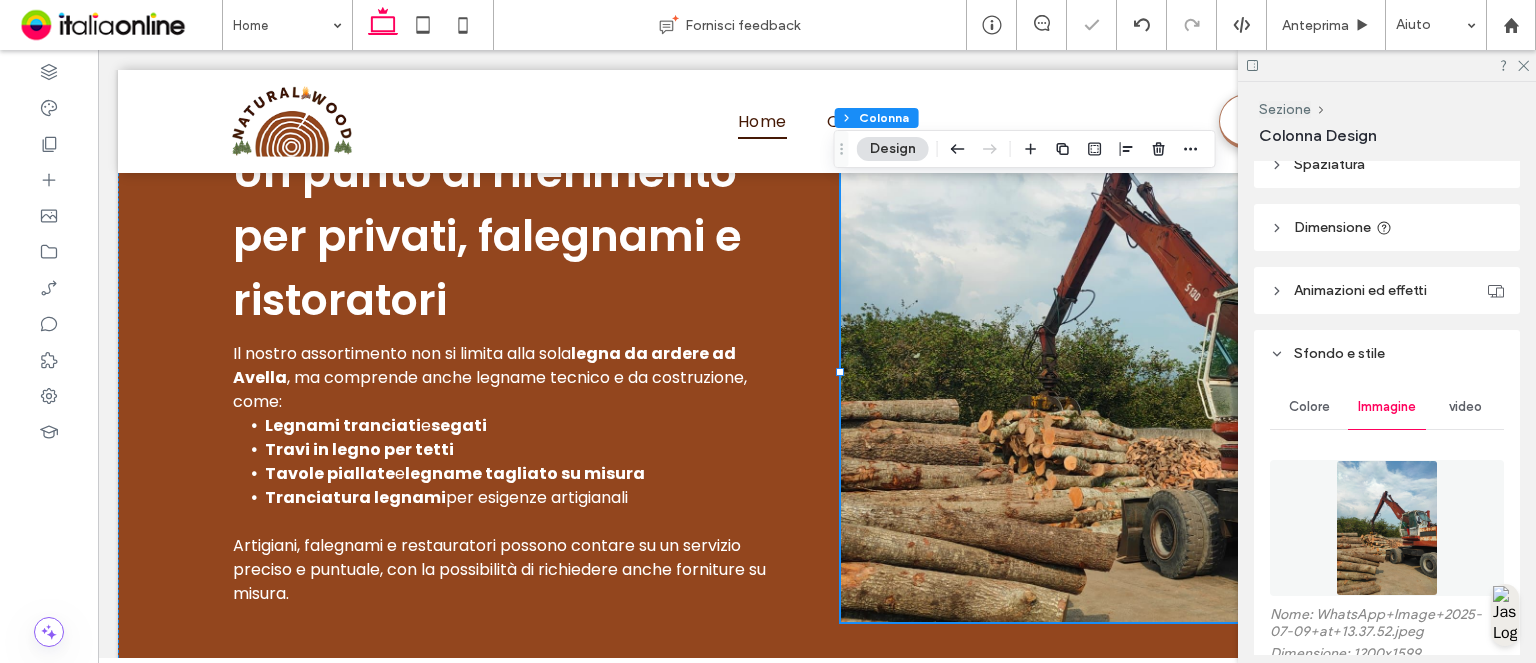 drag, startPoint x: 1526, startPoint y: 65, endPoint x: 1516, endPoint y: 83, distance: 20.59126 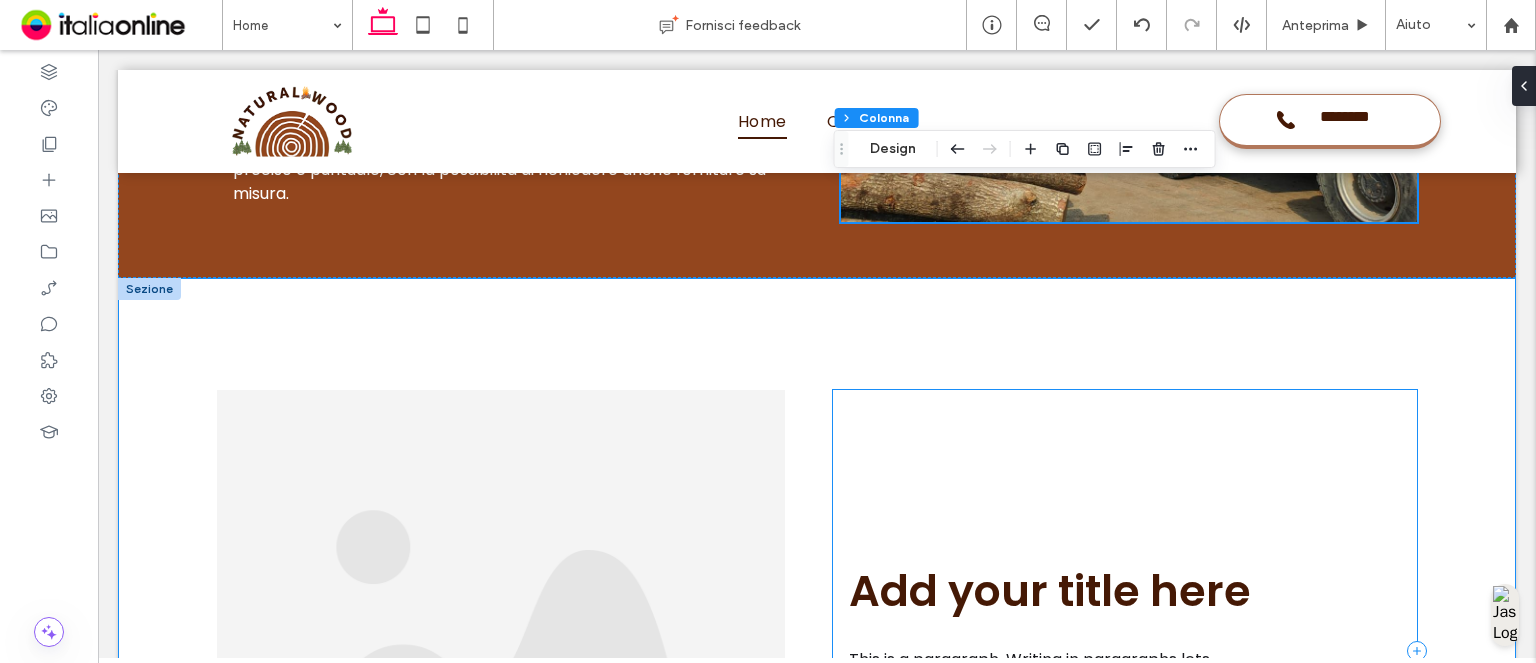 scroll, scrollTop: 3106, scrollLeft: 0, axis: vertical 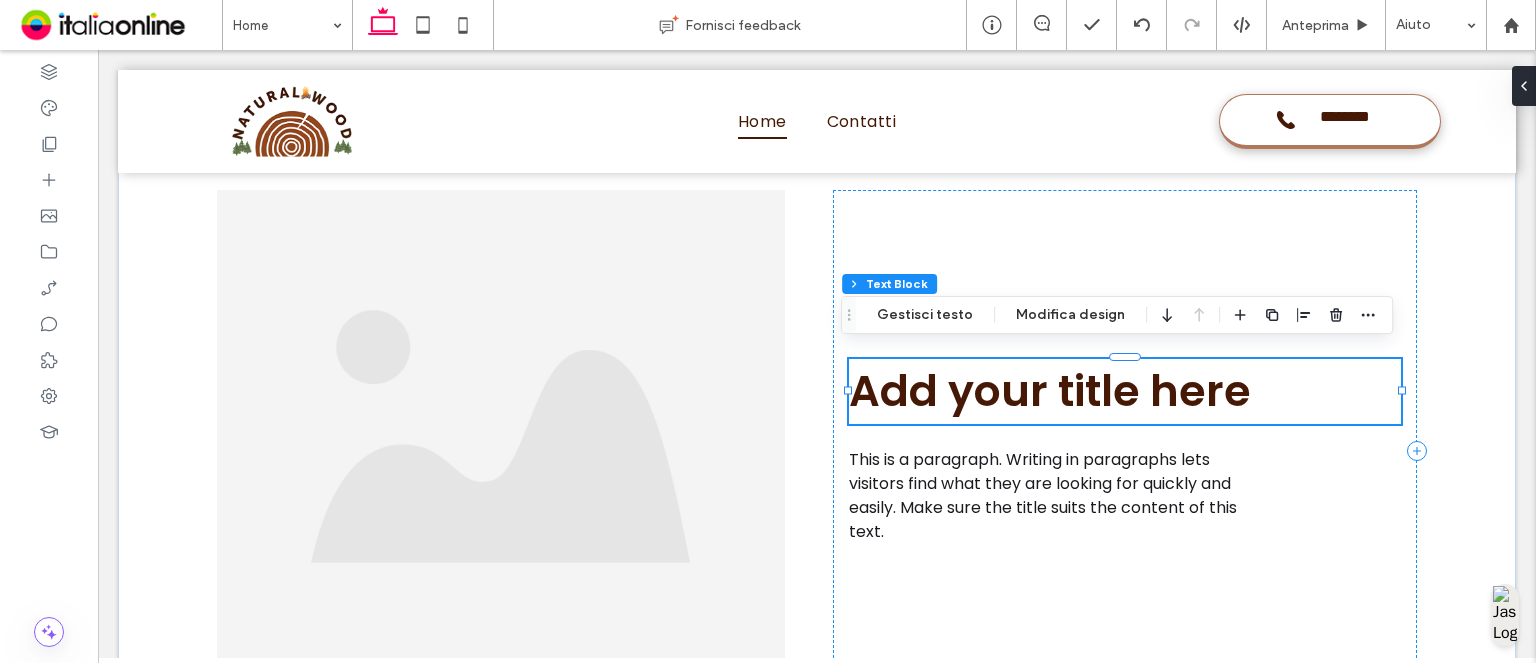click on "Add your title here" at bounding box center [1050, 391] 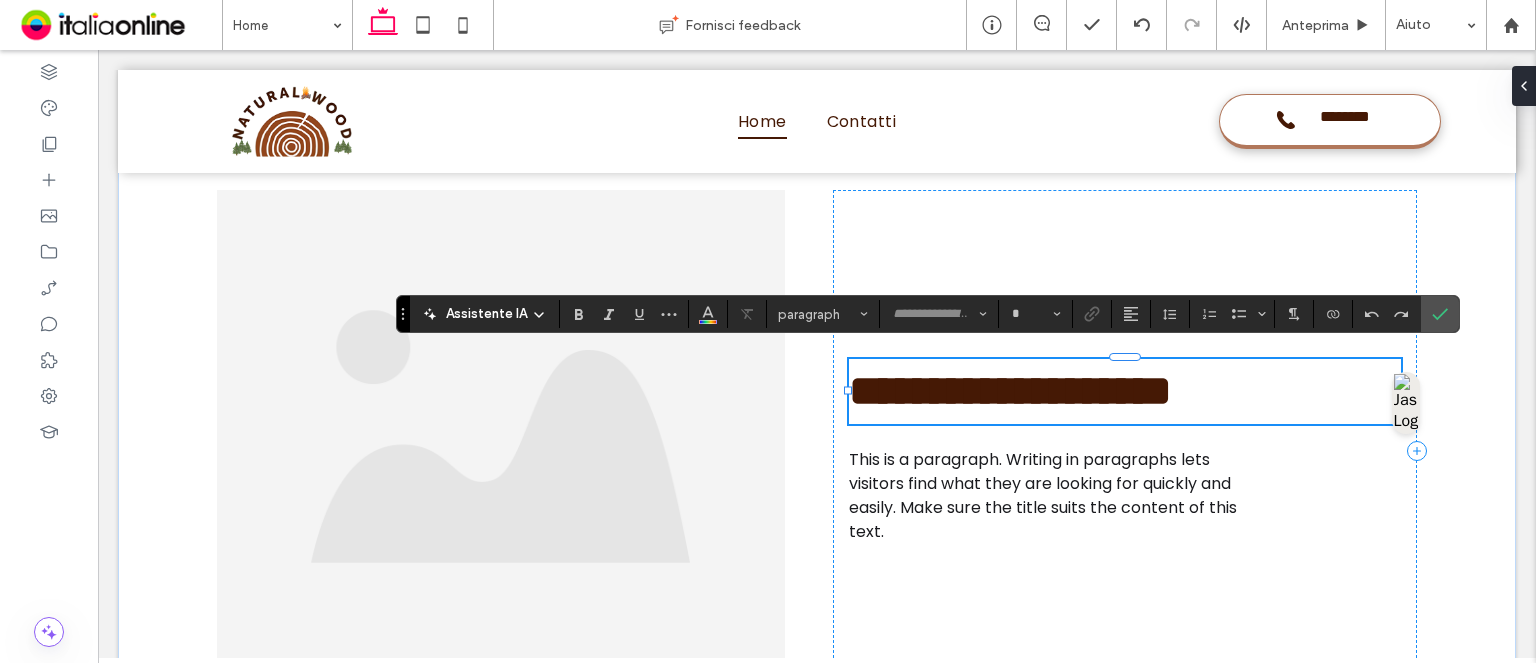 type on "*******" 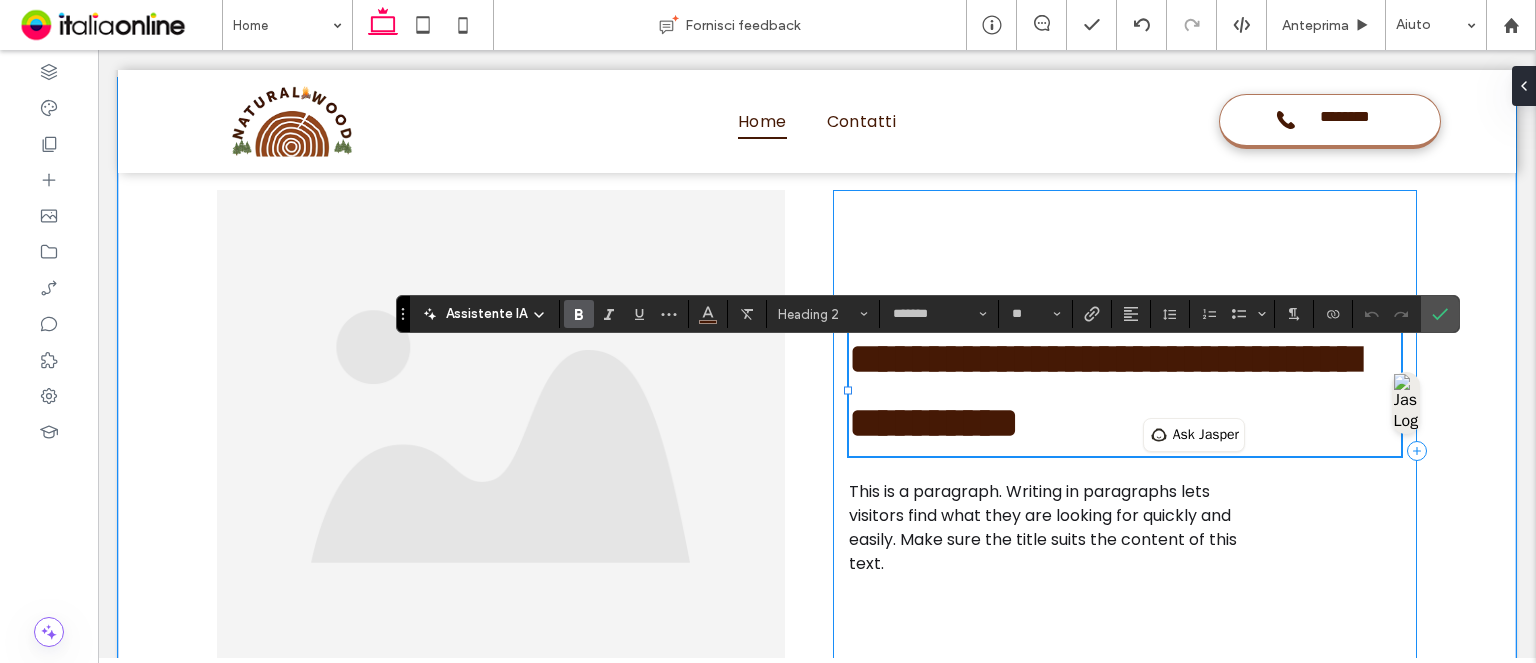 type on "**" 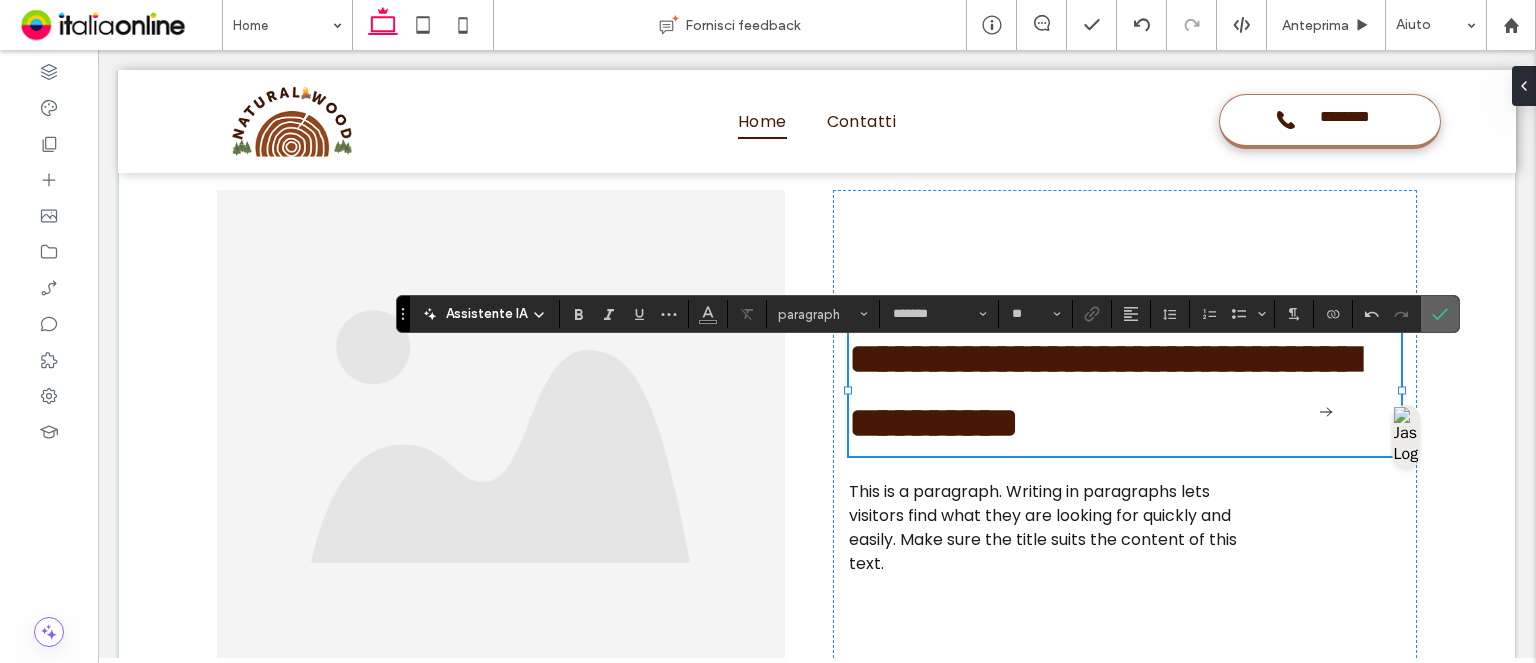 click 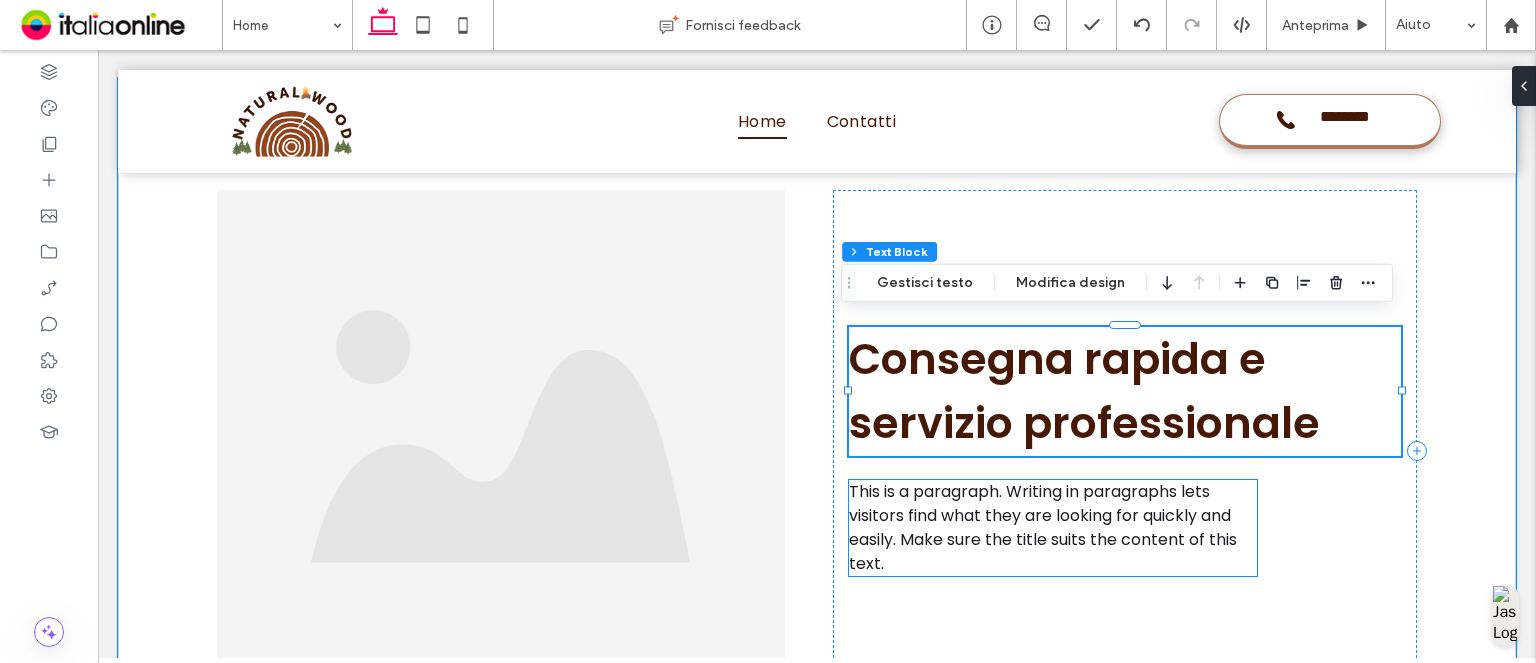 click on "This is a paragraph. Writing in paragraphs lets visitors find what they are looking for quickly and easily. Make sure the title suits the content of this text." at bounding box center [1043, 527] 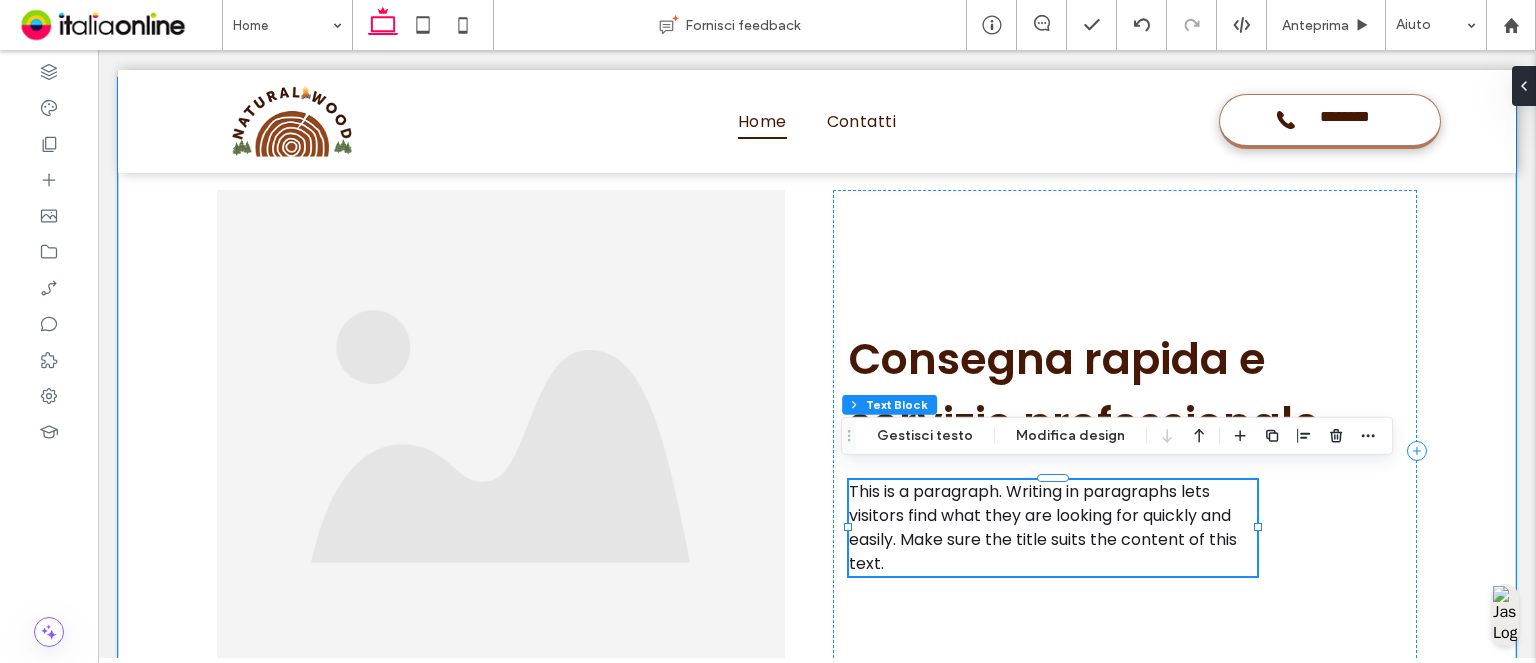click on "This is a paragraph. Writing in paragraphs lets visitors find what they are looking for quickly and easily. Make sure the title suits the content of this text." at bounding box center [1043, 527] 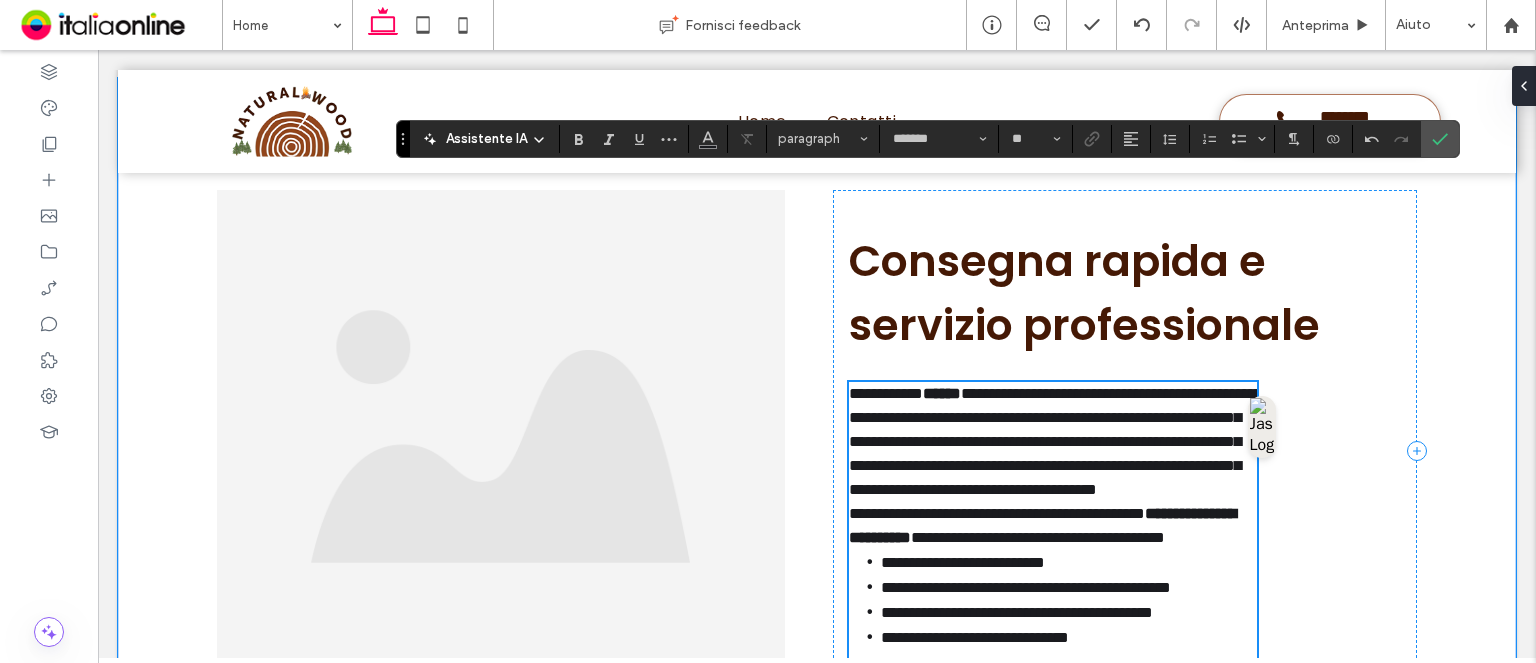 scroll, scrollTop: 0, scrollLeft: 0, axis: both 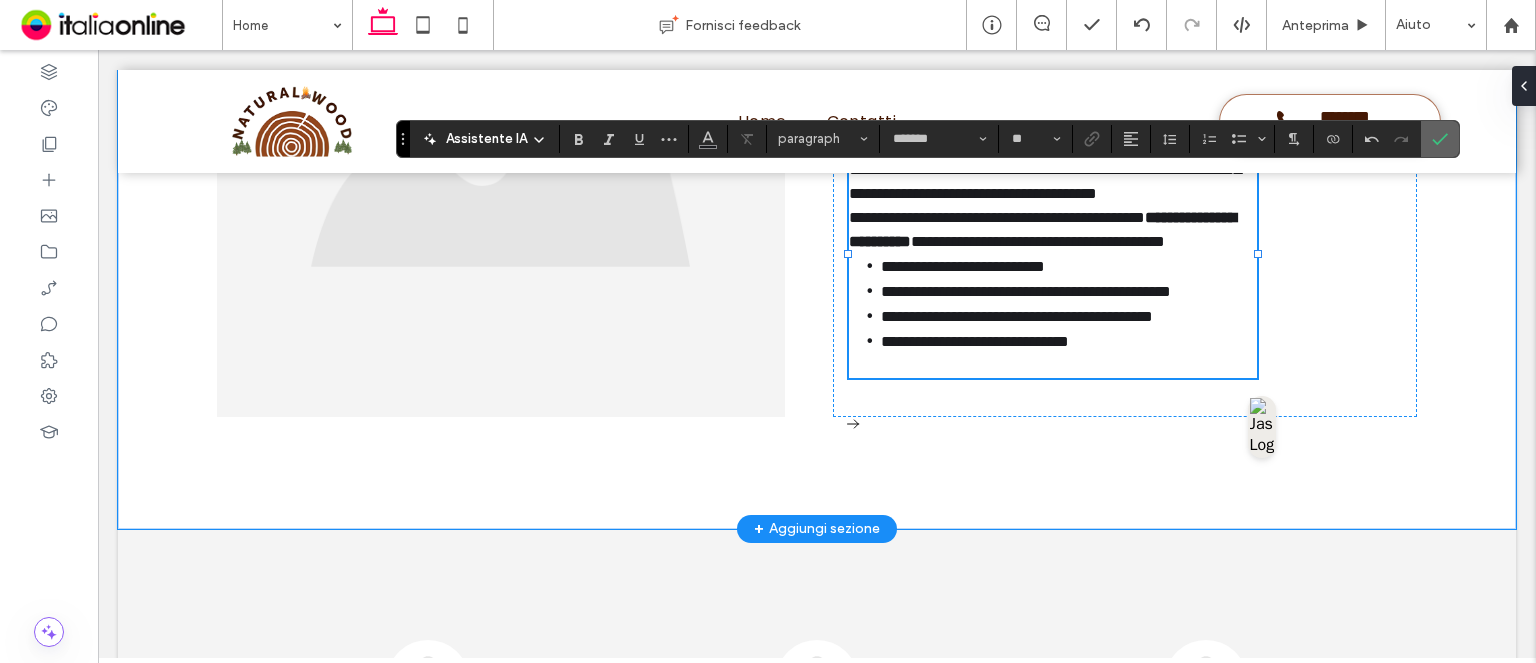 click 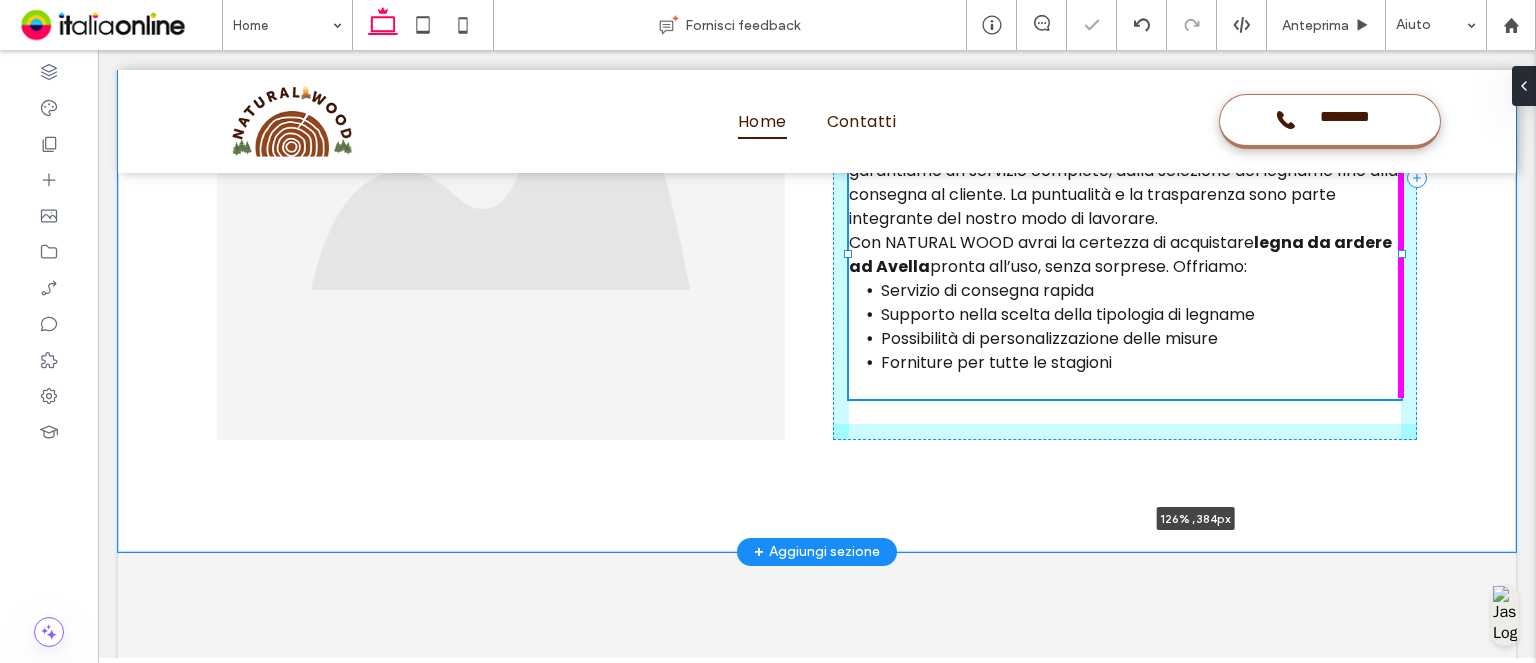 drag, startPoint x: 1250, startPoint y: 242, endPoint x: 1535, endPoint y: 248, distance: 285.06314 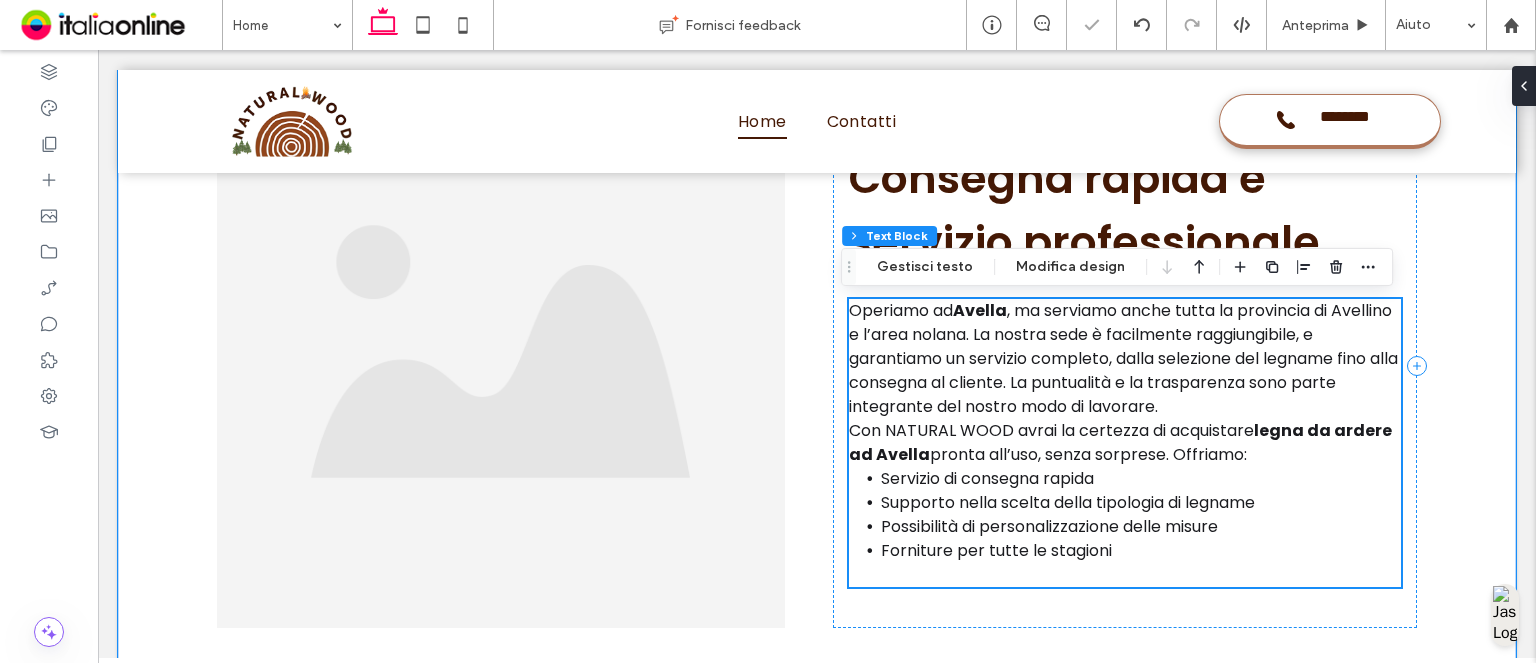 scroll, scrollTop: 3179, scrollLeft: 0, axis: vertical 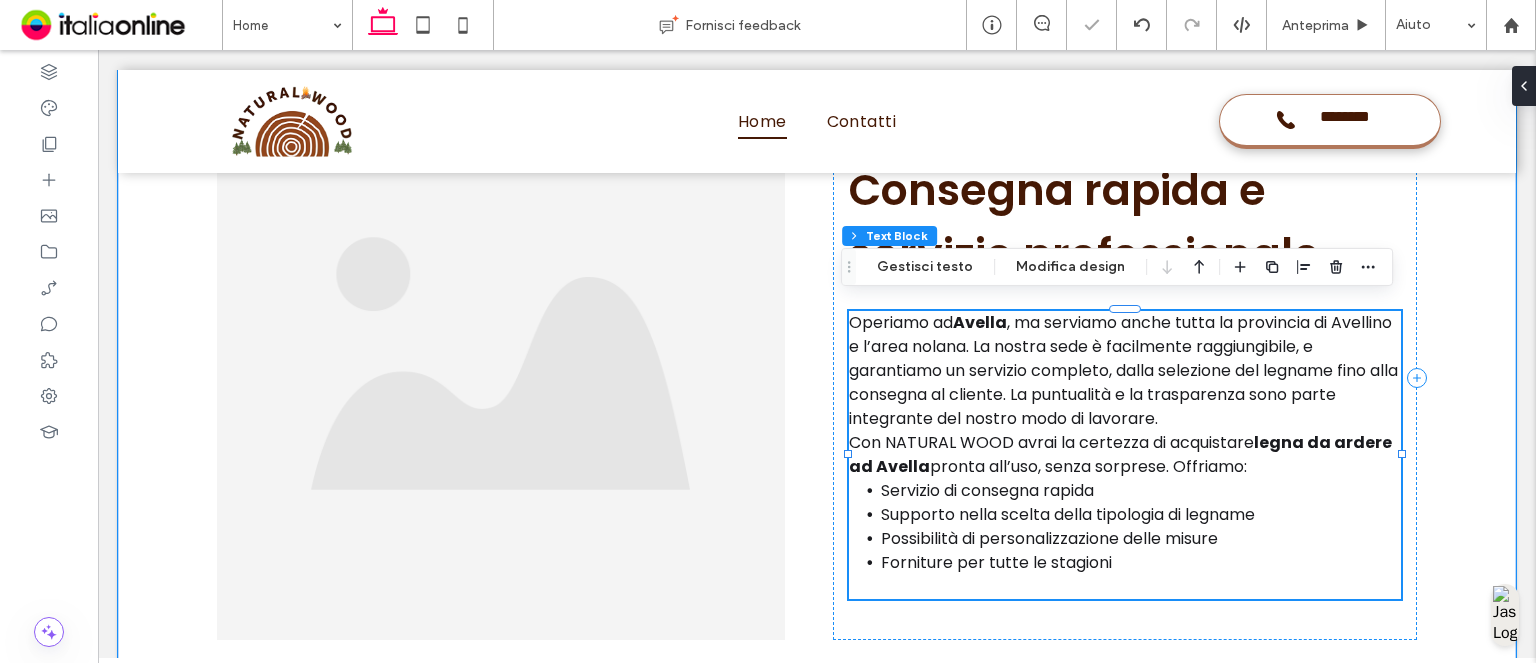 click on ", ma serviamo anche tutta la provincia di Avellino e l’area nolana. La nostra sede è facilmente raggiungibile, e garantiamo un servizio completo, dalla selezione del legname fino alla consegna al cliente. La puntualità e la trasparenza sono parte integrante del nostro modo di lavorare." at bounding box center (1123, 370) 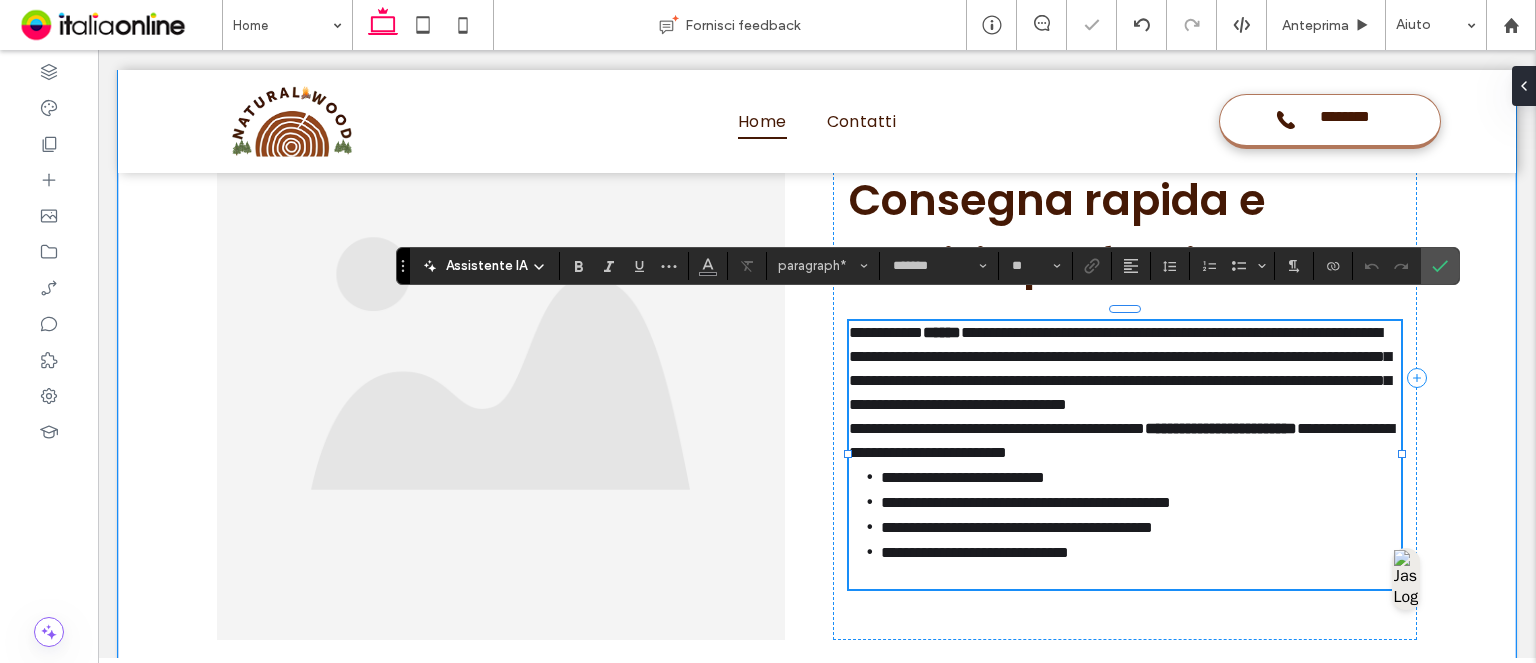 click on "**********" at bounding box center (1120, 368) 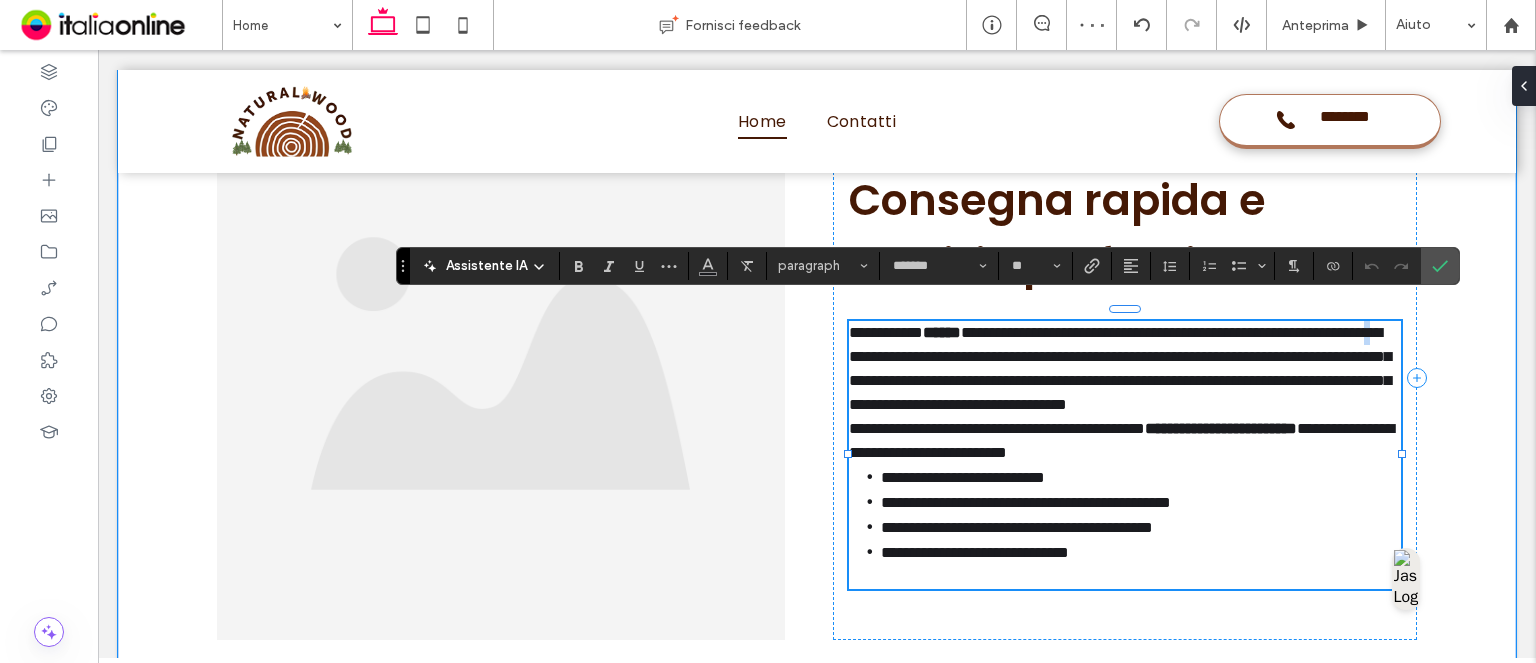 click on "**********" at bounding box center (1120, 368) 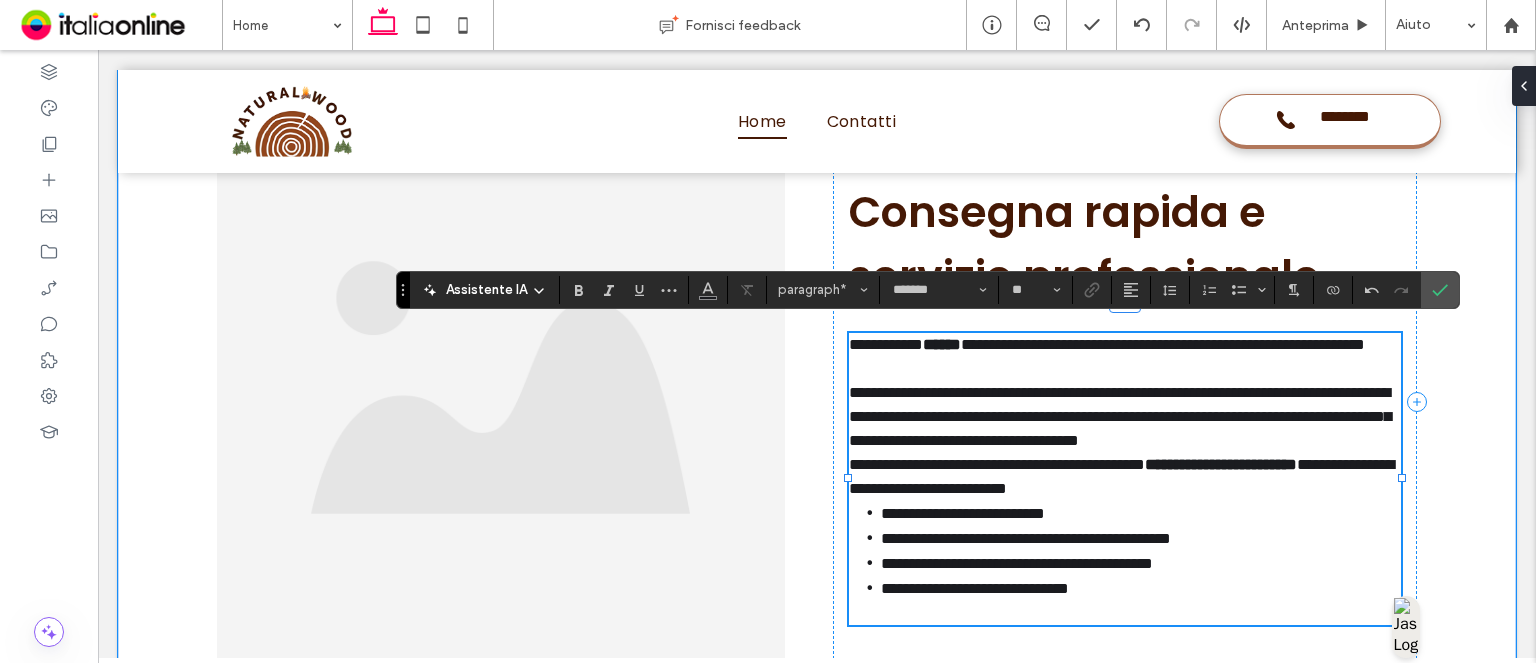 click on "**********" at bounding box center [1125, 417] 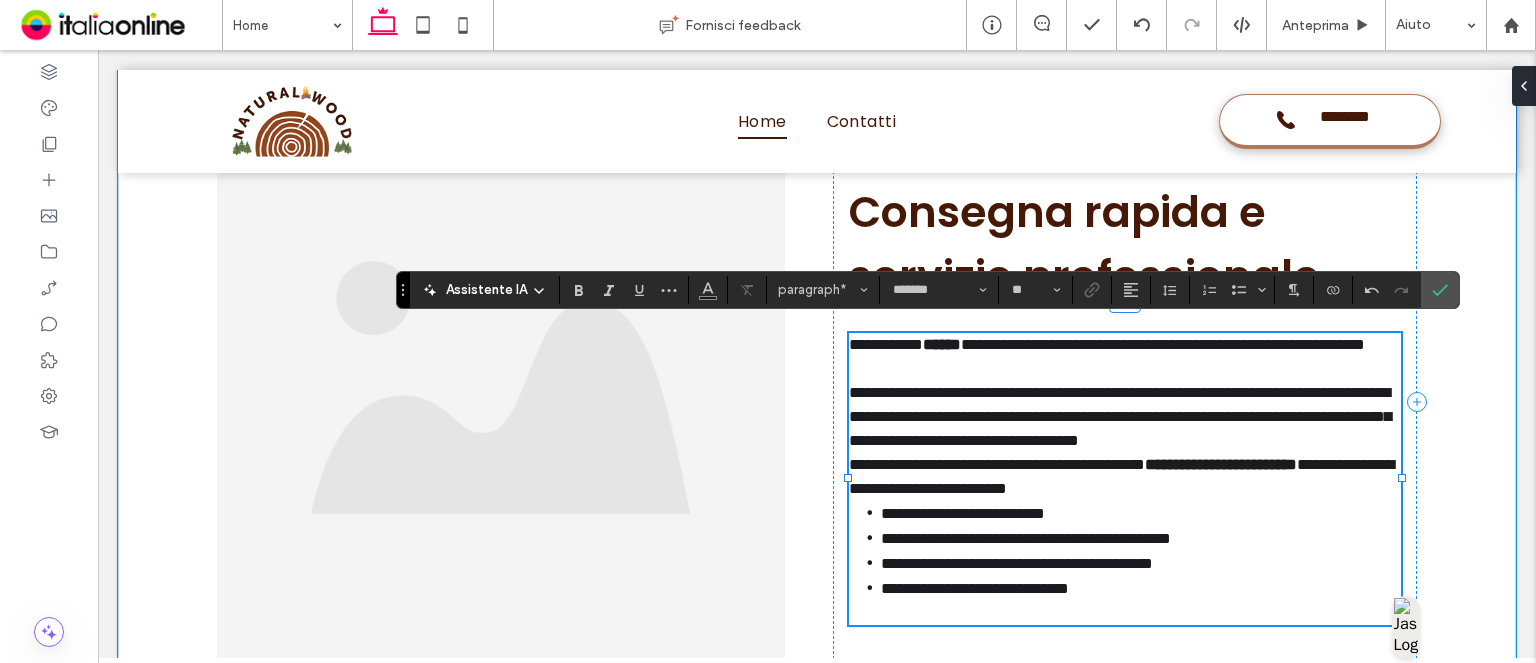 scroll, scrollTop: 3154, scrollLeft: 0, axis: vertical 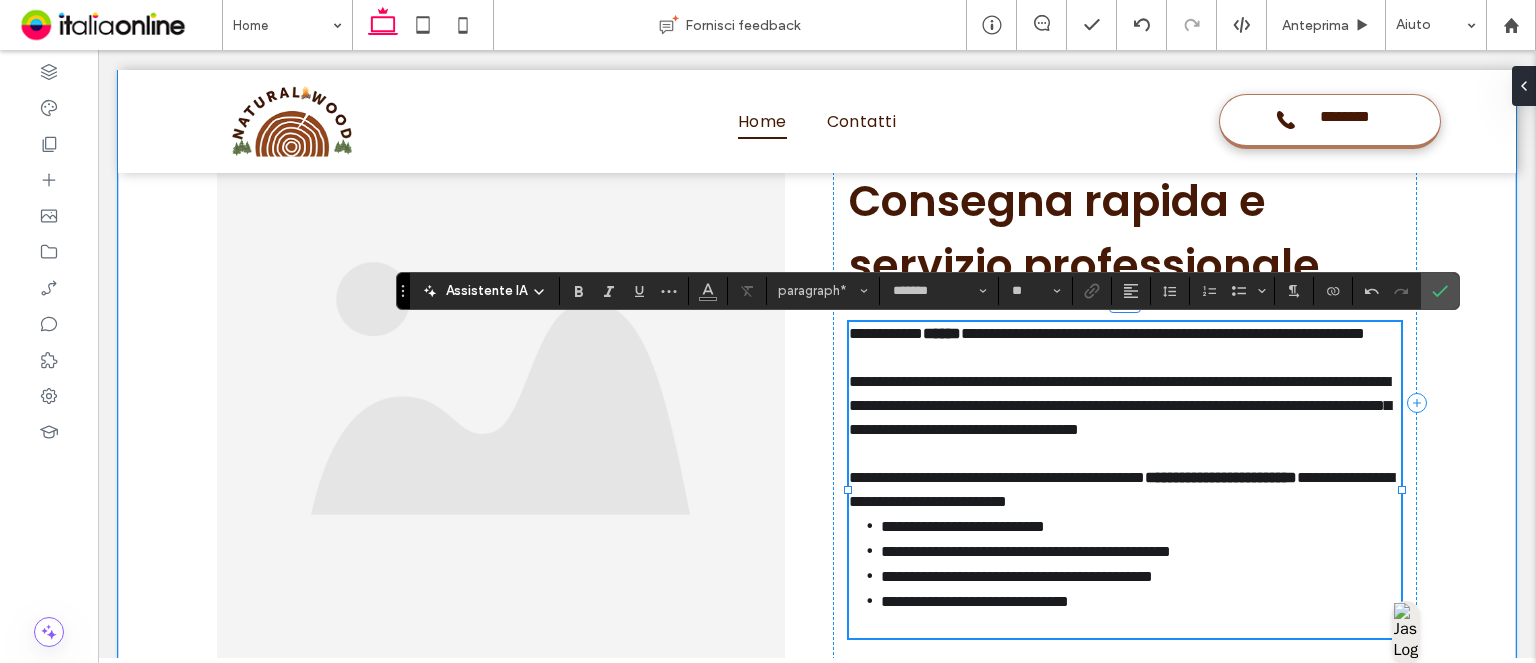 click on "**********" at bounding box center (1141, 601) 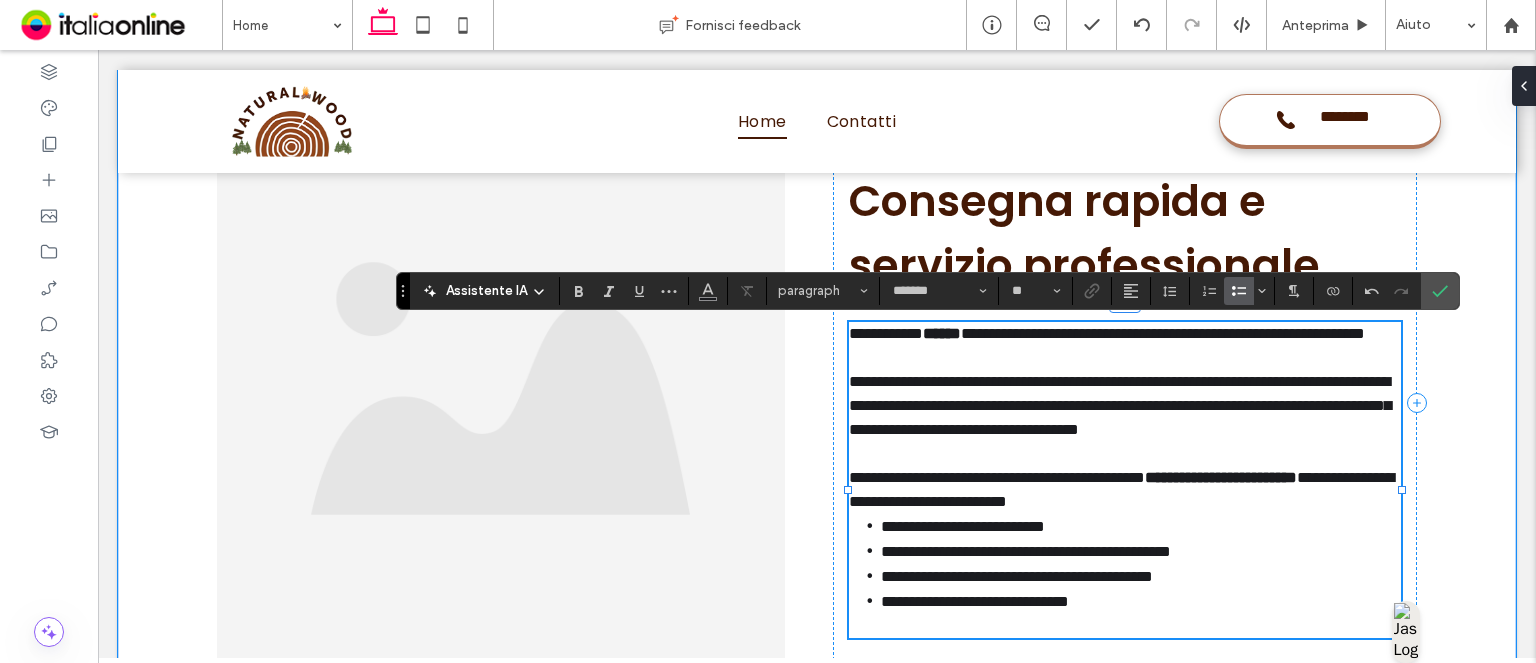 click on "**********" at bounding box center (1141, 601) 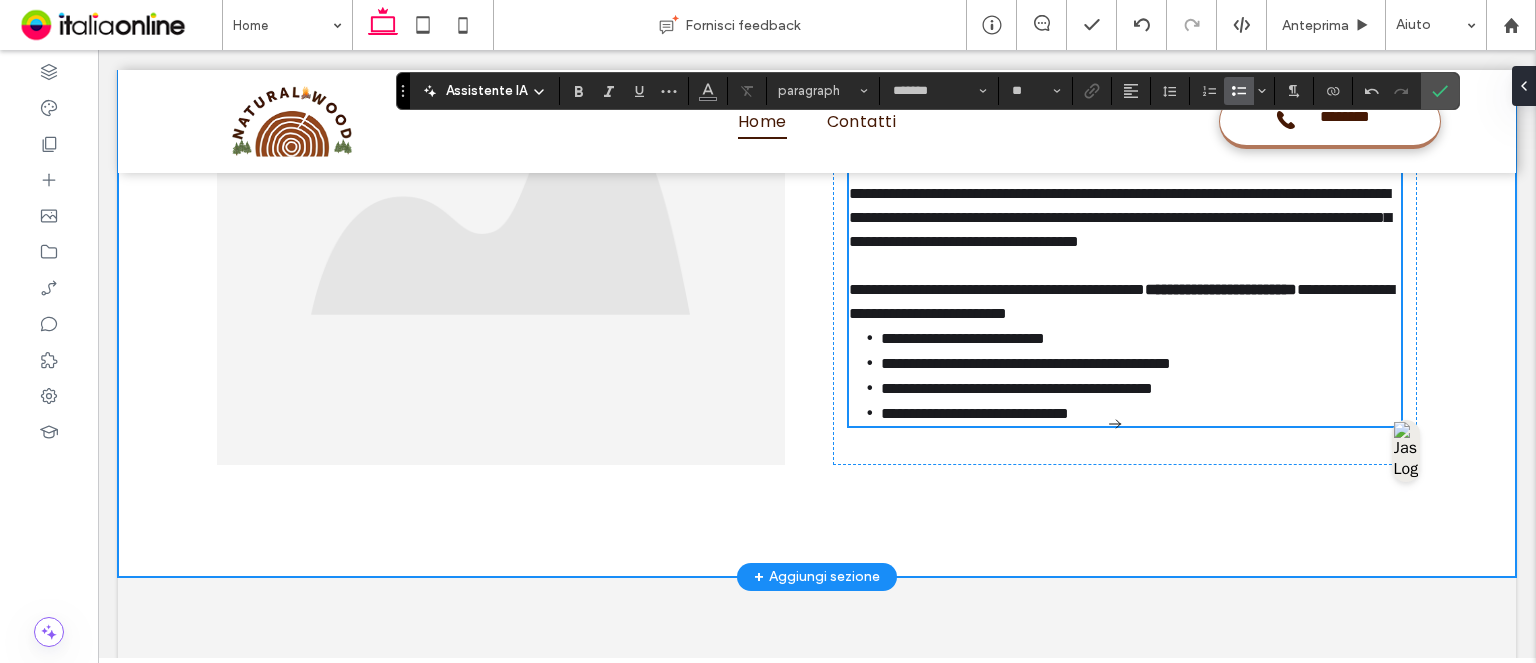 scroll, scrollTop: 3355, scrollLeft: 0, axis: vertical 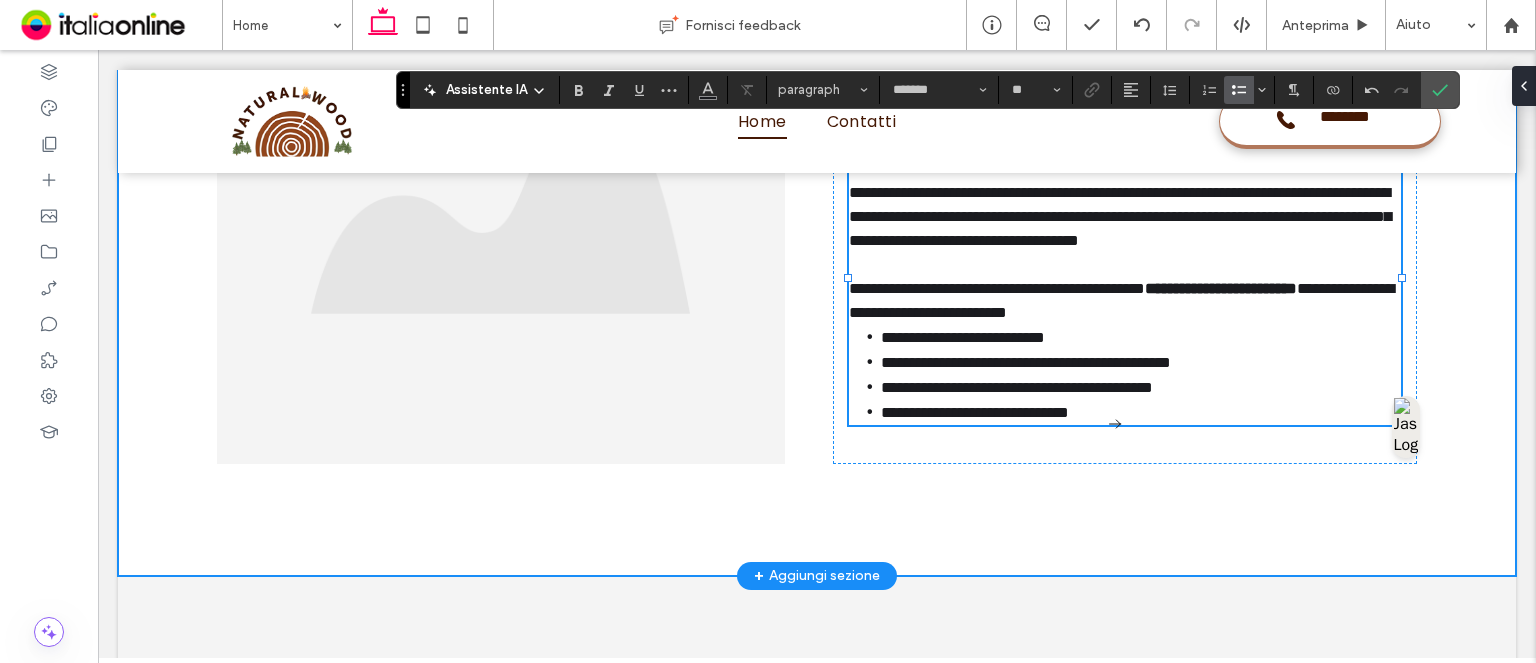 type 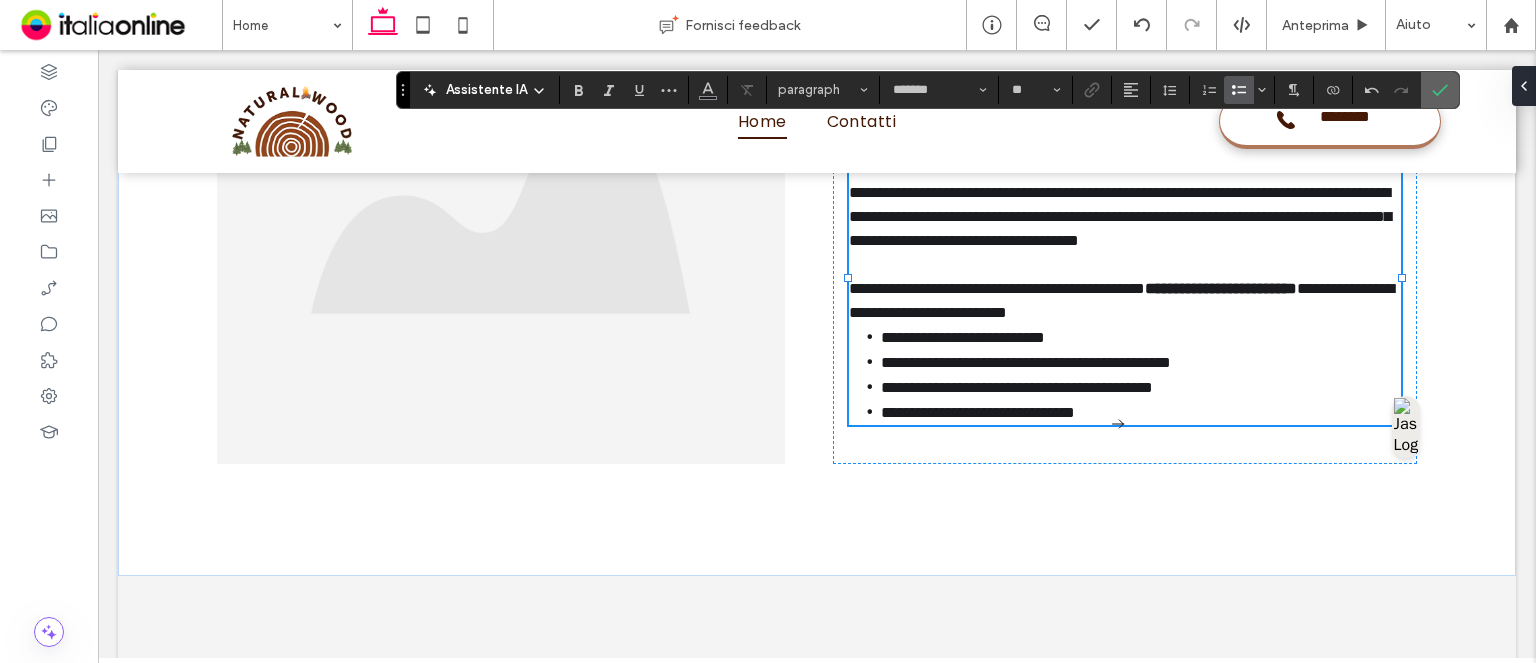 click at bounding box center [1440, 90] 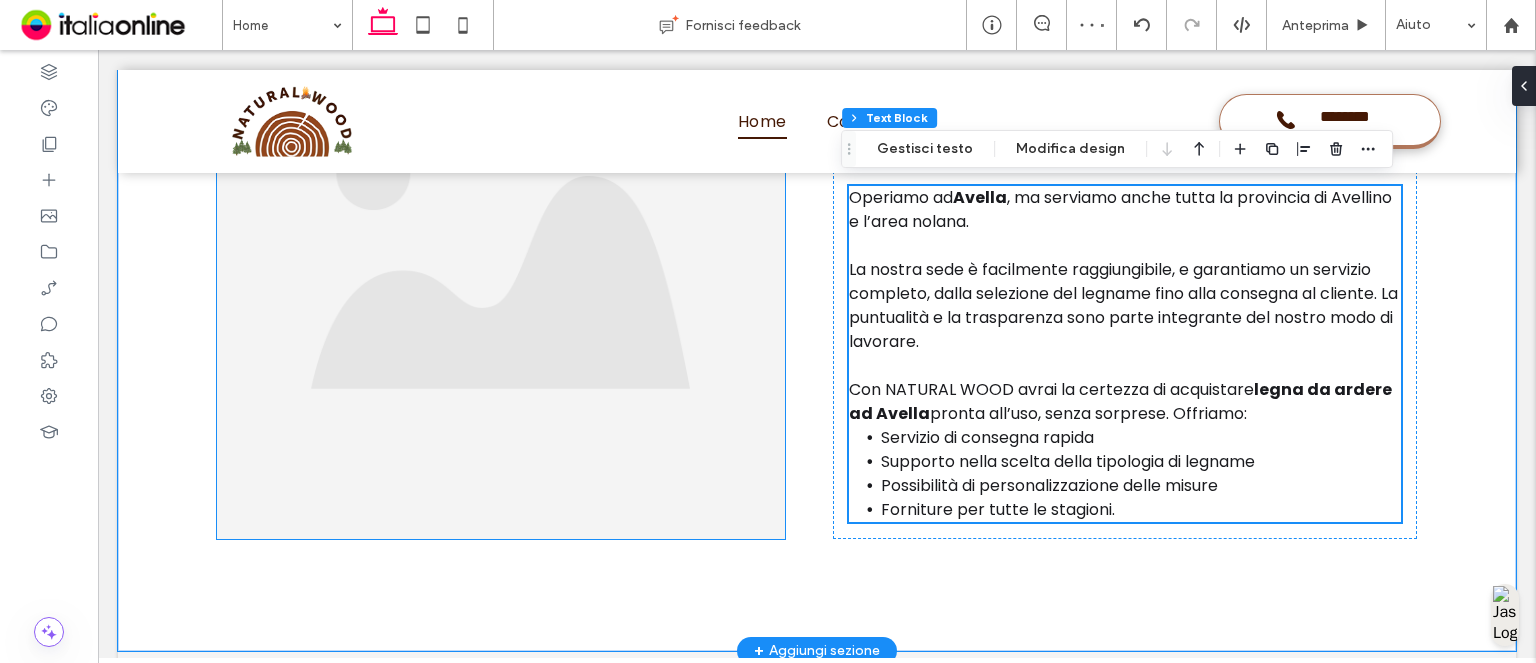 scroll, scrollTop: 3155, scrollLeft: 0, axis: vertical 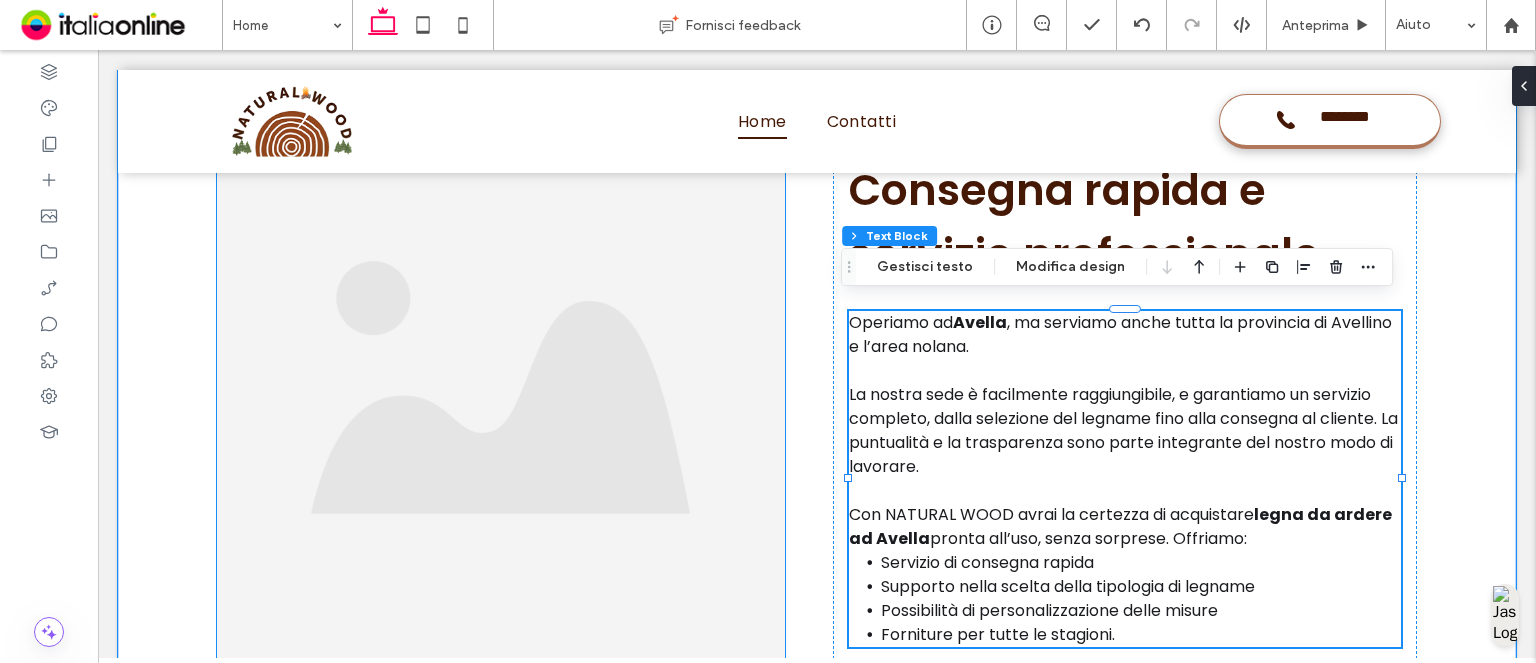 click at bounding box center (501, 402) 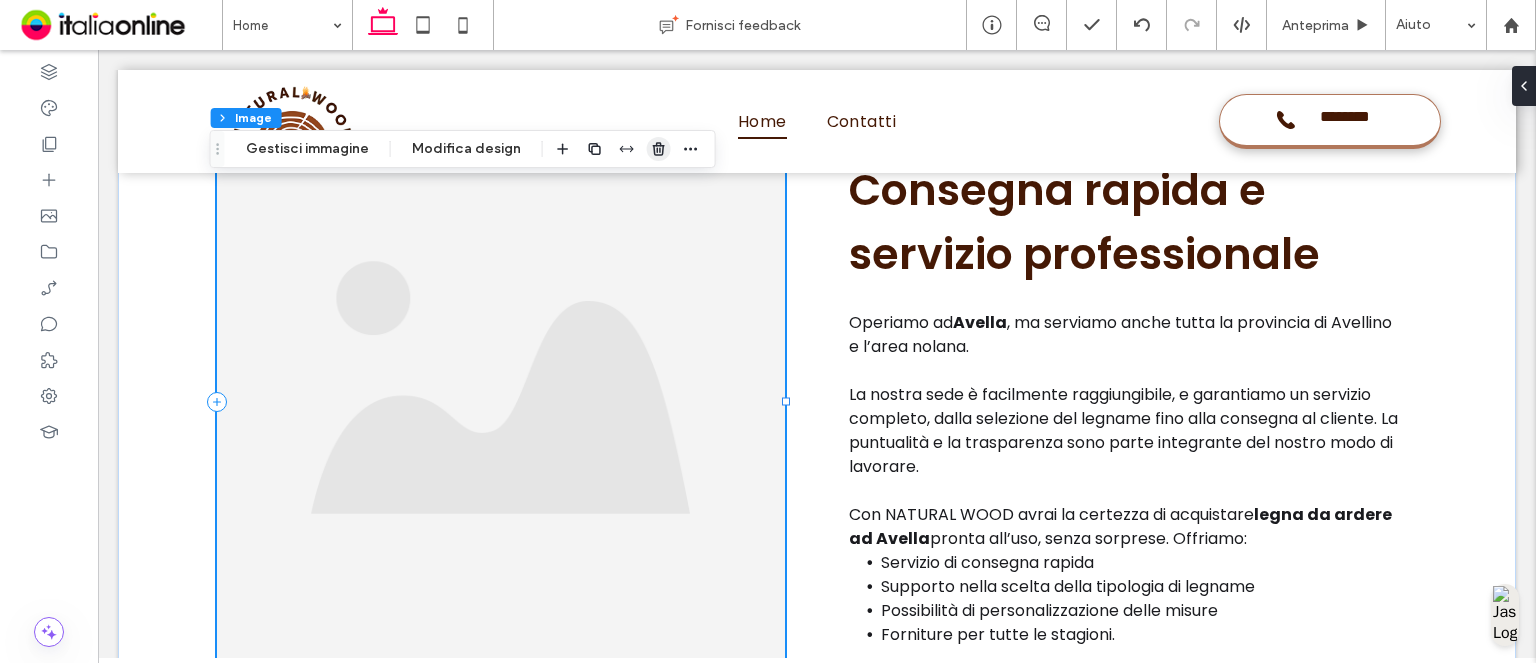 click 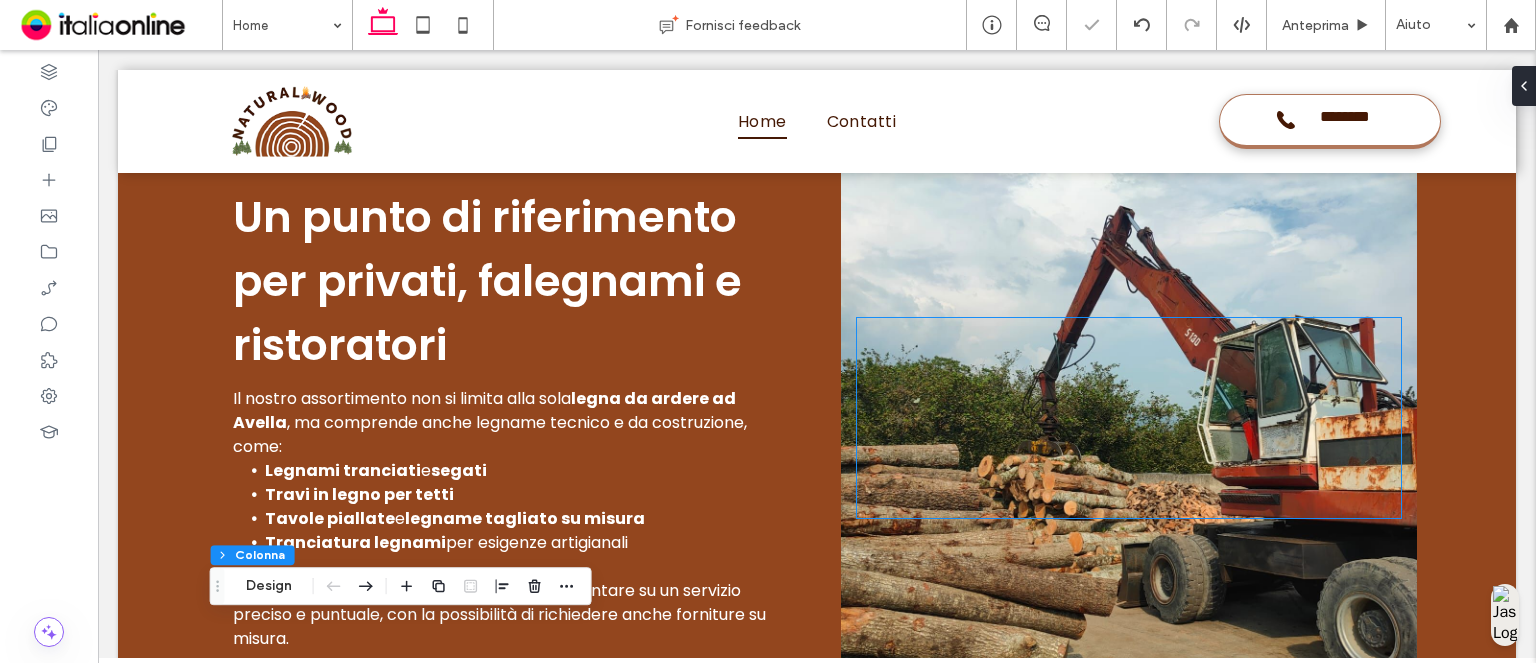 scroll, scrollTop: 2455, scrollLeft: 0, axis: vertical 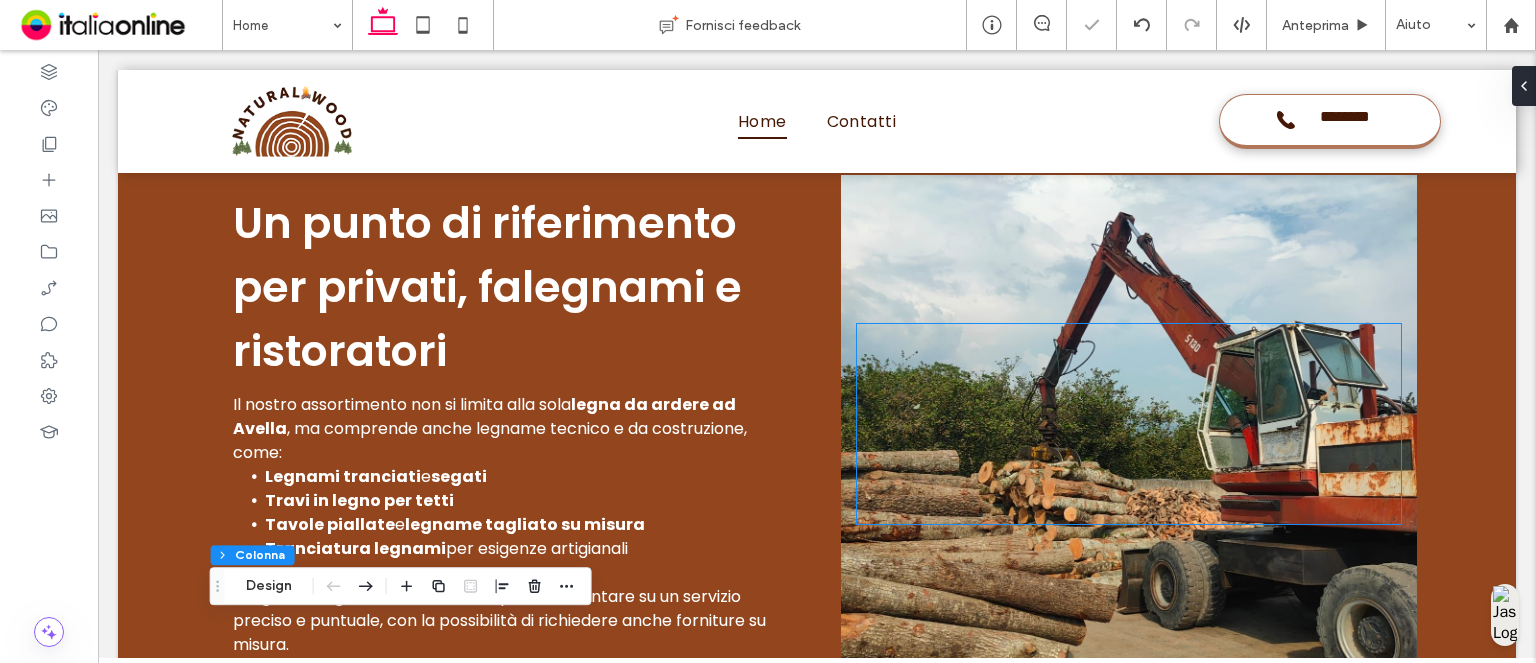 click at bounding box center [1129, 424] 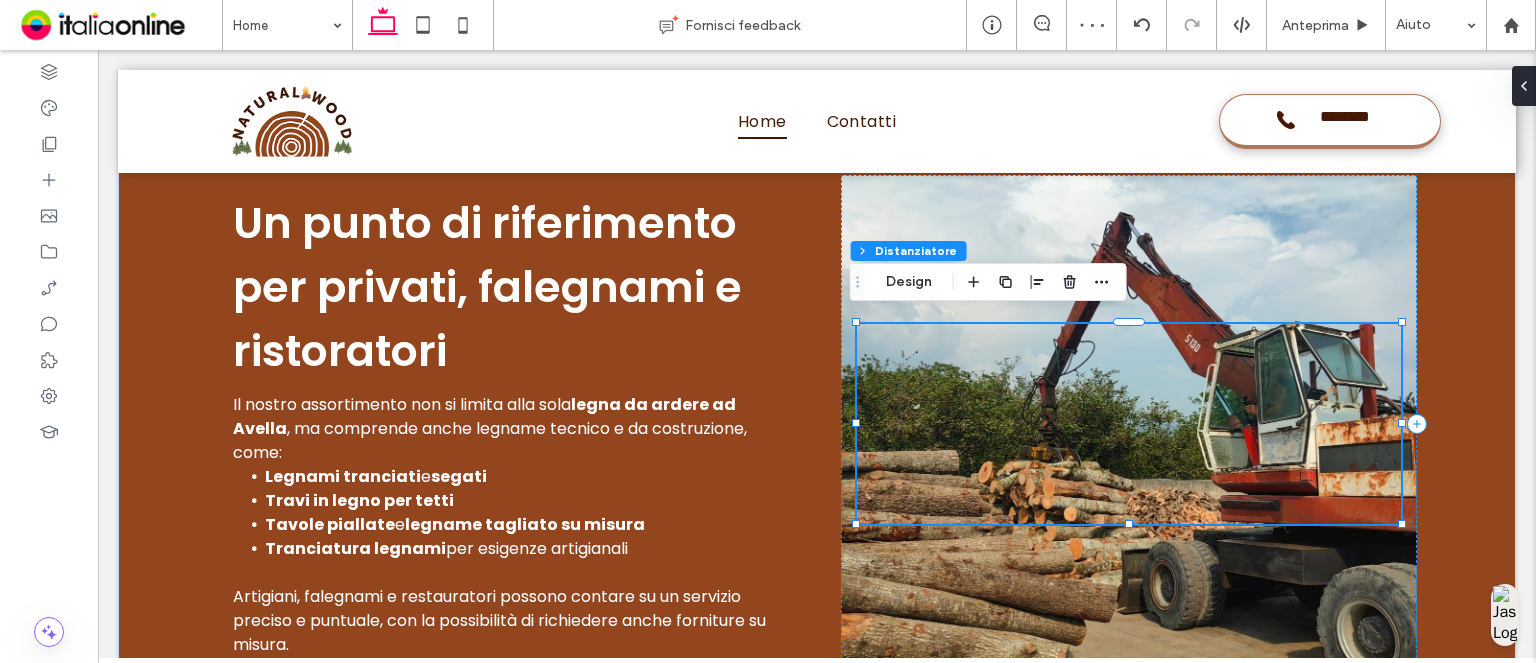 click on "Sezione Colonna Distanziatore Design" at bounding box center [988, 282] 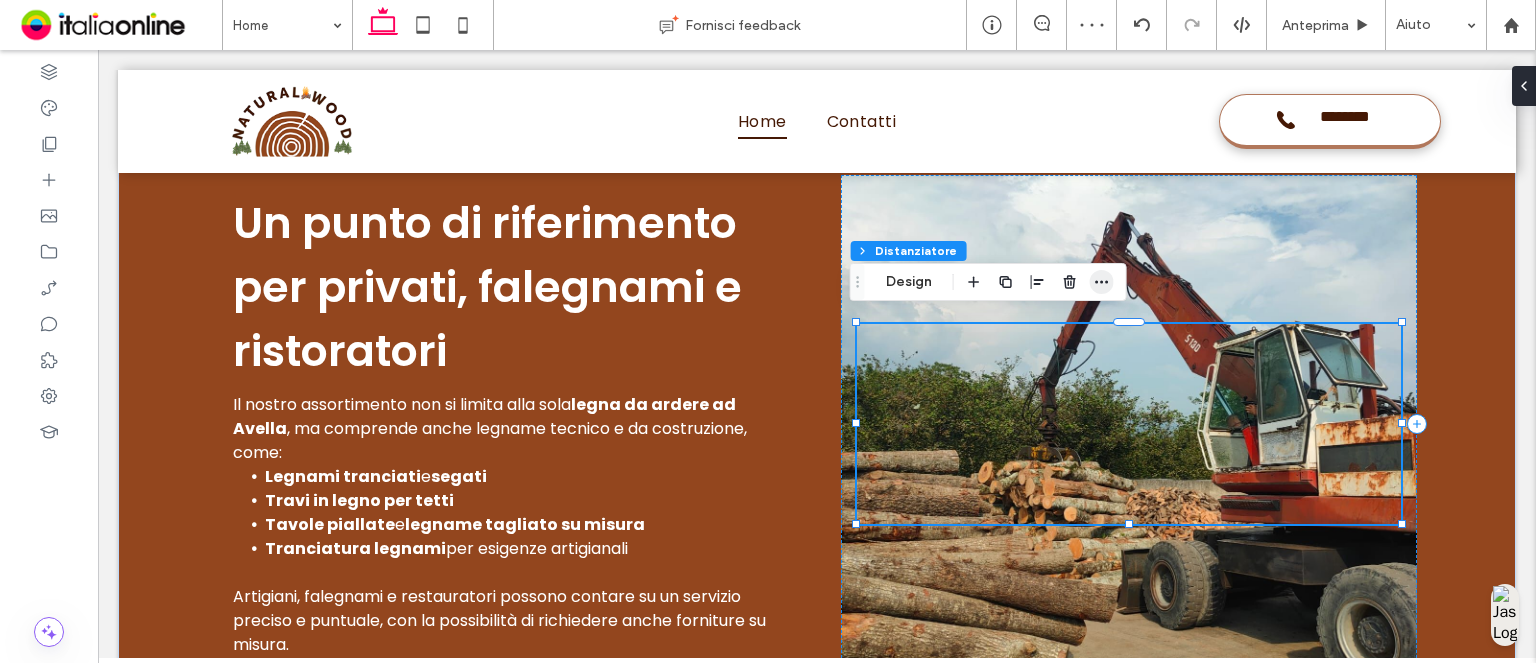 click 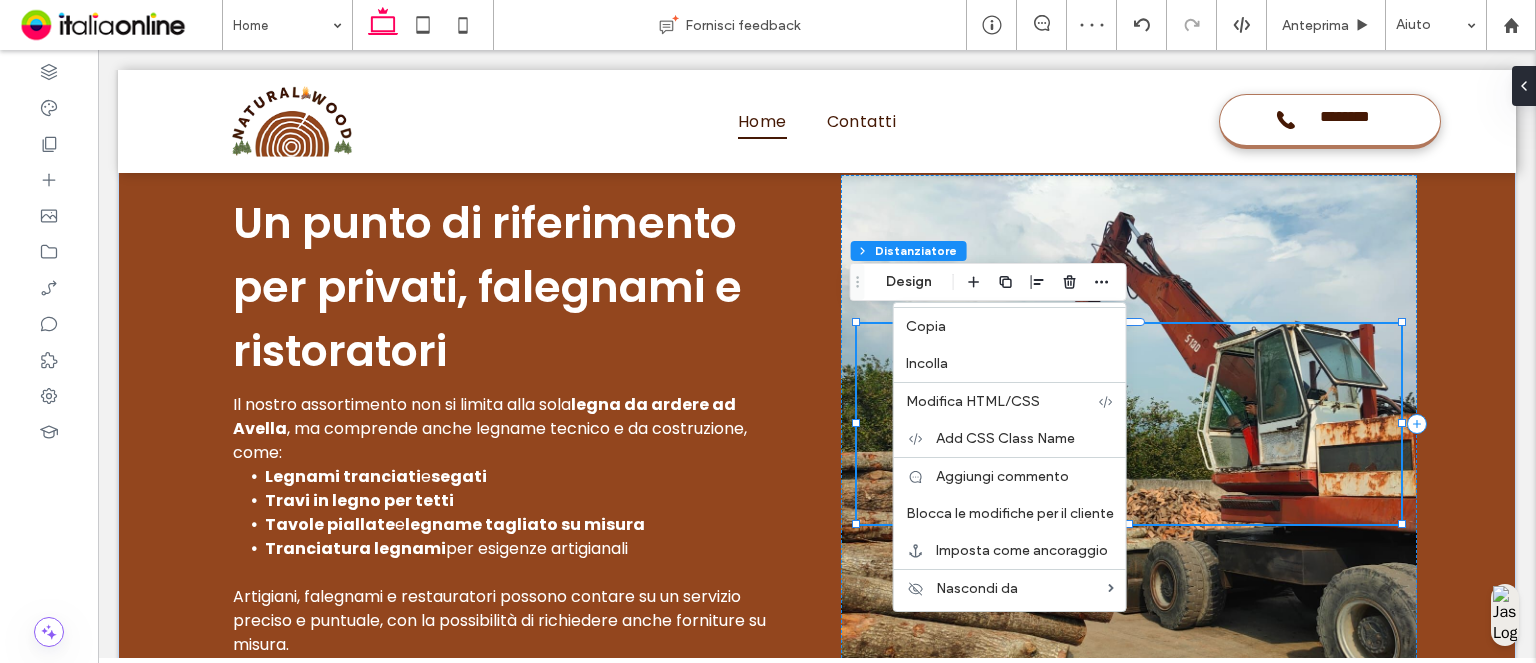 click on "Copia" at bounding box center [1010, 326] 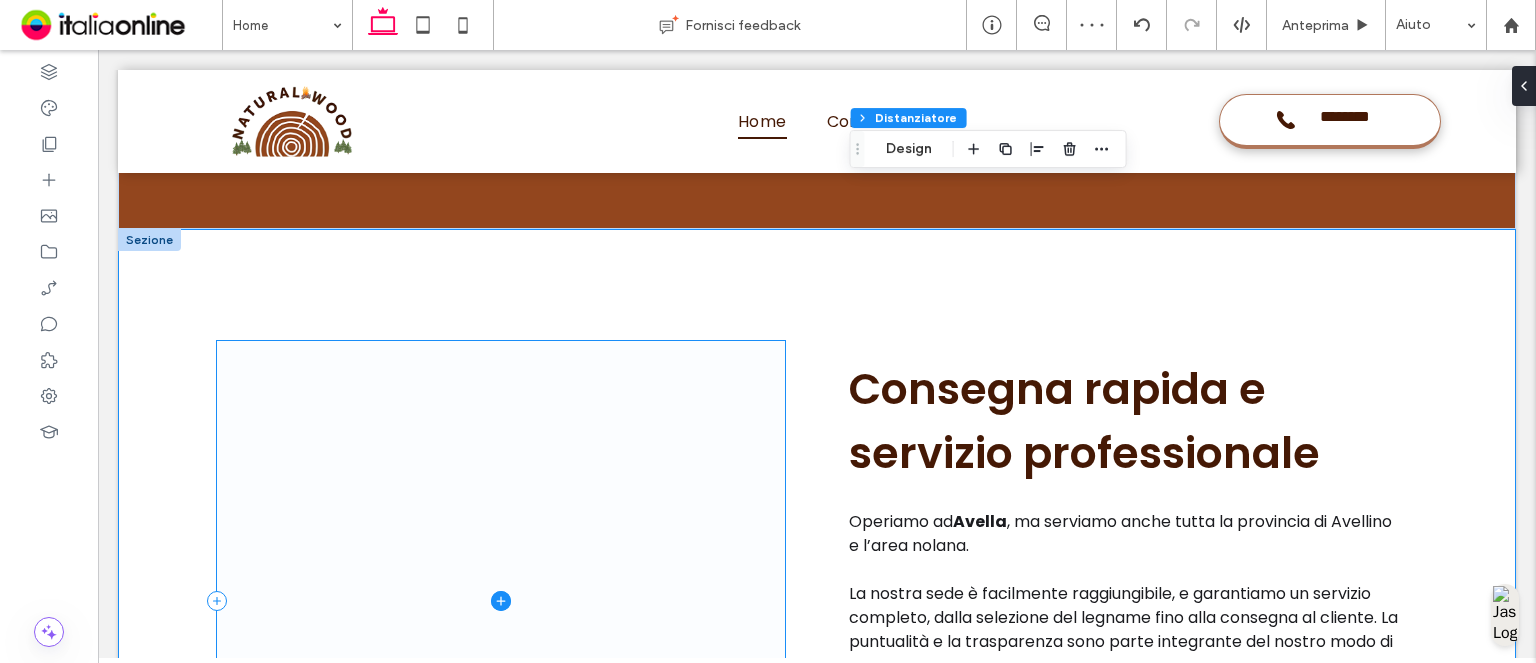 scroll, scrollTop: 3155, scrollLeft: 0, axis: vertical 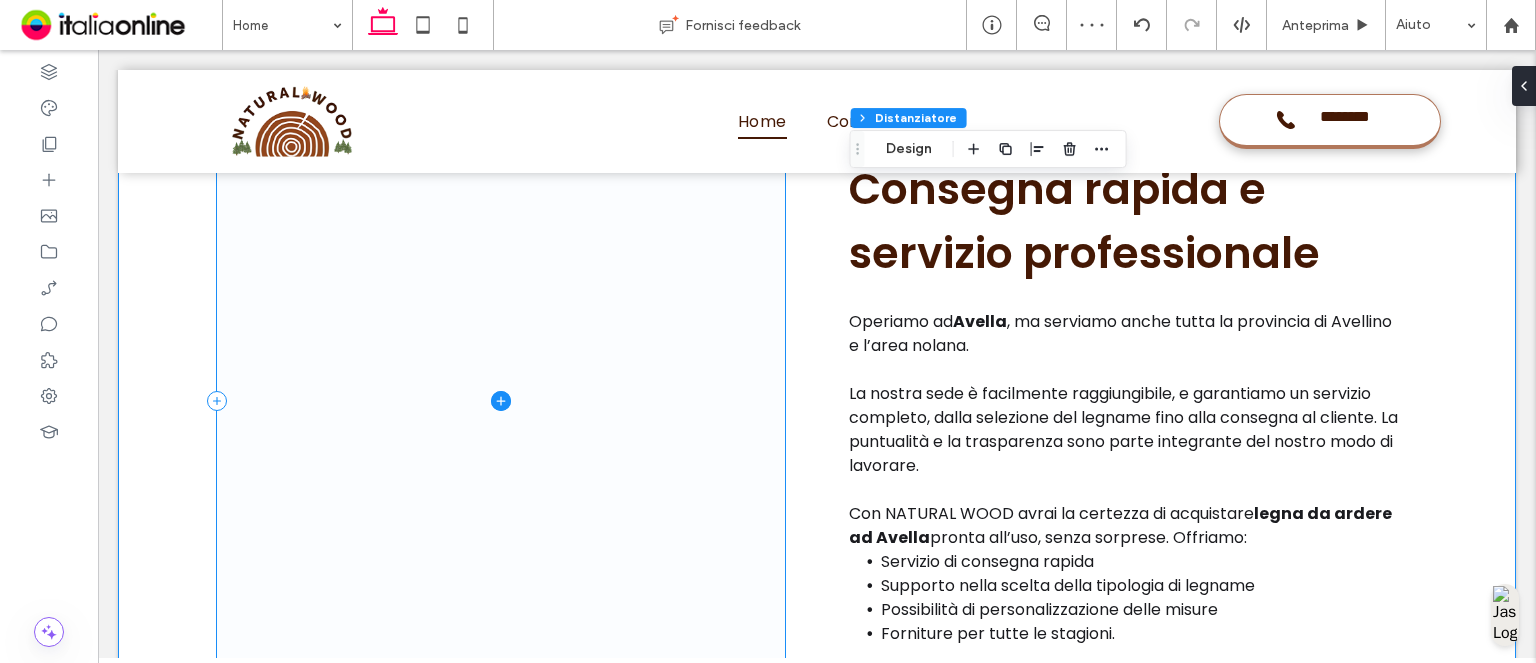 click at bounding box center (501, 401) 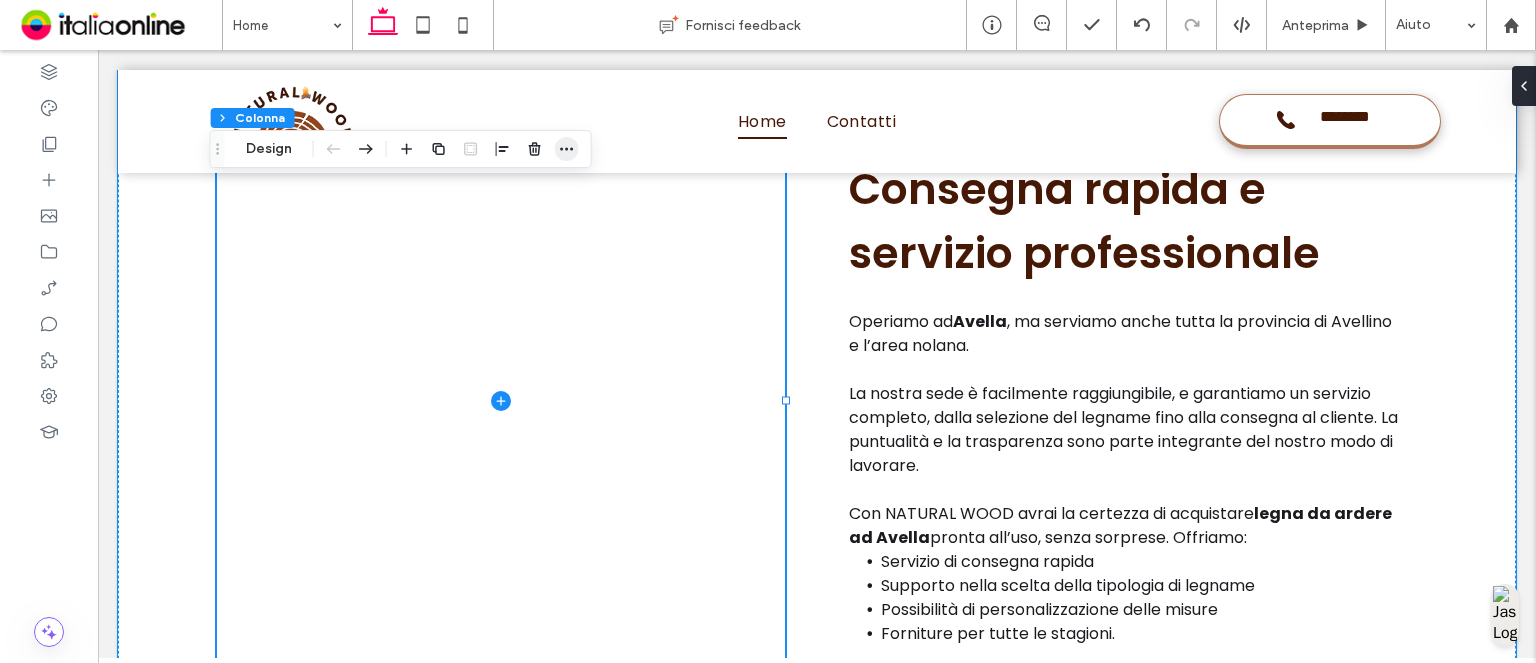 click 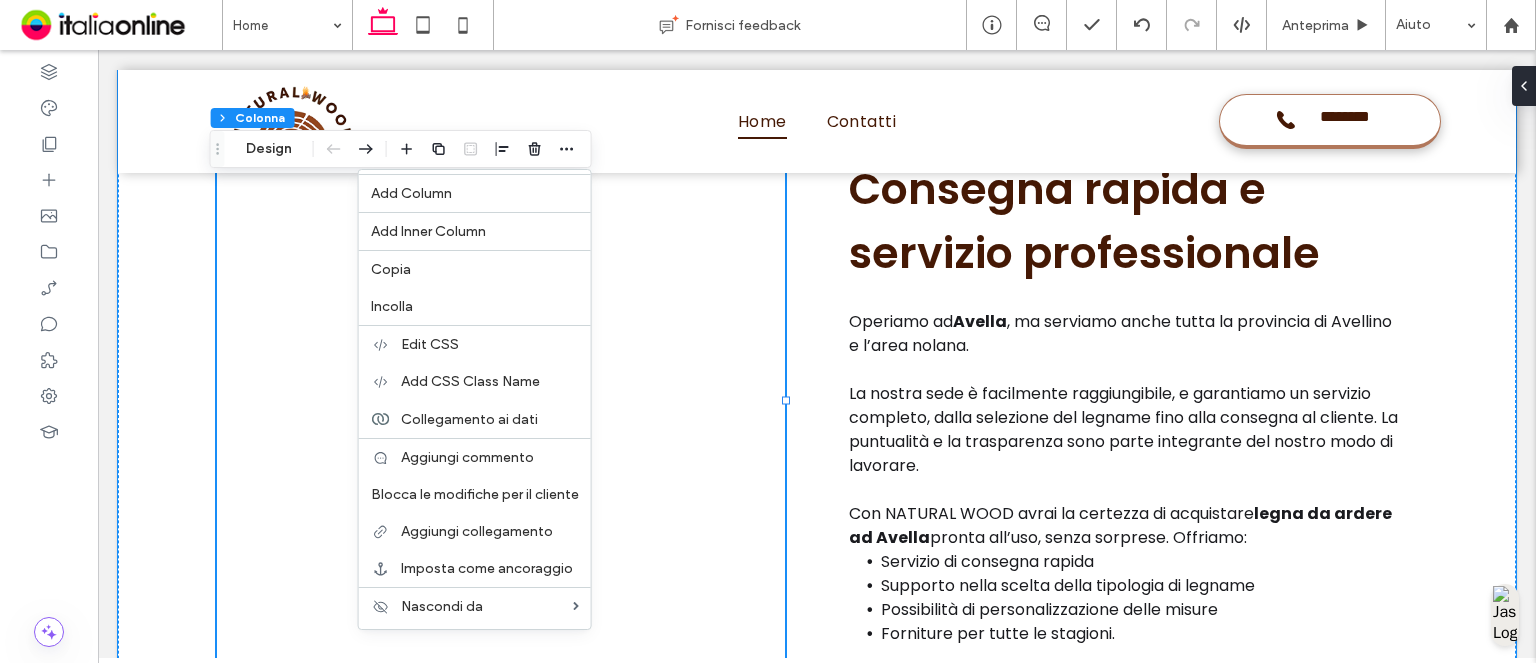 drag, startPoint x: 456, startPoint y: 300, endPoint x: 494, endPoint y: 329, distance: 47.801674 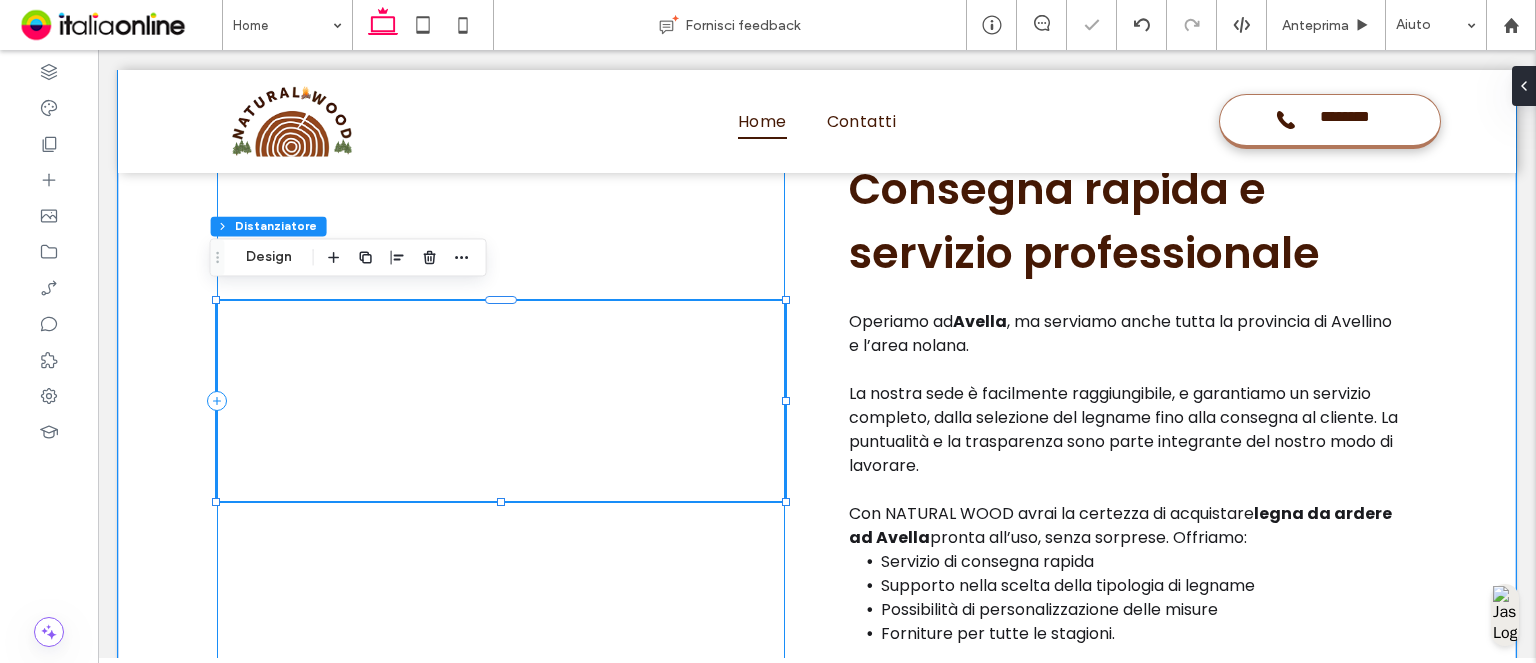click at bounding box center (501, 401) 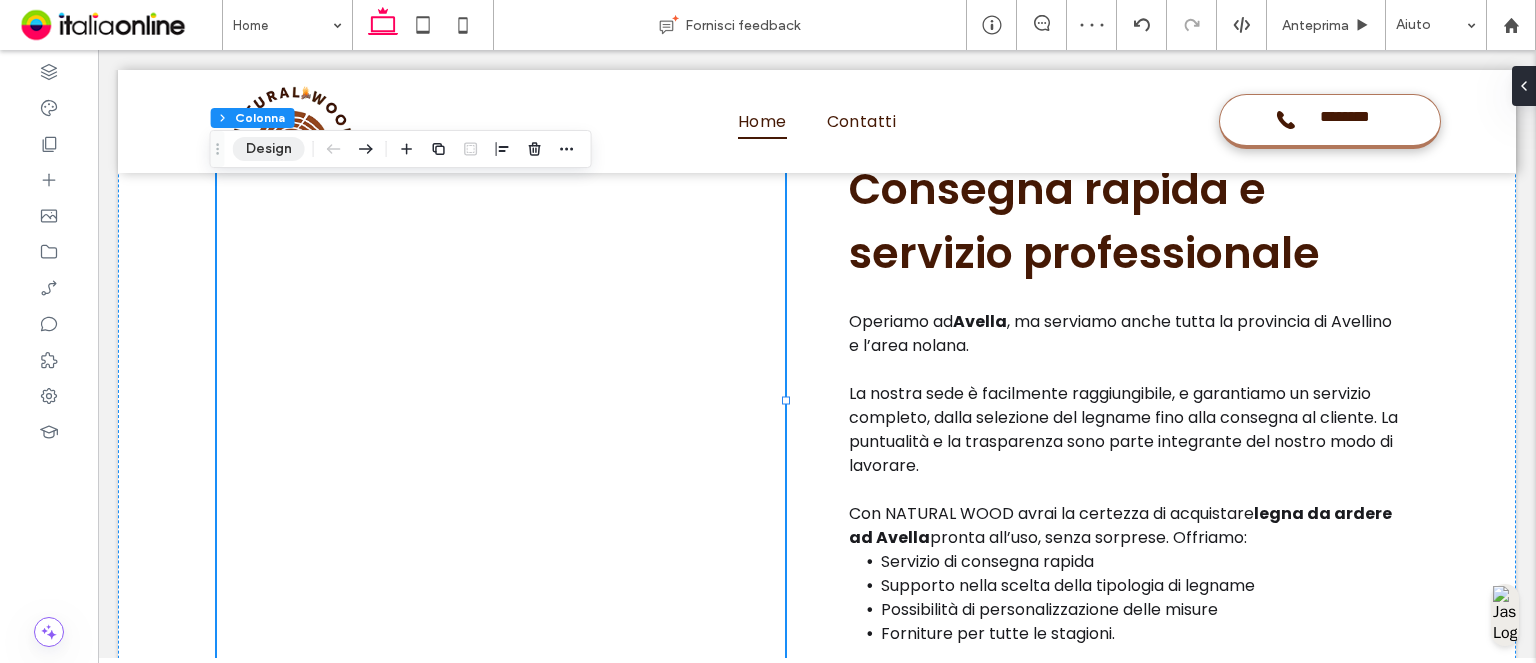 click on "Design" at bounding box center [269, 149] 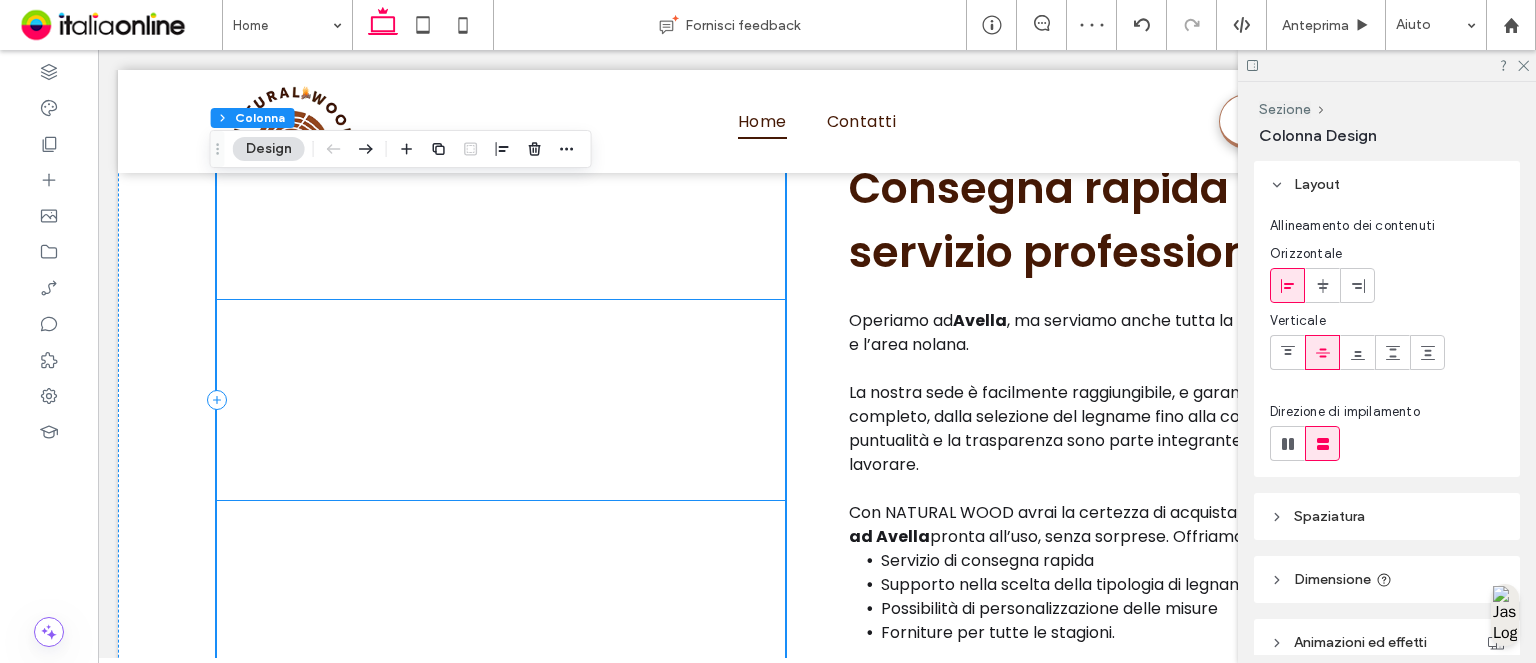 scroll, scrollTop: 3155, scrollLeft: 0, axis: vertical 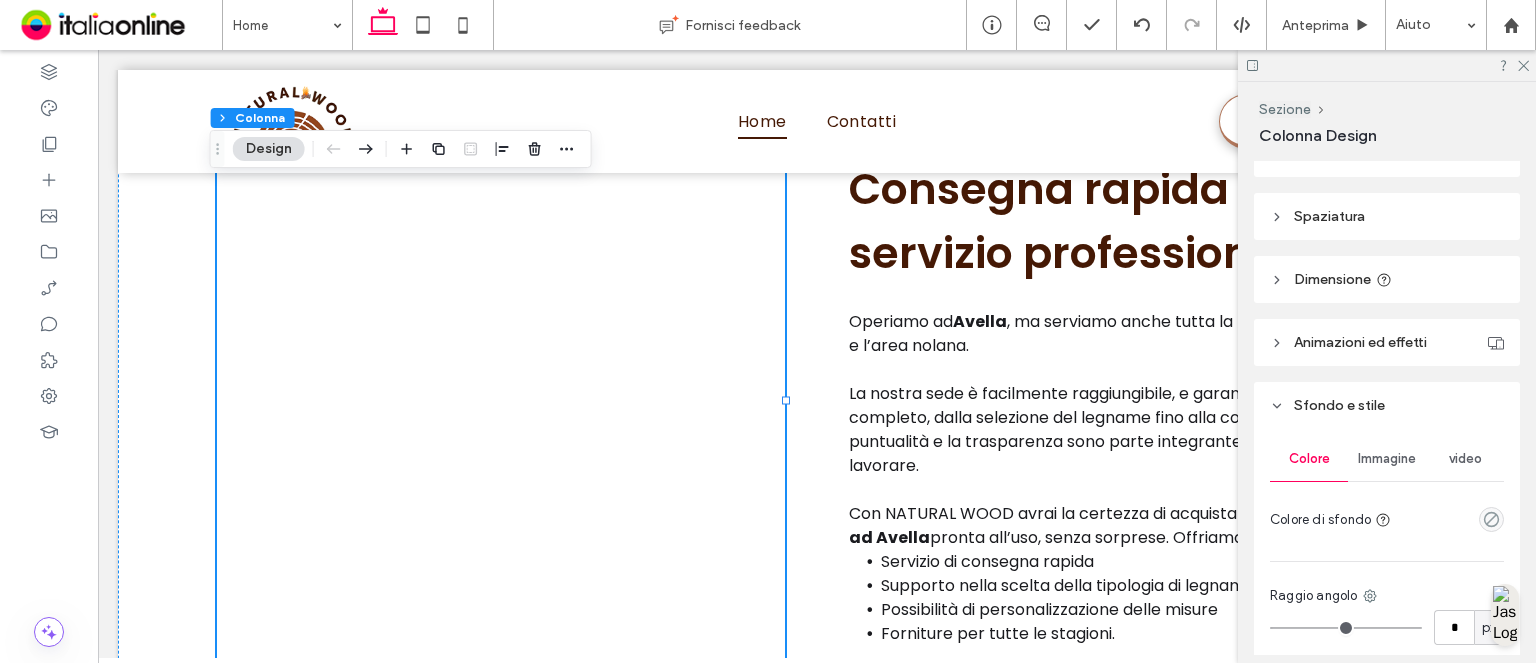 click on "Immagine" at bounding box center [1387, 459] 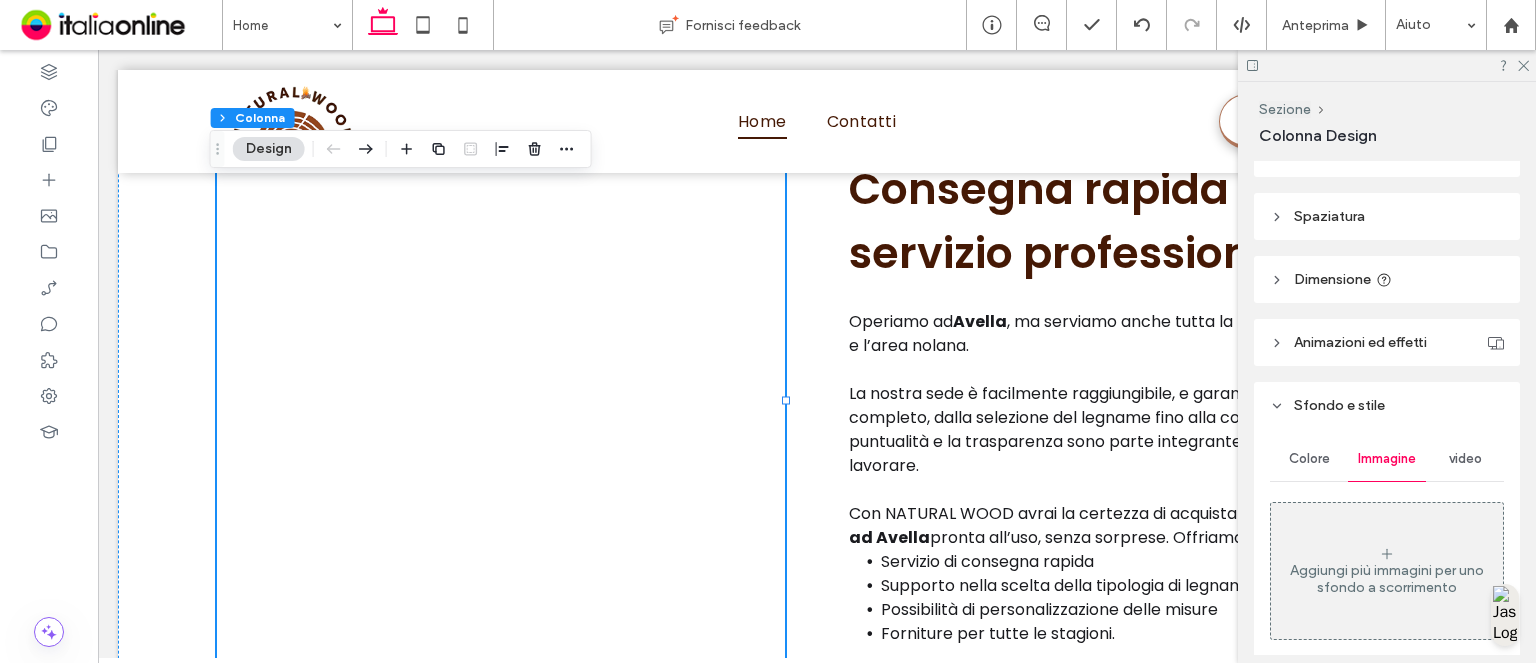 click on "Aggiungi più immagini per uno sfondo a scorrimento" at bounding box center (1387, 571) 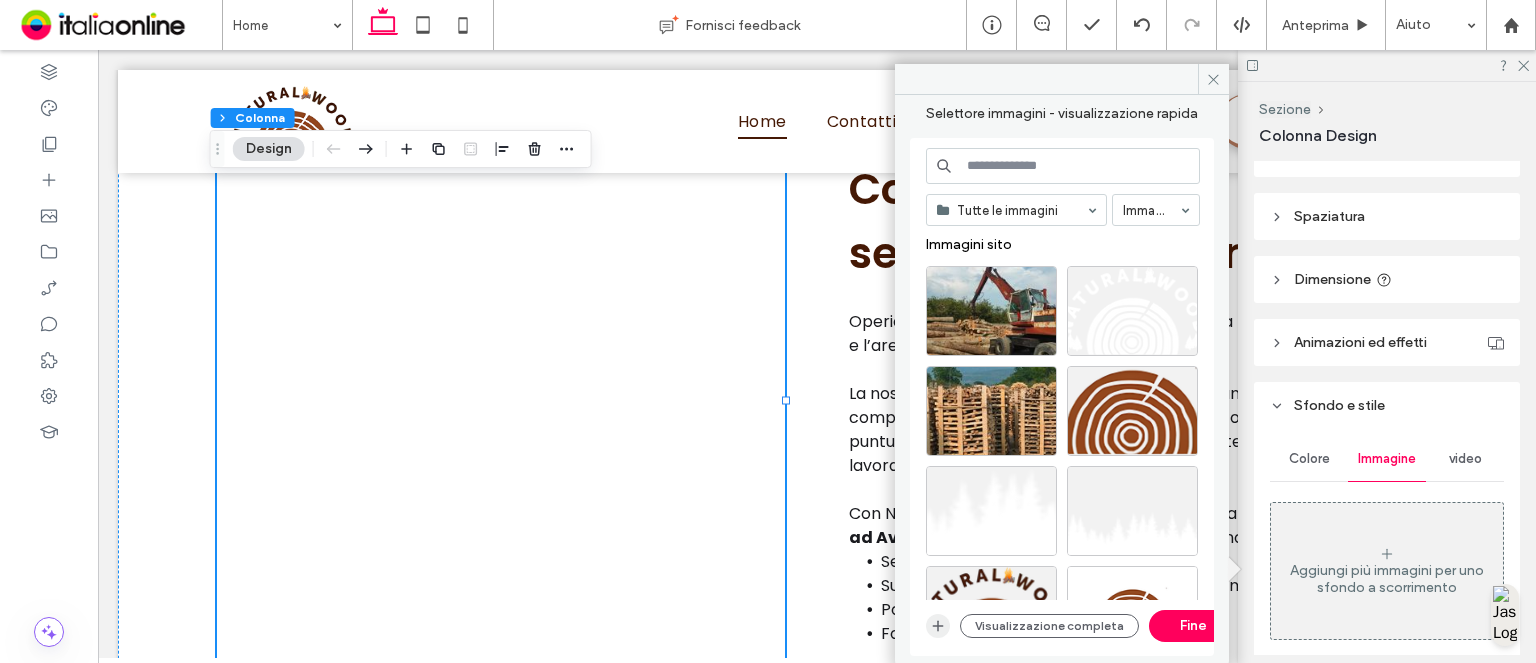 click at bounding box center [938, 626] 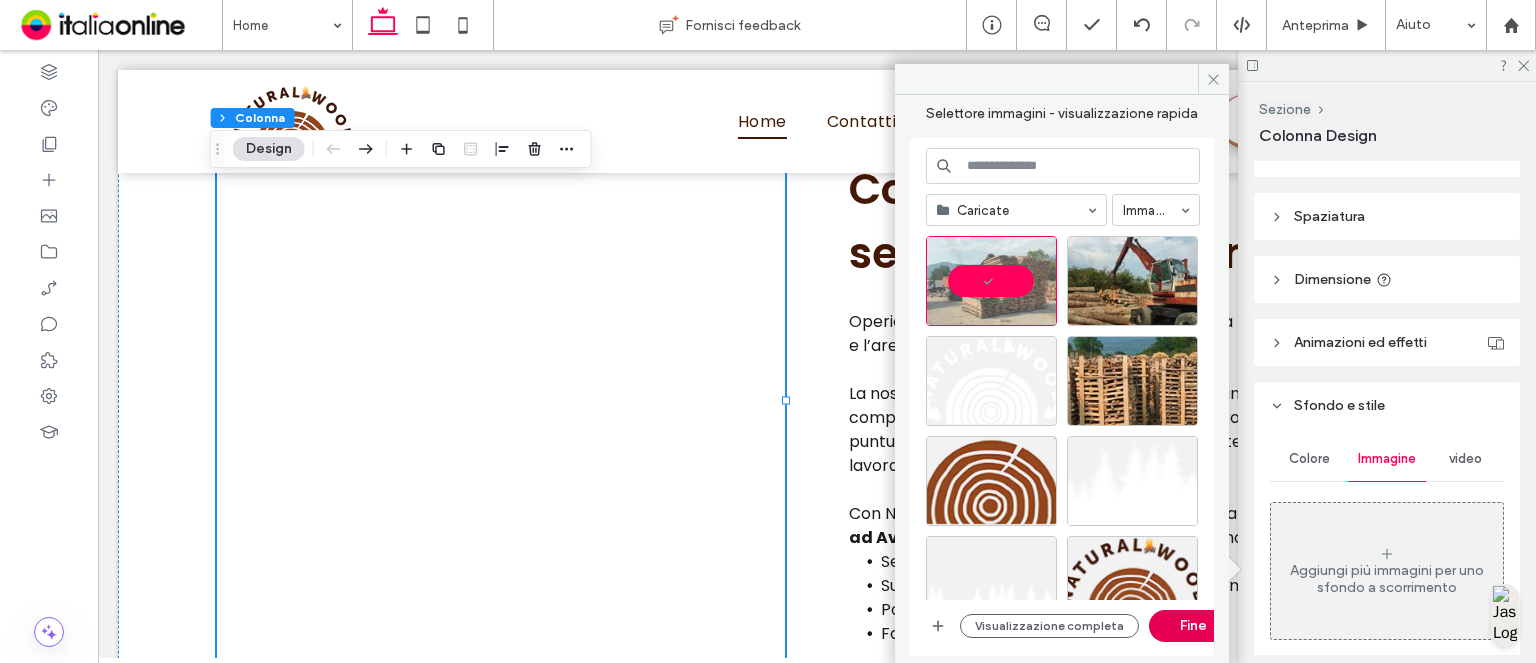 click on "Fine" at bounding box center [1194, 626] 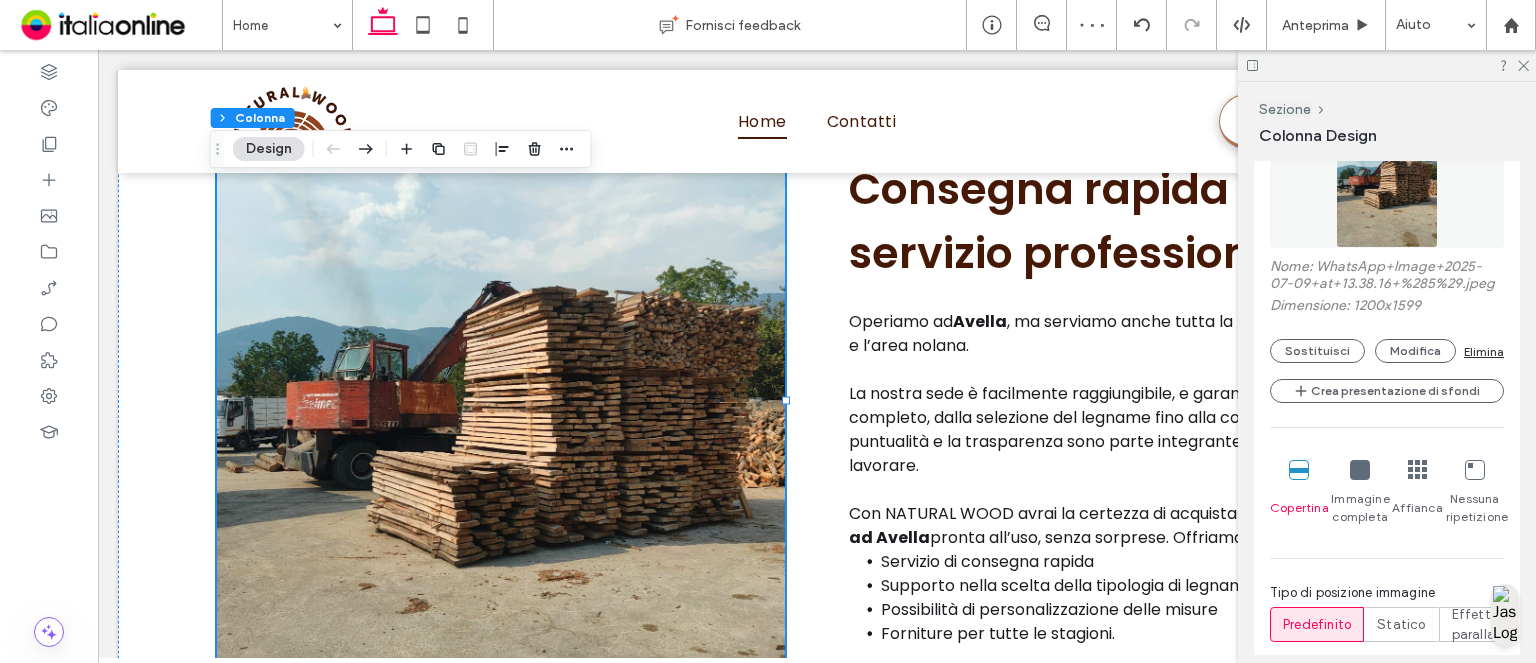 scroll, scrollTop: 900, scrollLeft: 0, axis: vertical 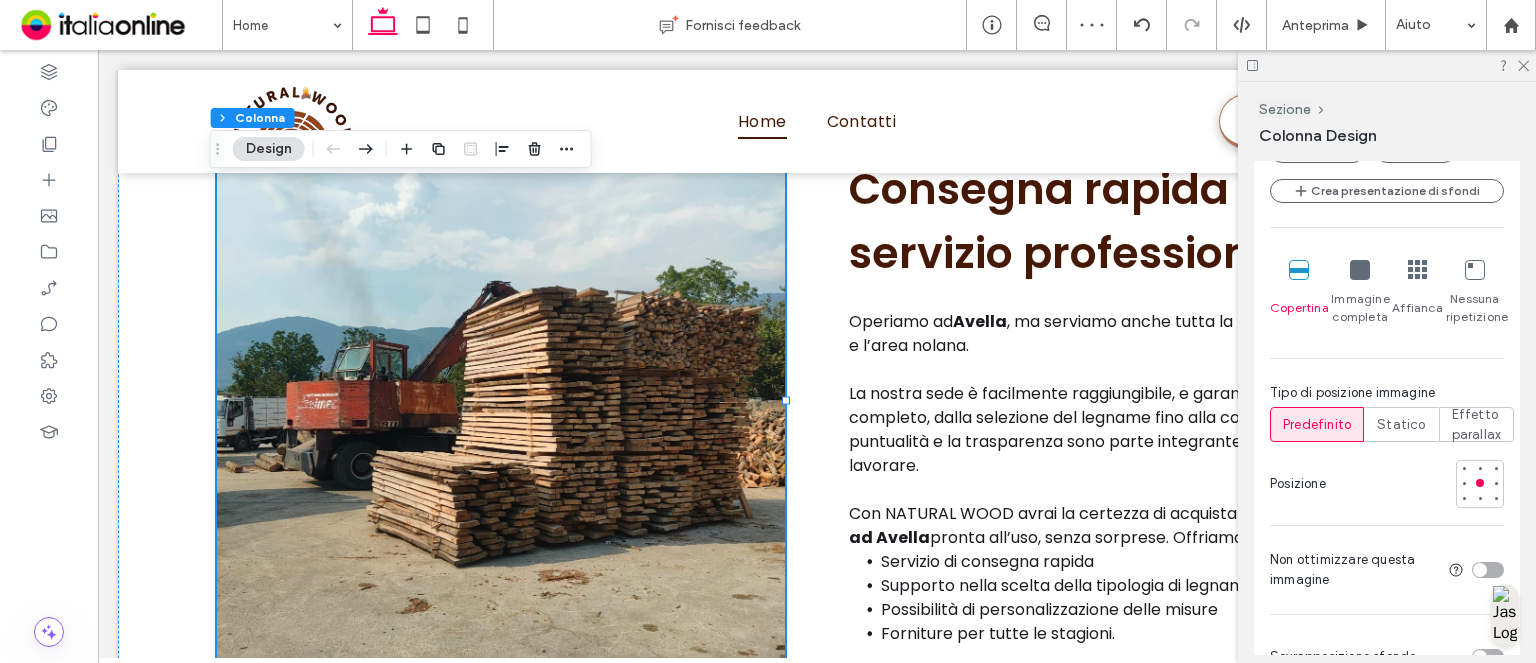 click 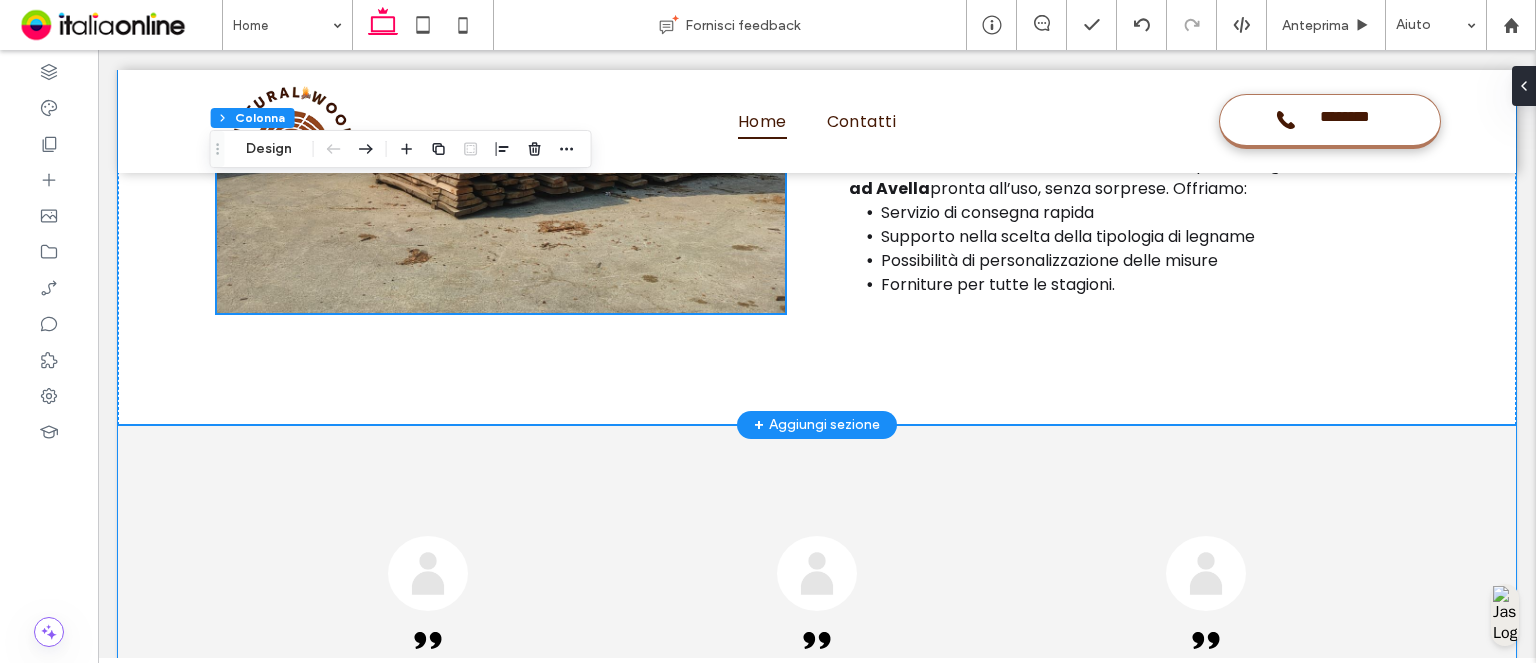 scroll, scrollTop: 3555, scrollLeft: 0, axis: vertical 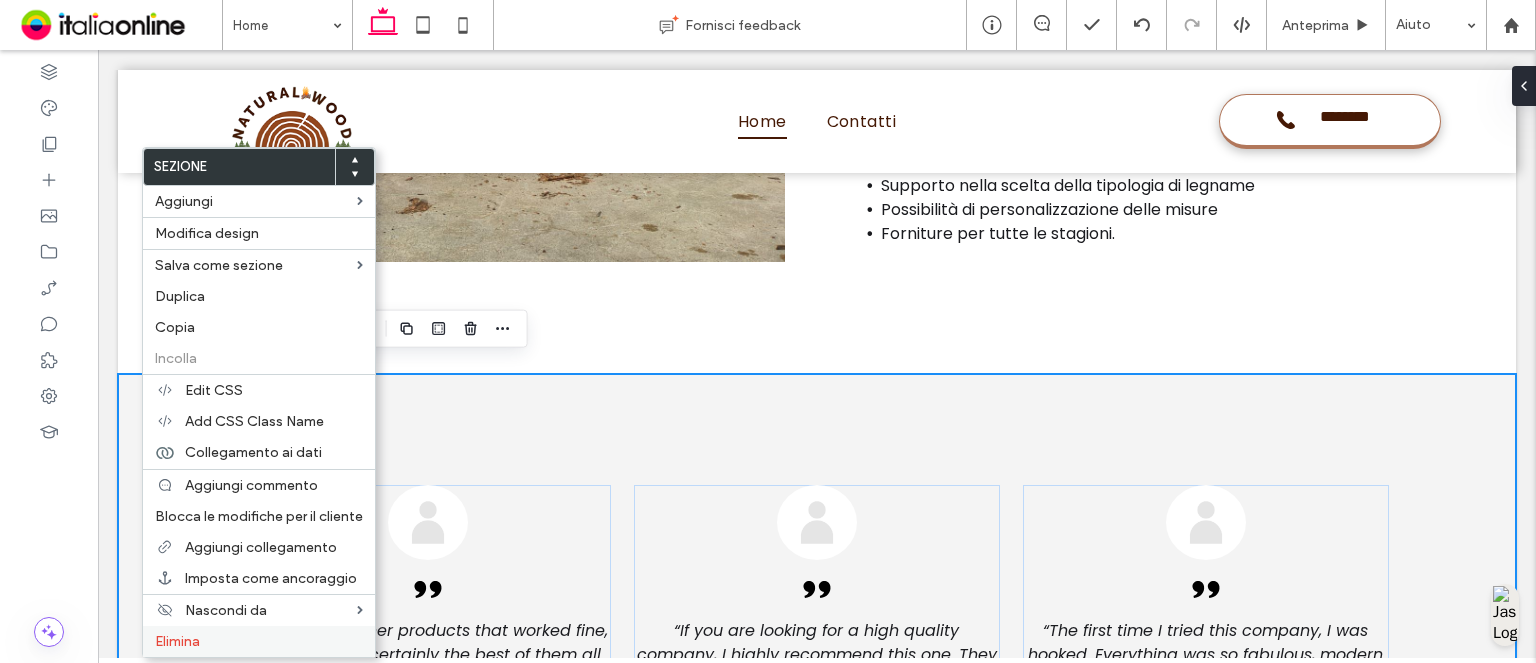 click on "Elimina" at bounding box center (259, 641) 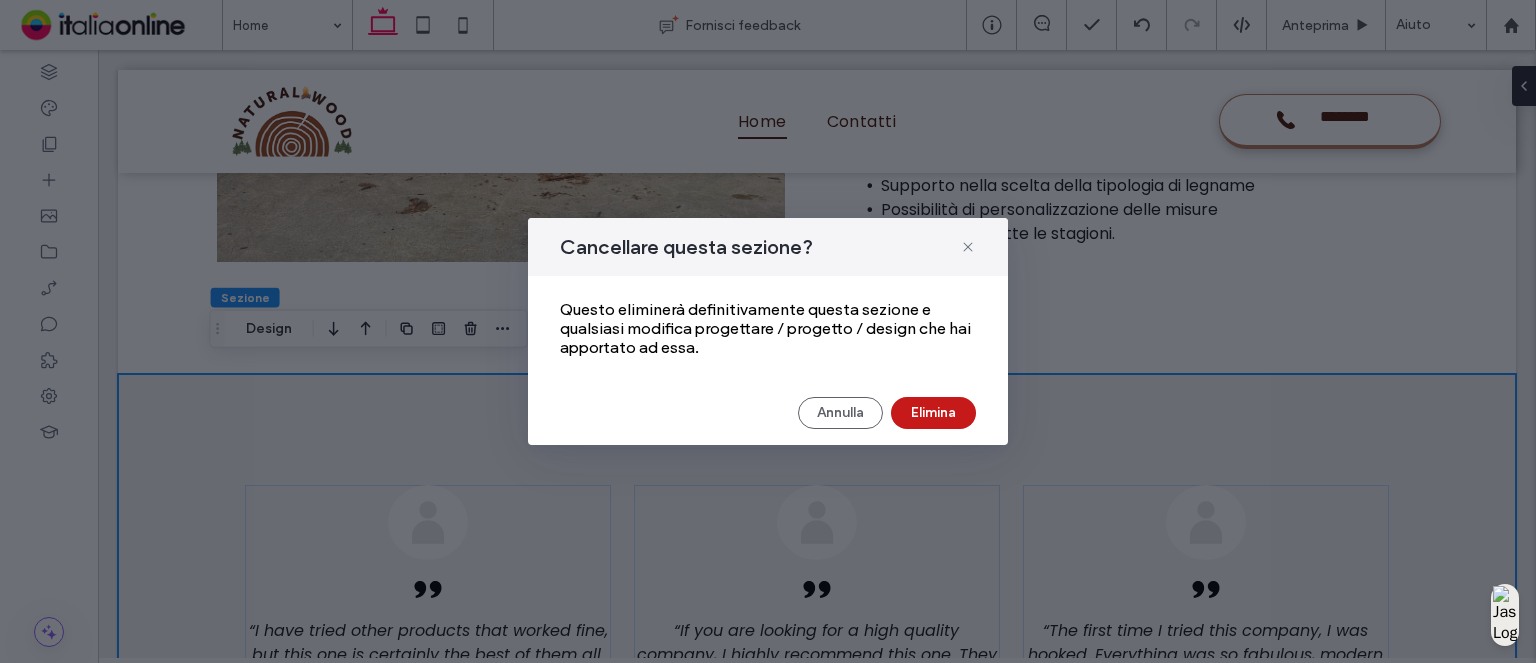click on "Elimina" at bounding box center [933, 413] 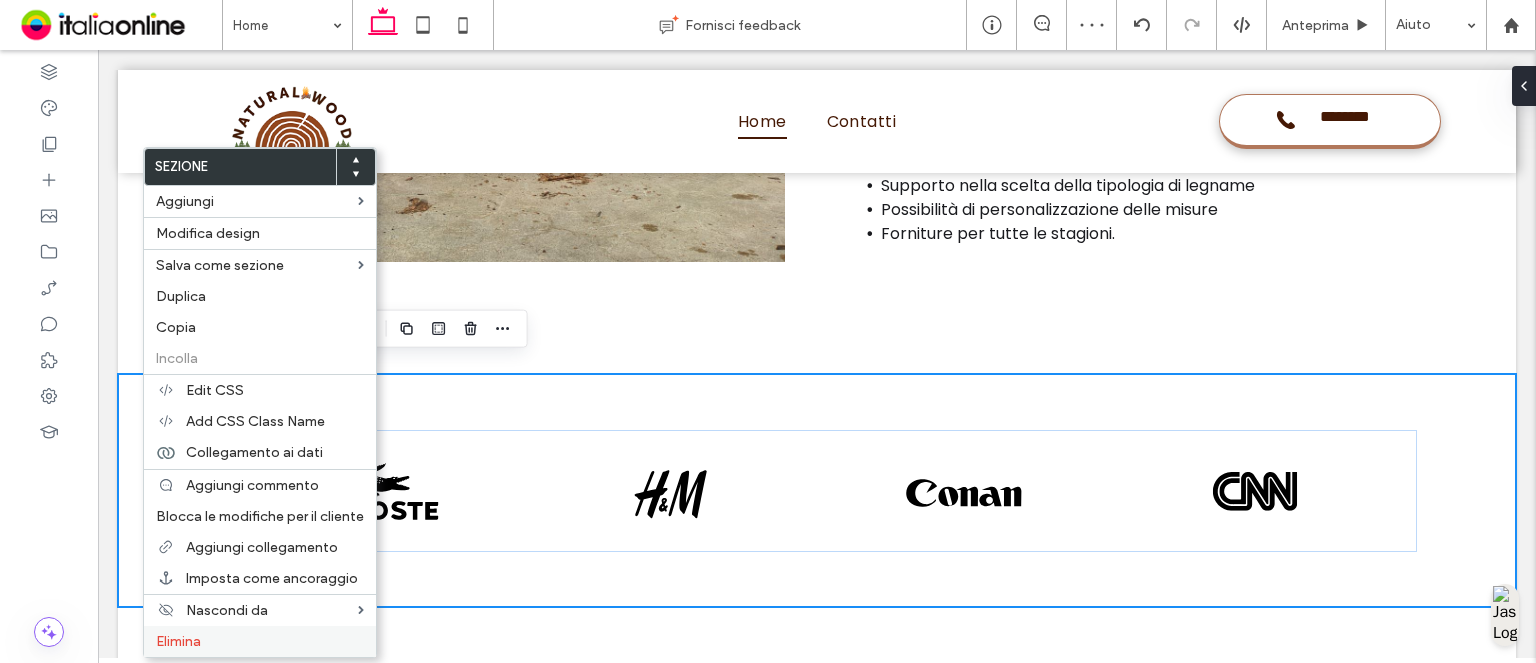 click on "Elimina" at bounding box center [260, 641] 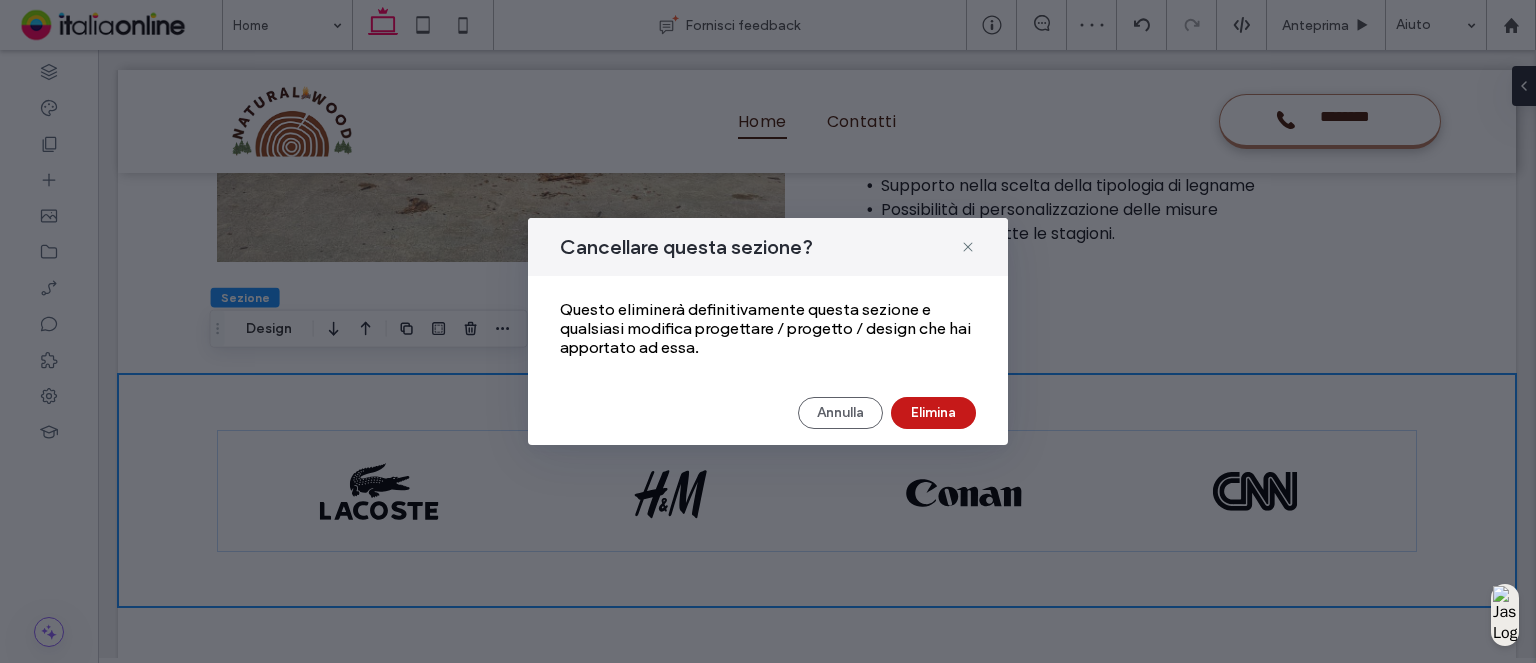 click on "Elimina" at bounding box center [933, 413] 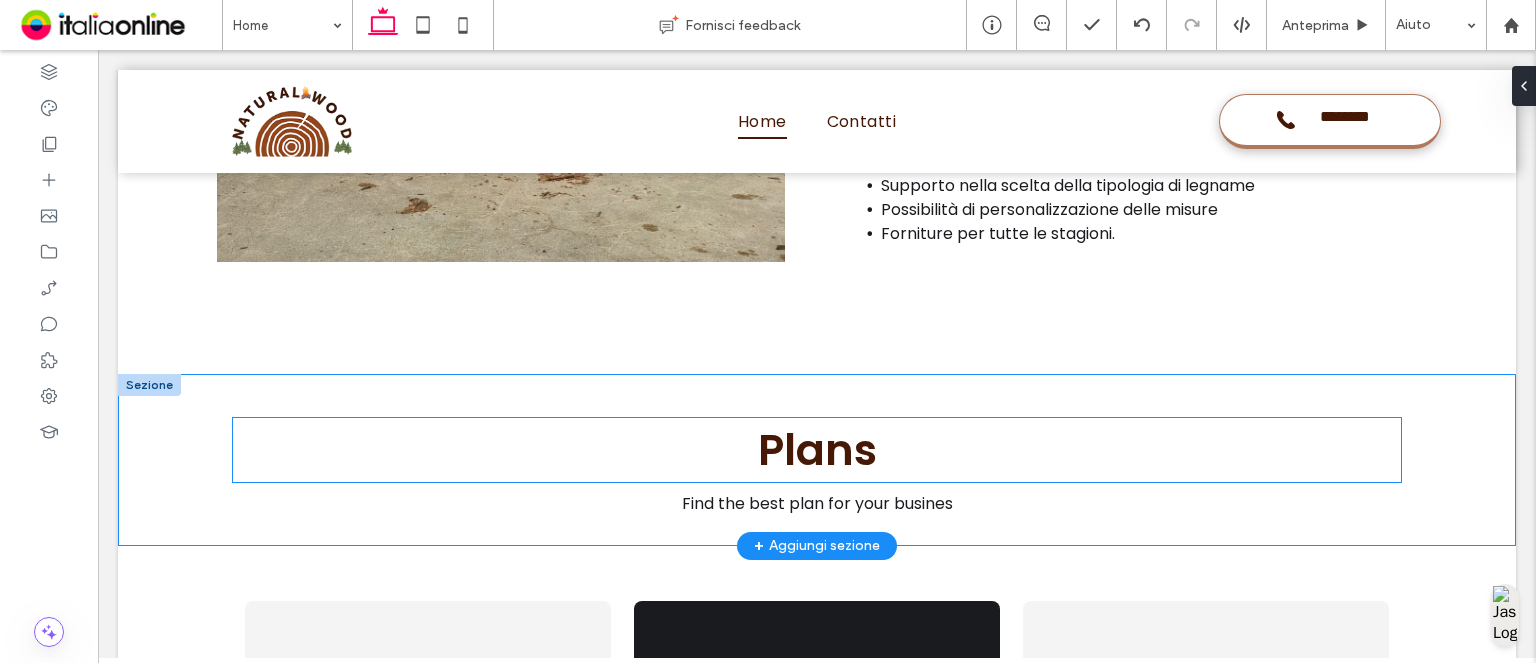 click on "Plans" at bounding box center [817, 450] 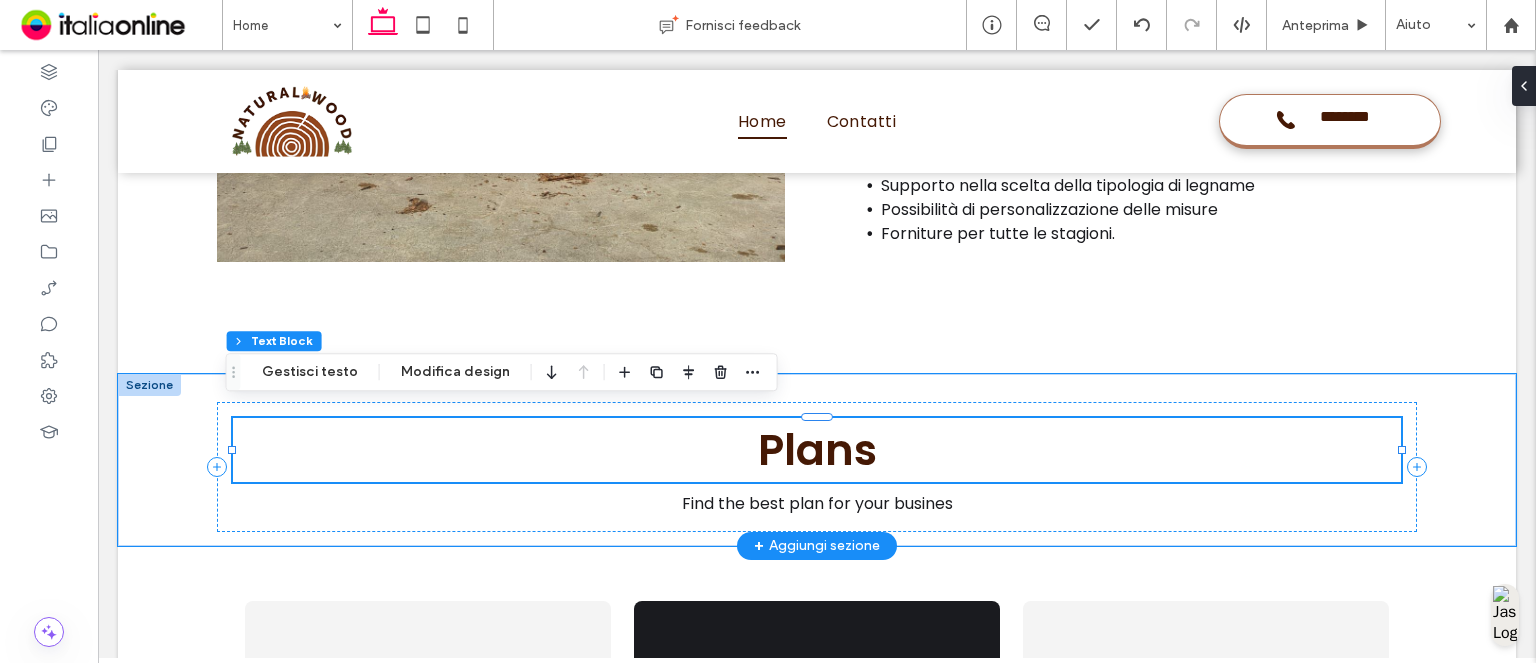 click on "Plans" at bounding box center [817, 450] 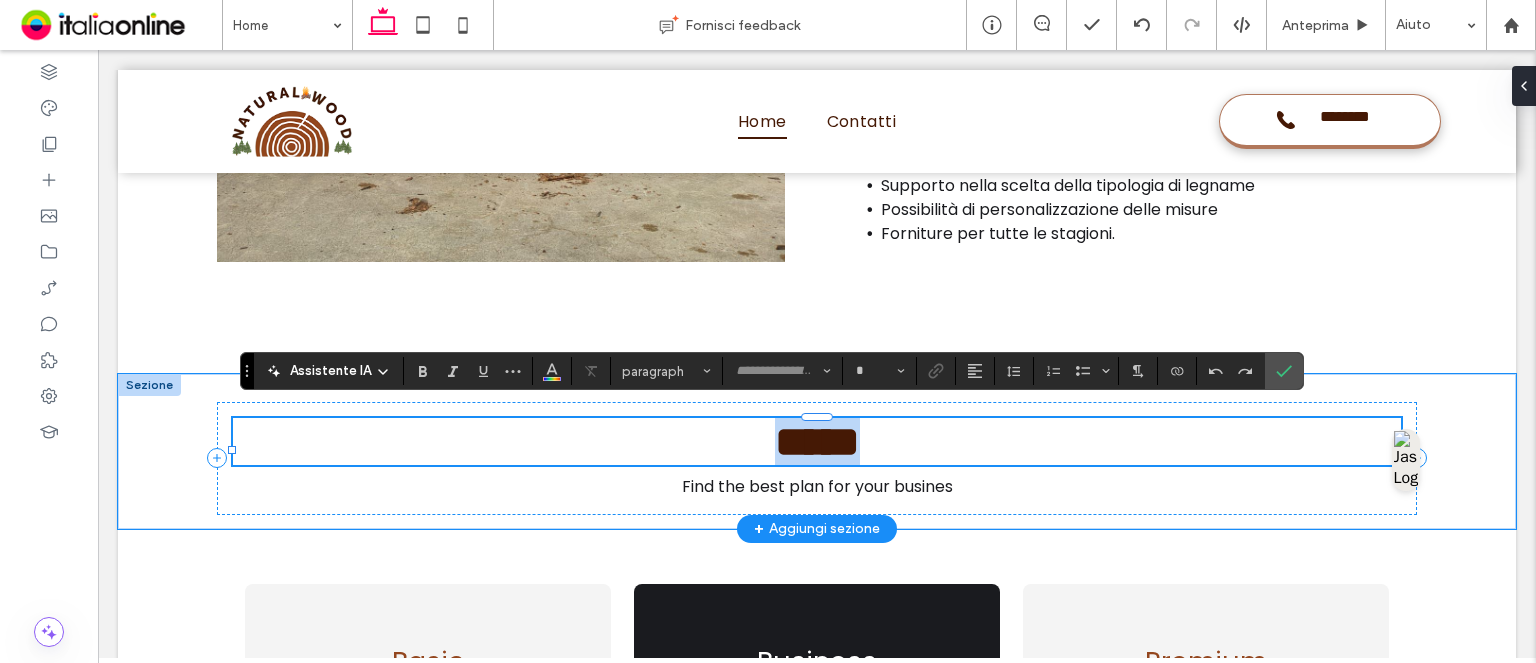 type on "*******" 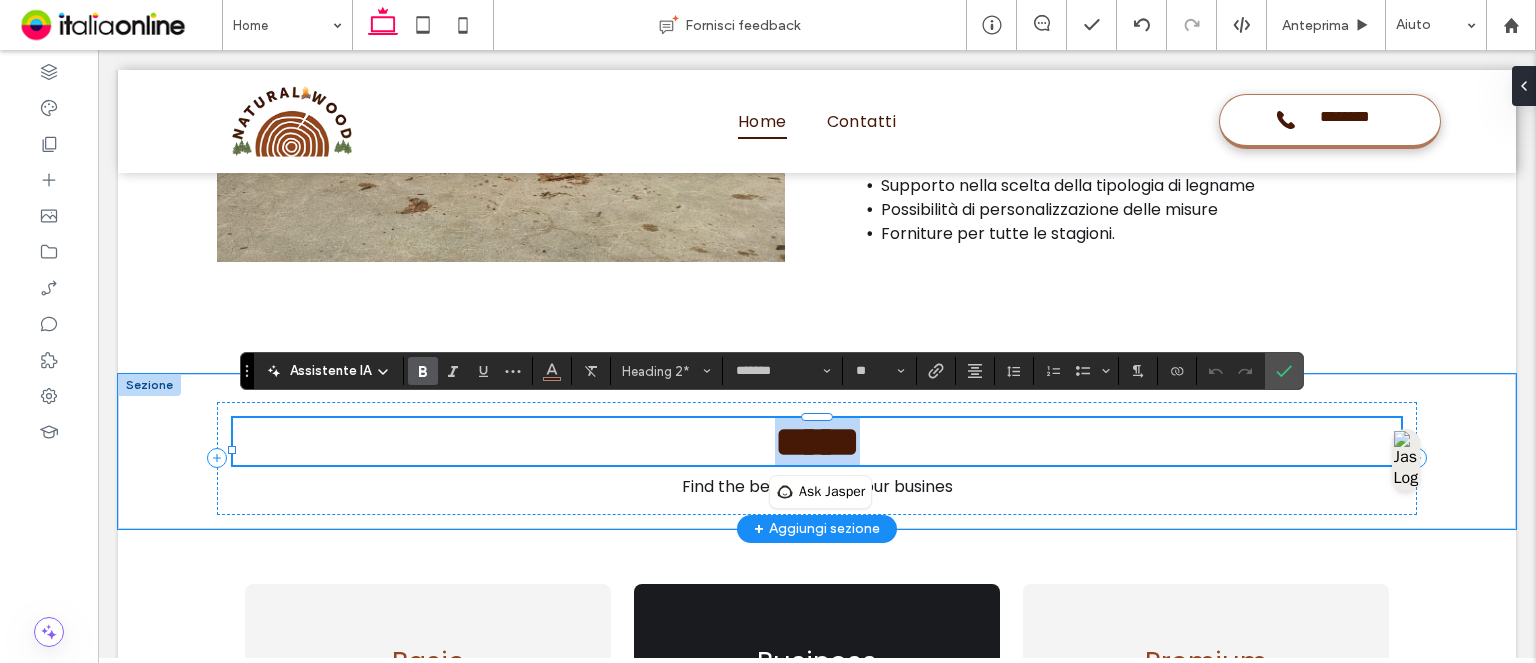 click on "*****" at bounding box center [817, 441] 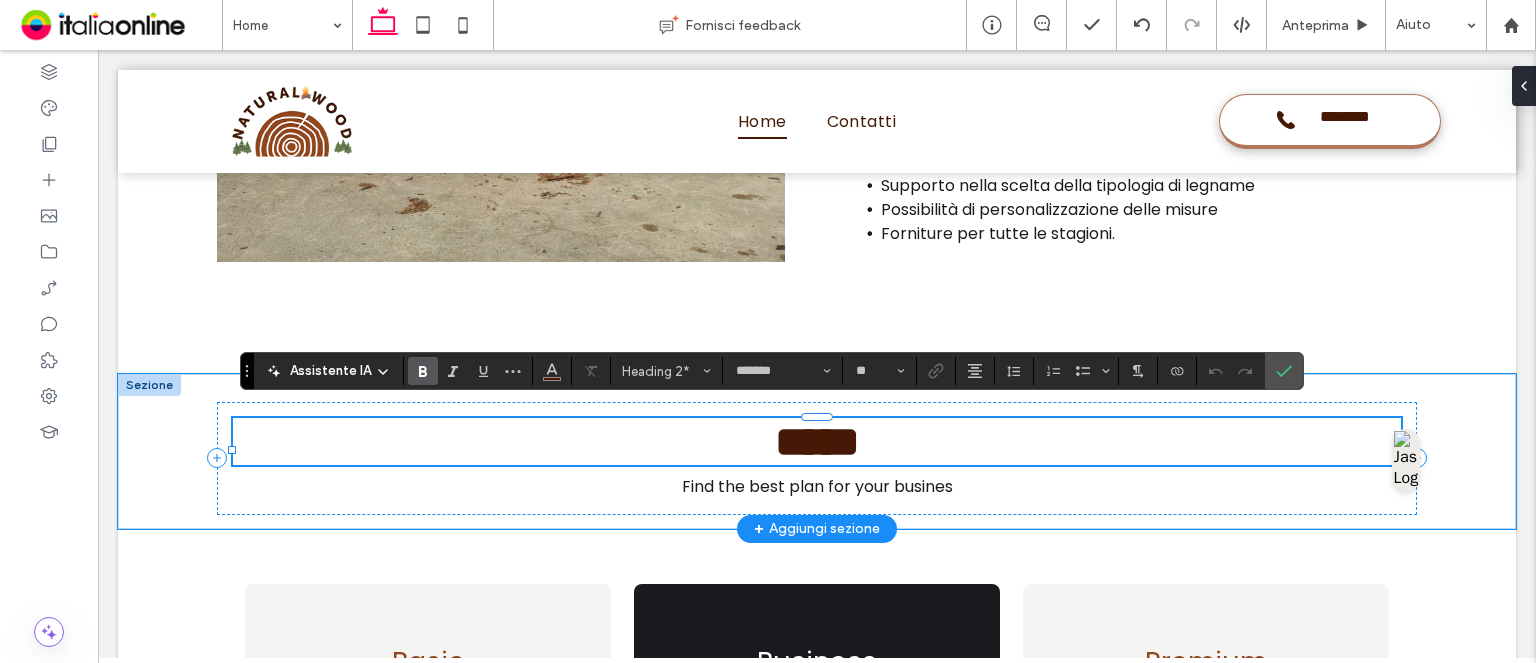 click on "*****" at bounding box center [817, 441] 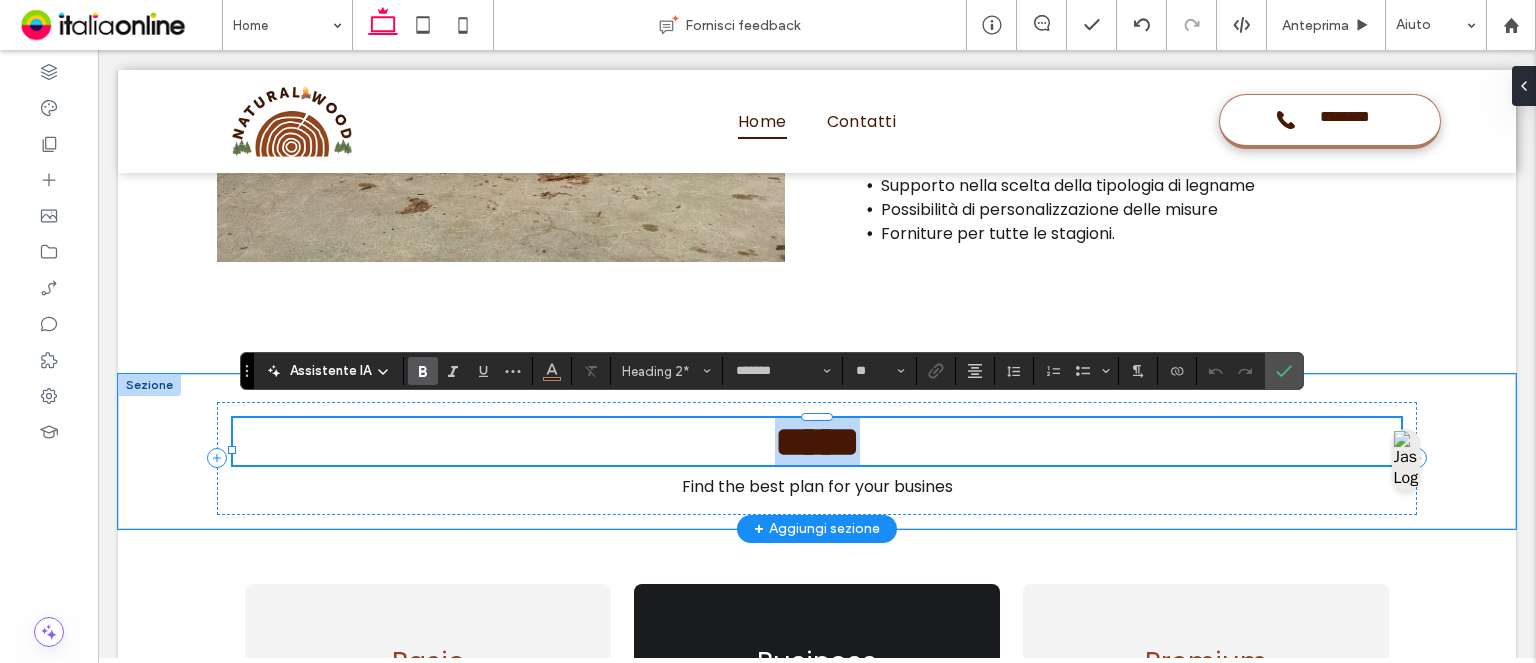 click on "*****" at bounding box center [817, 441] 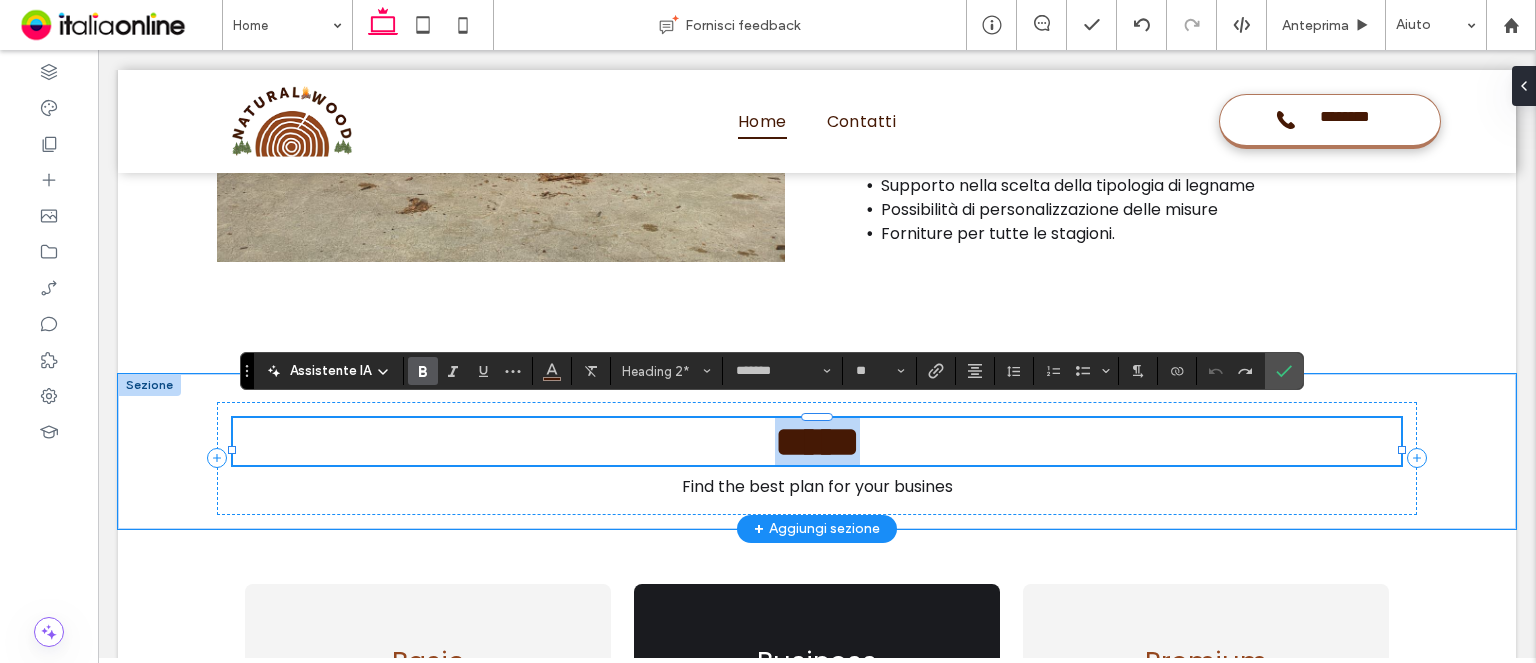 scroll, scrollTop: 0, scrollLeft: 0, axis: both 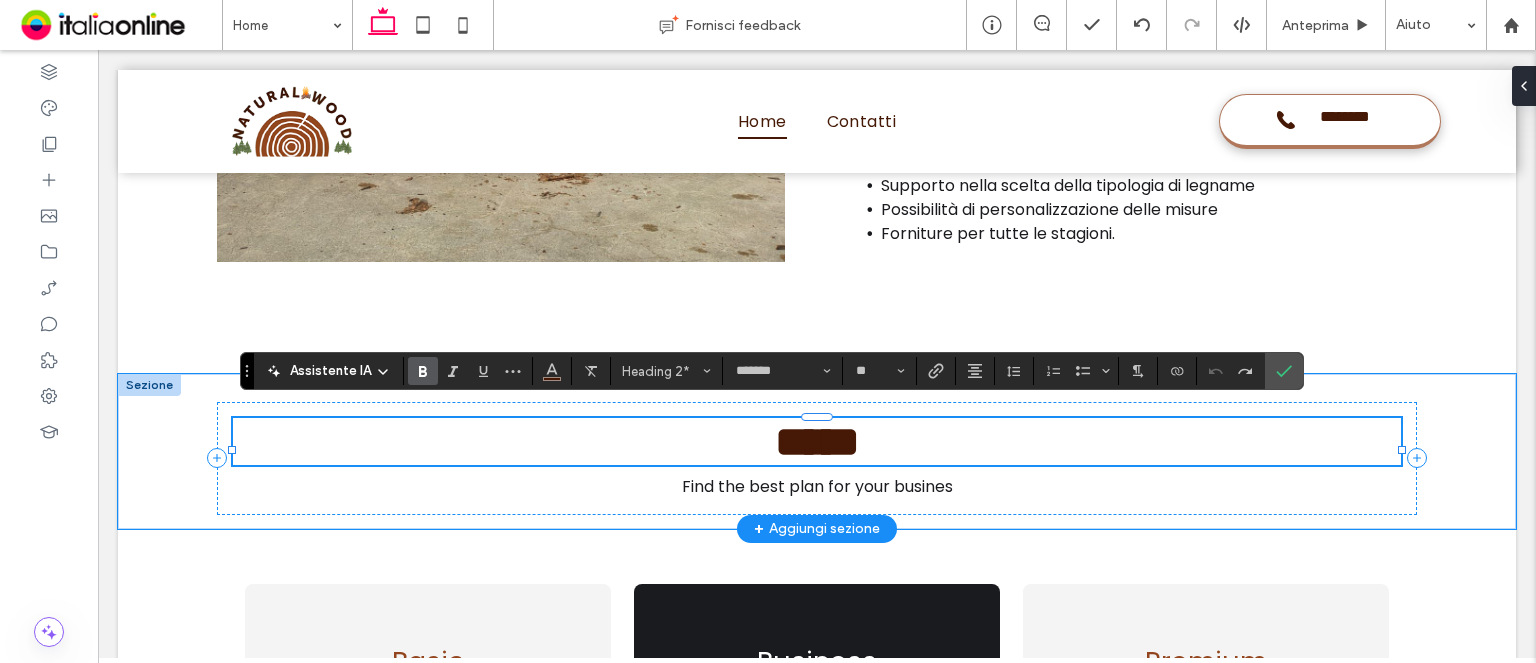 type on "**" 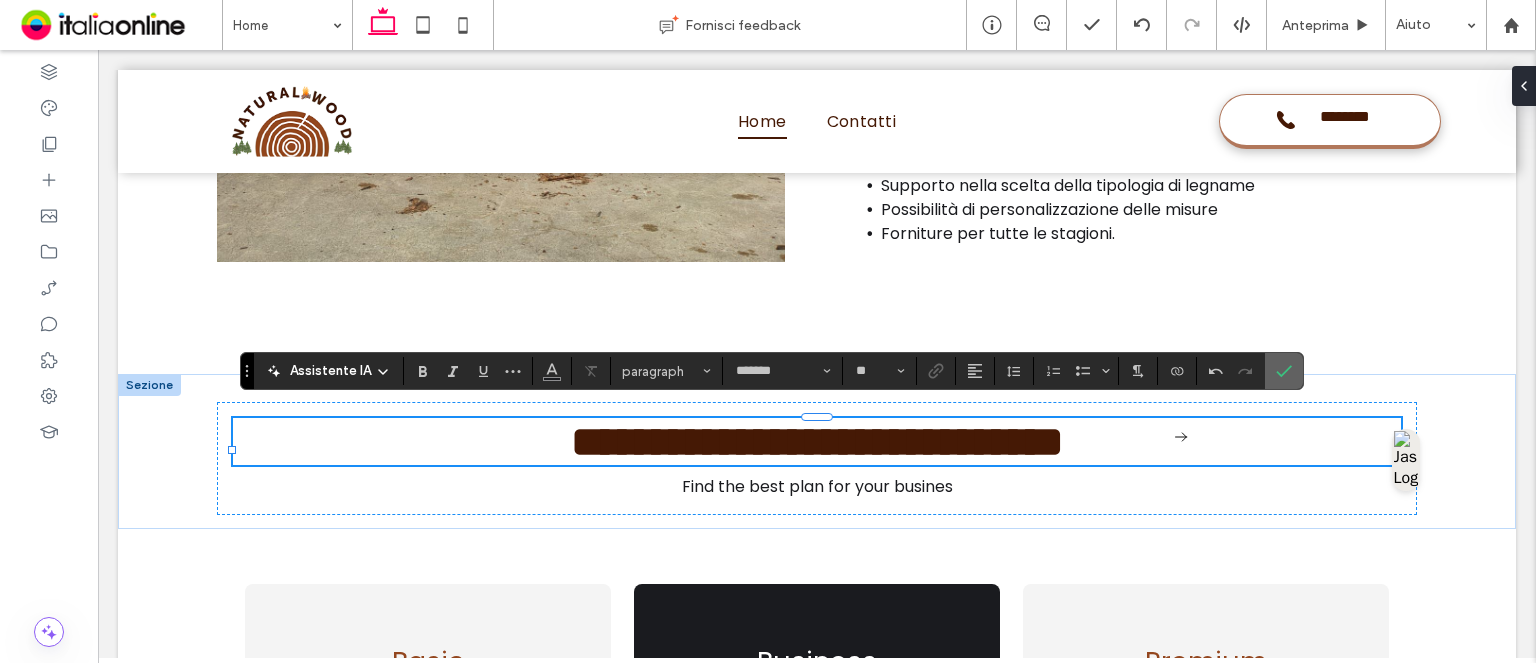 drag, startPoint x: 1273, startPoint y: 363, endPoint x: 1153, endPoint y: 344, distance: 121.49486 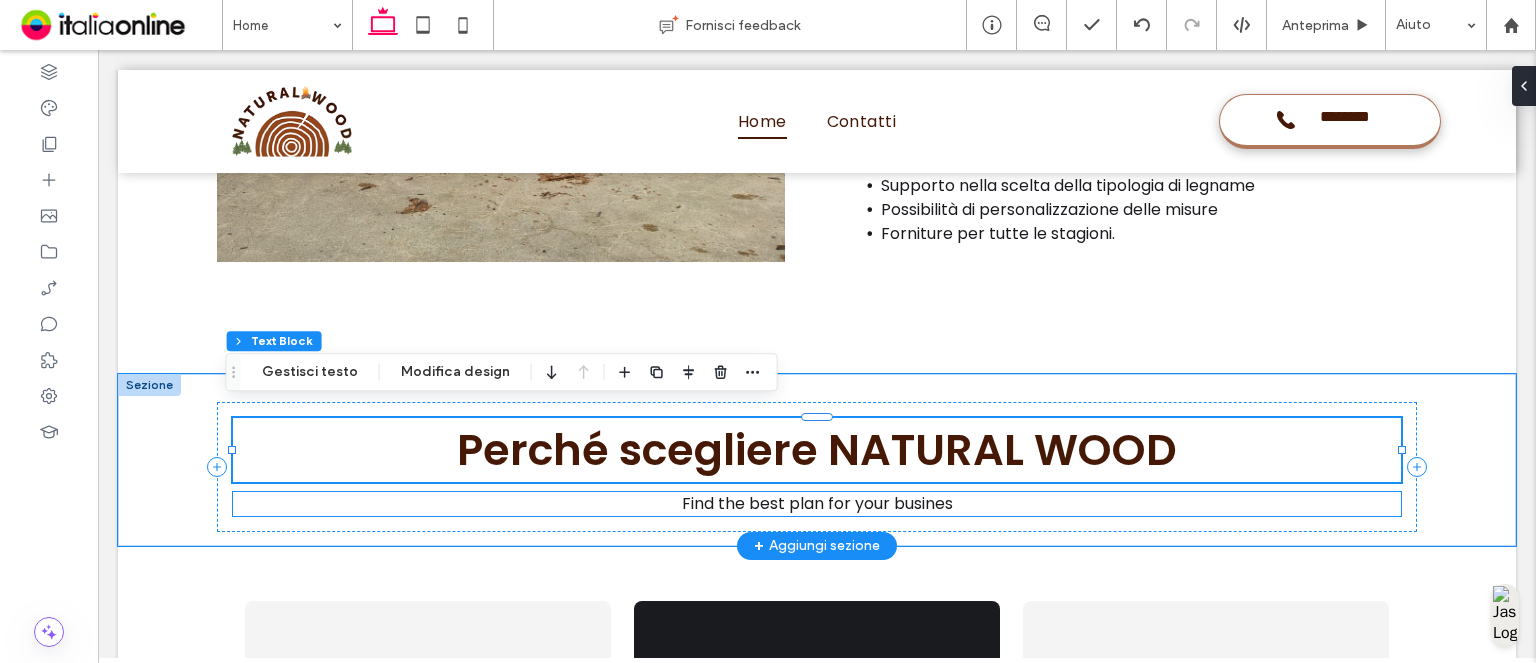 drag, startPoint x: 592, startPoint y: 498, endPoint x: 604, endPoint y: 499, distance: 12.0415945 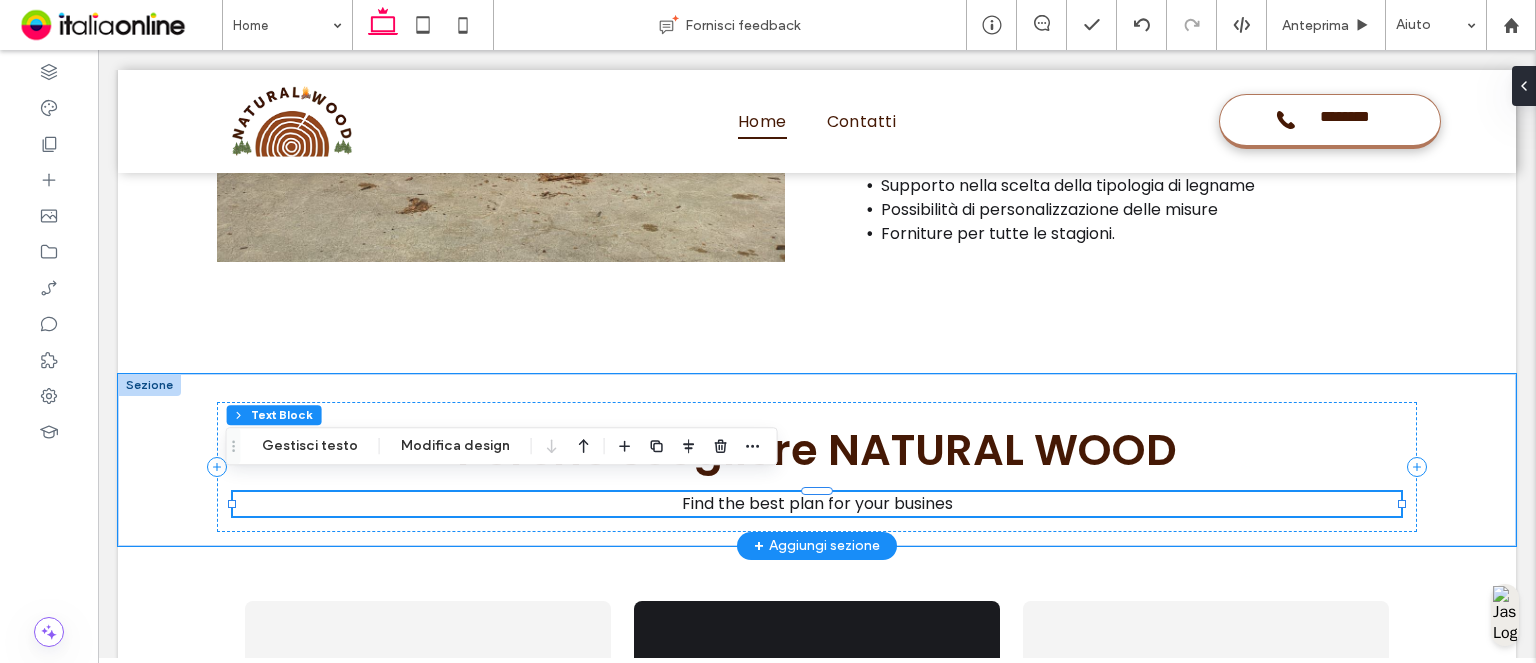 click on "Find the best plan for your busines" at bounding box center (817, 503) 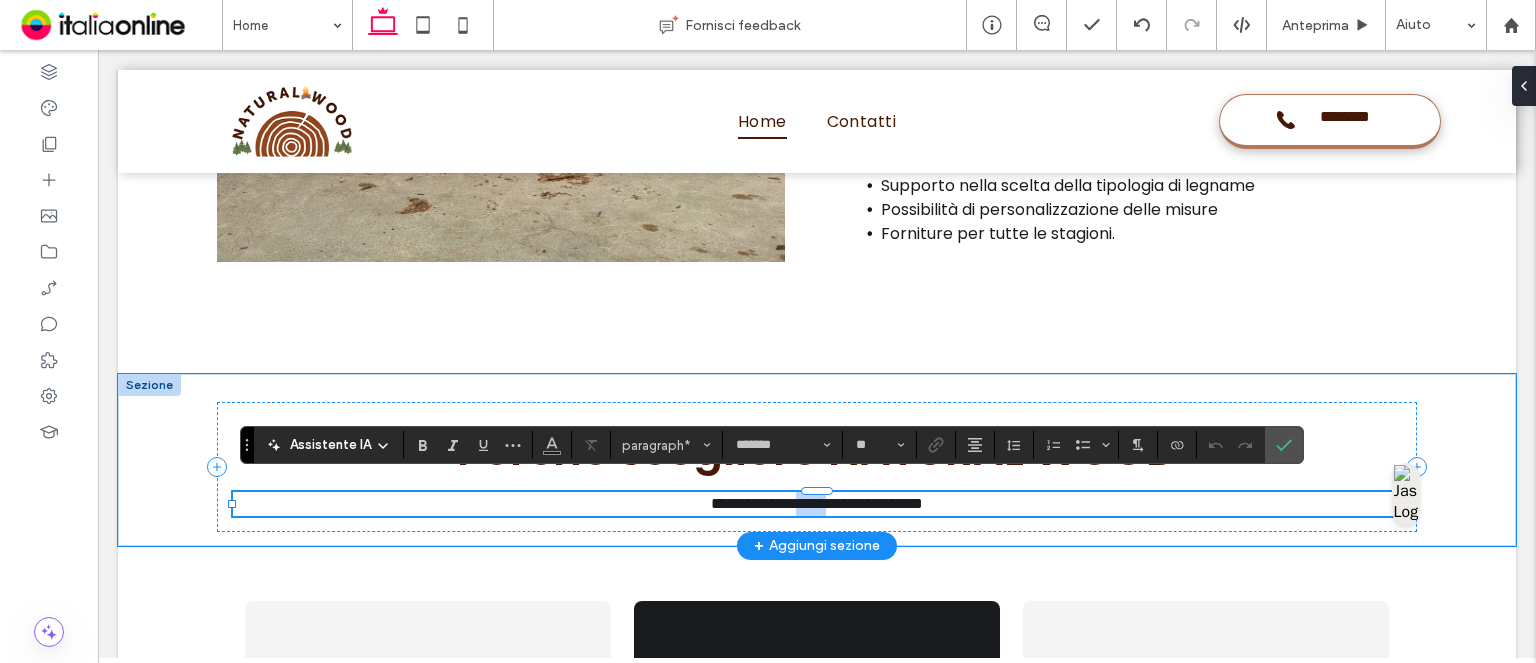 click on "**********" at bounding box center (817, 503) 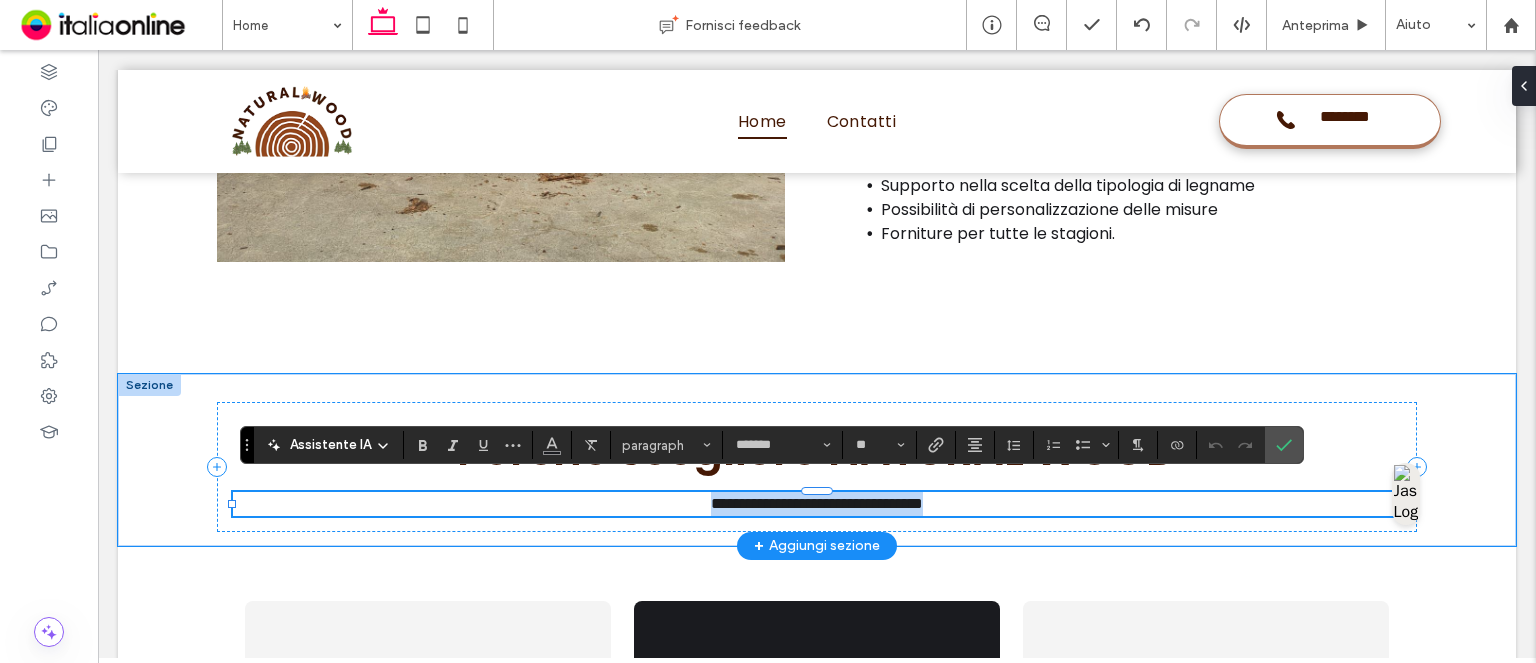 click on "**********" at bounding box center [817, 503] 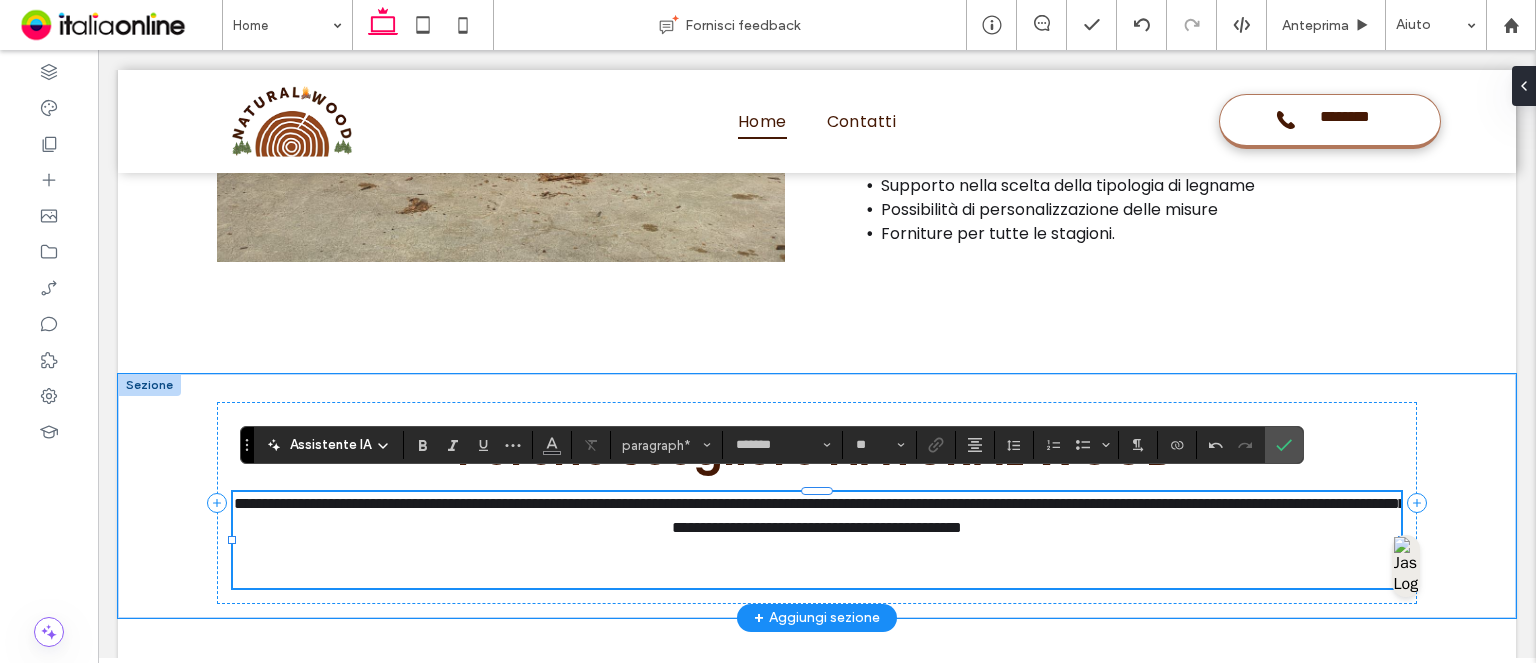 click at bounding box center [817, 552] 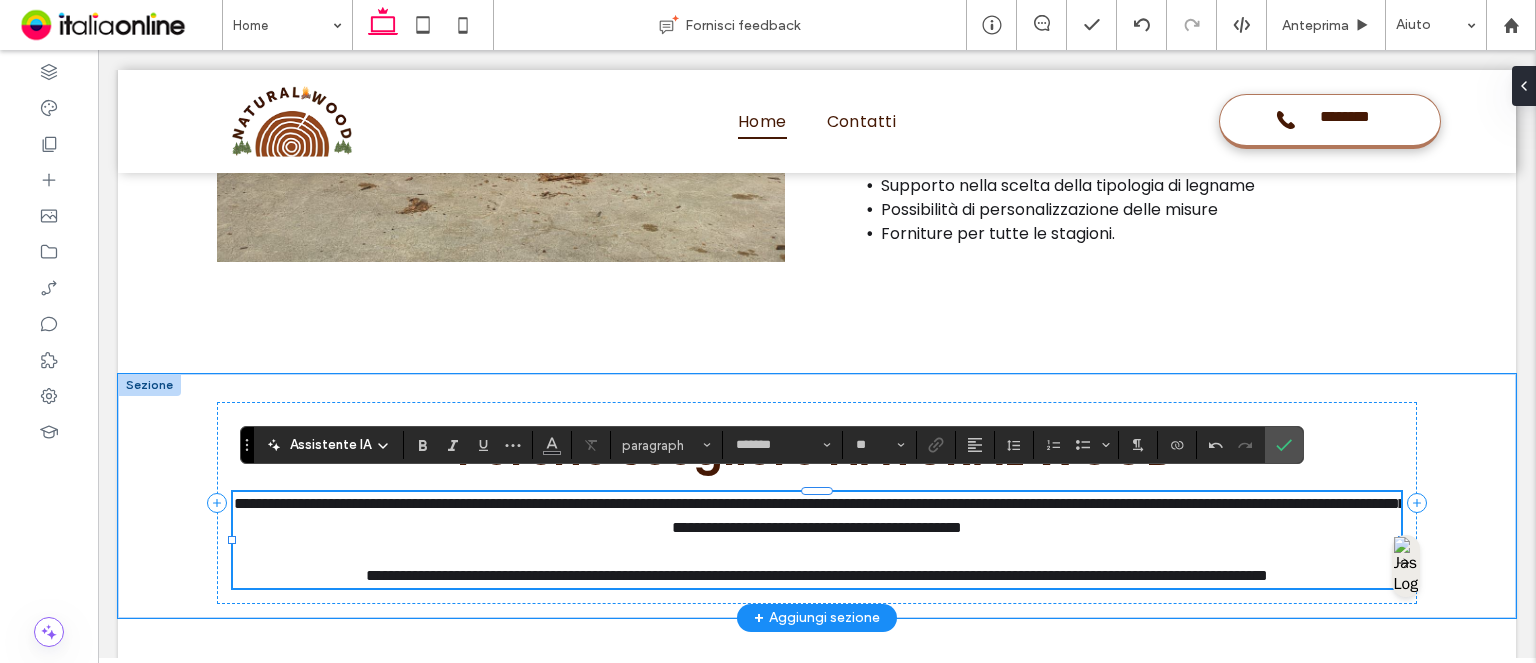 type 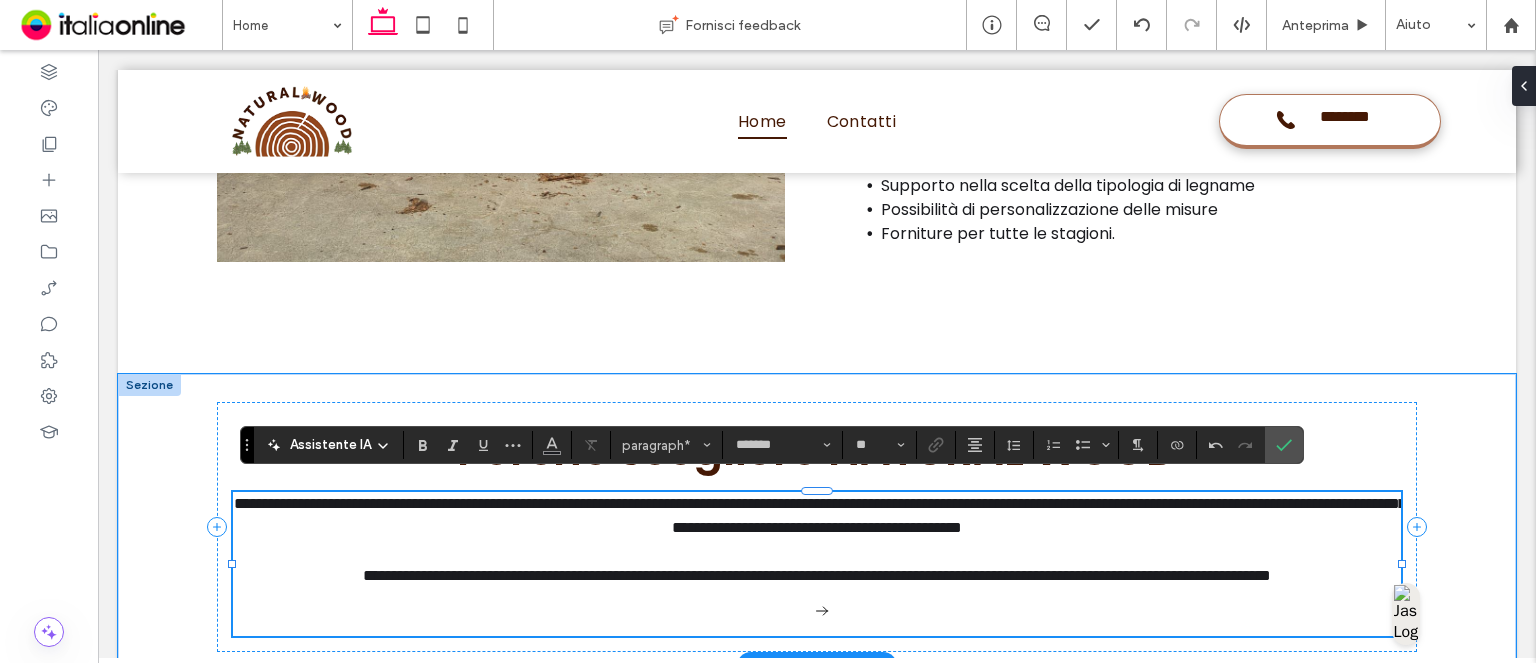 click at bounding box center (817, 552) 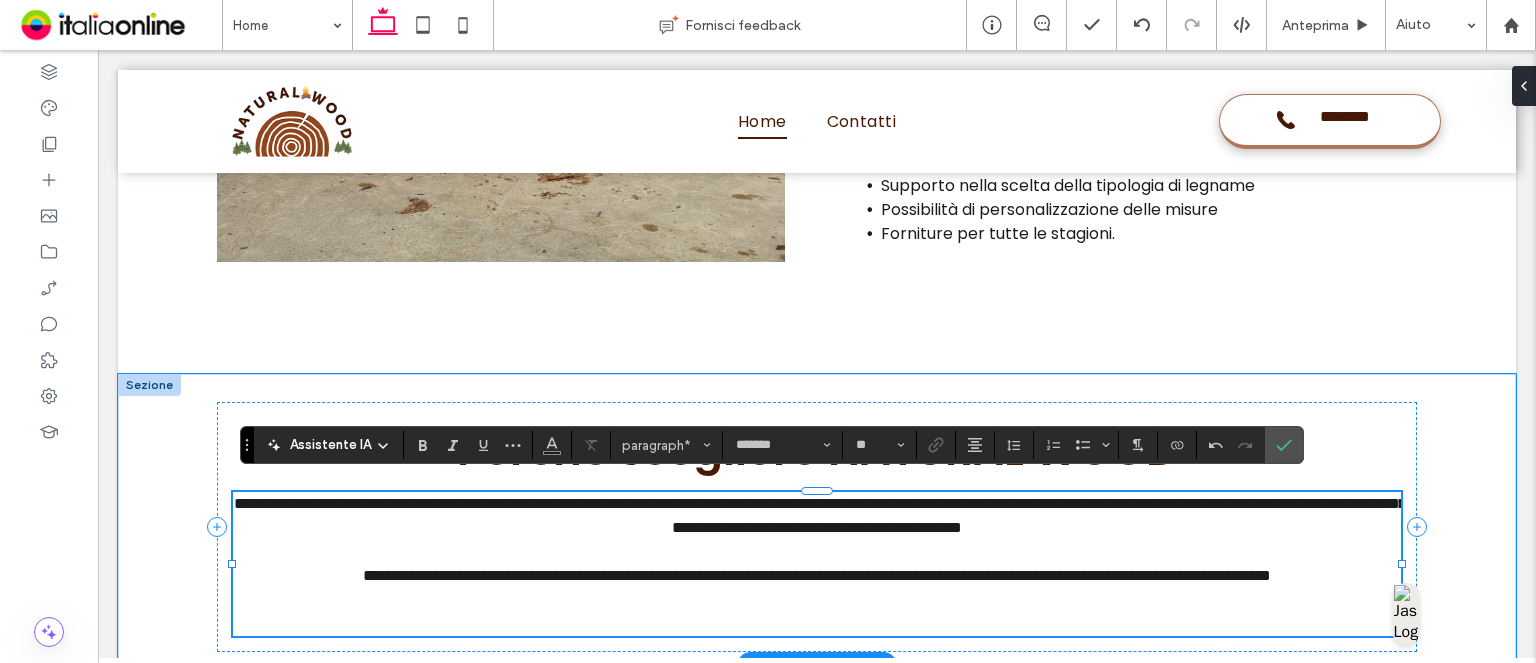 click at bounding box center [817, 624] 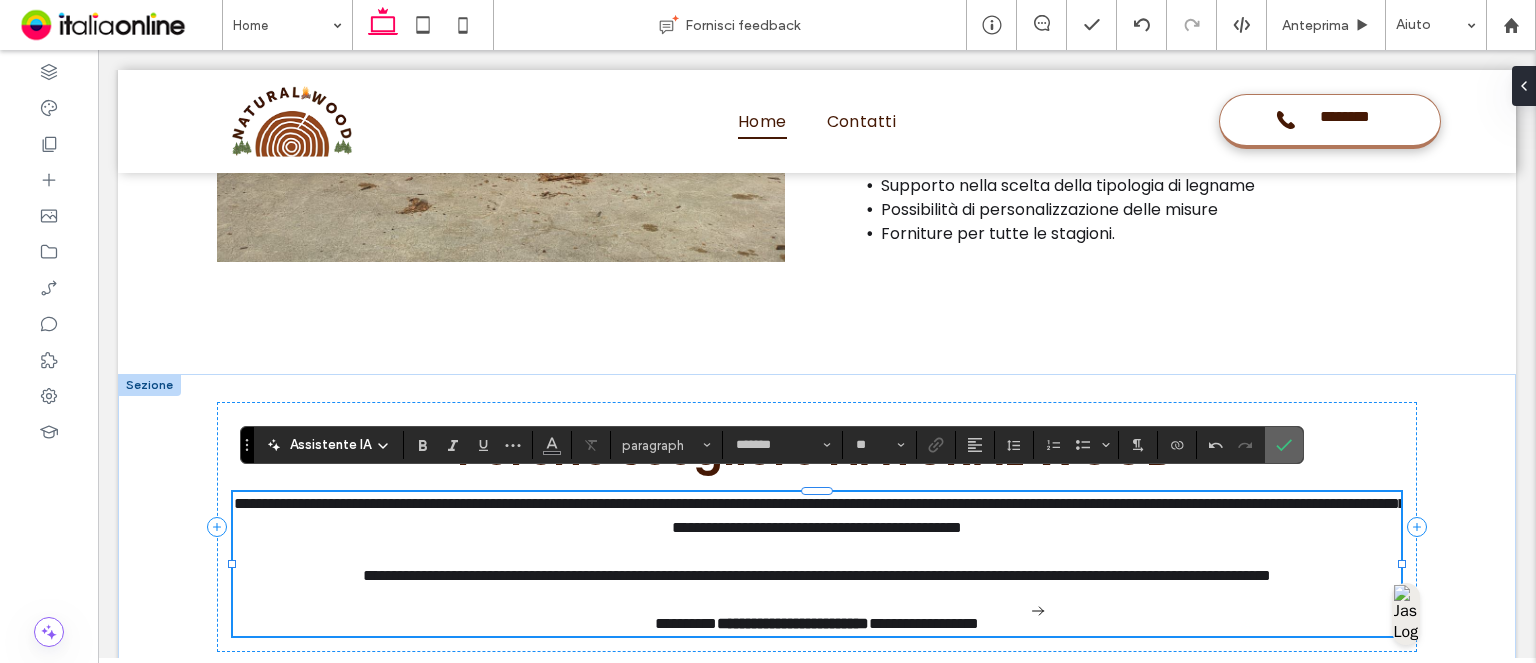click 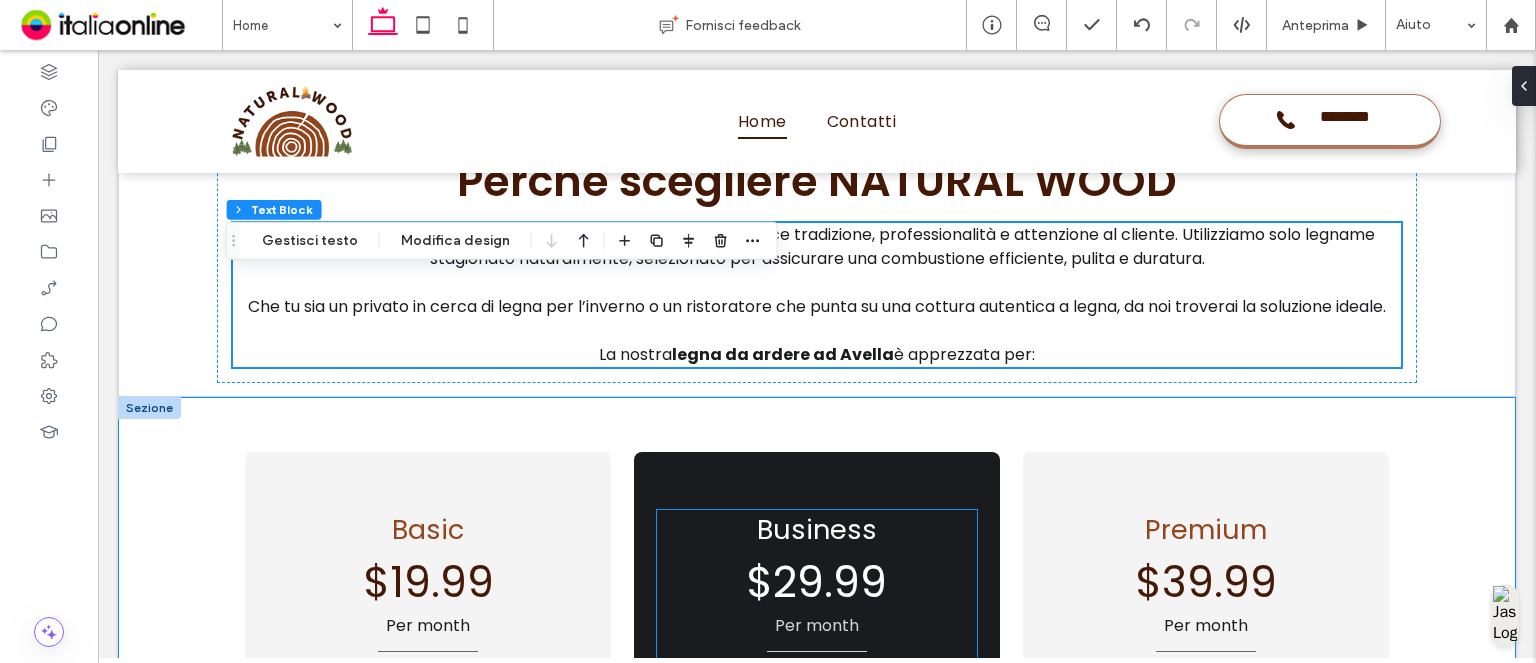scroll, scrollTop: 3955, scrollLeft: 0, axis: vertical 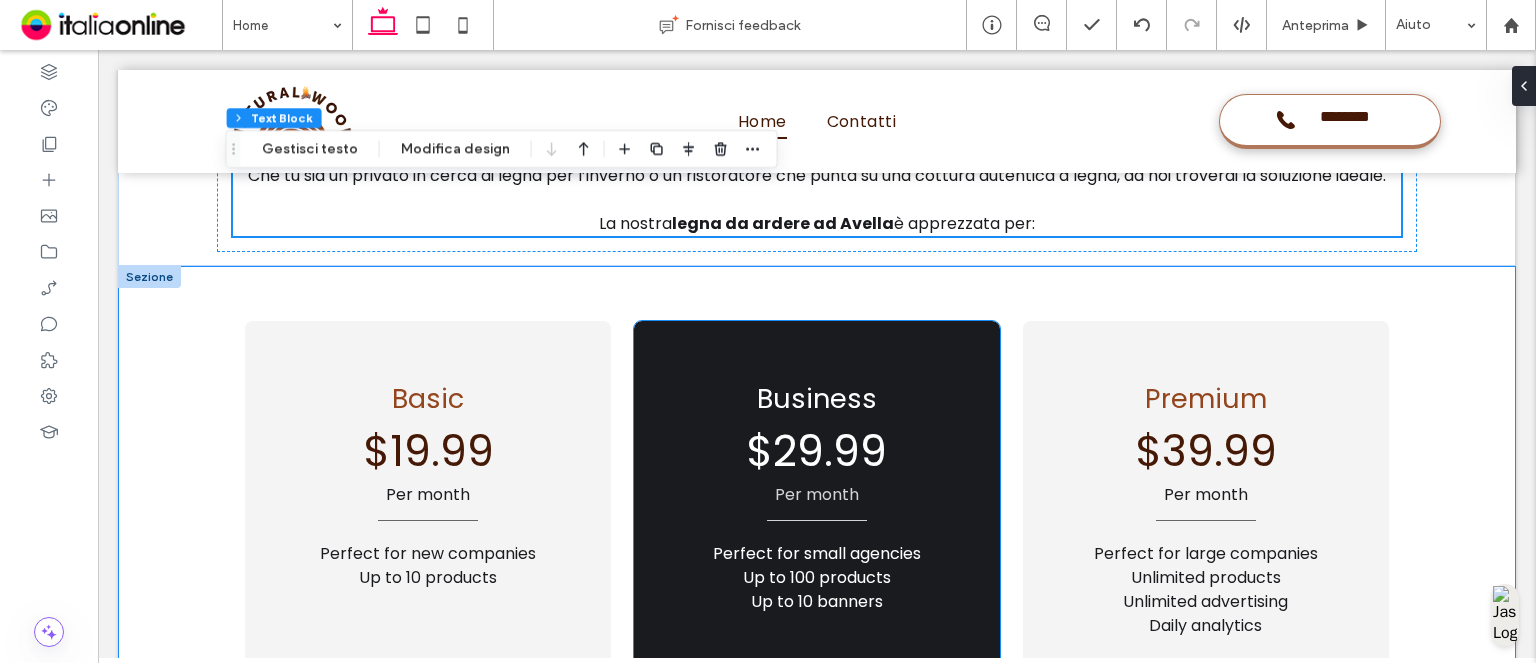 click on "Business
Per month
Perfect for small agencies Up to 100 products Up to 10 banners ﻿
$29.99
Buy Now" at bounding box center (817, 569) 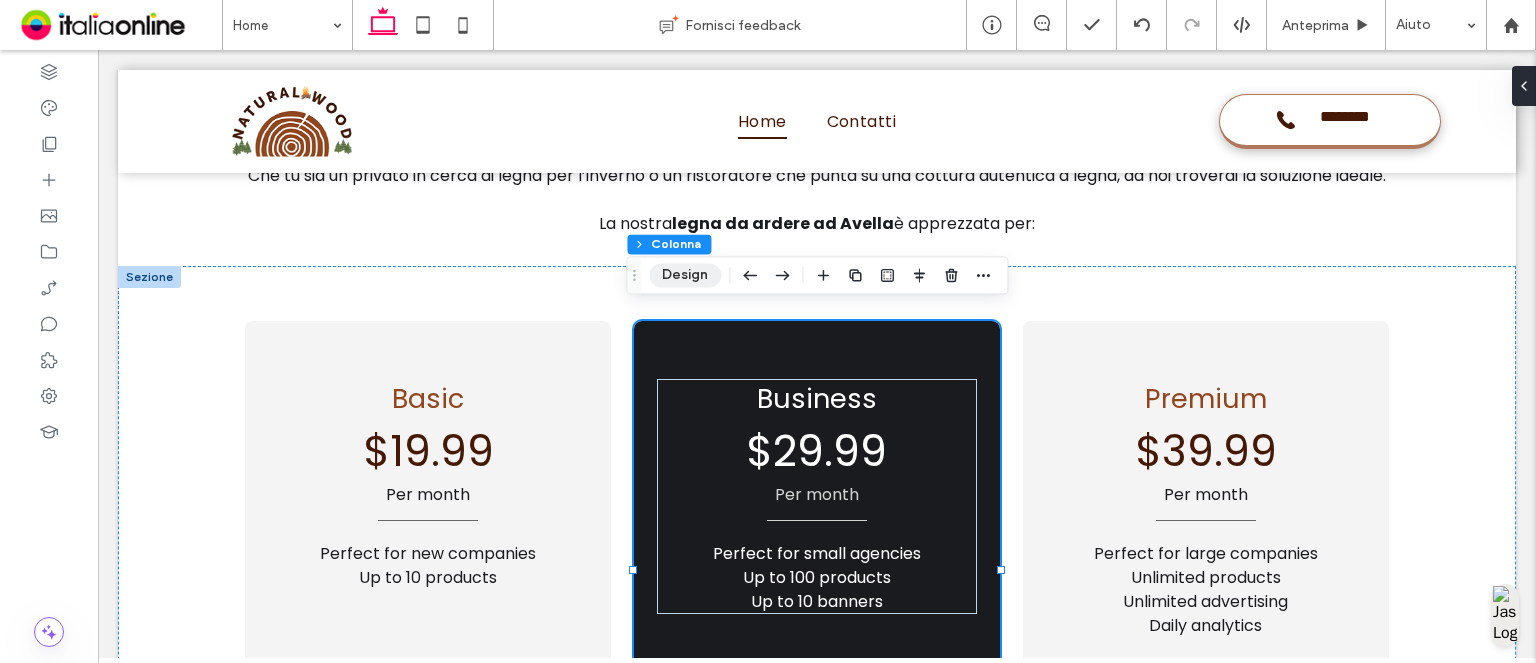click on "Design" at bounding box center [685, 275] 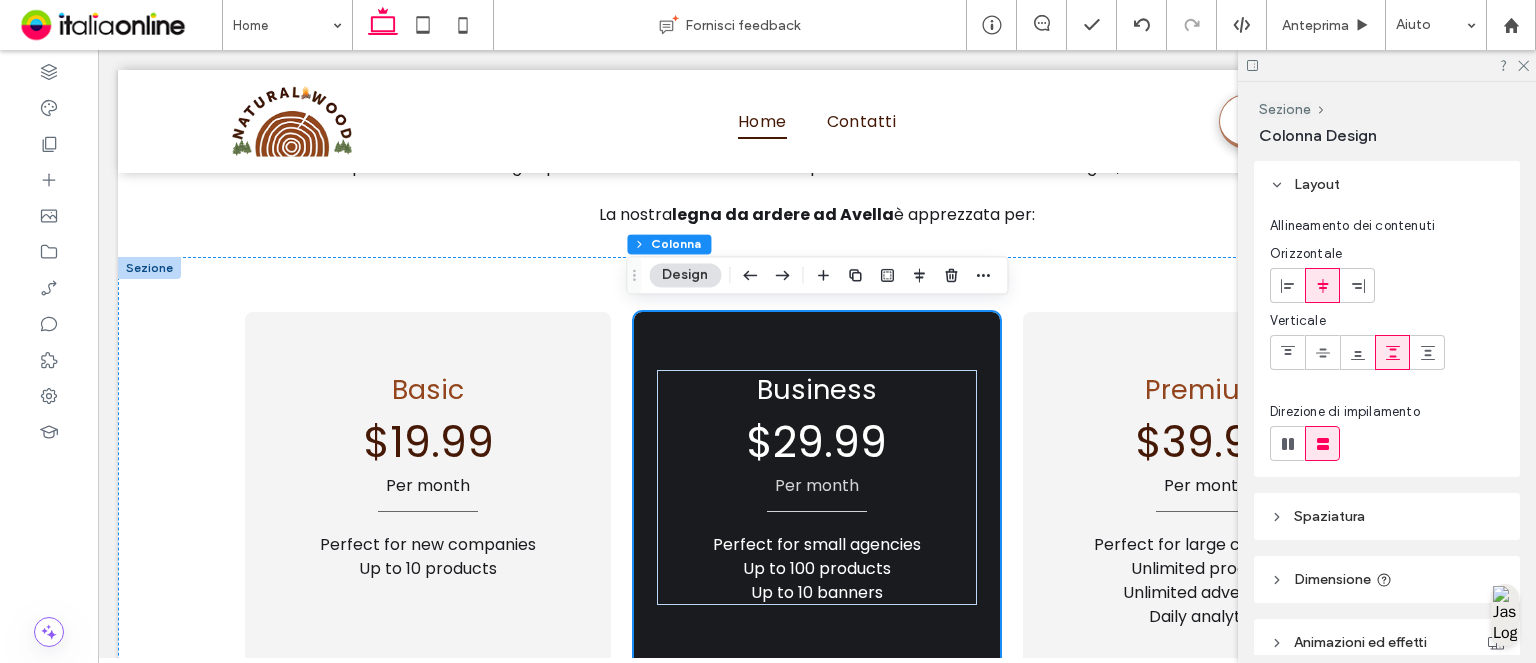 scroll, scrollTop: 3955, scrollLeft: 0, axis: vertical 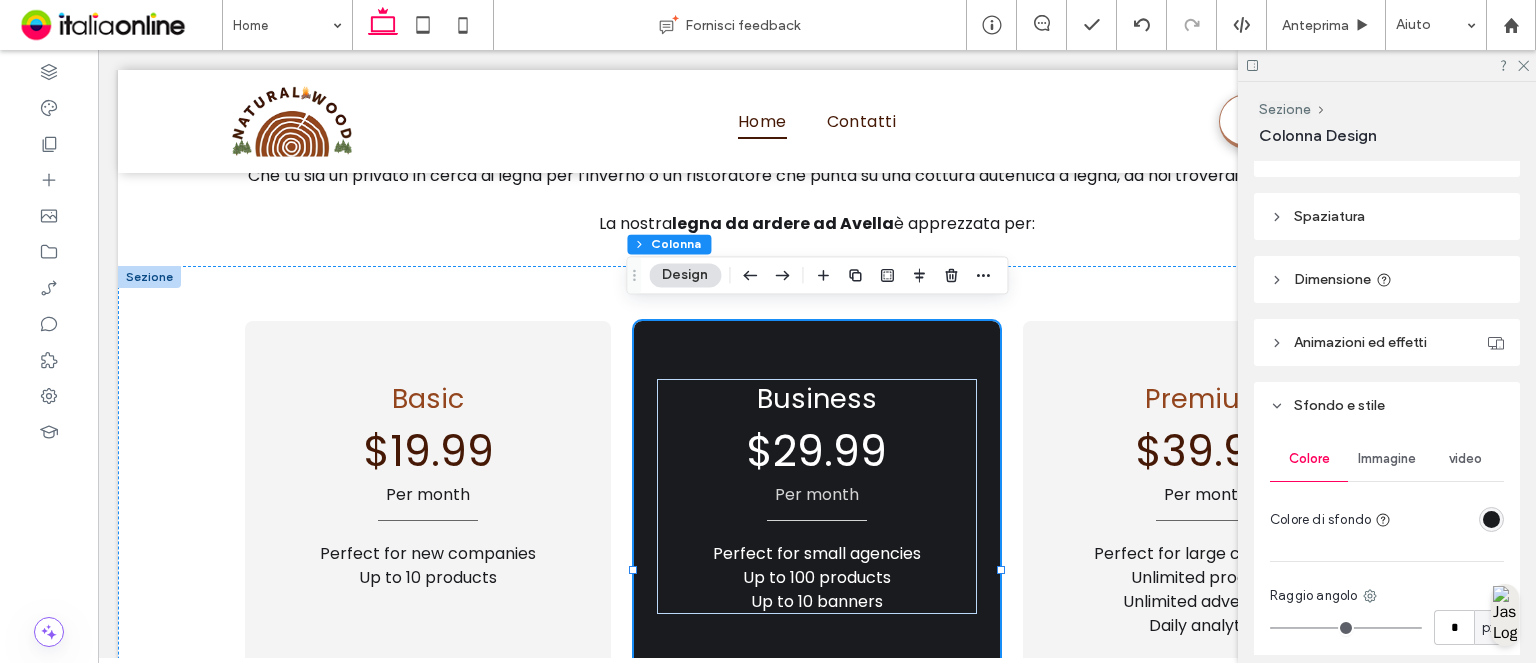 drag, startPoint x: 1497, startPoint y: 512, endPoint x: 1482, endPoint y: 516, distance: 15.524175 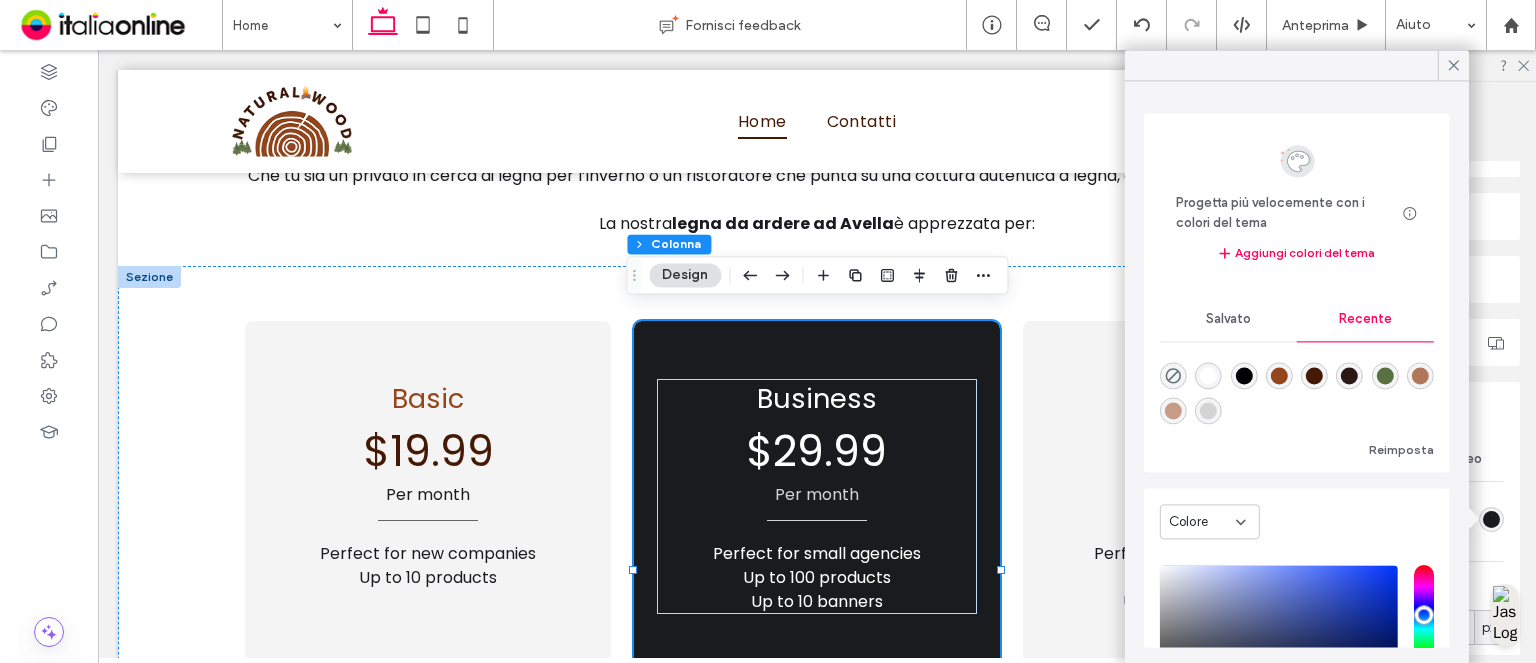 click at bounding box center [1279, 376] 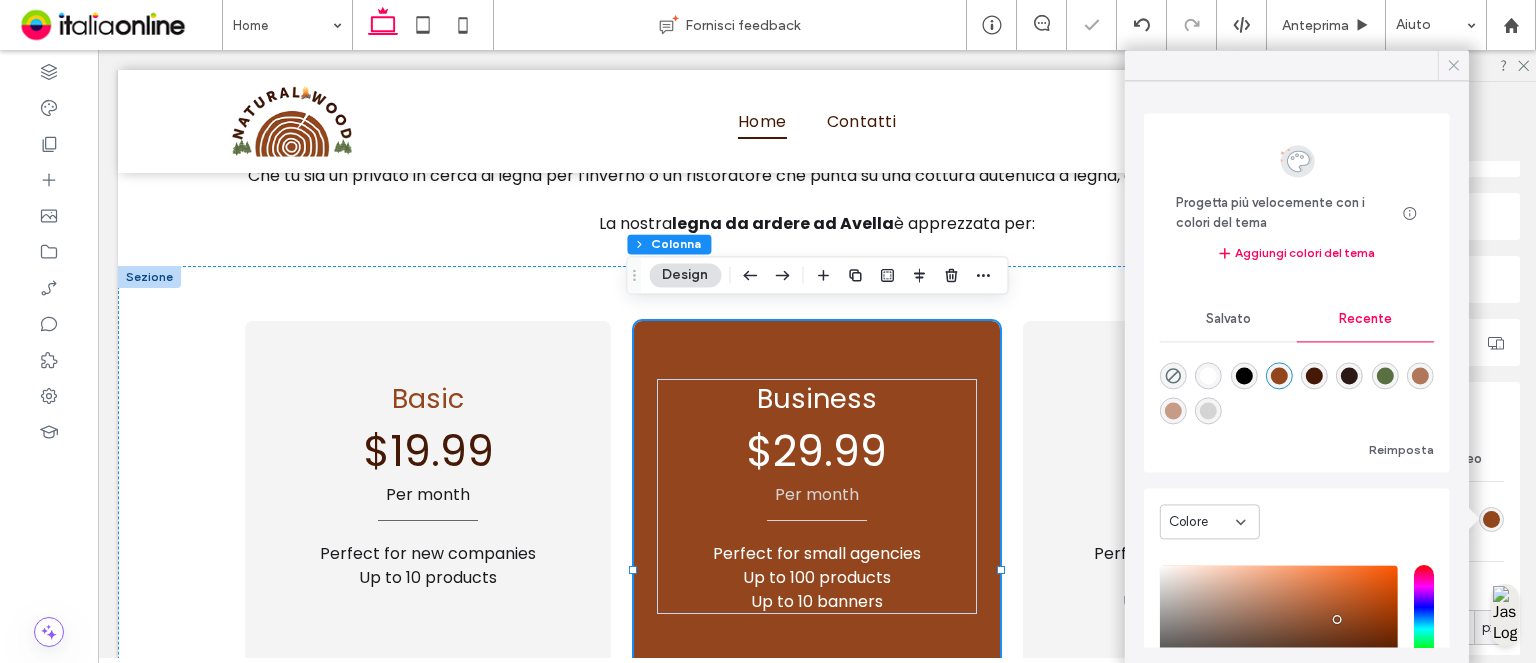 click 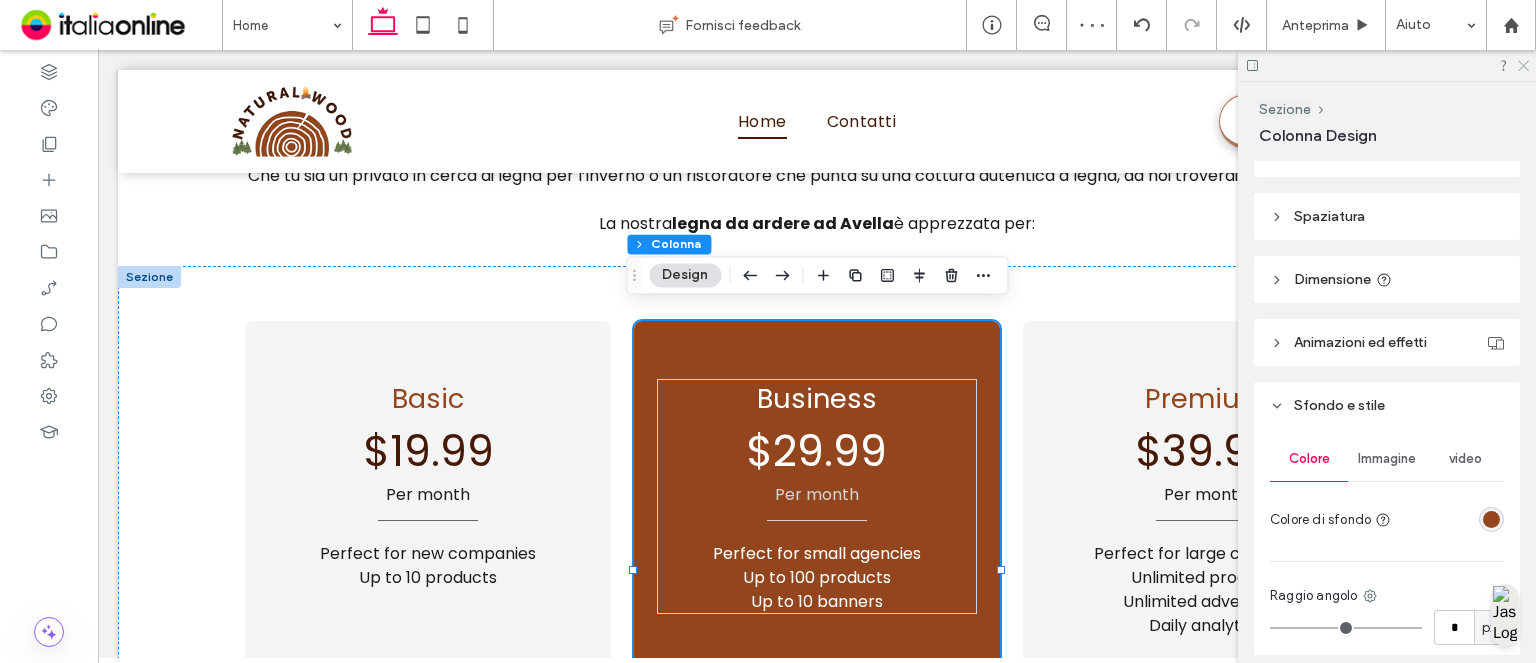 click at bounding box center (1387, 65) 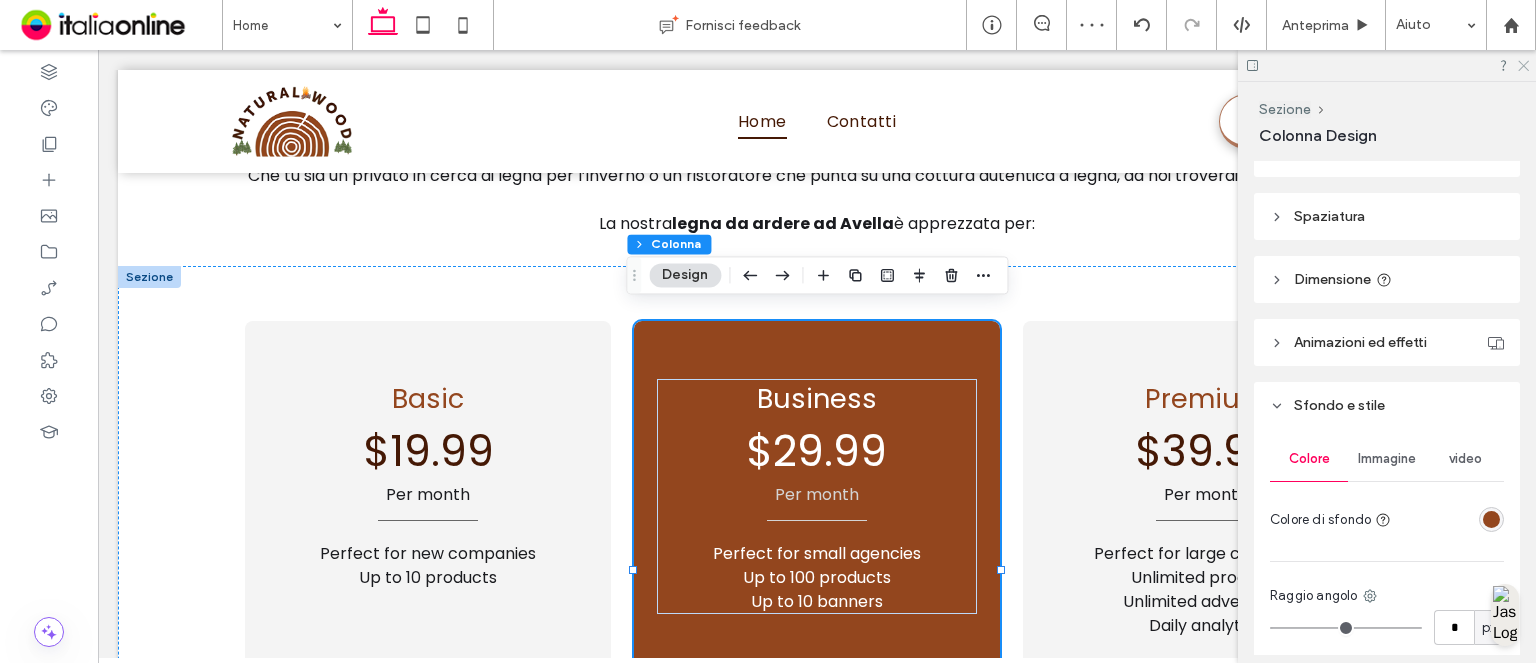 drag, startPoint x: 1521, startPoint y: 59, endPoint x: 1433, endPoint y: 66, distance: 88.27797 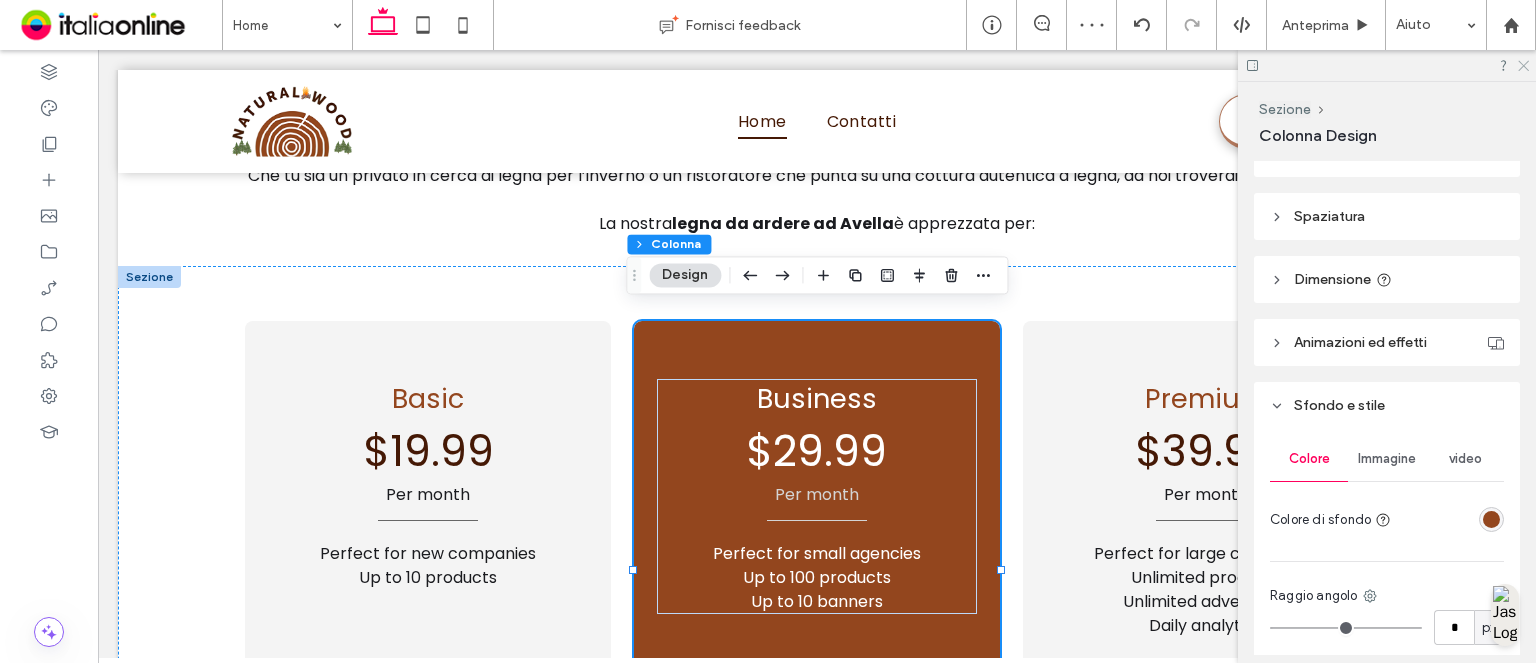 click 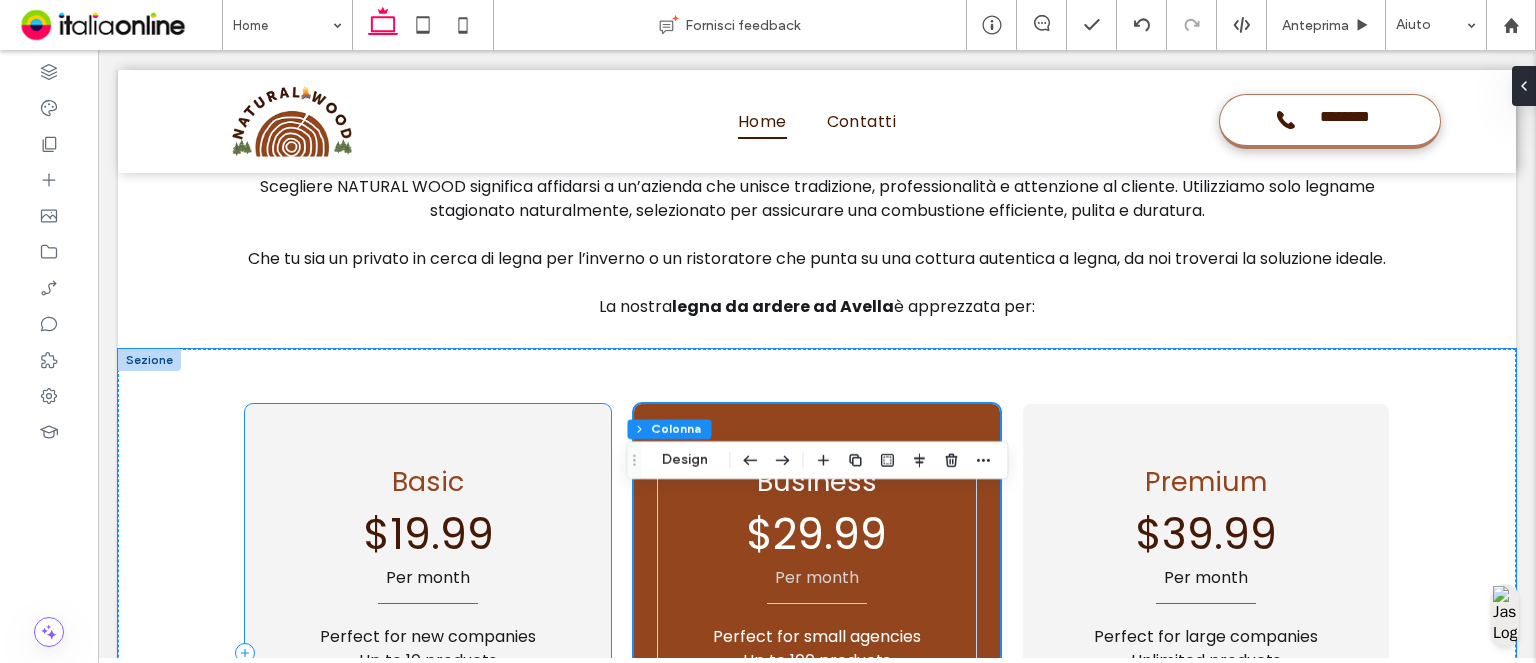 scroll, scrollTop: 3955, scrollLeft: 0, axis: vertical 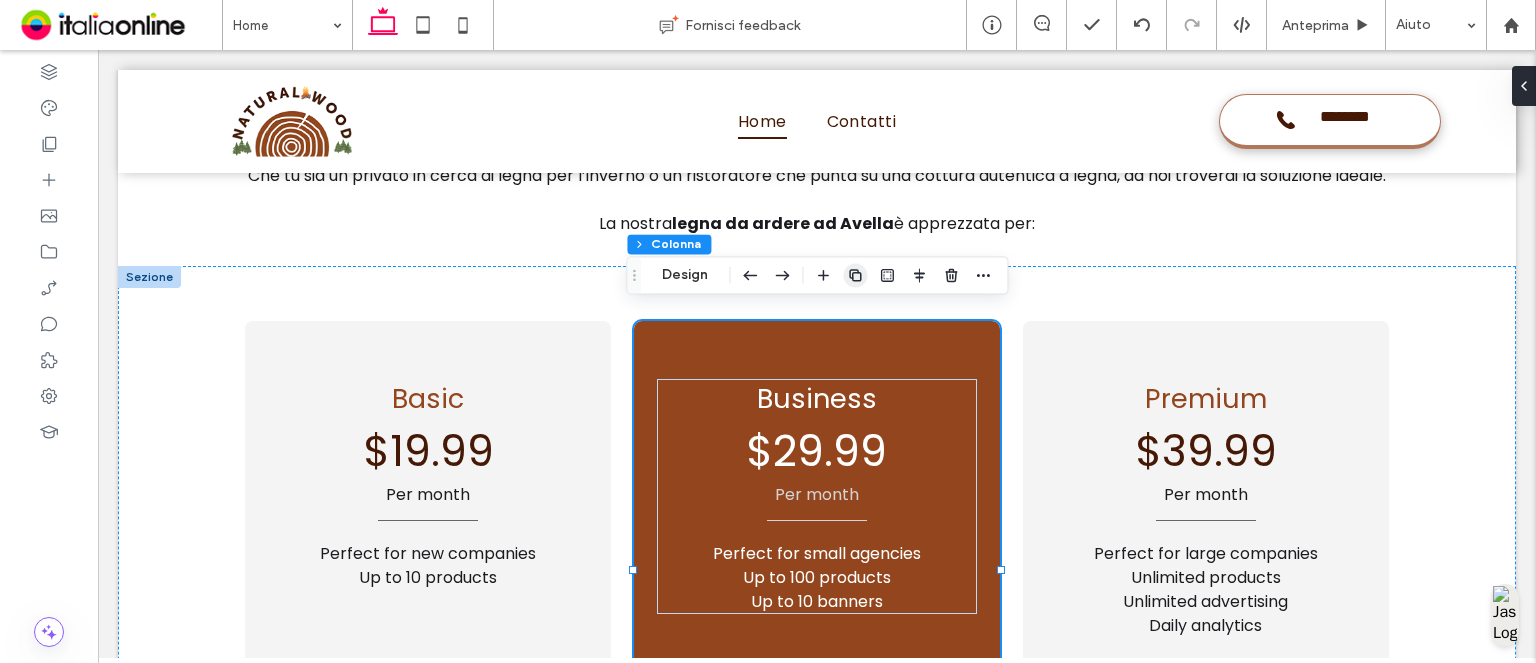 click 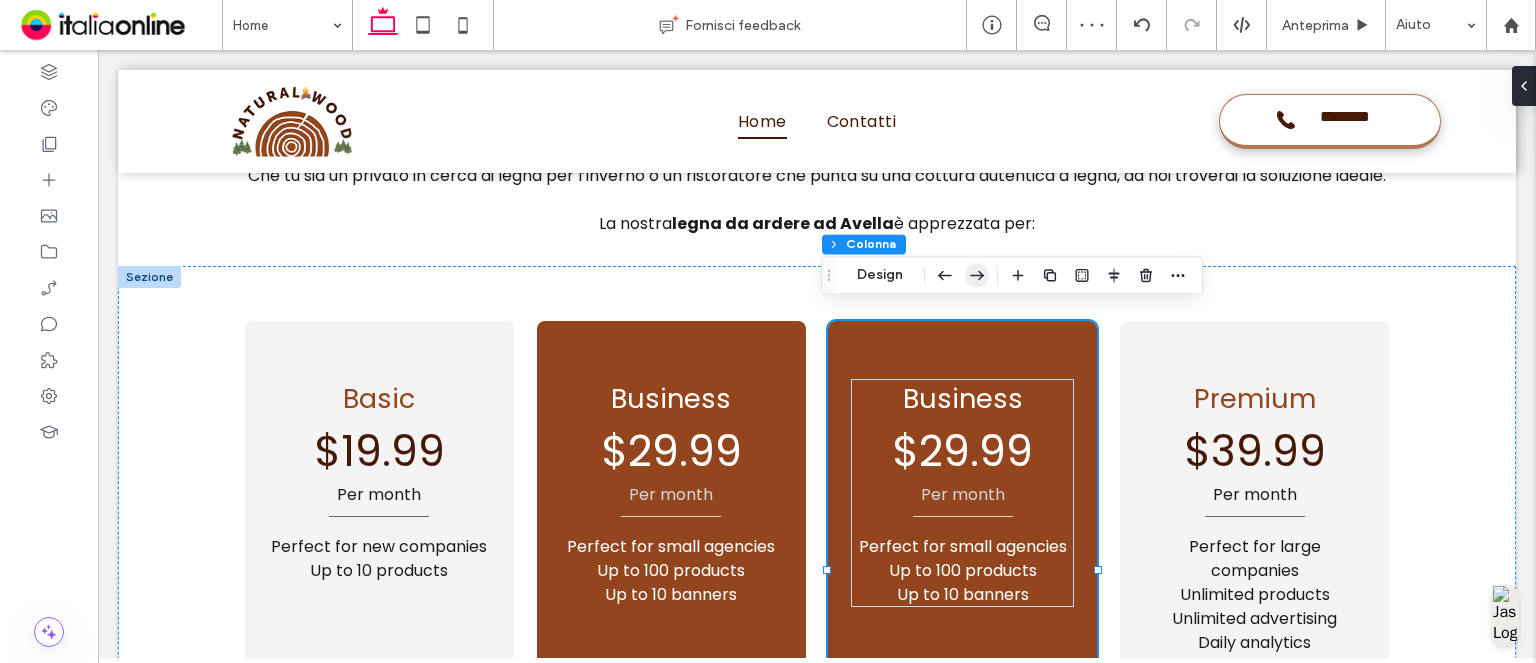 click 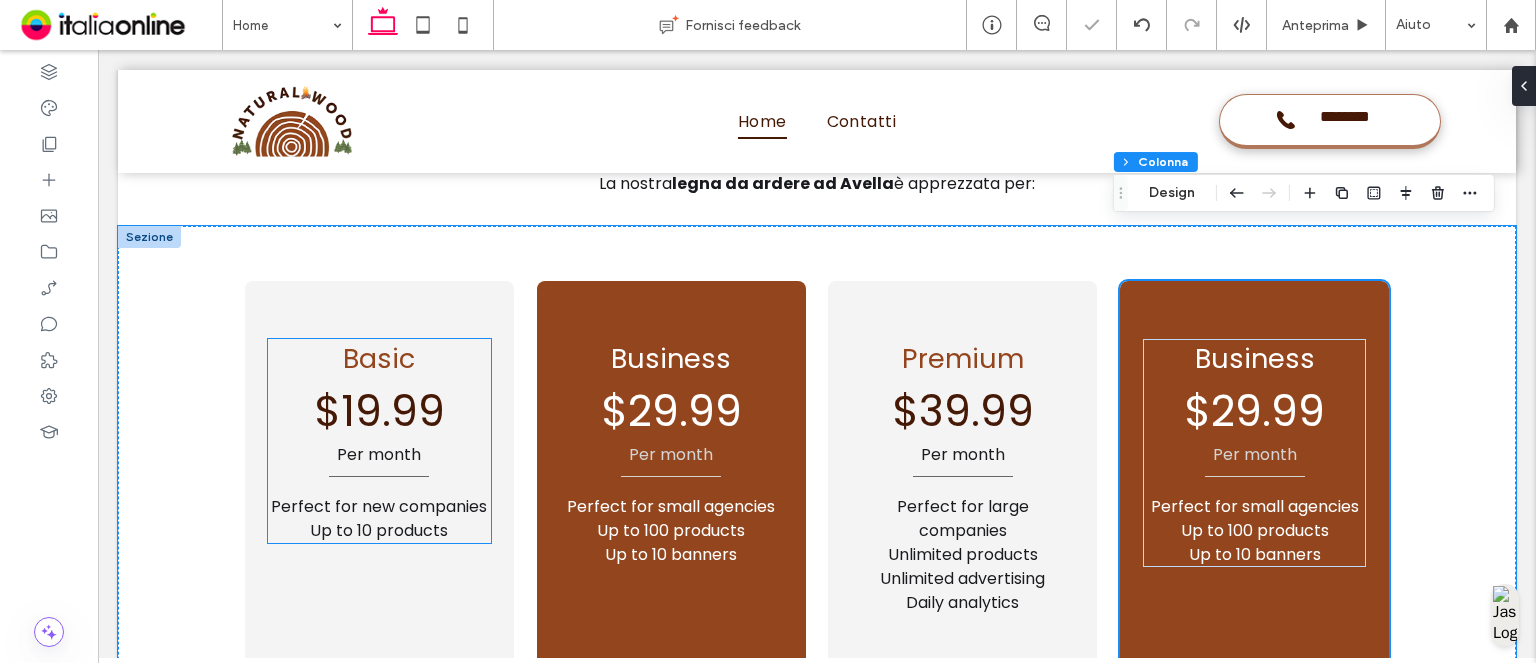 scroll, scrollTop: 4055, scrollLeft: 0, axis: vertical 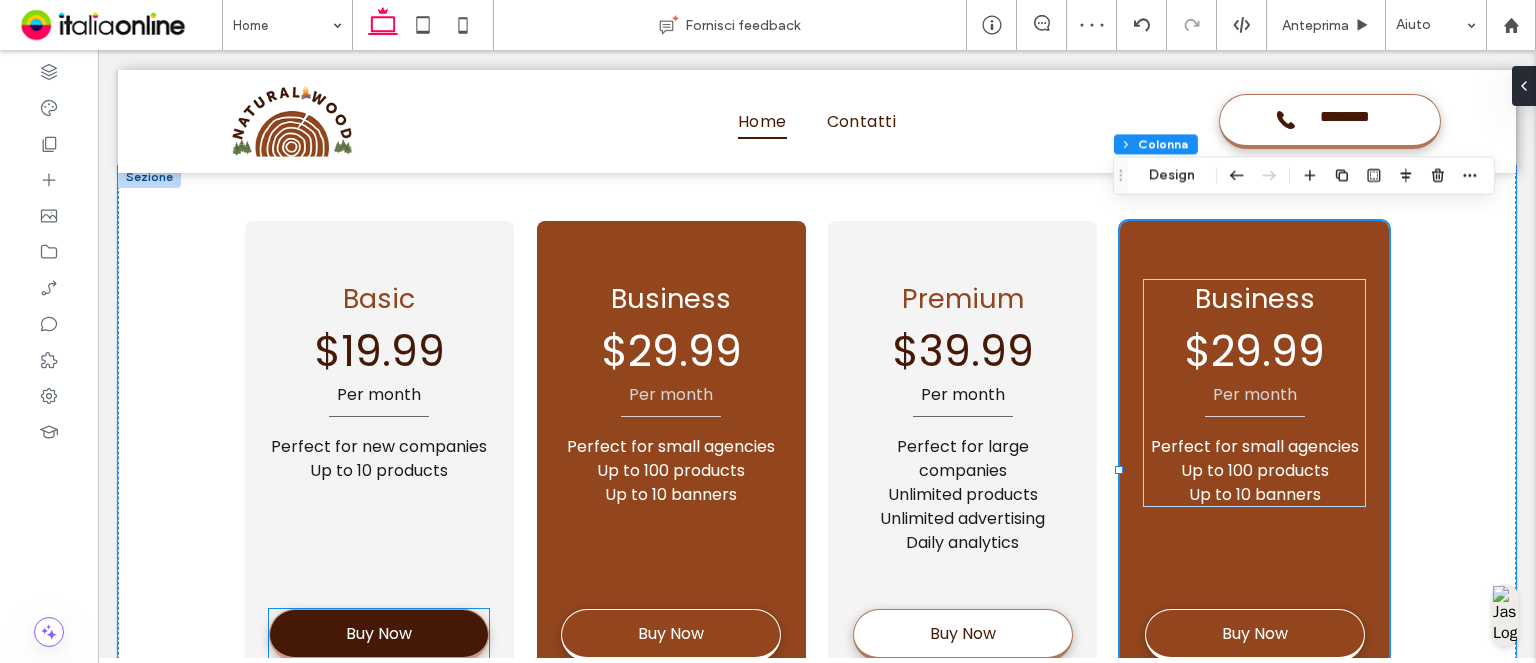 click on "Buy Now" at bounding box center [379, 635] 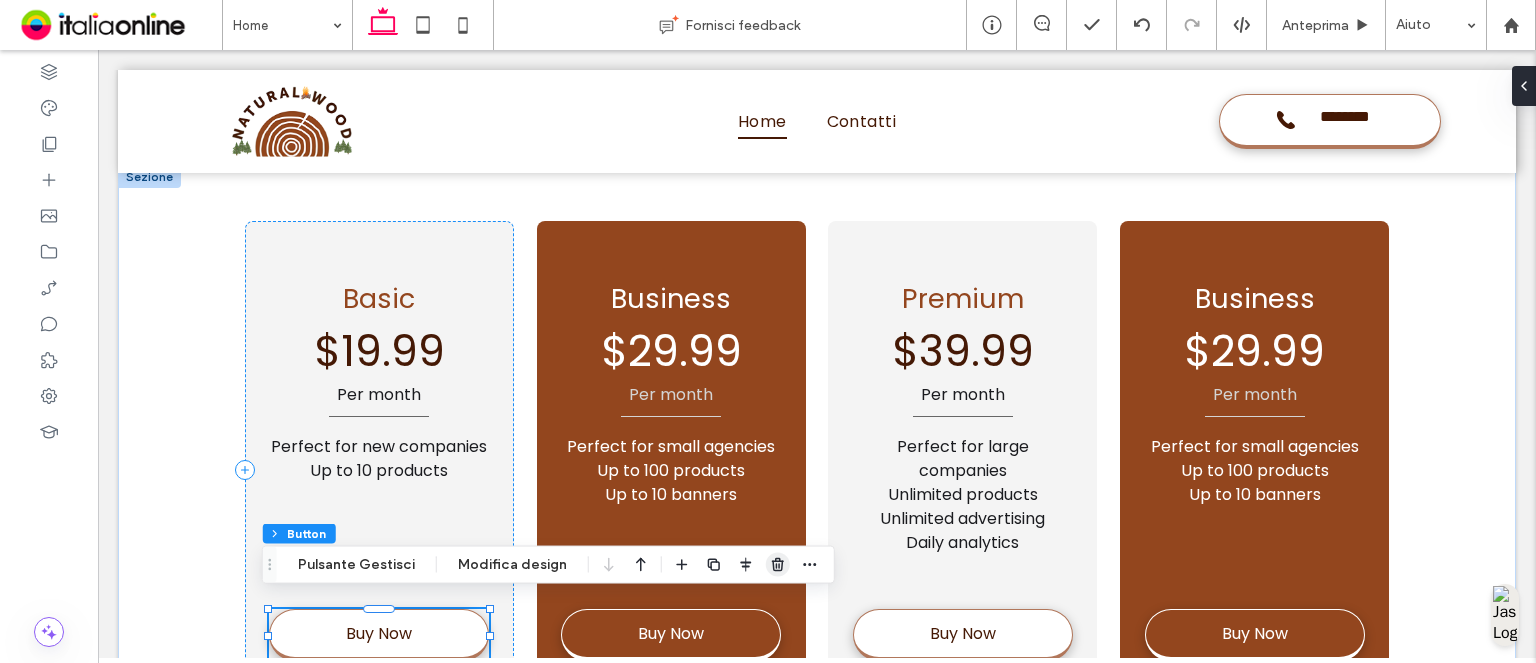 drag, startPoint x: 679, startPoint y: 518, endPoint x: 780, endPoint y: 567, distance: 112.25863 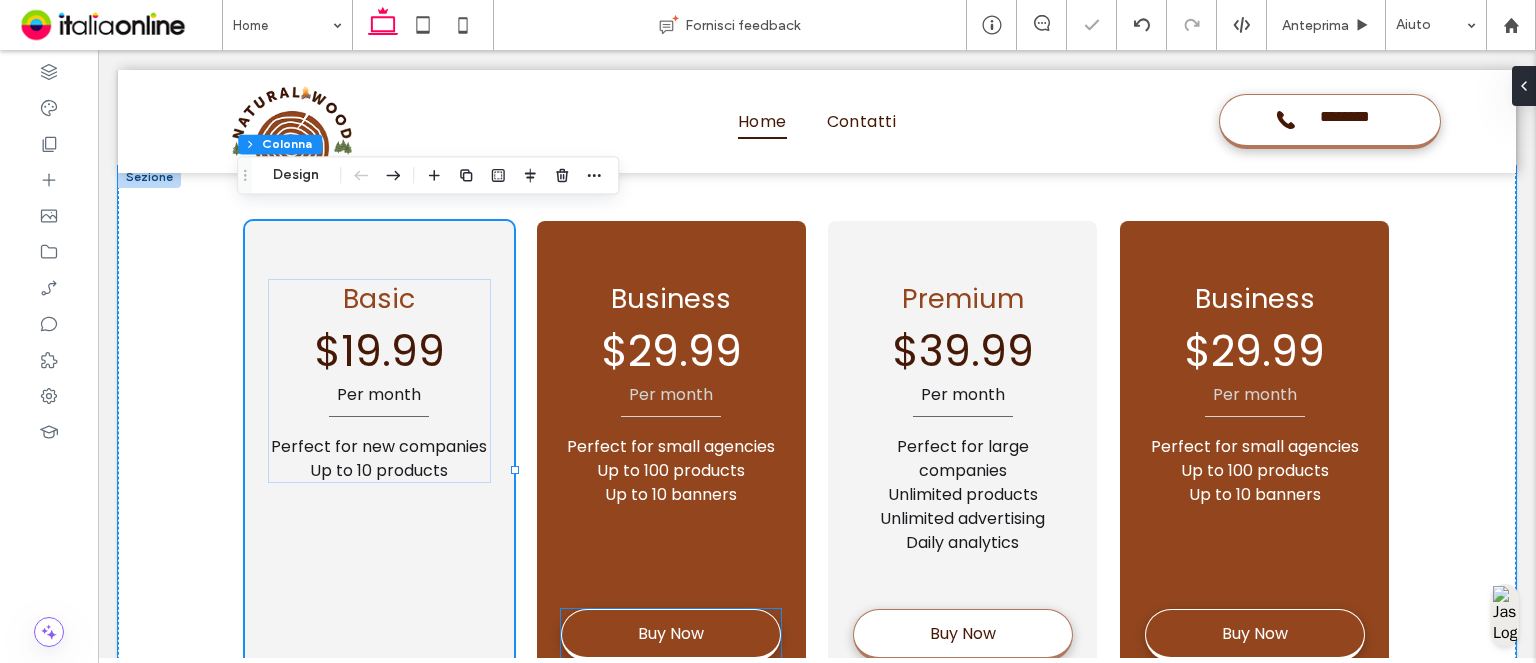 click on "Buy Now" at bounding box center [671, 635] 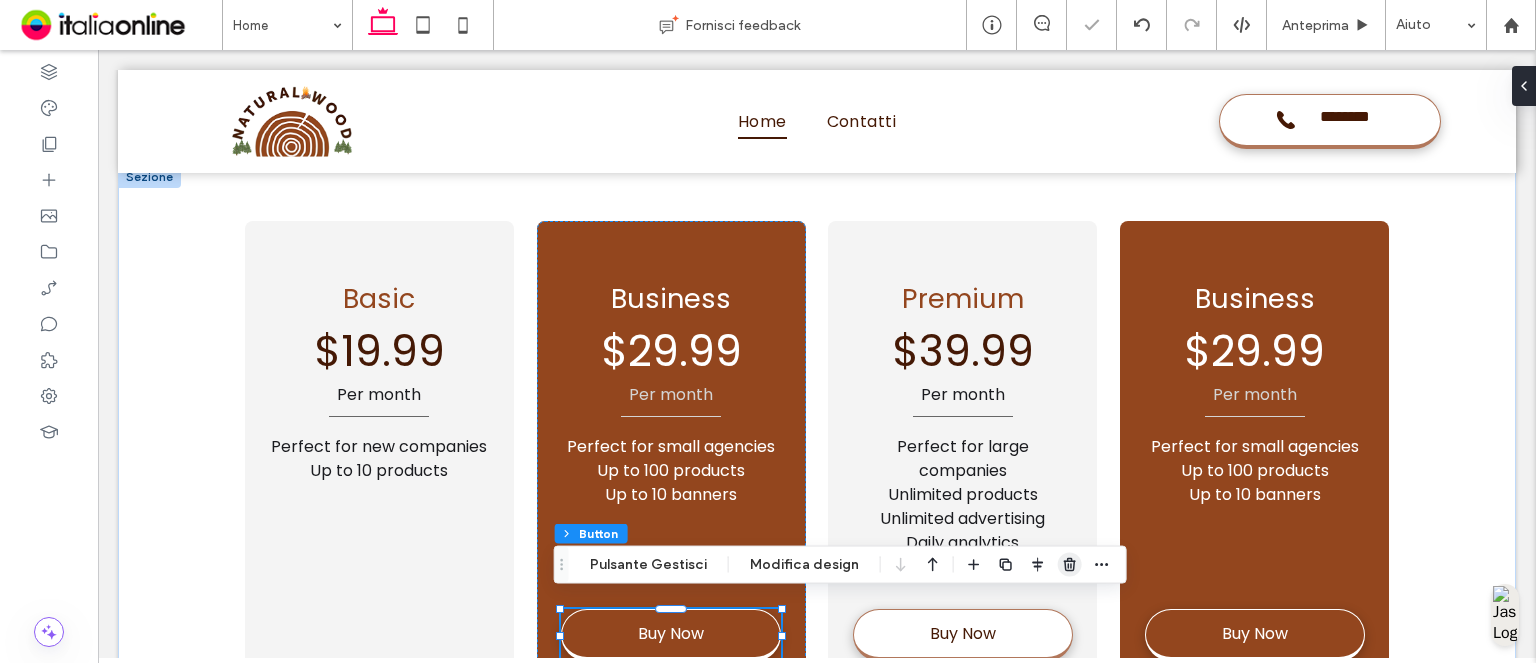 click 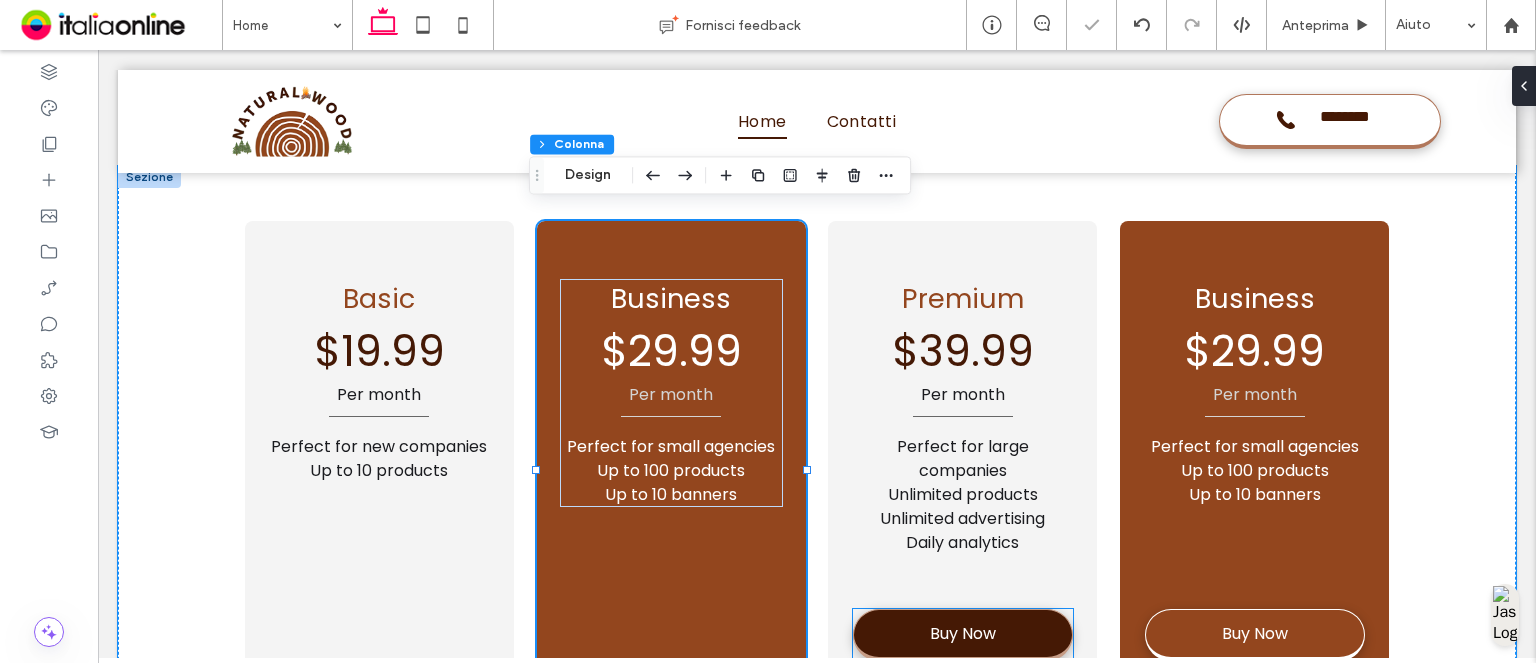 click on "Buy Now" at bounding box center (963, 633) 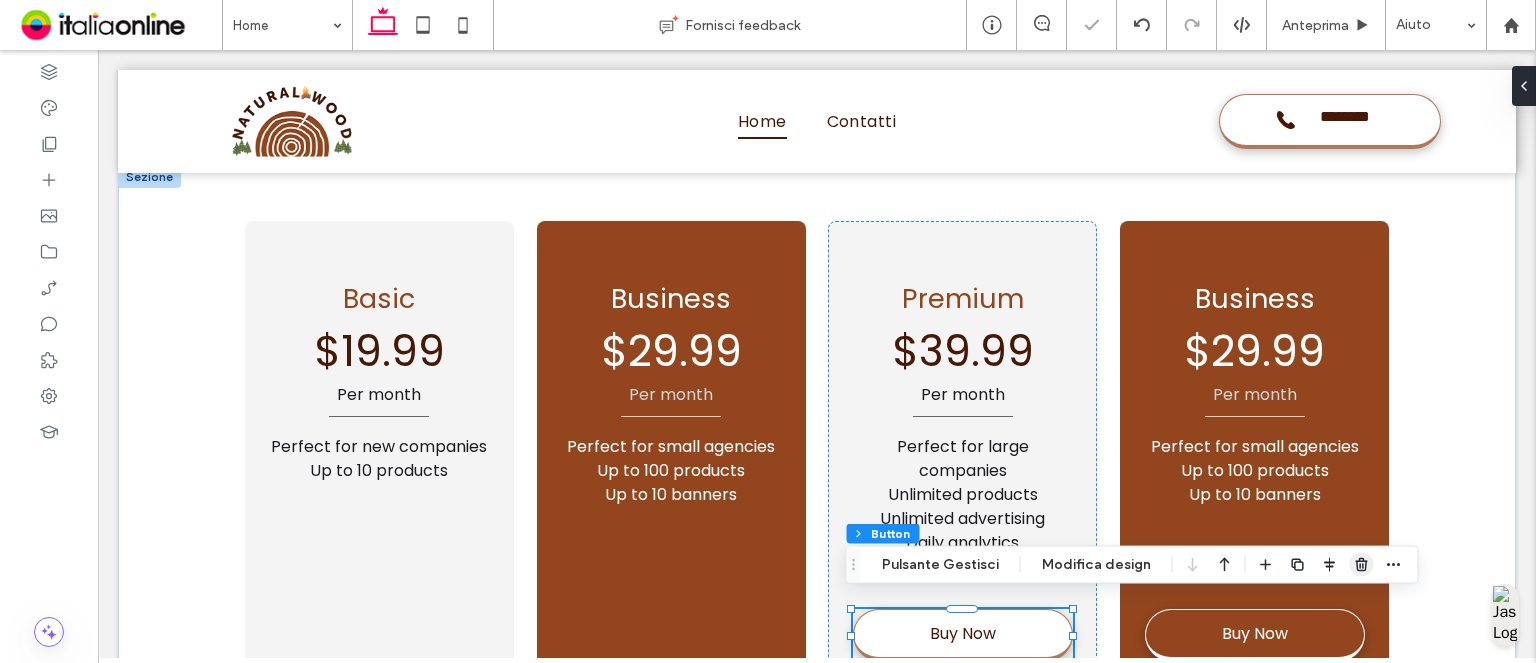 click 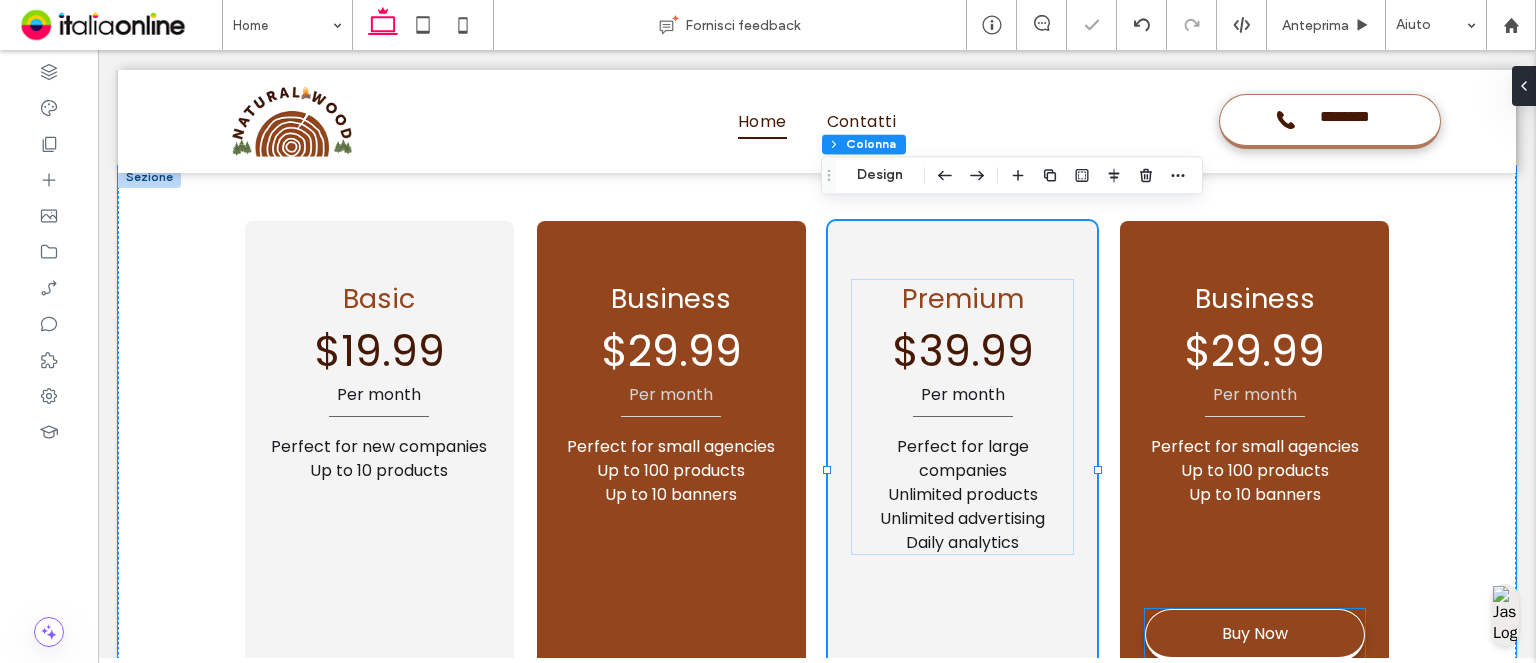 click on "Buy Now" at bounding box center (1255, 633) 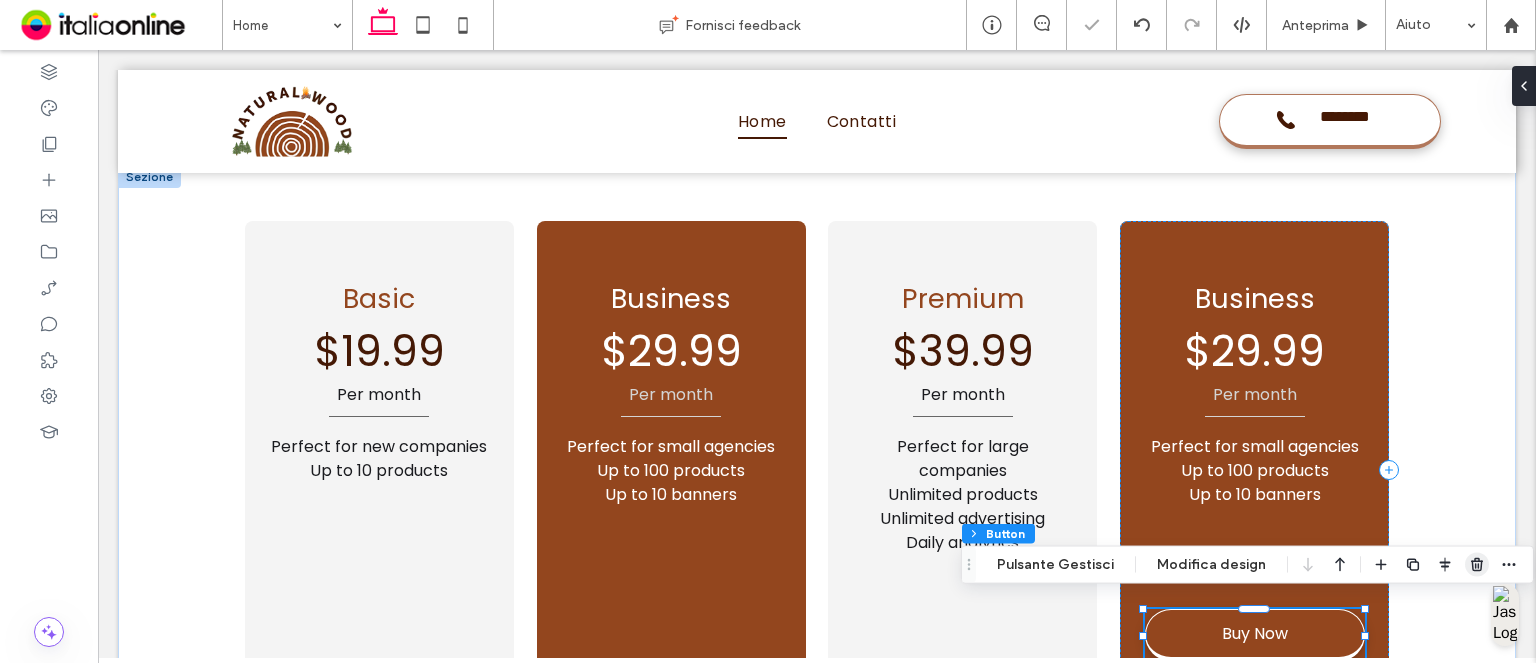 drag, startPoint x: 1253, startPoint y: 564, endPoint x: 1473, endPoint y: 563, distance: 220.00227 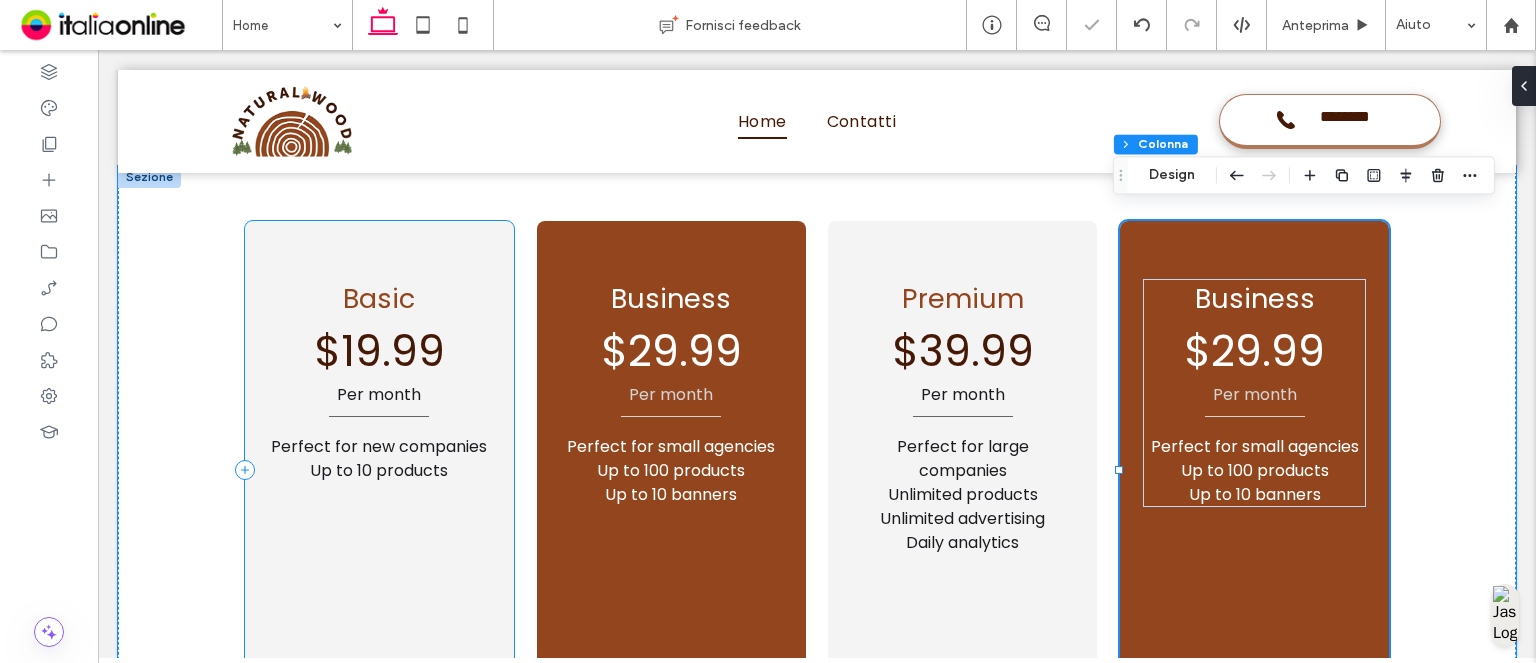 click on "Basic
Per month
Perfect for new companies Up to 10 products
$19.99" at bounding box center (379, 469) 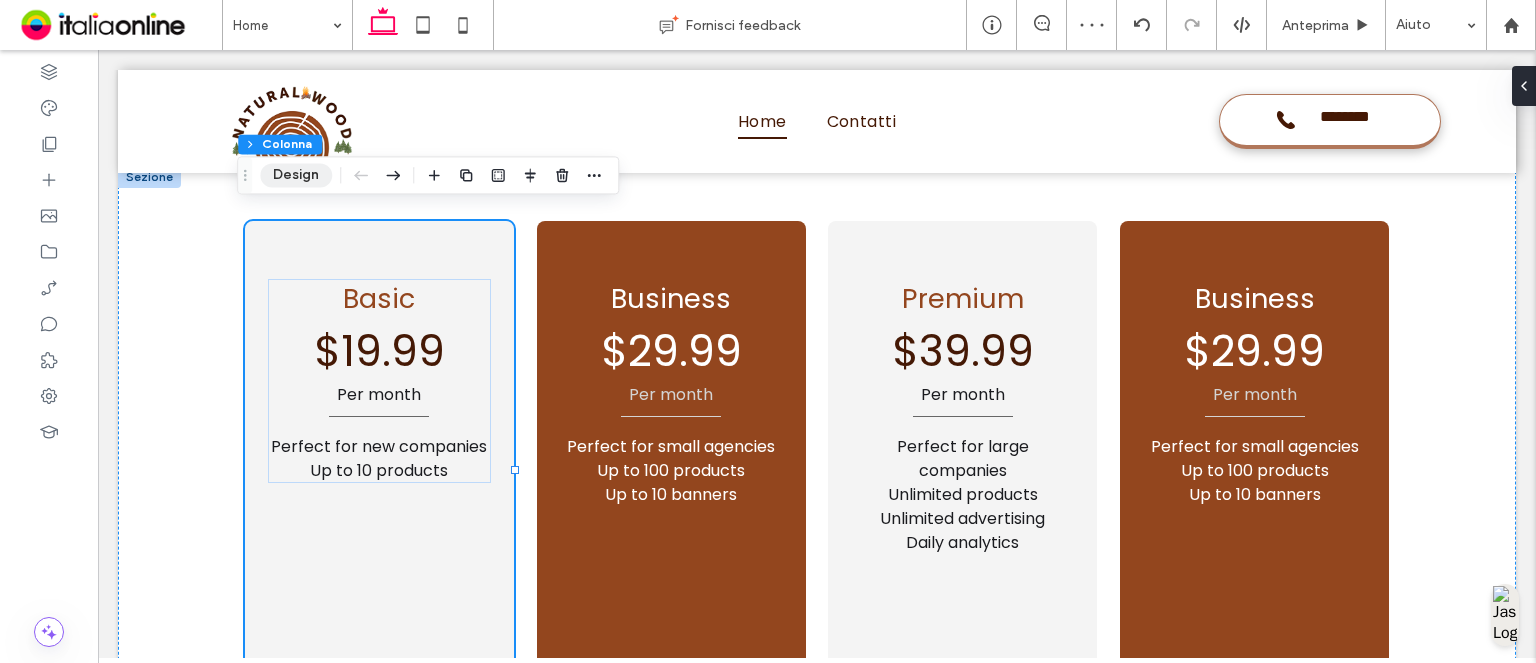 click on "Design" at bounding box center (296, 175) 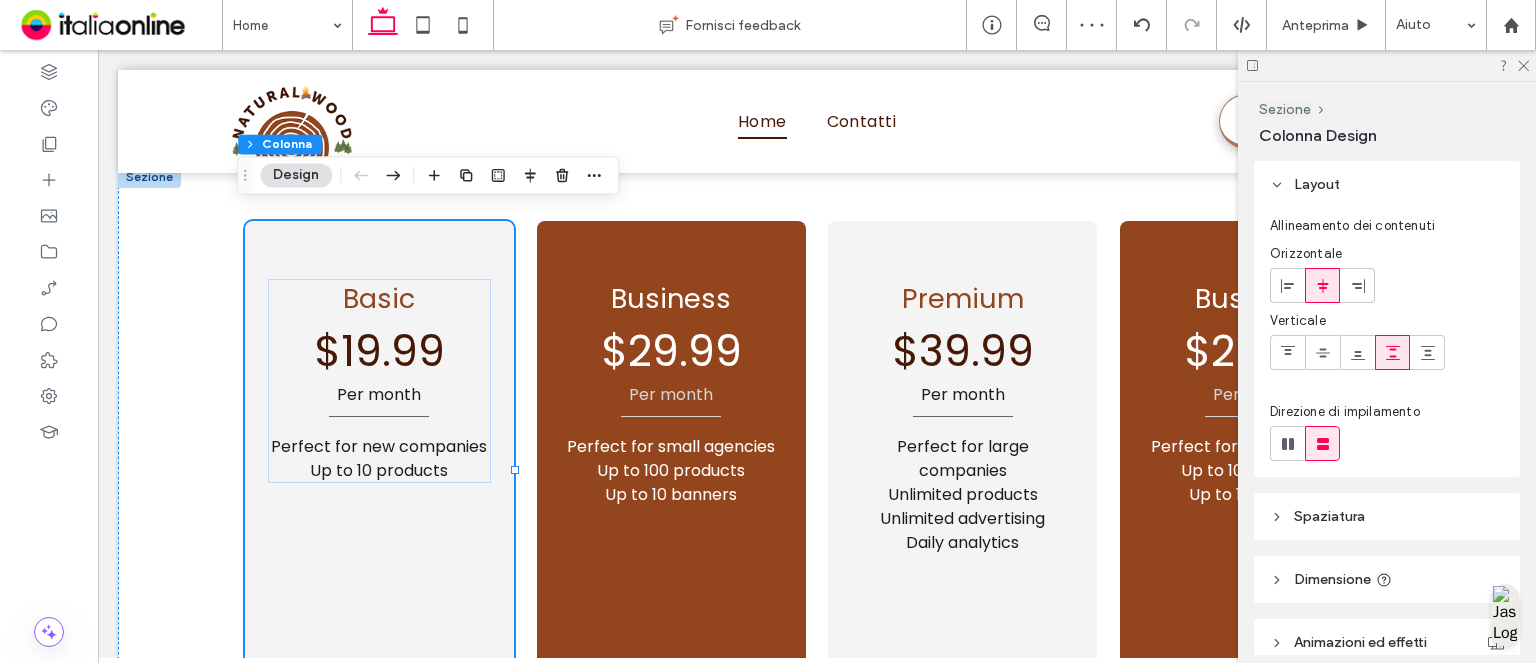 click on "Dimensione" at bounding box center [1387, 579] 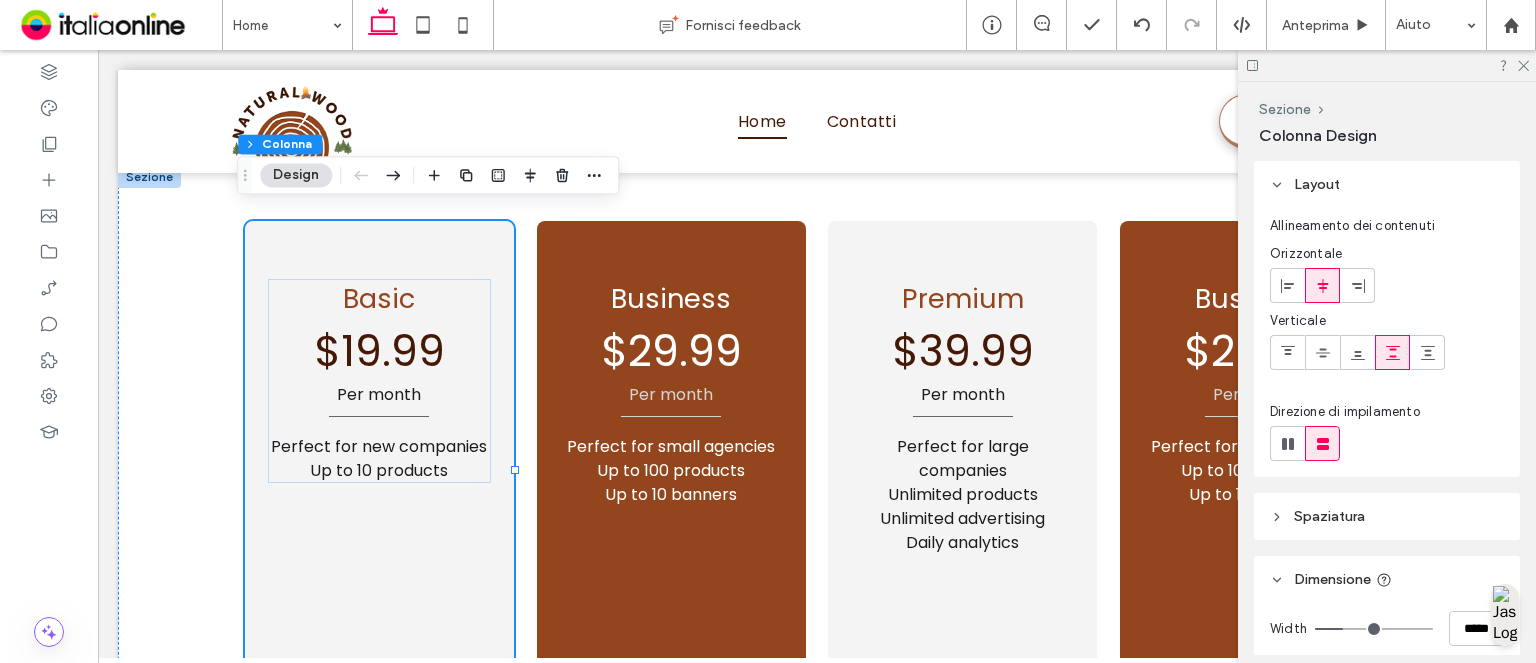 scroll, scrollTop: 300, scrollLeft: 0, axis: vertical 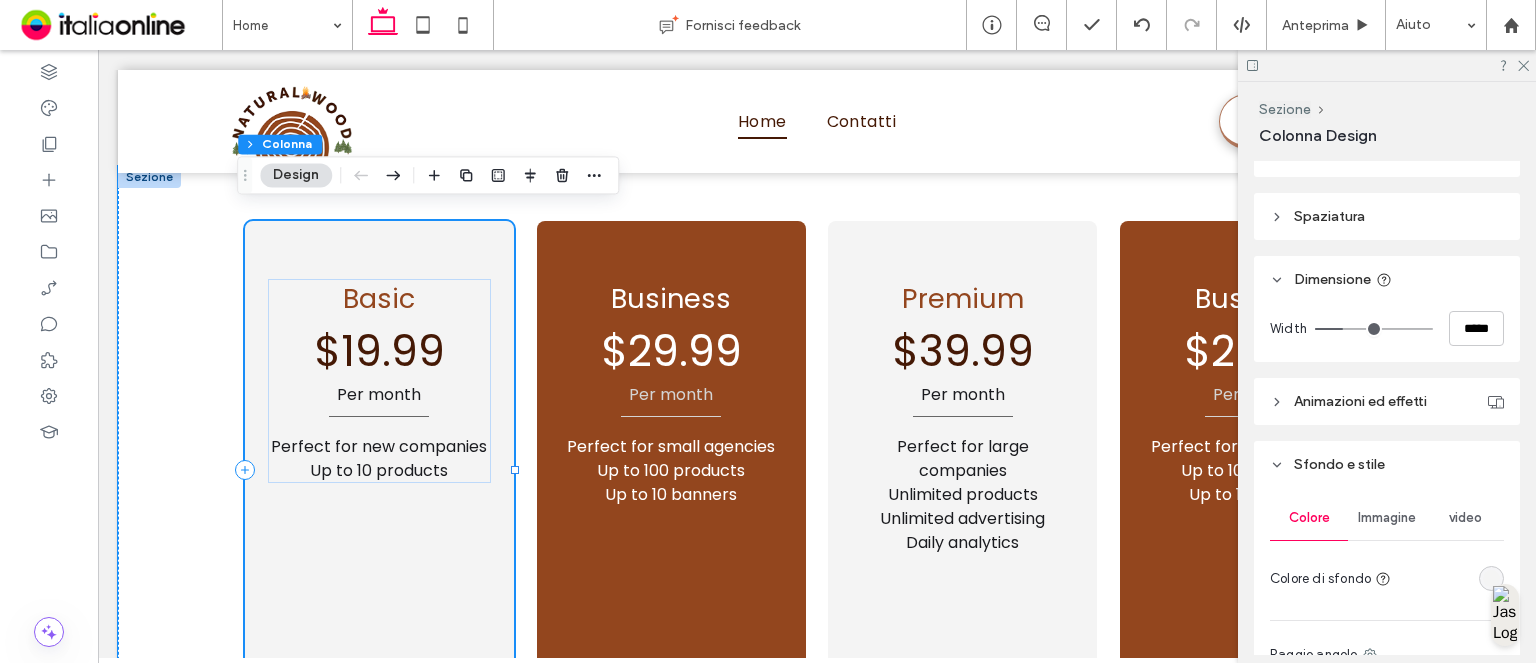 click on "Basic
Per month
Perfect for new companies Up to 10 products
$19.99" at bounding box center (379, 469) 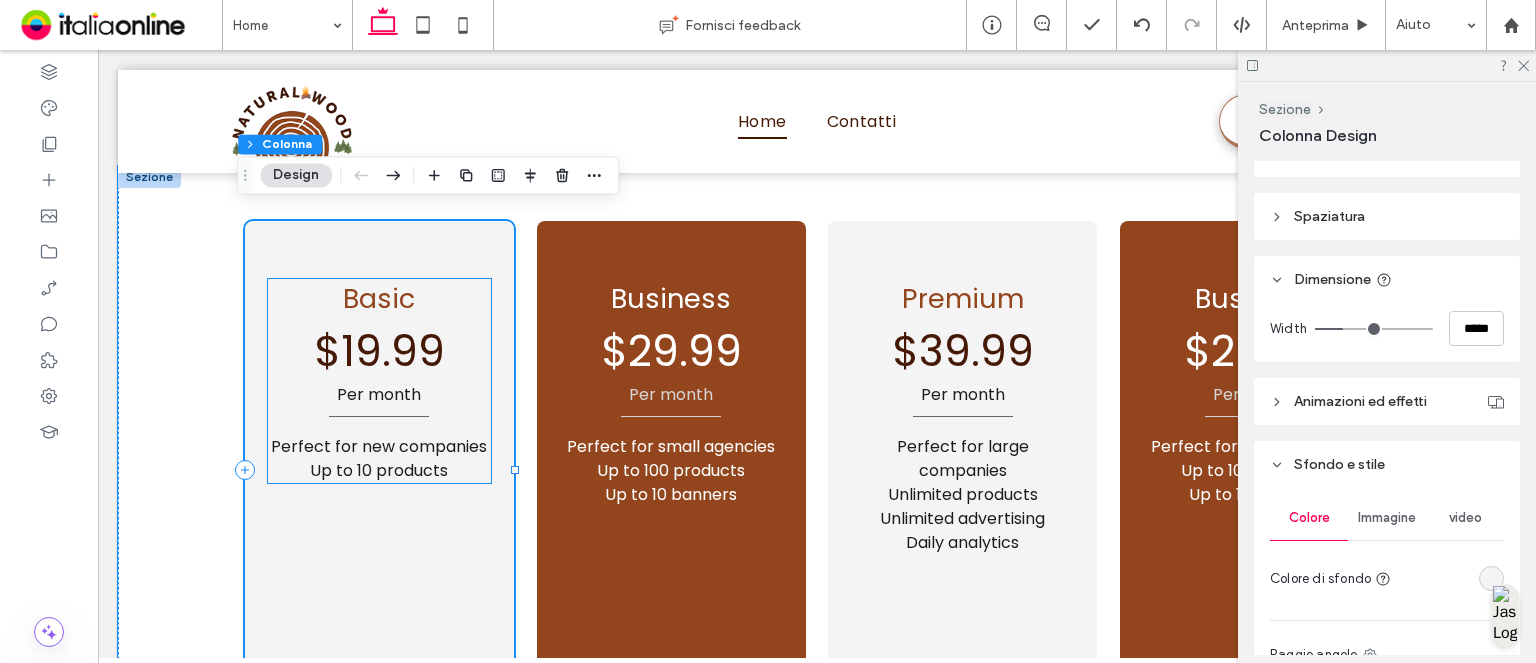 click on "Basic" at bounding box center (379, 299) 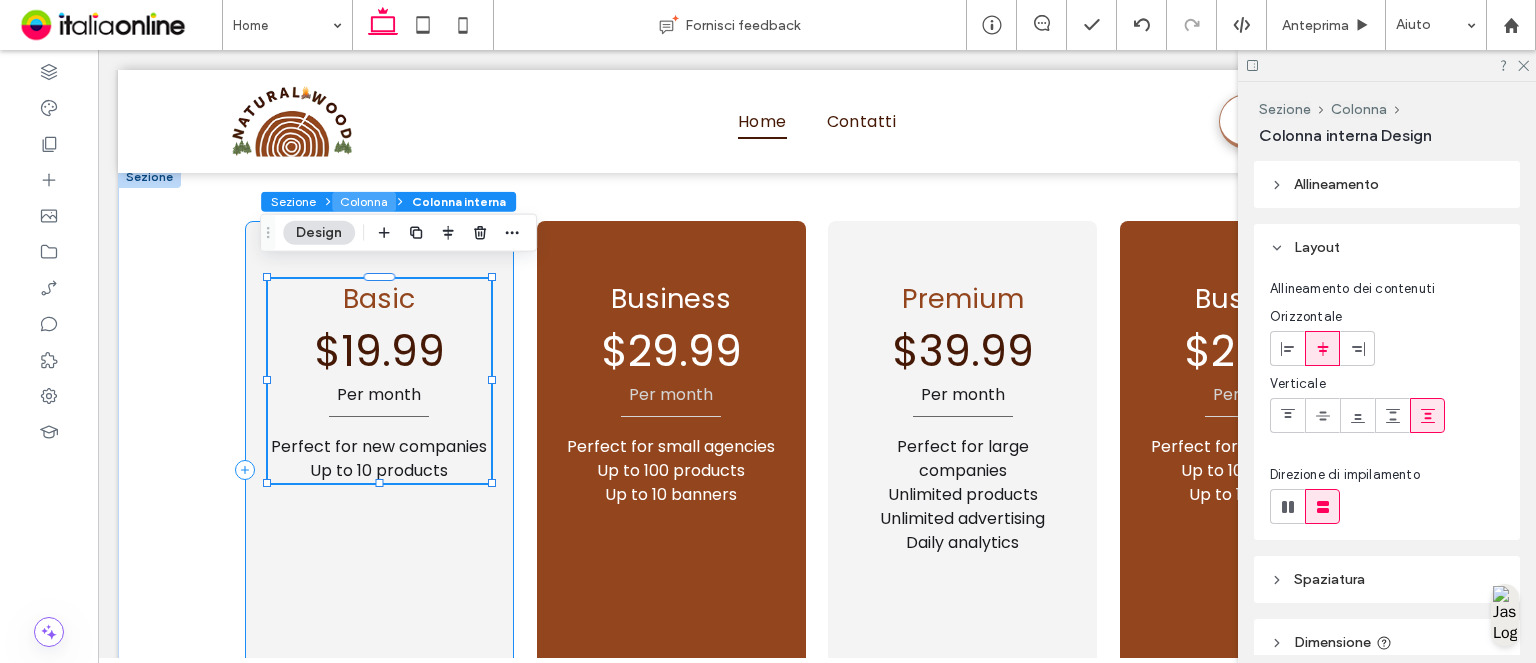 click on "Colonna" at bounding box center (364, 202) 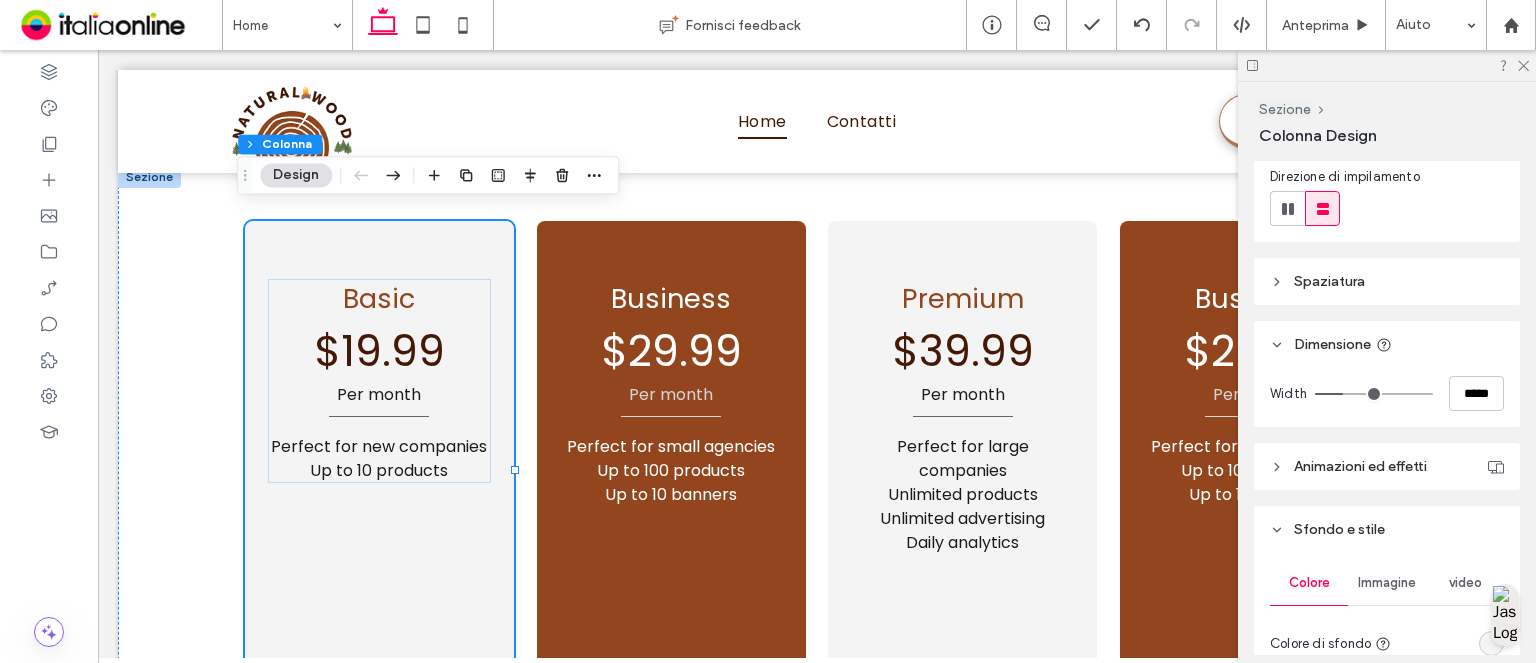 scroll, scrollTop: 0, scrollLeft: 0, axis: both 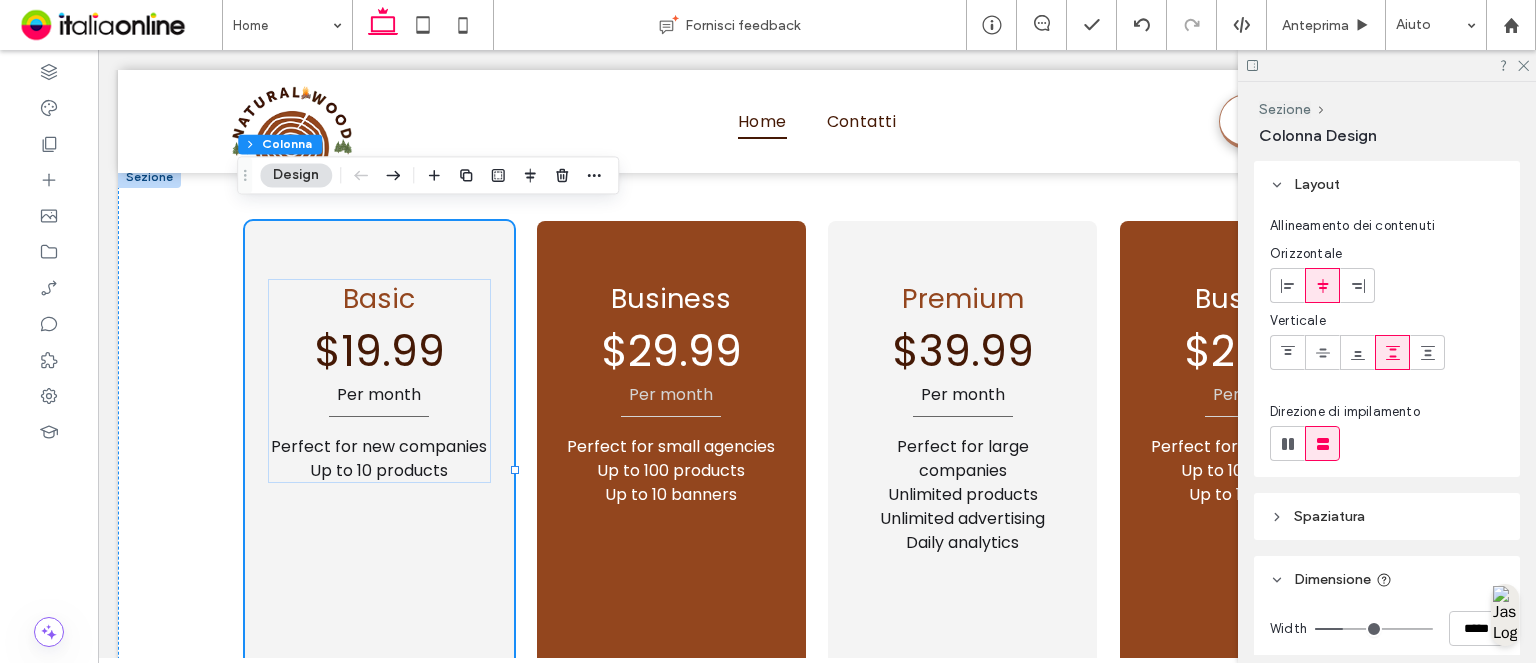 click 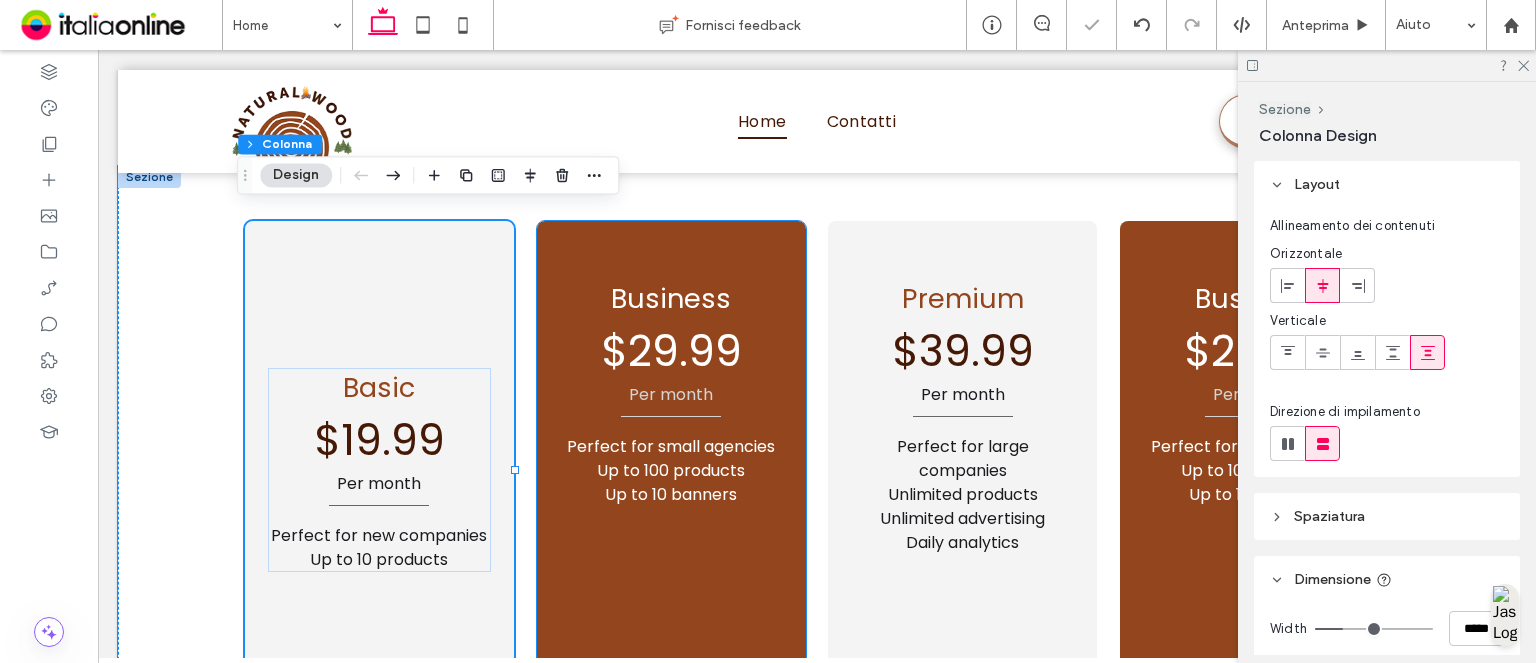 click on "Business
Per month
Perfect for small agencies Up to 100 products Up to 10 banners ﻿
$29.99" at bounding box center (671, 469) 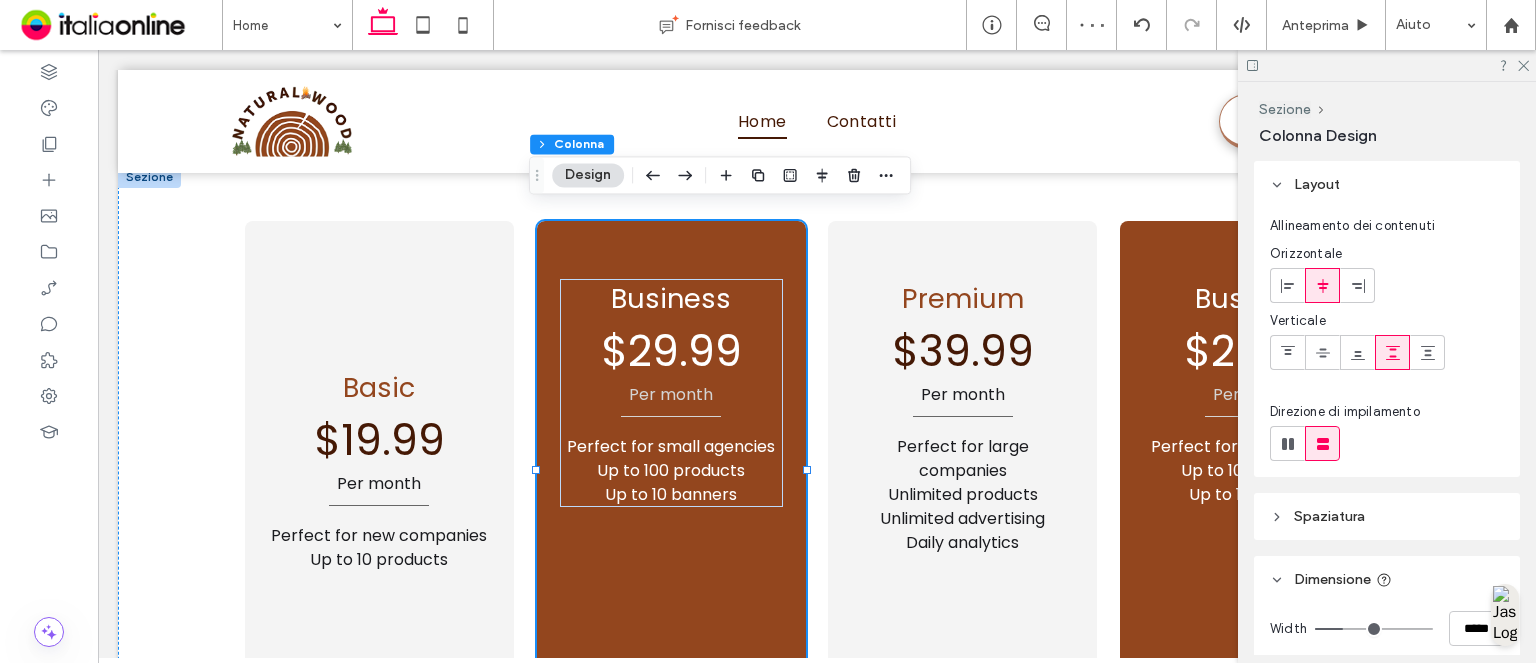 click at bounding box center [1427, 352] 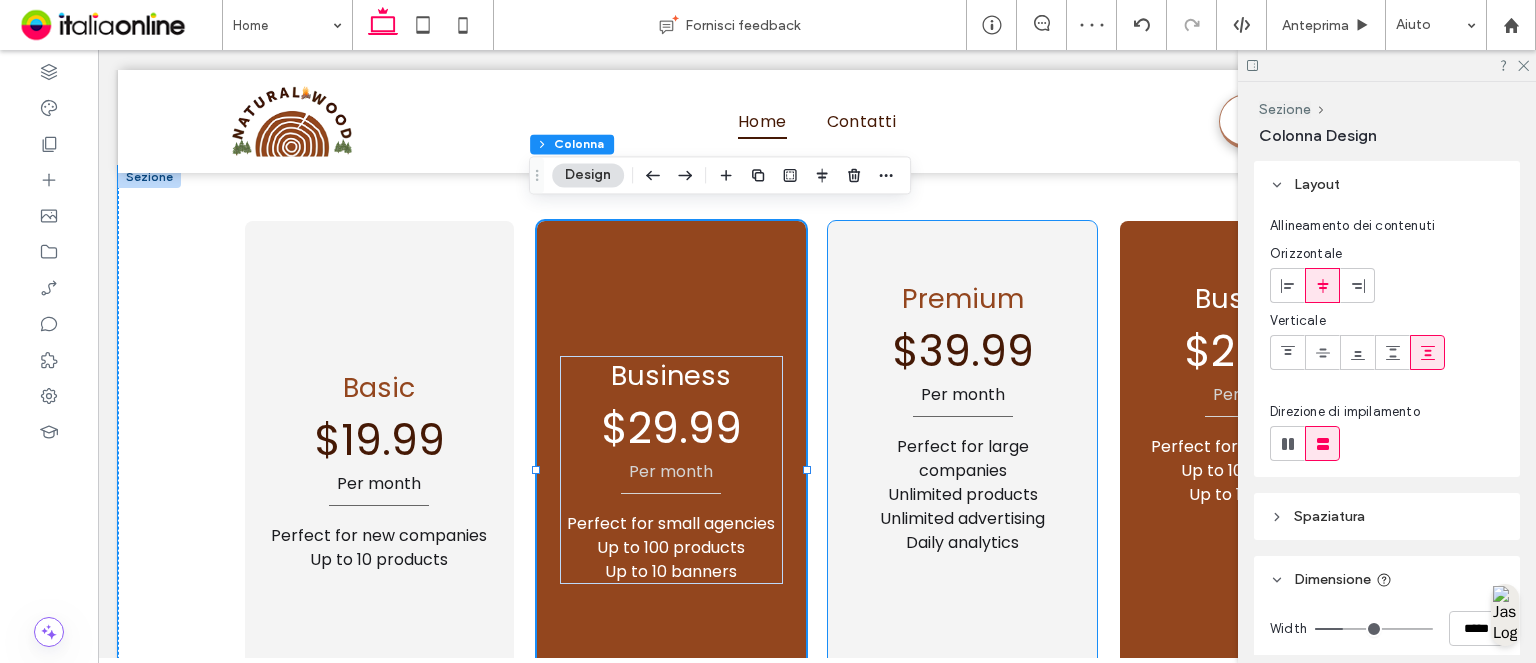 click on "Premium
Per month
Perfect for large companies Unlimited products Unlimited advertising Daily analytics
$39.99" at bounding box center (962, 469) 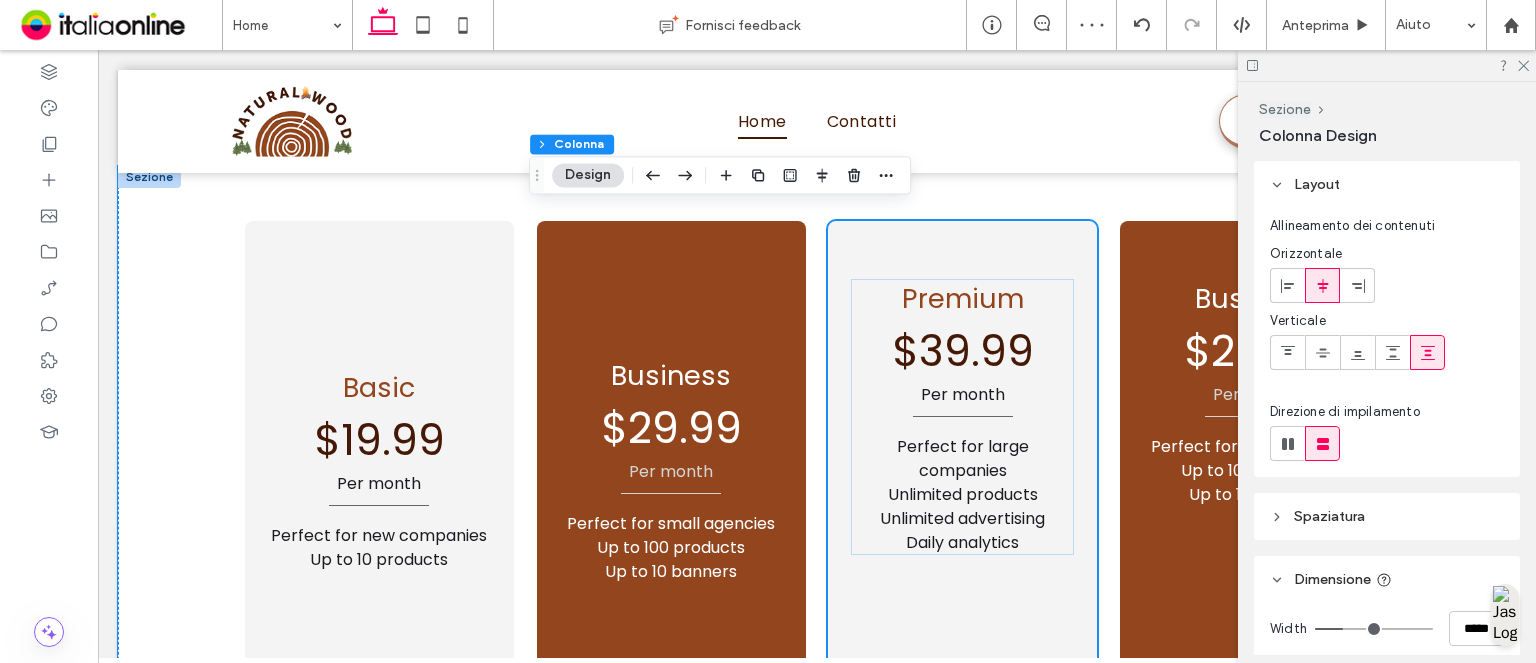 scroll, scrollTop: 3955, scrollLeft: 0, axis: vertical 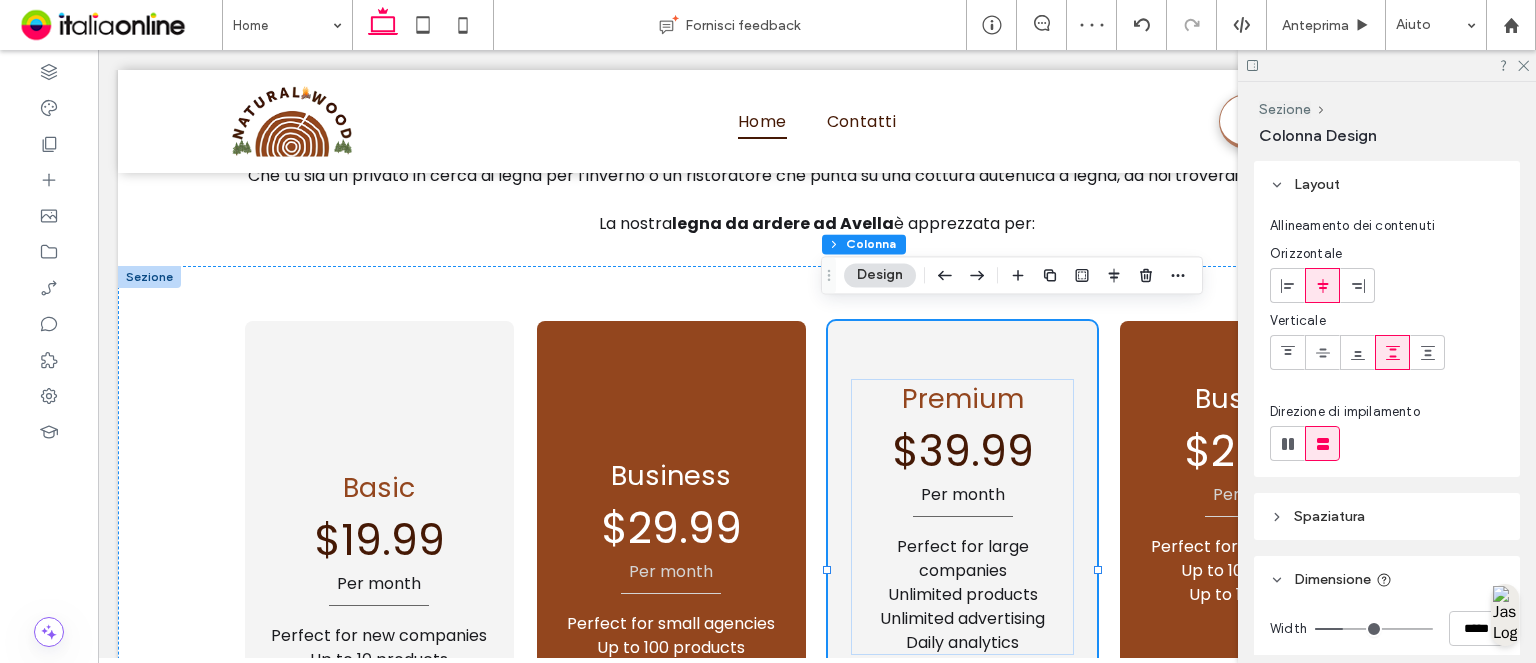 click 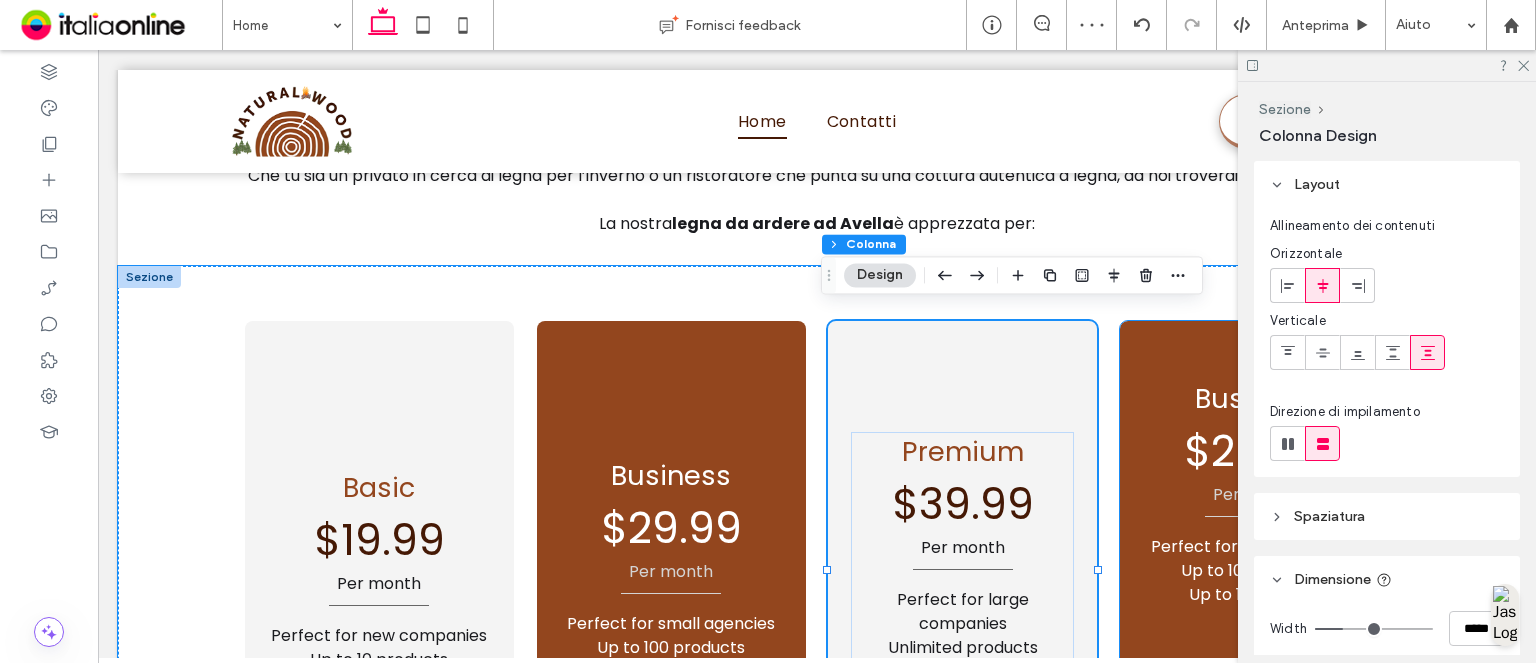 click on "Business
Per month  Perfect for small agencies Up to 100 products Up to 10 banners ﻿   $29.99" at bounding box center [1254, 569] 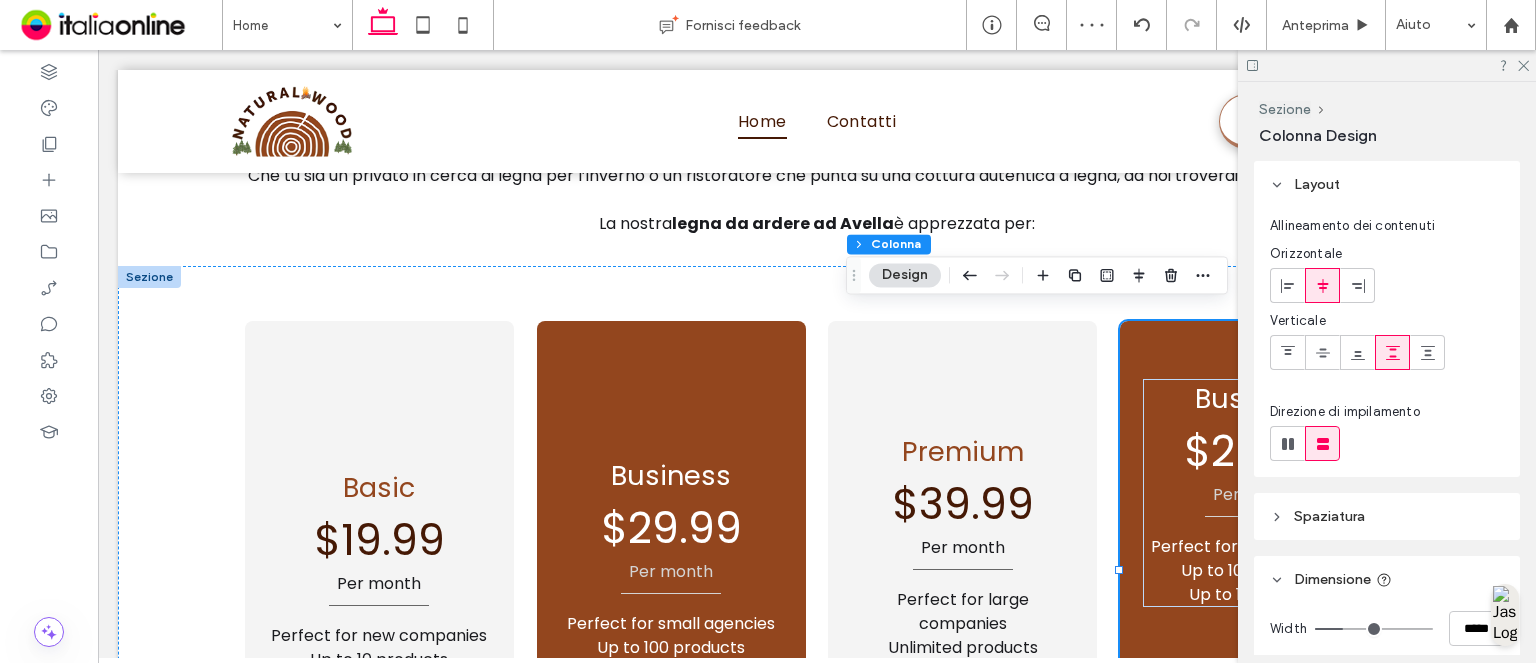 drag, startPoint x: 1435, startPoint y: 352, endPoint x: 1435, endPoint y: 375, distance: 23 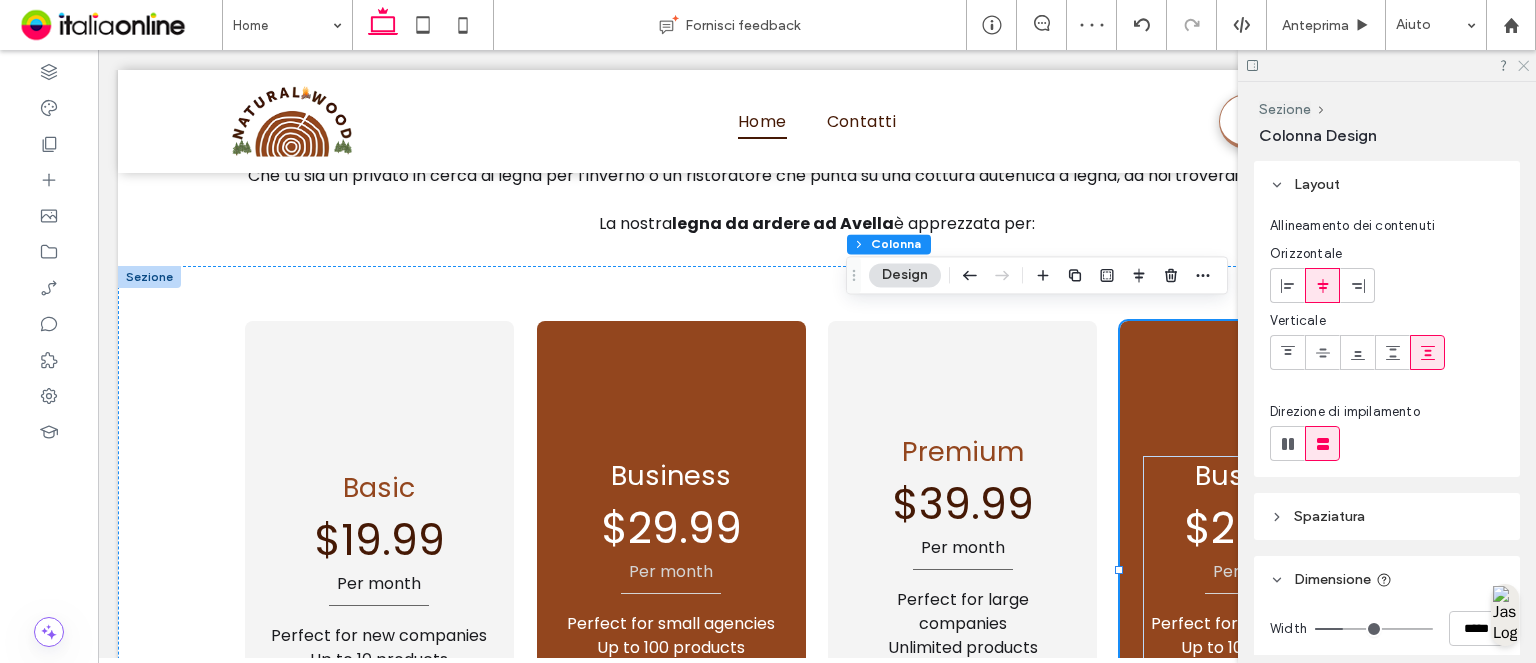 click 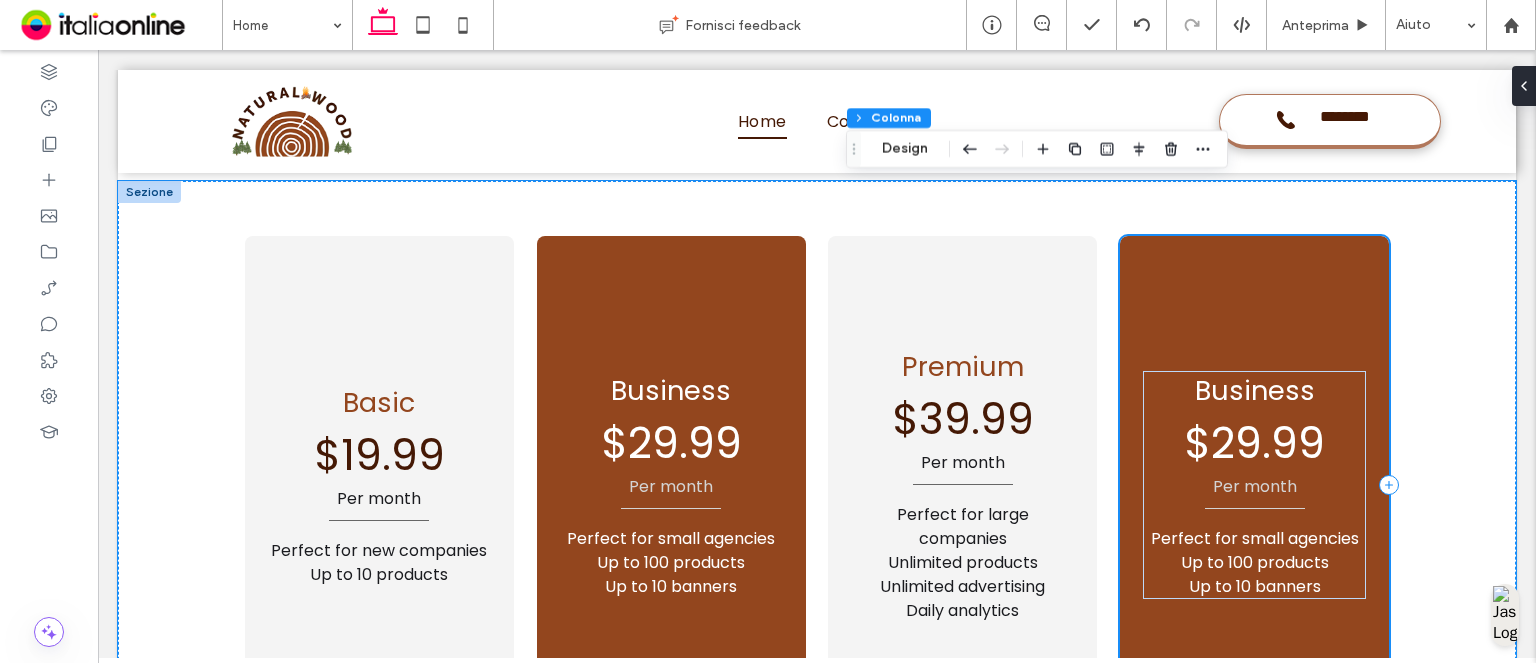 scroll, scrollTop: 4155, scrollLeft: 0, axis: vertical 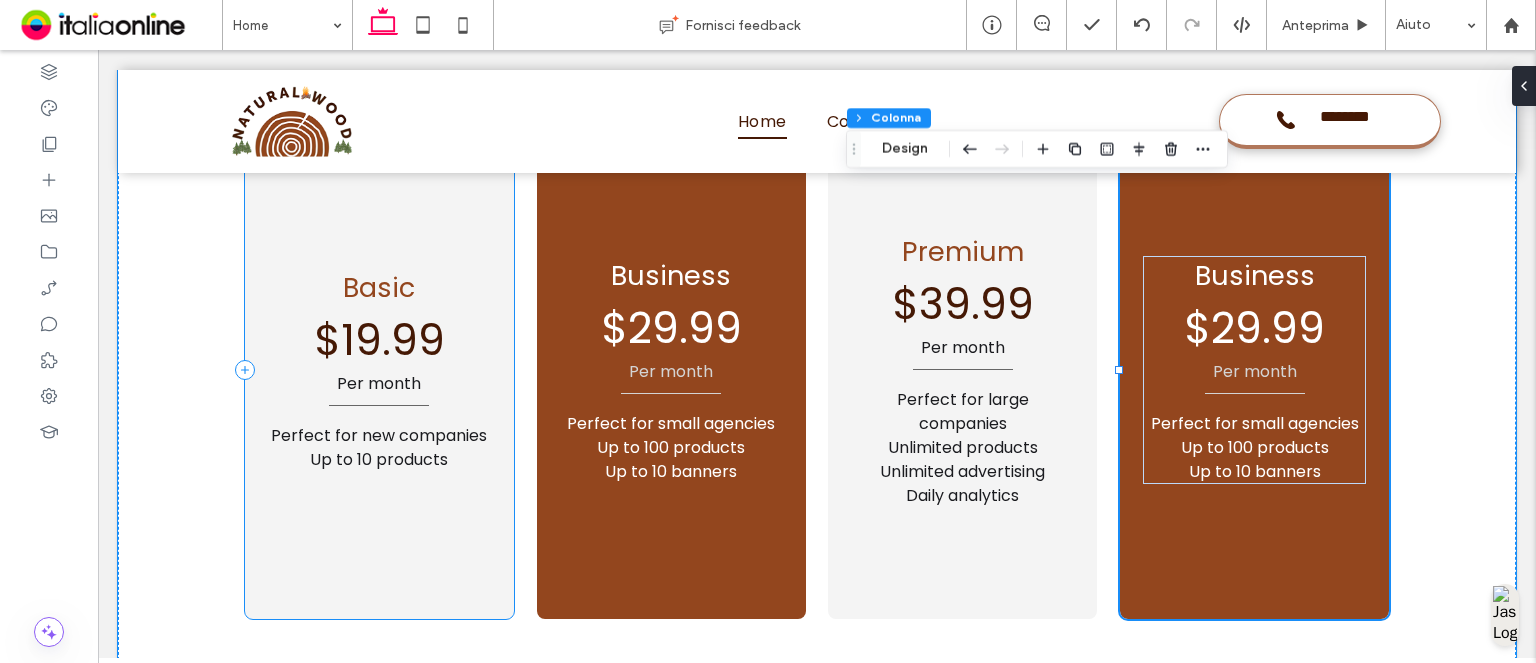 click on "Basic
Per month
Perfect for new companies Up to 10 products
$19.99" at bounding box center [379, 369] 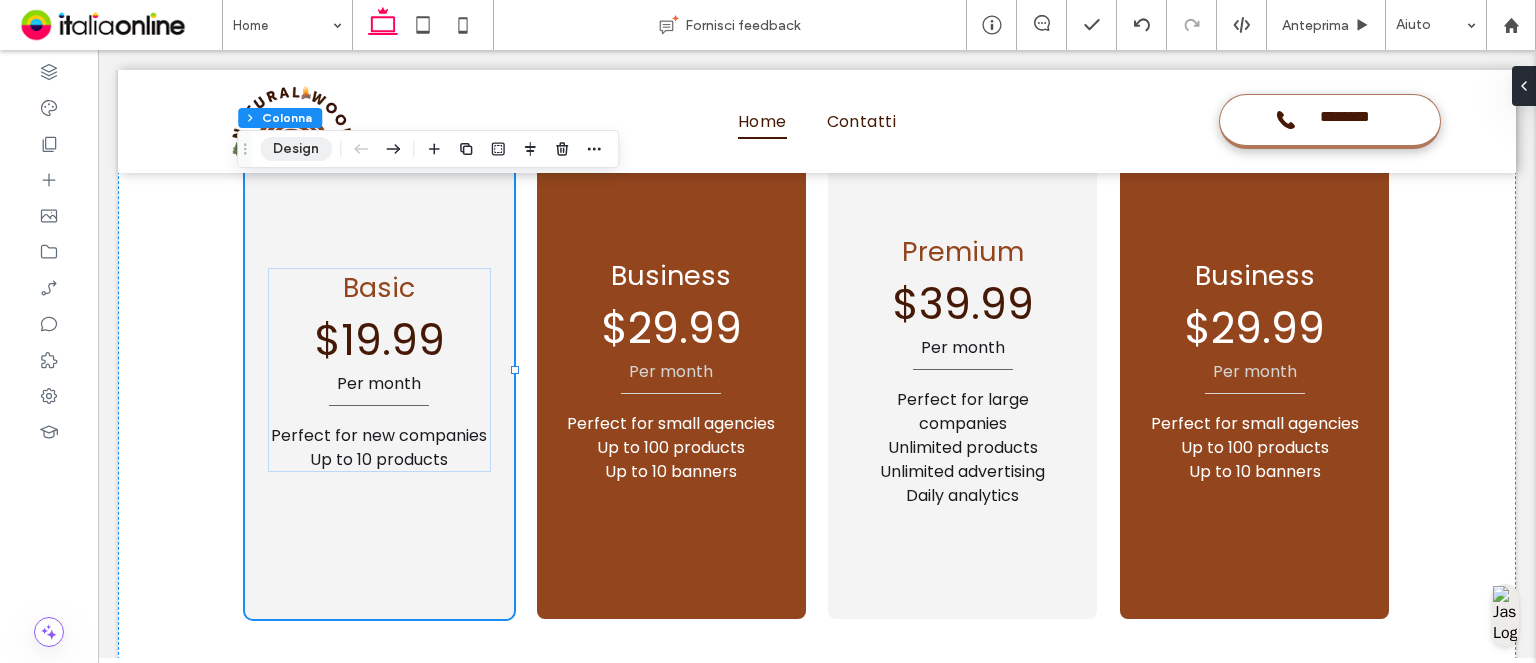click on "Design" at bounding box center [296, 149] 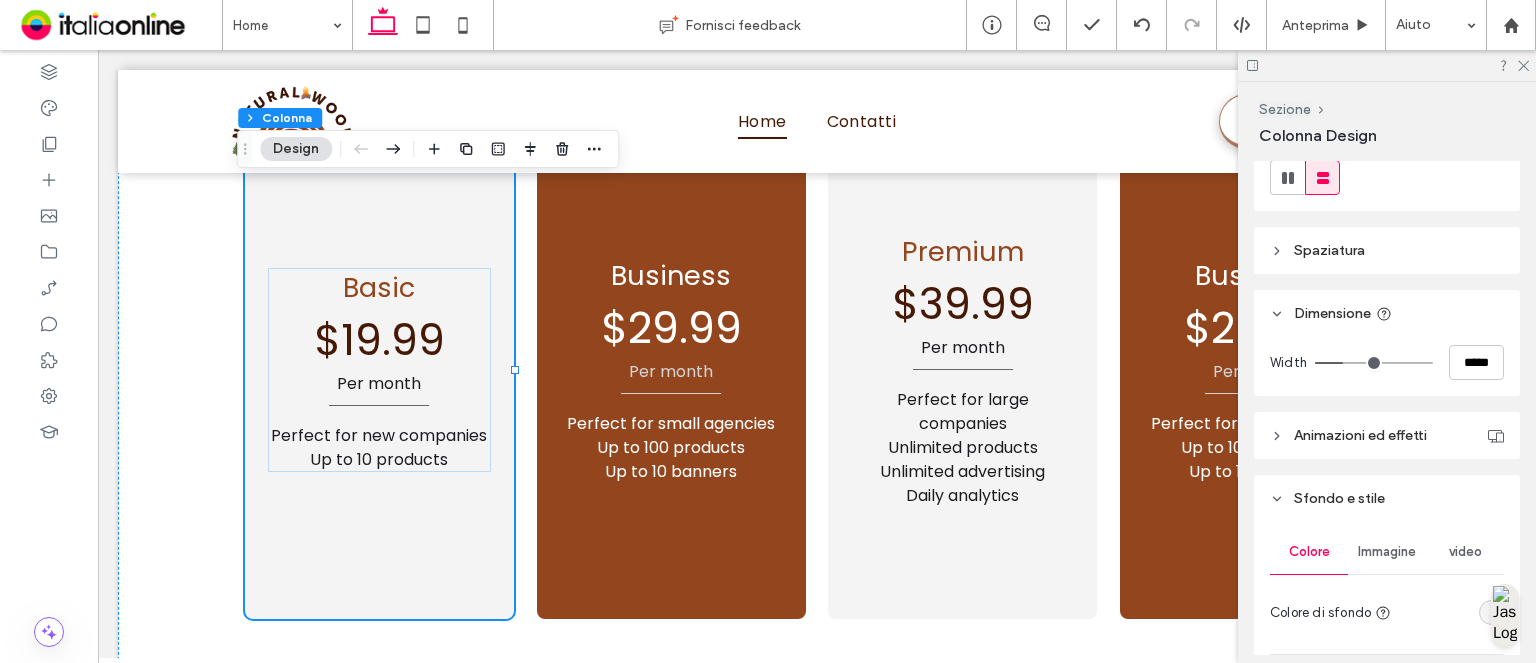 scroll, scrollTop: 300, scrollLeft: 0, axis: vertical 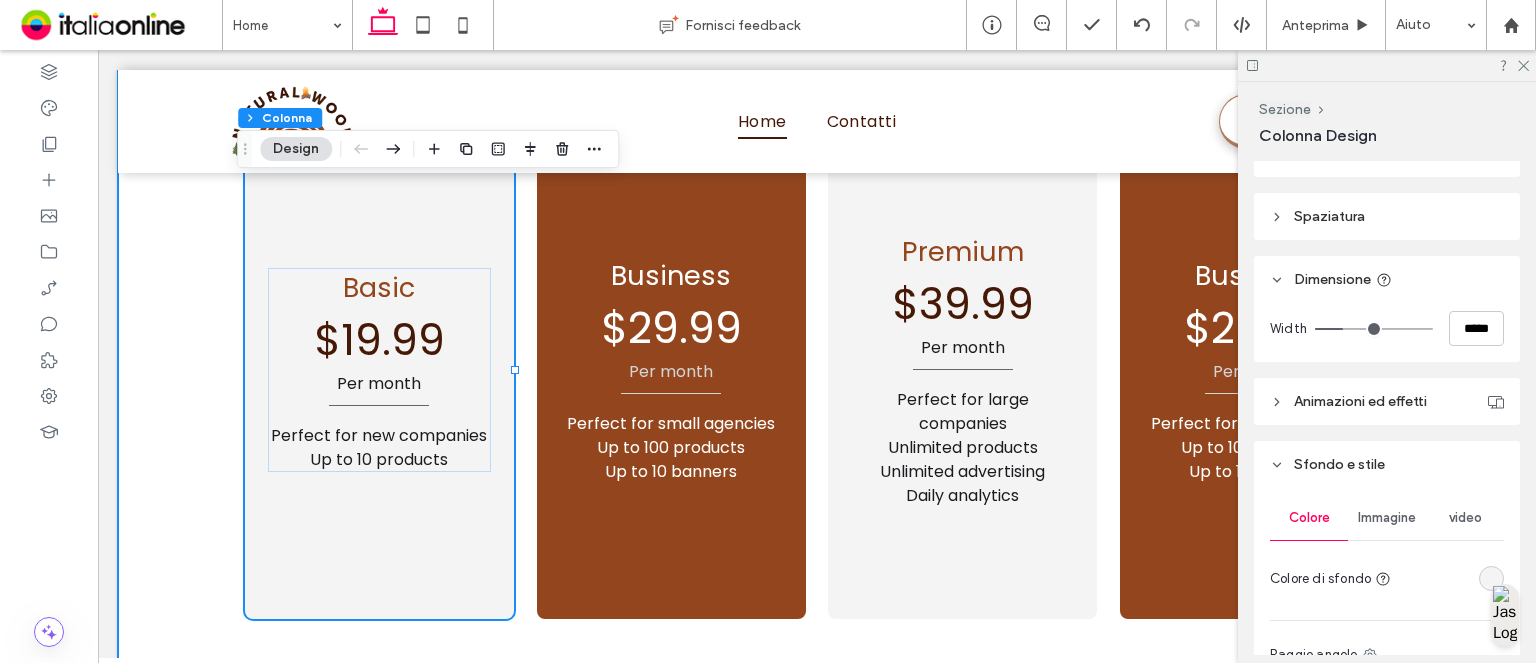 click on "Basic
Per month
Perfect for new companies Up to 10 products
$19.99
Business
Per month
Perfect for small agencies Up to 100 products Up to 10 banners ﻿
$29.99
Premium
Per month
Perfect for large companies Unlimited products Unlimited advertising Daily analytics
$39.99
Business
Per month  Perfect for small agencies Up to 100 products Up to 10 banners ﻿   $29.99" at bounding box center [817, 370] 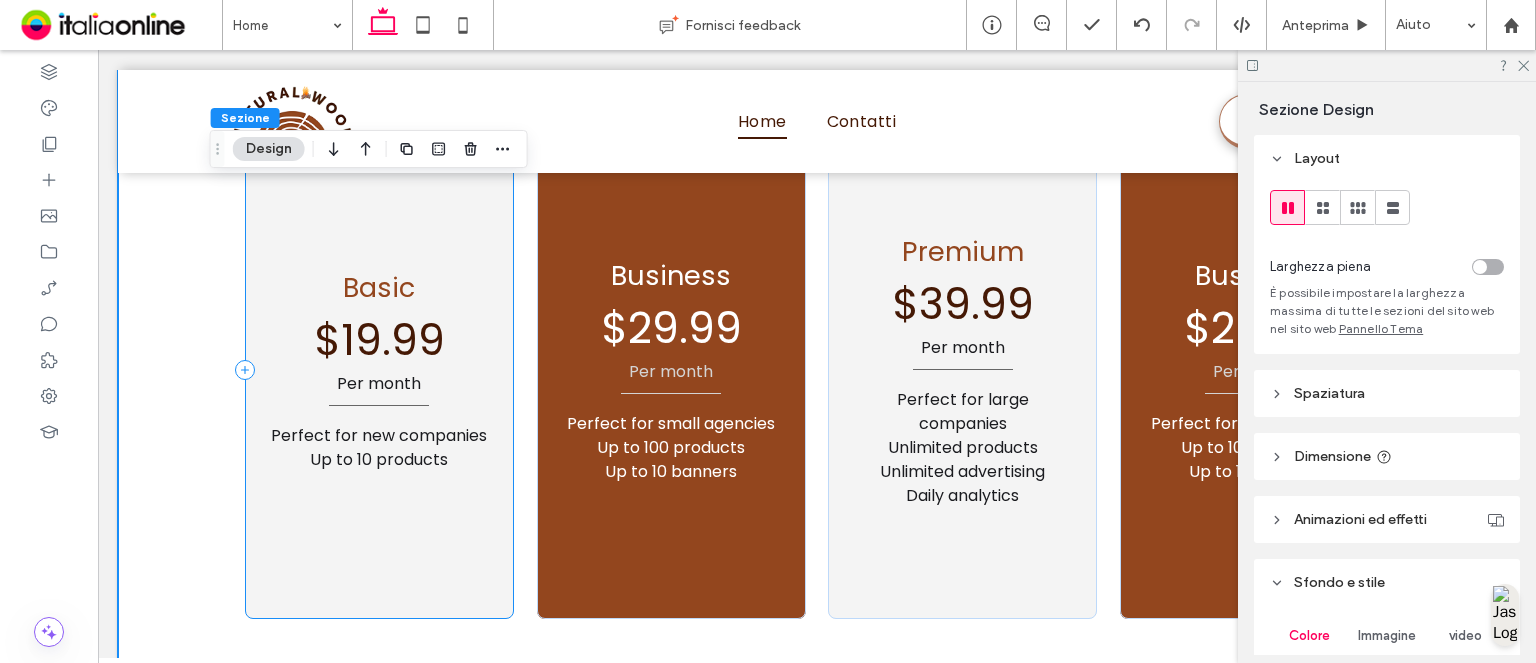 click on "Basic
Per month
Perfect for new companies Up to 10 products
$19.99" at bounding box center [379, 369] 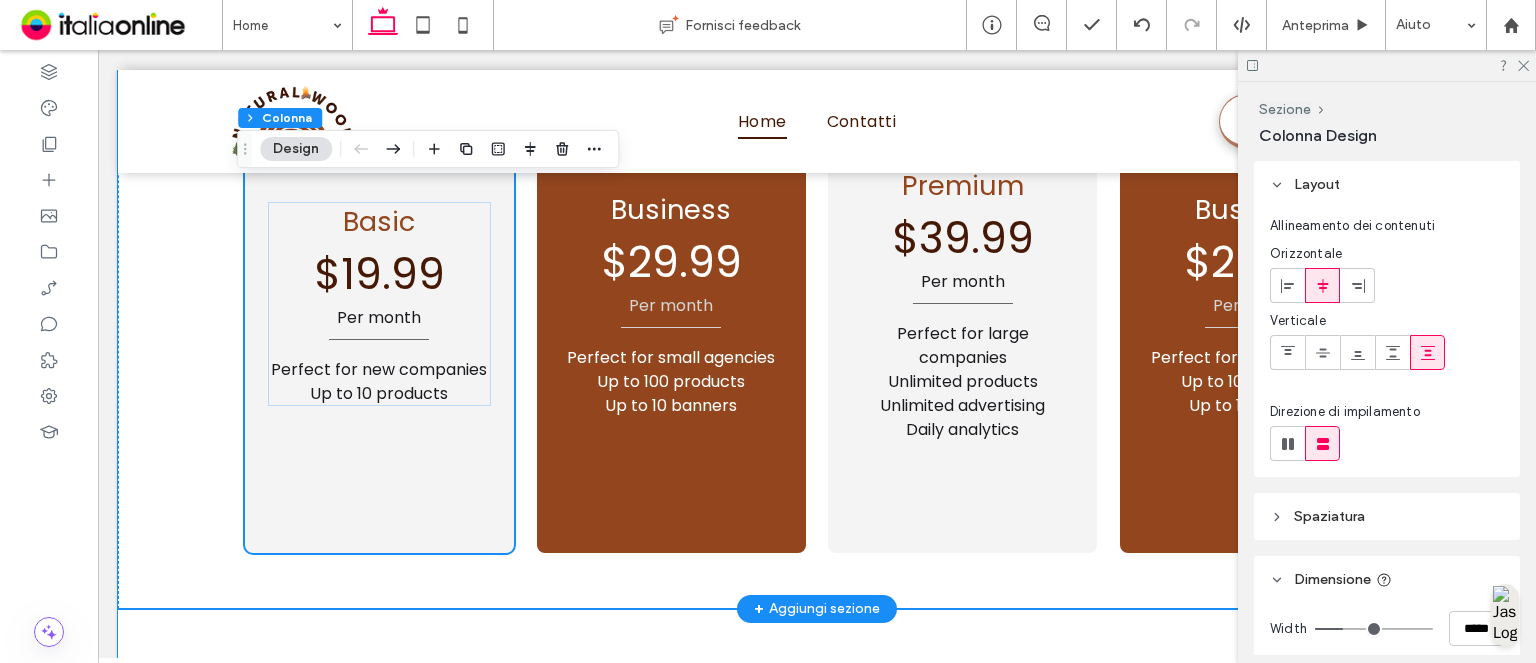 scroll, scrollTop: 4355, scrollLeft: 0, axis: vertical 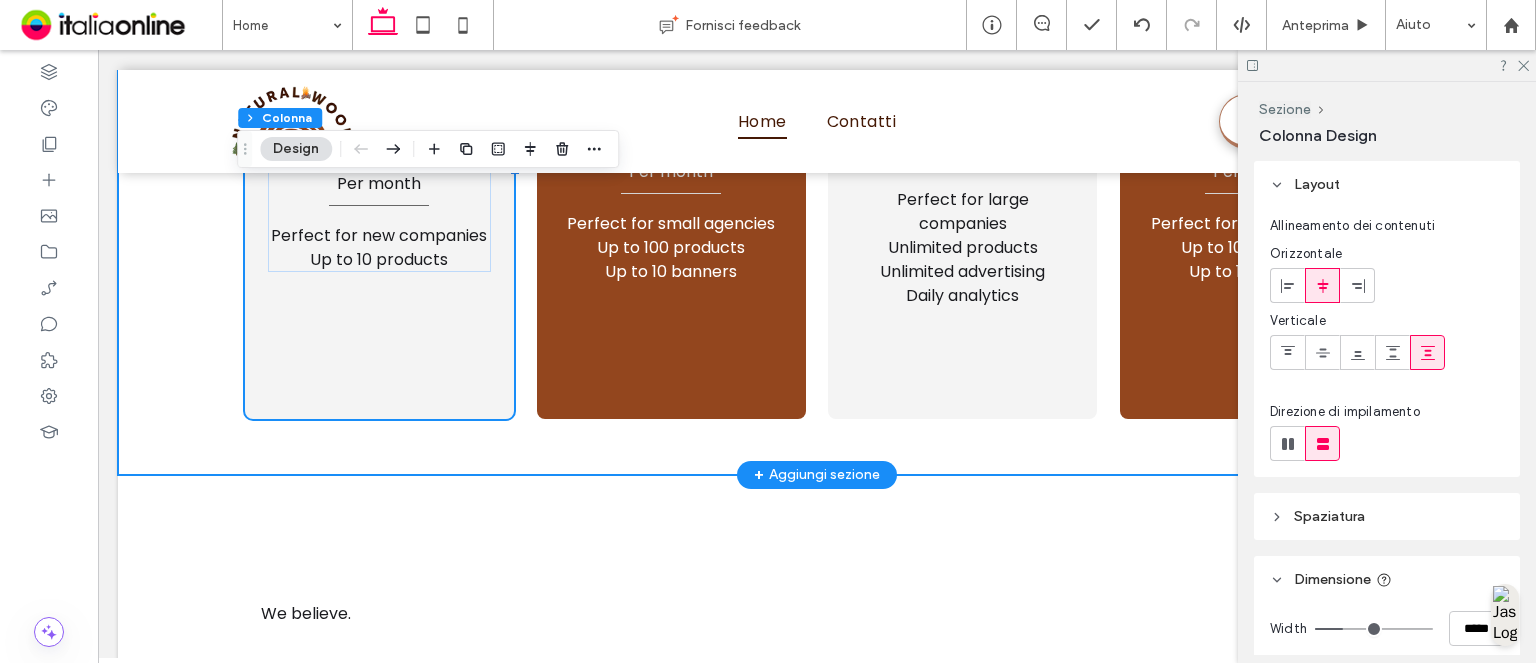 click on "Basic
Per month
Perfect for new companies Up to 10 products
$19.99
Business
Per month
Perfect for small agencies Up to 100 products Up to 10 banners ﻿
$29.99
Premium
Per month
Perfect for large companies Unlimited products Unlimited advertising Daily analytics
$39.99
Business
Per month  Perfect for small agencies Up to 100 products Up to 10 banners ﻿   $29.99" at bounding box center [817, 170] 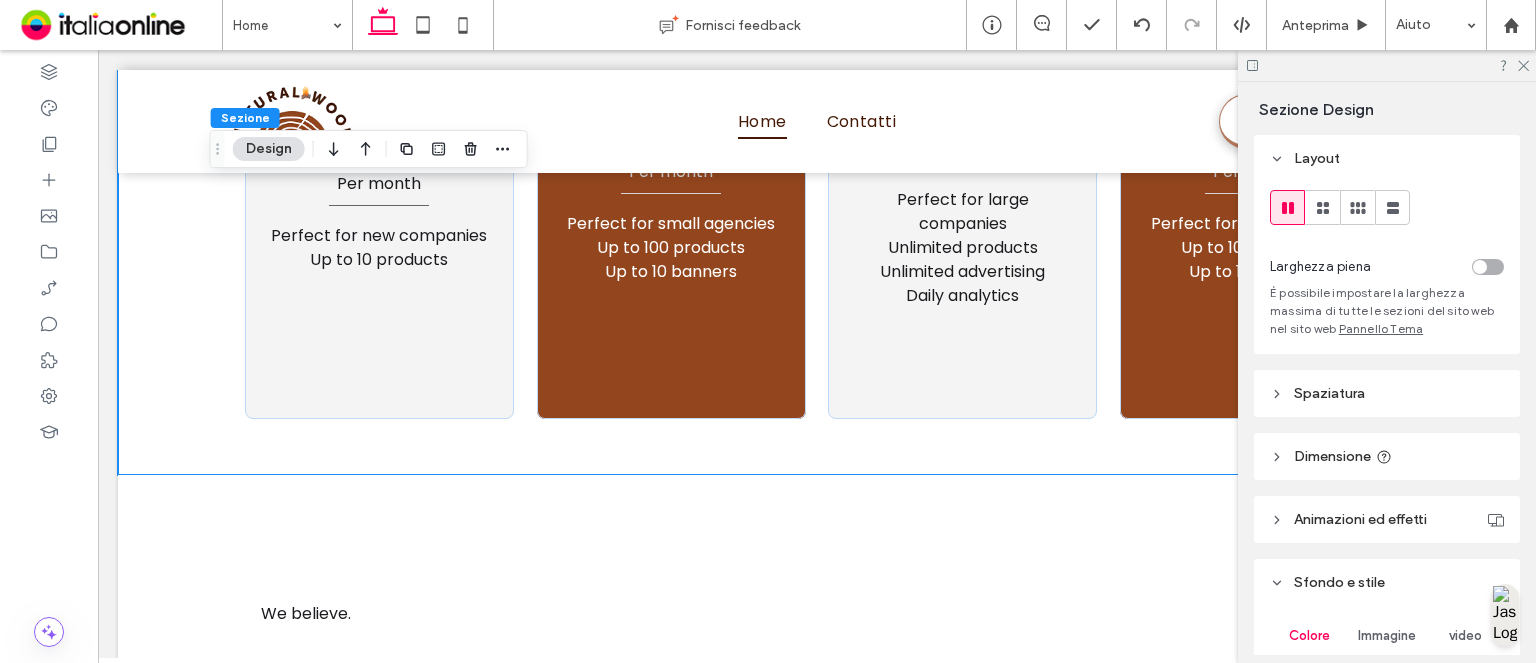click on "Dimensione" at bounding box center [1387, 456] 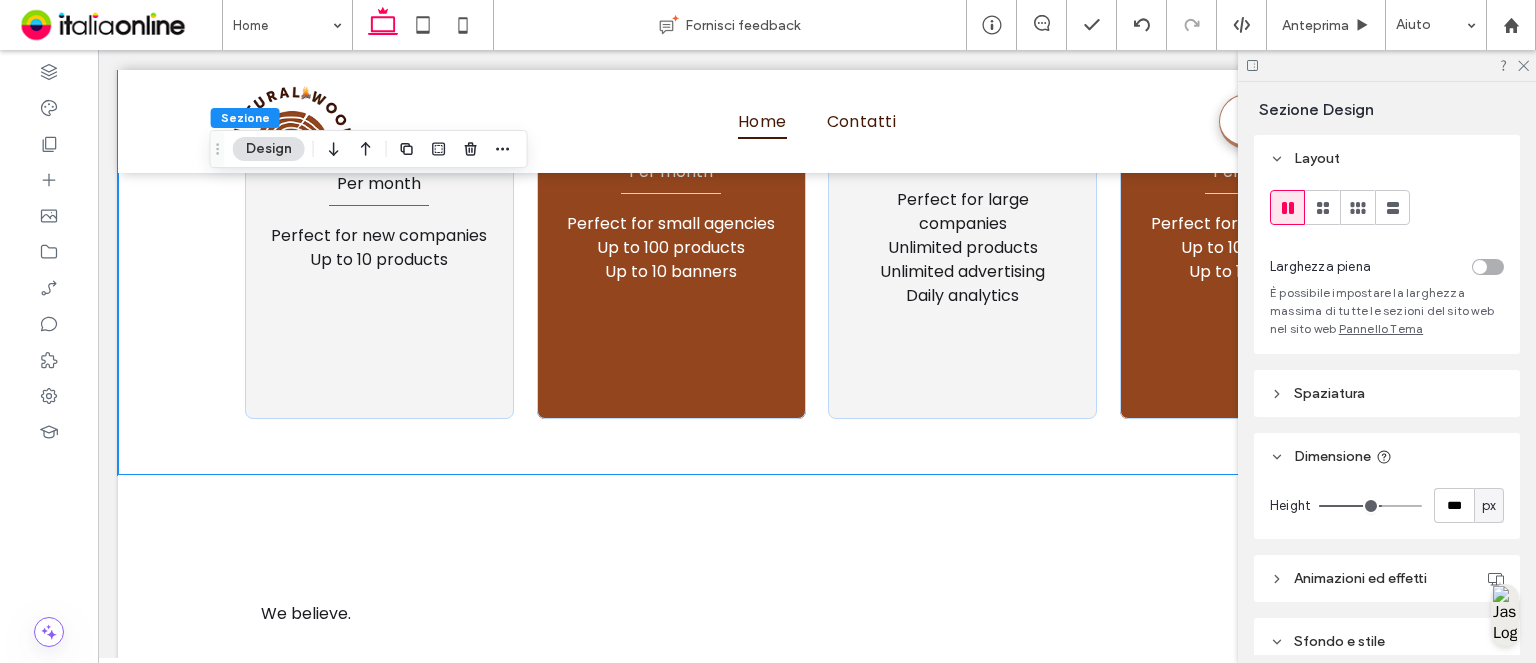 click on "px" at bounding box center [1489, 505] 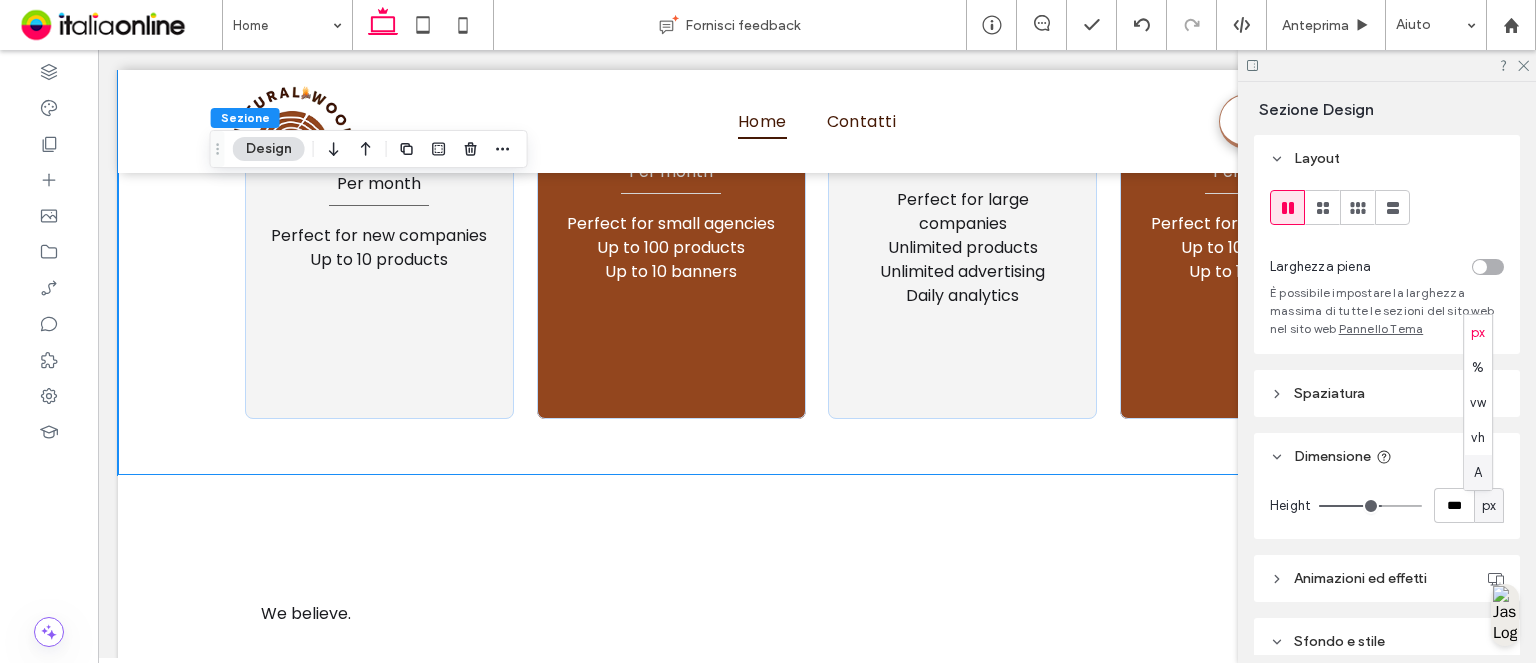 click on "A" at bounding box center [1478, 472] 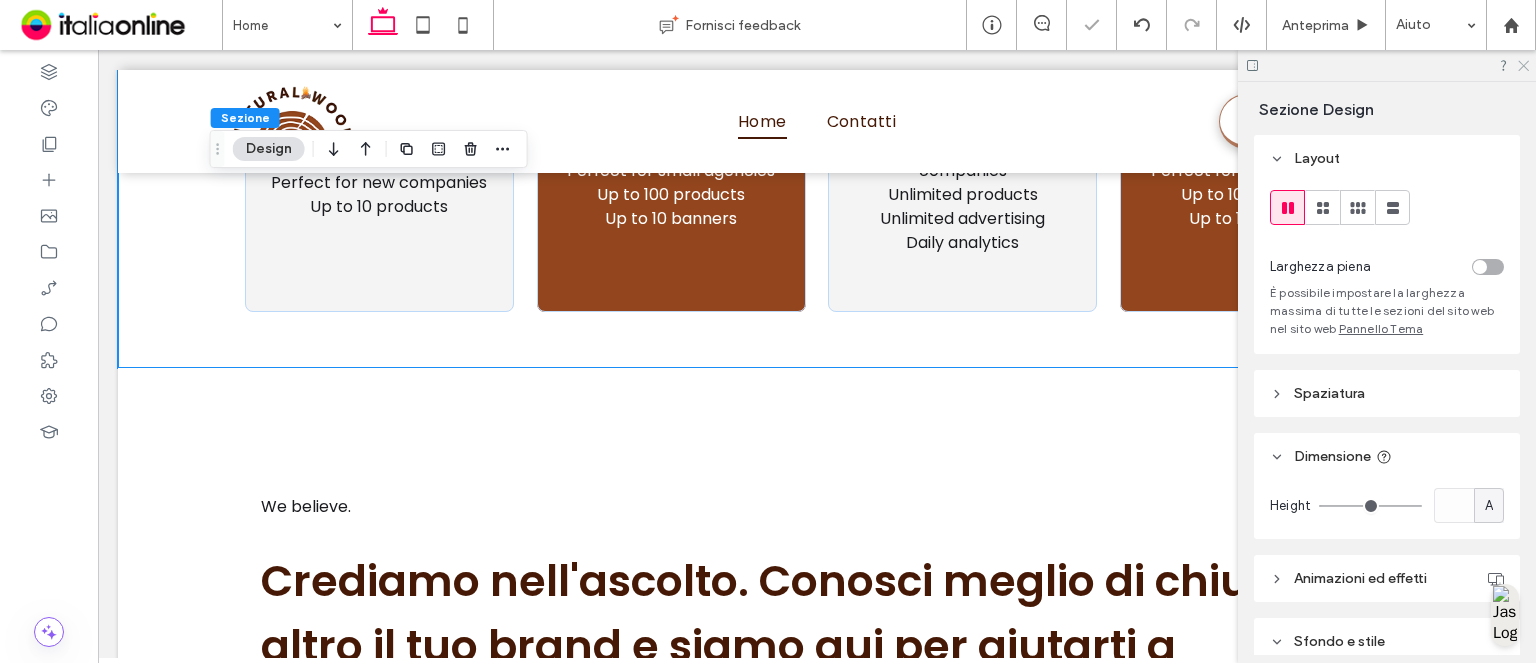 drag, startPoint x: 1524, startPoint y: 65, endPoint x: 1382, endPoint y: 54, distance: 142.42542 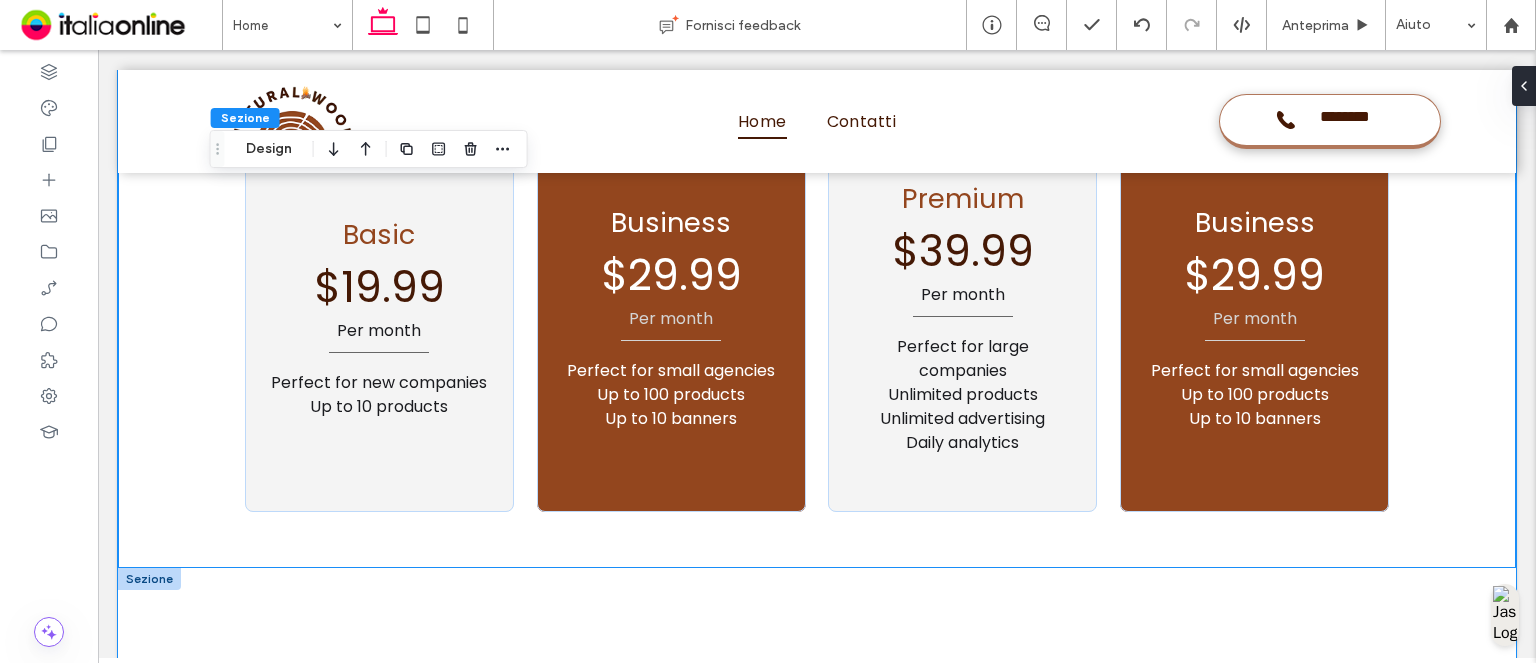 scroll, scrollTop: 4355, scrollLeft: 0, axis: vertical 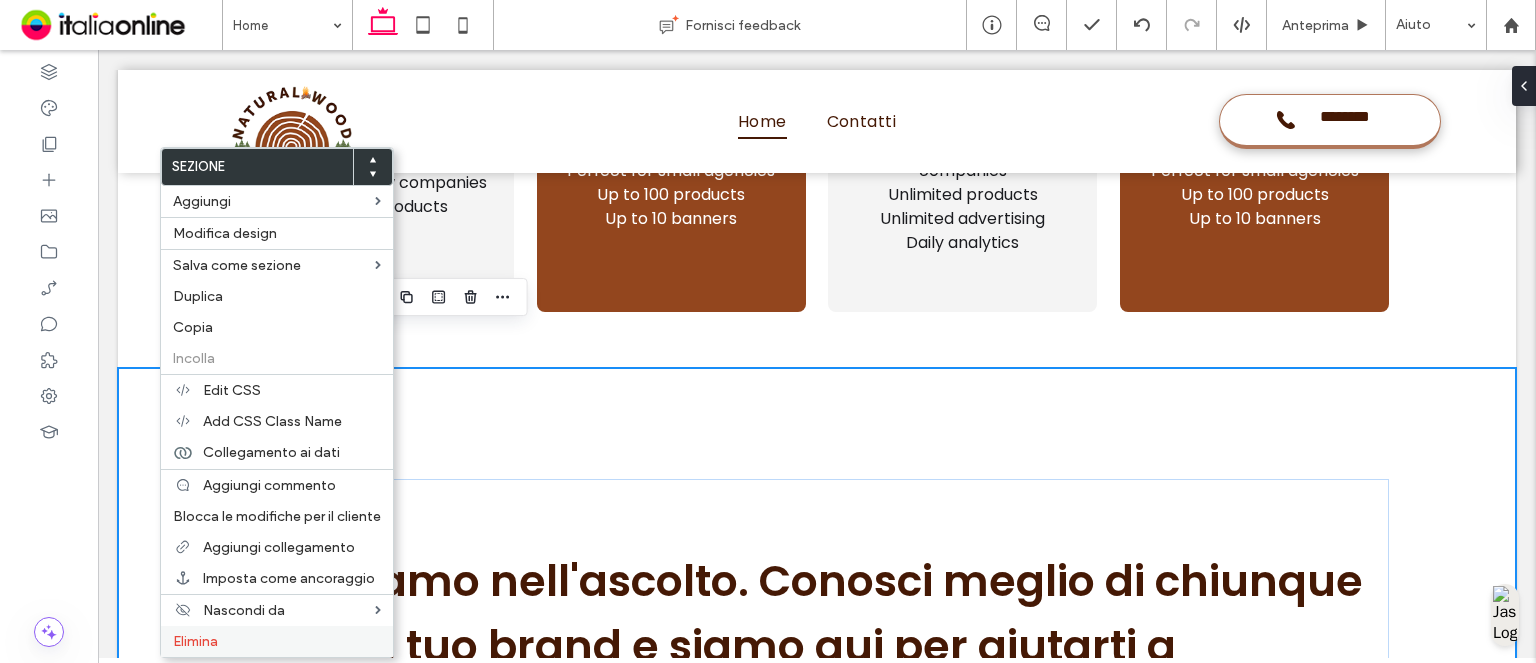 click on "Elimina" at bounding box center [277, 641] 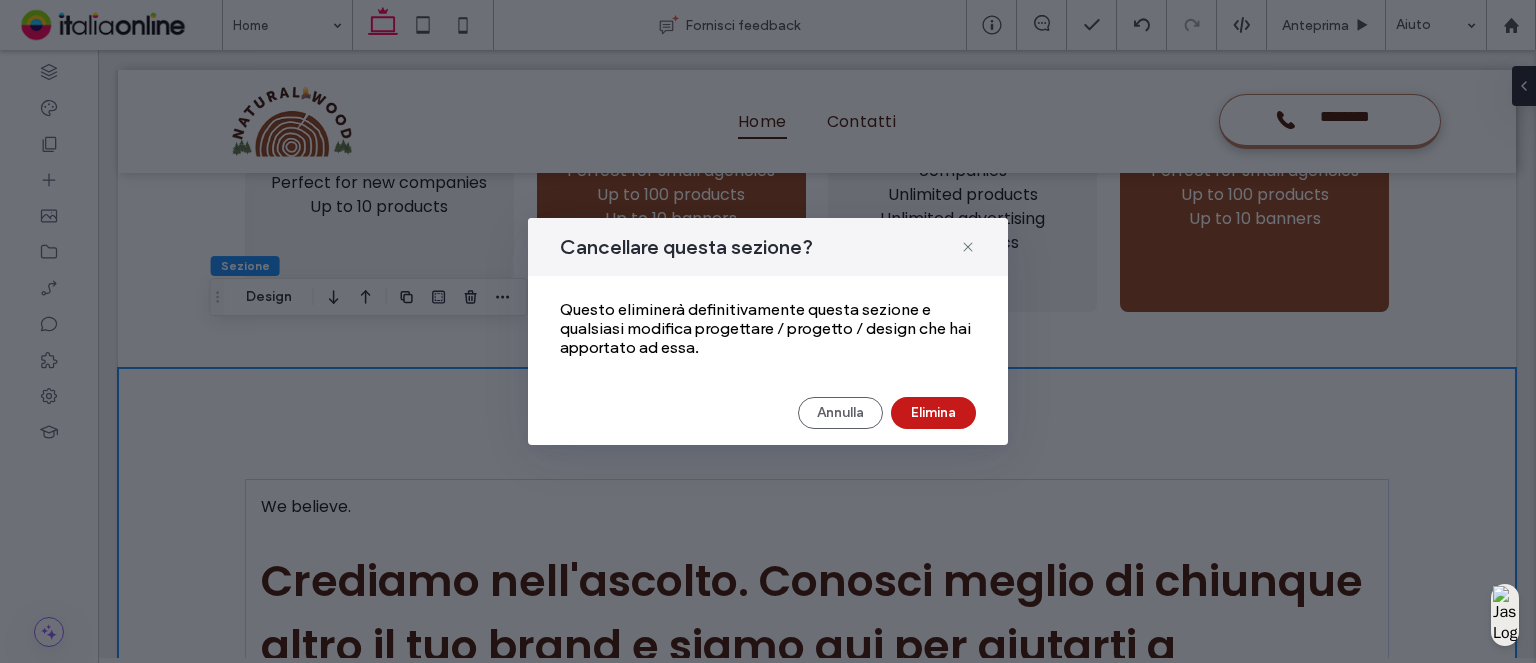 click on "Elimina" at bounding box center [933, 413] 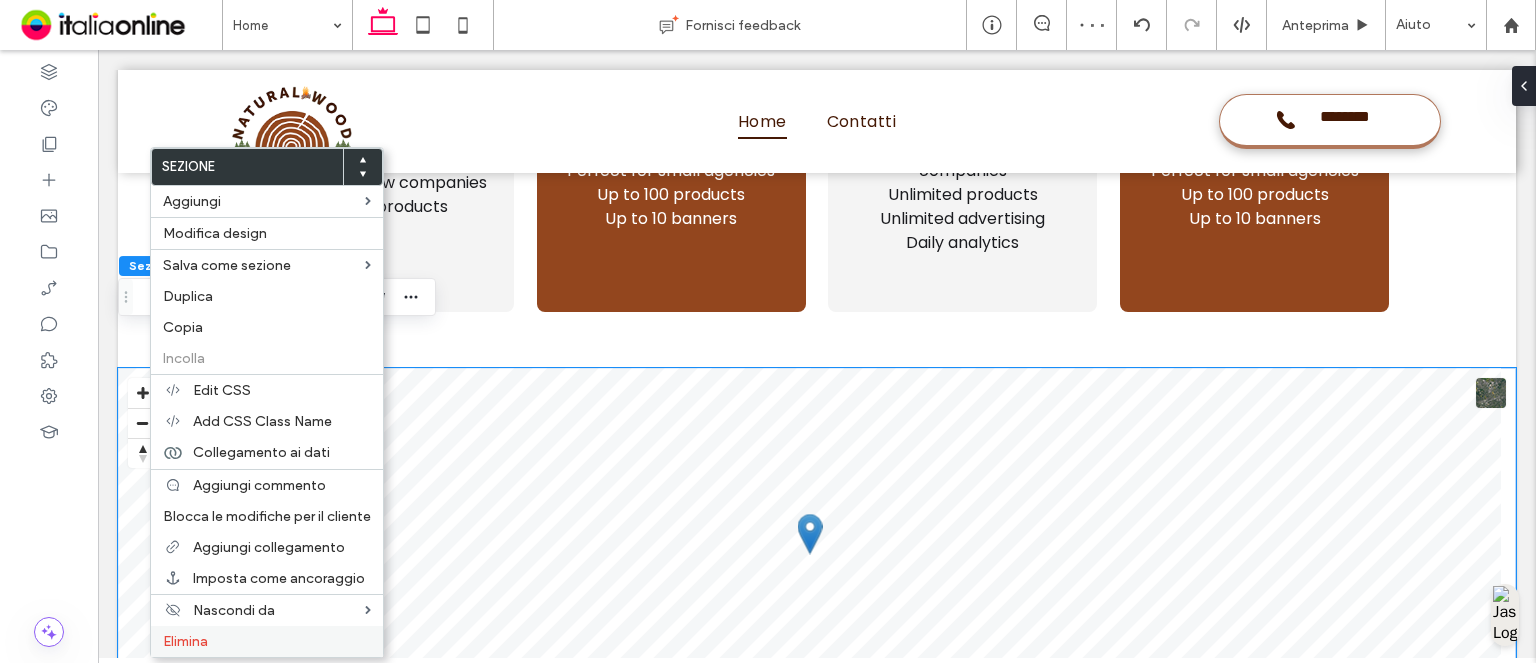 click on "Elimina" at bounding box center [267, 641] 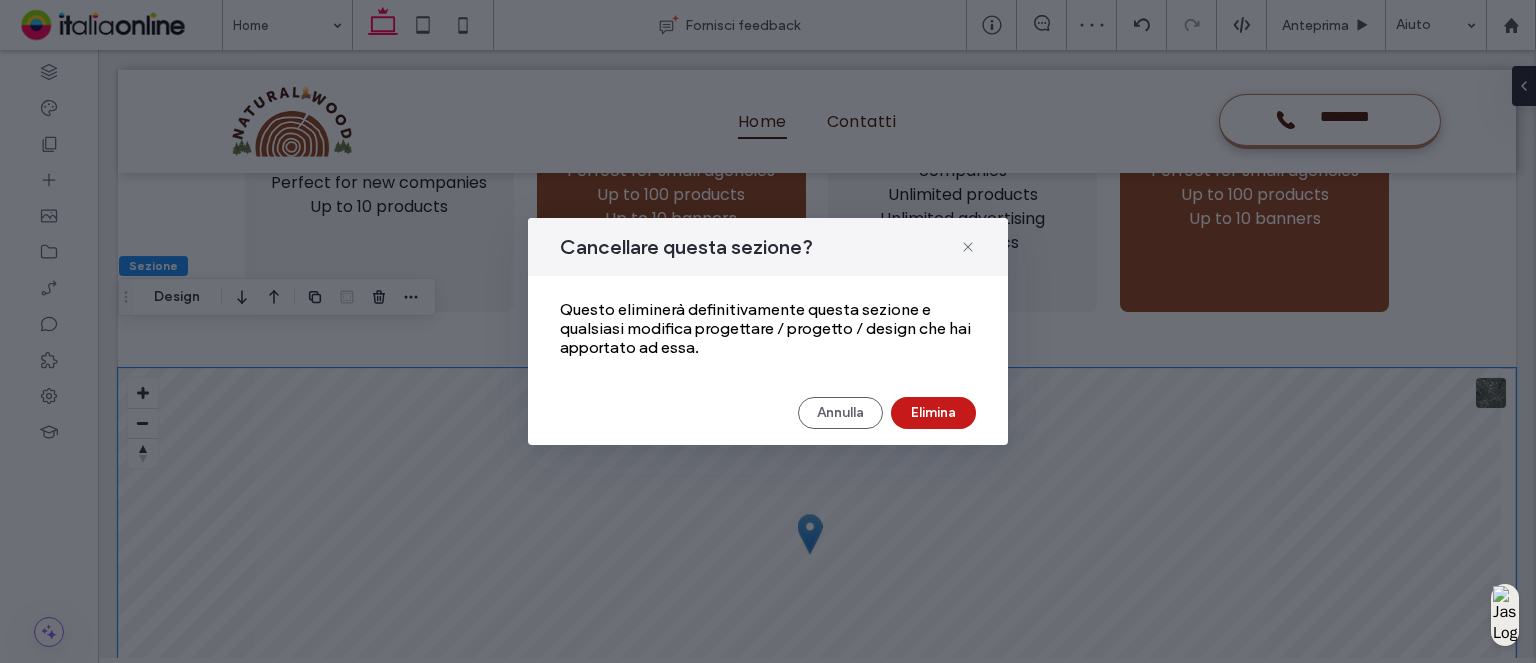 click on "Elimina" at bounding box center (933, 413) 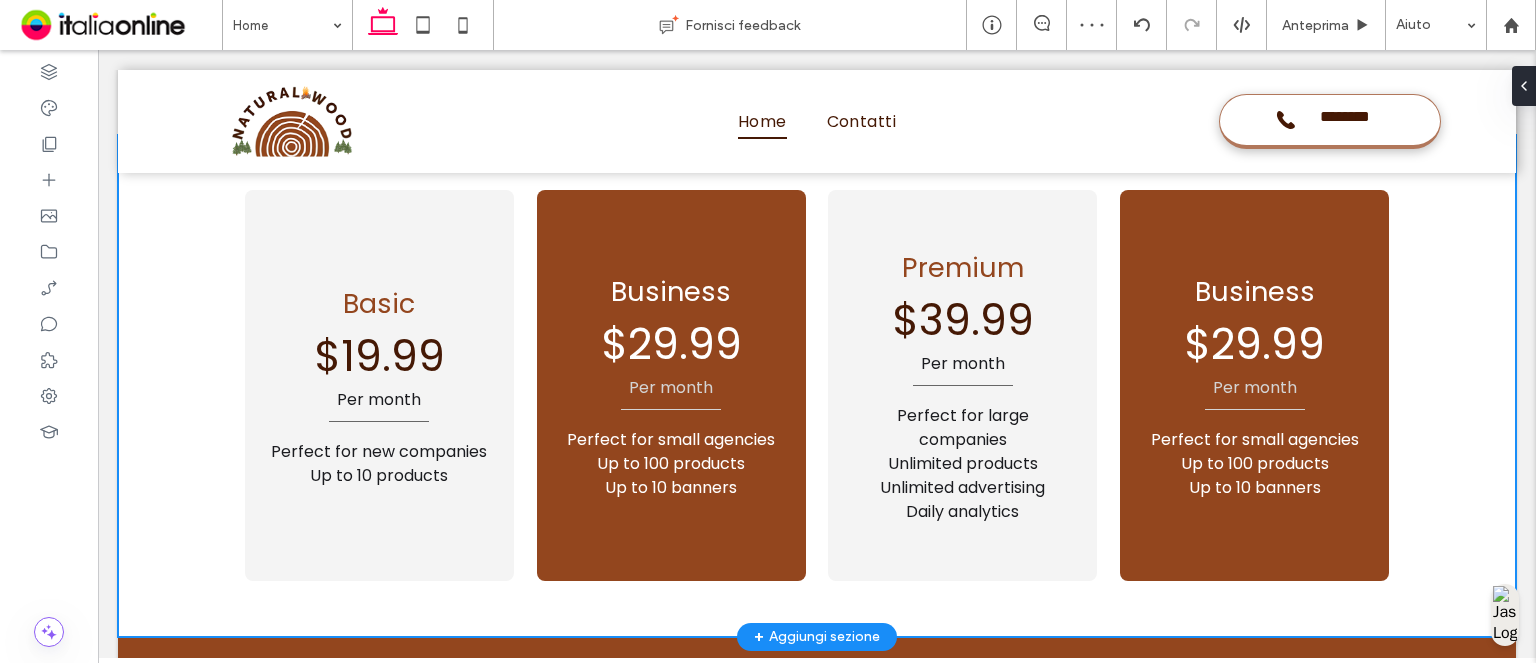 scroll, scrollTop: 3955, scrollLeft: 0, axis: vertical 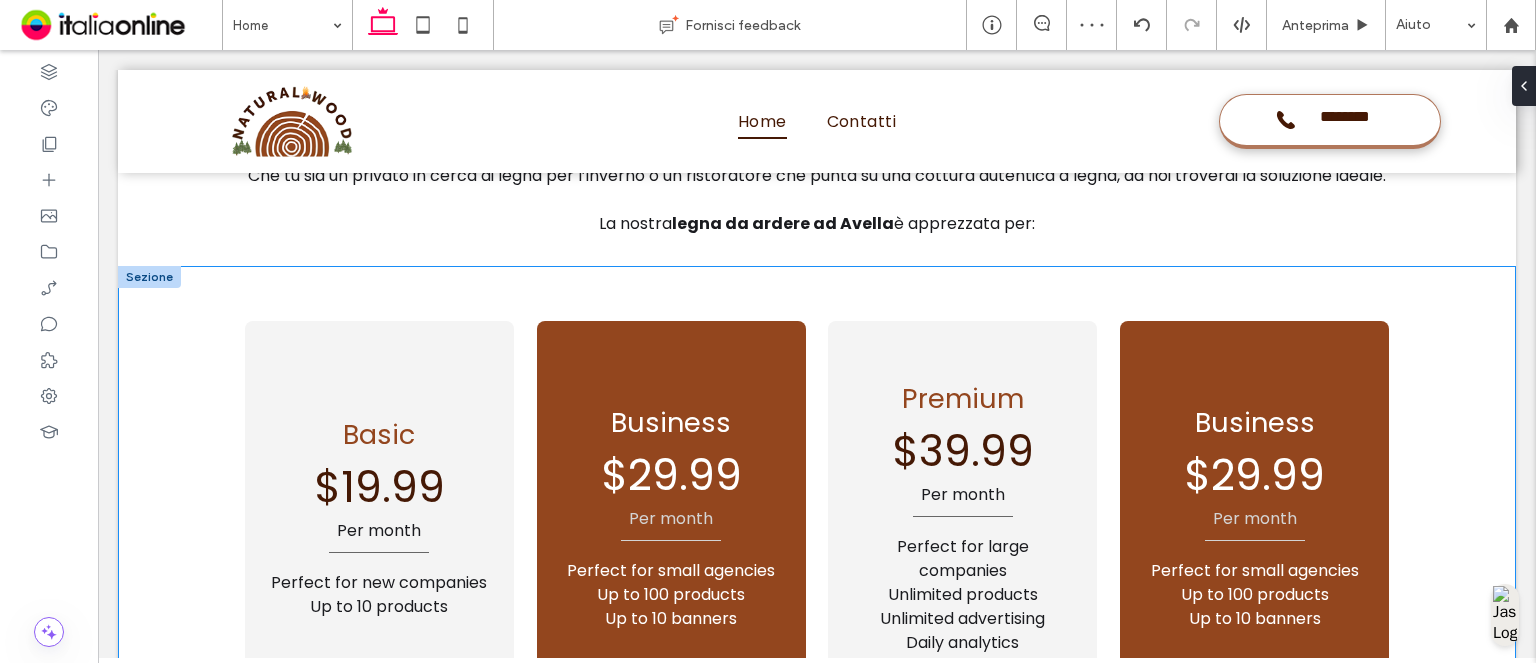 click at bounding box center [149, 277] 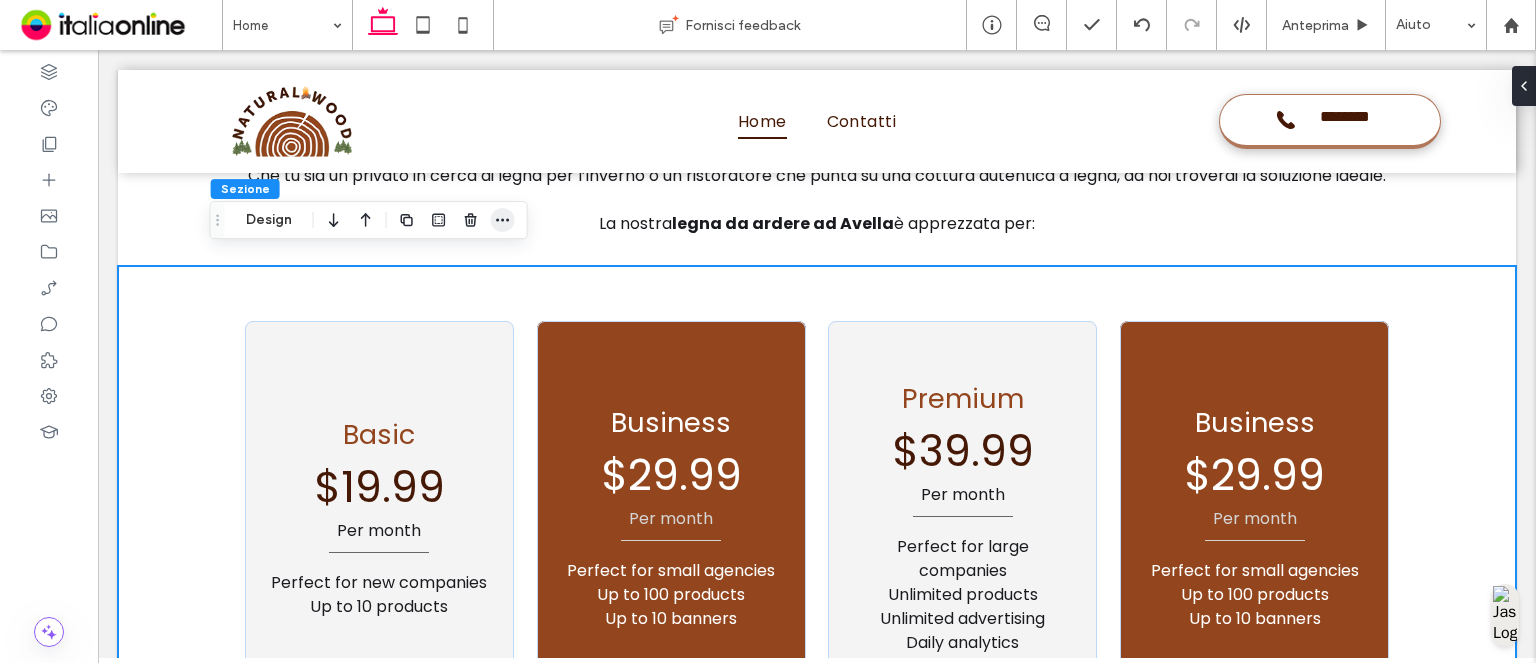 click 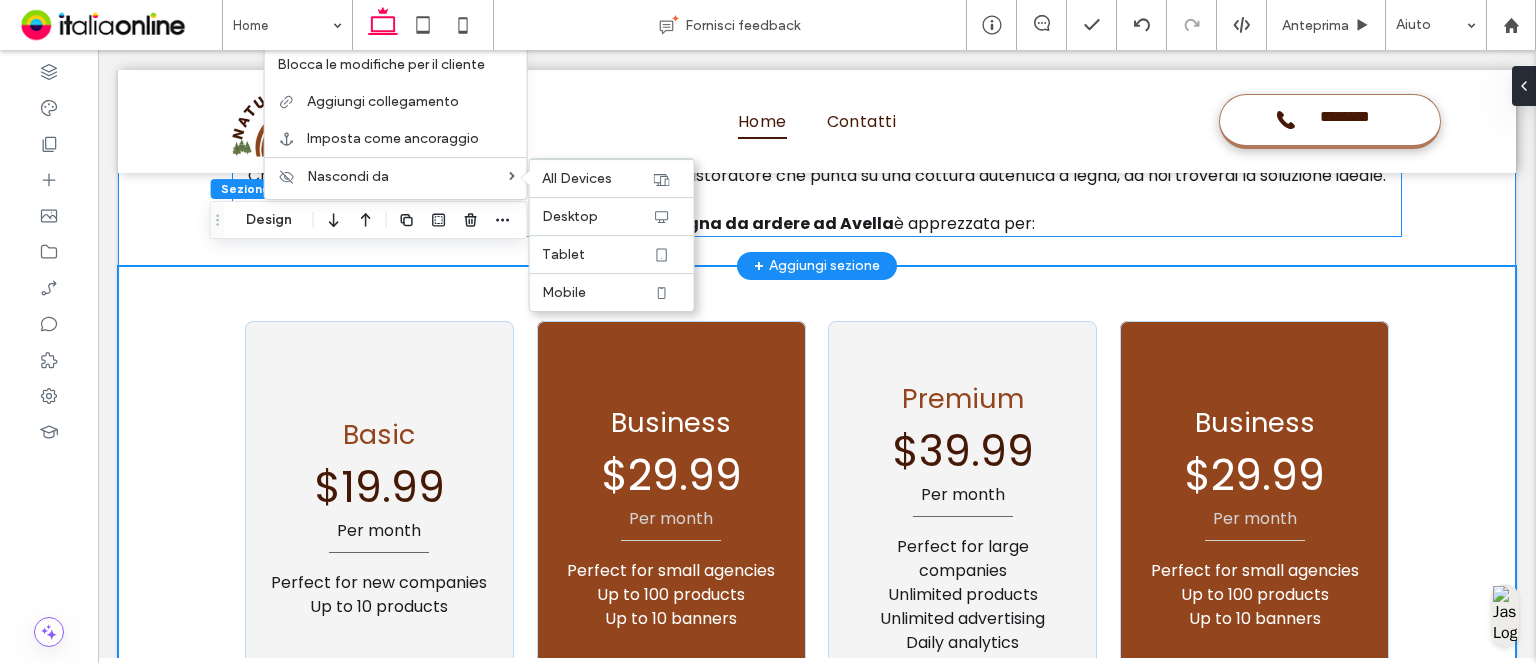 scroll, scrollTop: 3655, scrollLeft: 0, axis: vertical 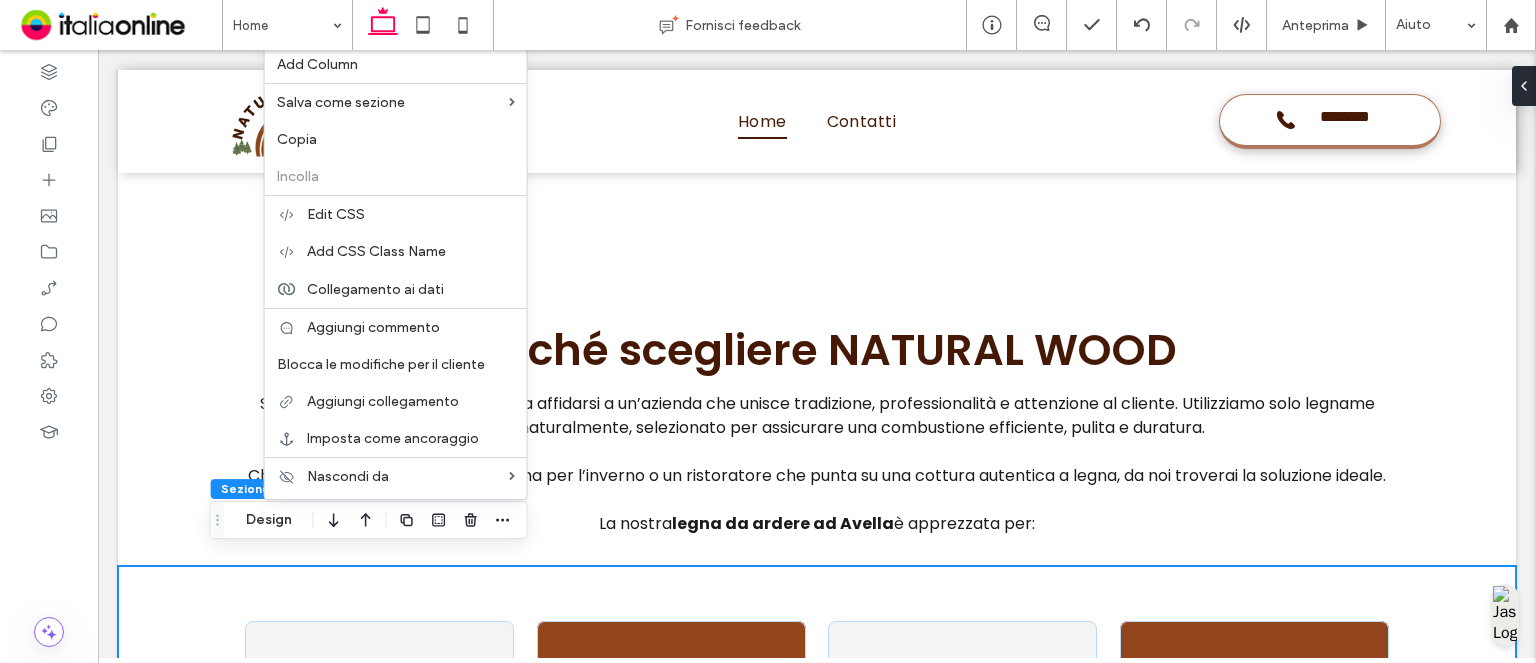 click on "Basic
Per month
Perfect for new companies Up to 10 products
$19.99
Business
Per month
Perfect for small agencies Up to 100 products Up to 10 banners ﻿
$29.99
Premium
Per month
Perfect for large companies Unlimited products Unlimited advertising Daily analytics
$39.99
Business
Per month  Perfect for small agencies Up to 100 products Up to 10 banners ﻿   $29.99" at bounding box center (817, 817) 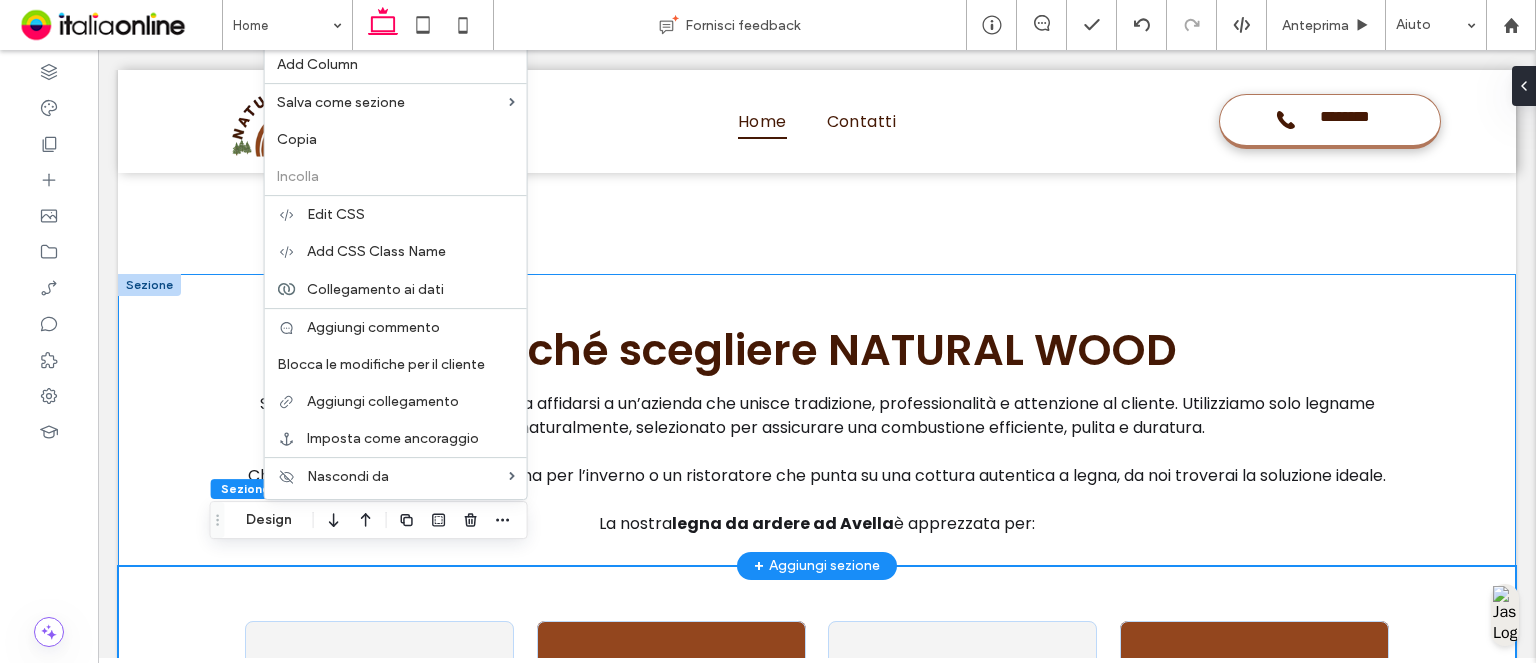 click on "+ Aggiungi sezione" at bounding box center (817, 566) 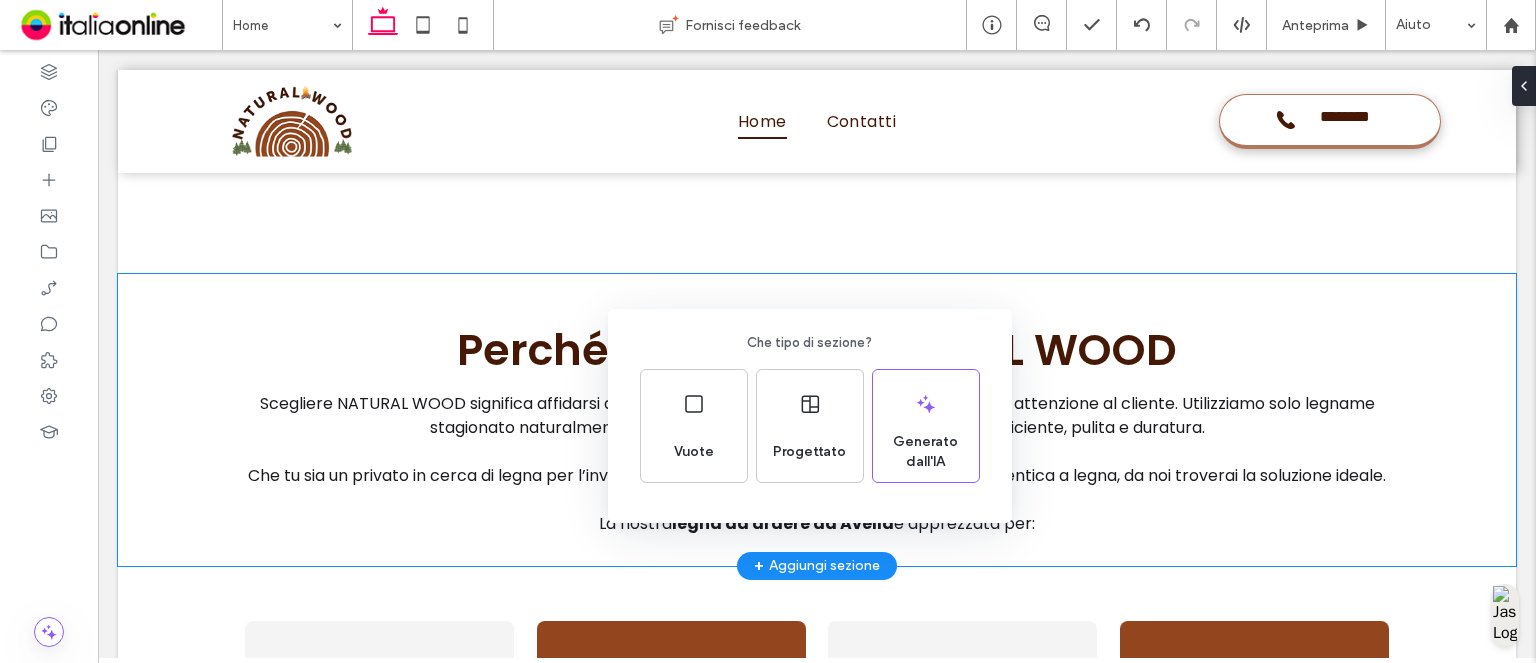 drag, startPoint x: 797, startPoint y: 459, endPoint x: 148, endPoint y: 347, distance: 658.5932 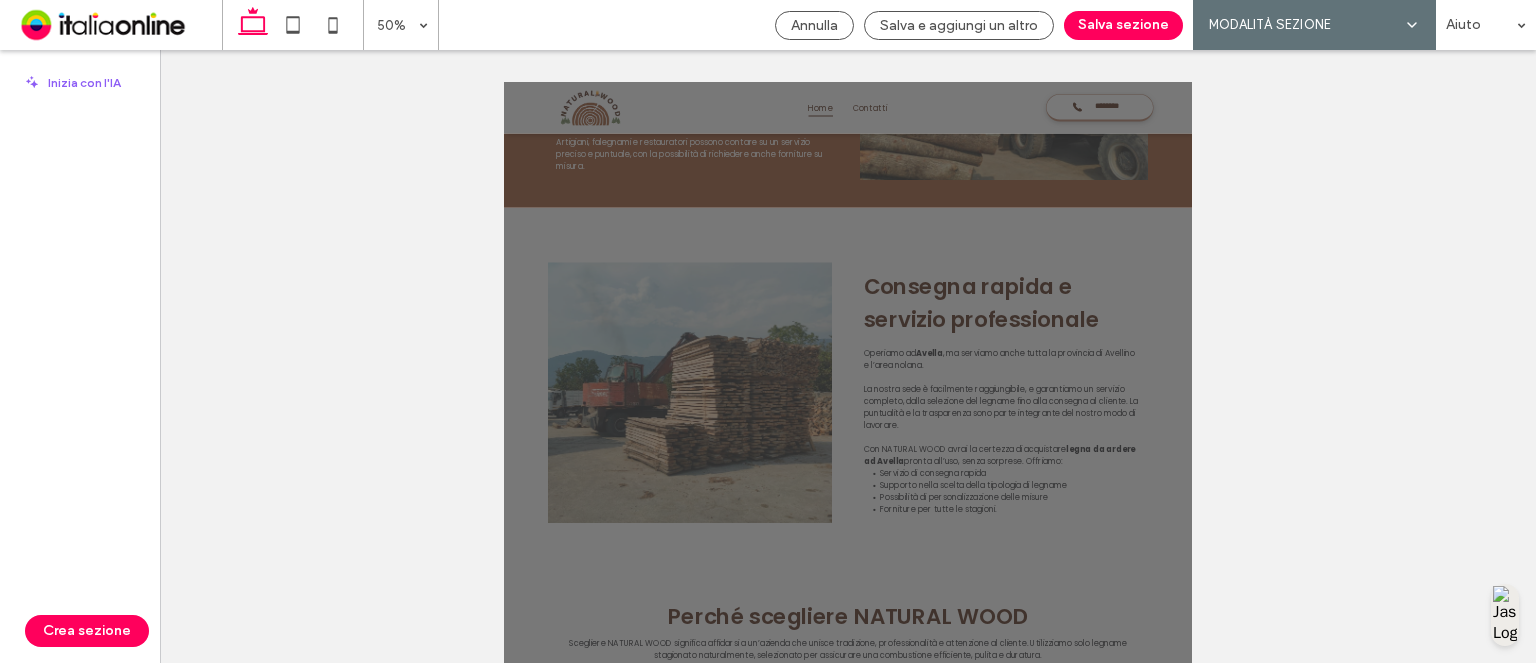 scroll, scrollTop: 2853, scrollLeft: 0, axis: vertical 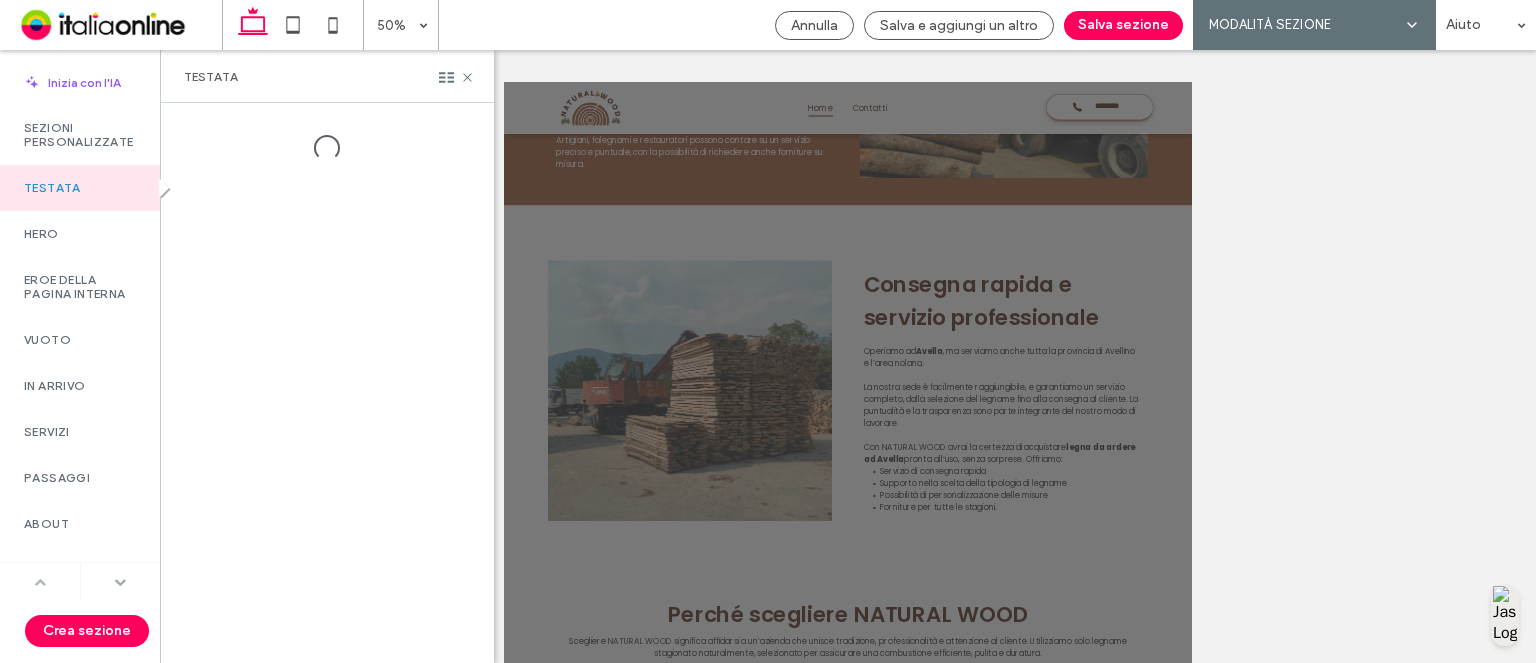 click at bounding box center [120, 582] 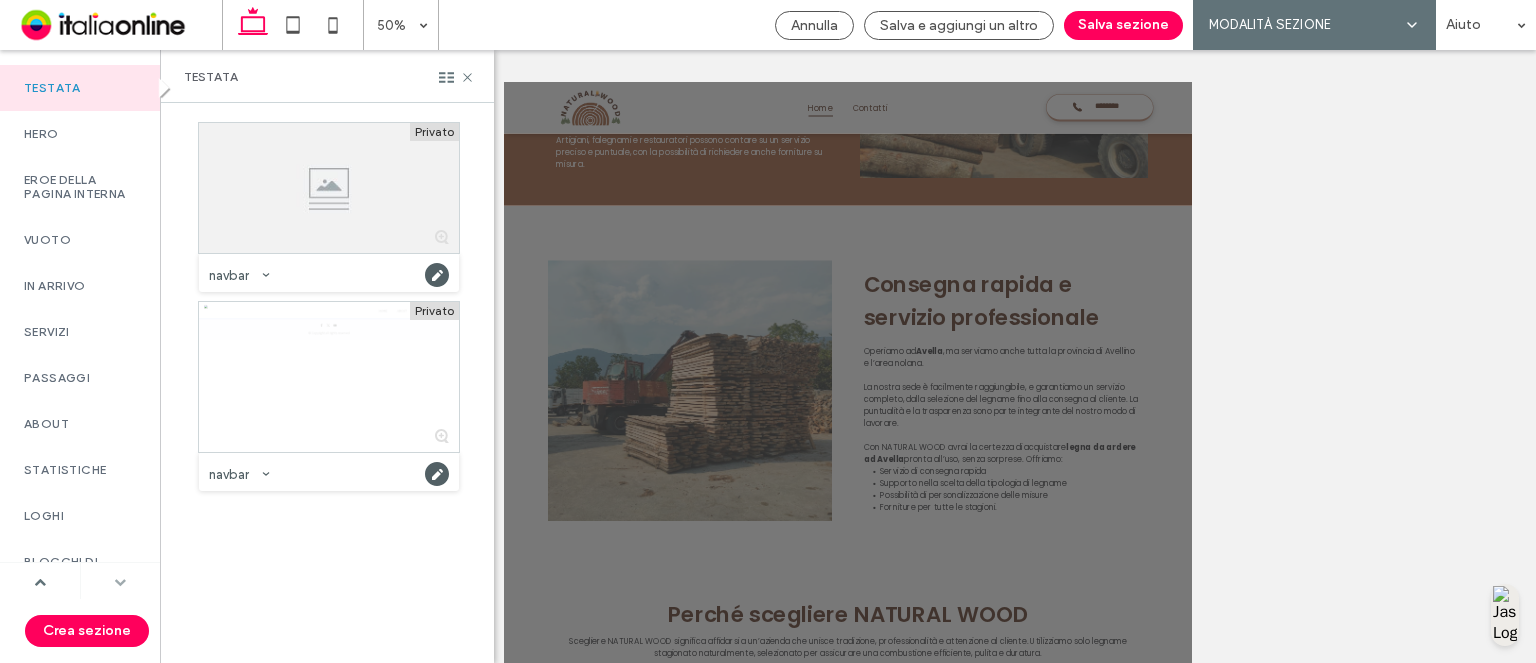 click at bounding box center (120, 582) 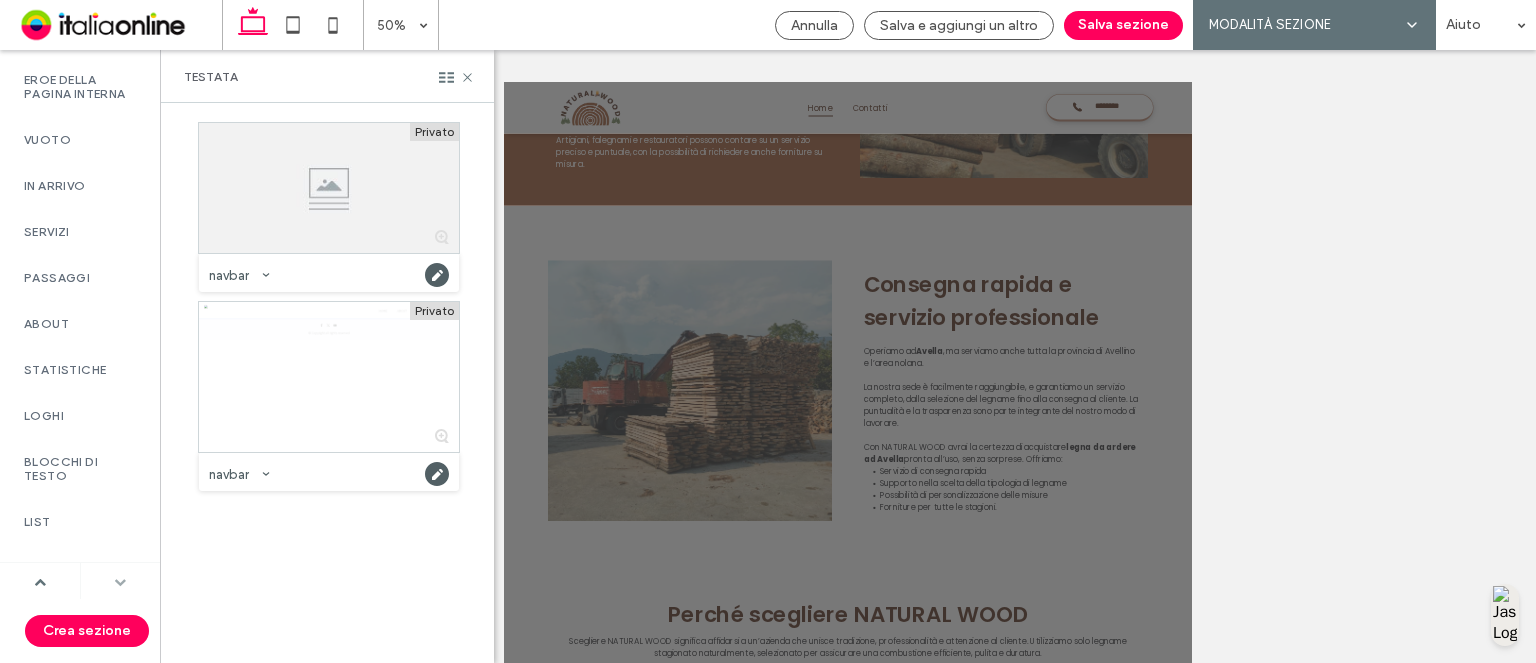 click at bounding box center (120, 582) 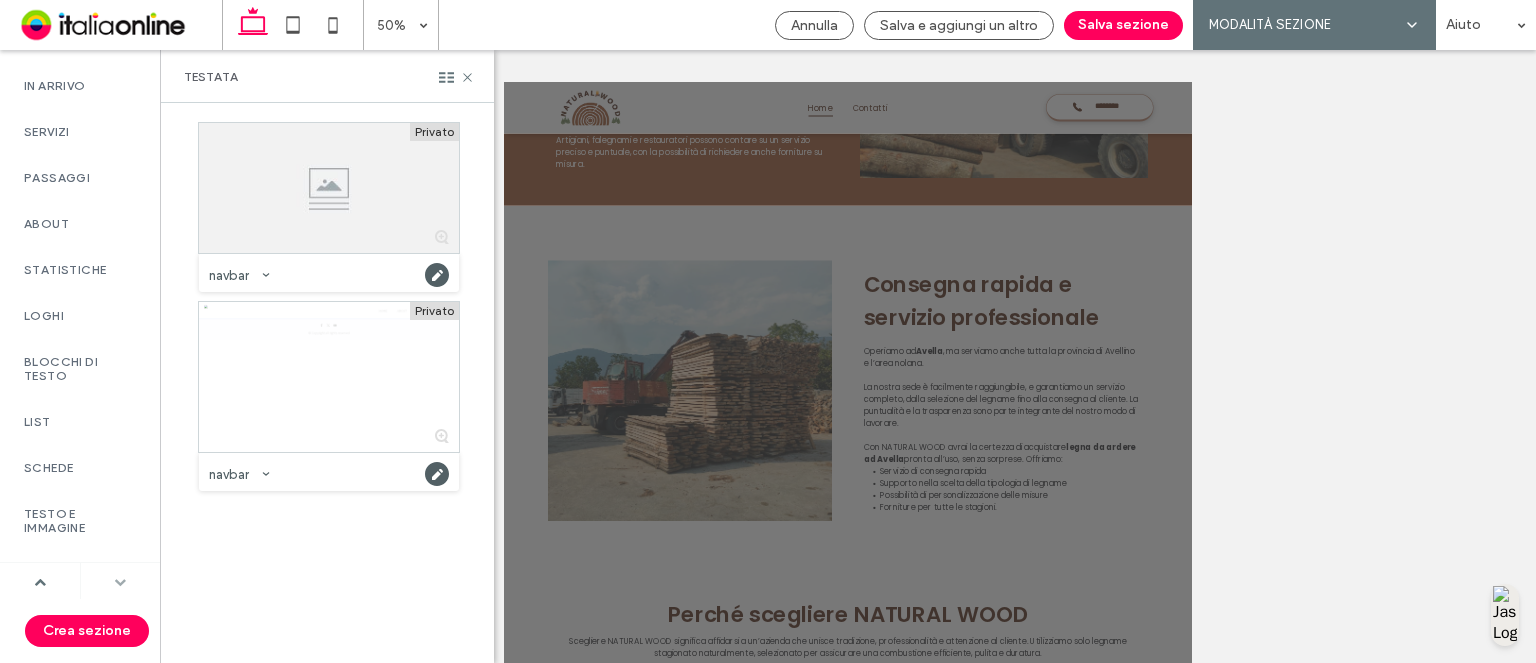click at bounding box center [120, 582] 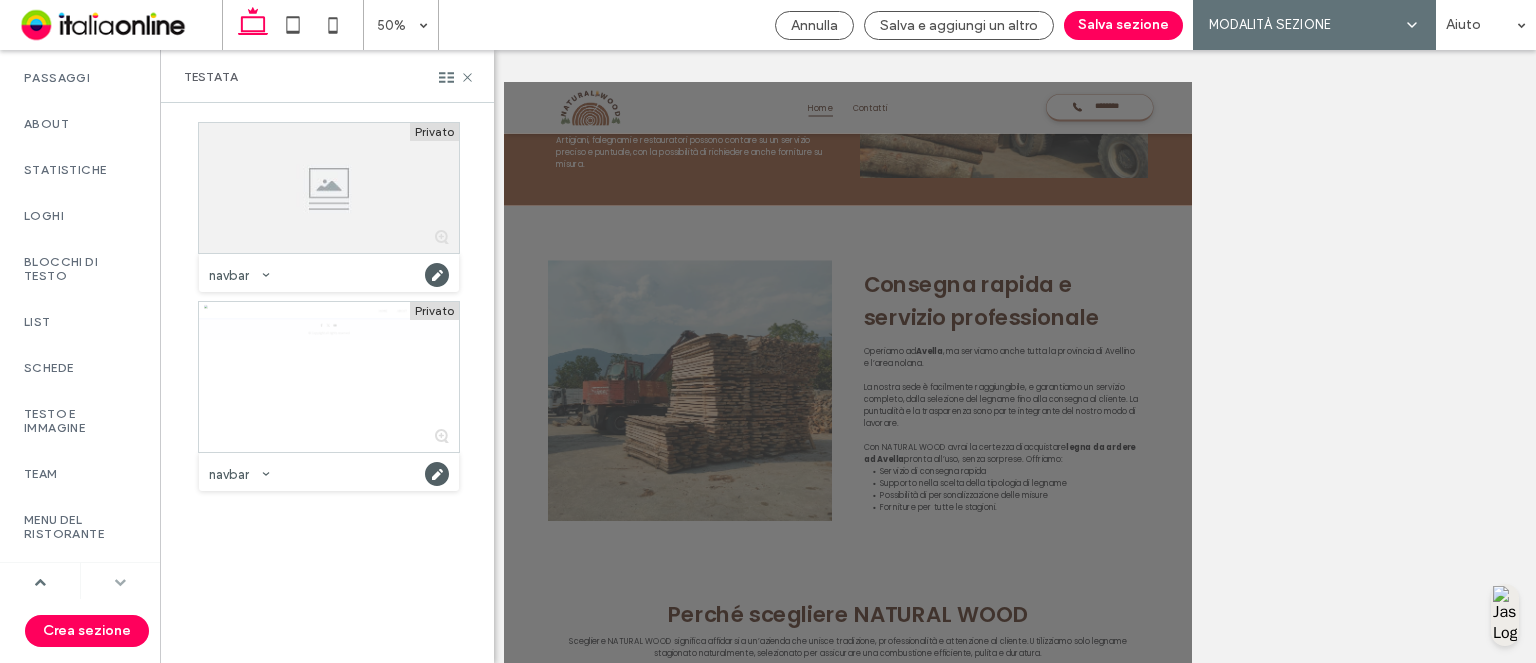 click at bounding box center (120, 582) 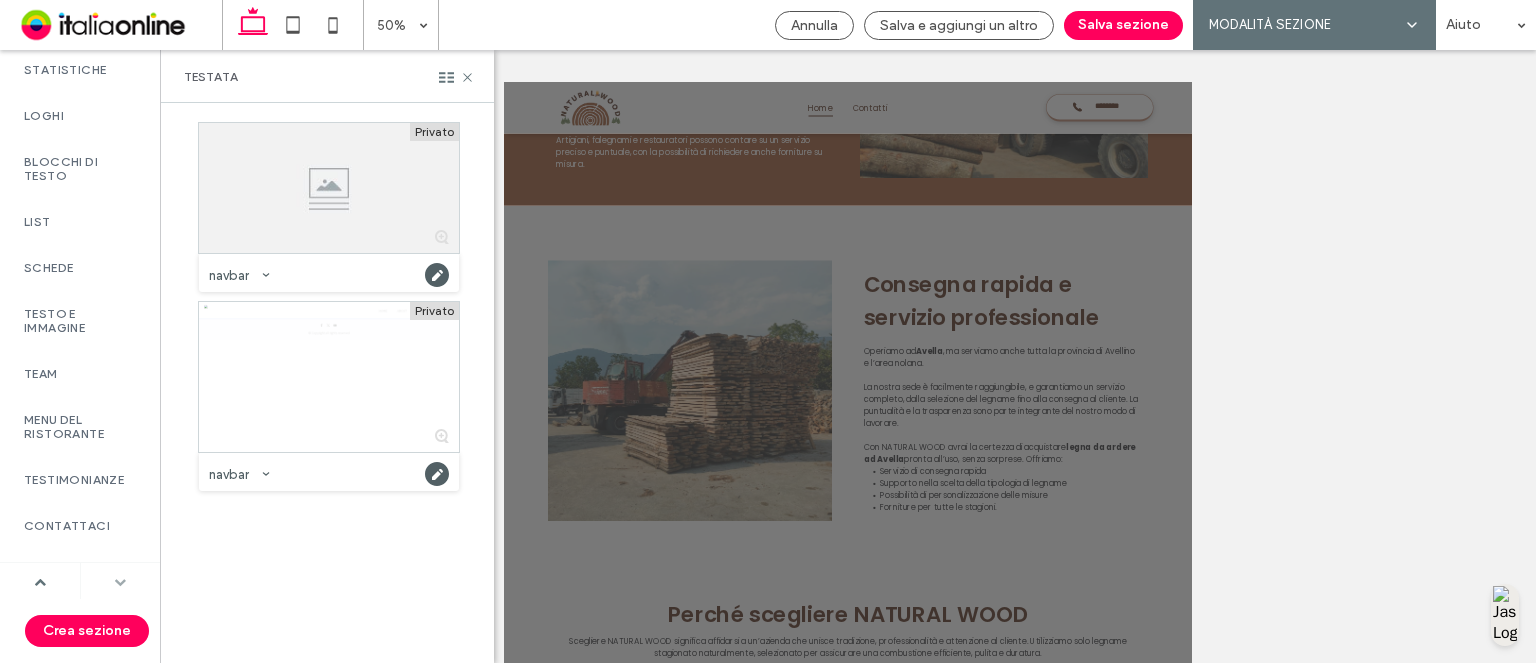 click at bounding box center (120, 582) 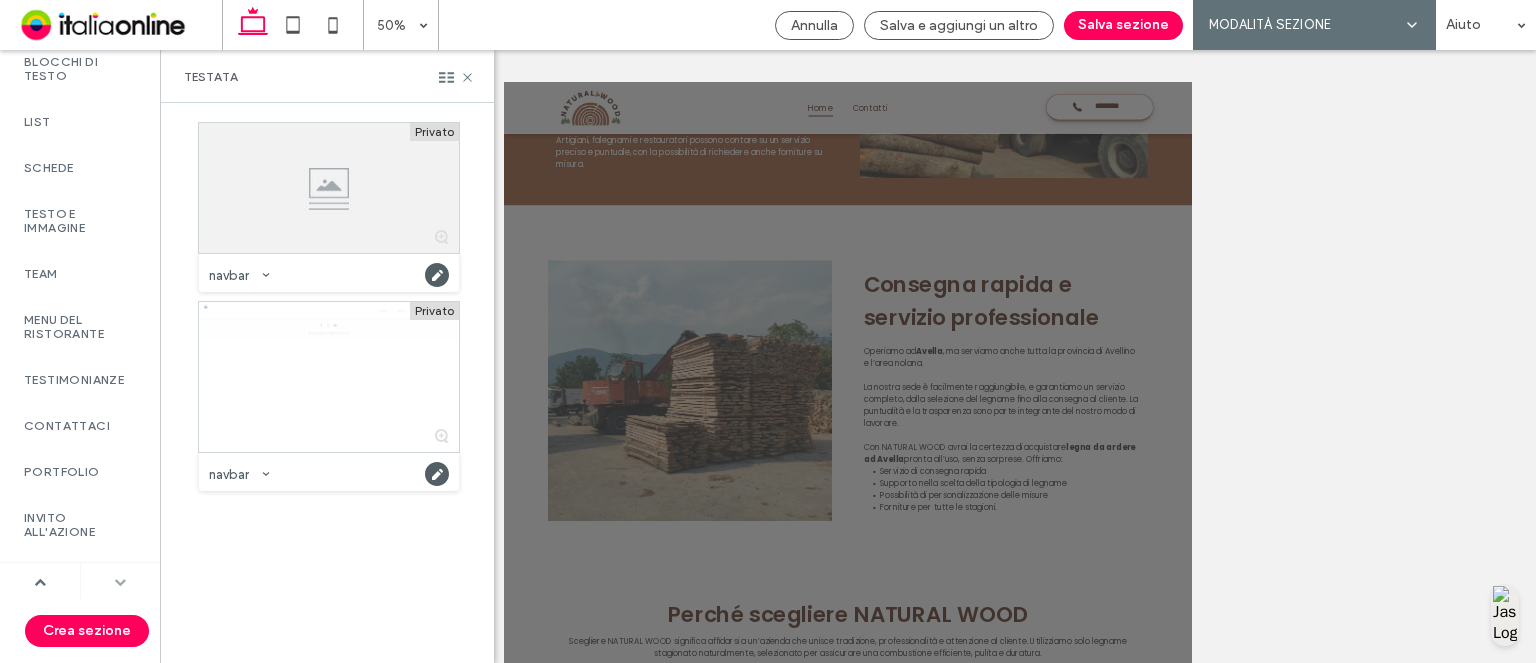 click at bounding box center (120, 582) 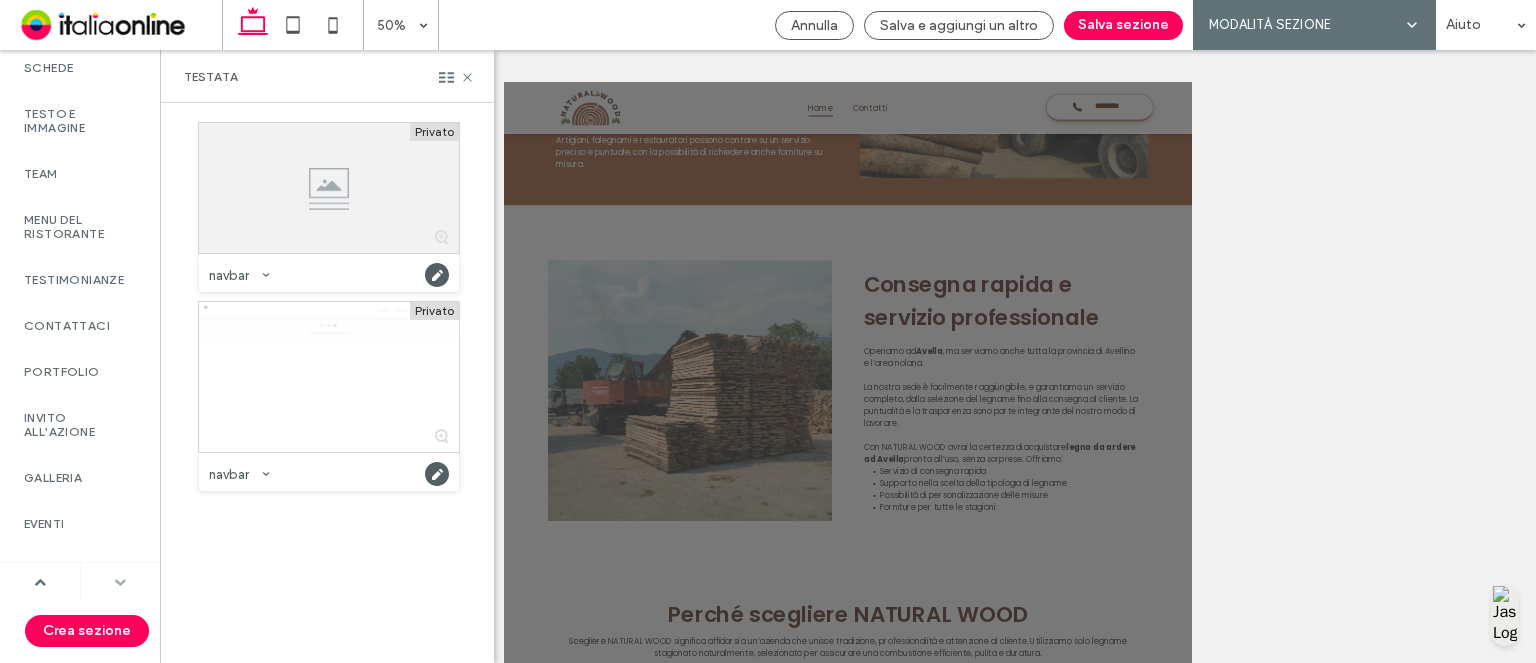 click at bounding box center [120, 582] 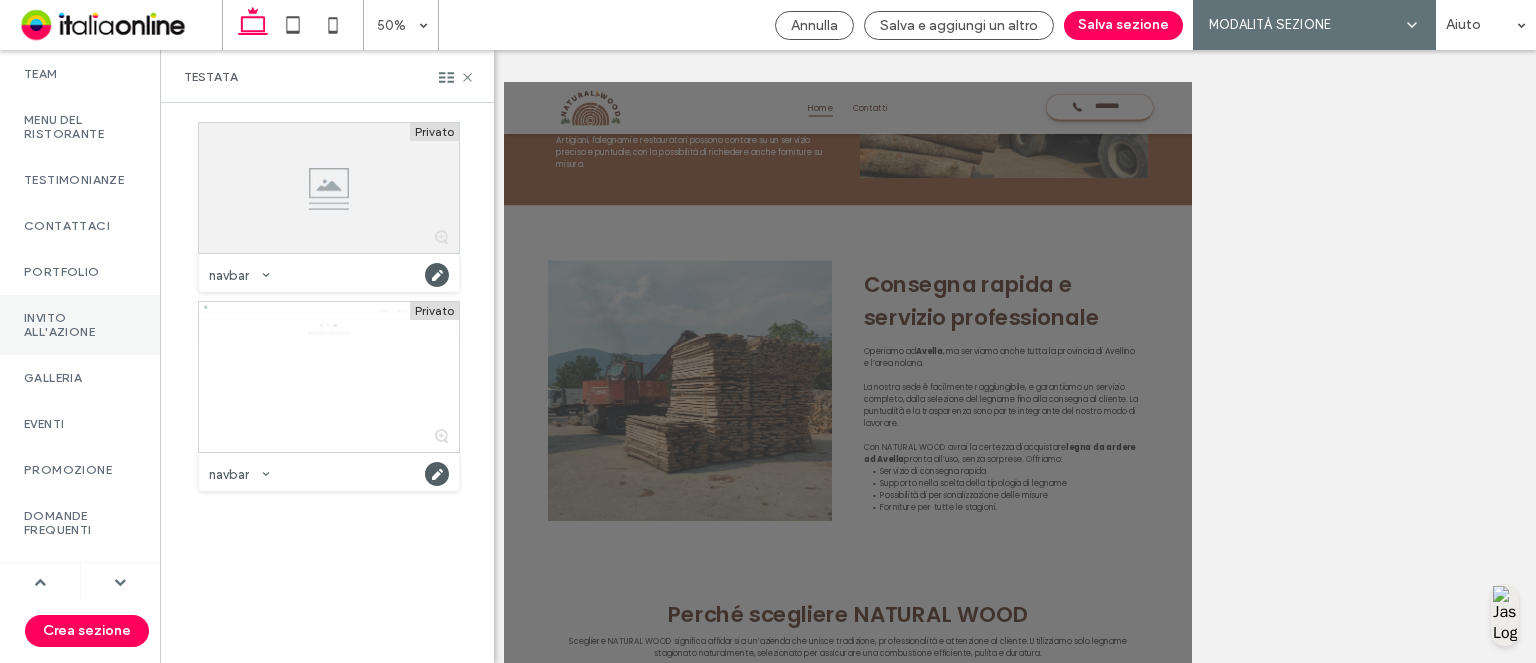 drag, startPoint x: 47, startPoint y: 215, endPoint x: 147, endPoint y: 312, distance: 139.3162 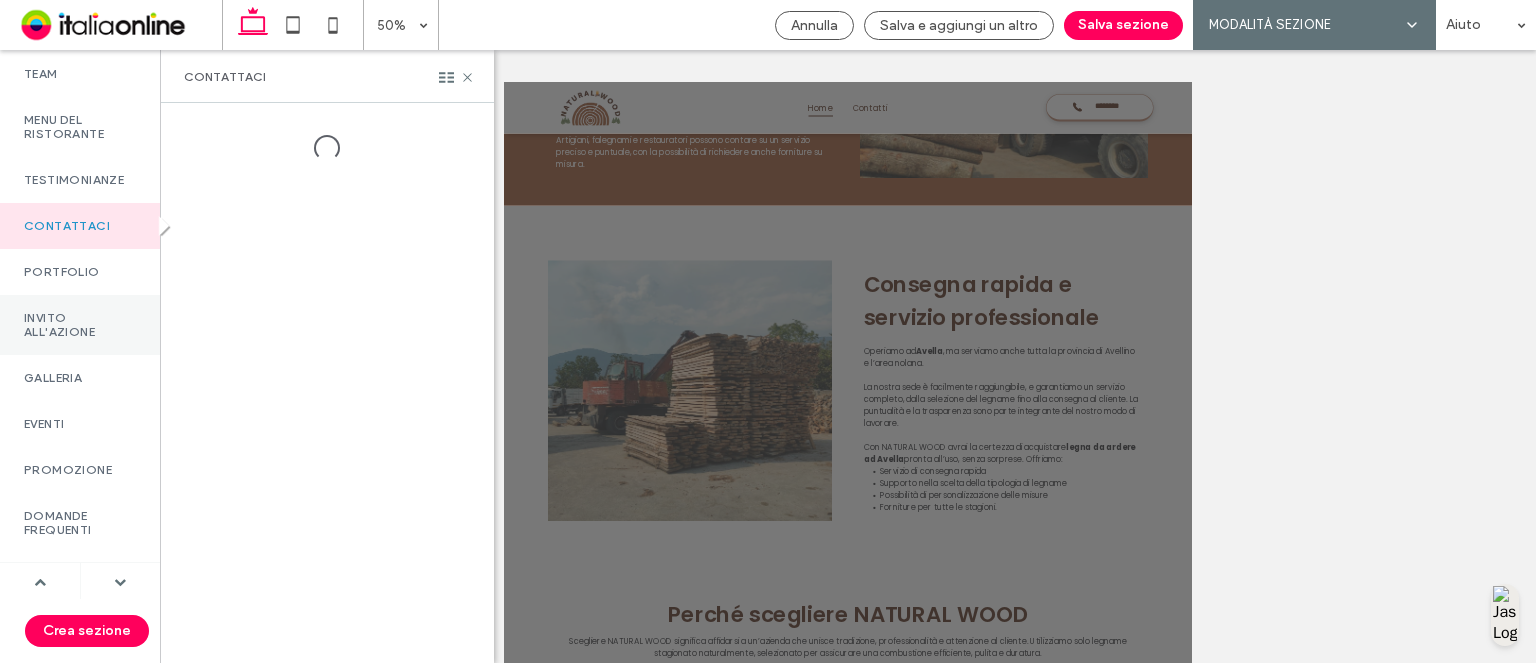 click on "Invito all'azione" at bounding box center (80, 325) 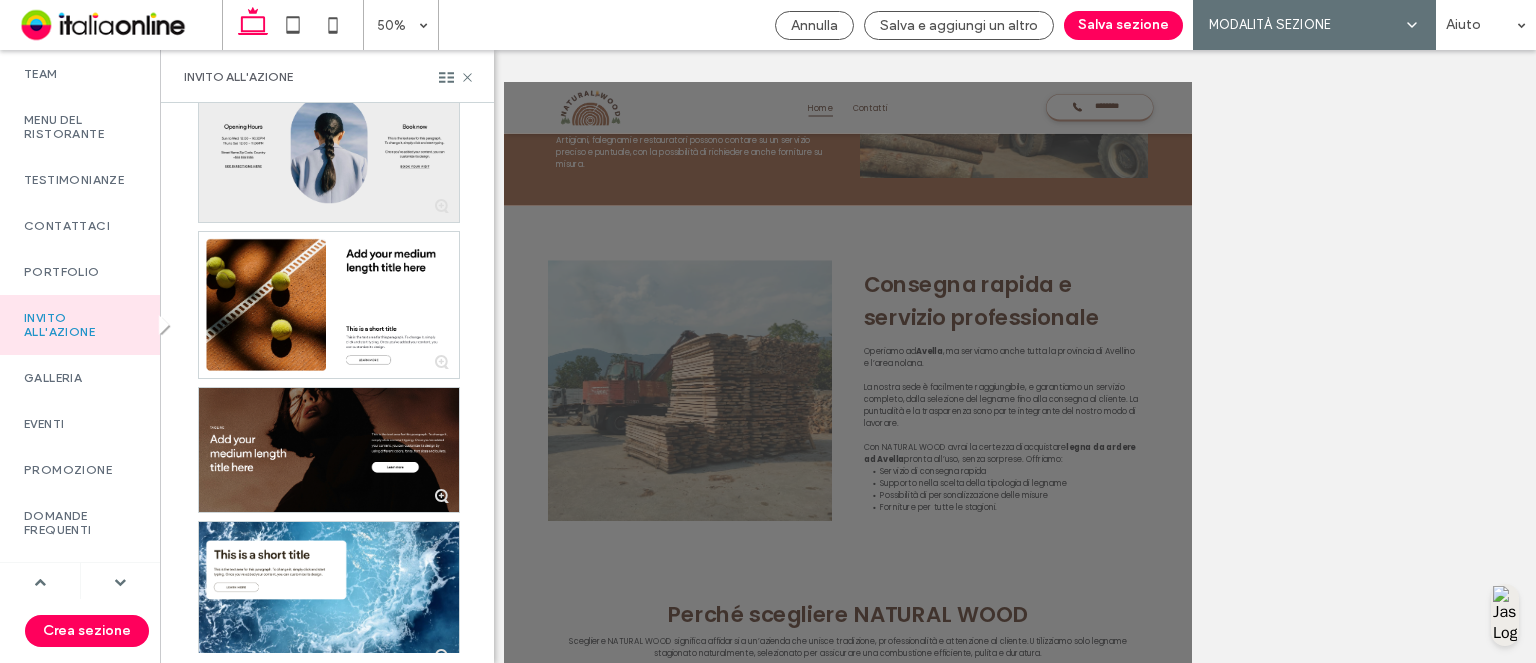 scroll, scrollTop: 600, scrollLeft: 0, axis: vertical 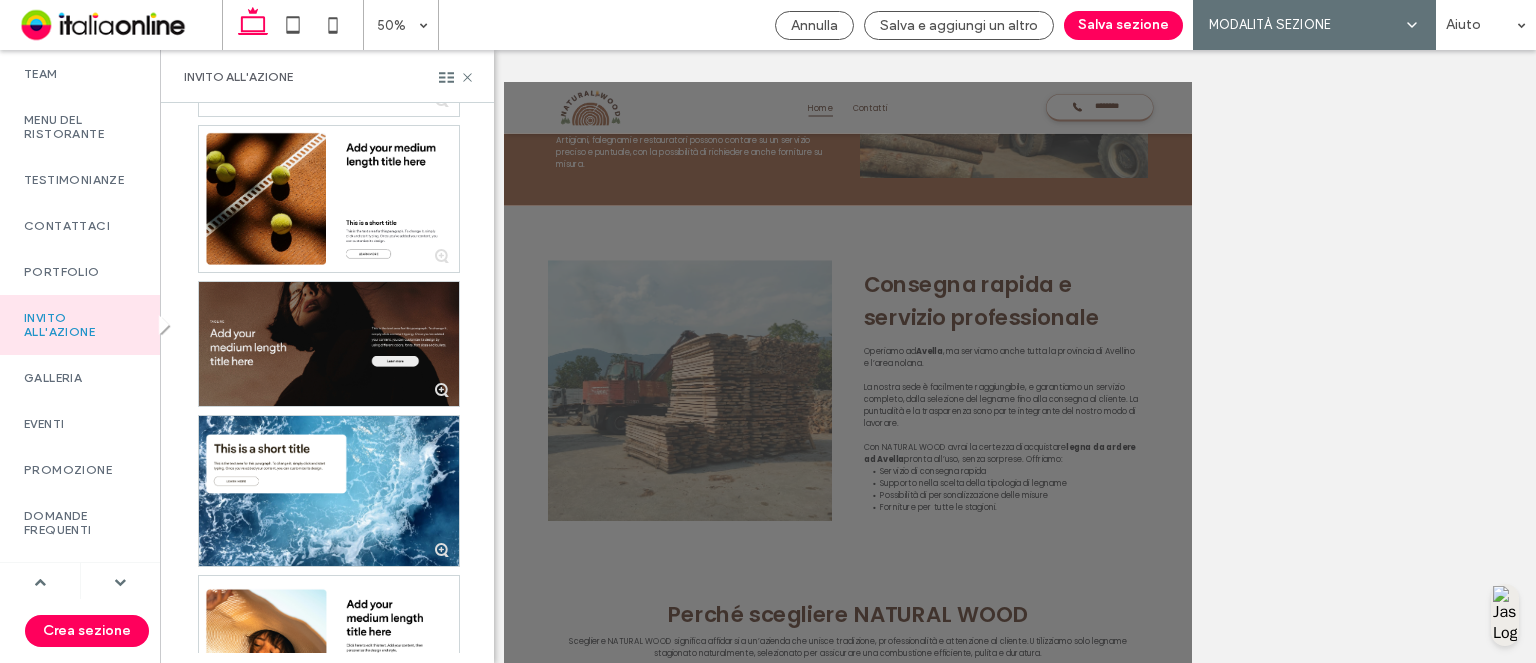 click at bounding box center (329, 344) 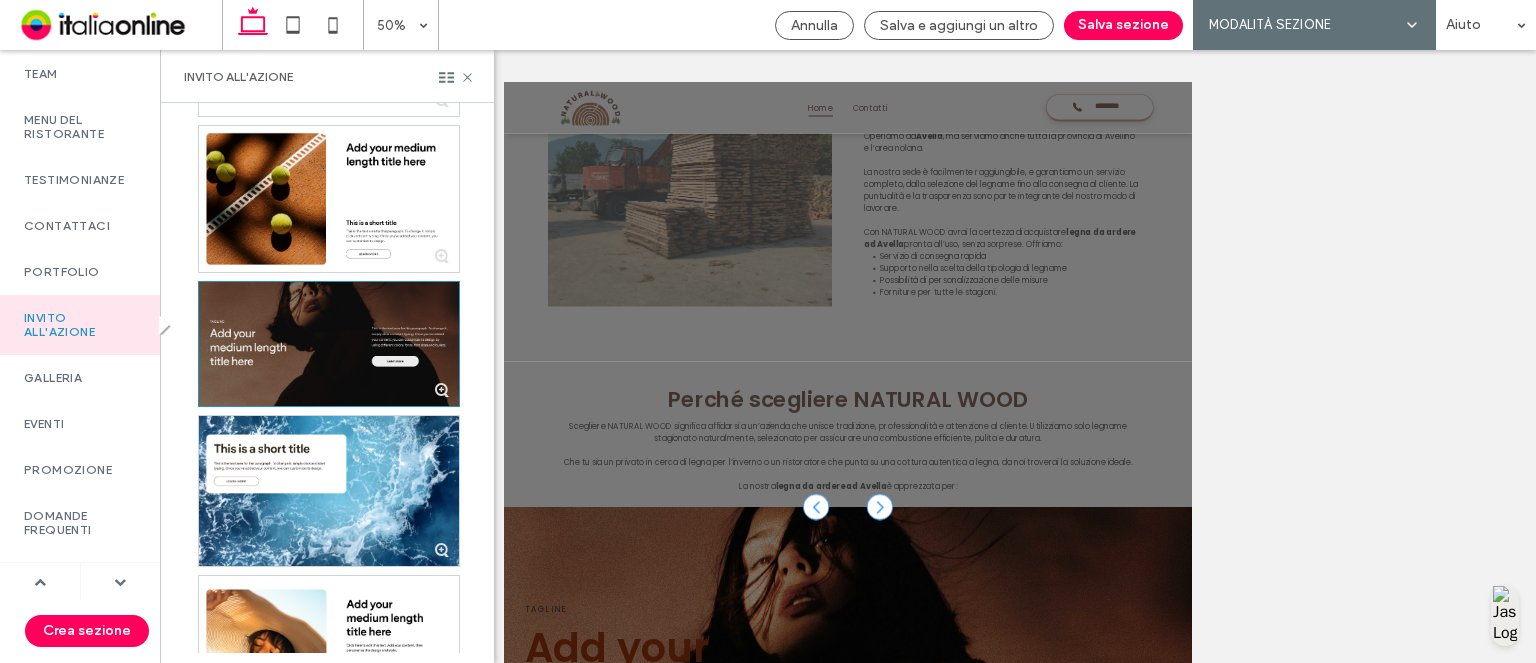 scroll, scrollTop: 3291, scrollLeft: 0, axis: vertical 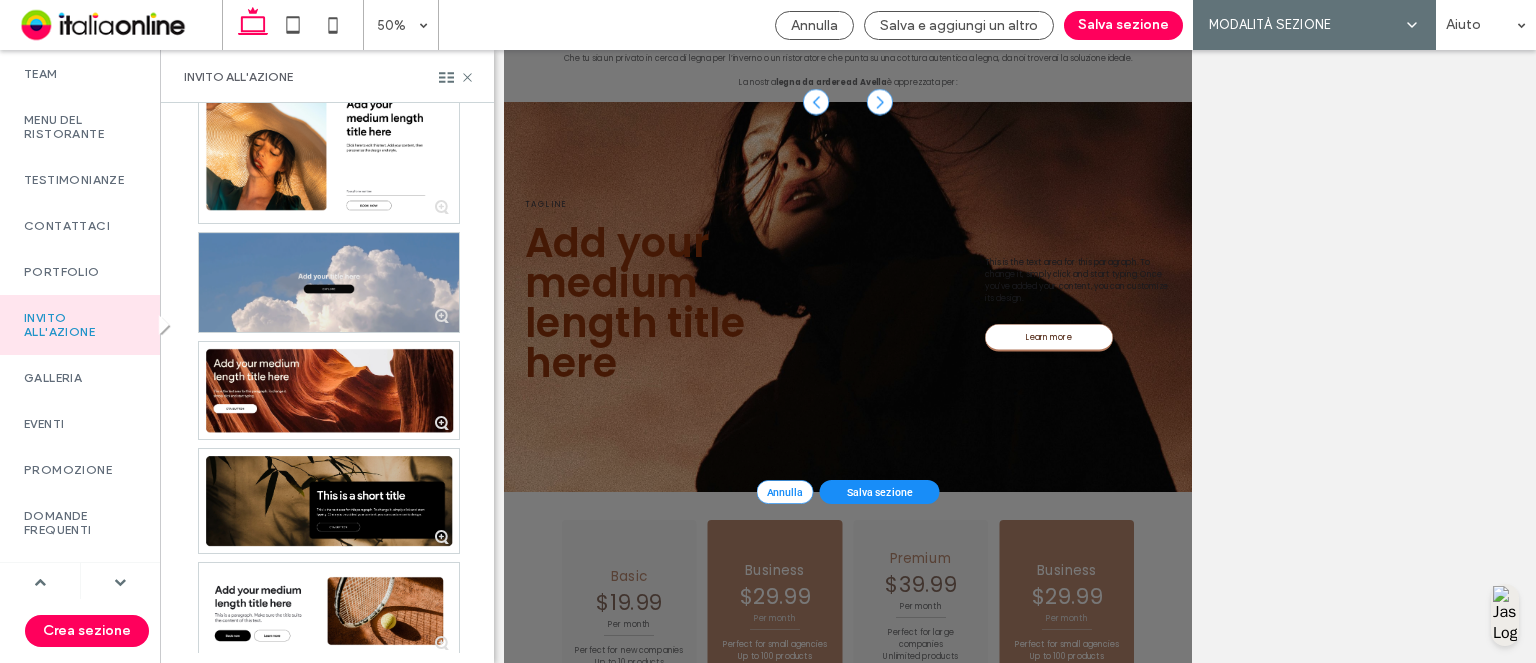 click at bounding box center [329, 283] 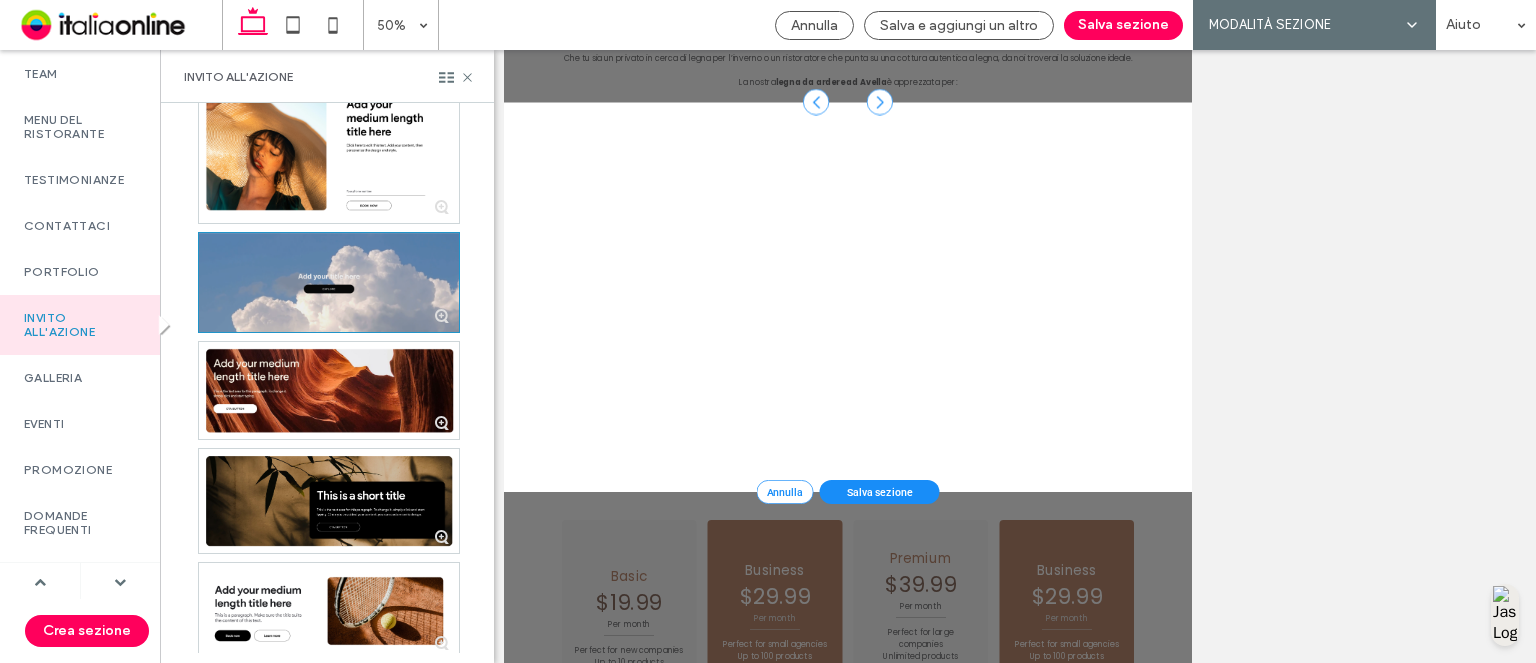 scroll, scrollTop: 3186, scrollLeft: 0, axis: vertical 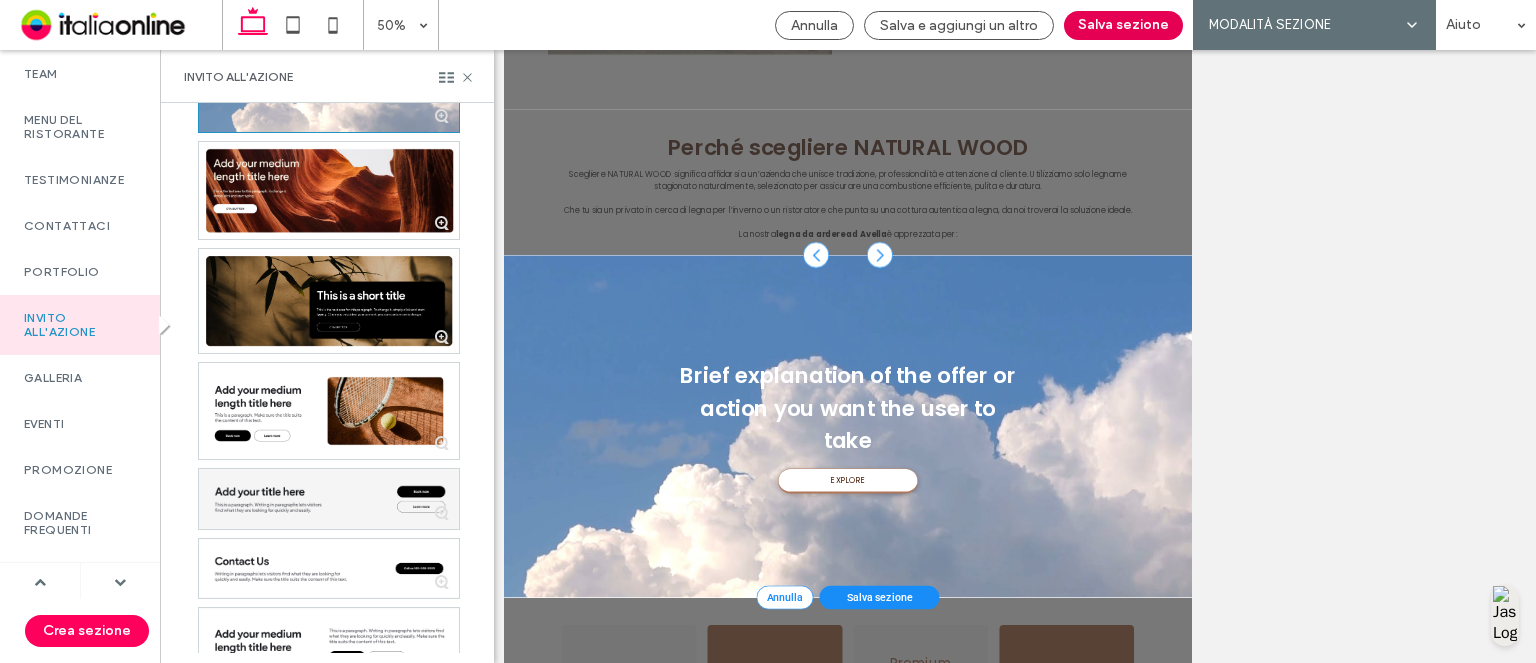 click on "Salva sezione" at bounding box center (1123, 25) 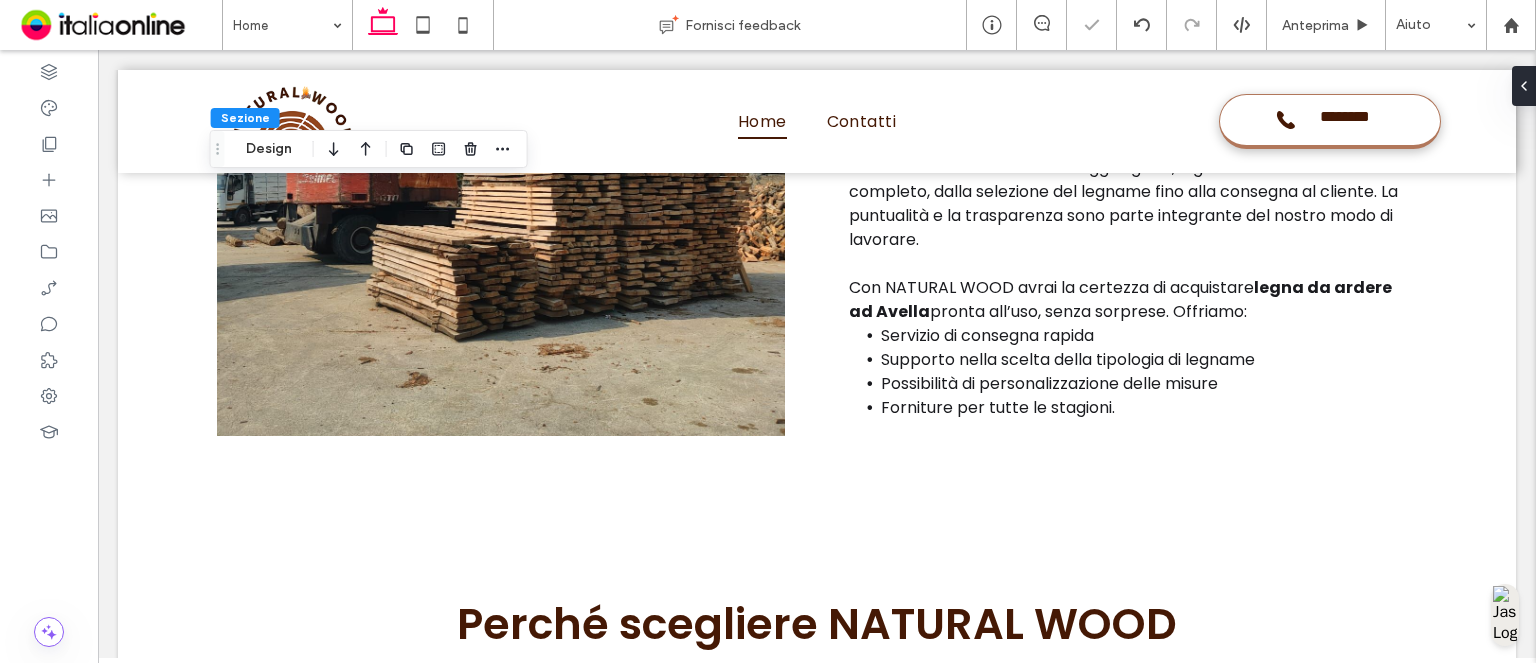 scroll, scrollTop: 4196, scrollLeft: 0, axis: vertical 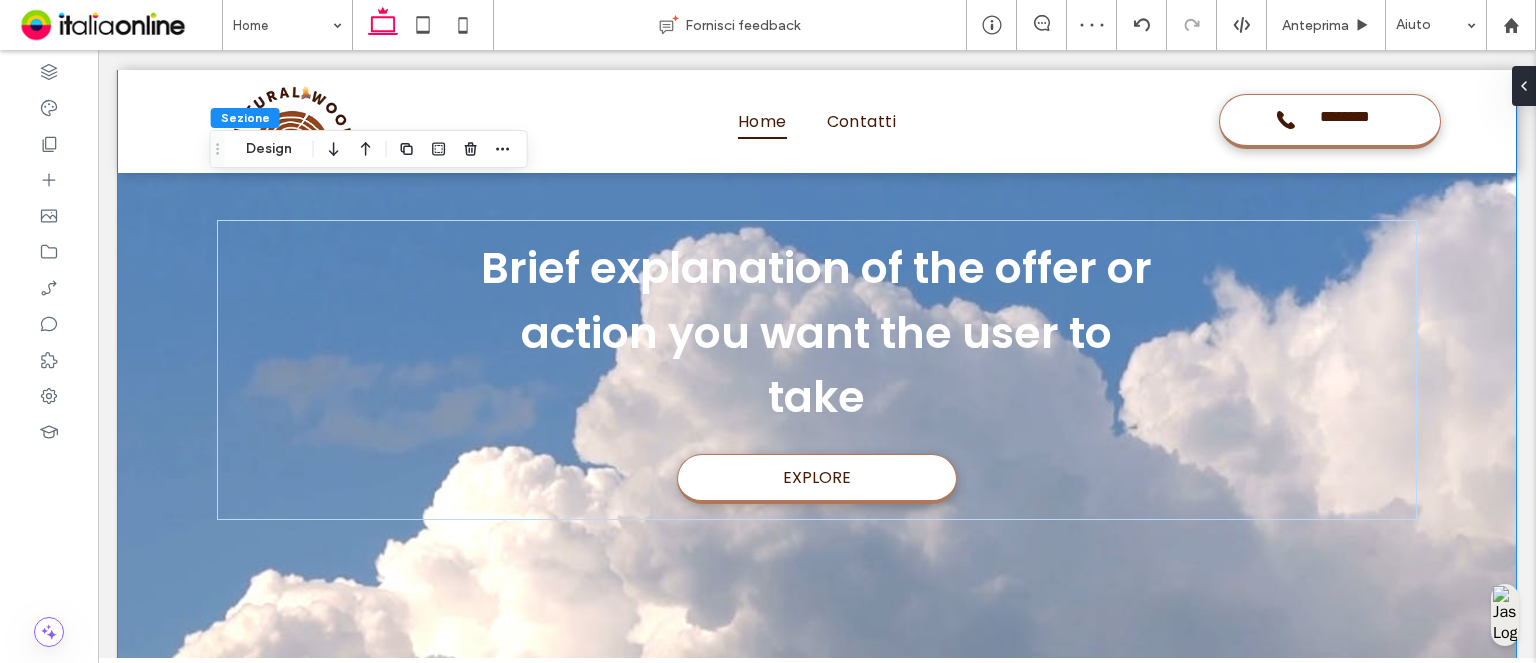 click at bounding box center (350, 149) 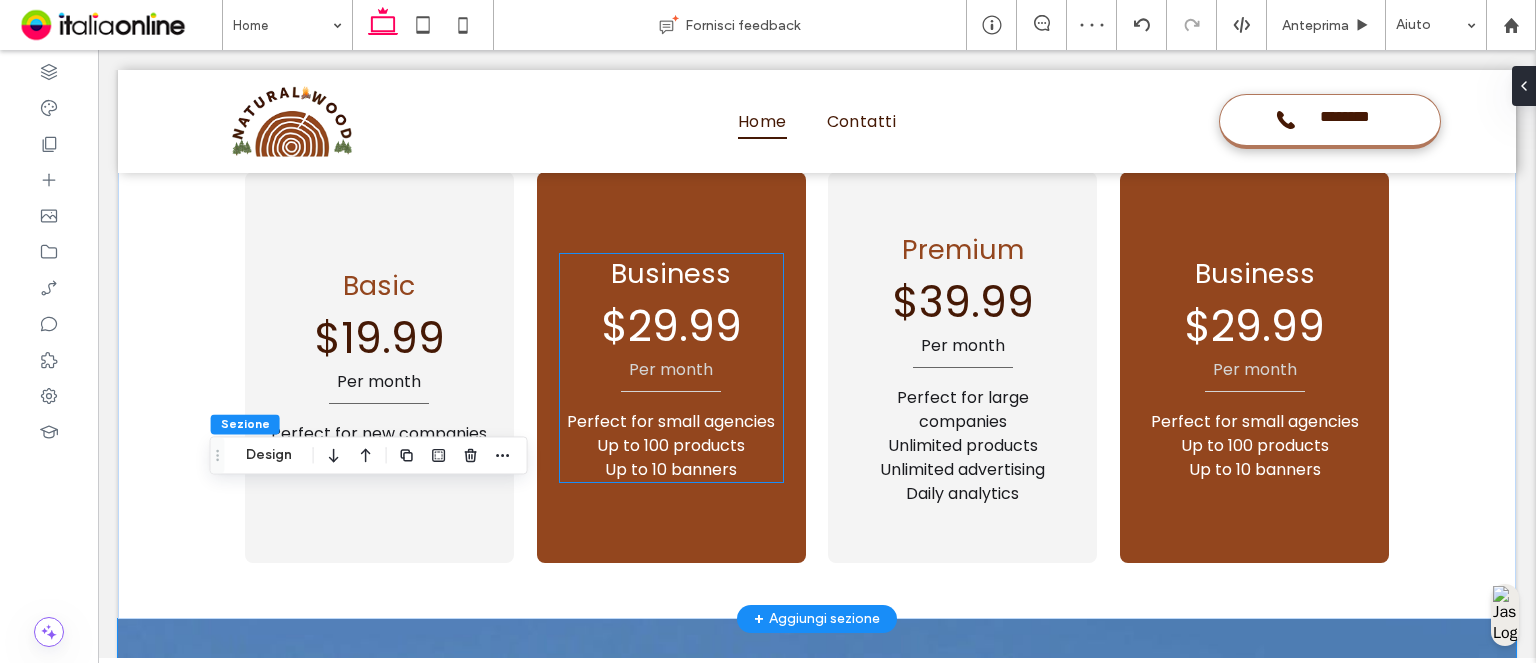 scroll, scrollTop: 3896, scrollLeft: 0, axis: vertical 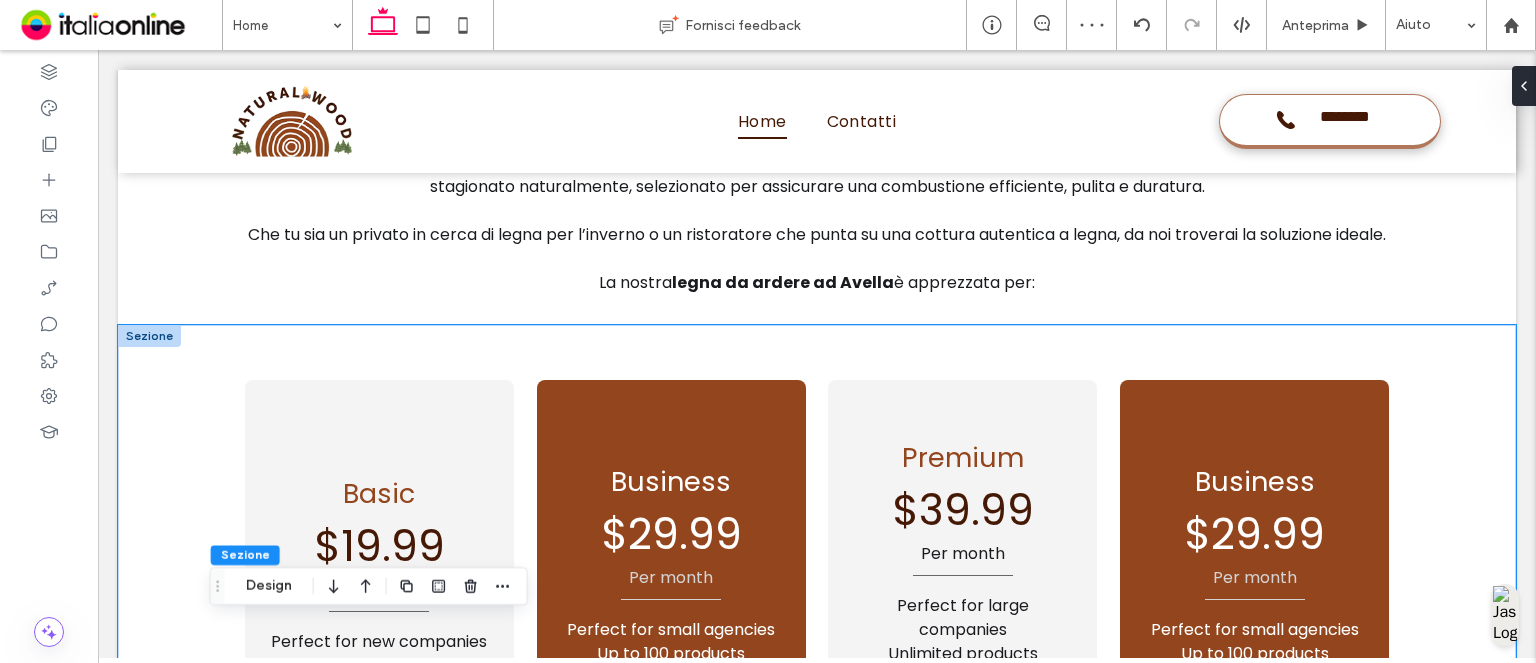 click on "Basic
Per month
Perfect for new companies Up to 10 products
$19.99
Business
Per month
Perfect for small agencies Up to 100 products Up to 10 banners ﻿
$29.99
Premium
Per month
Perfect for large companies Unlimited products Unlimited advertising Daily analytics
$39.99
Business
Per month  Perfect for small agencies Up to 100 products Up to 10 banners ﻿   $29.99" at bounding box center [817, 576] 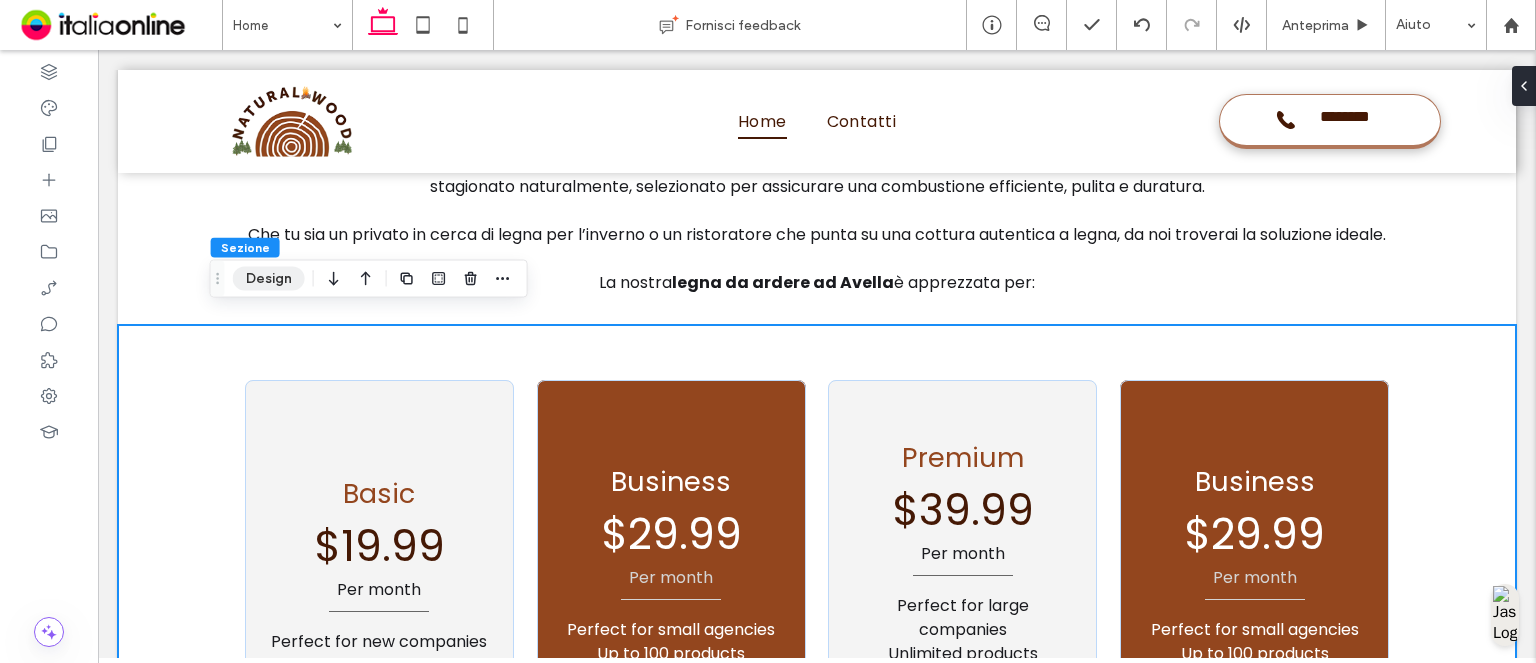 click on "Design" at bounding box center [269, 279] 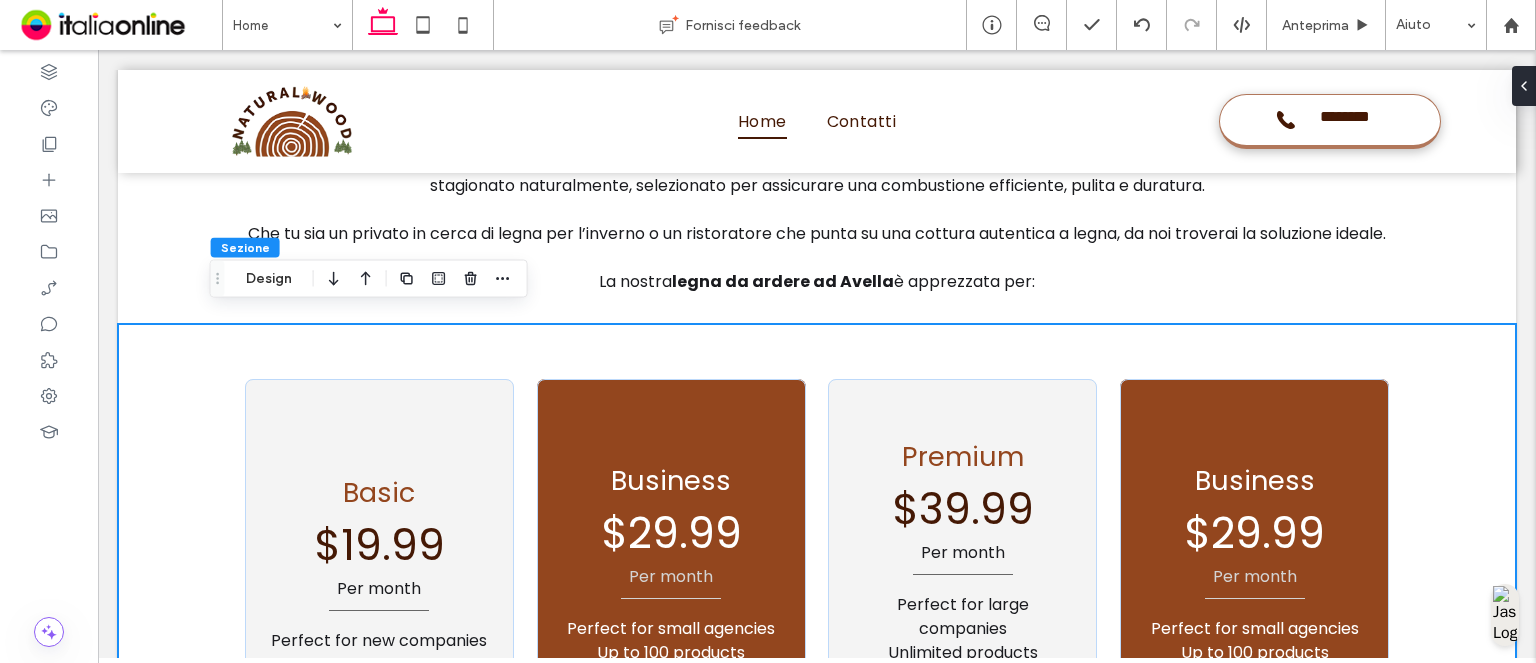 scroll, scrollTop: 3896, scrollLeft: 0, axis: vertical 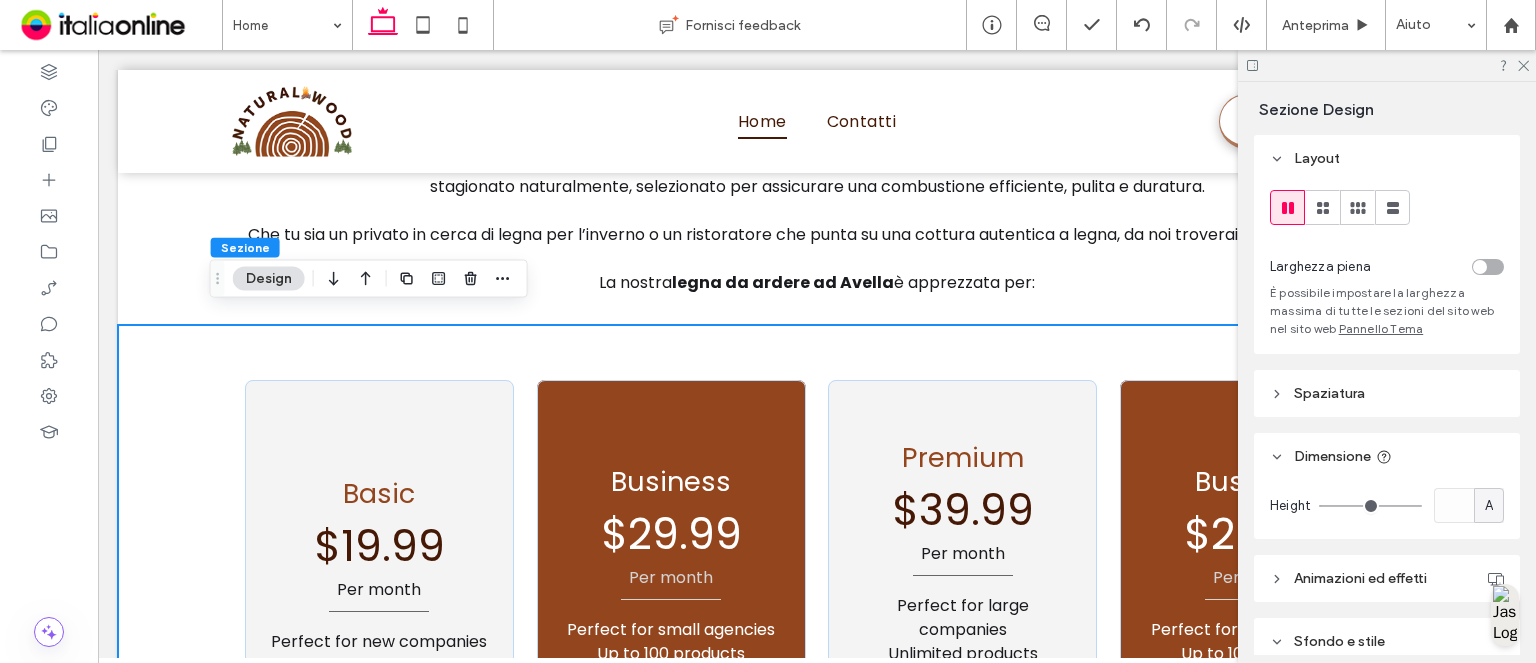 click on "Spaziatura" at bounding box center (1329, 393) 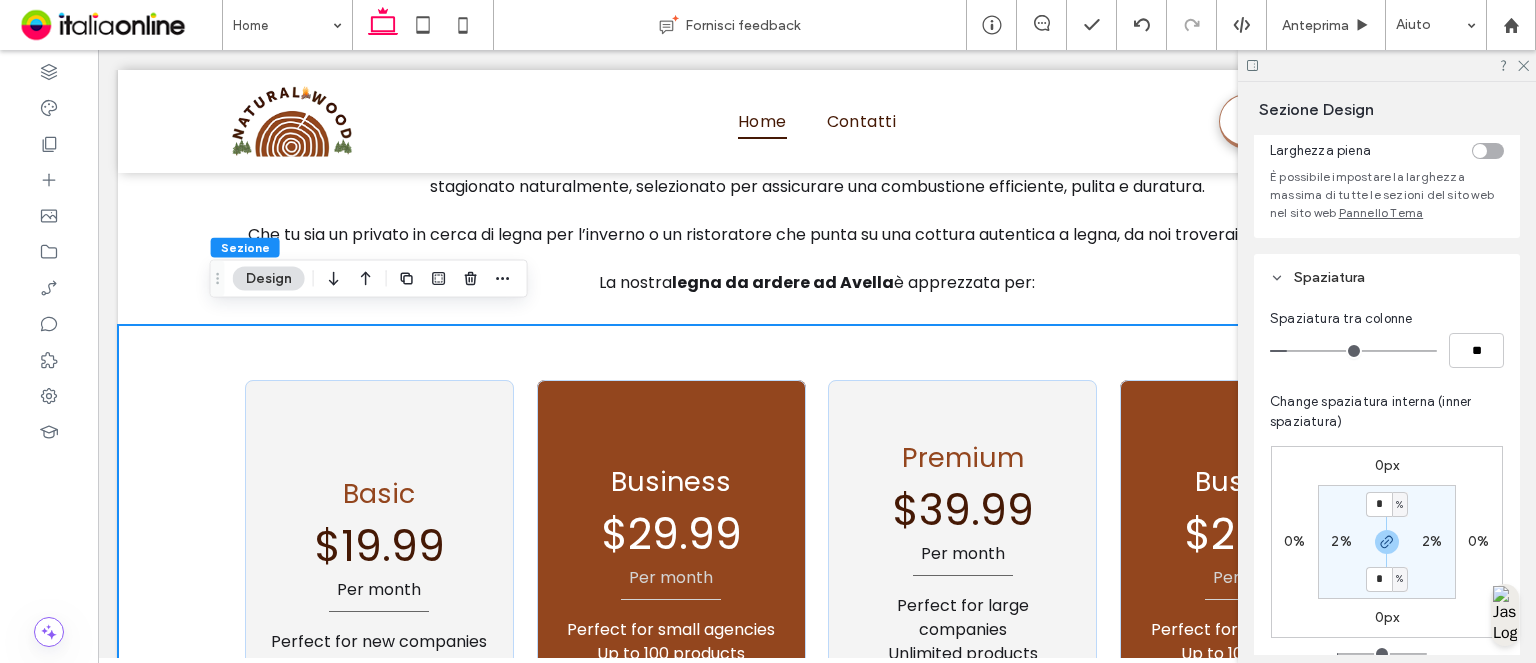 scroll, scrollTop: 200, scrollLeft: 0, axis: vertical 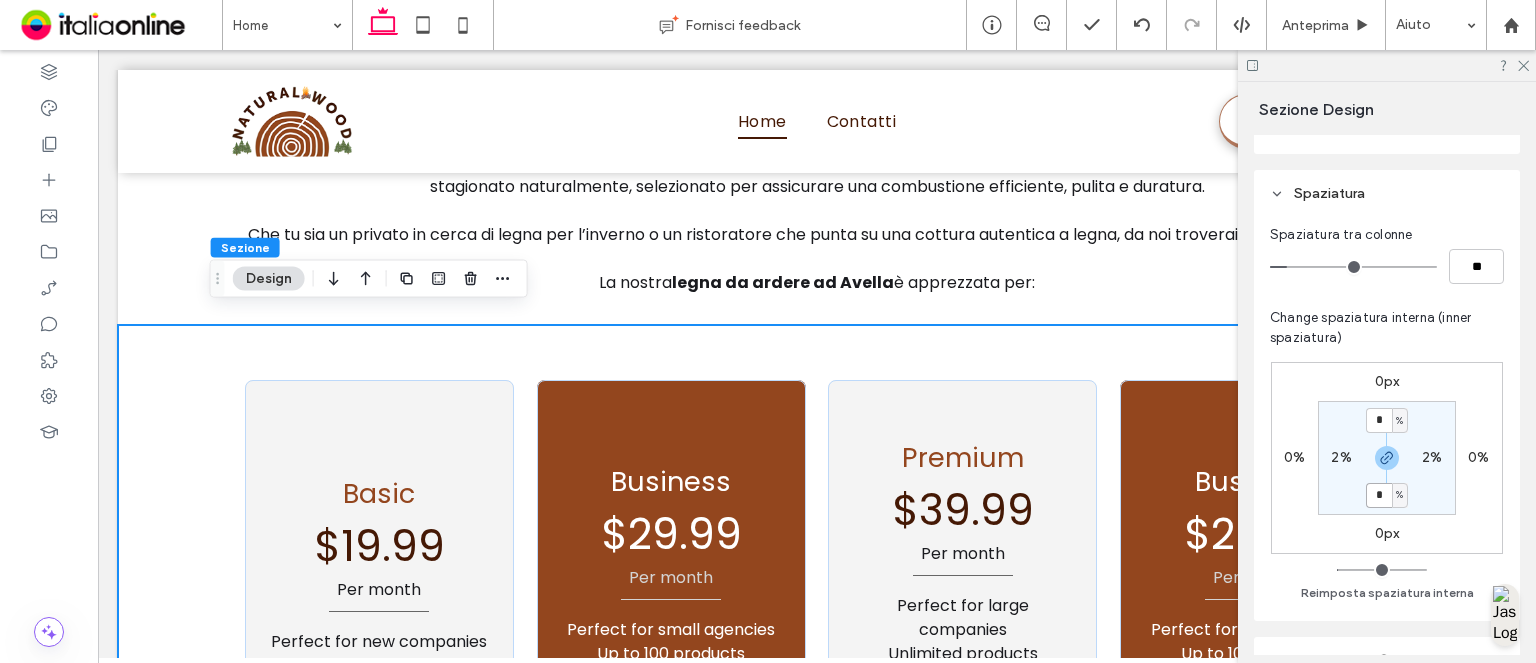click on "*" at bounding box center (1379, 495) 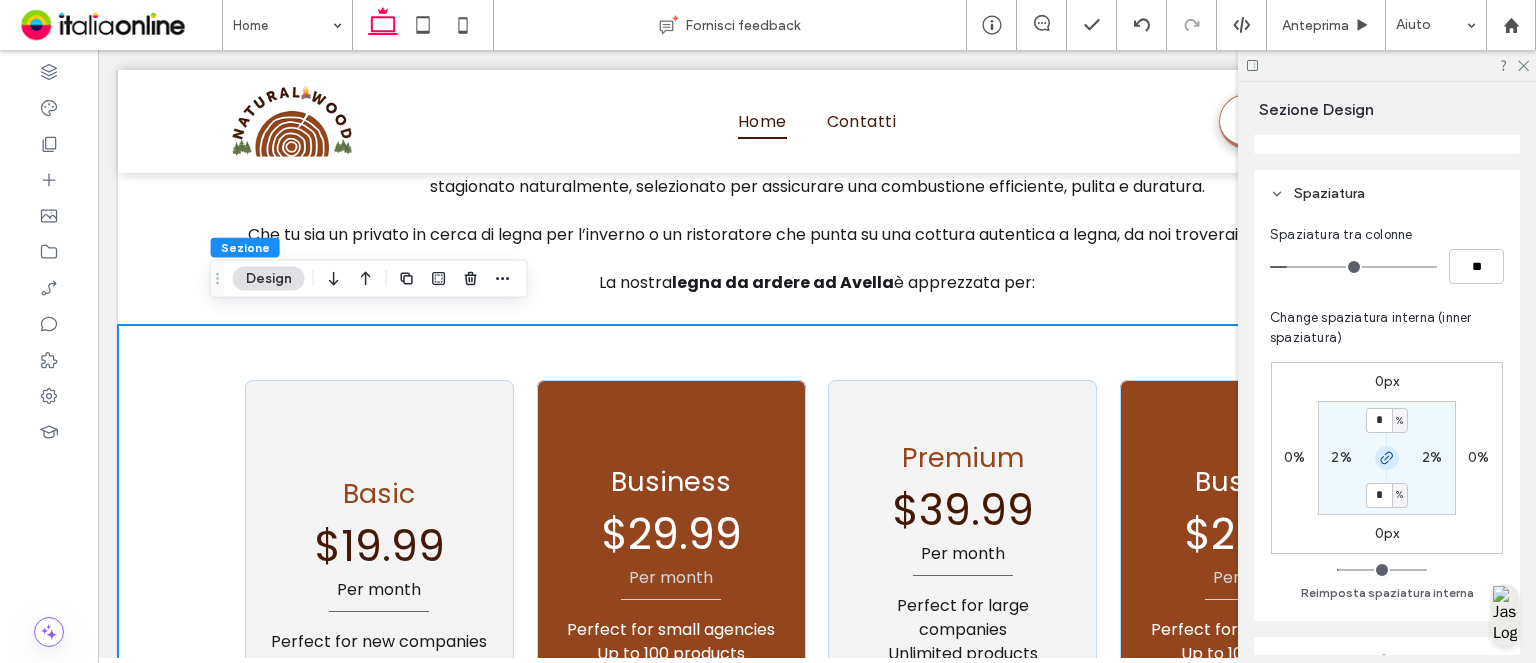 click 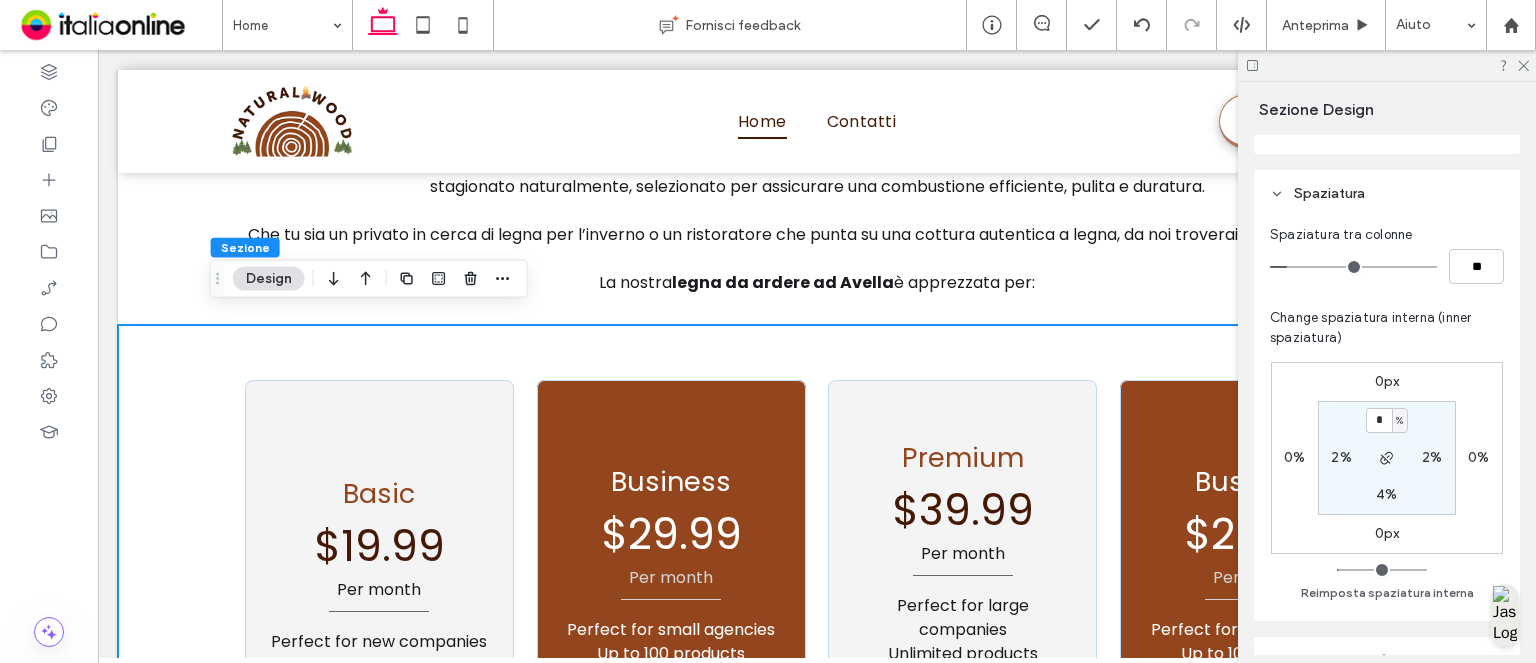 click on "4%" at bounding box center (1386, 494) 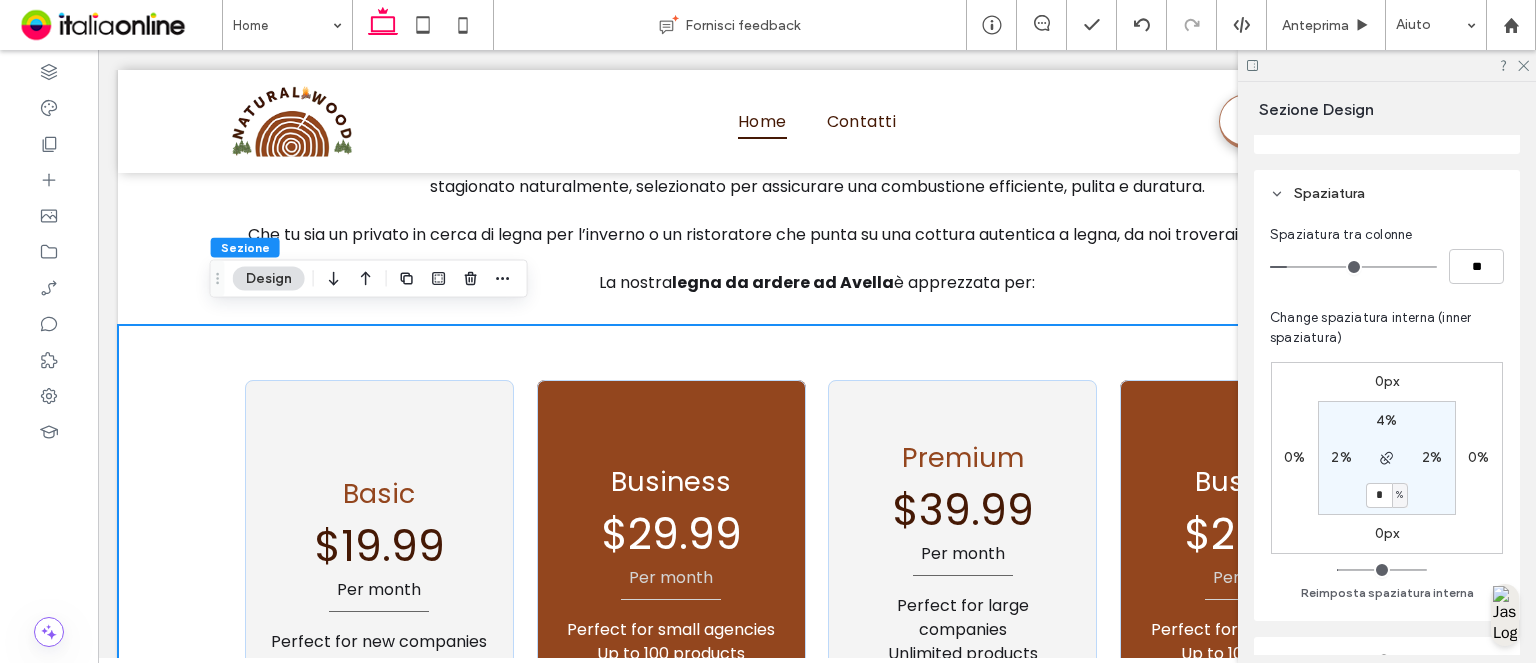type on "*" 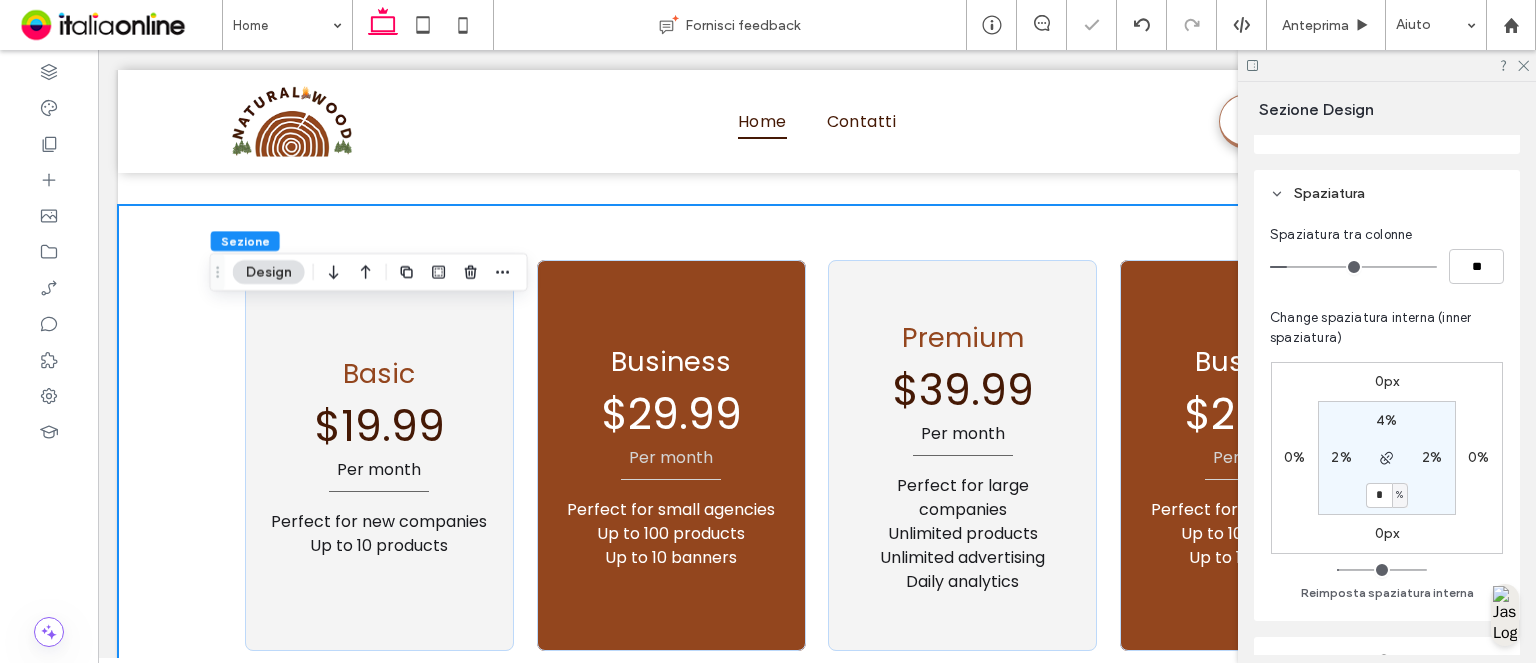 scroll, scrollTop: 4196, scrollLeft: 0, axis: vertical 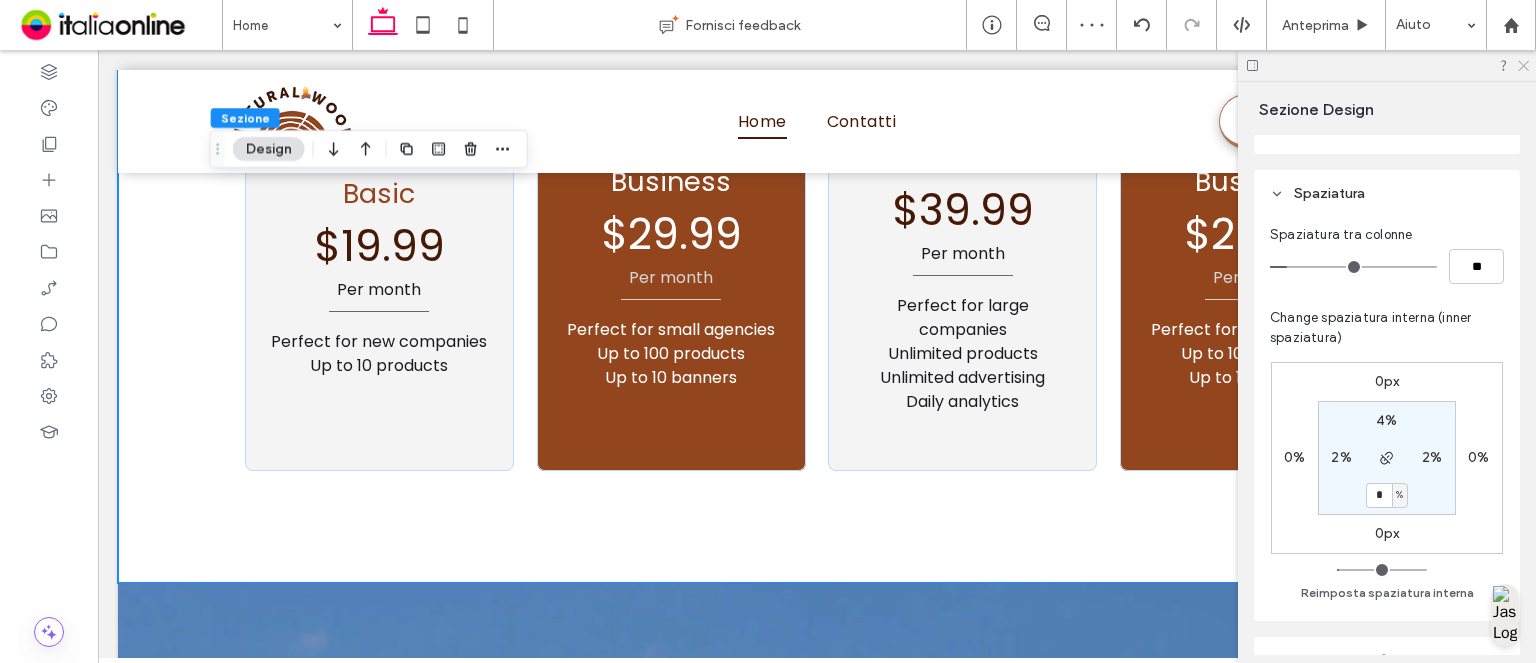 click 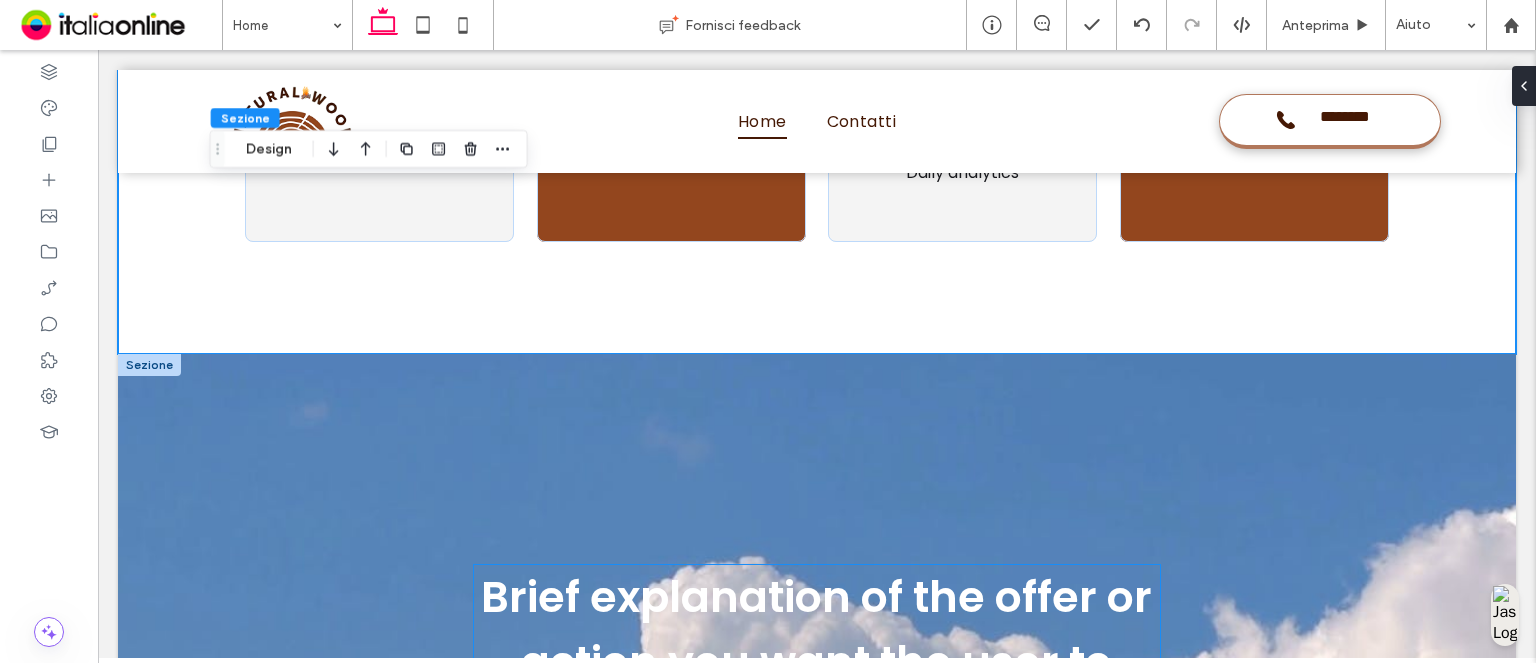 scroll, scrollTop: 4496, scrollLeft: 0, axis: vertical 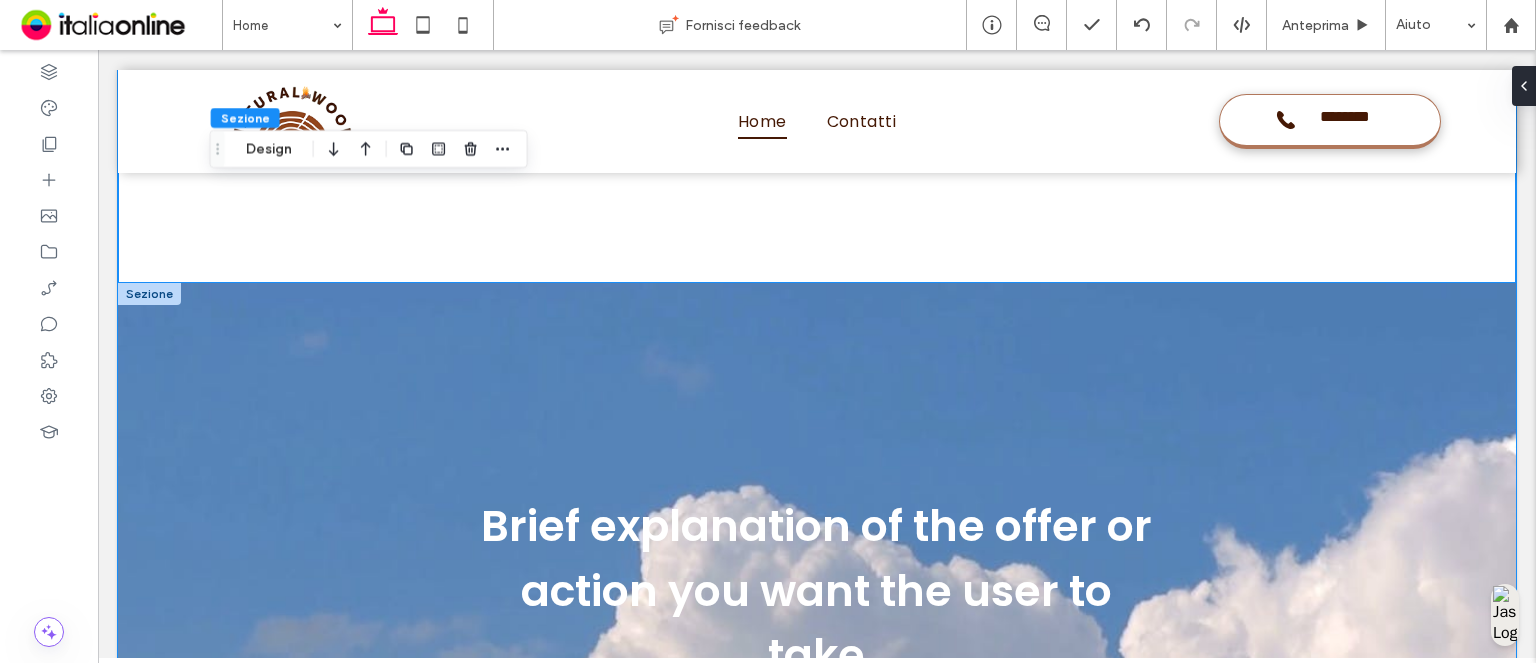 click on "Brief explanation of the offer or action you want the user to take
EXPLORE" at bounding box center (817, 628) 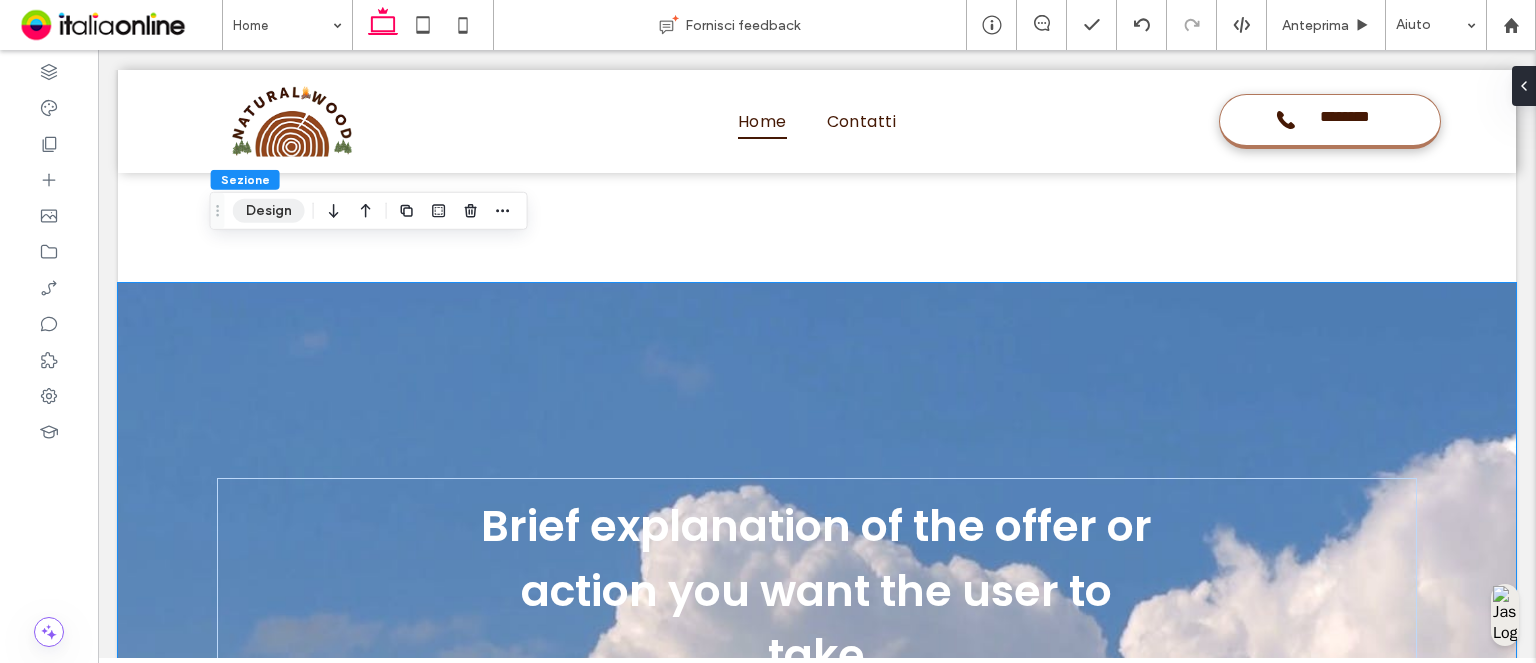 click on "Design" at bounding box center (269, 211) 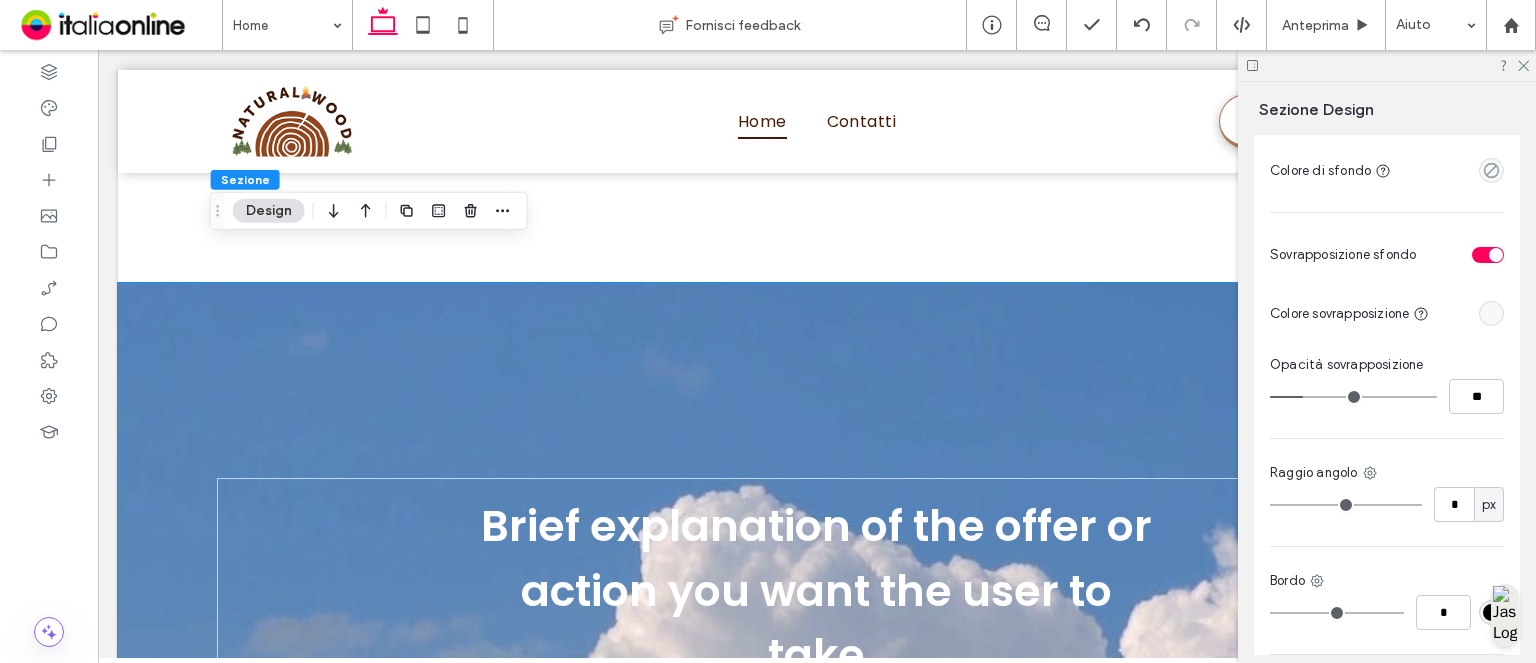 scroll, scrollTop: 844, scrollLeft: 0, axis: vertical 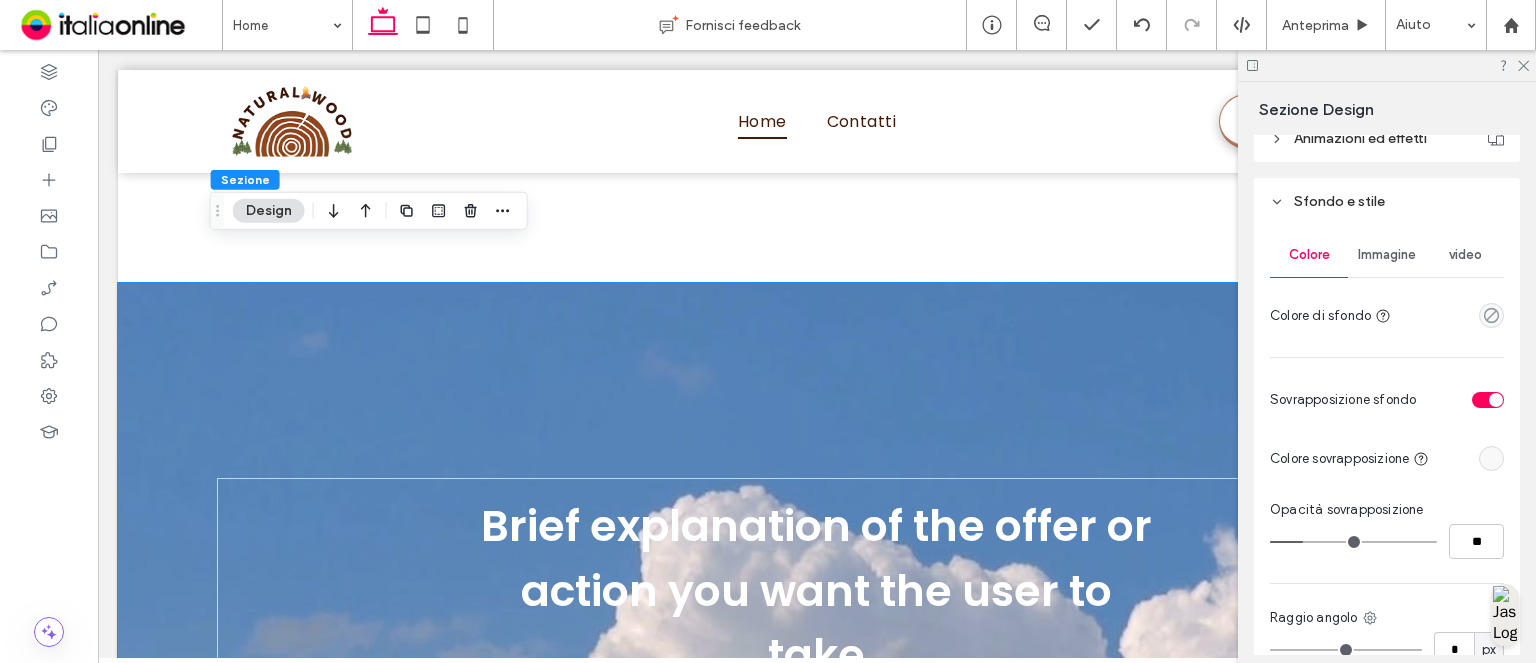 click on "Immagine" at bounding box center (1387, 255) 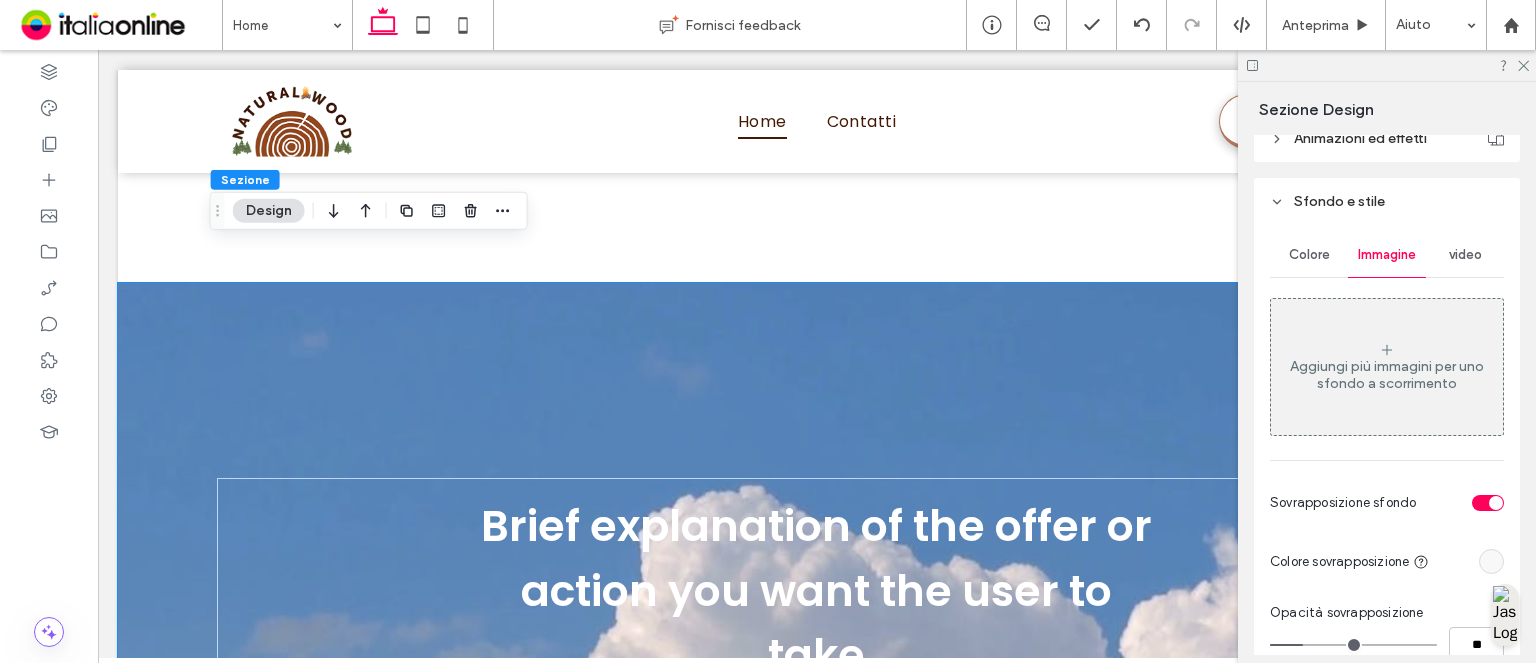 click on "video" at bounding box center (1465, 255) 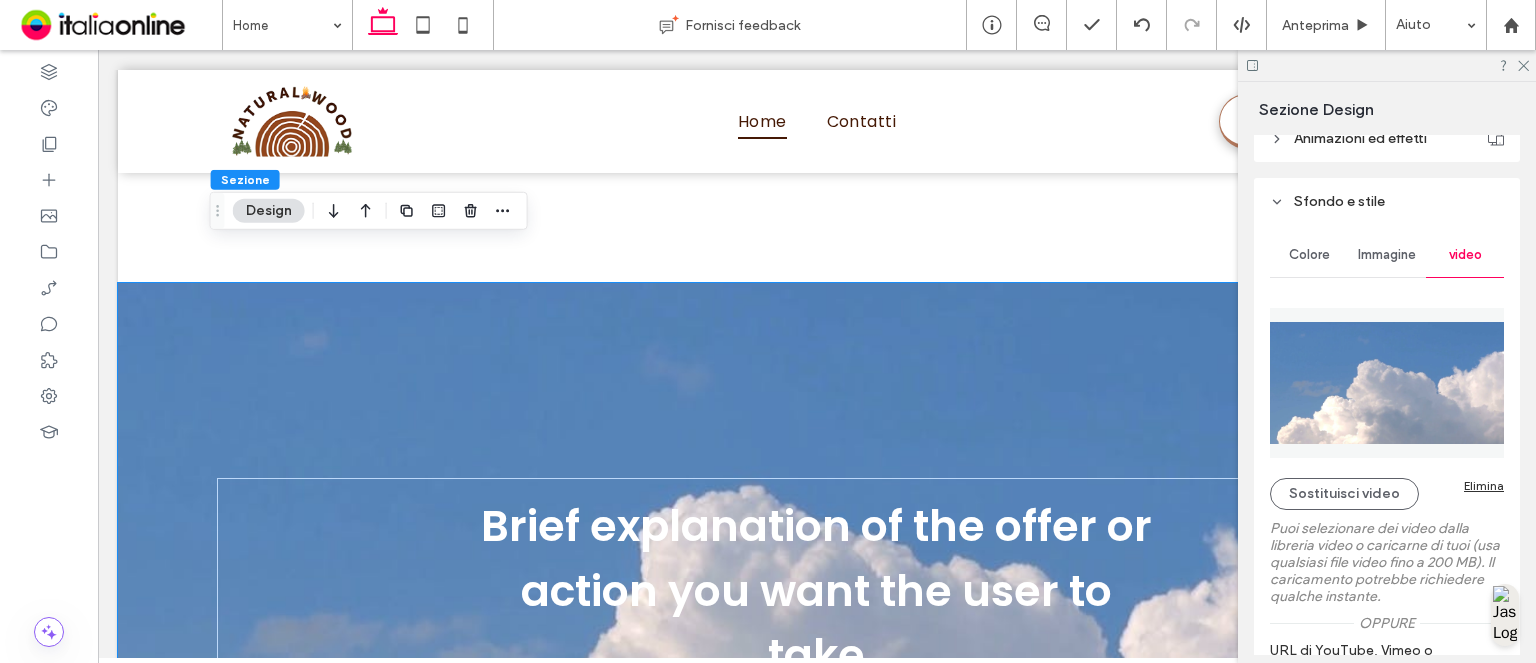 click on "Elimina" at bounding box center [1484, 485] 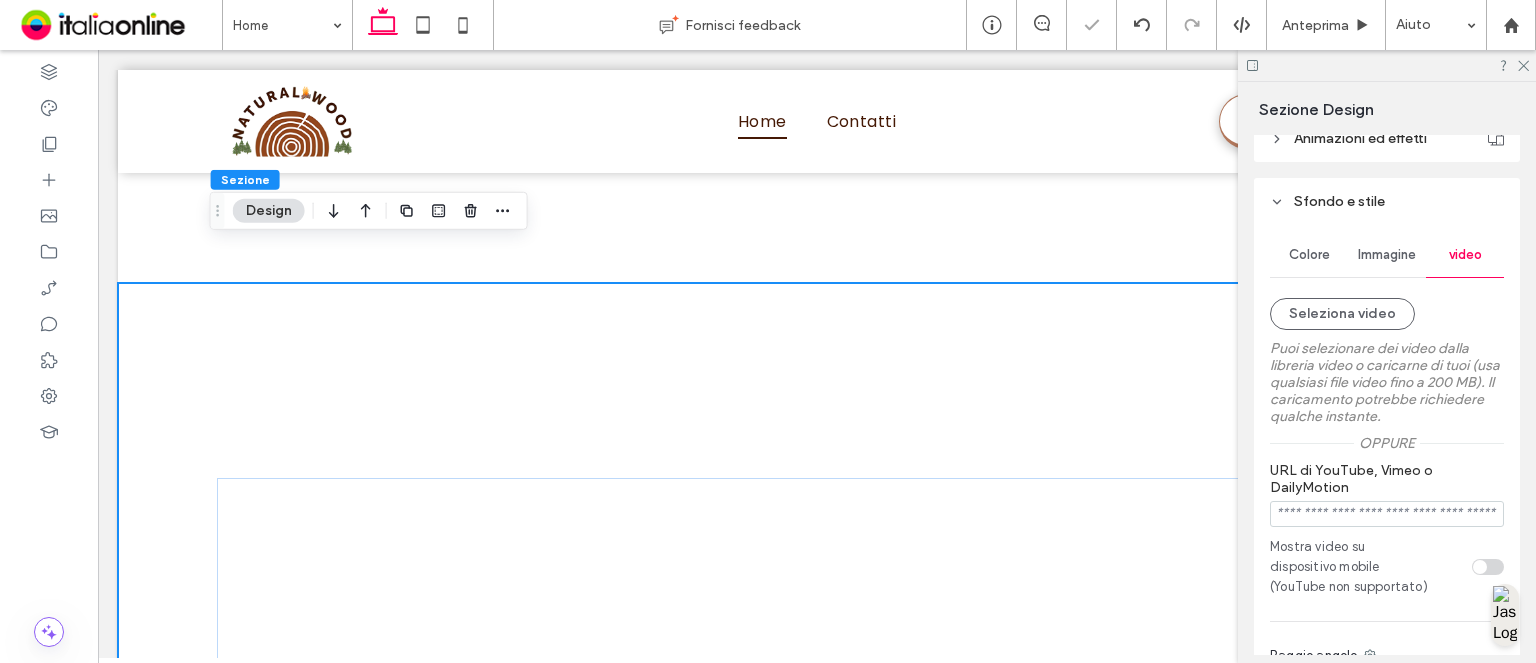 click on "Immagine" at bounding box center (1387, 255) 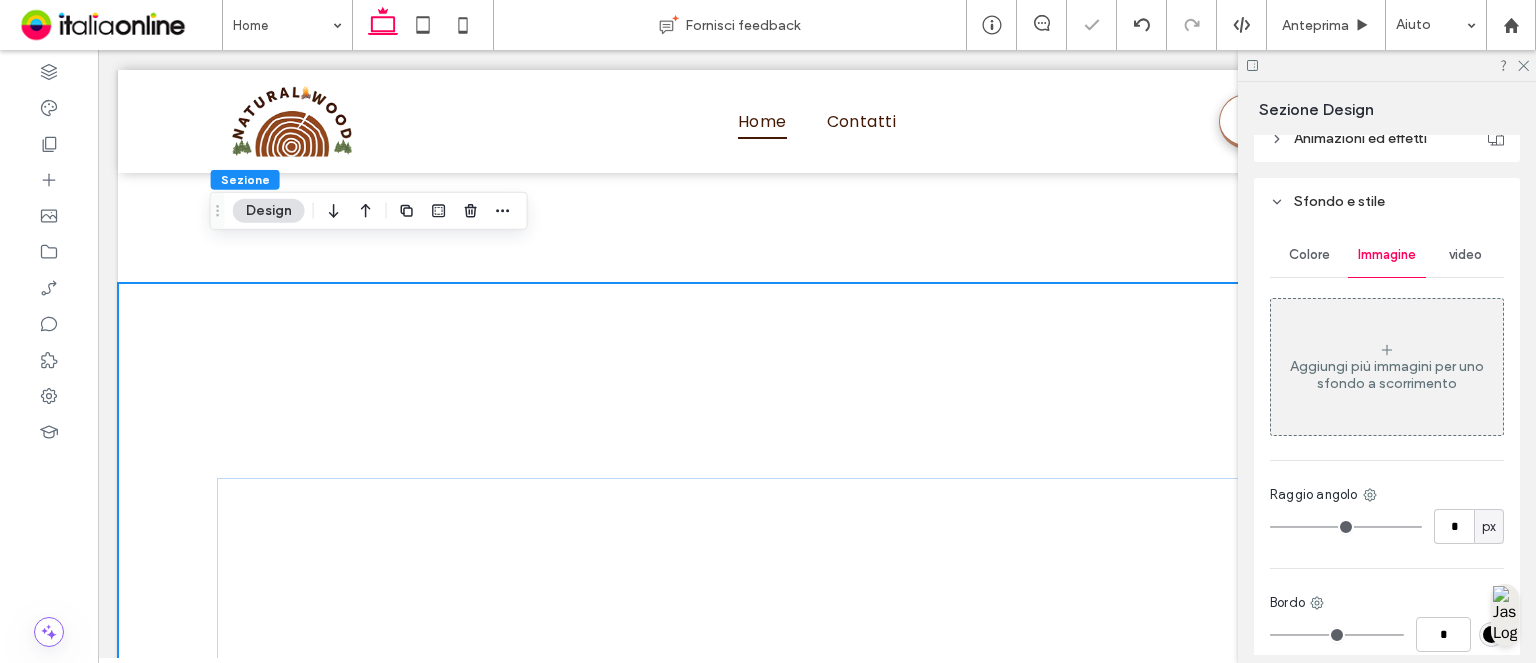 click on "Aggiungi più immagini per uno sfondo a scorrimento" at bounding box center (1387, 367) 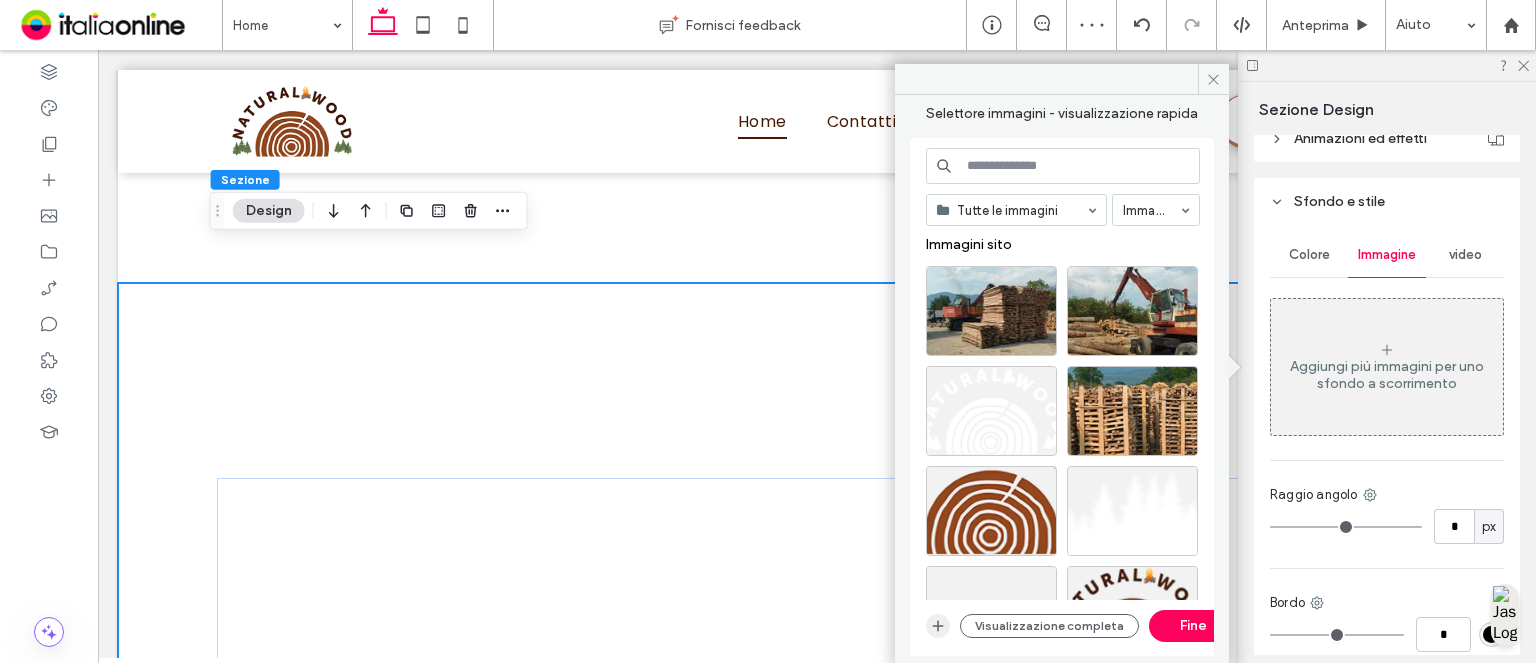 click 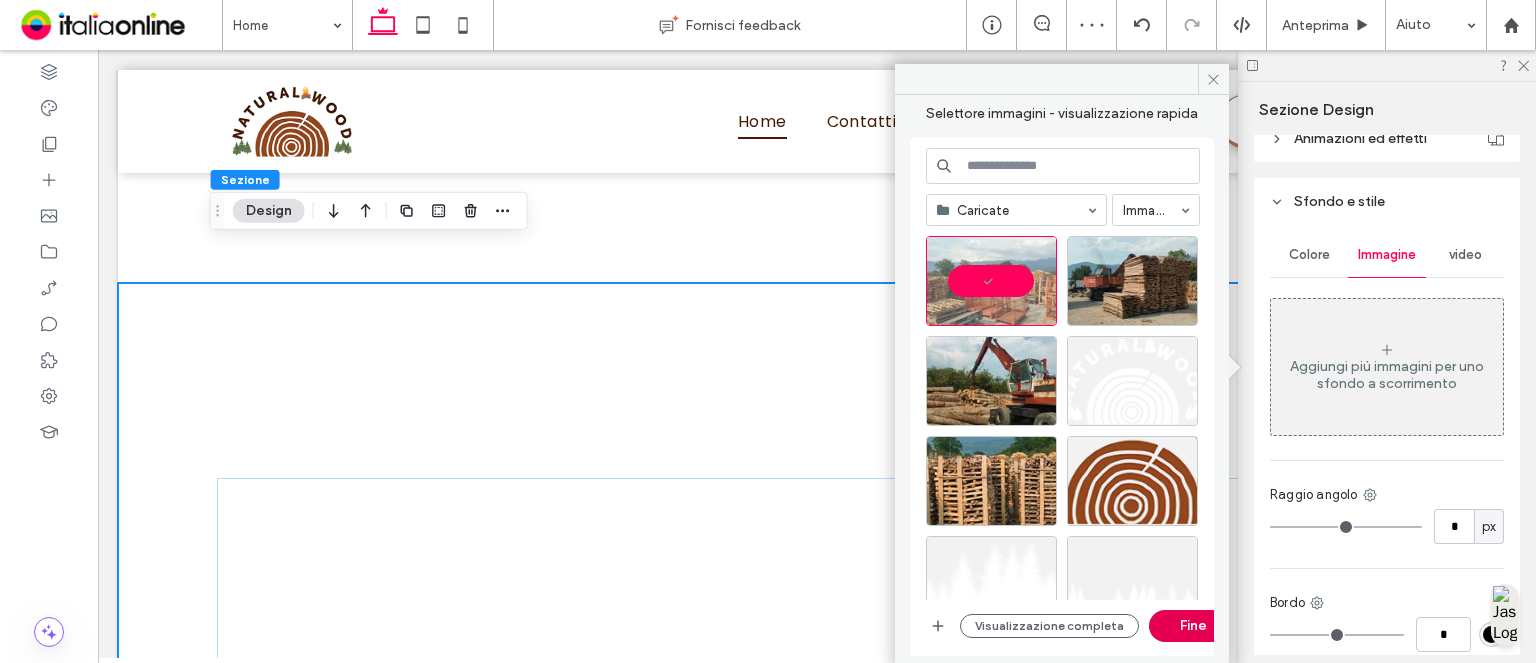 click on "Fine" at bounding box center (1194, 626) 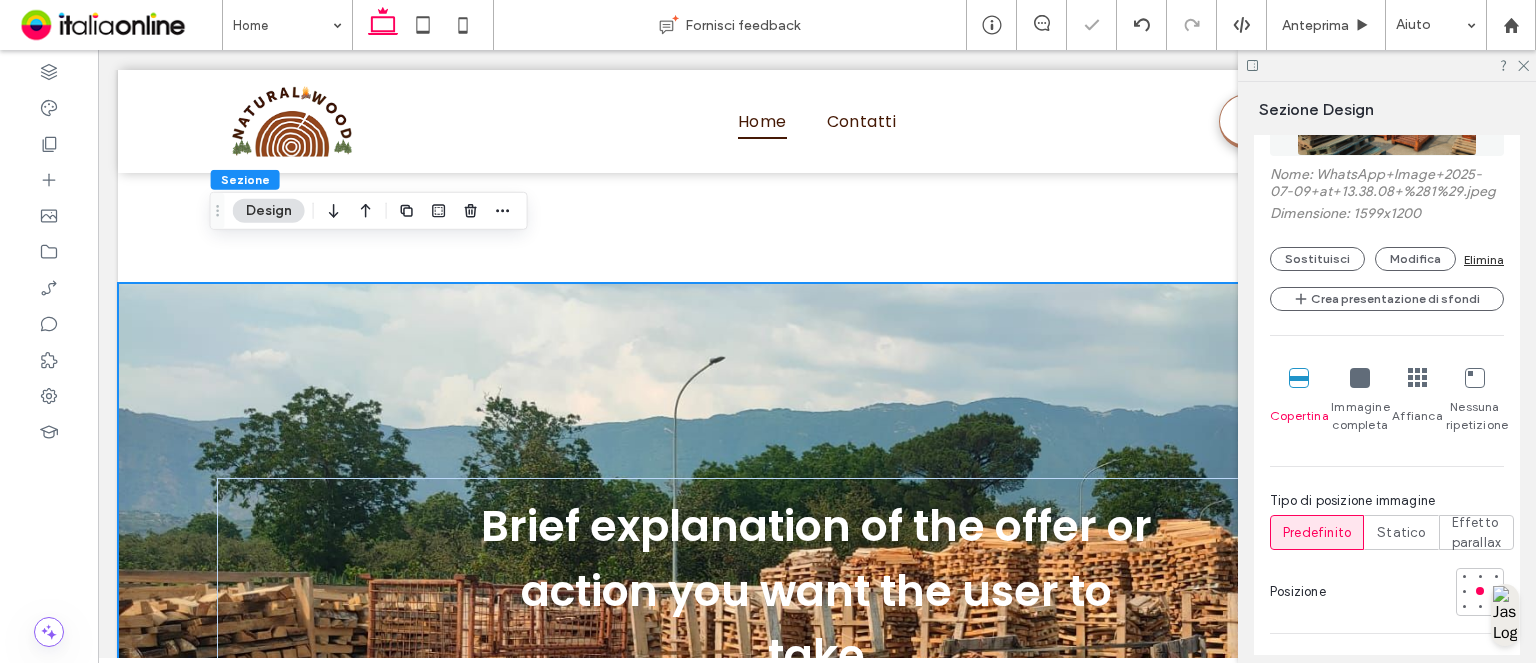 scroll, scrollTop: 1244, scrollLeft: 0, axis: vertical 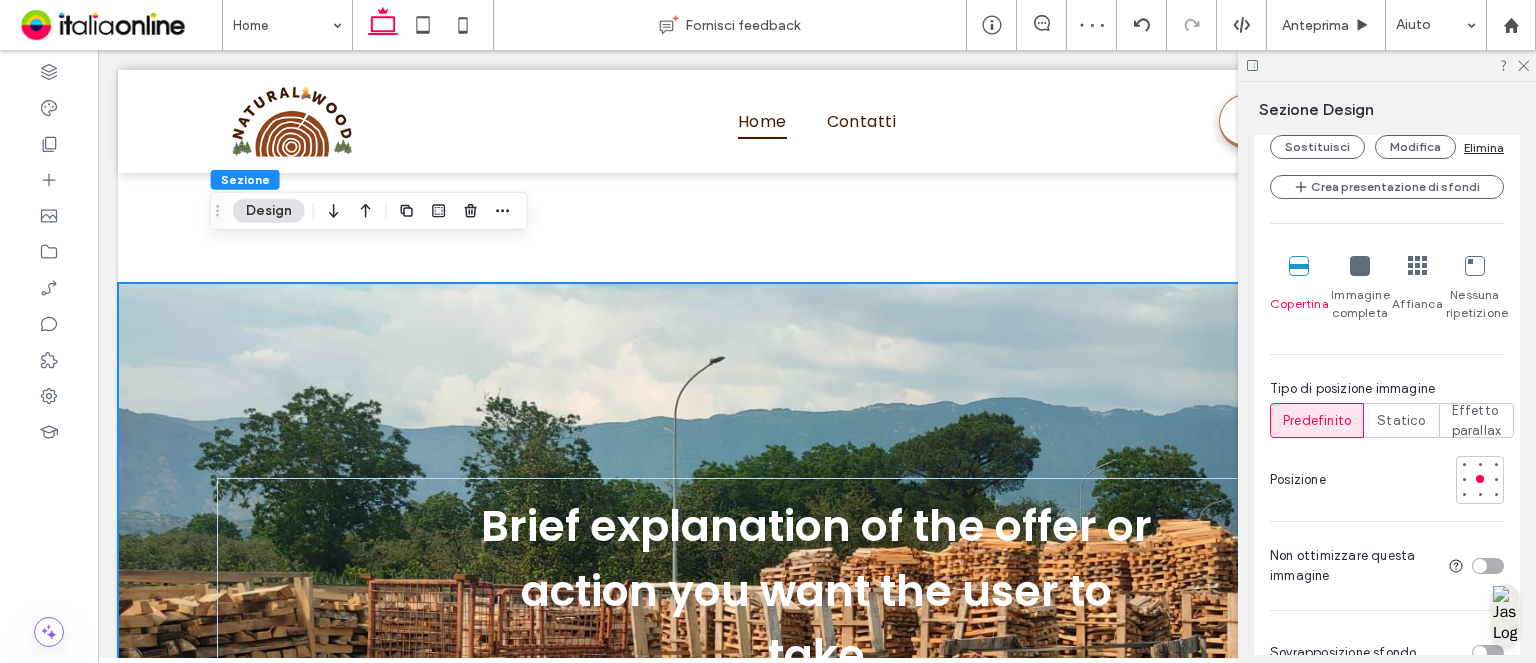click on "Effetto parallax" at bounding box center [1477, 421] 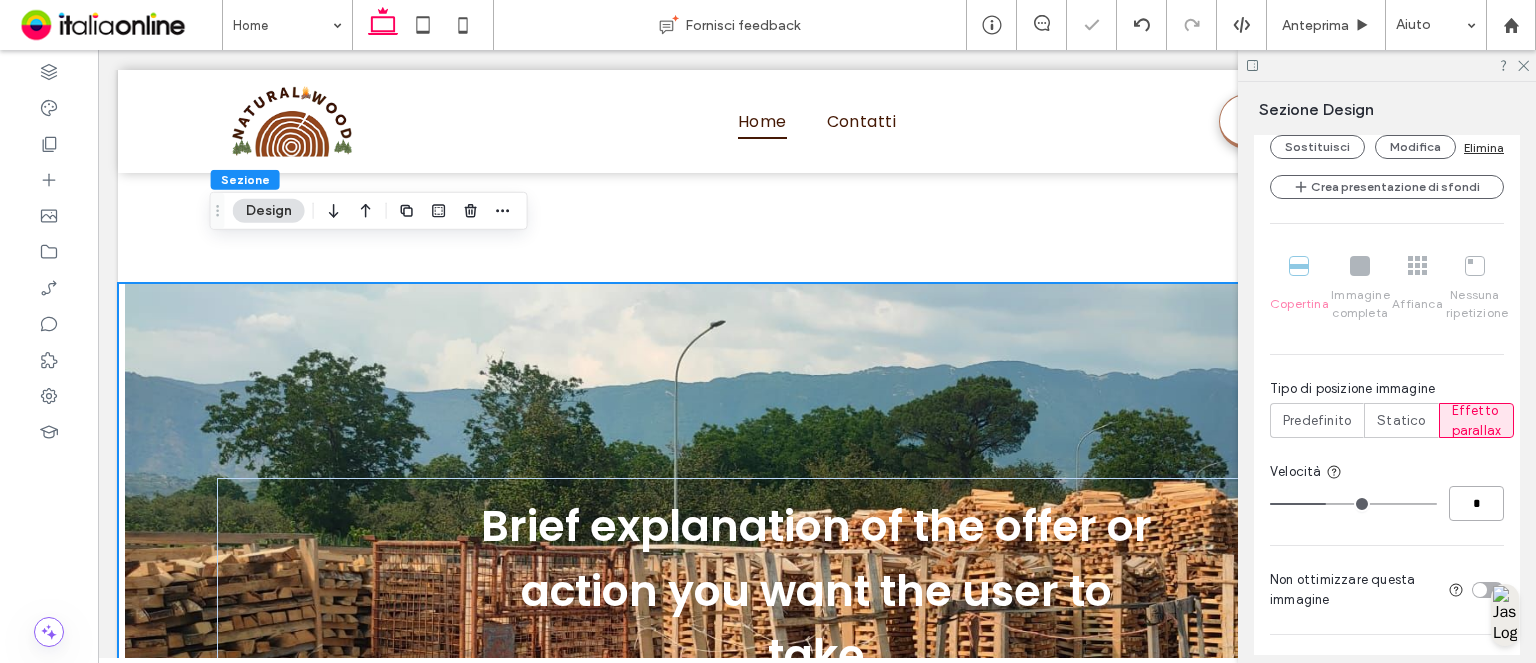click on "*" at bounding box center (1476, 503) 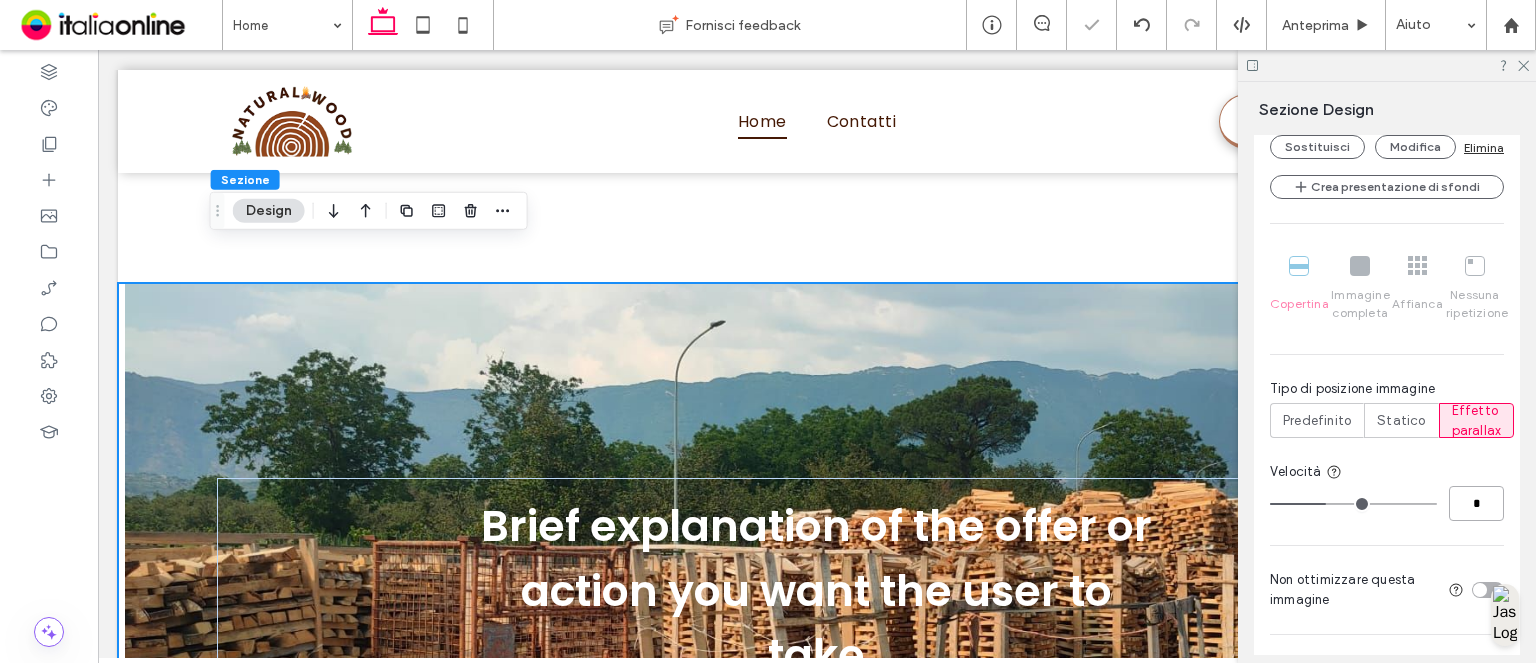 type on "*" 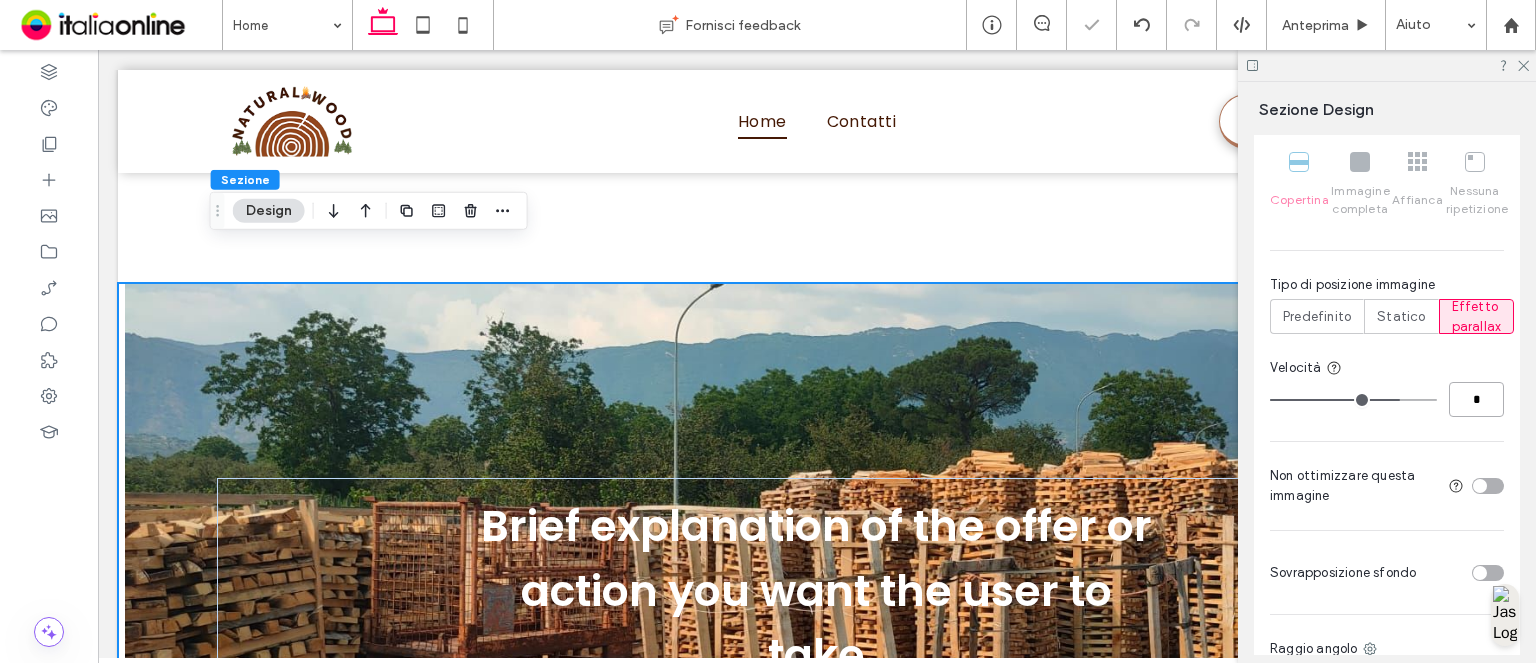 scroll, scrollTop: 1544, scrollLeft: 0, axis: vertical 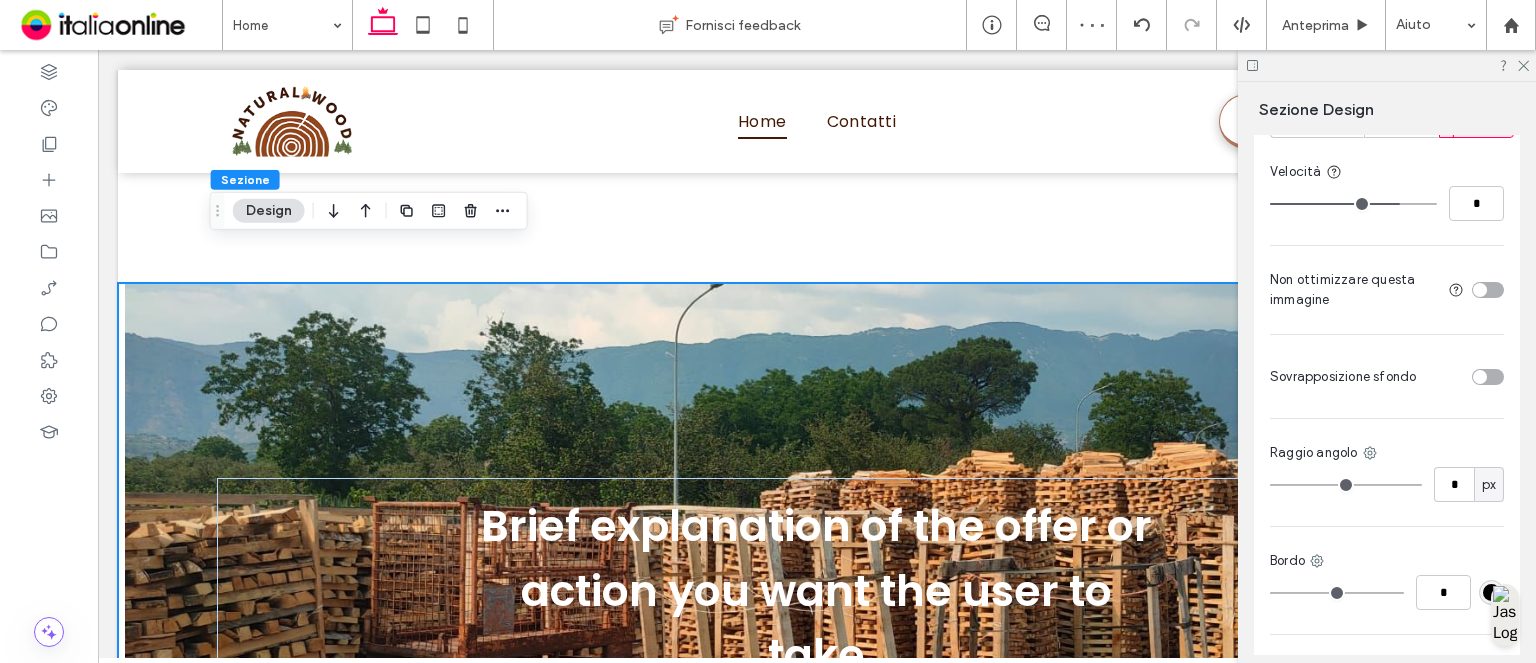 drag, startPoint x: 1486, startPoint y: 383, endPoint x: 1486, endPoint y: 413, distance: 30 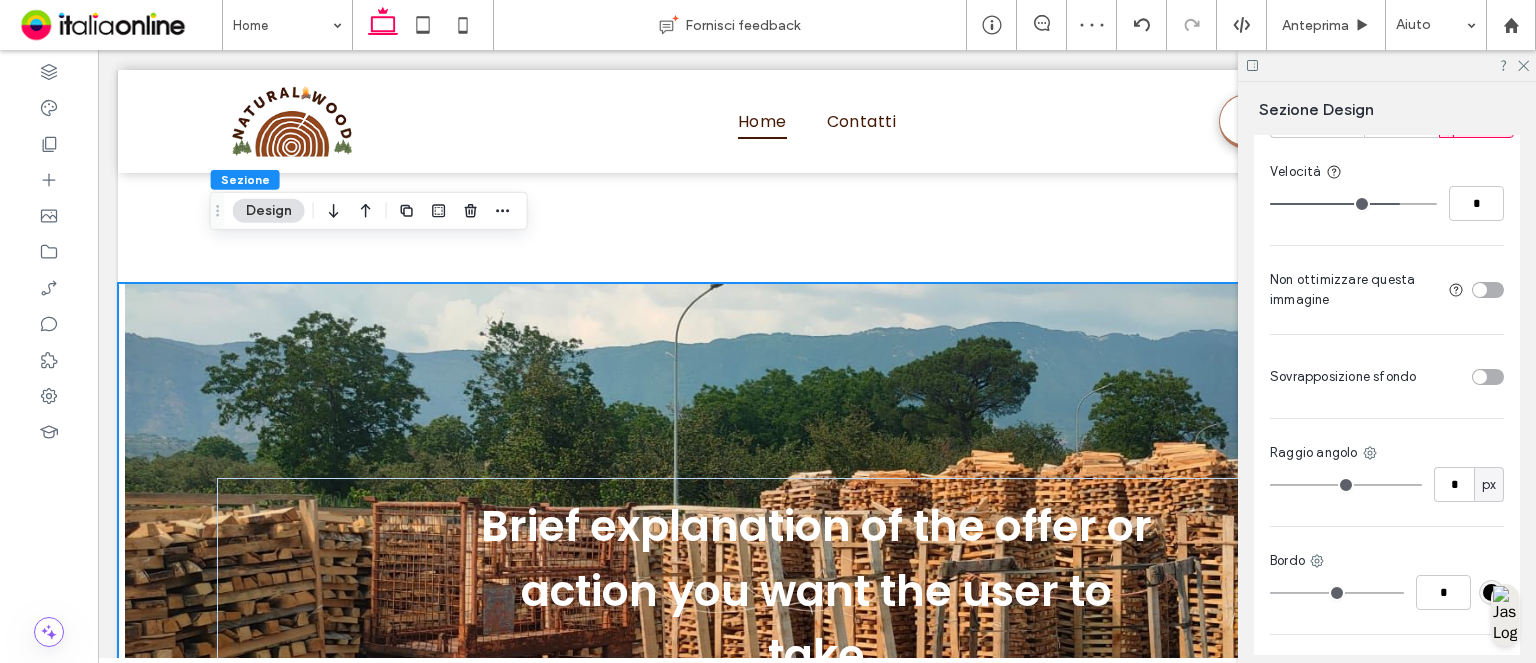 click at bounding box center (1464, 376) 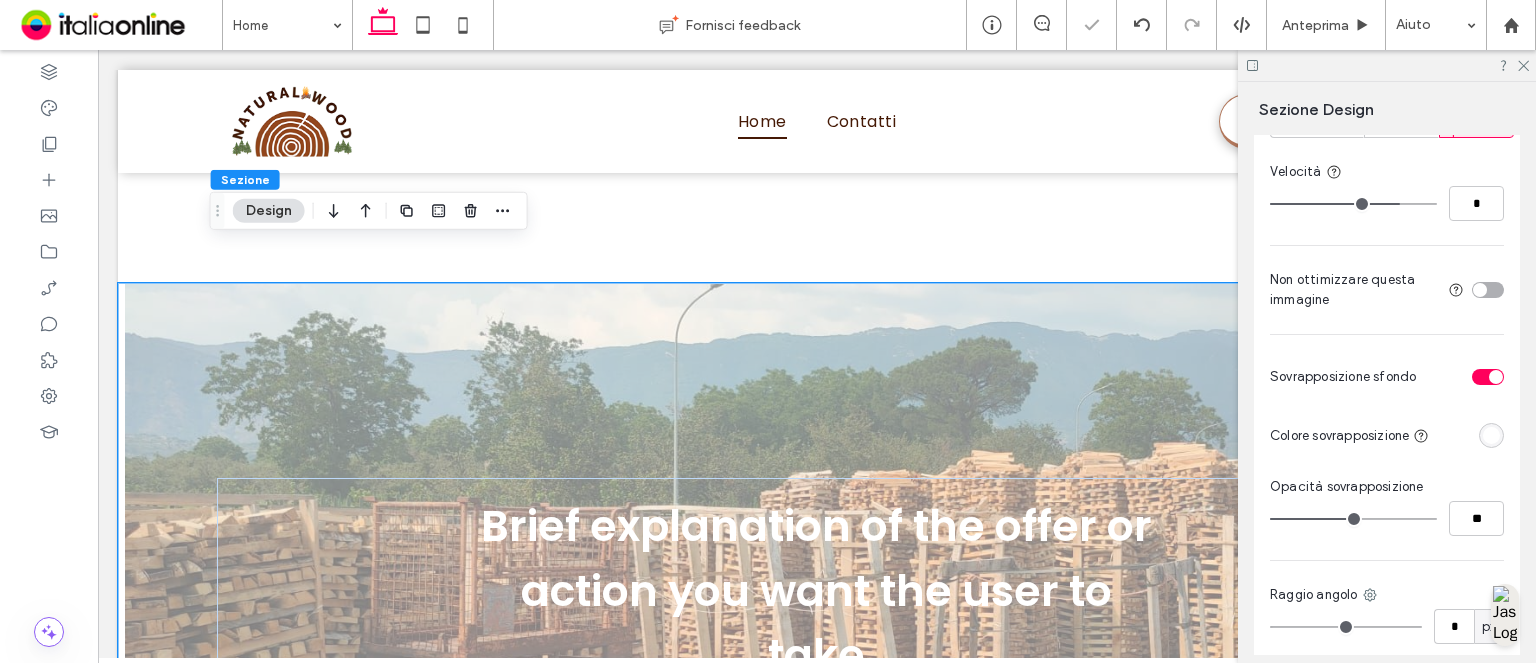 click at bounding box center [1491, 435] 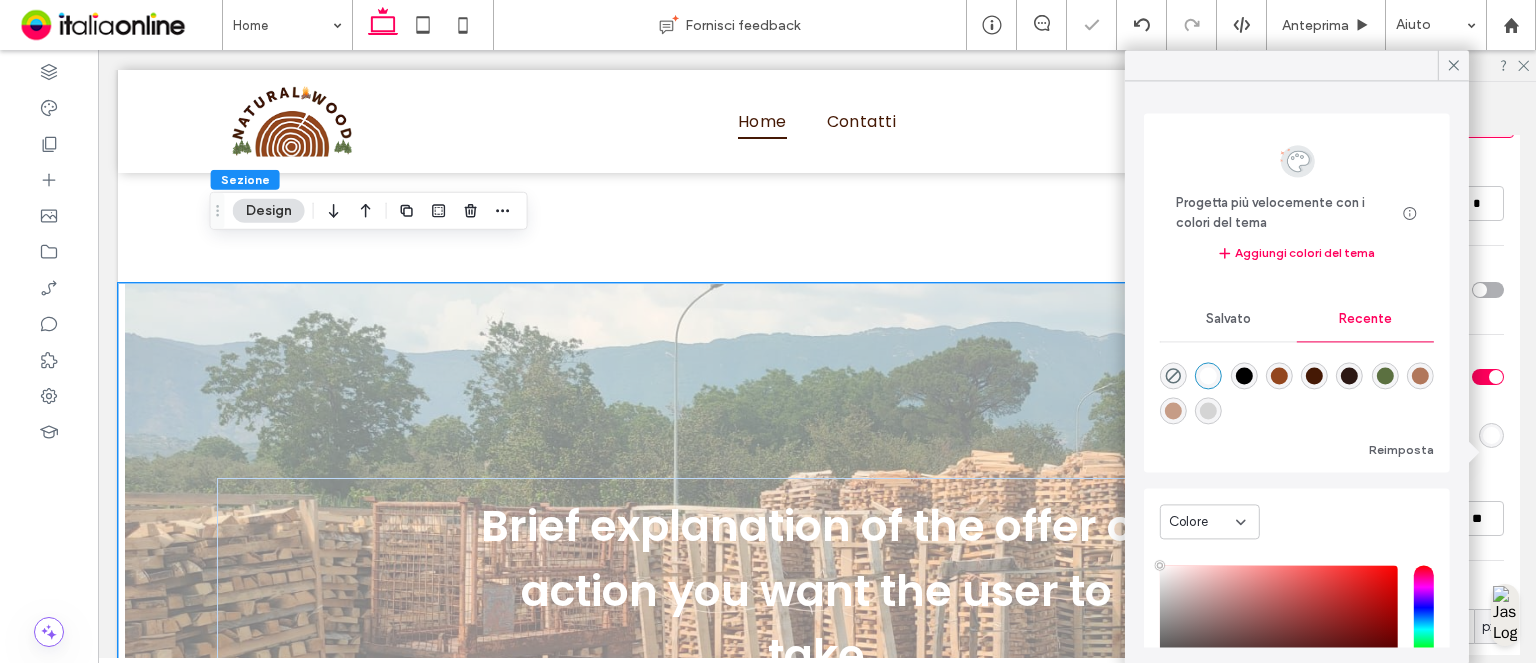 click at bounding box center (1243, 376) 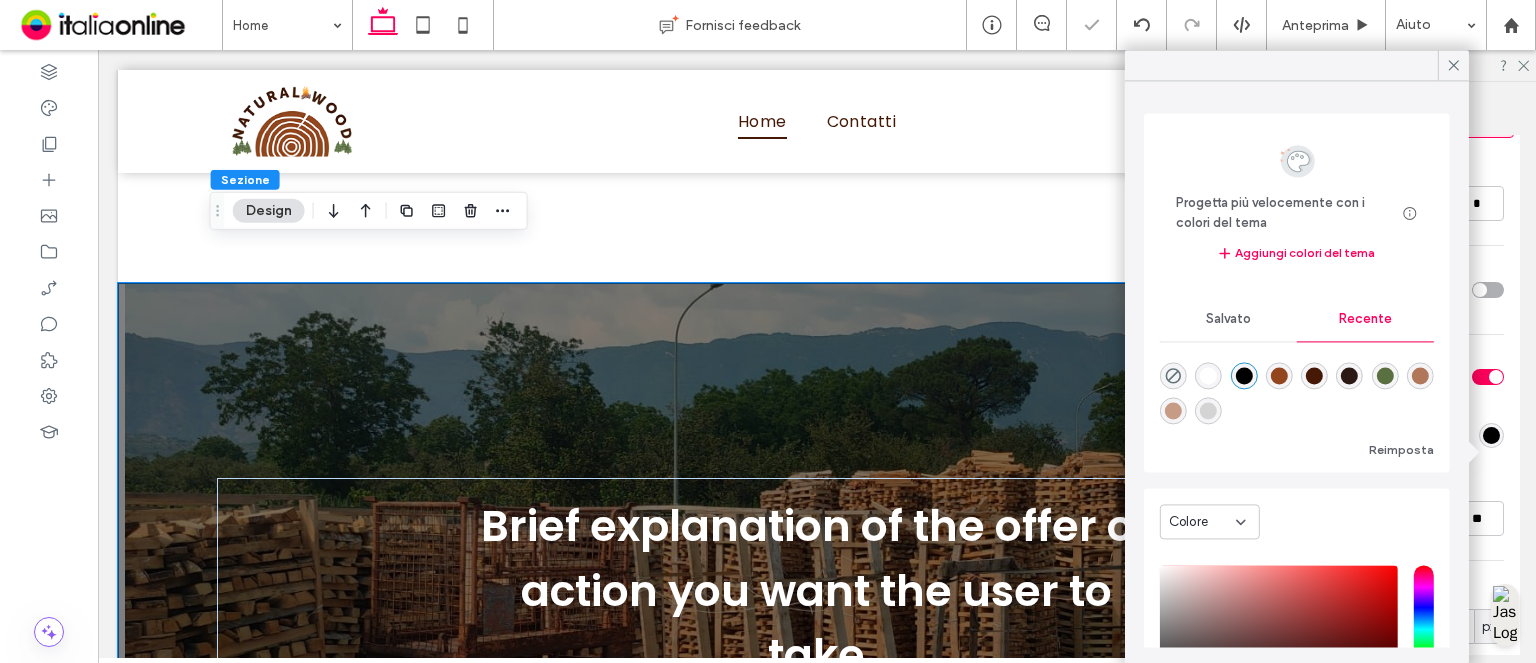 click on "Colore Immagine video Nome: WhatsApp+Image+2025-07-09+at+13.38.08+%281%29.jpeg Dimensione: 1599x1200 Sostituisci Modifica Elimina Crea presentazione di sfondi Copertina Immagine completa Affianca Nessuna ripetizione Tipo di posizione immagine Predefinito Statico Effetto parallax Velocità * Non ottimizzare questa immagine Sovrapposizione sfondo Colore sovrapposizione Opacità sovrapposizione ** Raggio angolo * px Bordo * Ombreggiatura" at bounding box center (1387, 188) 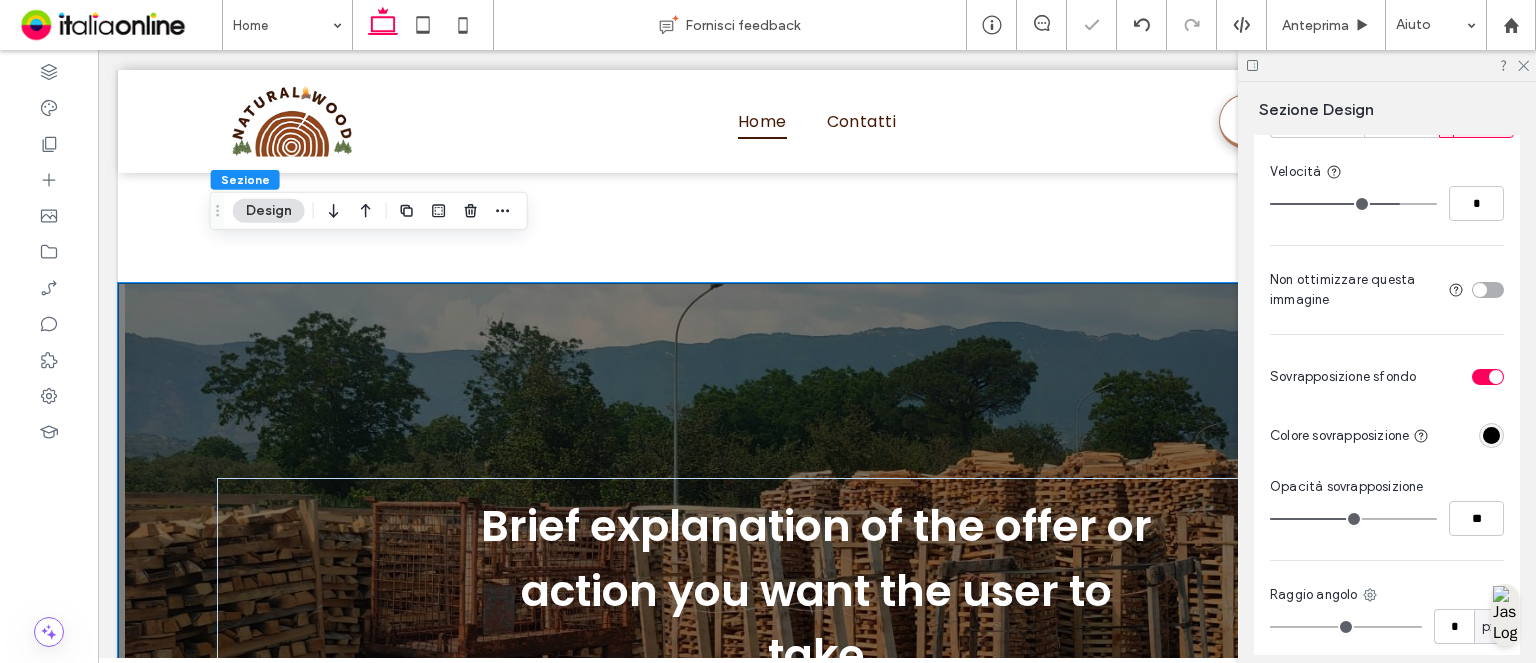 click on "Colore Immagine video Nome: WhatsApp+Image+2025-07-09+at+13.38.08+%281%29.jpeg Dimensione: 1599x1200 Sostituisci Modifica Elimina Crea presentazione di sfondi Copertina Immagine completa Affianca Nessuna ripetizione Tipo di posizione immagine Predefinito Statico Effetto parallax Velocità * Non ottimizzare questa immagine Sovrapposizione sfondo Colore sovrapposizione Opacità sovrapposizione ** Raggio angolo * px Bordo * Ombreggiatura" at bounding box center (1387, 188) 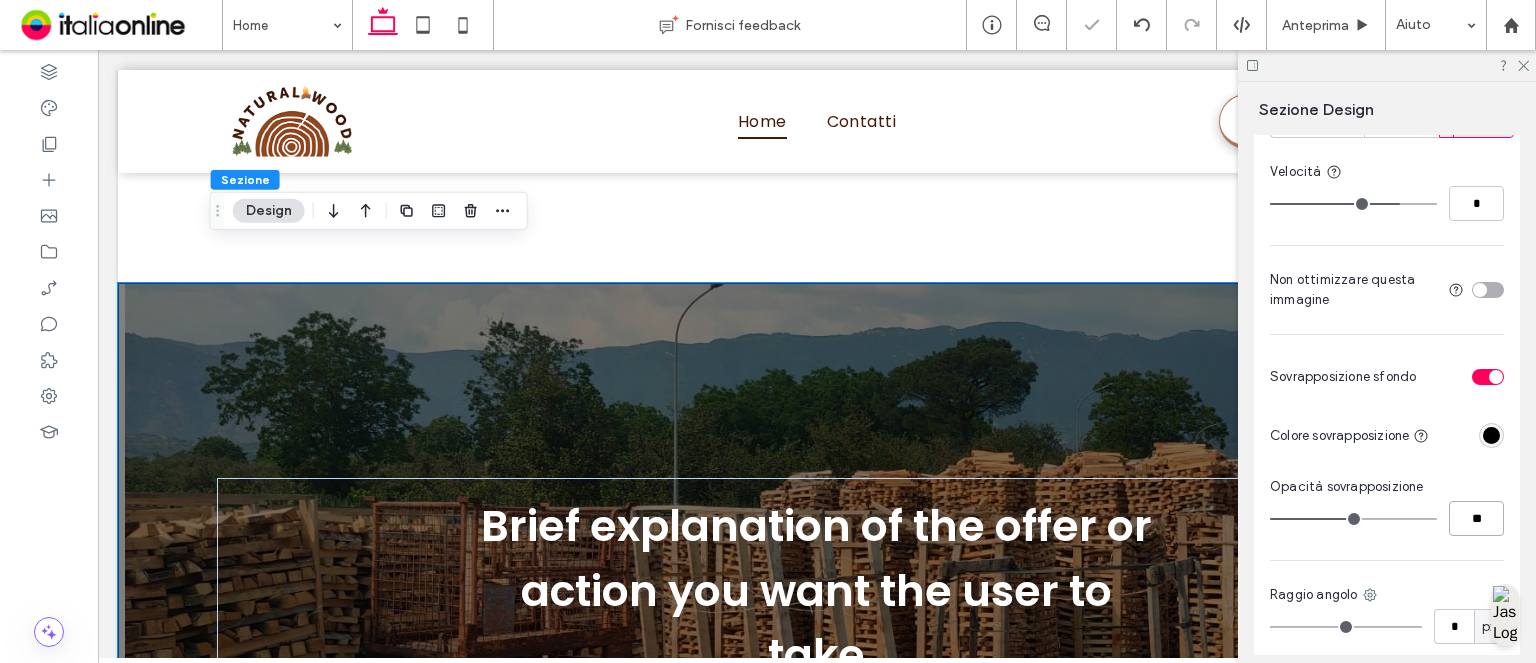 click on "**" at bounding box center [1476, 518] 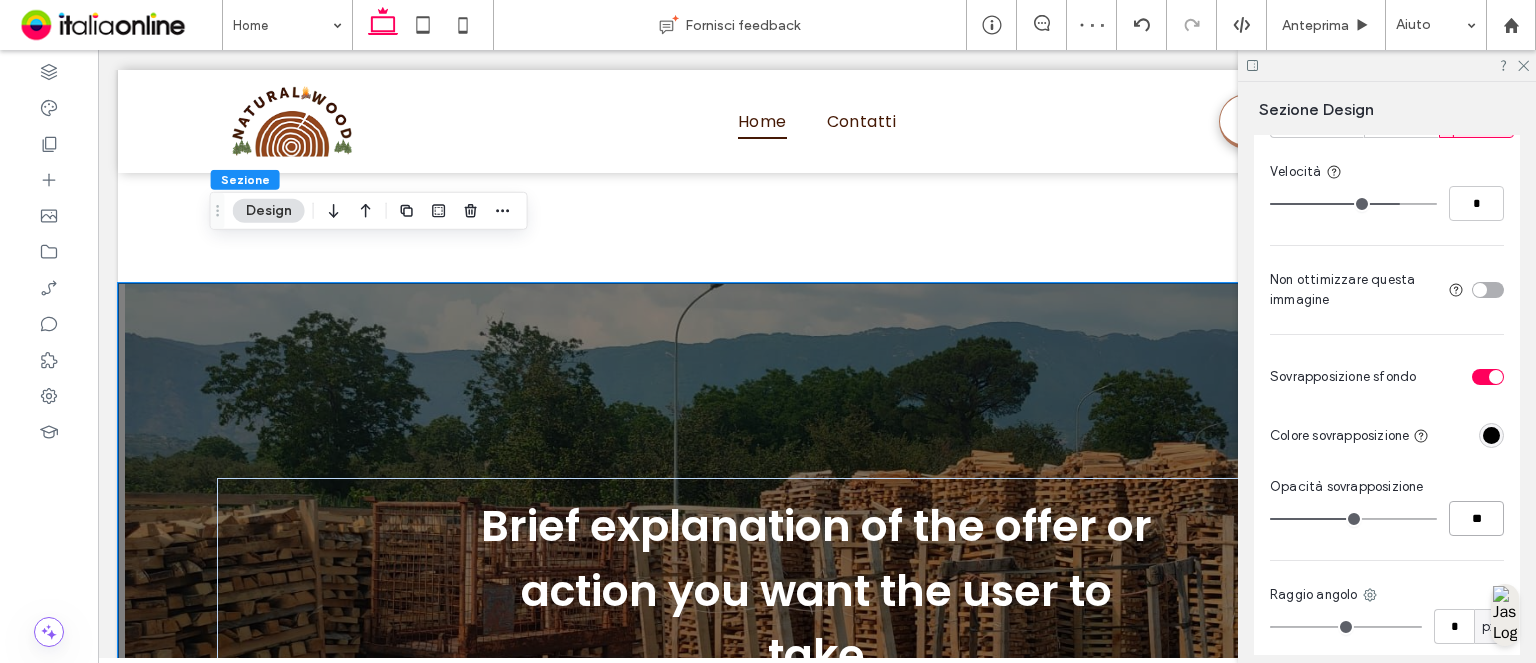 type on "**" 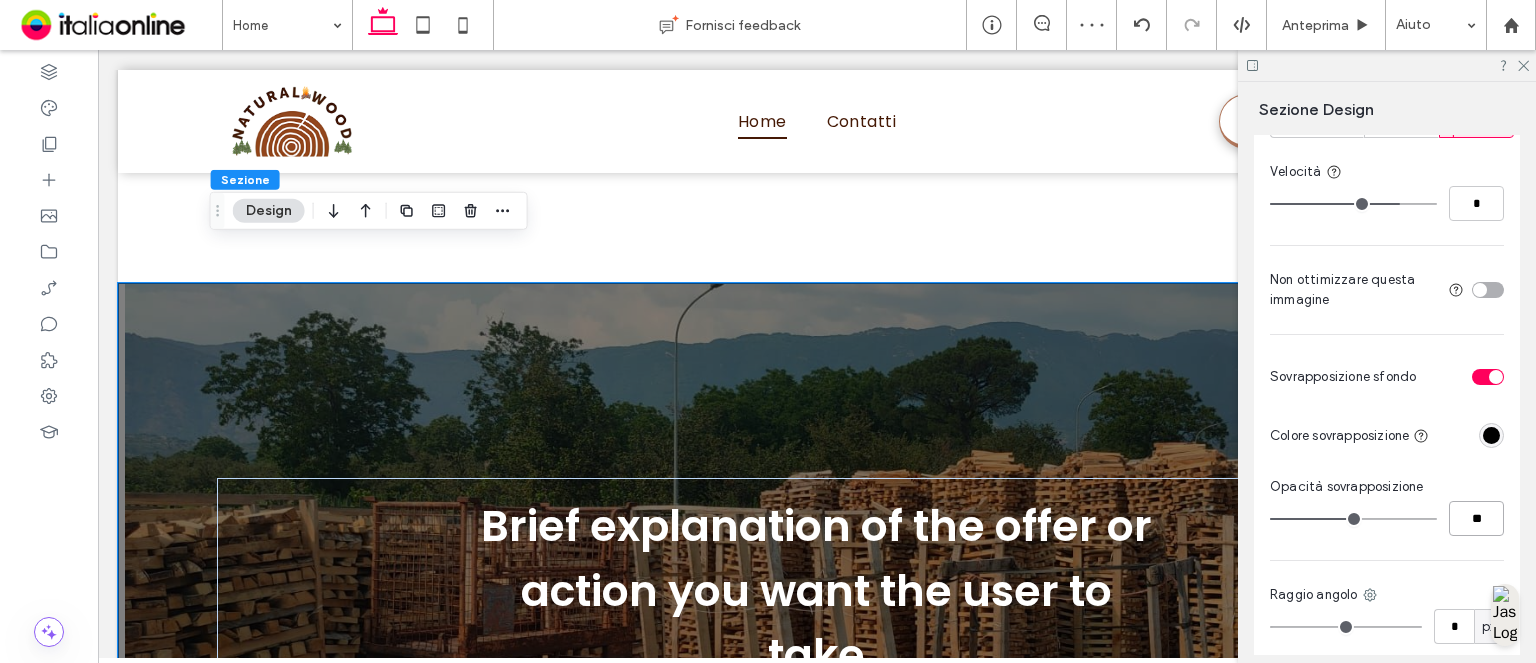 type on "**" 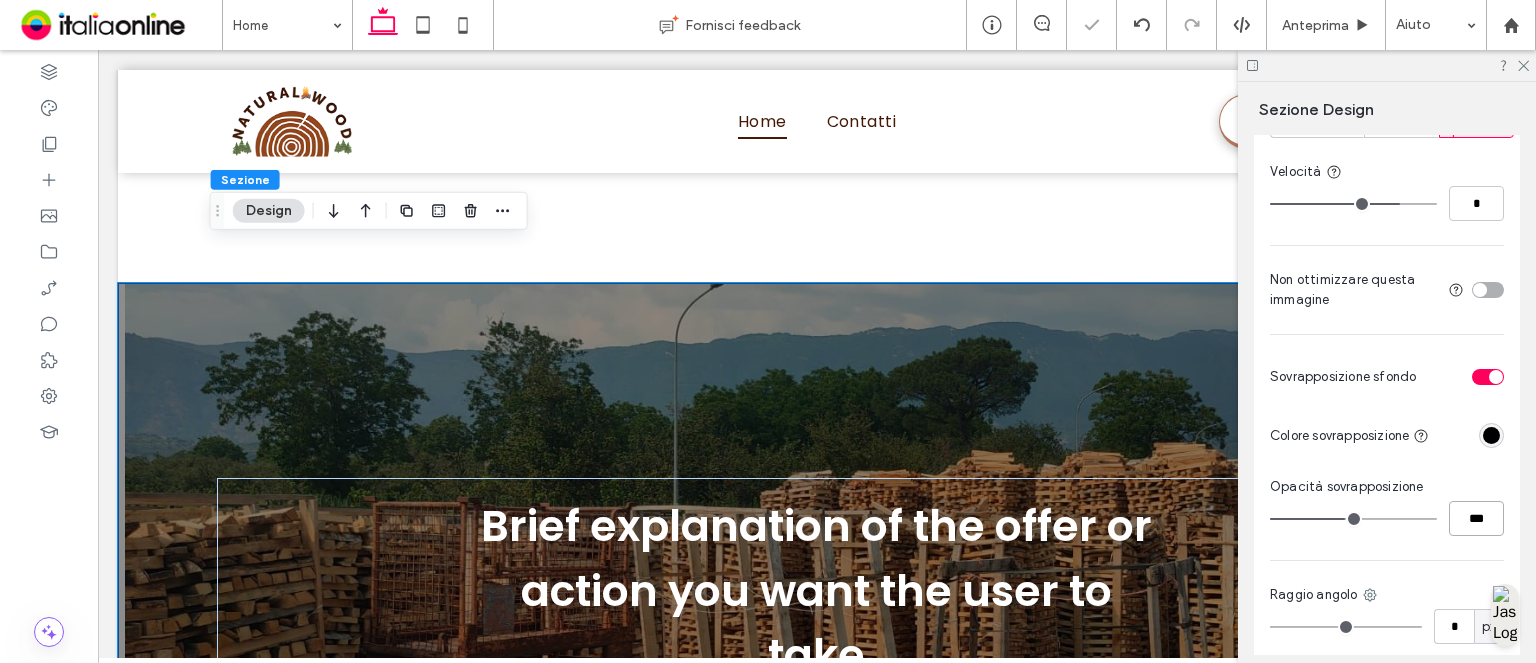 type on "***" 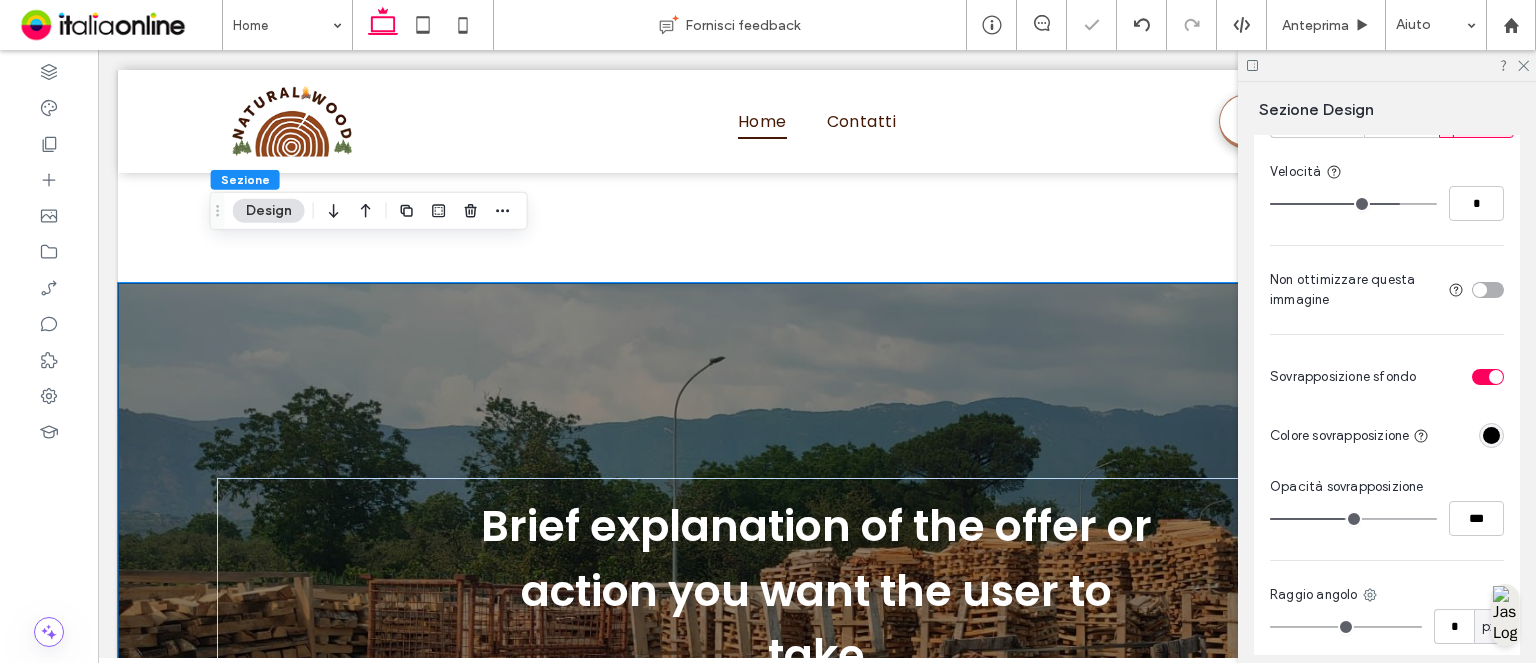 click at bounding box center [1491, 435] 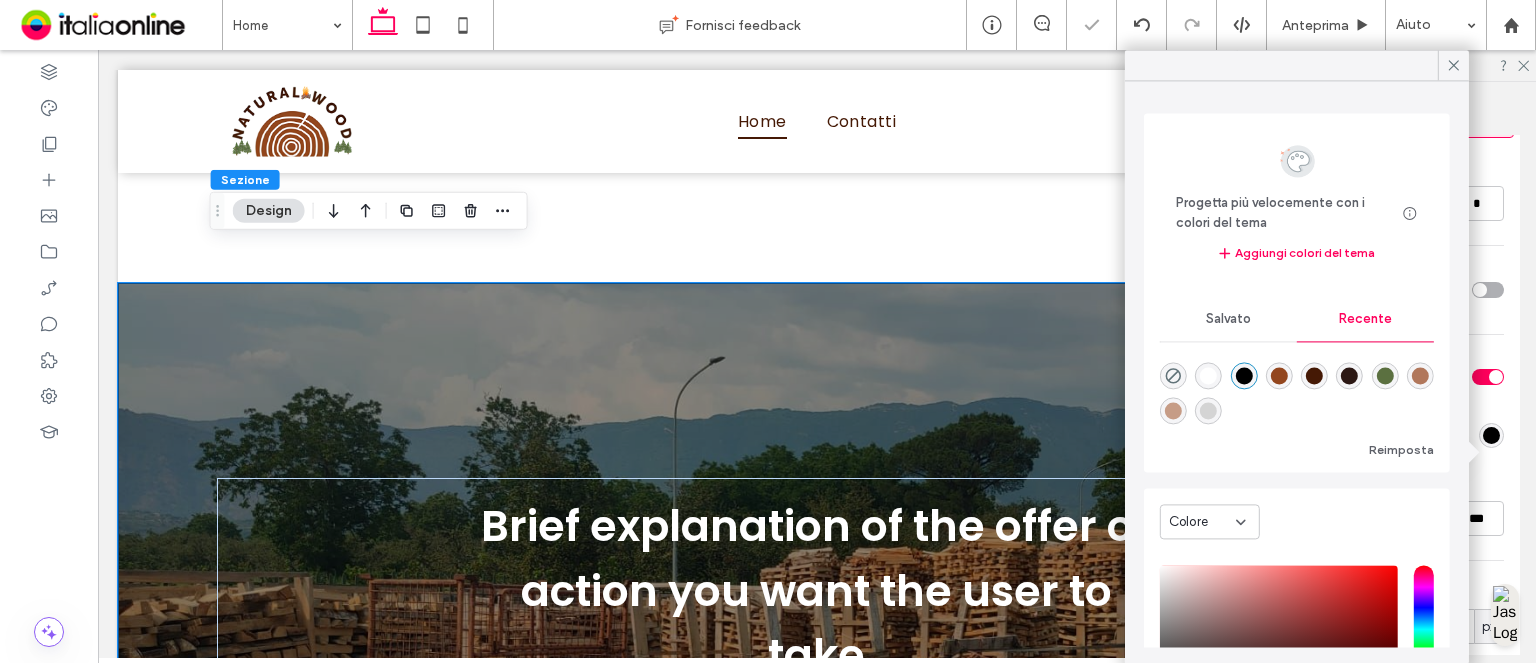 click at bounding box center [1297, 390] 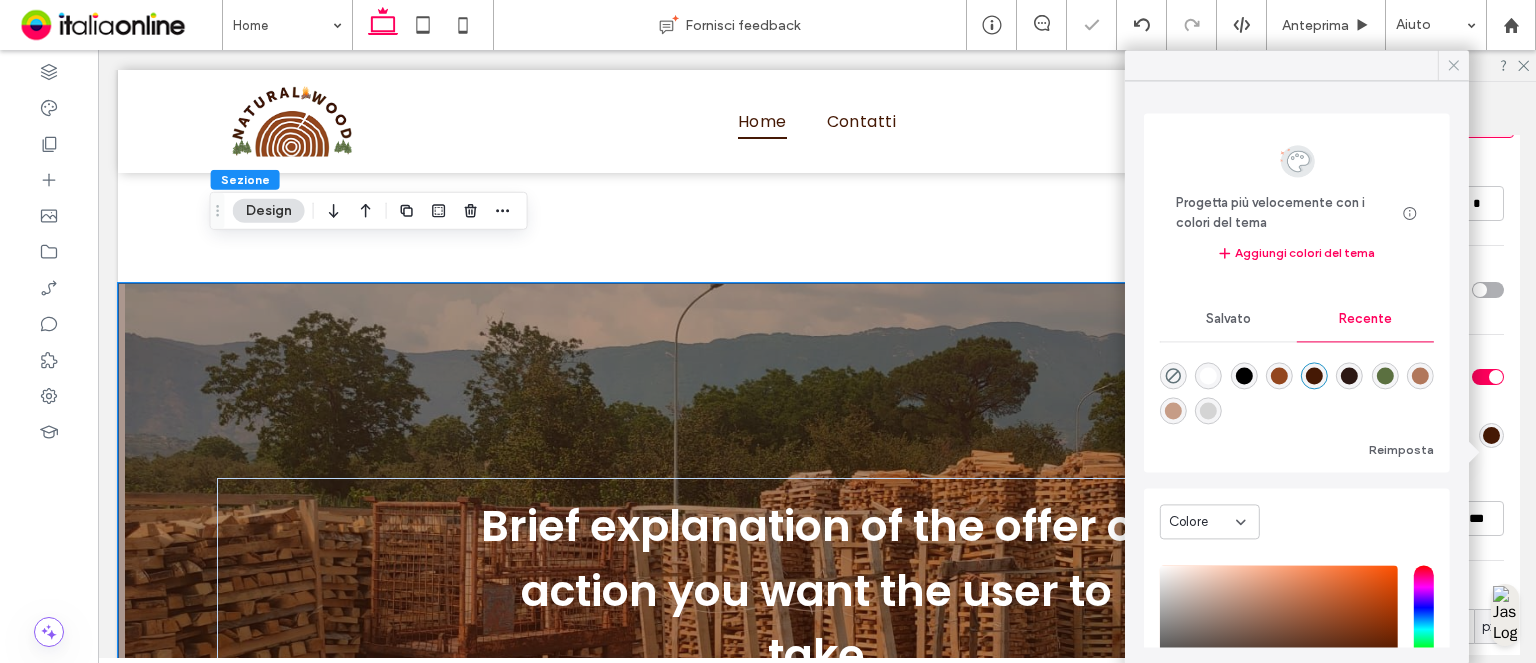 click 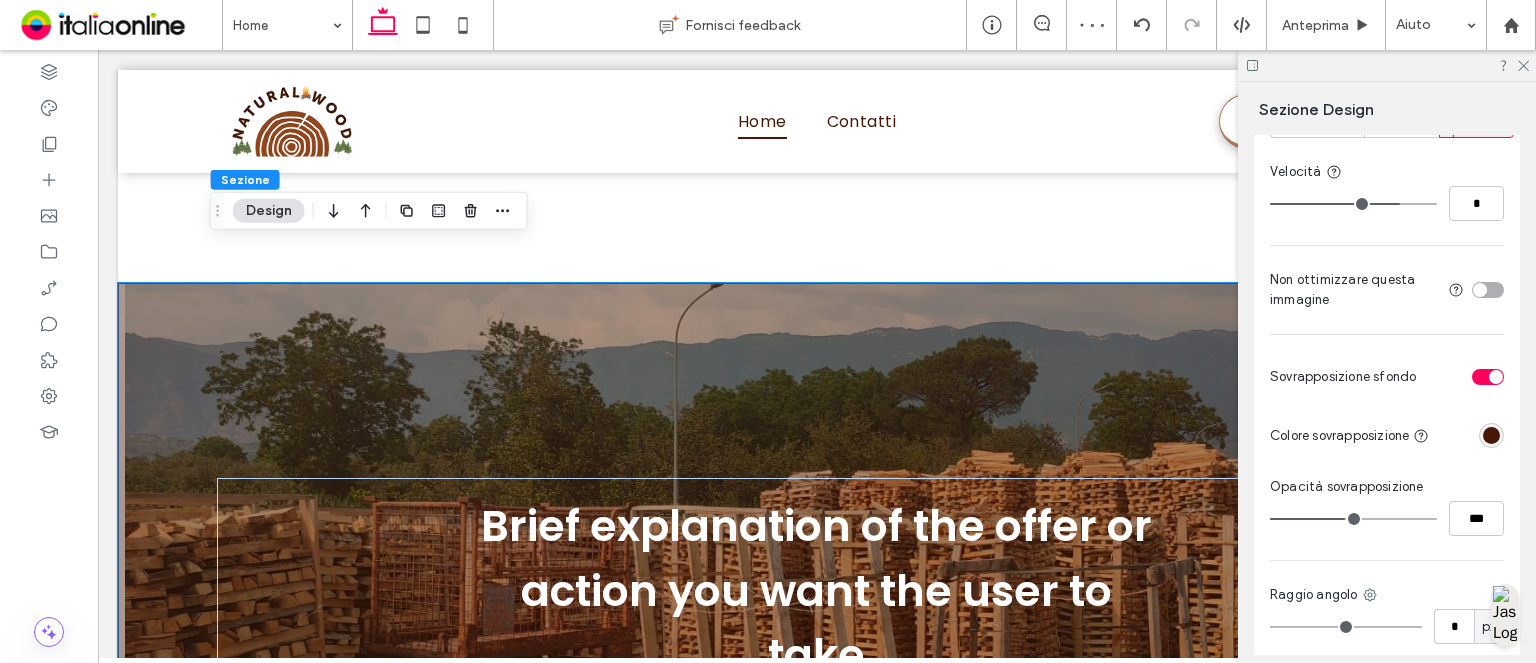 drag, startPoint x: 1533, startPoint y: 65, endPoint x: 1484, endPoint y: 159, distance: 106.004715 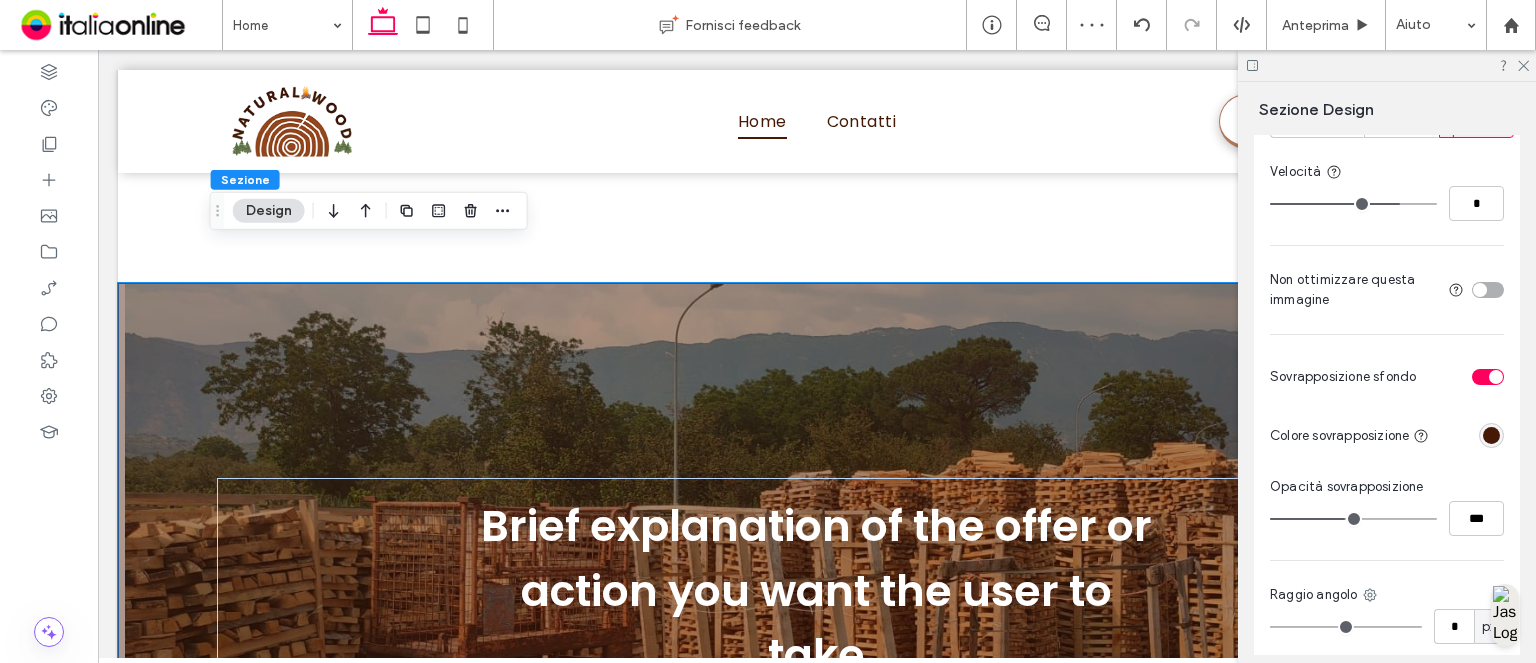 click at bounding box center [1387, 65] 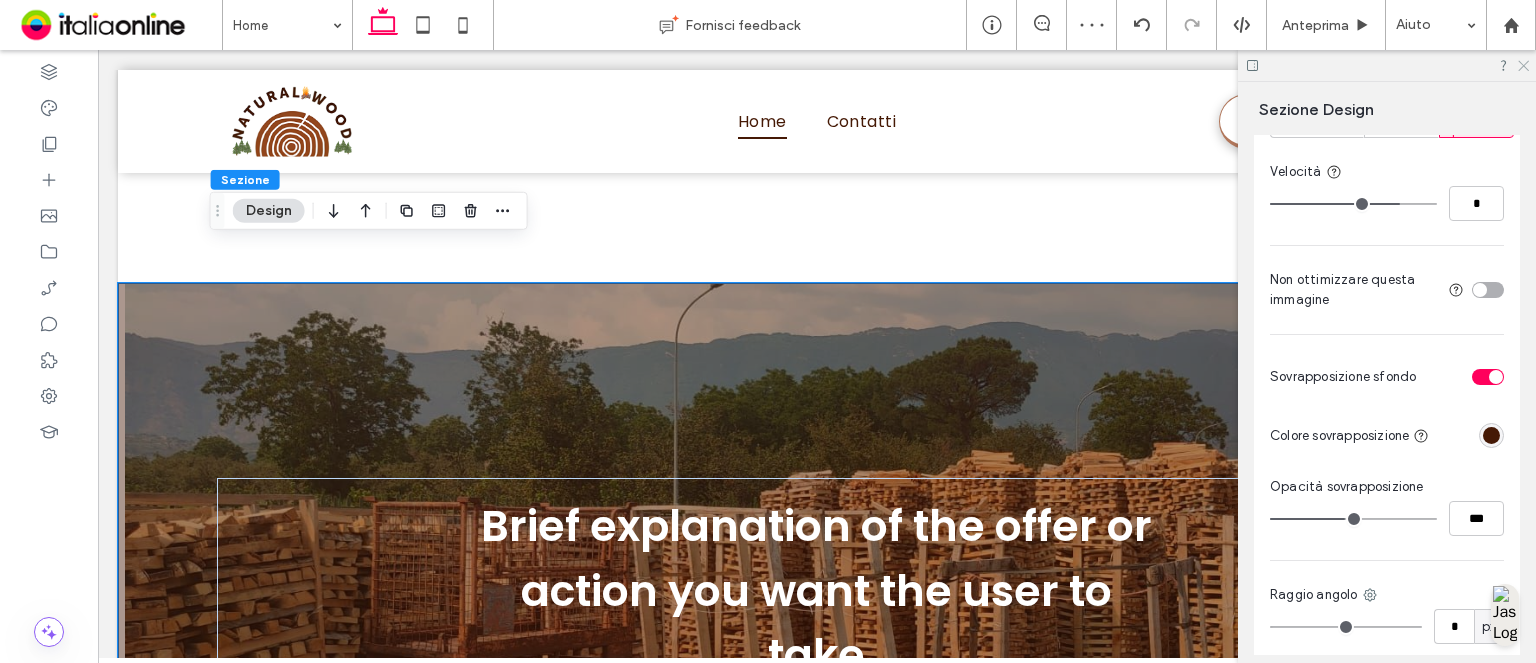 click 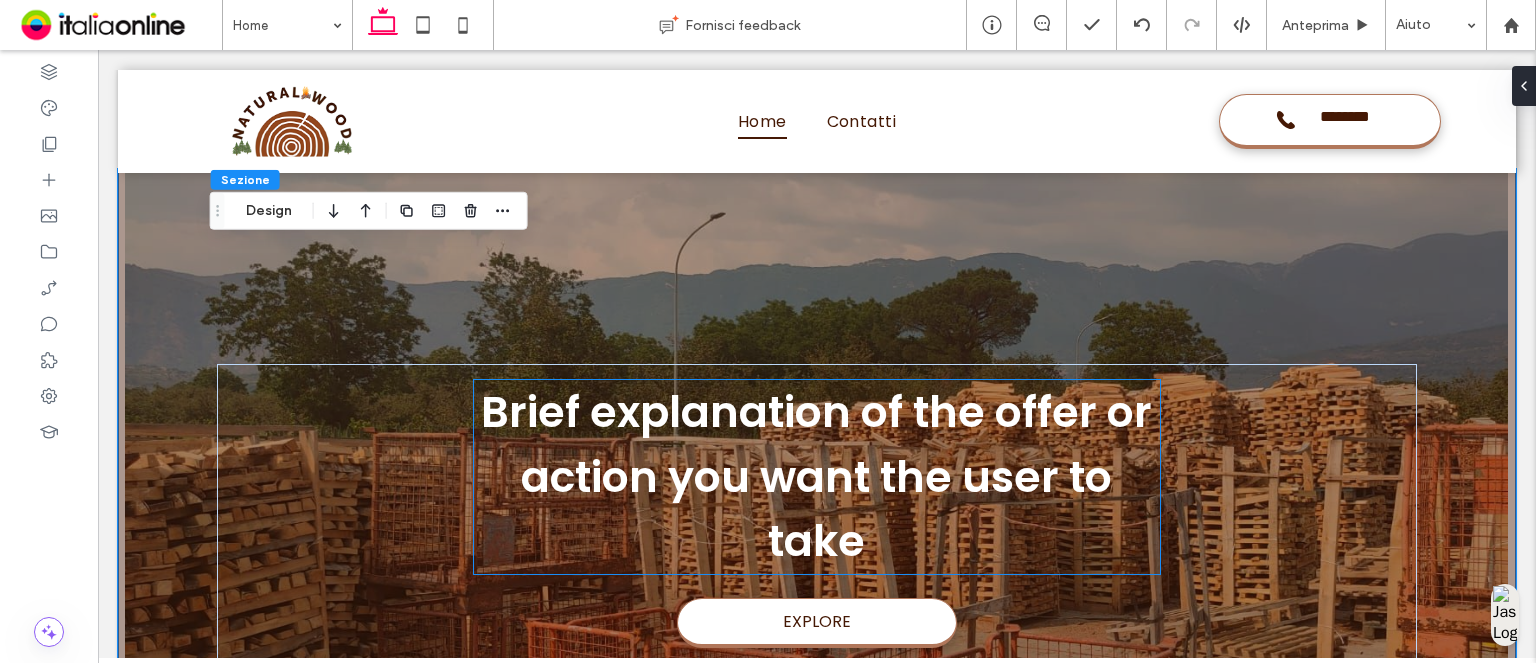 scroll, scrollTop: 4696, scrollLeft: 0, axis: vertical 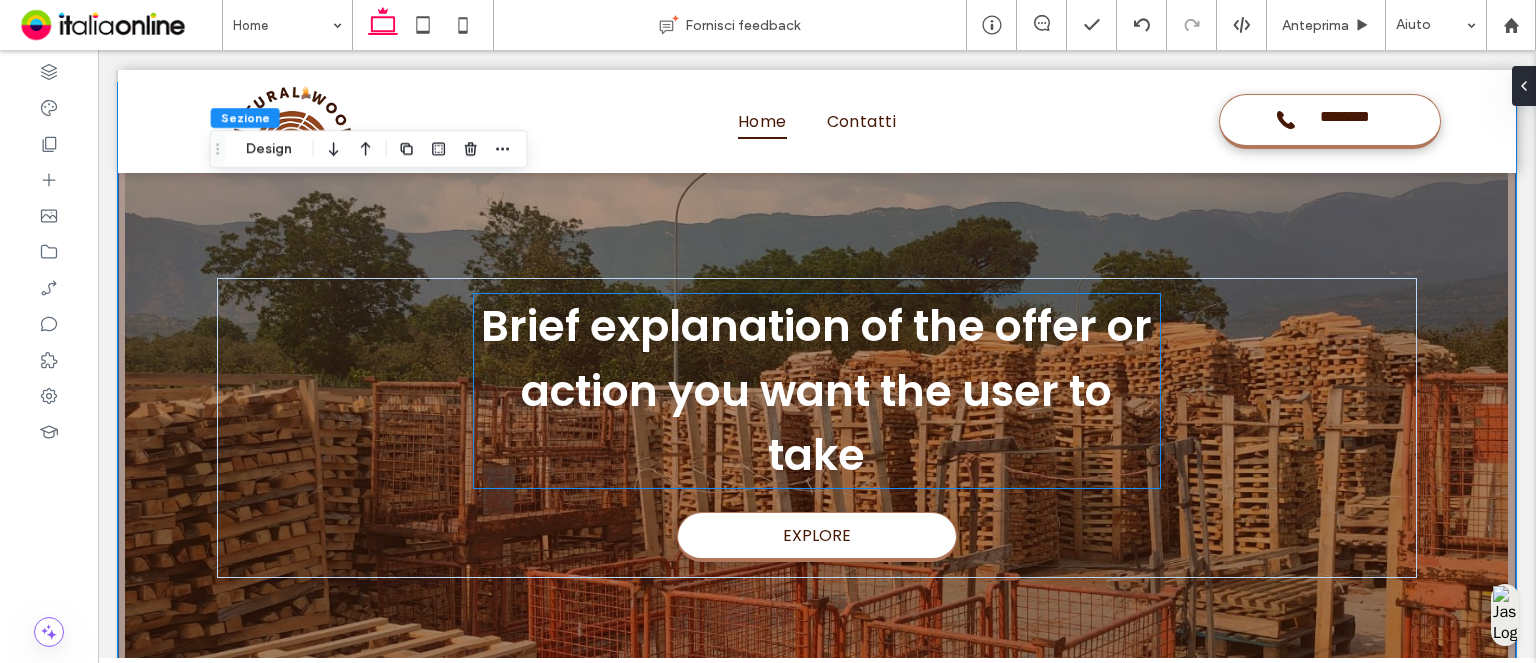 click on "Brief explanation of the offer or action you want the user to take" at bounding box center (816, 390) 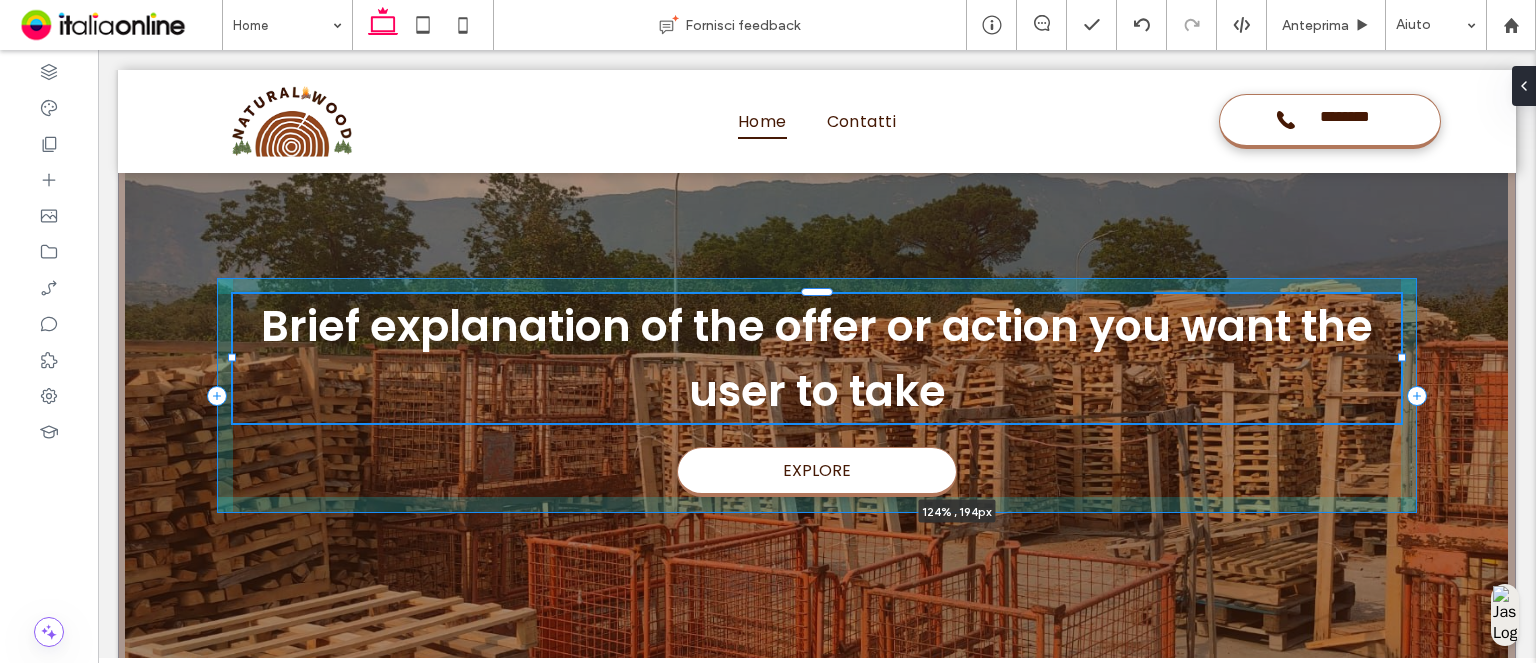 drag, startPoint x: 1154, startPoint y: 353, endPoint x: 1535, endPoint y: 284, distance: 387.19763 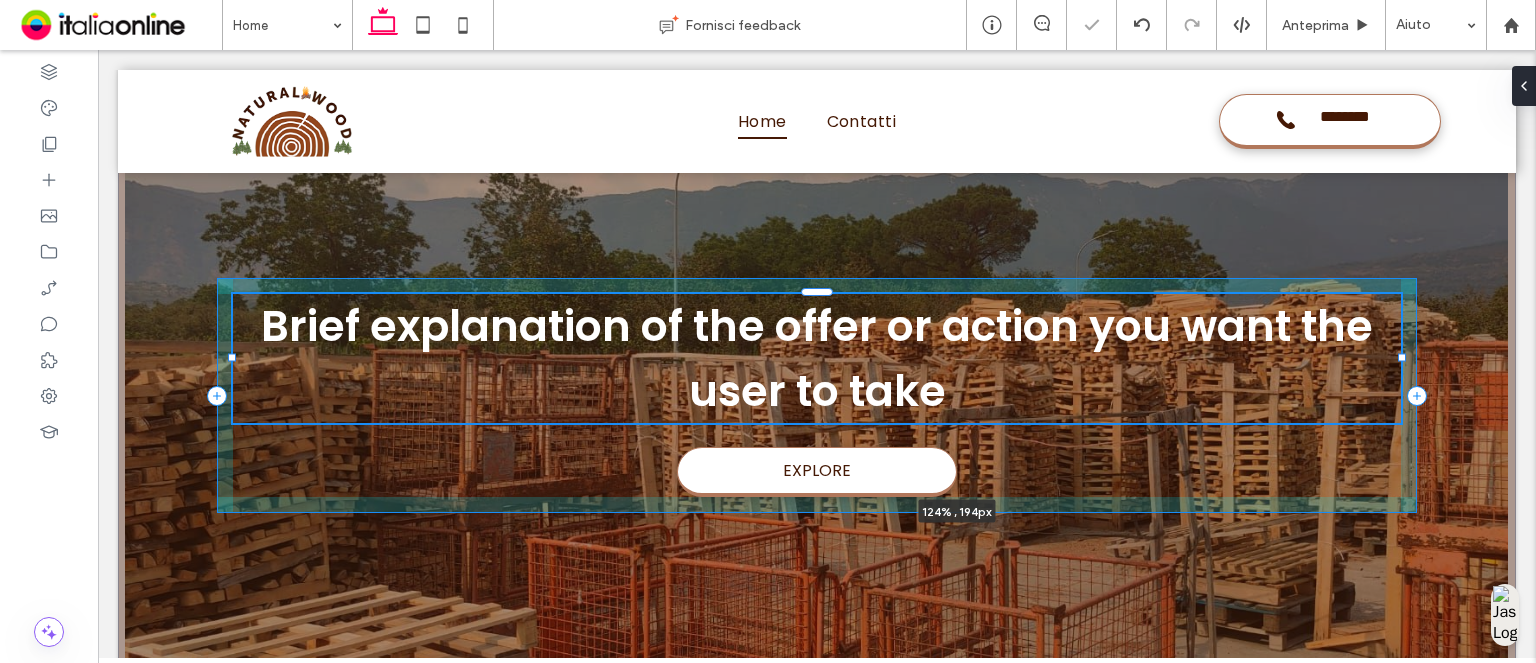 type on "***" 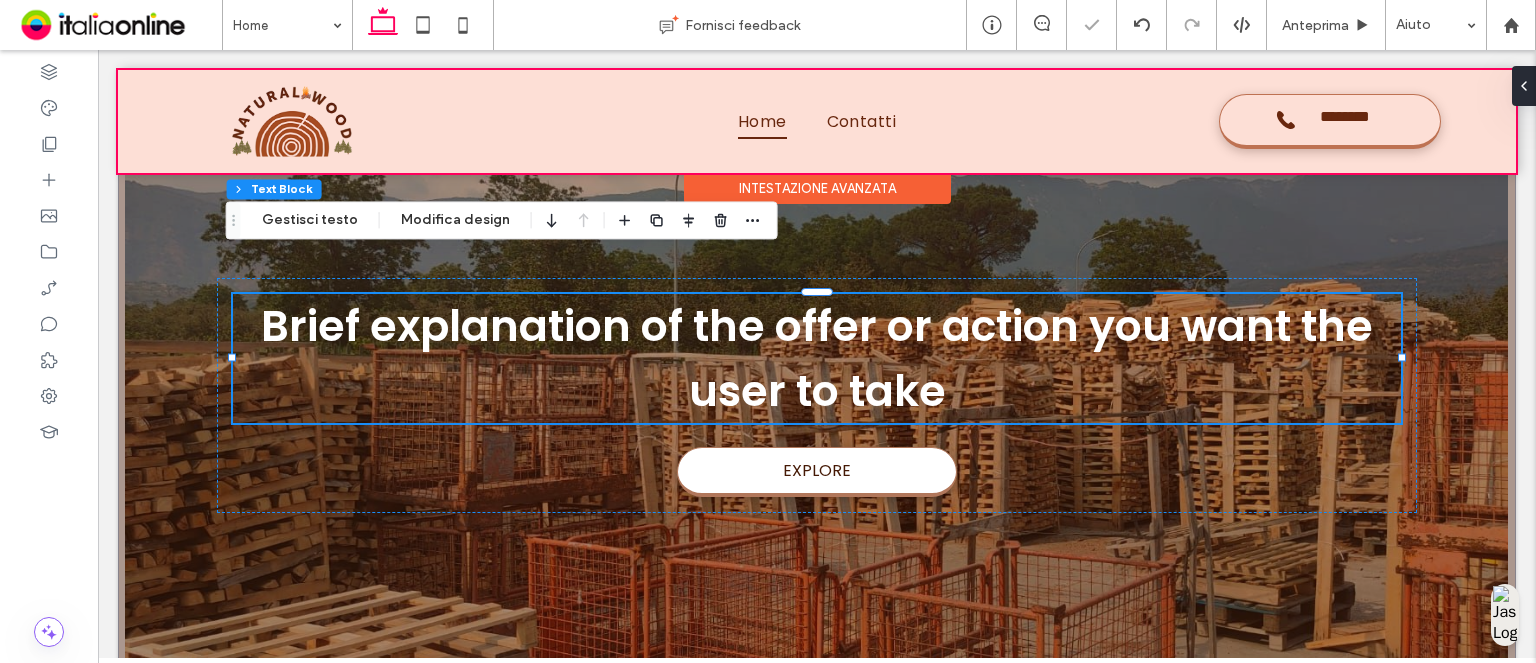 click at bounding box center [817, 121] 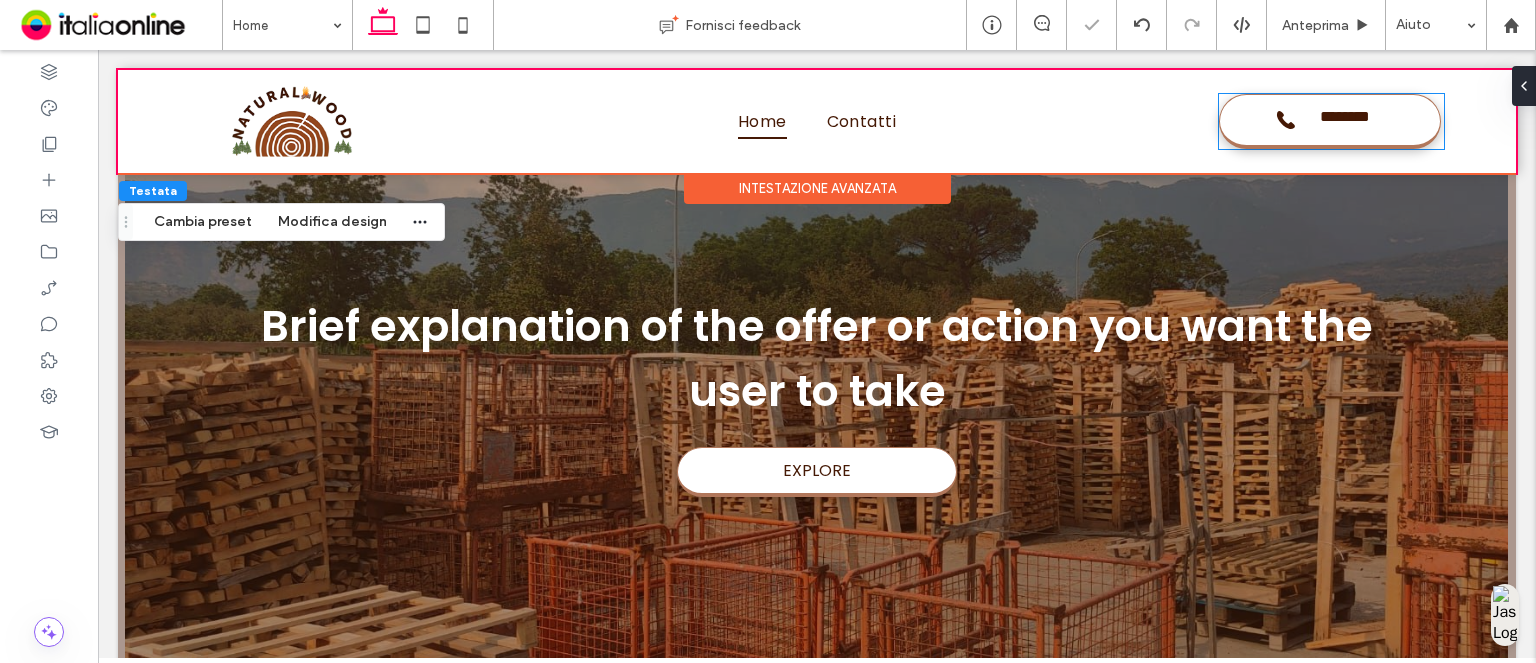 click on "********" at bounding box center (1345, 120) 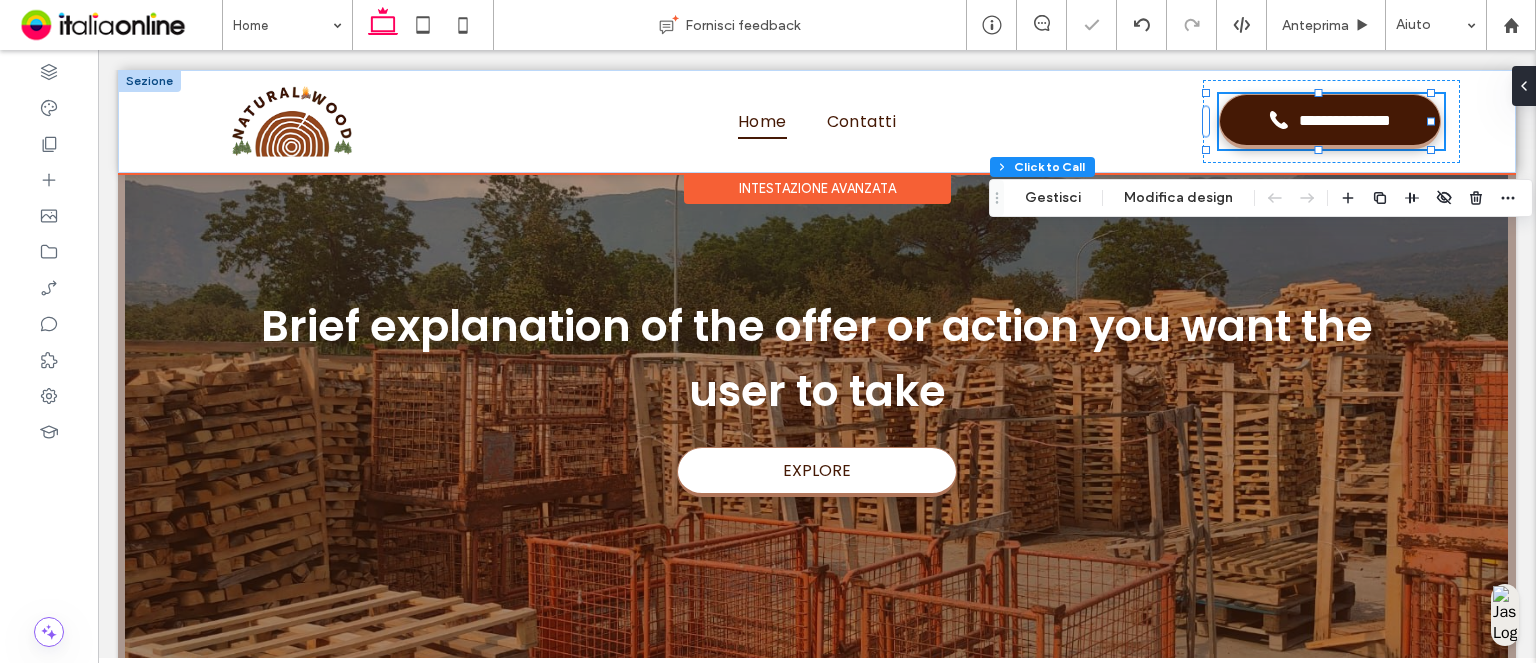 type on "*" 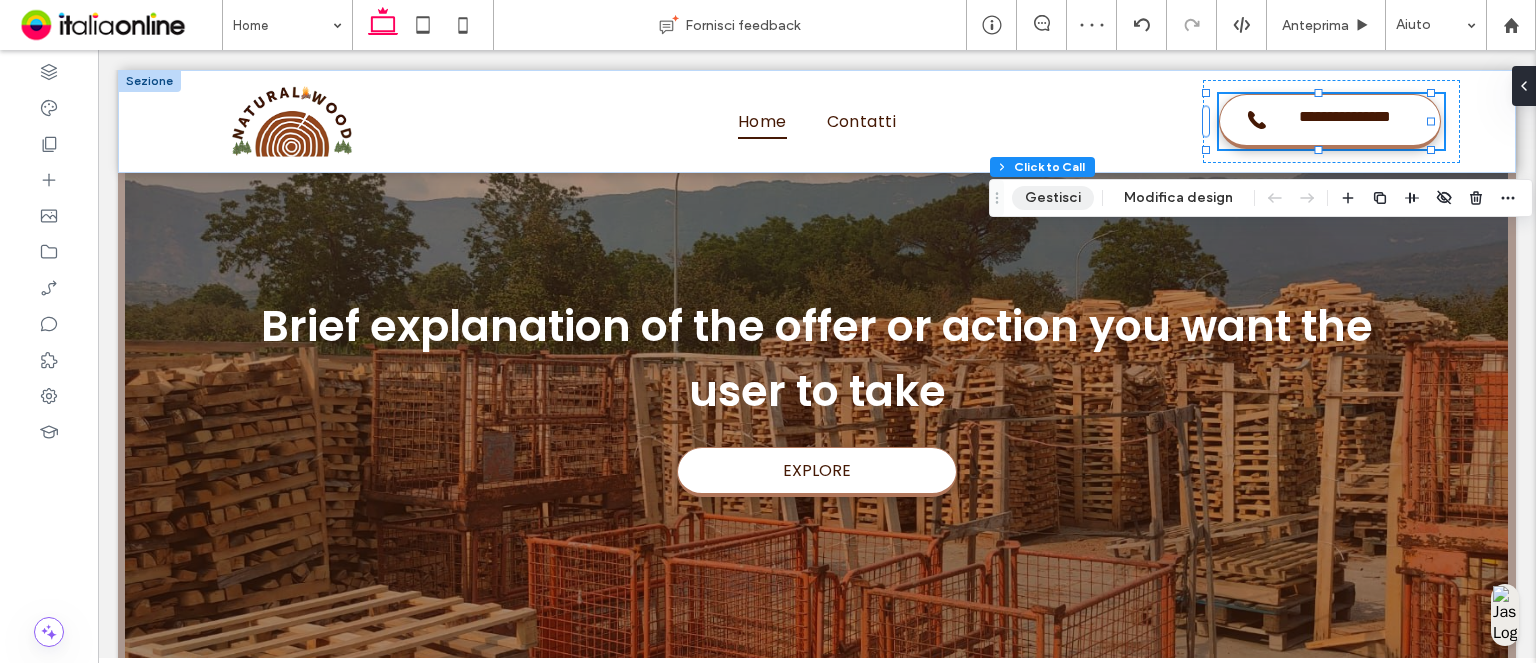 click on "Gestisci" at bounding box center [1053, 198] 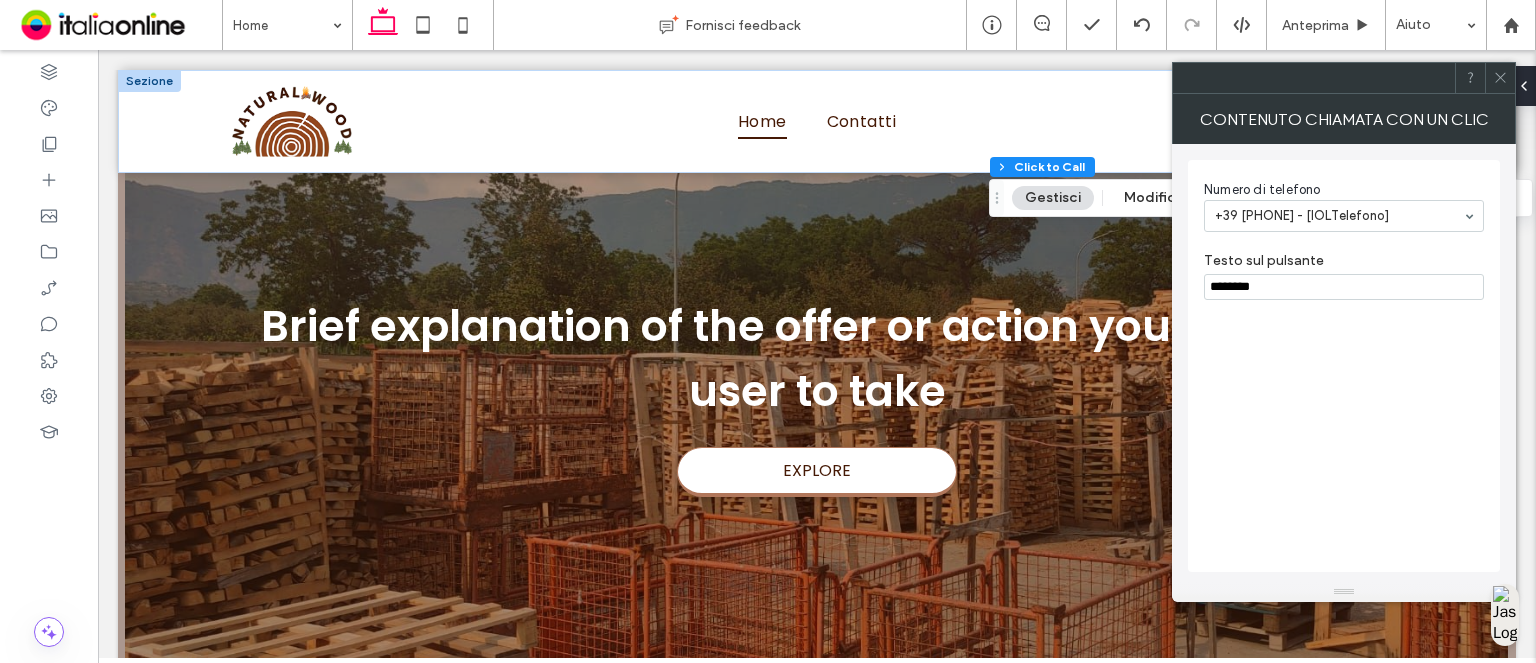 click on "Contenuto Chiamata con un clic" at bounding box center [1344, 119] 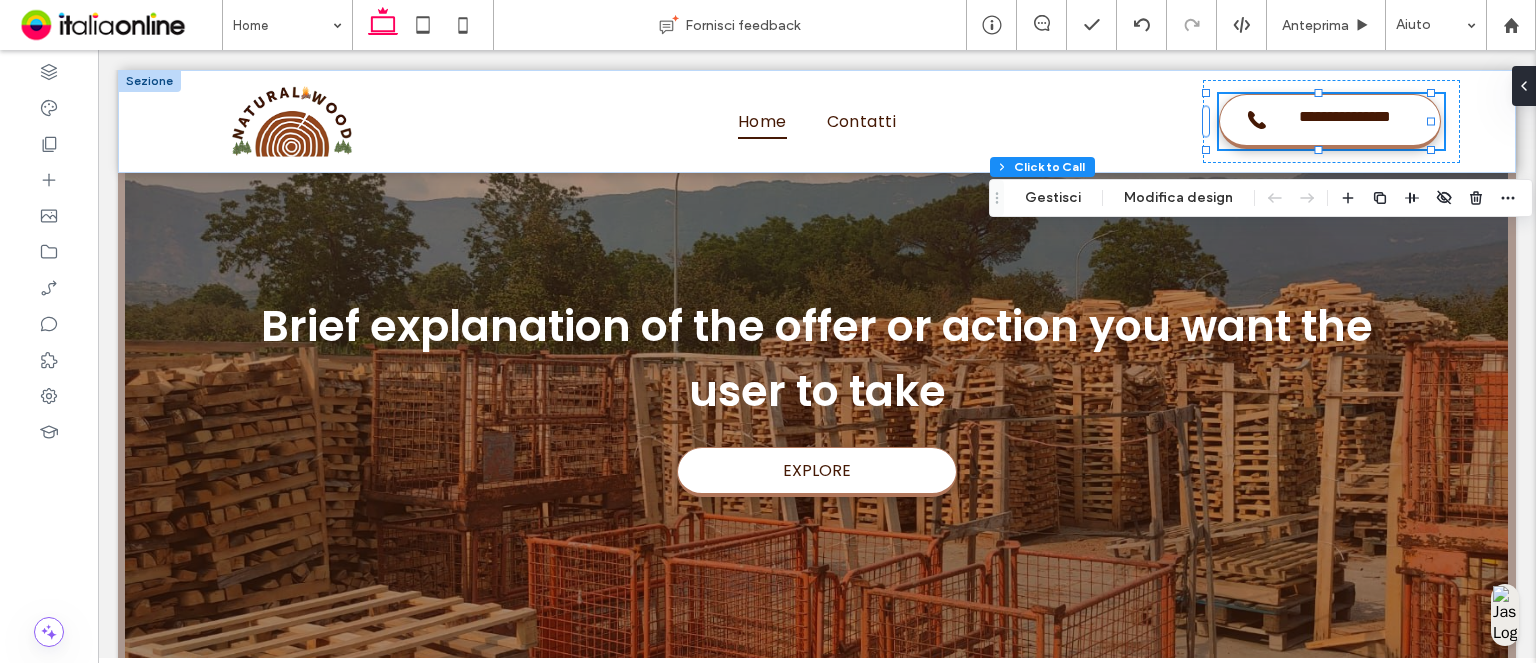 click at bounding box center (1428, 198) 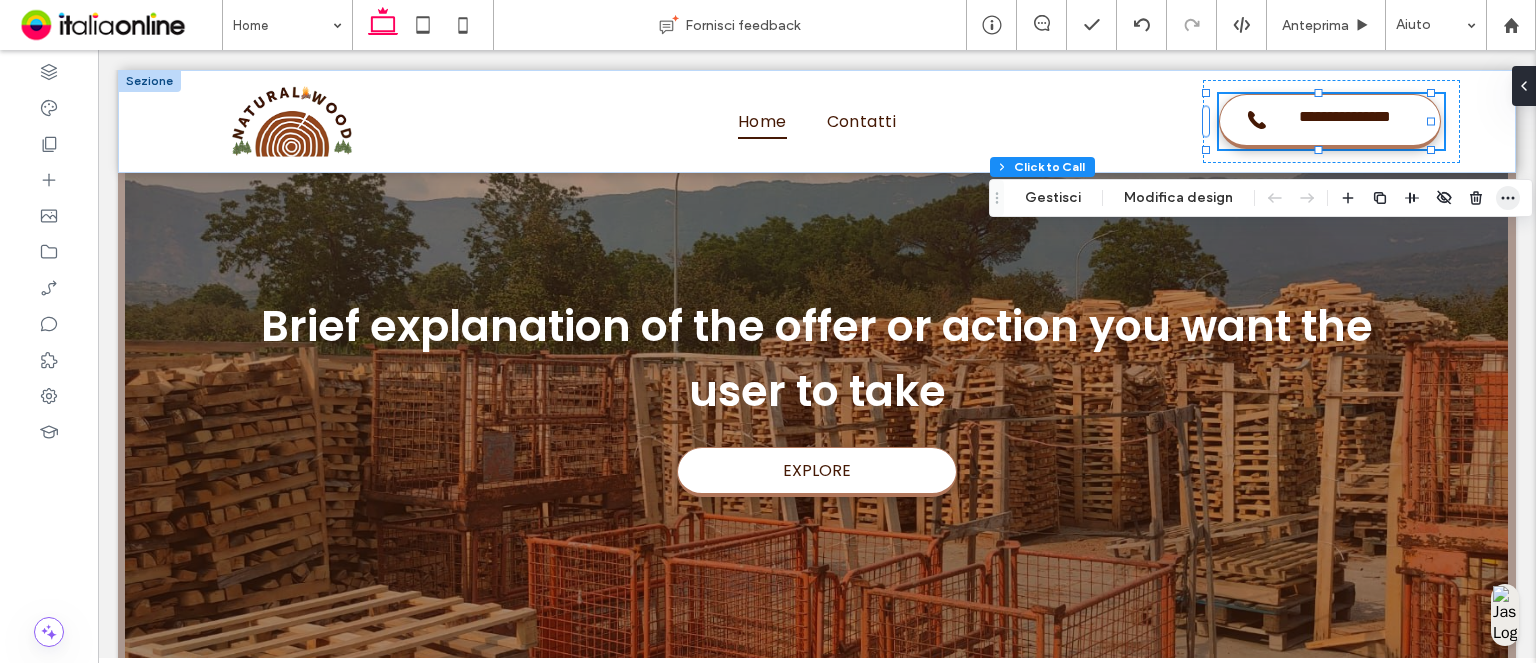 click 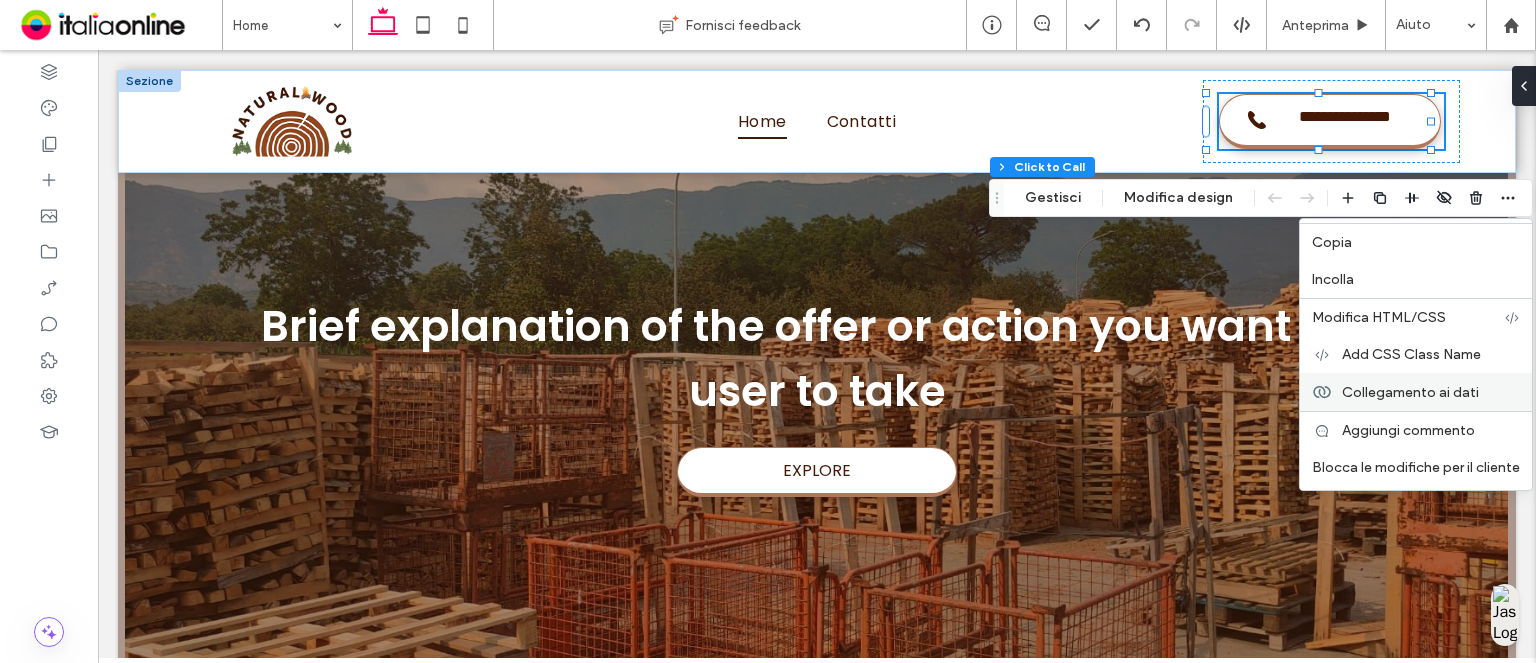 click on "Collegamento ai dati" at bounding box center [1410, 392] 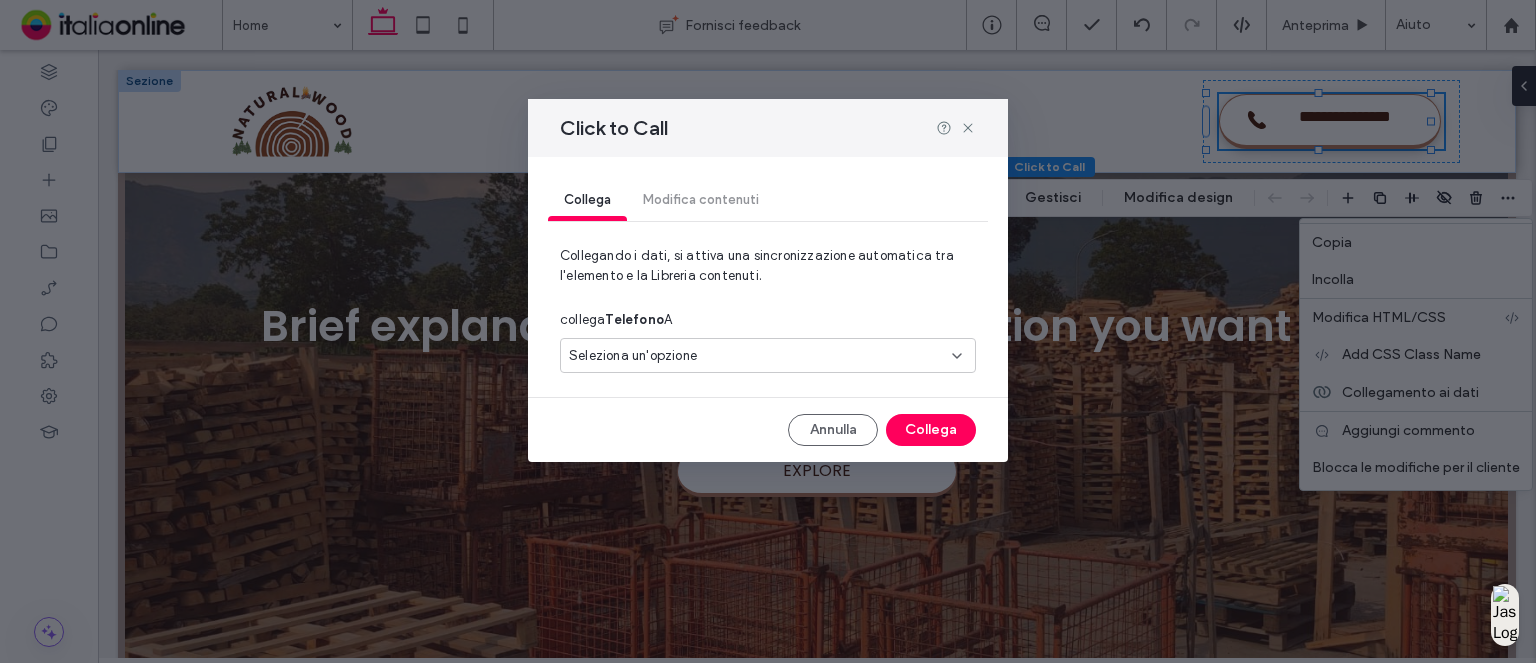 click 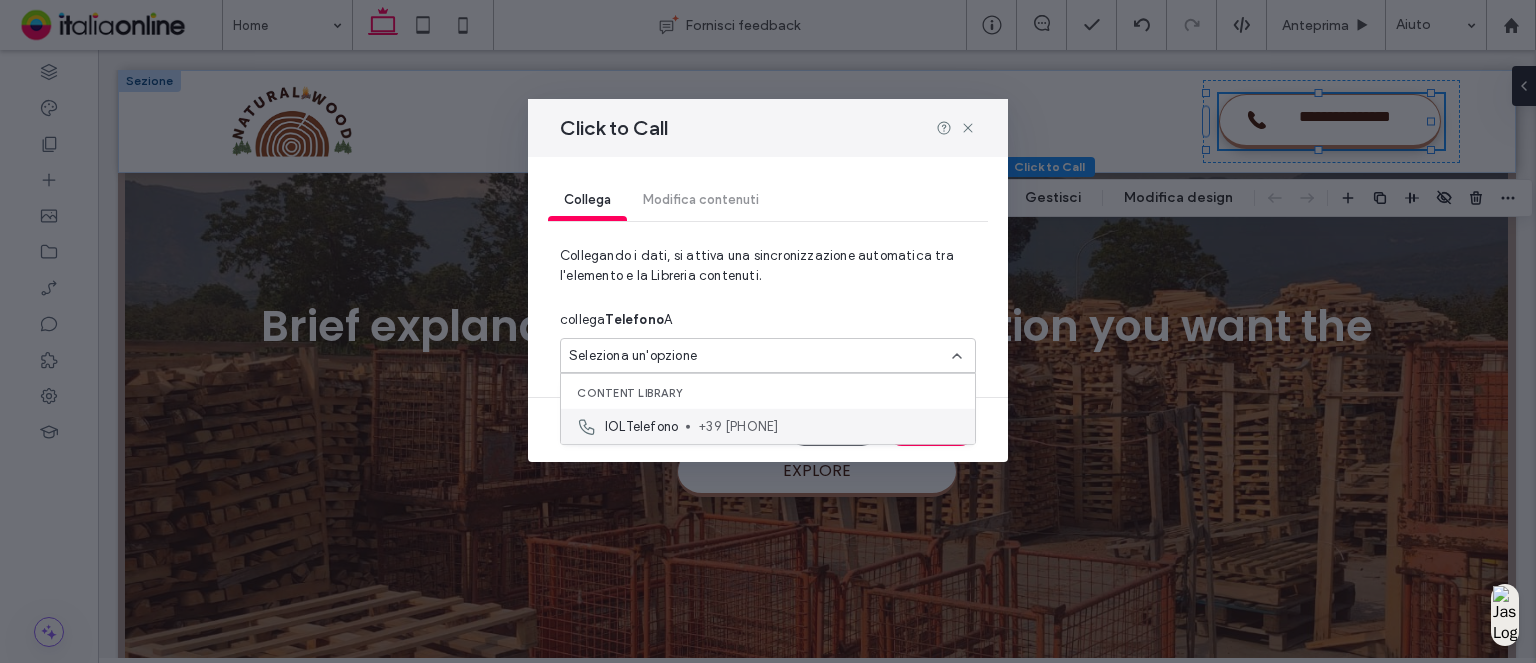 click on "IOLTelefono +39 324 0886879" at bounding box center [768, 426] 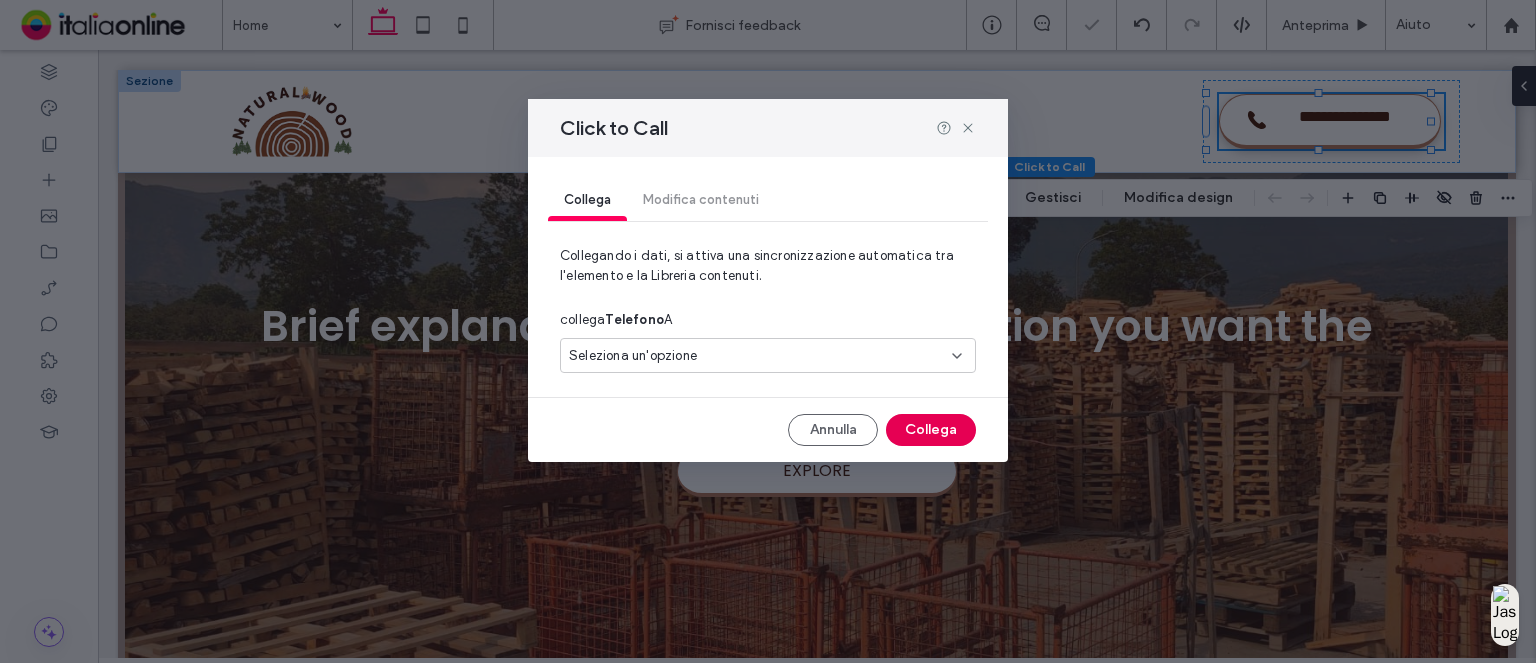 type on "*" 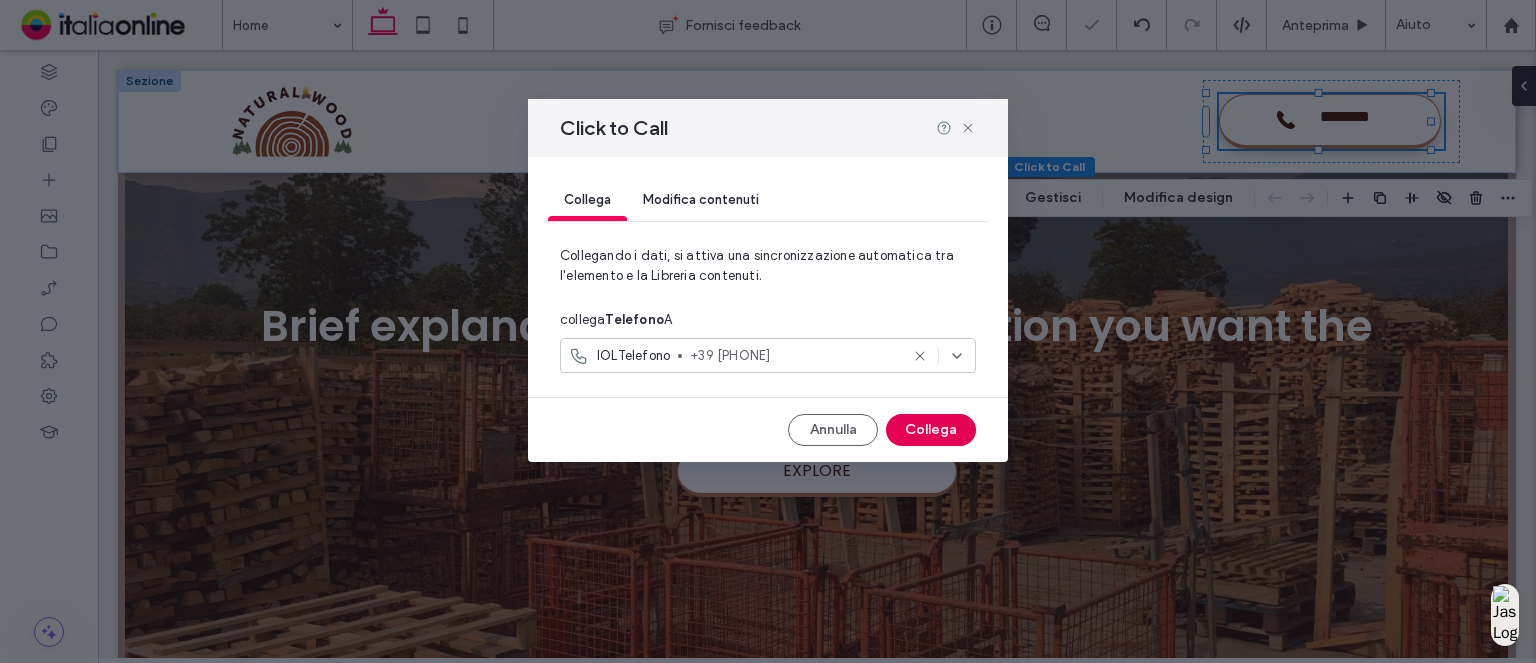 click on "Collega" at bounding box center (931, 430) 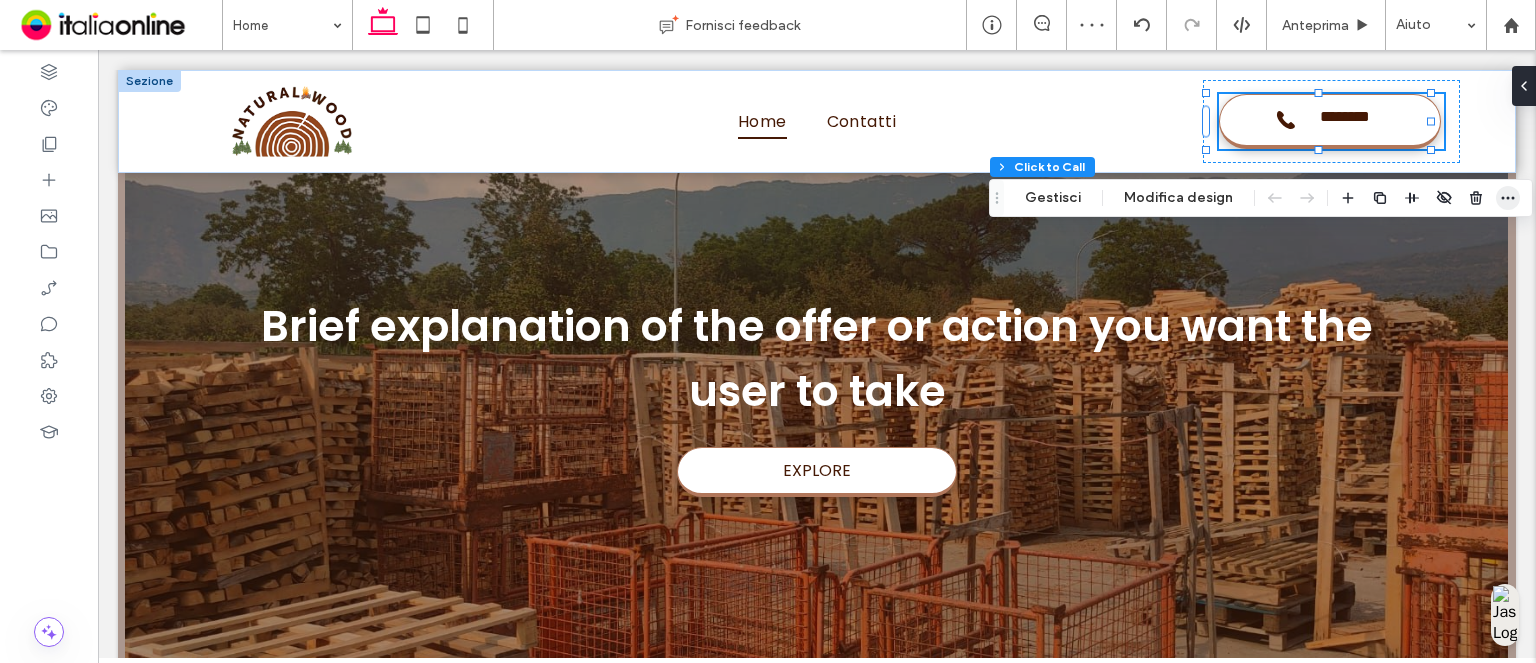 click 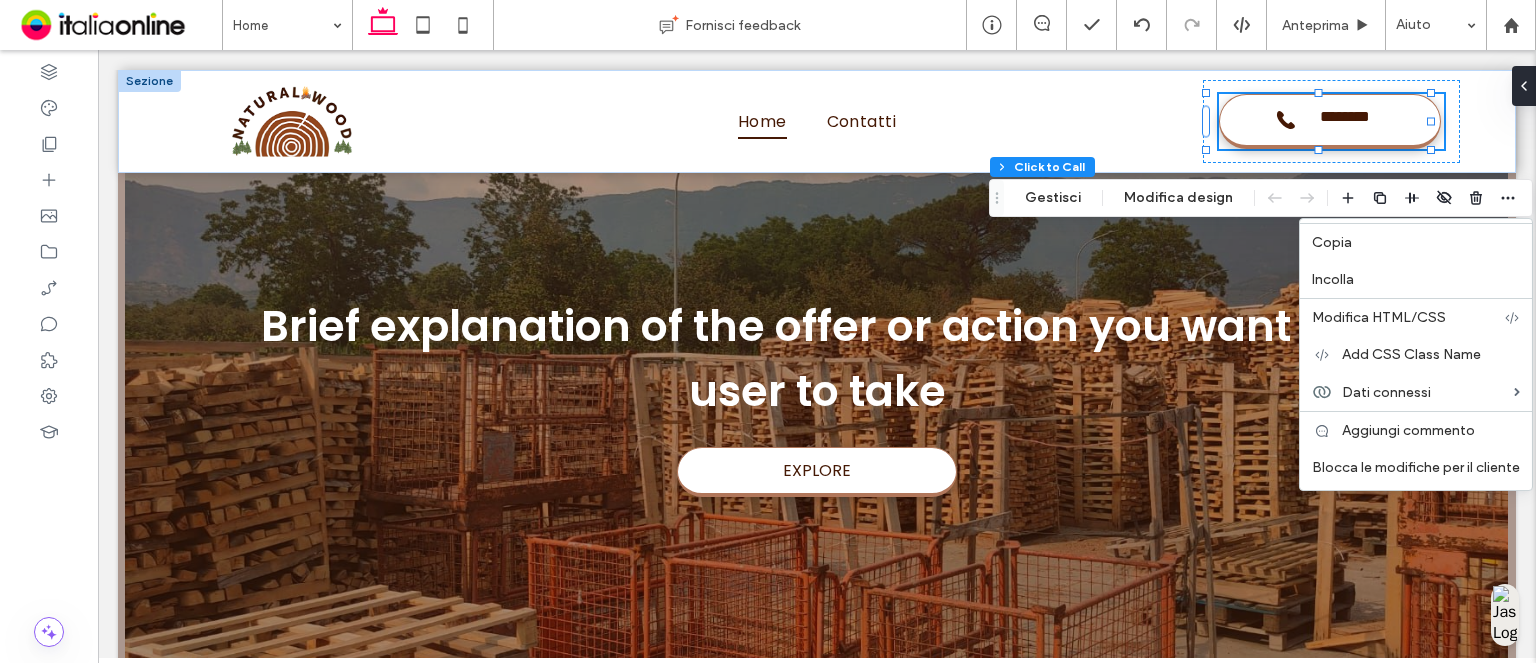 click on "Copia" at bounding box center [1416, 242] 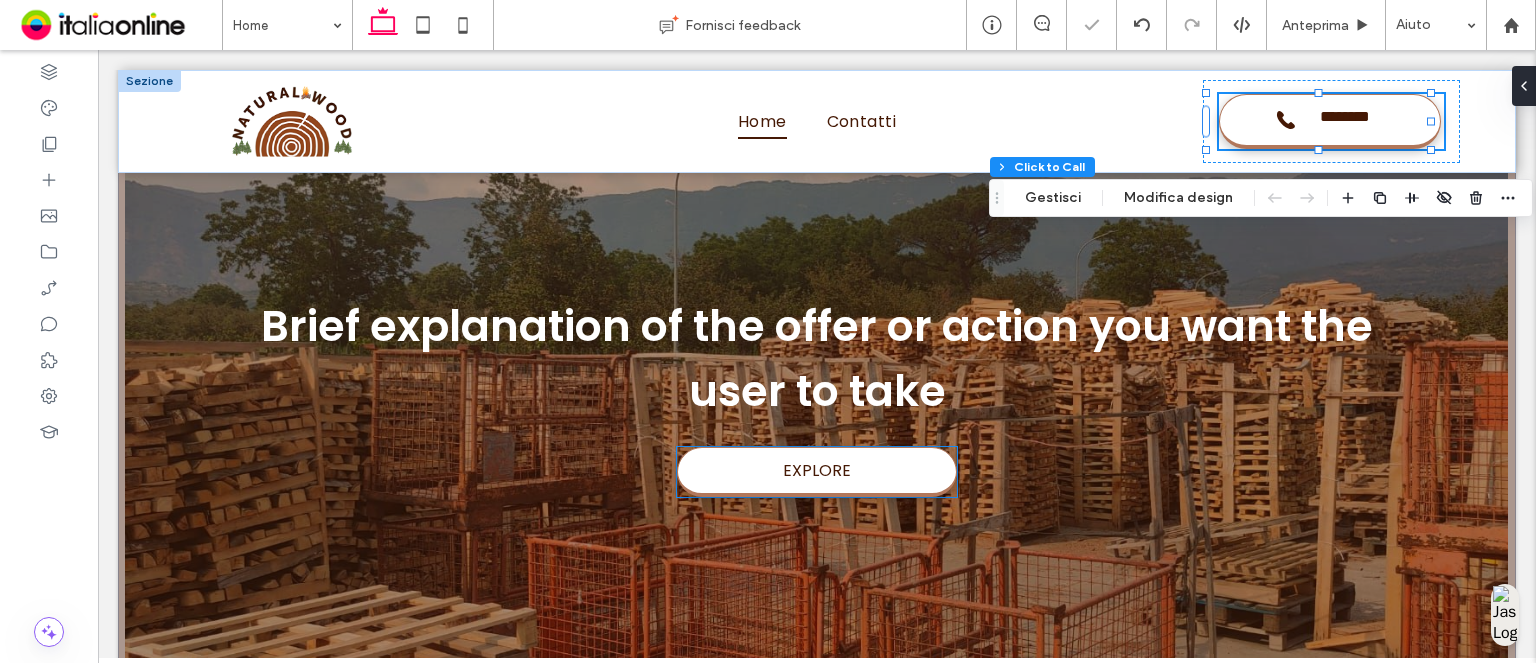 click on "EXPLORE" at bounding box center (817, 470) 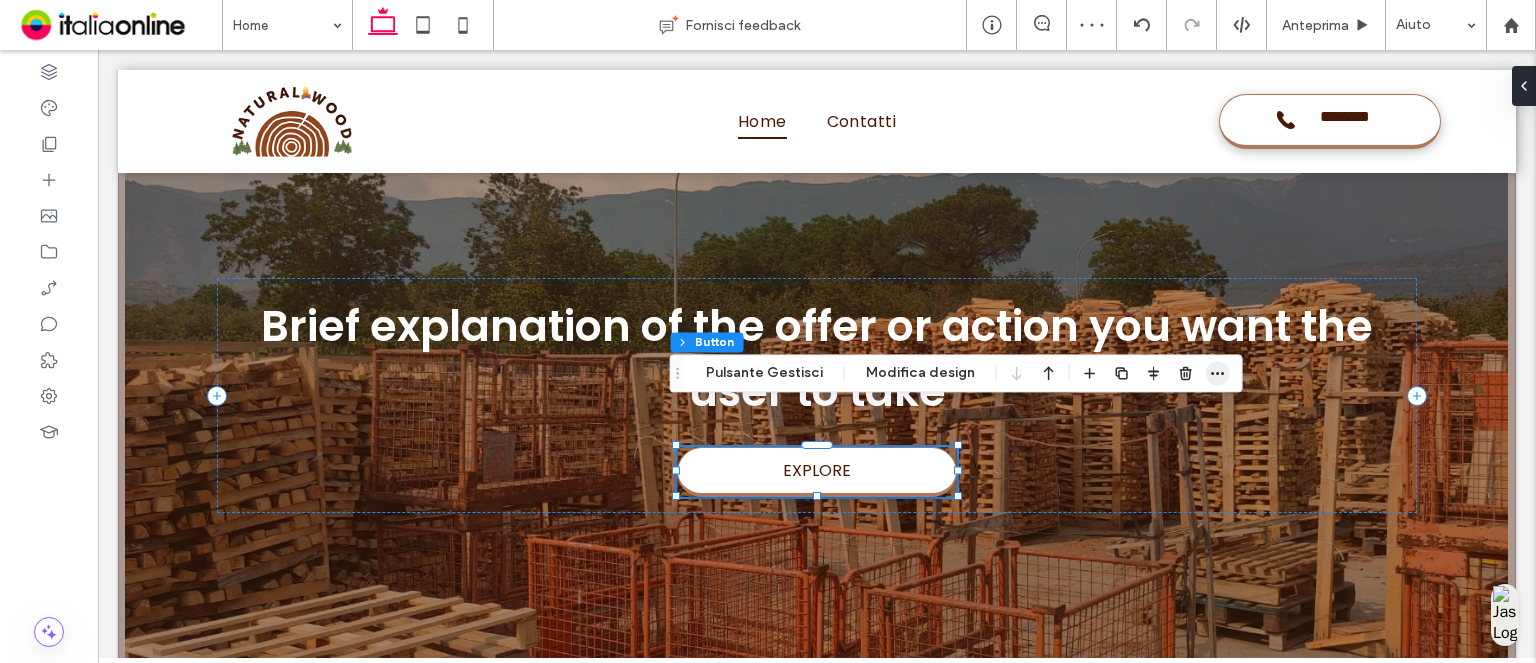click 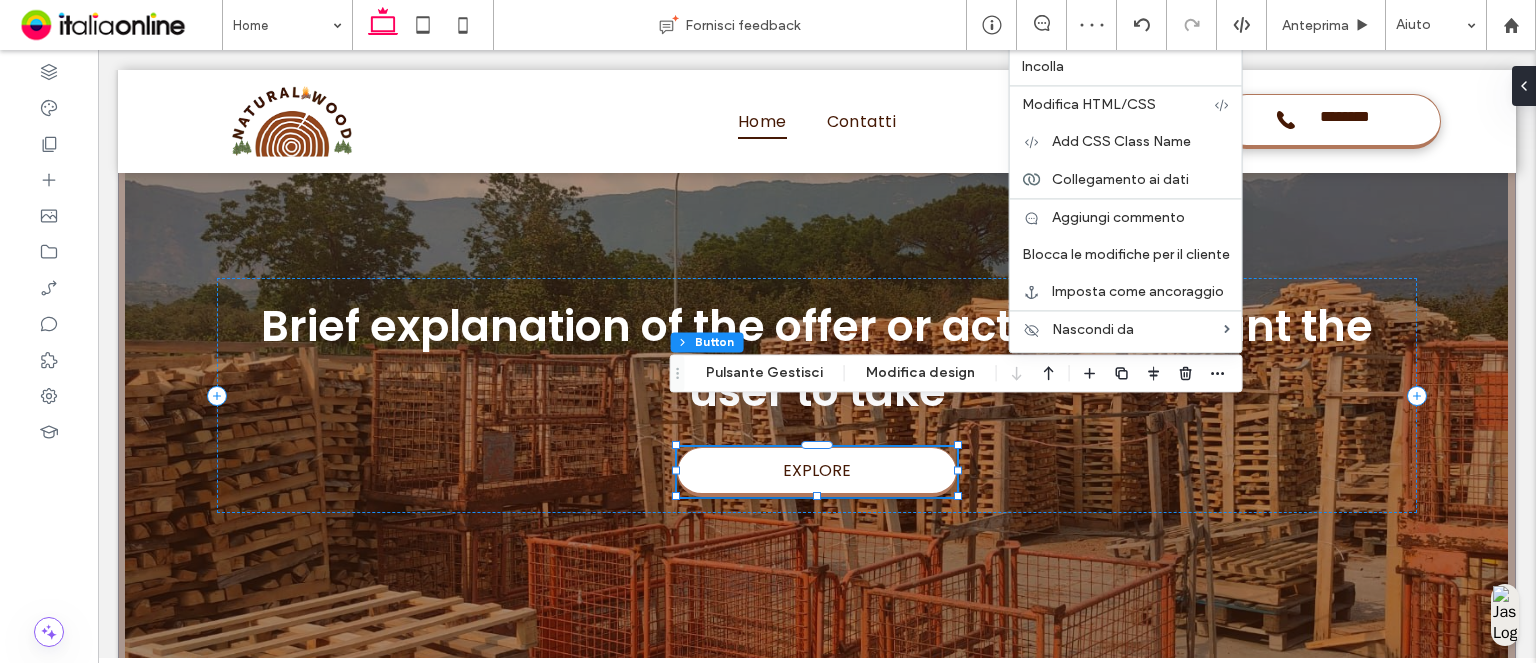 click on "Incolla" at bounding box center (1126, 66) 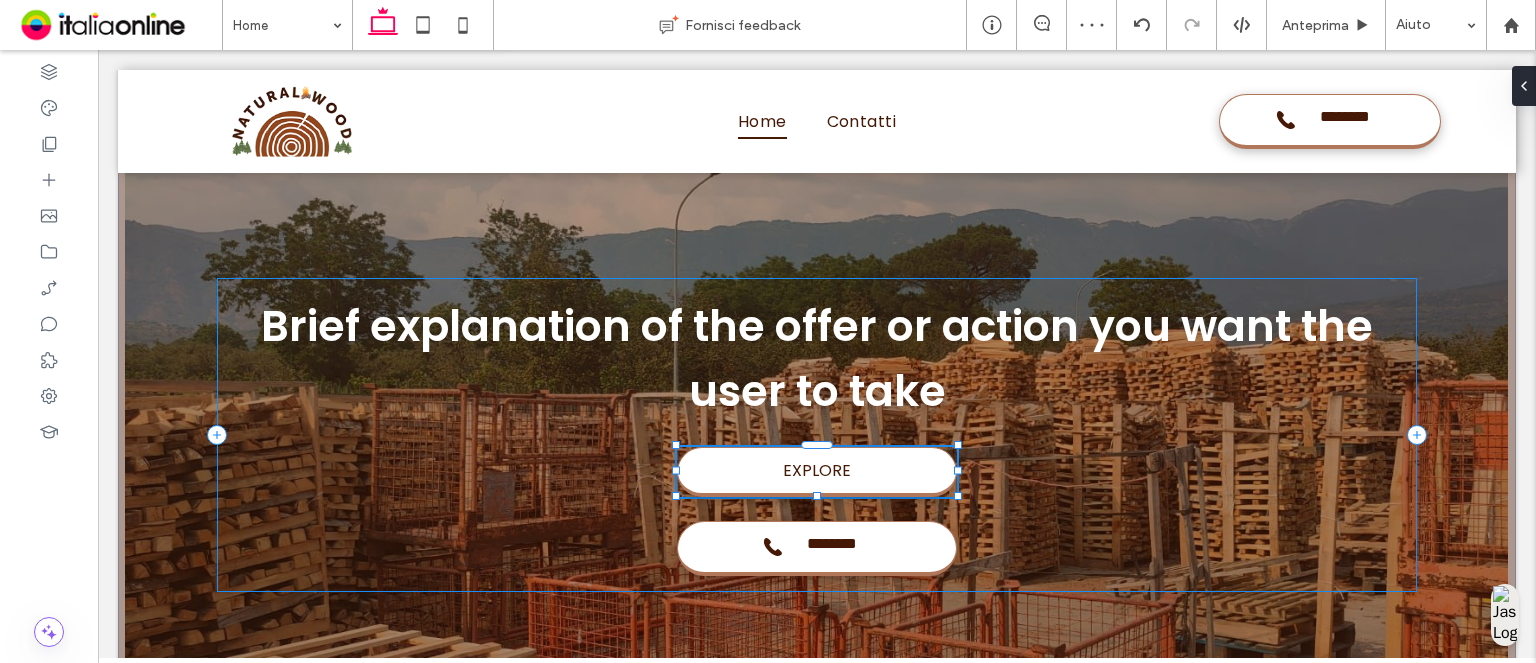 type on "**" 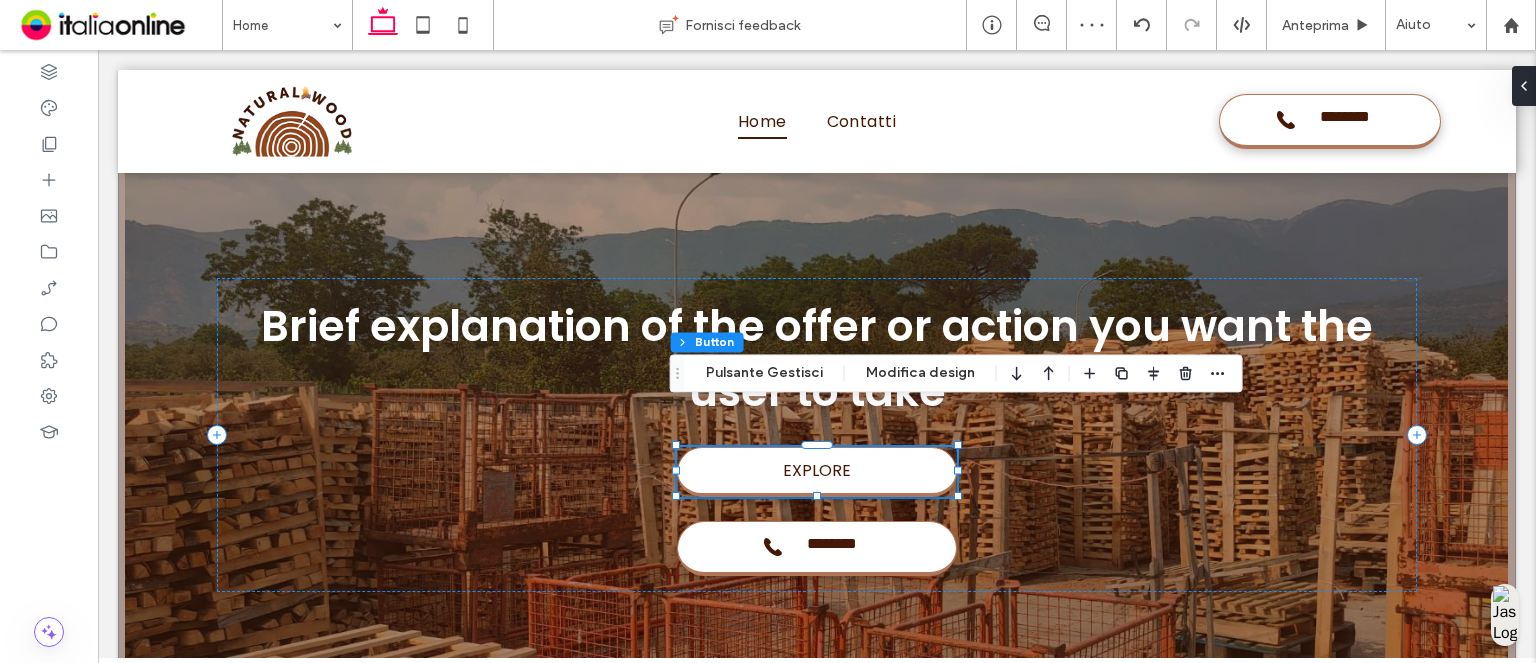 type on "**" 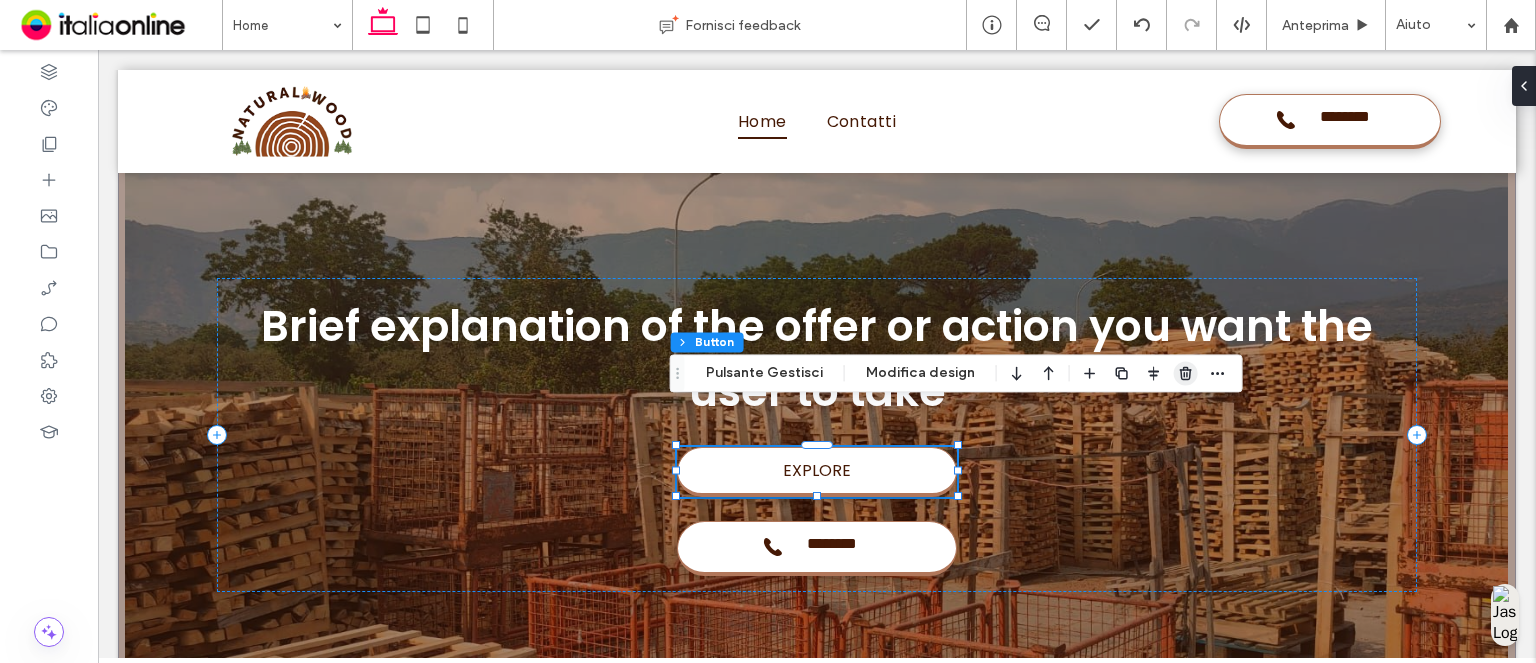 click 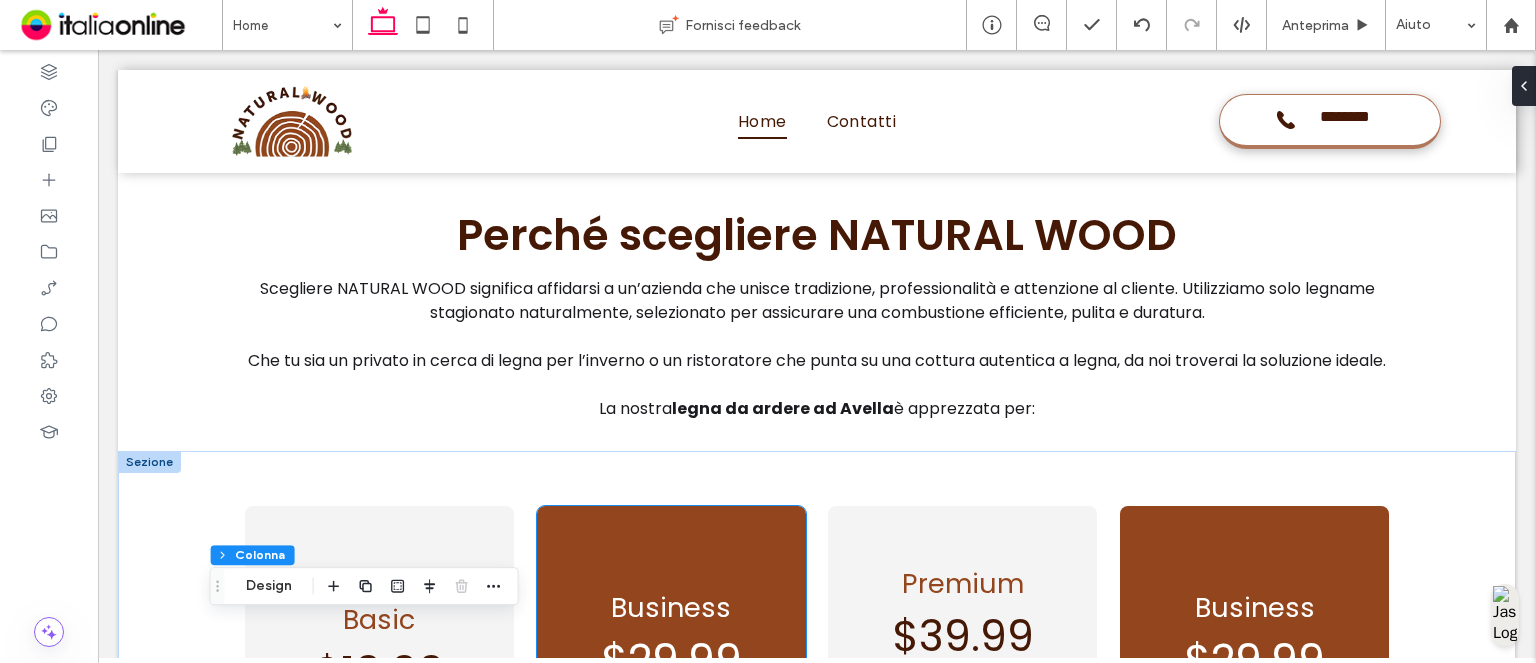 scroll, scrollTop: 3896, scrollLeft: 0, axis: vertical 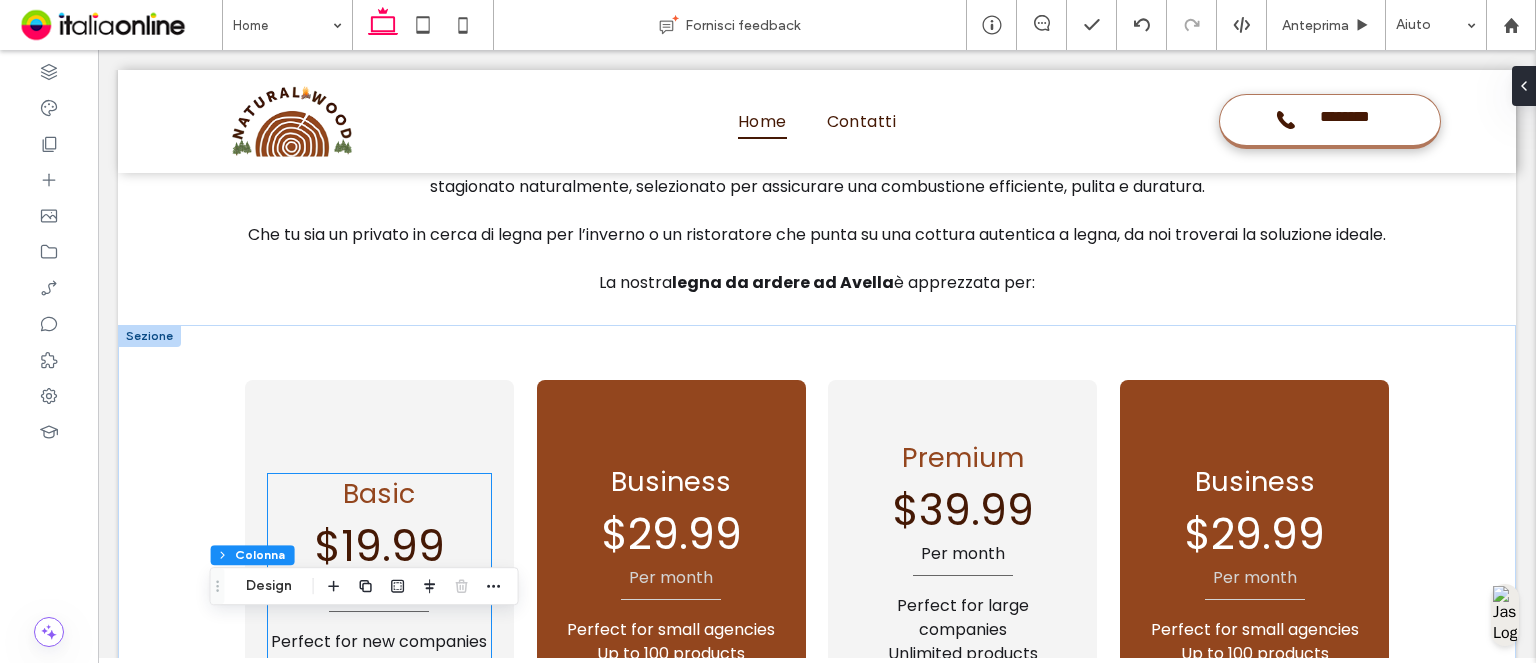 click on "$19.99" at bounding box center (379, 546) 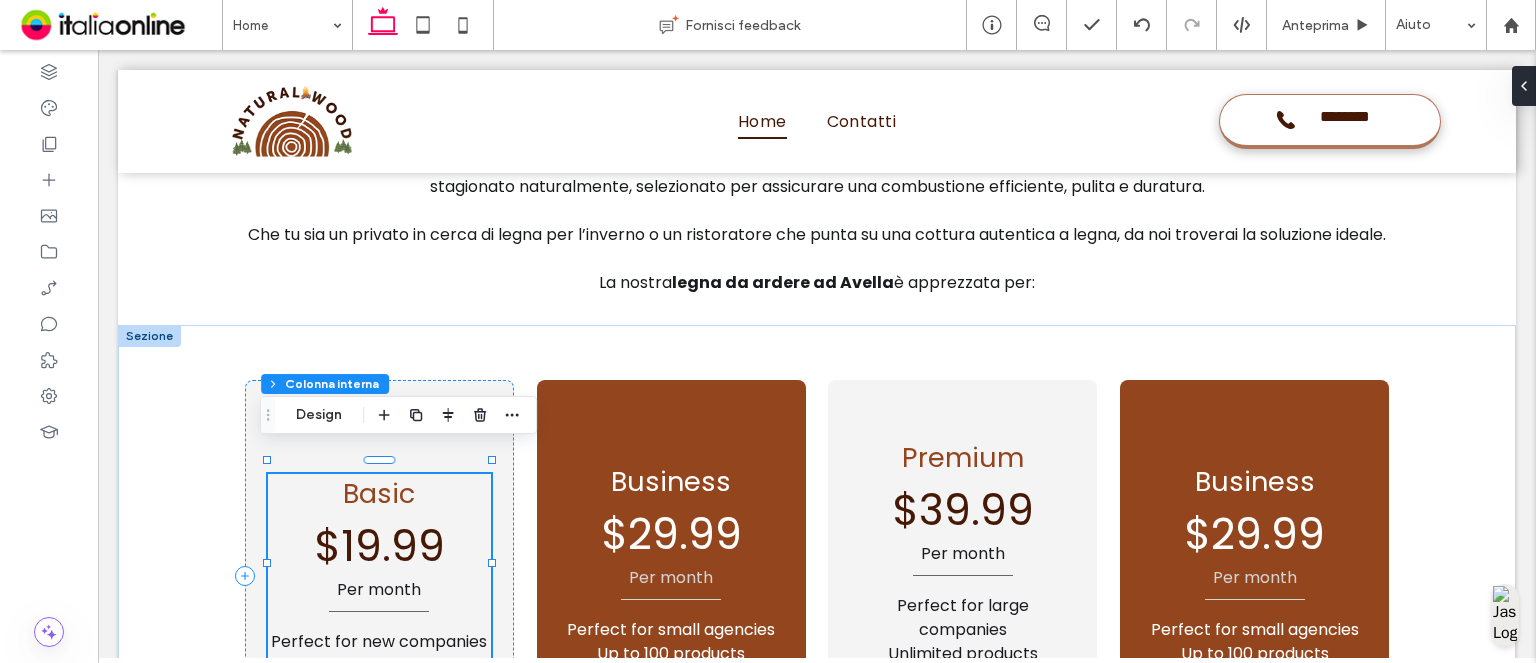 click on "$19.99" at bounding box center [379, 546] 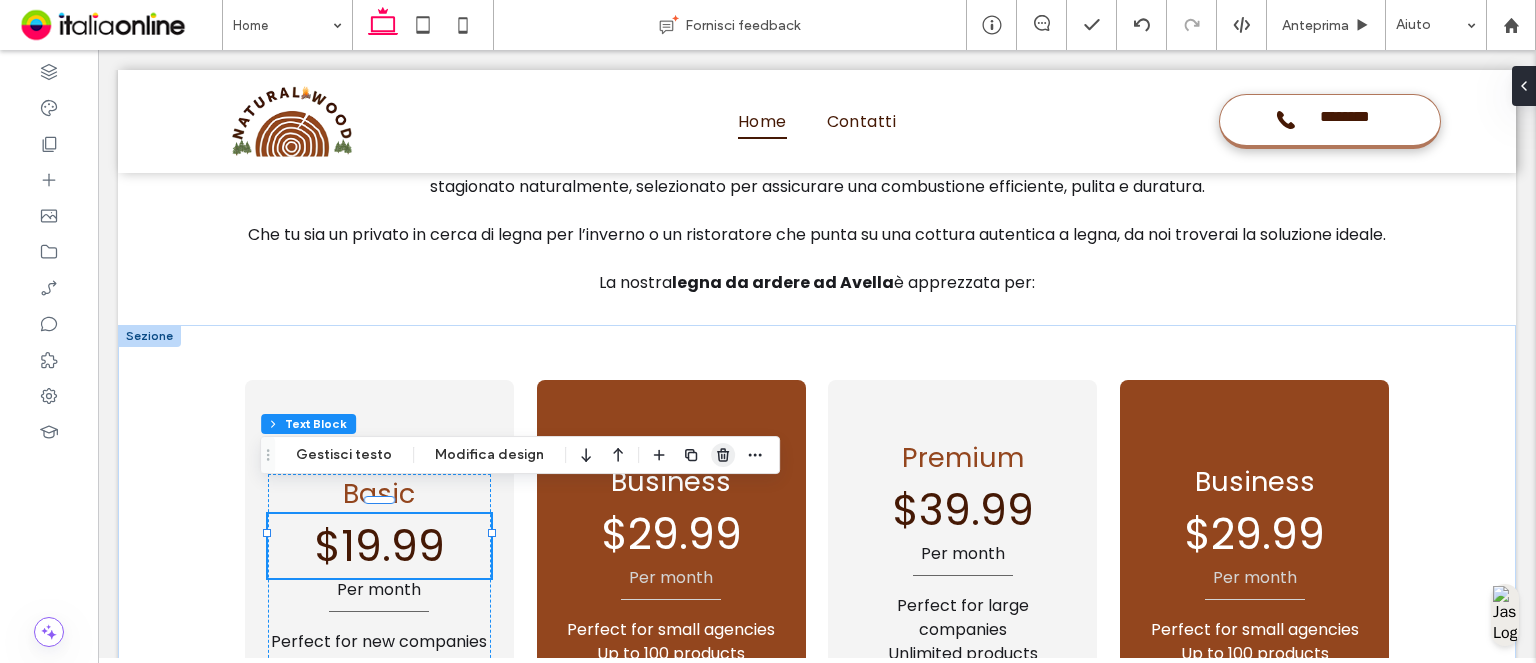 drag, startPoint x: 716, startPoint y: 451, endPoint x: 471, endPoint y: 467, distance: 245.5219 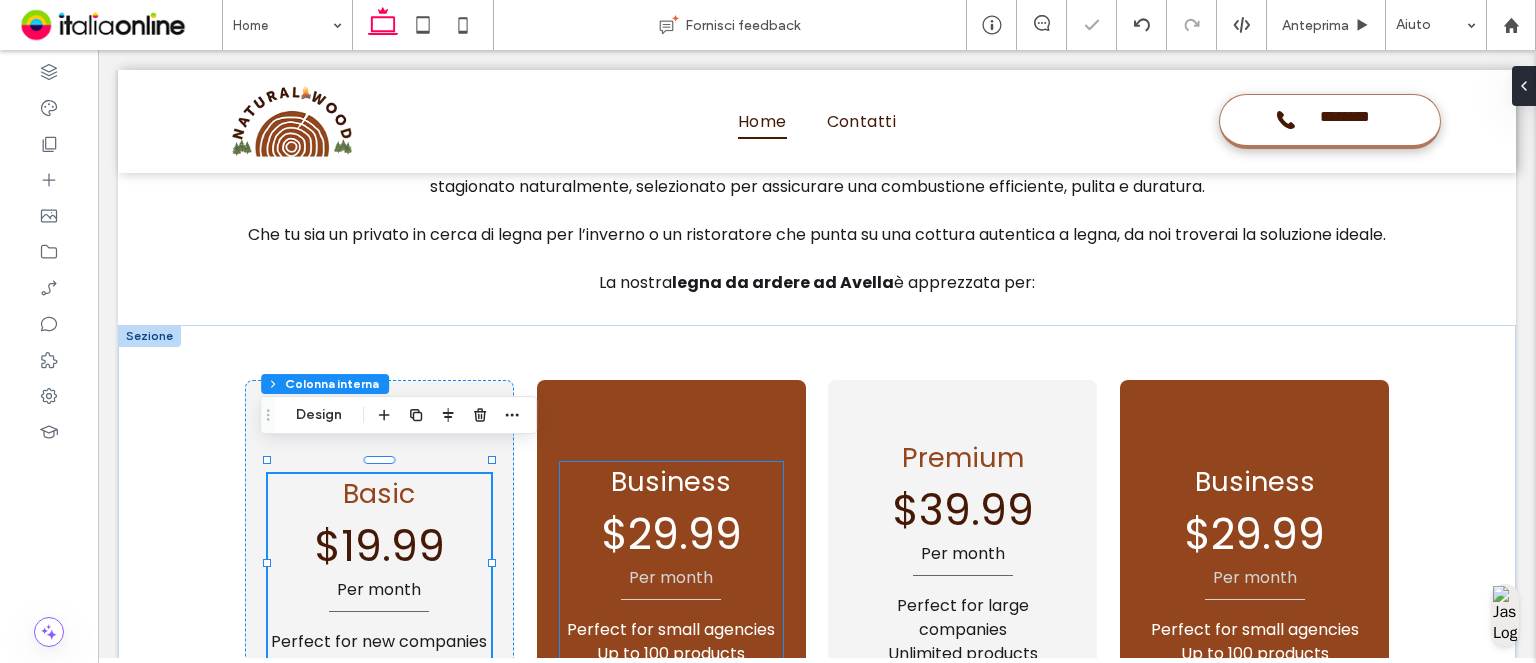 type on "**" 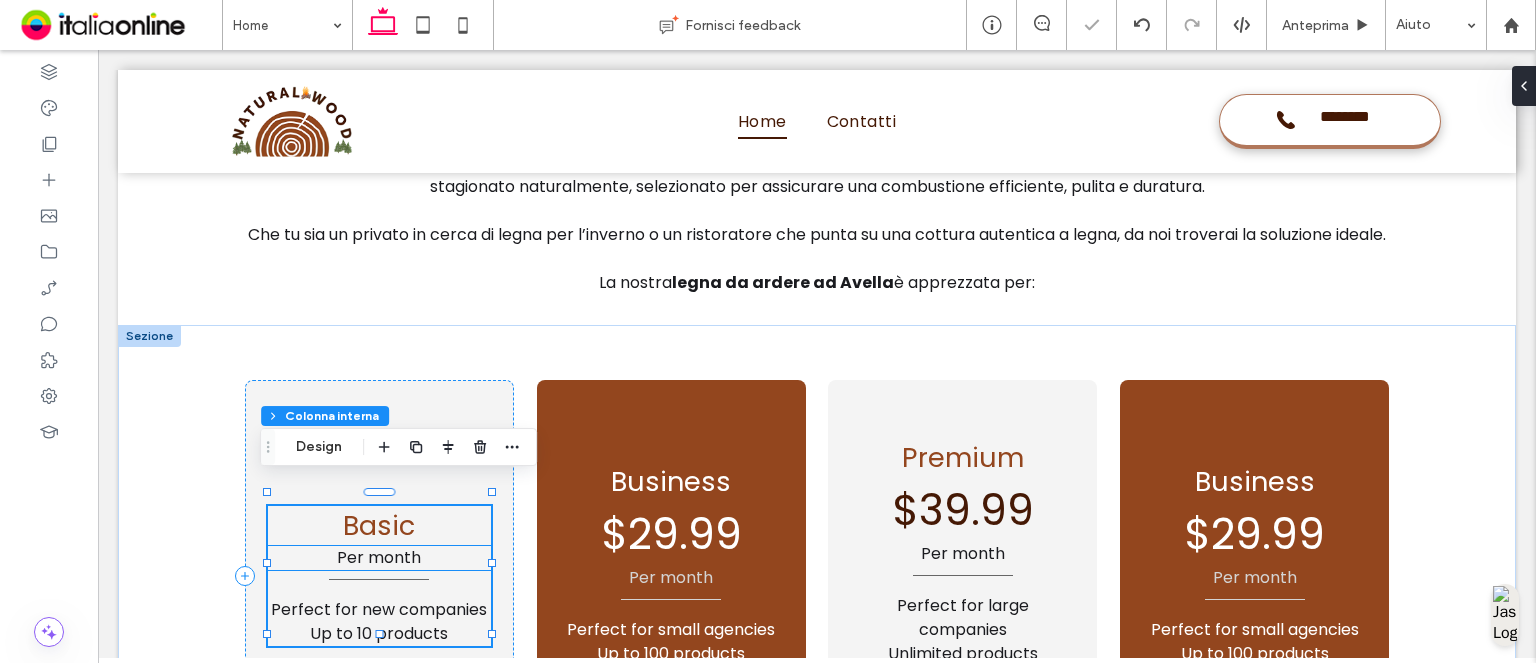 click on "Per month" at bounding box center (379, 557) 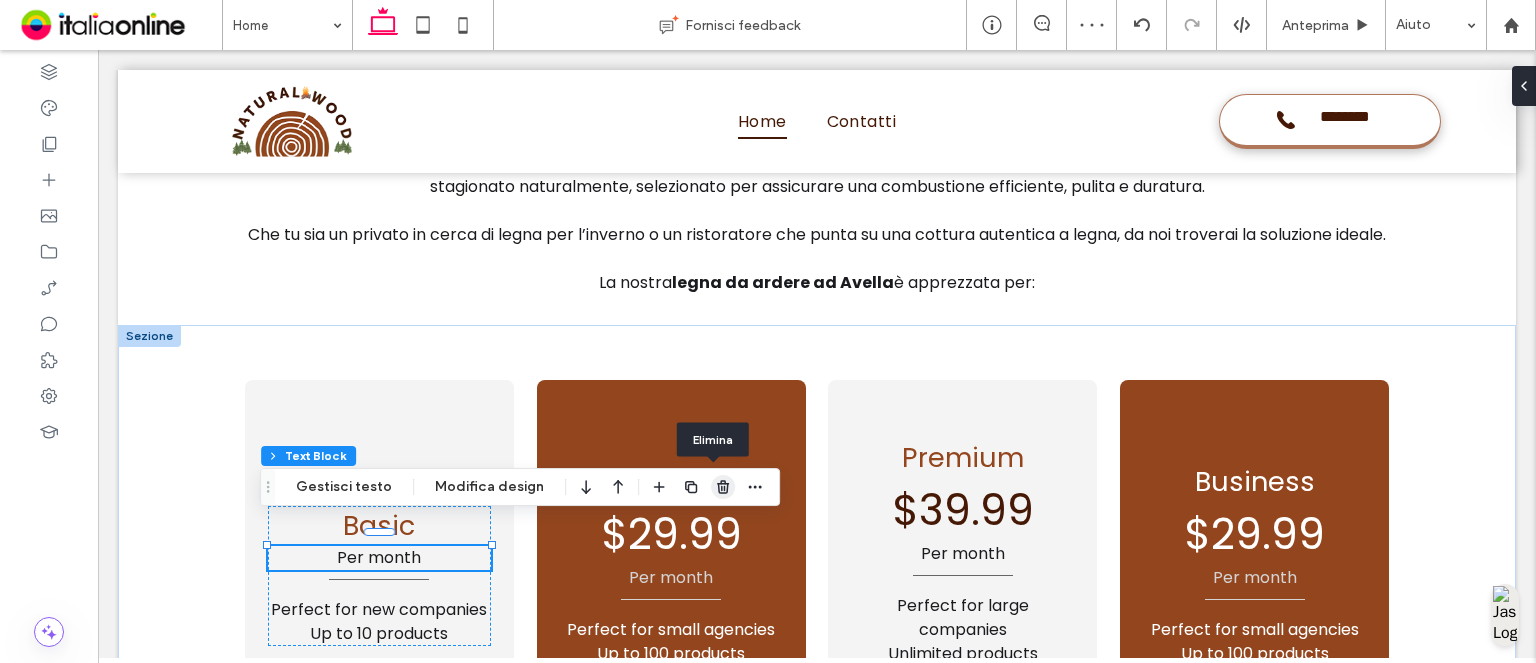 click 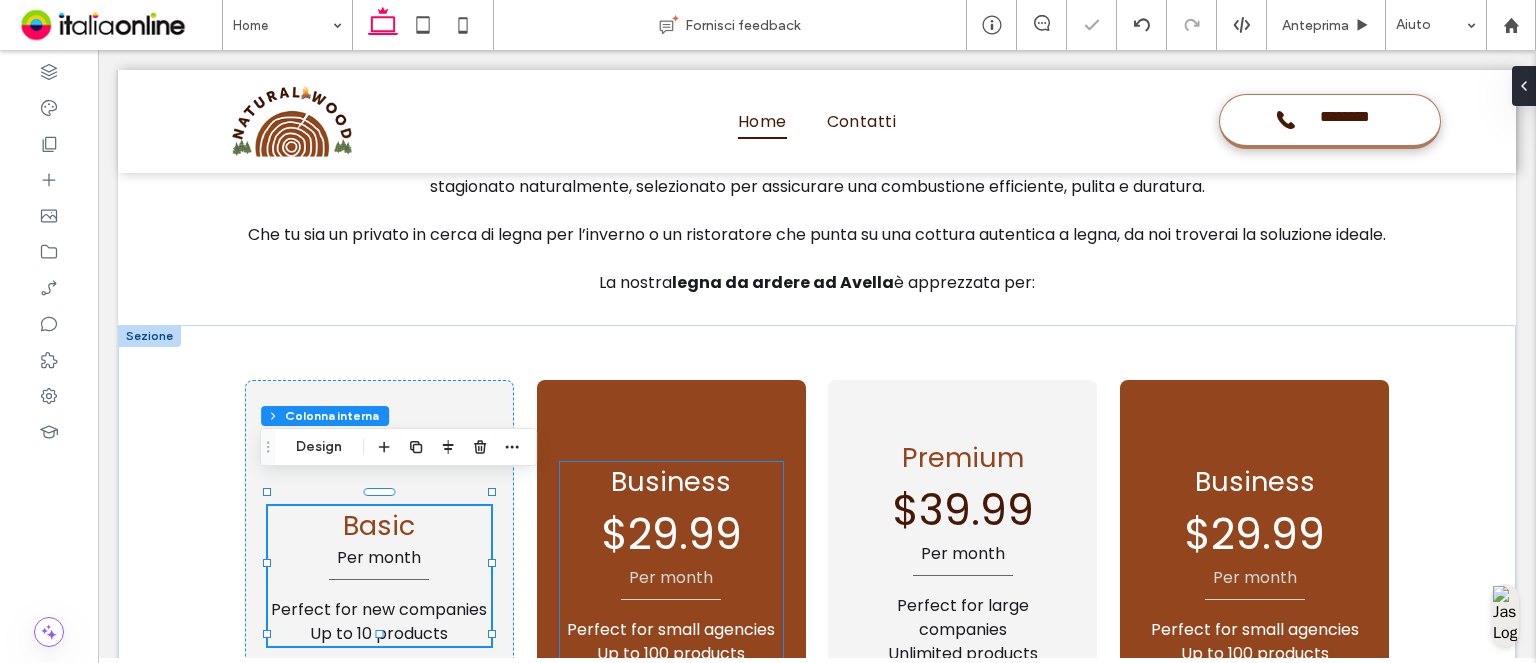 type on "**" 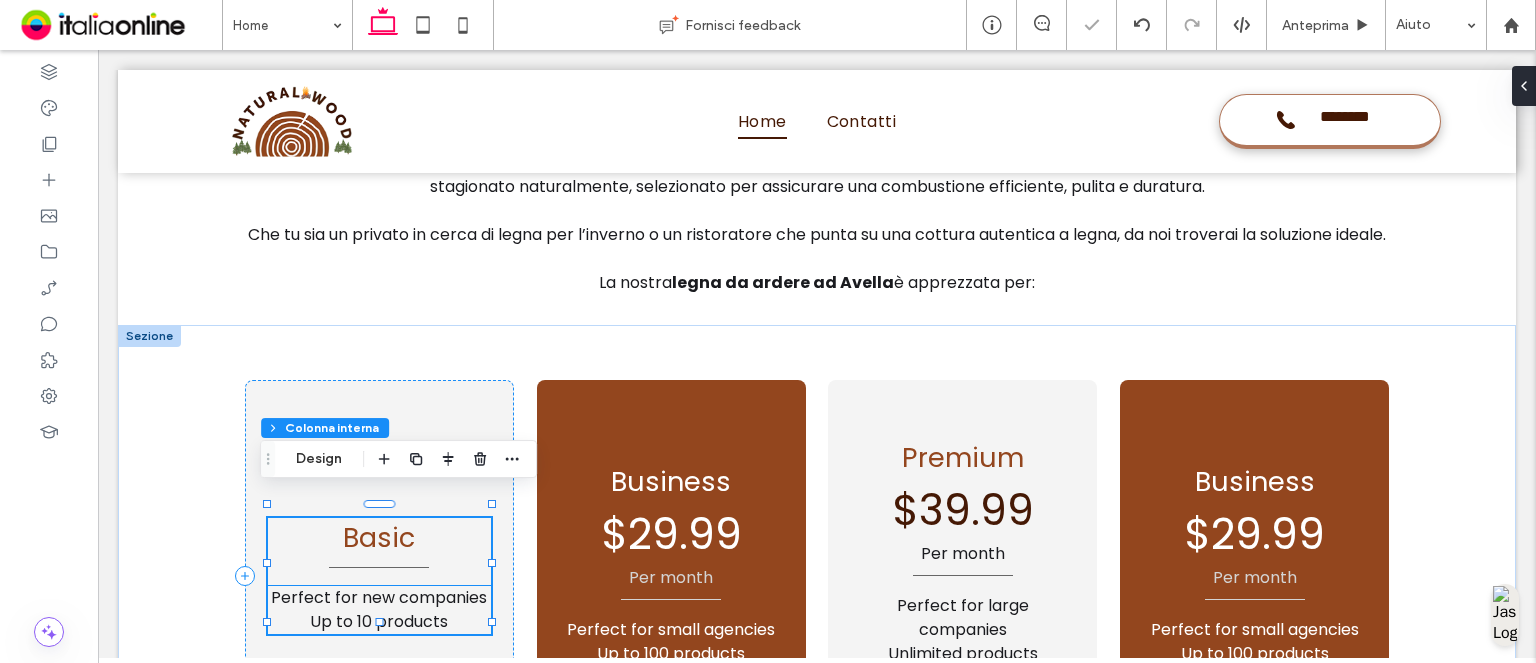 click on "Up to 10 products" at bounding box center [379, 621] 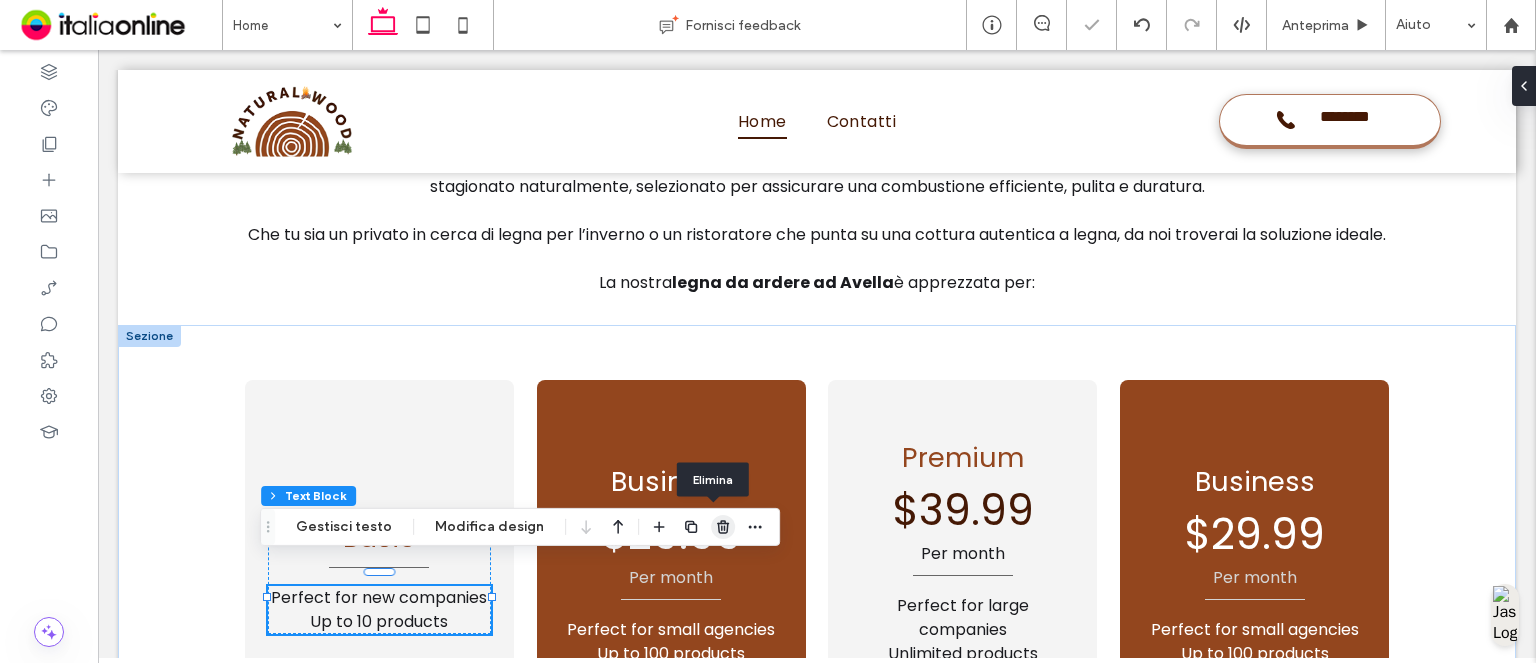 click 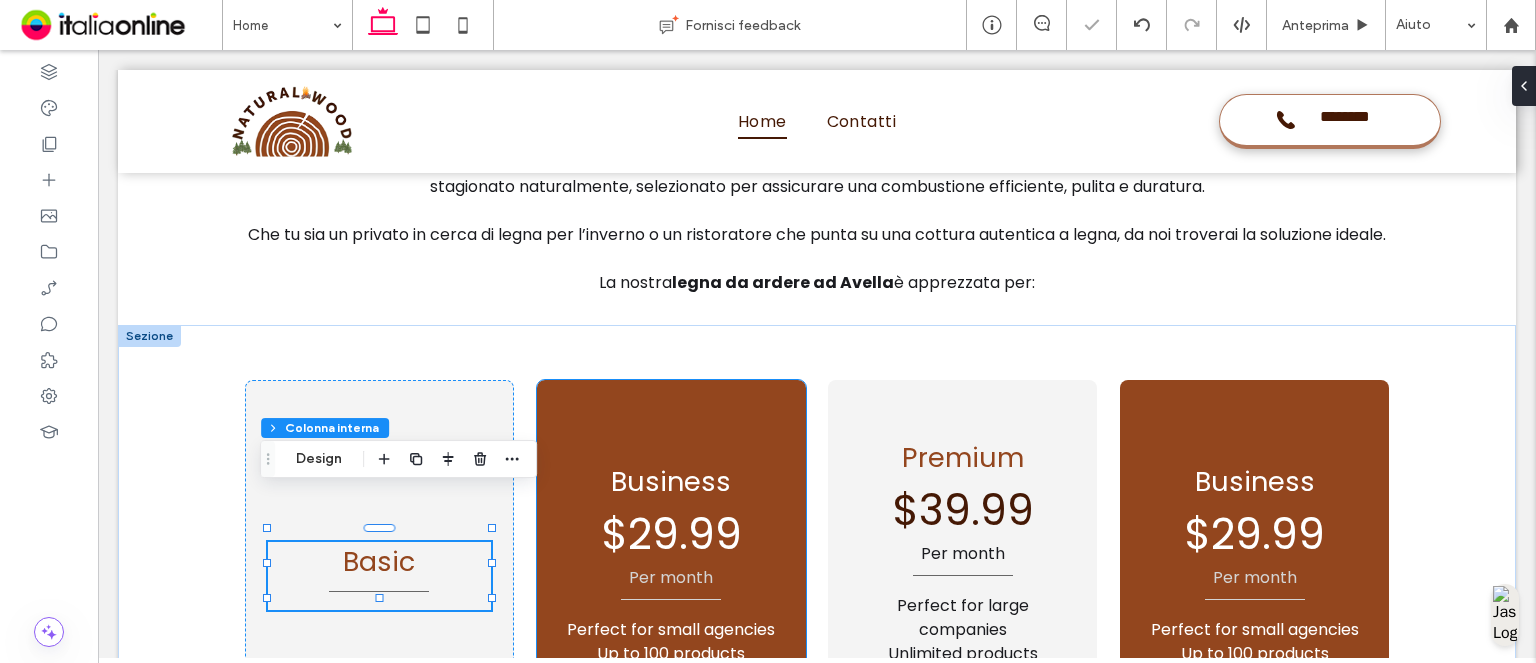 type on "**" 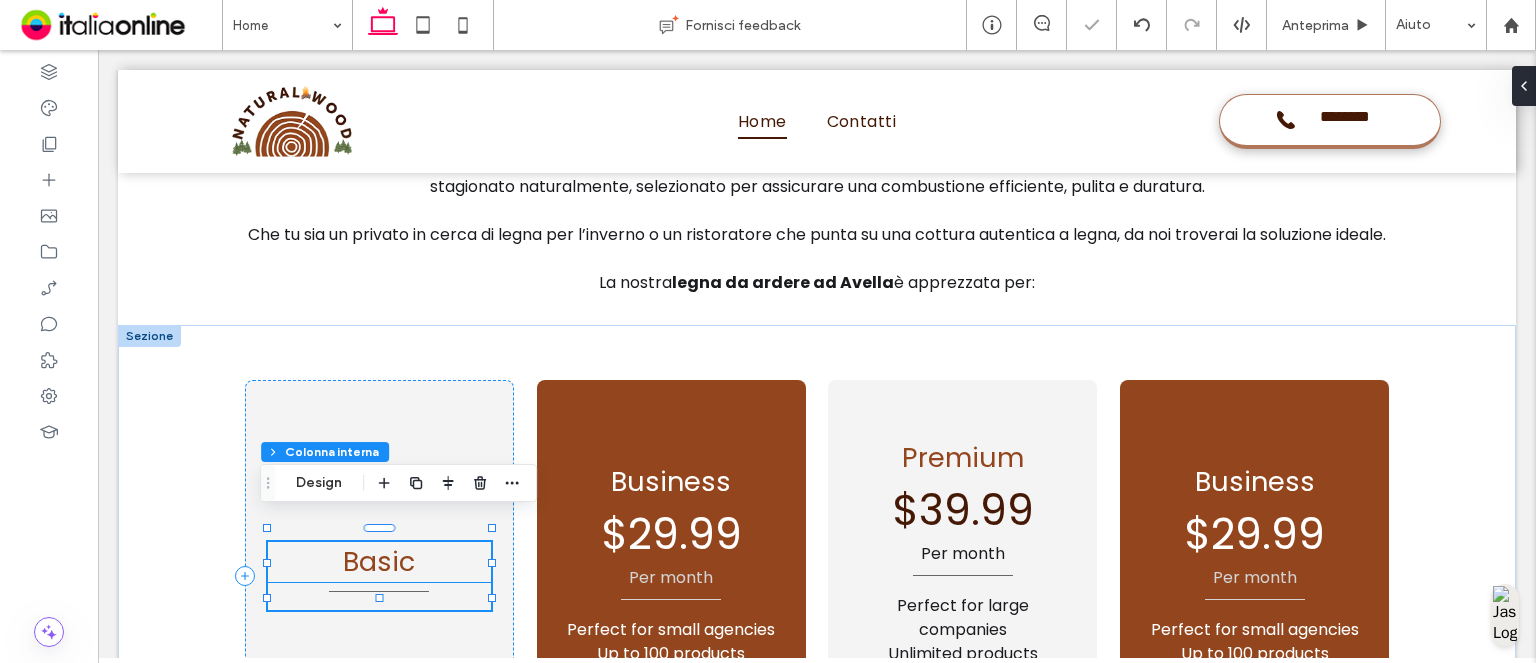 click on "Basic" at bounding box center [379, 561] 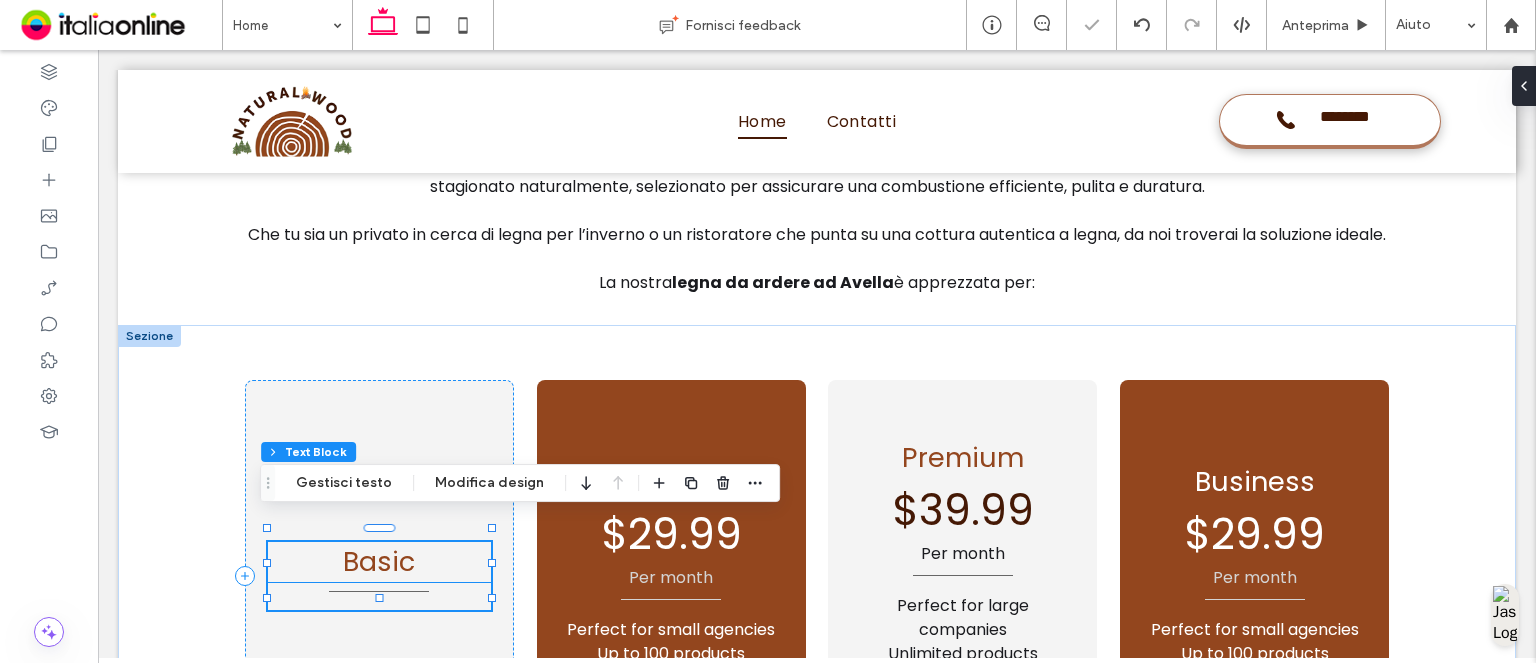 click on "Basic" at bounding box center (379, 561) 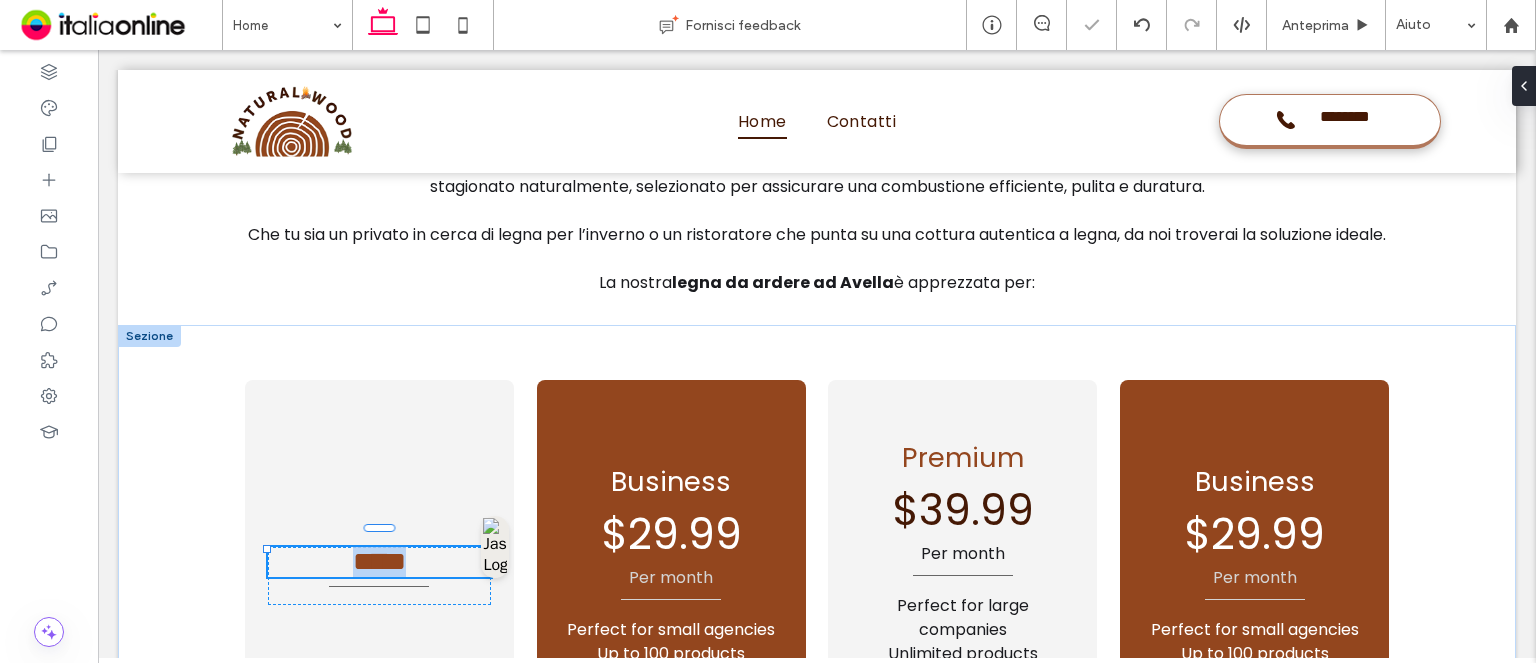 type on "*******" 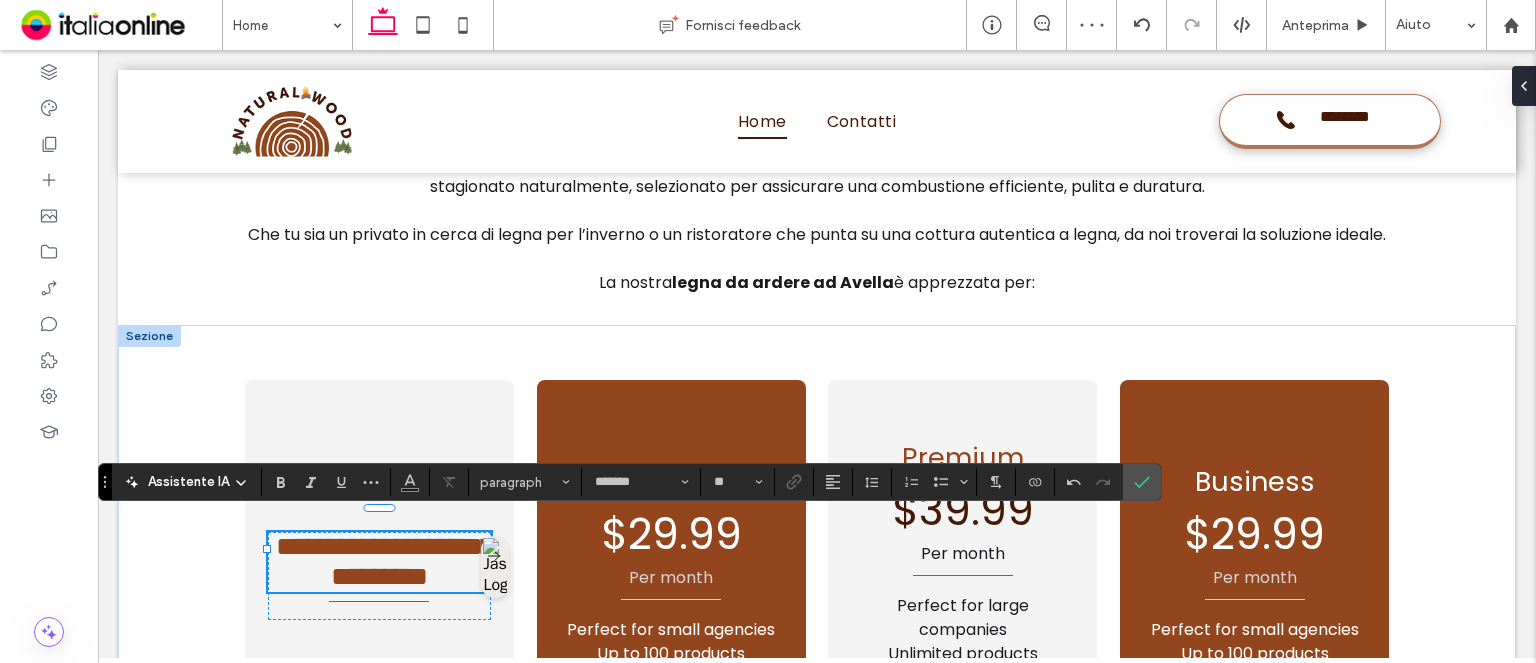 type on "**" 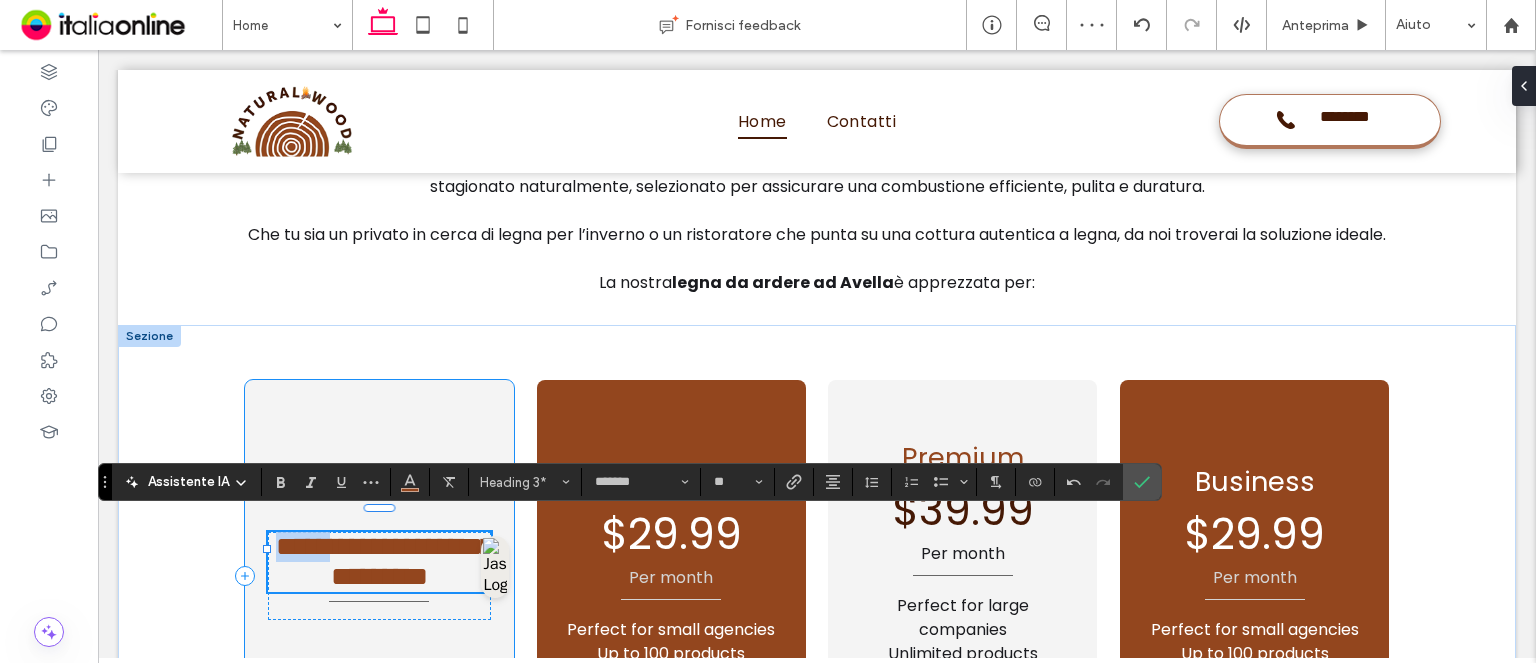 drag, startPoint x: 368, startPoint y: 515, endPoint x: 251, endPoint y: 515, distance: 117 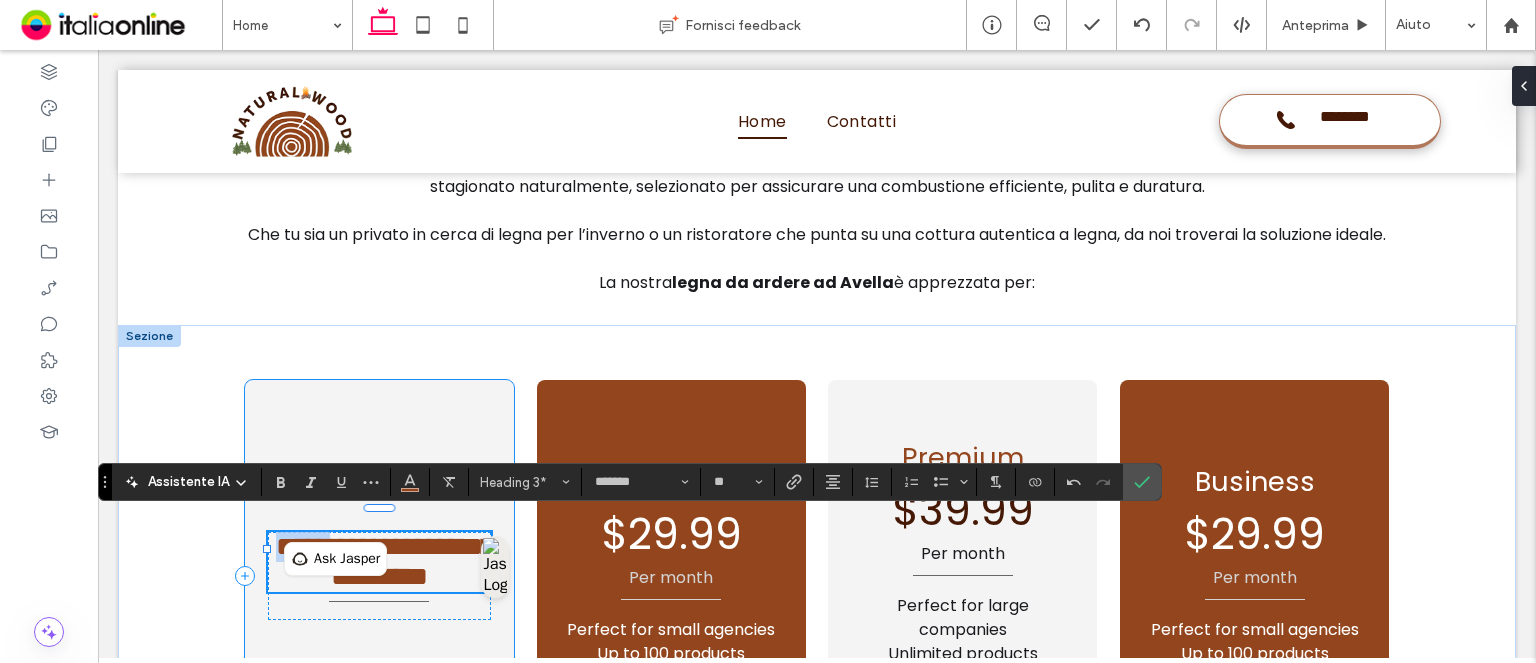 type 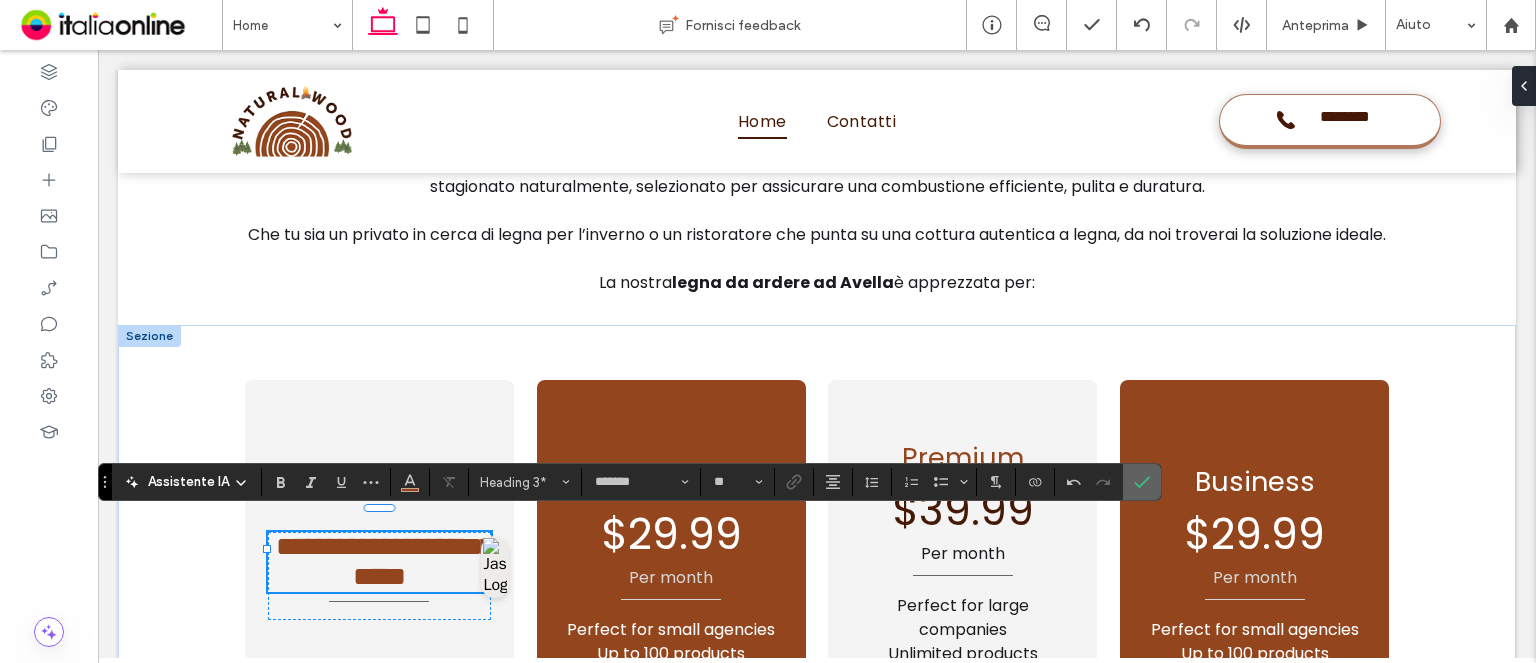 click 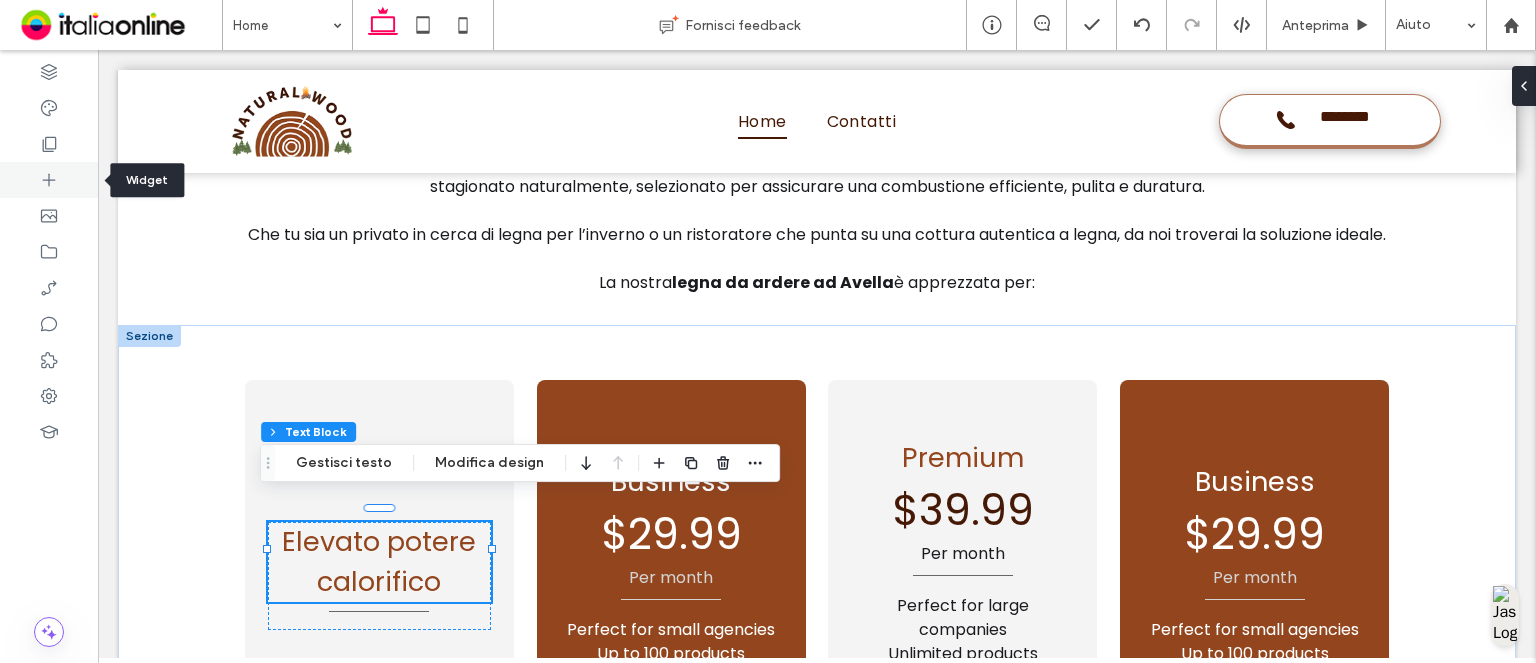 click 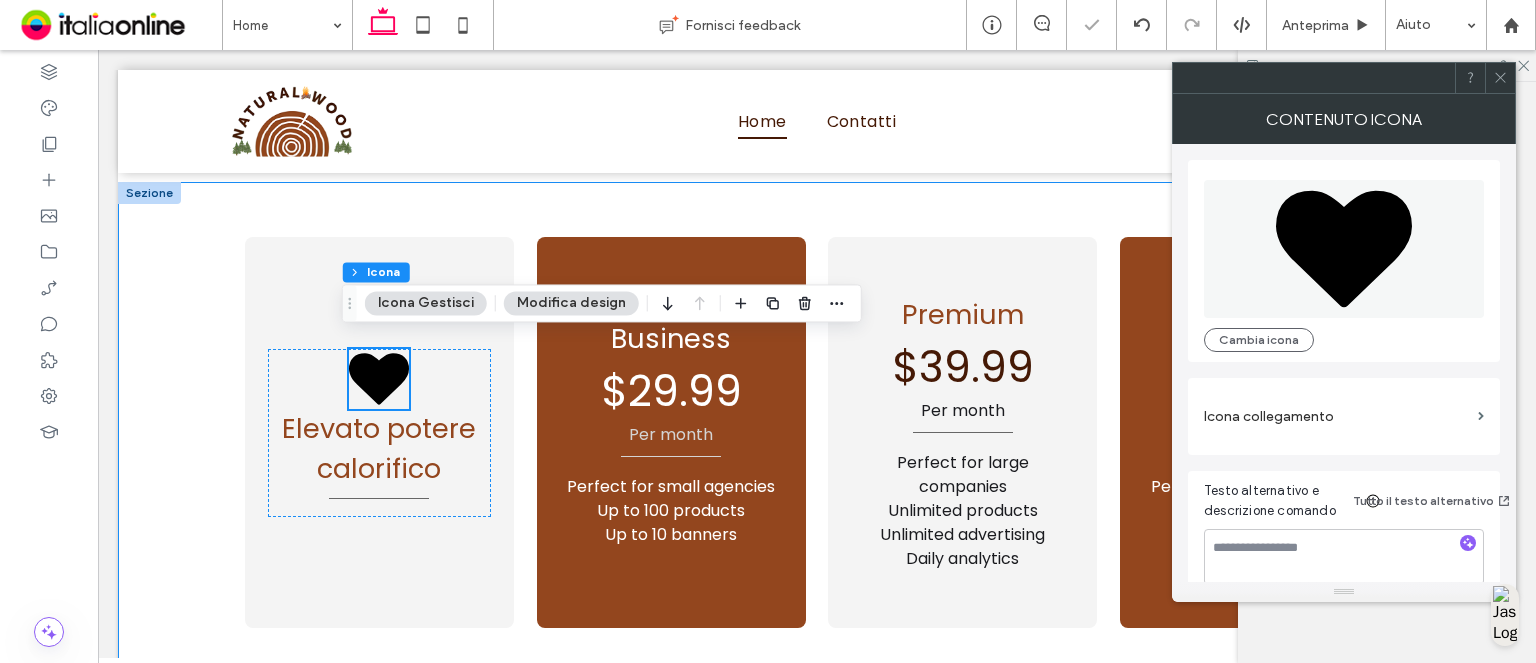 scroll, scrollTop: 4026, scrollLeft: 0, axis: vertical 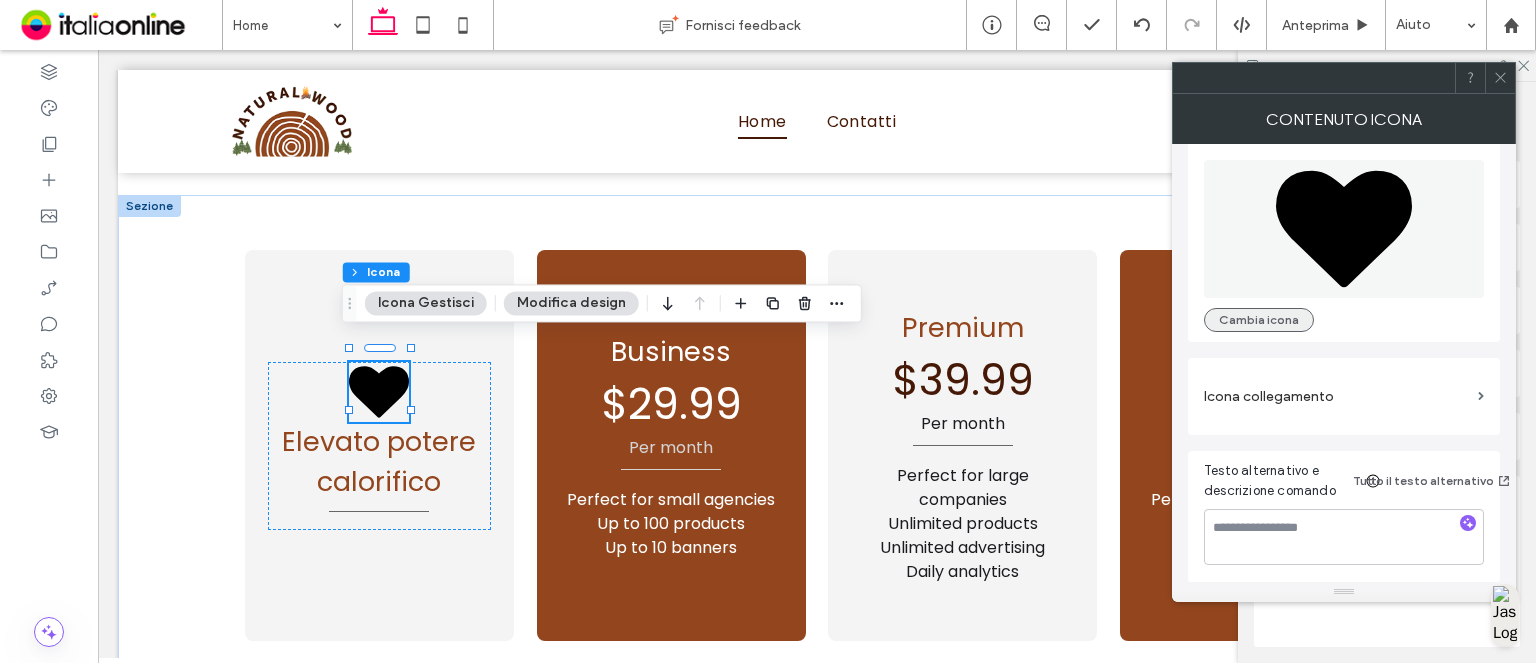 click on "Cambia icona" at bounding box center [1259, 320] 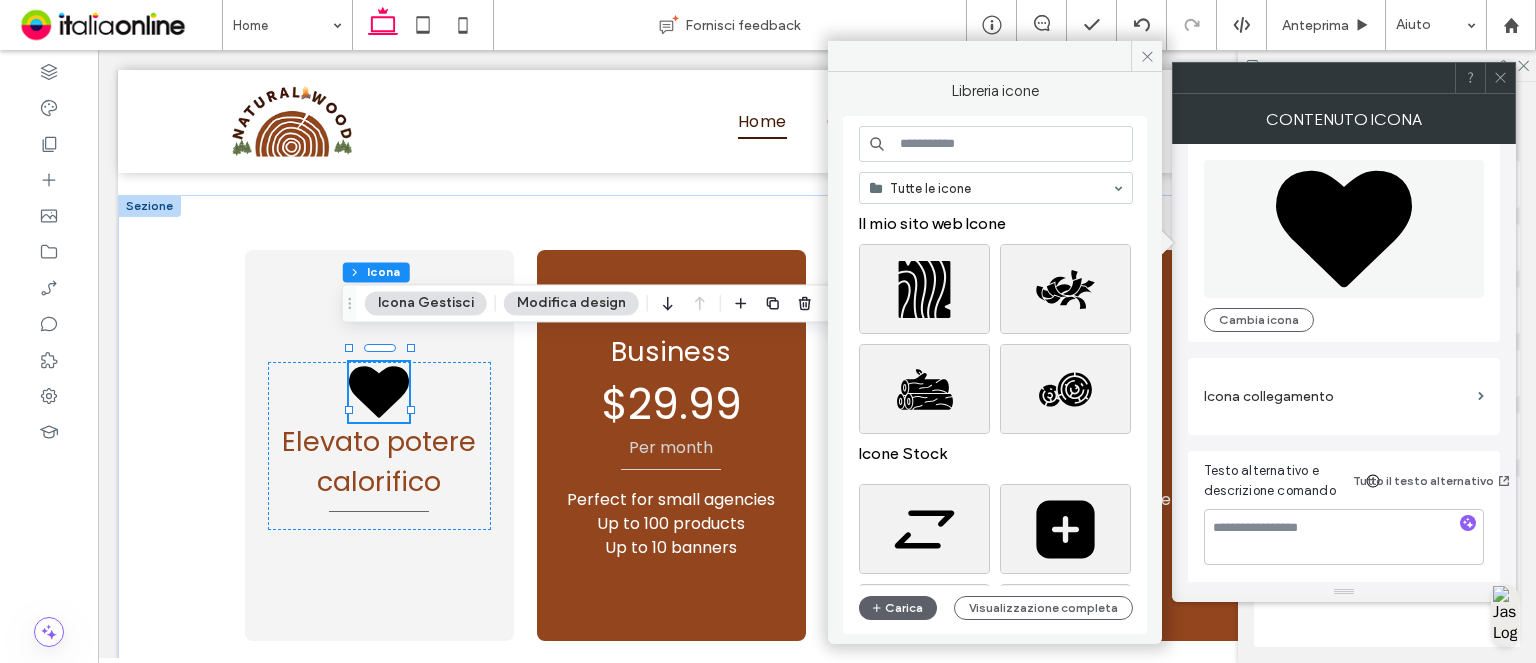 click at bounding box center (996, 144) 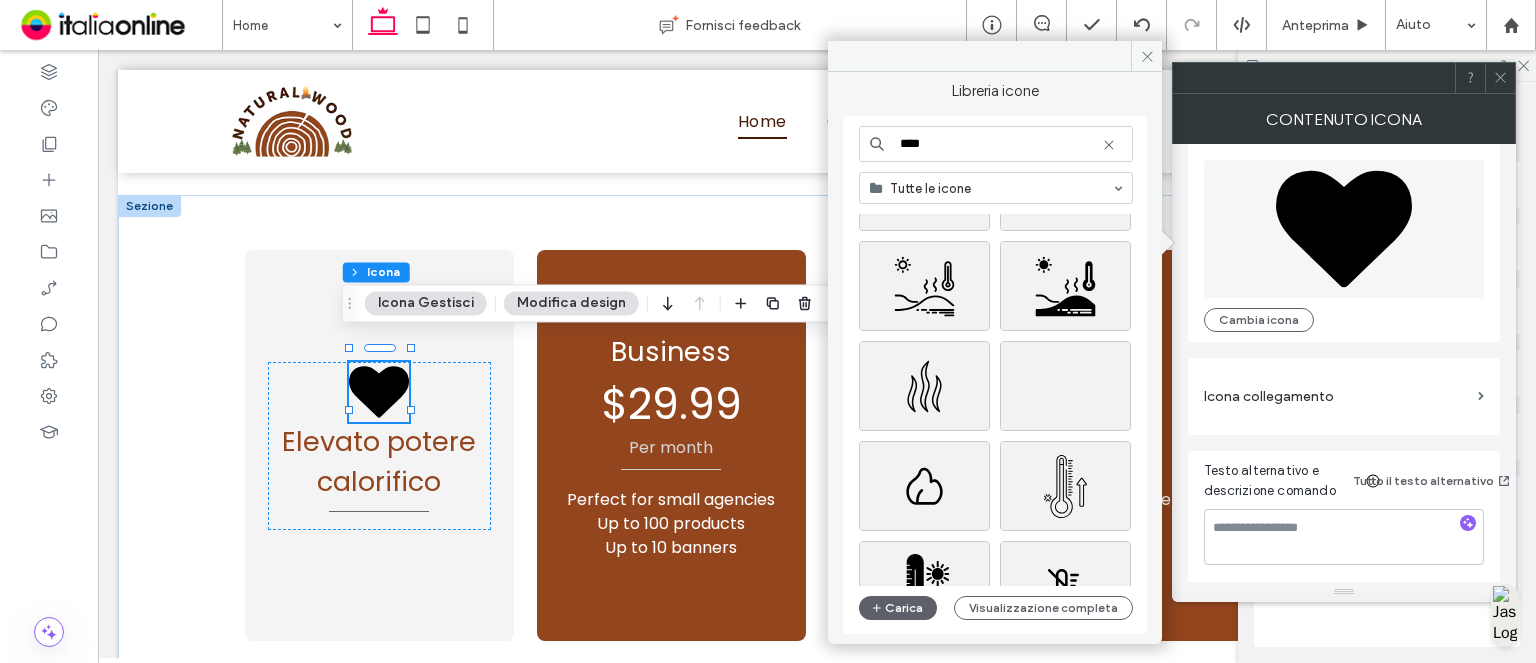 scroll, scrollTop: 700, scrollLeft: 0, axis: vertical 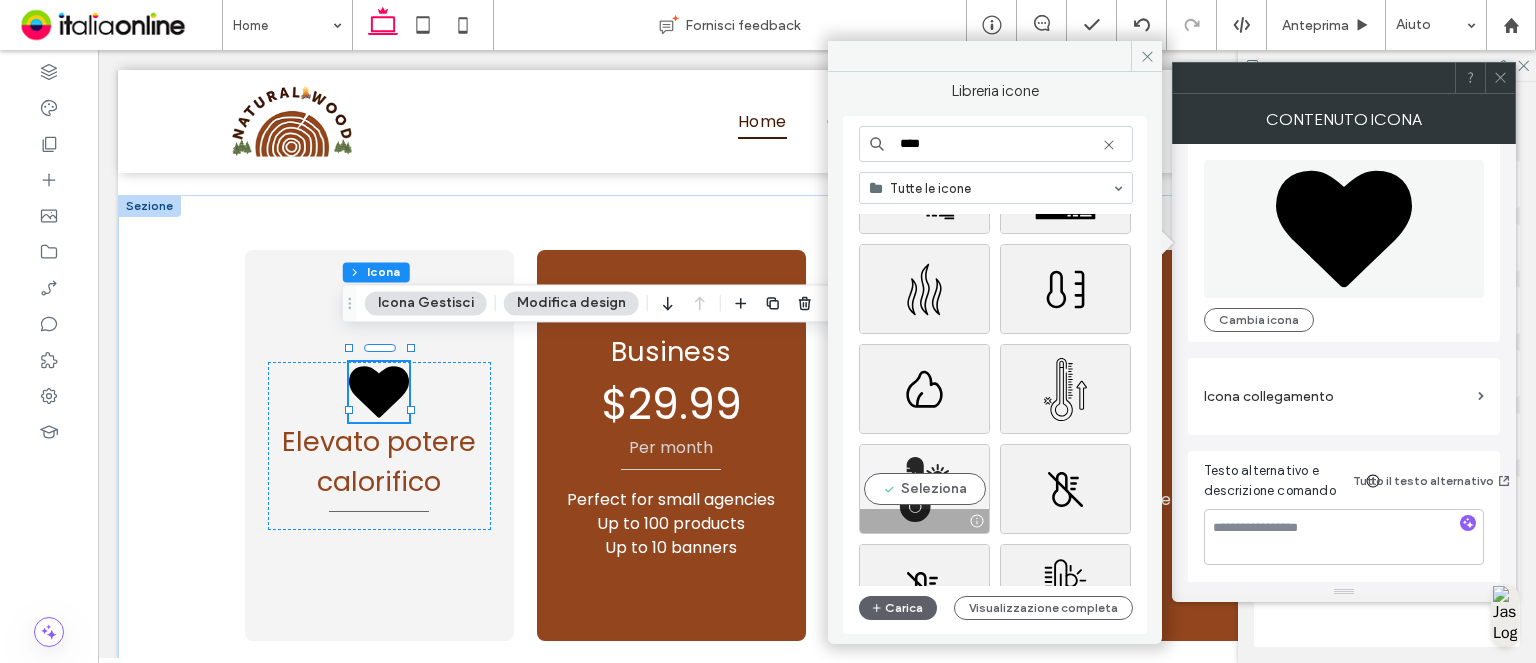 type on "****" 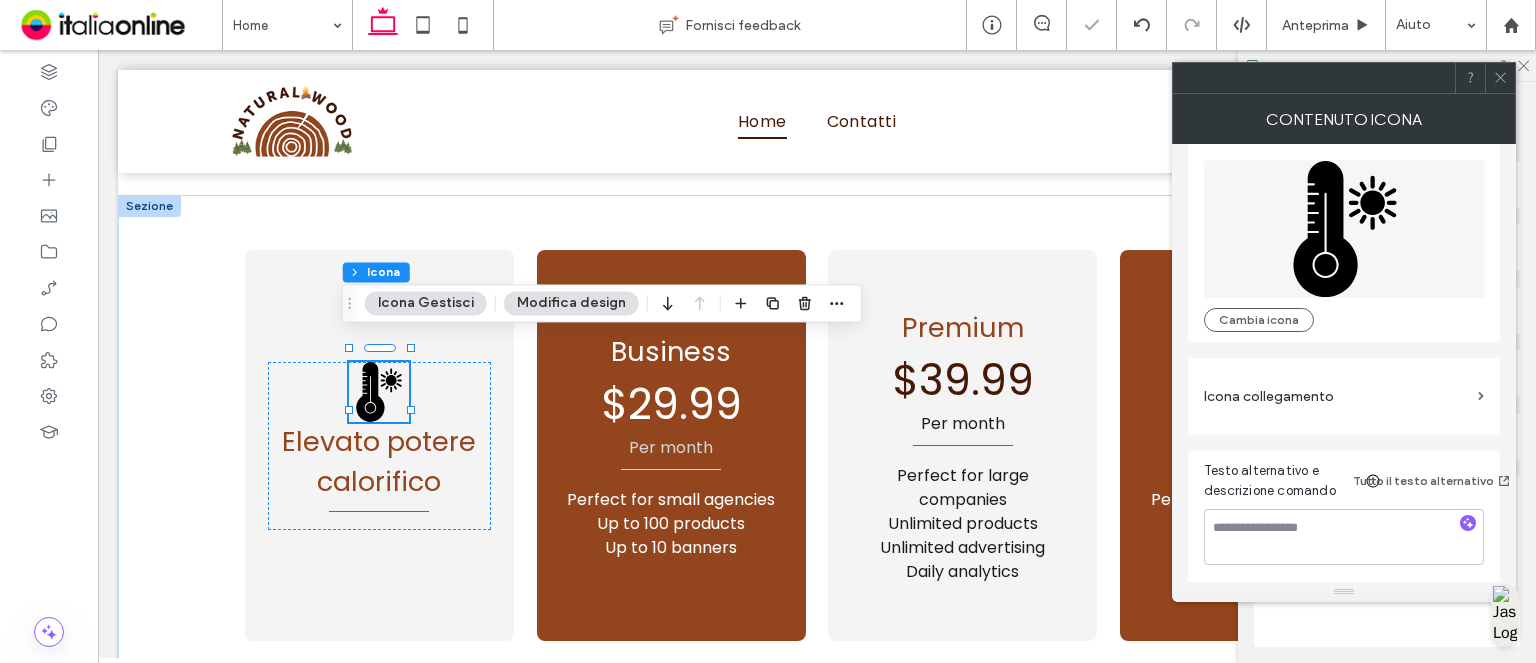 click on "Modifica design" at bounding box center [571, 303] 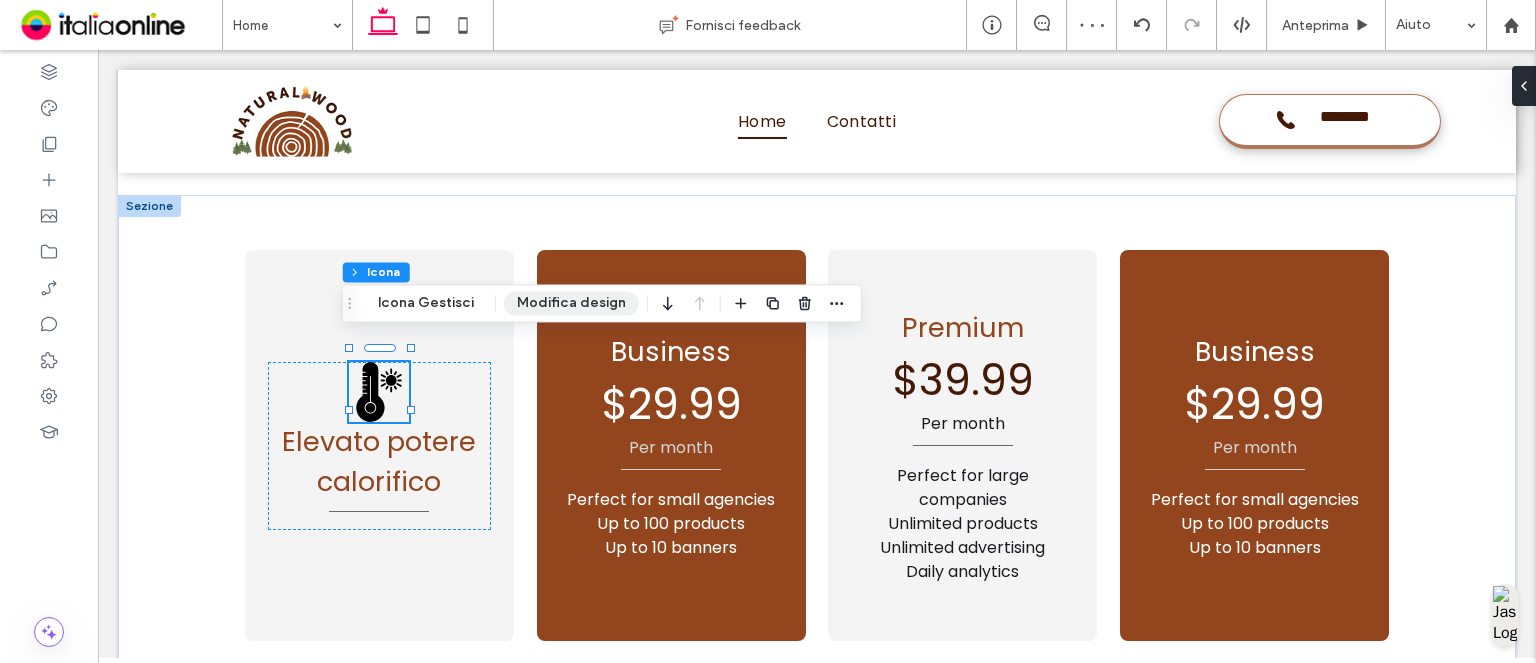 click on "Modifica design" at bounding box center (571, 303) 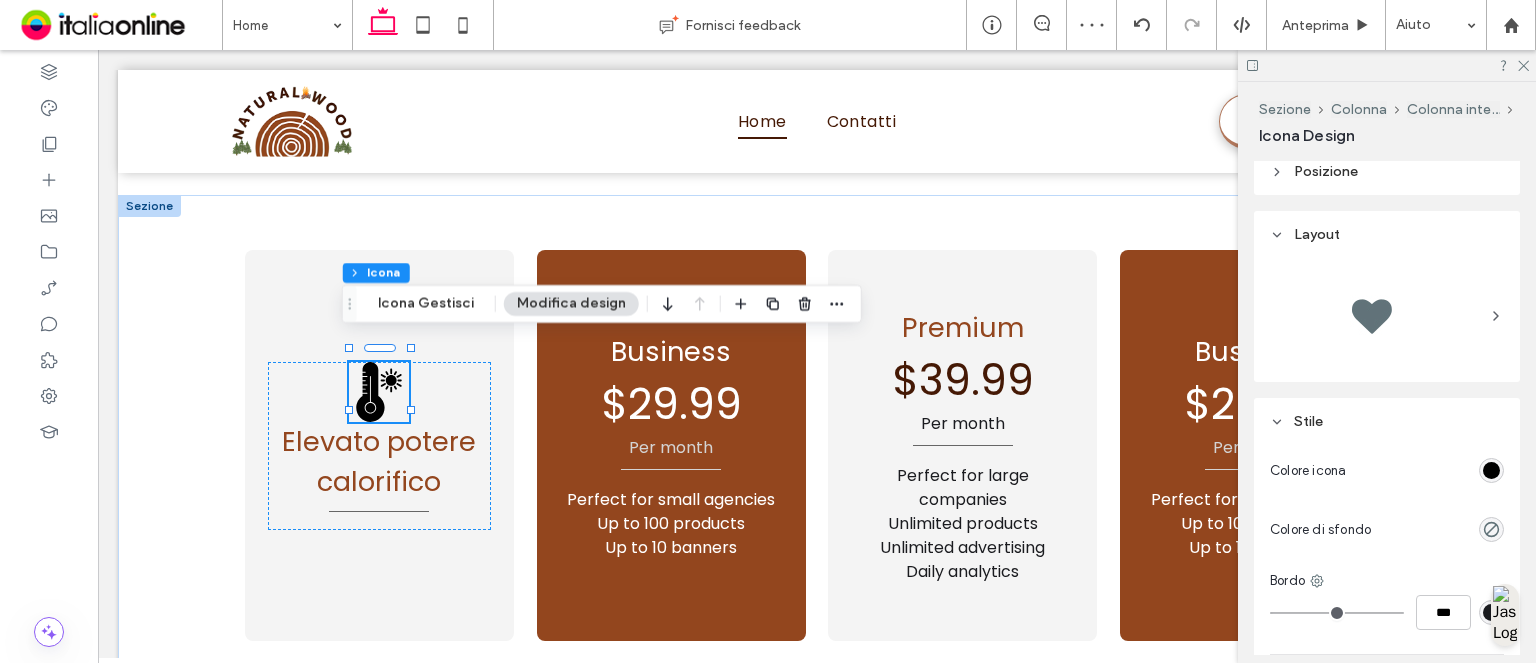 scroll, scrollTop: 400, scrollLeft: 0, axis: vertical 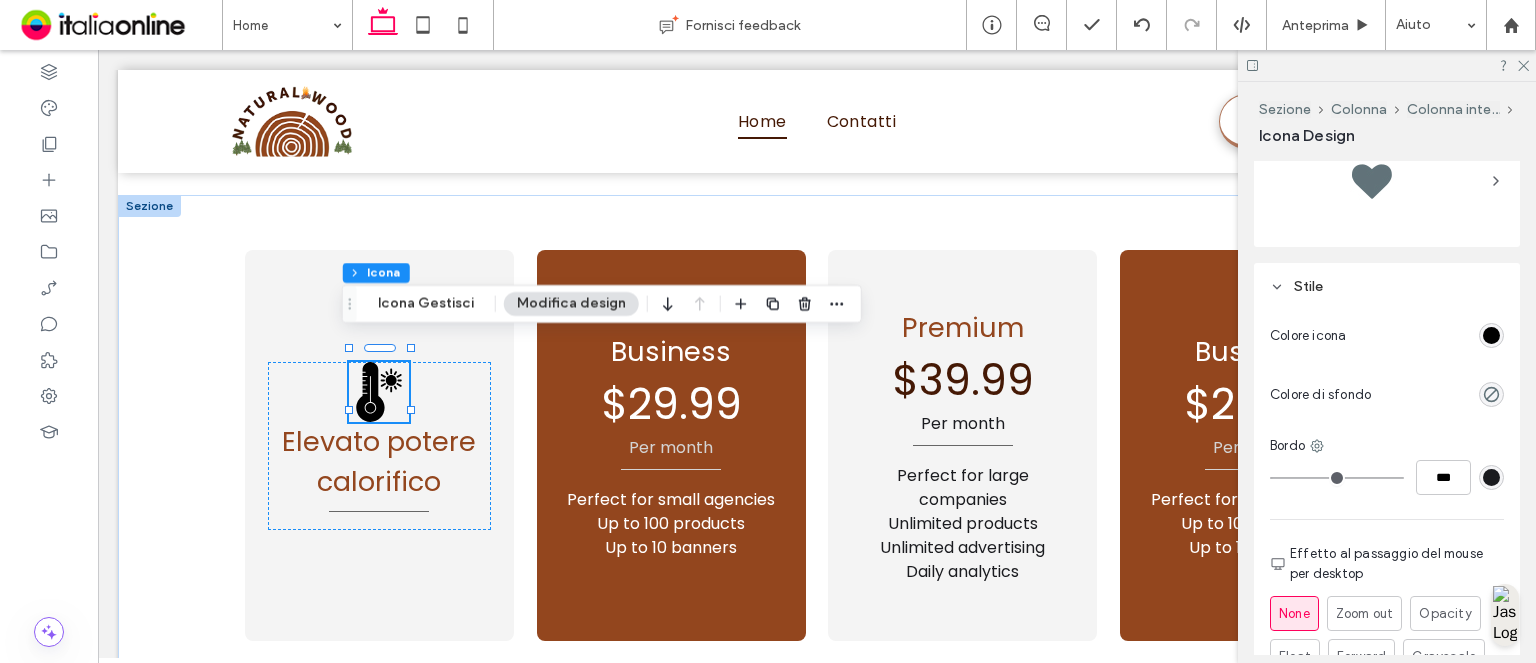 click at bounding box center (1491, 335) 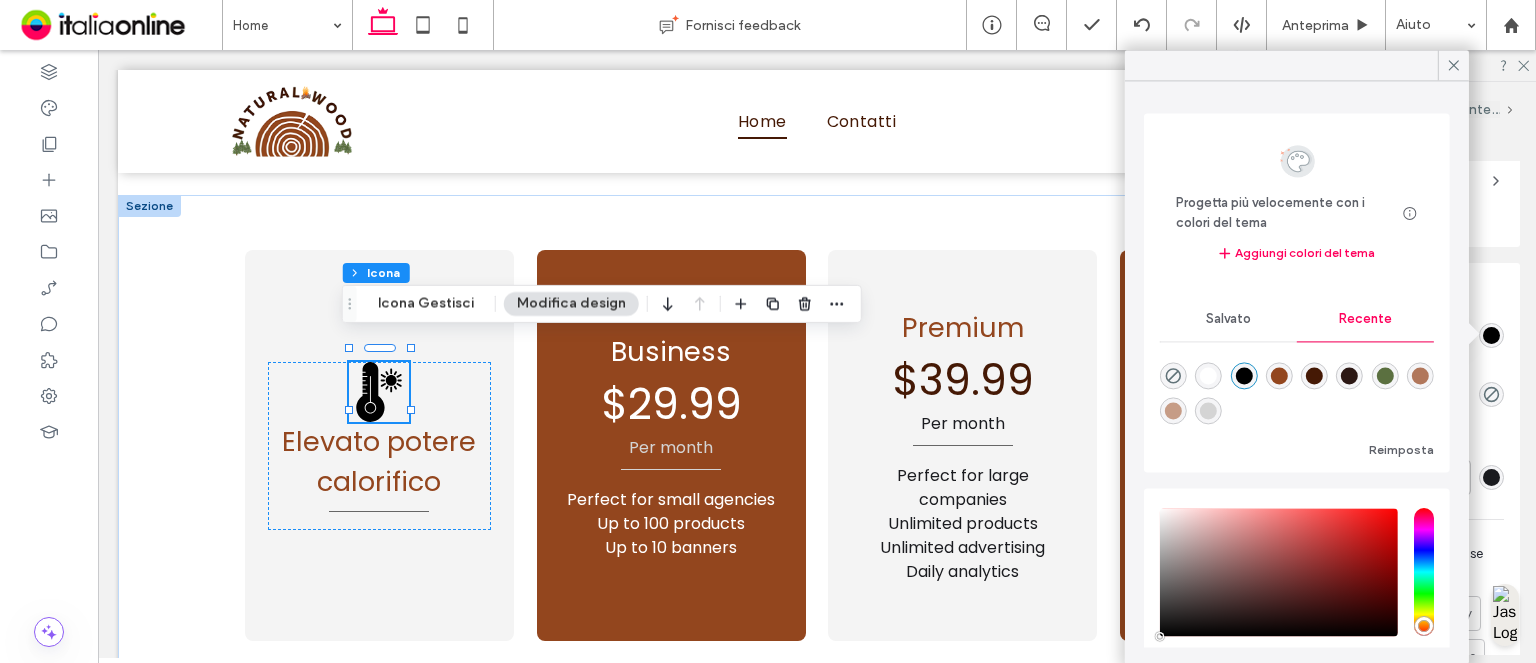click at bounding box center [1279, 376] 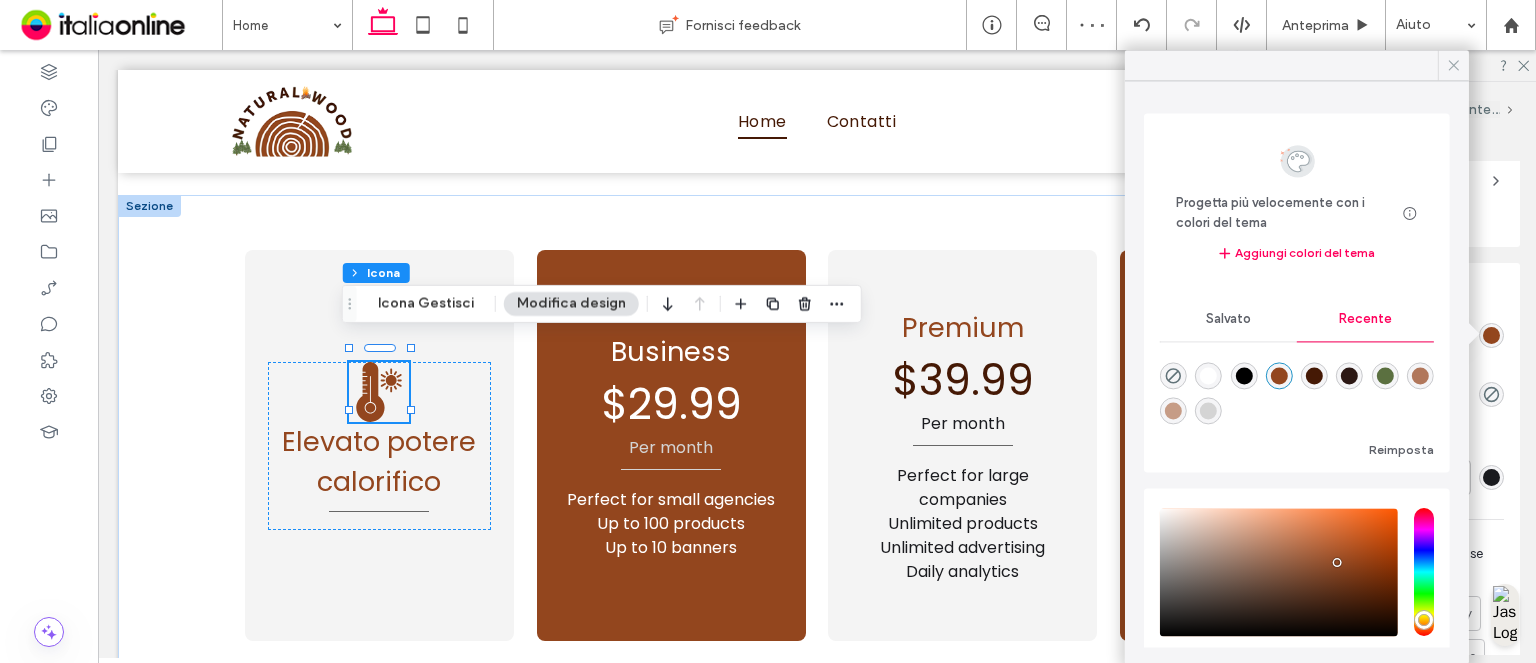 click at bounding box center (1454, 65) 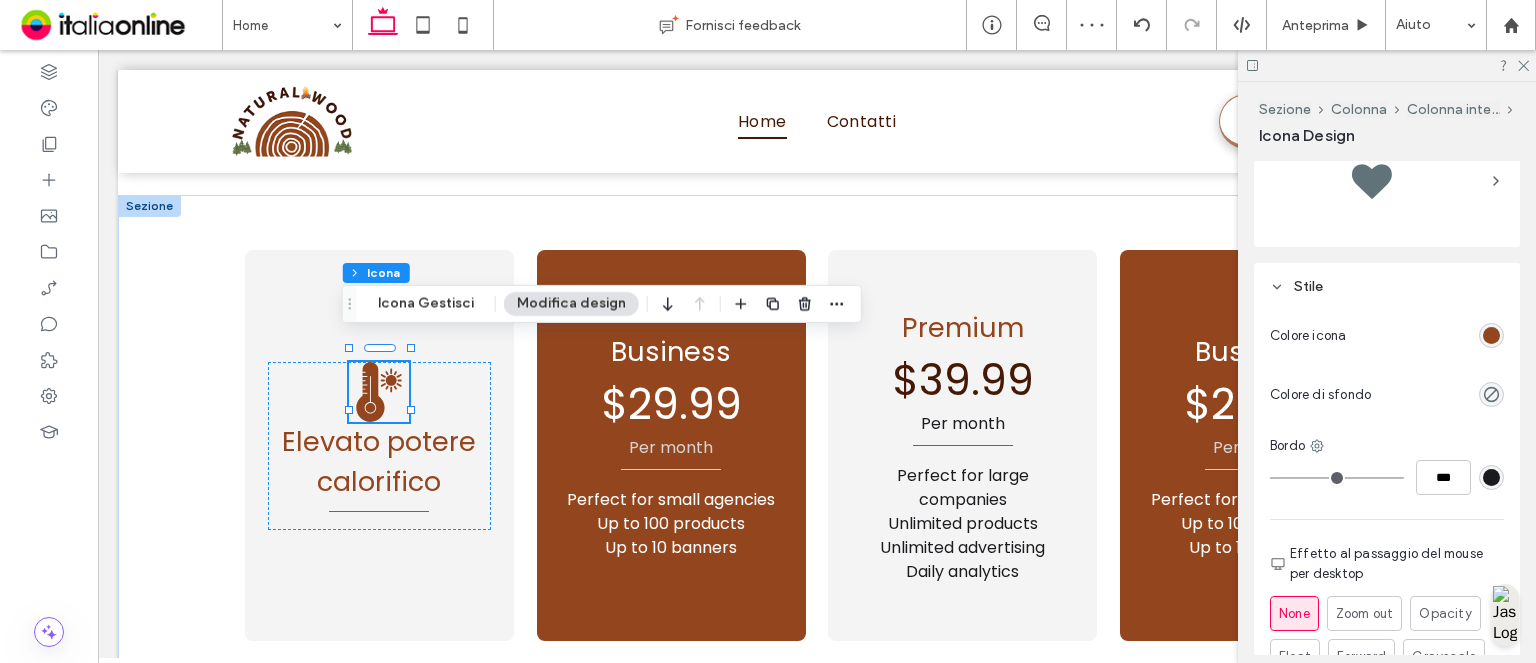scroll, scrollTop: 0, scrollLeft: 0, axis: both 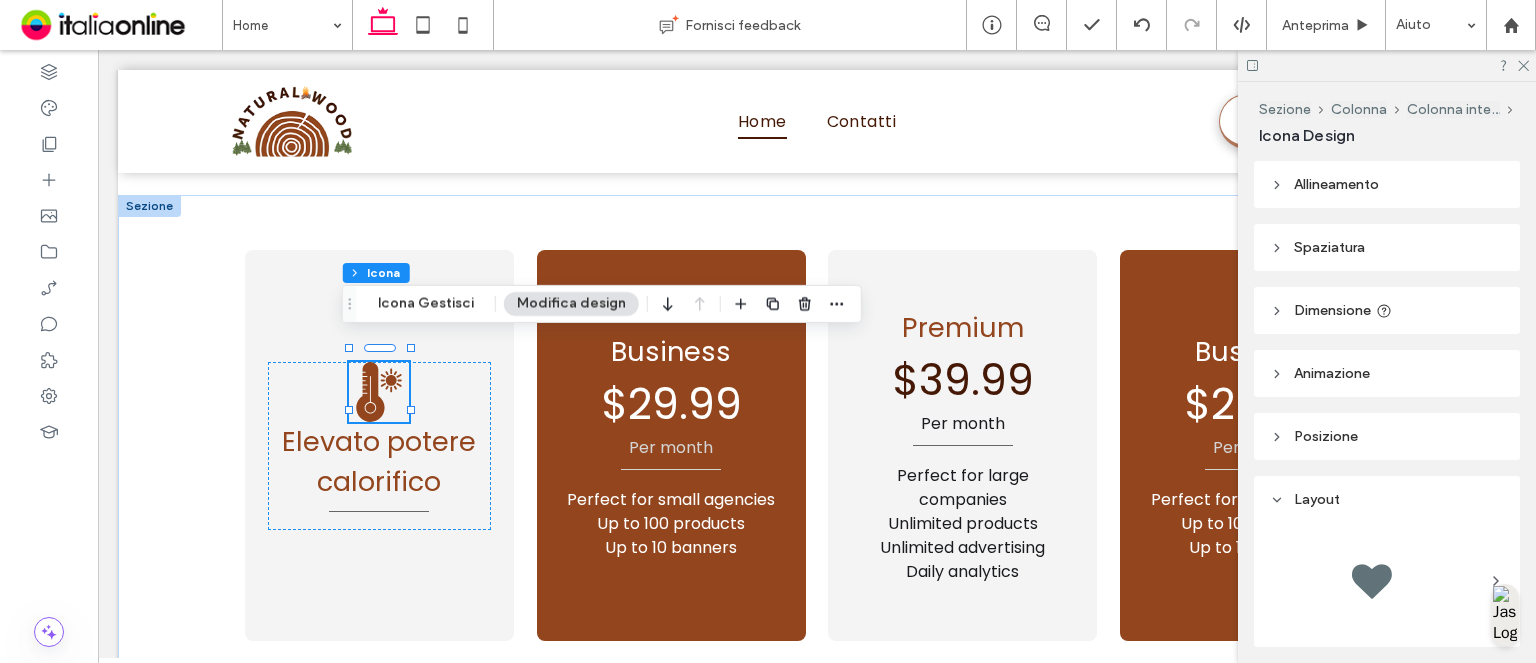 click on "Spaziatura" at bounding box center (1387, 247) 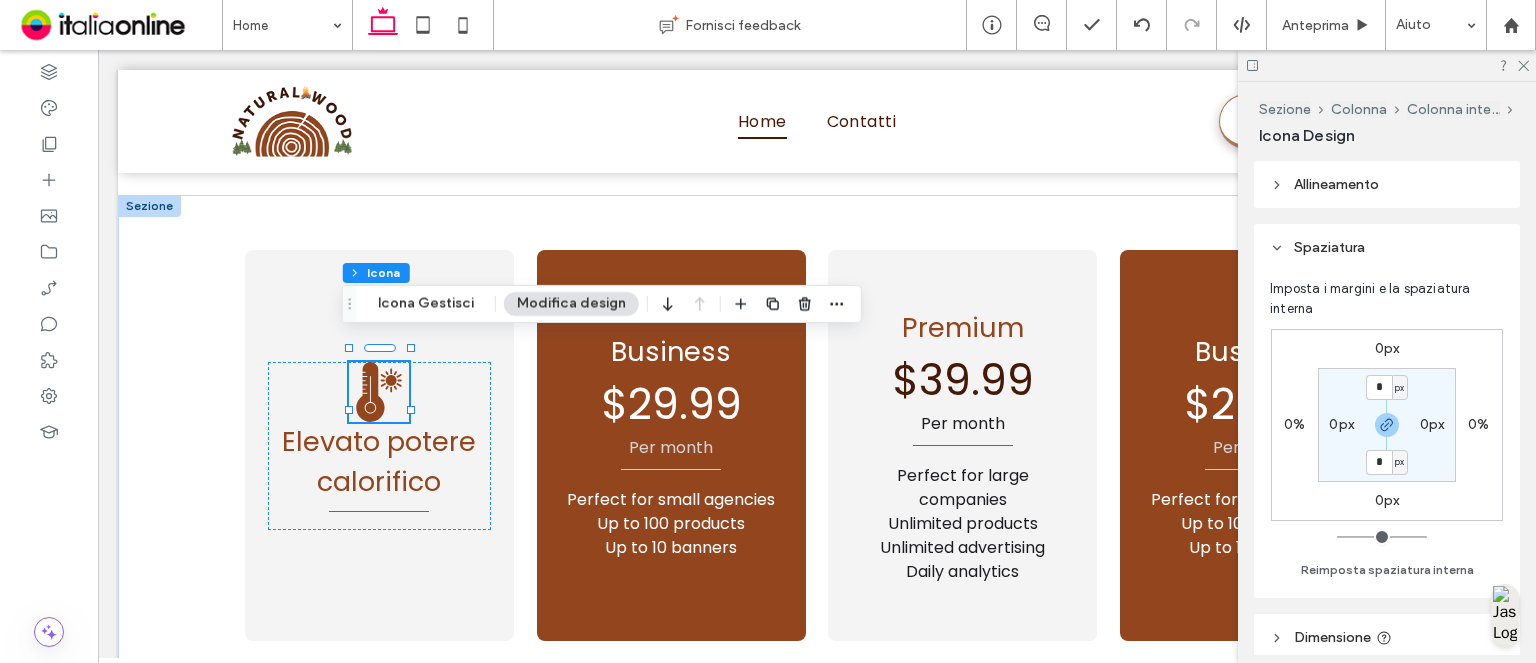 click on "Spaziatura" at bounding box center [1387, 247] 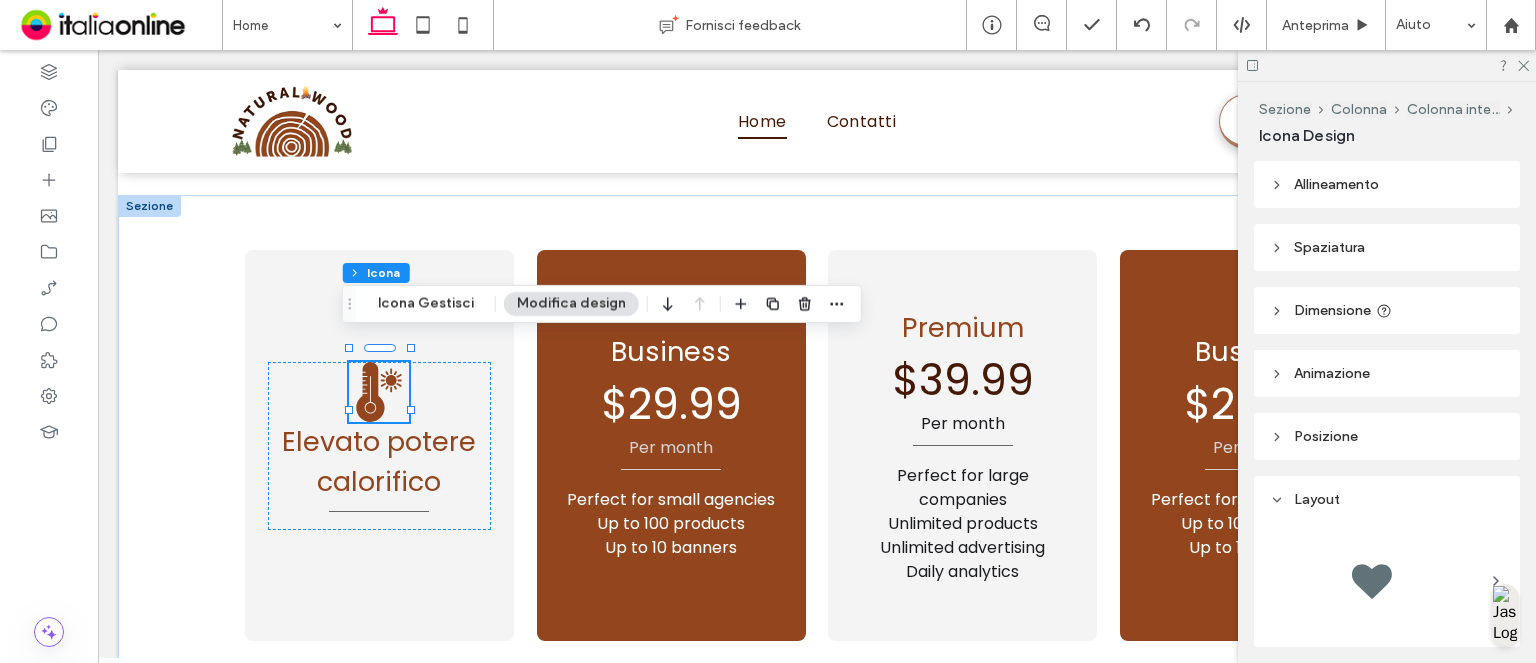 click on "Spaziatura" at bounding box center (1387, 247) 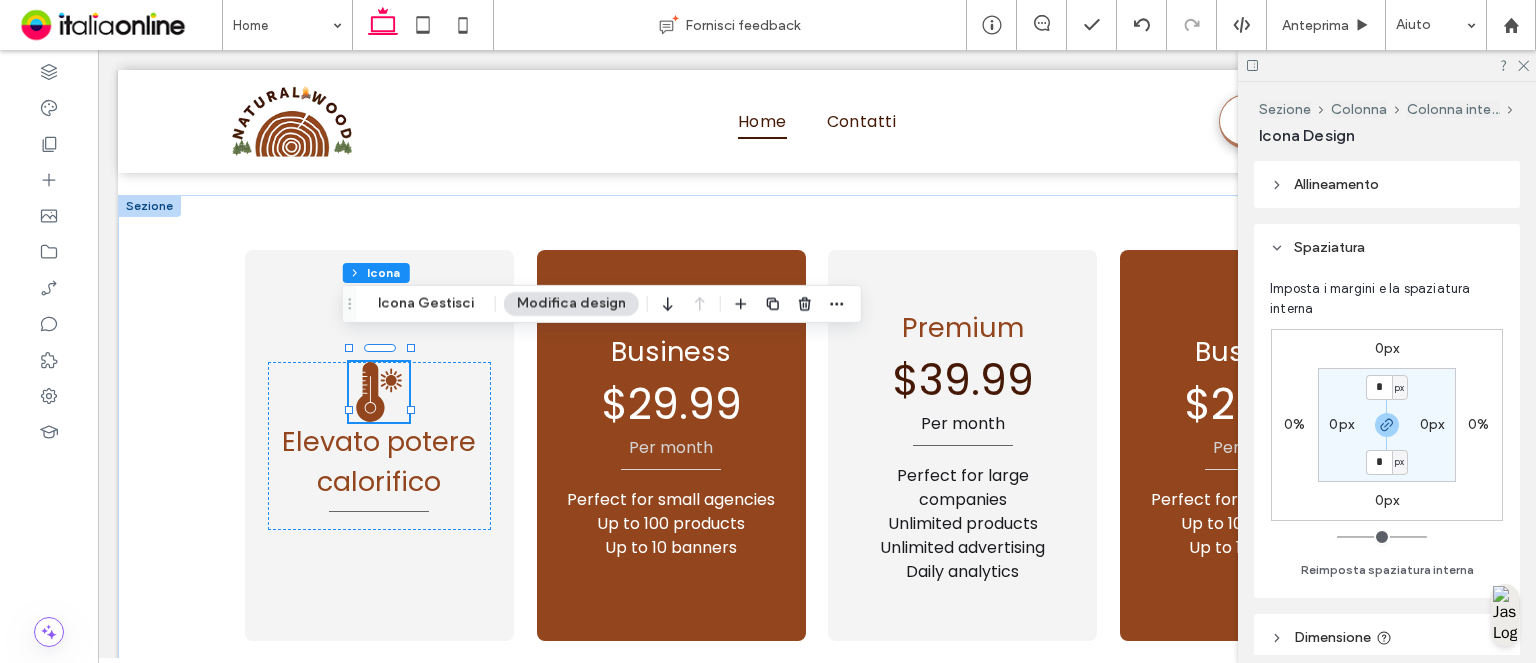click on "0px" at bounding box center [1387, 348] 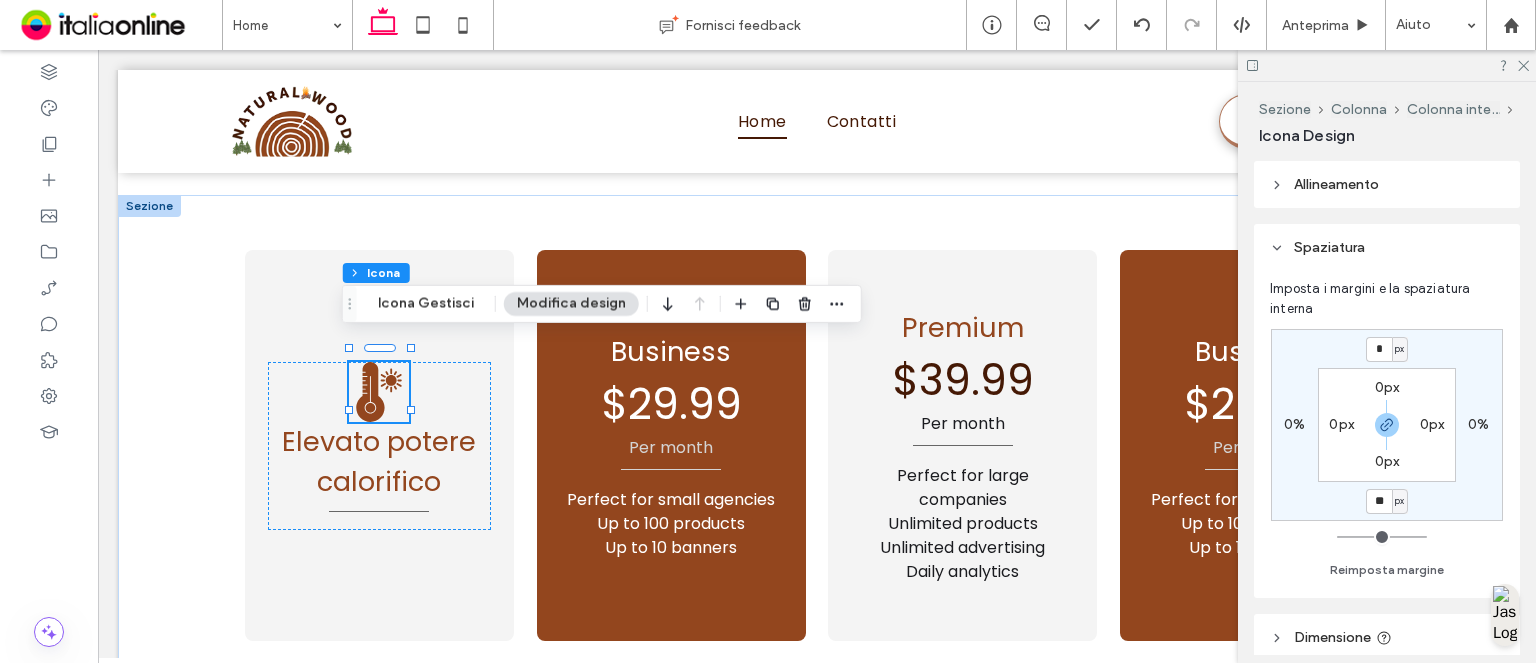 type on "**" 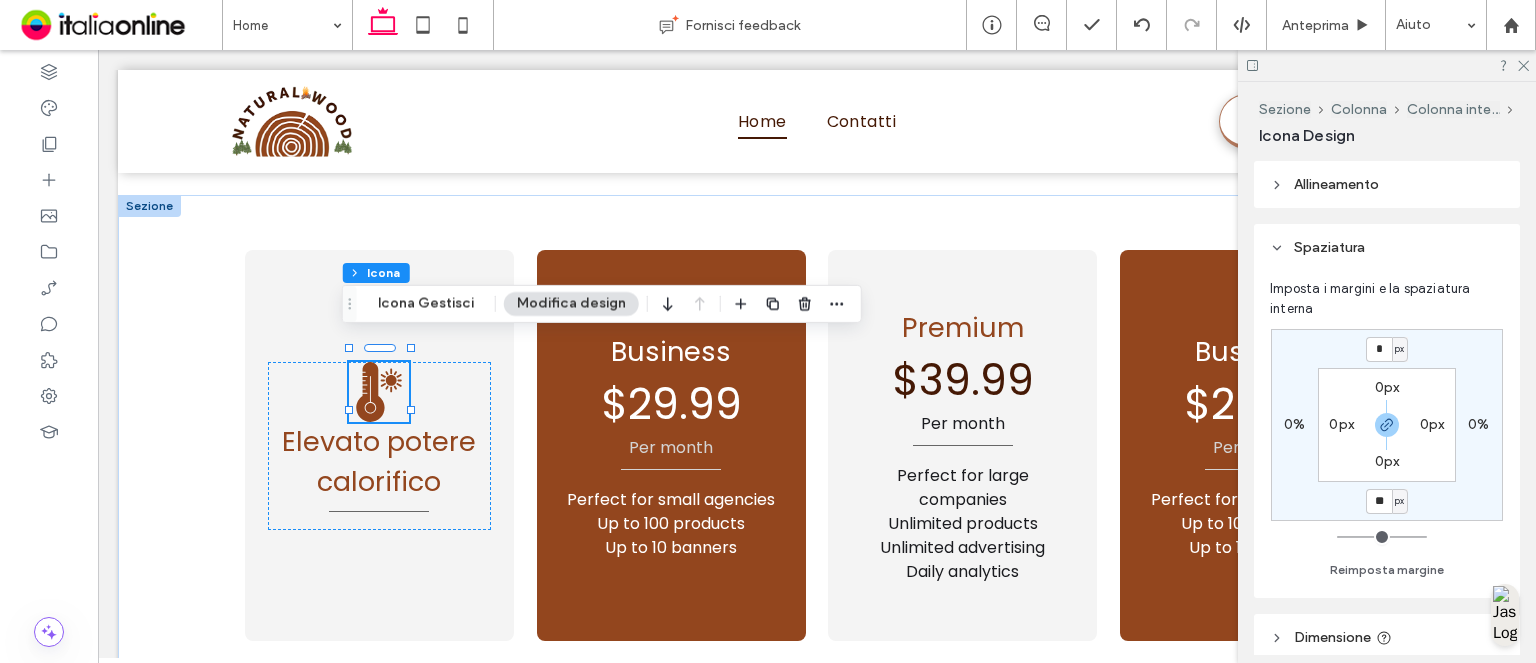 type on "**" 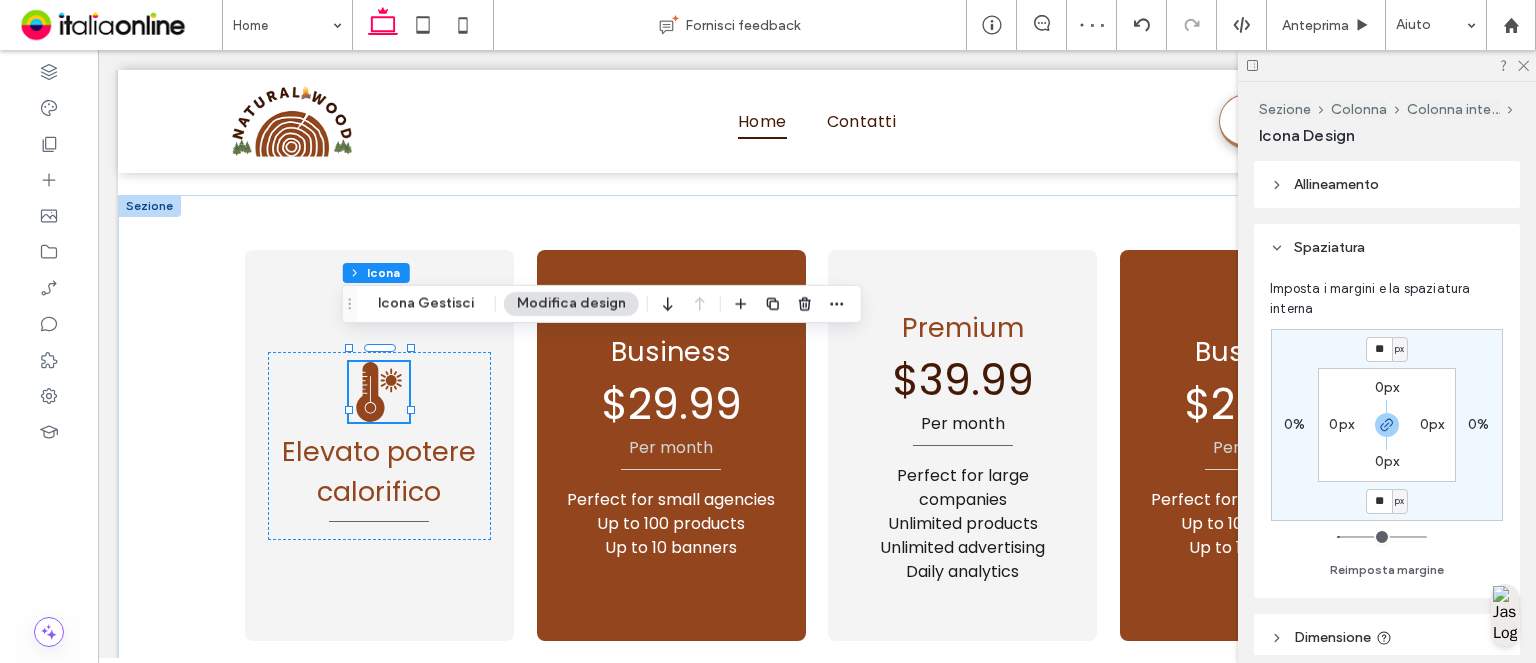 click on "**" at bounding box center [1379, 501] 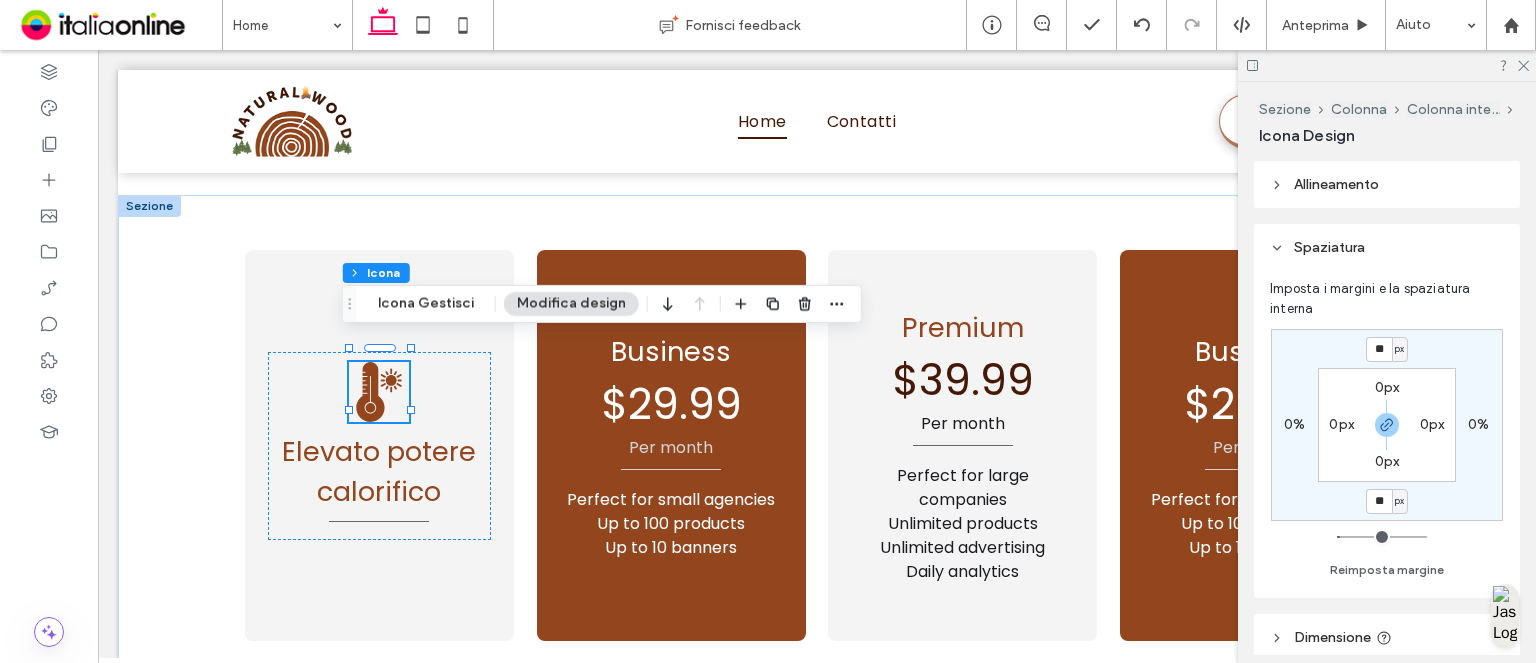 click on "**" at bounding box center (1379, 501) 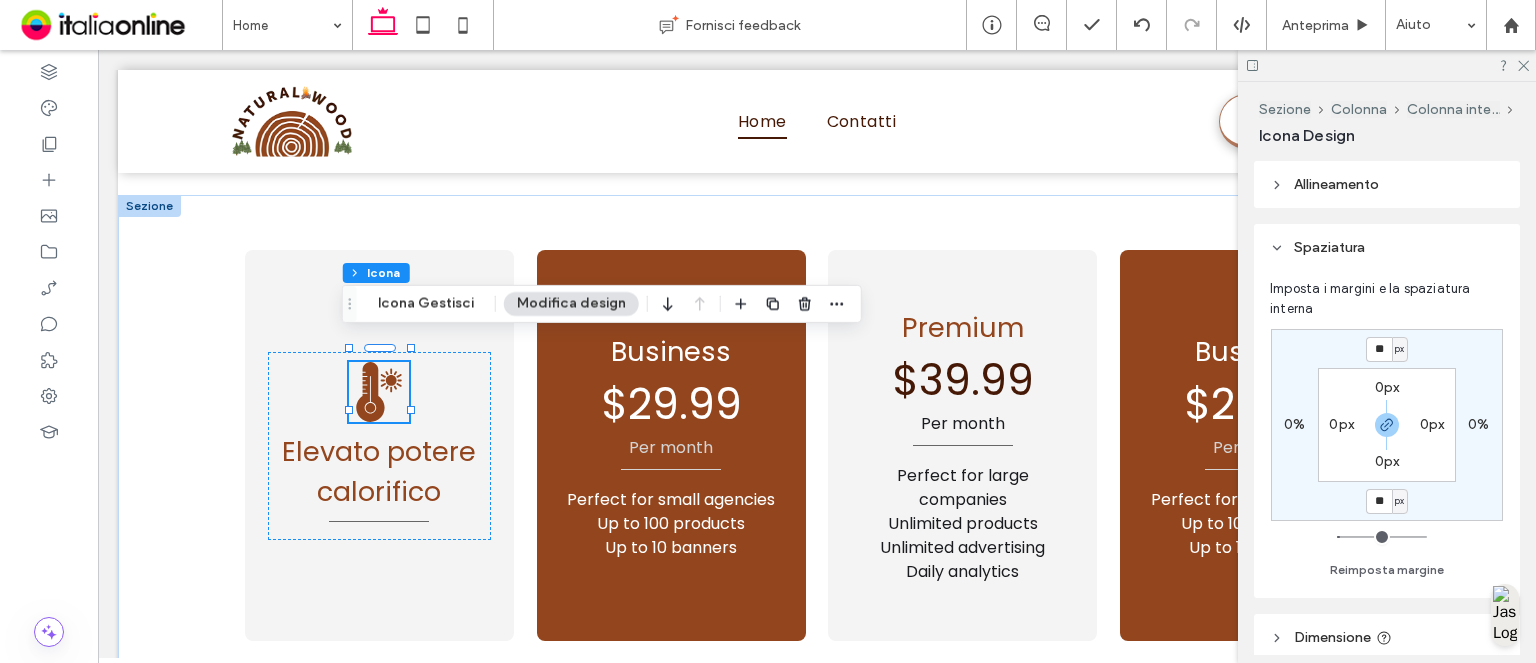type on "**" 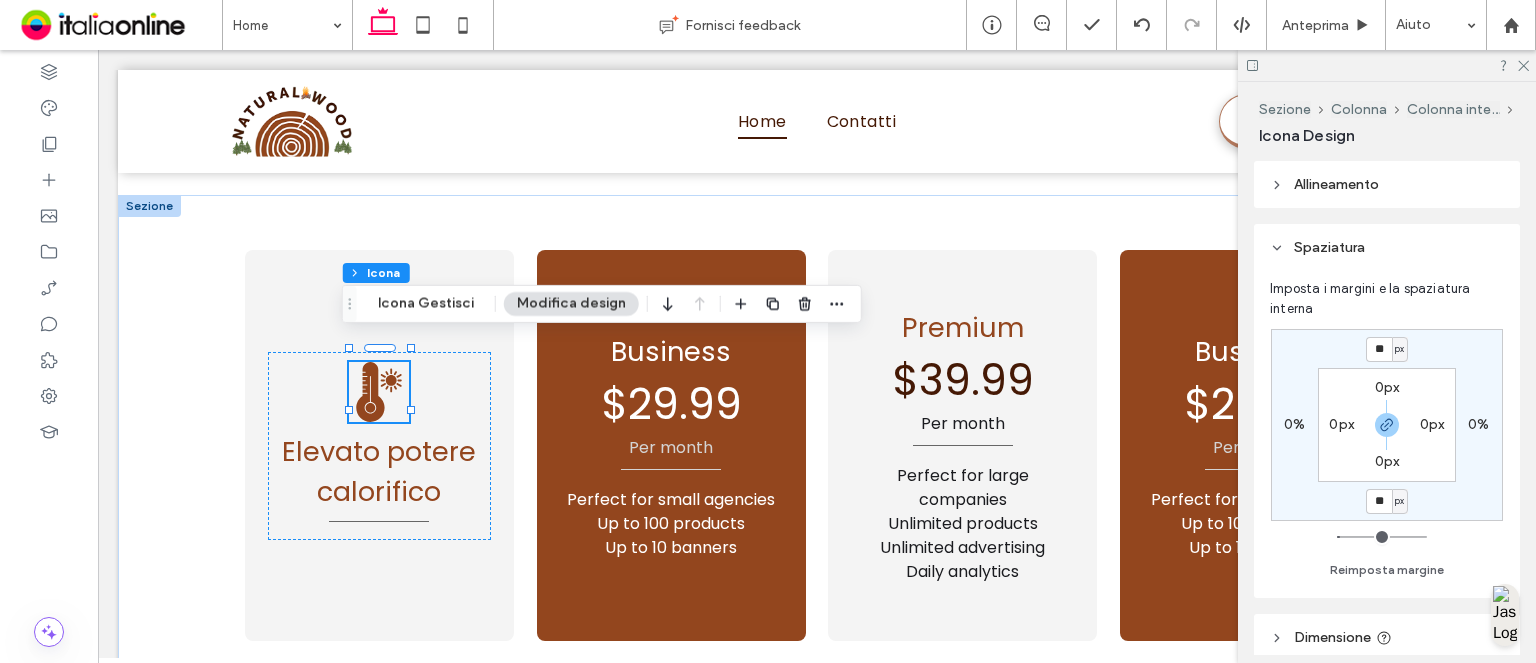 type on "**" 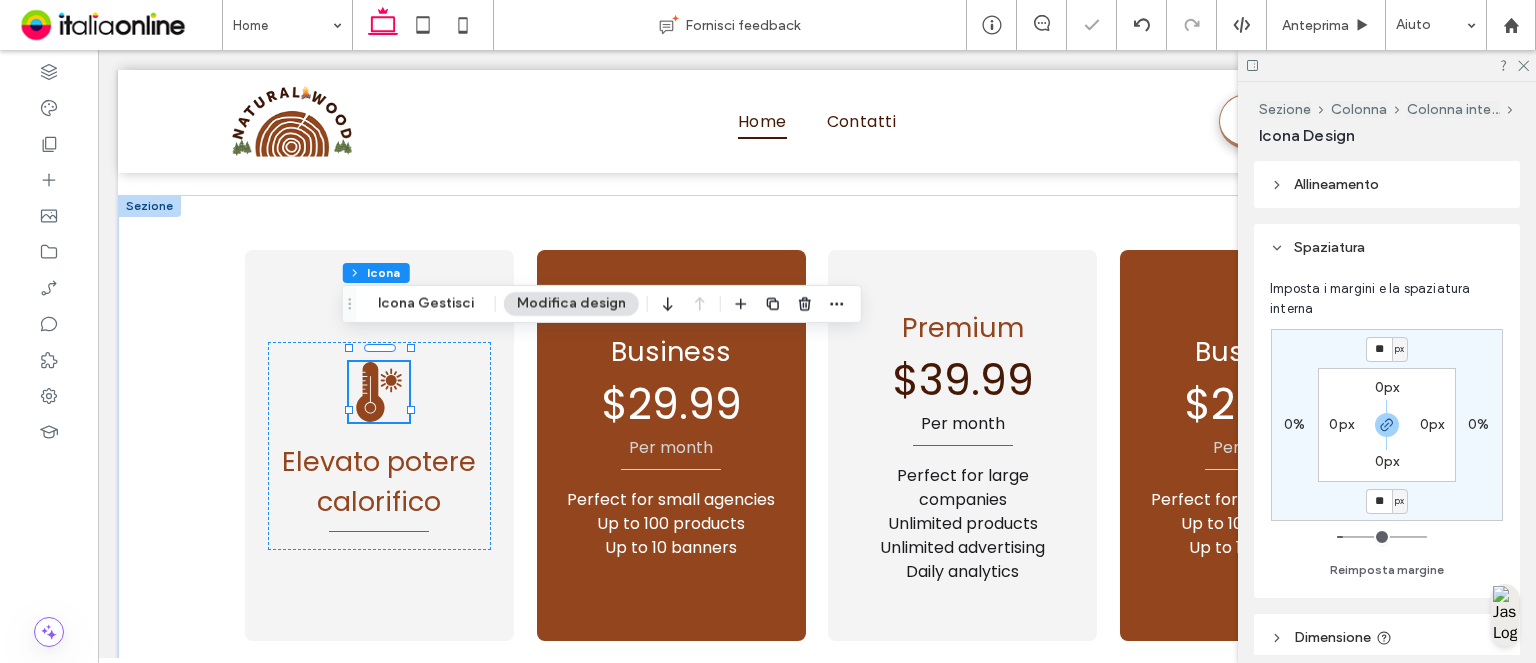click at bounding box center [1387, 65] 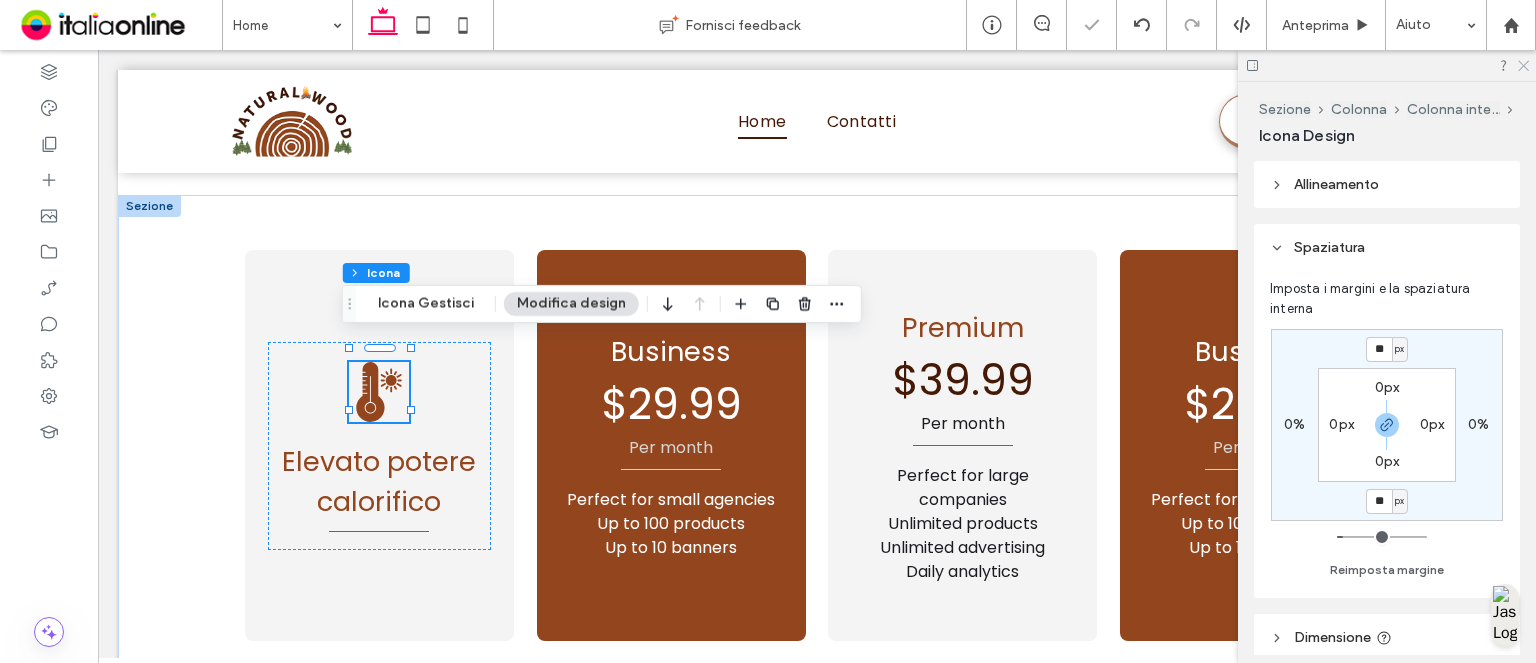click 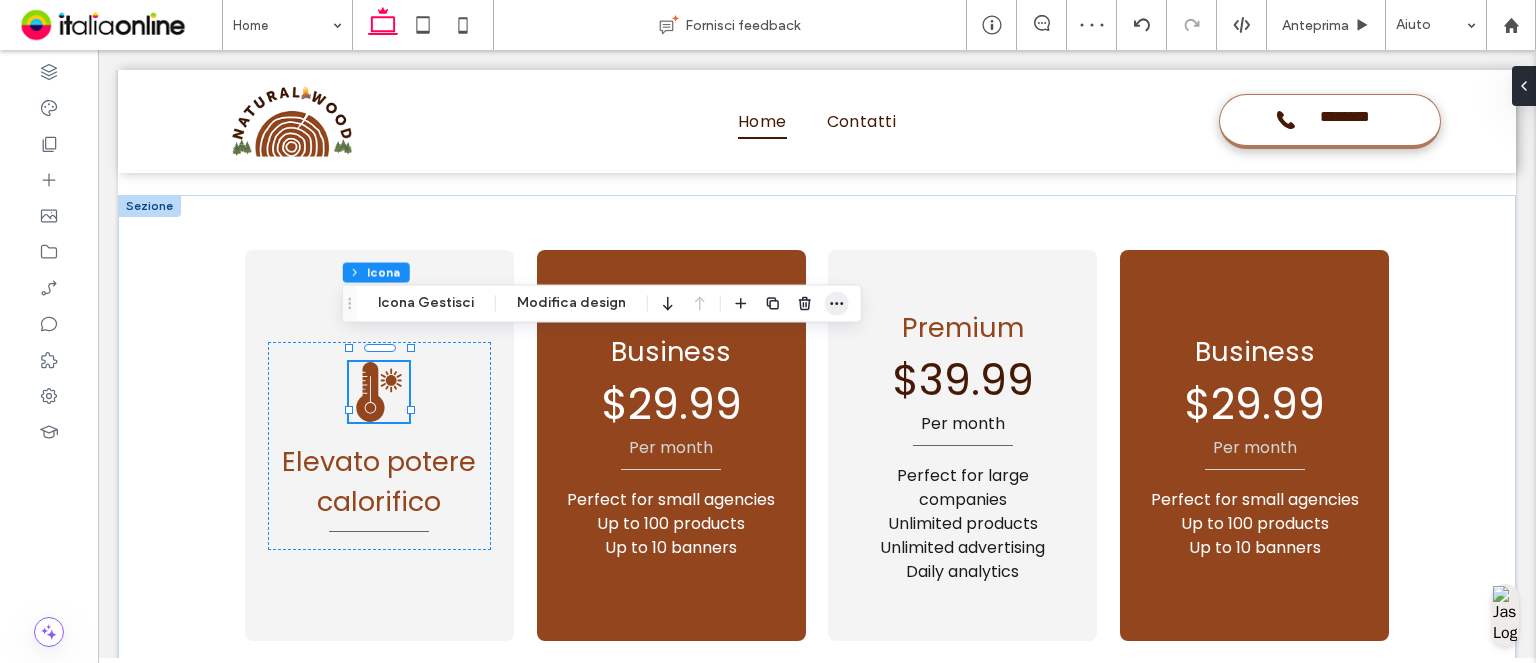 click 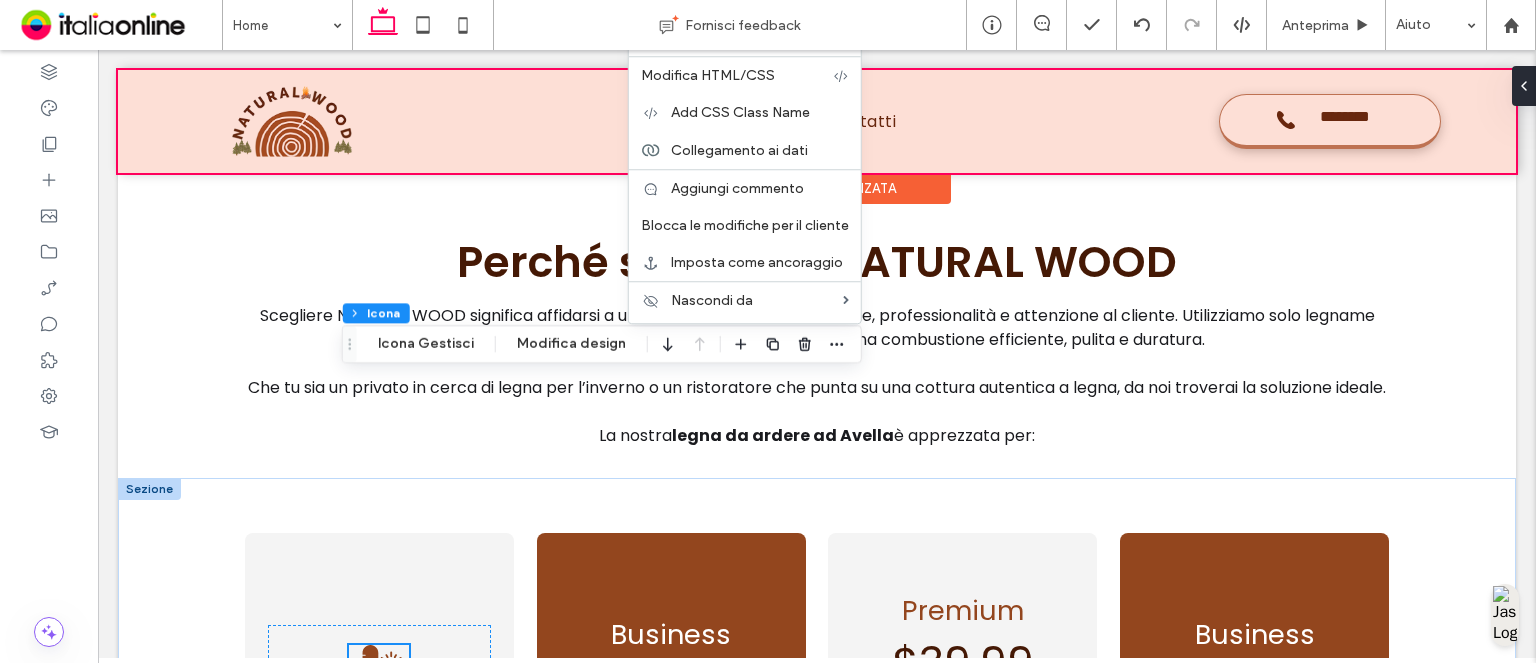 scroll, scrollTop: 3726, scrollLeft: 0, axis: vertical 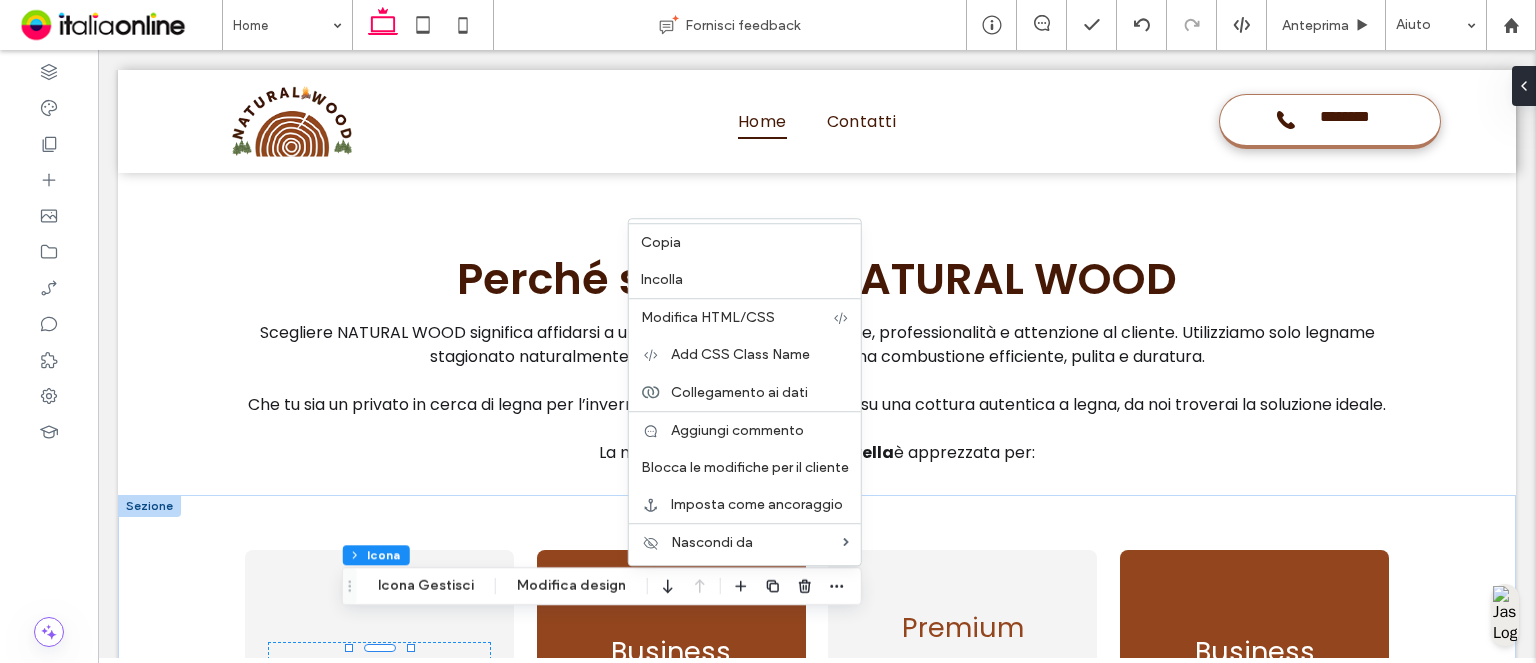 click on "Copia" at bounding box center [745, 242] 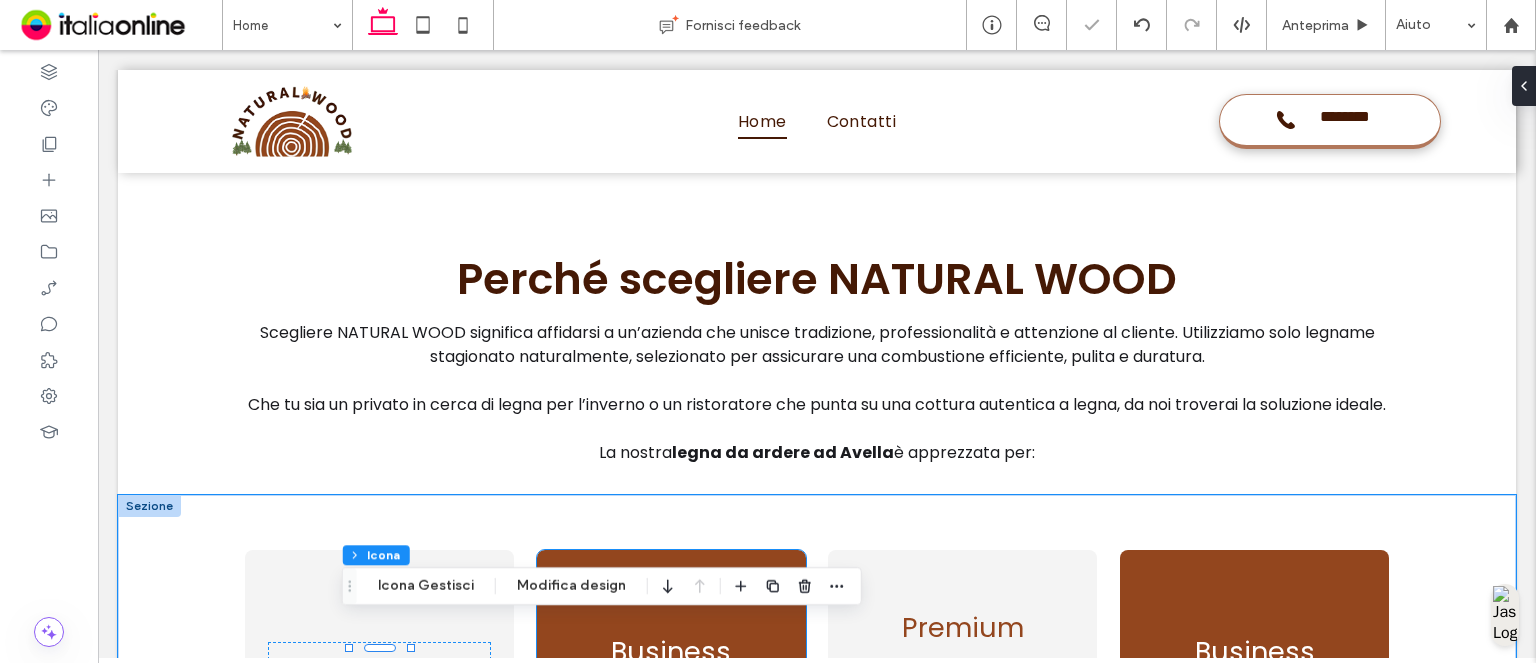 click on "Business
Per month
Perfect for small agencies Up to 100 products Up to 10 banners ﻿
$29.99" at bounding box center [671, 745] 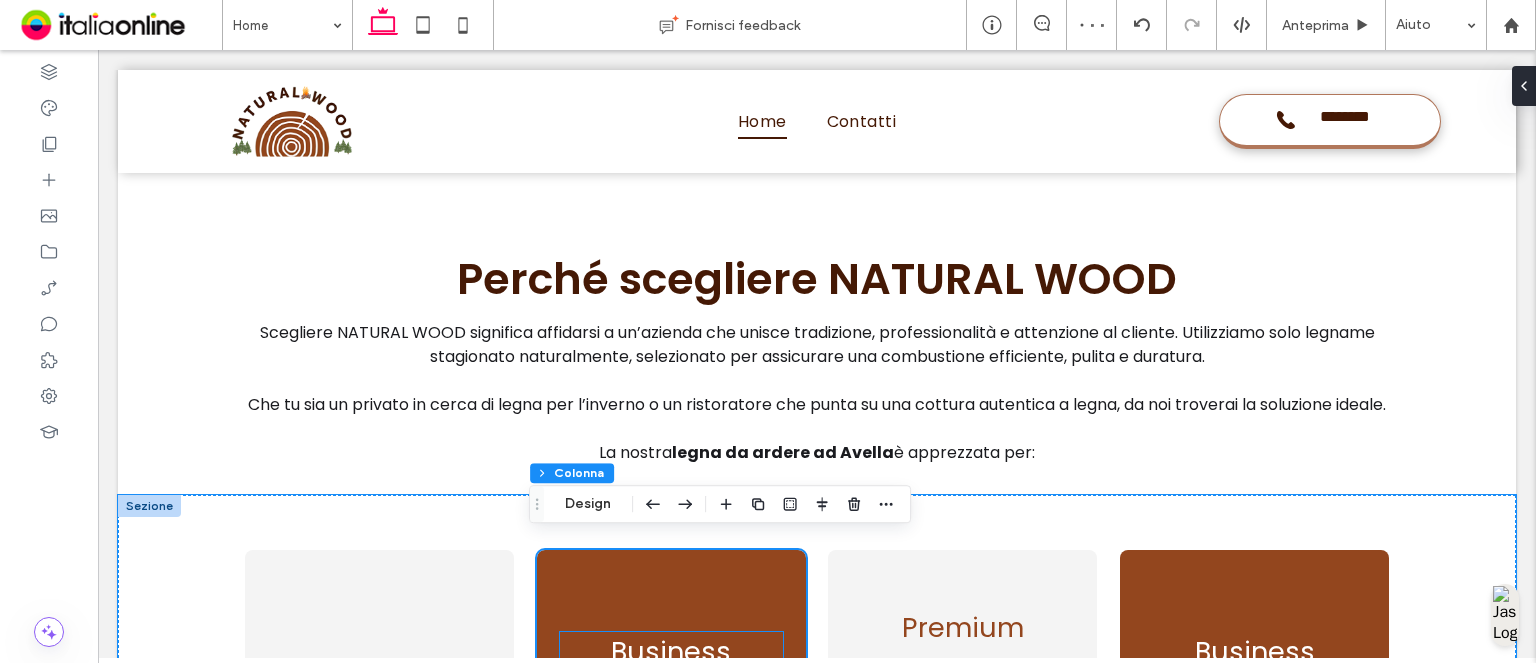click on "Business" at bounding box center [671, 652] 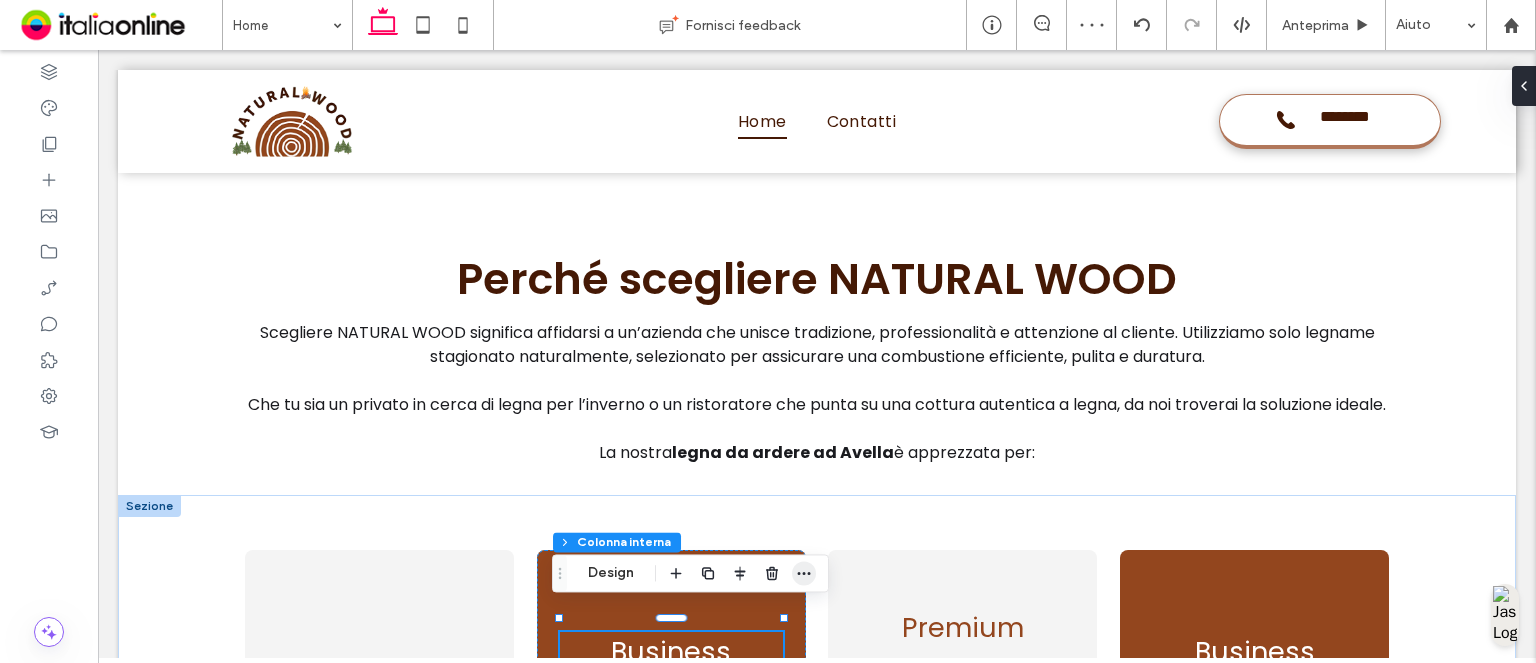 click 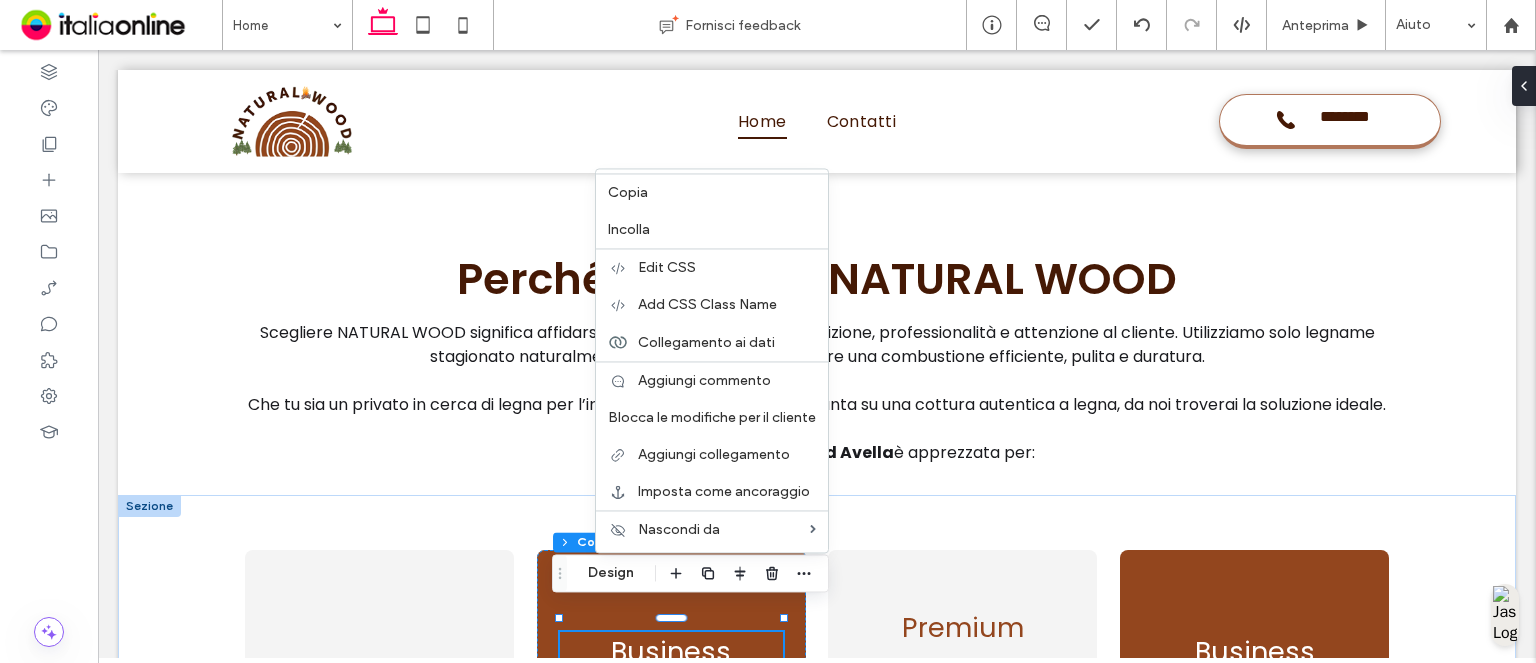 drag, startPoint x: 703, startPoint y: 231, endPoint x: 714, endPoint y: 243, distance: 16.27882 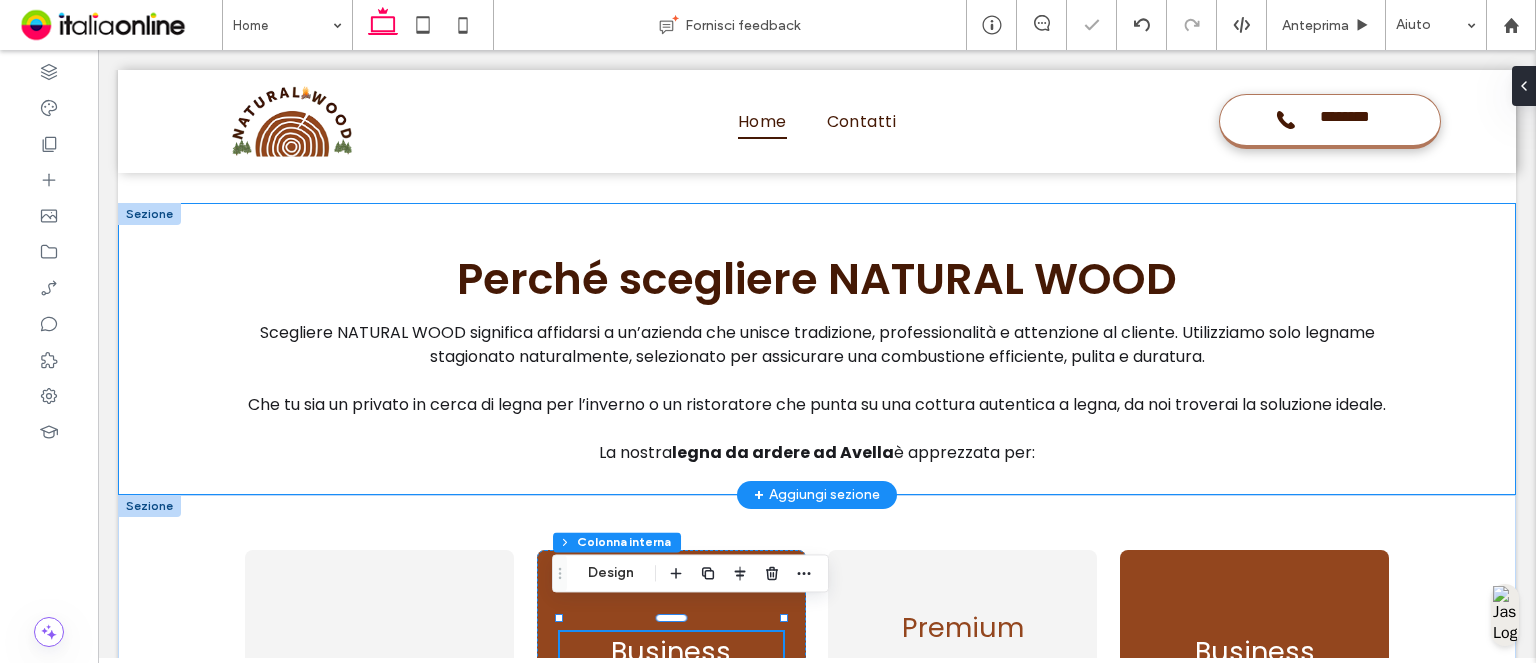 type on "**" 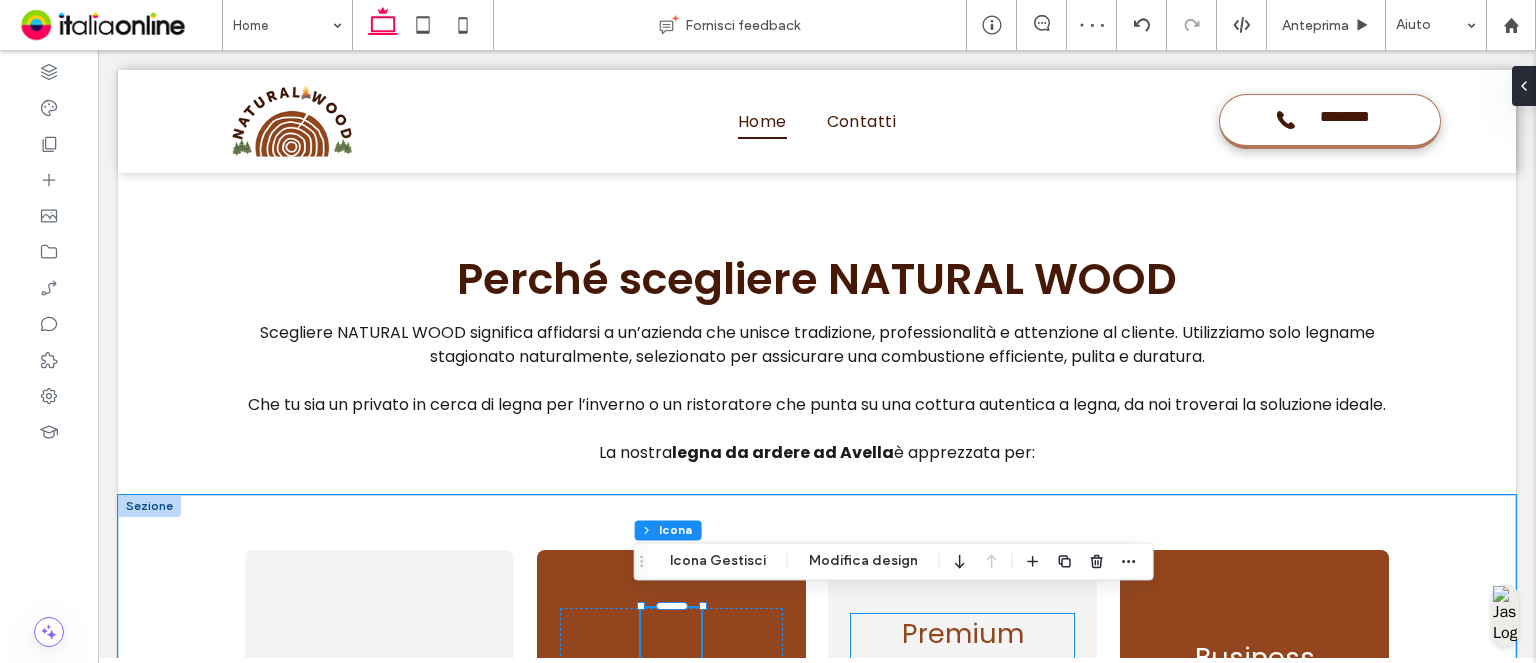 click on "Premium" at bounding box center [962, 634] 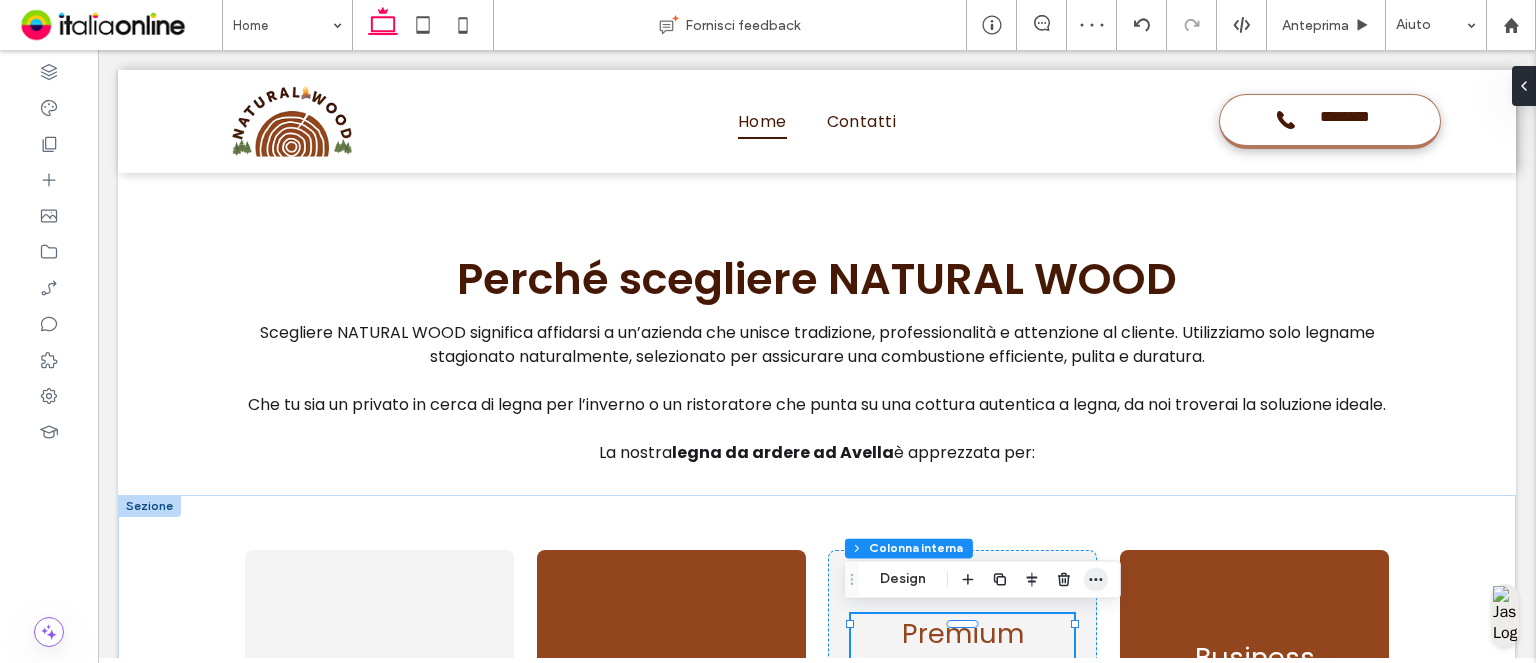 click at bounding box center (1096, 579) 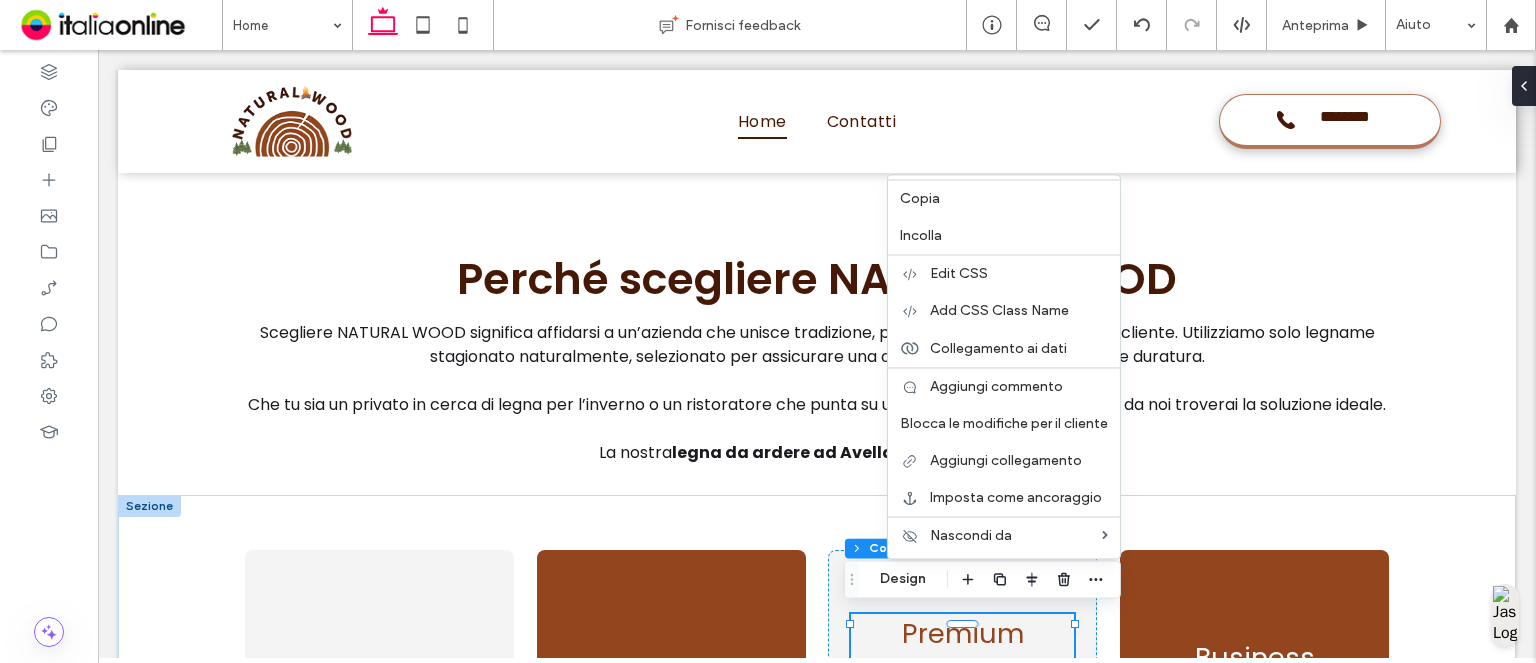 click on "Incolla" at bounding box center [1004, 235] 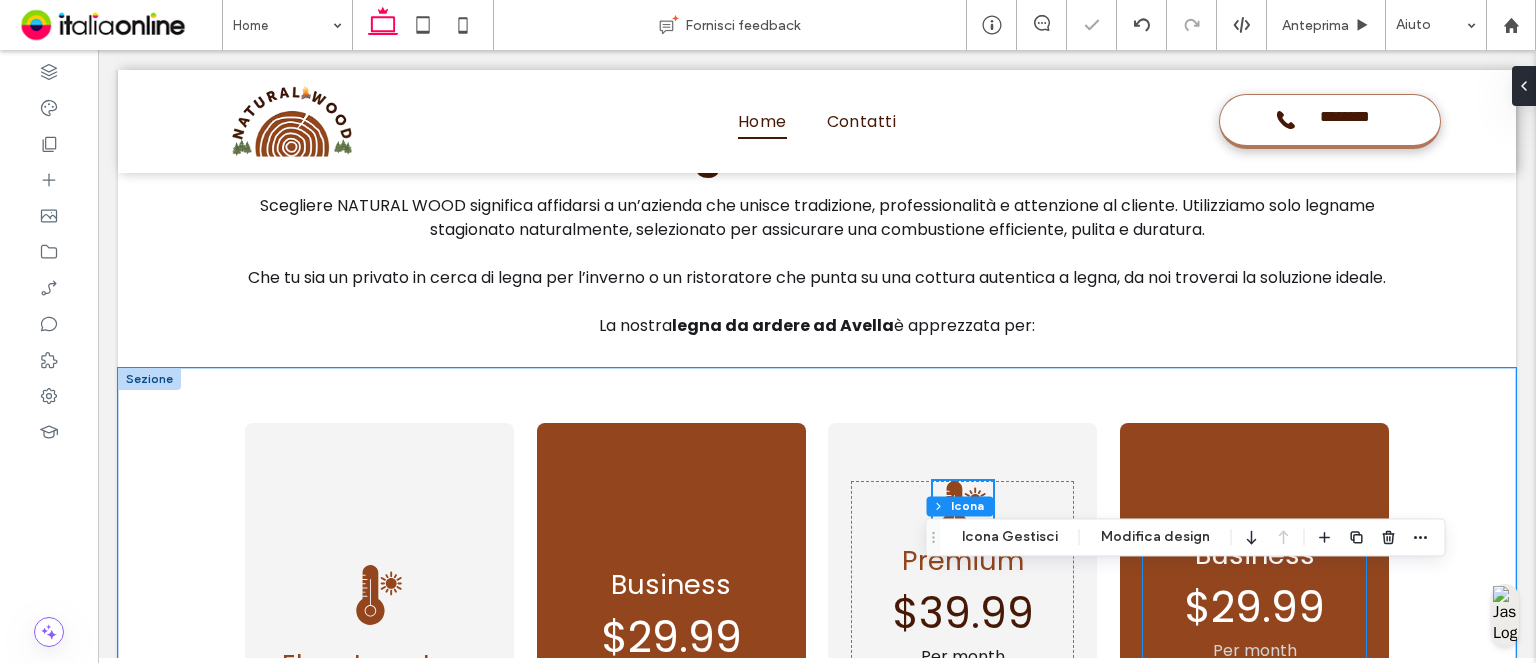 scroll, scrollTop: 3926, scrollLeft: 0, axis: vertical 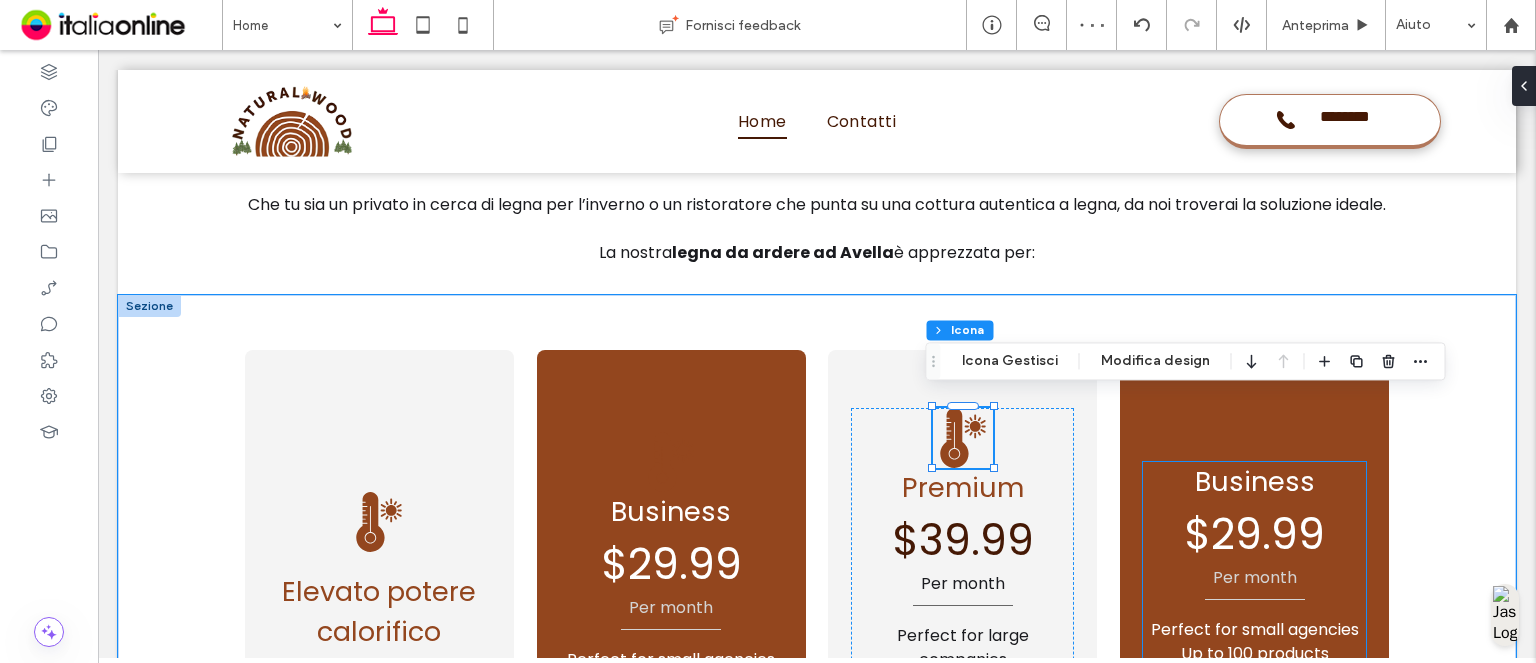 click on "Business" at bounding box center [1254, 482] 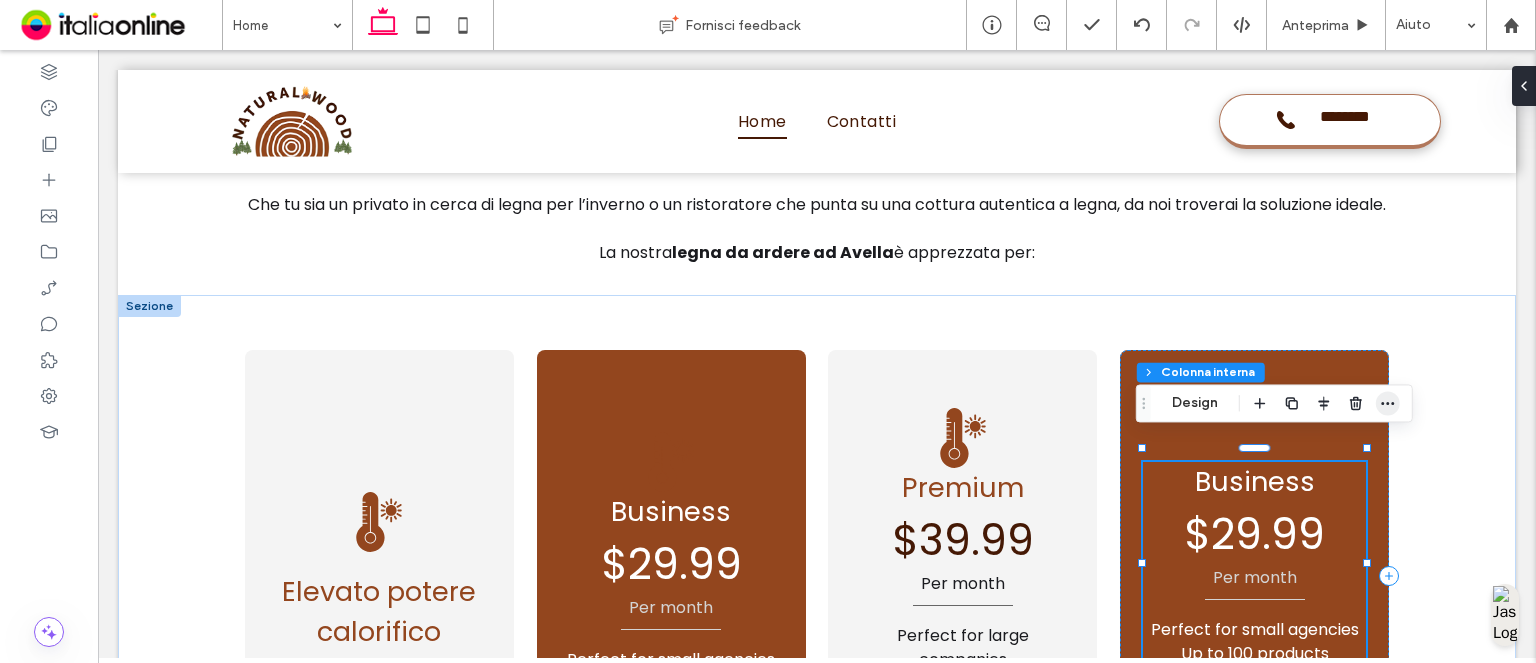 click 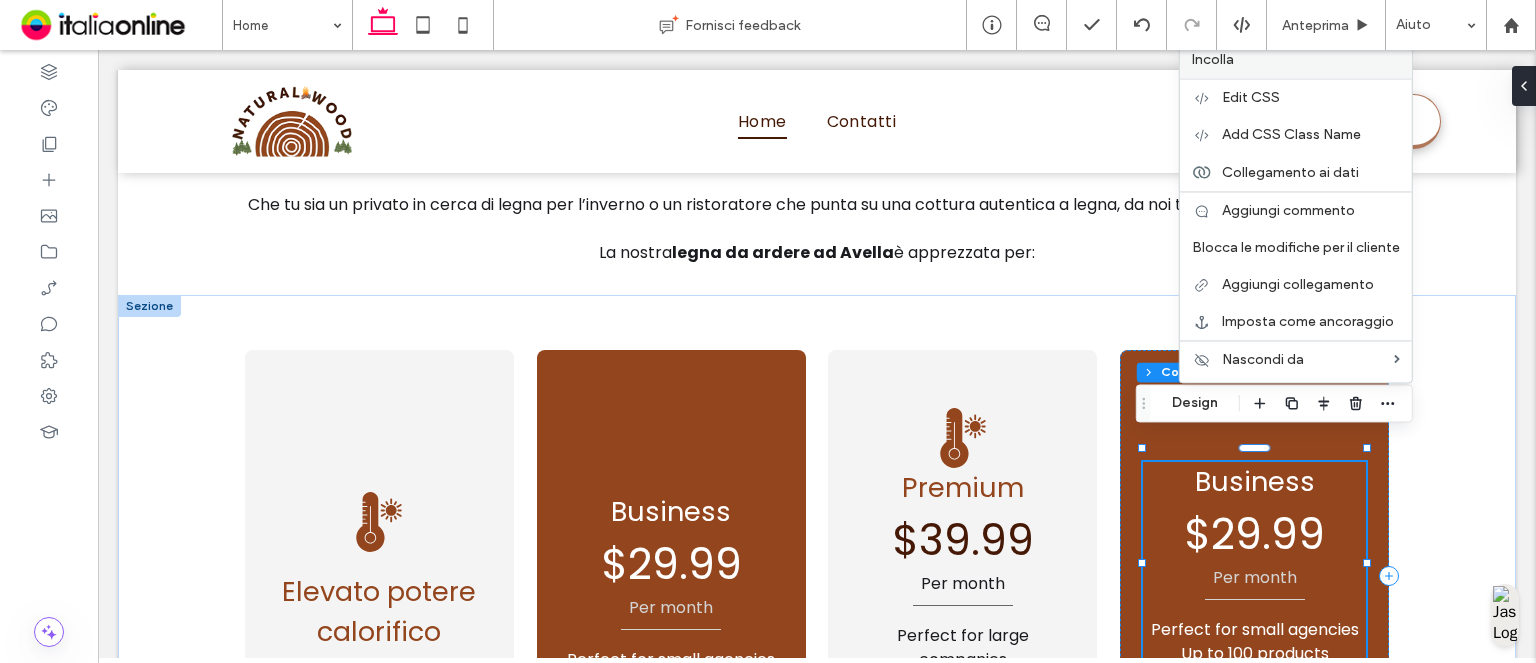 click on "Incolla" at bounding box center [1296, 59] 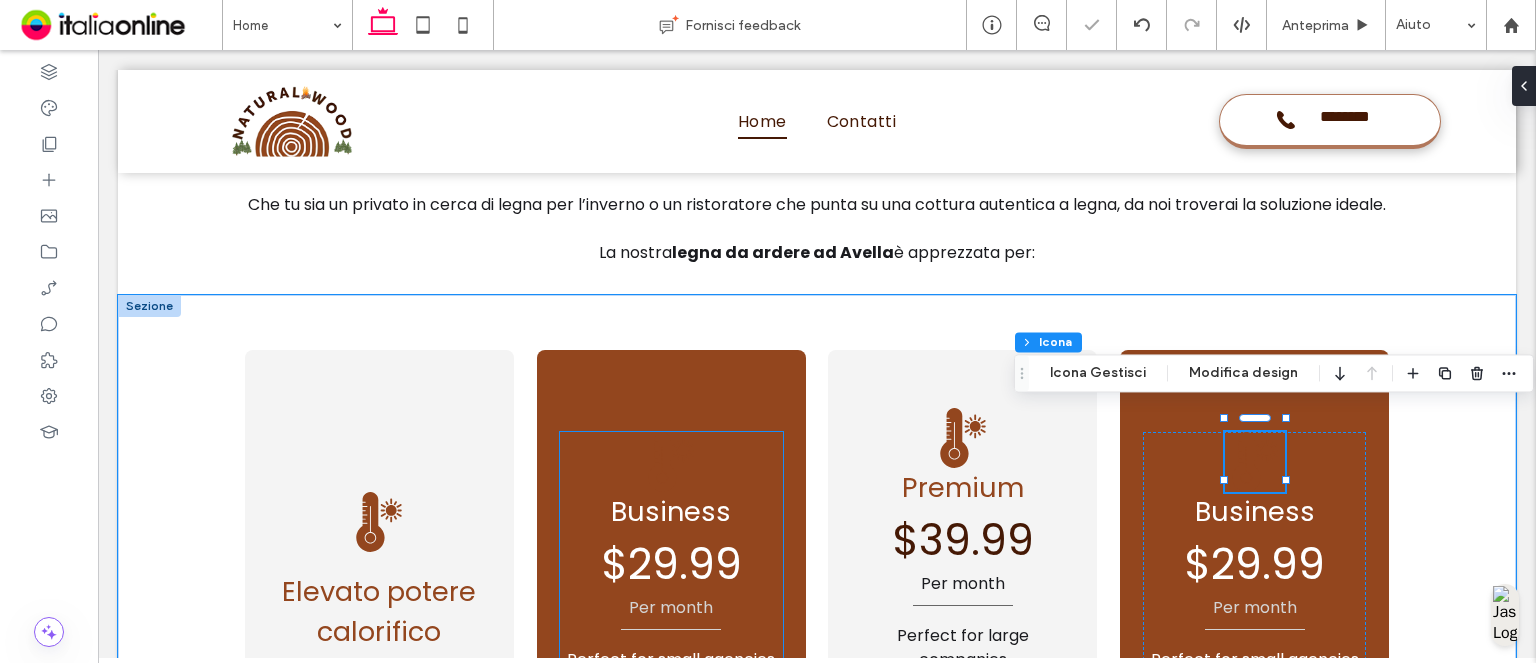 click 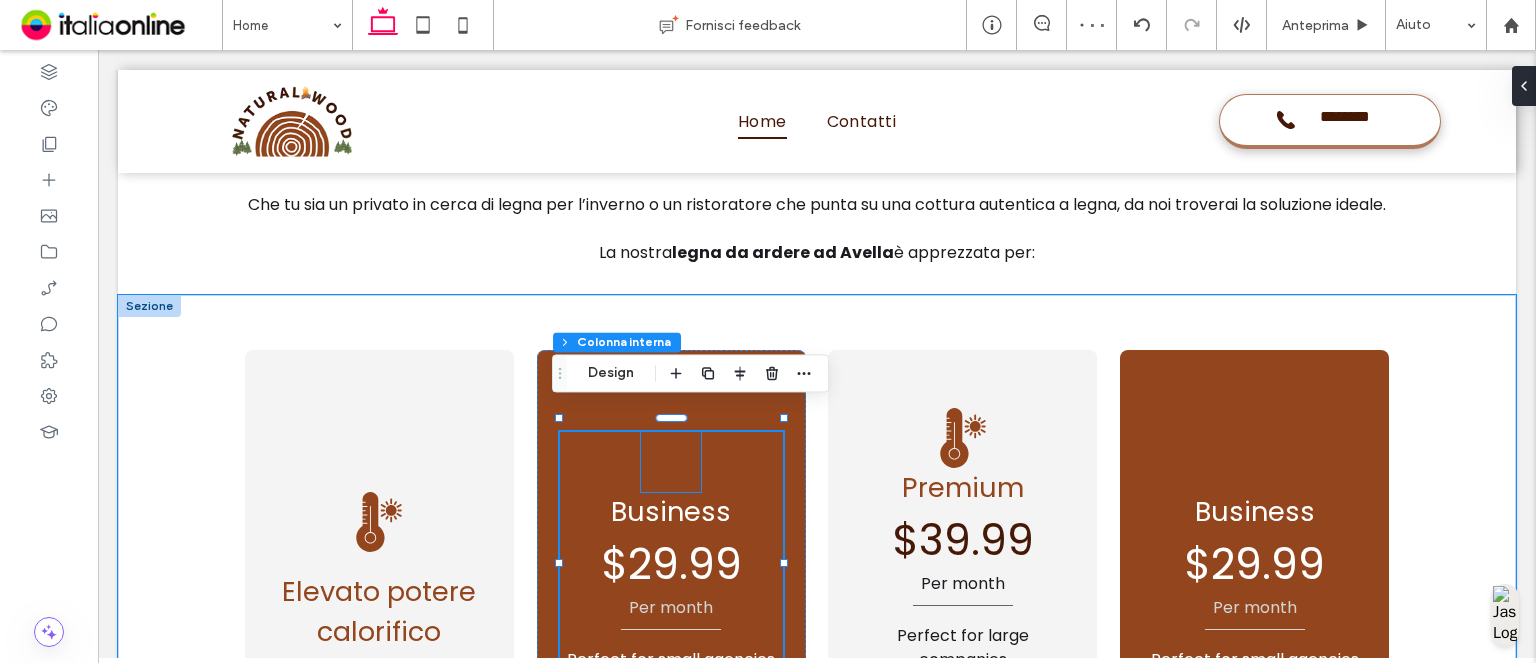click 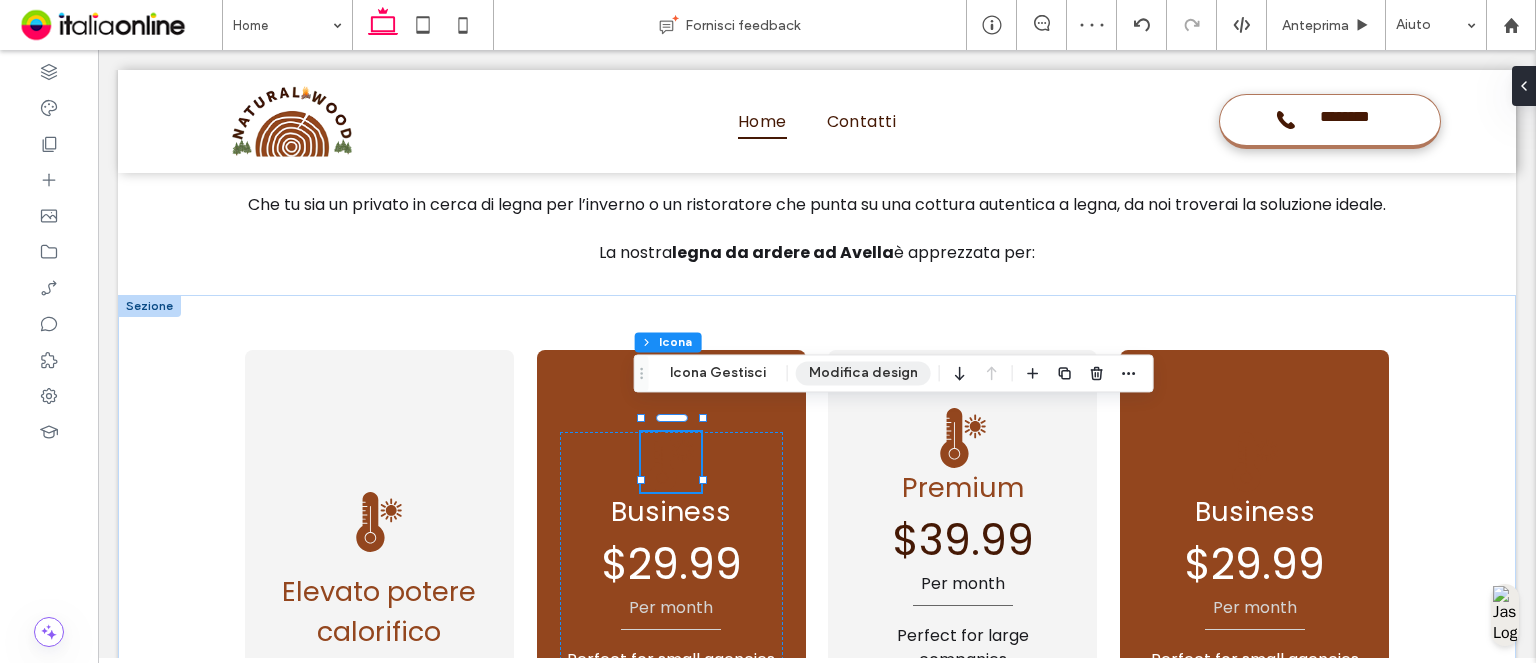 click on "Modifica design" at bounding box center [863, 373] 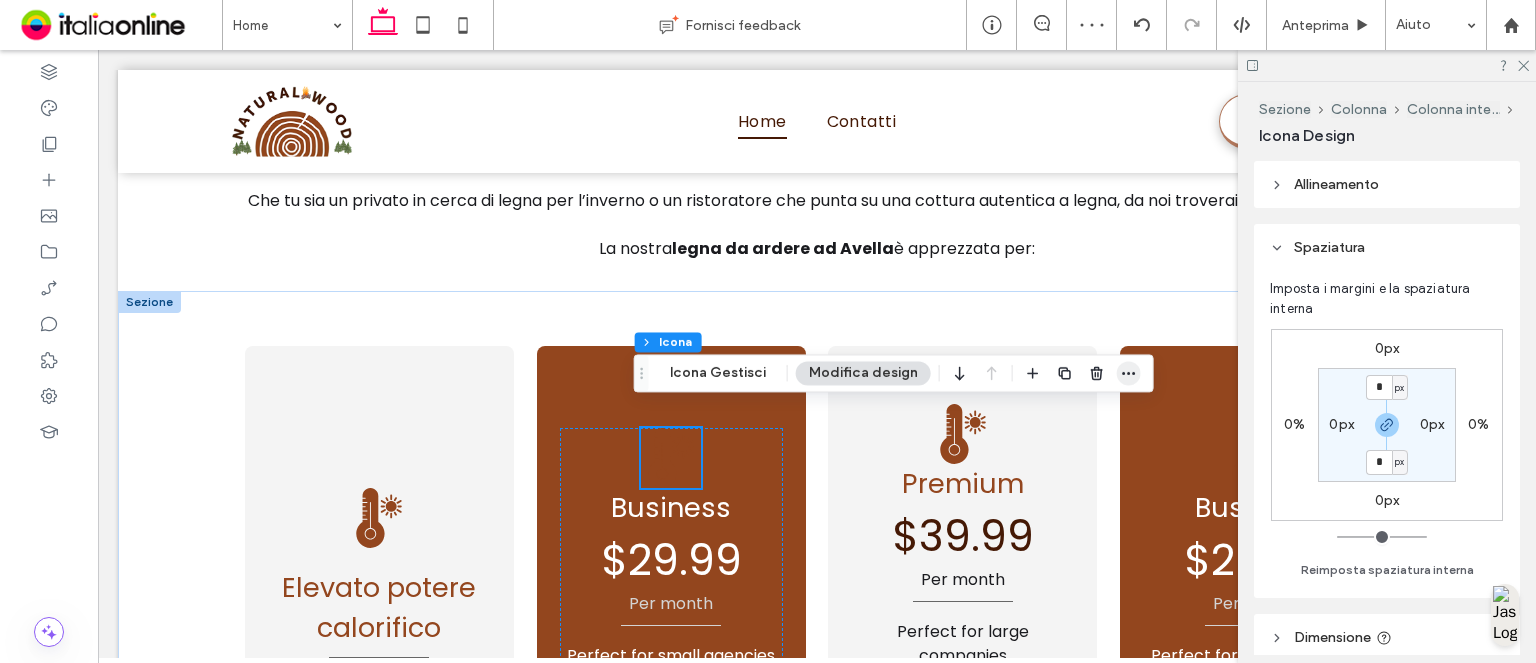 scroll, scrollTop: 3926, scrollLeft: 0, axis: vertical 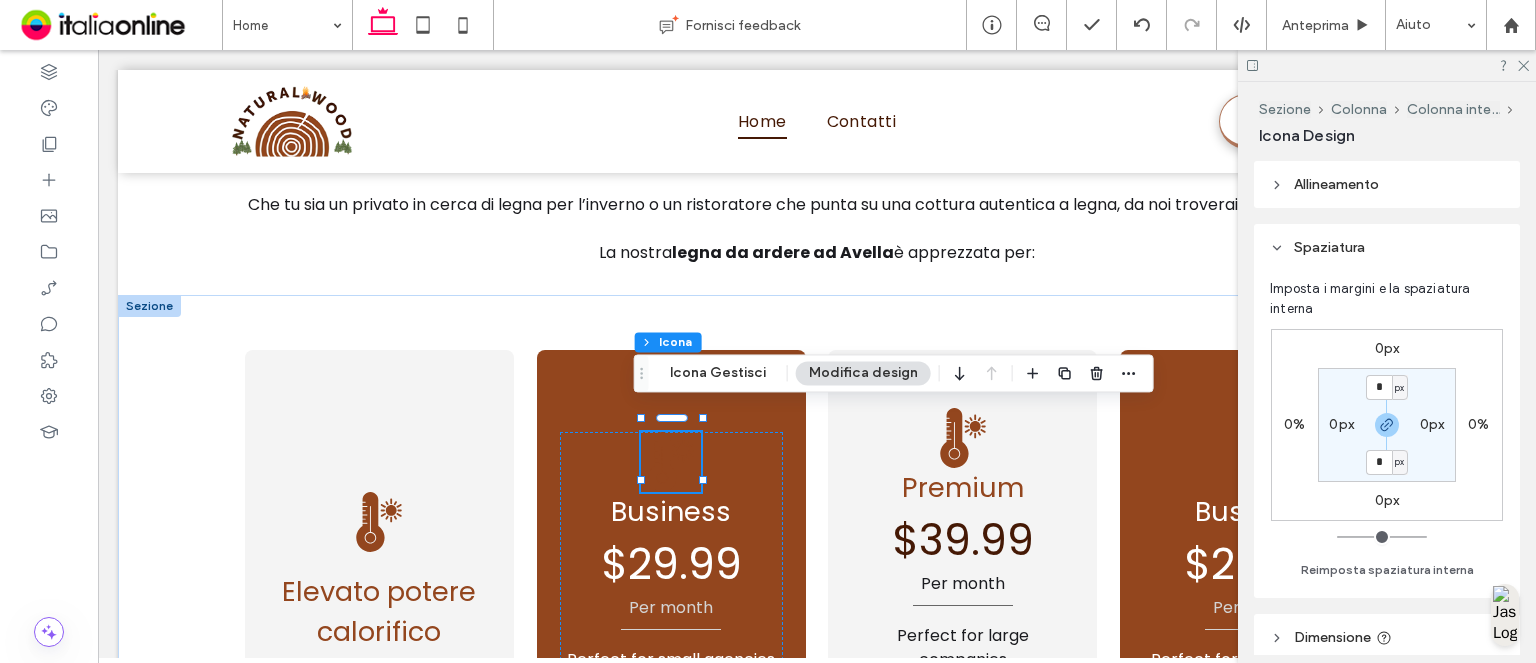 click on "0px" at bounding box center (1387, 348) 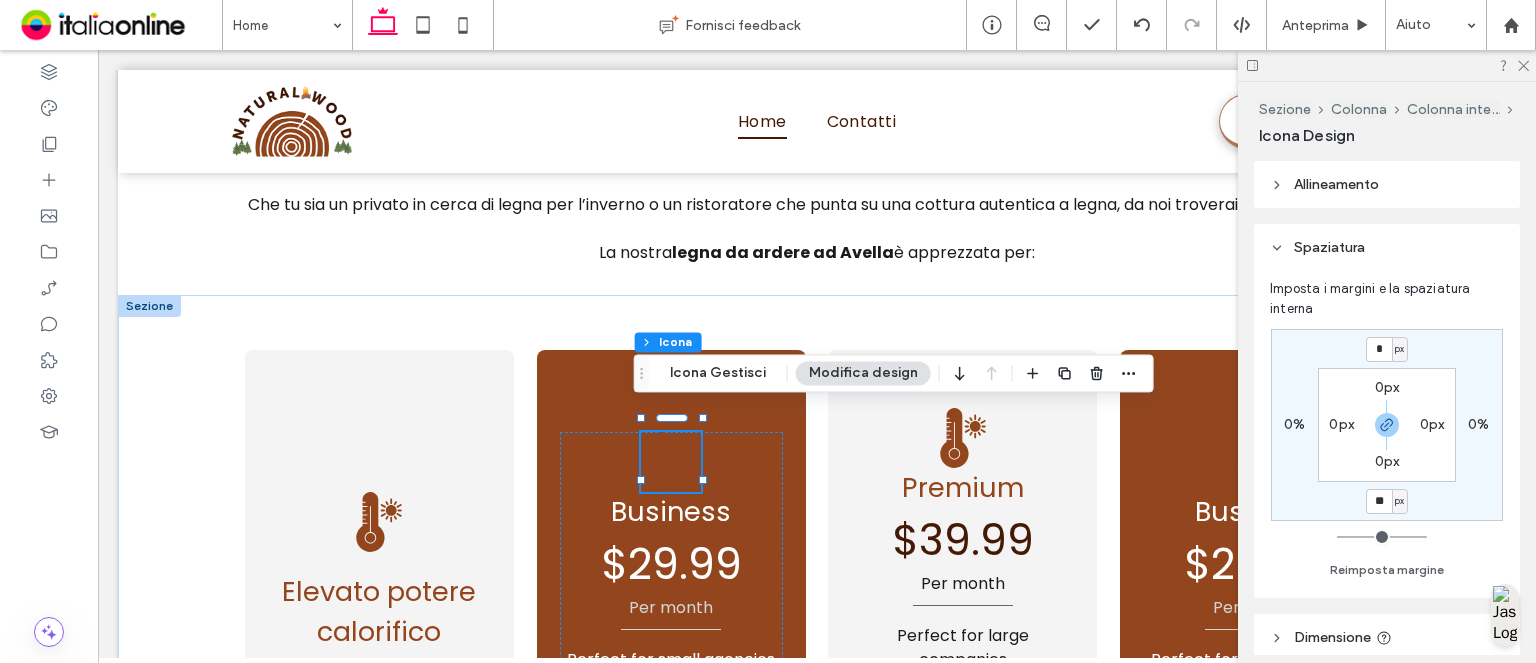 type on "**" 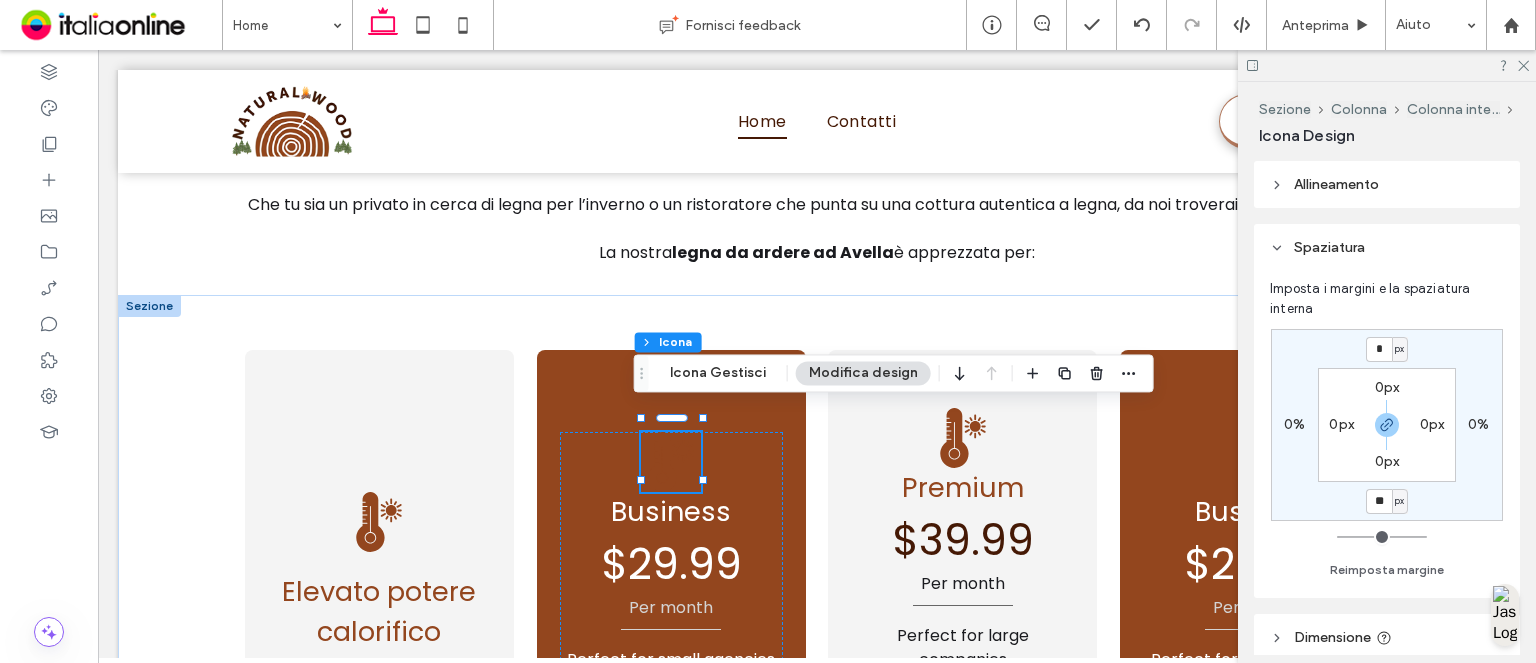 type on "**" 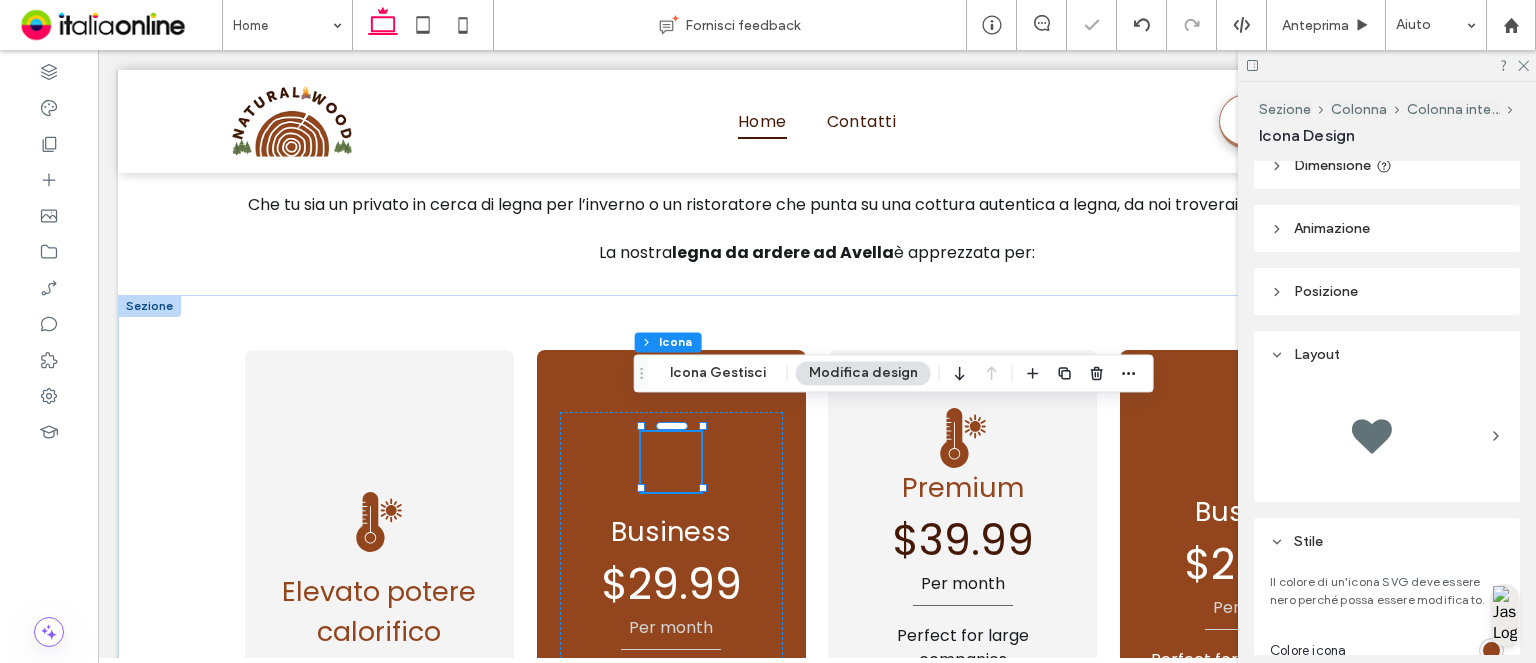 scroll, scrollTop: 700, scrollLeft: 0, axis: vertical 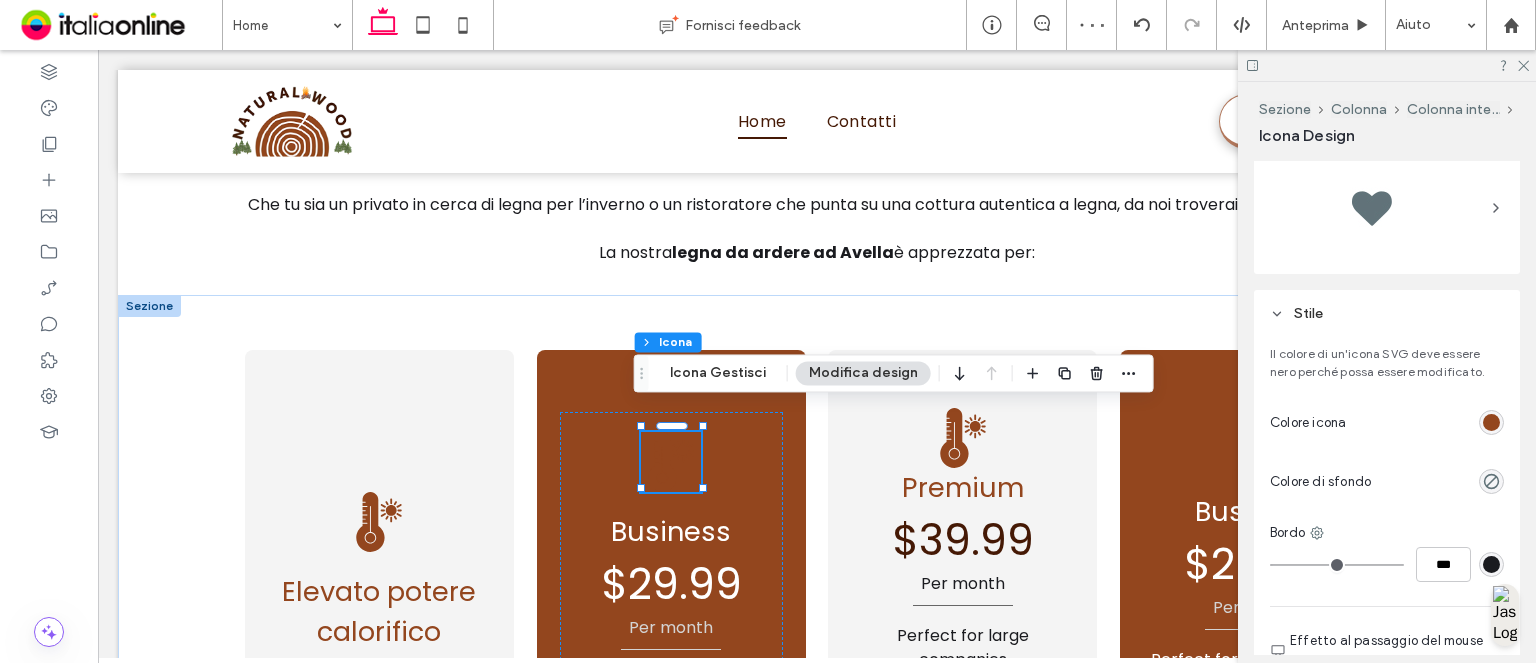 click at bounding box center [1491, 422] 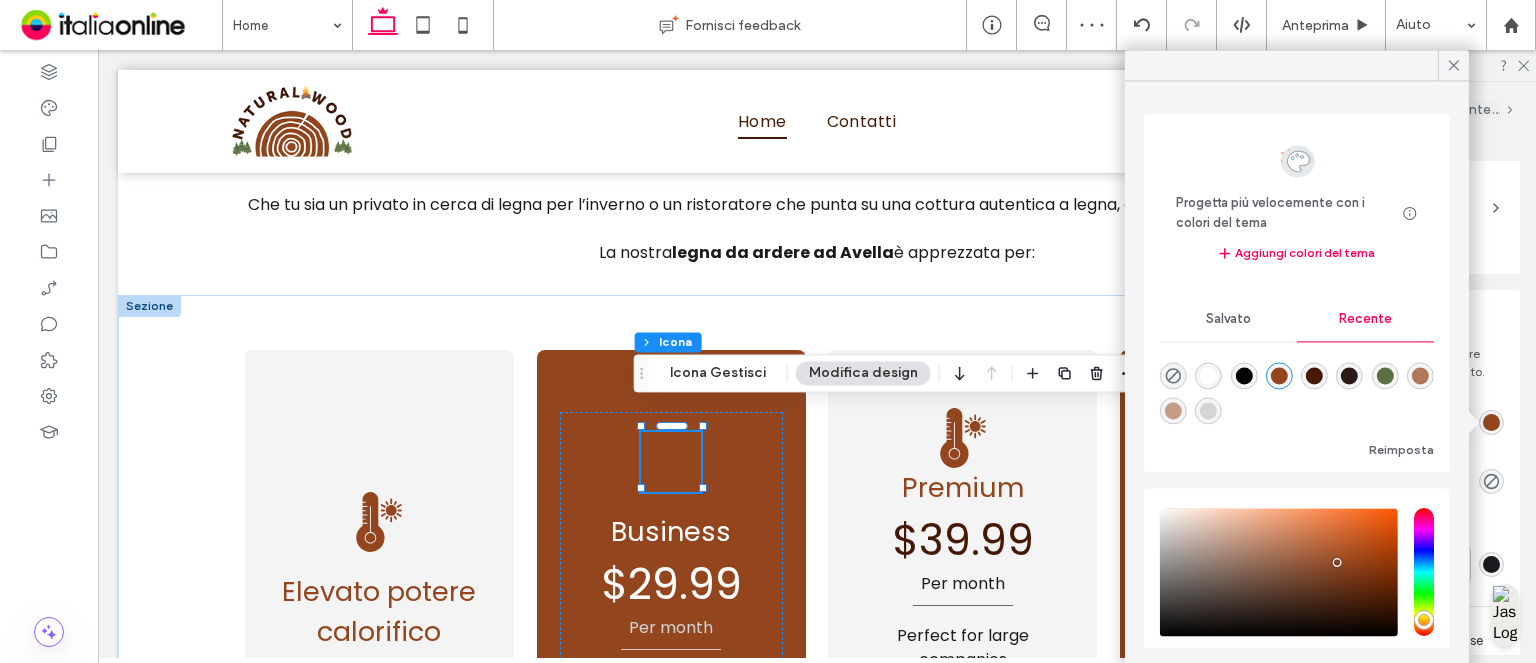 click at bounding box center [1208, 376] 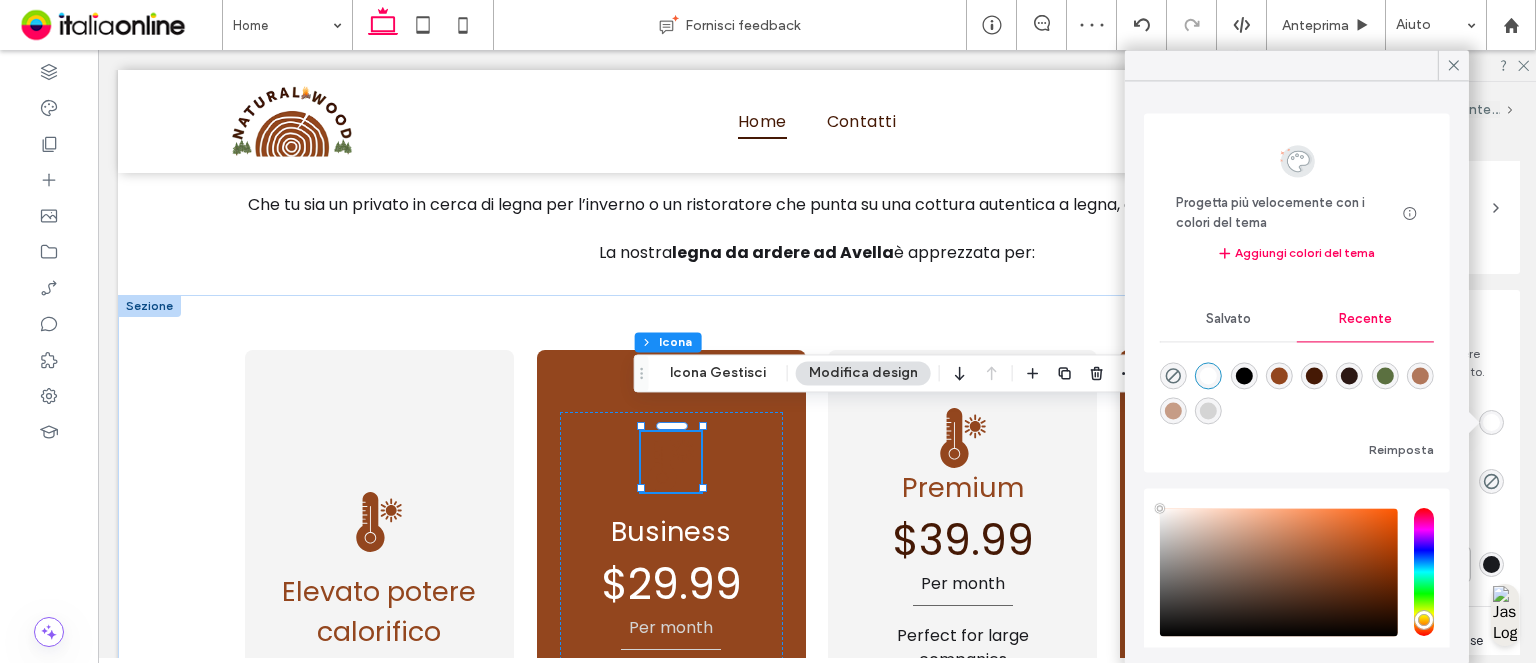type on "*******" 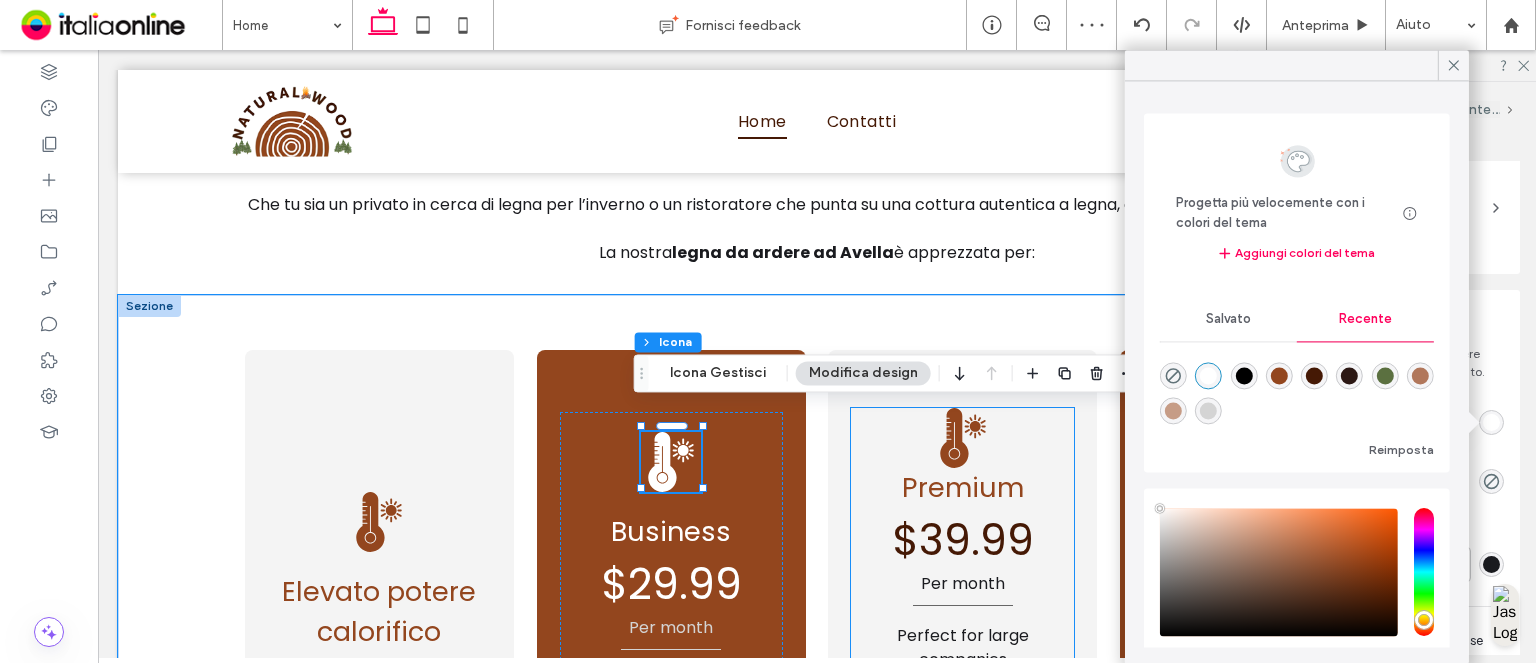 click 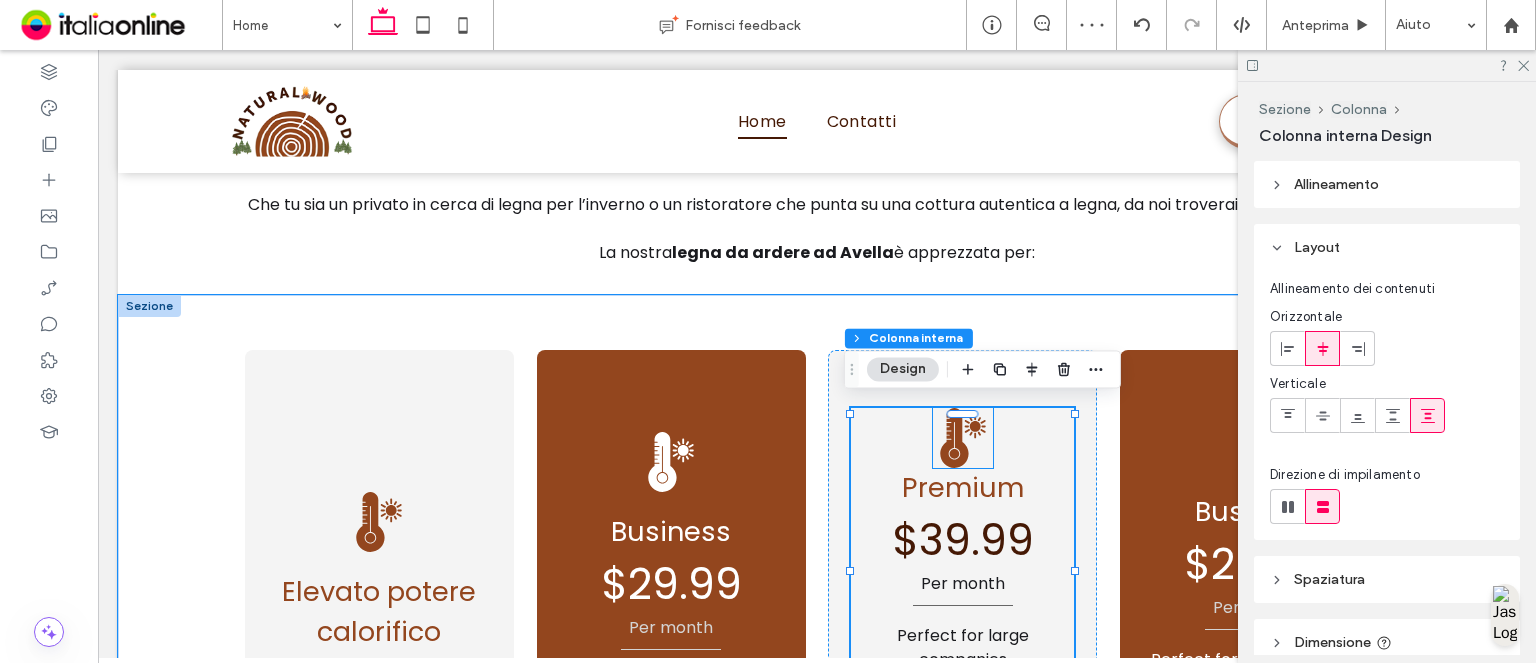 click 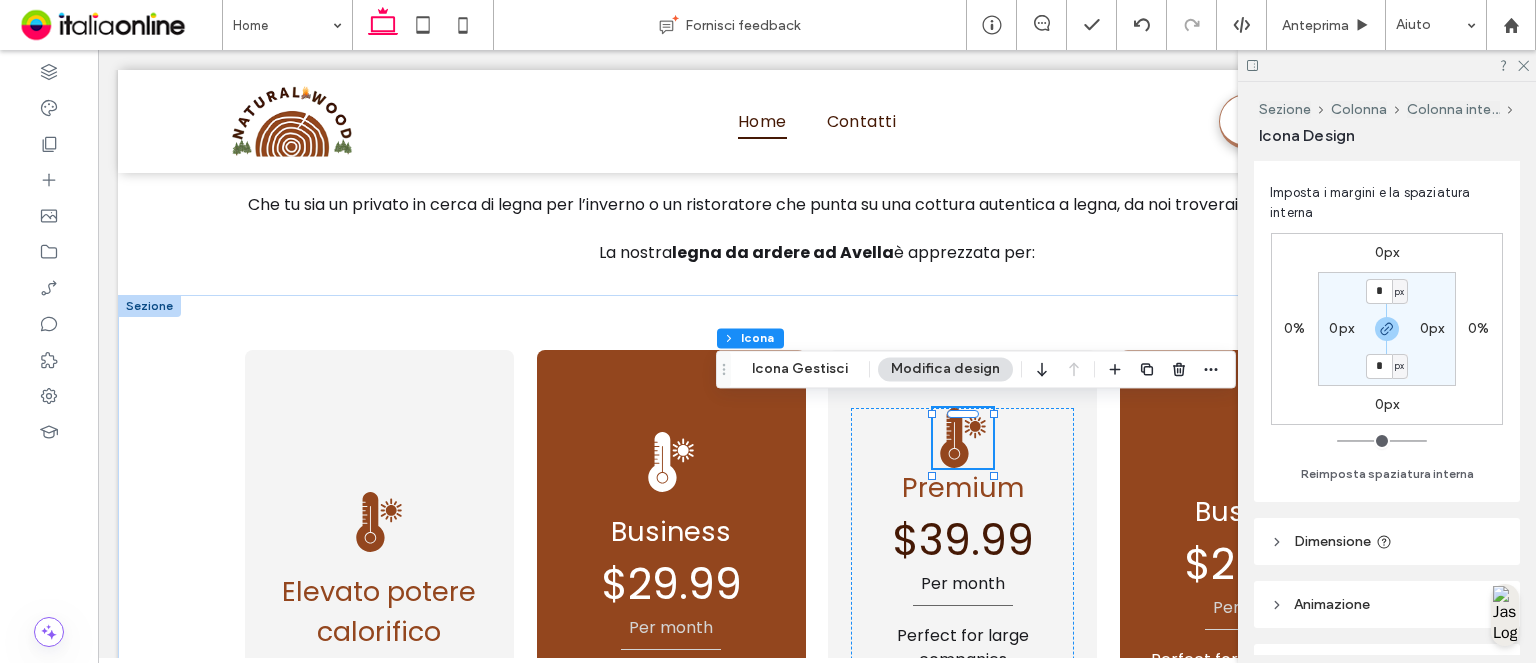 scroll, scrollTop: 200, scrollLeft: 0, axis: vertical 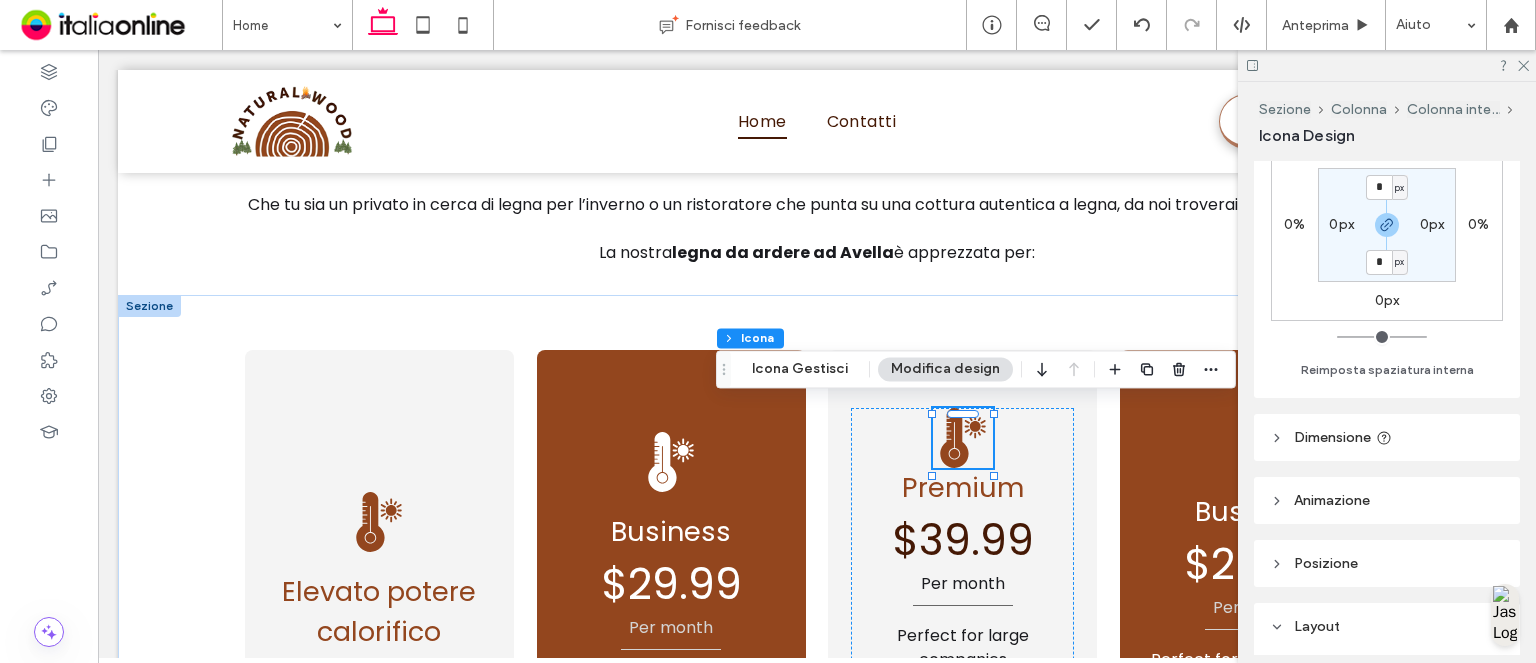 click on "0px" at bounding box center (1387, 300) 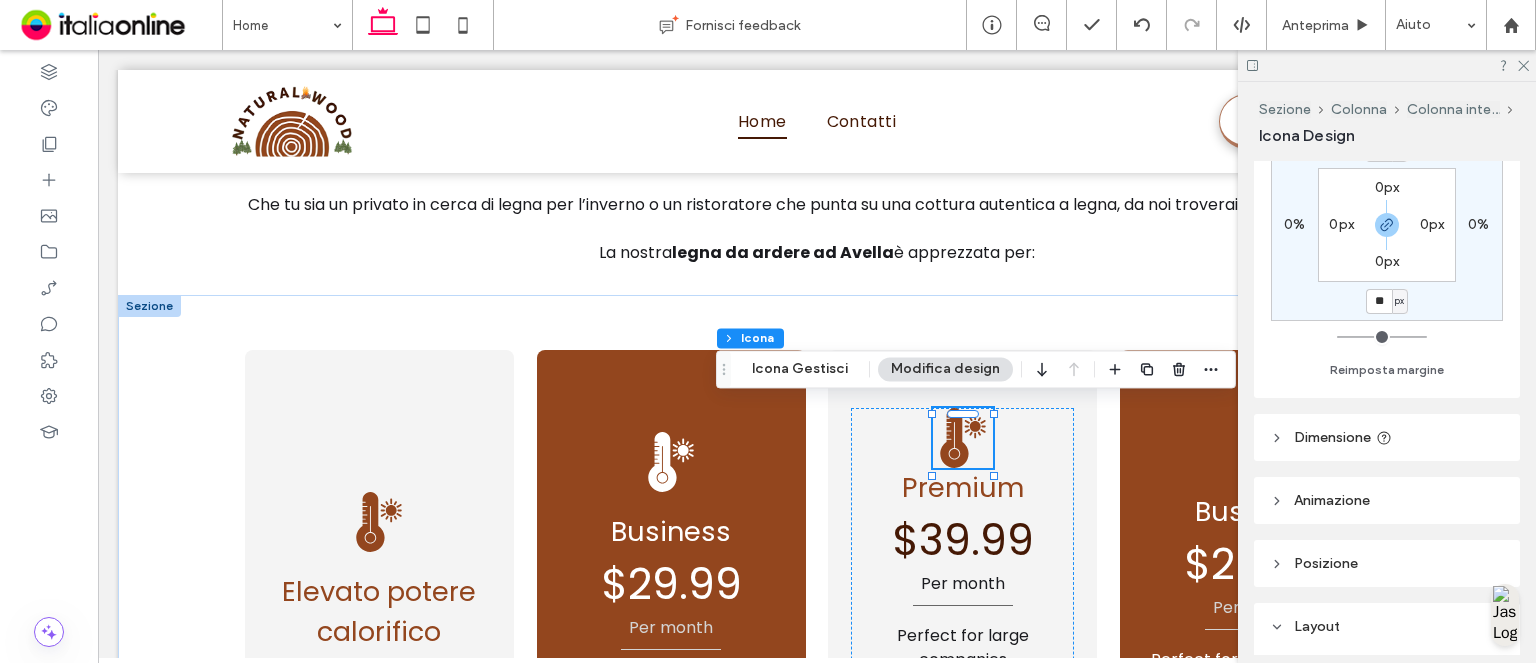 type on "**" 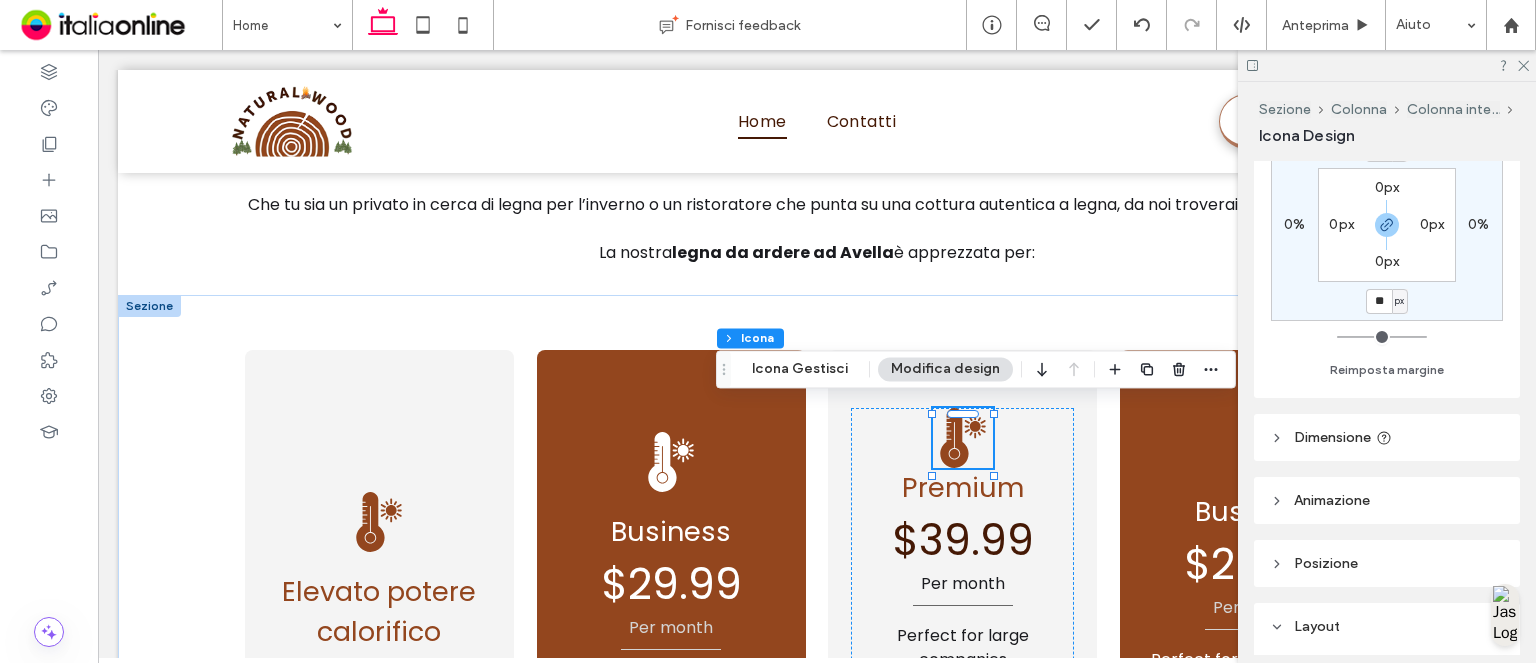 type on "**" 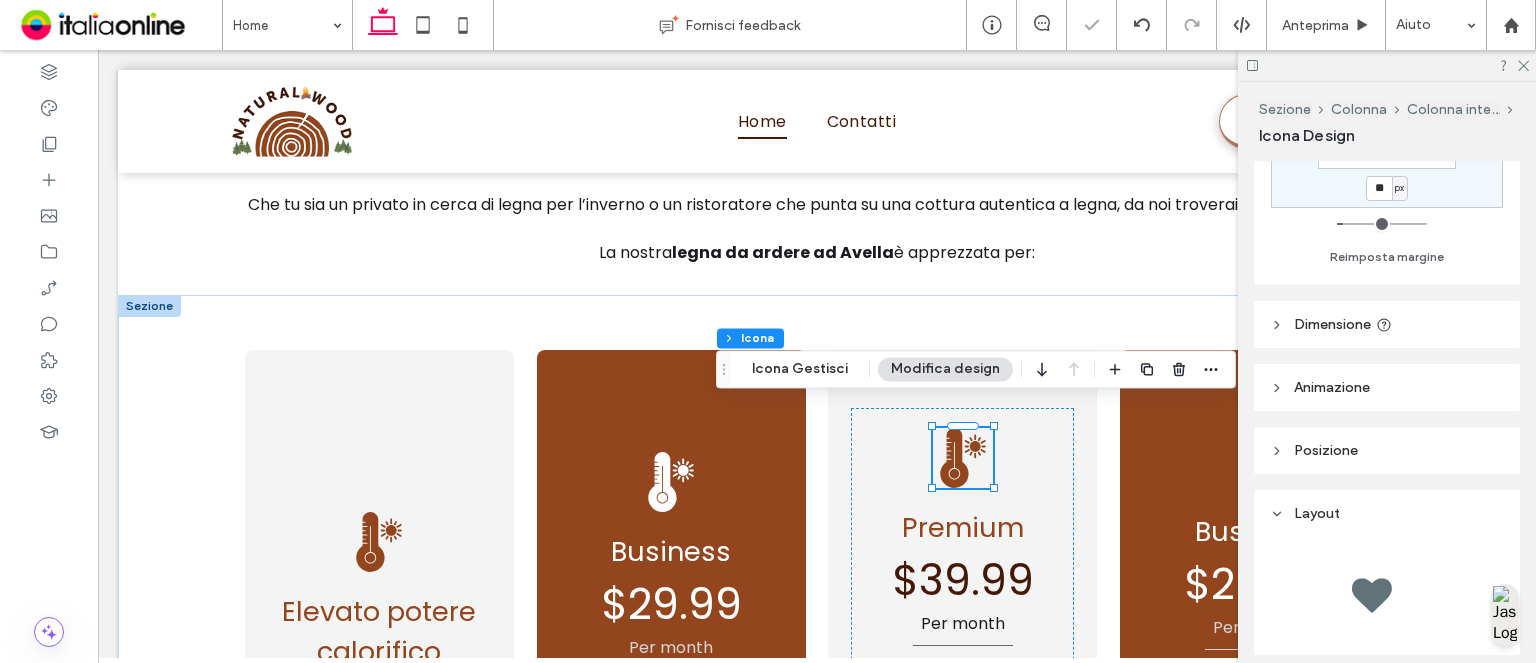 scroll, scrollTop: 400, scrollLeft: 0, axis: vertical 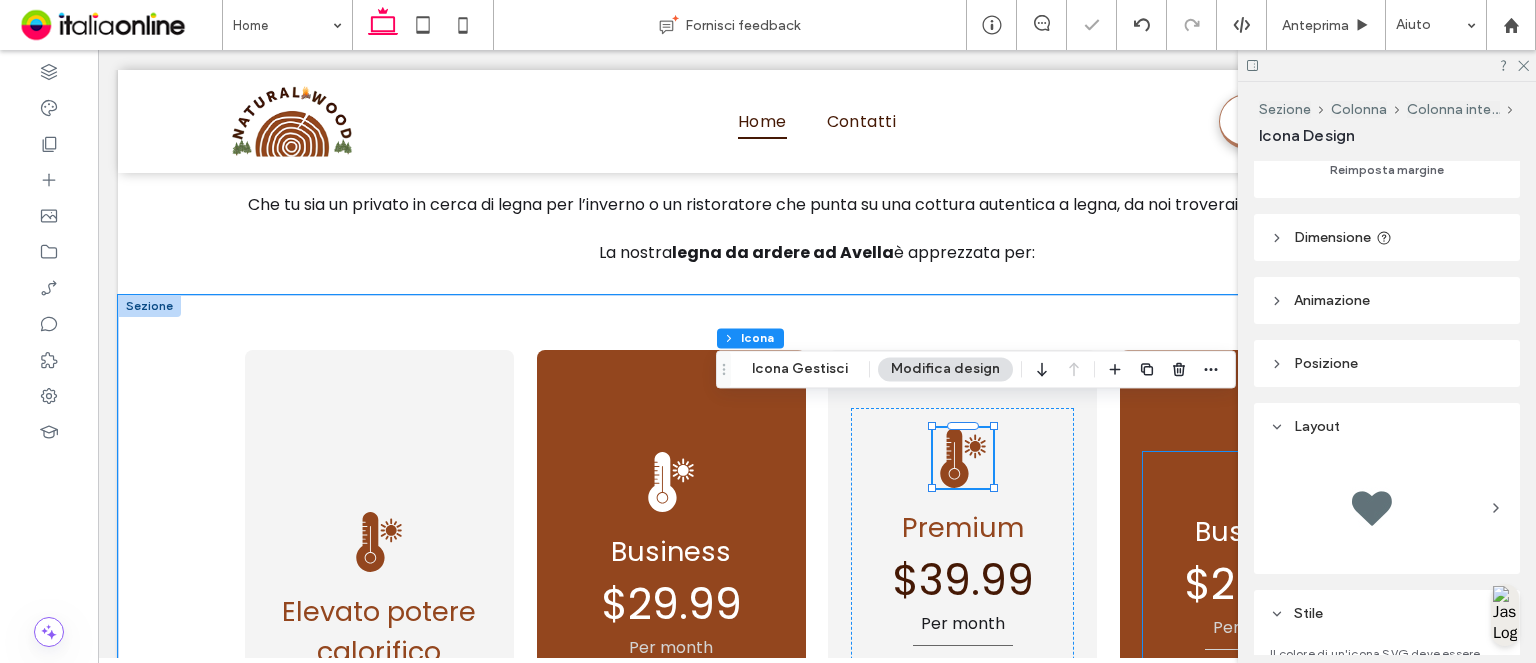 click on "Business
Per month  Perfect for small agencies Up to 100 products Up to 10 banners ﻿   $29.99" at bounding box center [1254, 596] 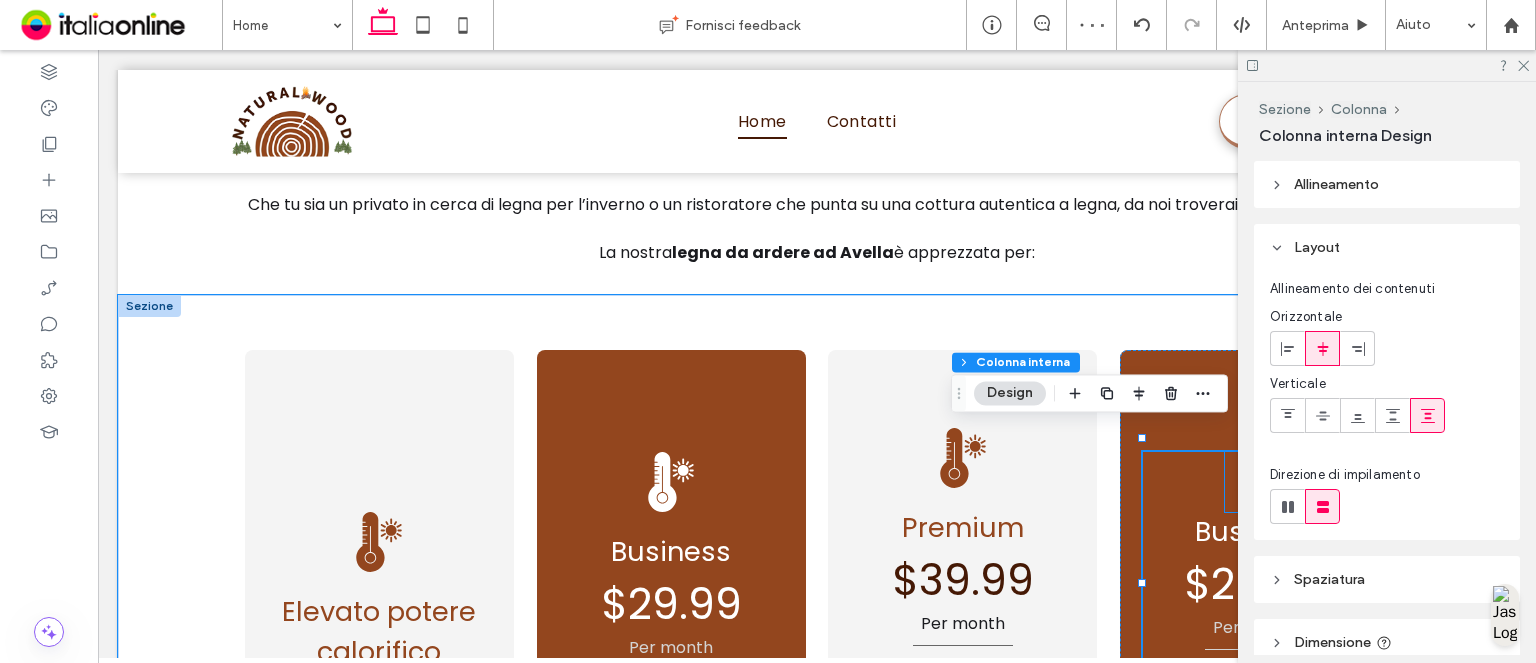 click 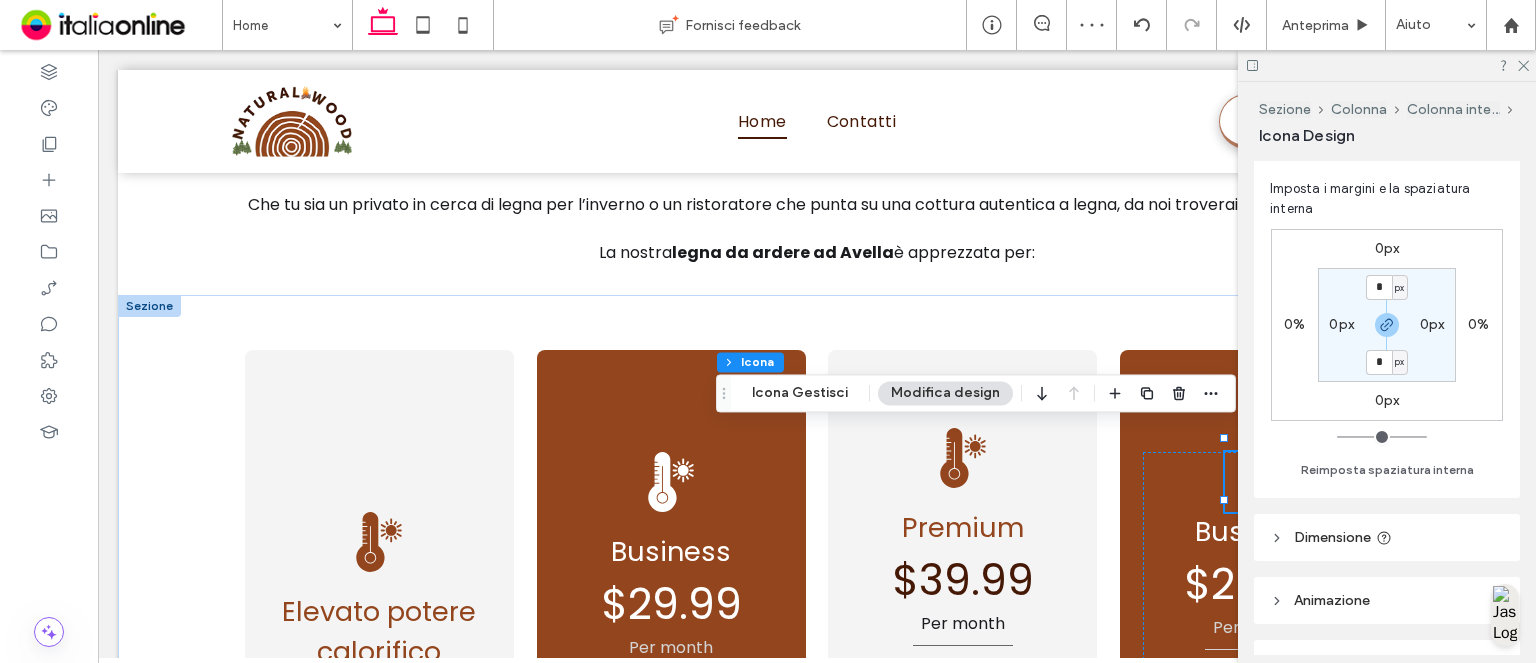 scroll, scrollTop: 200, scrollLeft: 0, axis: vertical 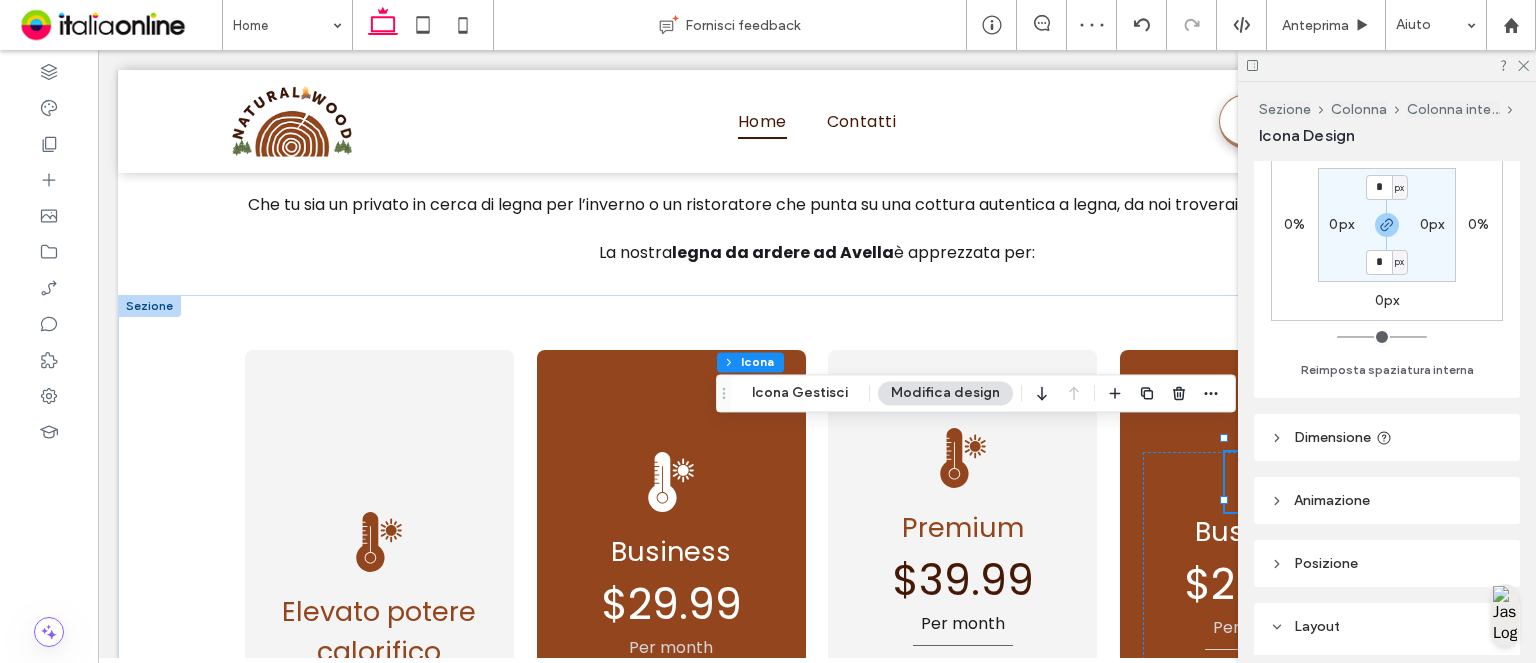 click on "0px" at bounding box center [1387, 300] 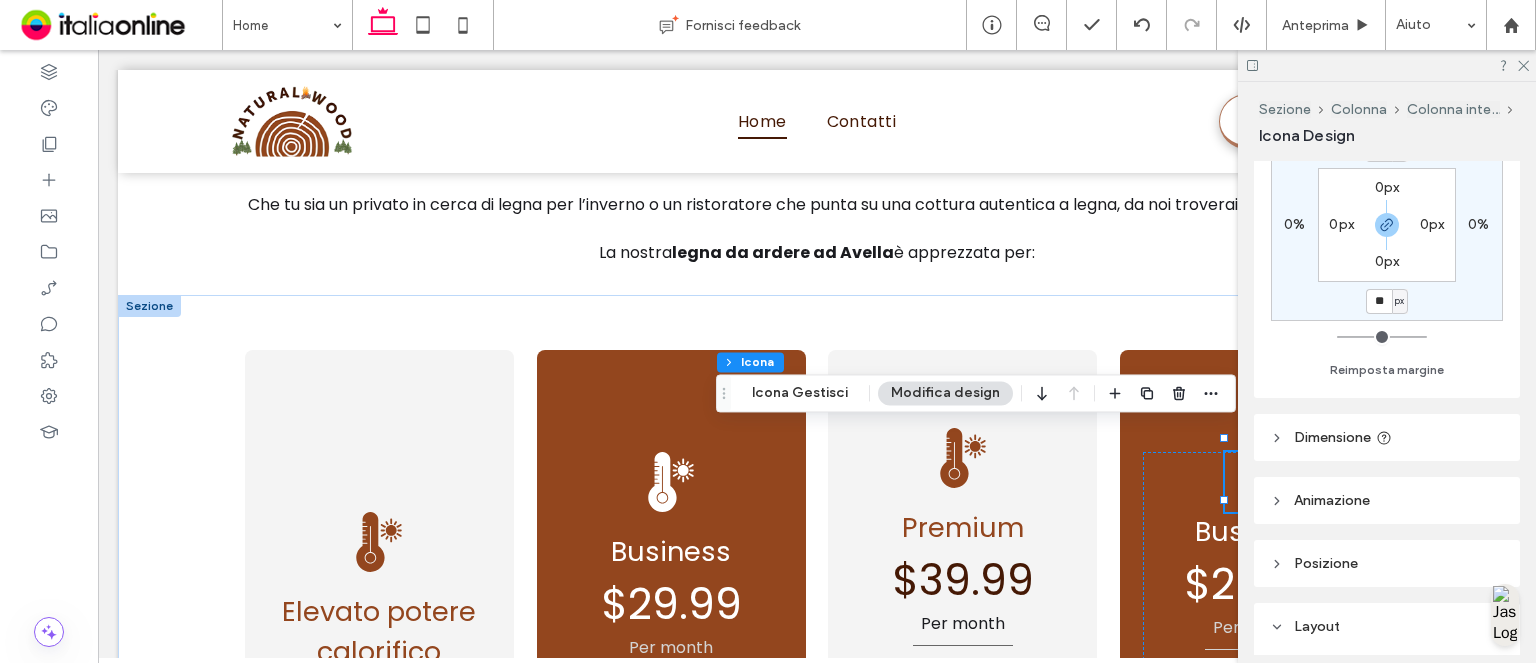 type on "**" 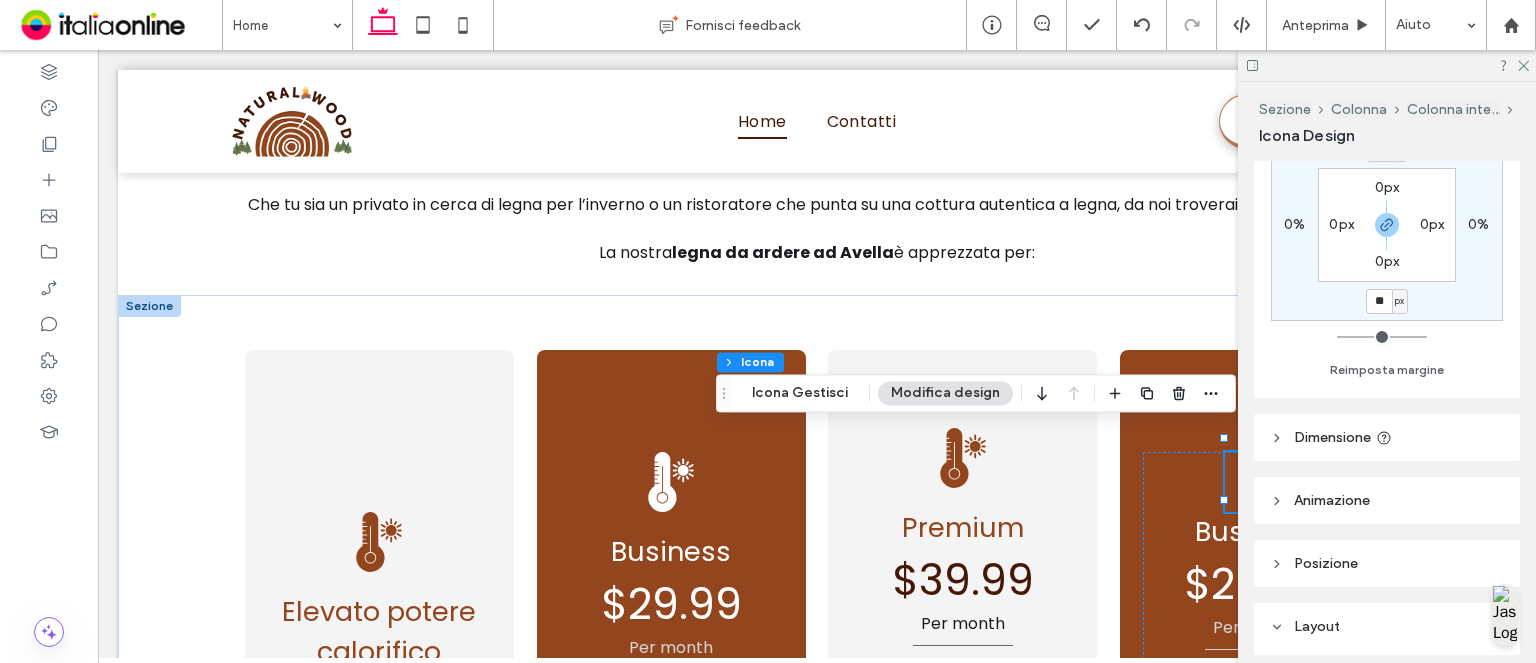 type on "**" 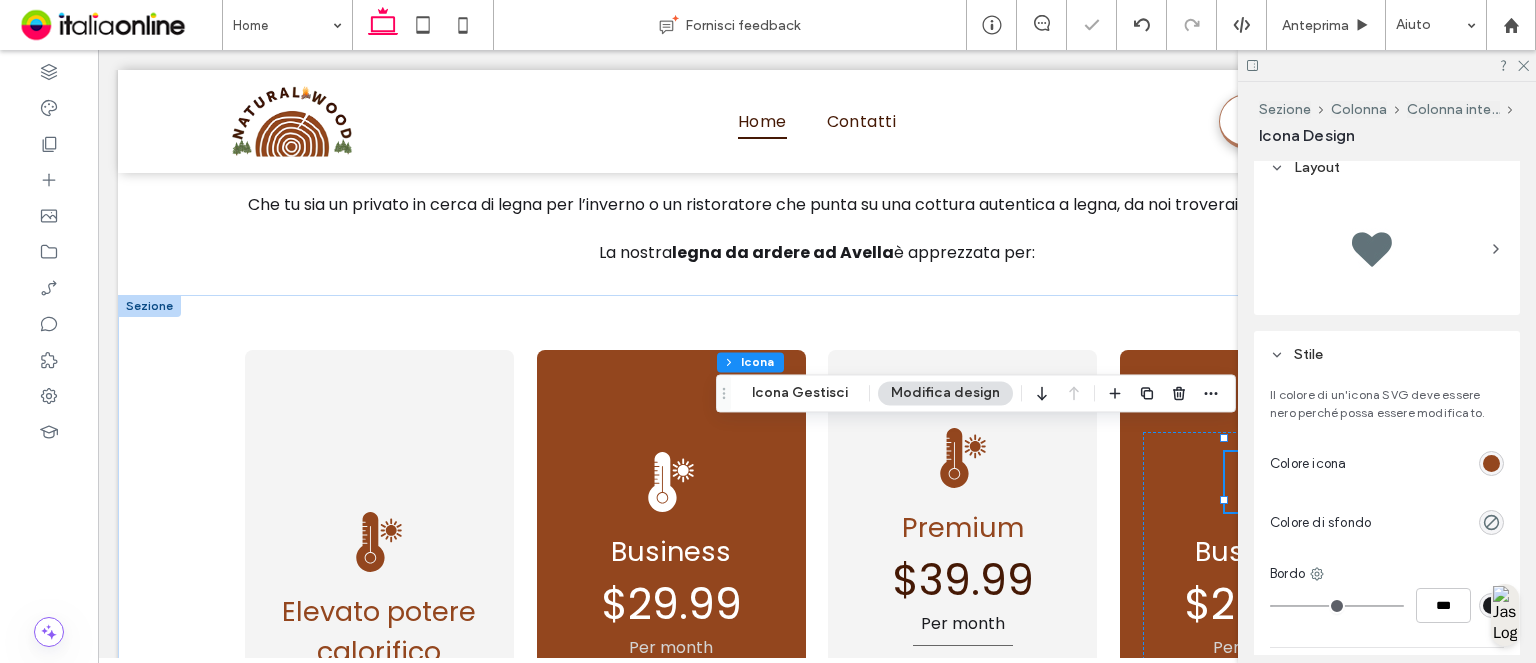 scroll, scrollTop: 800, scrollLeft: 0, axis: vertical 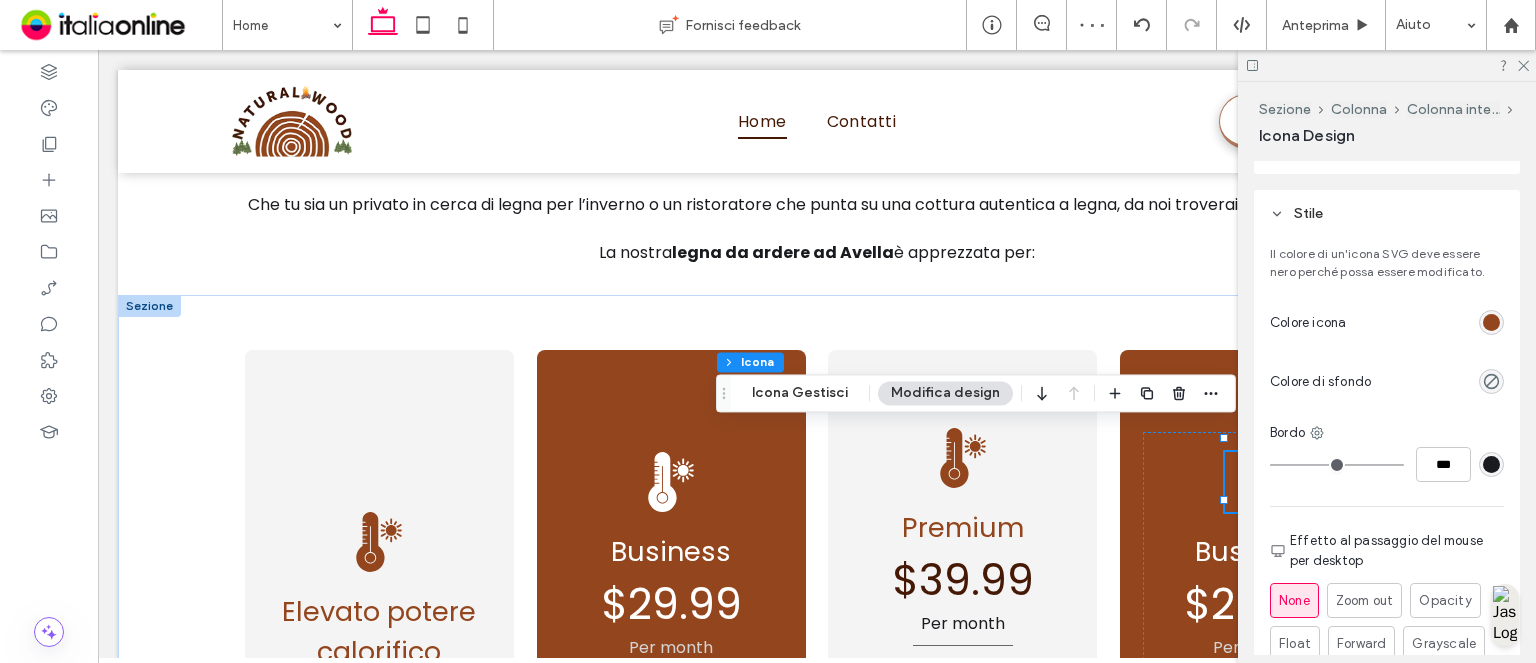 click at bounding box center (1429, 322) 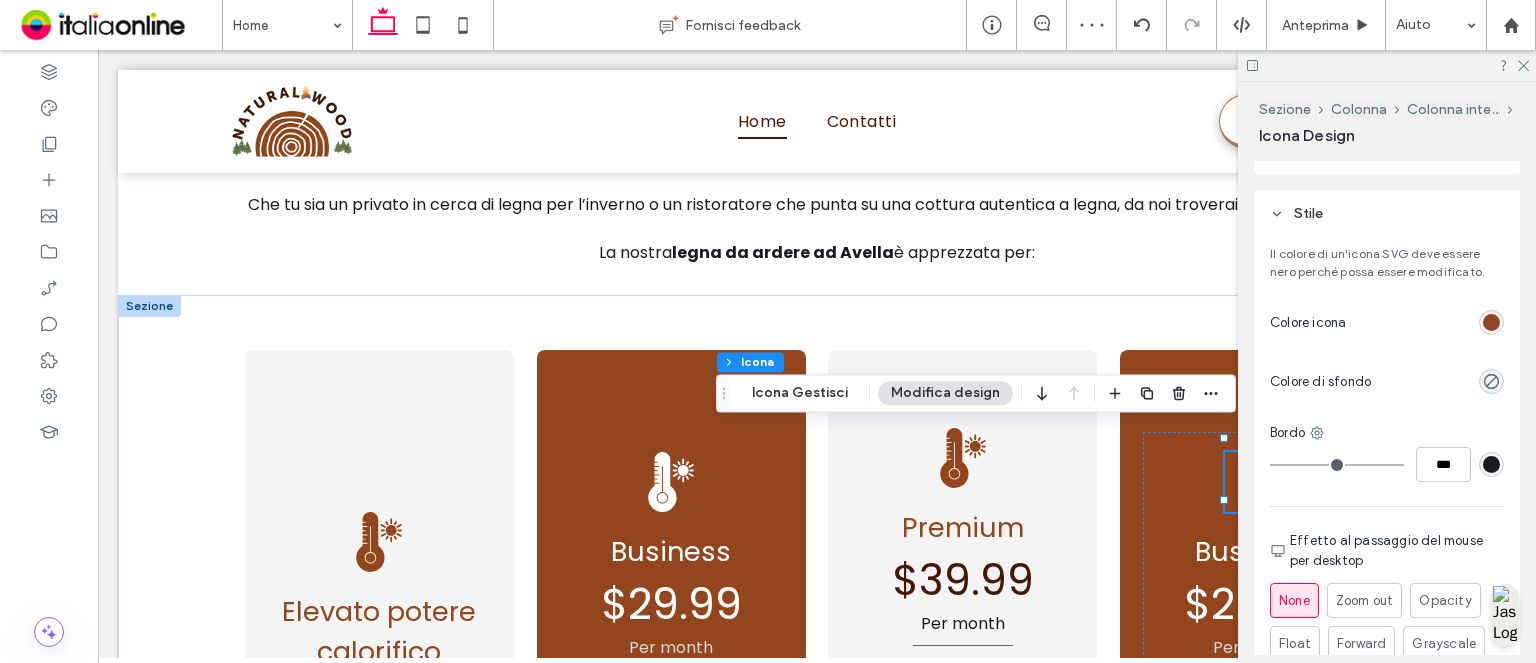 click at bounding box center (1491, 322) 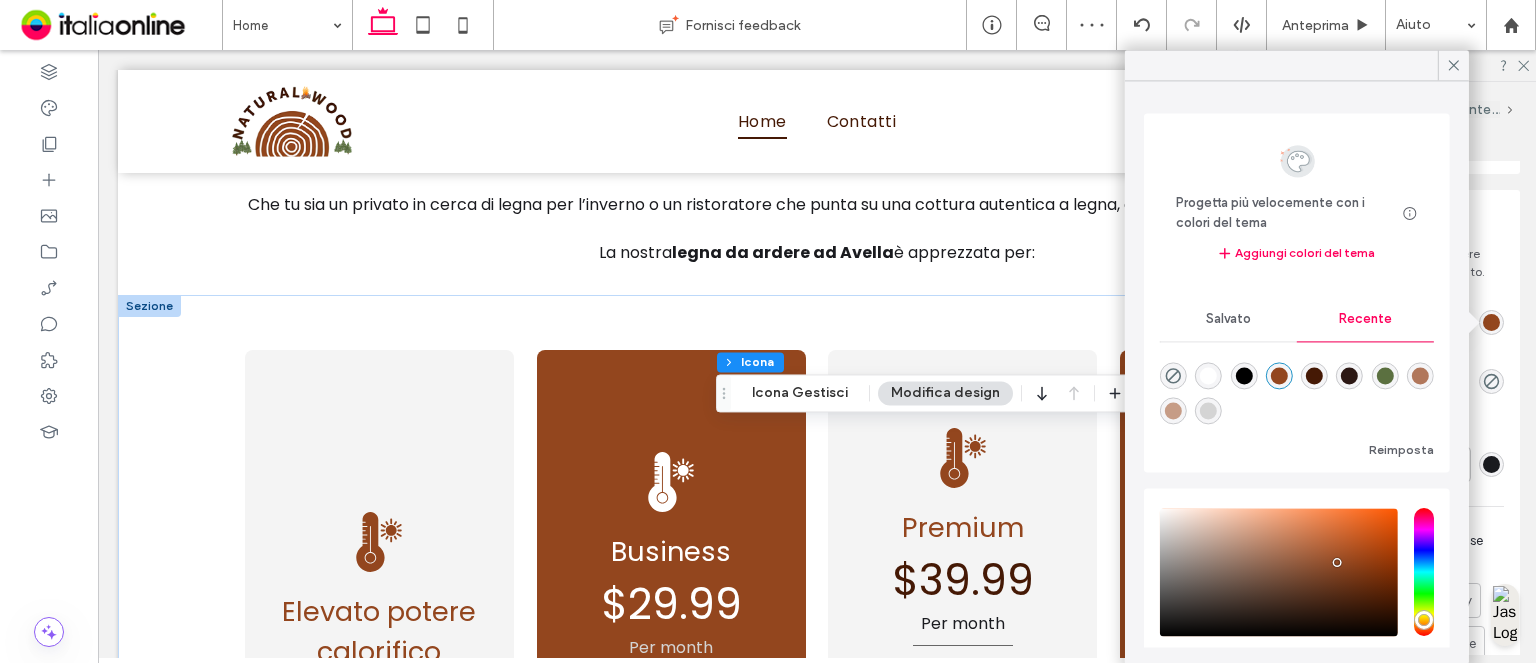 click at bounding box center (1208, 376) 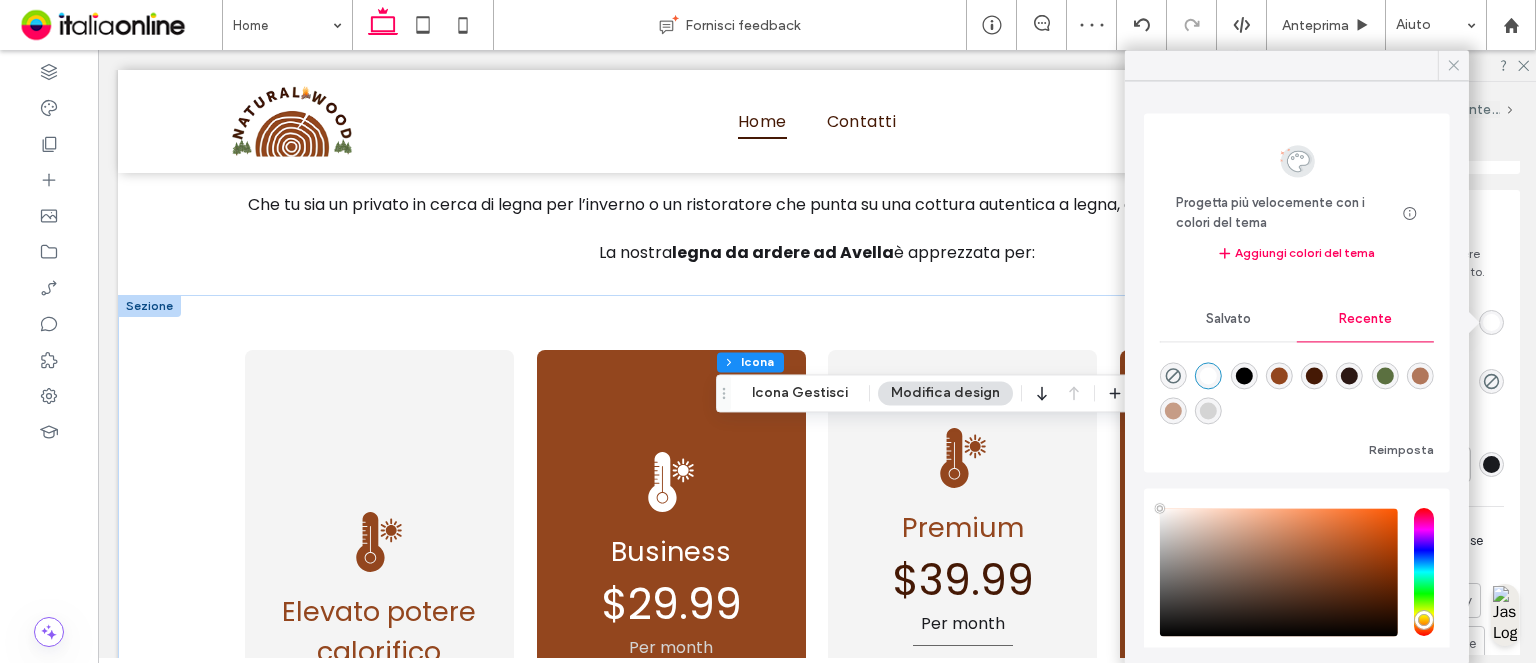 click 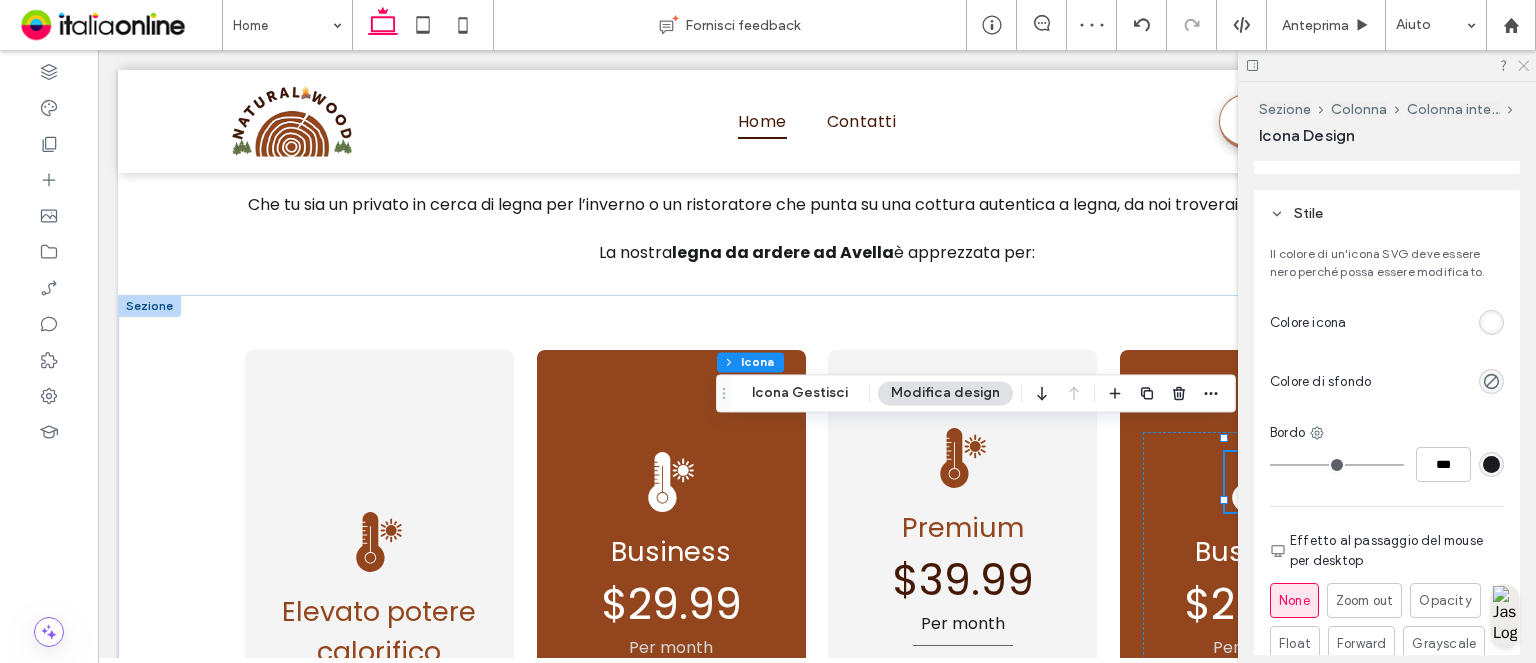 click 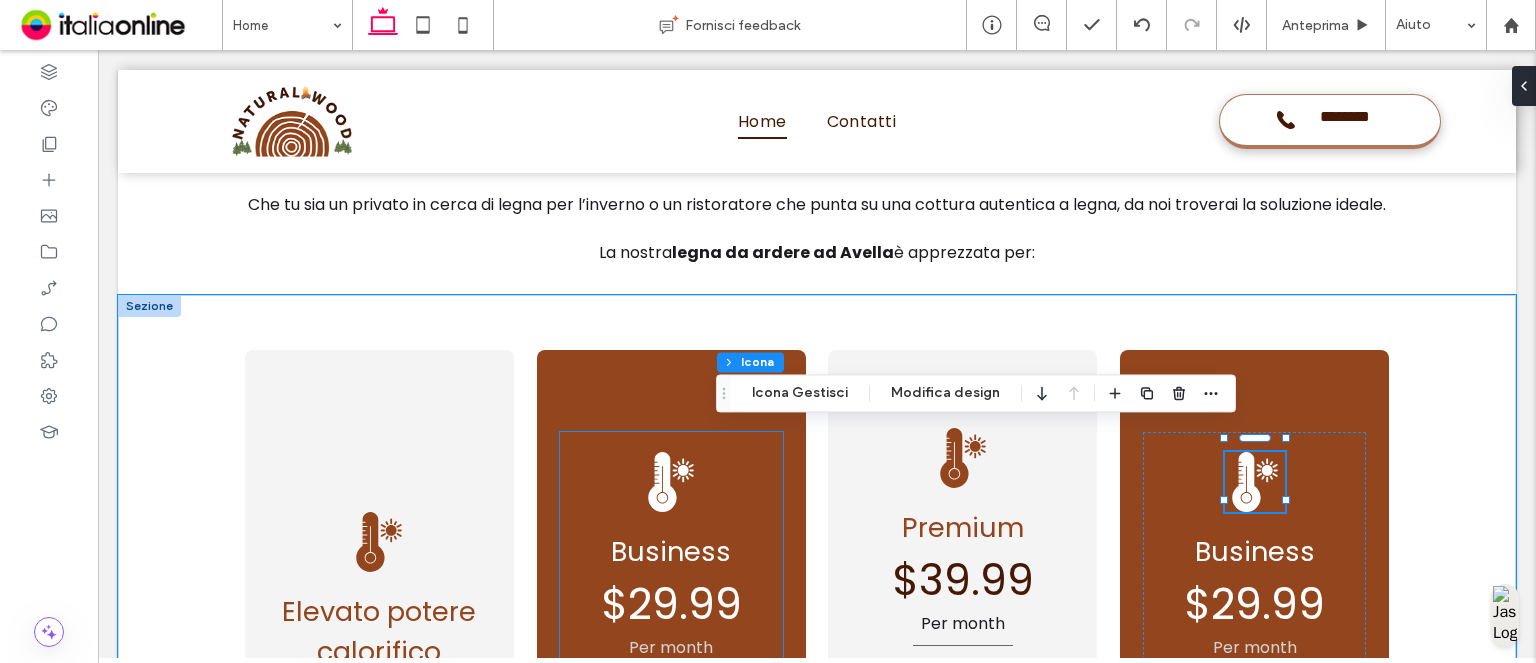 click 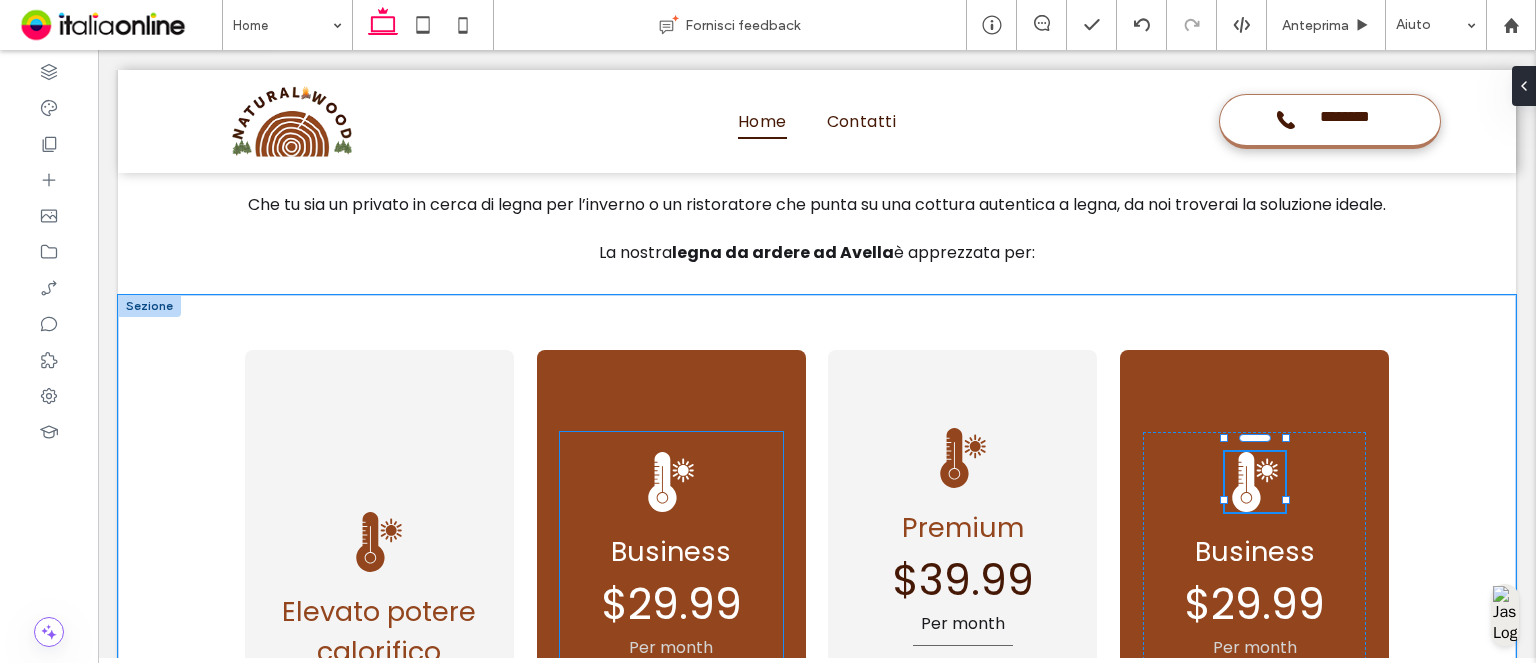 type on "**" 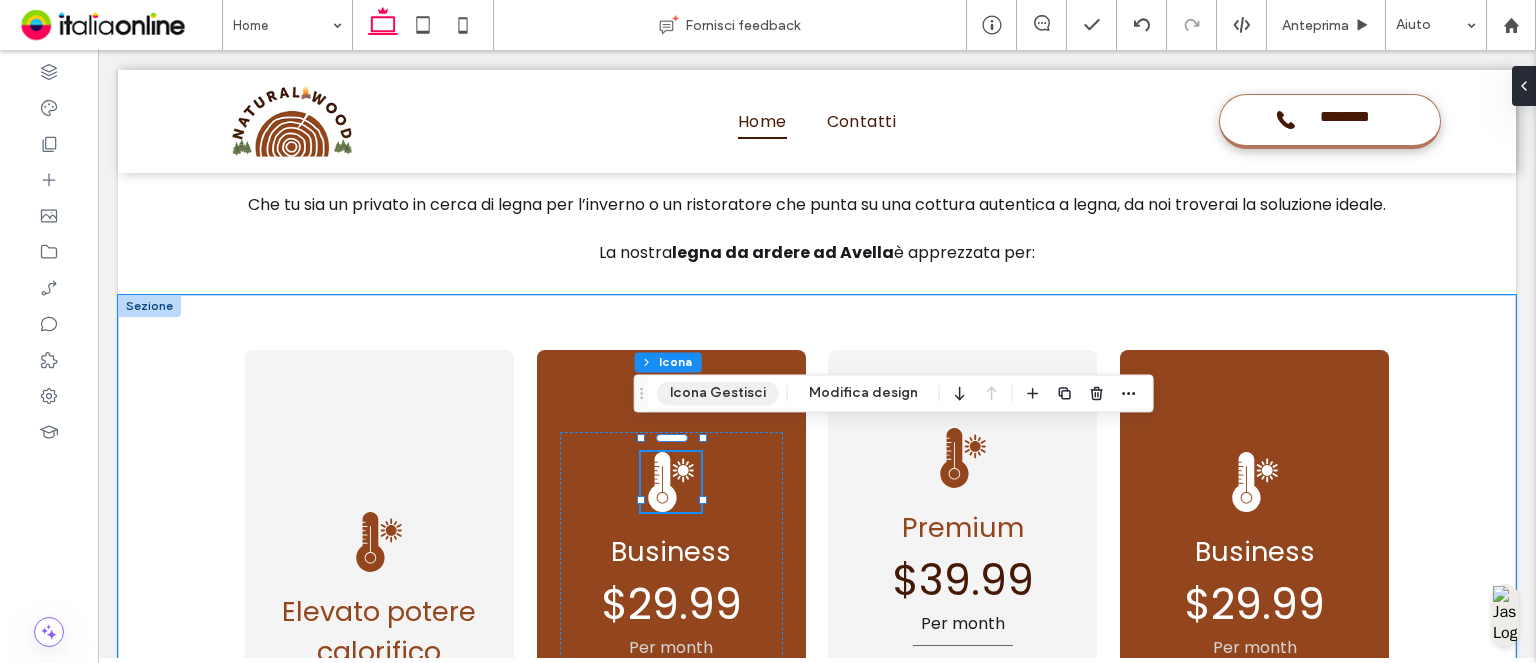 click on "Icona Gestisci" at bounding box center [718, 393] 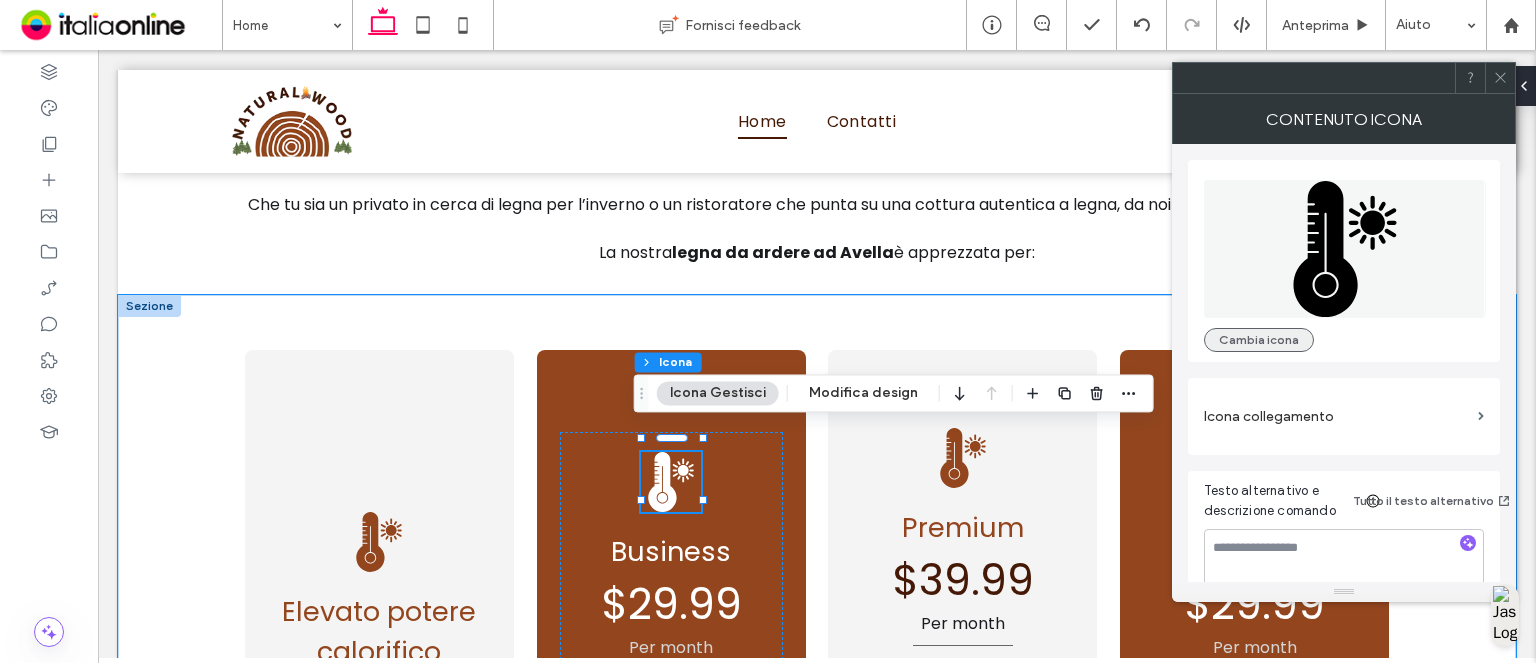 click on "Cambia icona" at bounding box center [1259, 340] 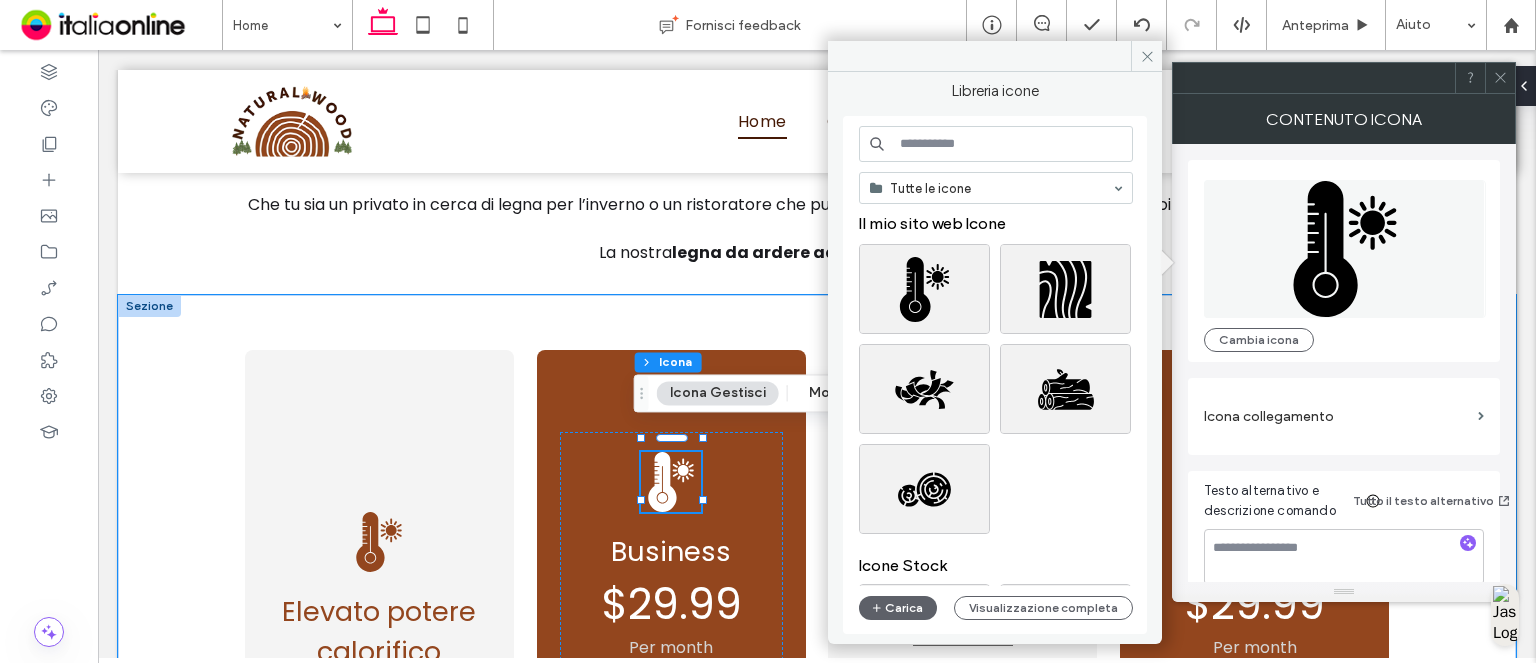 click at bounding box center [996, 144] 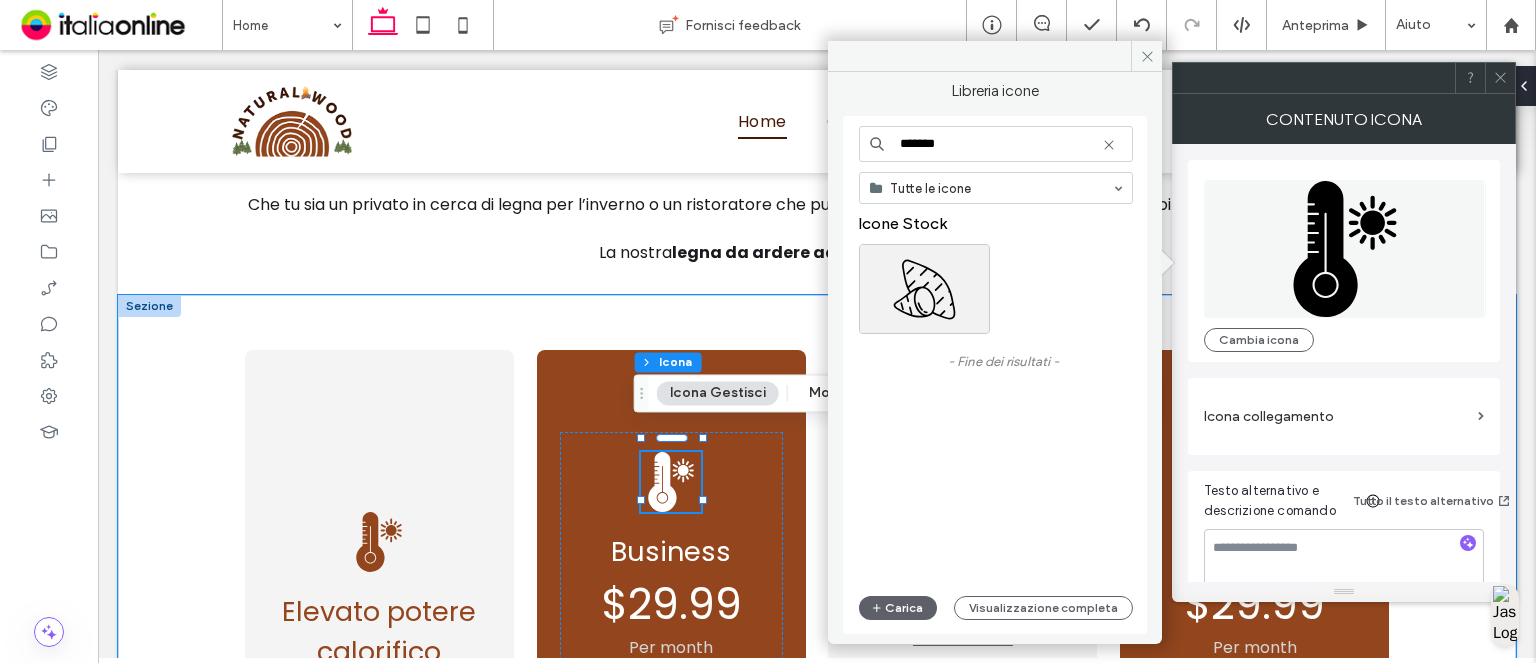 click on "*******" at bounding box center [996, 144] 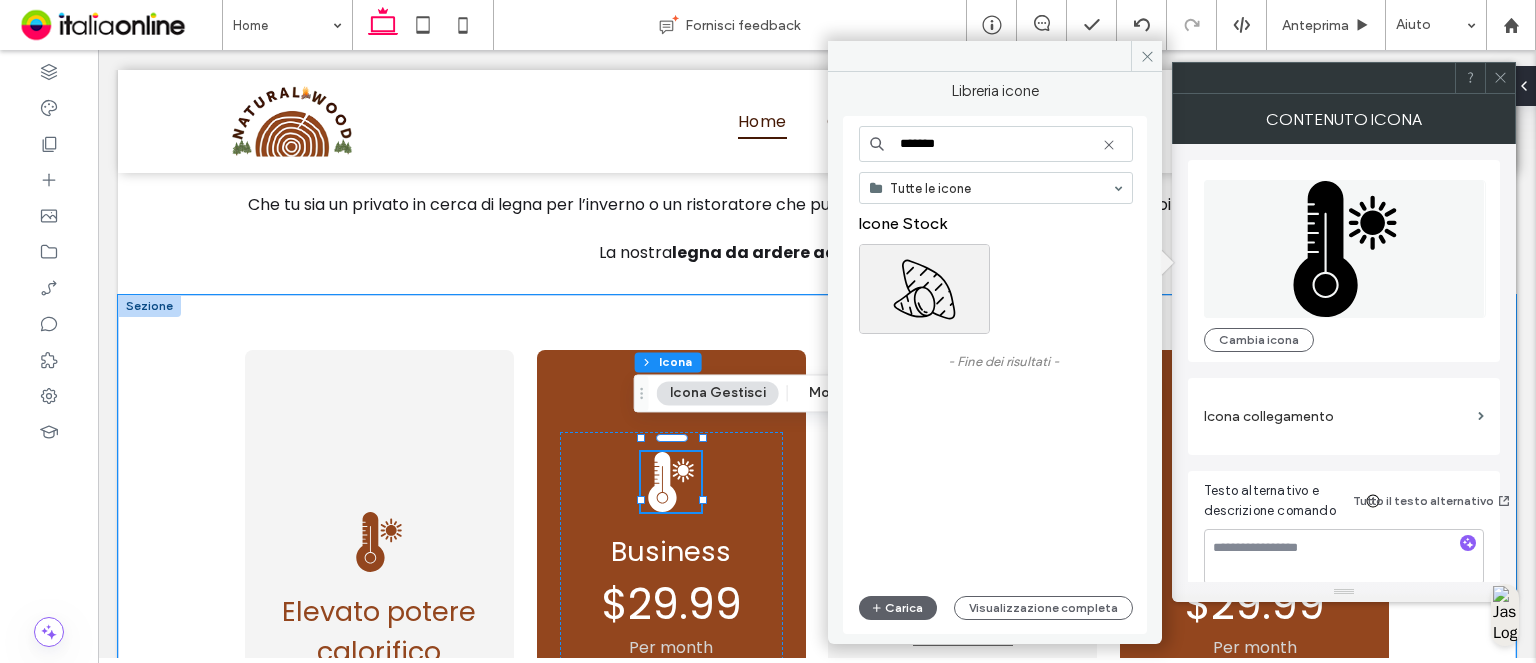 paste on "******" 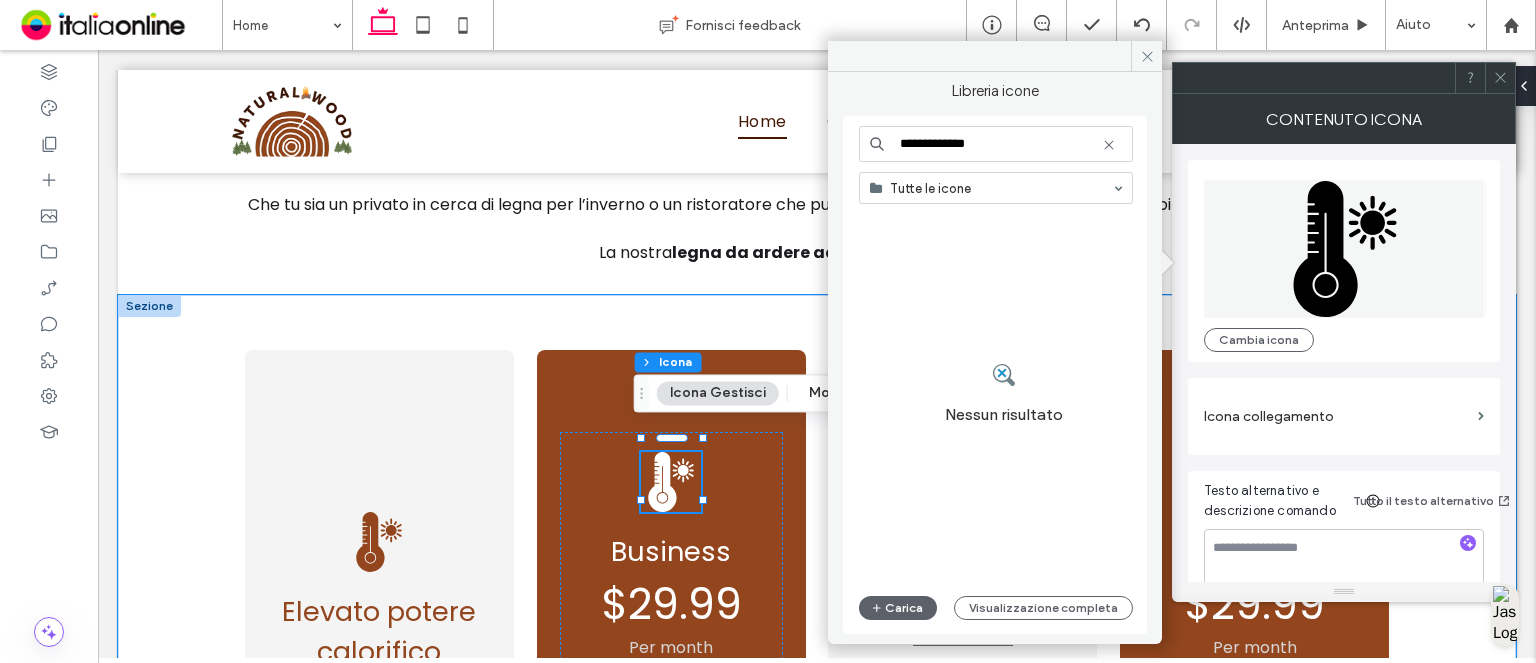 drag, startPoint x: 928, startPoint y: 143, endPoint x: 853, endPoint y: 144, distance: 75.00667 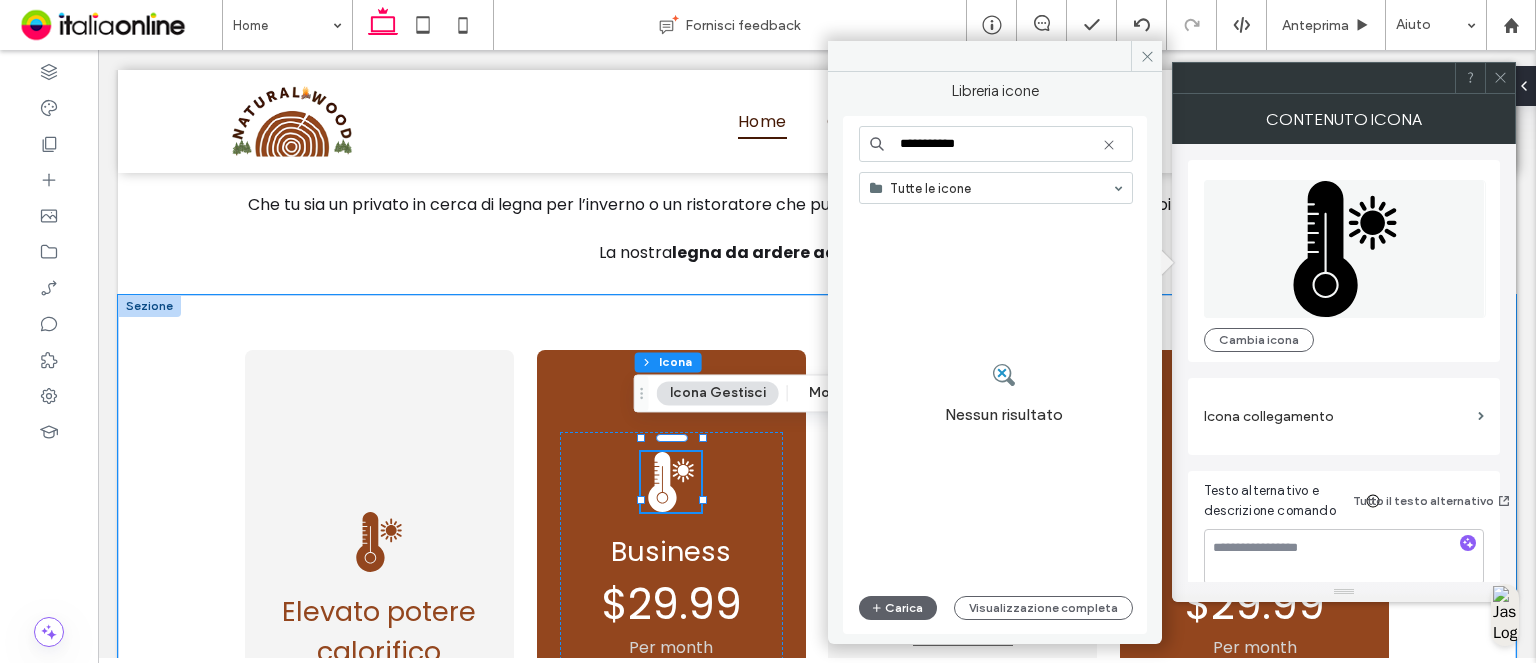 type on "**********" 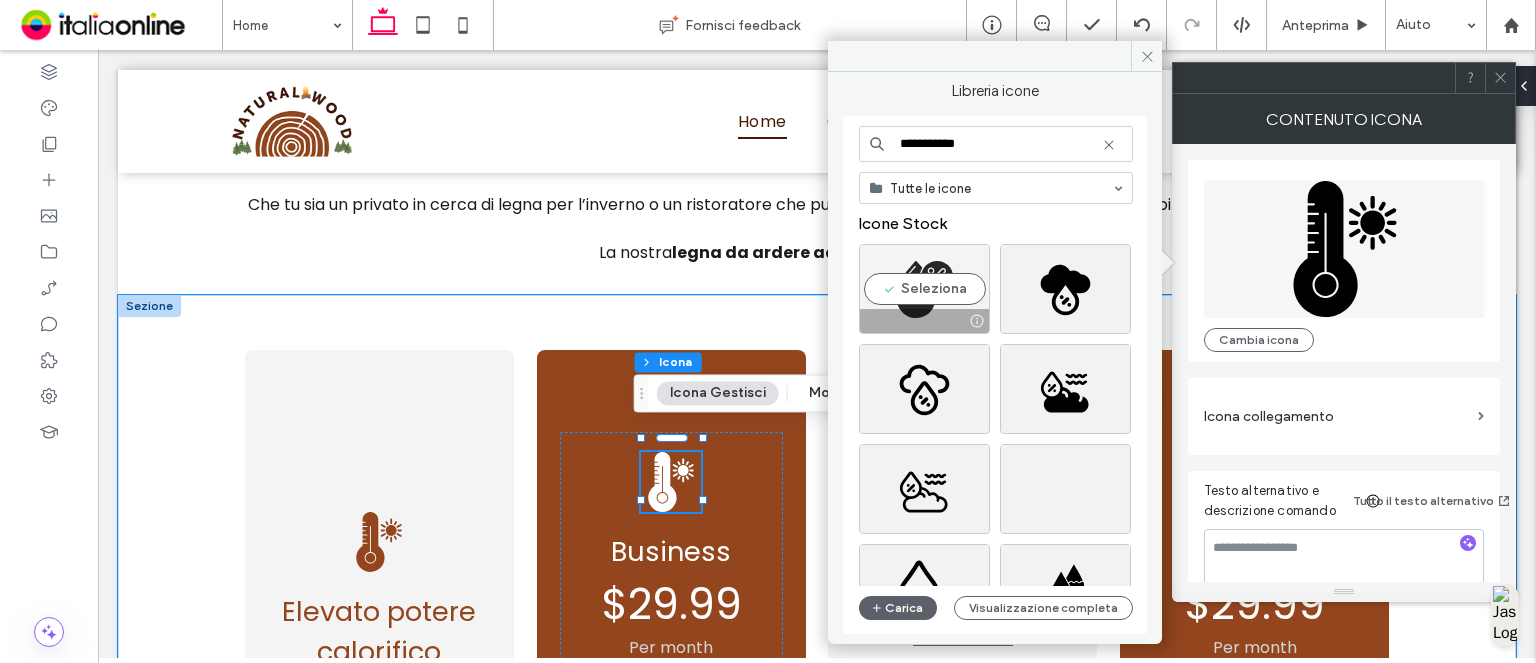 click on "Seleziona" at bounding box center (924, 289) 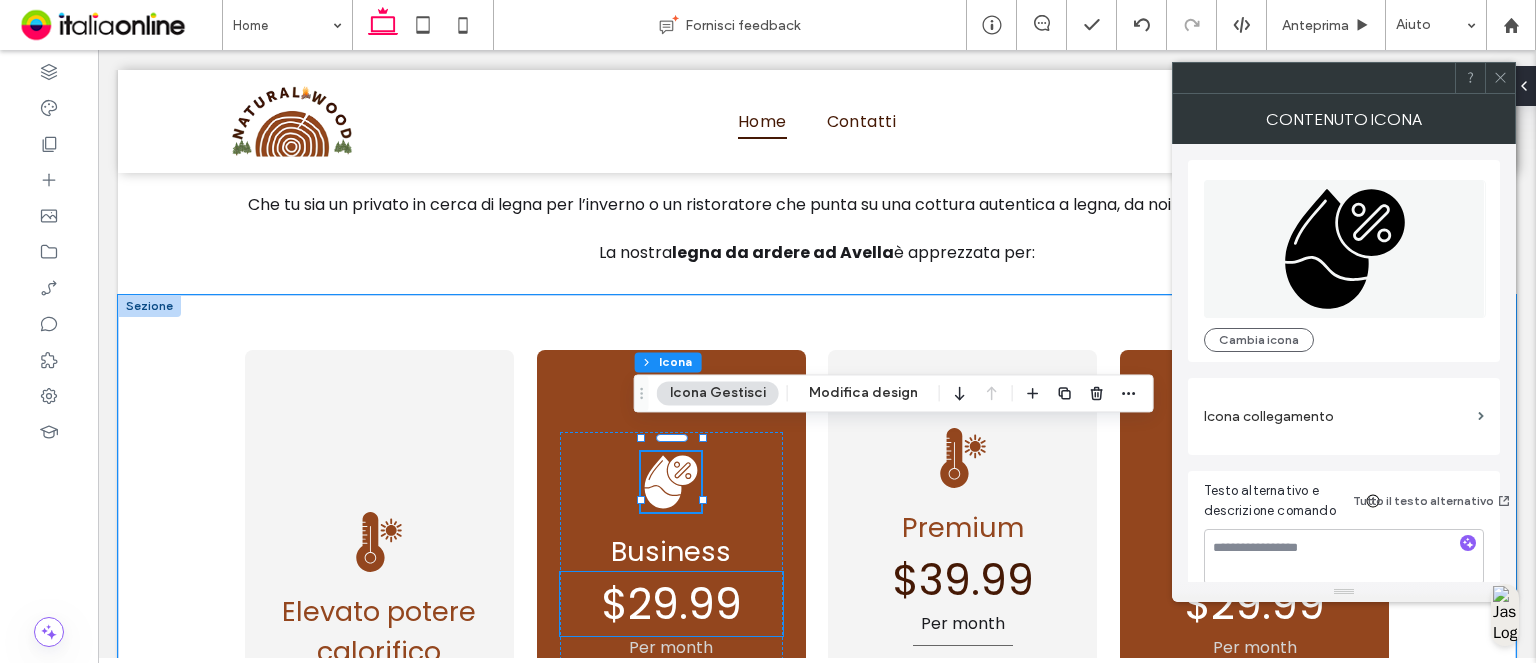 click on "$29.99" at bounding box center (671, 604) 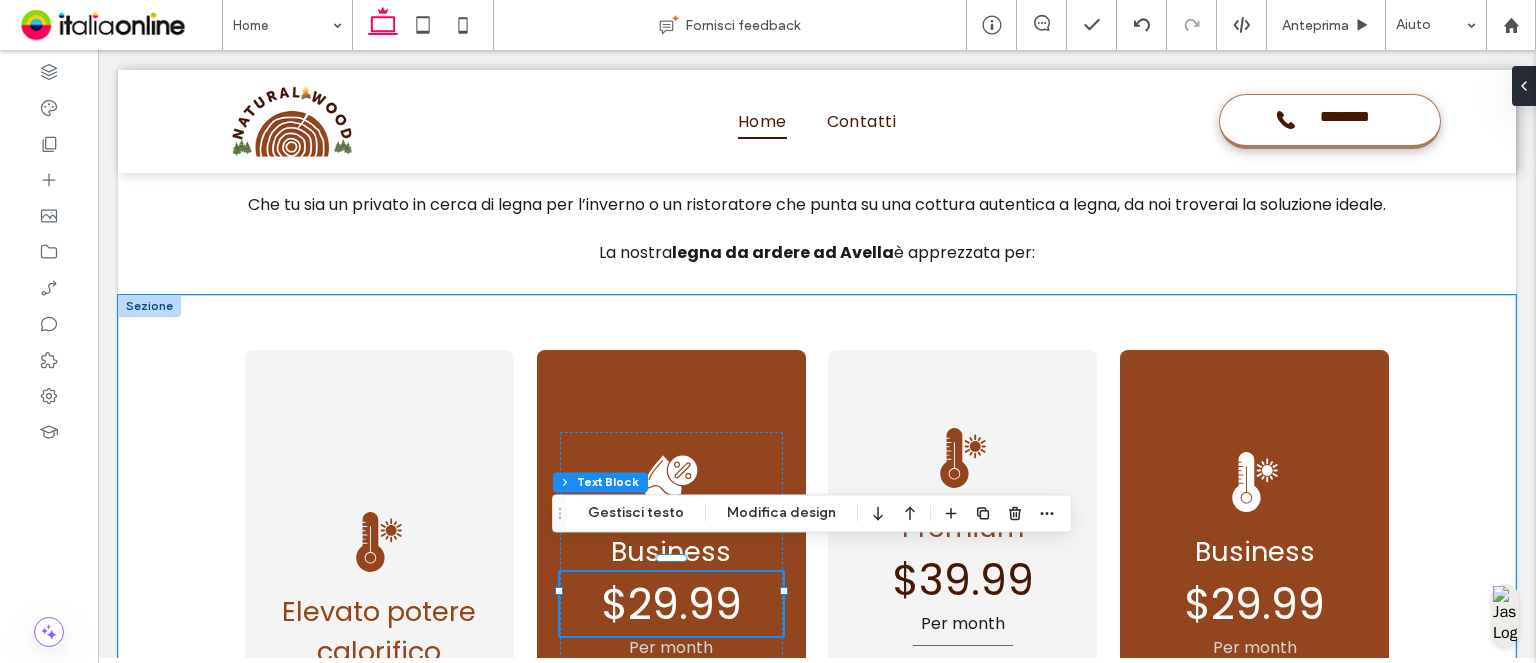 click on "$29.99" at bounding box center [671, 604] 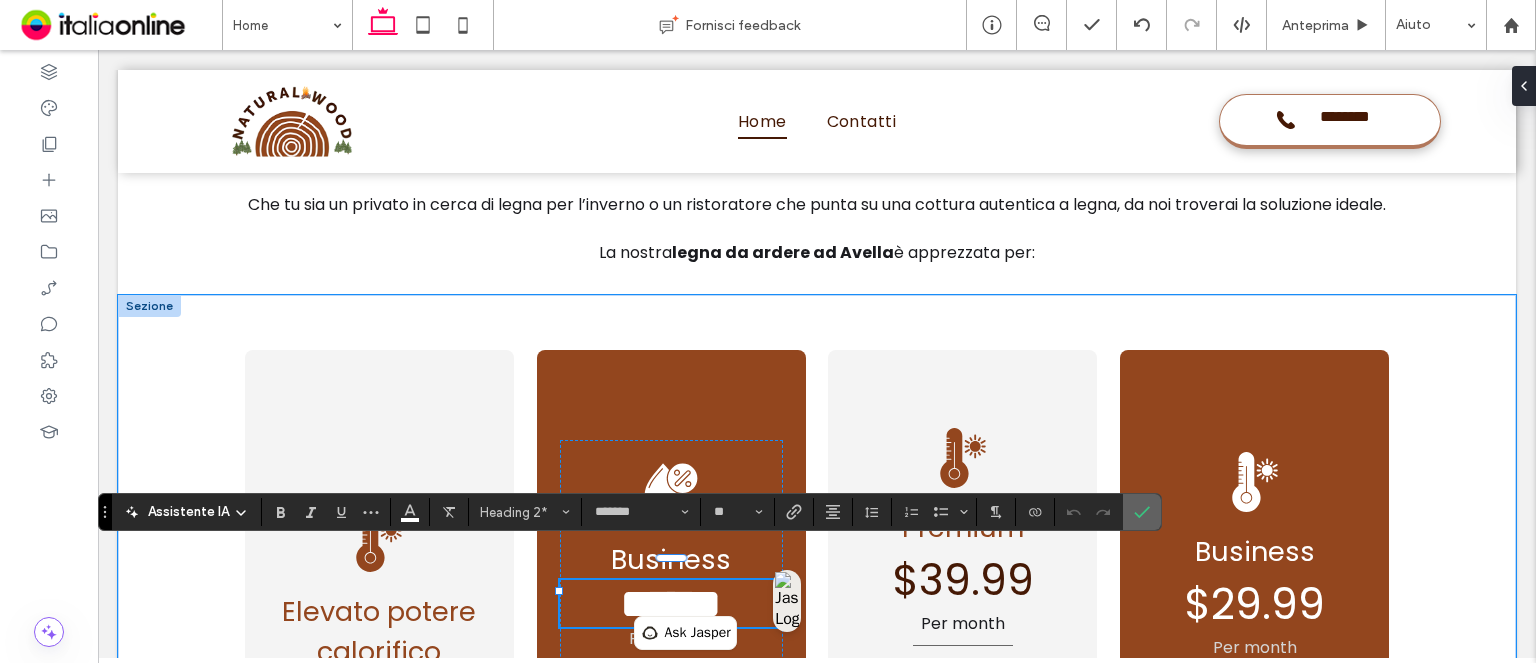 click at bounding box center (1142, 512) 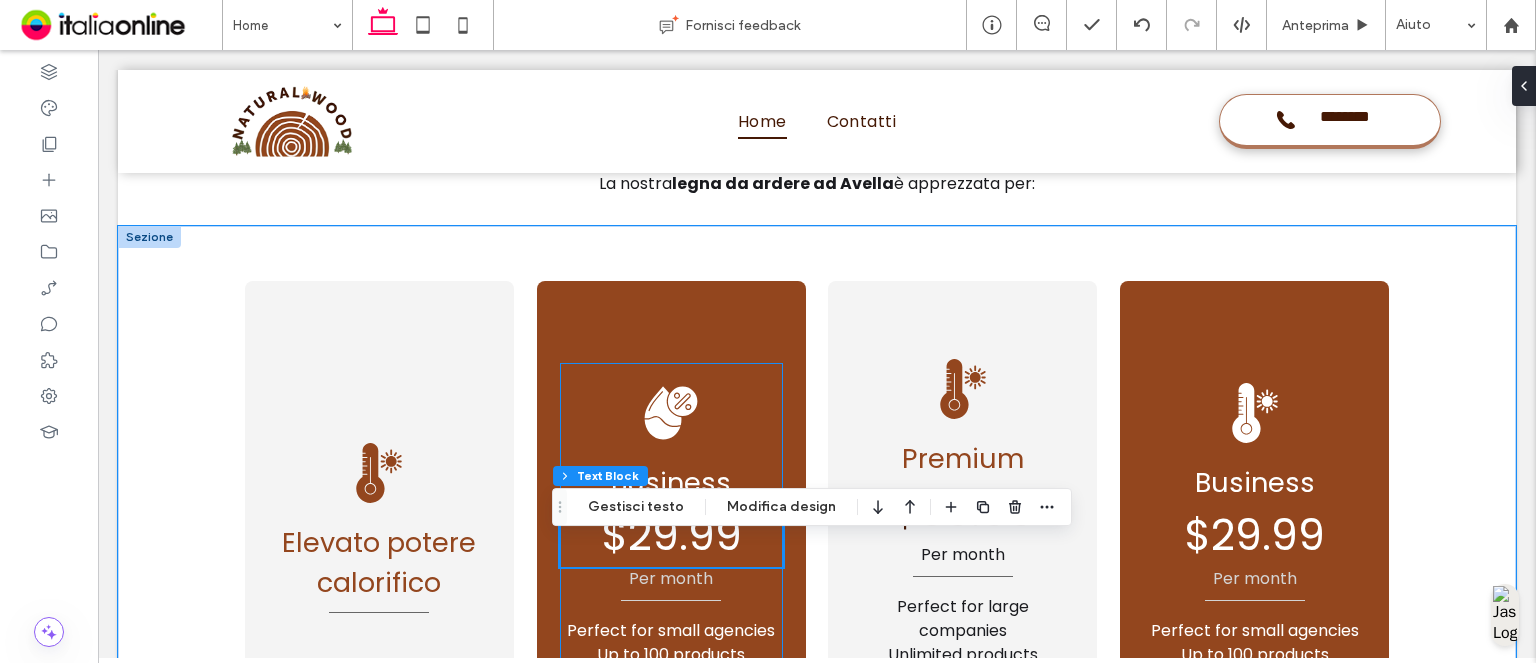 scroll, scrollTop: 4026, scrollLeft: 0, axis: vertical 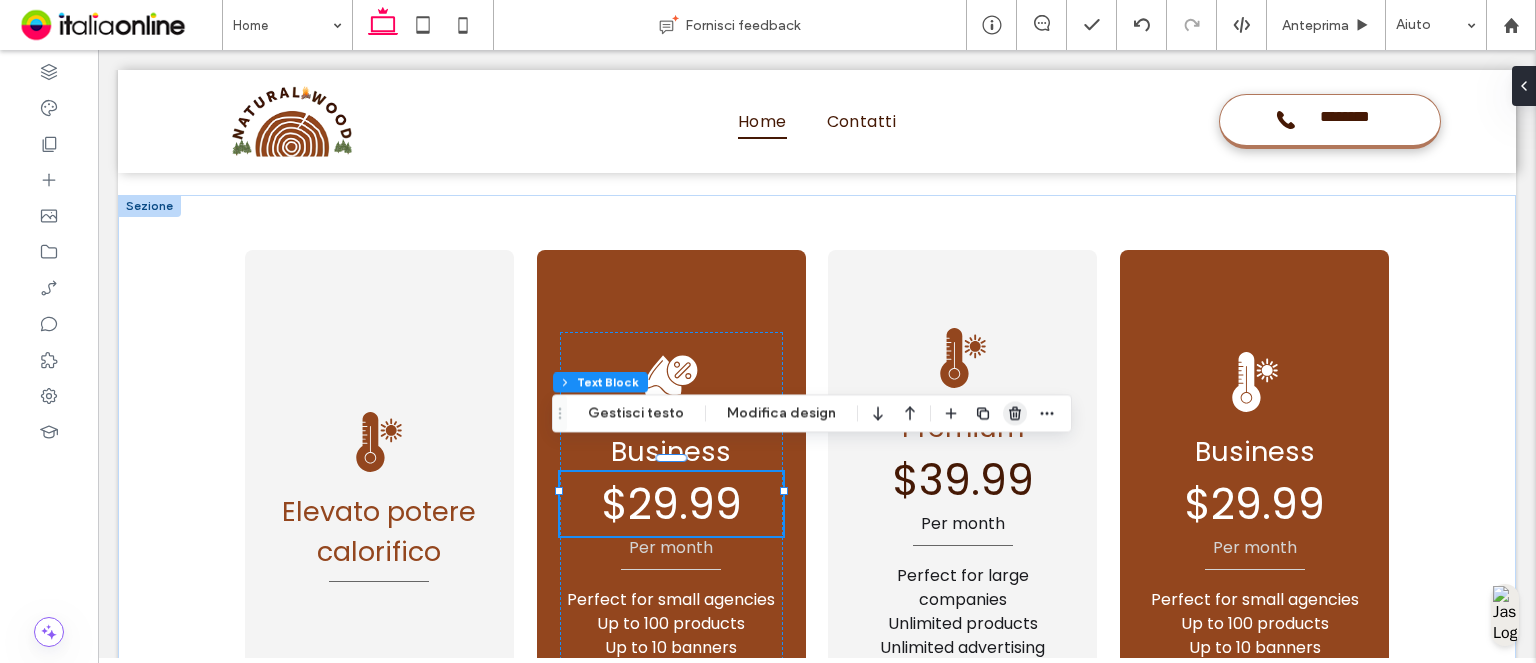 click at bounding box center (1015, 413) 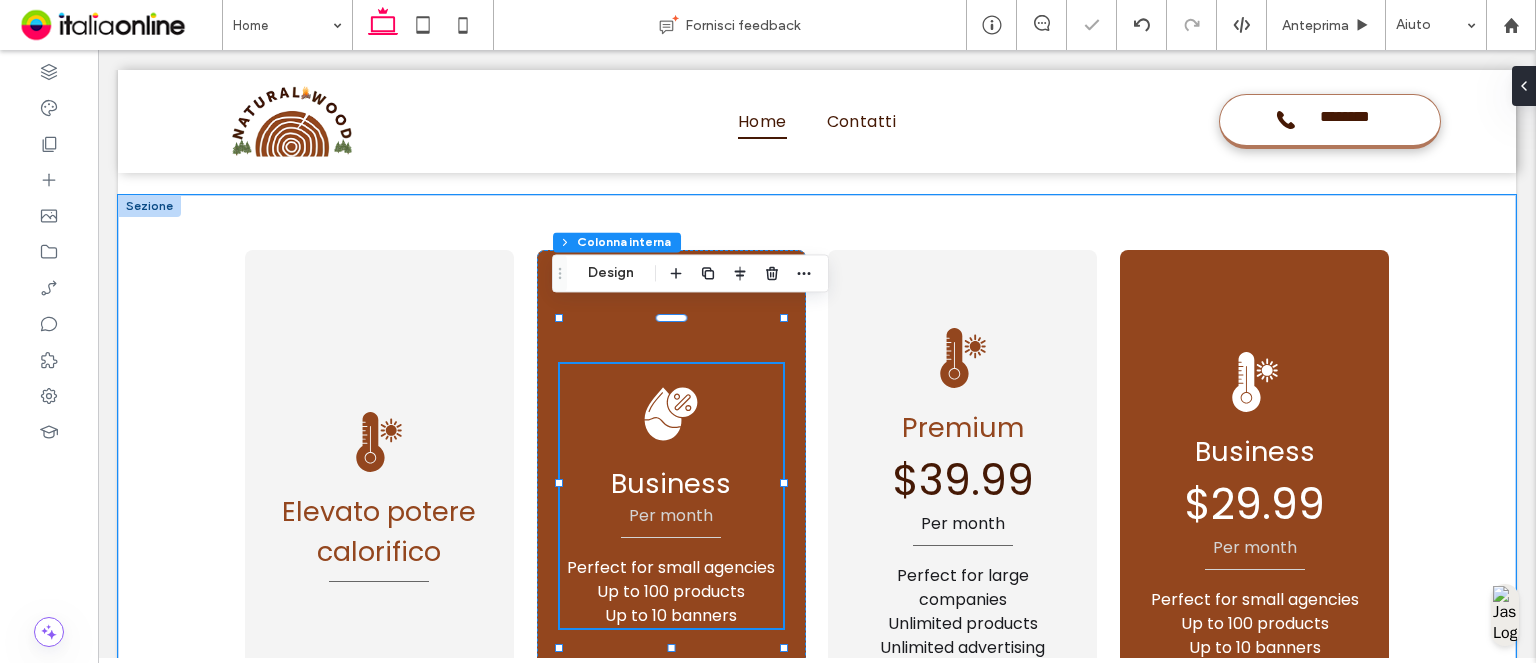 type on "**" 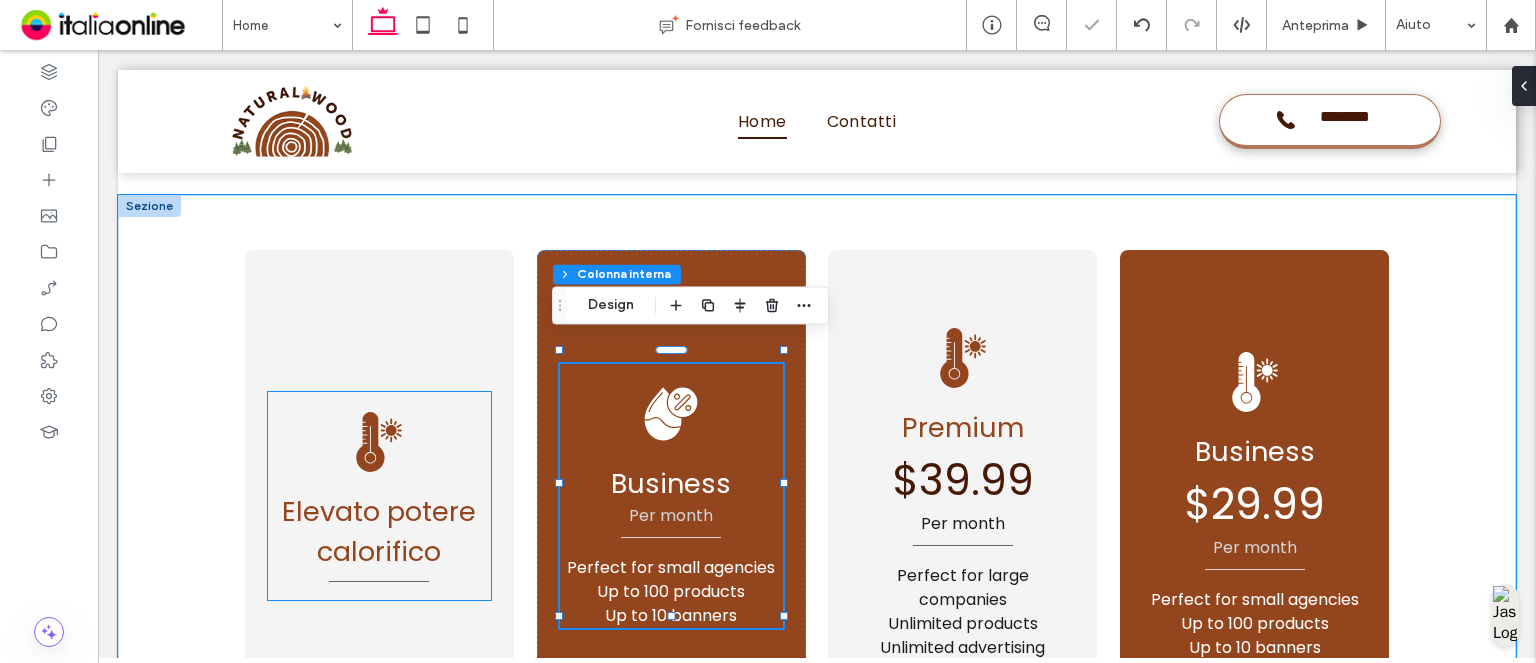 click on "Elevato potere calorifico" at bounding box center [379, 531] 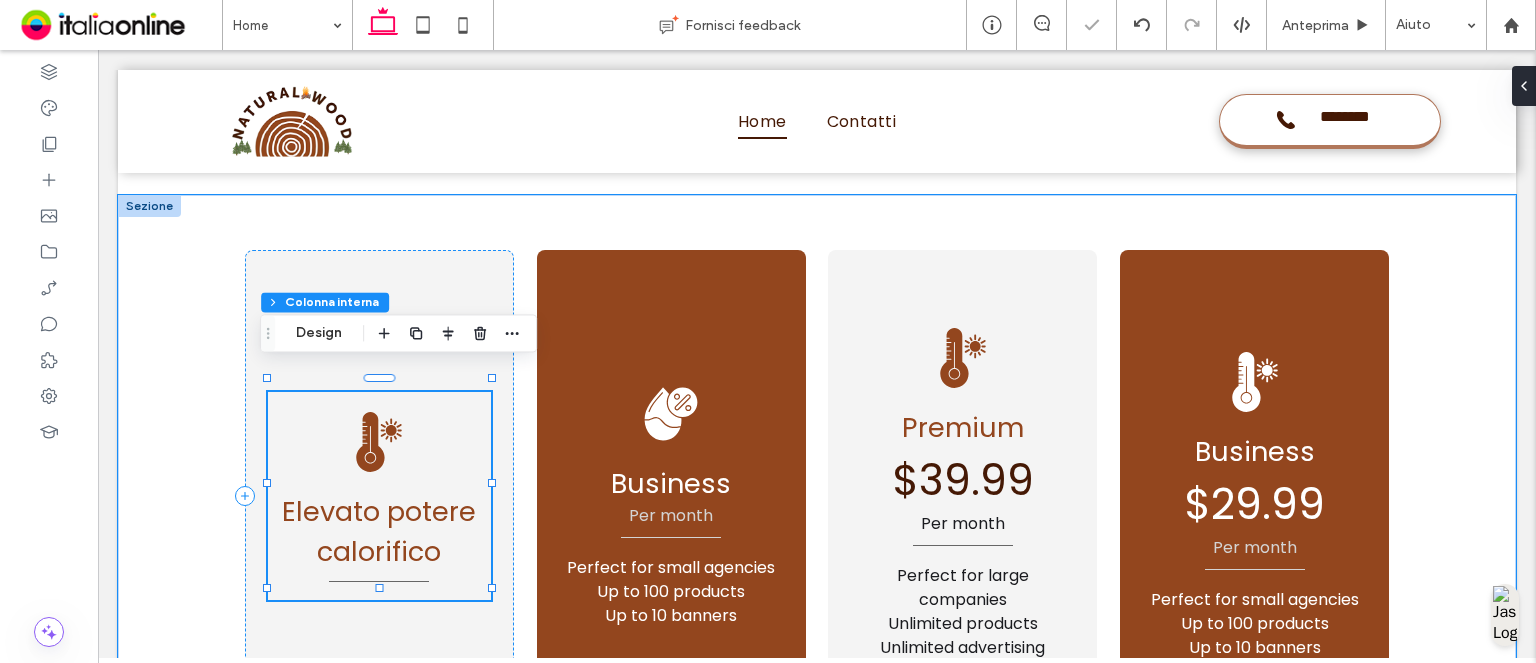click on "Elevato potere calorifico" at bounding box center (379, 531) 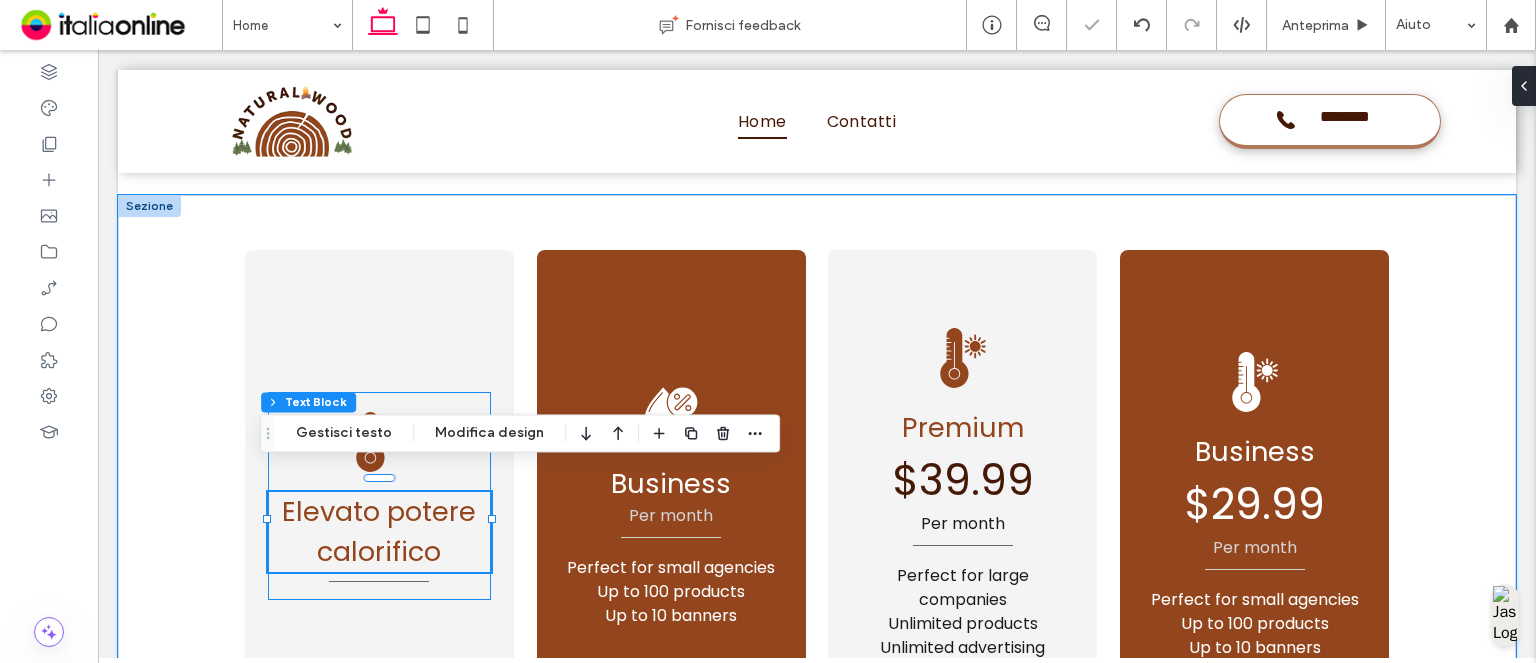 click on "Elevato potere calorifico" at bounding box center [379, 531] 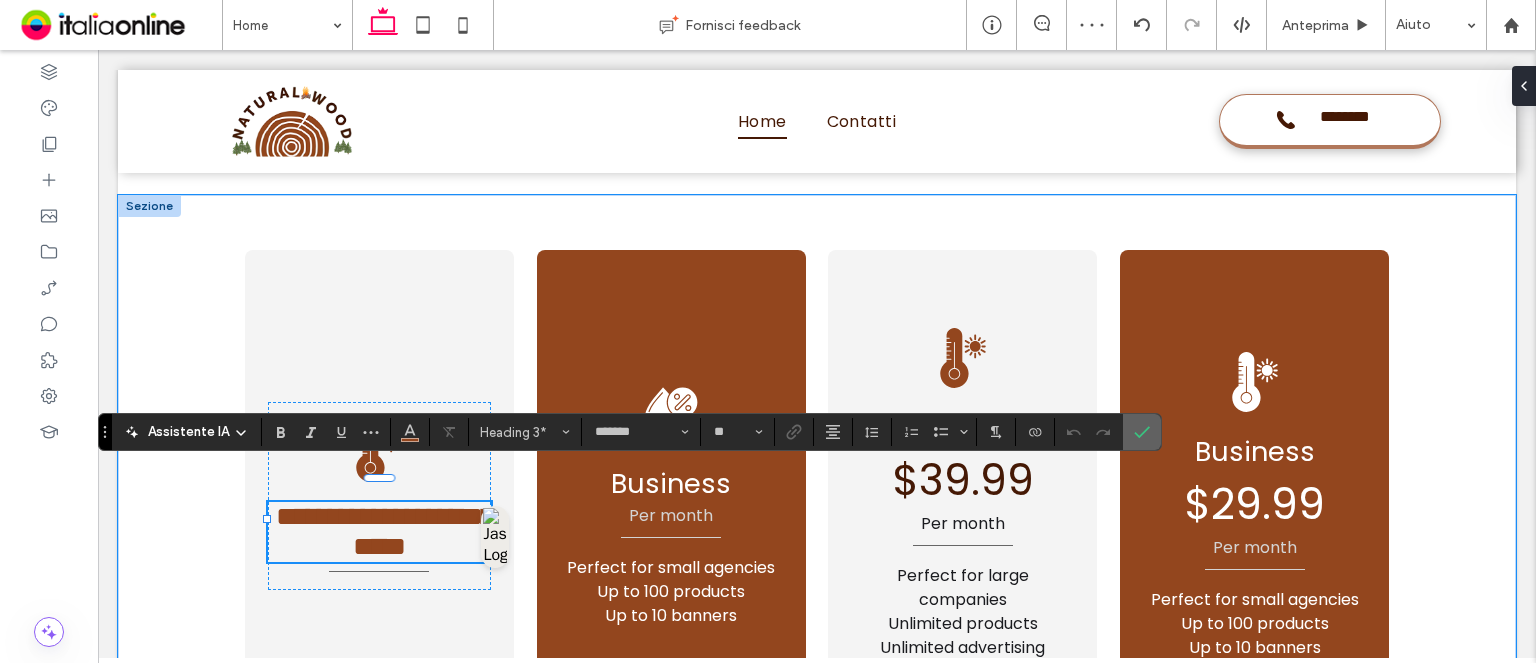 click 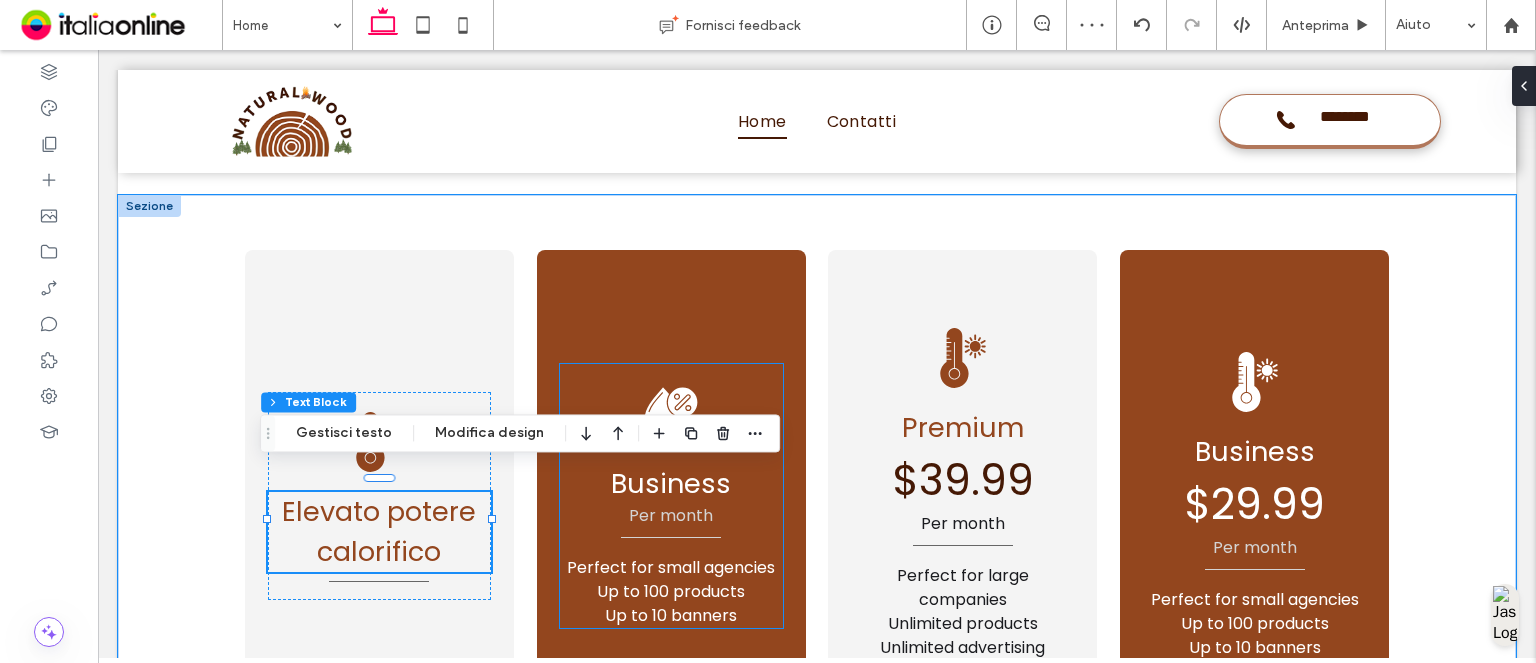 click on "Business" at bounding box center [671, 483] 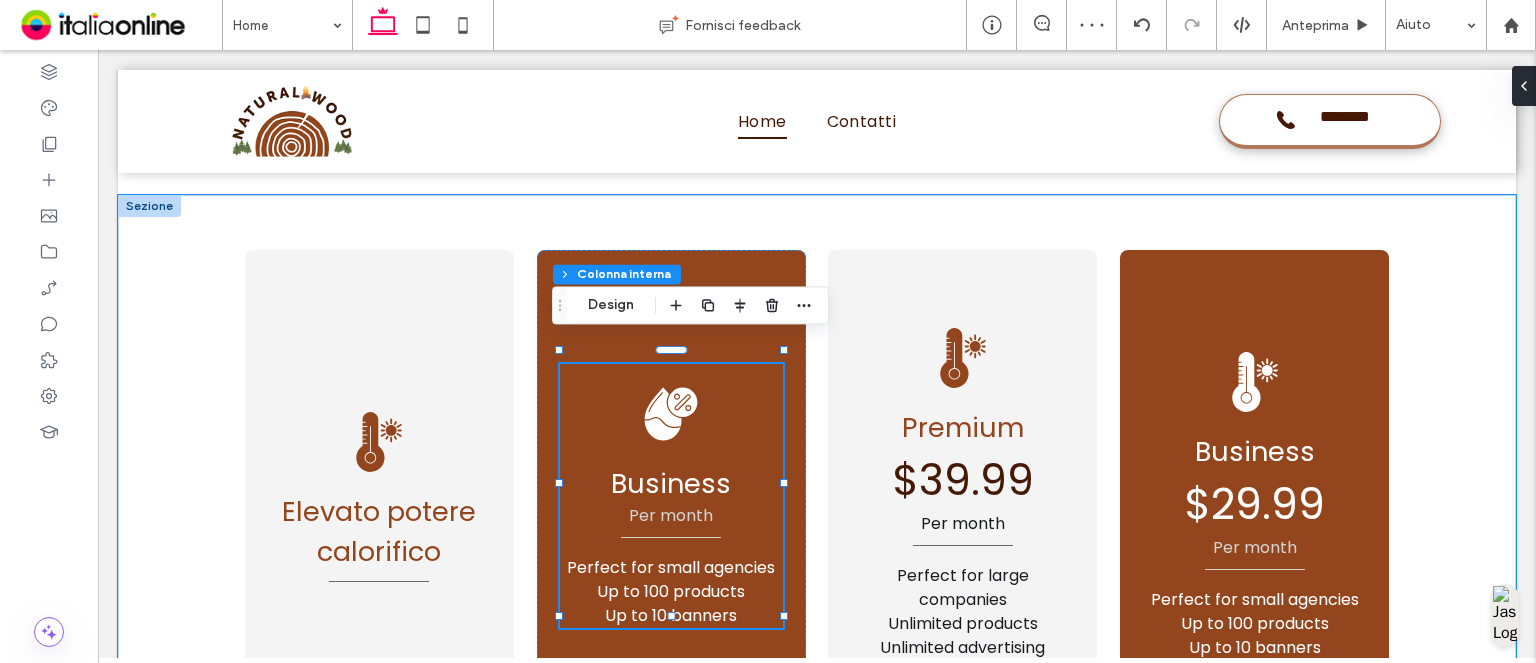 click on "Business" at bounding box center [671, 483] 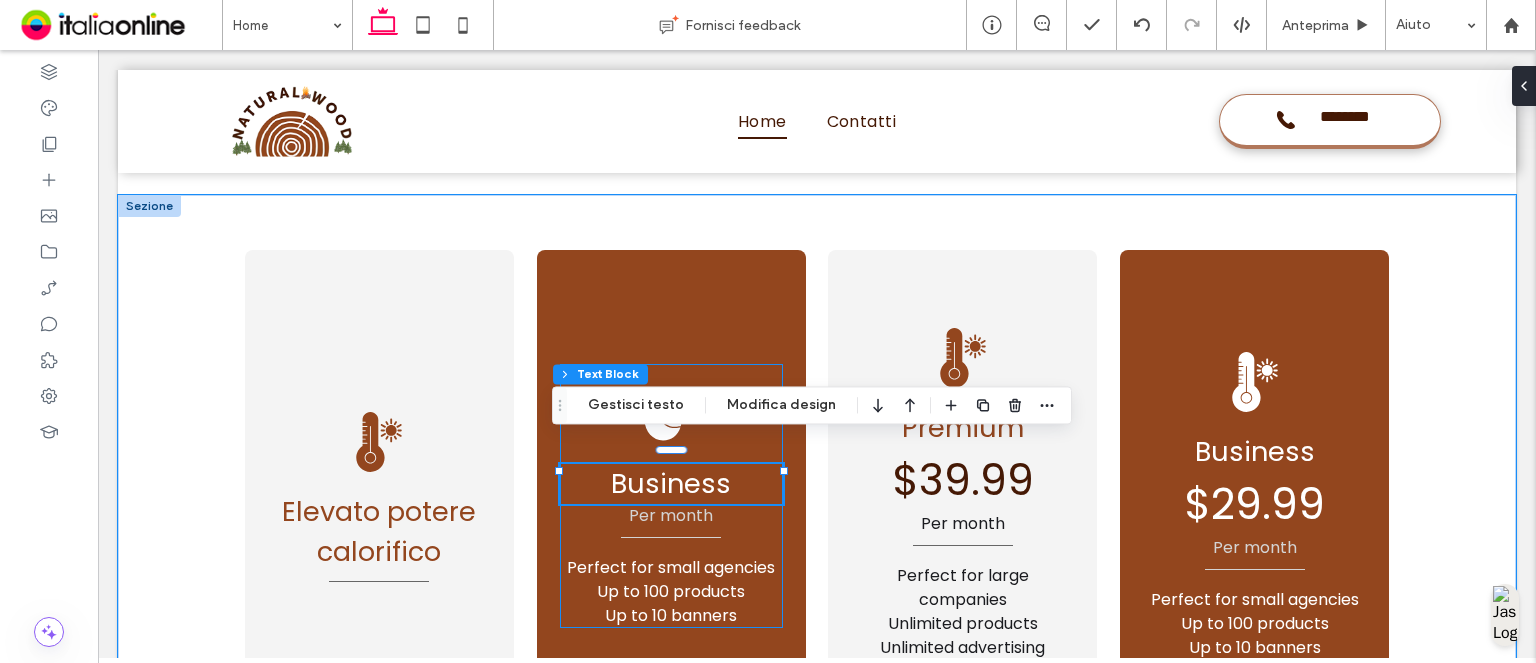 click on "Business" at bounding box center (671, 483) 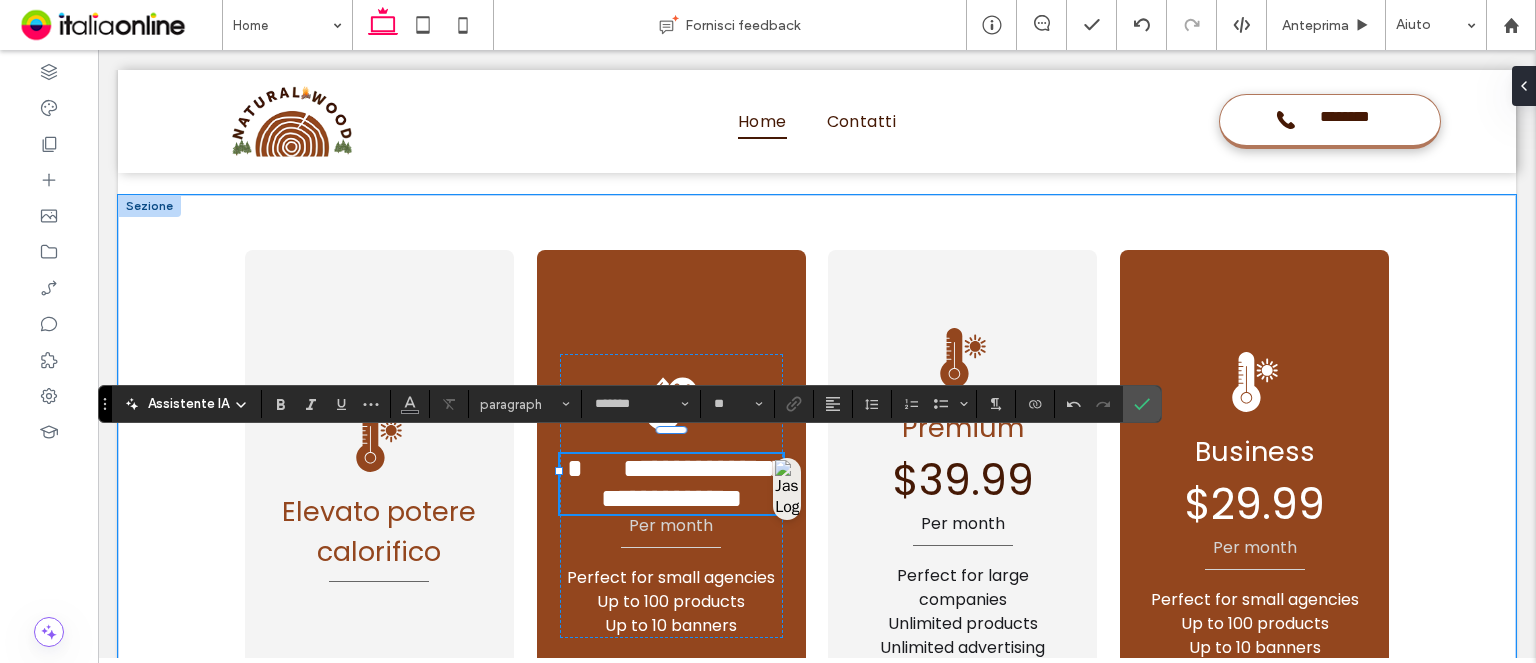 type on "**" 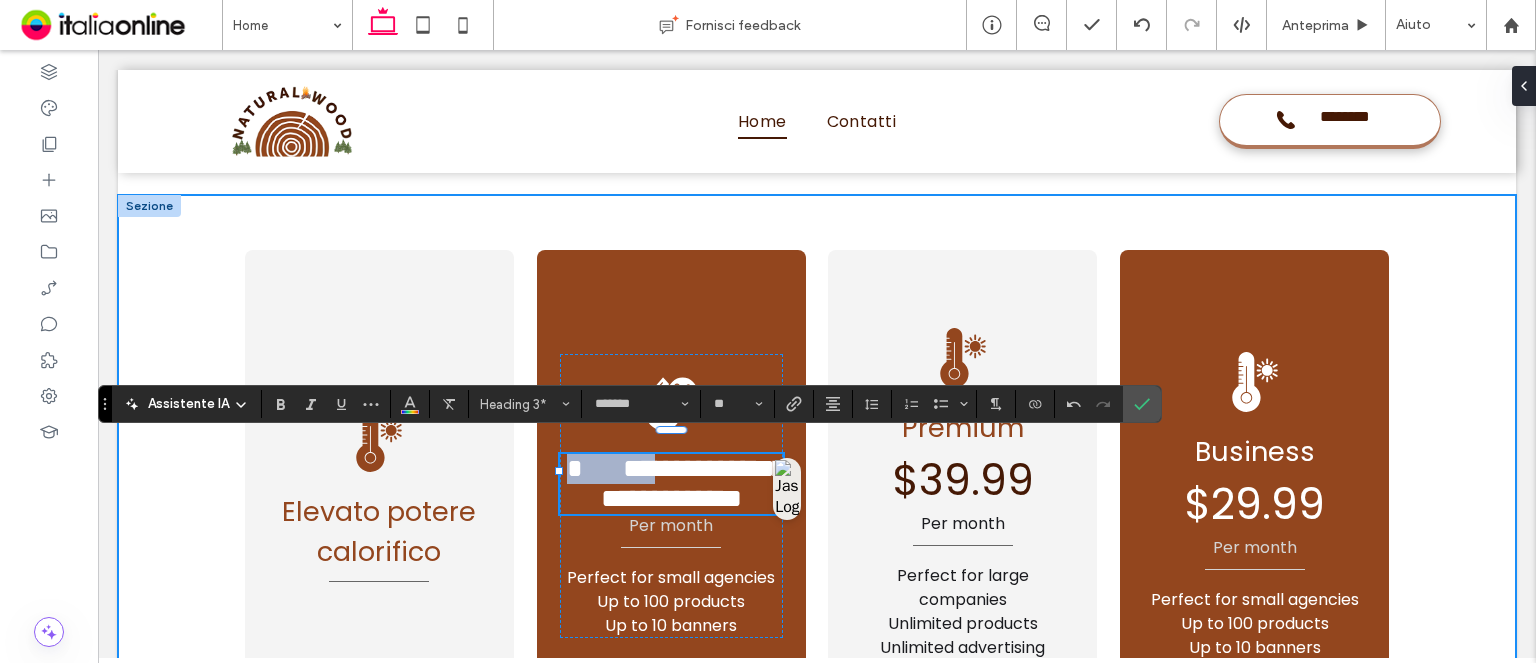 drag, startPoint x: 652, startPoint y: 441, endPoint x: 509, endPoint y: 445, distance: 143.05594 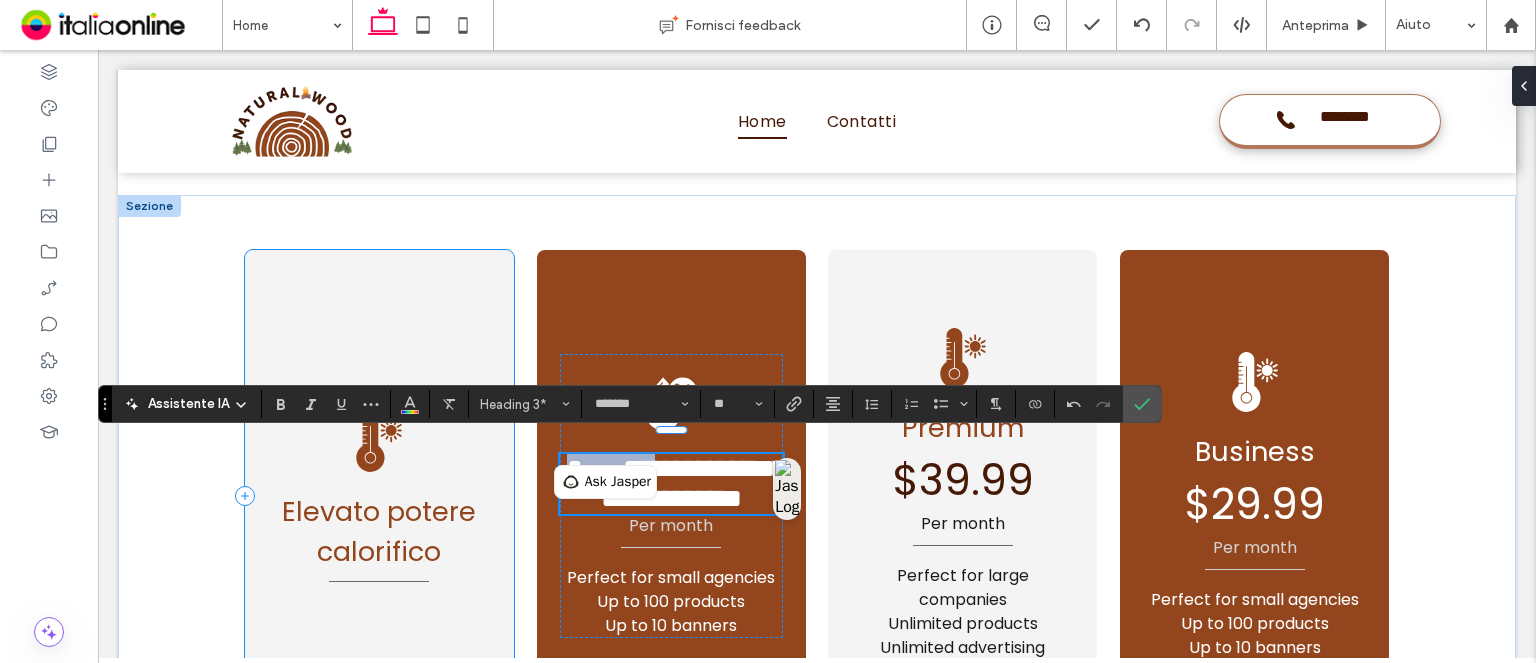 type 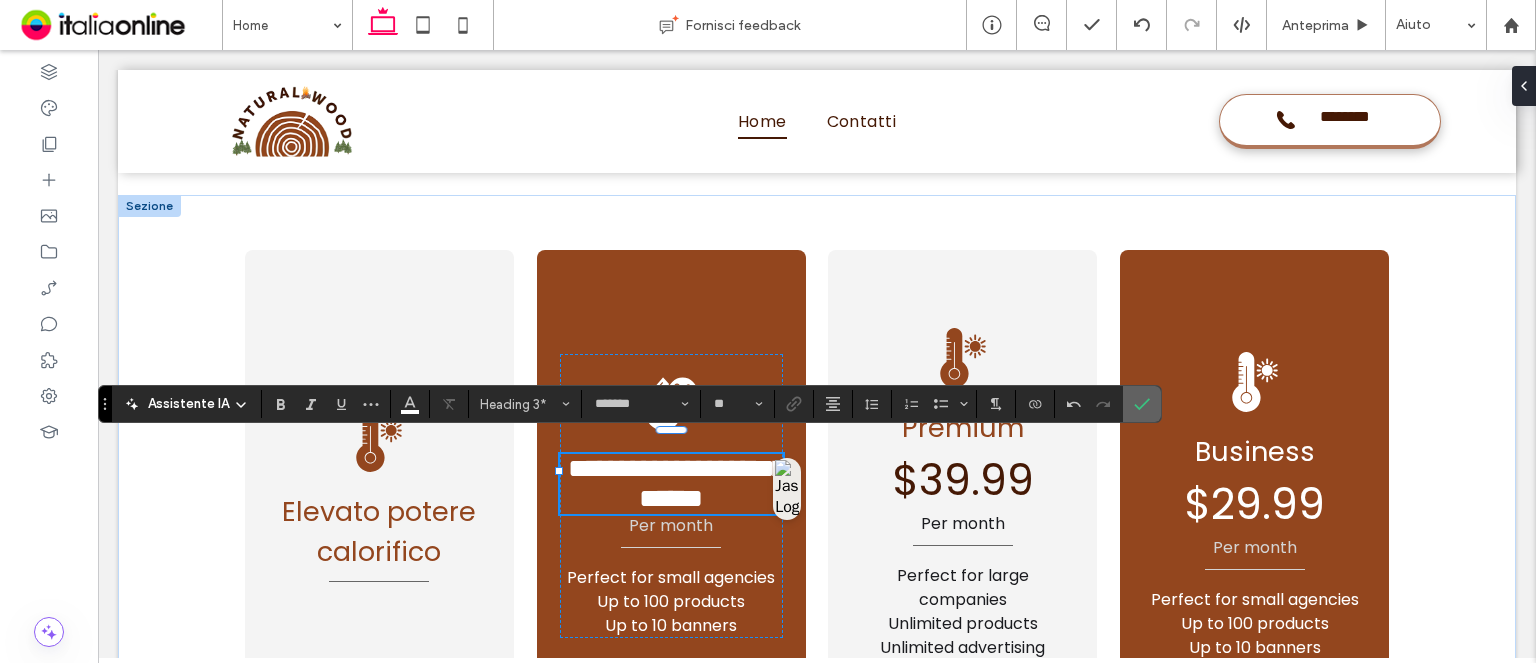 click 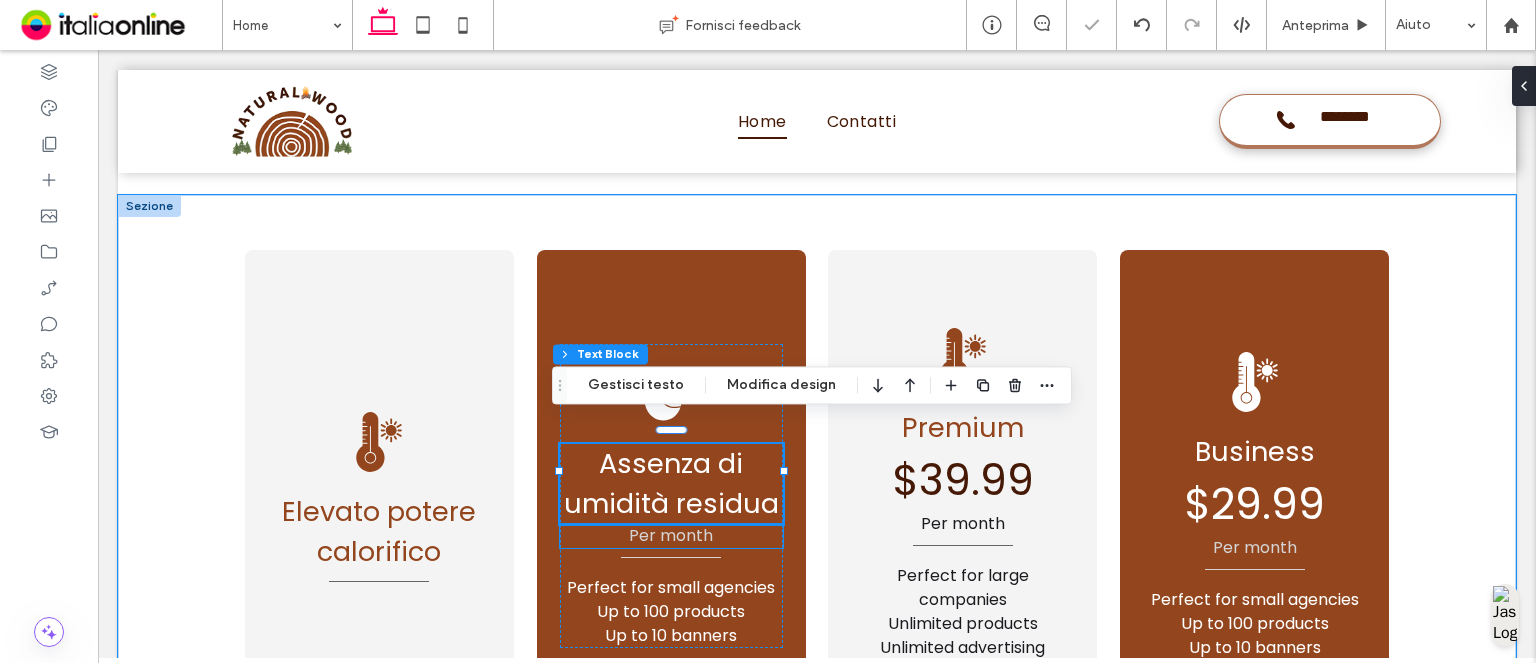 click on "Per month" at bounding box center (671, 536) 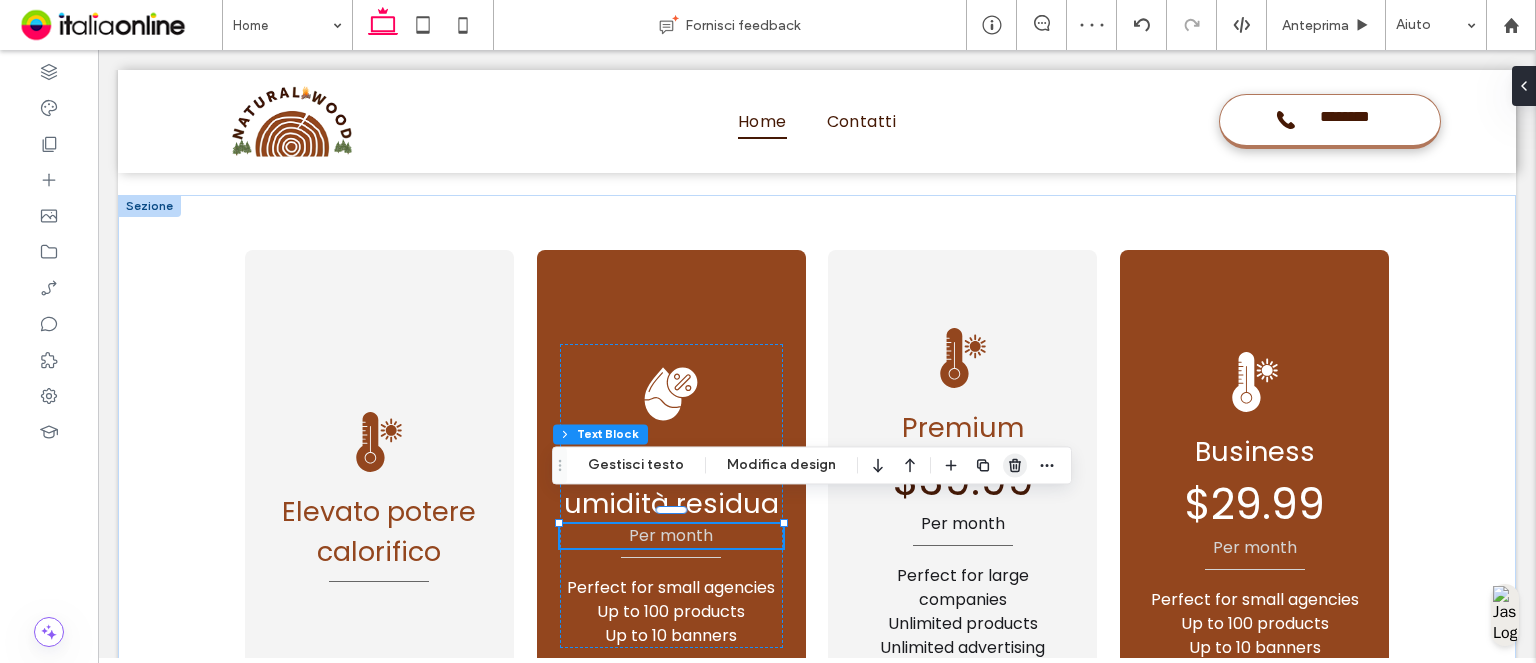 click 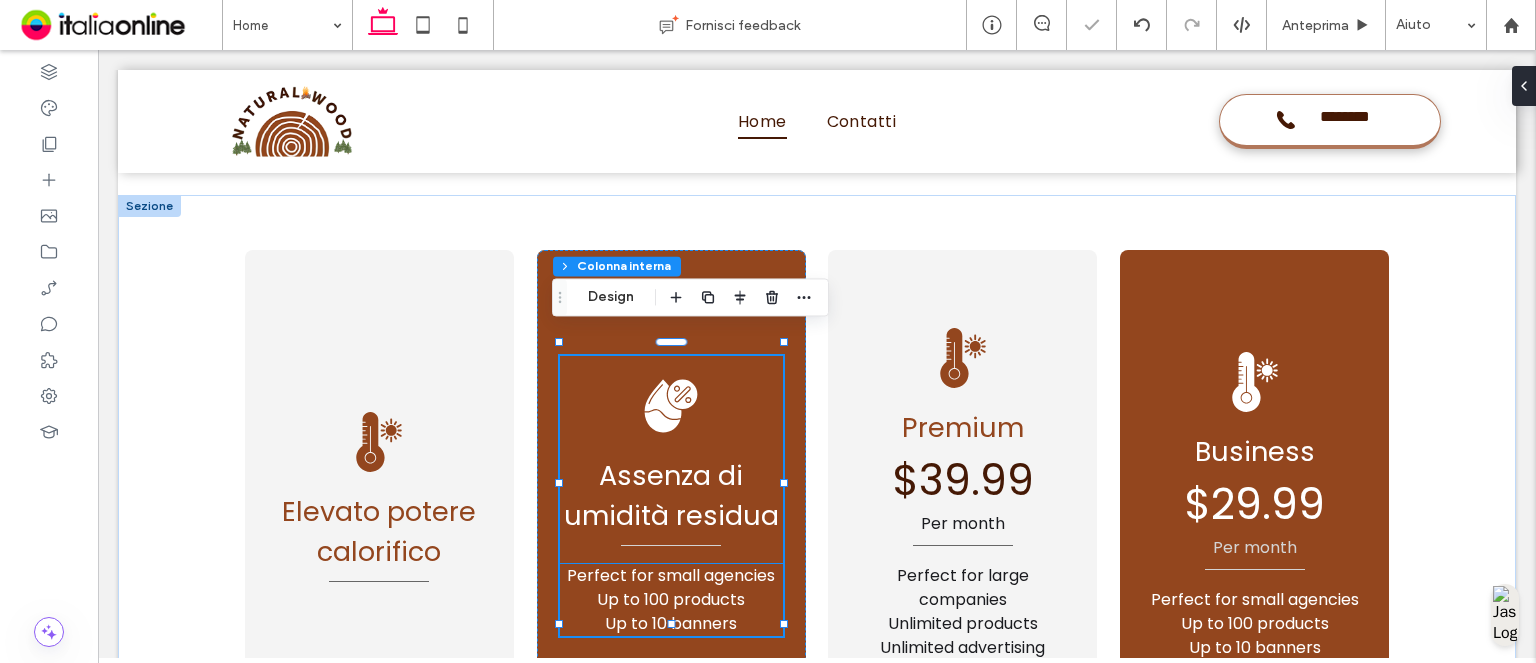 type on "**" 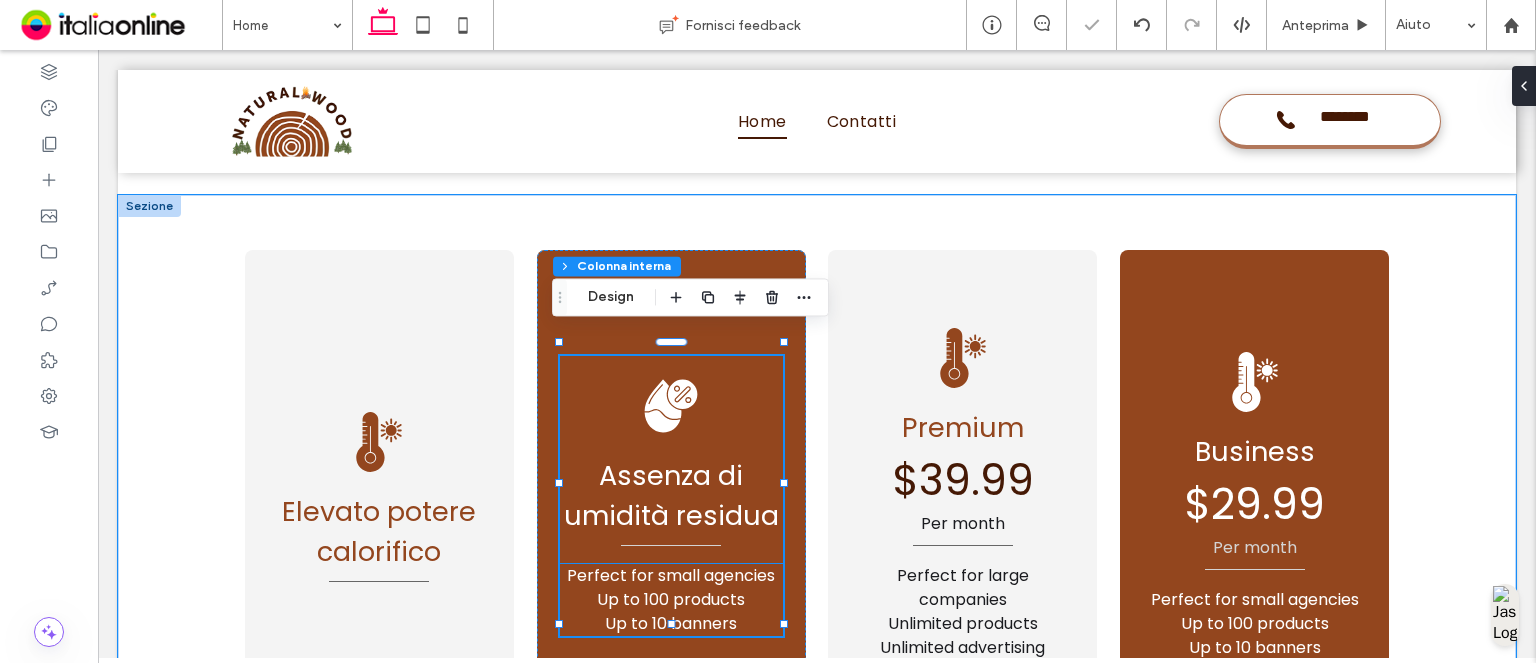 click on "Up to 10 banners" at bounding box center [671, 623] 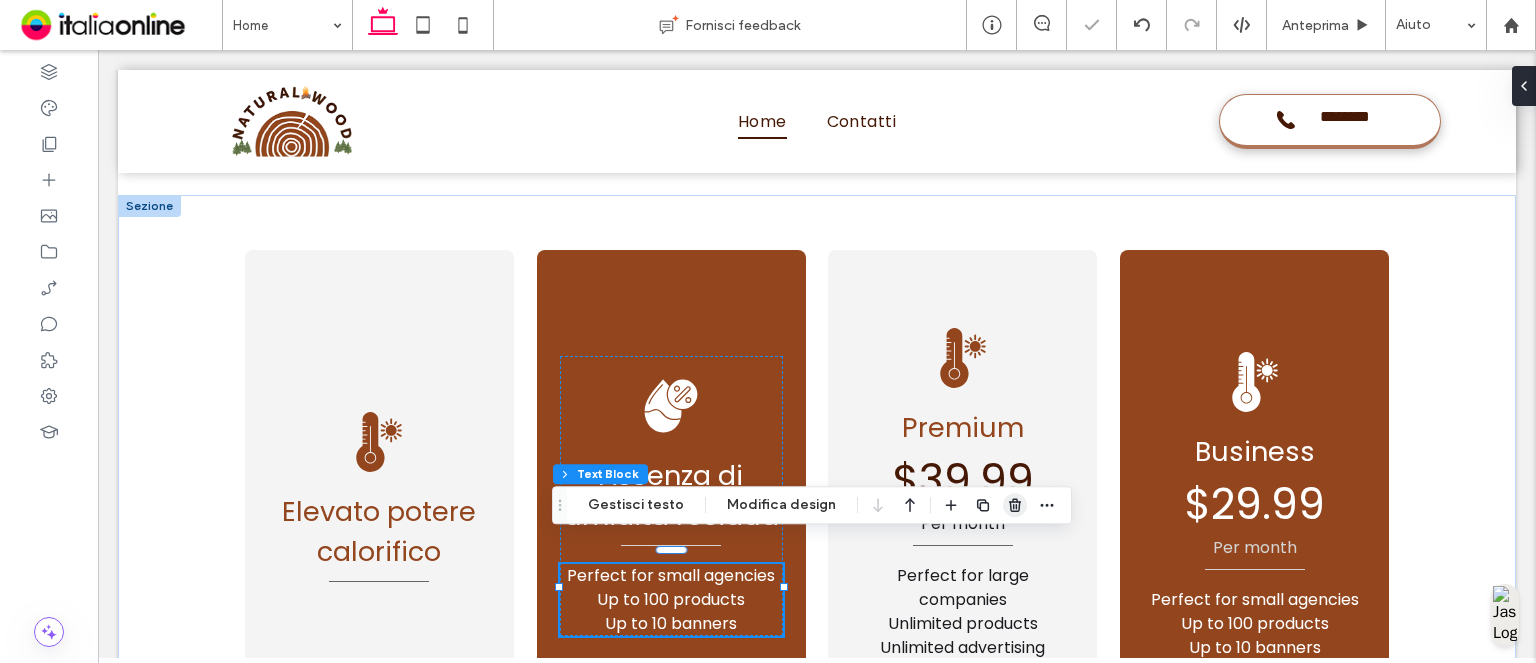drag, startPoint x: 908, startPoint y: 493, endPoint x: 1007, endPoint y: 497, distance: 99.08077 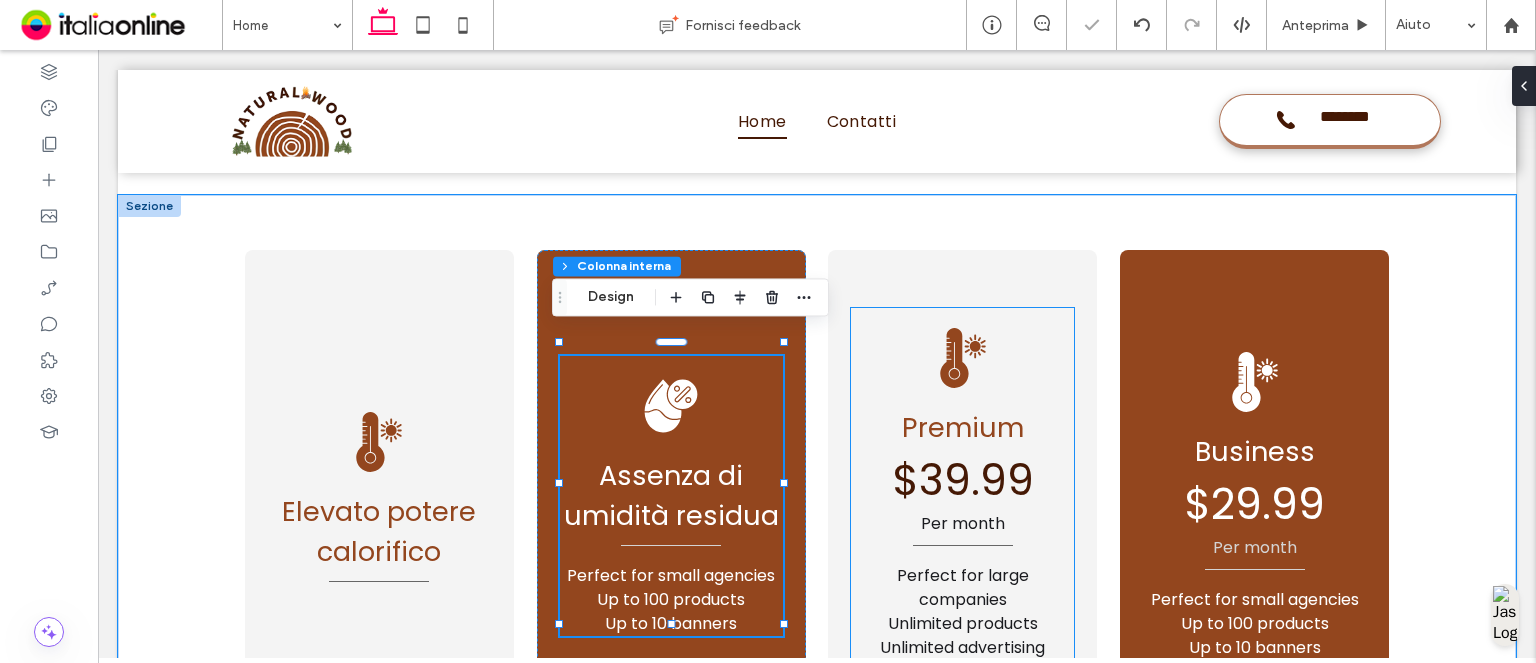 type on "**" 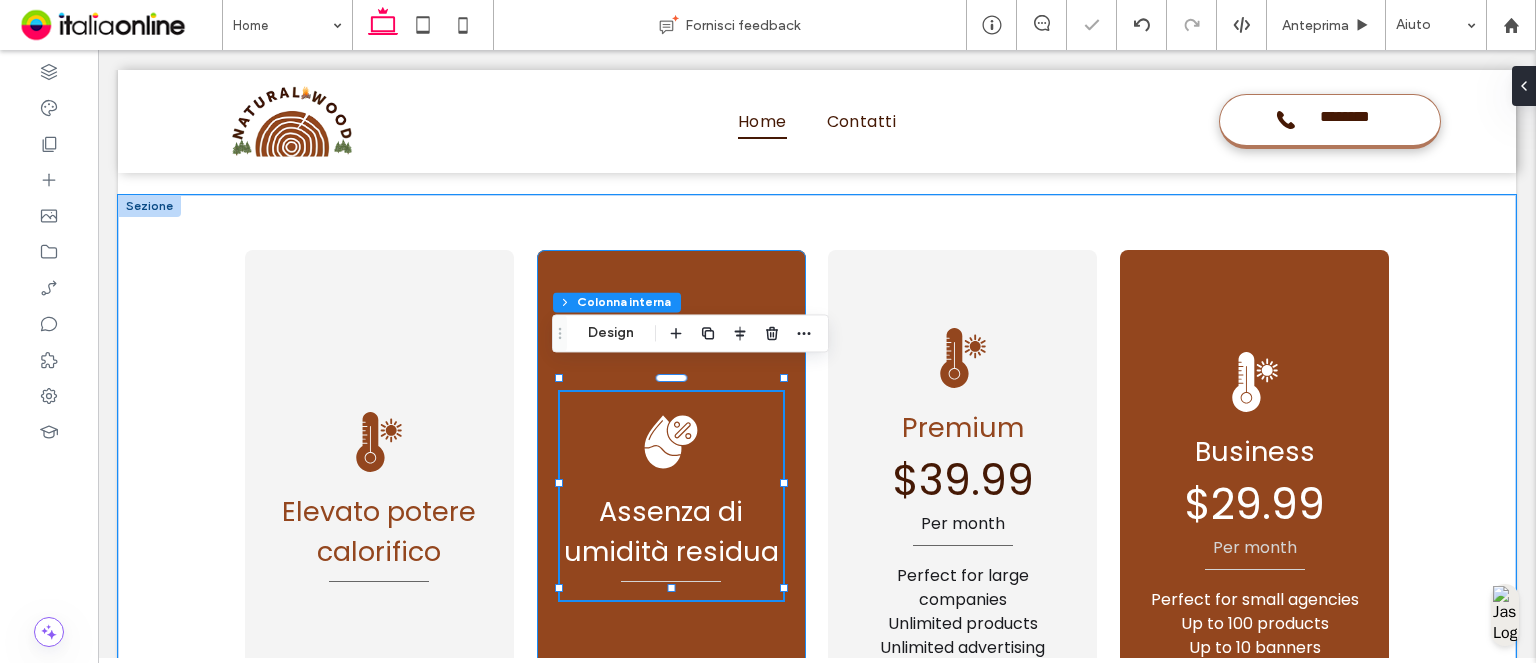click on "Assenza di umidità residua" at bounding box center (671, 495) 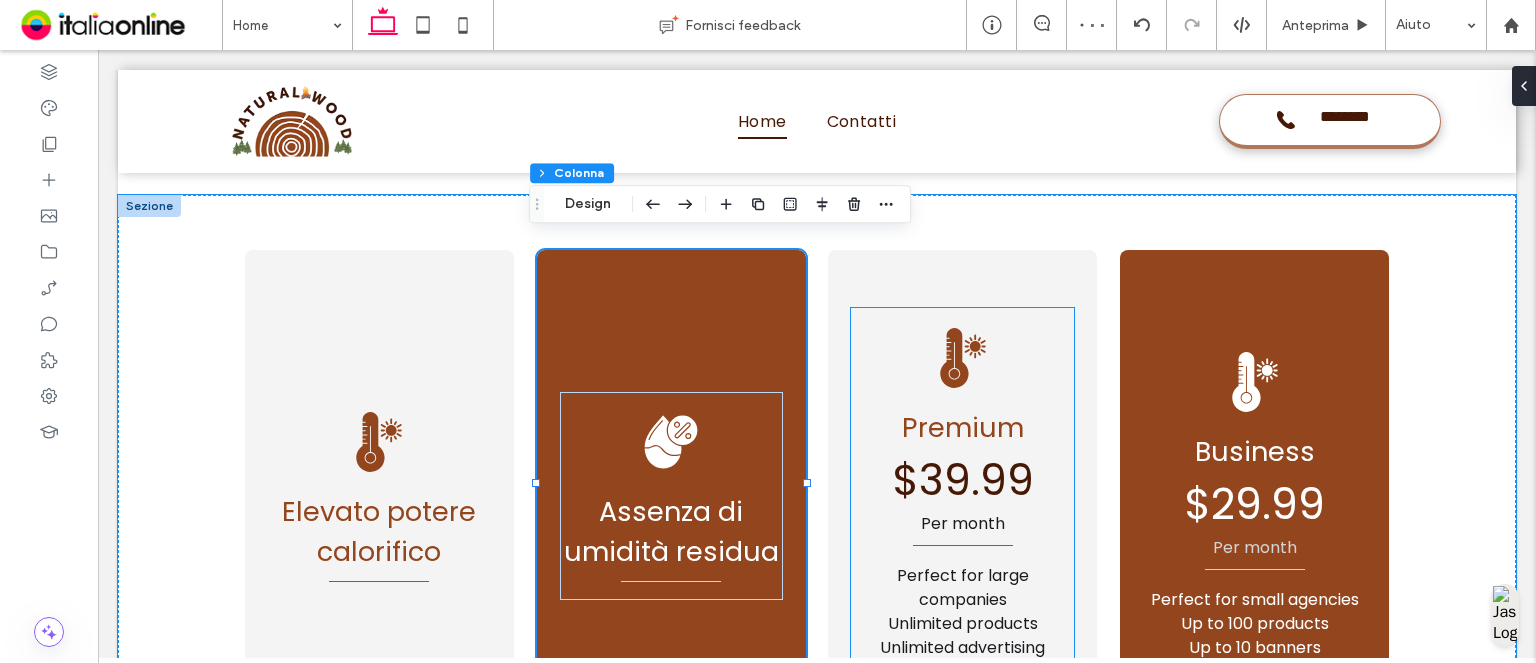 click on "$39.99" at bounding box center [963, 480] 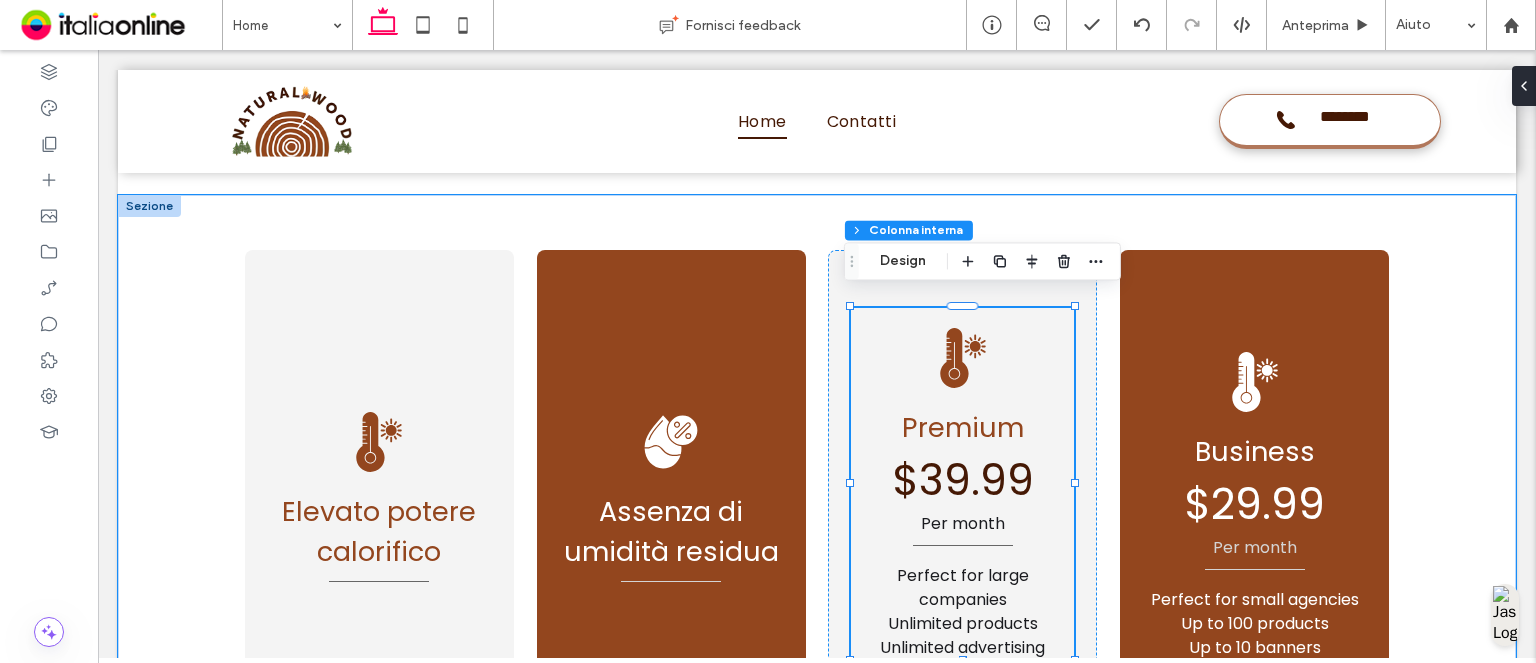 click on "$39.99" at bounding box center [963, 480] 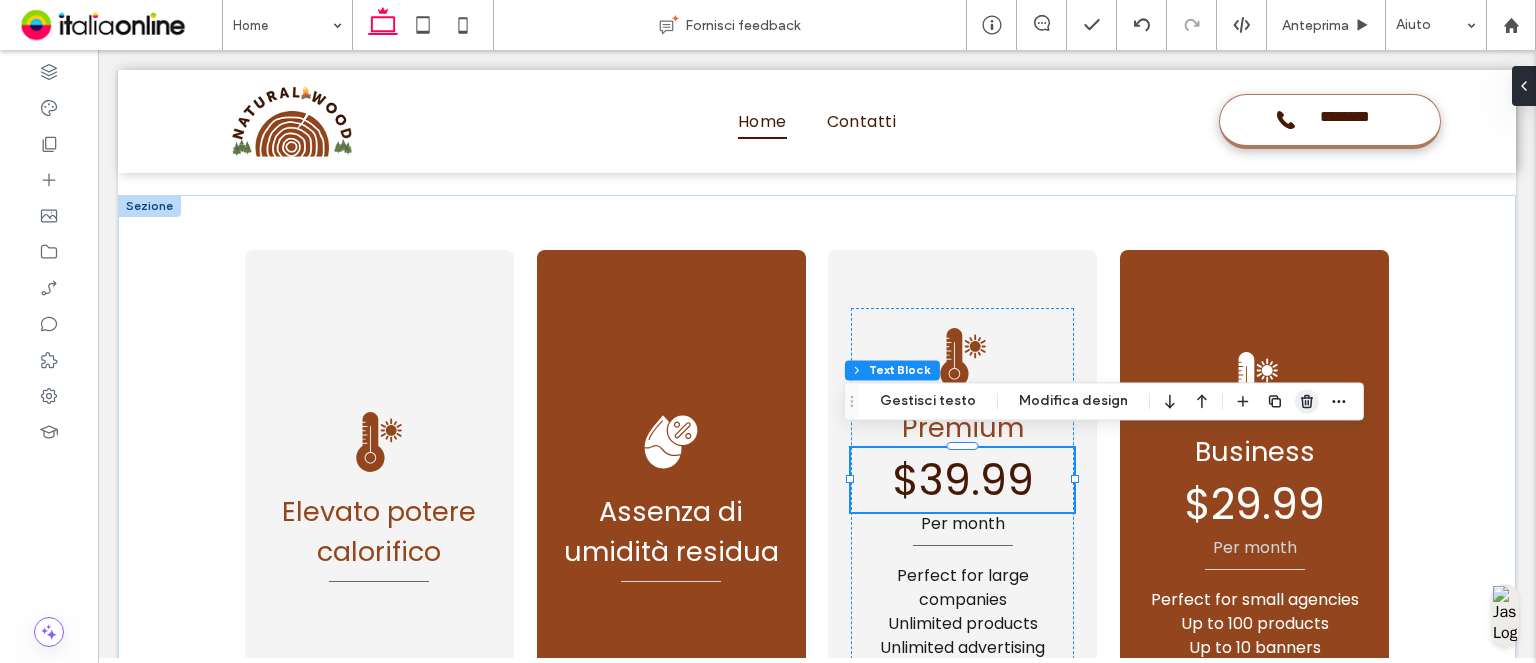 click 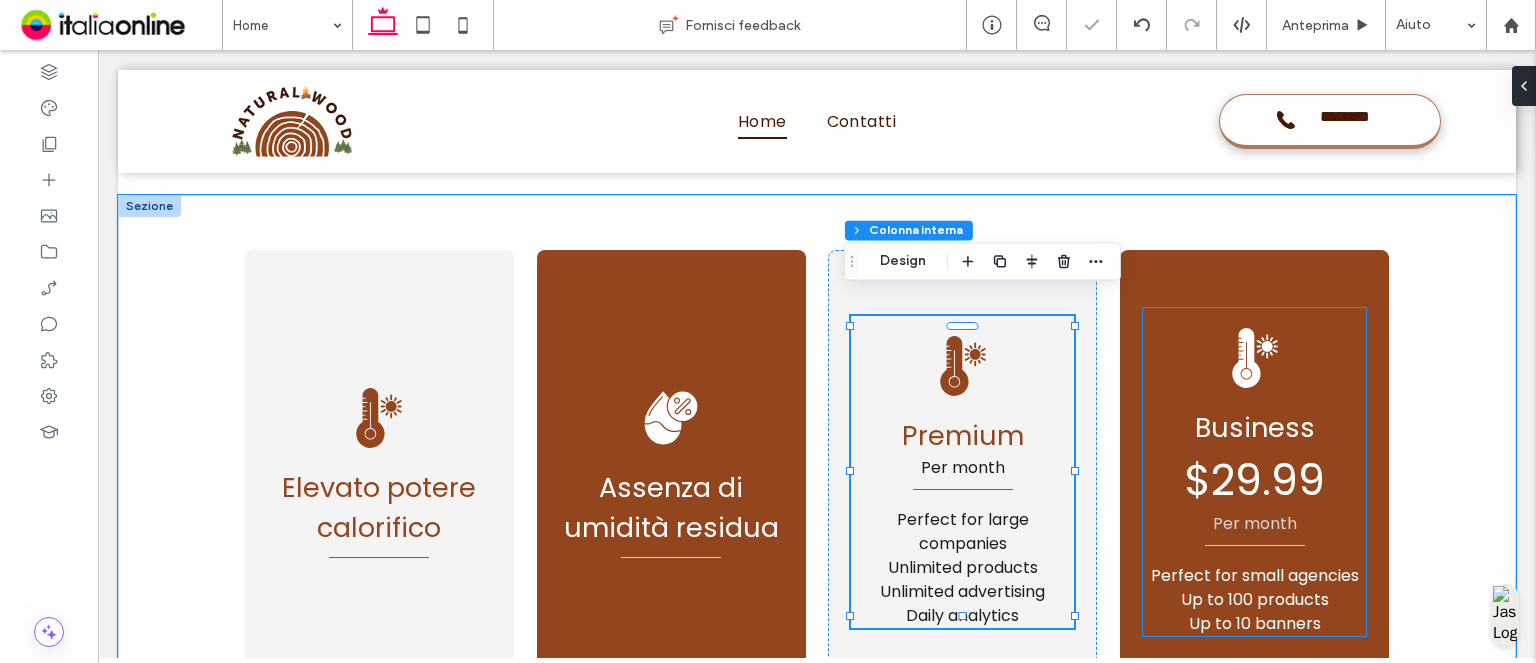 type on "**" 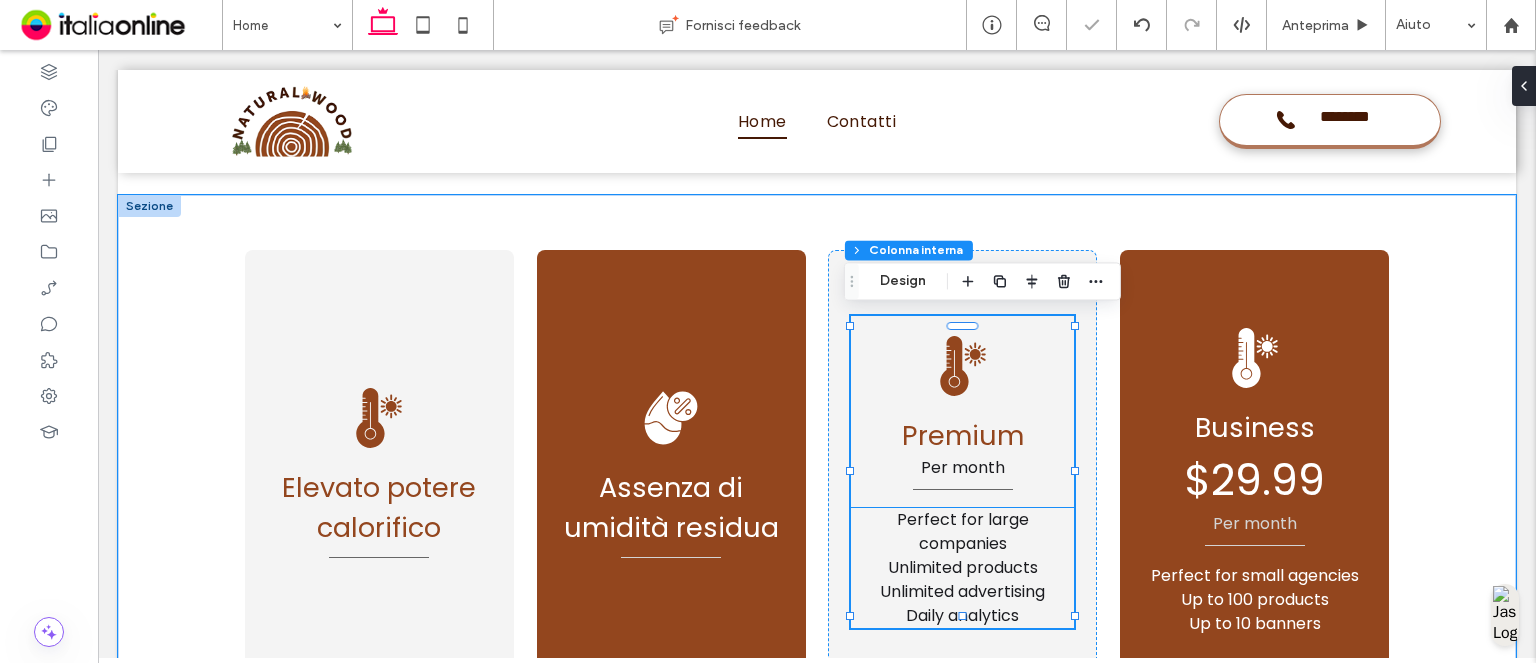 click on "Unlimited products" at bounding box center [963, 567] 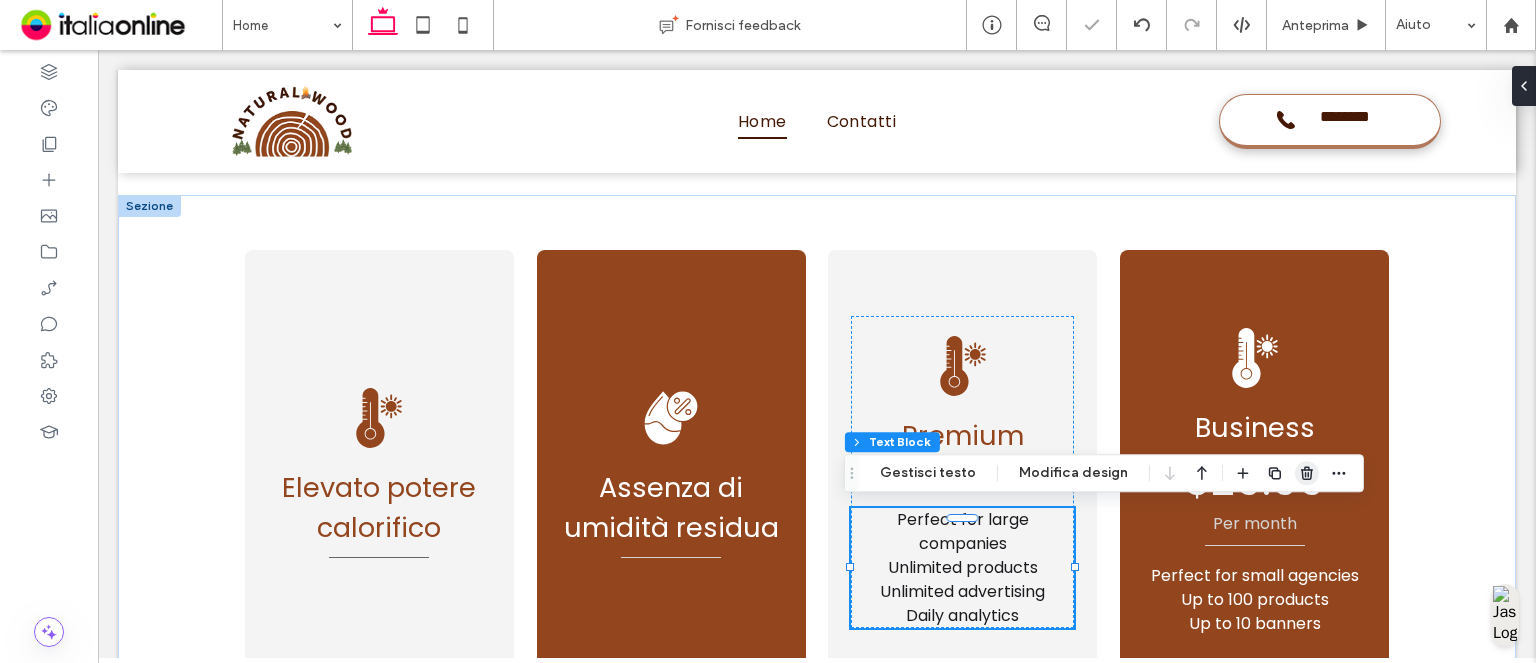 click at bounding box center (1307, 473) 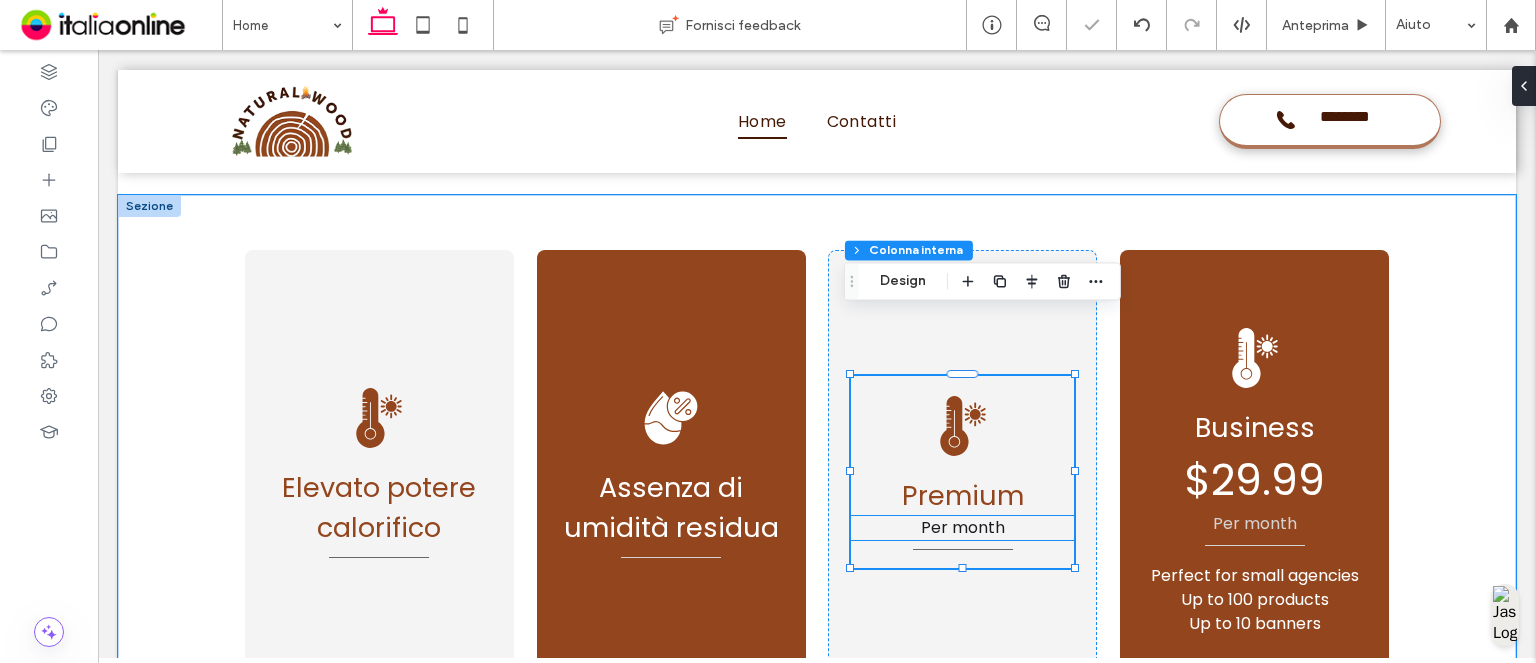 type on "**" 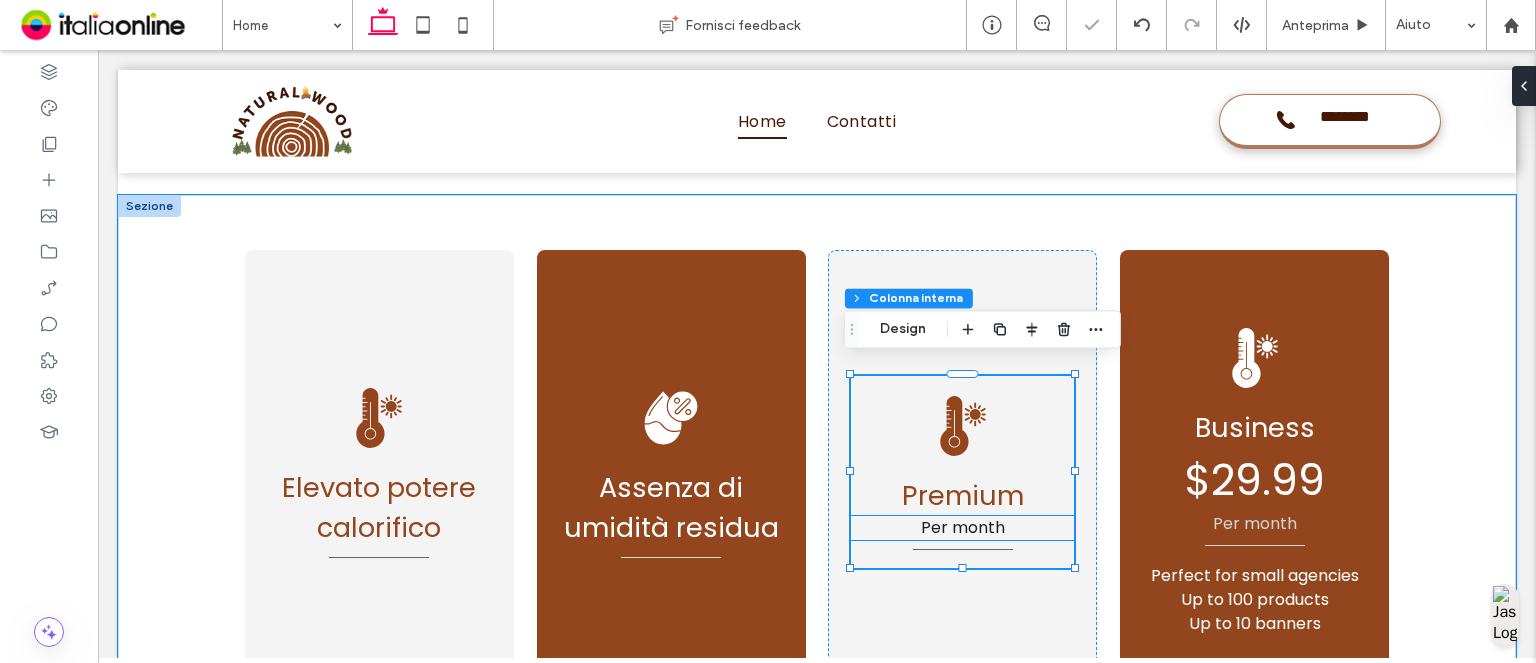 click on "Per month" at bounding box center [963, 527] 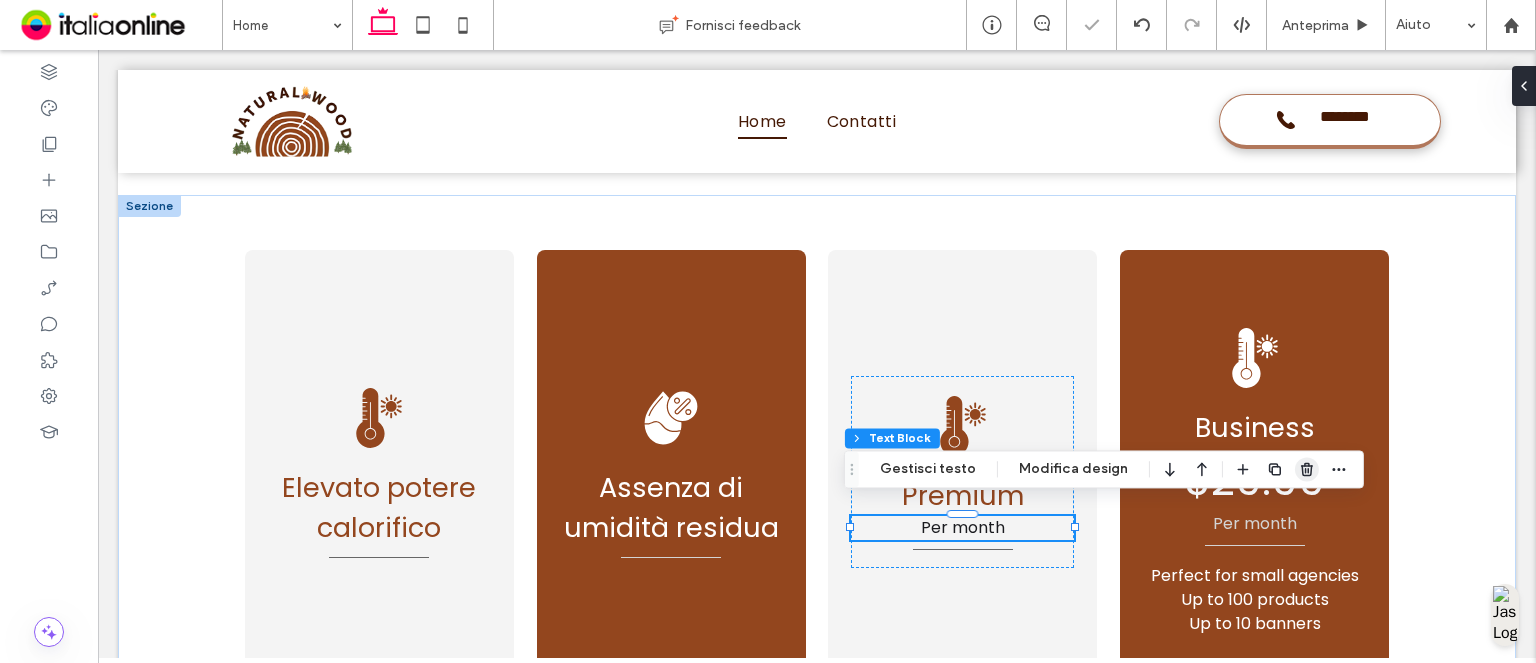 click 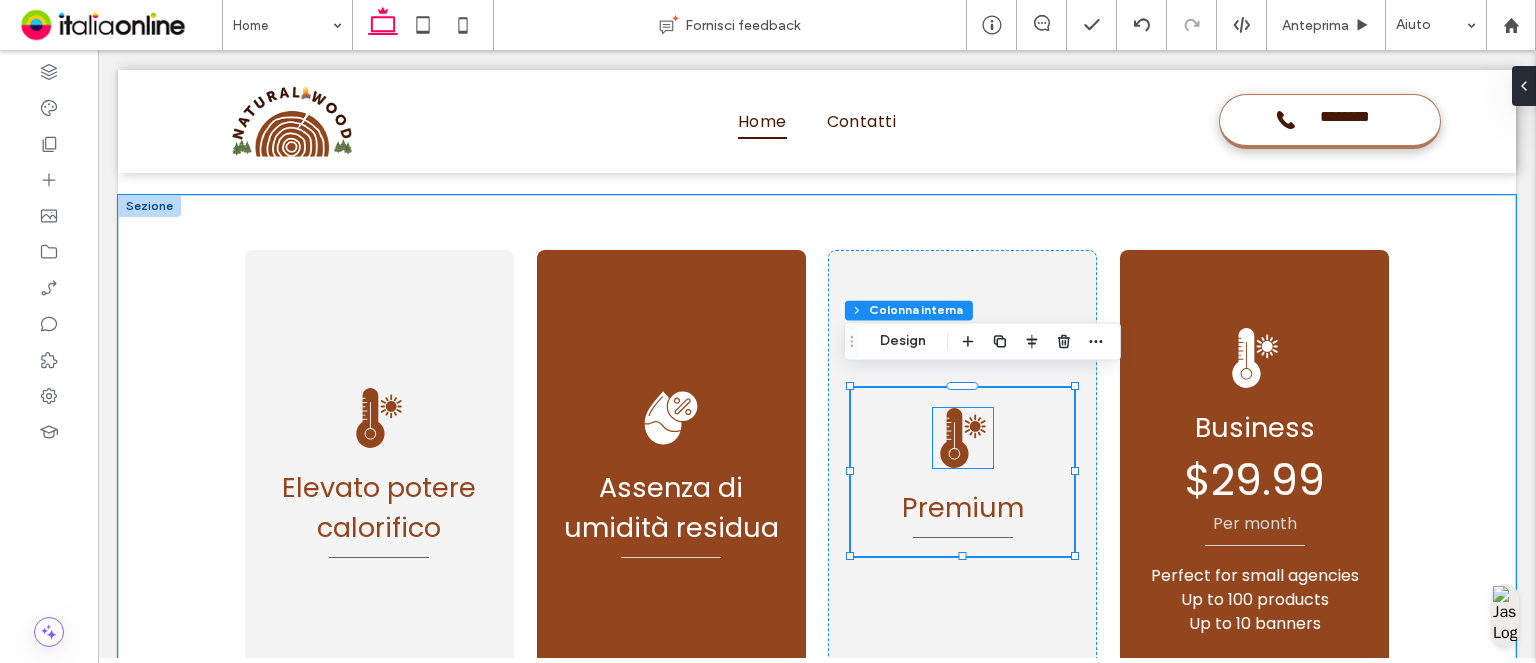 click 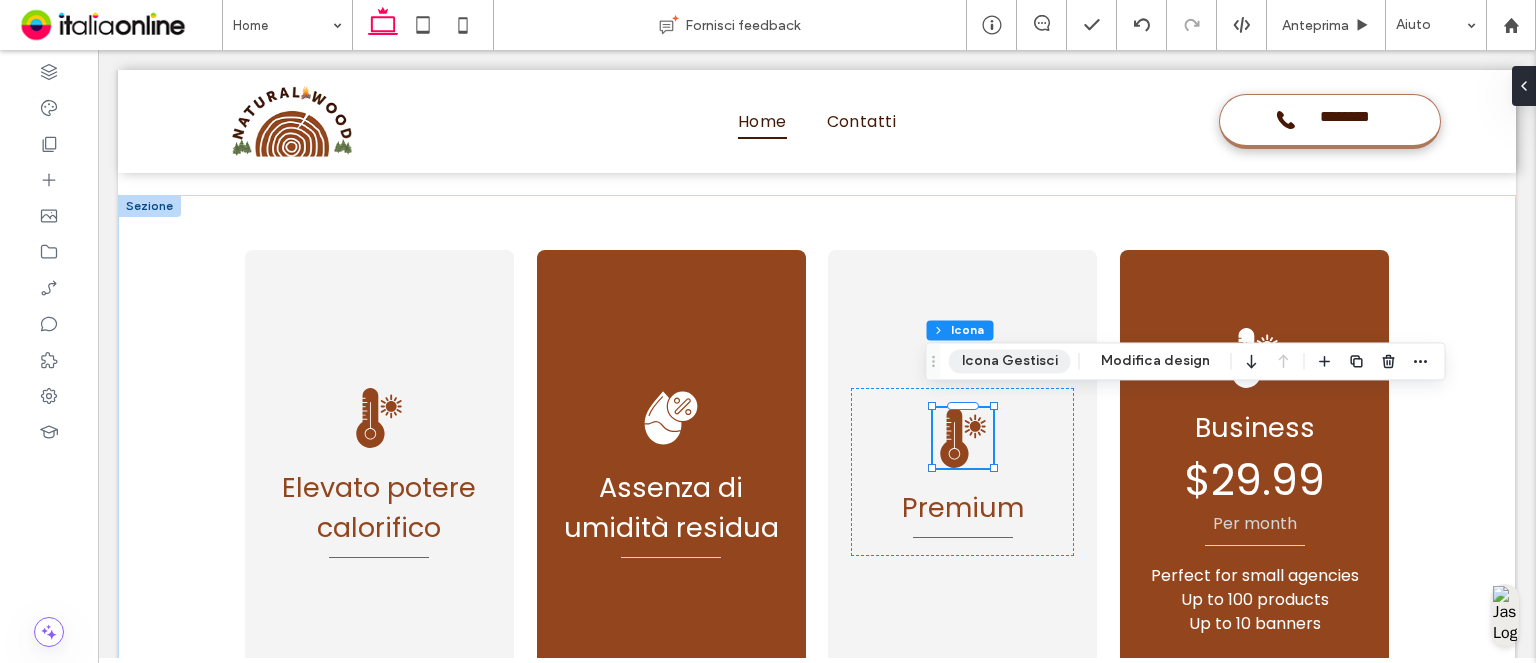 click on "Icona Gestisci" at bounding box center [1010, 361] 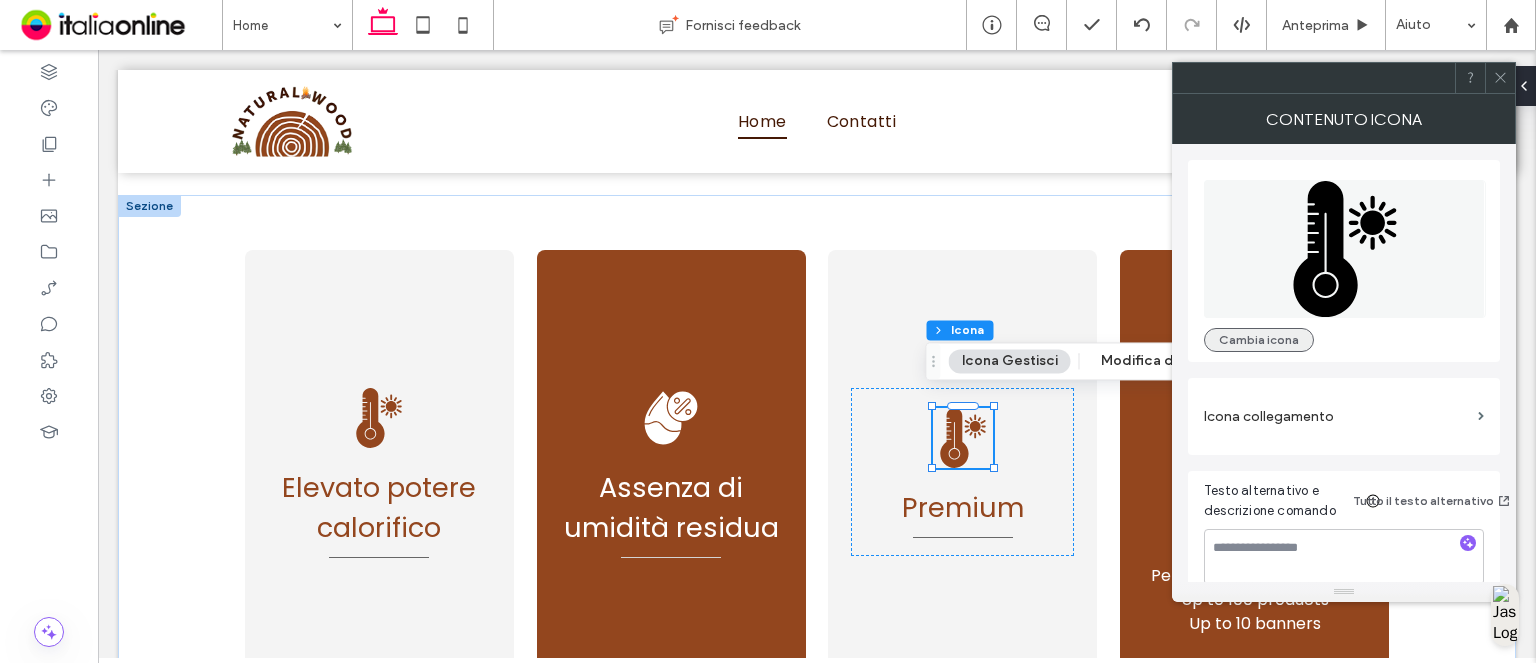click on "Cambia icona" at bounding box center (1259, 340) 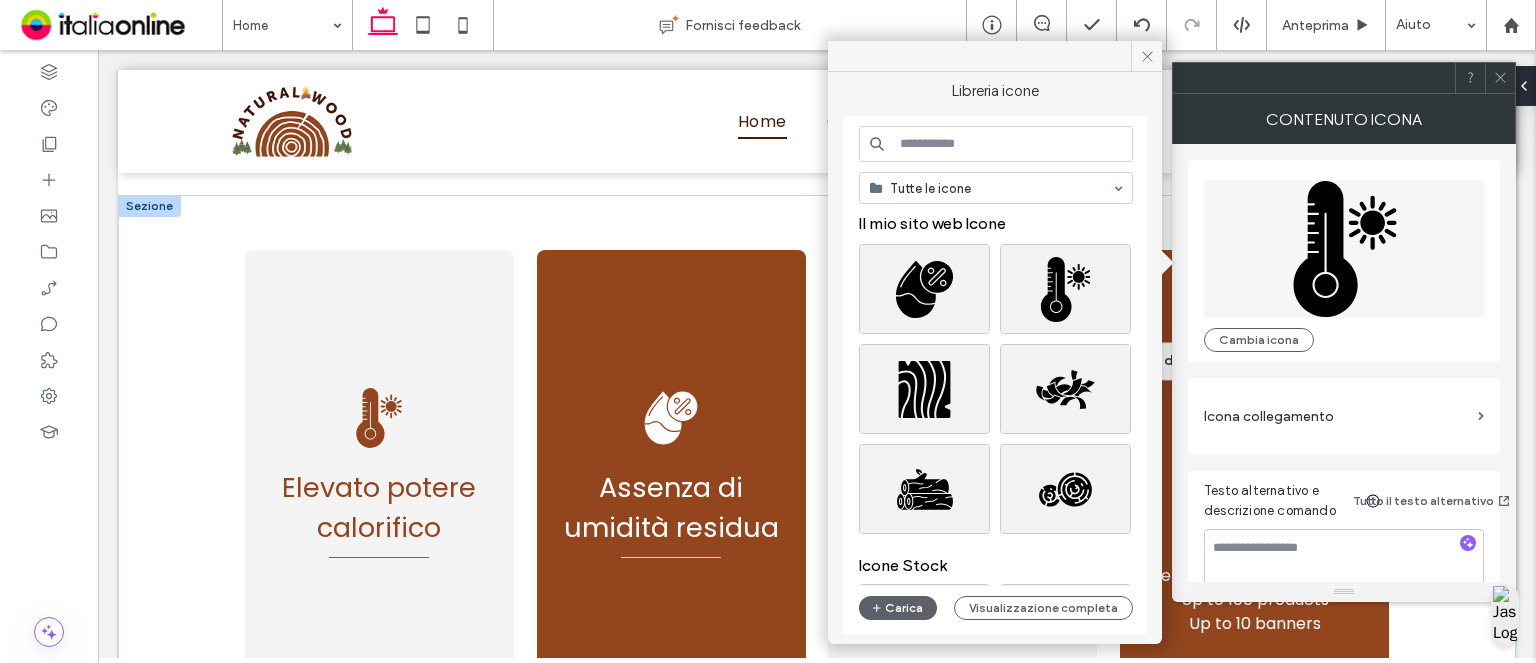 click at bounding box center [996, 144] 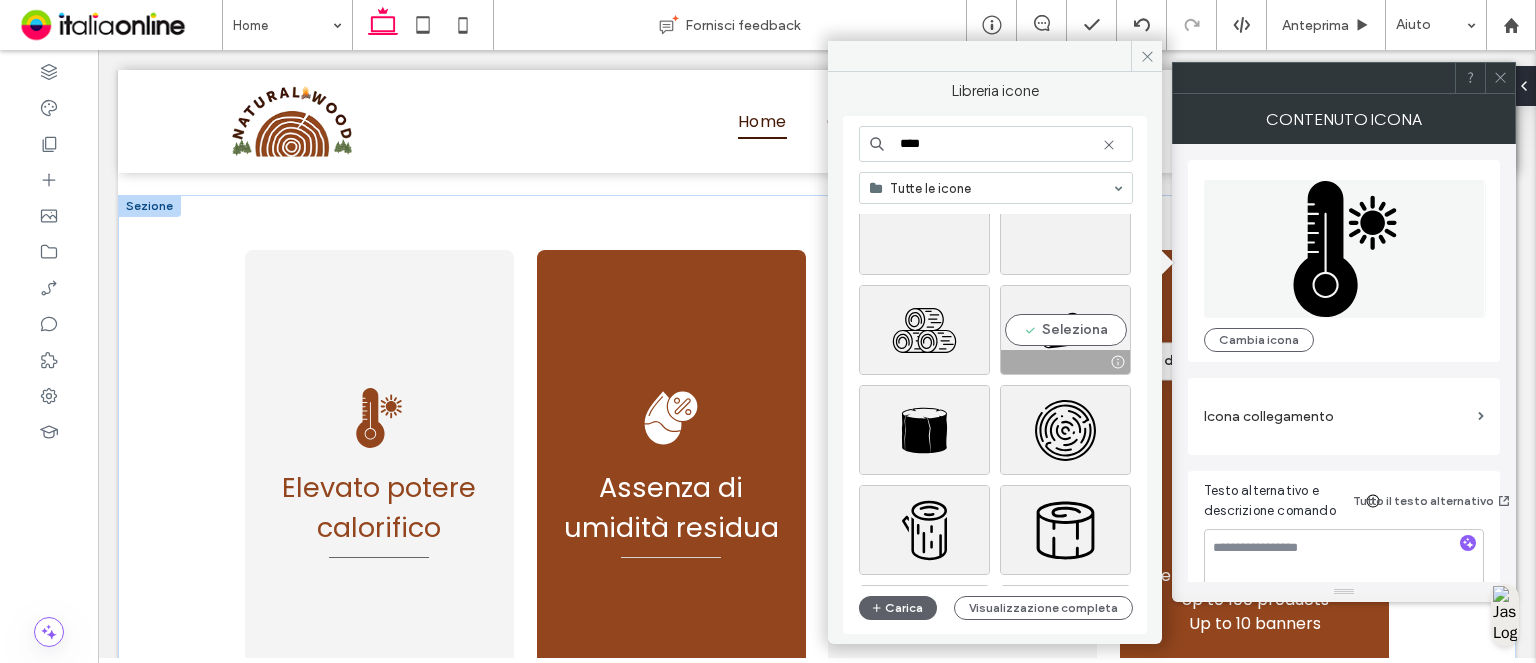 scroll, scrollTop: 1300, scrollLeft: 0, axis: vertical 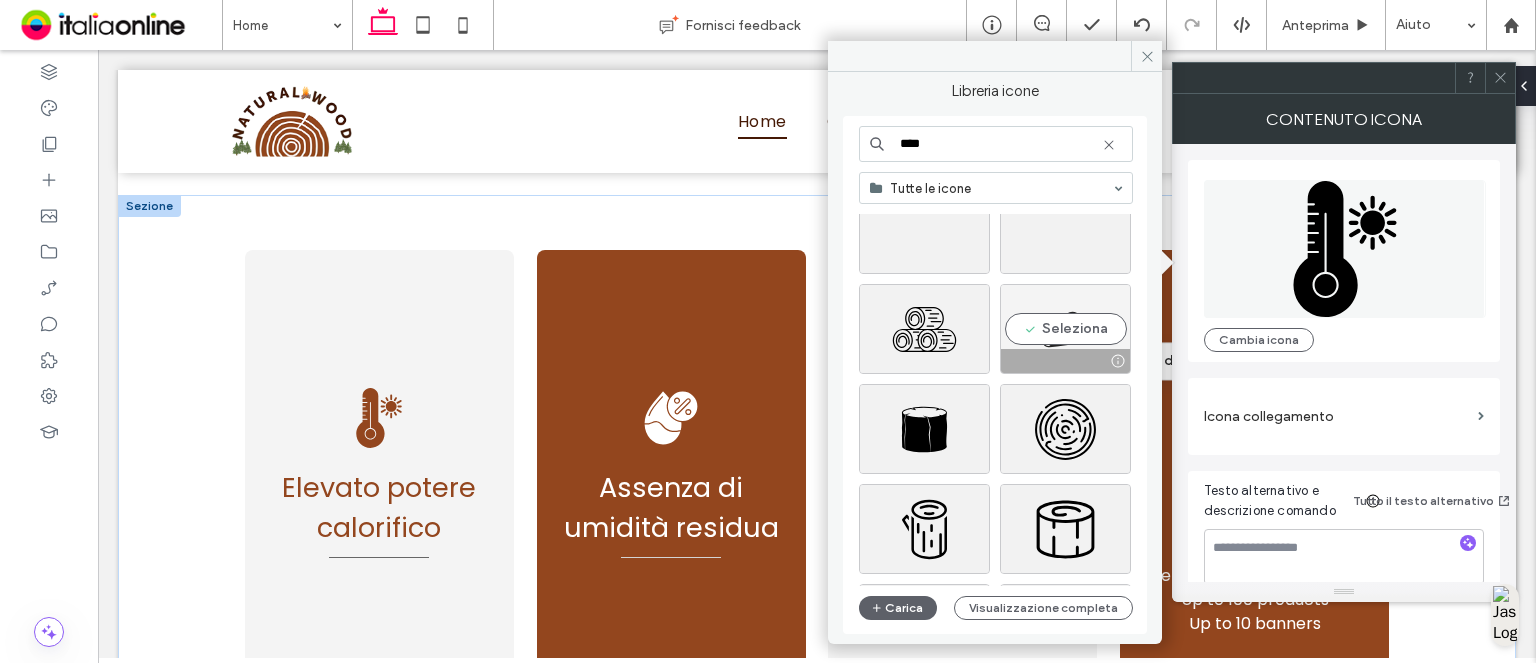 type on "****" 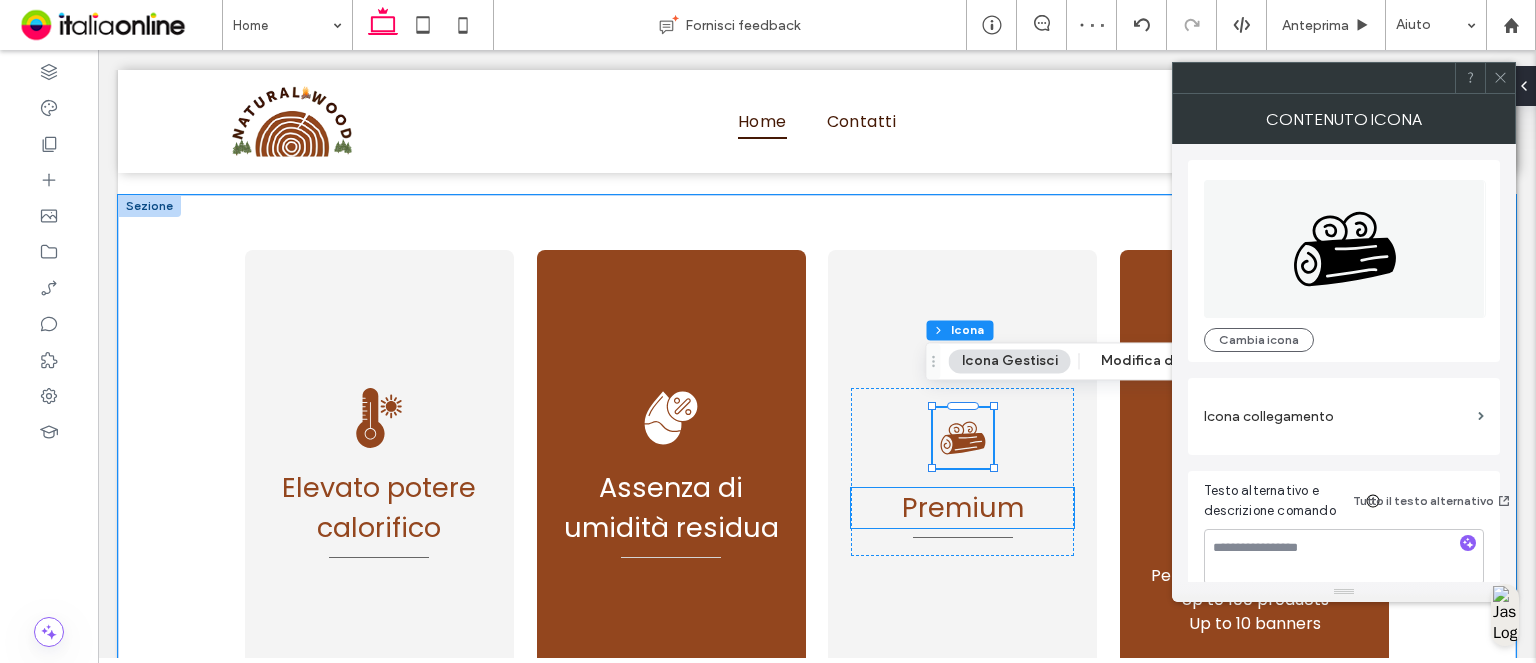 click on "Premium" at bounding box center (963, 507) 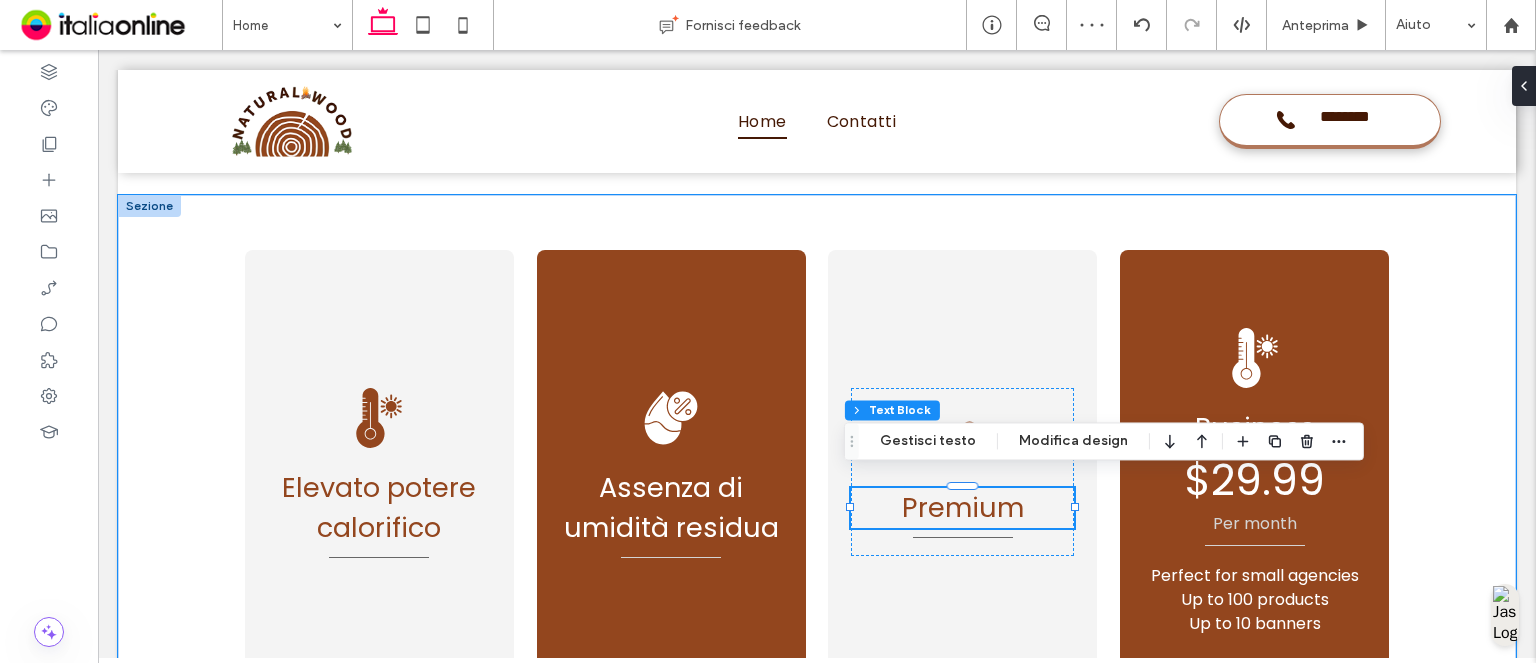 click on "Premium" at bounding box center (963, 507) 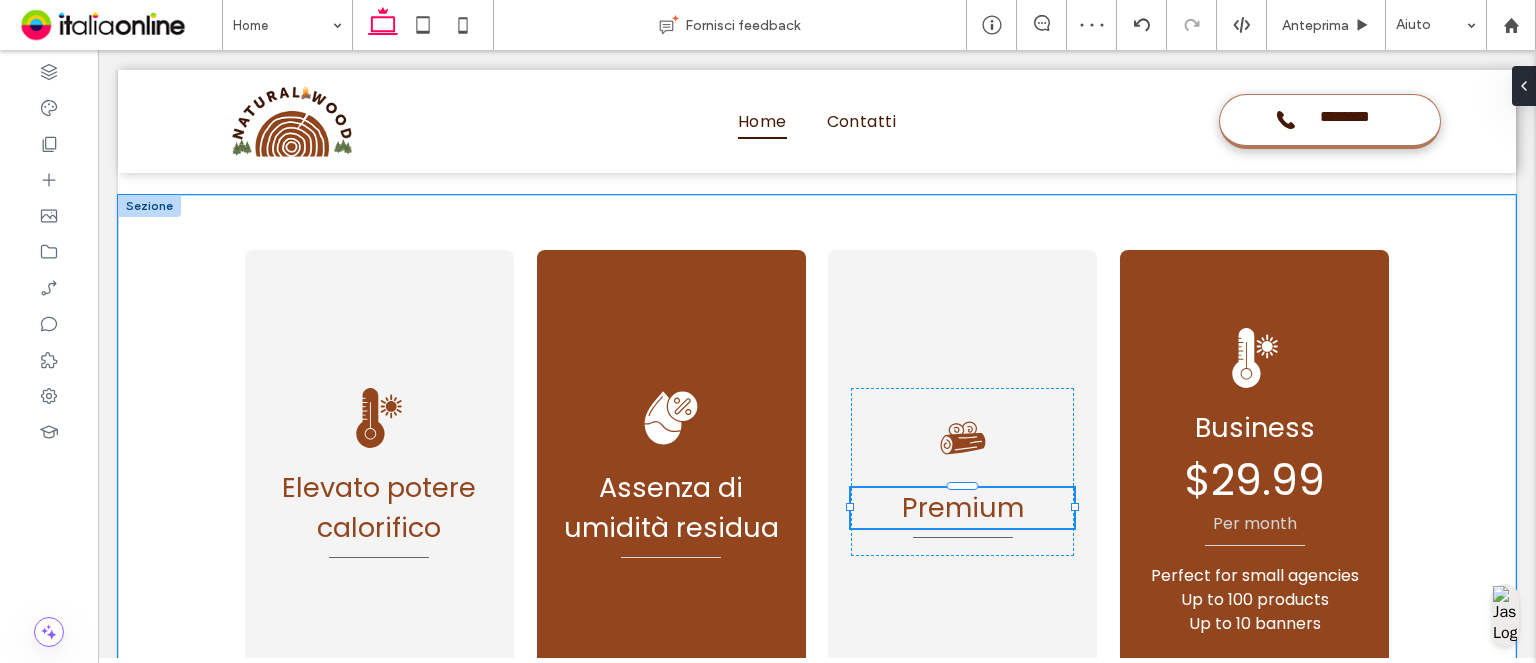 type on "*******" 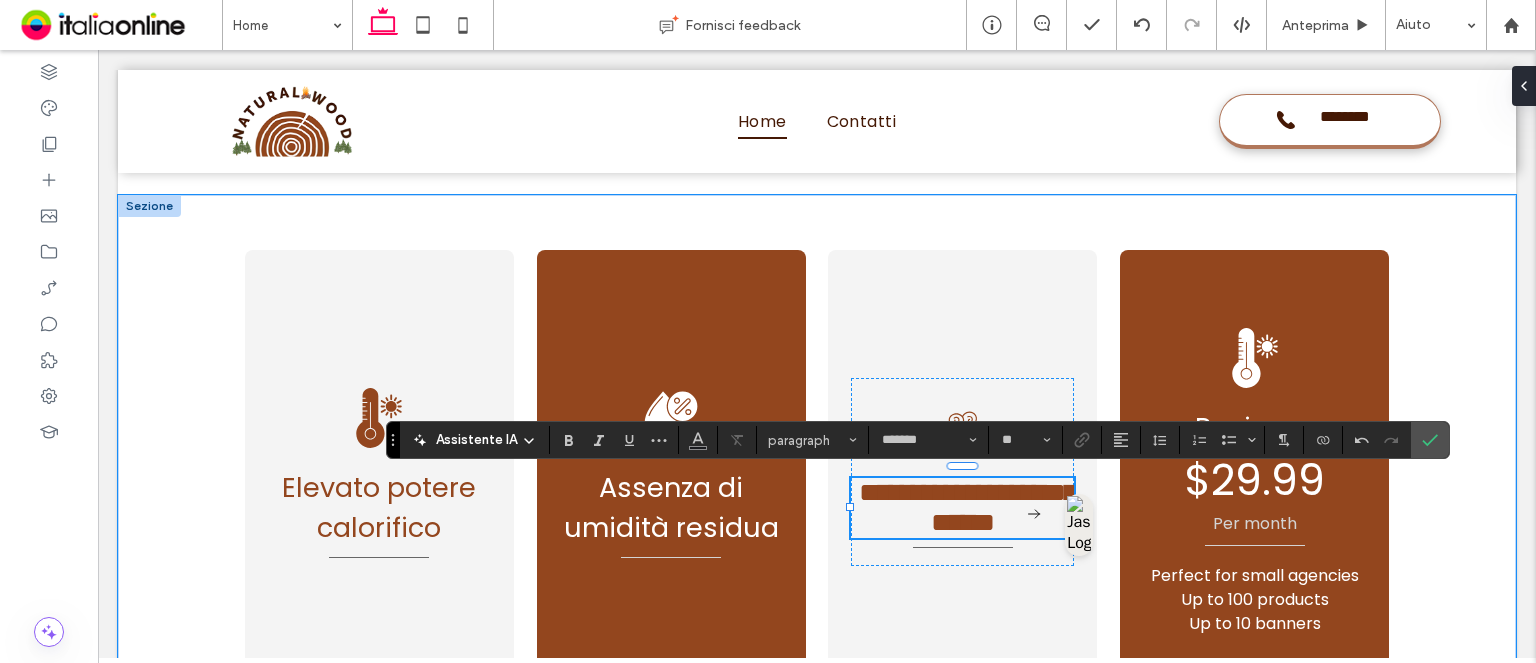 type on "**" 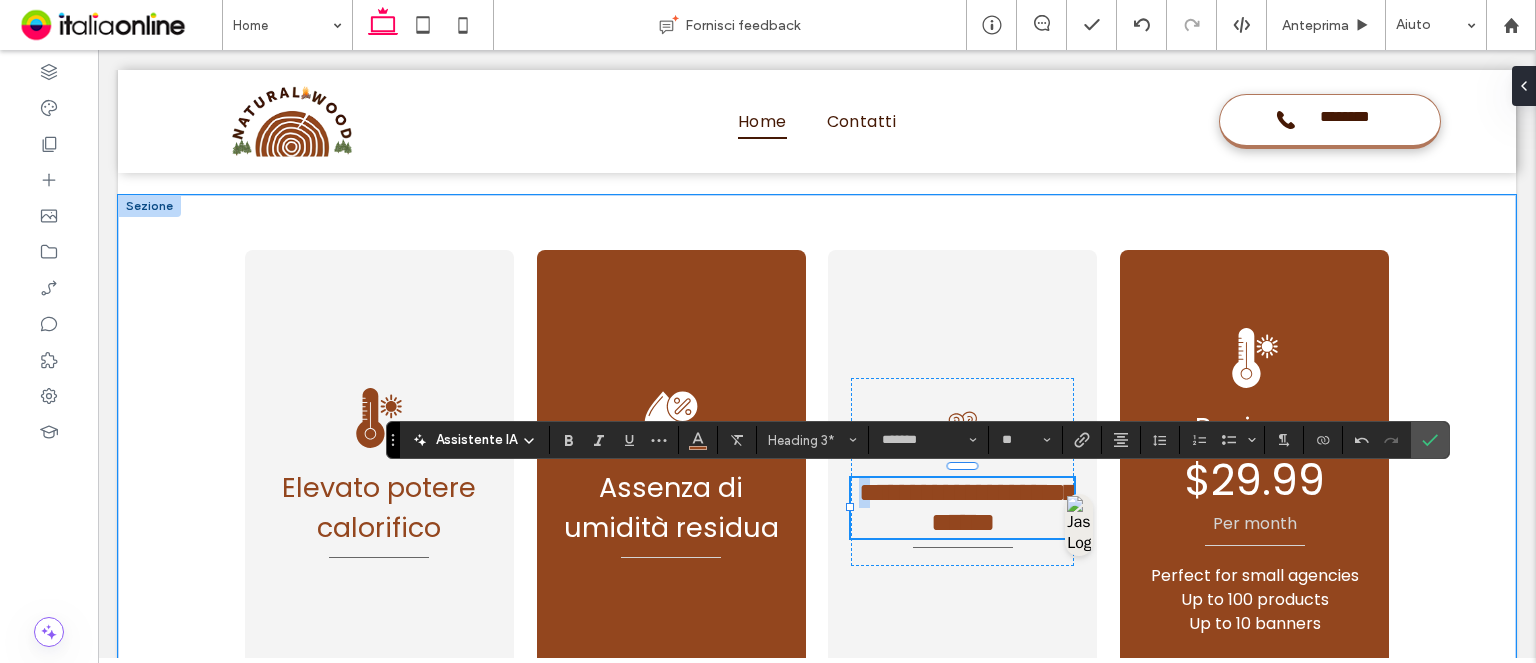 drag, startPoint x: 863, startPoint y: 479, endPoint x: 852, endPoint y: 481, distance: 11.18034 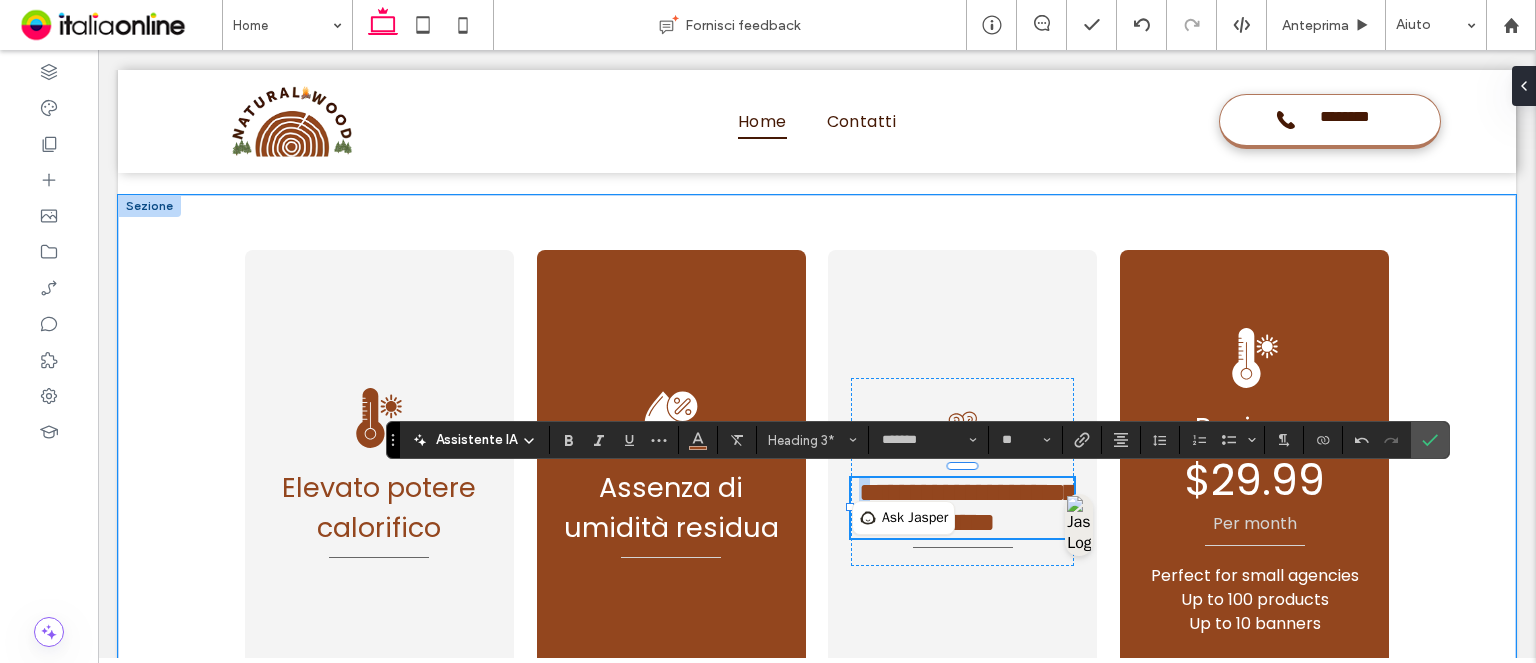 type 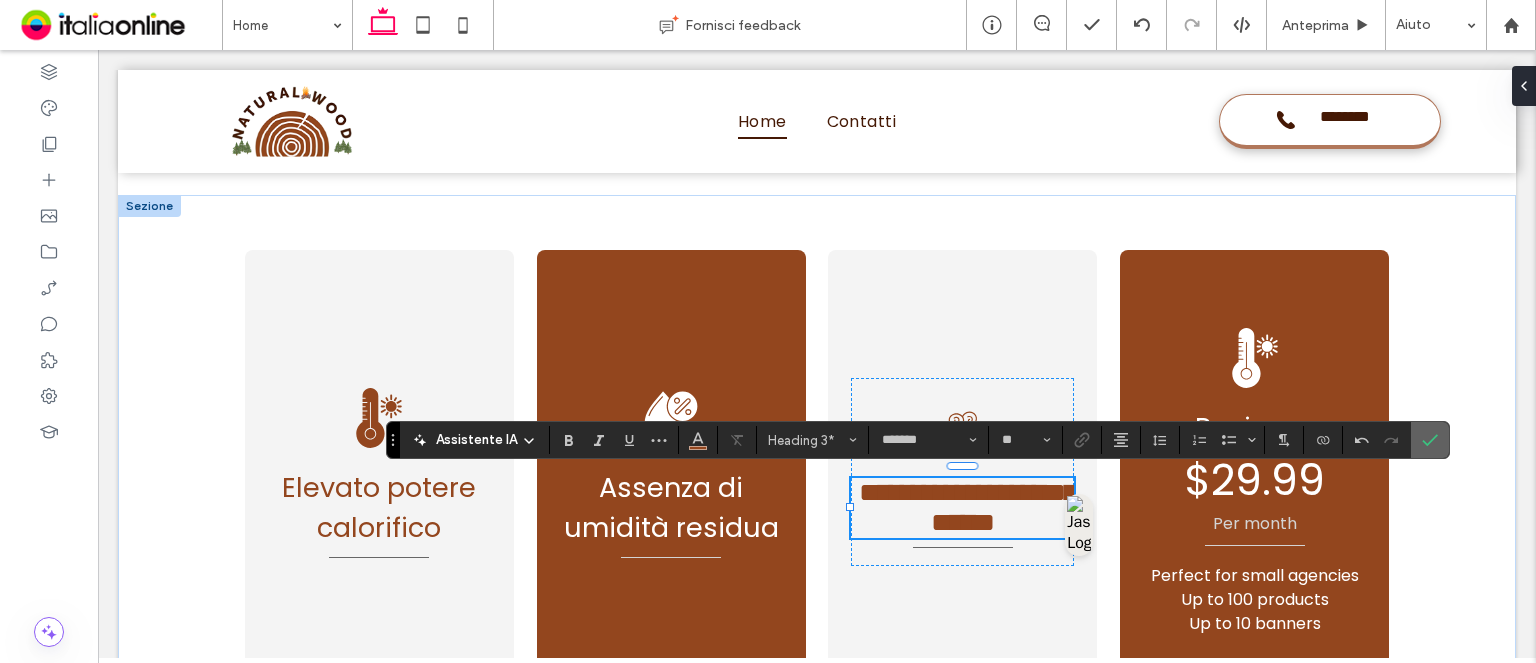 drag, startPoint x: 1320, startPoint y: 409, endPoint x: 1424, endPoint y: 432, distance: 106.51291 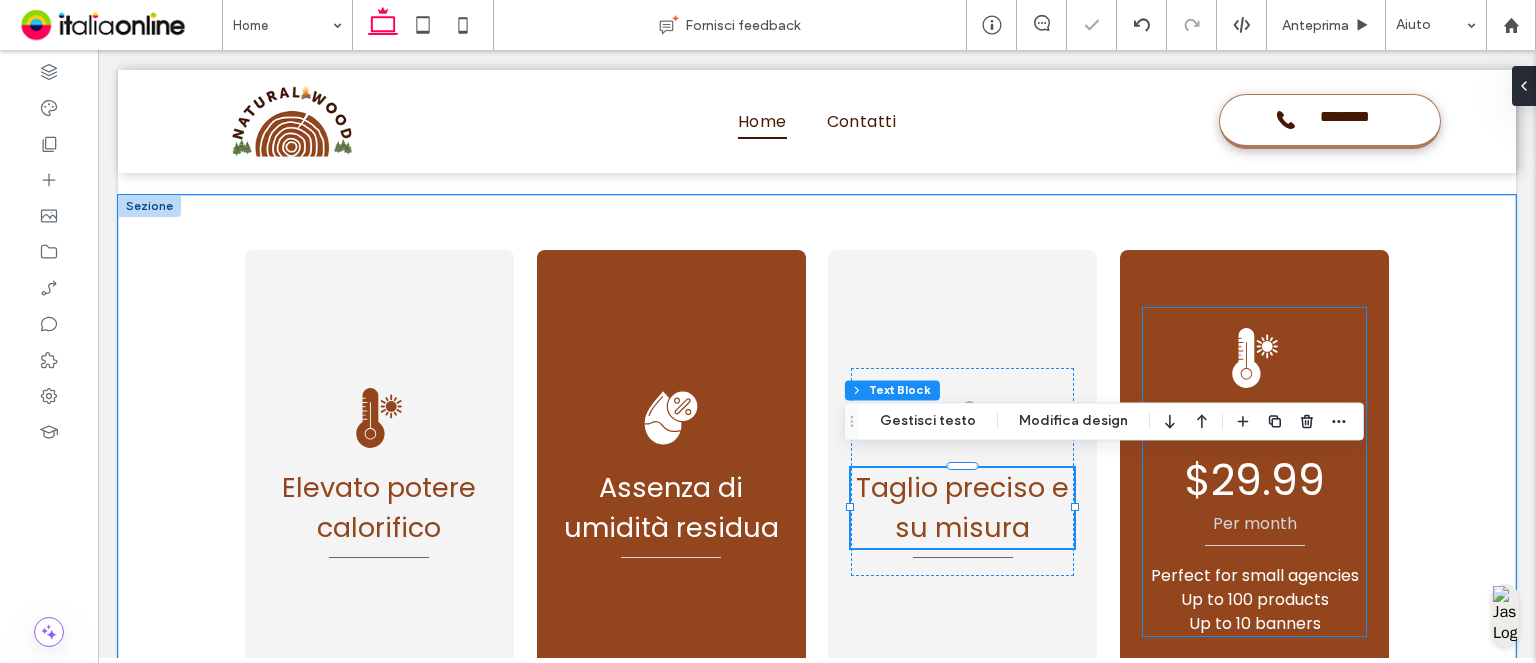 click on "$29.99" at bounding box center [1254, 480] 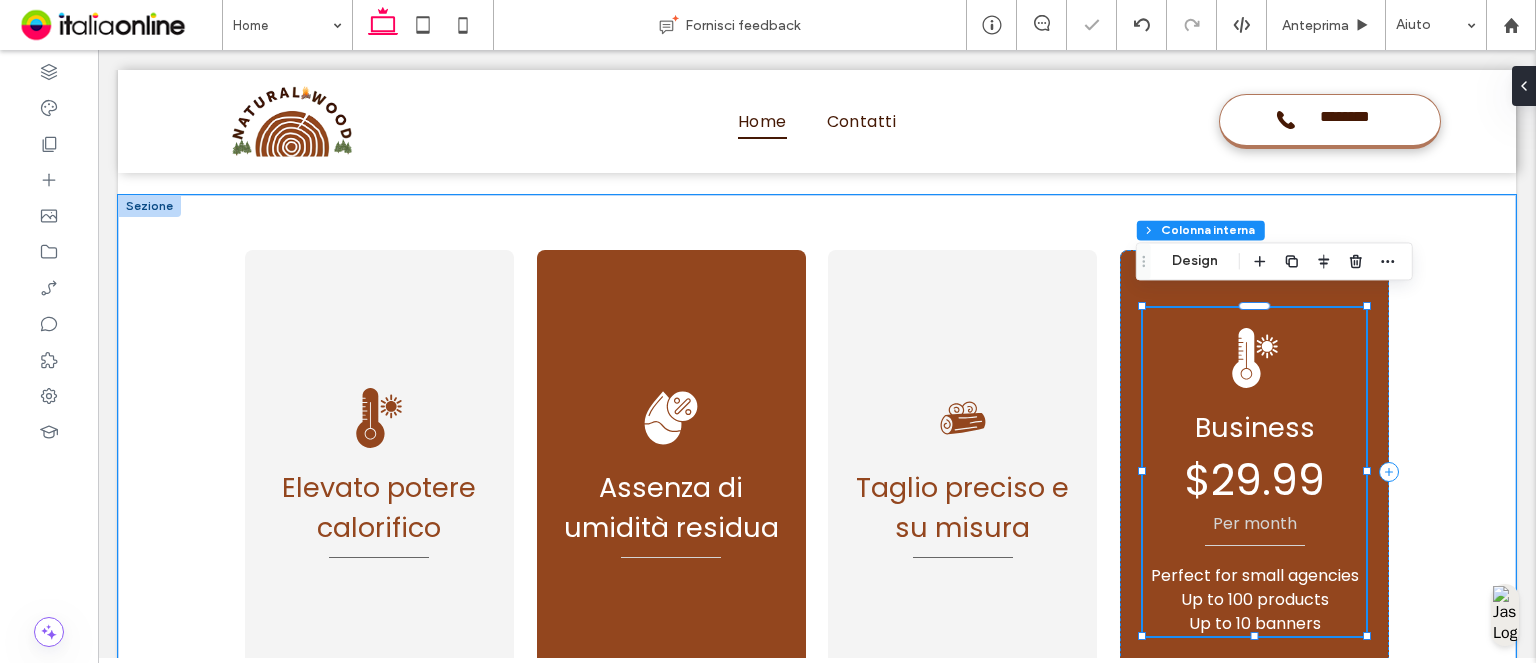 click on "$29.99" at bounding box center [1254, 480] 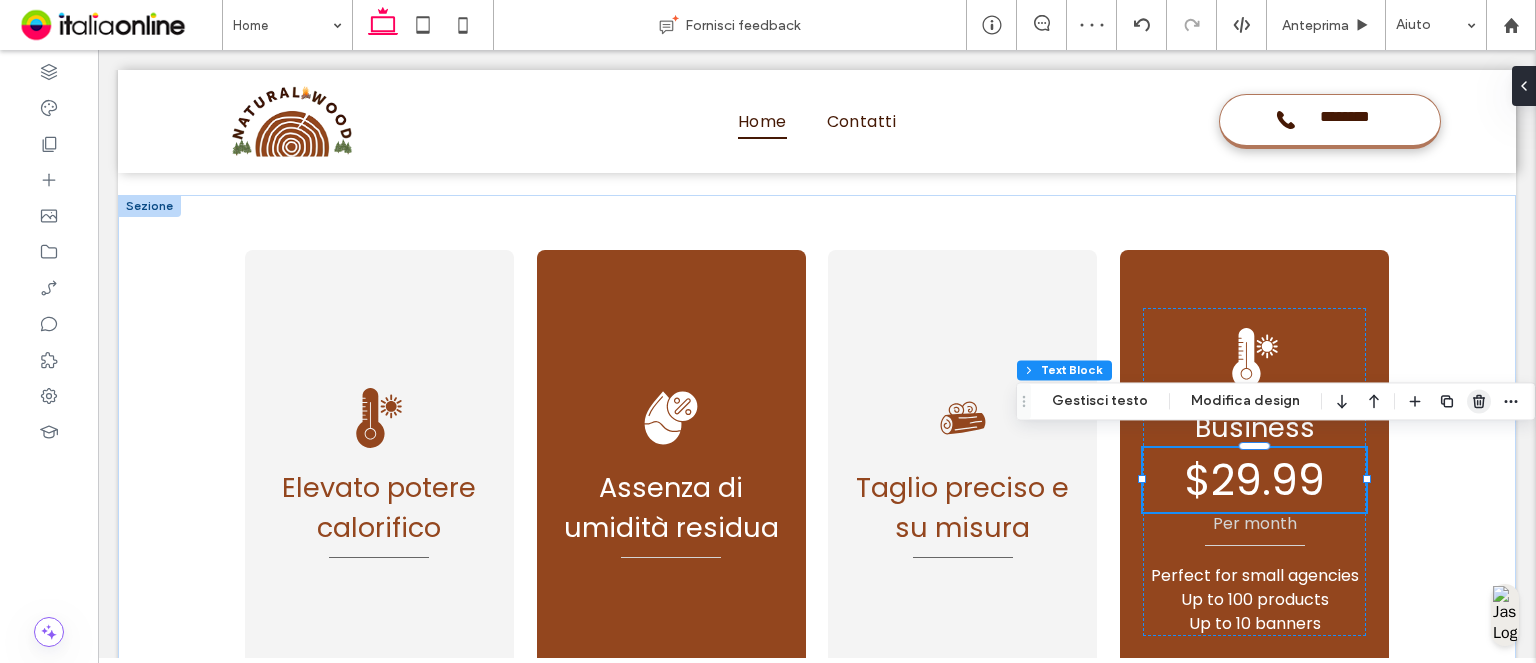 click 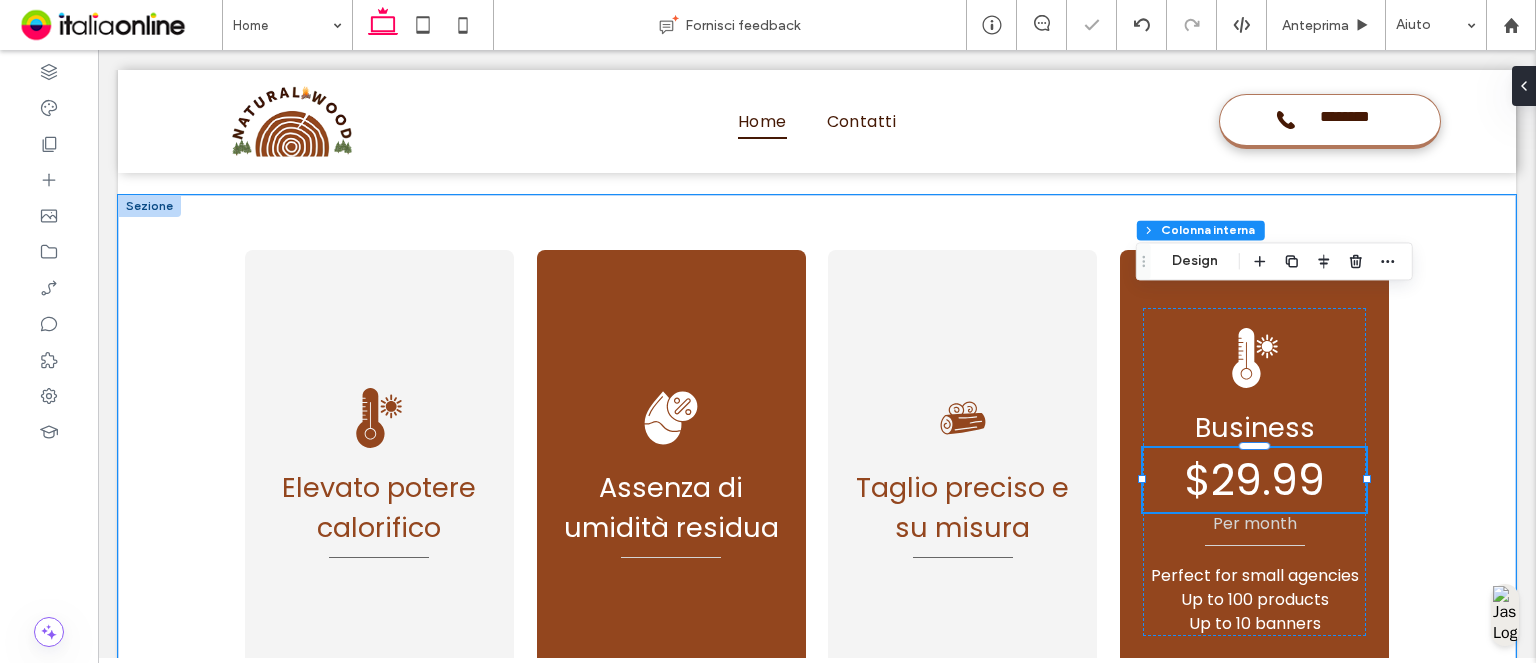 type on "**" 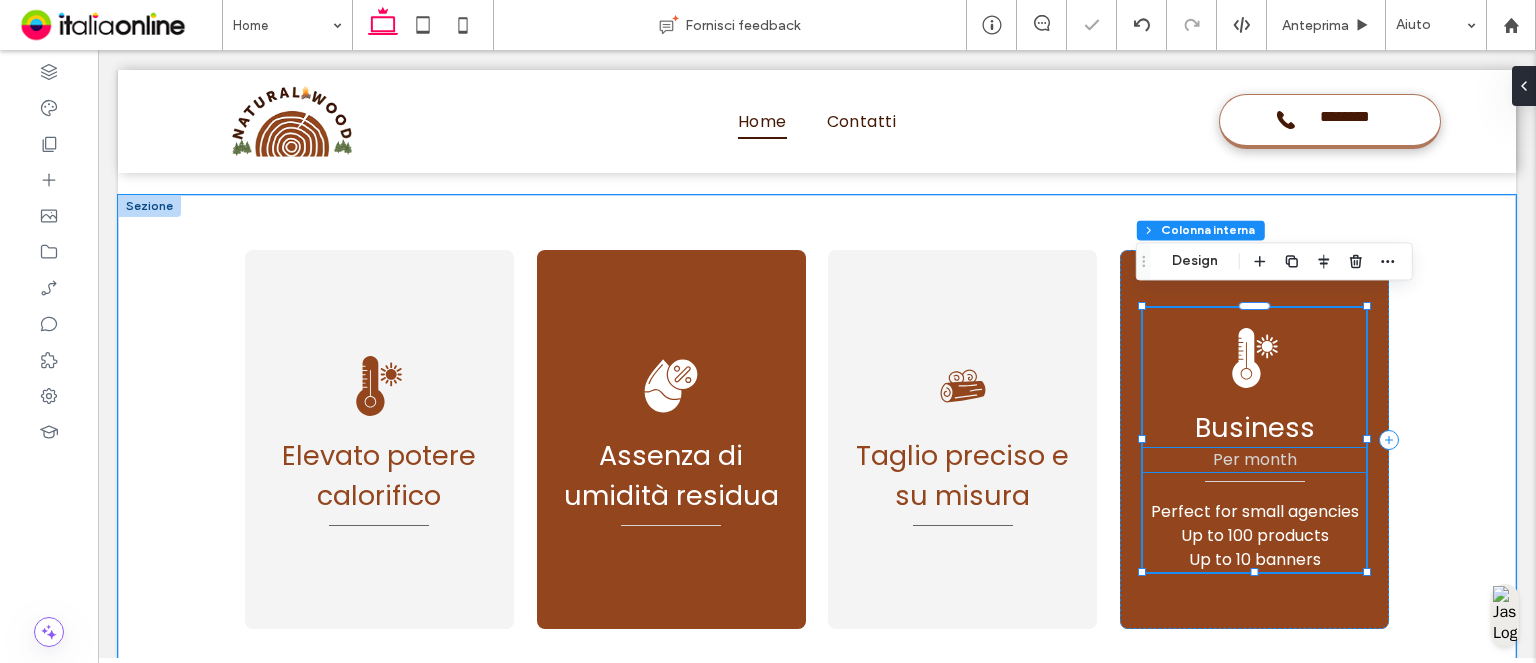 drag, startPoint x: 1278, startPoint y: 456, endPoint x: 1288, endPoint y: 455, distance: 10.049875 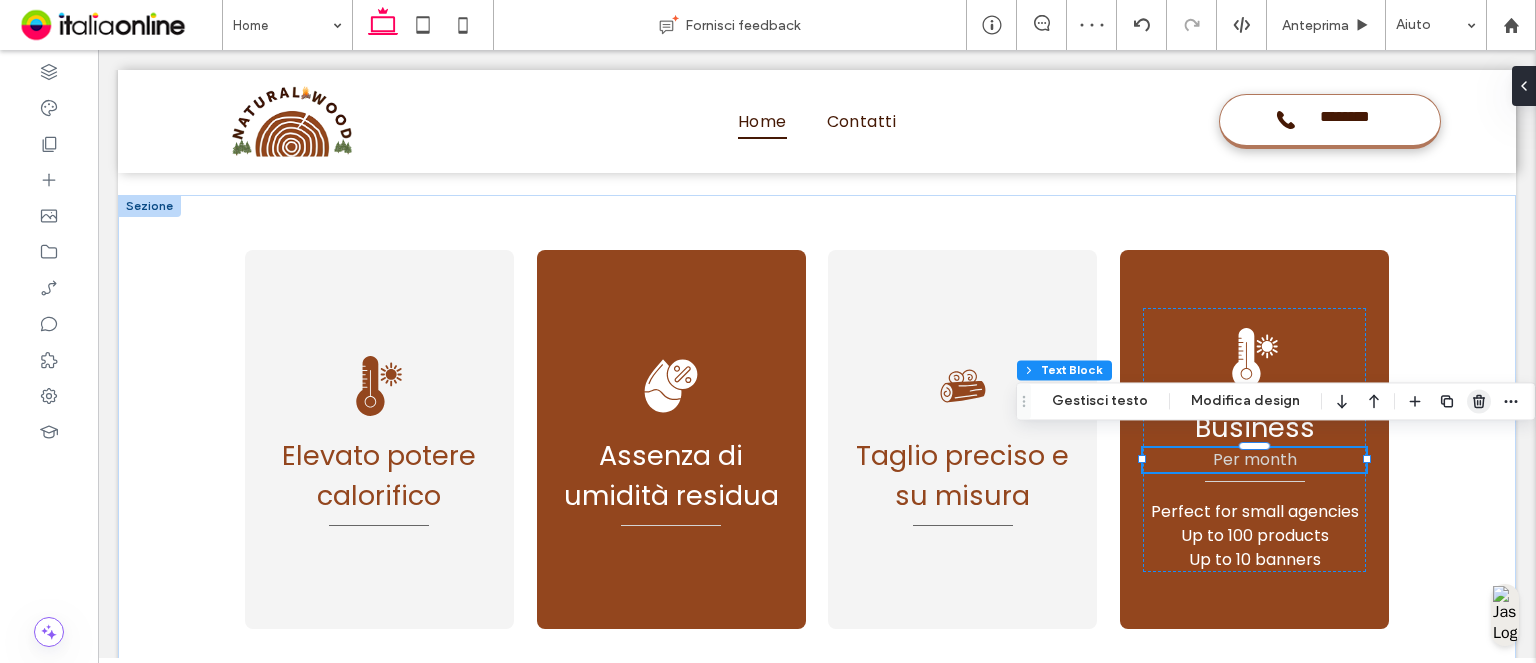 click 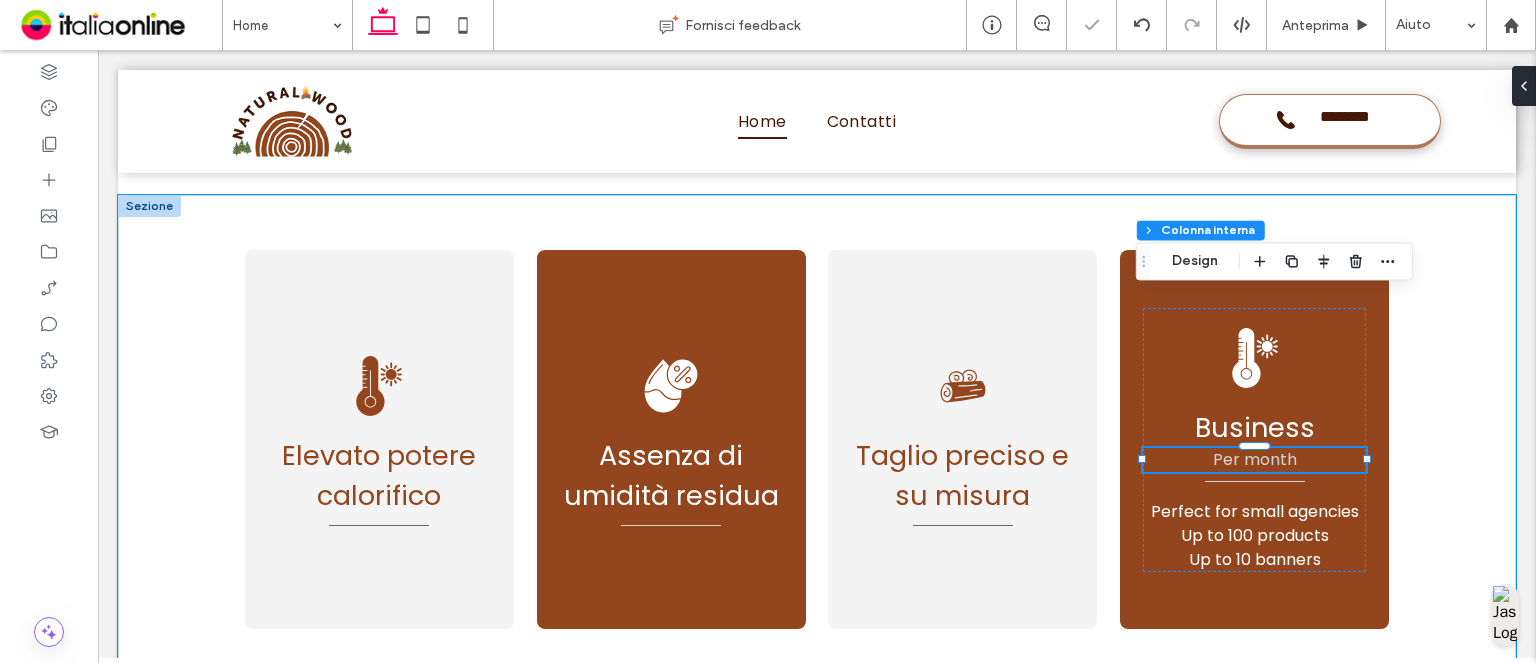 type on "**" 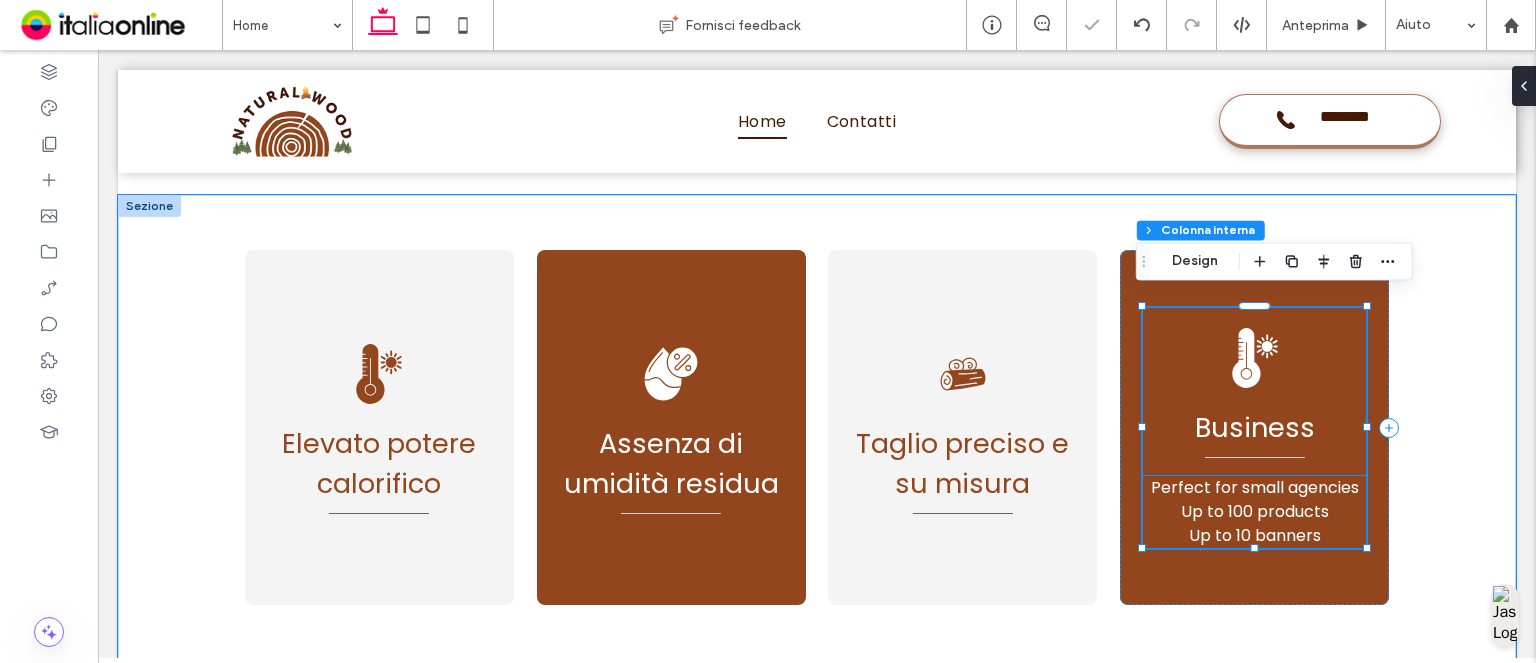 click on "Up to 100 products" at bounding box center (1255, 511) 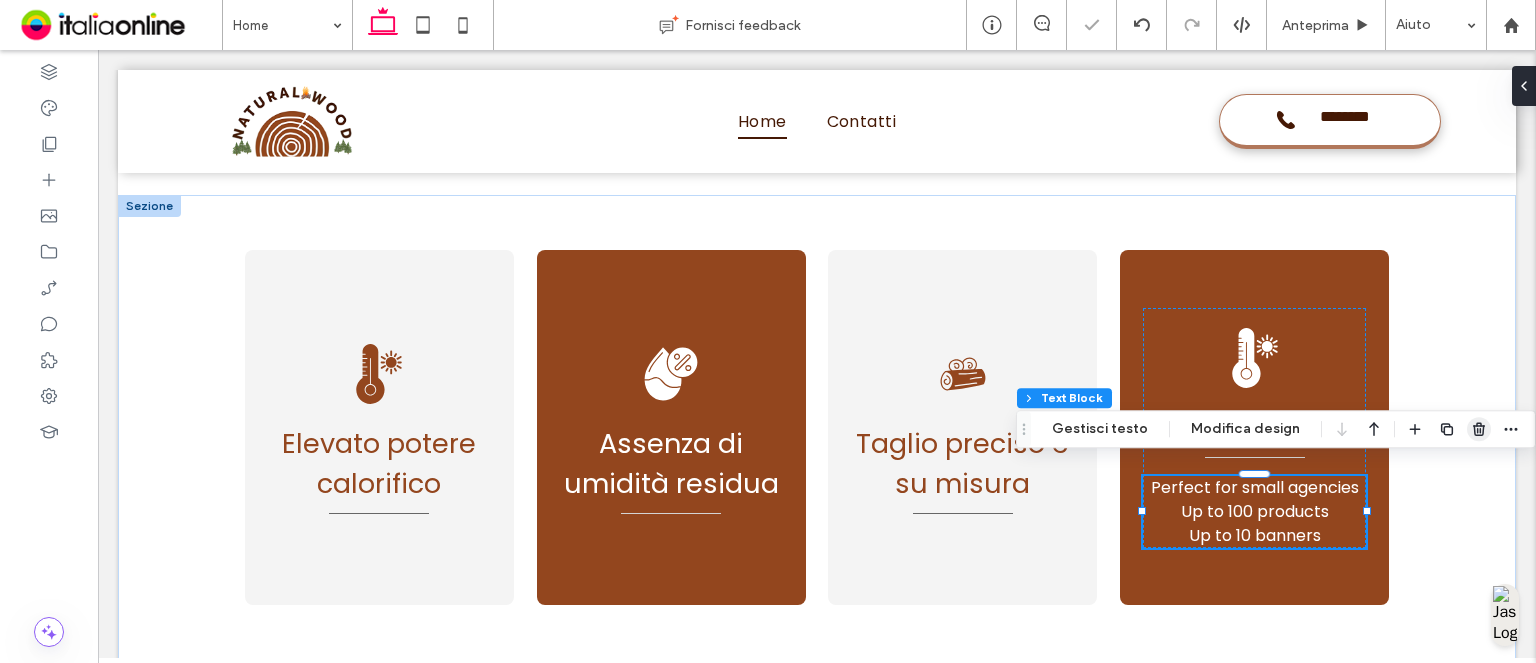click 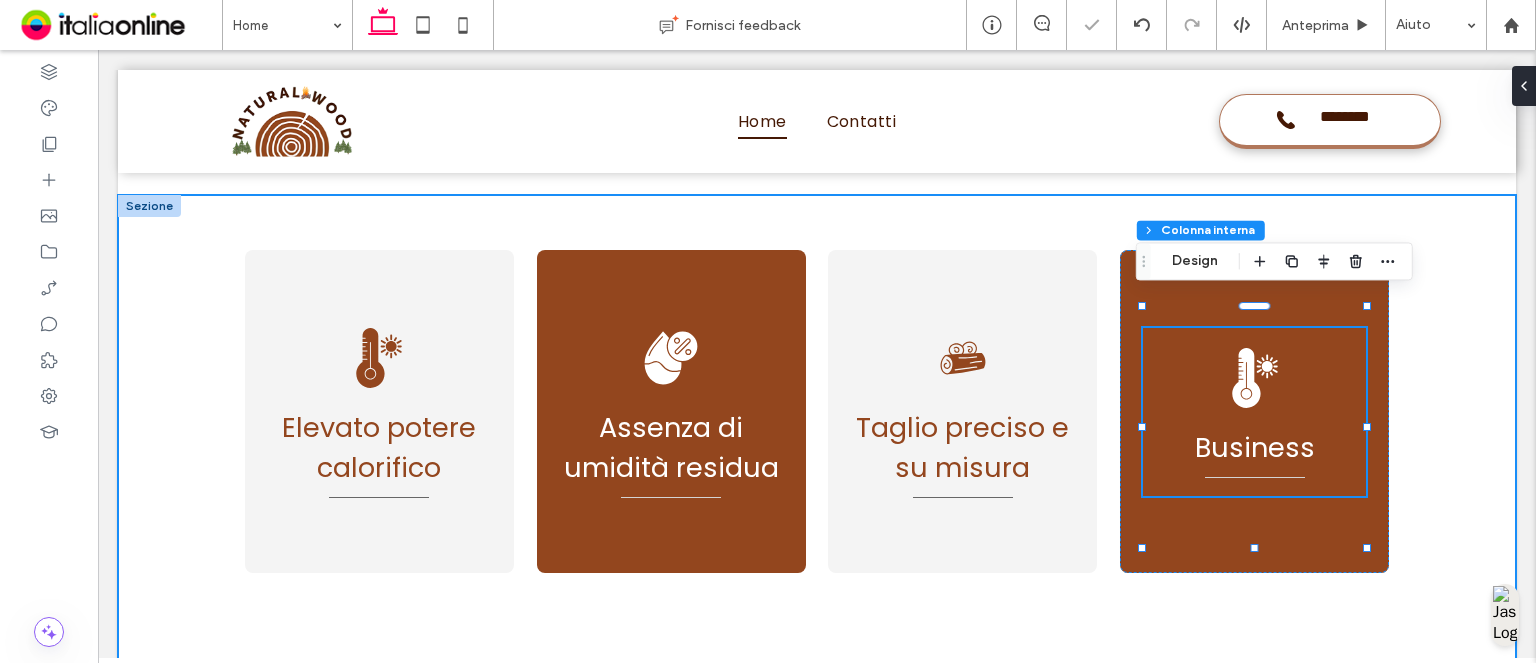 type on "**" 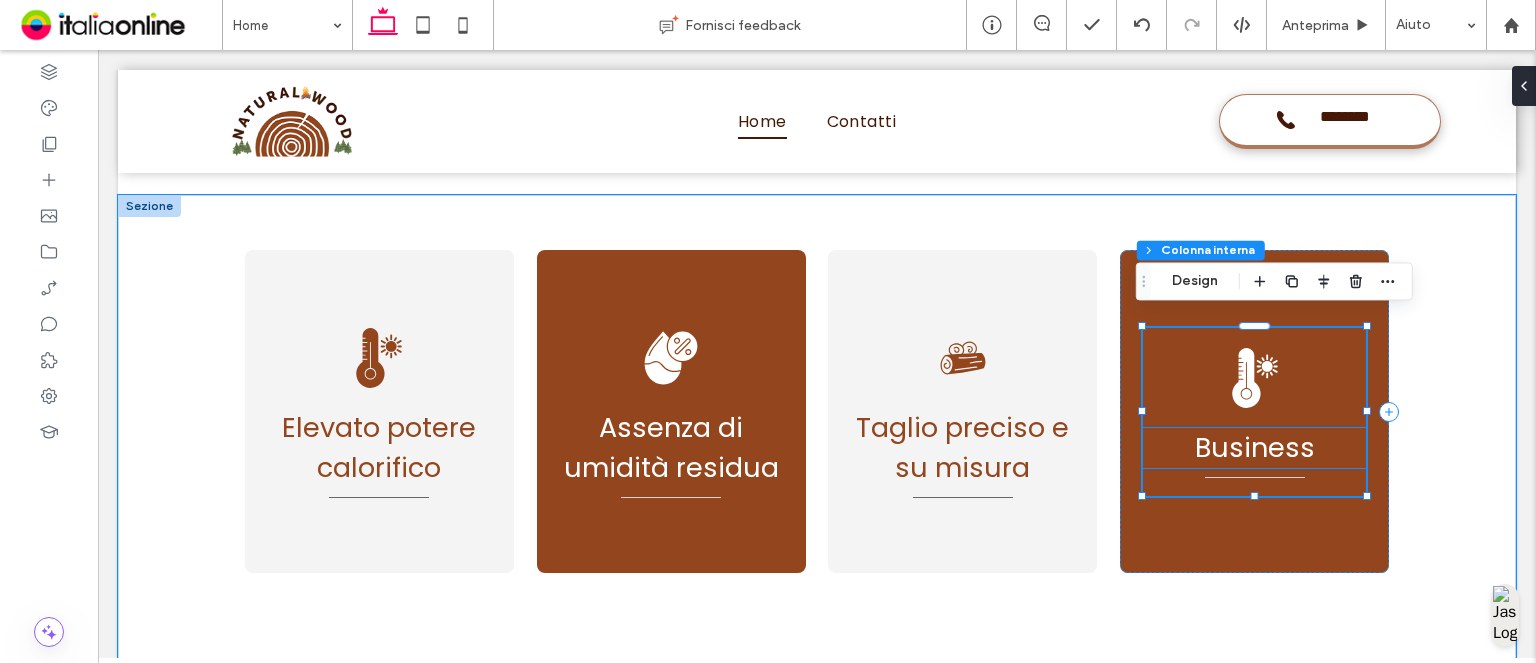 click on "Business" at bounding box center [1255, 447] 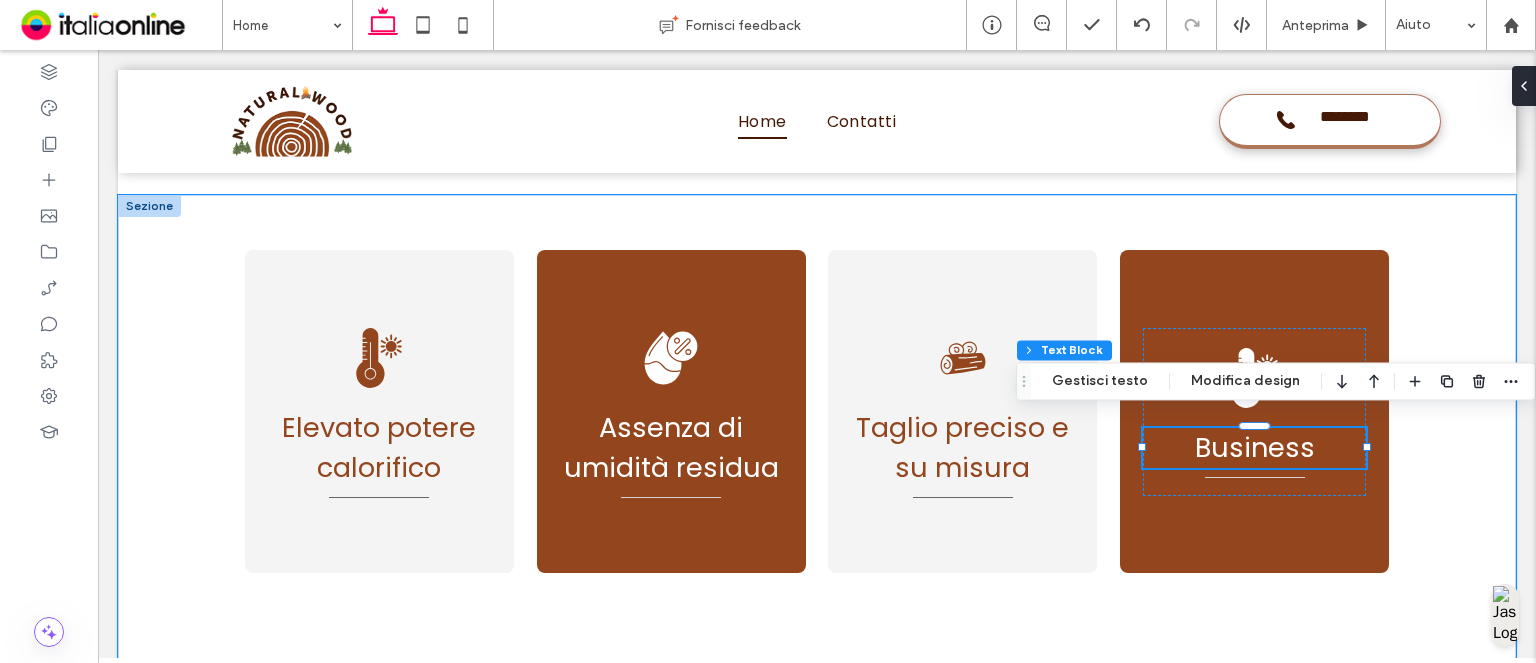 click on "Business" at bounding box center (1255, 447) 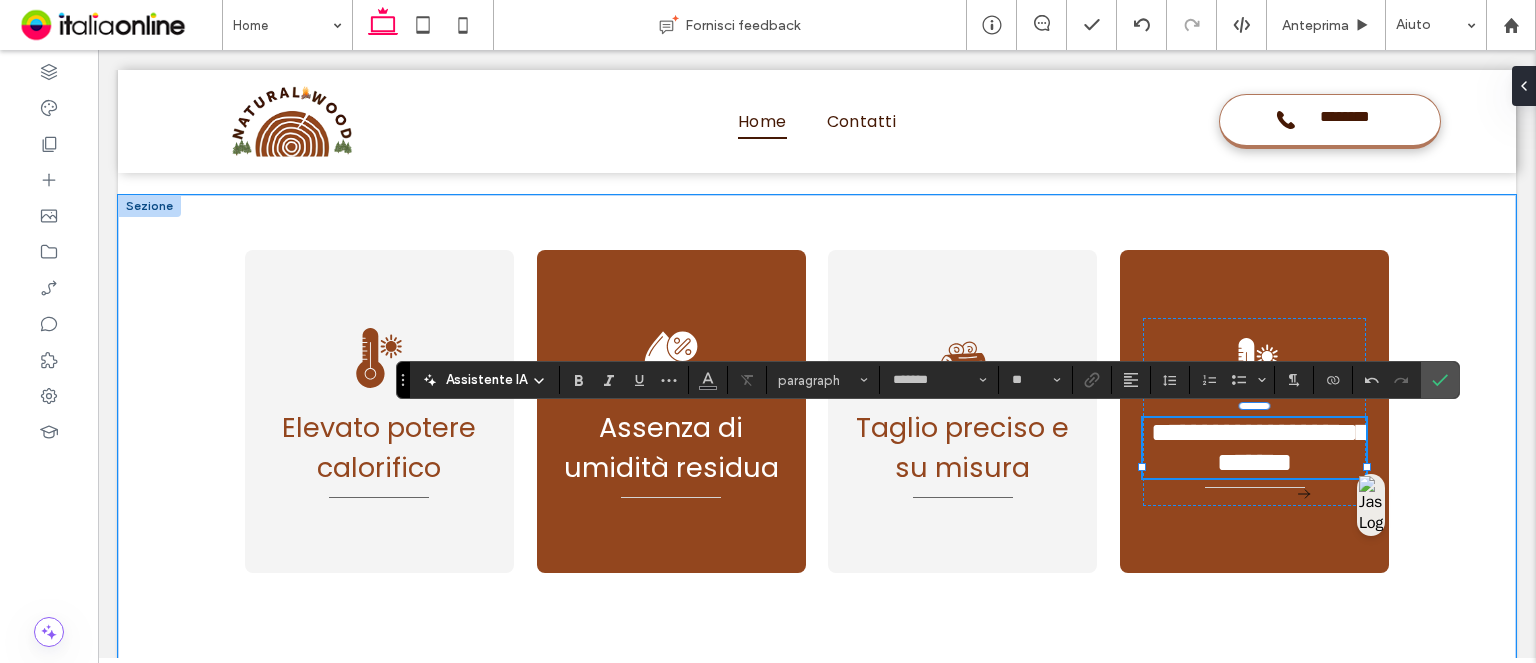 type on "**" 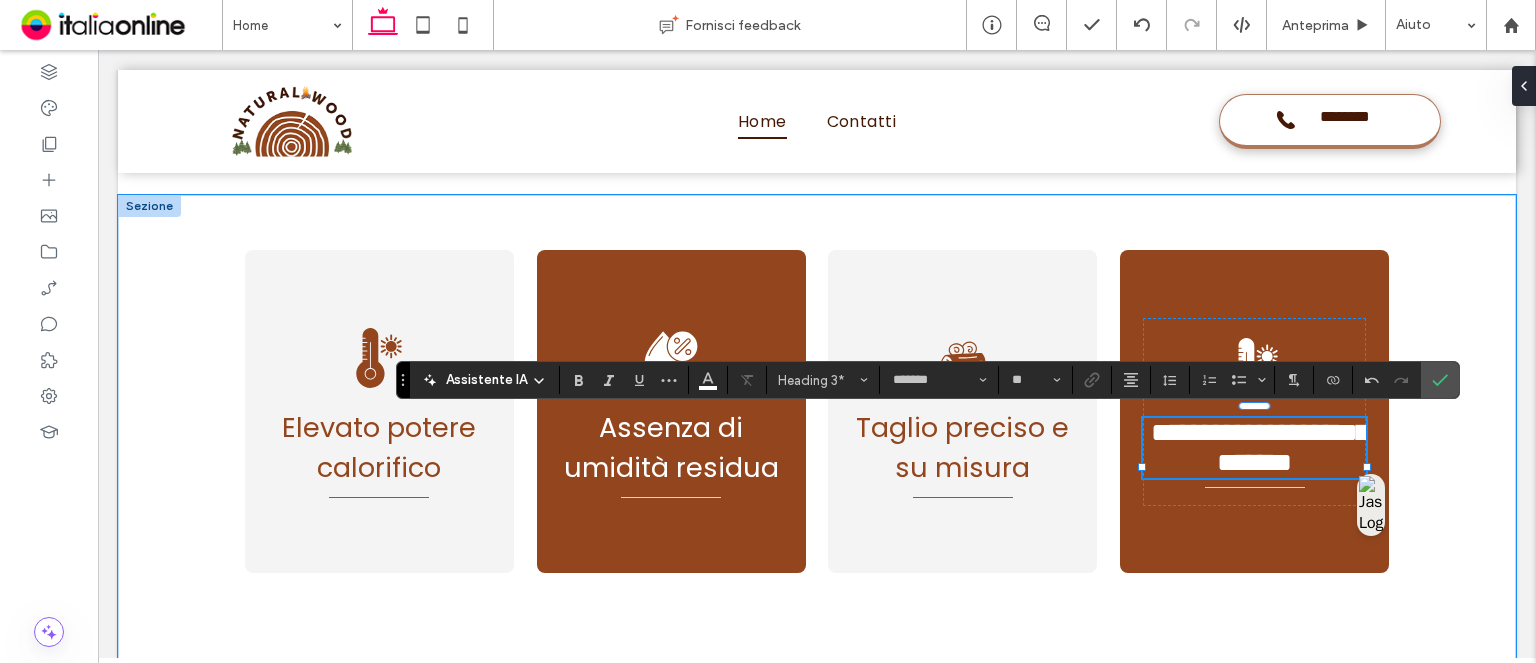 click on "**********" at bounding box center (1260, 447) 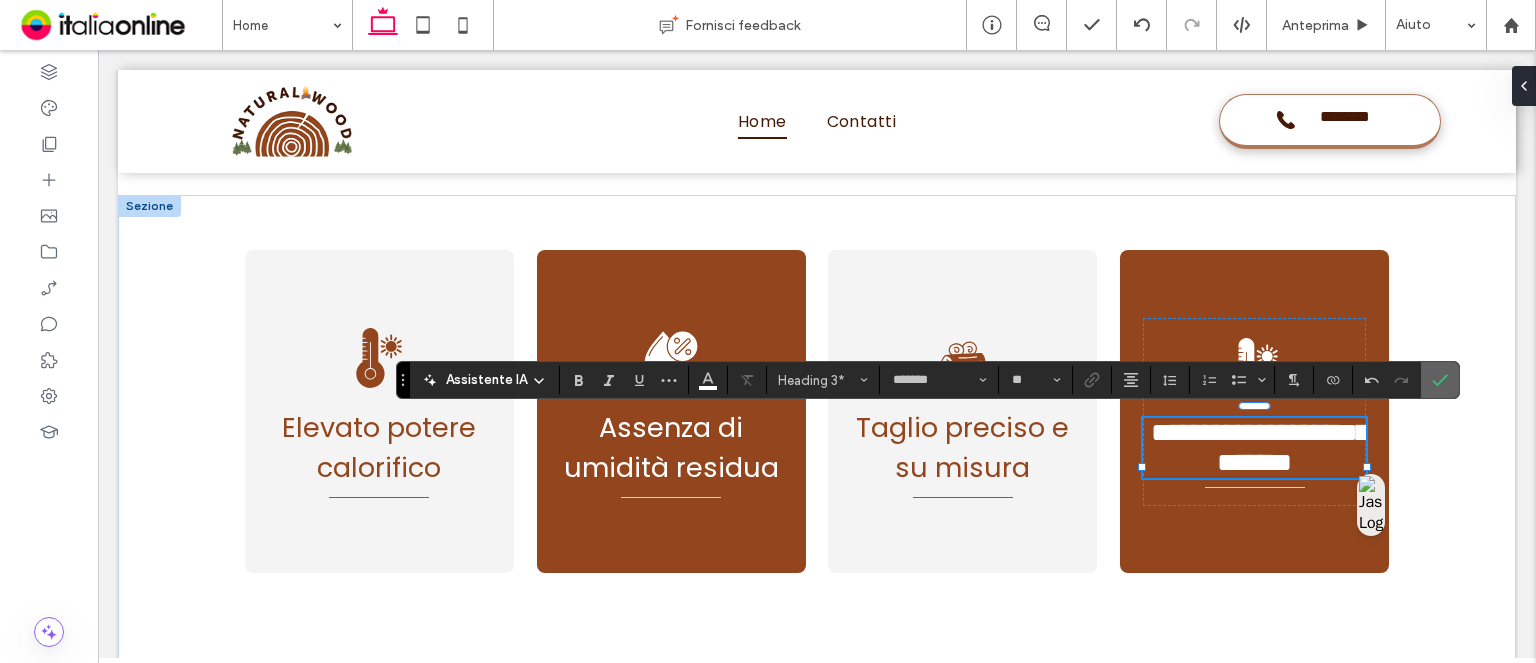drag, startPoint x: 1440, startPoint y: 387, endPoint x: 1333, endPoint y: 337, distance: 118.10589 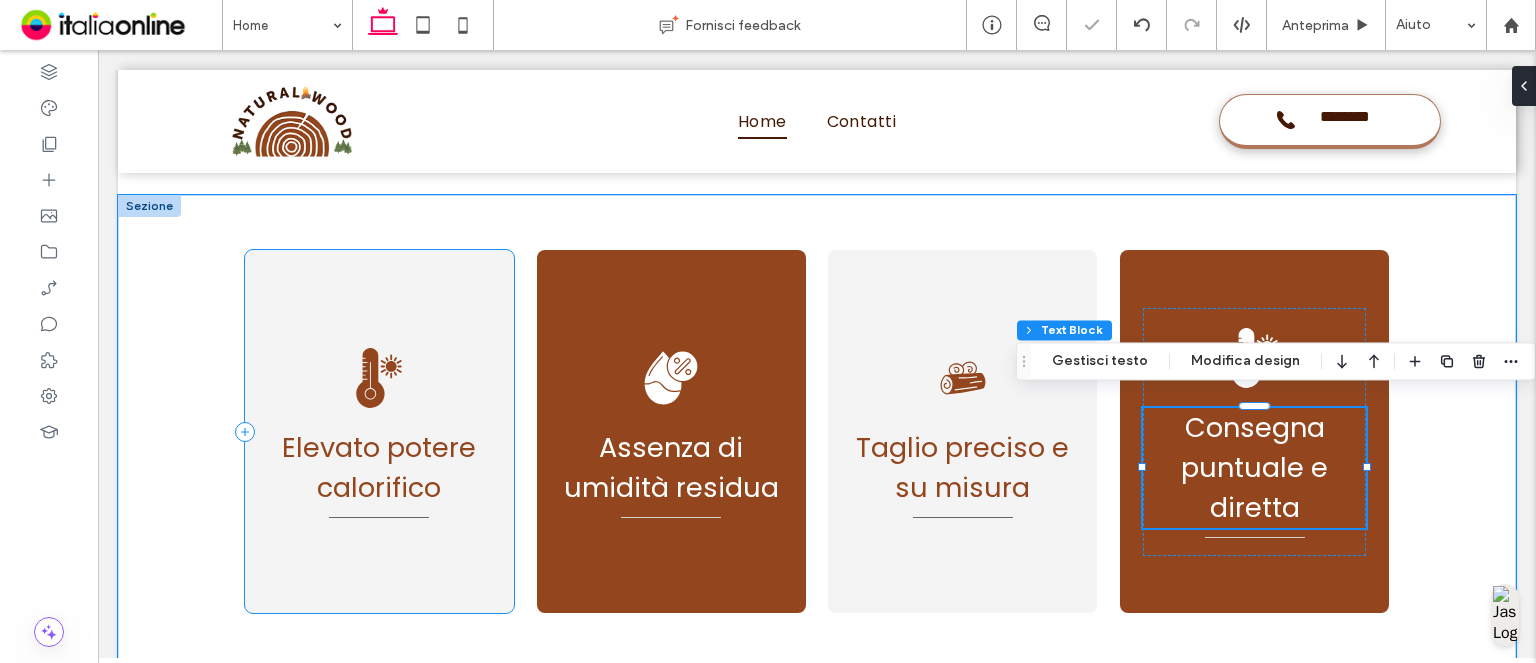 click on "Elevato potere calorifico" at bounding box center (379, 431) 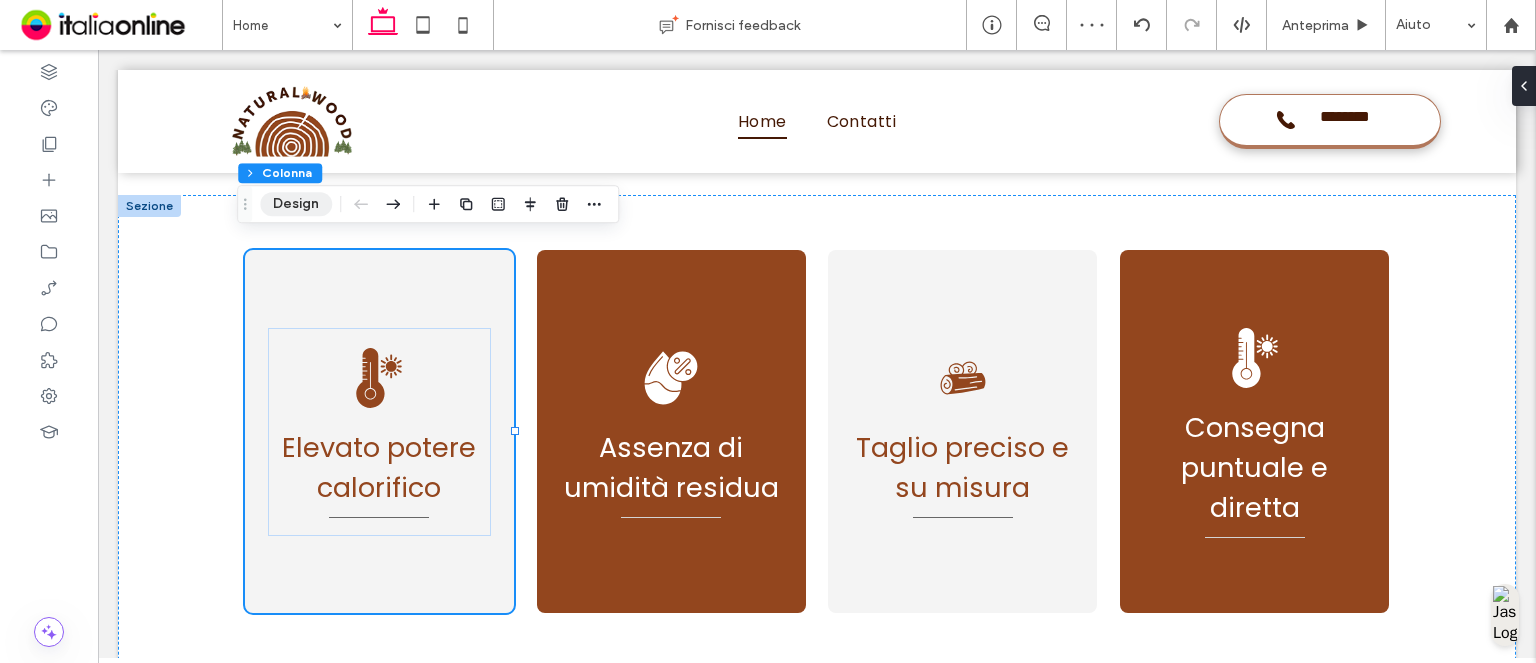 click on "Design" at bounding box center [296, 204] 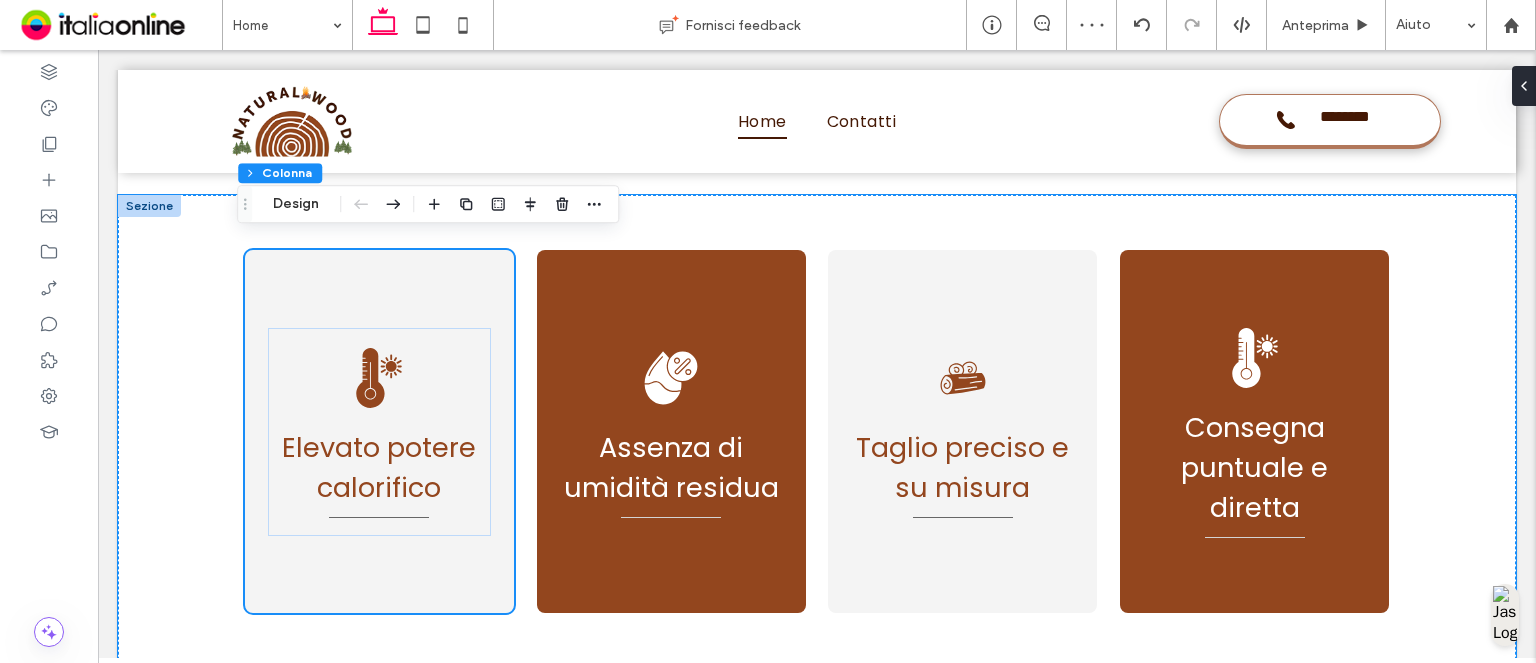 scroll, scrollTop: 4026, scrollLeft: 0, axis: vertical 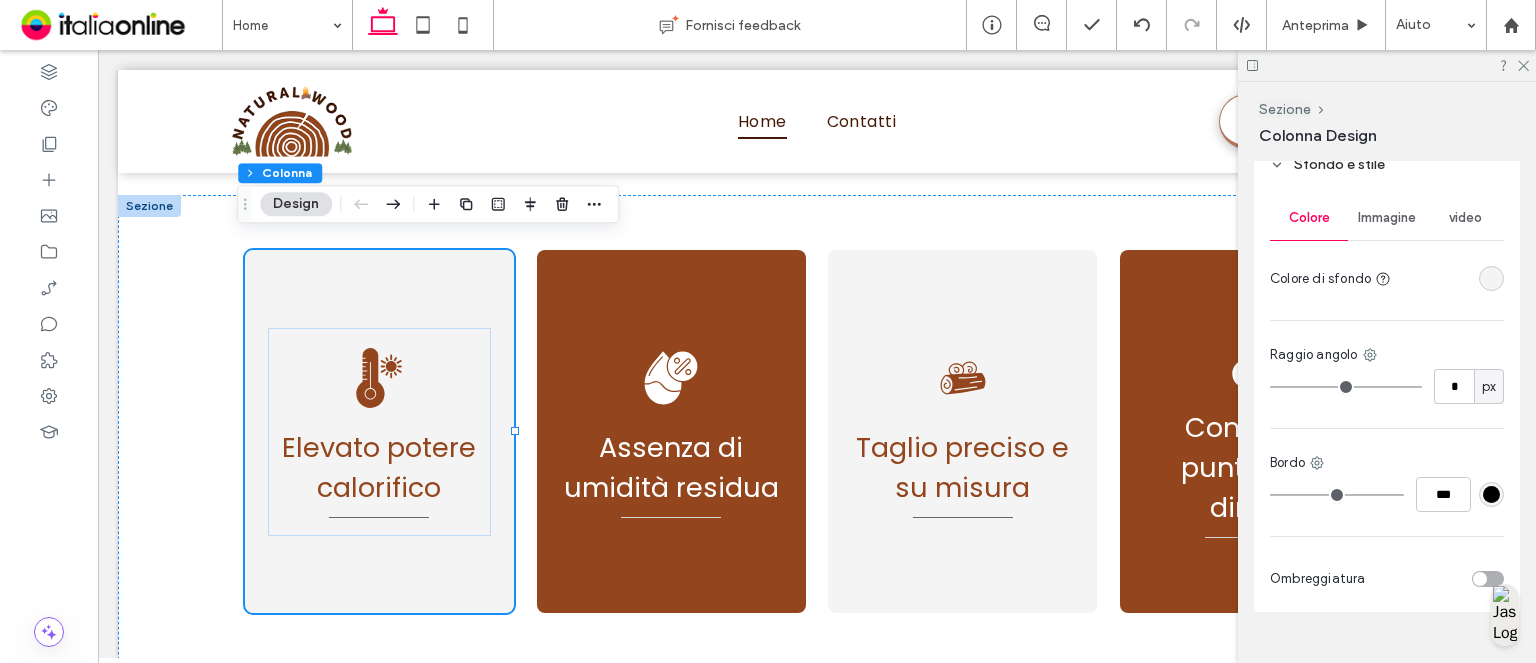 click at bounding box center [1480, 579] 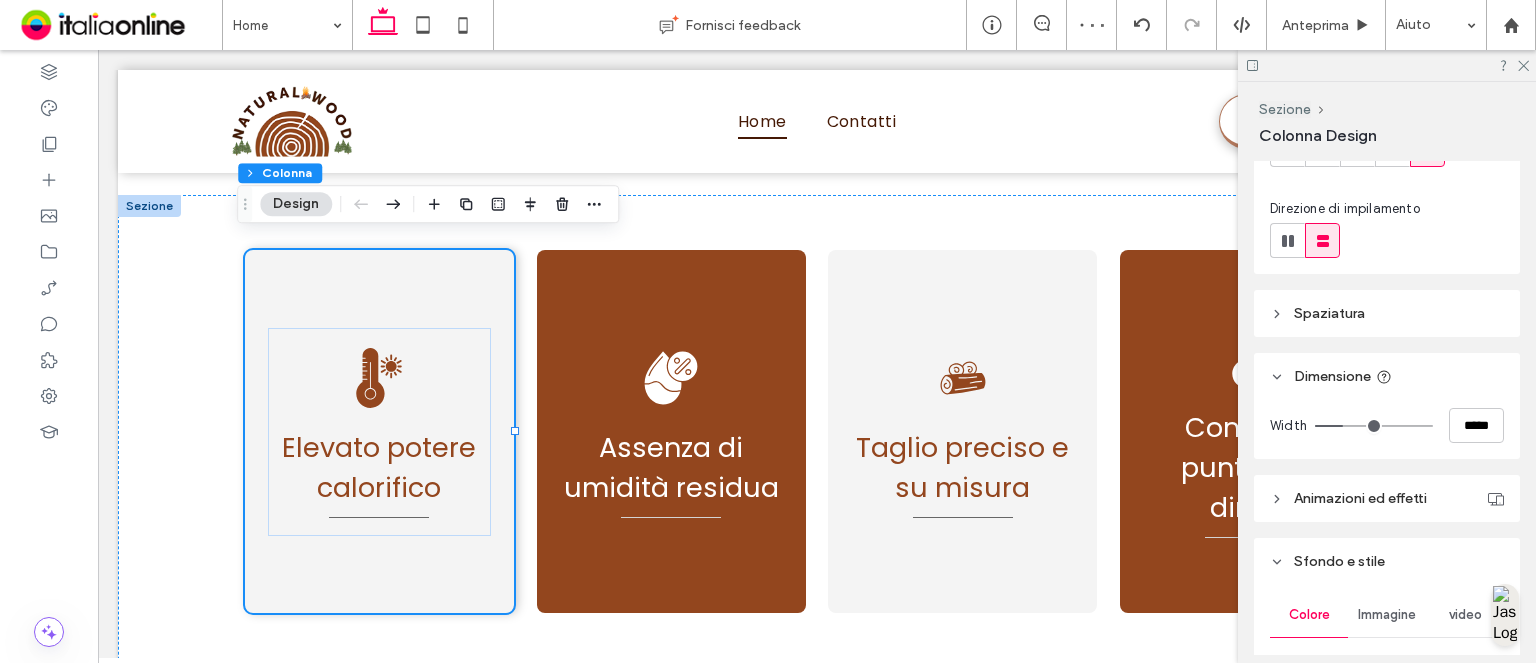scroll, scrollTop: 200, scrollLeft: 0, axis: vertical 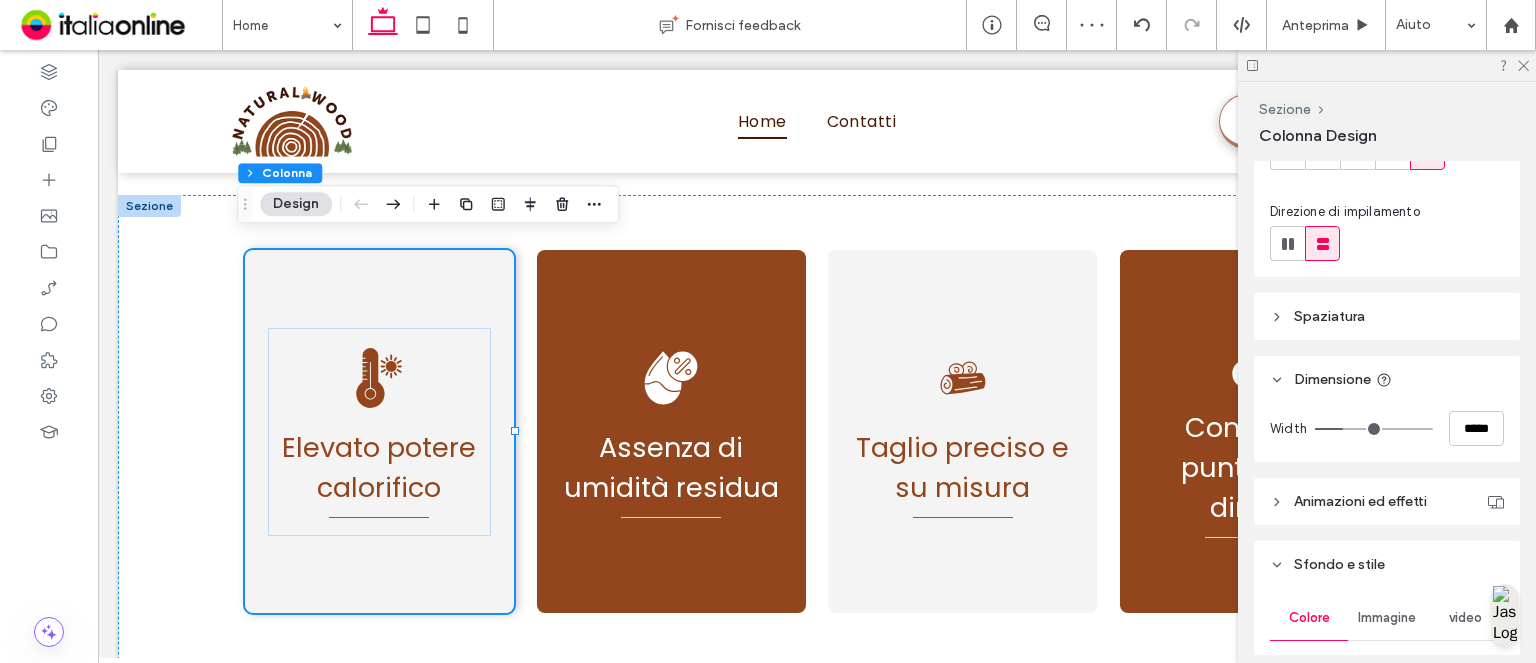 click on "Spaziatura" at bounding box center (1329, 316) 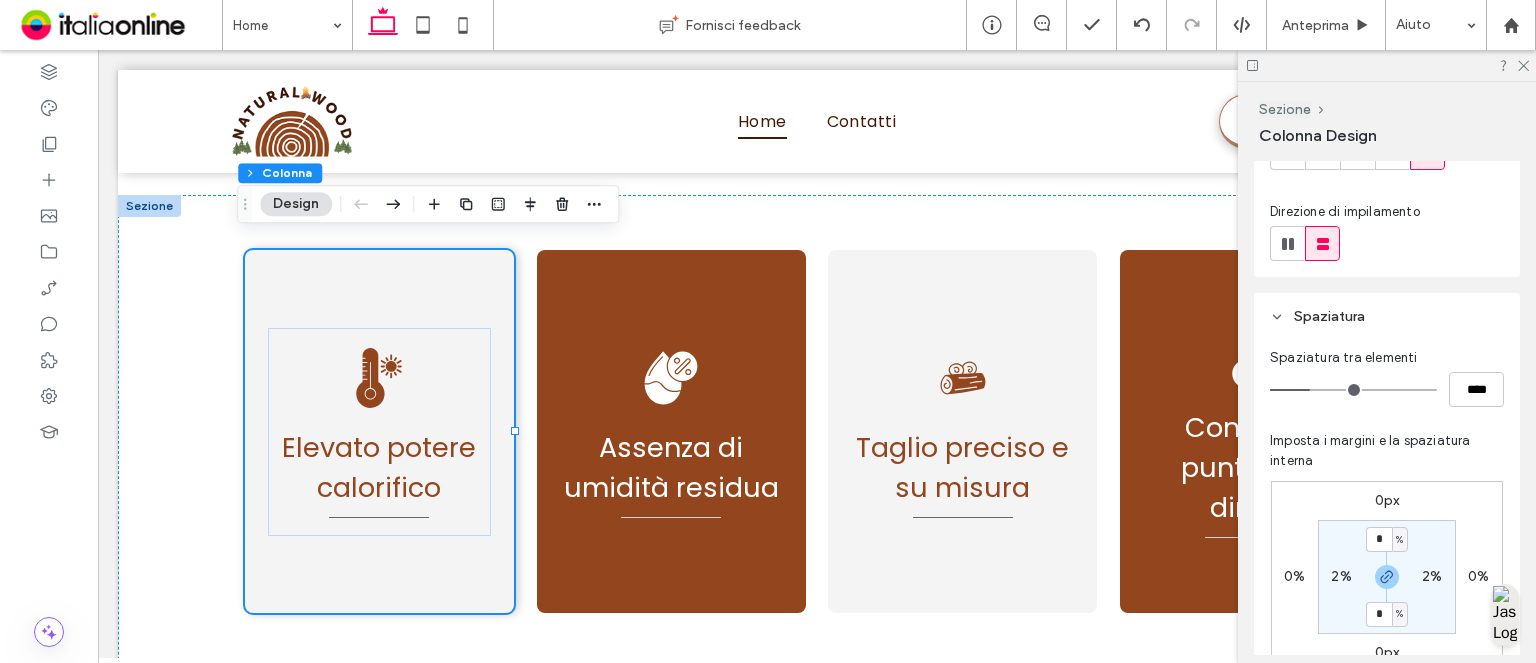 click on "0px" at bounding box center [1387, 500] 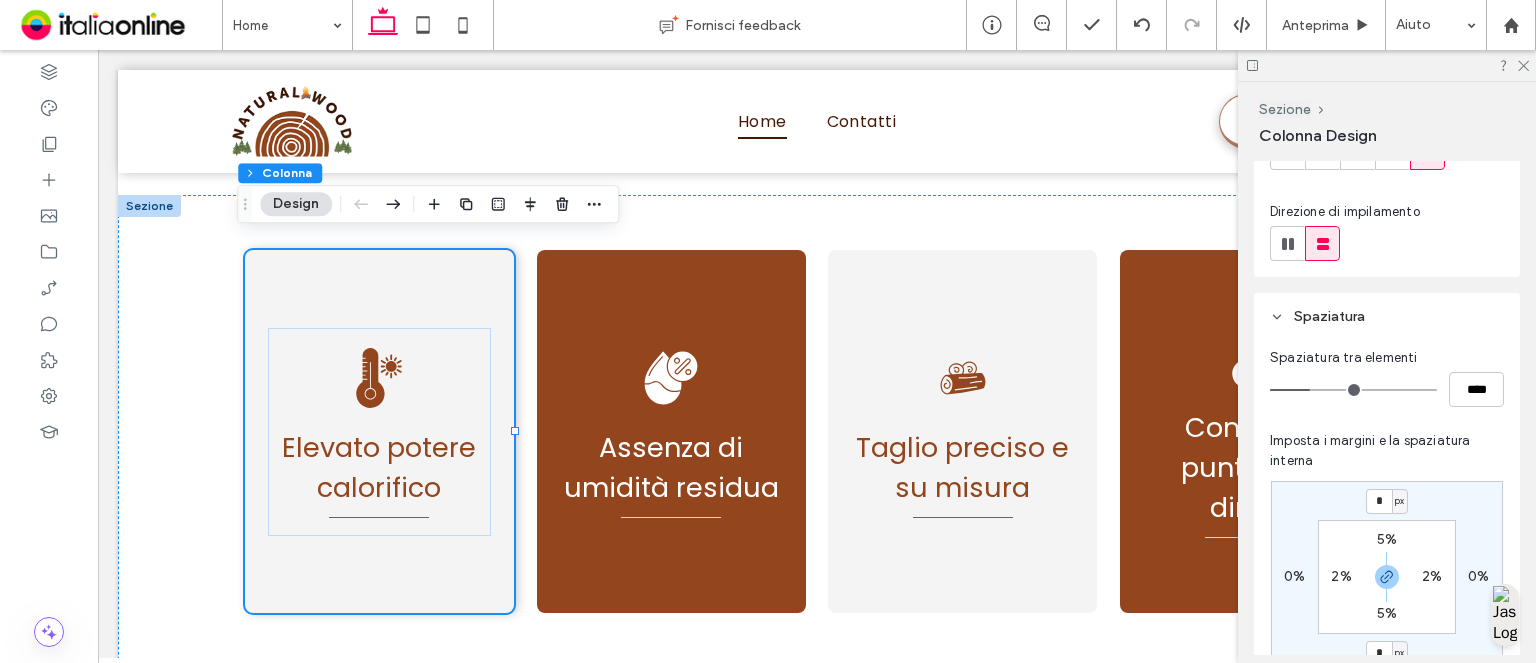type on "*" 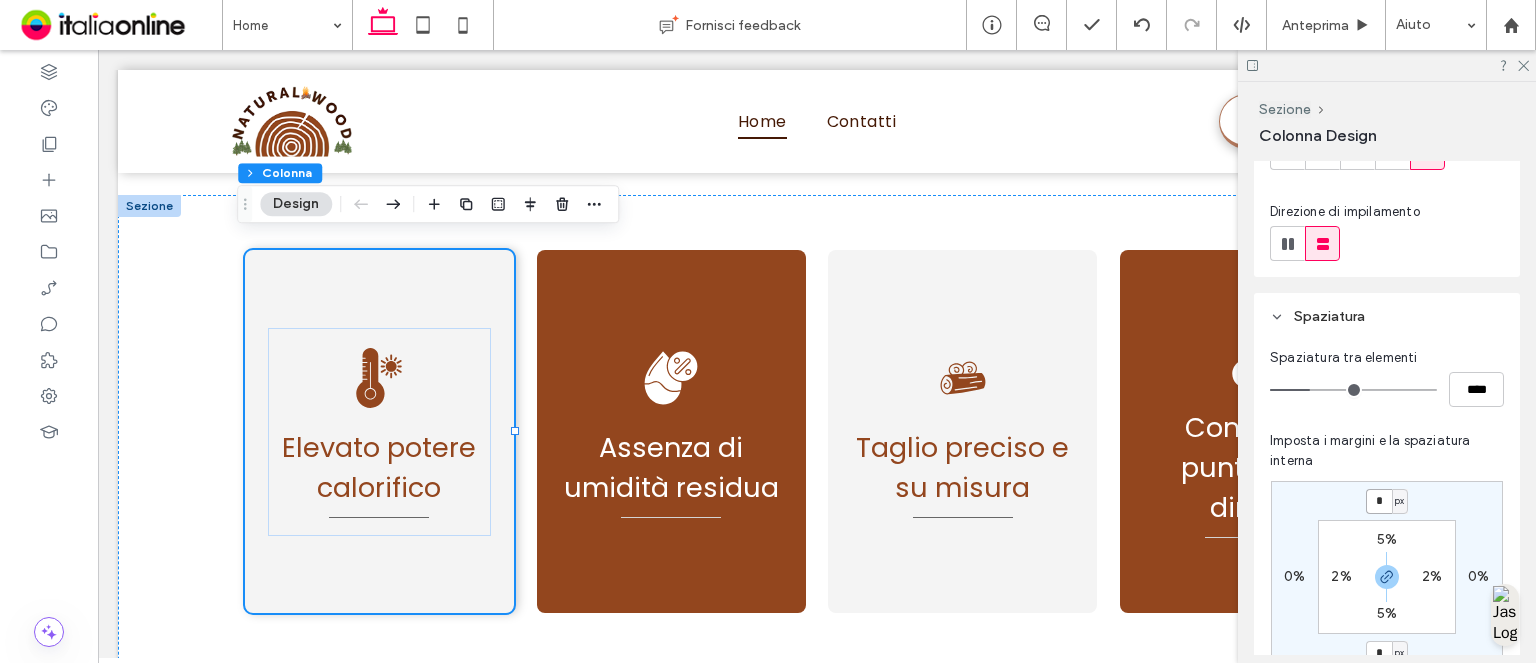 click on "*" at bounding box center (1379, 501) 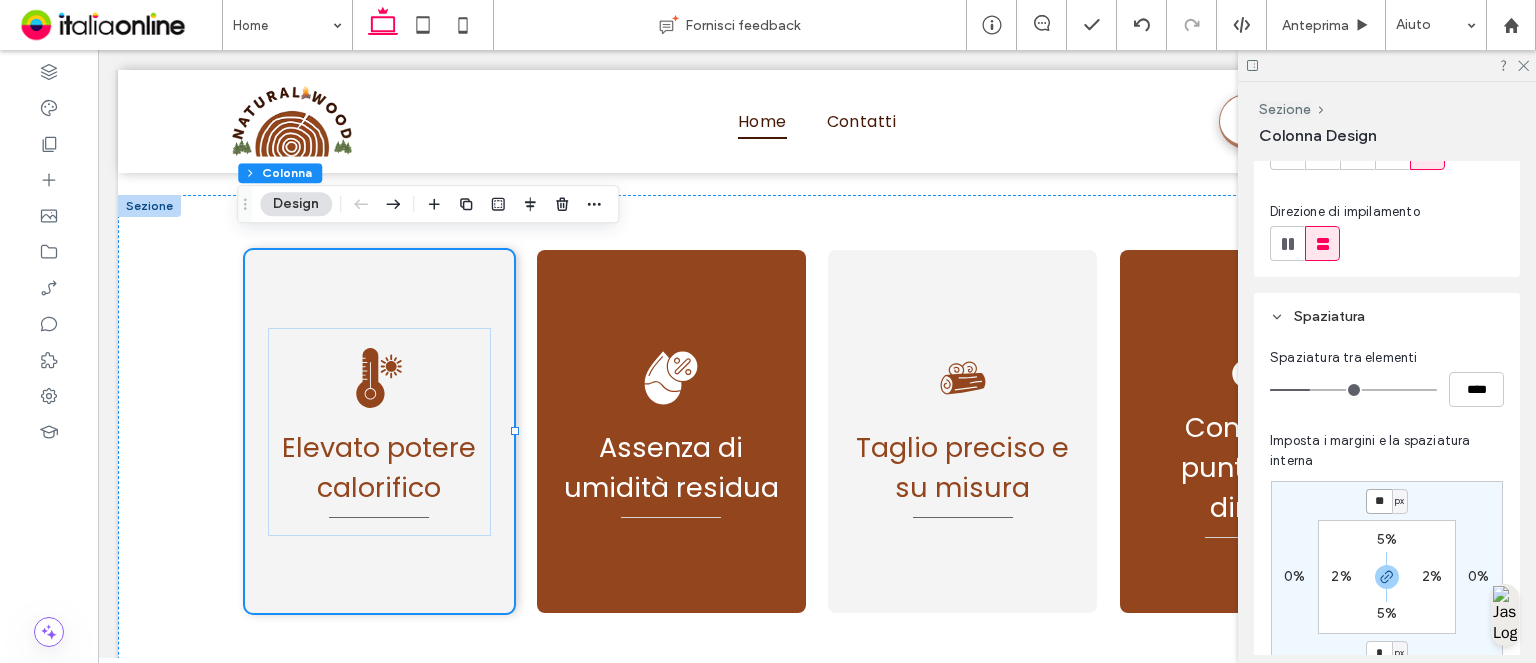 type on "**" 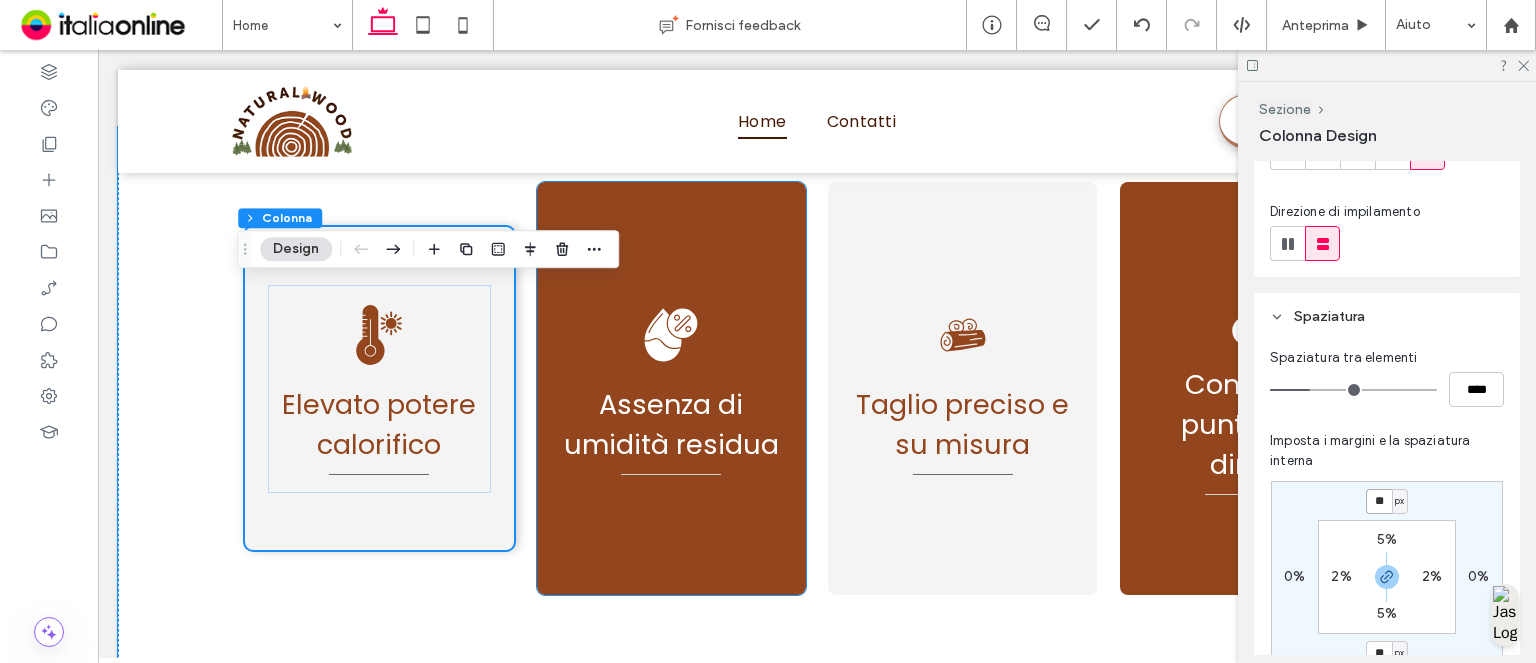 scroll, scrollTop: 4126, scrollLeft: 0, axis: vertical 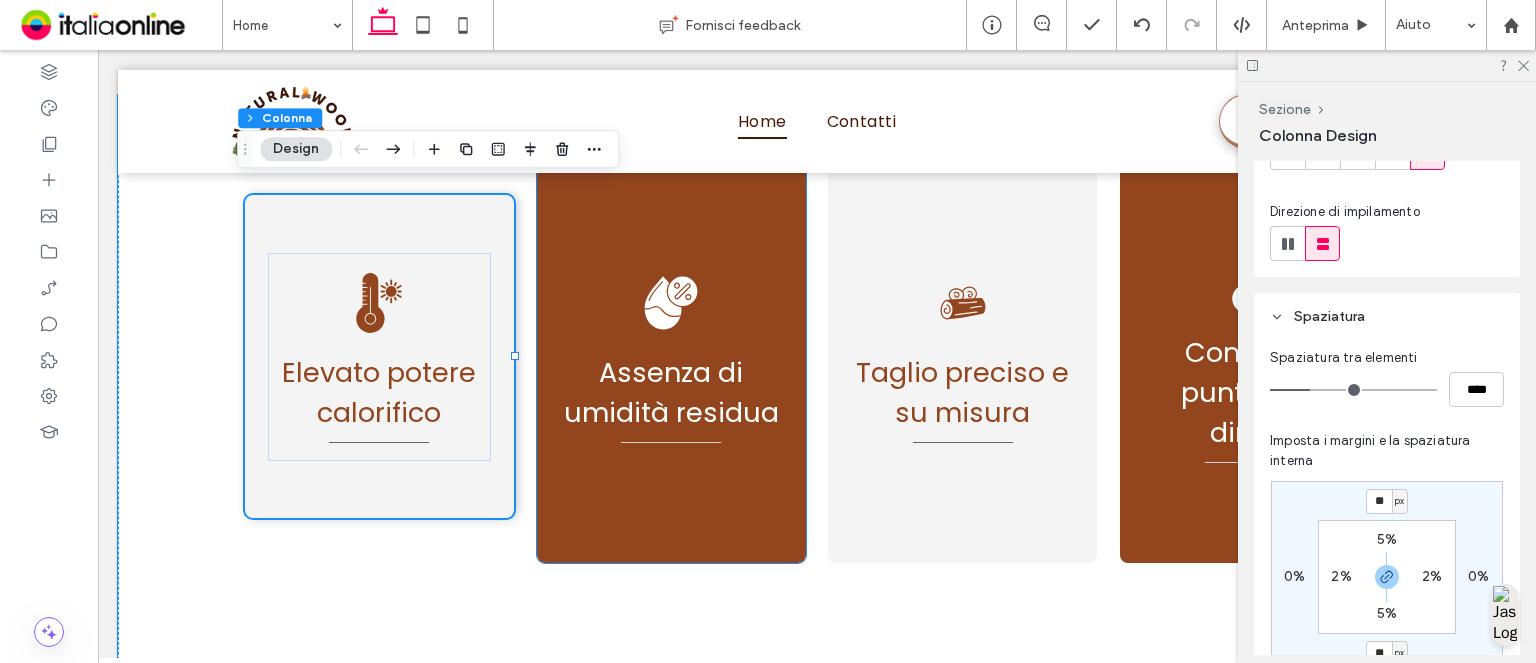 click on "Assenza di umidità residua" at bounding box center [671, 356] 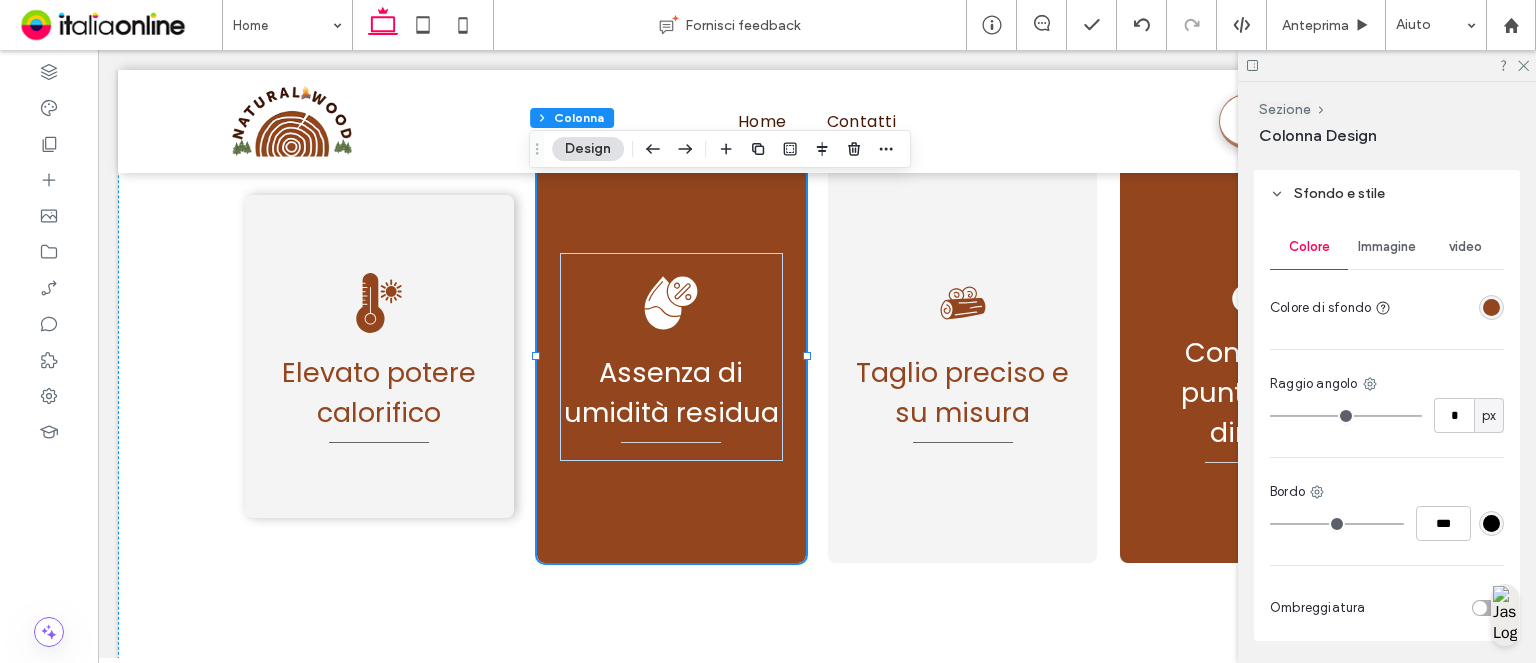 scroll, scrollTop: 1044, scrollLeft: 0, axis: vertical 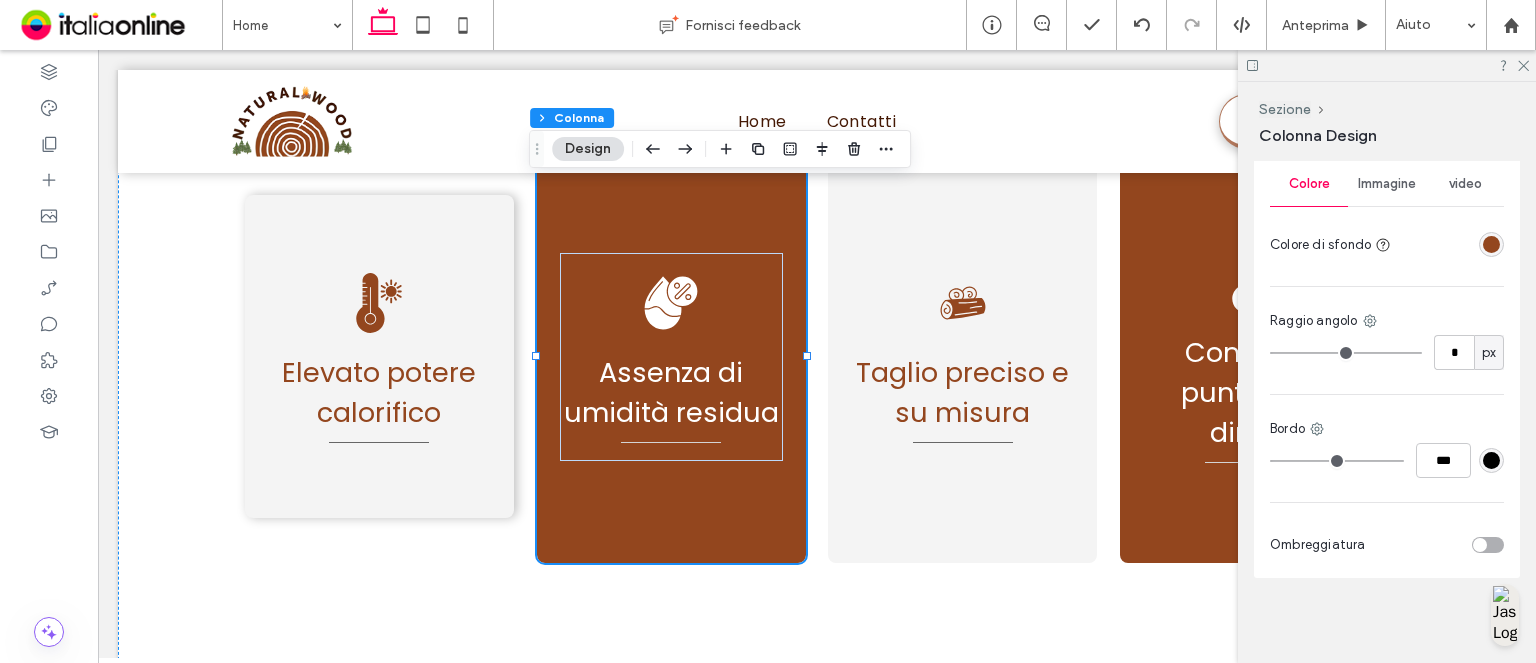drag, startPoint x: 1486, startPoint y: 535, endPoint x: 1481, endPoint y: 544, distance: 10.29563 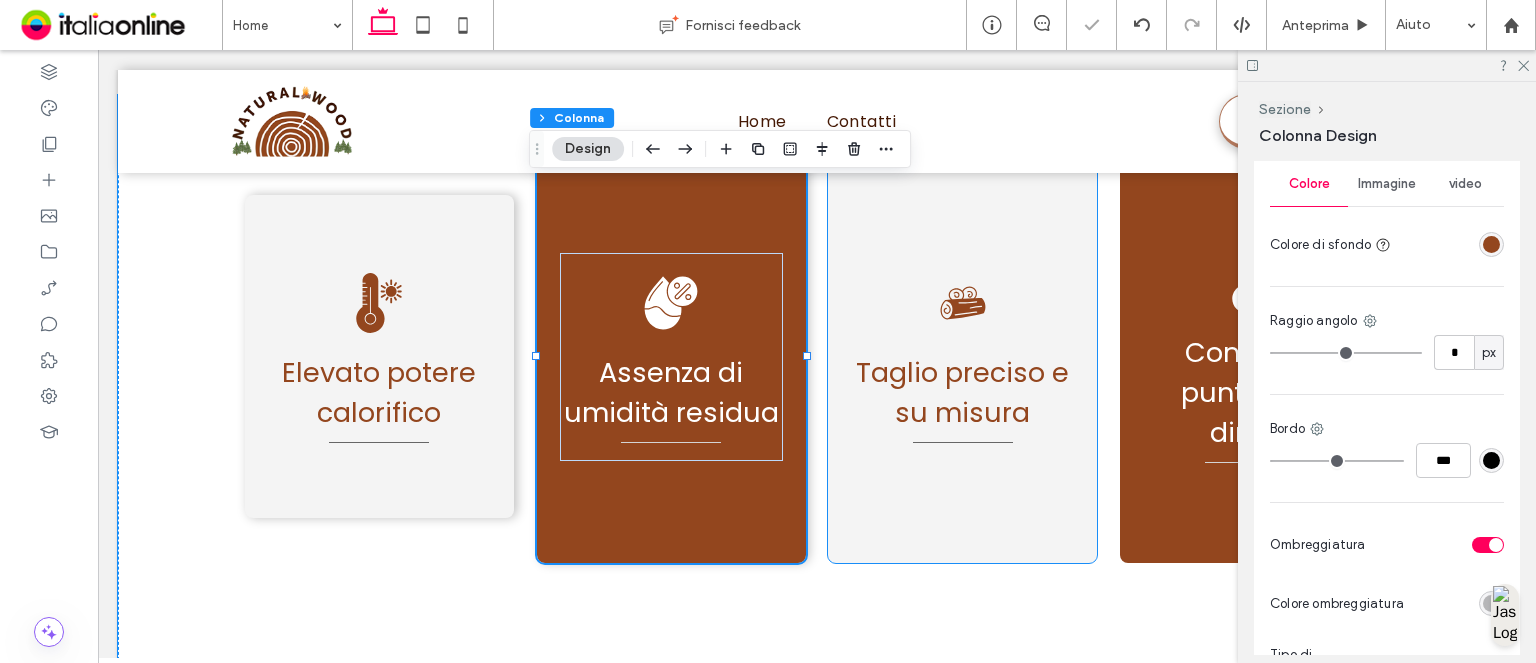 click on "Taglio preciso e su misura" at bounding box center (962, 356) 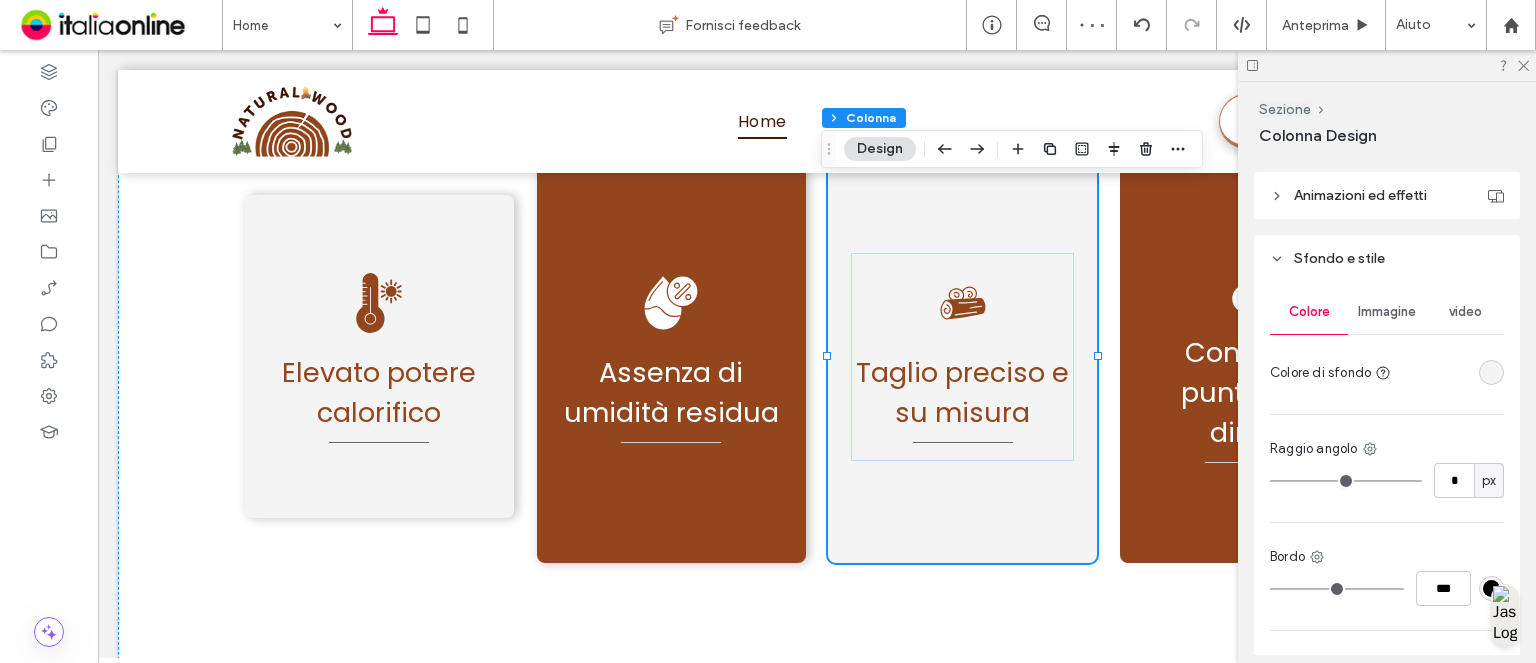 scroll, scrollTop: 1044, scrollLeft: 0, axis: vertical 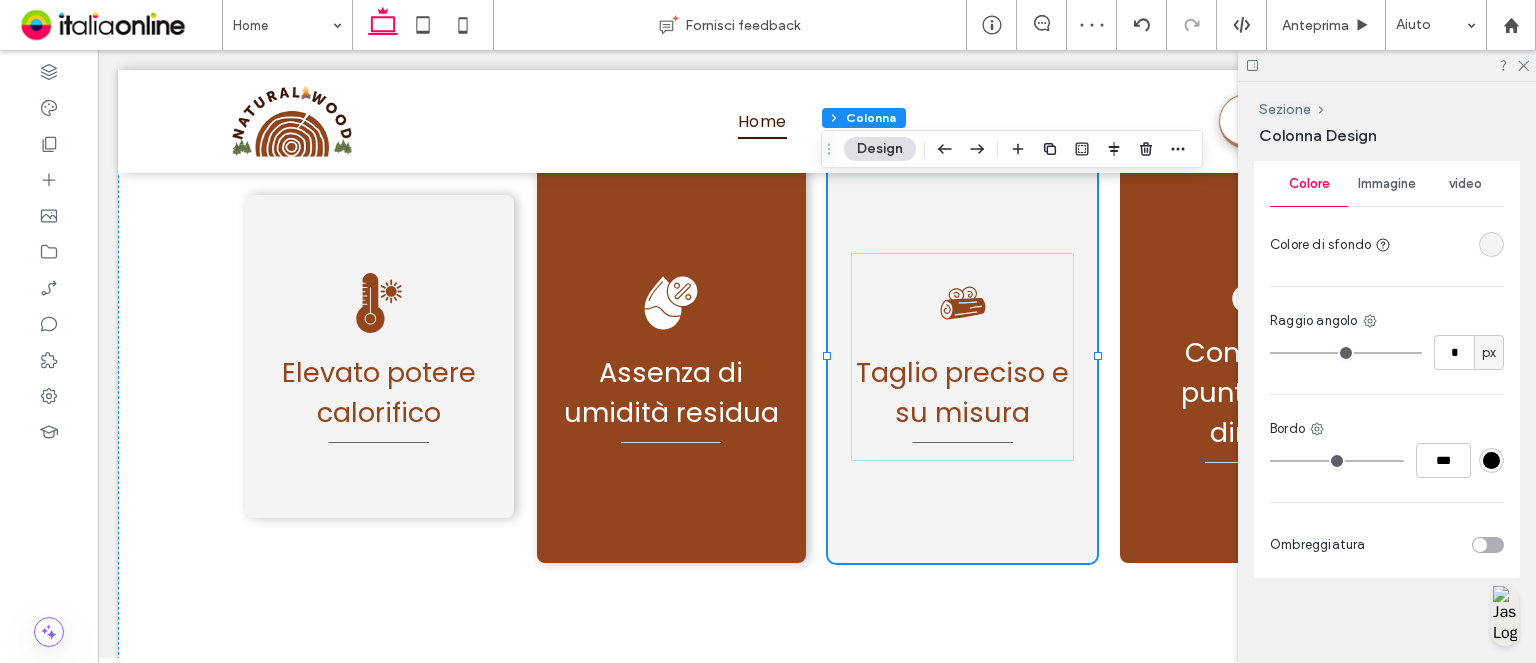 click at bounding box center (1488, 545) 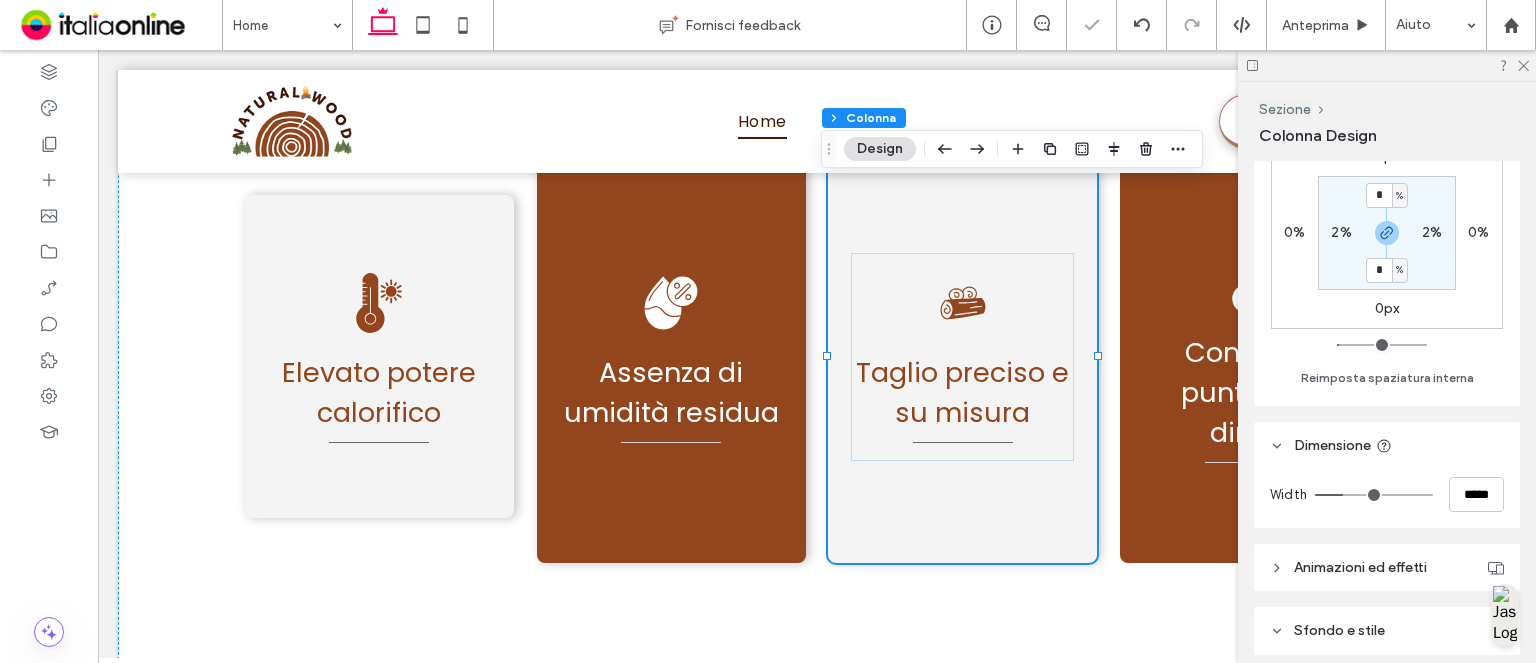 scroll, scrollTop: 244, scrollLeft: 0, axis: vertical 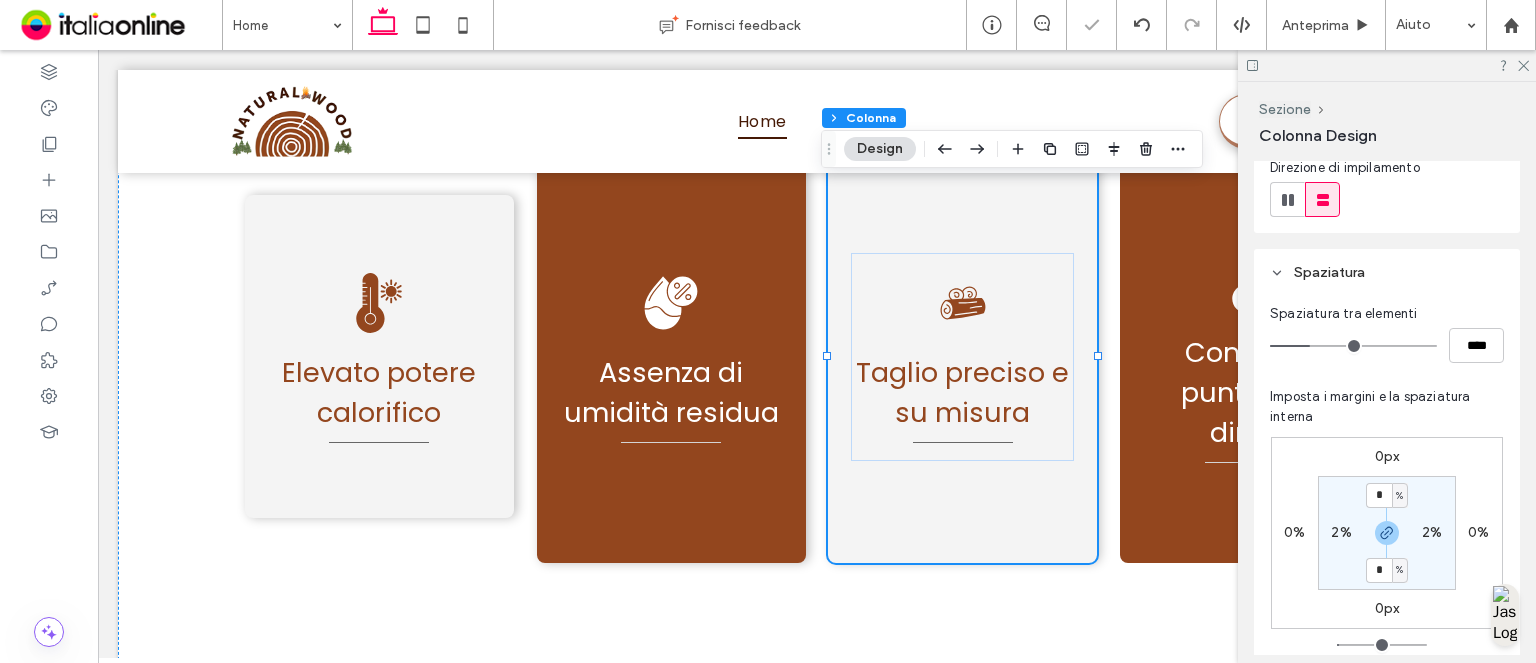 click on "0px" at bounding box center (1387, 456) 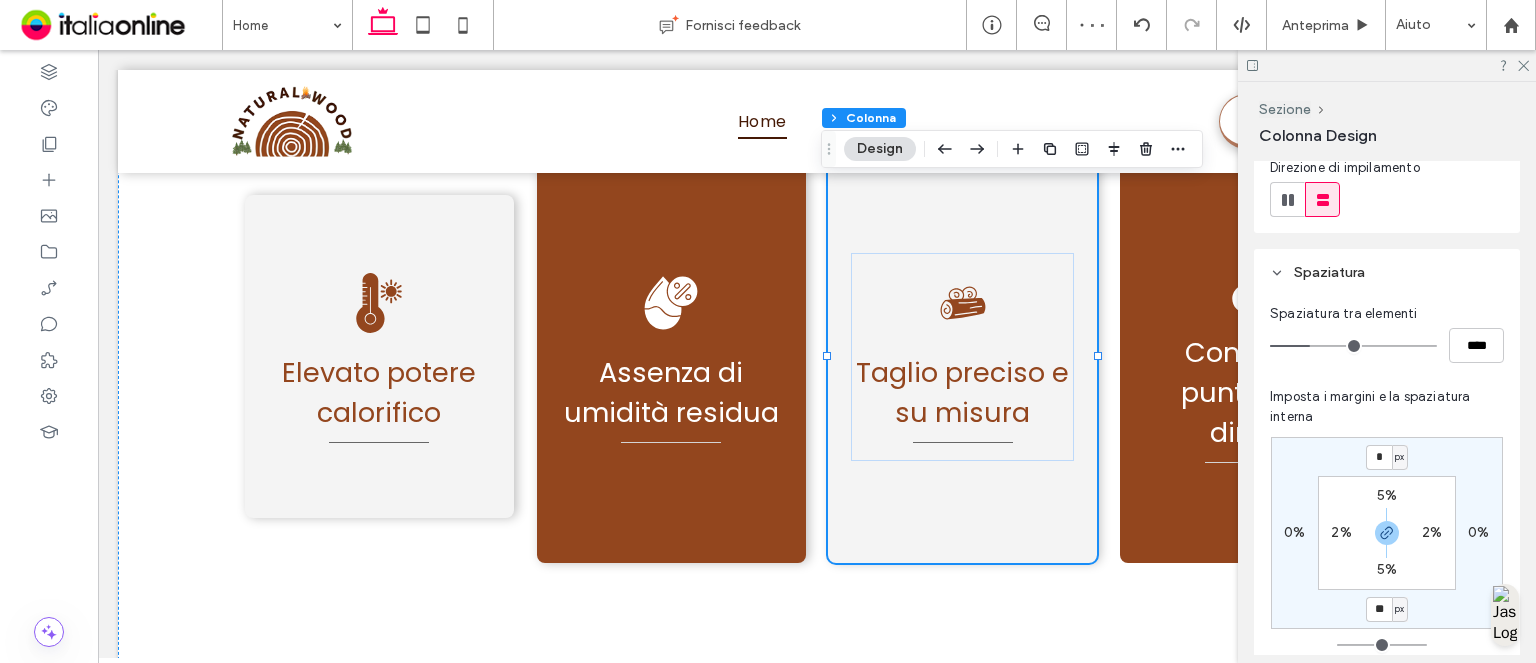 type on "**" 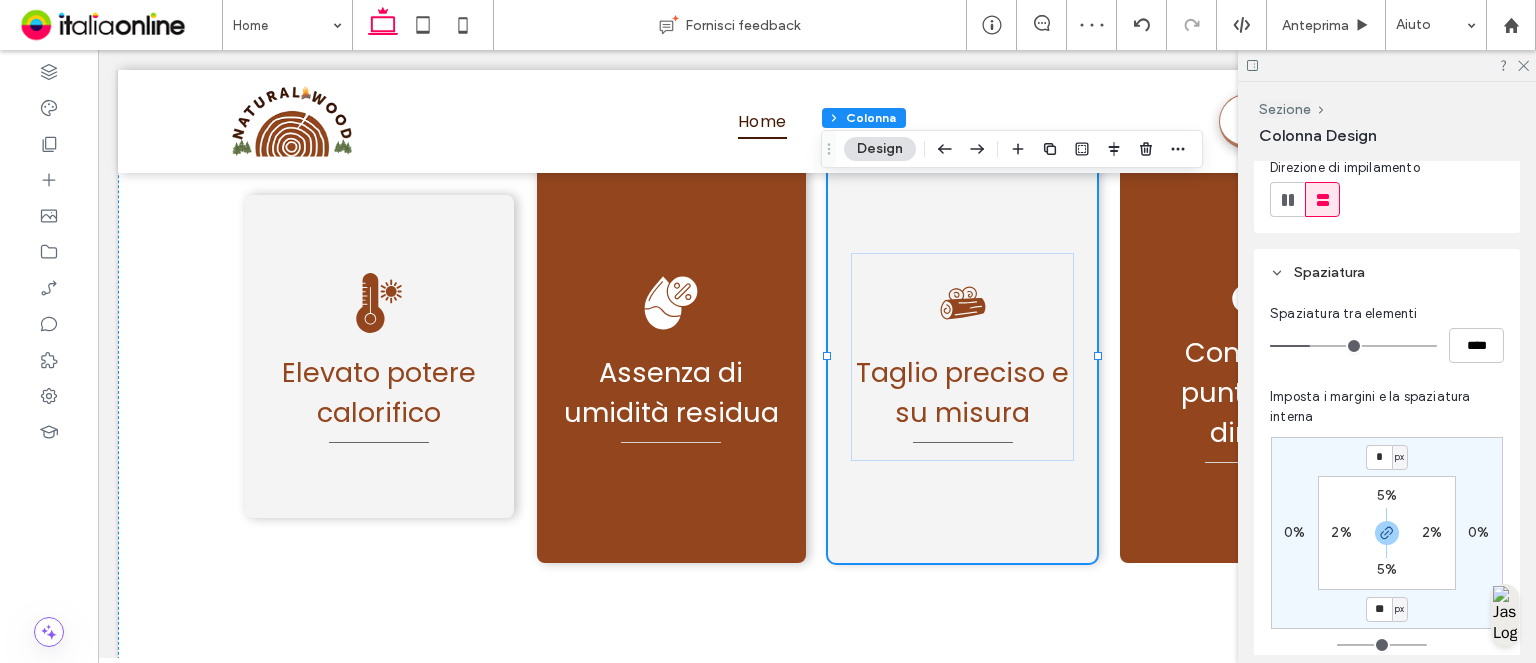 type on "**" 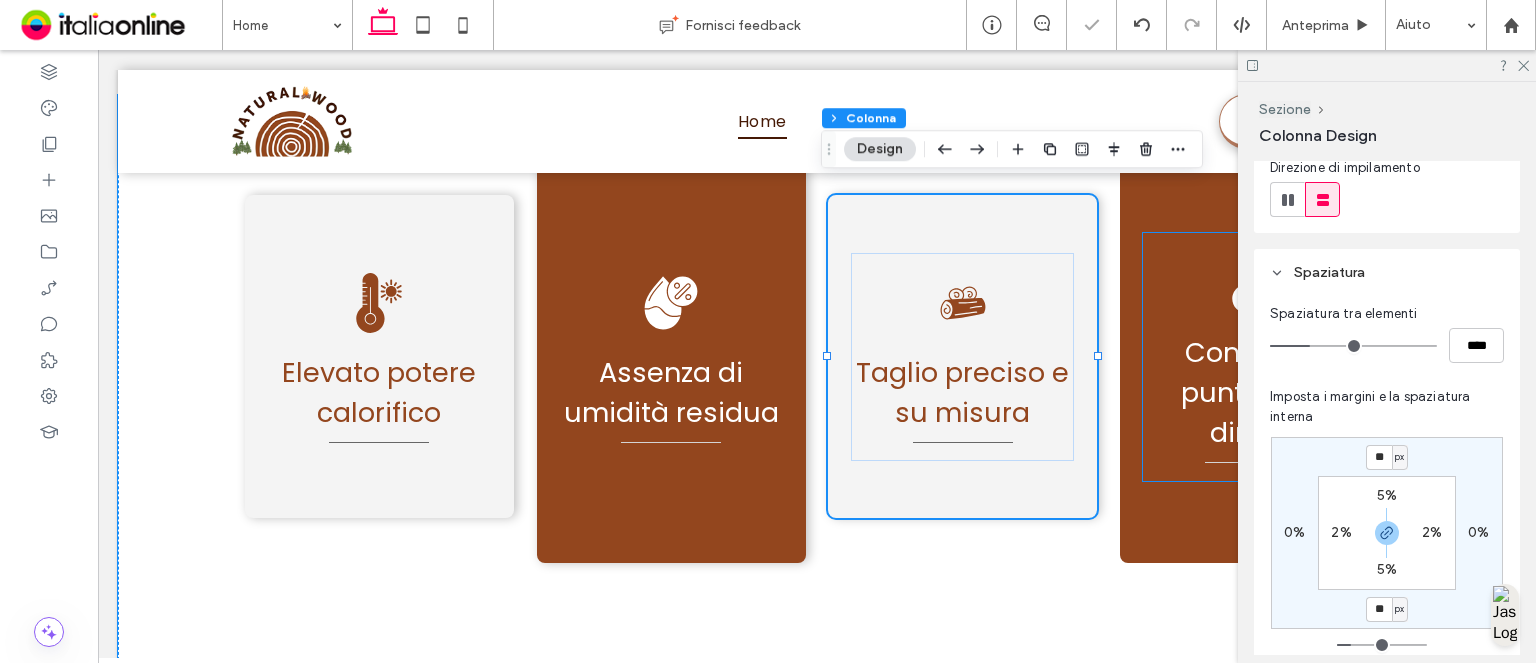 click on "Consegna puntuale e diretta" at bounding box center [1254, 357] 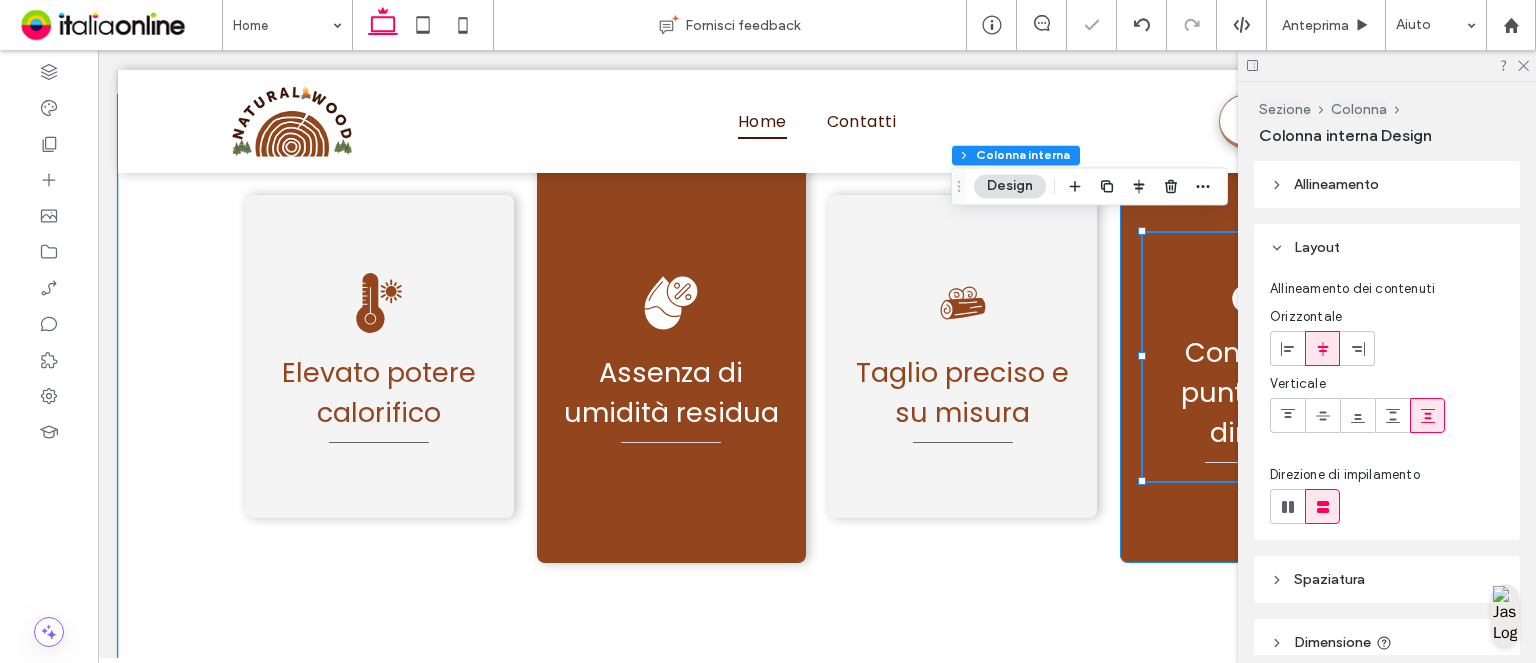 click on "Consegna puntuale e diretta" at bounding box center (1254, 356) 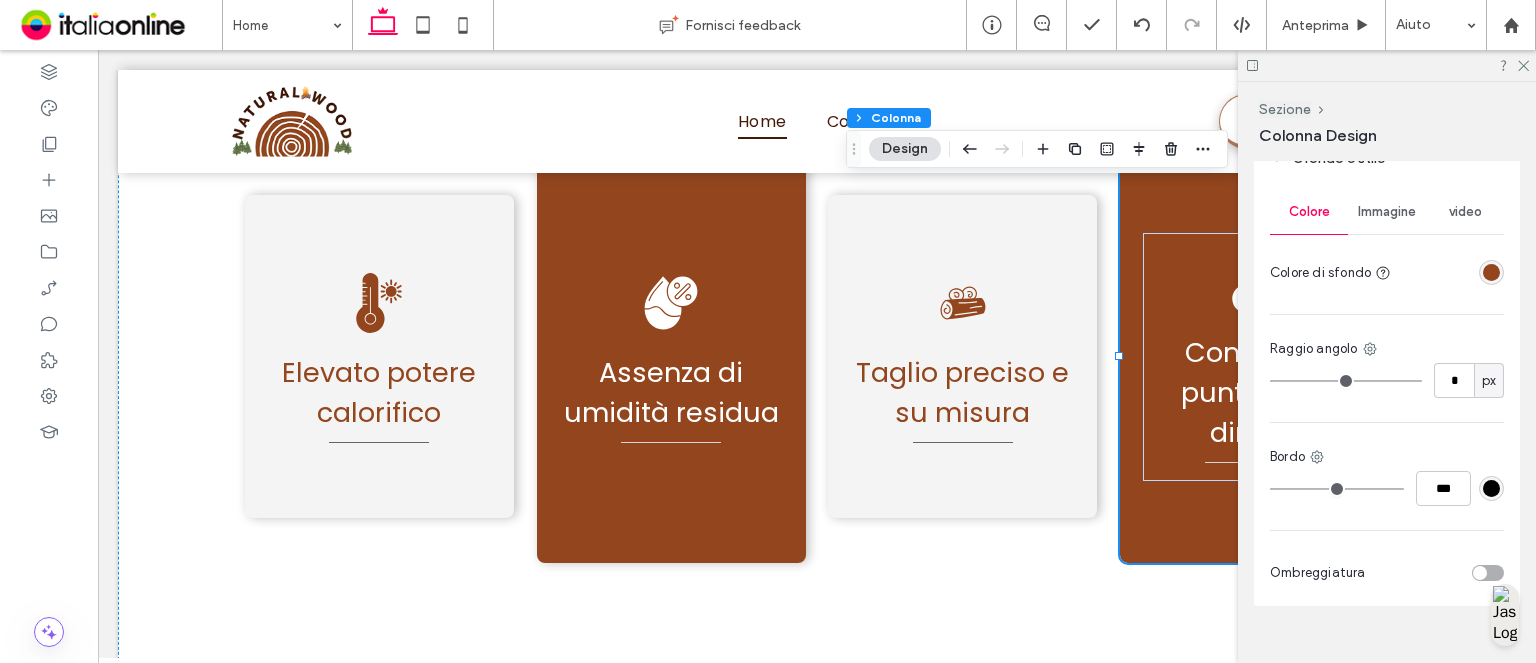 scroll, scrollTop: 1044, scrollLeft: 0, axis: vertical 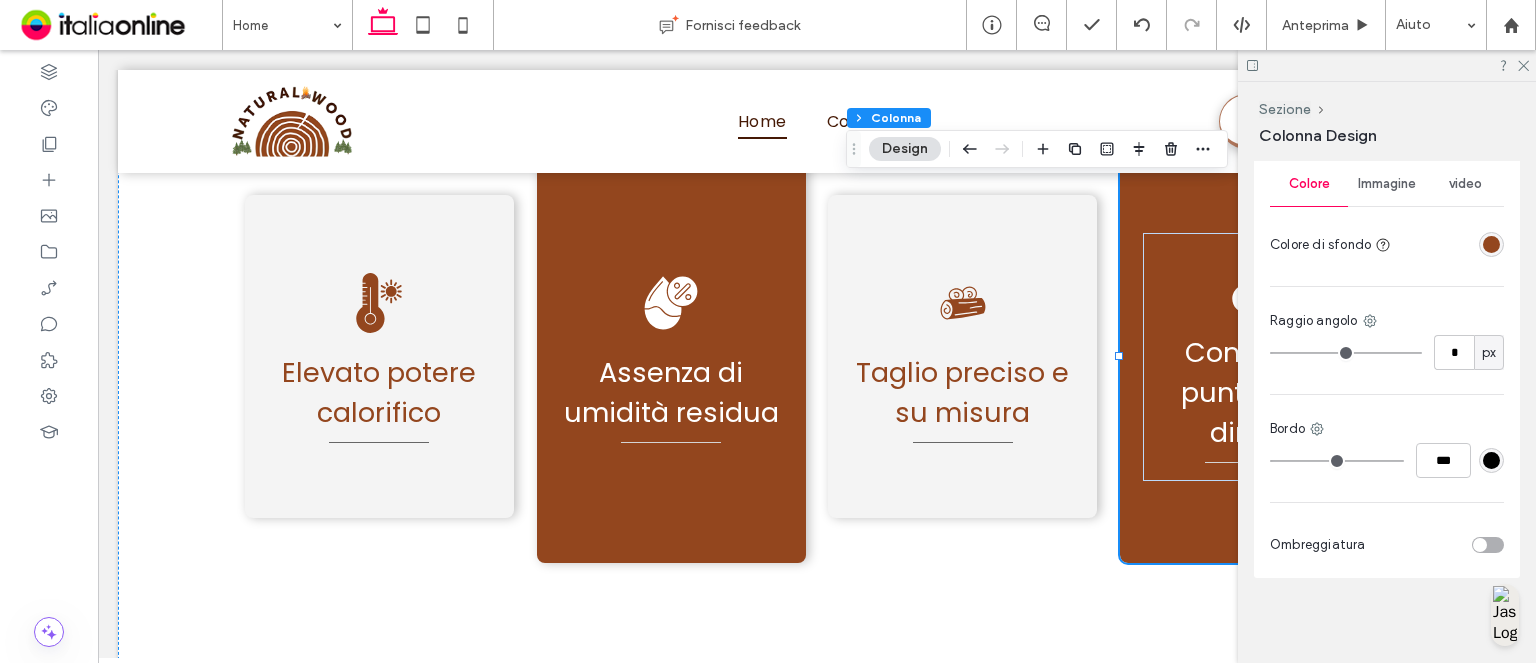 click at bounding box center (1480, 545) 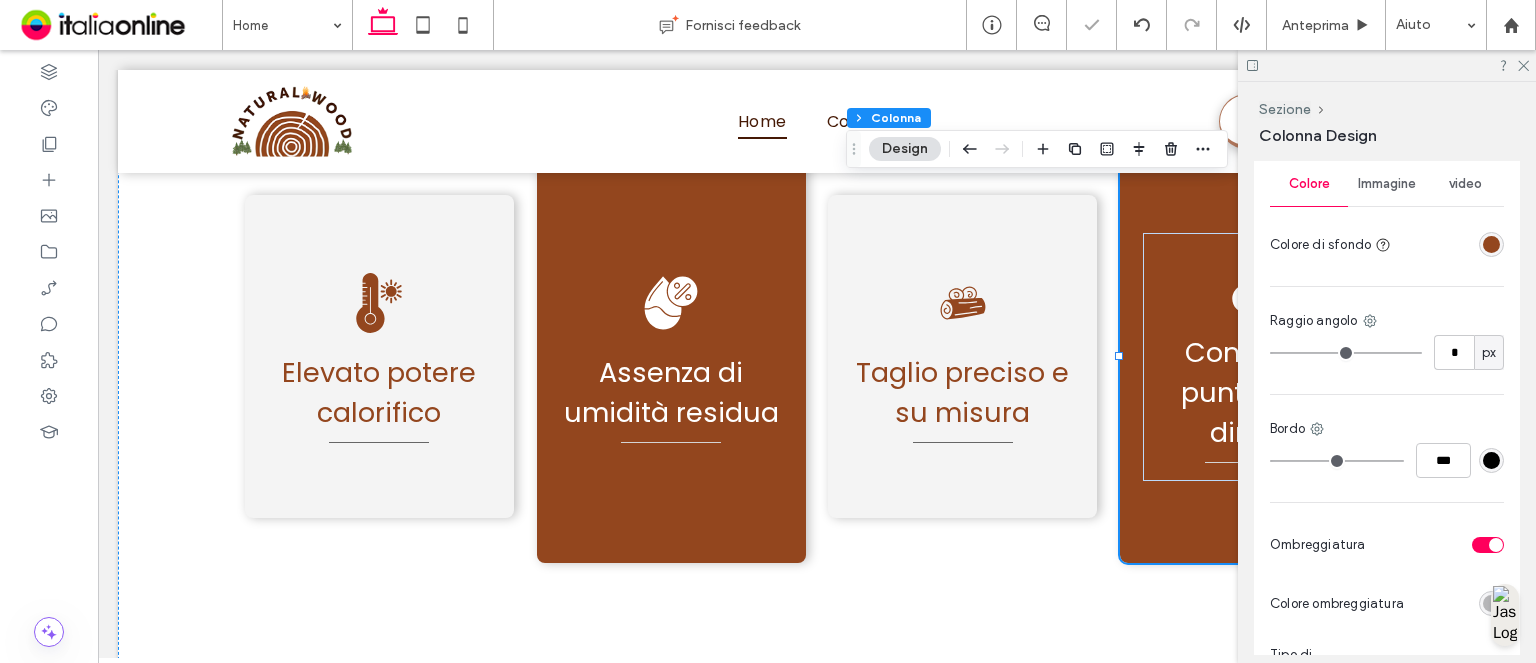 drag, startPoint x: 1526, startPoint y: 67, endPoint x: 1521, endPoint y: 80, distance: 13.928389 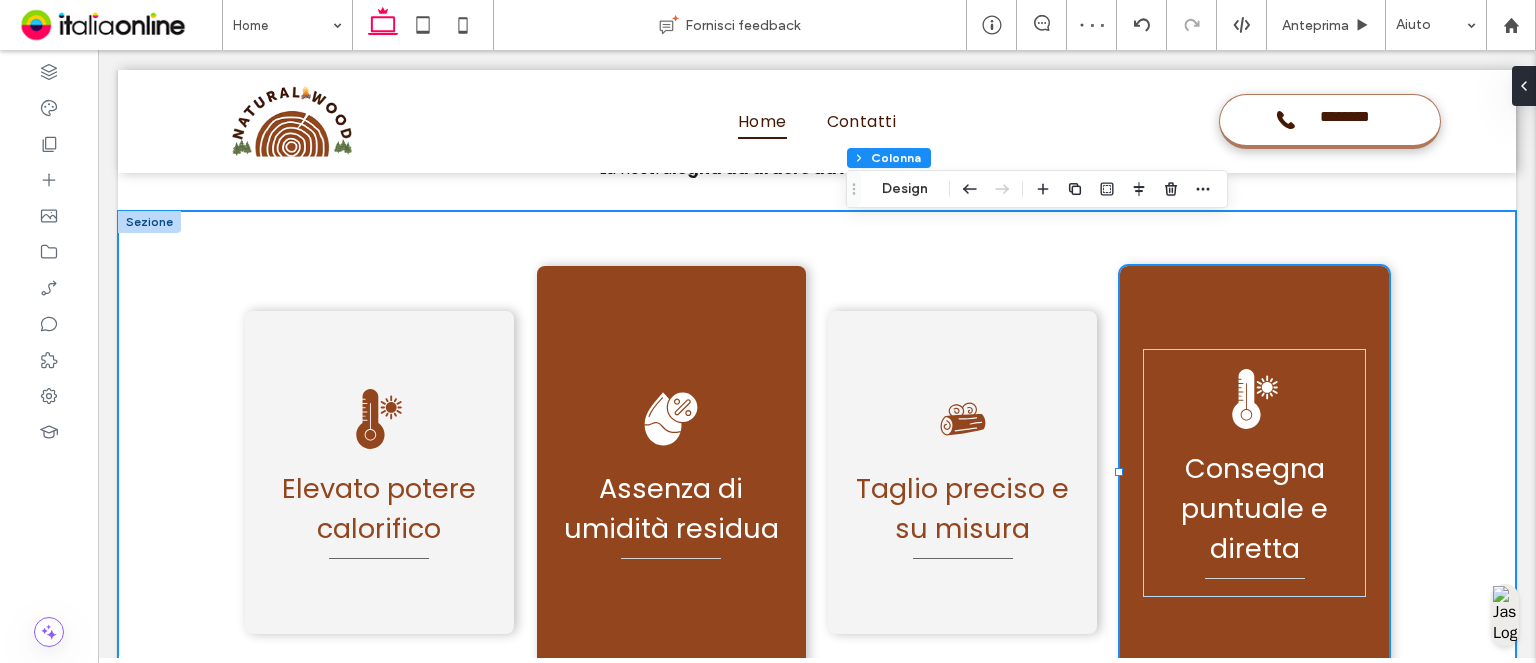 scroll, scrollTop: 3926, scrollLeft: 0, axis: vertical 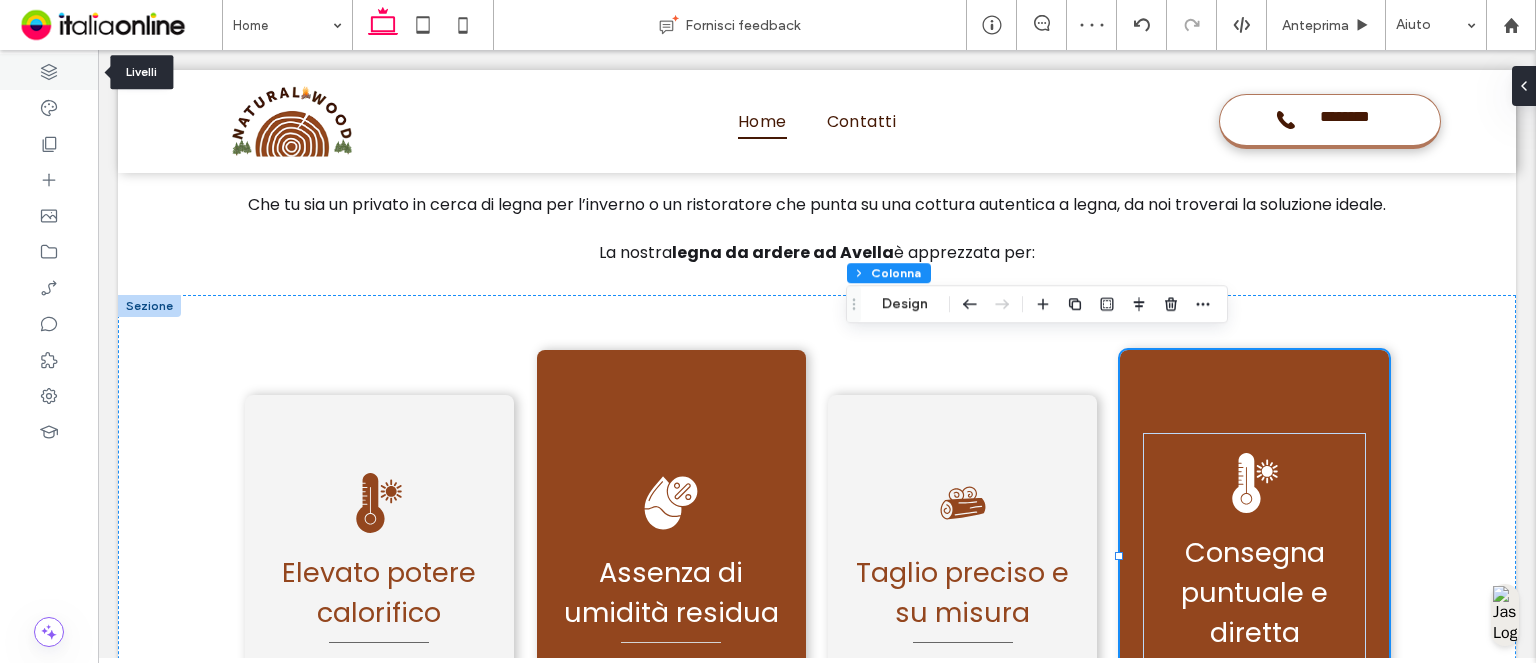 click at bounding box center (49, 72) 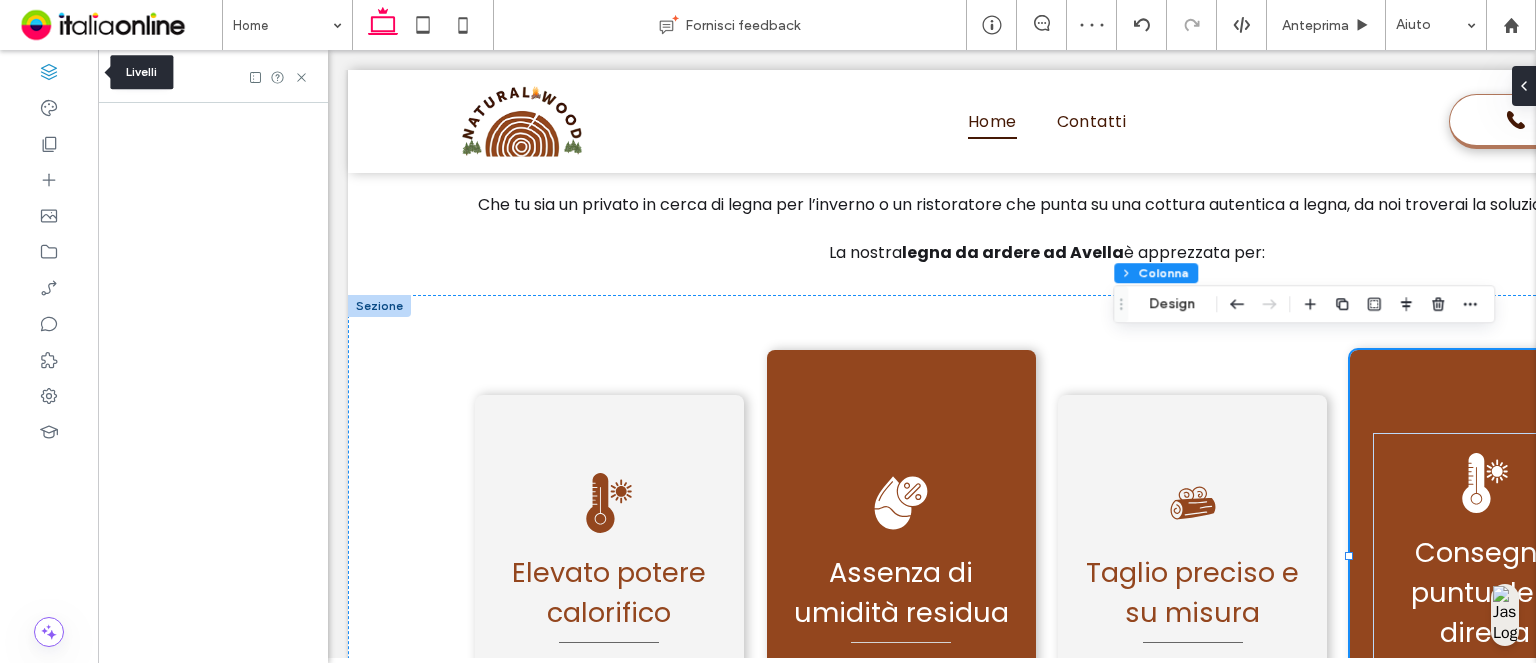 scroll, scrollTop: 0, scrollLeft: 229, axis: horizontal 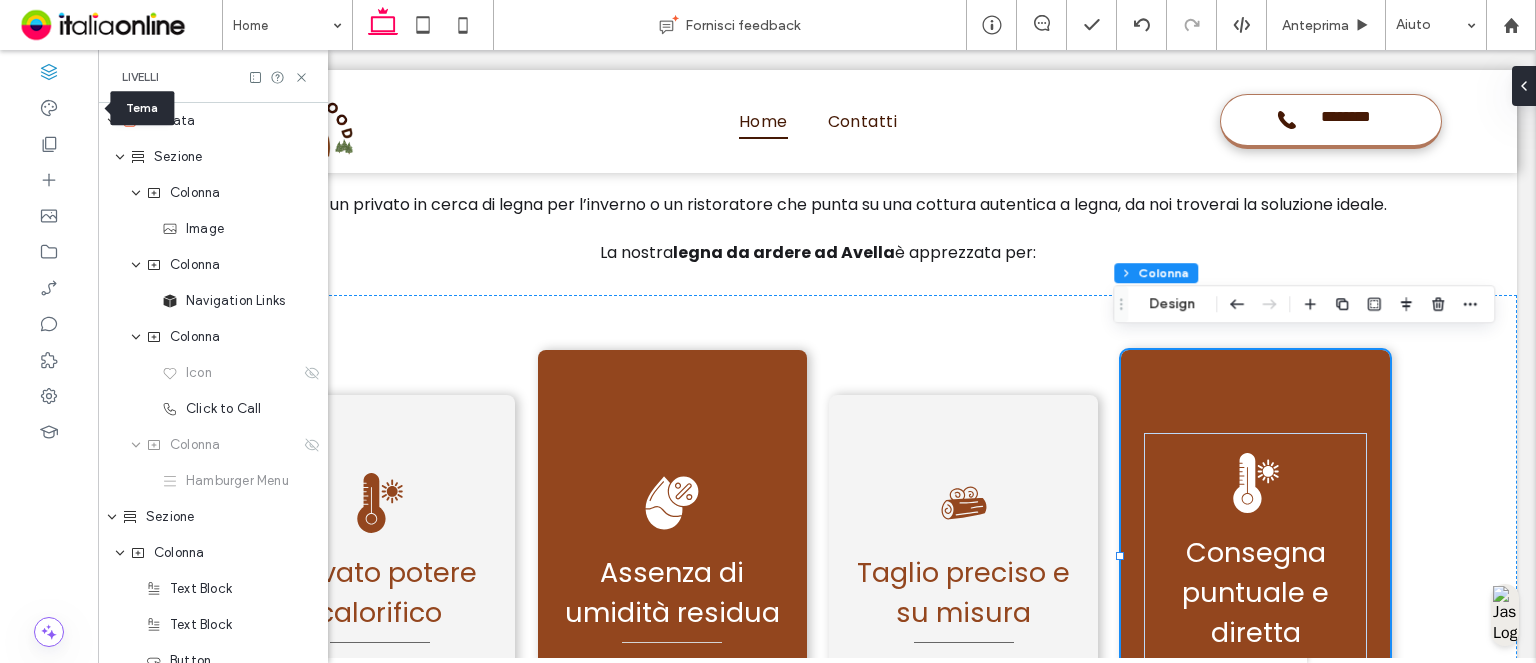 drag, startPoint x: 54, startPoint y: 116, endPoint x: 116, endPoint y: 221, distance: 121.93851 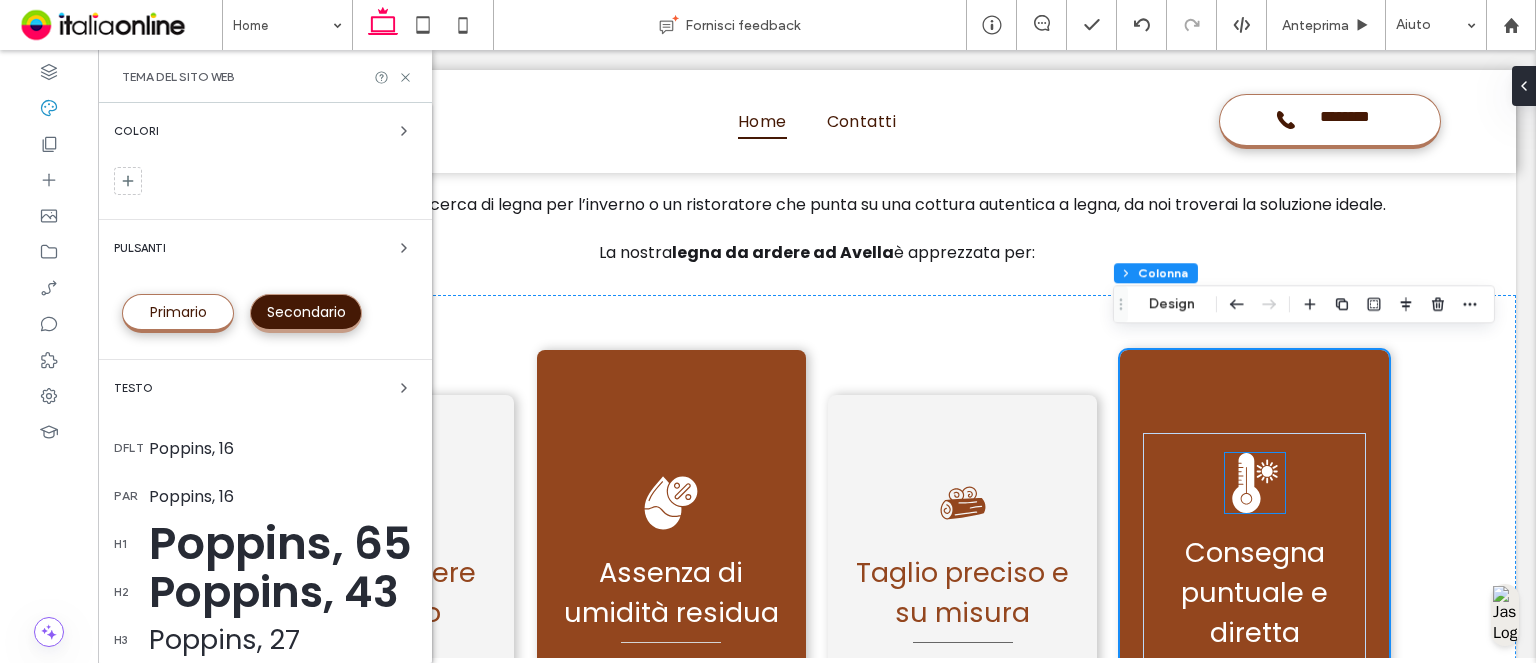 scroll, scrollTop: 0, scrollLeft: 0, axis: both 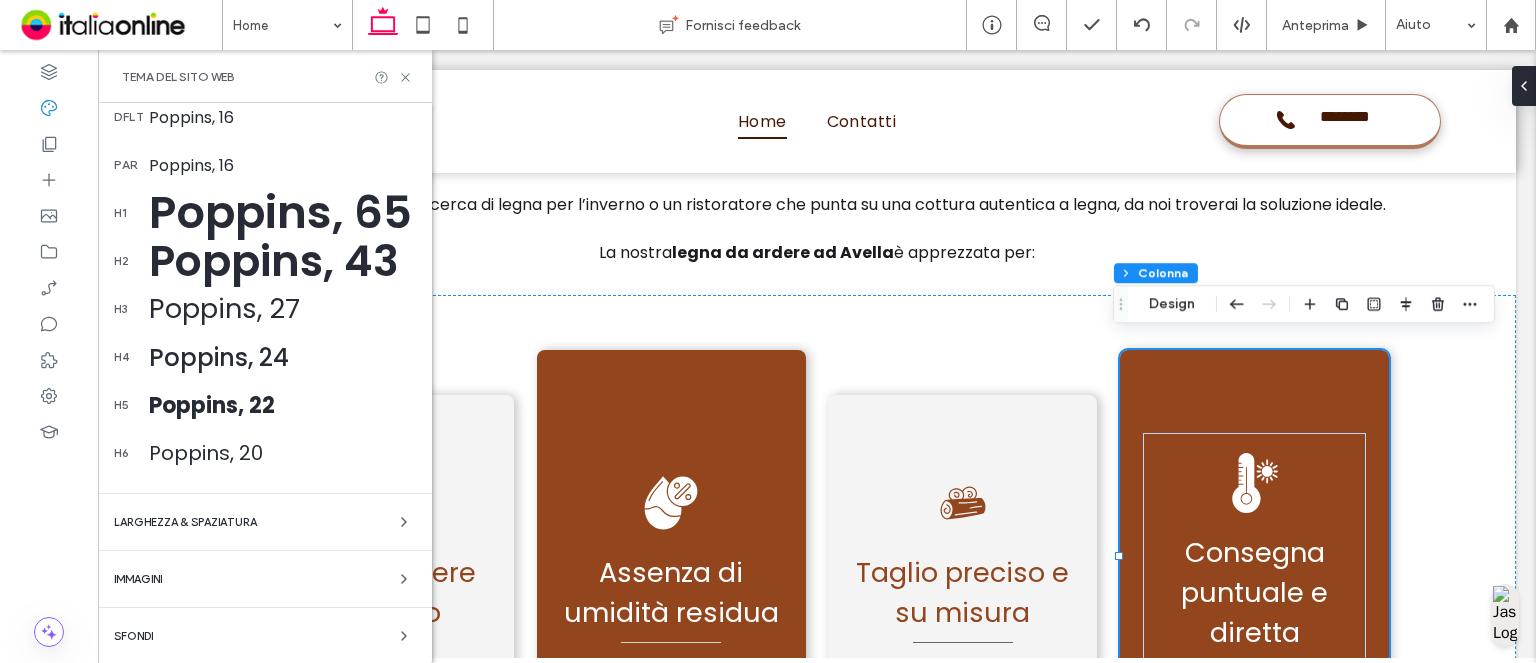 click on "Sfondi" at bounding box center [265, 636] 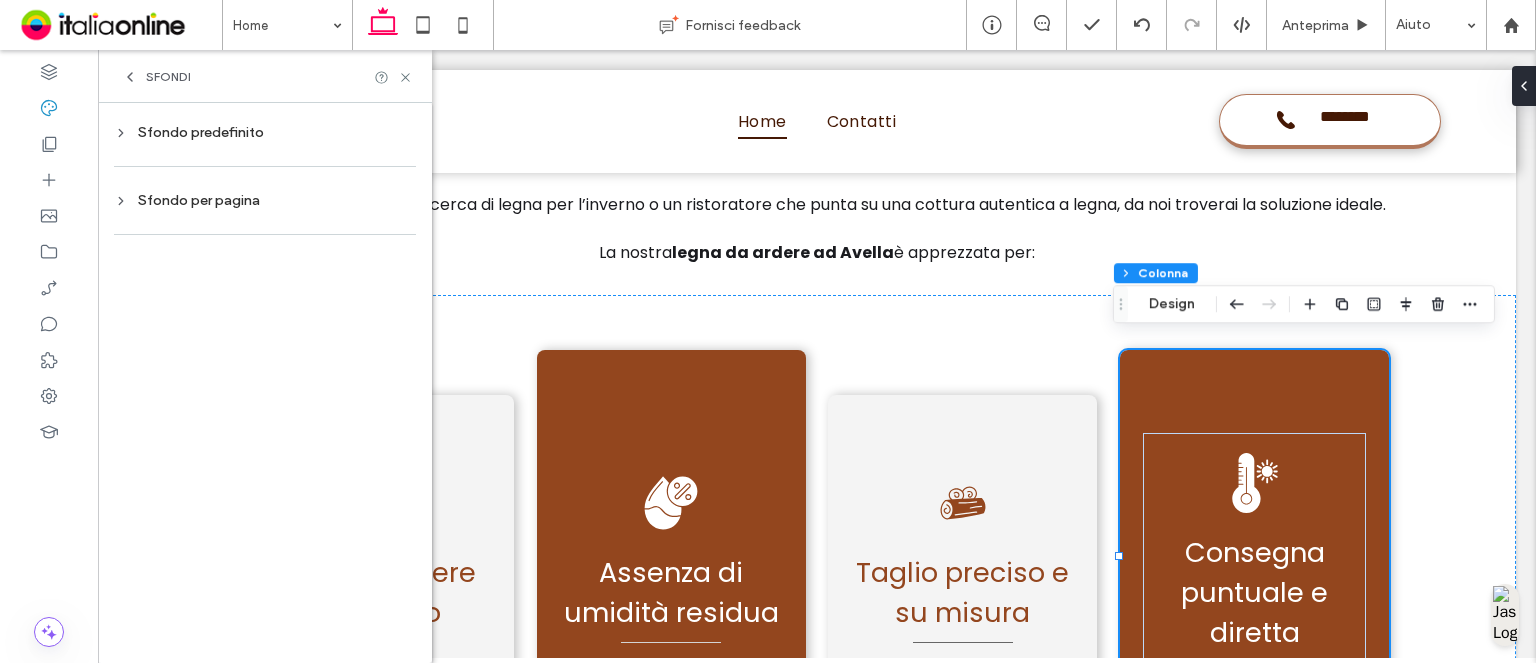 scroll, scrollTop: 0, scrollLeft: 0, axis: both 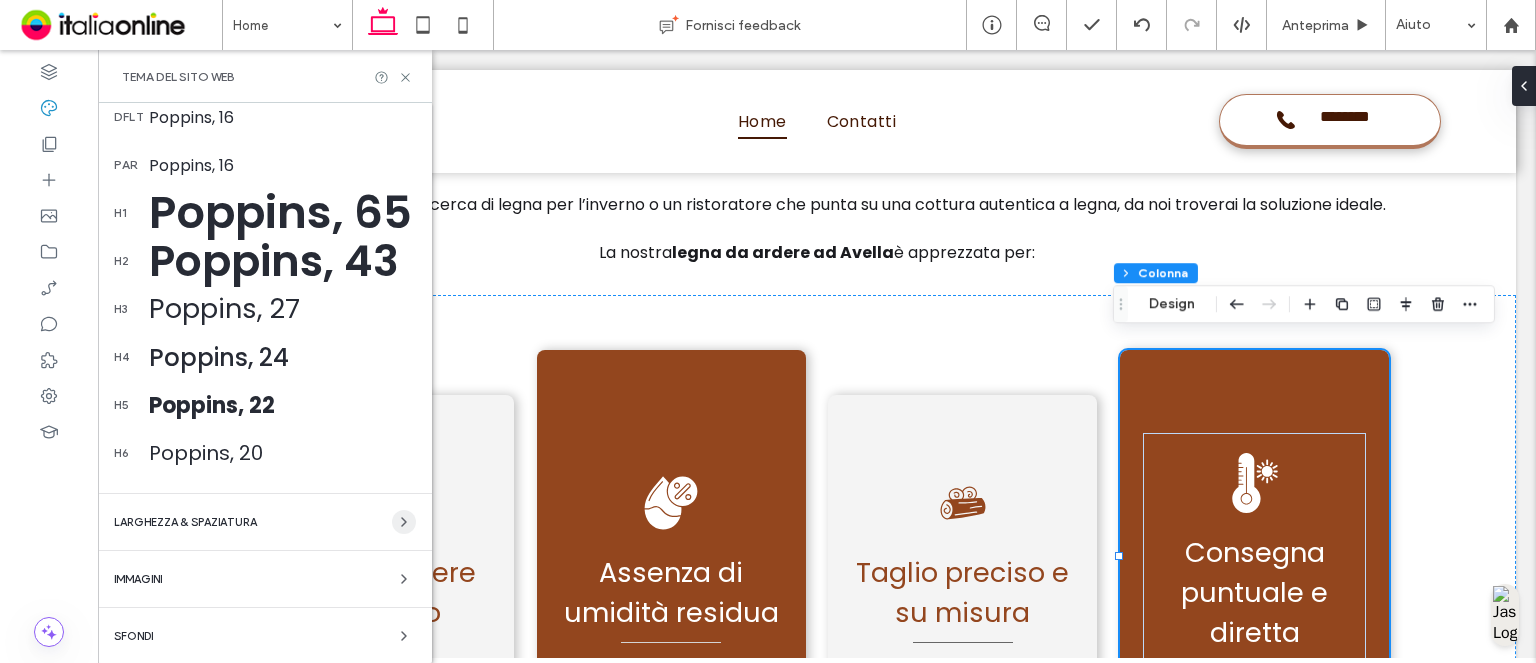 click 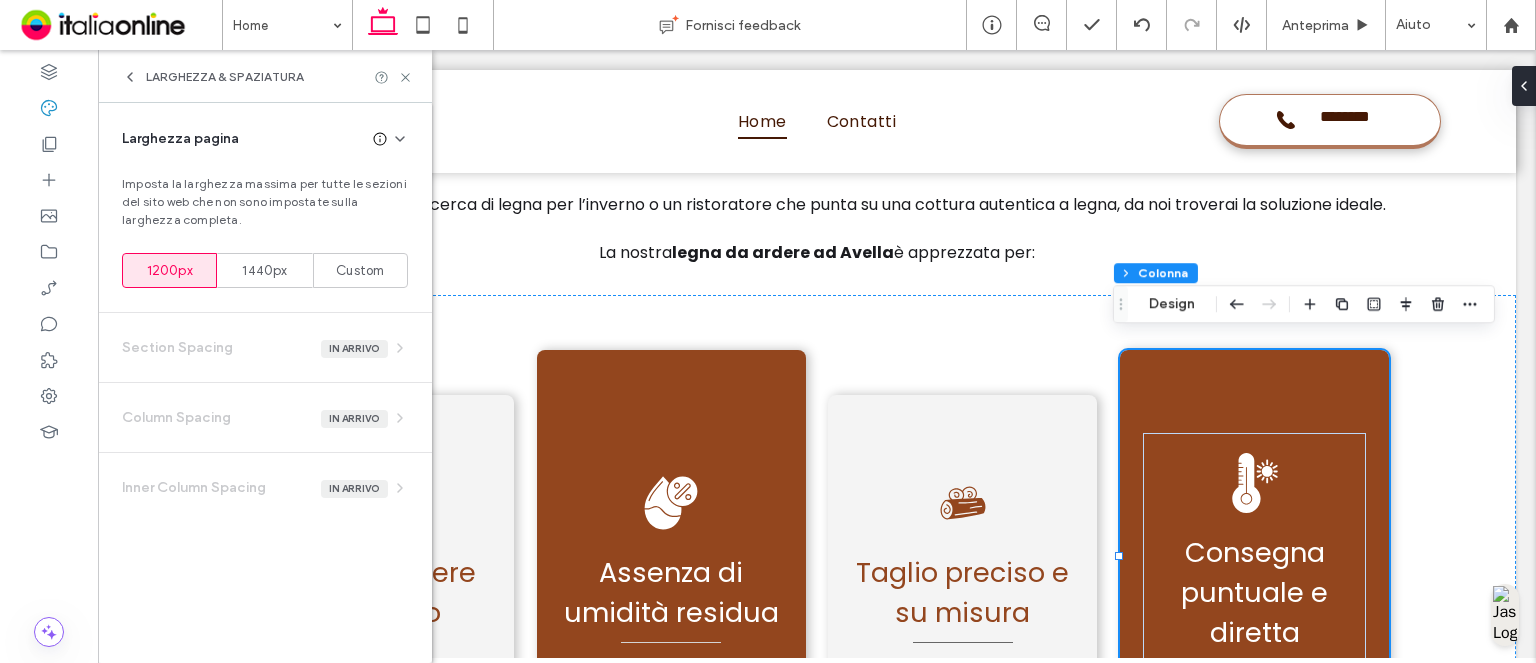 scroll, scrollTop: 0, scrollLeft: 0, axis: both 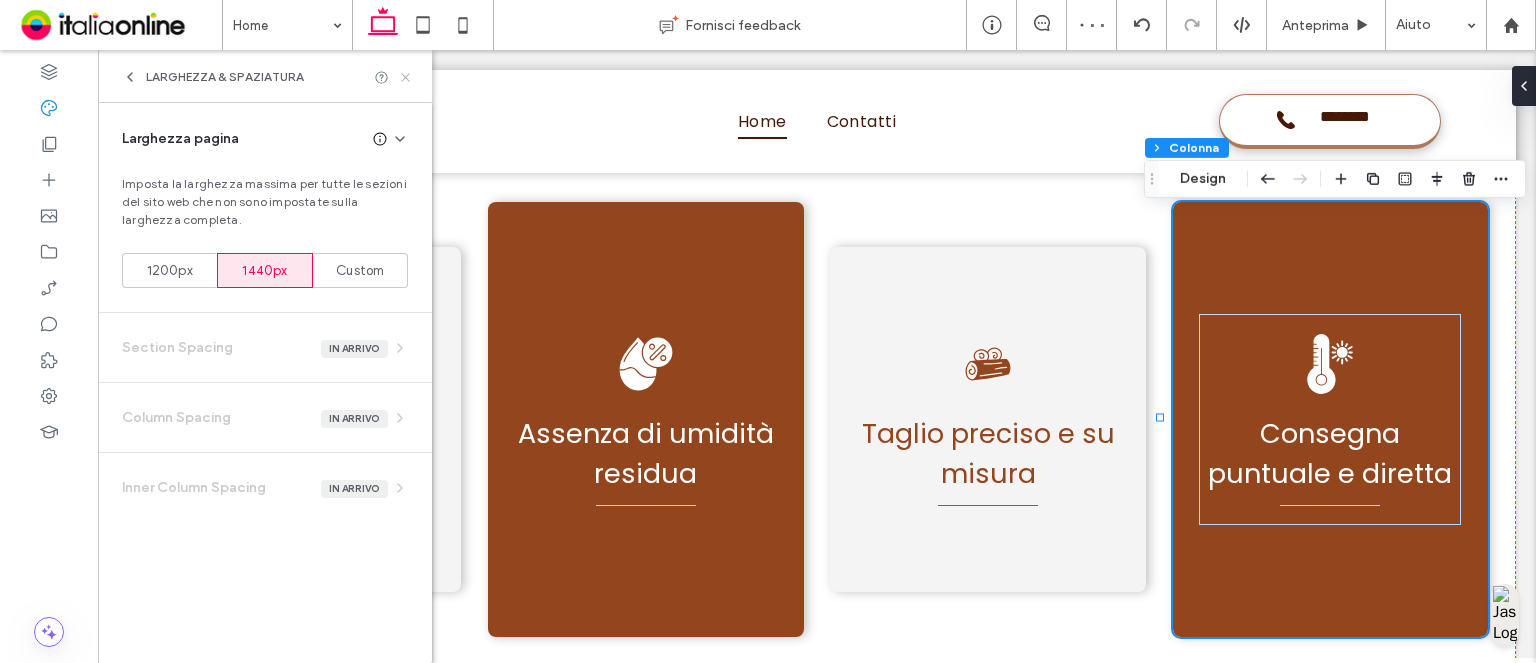 click 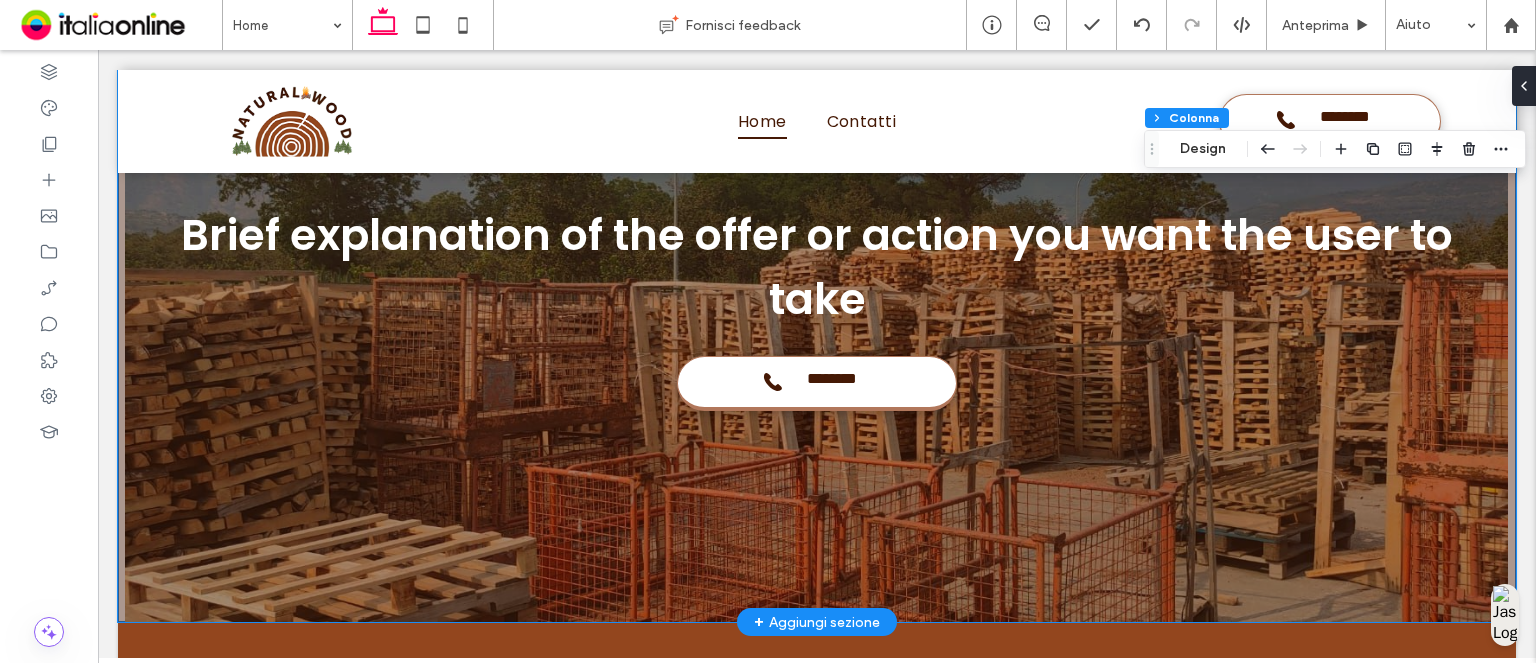 scroll, scrollTop: 4441, scrollLeft: 0, axis: vertical 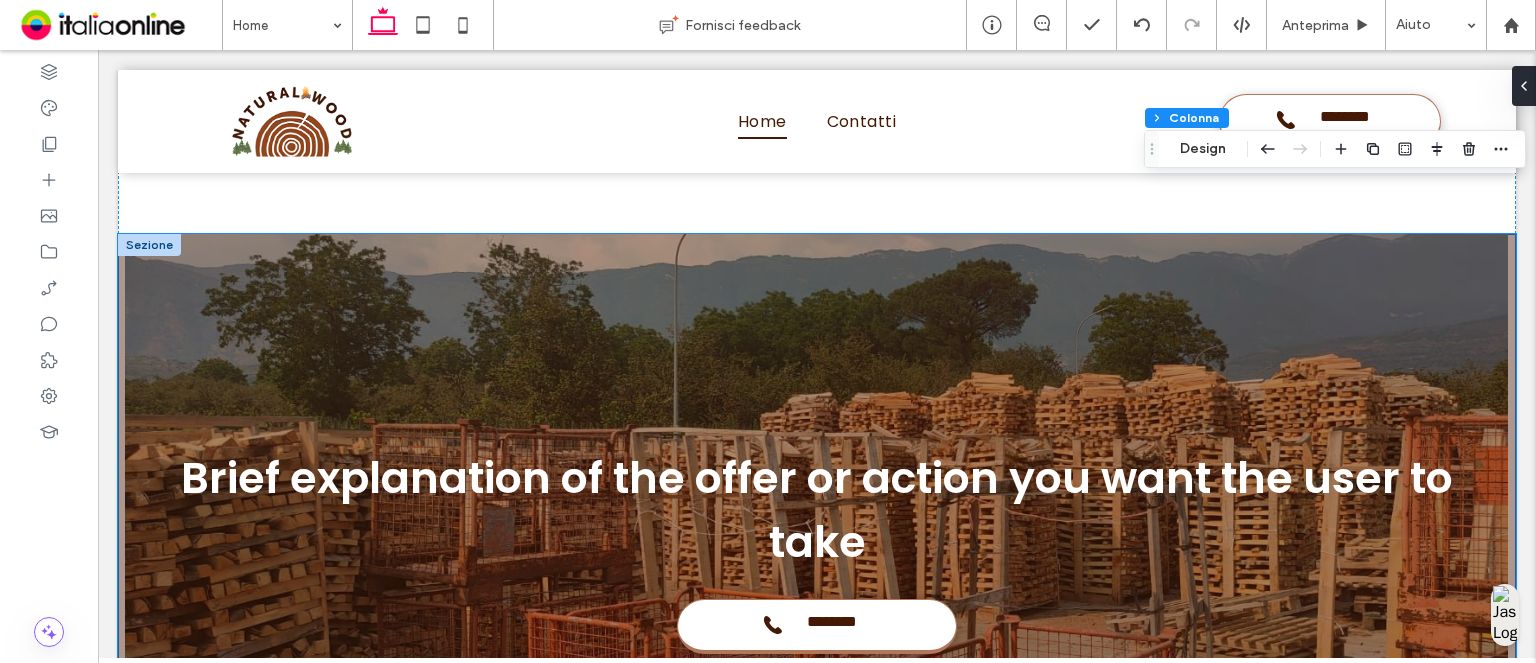 click on "**********" at bounding box center [817, 549] 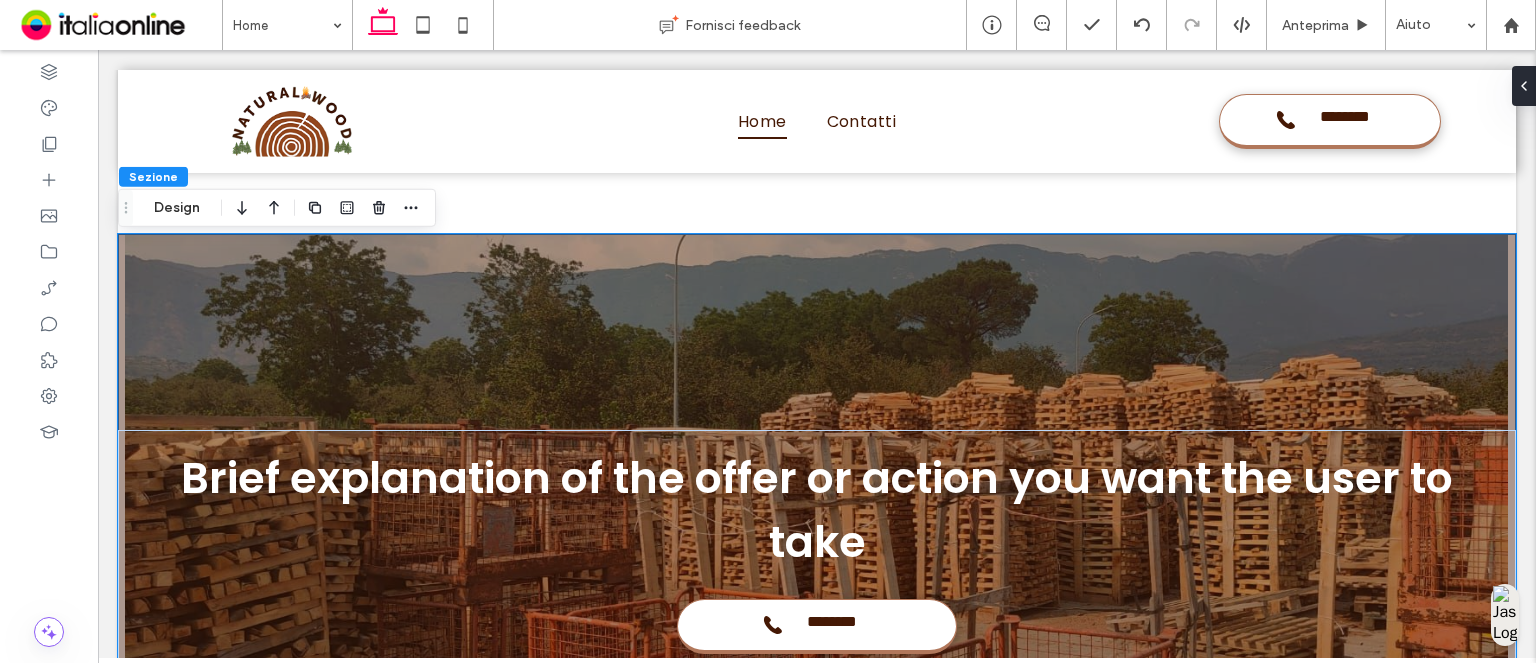 click on "**********" at bounding box center (817, 549) 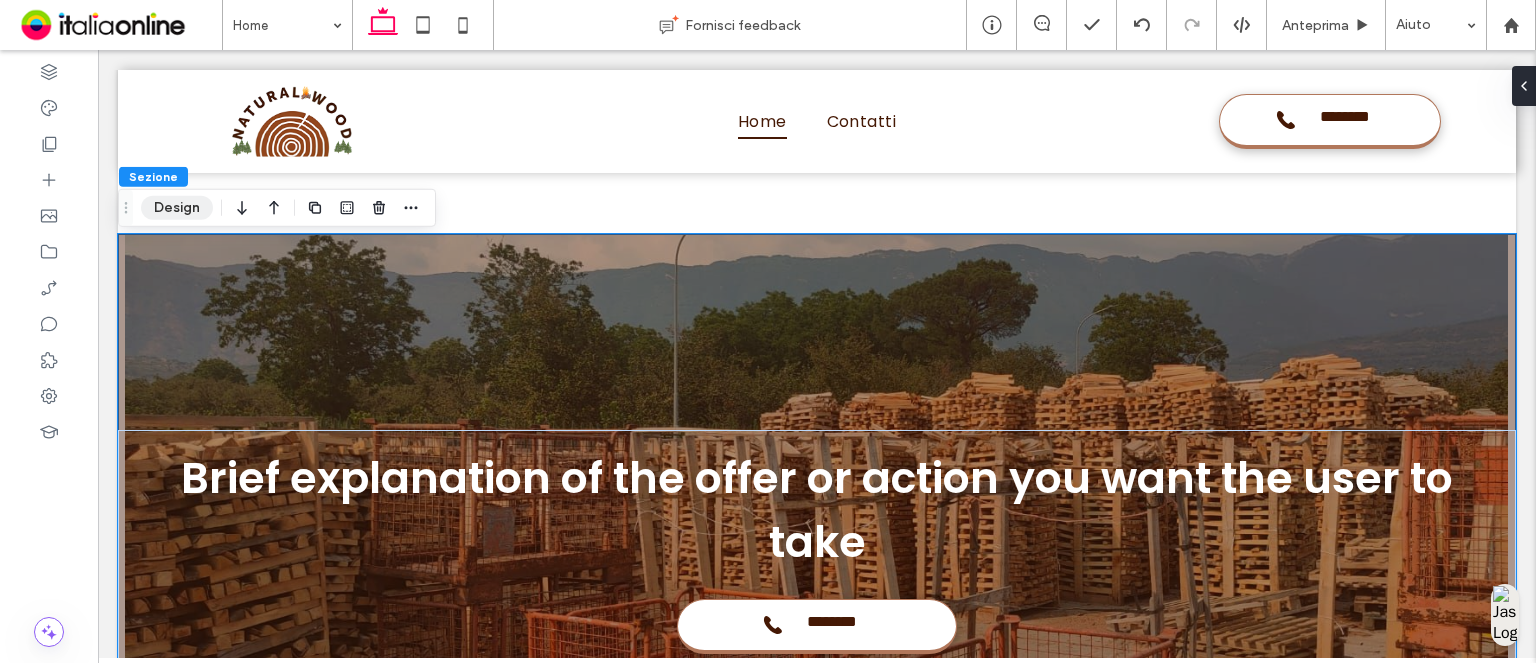 click on "Design" at bounding box center [177, 208] 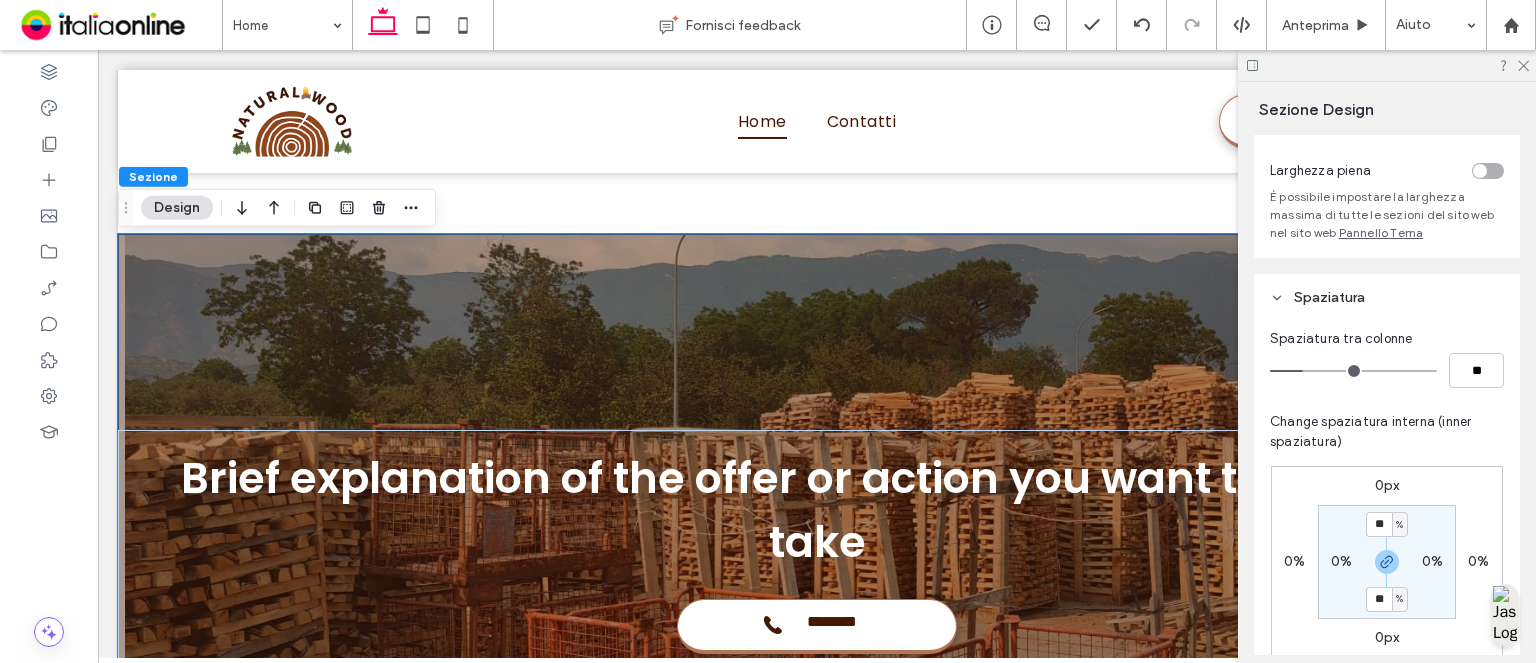 scroll, scrollTop: 200, scrollLeft: 0, axis: vertical 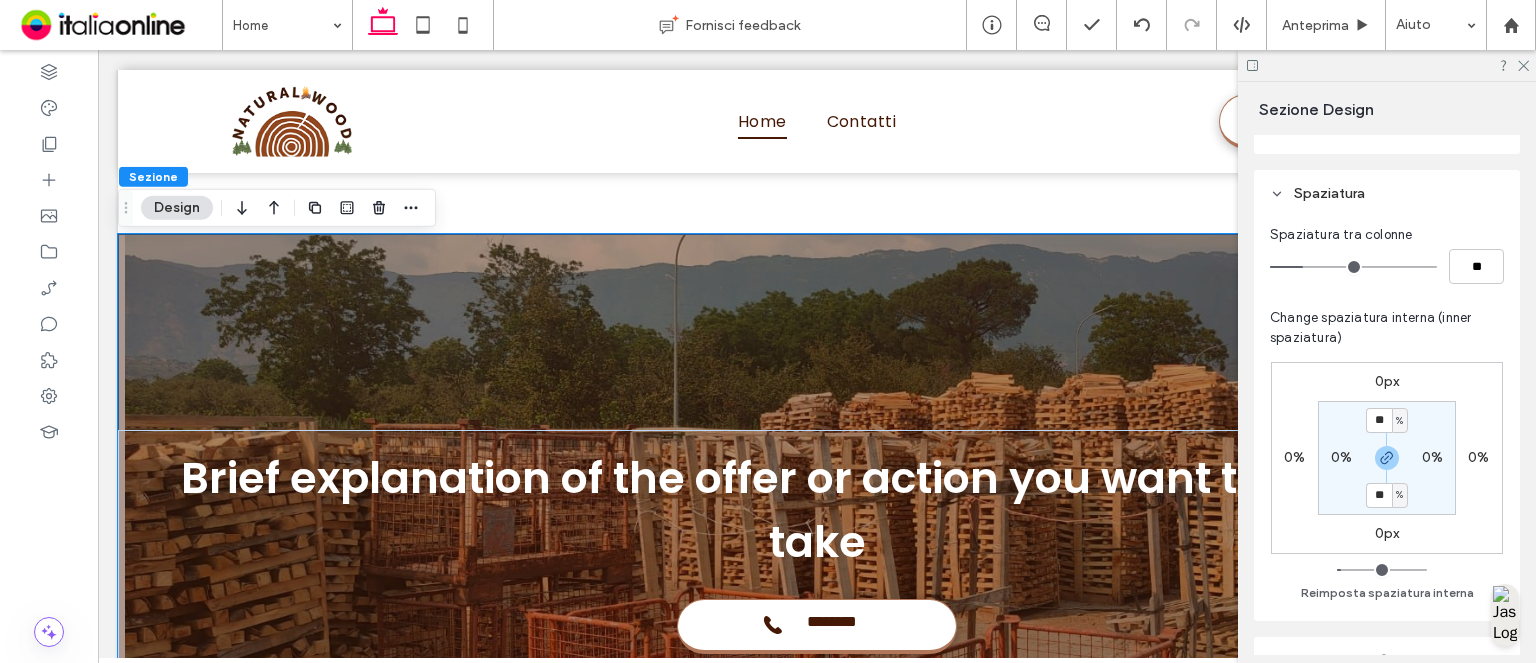 click on "%" at bounding box center (1400, 420) 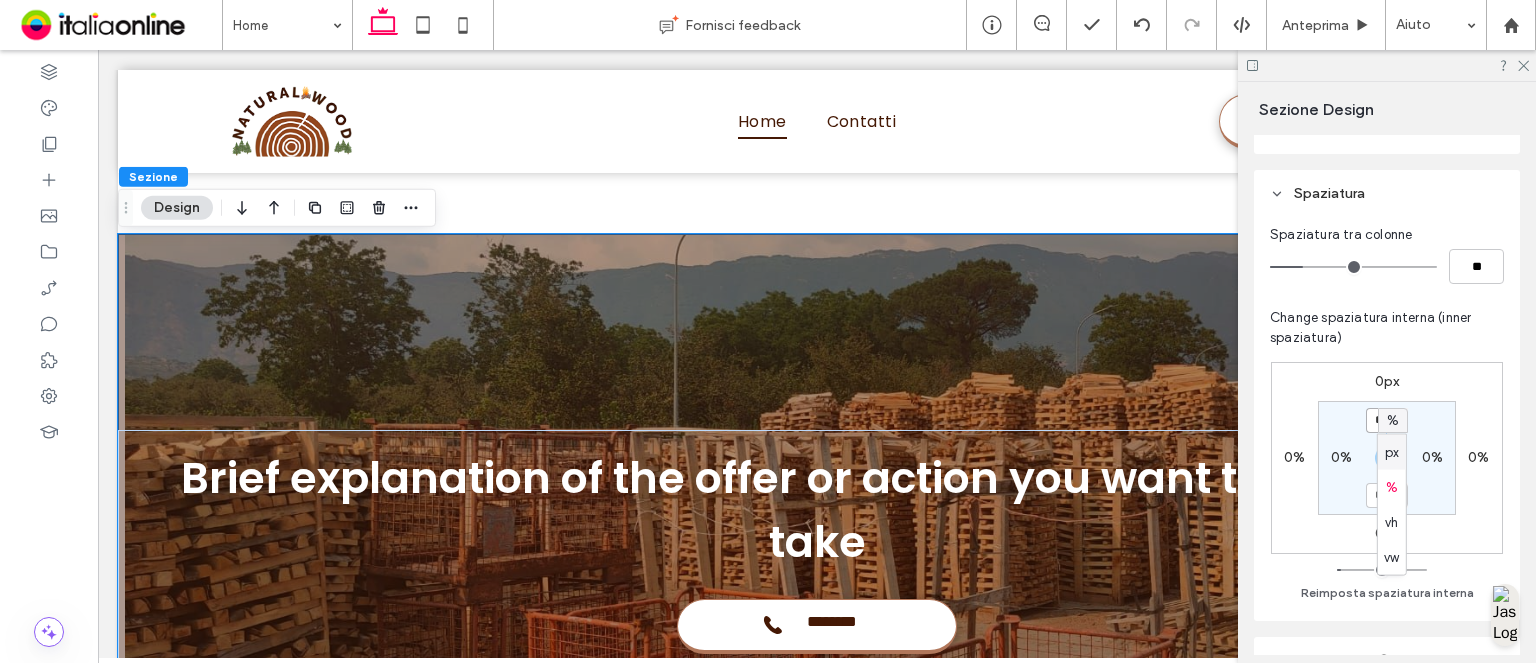 click on "**" at bounding box center (1379, 420) 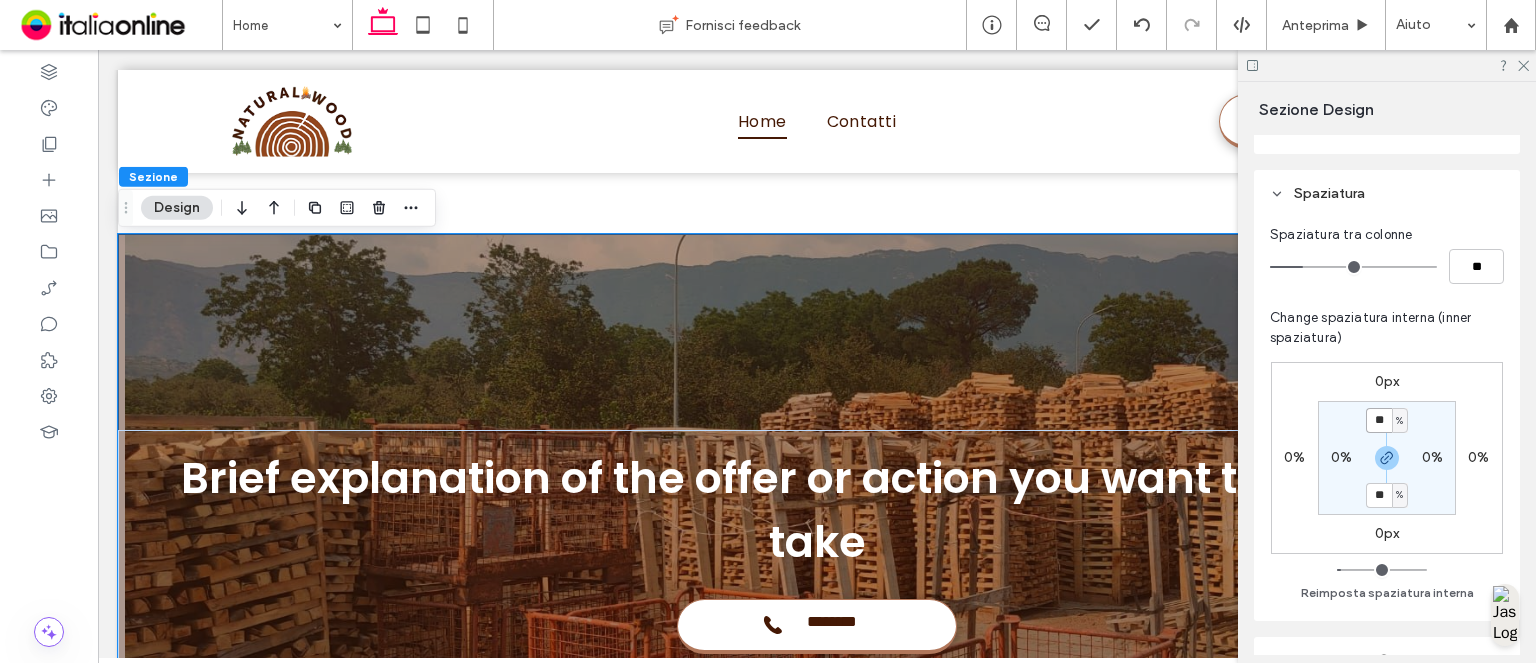 type on "**" 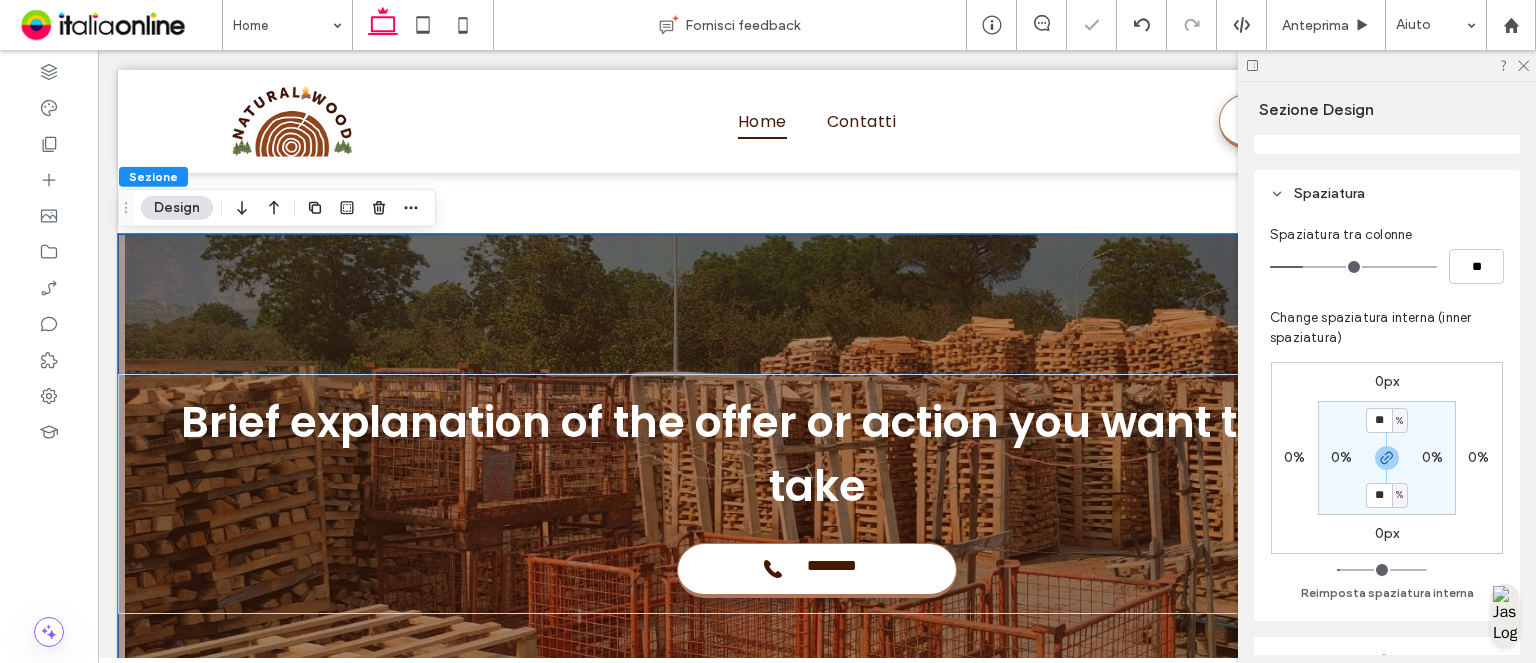 click on "0%" at bounding box center (1432, 457) 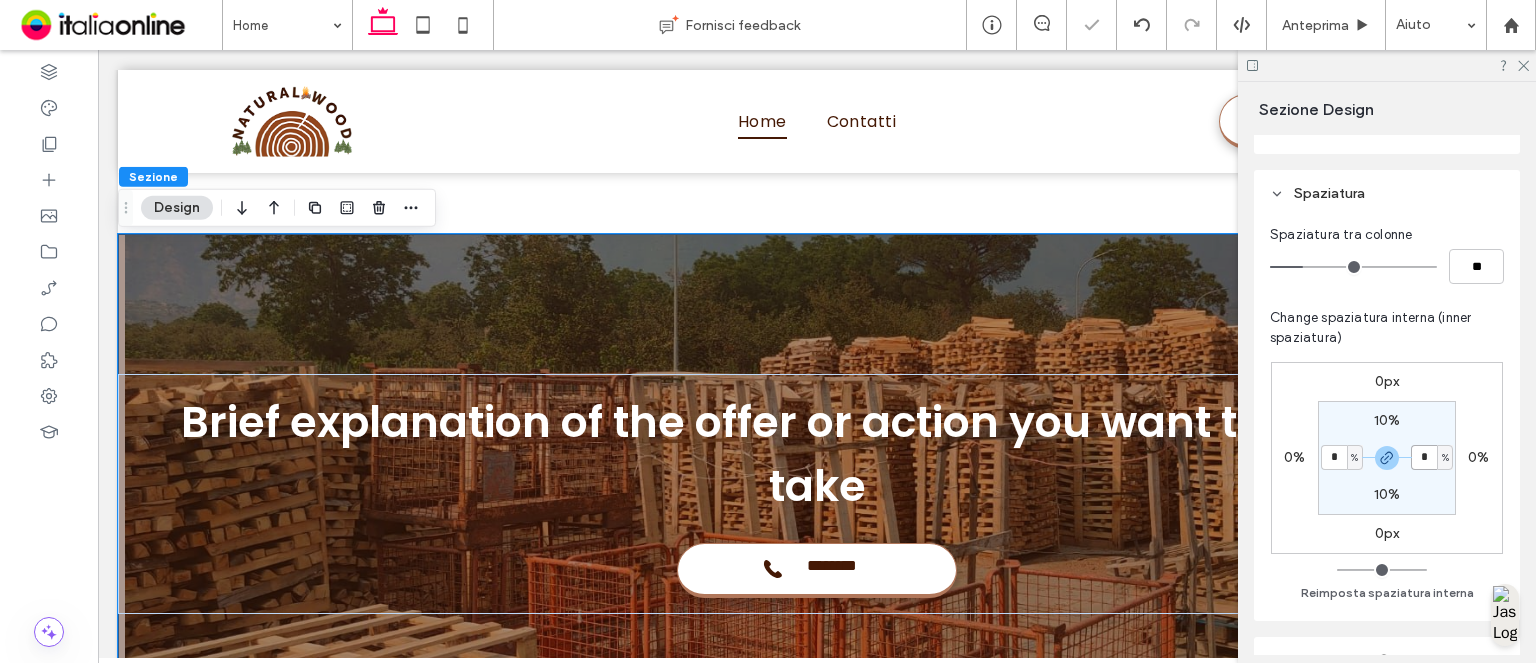 click on "*" at bounding box center (1424, 457) 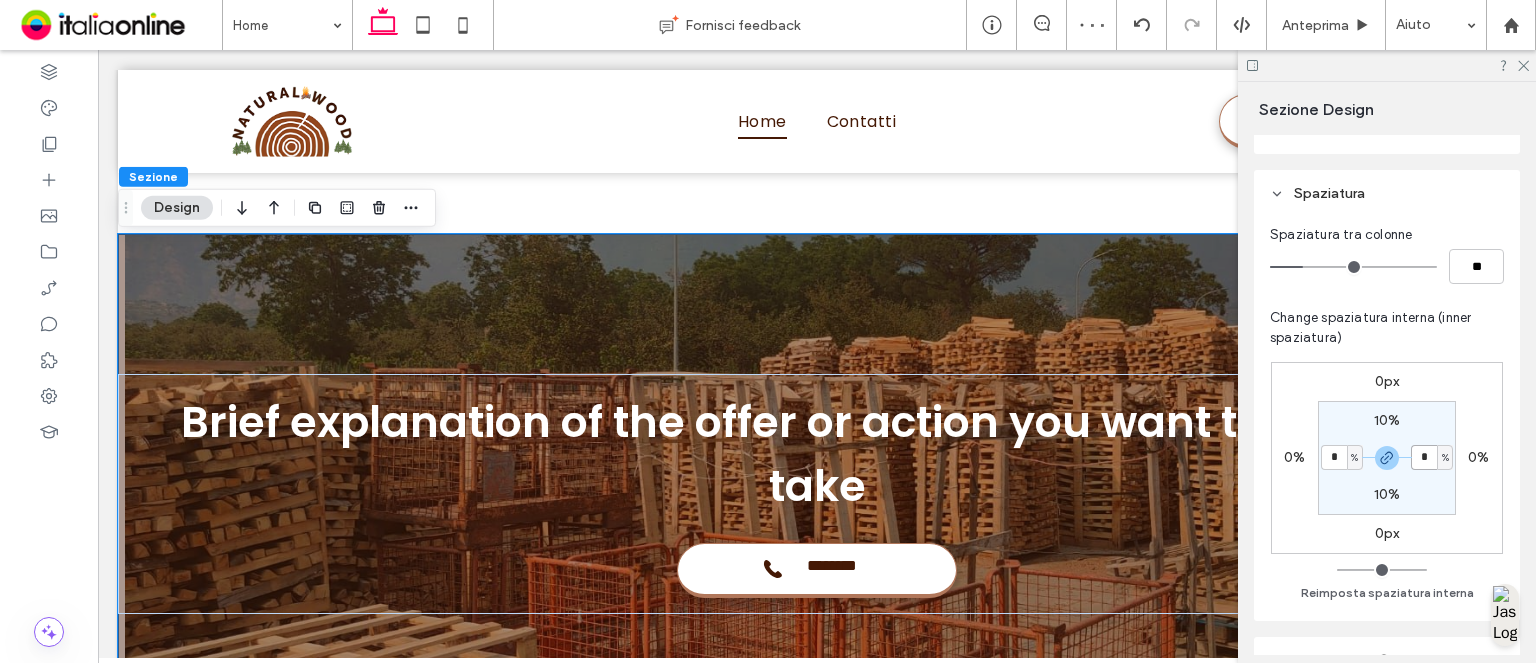 type on "*" 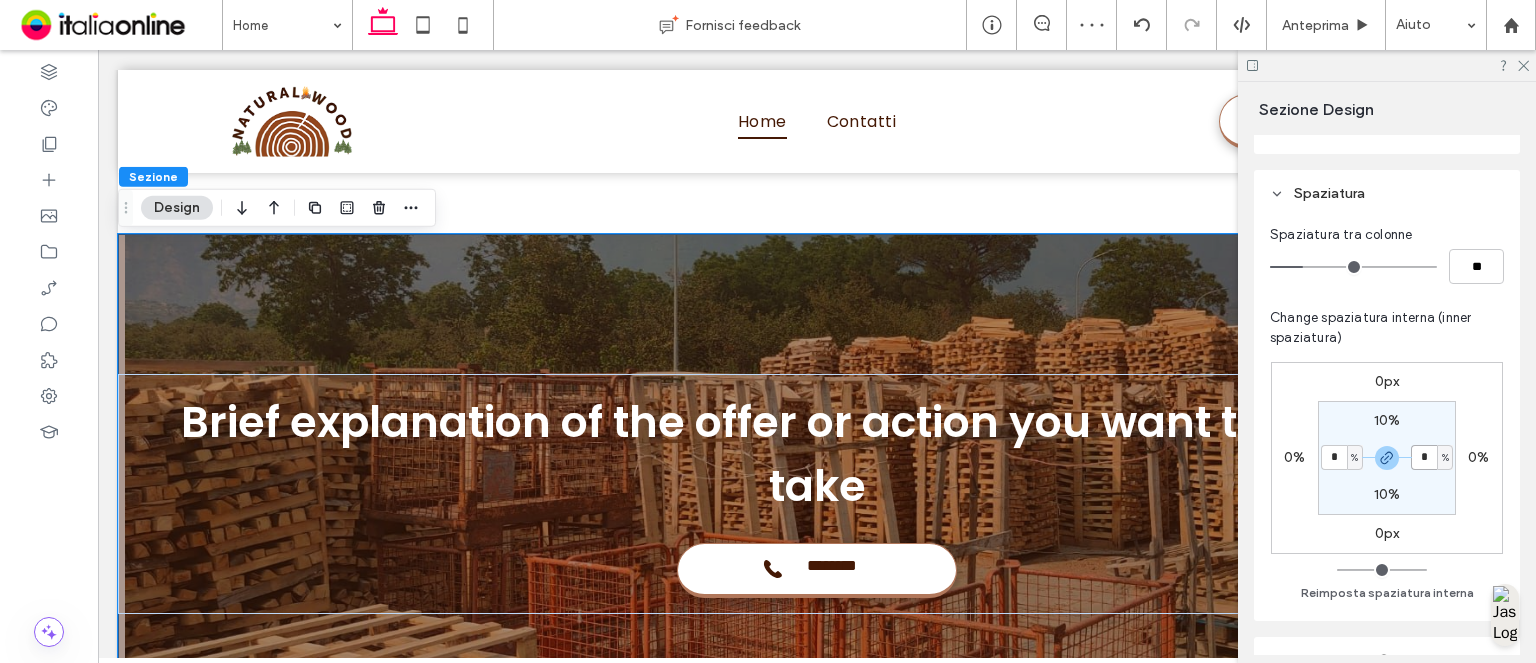 type on "*" 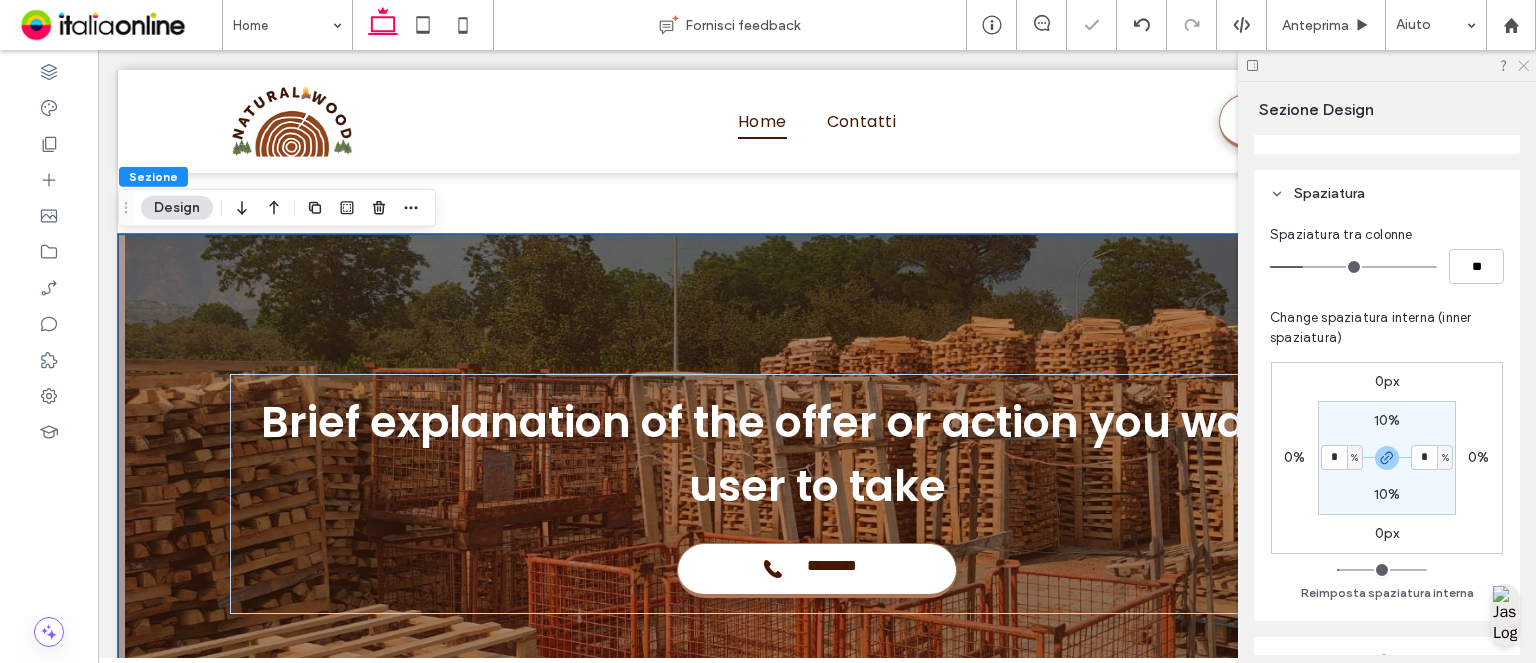 click 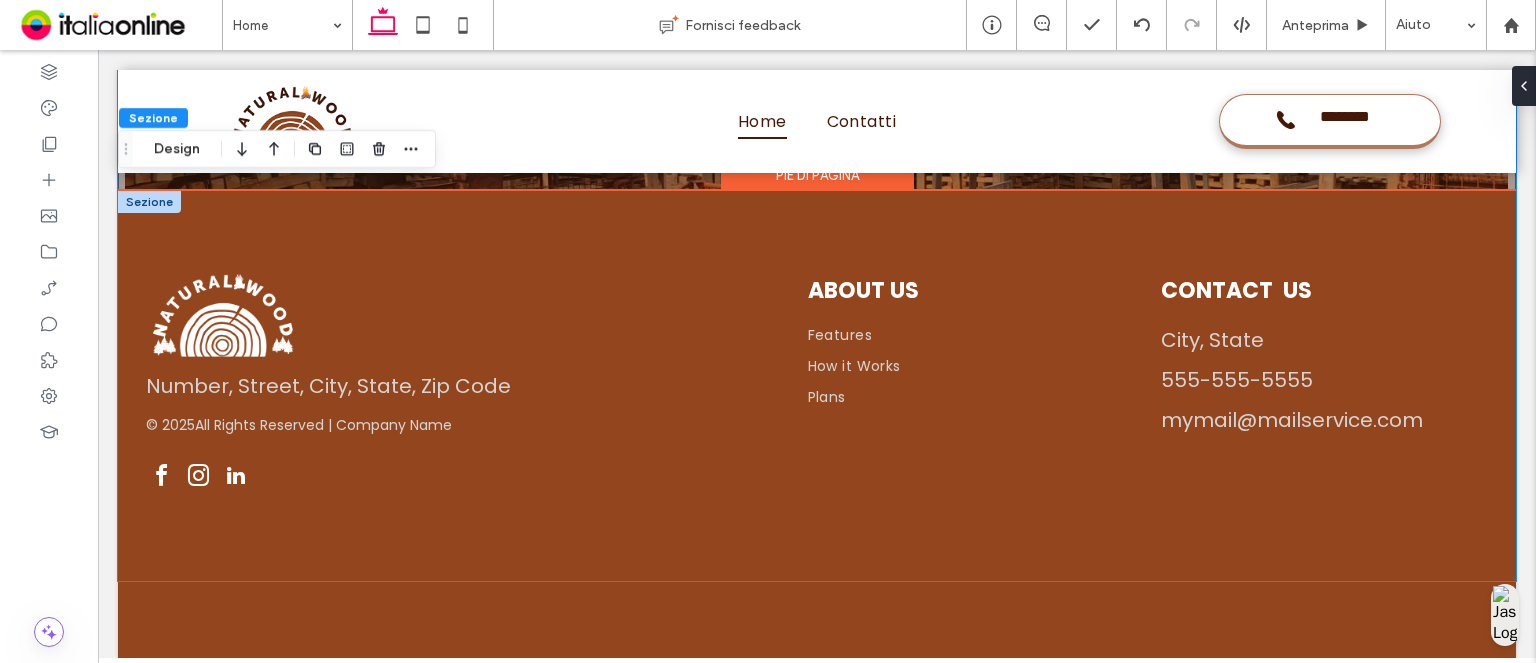 scroll, scrollTop: 4969, scrollLeft: 0, axis: vertical 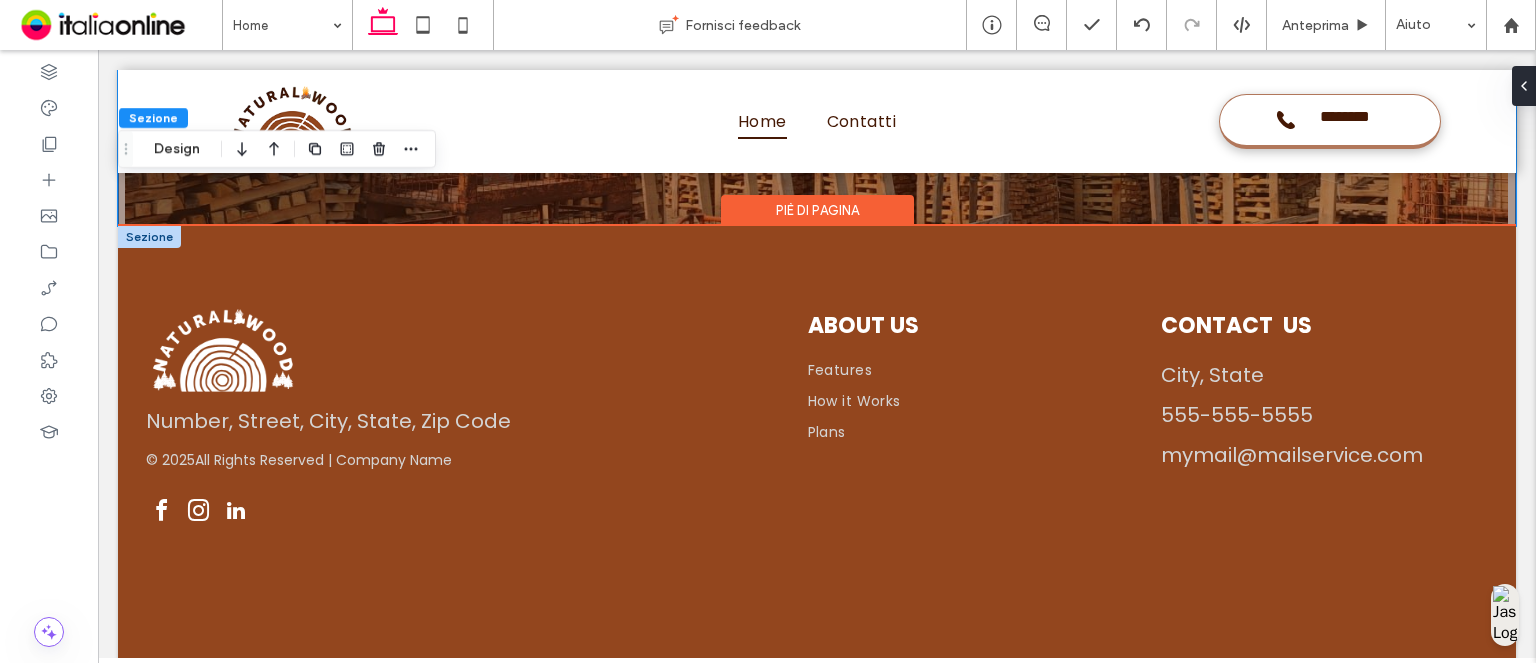 click at bounding box center [149, 237] 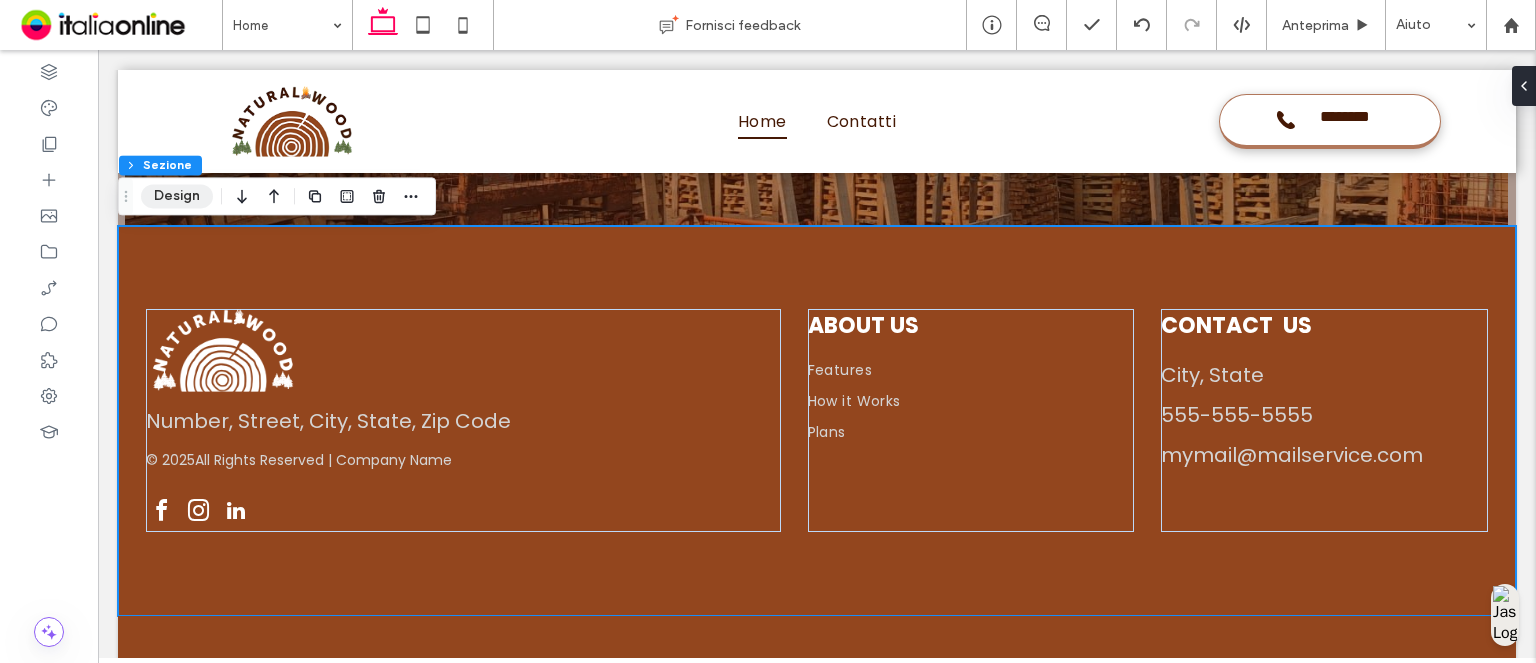 click on "Design" at bounding box center (177, 196) 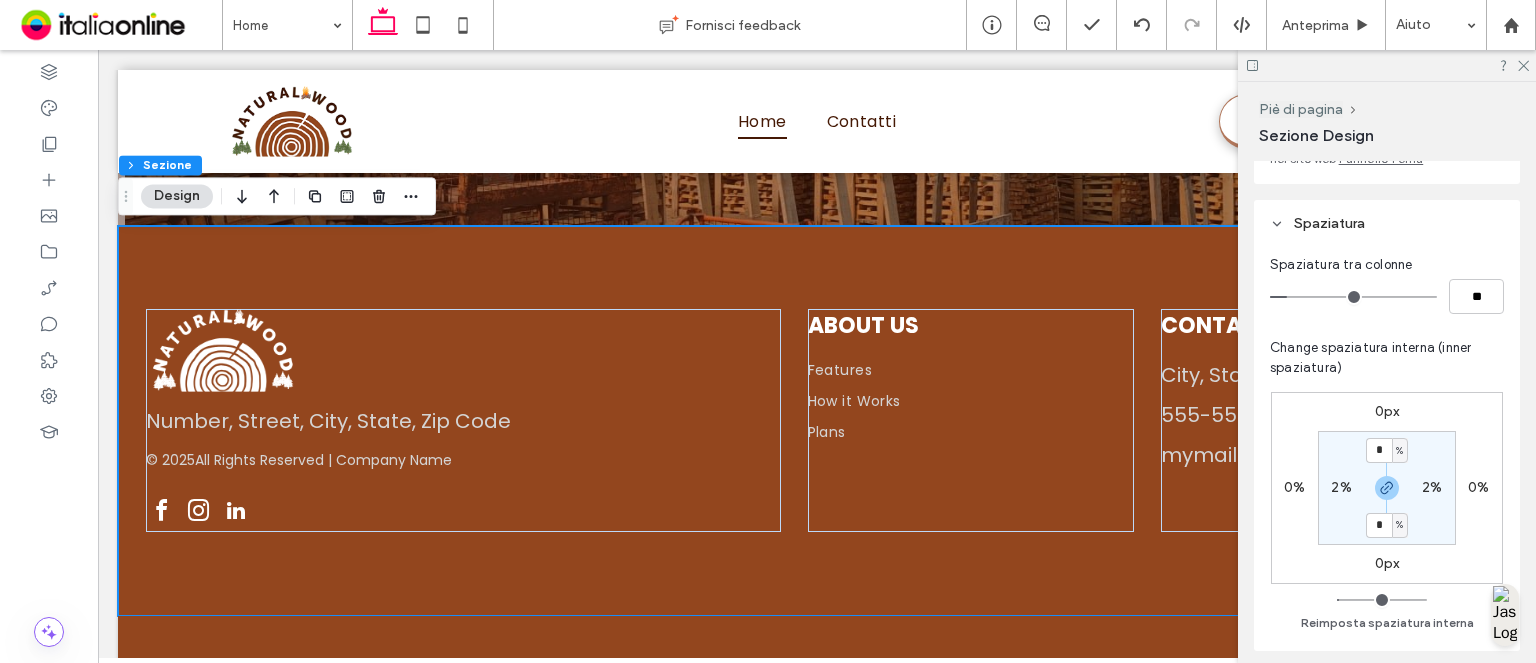 scroll, scrollTop: 200, scrollLeft: 0, axis: vertical 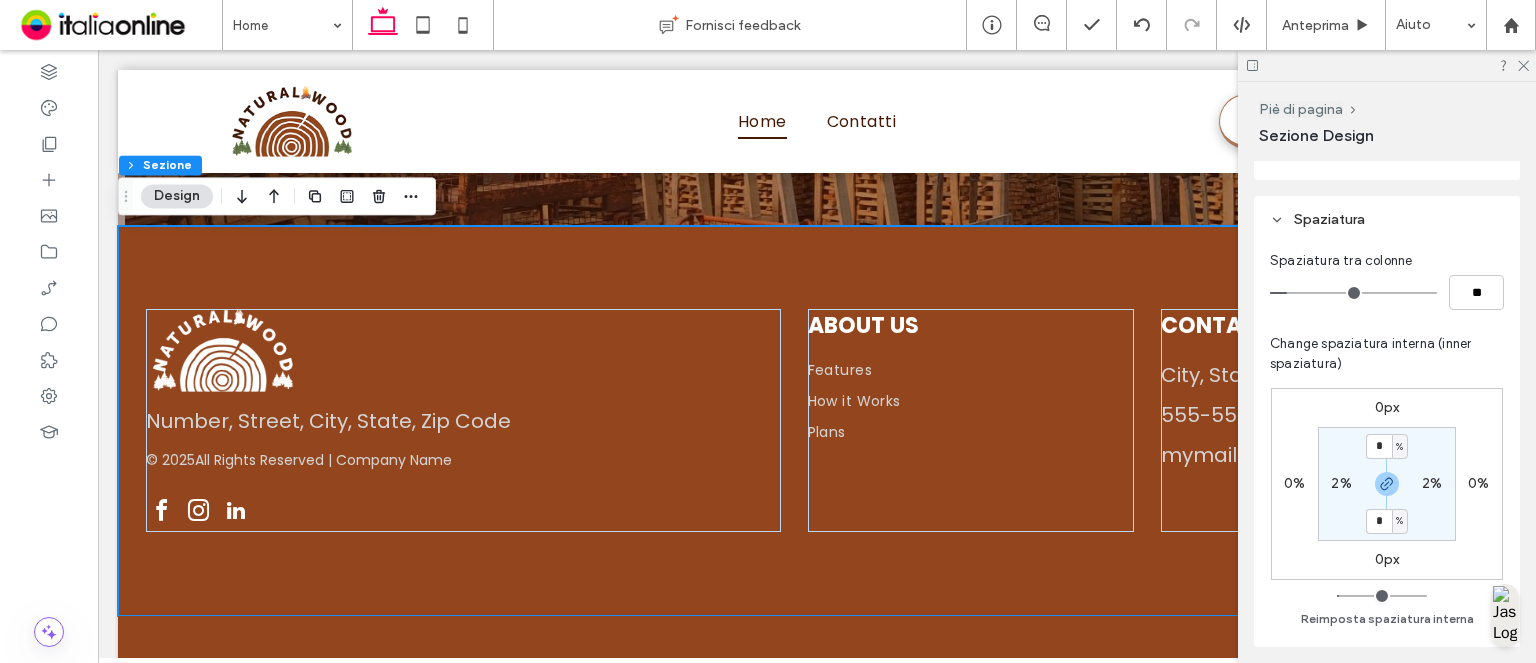 click on "%" at bounding box center (1400, 447) 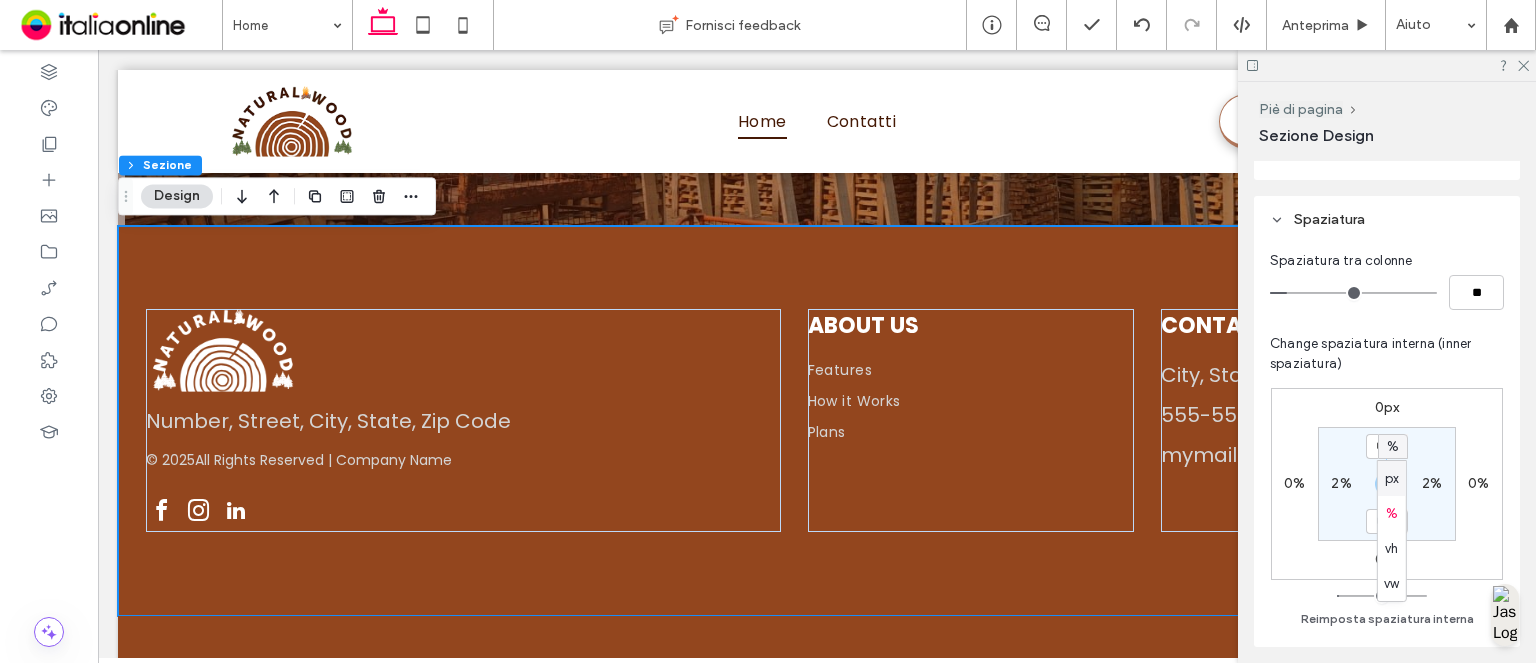 click on "%" at bounding box center (1393, 447) 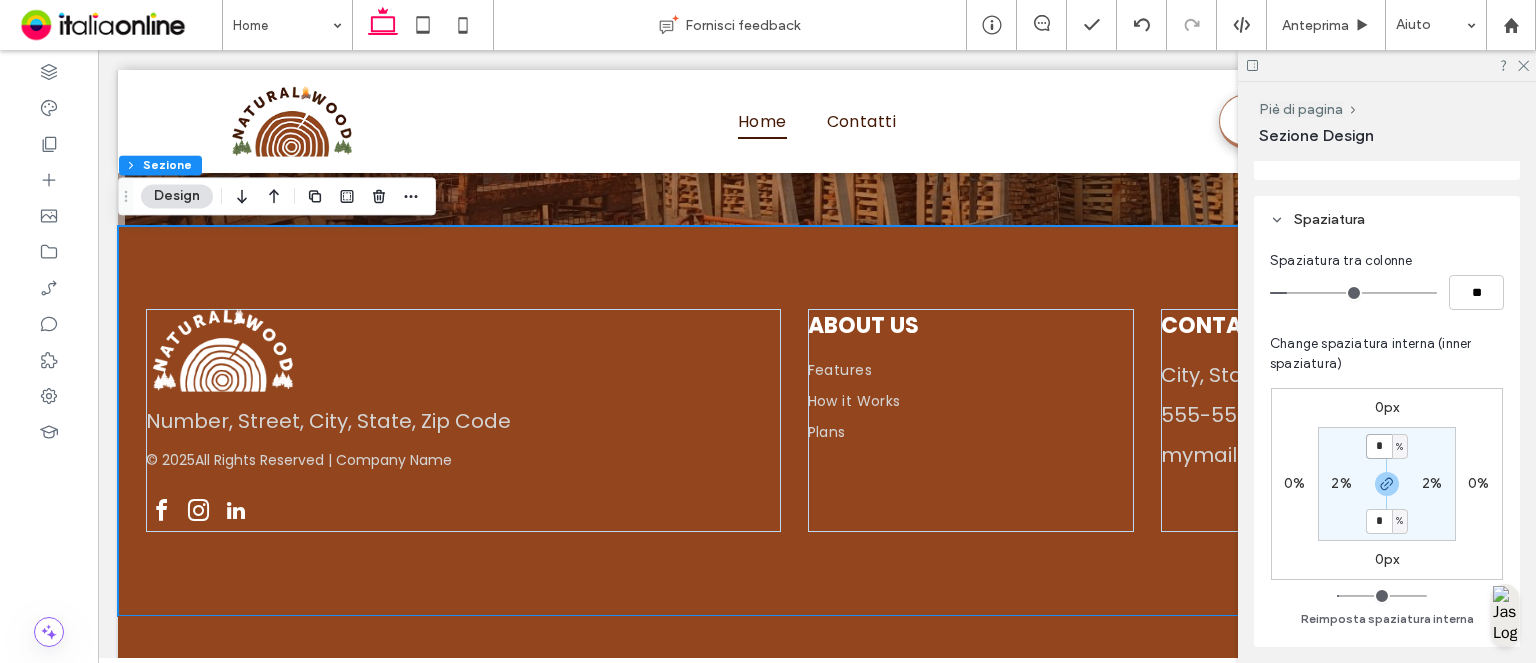 click on "*" at bounding box center [1379, 446] 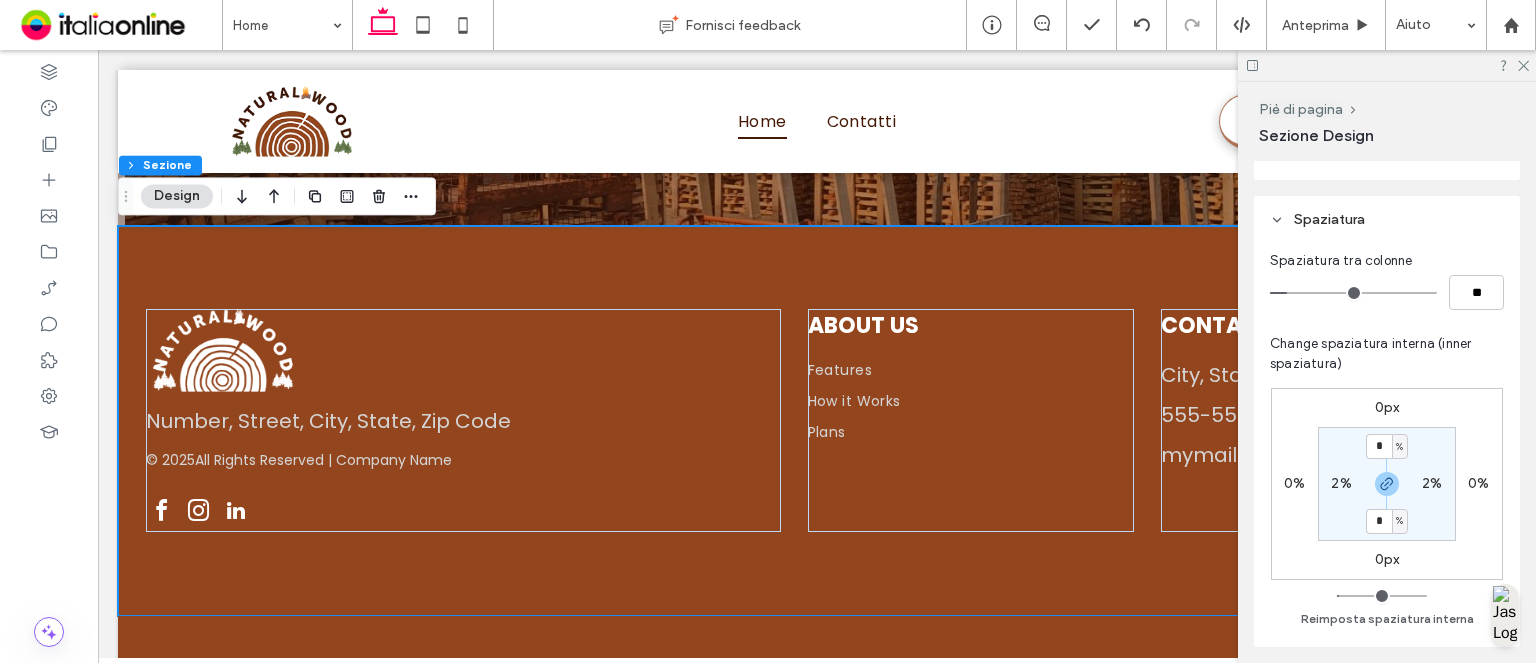 type on "*" 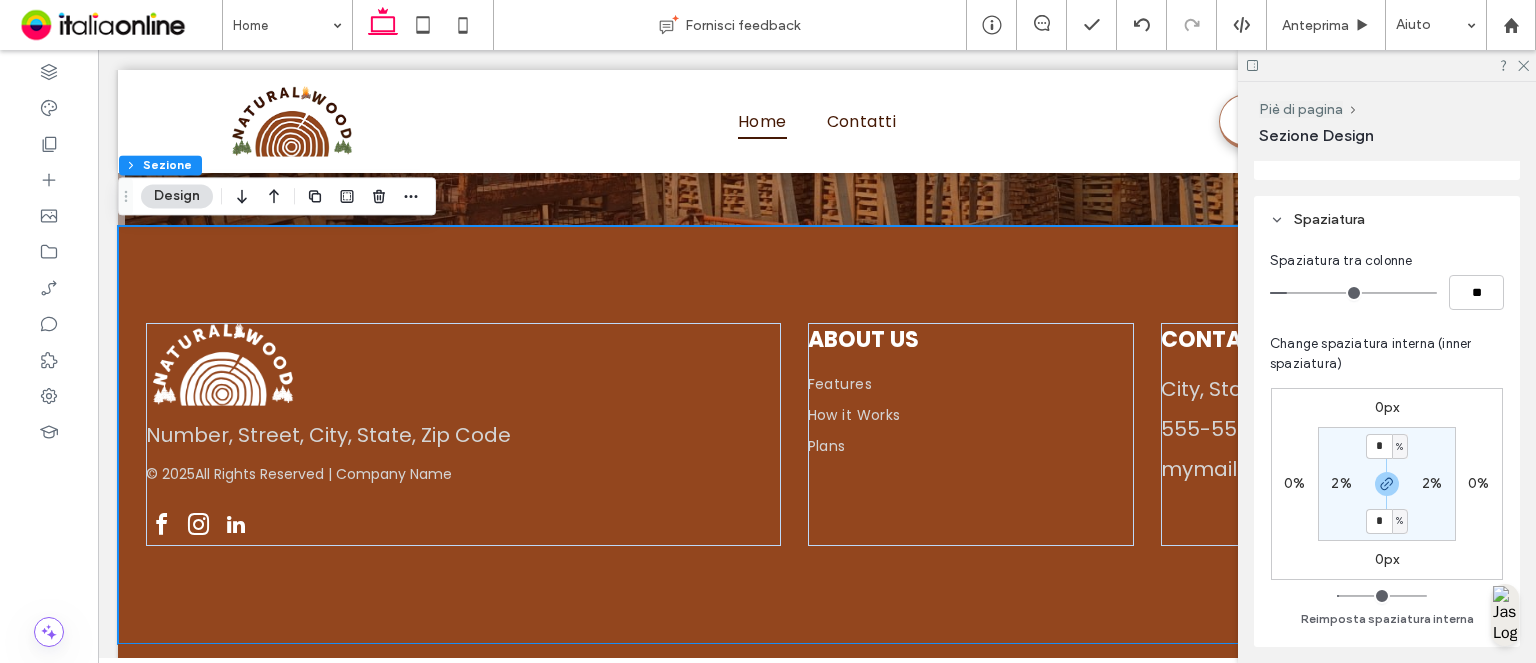 type on "*" 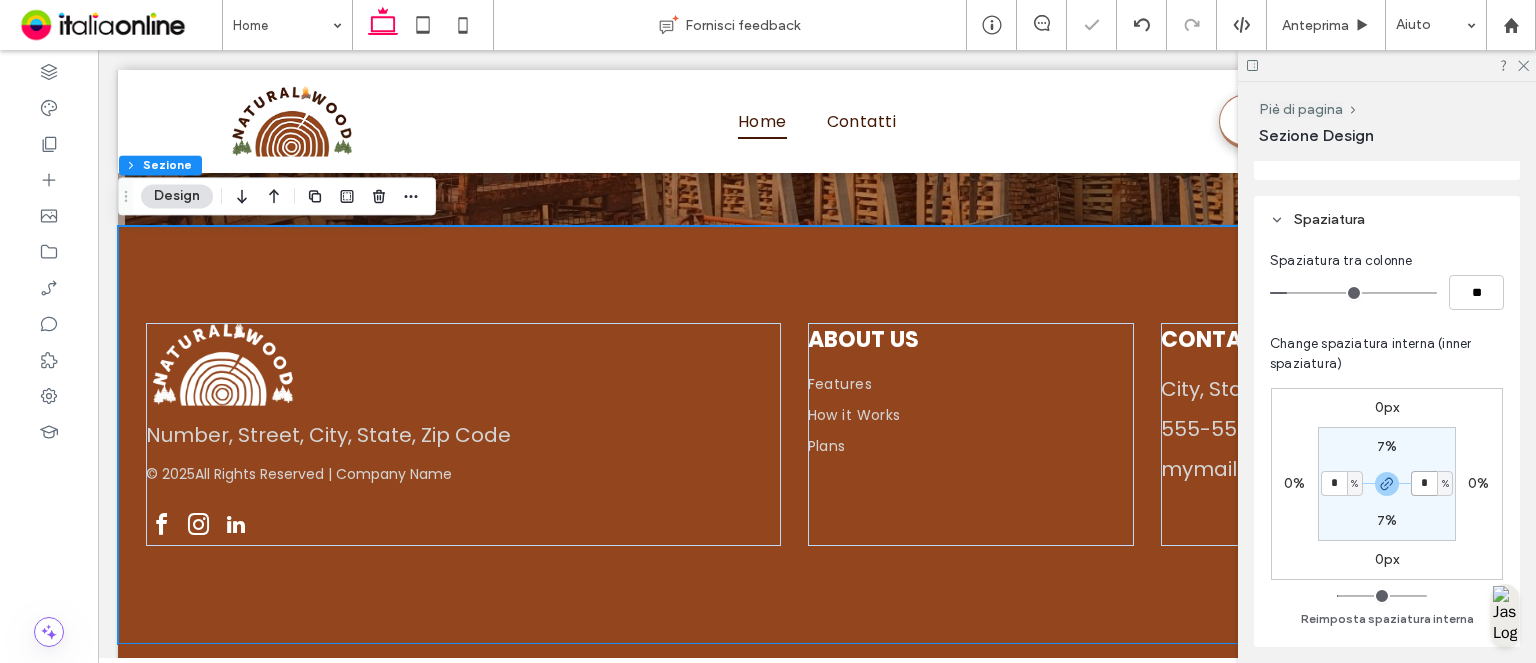 click on "*" at bounding box center (1424, 483) 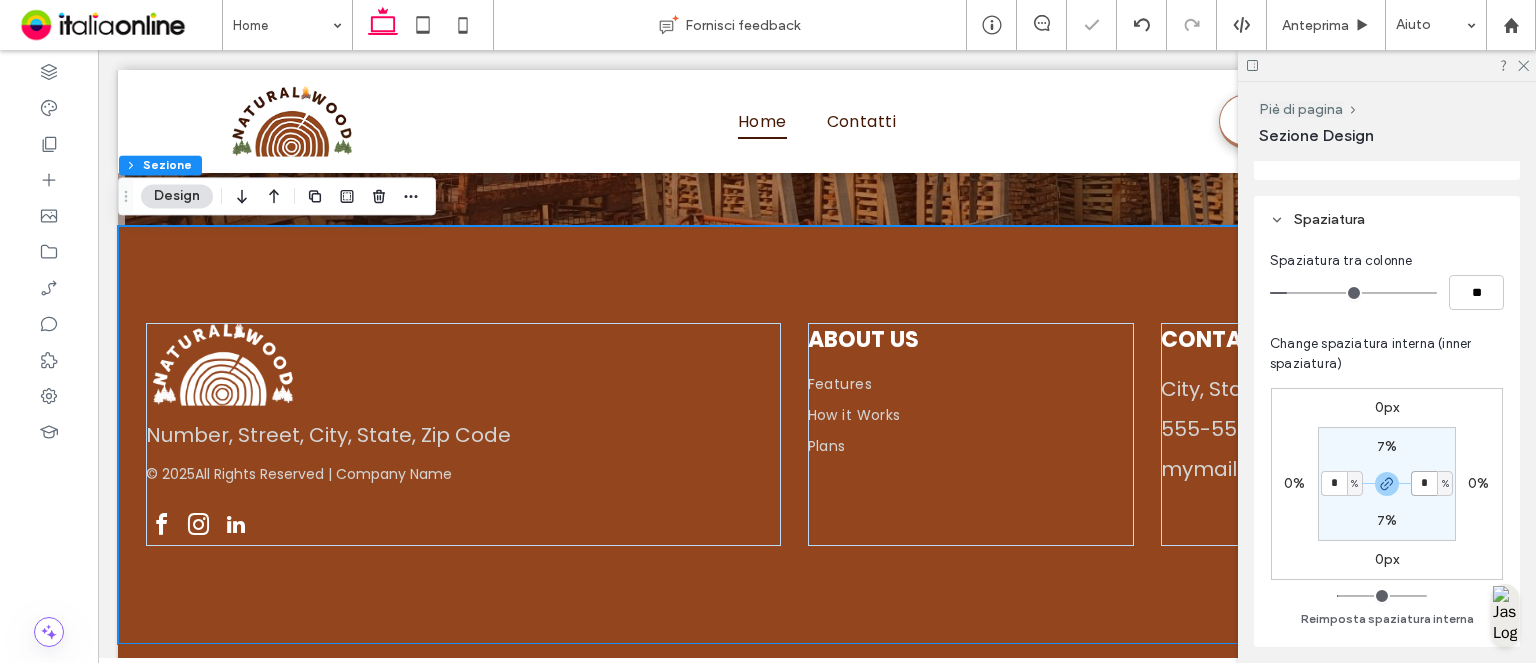 type on "*" 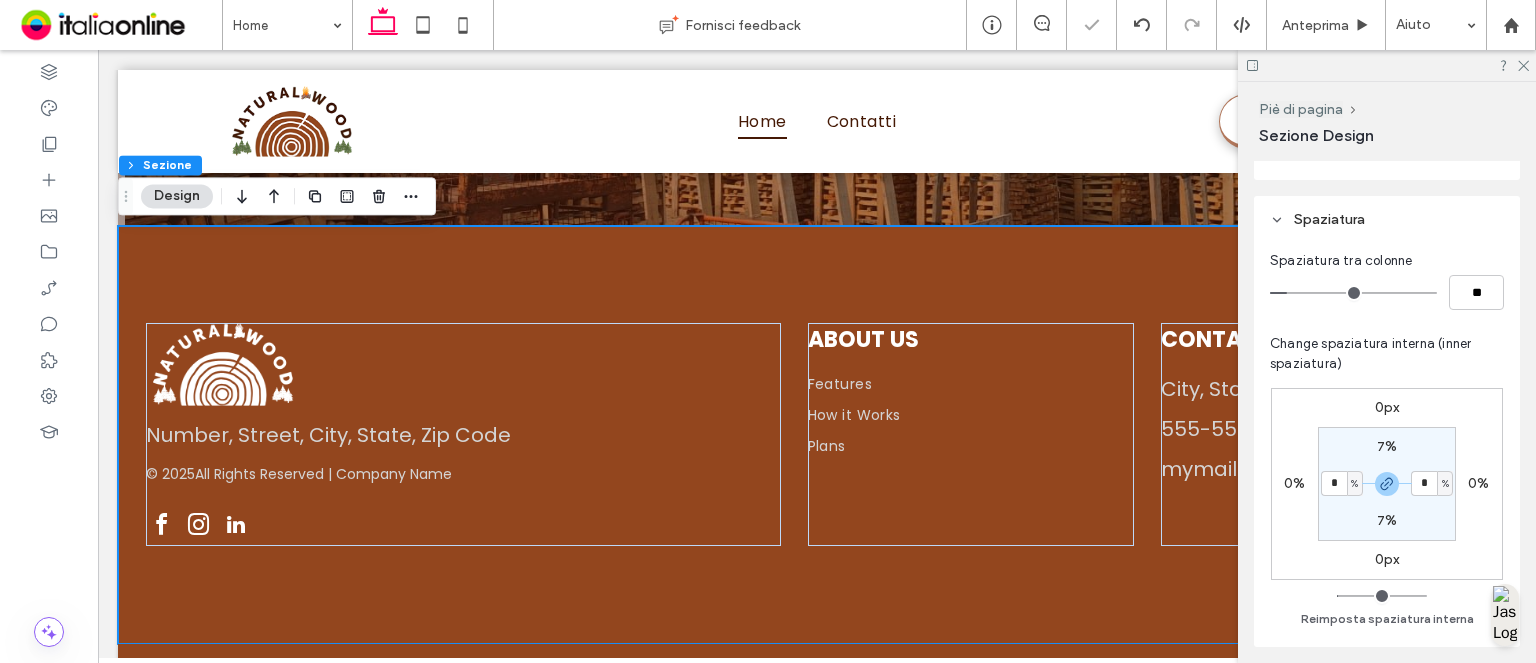 type on "*" 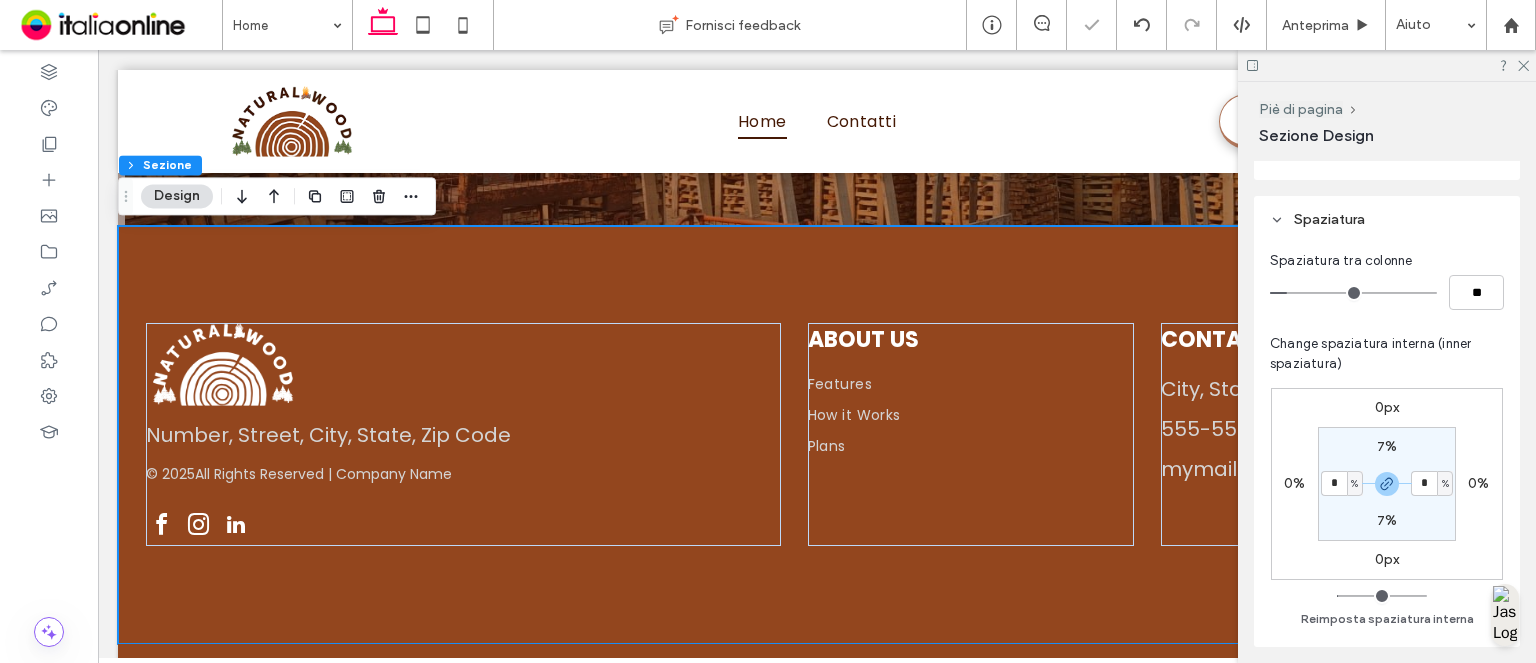 type on "*" 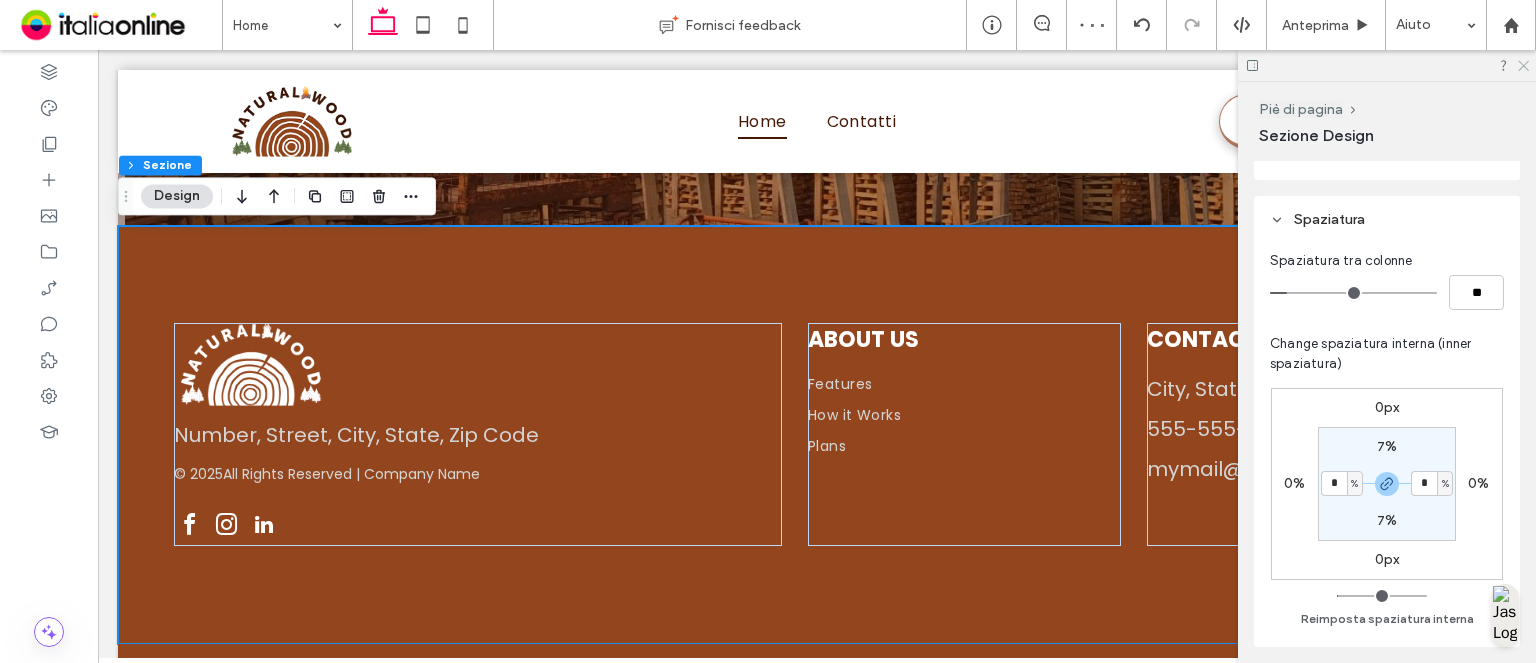drag, startPoint x: 1413, startPoint y: 32, endPoint x: 1521, endPoint y: 70, distance: 114.49017 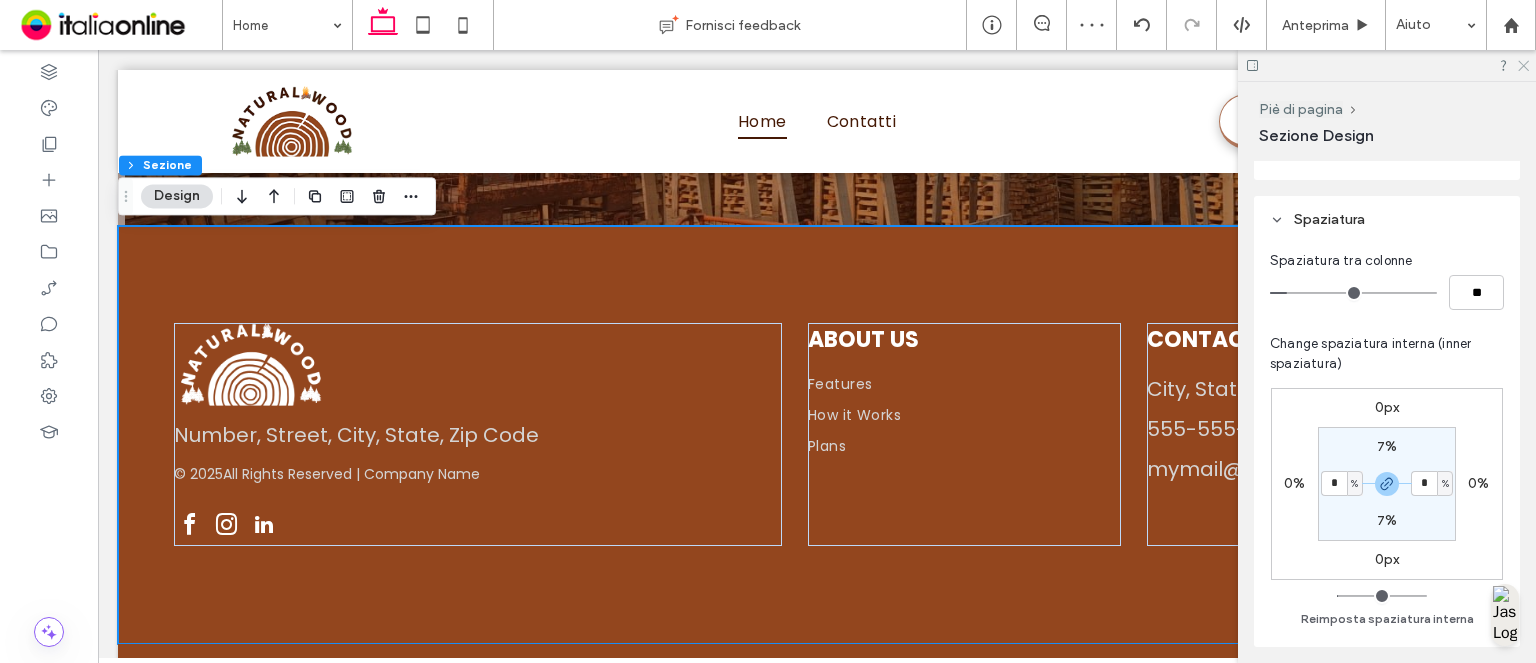 click 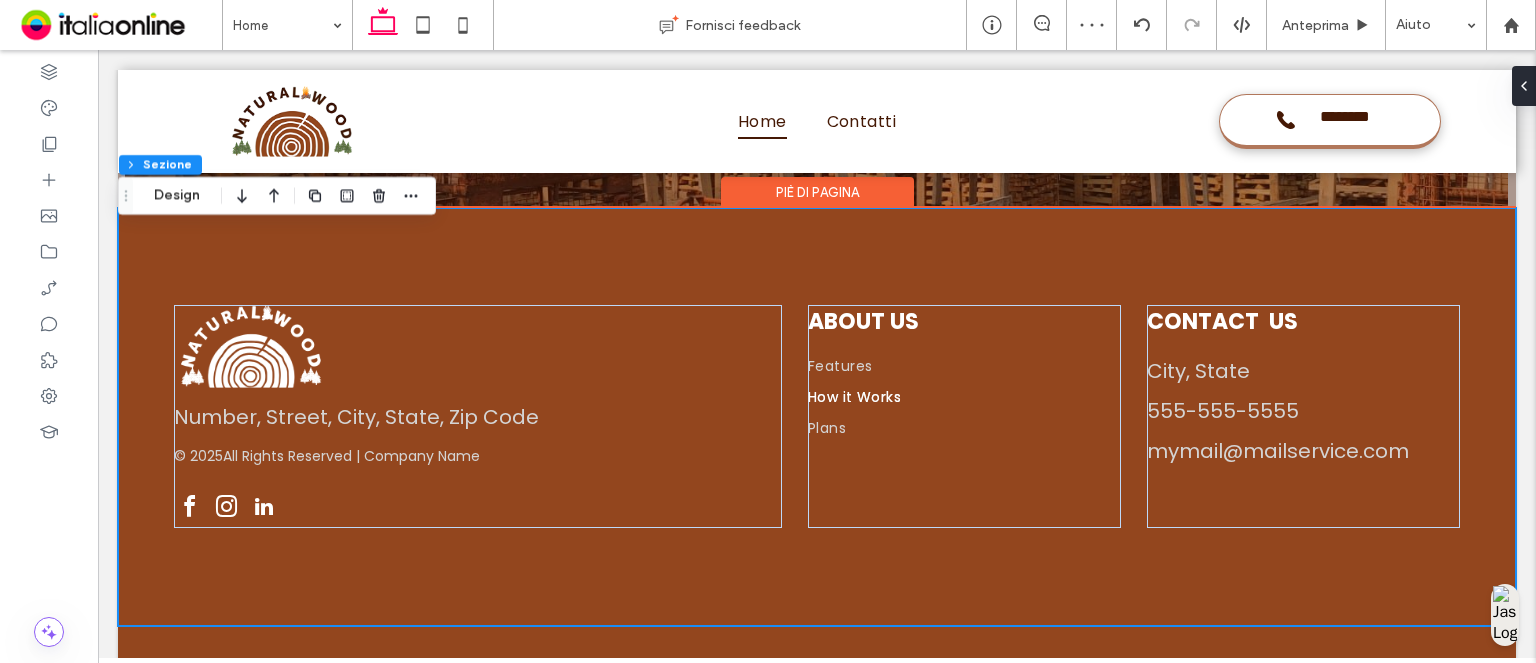 scroll, scrollTop: 4969, scrollLeft: 0, axis: vertical 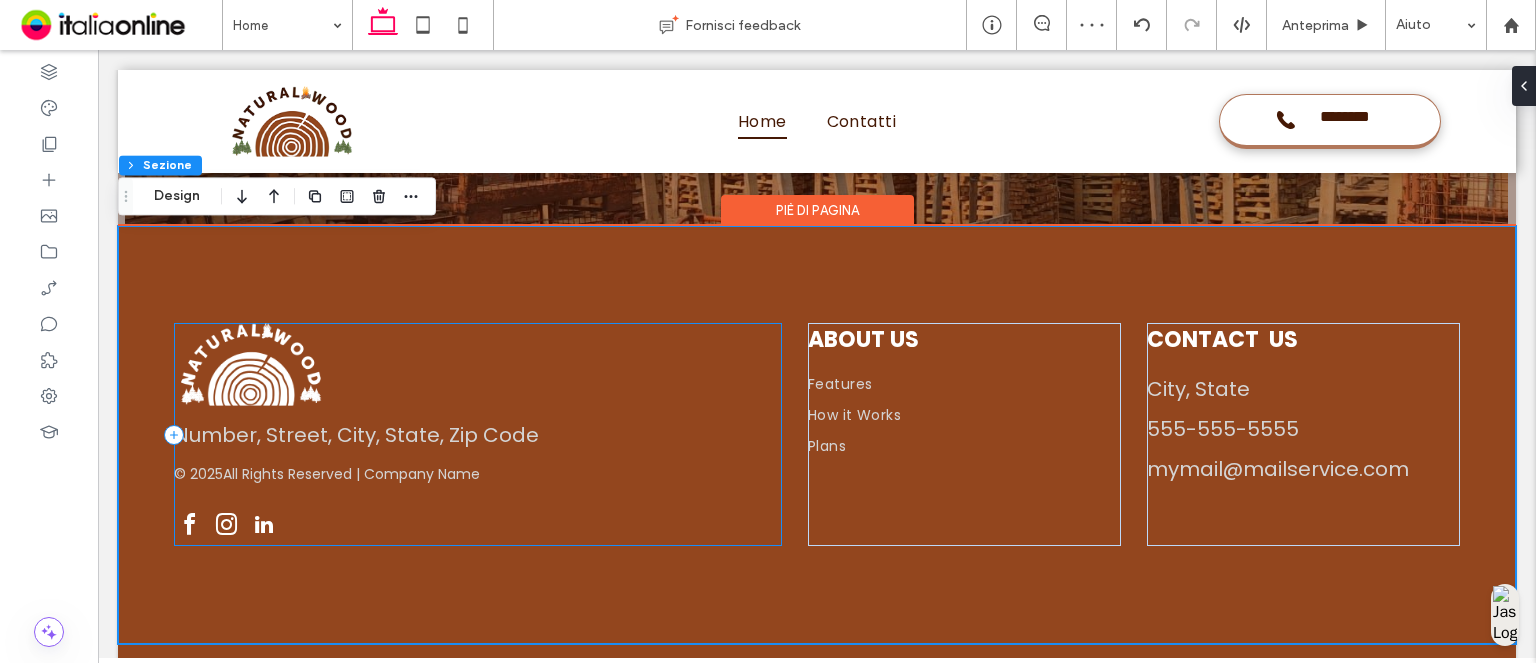 click on "© 2025
All Rights Reserved | Company Name
Number, Street, City, State, Zip Code" at bounding box center (478, 434) 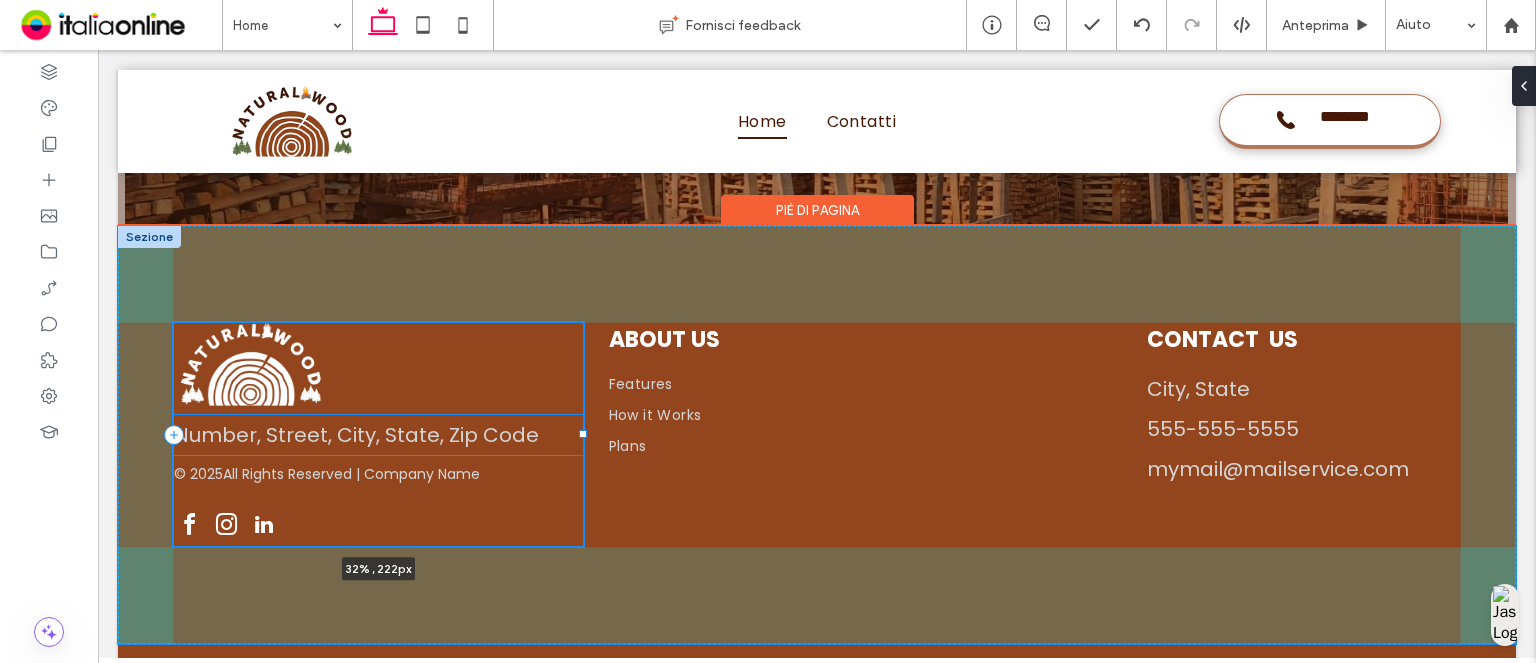 drag, startPoint x: 776, startPoint y: 439, endPoint x: 583, endPoint y: 441, distance: 193.01036 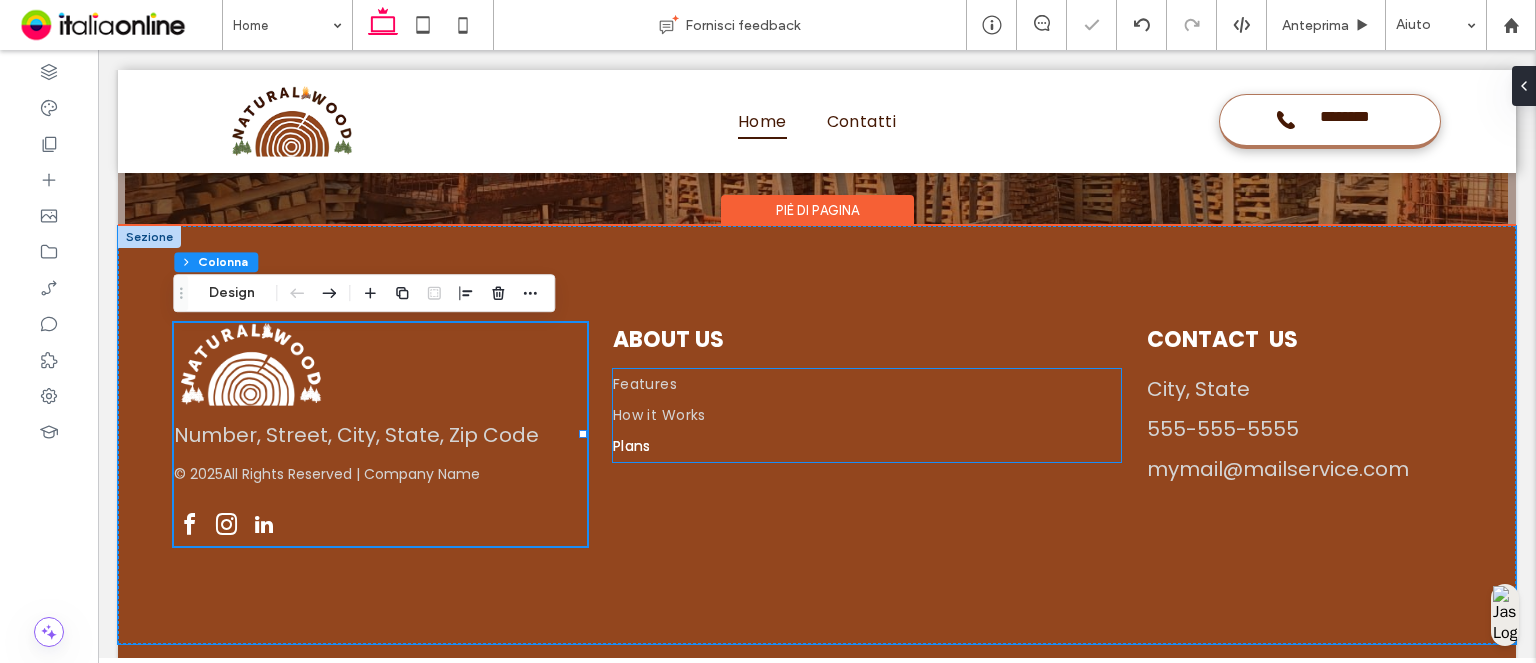 click on "Plans" at bounding box center (867, 446) 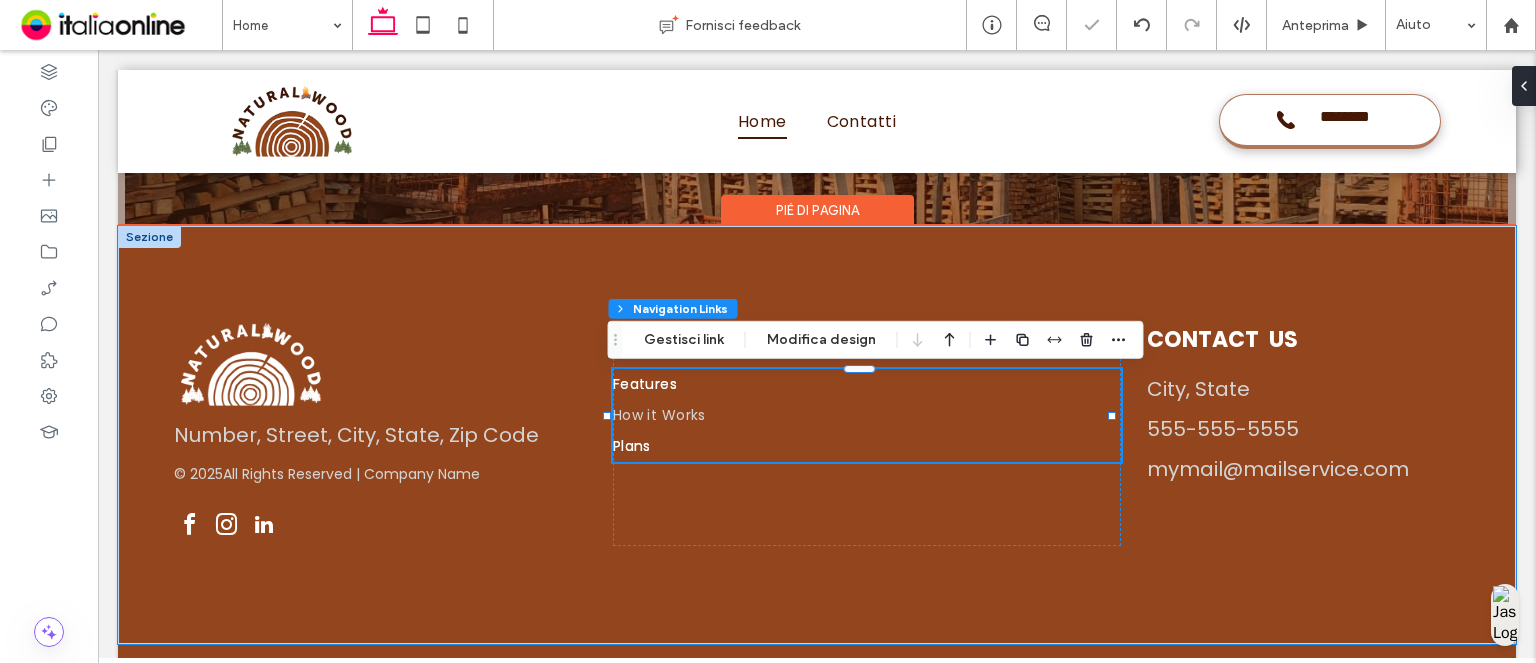 type on "***" 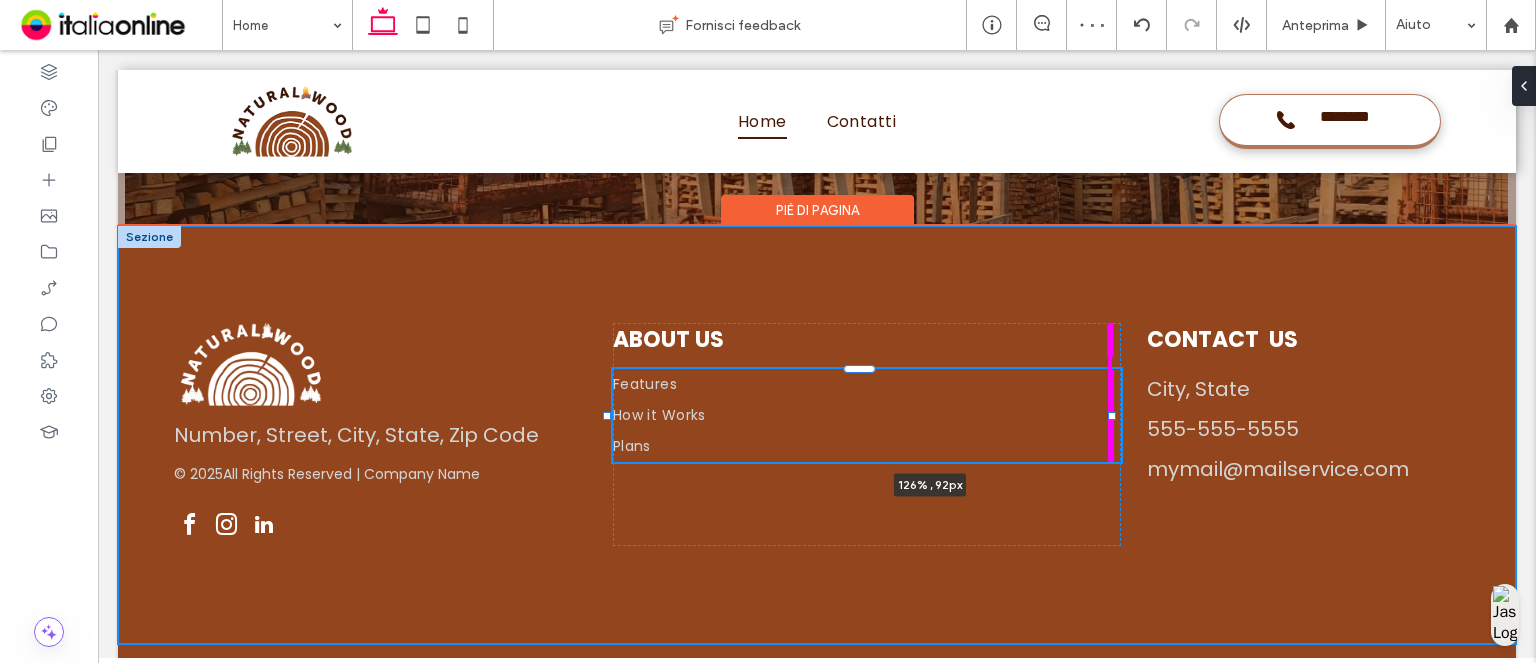 drag, startPoint x: 1108, startPoint y: 415, endPoint x: 1240, endPoint y: 403, distance: 132.54433 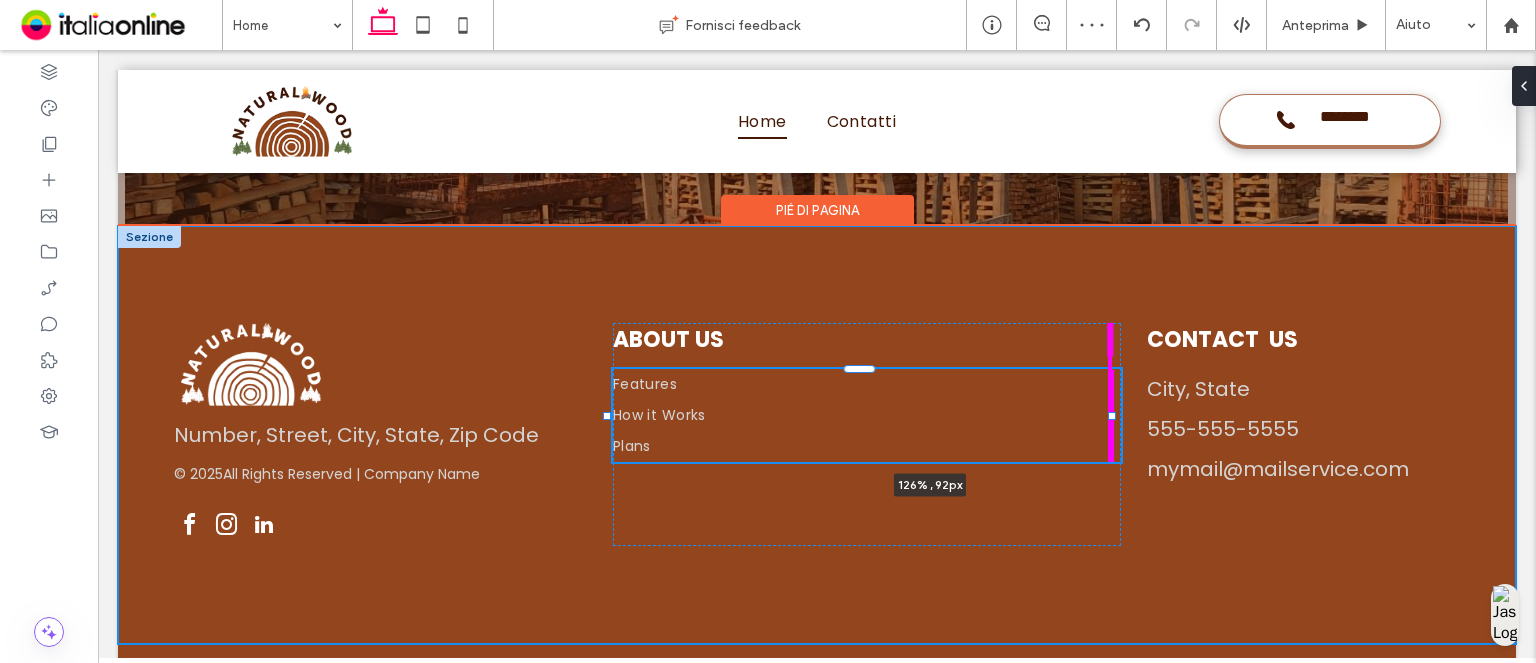 click on "© 2025
All Rights Reserved | Company Name
Number, Street, City, State, Zip Code
ABOUT US
Features
How it Works
Plans
126% , 92px
CONTACT  US
City, State
555-555-5555
mymail@mailservice.com" at bounding box center [817, 435] 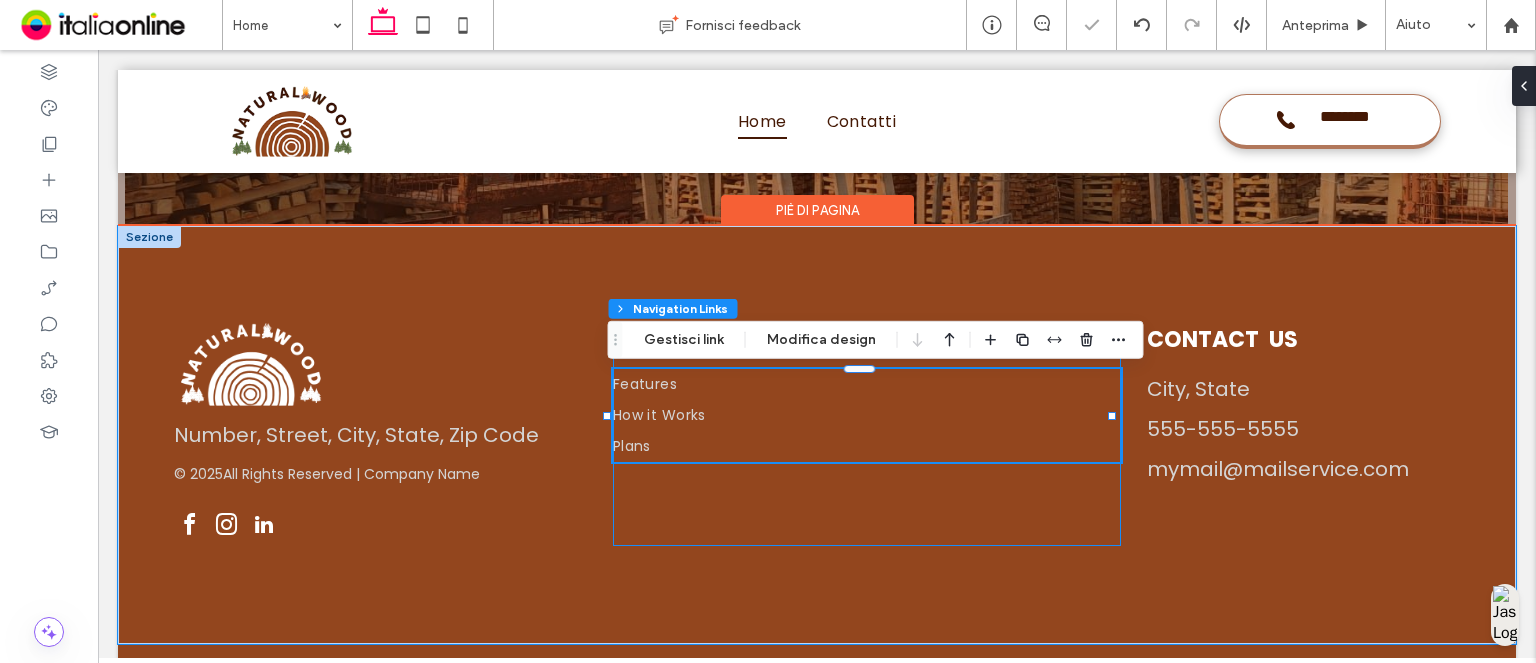 click on "ABOUT US
Features
How it Works
Plans
126% , 92px" at bounding box center (867, 434) 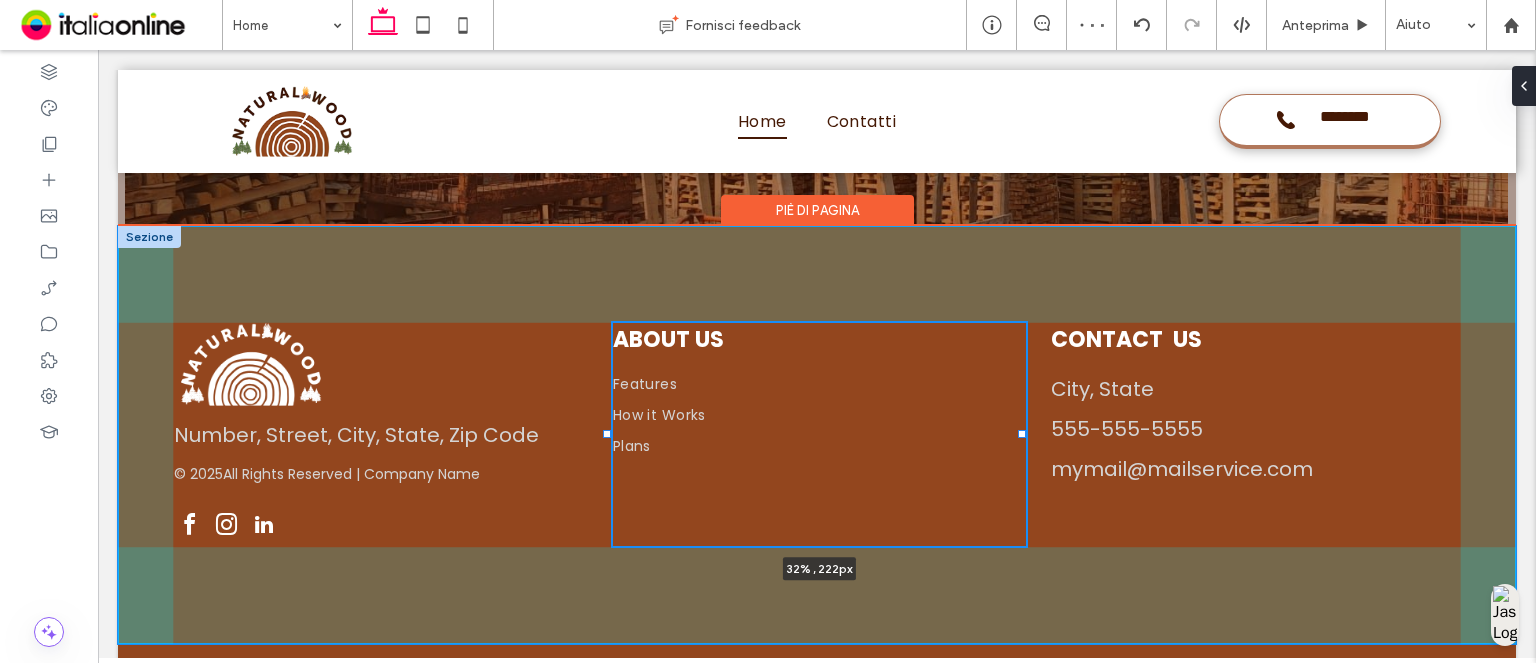 drag, startPoint x: 1111, startPoint y: 436, endPoint x: 1021, endPoint y: 439, distance: 90.04999 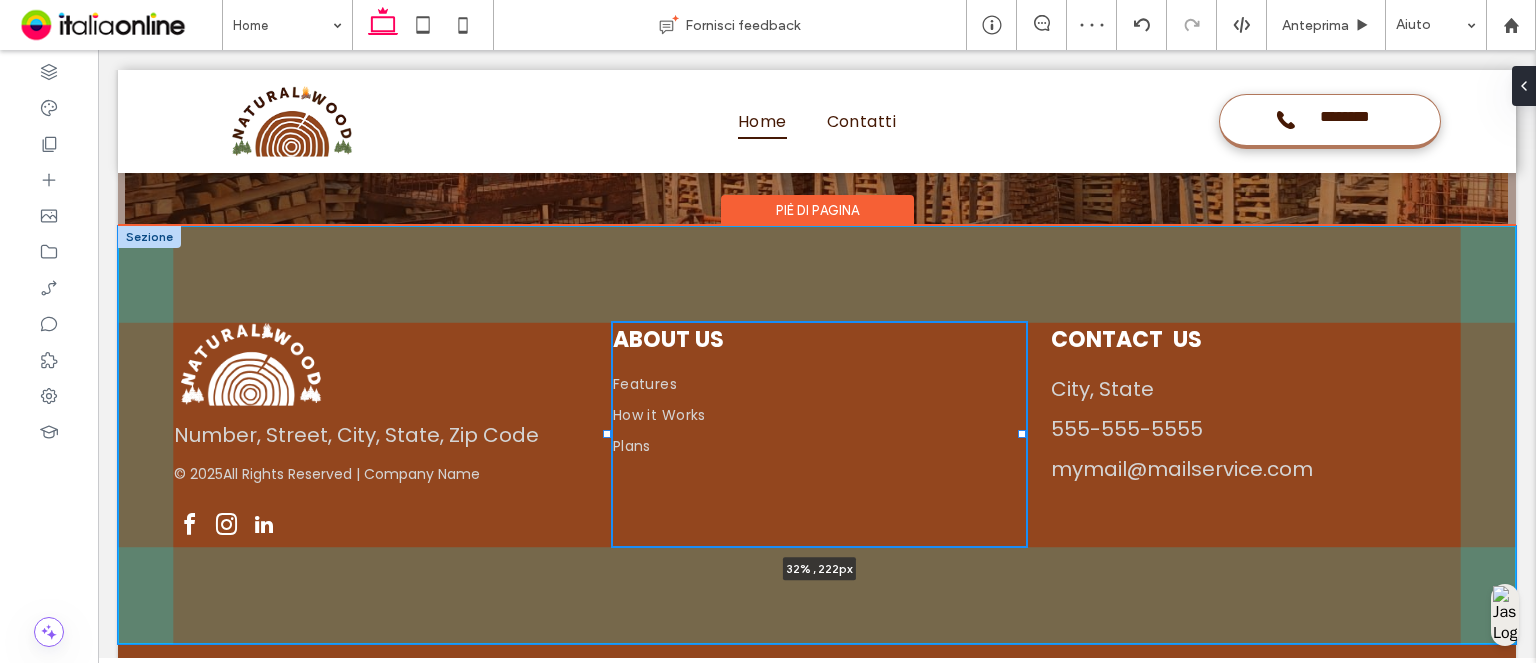 click at bounding box center [1022, 434] 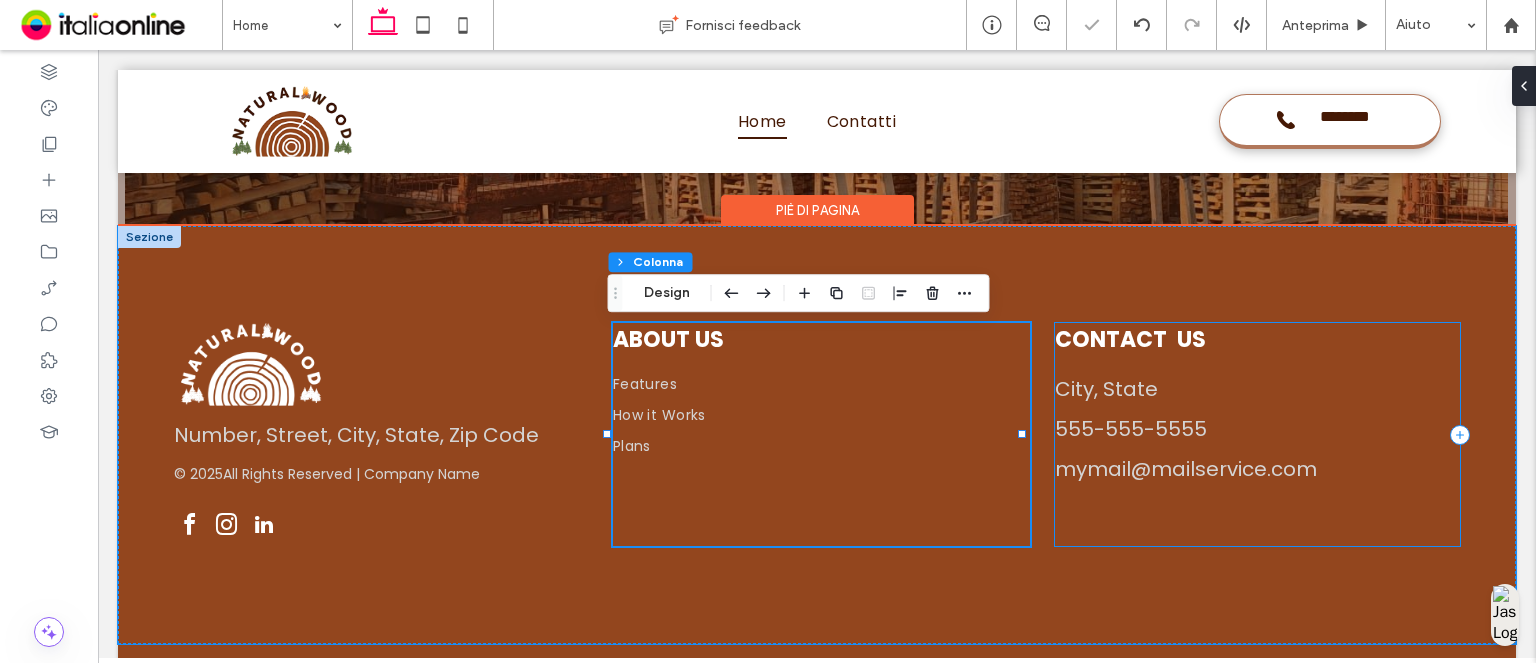 click on "CONTACT  US
City, State
555-555-5555
mymail@mailservice.com" at bounding box center (1257, 434) 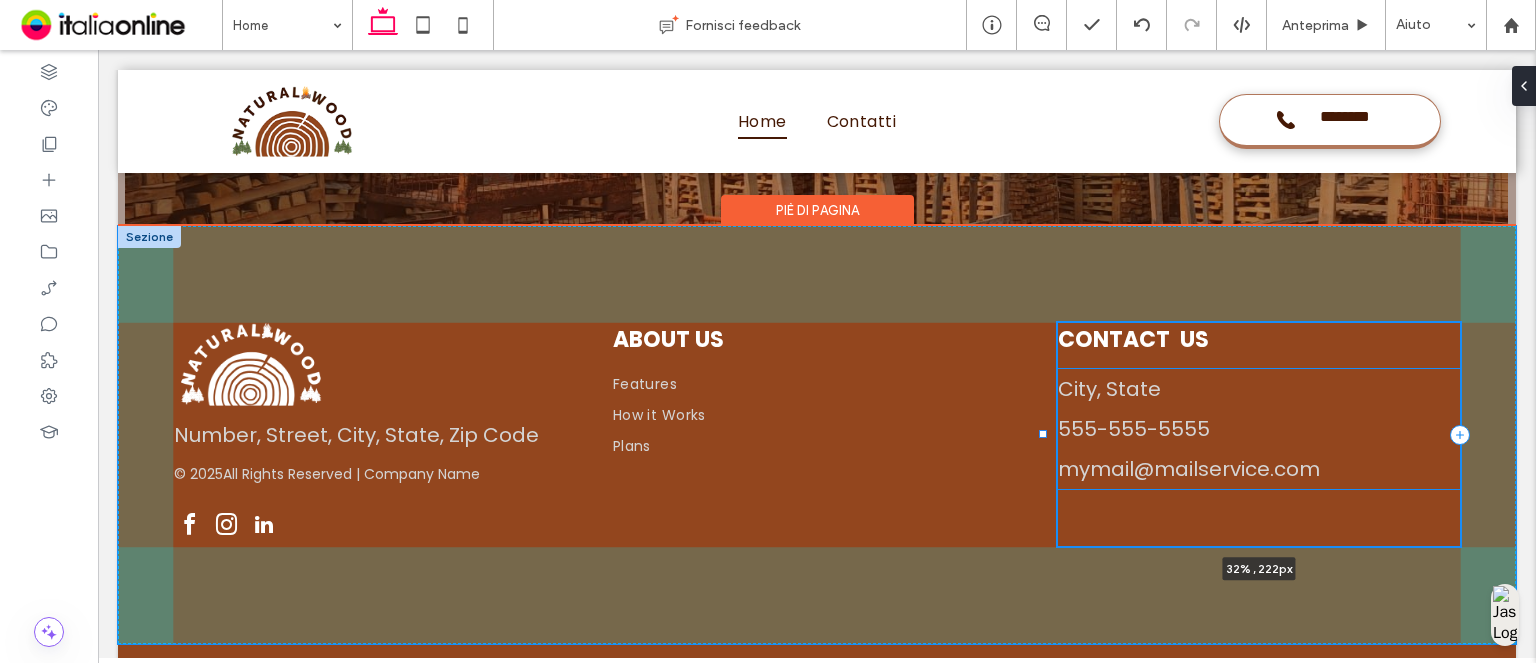click at bounding box center (1043, 434) 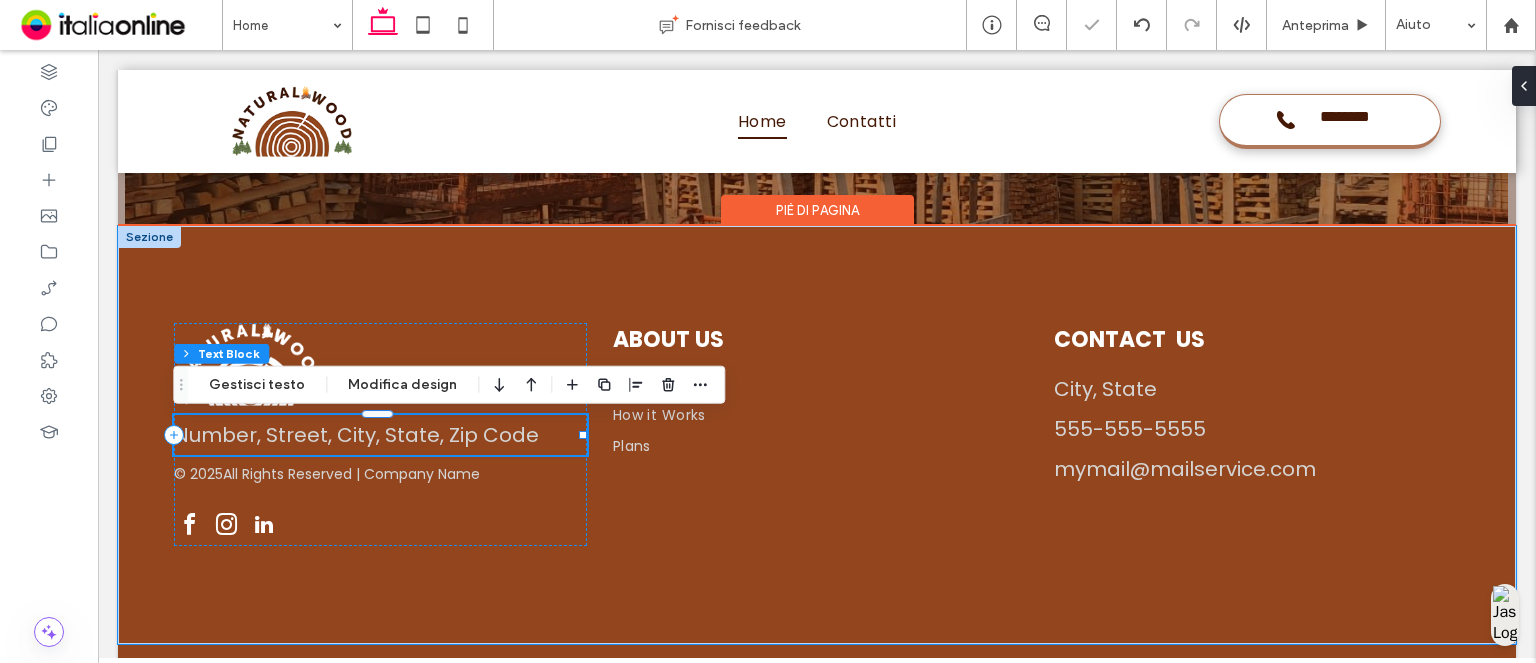 click on "Number, Street, City, State, Zip Code" at bounding box center (356, 435) 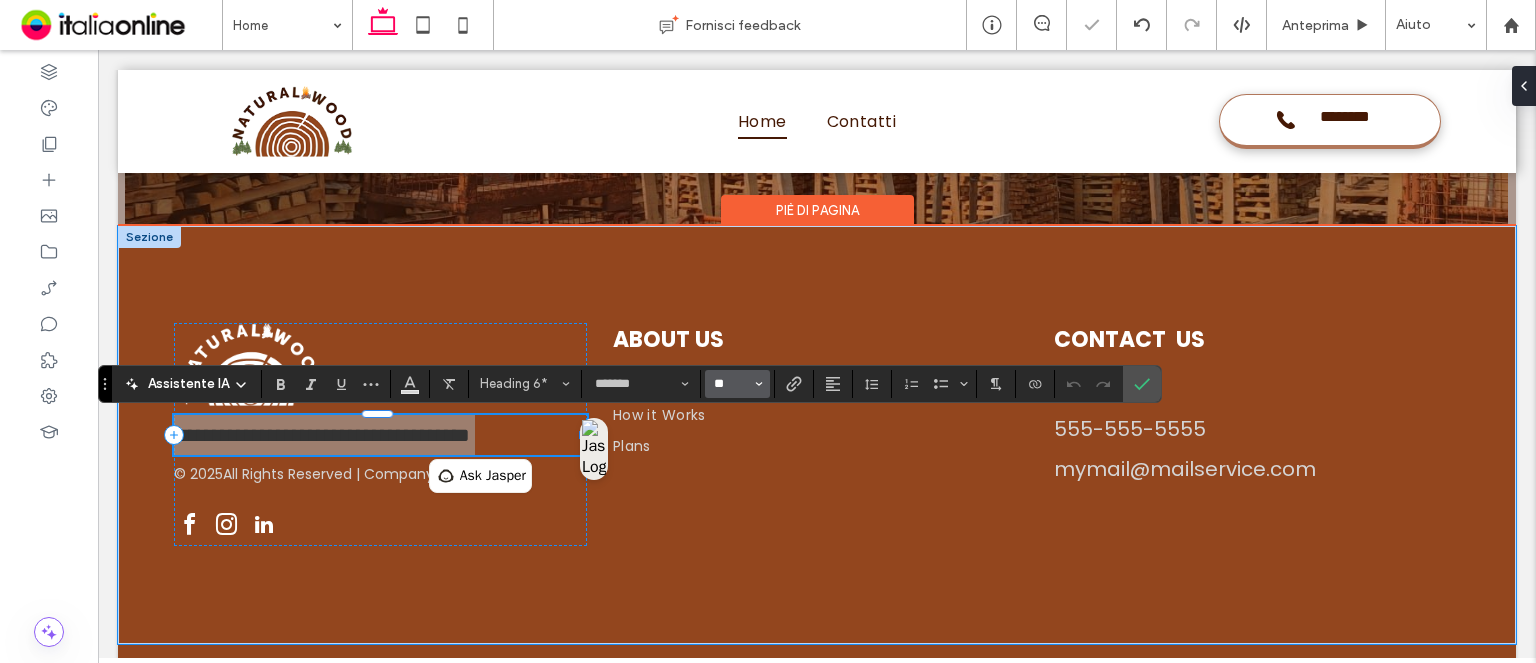 click on "**" at bounding box center (731, 384) 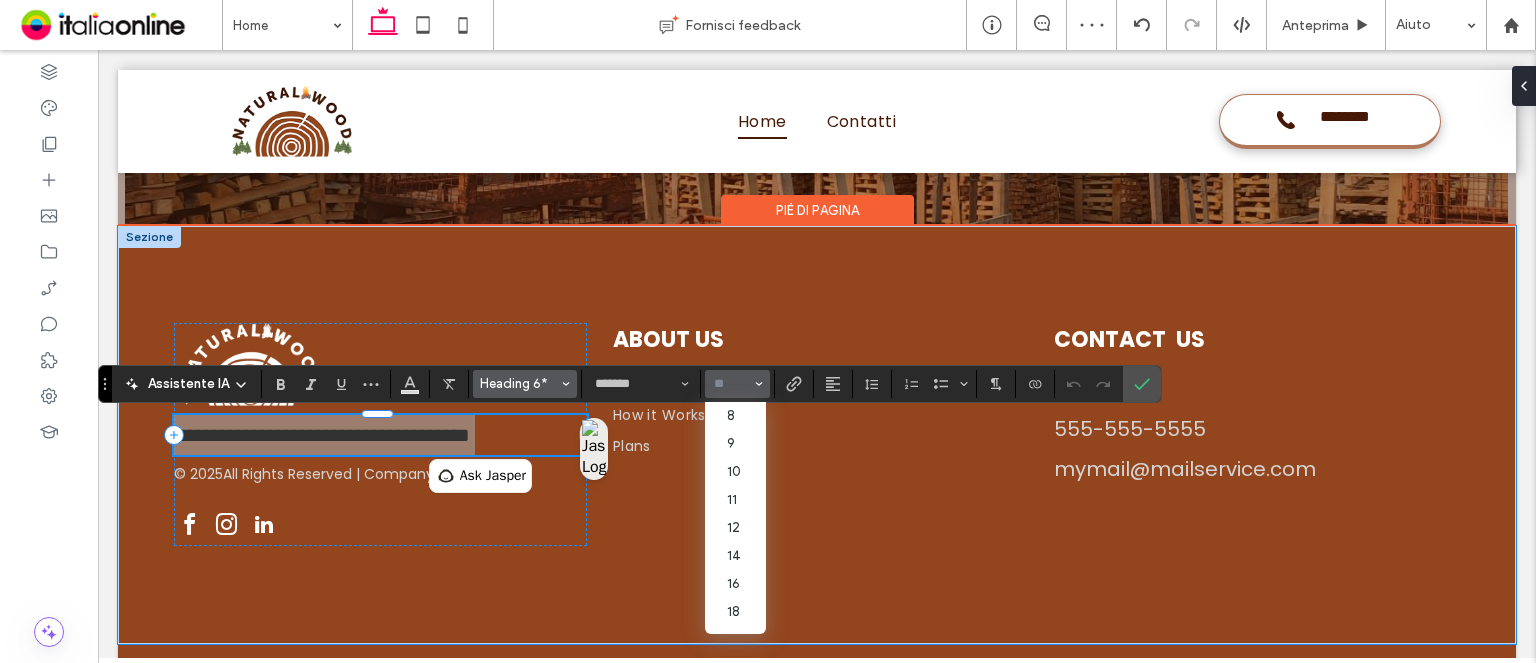 click on "Heading 6*" at bounding box center [519, 383] 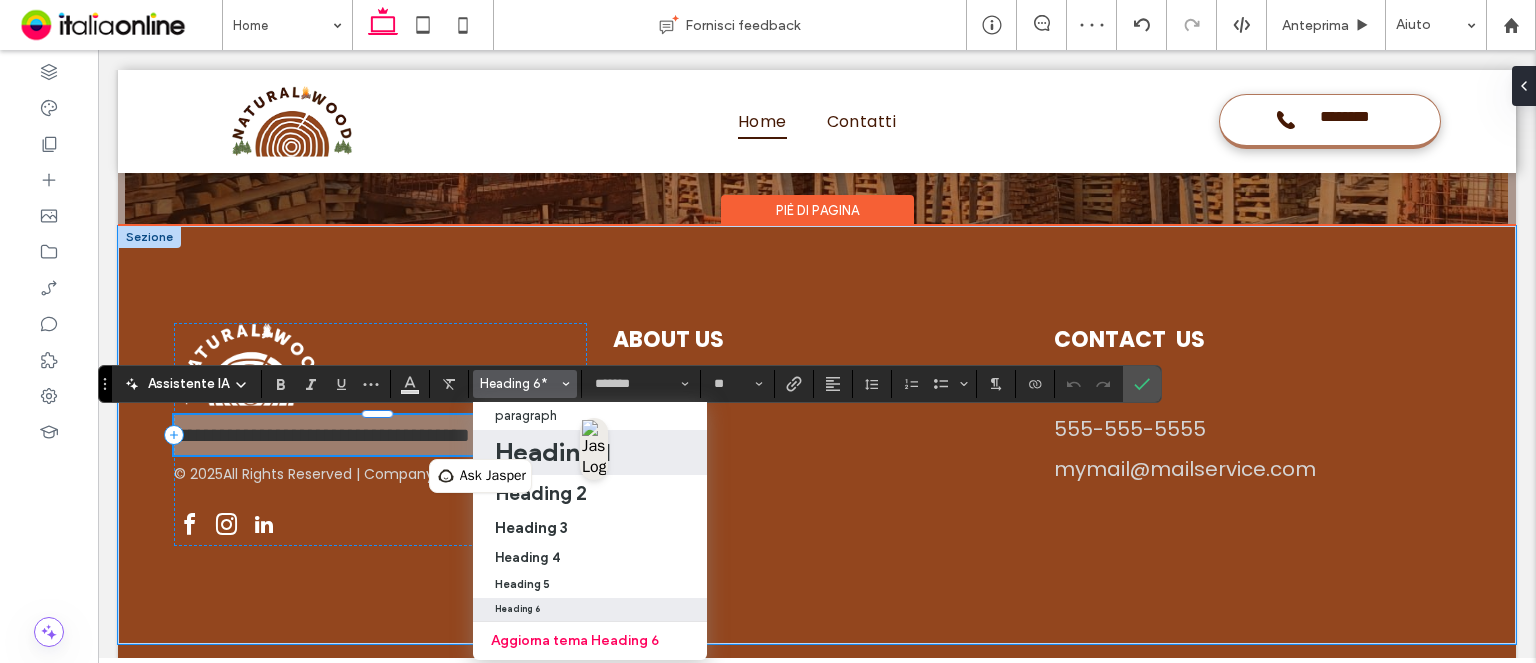 click on "Heading 1" at bounding box center [590, 452] 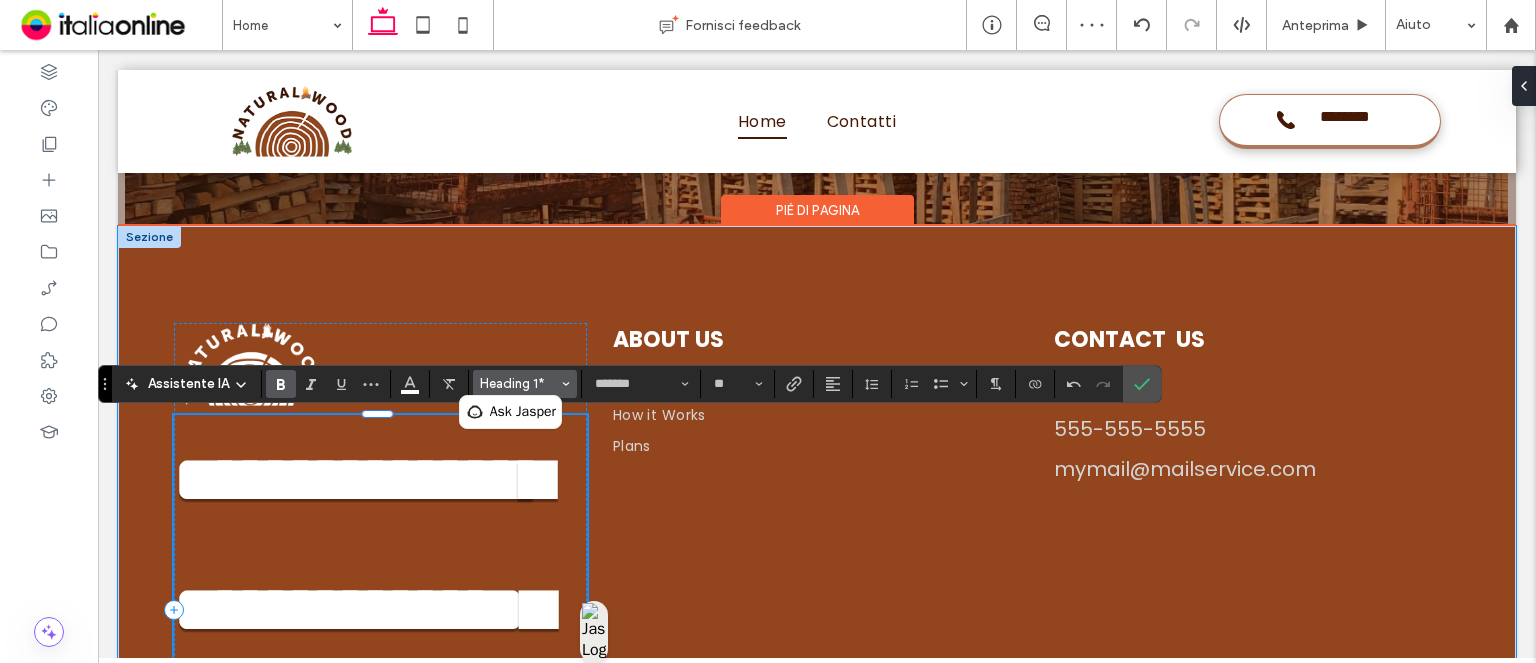 click on "Heading 1*" at bounding box center [519, 383] 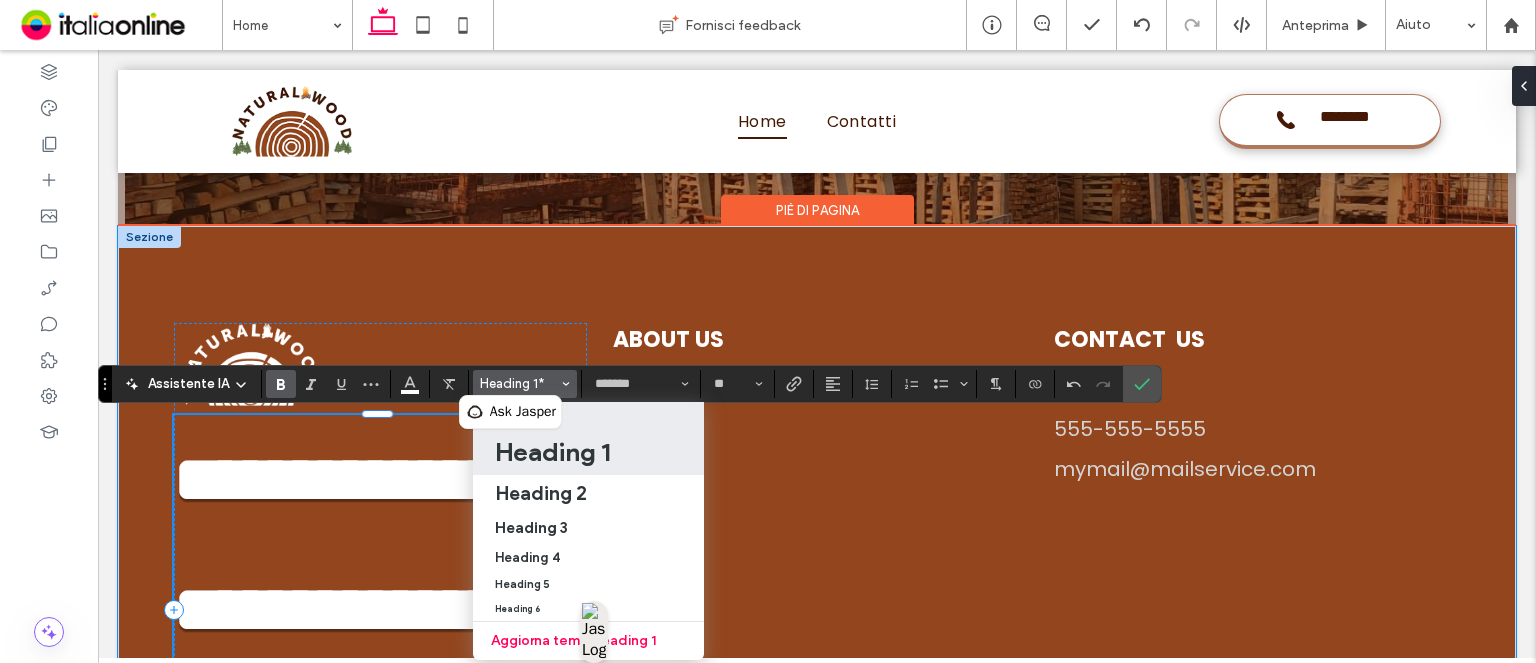 click on "paragraph" at bounding box center [588, 416] 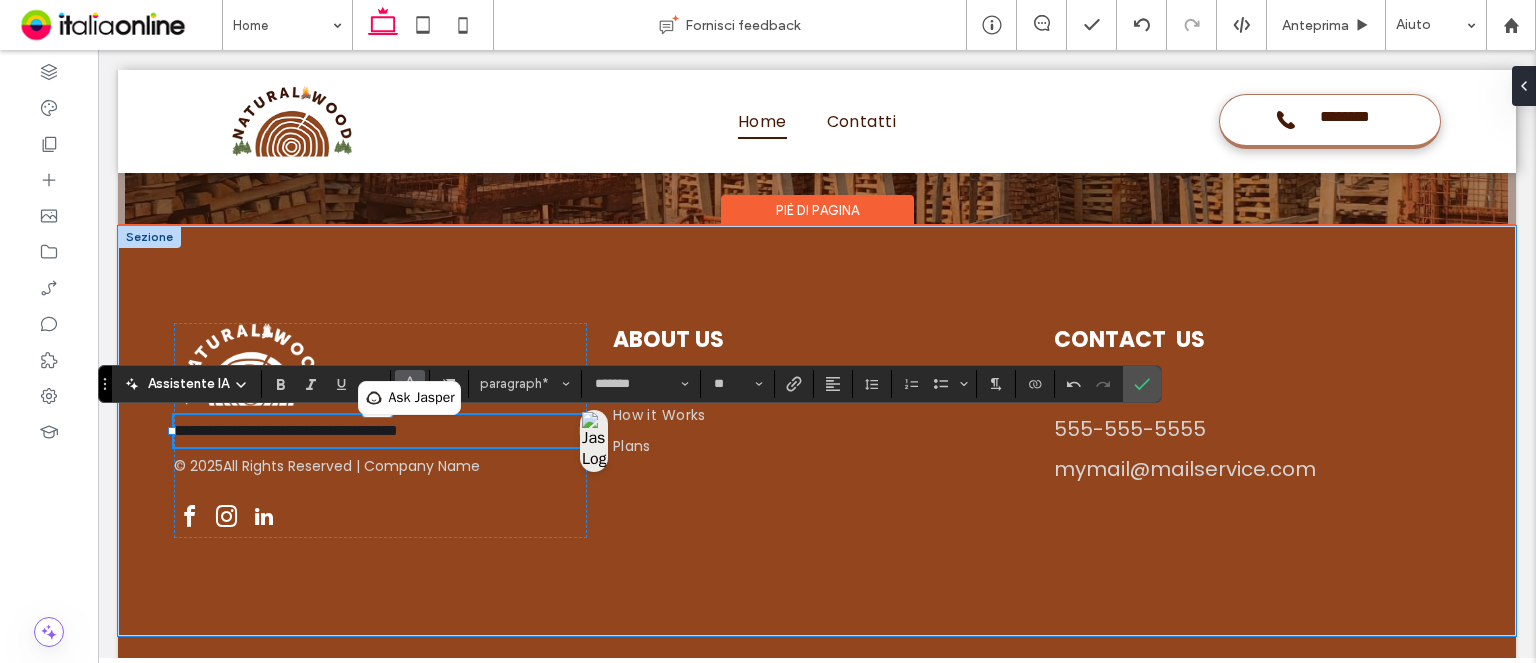 click 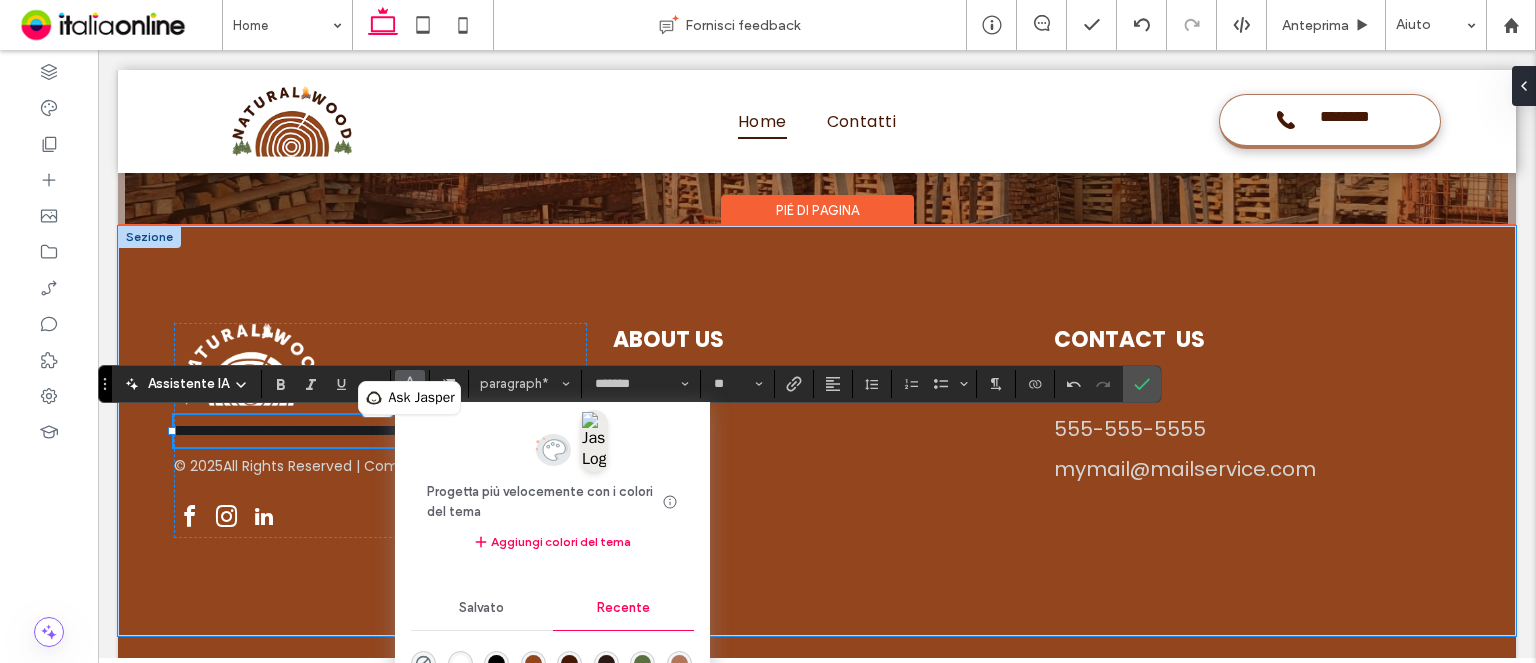 click at bounding box center (460, 663) 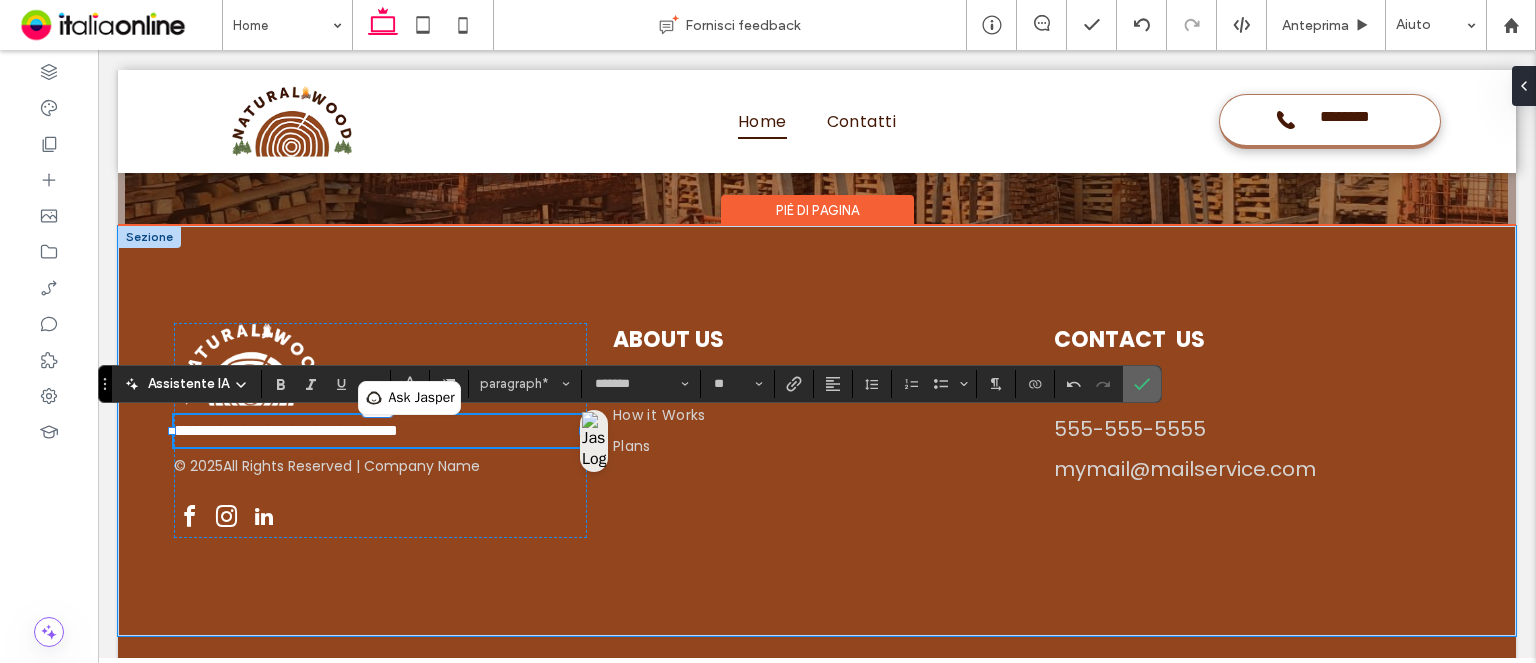 click 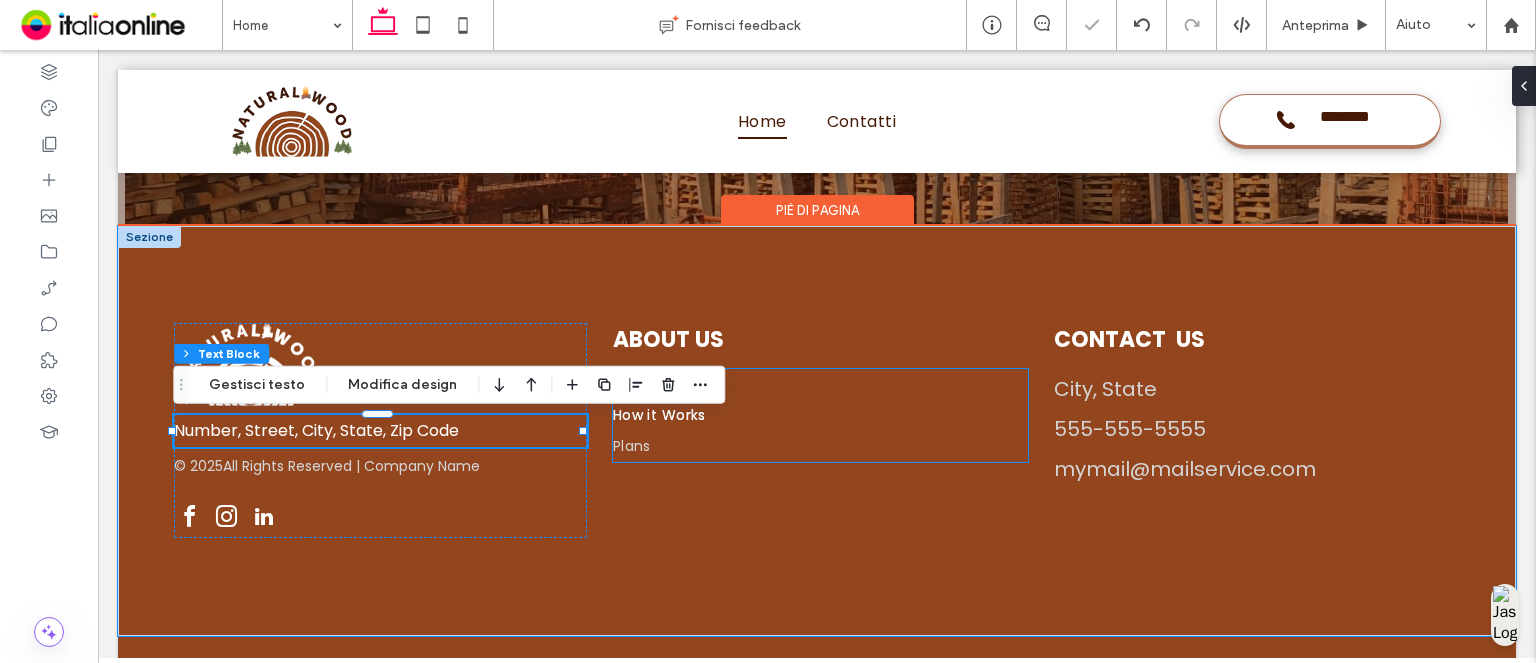 click on "How it Works" at bounding box center [820, 415] 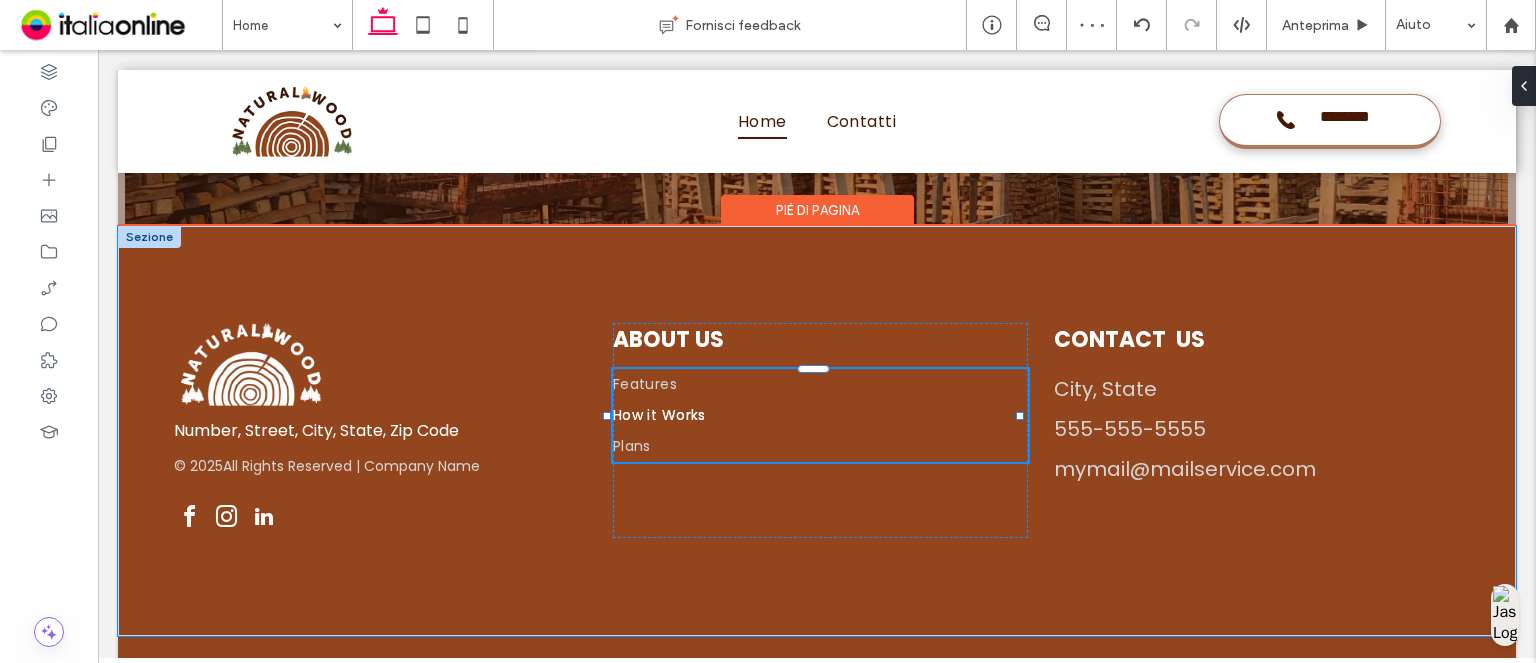 type on "***" 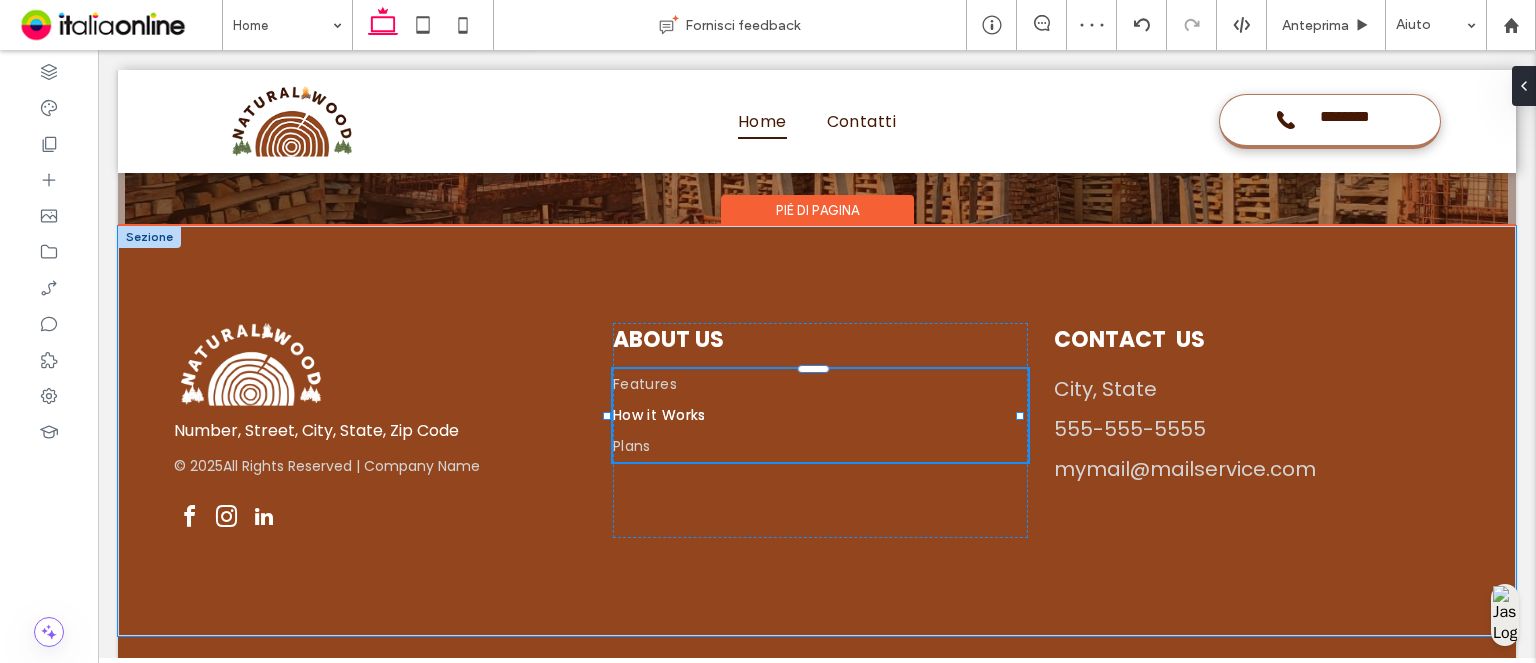 type on "****" 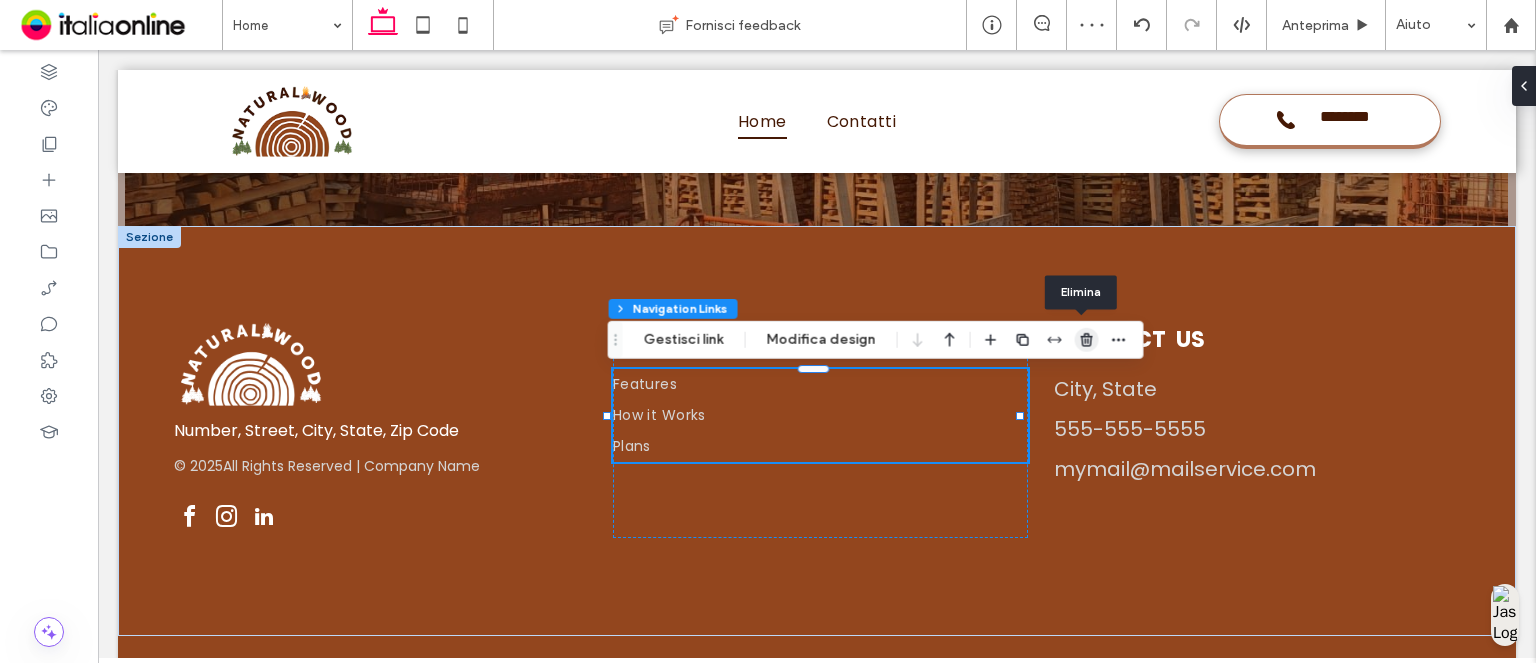 drag, startPoint x: 689, startPoint y: 377, endPoint x: 1085, endPoint y: 347, distance: 397.13474 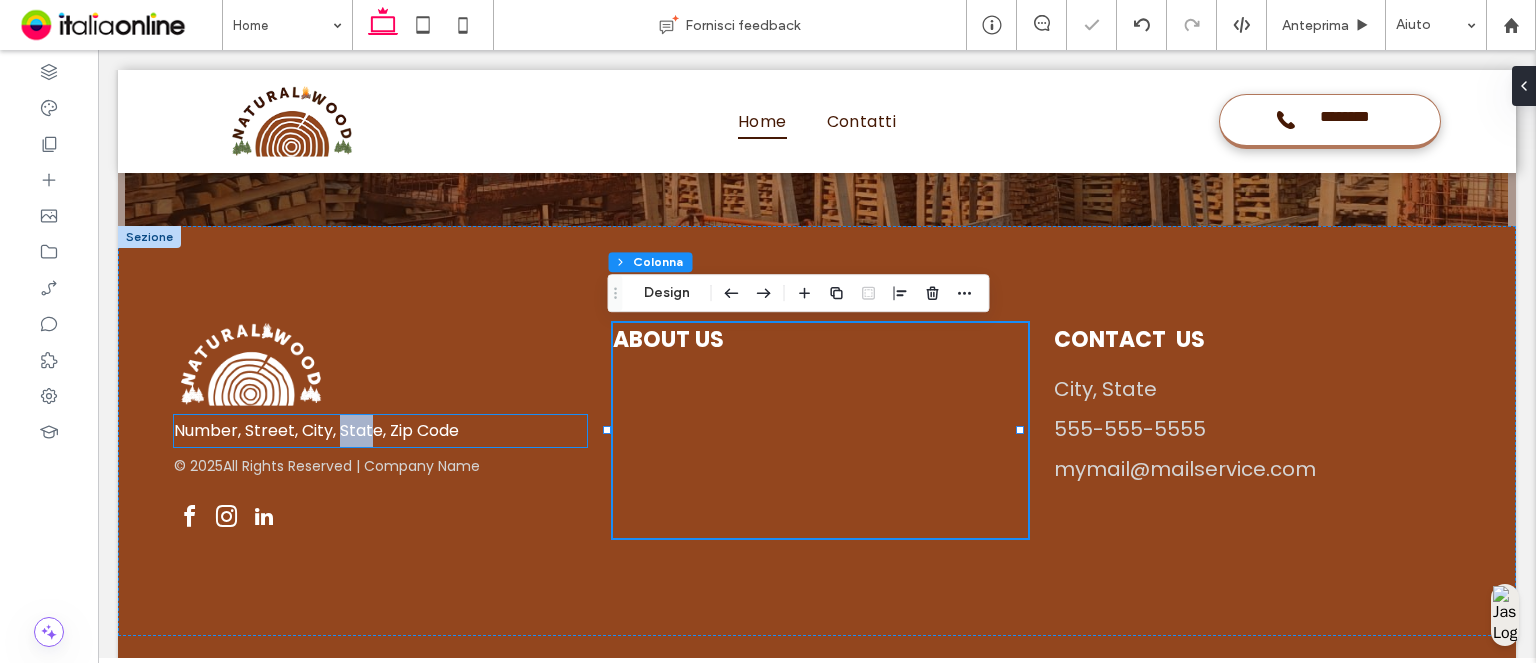 drag, startPoint x: 338, startPoint y: 450, endPoint x: 368, endPoint y: 433, distance: 34.48188 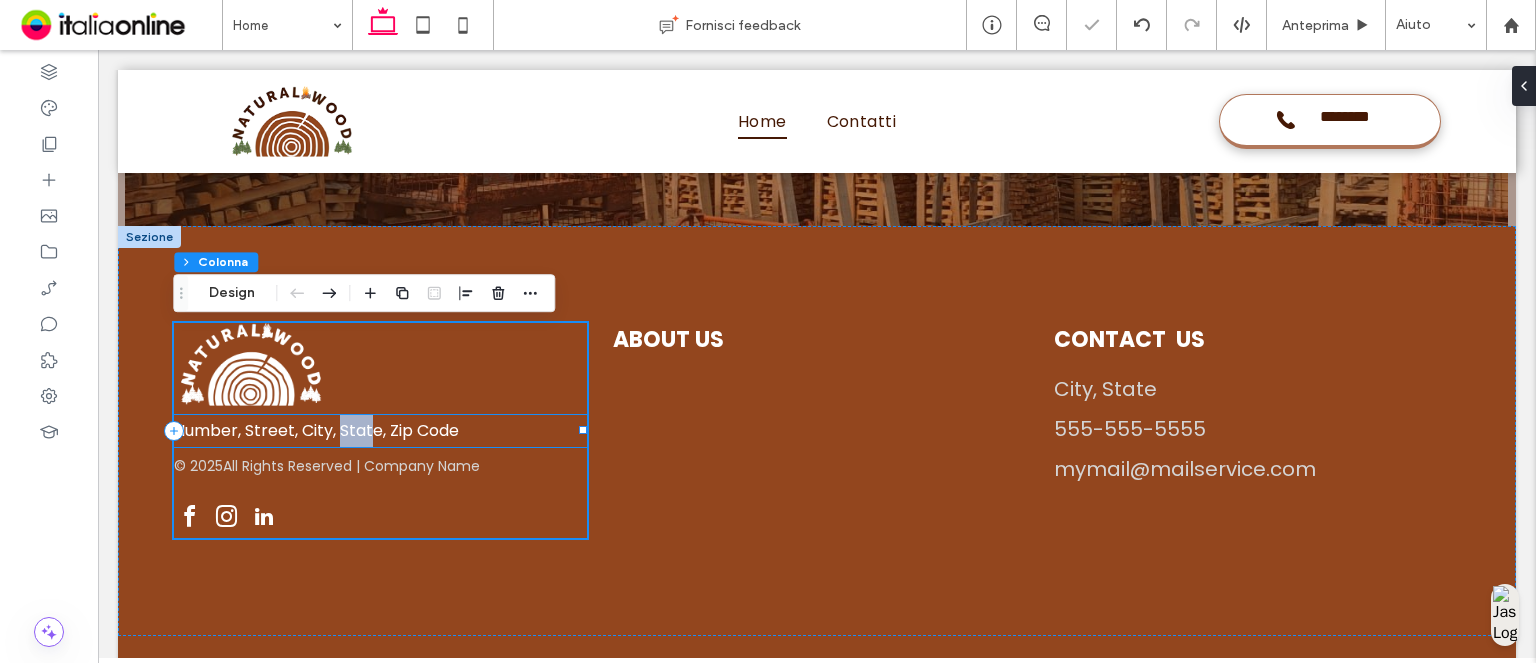 click on "Number, Street, City, State, Zip Code" at bounding box center (316, 430) 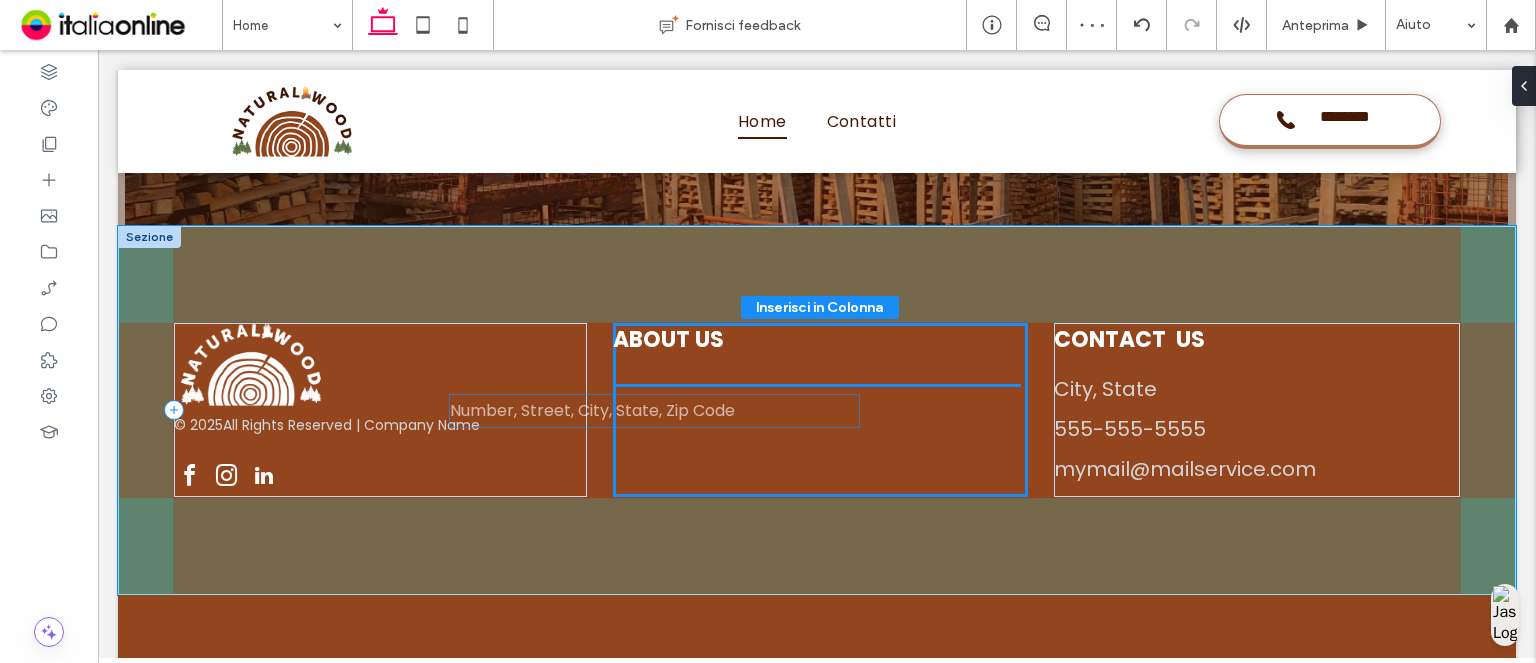drag, startPoint x: 412, startPoint y: 445, endPoint x: 689, endPoint y: 422, distance: 277.95325 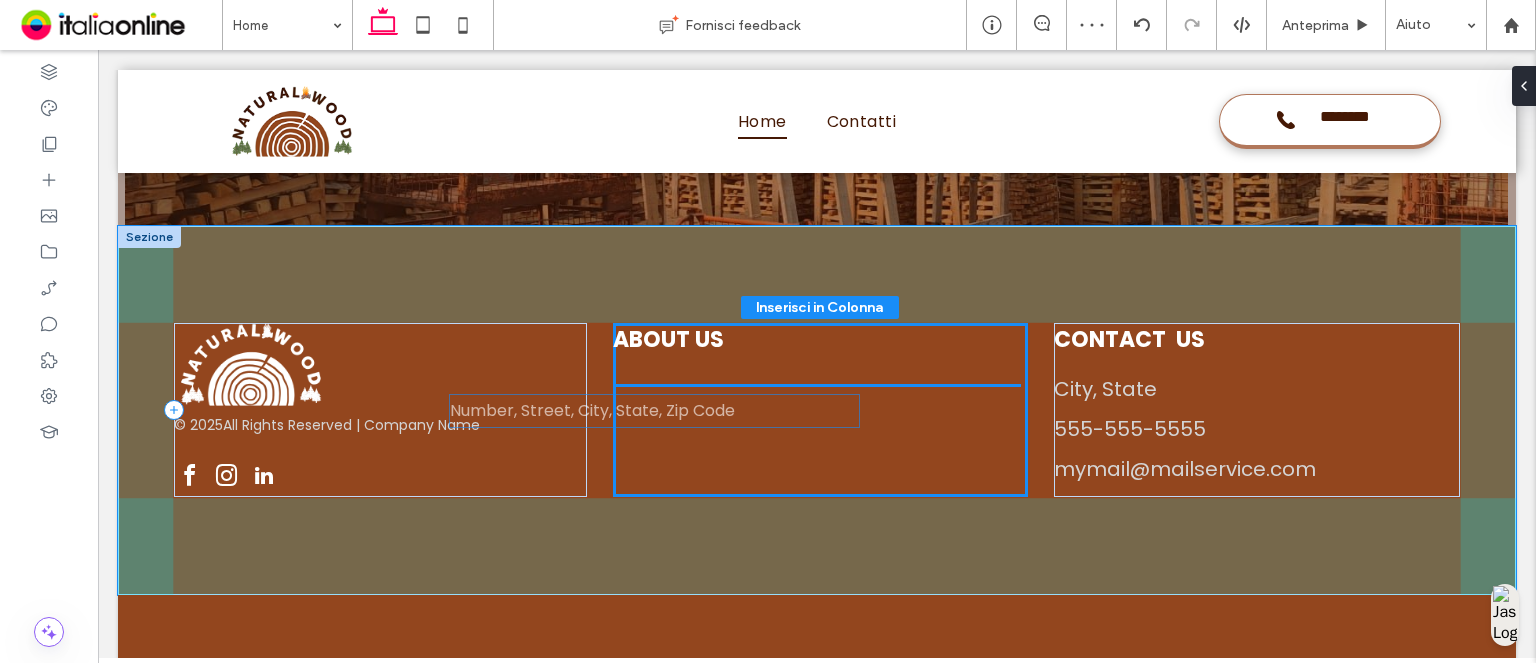 type on "**" 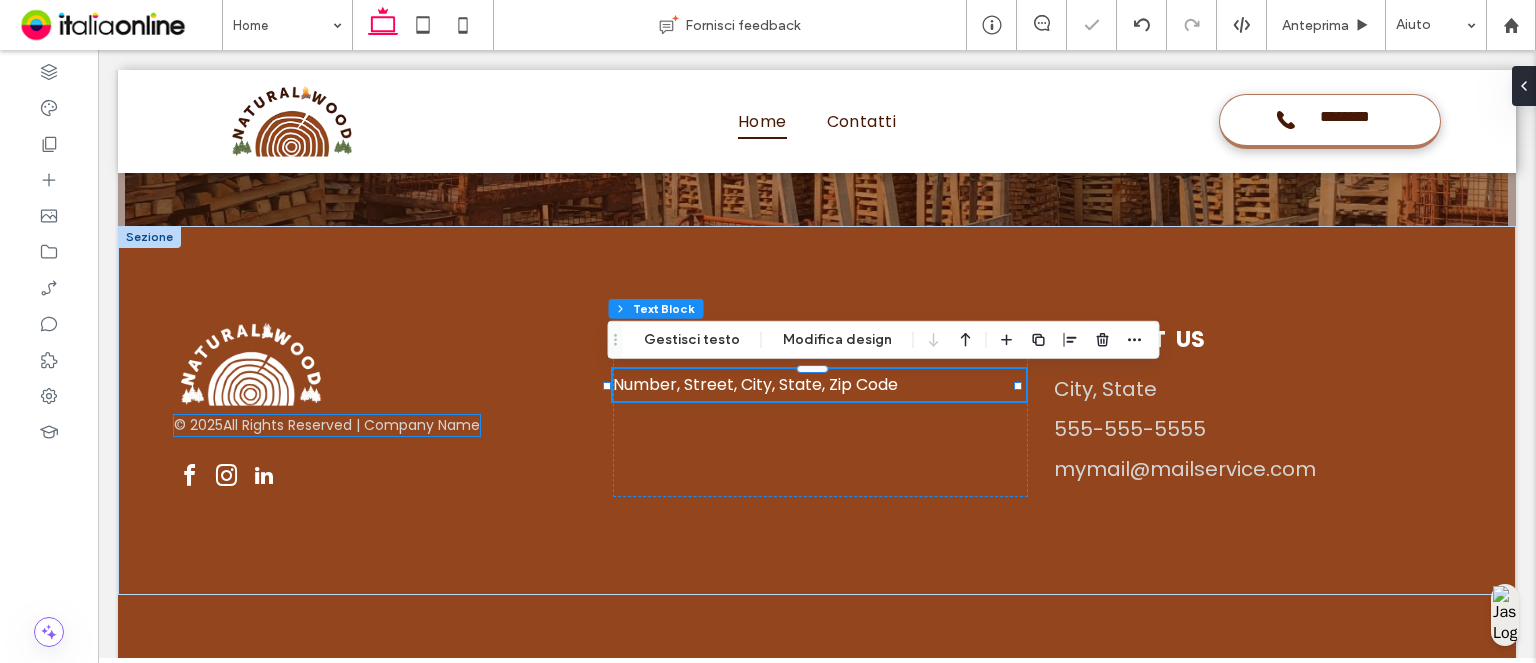 click on "All Rights Reserved | Company Name" at bounding box center [351, 425] 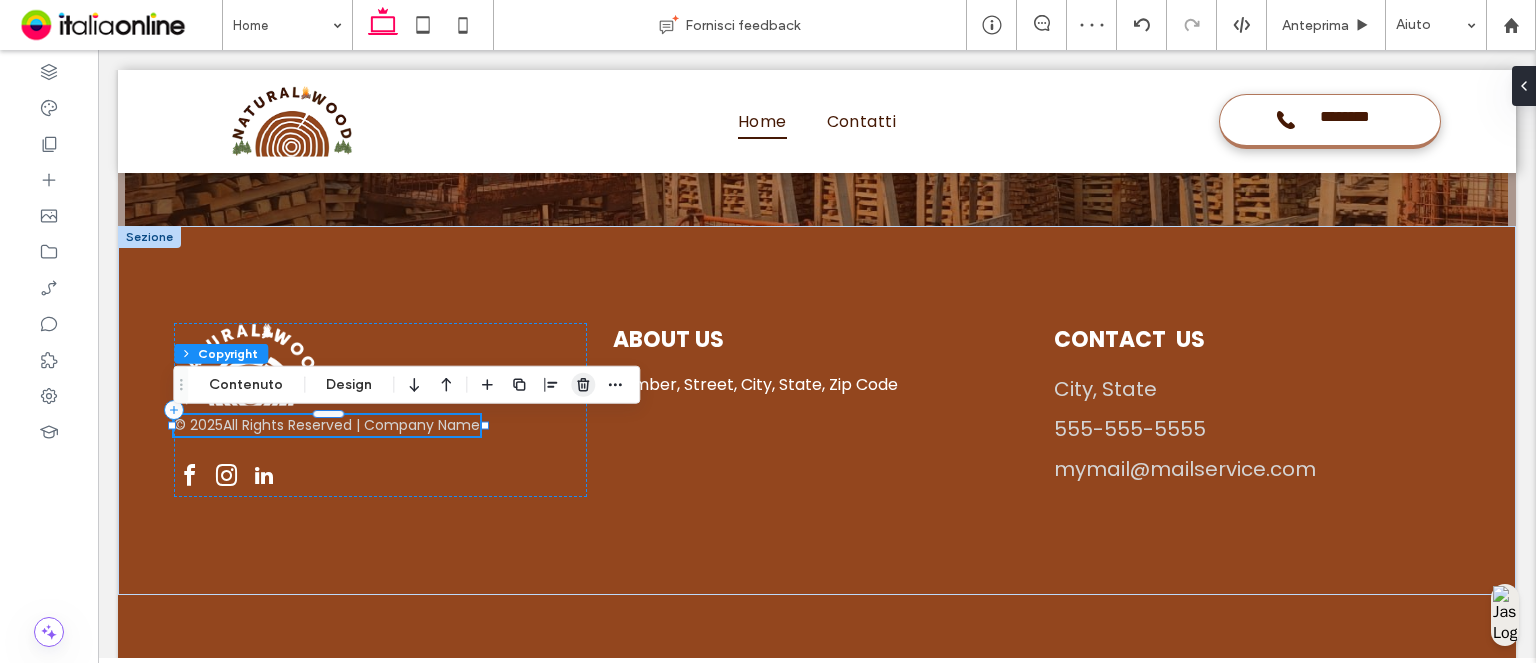 click 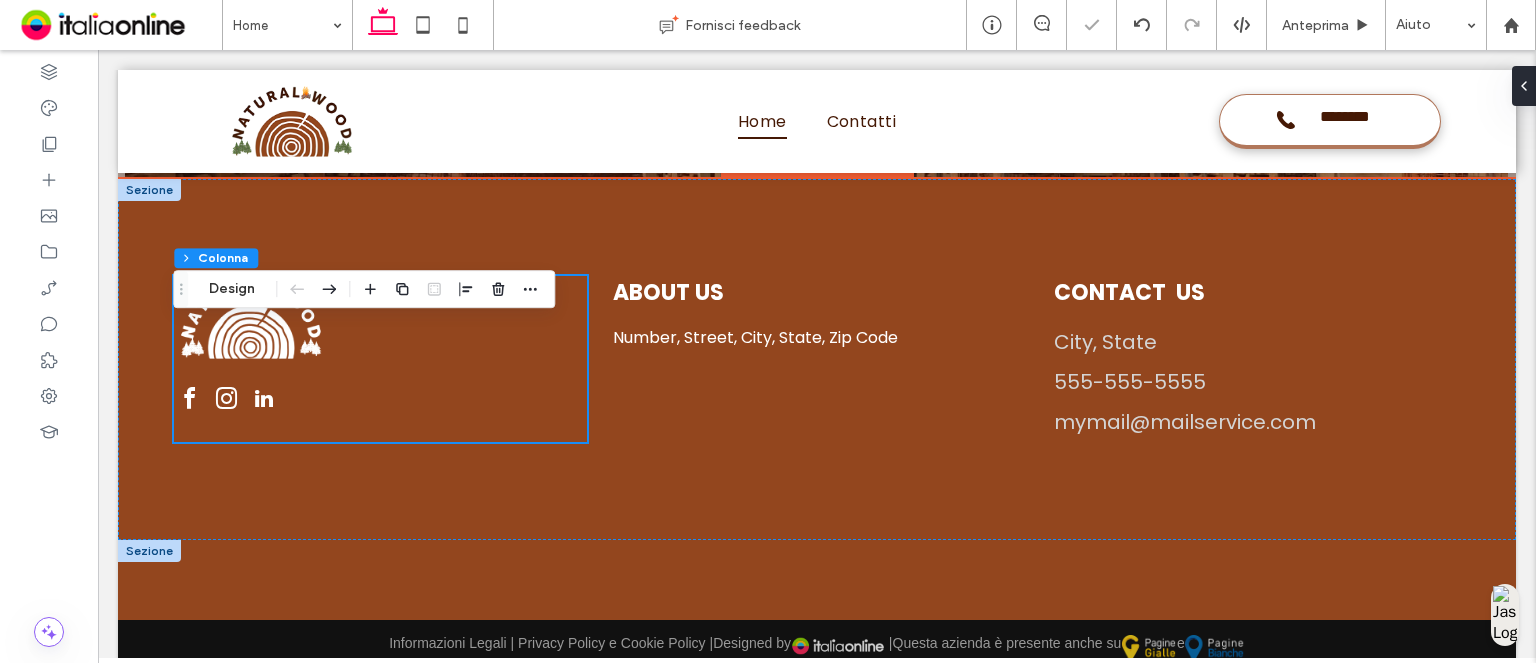 scroll, scrollTop: 5041, scrollLeft: 0, axis: vertical 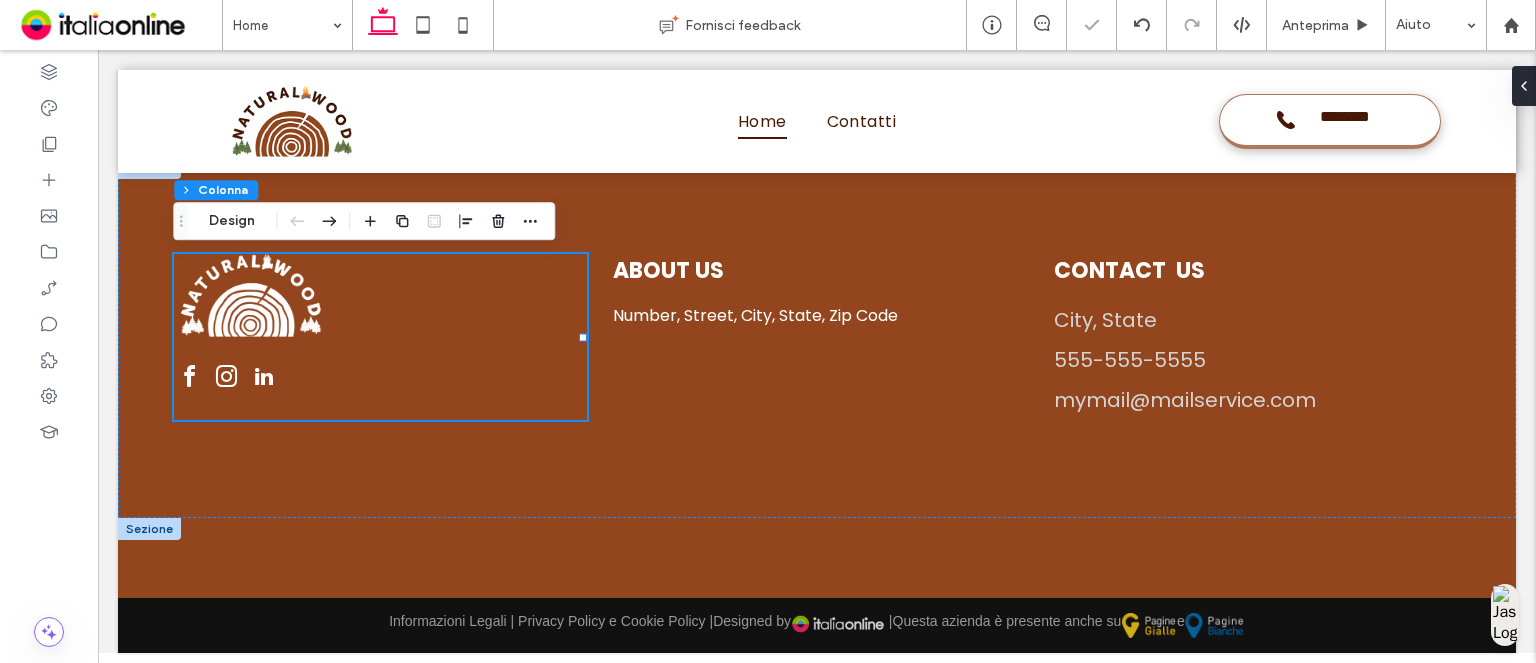 click at bounding box center [149, 529] 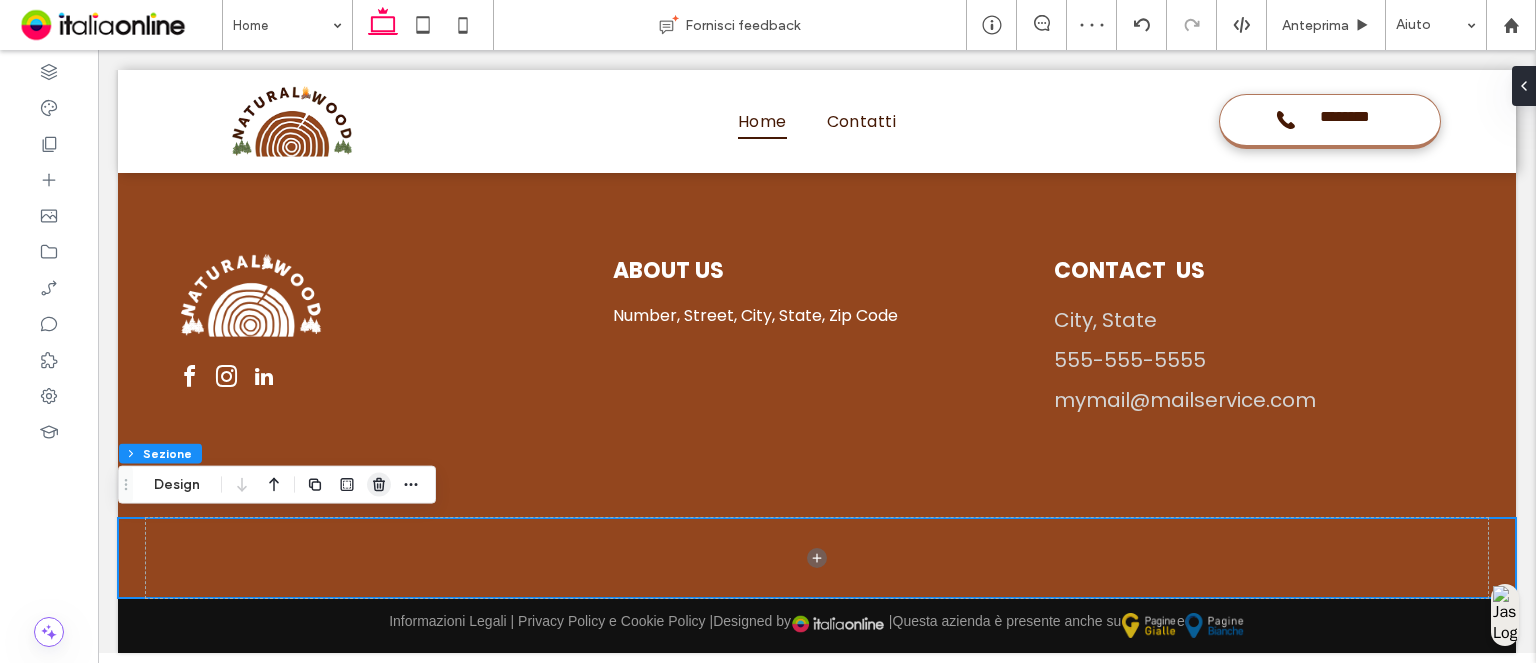 click 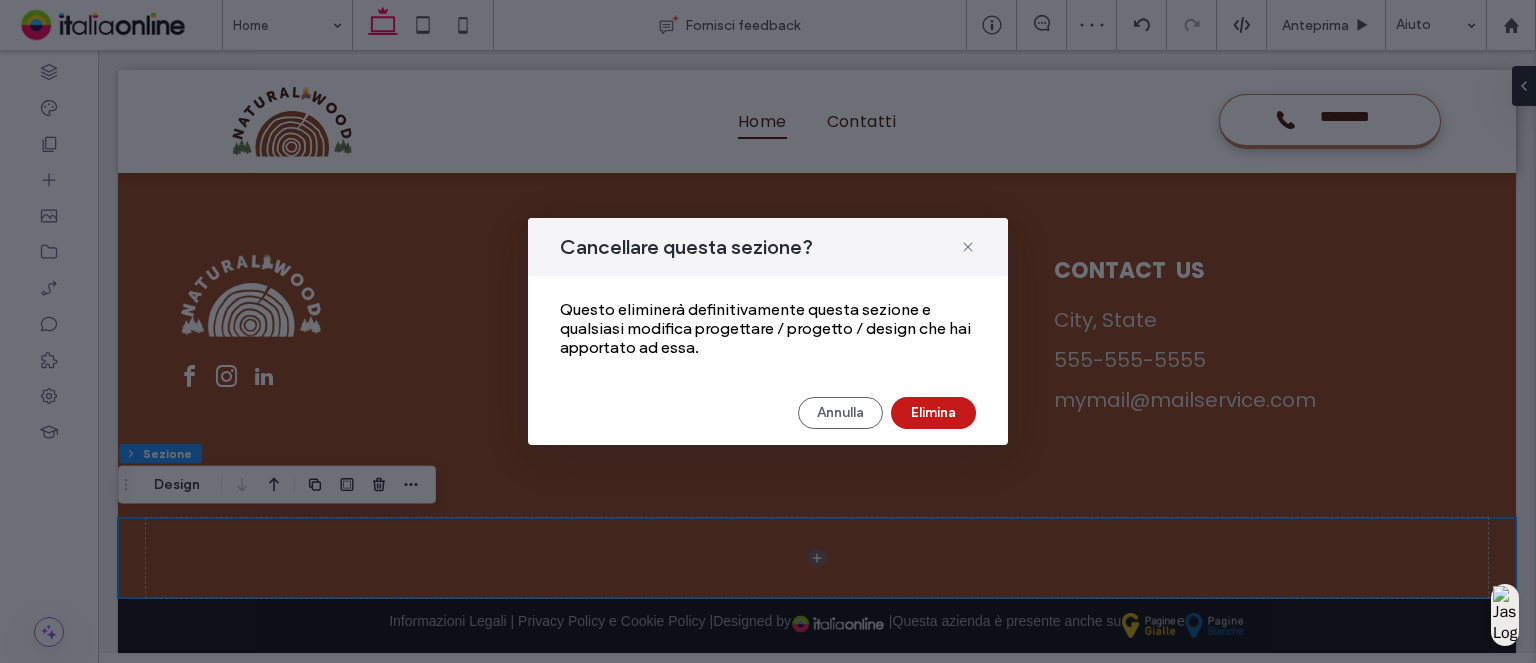 click on "Elimina" at bounding box center (933, 413) 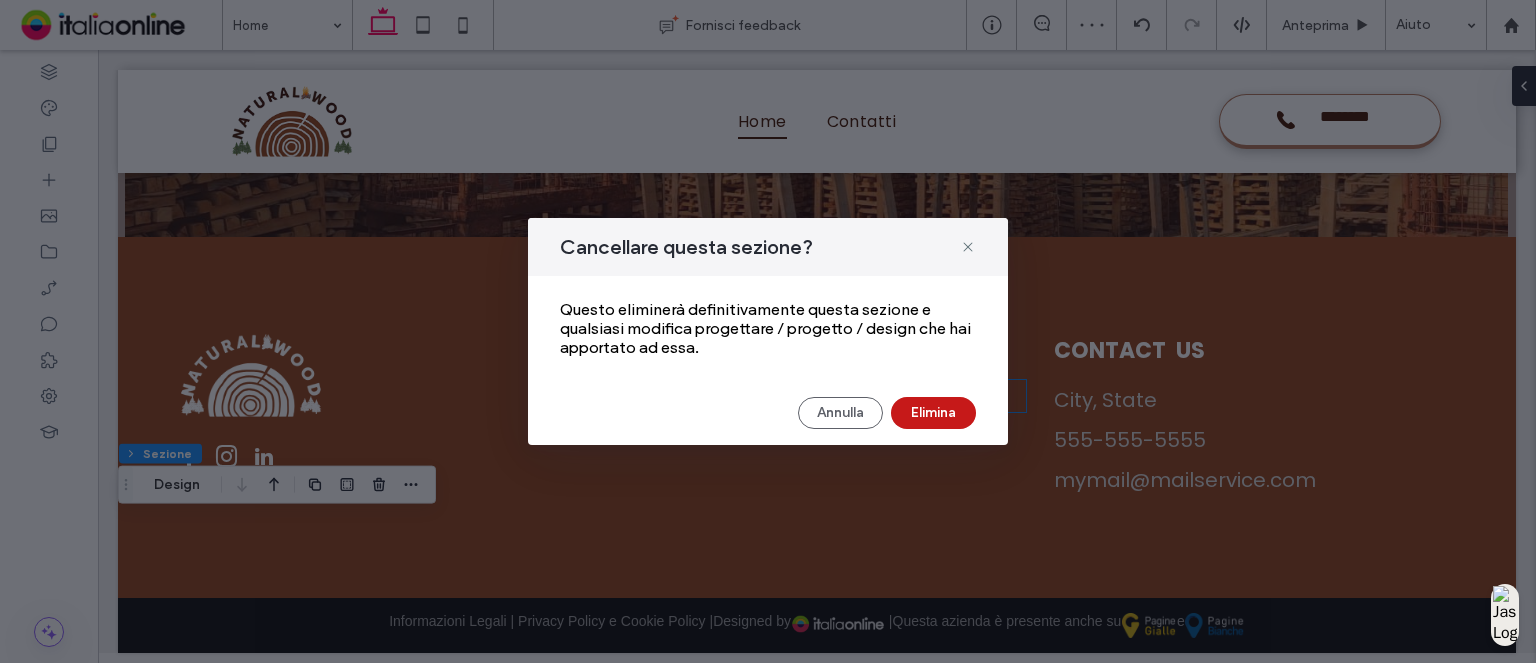 scroll, scrollTop: 4961, scrollLeft: 0, axis: vertical 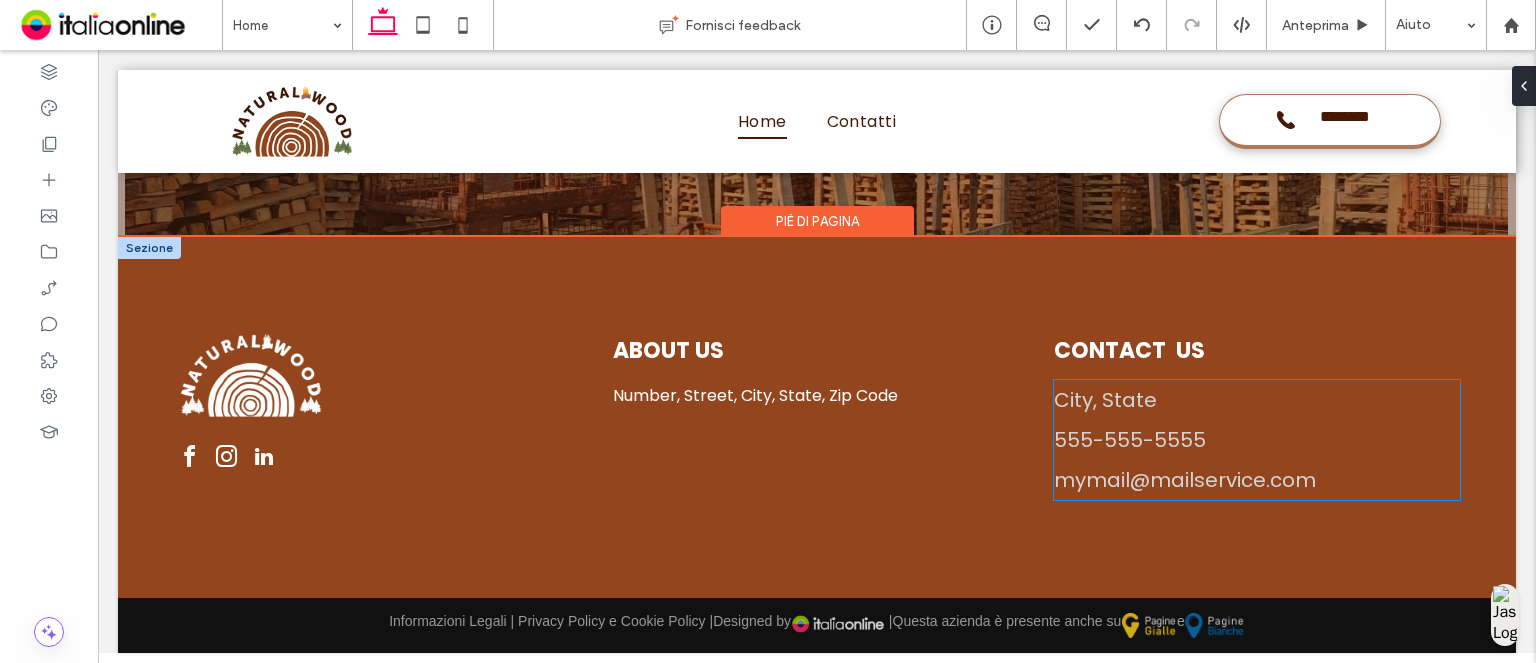 click on "555-555-5555" at bounding box center (1257, 440) 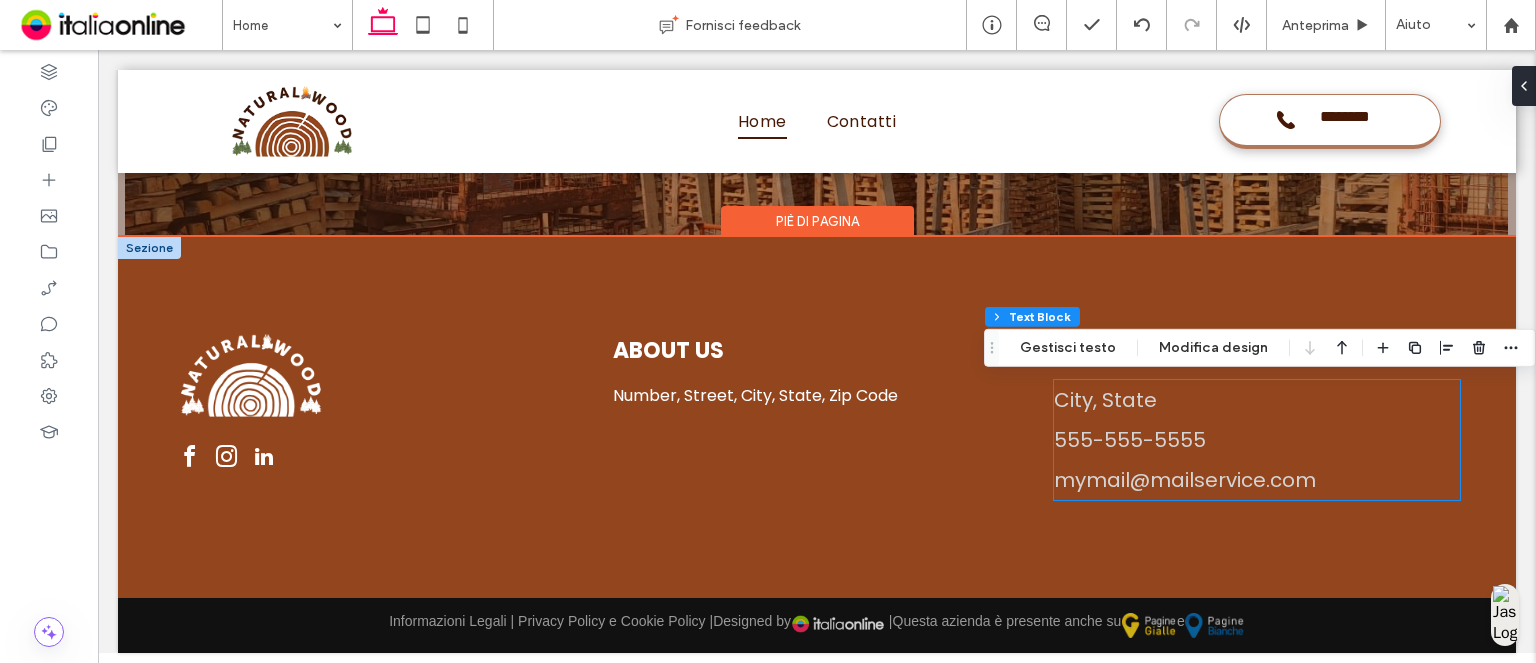 click on "City, State
555-555-5555
mymail@mailservice.com" at bounding box center (1257, 440) 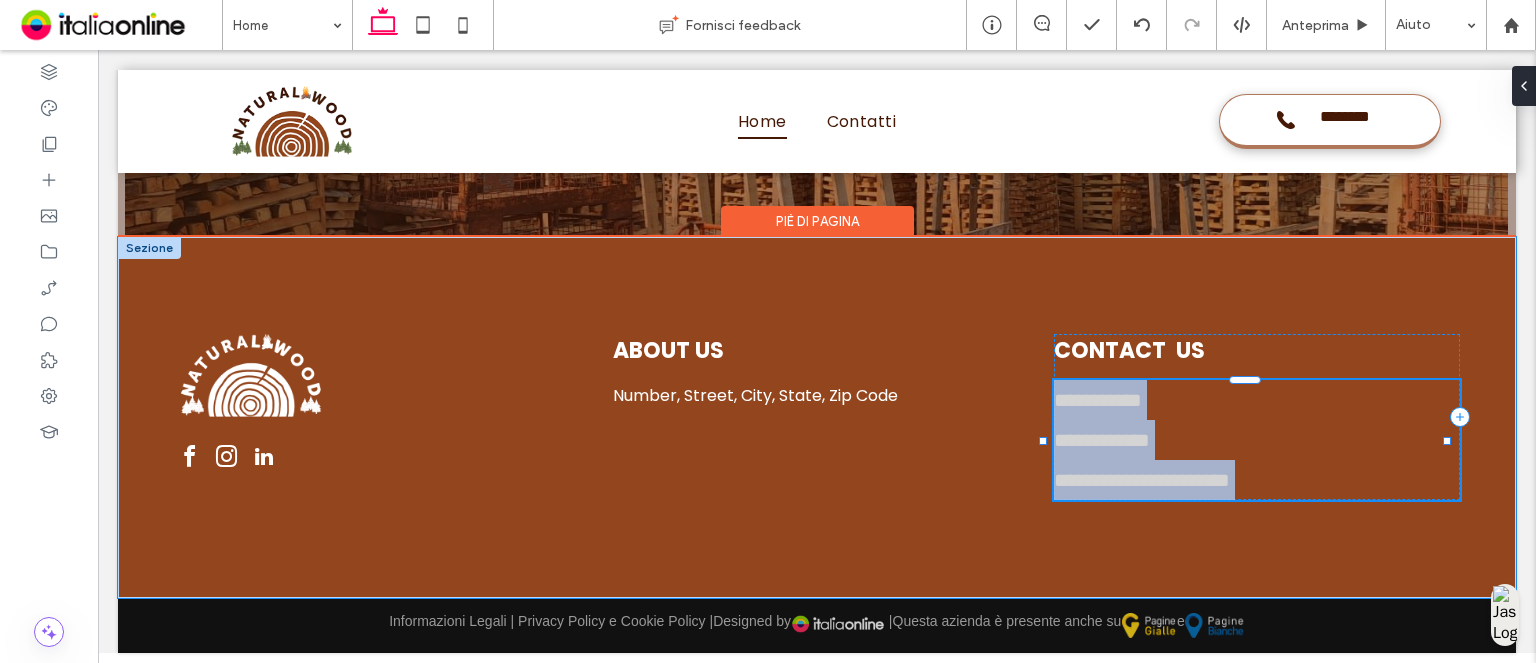 type on "*******" 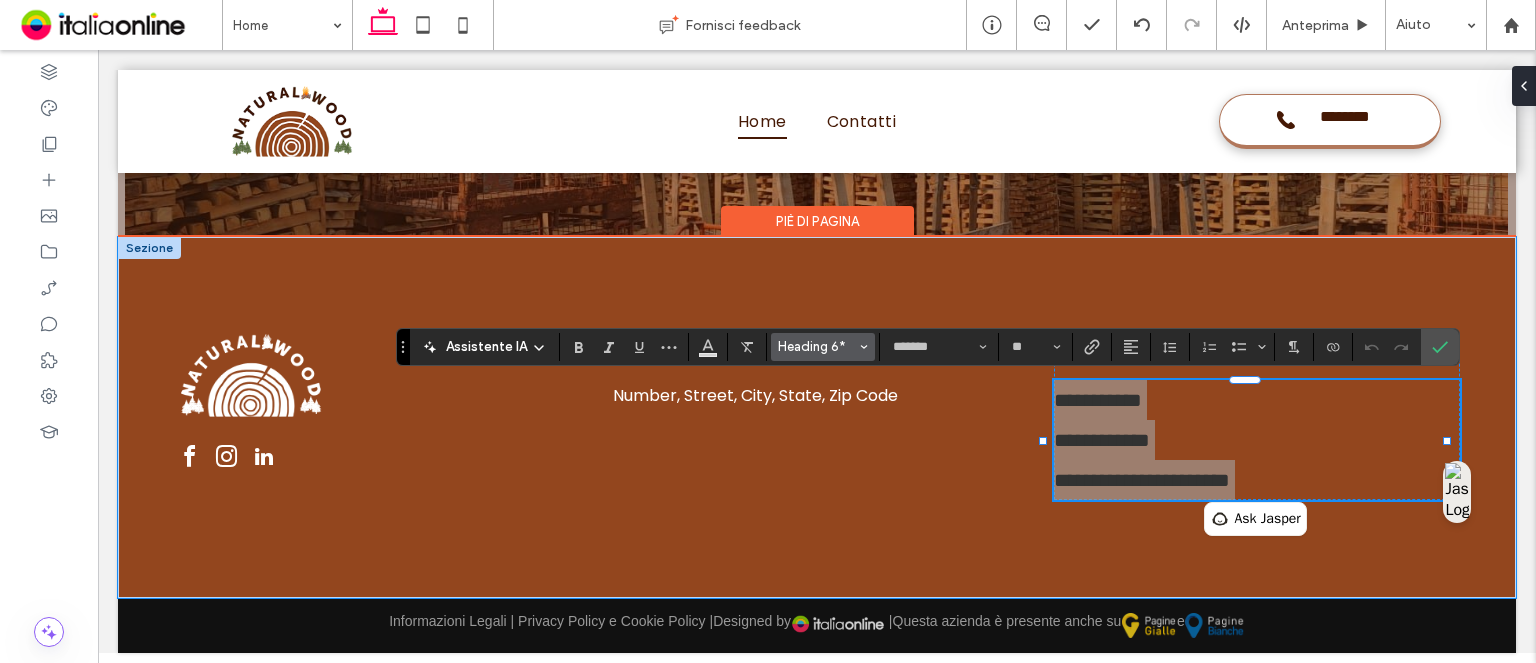 click on "Heading 6*" at bounding box center (817, 346) 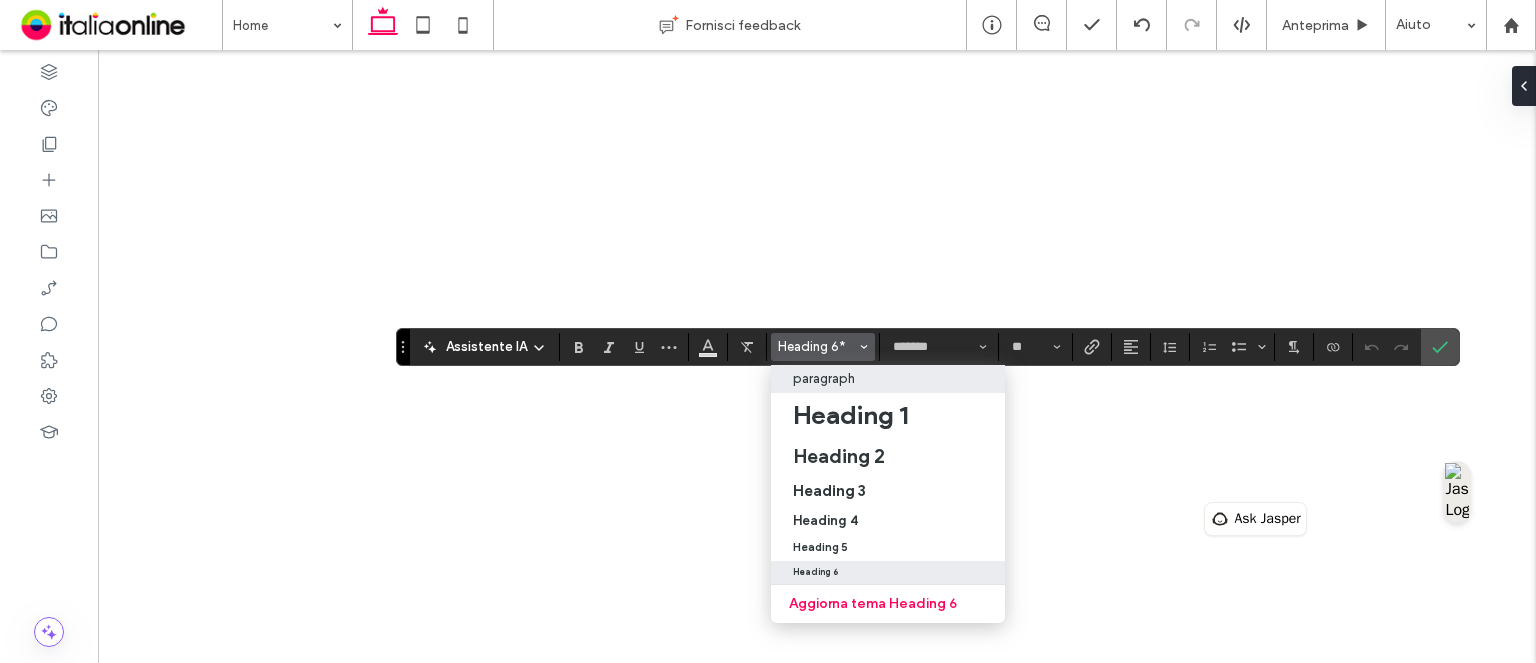 scroll, scrollTop: 0, scrollLeft: 0, axis: both 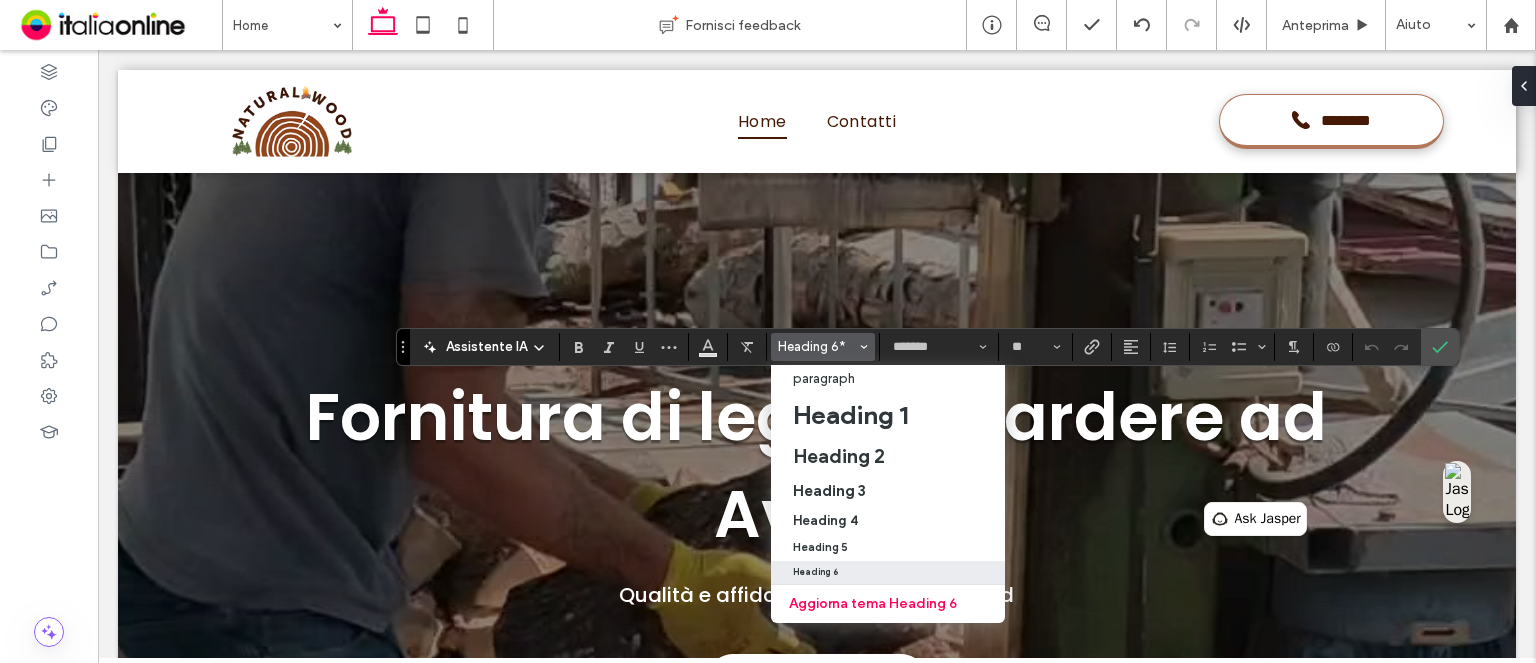 drag, startPoint x: 868, startPoint y: 378, endPoint x: 720, endPoint y: 356, distance: 149.6262 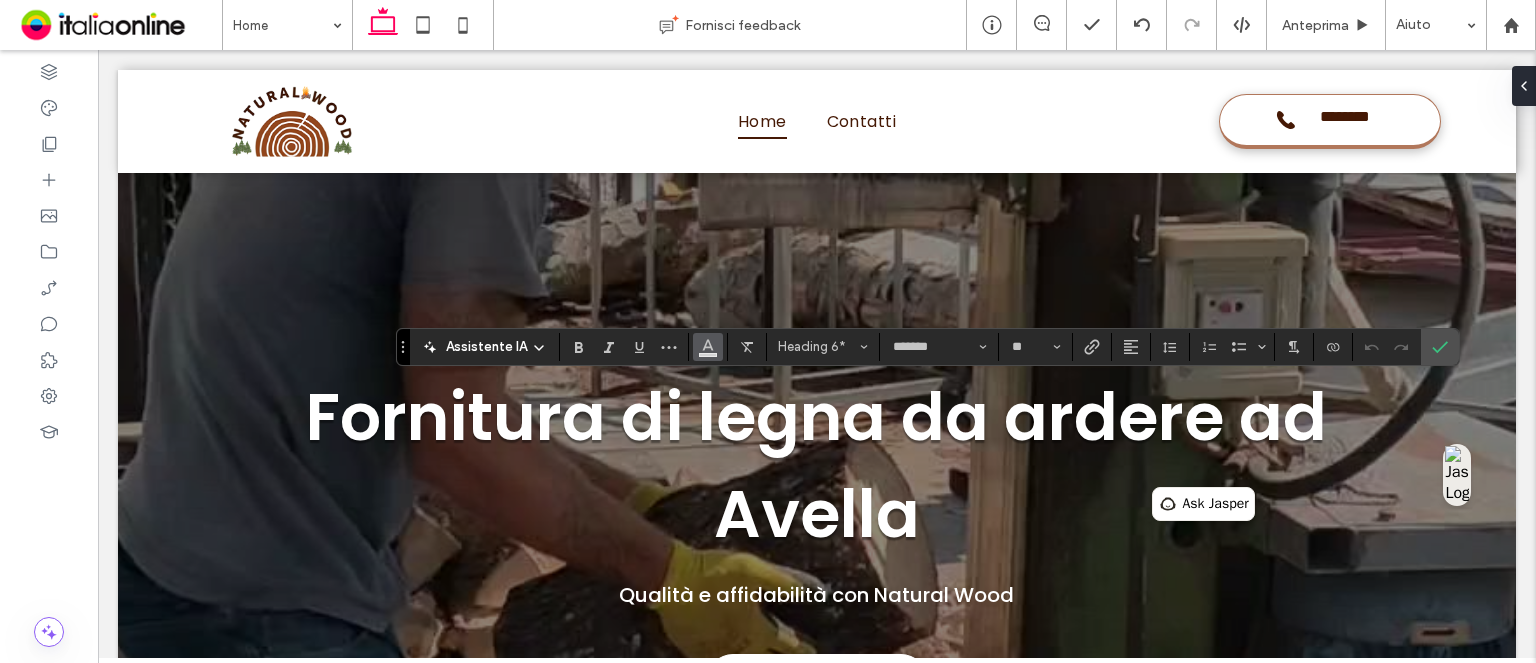 type on "**" 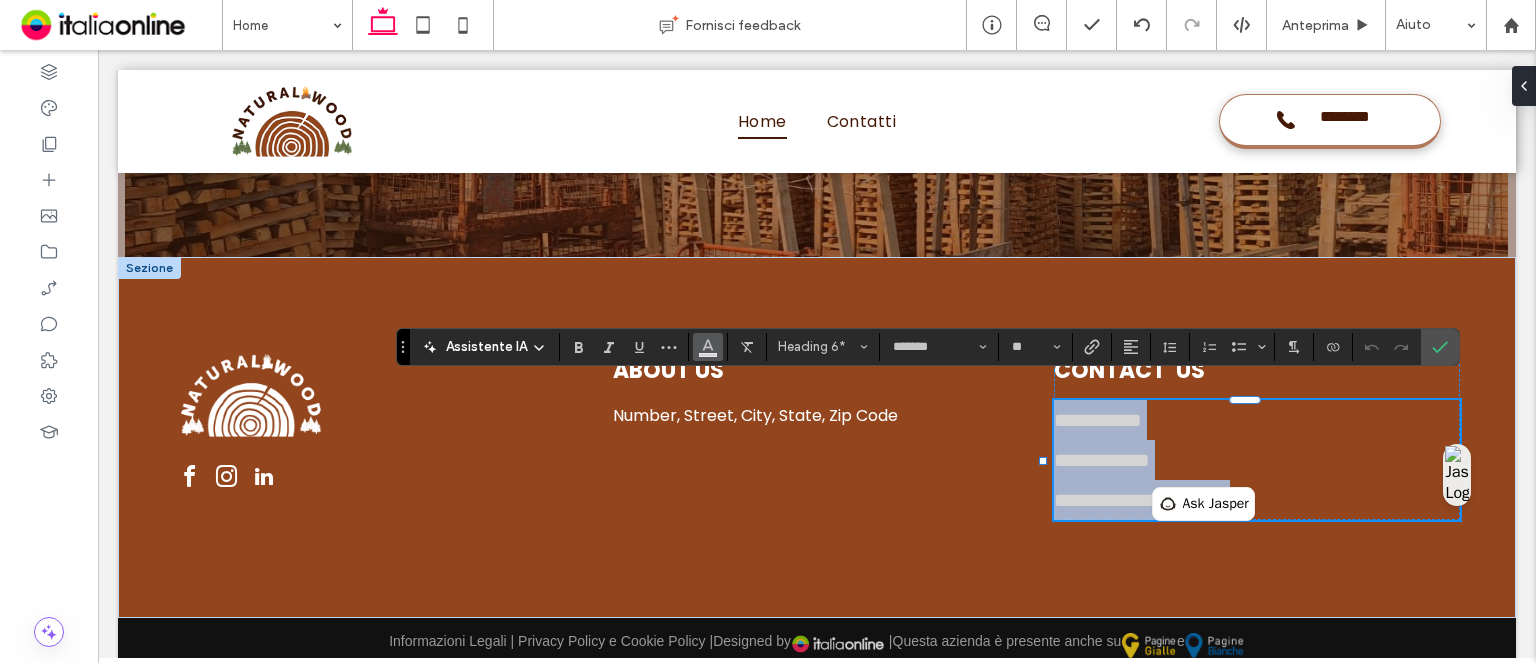 scroll, scrollTop: 0, scrollLeft: 0, axis: both 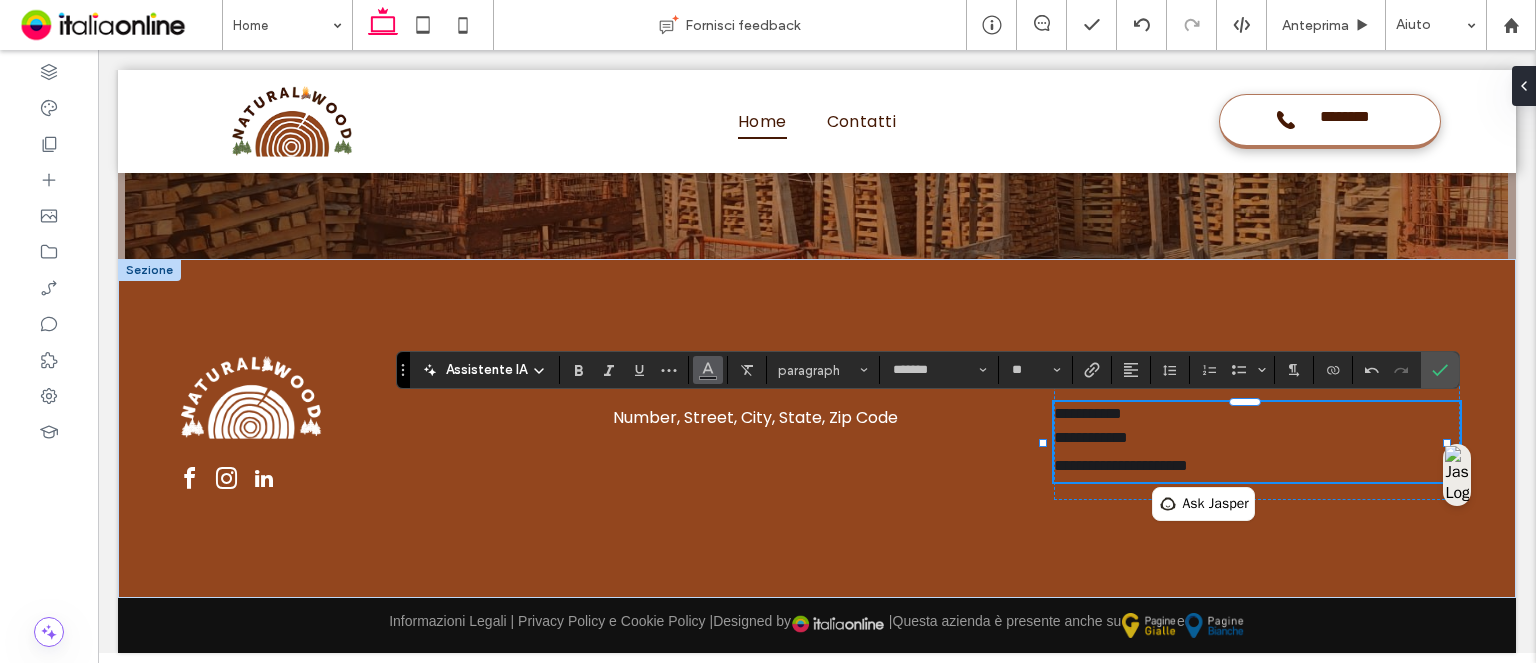 click 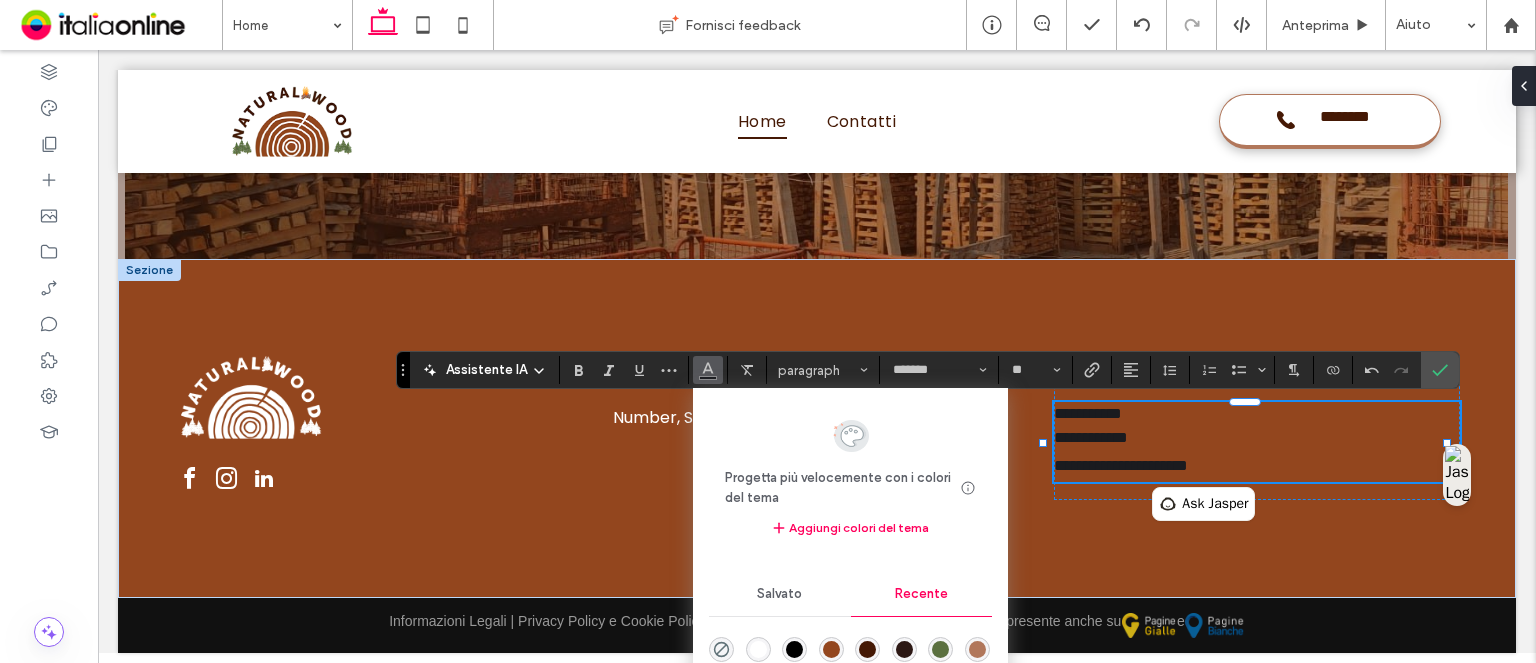 click at bounding box center (758, 649) 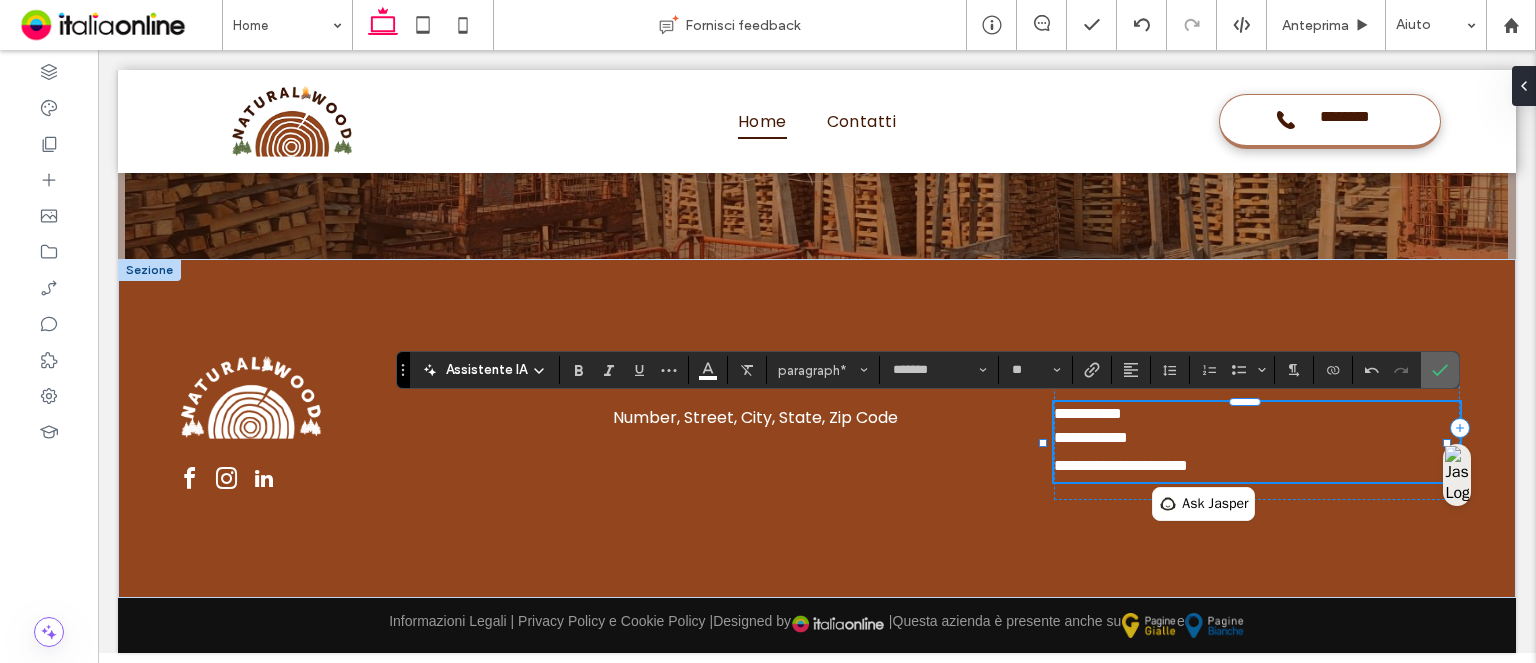 click 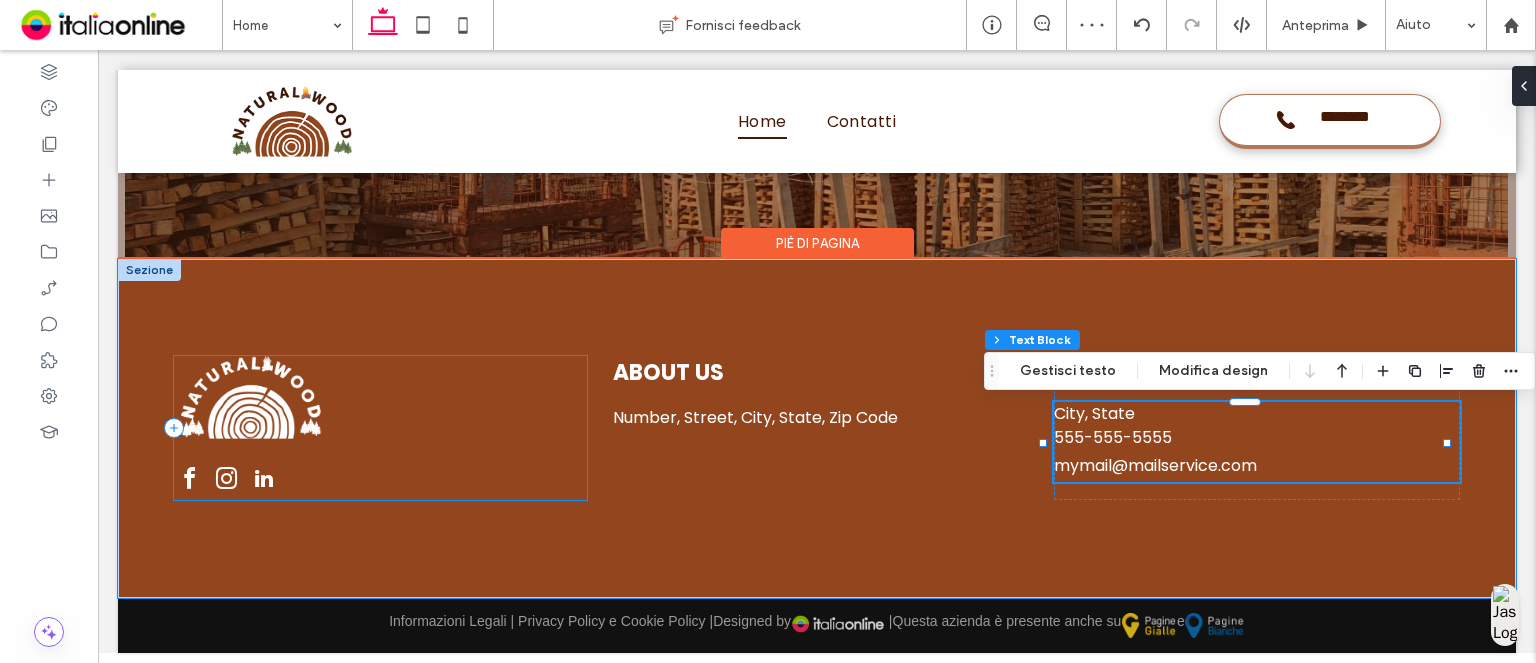 click at bounding box center (380, 428) 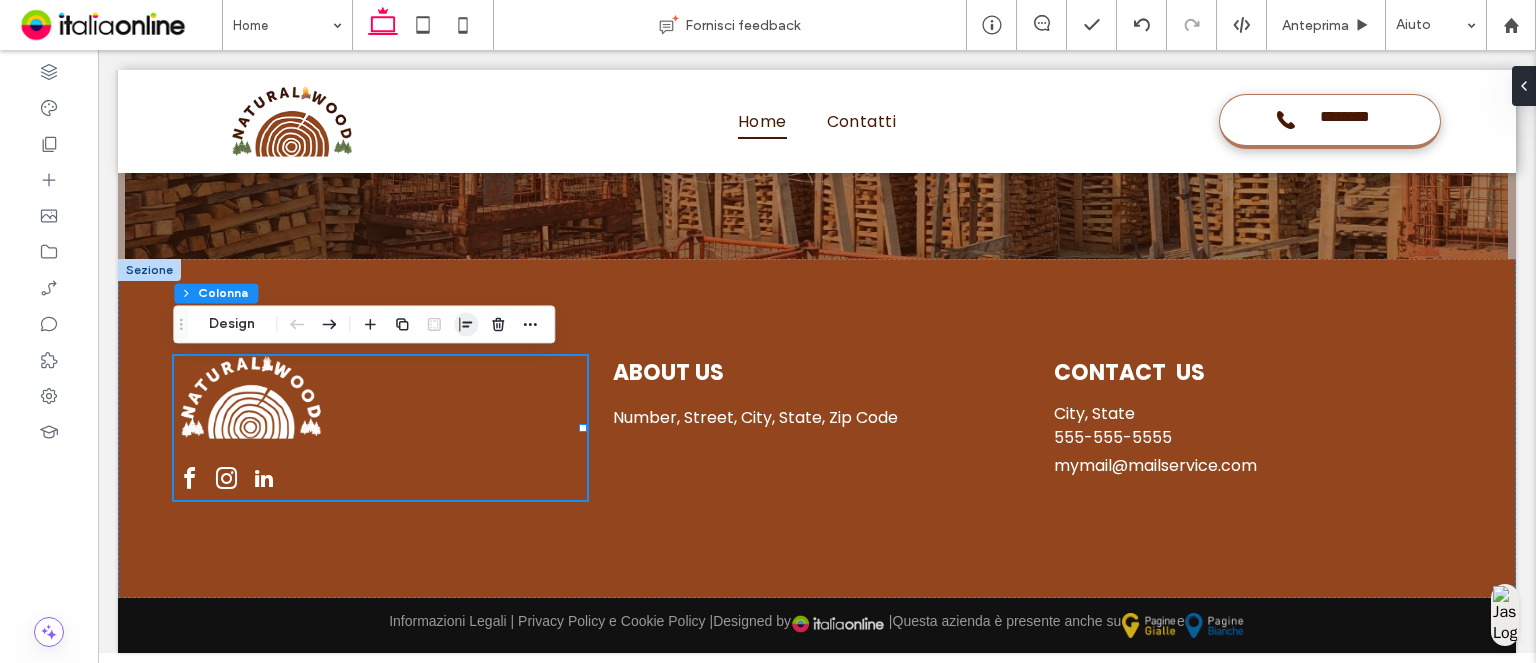 click at bounding box center (466, 324) 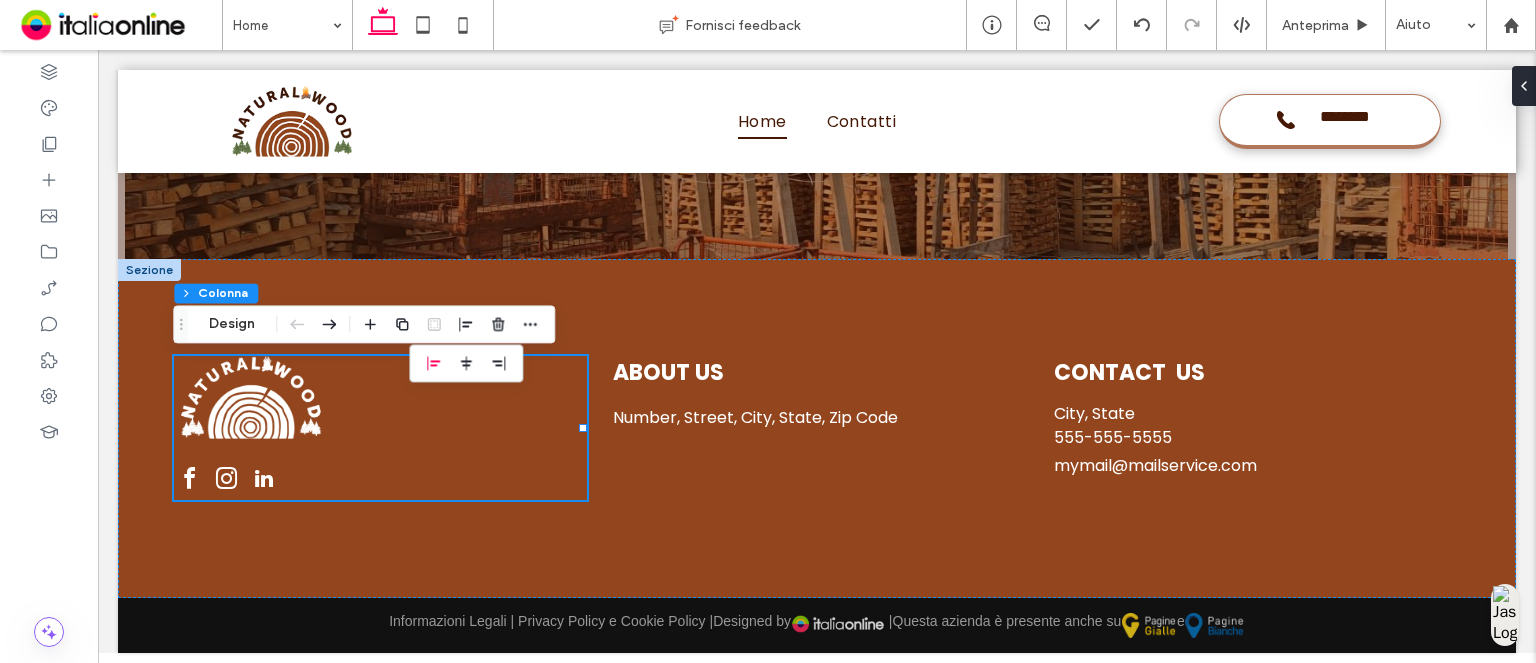 drag, startPoint x: 468, startPoint y: 367, endPoint x: 468, endPoint y: 379, distance: 12 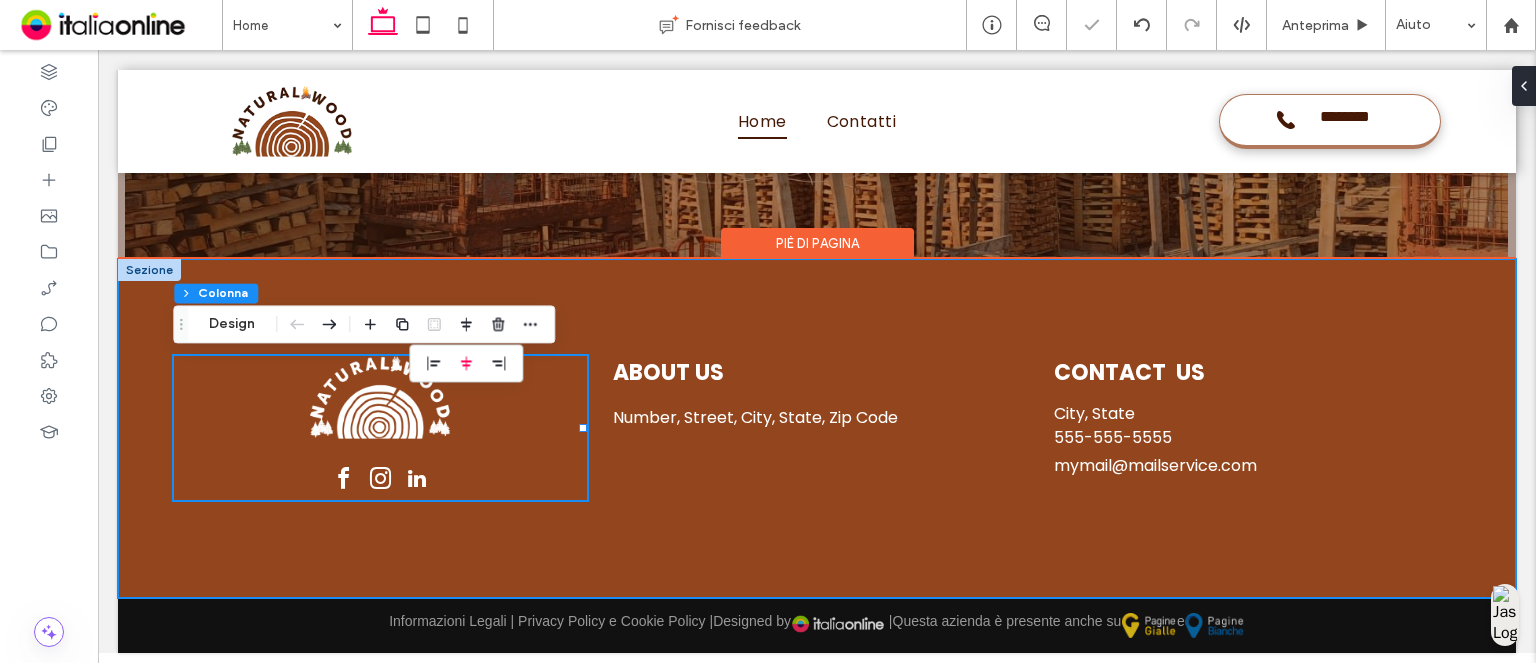 click on "ABOUT US
[NUMBER], [STREET], [CITY], [STATE], [ZIP CODE]
CONTACT  US
[CITY], [STATE] [PHONE] [EMAIL]" at bounding box center [817, 428] 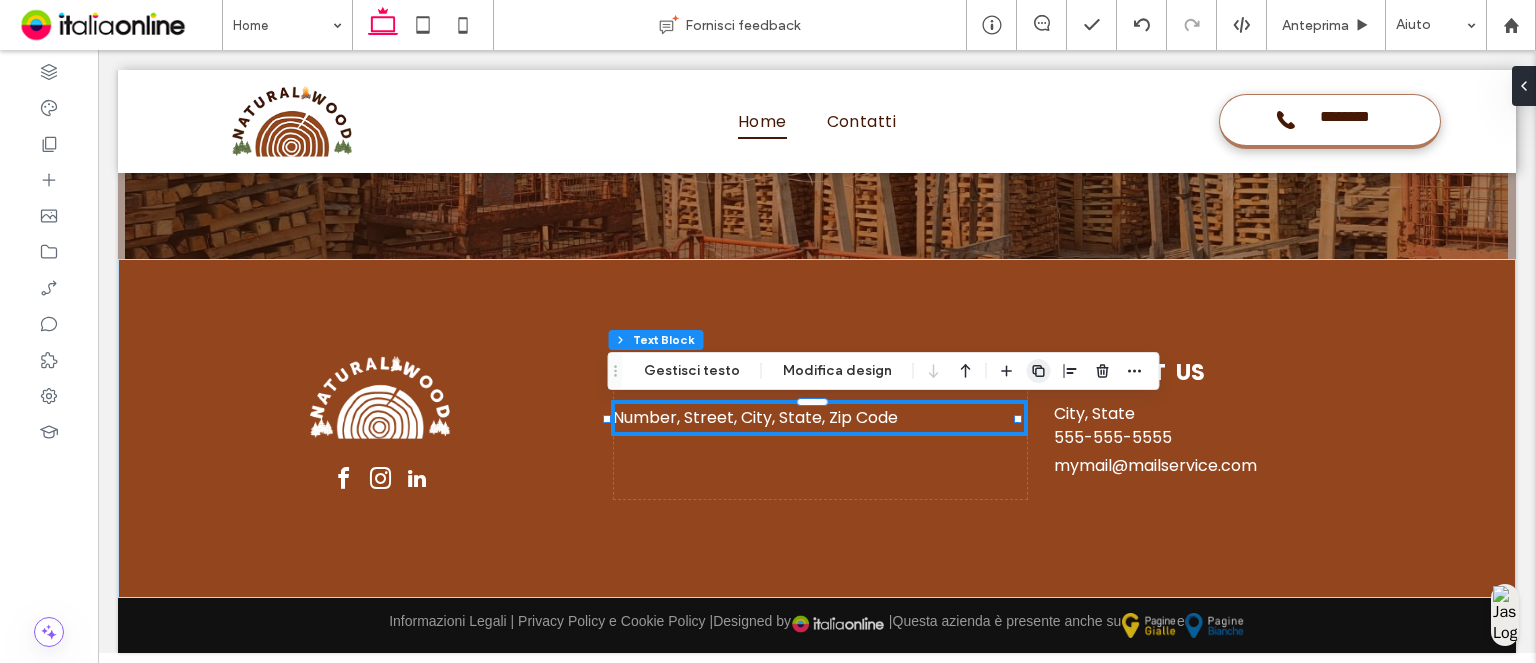 click 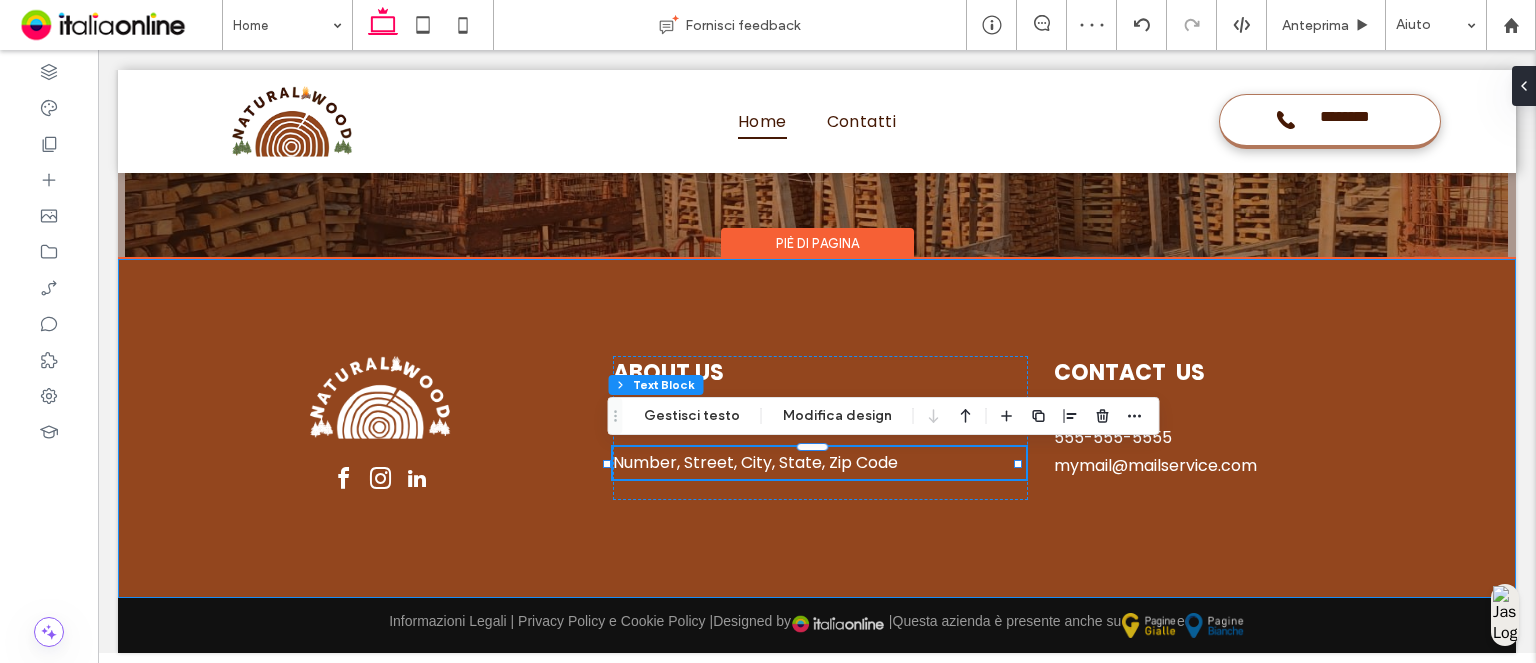click on "ABOUT US
[NUMBER], [STREET], [CITY], [STATE], [ZIP CODE]
[NUMBER], [STREET], [CITY], [STATE], [ZIP CODE]
CONTACT  US
[CITY], [STATE] [PHONE] [EMAIL]" at bounding box center (817, 428) 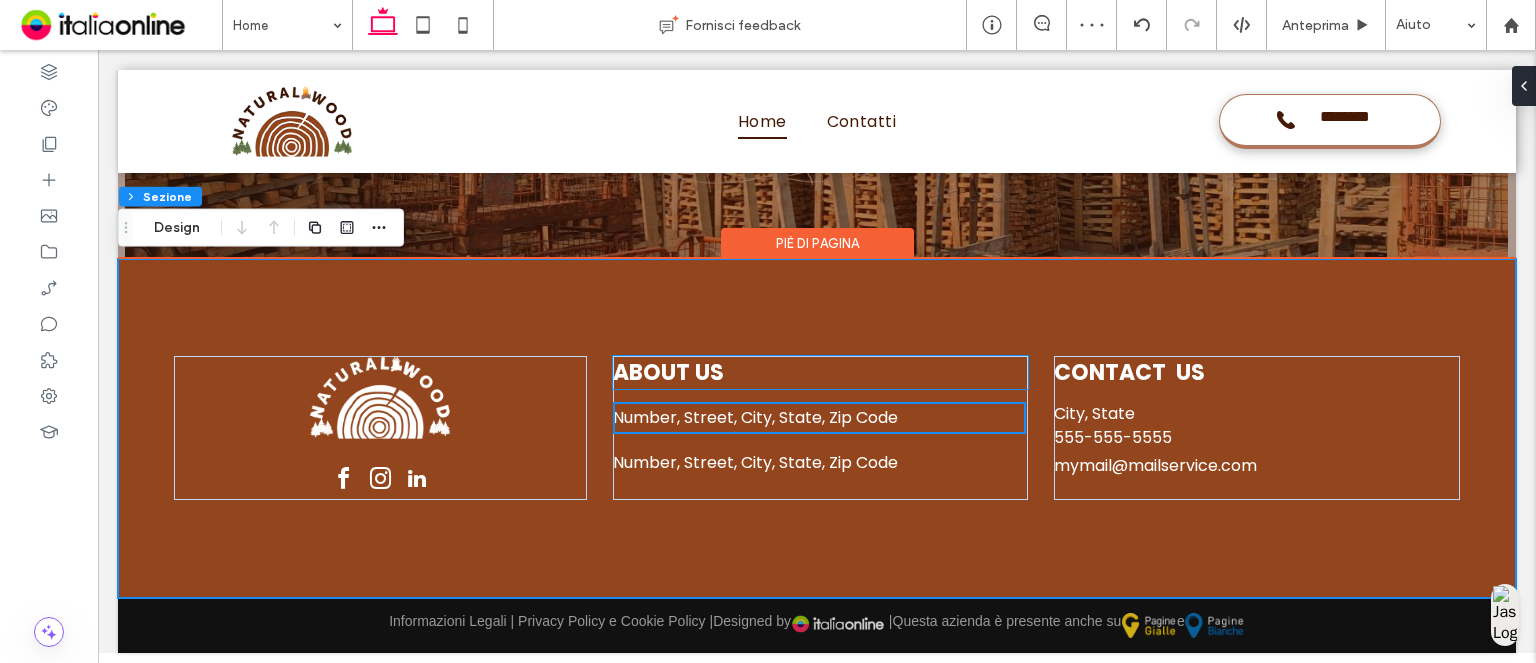 click on "ABOUT US" at bounding box center (668, 372) 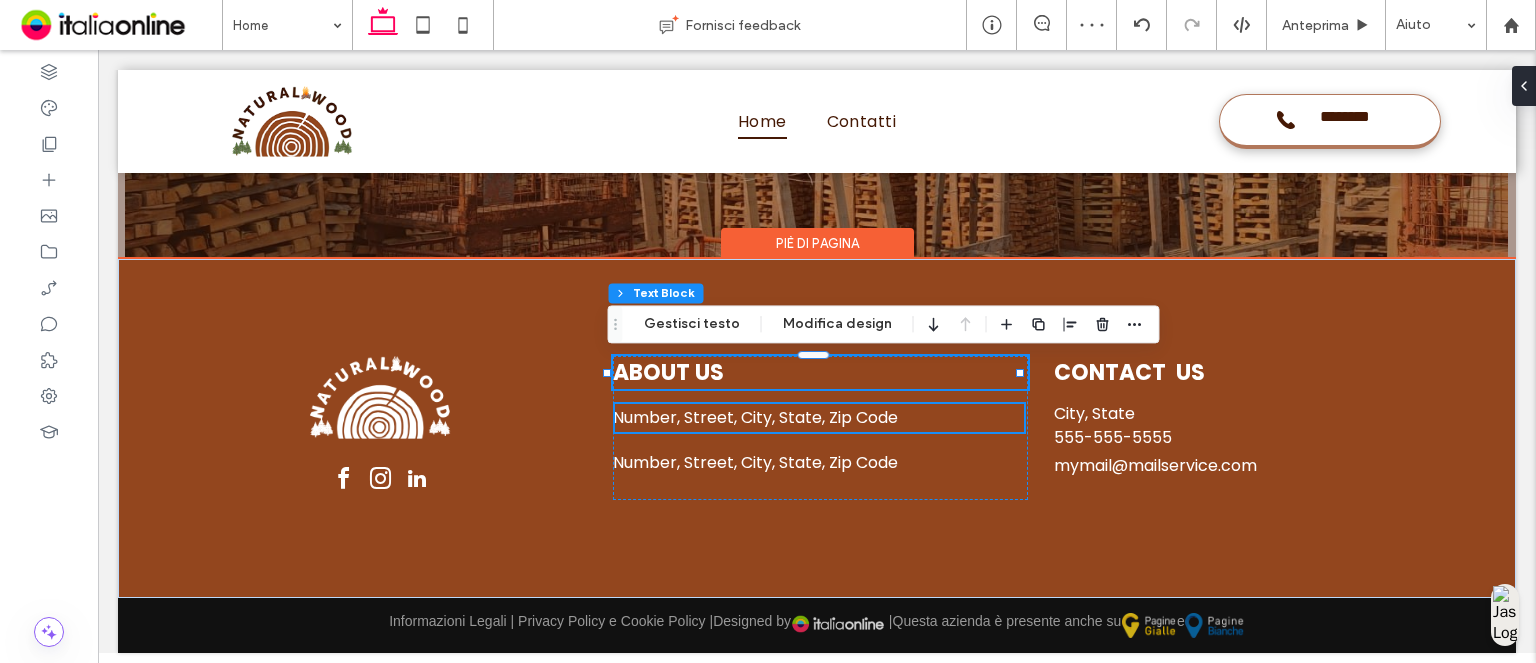 click on "ABOUT US" at bounding box center (668, 372) 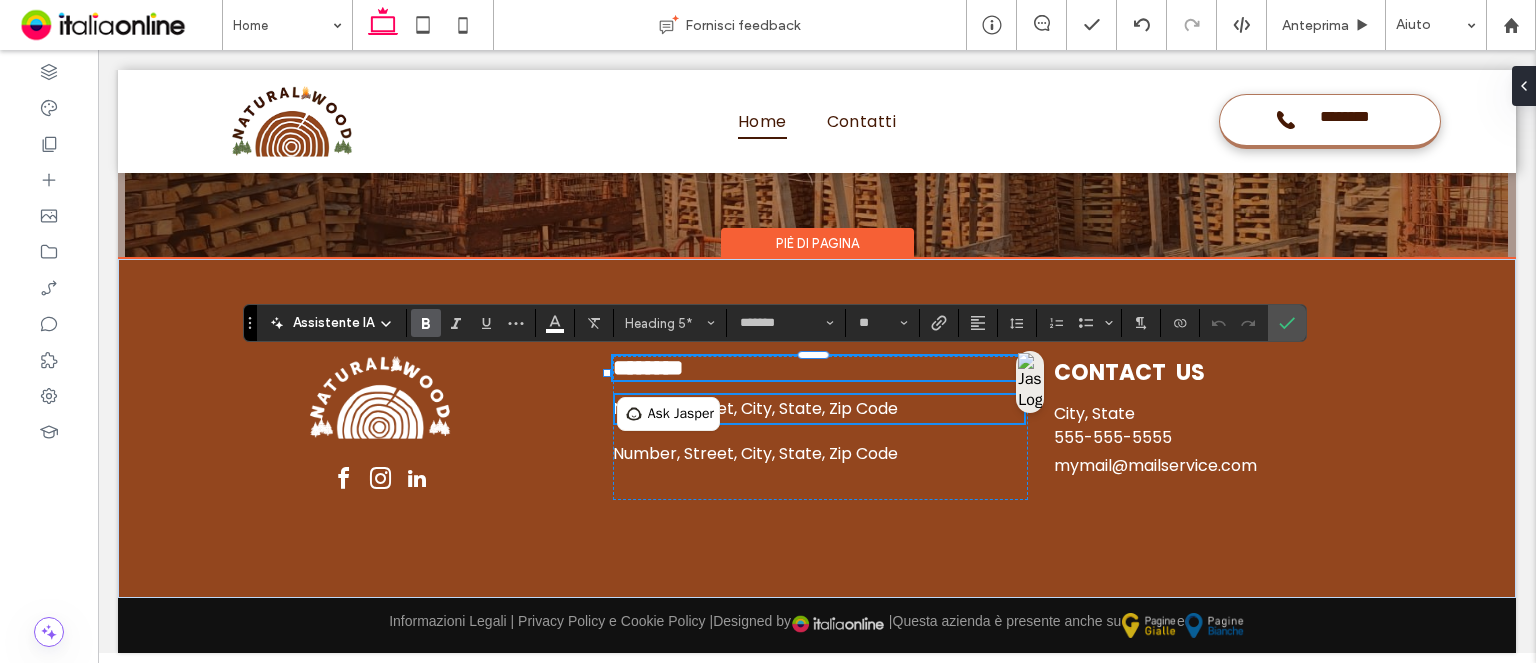 type 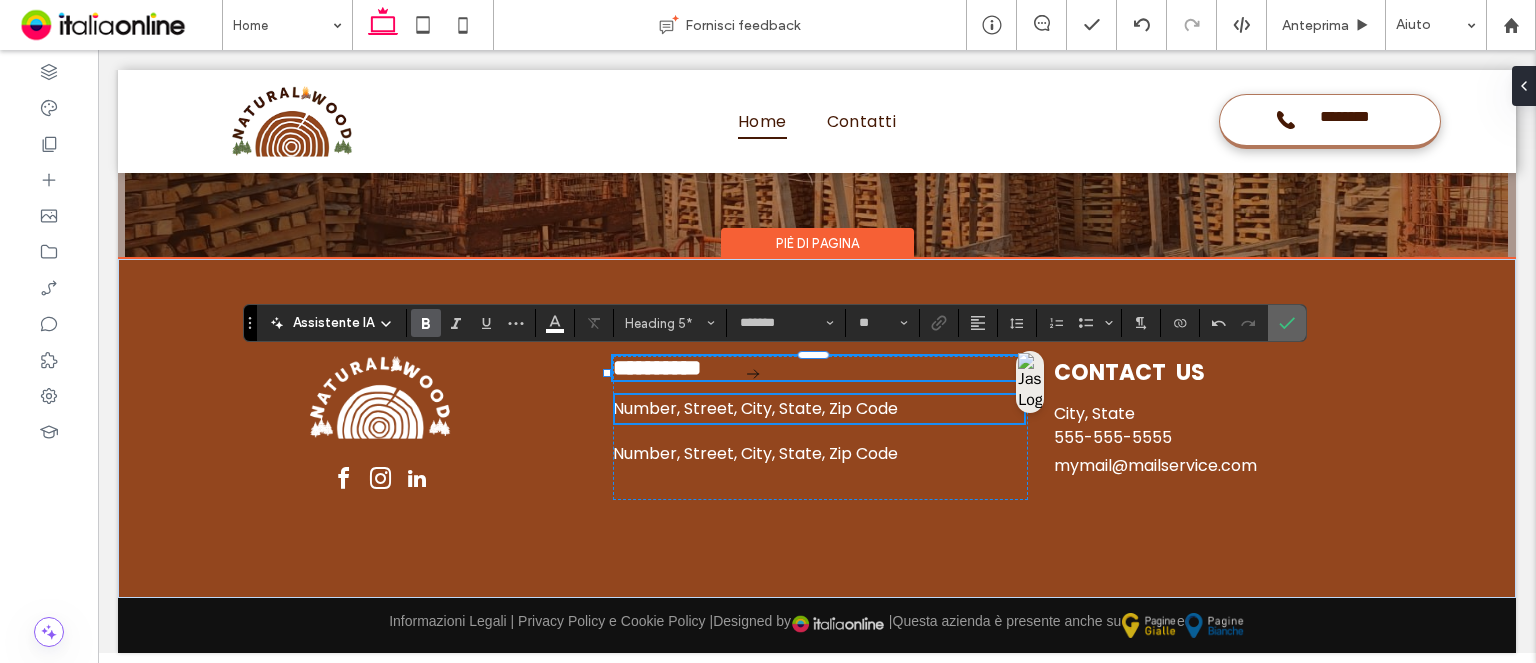 click 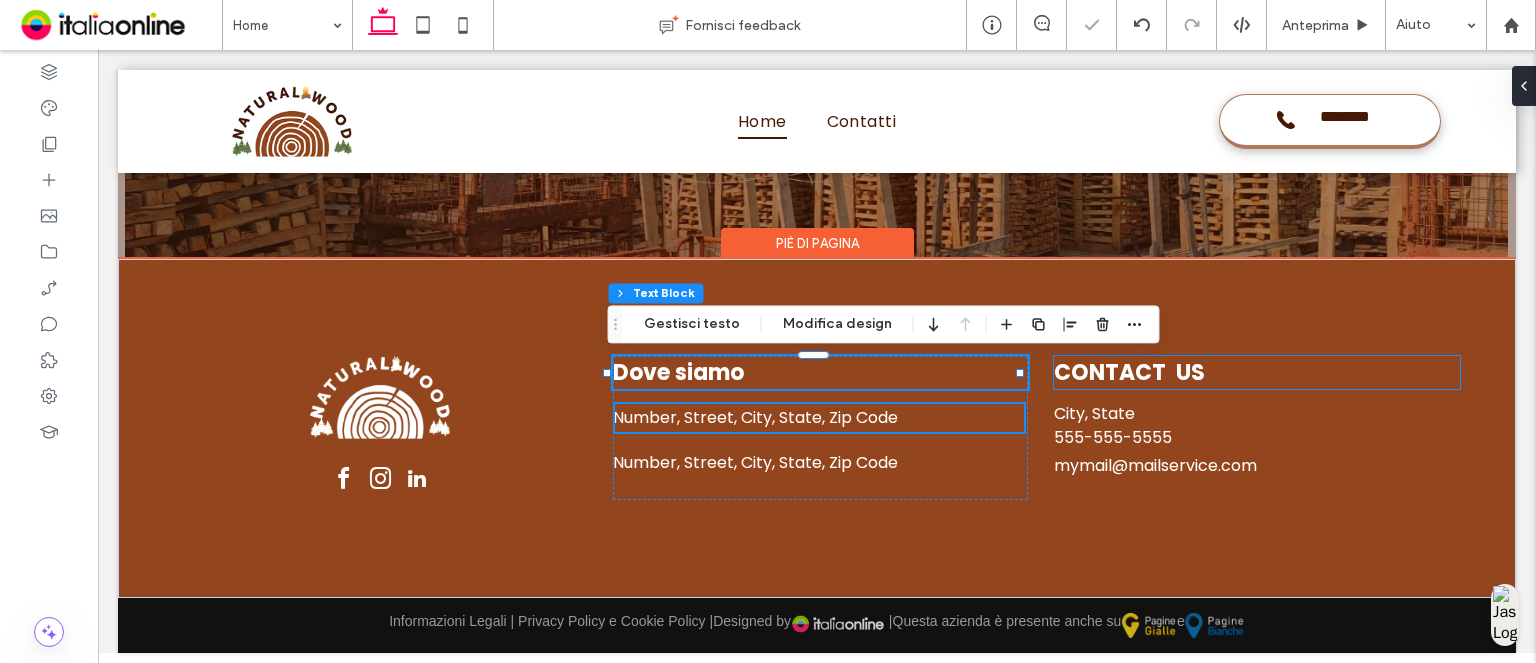 click on "CONTACT  US" at bounding box center [1129, 372] 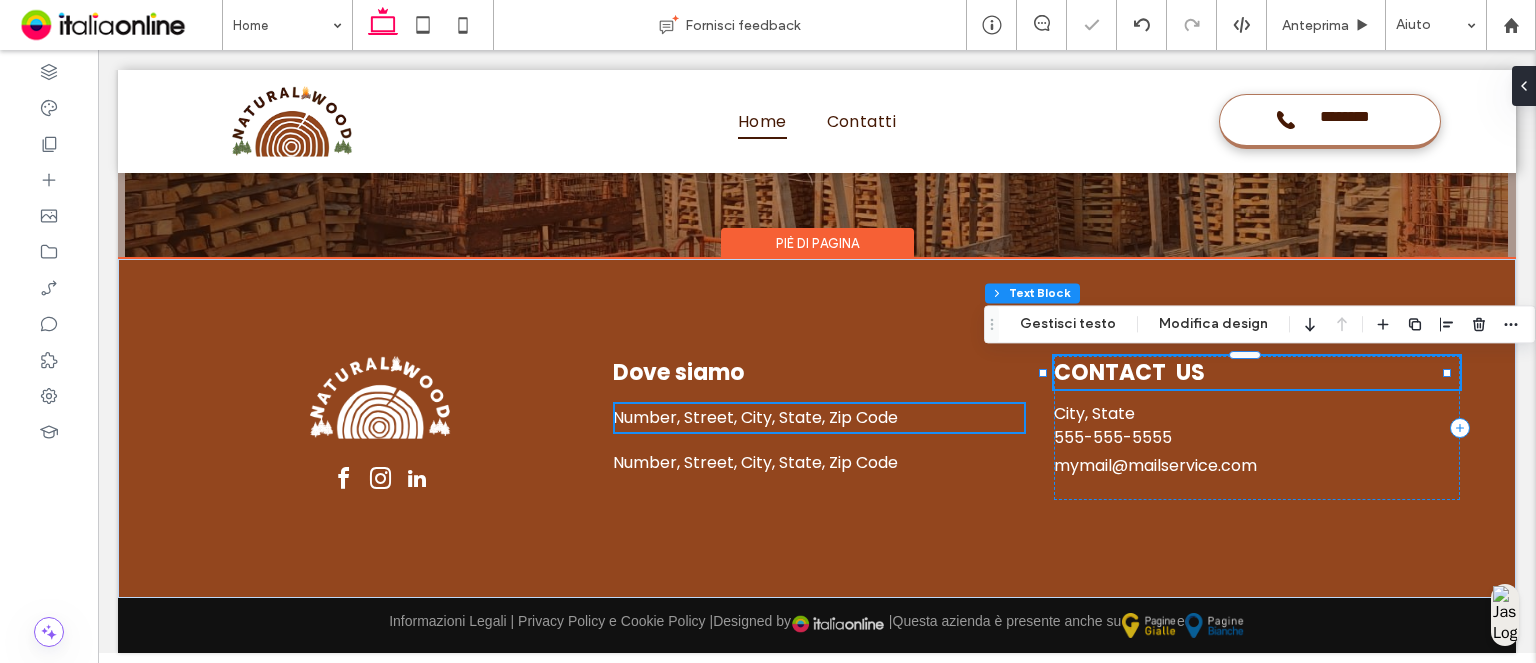 click on "CONTACT  US" at bounding box center (1129, 372) 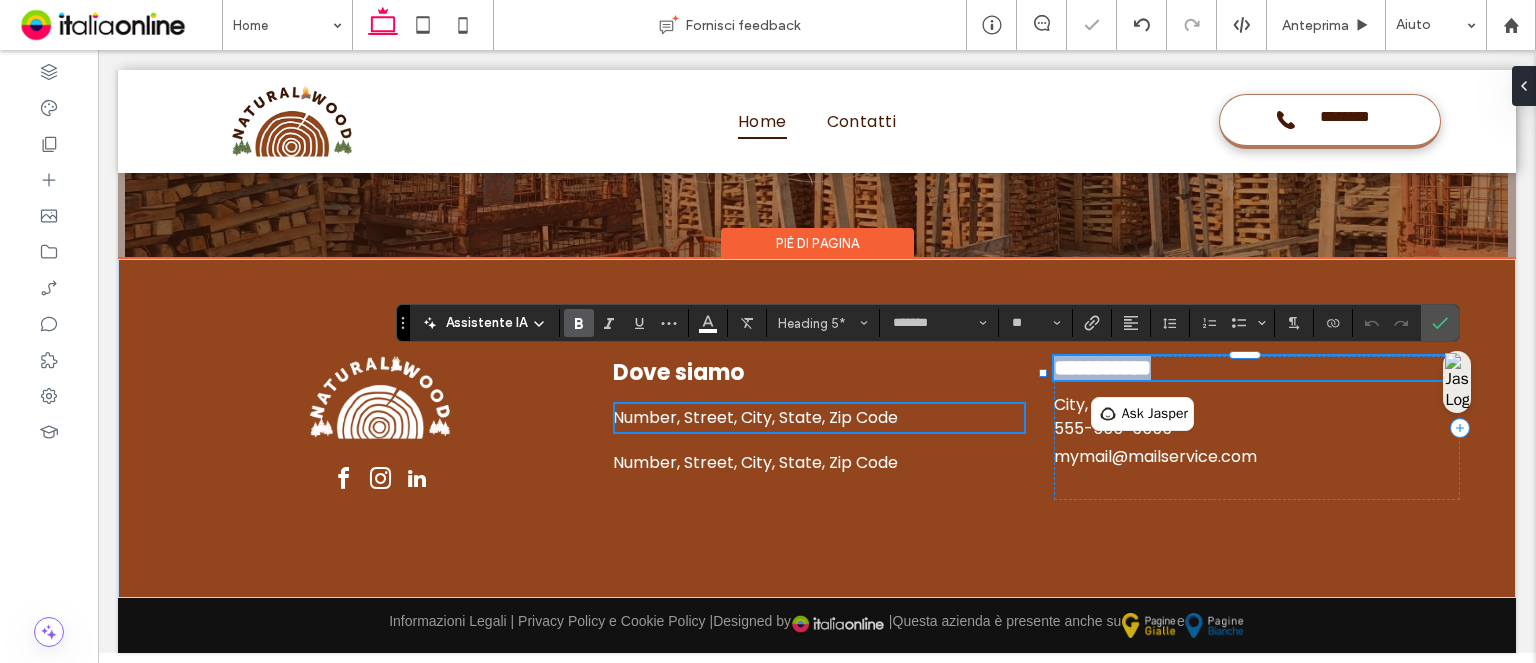 type 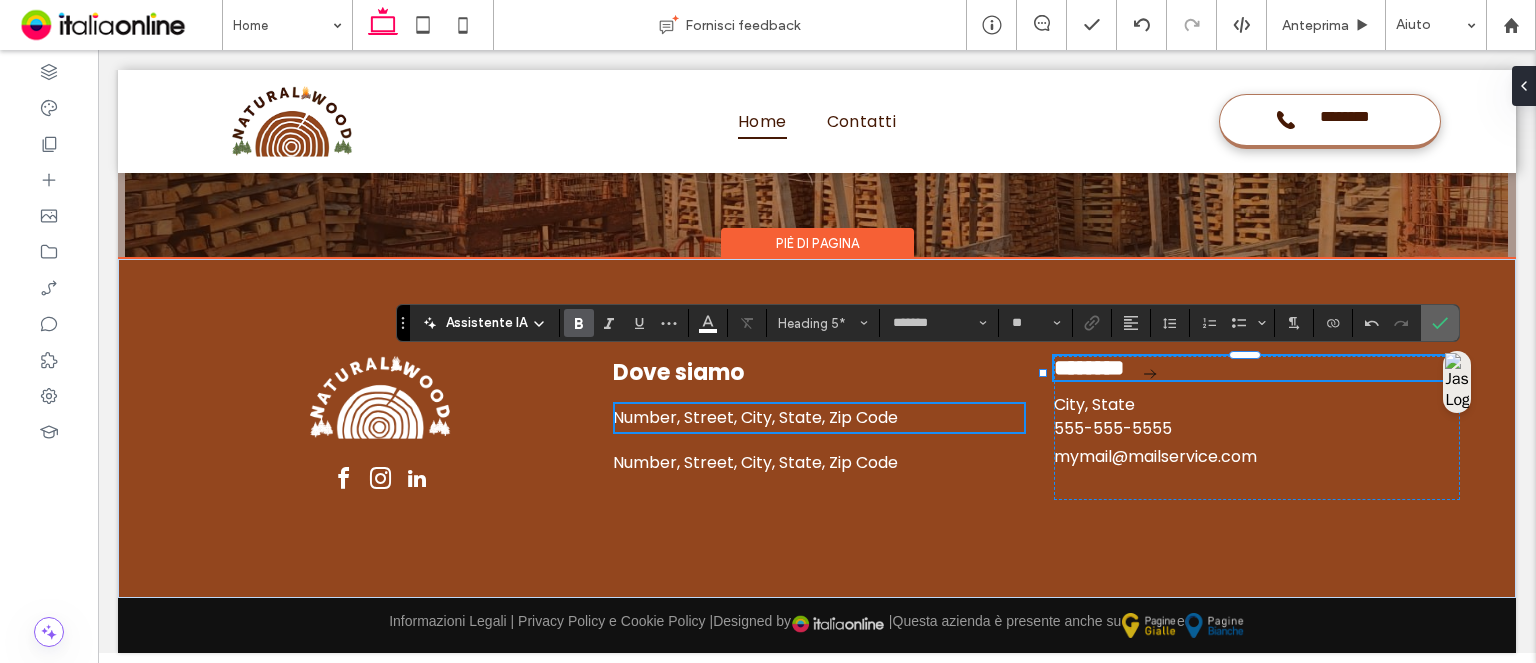 drag, startPoint x: 1436, startPoint y: 331, endPoint x: 682, endPoint y: 388, distance: 756.1514 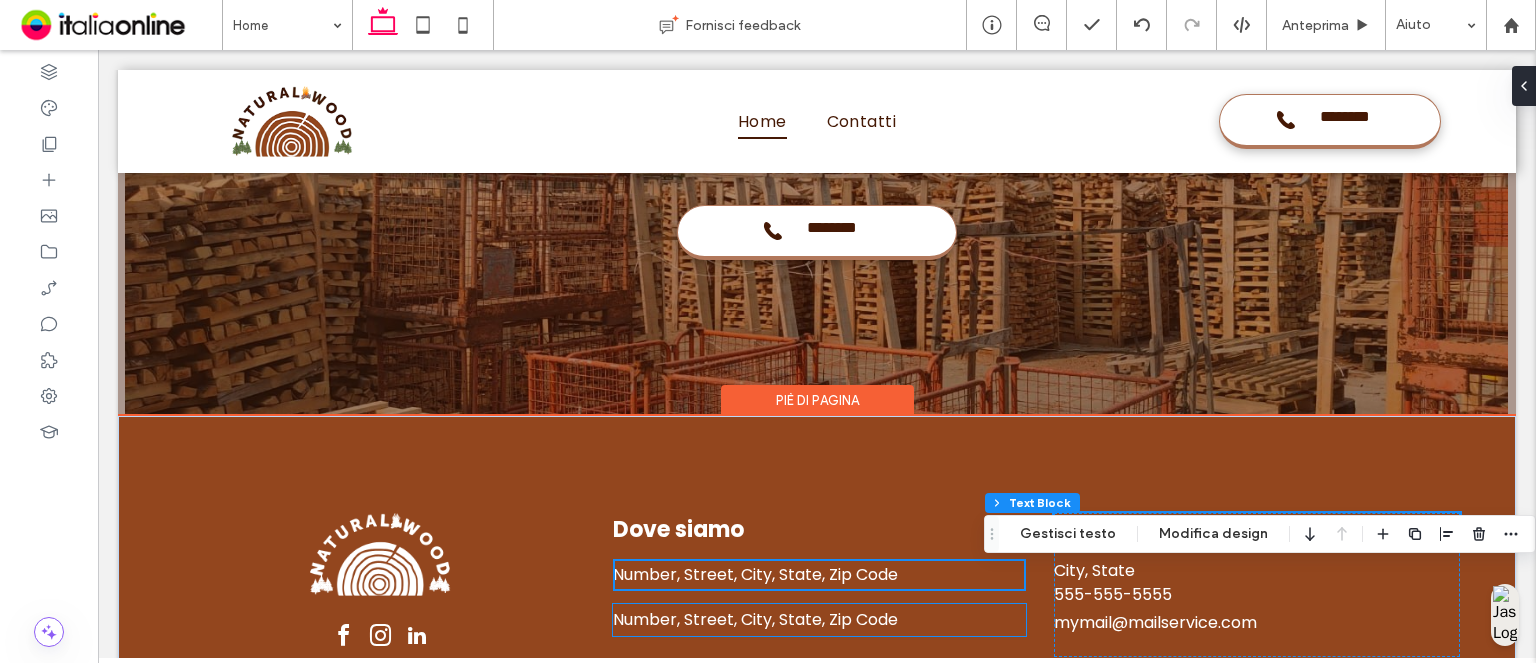 scroll, scrollTop: 4938, scrollLeft: 0, axis: vertical 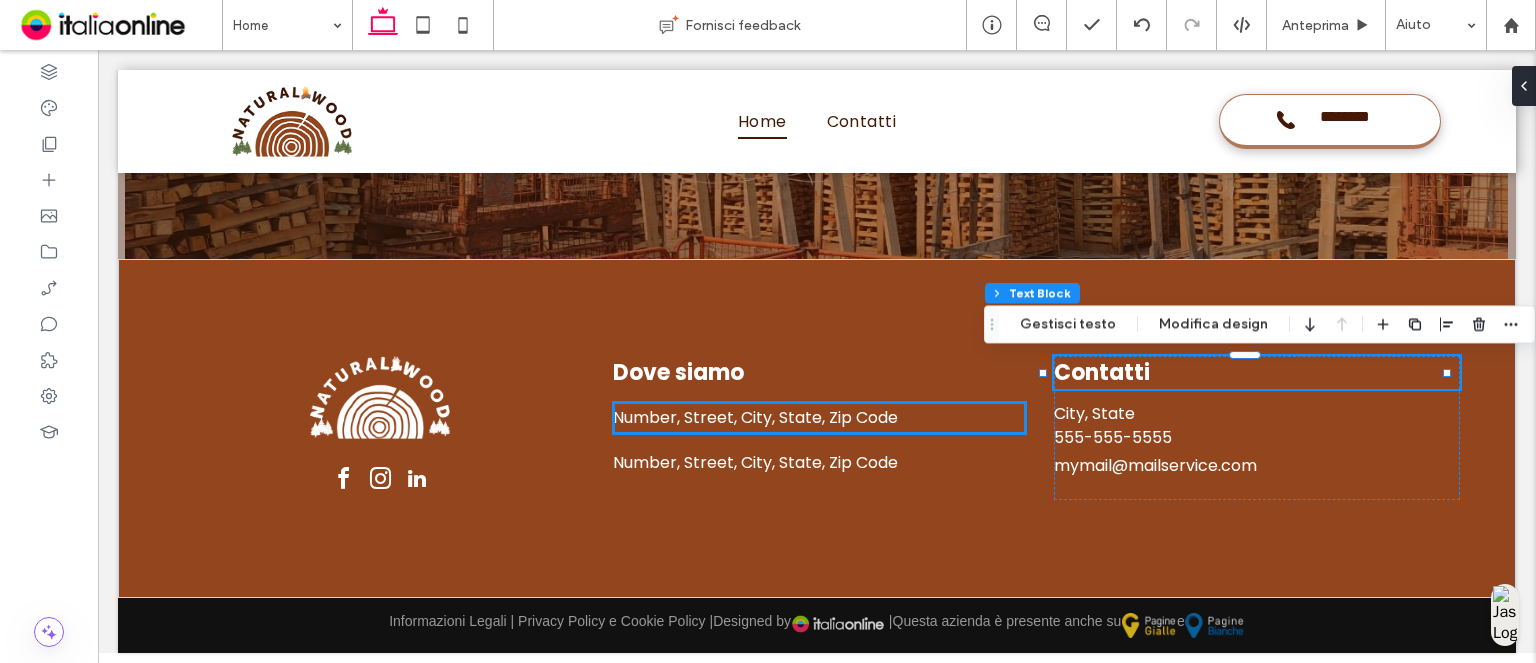 click on "Number, Street, City, State, Zip Code" at bounding box center [755, 417] 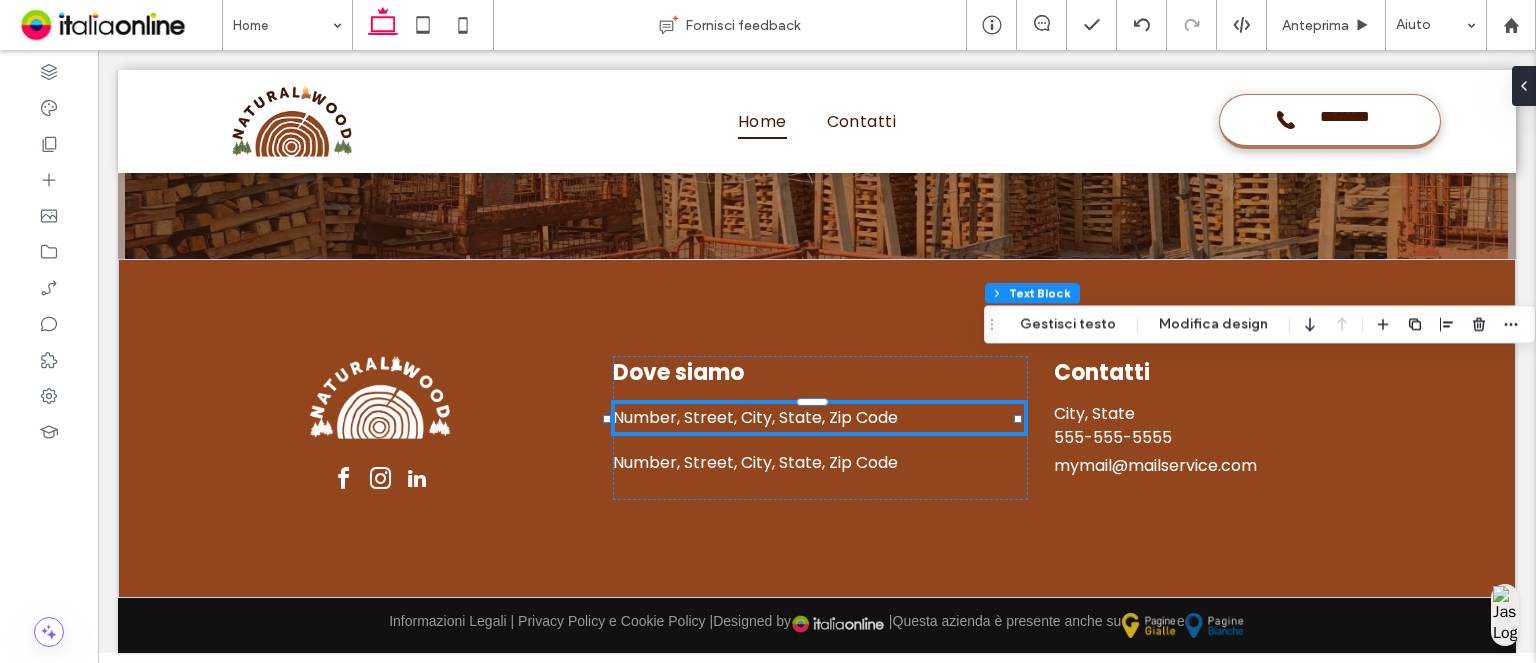 click on "Number, Street, City, State, Zip Code" at bounding box center [819, 418] 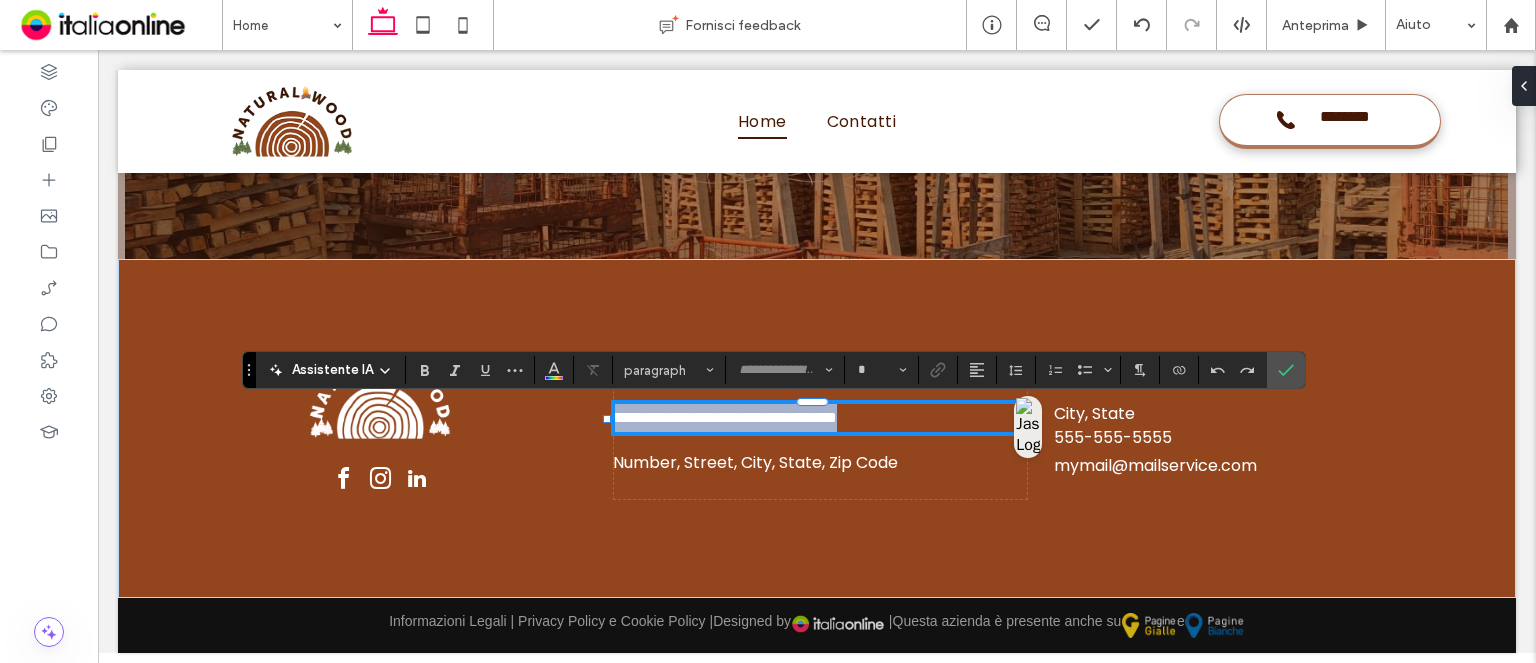 type on "*******" 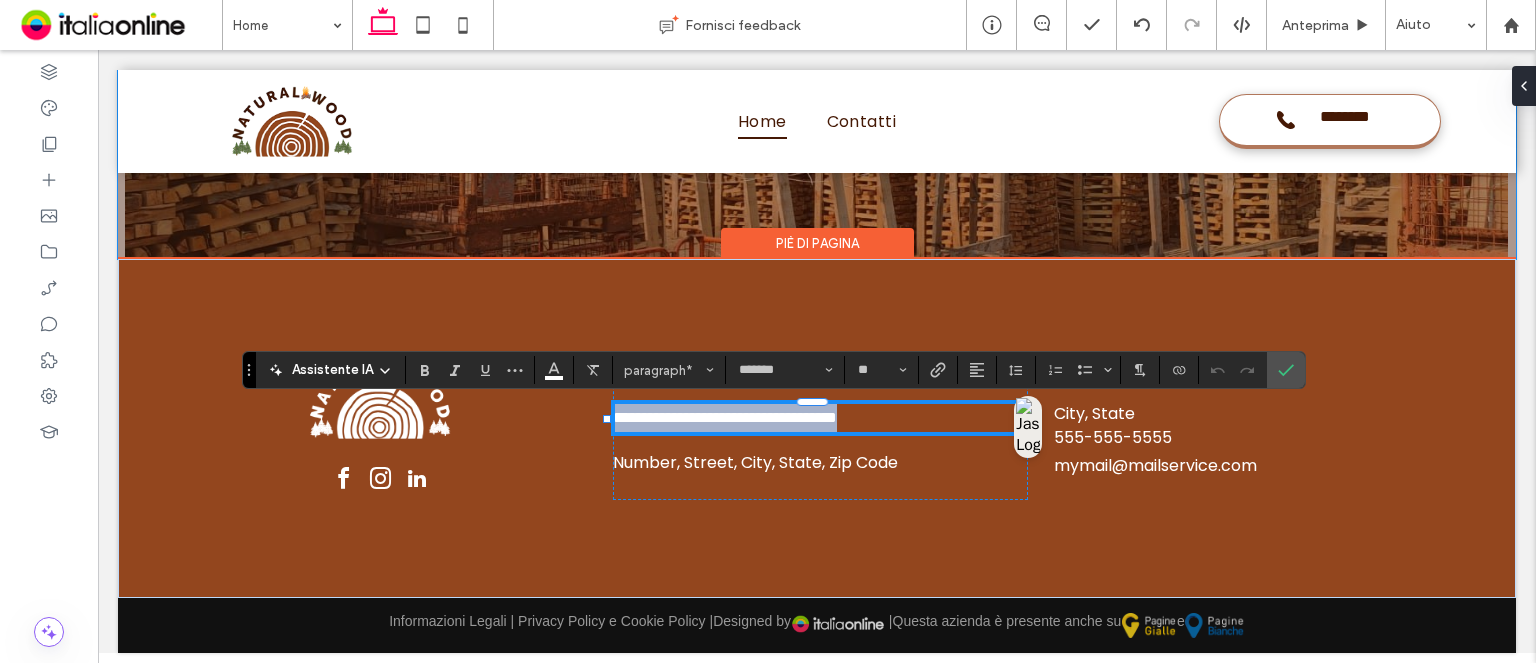 scroll, scrollTop: 0, scrollLeft: 0, axis: both 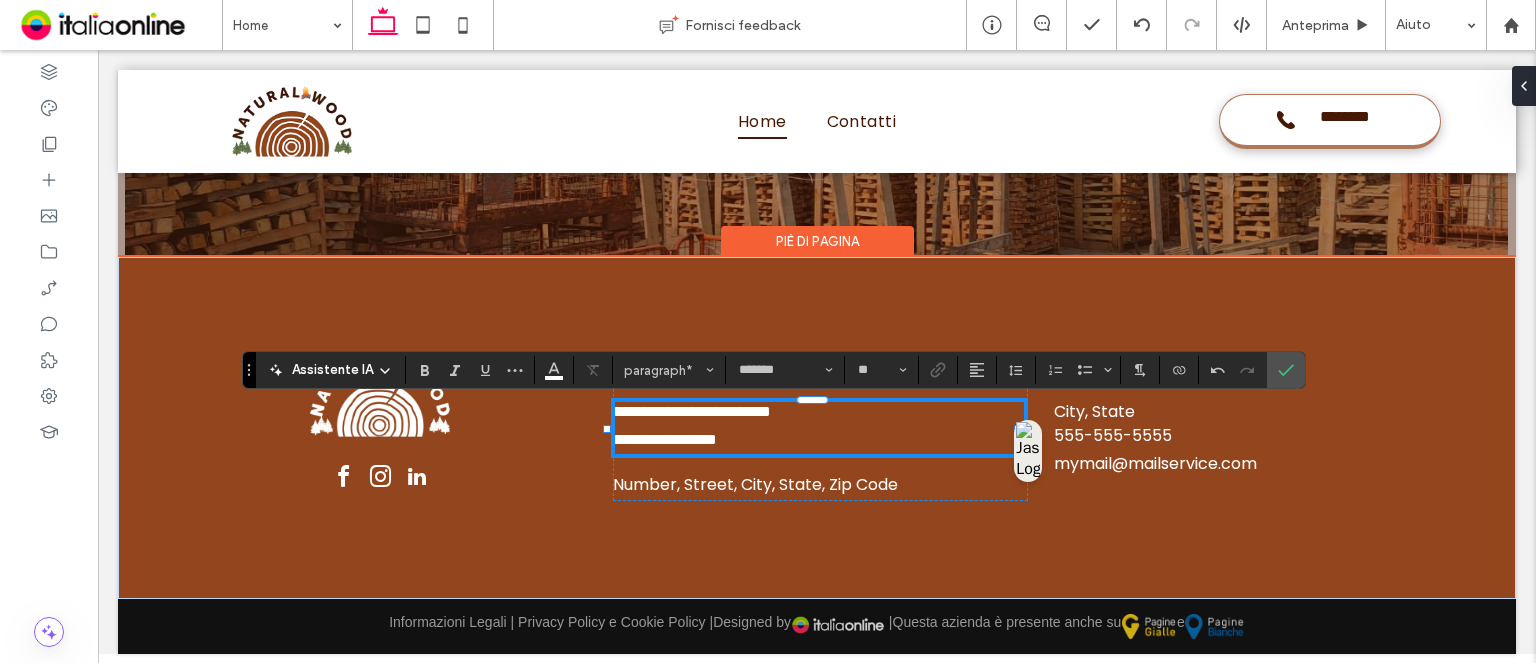 click on "**********" at bounding box center (819, 412) 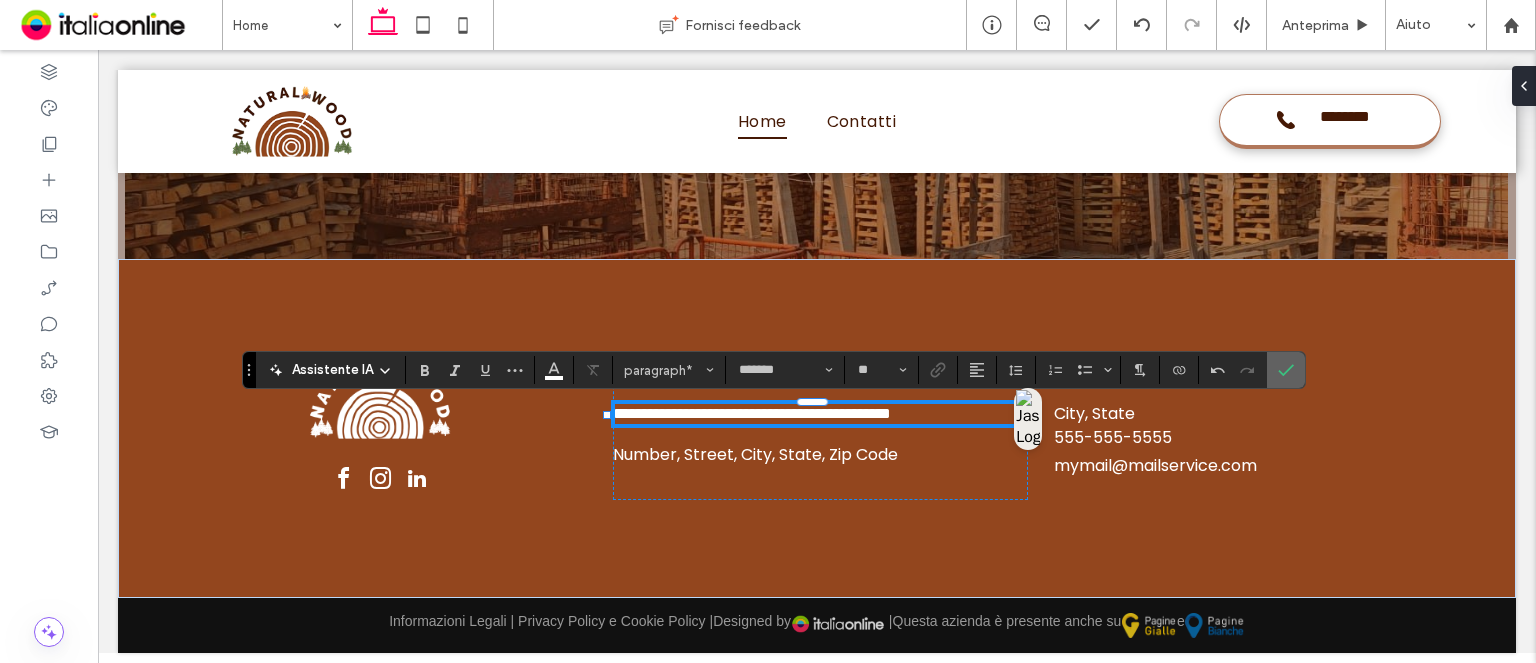 click at bounding box center [1286, 370] 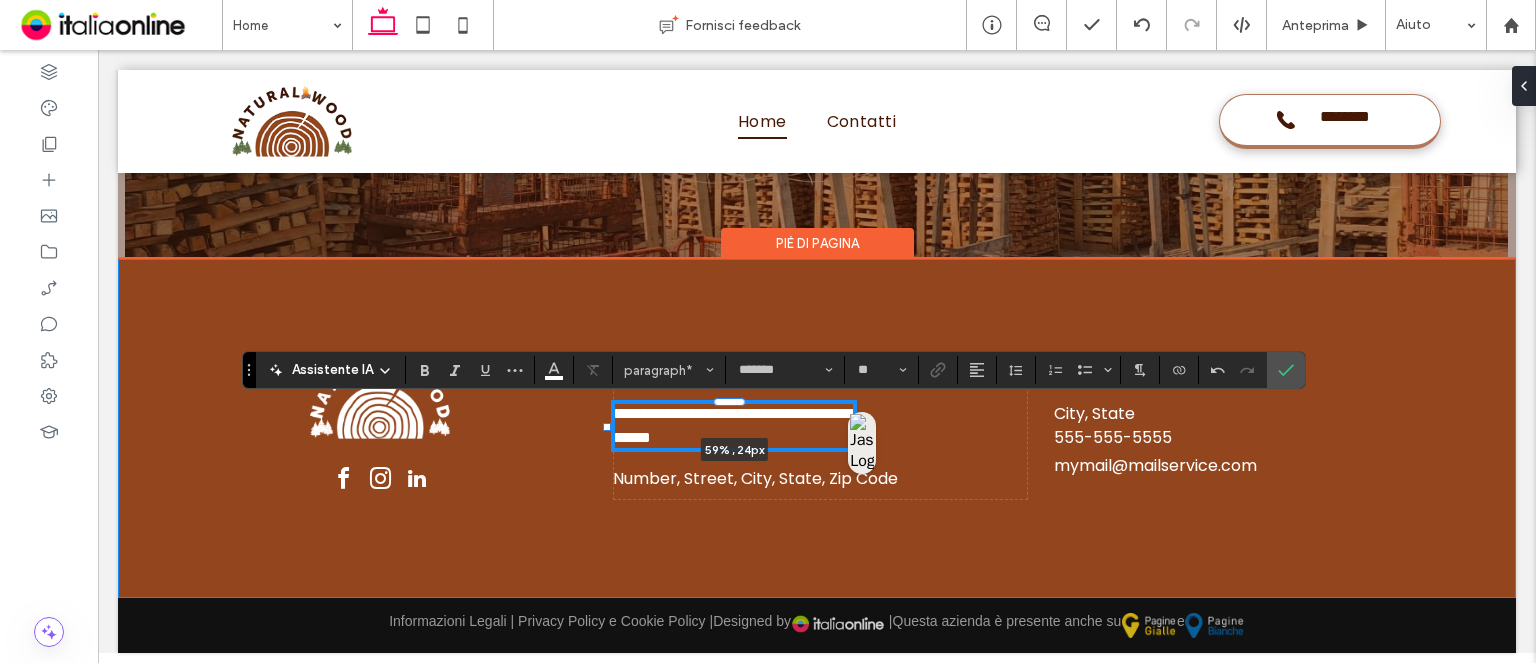 drag, startPoint x: 1018, startPoint y: 418, endPoint x: 864, endPoint y: 436, distance: 155.04839 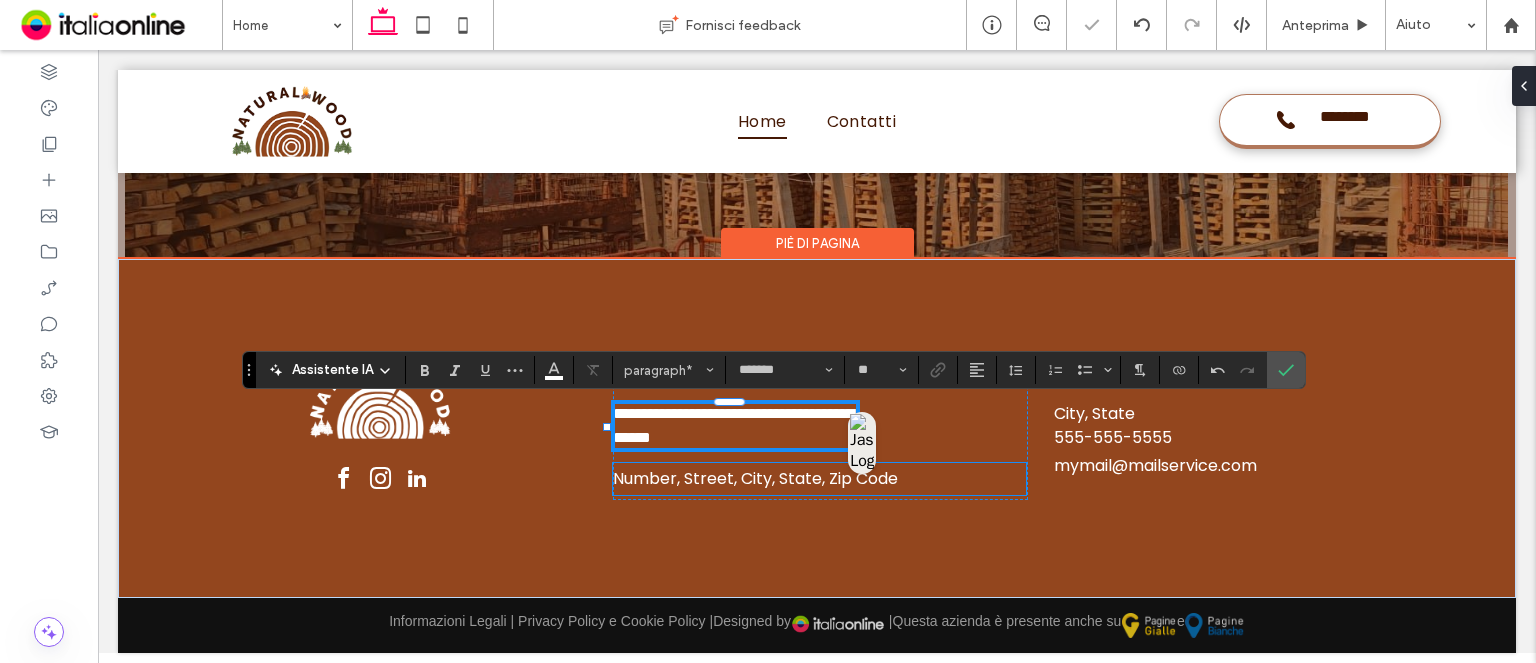 click on "Number, Street, City, State, Zip Code" at bounding box center (755, 478) 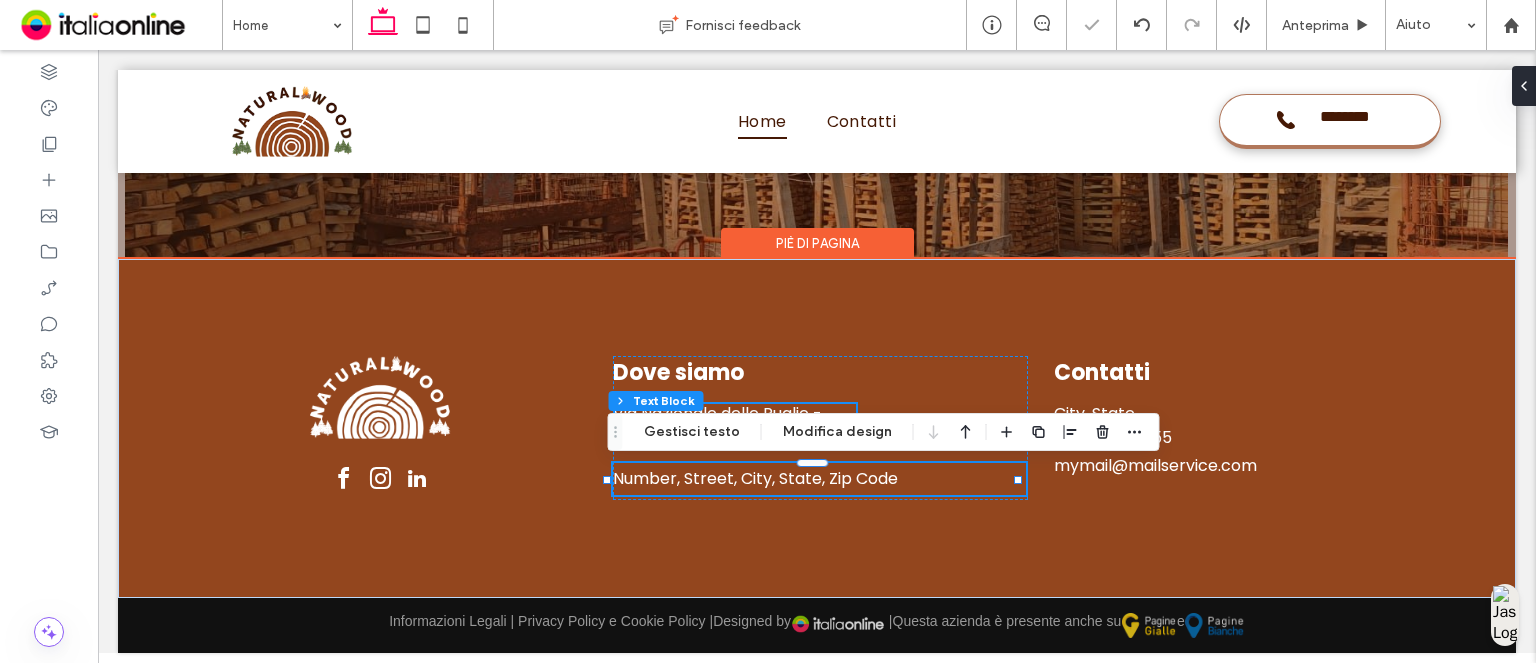 click on "Number, Street, City, State, Zip Code" at bounding box center [755, 478] 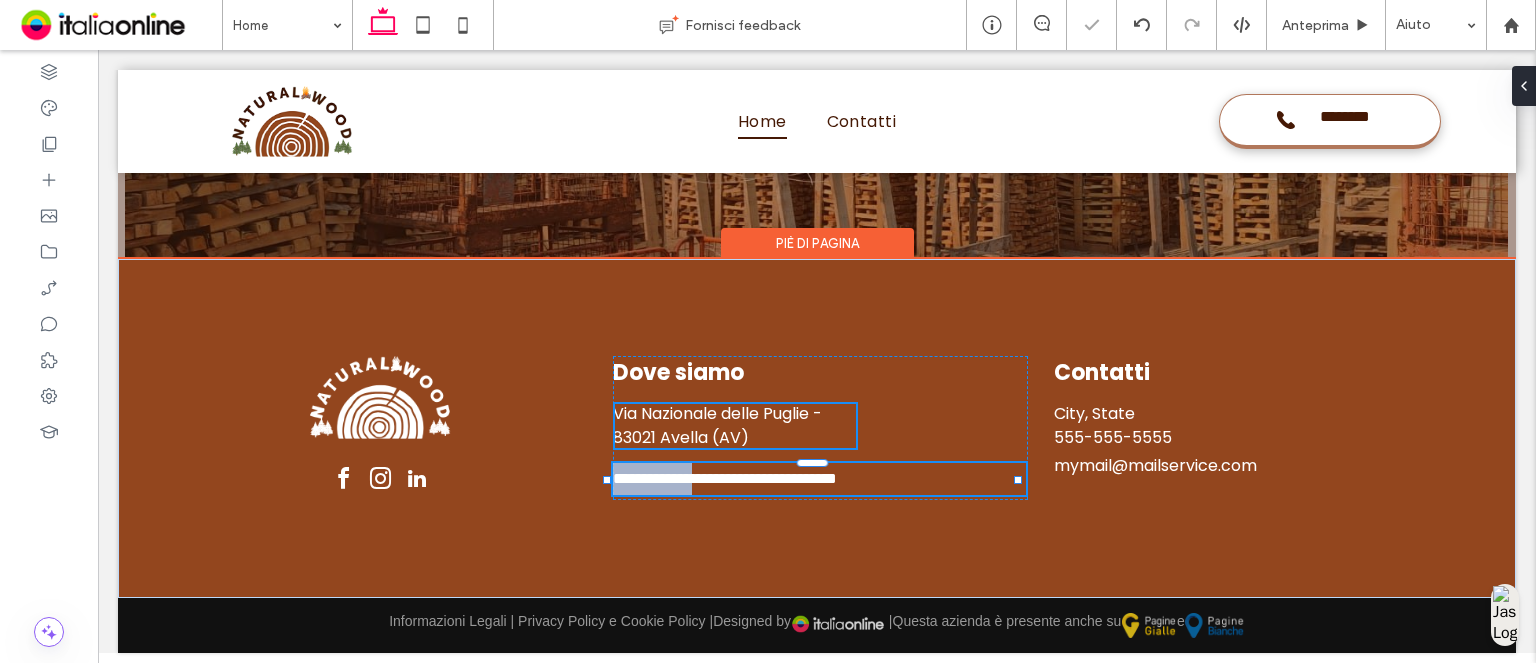 type on "*******" 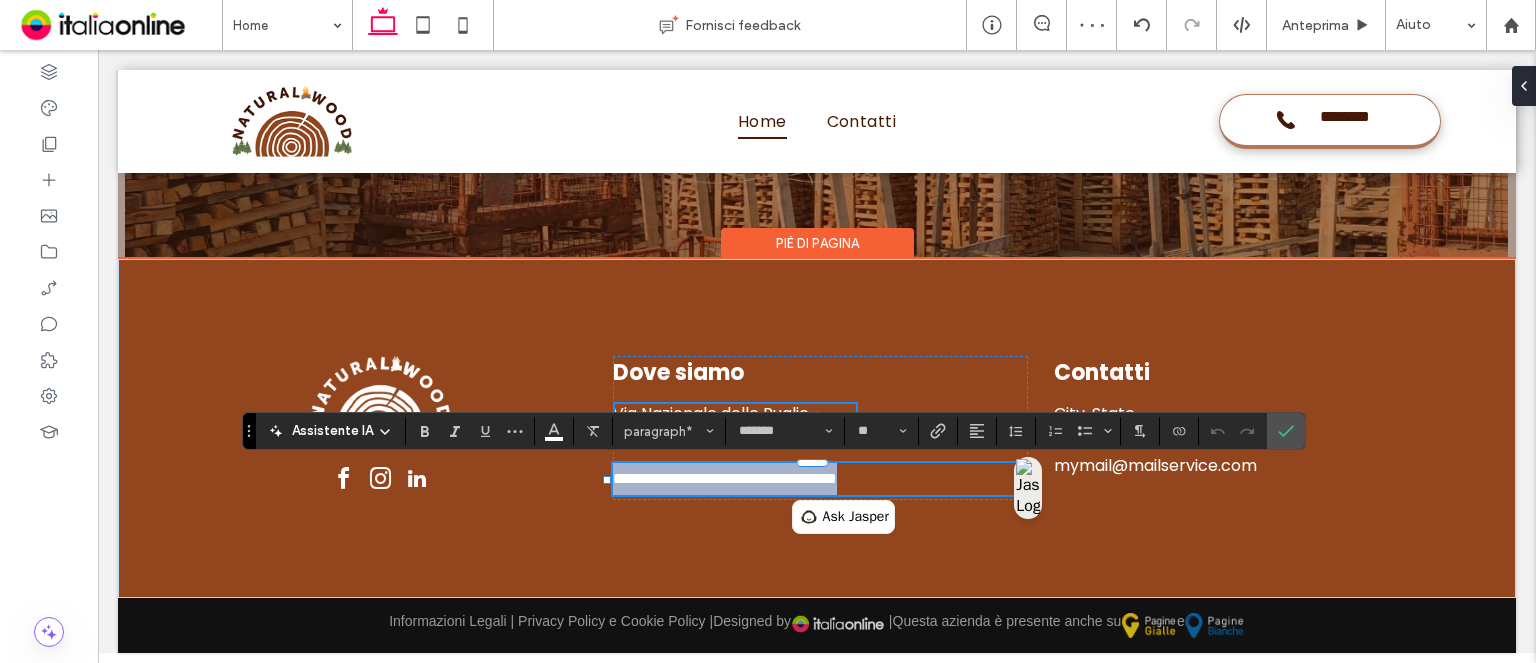 type 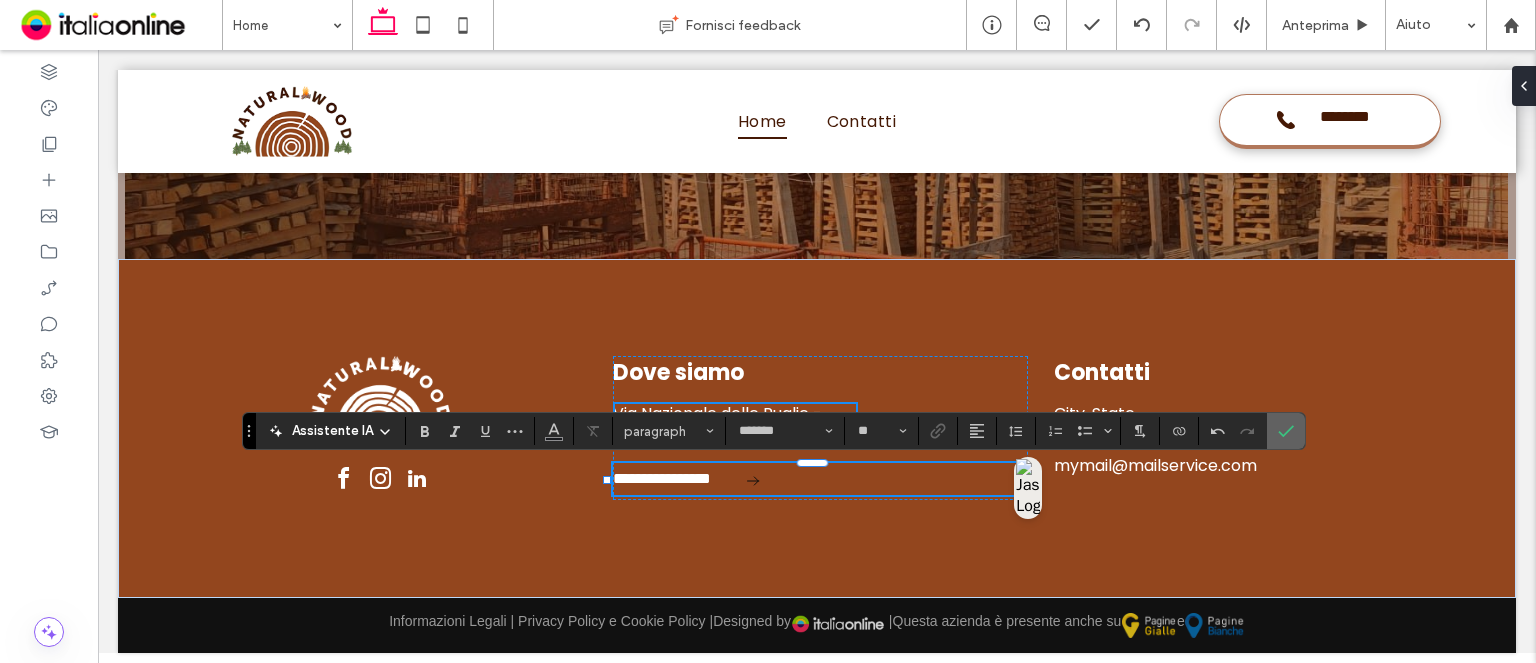 click 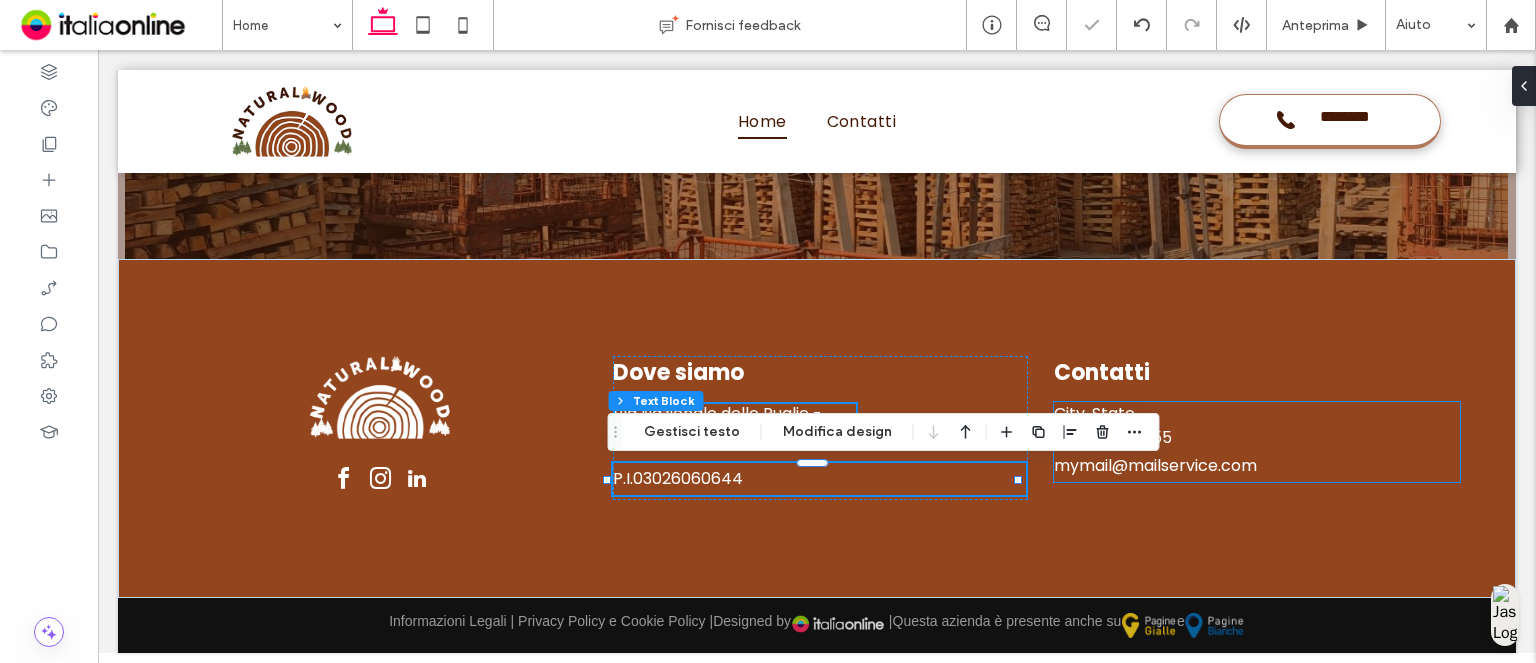 click on "mymail@mailservice.com" at bounding box center [1257, 466] 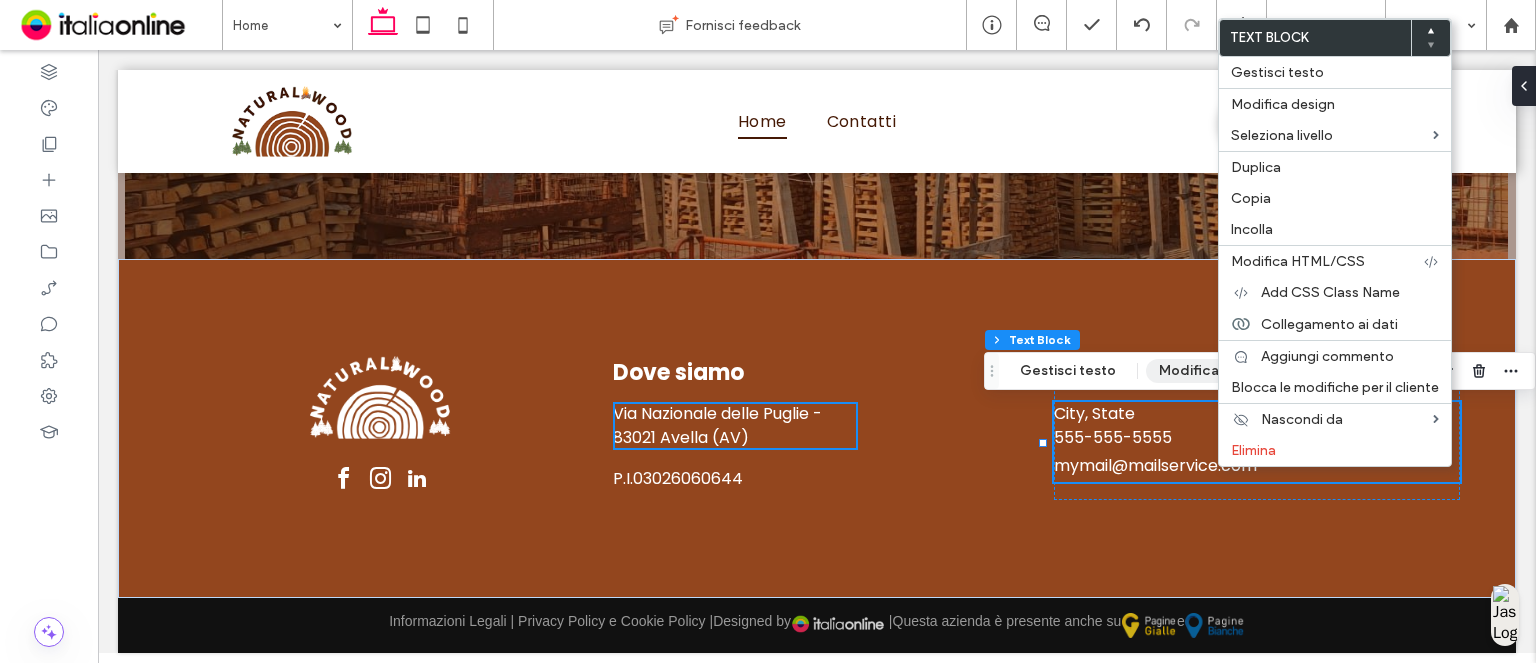 click on "Modifica design" at bounding box center [1213, 371] 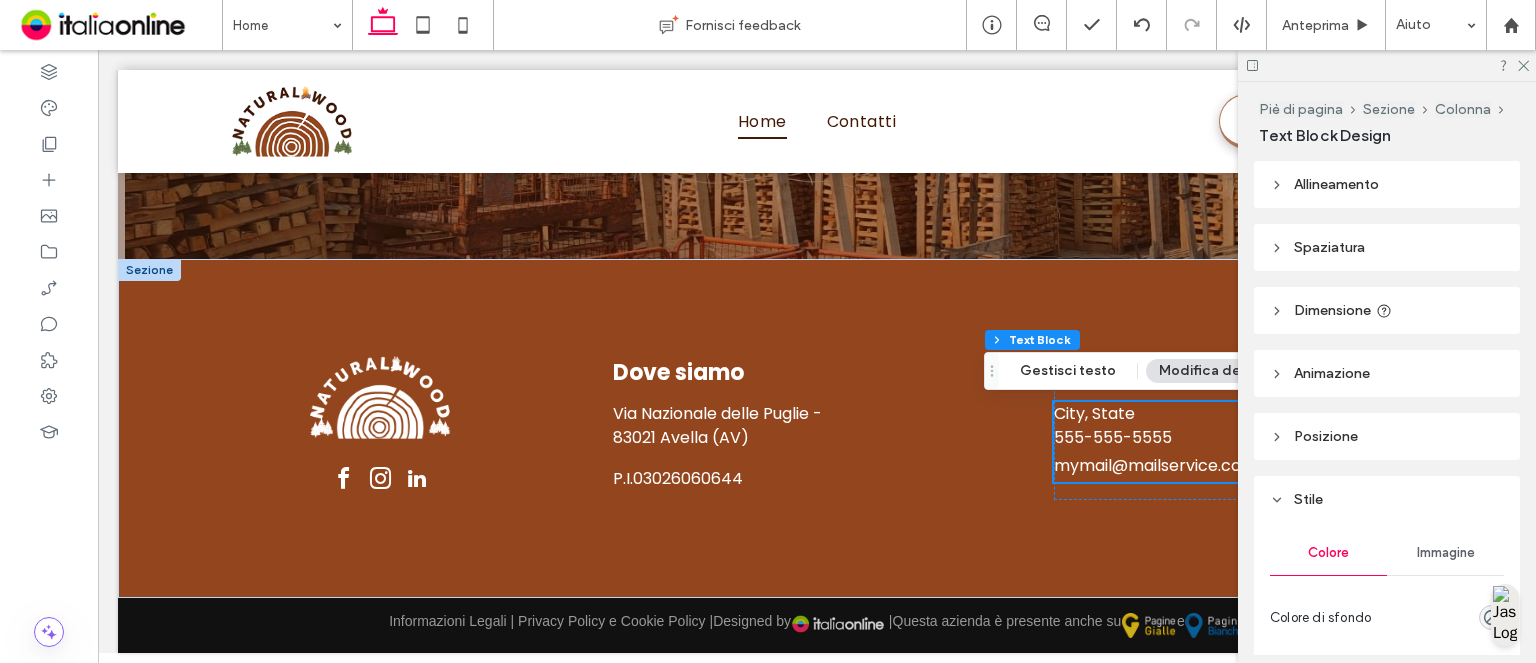scroll, scrollTop: 4938, scrollLeft: 0, axis: vertical 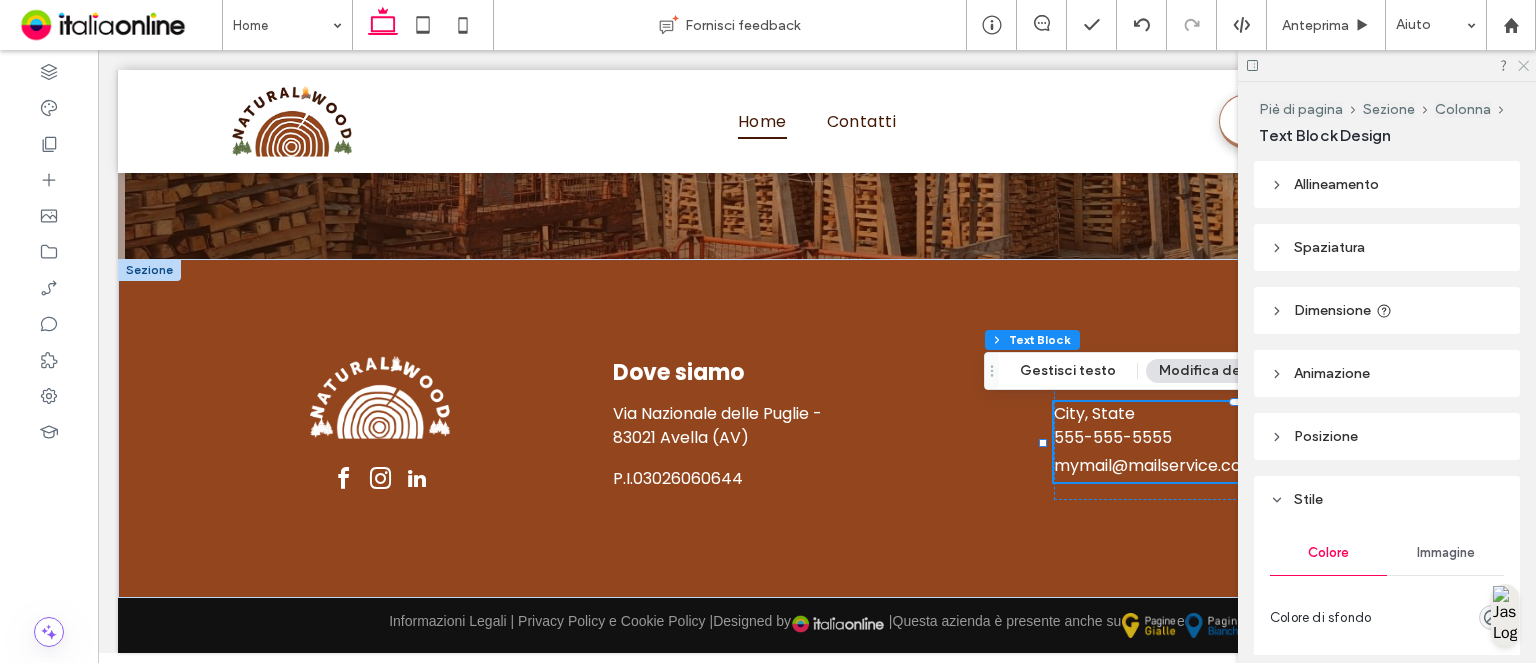 click 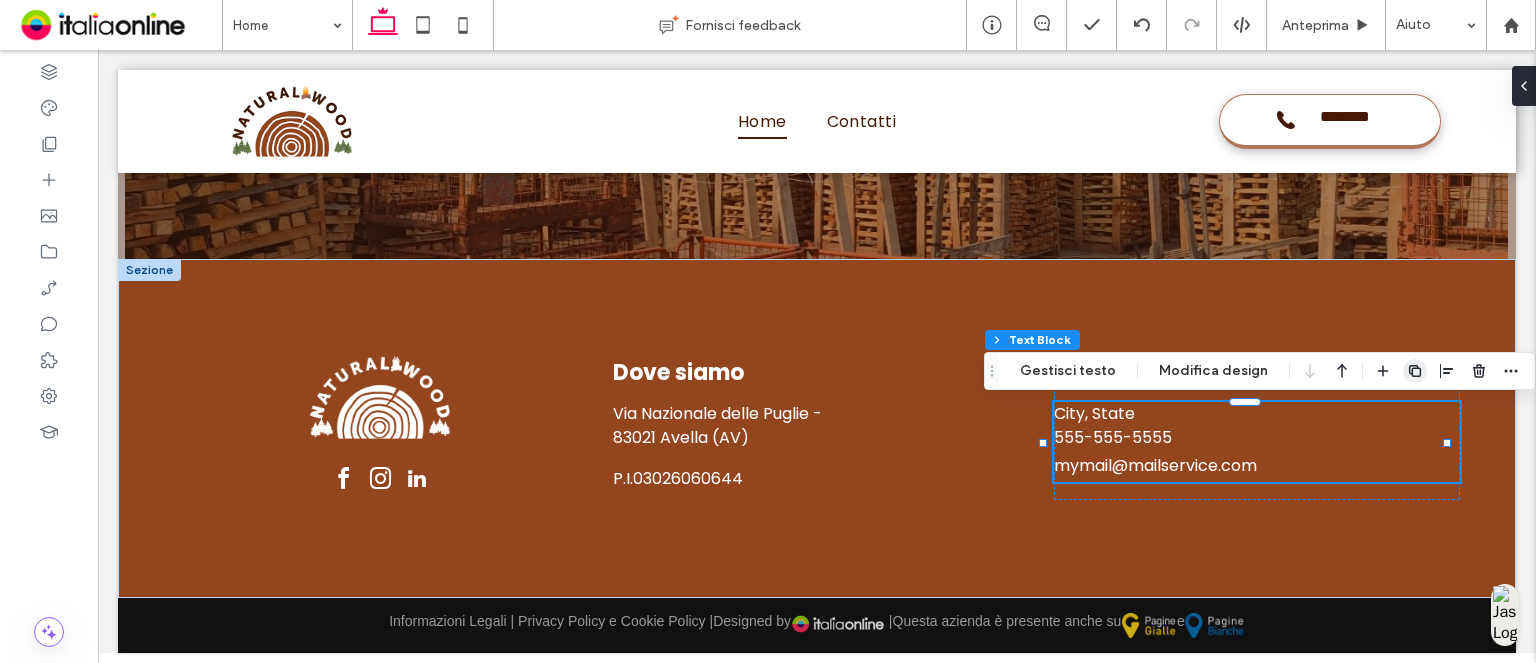 click 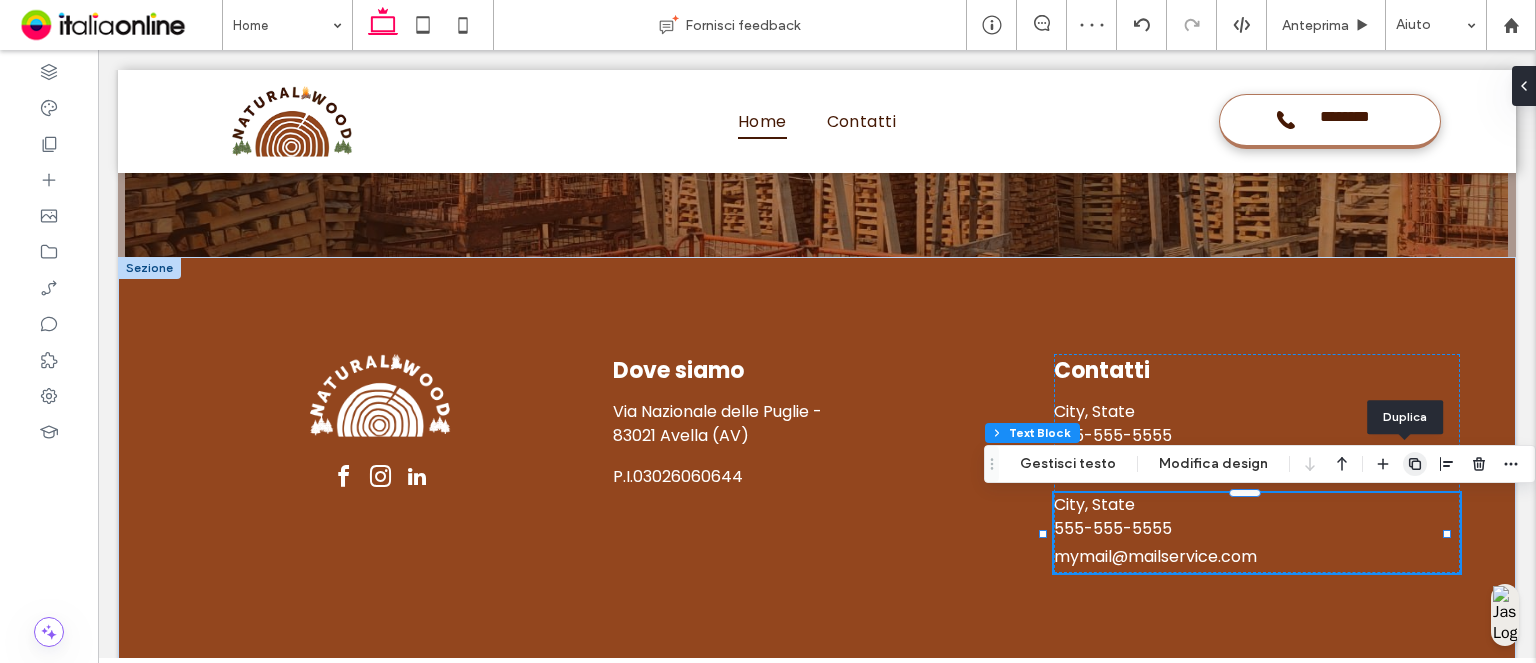 click at bounding box center (1415, 464) 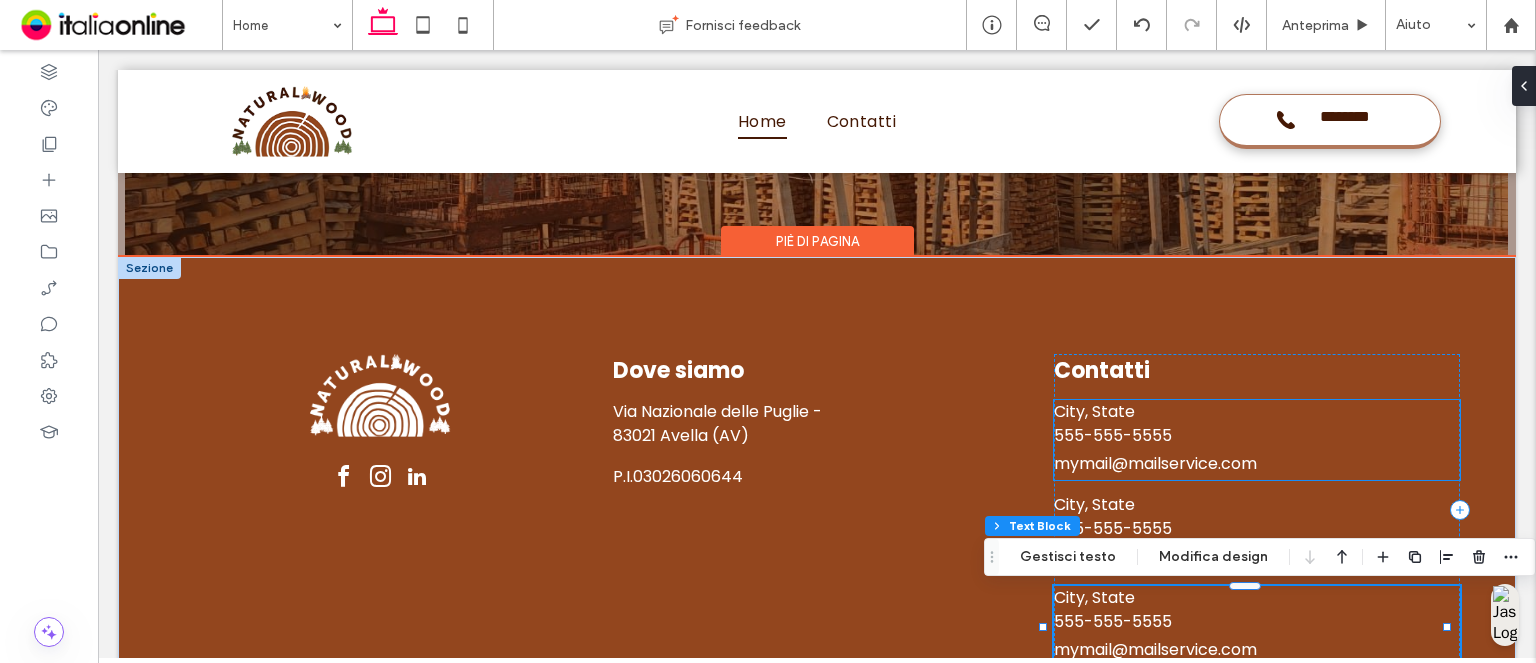 click on "555-555-5555" at bounding box center [1113, 435] 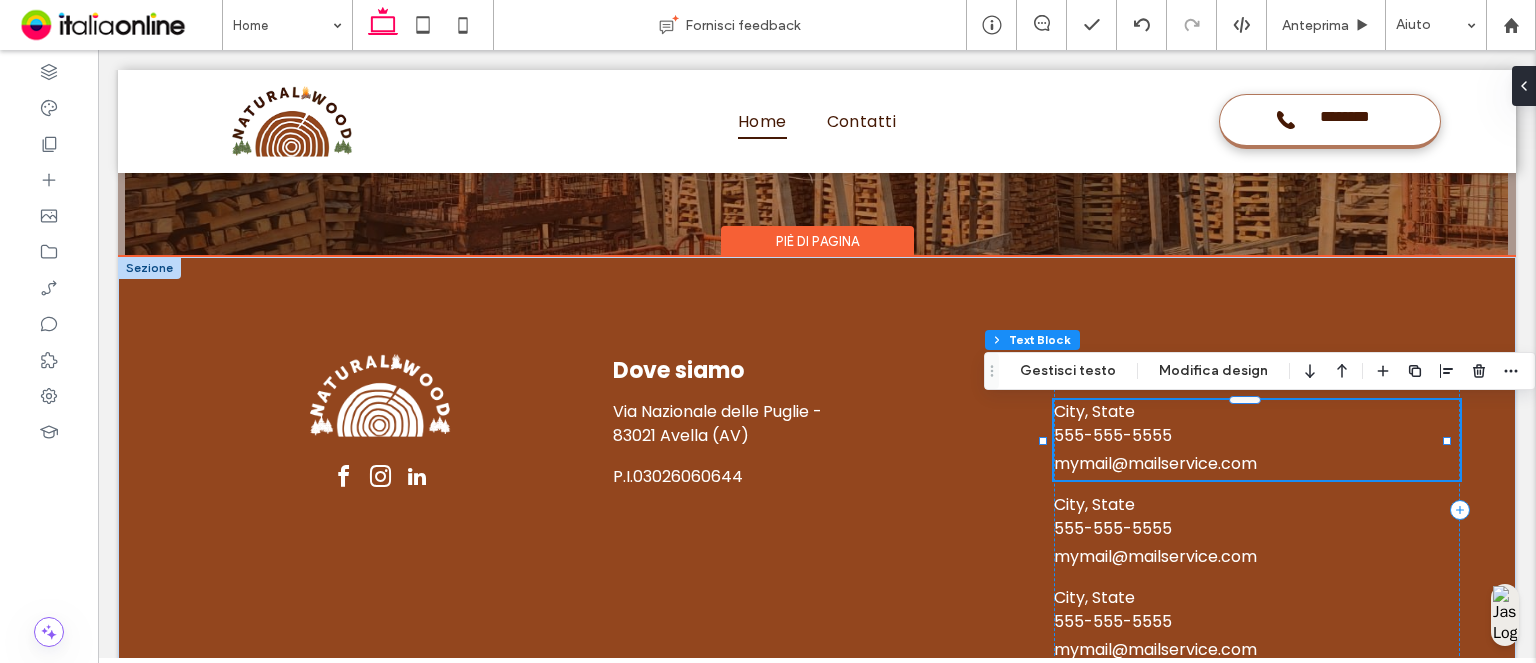 click on "555-555-5555" at bounding box center [1113, 435] 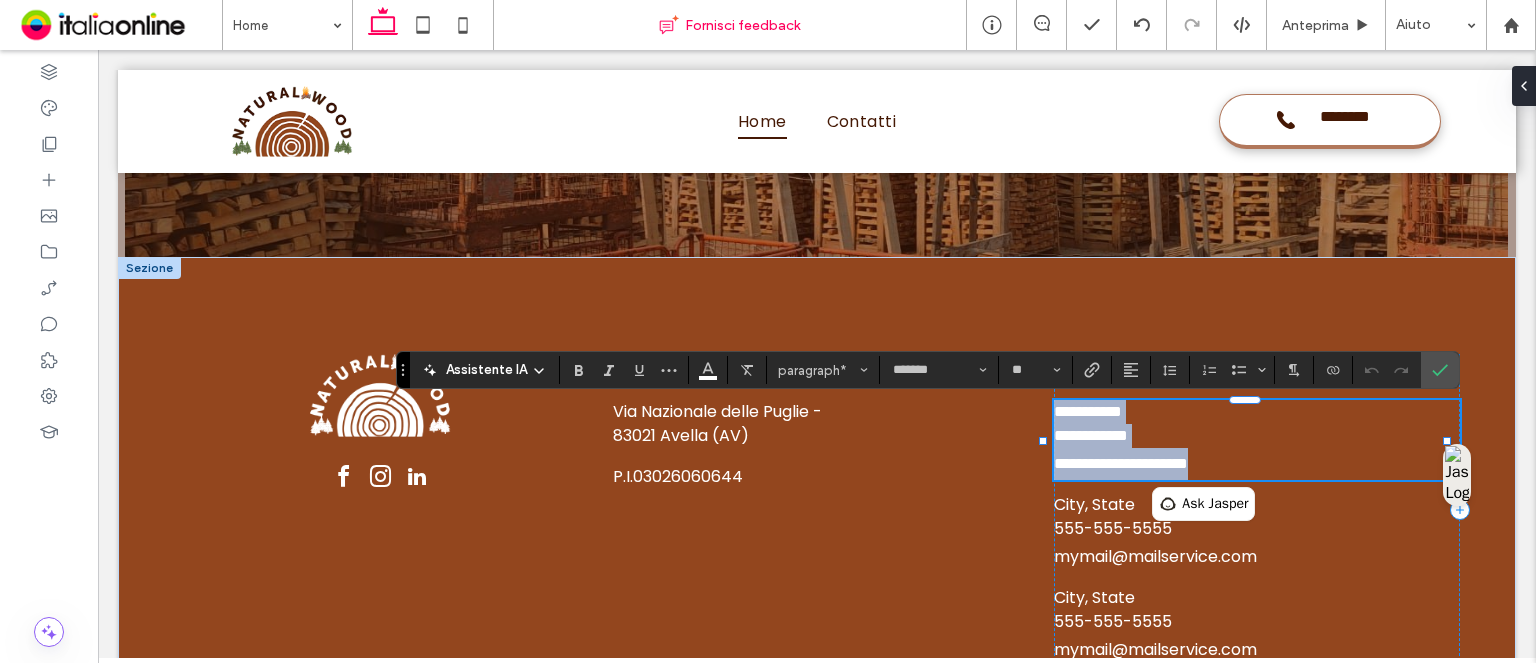 scroll, scrollTop: 0, scrollLeft: 0, axis: both 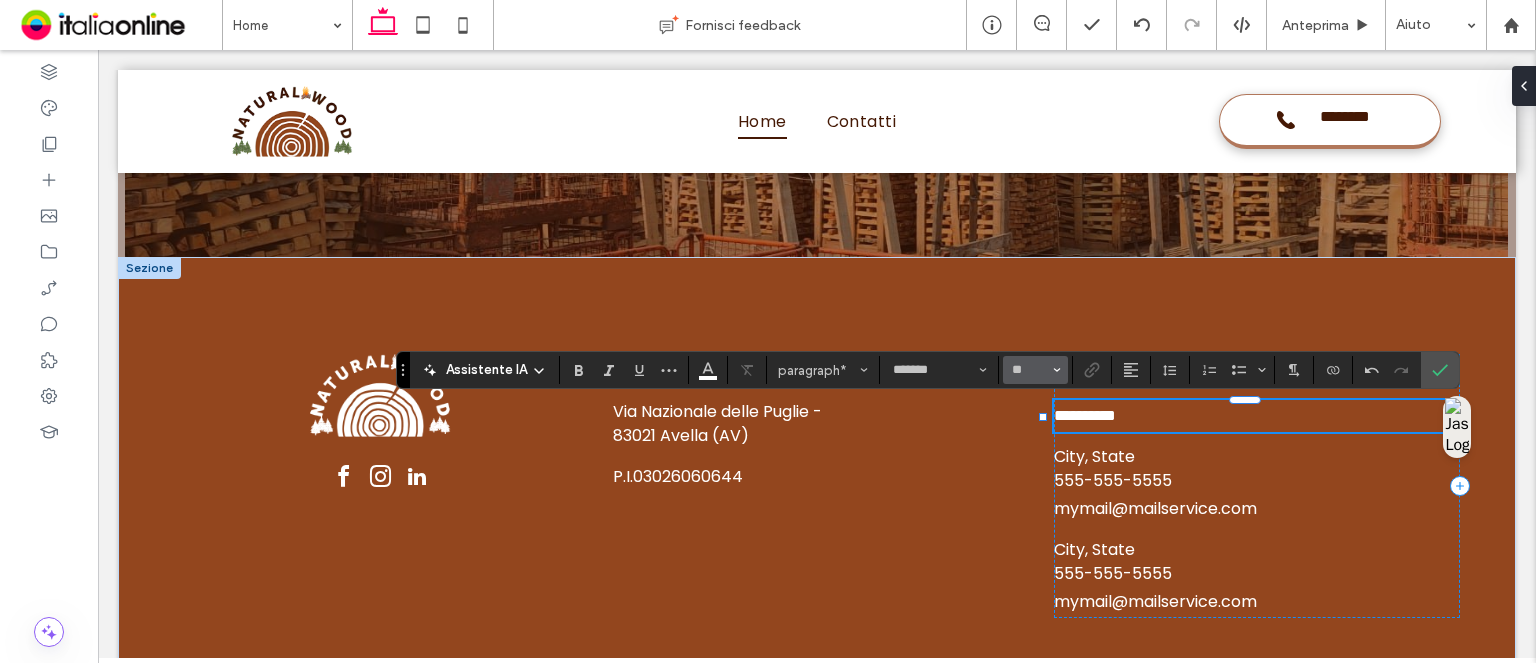 type 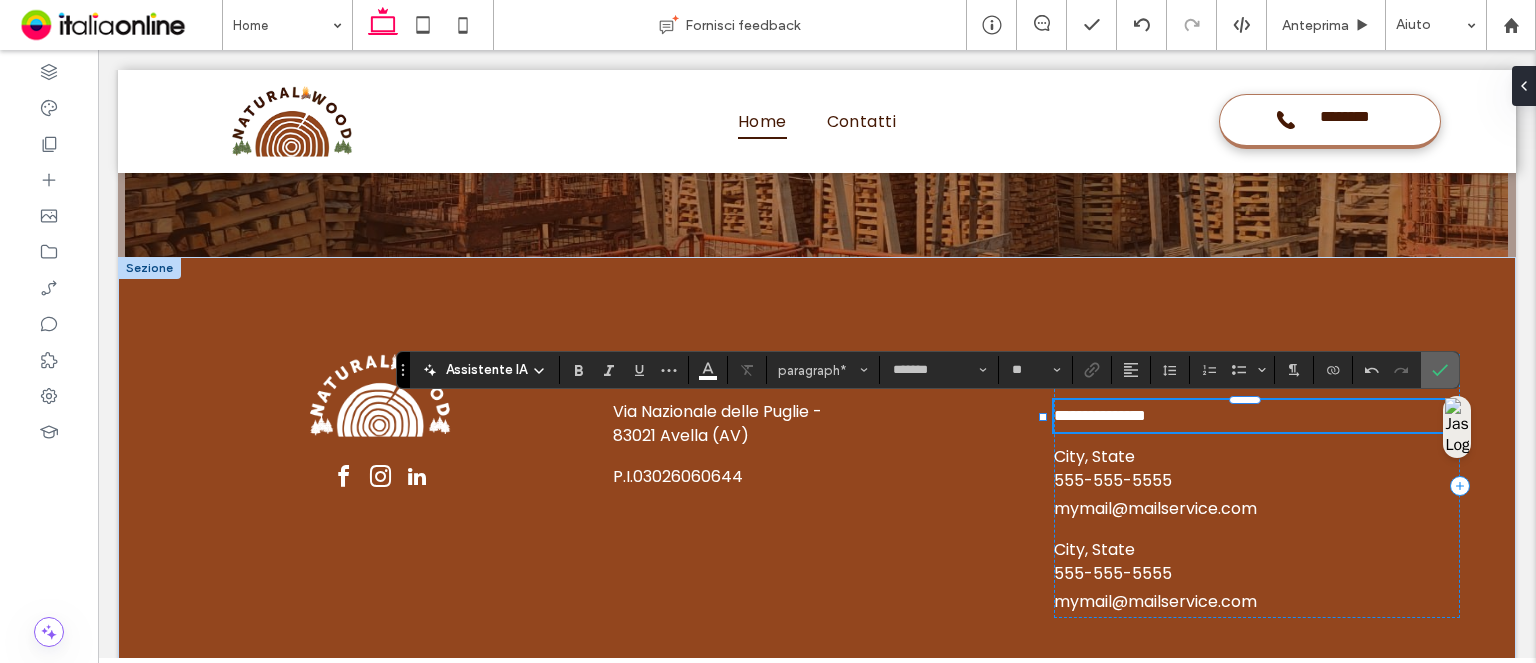 click 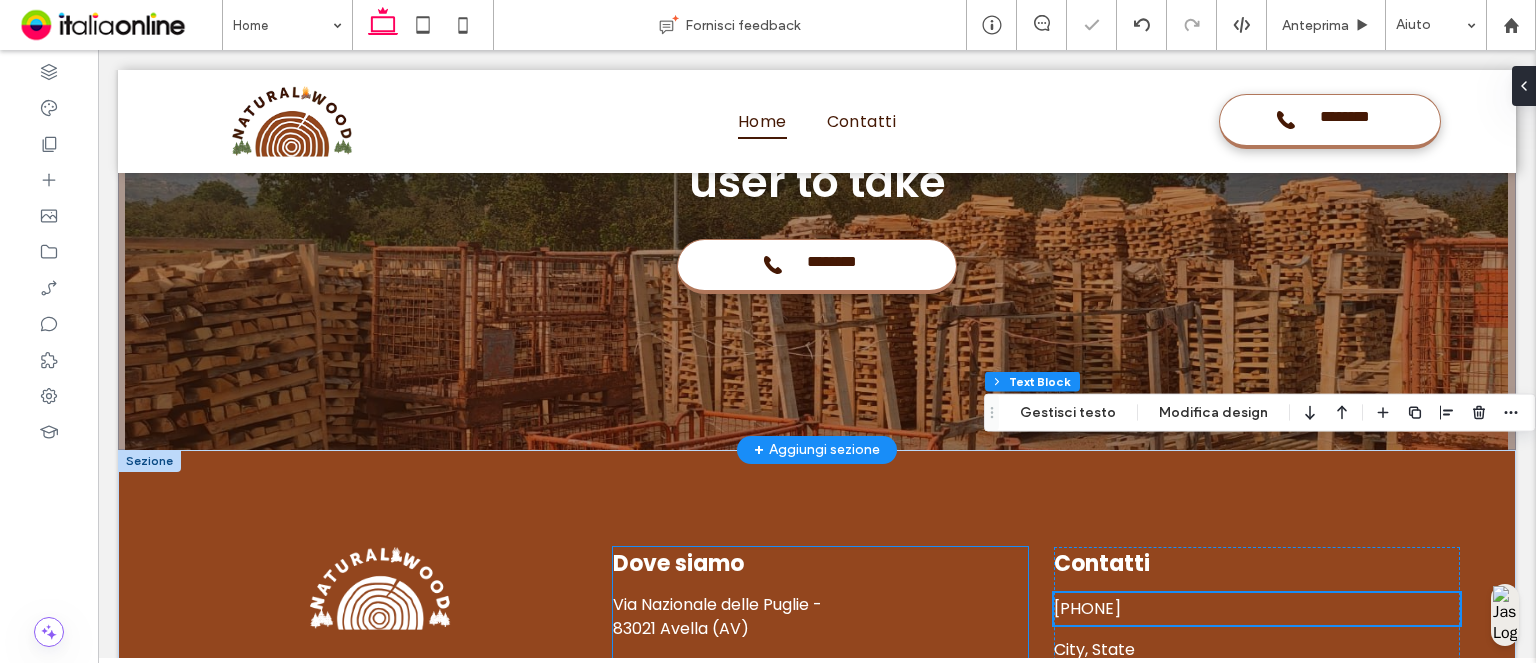 scroll, scrollTop: 4738, scrollLeft: 0, axis: vertical 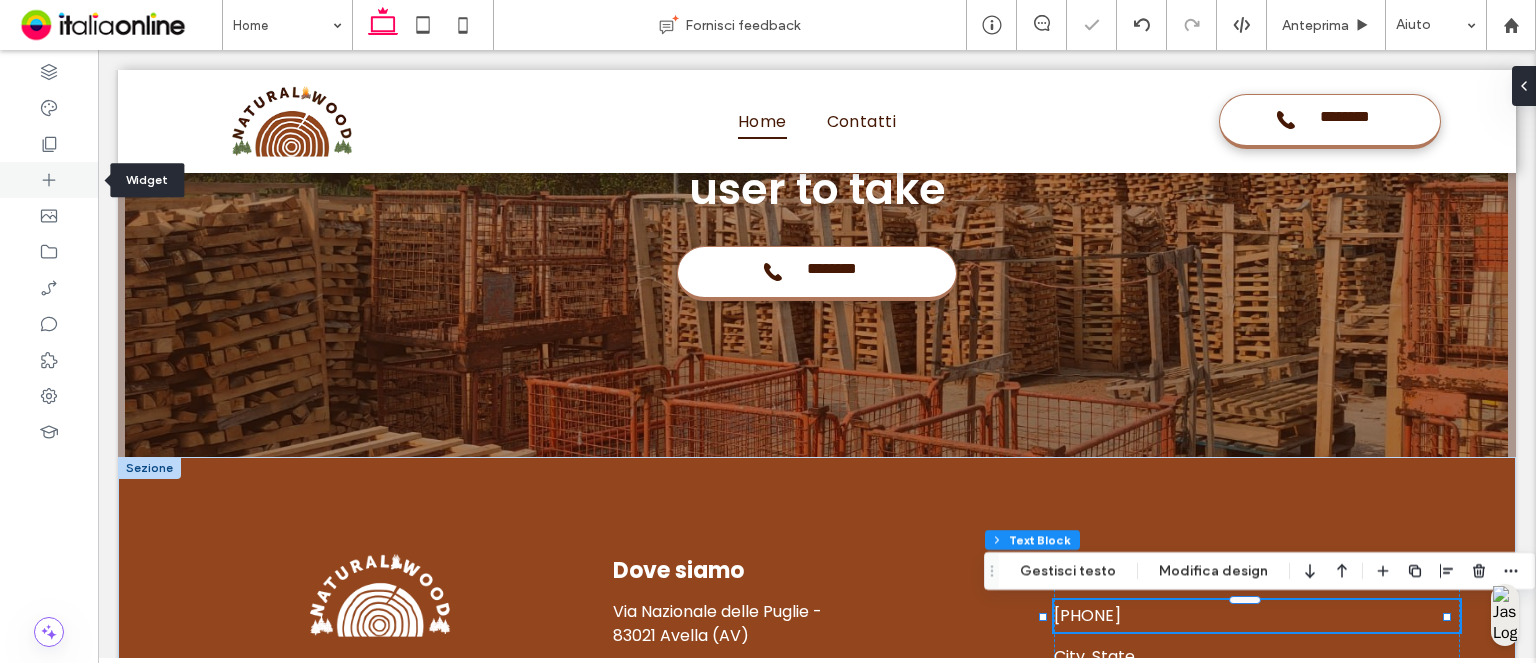 click at bounding box center [49, 180] 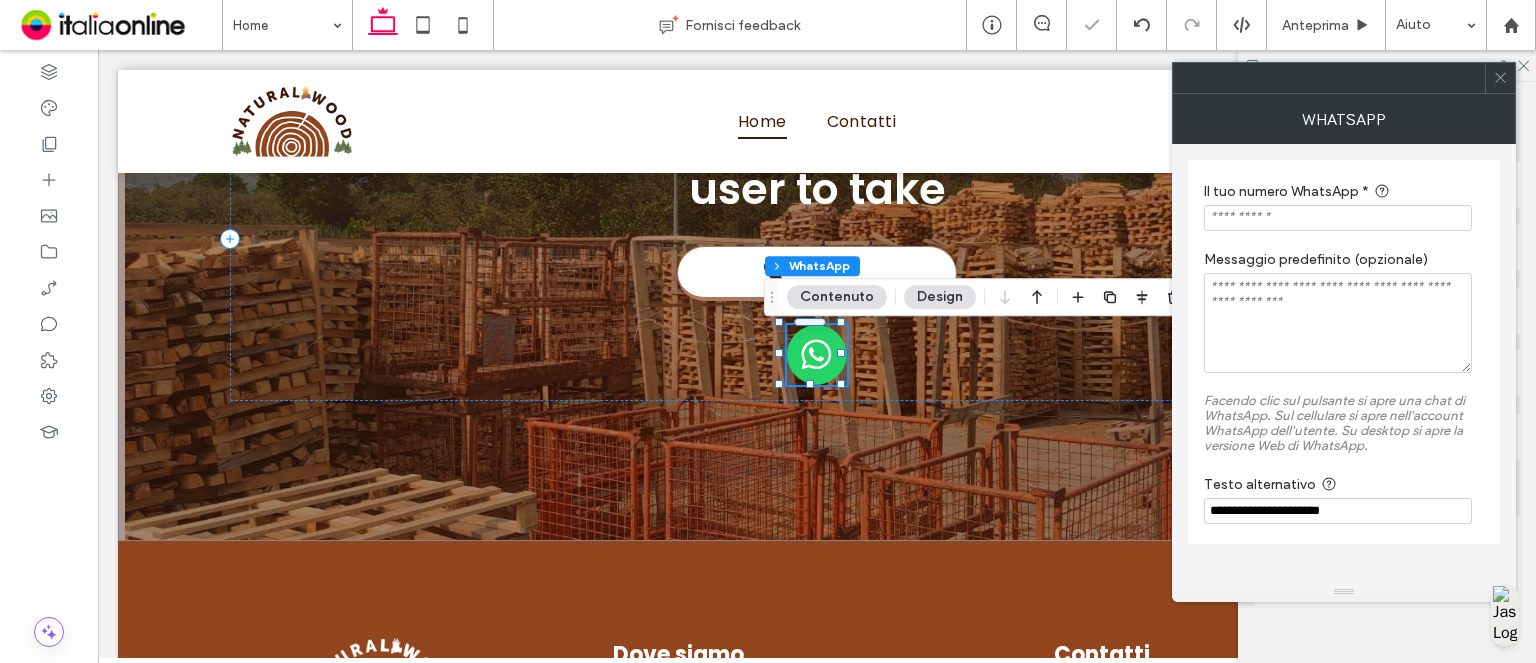 click at bounding box center (1338, 218) 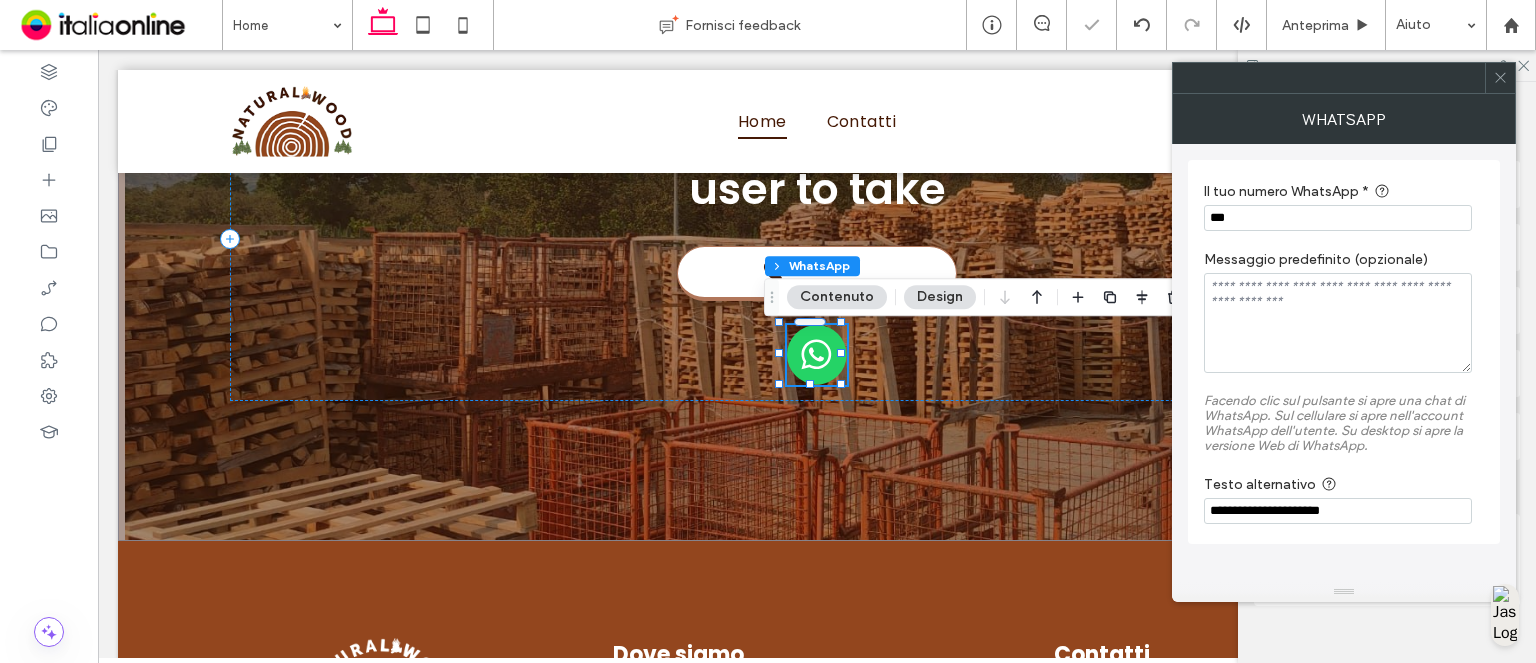 paste on "**********" 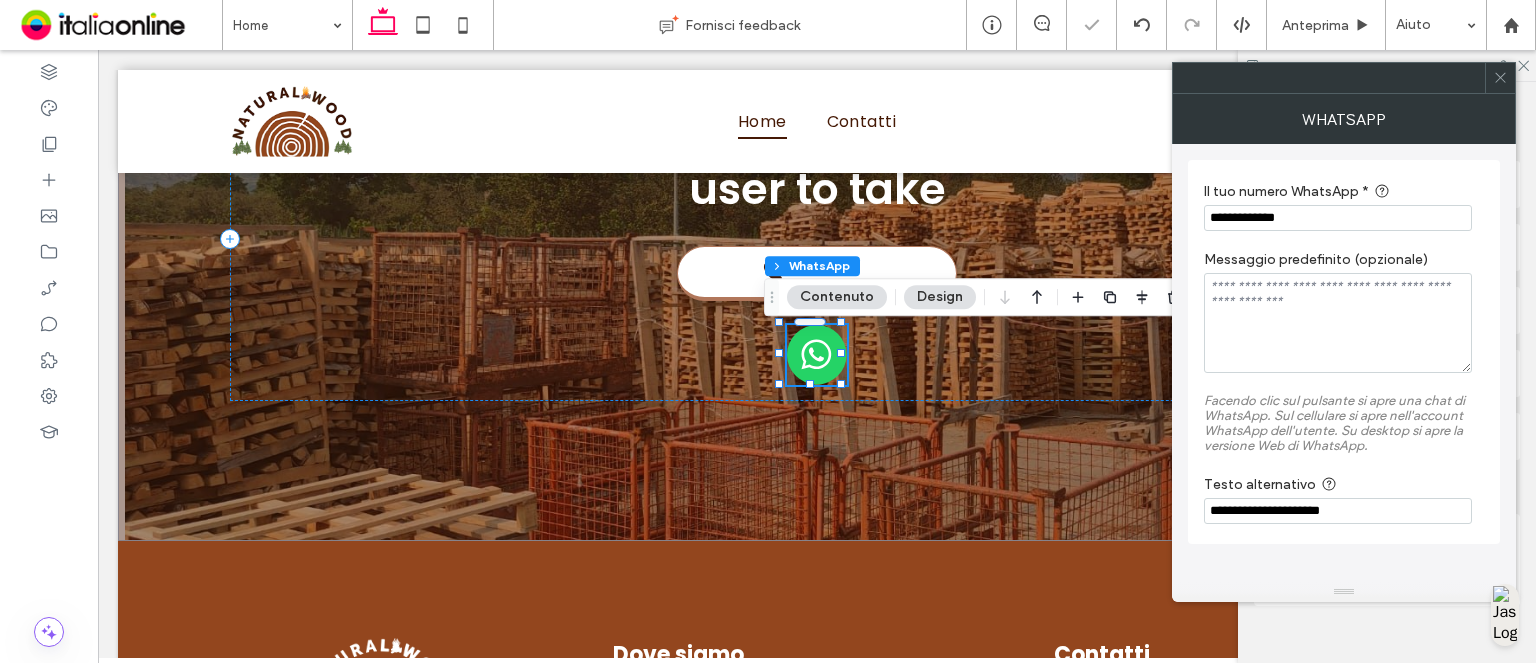 type on "**********" 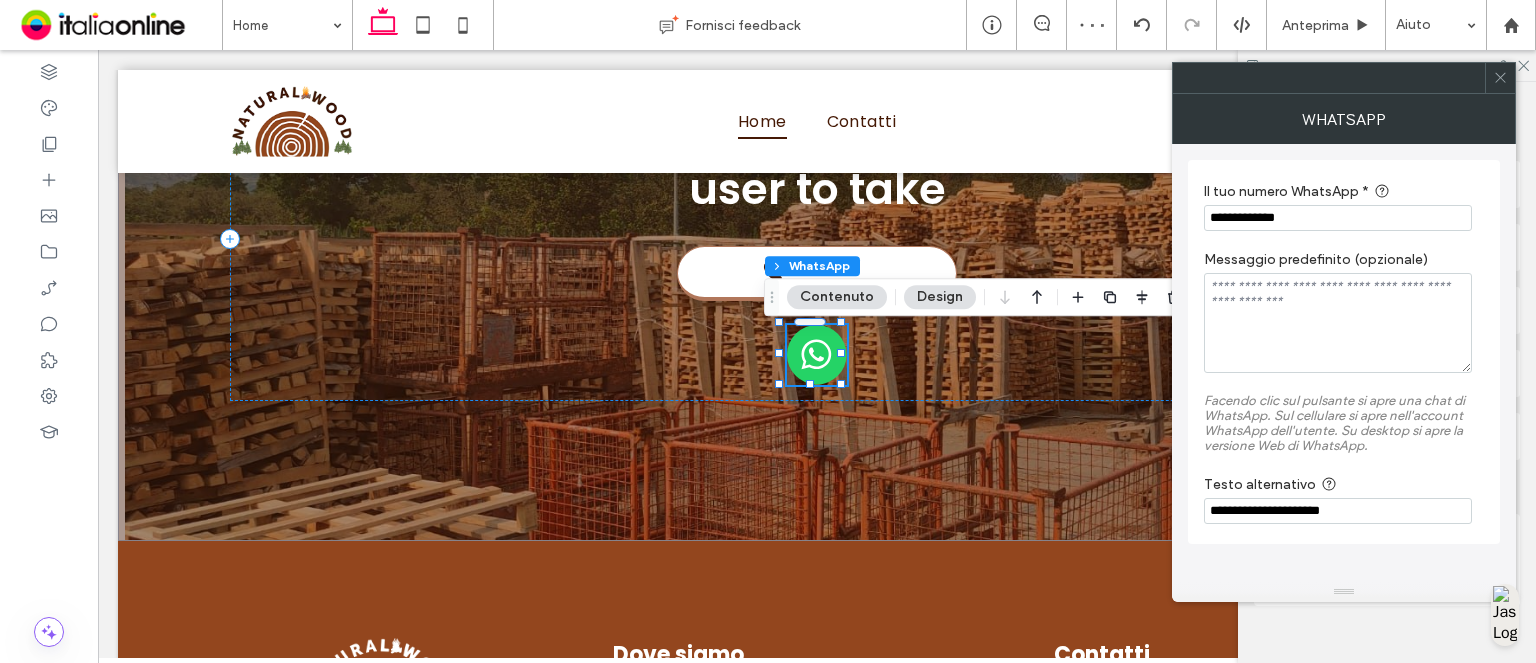 click 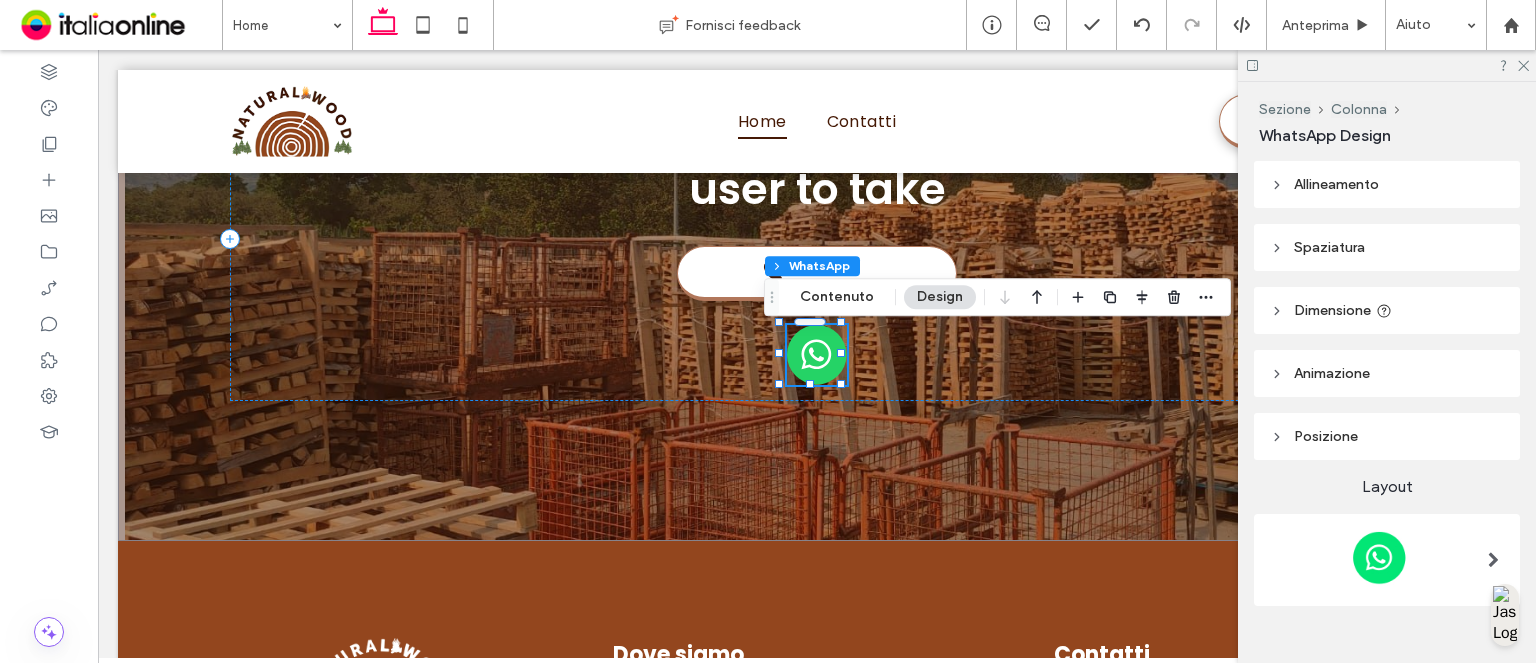 click on "Posizione" at bounding box center (1387, 436) 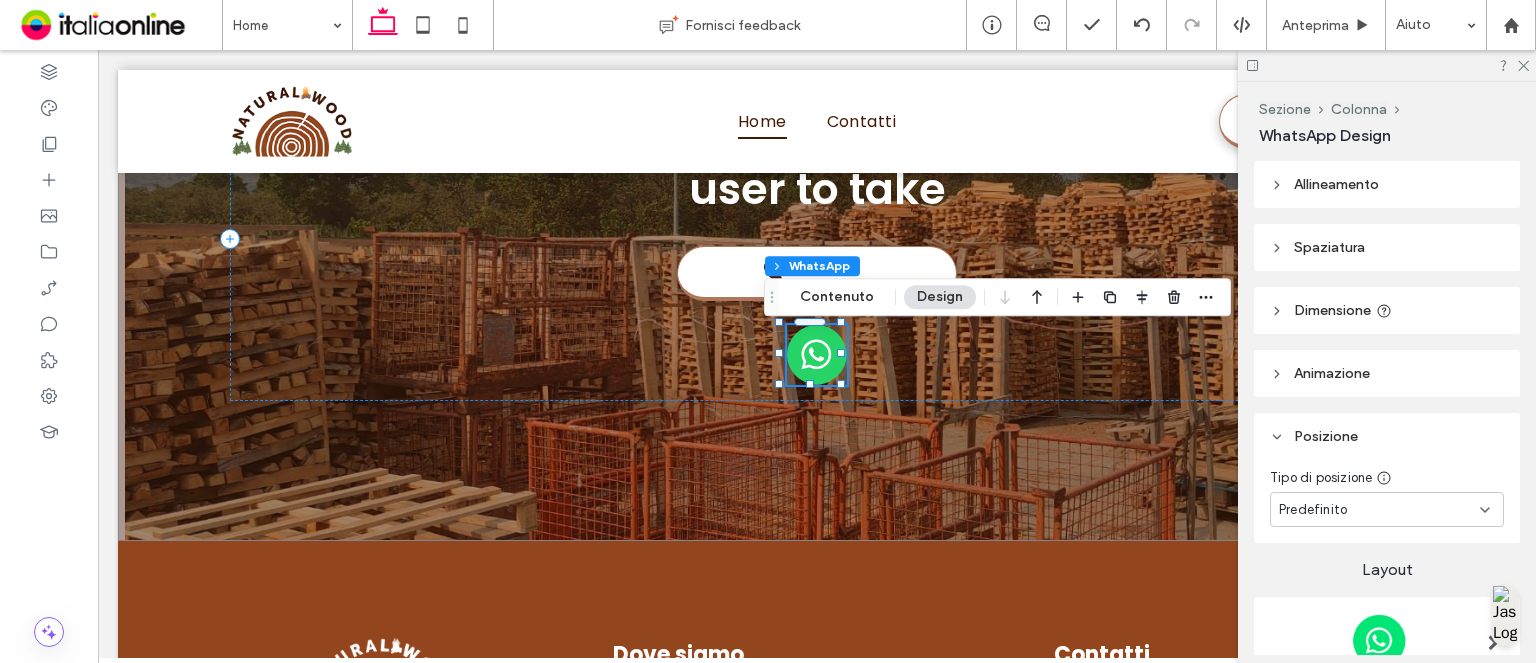 click on "Predefinito" at bounding box center (1379, 510) 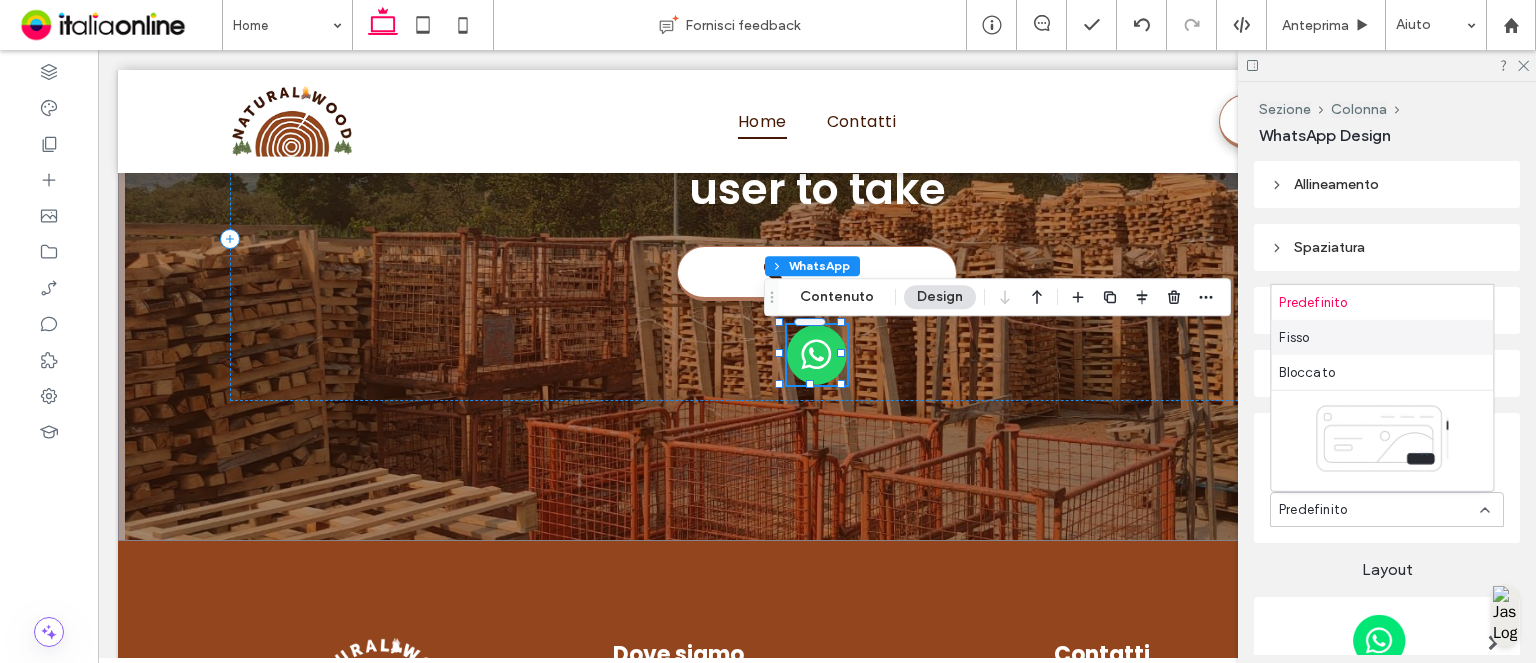 click on "Fisso" at bounding box center [1382, 337] 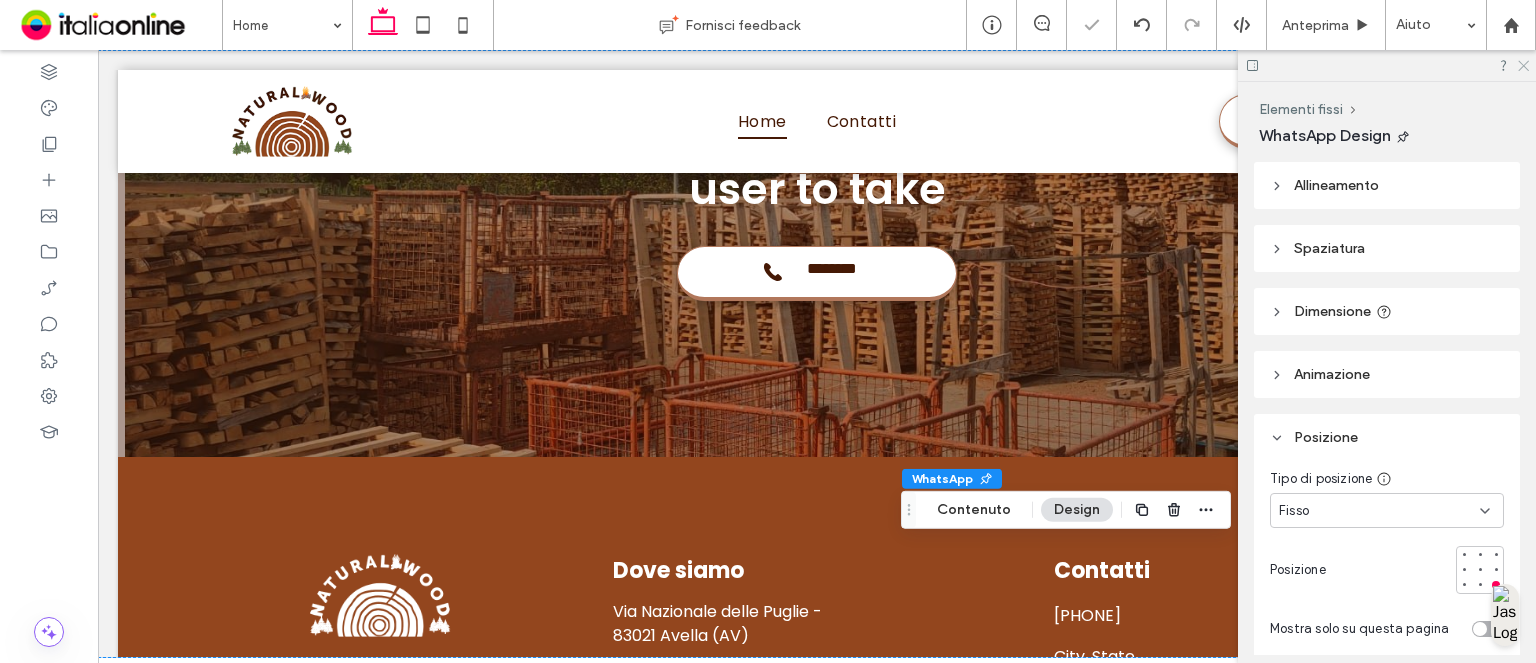 click 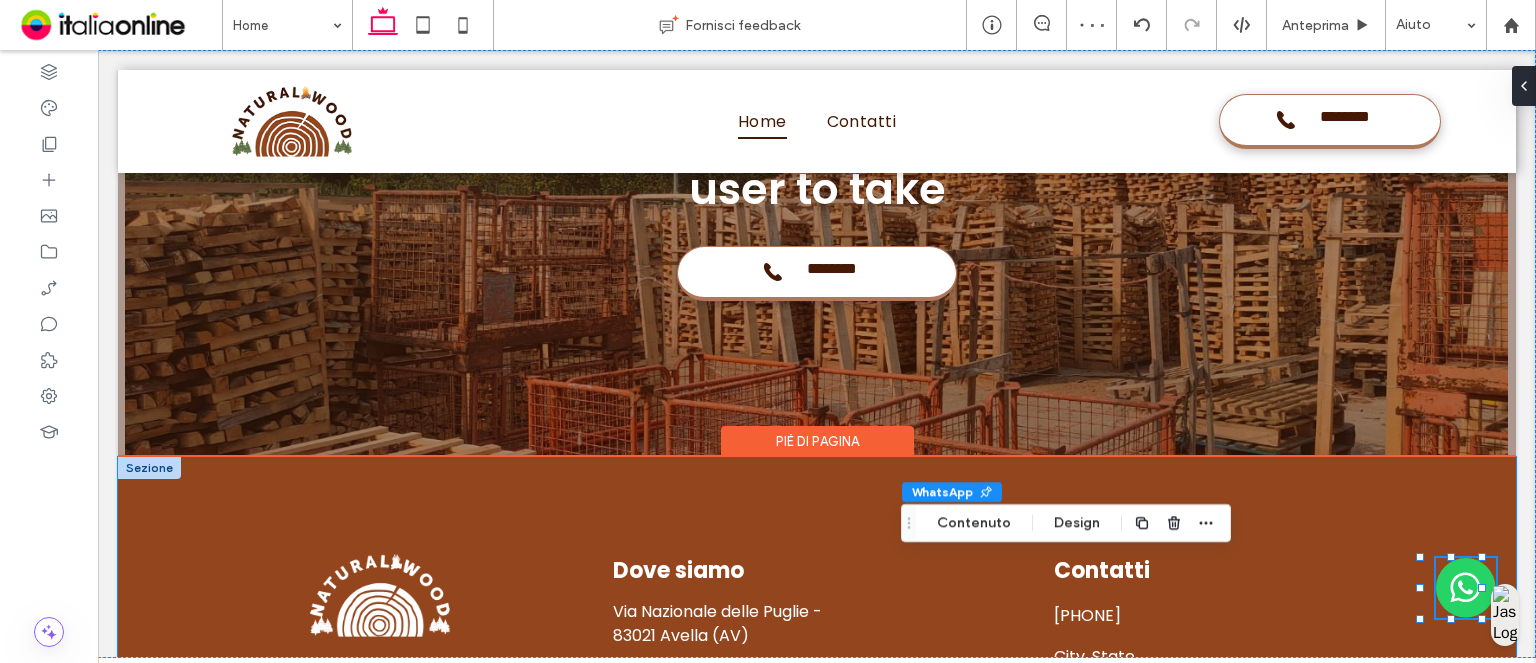click on "Dove siamo
Via Nazionale delle Puglie - 83021 Avella (AV)
P.I.  03026060644
Contatti
+39 324 0886879
City, State 555-555-5555 mymail@mailservice.com City, State 555-555-5555 mymail@mailservice.com" at bounding box center [817, 687] 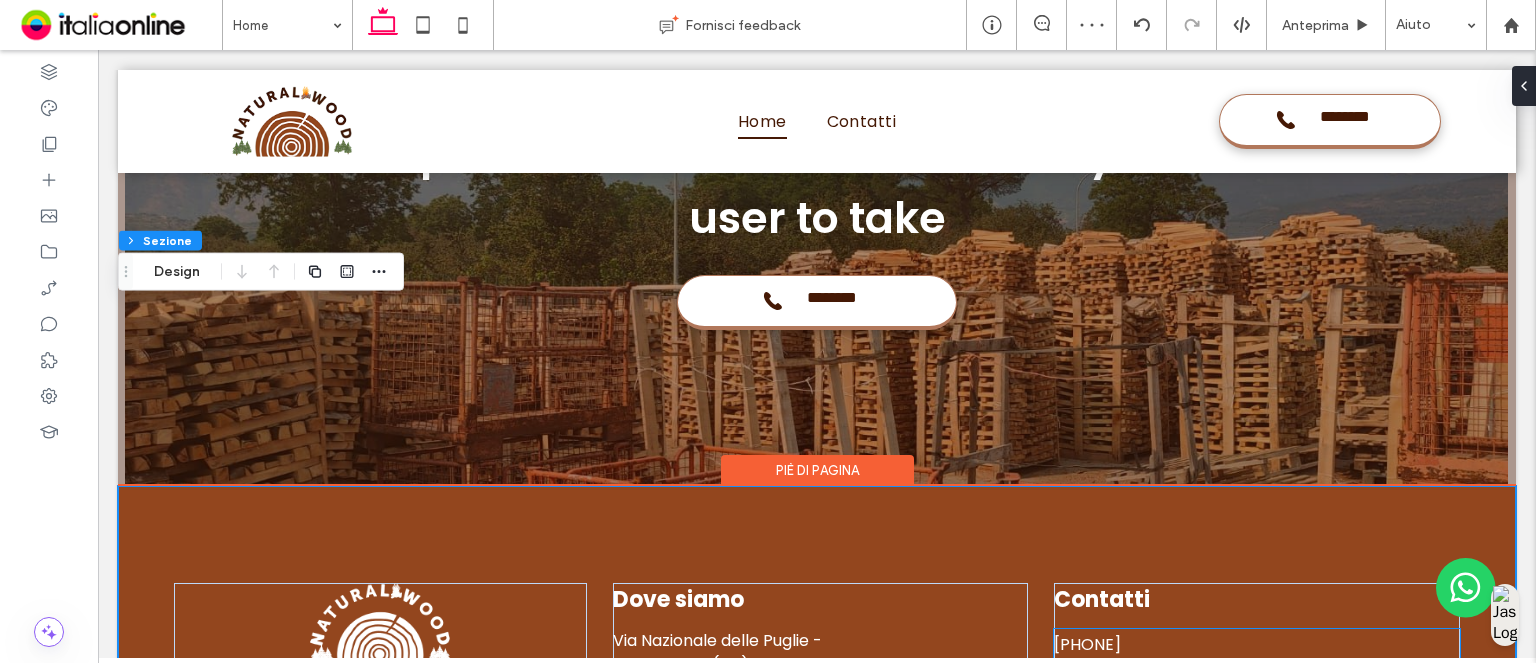 scroll, scrollTop: 4938, scrollLeft: 0, axis: vertical 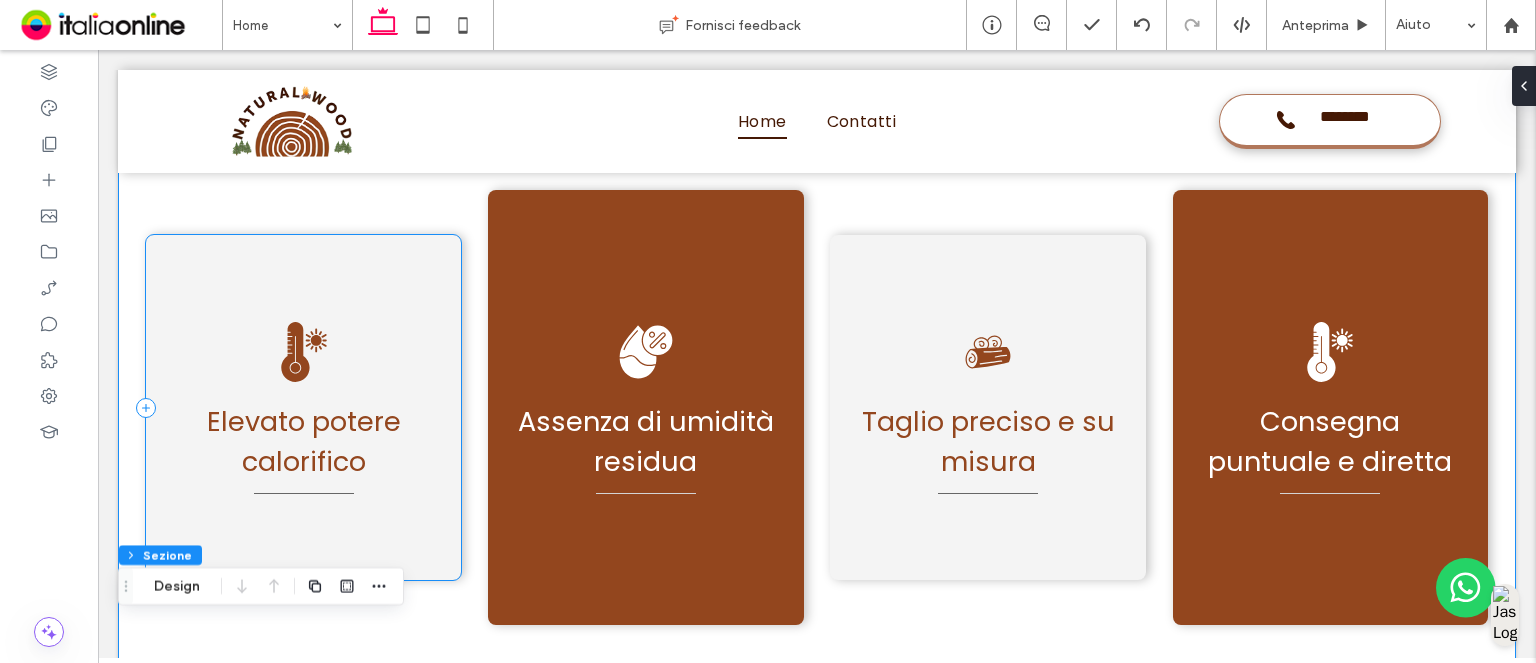 click on "Elevato potere calorifico" at bounding box center [303, 407] 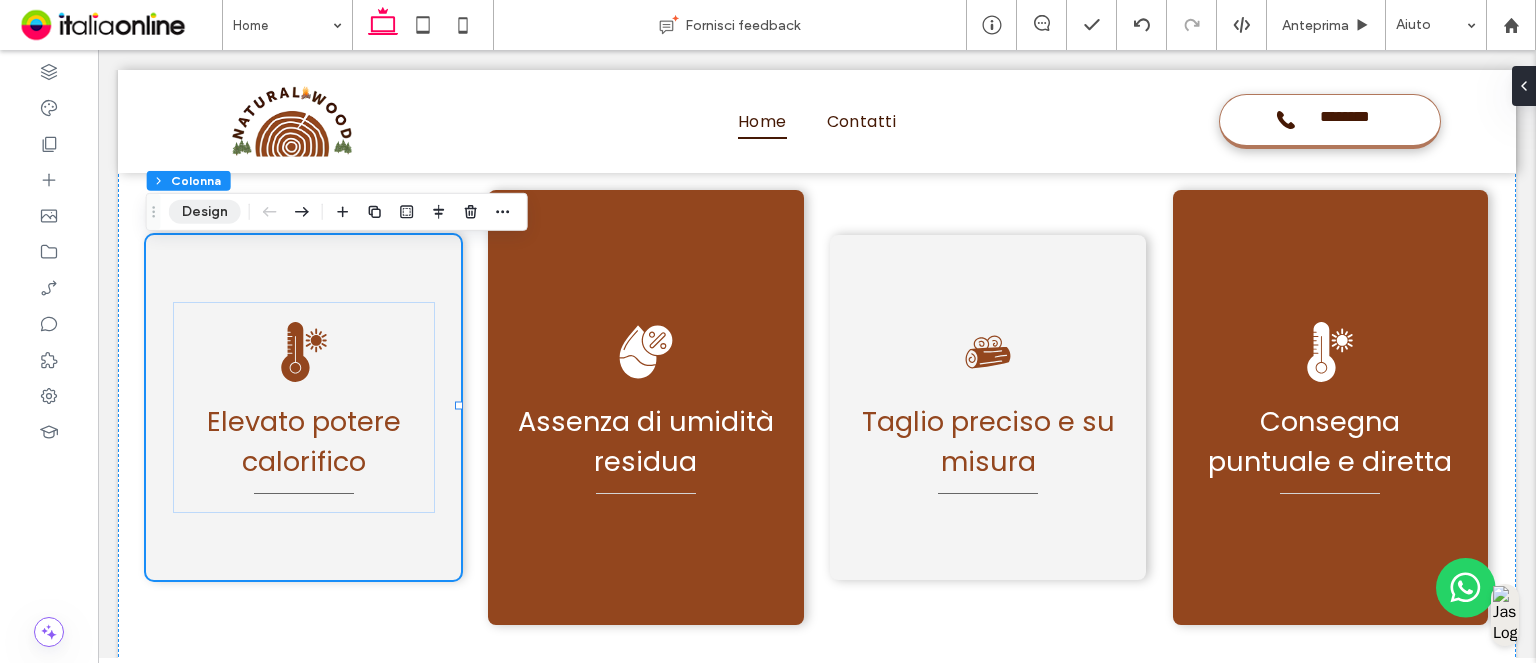click on "Design" at bounding box center (205, 212) 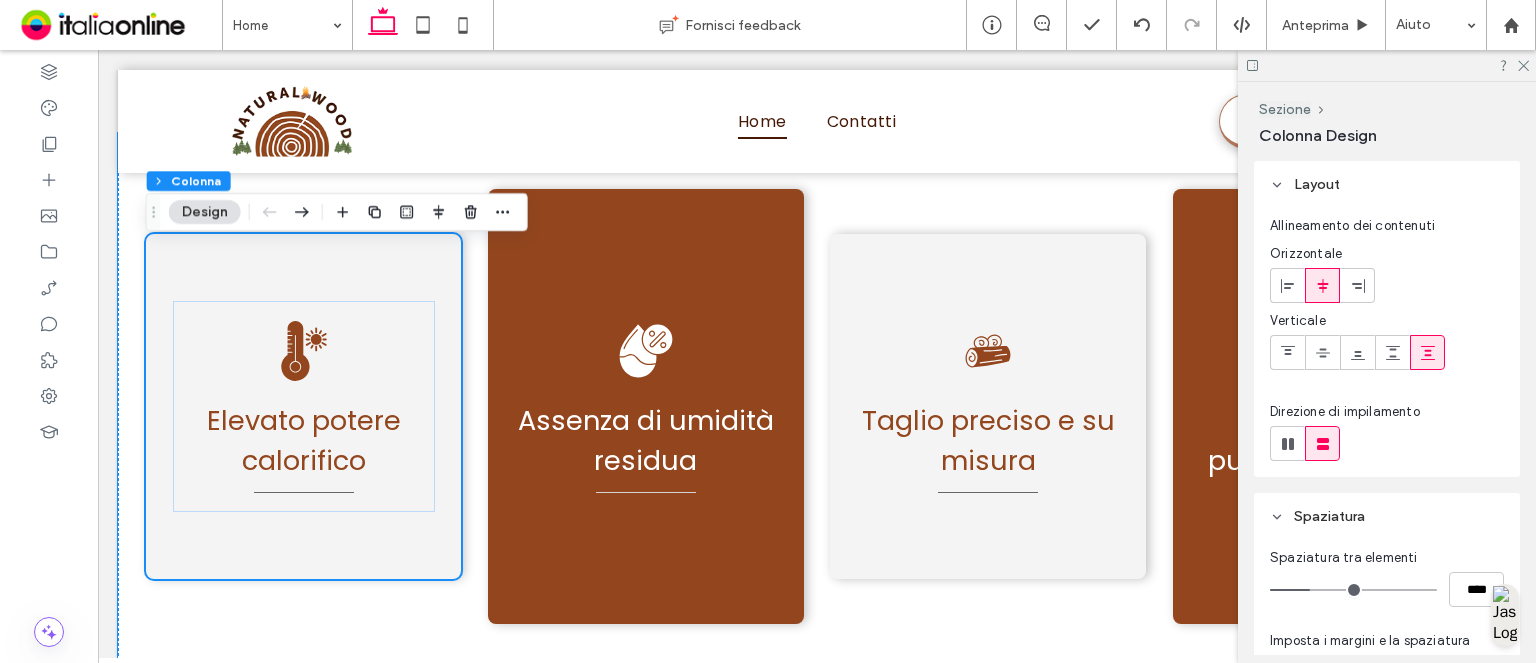 scroll, scrollTop: 3938, scrollLeft: 0, axis: vertical 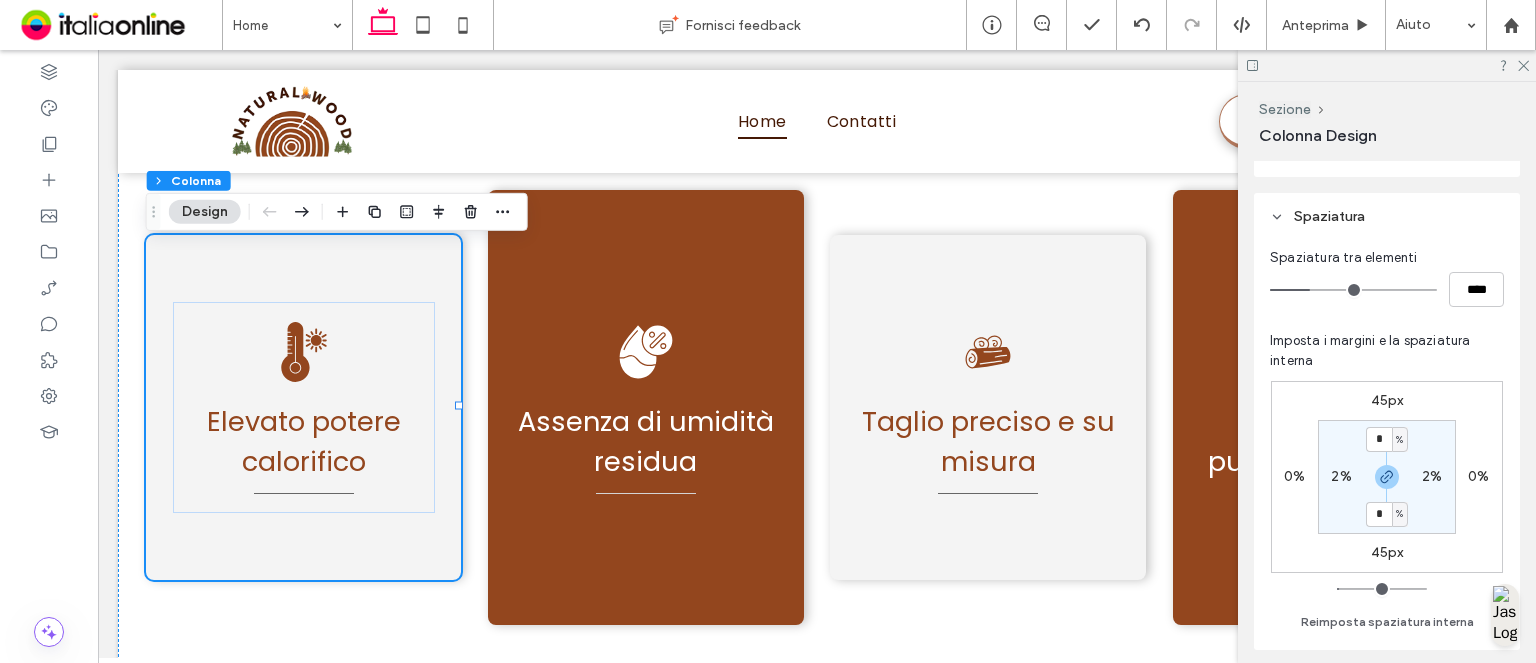 click 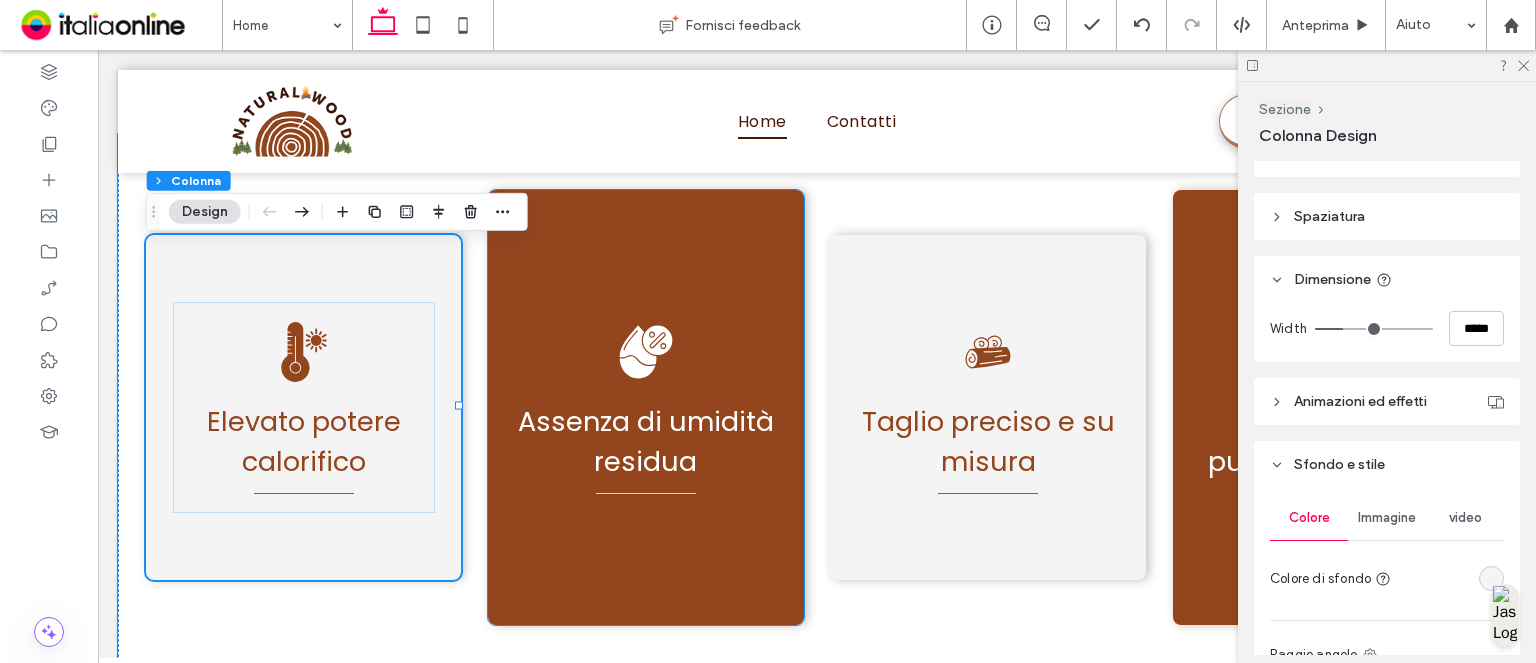 click on "Assenza di umidità residua" at bounding box center (645, 407) 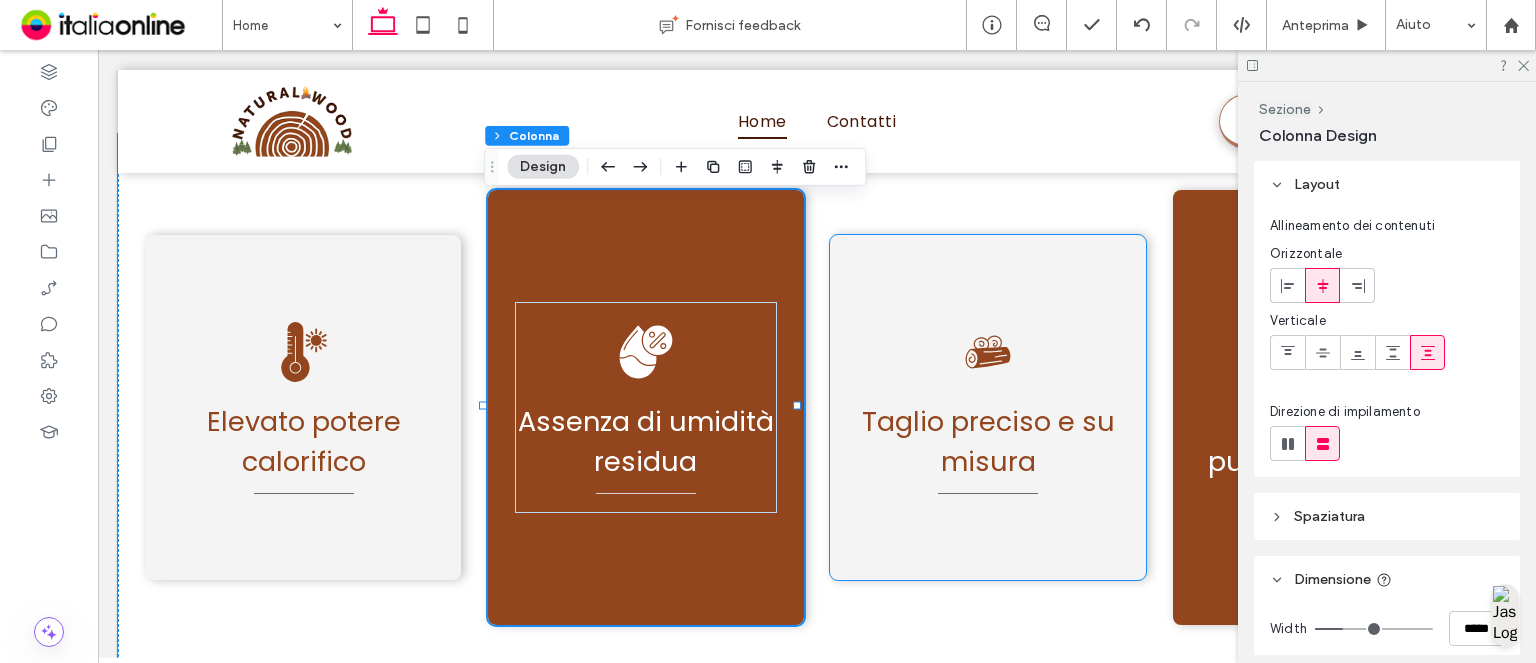 click on "Taglio preciso e su misura" at bounding box center [987, 407] 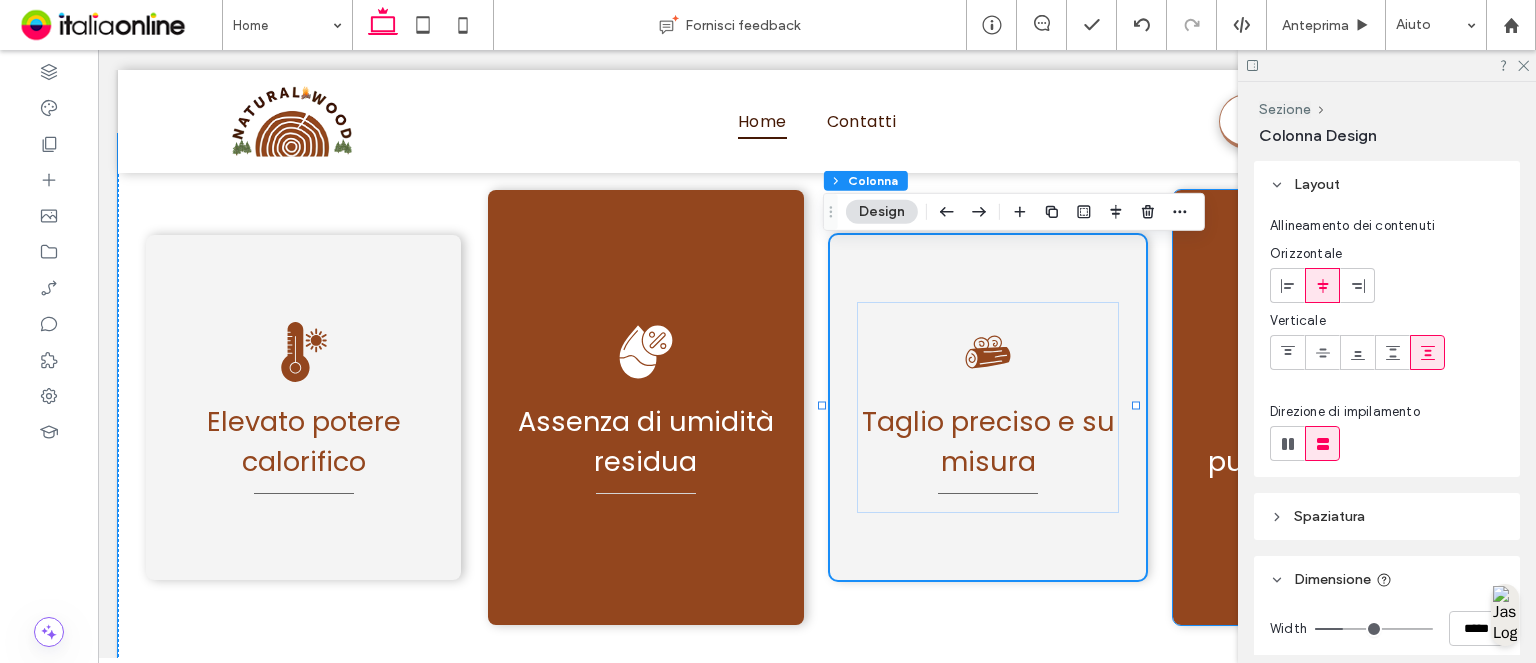 click on "Consegna puntuale e diretta" at bounding box center (1330, 407) 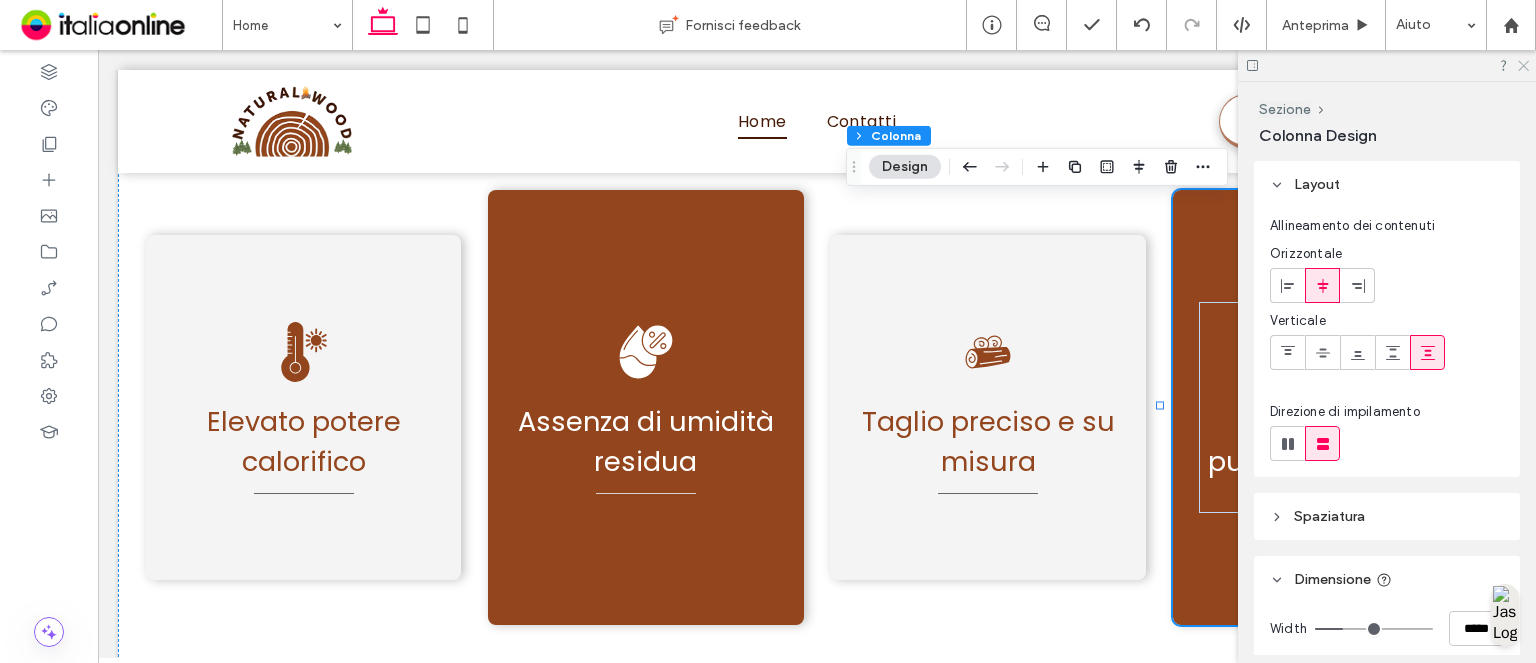 click 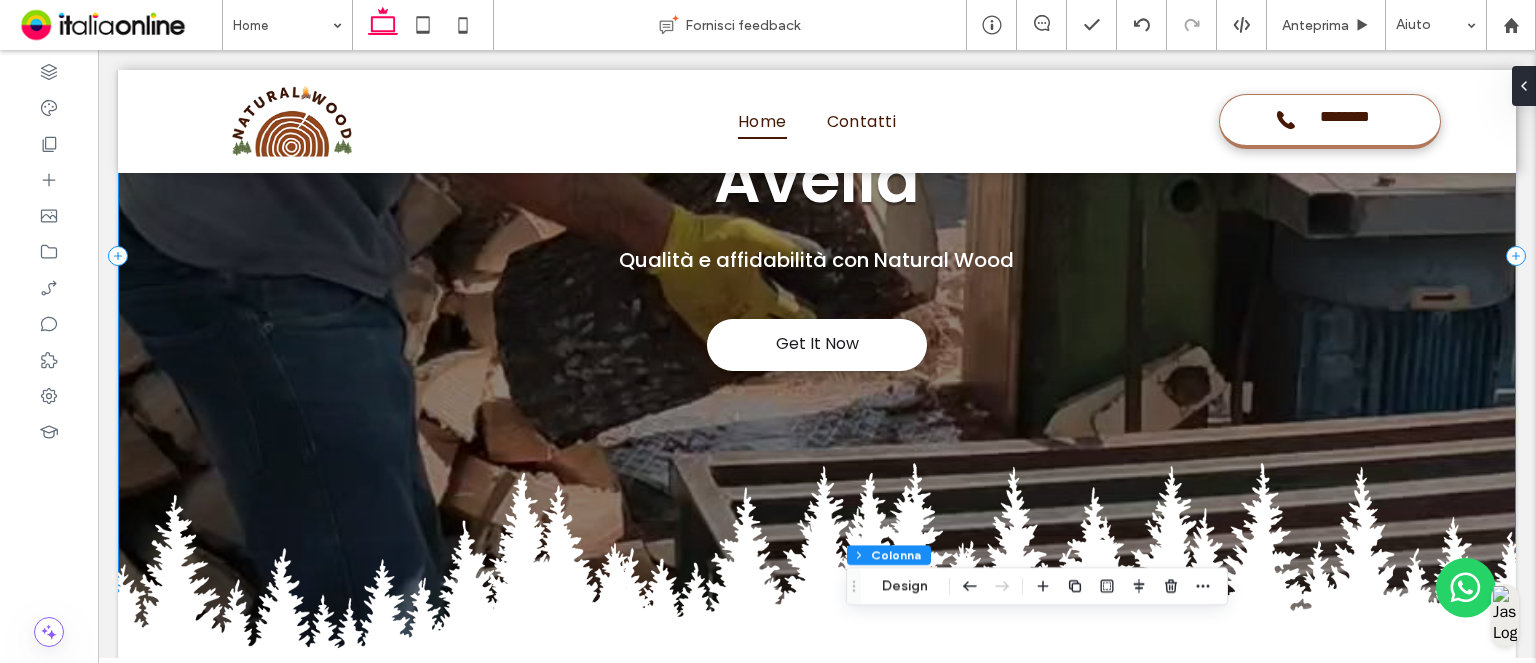 scroll, scrollTop: 538, scrollLeft: 0, axis: vertical 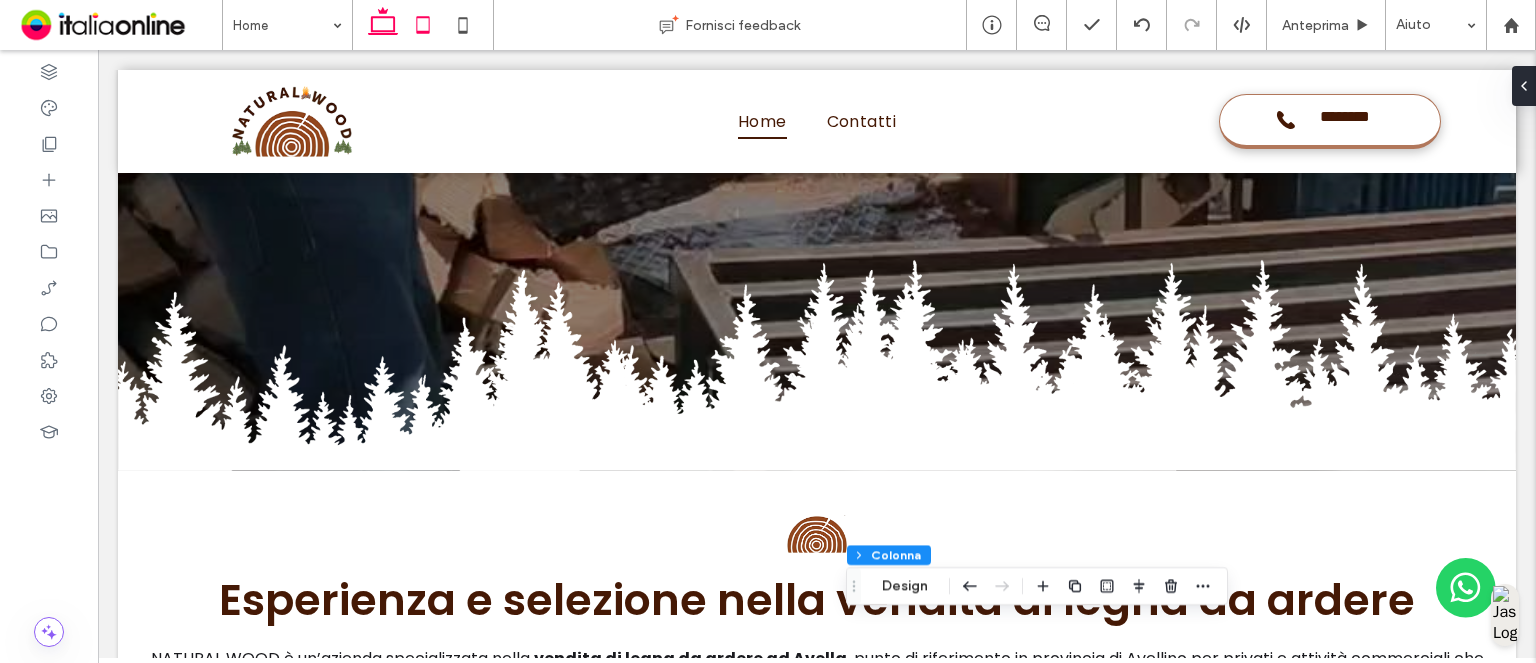 click 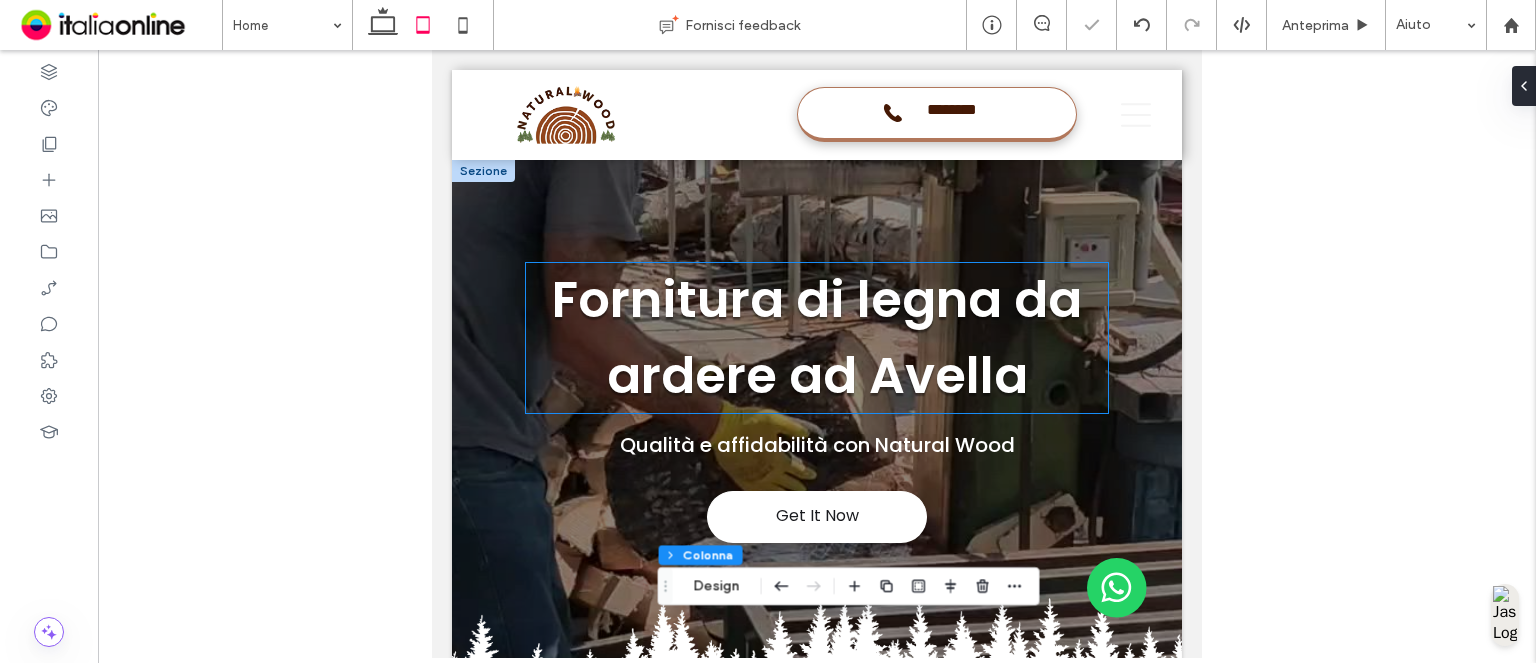 scroll, scrollTop: 348, scrollLeft: 0, axis: vertical 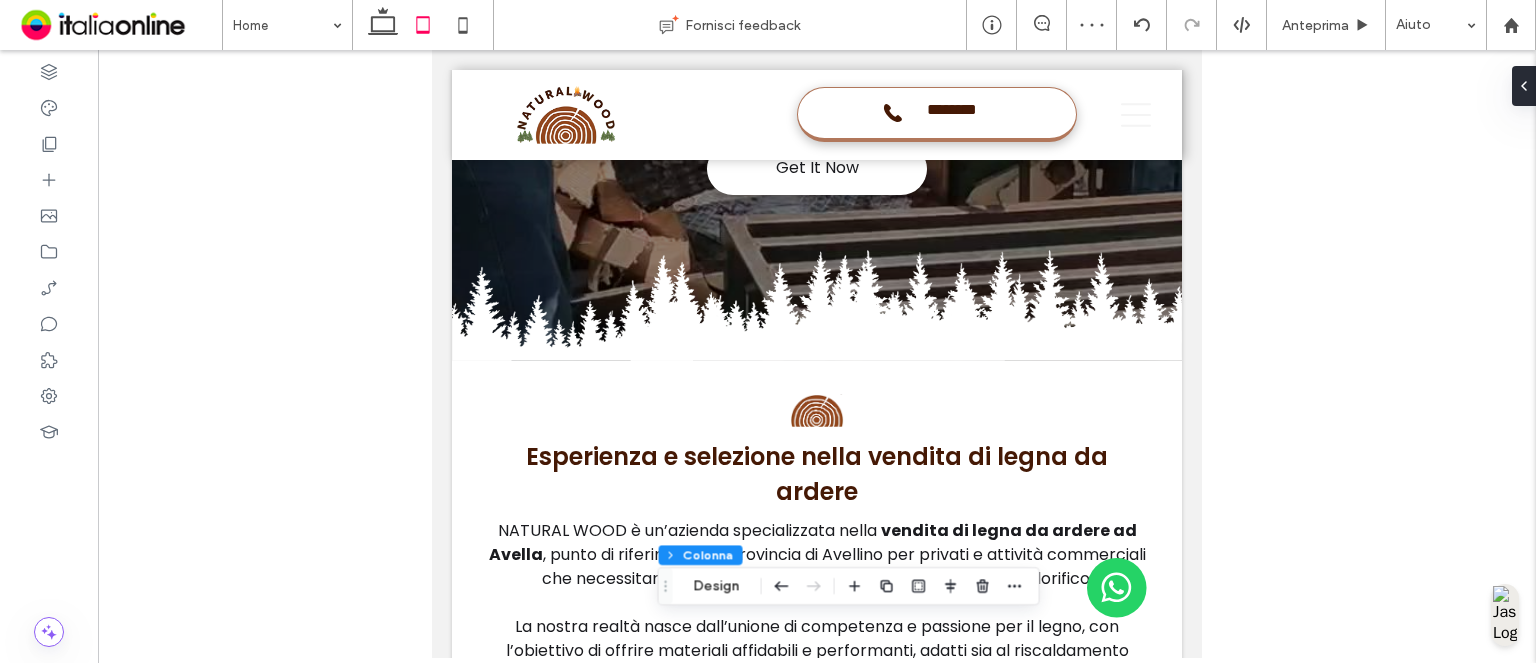 drag, startPoint x: 463, startPoint y: 28, endPoint x: 489, endPoint y: 43, distance: 30.016663 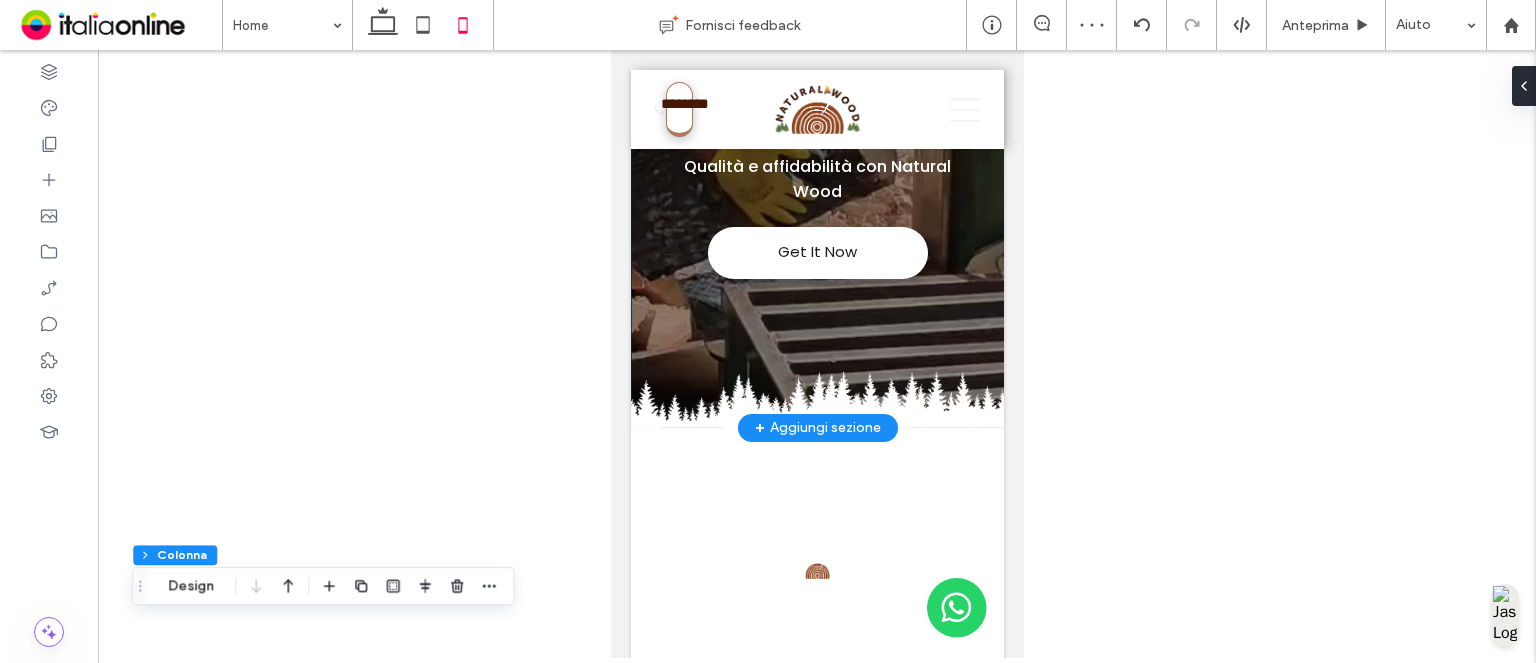 scroll, scrollTop: 466, scrollLeft: 0, axis: vertical 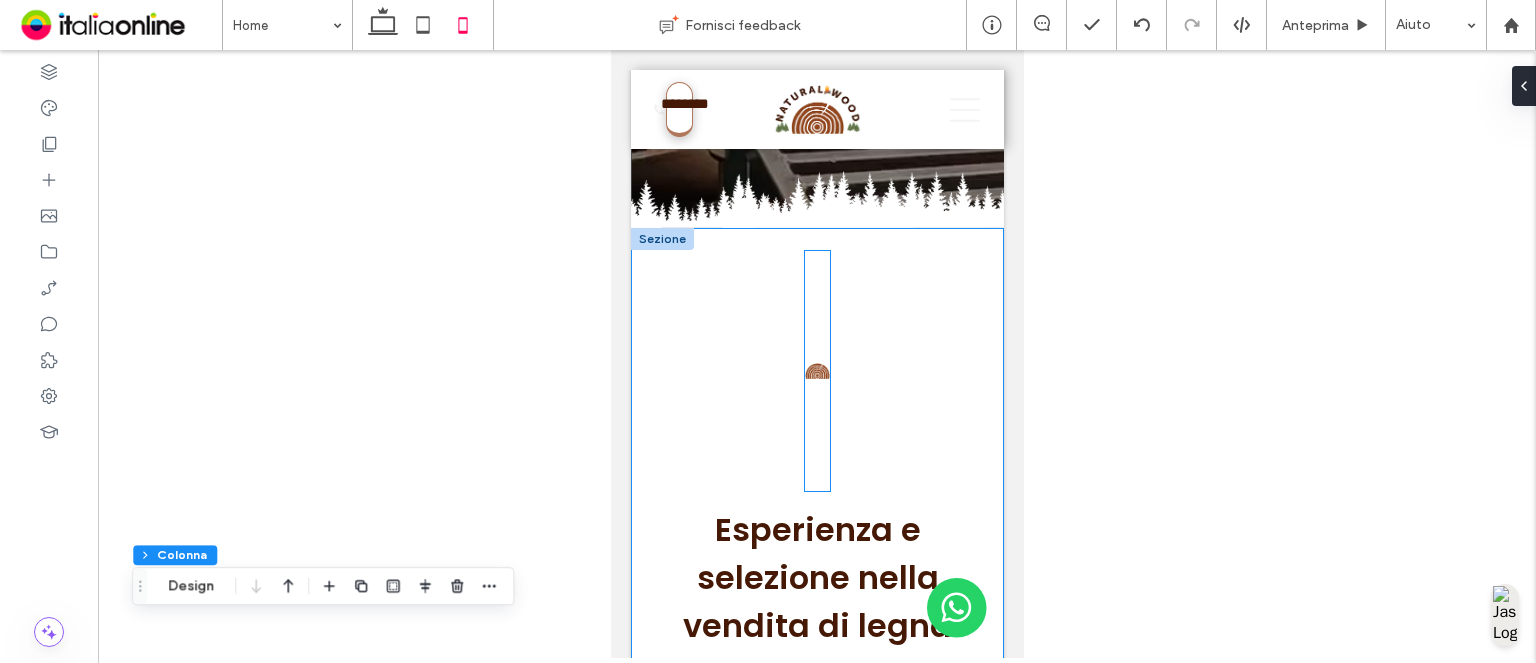 click at bounding box center (816, 371) 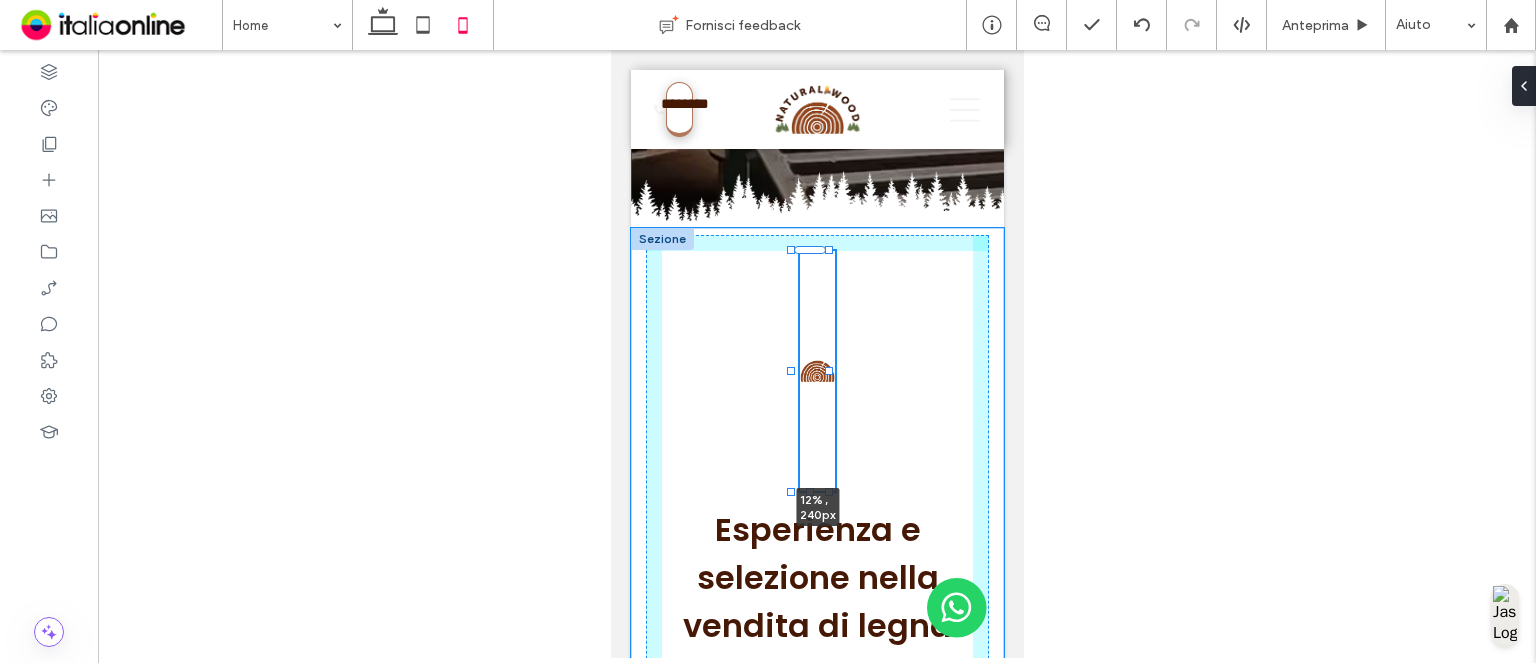 click at bounding box center [828, 371] 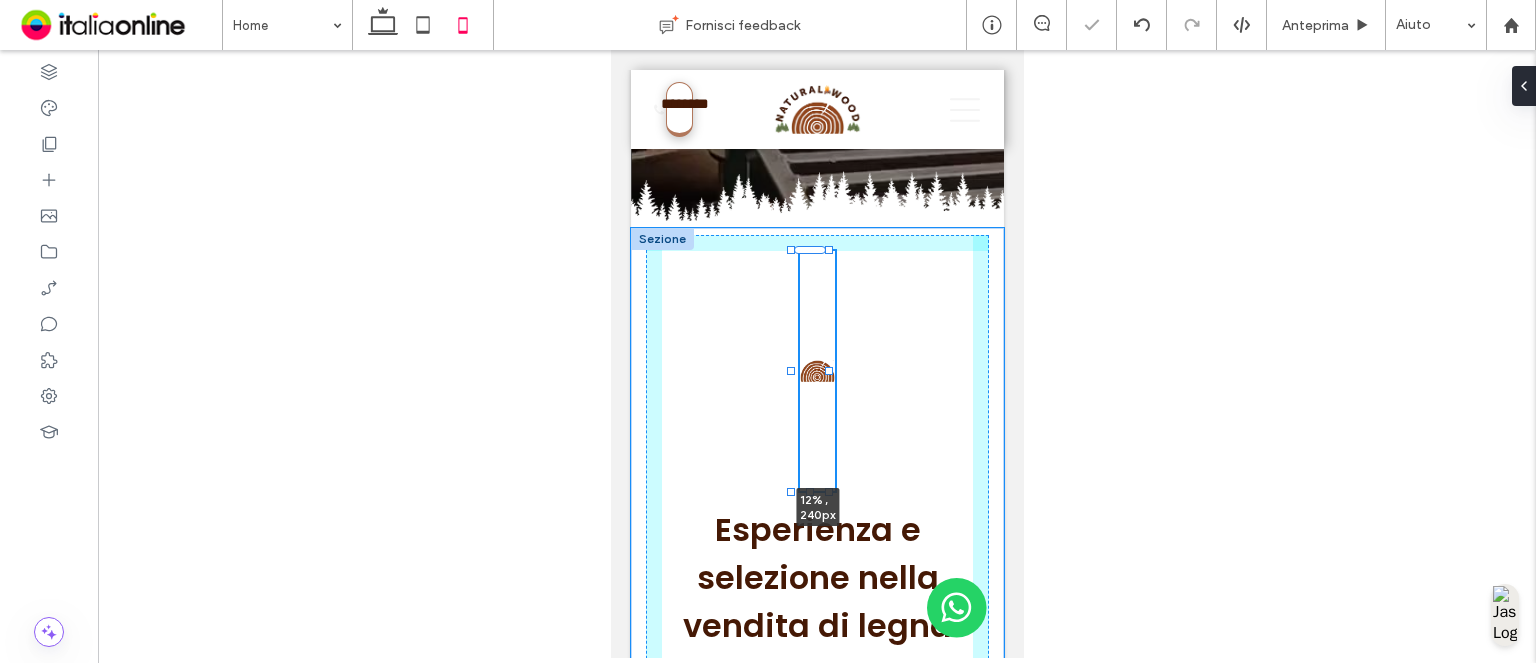 type on "**" 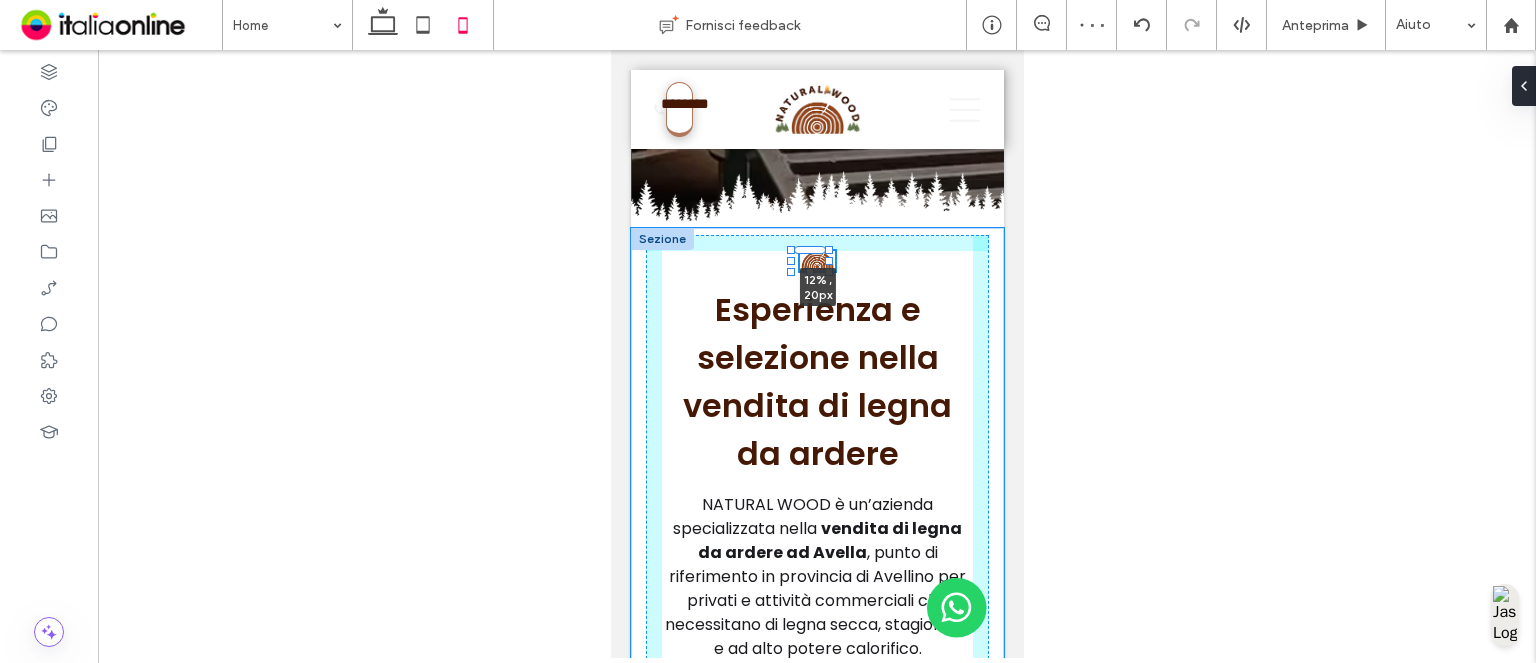drag, startPoint x: 810, startPoint y: 481, endPoint x: 822, endPoint y: 351, distance: 130.55267 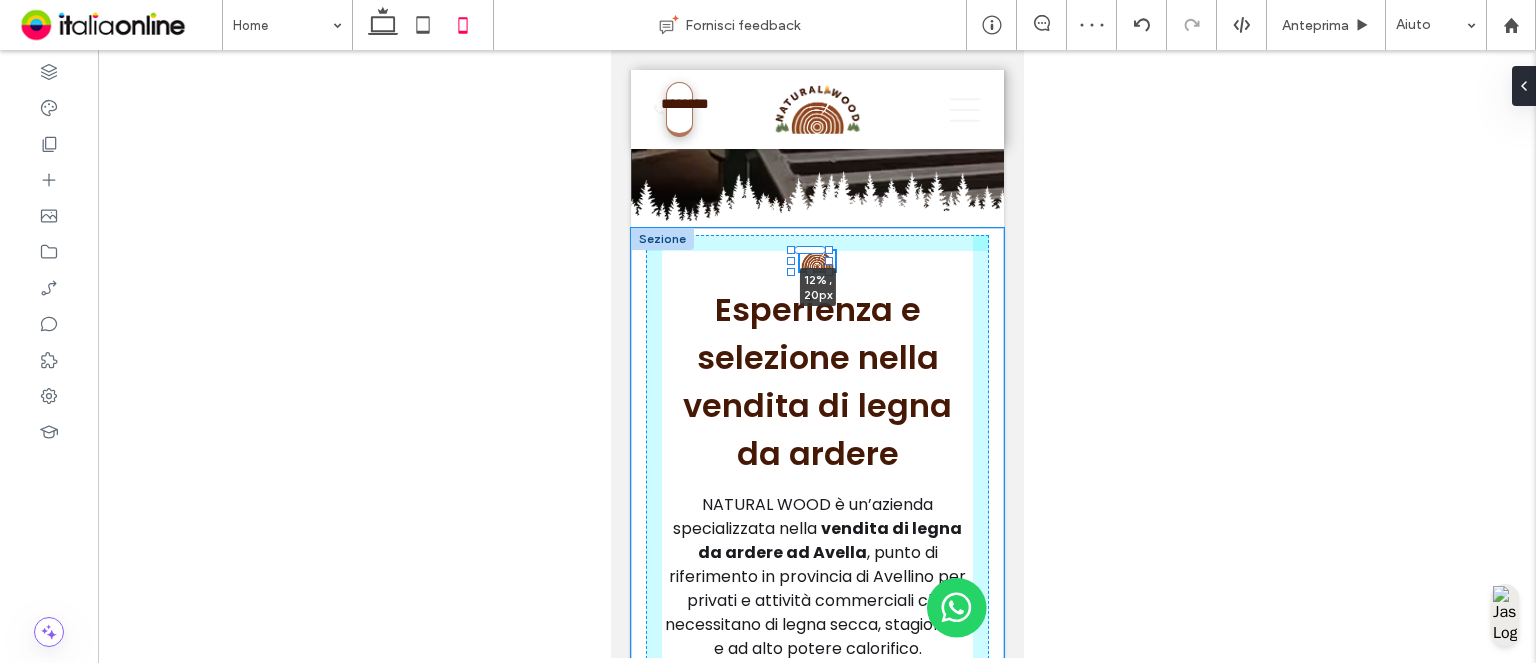 click on "12% , 20px
Esperienza e selezione nella vendita di legna da ardere
NATURAL WOOD è un’azienda specializzata nella
vendita di legna da ardere ad Avella , punto di riferimento in provincia di Avellino per privati e attività commerciali che necessitano di legna secca, stagionata e ad alto potere calorifico. ﻿ La nostra realtà nasce dall’unione di competenza e passione per il legno, con l’obiettivo di offrire materiali affidabili e performanti, adatti sia al riscaldamento domestico che alla ristorazione professionale. La
legna da ardere ad Avella   che forniamo è accuratamente selezionata tra essenze di alta qualità, come
faggio ,
quercia ,
carpino   e
castagno , ideali per stufe, camini e forni a legna. Ogni lotto viene stagionato naturalmente e preparato su misura in base alle richieste specifiche del cliente." at bounding box center [816, 660] 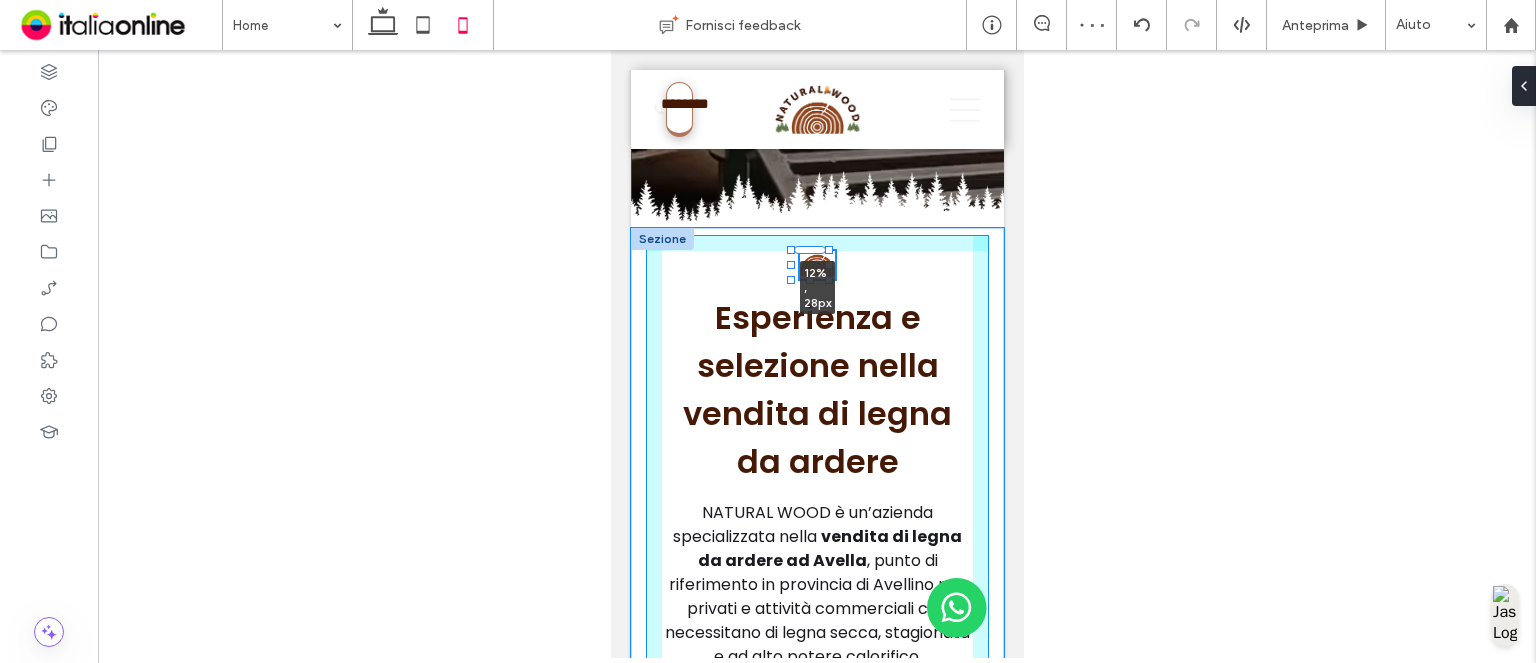 drag, startPoint x: 805, startPoint y: 259, endPoint x: 839, endPoint y: 276, distance: 38.013157 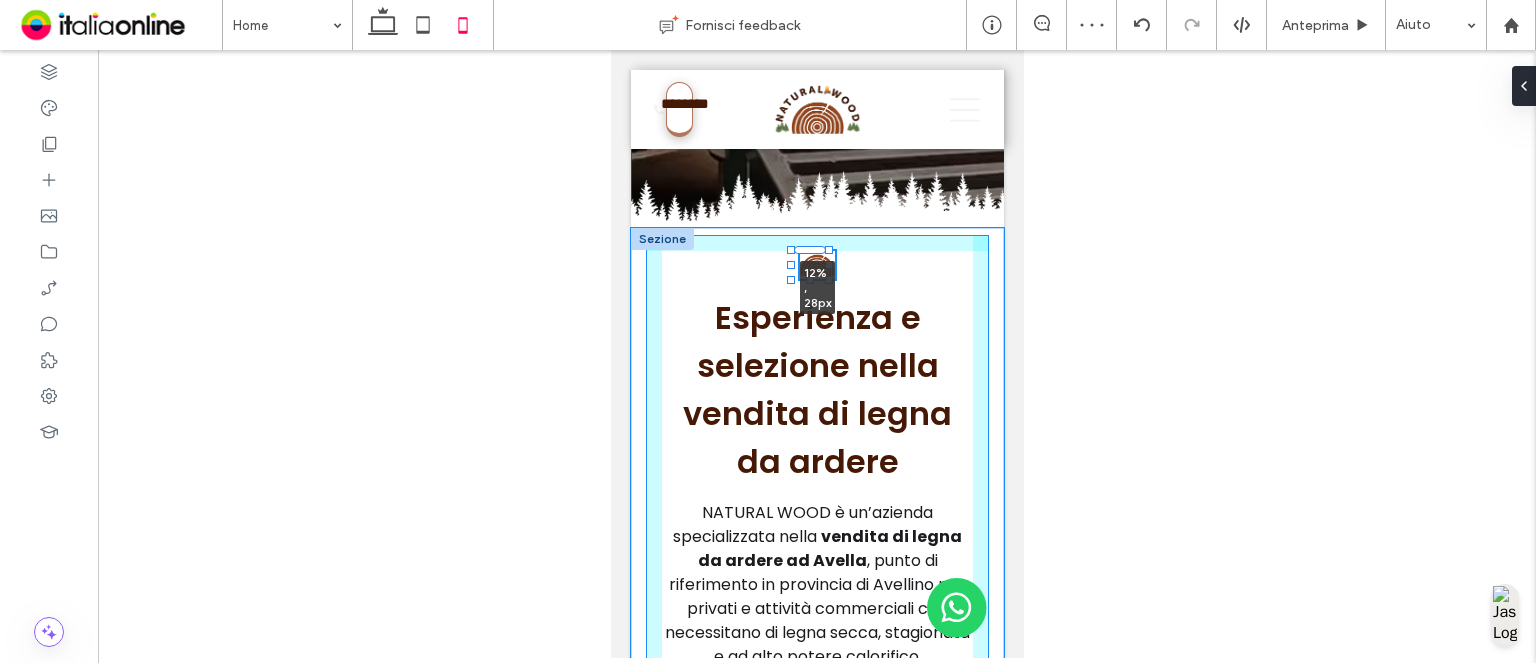 click on "12% , 28px
Esperienza e selezione nella vendita di legna da ardere
NATURAL WOOD è un’azienda specializzata nella
vendita di legna da ardere ad Avella , punto di riferimento in provincia di Avellino per privati e attività commerciali che necessitano di legna secca, stagionata e ad alto potere calorifico. ﻿ La nostra realtà nasce dall’unione di competenza e passione per il legno, con l’obiettivo di offrire materiali affidabili e performanti, adatti sia al riscaldamento domestico che alla ristorazione professionale. La
legna da ardere ad Avella   che forniamo è accuratamente selezionata tra essenze di alta qualità, come
faggio ,
quercia ,
carpino   e
castagno , ideali per stufe, camini e forni a legna. Ogni lotto viene stagionato naturalmente e preparato su misura in base alle richieste specifiche del cliente." at bounding box center (816, 664) 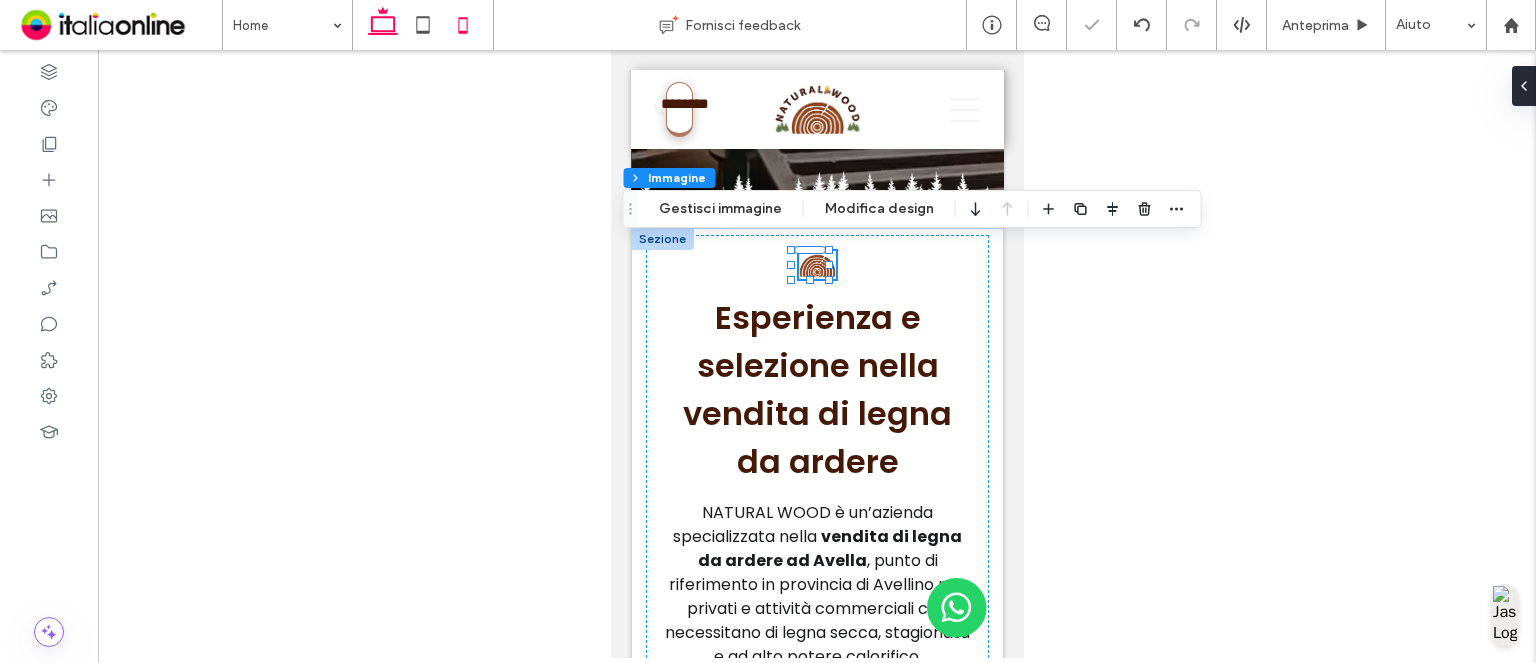 click 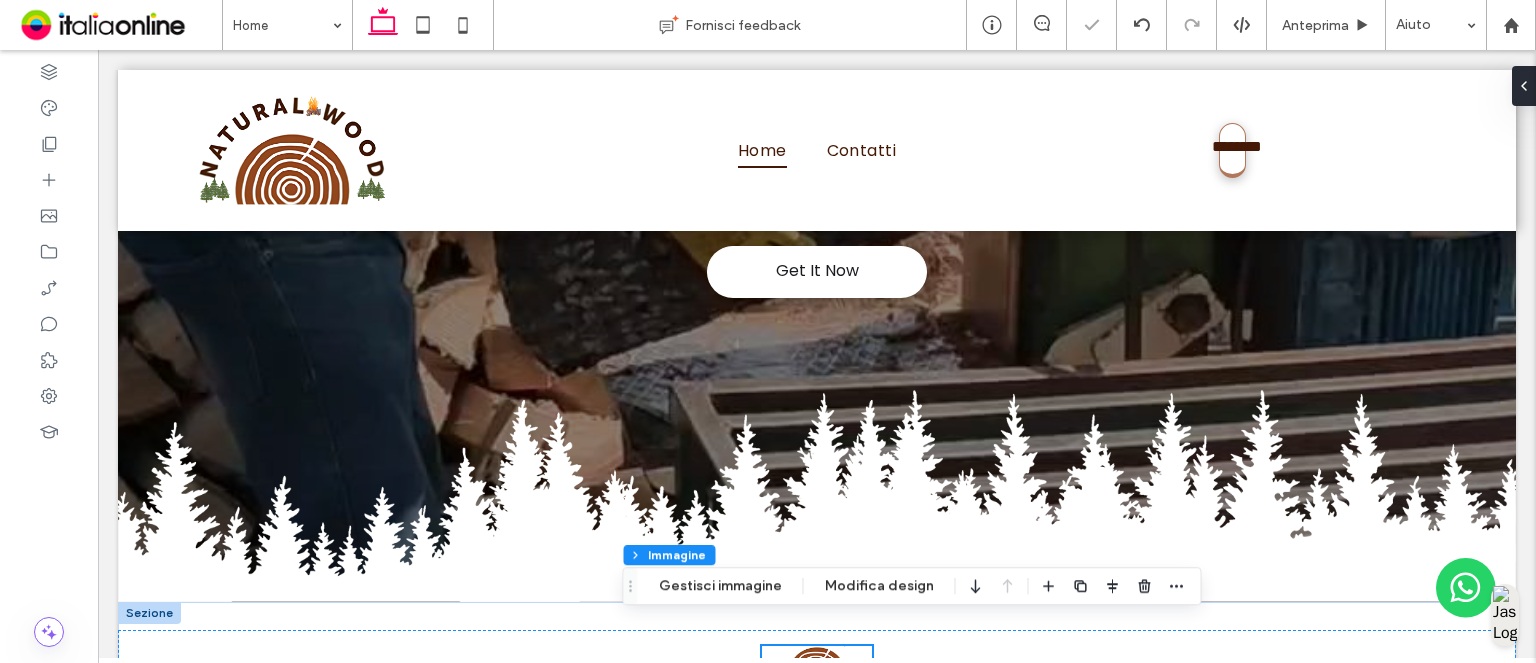 type on "*" 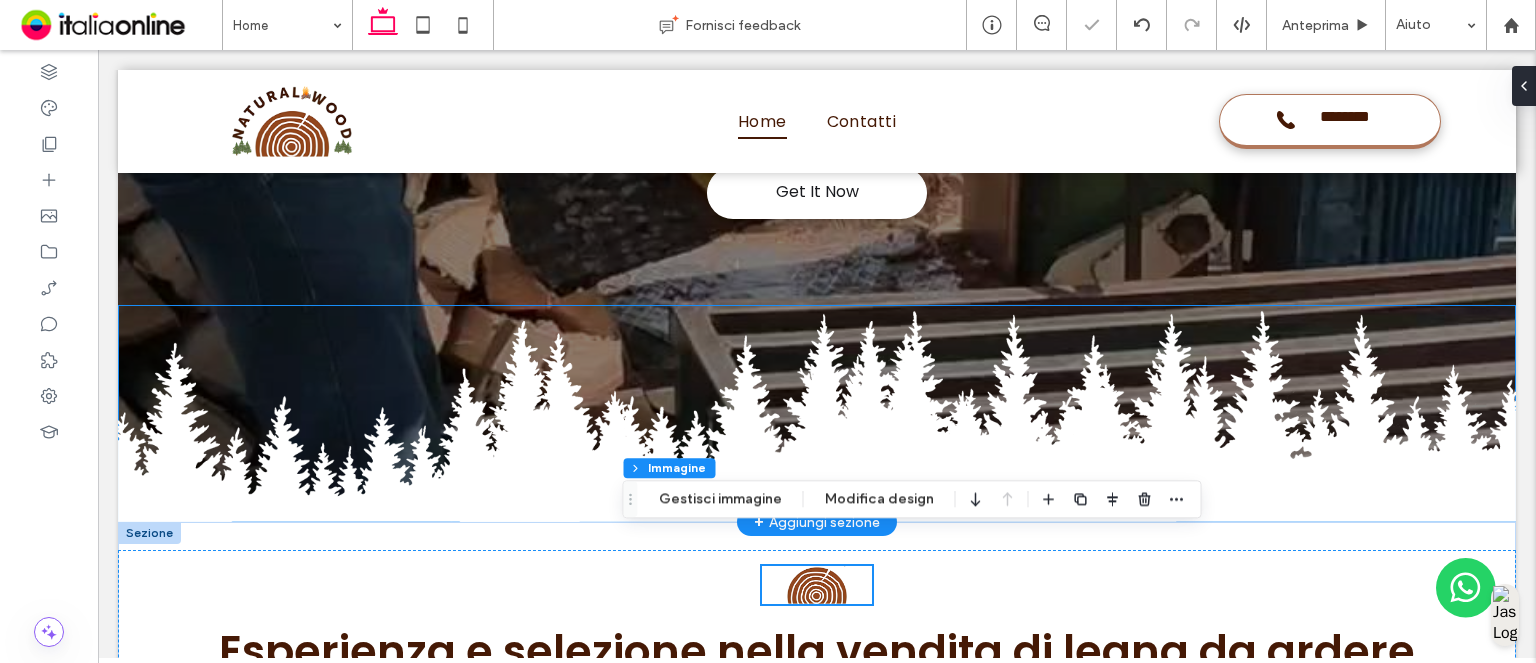 scroll, scrollTop: 546, scrollLeft: 0, axis: vertical 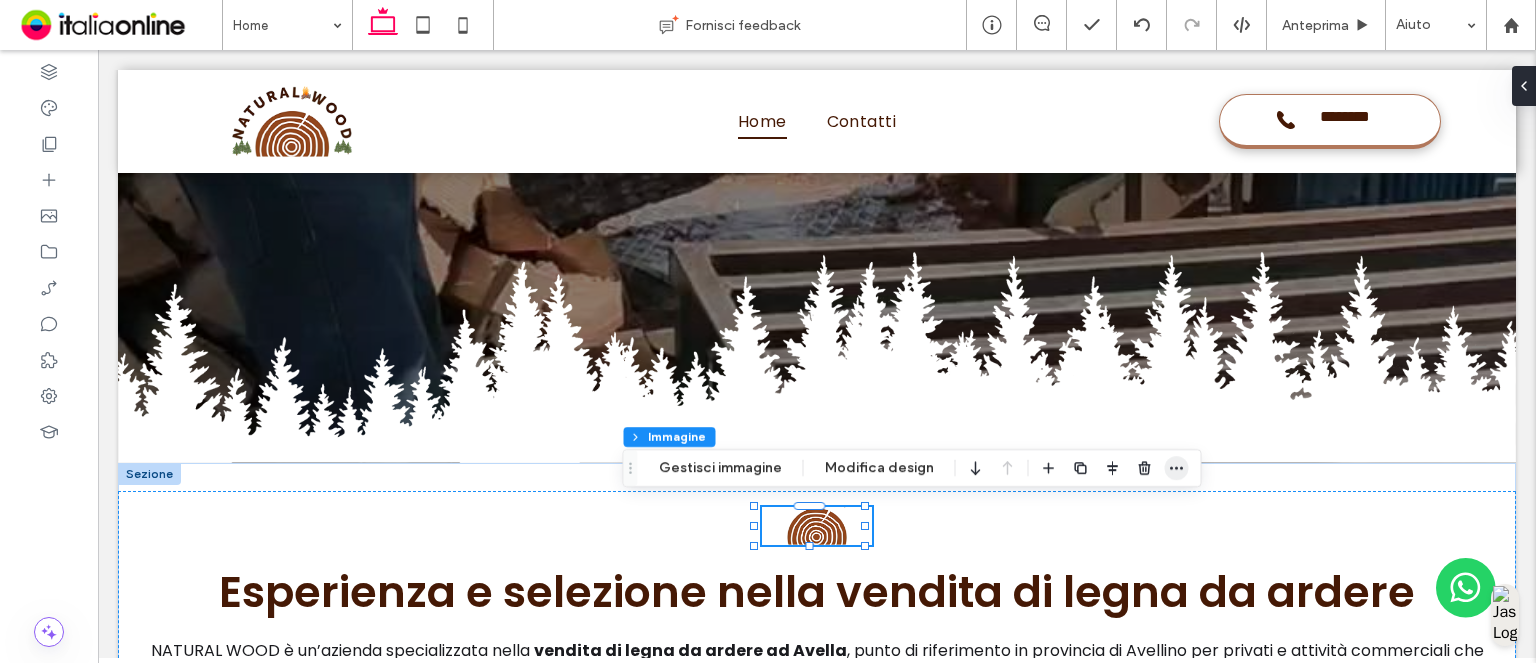 click 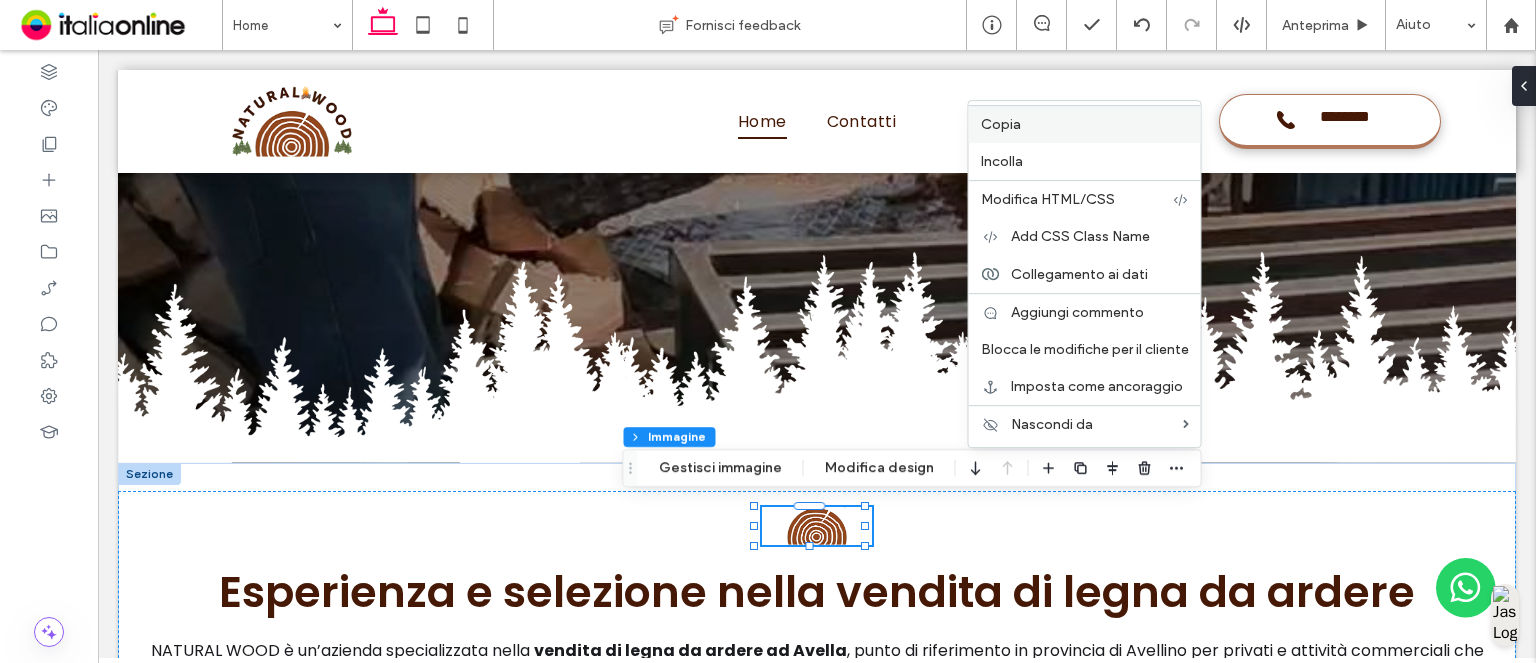 click on "Copia" at bounding box center [1085, 124] 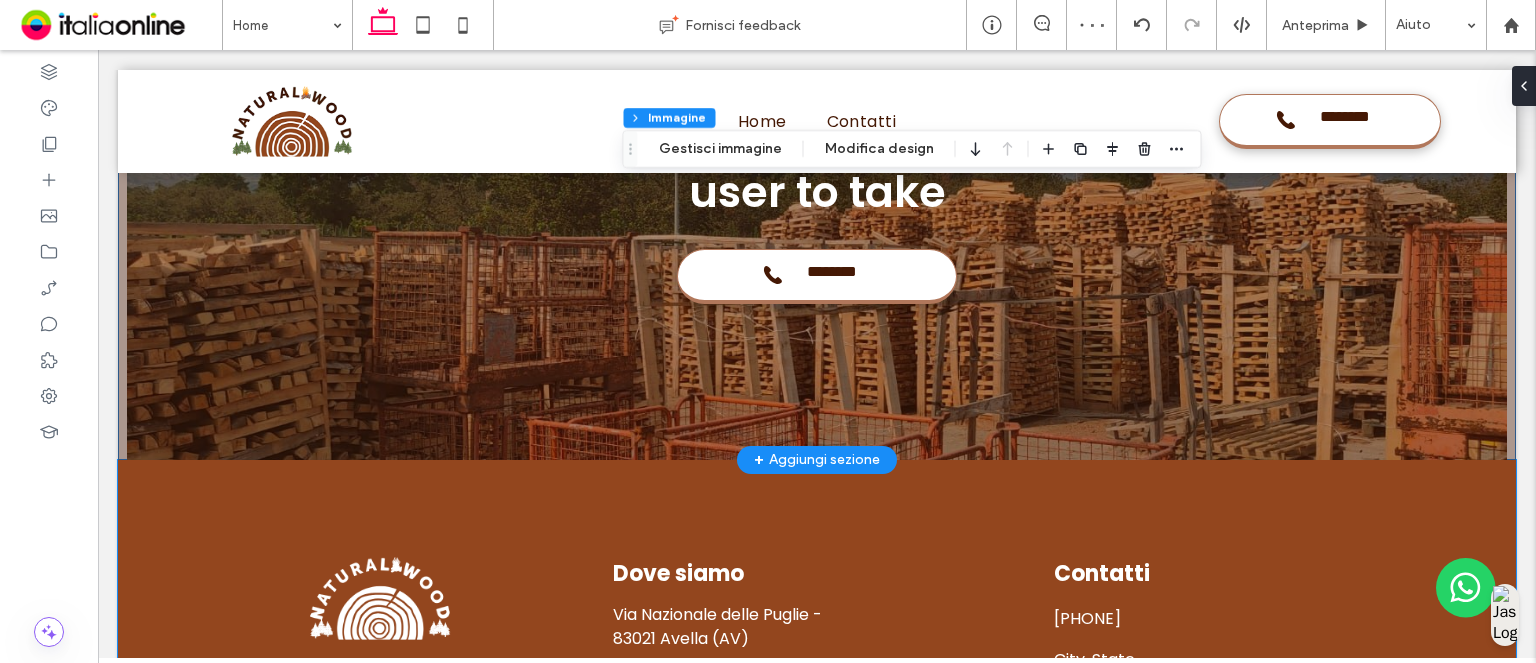 scroll, scrollTop: 4459, scrollLeft: 0, axis: vertical 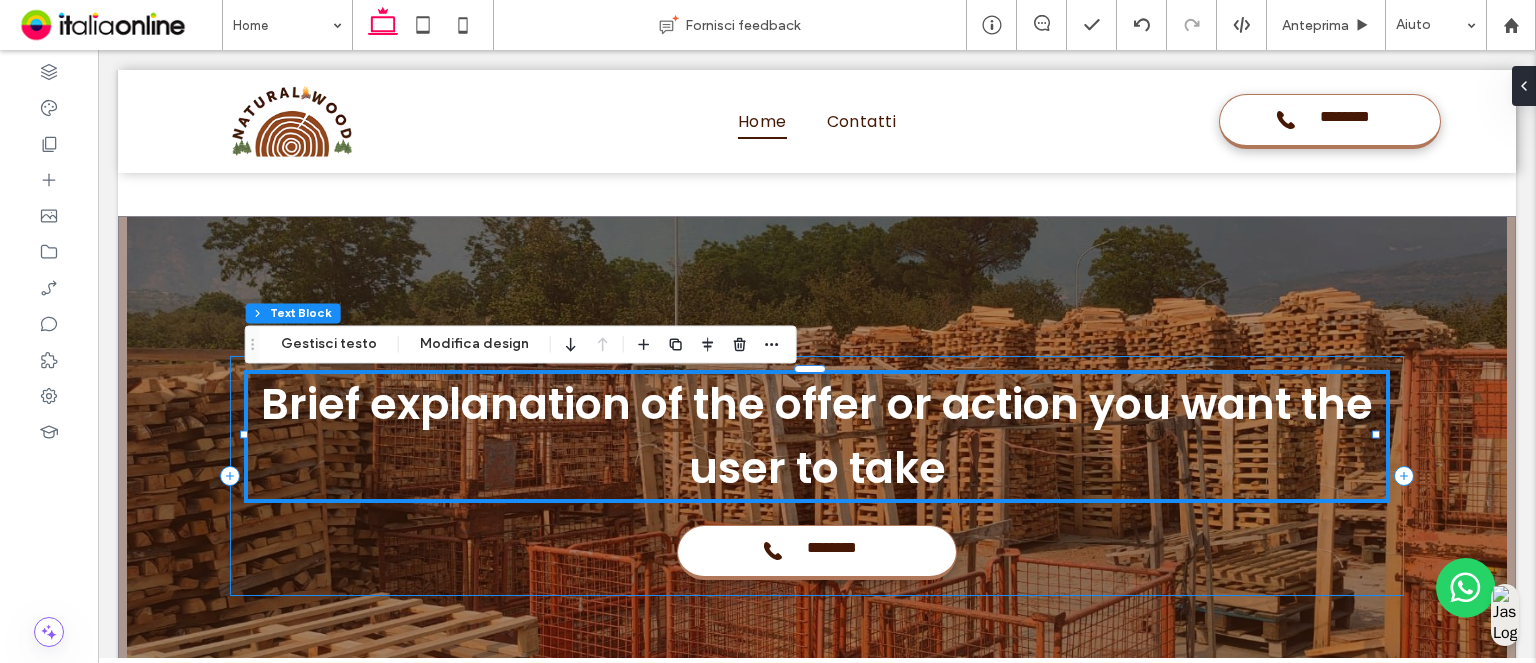 click on "**********" at bounding box center (817, 476) 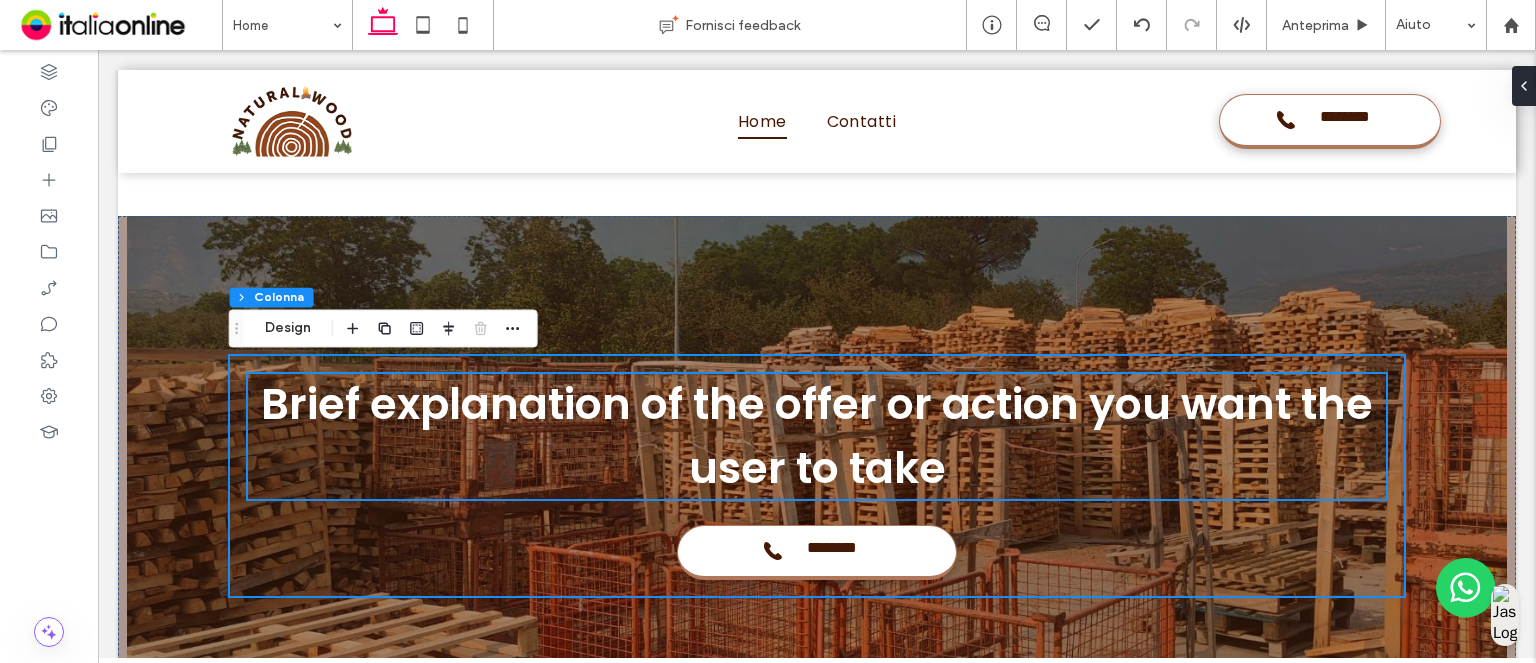 click on "Sezione Colonna Design" at bounding box center [383, 328] 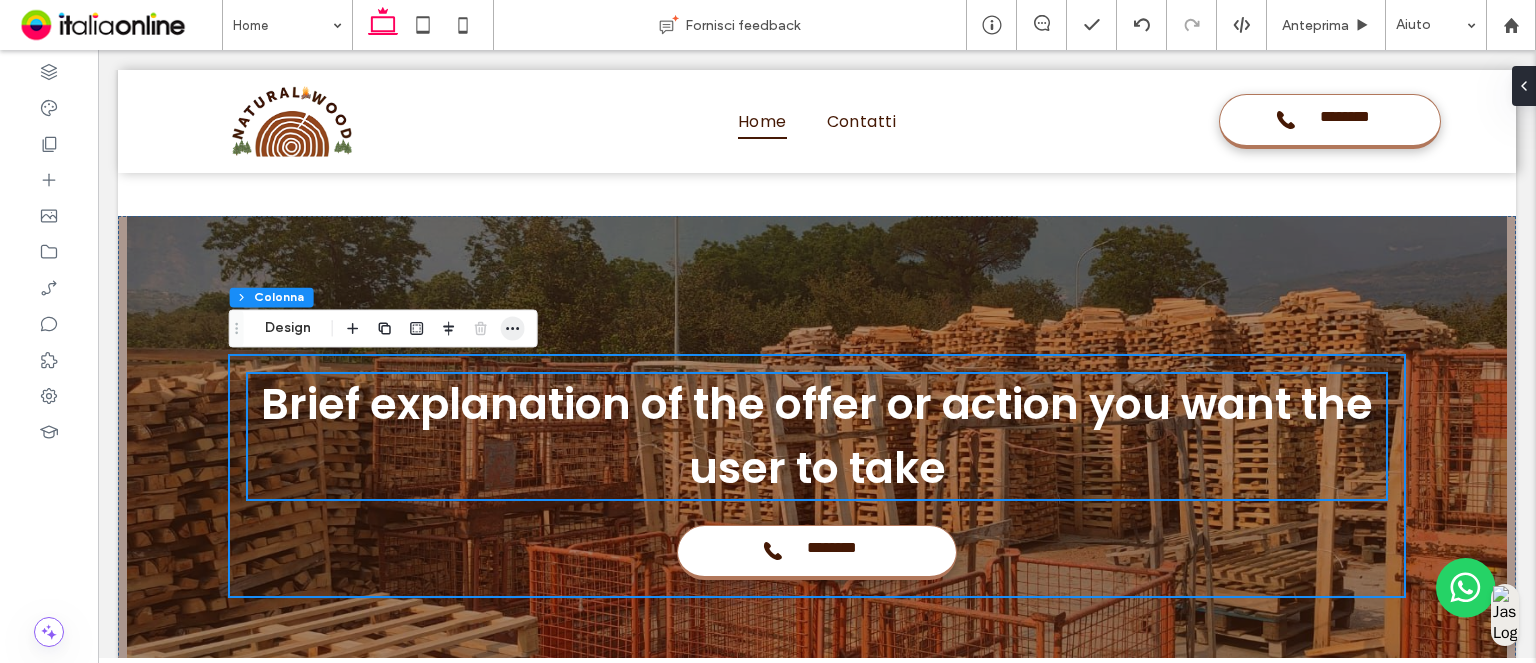 click 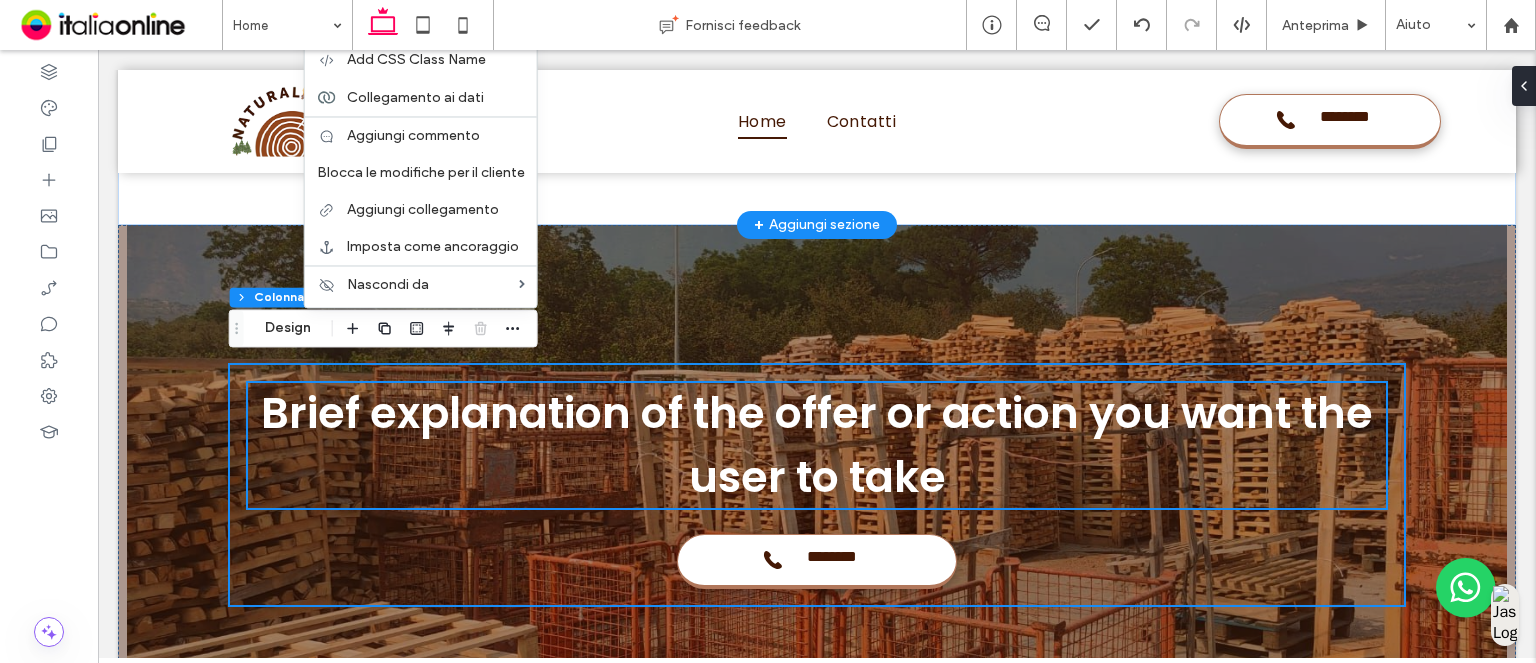 scroll, scrollTop: 4059, scrollLeft: 0, axis: vertical 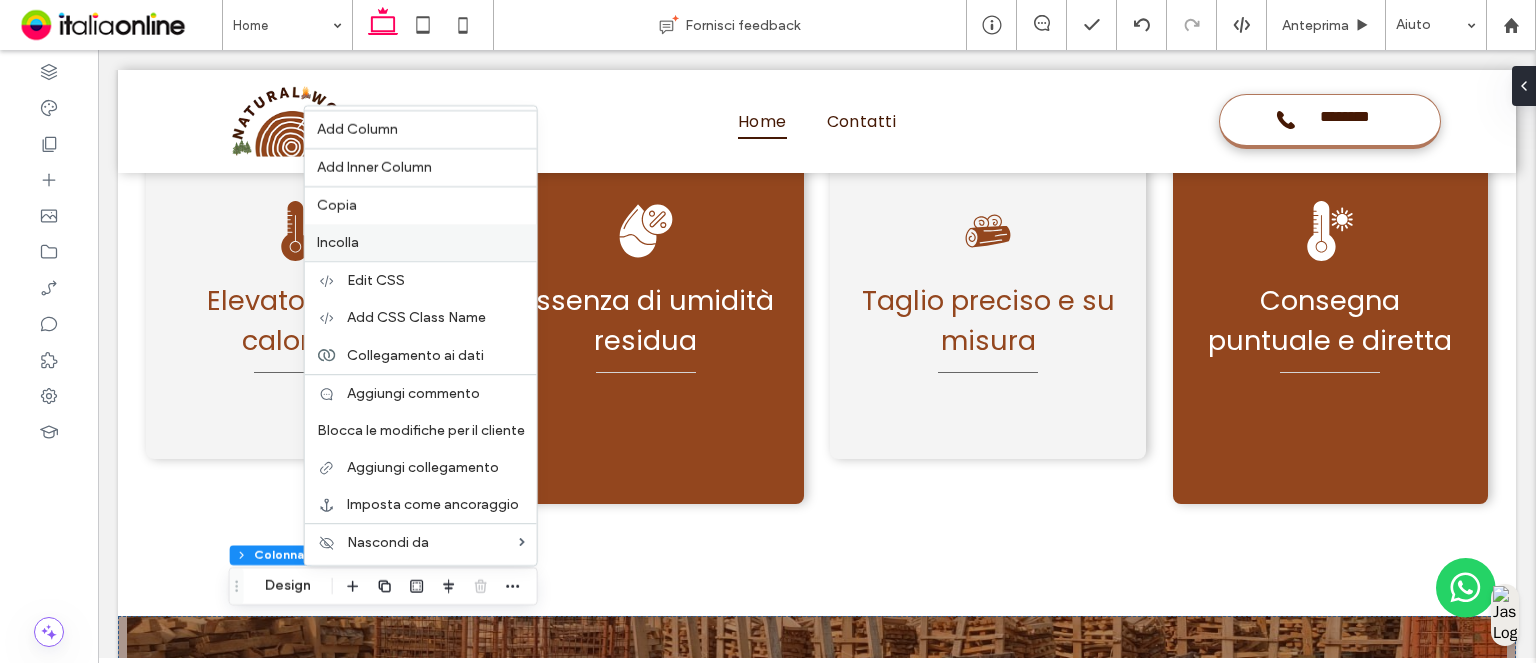 click on "Incolla" at bounding box center [421, 242] 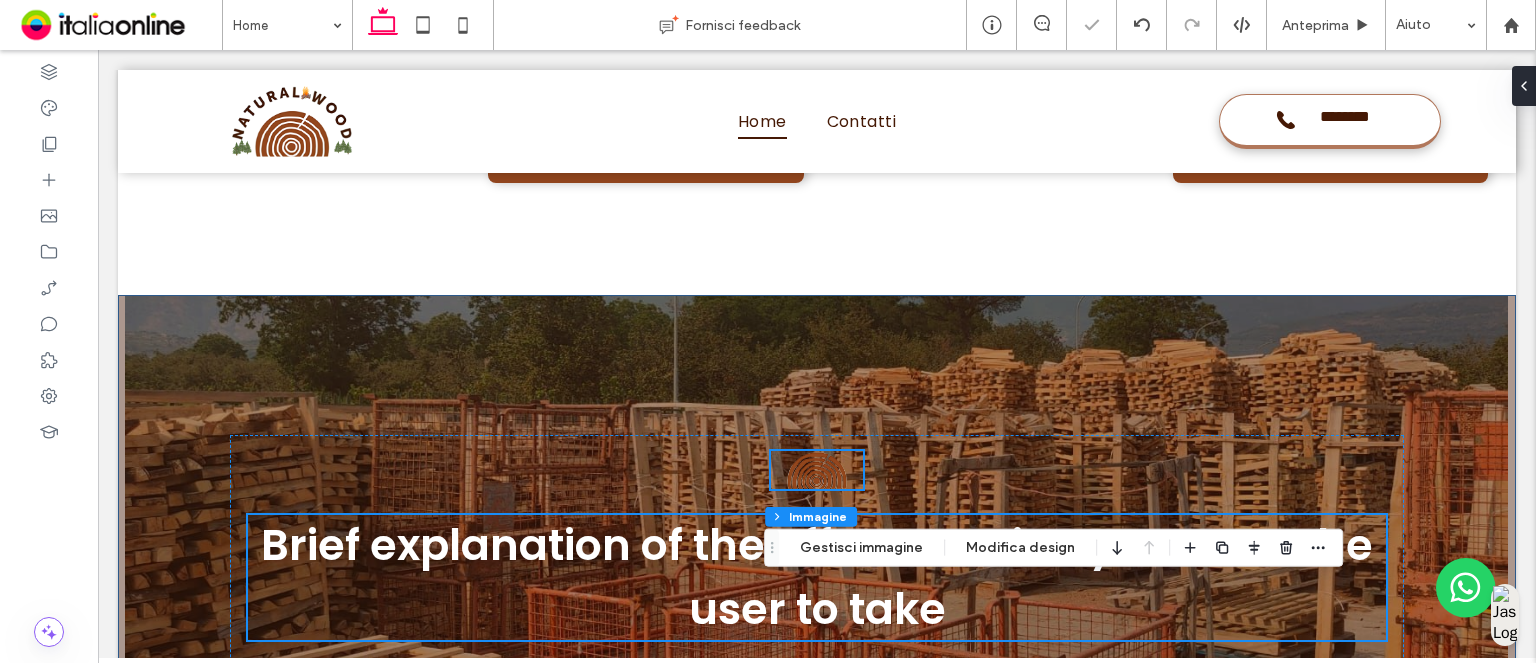 scroll, scrollTop: 4501, scrollLeft: 0, axis: vertical 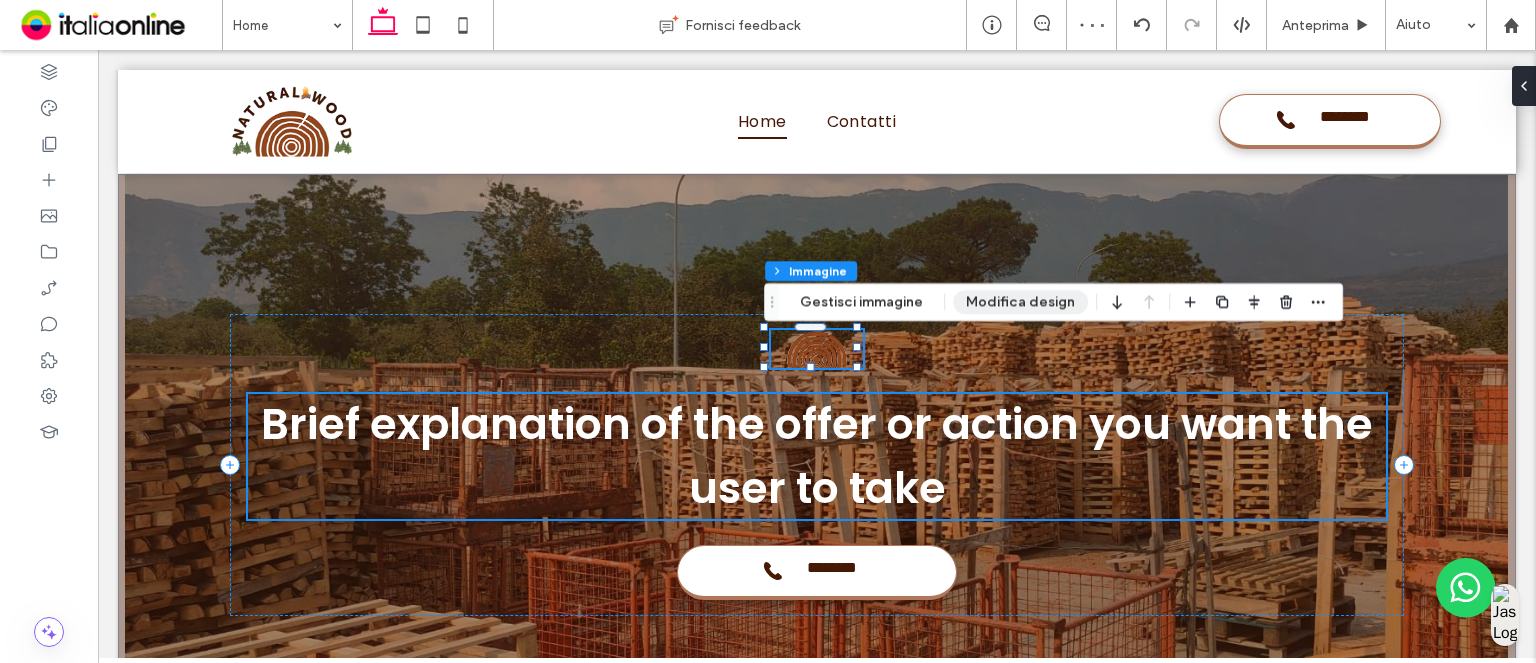 click on "Modifica design" at bounding box center (1020, 302) 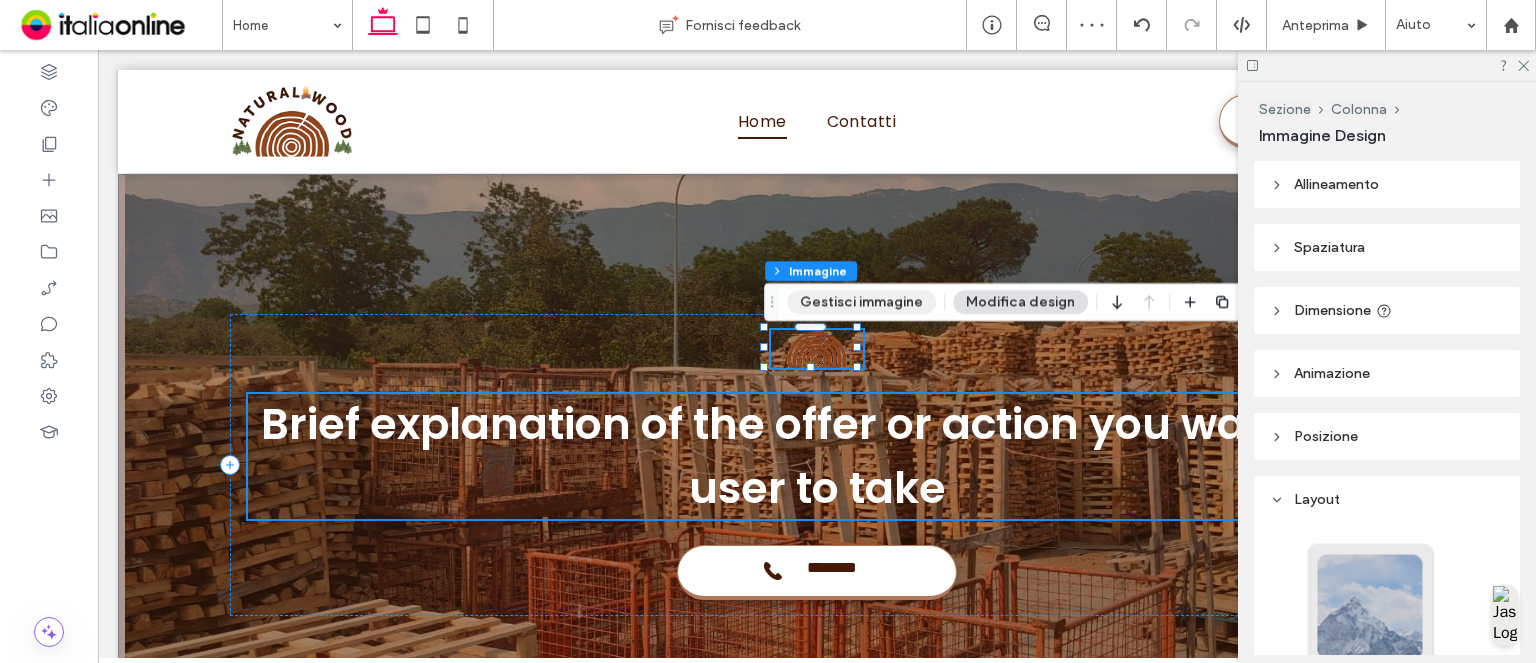 click on "Gestisci immagine" at bounding box center [861, 302] 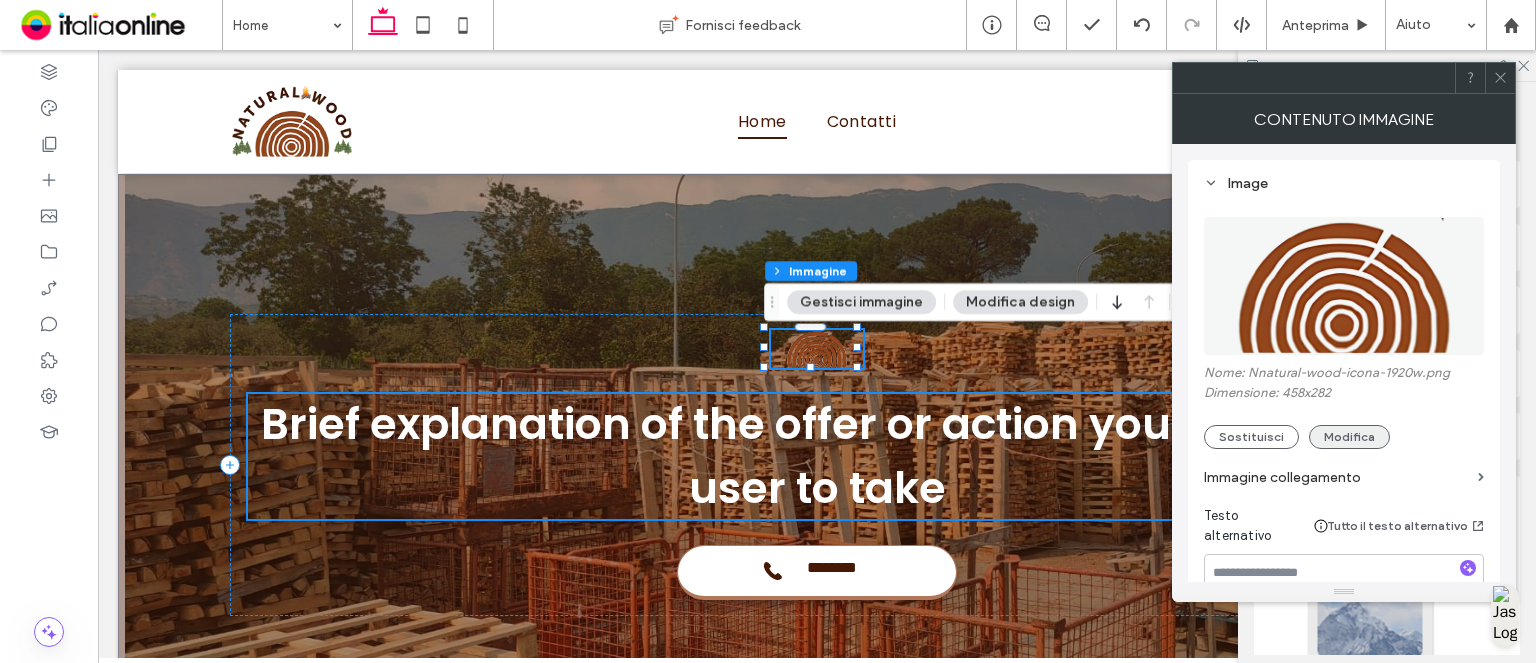 click on "Modifica" at bounding box center (1349, 437) 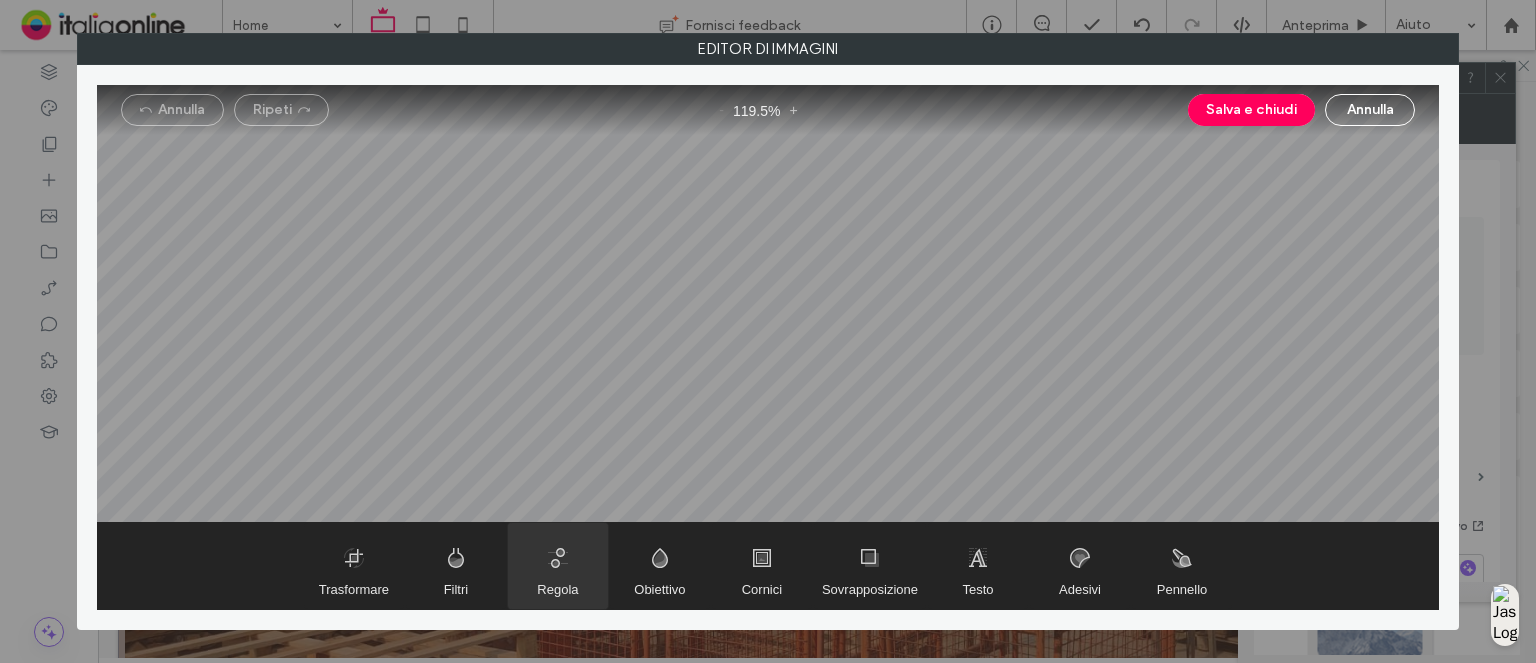 click at bounding box center [558, 566] 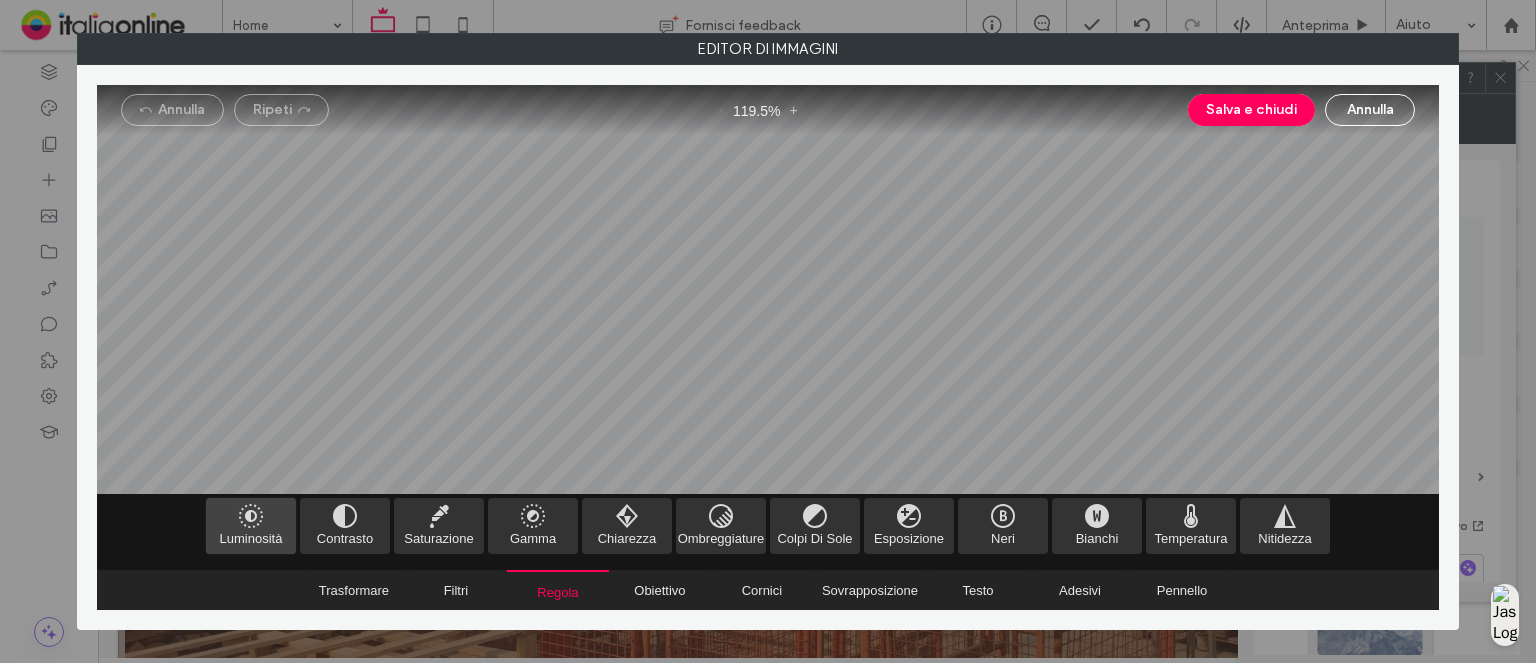 drag, startPoint x: 262, startPoint y: 531, endPoint x: 304, endPoint y: 535, distance: 42.190044 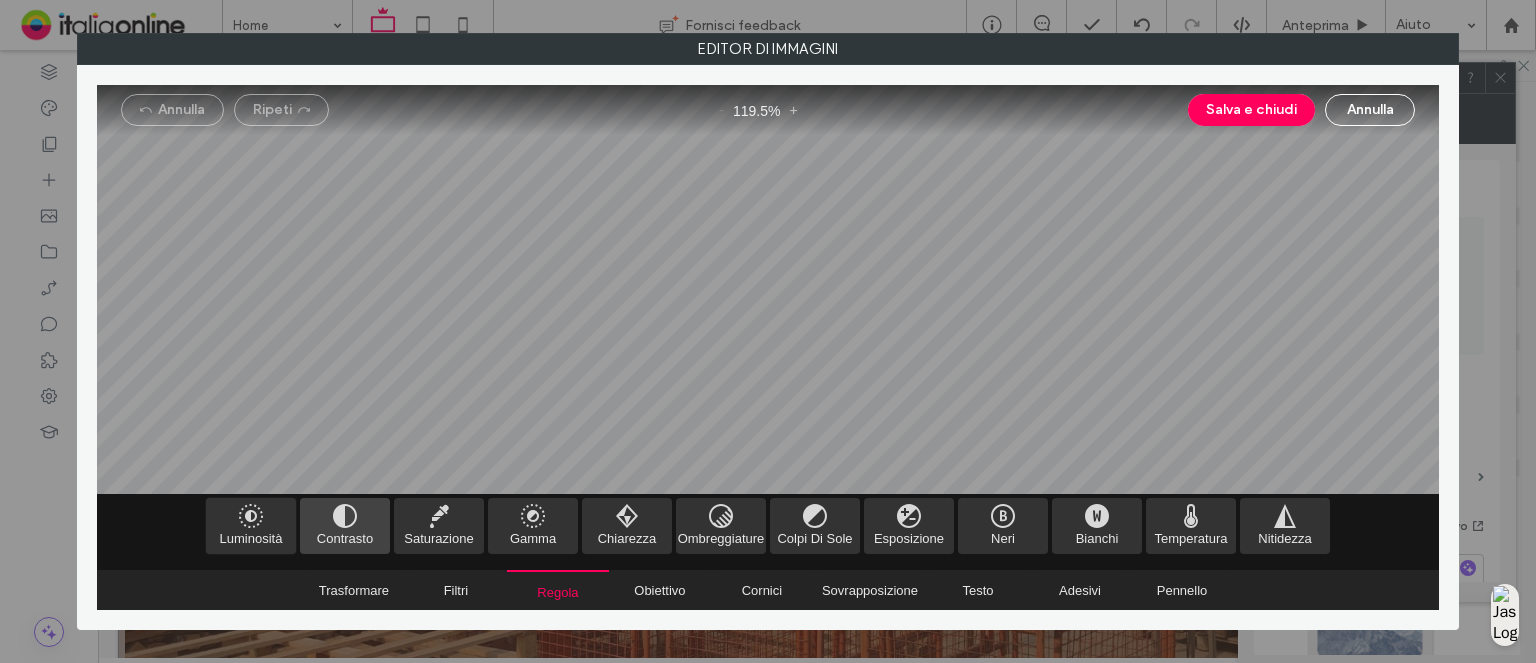 click at bounding box center (251, 526) 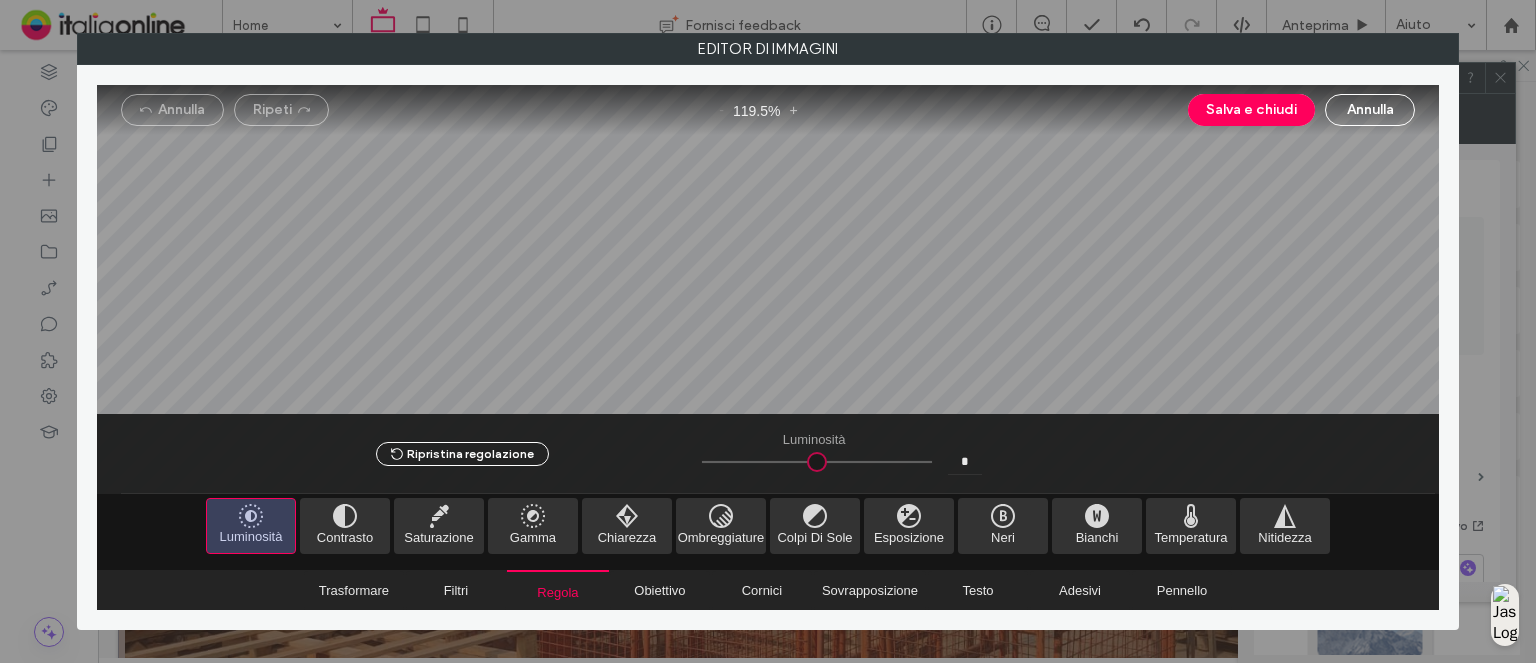 type on "*" 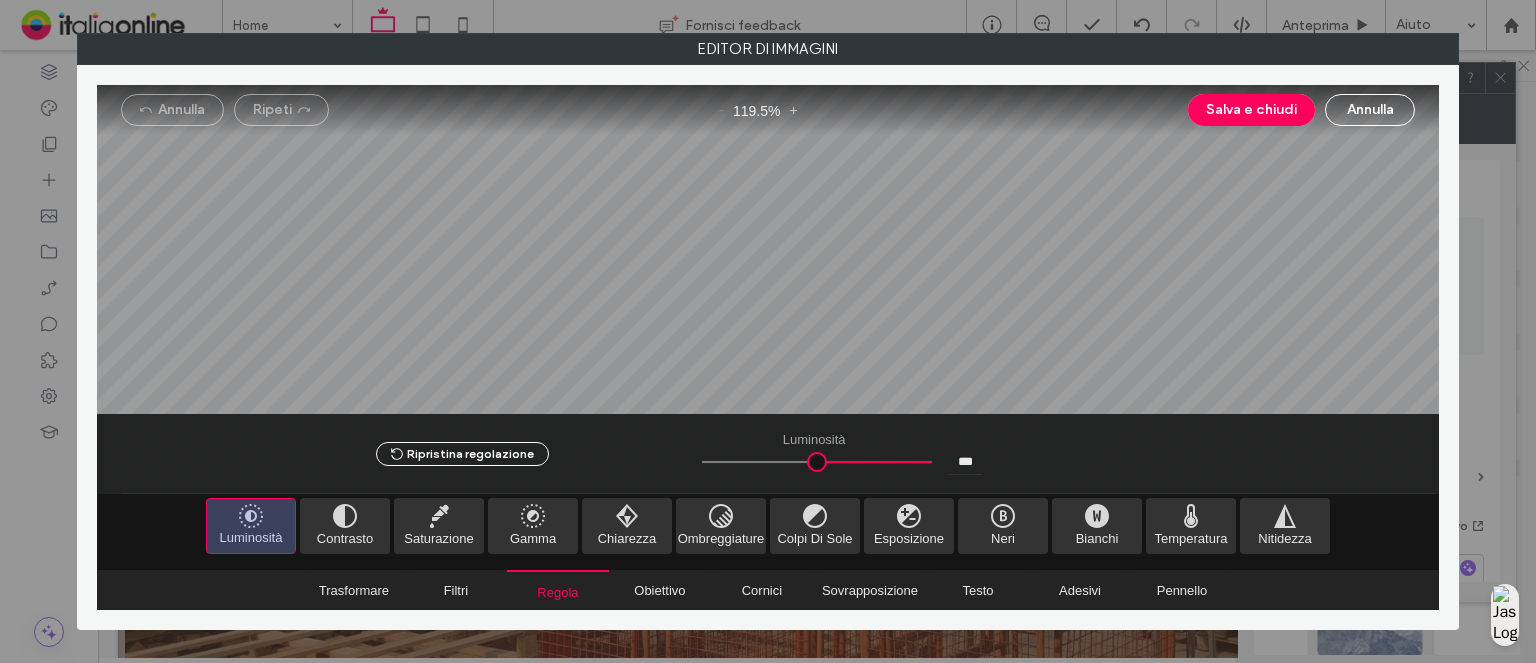 drag, startPoint x: 813, startPoint y: 456, endPoint x: 1535, endPoint y: 440, distance: 722.17725 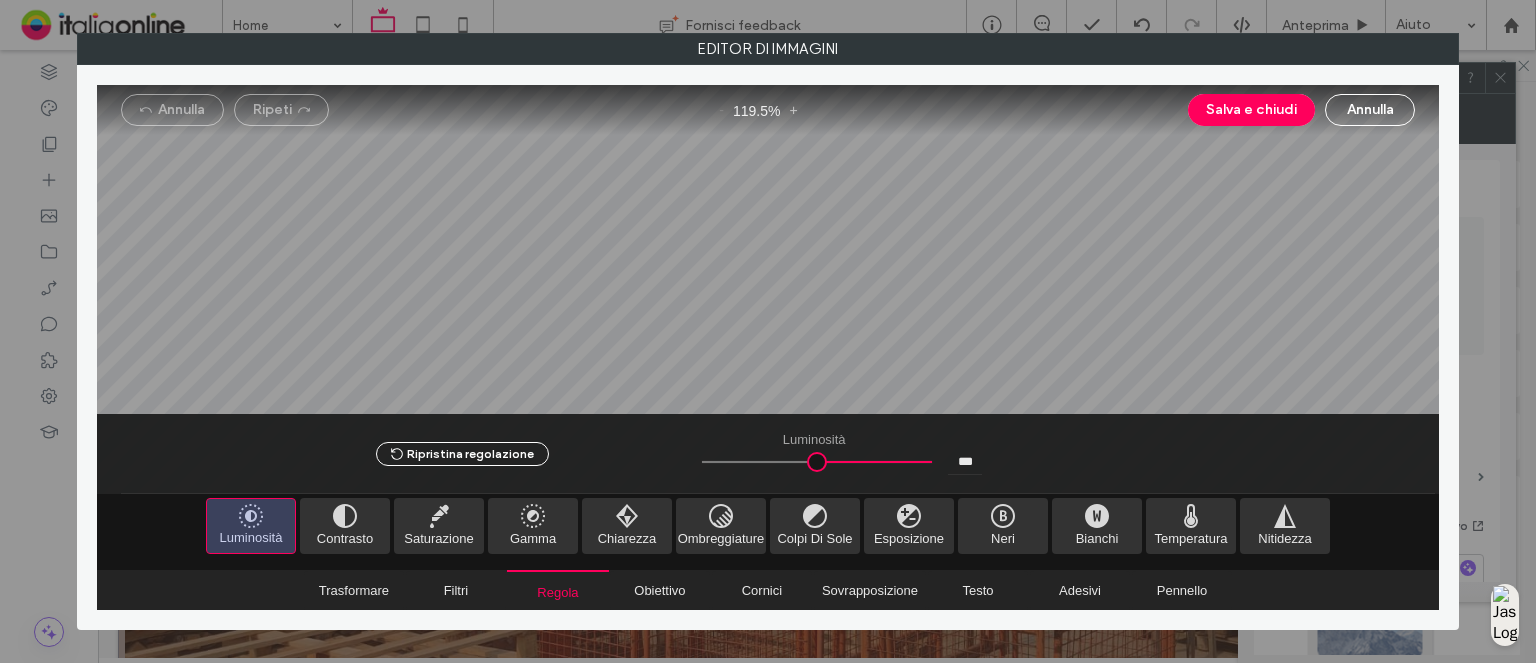 type on "*" 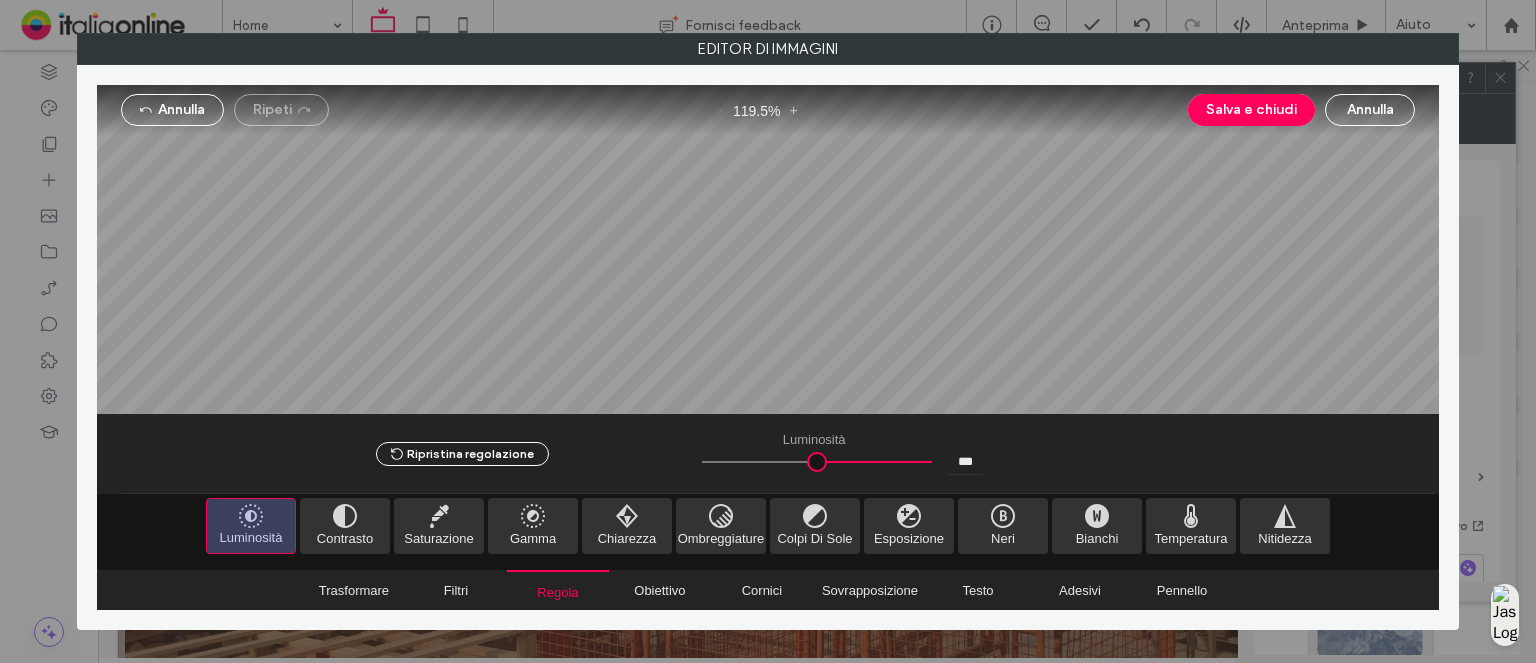 drag, startPoint x: 1269, startPoint y: 115, endPoint x: 1256, endPoint y: 155, distance: 42.059483 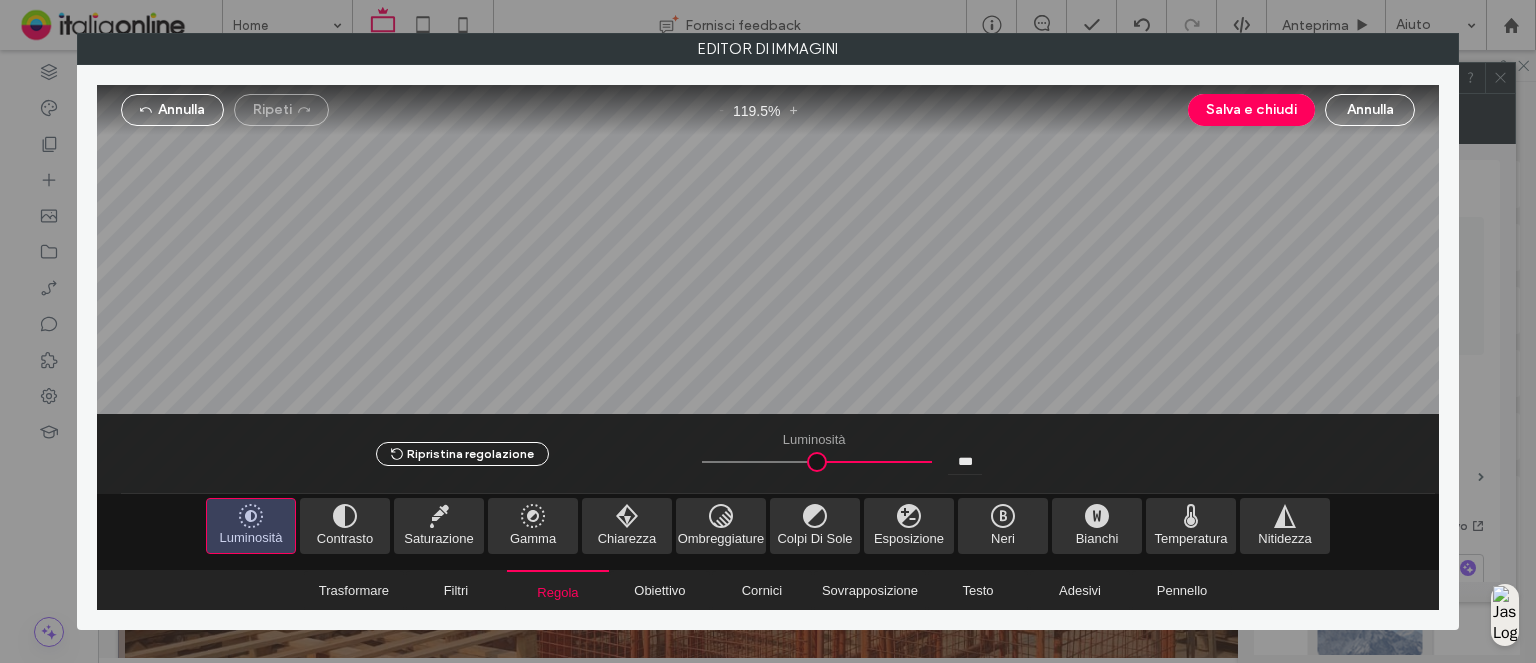 click on "Salva e chiudi" at bounding box center [1251, 110] 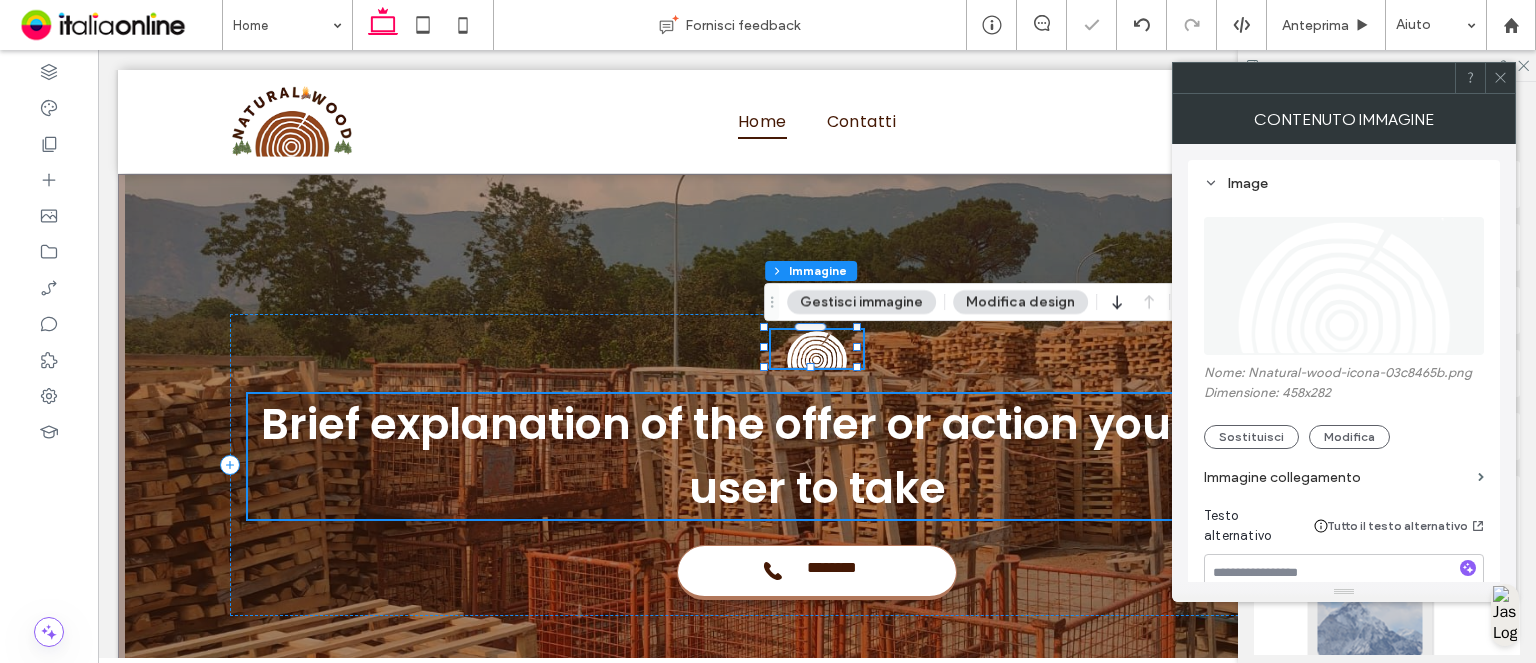 click 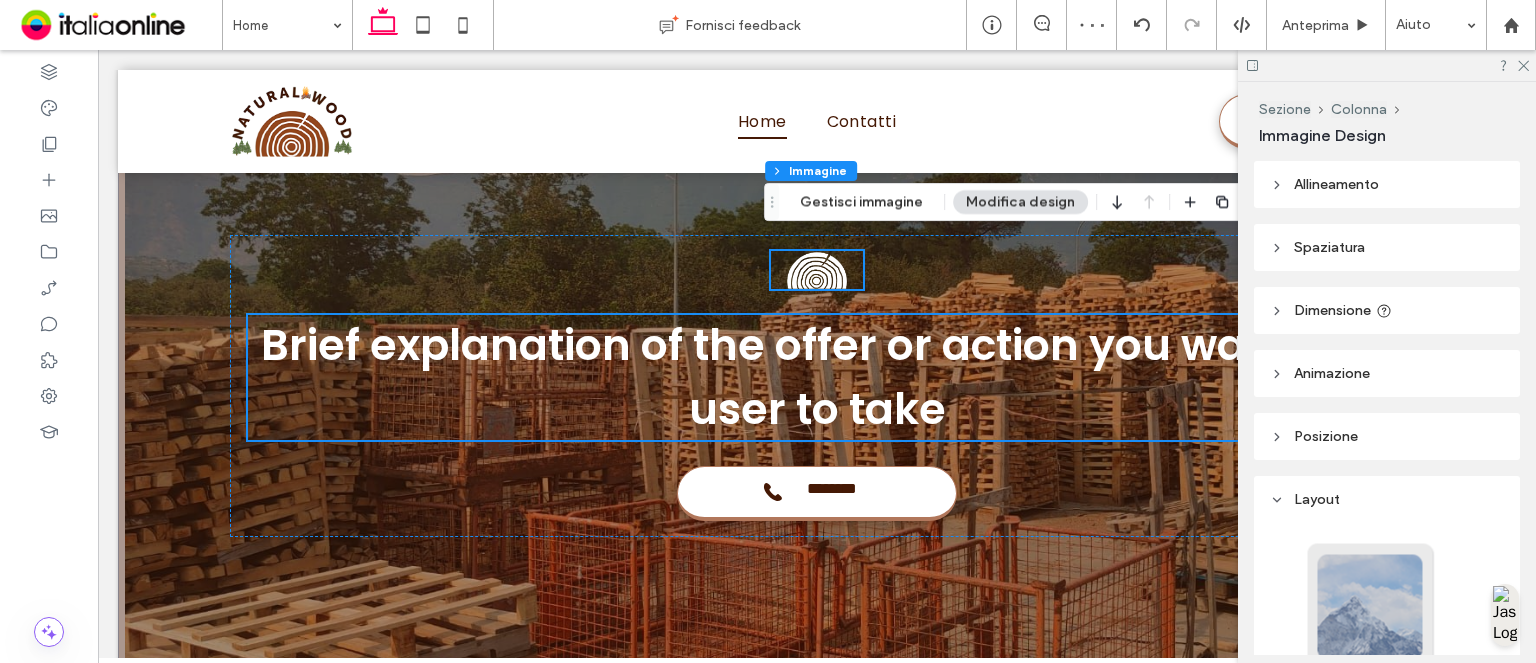 scroll, scrollTop: 4601, scrollLeft: 0, axis: vertical 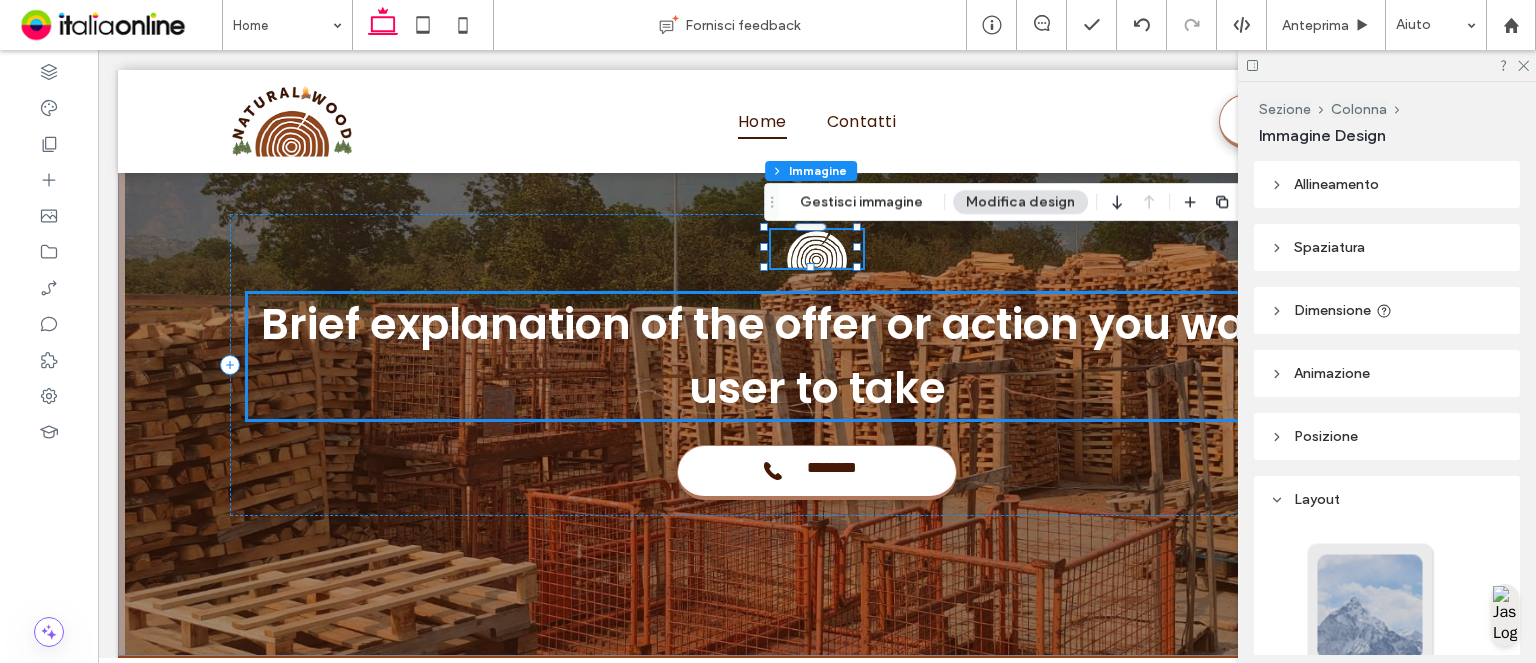 click on "Brief explanation of the offer or action you want the user to take" at bounding box center [817, 356] 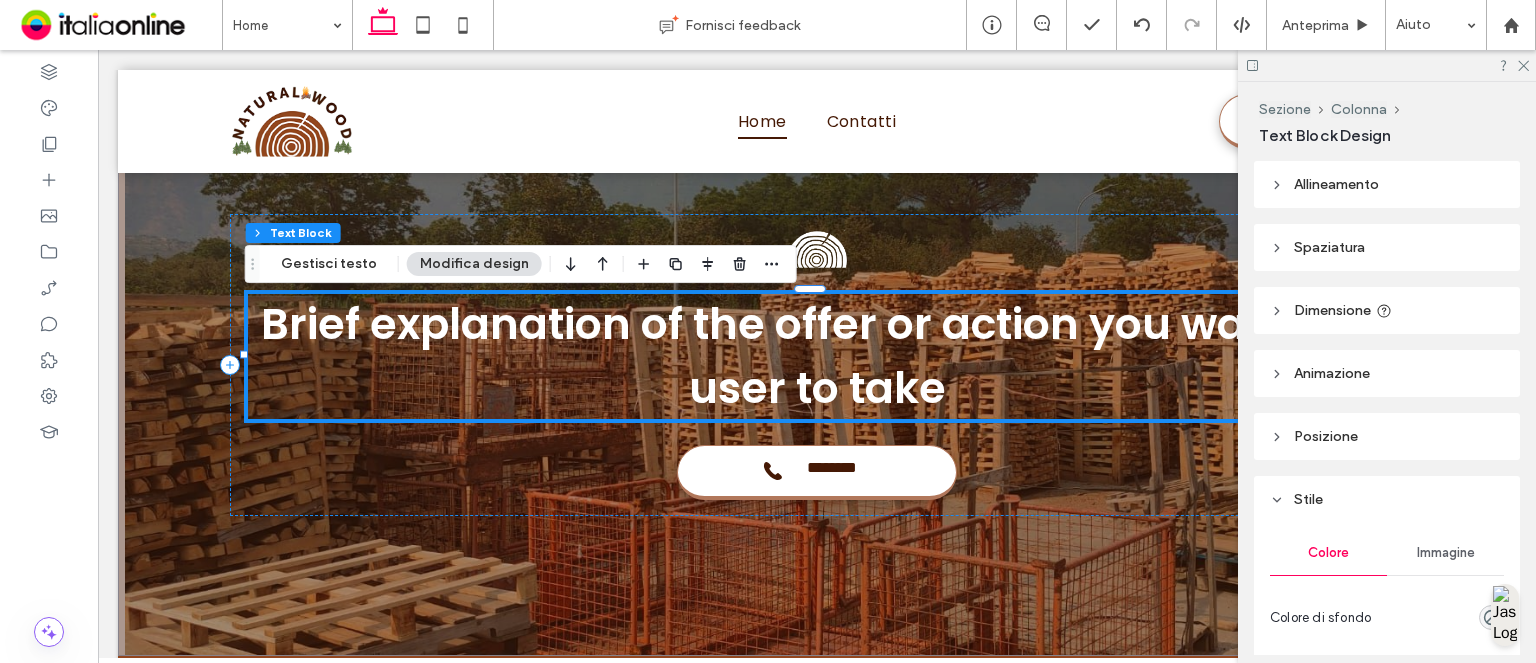 click on "Brief explanation of the offer or action you want the user to take" at bounding box center [817, 356] 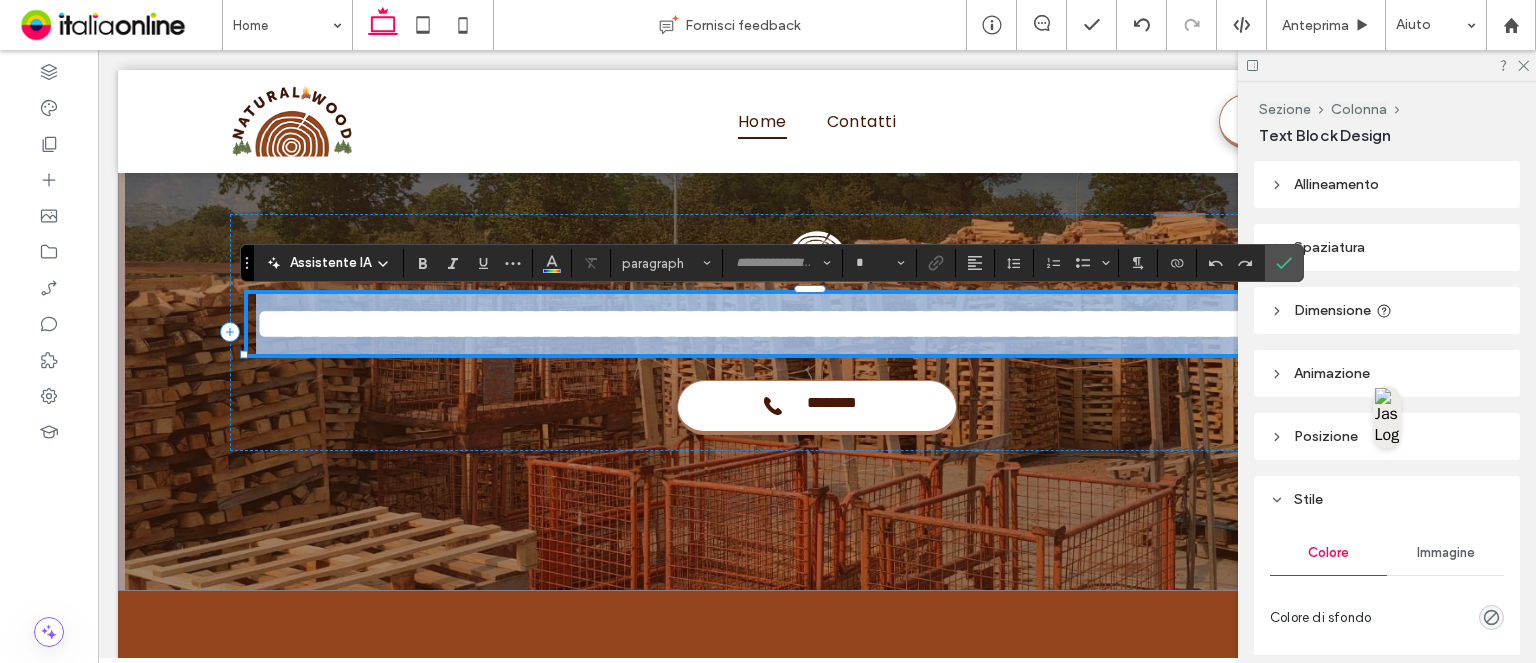 type on "*******" 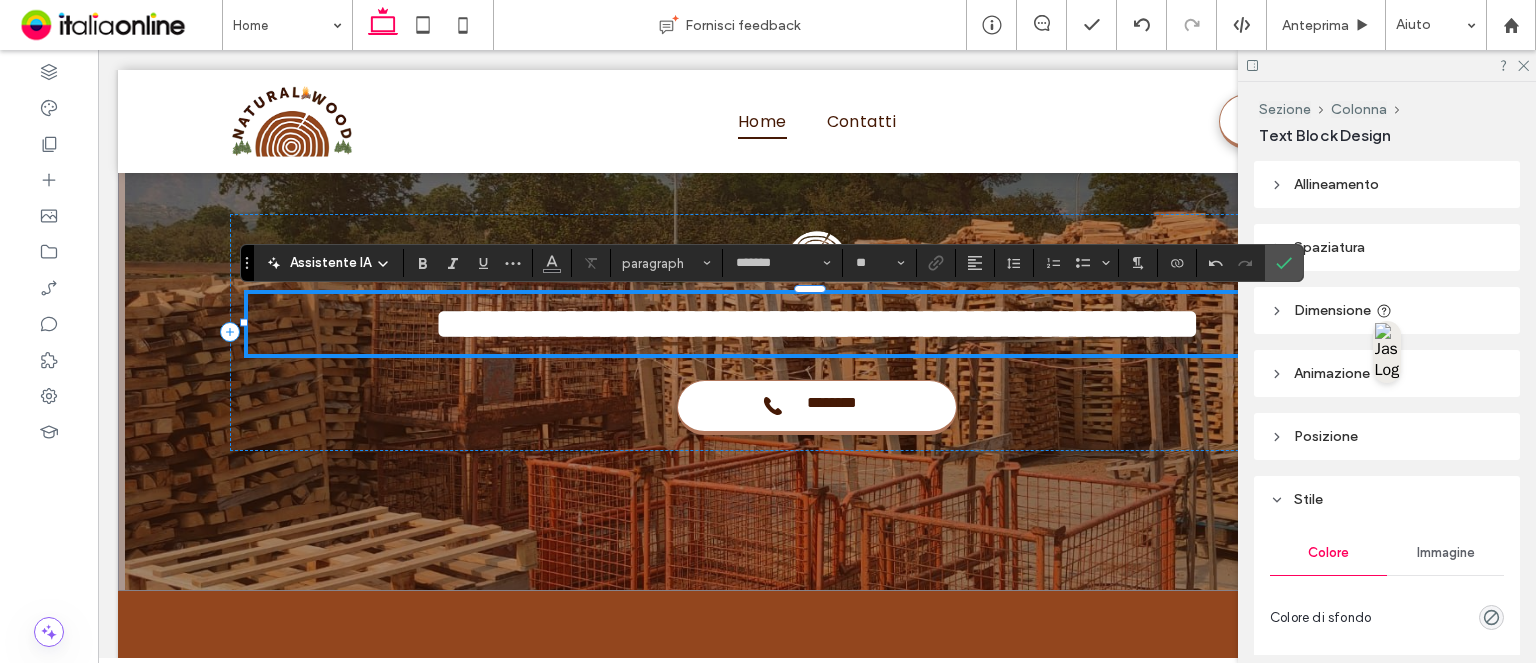 scroll, scrollTop: 0, scrollLeft: 0, axis: both 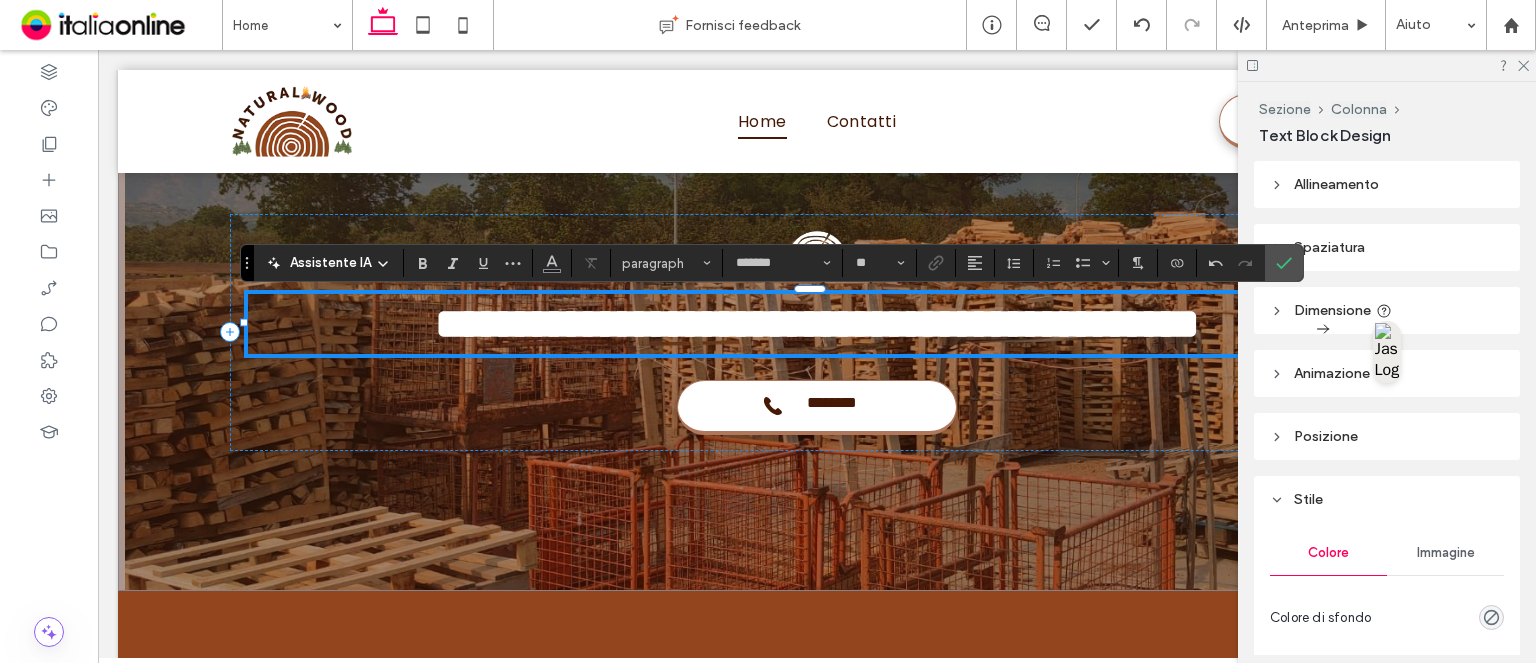 type on "**" 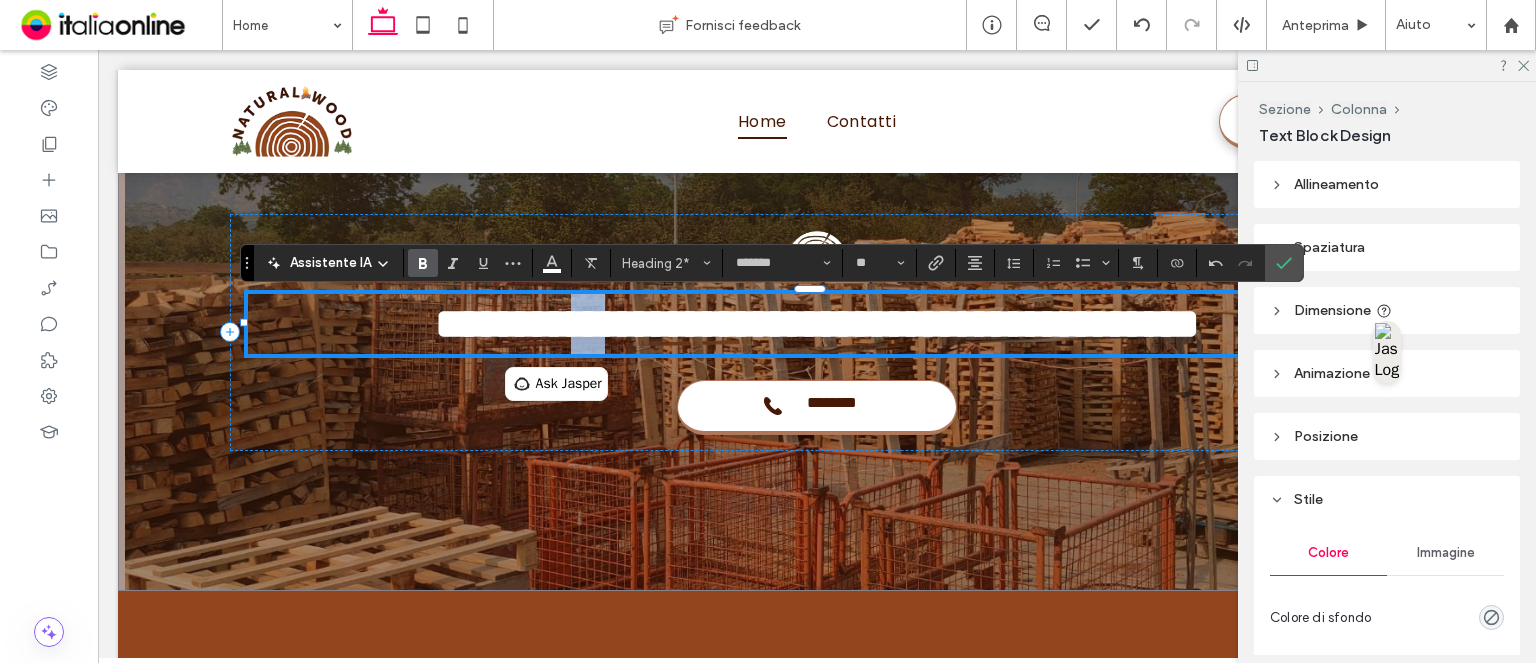 drag, startPoint x: 514, startPoint y: 329, endPoint x: 539, endPoint y: 331, distance: 25.079872 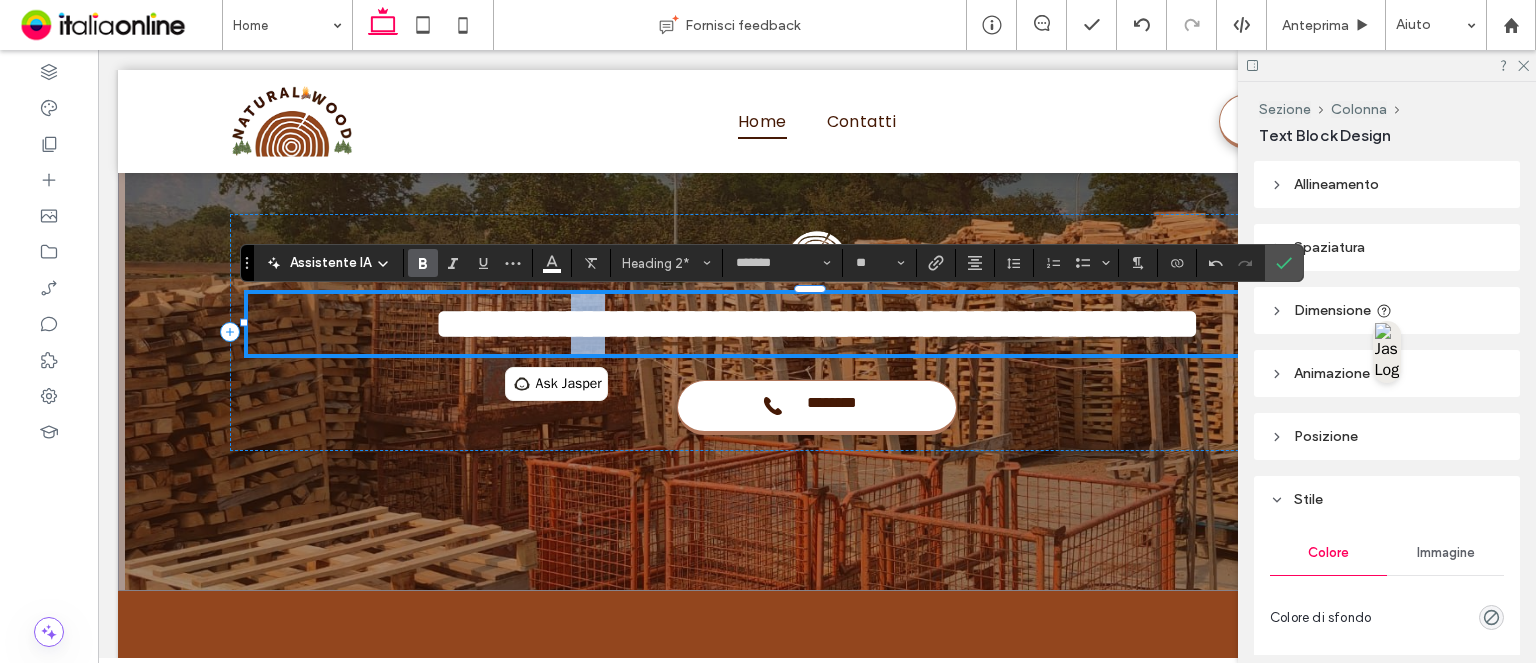 type 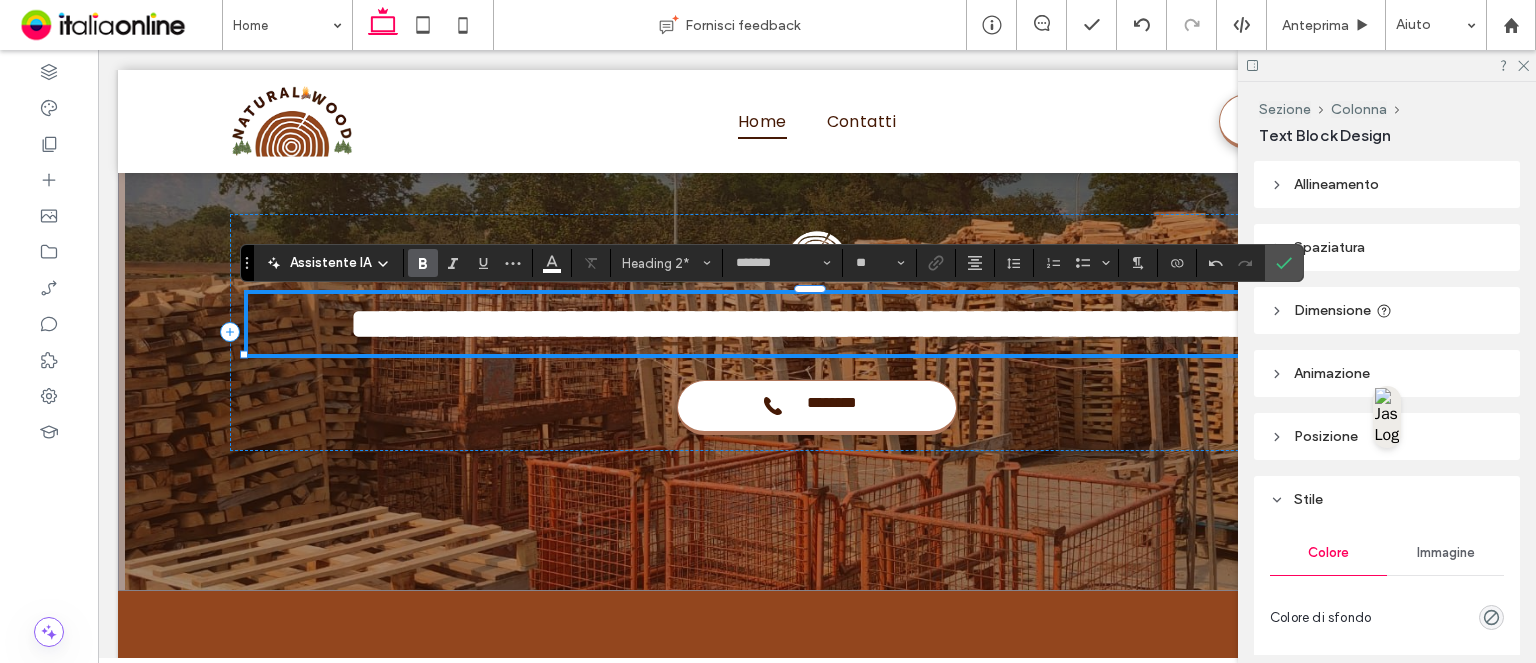 drag, startPoint x: 1281, startPoint y: 255, endPoint x: 1248, endPoint y: 280, distance: 41.400482 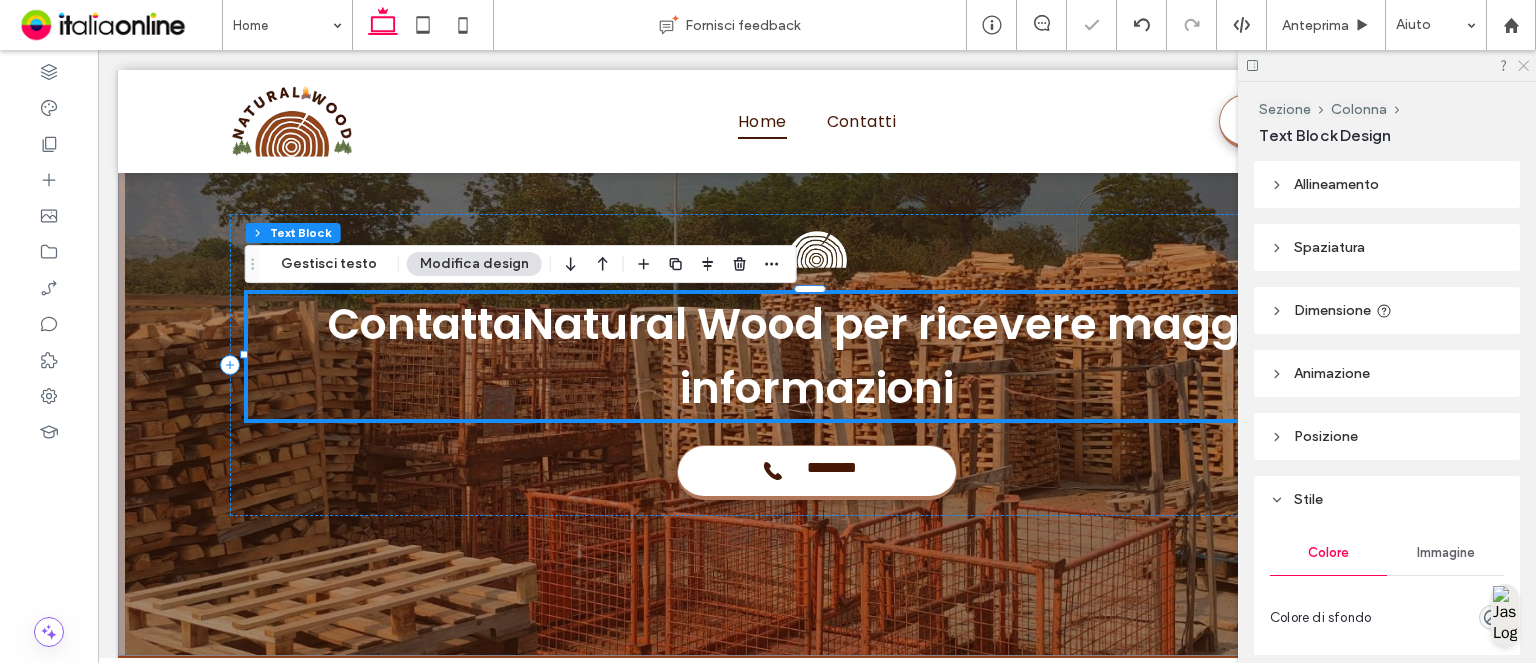 click 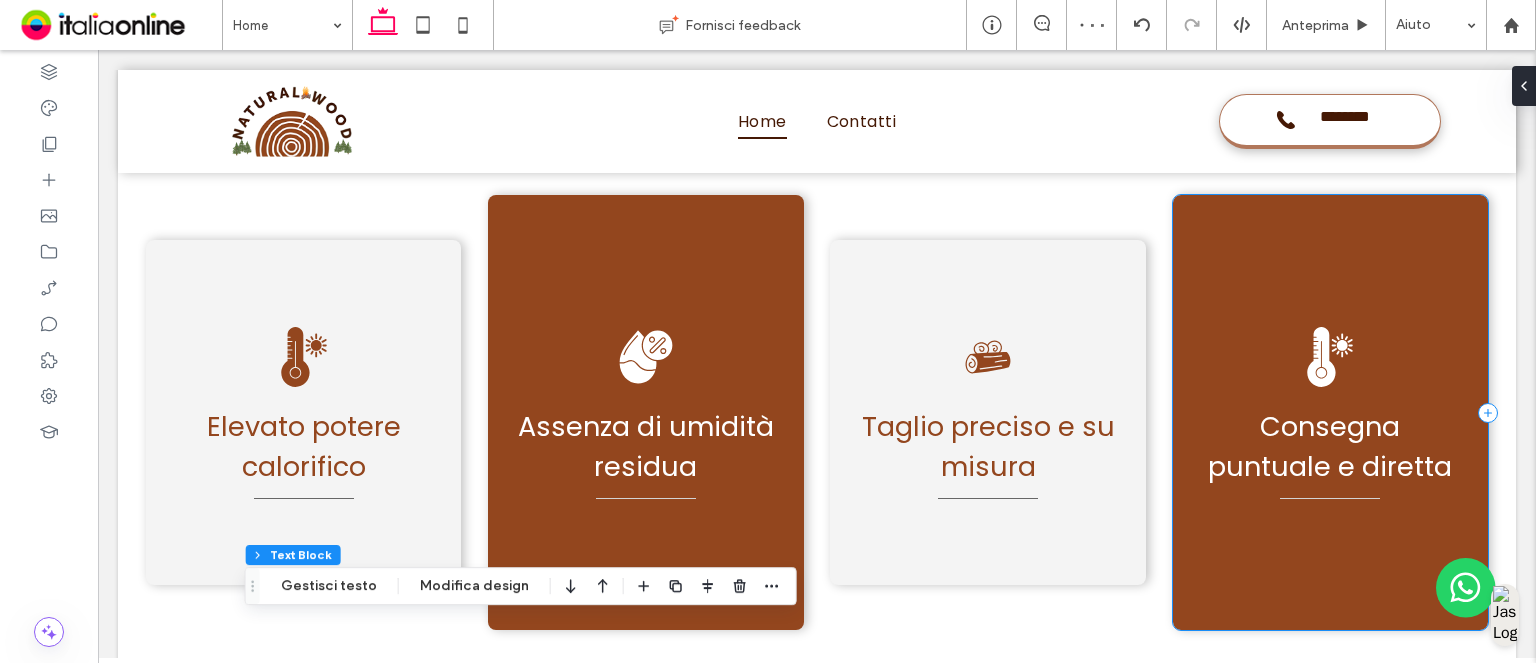scroll, scrollTop: 3901, scrollLeft: 0, axis: vertical 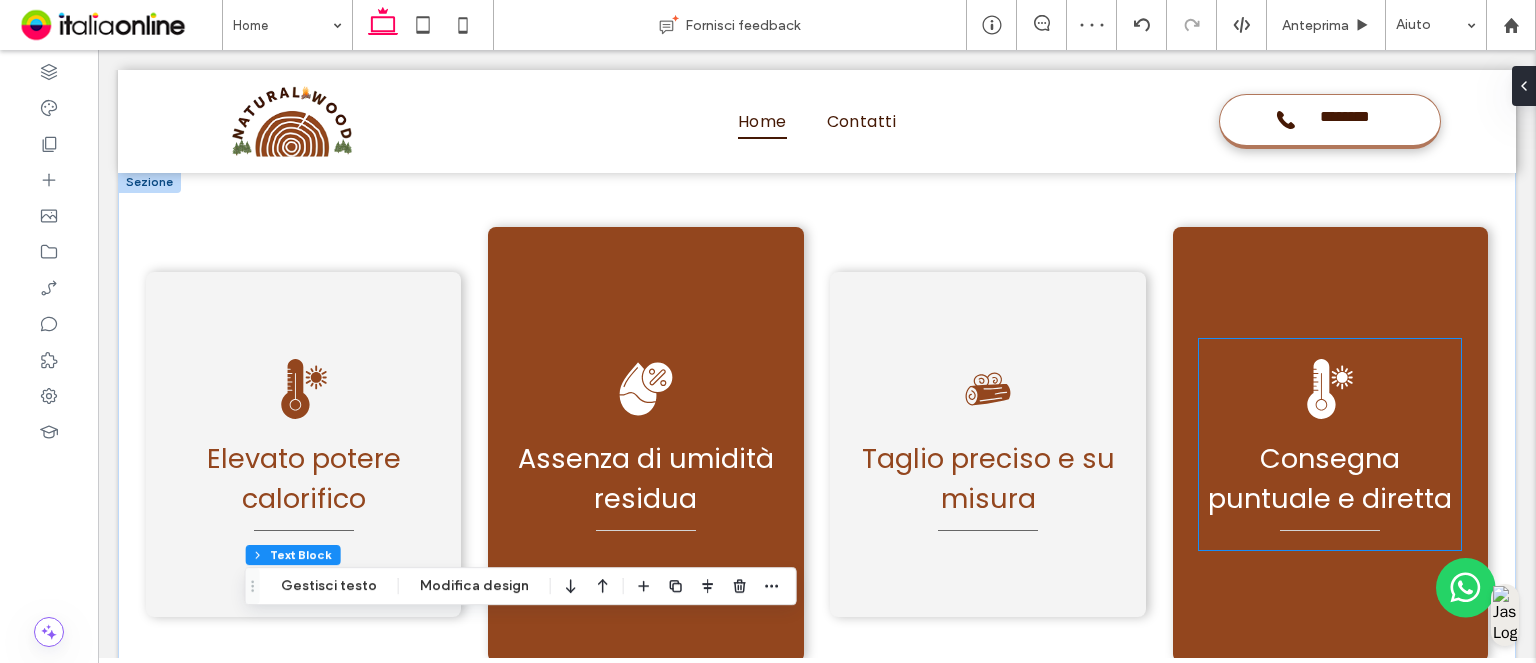 click 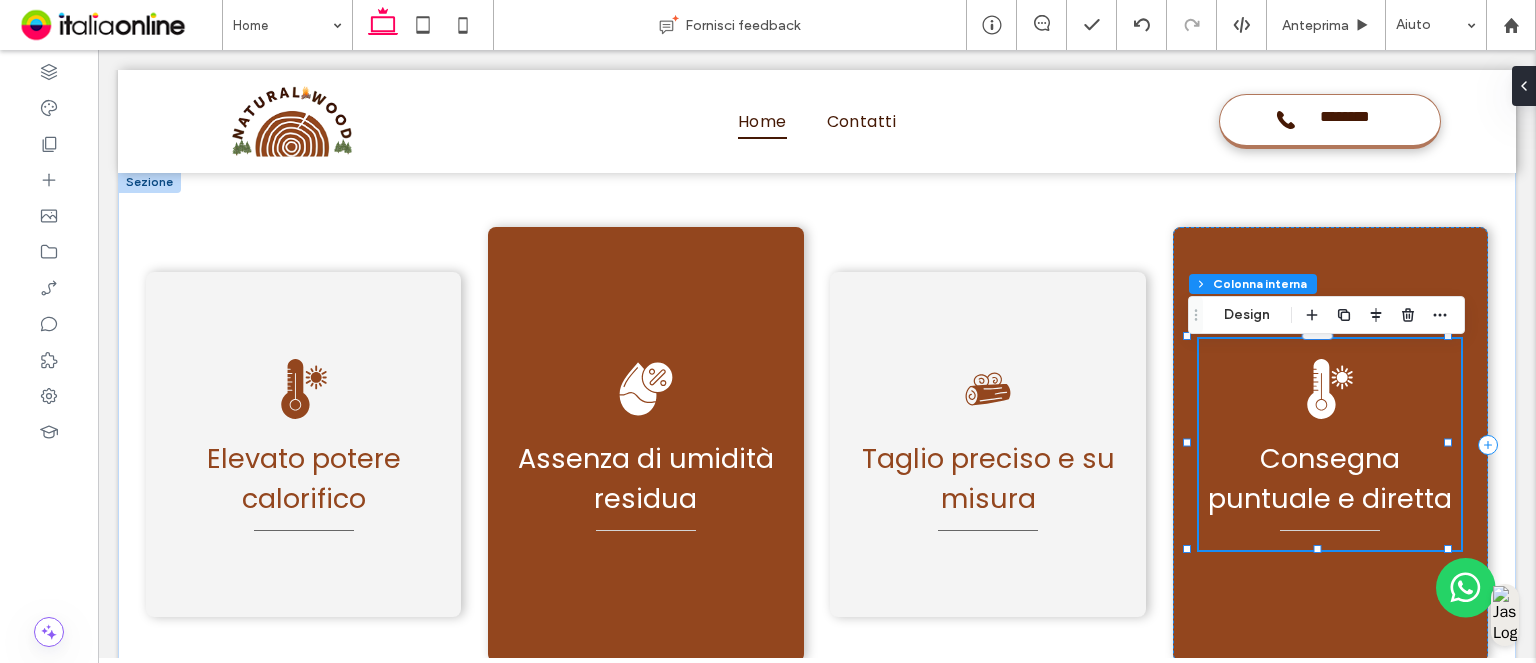 drag, startPoint x: 1251, startPoint y: 324, endPoint x: 1239, endPoint y: 347, distance: 25.942244 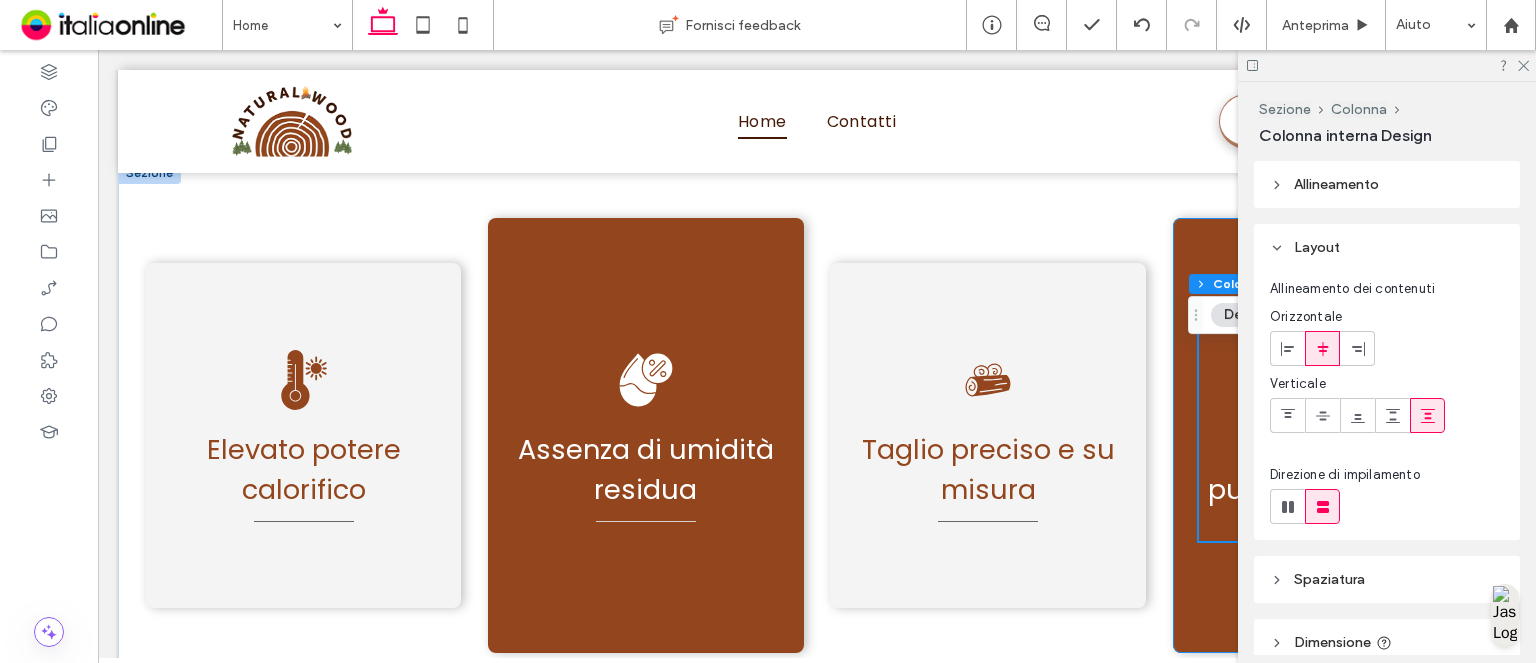 scroll, scrollTop: 3901, scrollLeft: 0, axis: vertical 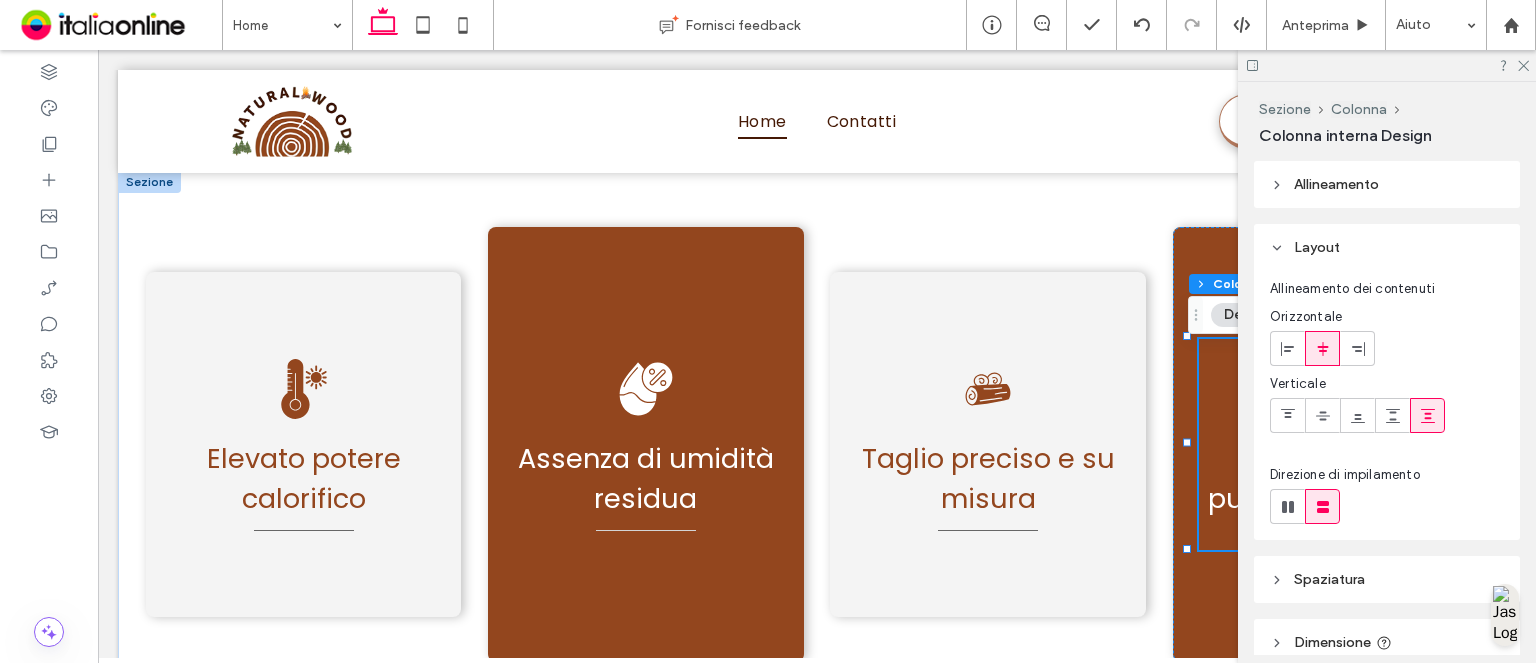 click on "Sezione Colonna Colonna interna Design" at bounding box center [1326, 315] 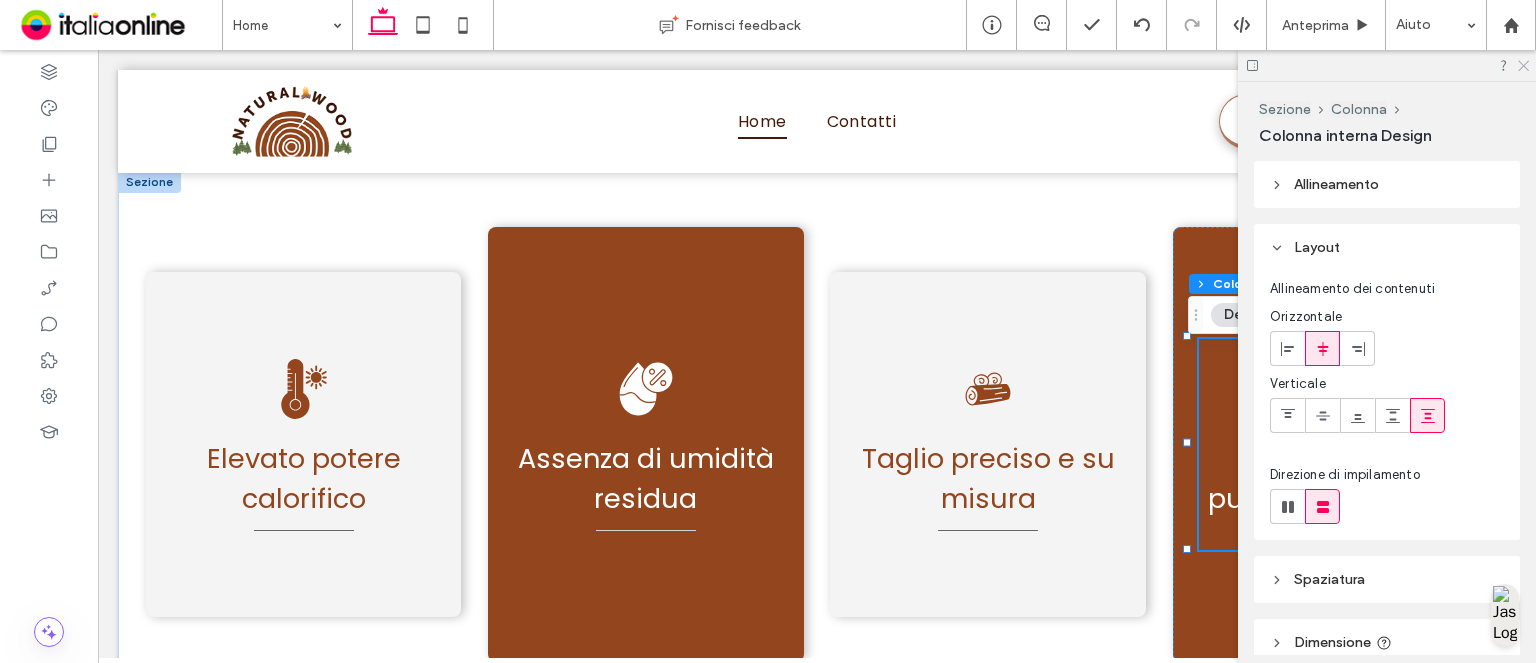 click 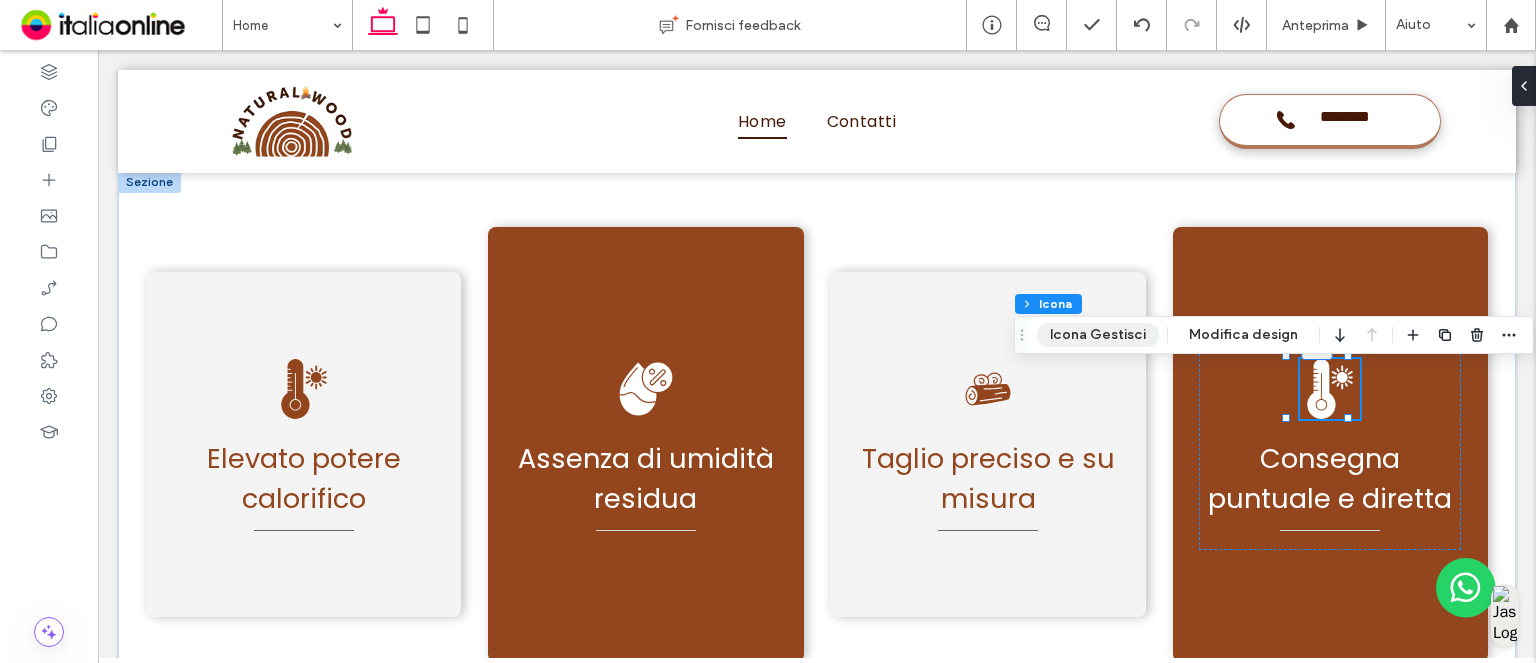 click on "Icona Gestisci" at bounding box center [1098, 335] 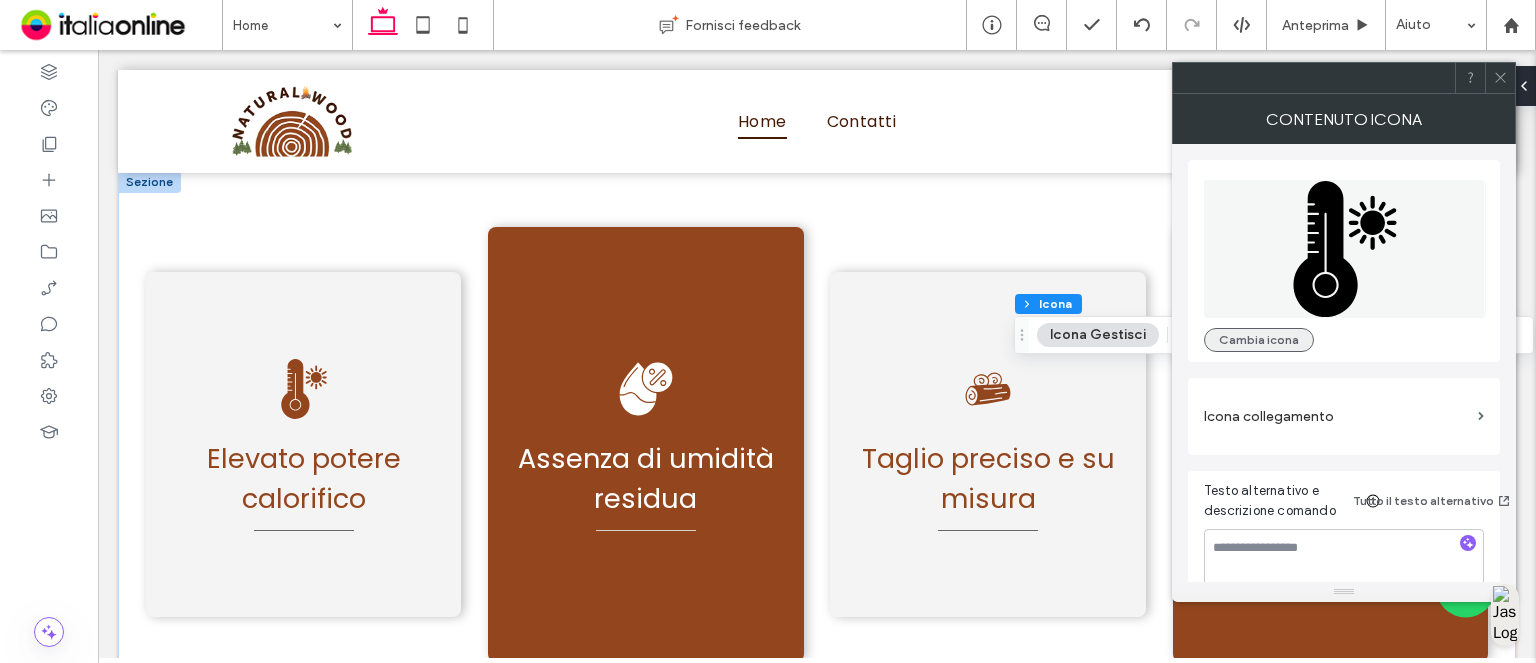 click on "Cambia icona" at bounding box center [1259, 340] 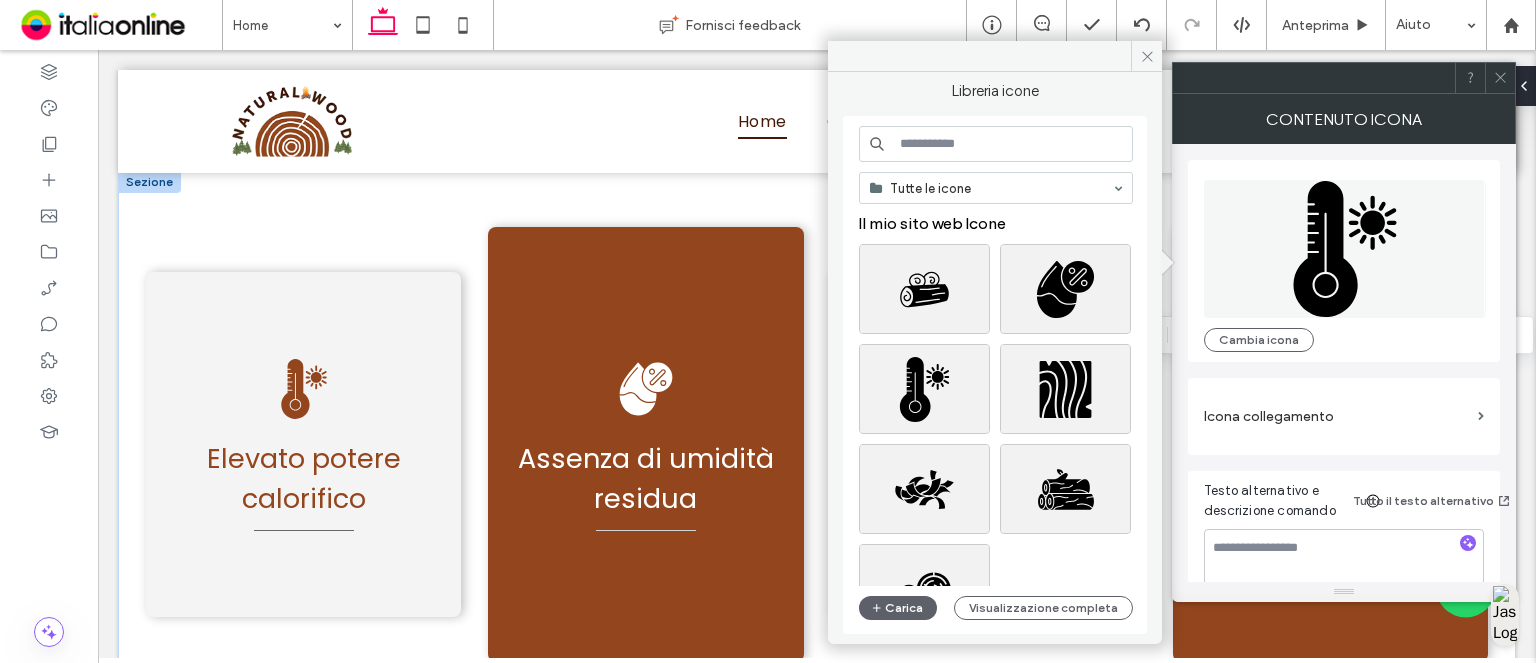 click at bounding box center [996, 144] 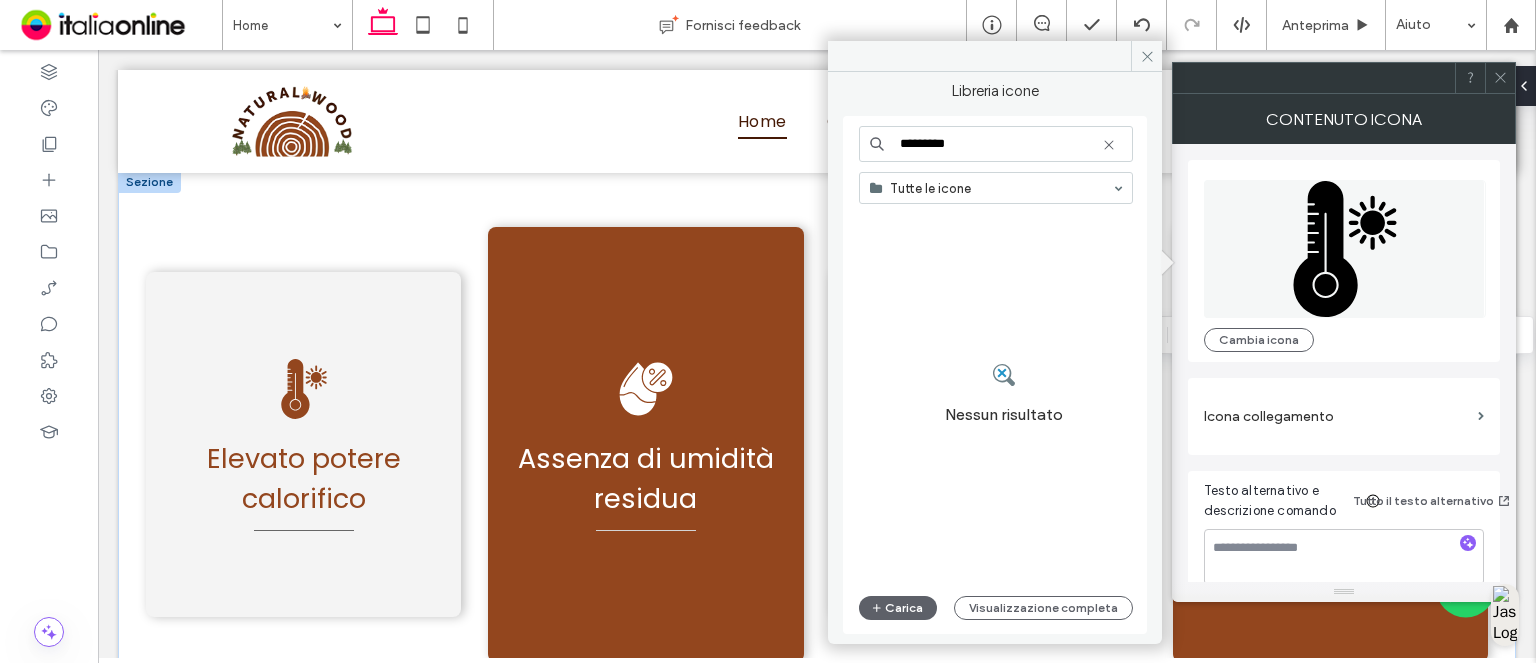 click on "*********" at bounding box center [996, 144] 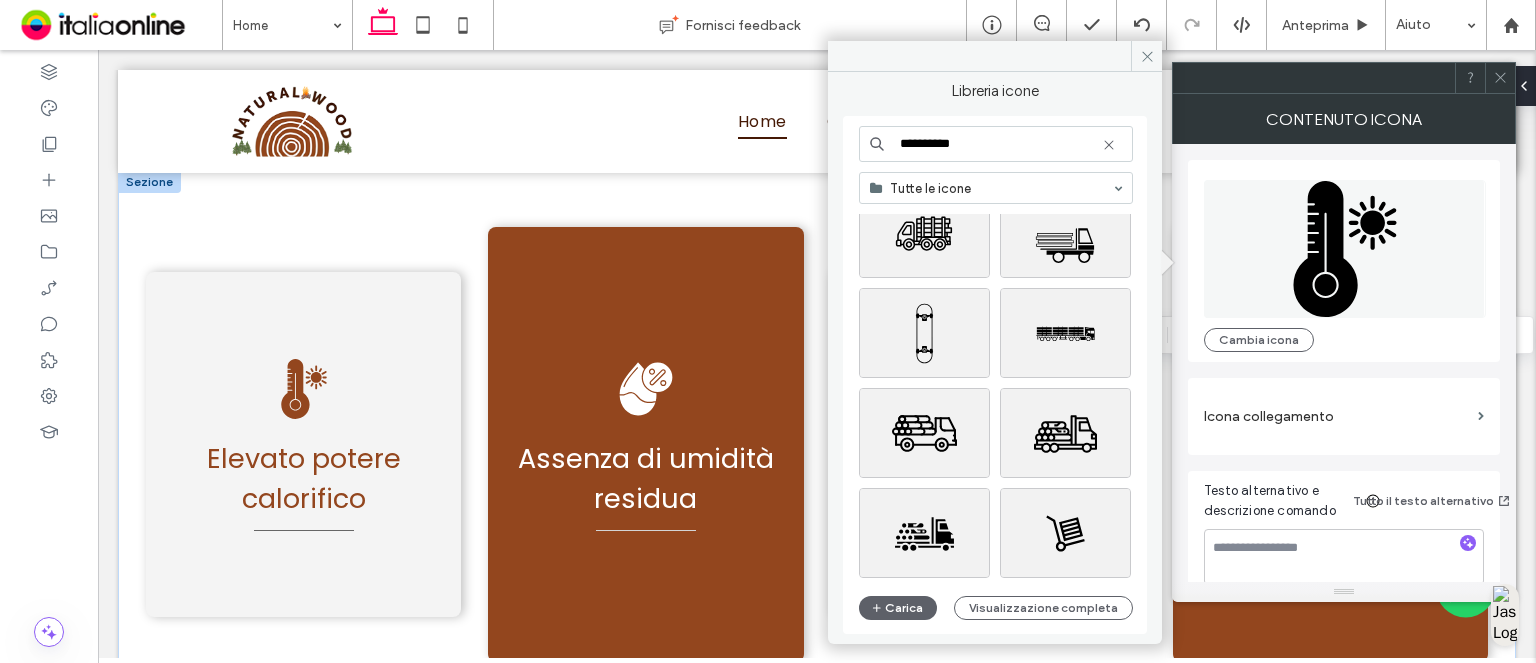 scroll, scrollTop: 900, scrollLeft: 0, axis: vertical 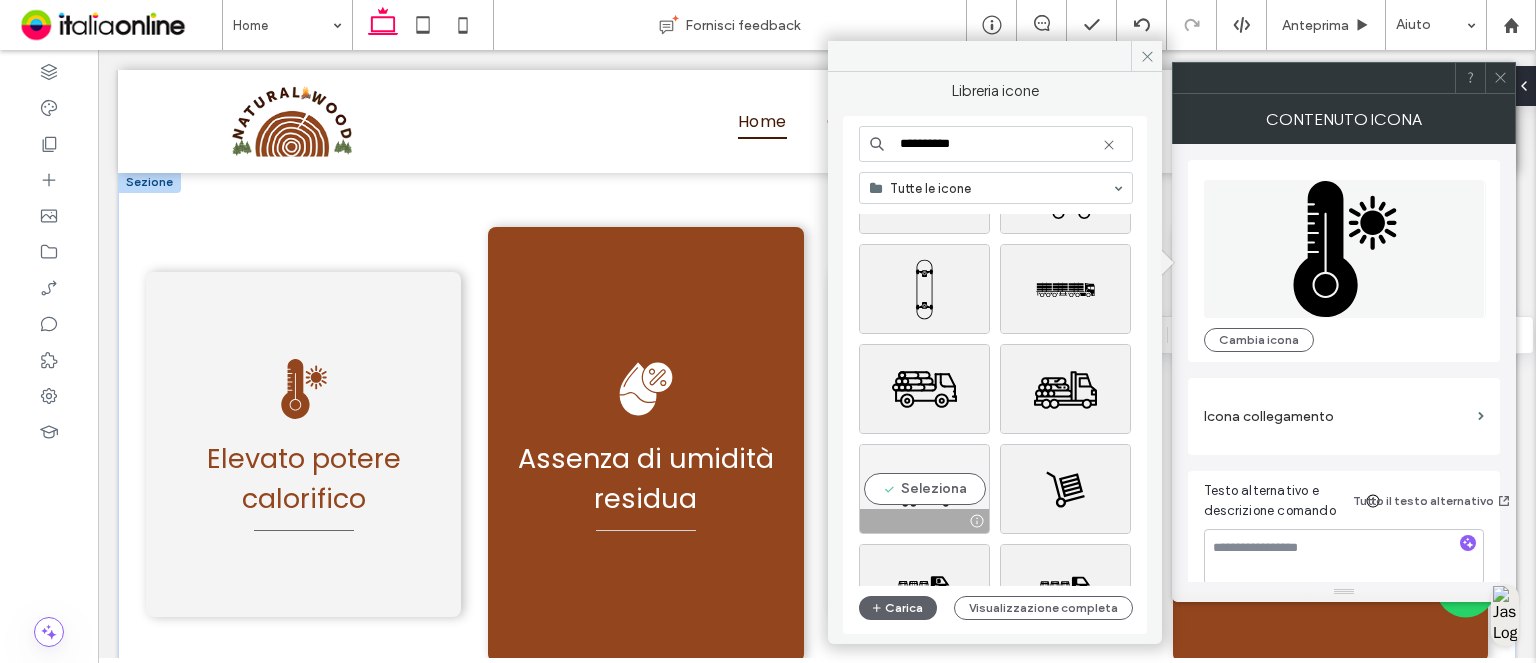 type on "**********" 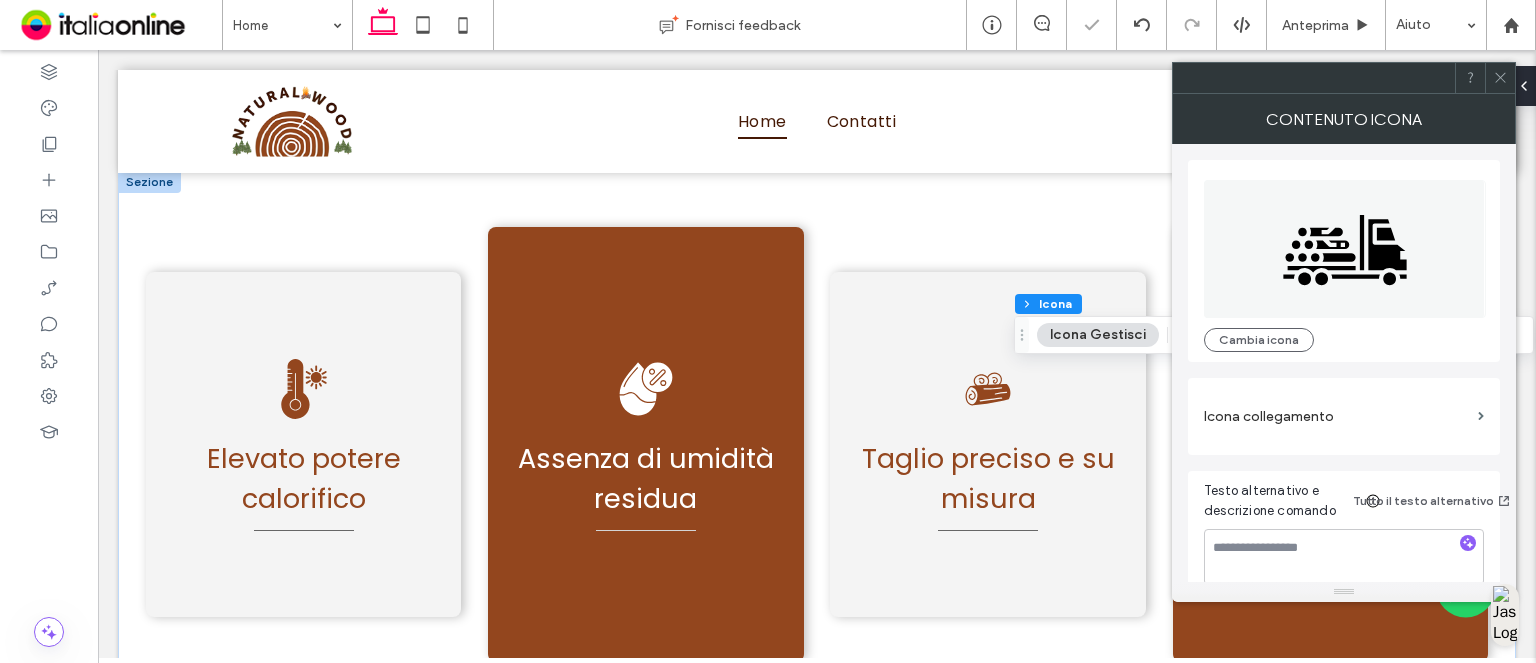 click 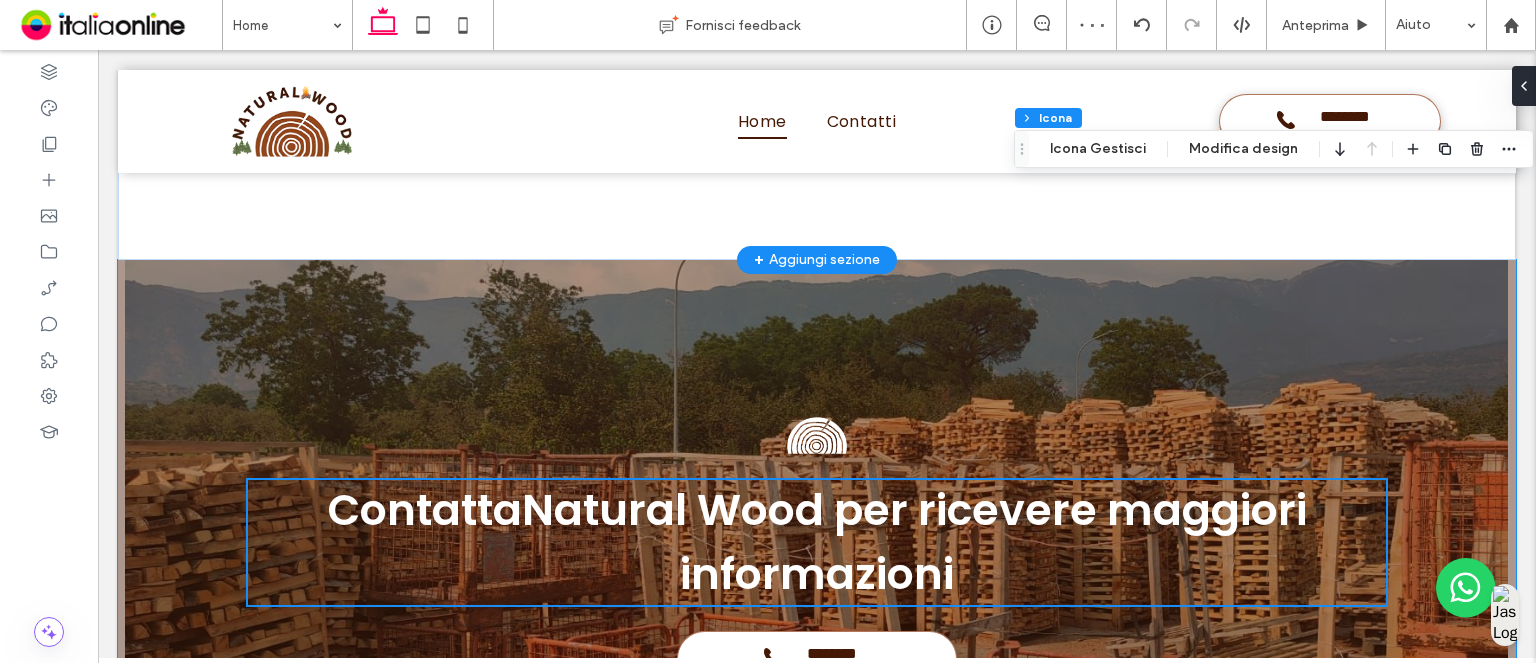 scroll, scrollTop: 4601, scrollLeft: 0, axis: vertical 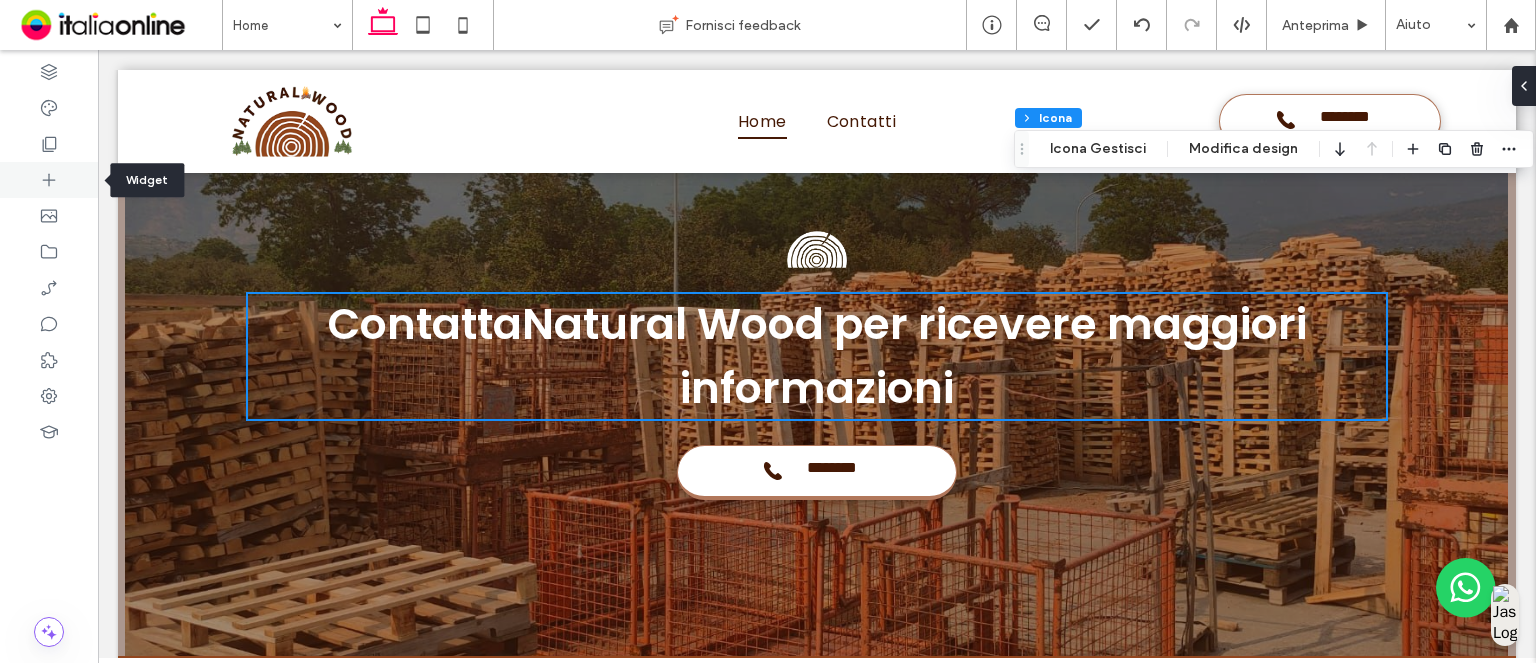 click 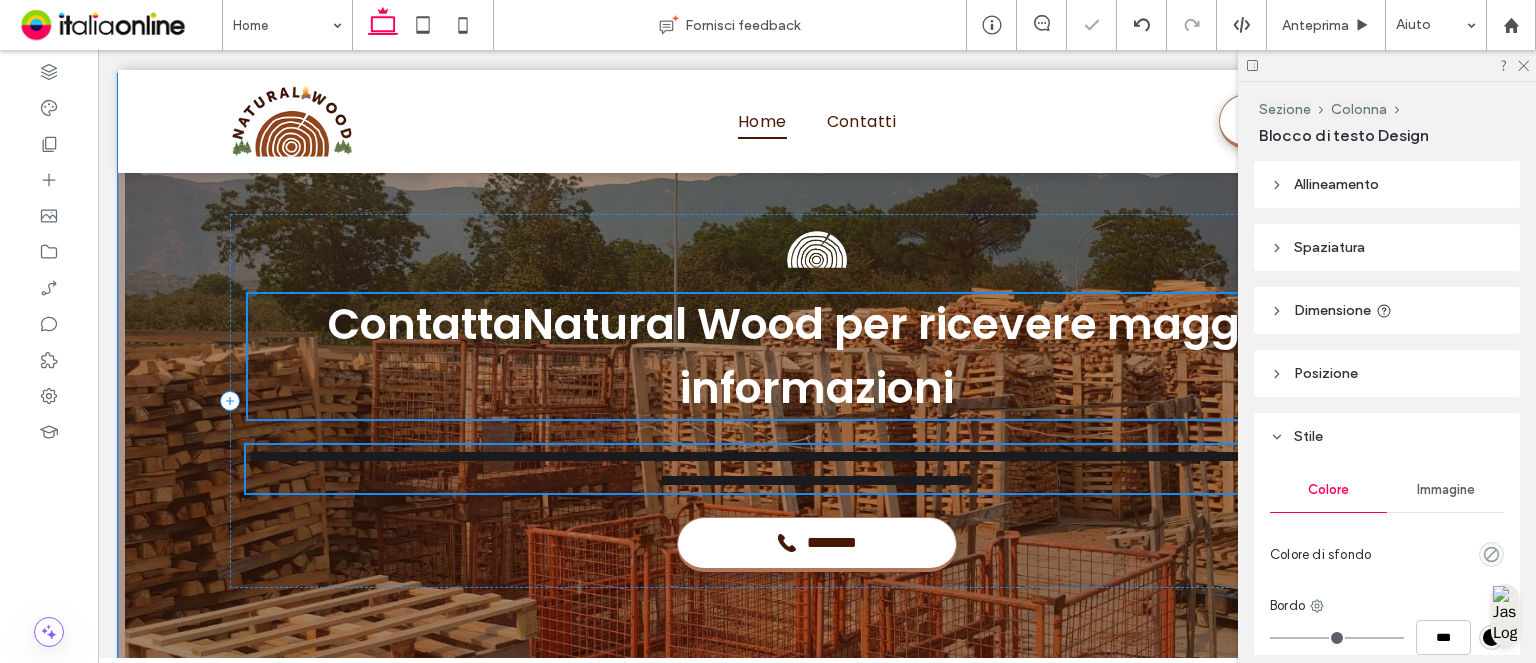 type on "*******" 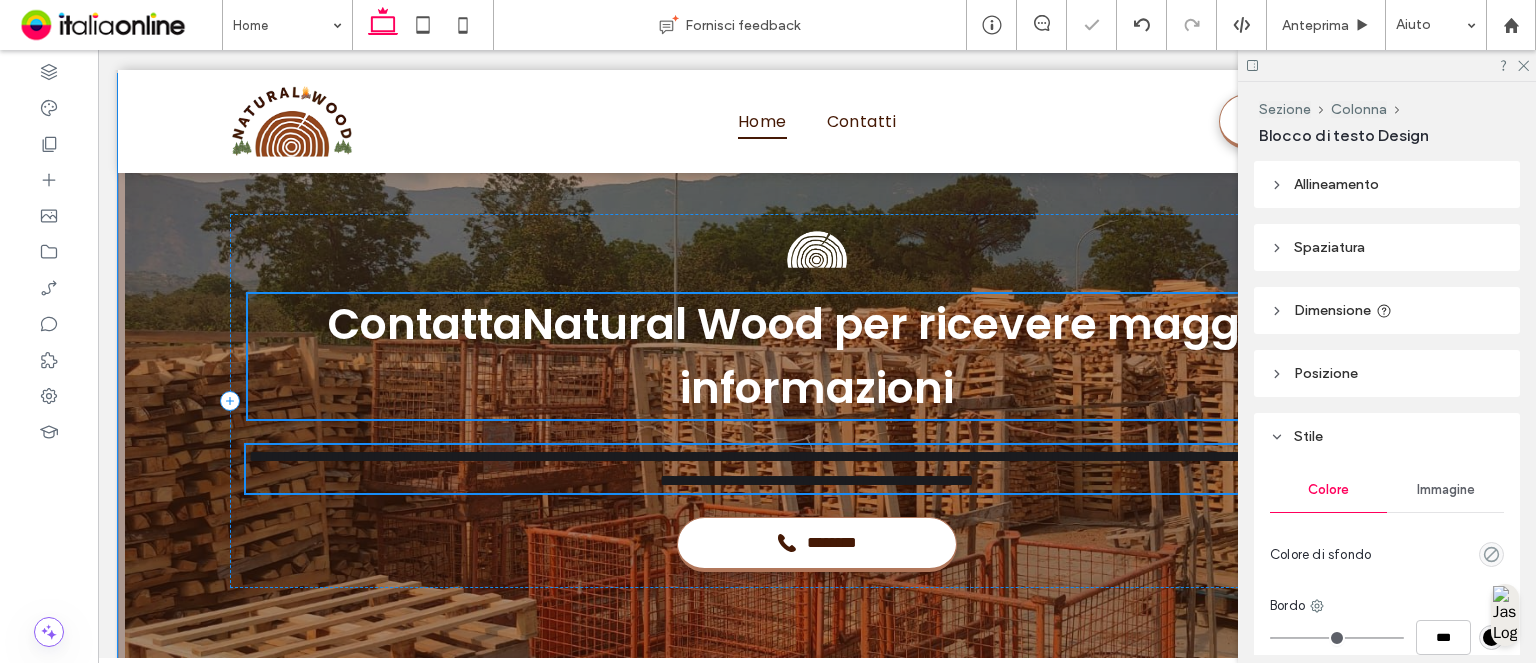 type on "**" 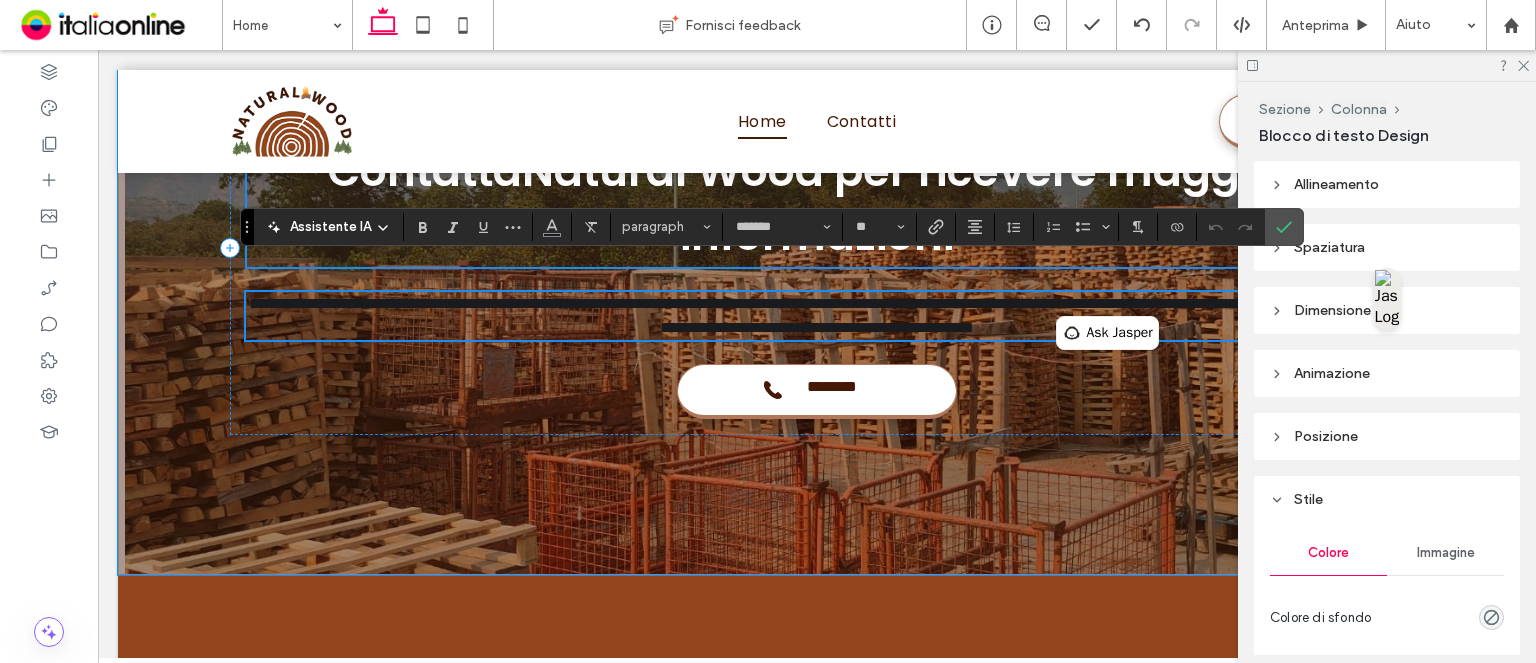 scroll, scrollTop: 4801, scrollLeft: 0, axis: vertical 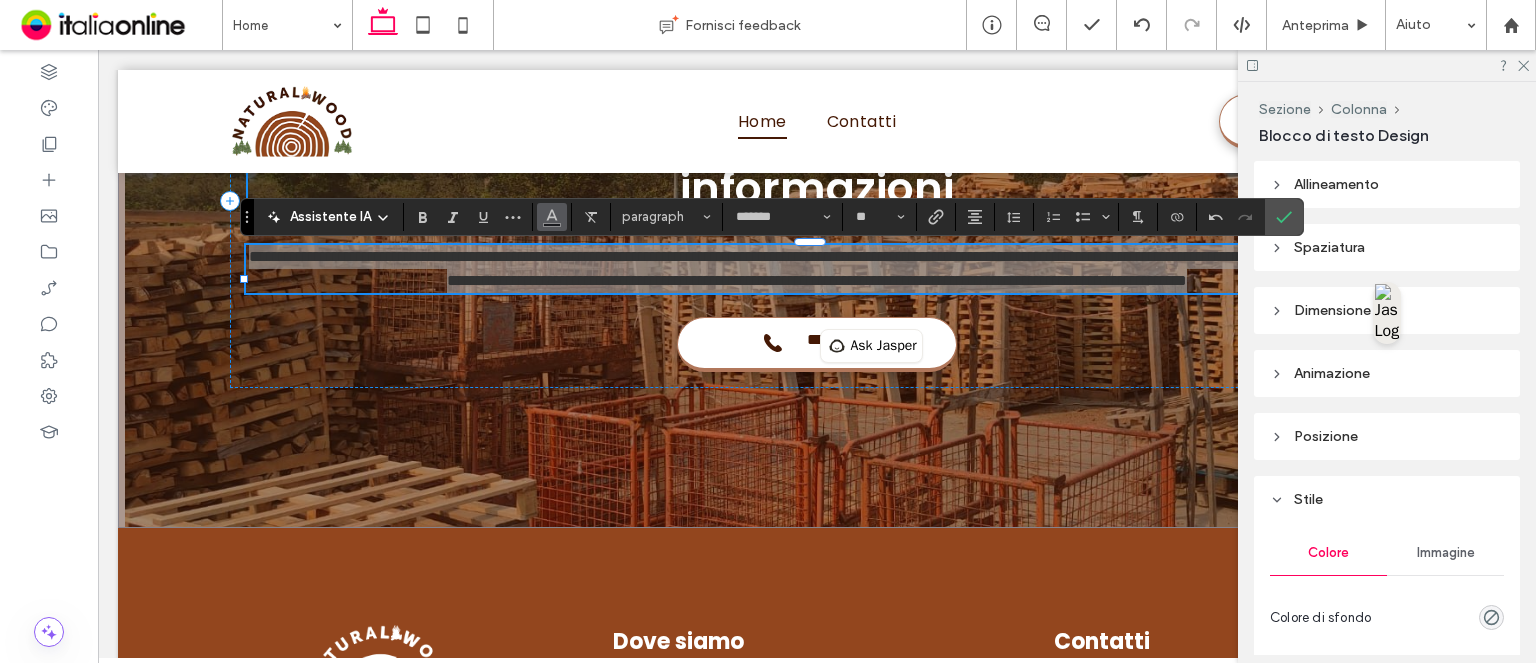 click 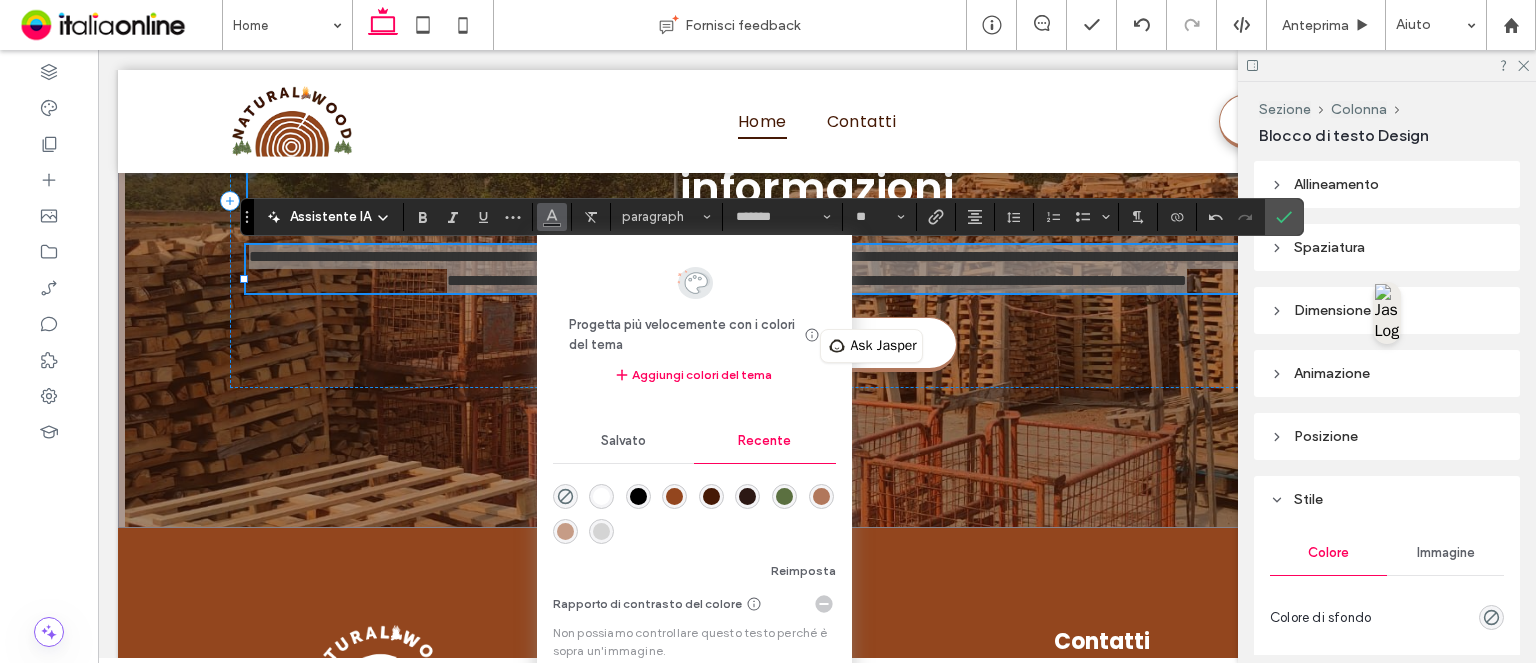 click at bounding box center [601, 496] 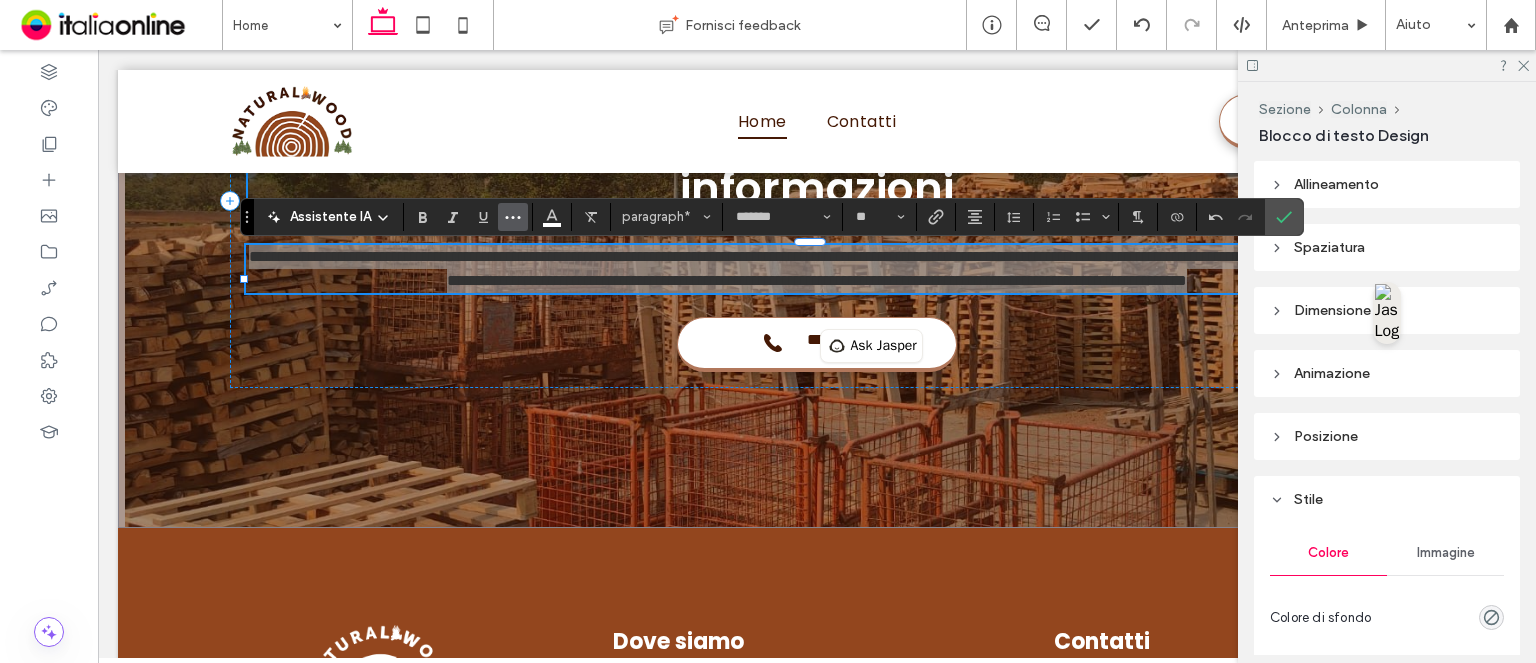 click 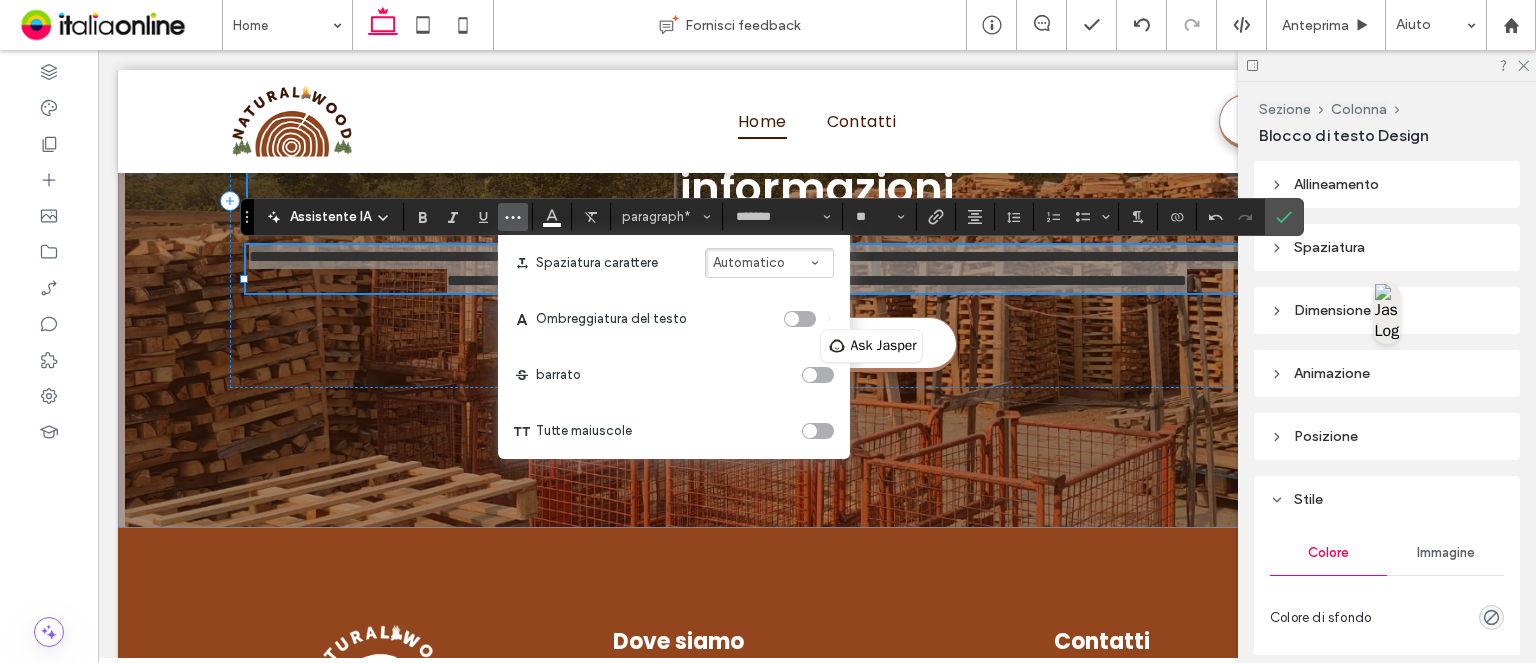 drag, startPoint x: 792, startPoint y: 315, endPoint x: 815, endPoint y: 320, distance: 23.537205 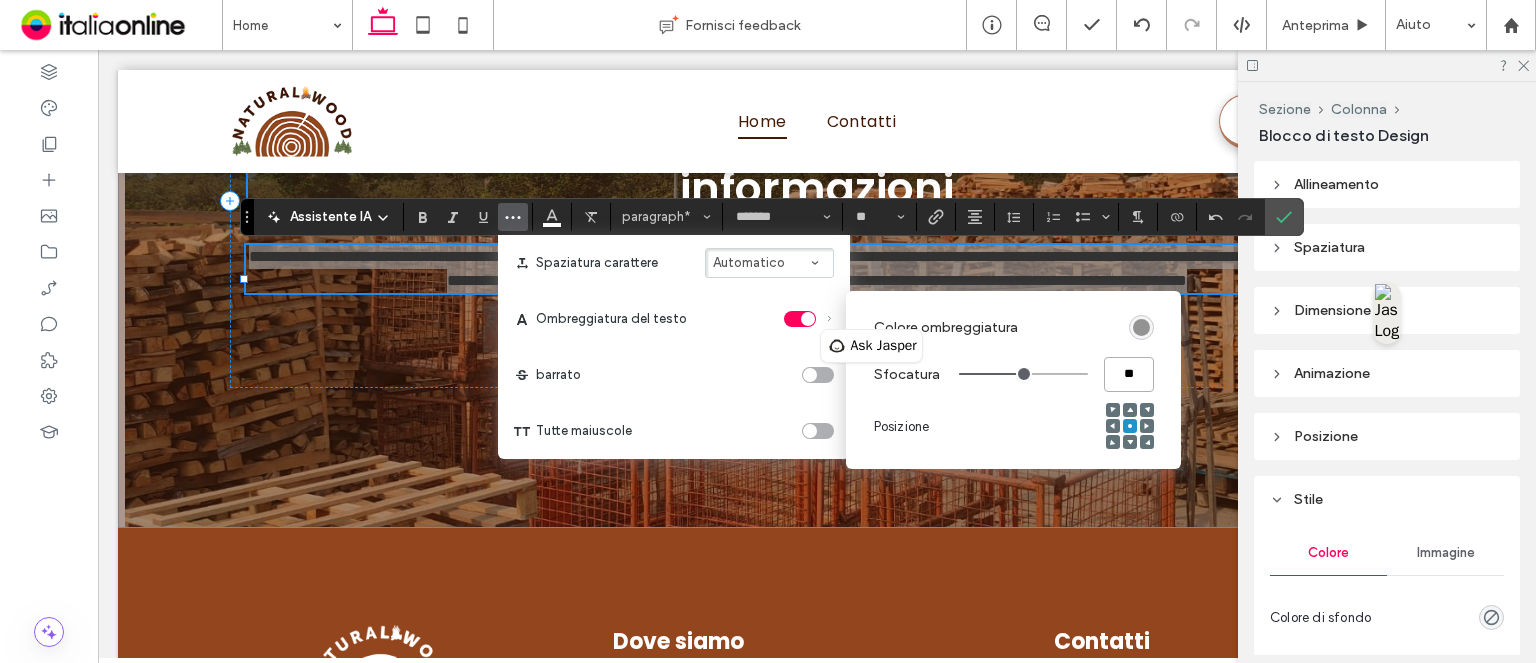 click on "**" at bounding box center [1129, 374] 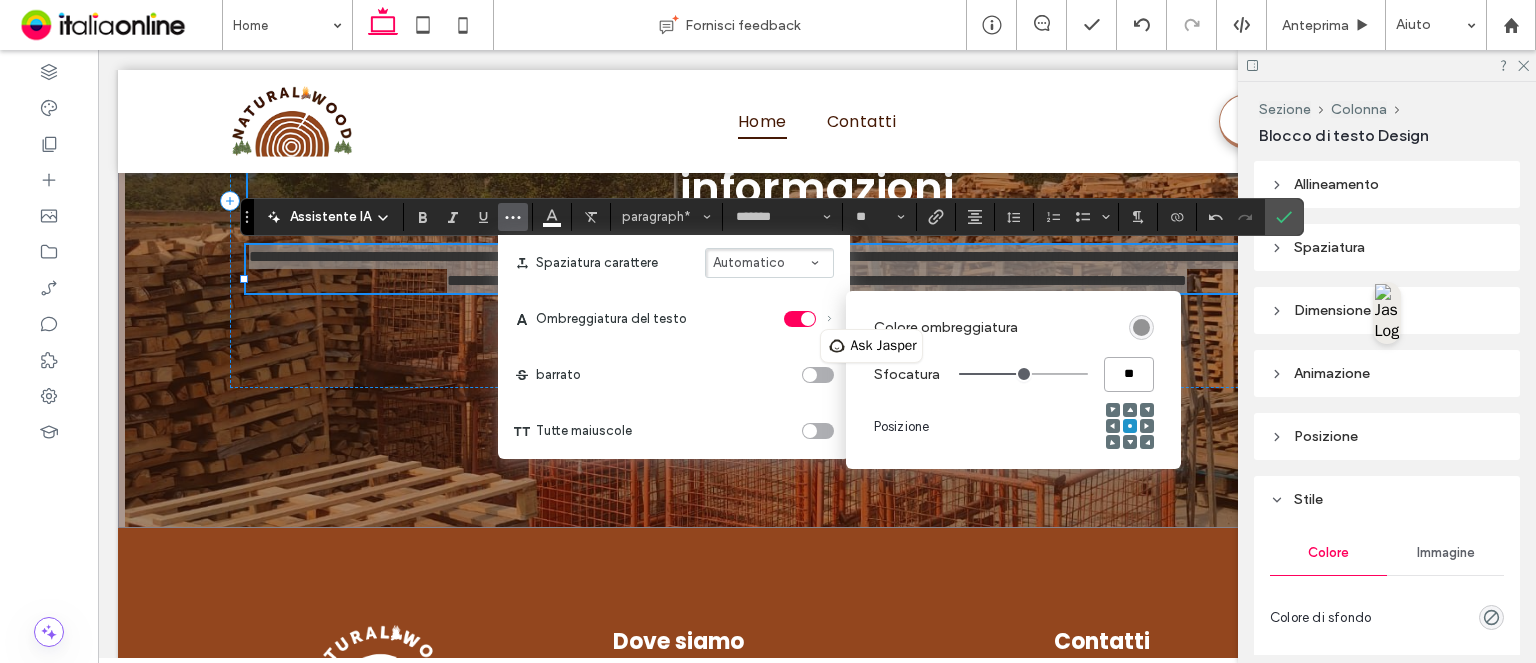 type on "***" 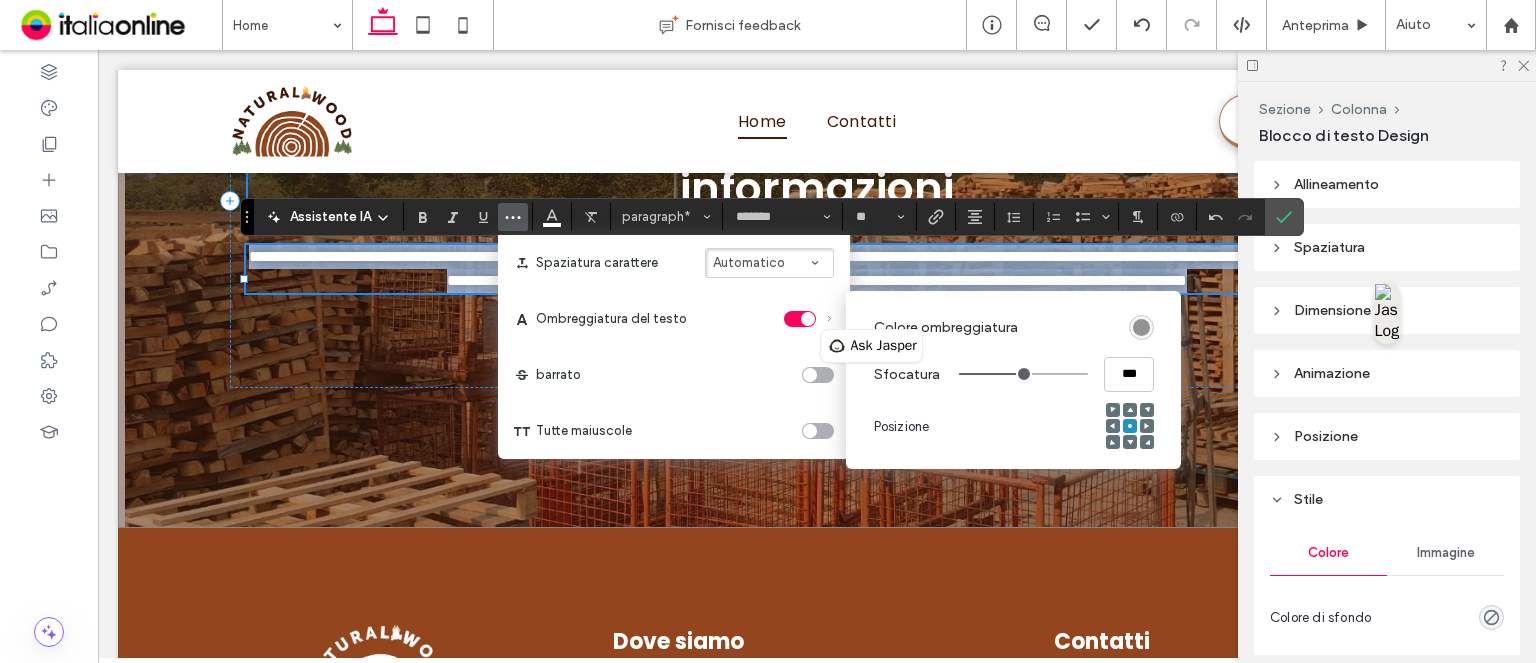 type on "***" 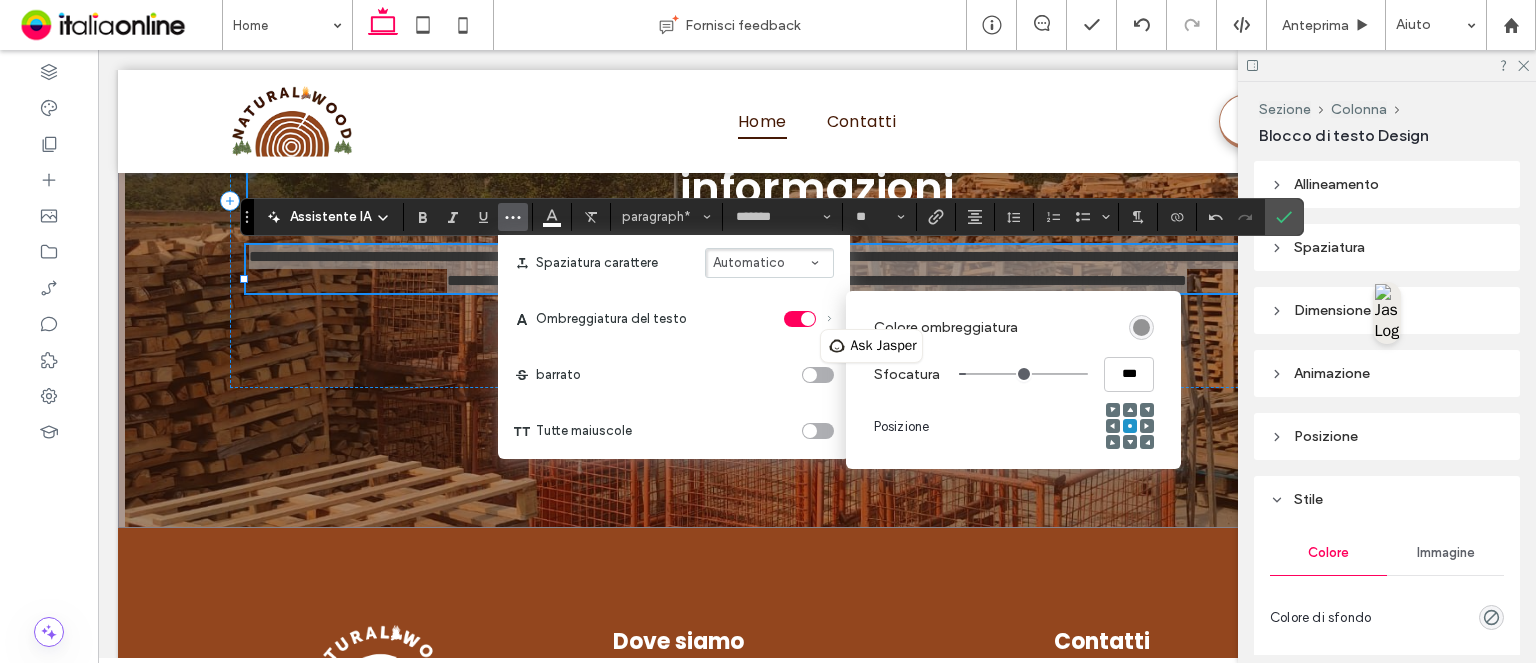 click on "Posizione" at bounding box center [1014, 427] 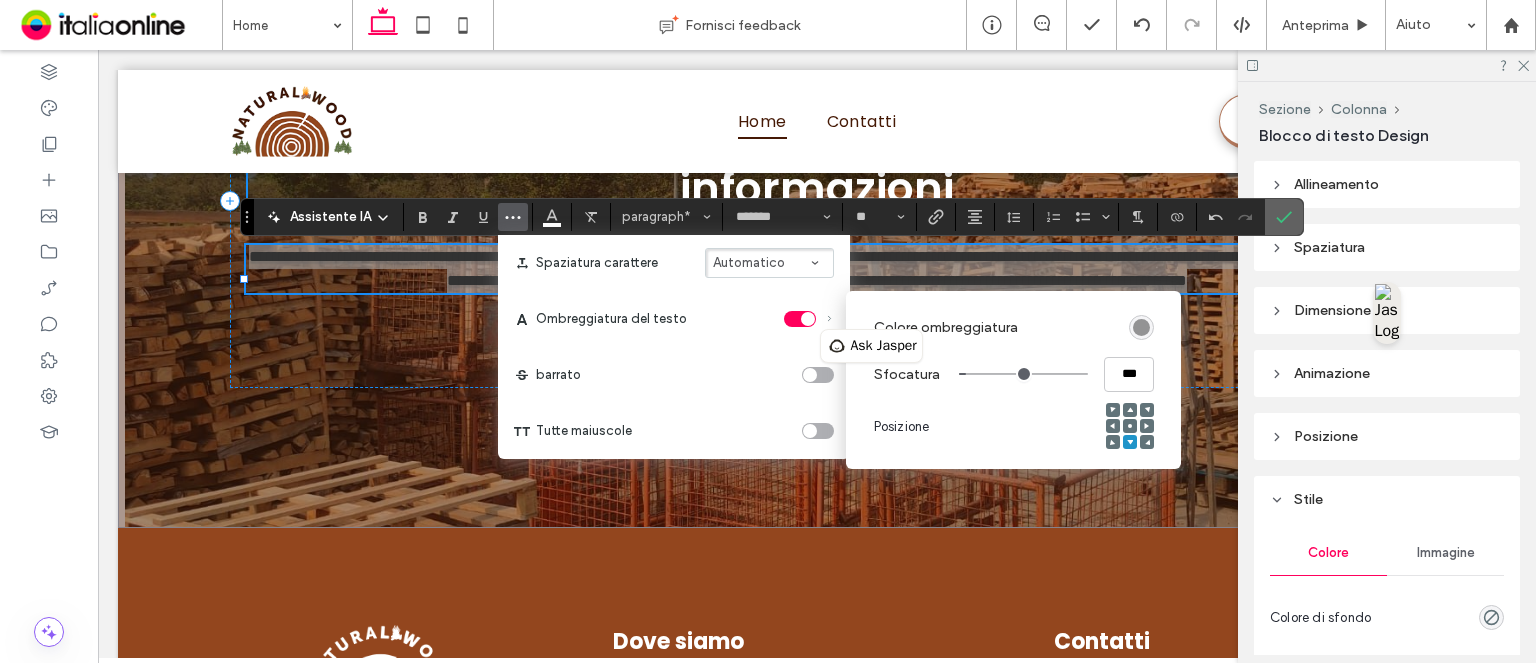 click at bounding box center (1284, 217) 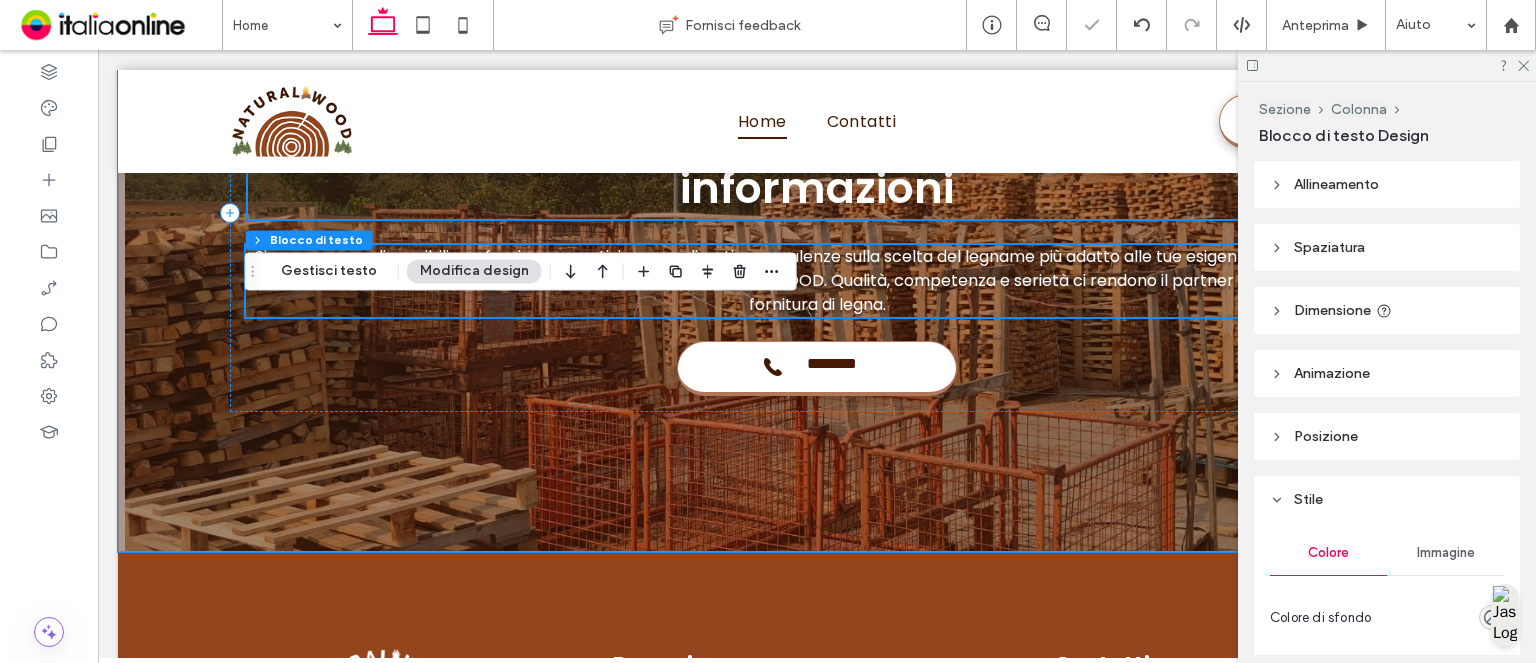 scroll, scrollTop: 4701, scrollLeft: 0, axis: vertical 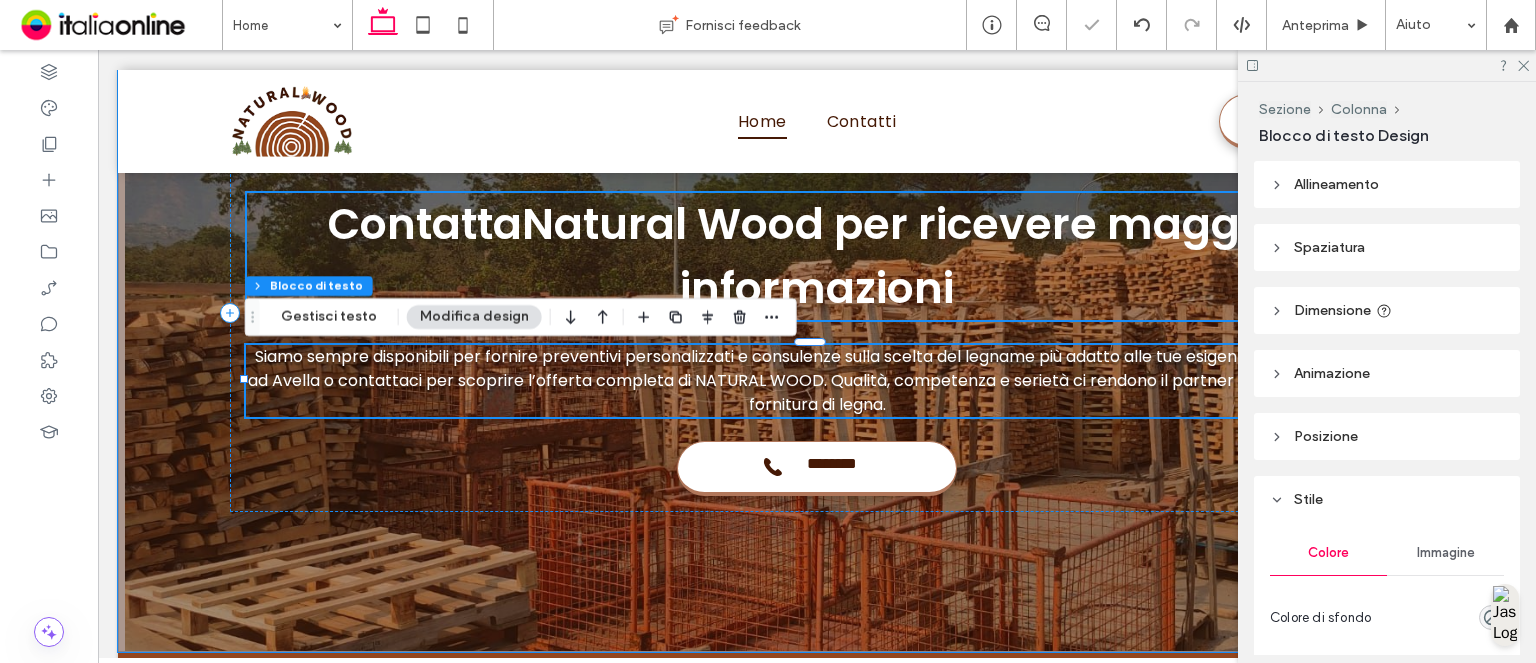click on "ContattaNatural Wood per ricevere maggiori informazioni" at bounding box center (817, 256) 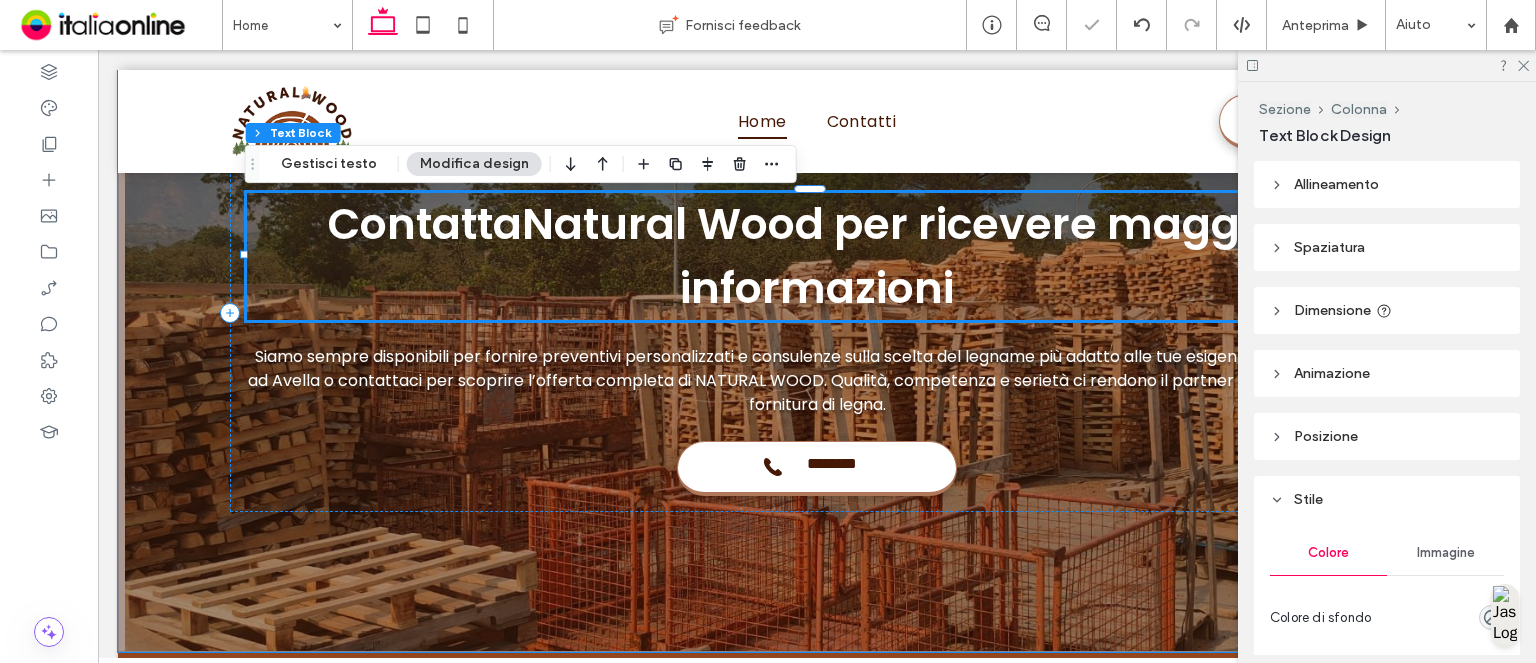 click on "ContattaNatural Wood per ricevere maggiori informazioni" at bounding box center [817, 256] 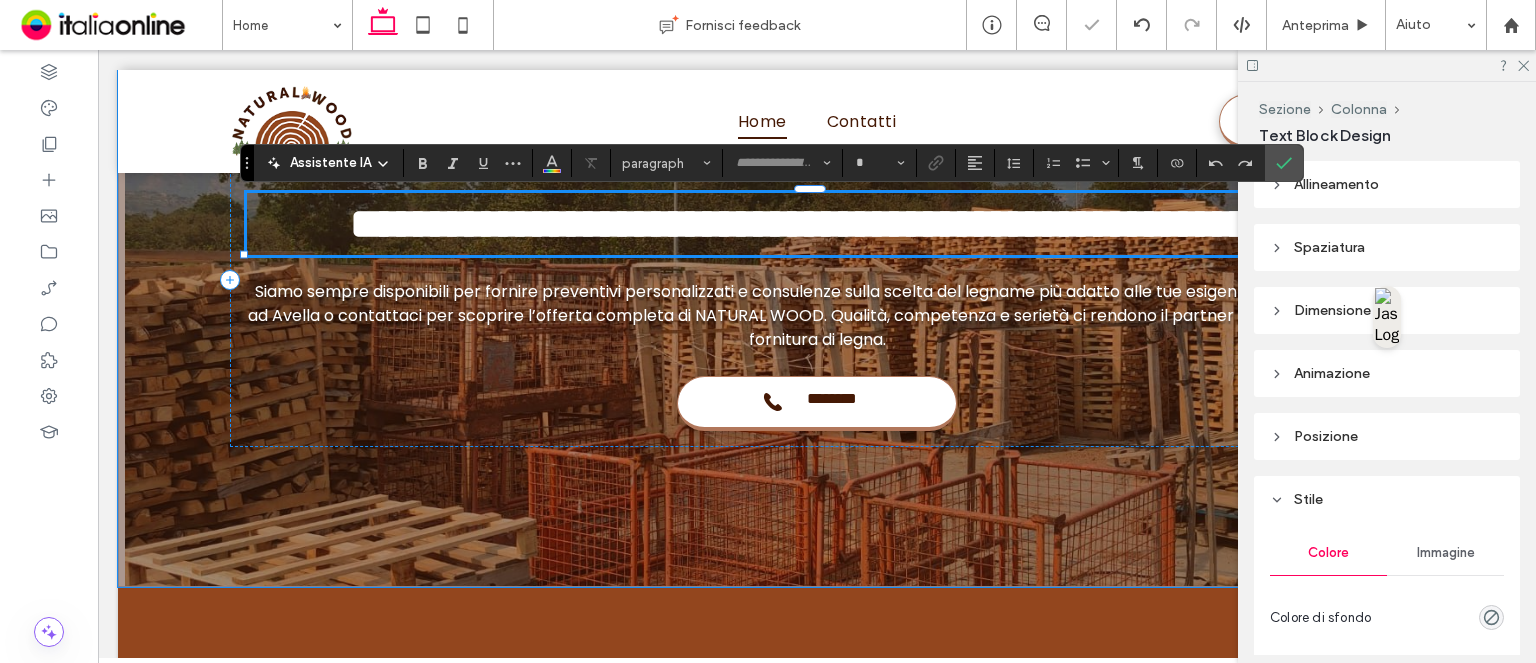 type on "*******" 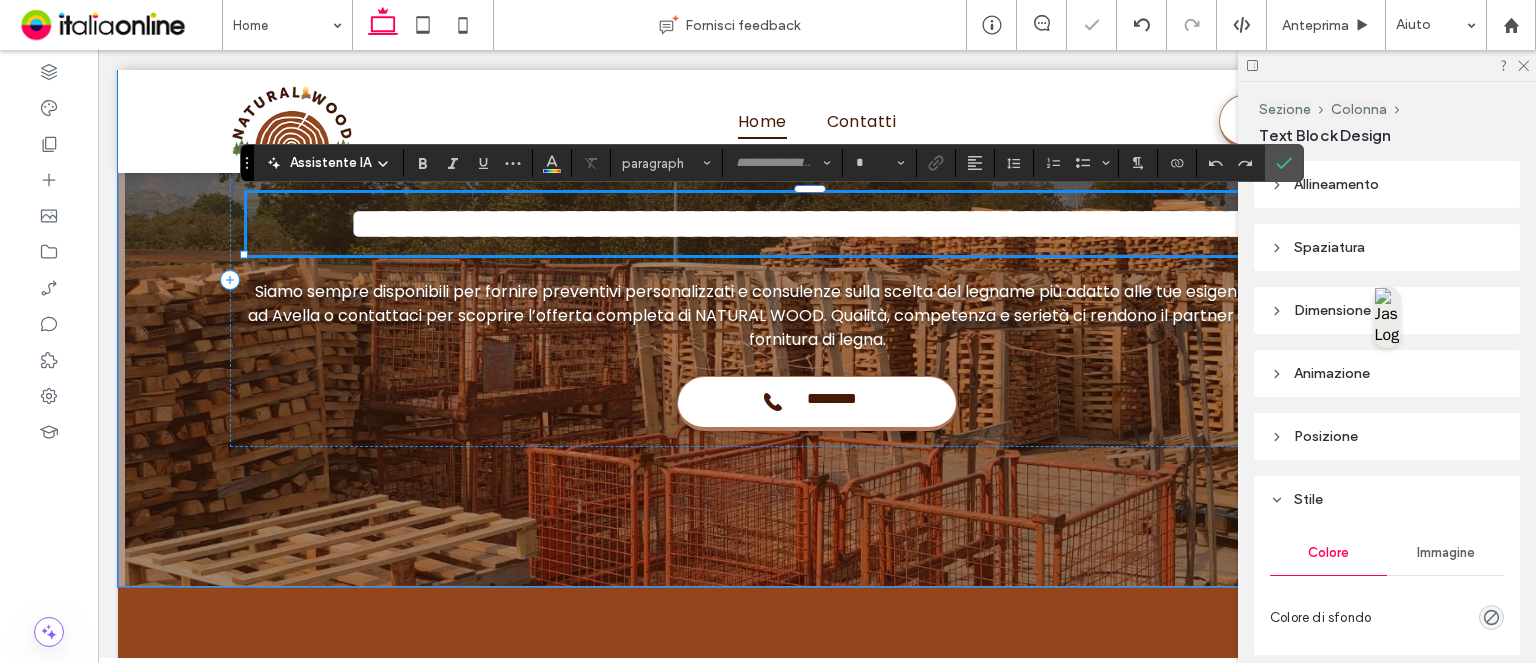 type on "**" 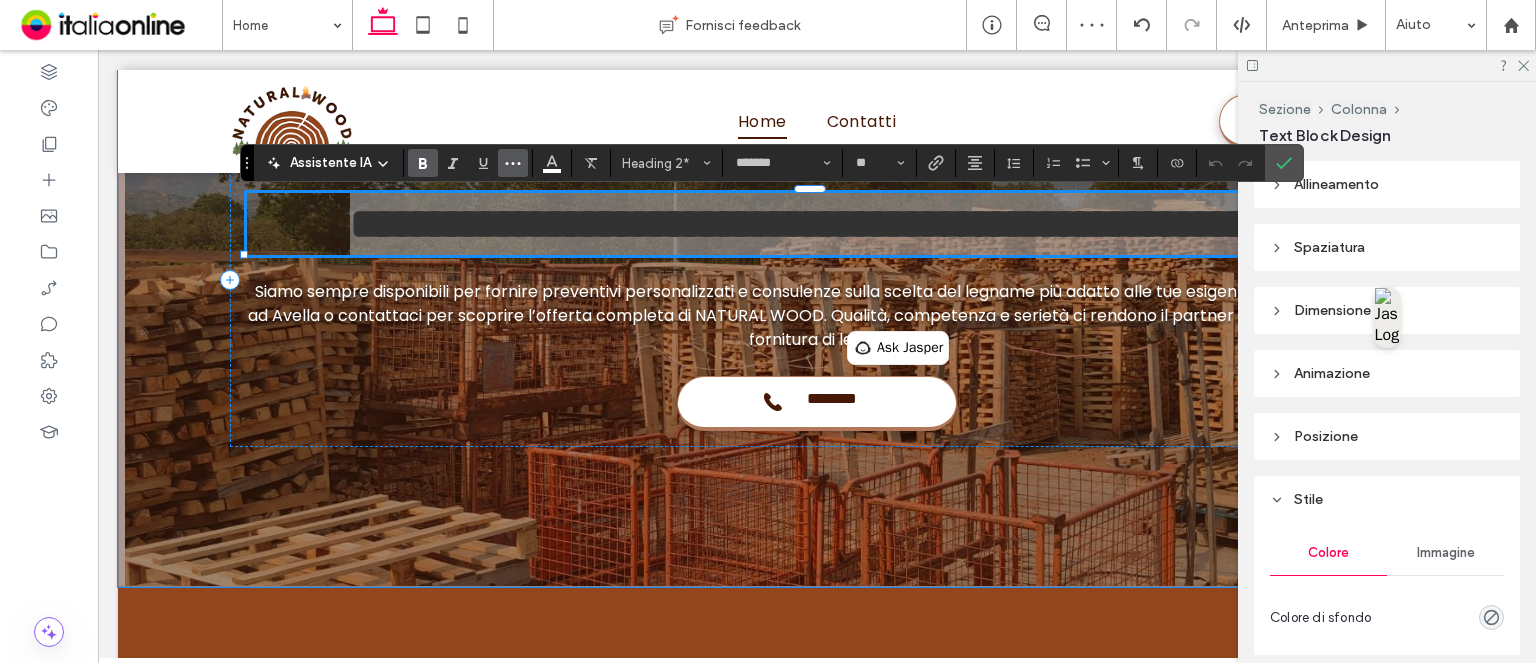 click at bounding box center [513, 163] 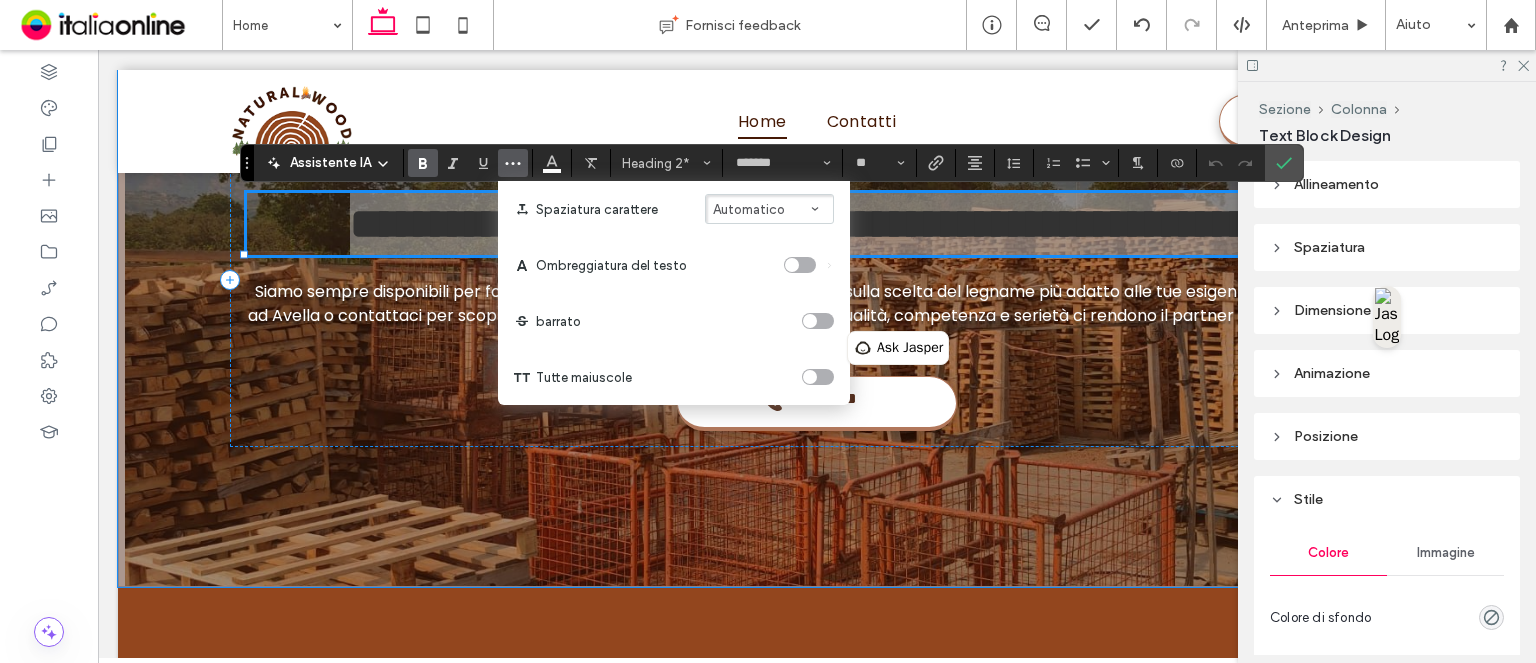 click at bounding box center [800, 265] 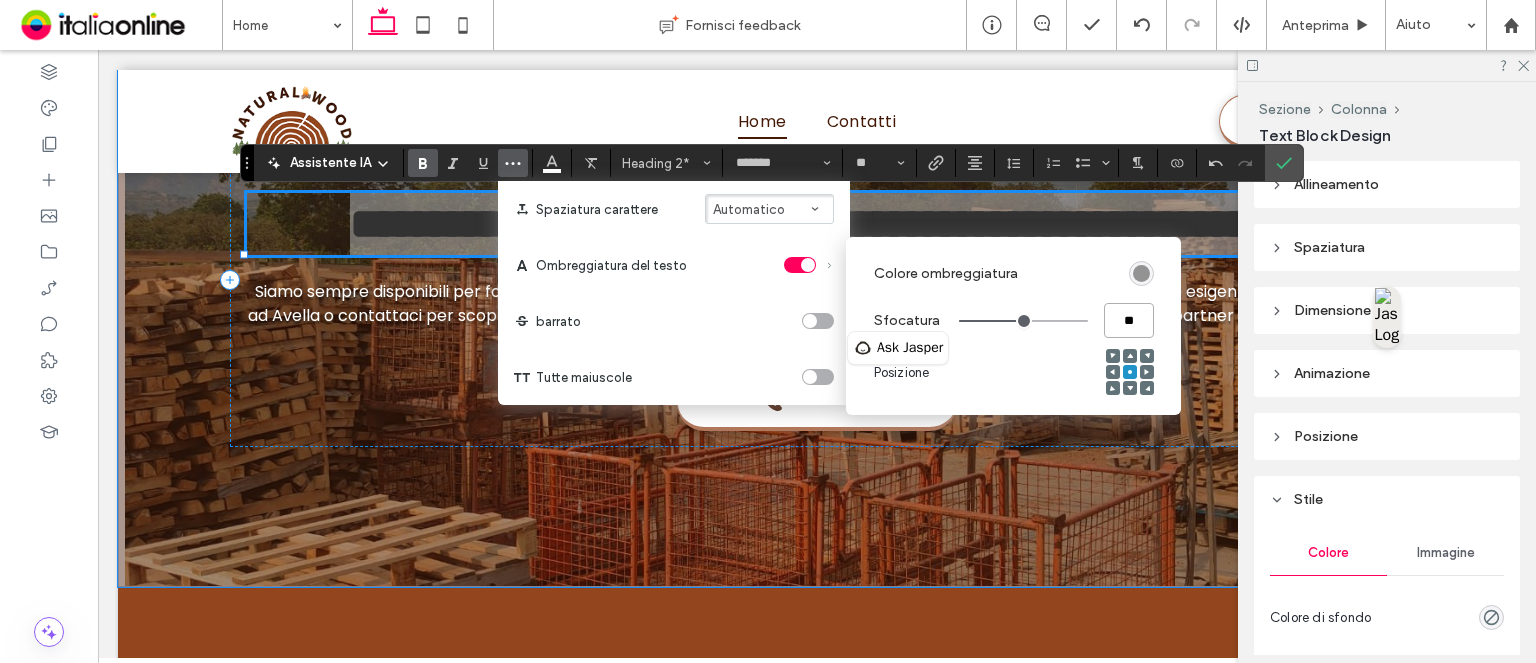 click on "**" at bounding box center [1129, 320] 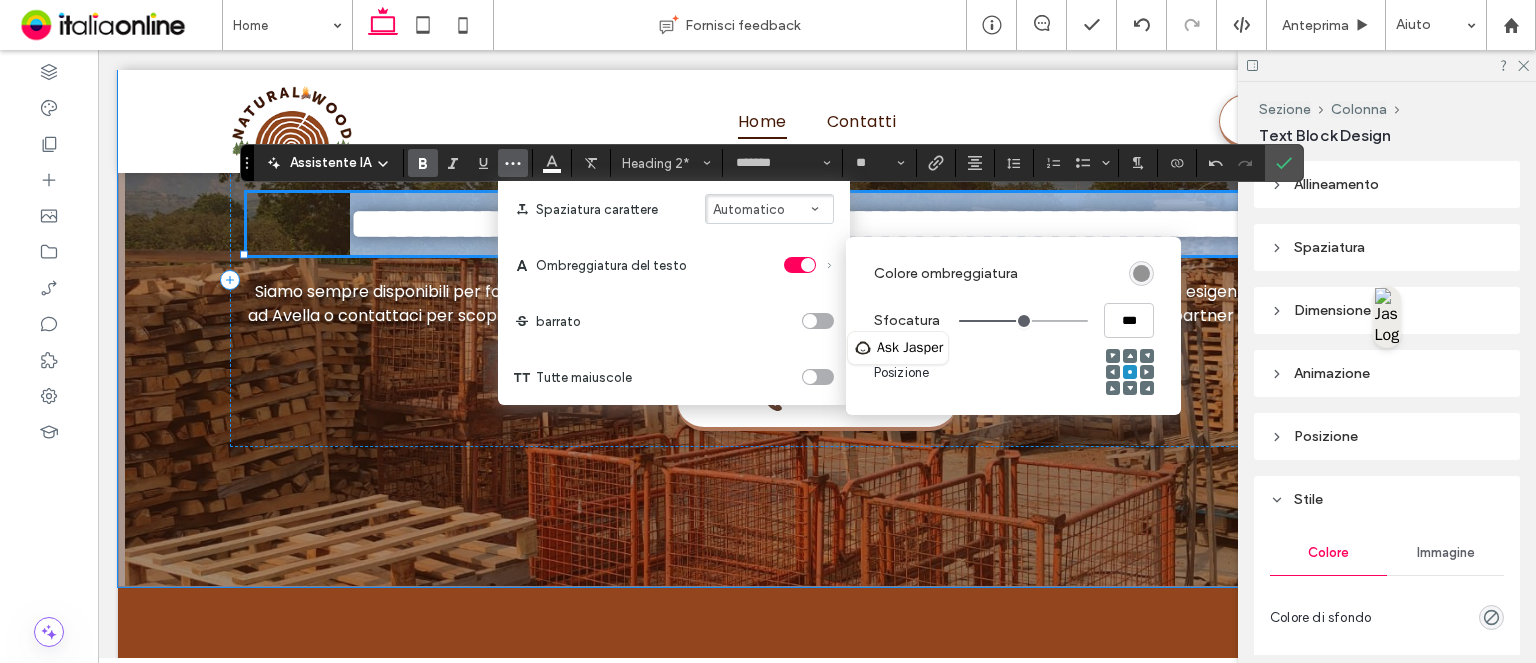 type on "***" 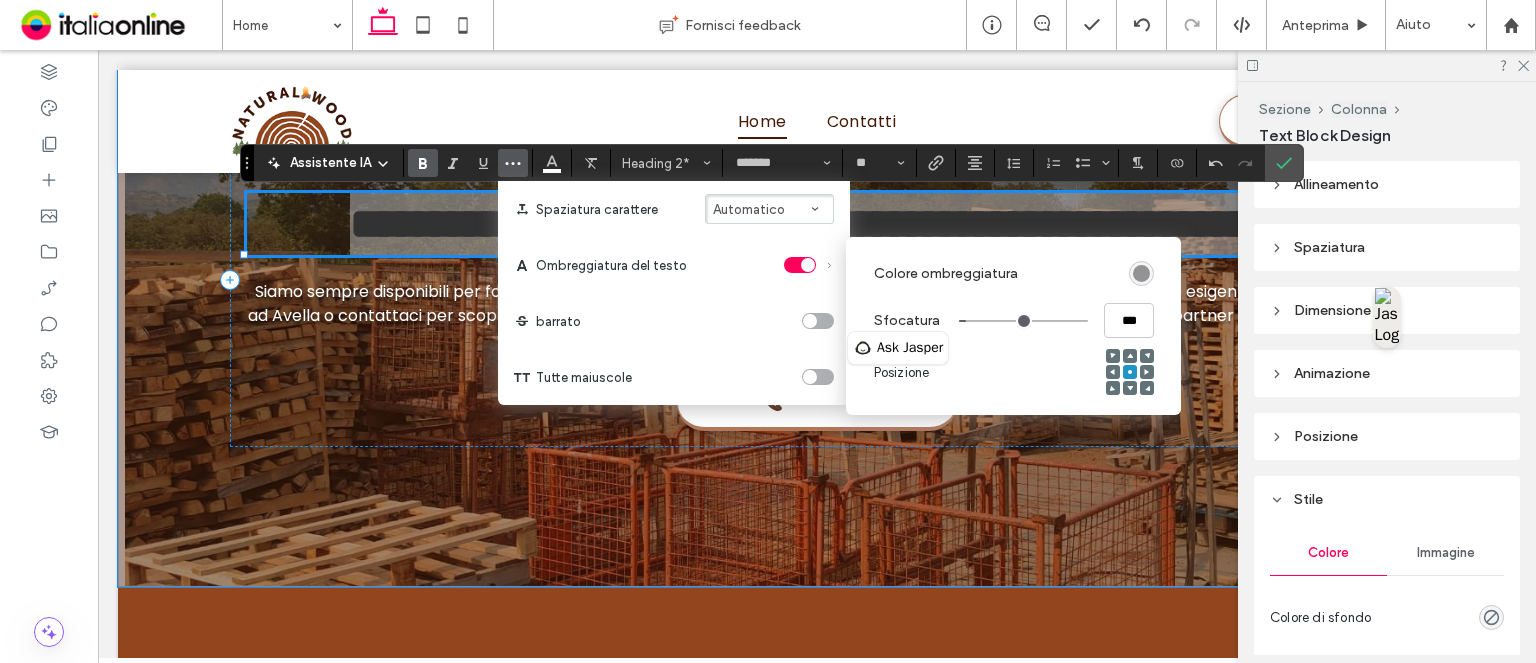 drag, startPoint x: 1050, startPoint y: 367, endPoint x: 1066, endPoint y: 371, distance: 16.492422 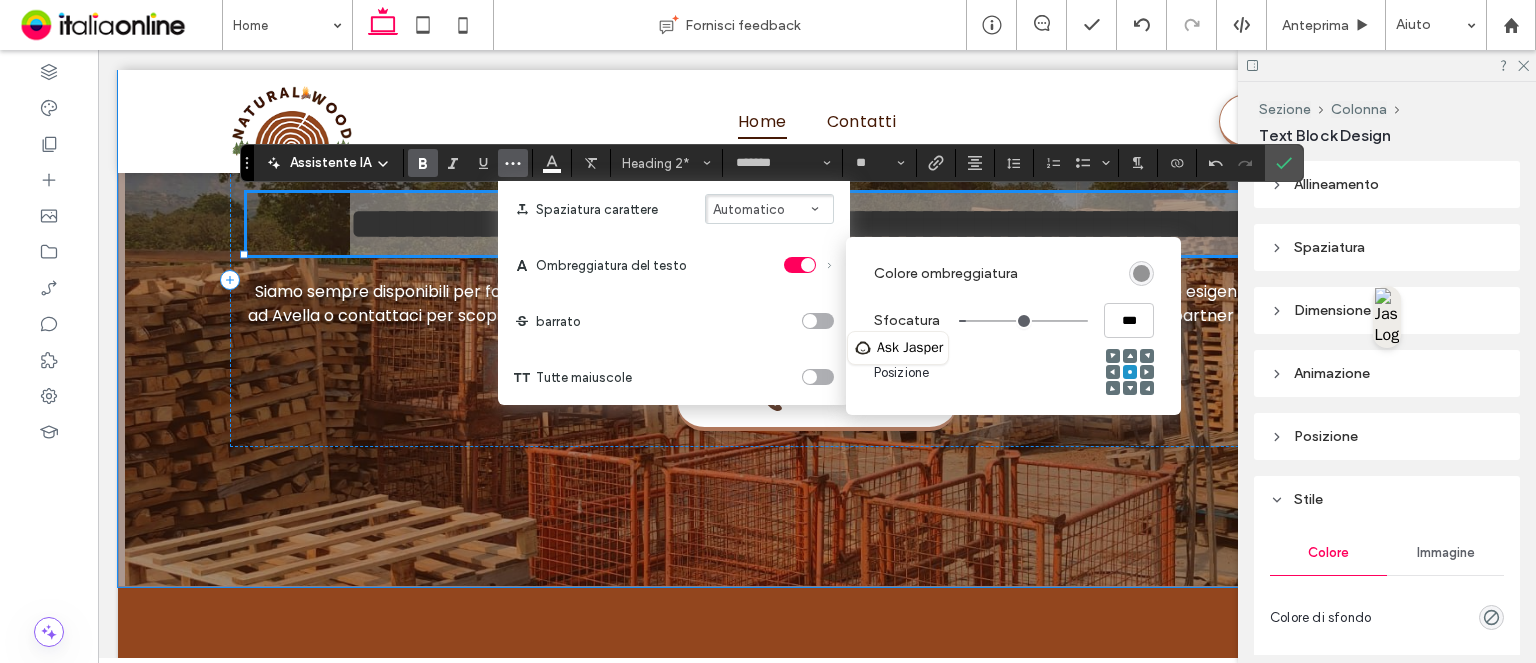 click on "Posizione" at bounding box center (1014, 373) 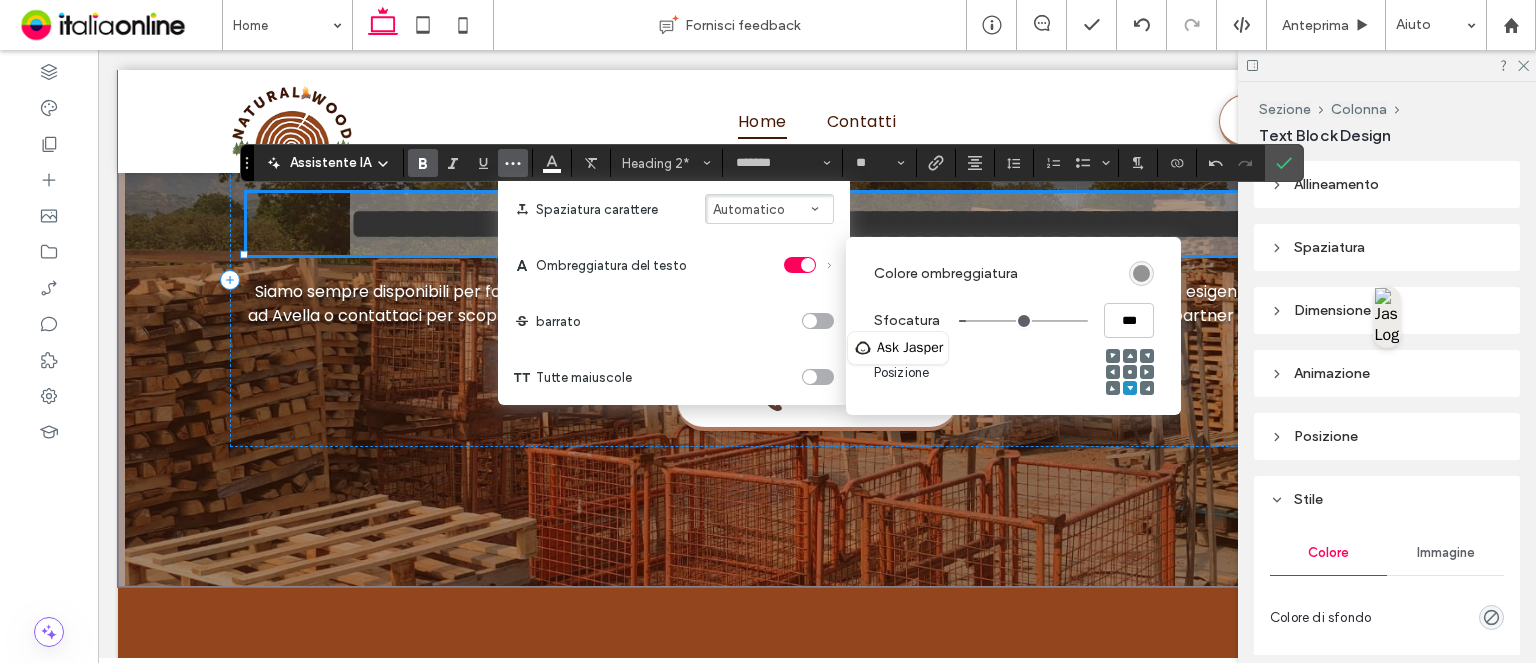 click on "barrato" at bounding box center (674, 321) 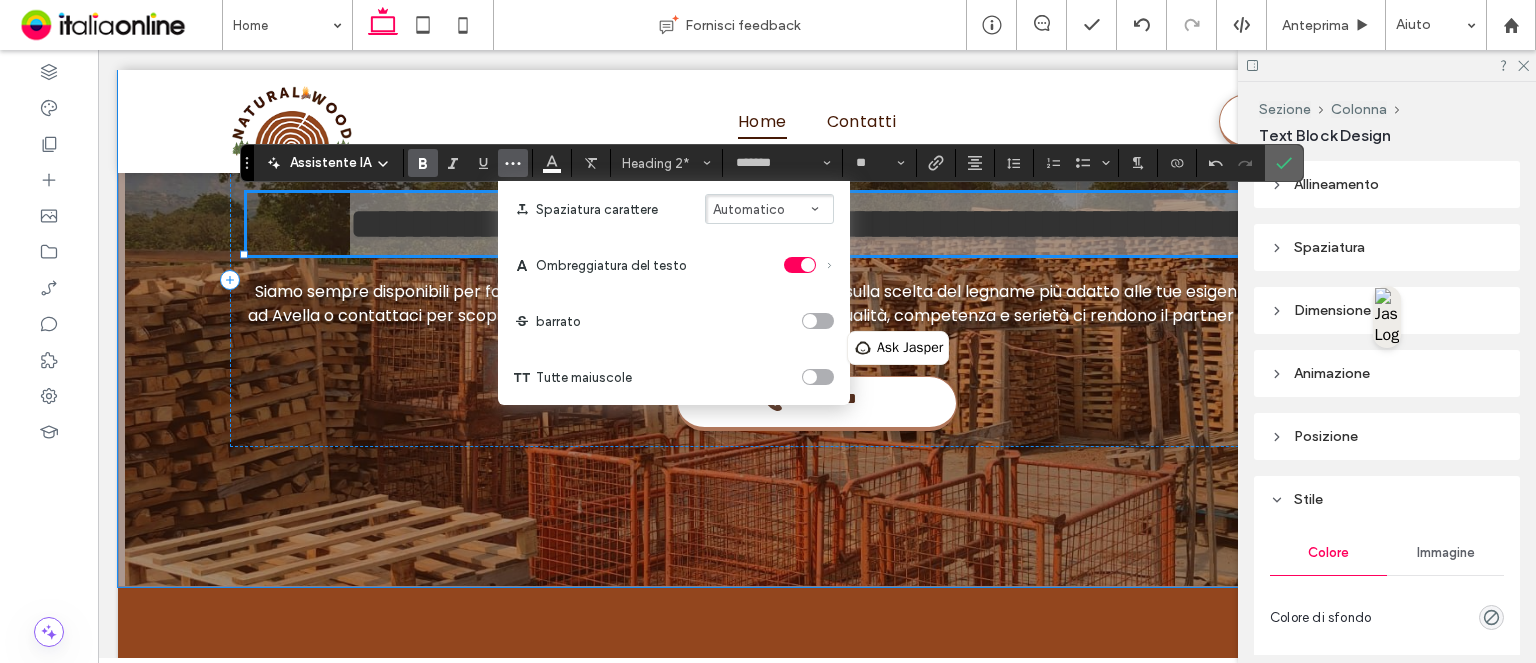 click at bounding box center [1284, 163] 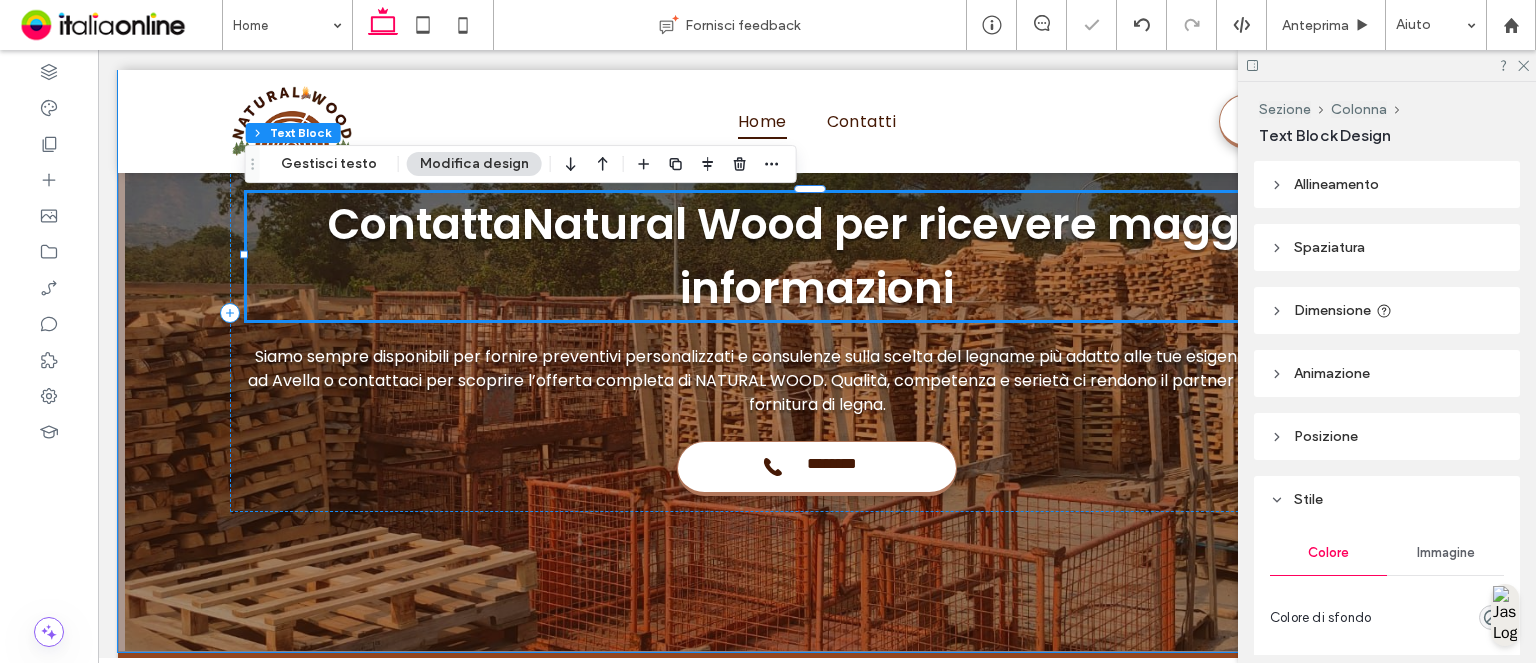 click 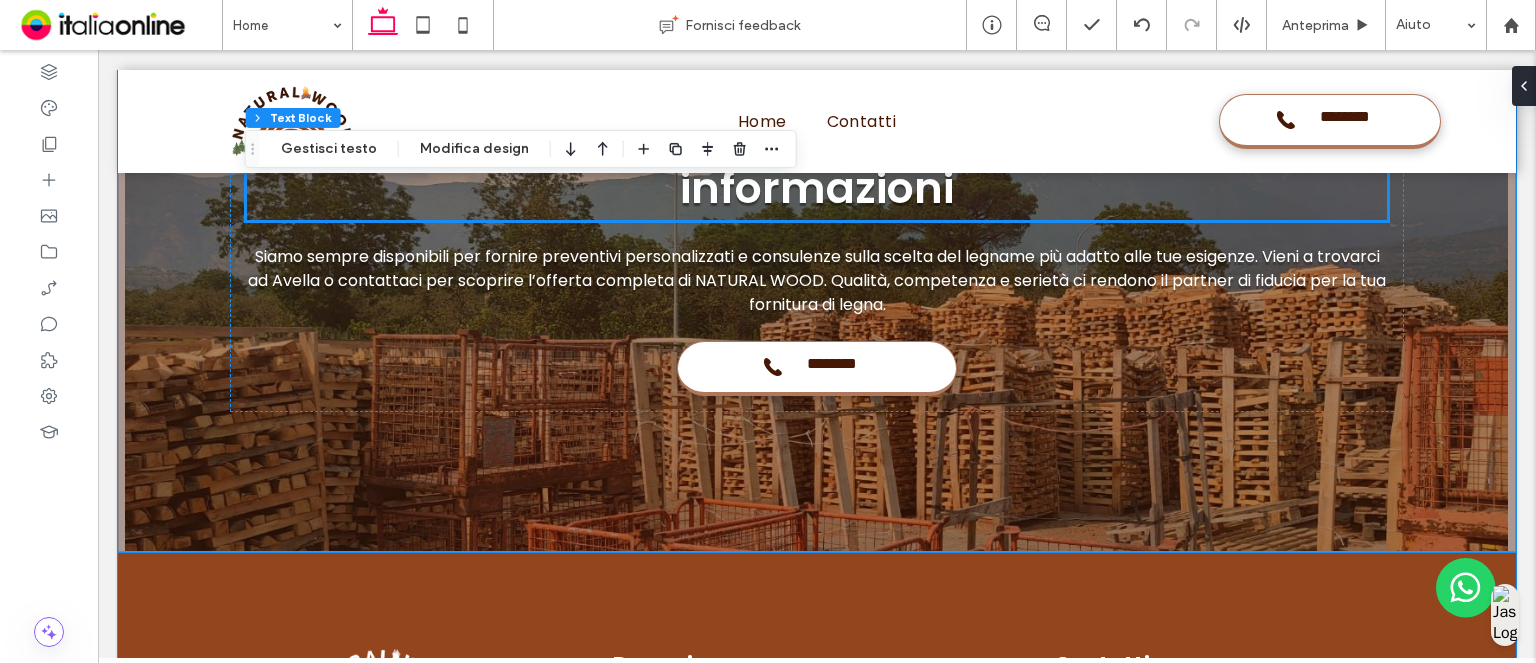 scroll, scrollTop: 5101, scrollLeft: 0, axis: vertical 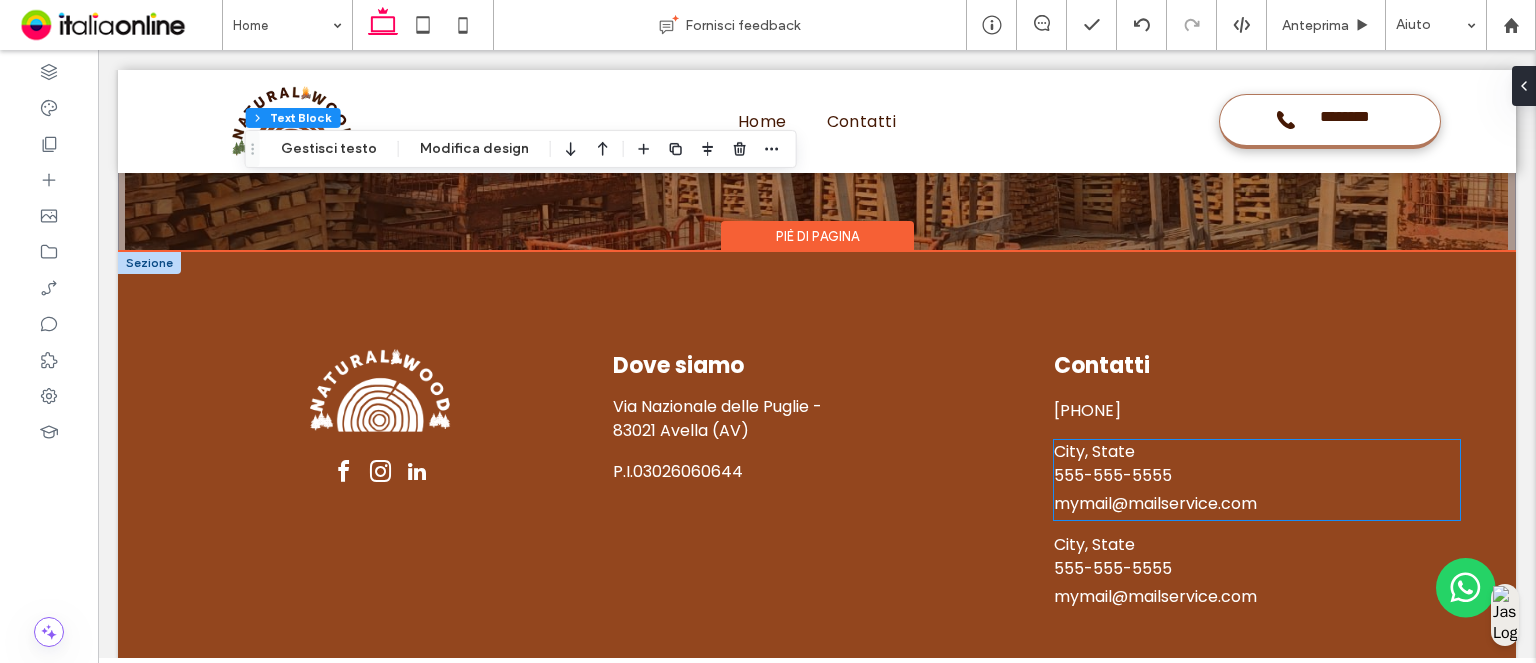 click on "mymail@mailservice.com" at bounding box center [1155, 503] 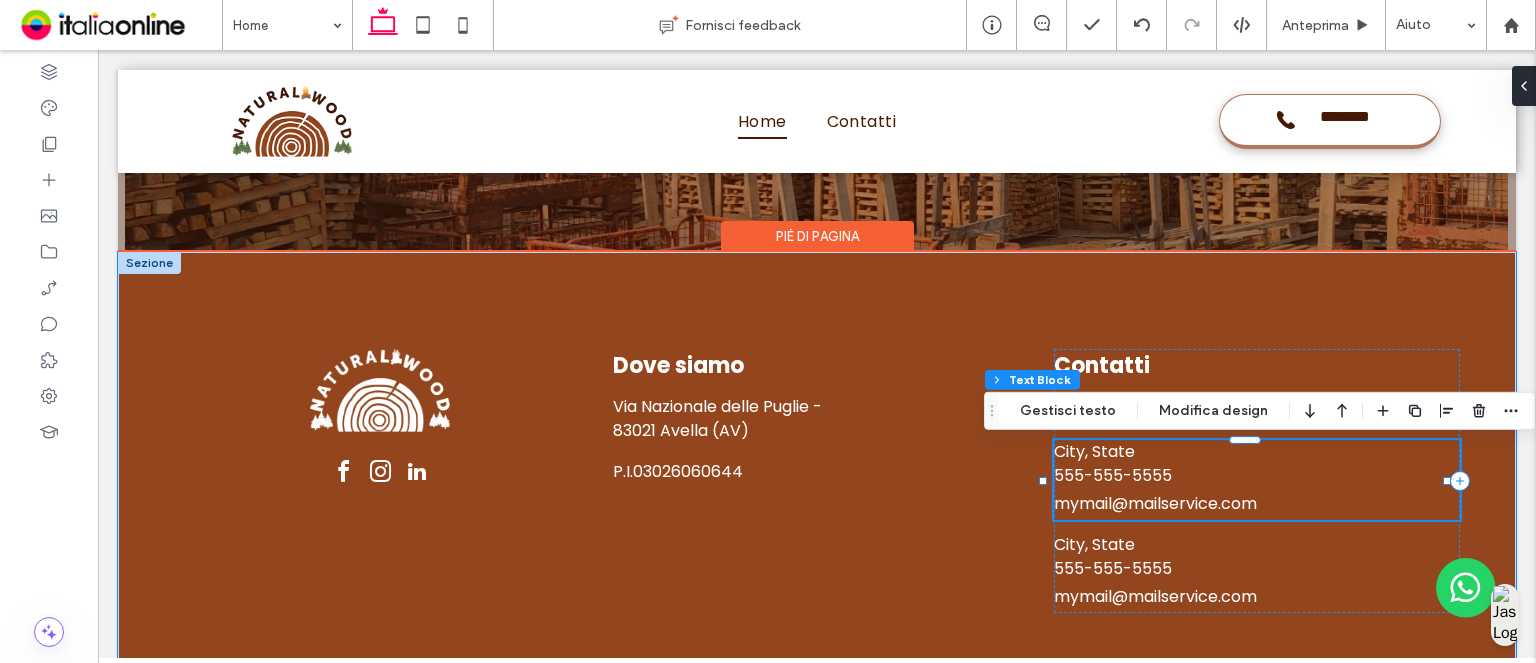 click on "mymail@mailservice.com" at bounding box center (1155, 503) 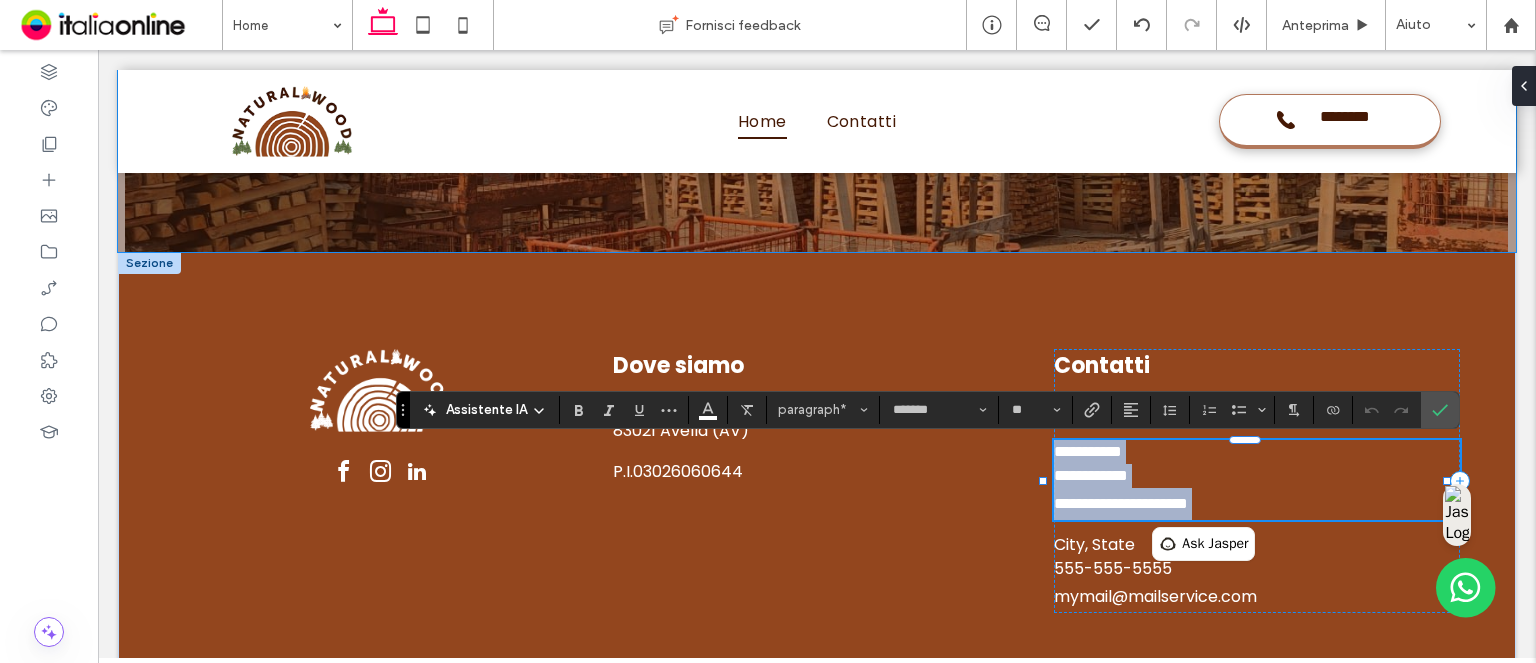 scroll, scrollTop: 0, scrollLeft: 0, axis: both 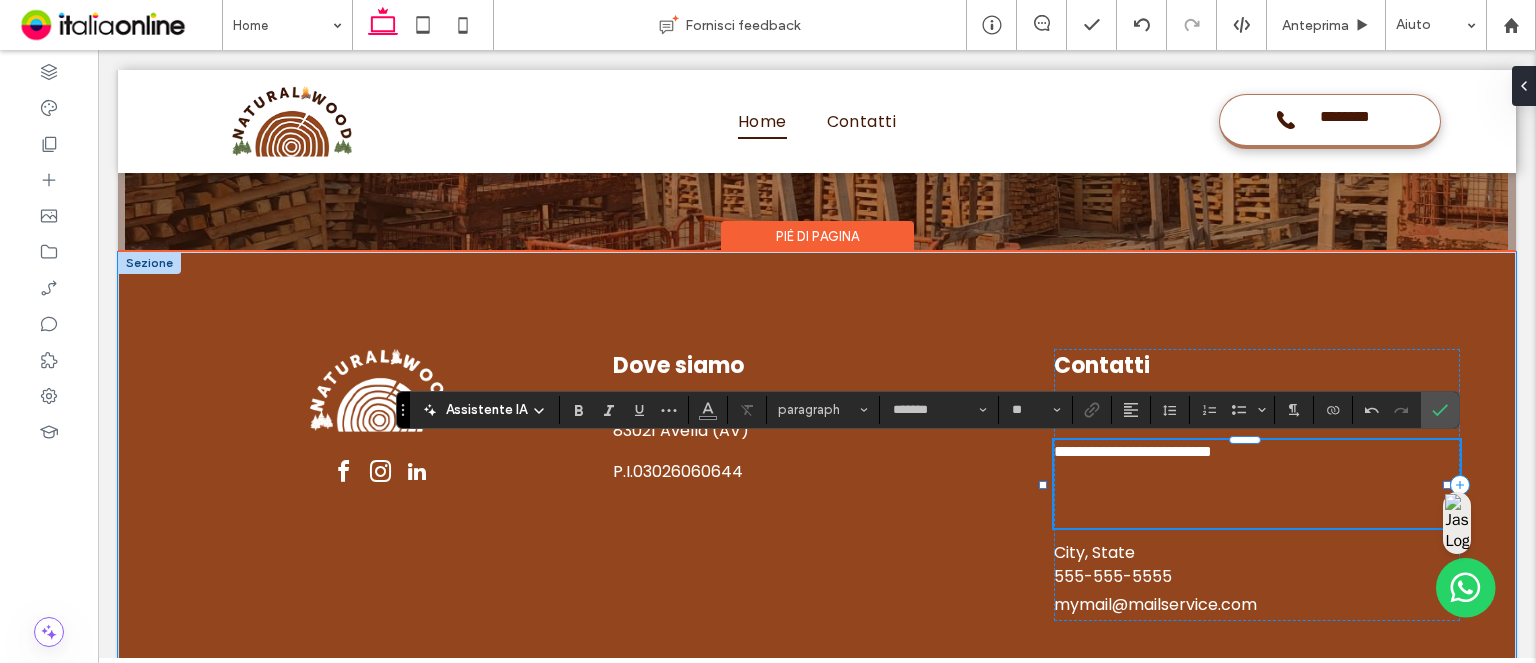click at bounding box center (1245, 528) 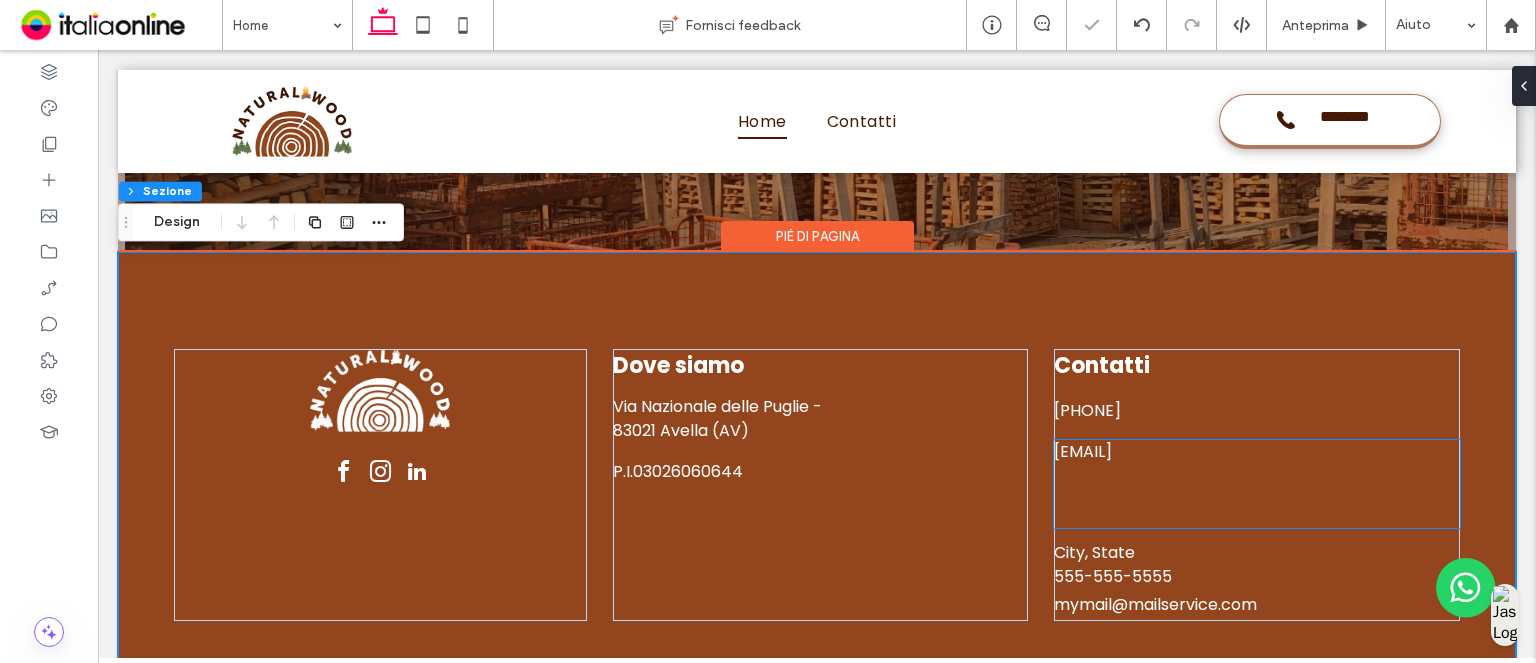 click at bounding box center [1257, 496] 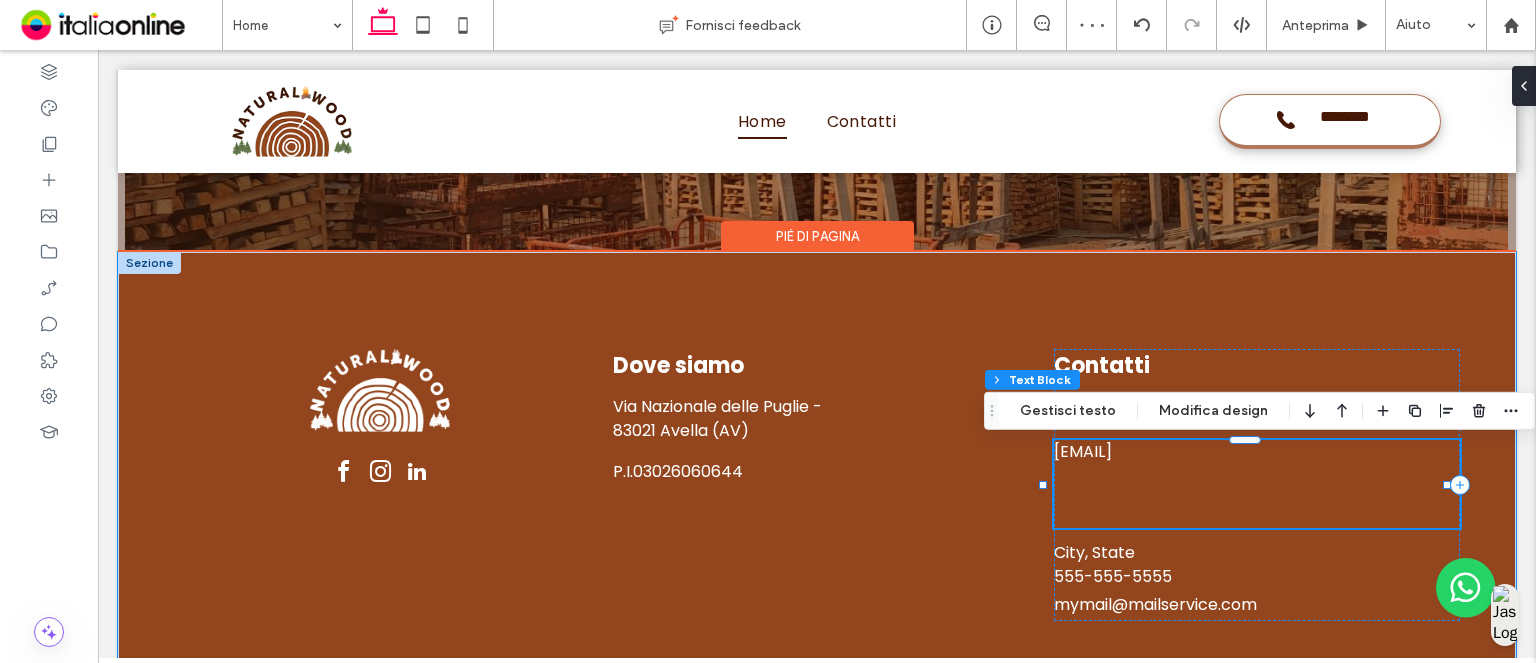 click on "francescoiasio2@icloud.com" at bounding box center (1257, 452) 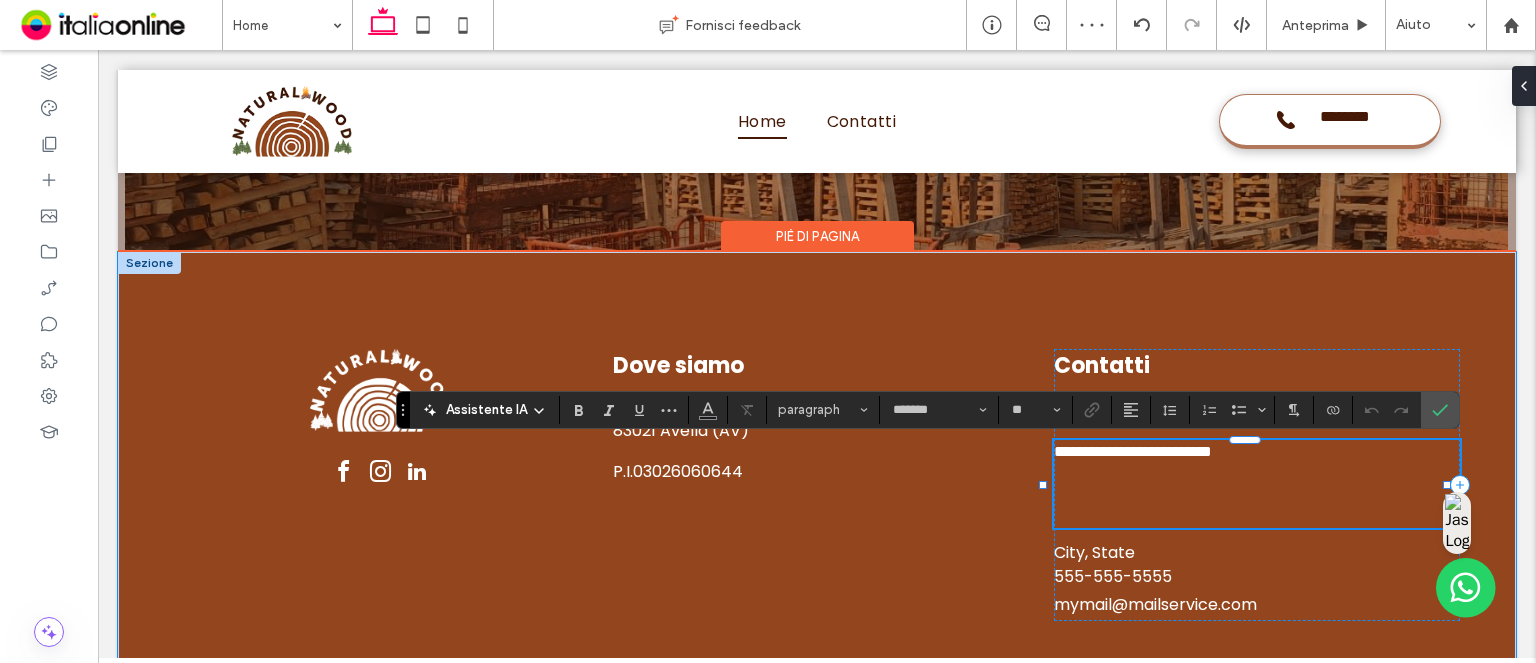click on "**********" at bounding box center [1257, 452] 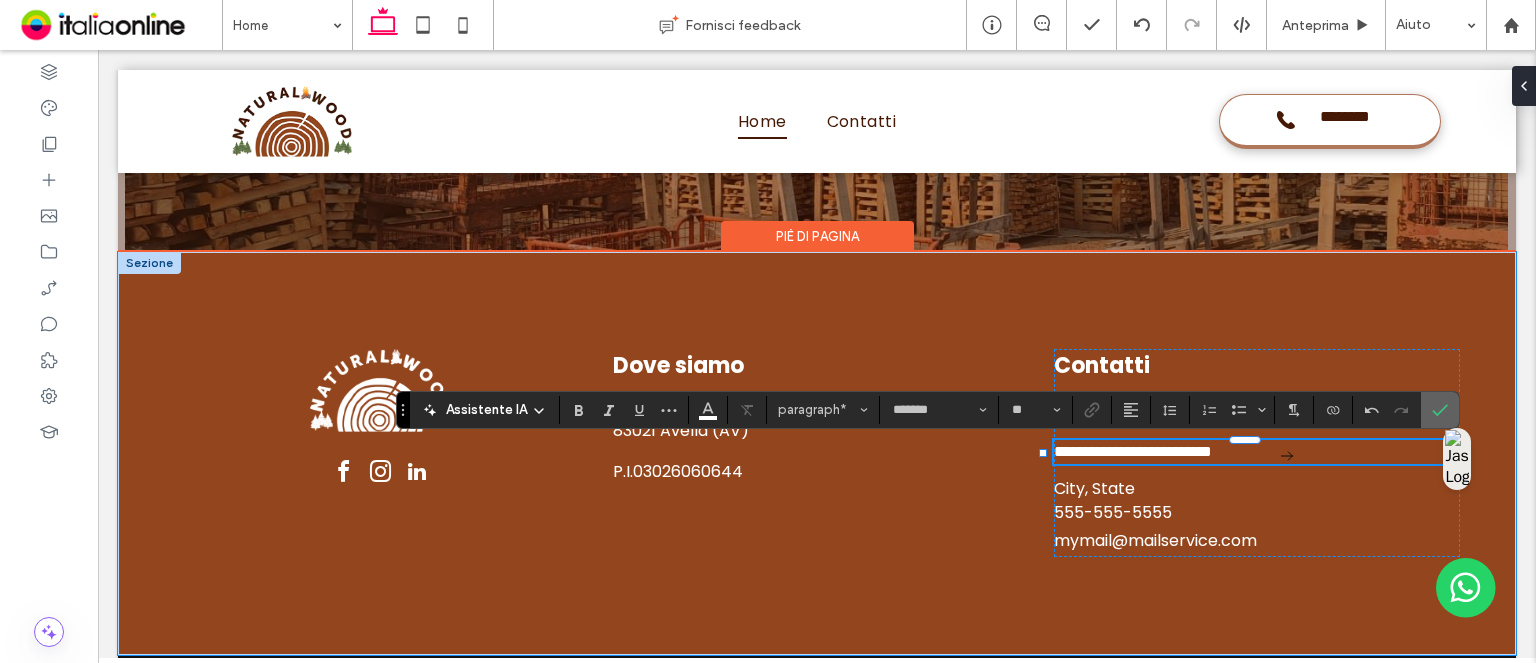 click at bounding box center [1440, 410] 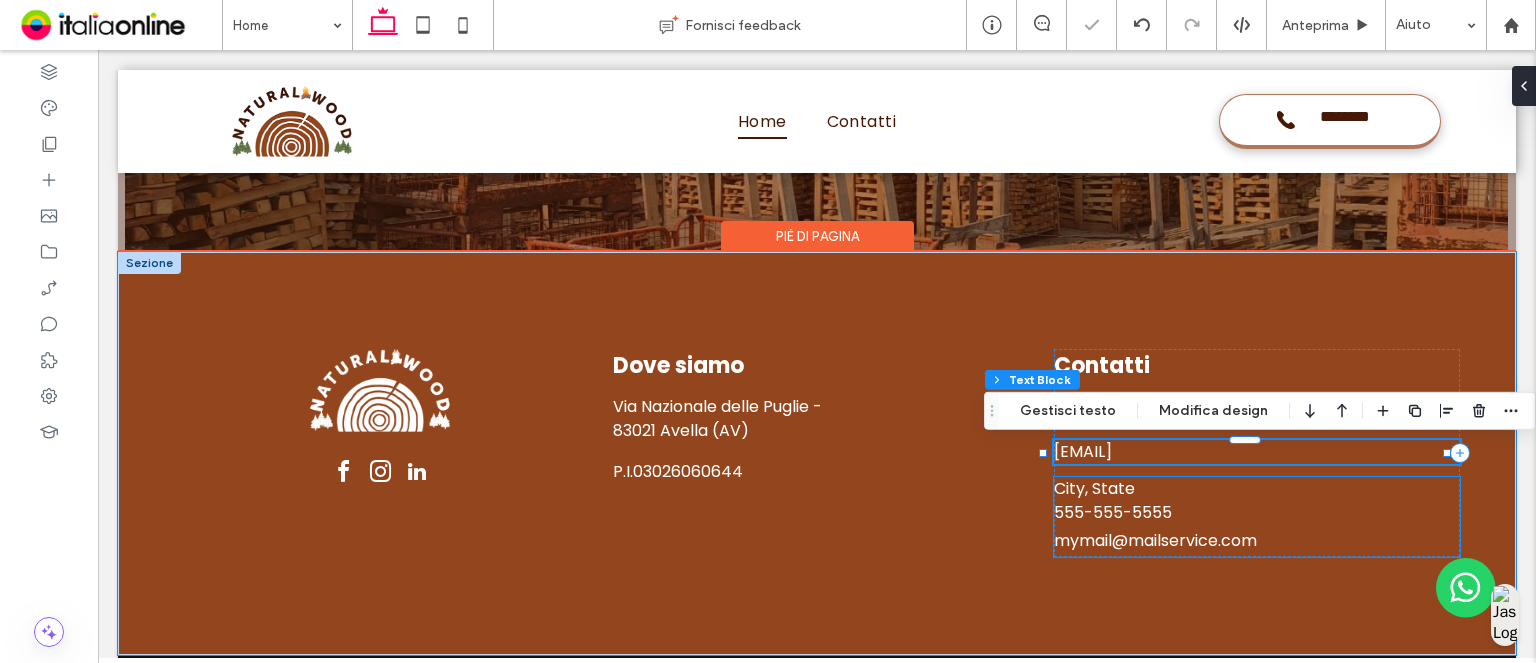 click on "555-555-5555" at bounding box center [1257, 513] 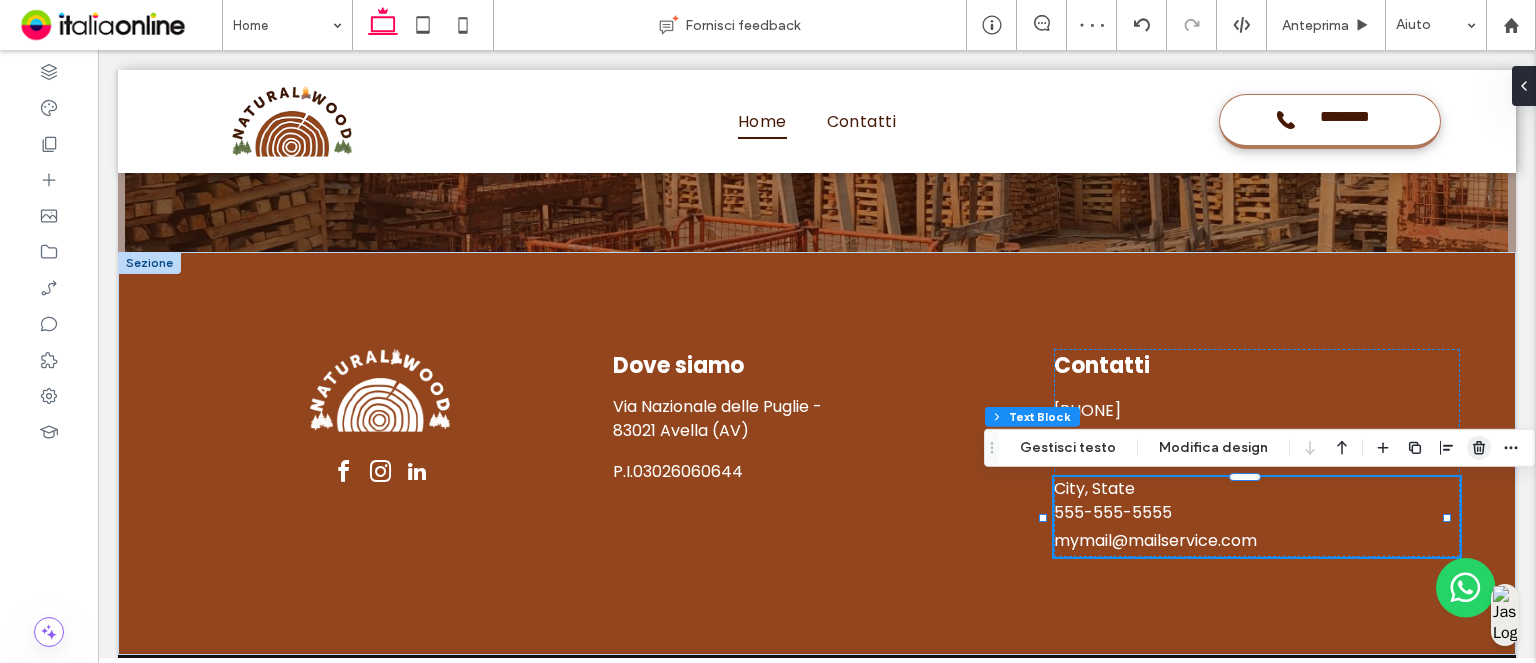click 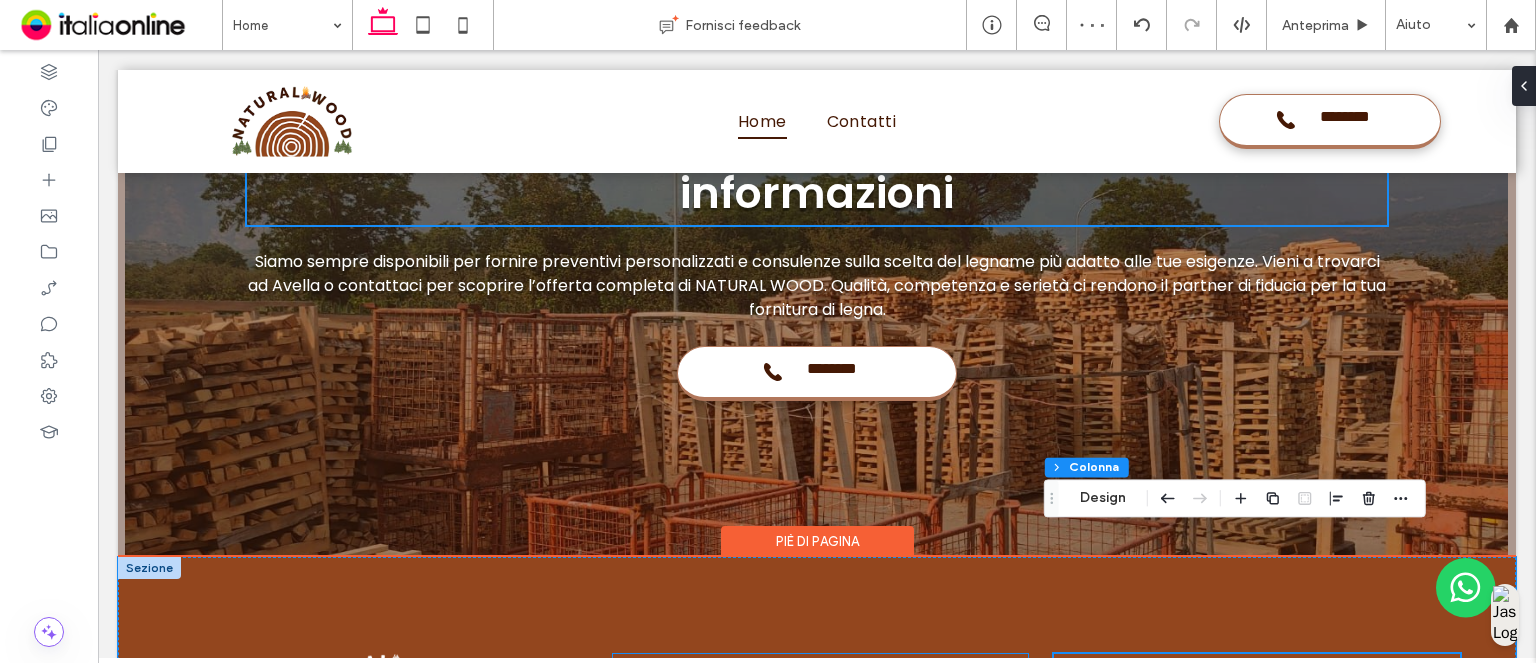 scroll, scrollTop: 5096, scrollLeft: 0, axis: vertical 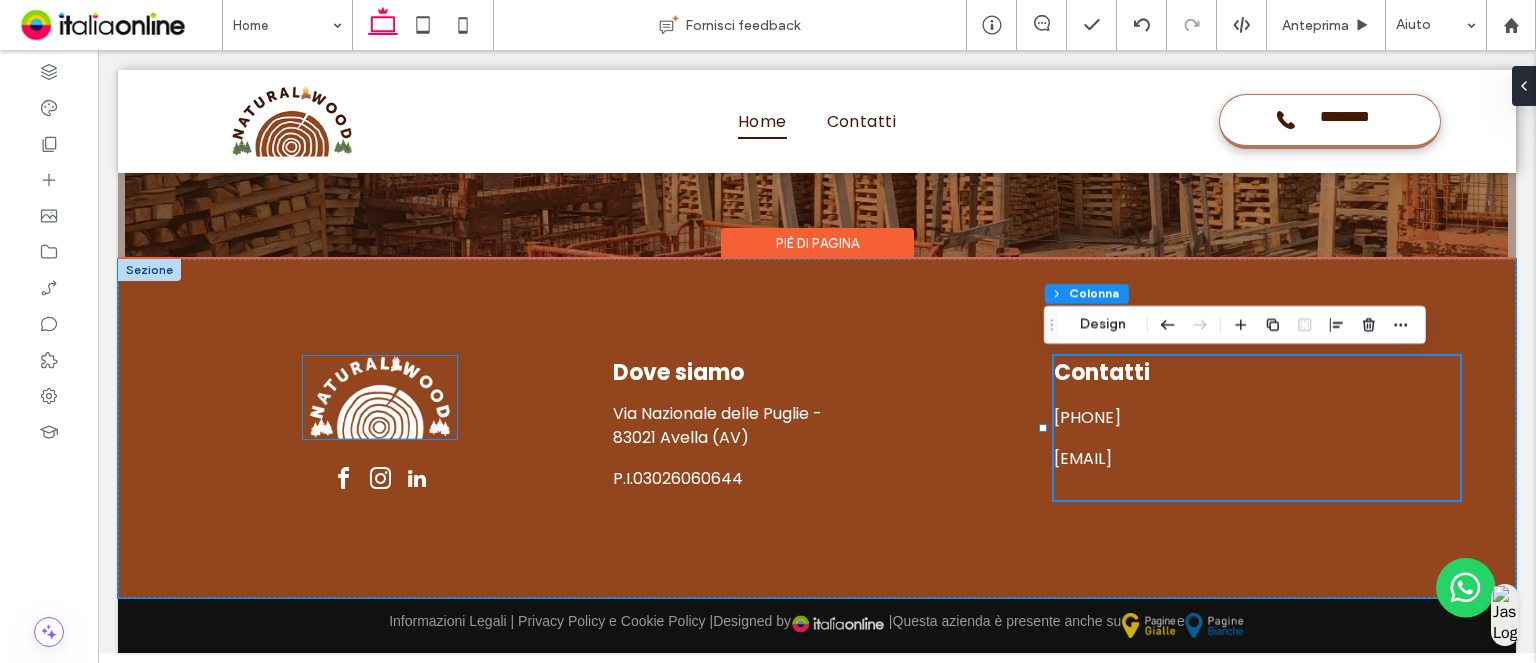 click at bounding box center (380, 397) 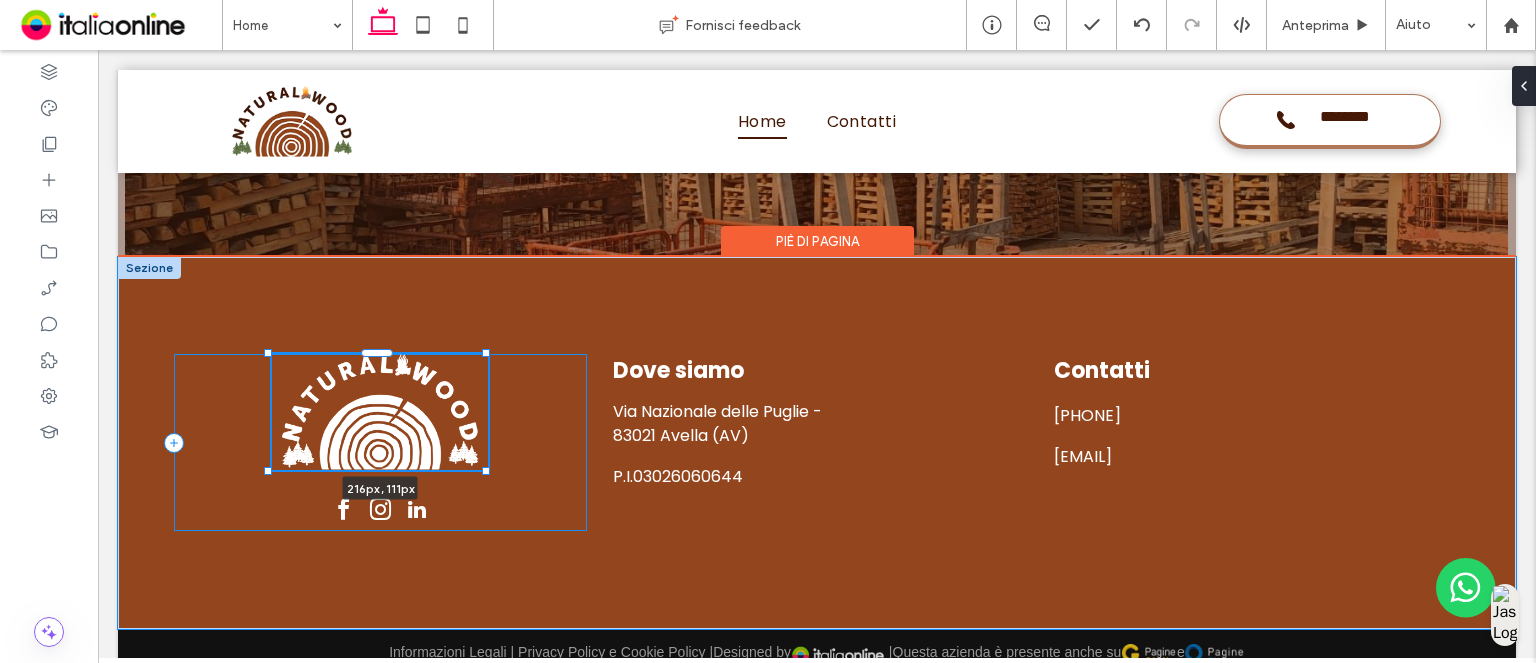drag, startPoint x: 454, startPoint y: 444, endPoint x: 484, endPoint y: 462, distance: 34.98571 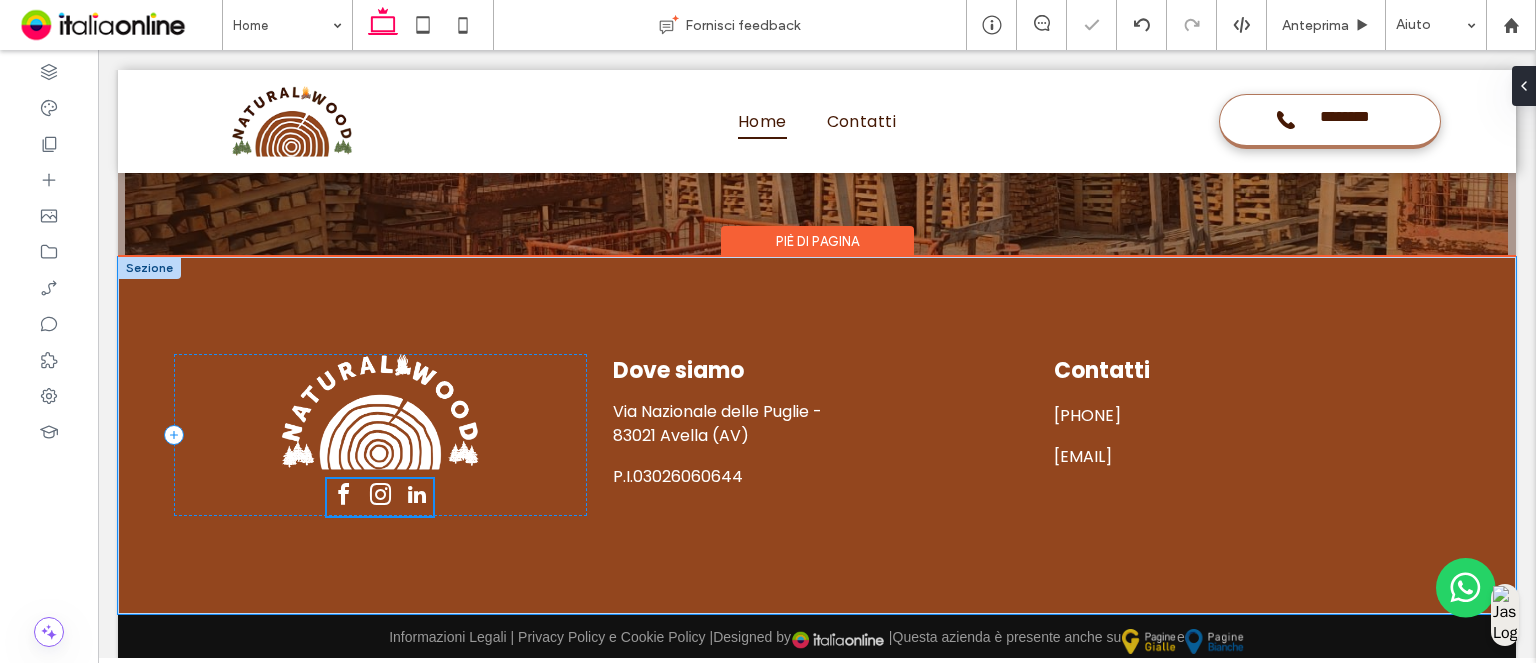 scroll, scrollTop: 5092, scrollLeft: 0, axis: vertical 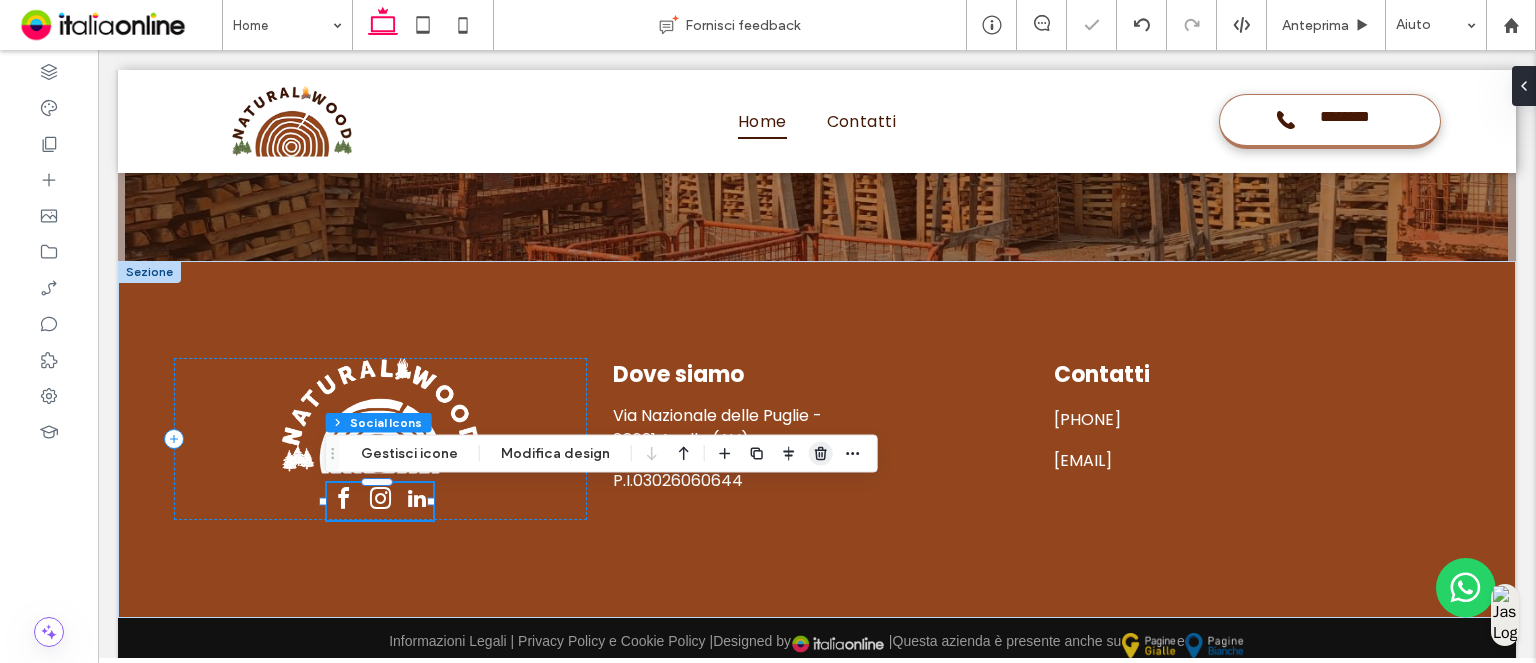click 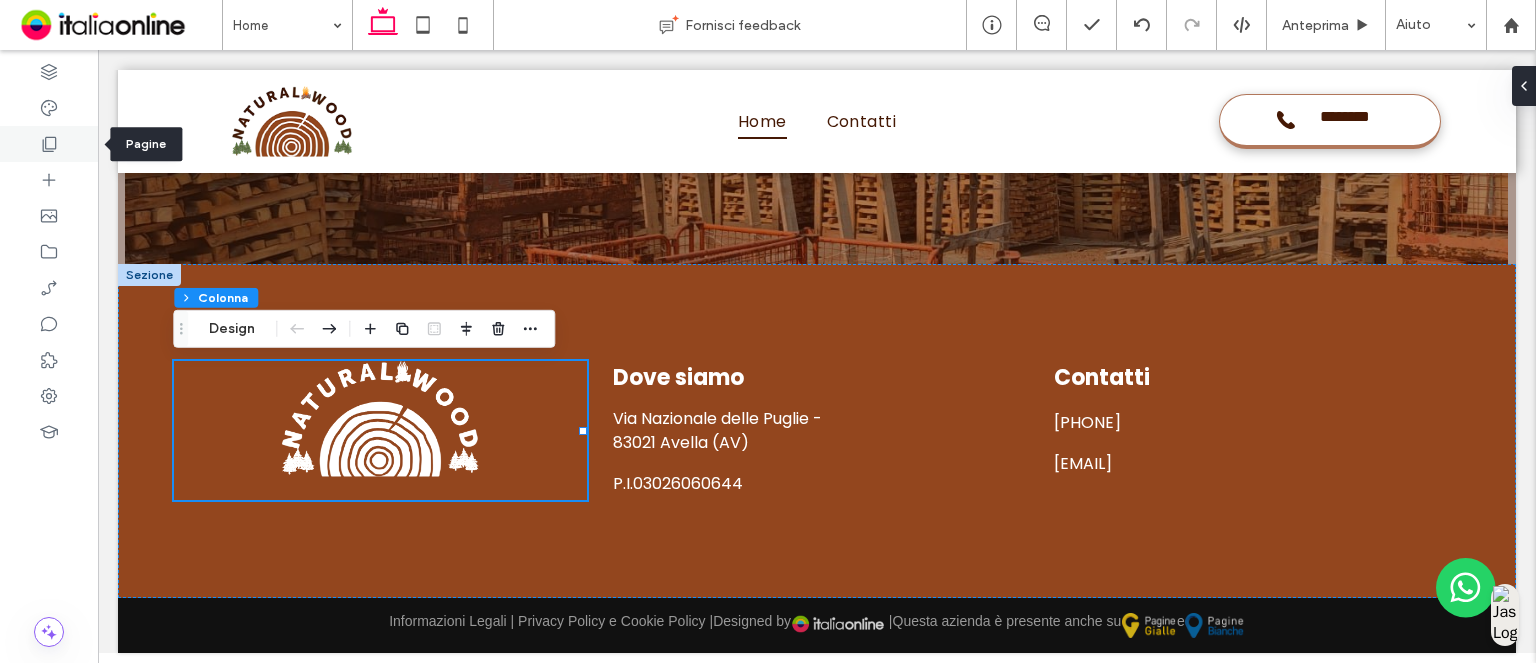 click 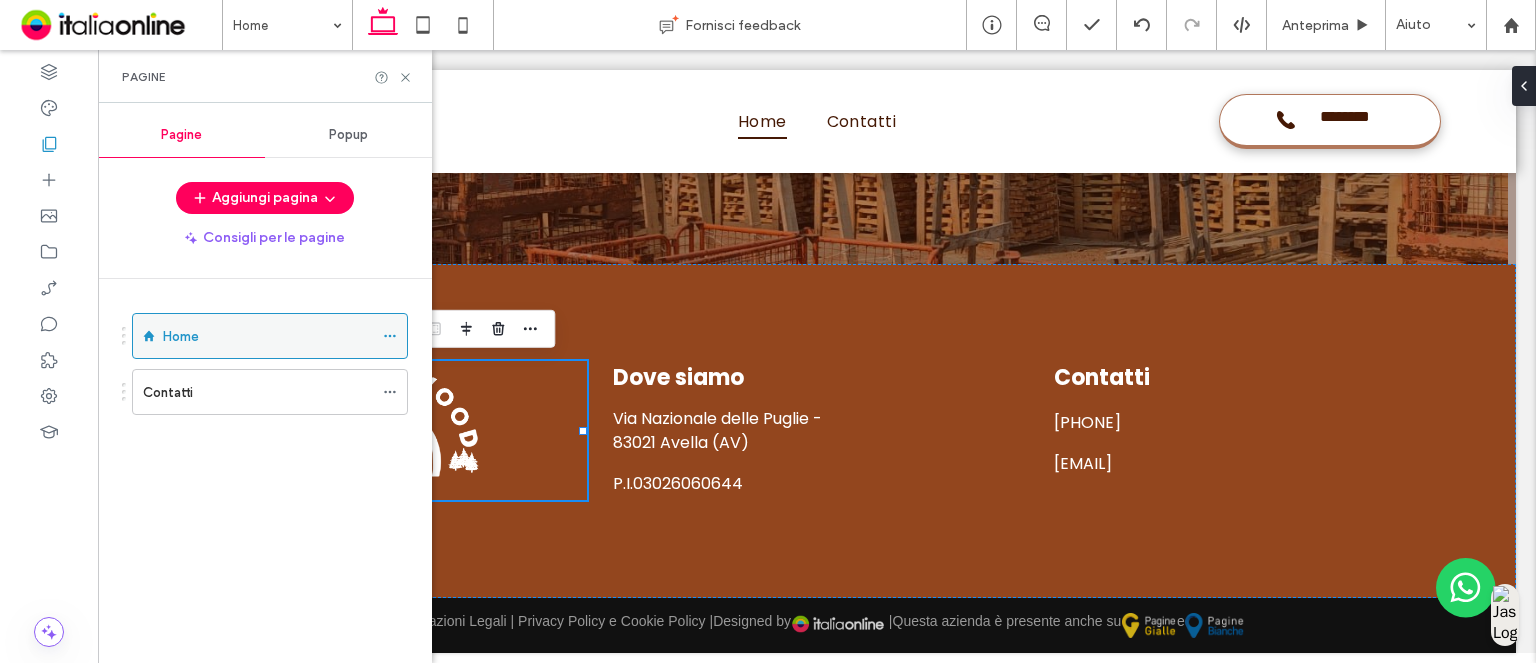 click 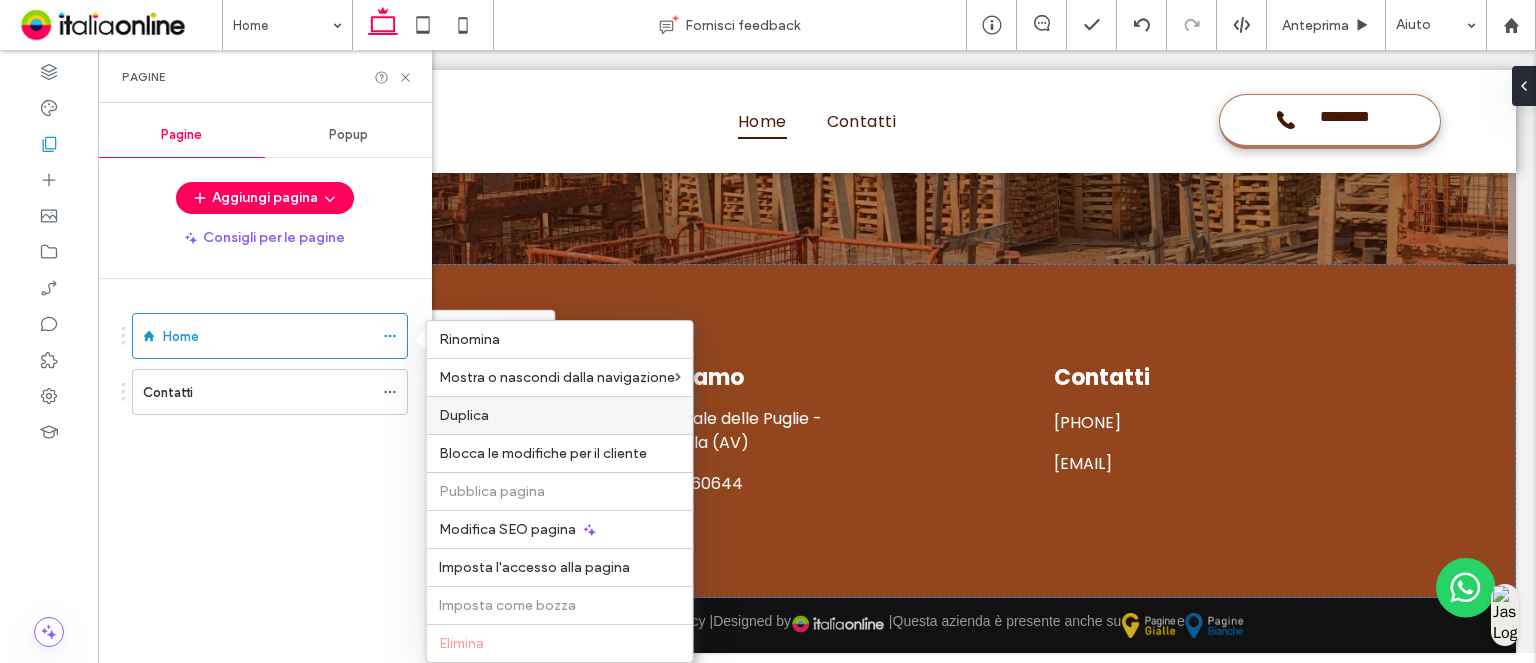 click on "Duplica" at bounding box center [560, 415] 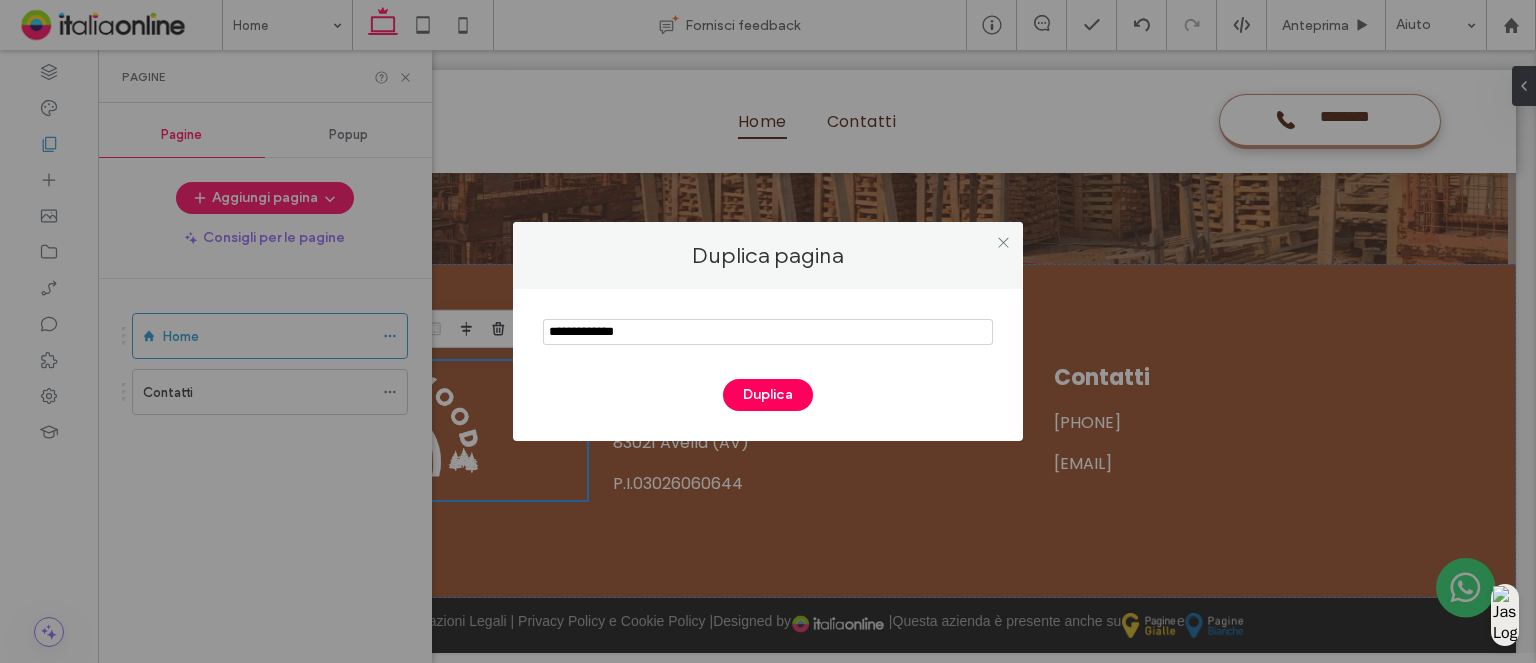 click at bounding box center (768, 332) 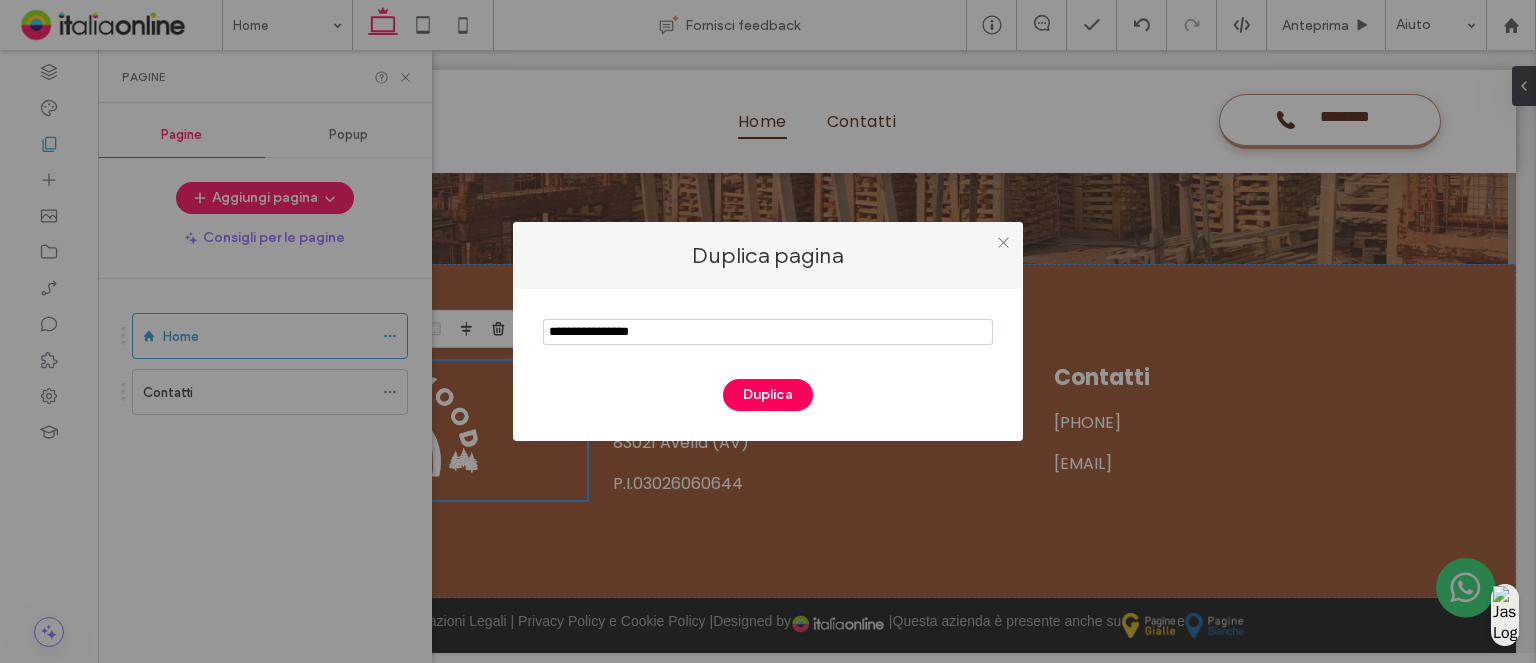 drag, startPoint x: 615, startPoint y: 330, endPoint x: 677, endPoint y: 372, distance: 74.88658 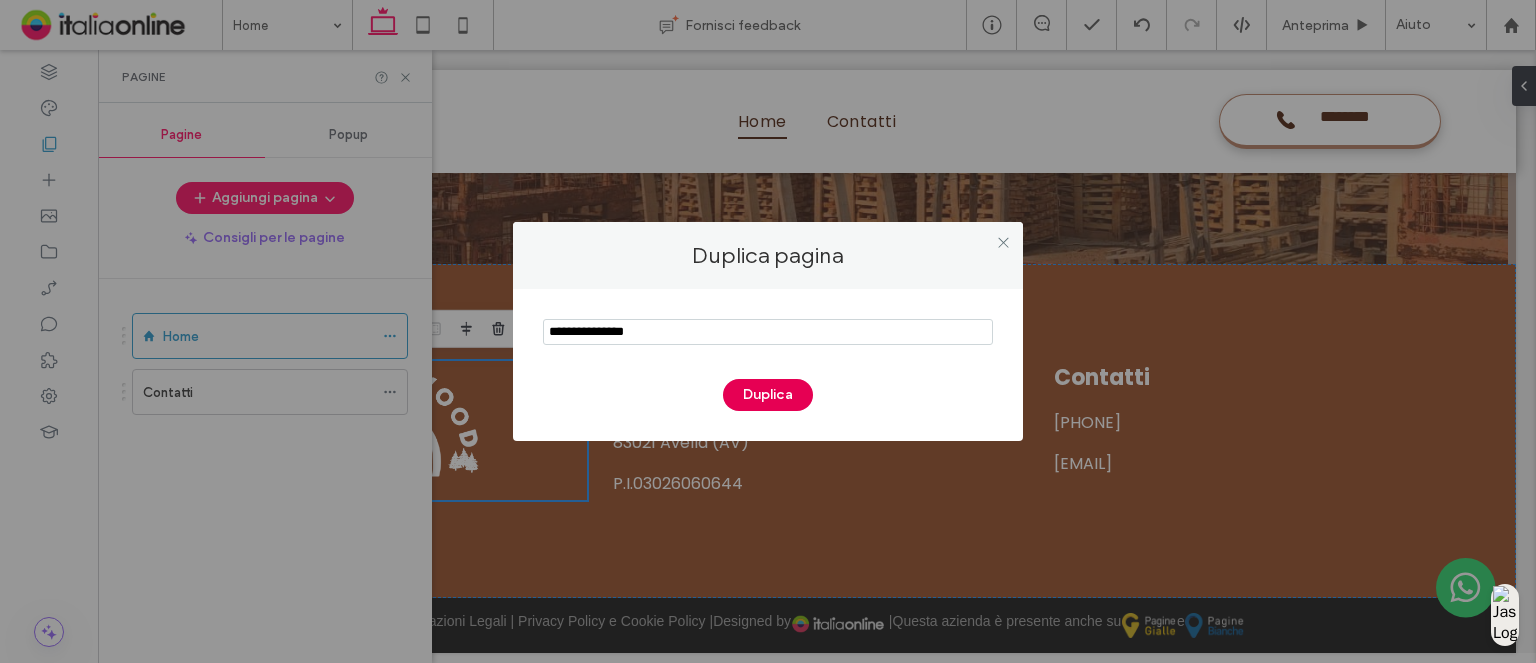type on "**********" 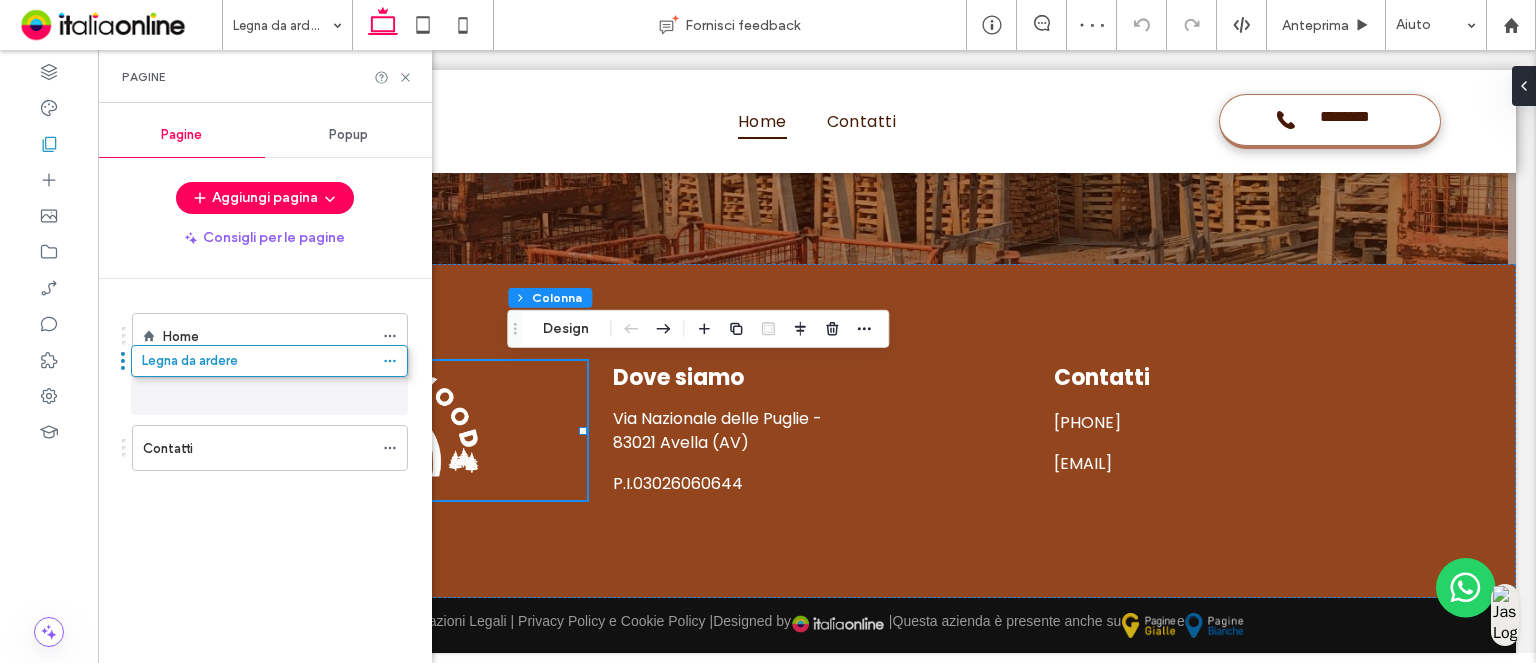 drag, startPoint x: 124, startPoint y: 444, endPoint x: 128, endPoint y: 388, distance: 56.142673 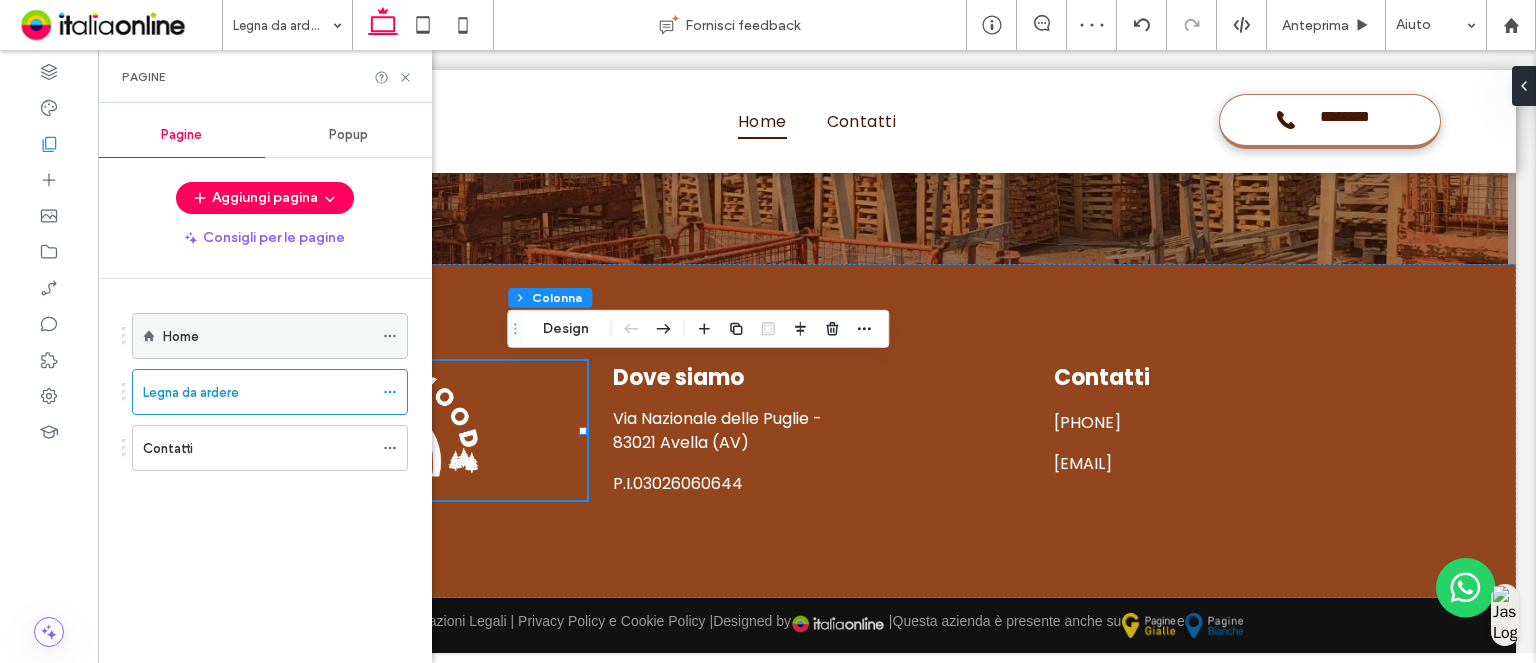 click 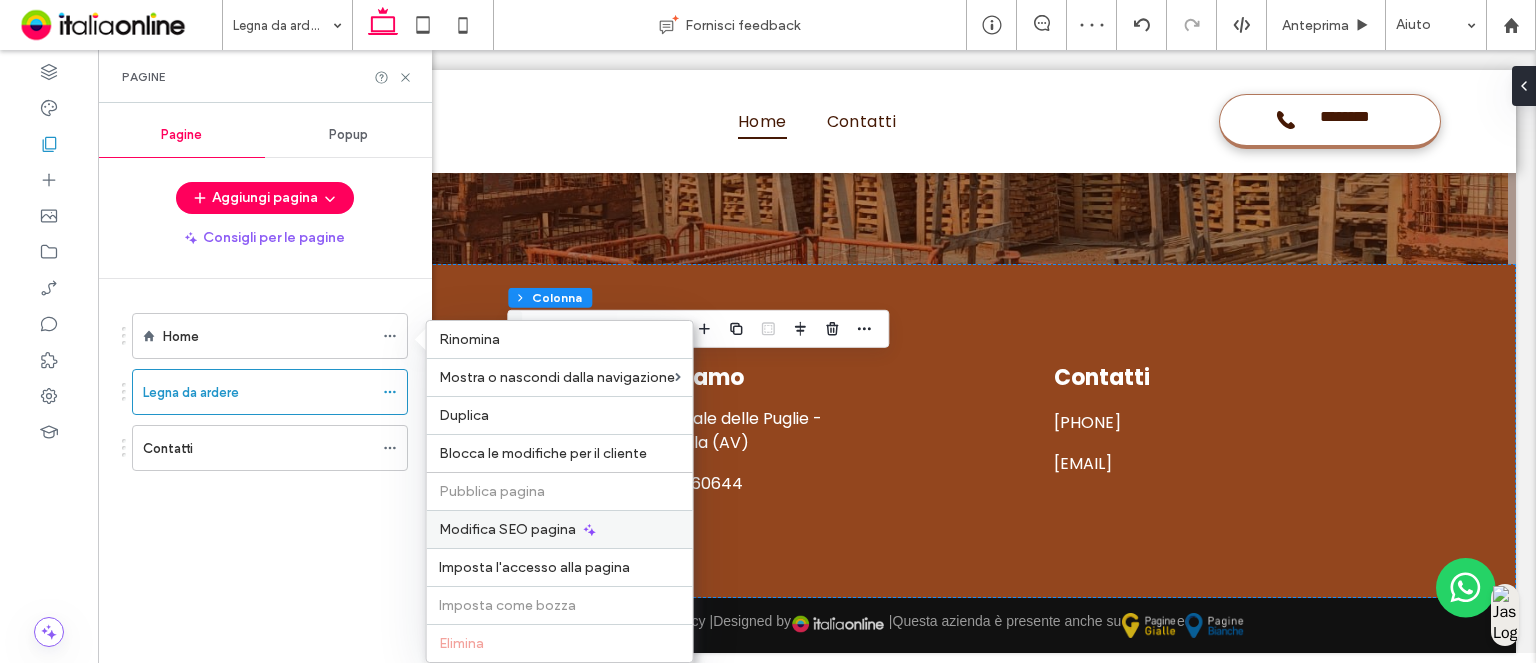 click on "Modifica SEO pagina" at bounding box center [507, 529] 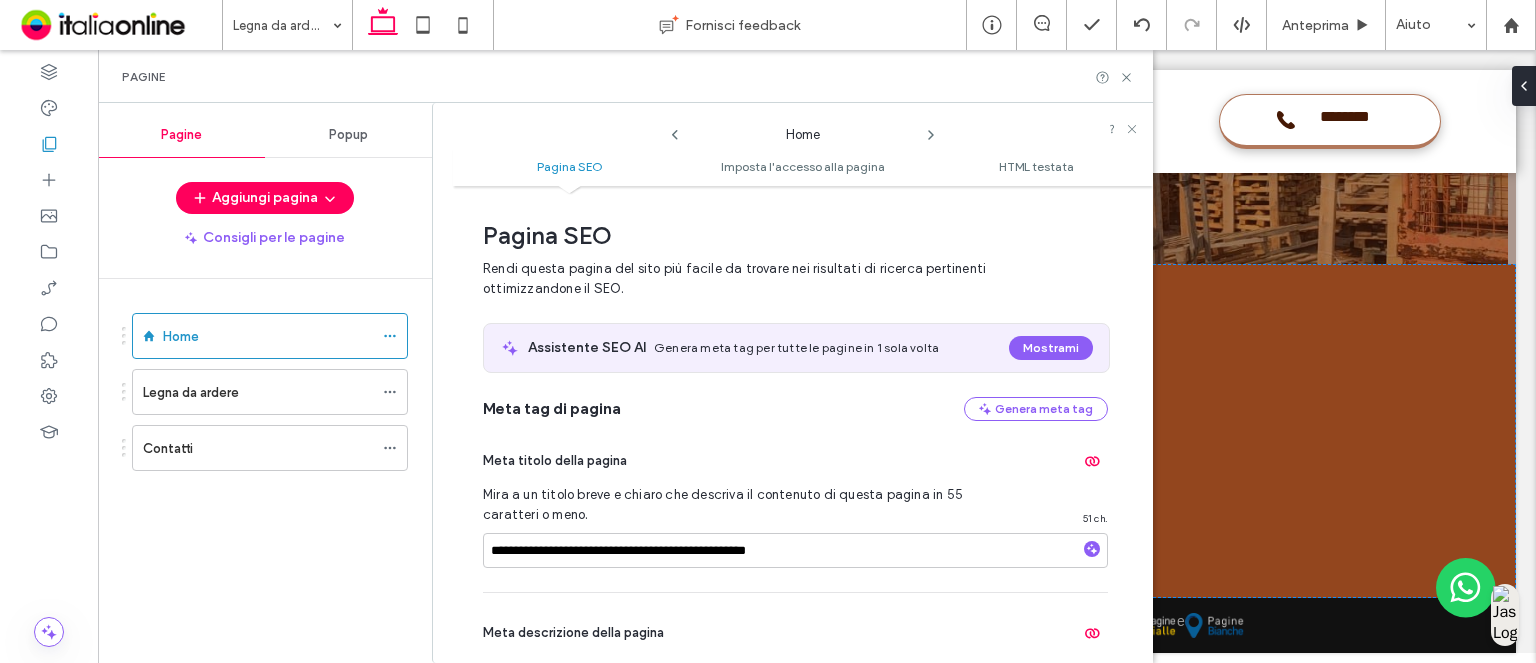 scroll, scrollTop: 10, scrollLeft: 0, axis: vertical 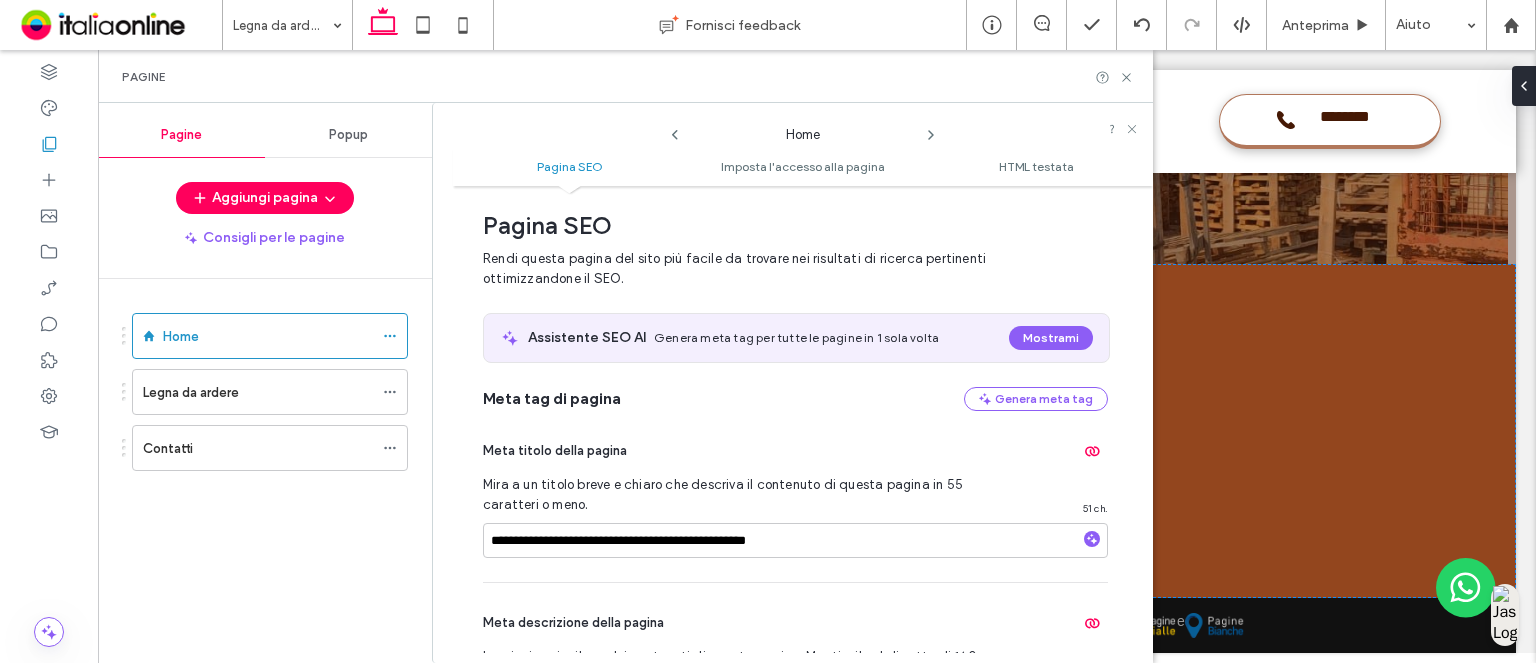 click 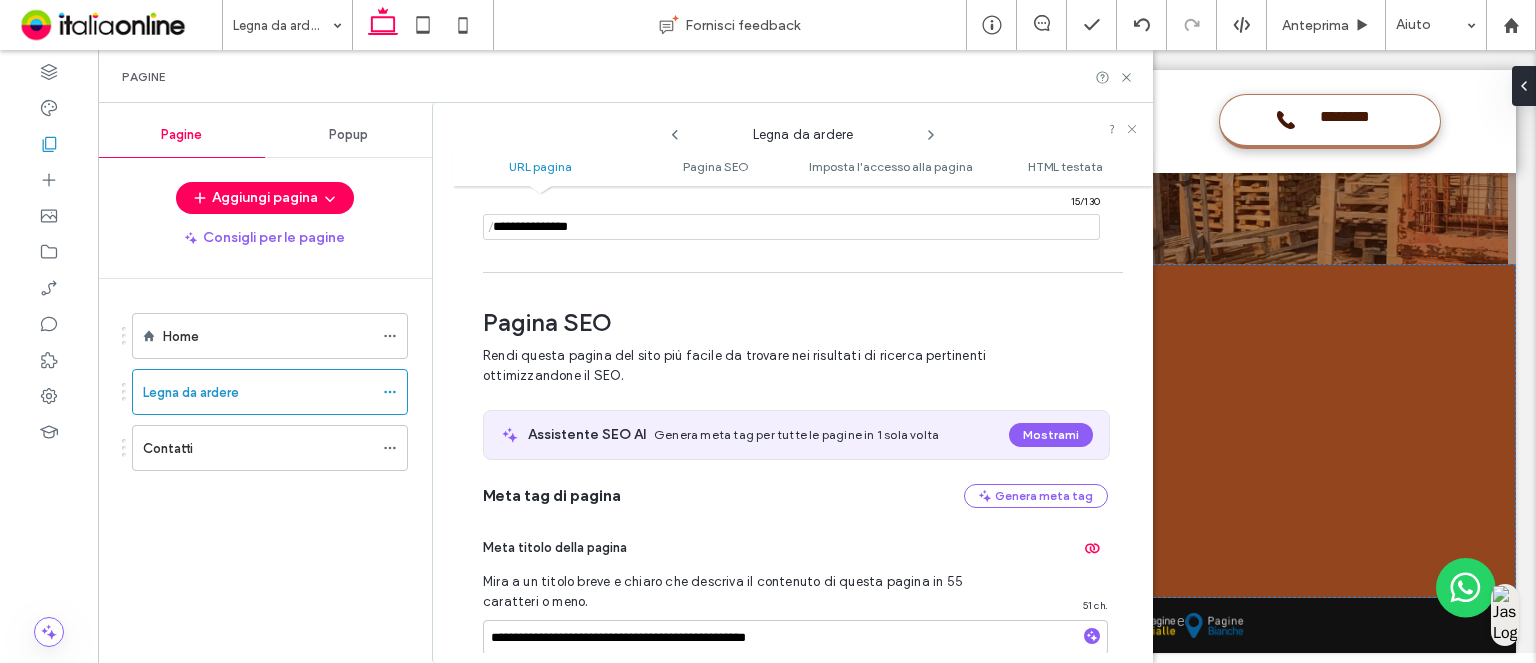scroll, scrollTop: 274, scrollLeft: 0, axis: vertical 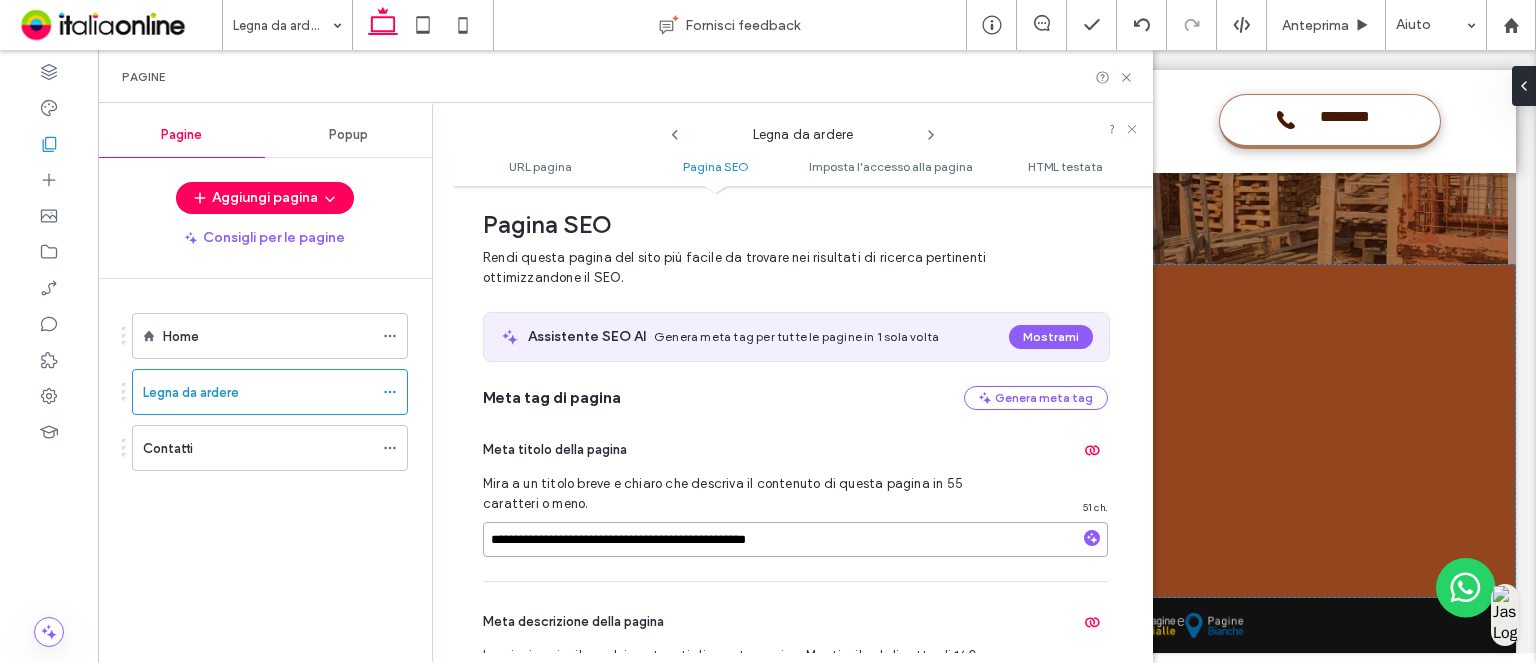 click on "**********" at bounding box center (795, 539) 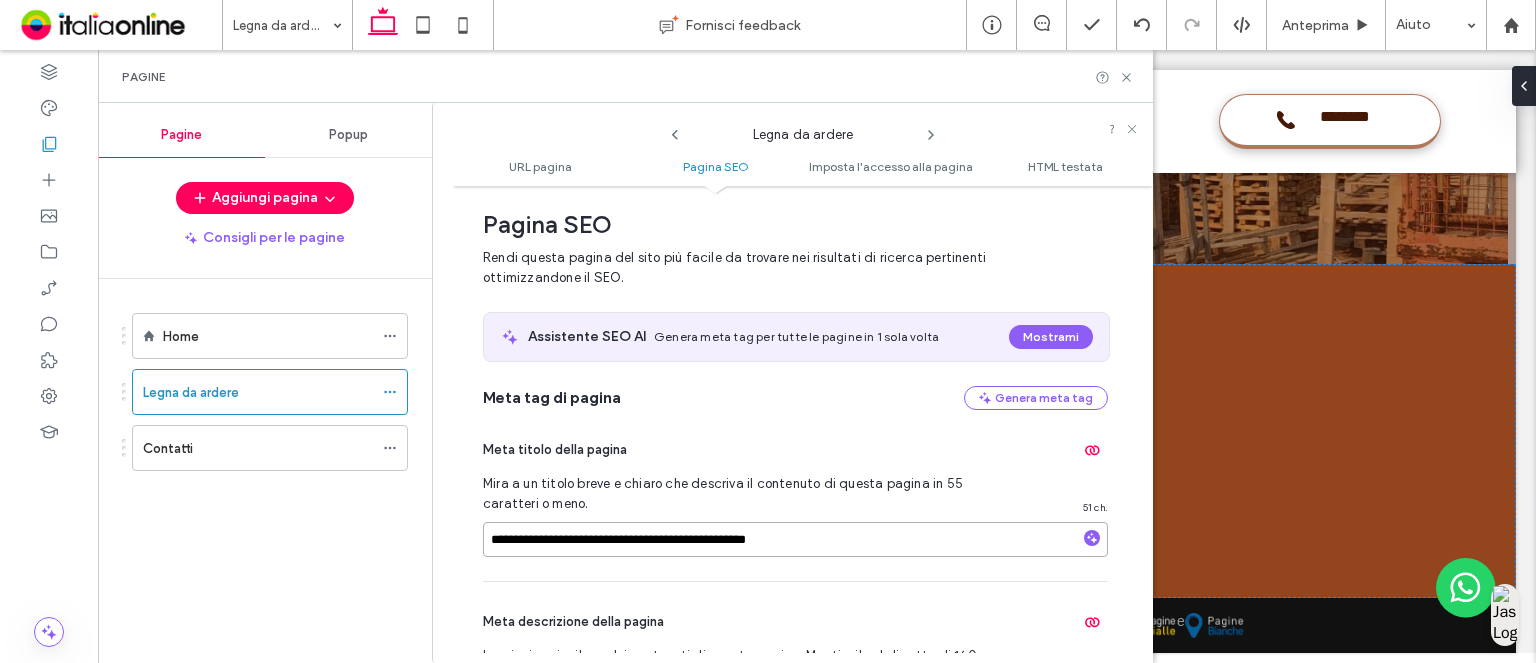 paste on "**********" 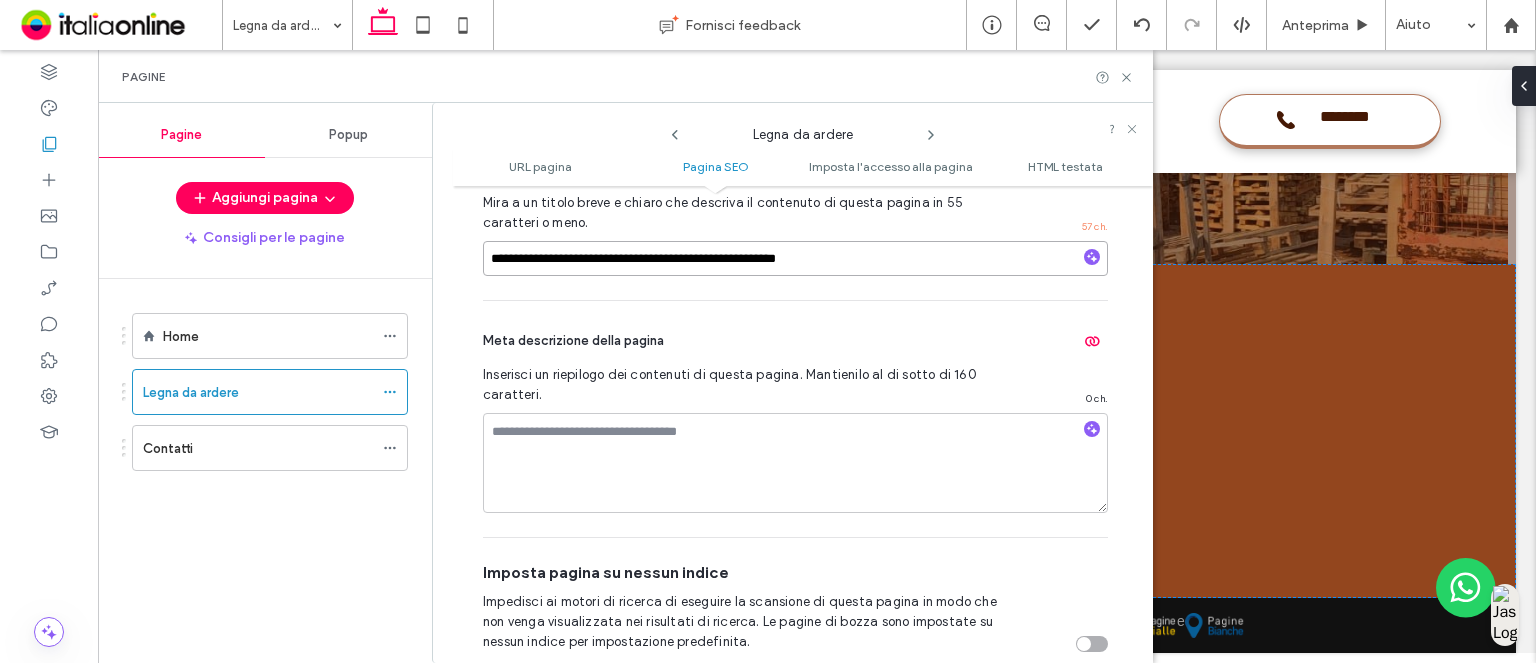 scroll, scrollTop: 374, scrollLeft: 0, axis: vertical 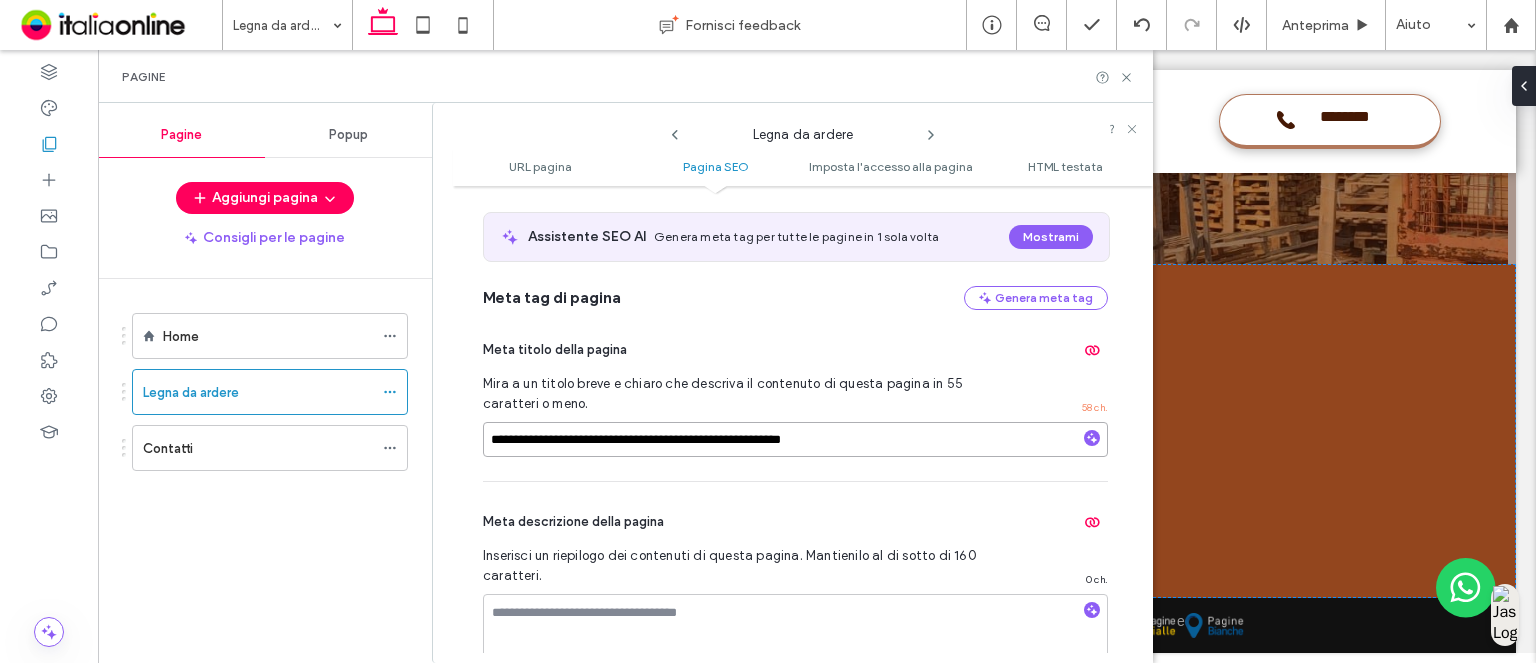 type on "**********" 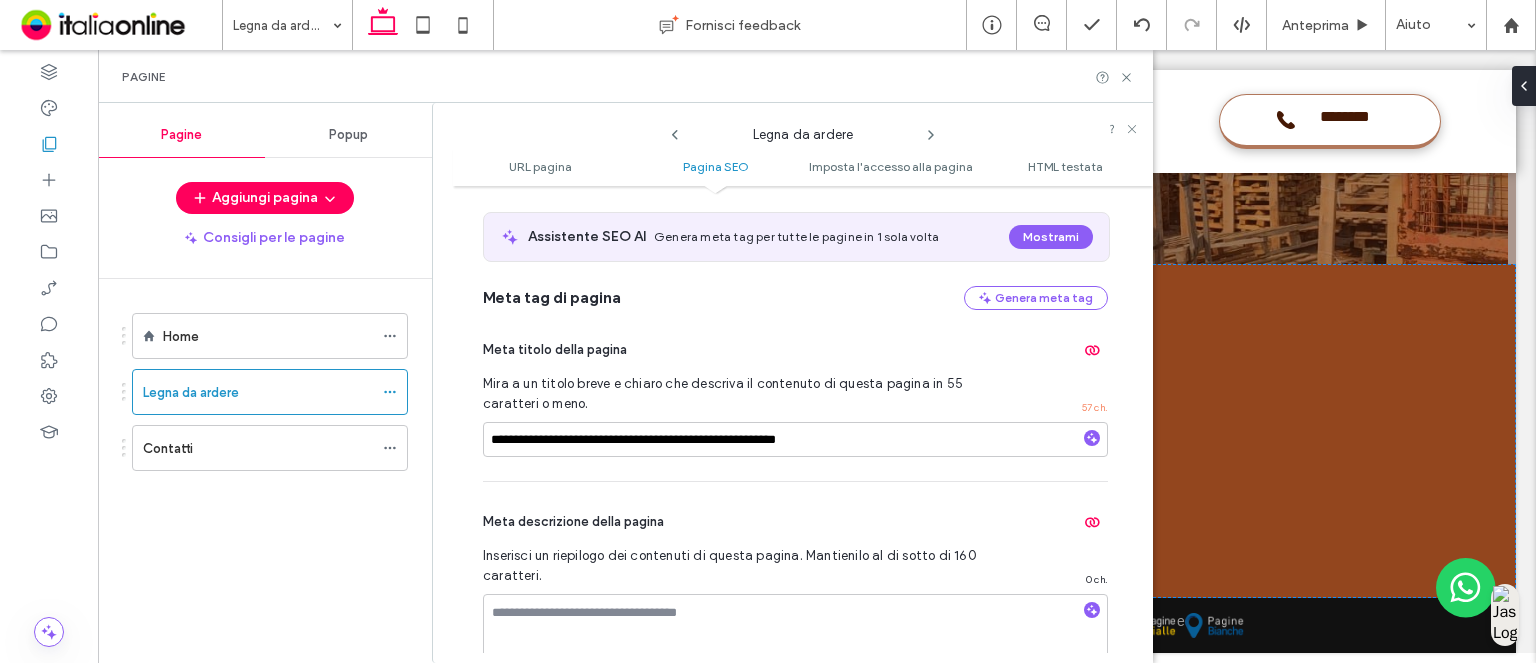 click 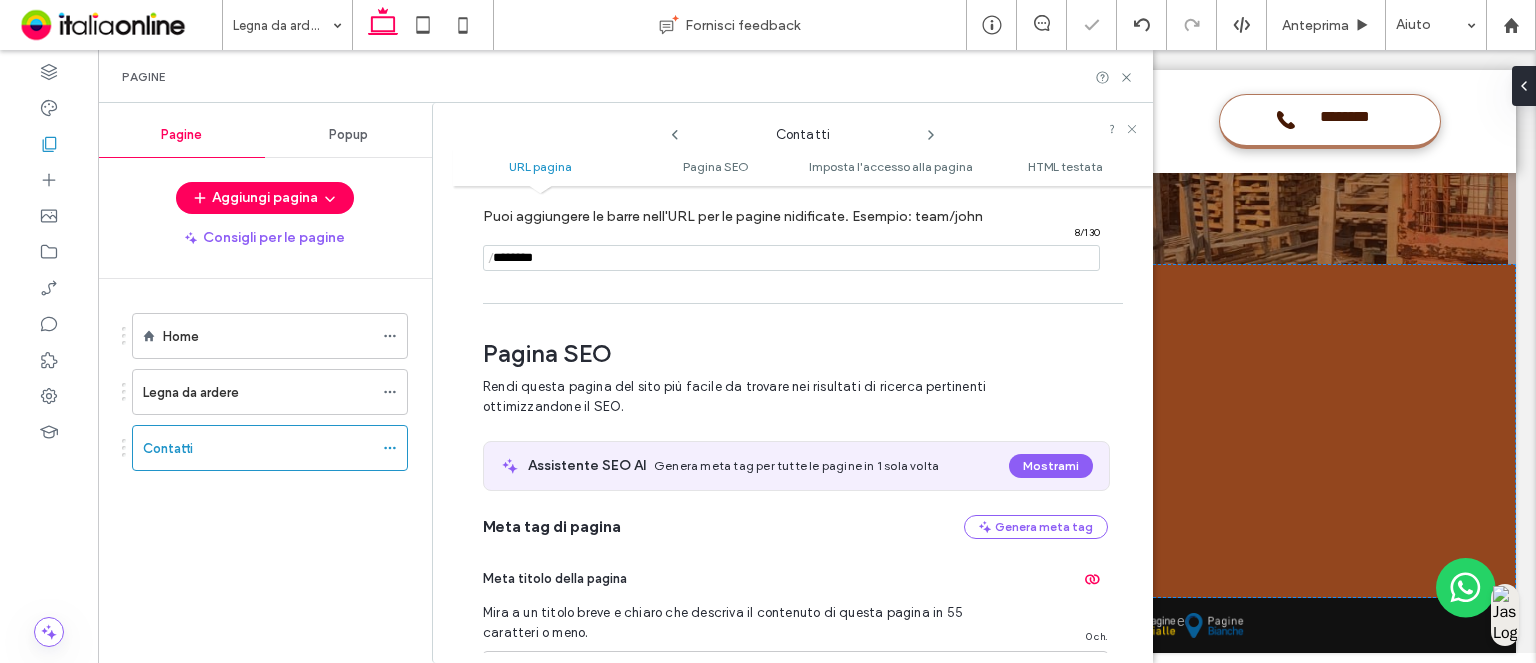 scroll, scrollTop: 274, scrollLeft: 0, axis: vertical 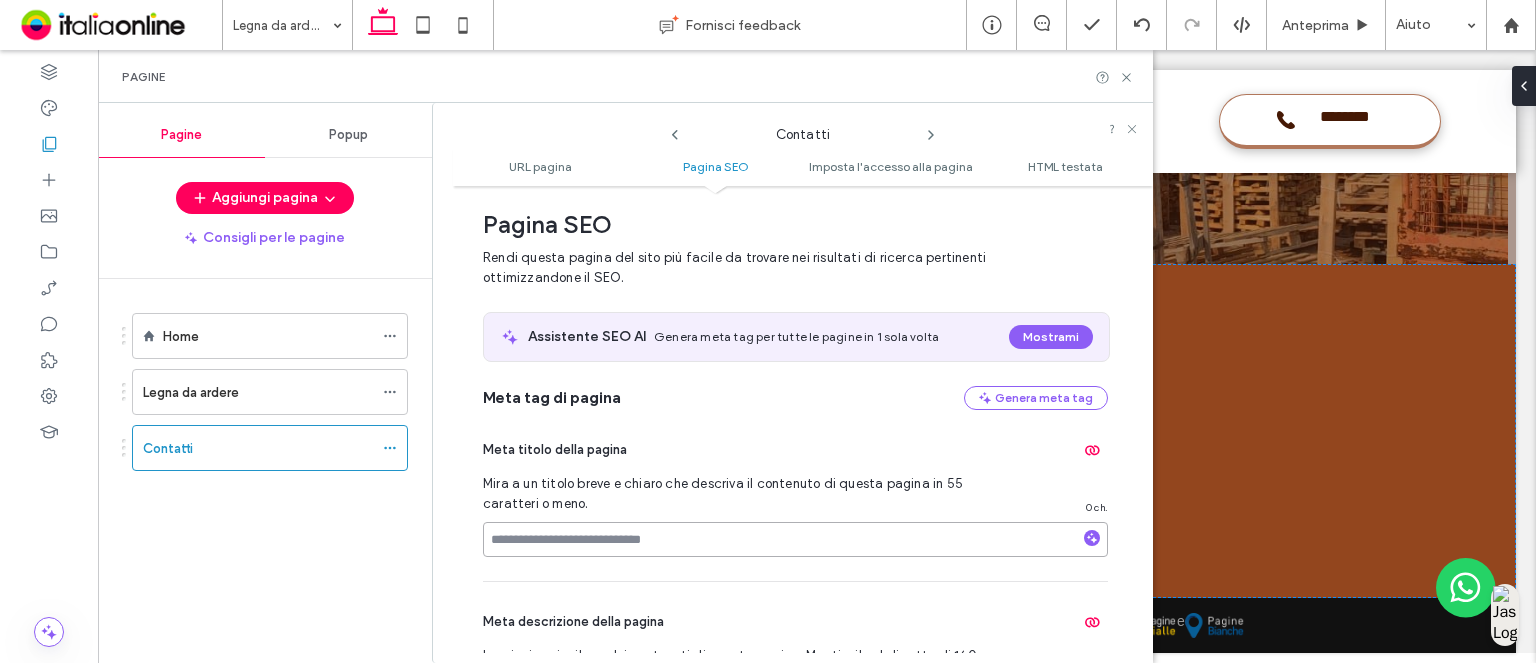 click at bounding box center [795, 539] 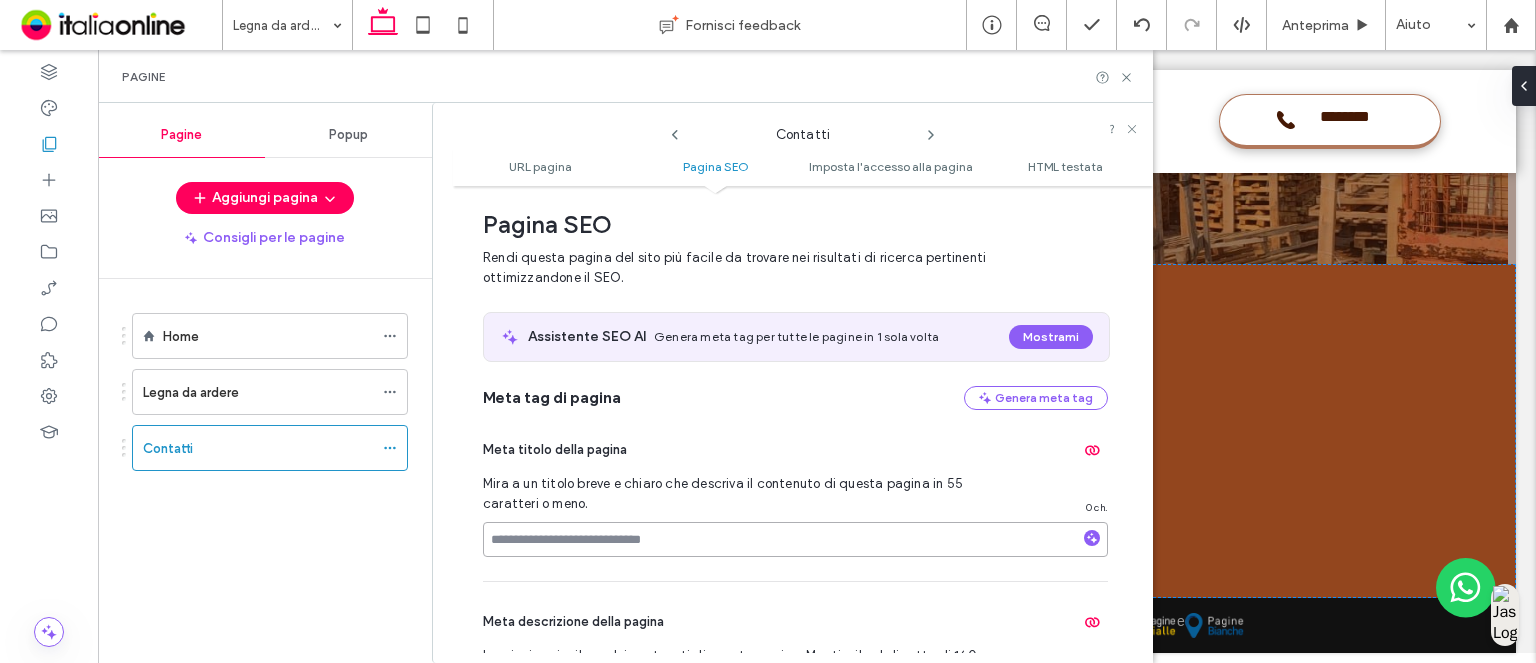 paste on "**********" 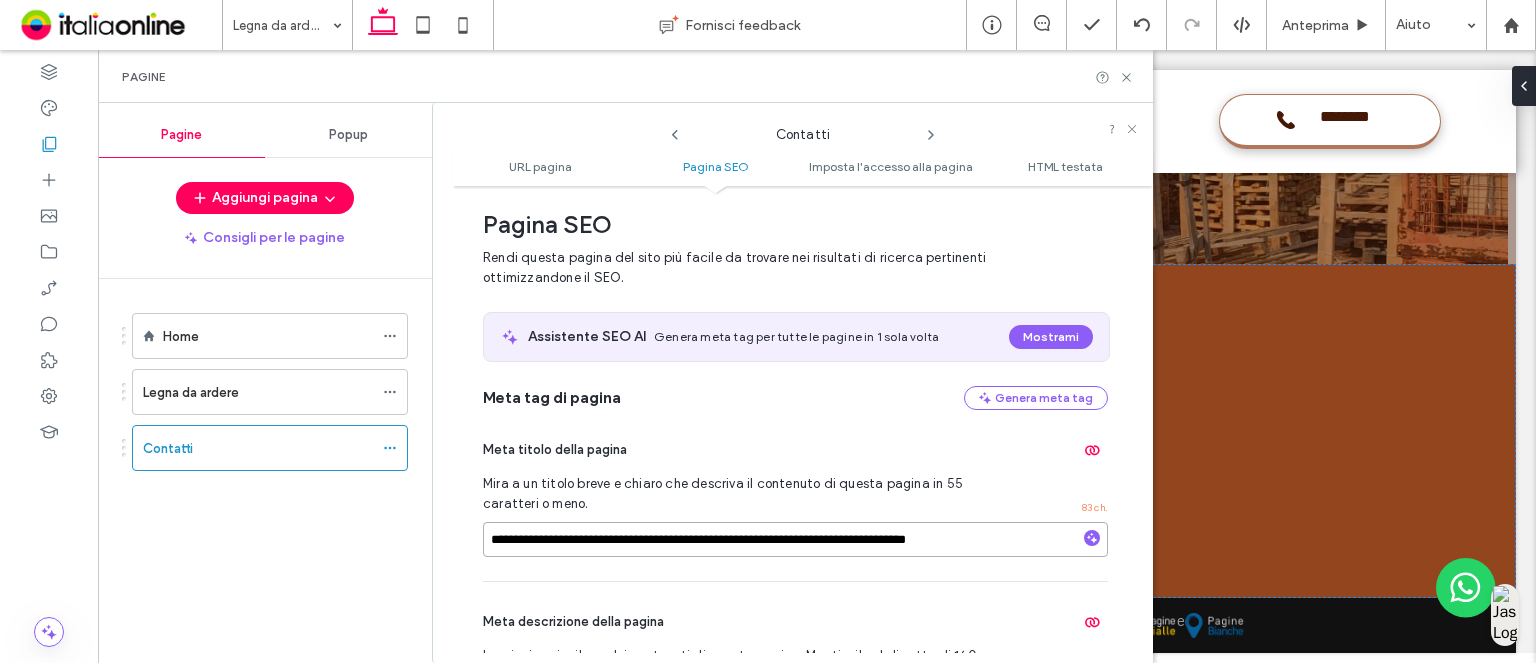 drag, startPoint x: 857, startPoint y: 543, endPoint x: 1048, endPoint y: 543, distance: 191 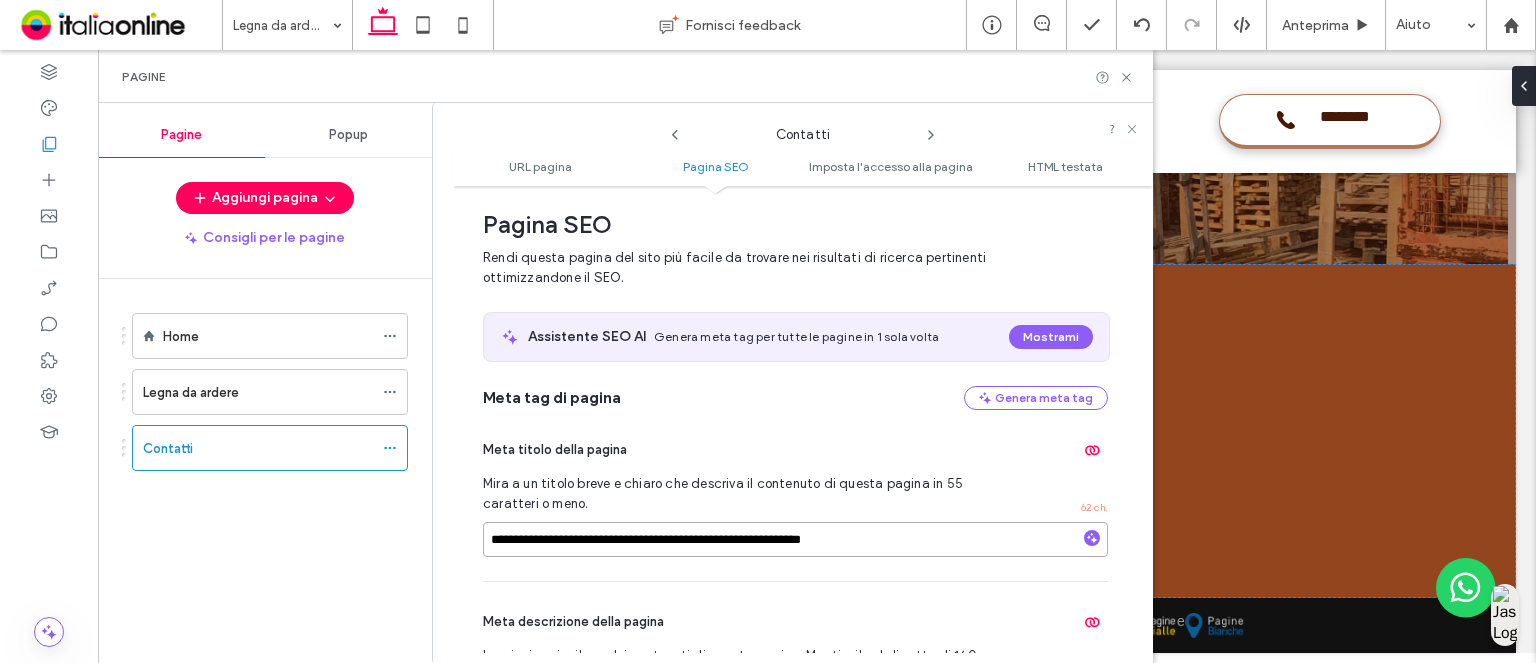 type on "**********" 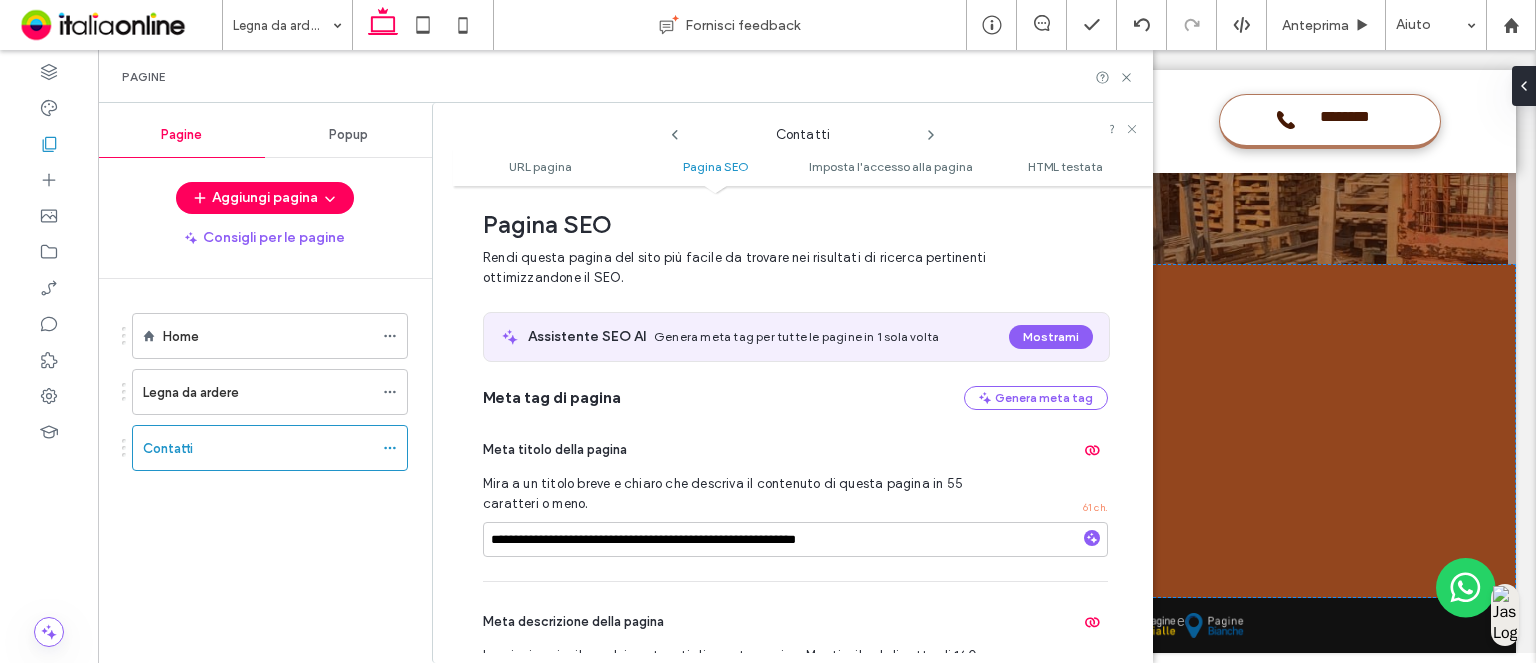 click on "**********" at bounding box center (803, 424) 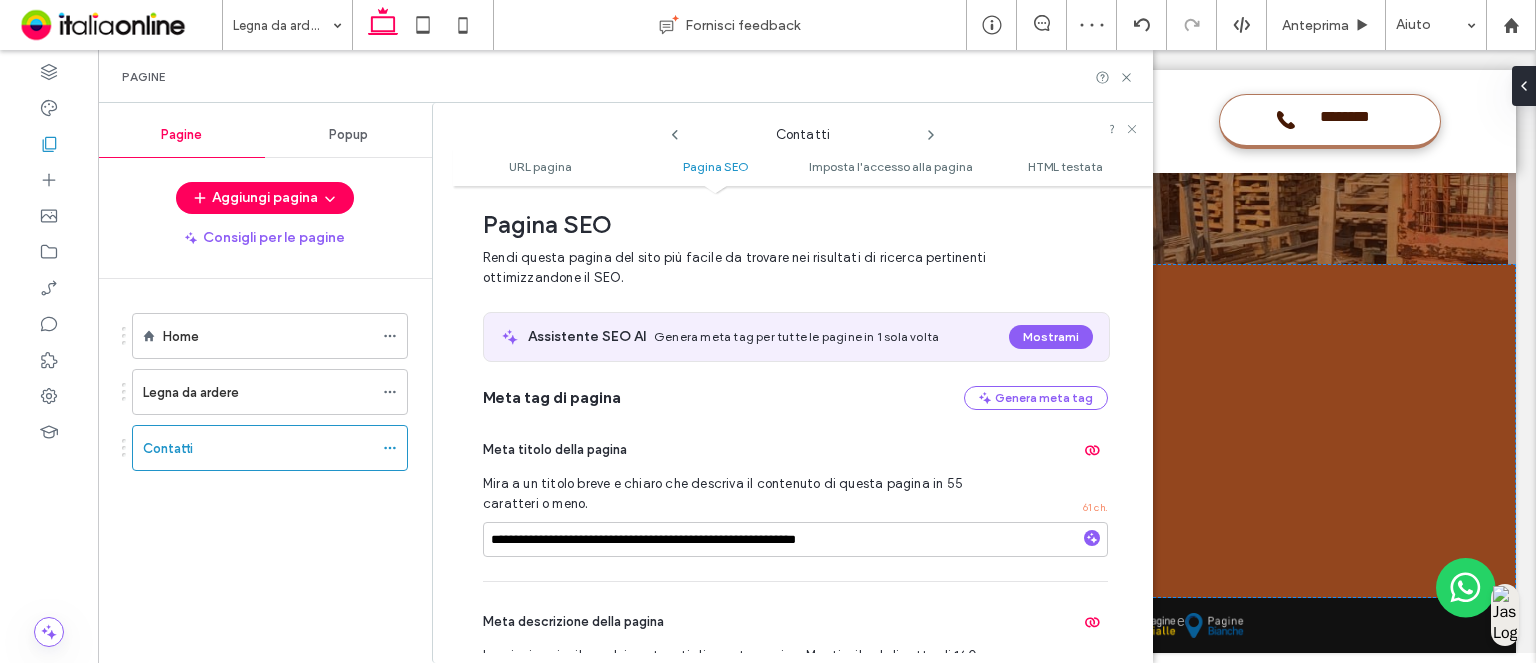 click on "Pagine" at bounding box center (625, 77) 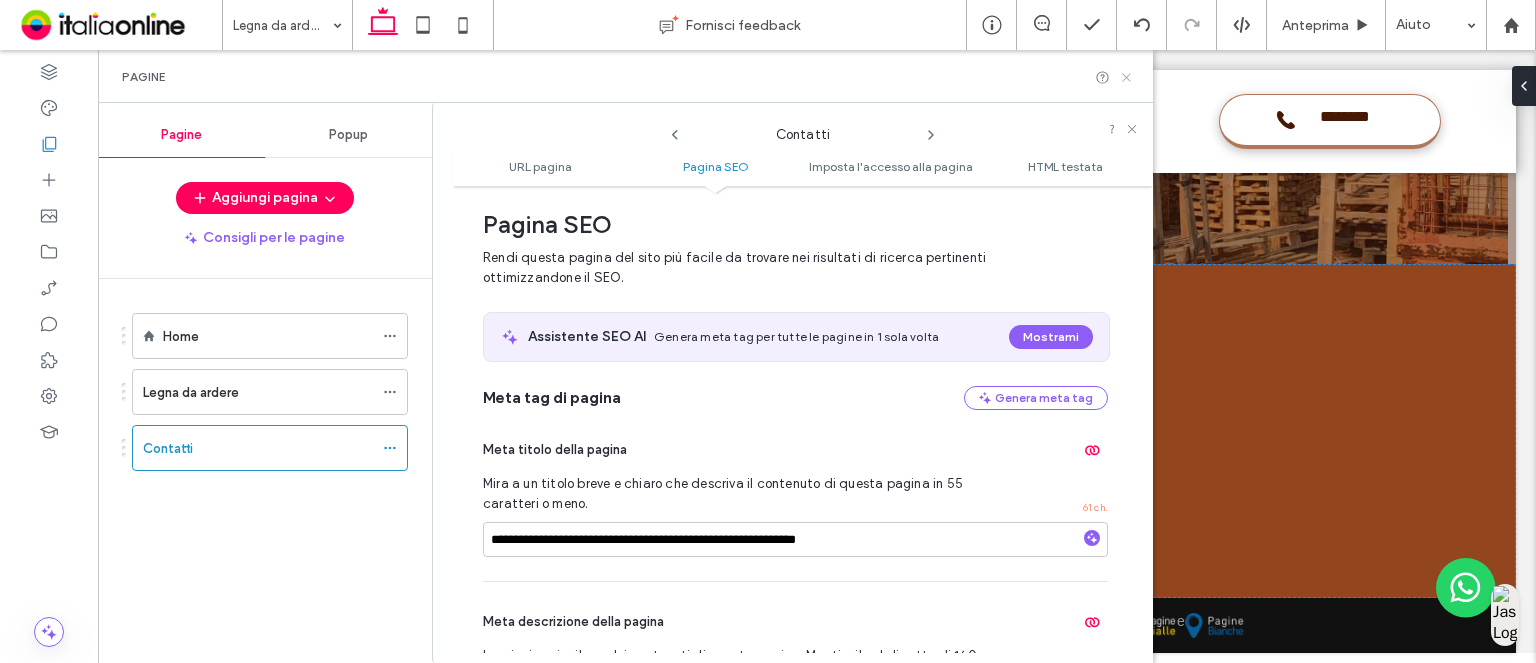 click 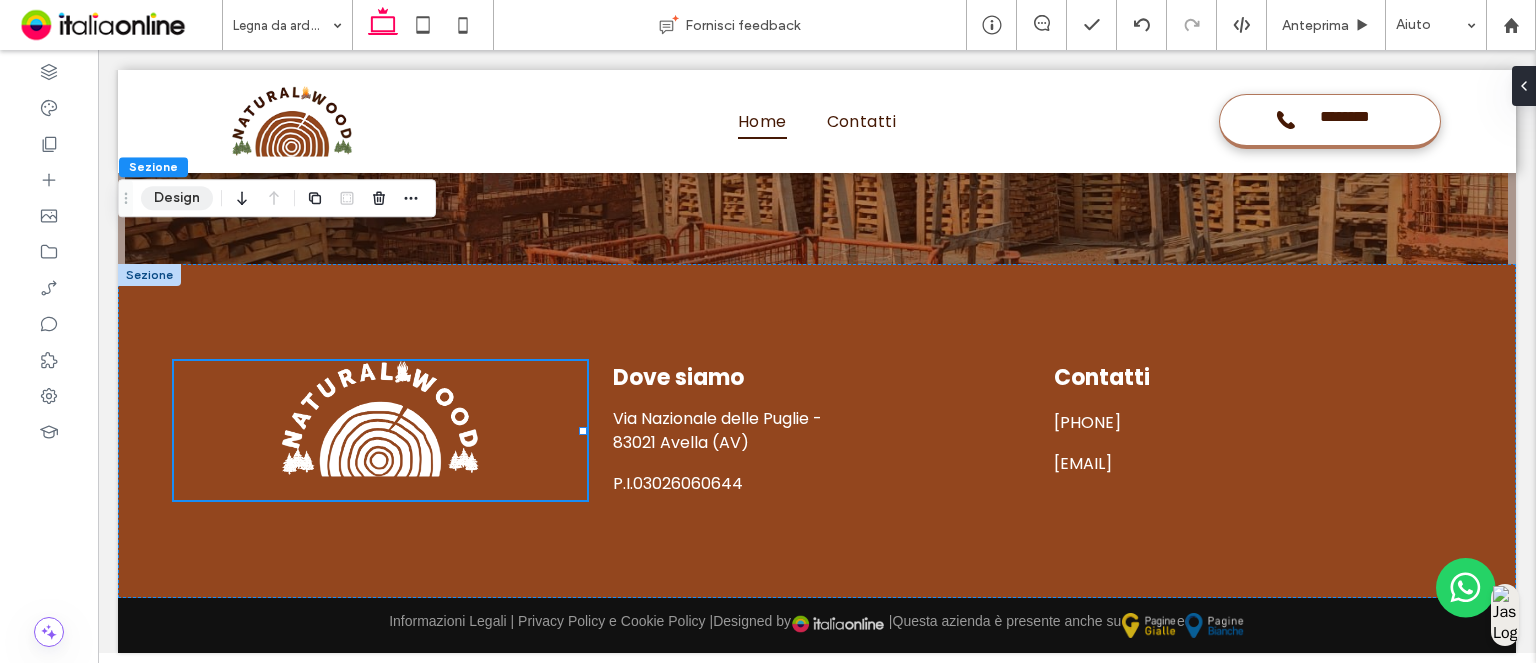 click on "Design" at bounding box center (177, 198) 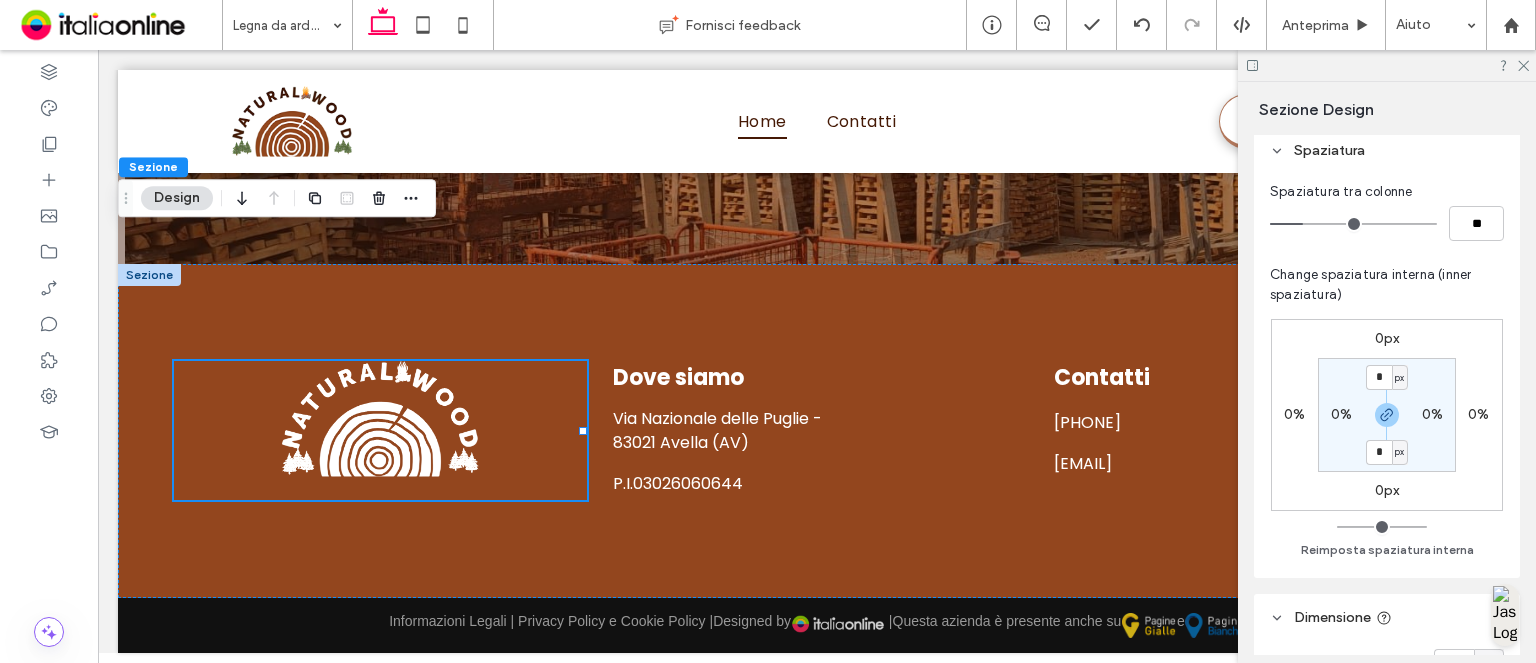 scroll, scrollTop: 525, scrollLeft: 0, axis: vertical 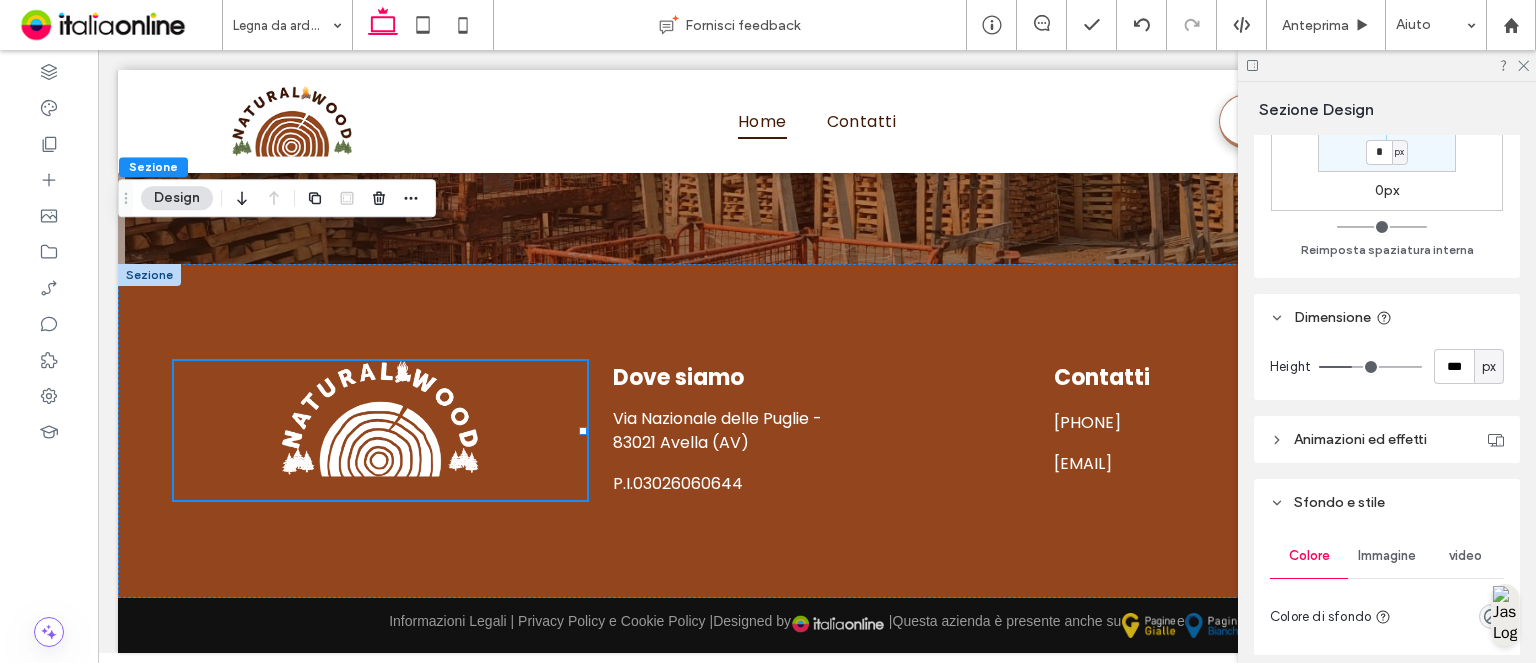 click on "Immagine" at bounding box center (1387, 556) 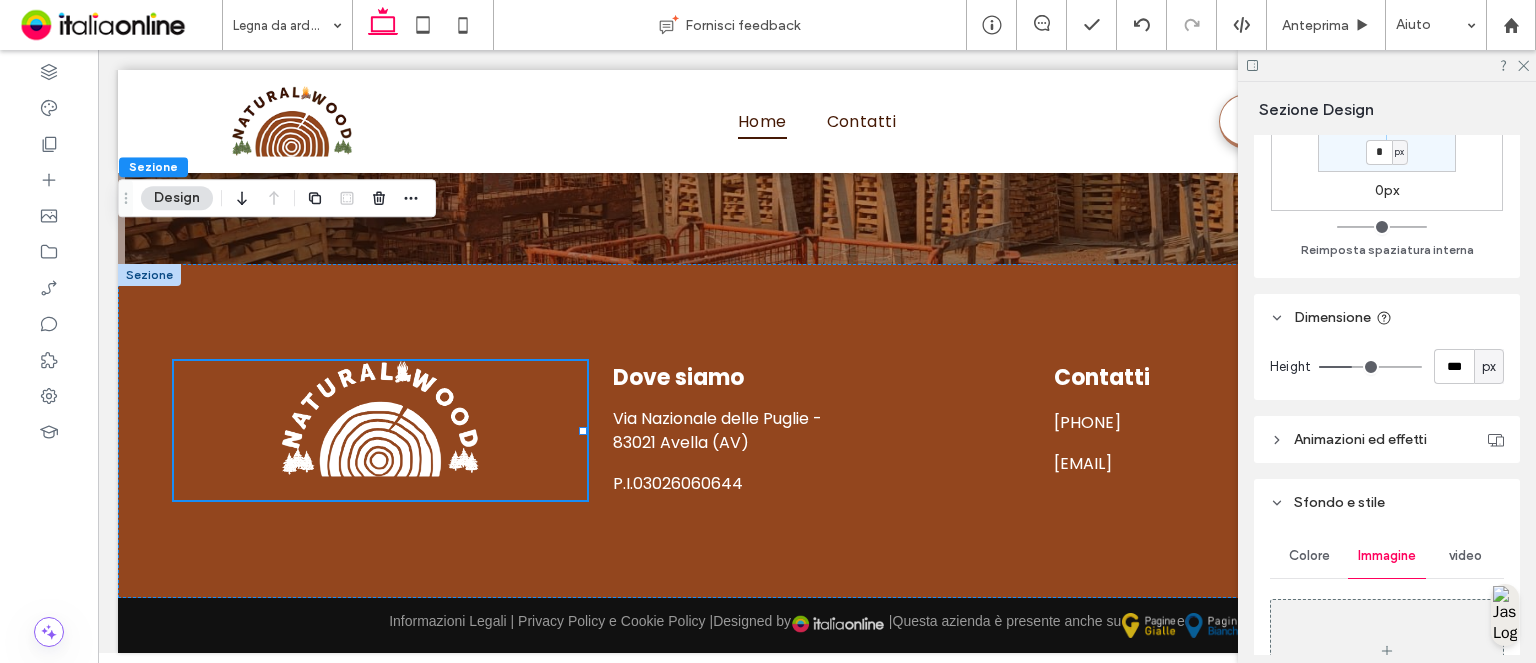 click on "video" at bounding box center (1465, 556) 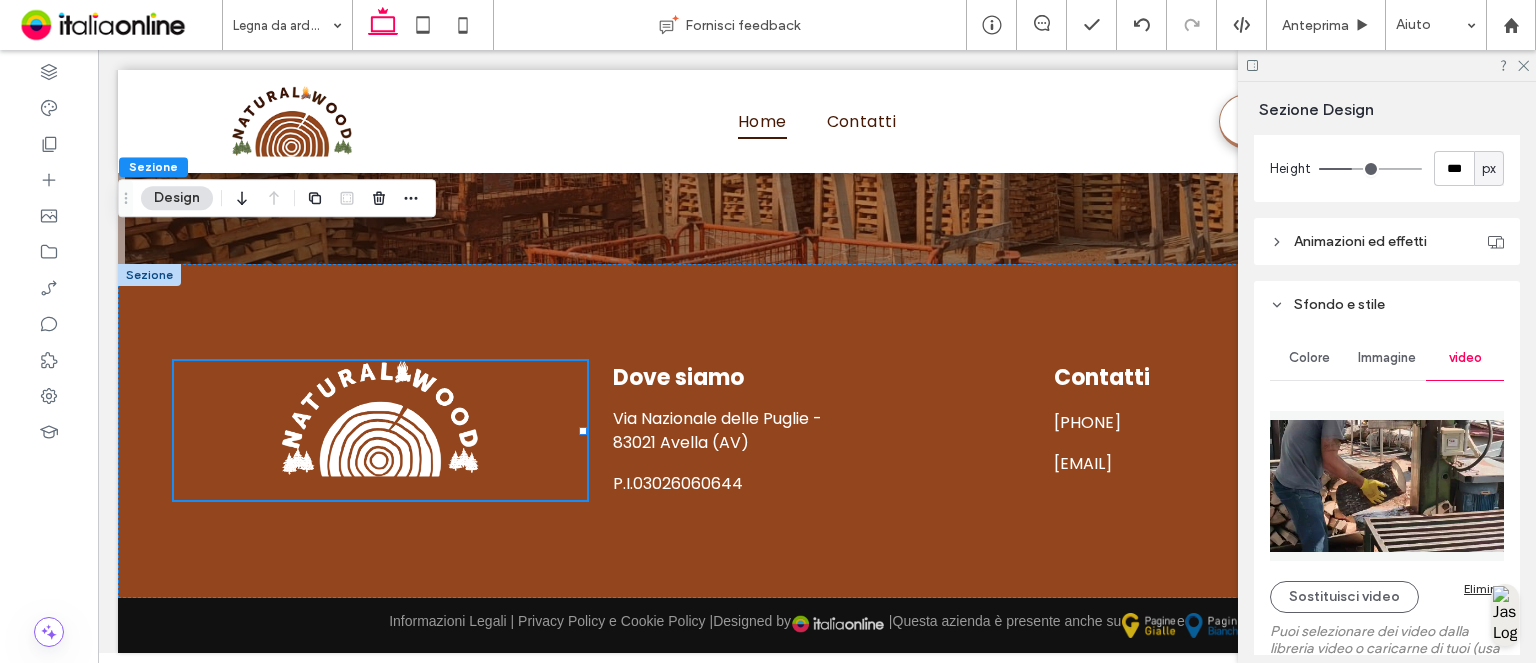 scroll, scrollTop: 725, scrollLeft: 0, axis: vertical 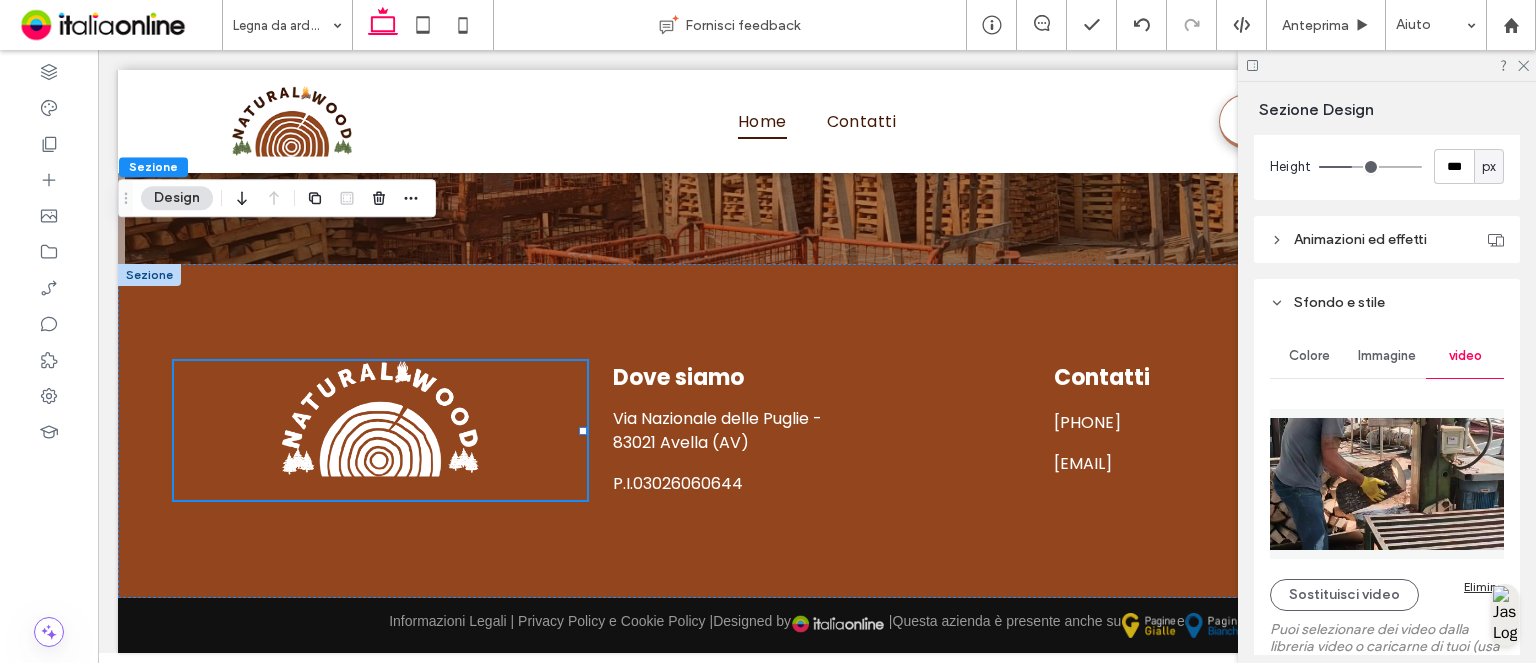 click on "Elimina" at bounding box center (1484, 586) 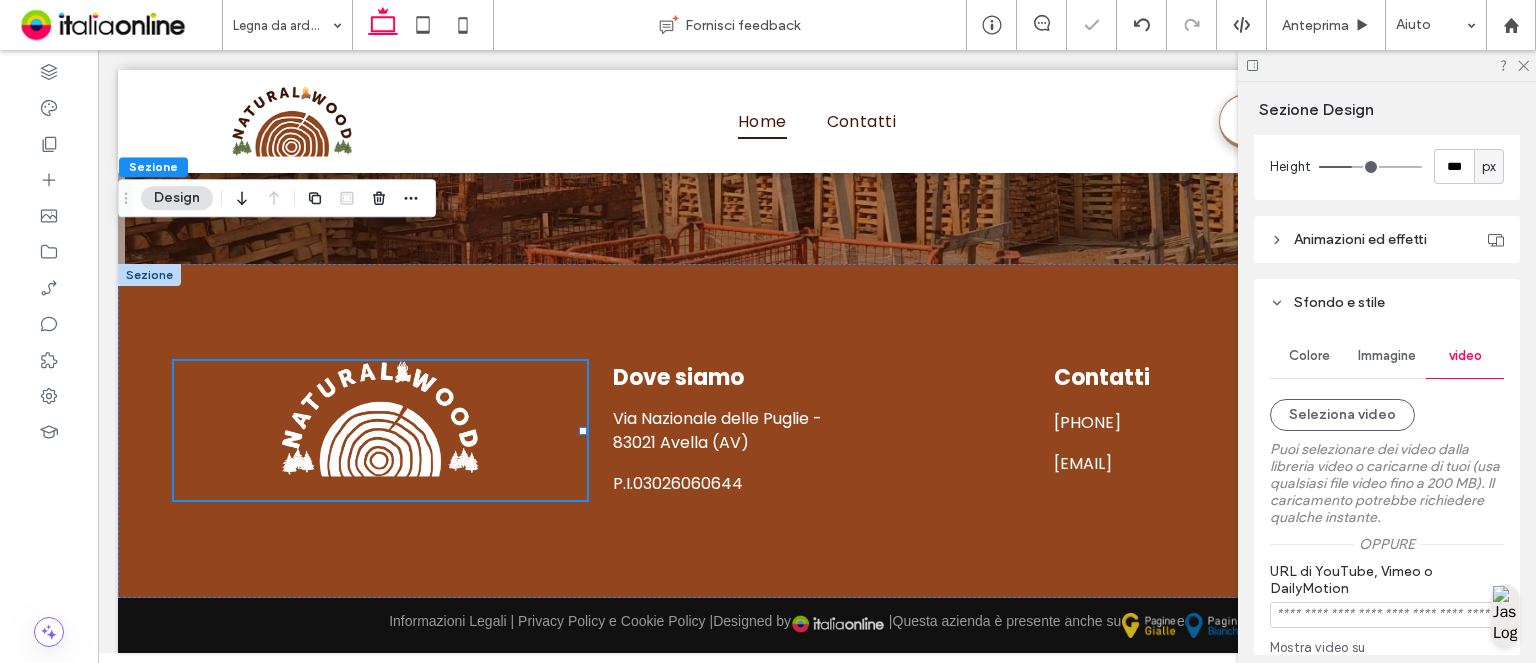 drag, startPoint x: 1394, startPoint y: 354, endPoint x: 1401, endPoint y: 363, distance: 11.401754 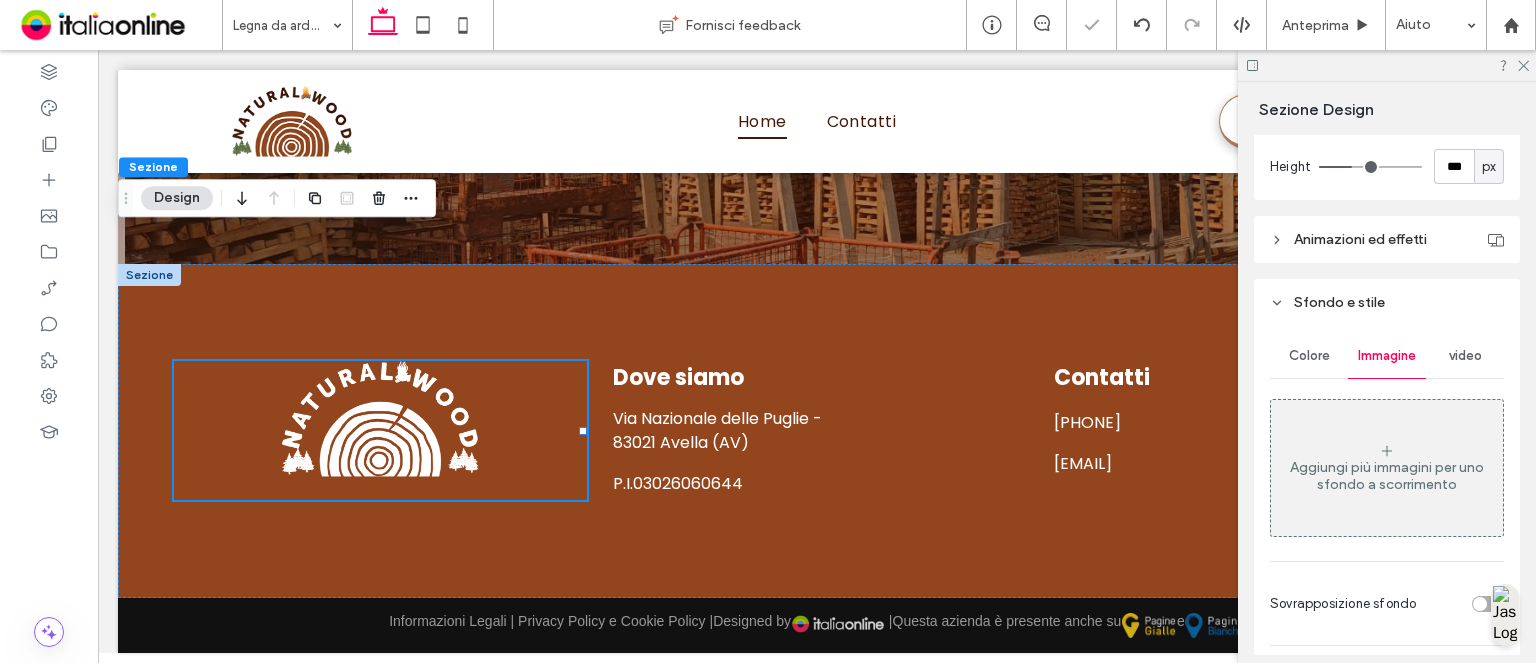 drag, startPoint x: 1388, startPoint y: 451, endPoint x: 1387, endPoint y: 472, distance: 21.023796 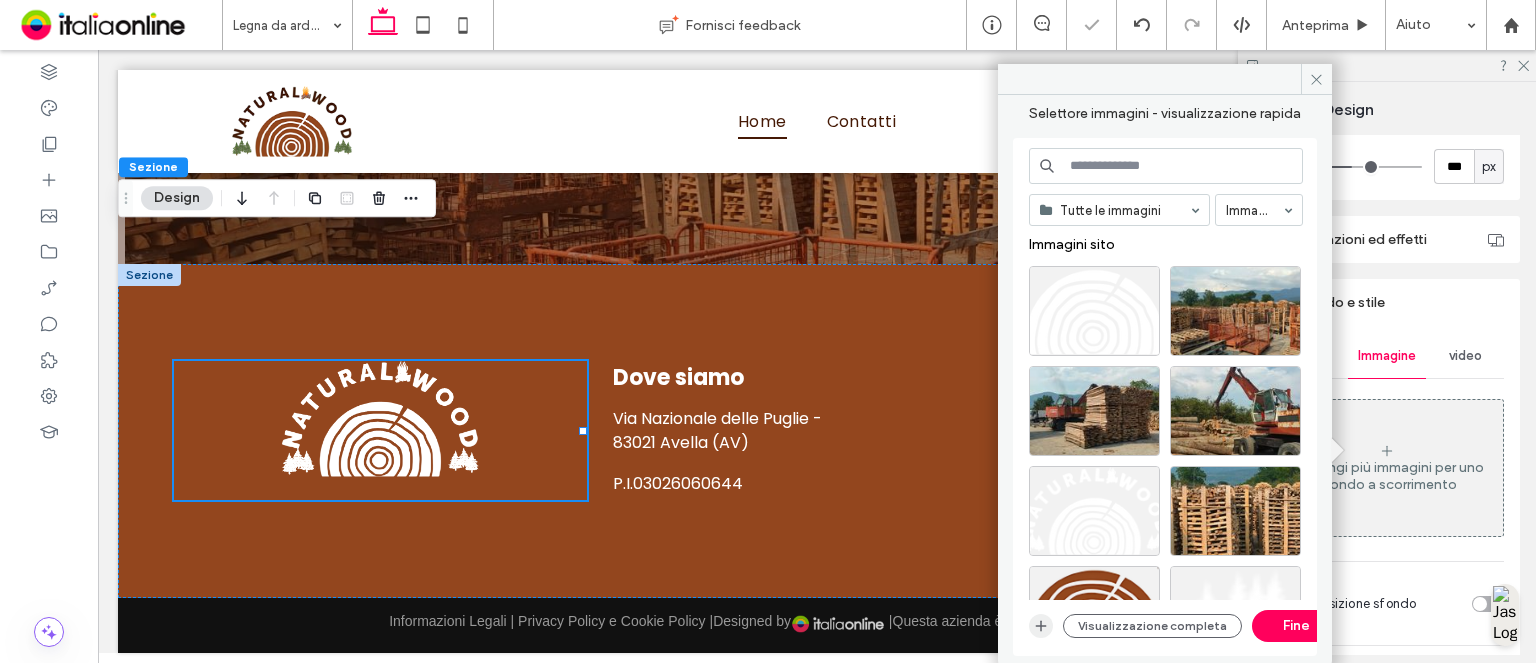 click 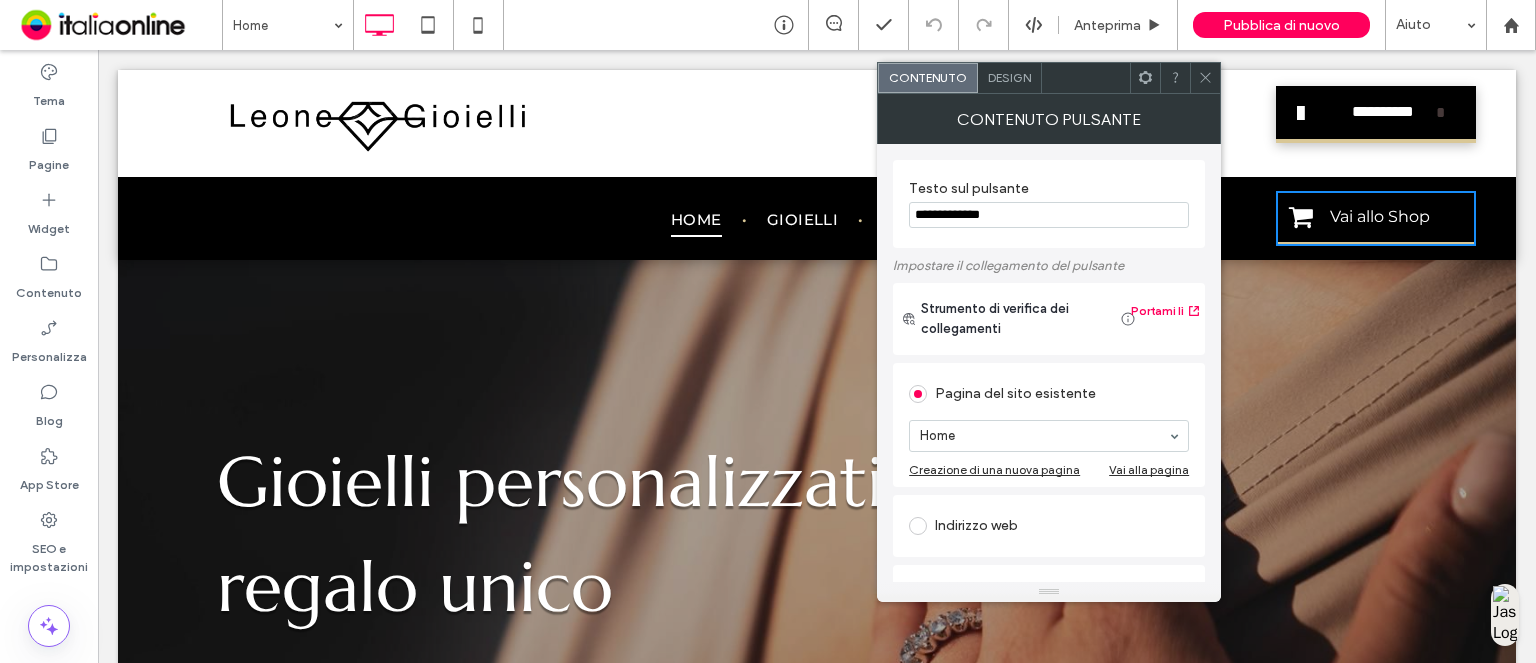 scroll, scrollTop: 0, scrollLeft: 0, axis: both 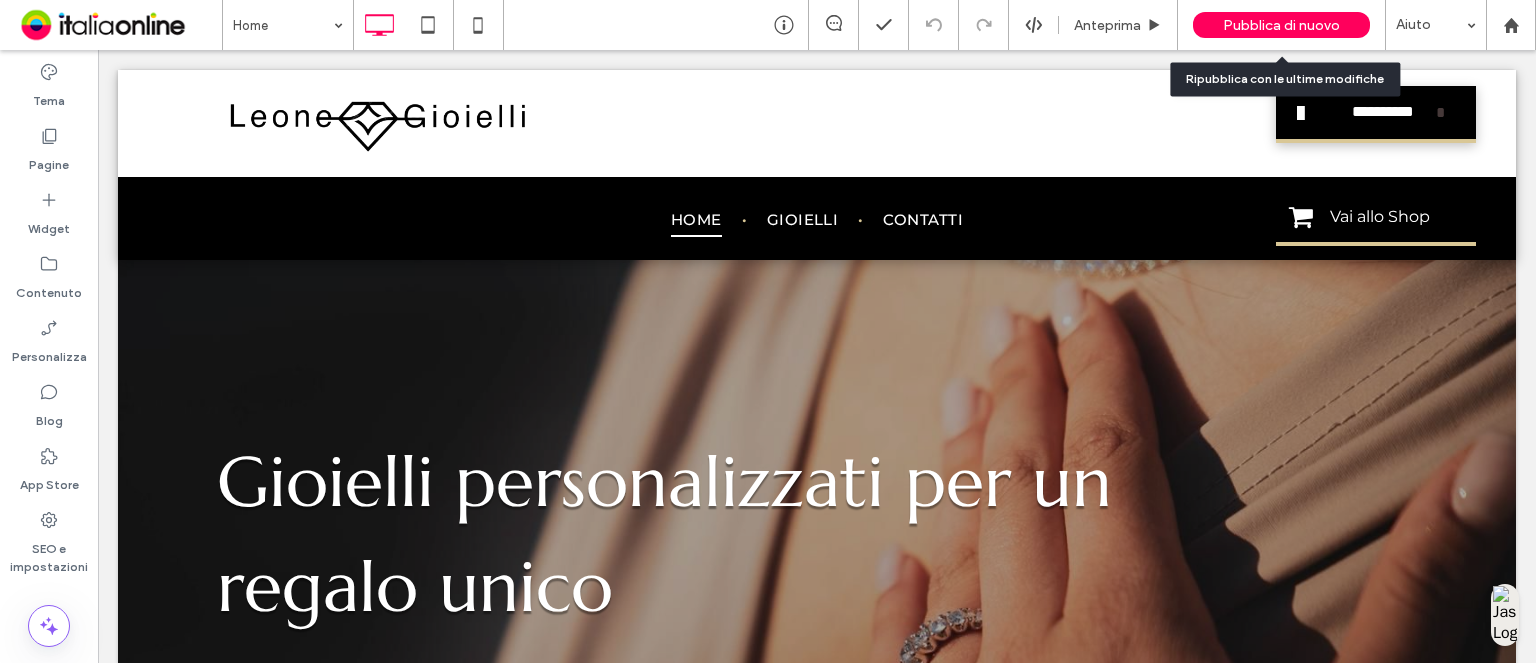 click on "Pubblica di nuovo" at bounding box center [1281, 25] 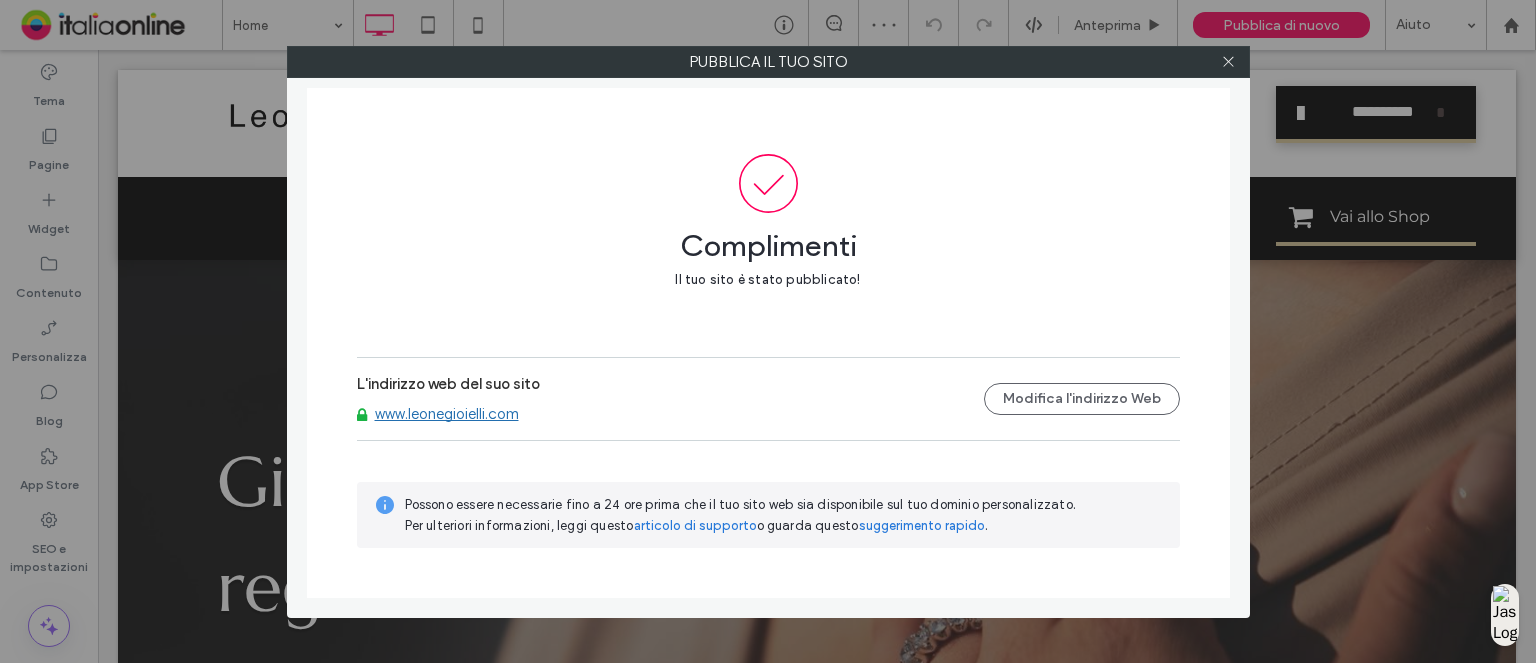 click on "www.leonegioielli.com" at bounding box center (447, 414) 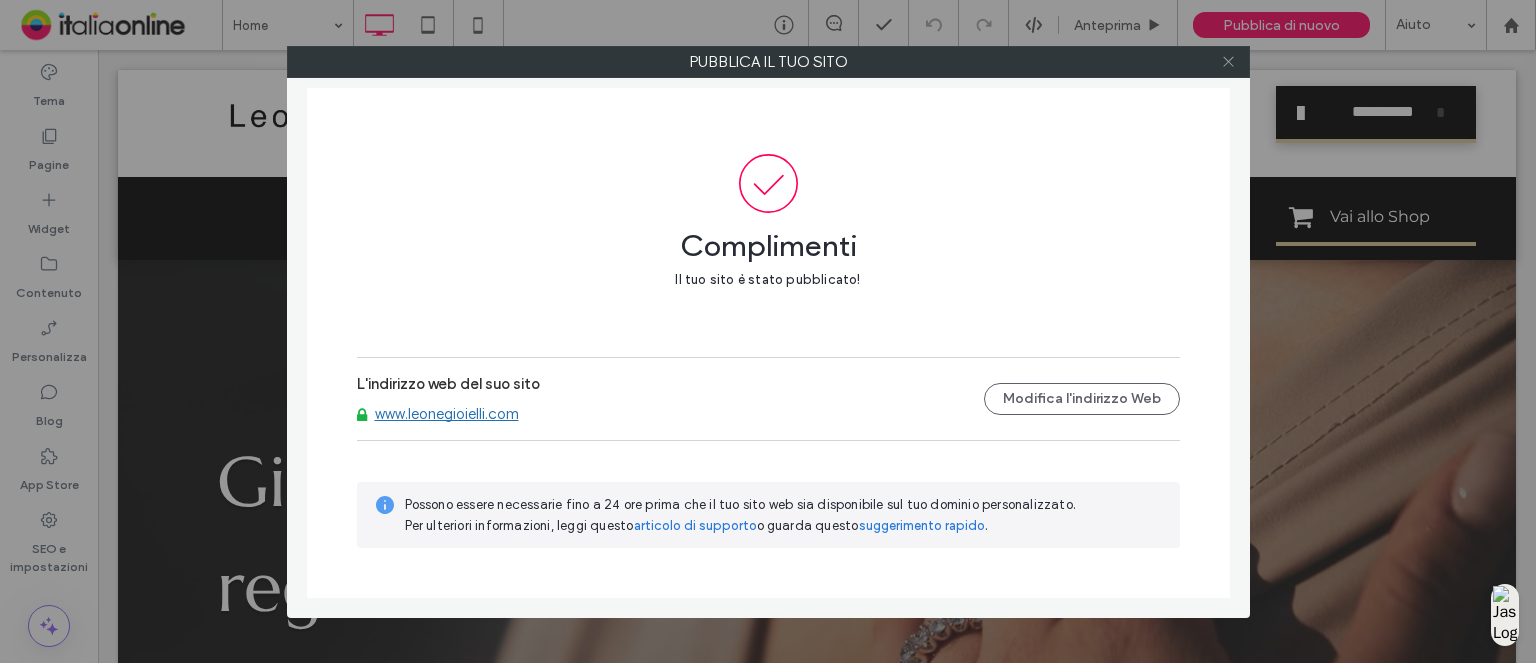 click 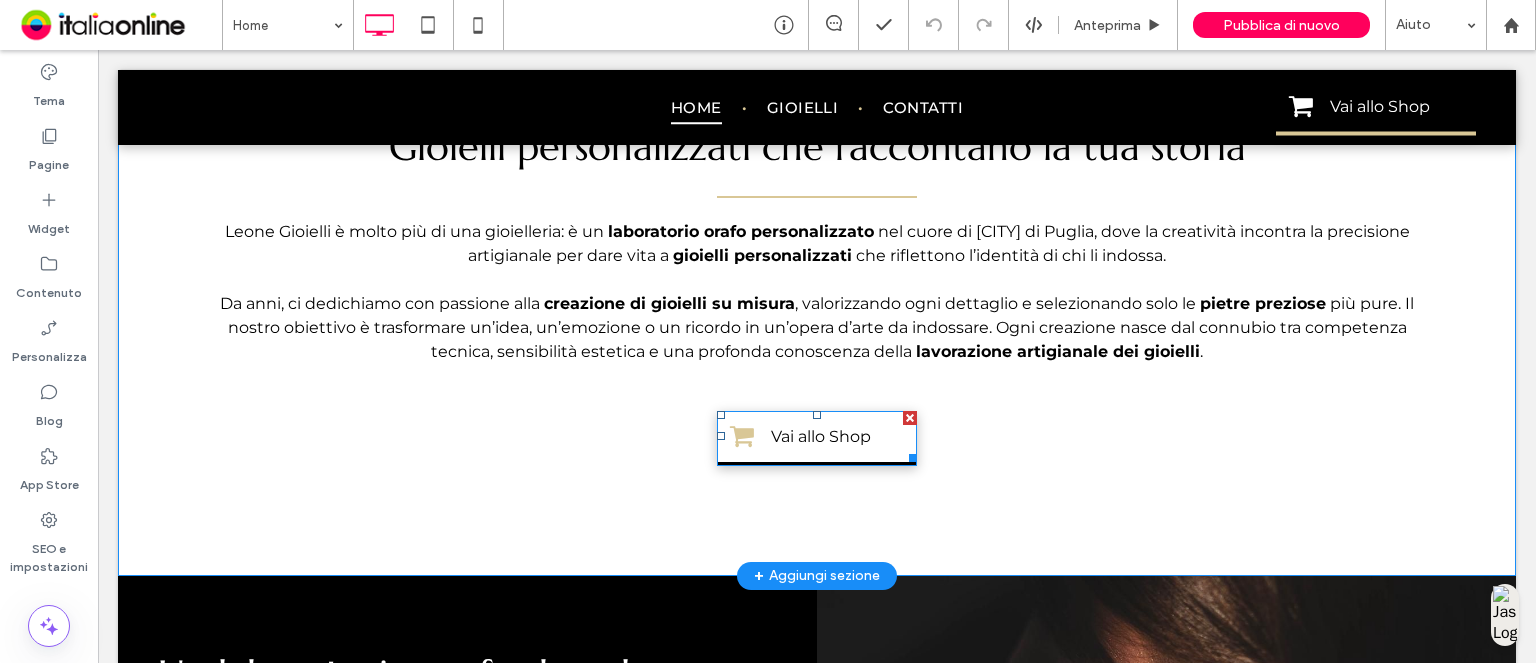 scroll, scrollTop: 1600, scrollLeft: 0, axis: vertical 